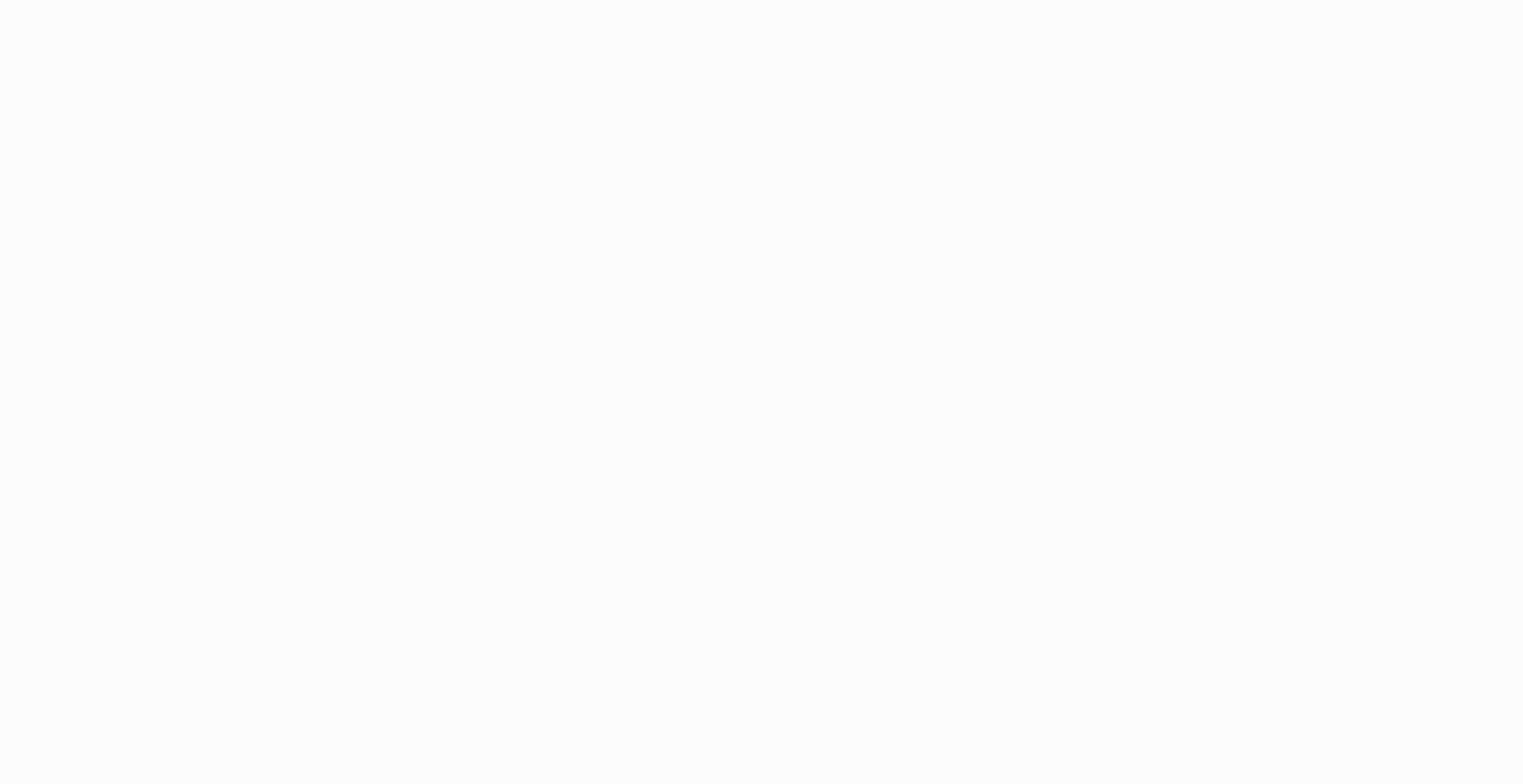 scroll, scrollTop: 0, scrollLeft: 0, axis: both 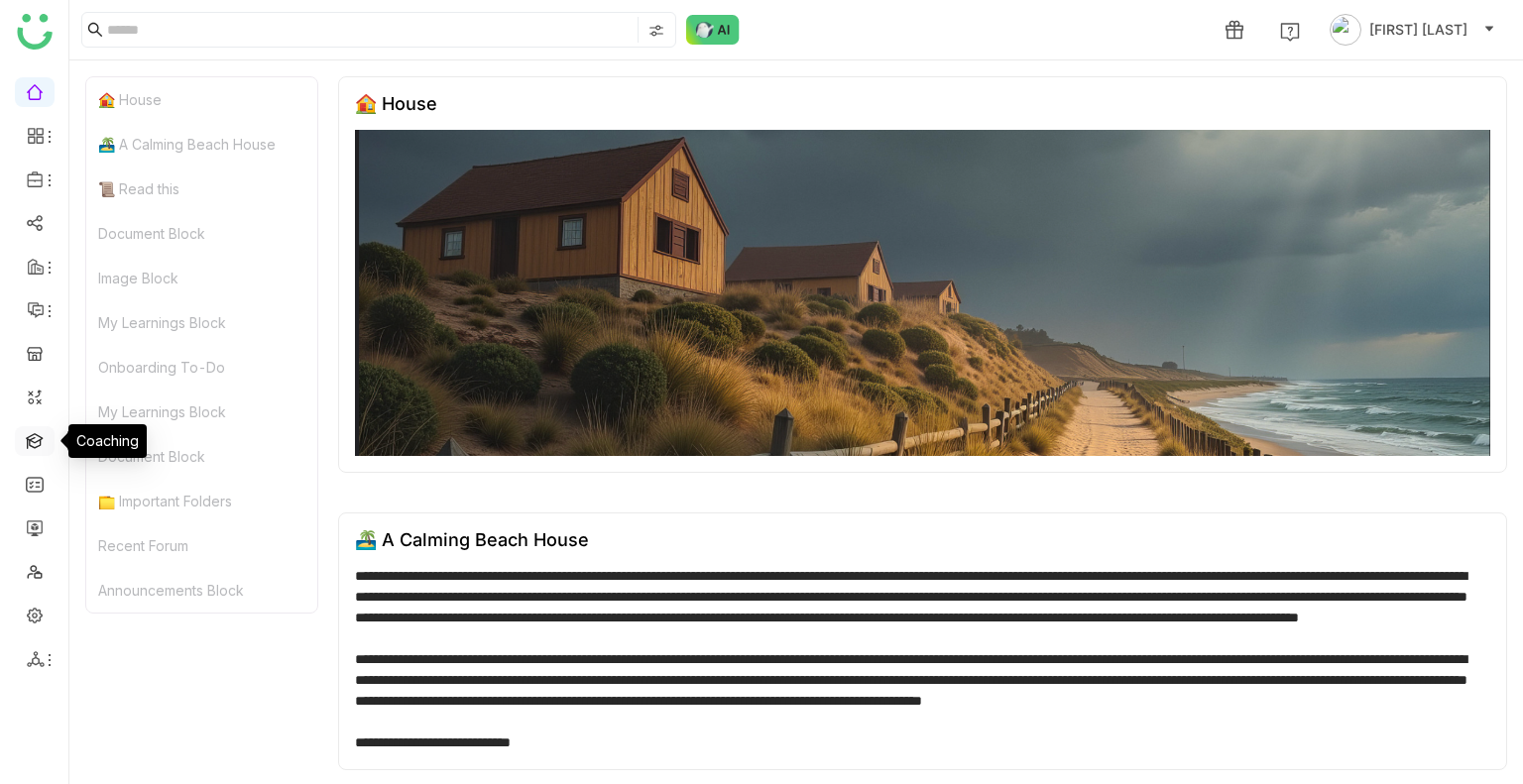 click at bounding box center (35, 439) 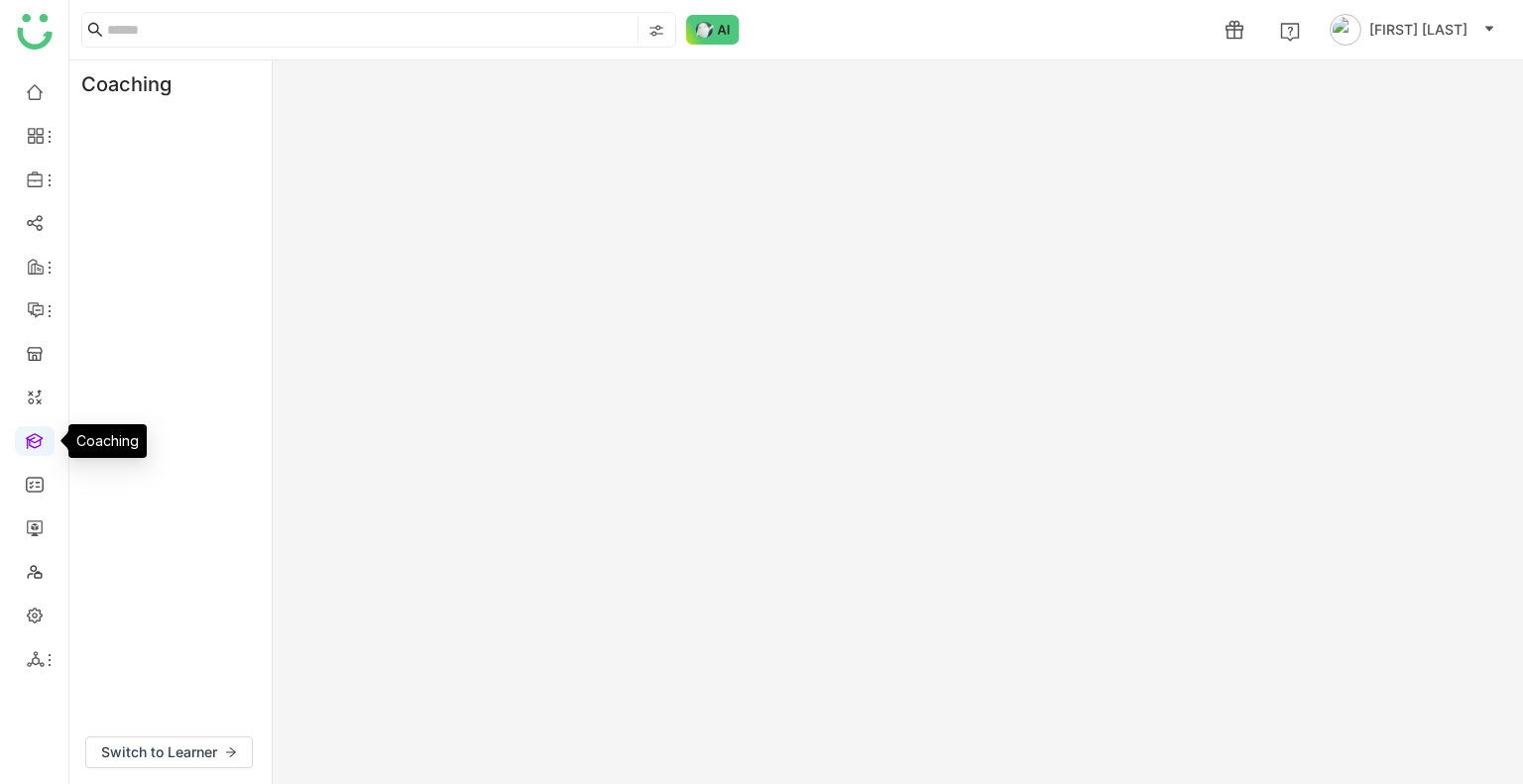 click at bounding box center [35, 439] 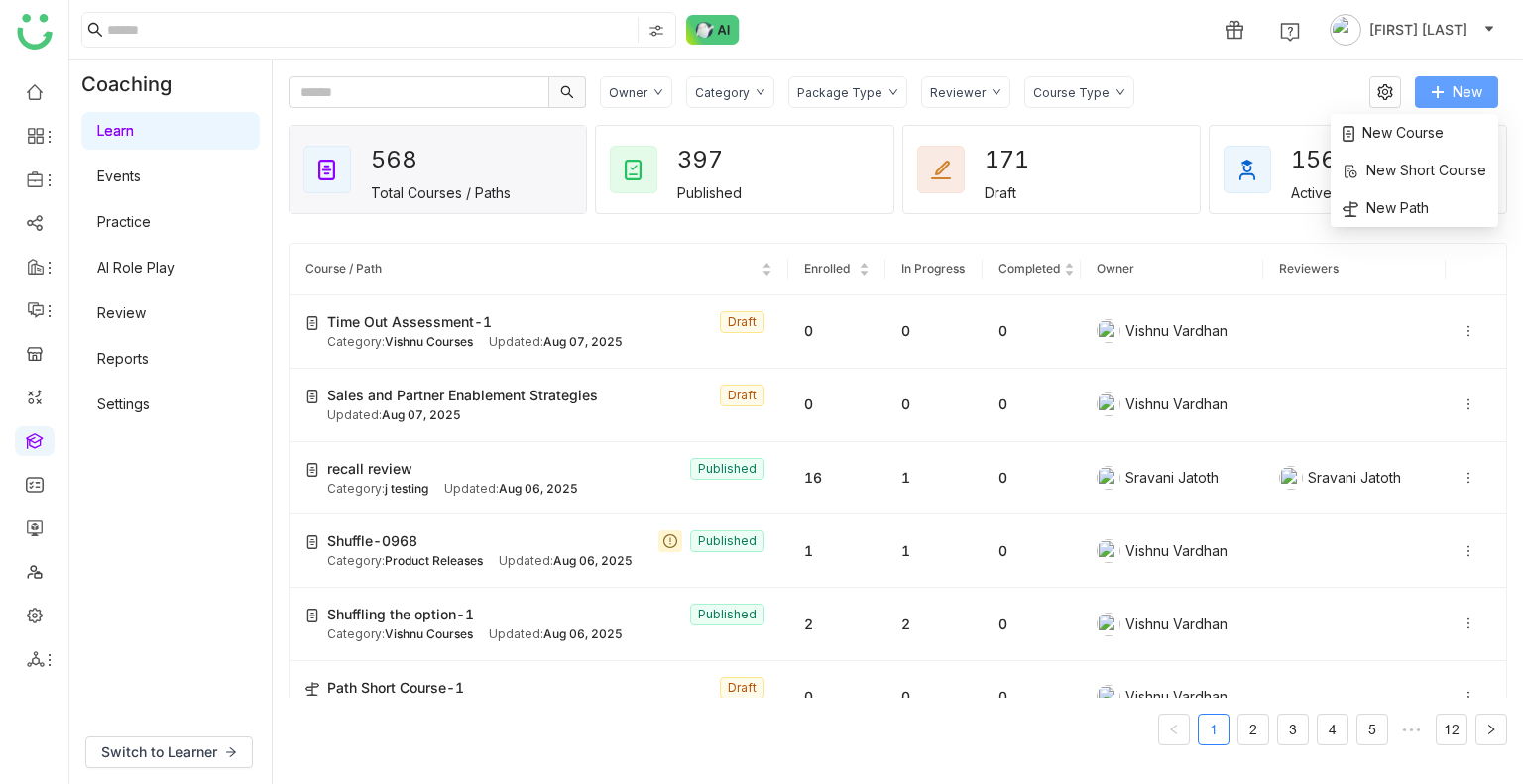 click on "New" 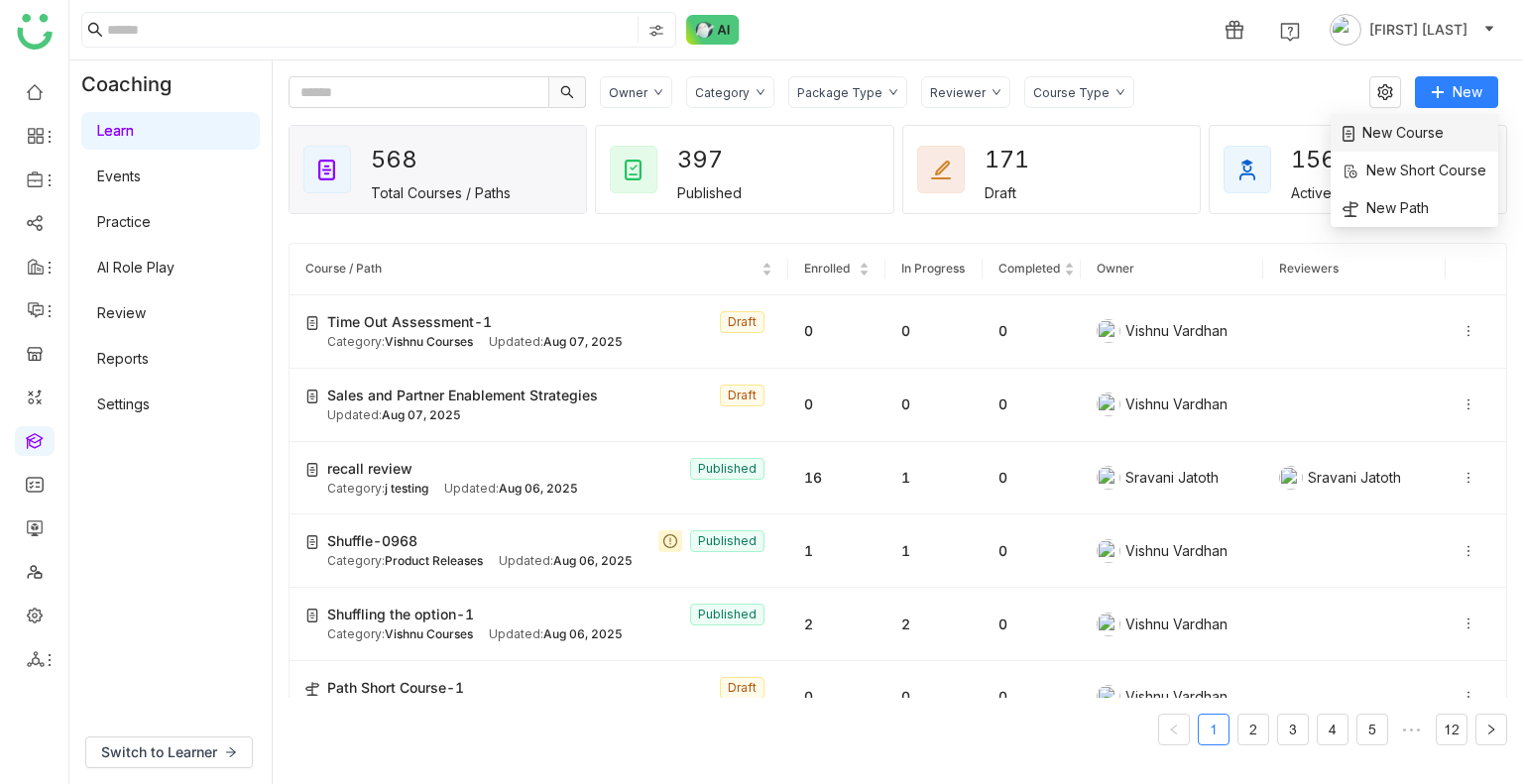click on "New Course" at bounding box center [1414, 133] 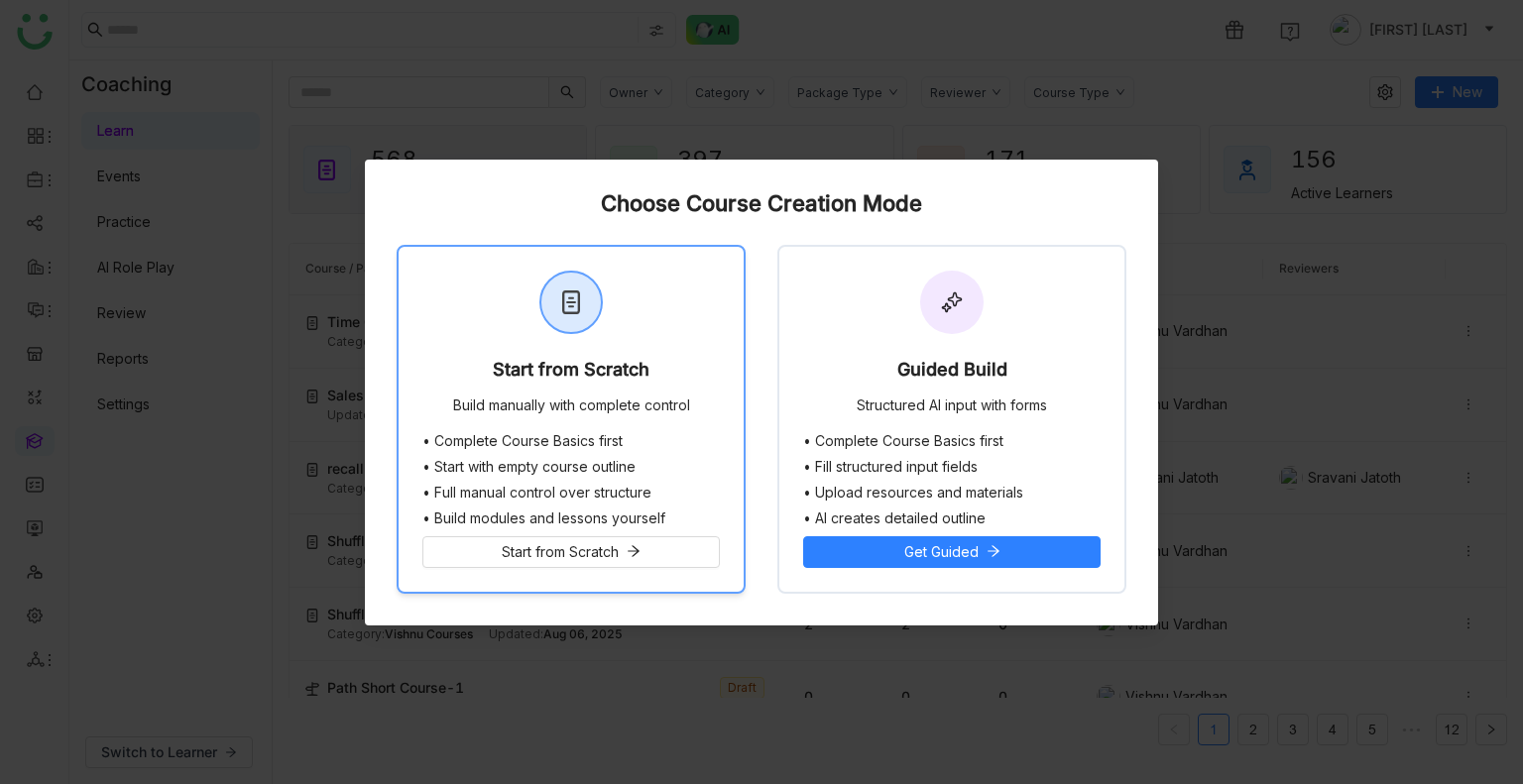 click on "• Complete Course Basics first" at bounding box center [571, 441] 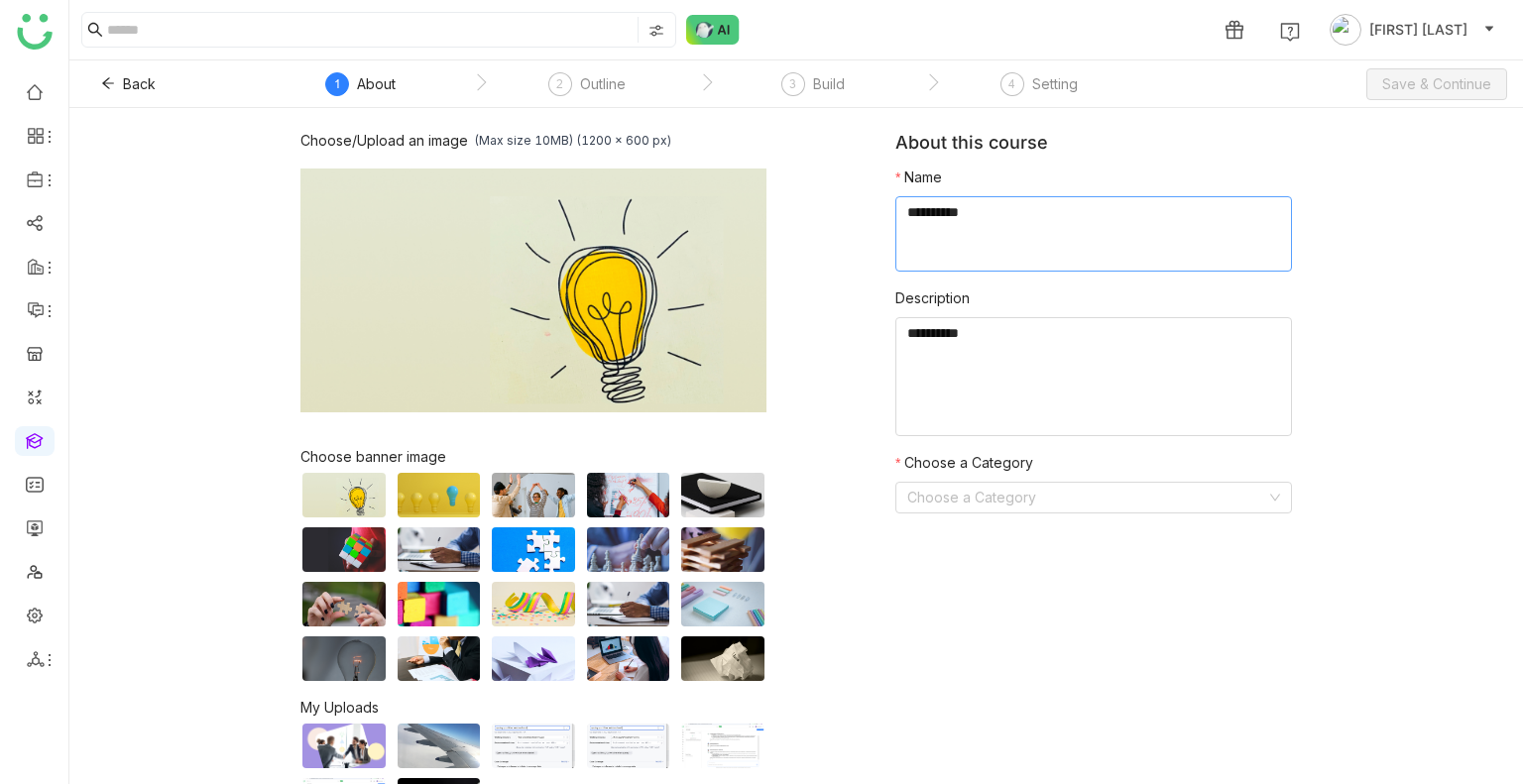 click 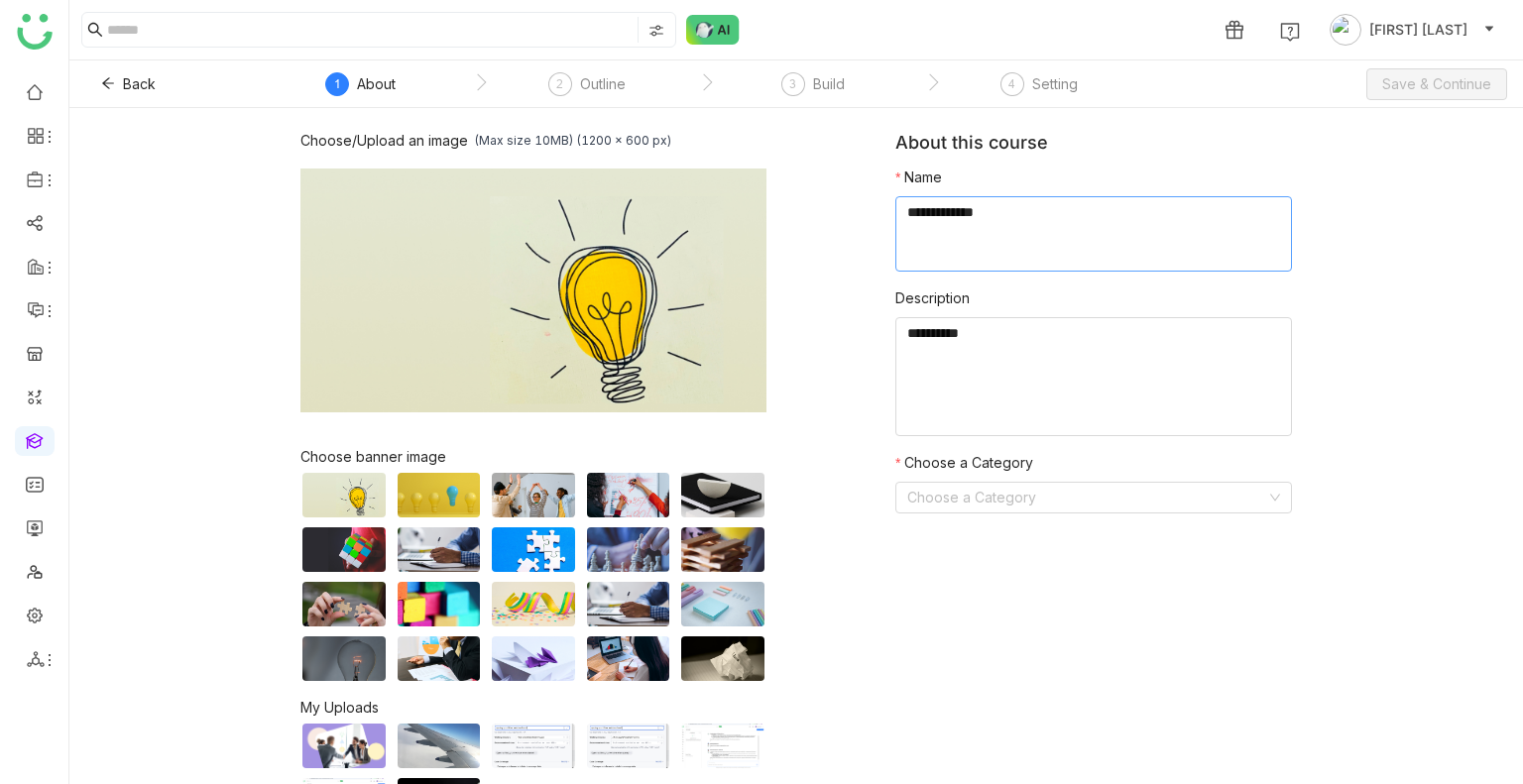 type on "**********" 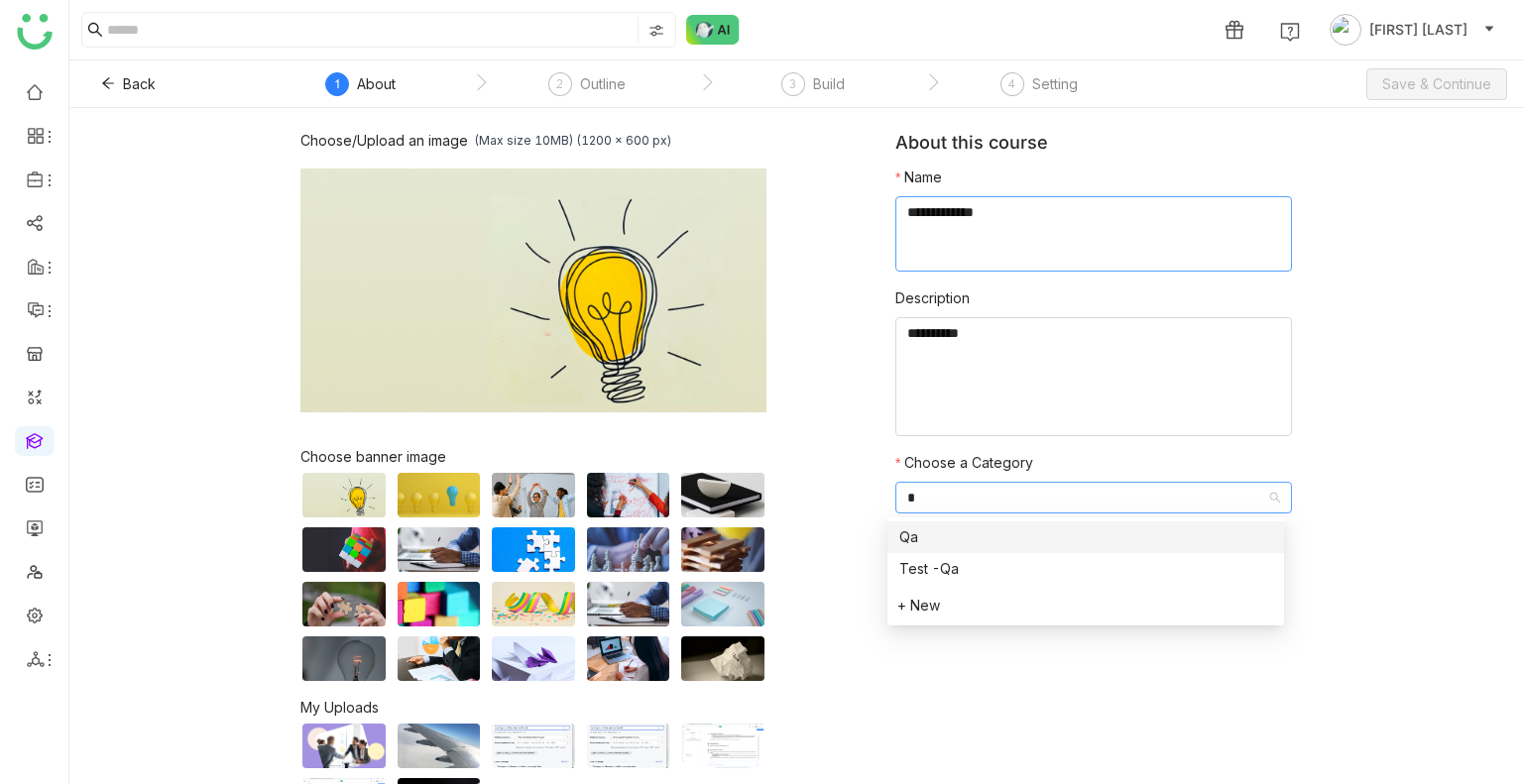 type on "**" 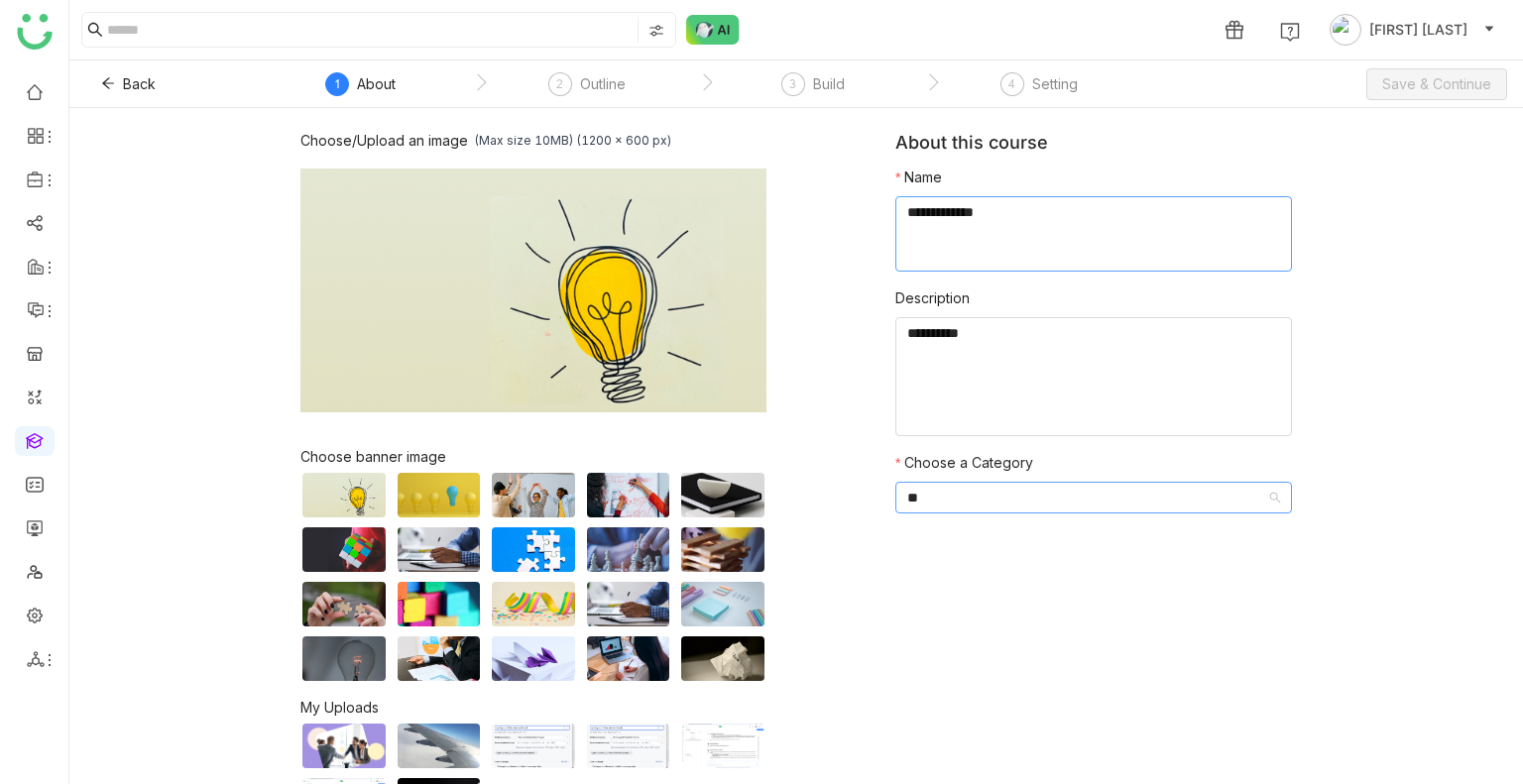 type 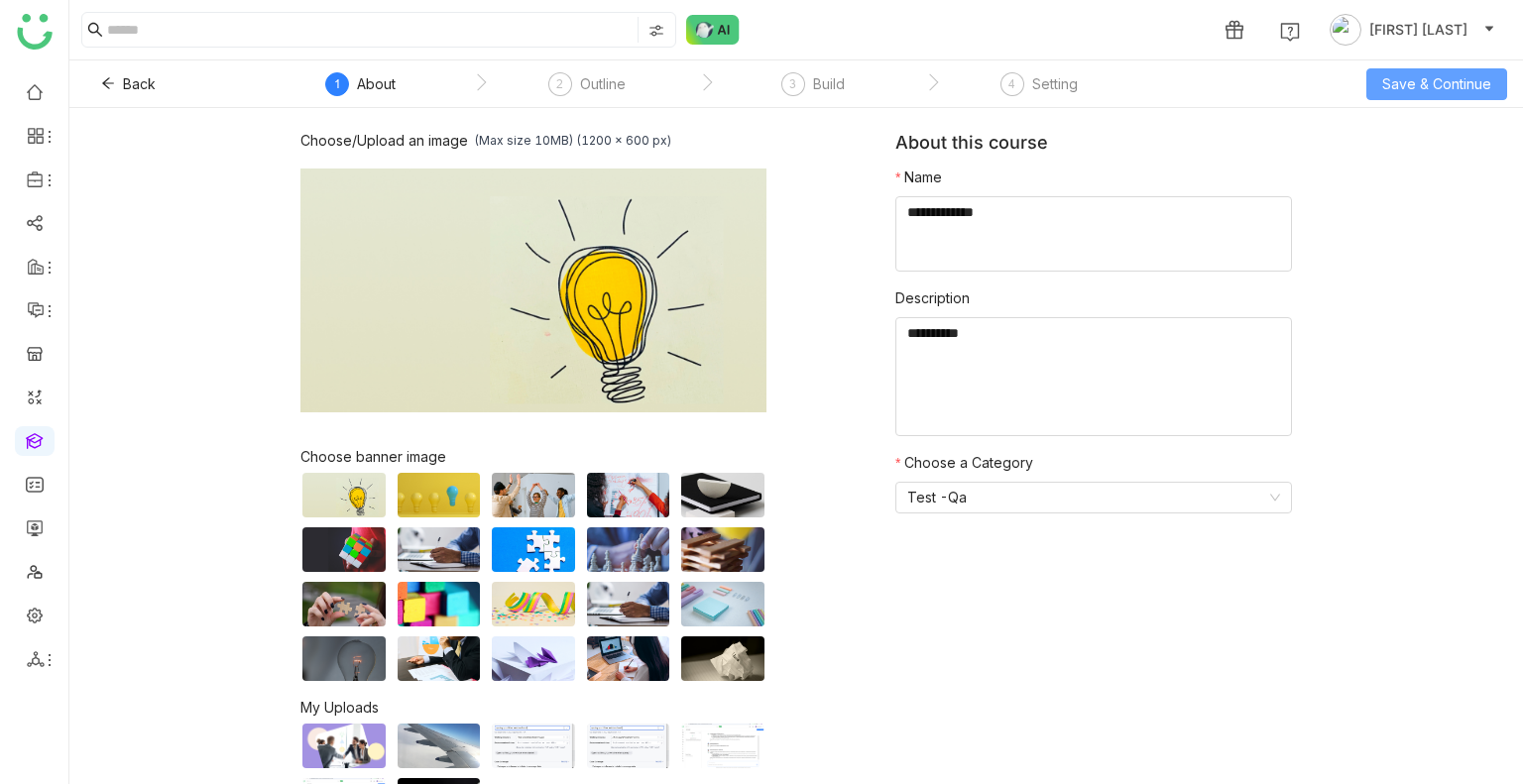 click on "Save & Continue" at bounding box center [1437, 84] 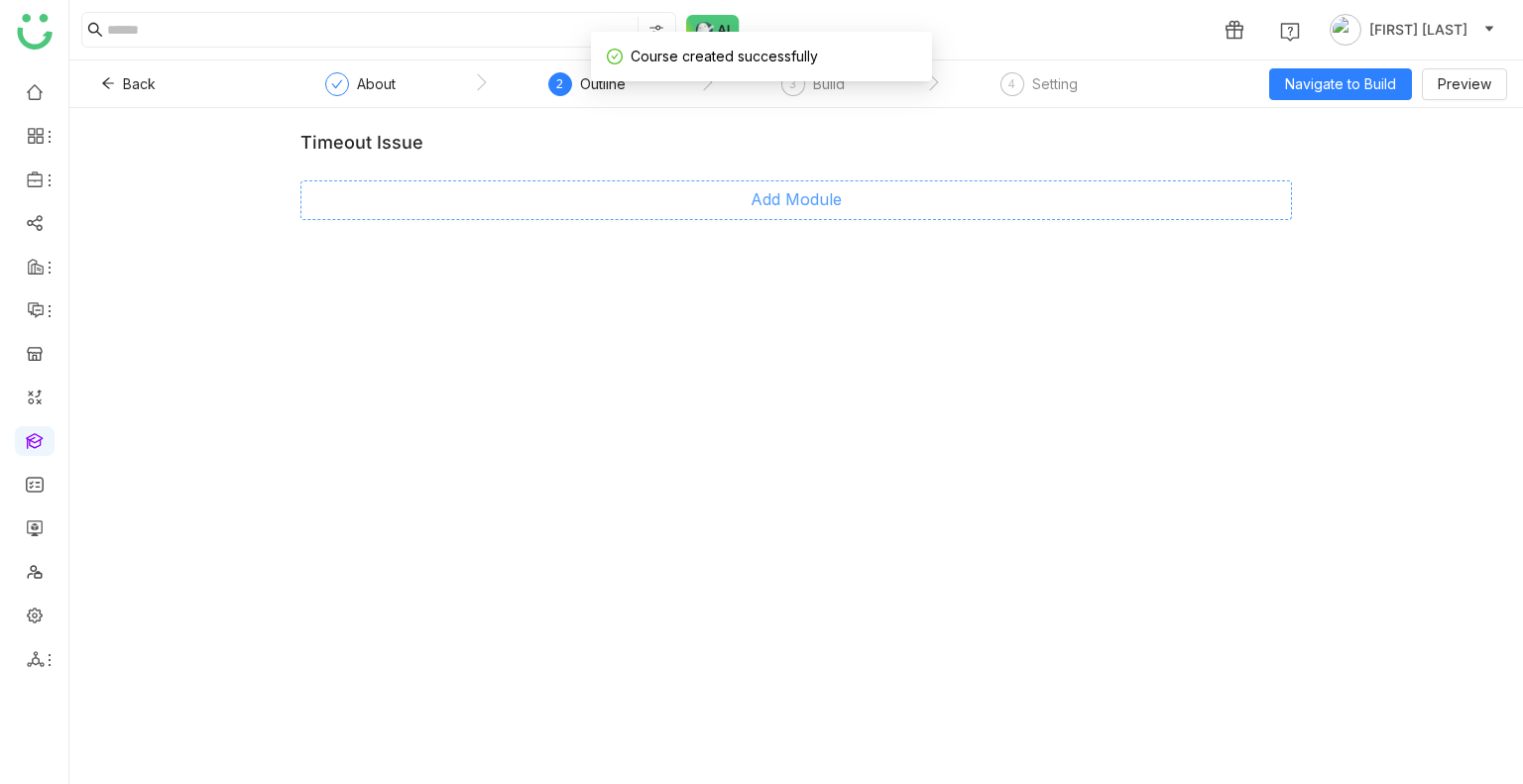 click on "Add Module" 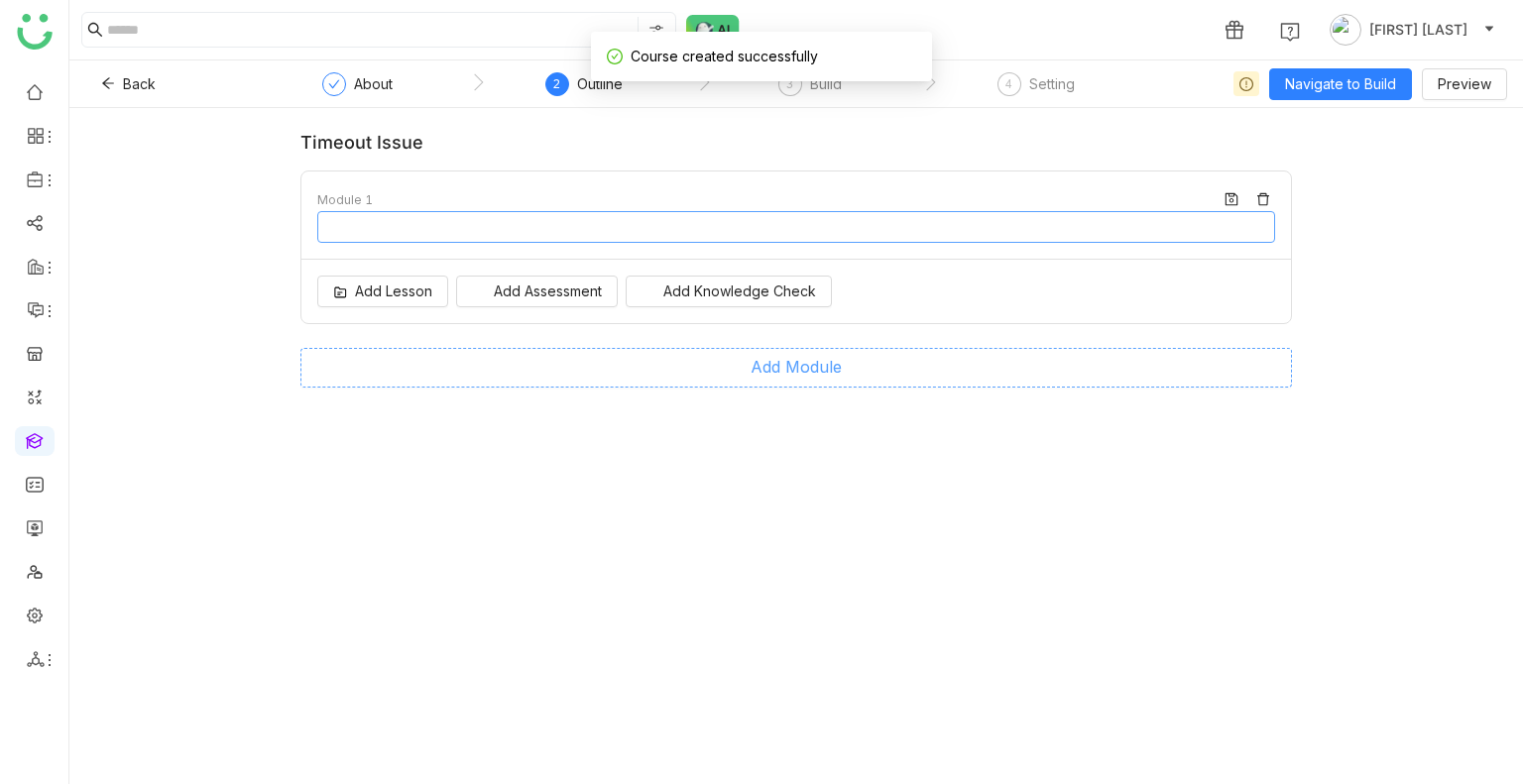 type on "********" 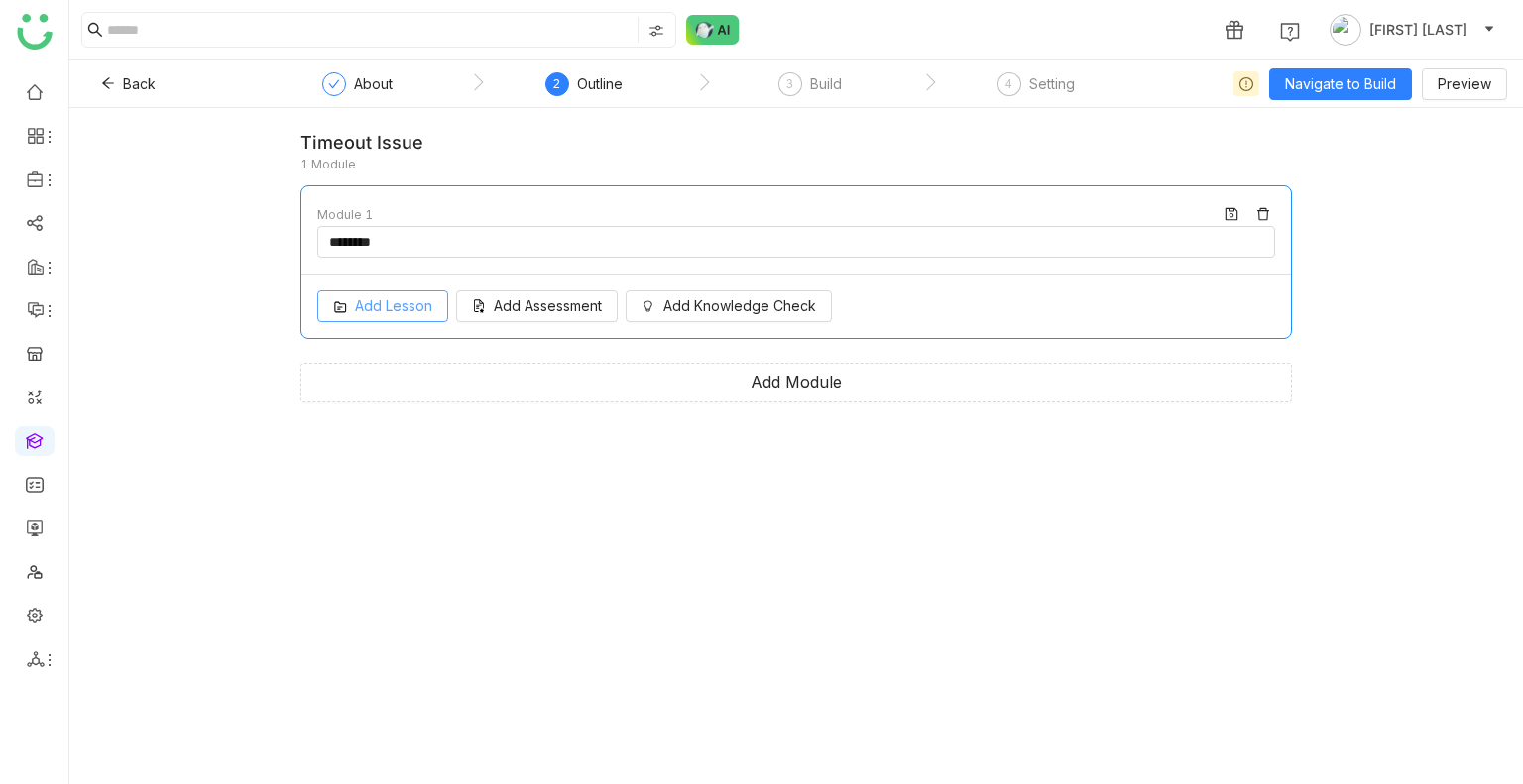 click on "Add Lesson" 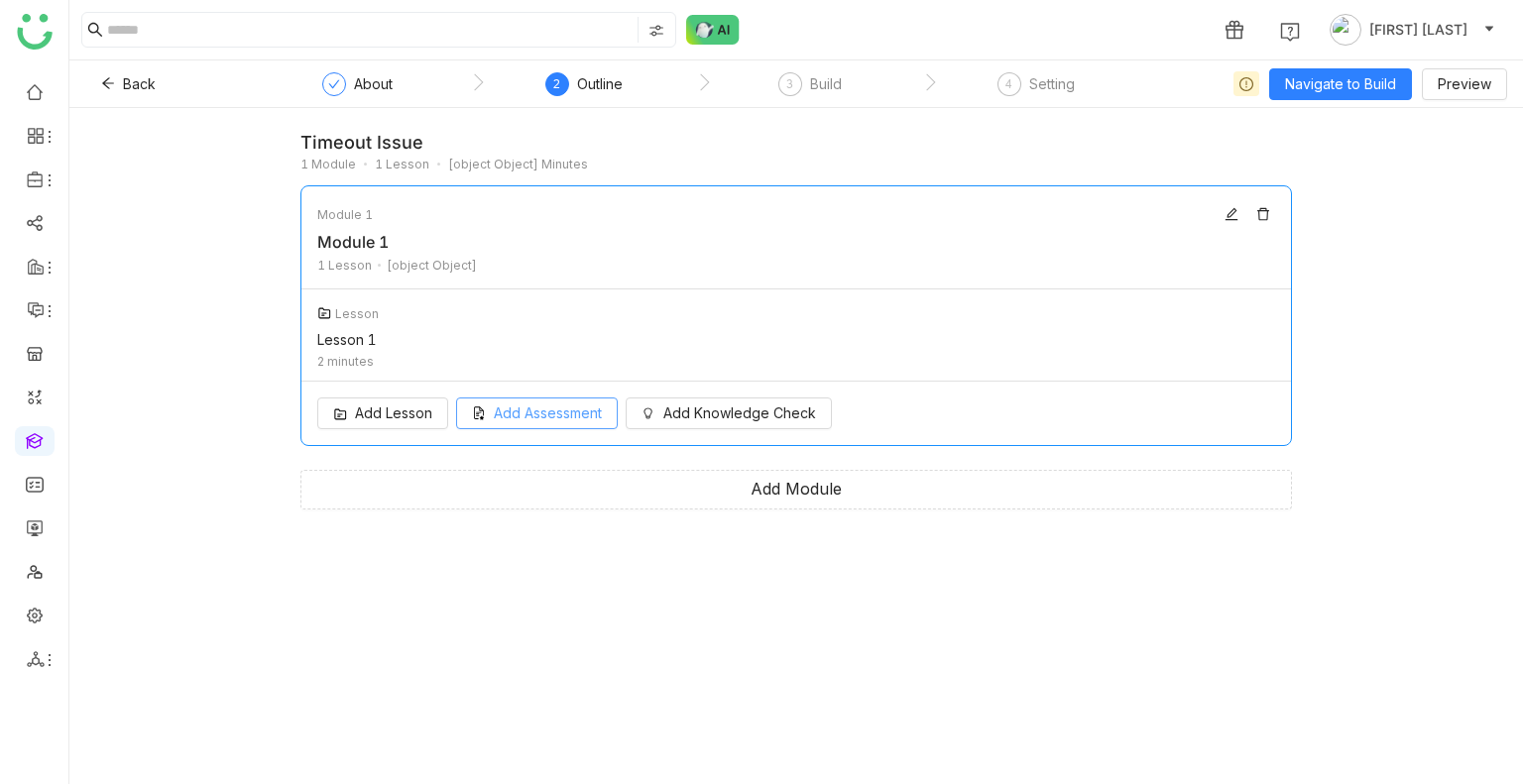 click on "Add Lesson
Add Assessment
Add Knowledge Check" 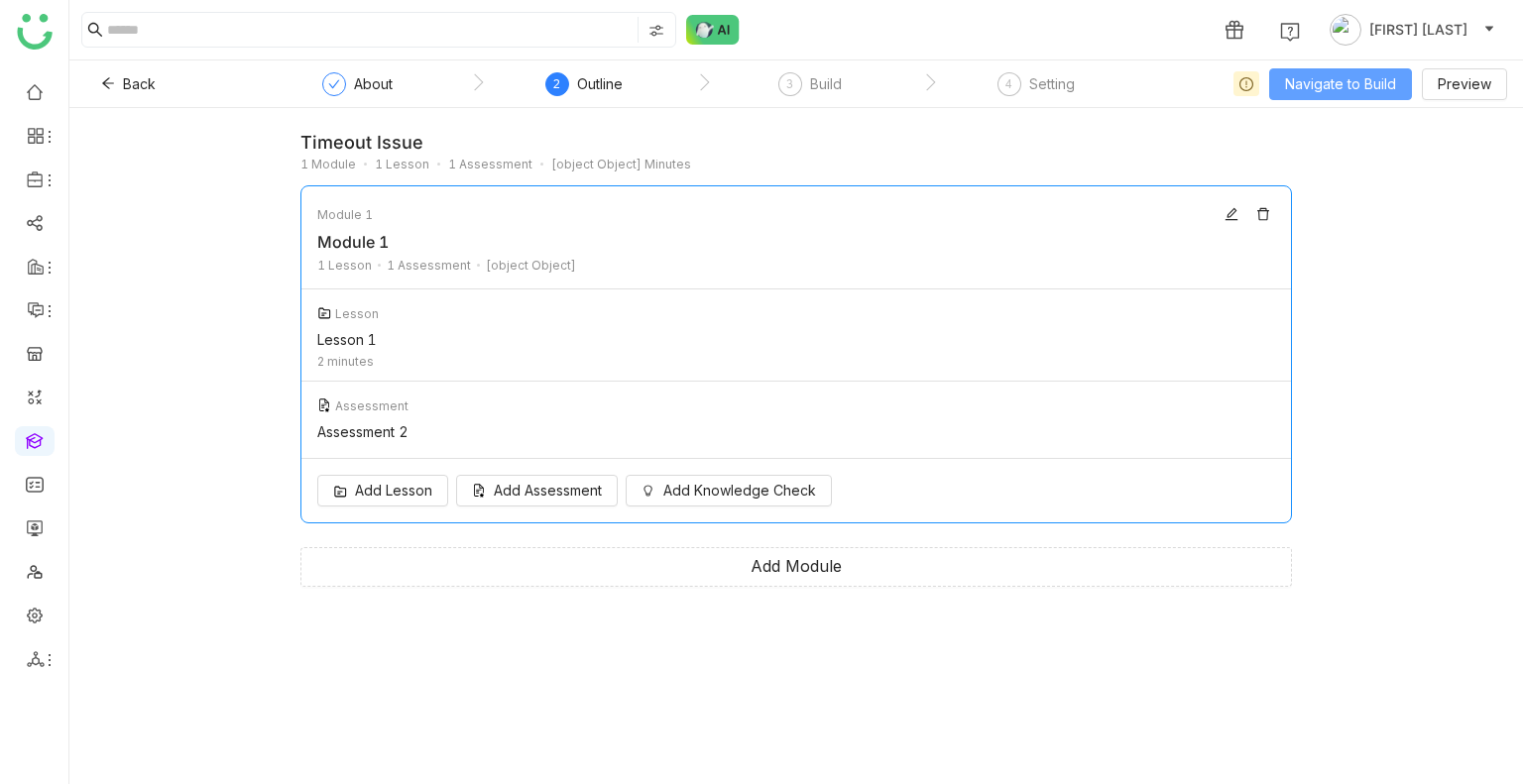 click on "Navigate to Build" at bounding box center [1341, 84] 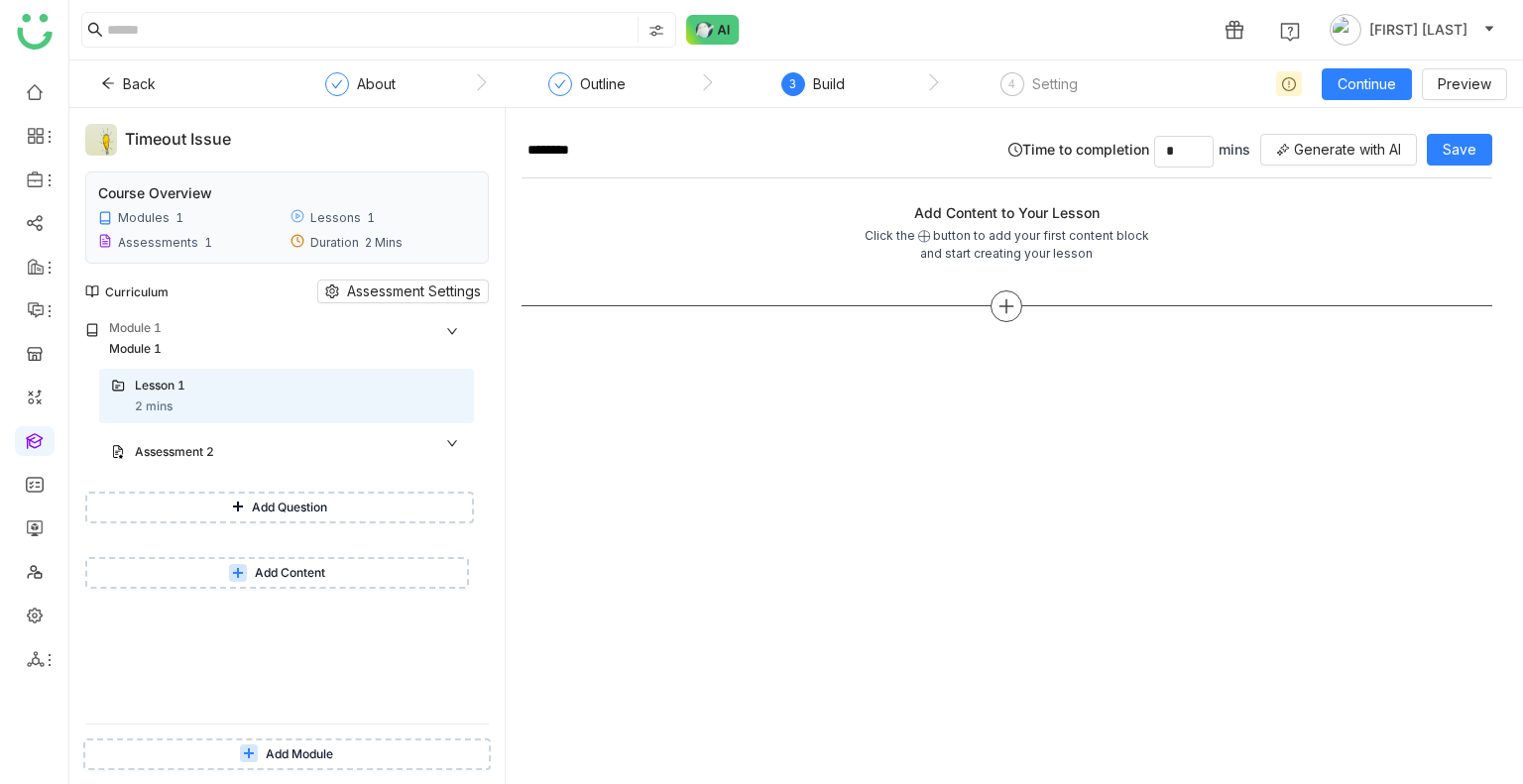 click 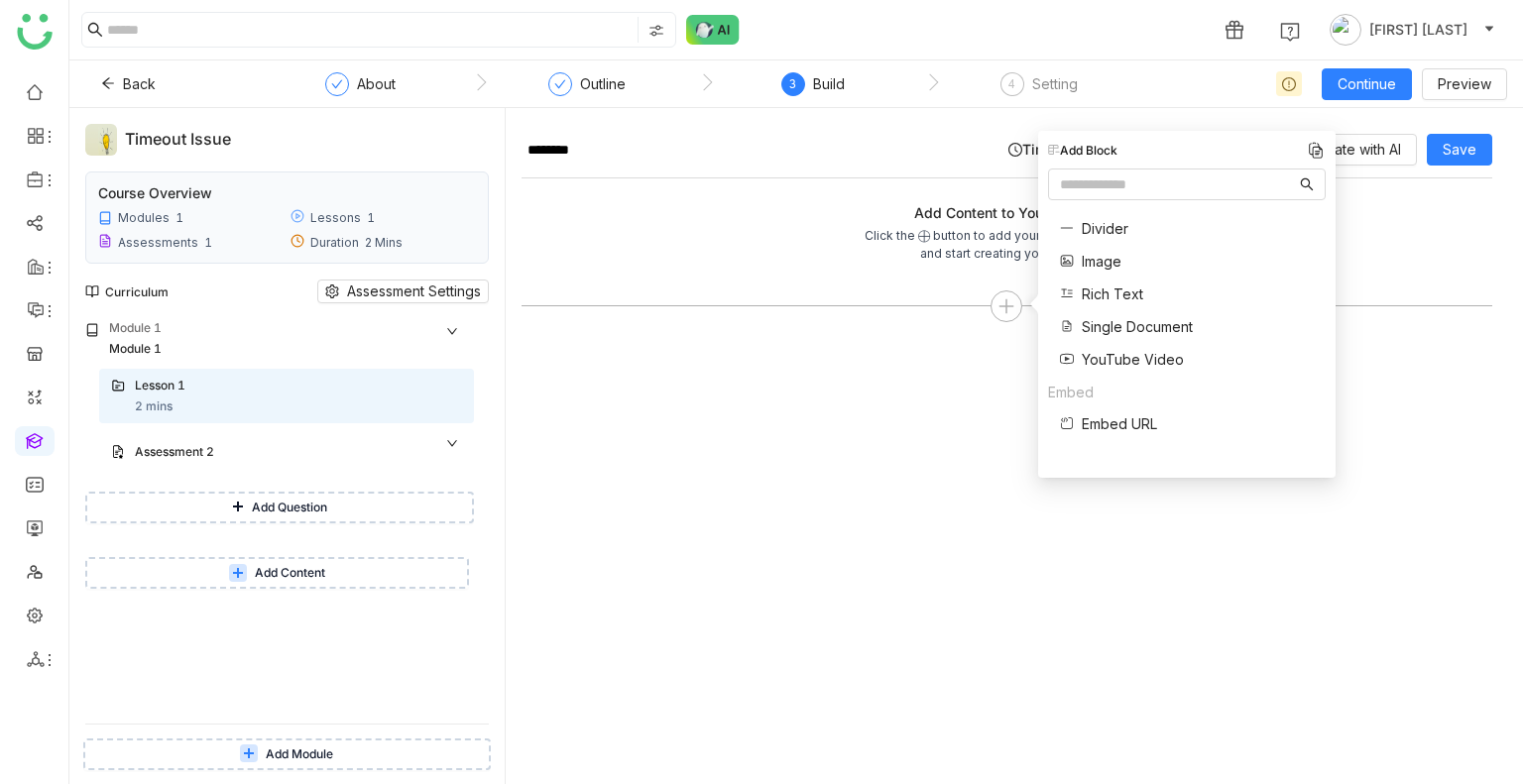 click on "Single Document" at bounding box center [1137, 326] 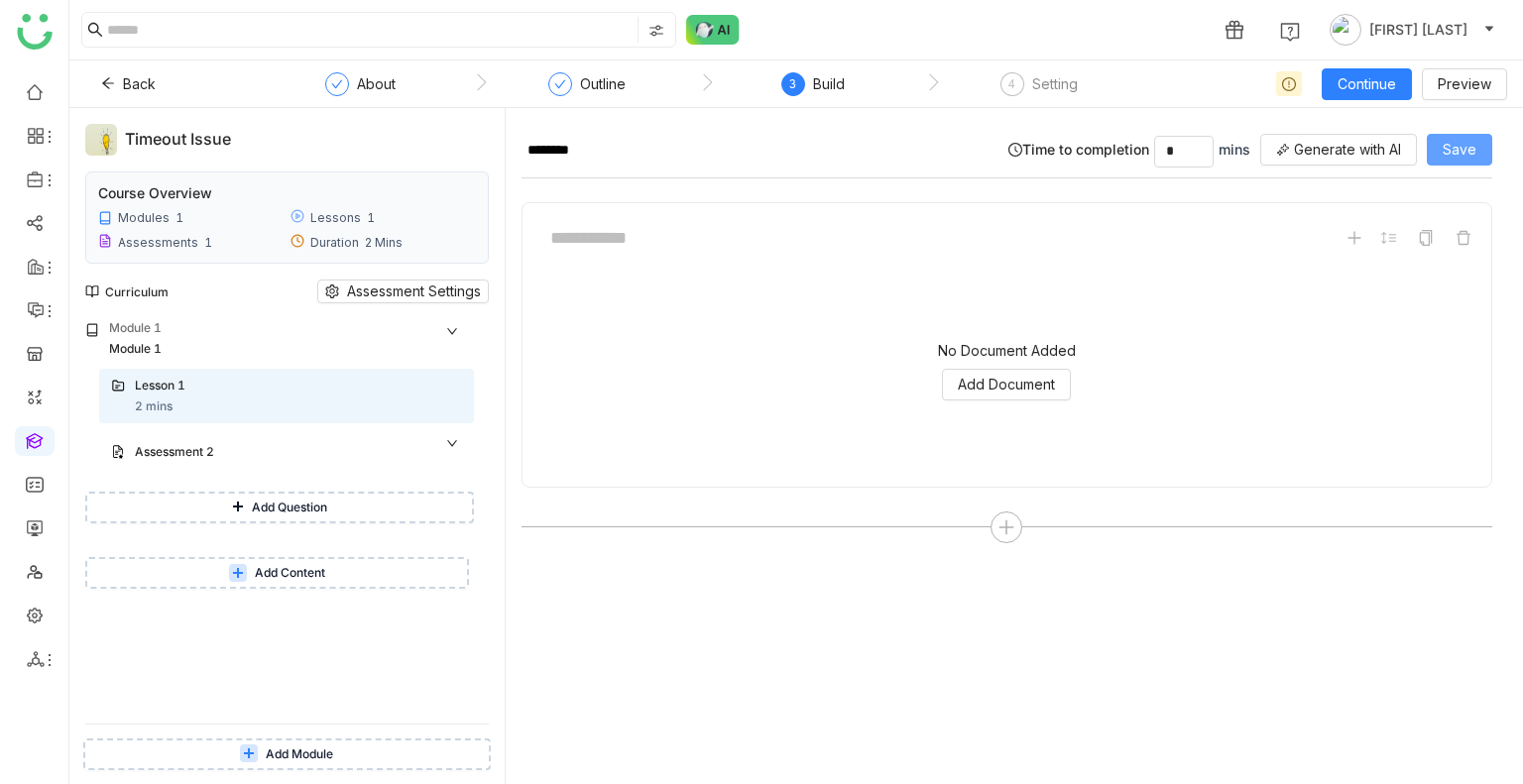 click on "Save" 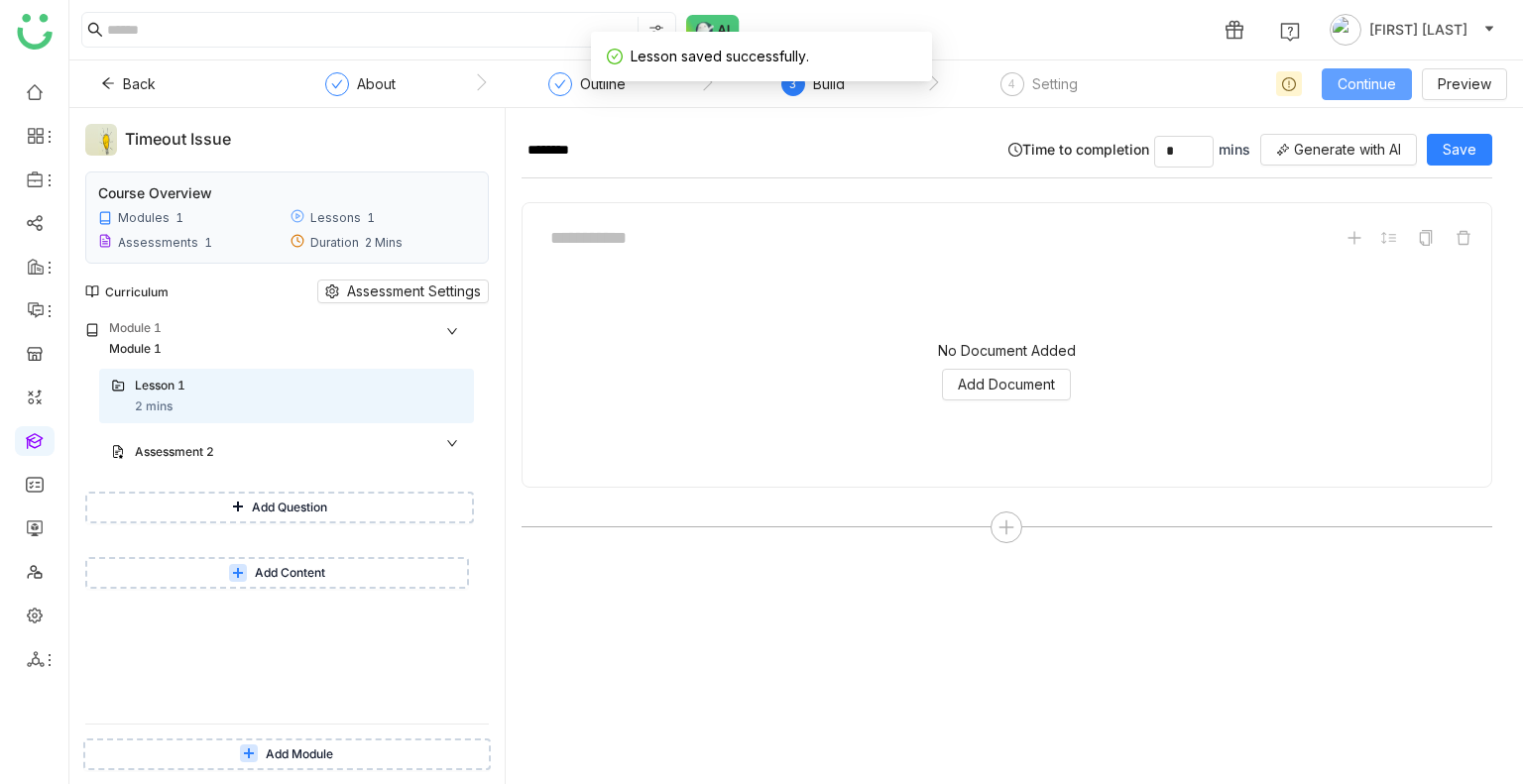click on "Continue" at bounding box center (1366, 84) 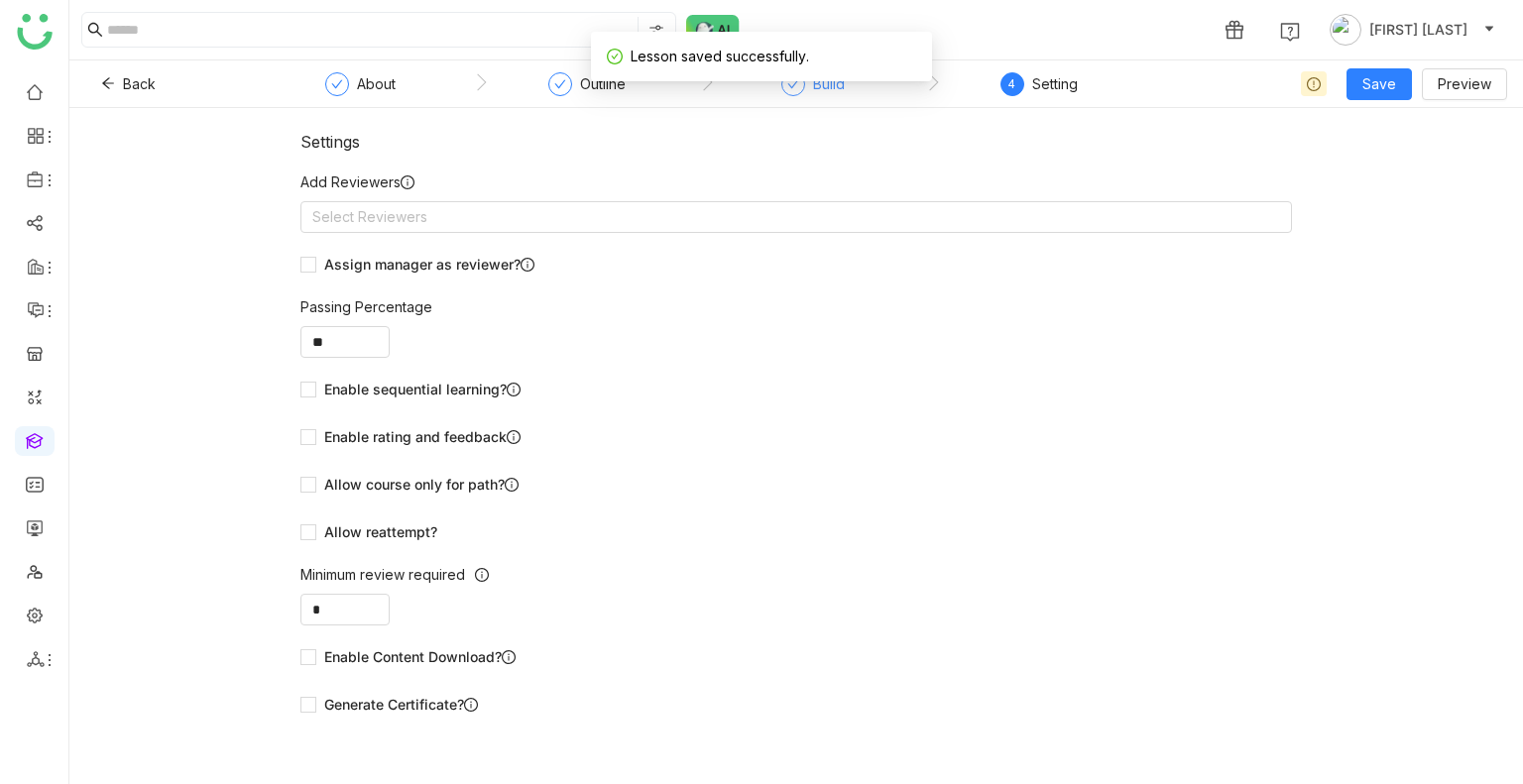 click on "Build" 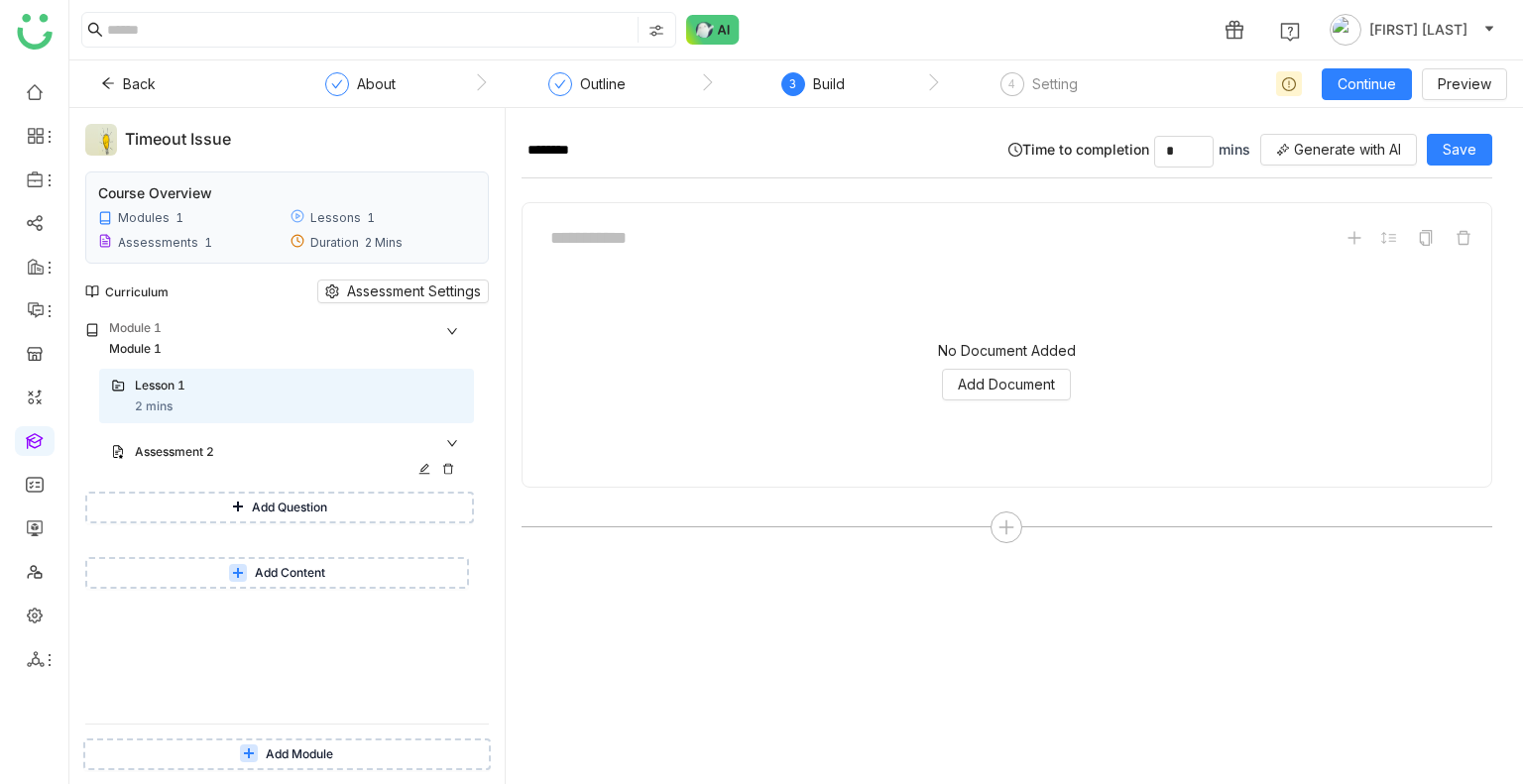 click on "Assessment 2" at bounding box center (279, 452) 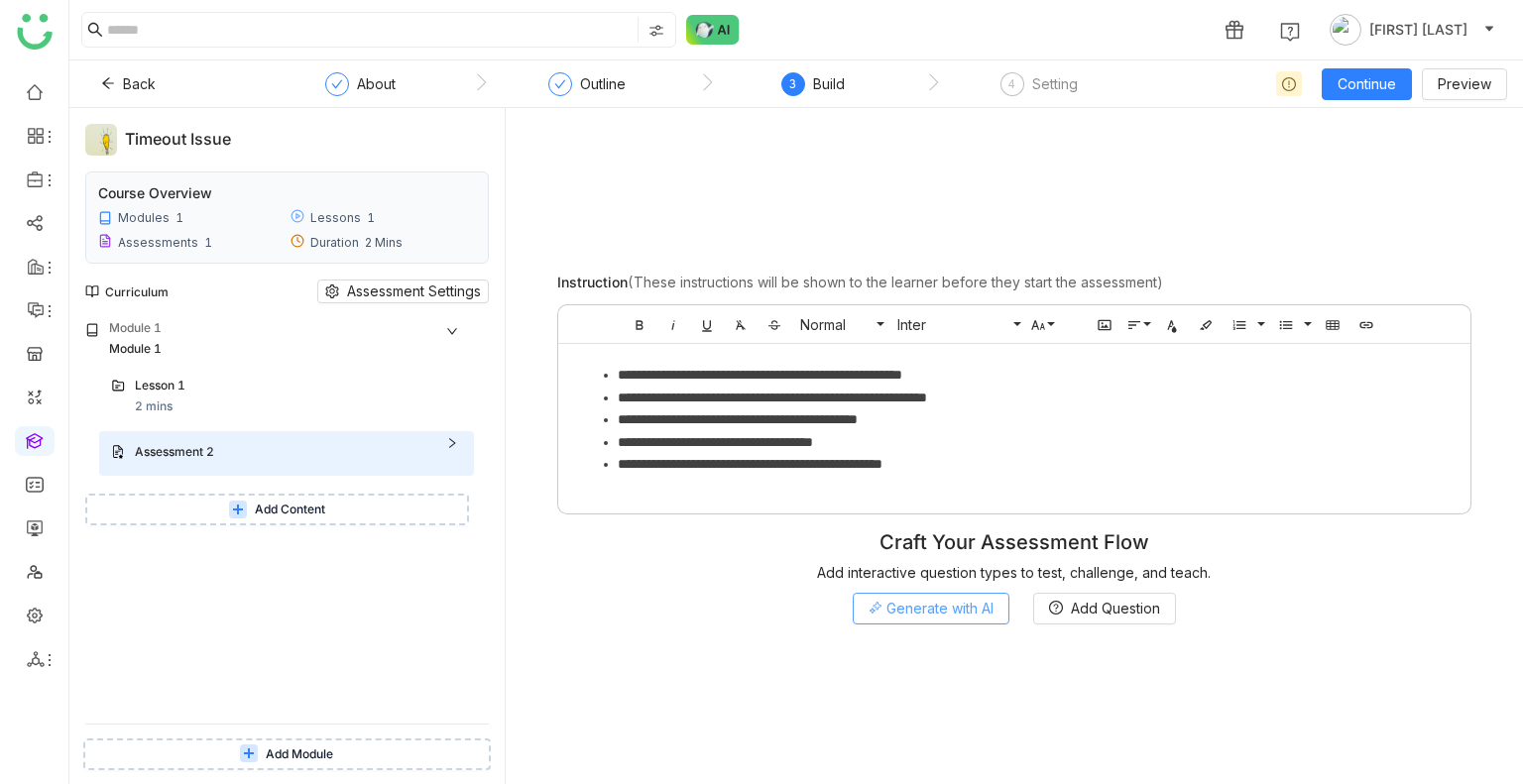 click on "Generate with AI" 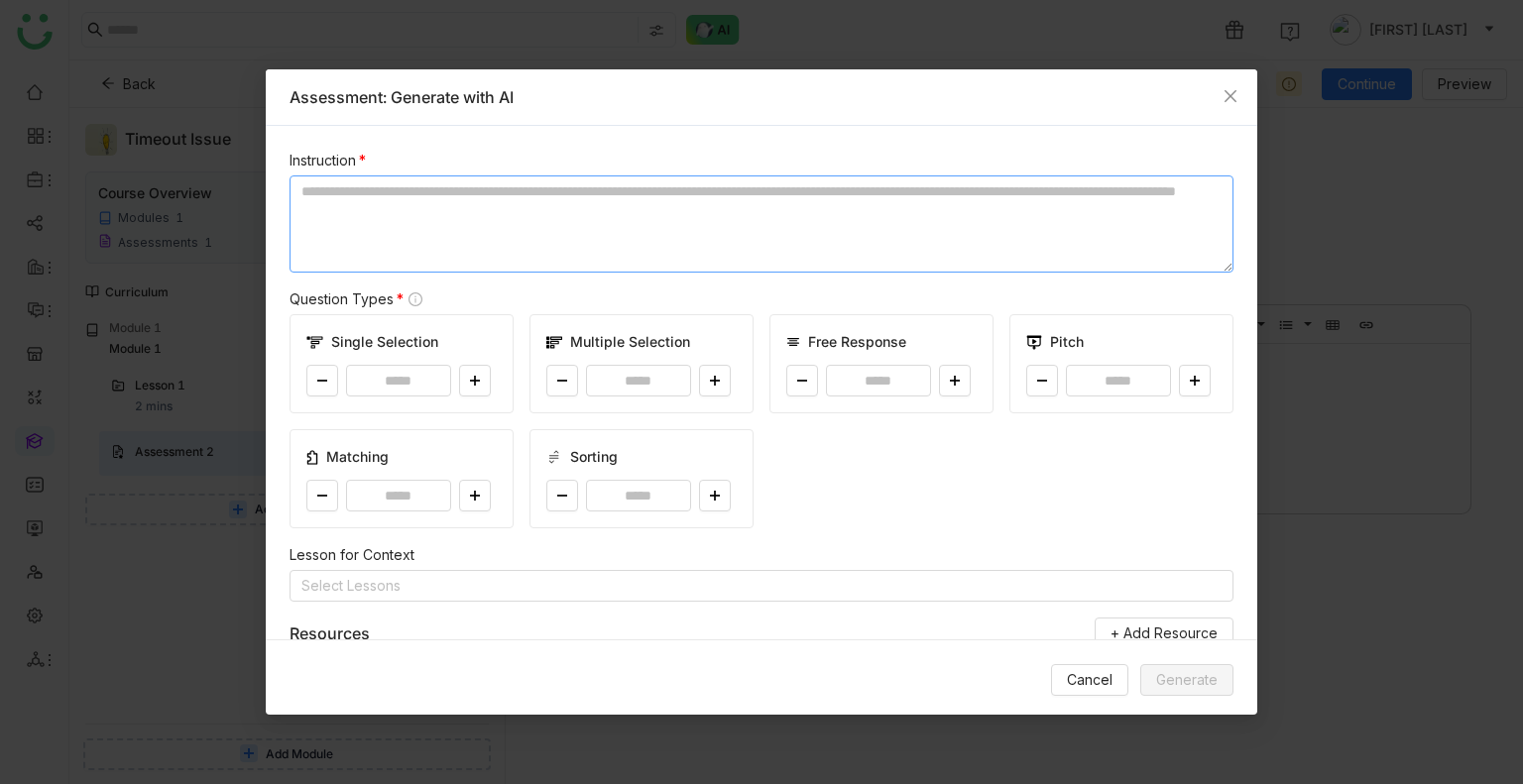 click at bounding box center (762, 224) 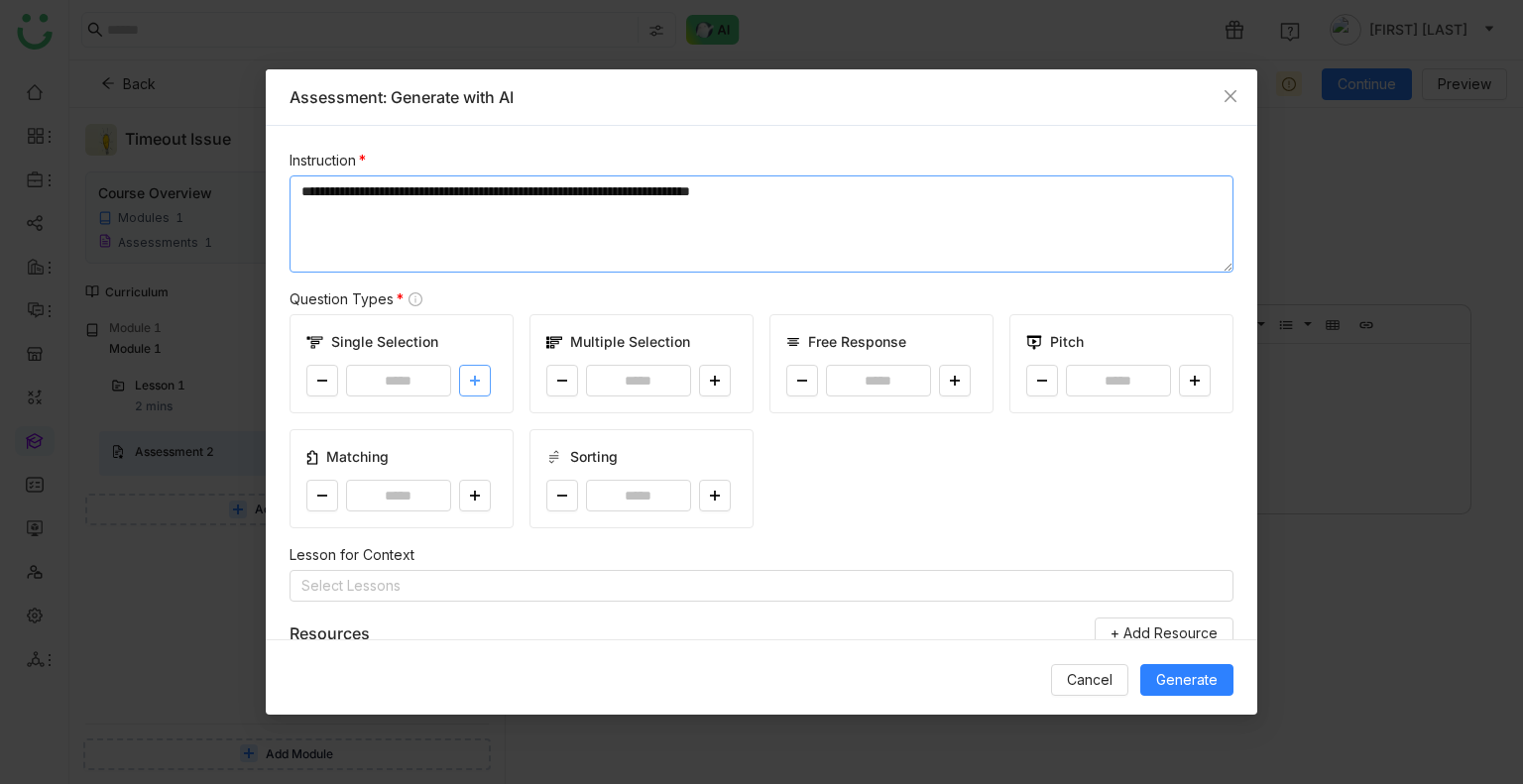 type on "**********" 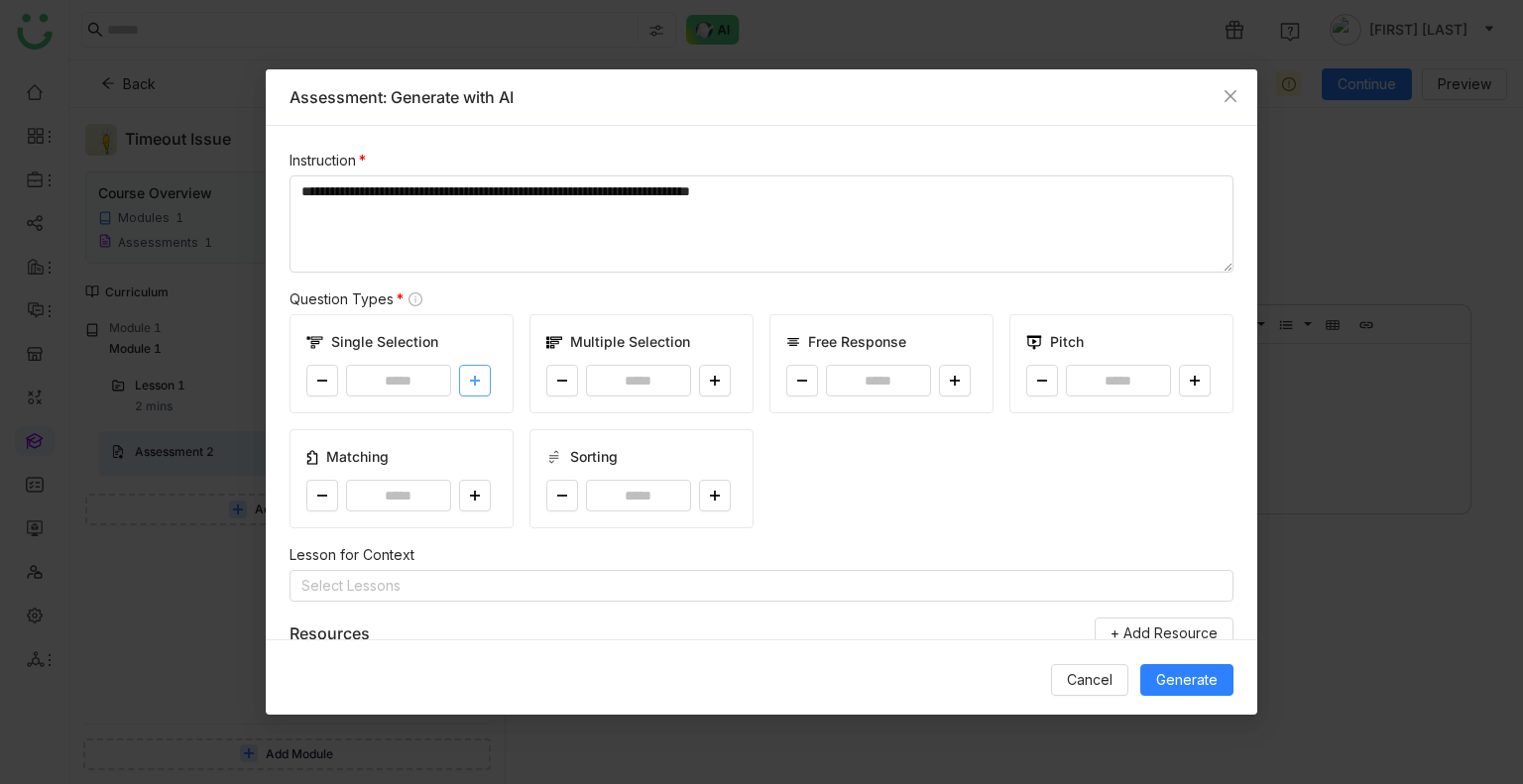 click 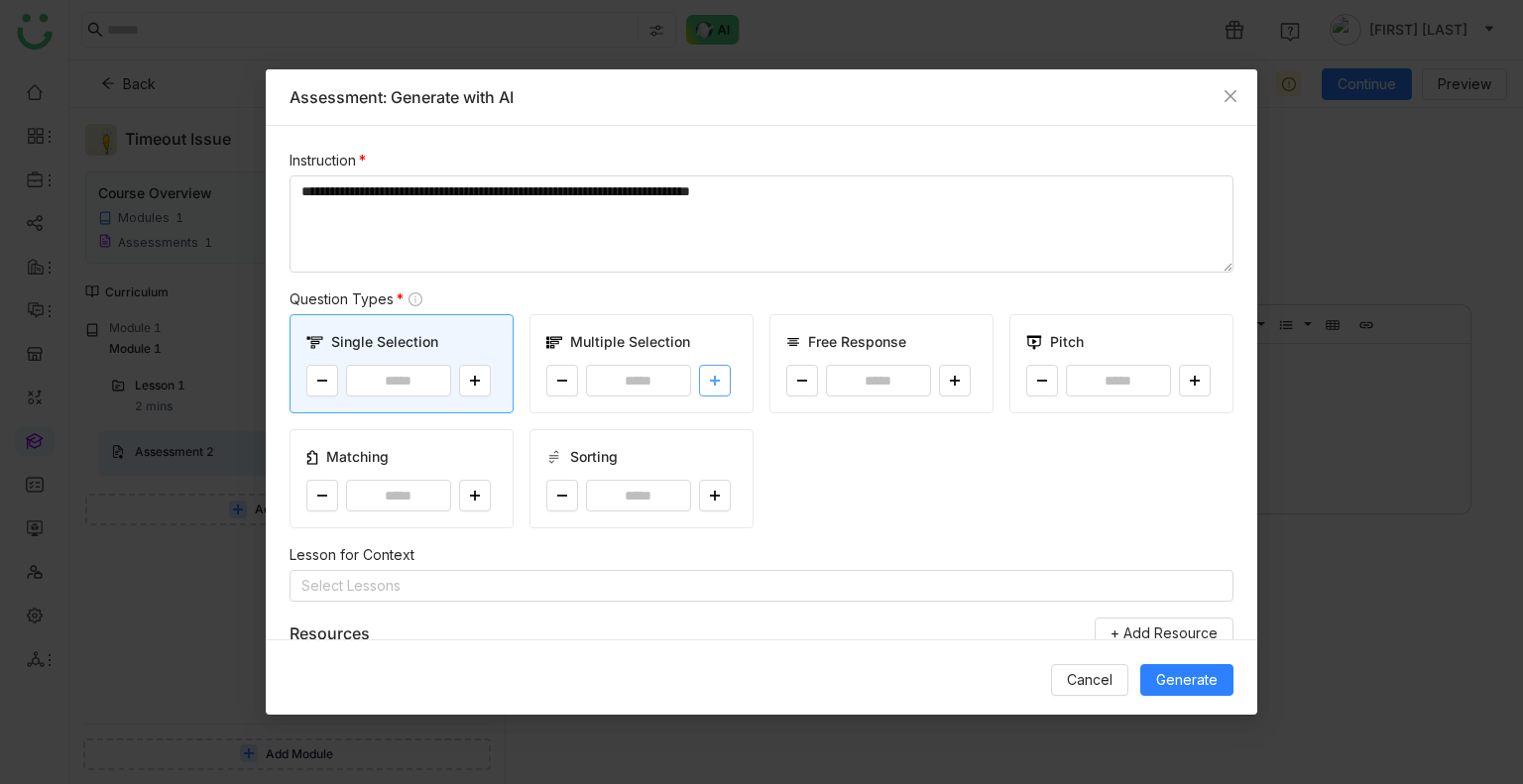 click at bounding box center [715, 381] 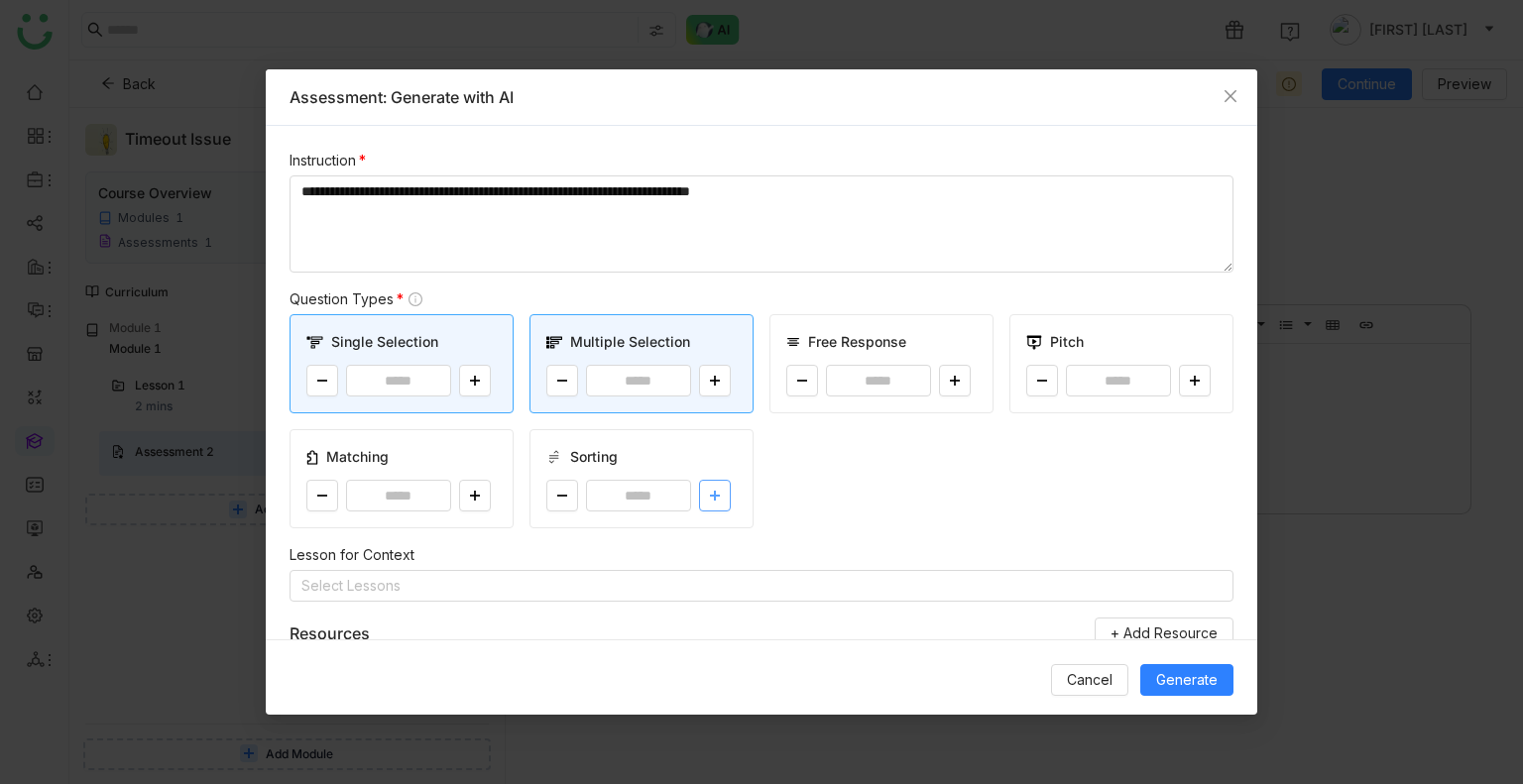 click at bounding box center (715, 496) 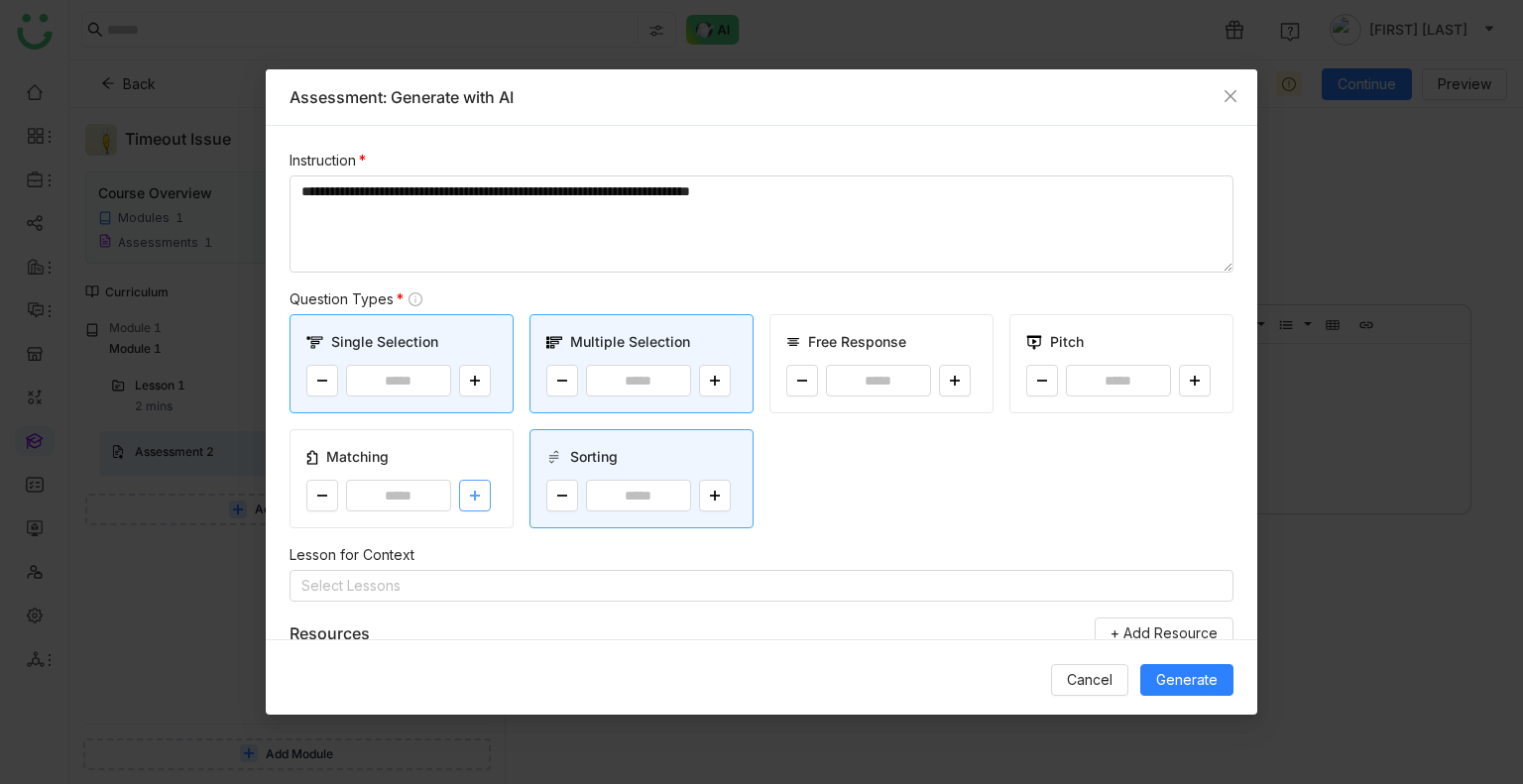 click at bounding box center [475, 496] 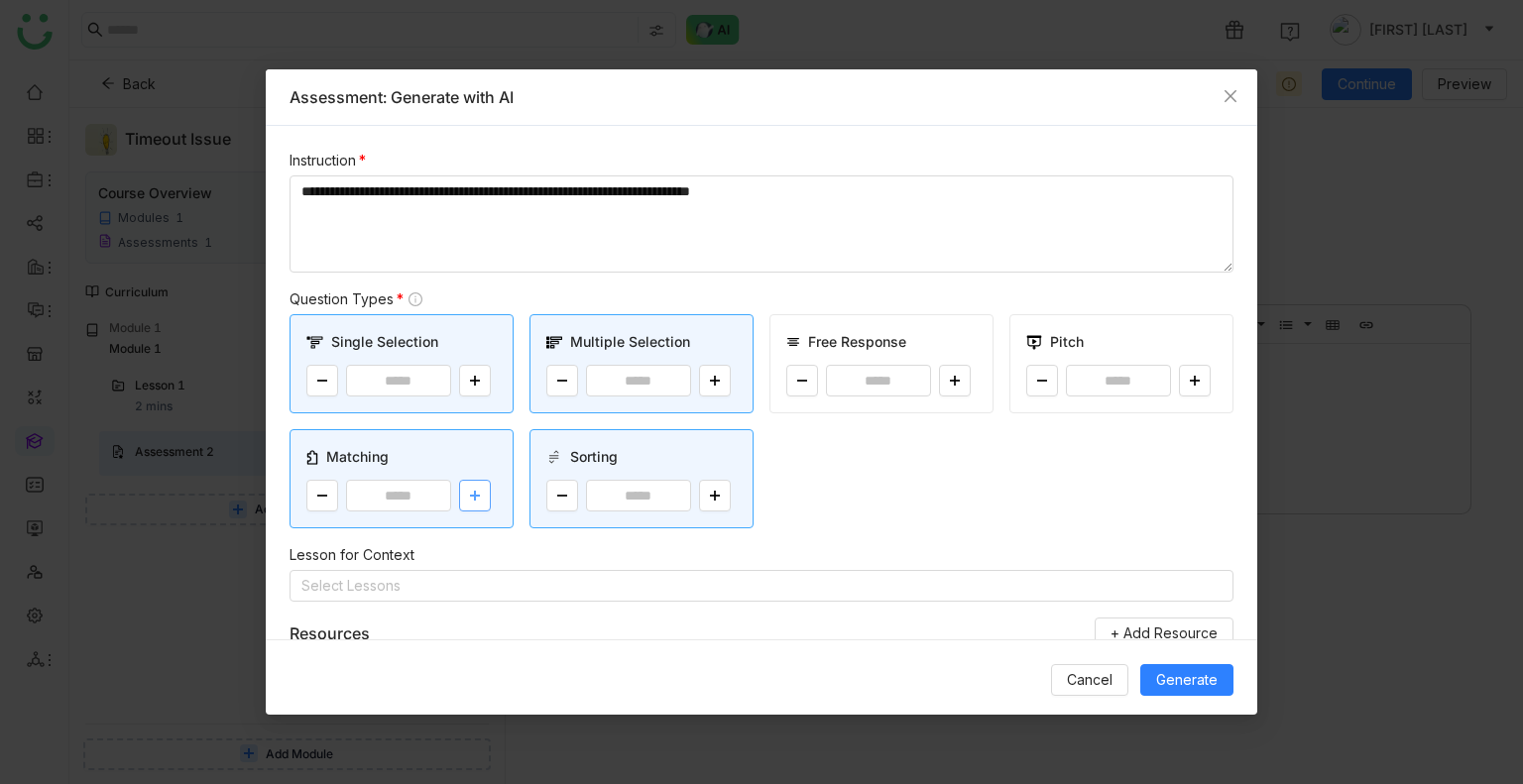 type on "*" 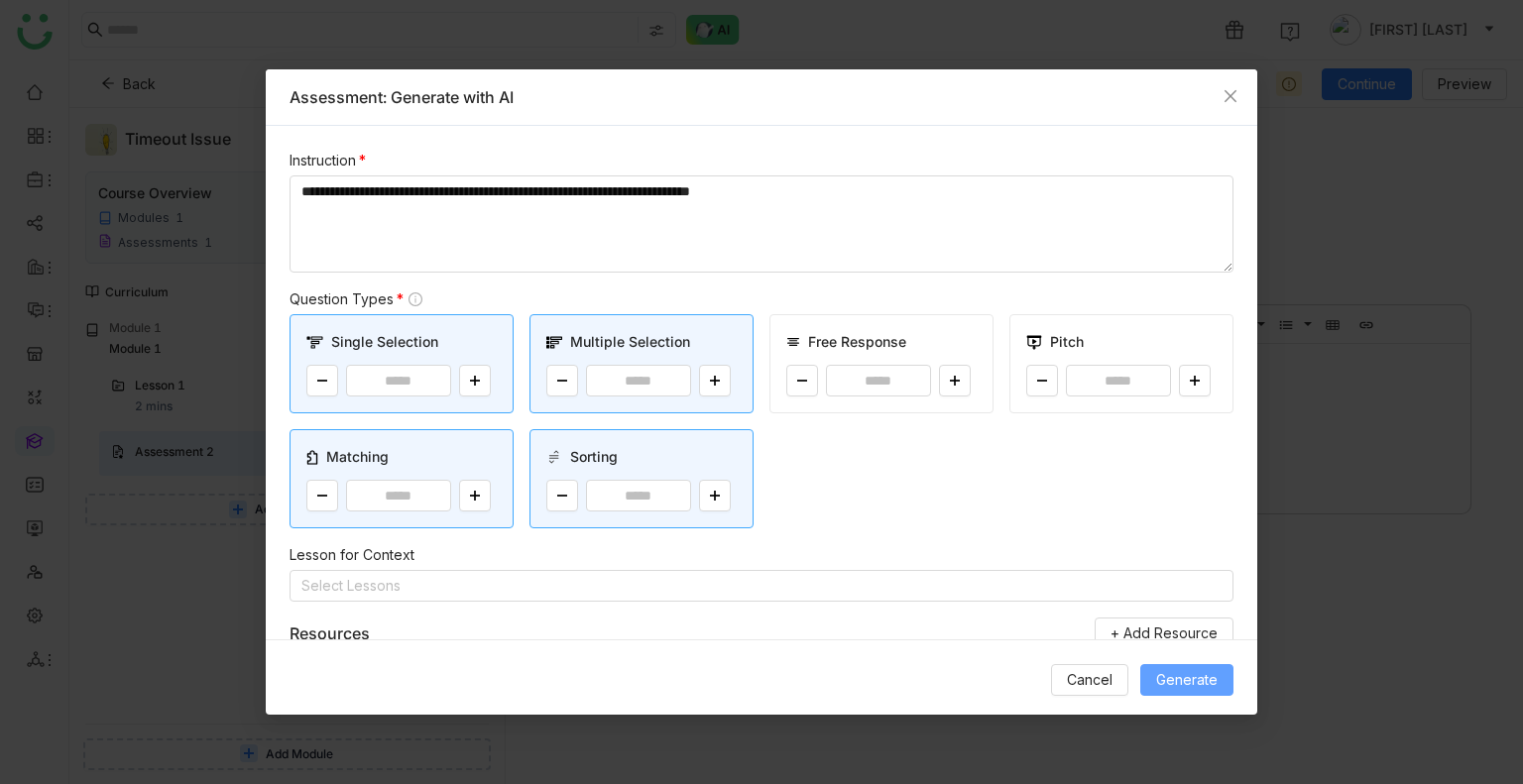 click on "Generate" at bounding box center [1187, 680] 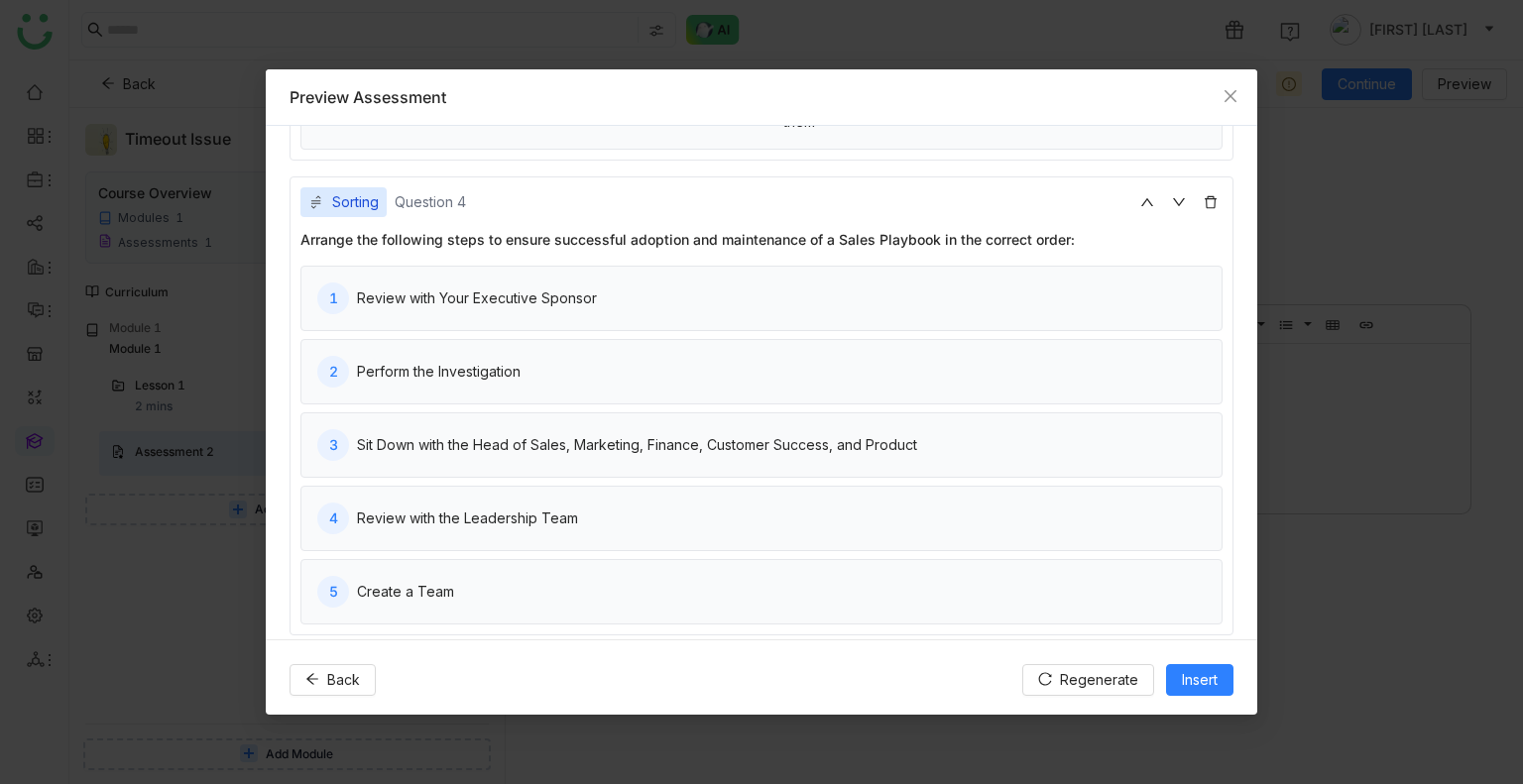 scroll, scrollTop: 1176, scrollLeft: 0, axis: vertical 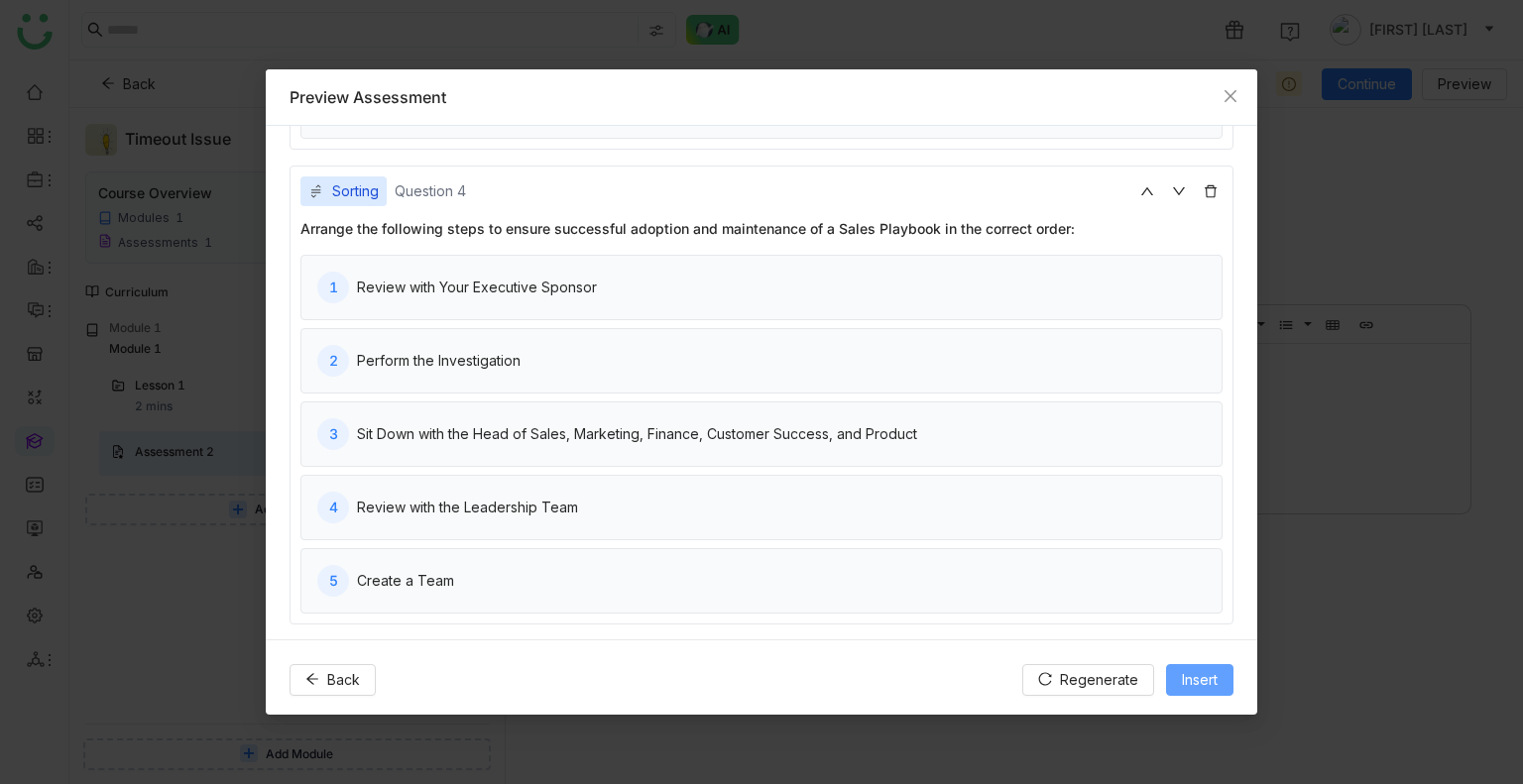 click on "Insert" at bounding box center [1200, 680] 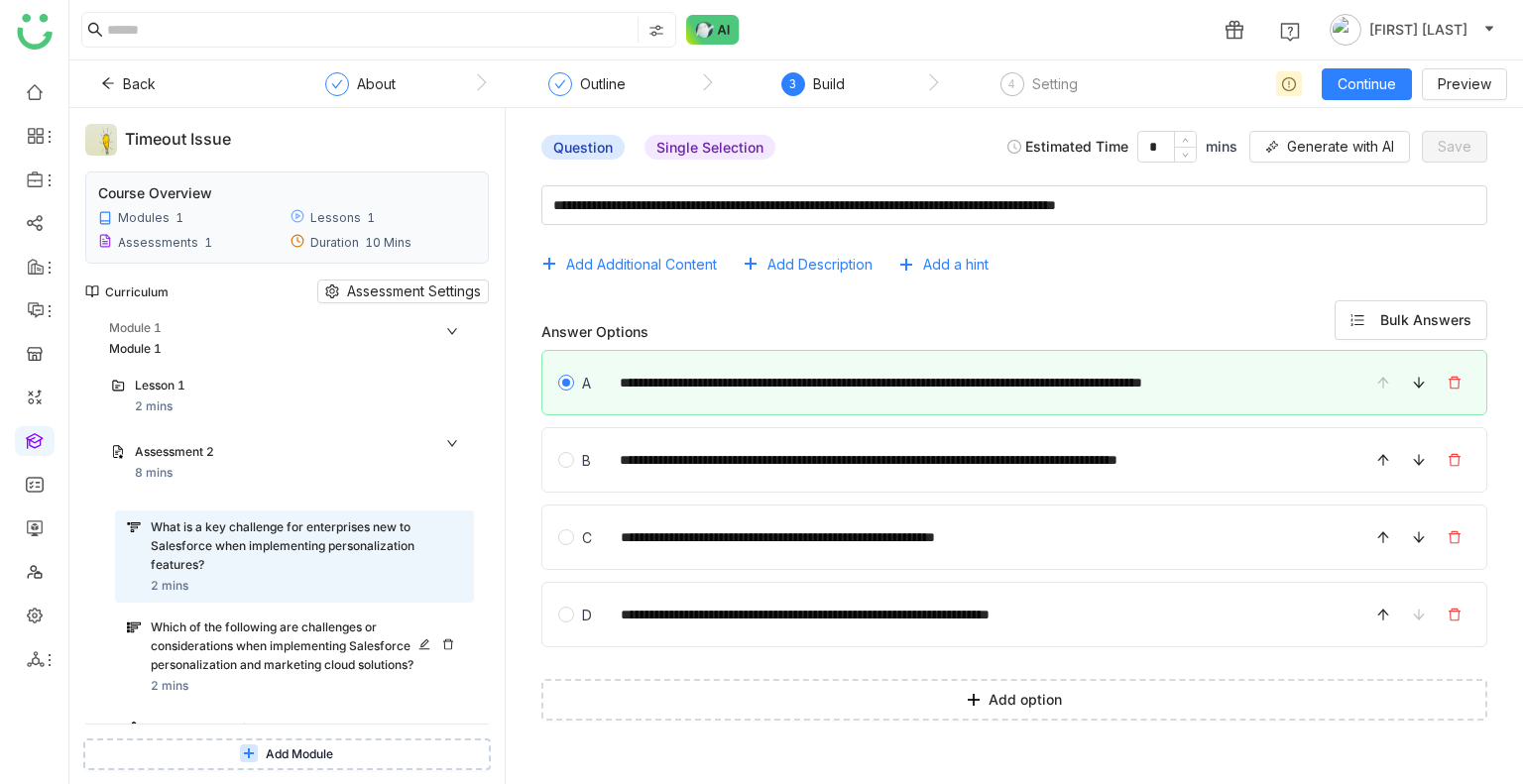 click on "Which of the following are challenges or considerations when implementing Salesforce personalization and marketing cloud solutions?" at bounding box center [288, 646] 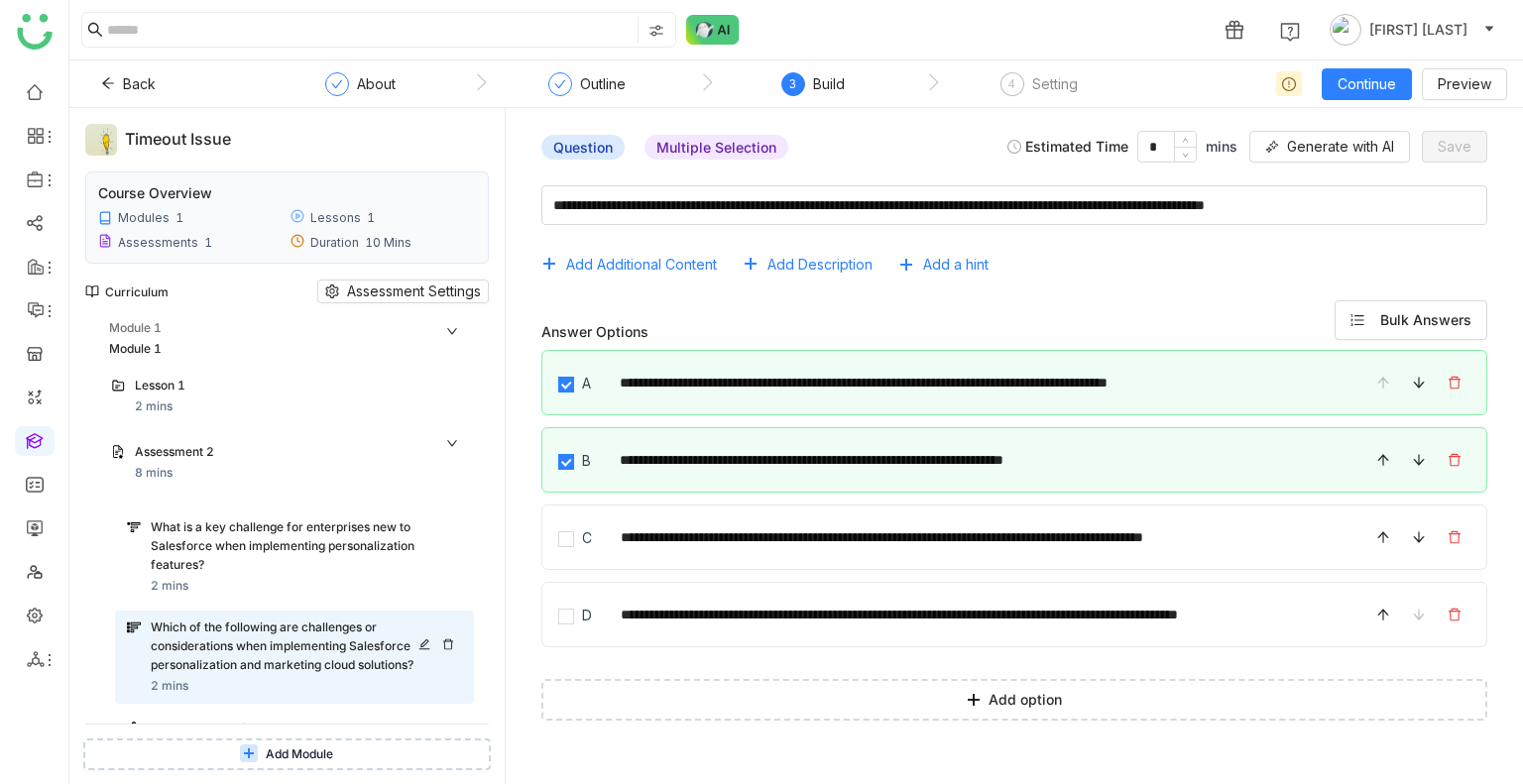 scroll, scrollTop: 266, scrollLeft: 0, axis: vertical 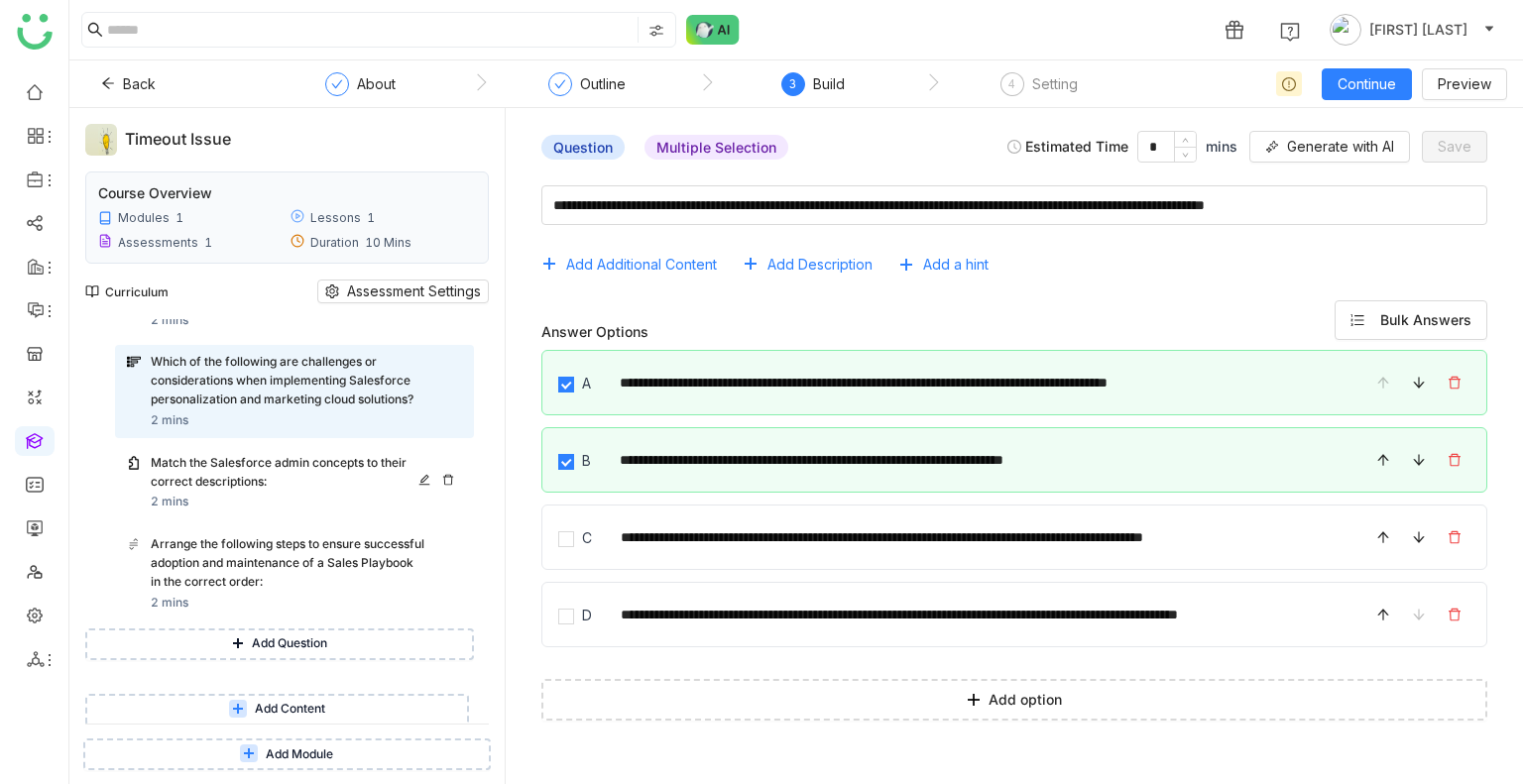 click on "Match the Salesforce admin concepts to their correct descriptions:" at bounding box center (288, 473) 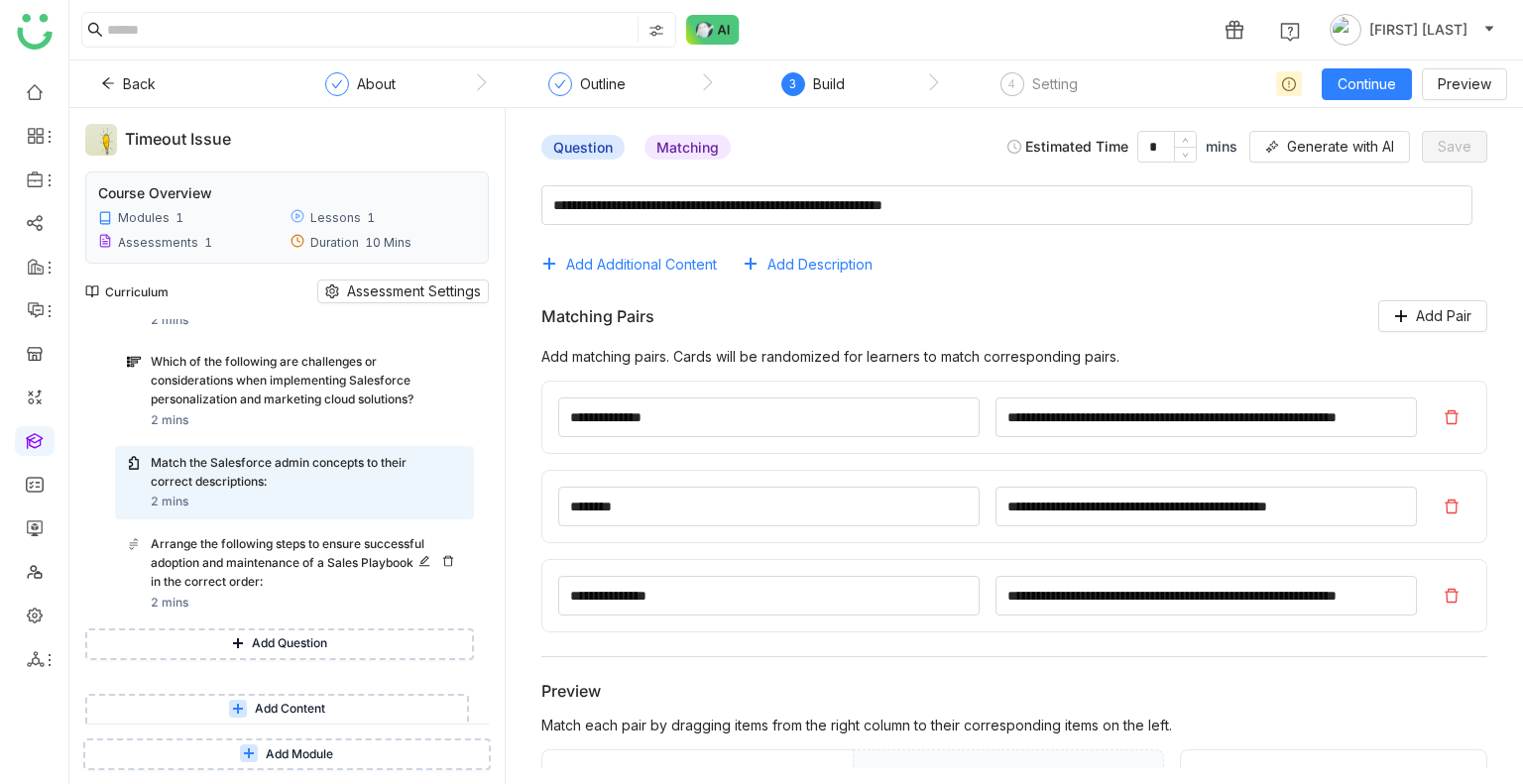 click on "Arrange the following steps to ensure successful adoption and maintenance of a Sales Playbook in the correct order:" at bounding box center (288, 563) 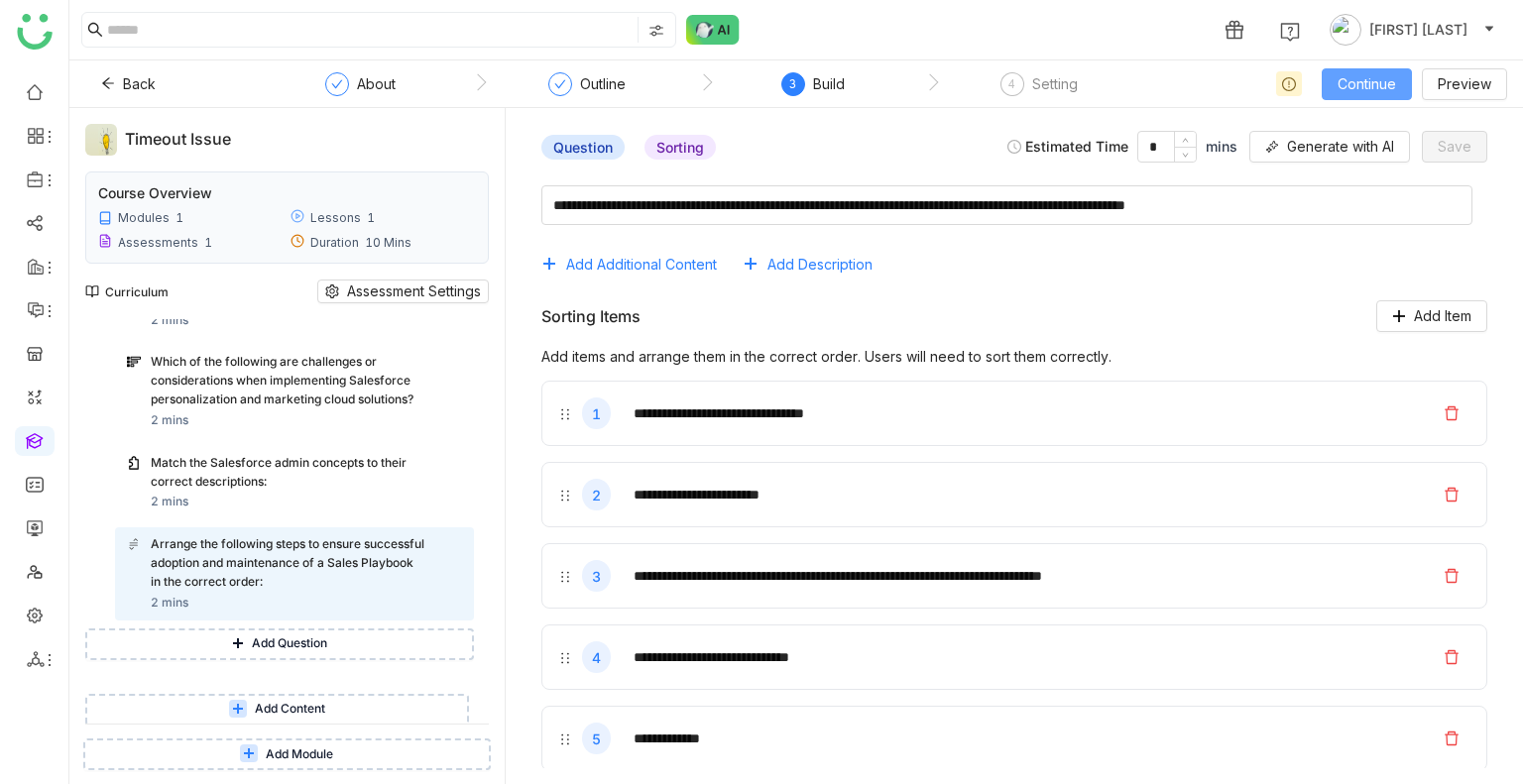 click on "Continue" at bounding box center (1366, 84) 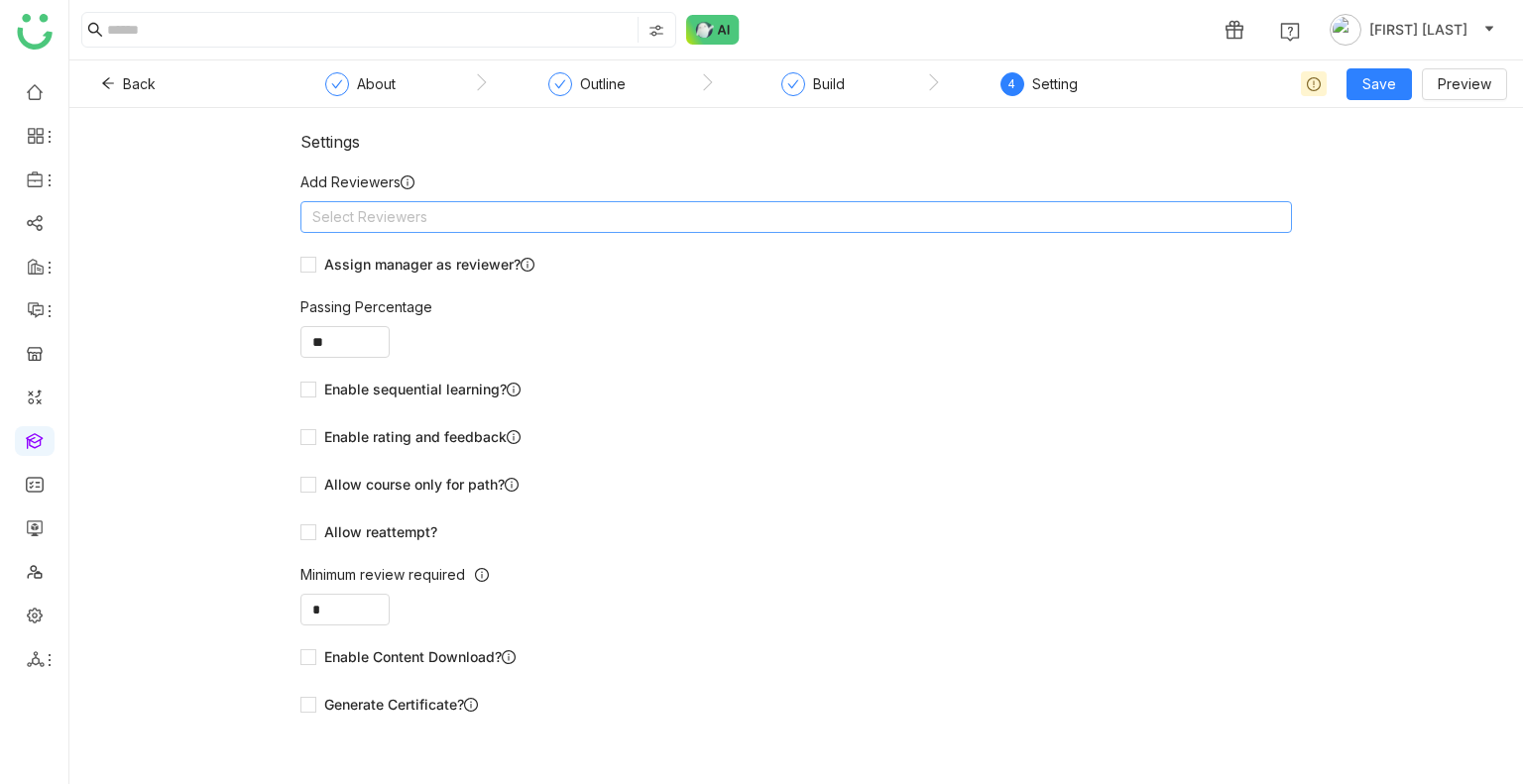 click on "Select Reviewers" 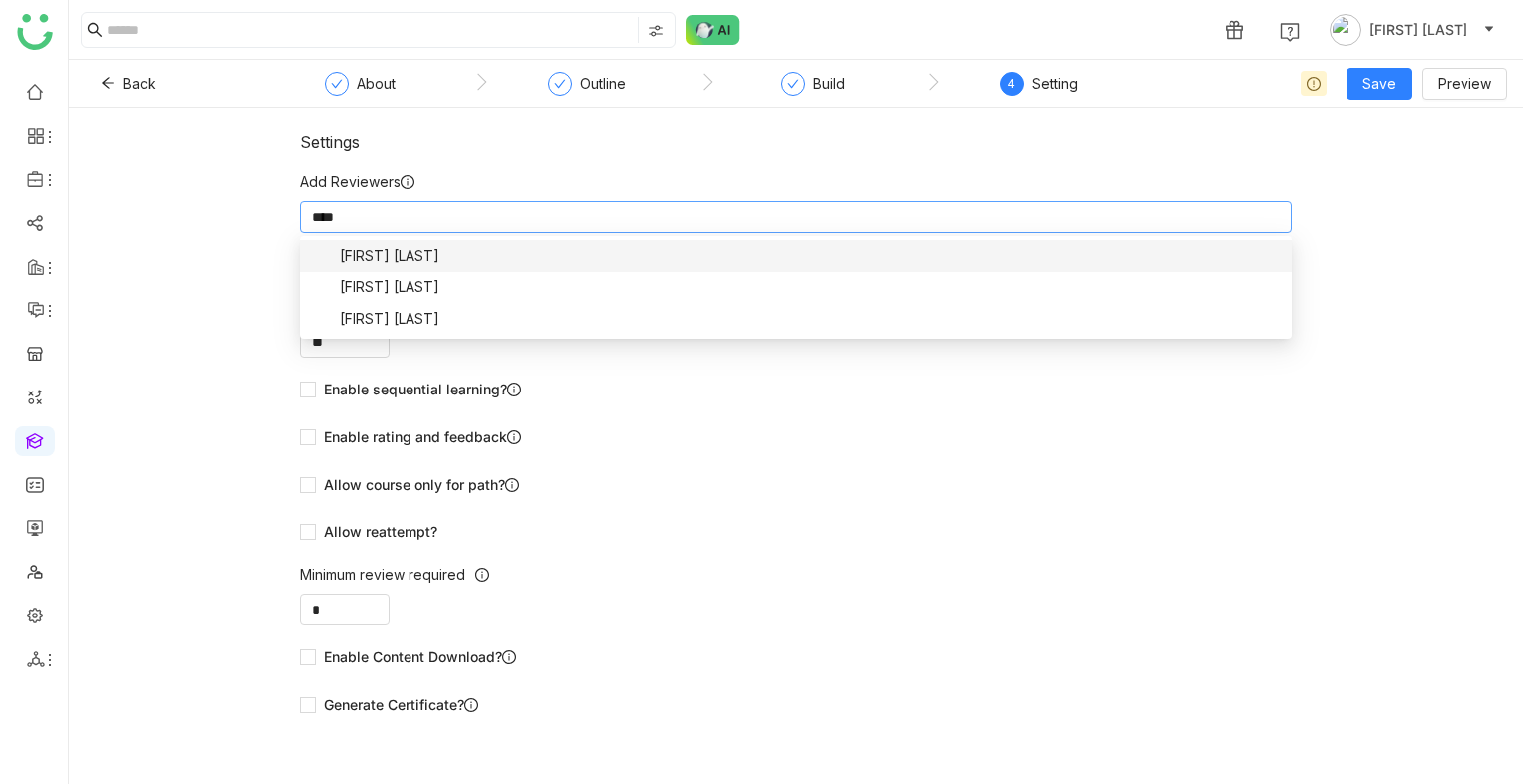 type on "*****" 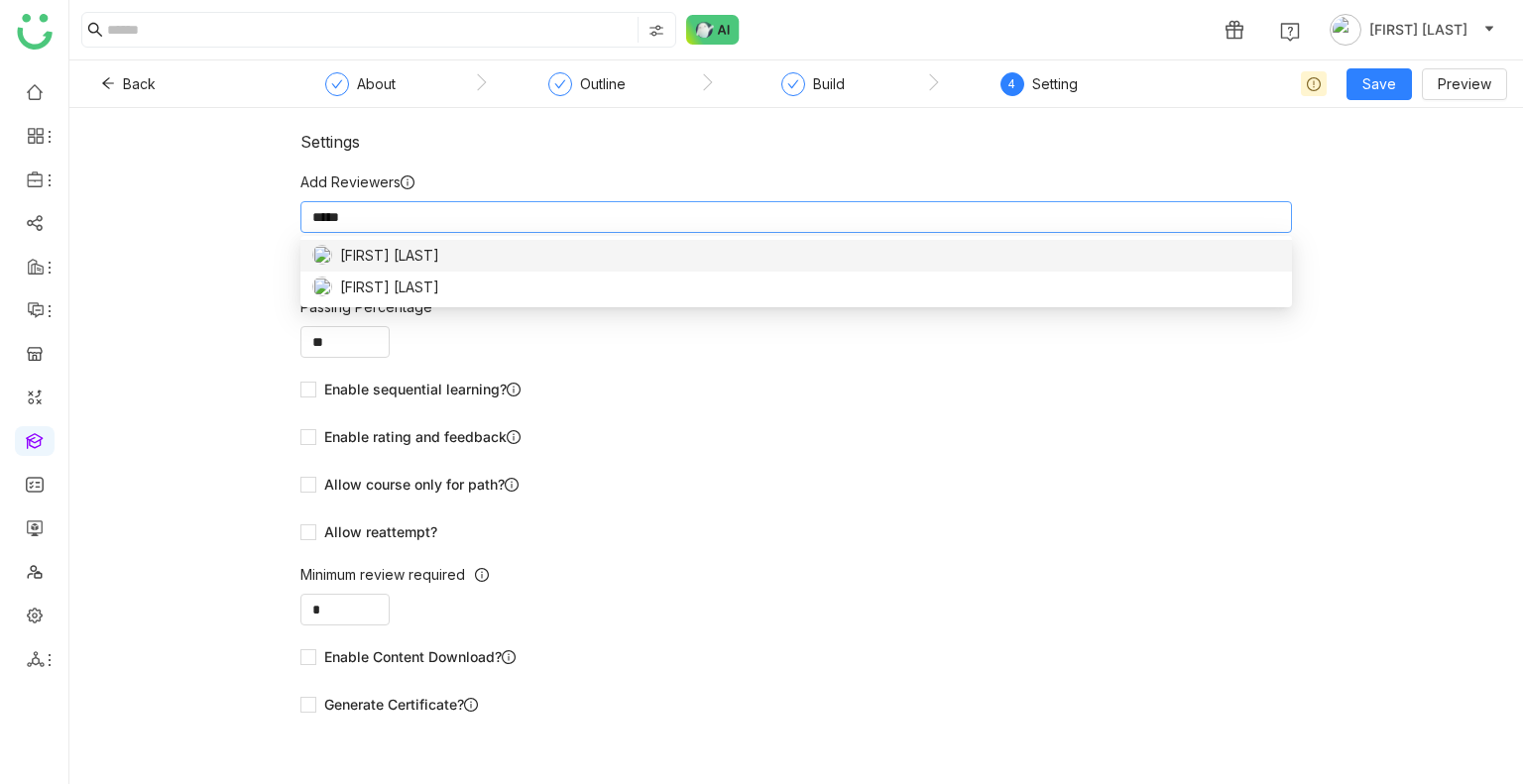 scroll, scrollTop: 0, scrollLeft: 0, axis: both 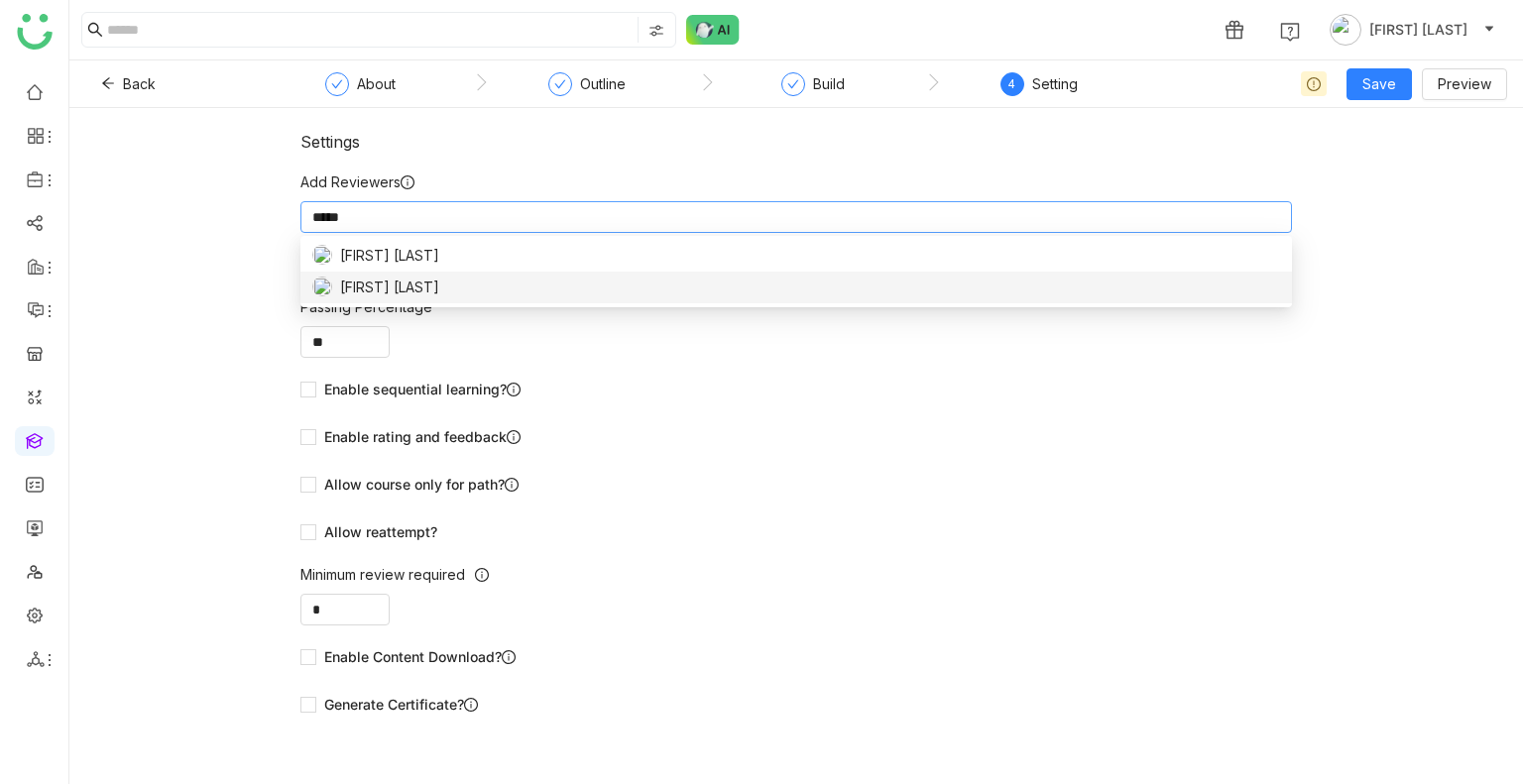 type 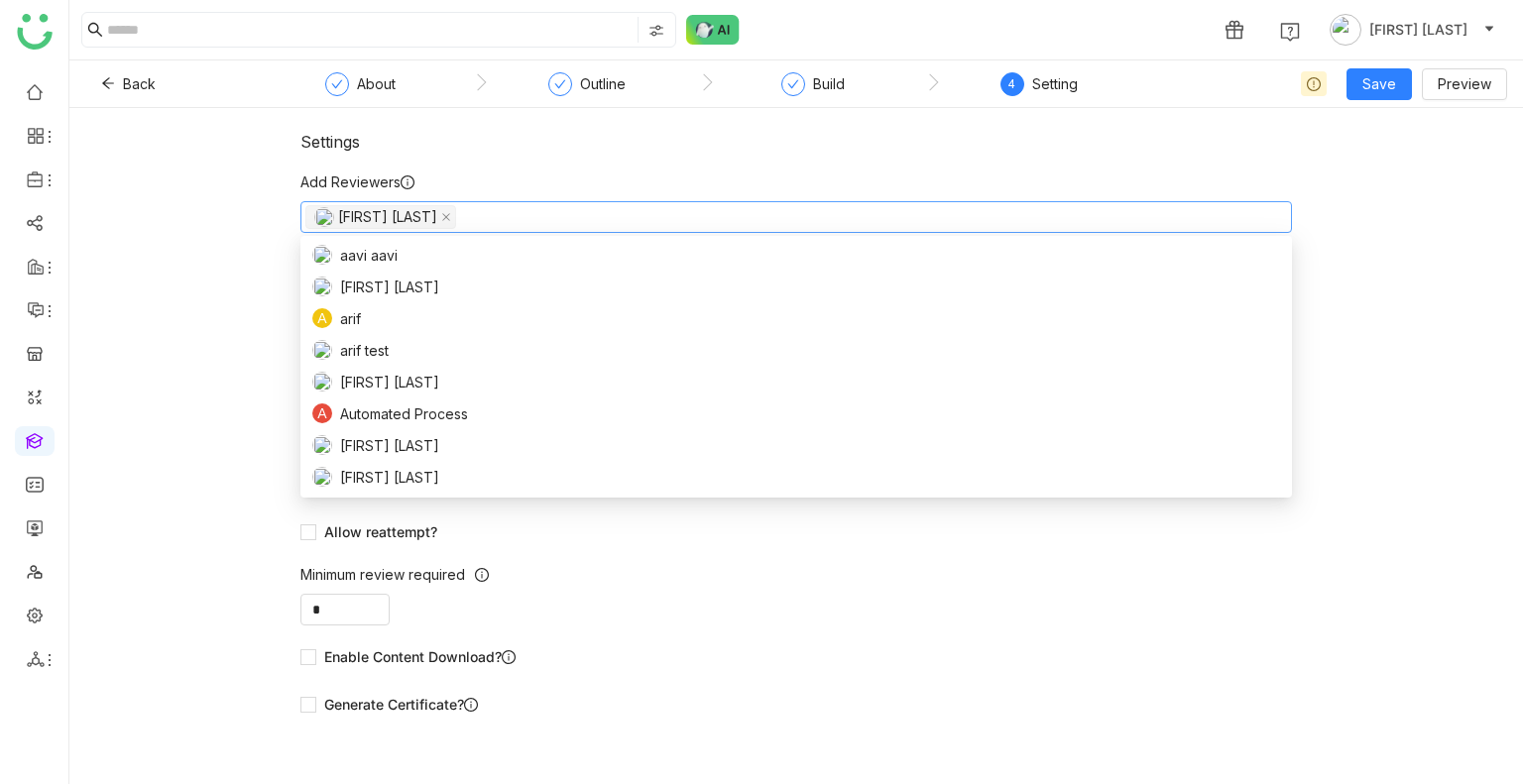 click on "Add Reviewers" 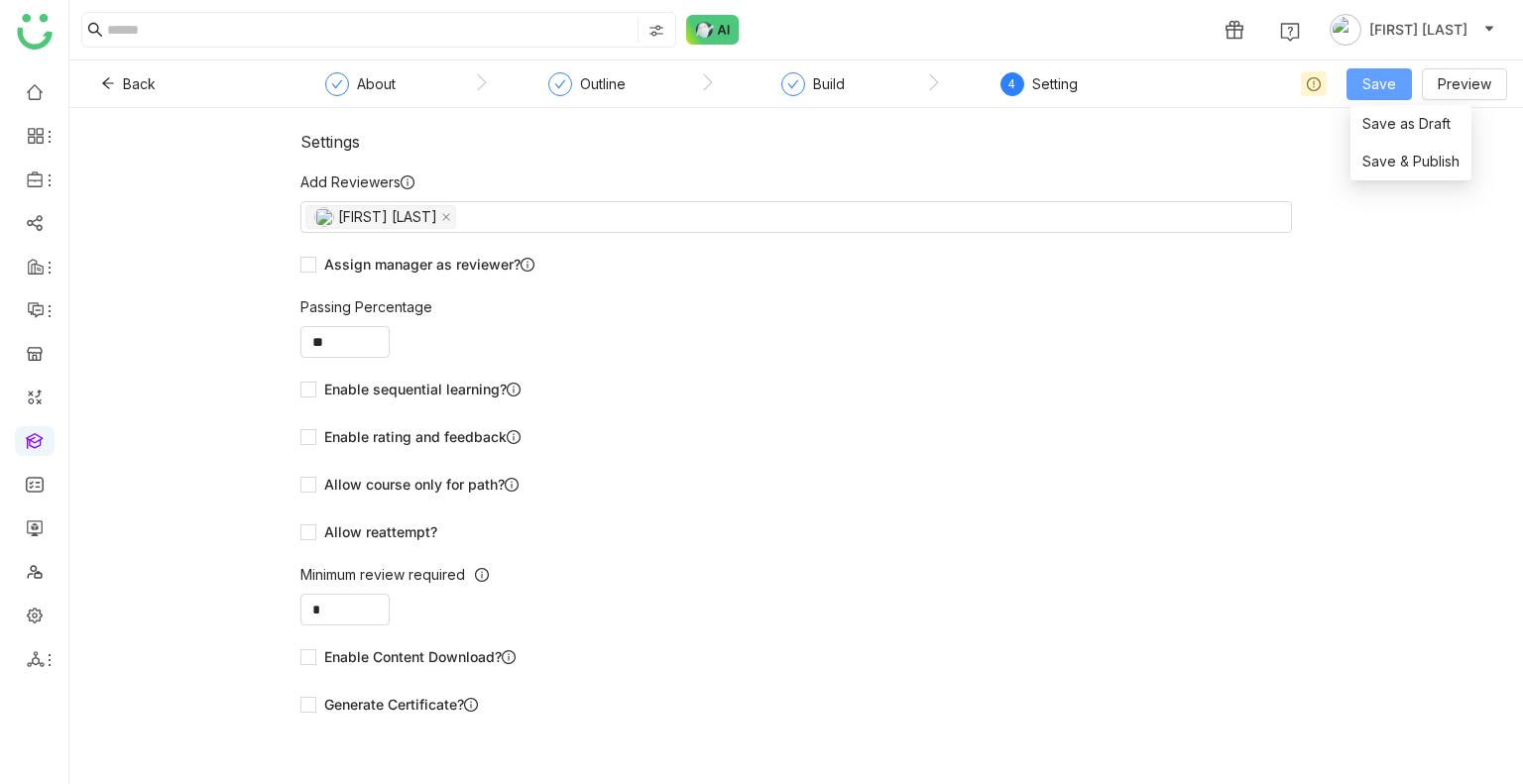 click on "Save" 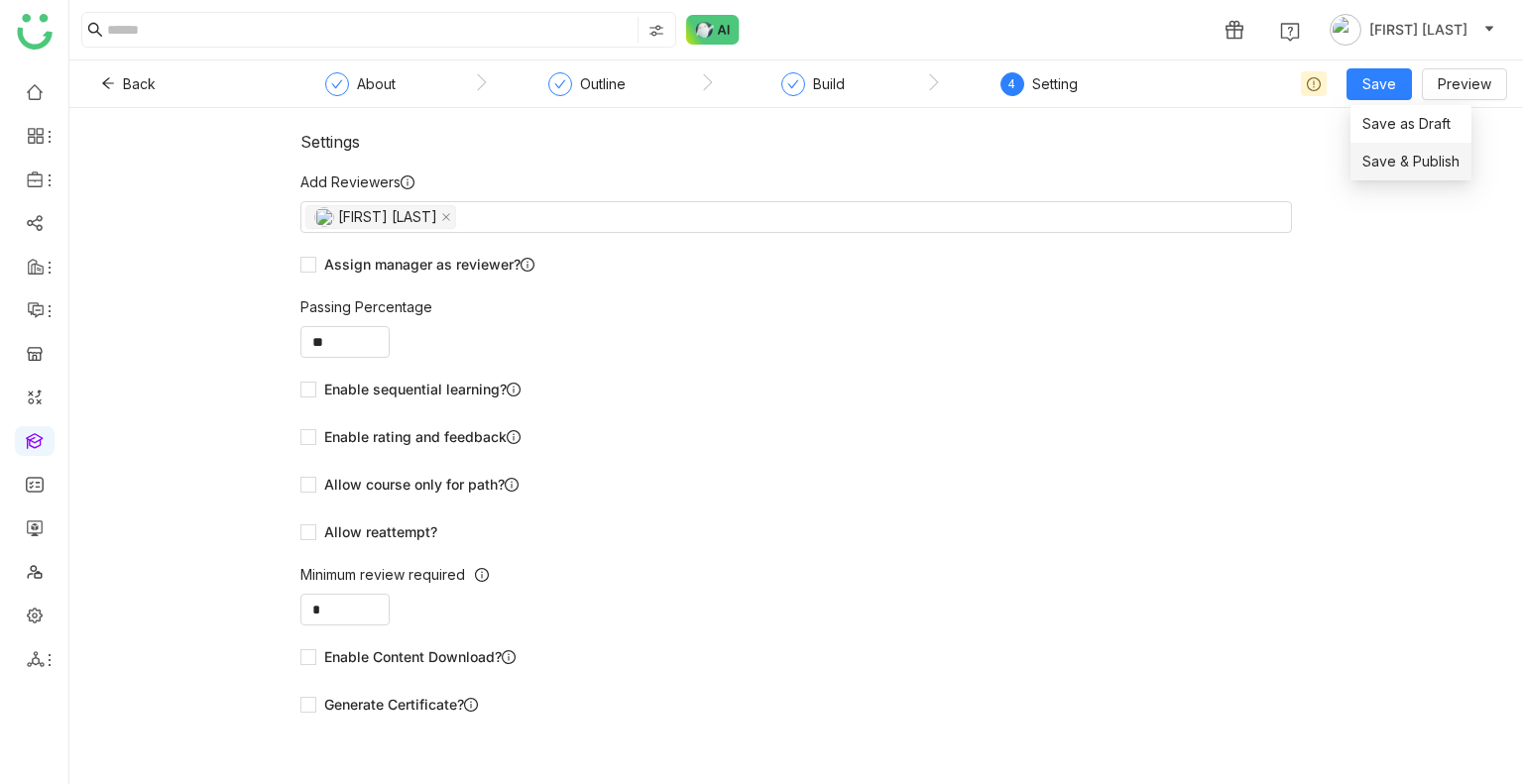 click on "Save & Publish" at bounding box center [1411, 162] 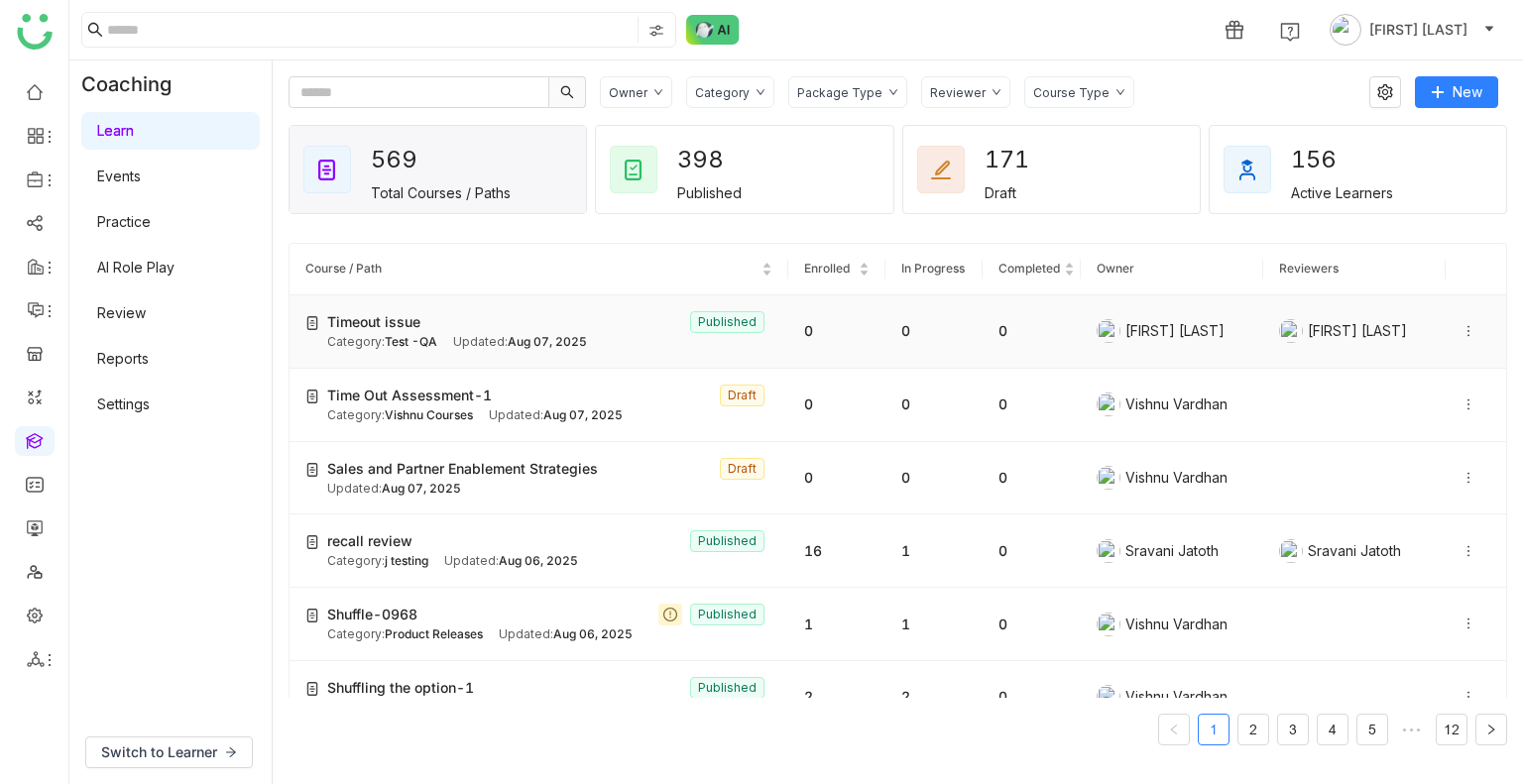 click 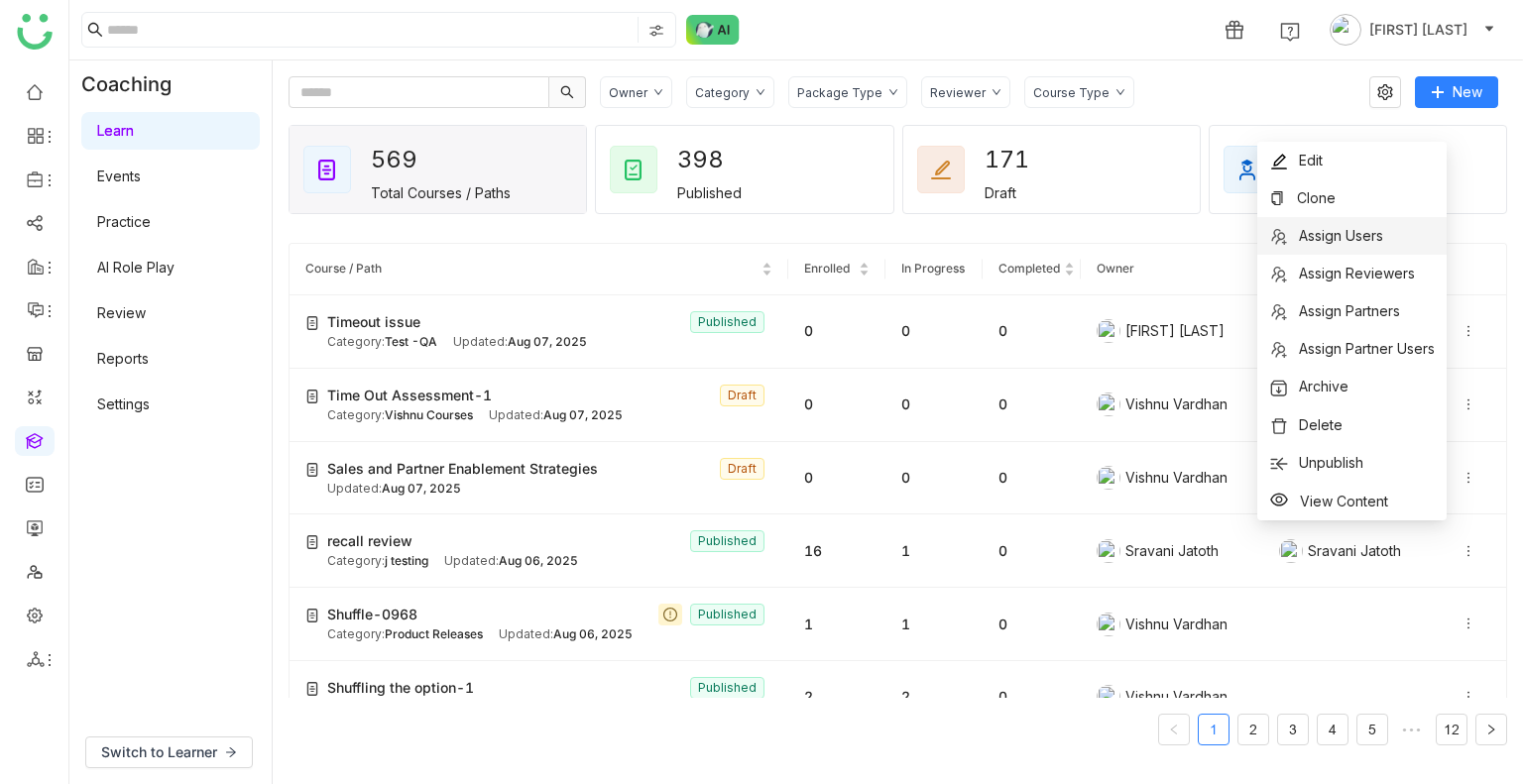click on "Assign Users" at bounding box center [1341, 235] 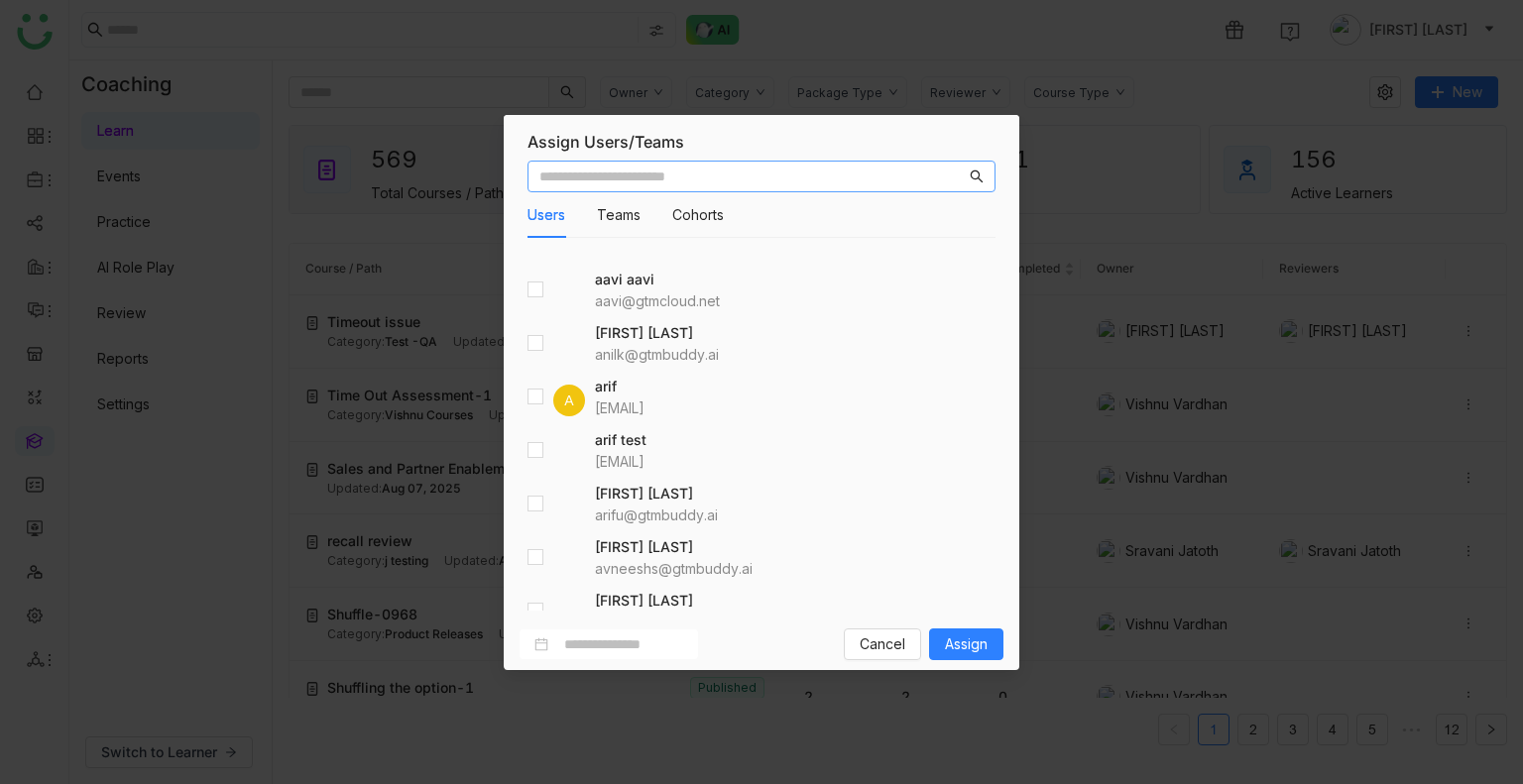 click at bounding box center [753, 176] 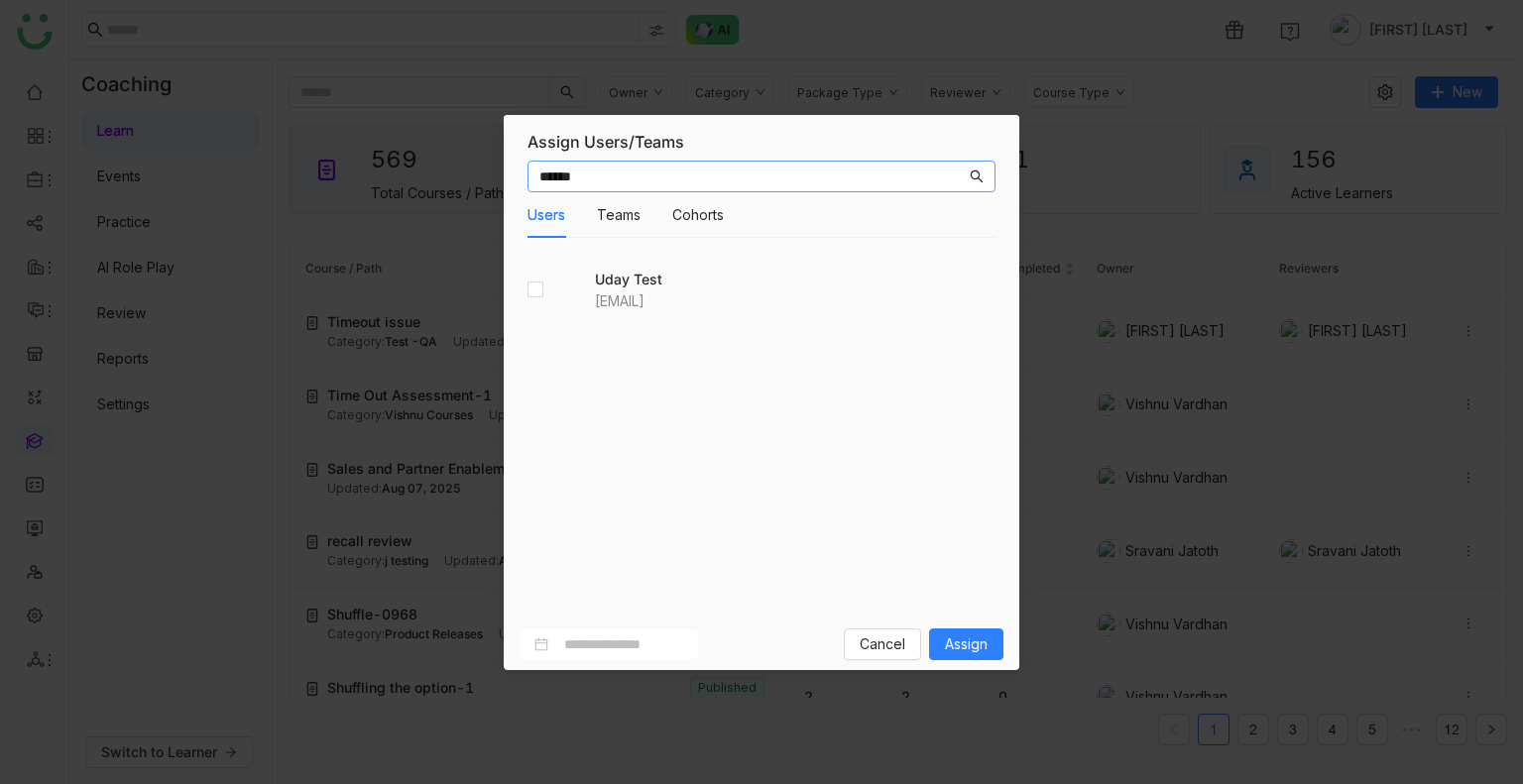 type on "******" 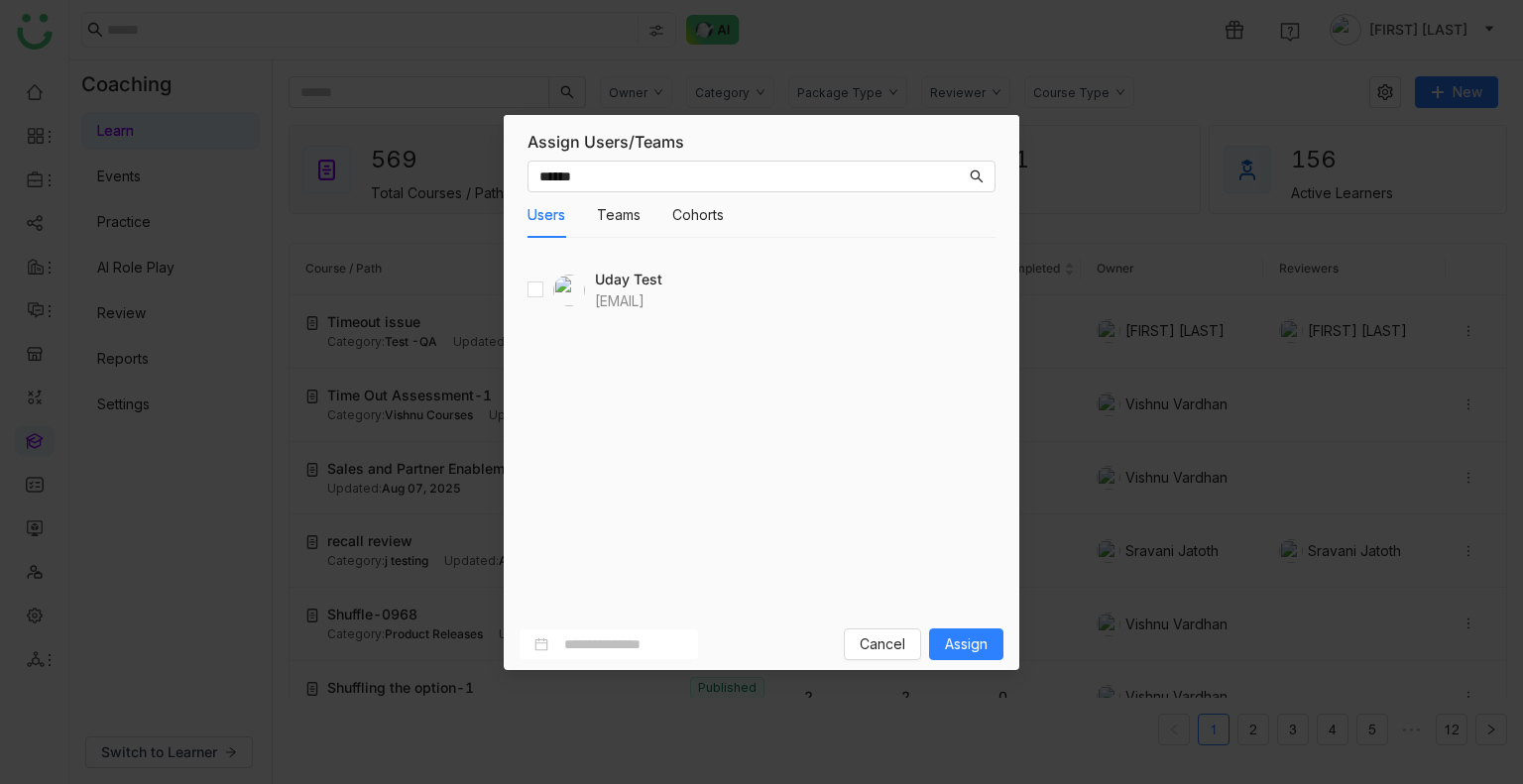 click at bounding box center (556, 290) 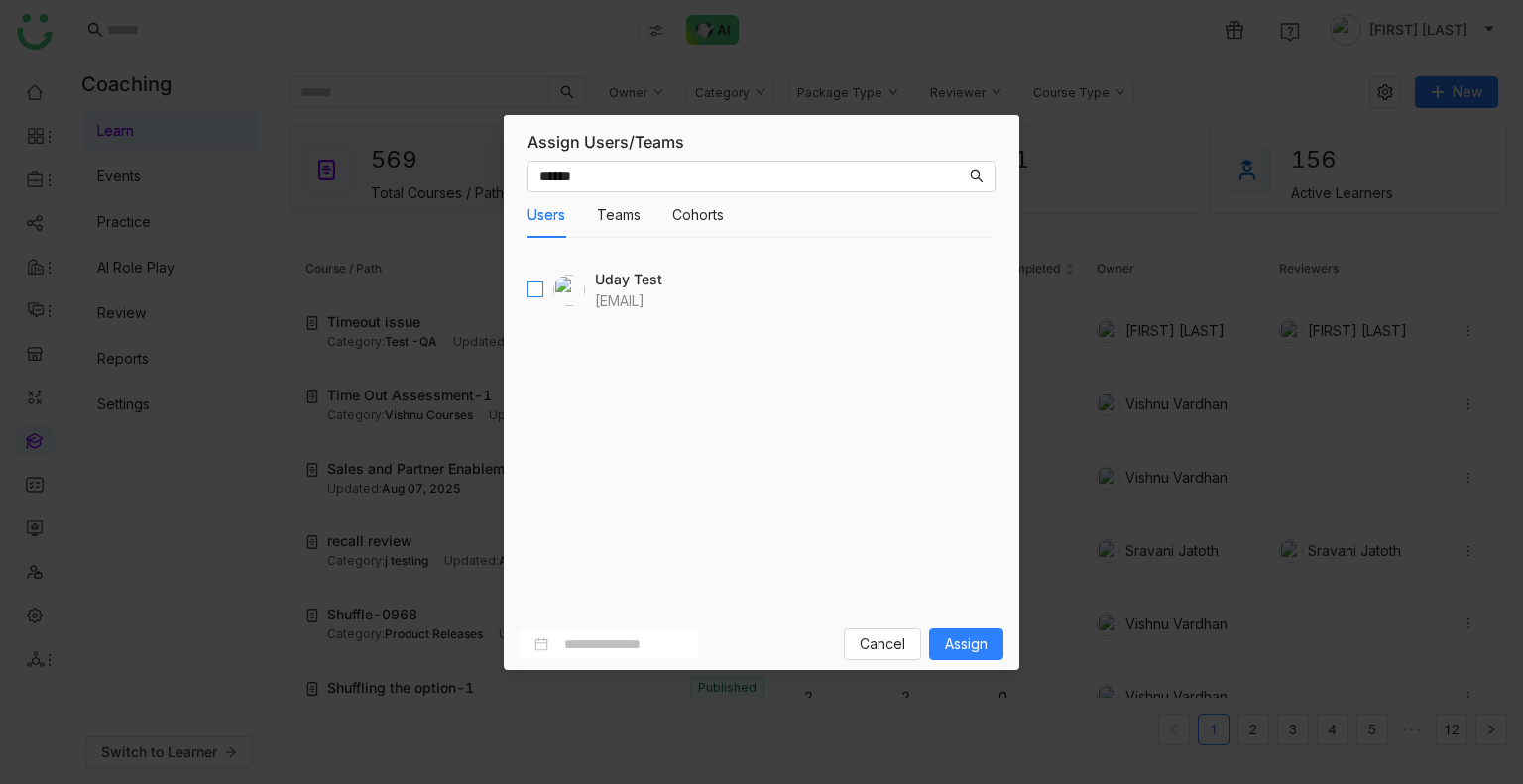 click at bounding box center [535, 290] 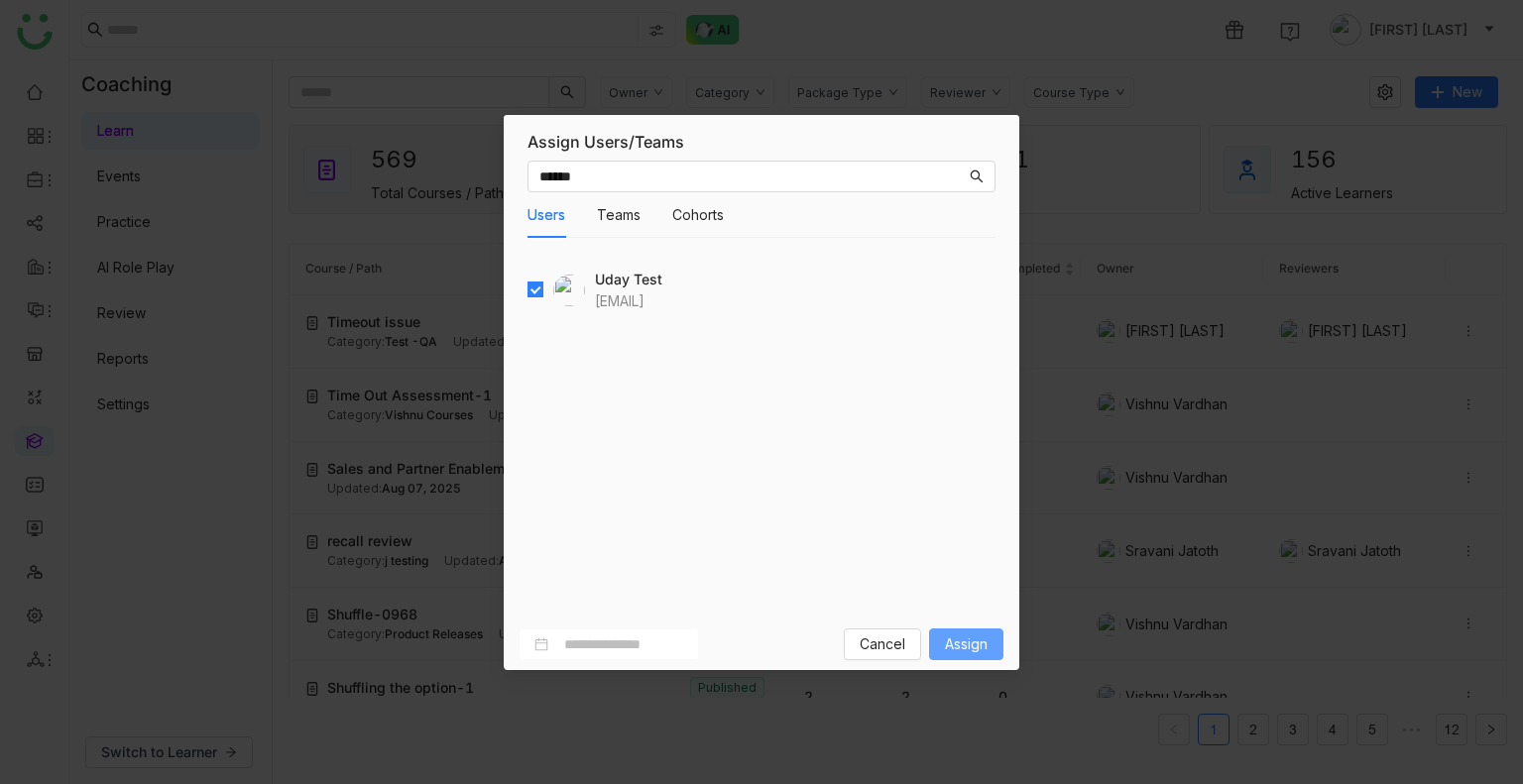 click on "Assign" at bounding box center [966, 644] 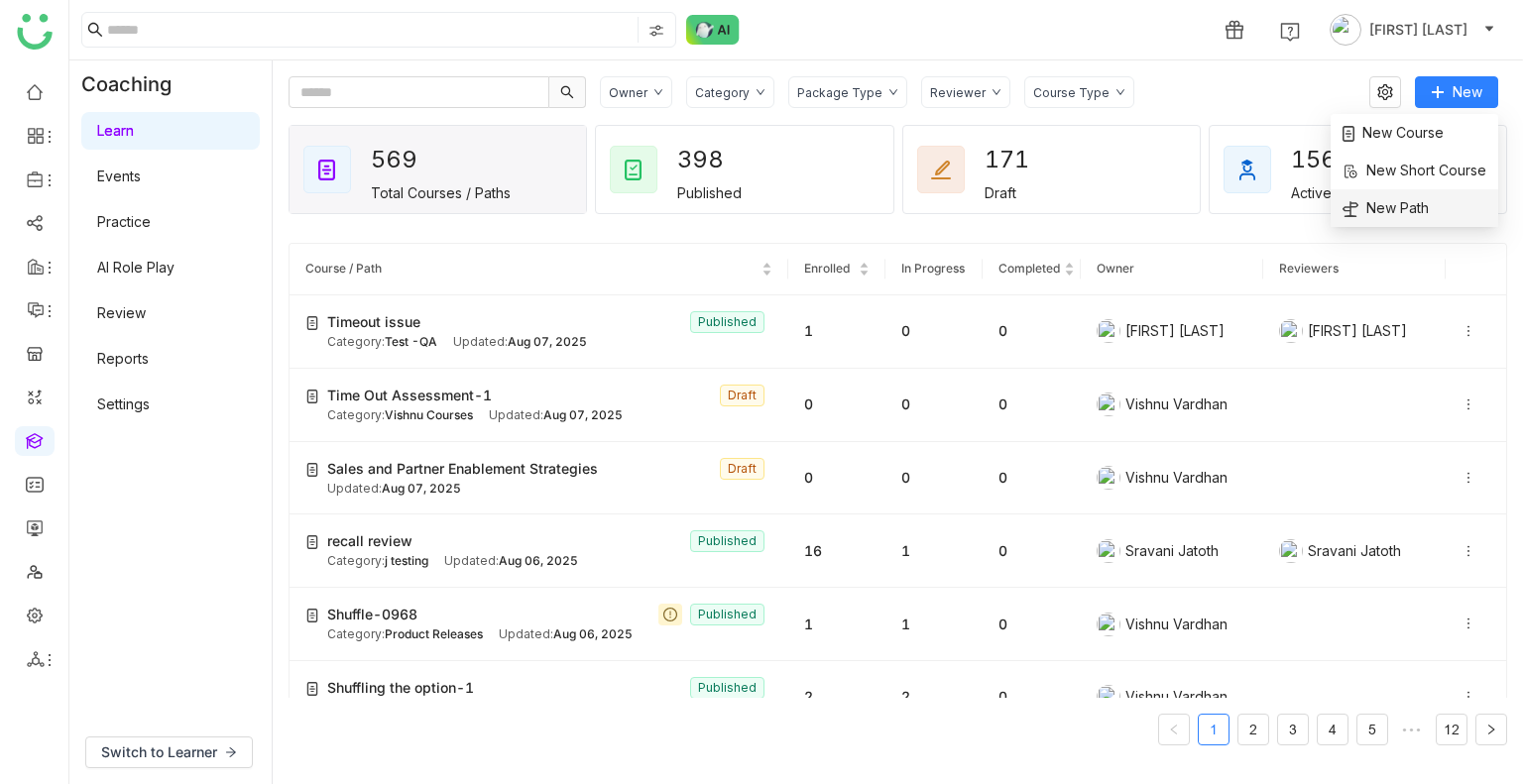 click on "New Path" at bounding box center (1385, 208) 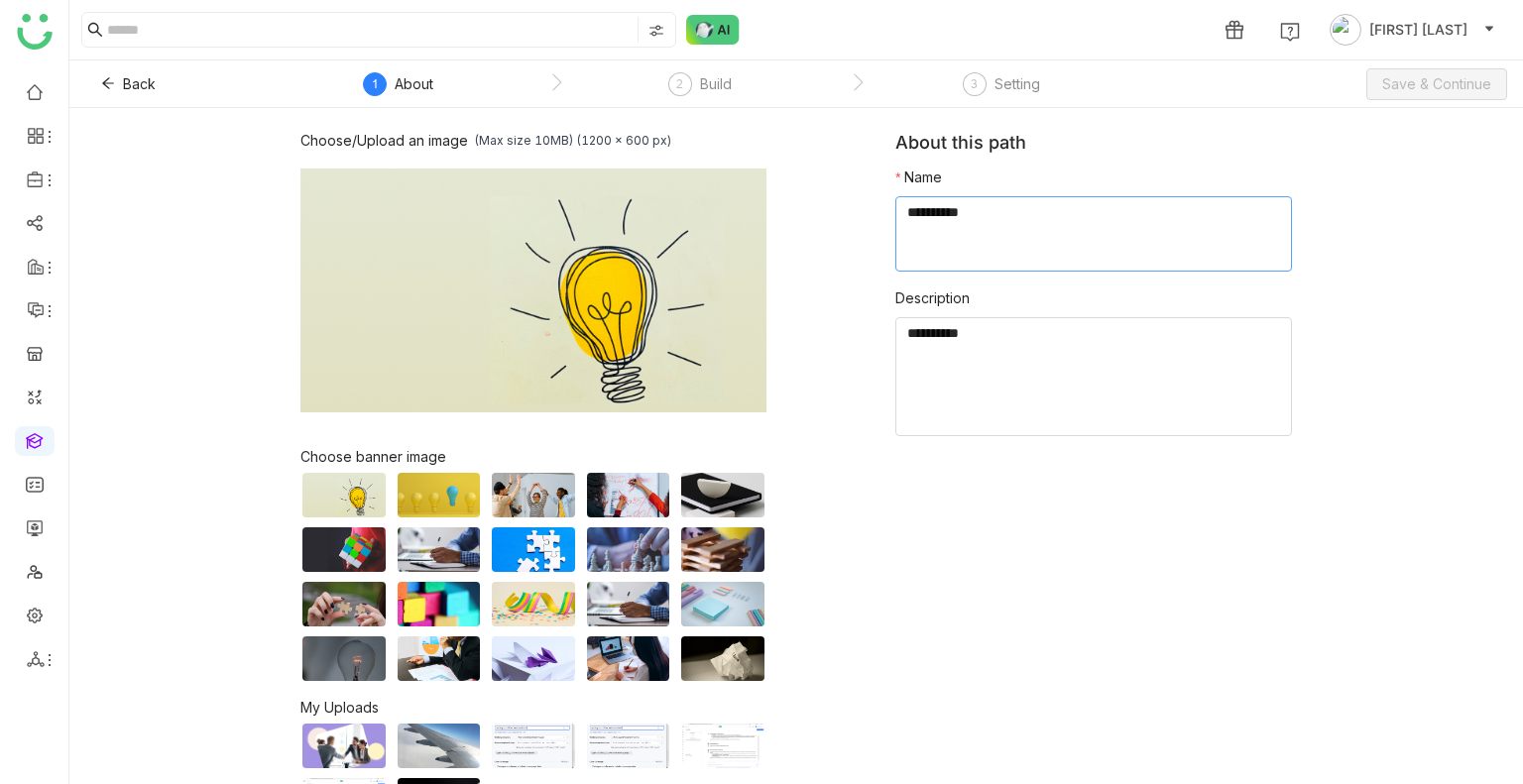 click 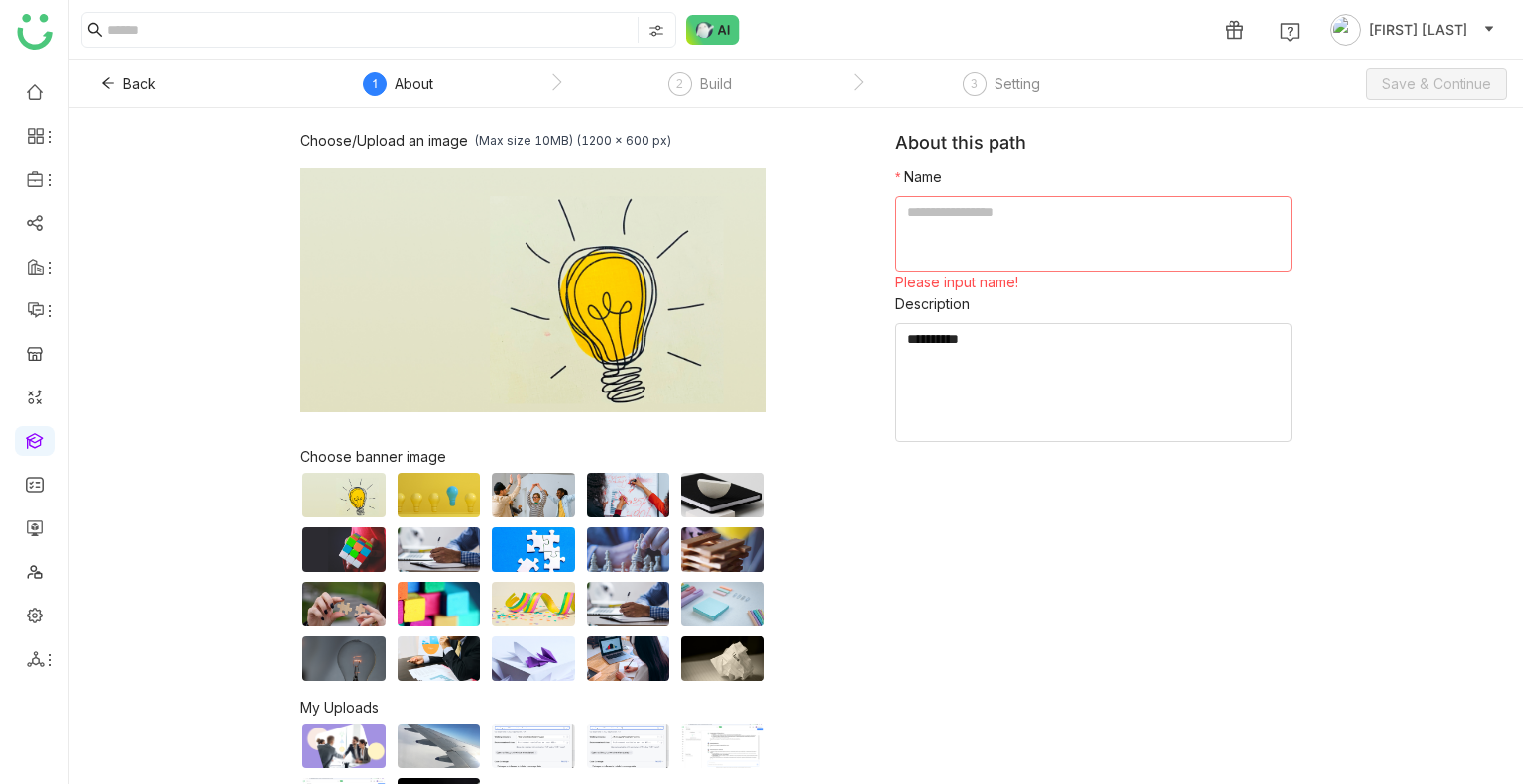 paste on "**********" 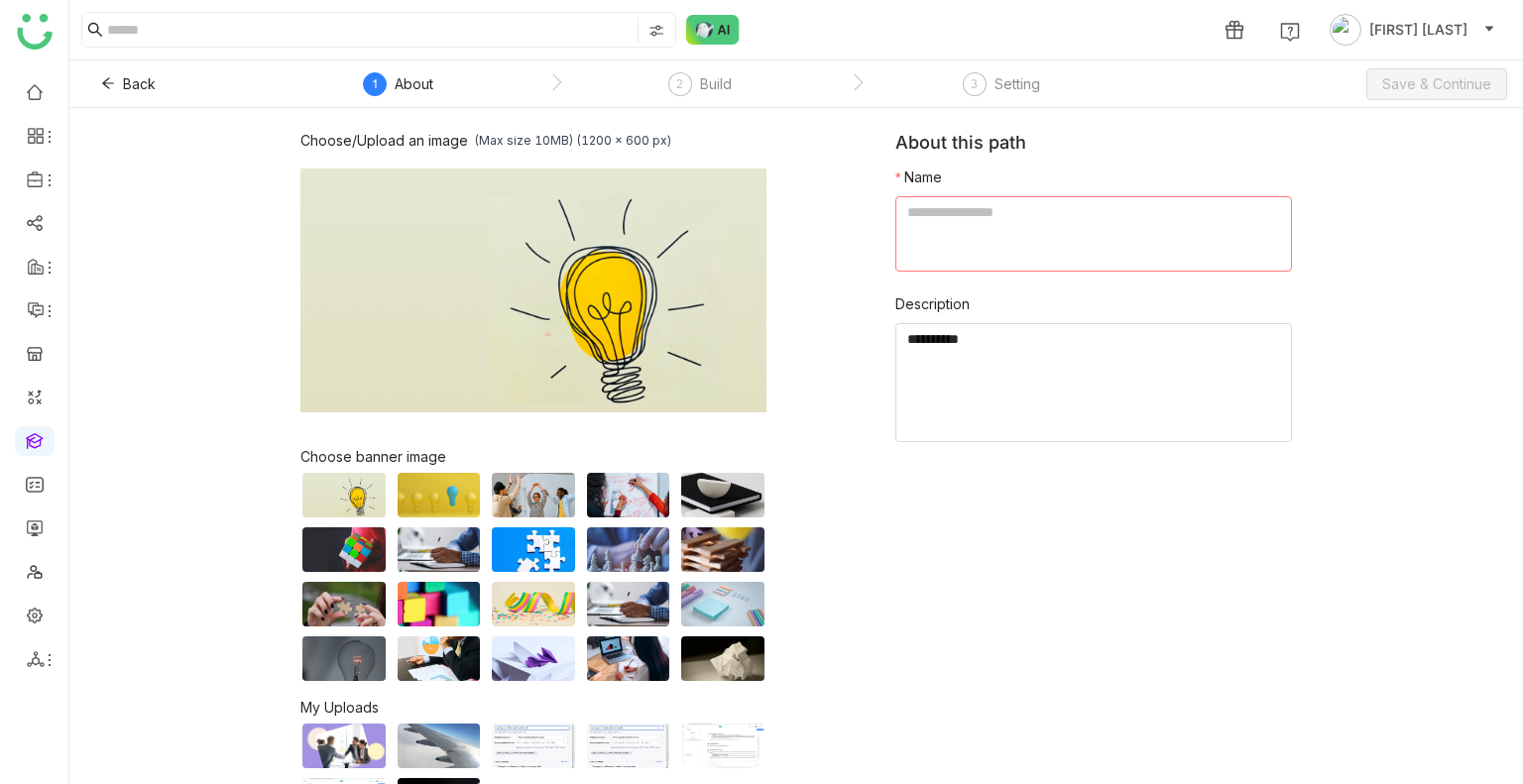 type on "**********" 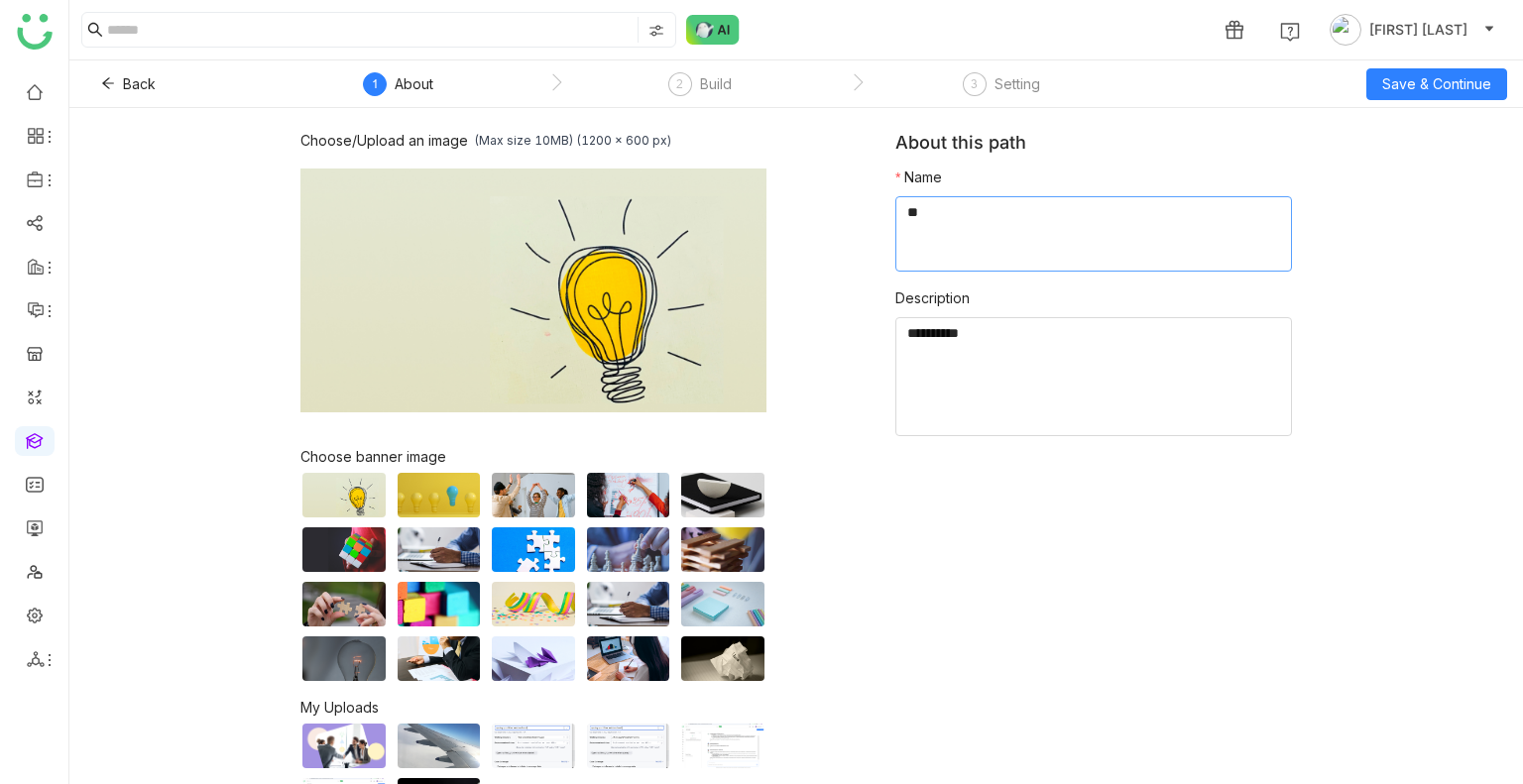 type on "*" 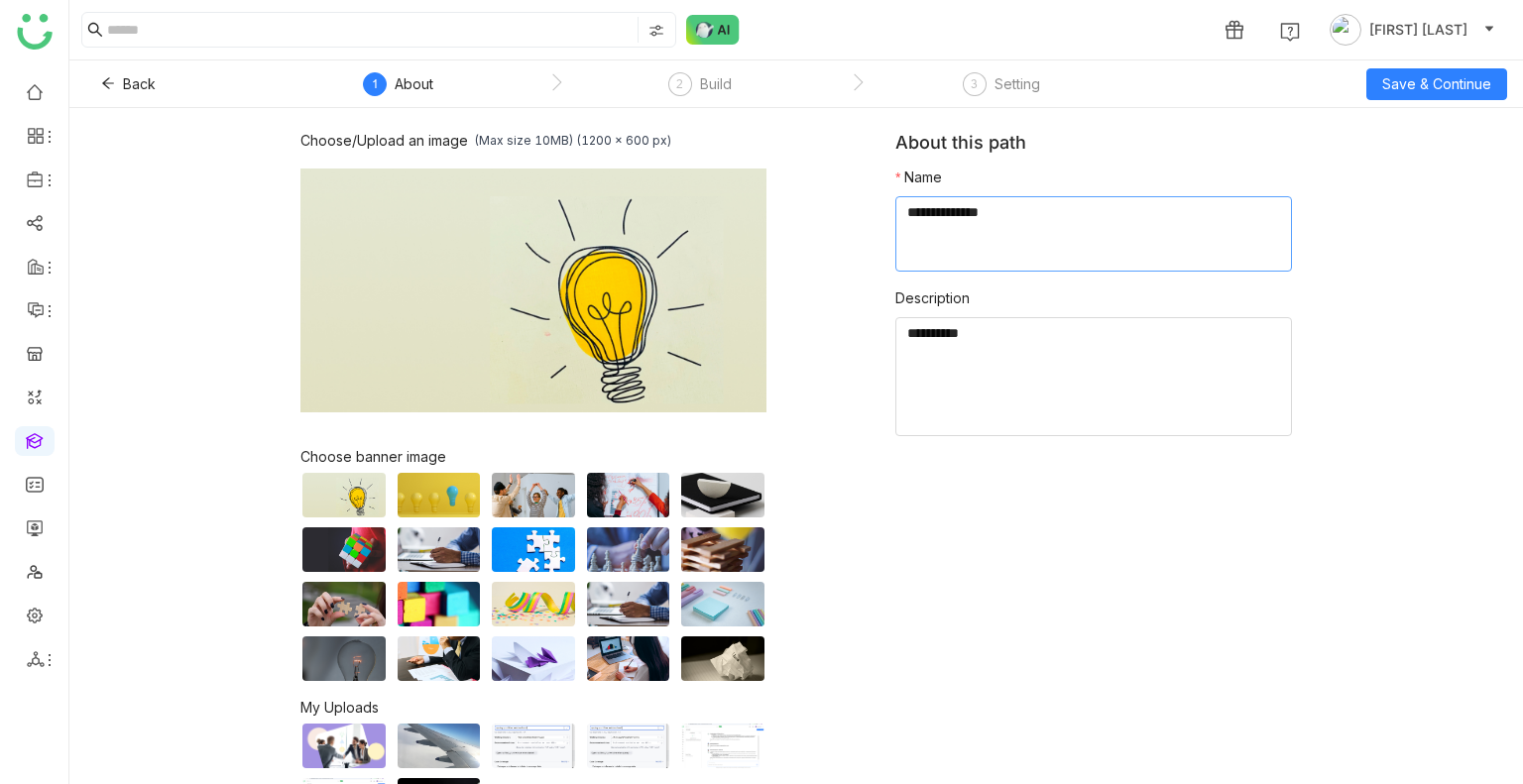 type on "**********" 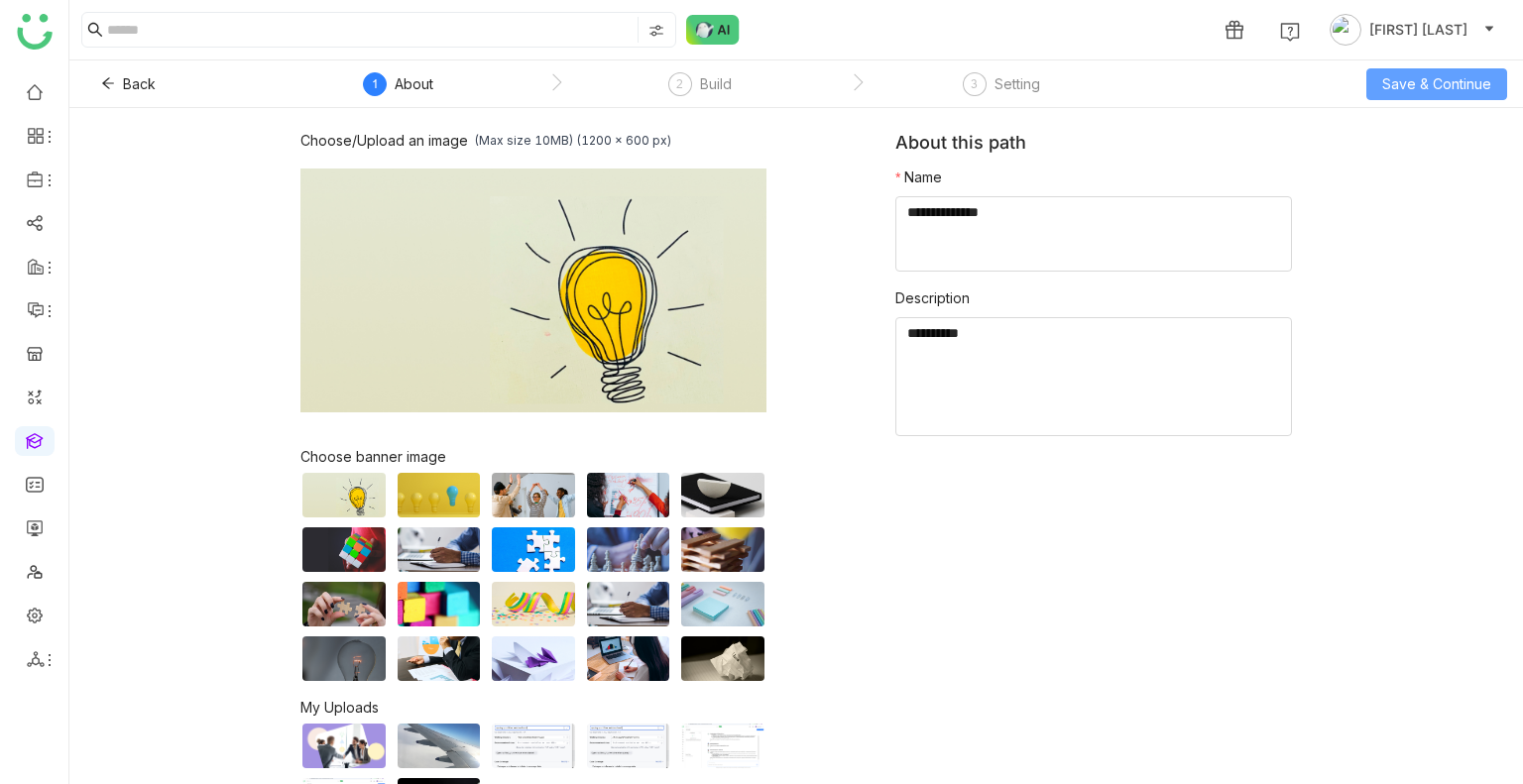 click on "Save & Continue" at bounding box center (1437, 84) 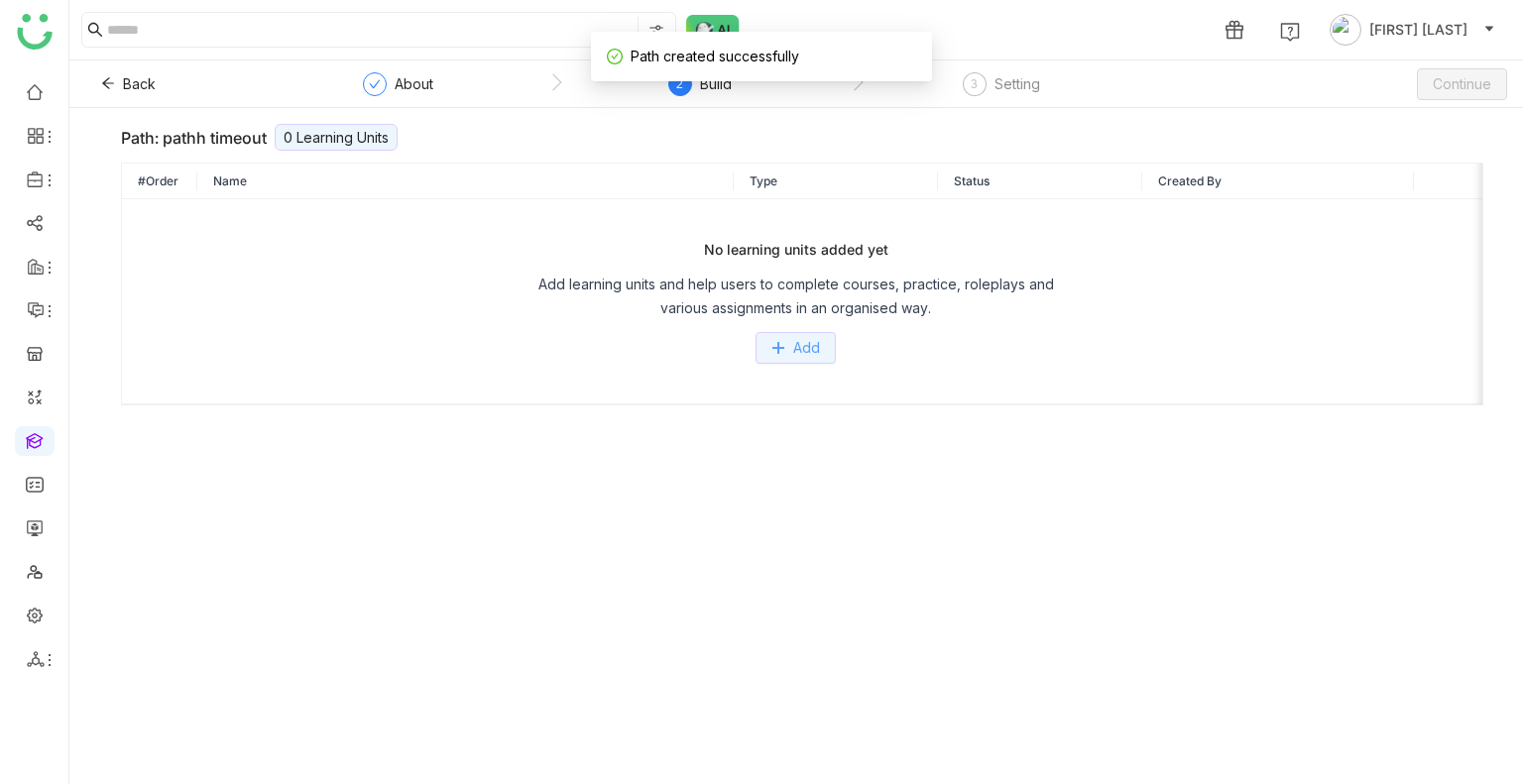click on "Add" at bounding box center (806, 348) 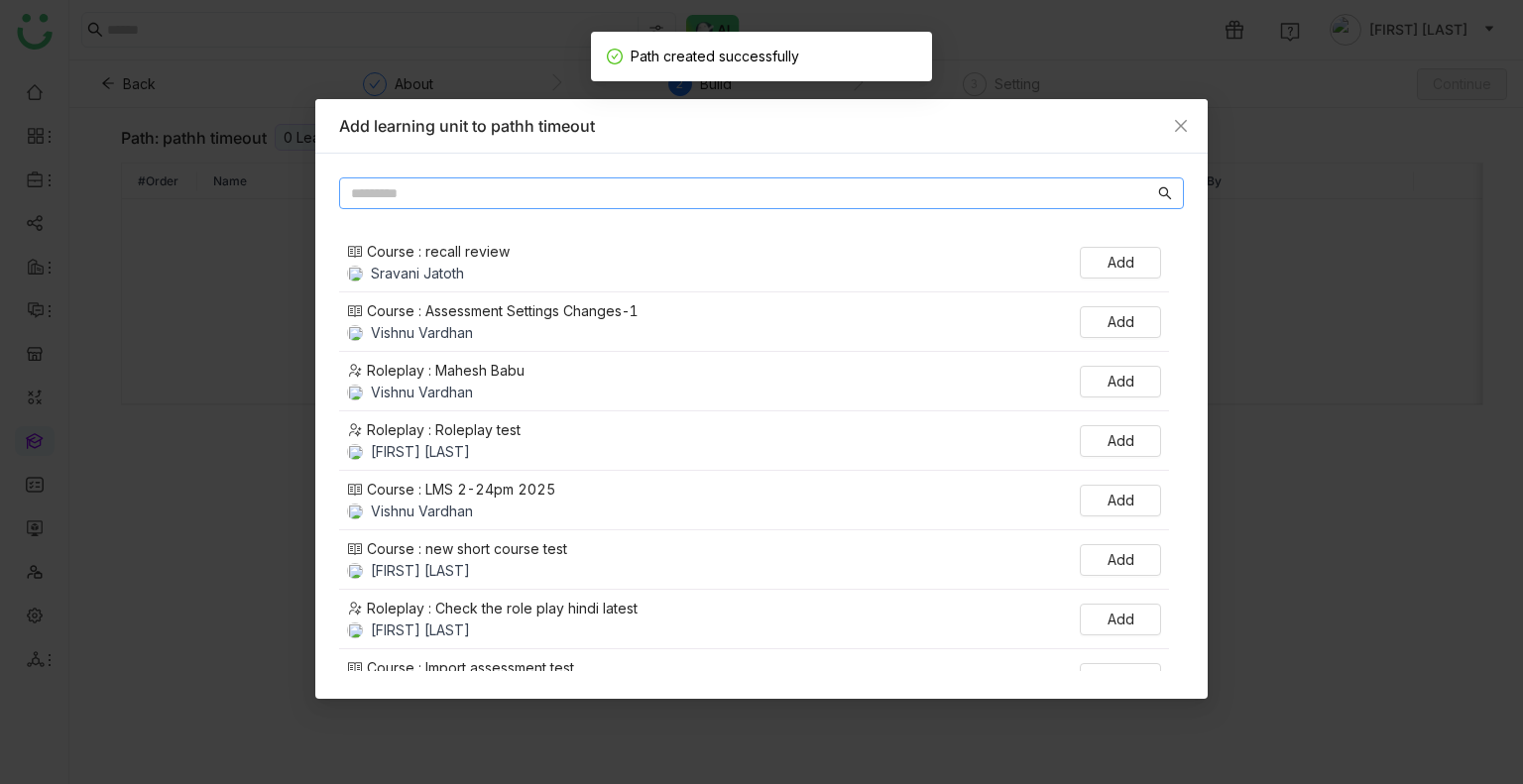 click at bounding box center [753, 193] 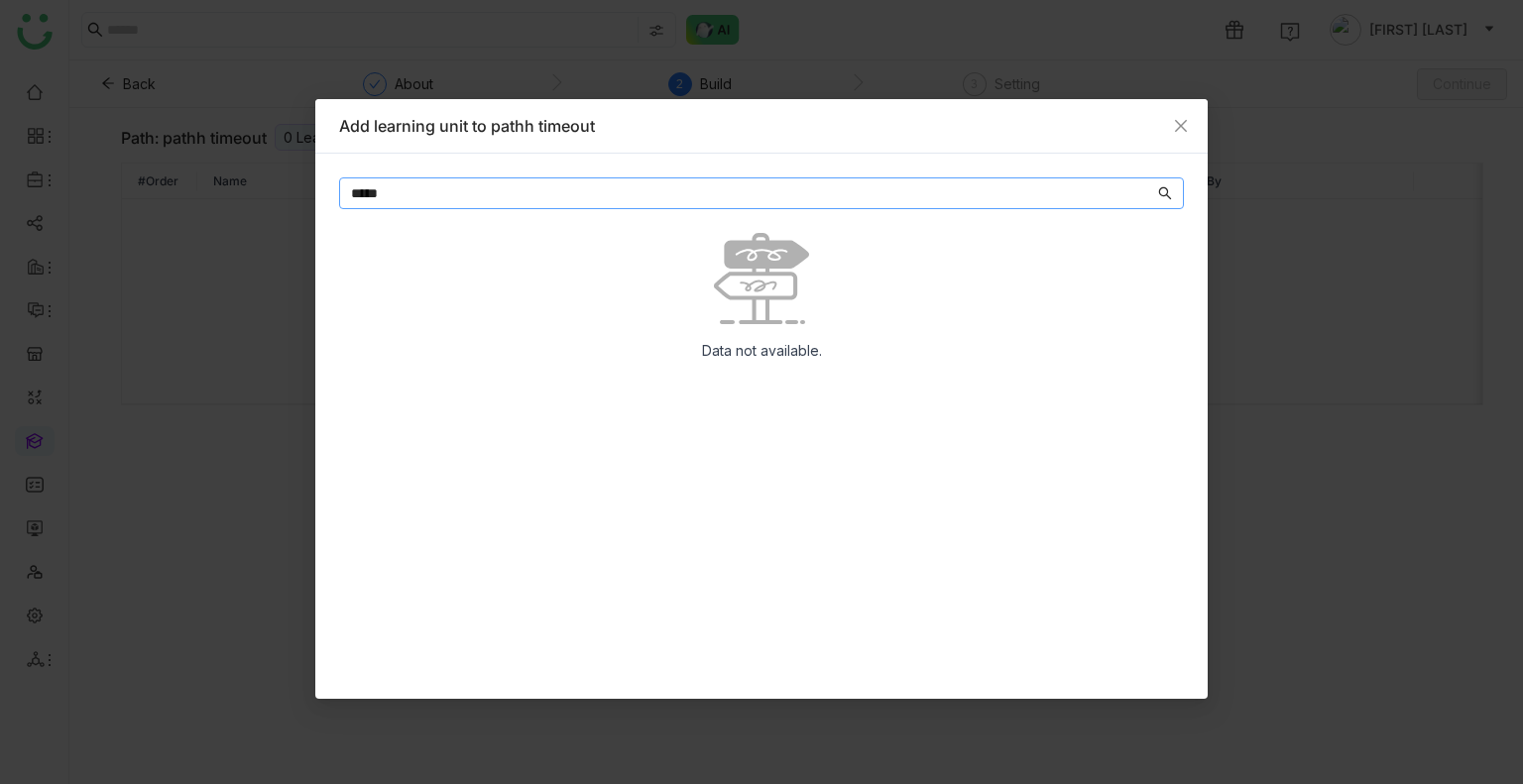 click on "*****" at bounding box center (753, 193) 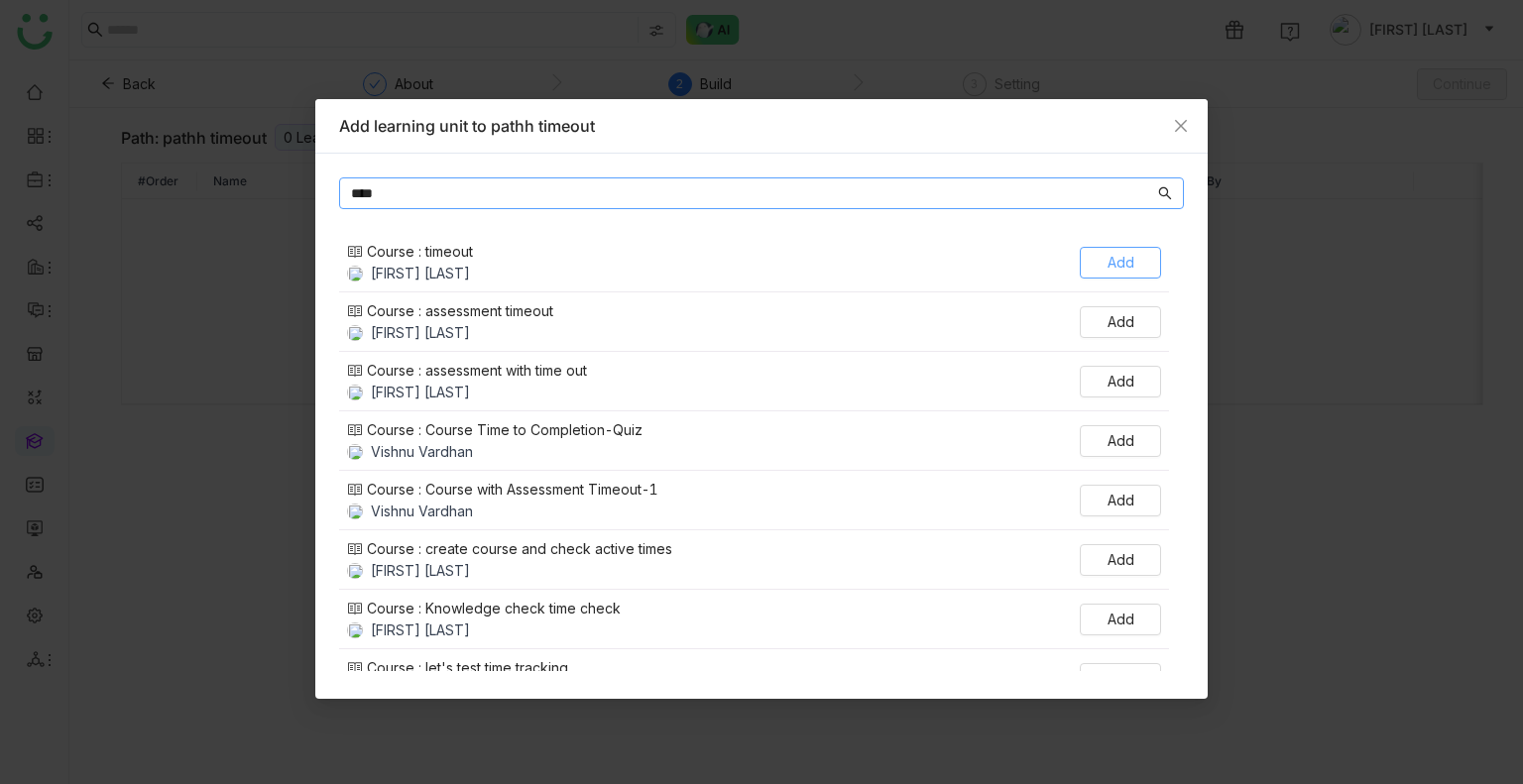 type on "****" 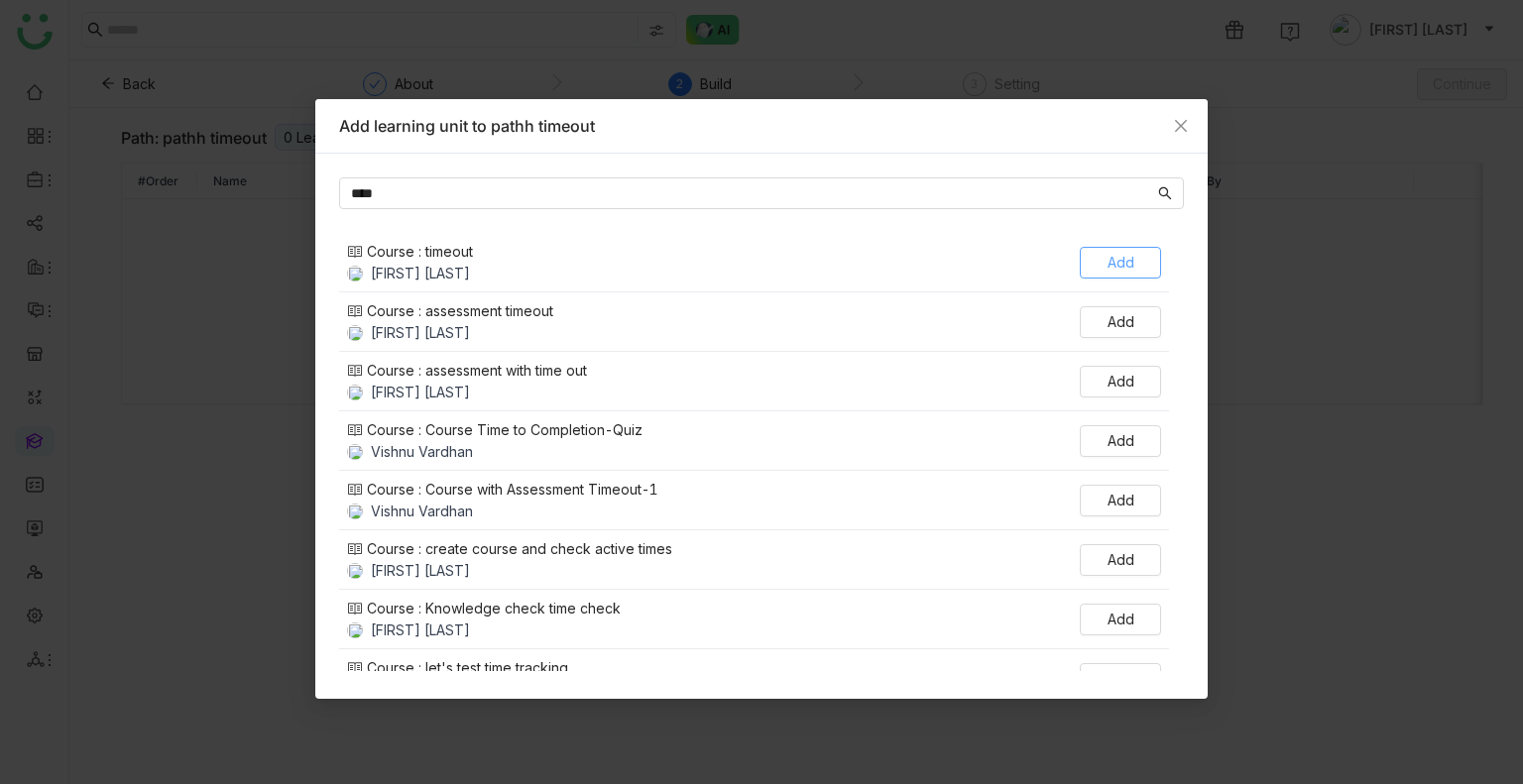 click on "Add" at bounding box center [1120, 263] 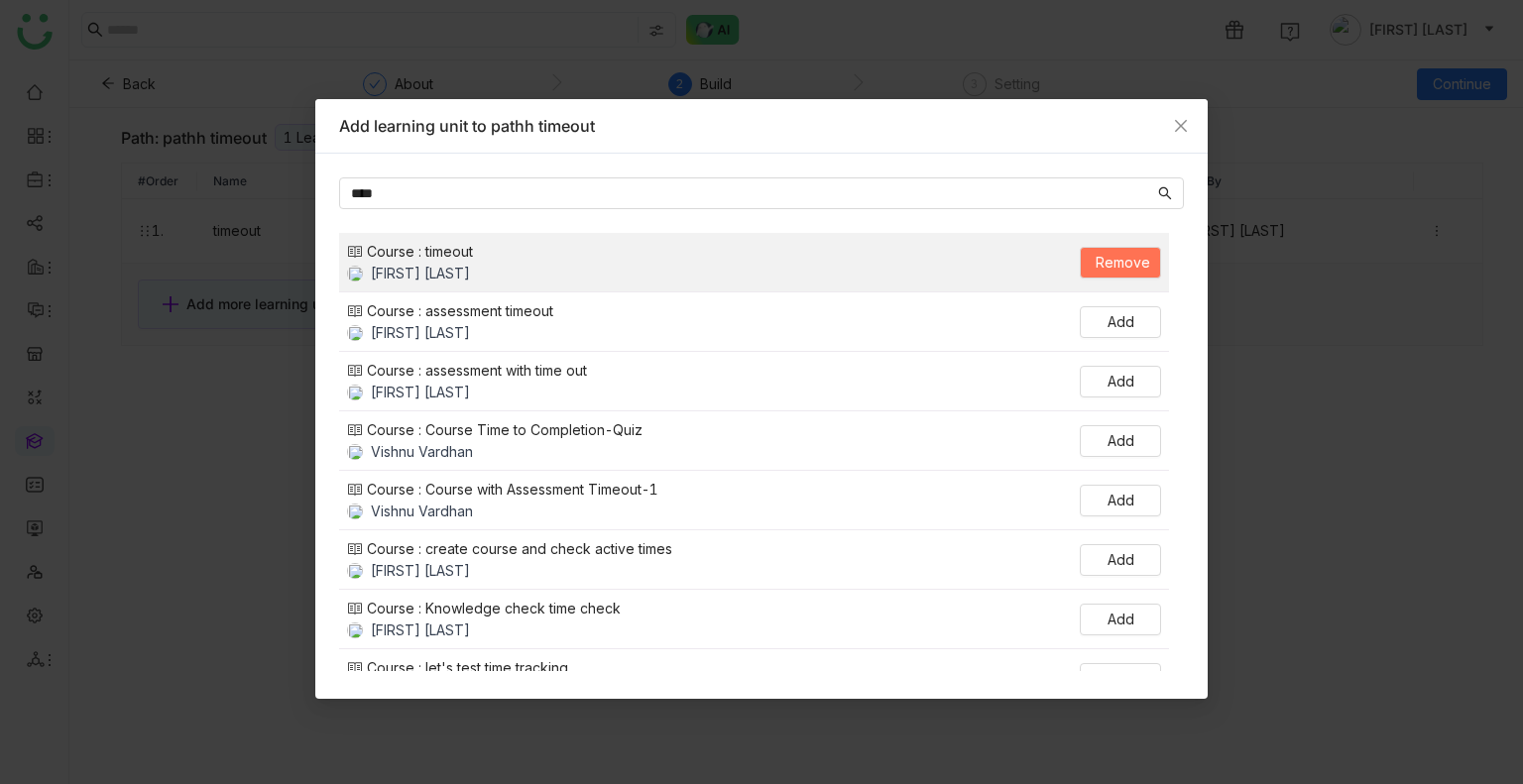 click on "Add learning unit to pathh timeout  **** Course :   timeout   Uday Bhanu  Remove Course :   assessment timeout    Uday Bhanu  Add Course :   assessment with time out    Arif uddin  Add Course :   Course Time to Completion-Quiz   Vishnu Vardhan  Add Course :   Course with Assessment Timeout-1   Vishnu Vardhan  Add Course :   create course and check active times    Arif uddin  Add Course :   Knowledge check time check   Azam Hussain  Add Course :   let's test time tracking    Arif uddin  Add Course :   Reattempt 3 times this course please    Arif uddin  Add Course :   Test active time    Uday Bhanu  Add Course :   Test the Safe Timer   Vishnu Vardhan  Add Course :   TIMEOUT ASSESSMENT   Vishnu Vardhan  Add Course :   Timeout issue   Uday Bhanu  Add Course :   Time Spent Testing   Azam Hussain  Add Course :   time taken    Uday Bhanu  Add" at bounding box center (762, 392) 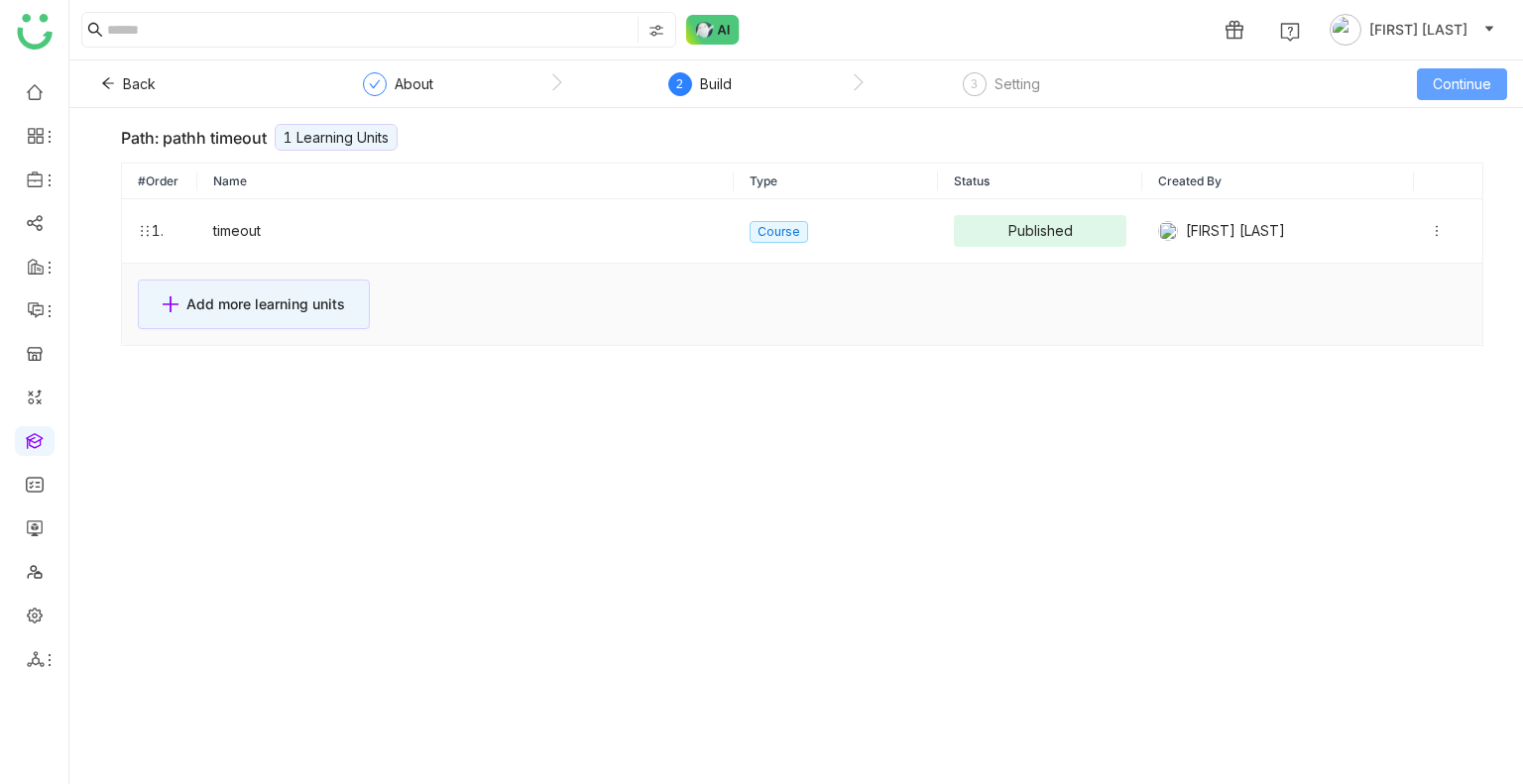 click on "Continue" at bounding box center (1462, 84) 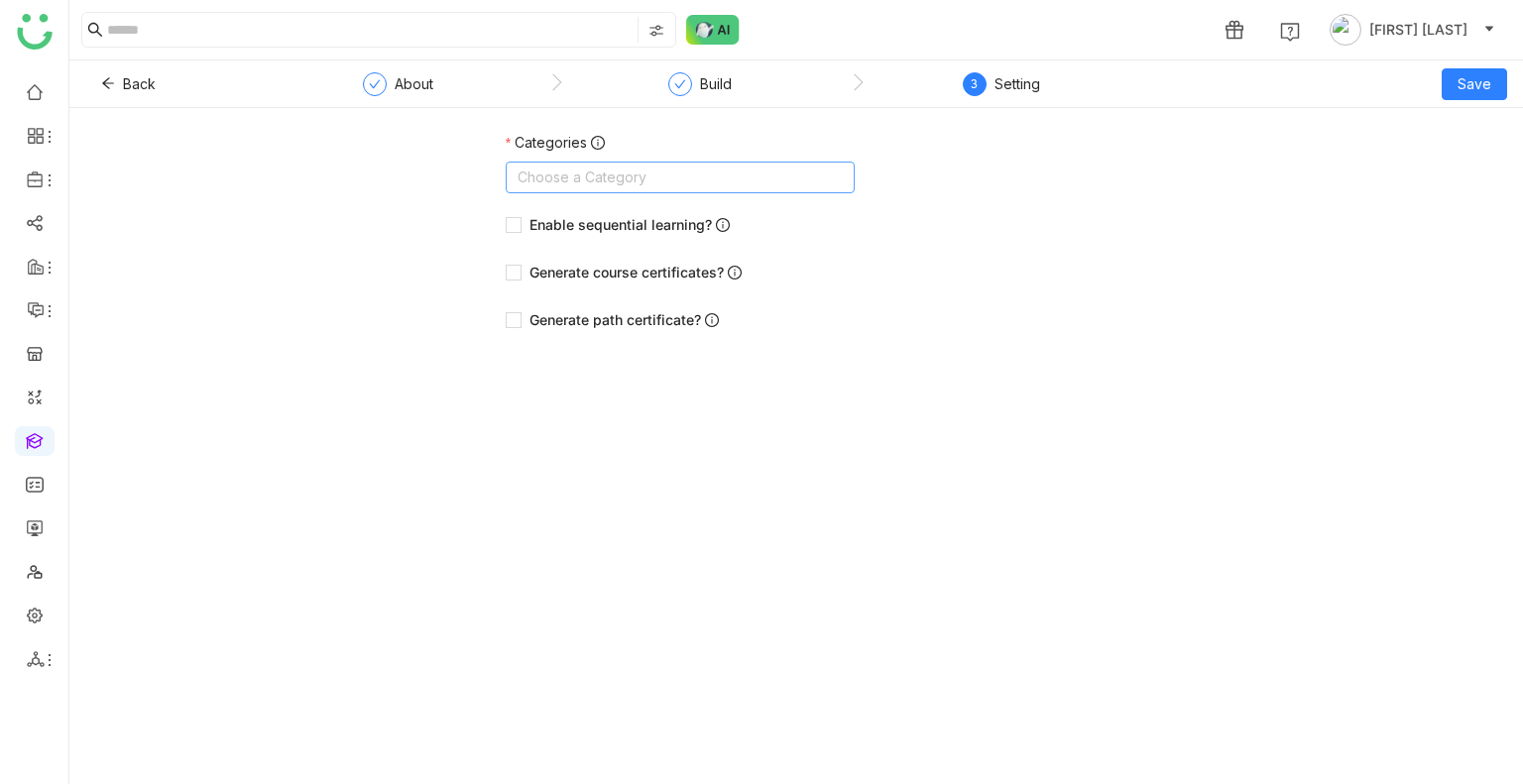 click on "Choose a Category" 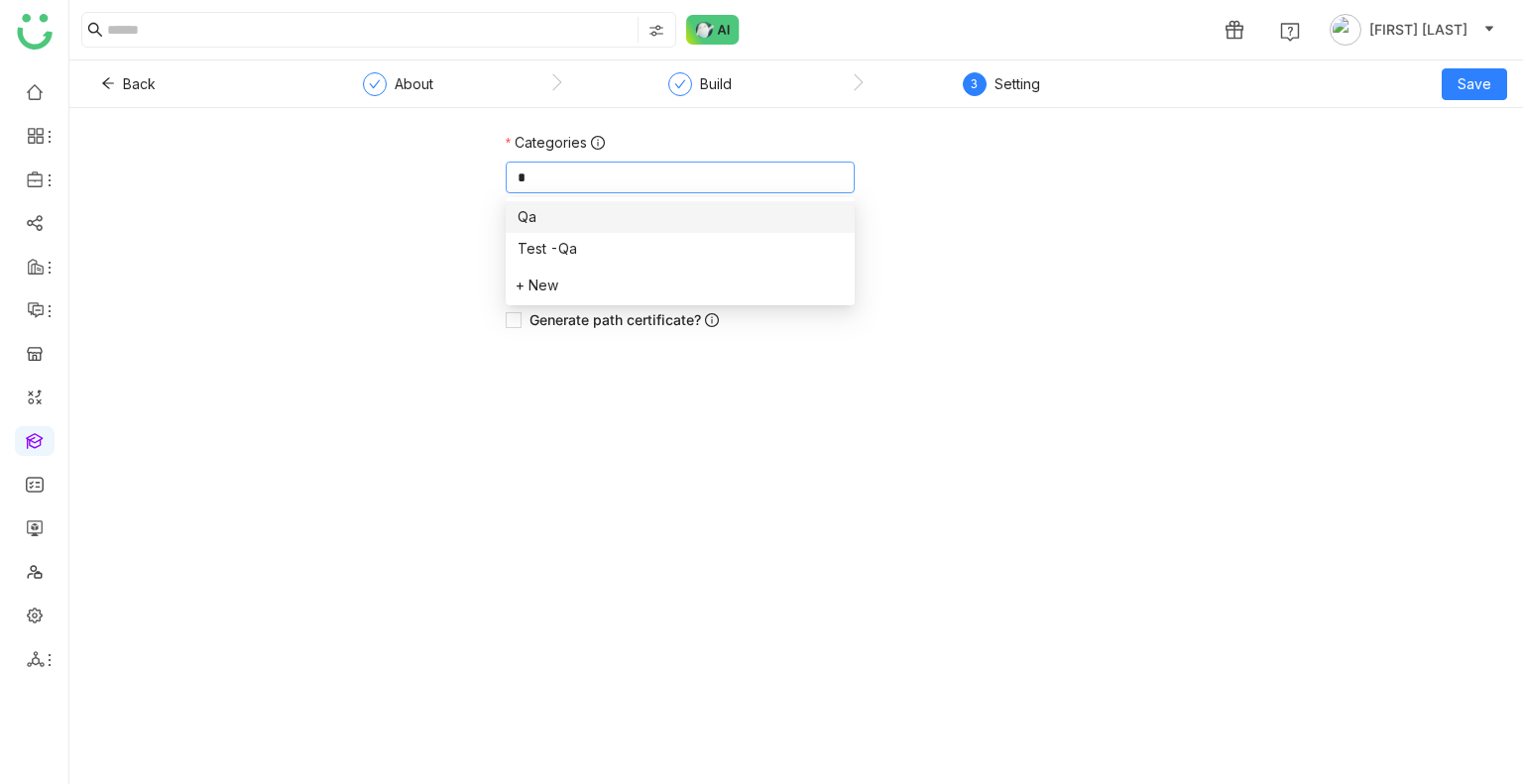 type on "**" 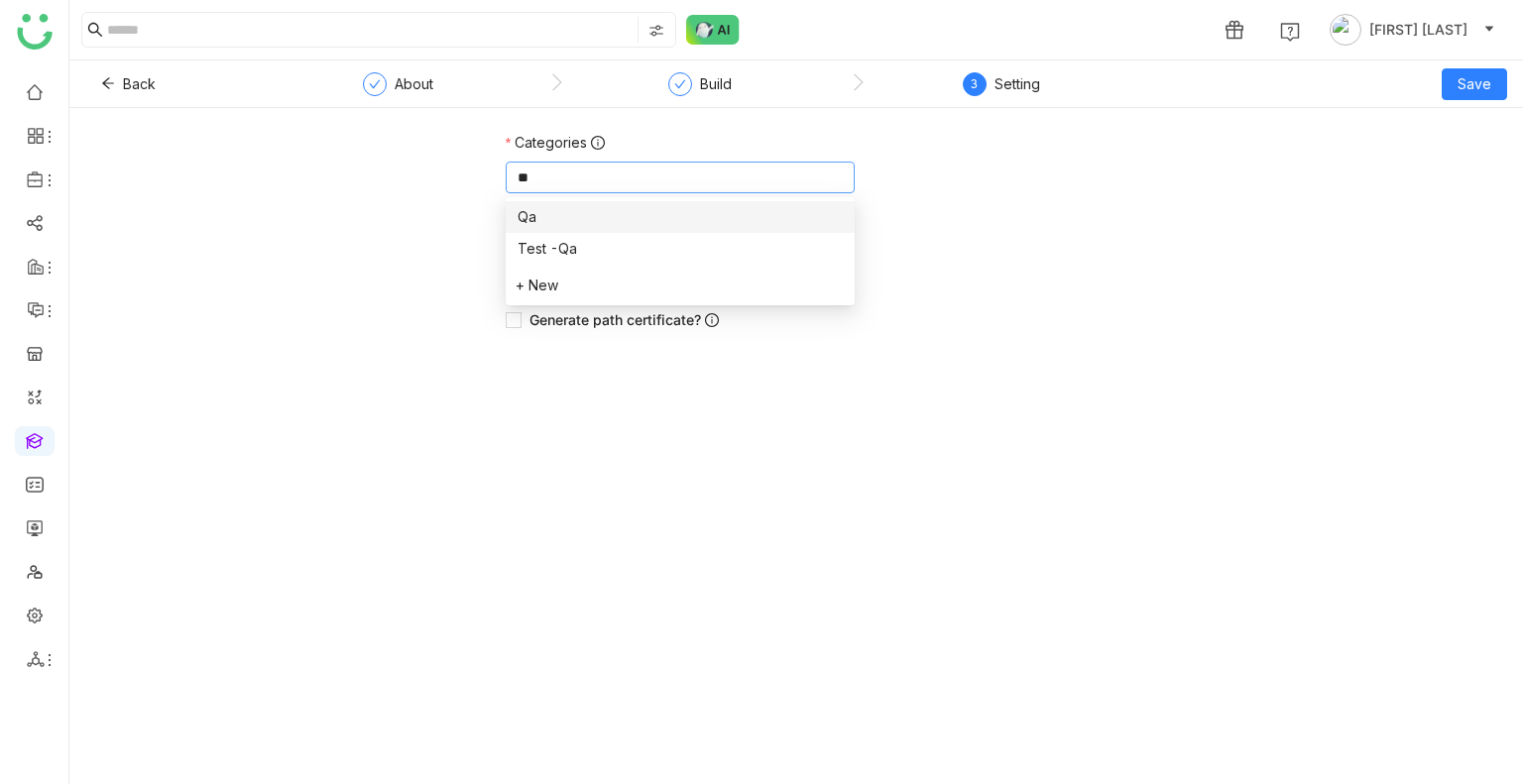 scroll, scrollTop: 0, scrollLeft: 0, axis: both 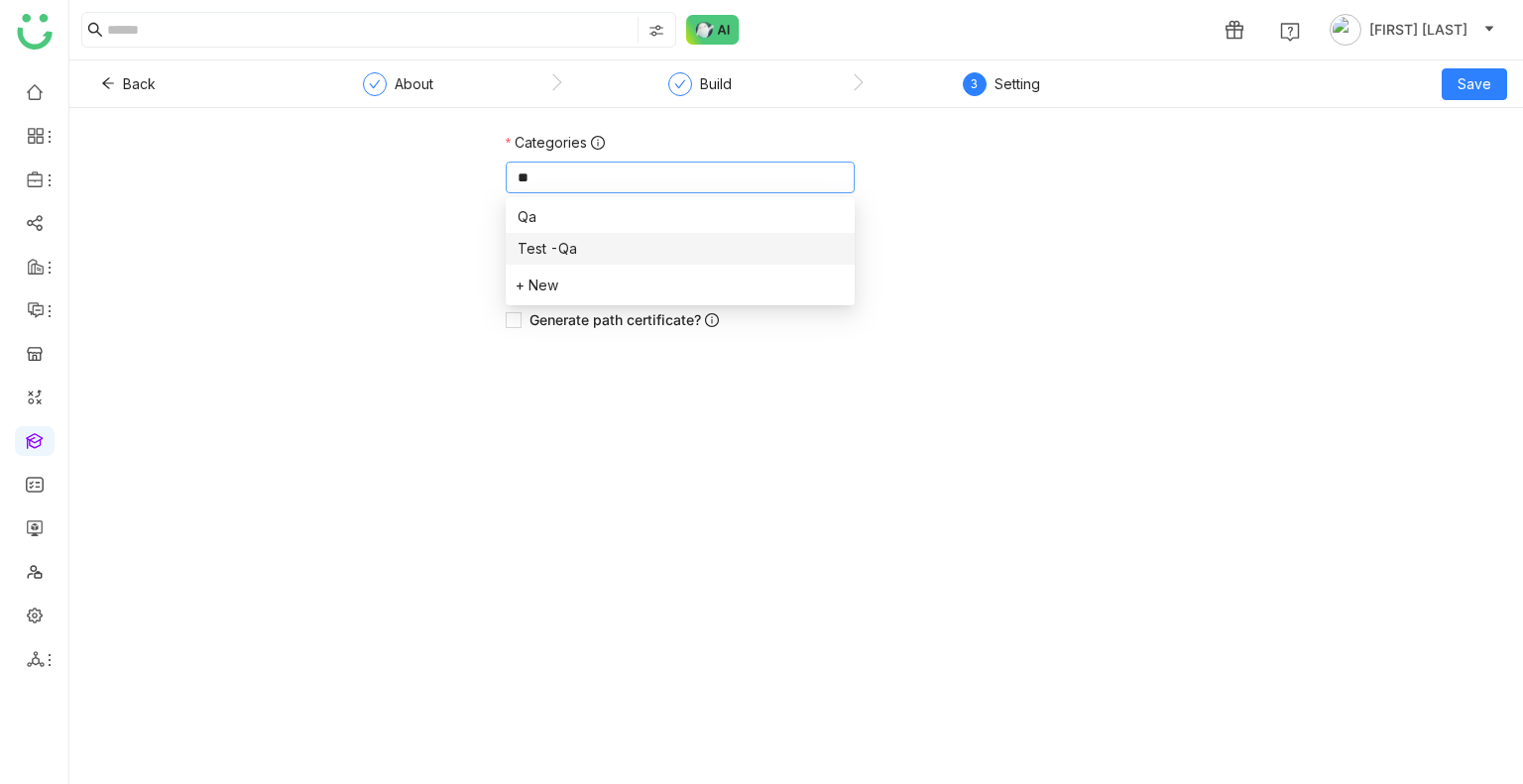 type 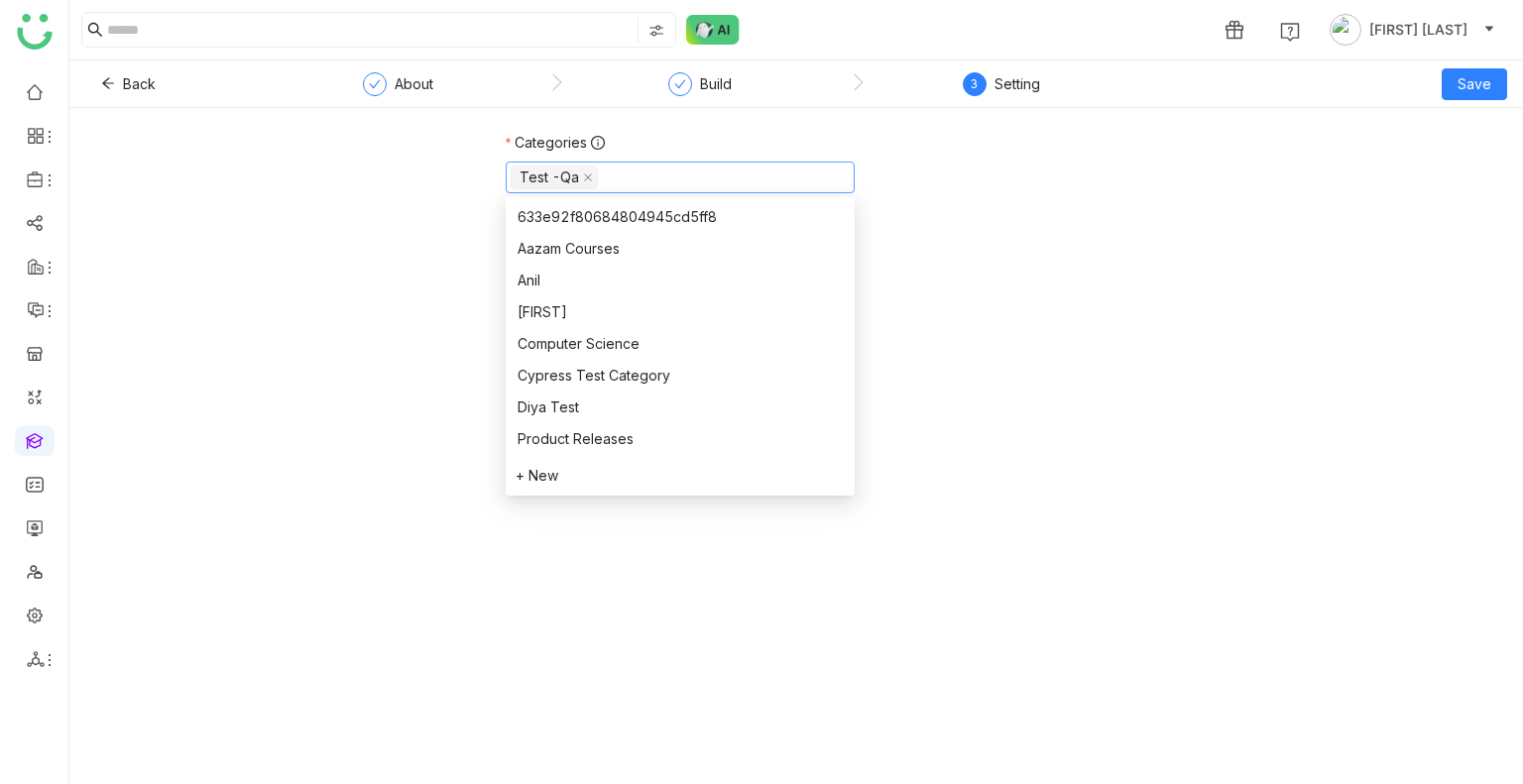 click on "Test -Qa" 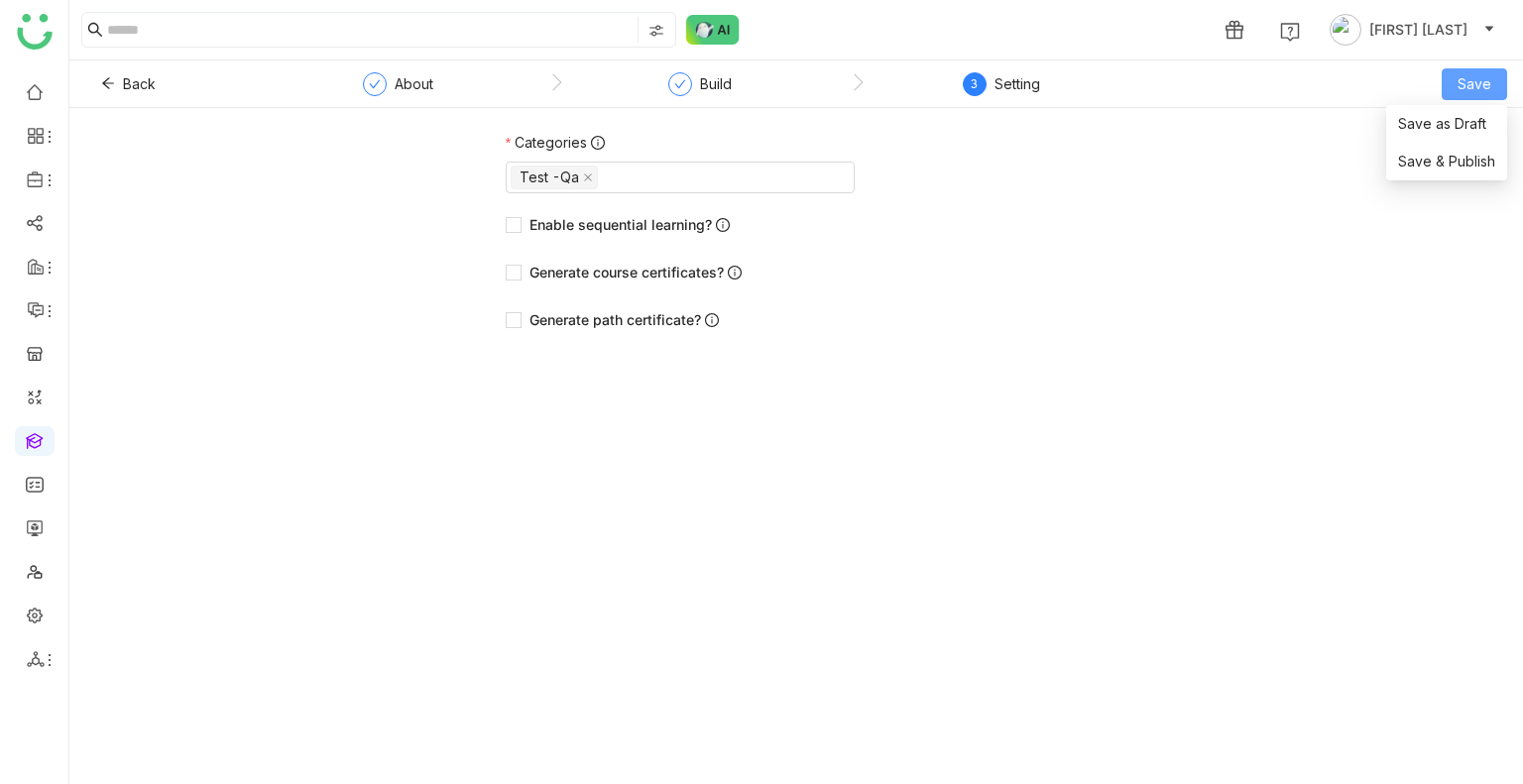 click on "Save" 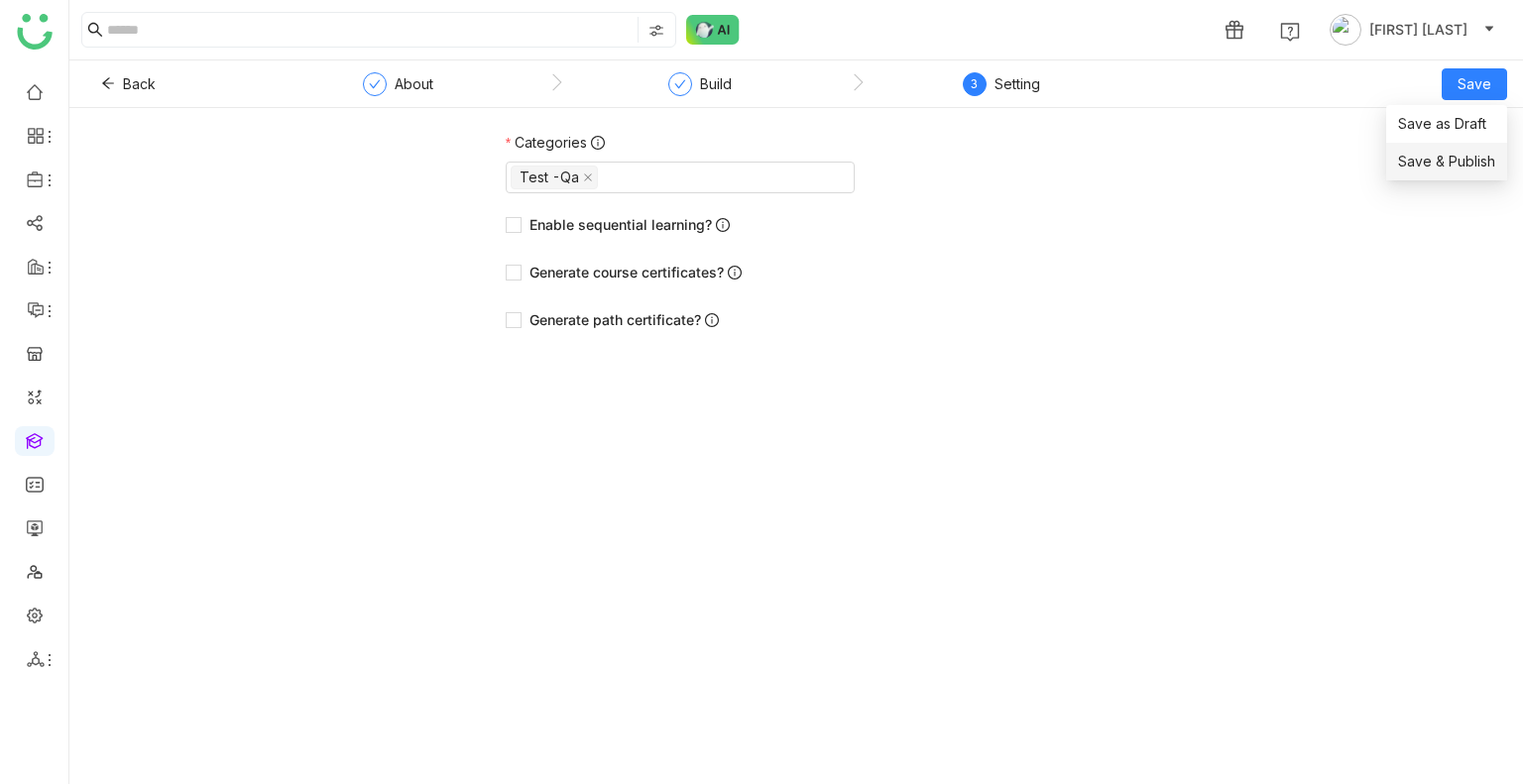 click on "Save & Publish" at bounding box center [1447, 162] 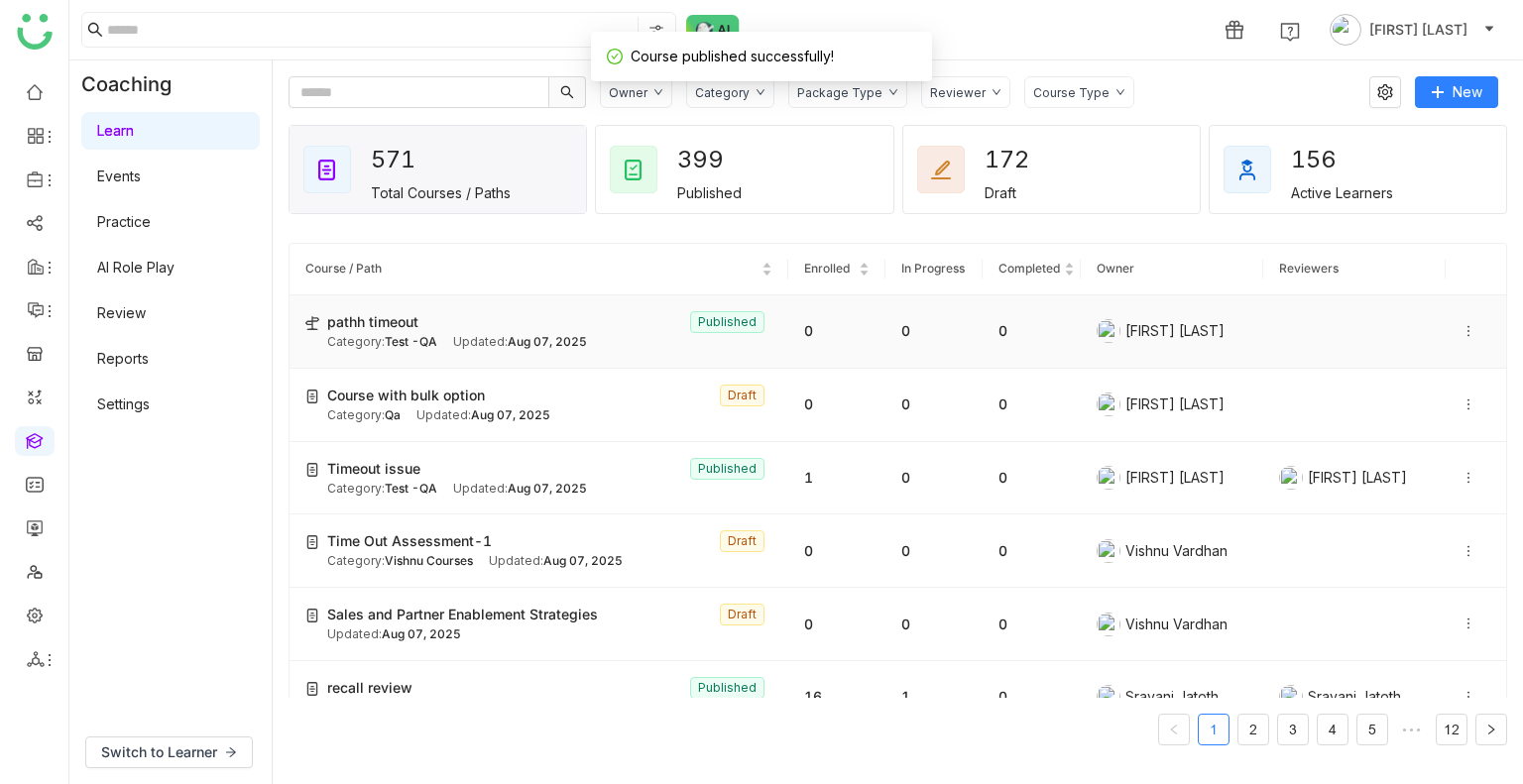 click 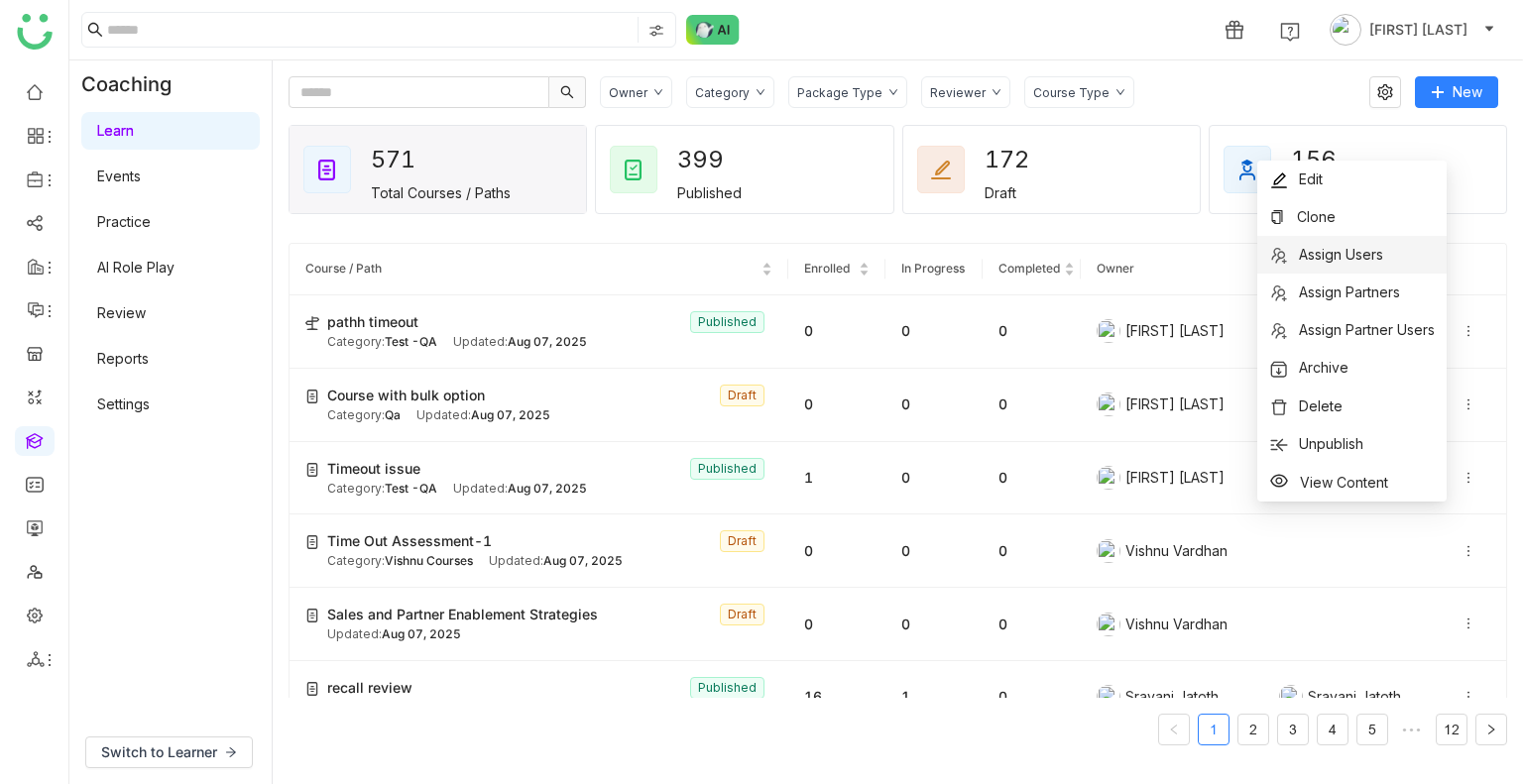 click on "Assign Users" at bounding box center (1341, 254) 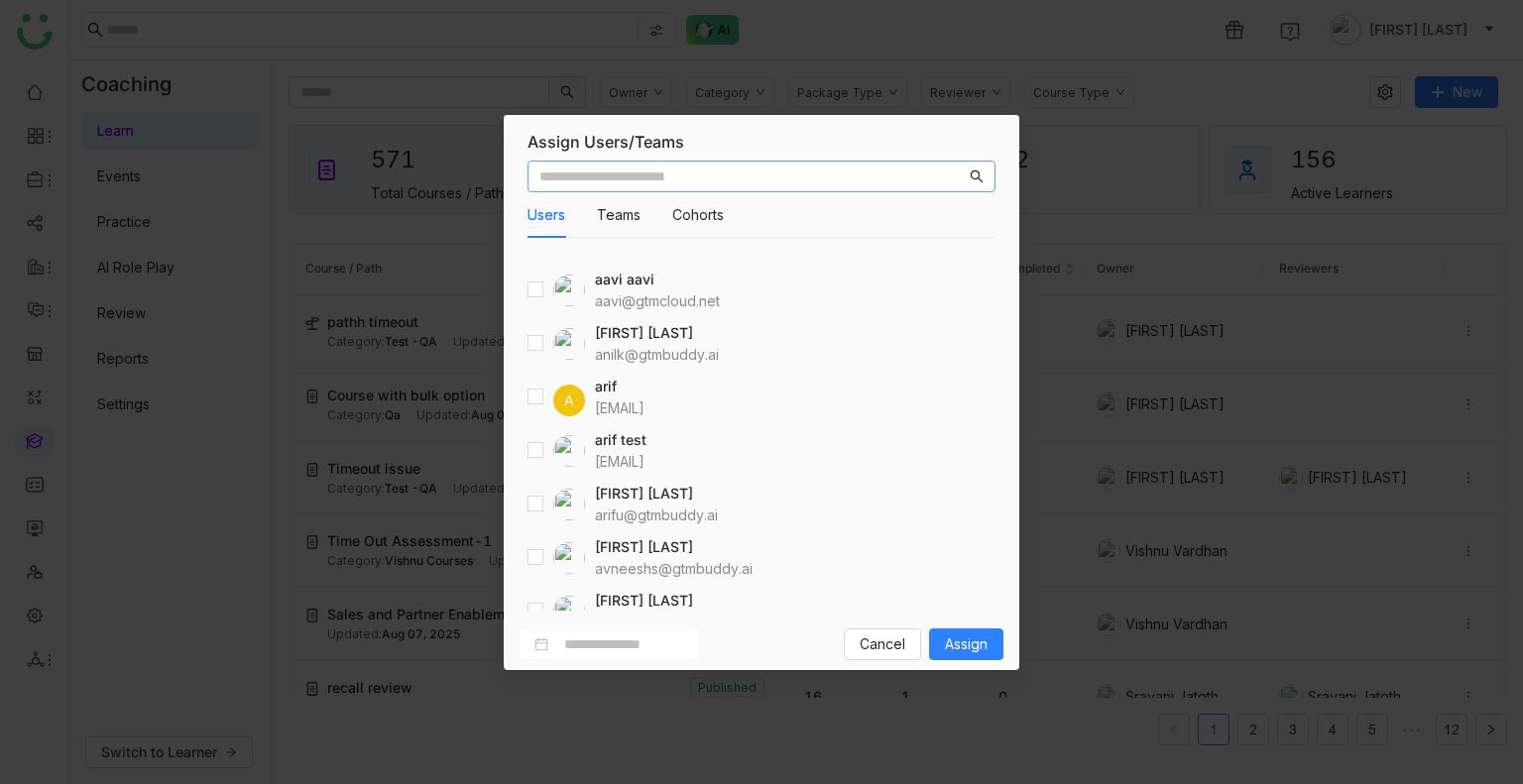 click at bounding box center (753, 176) 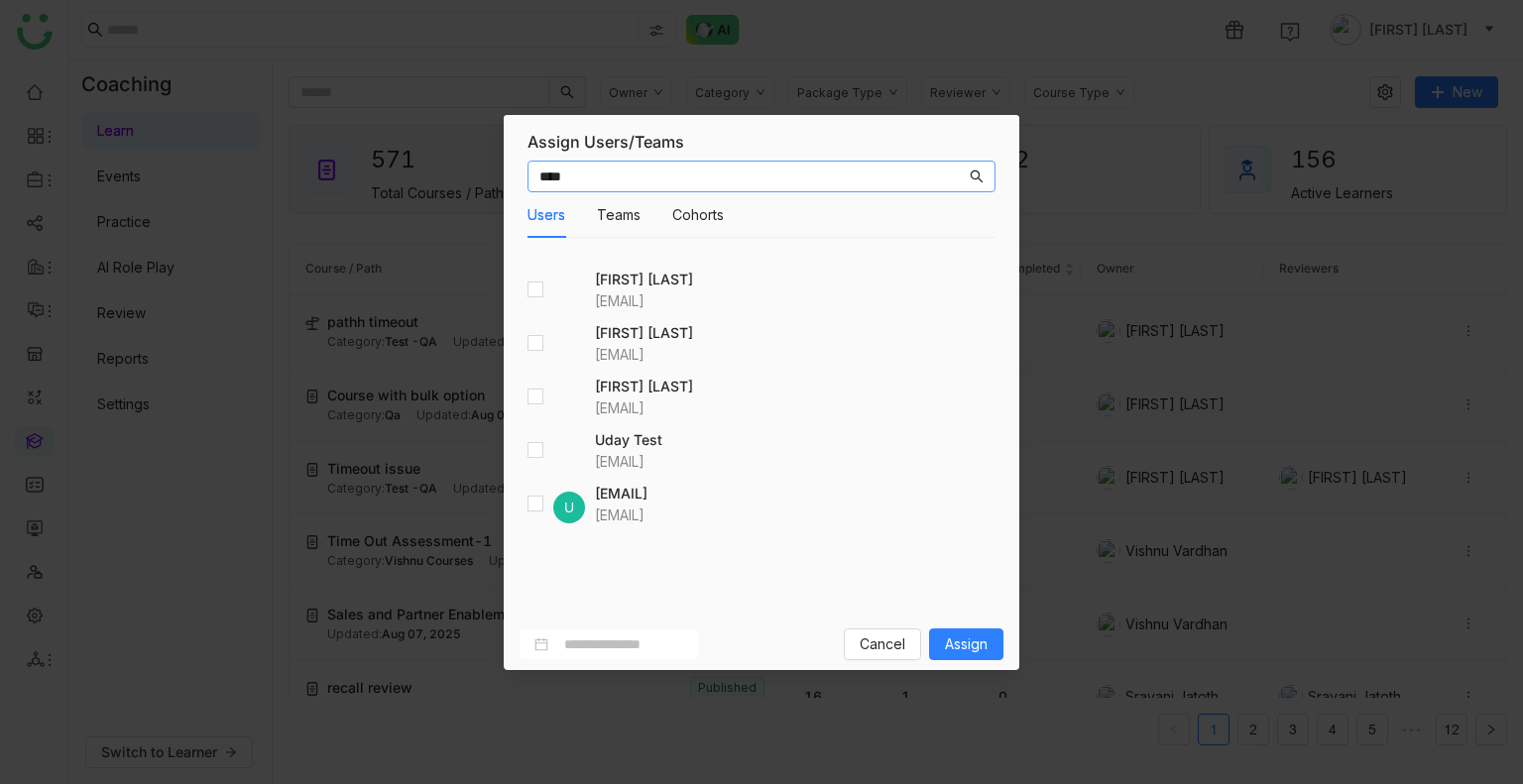 type on "****" 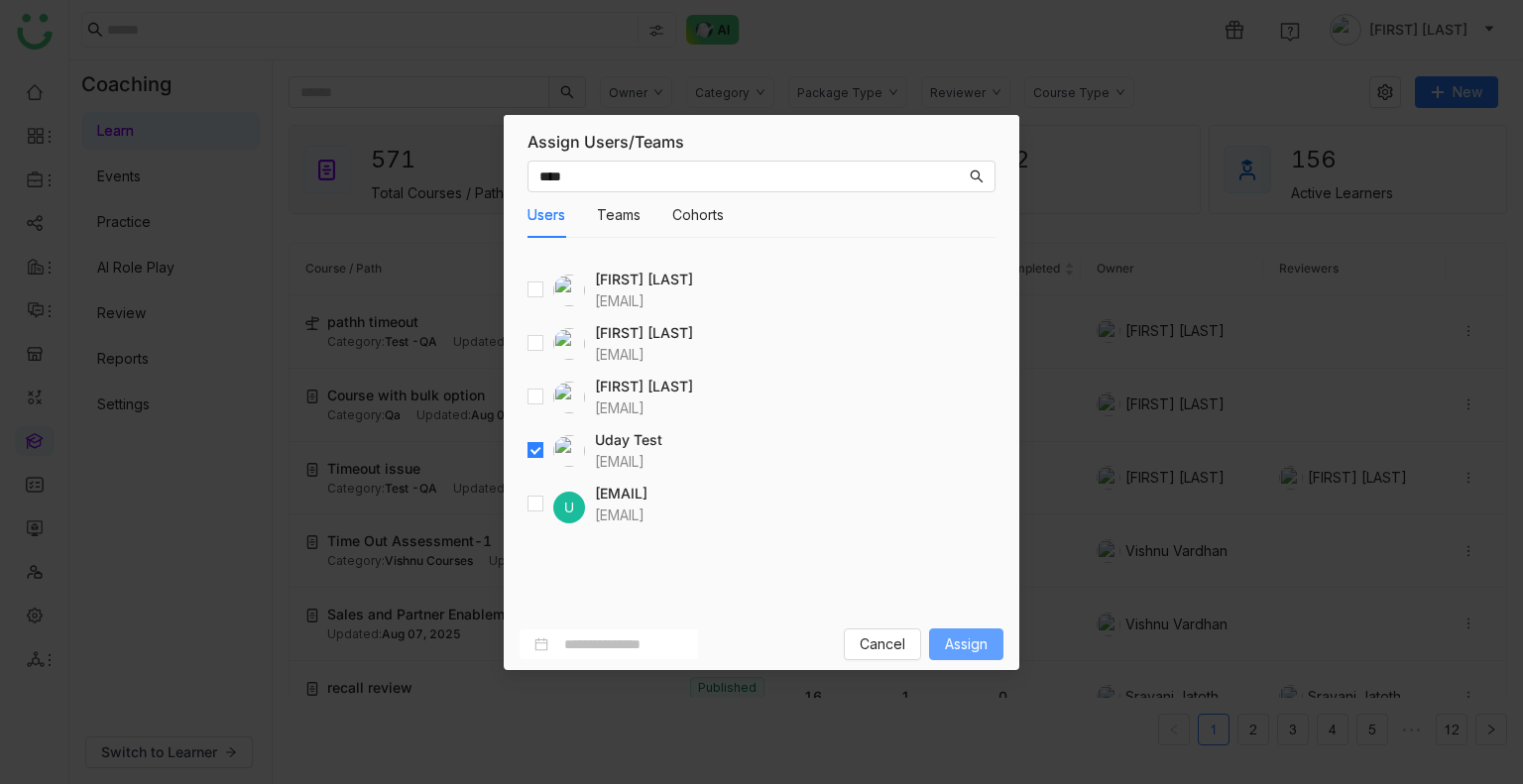 click on "Assign" at bounding box center [966, 644] 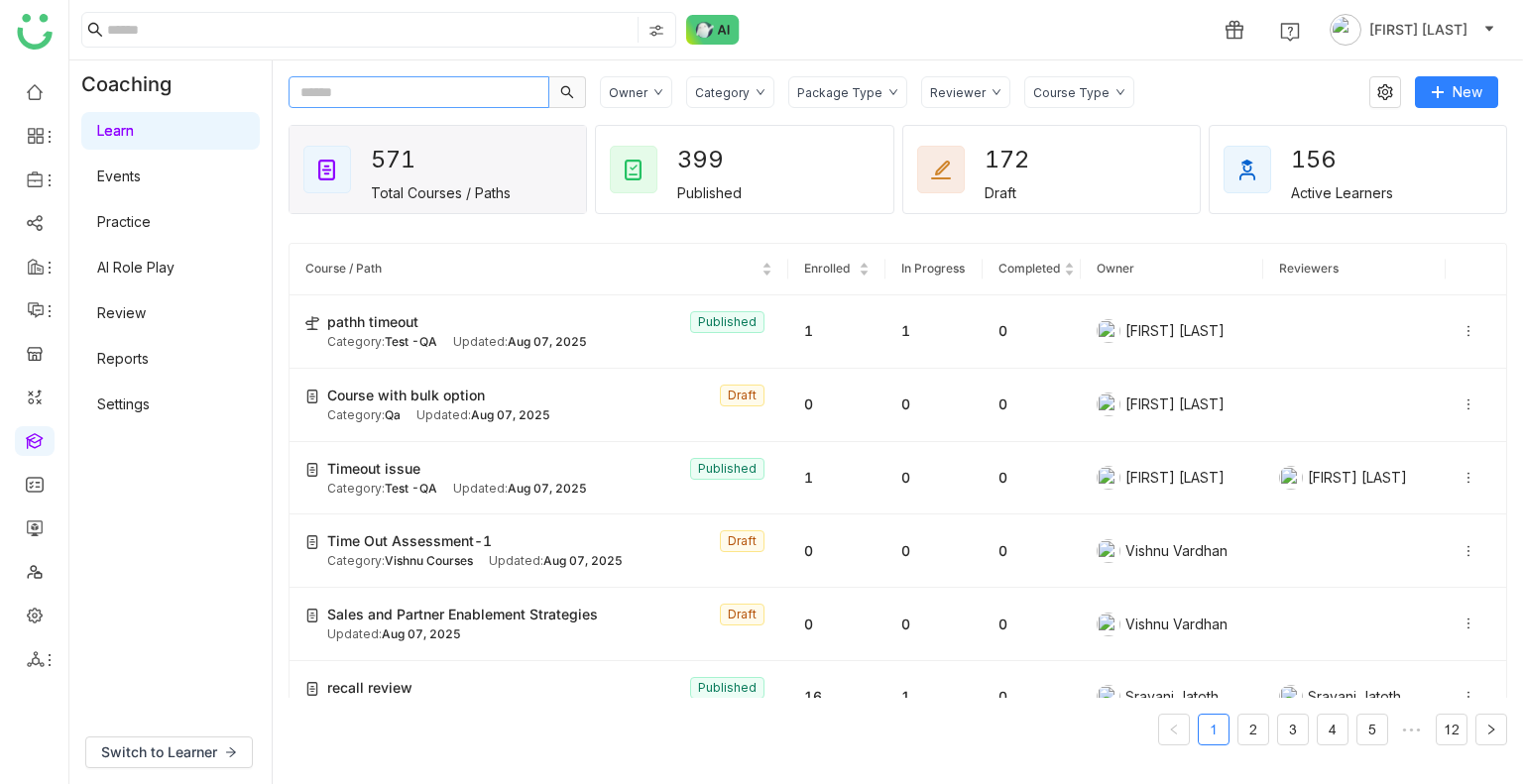 click 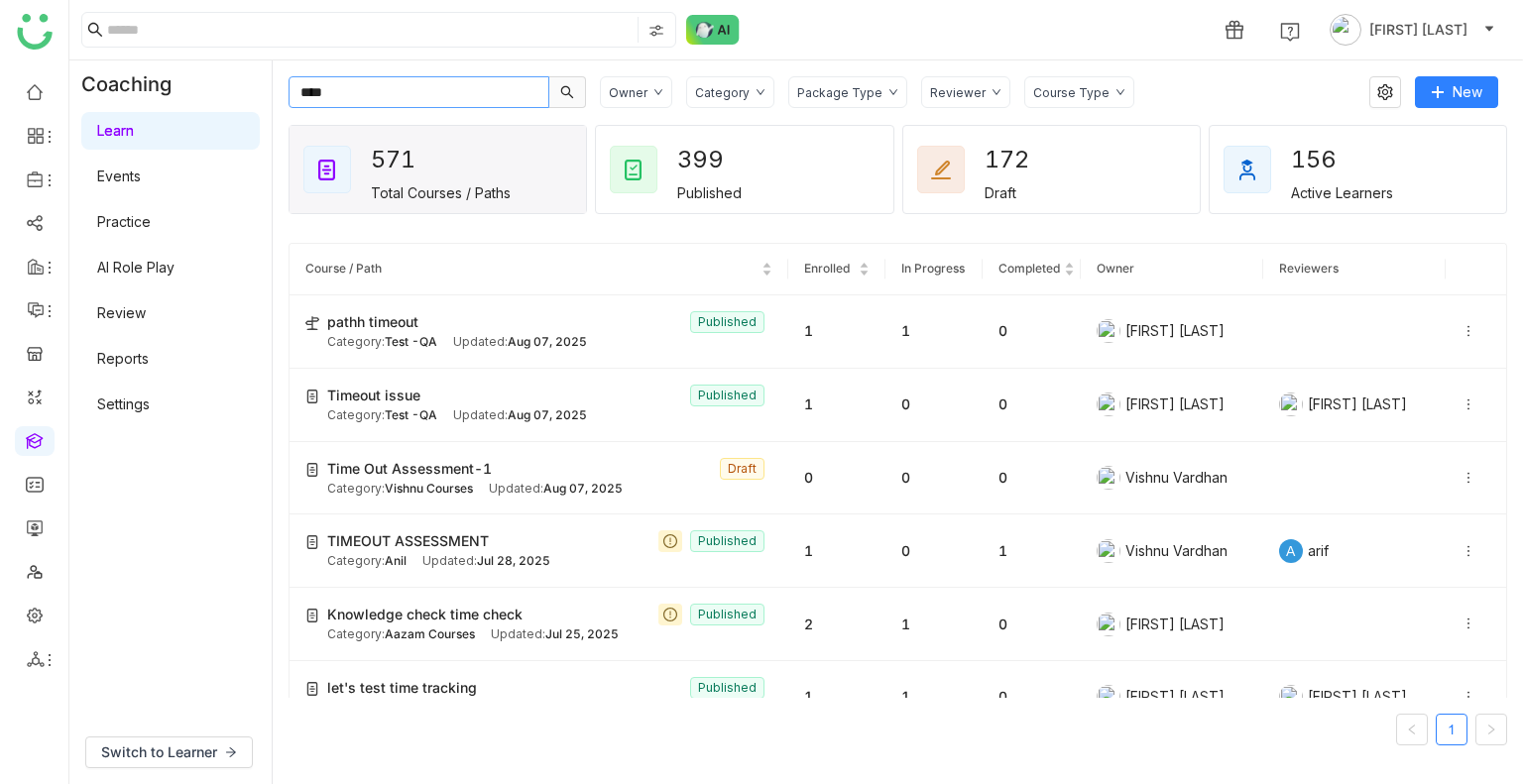type on "****" 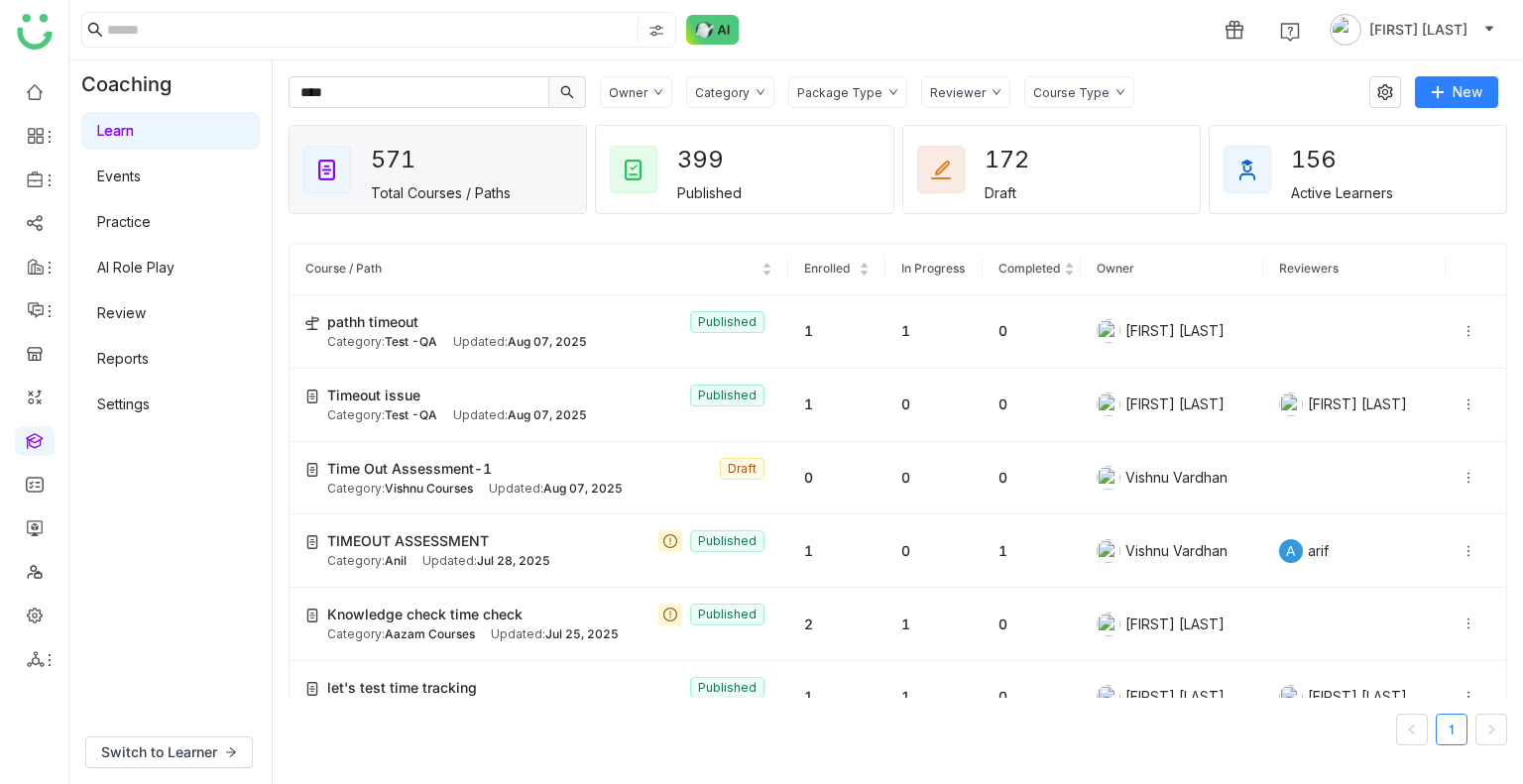 click on "Category" 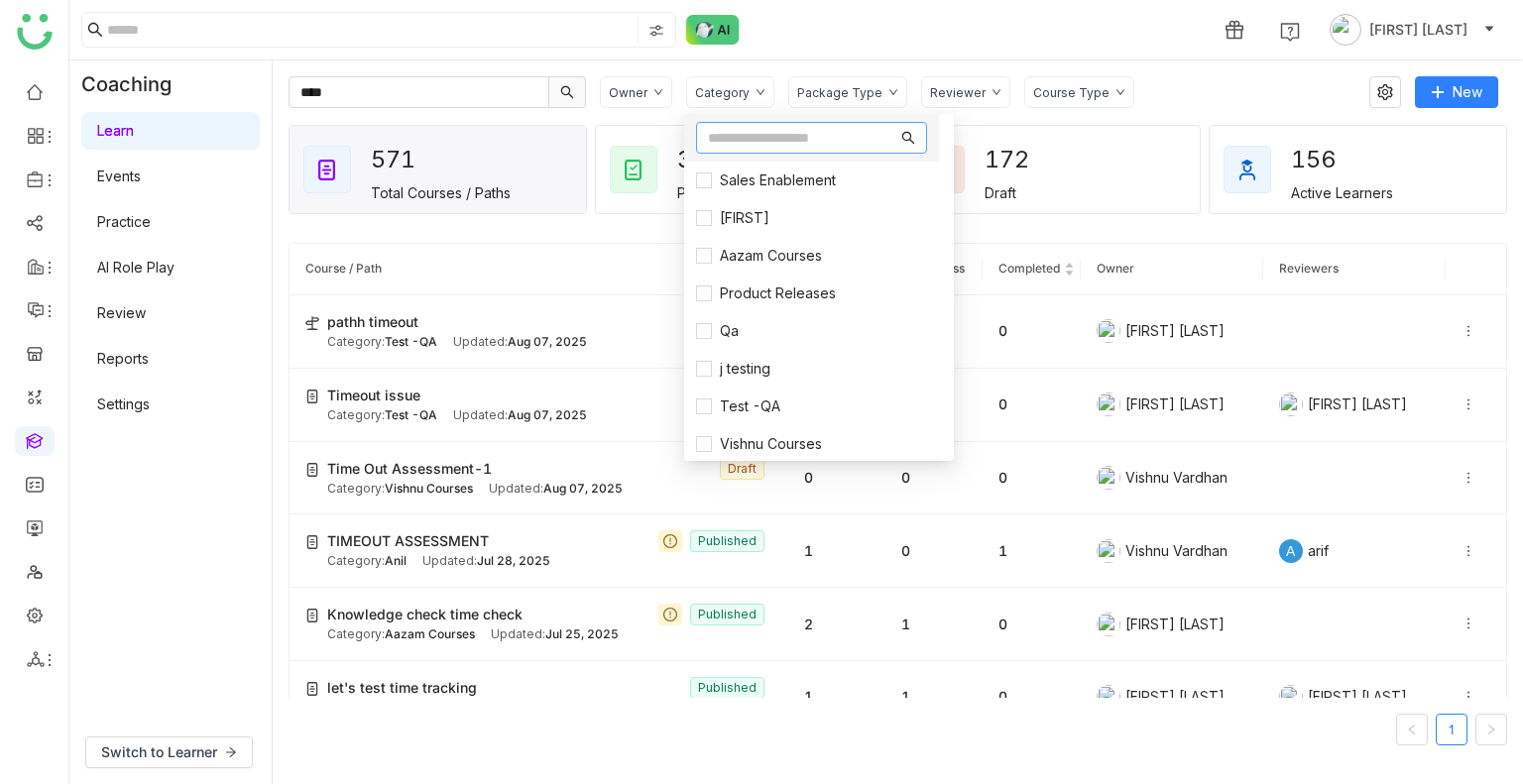 click at bounding box center [802, 138] 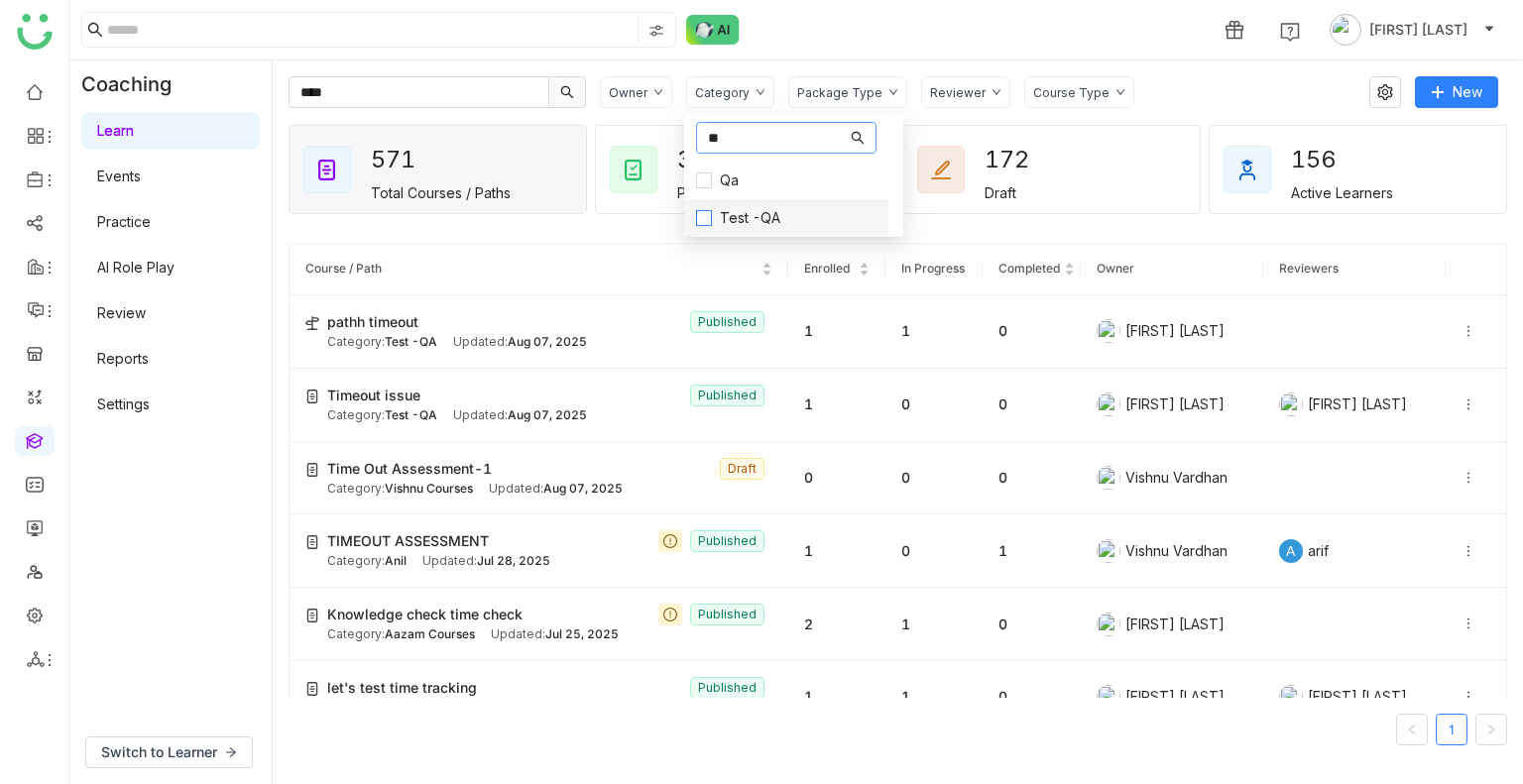 type on "**" 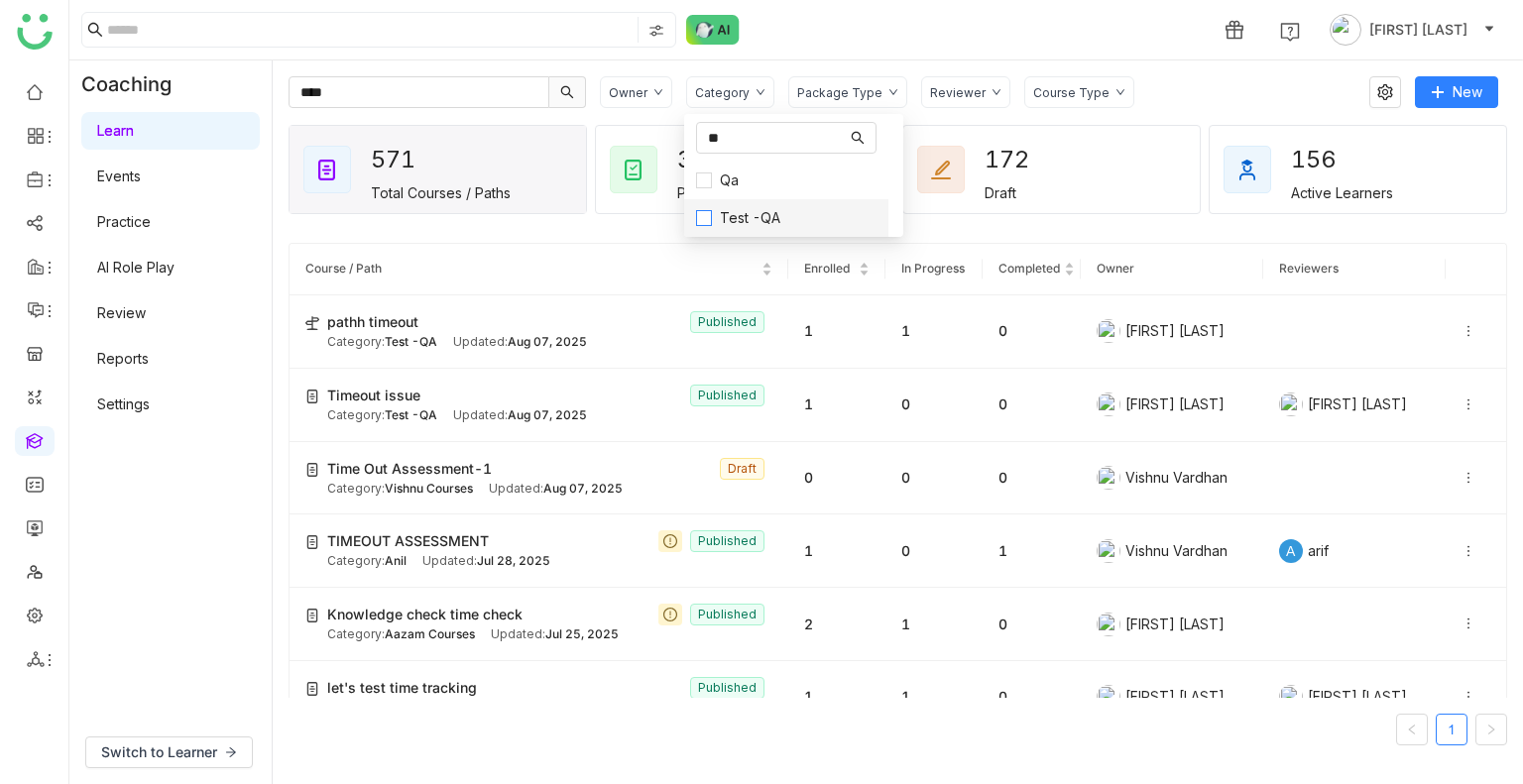 click on "Test -QA" at bounding box center (750, 218) 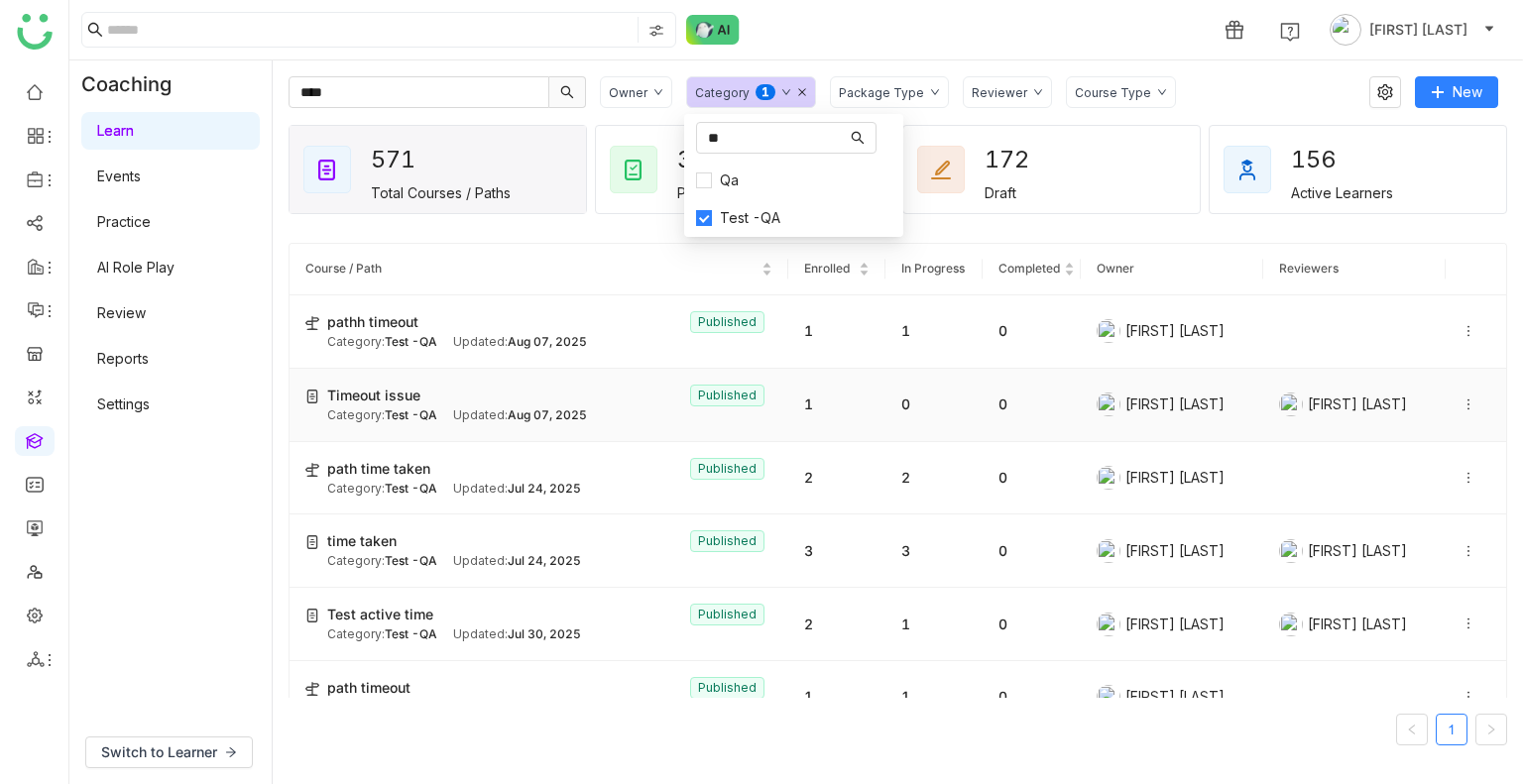 click on "Aug 07, 2025" 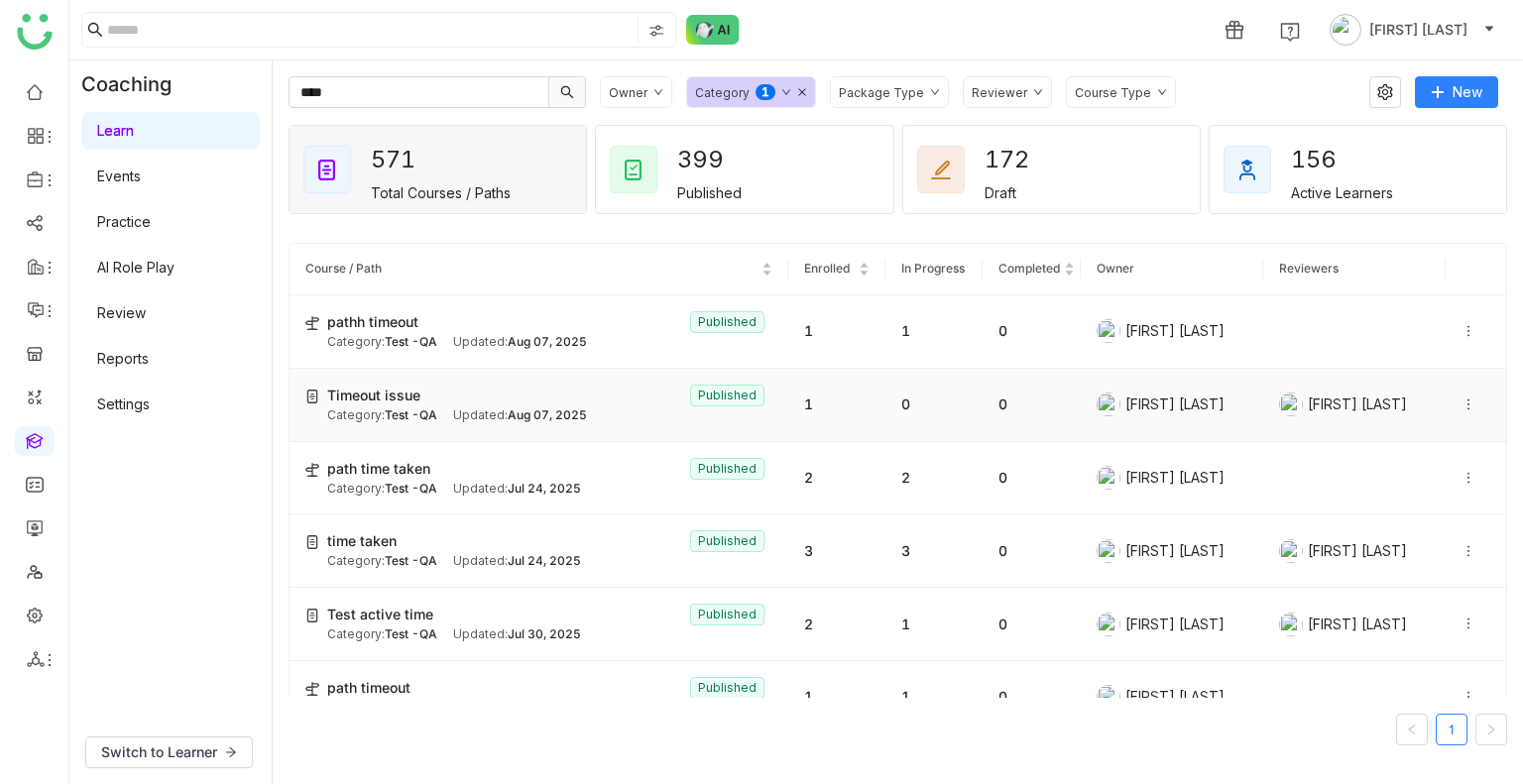 click on "Aug 07, 2025" 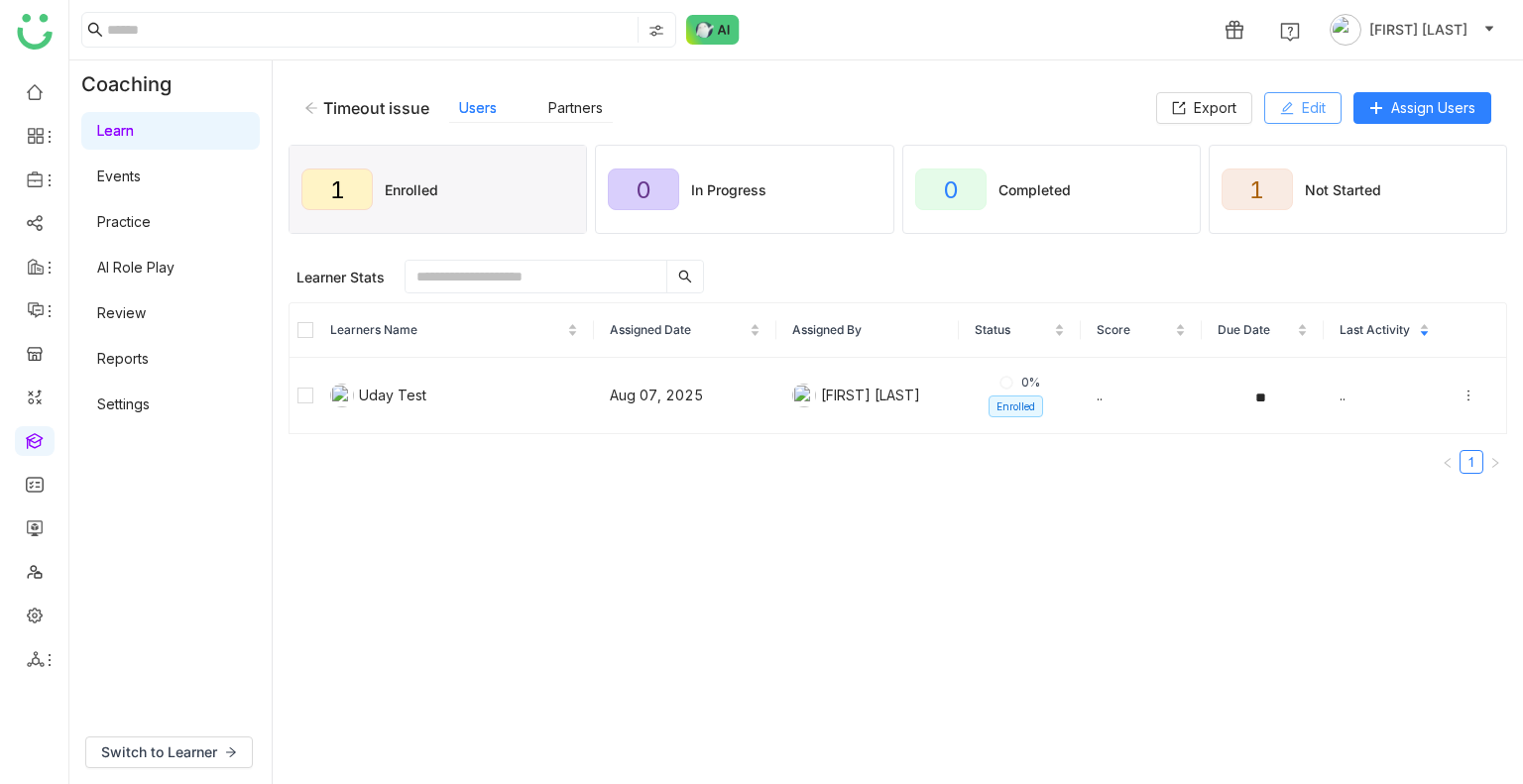 click on "Edit" 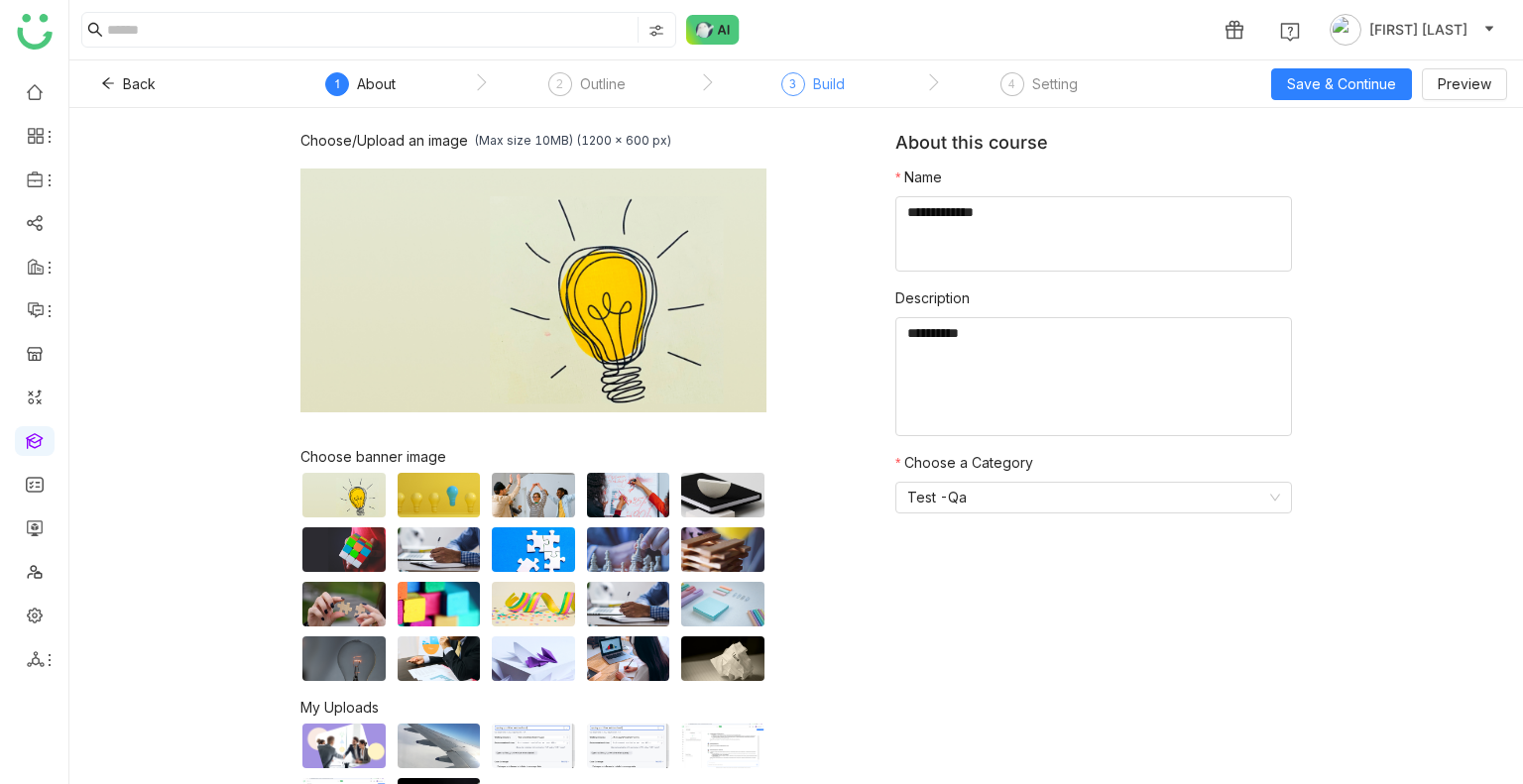 click on "Build" 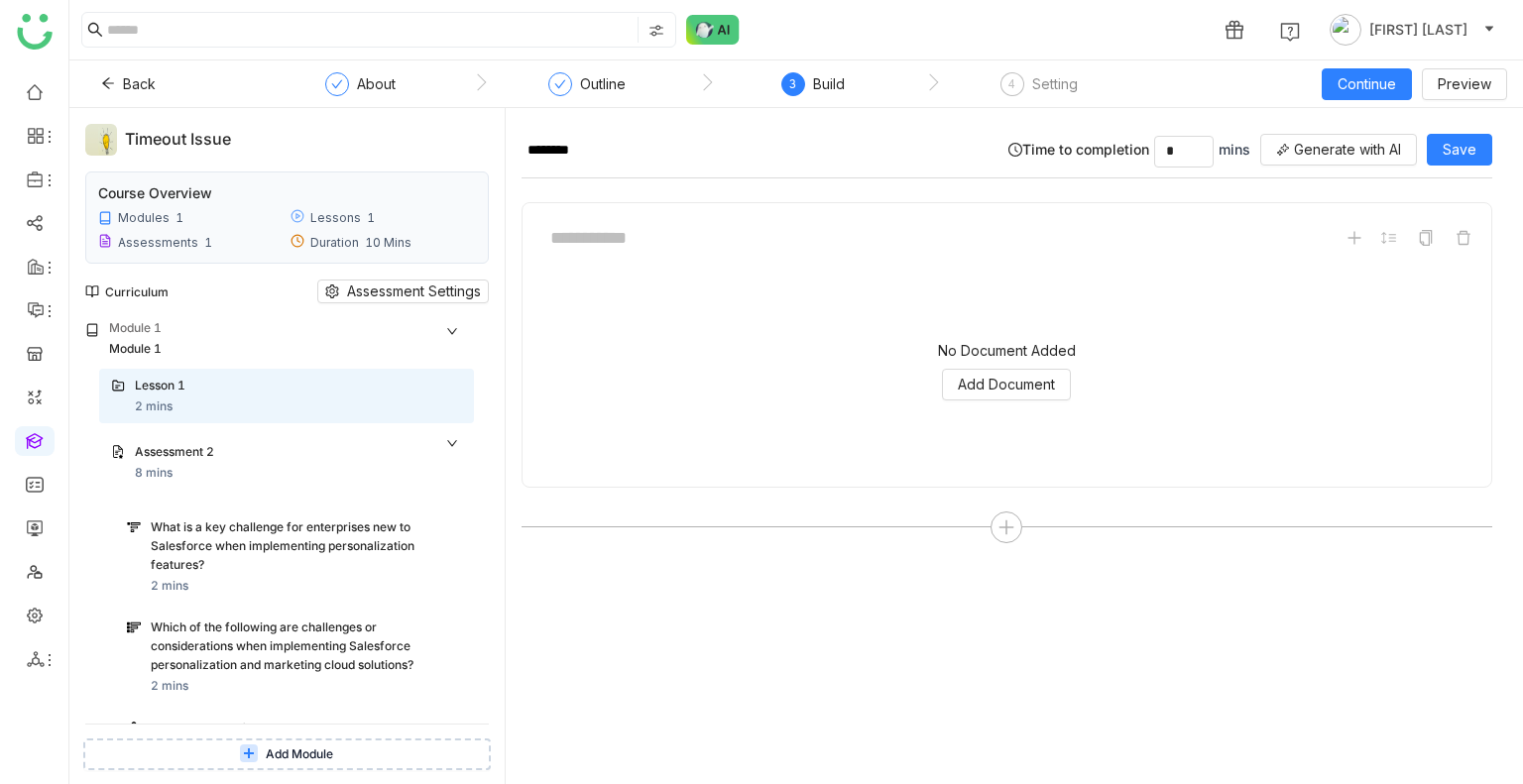 drag, startPoint x: 273, startPoint y: 142, endPoint x: 127, endPoint y: 146, distance: 146.05478 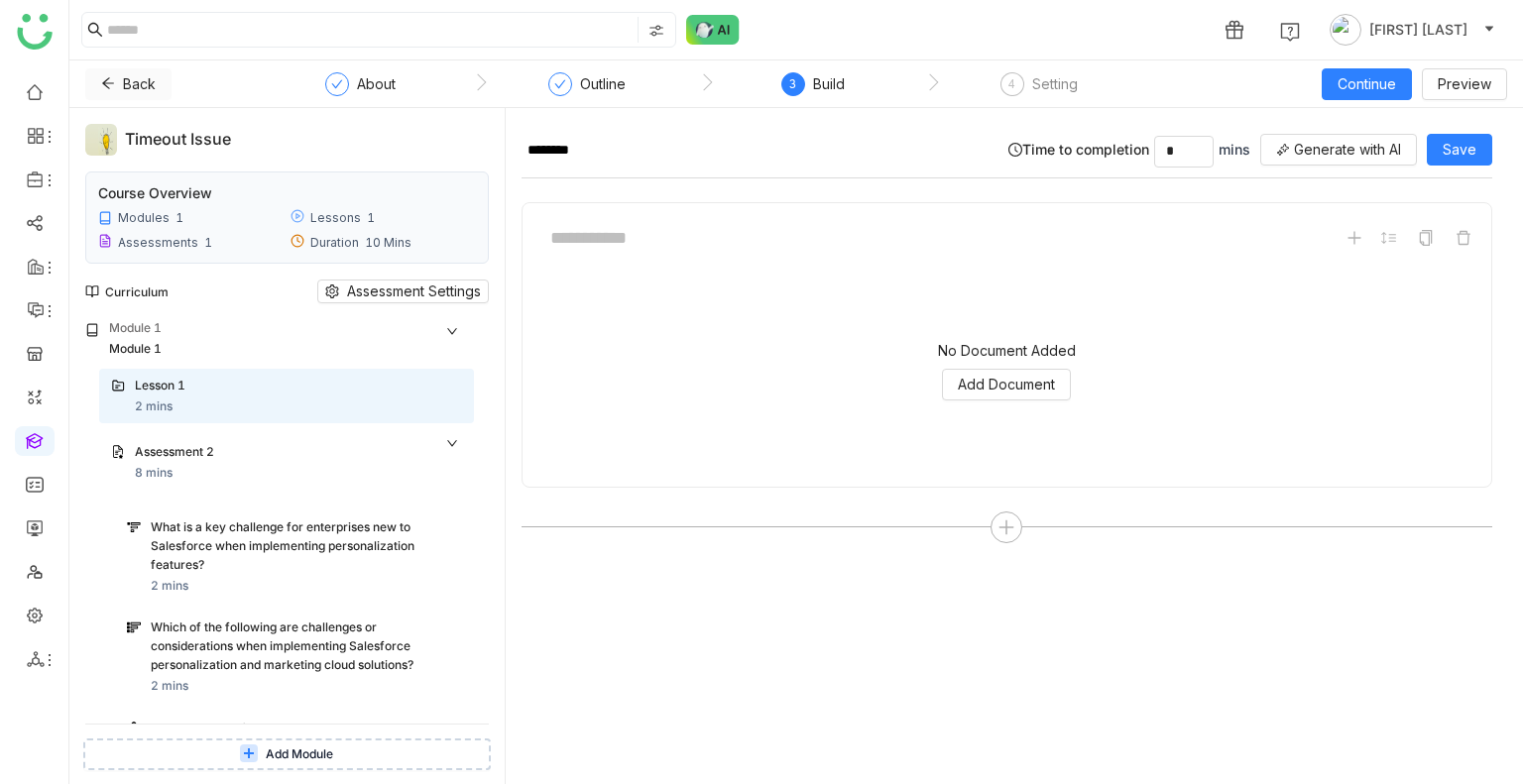 click 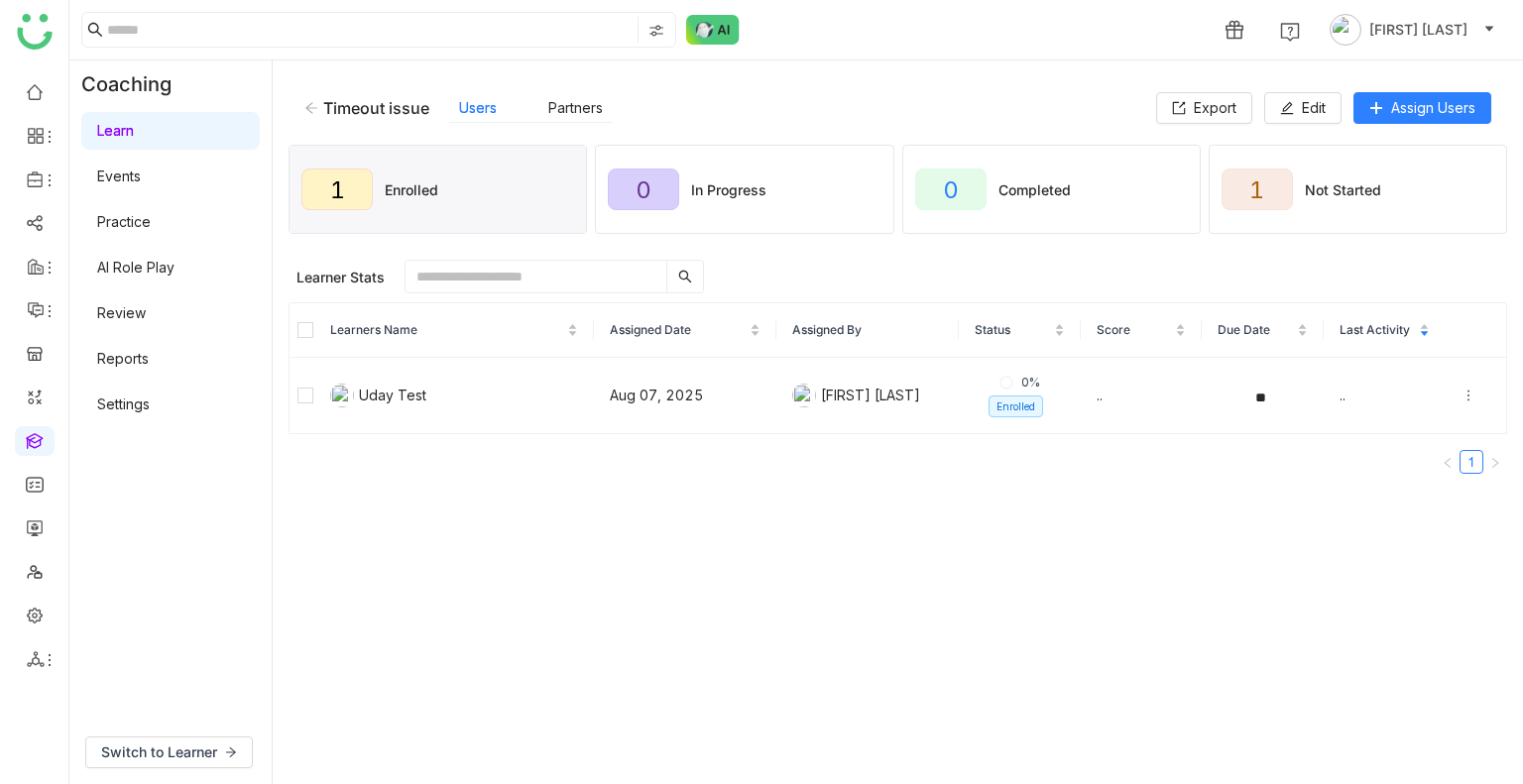 click 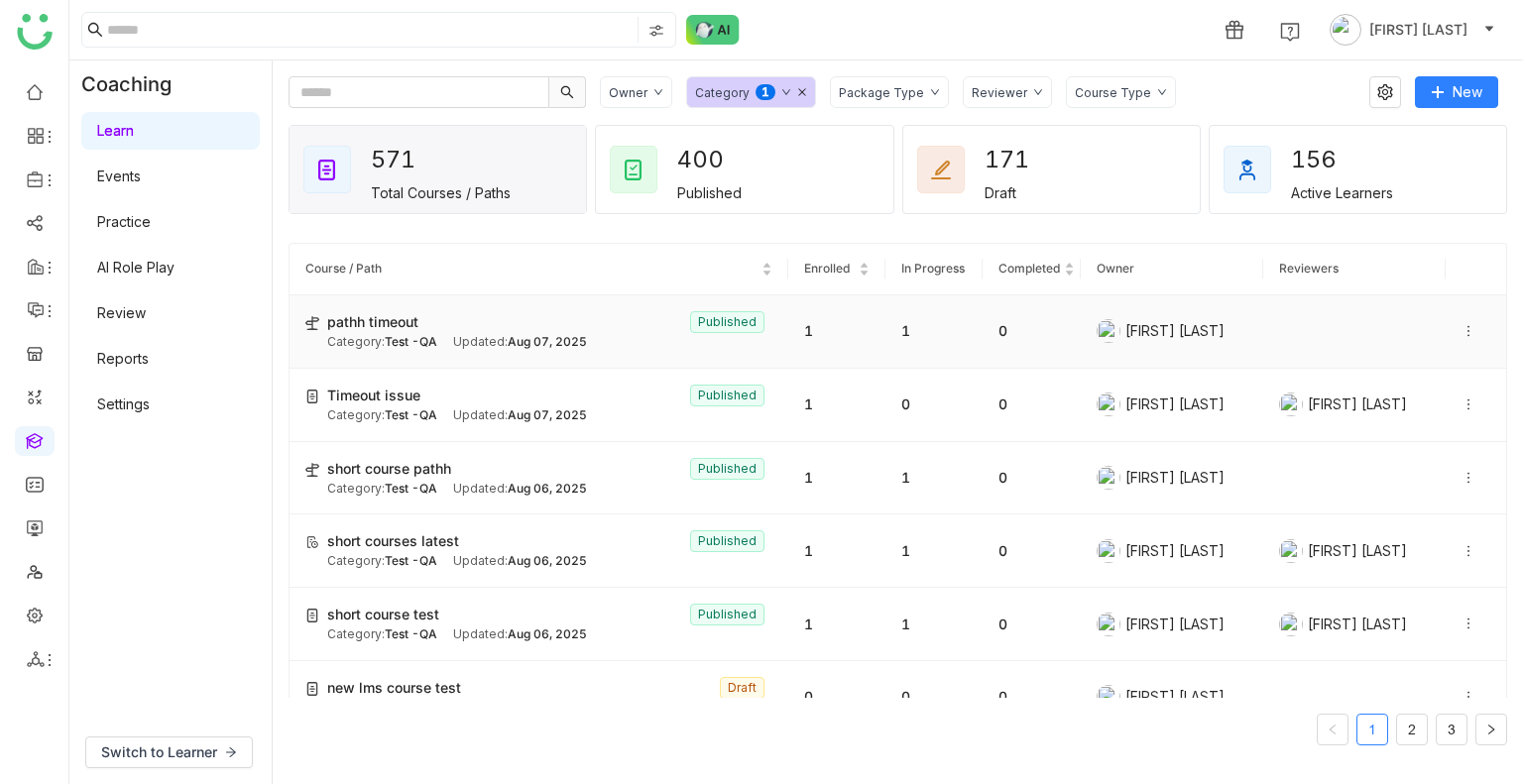 click on "pathh timeout   Published" 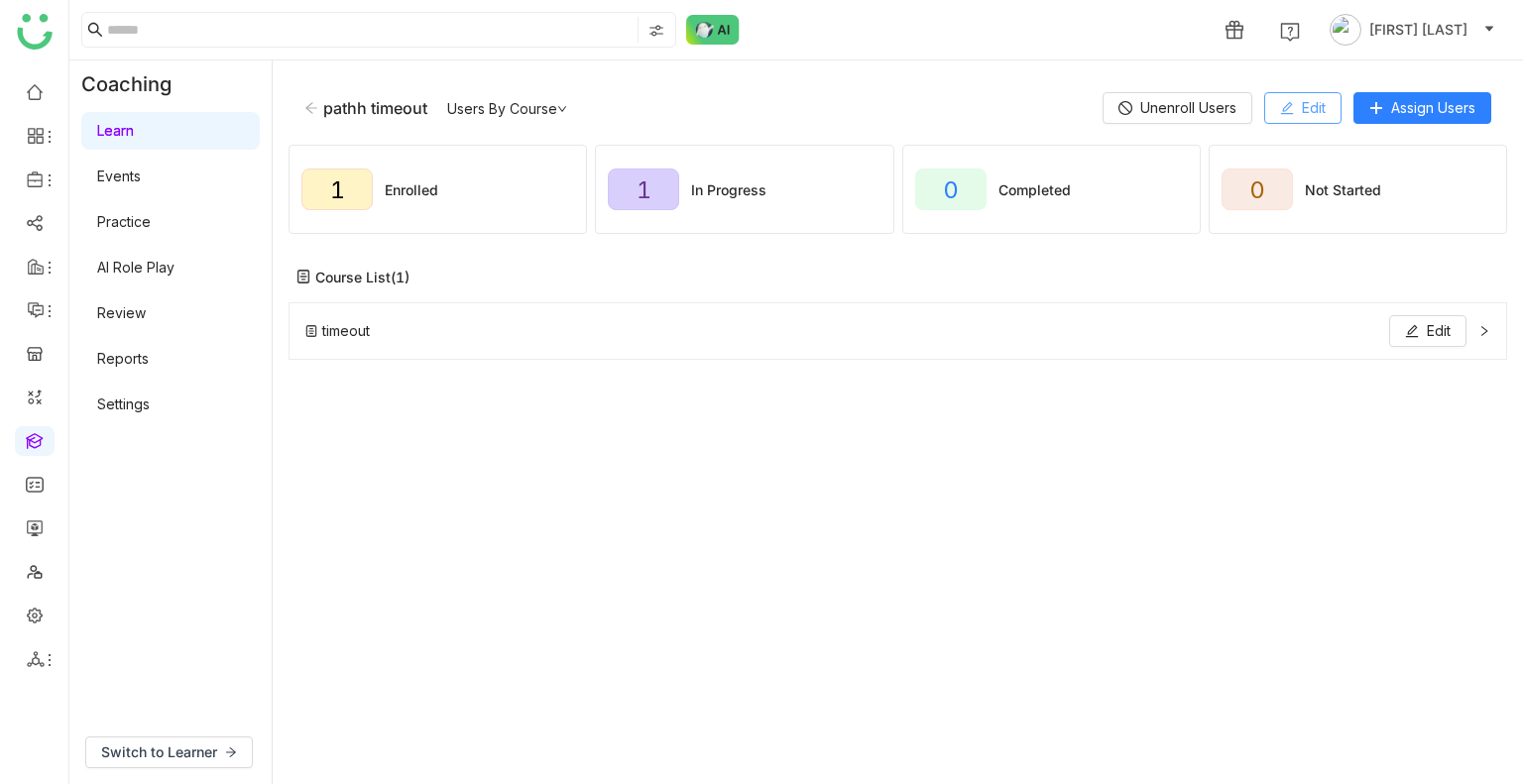 click on "Edit" 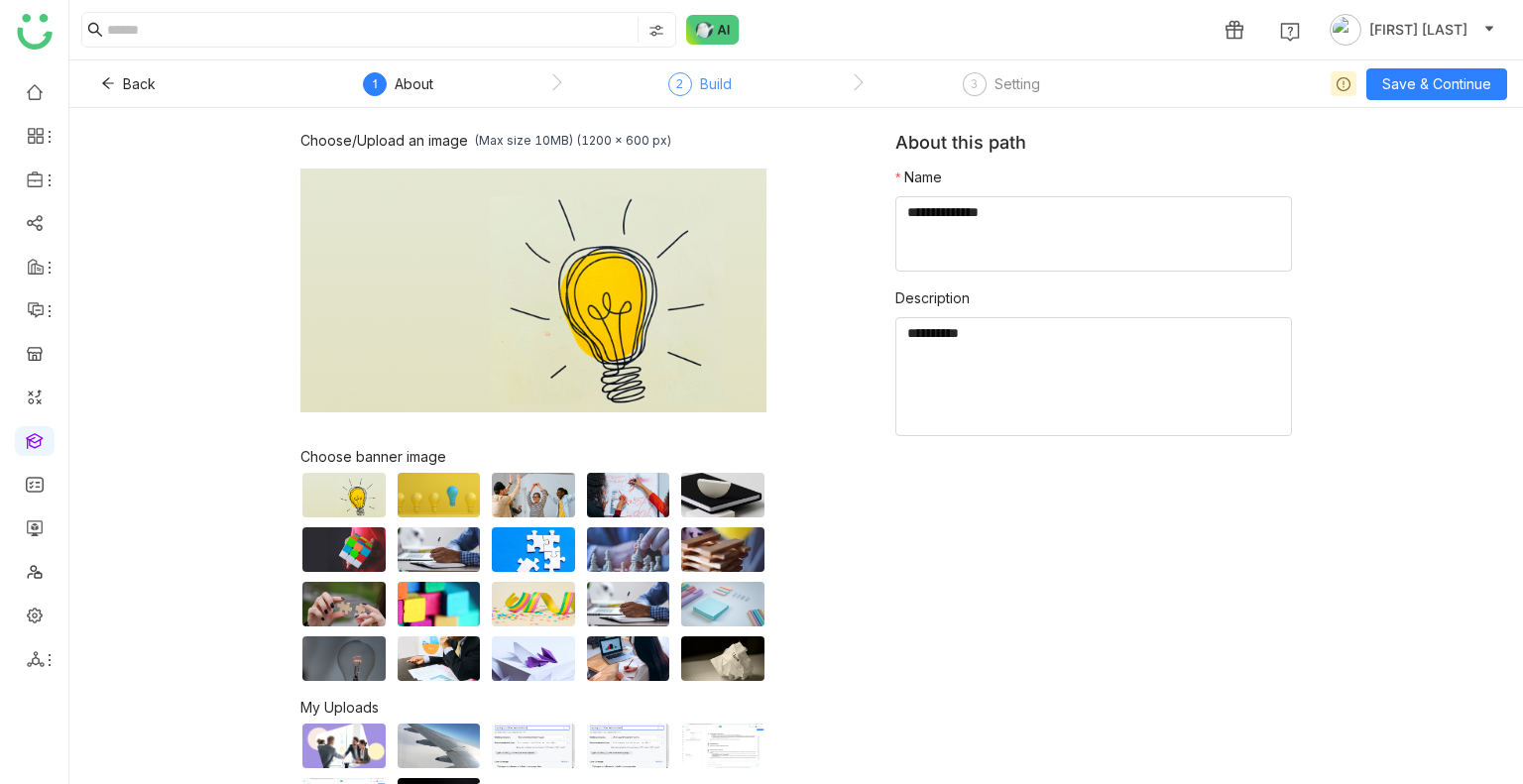 click on "Build" 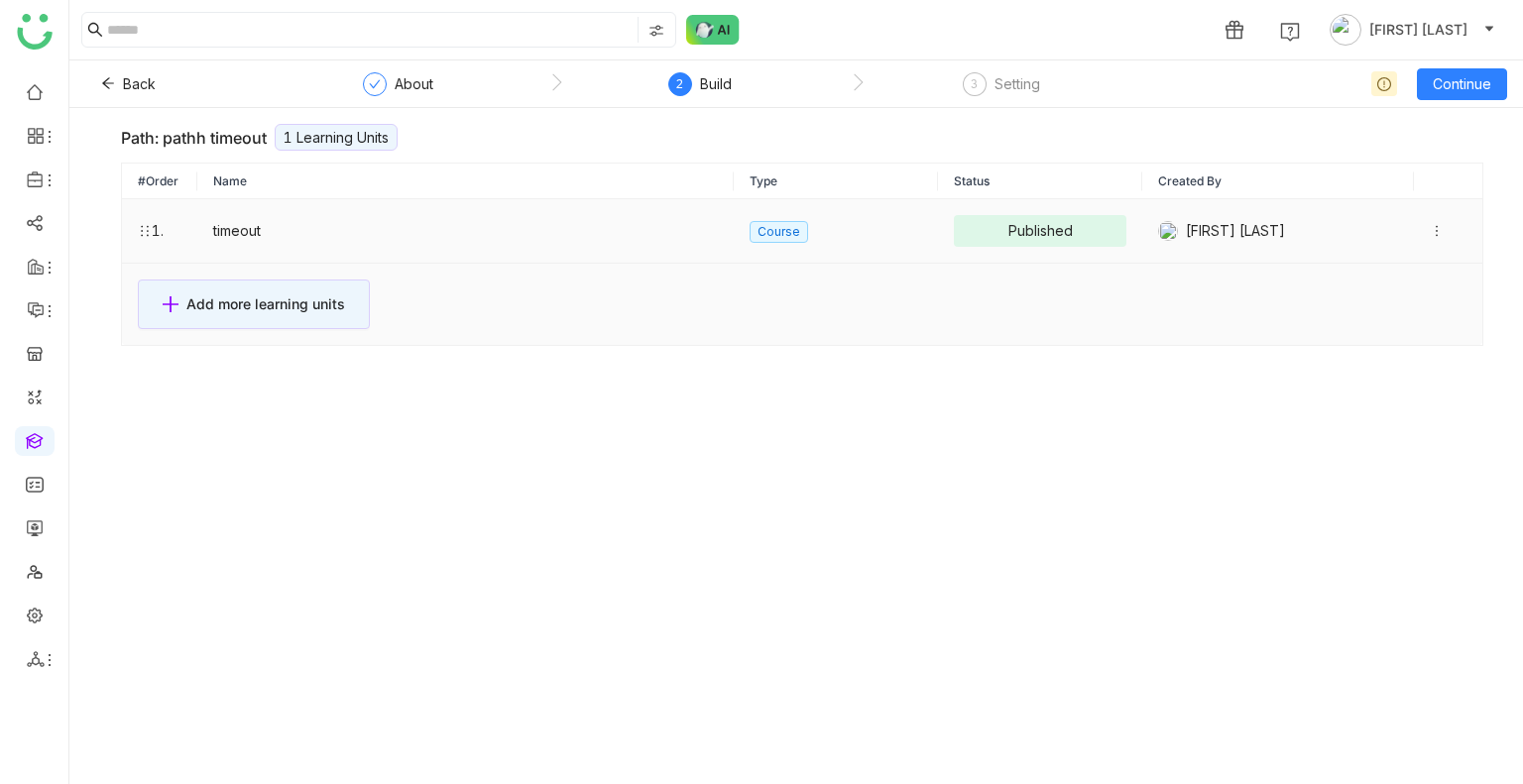 click 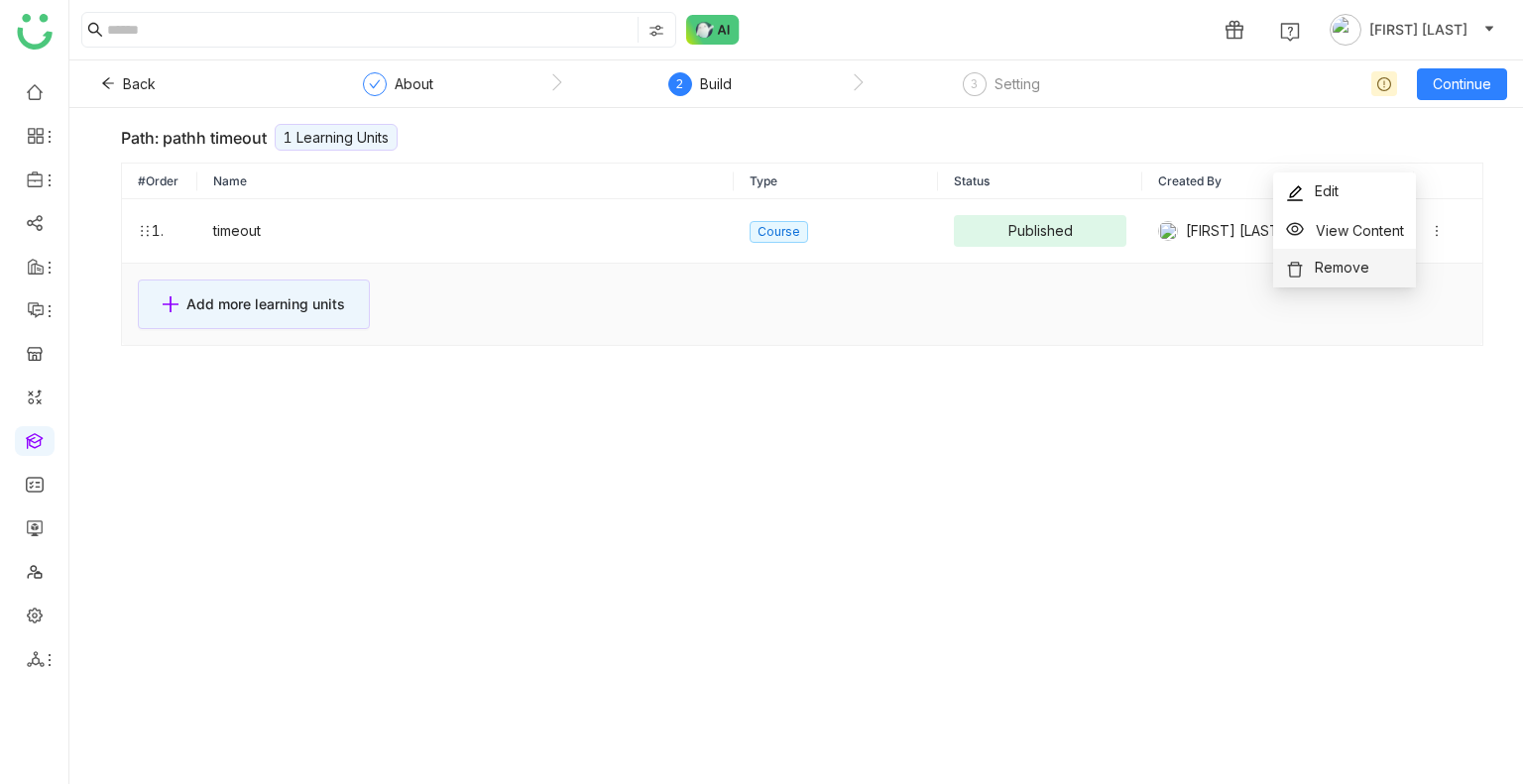 click on "Remove" at bounding box center [1327, 268] 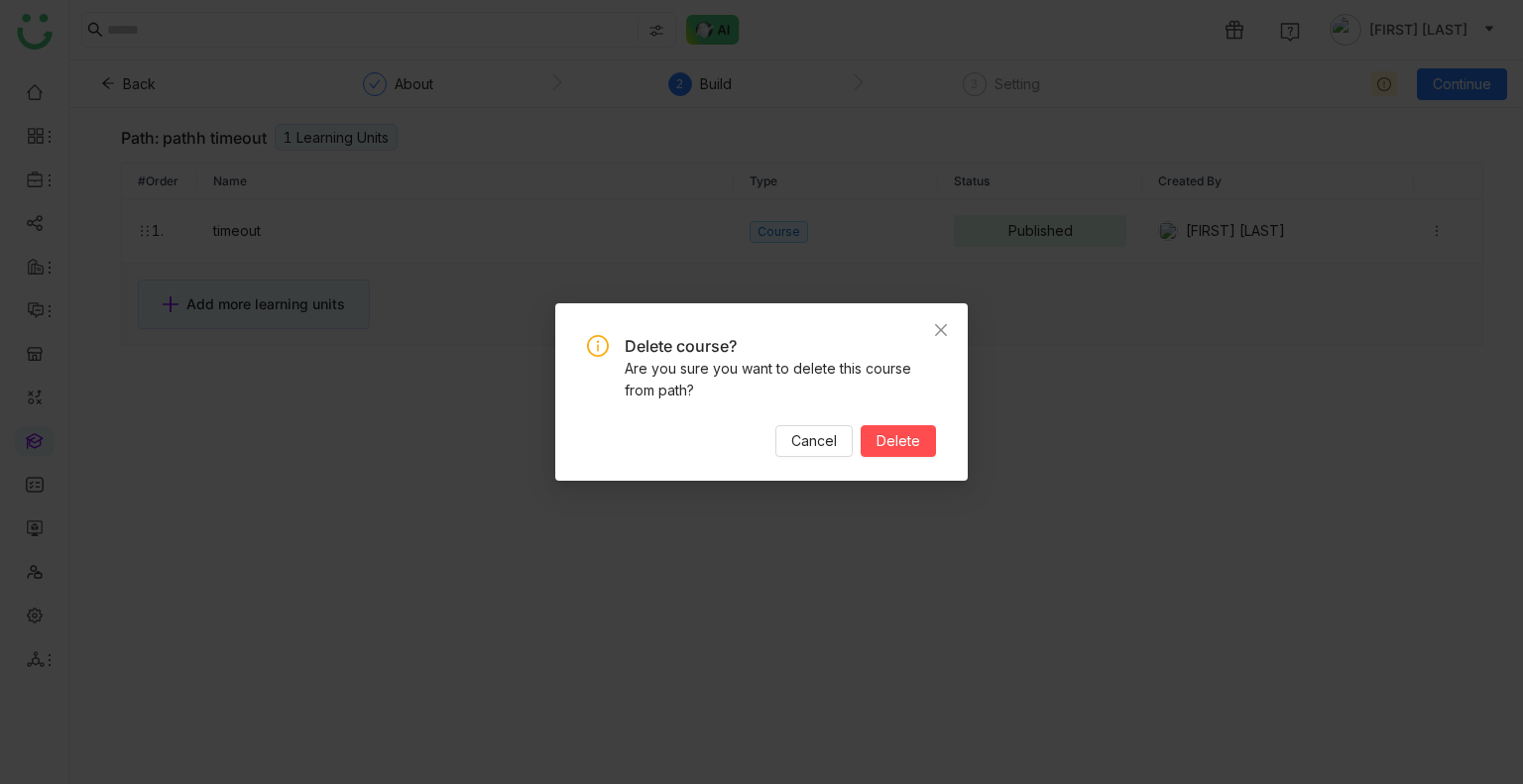 click on "Delete course? Are you sure you want to delete this course from path?  Cancel   Delete" at bounding box center [762, 395] 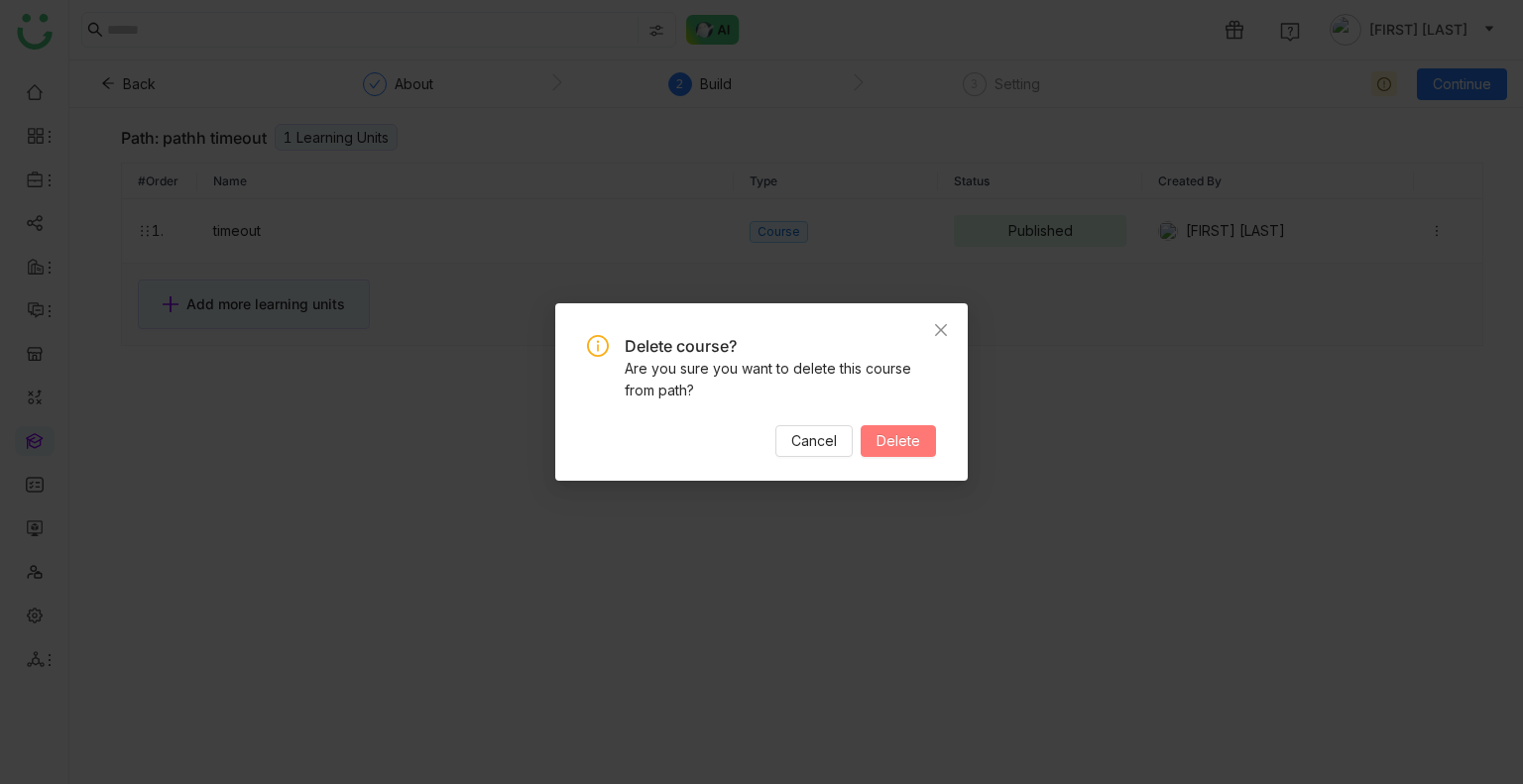 click on "Delete" at bounding box center (898, 441) 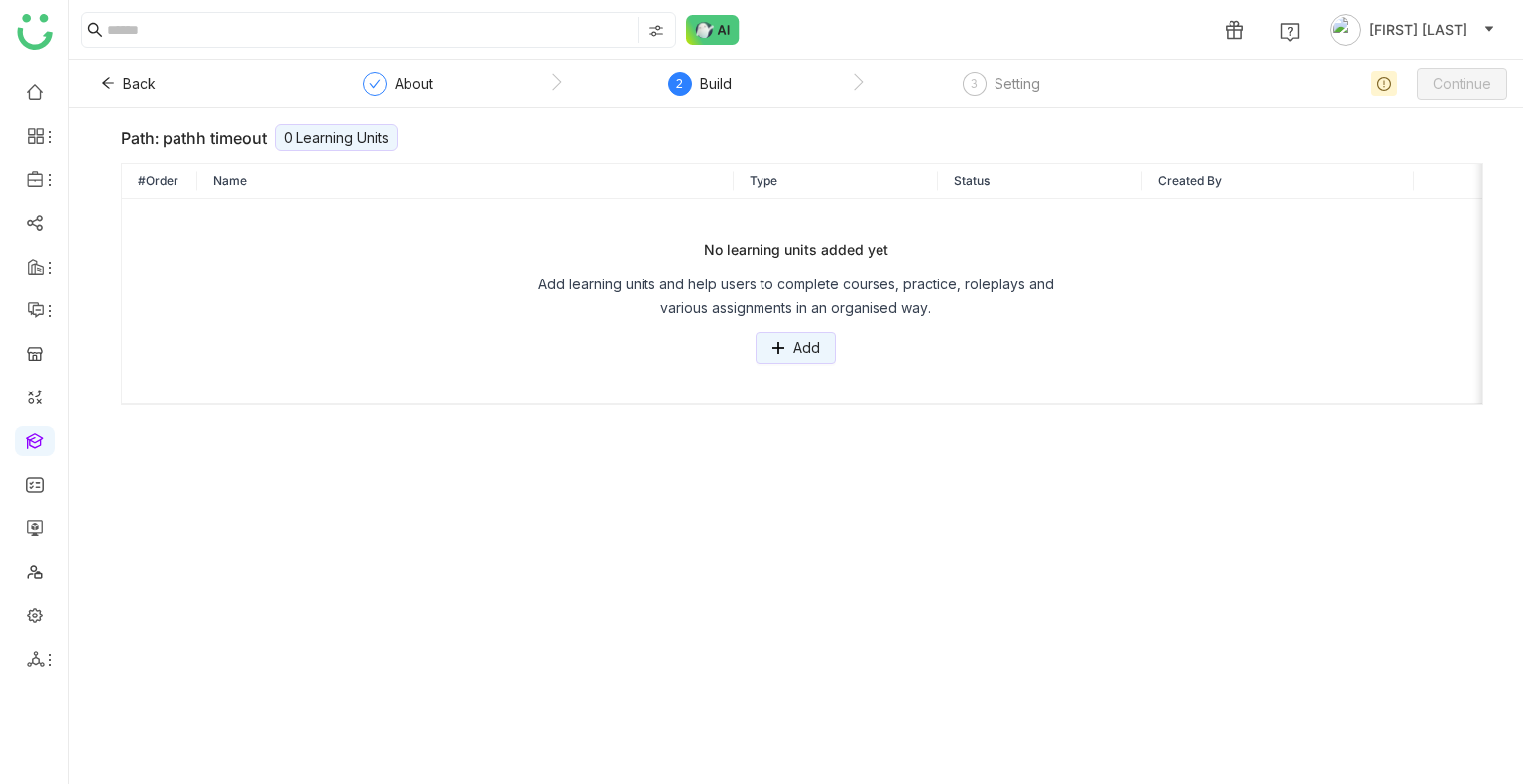 click on "No learning units added yet   Add learning units and help users to complete courses, practice, roleplays and   various assignments in an organised way.   Add" at bounding box center (795, 301) 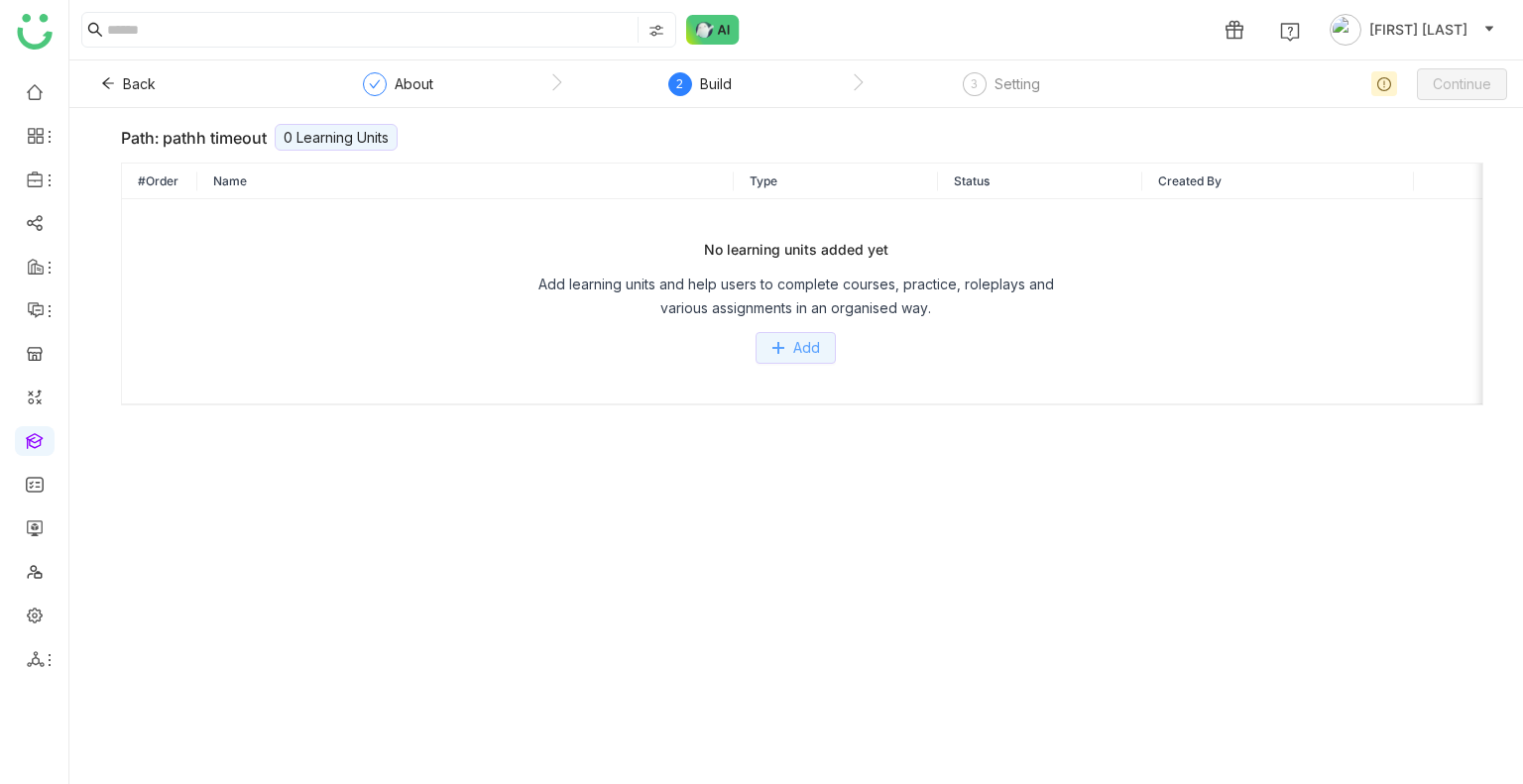 click on "Add" at bounding box center (795, 348) 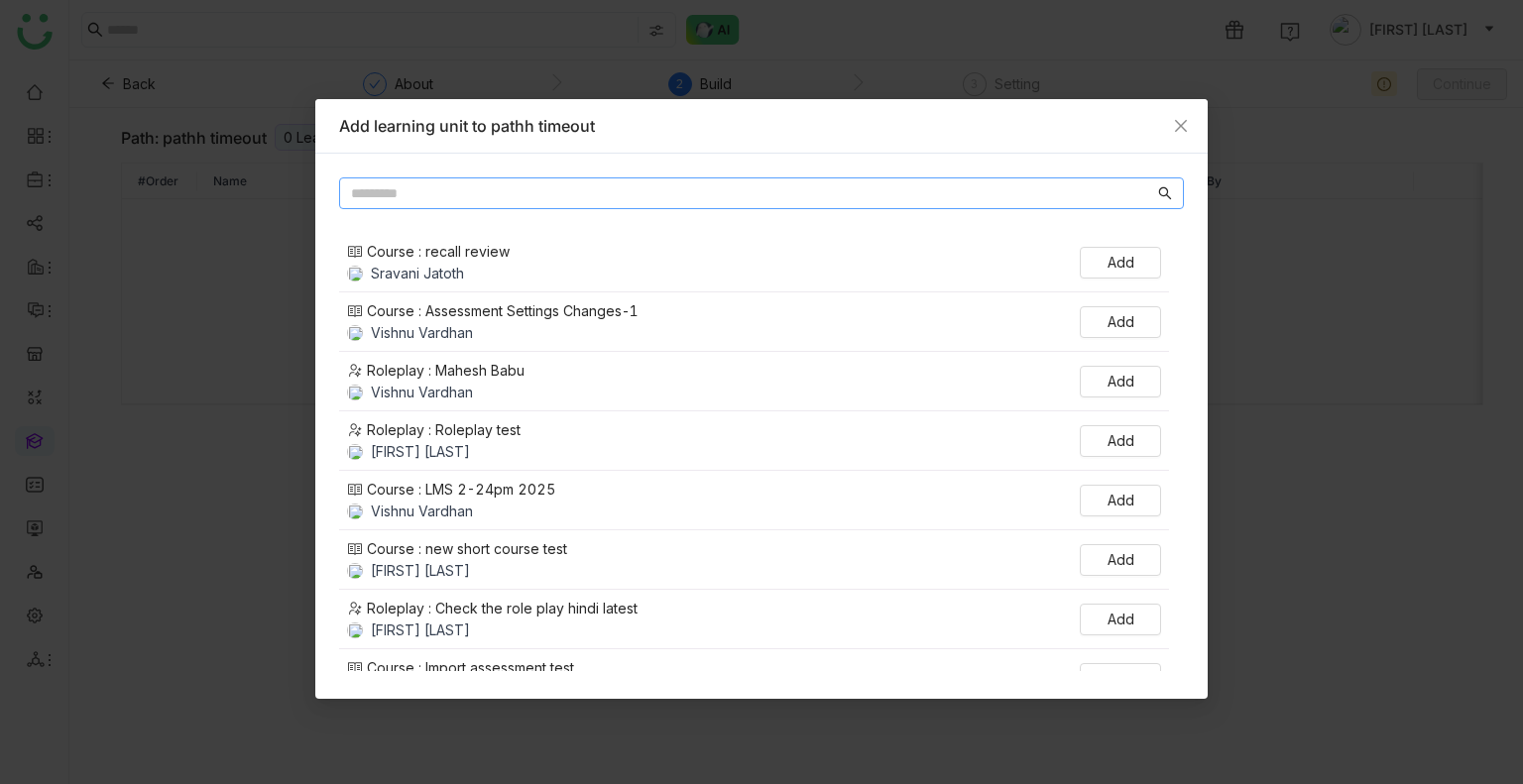 click at bounding box center [753, 193] 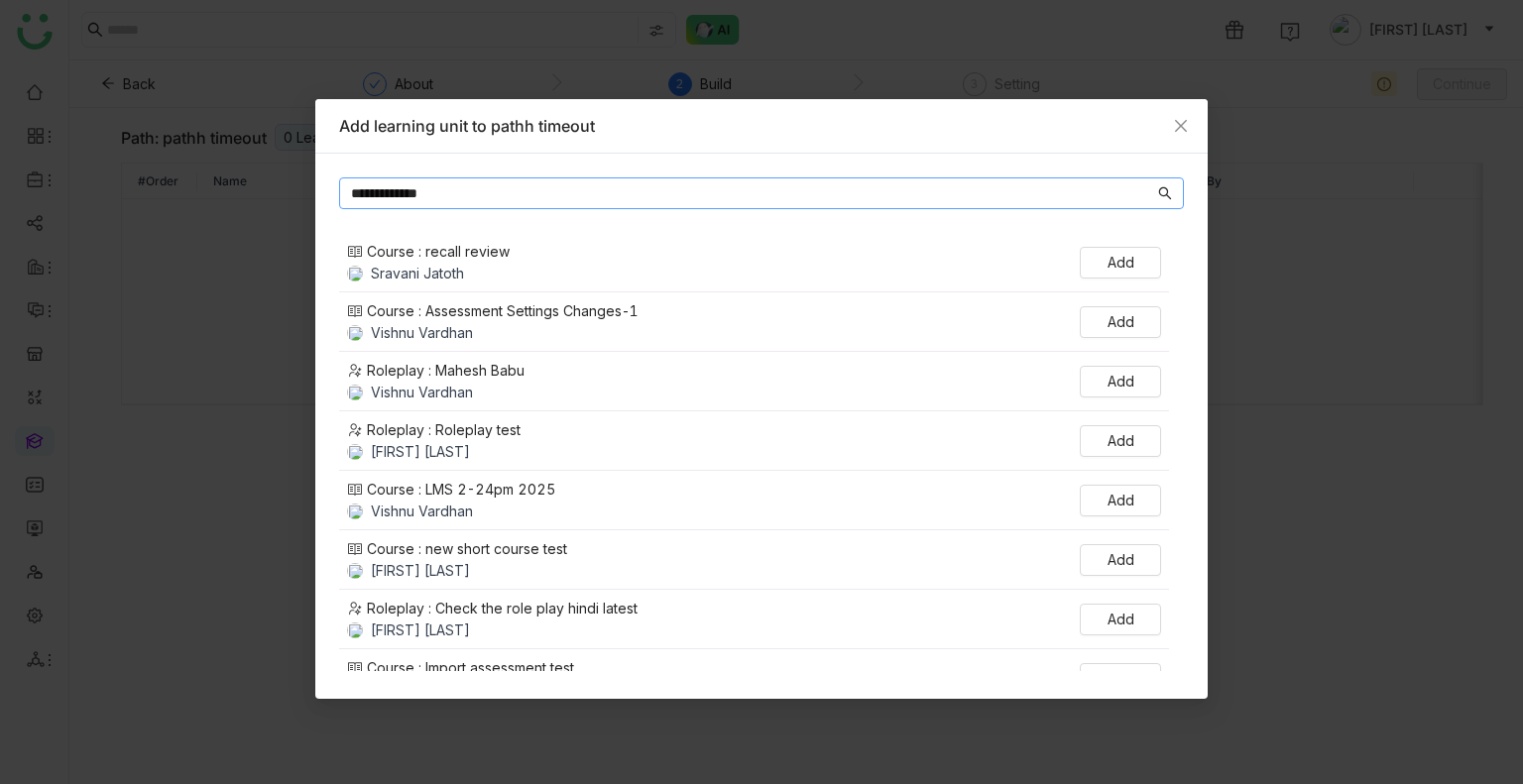click on "**********" at bounding box center [753, 193] 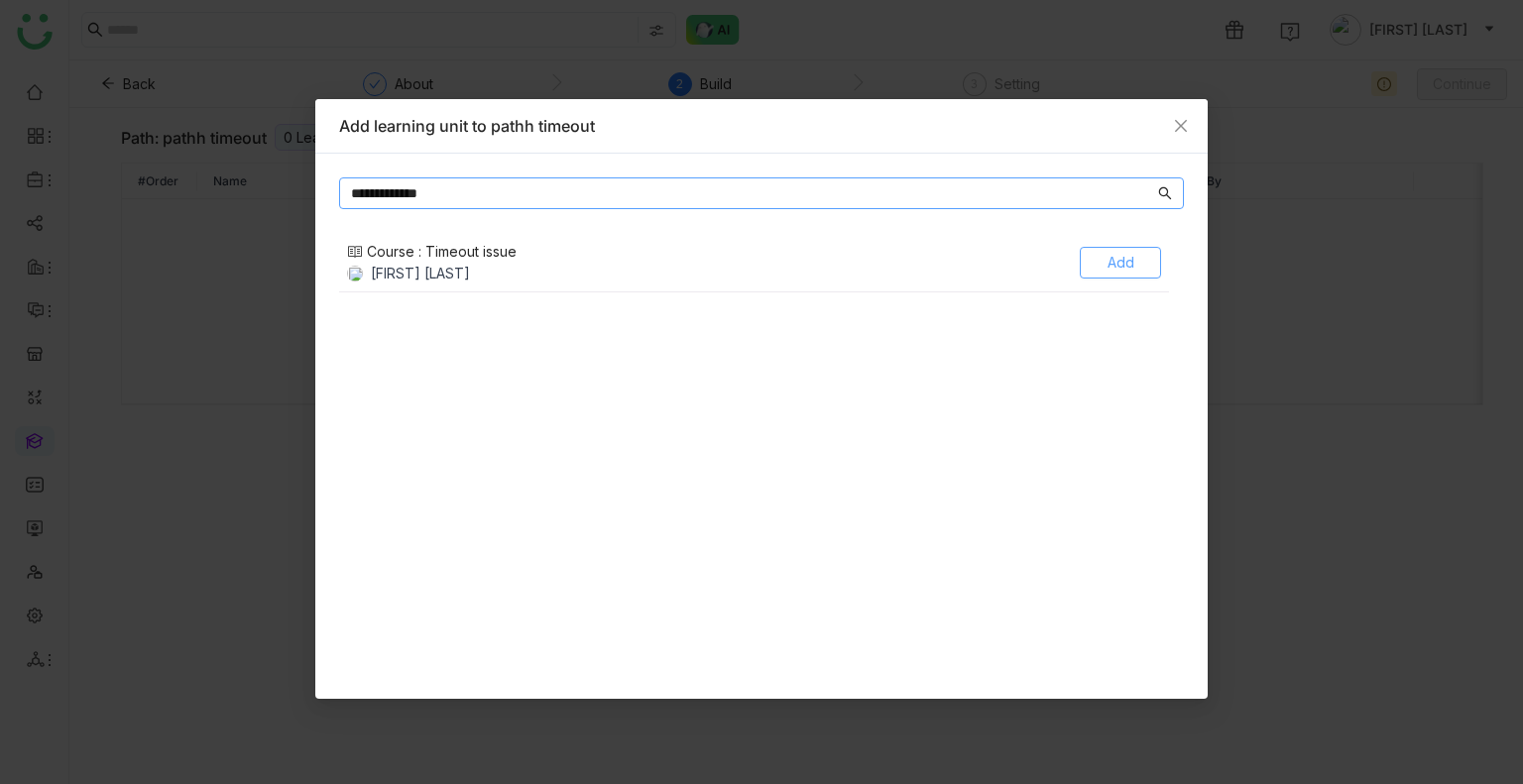 type on "**********" 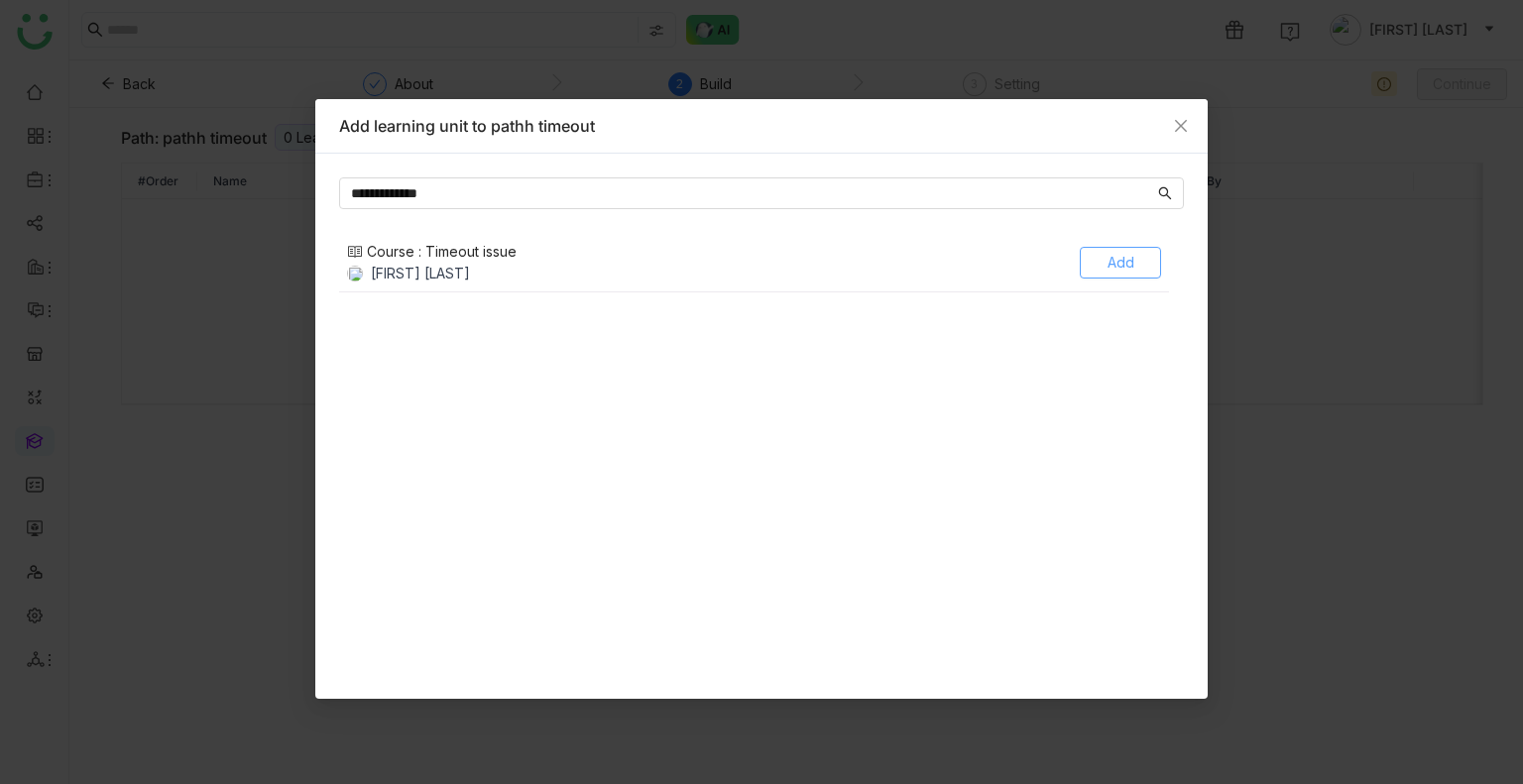 click on "Add" at bounding box center [1120, 263] 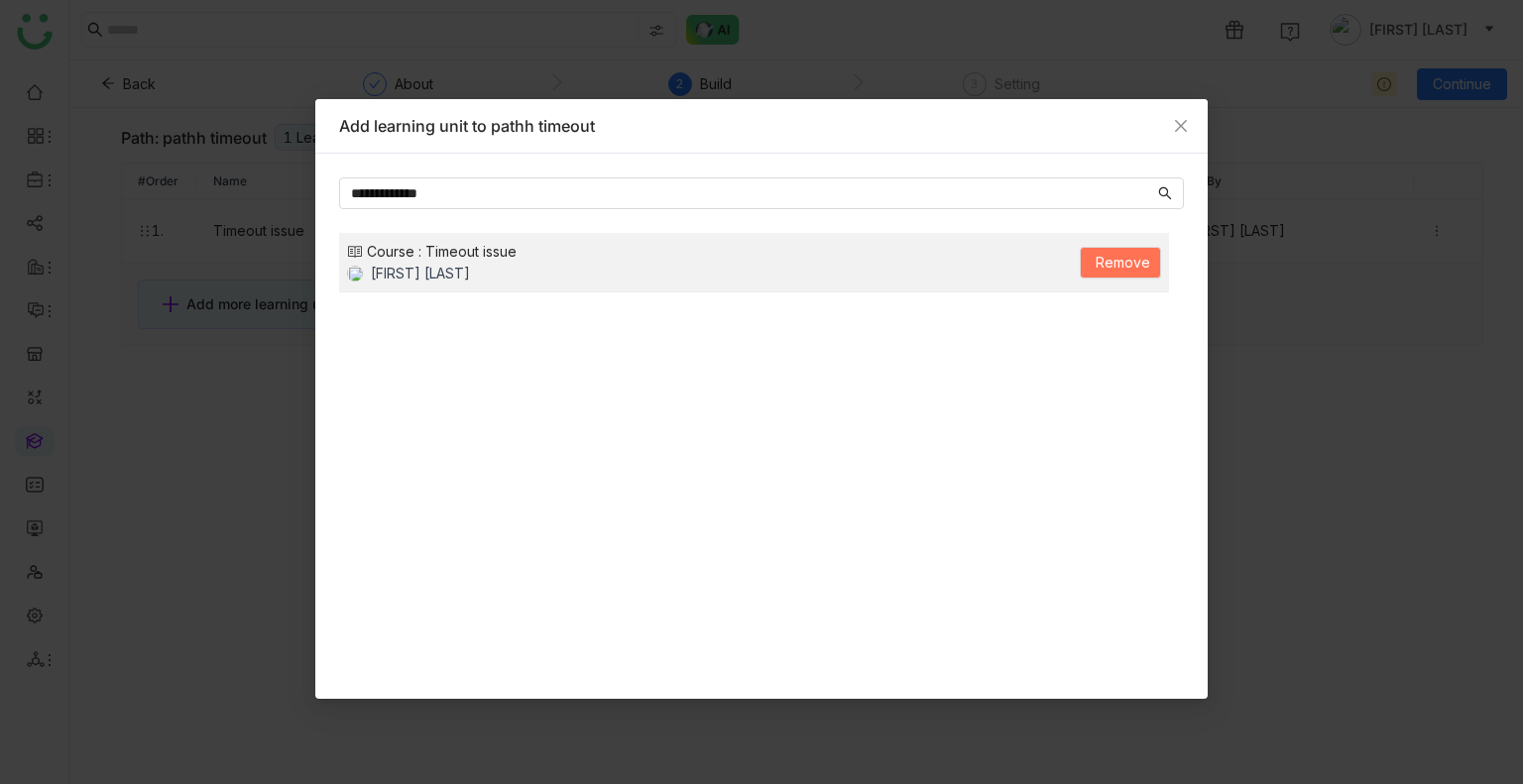 click on "**********" at bounding box center (762, 392) 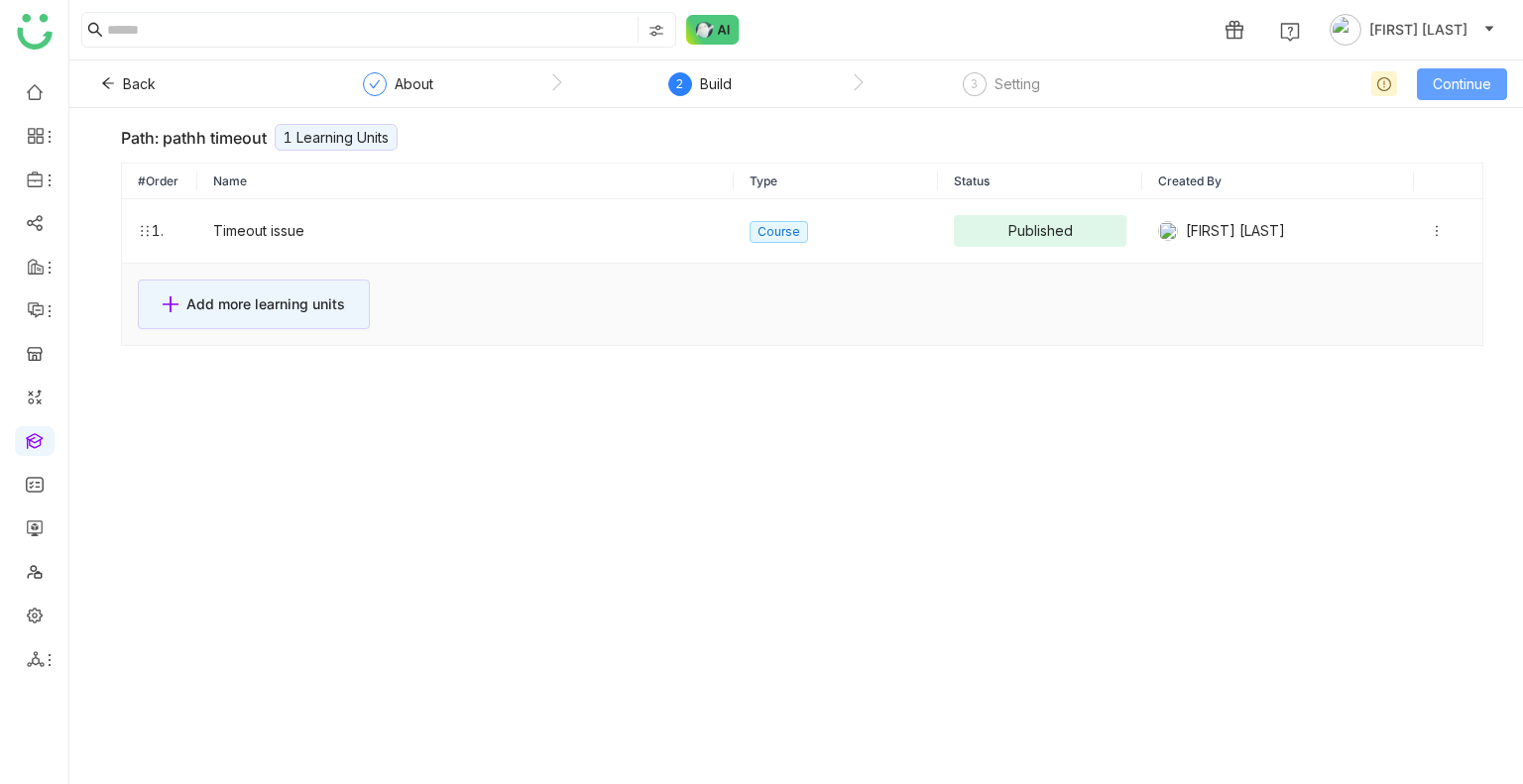 click on "Continue" at bounding box center [1462, 84] 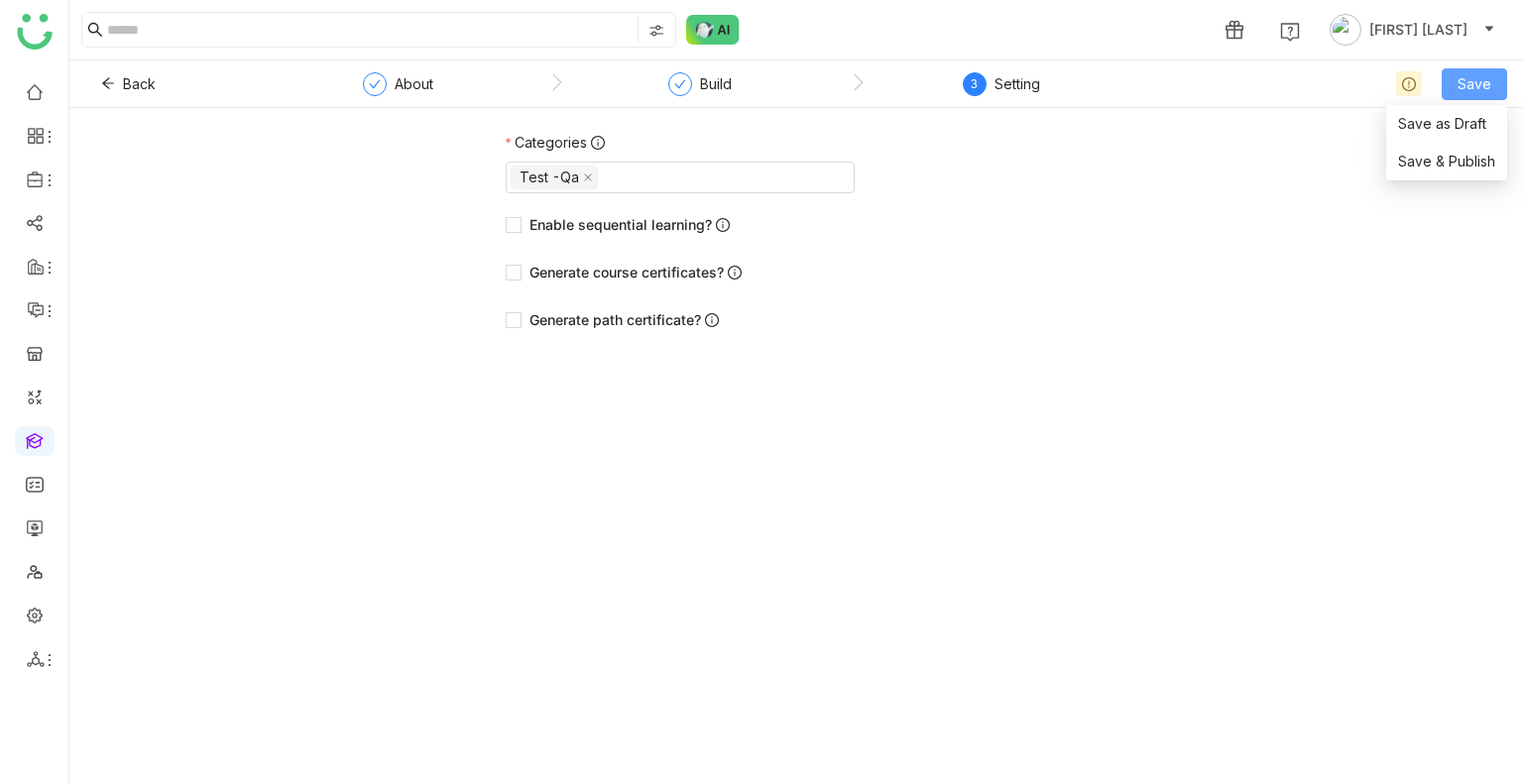 click on "Save" 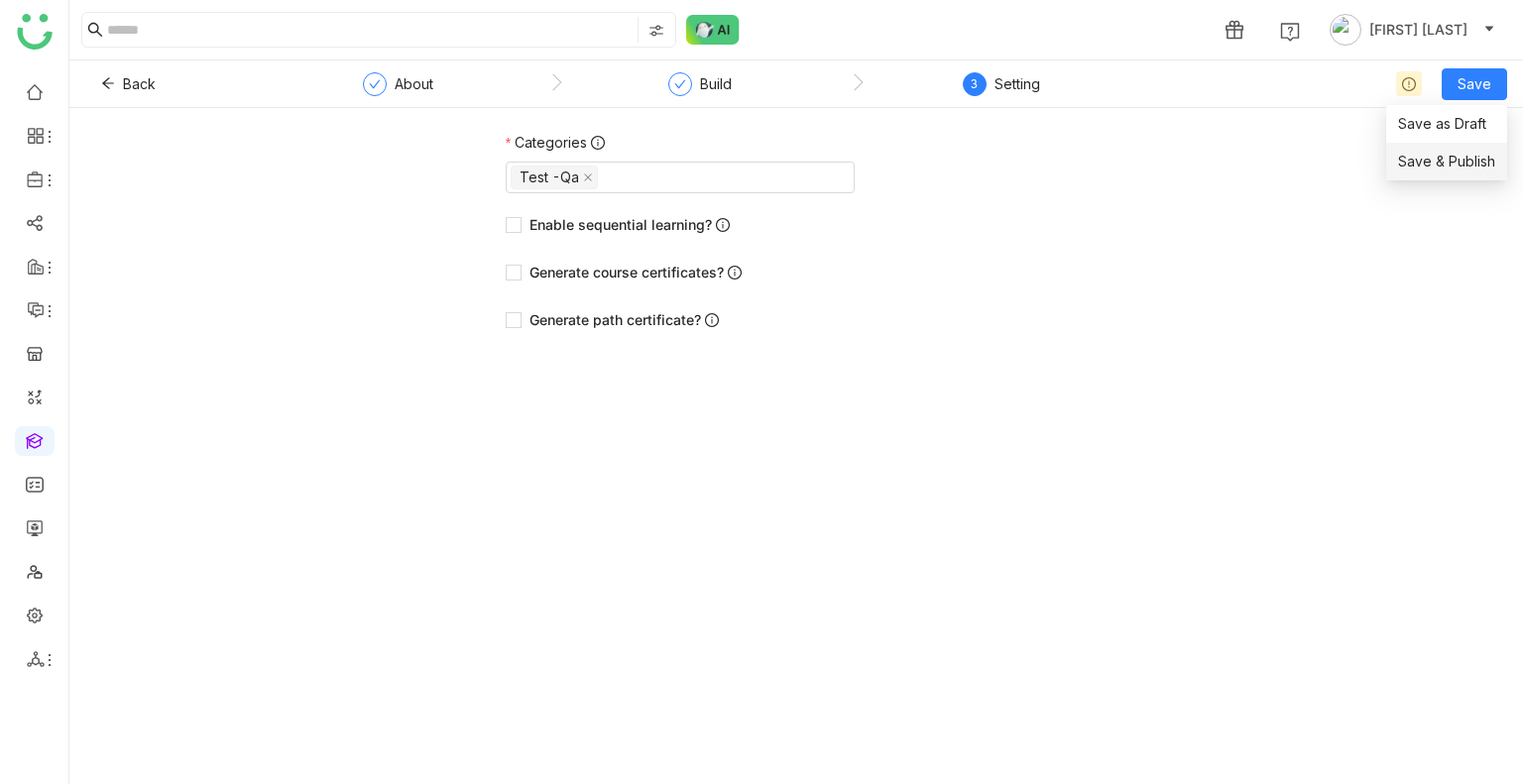 click on "Save & Publish" at bounding box center (1447, 162) 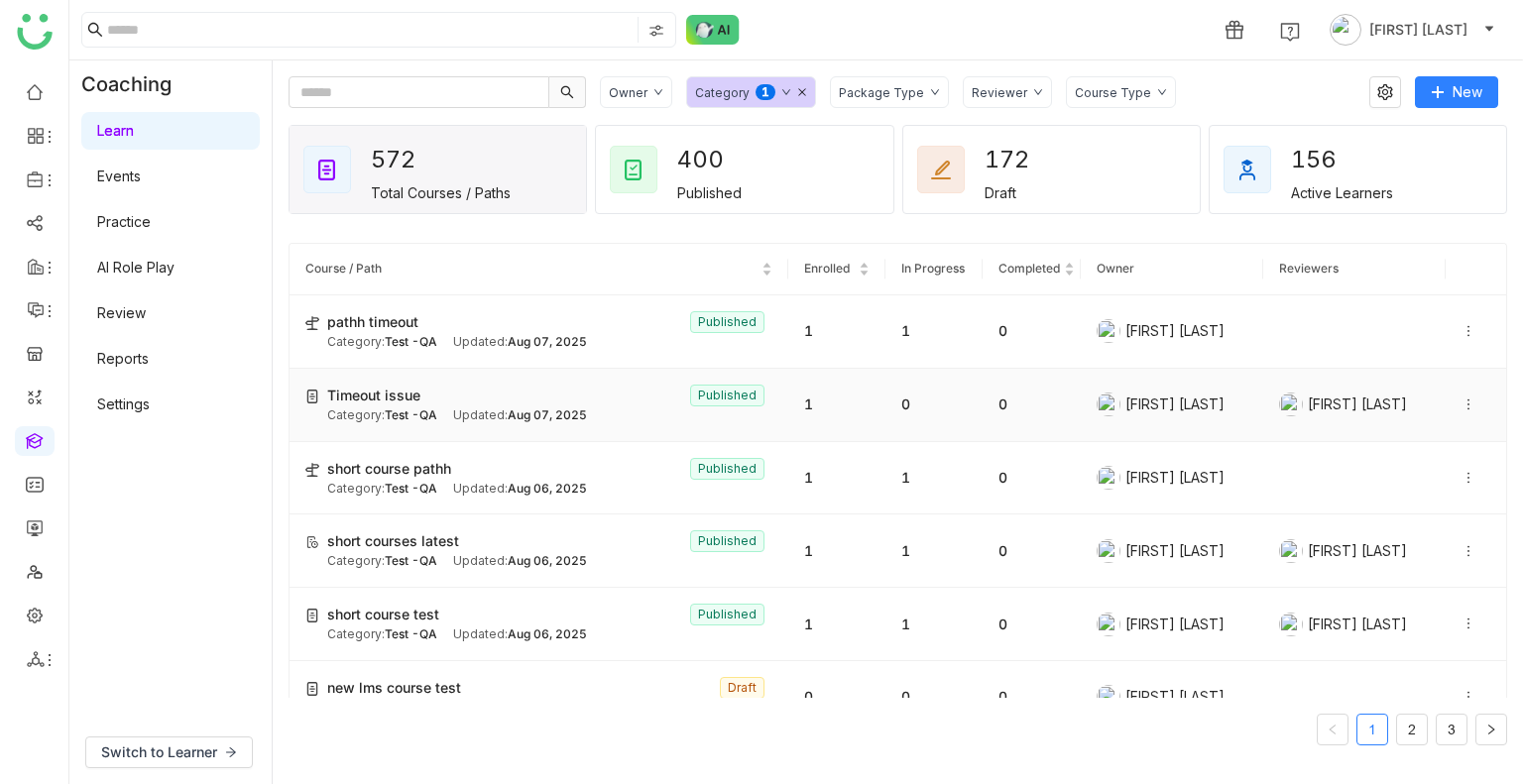 click on "Test -QA" 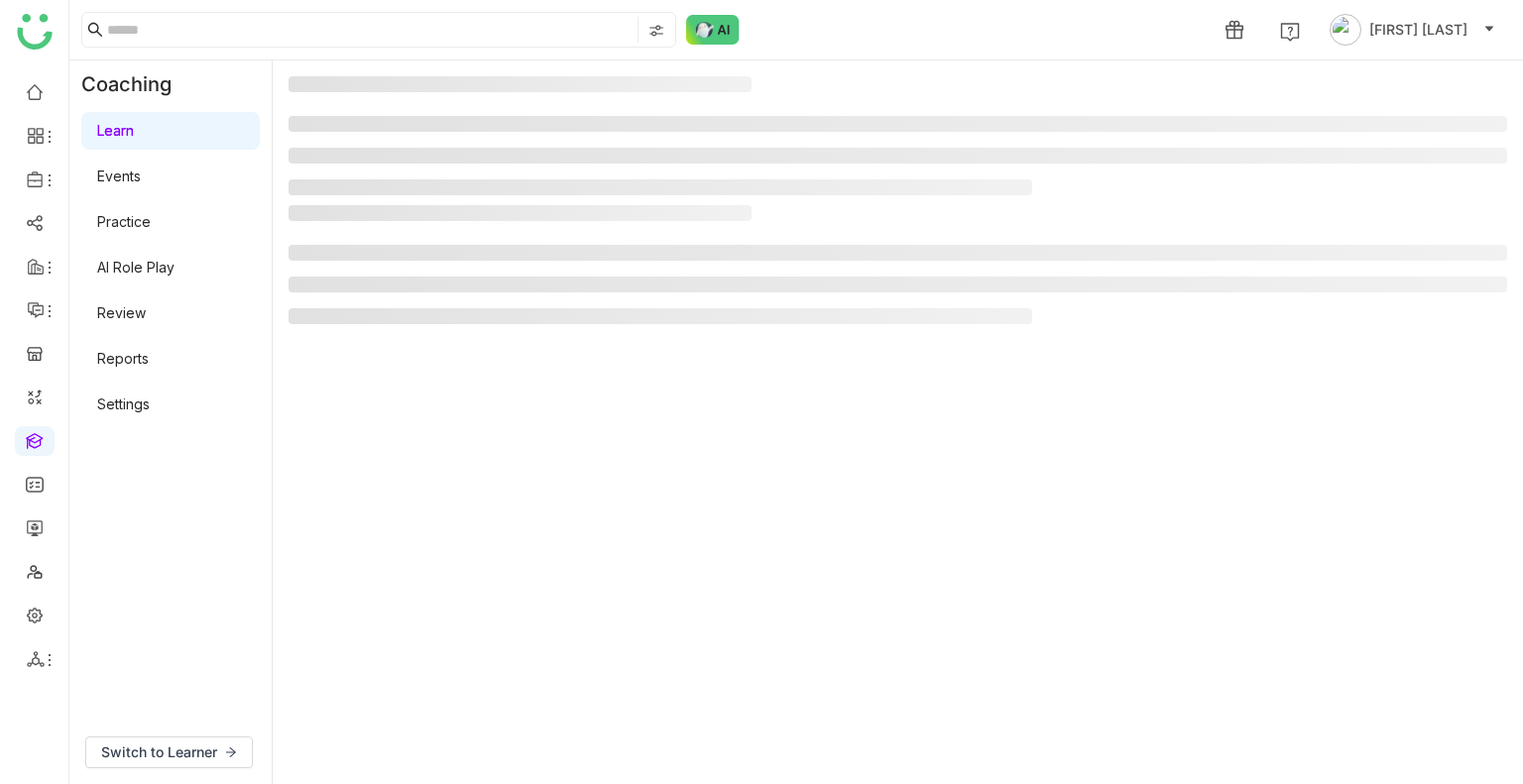 click 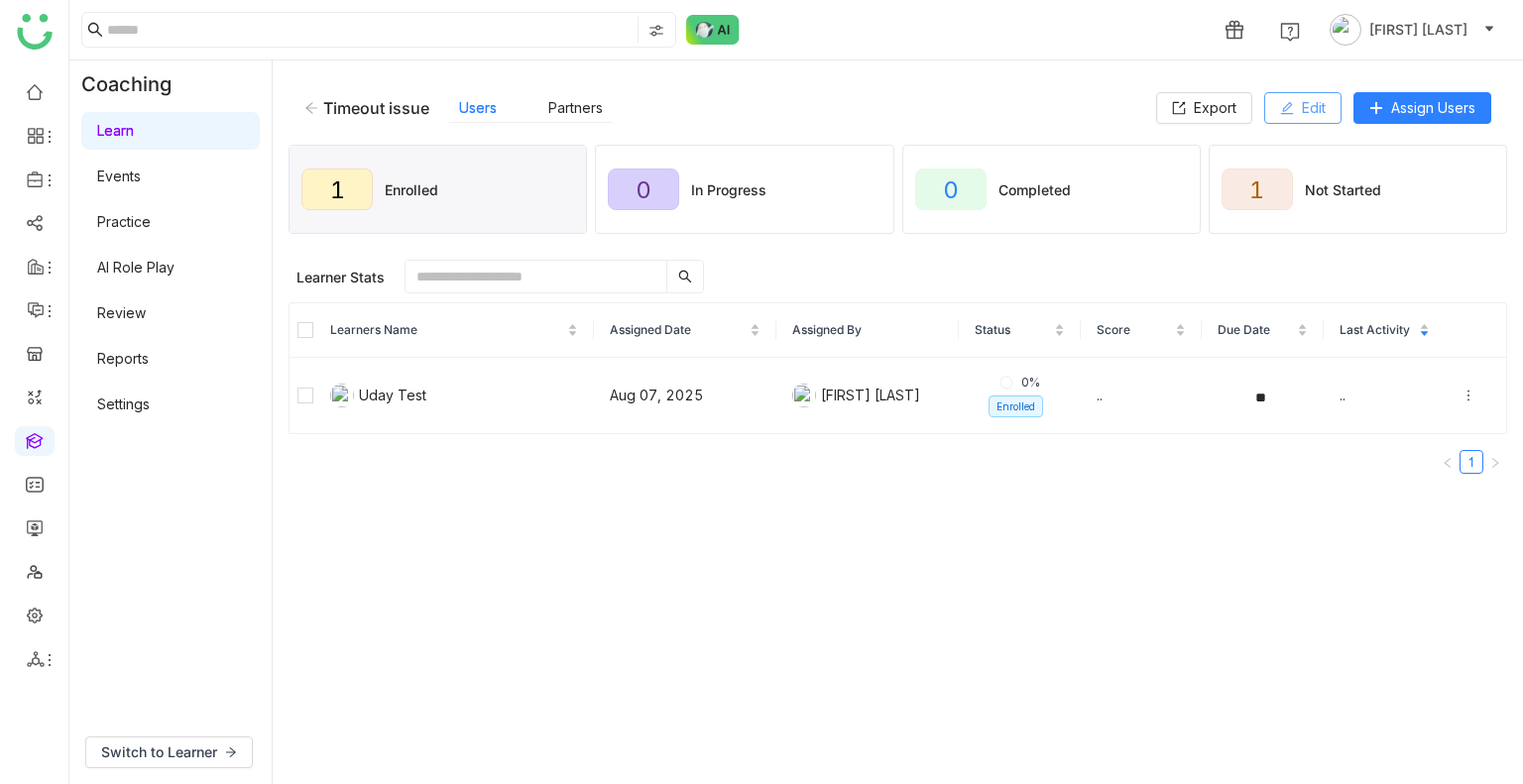 click on "Edit" 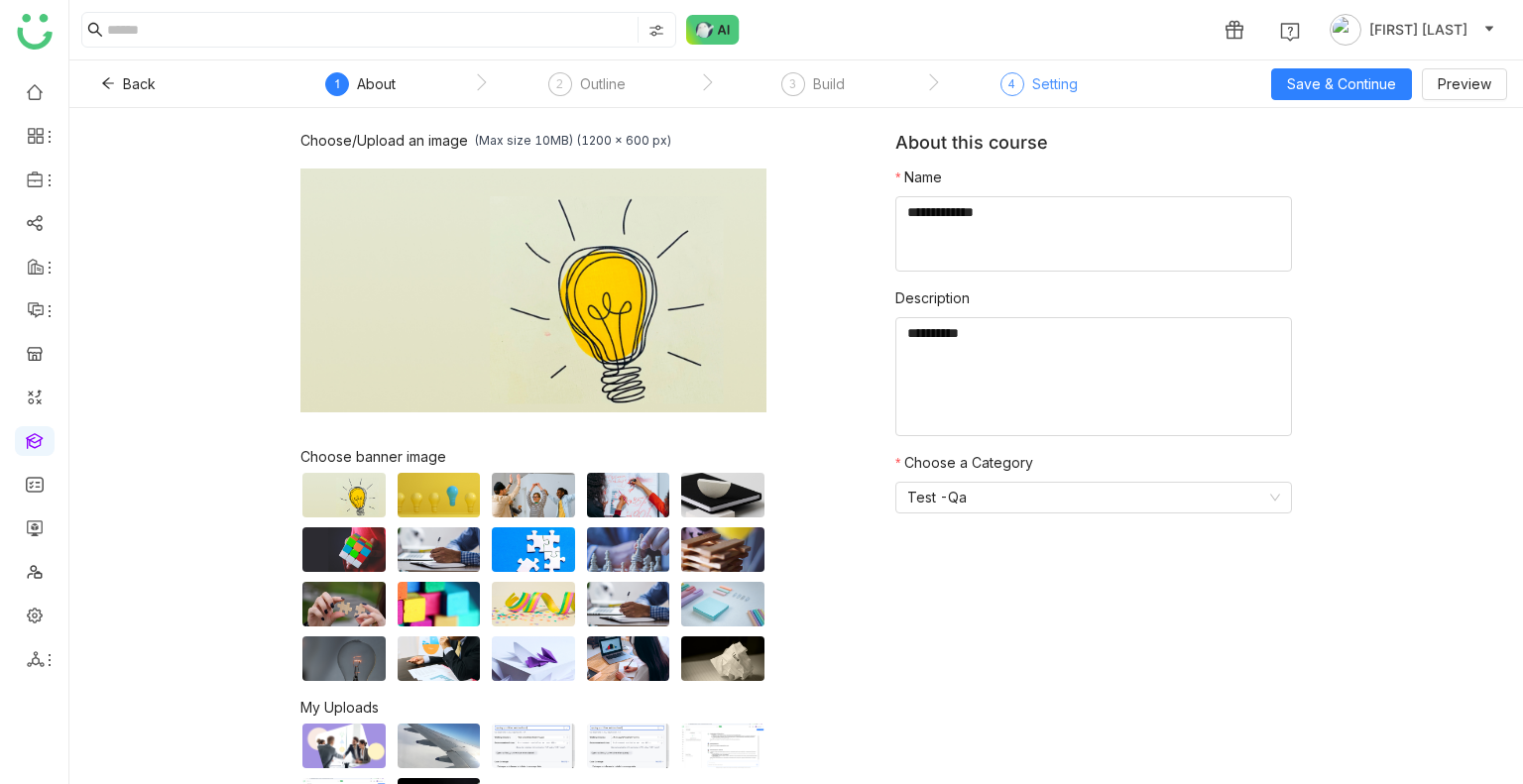 click on "Setting" 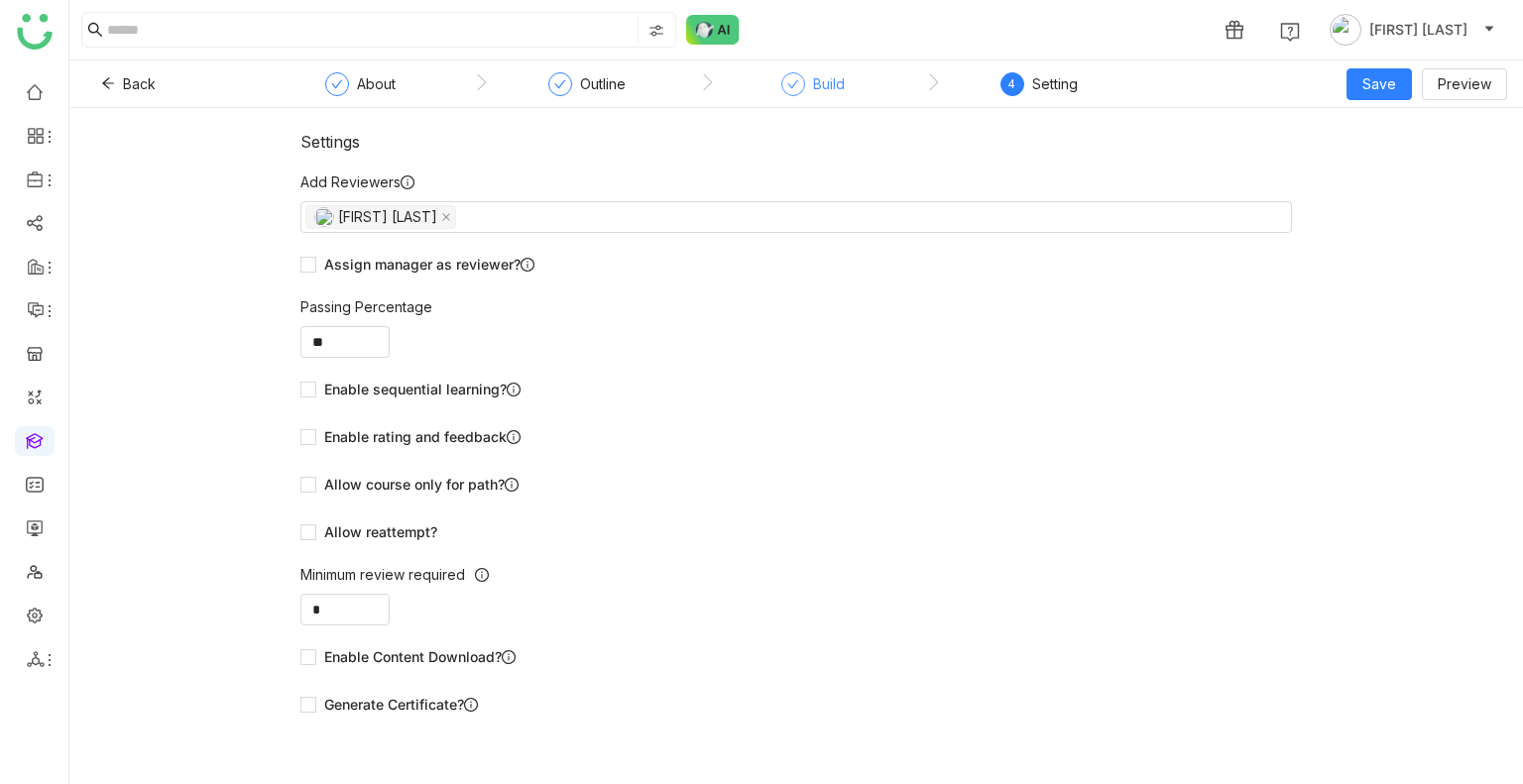 click on "Build" 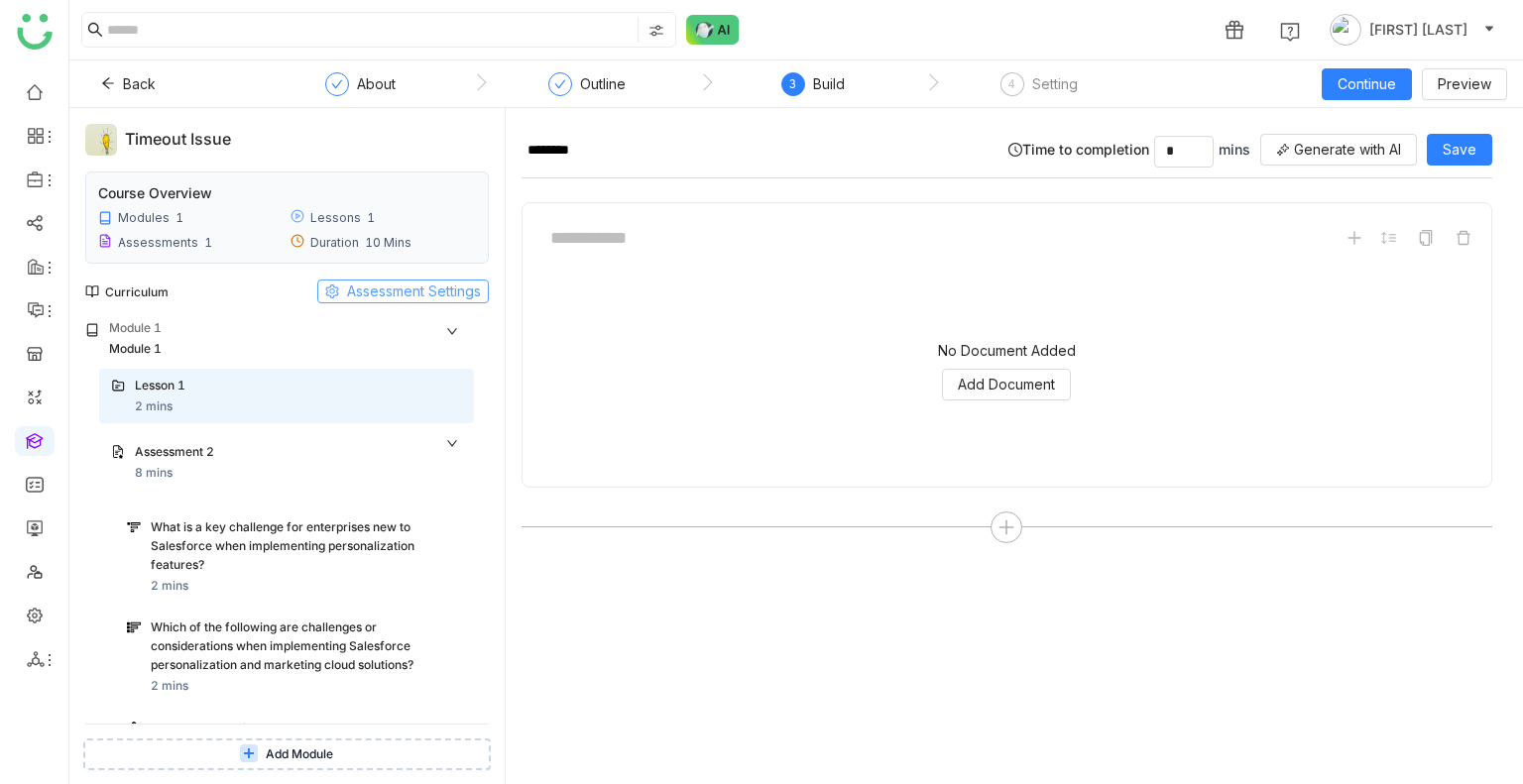 drag, startPoint x: 377, startPoint y: 304, endPoint x: 385, endPoint y: 296, distance: 11.313708 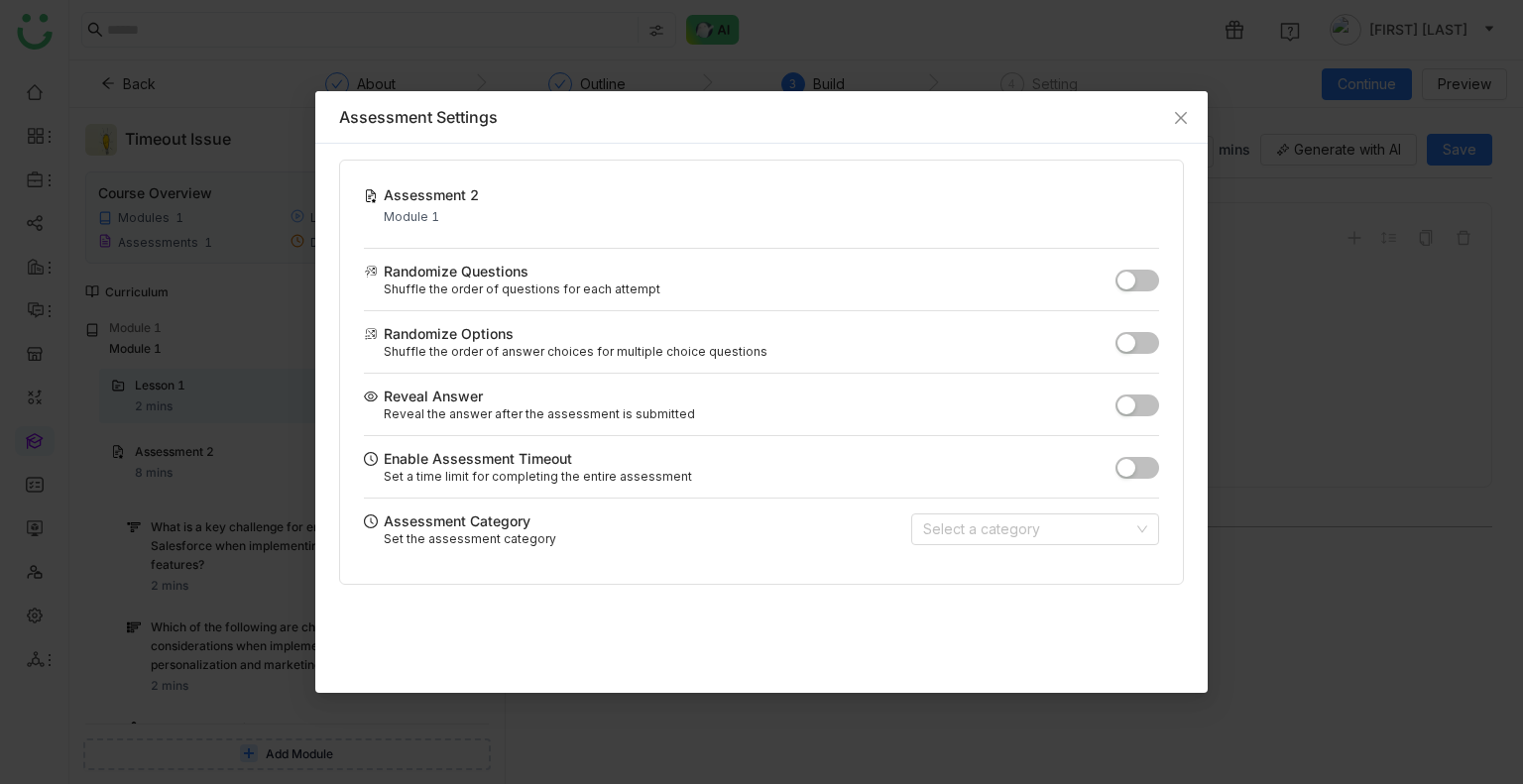 click at bounding box center [1137, 468] 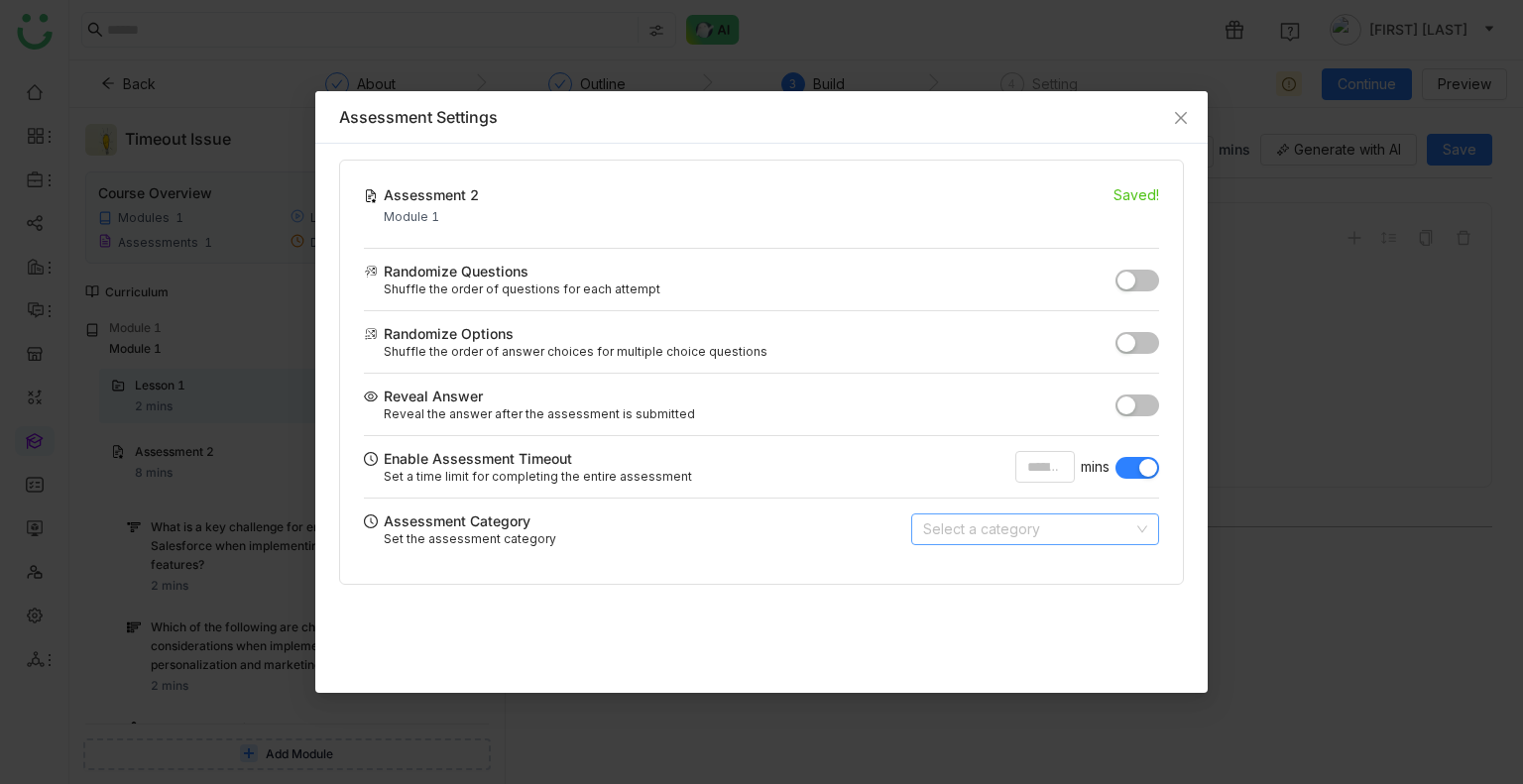 click at bounding box center (1028, 529) 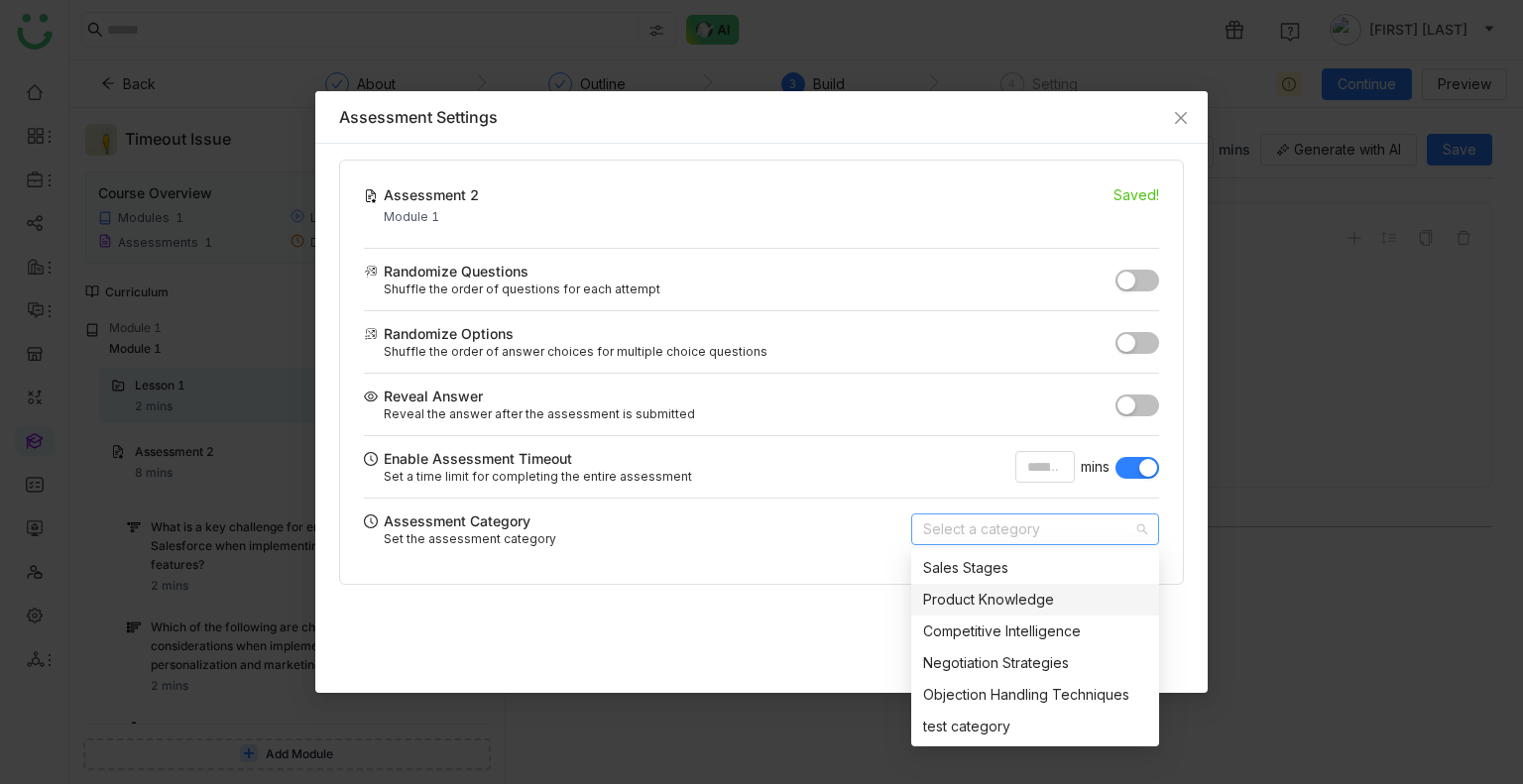 click on "Assessment Settings   Assessment 2   Module 1   Saved!
Randomize Questions   Shuffle the order of questions for each attempt
Randomize Options   Shuffle the order of answer choices for multiple choice questions   Reveal Answer   Reveal the answer after the assessment is submitted   Enable Assessment Timeout   Set a time limit for completing the entire assessment  *  mins   Assessment Category   Set the assessment category   Select a category" at bounding box center [762, 392] 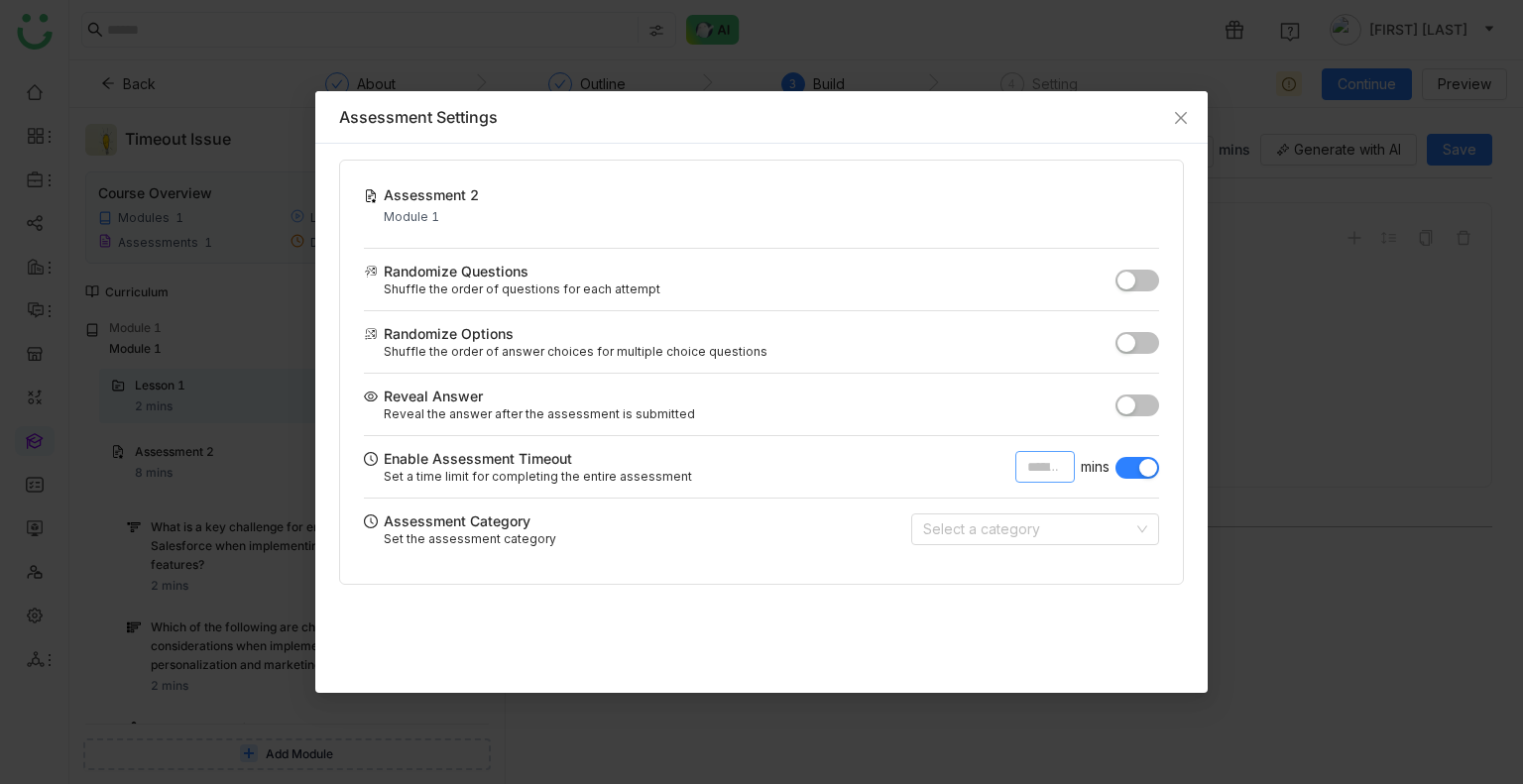 click on "*" at bounding box center [1045, 467] 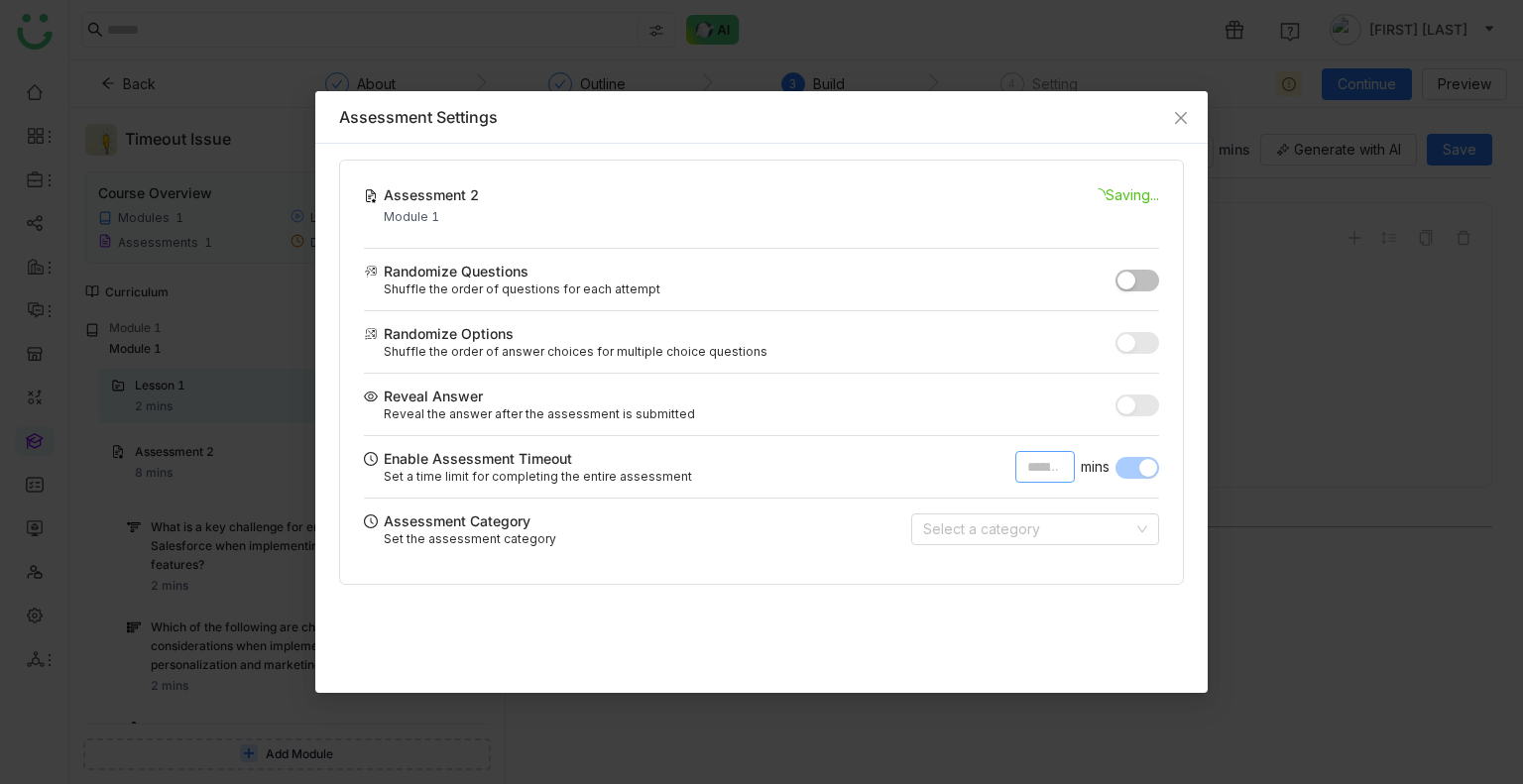 type on "*" 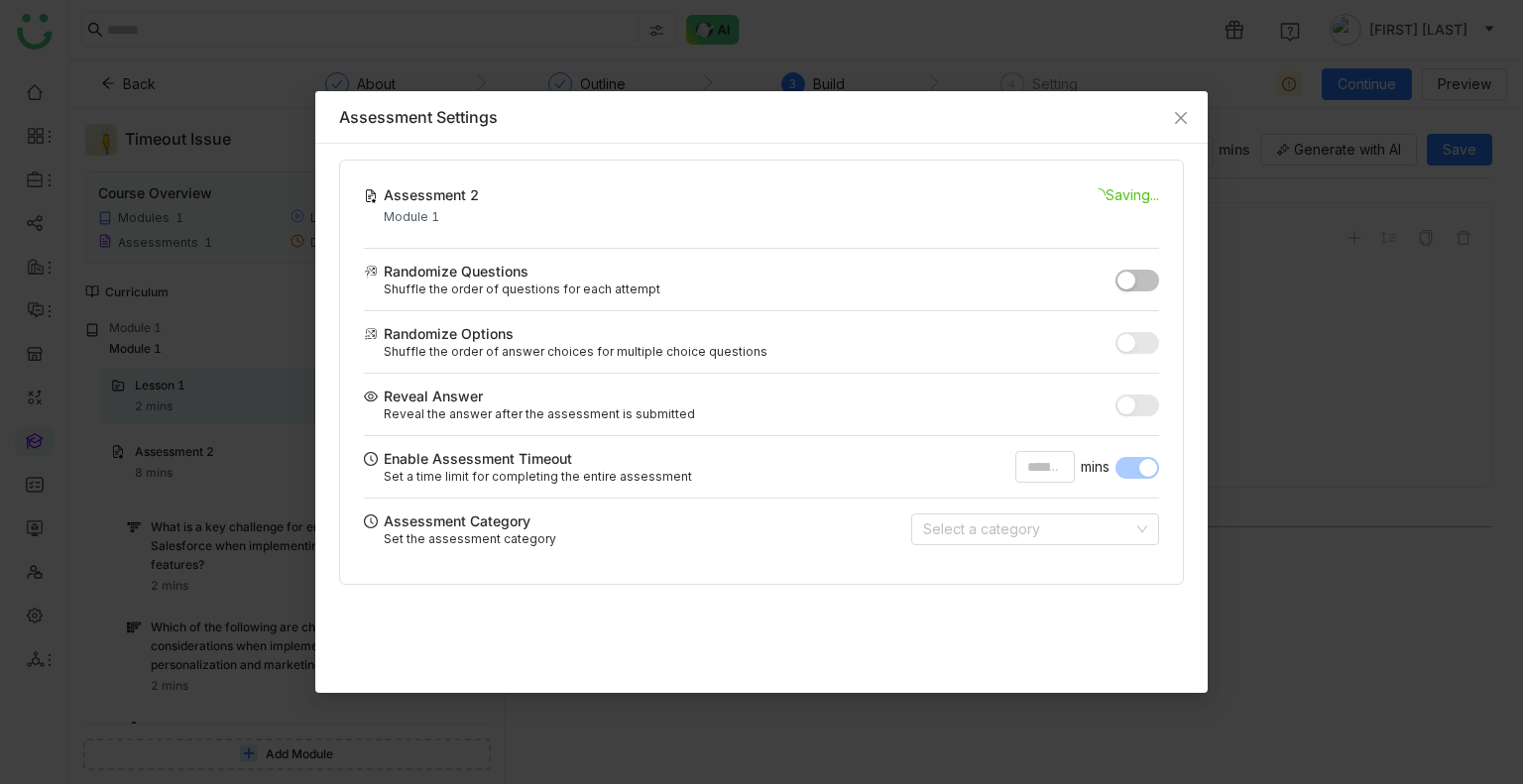 click on "Assessment Settings   Assessment 2   Module 1   Saving...
Randomize Questions   Shuffle the order of questions for each attempt
Randomize Options   Shuffle the order of answer choices for multiple choice questions   Reveal Answer   Reveal the answer after the assessment is submitted   Enable Assessment Timeout   Set a time limit for completing the entire assessment  *  mins   Assessment Category   Set the assessment category   Select a category" at bounding box center [762, 392] 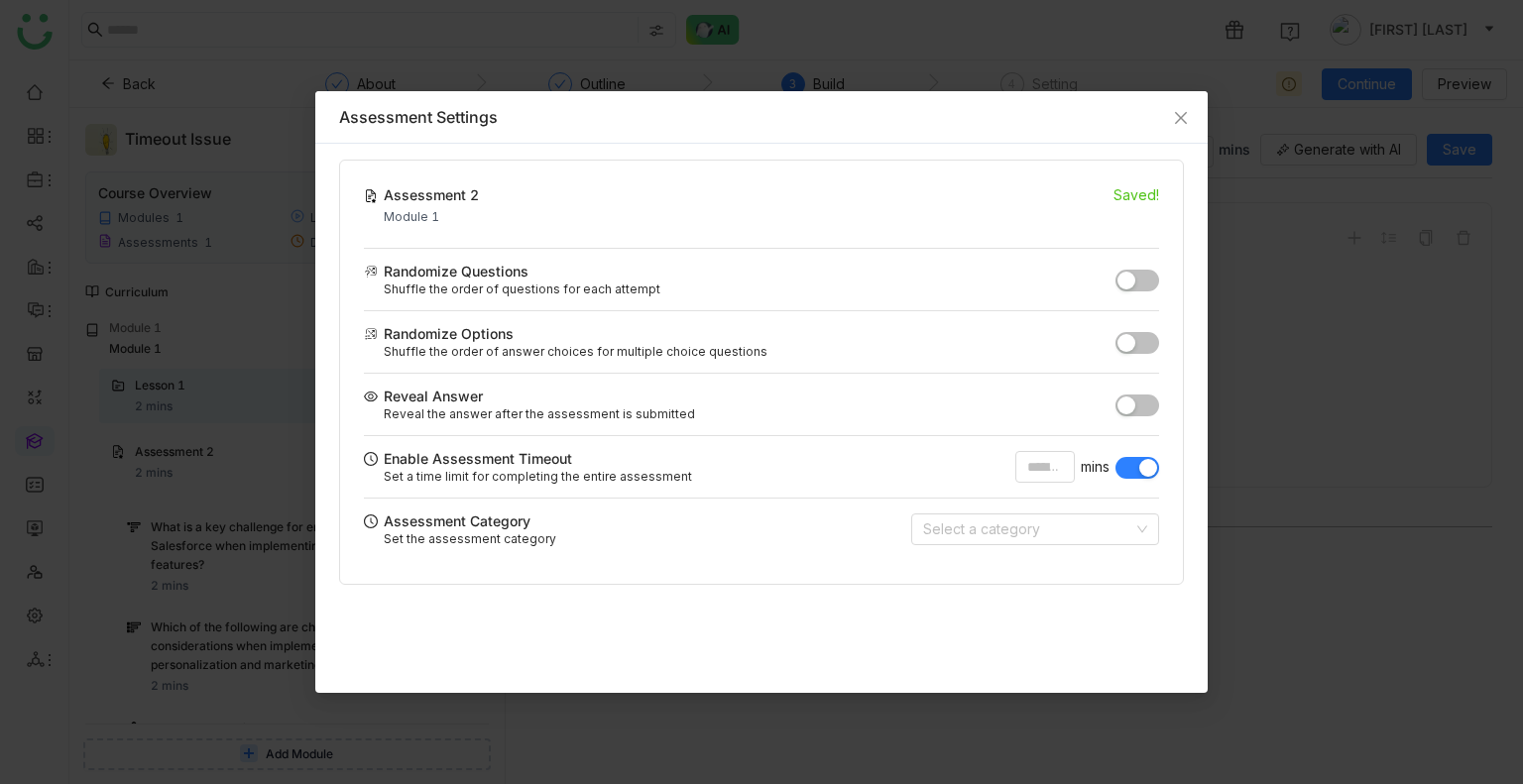 click on "Assessment Settings   Assessment 2   Module 1   Saved!
Randomize Questions   Shuffle the order of questions for each attempt
Randomize Options   Shuffle the order of answer choices for multiple choice questions   Reveal Answer   Reveal the answer after the assessment is submitted   Enable Assessment Timeout   Set a time limit for completing the entire assessment  *  mins   Assessment Category   Set the assessment category   Select a category" at bounding box center (762, 392) 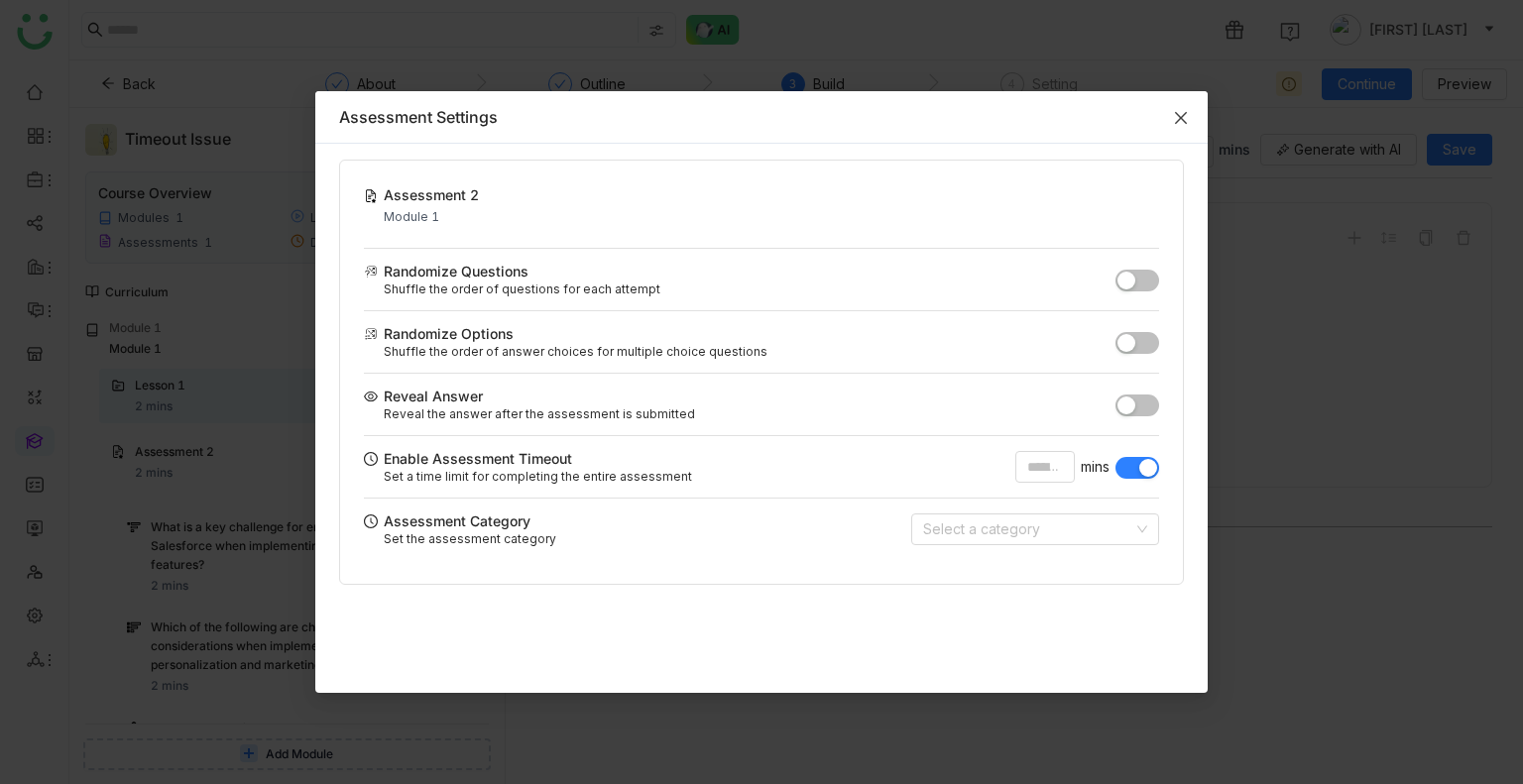 click 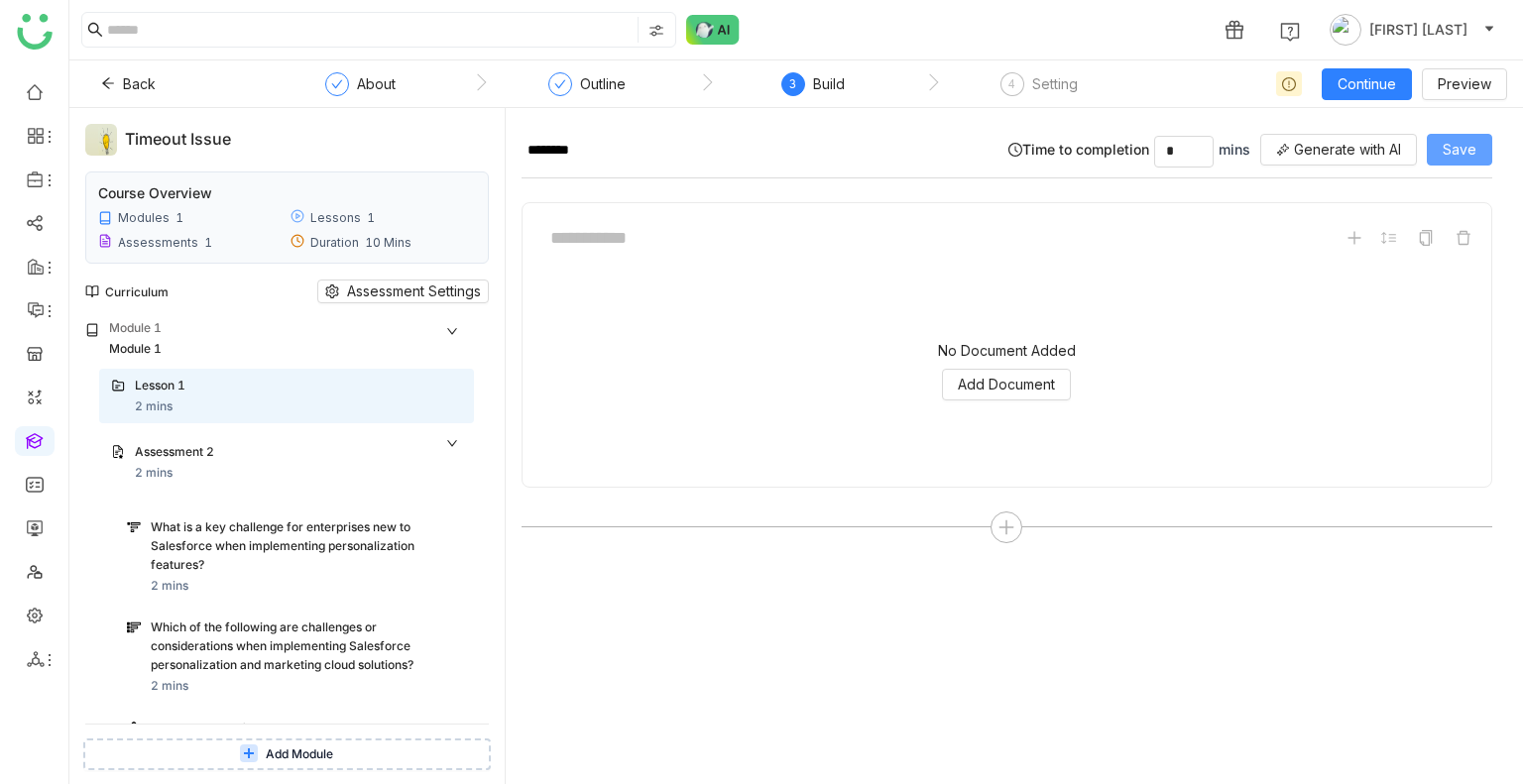 click on "Save" 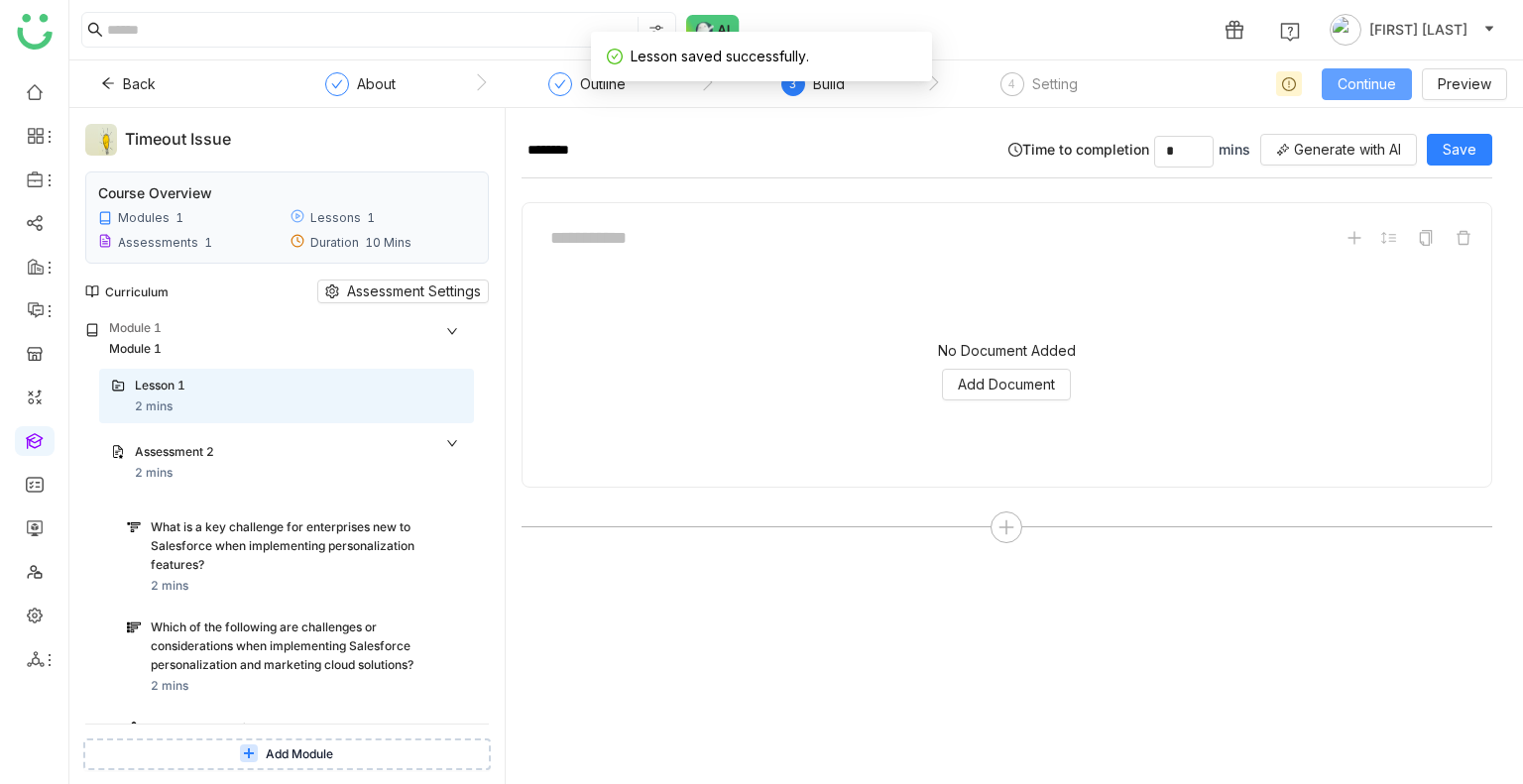 click on "Continue" at bounding box center [1366, 84] 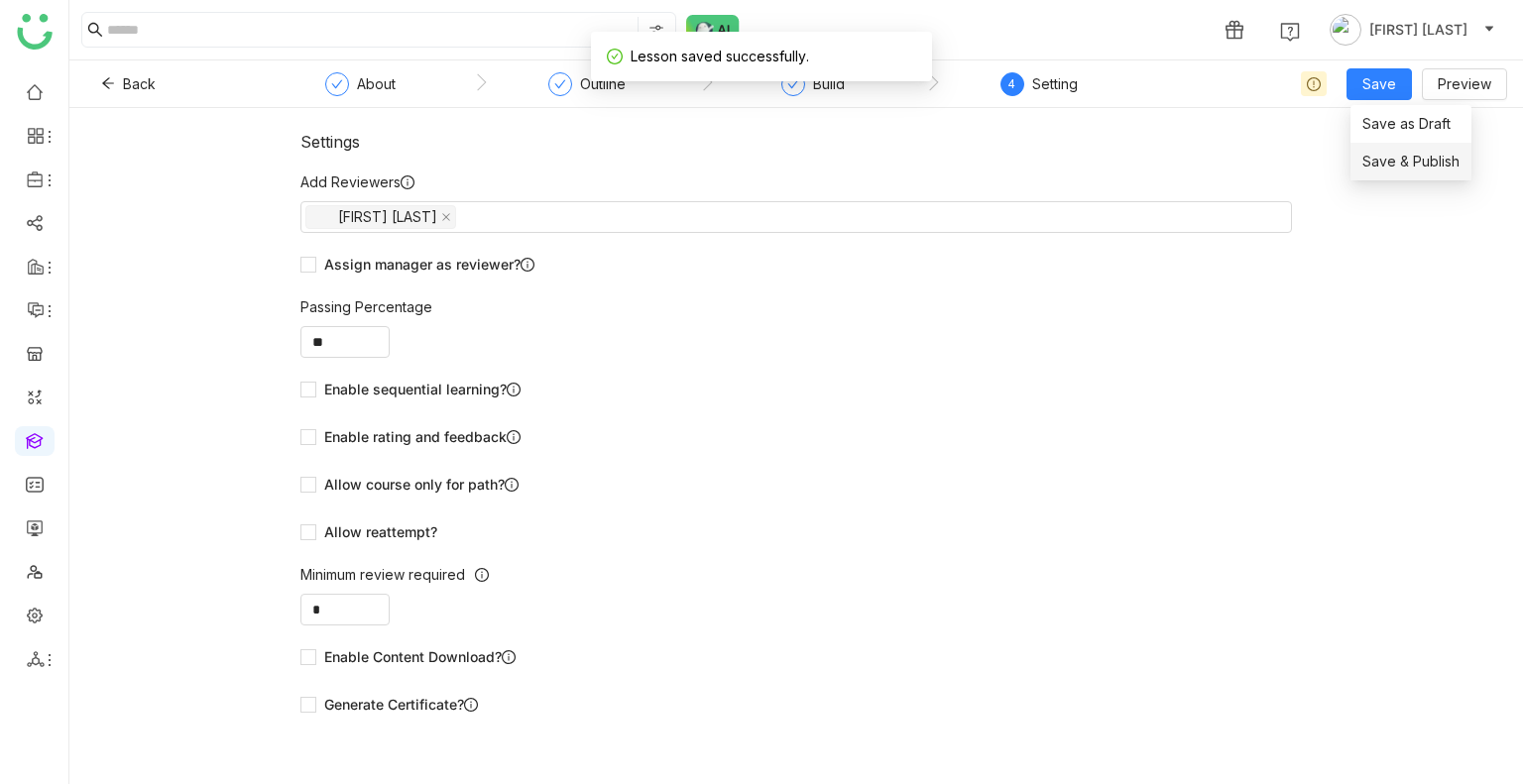 click on "Save & Publish" at bounding box center (1411, 162) 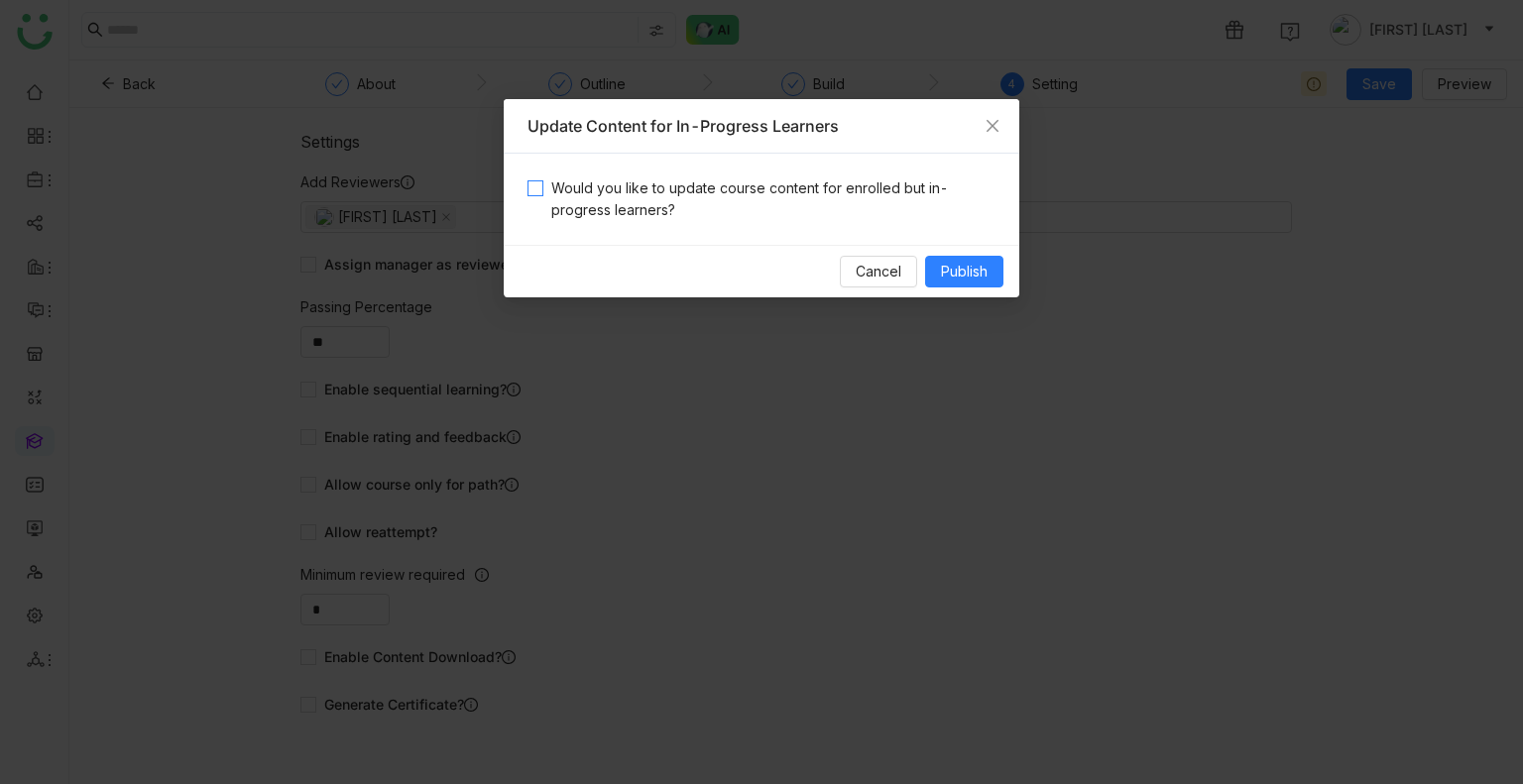 click on "Would you like to update course content for enrolled but in-progress learners?" at bounding box center (769, 199) 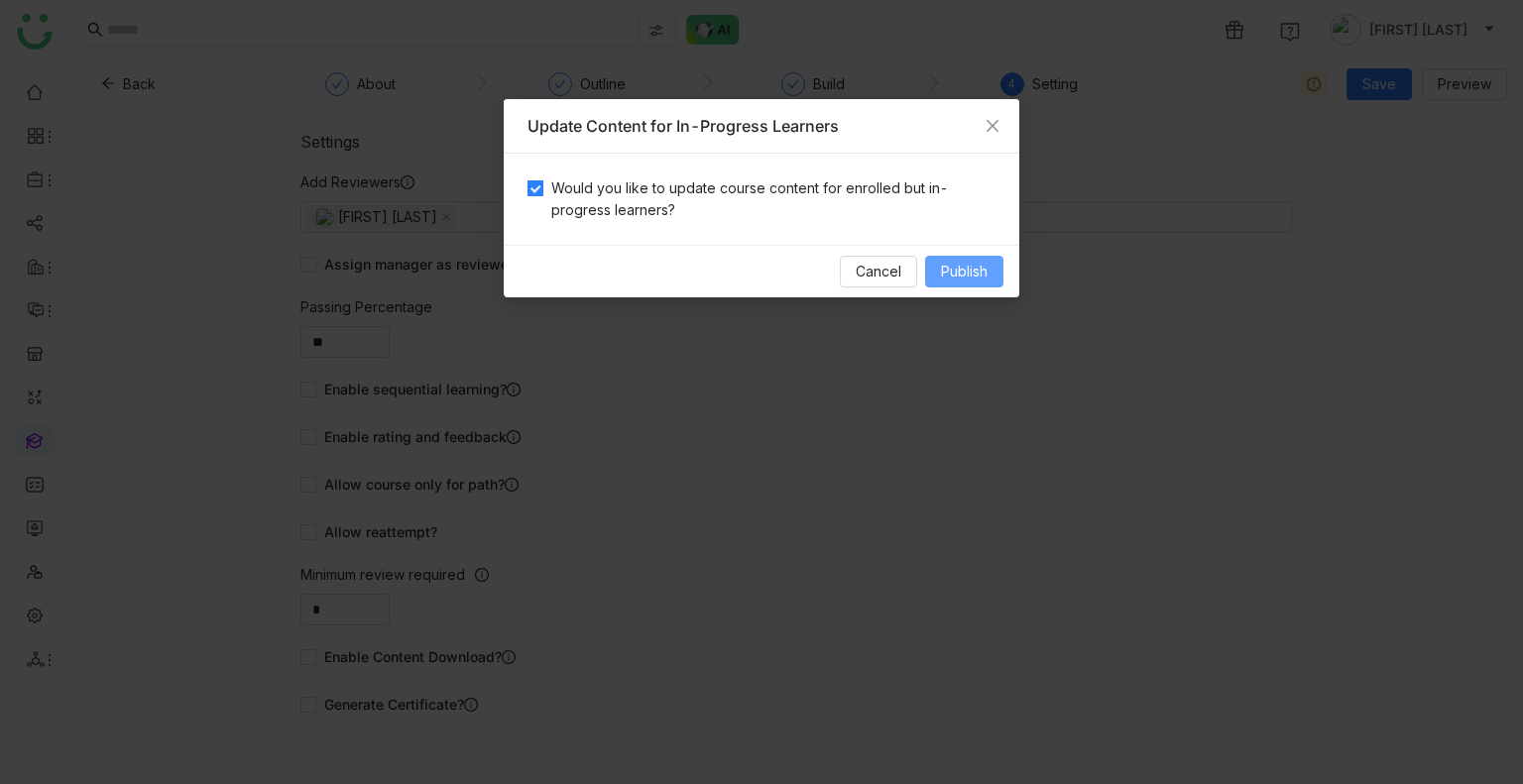 click on "Publish" at bounding box center [964, 272] 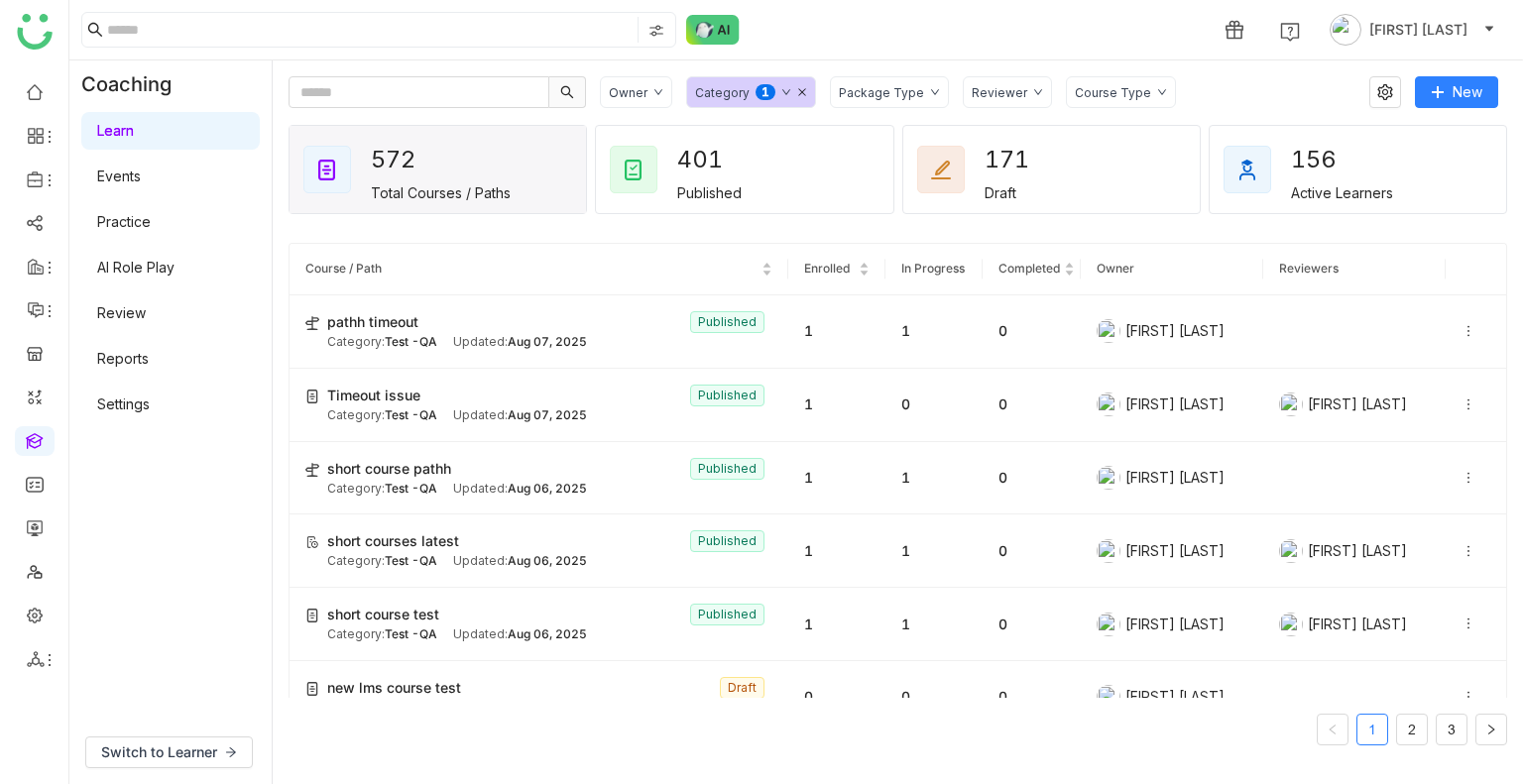 click on "Review" at bounding box center (121, 312) 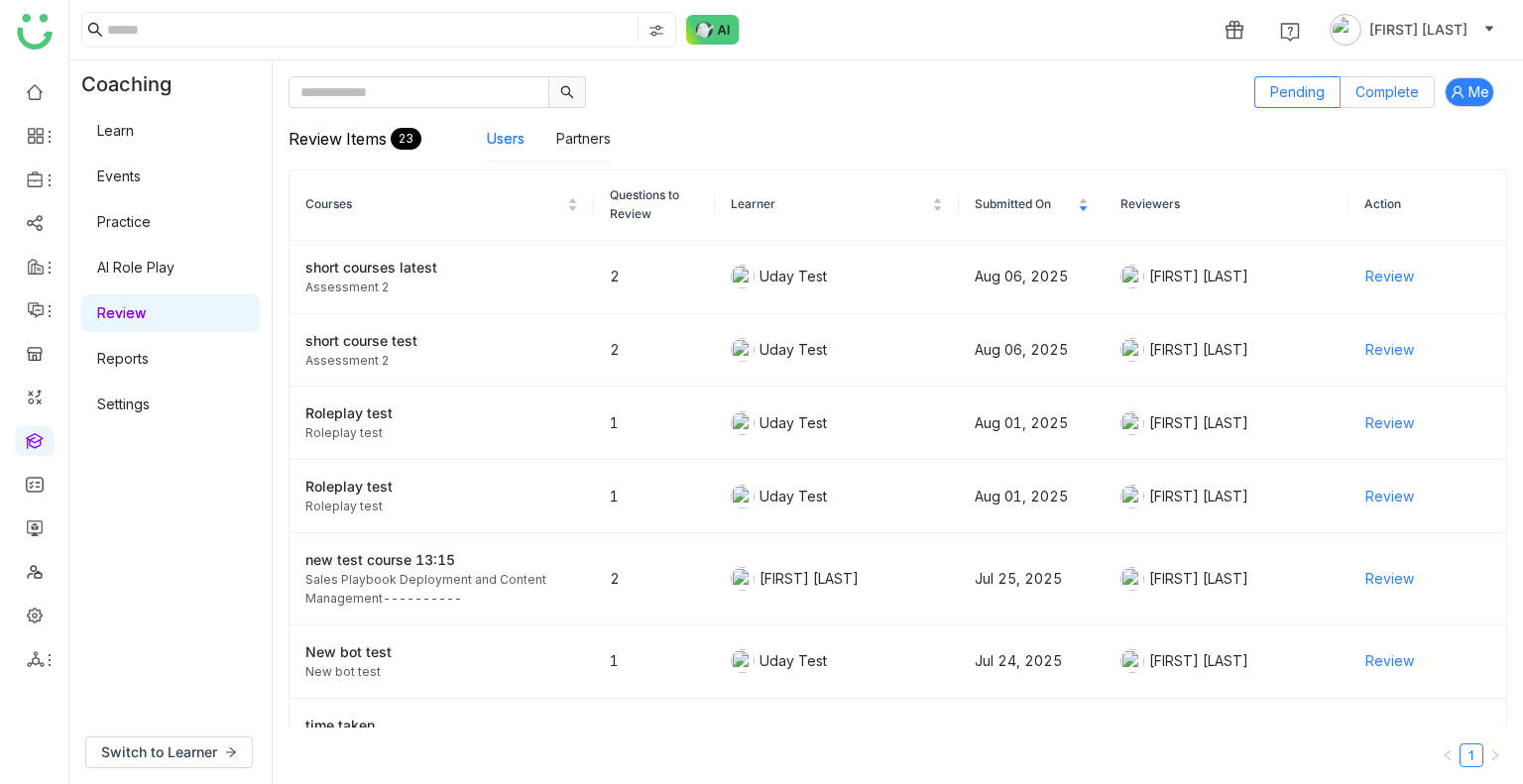 click on "Complete" 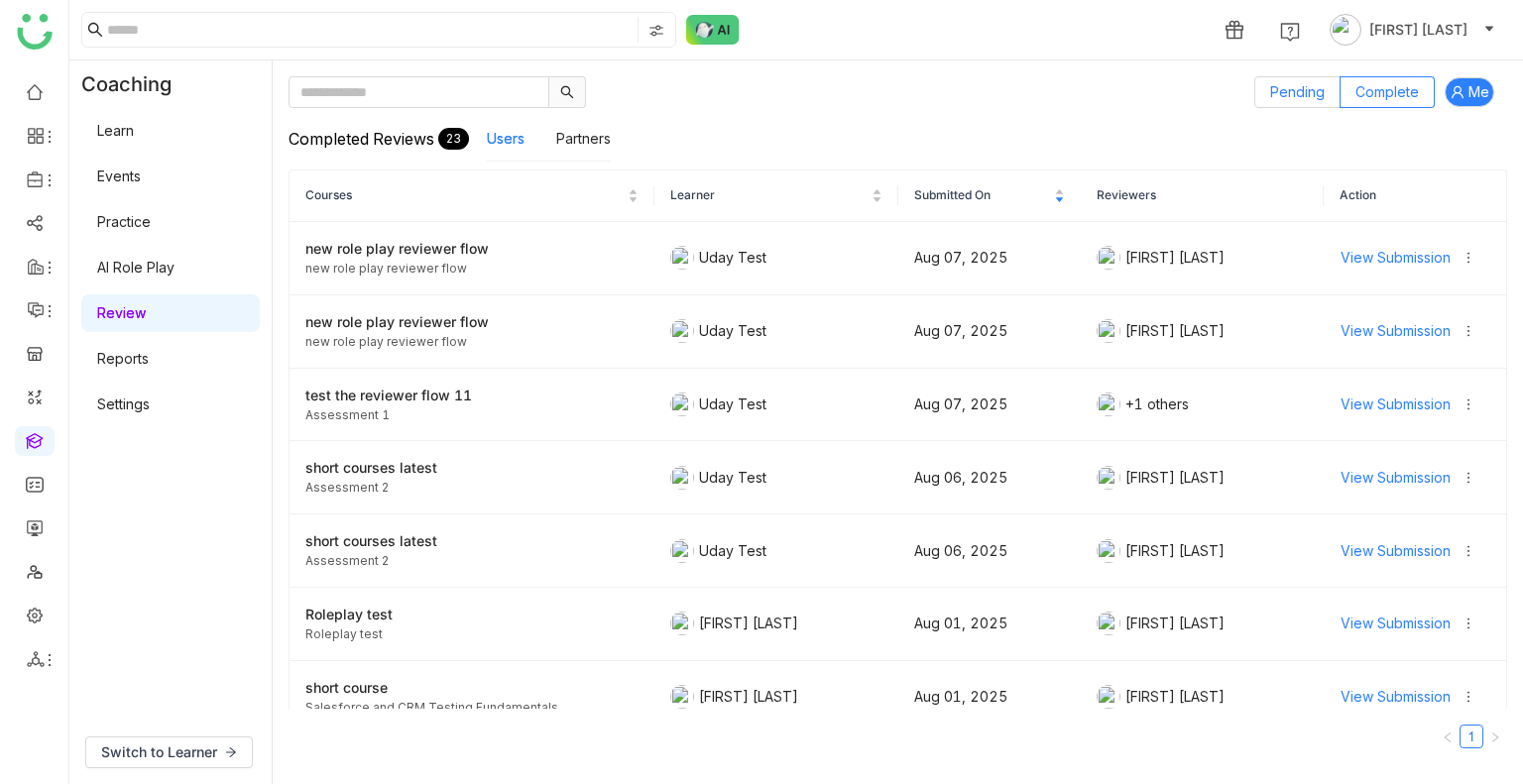 click on "Pending" 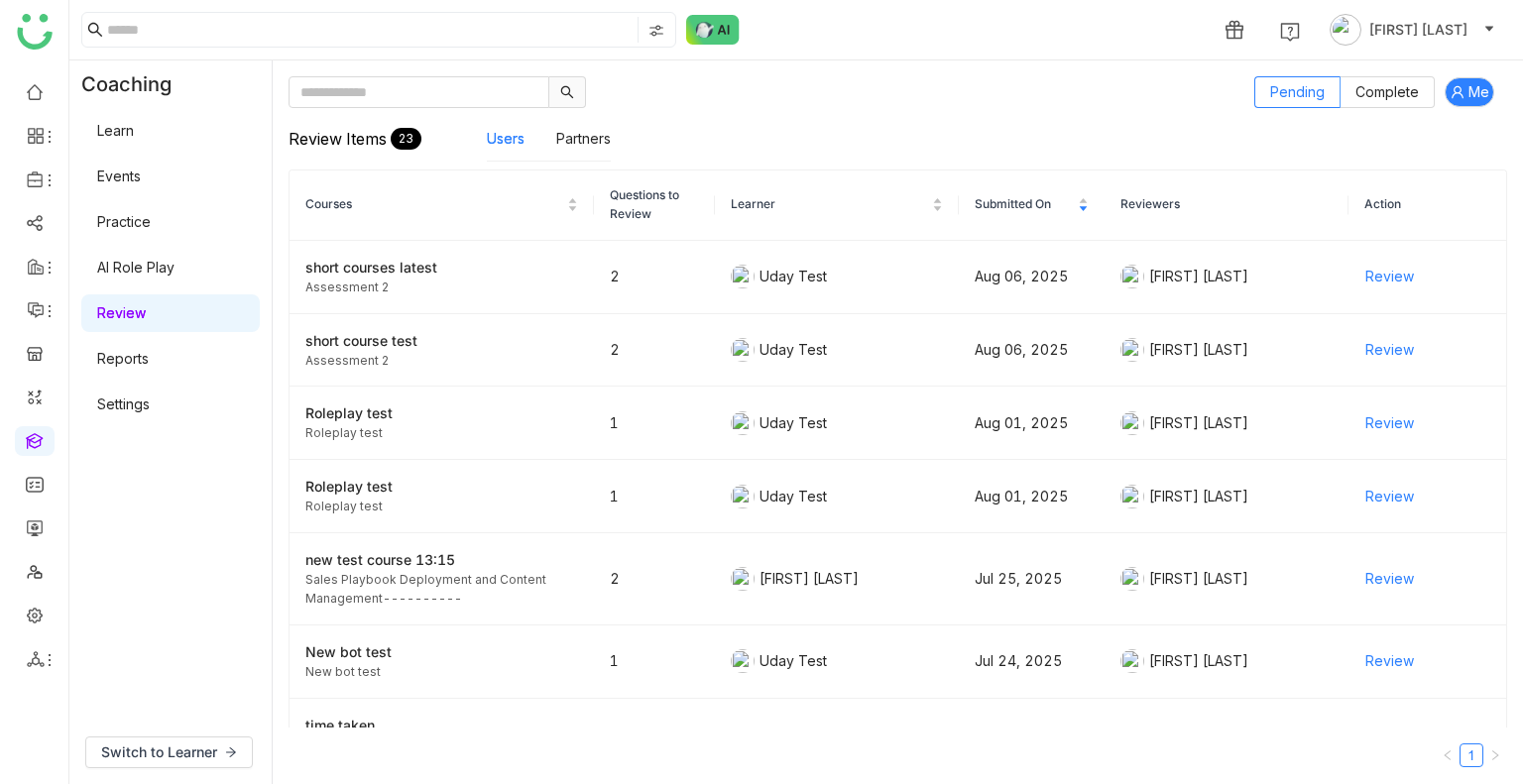 click on "Learn   Events   Practice   AI Role Play   Review   Reports   Settings" 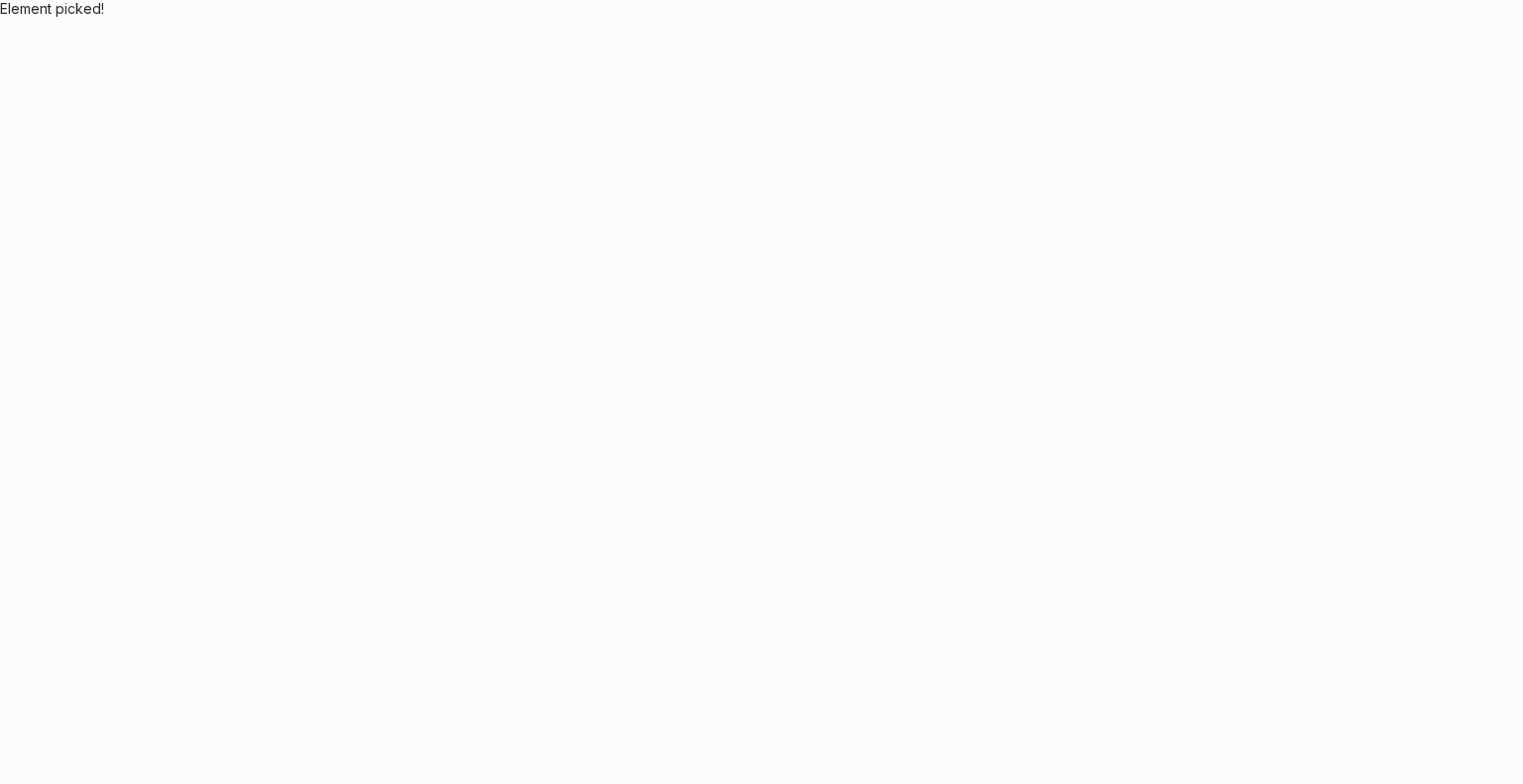 scroll, scrollTop: 0, scrollLeft: 0, axis: both 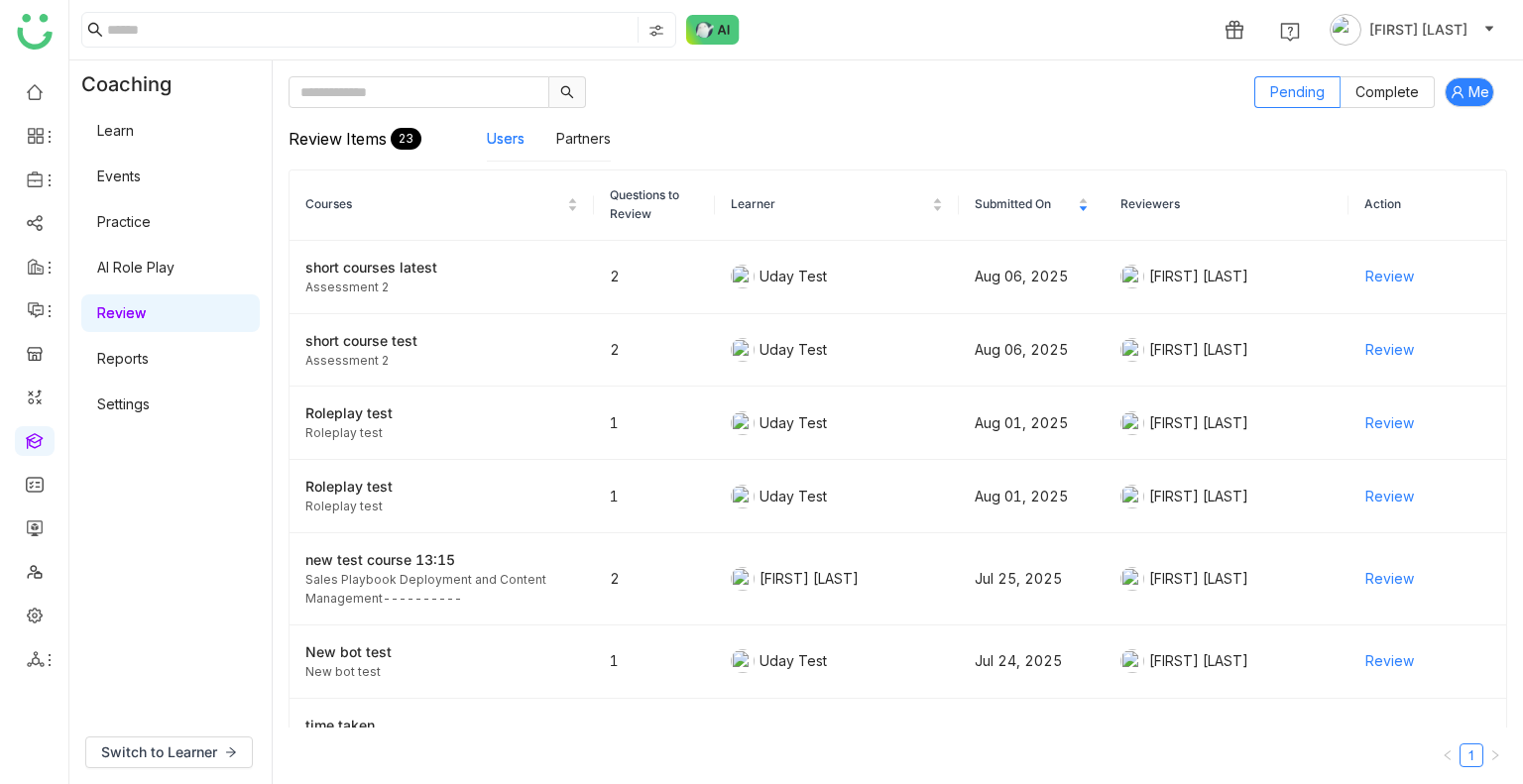 click on "Learn" at bounding box center (115, 130) 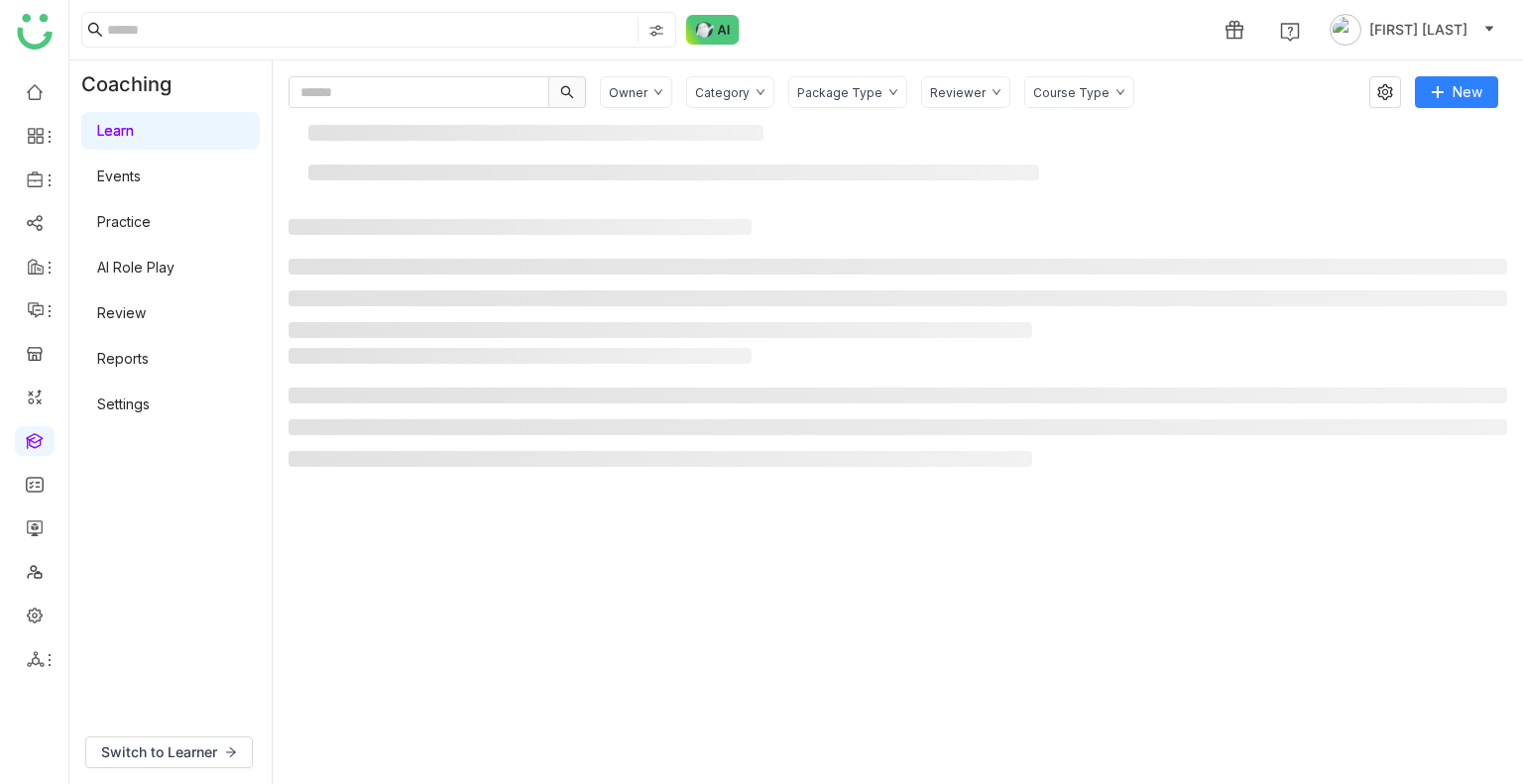 click on "Learn" at bounding box center (115, 130) 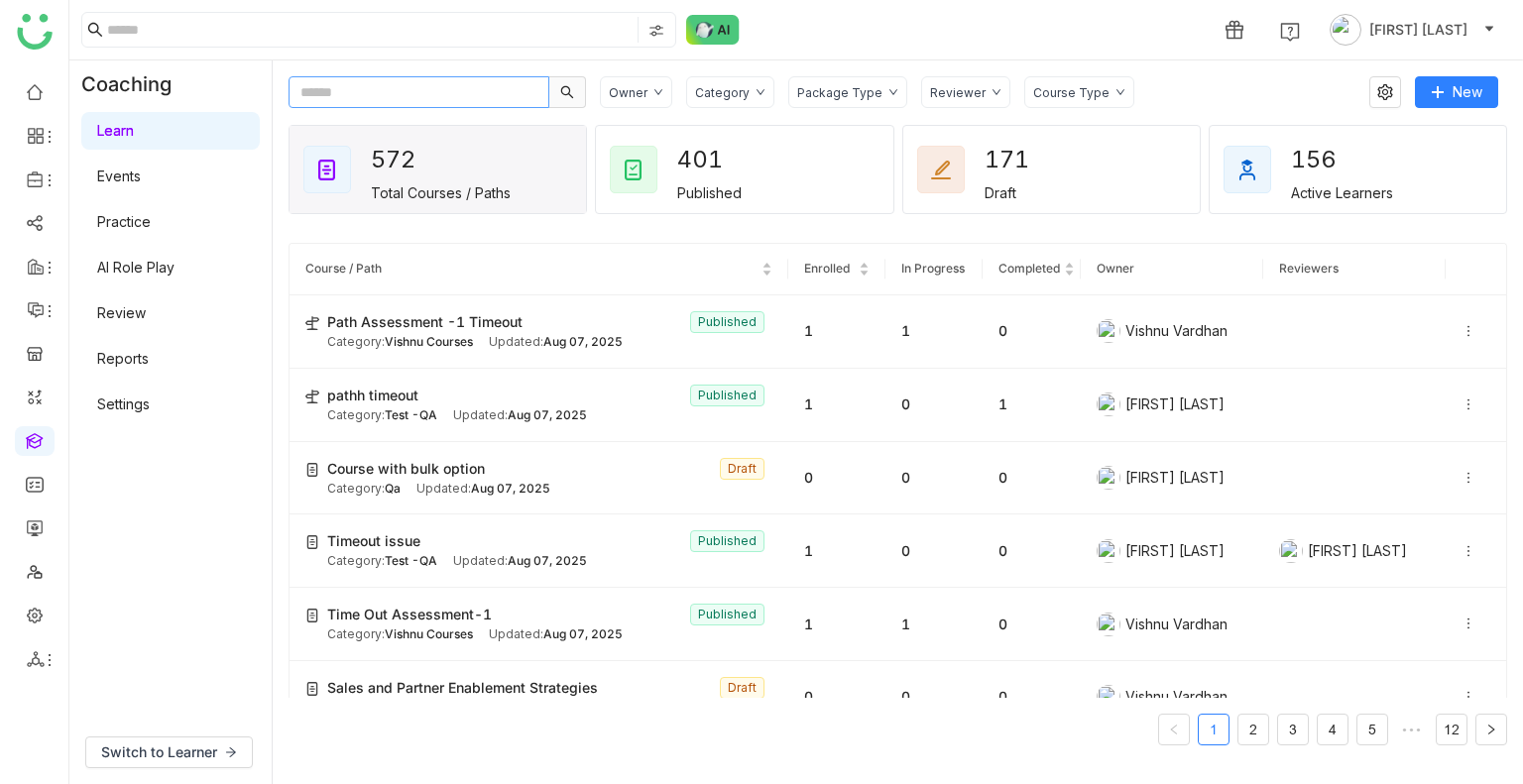 click 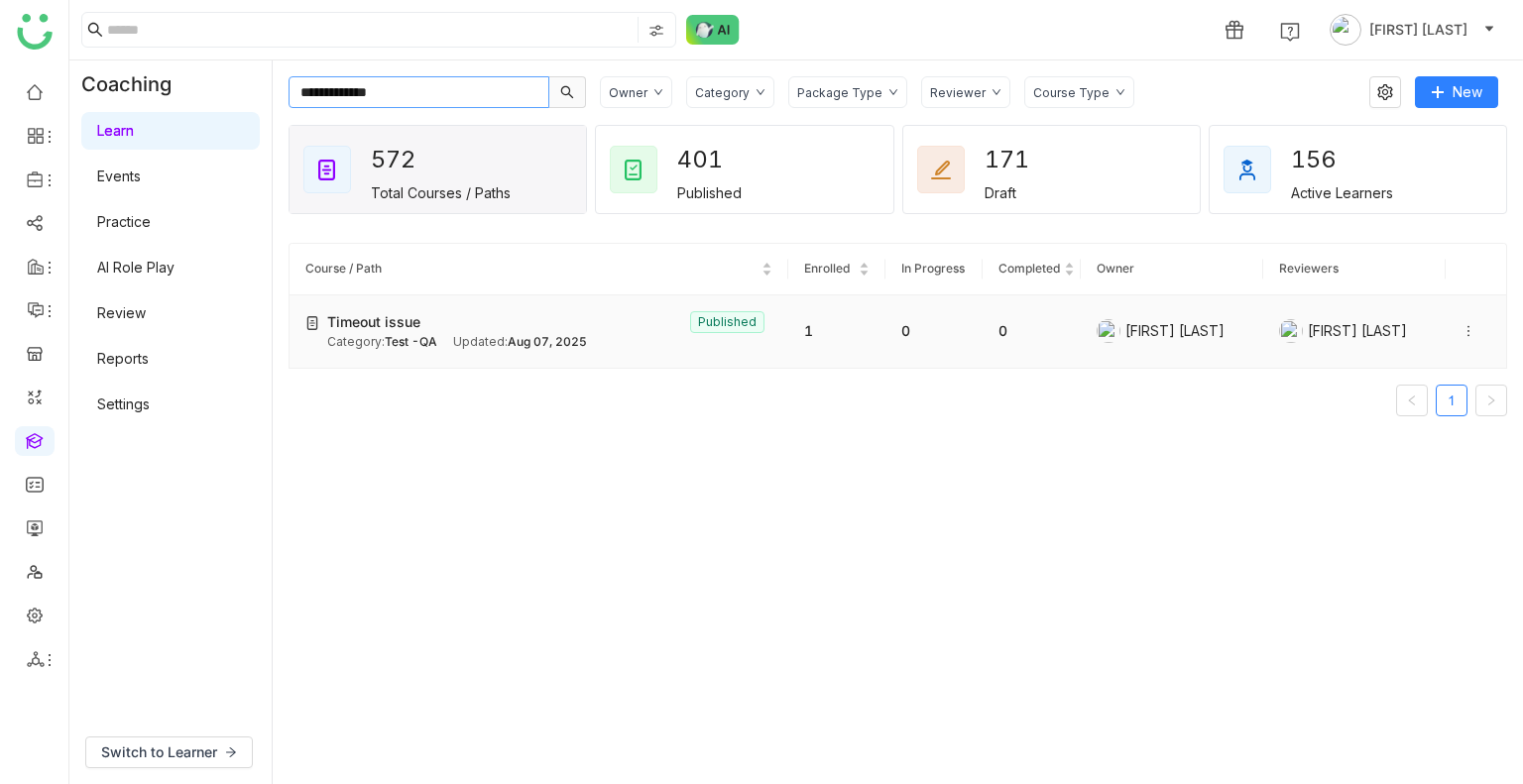 type on "**********" 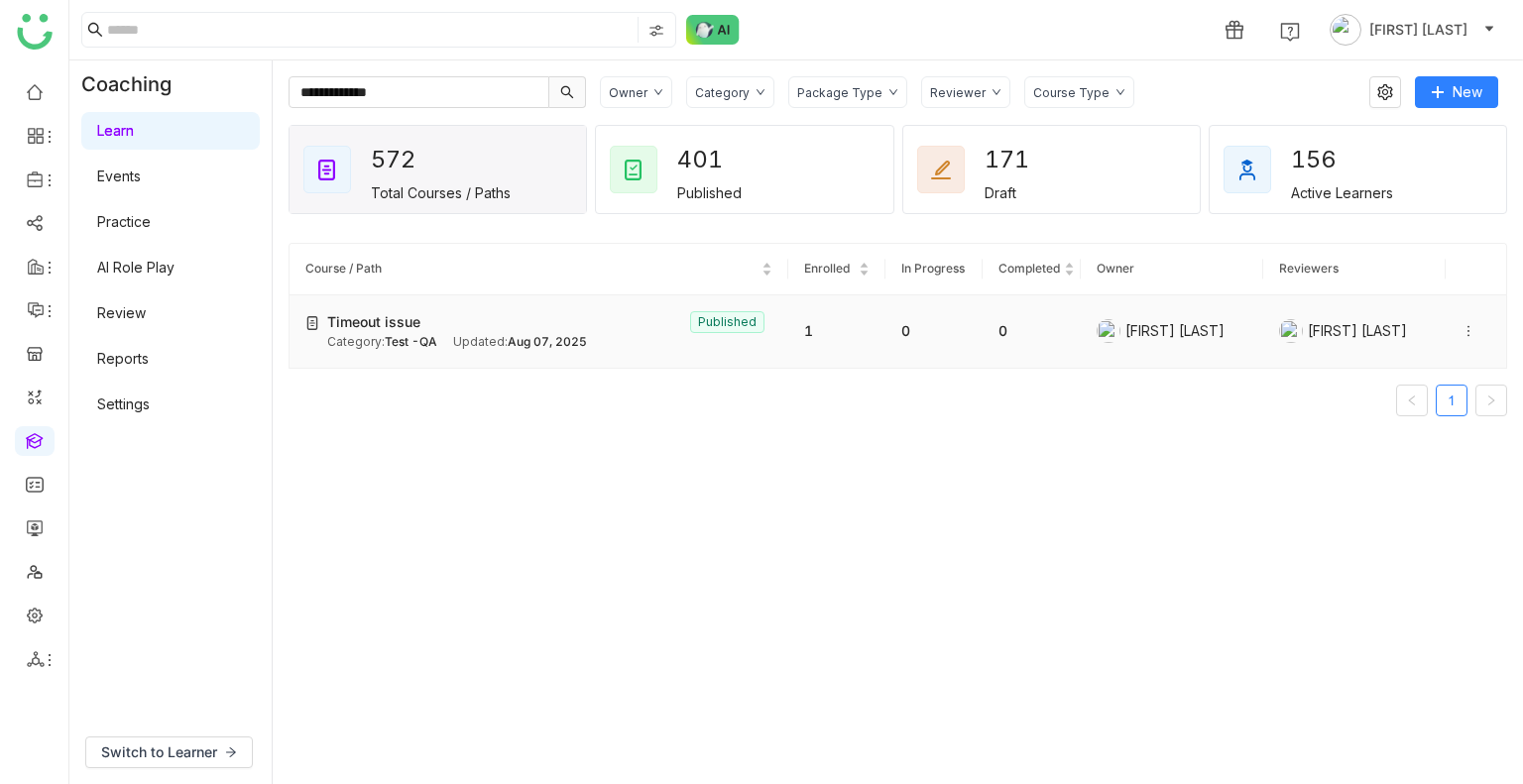 click on "Timeout issue  Published" 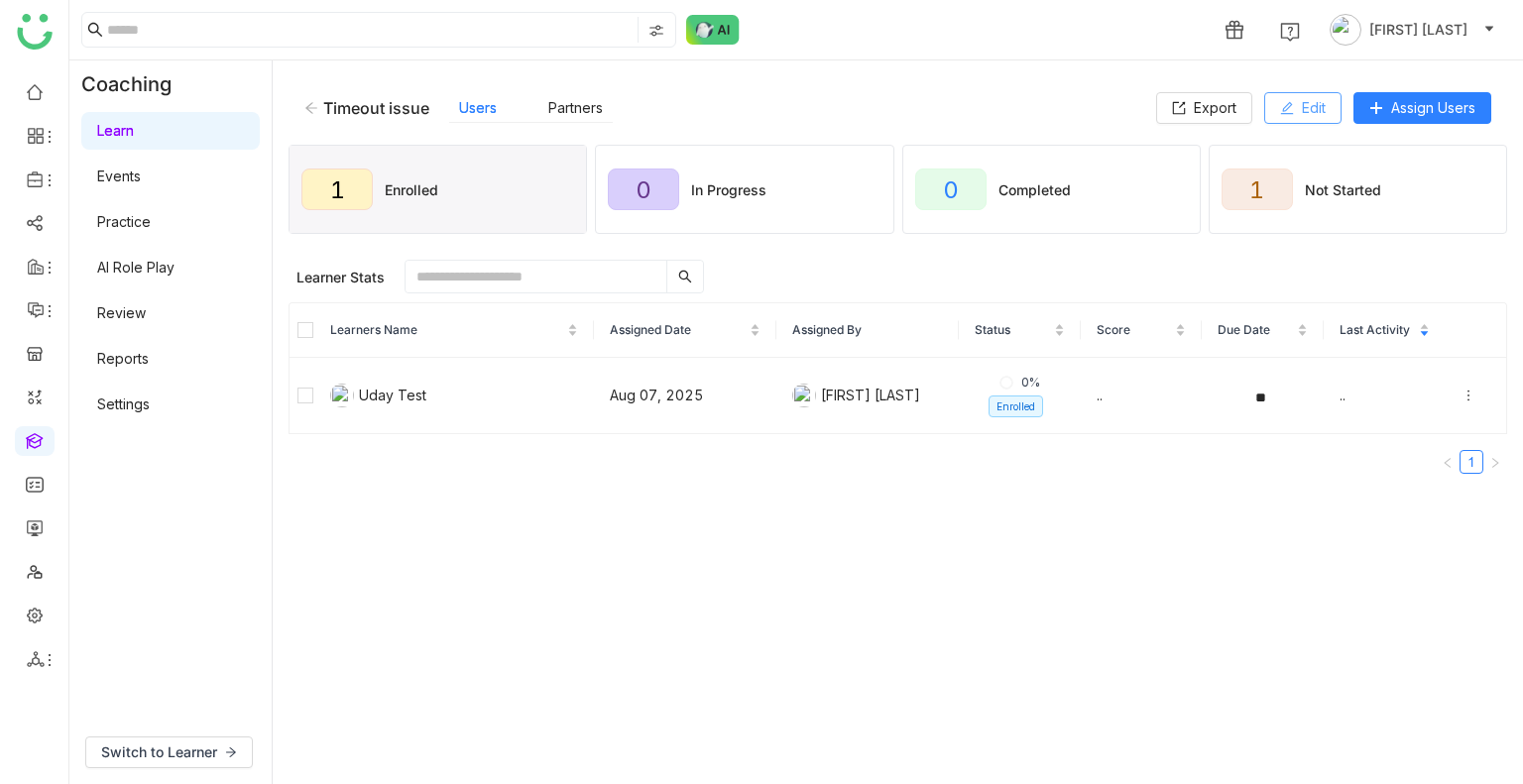 click 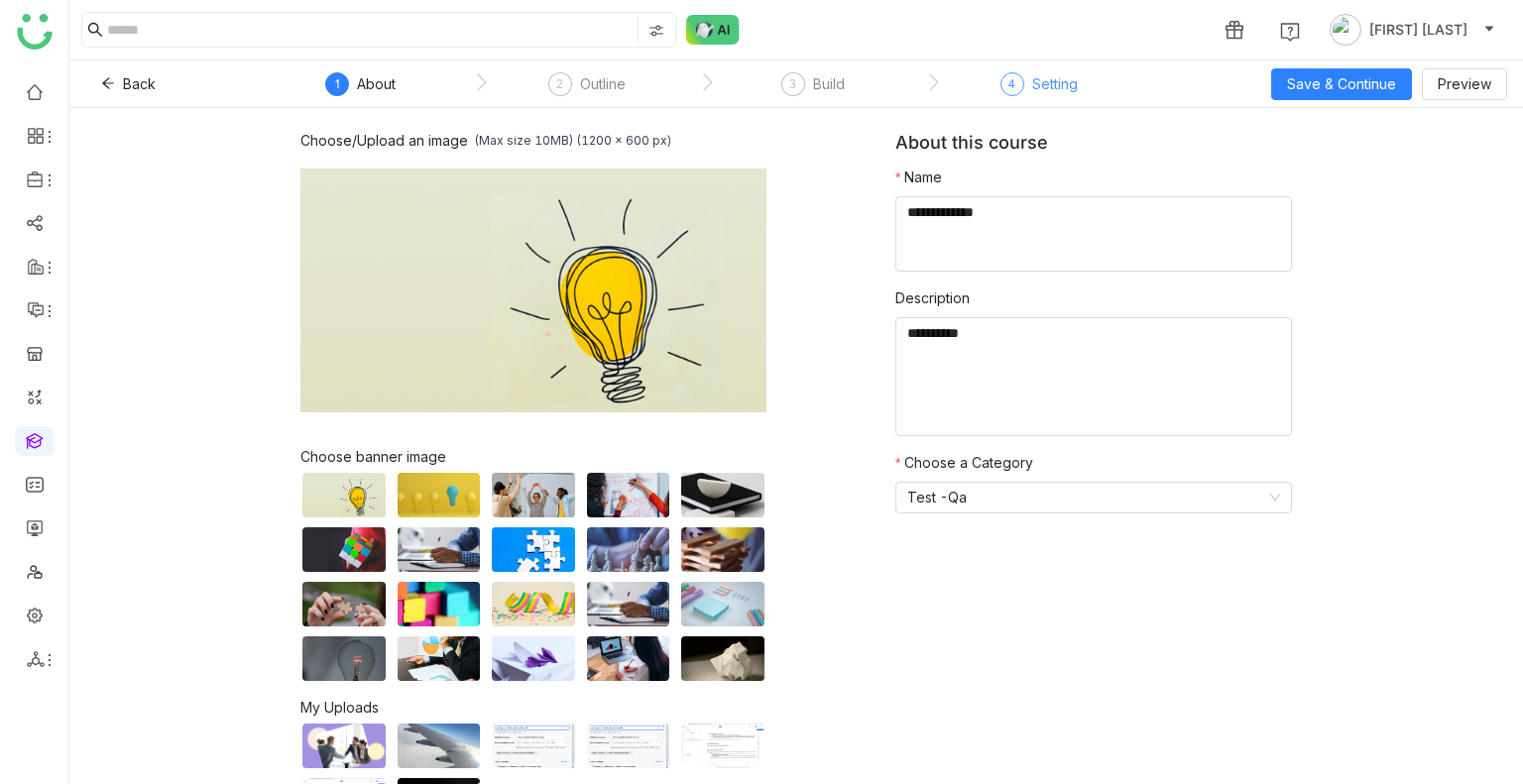 click on "Setting" 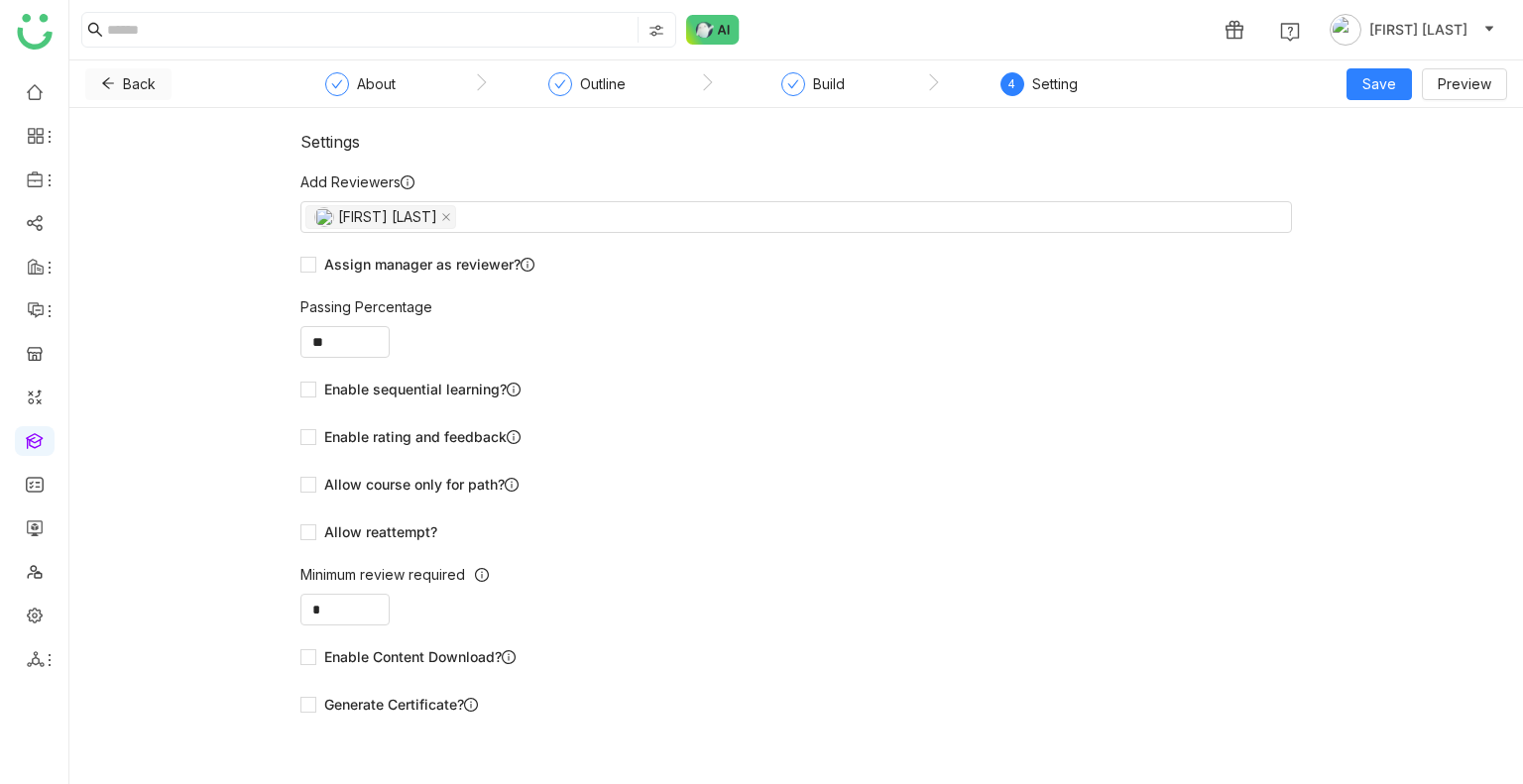 click 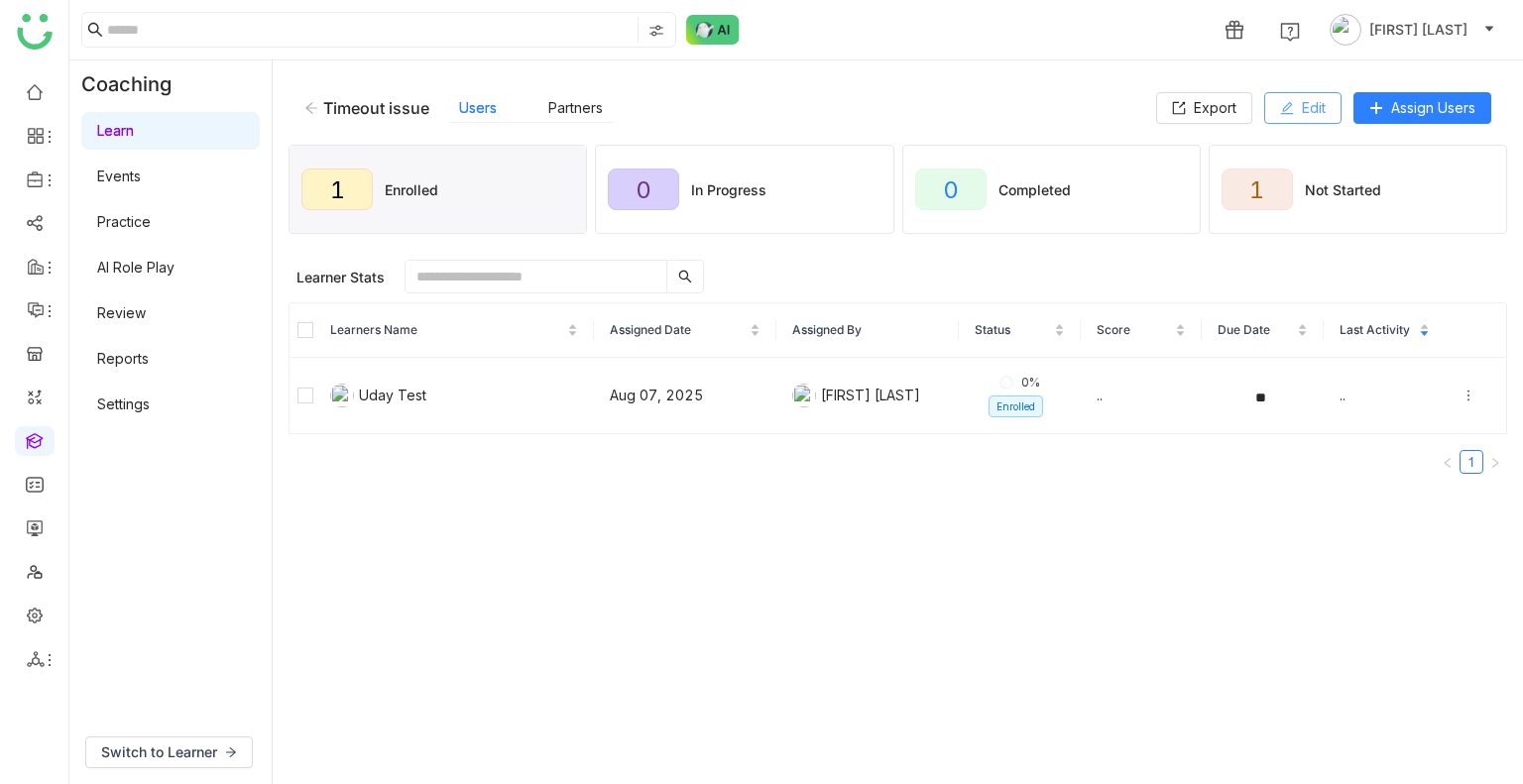 click on "Edit" 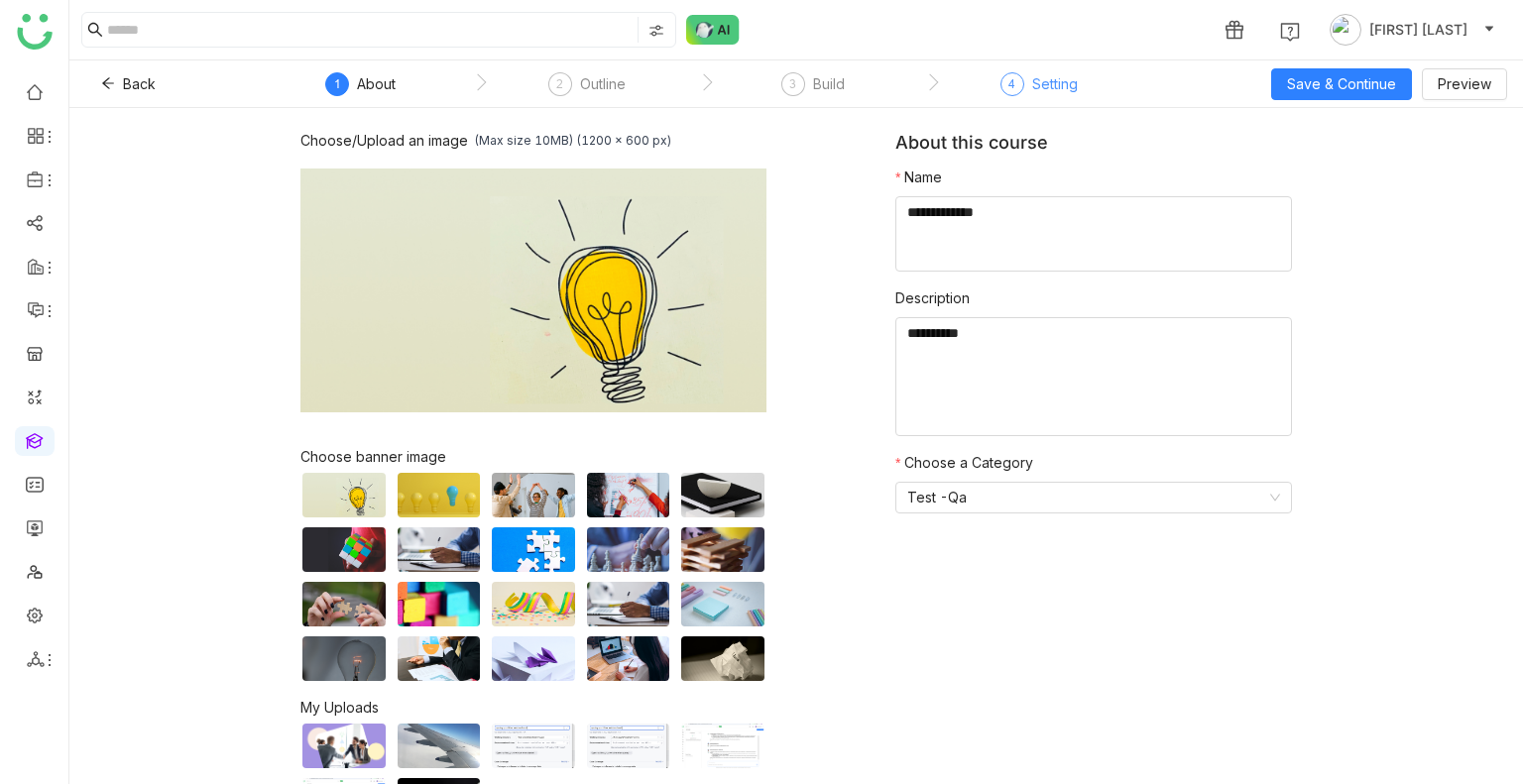 click on "Setting" 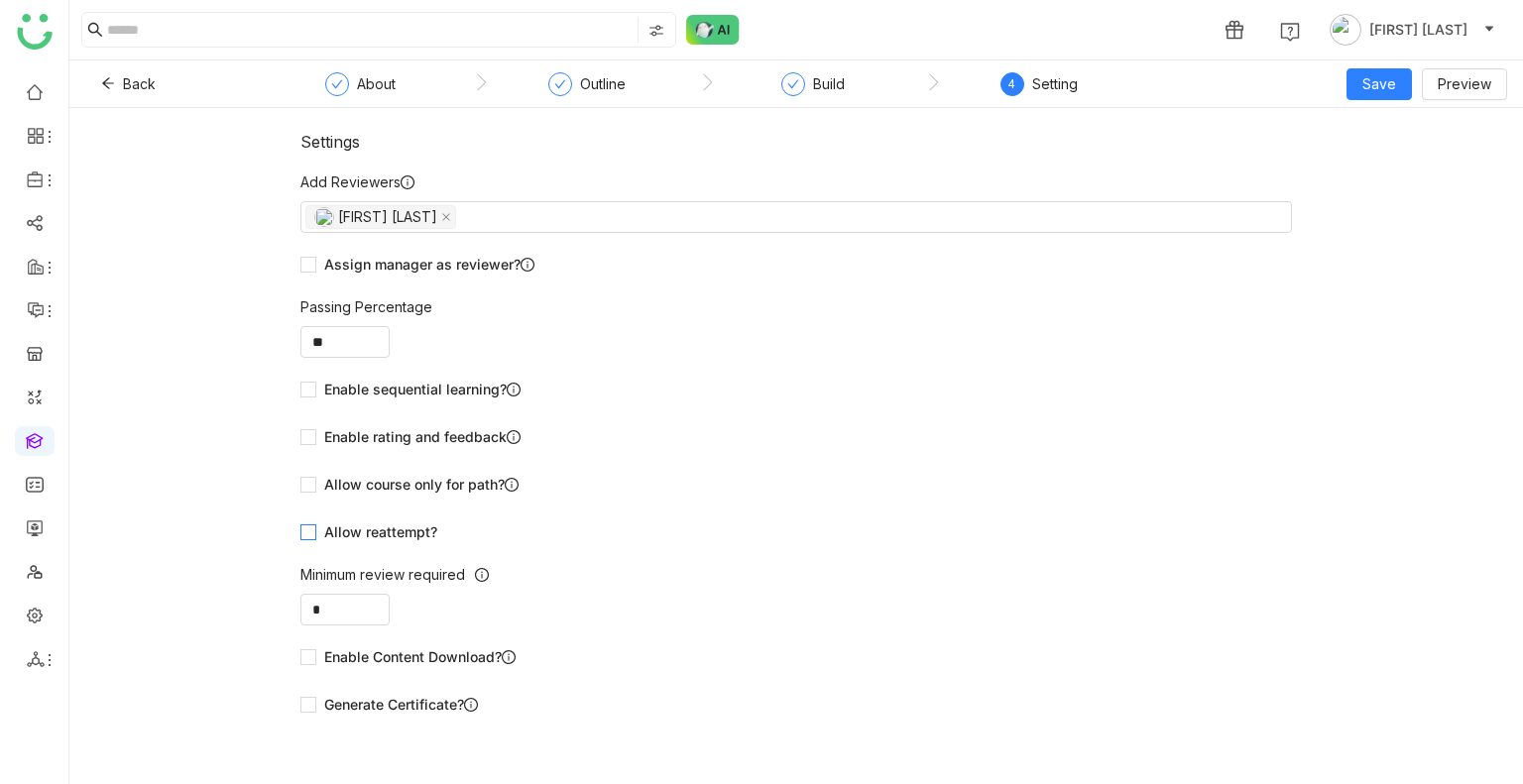 click on "Allow reattempt?" 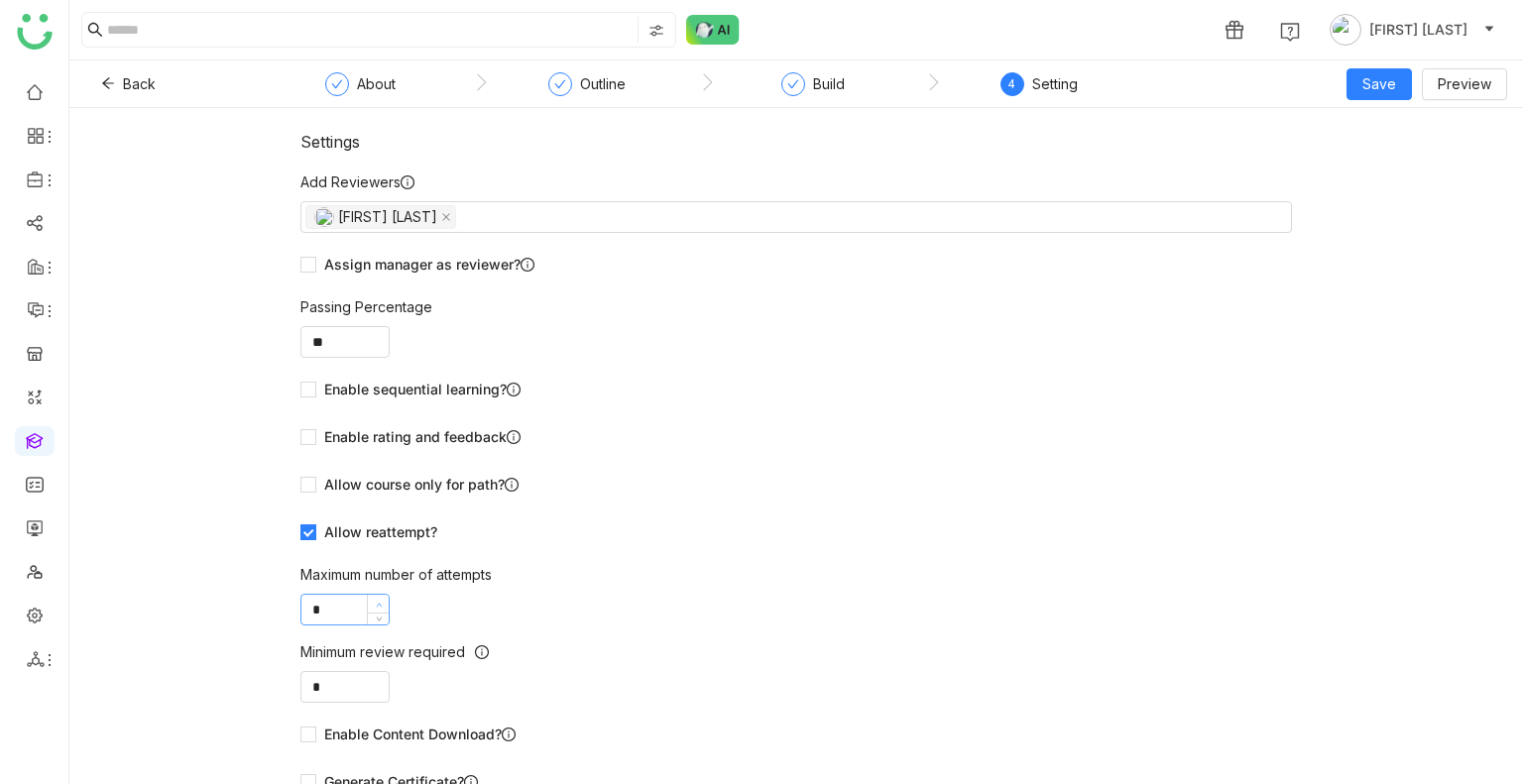 type on "*" 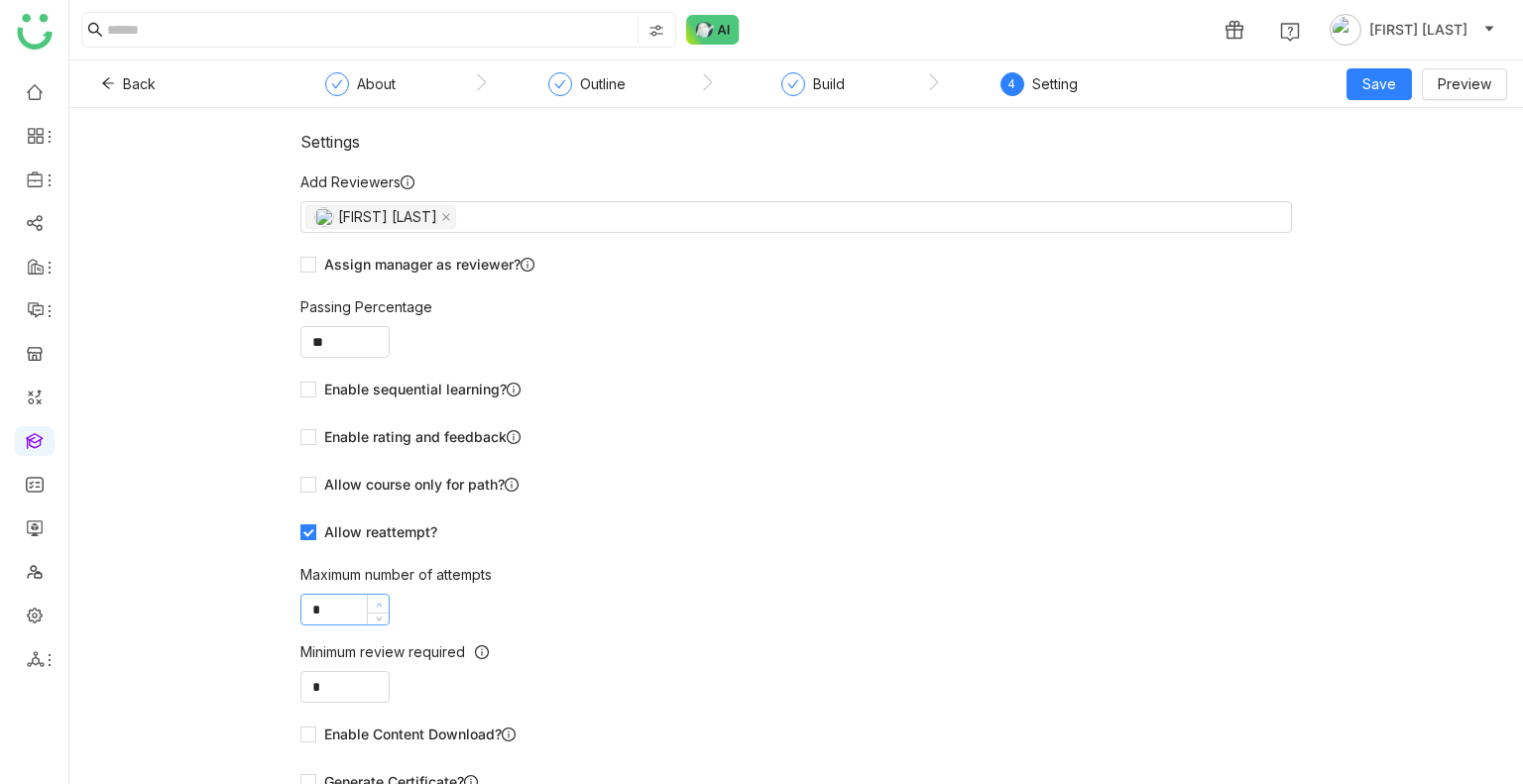 click 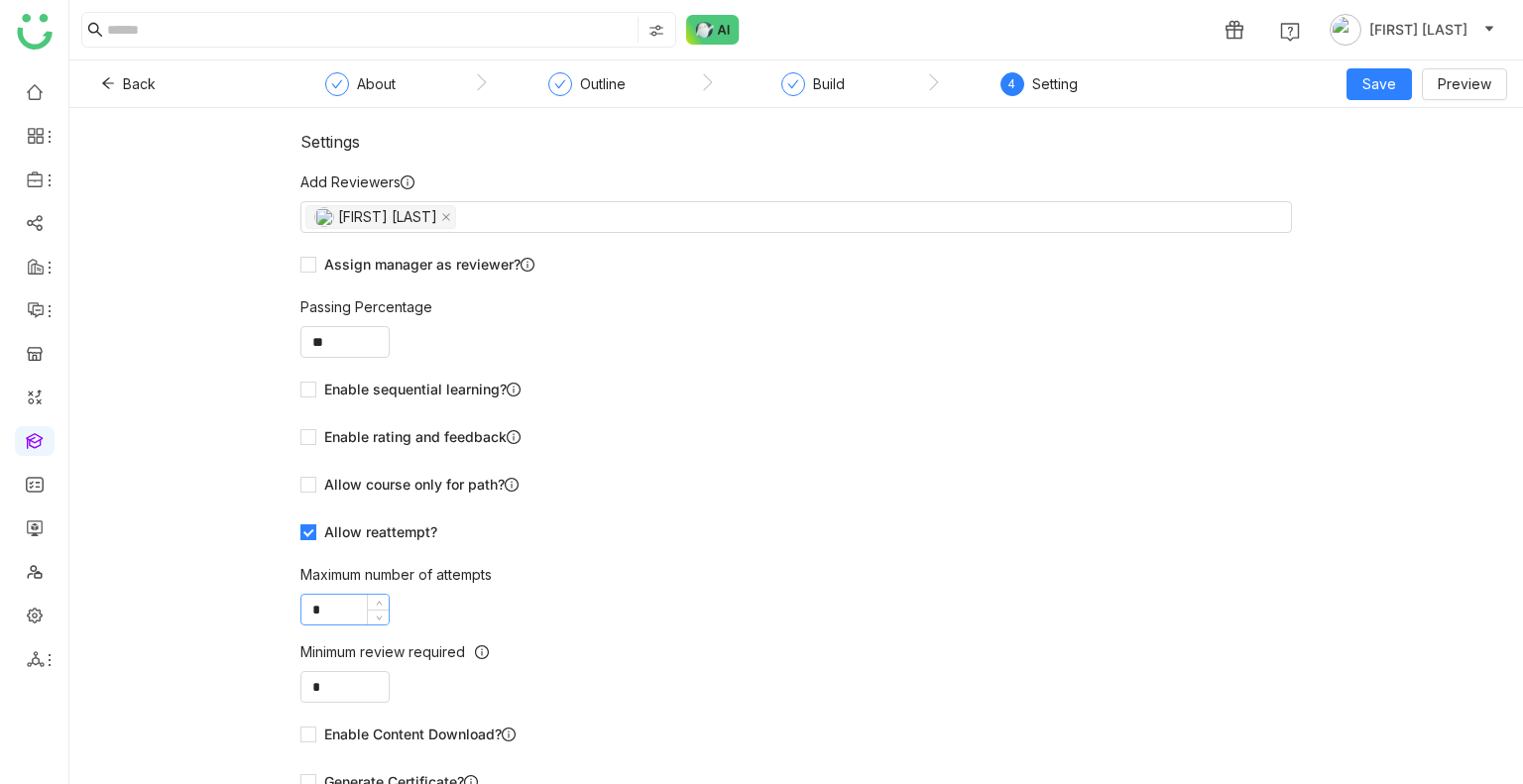 type on "*" 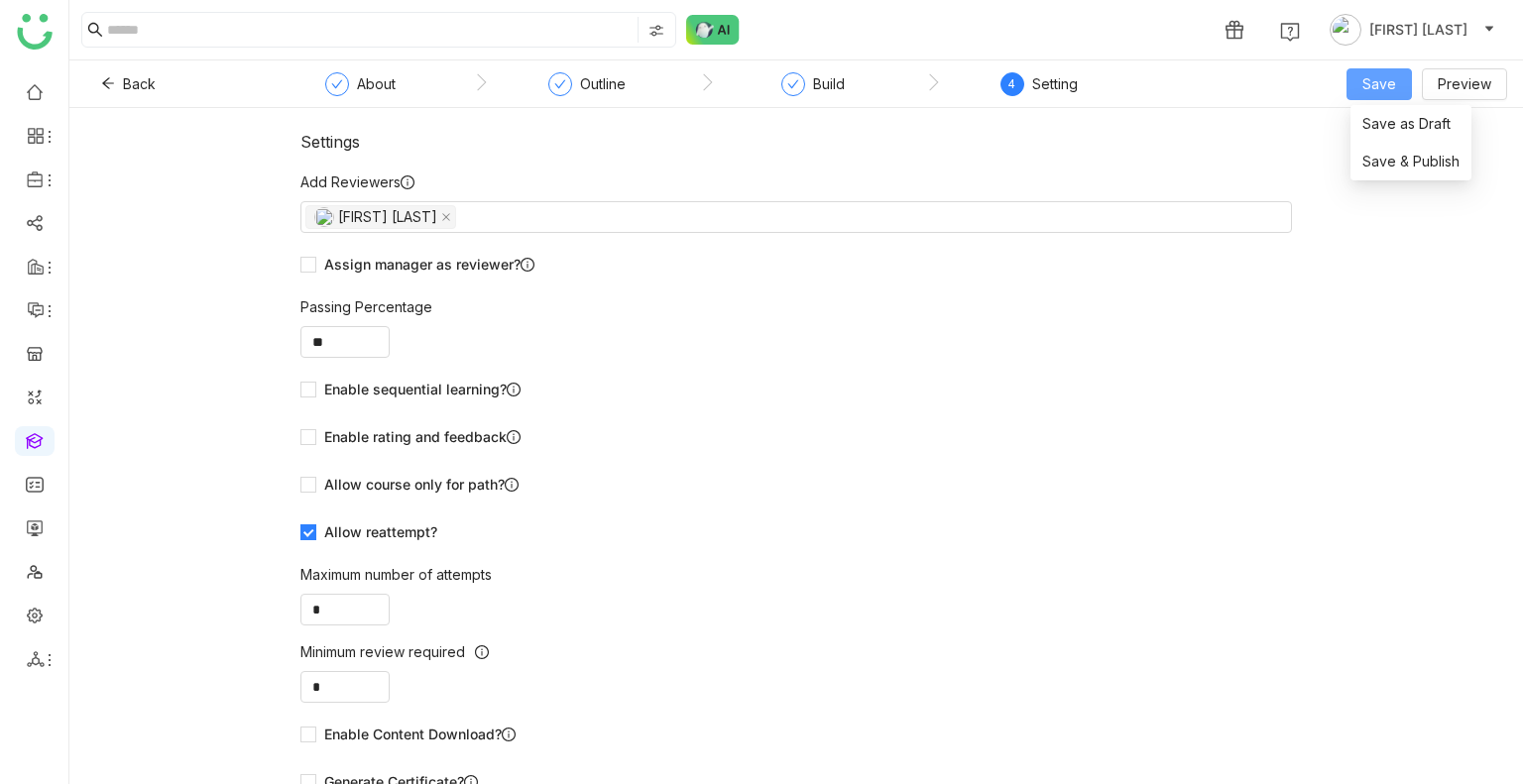 click on "Save" 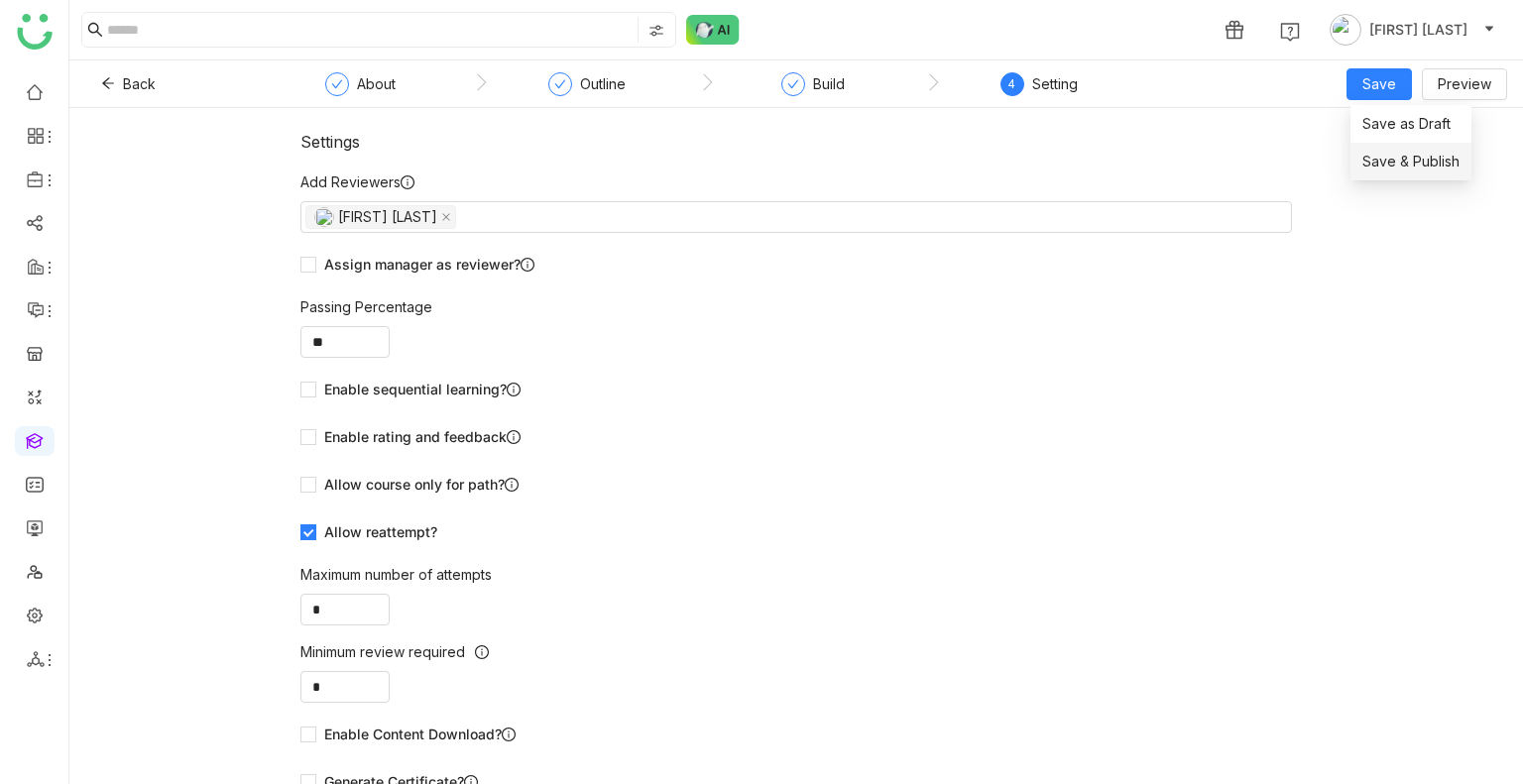 click on "Save & Publish" at bounding box center (1411, 162) 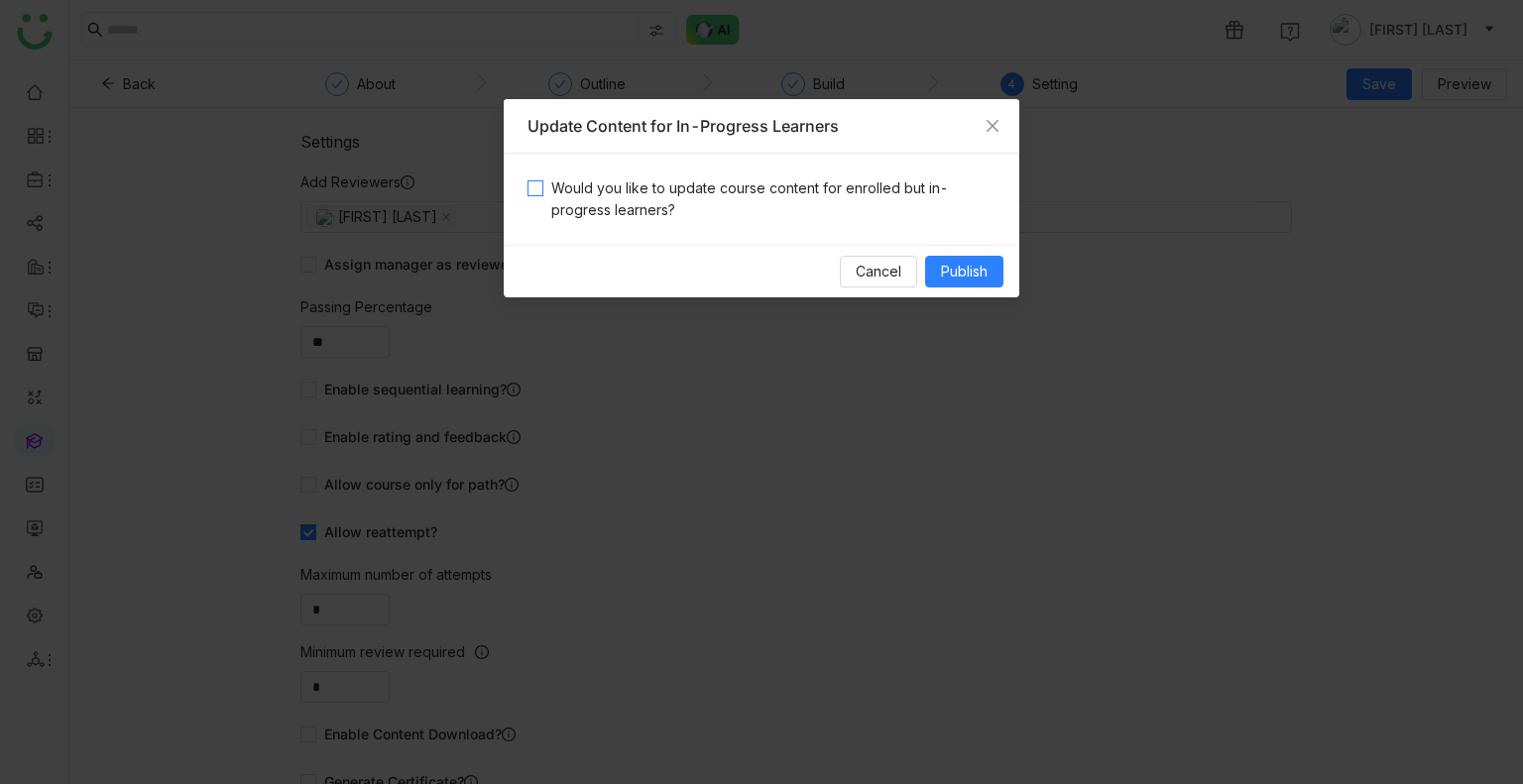 click on "Would you like to update course content for enrolled but in-progress learners?" at bounding box center (769, 199) 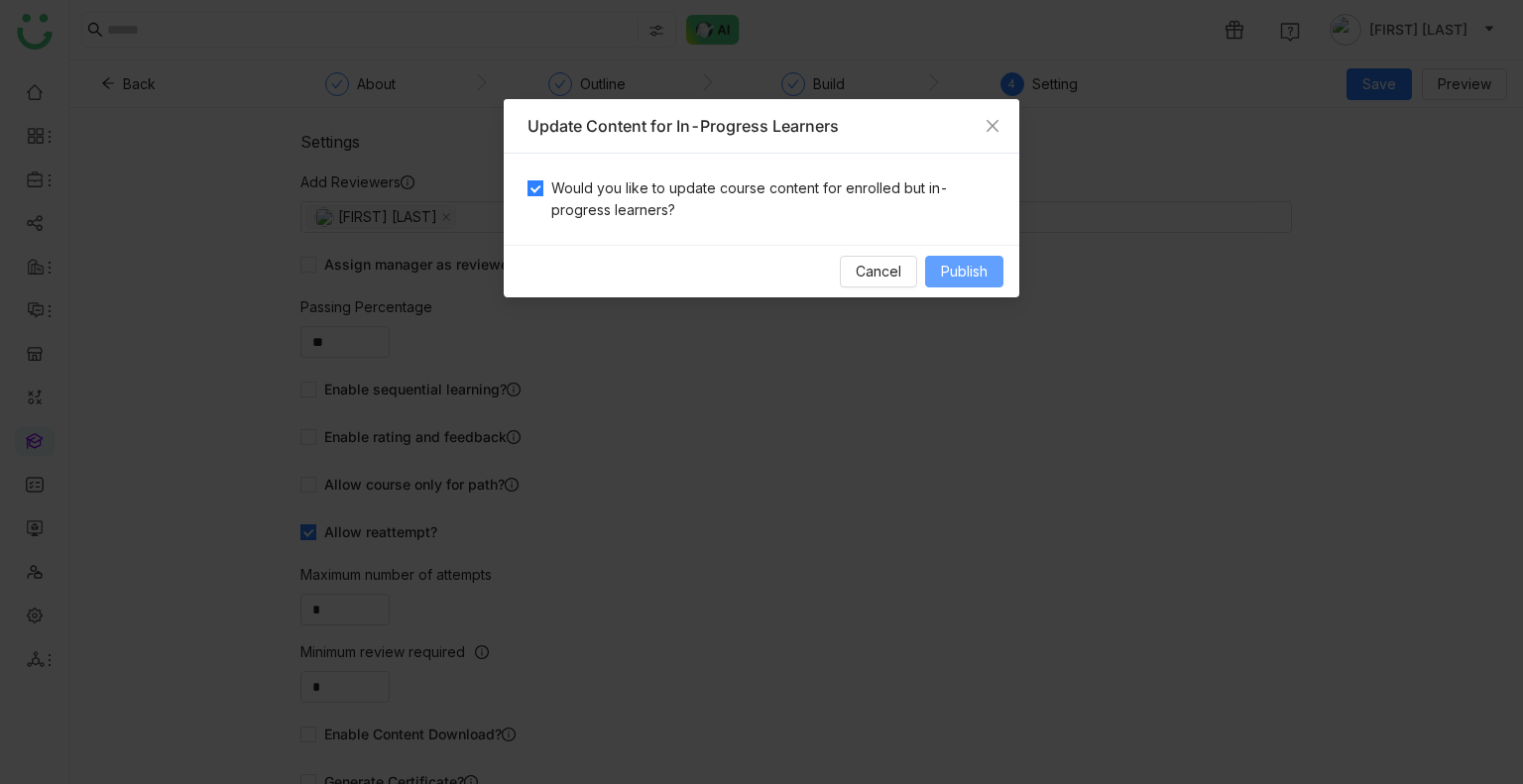 drag, startPoint x: 935, startPoint y: 254, endPoint x: 958, endPoint y: 267, distance: 26.41969 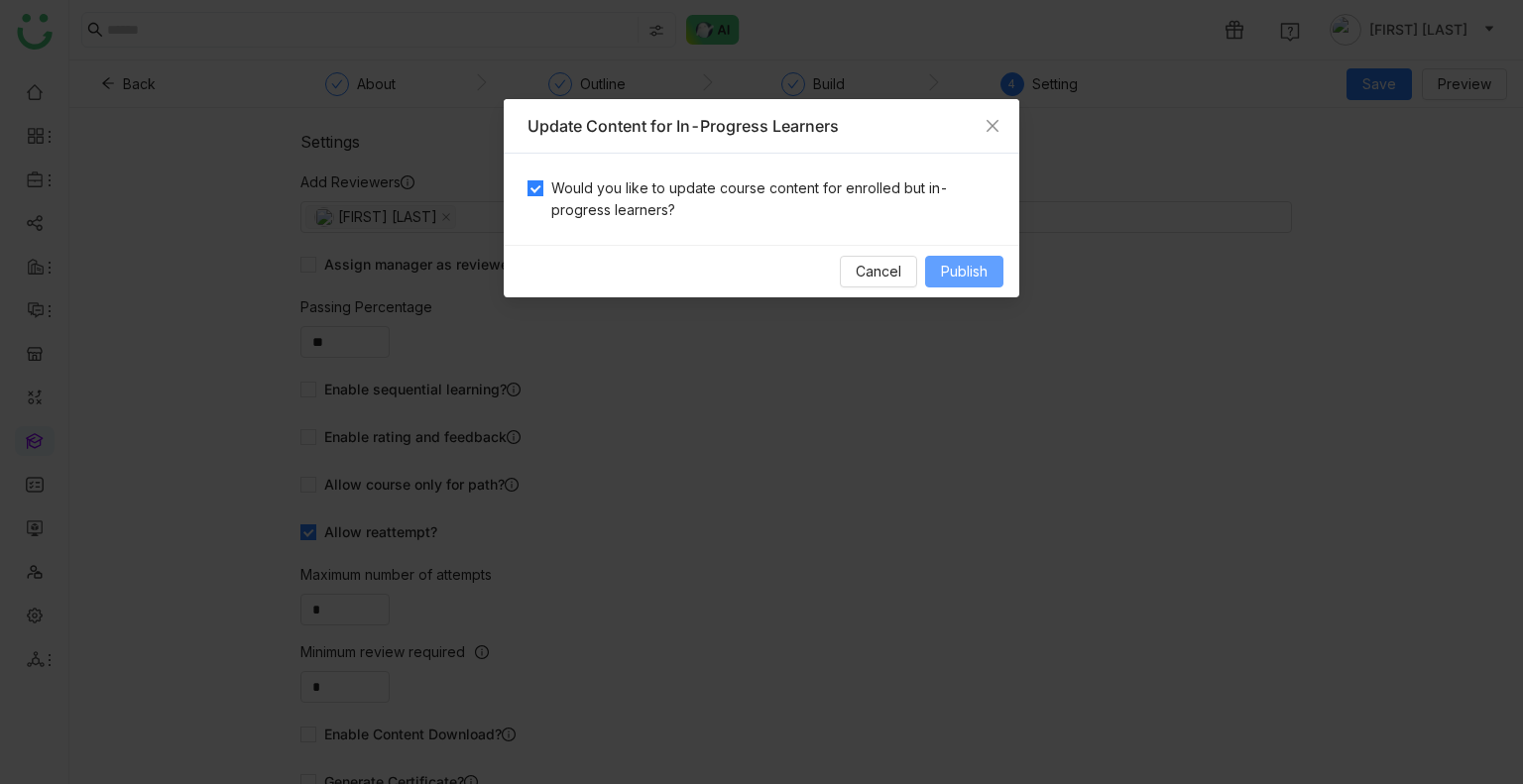 click on "Publish" at bounding box center (964, 272) 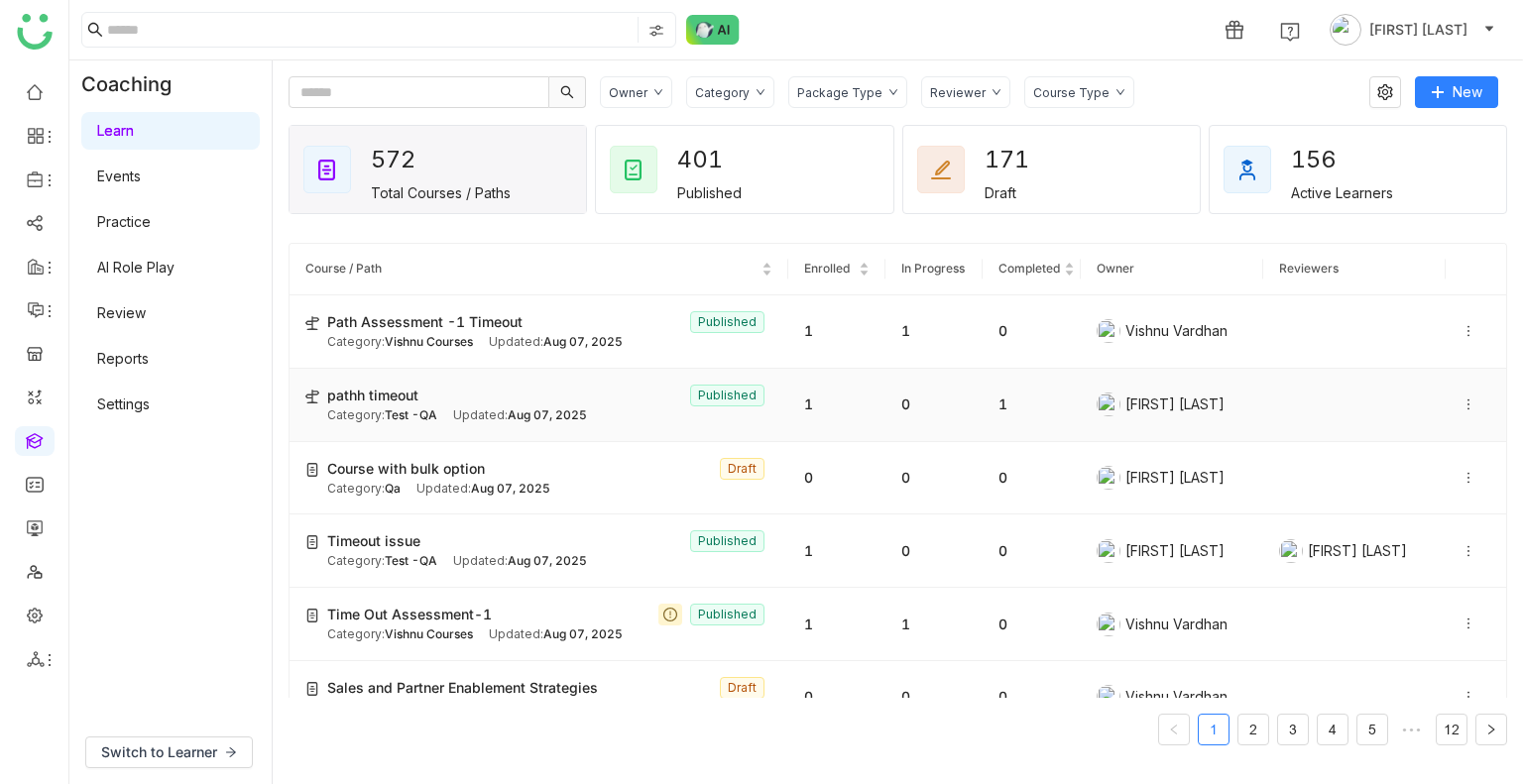 click 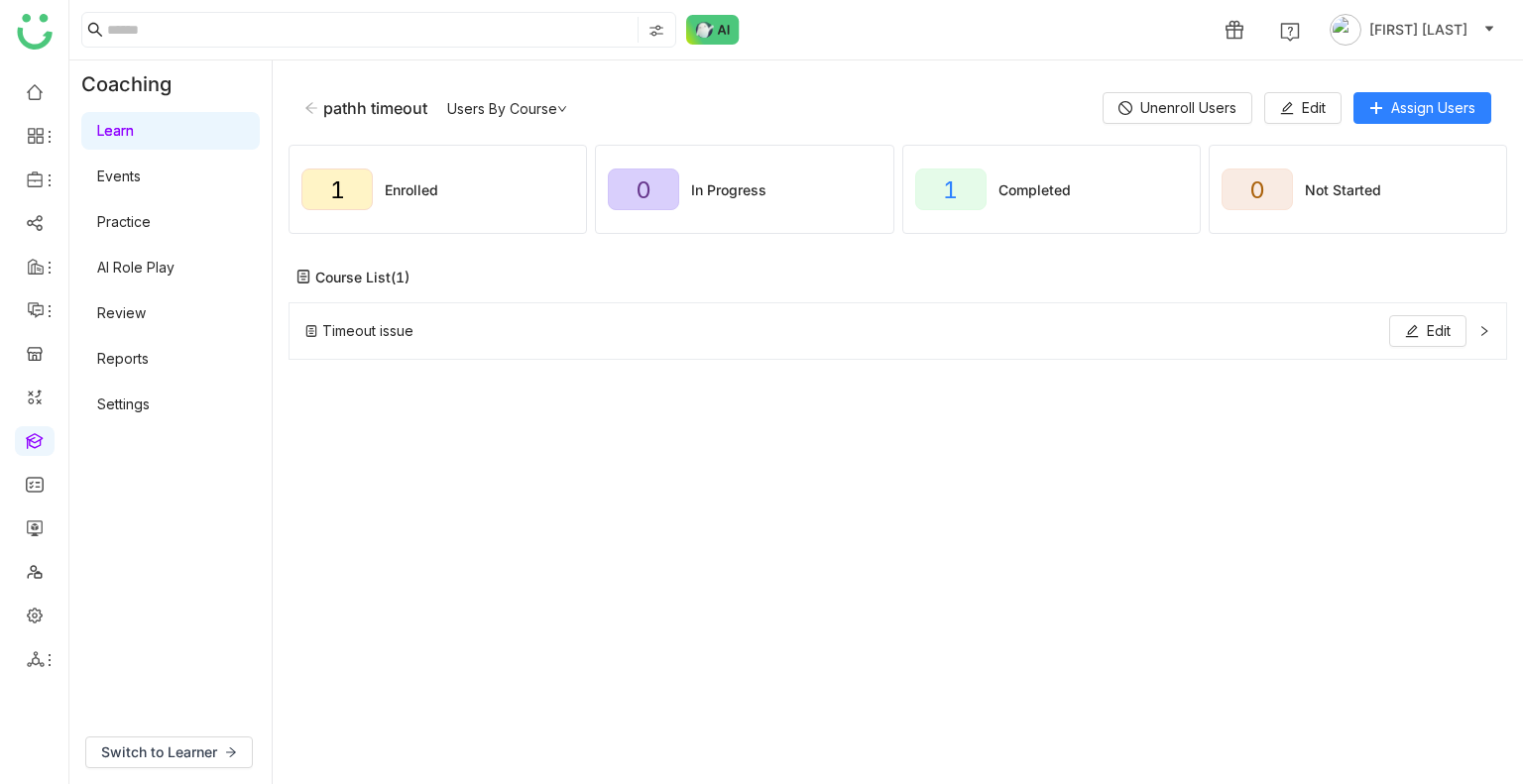 click 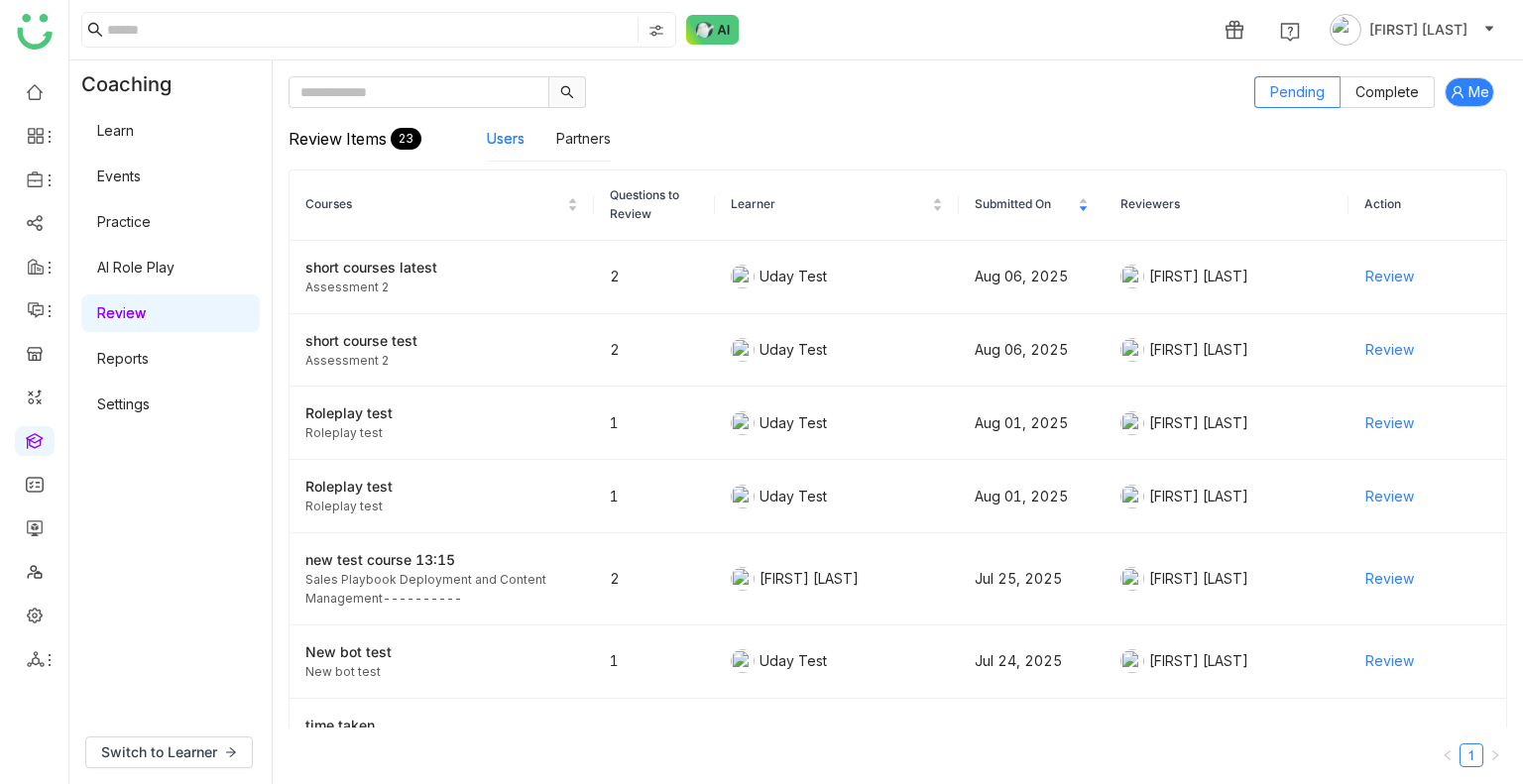 scroll, scrollTop: 0, scrollLeft: 0, axis: both 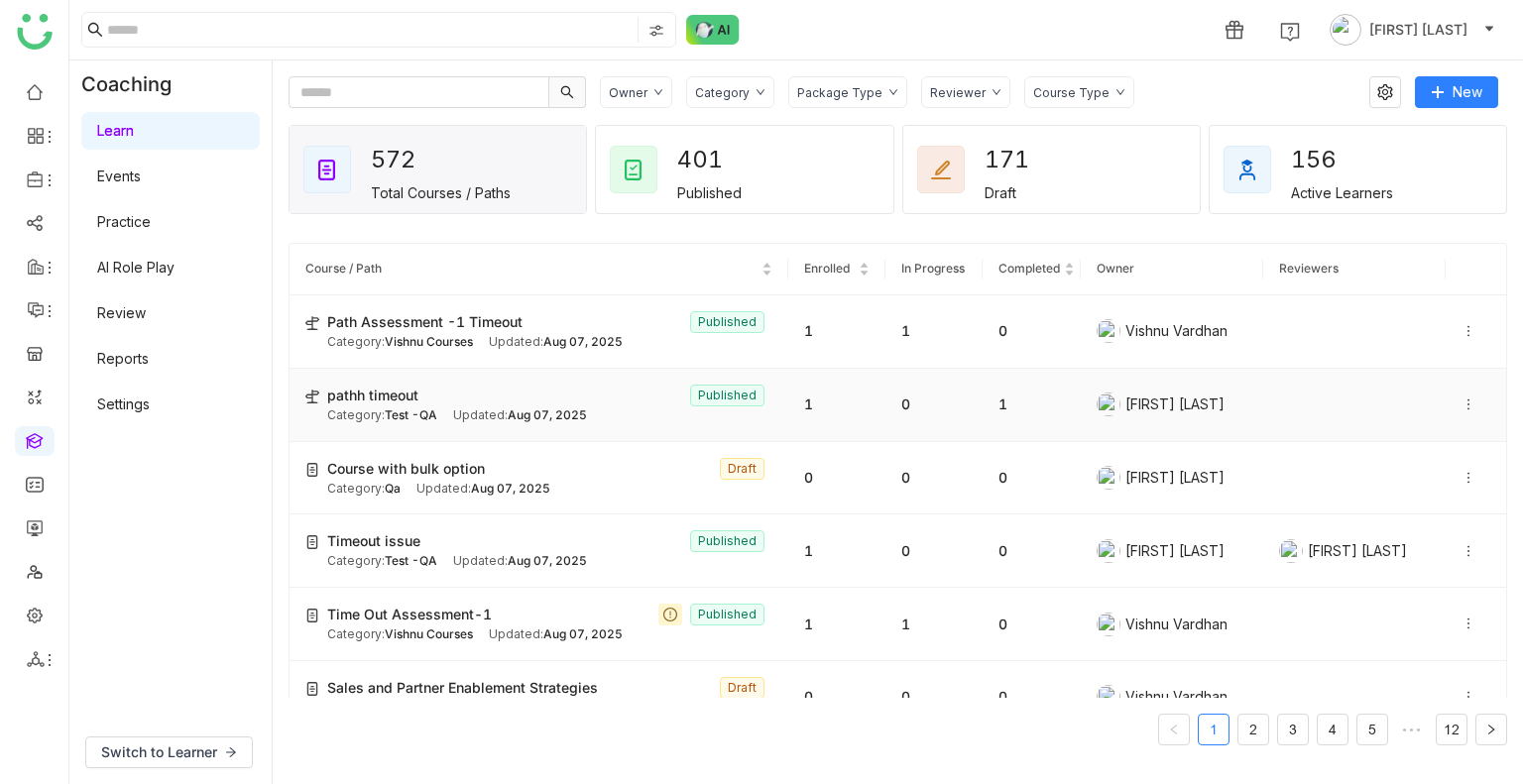 click on "Category:  Test -QA Updated:   Aug 07, 2025" 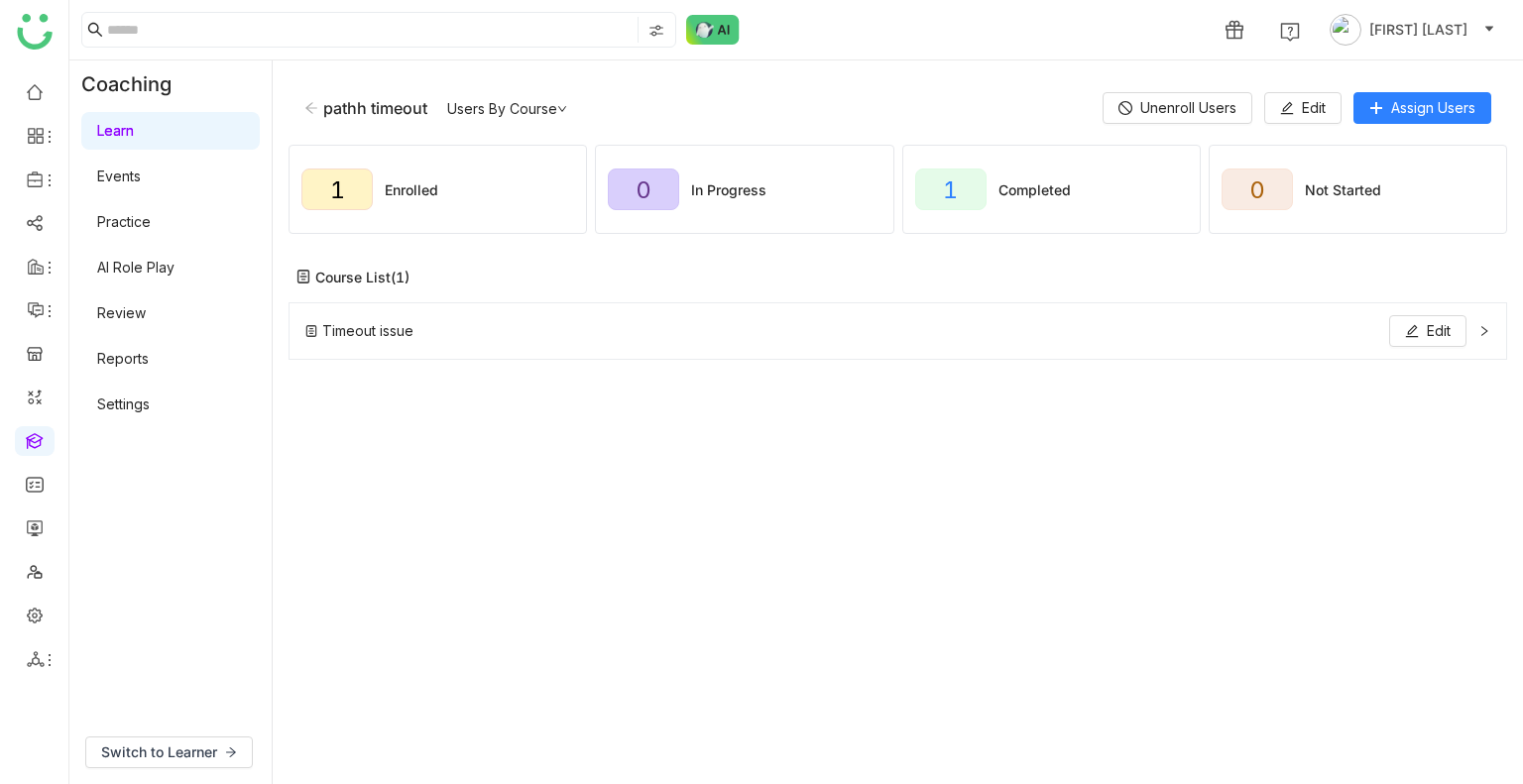 click 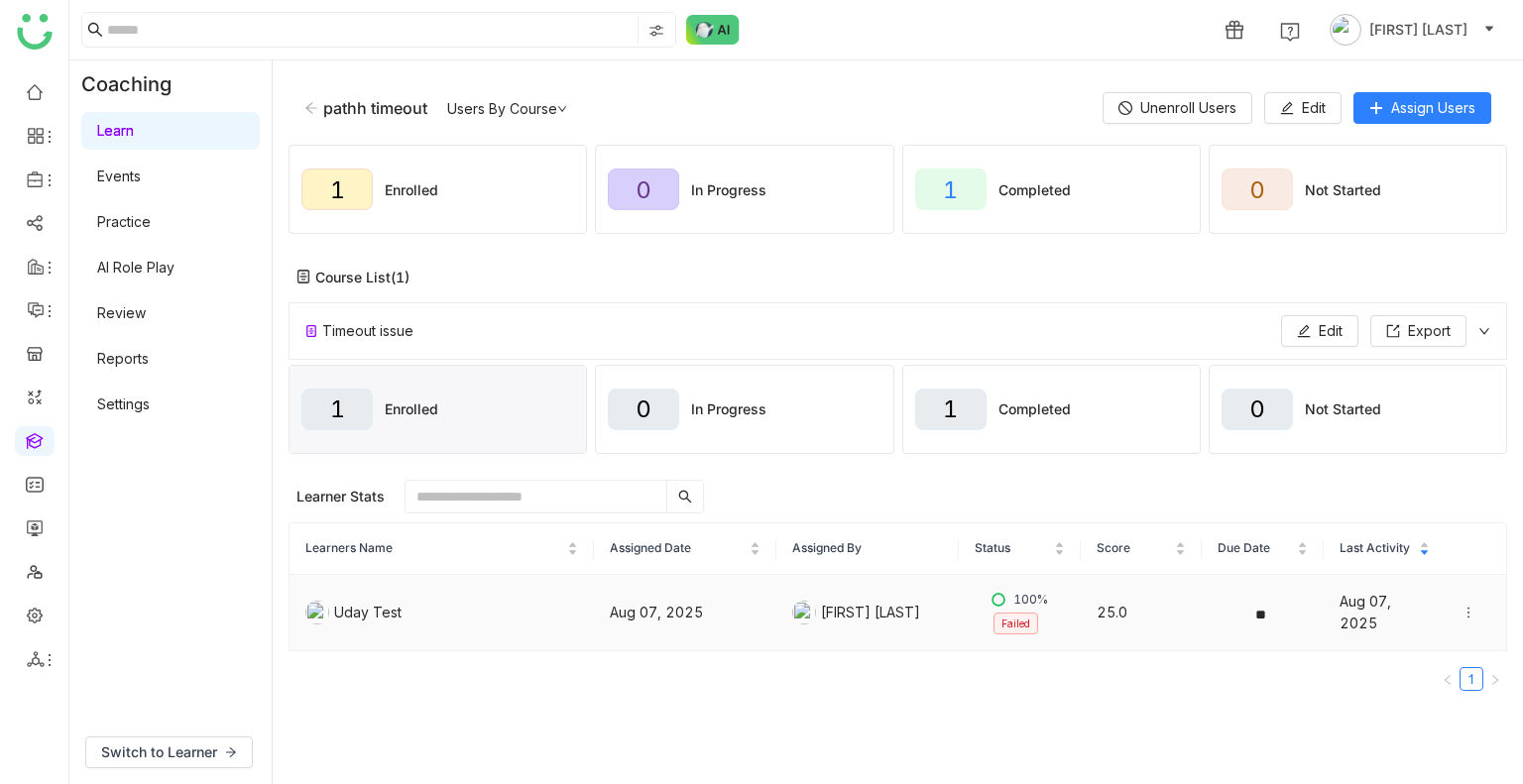 click 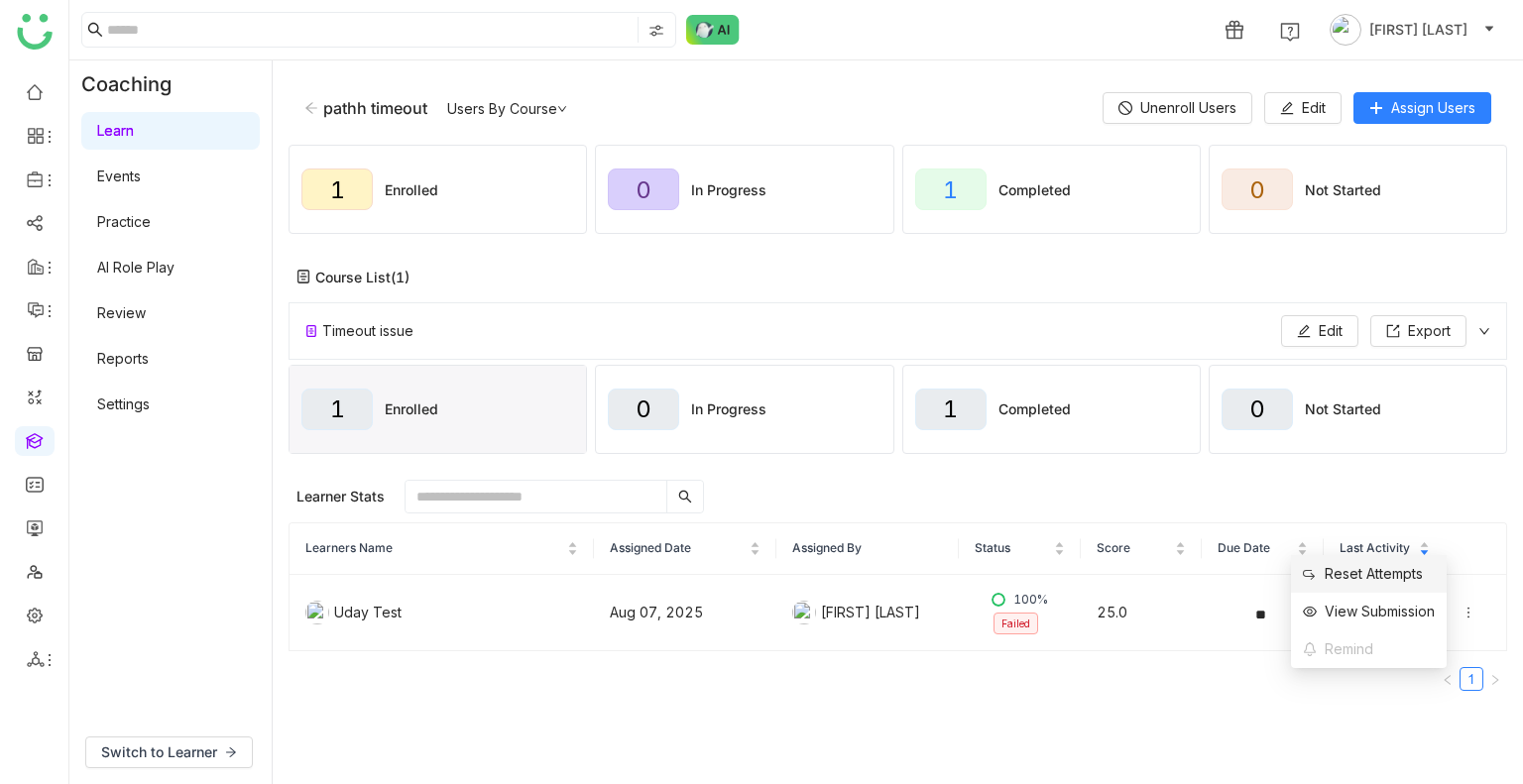 click on "Reset Attempts" at bounding box center (1362, 574) 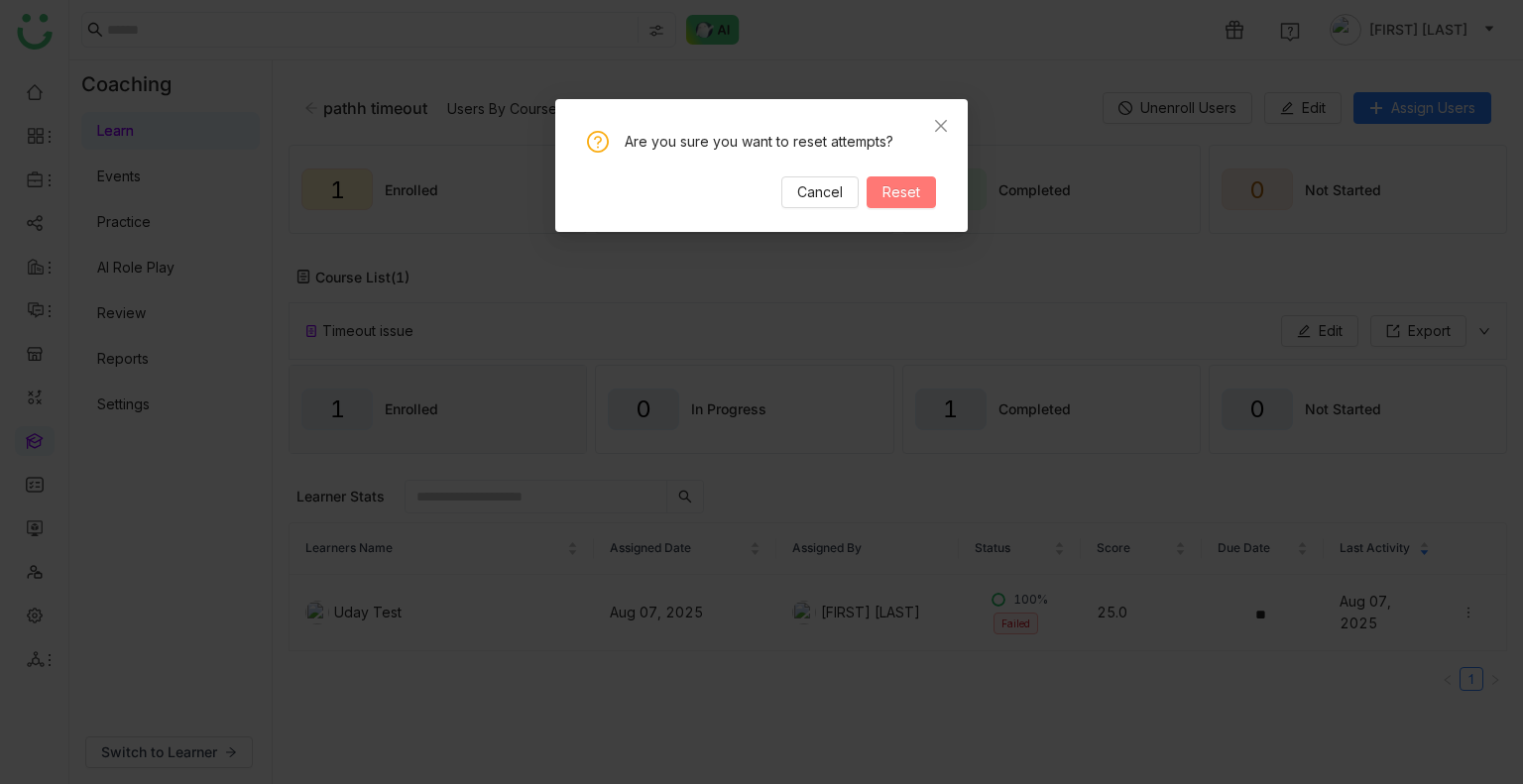 click on "Reset" at bounding box center [901, 192] 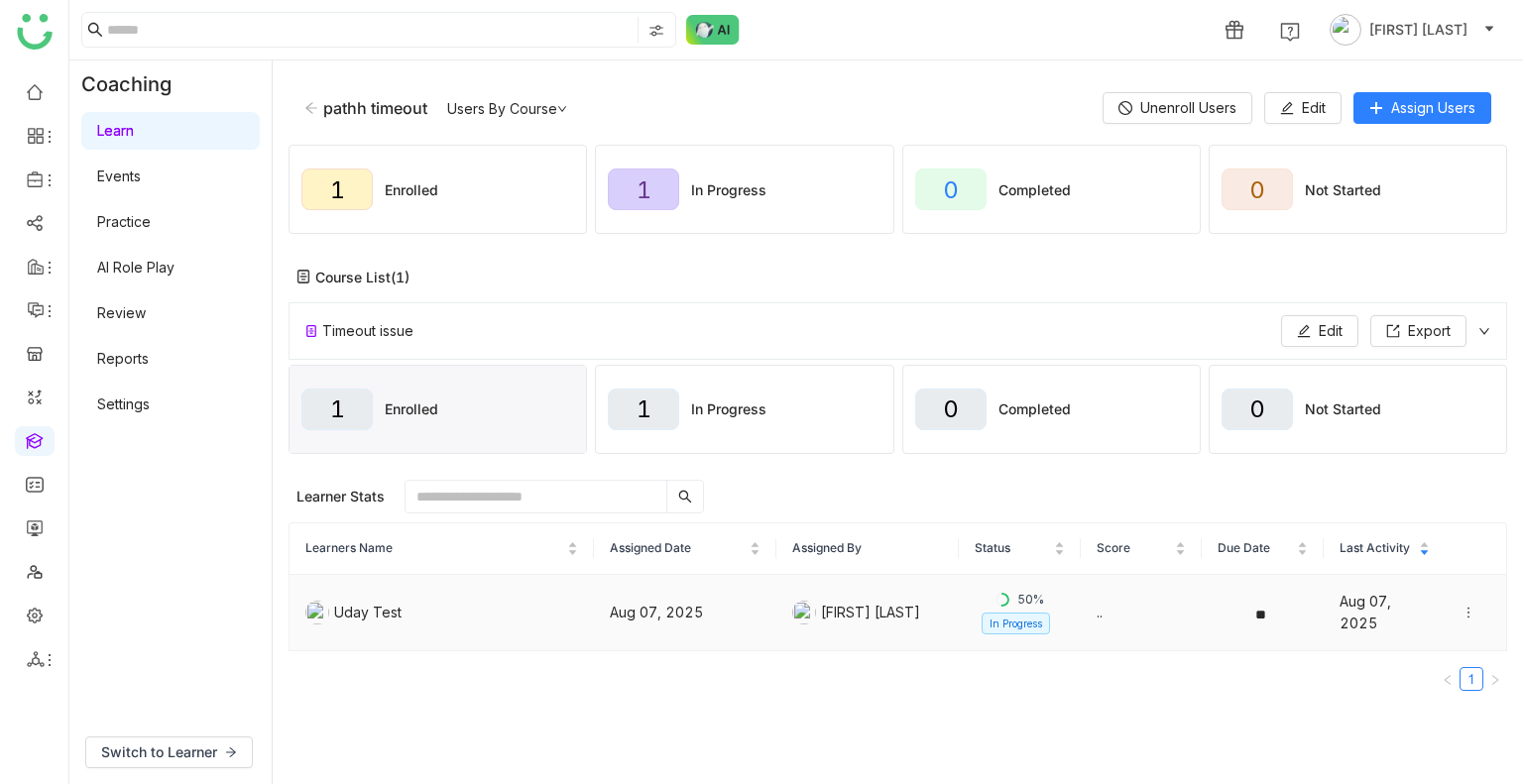 click 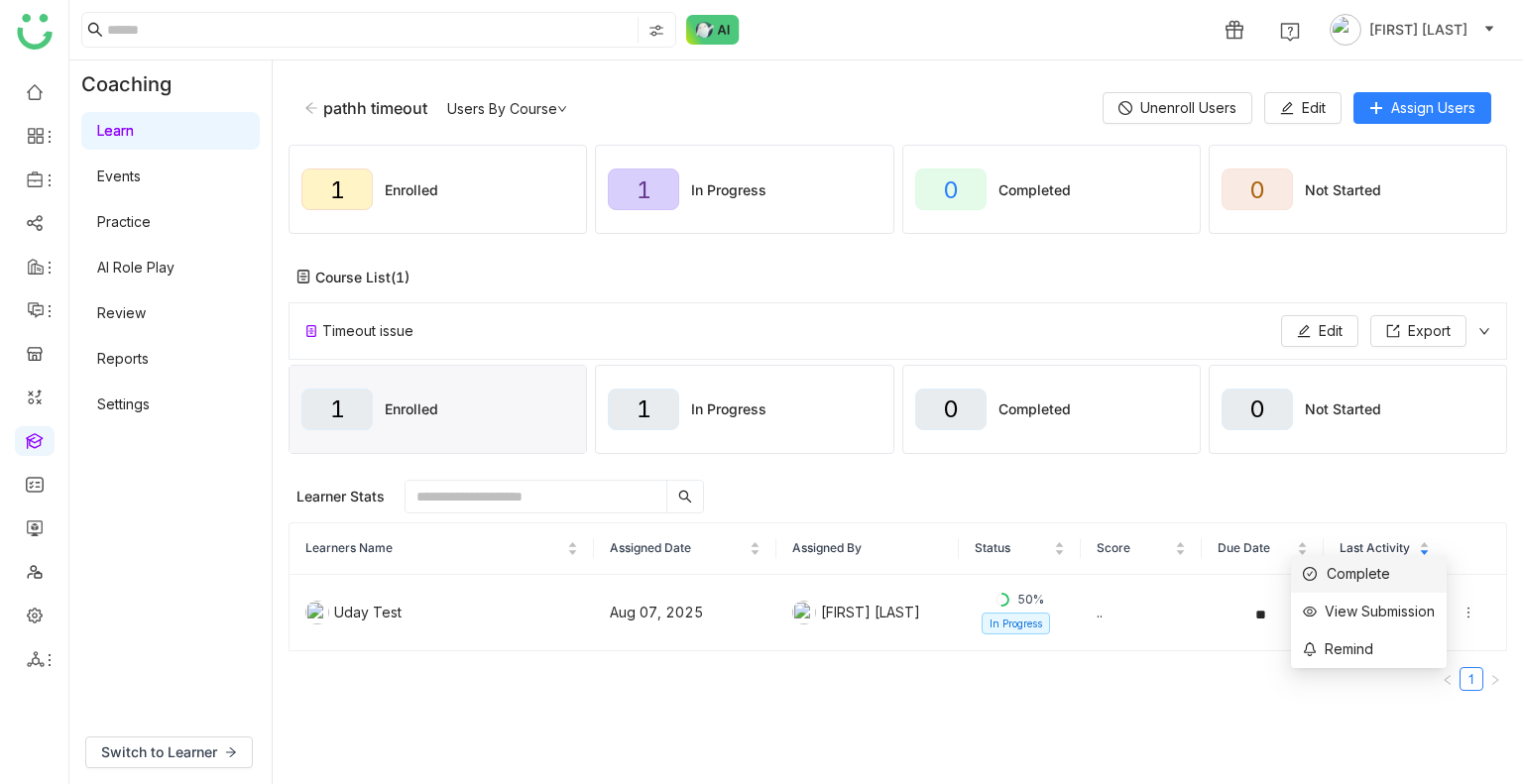 click on "Complete" at bounding box center (1347, 574) 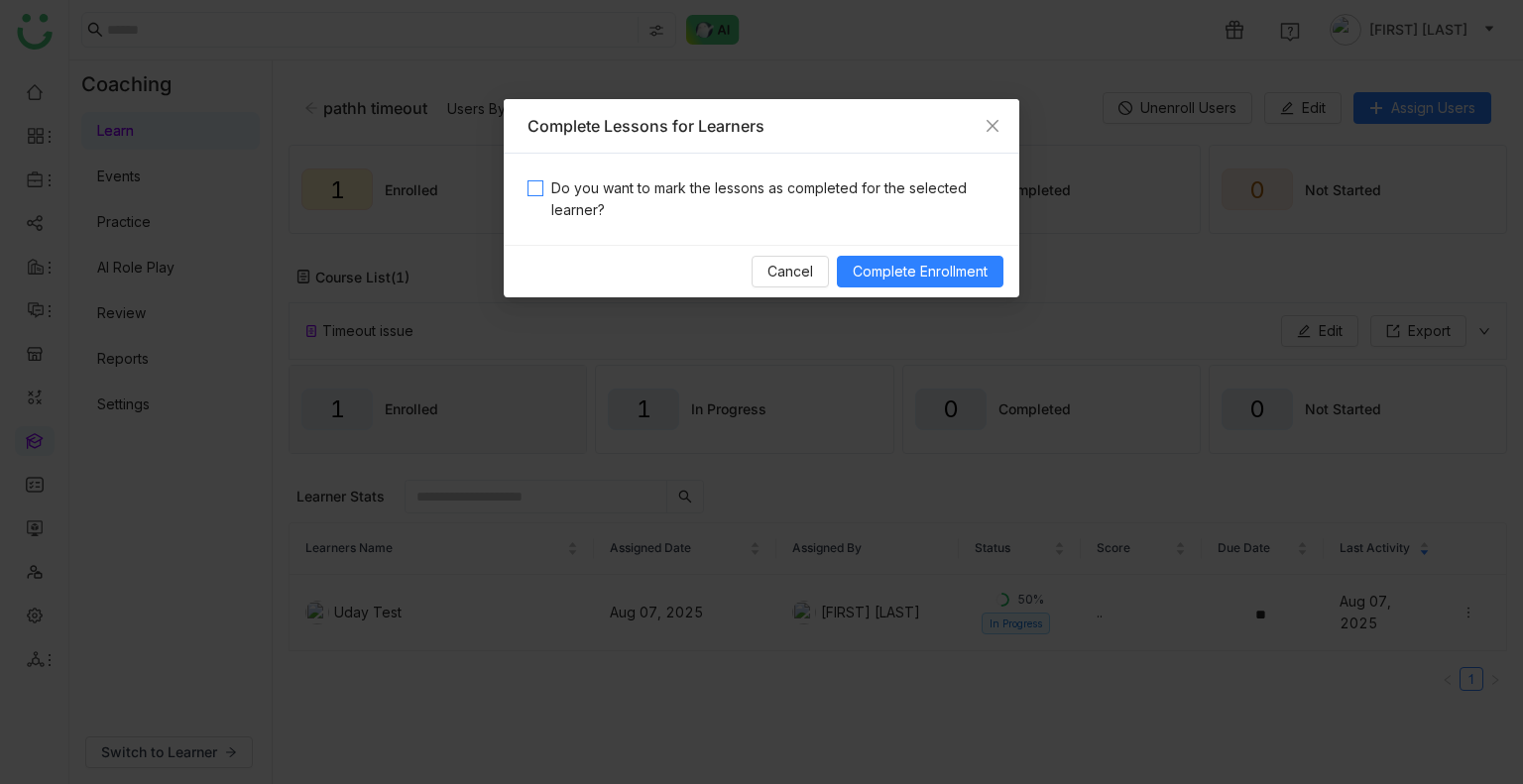 click on "Do you want to mark the lessons as completed for the selected learner?" at bounding box center (769, 199) 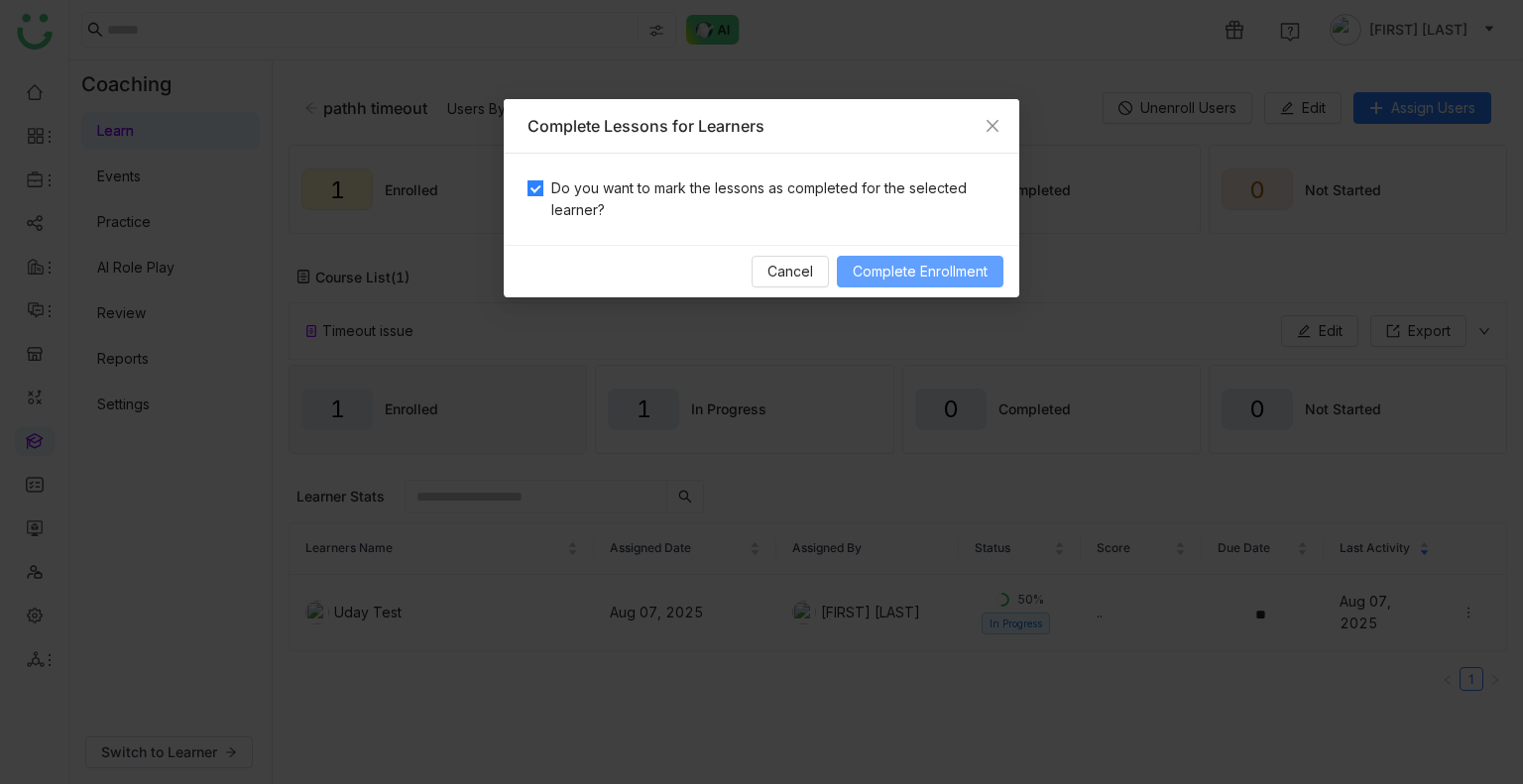click on "Complete Enrollment" at bounding box center (920, 272) 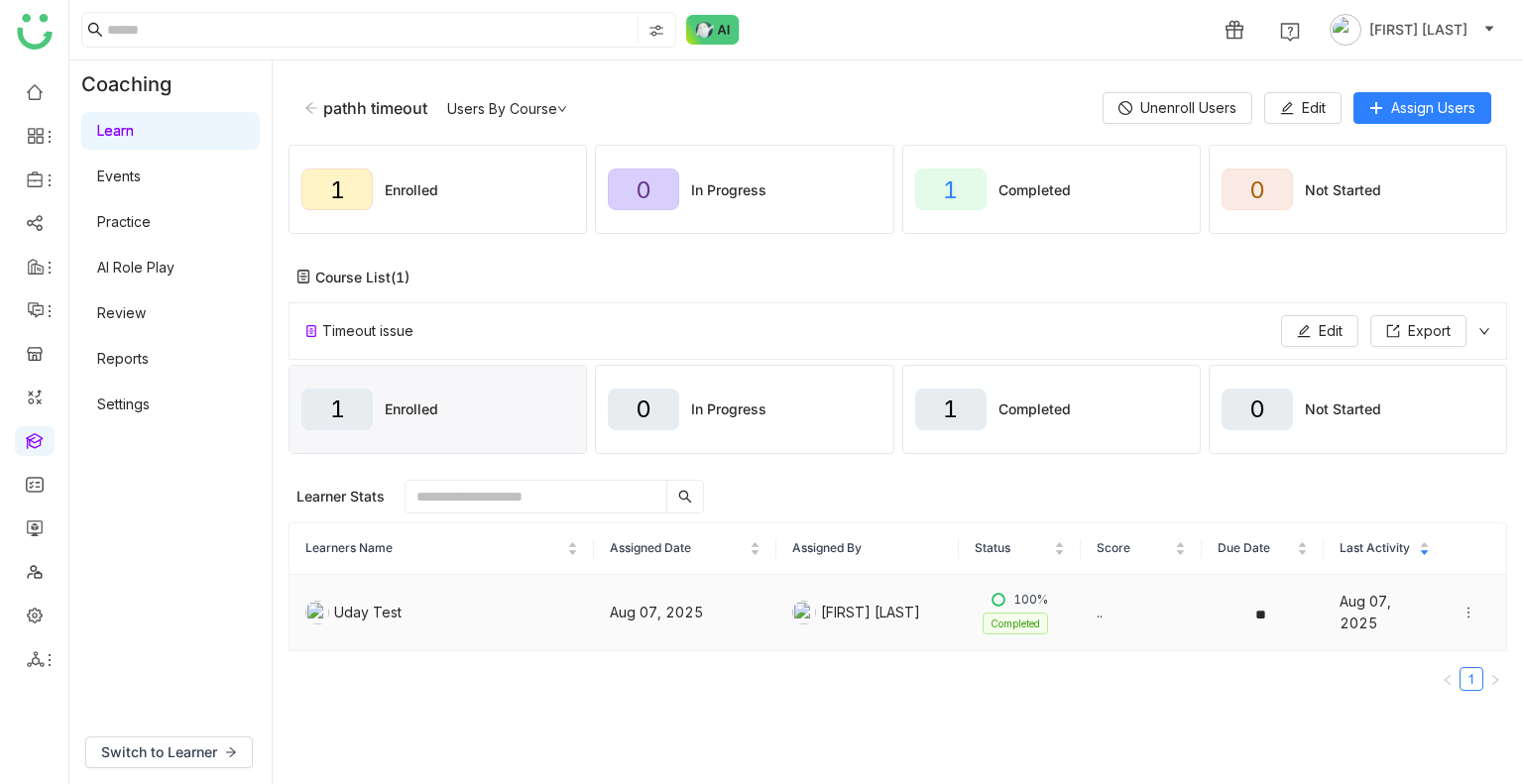 click 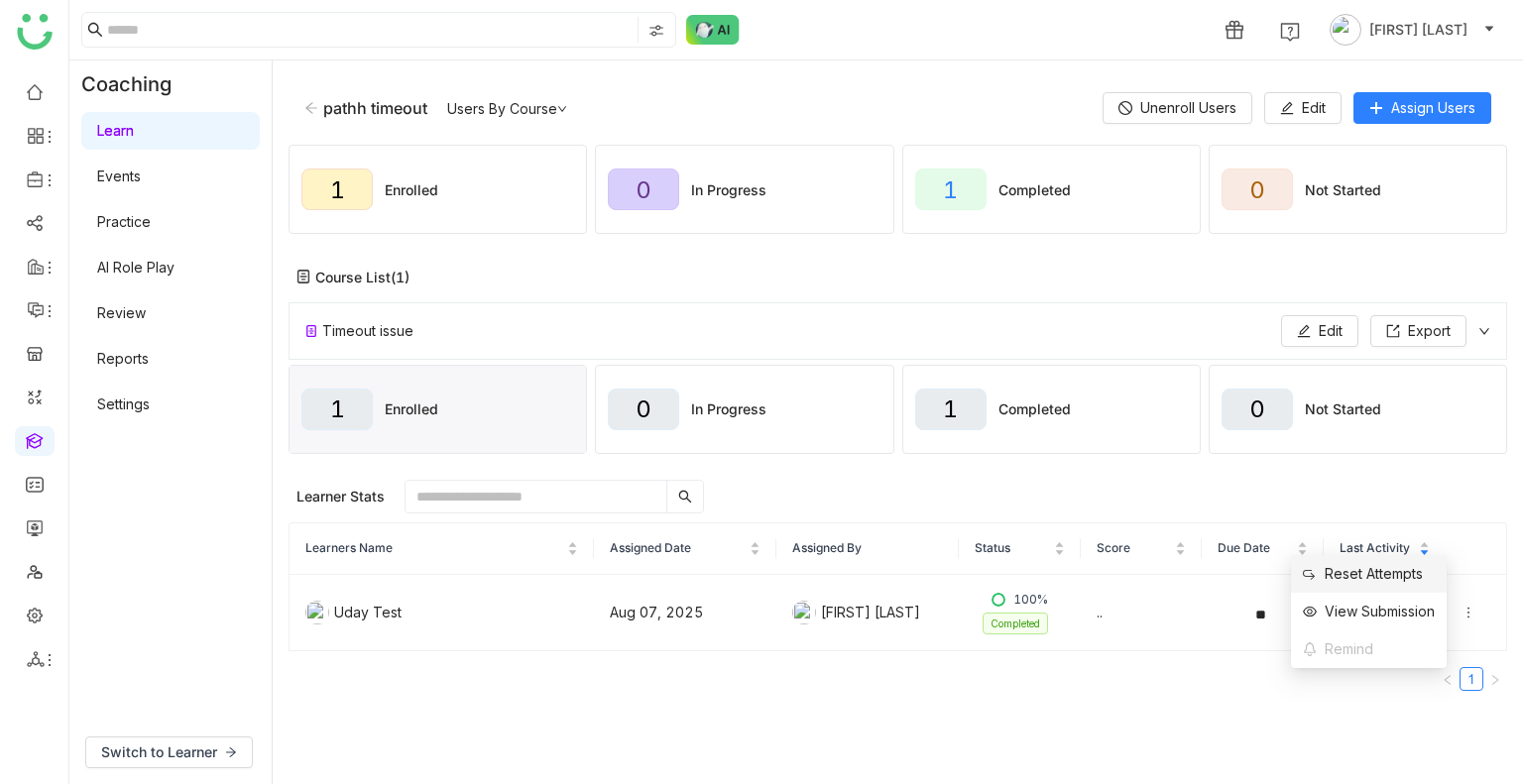 click on "Reset Attempts" at bounding box center [1362, 574] 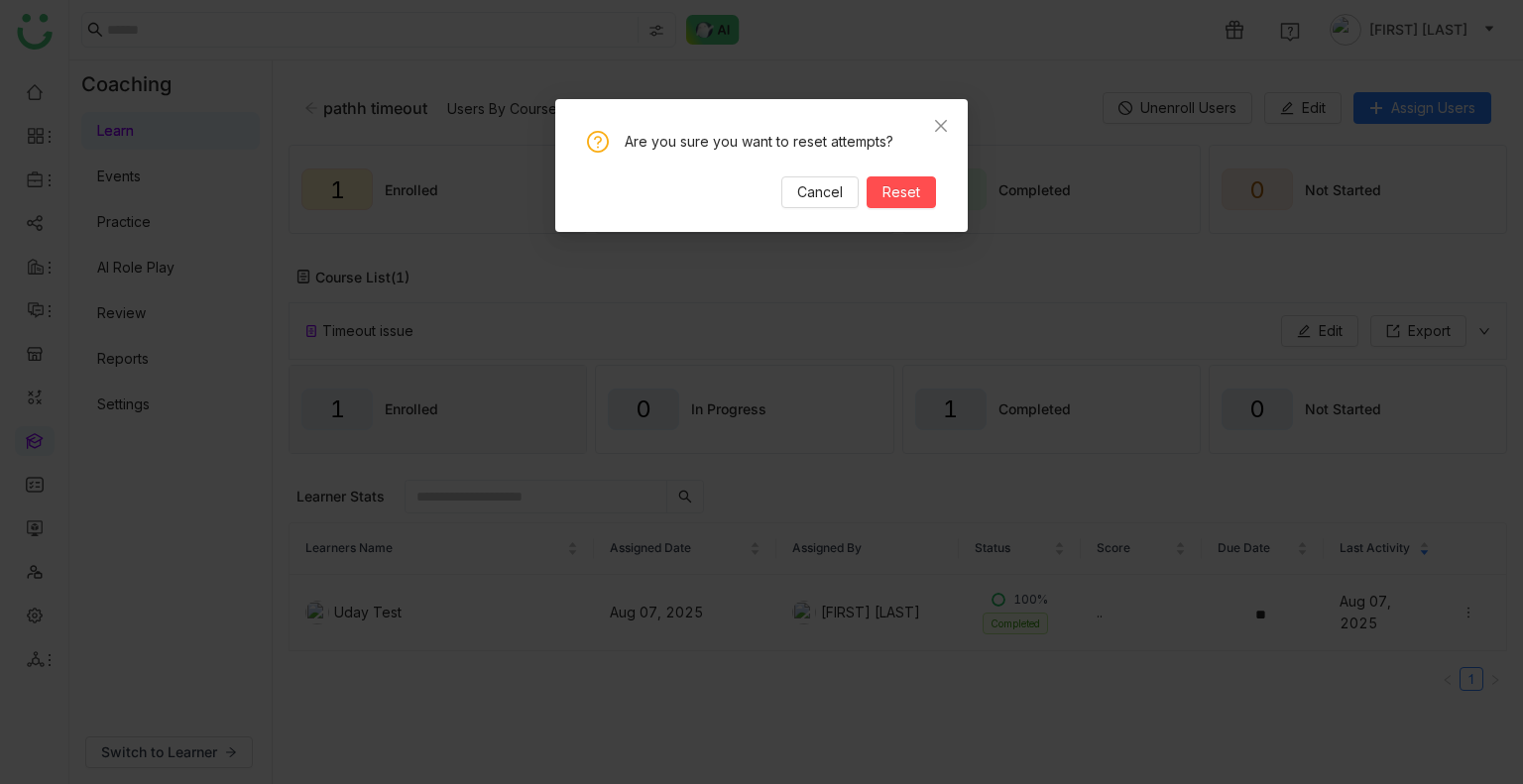 click on "Are you sure you want to reset attempts?  Cancel   Reset" at bounding box center [762, 169] 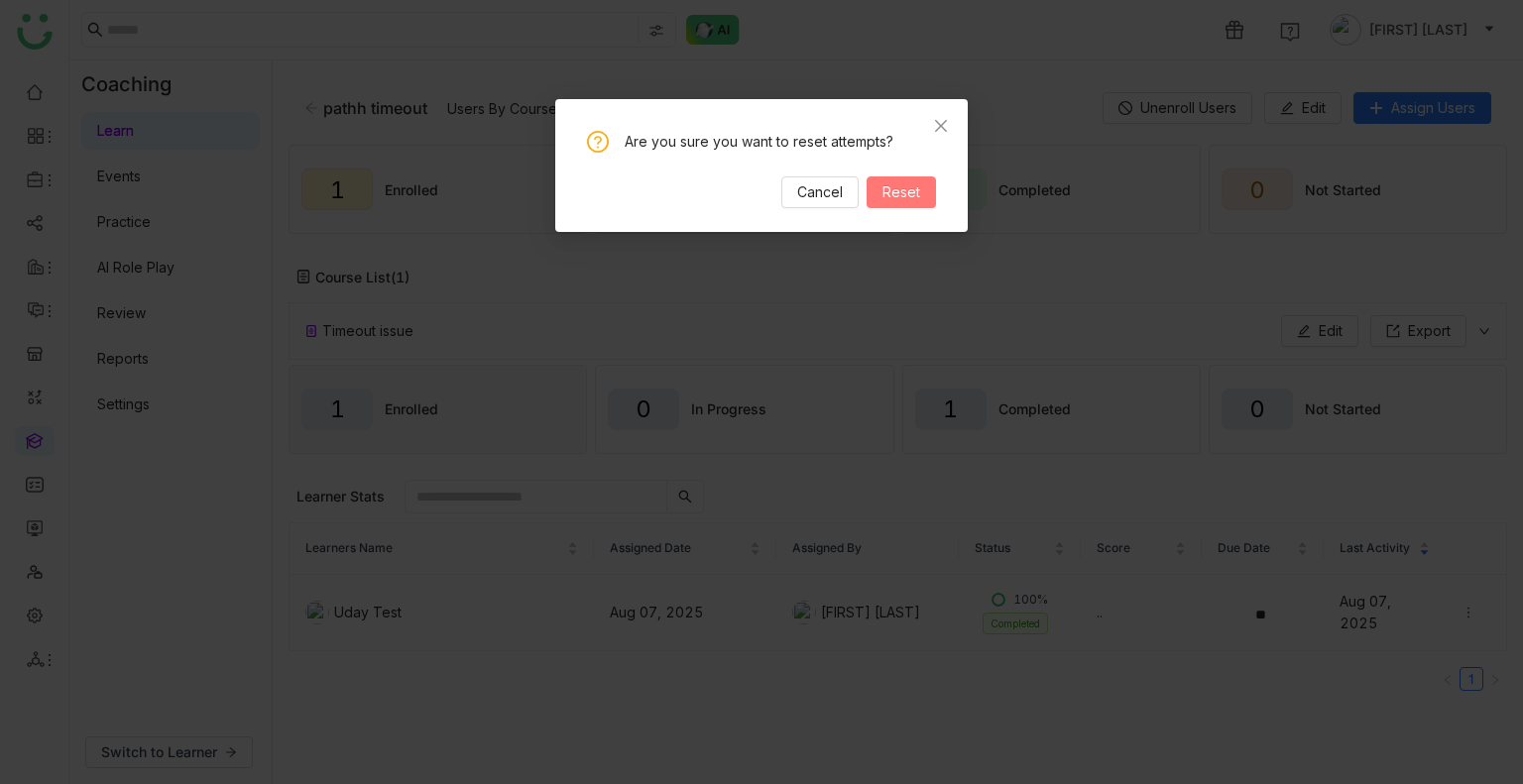 click on "Reset" at bounding box center (901, 192) 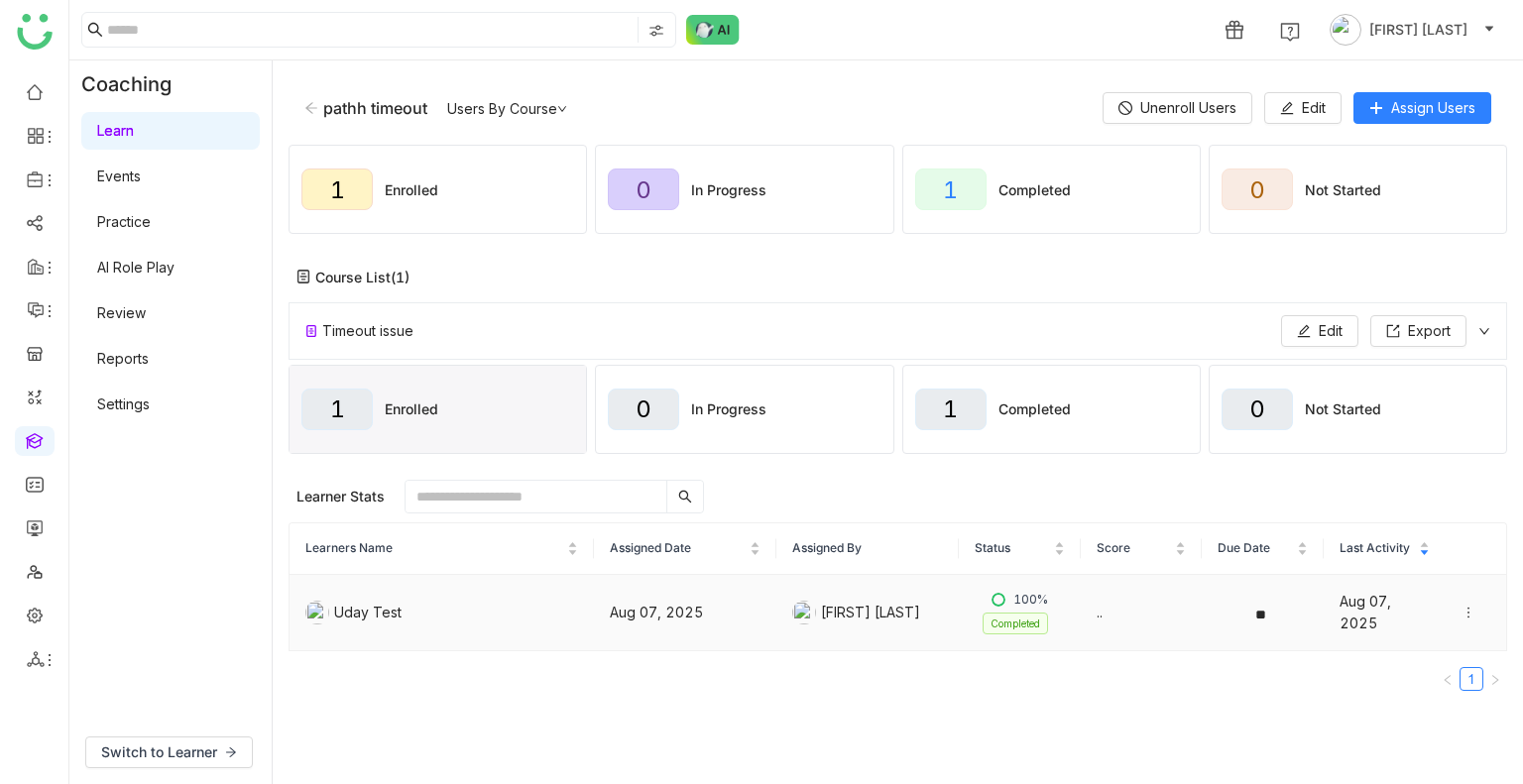 click 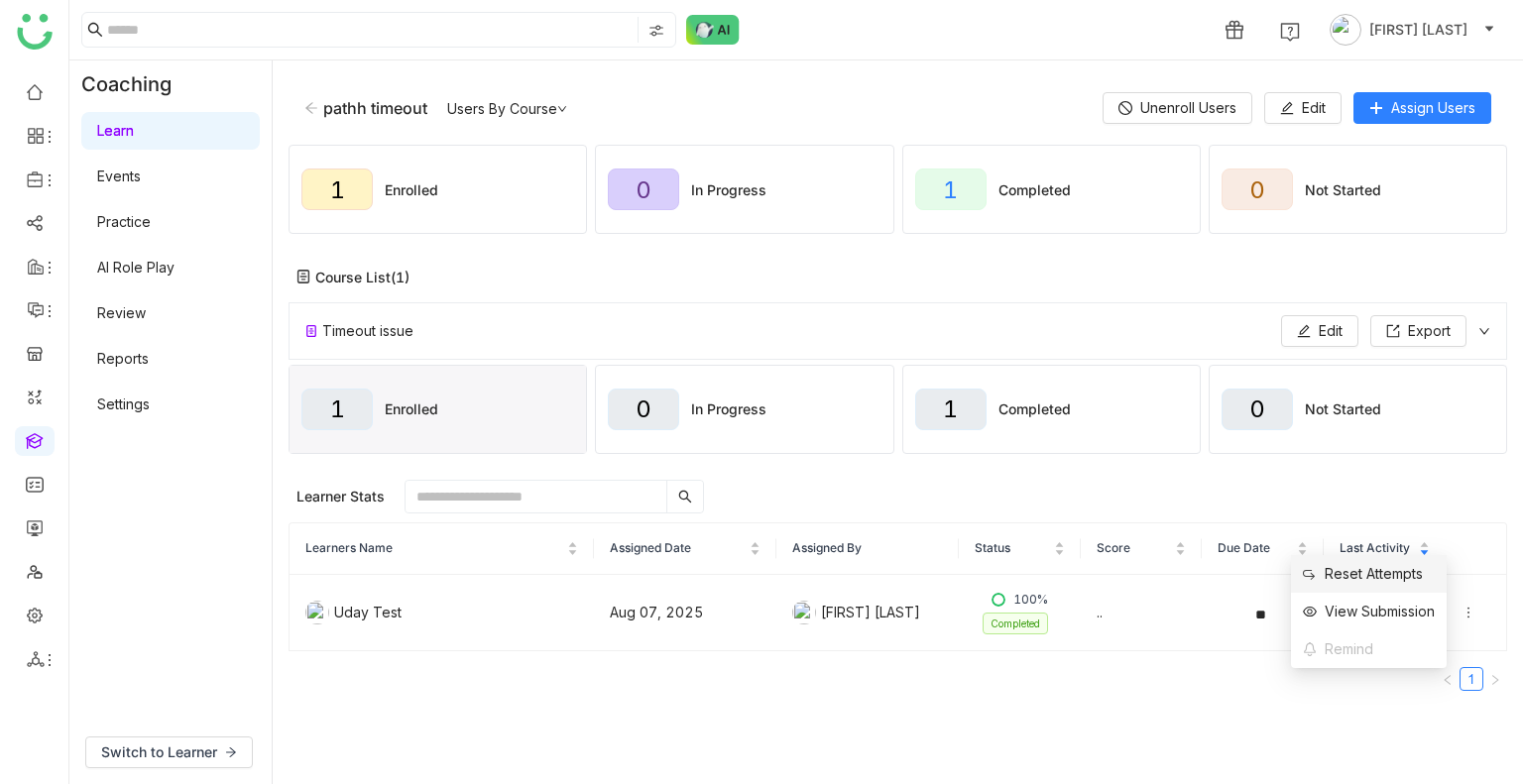 click on "Reset Attempts" at bounding box center [1362, 574] 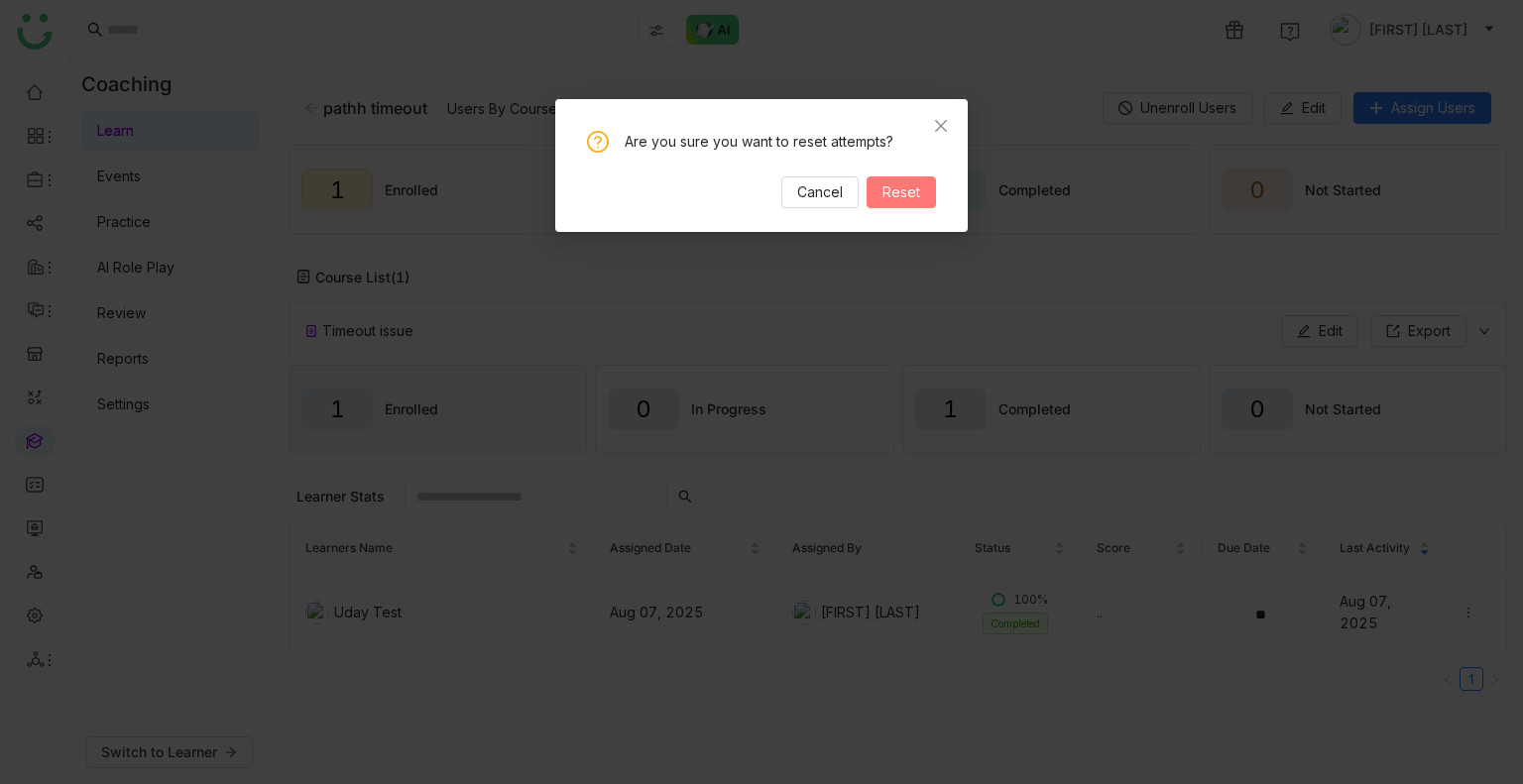 click on "Reset" at bounding box center [901, 192] 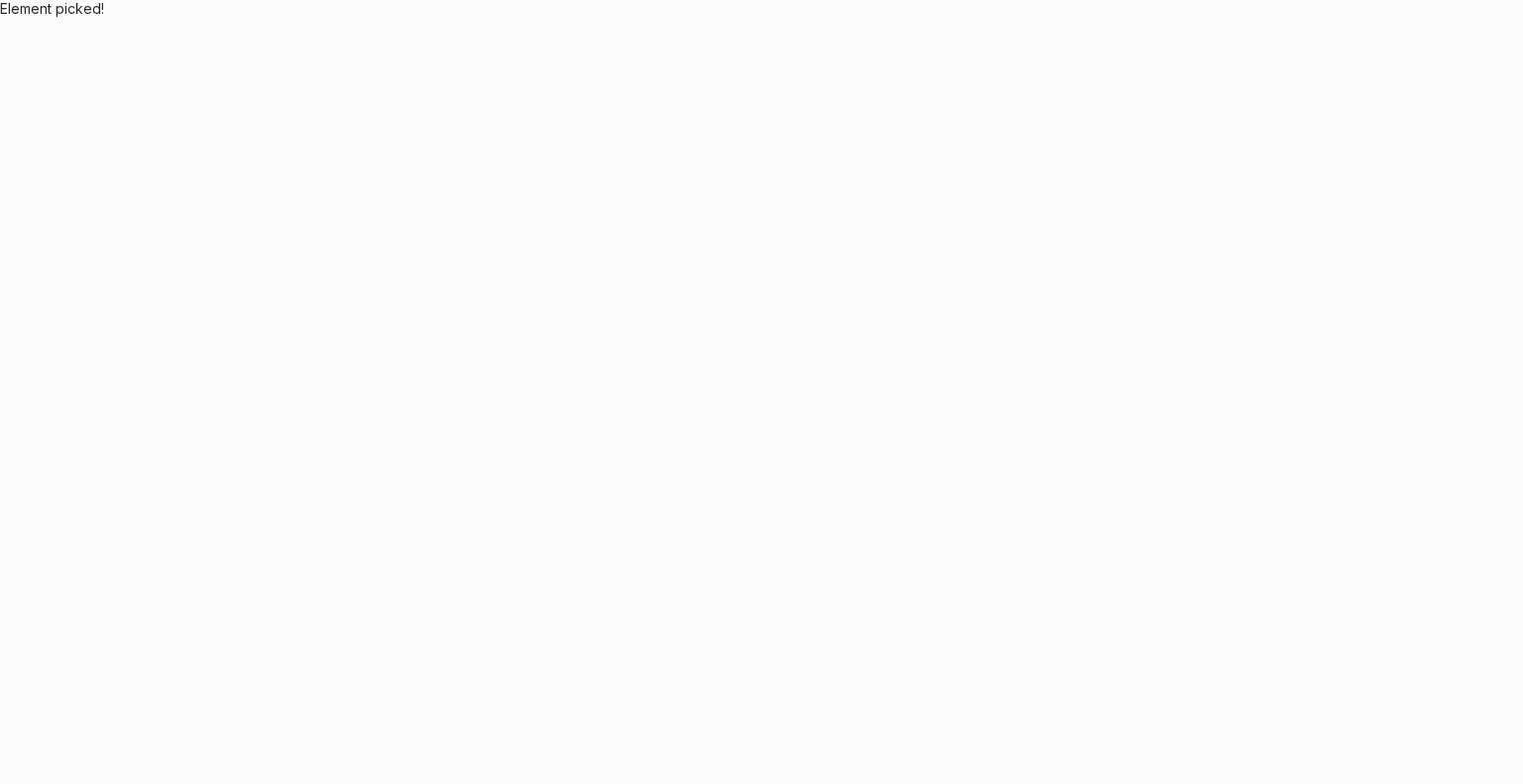 scroll, scrollTop: 0, scrollLeft: 0, axis: both 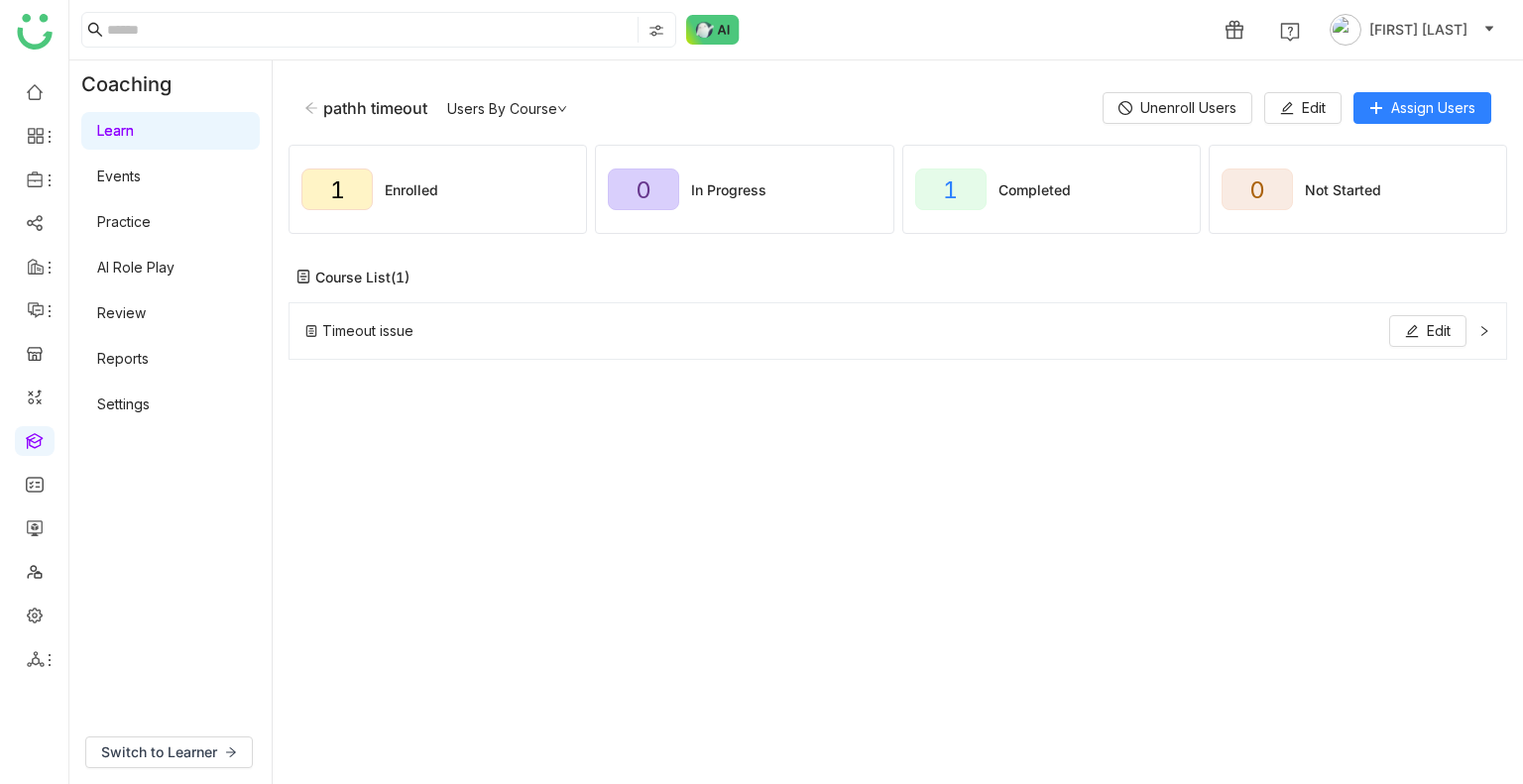 click 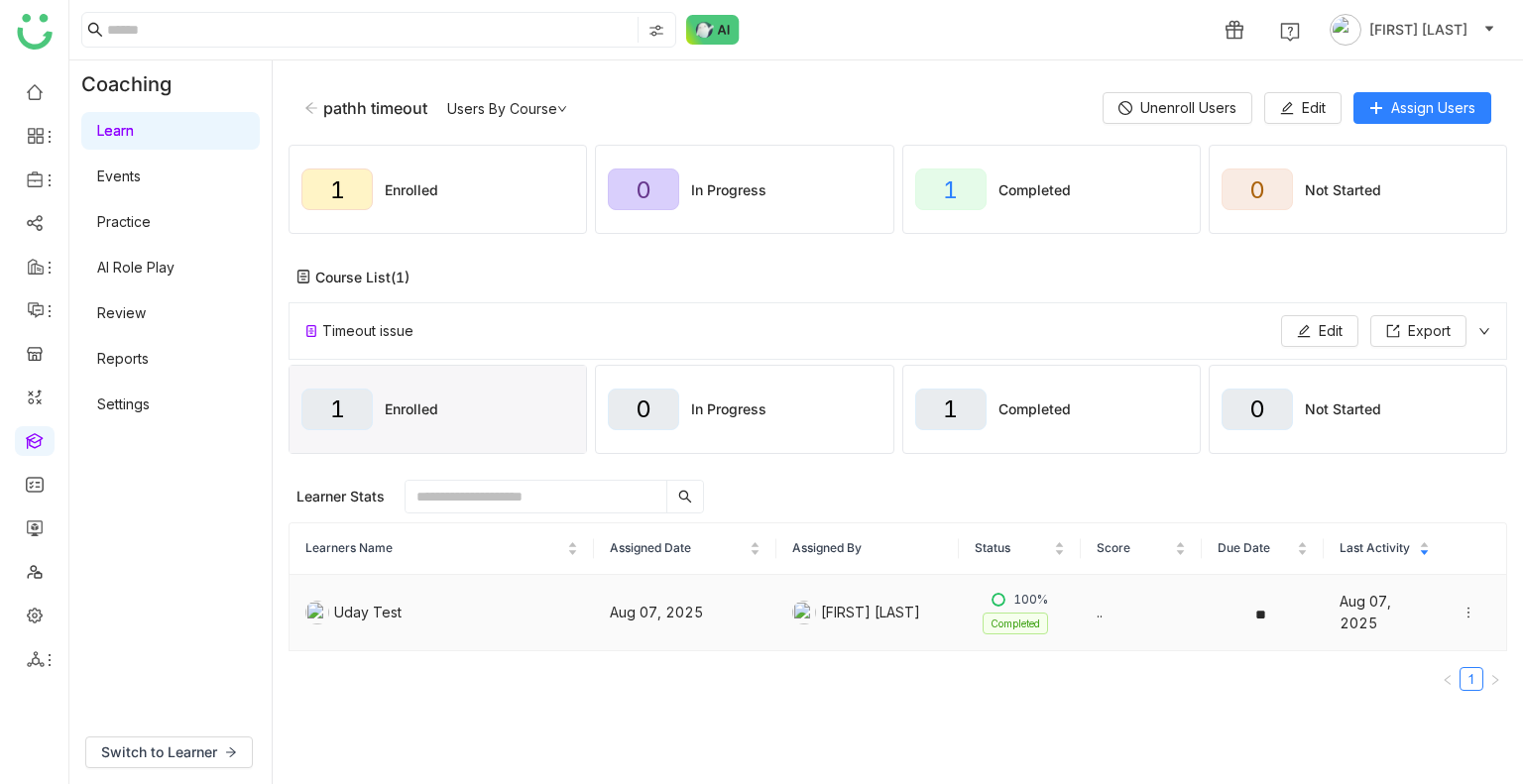click 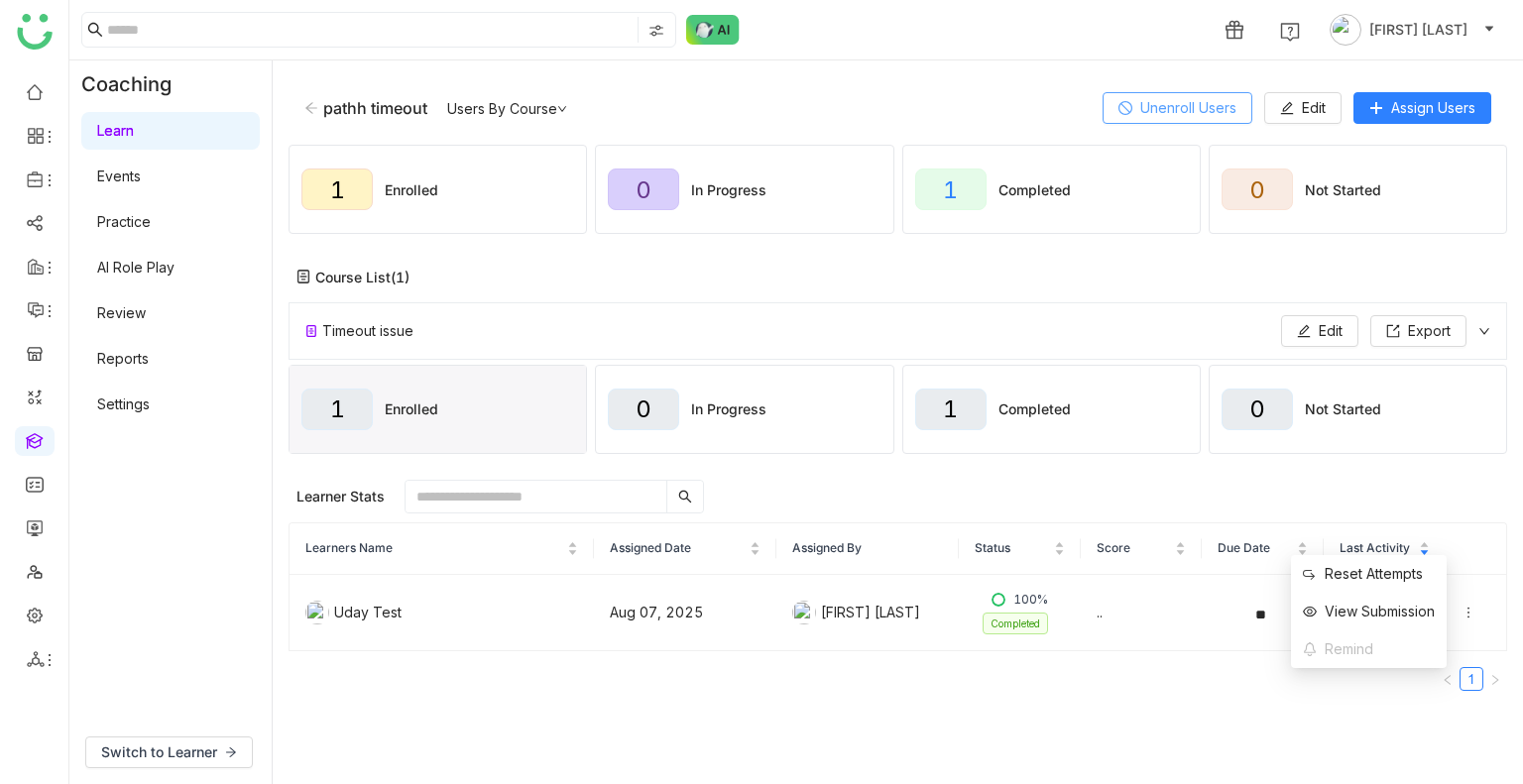 click on "Unenroll Users" 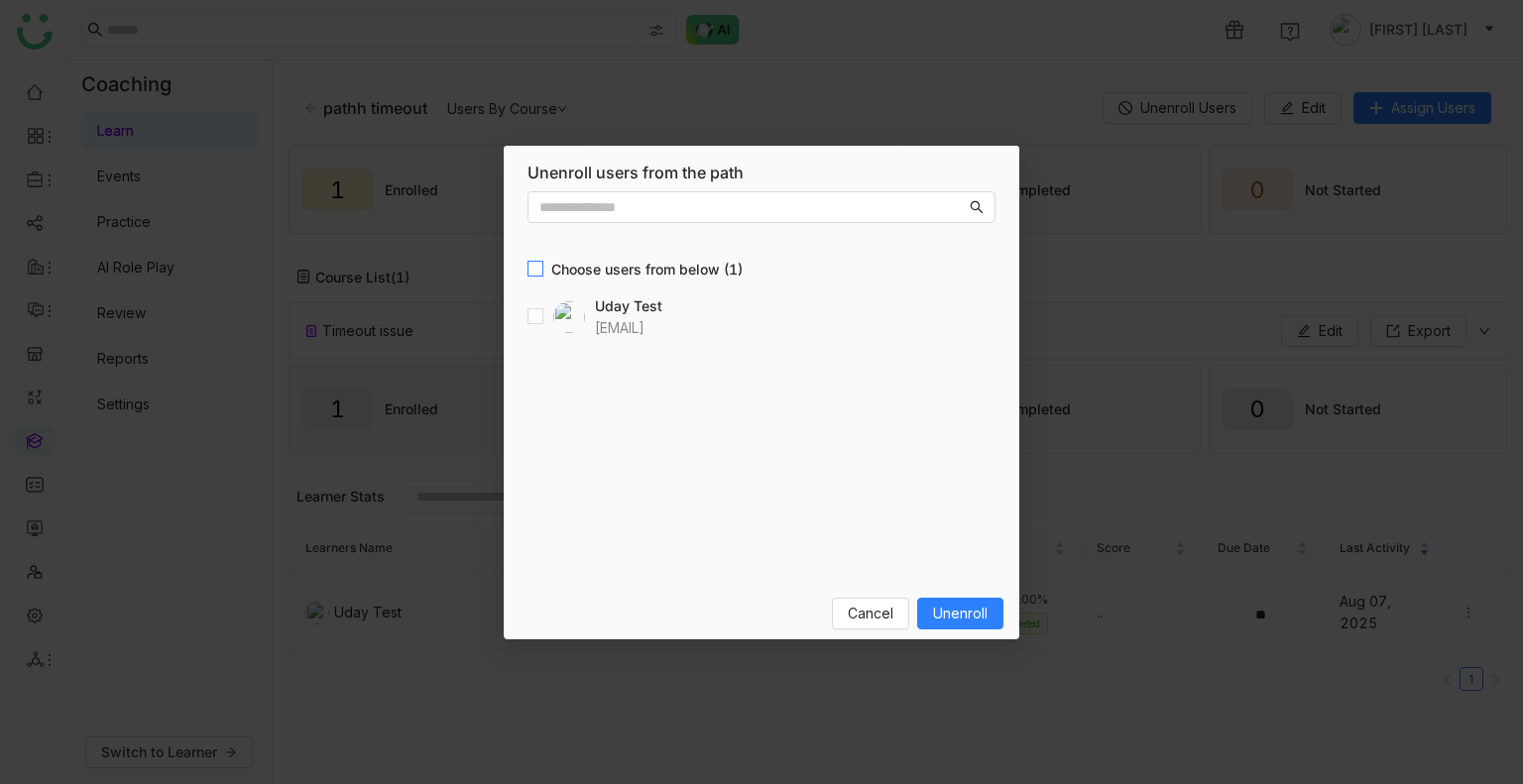 click on "Choose users from below (1)" at bounding box center [646, 270] 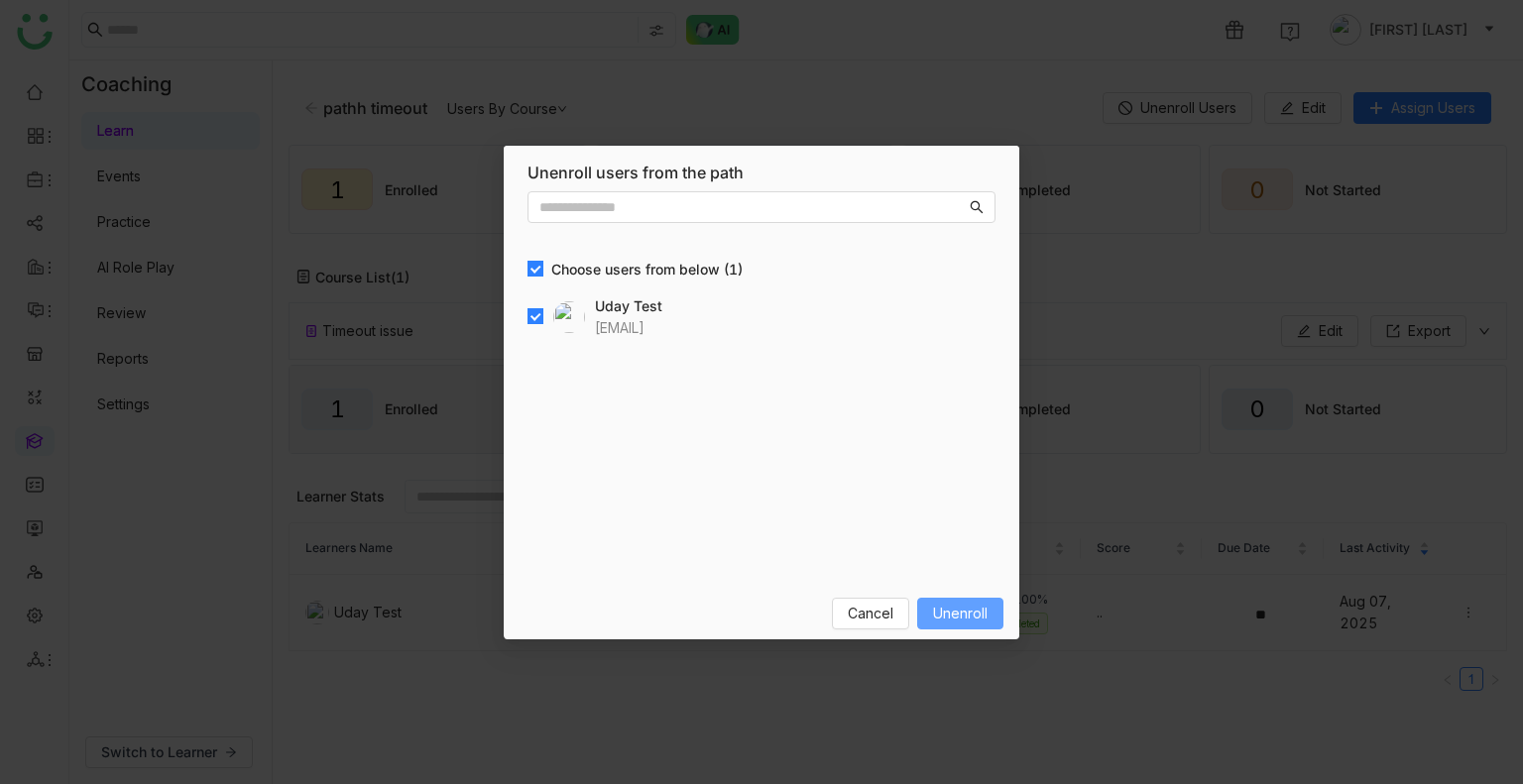 click on "Unenroll" at bounding box center (960, 614) 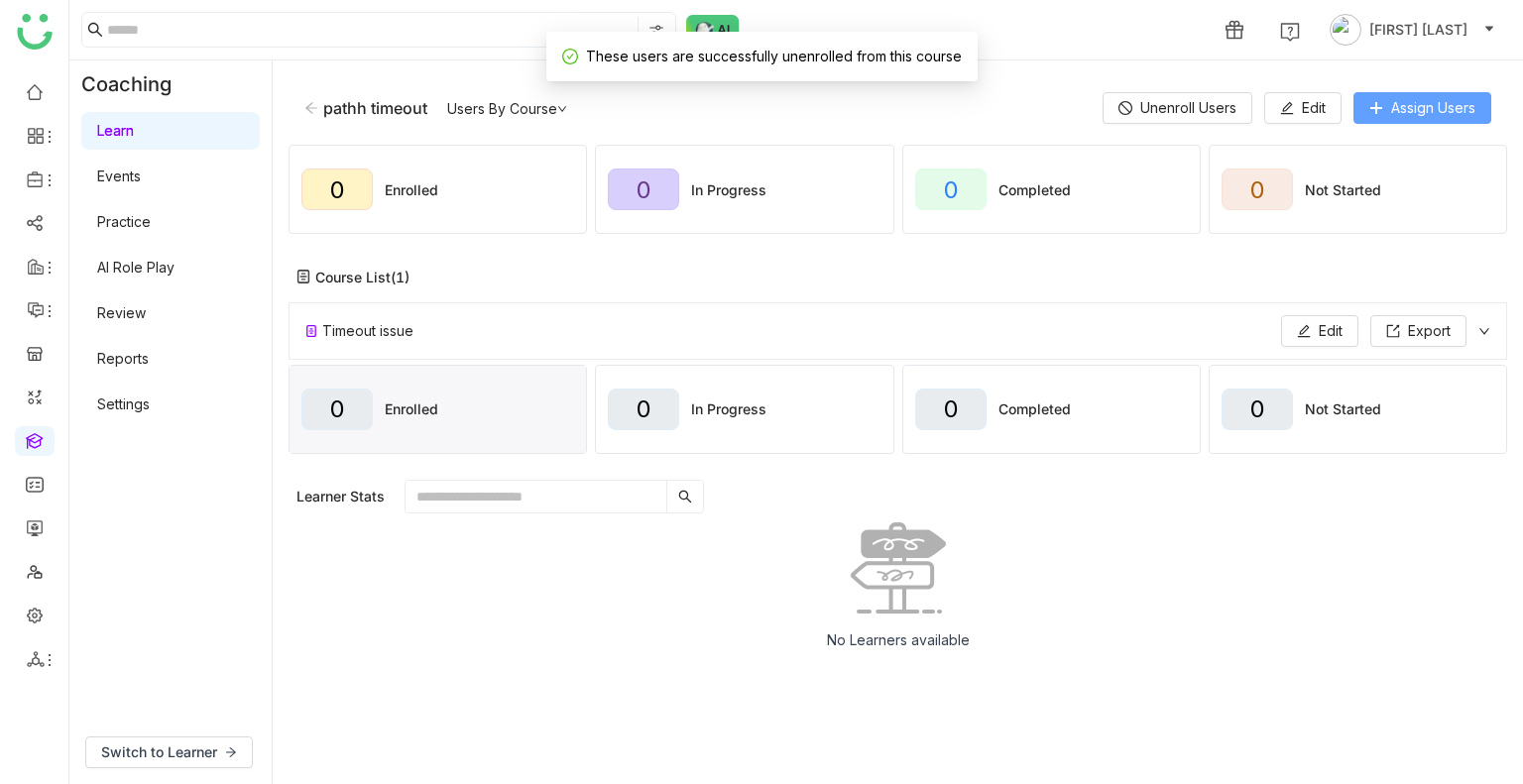 click on "Assign Users" 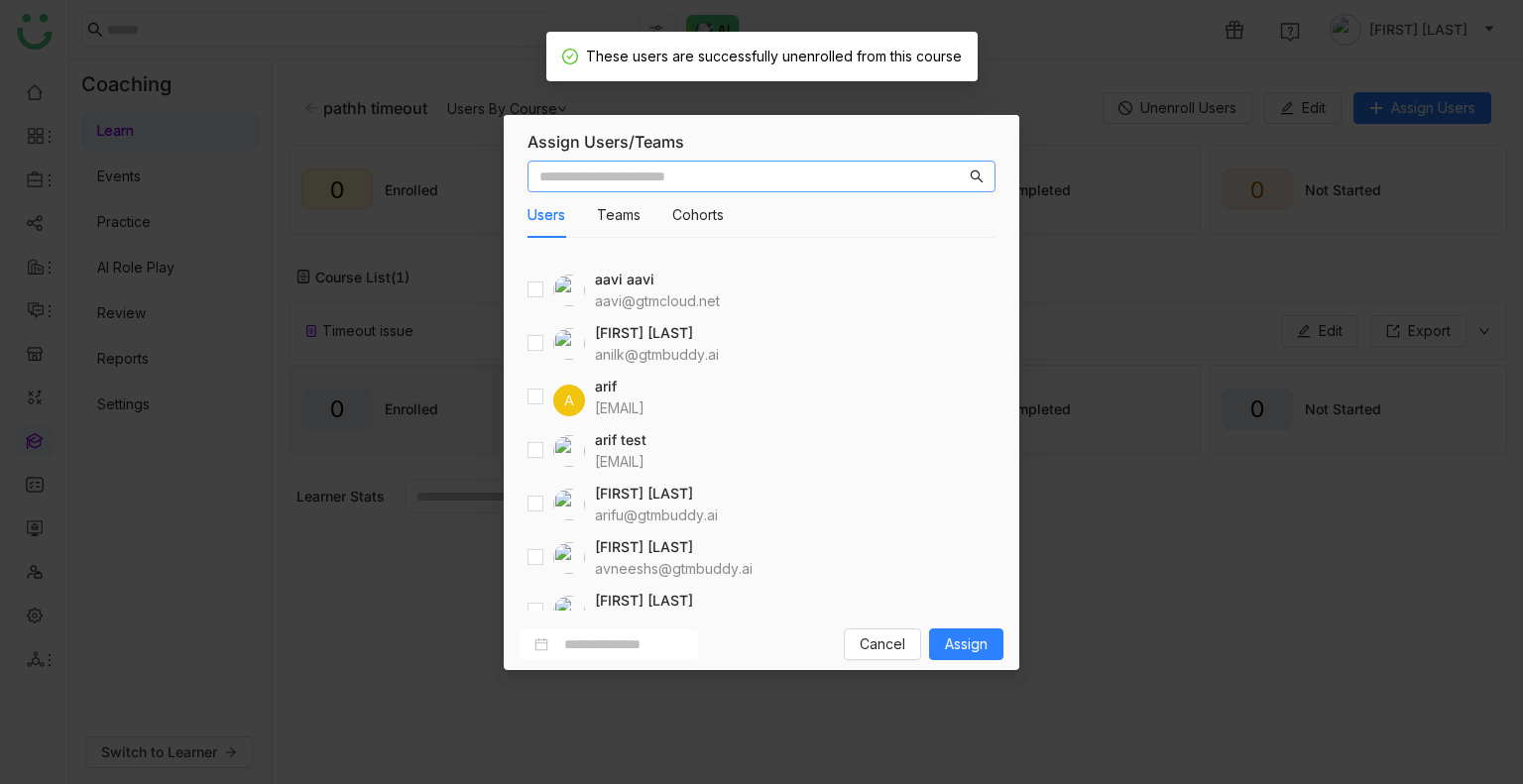 click at bounding box center (753, 176) 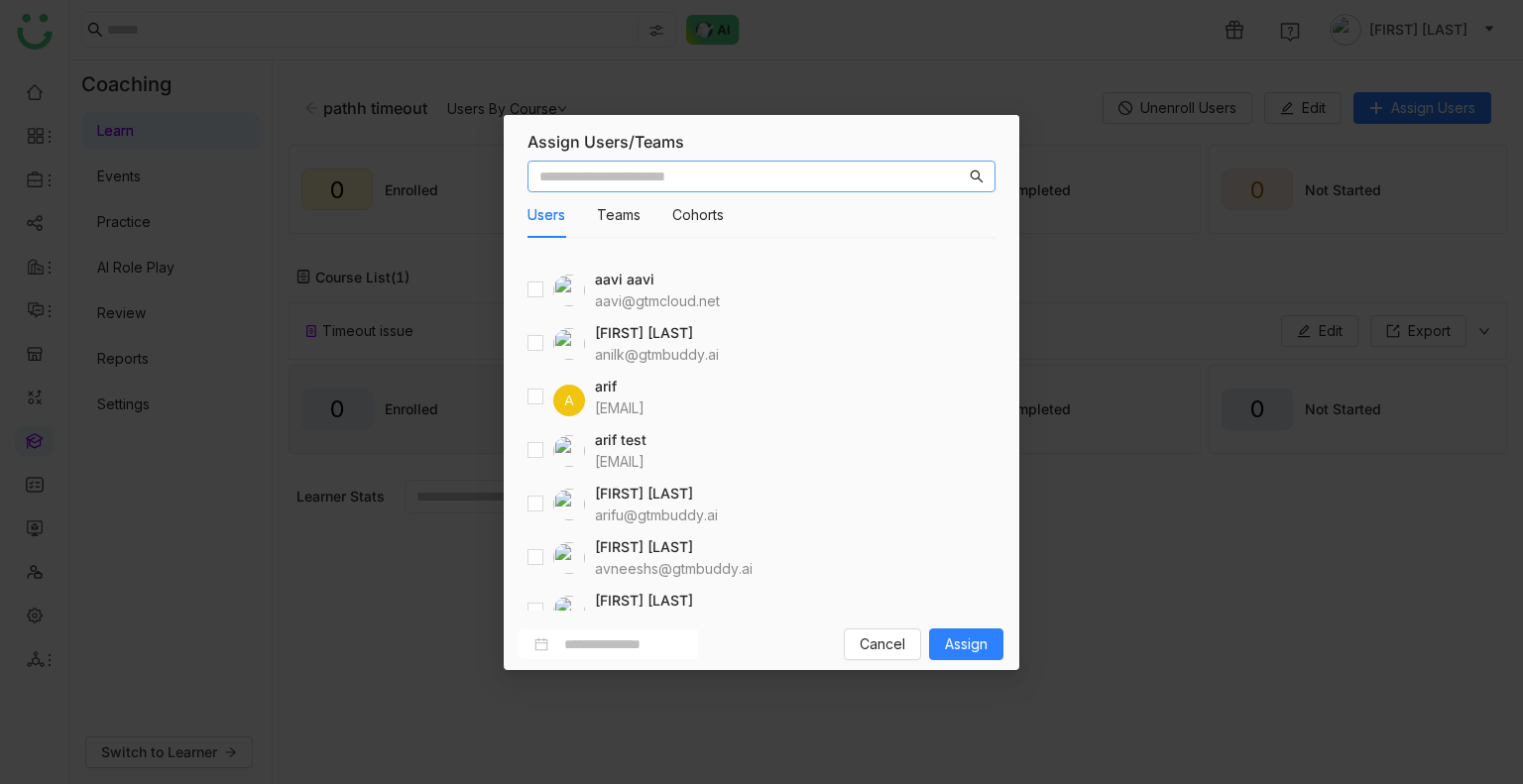 click on "Assign Users/Teams  Users   Teams   Cohorts   aavi aavi   [EMAIL]   [FIRST] [LAST]   [EMAIL]   A   arif   [EMAIL]   arif test   [EMAIL]   Arif uddin   [EMAIL]   Avneesh Srivastava   [EMAIL]   Azam Hussain   [EMAIL]   Azam Hussain   [EMAIL]   Azhar Uddin   [EMAIL]   Bhanu Parihar   [EMAIL]   Bhupendra Singh Bhandari   [EMAIL]   Chandramani Tiwary   [EMAIL]   chiru balaya   [EMAIL]   Cancel   Assign" at bounding box center (762, 392) 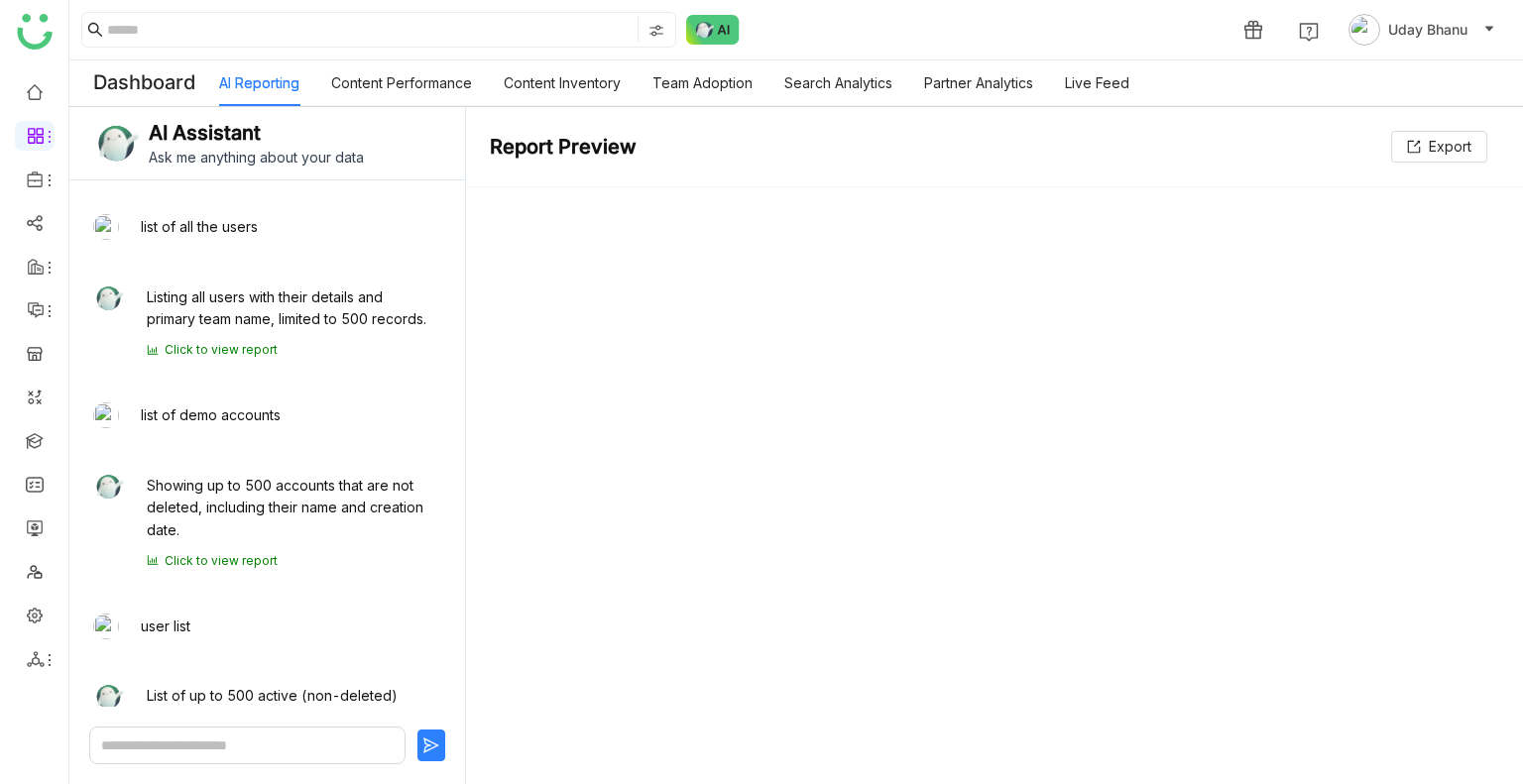 scroll, scrollTop: 0, scrollLeft: 0, axis: both 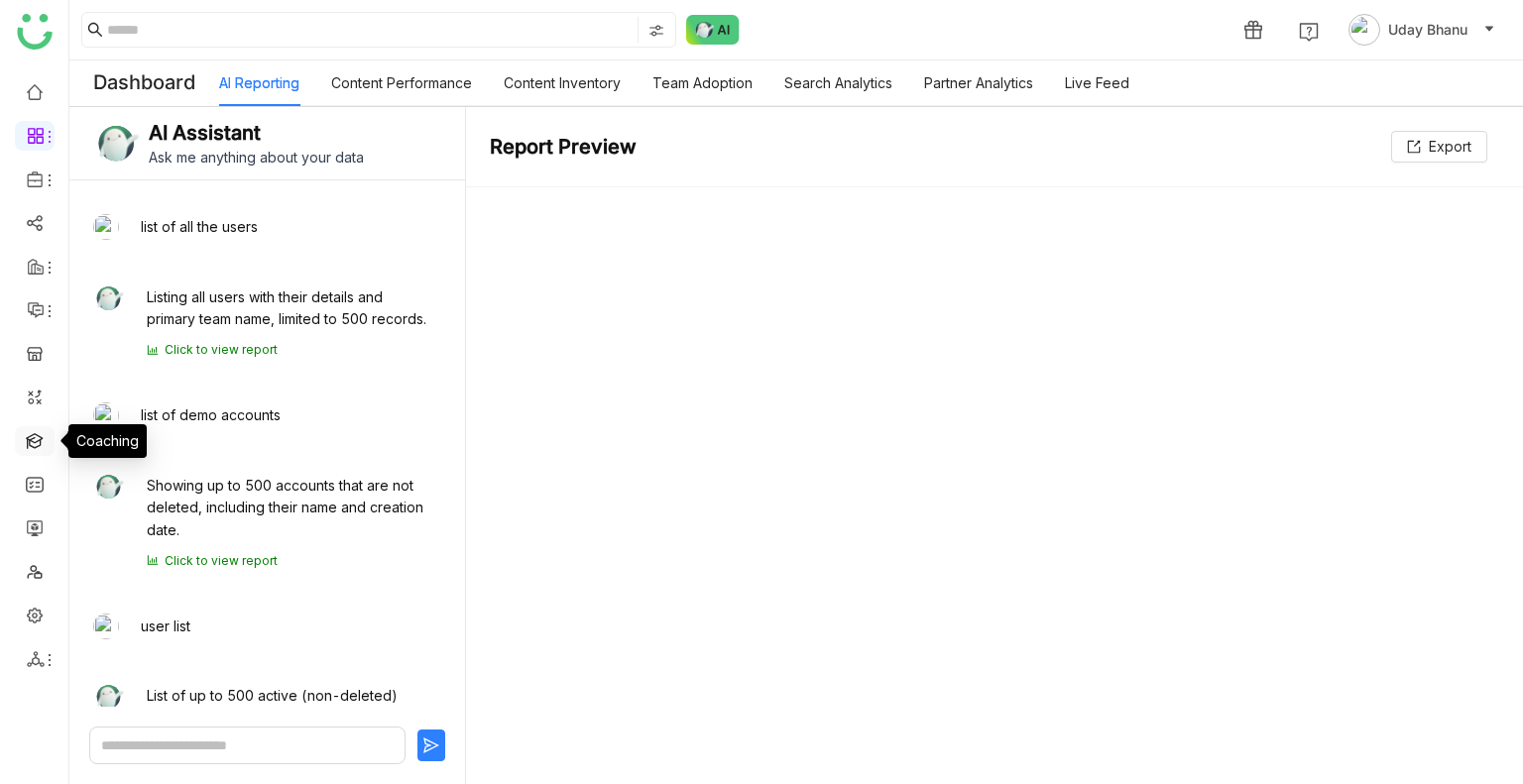 click at bounding box center [35, 439] 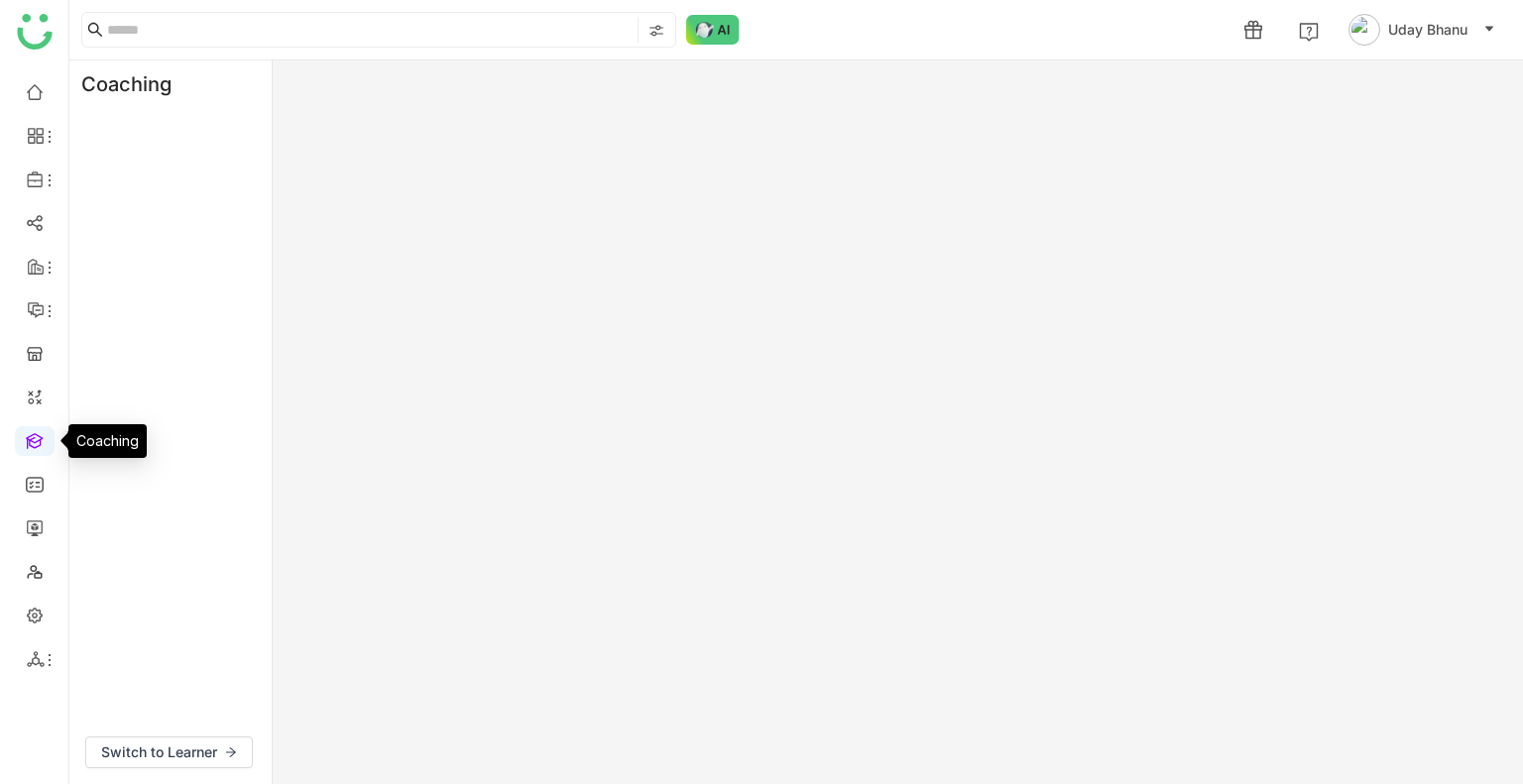 click at bounding box center (35, 439) 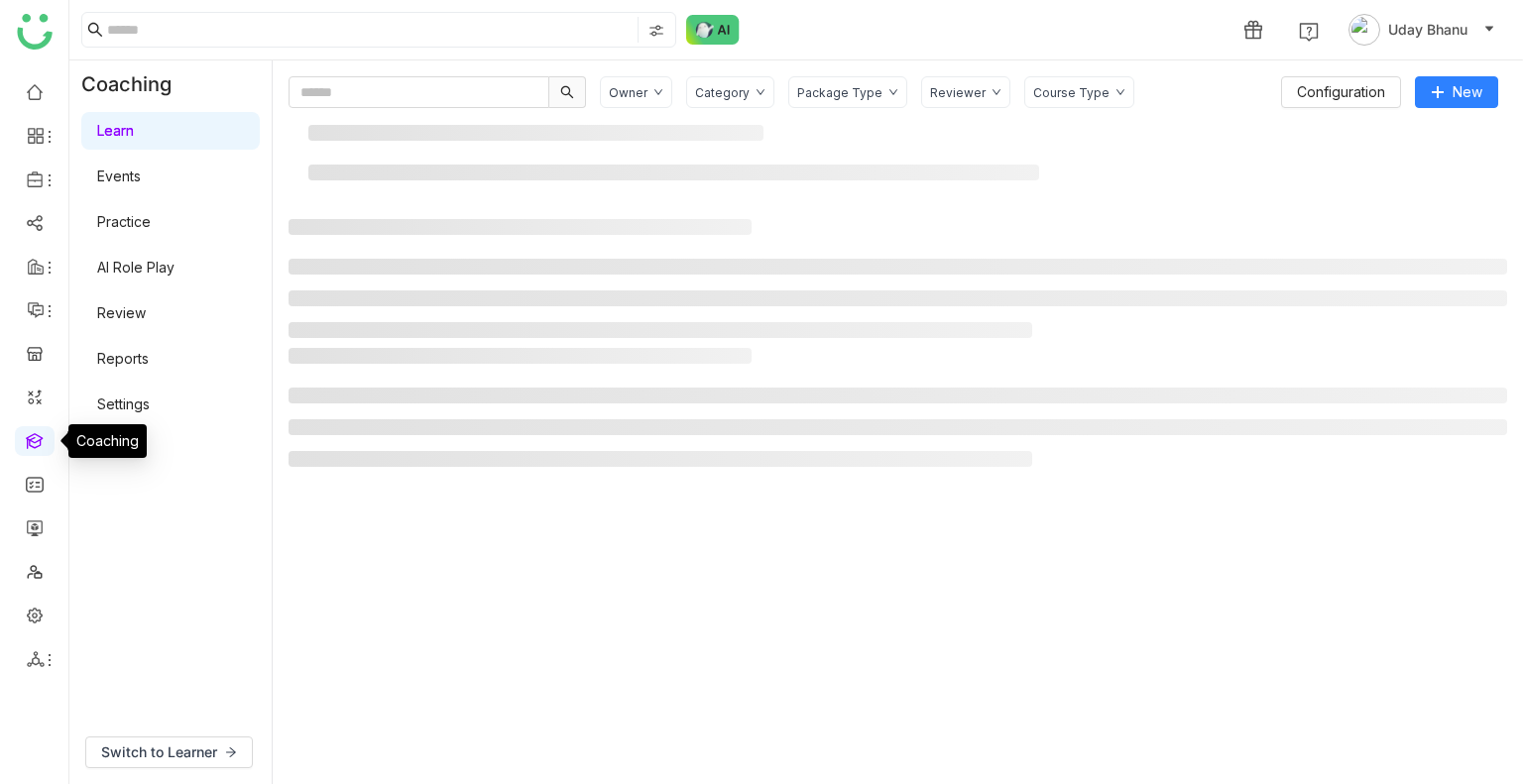 click at bounding box center [35, 439] 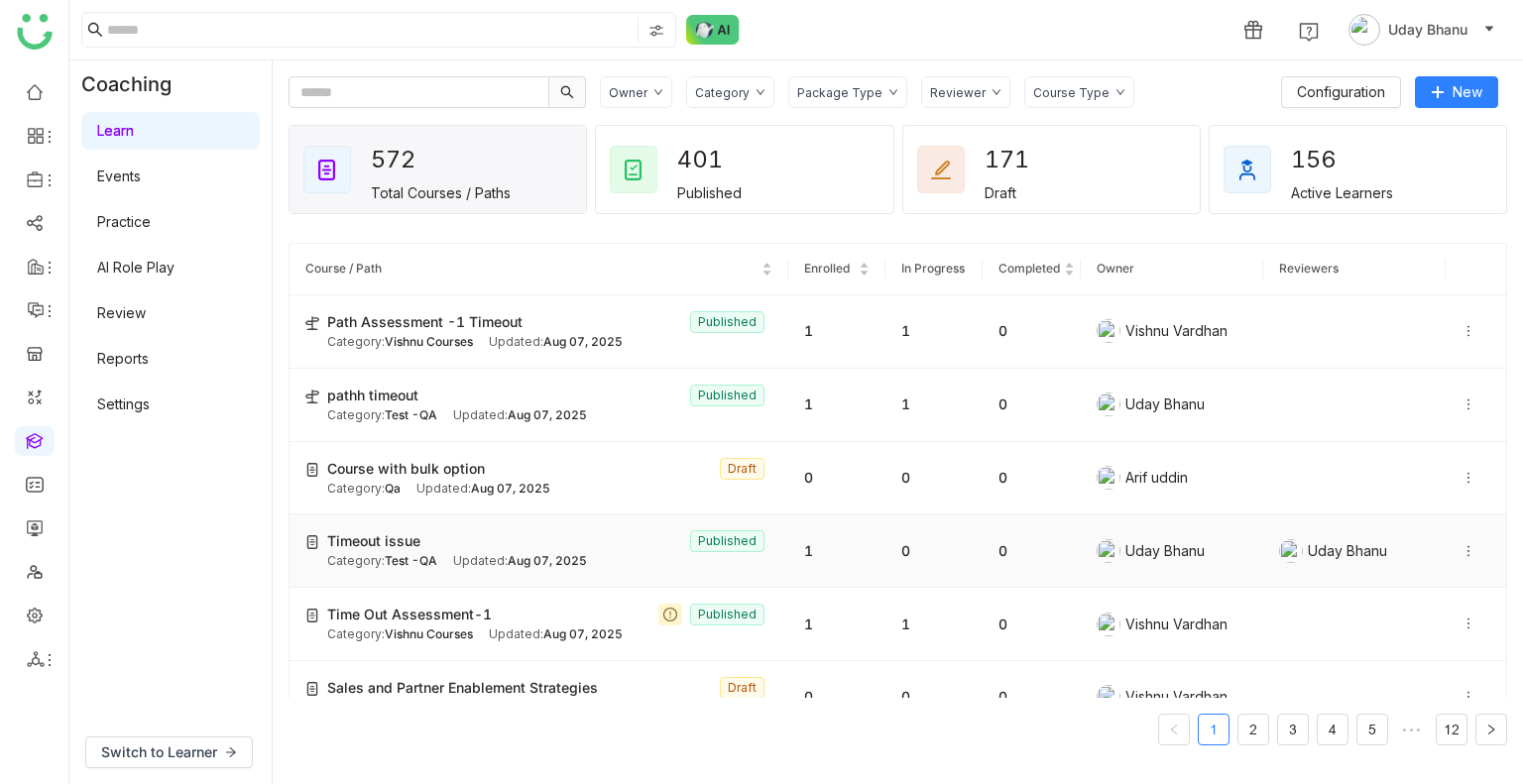 click on "Aug 07, 2025" 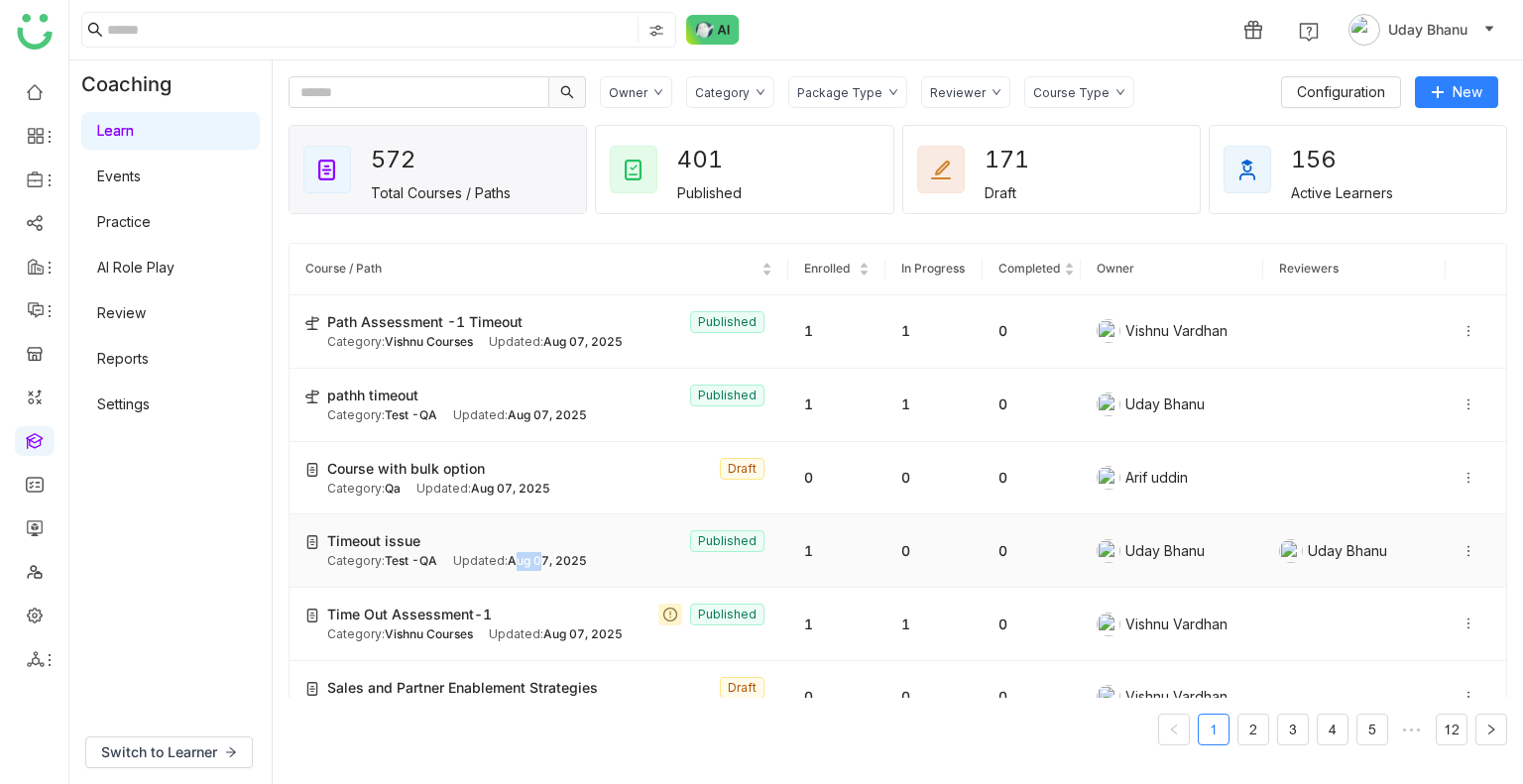 click on "Aug 07, 2025" 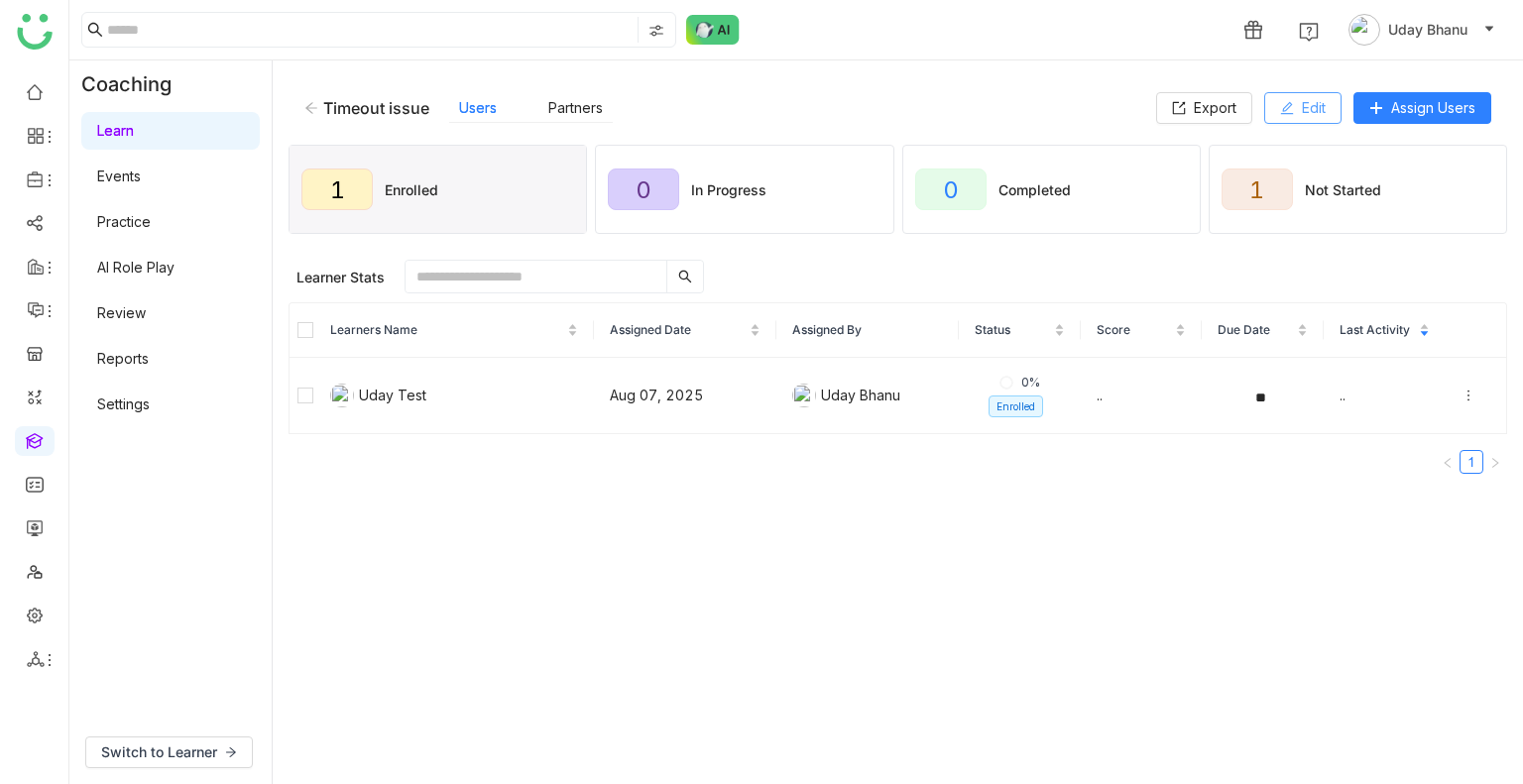 click on "Edit" 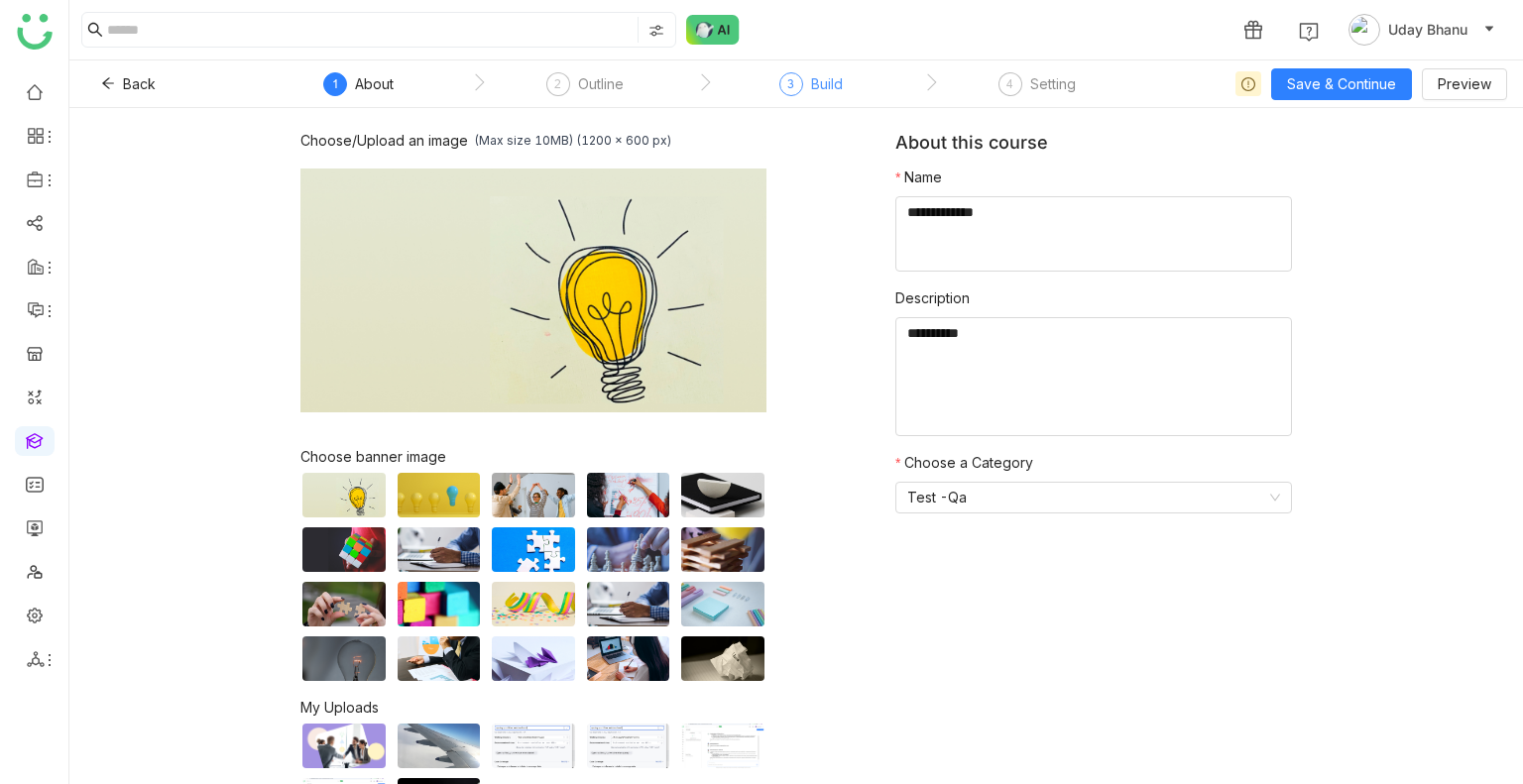 click on "3" 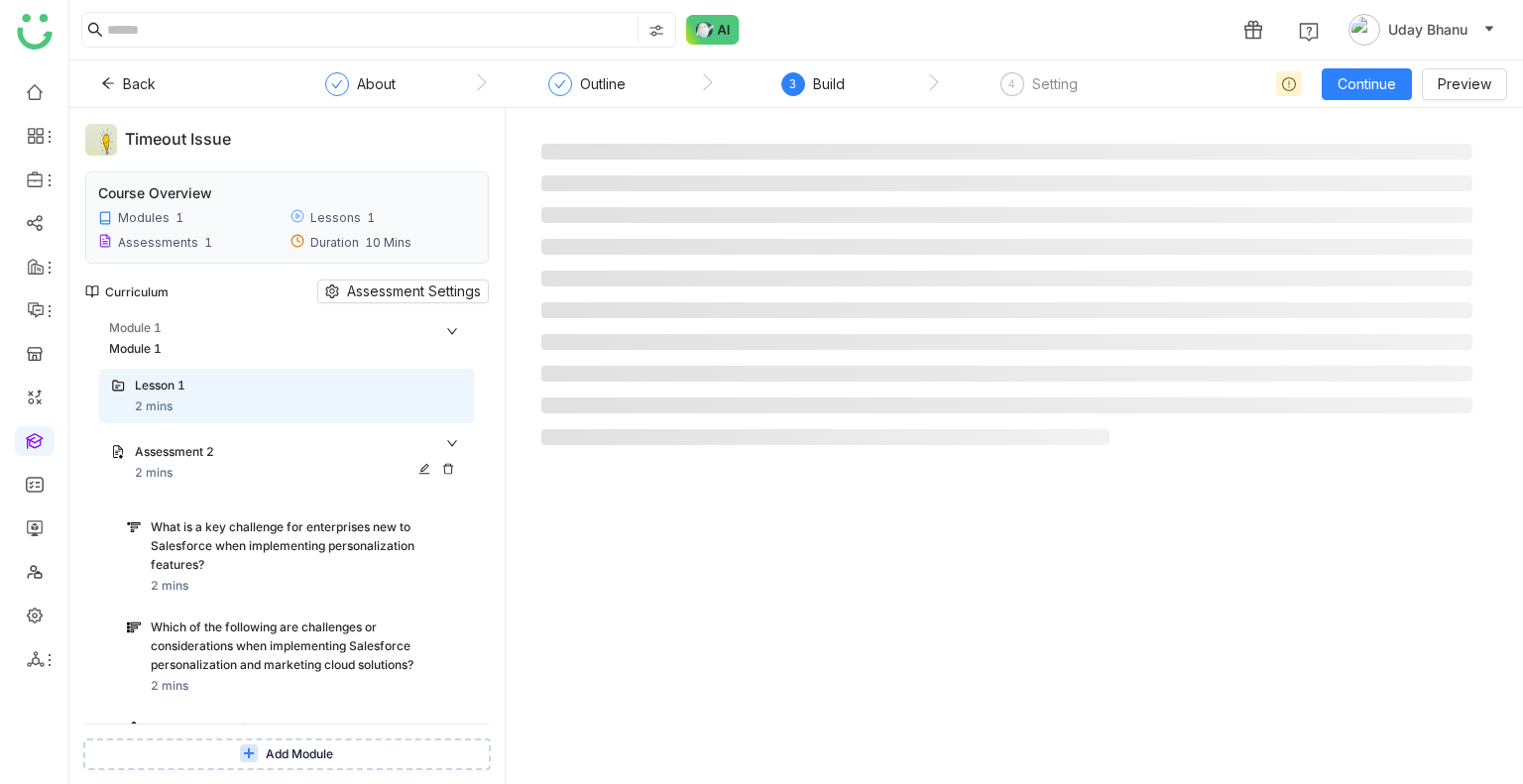 scroll, scrollTop: 266, scrollLeft: 0, axis: vertical 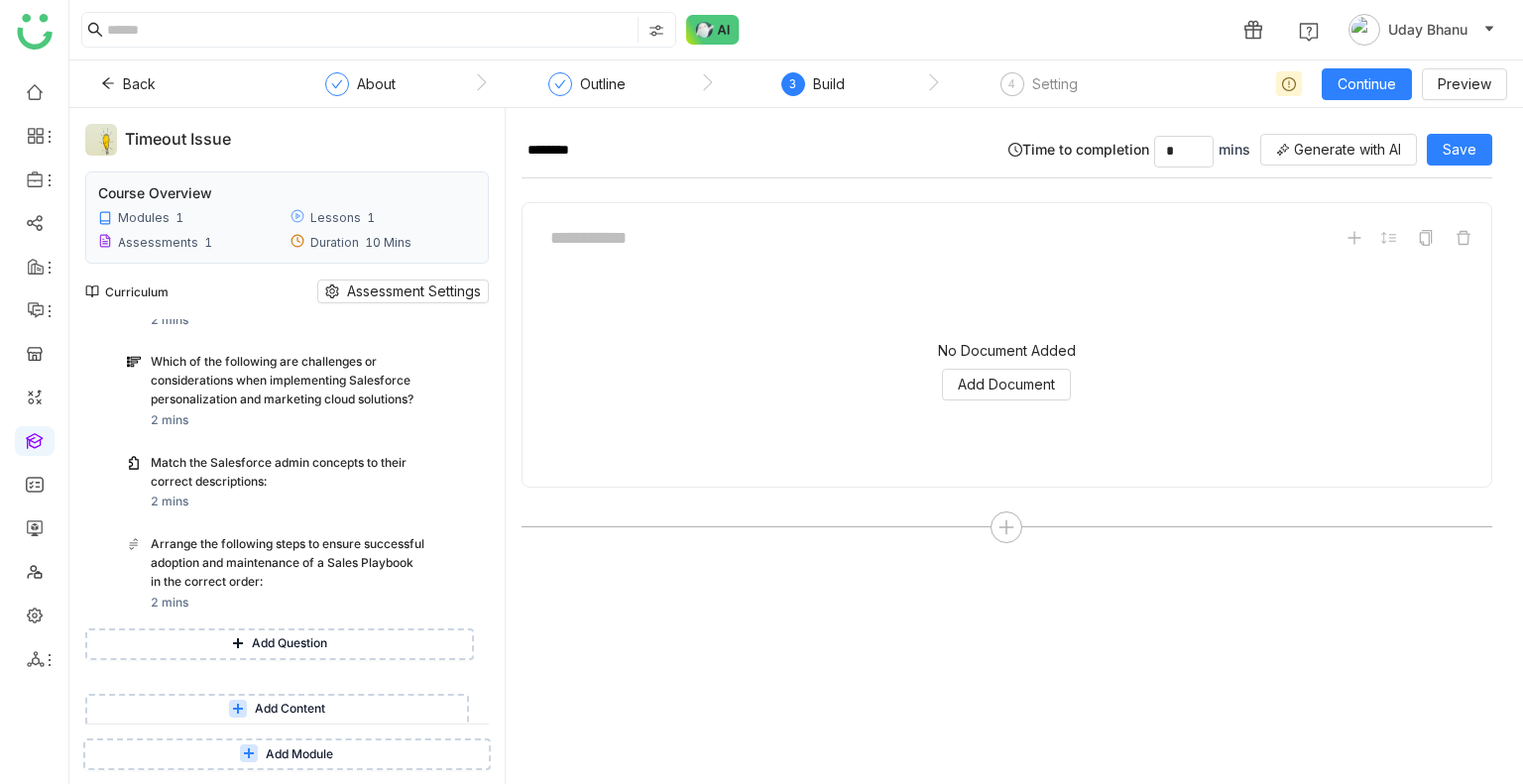 click on "Add Content" at bounding box center (290, 709) 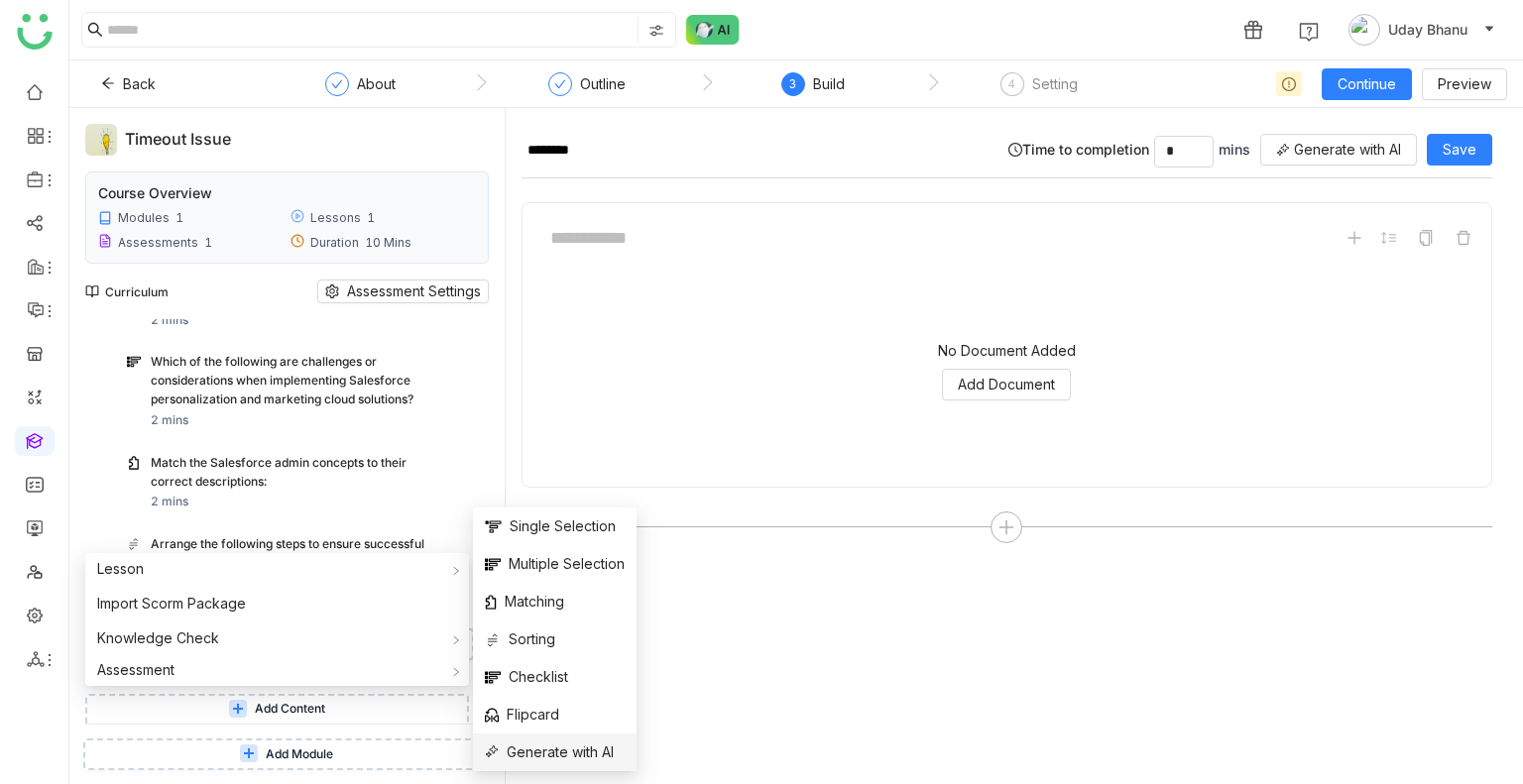 click on "Generate with AI" at bounding box center [549, 752] 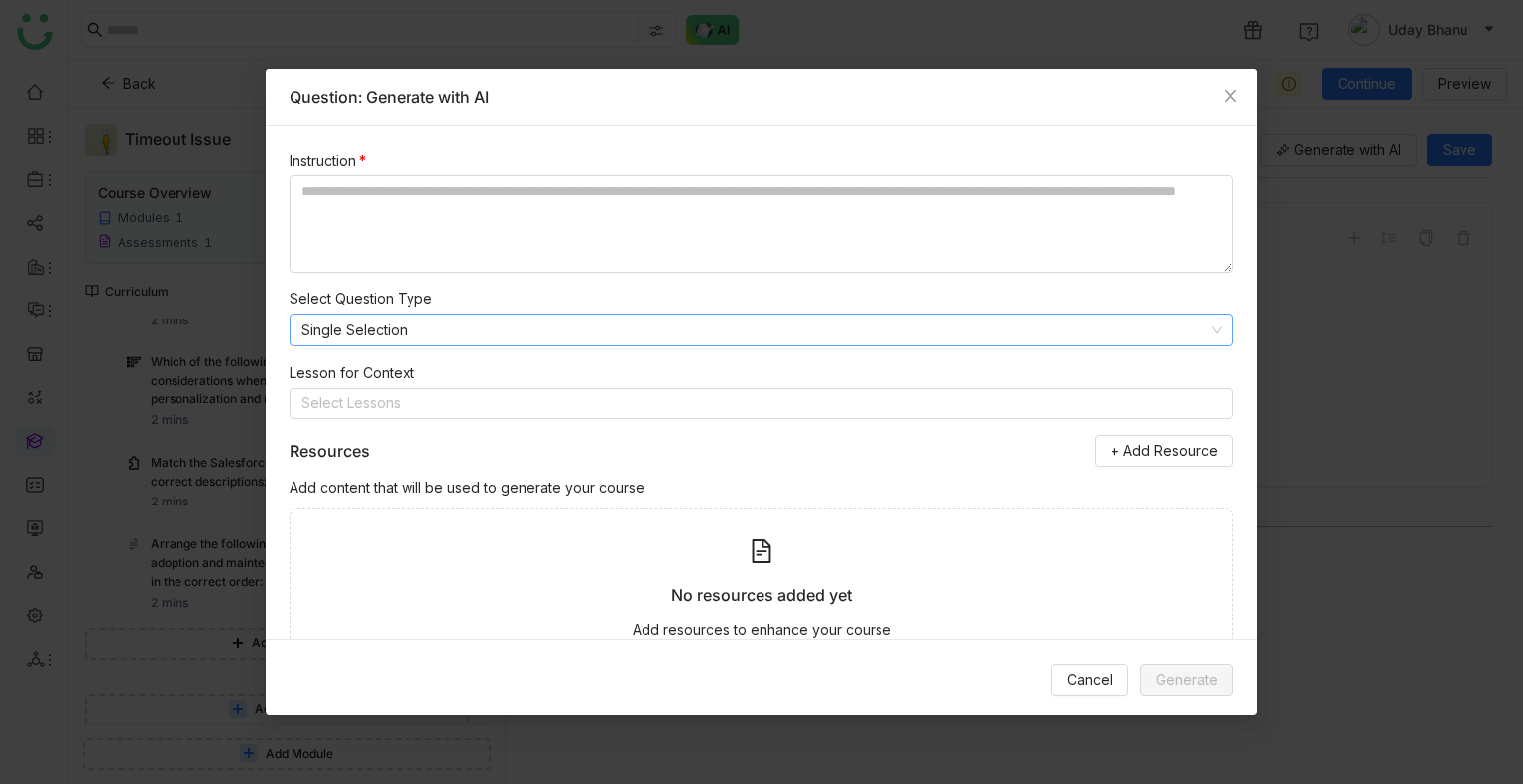 click on "Single Selection" 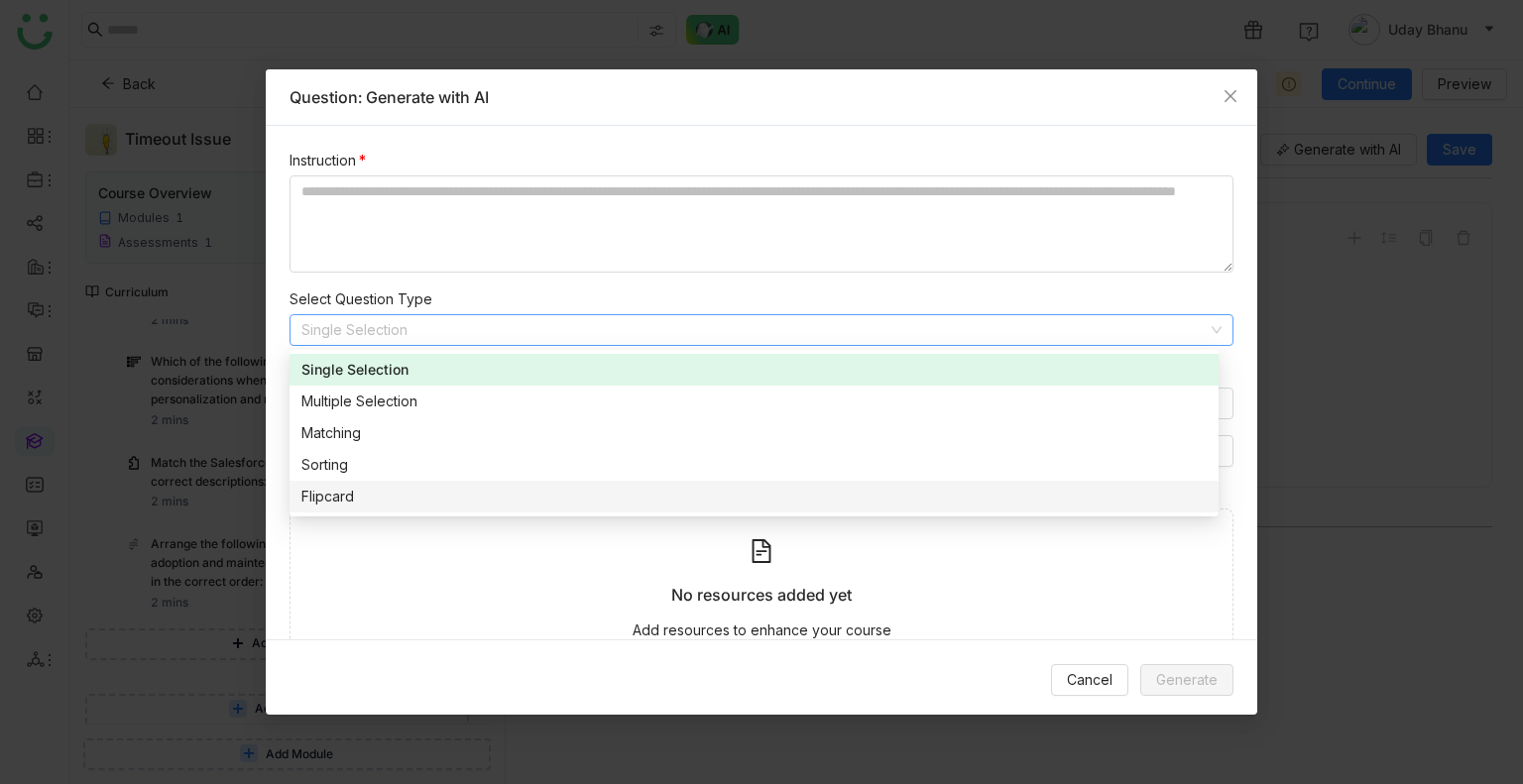 click on "Single Selection   Multiple Selection   Matching   Sorting   Flipcard" at bounding box center [754, 433] 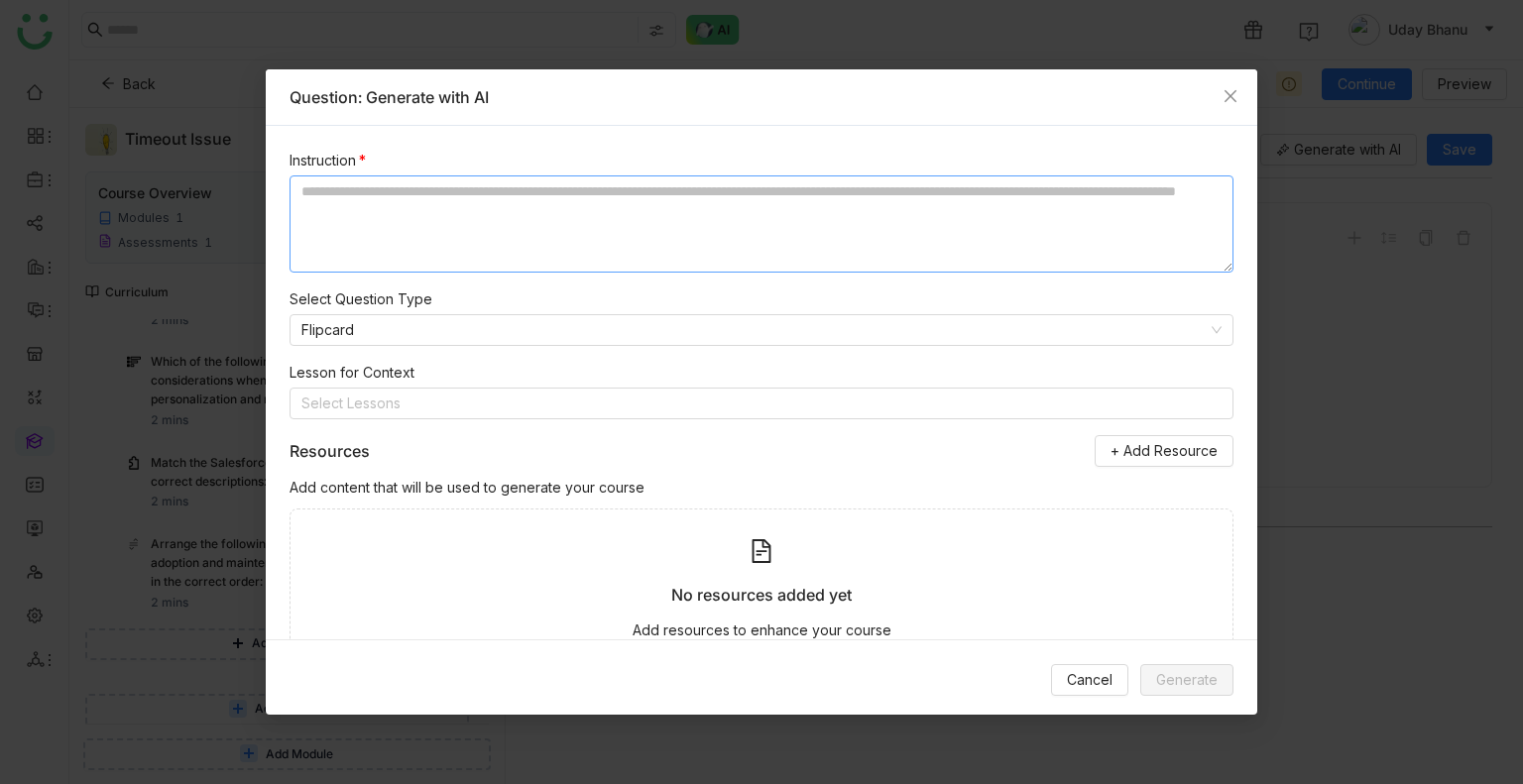 click at bounding box center [762, 224] 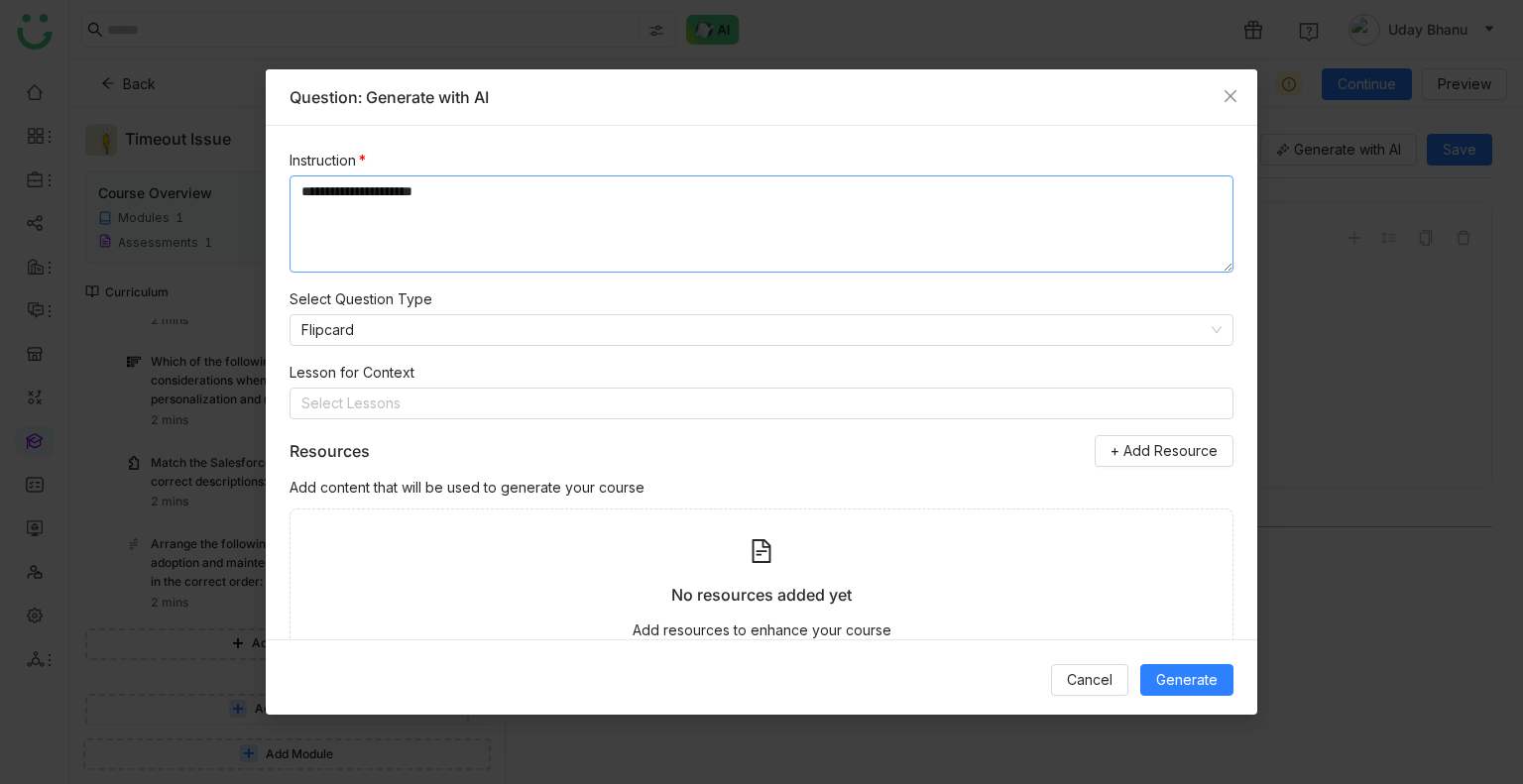 type on "**********" 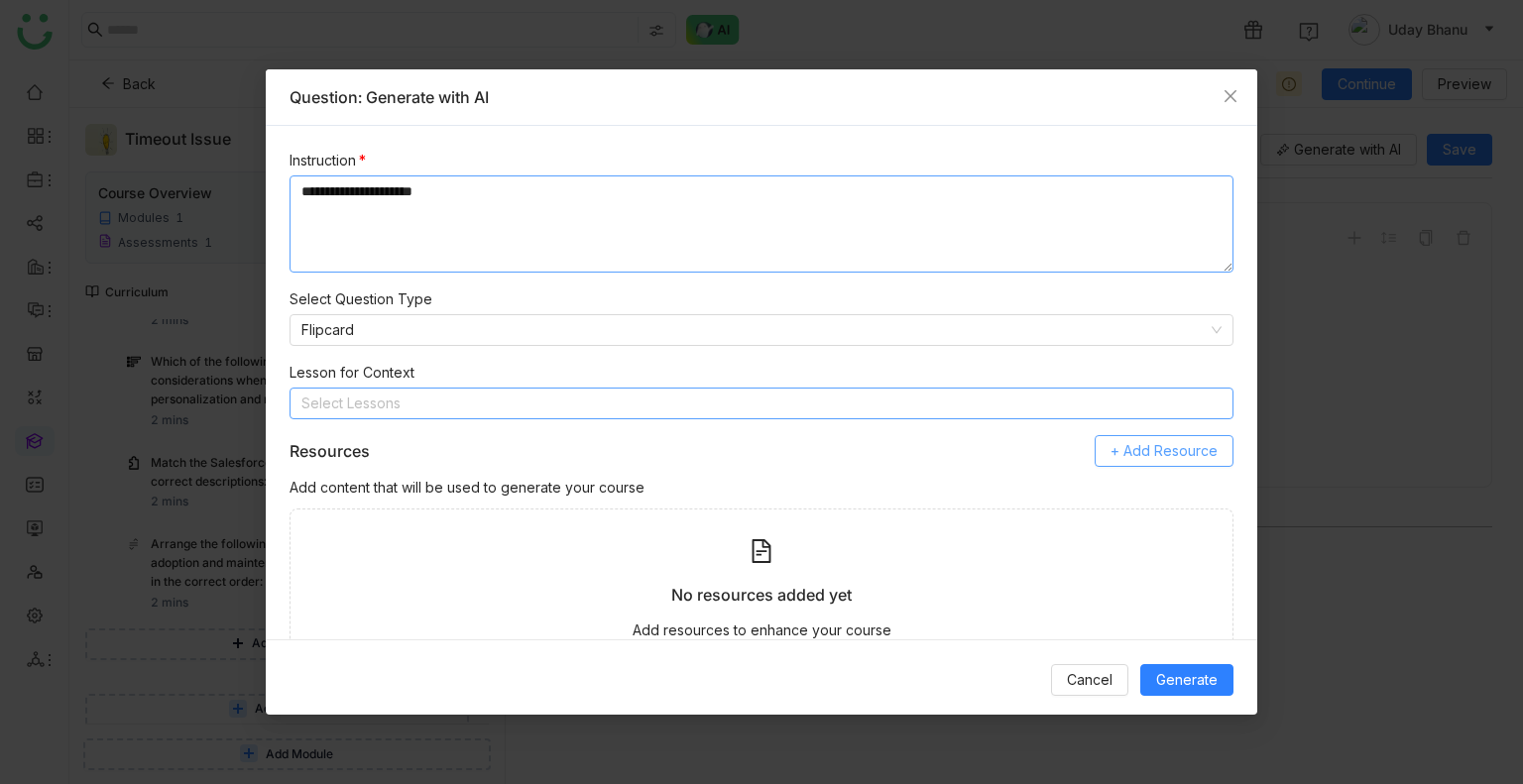 type 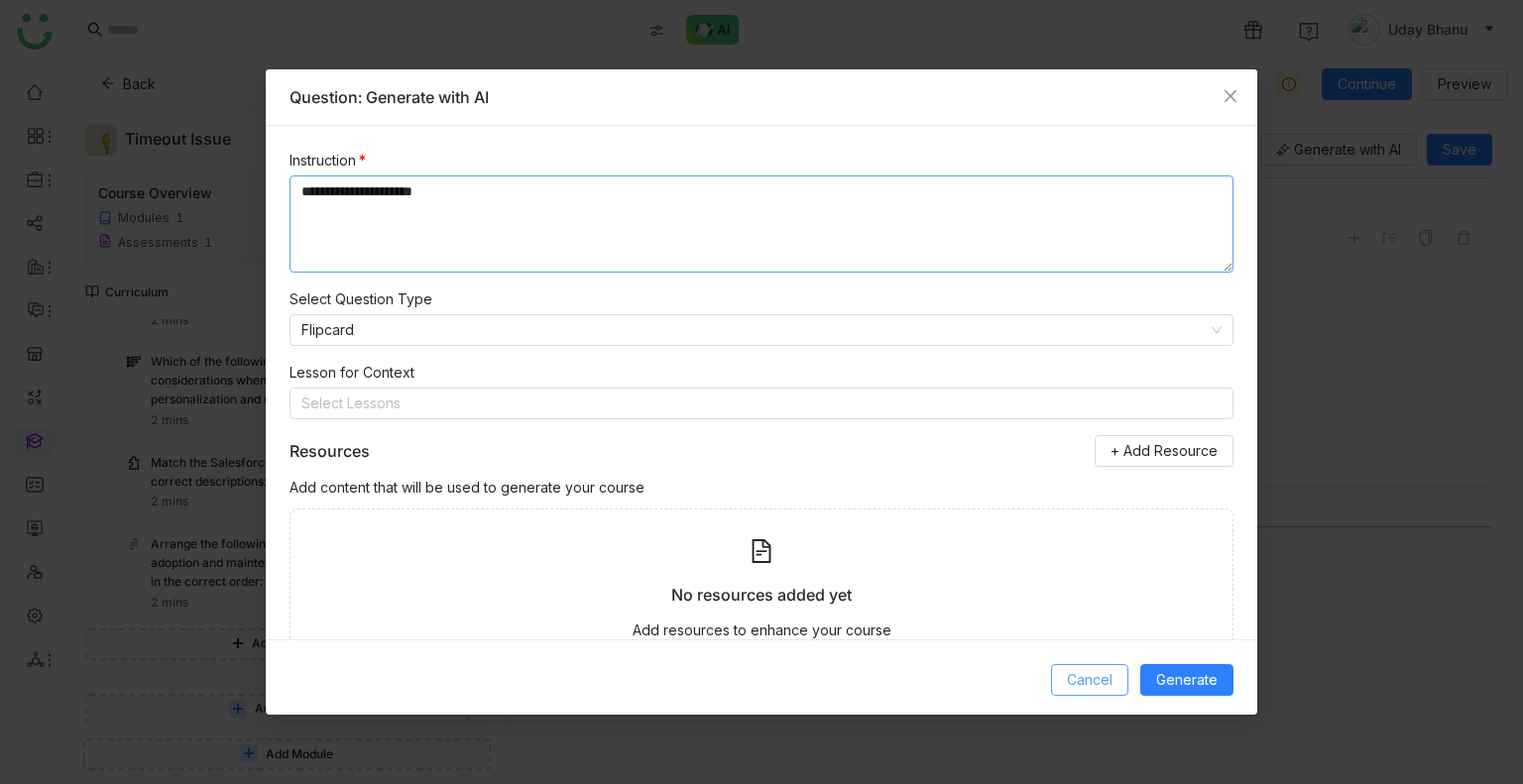 type 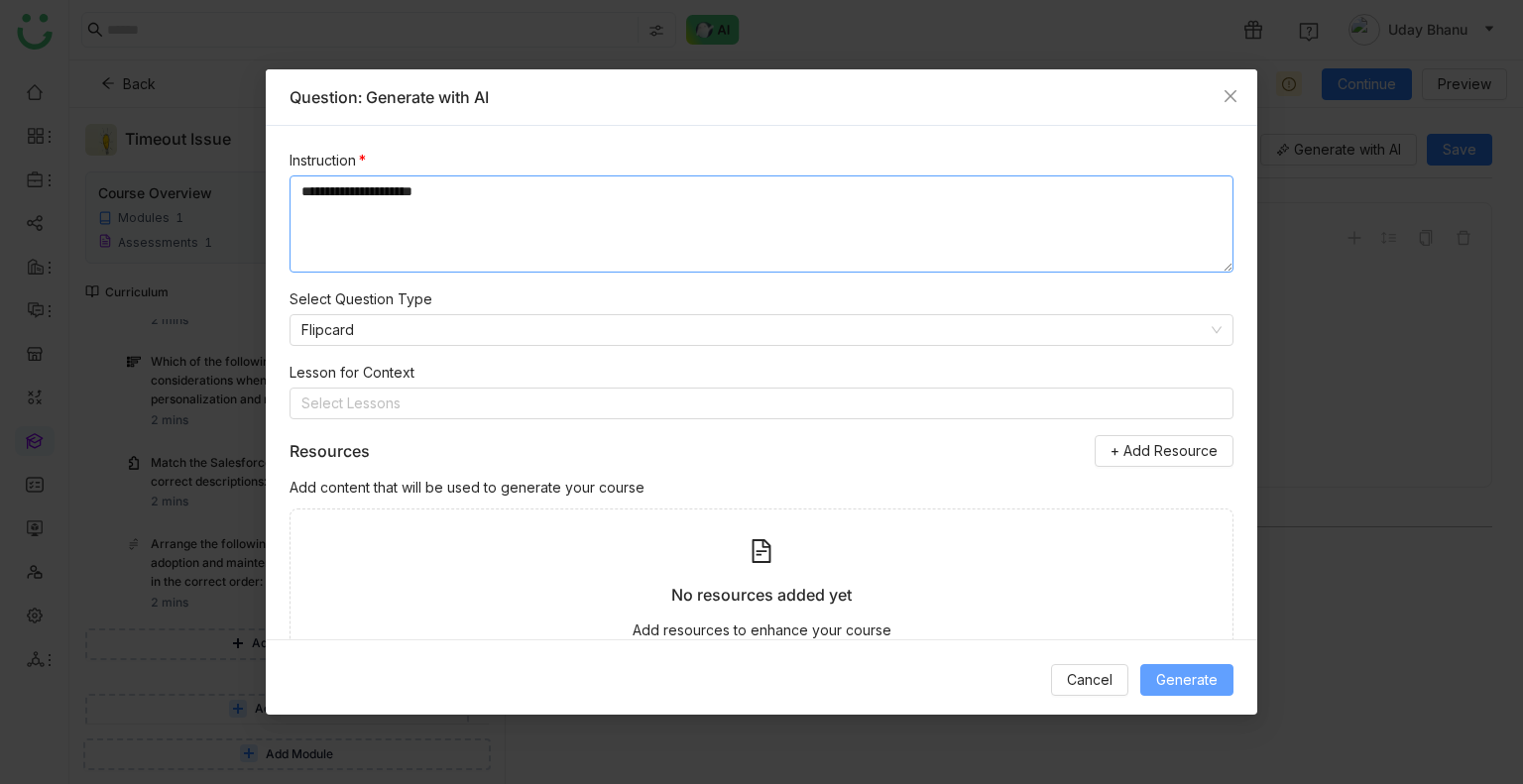 type 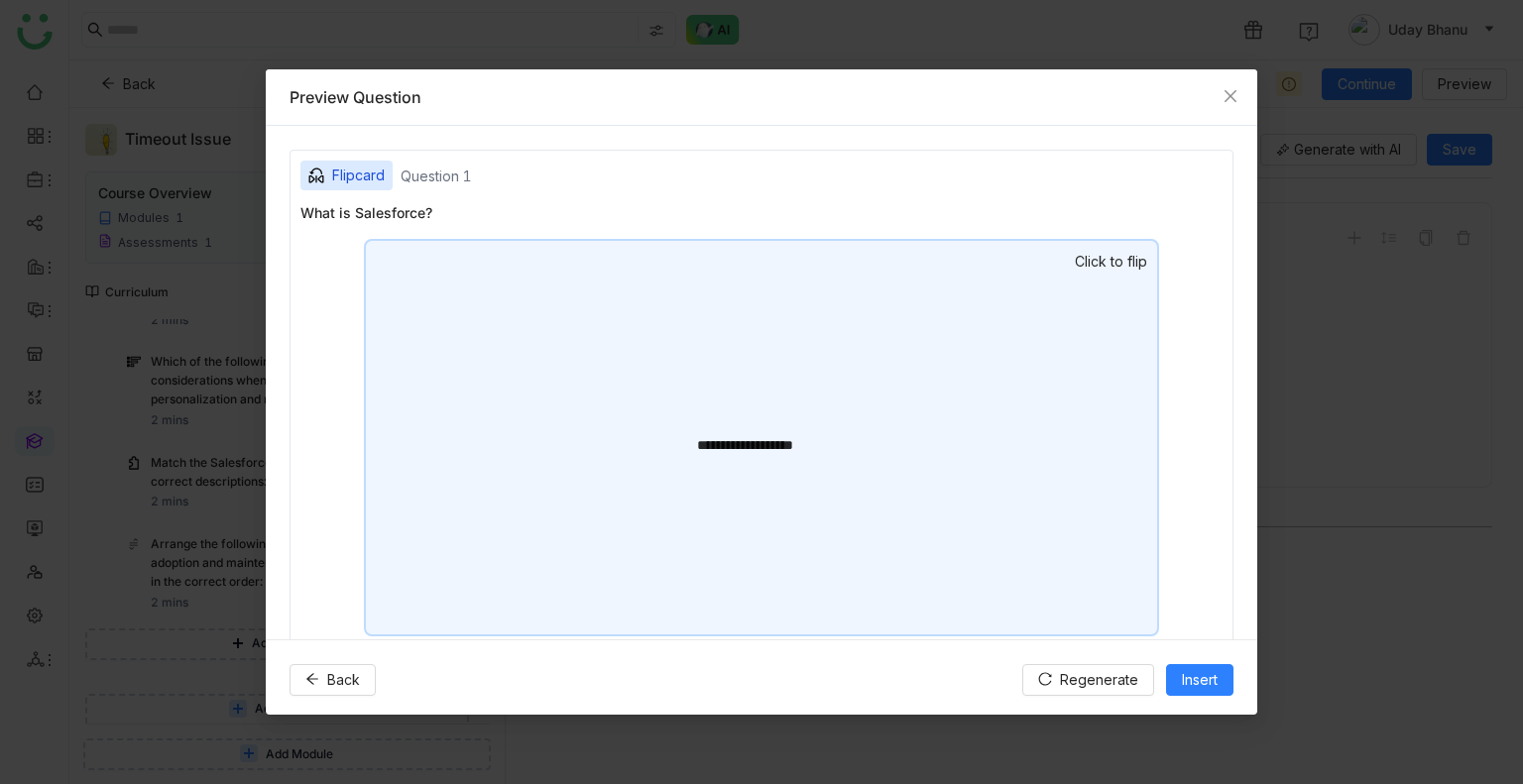scroll, scrollTop: 31, scrollLeft: 0, axis: vertical 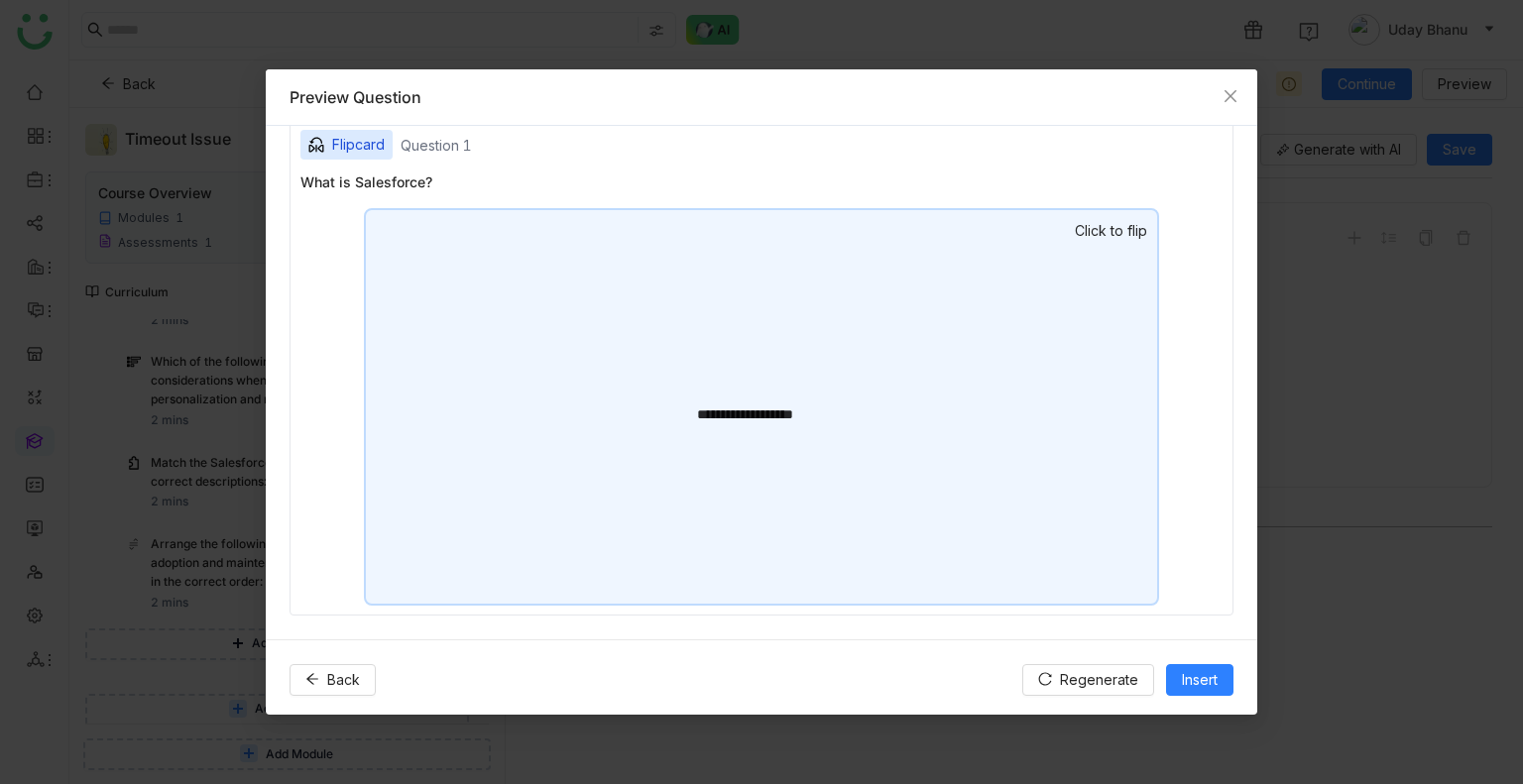 click on "**********" at bounding box center [762, 406] 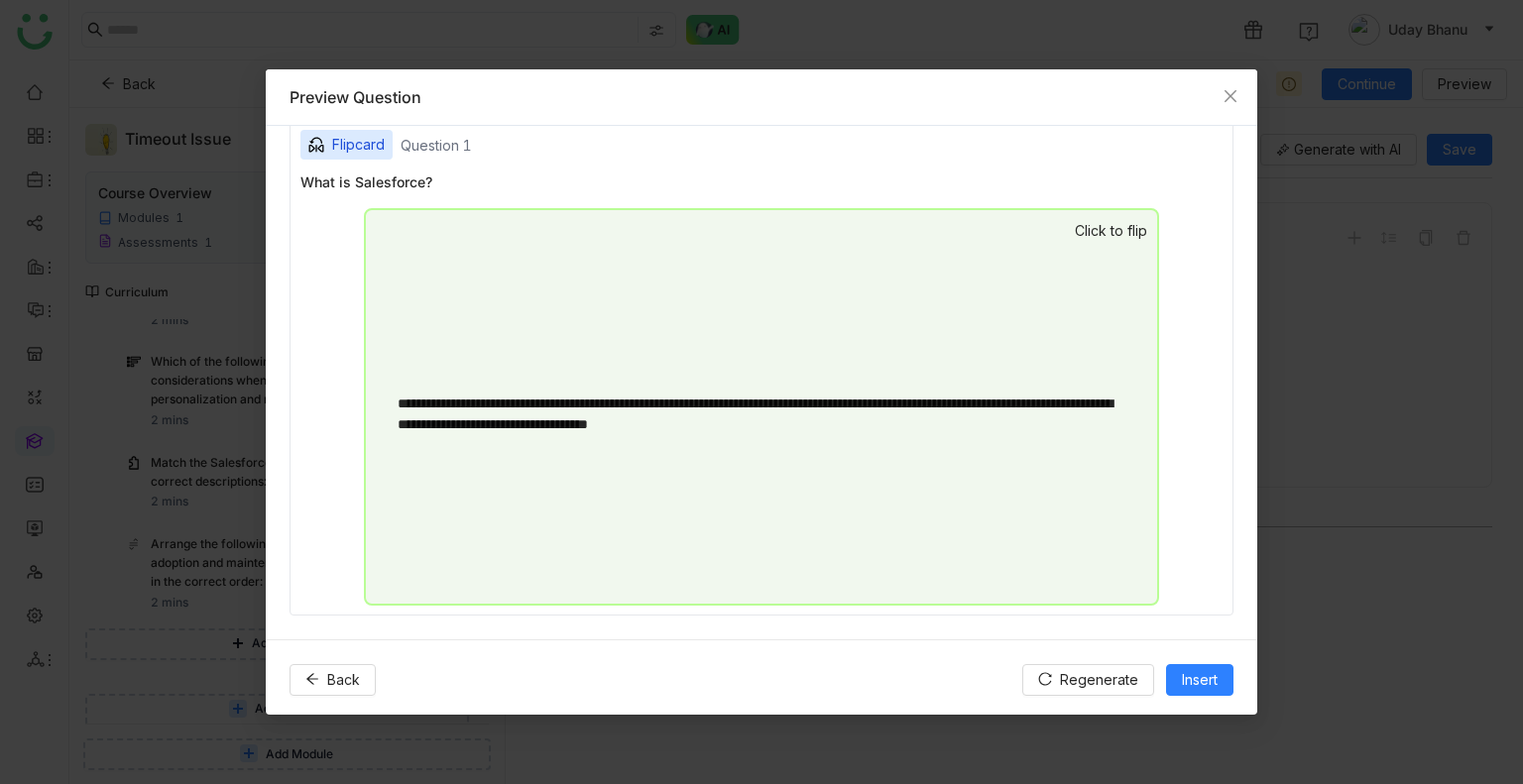 click on "**********" at bounding box center [762, 406] 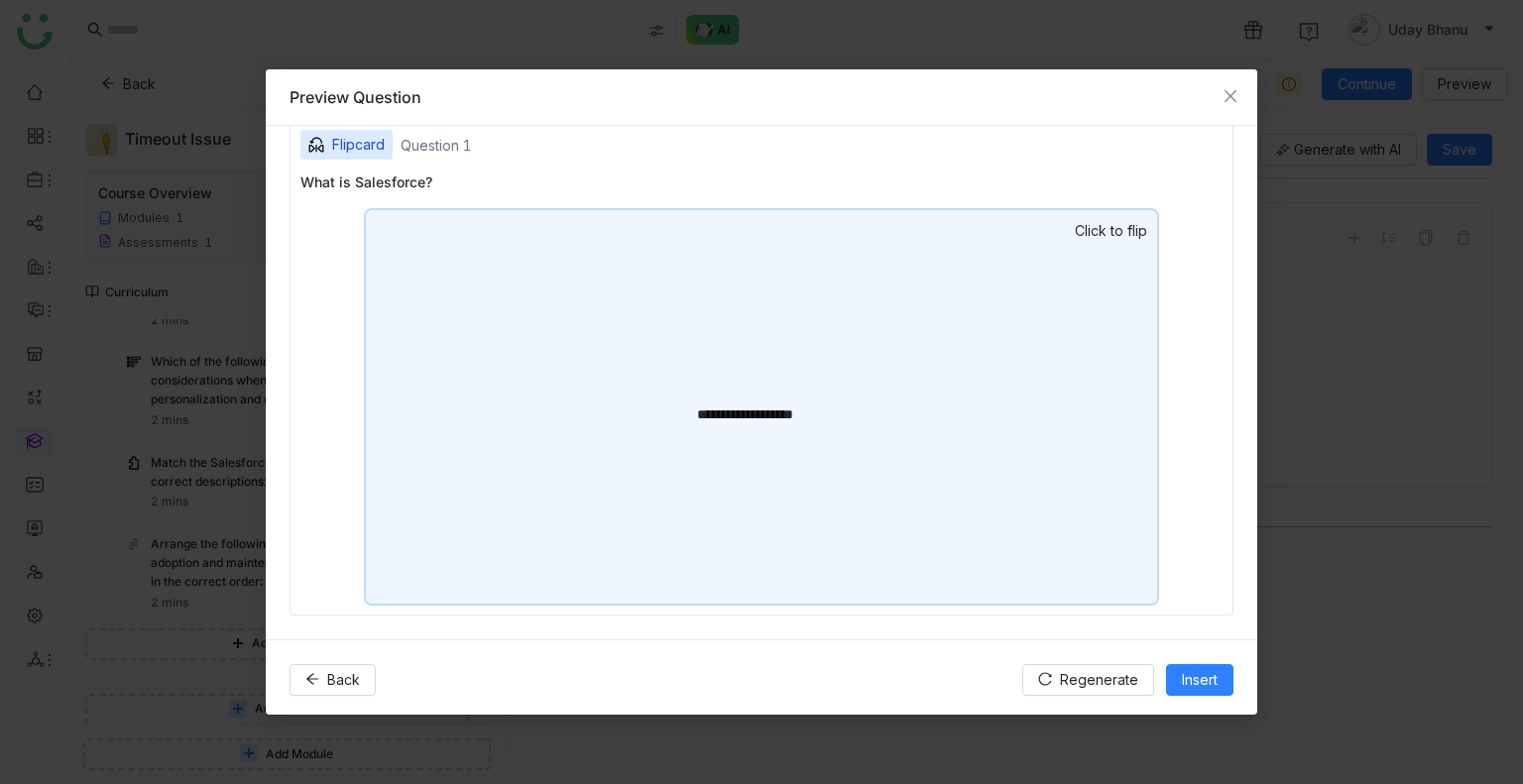 click on "**********" at bounding box center (762, 406) 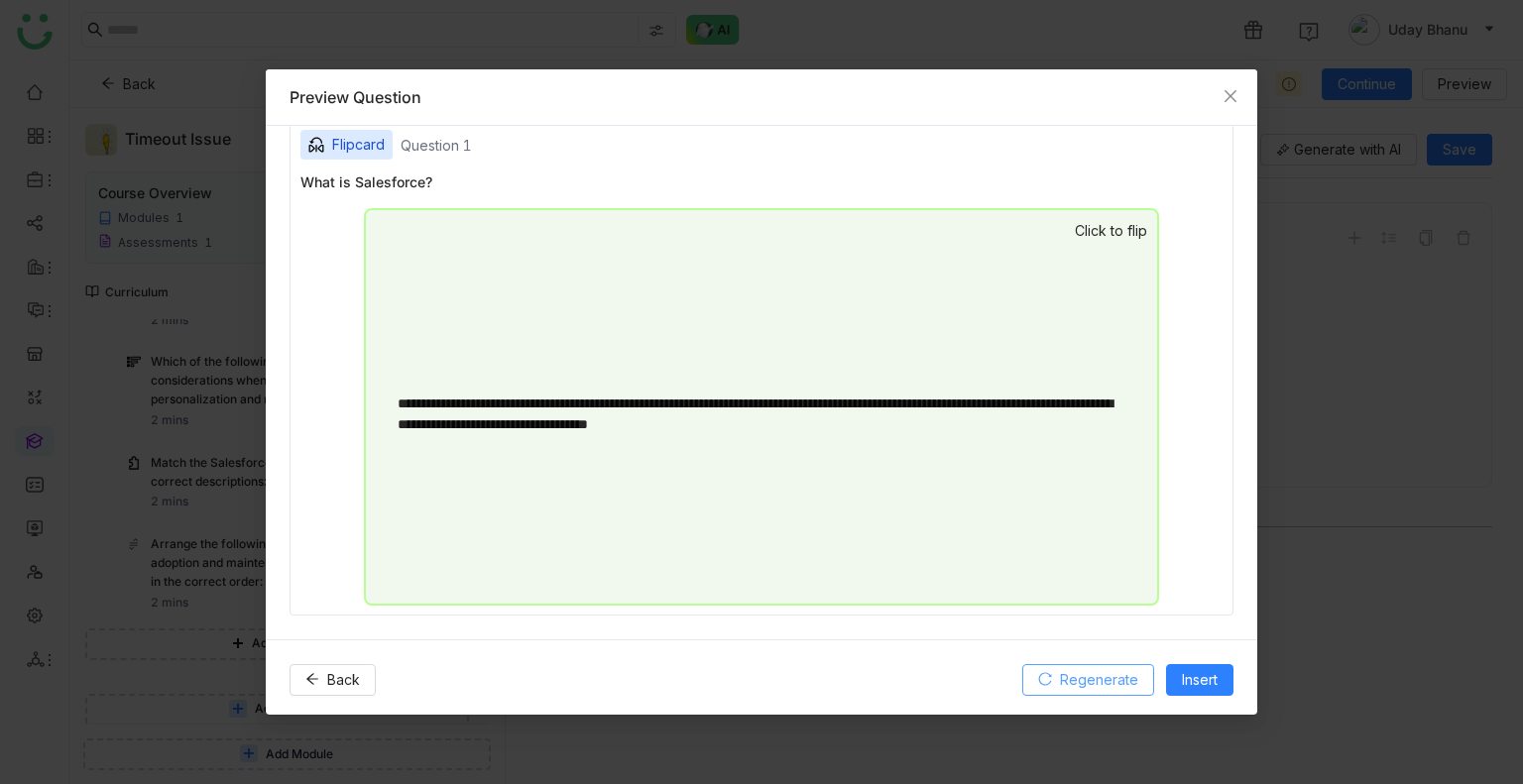 click on "Regenerate" at bounding box center (1099, 680) 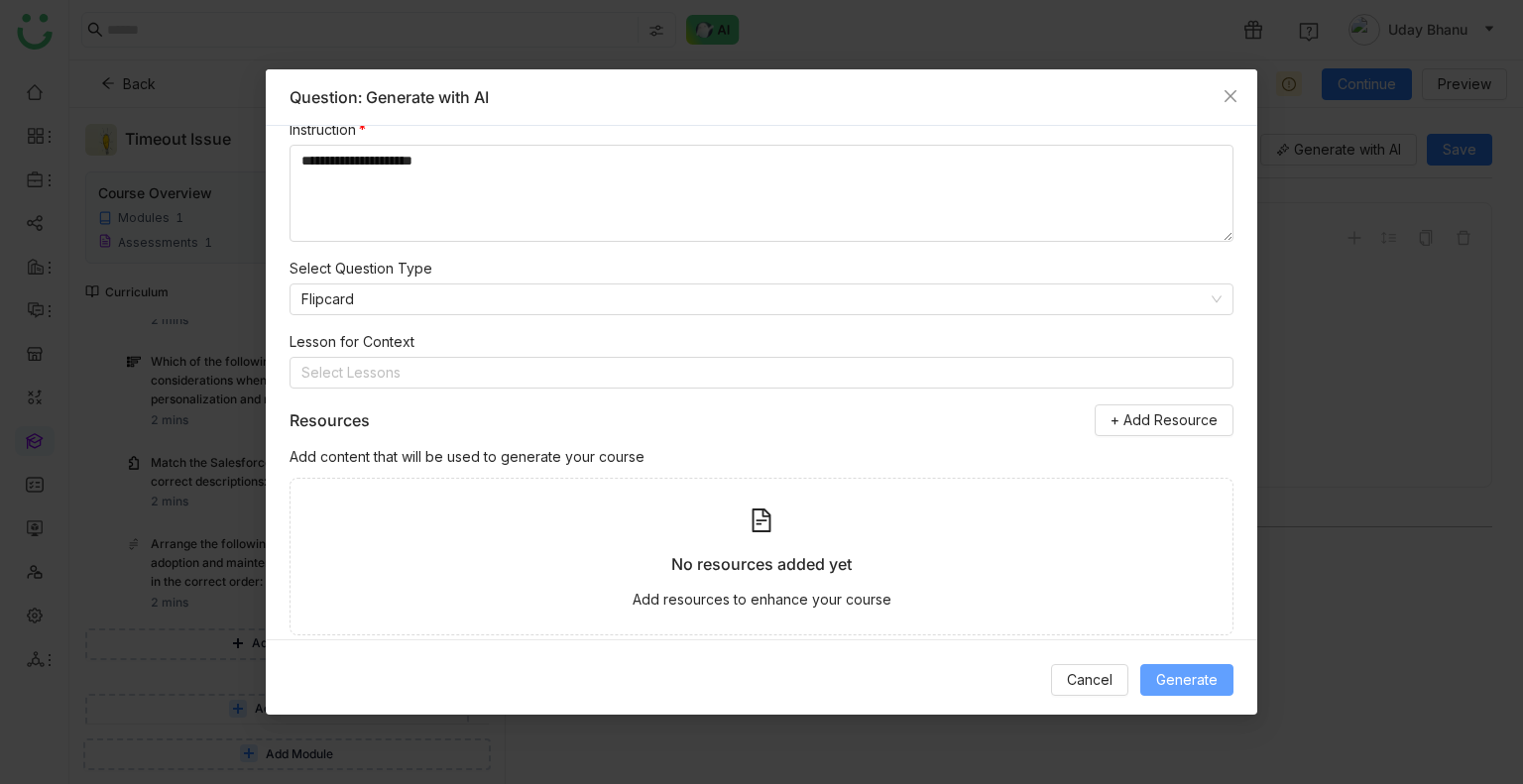 click on "Generate" at bounding box center (1187, 680) 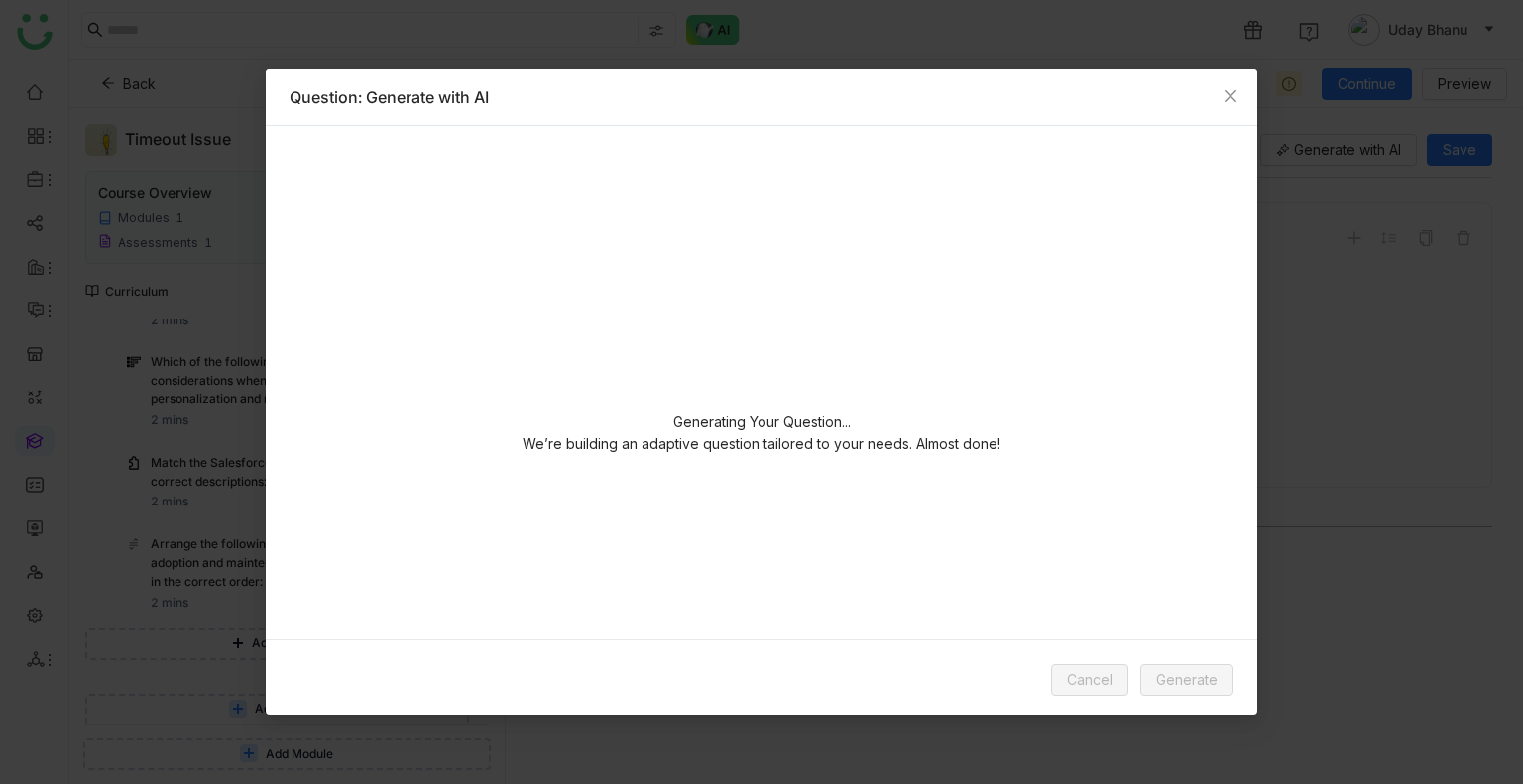 scroll, scrollTop: 0, scrollLeft: 0, axis: both 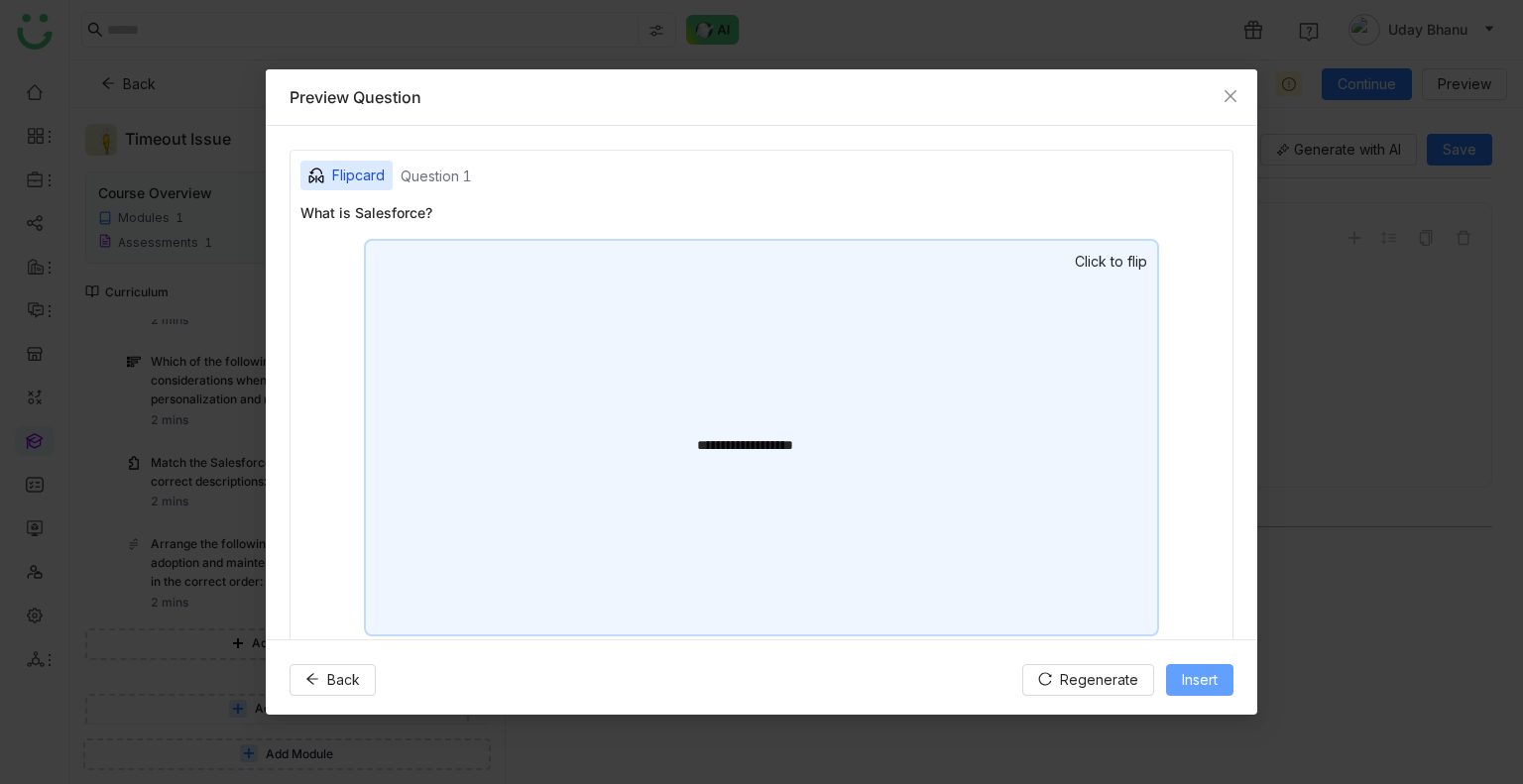 click on "Insert" at bounding box center [1200, 680] 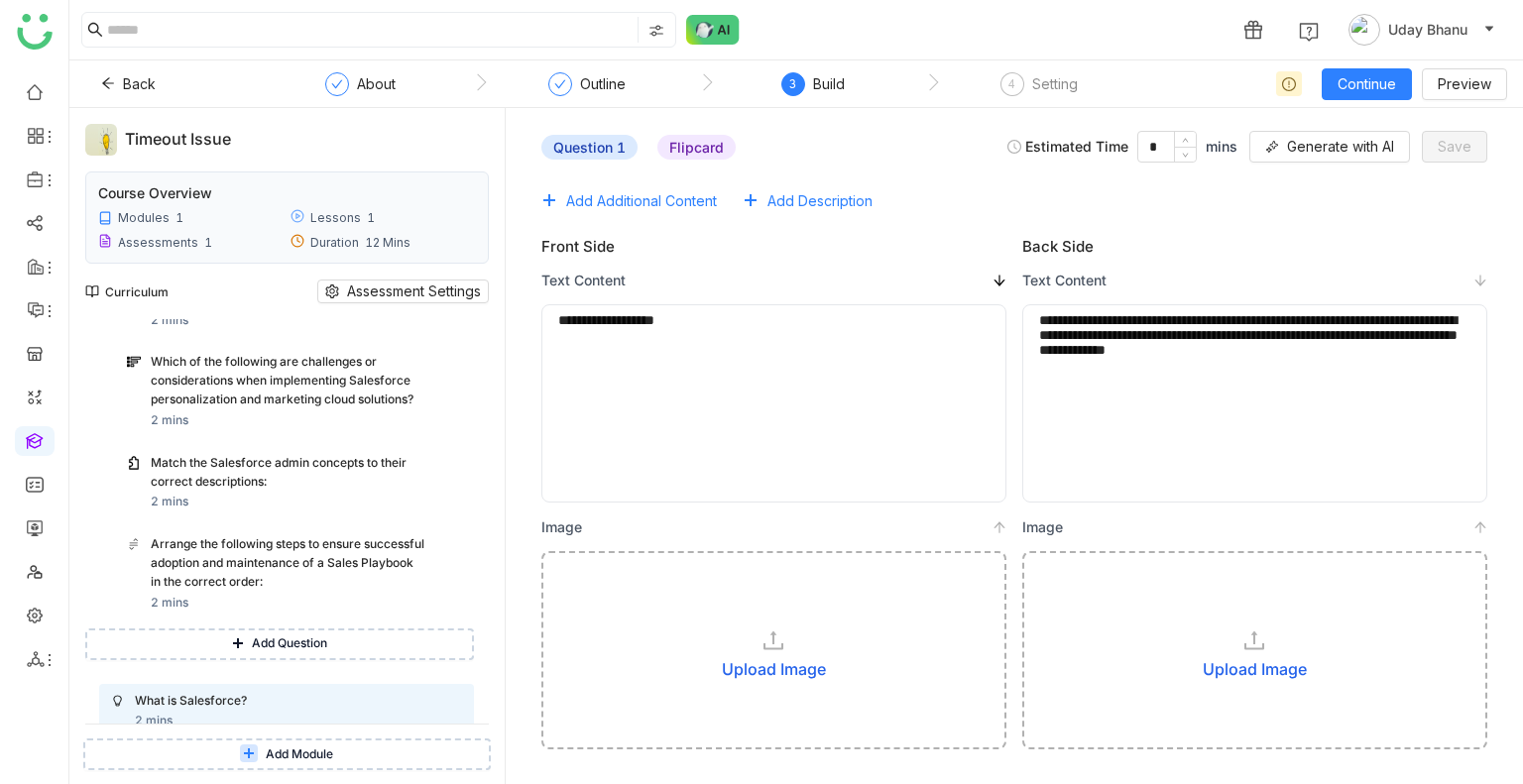 scroll, scrollTop: 0, scrollLeft: 0, axis: both 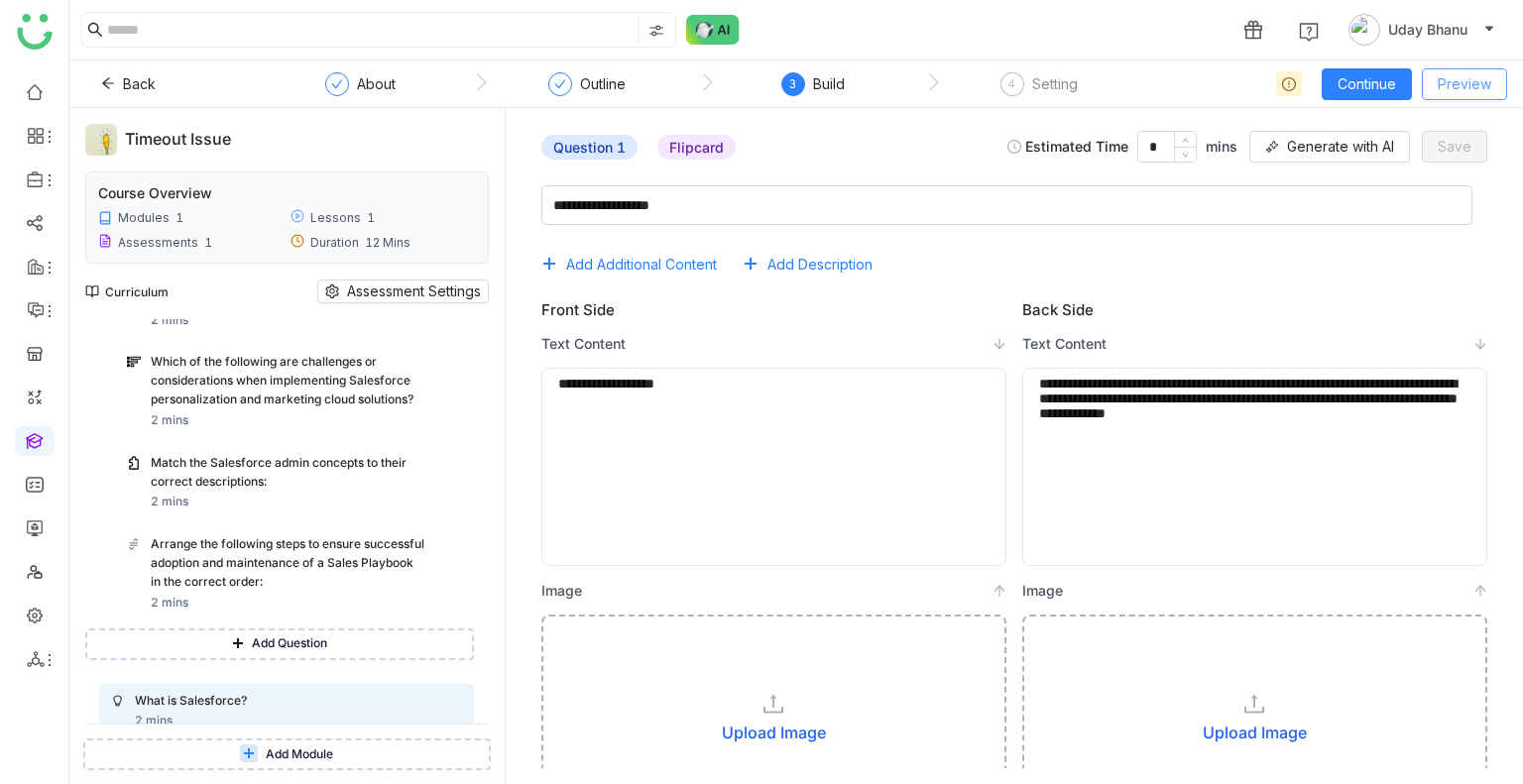 click on "Preview" 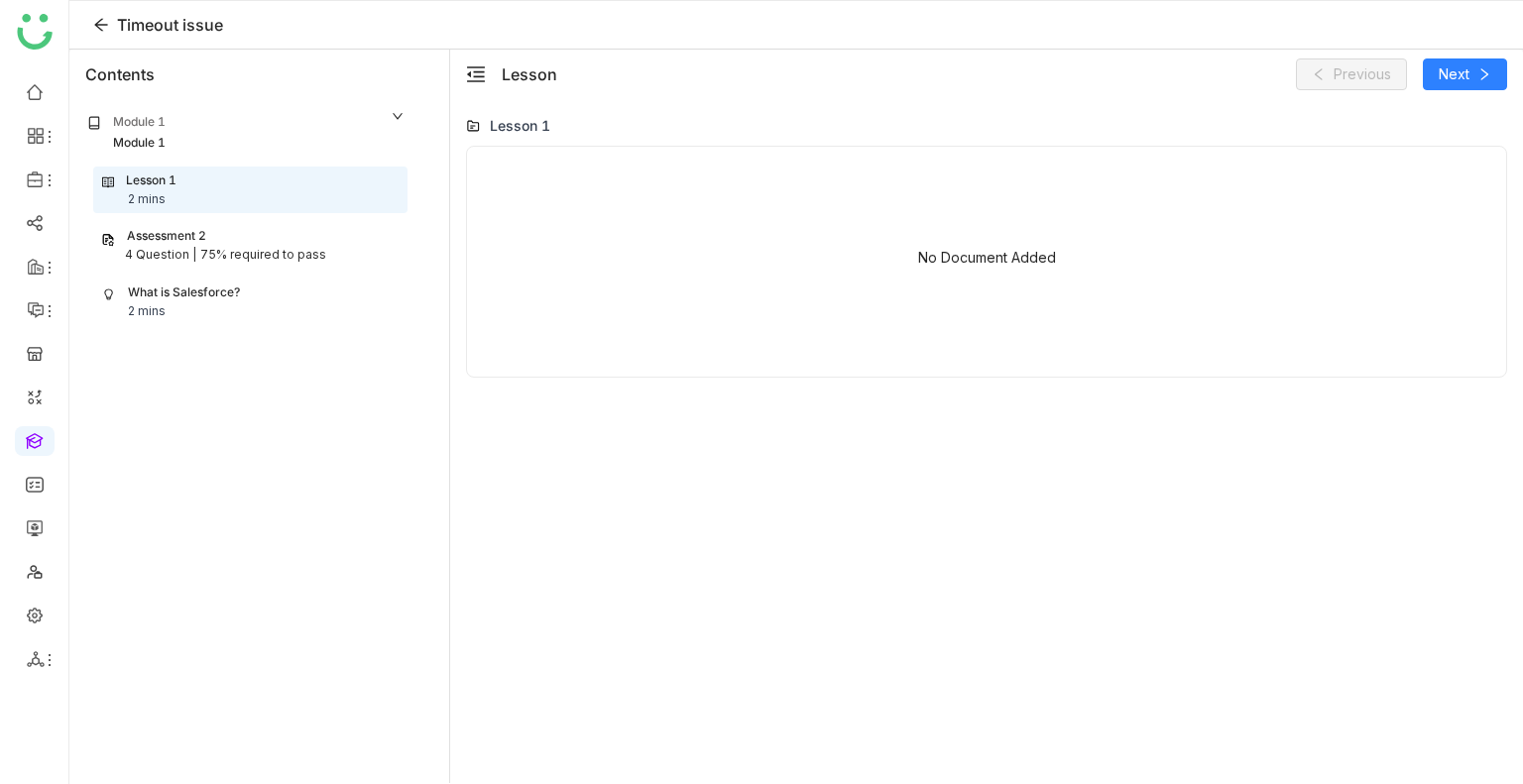 click on "What is Salesforce?" at bounding box center (183, 292) 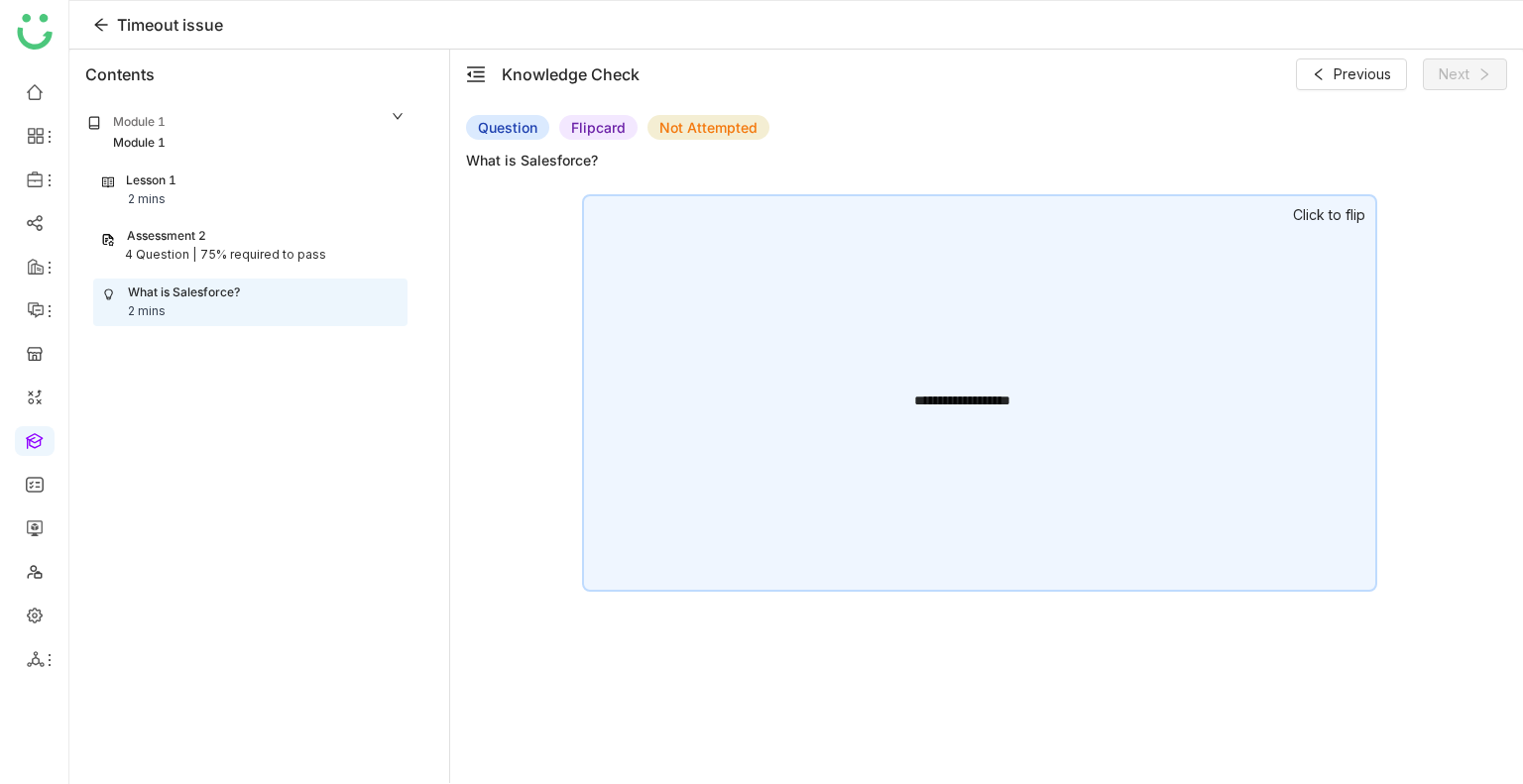 click on "**********" 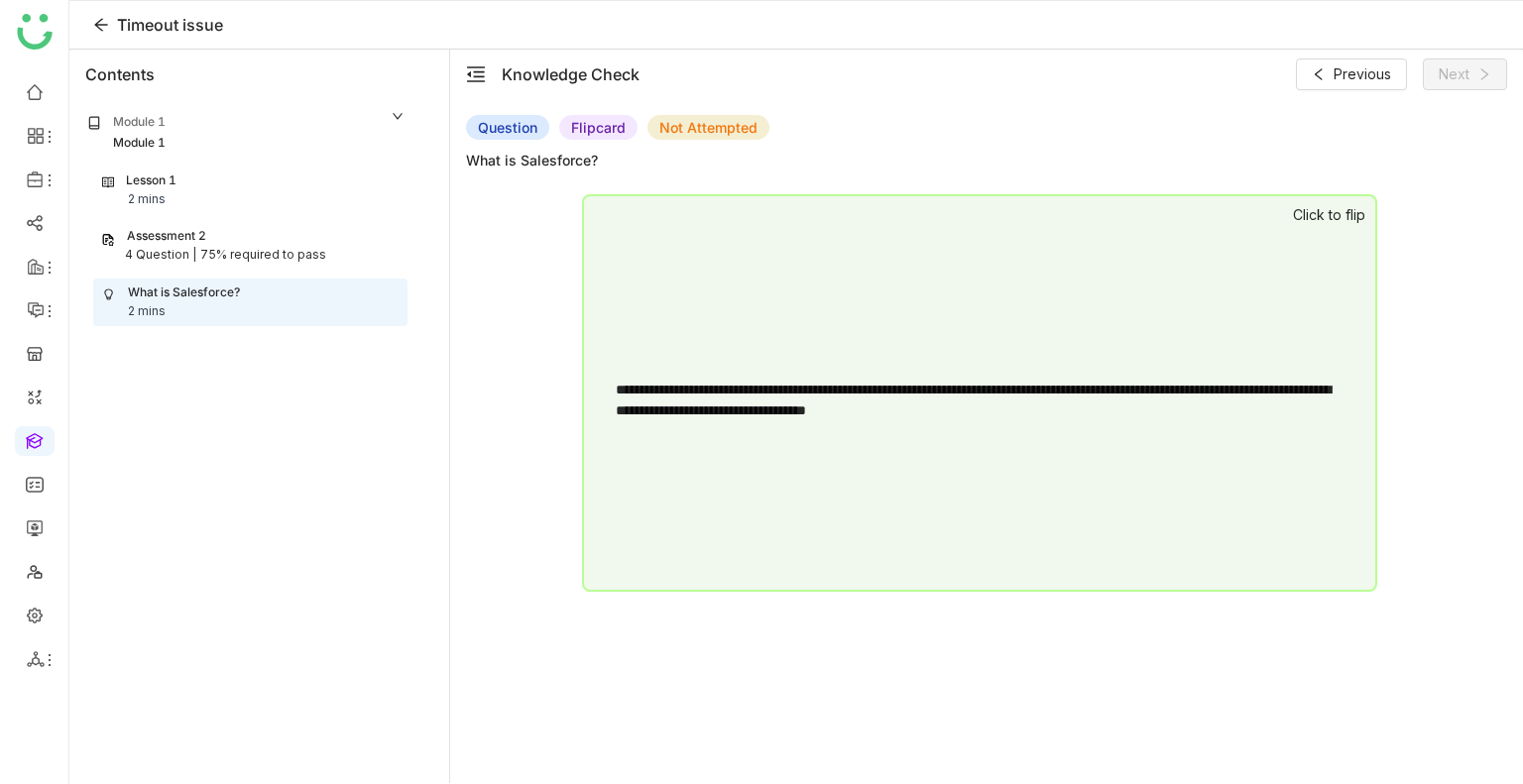click on "**********" 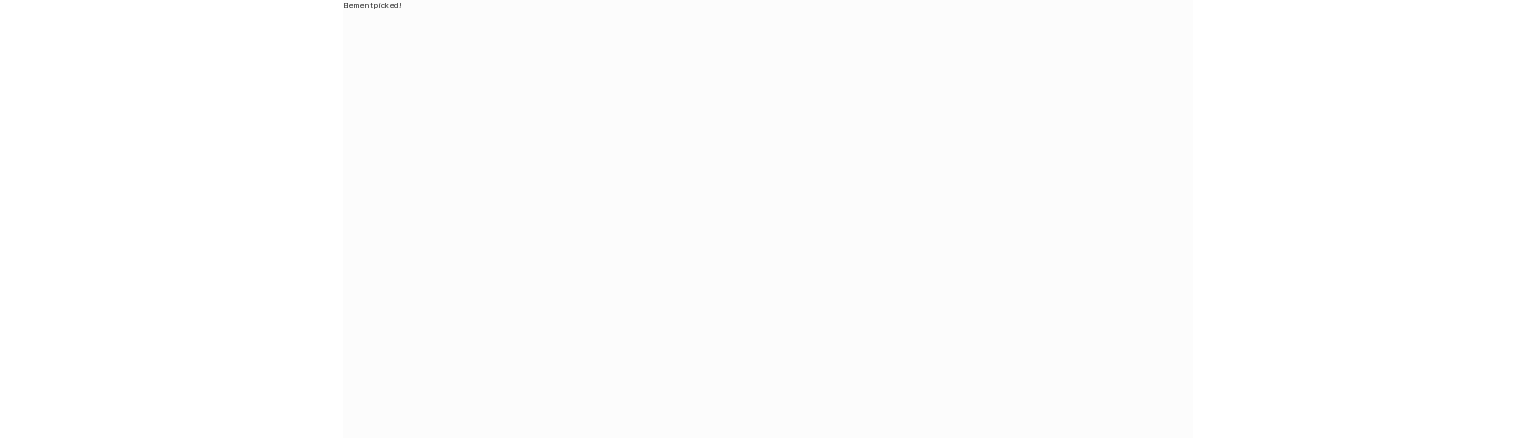 scroll, scrollTop: 0, scrollLeft: 0, axis: both 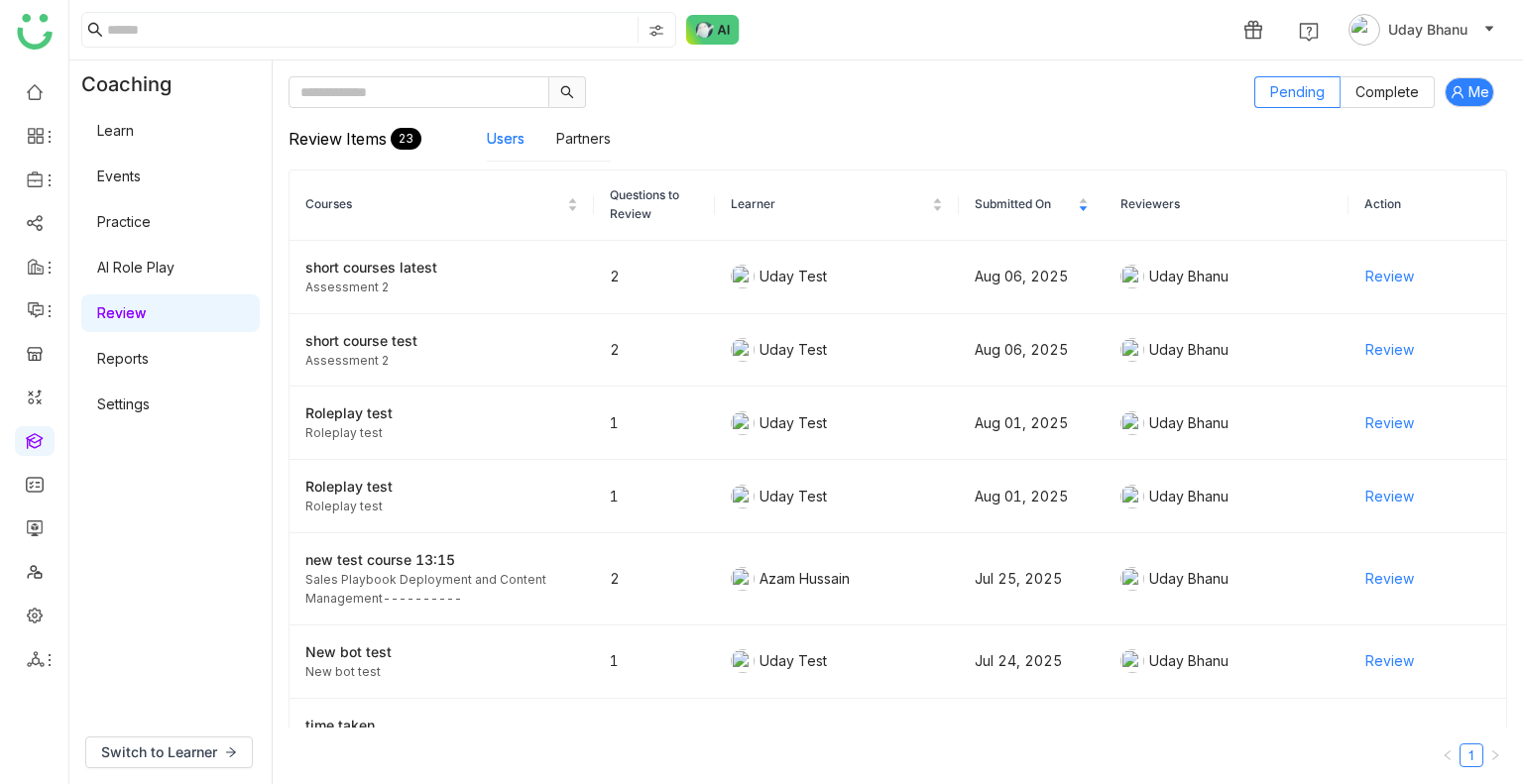 click on "[NUMBER] [FIRST] [LAST]" 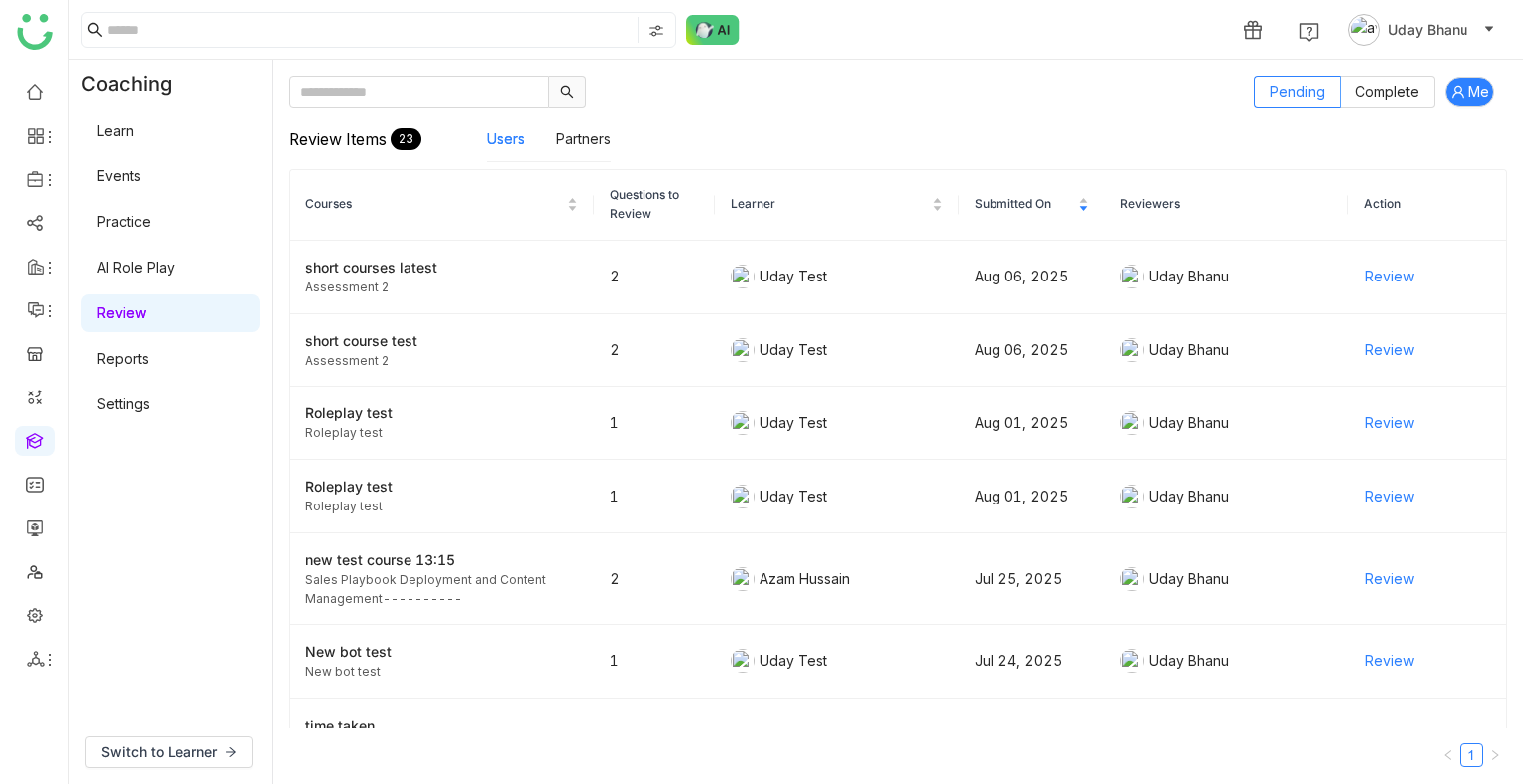 click on "Uday Bhanu" 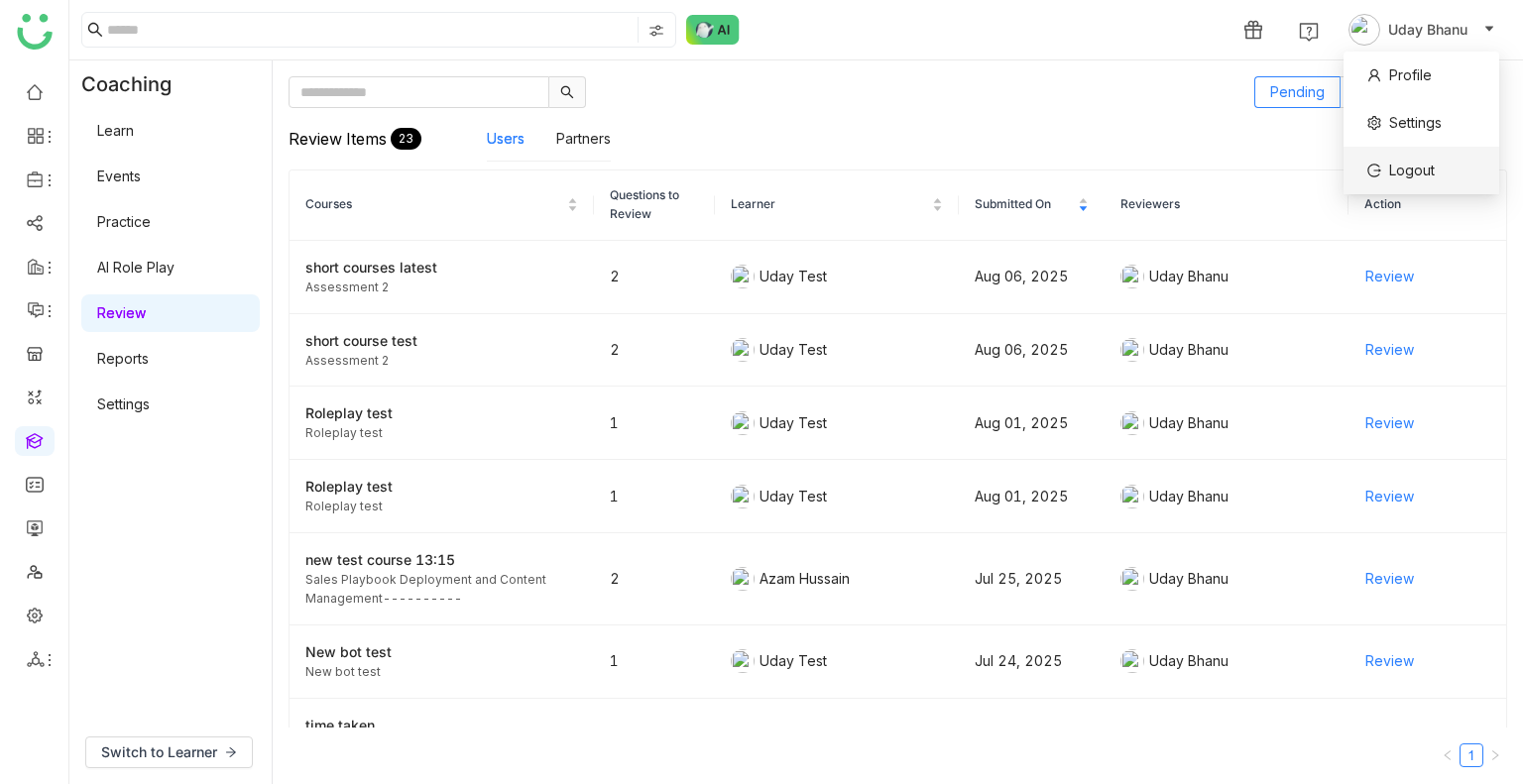 click on "Logout" at bounding box center [1412, 169] 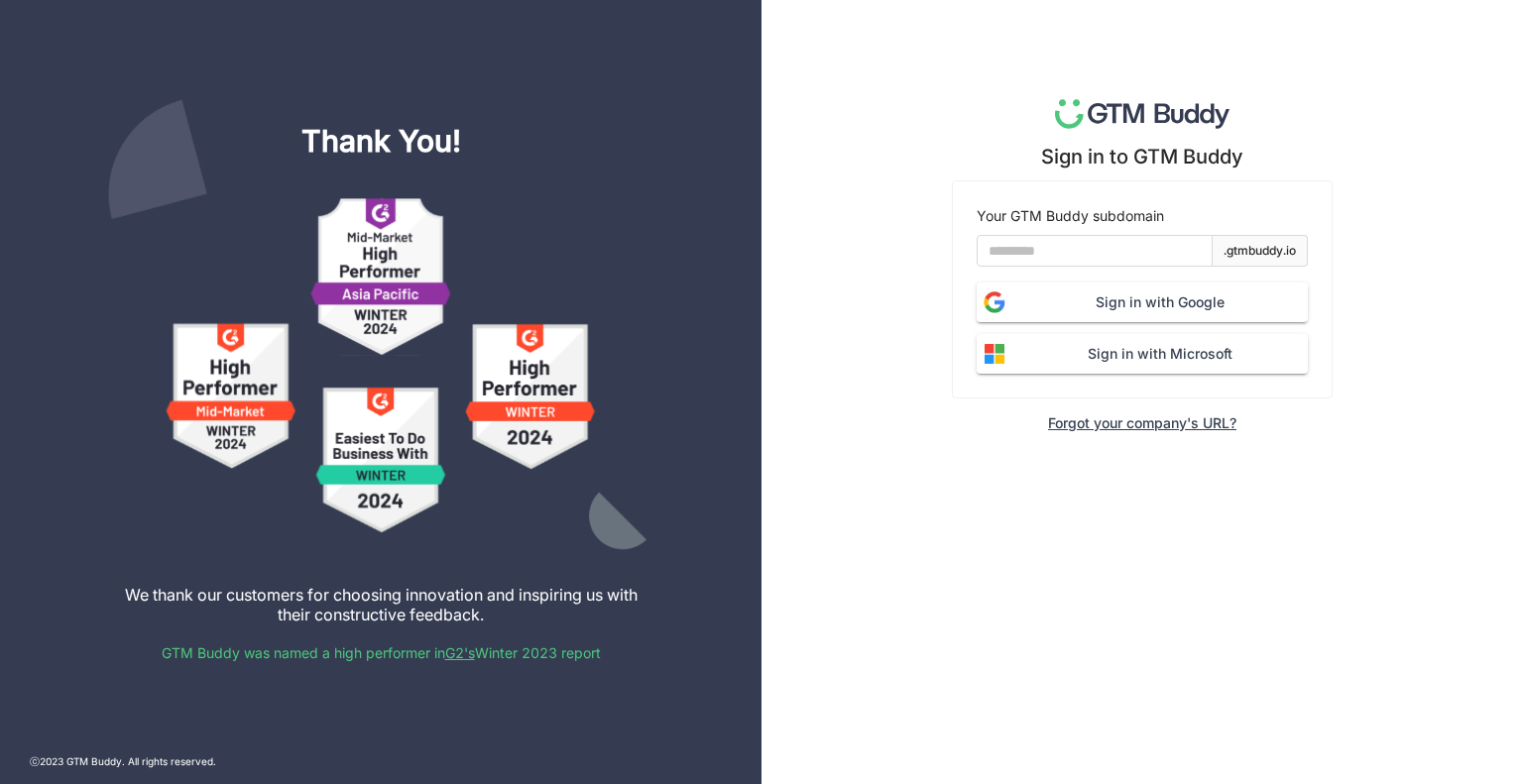 scroll, scrollTop: 0, scrollLeft: 0, axis: both 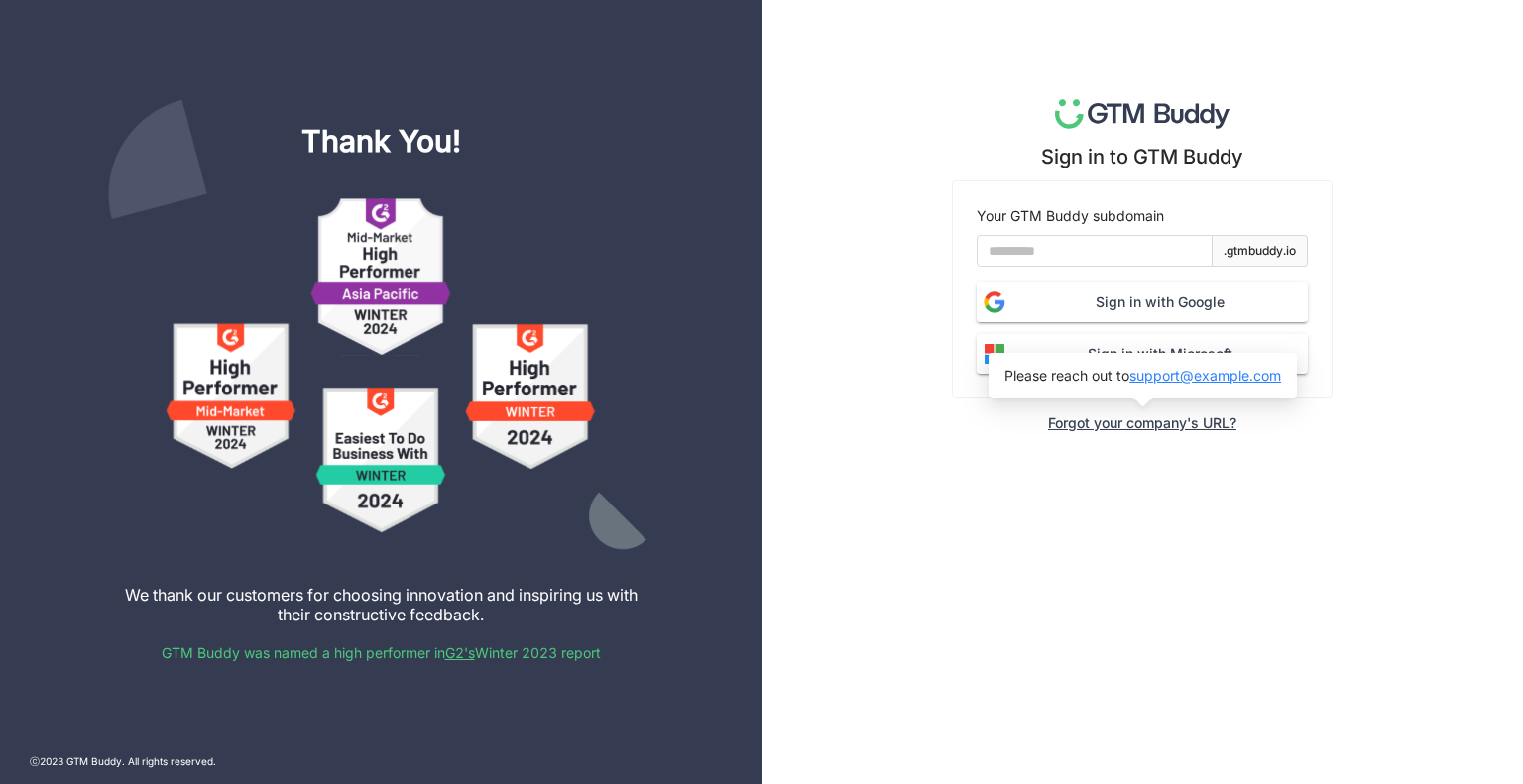 click on "Sign in to GTM Buddy Your GTM Buddy subdomain .gtmbuddy.io Sign in with Google Sign in with Microsoft  Forgot your company's URL?" 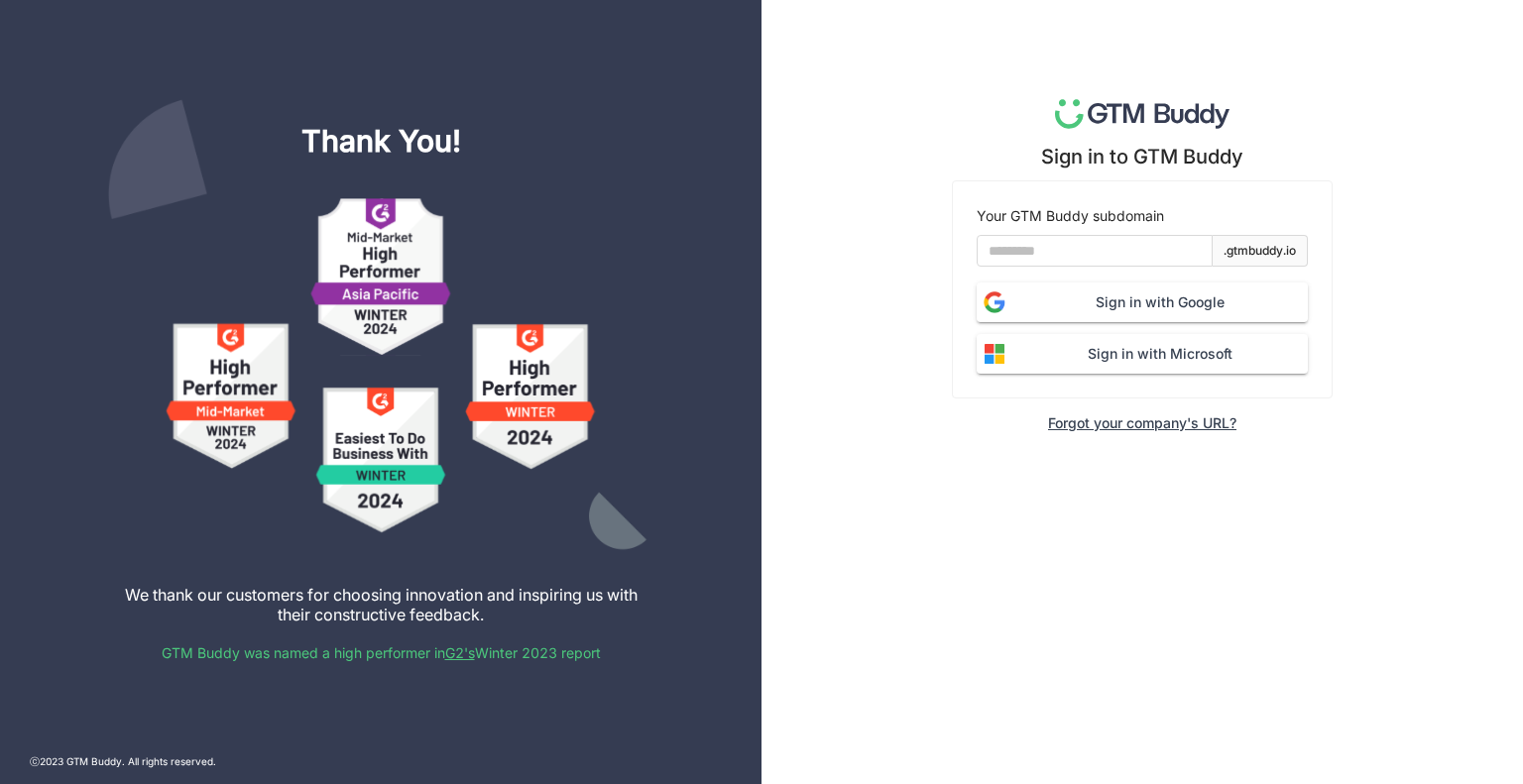 click on "Forgot your company's URL?" 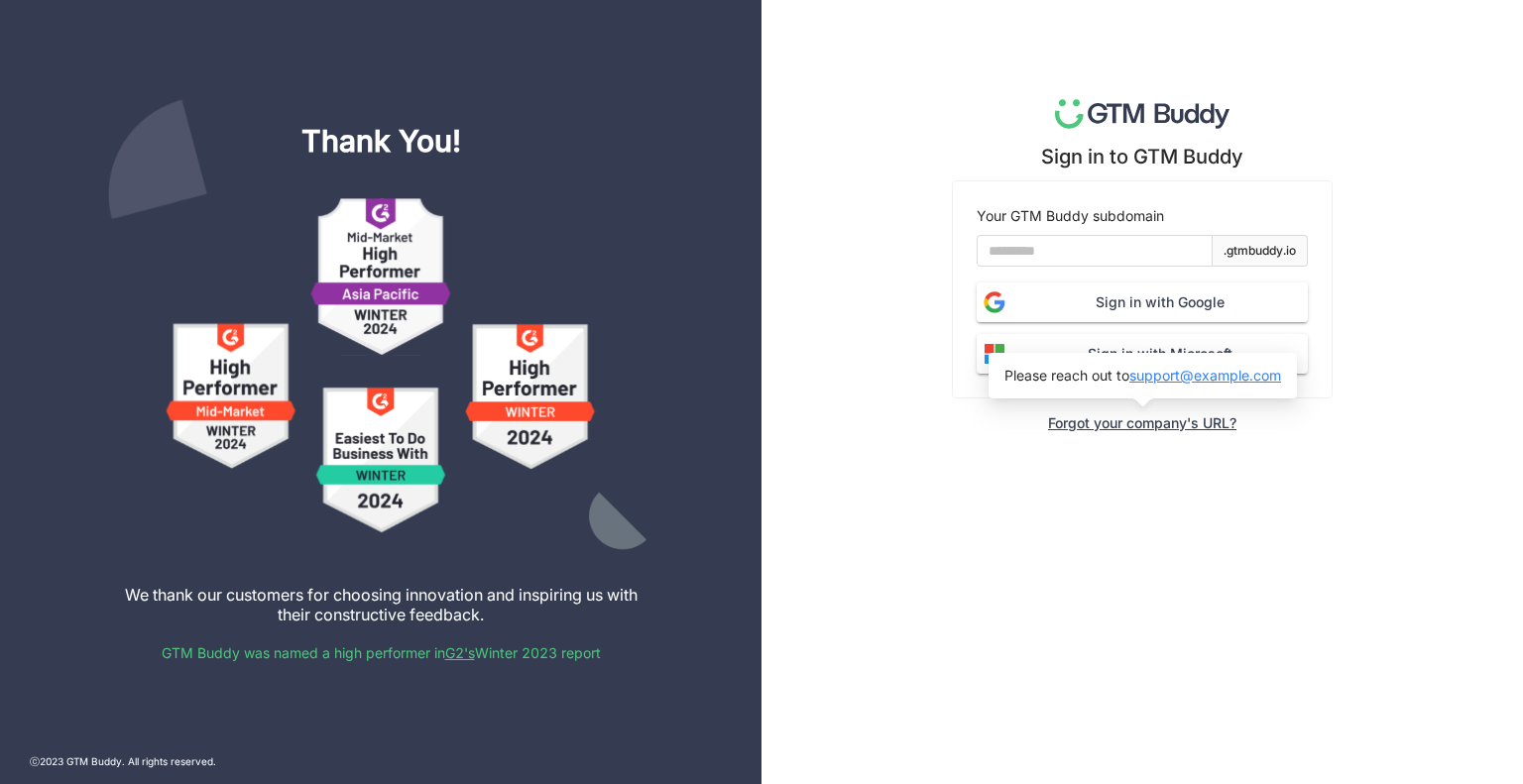 click on "Forgot your company's URL?" 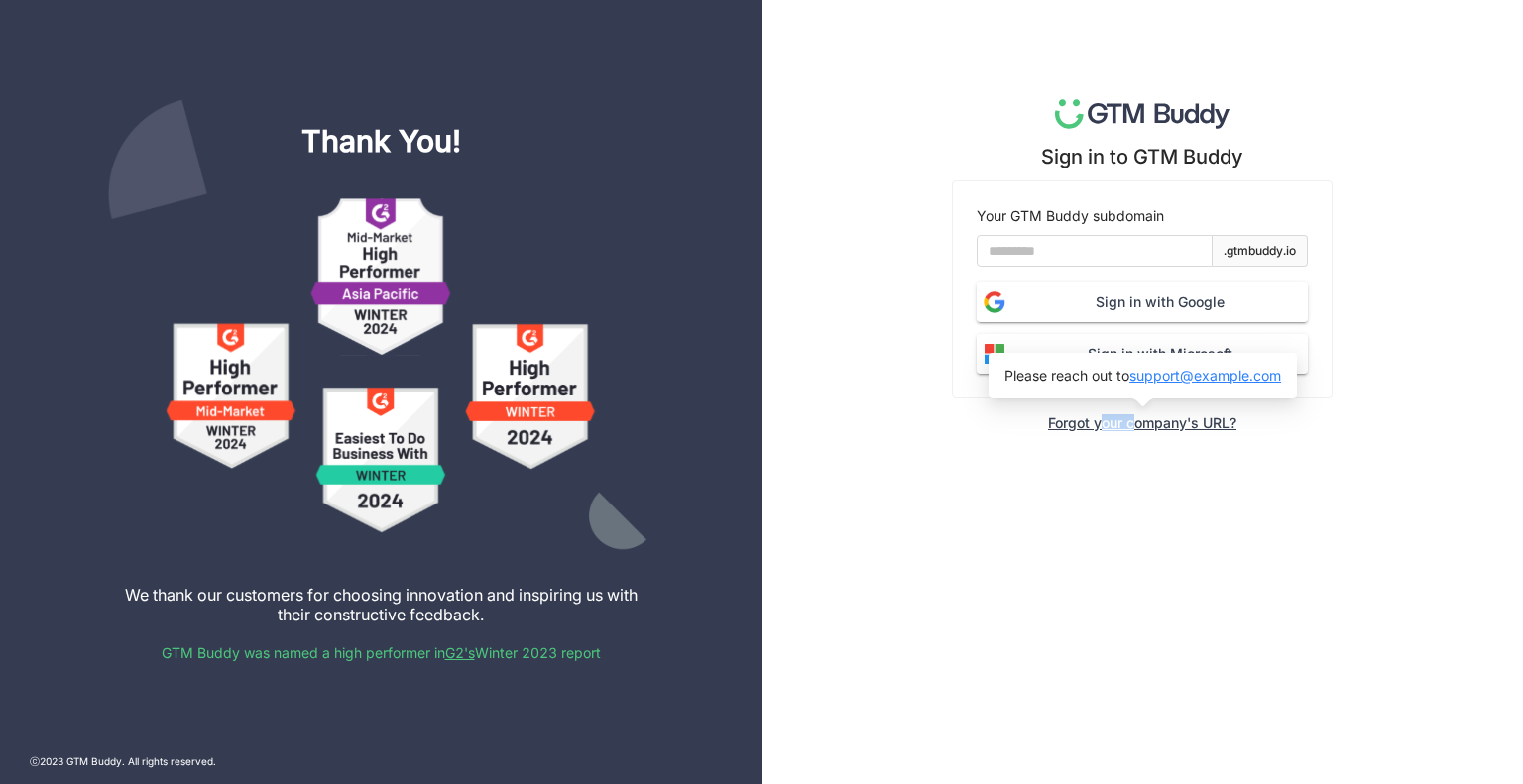click on "Forgot your company's URL?" 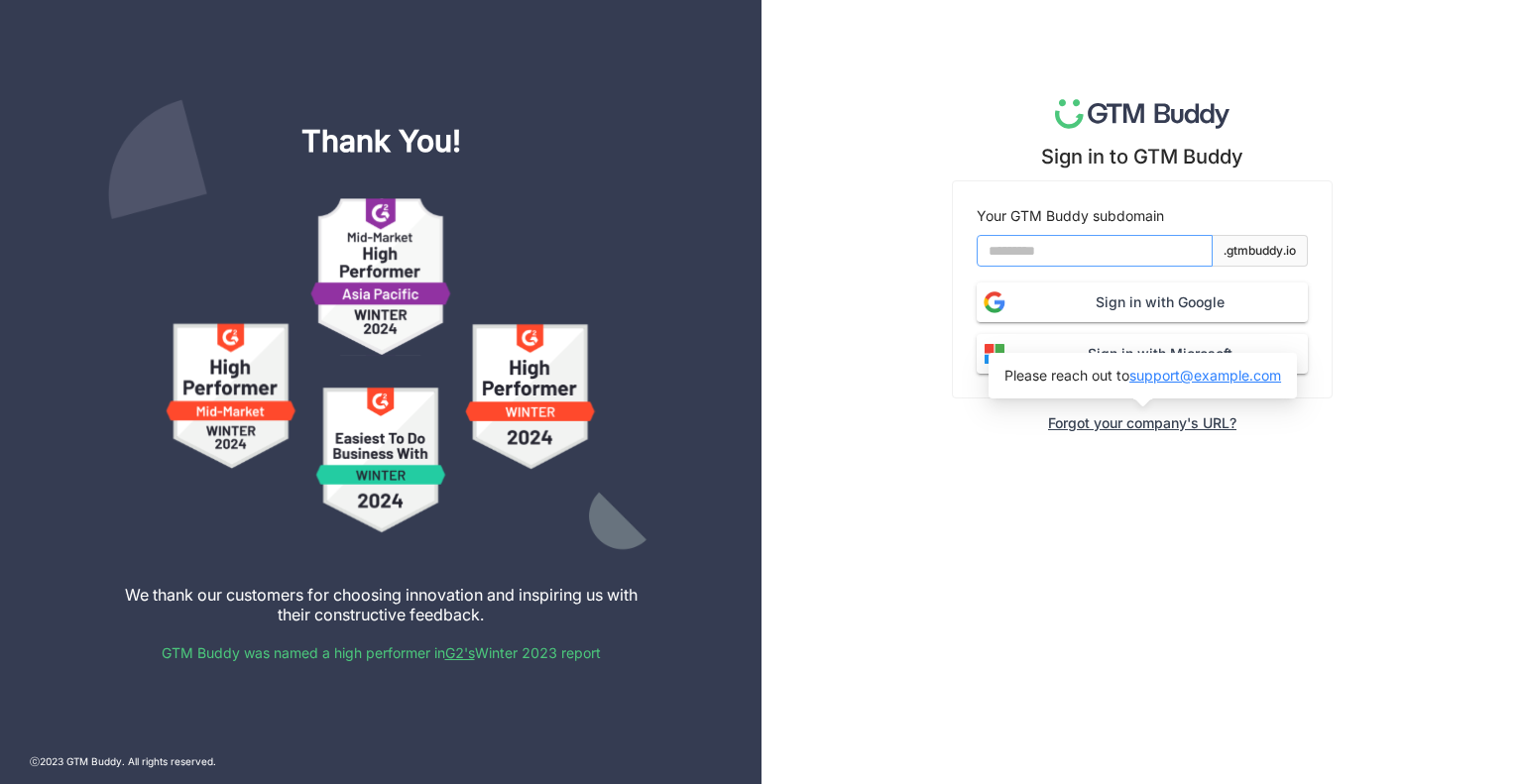 click at bounding box center [1095, 251] 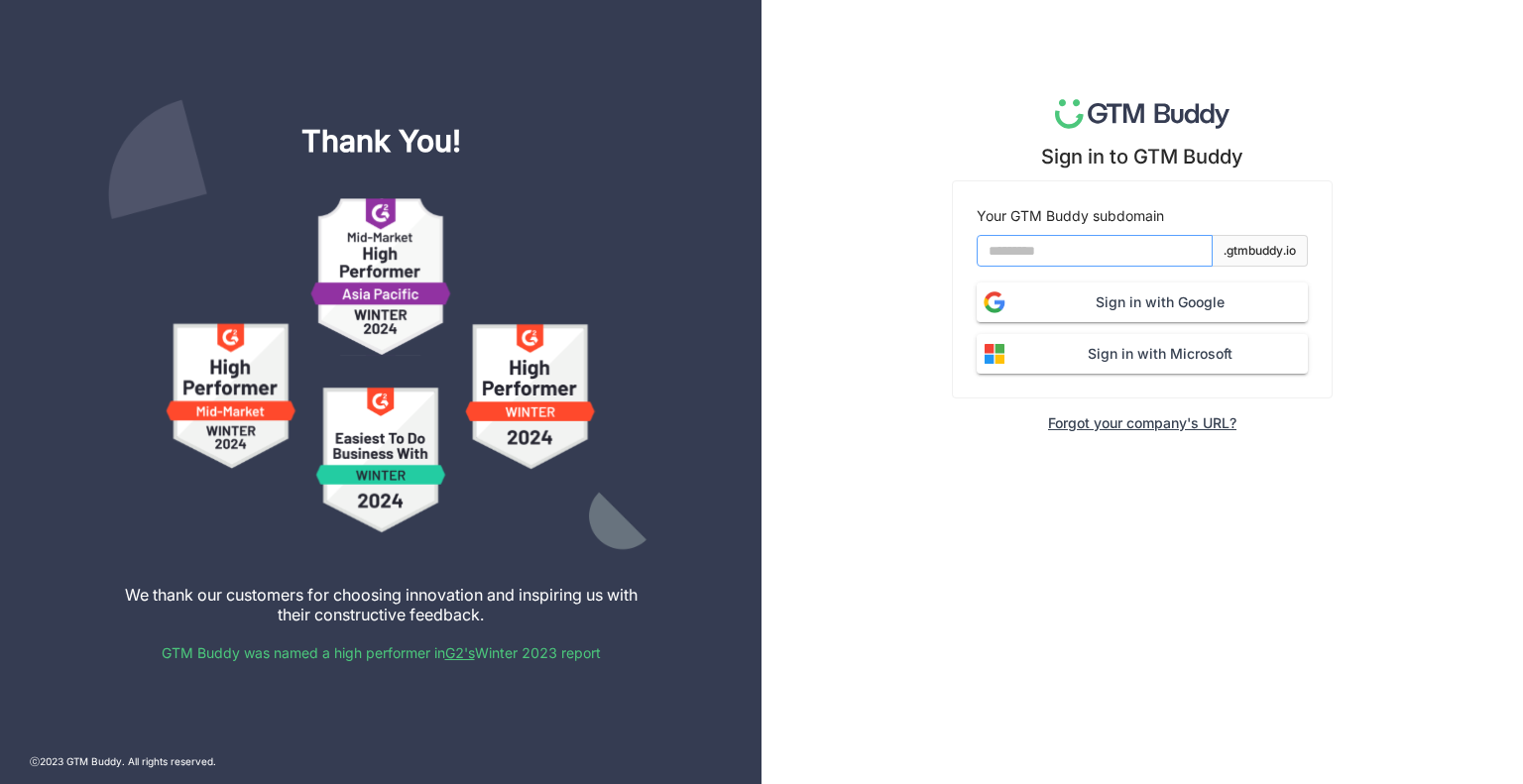 click at bounding box center [1095, 251] 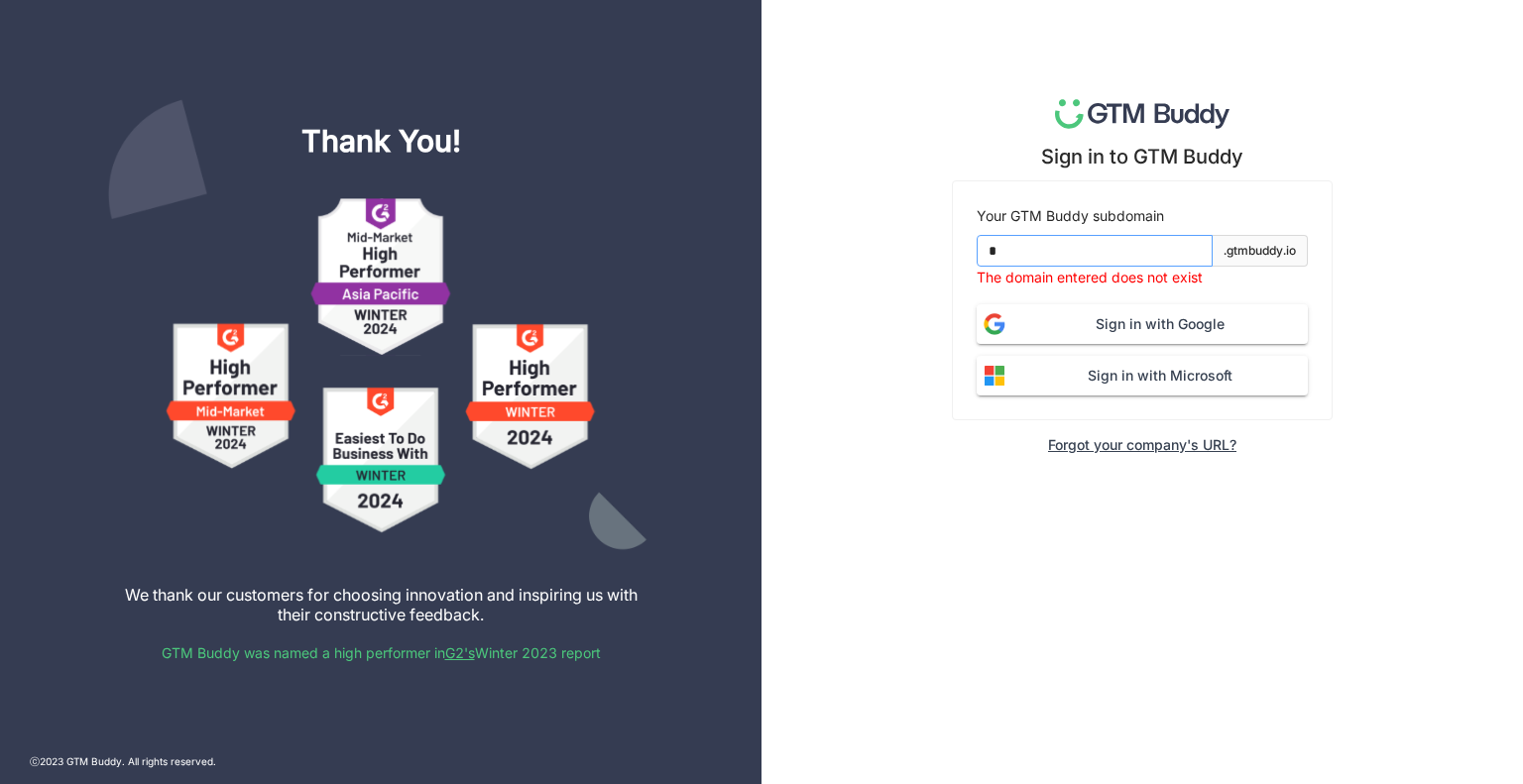 type on "*******" 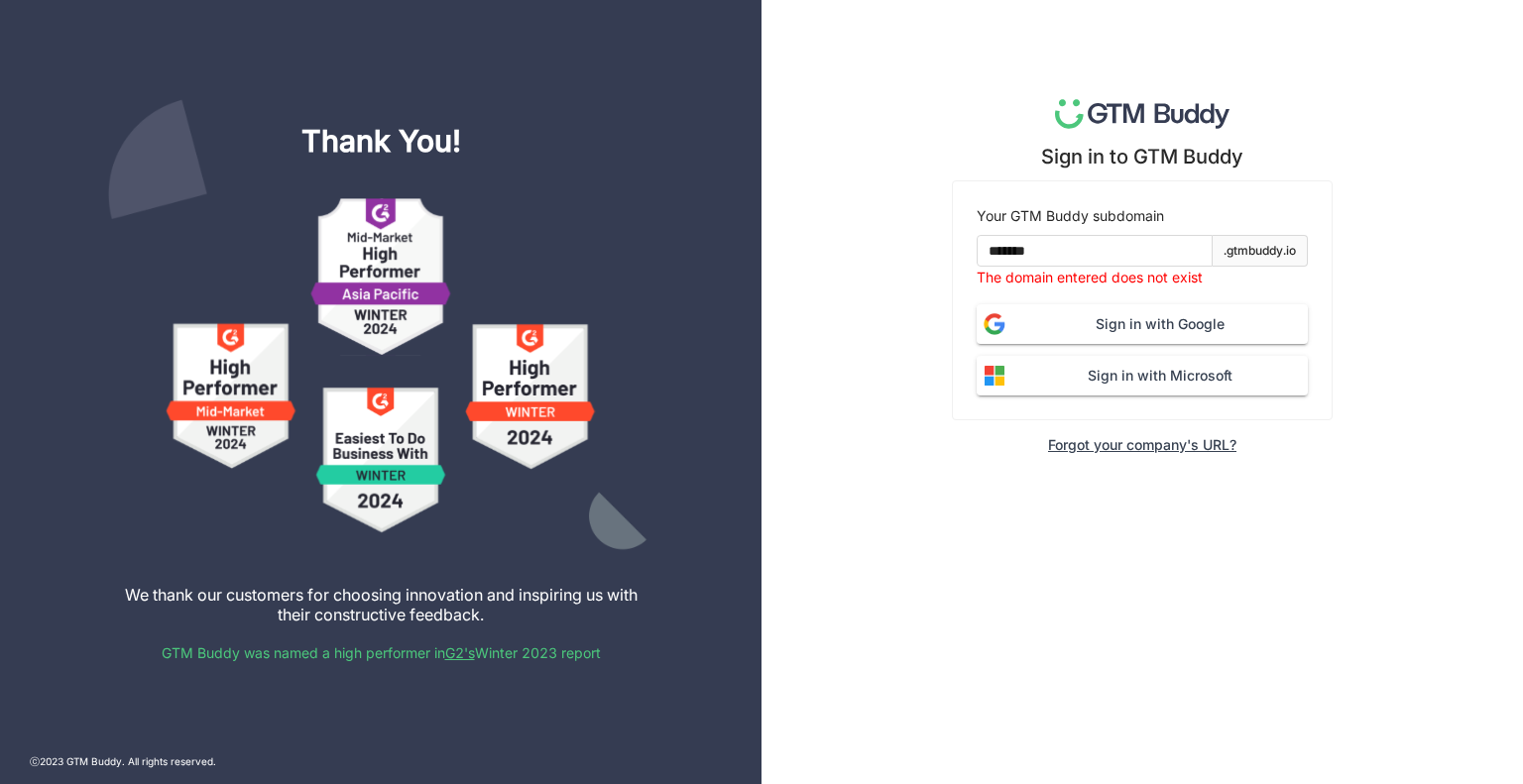 click on "Sign in with Google" 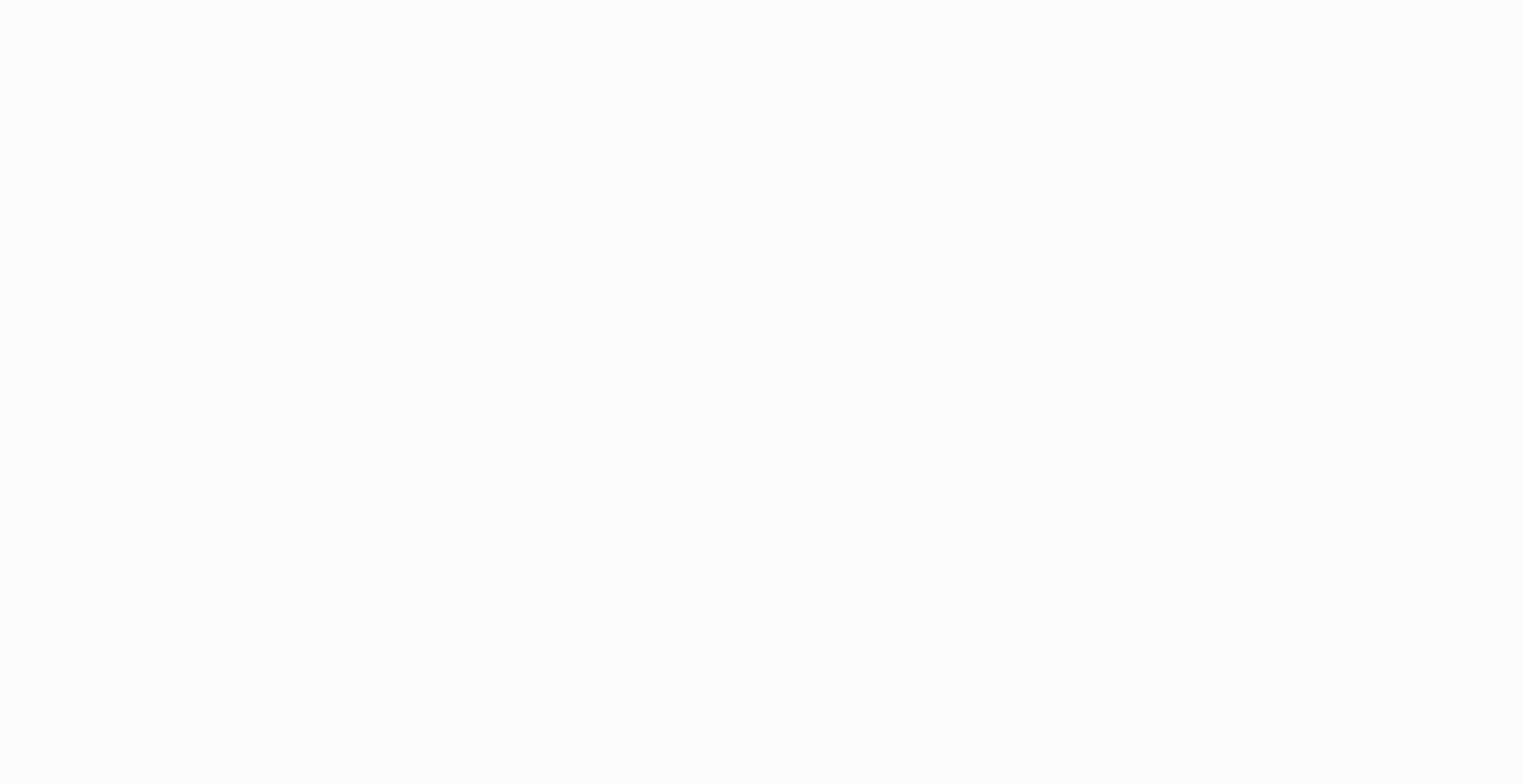 scroll, scrollTop: 0, scrollLeft: 0, axis: both 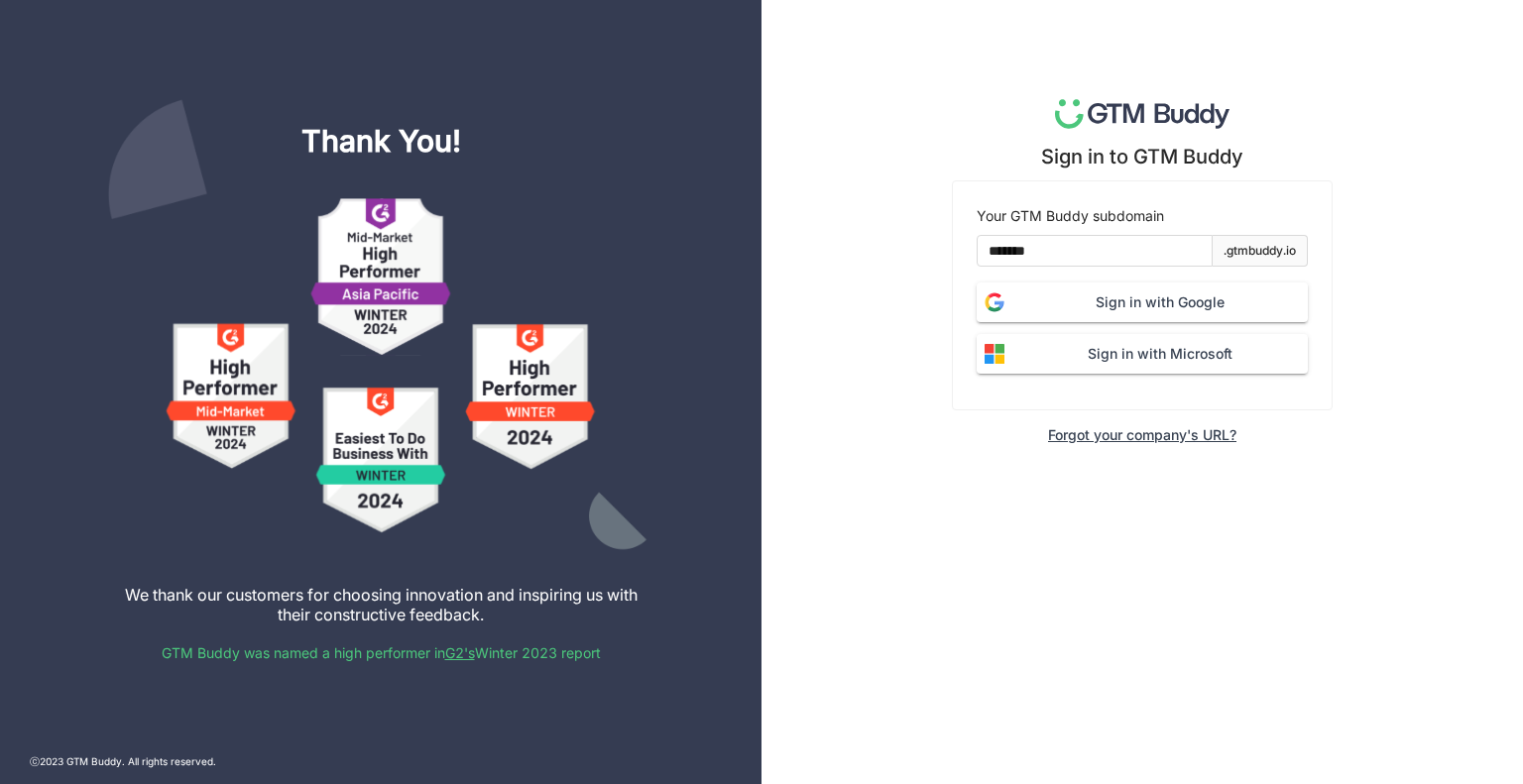 click on "Sign in with Google" 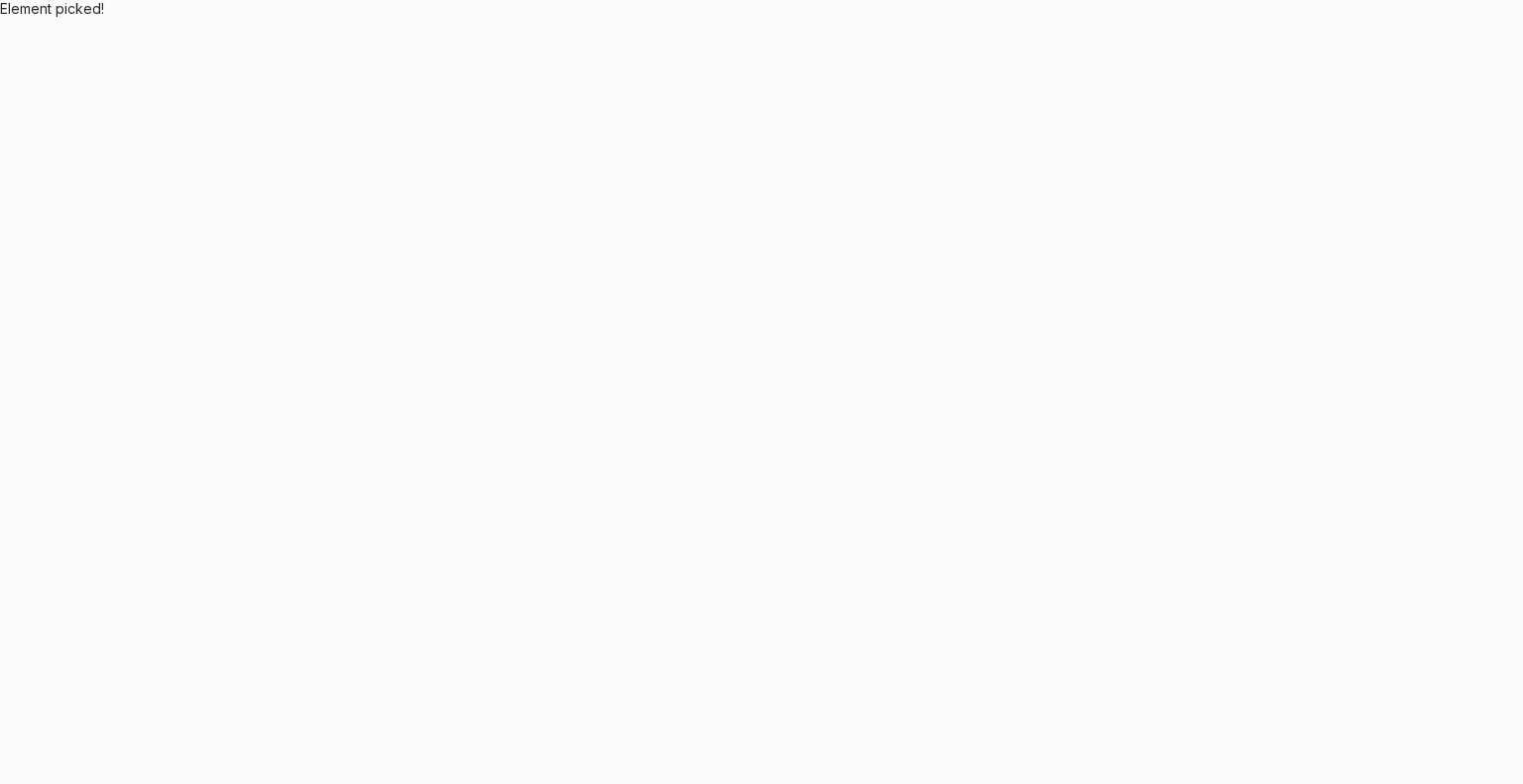 scroll, scrollTop: 0, scrollLeft: 0, axis: both 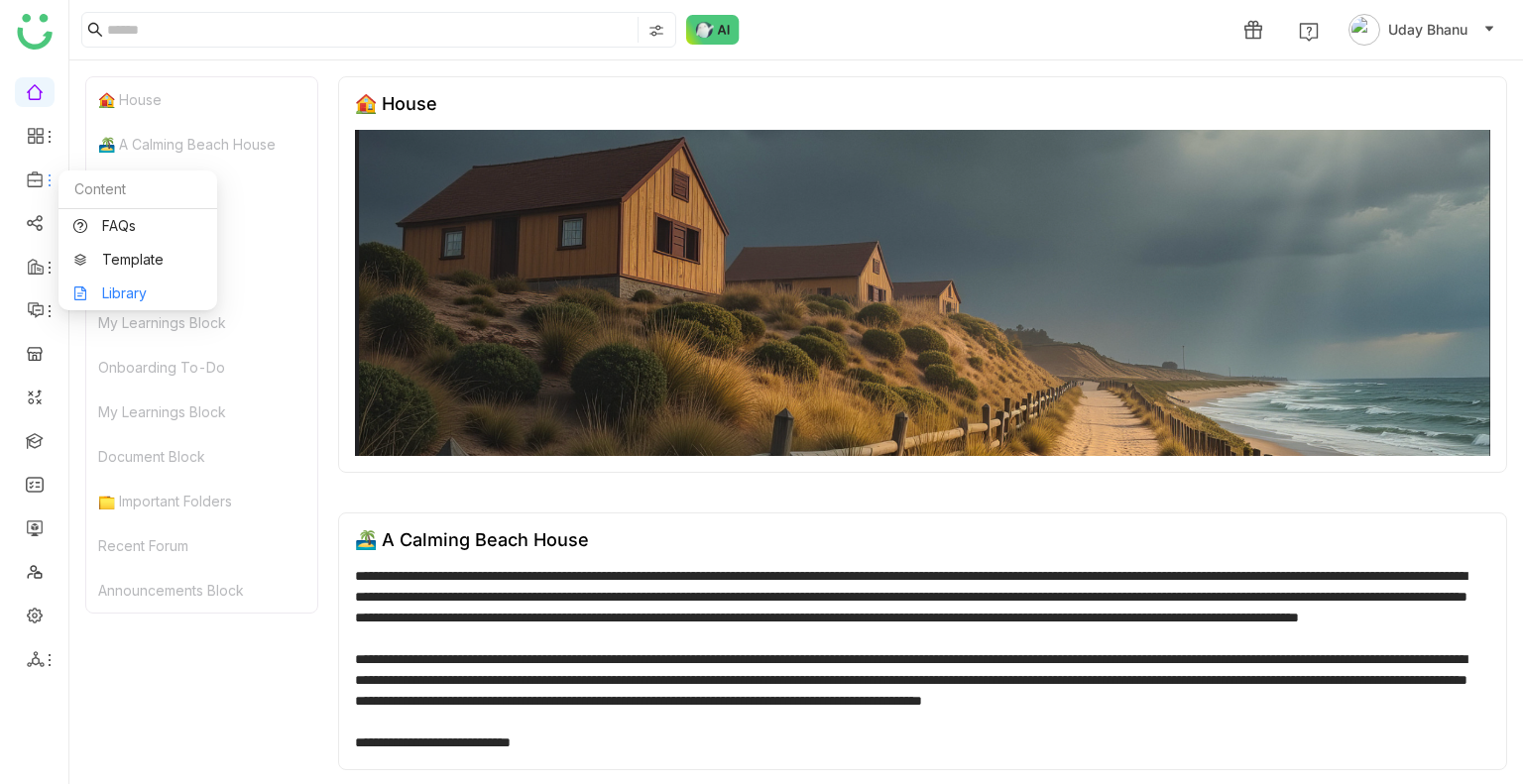 click on "Library" at bounding box center [138, 293] 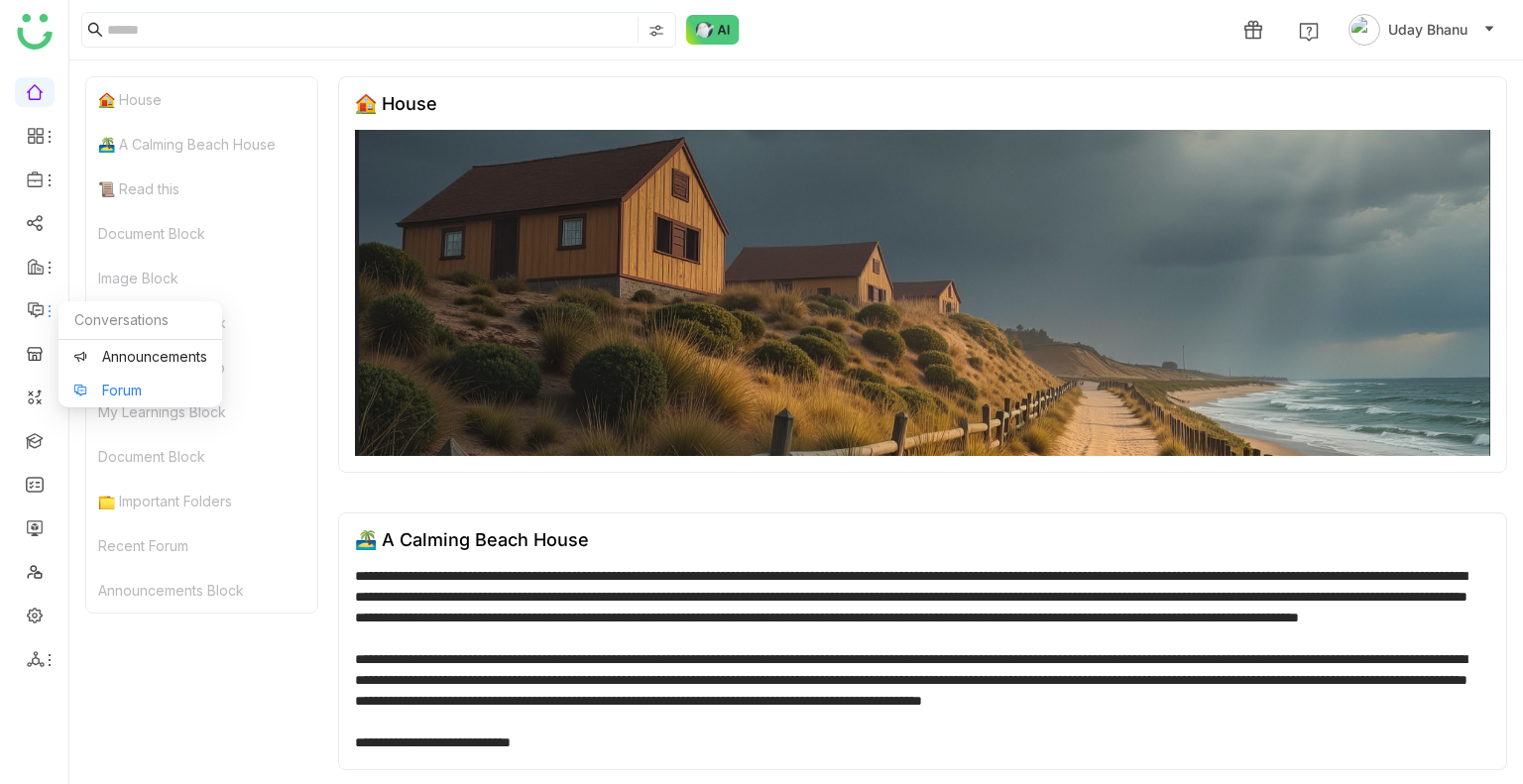 click on "Forum" at bounding box center [140, 391] 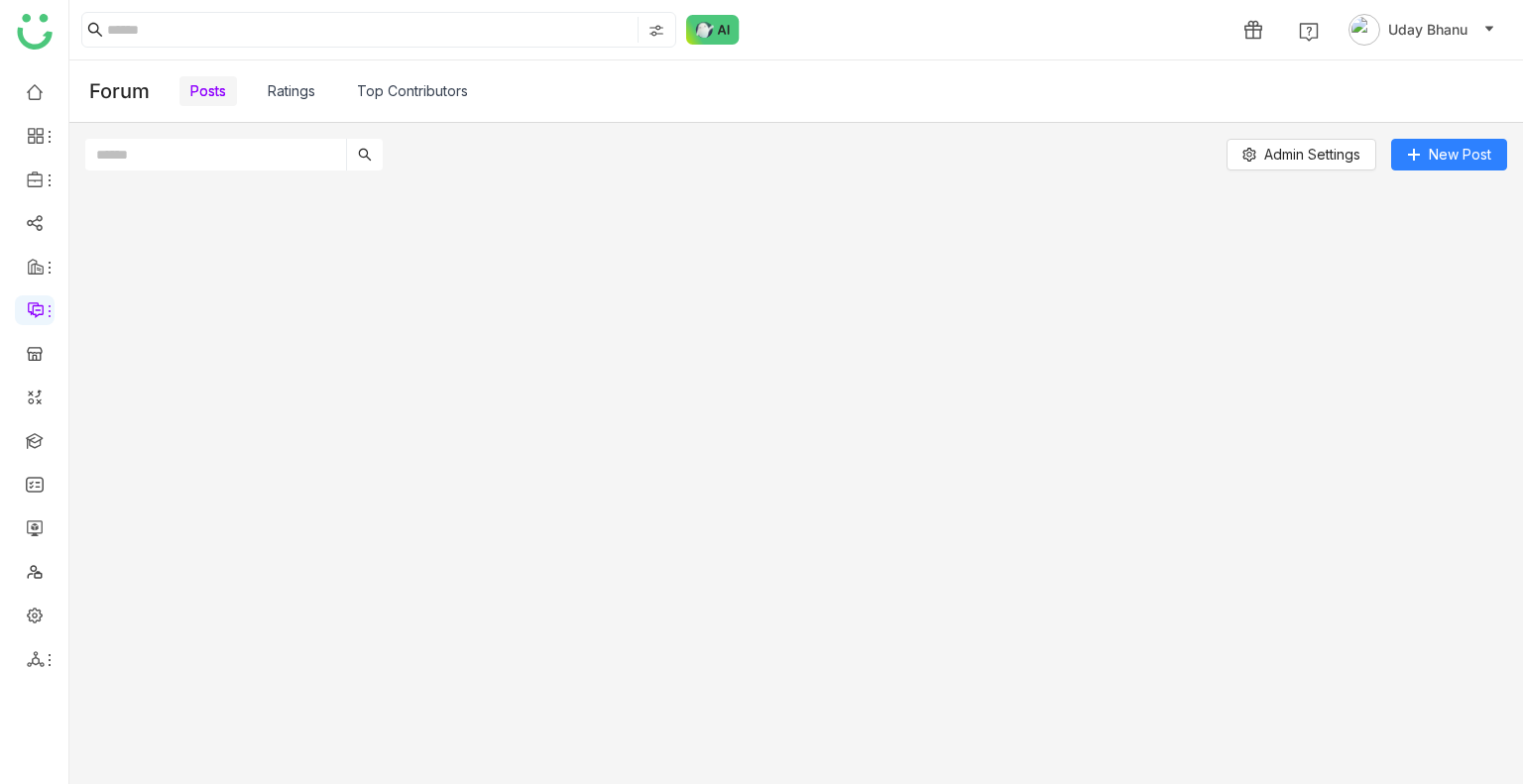 click on "Top Contributors" at bounding box center [412, 91] 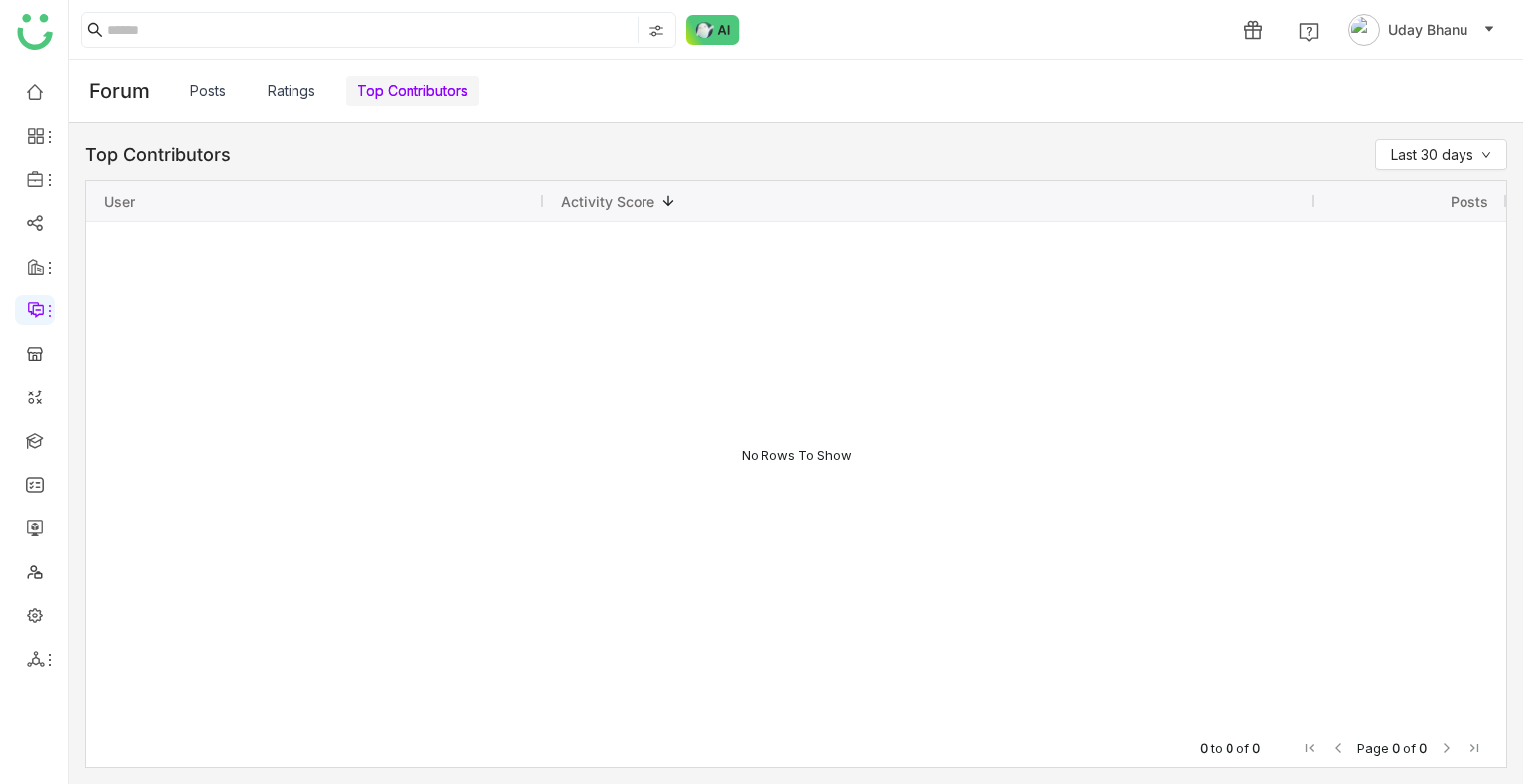 click 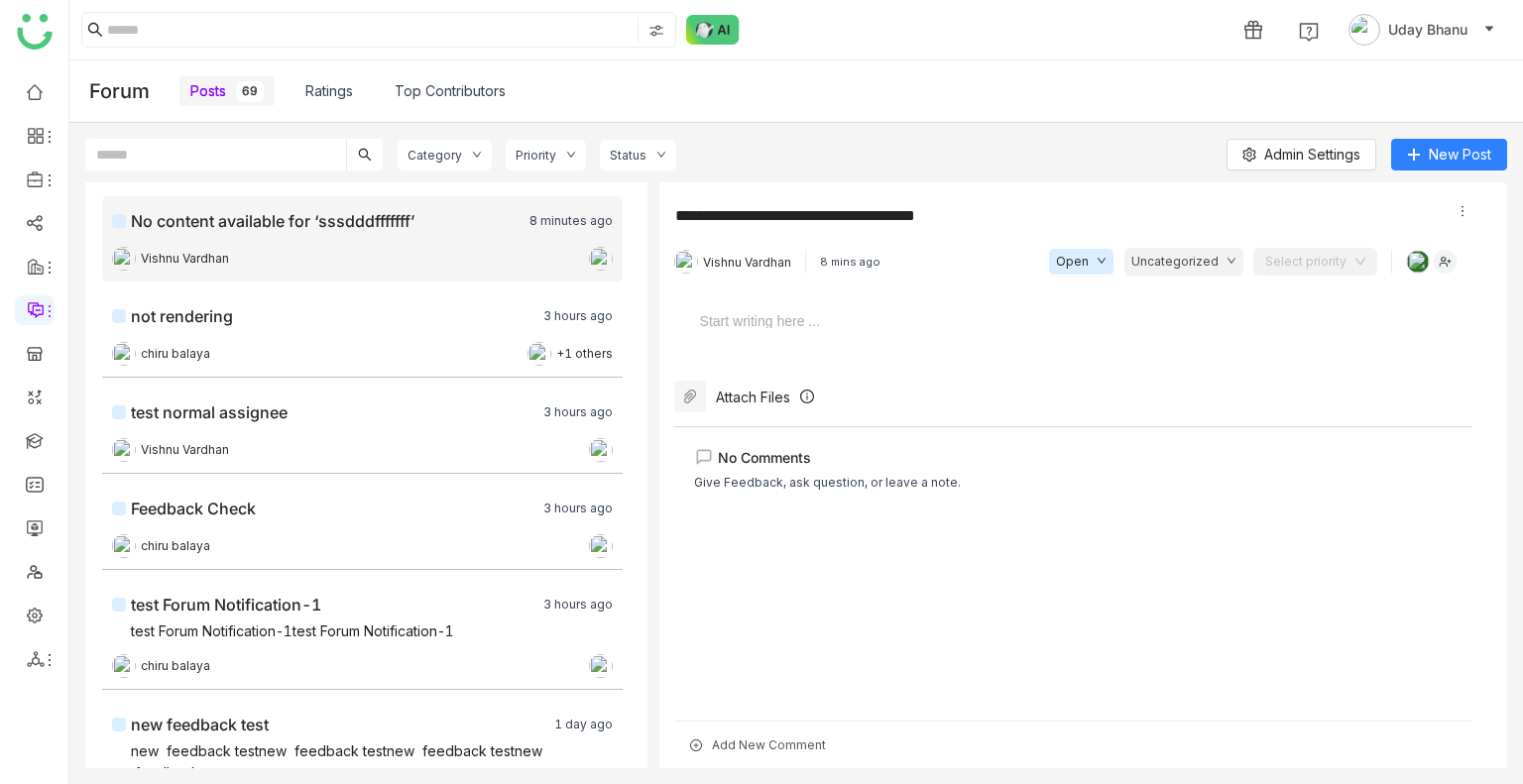 click 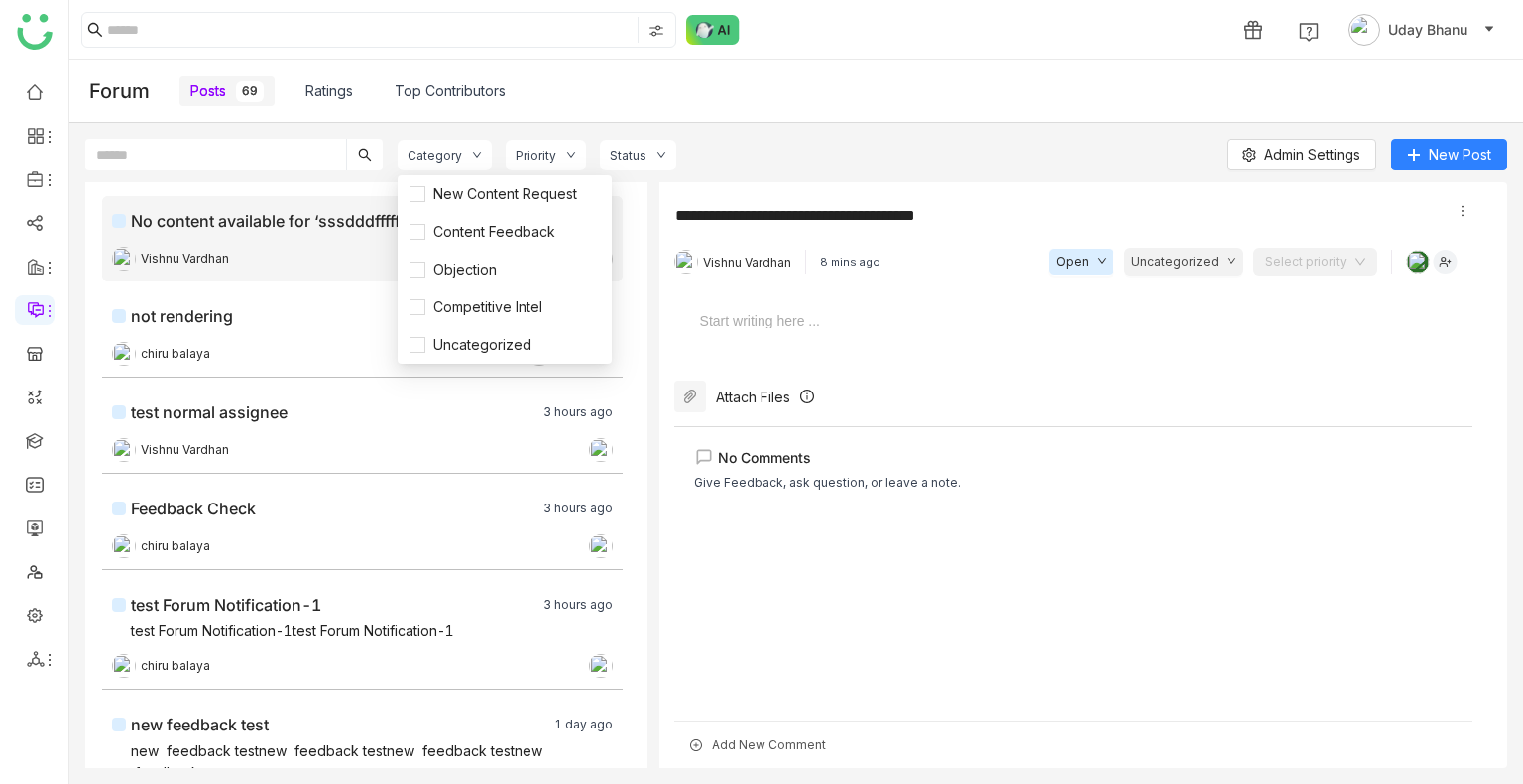 click on "Category Priority Status  Admin Settings   New Post
No content available for ‘sssdddfffffff’  8 minutes ago   Vishnu Vardhan  not rendering   3 hours ago   chiru balaya   +1 others  test normal assignee   3 hours ago   Vishnu Vardhan  Feedback Check   3 hours ago   chiru balaya  test Forum Notification-1  3 hours ago  test Forum Notification-1test Forum Notification-1  chiru balaya  new  feedback test  1 day ago  new  feedback testnew  feedback testnew  feedback testnew  feedback...  Uday Bhanu   +2 others  helooo   1 day ago  test the feedback while assigning   Uday Bhanu  Hellooo   1 day ago  test the default assignee  Uday Bhanu   +3 others  helooo 12e  1 day ago   Uday Bhanu   +2 others  new feedback test  1 day ago  helo udayy  Uday Bhanu   +2 others  1 Hello test the feedback   1 day ago  helo udayy how are you  Uday Bhanu   +2 others  1 New notification test   1 day ago  Test the notification for the default user  Uday Bhanu  1 1 test testing  1 day ago   Sravani Jatoth   1 day ago   Open  ×" 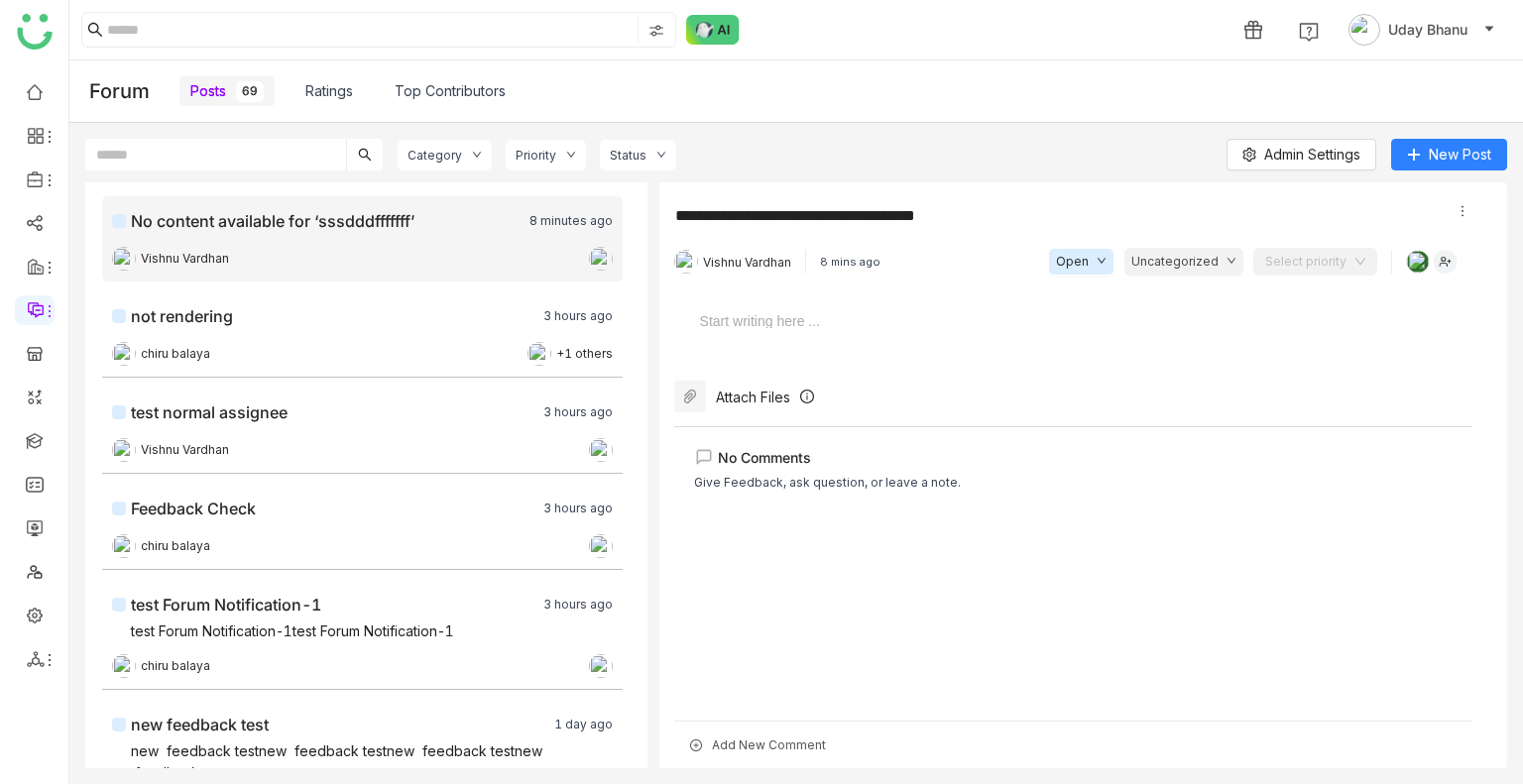 click on "Ratings" at bounding box center [329, 91] 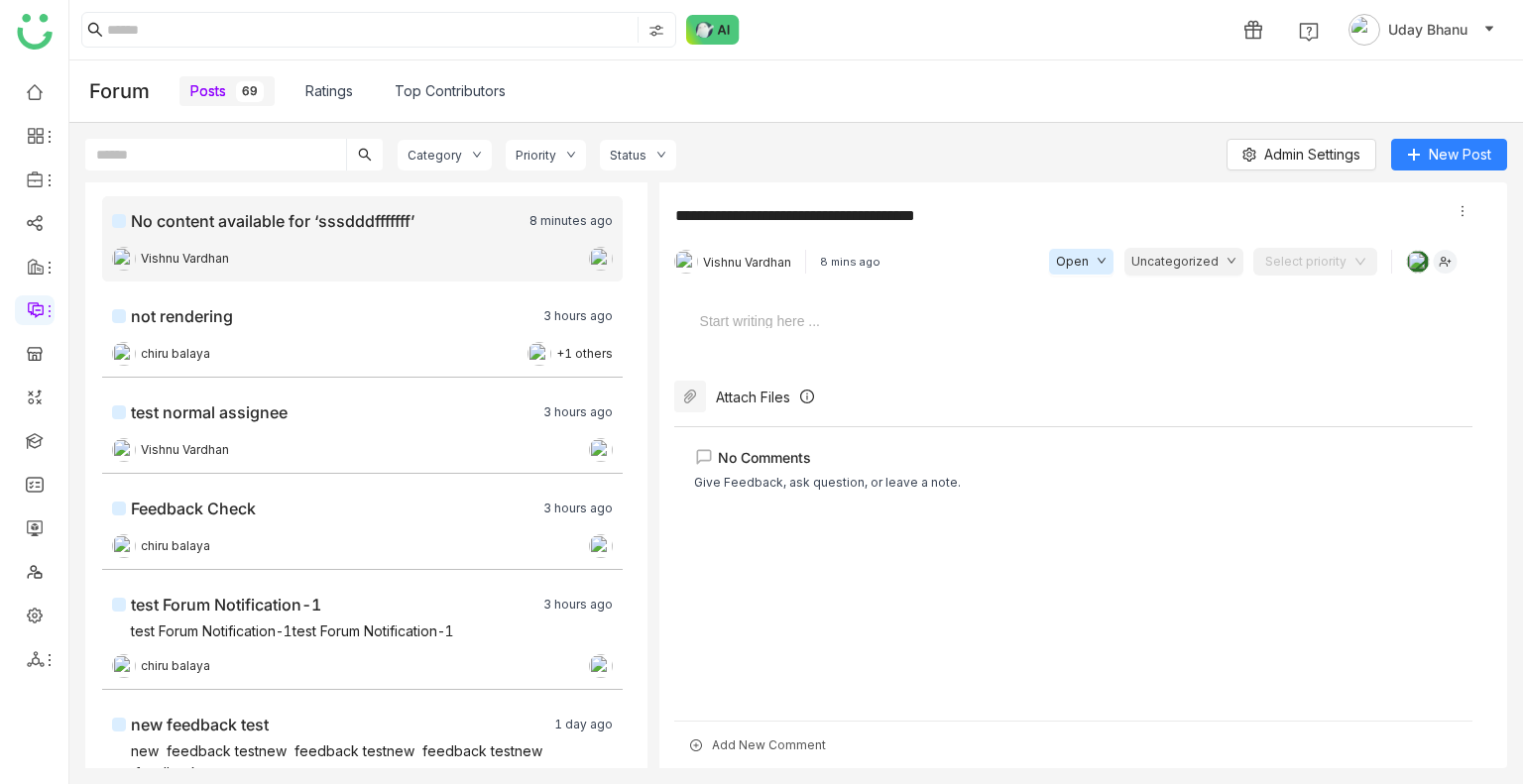 click on "Ratings" at bounding box center (329, 91) 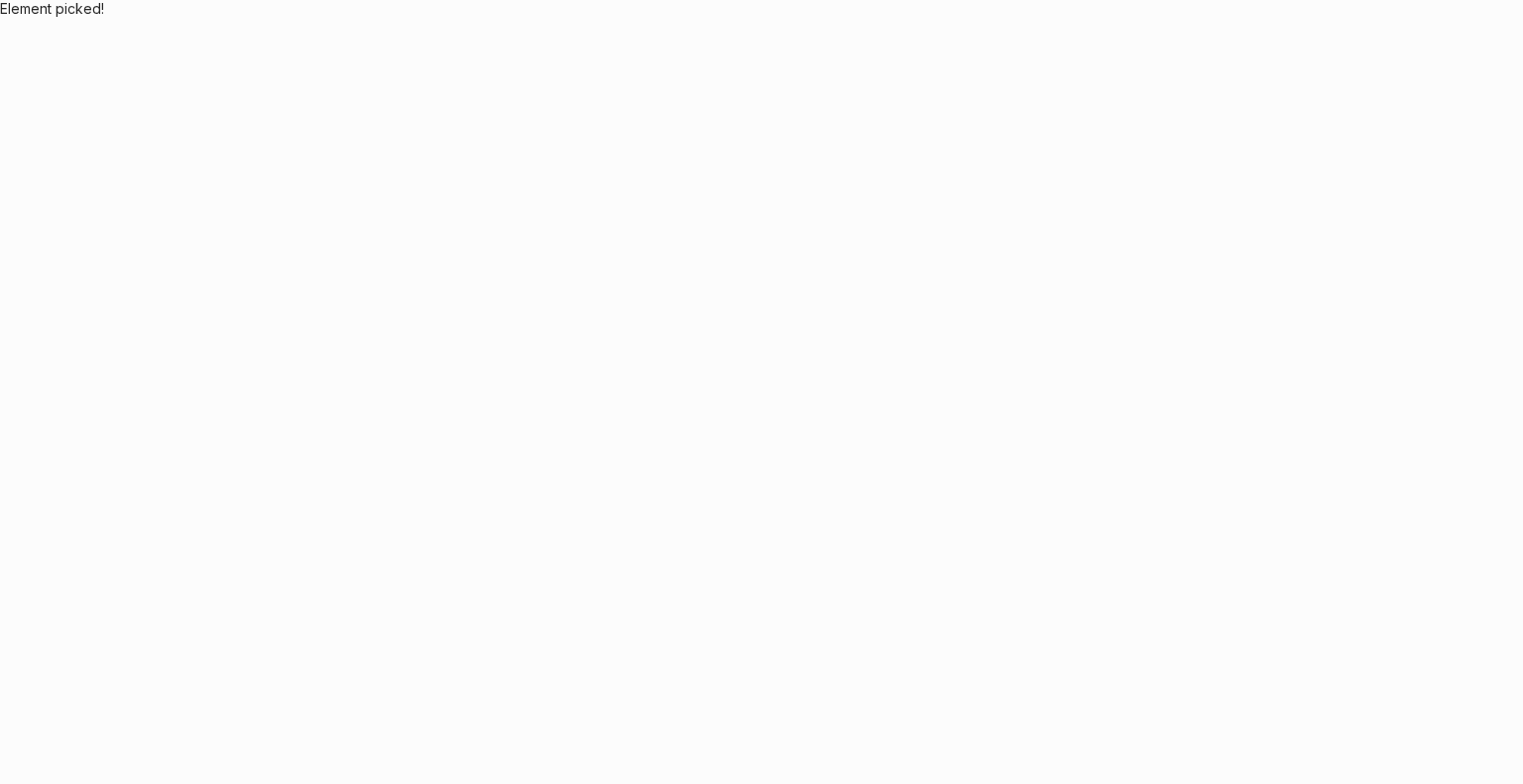 scroll, scrollTop: 0, scrollLeft: 0, axis: both 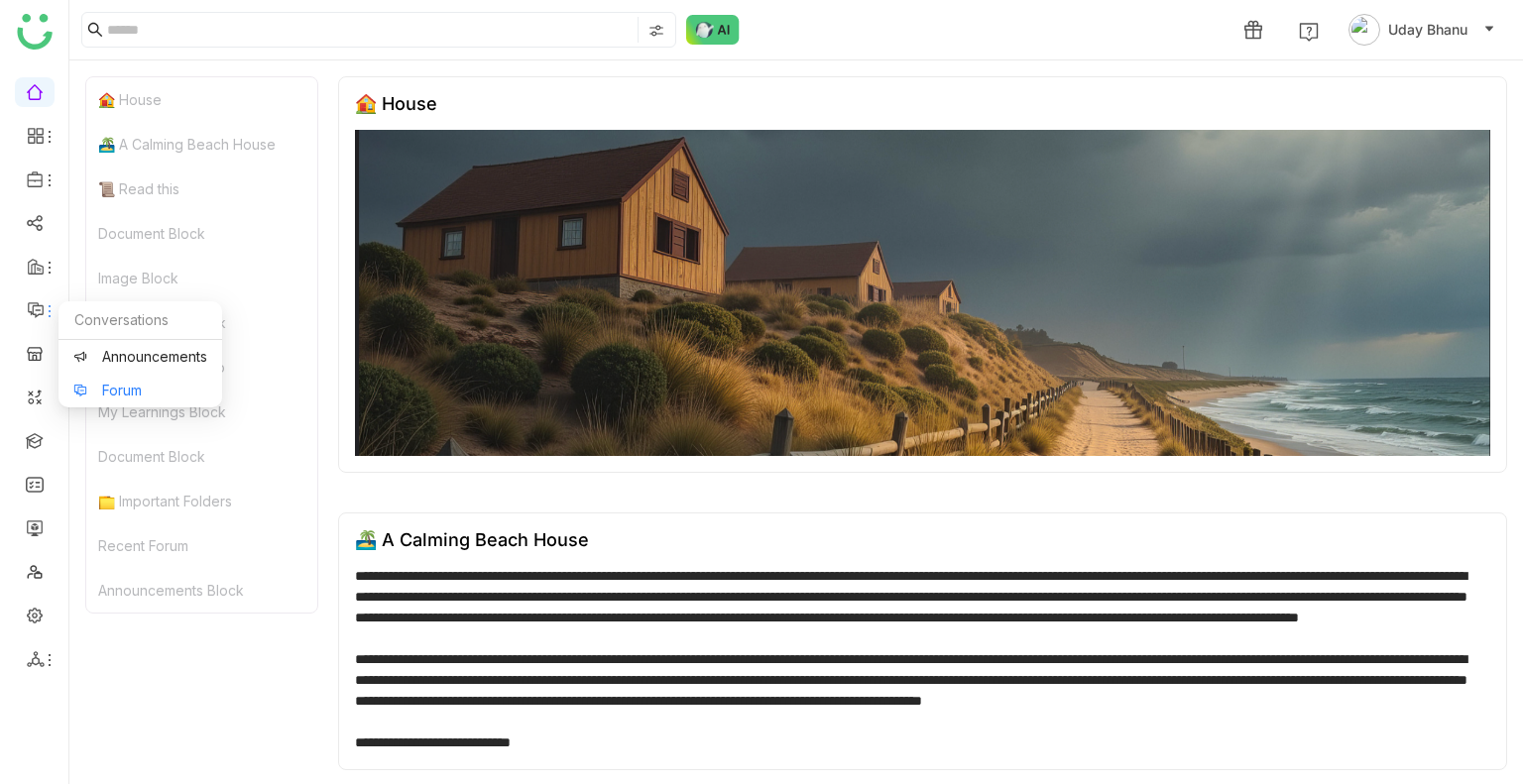 click on "Forum" at bounding box center [140, 391] 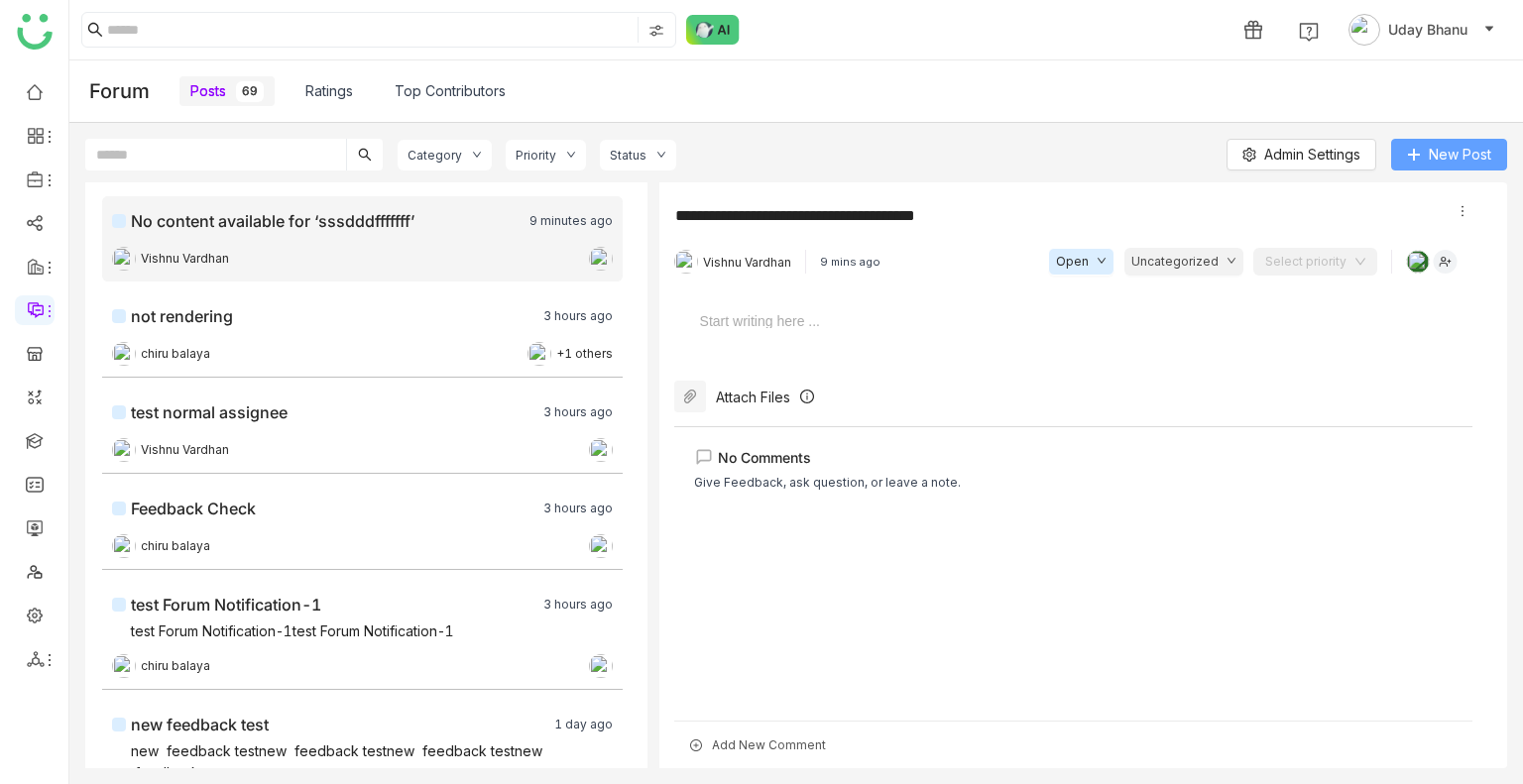 click on "New Post" 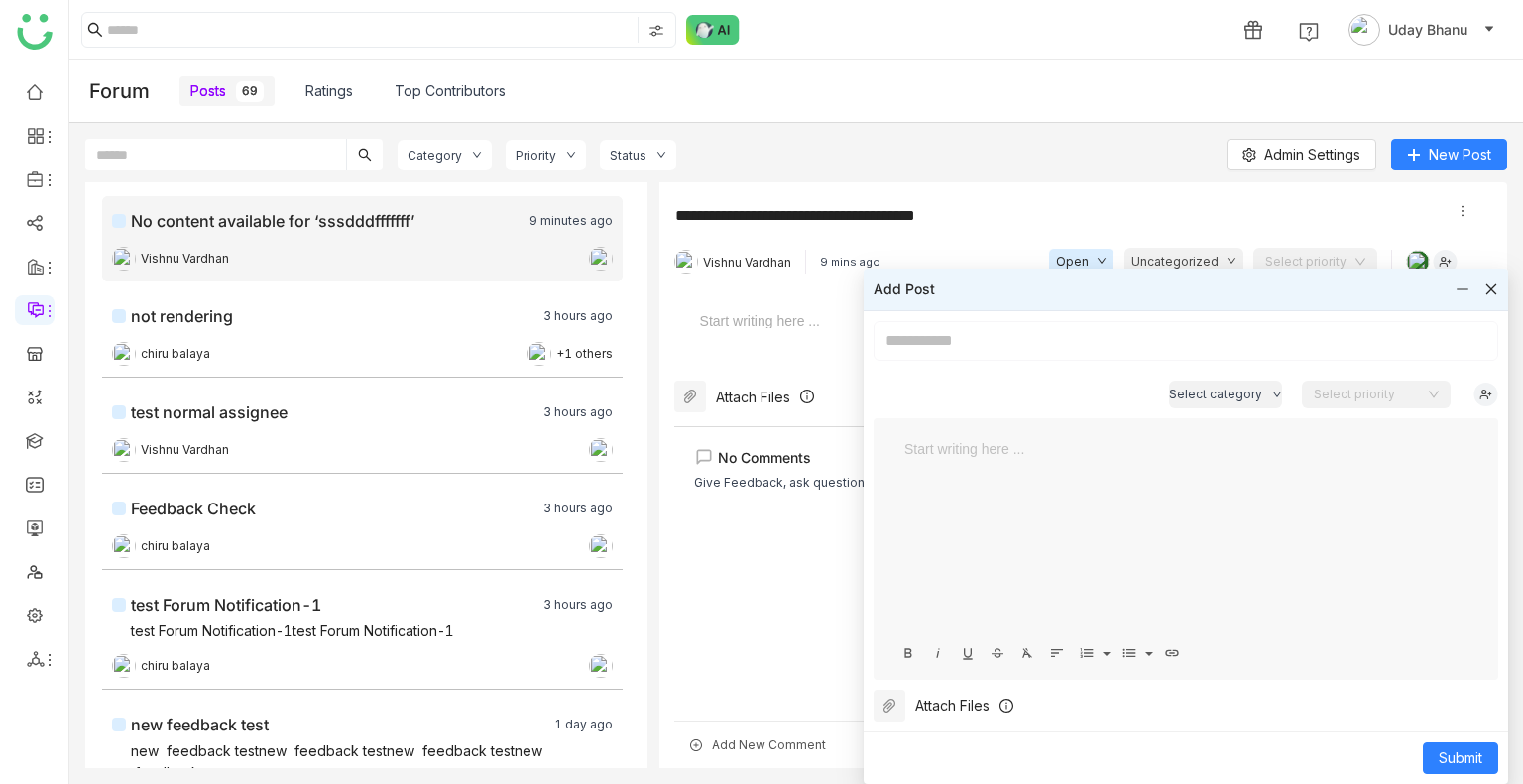 drag, startPoint x: 1233, startPoint y: 384, endPoint x: 1228, endPoint y: 399, distance: 15.811388 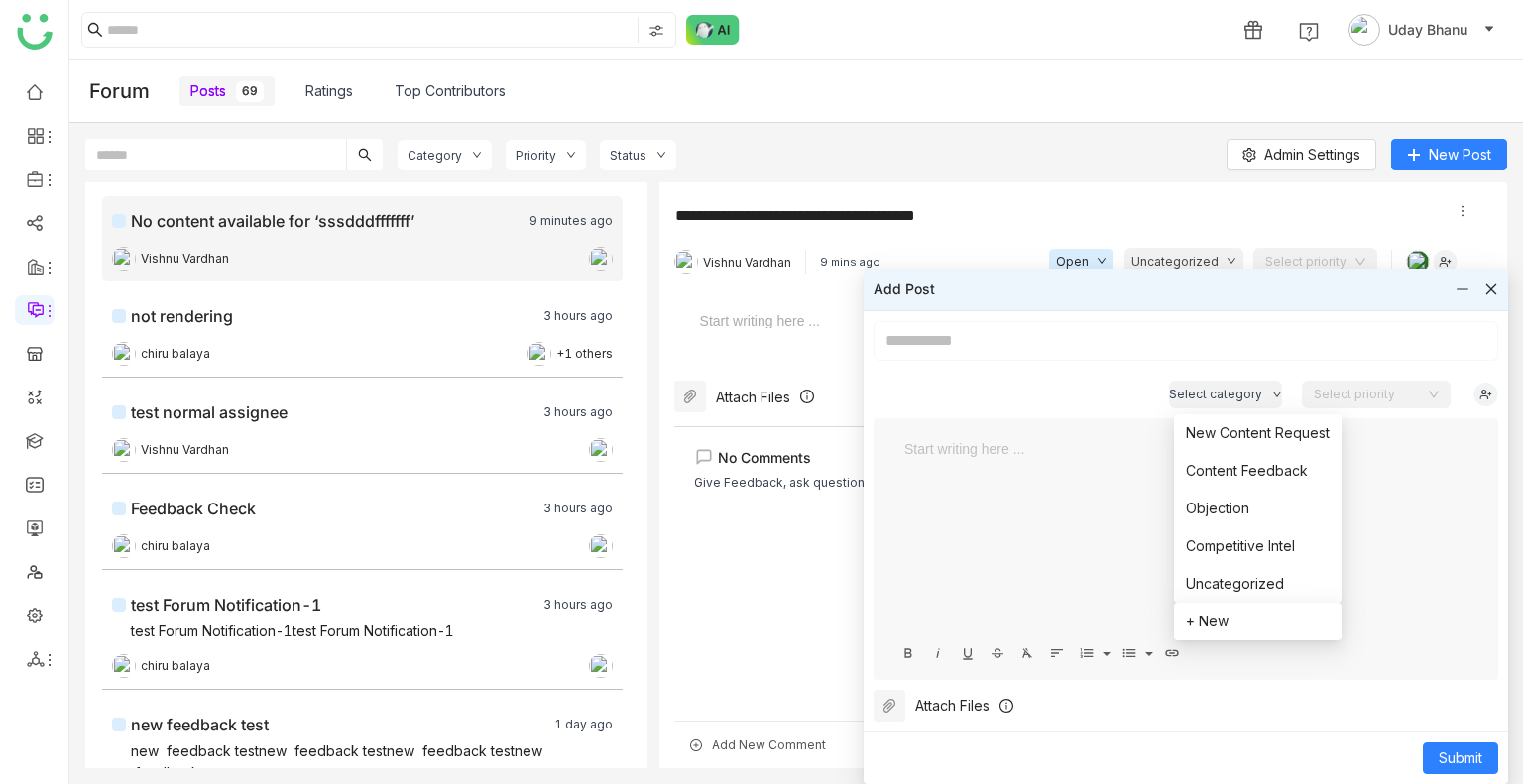 click on "Select category" at bounding box center (1216, 394) 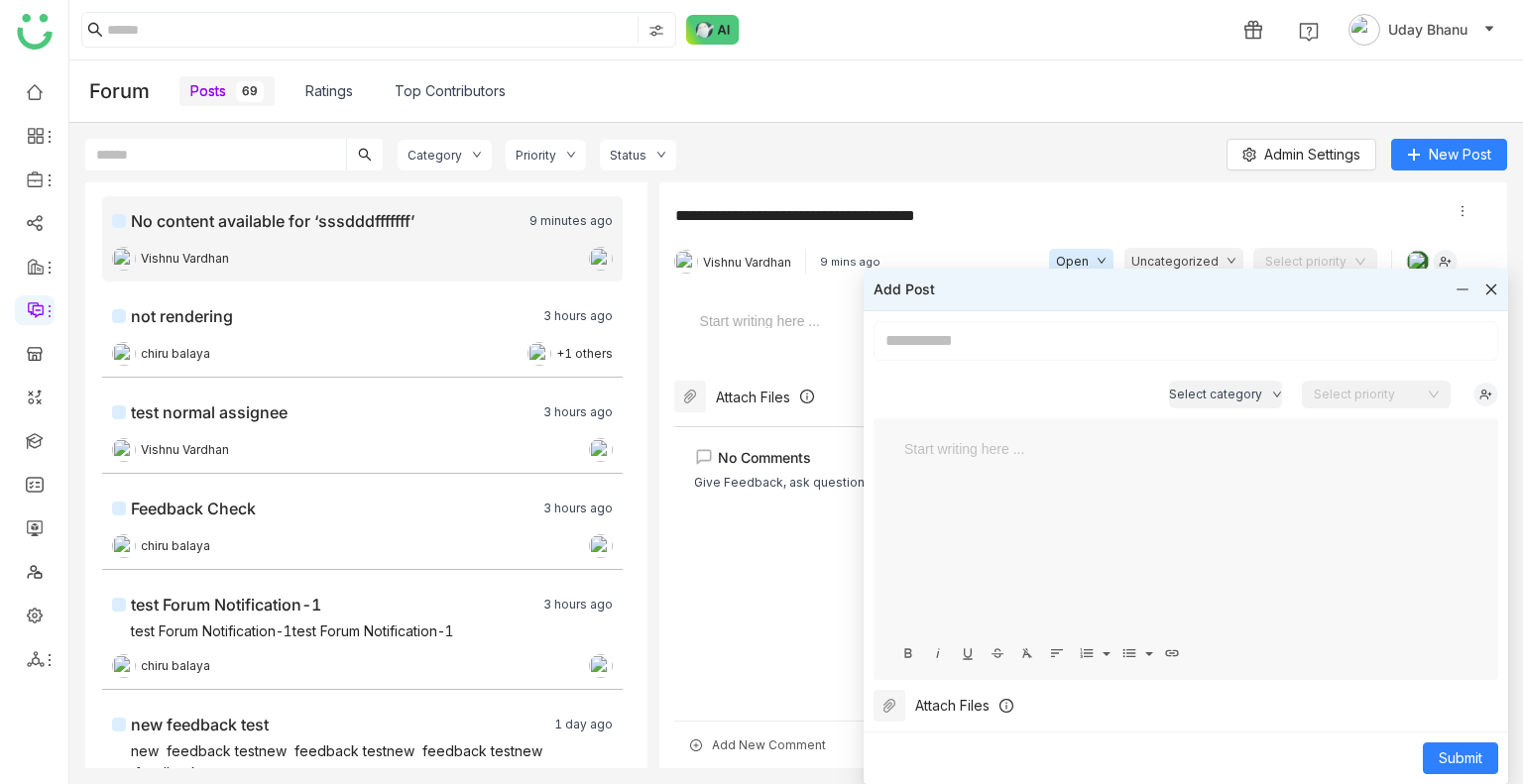 click 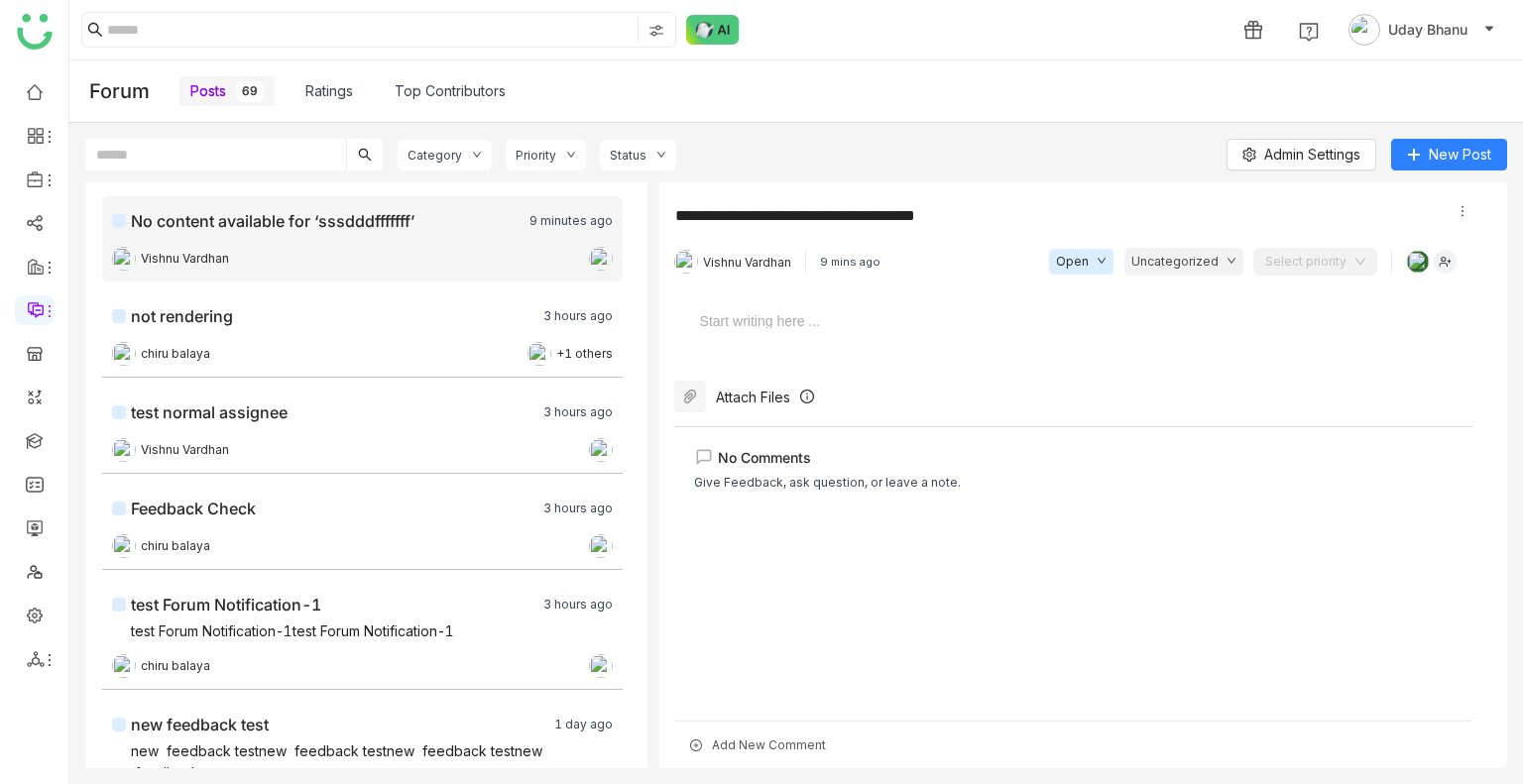 click on "Ratings" at bounding box center [329, 91] 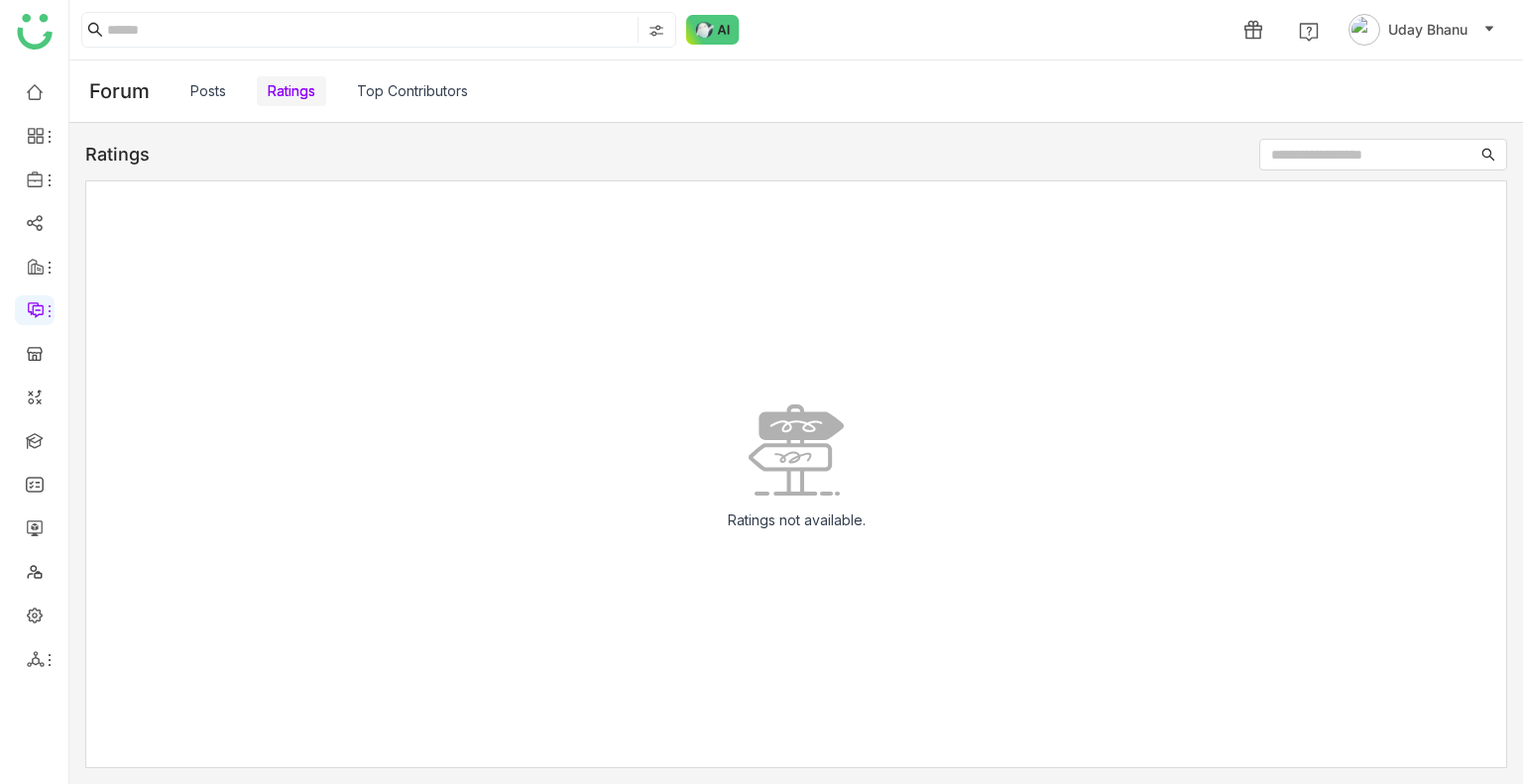click on "Top Contributors" at bounding box center [412, 91] 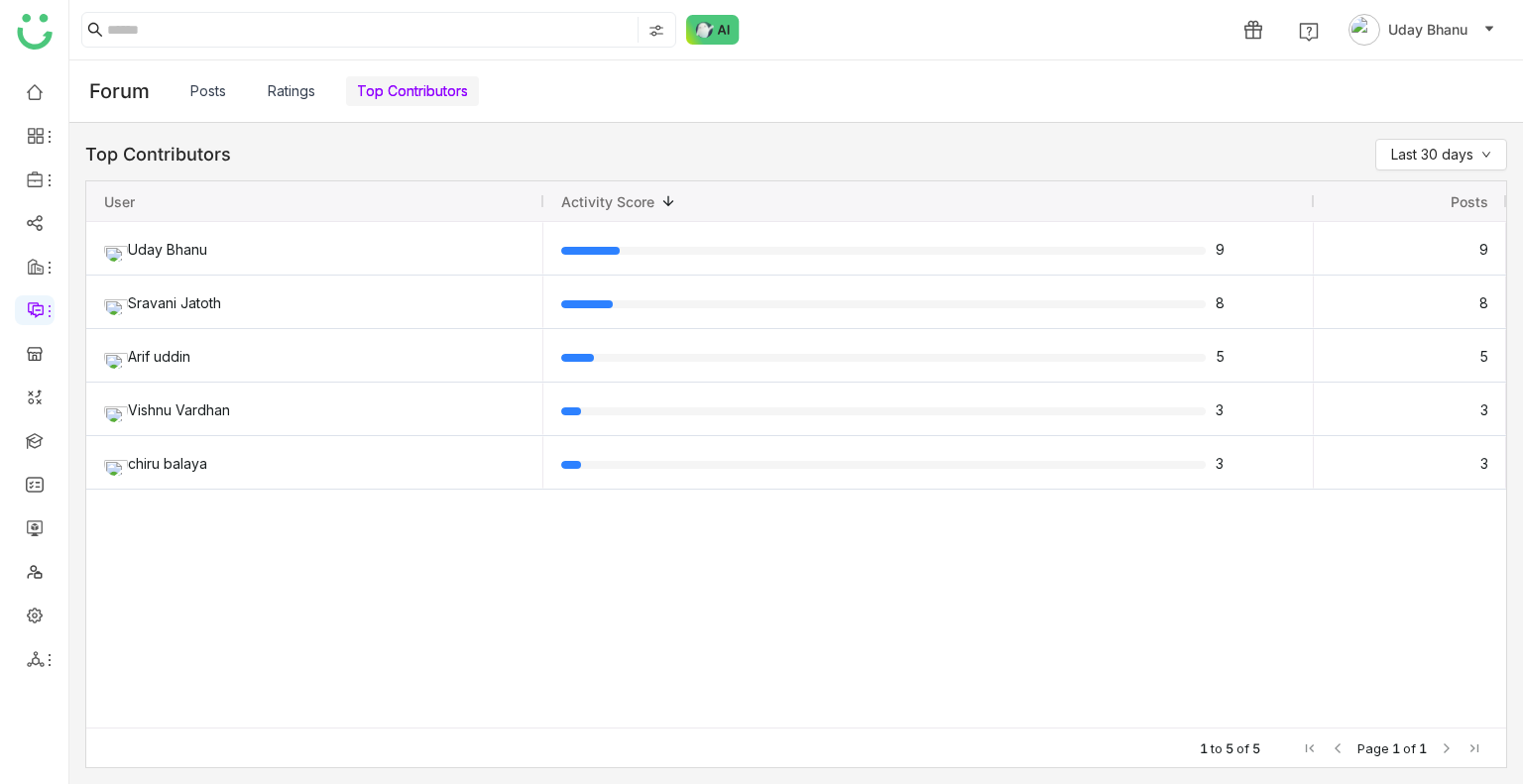 click on "Posts" at bounding box center (208, 91) 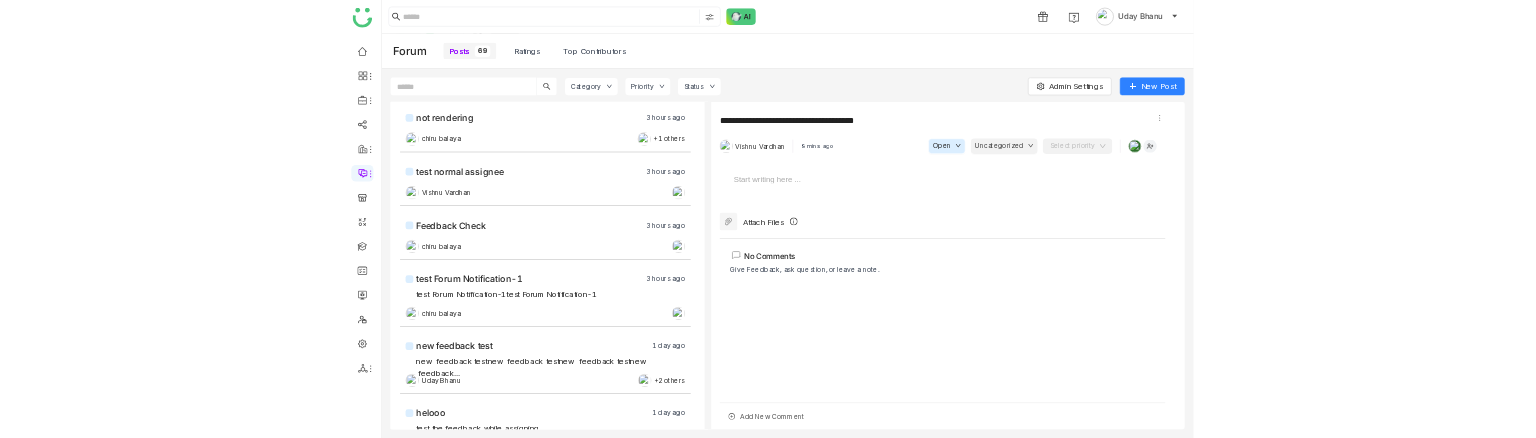 scroll, scrollTop: 0, scrollLeft: 0, axis: both 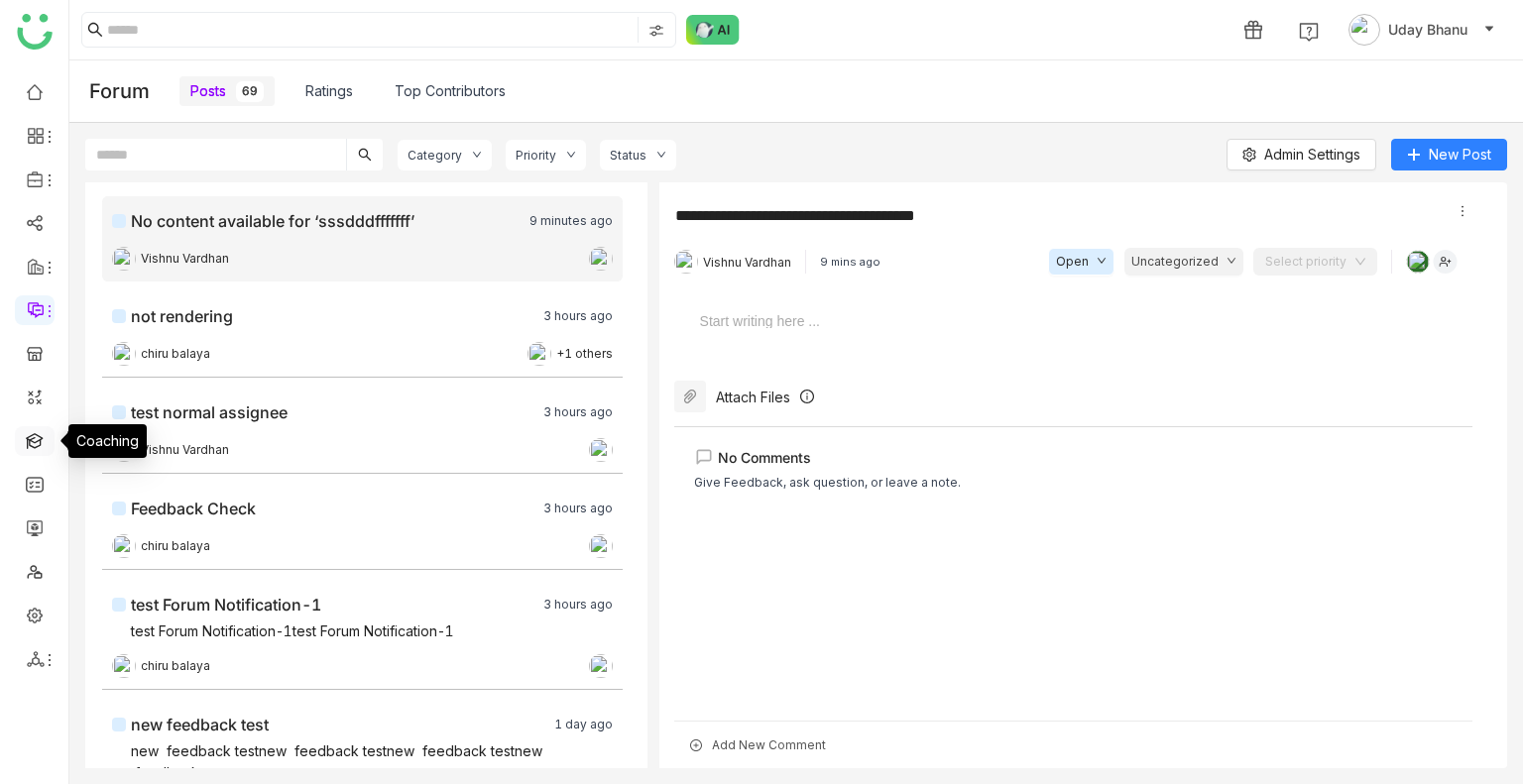 click at bounding box center [35, 439] 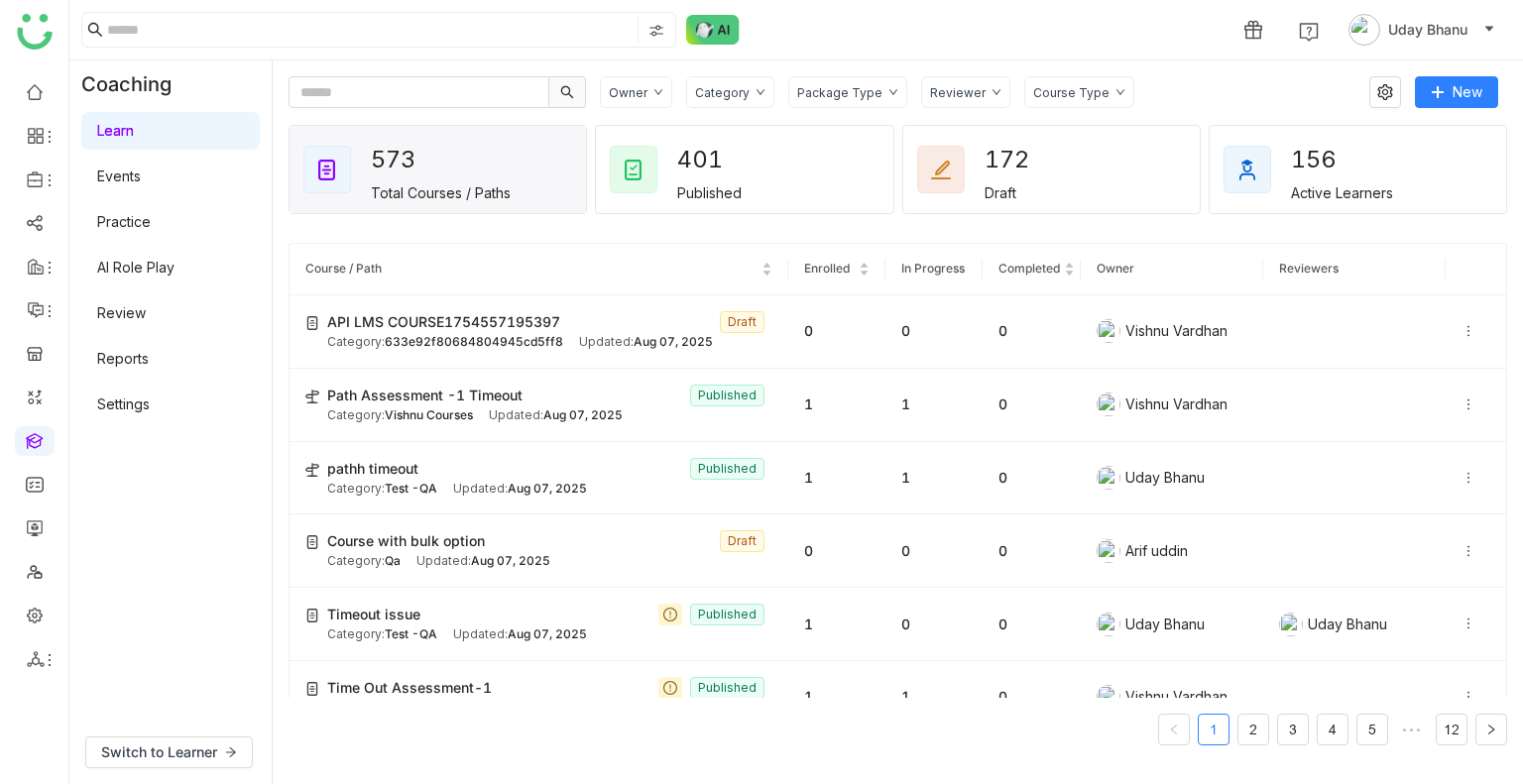 click on "Events" at bounding box center (119, 175) 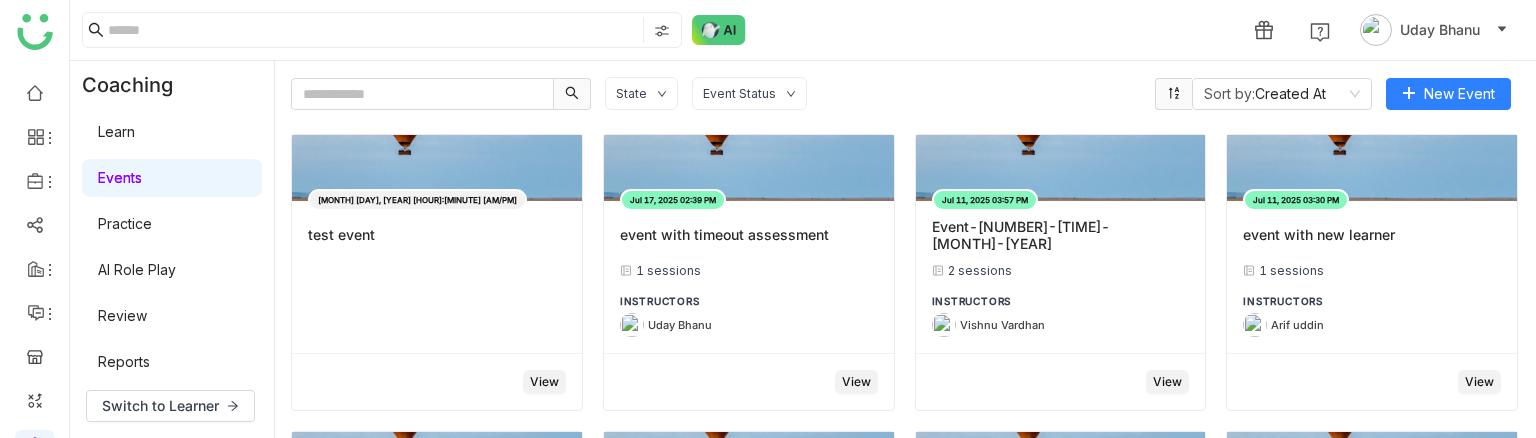 click on "Practice" at bounding box center [125, 223] 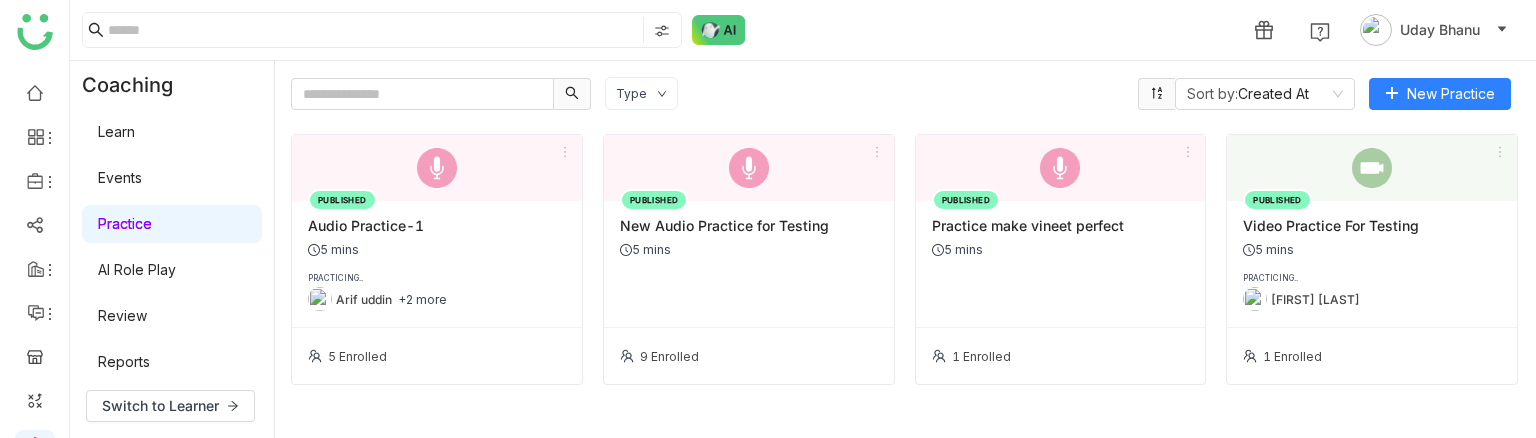 click on "AI Role Play" at bounding box center [137, 269] 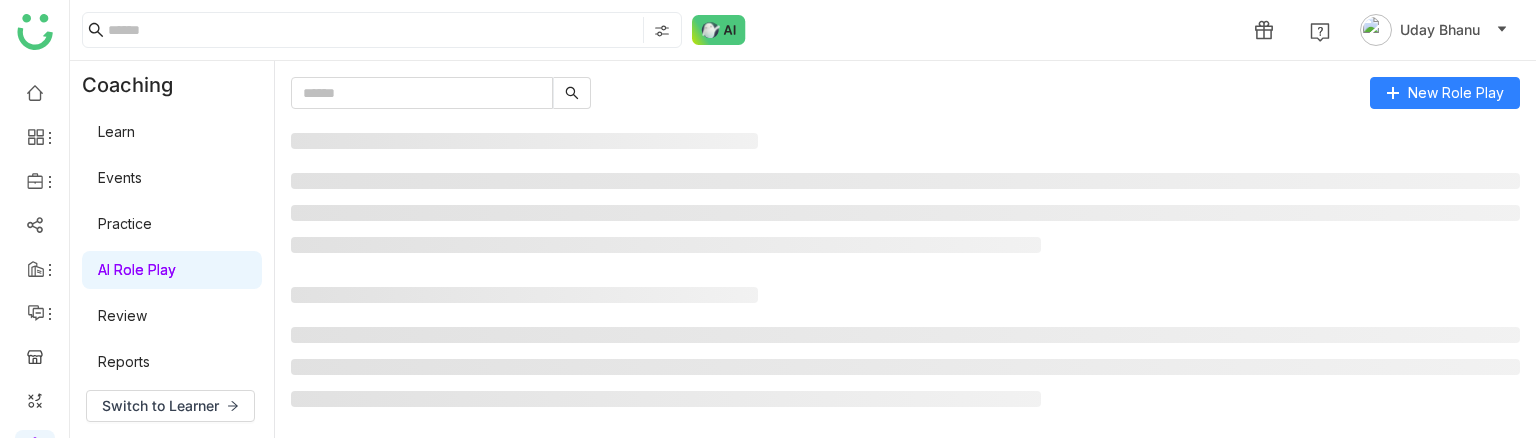 click on "AI Role Play" at bounding box center (137, 269) 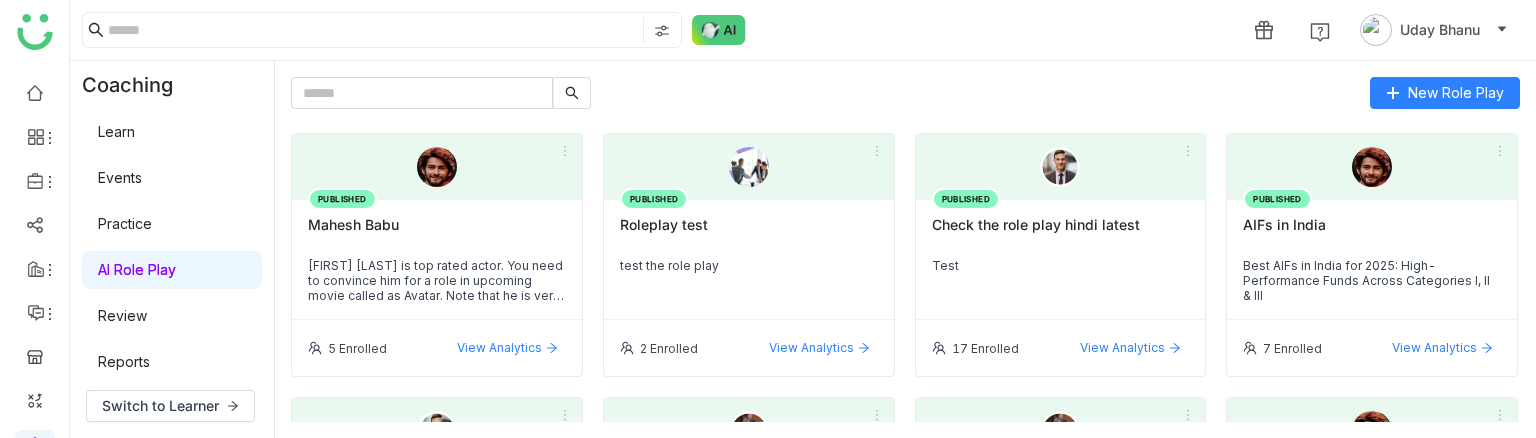 click on "Review" at bounding box center [122, 315] 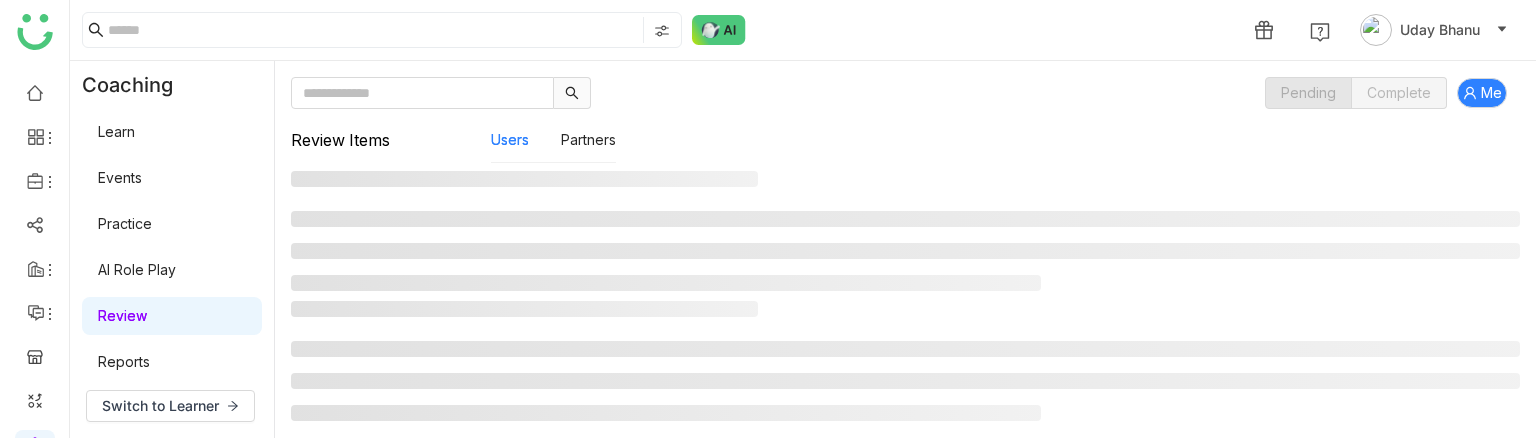 click on "Review" at bounding box center (122, 315) 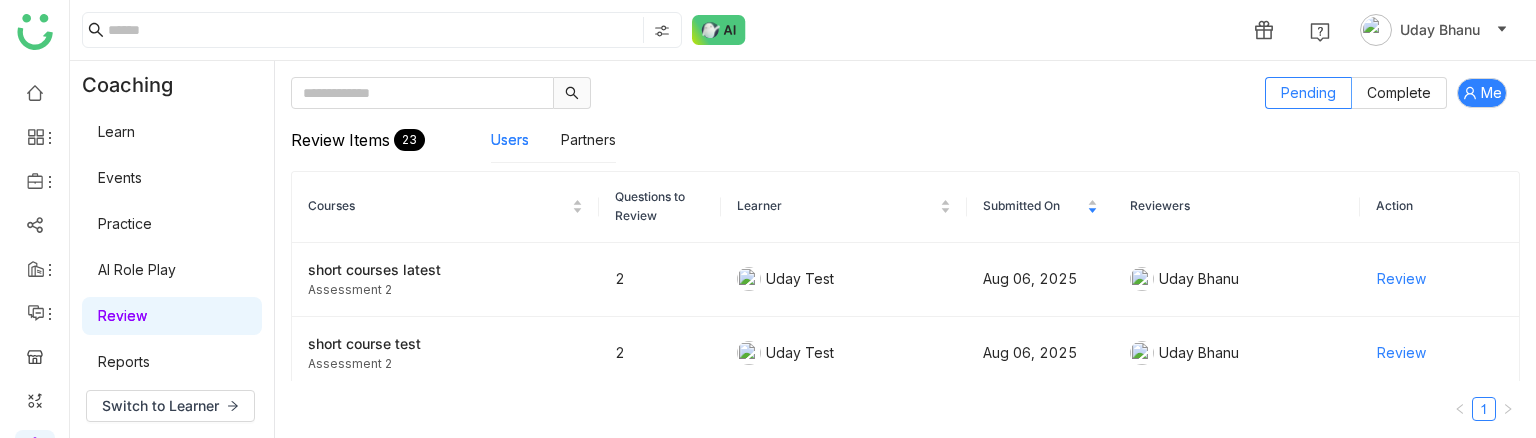 click on "Reports" at bounding box center (124, 361) 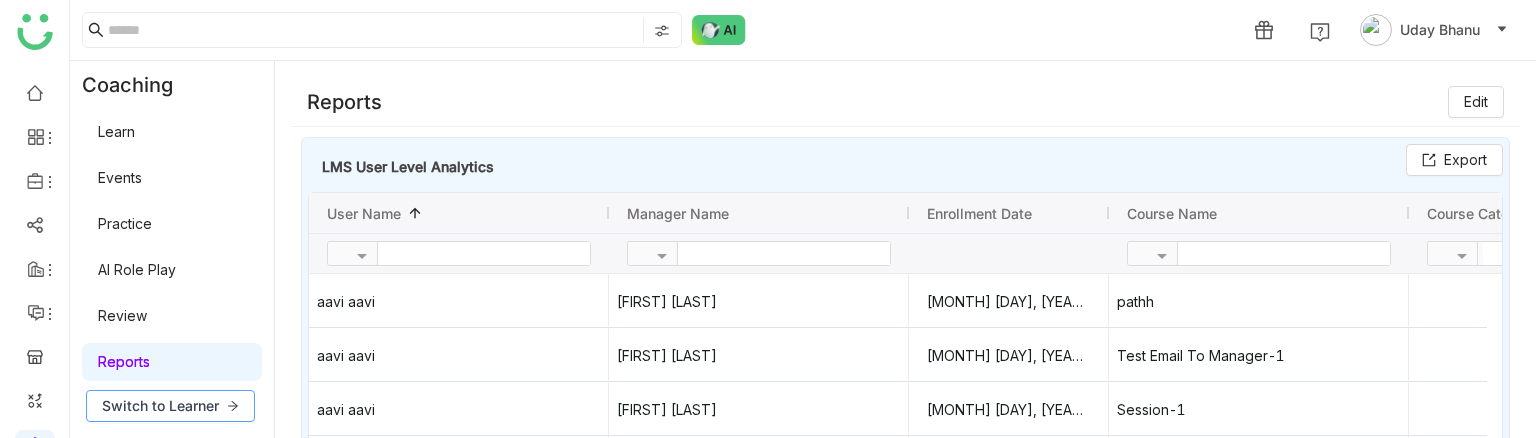 click on "Switch to Learner" 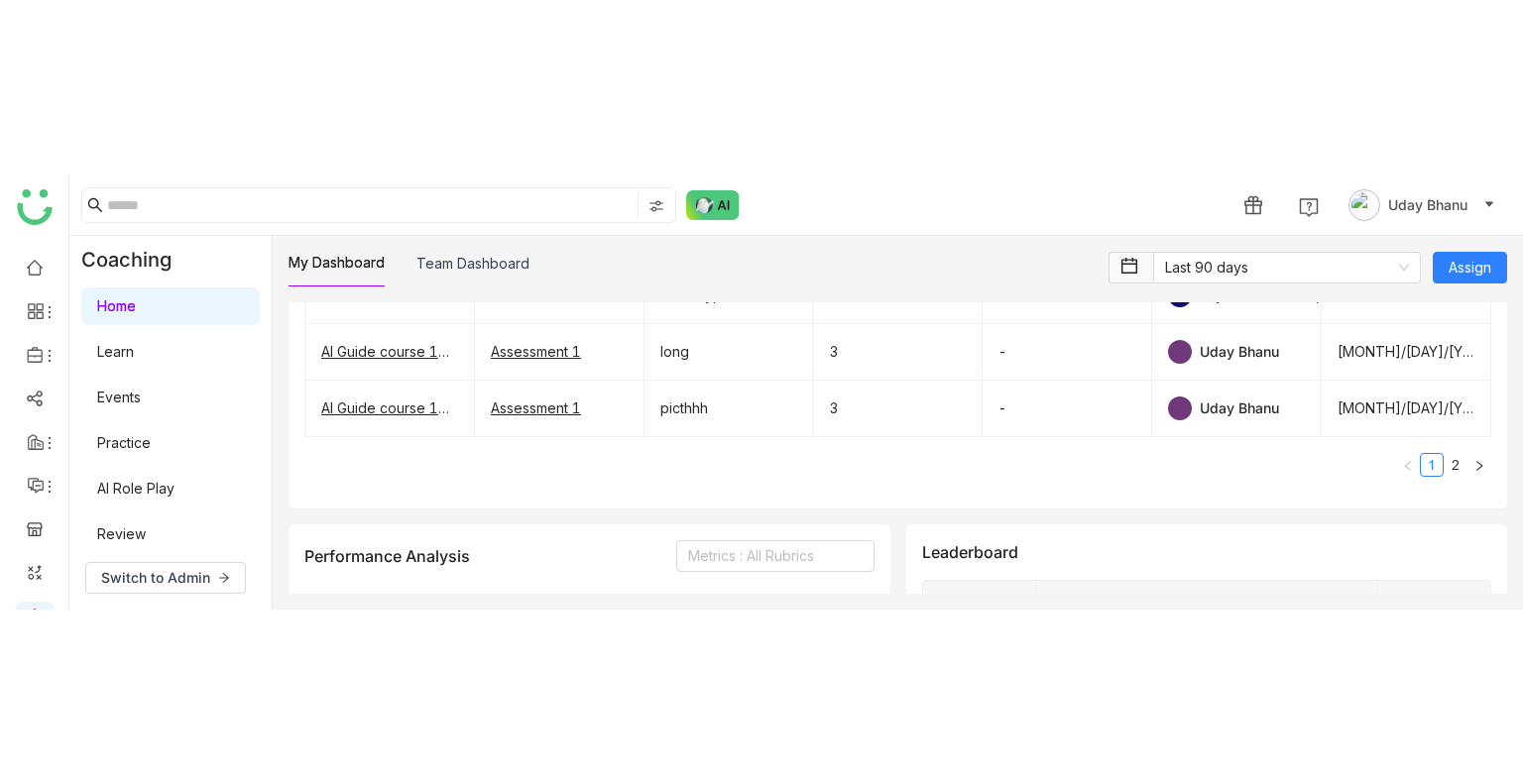 scroll, scrollTop: 1491, scrollLeft: 0, axis: vertical 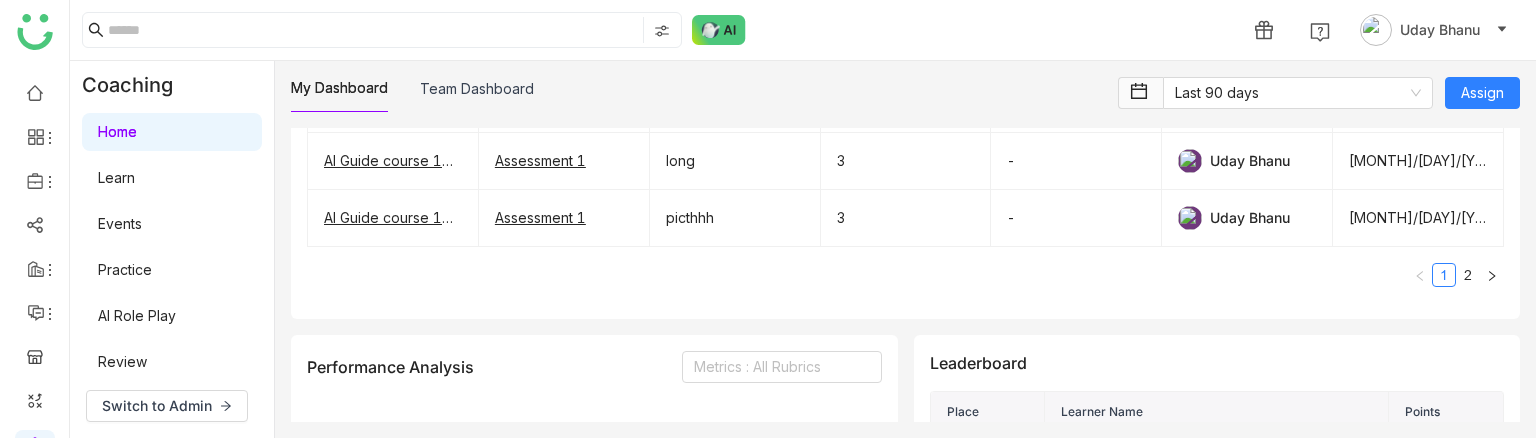 click on "Learn" at bounding box center [116, 177] 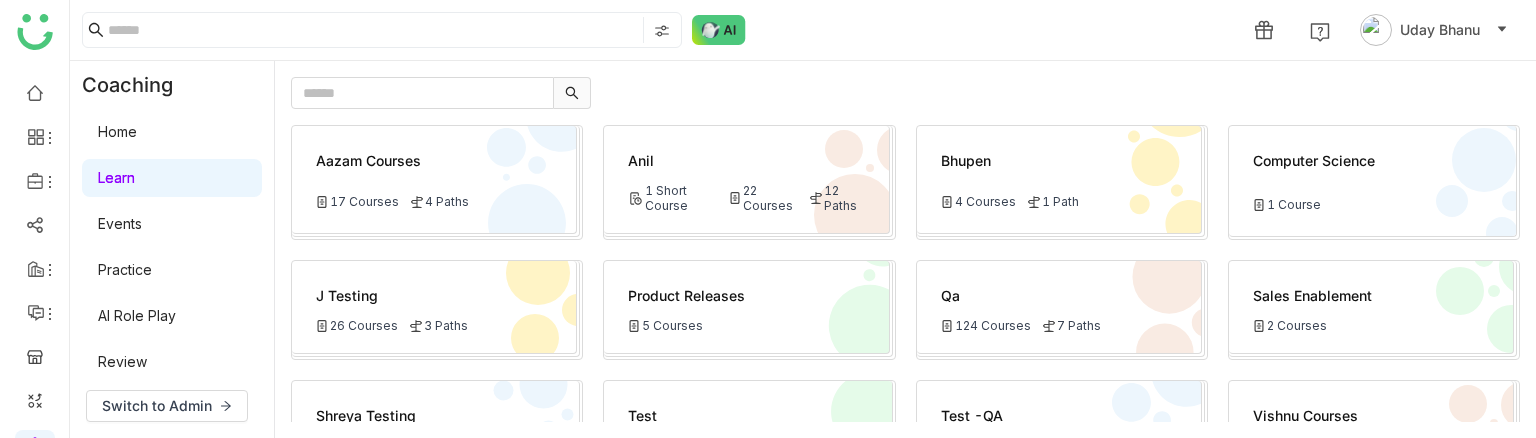 click on "Anil" 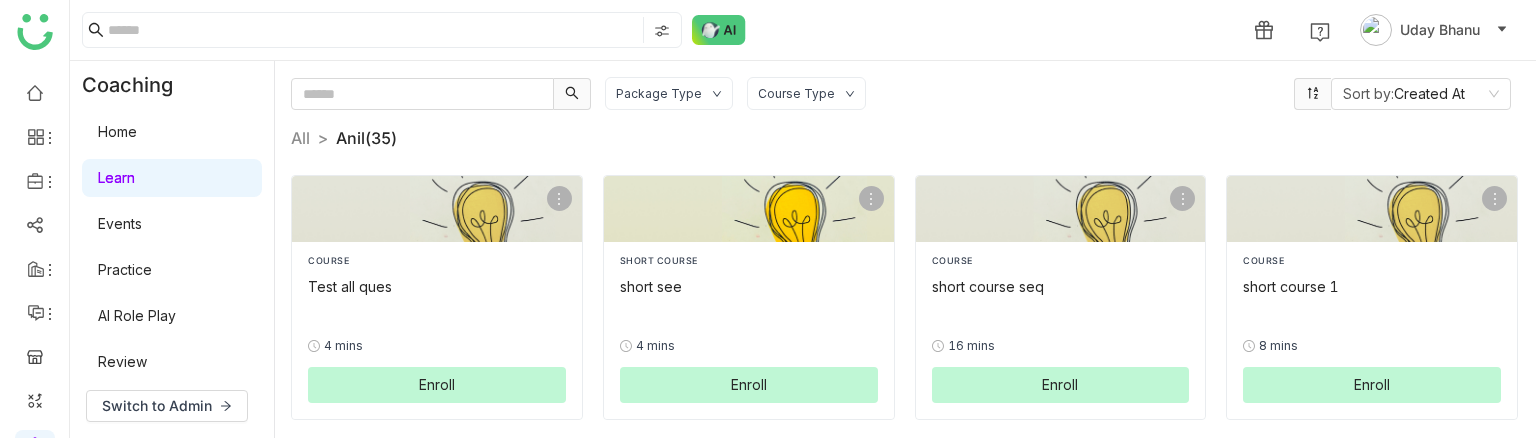 click on "SHORT COURSE" 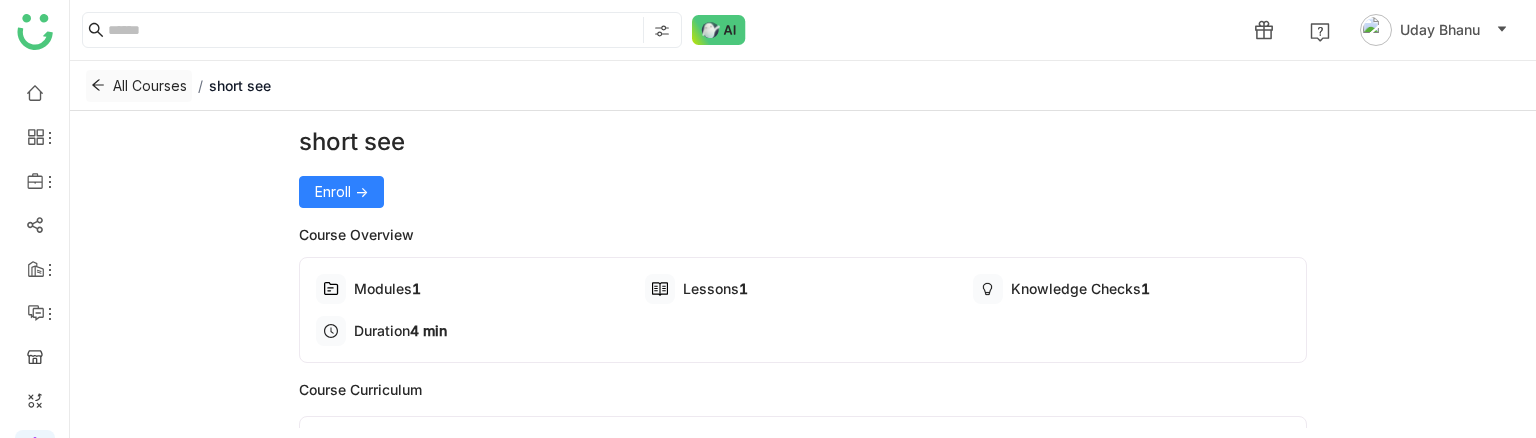 click 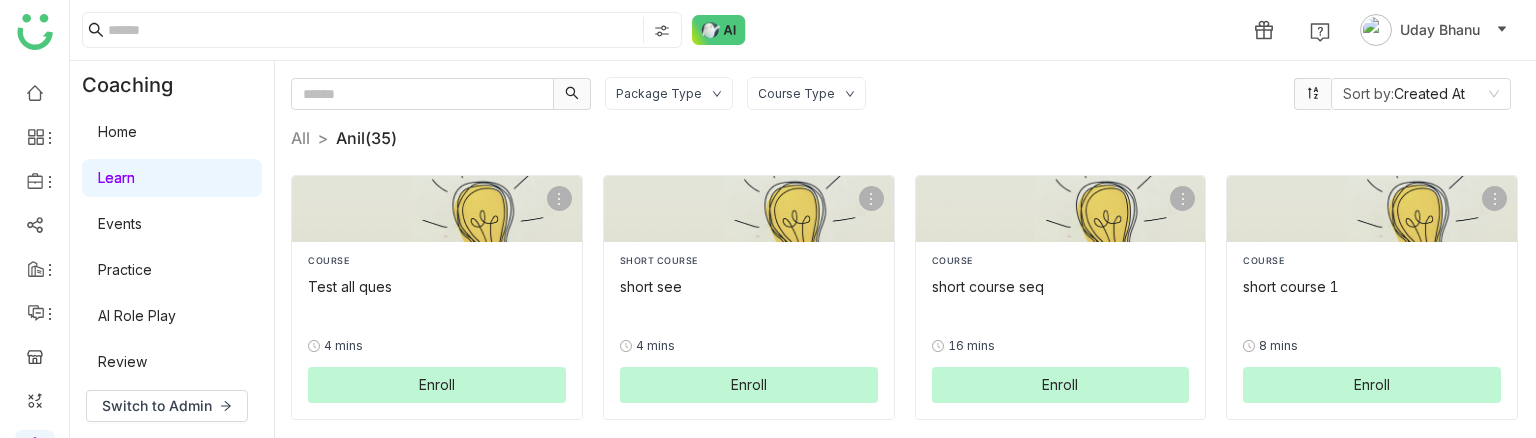click on "Events" at bounding box center (120, 223) 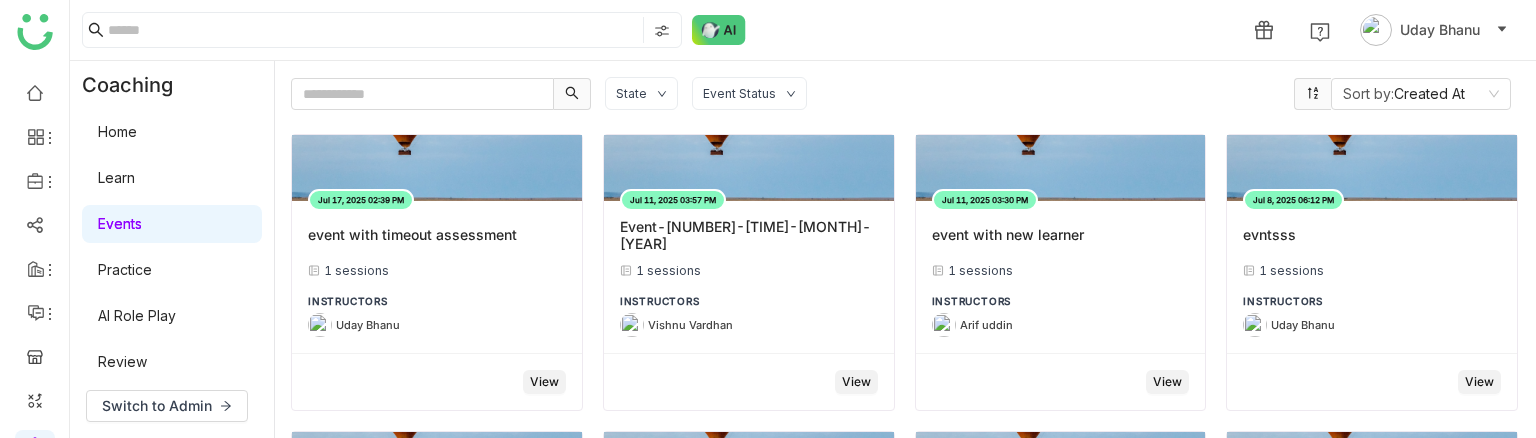 click on "Practice" at bounding box center (125, 269) 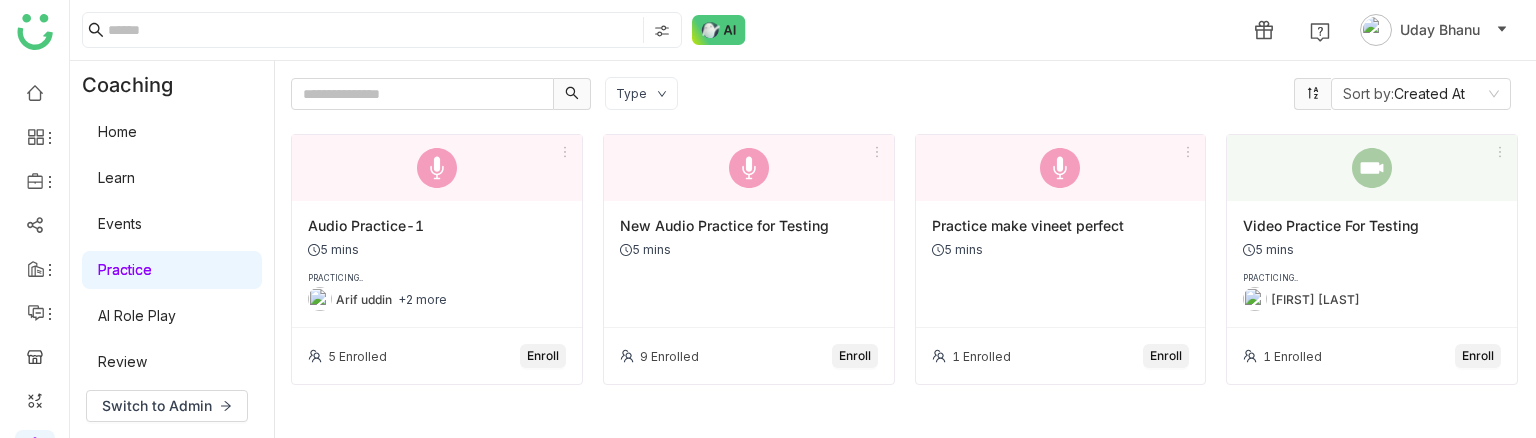 click on "AI Role Play" at bounding box center (137, 315) 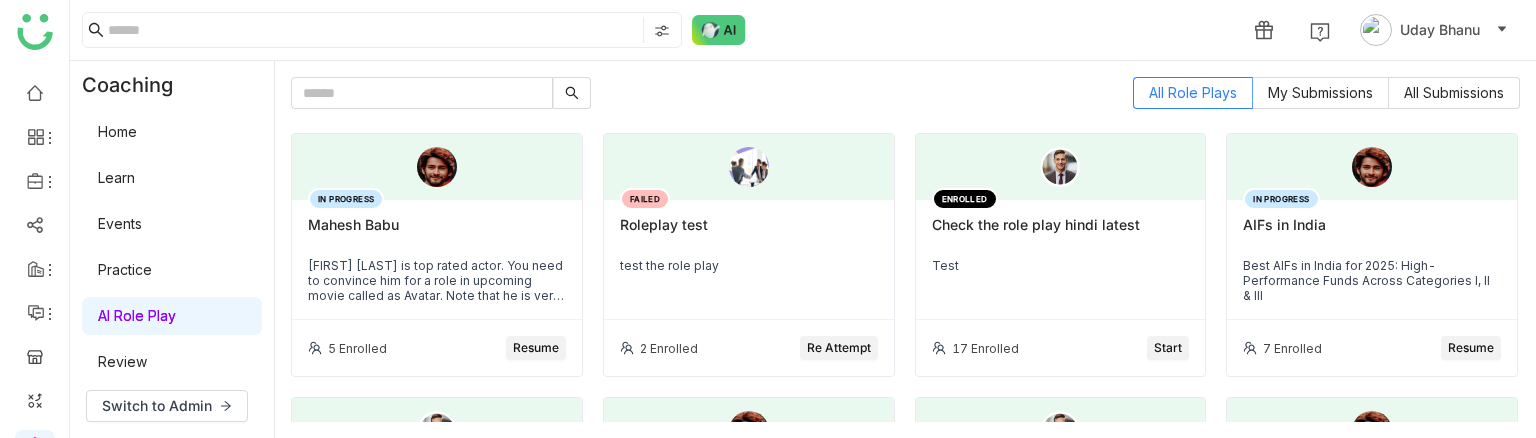 click on "Review" at bounding box center (122, 361) 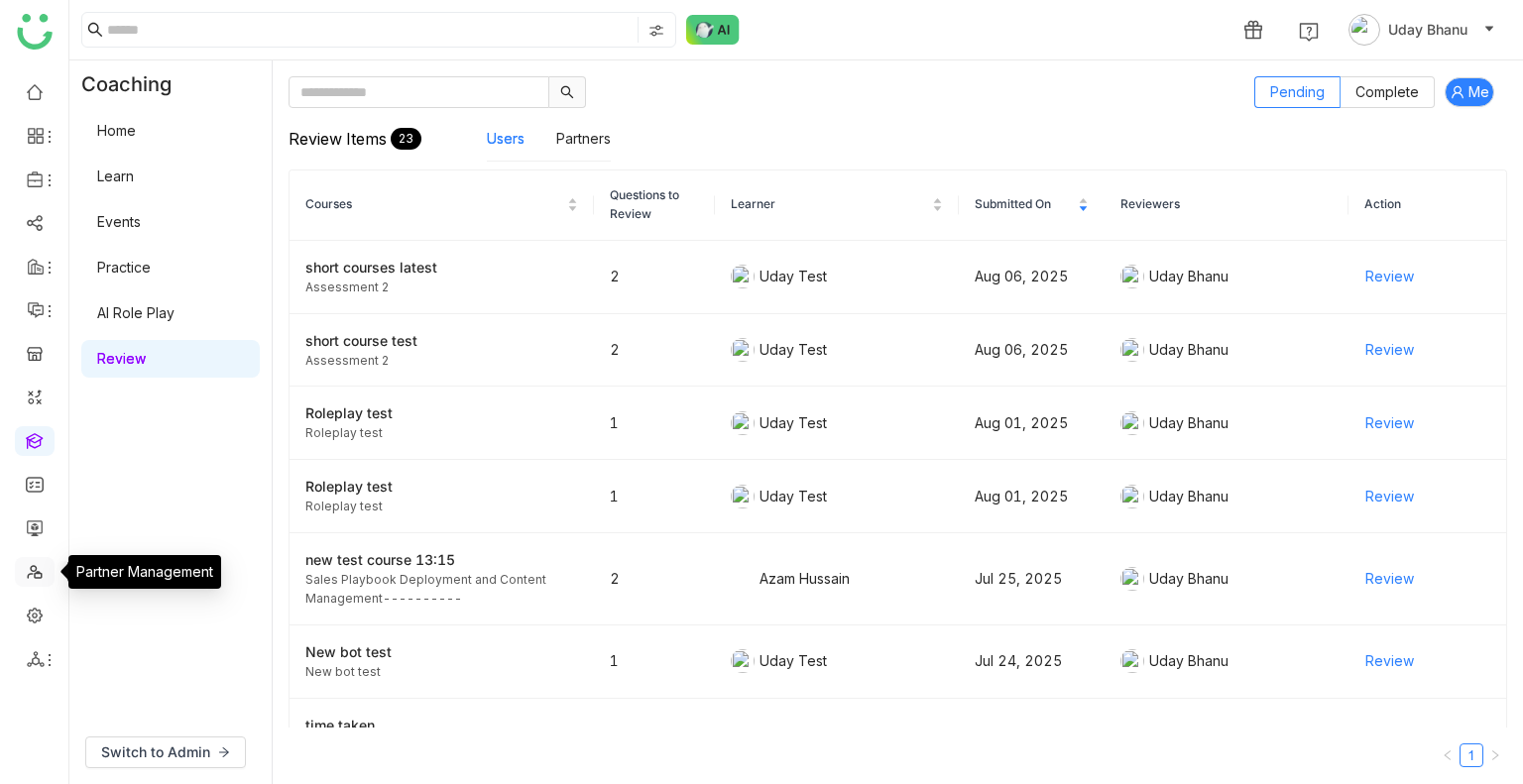 click at bounding box center (35, 570) 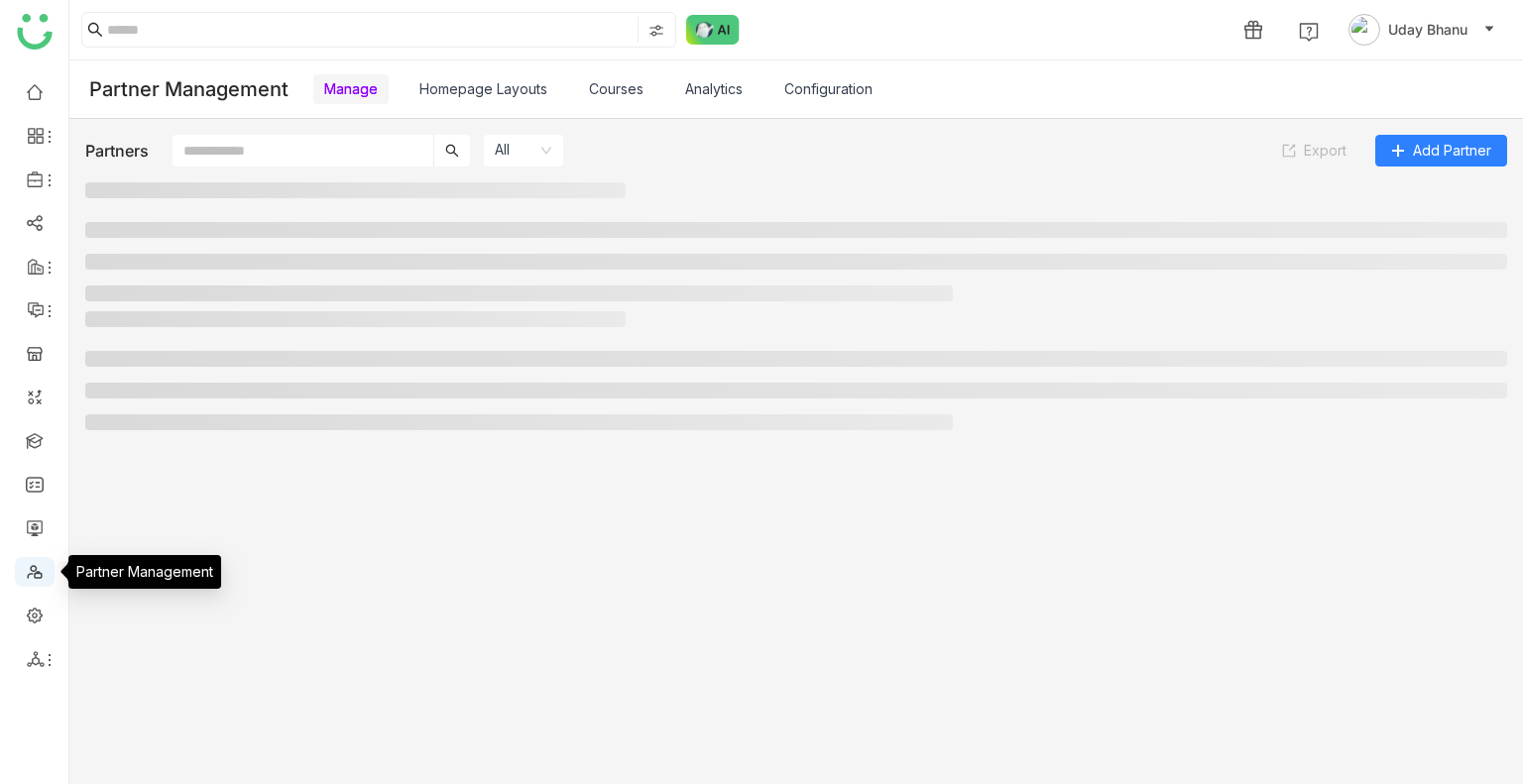 click at bounding box center (35, 570) 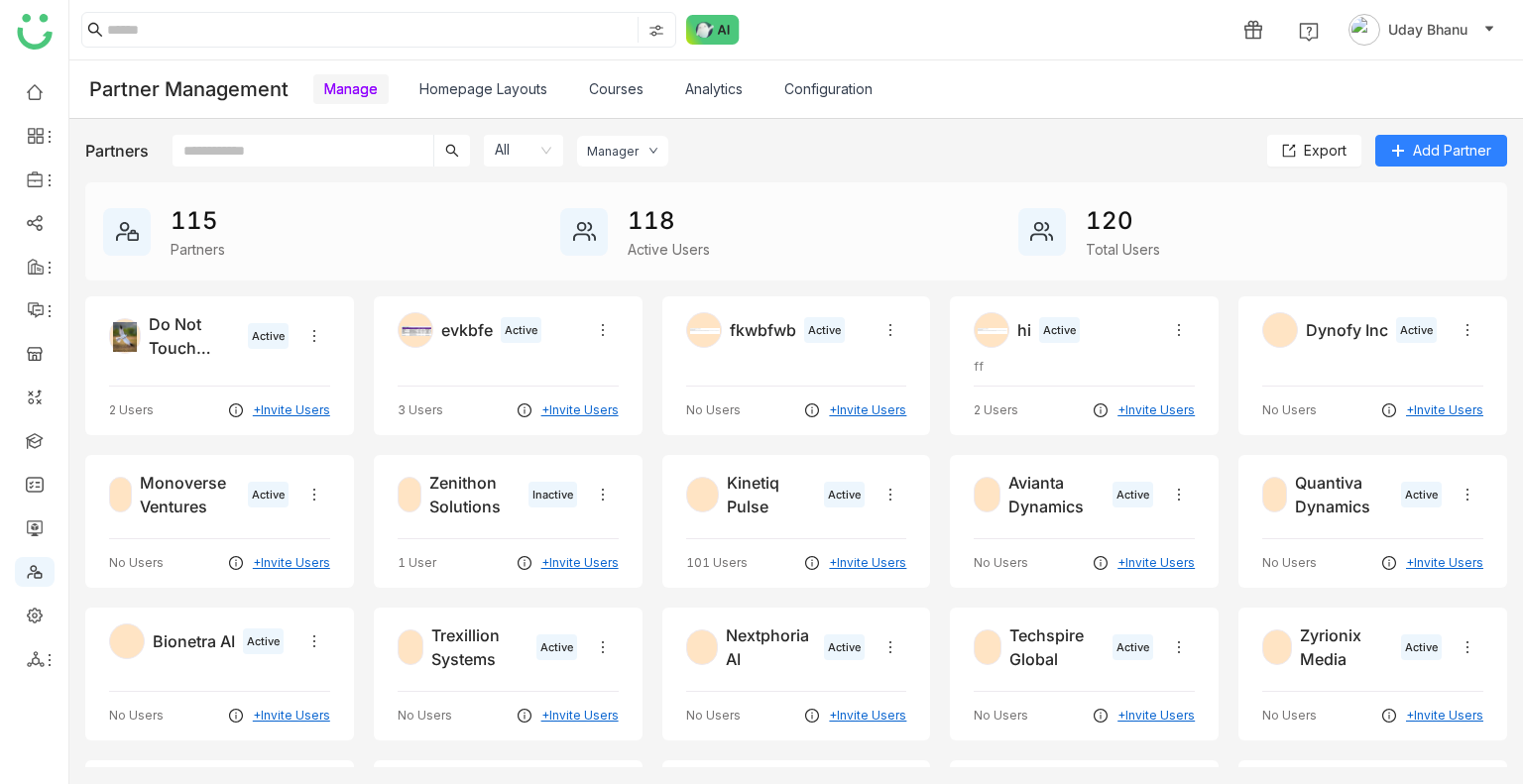 click on "Homepage Layouts" at bounding box center [483, 88] 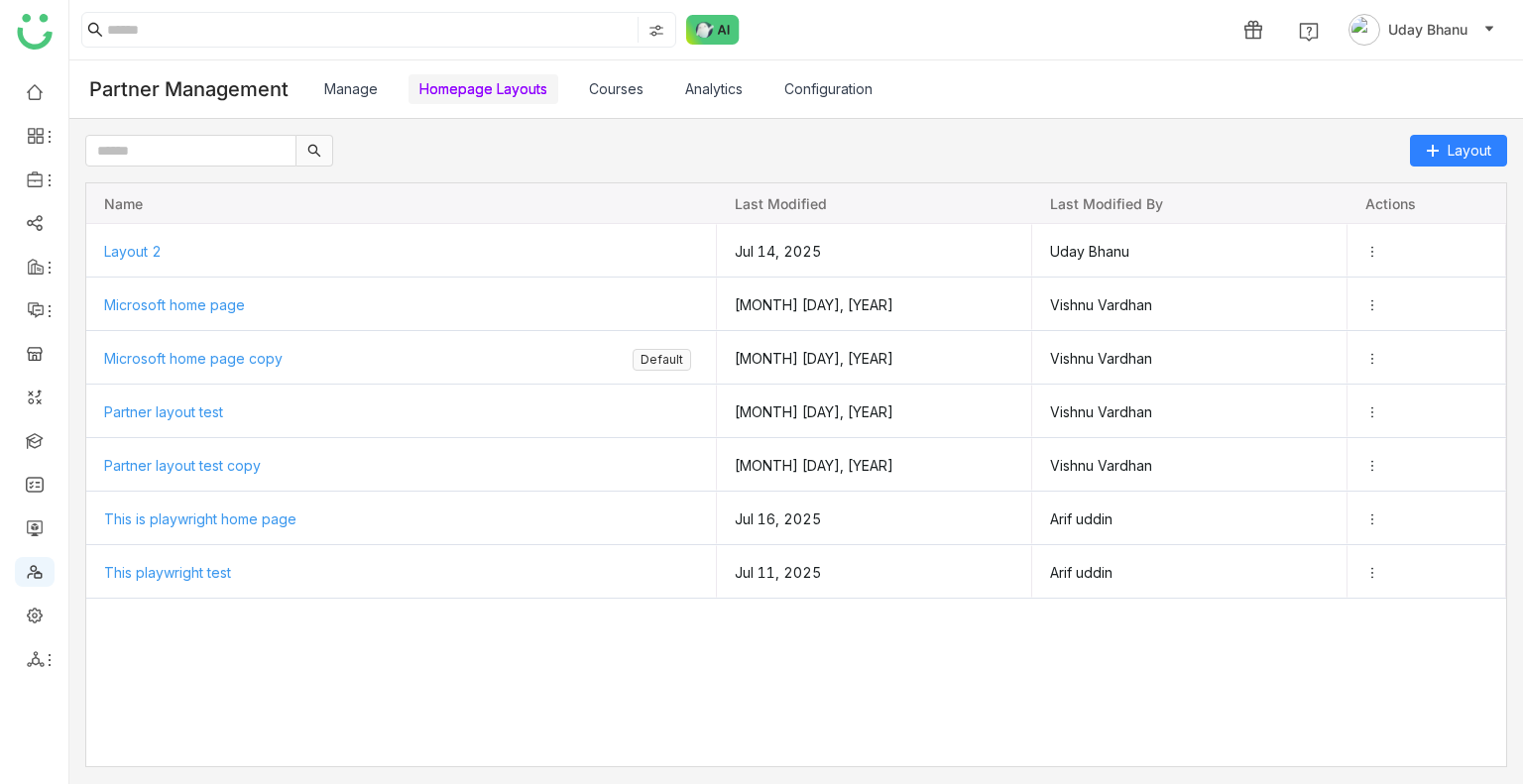 click on "Courses" at bounding box center [616, 88] 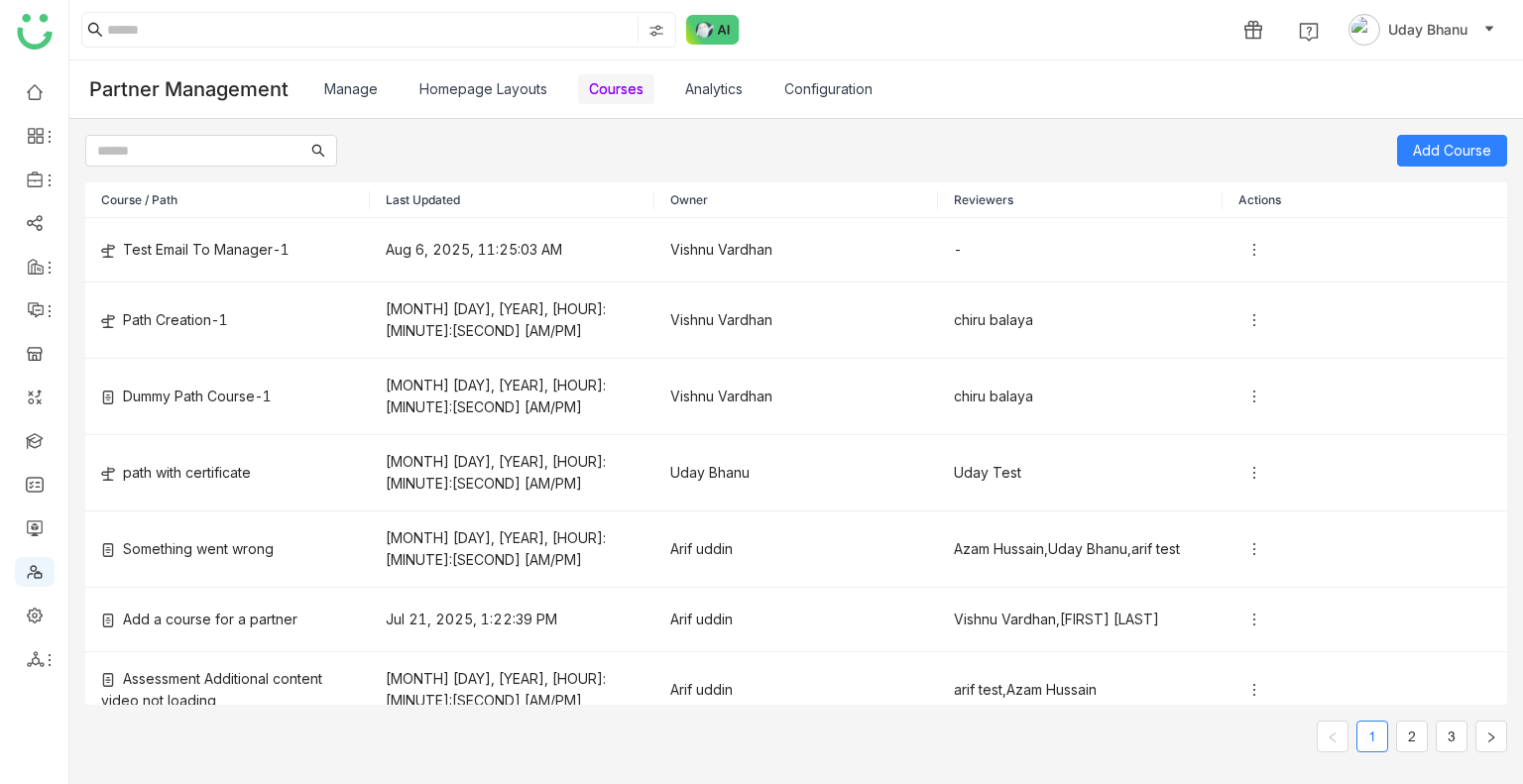 click on "Analytics" at bounding box center (714, 88) 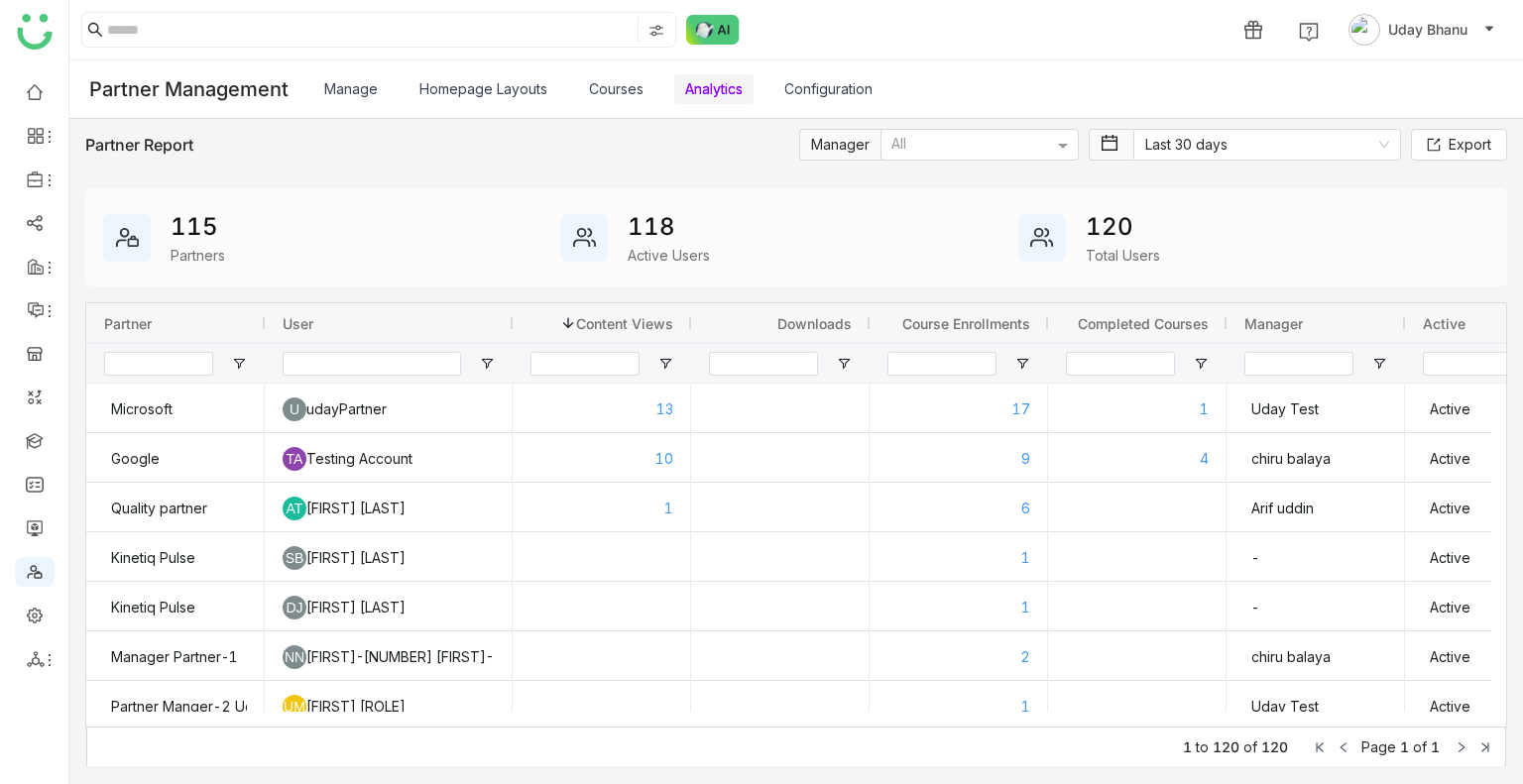 click on "Configuration" at bounding box center [828, 88] 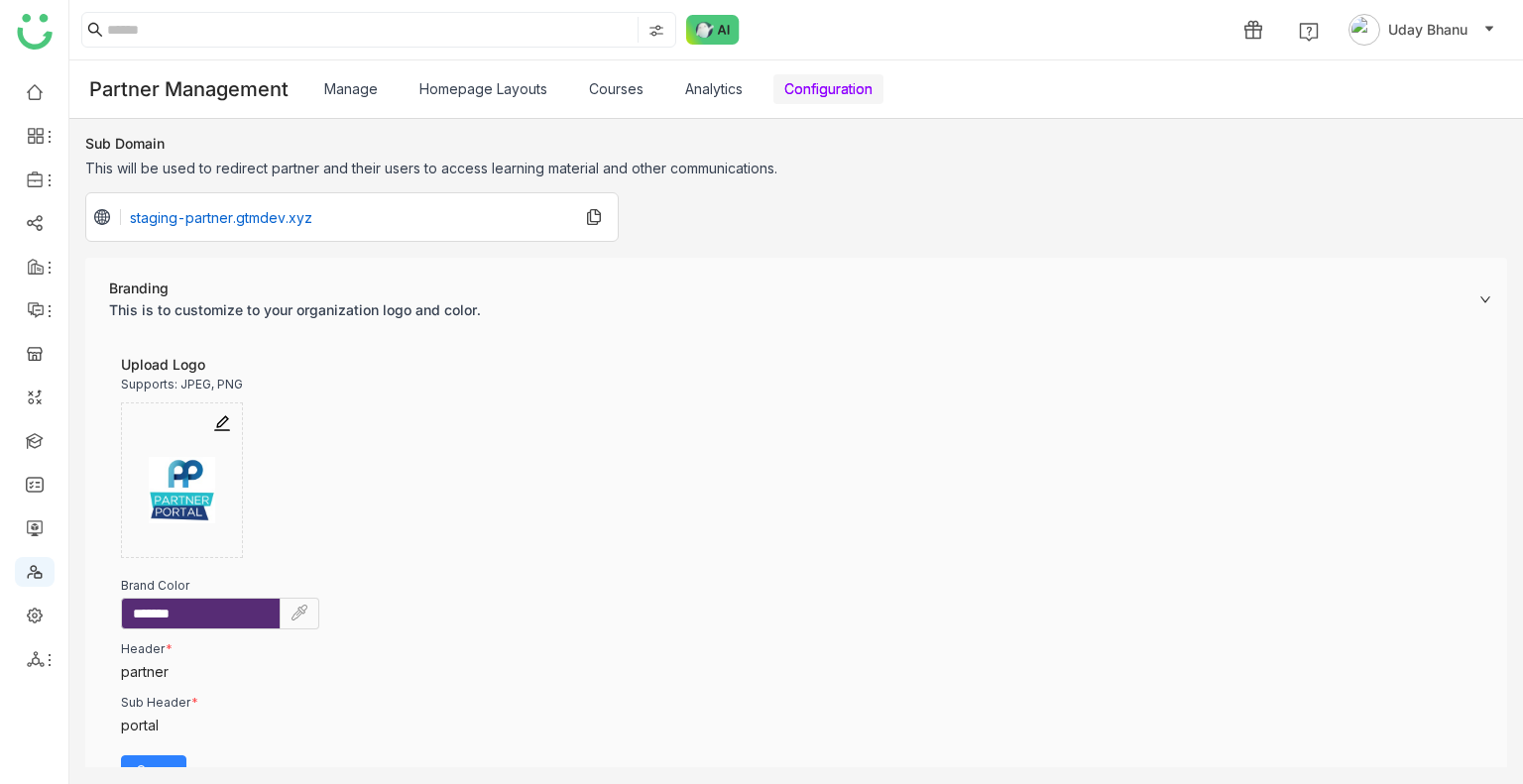 scroll, scrollTop: 41, scrollLeft: 0, axis: vertical 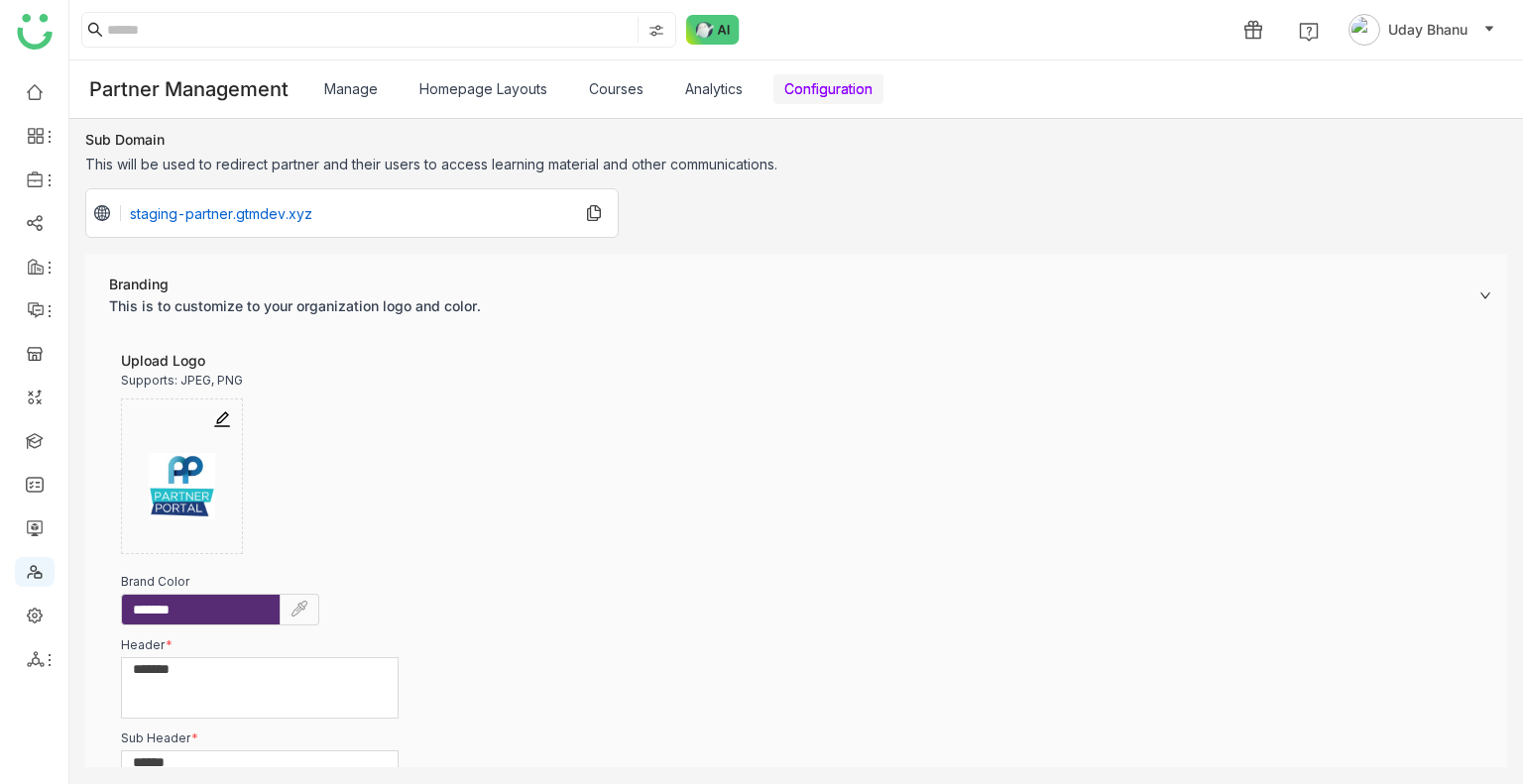 click on "Manage" at bounding box center [351, 88] 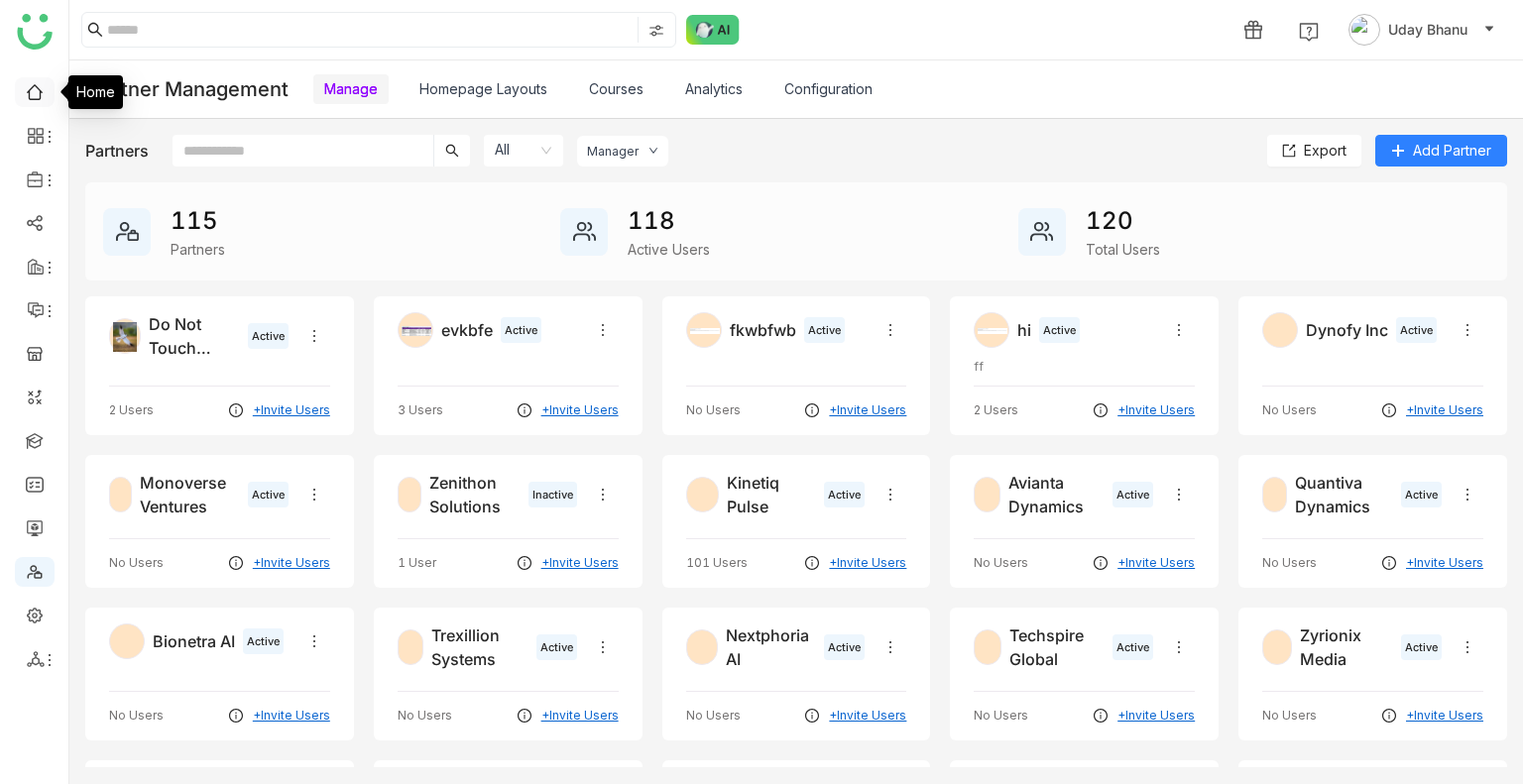 click at bounding box center [35, 90] 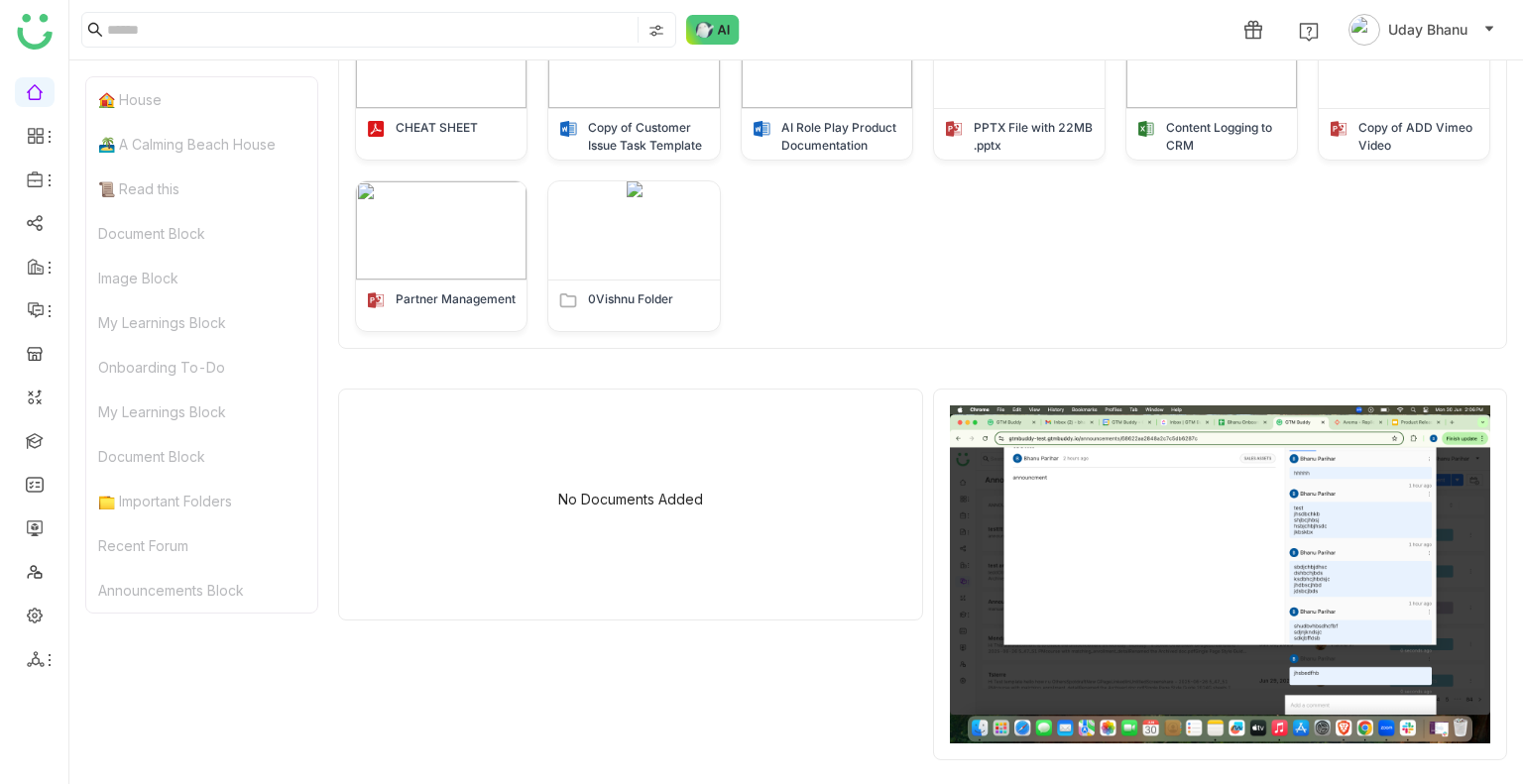 scroll, scrollTop: 858, scrollLeft: 0, axis: vertical 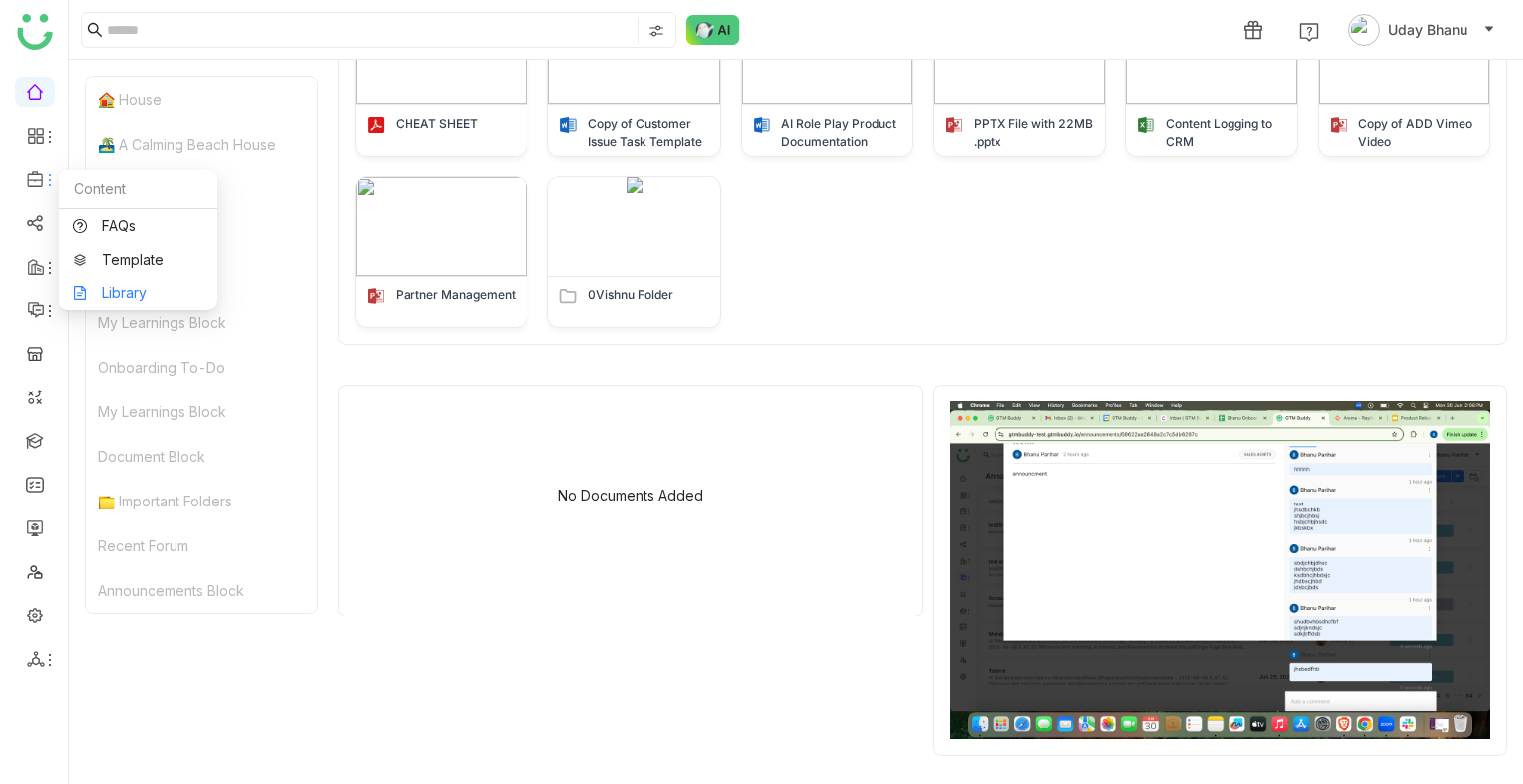 click on "Library" at bounding box center (138, 293) 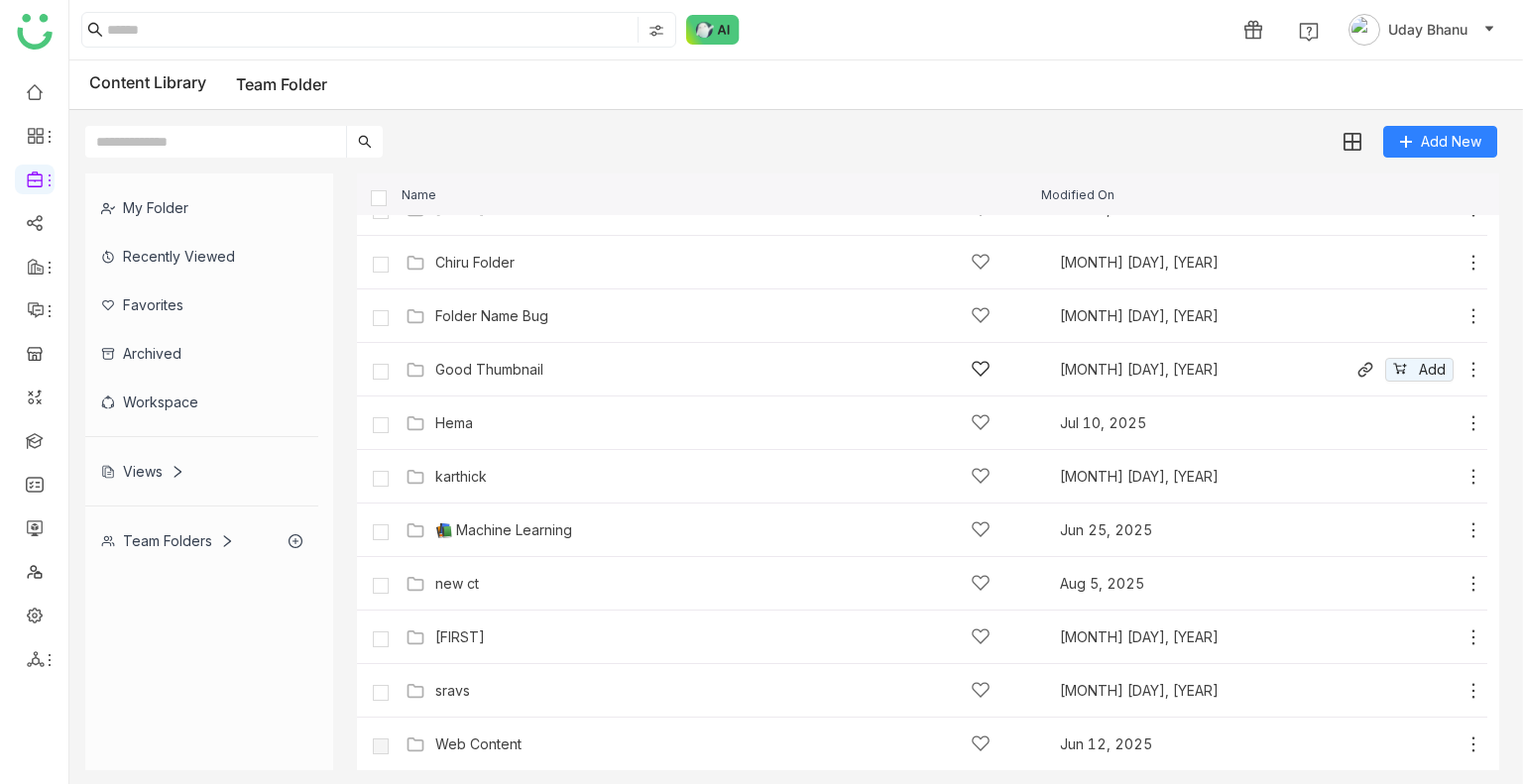 scroll, scrollTop: 0, scrollLeft: 0, axis: both 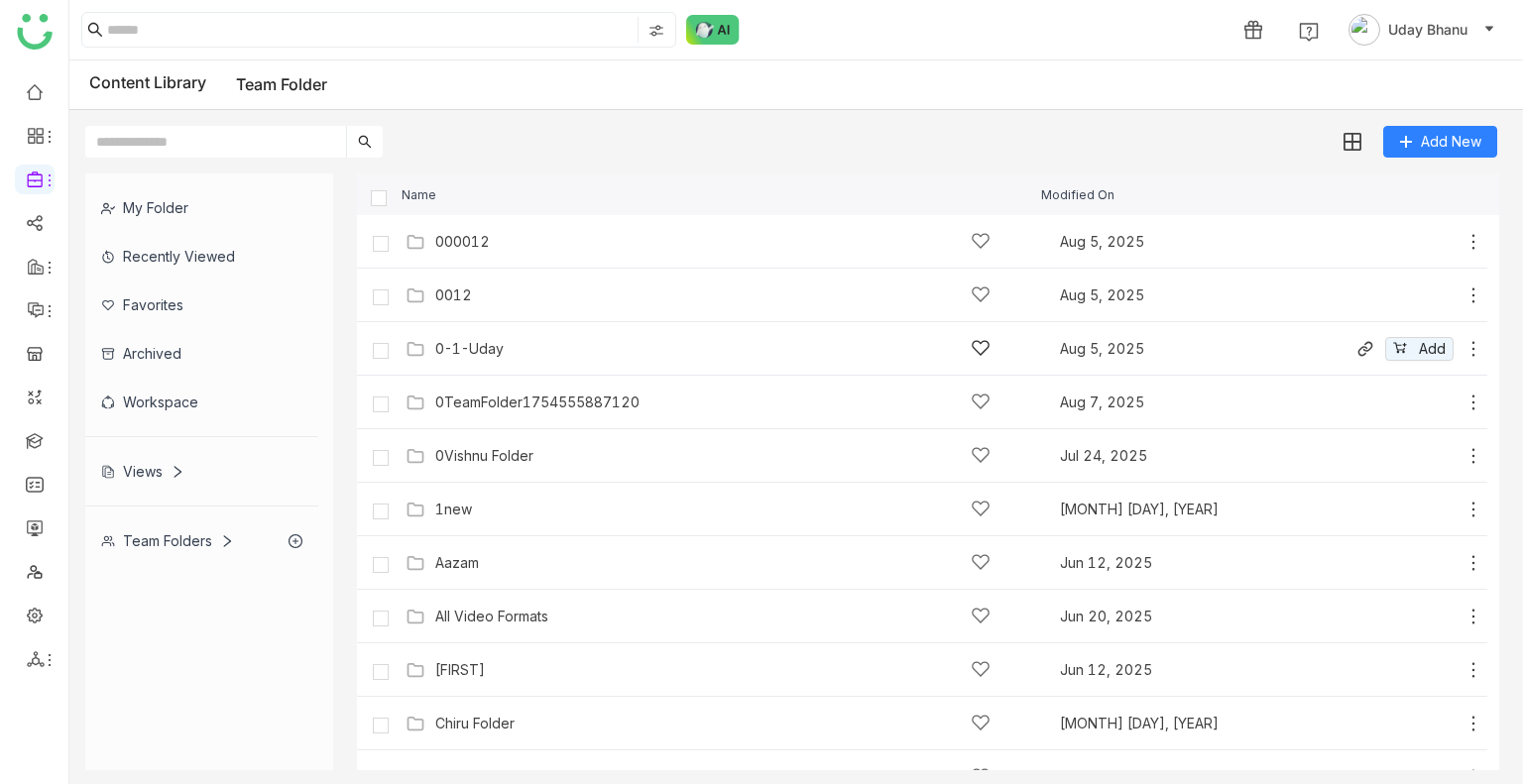 click on "0-1-Uday" 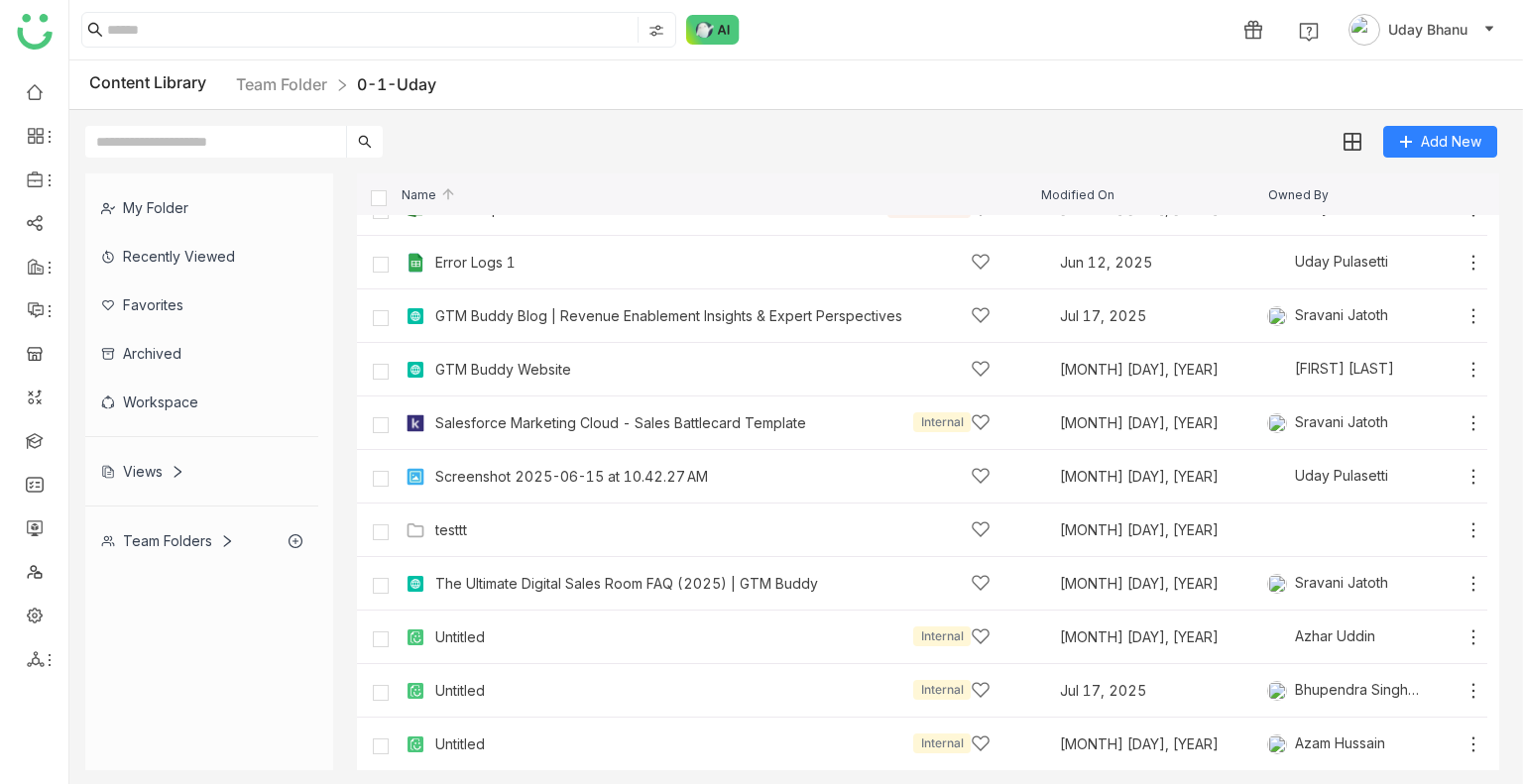 scroll, scrollTop: 0, scrollLeft: 0, axis: both 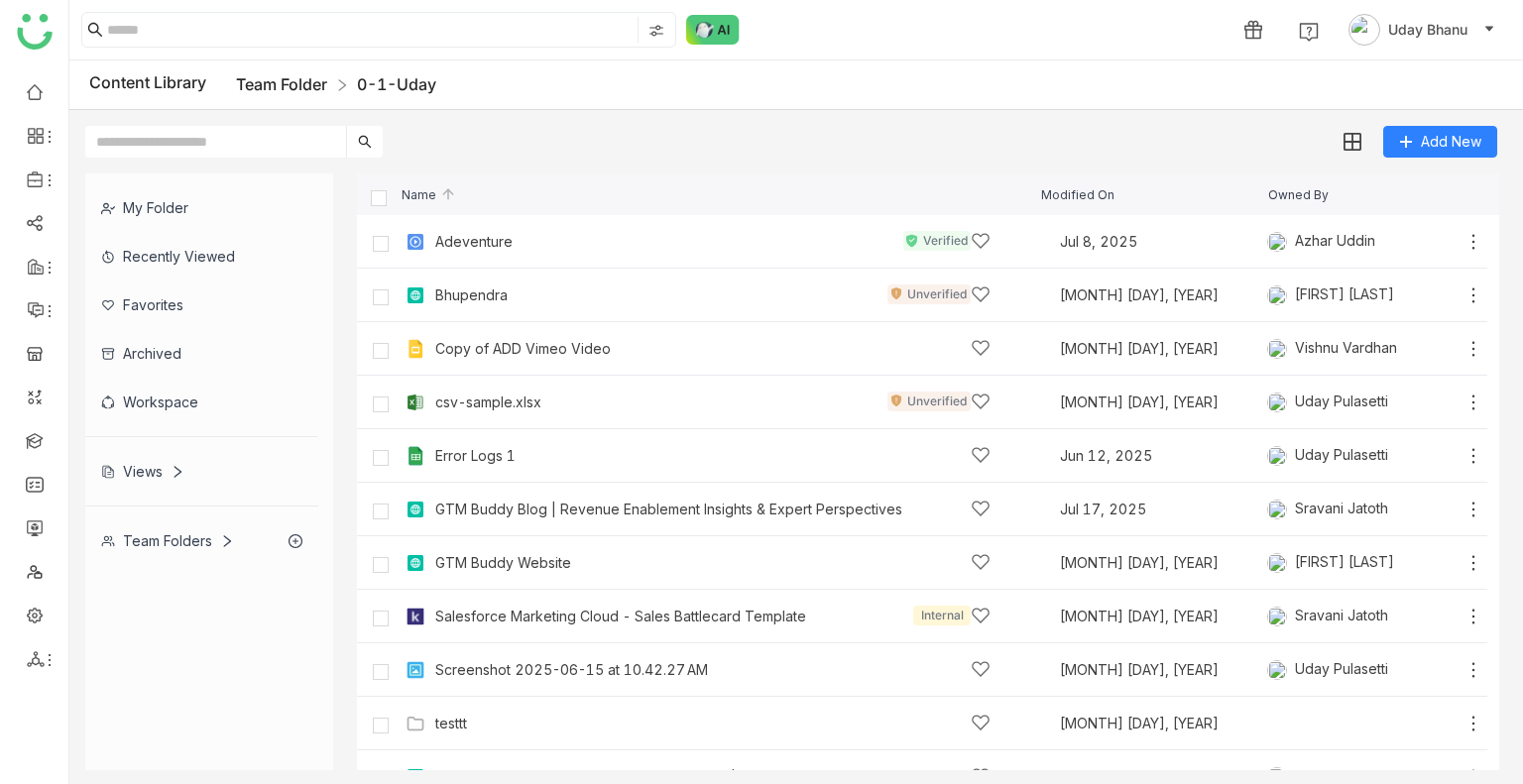 click on "Team Folder" 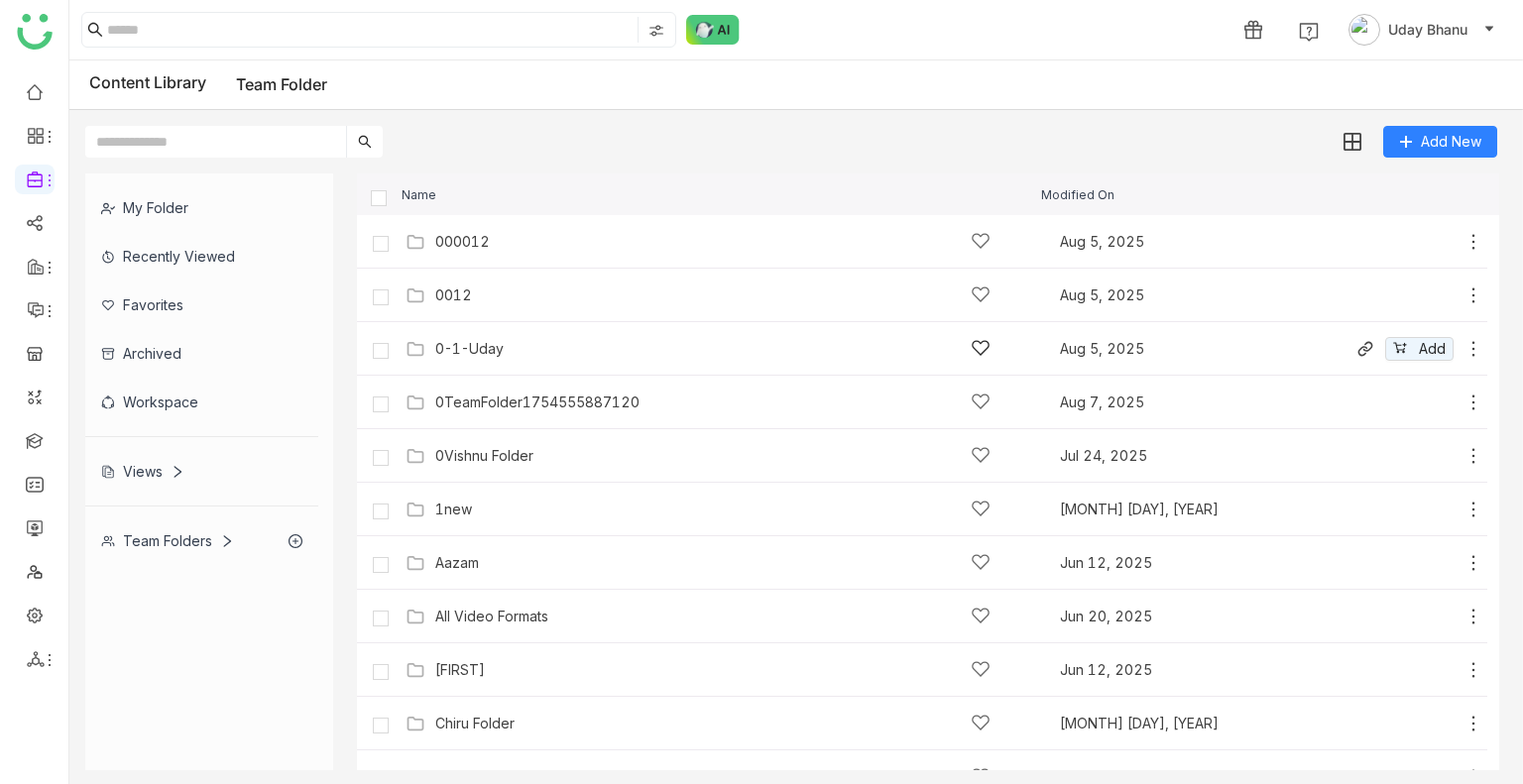 click 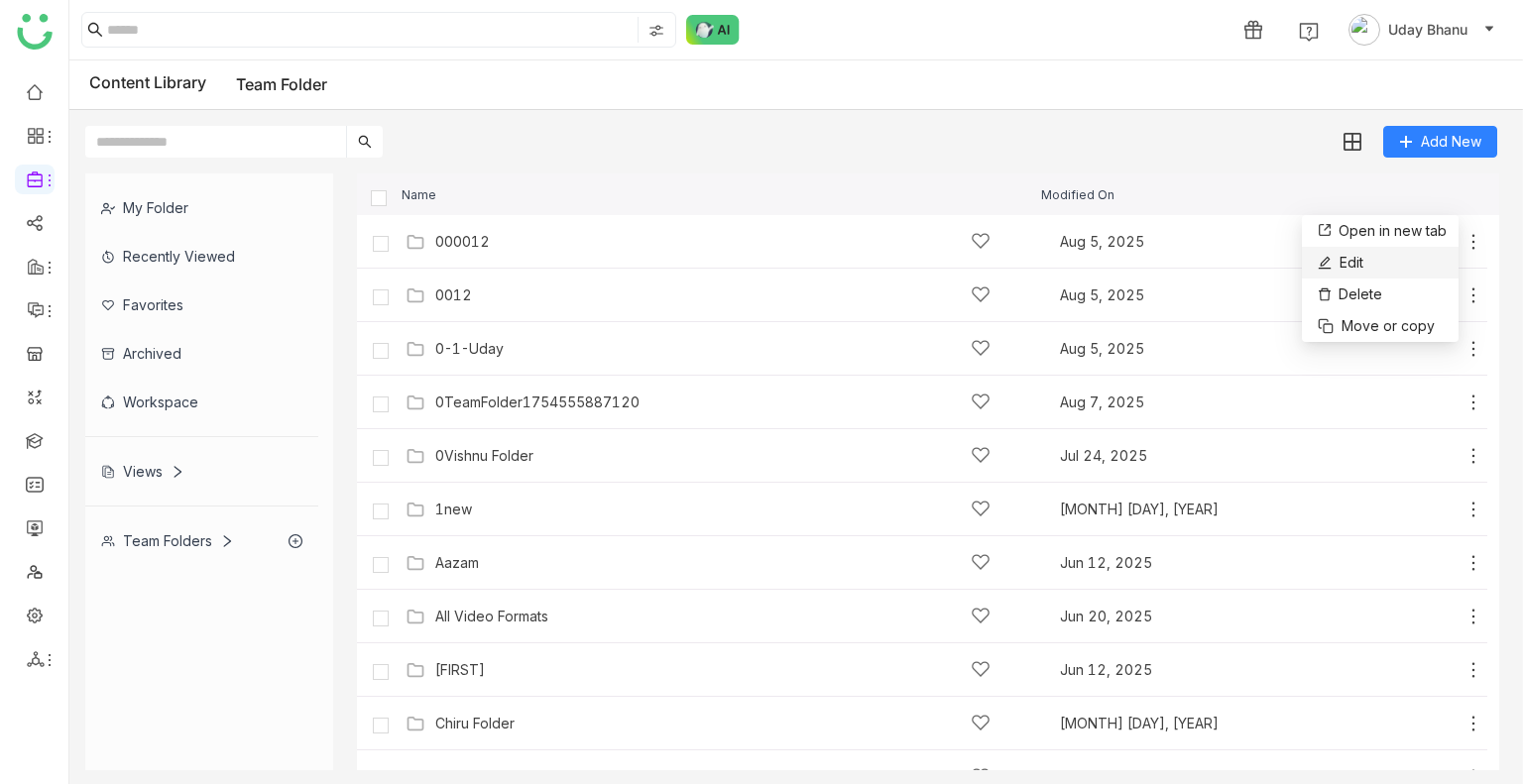 click on "Edit" at bounding box center [1380, 263] 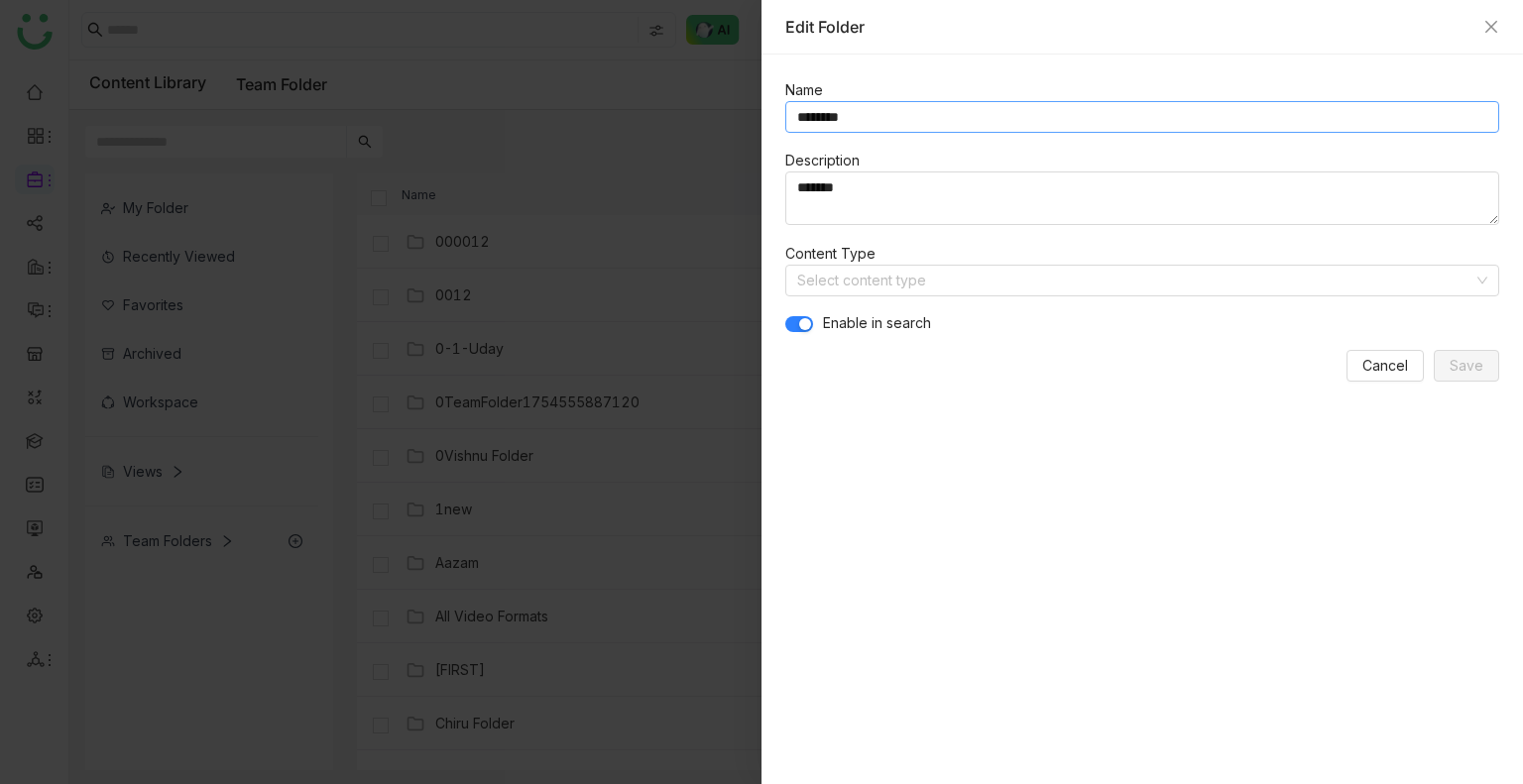 drag, startPoint x: 827, startPoint y: 118, endPoint x: 784, endPoint y: 114, distance: 43.185646 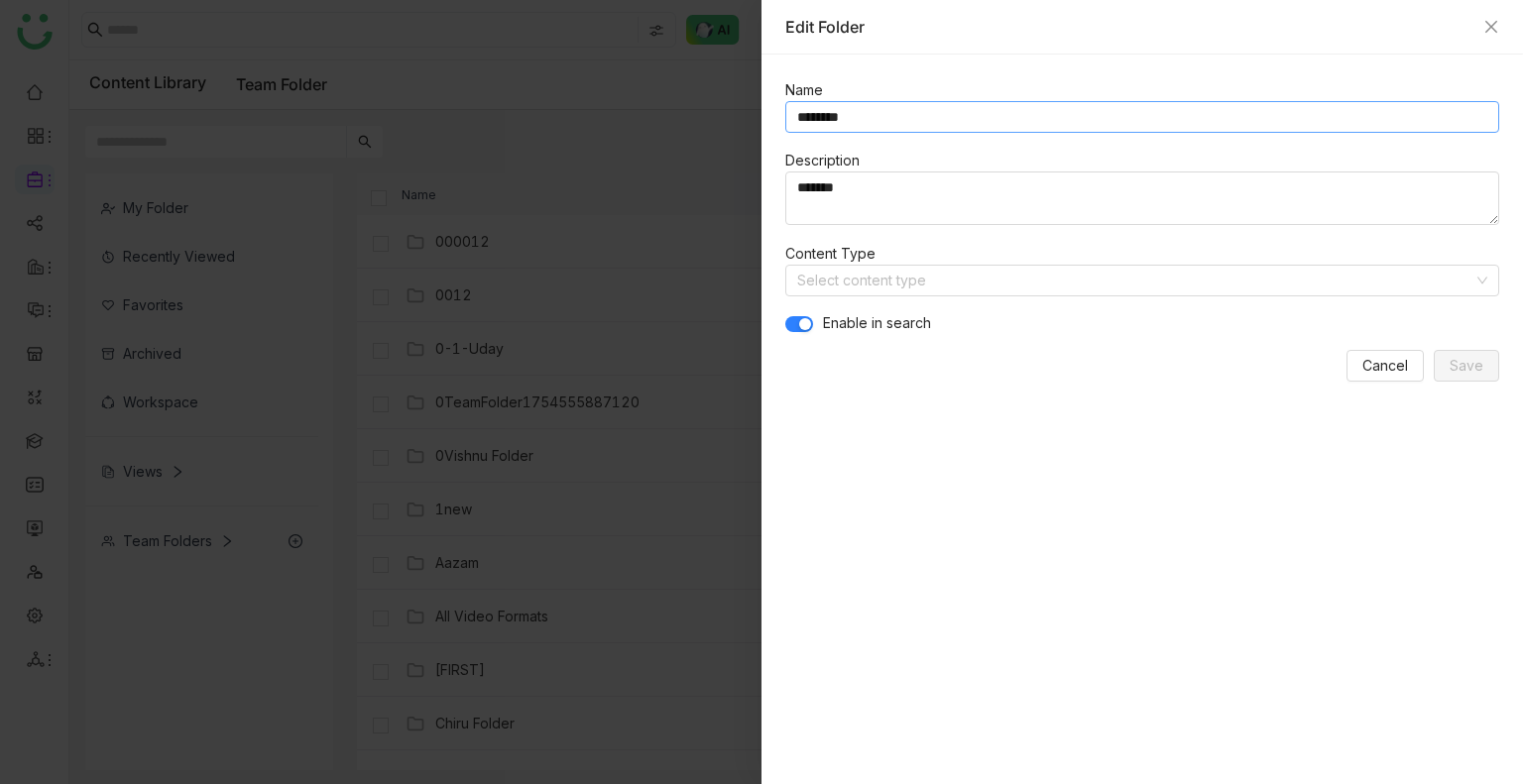 click on "Name ******** Description ******* Content Type  Select content type  Enable in search  Cancel   Save" at bounding box center (1142, 419) 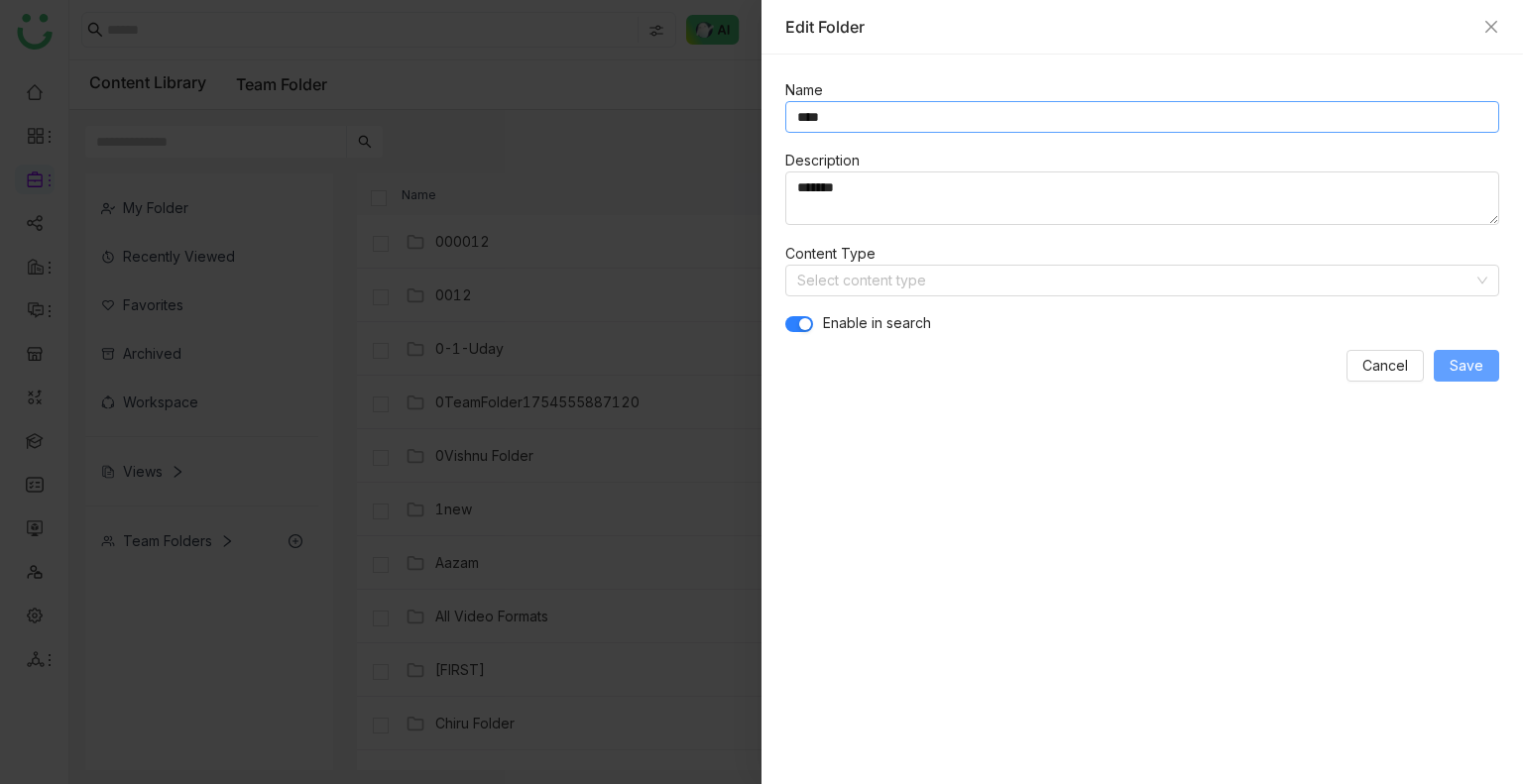 type on "****" 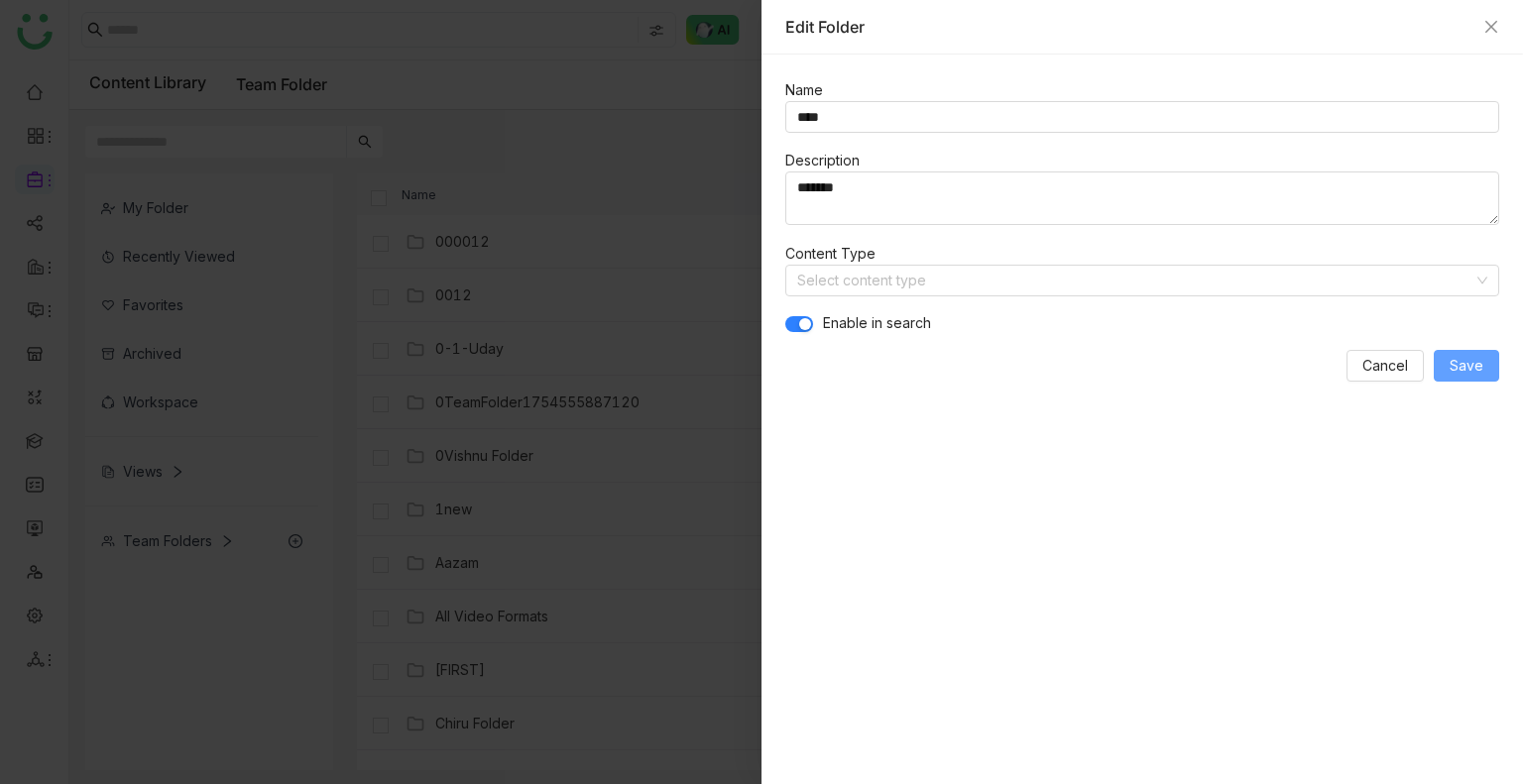 click on "Save" at bounding box center [1466, 366] 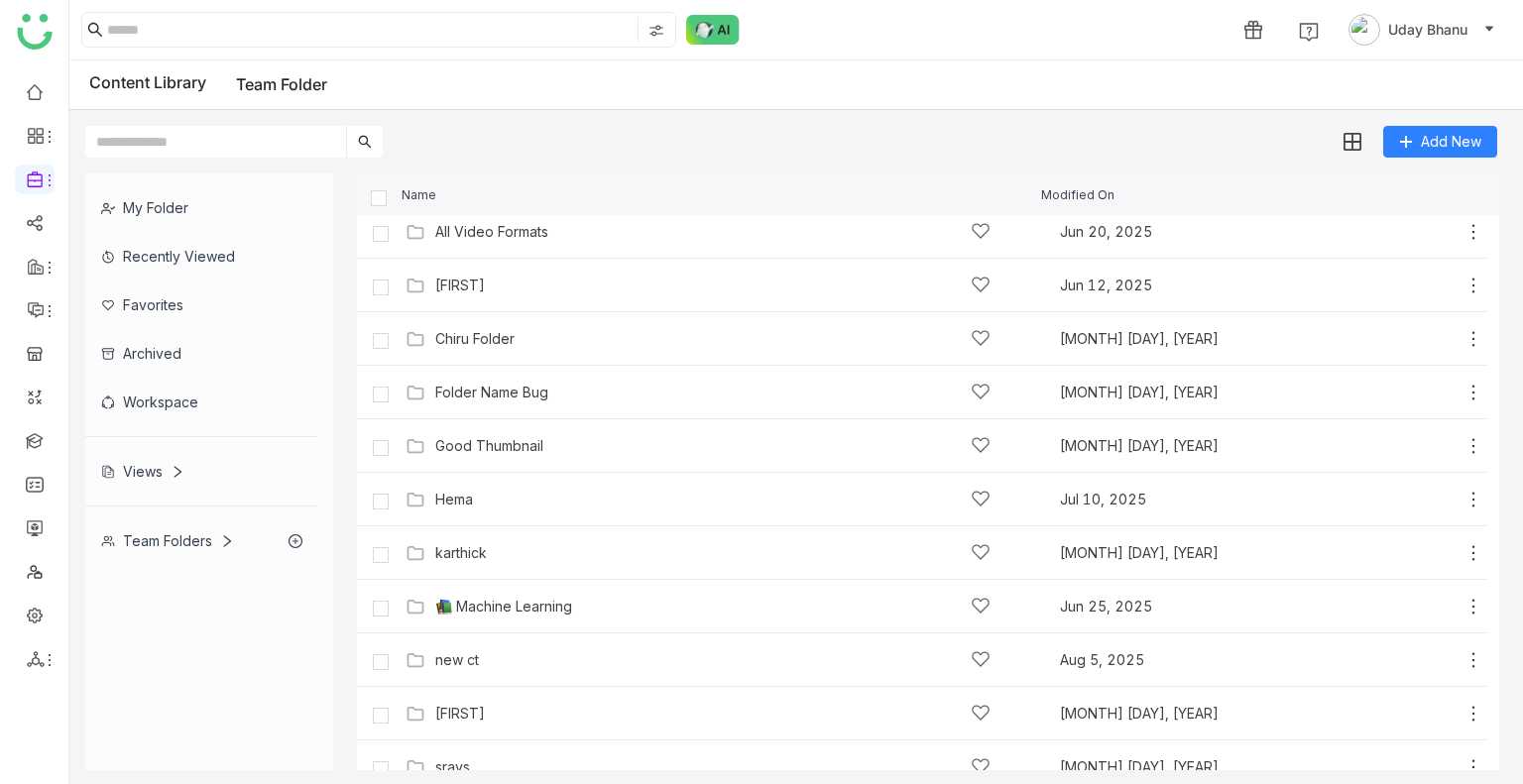scroll, scrollTop: 407, scrollLeft: 0, axis: vertical 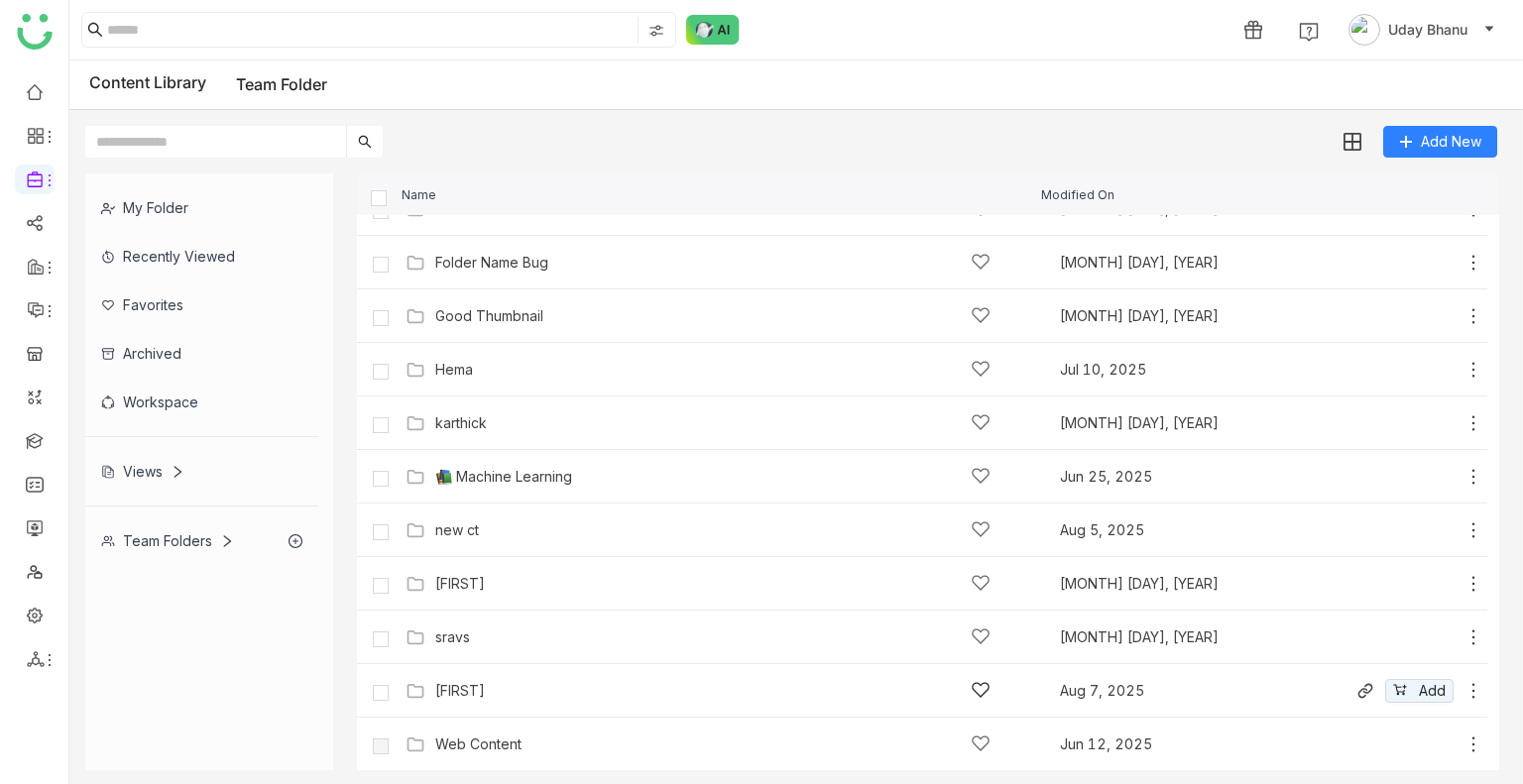 click on "Uday   Aug 7, 2025
Add" 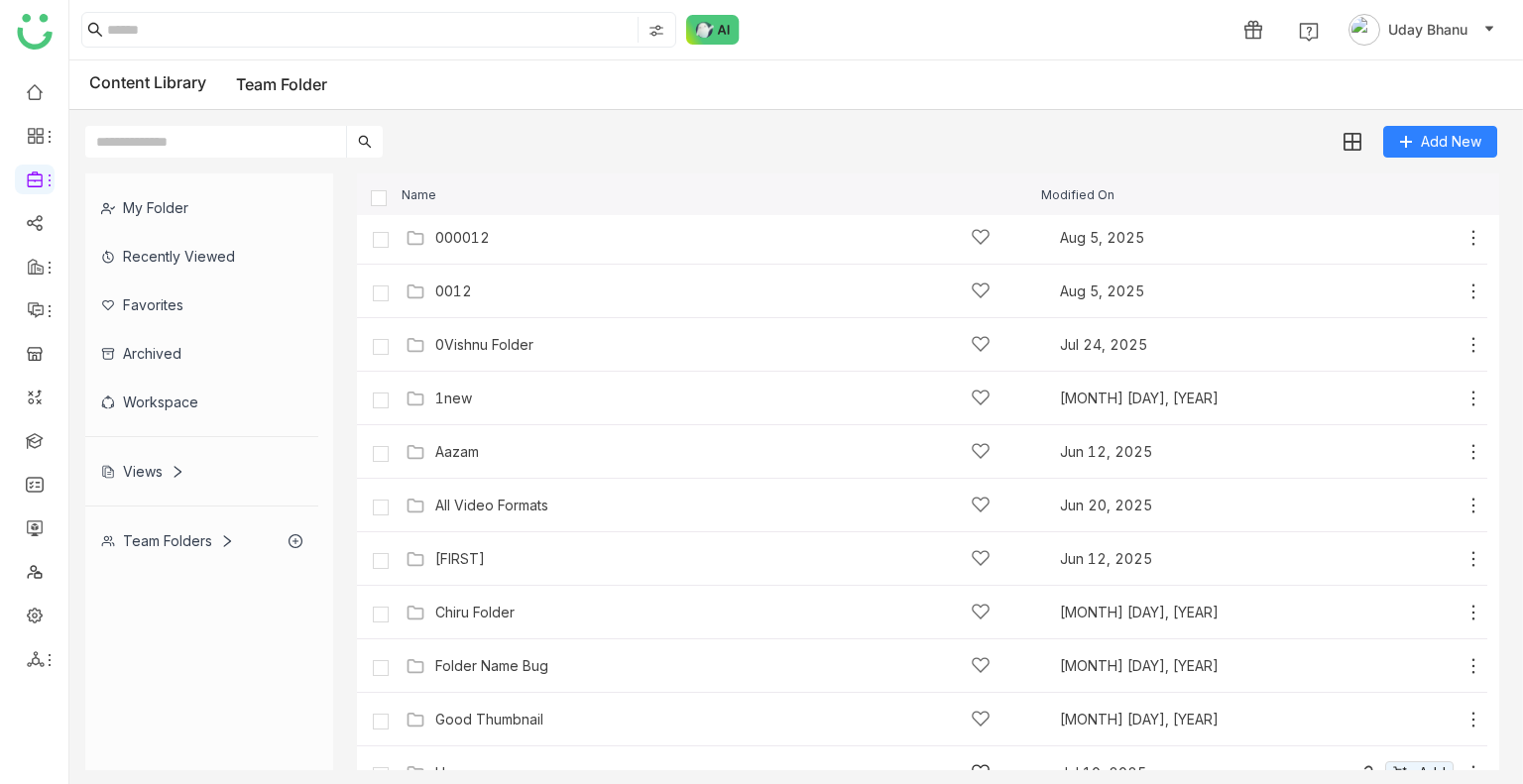 scroll, scrollTop: 0, scrollLeft: 0, axis: both 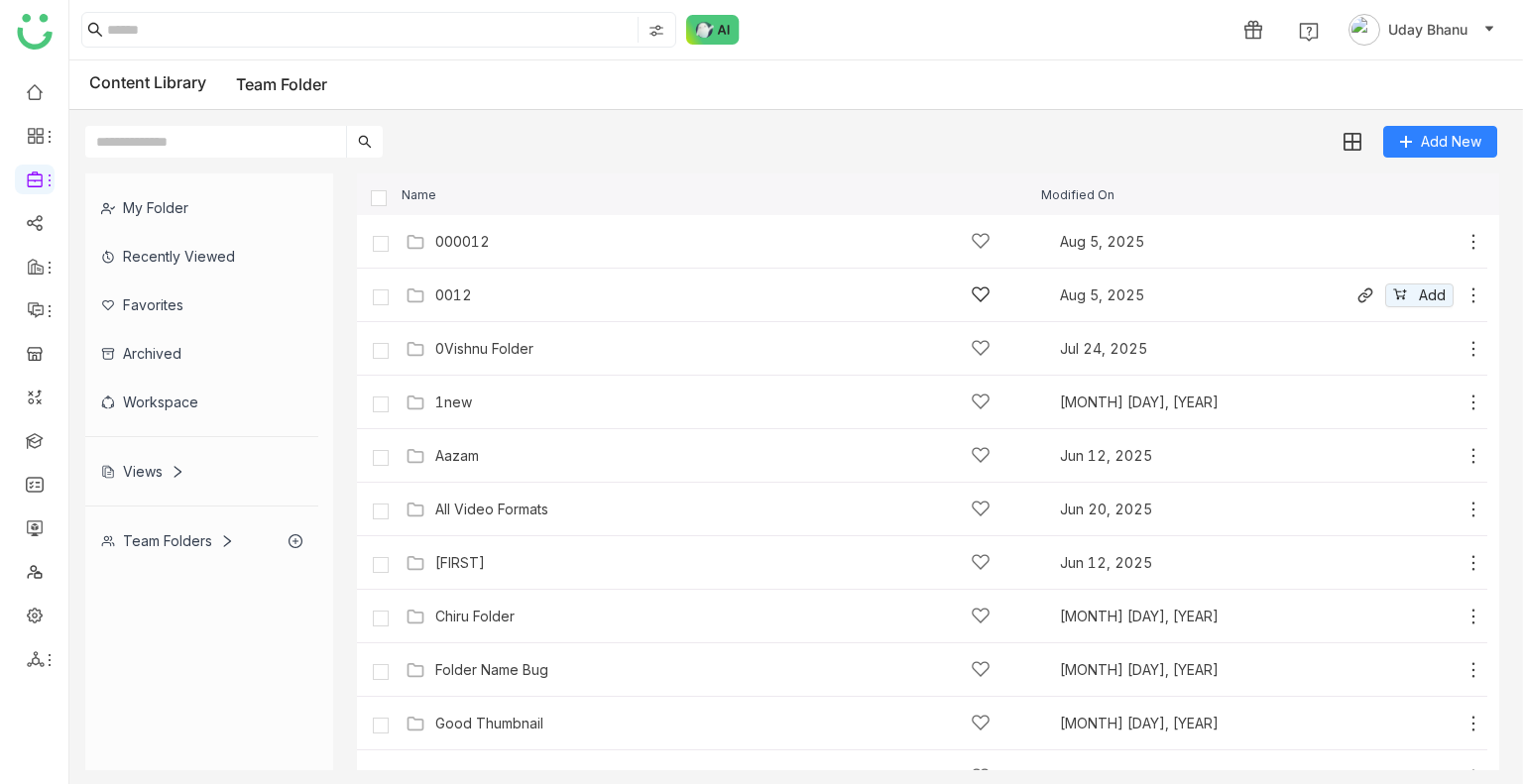 click on "0012" 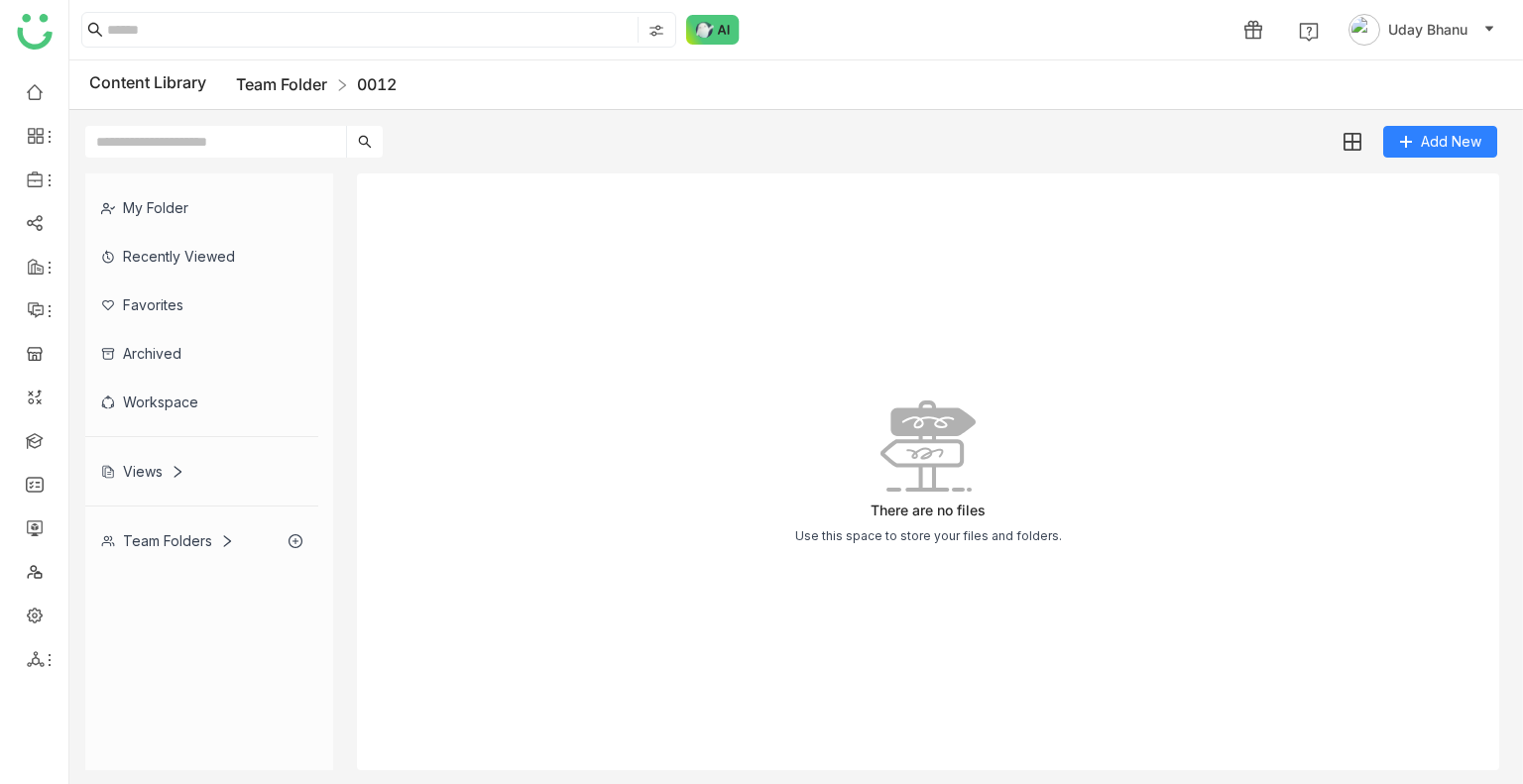 click on "Team Folder" 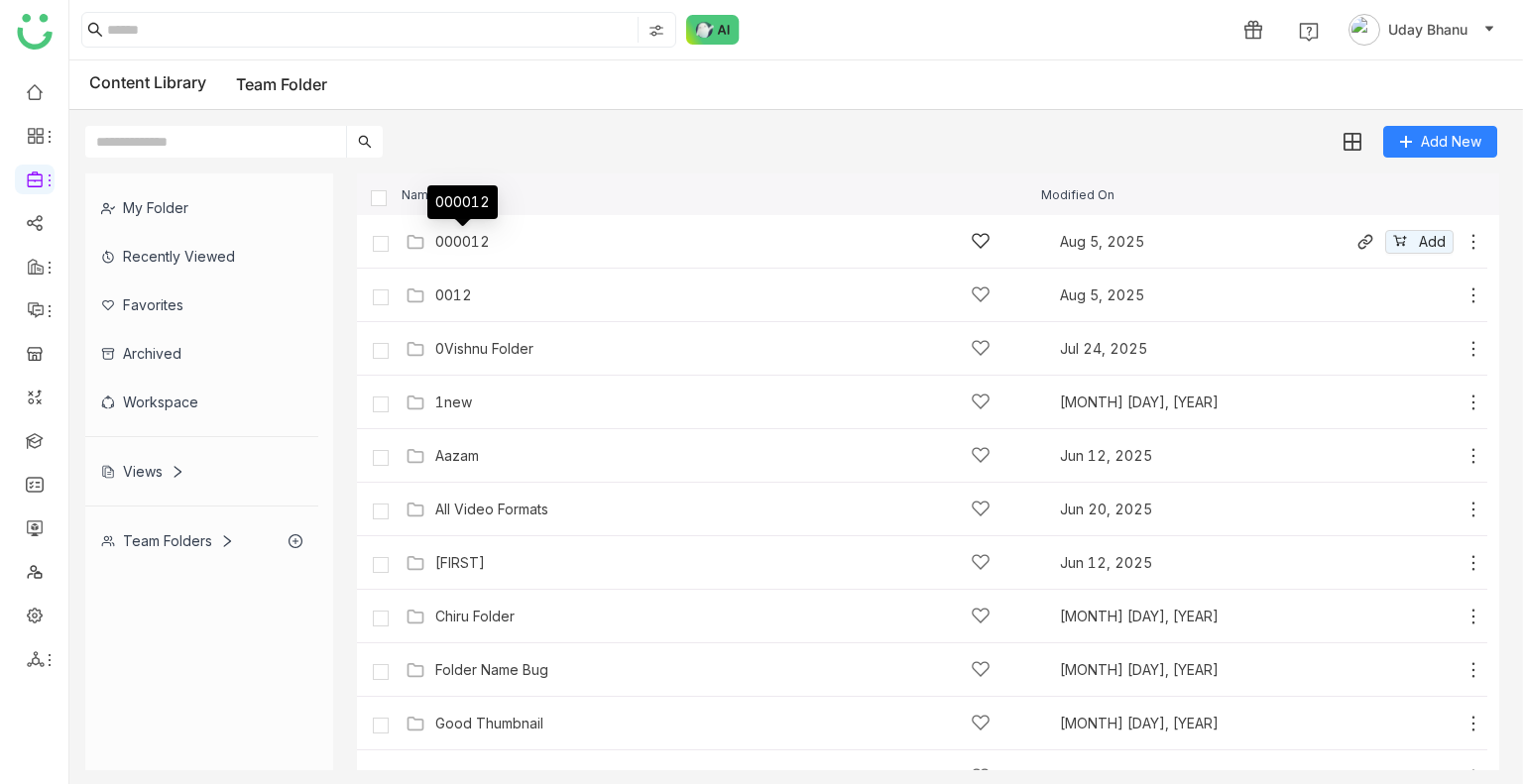 click on "000012" 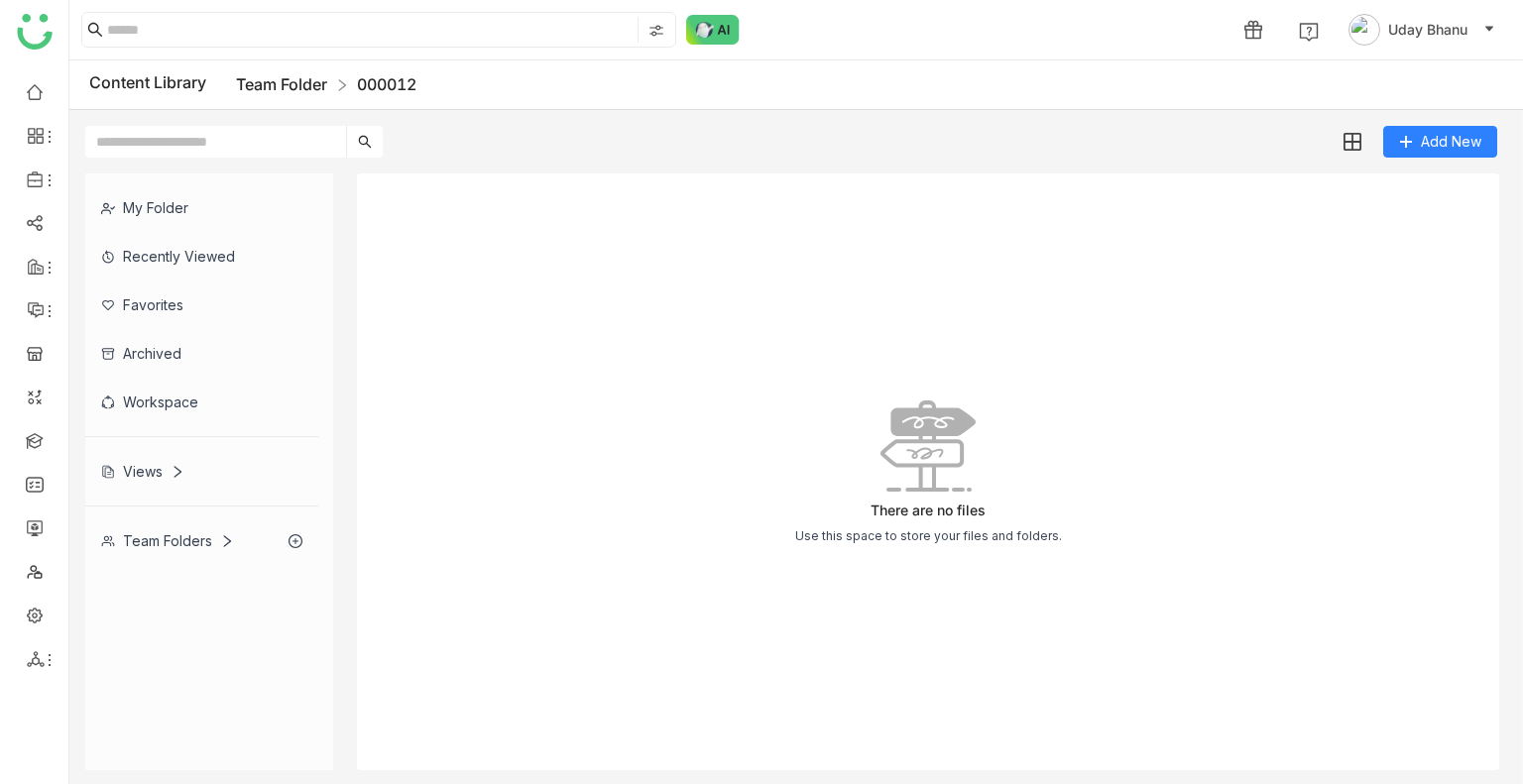 click on "Team Folder" 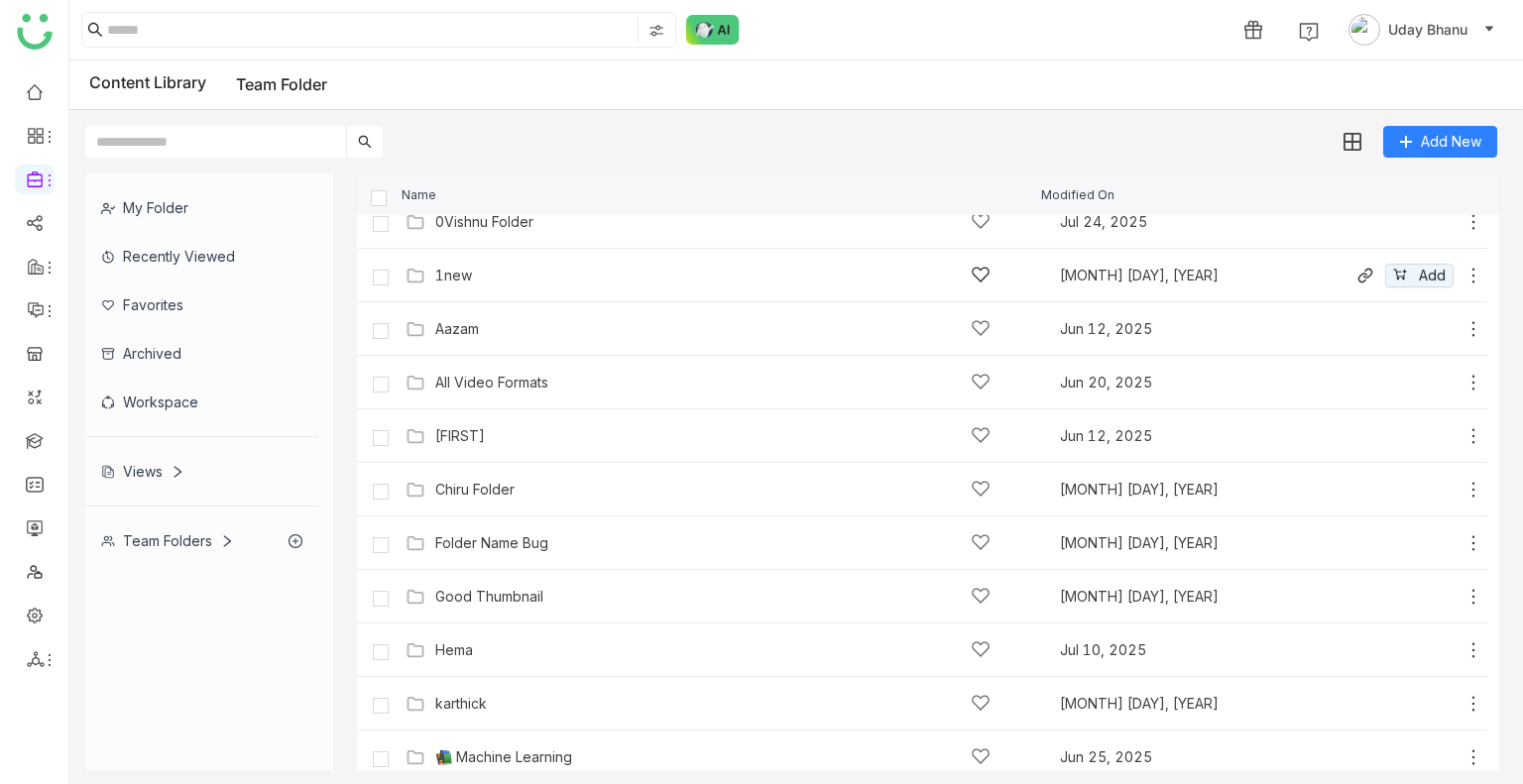 scroll, scrollTop: 130, scrollLeft: 0, axis: vertical 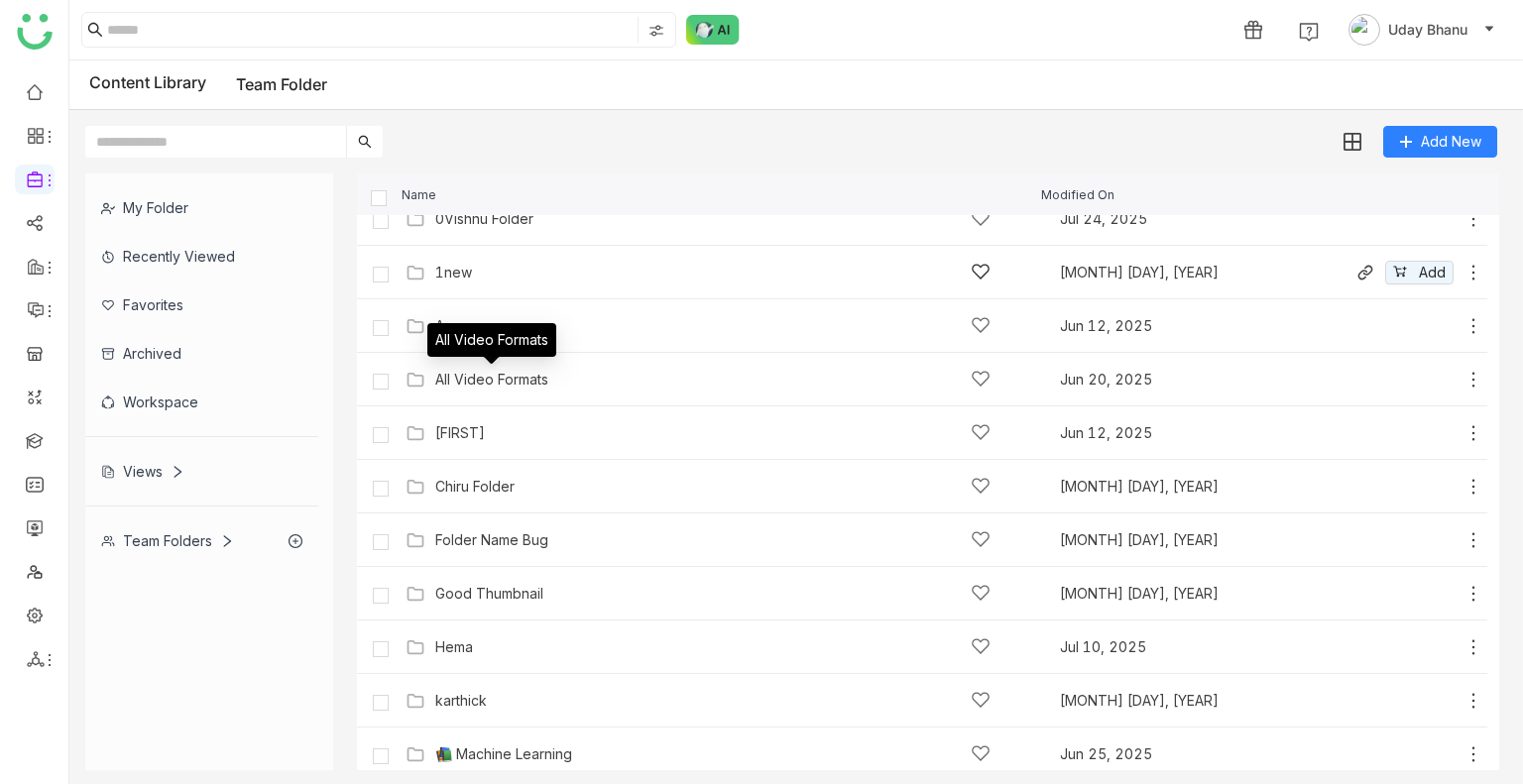 click on "All Video Formats" 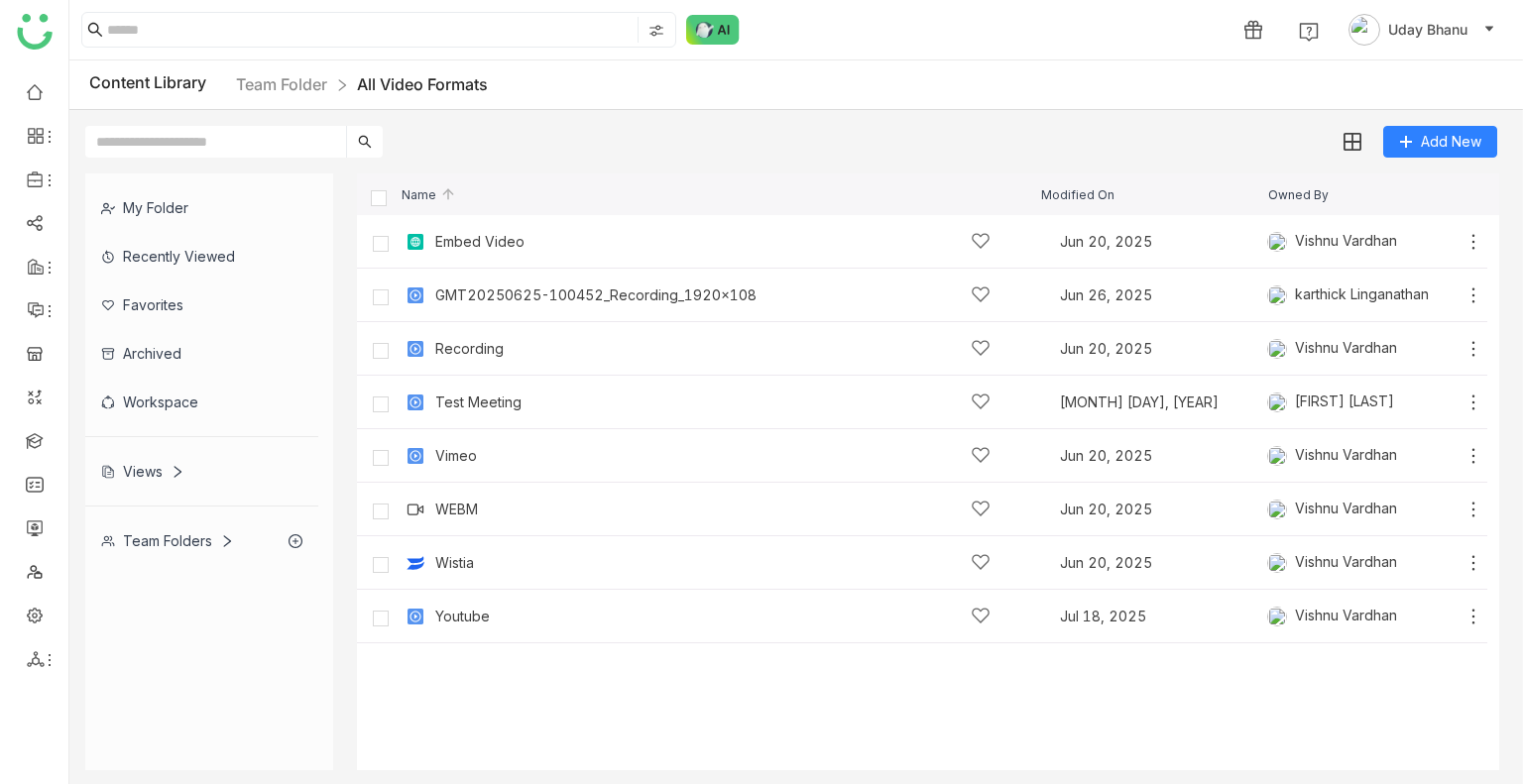 click on "Add New" at bounding box center (791, 134) 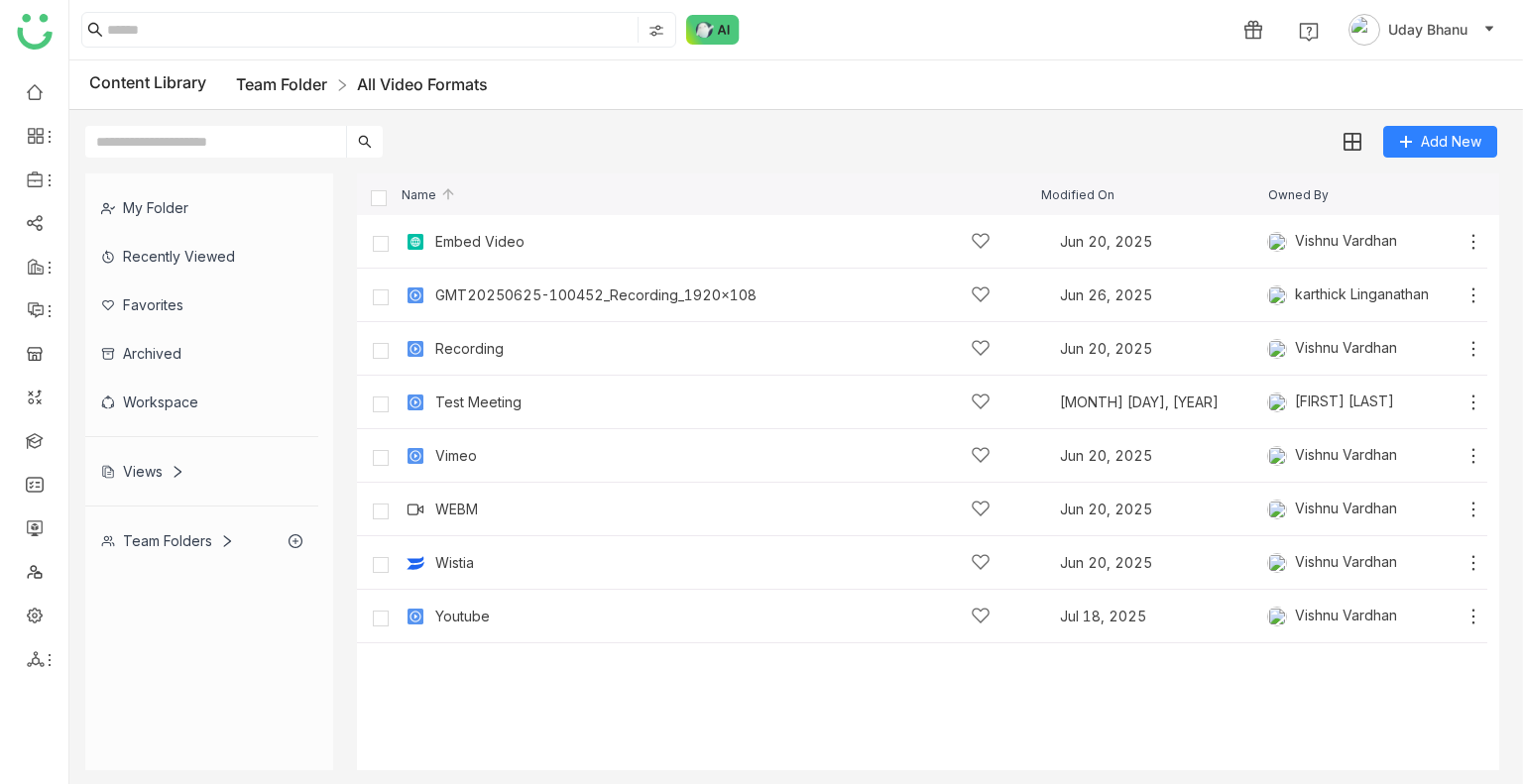 click on "Team Folder" 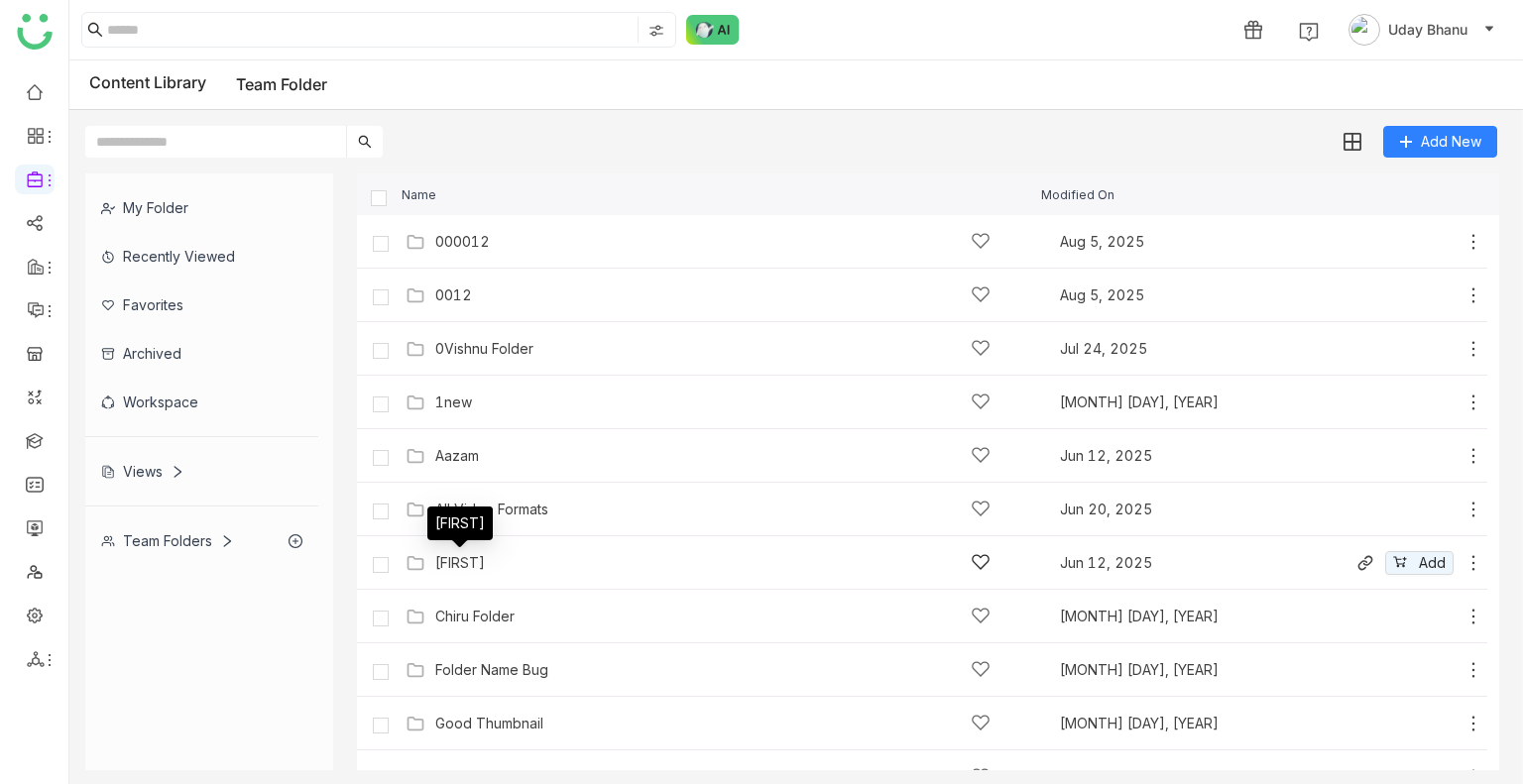 click on "bhupendra" 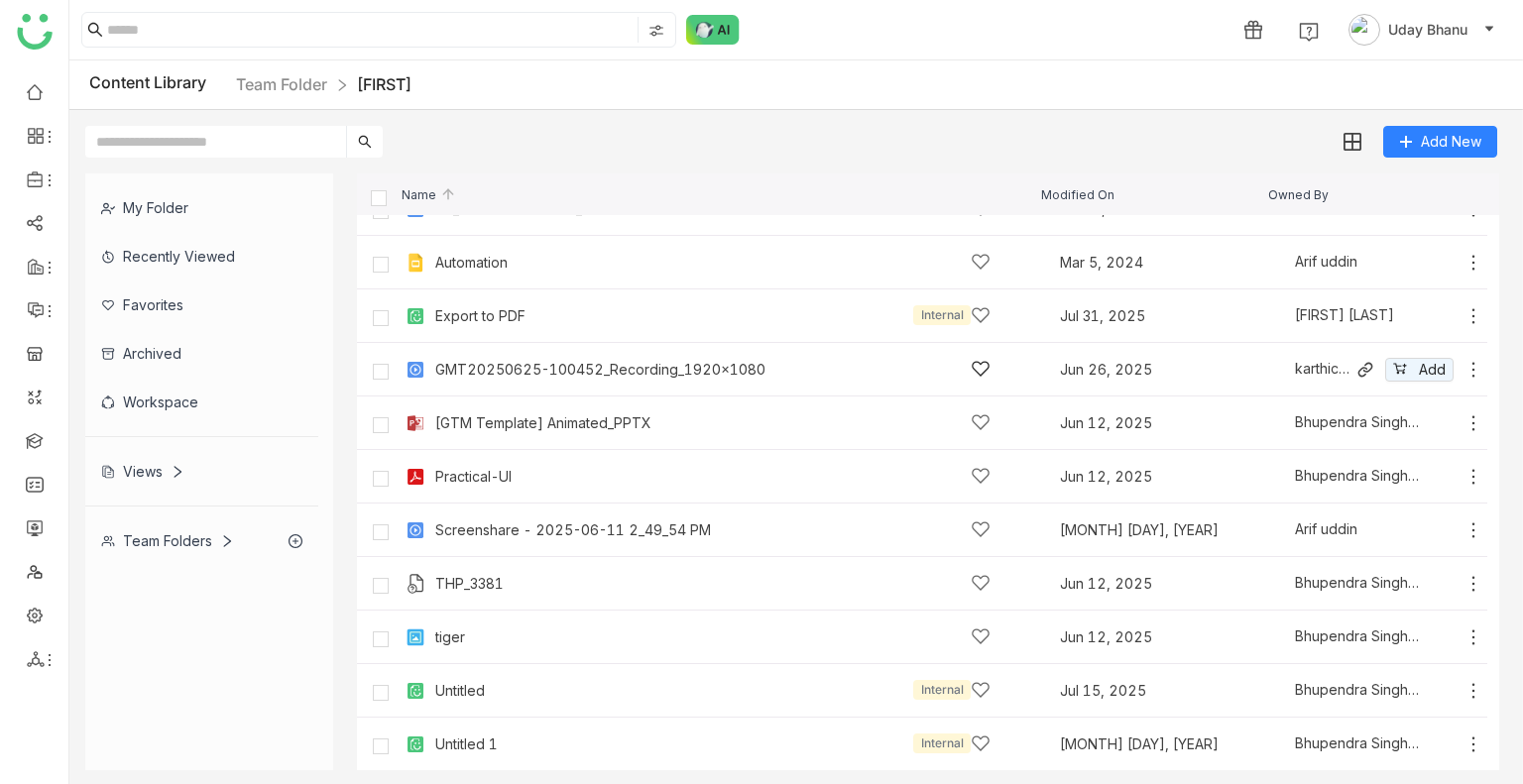 scroll, scrollTop: 0, scrollLeft: 0, axis: both 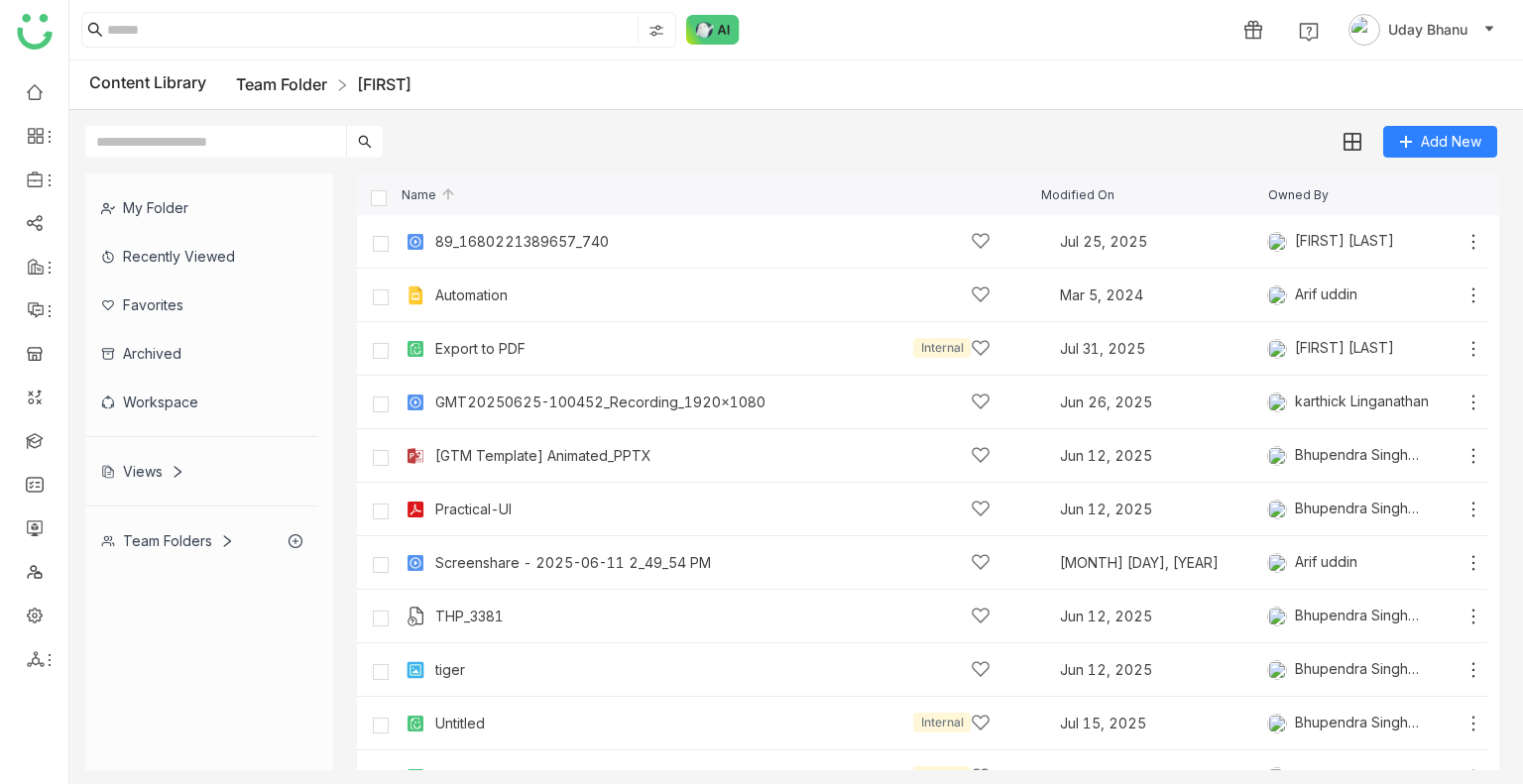 drag, startPoint x: 302, startPoint y: 62, endPoint x: 309, endPoint y: 84, distance: 23.086793 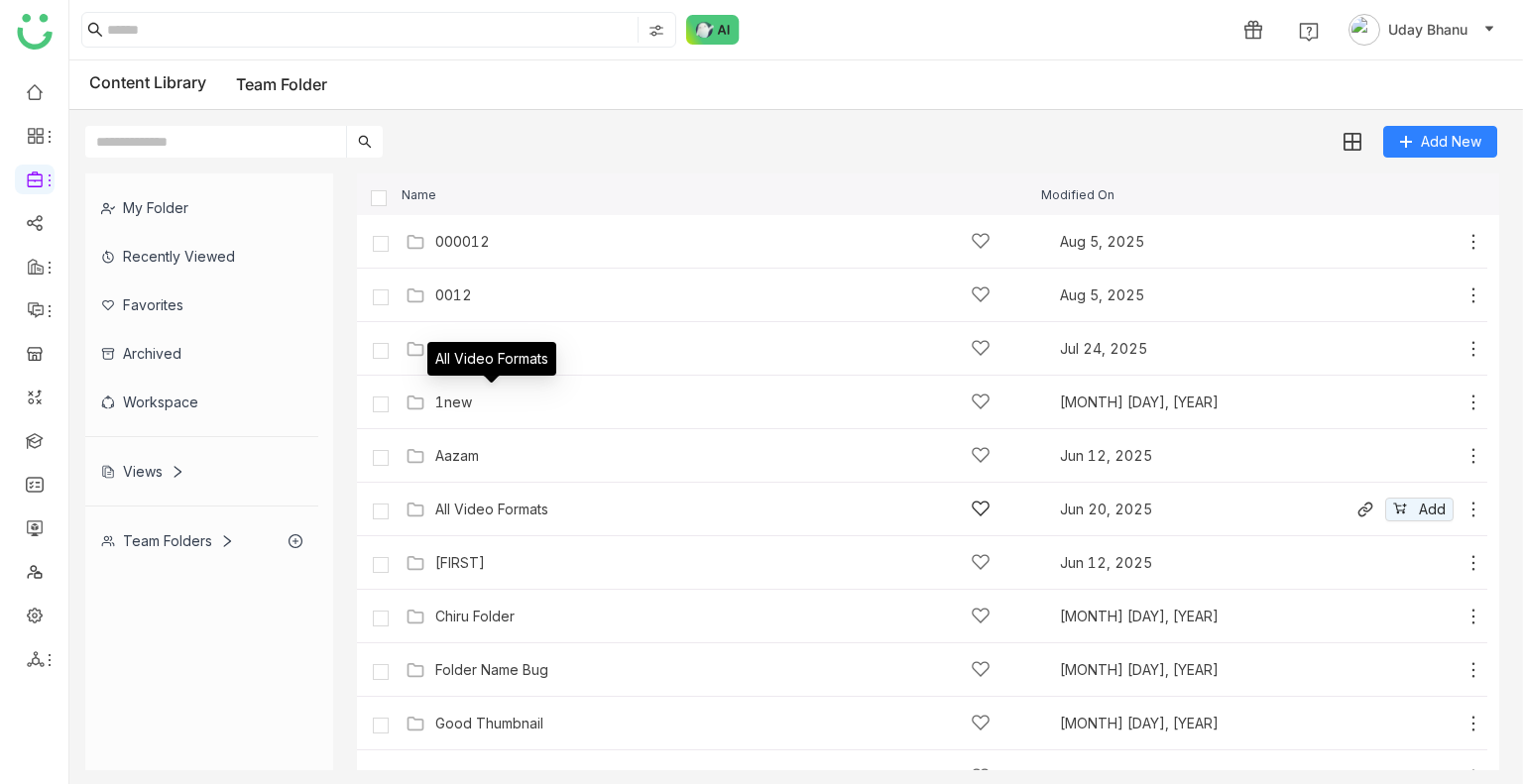 scroll, scrollTop: 407, scrollLeft: 0, axis: vertical 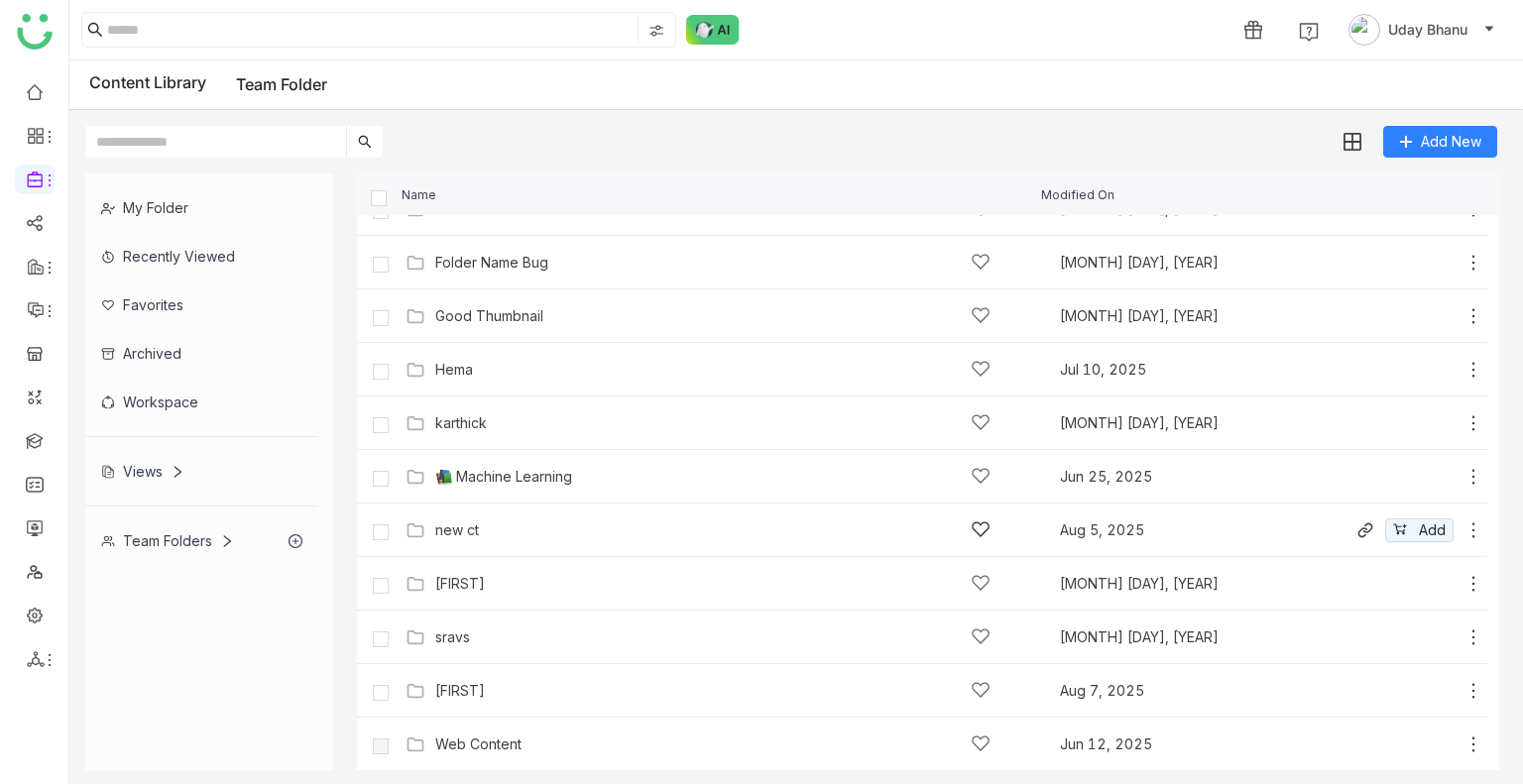 click on "new ct" 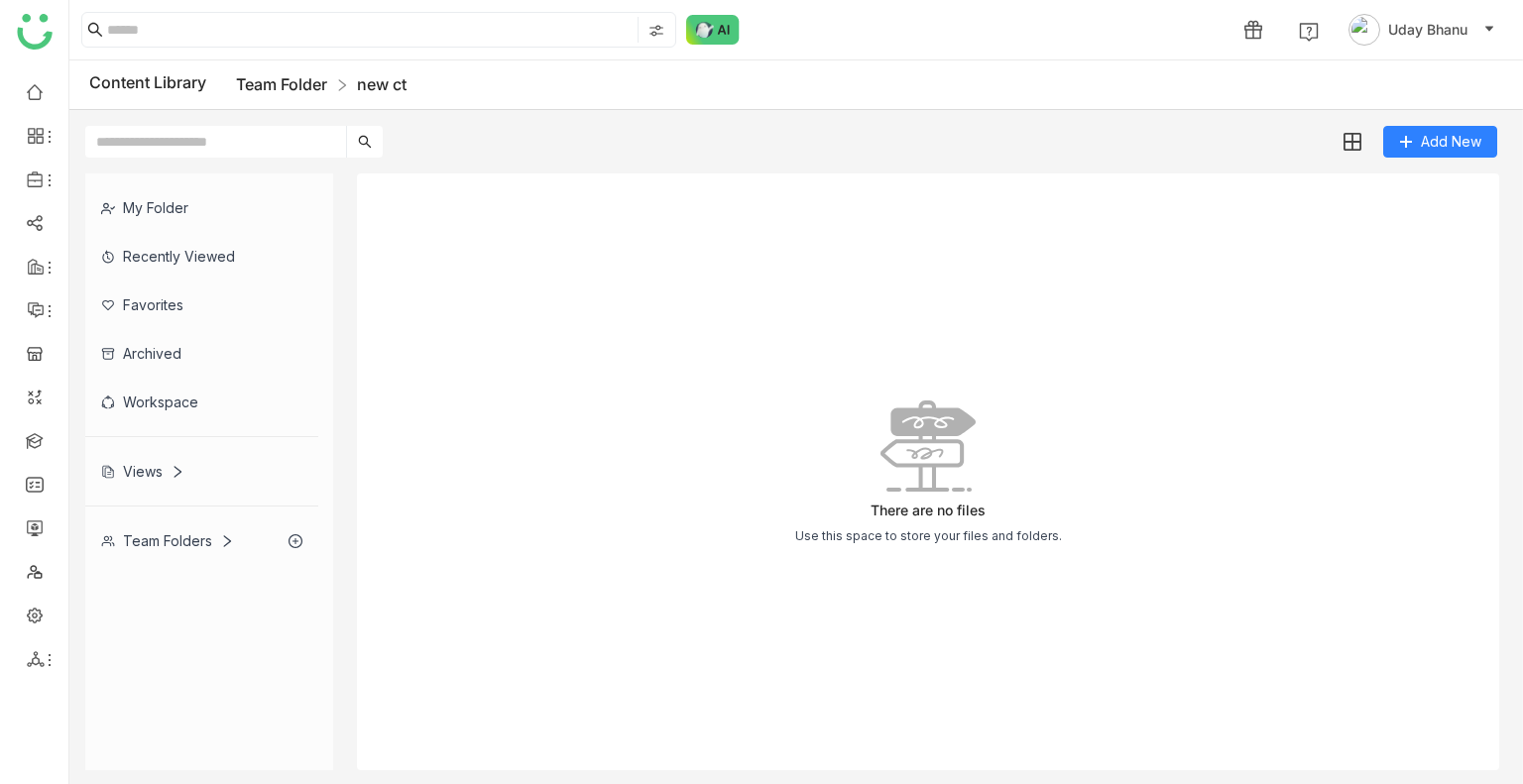 click on "Team Folder" 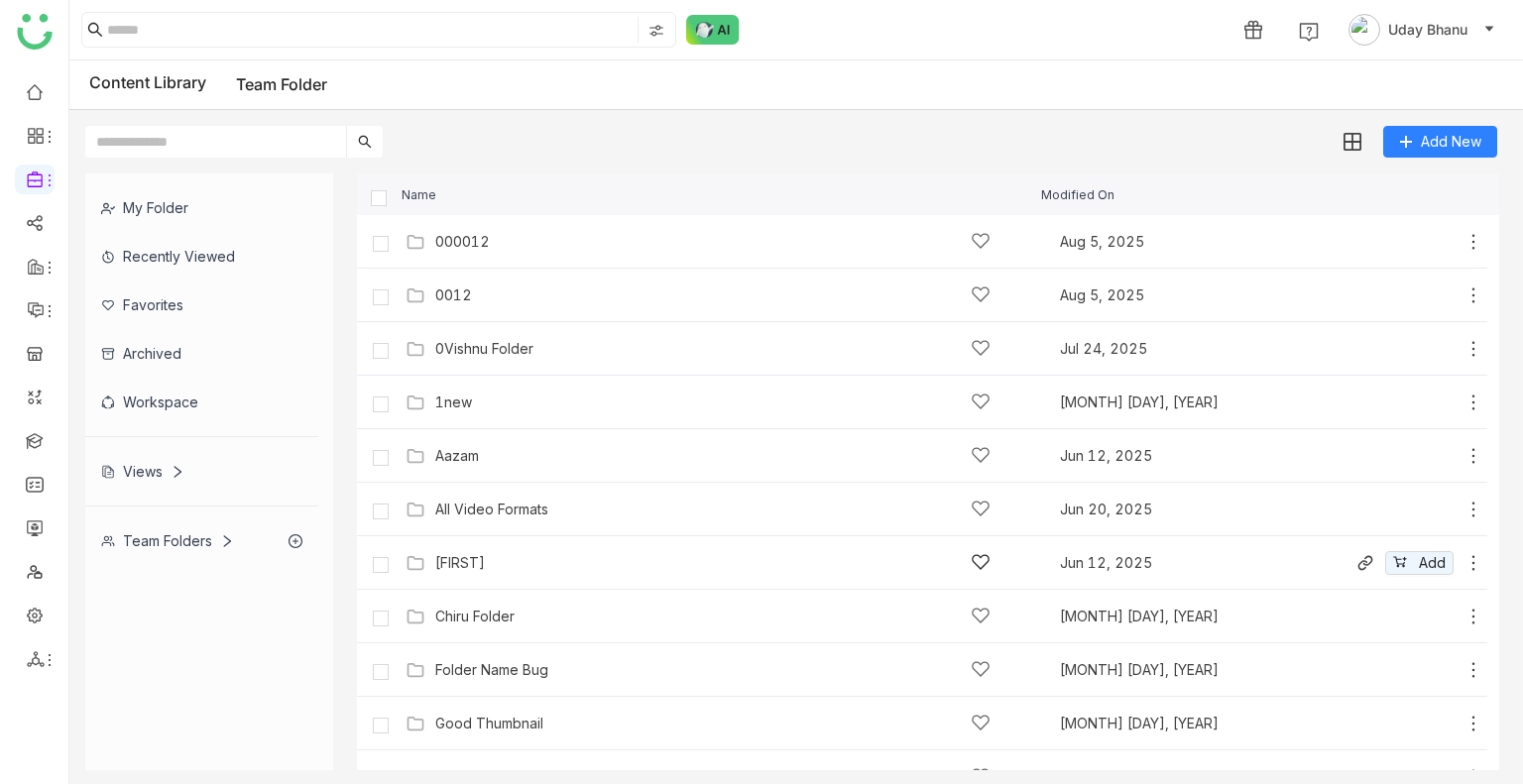 scroll, scrollTop: 407, scrollLeft: 0, axis: vertical 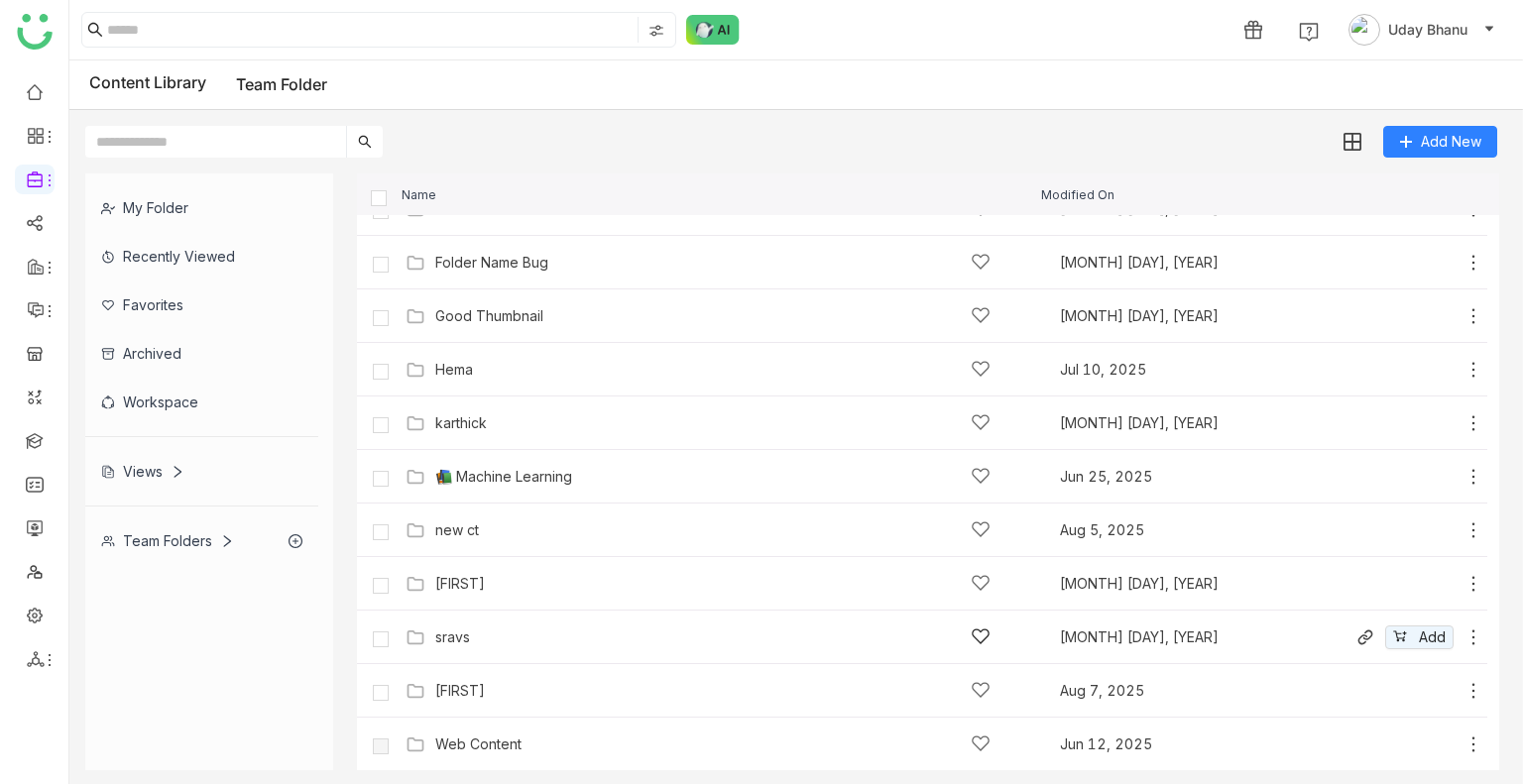 click on "sravs" 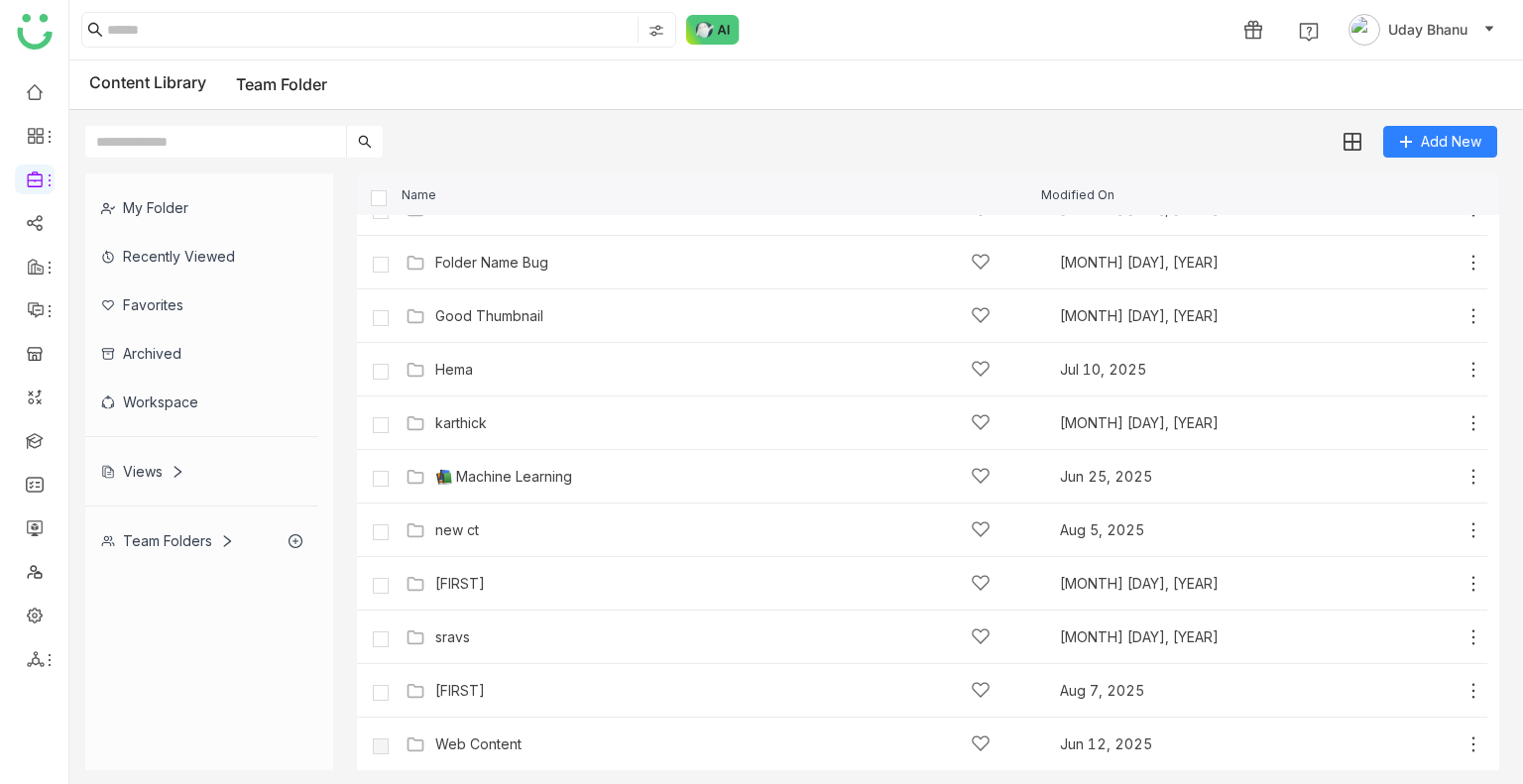 drag, startPoint x: 512, startPoint y: 617, endPoint x: 509, endPoint y: 629, distance: 12.369317 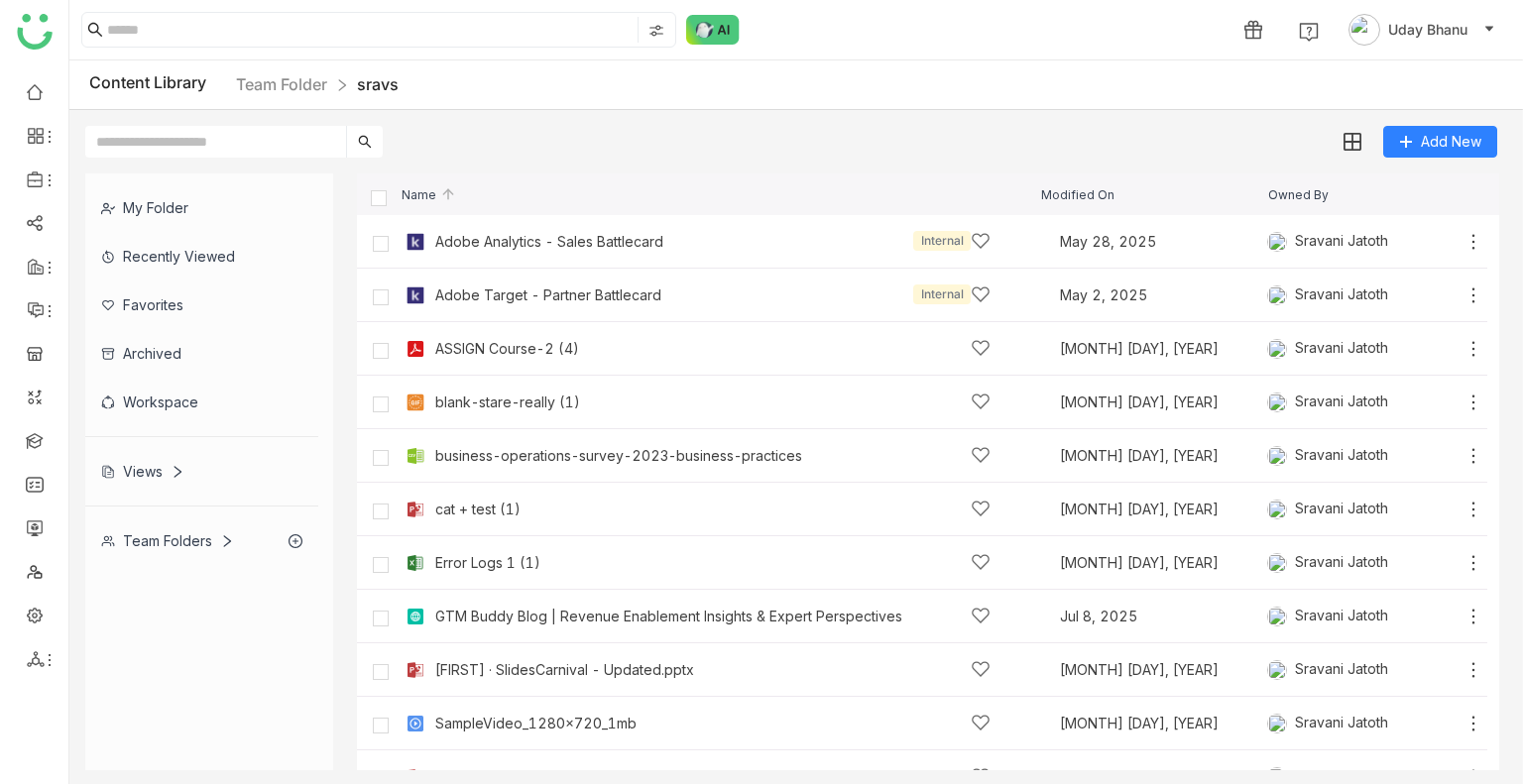click on "Add New" at bounding box center (791, 134) 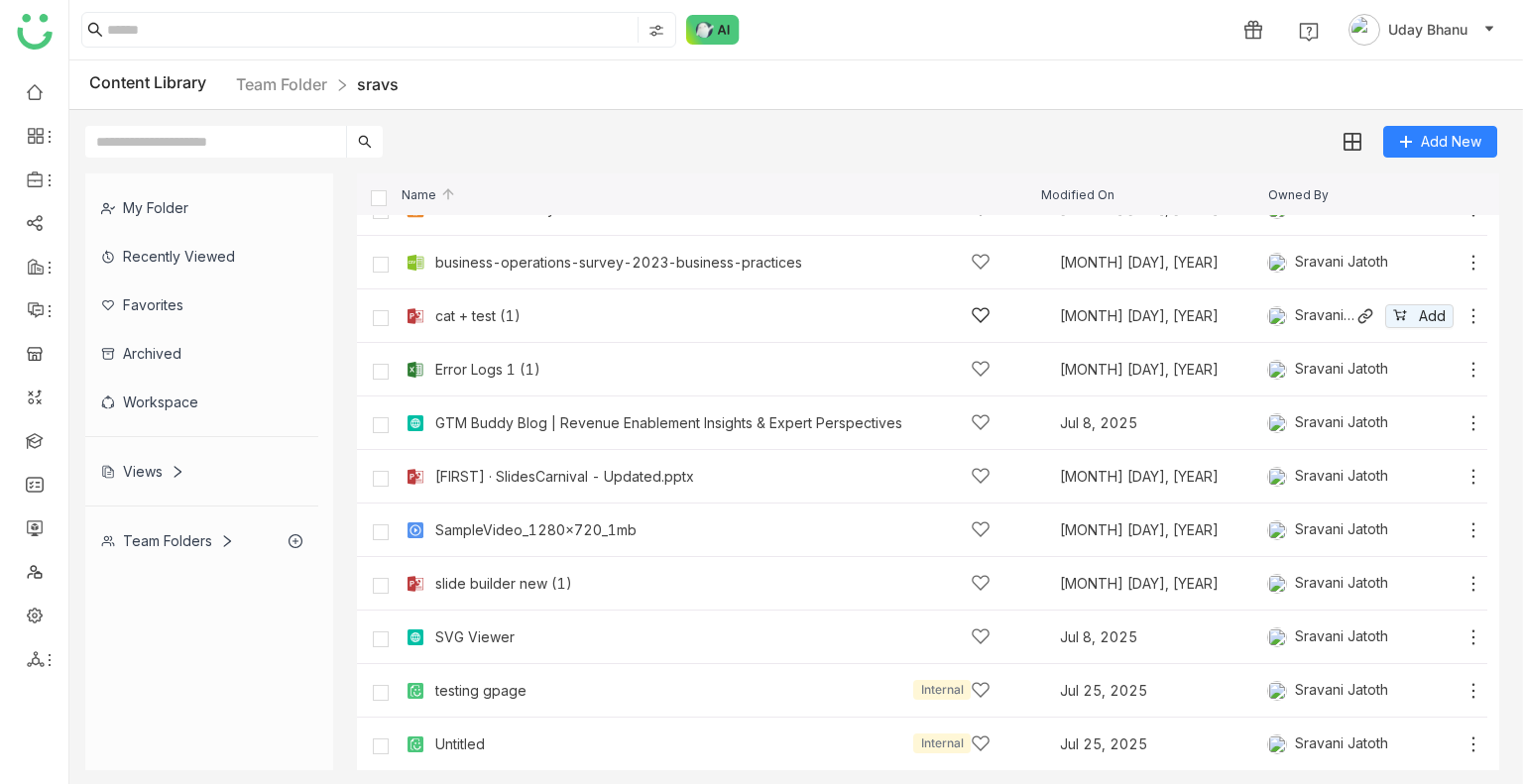 scroll, scrollTop: 0, scrollLeft: 0, axis: both 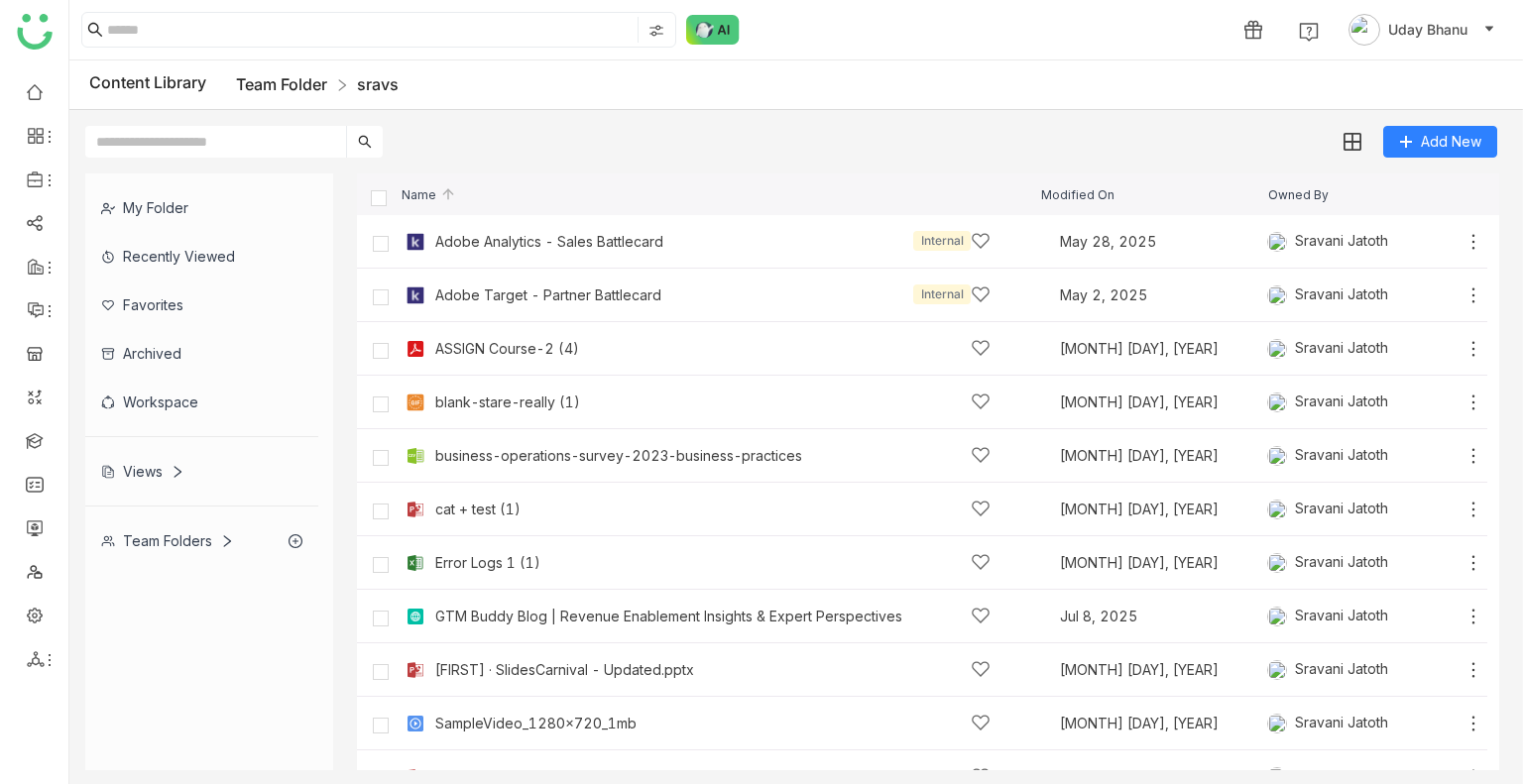 click on "Team Folder" 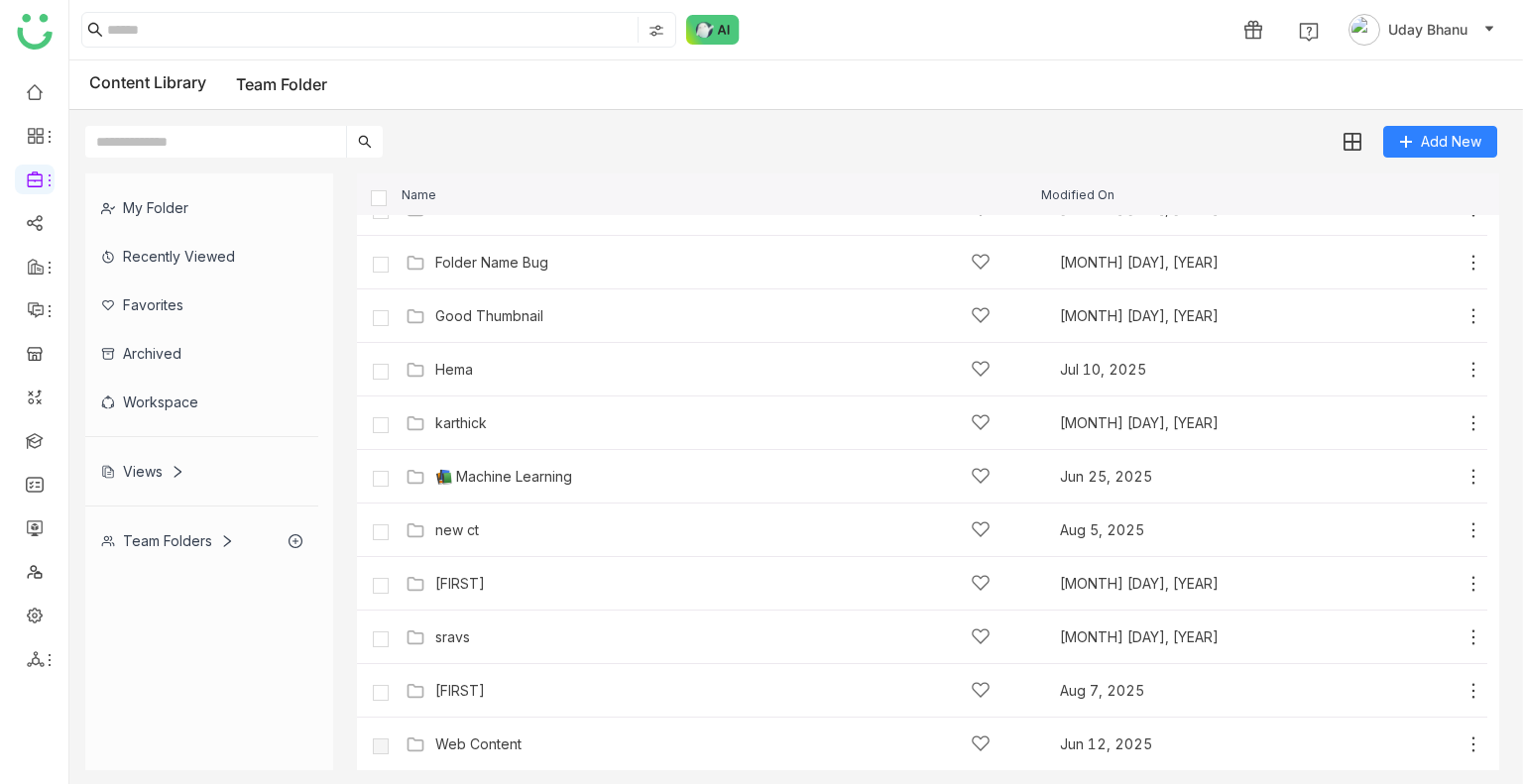 scroll, scrollTop: 0, scrollLeft: 0, axis: both 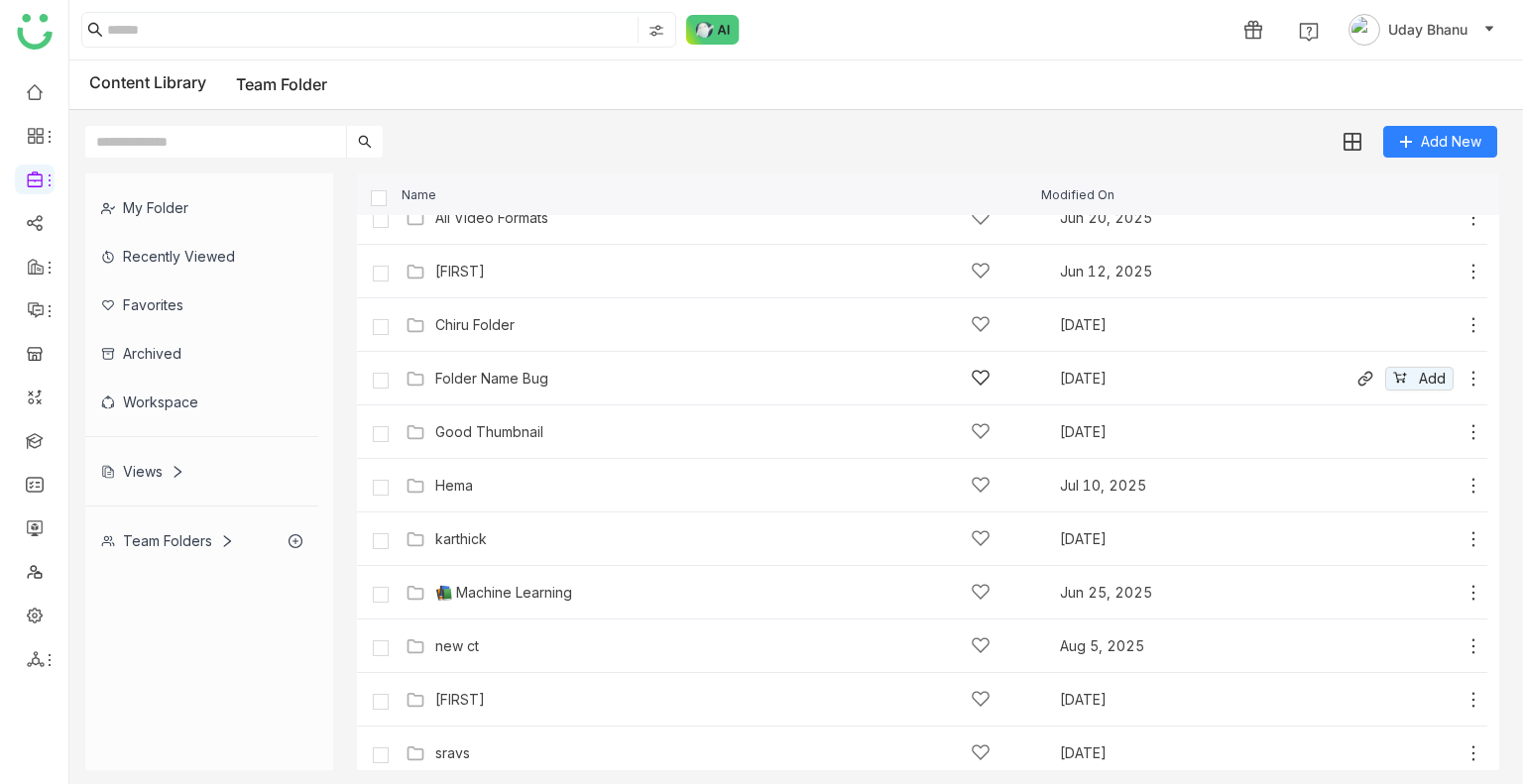 click on "Folder Name Bug" 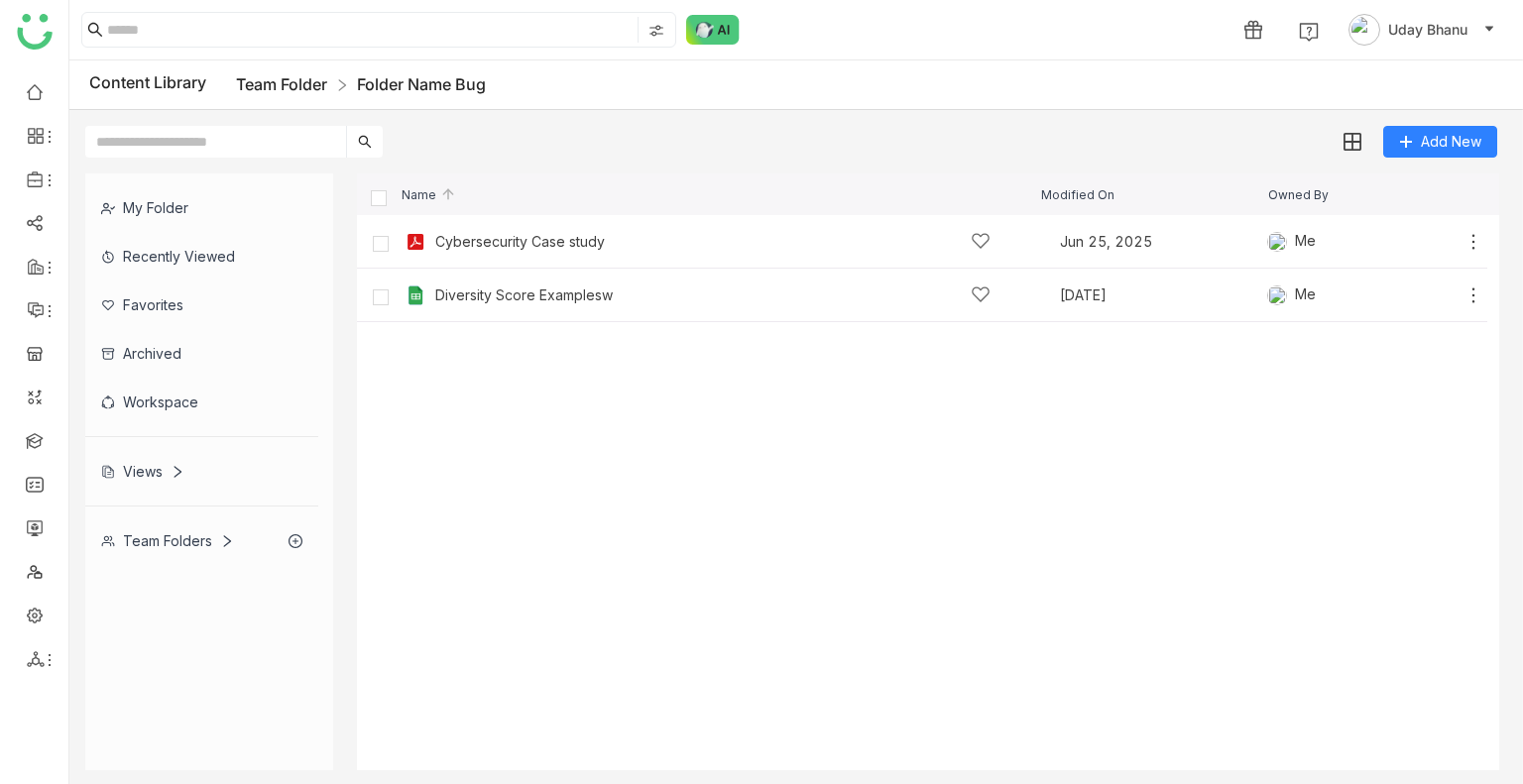 click on "Team Folder" 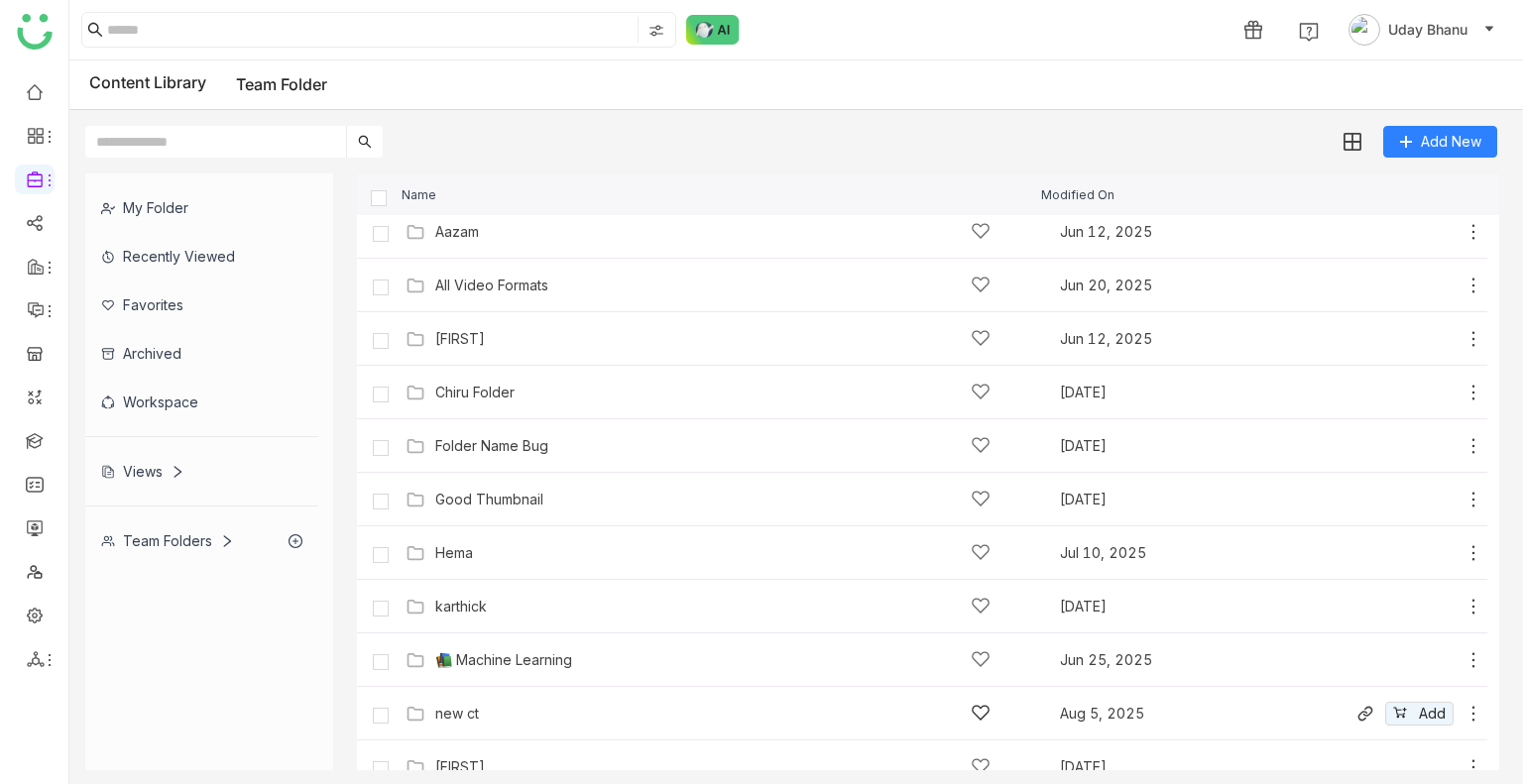 scroll, scrollTop: 220, scrollLeft: 0, axis: vertical 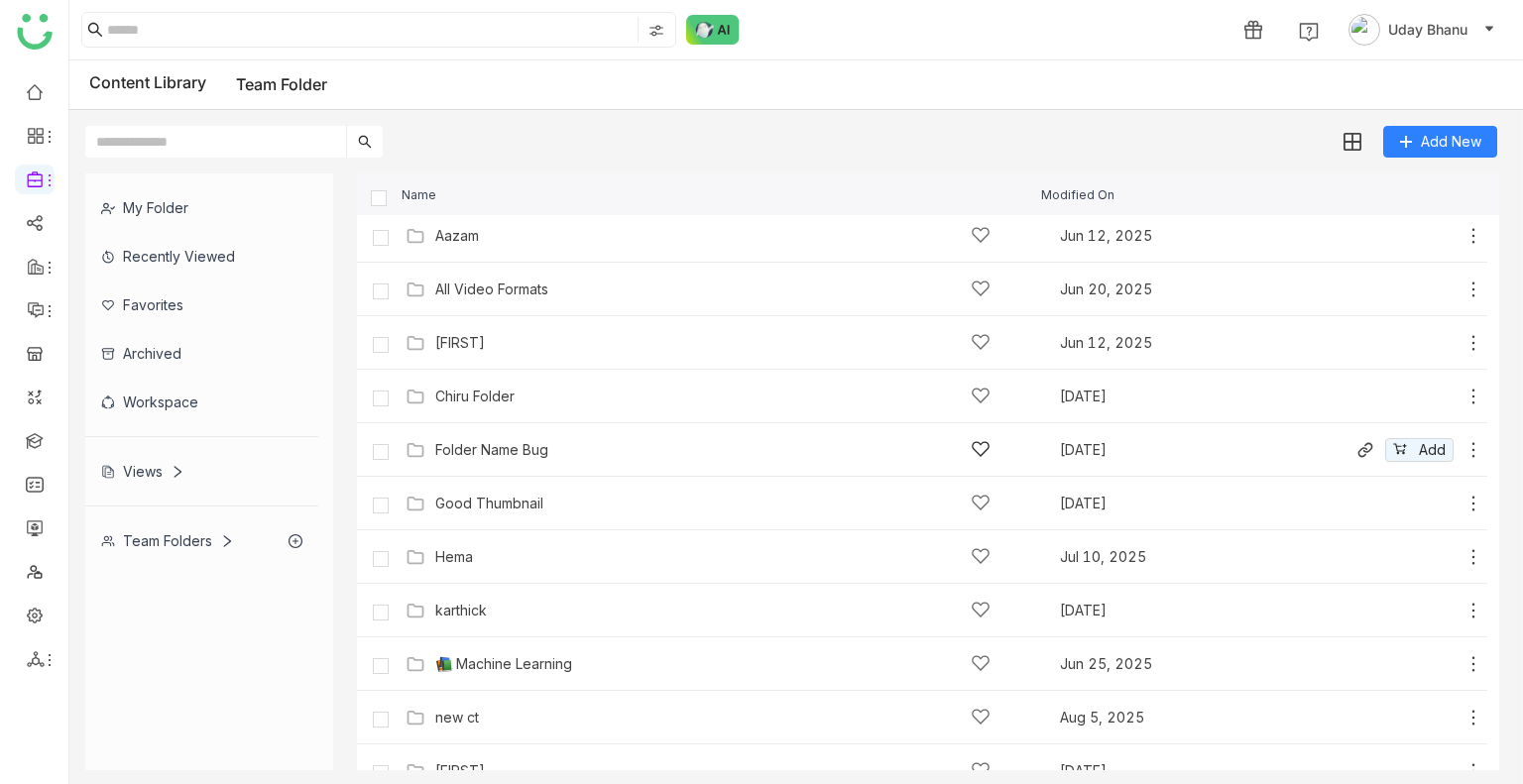click 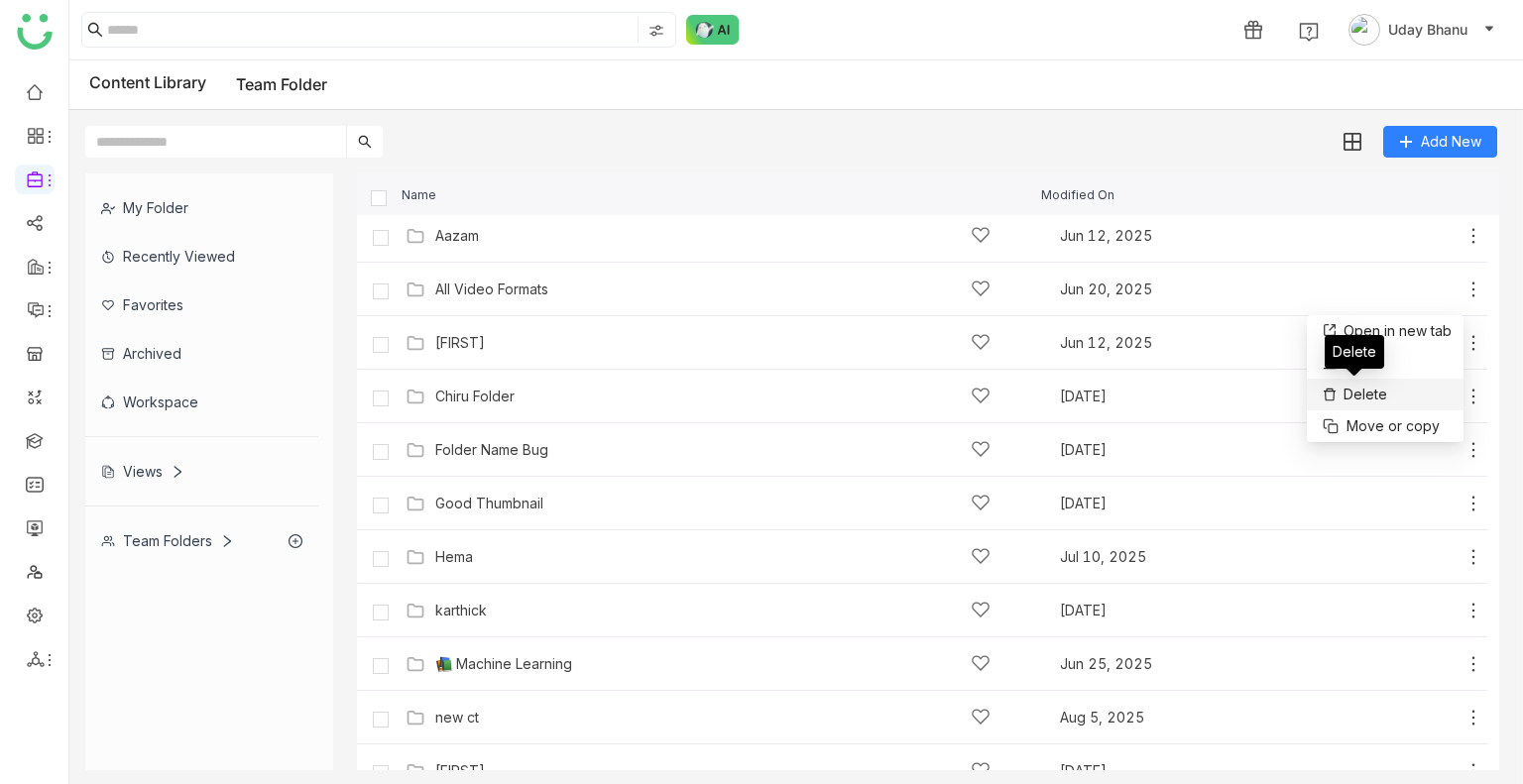 click on "Delete" at bounding box center [1365, 394] 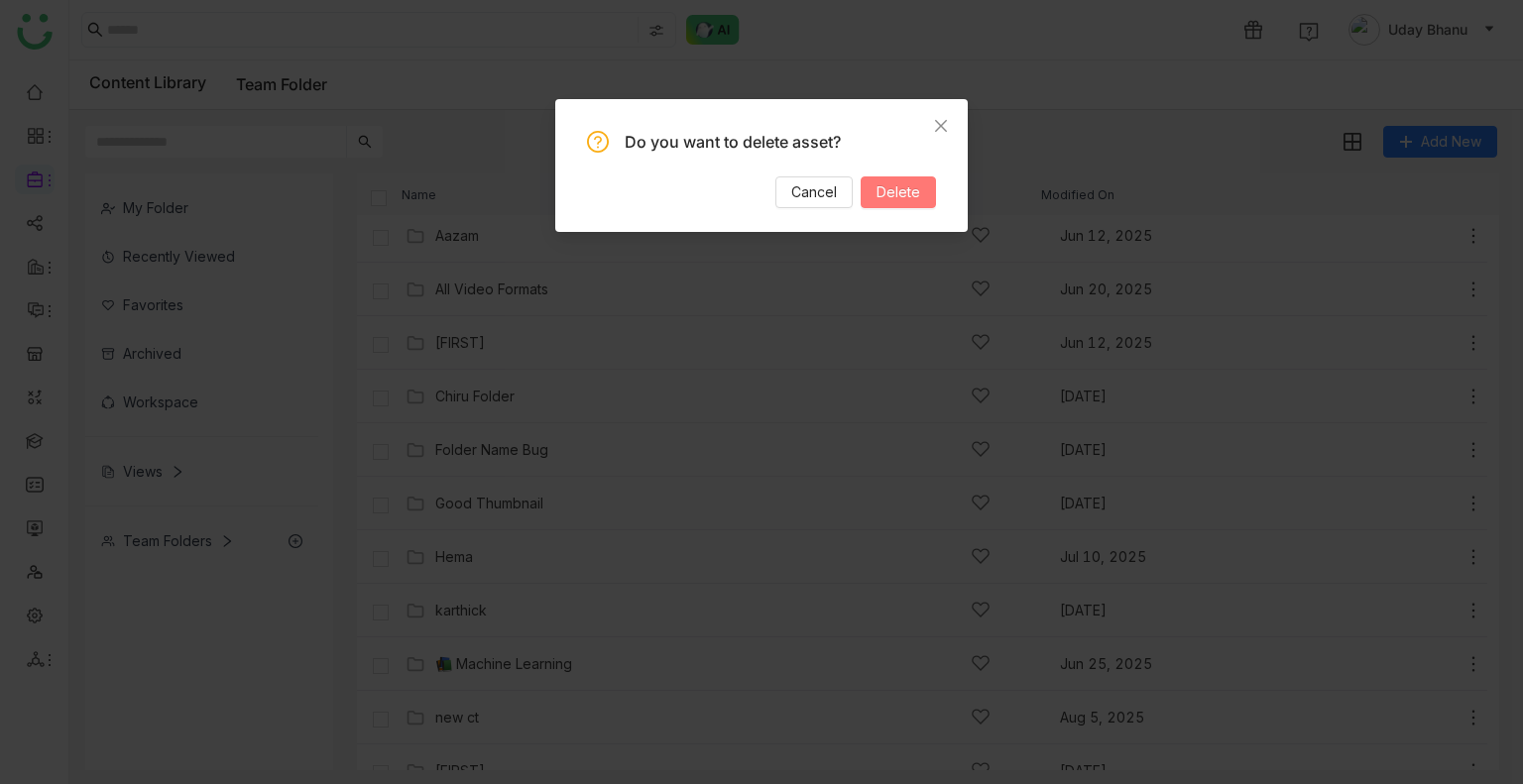 click on "Delete" at bounding box center (898, 192) 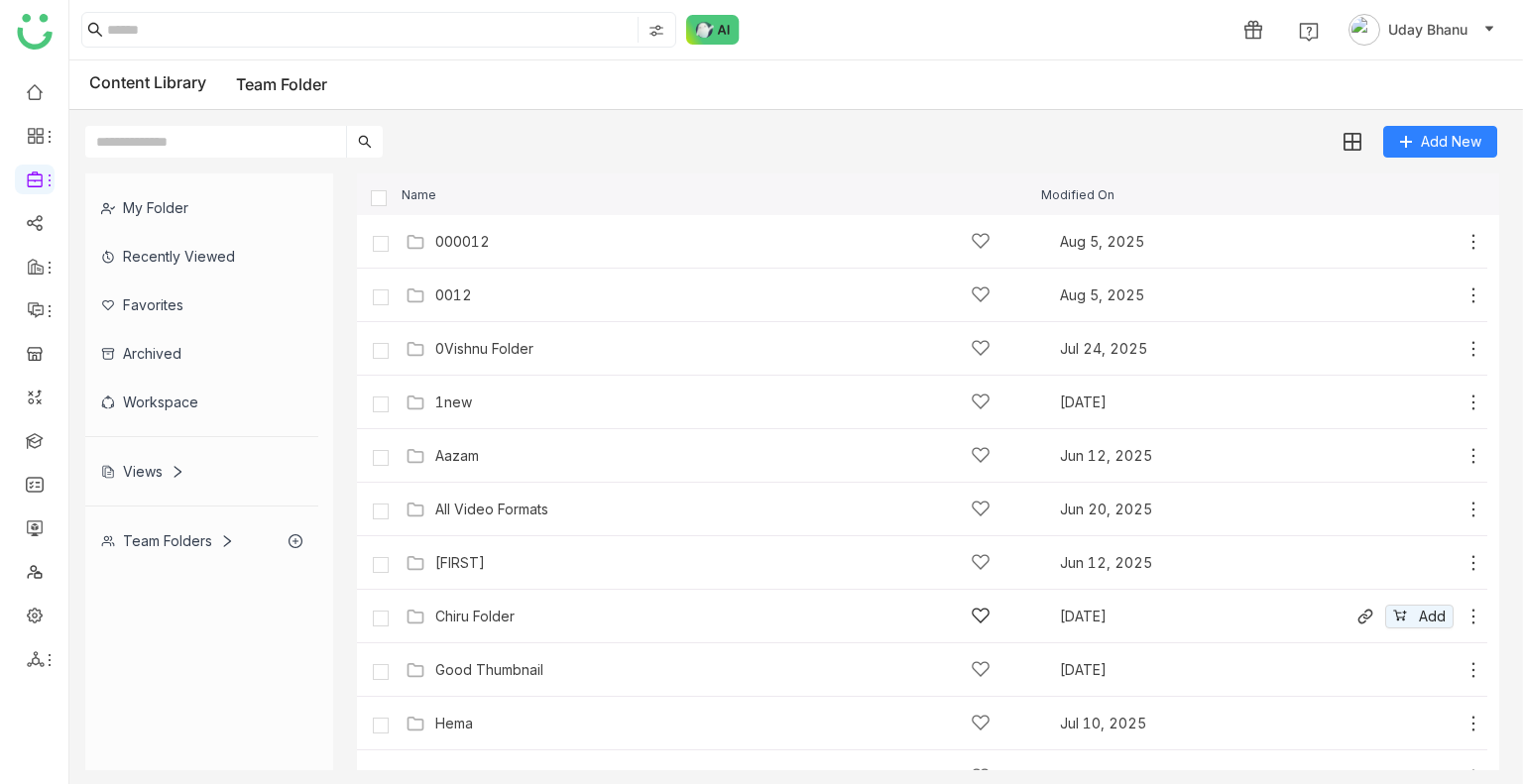 scroll, scrollTop: 354, scrollLeft: 0, axis: vertical 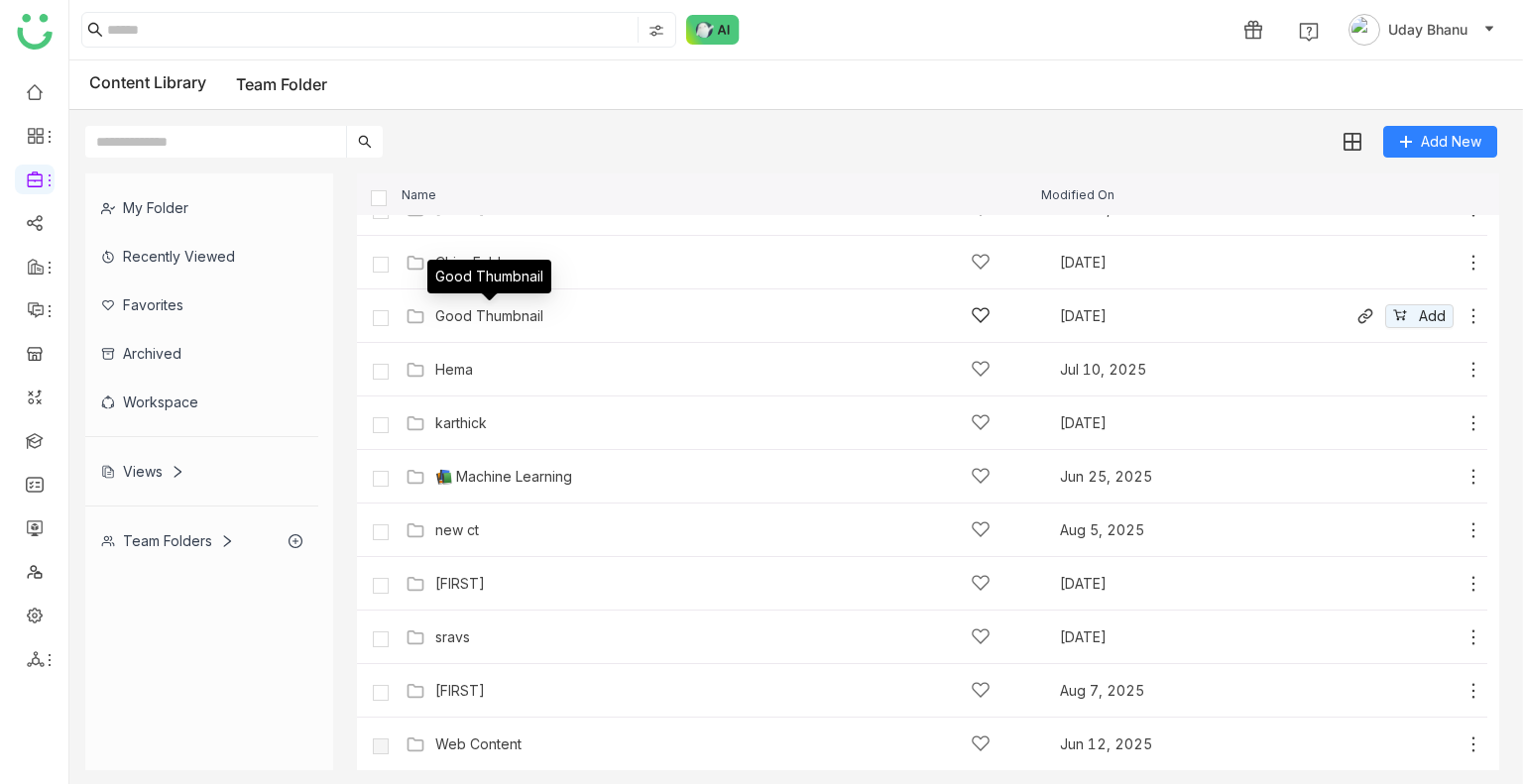 click on "Good Thumbnail" 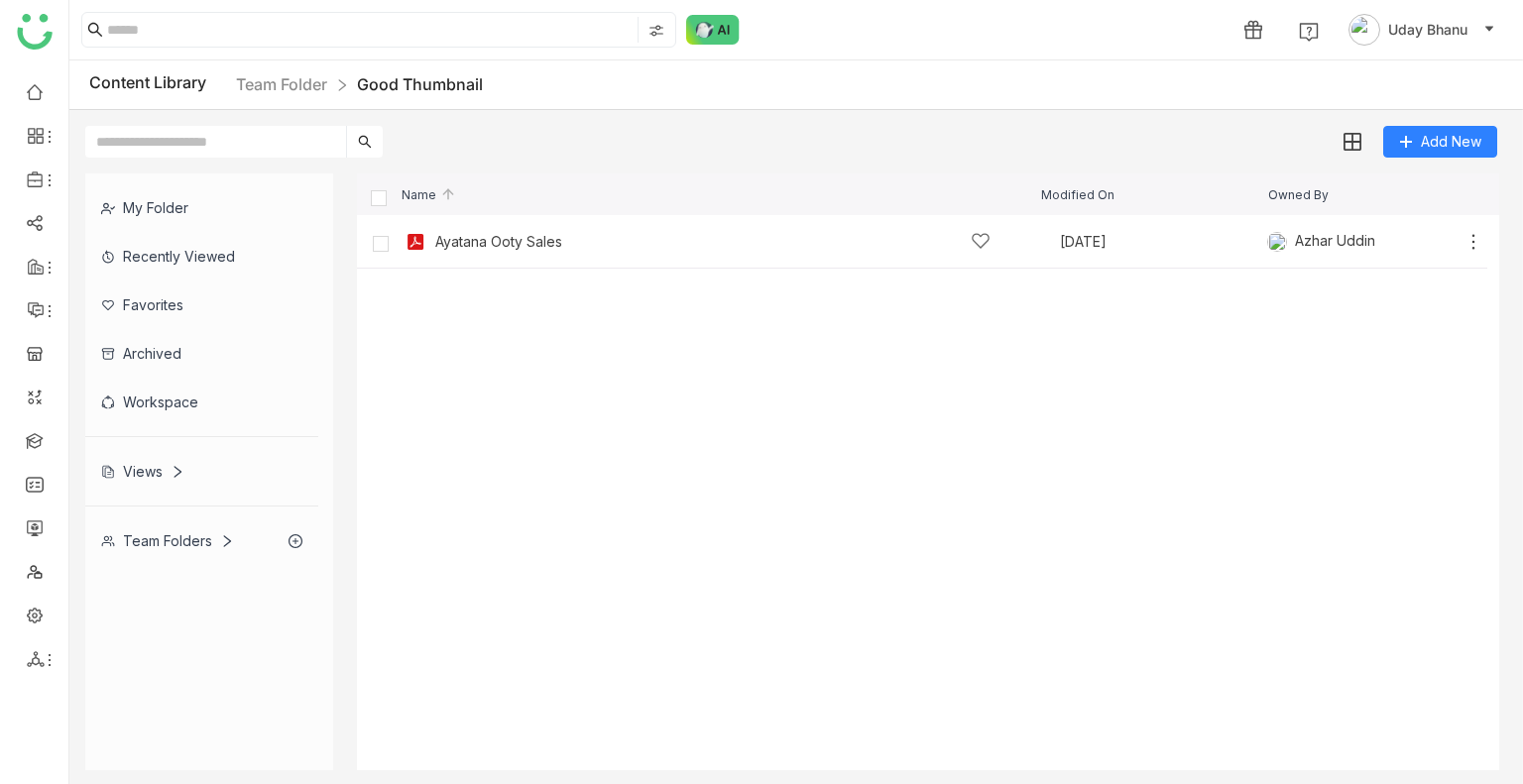 click on "Content Library  Team Folder Good Thumbnail" 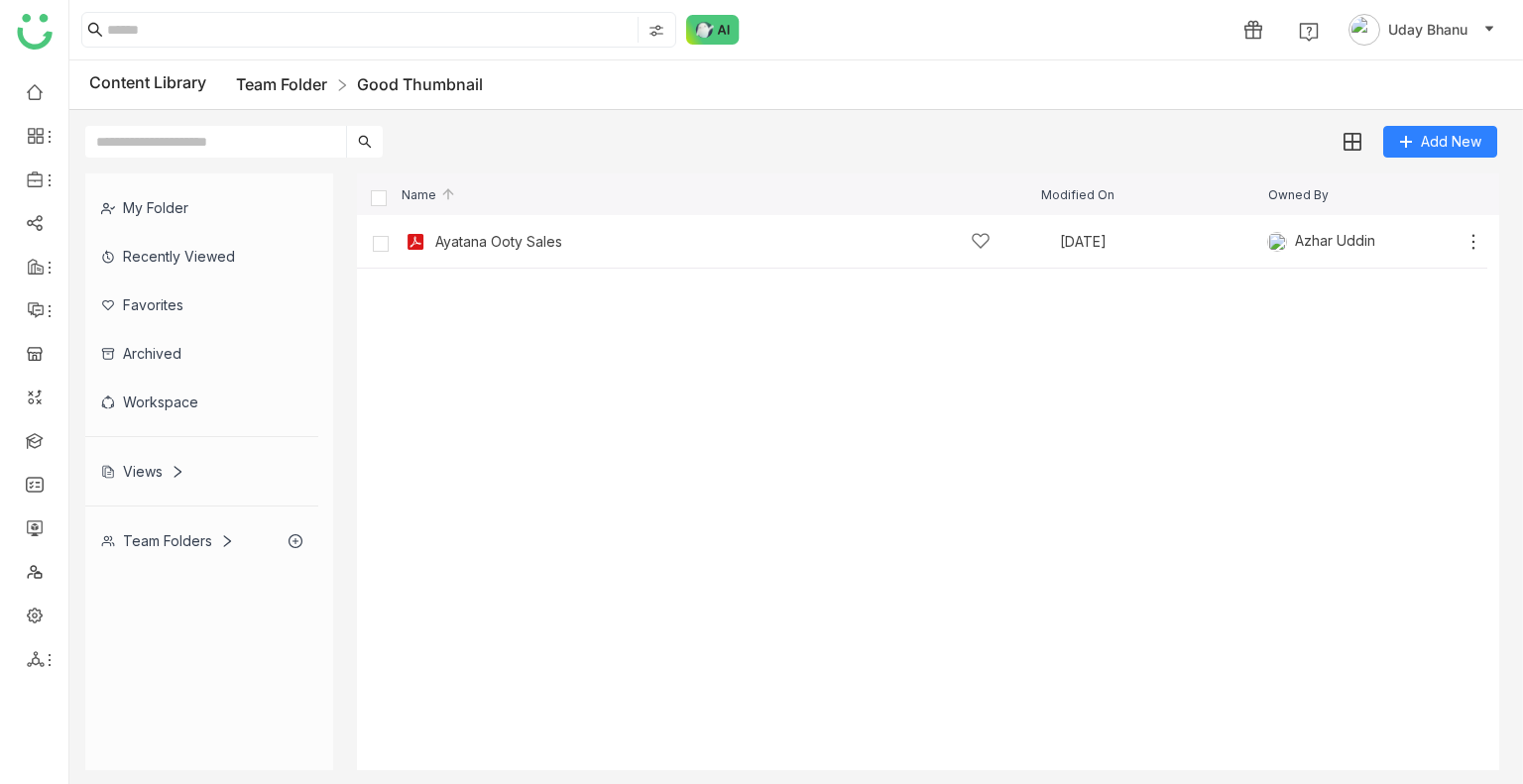 click on "Team Folder" 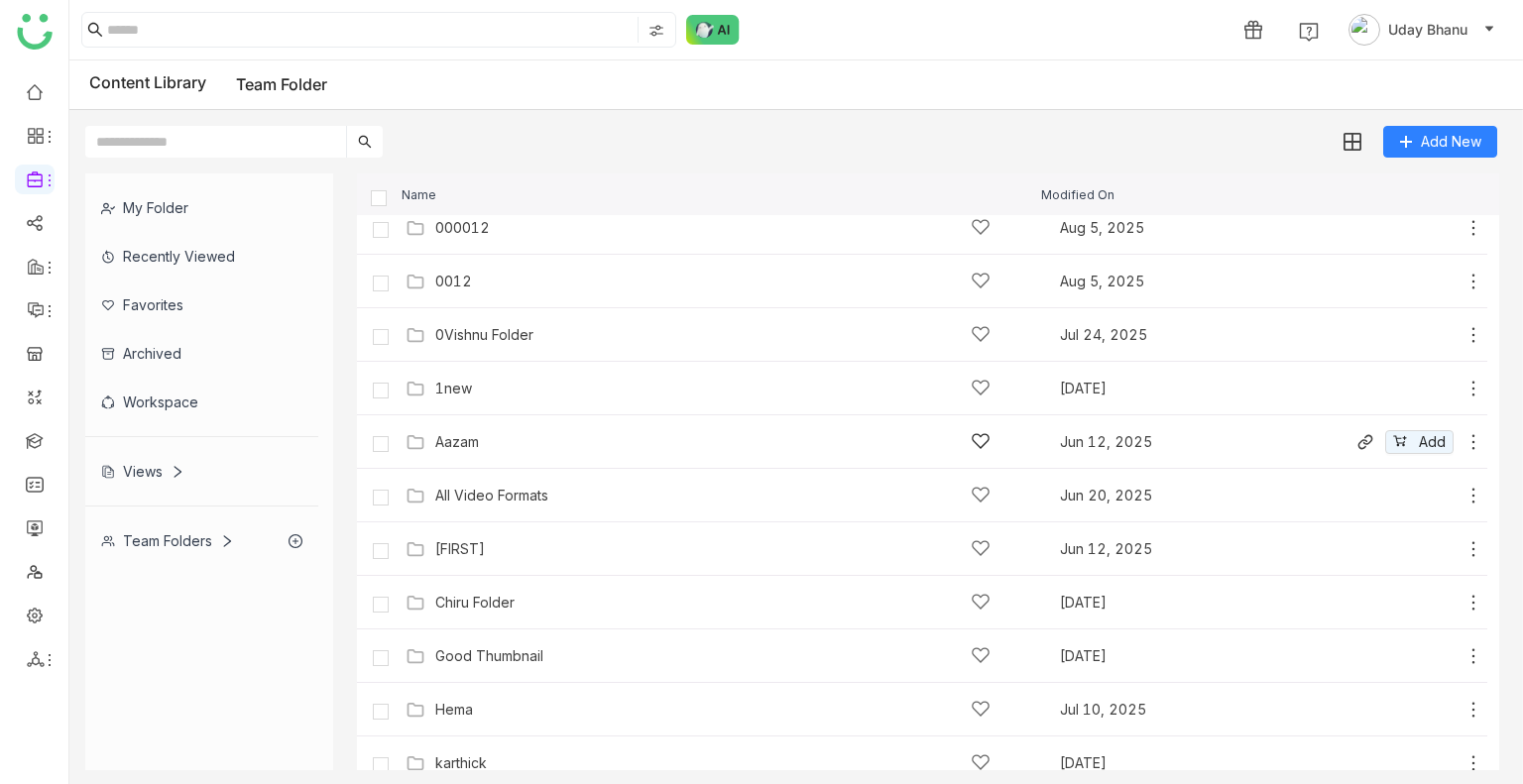 scroll, scrollTop: 0, scrollLeft: 0, axis: both 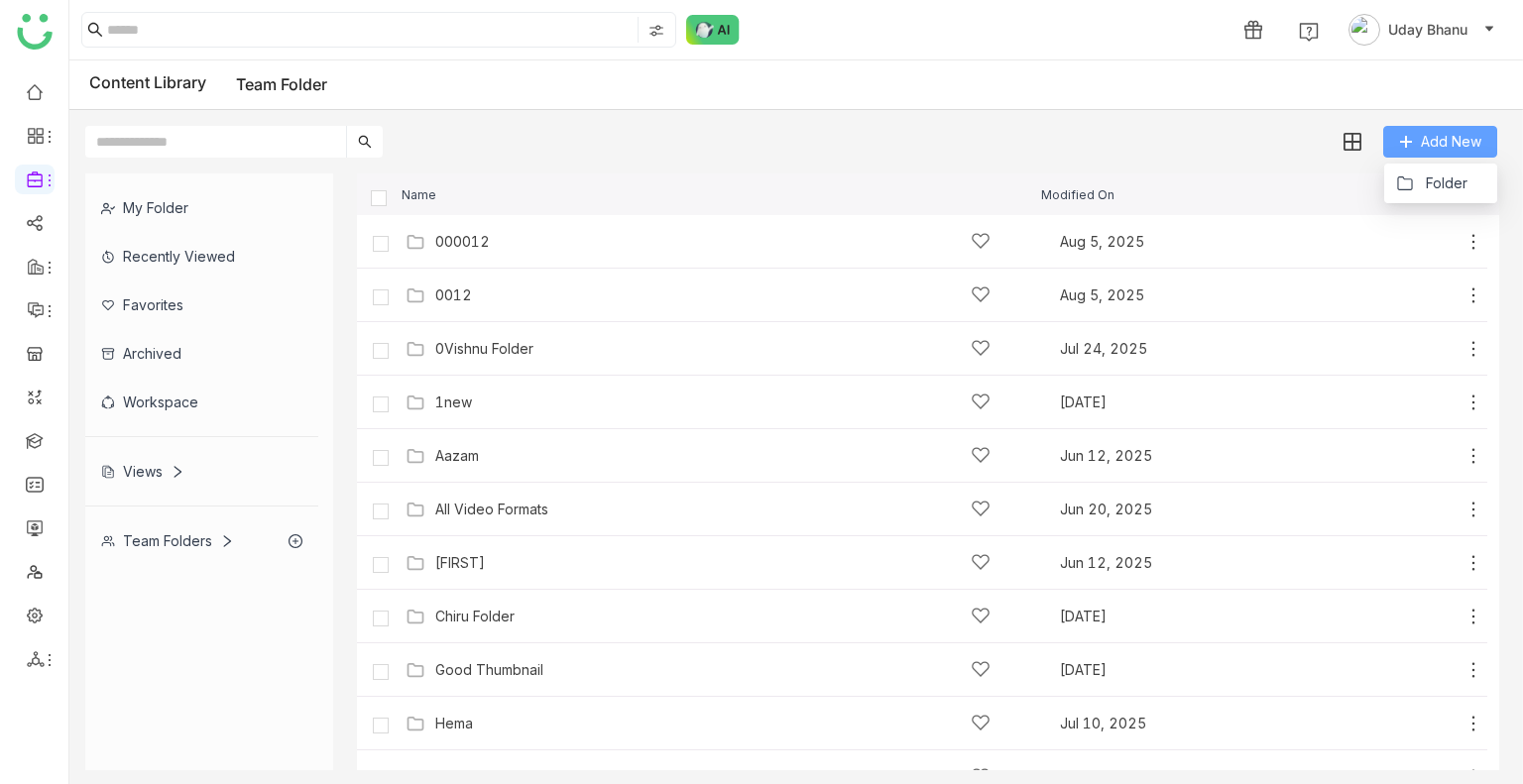 click on "Add New" at bounding box center [1451, 142] 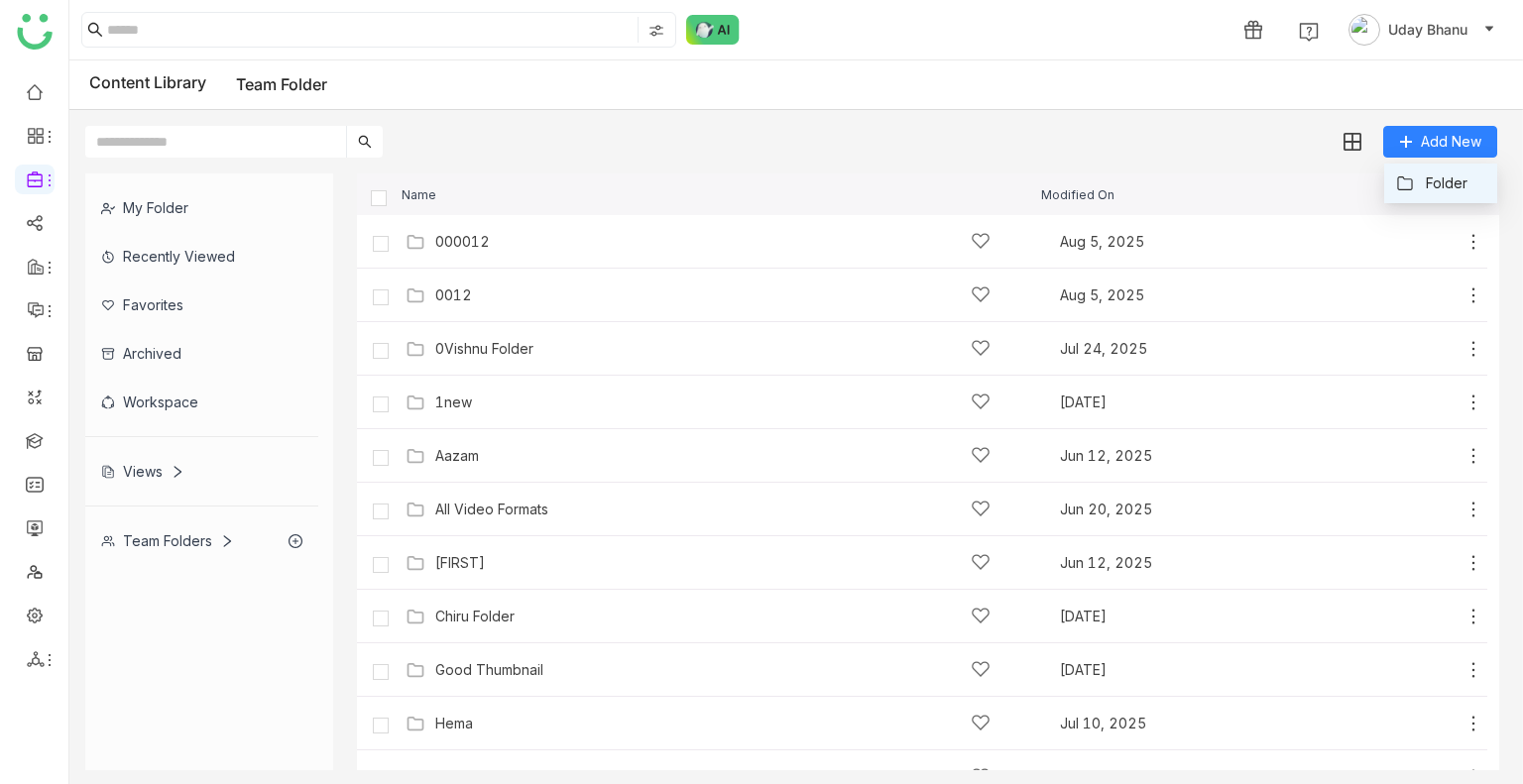 click on "Folder" at bounding box center [1447, 183] 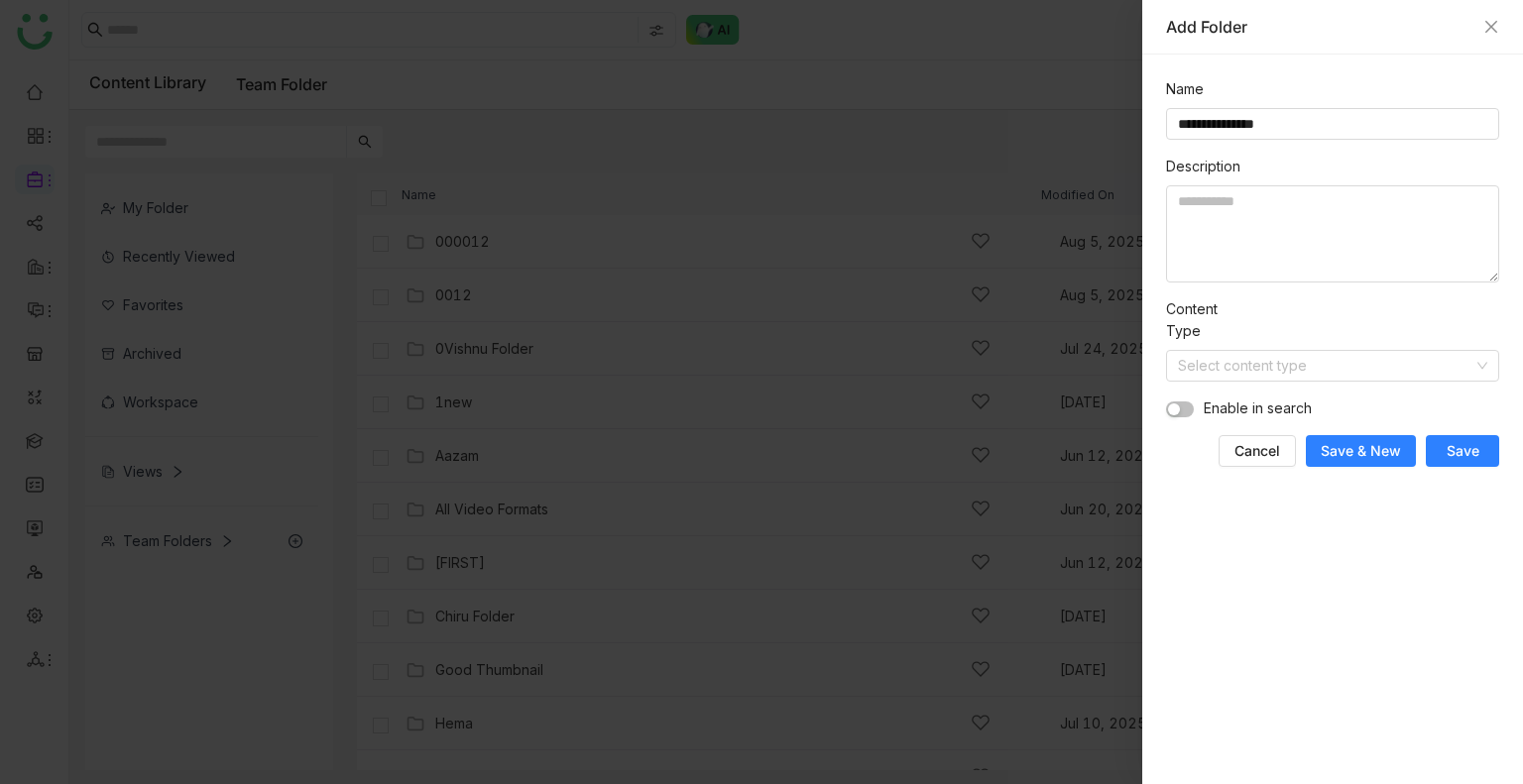 type on "**********" 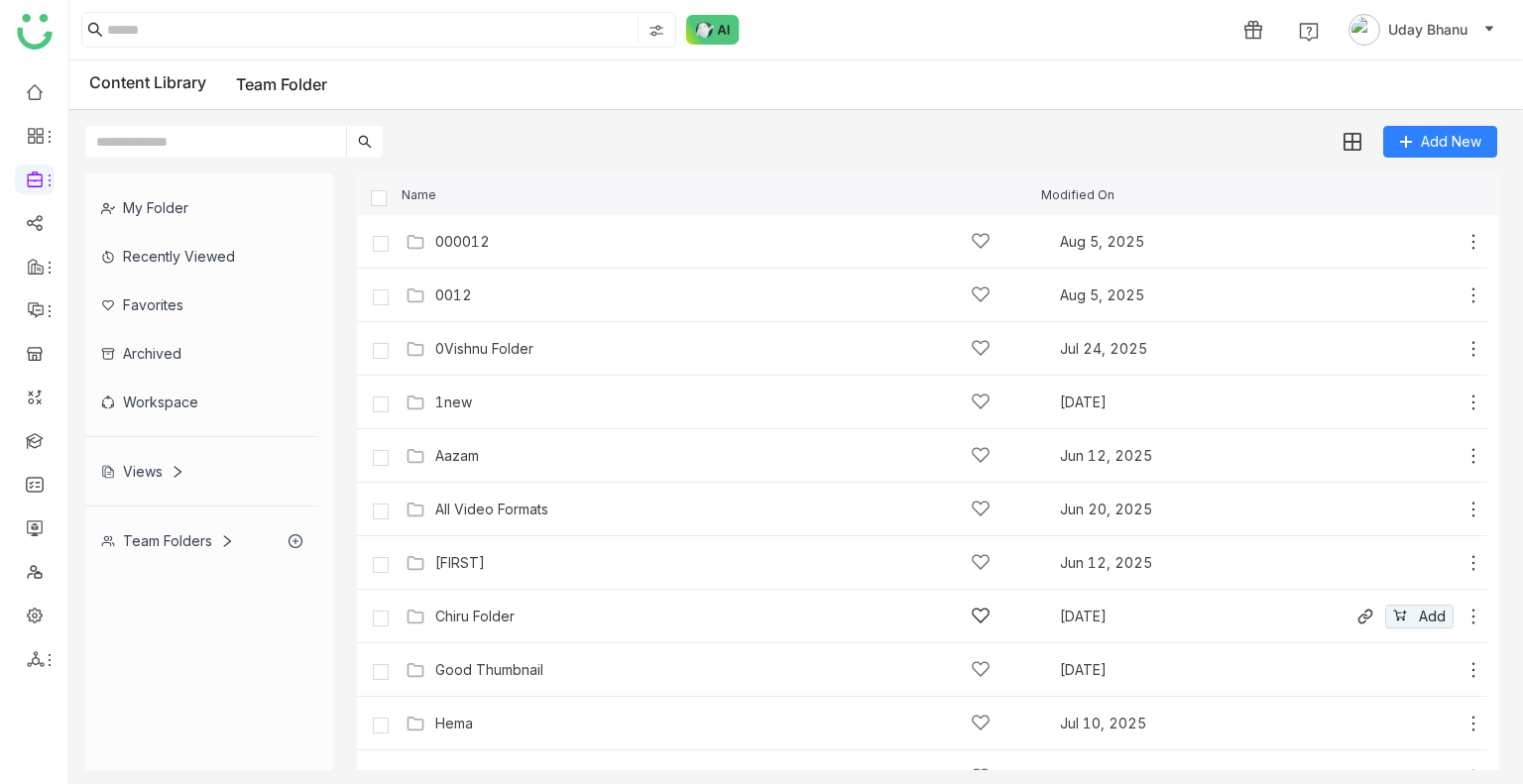 scroll, scrollTop: 407, scrollLeft: 0, axis: vertical 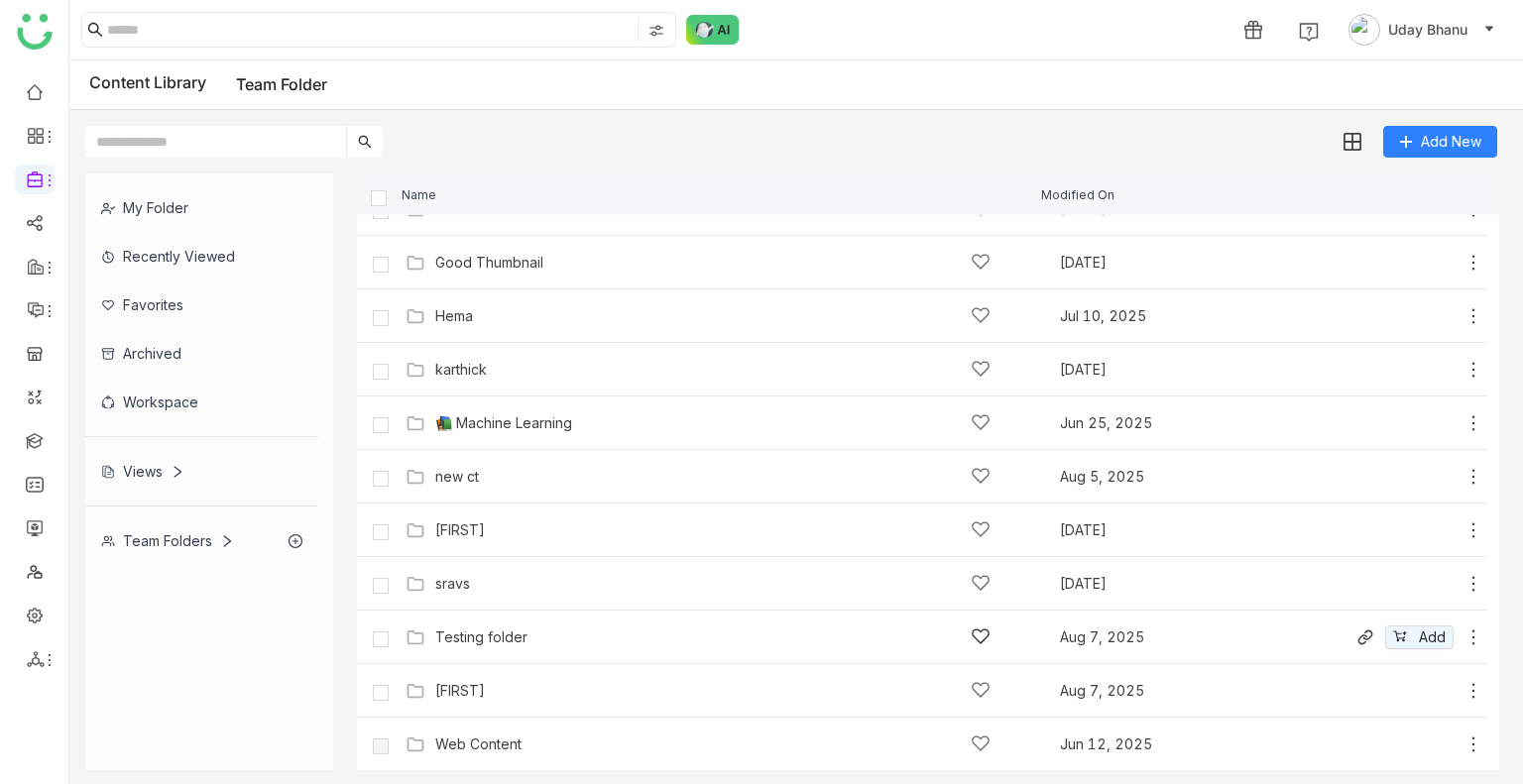 click on "Testing folder" 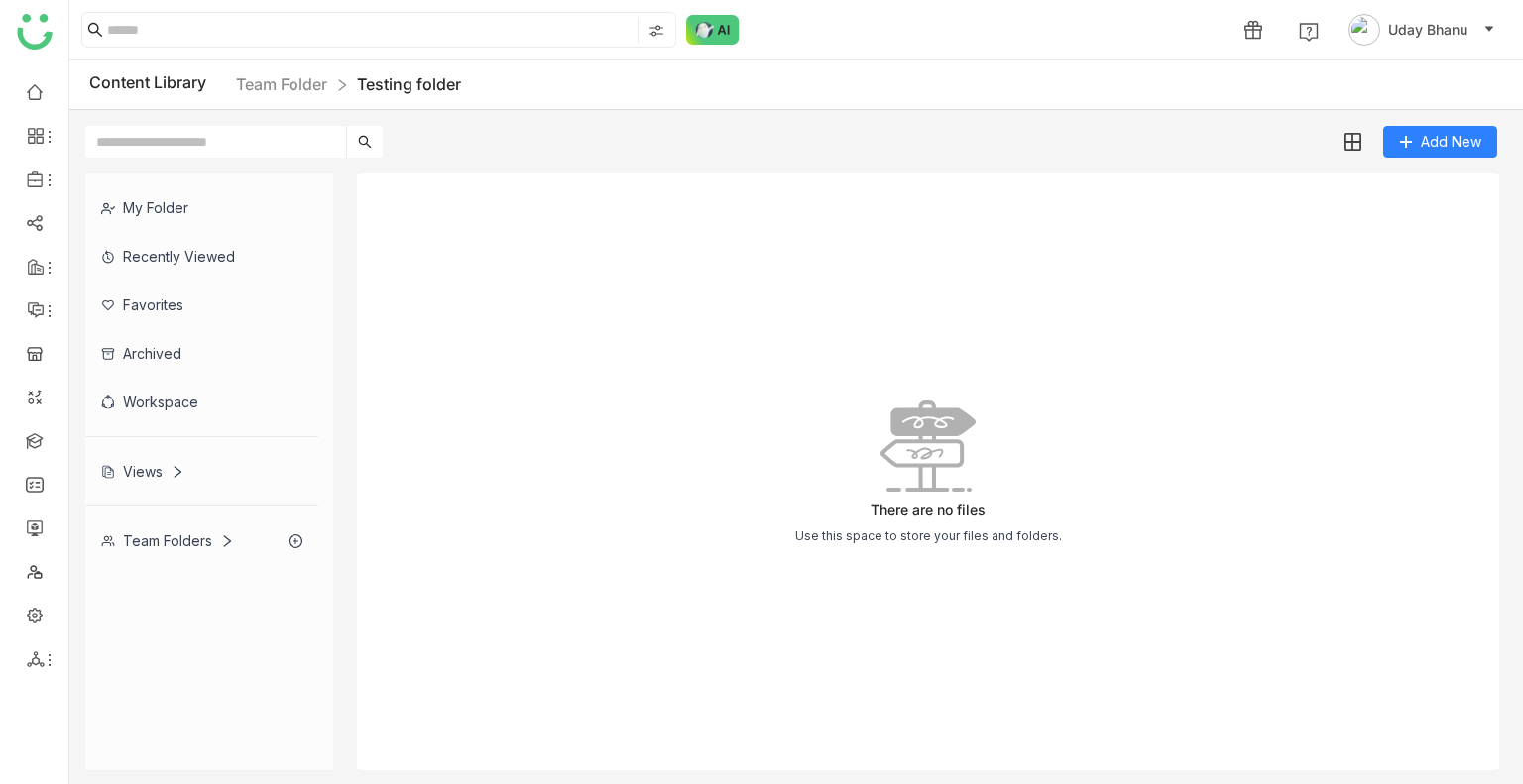 click on "There are no files   Use this space to store your files and folders." 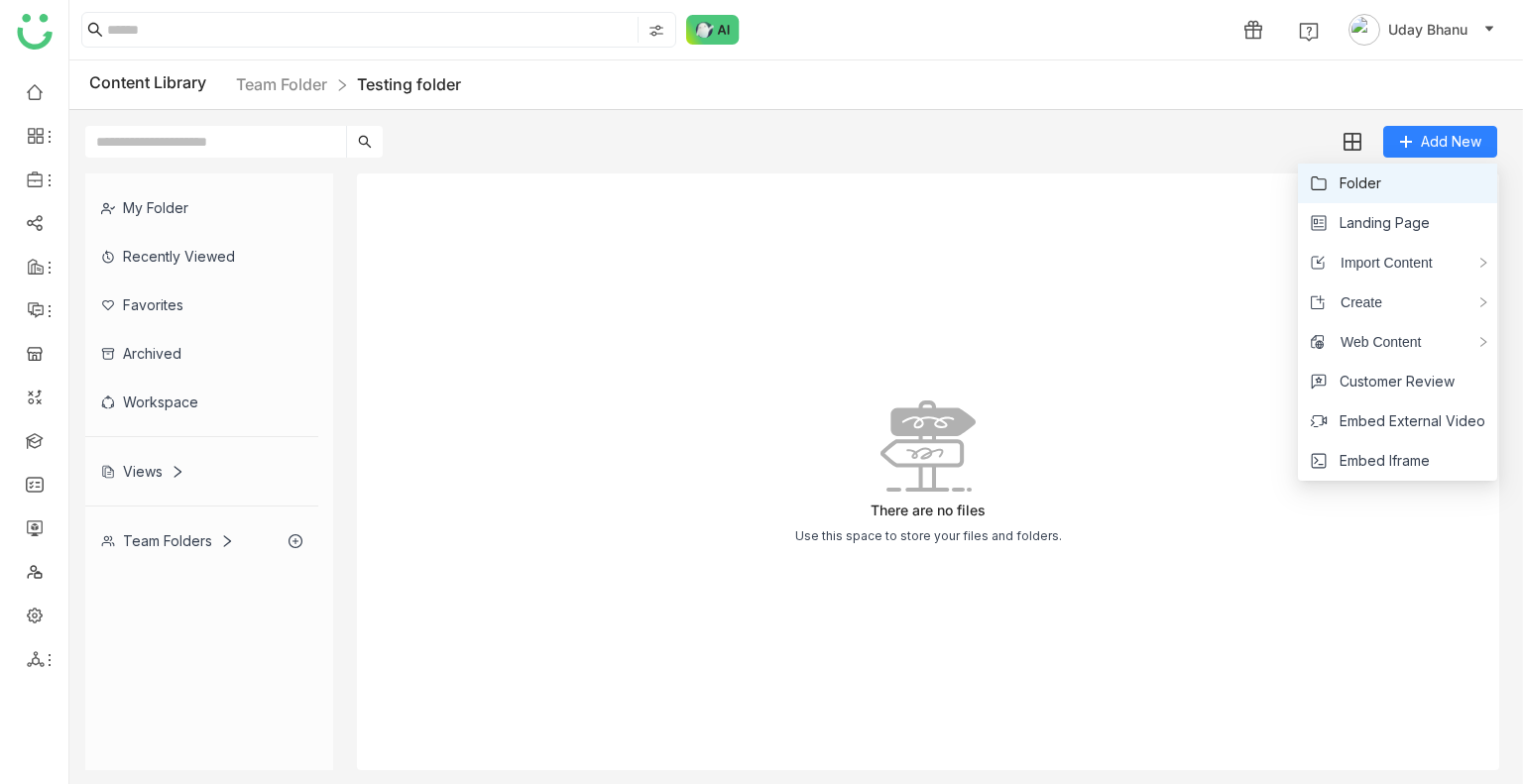 click on "Folder" at bounding box center (1360, 183) 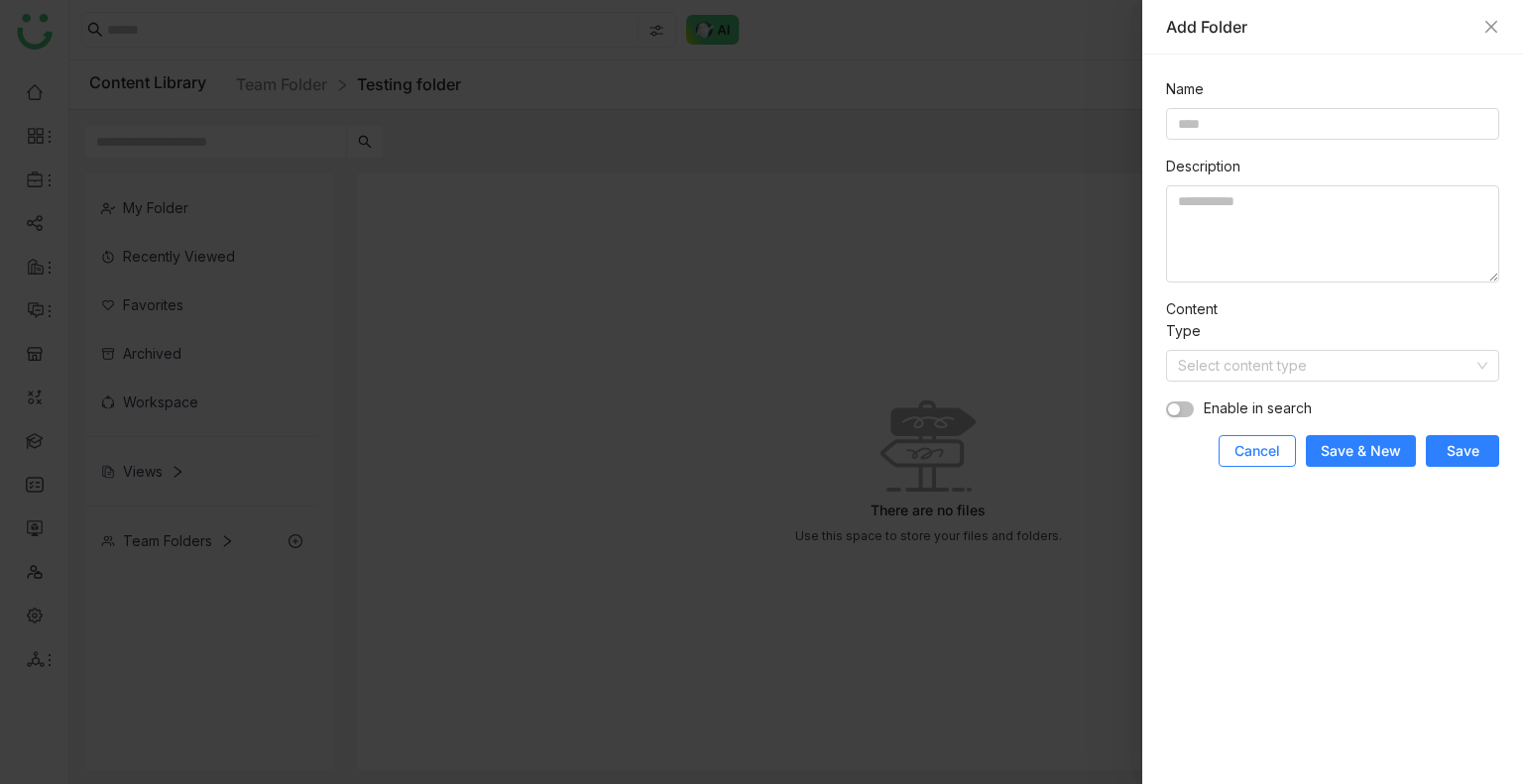 click on "Cancel" at bounding box center (1257, 451) 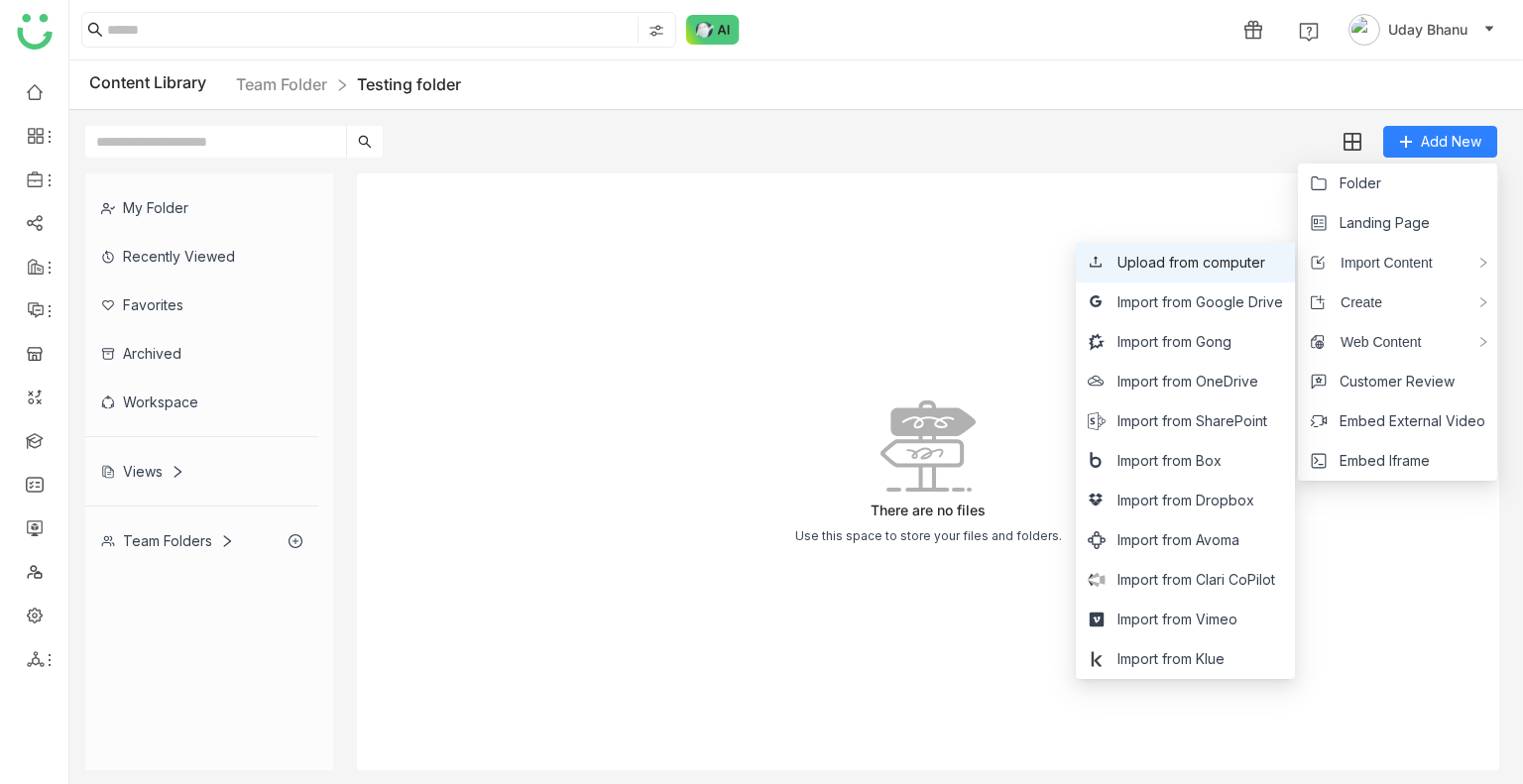 click on "Upload from computer" at bounding box center (1185, 263) 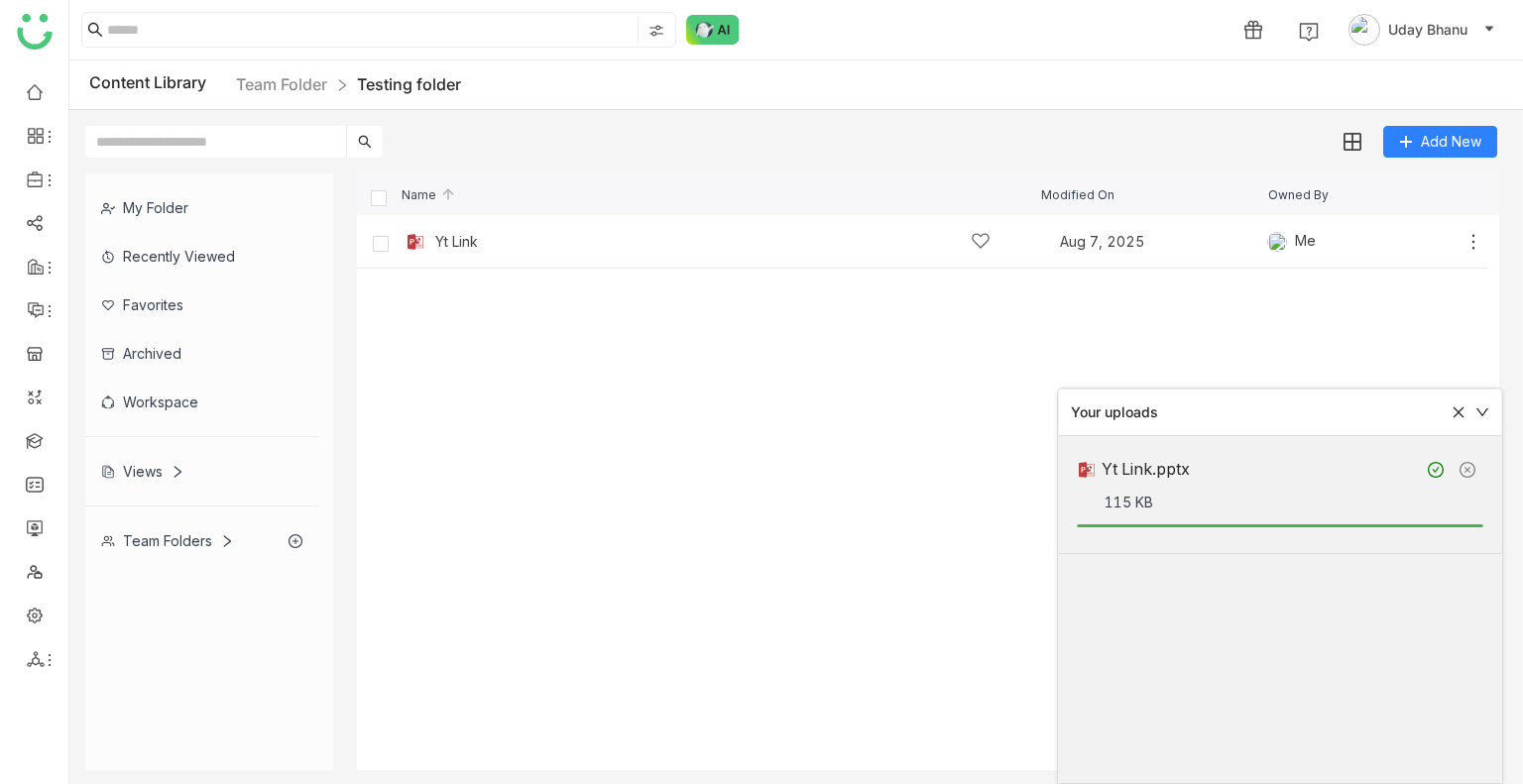click on "Yt Link   Aug 7, 2025   Me
Add" 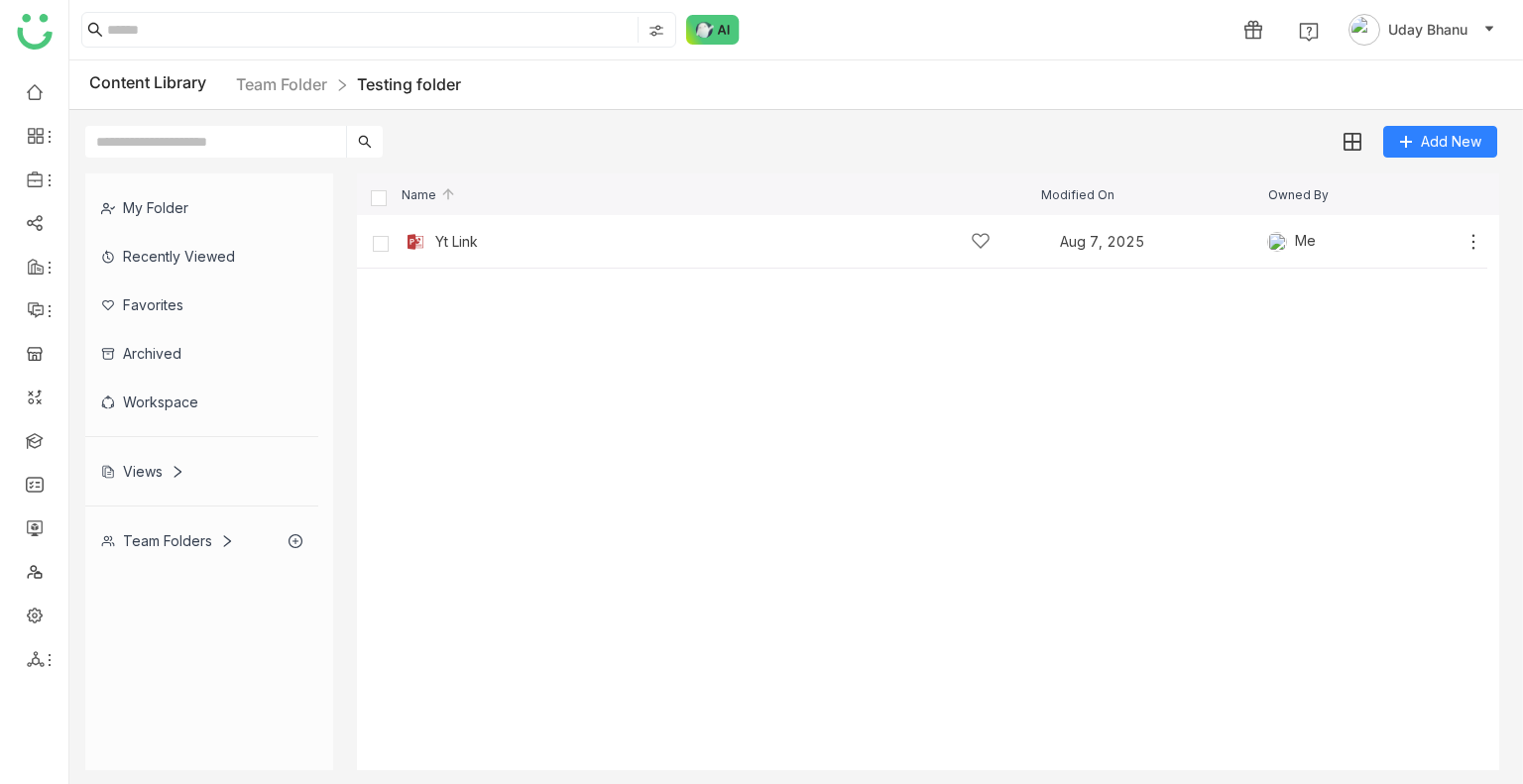 click on "Recently Viewed" 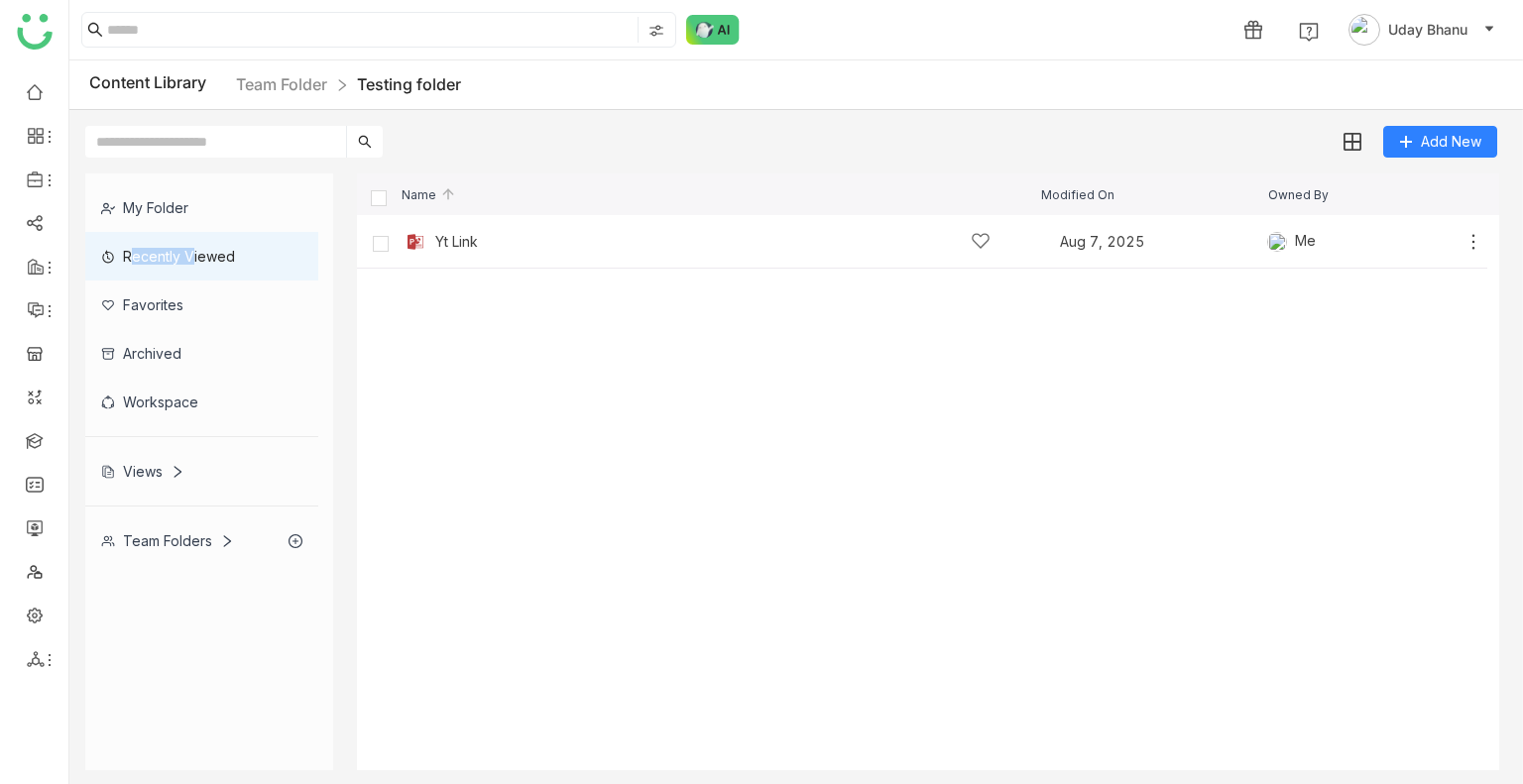 click on "Recently Viewed" 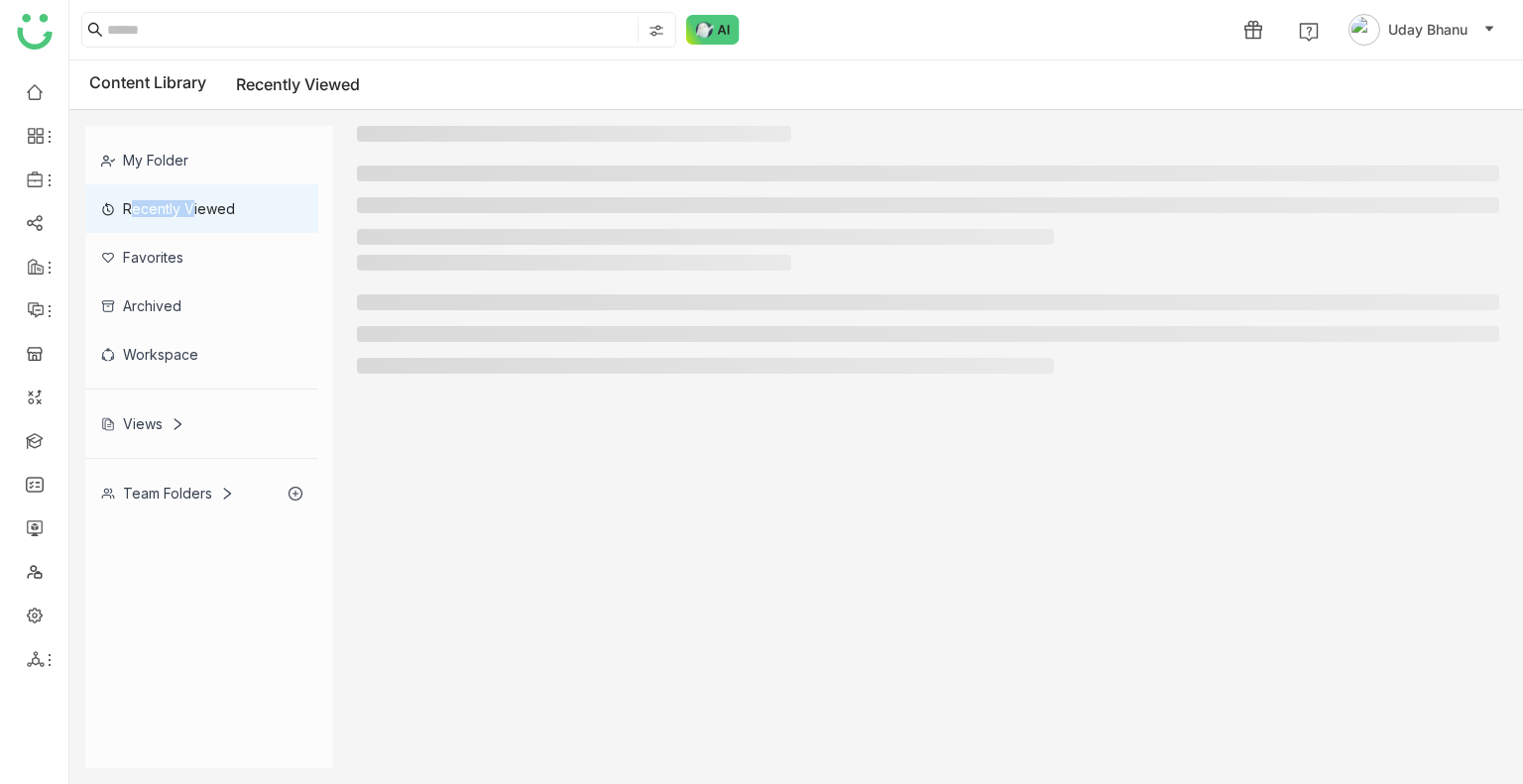 click on "Favorites" 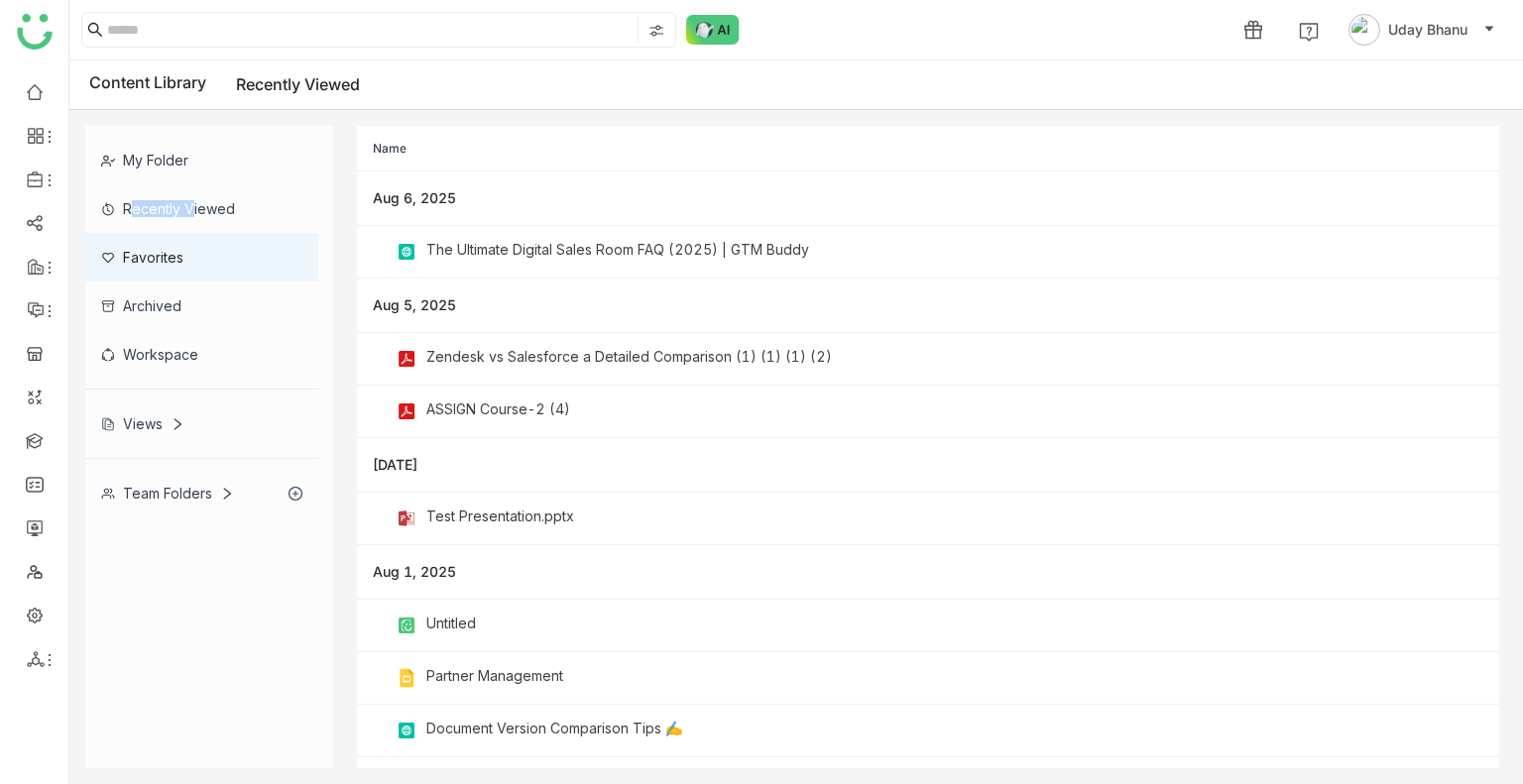 click on "Favorites" 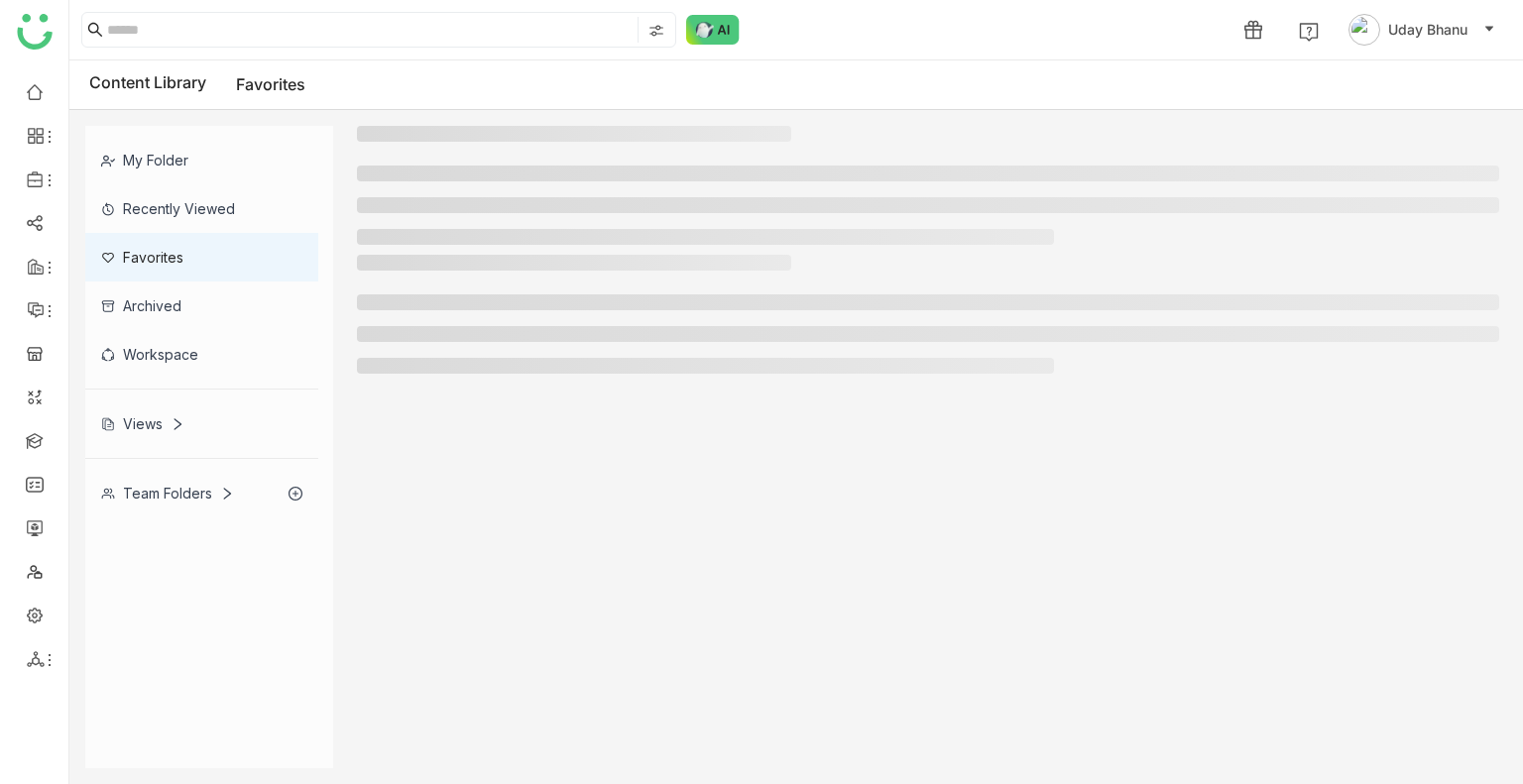 click on "My Folder" 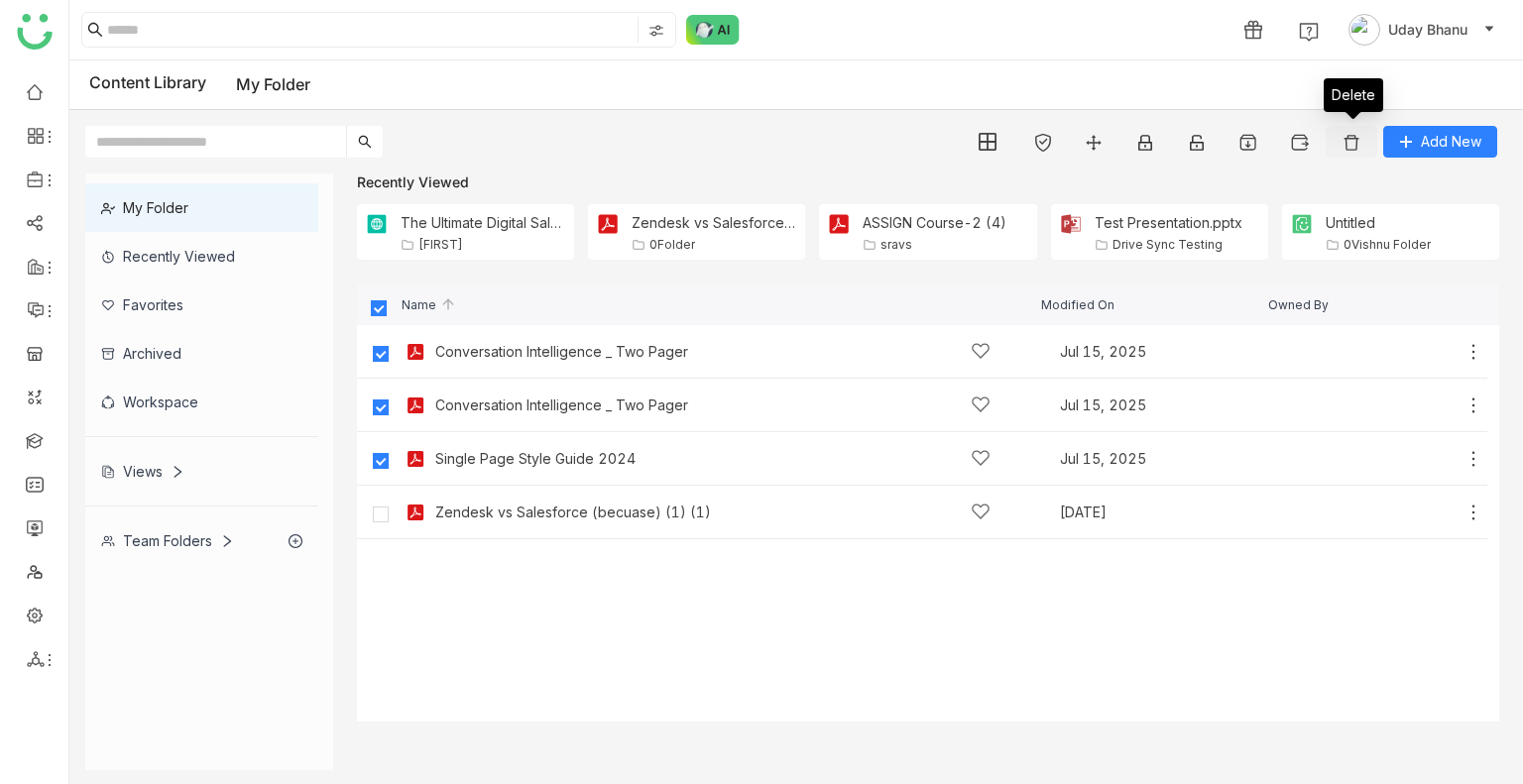 click at bounding box center [1351, 143] 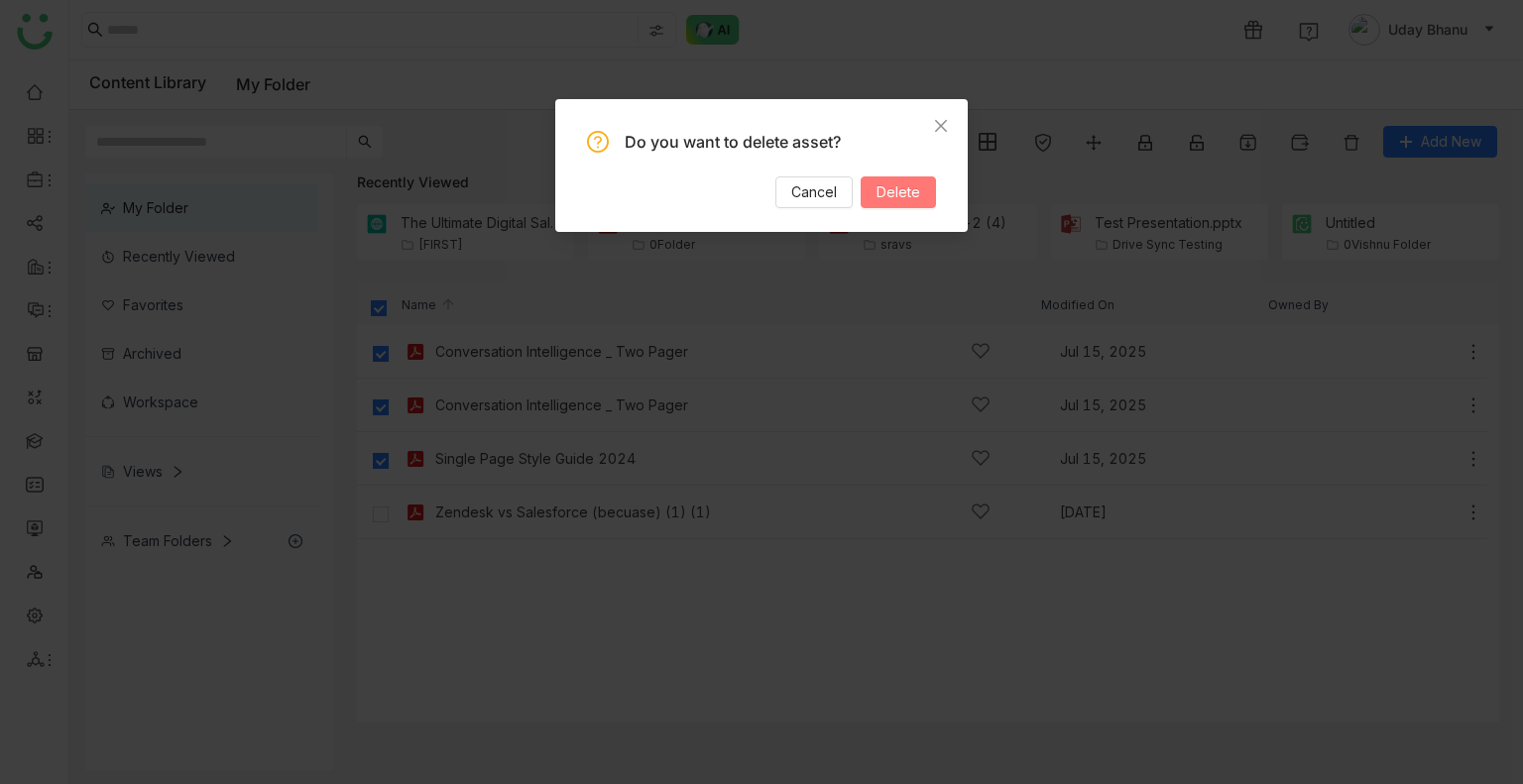 click on "Delete" at bounding box center [898, 192] 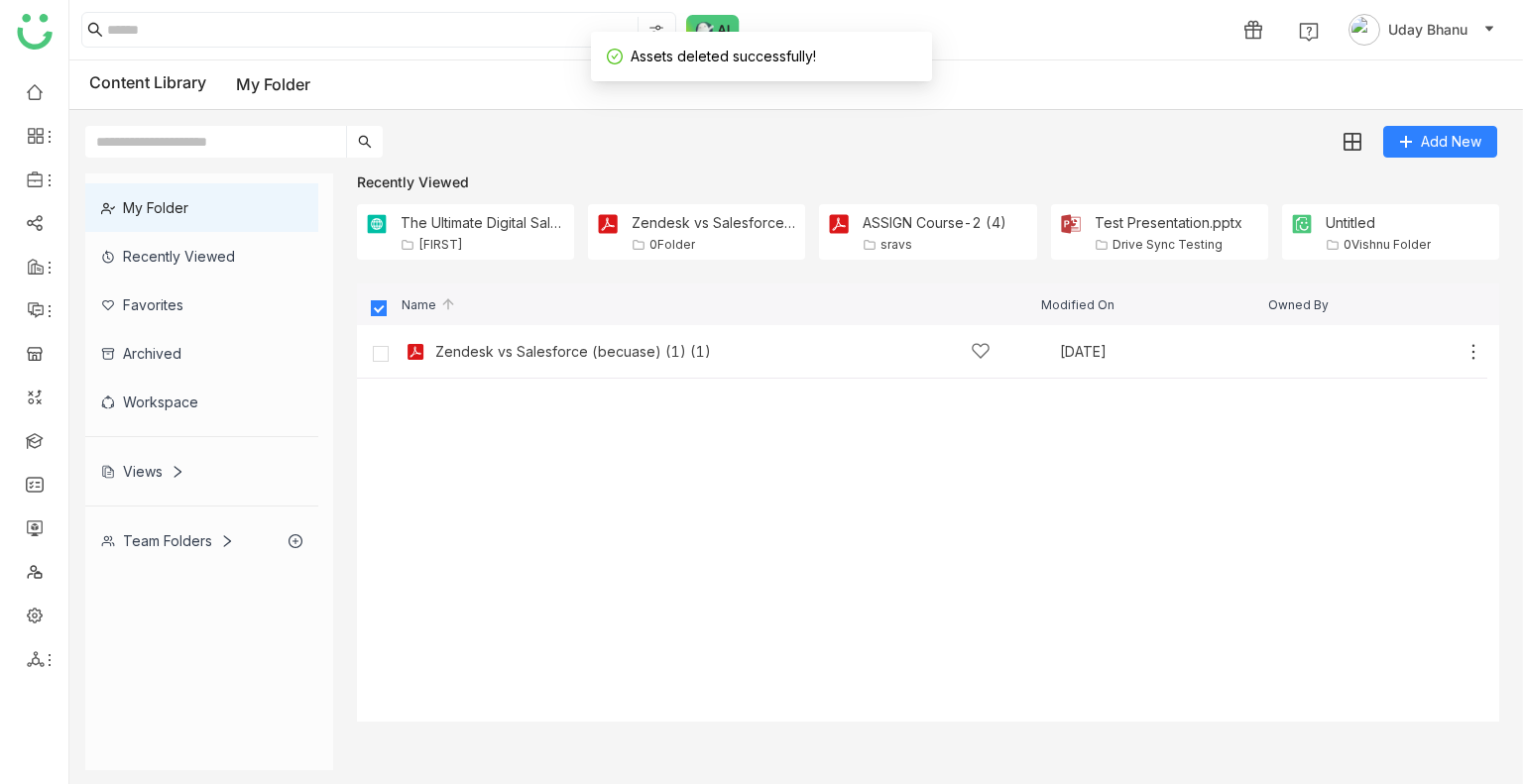 click on "Zendesk vs Salesforce (becuase) (1) (1)   Jun 24, 2025
Add" 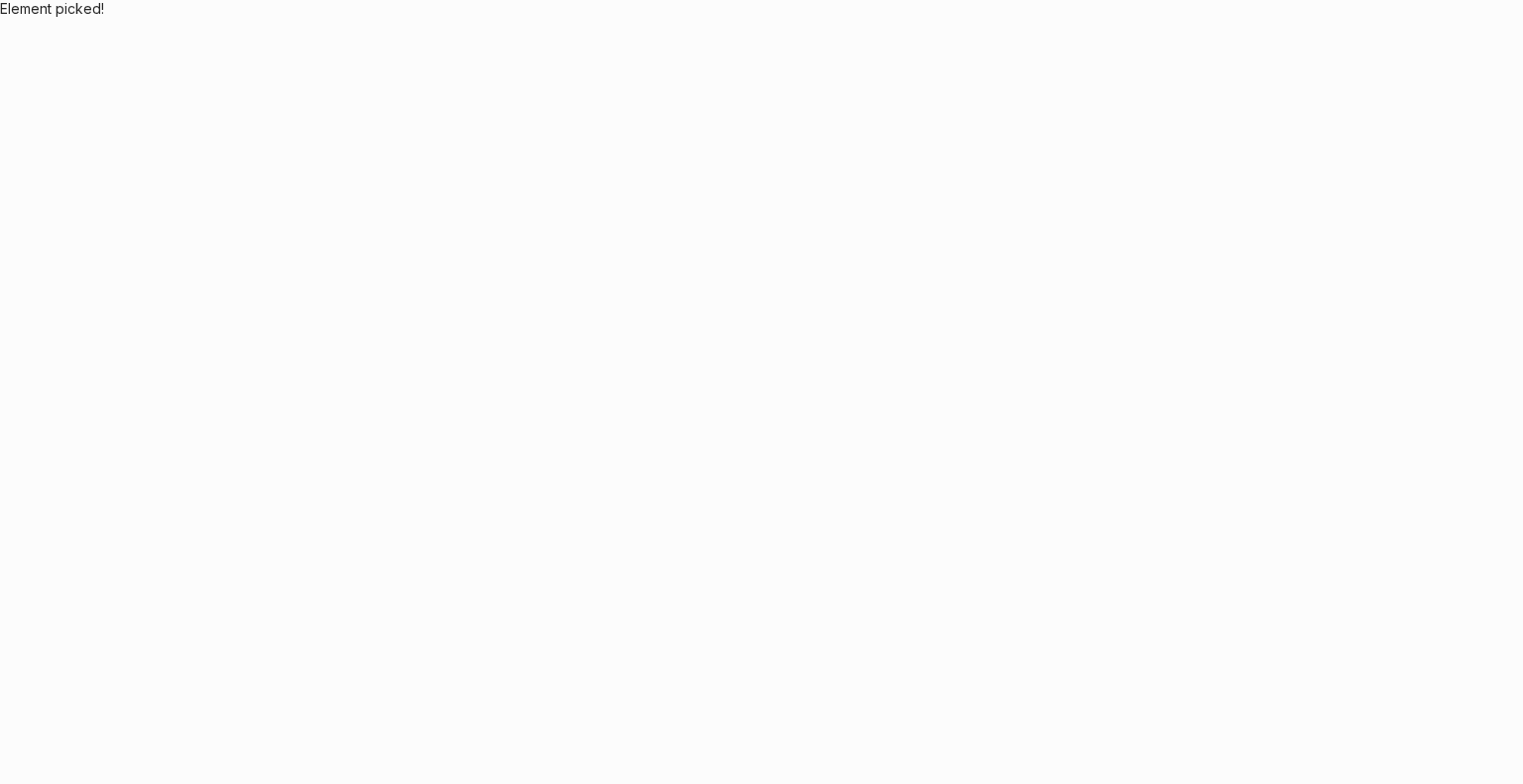 scroll, scrollTop: 0, scrollLeft: 0, axis: both 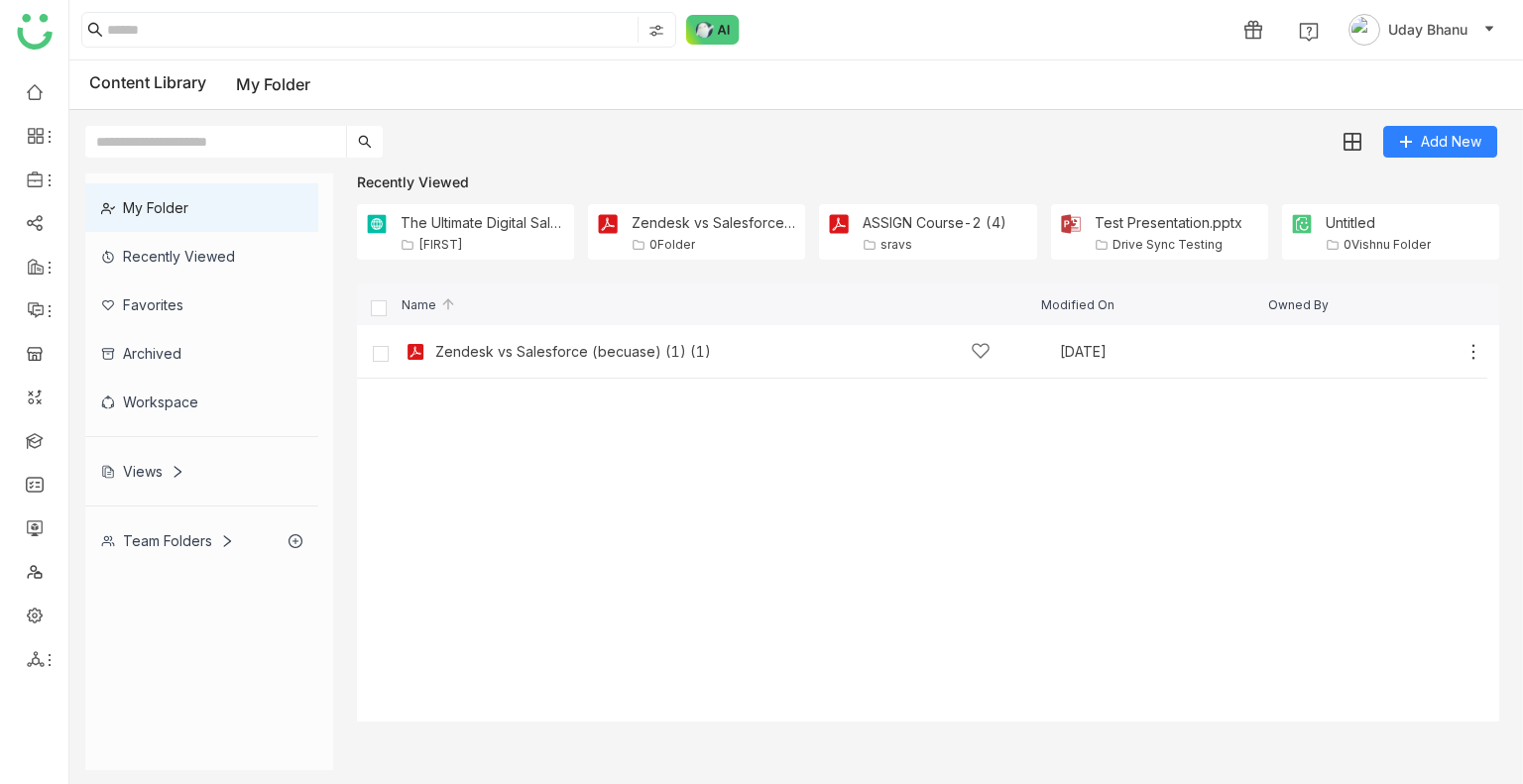 click on "Recently Viewed" 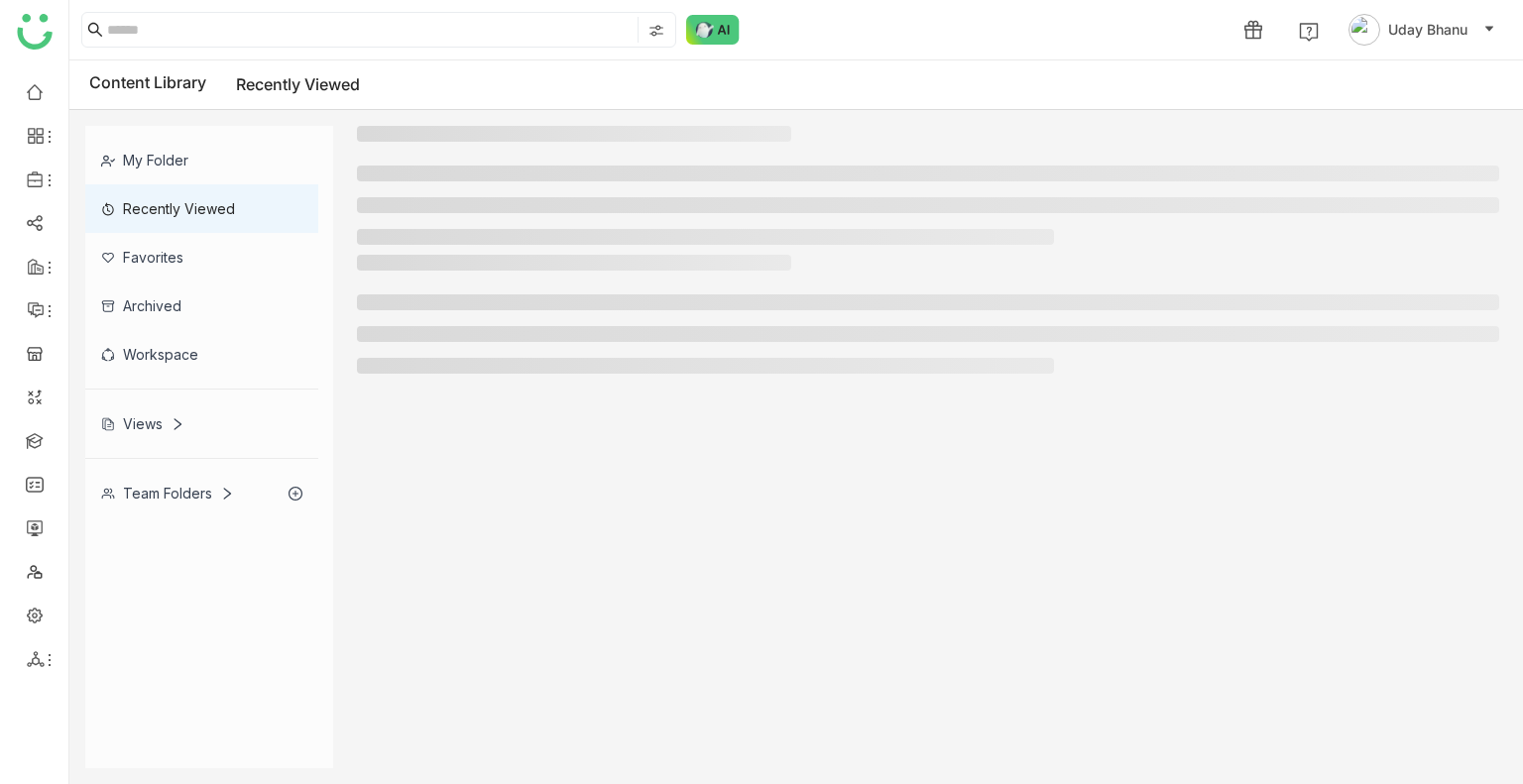click on "Favorites" 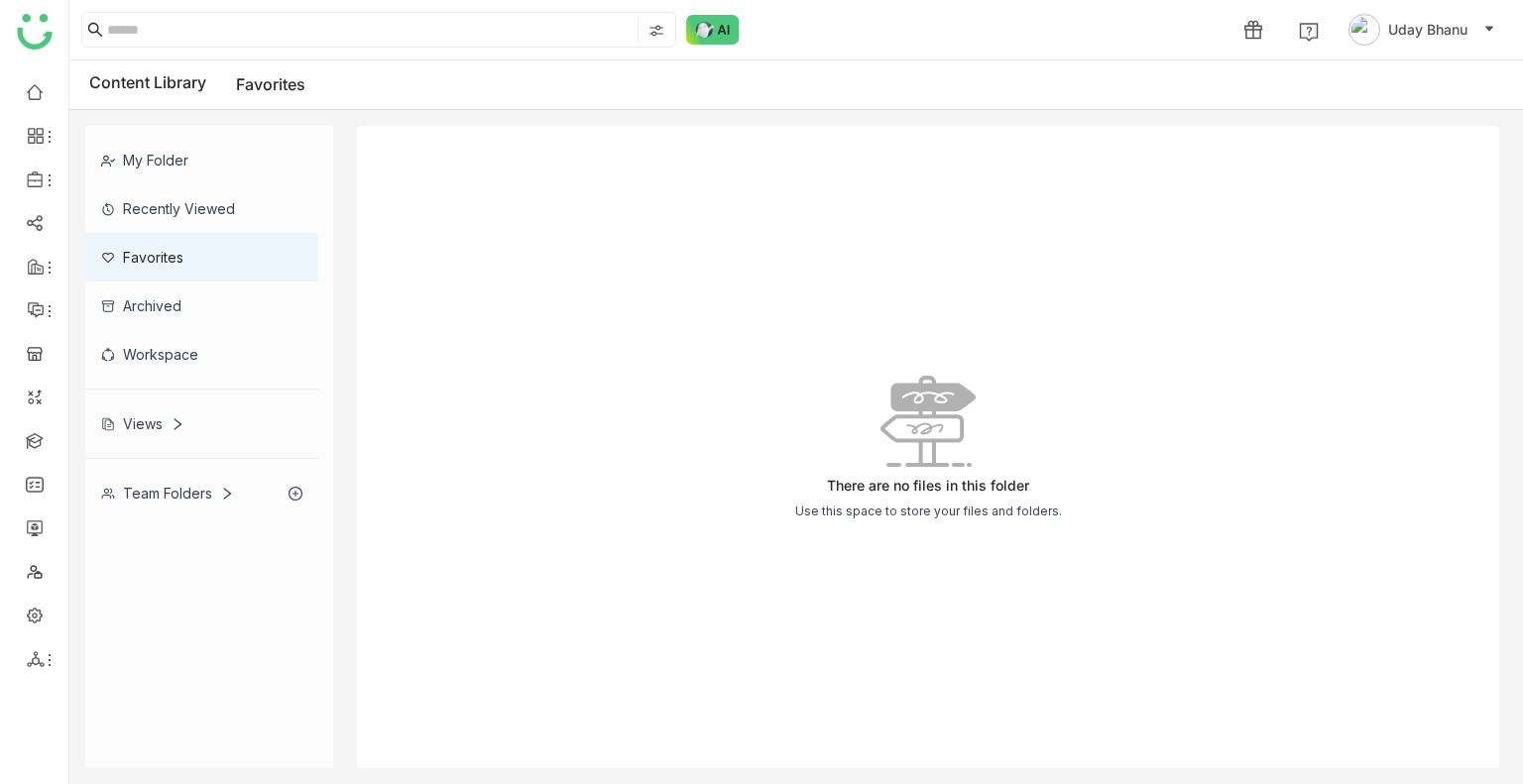 click on "Recently Viewed" 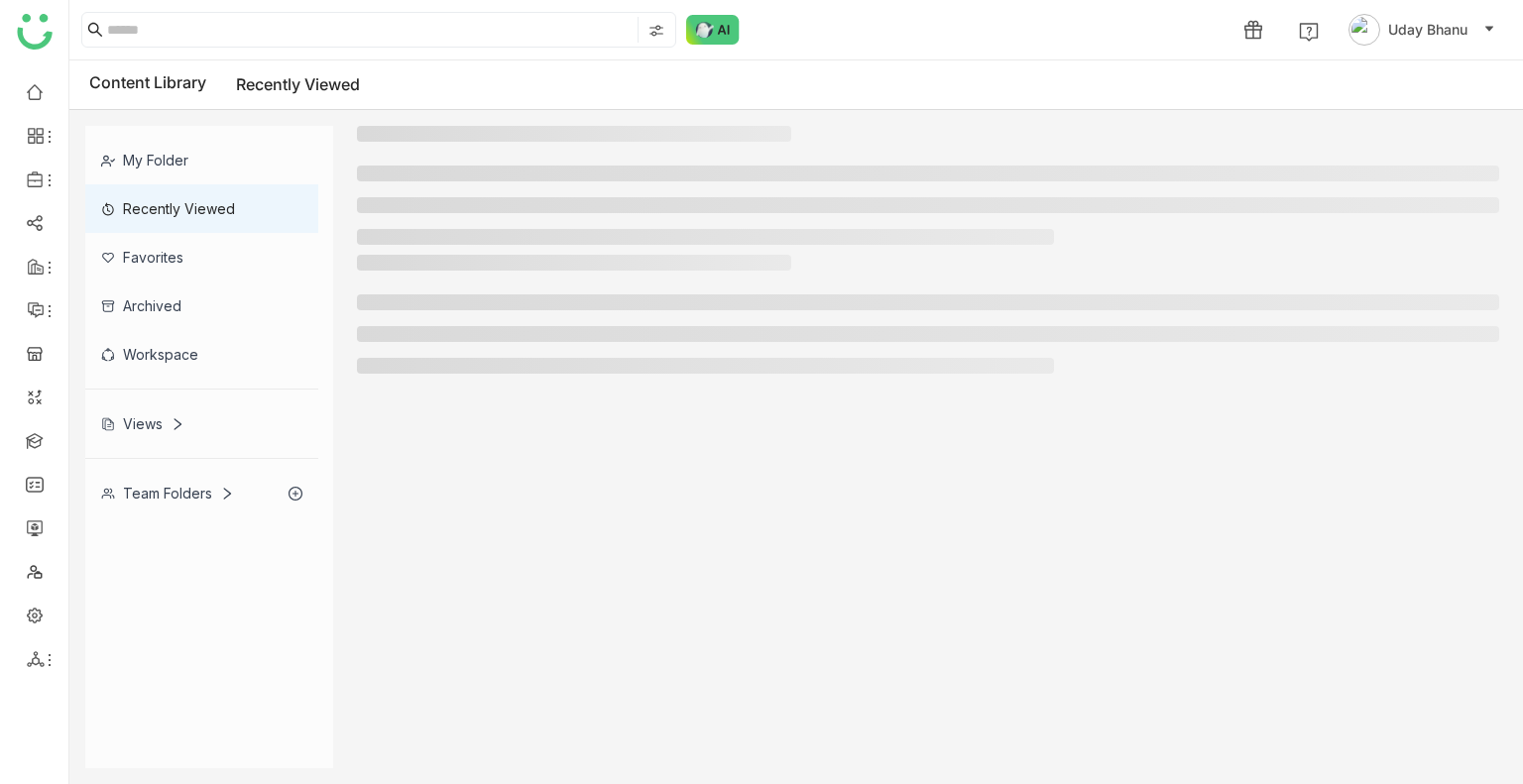 click on "Recently Viewed" 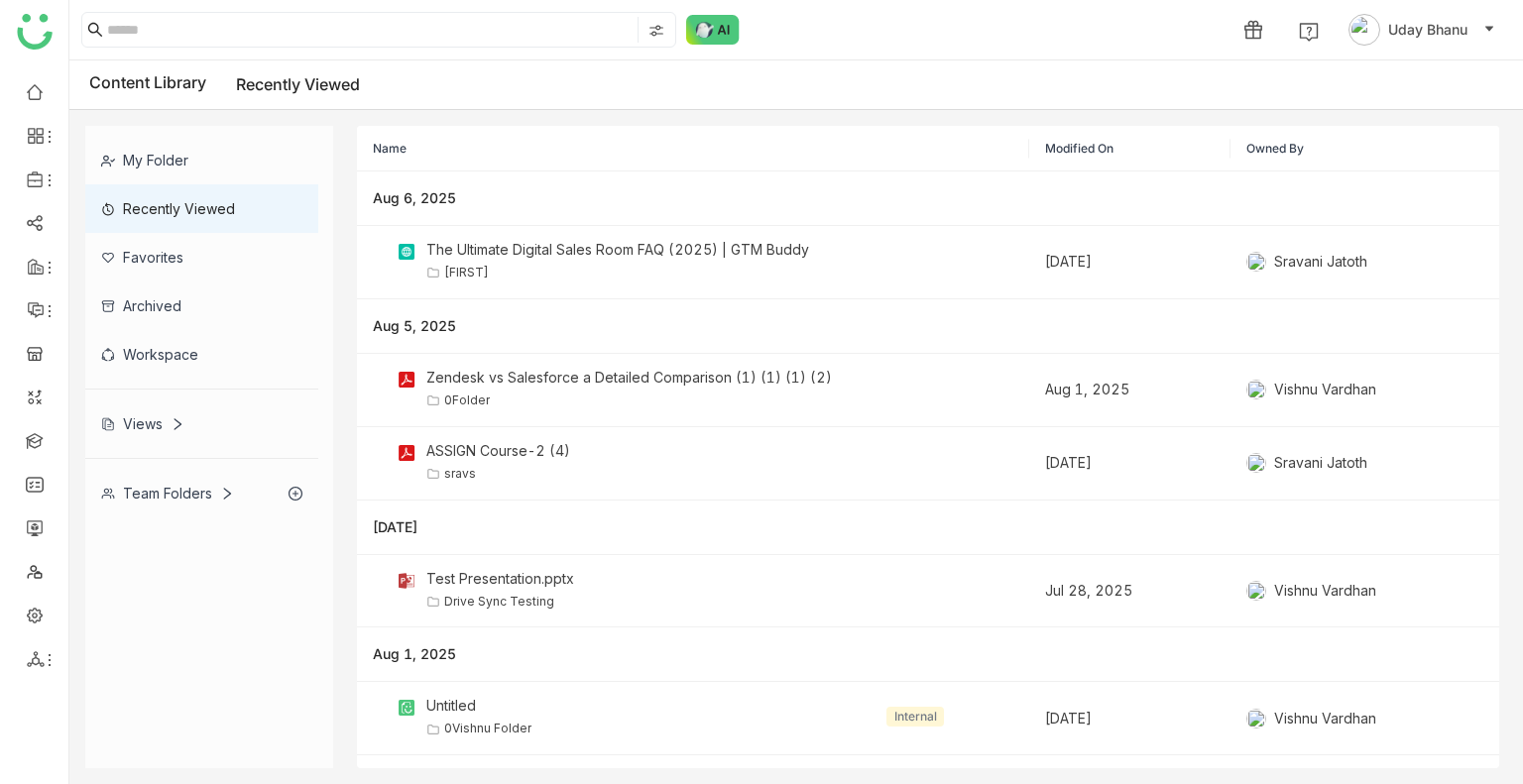 click on "Team Folders" 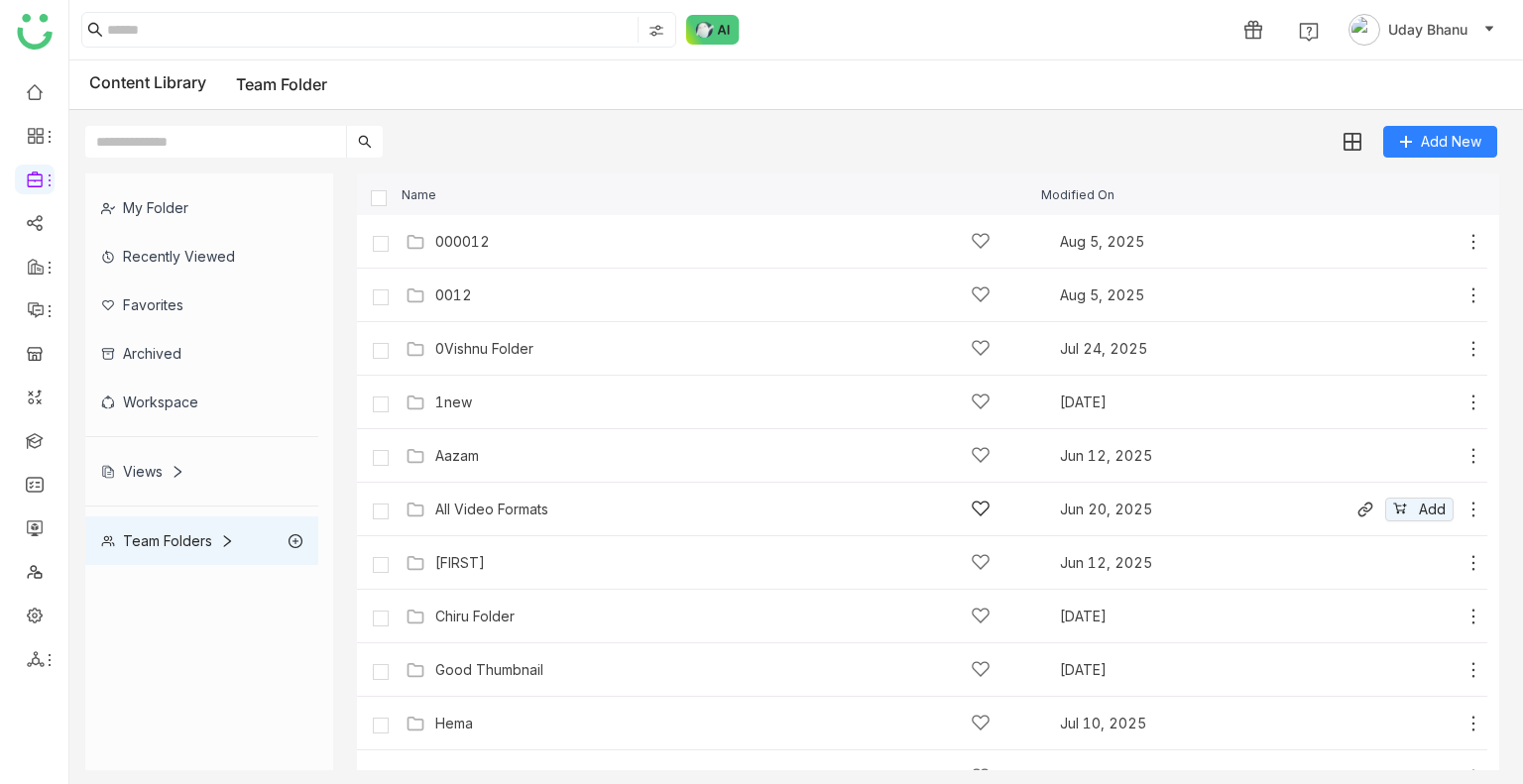scroll, scrollTop: 407, scrollLeft: 0, axis: vertical 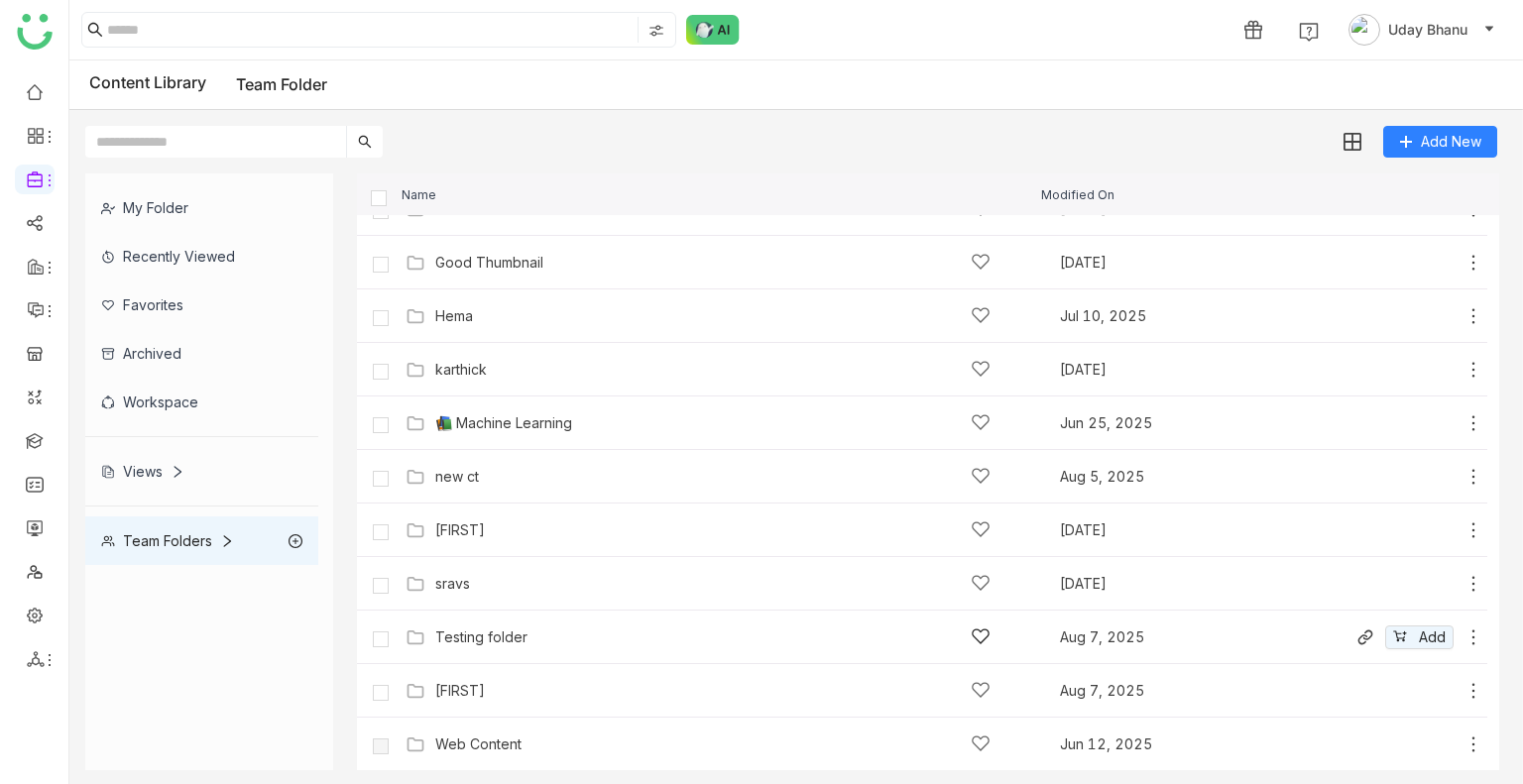 click on "Testing folder   [DATE]
Add" 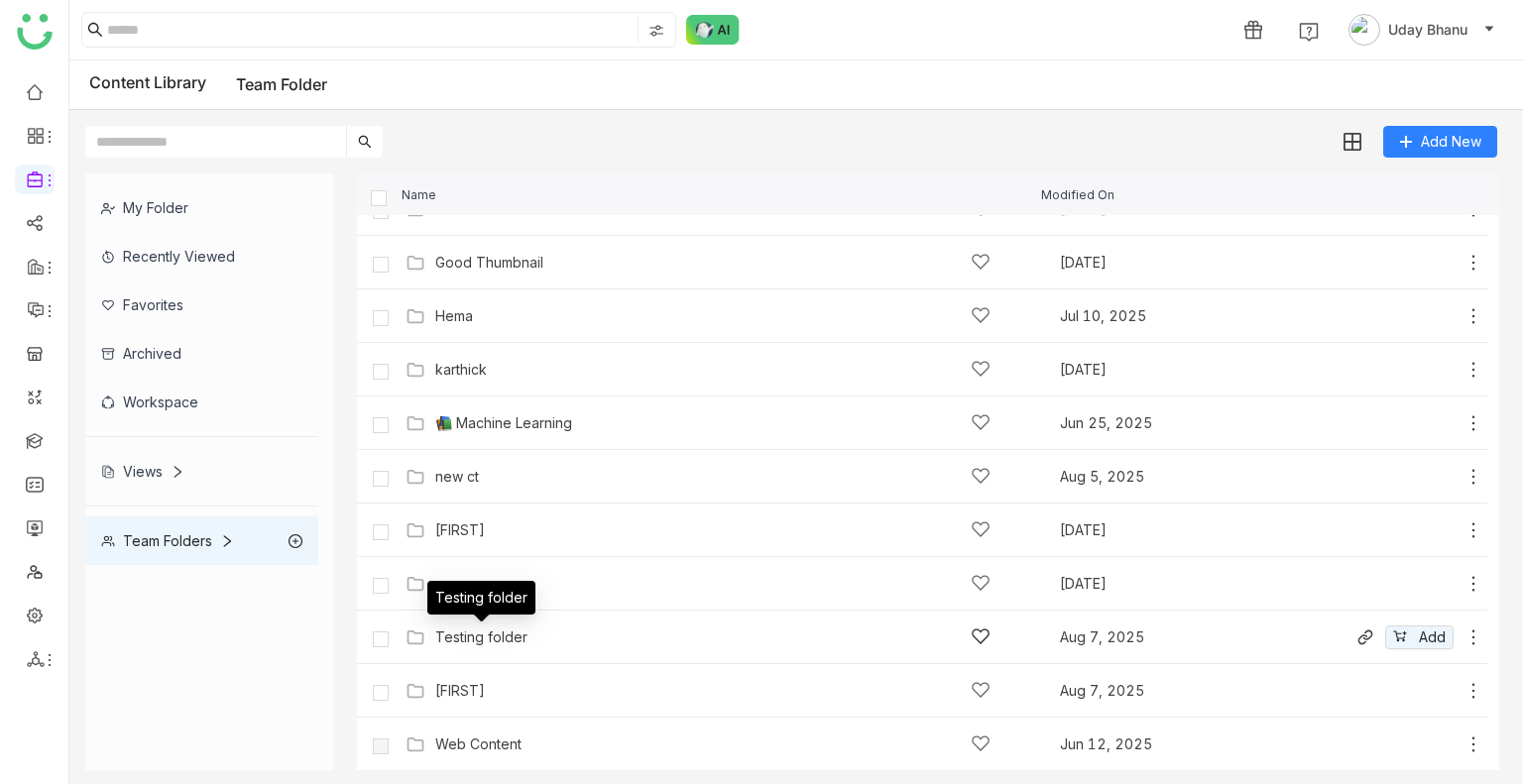 click on "Testing folder" 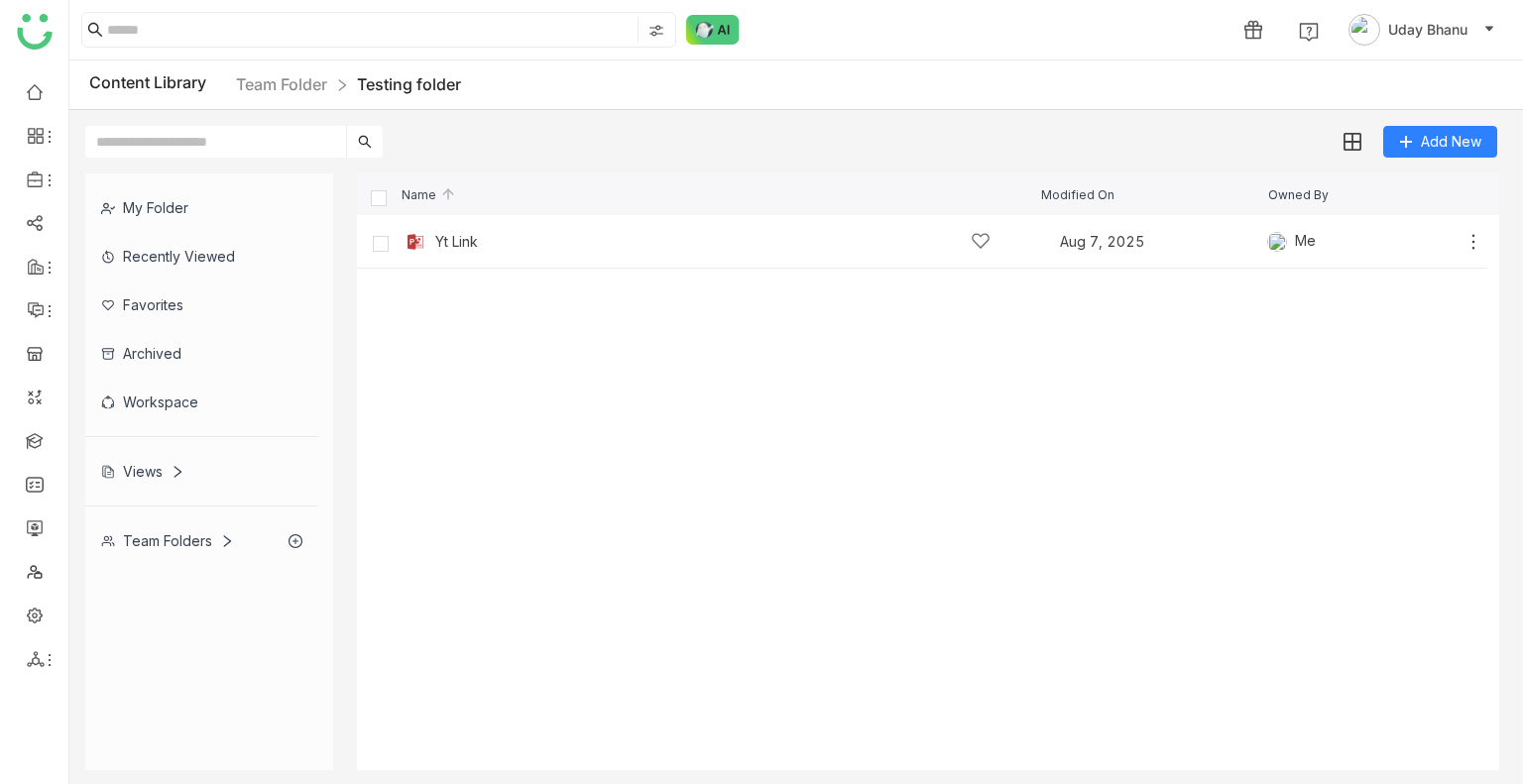 click on "Team Folder" 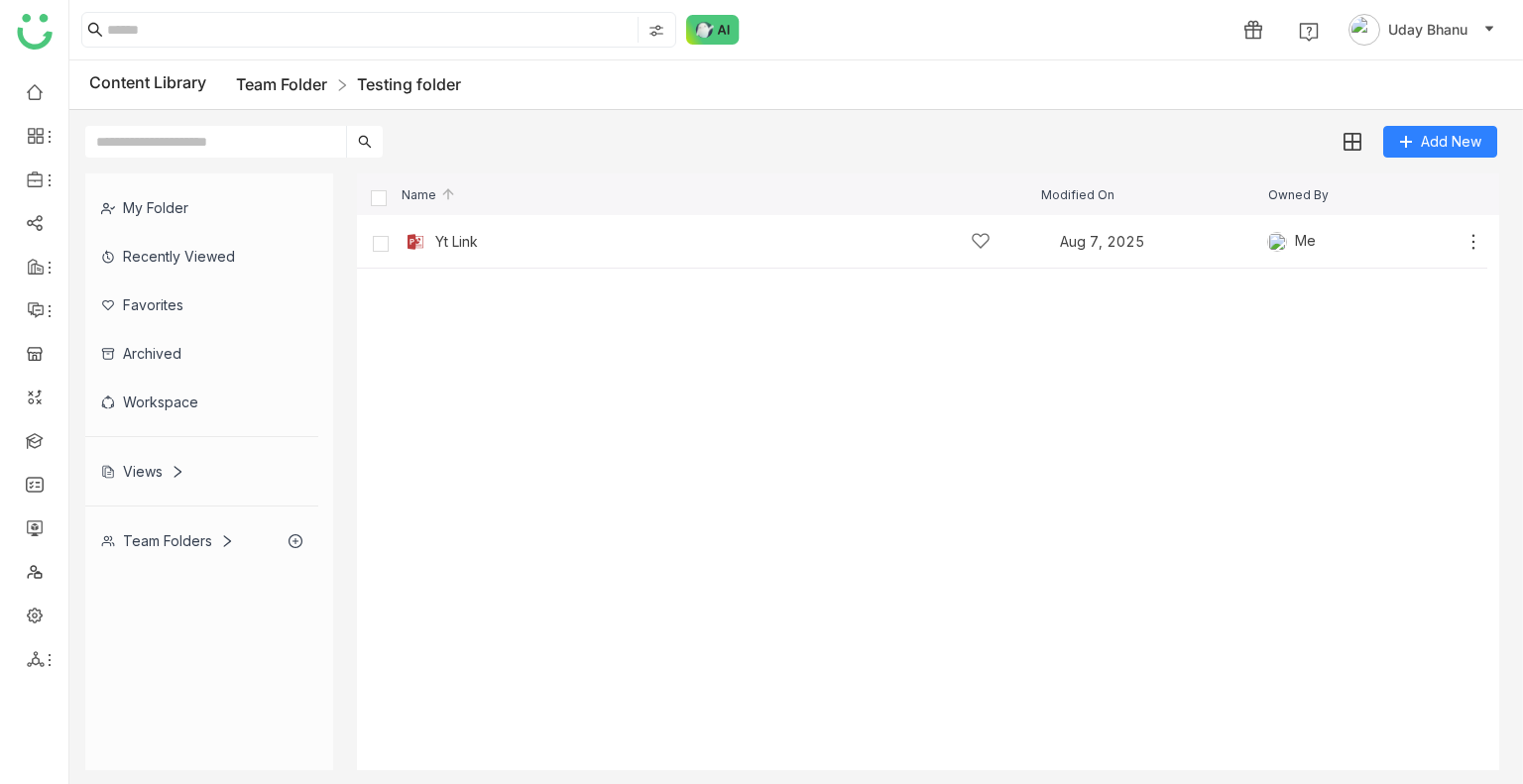 click on "Team Folder" 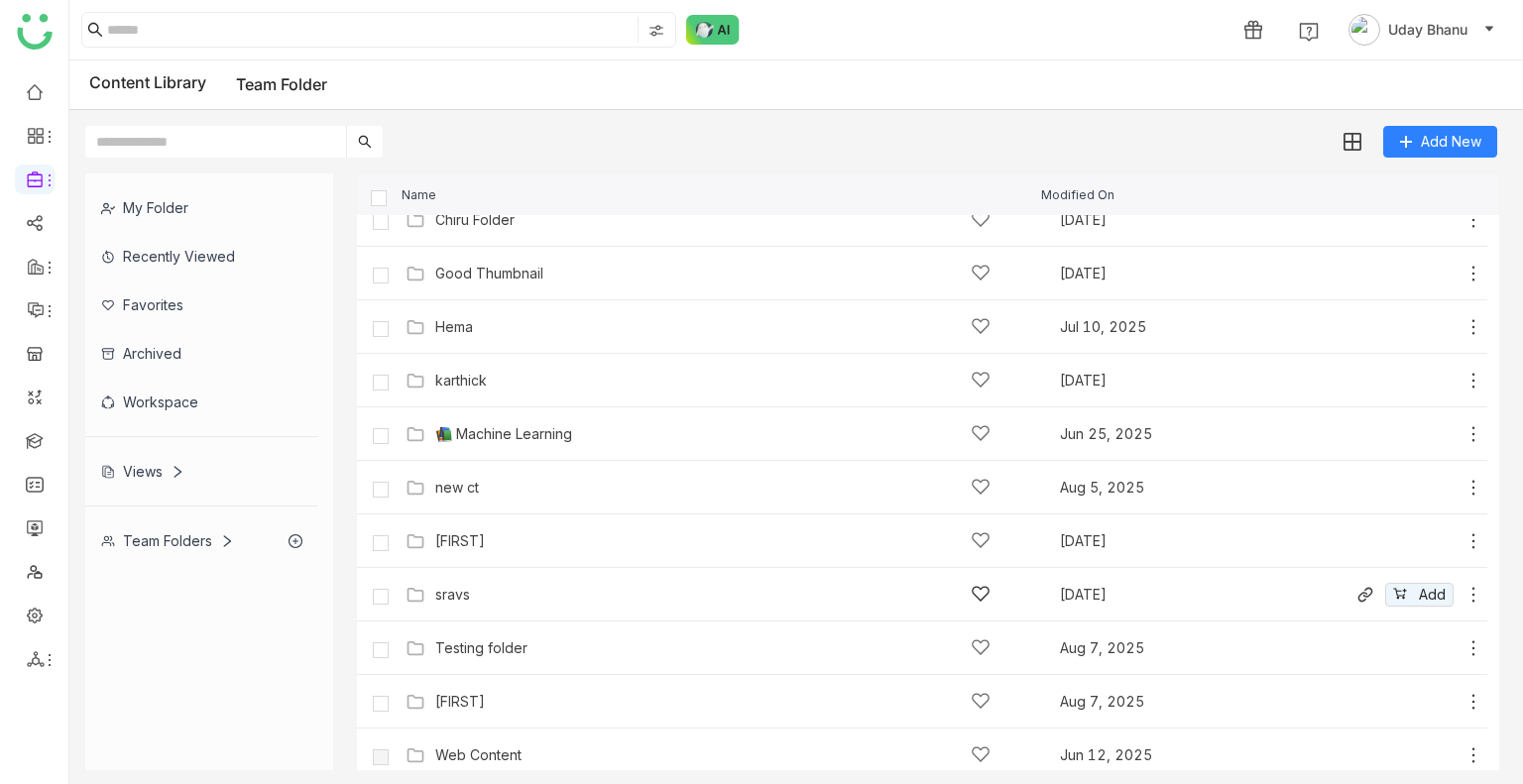 scroll, scrollTop: 407, scrollLeft: 0, axis: vertical 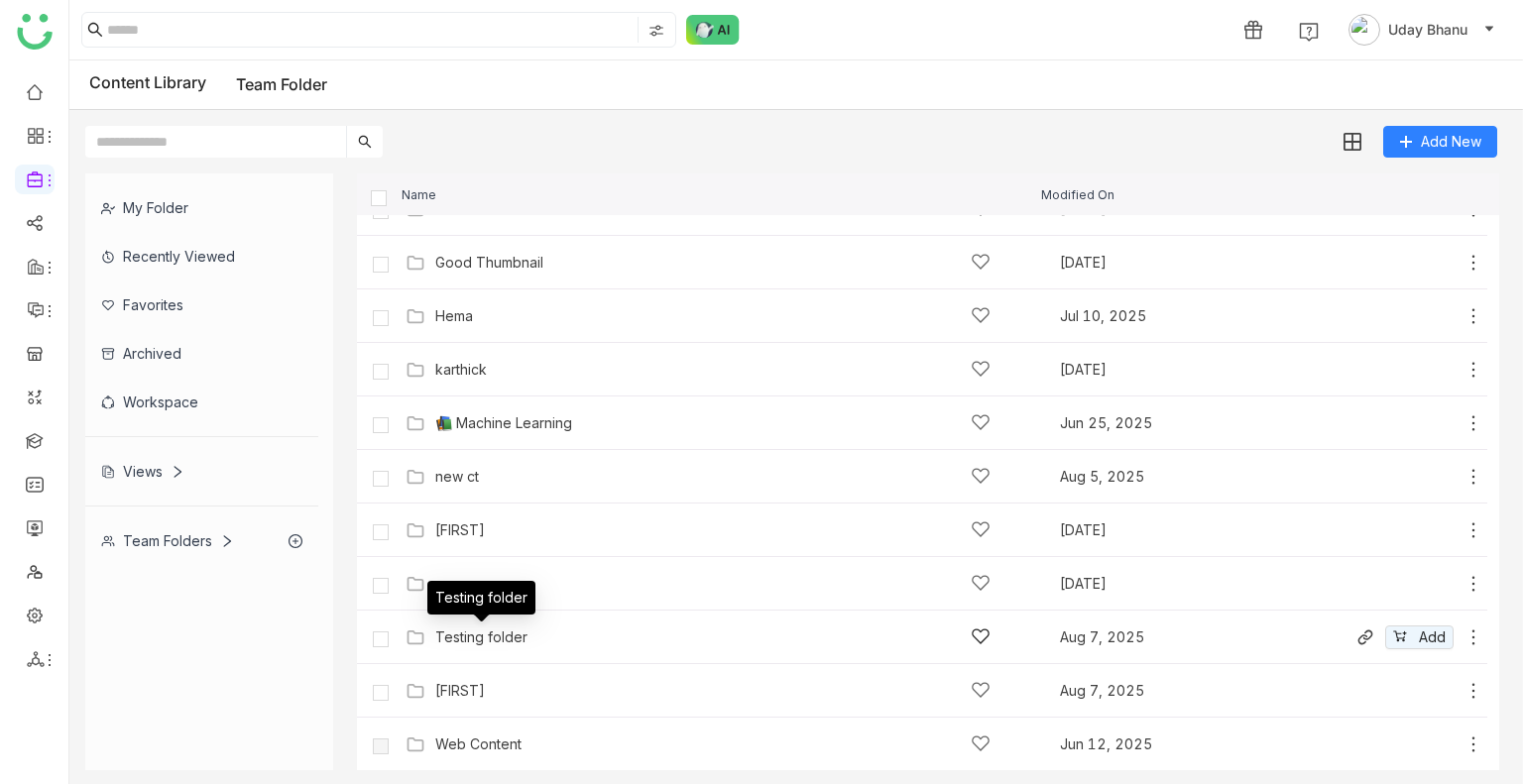 click on "Testing folder" 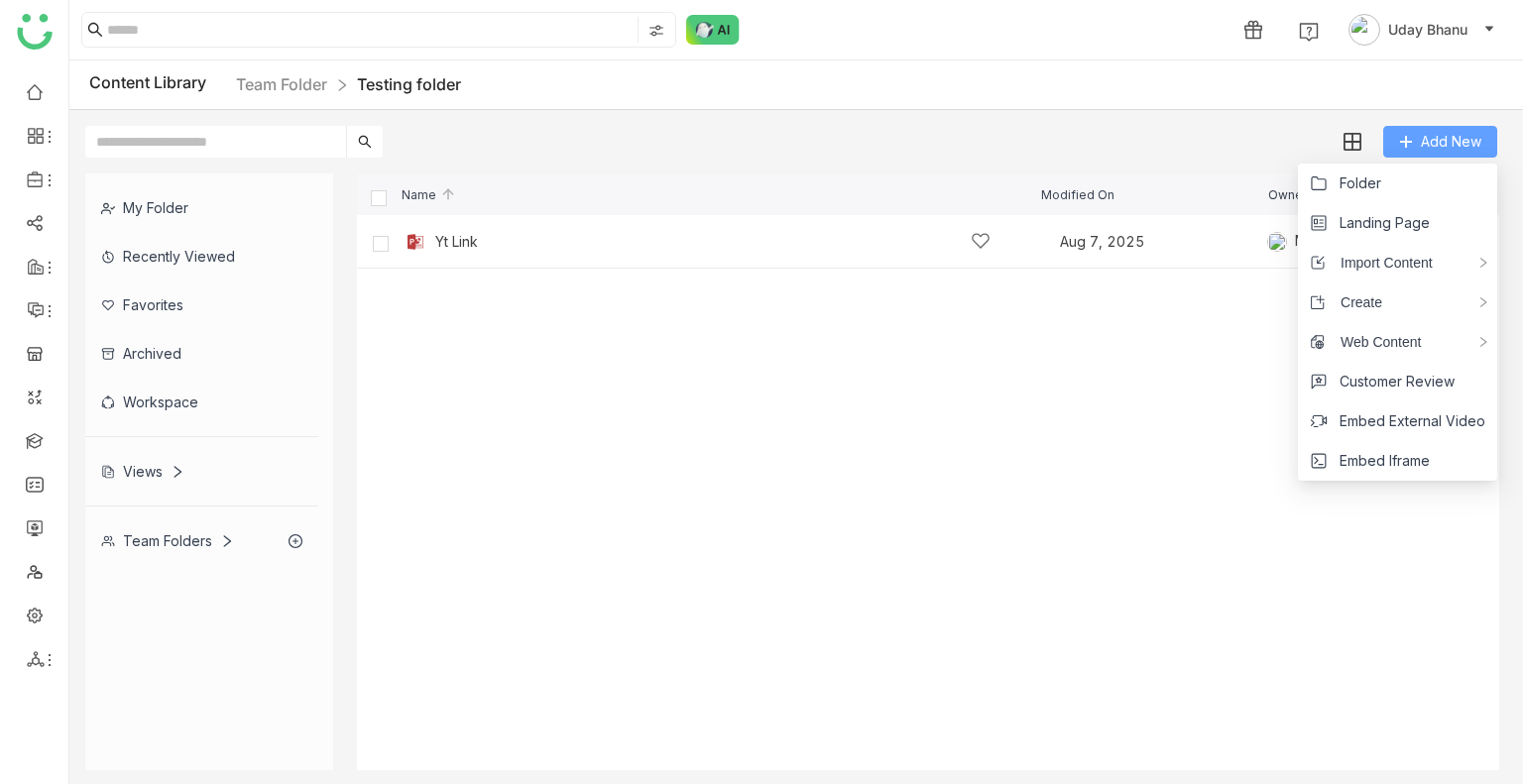 click on "Add New" at bounding box center (1440, 142) 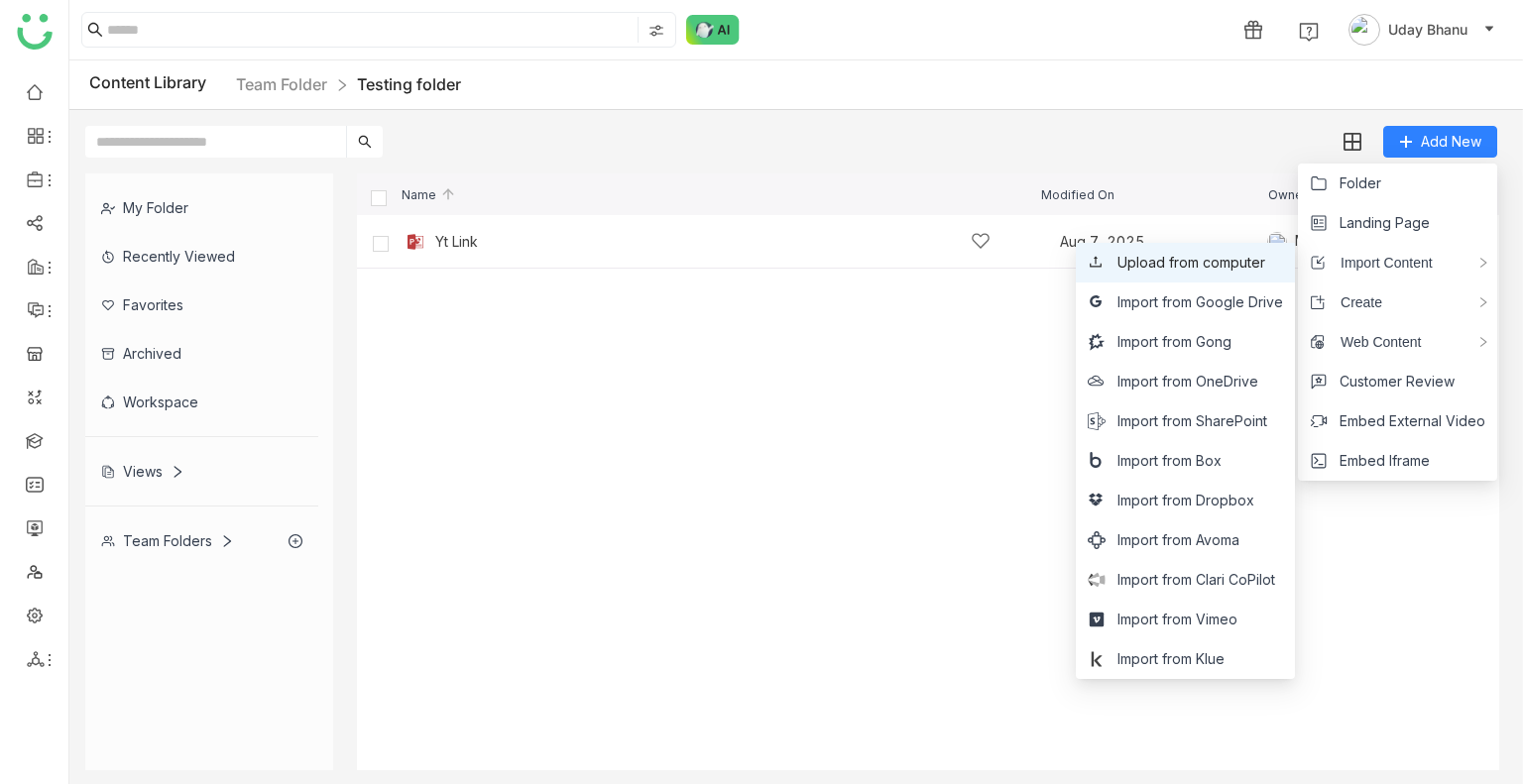 click on "Upload from computer" at bounding box center [1191, 263] 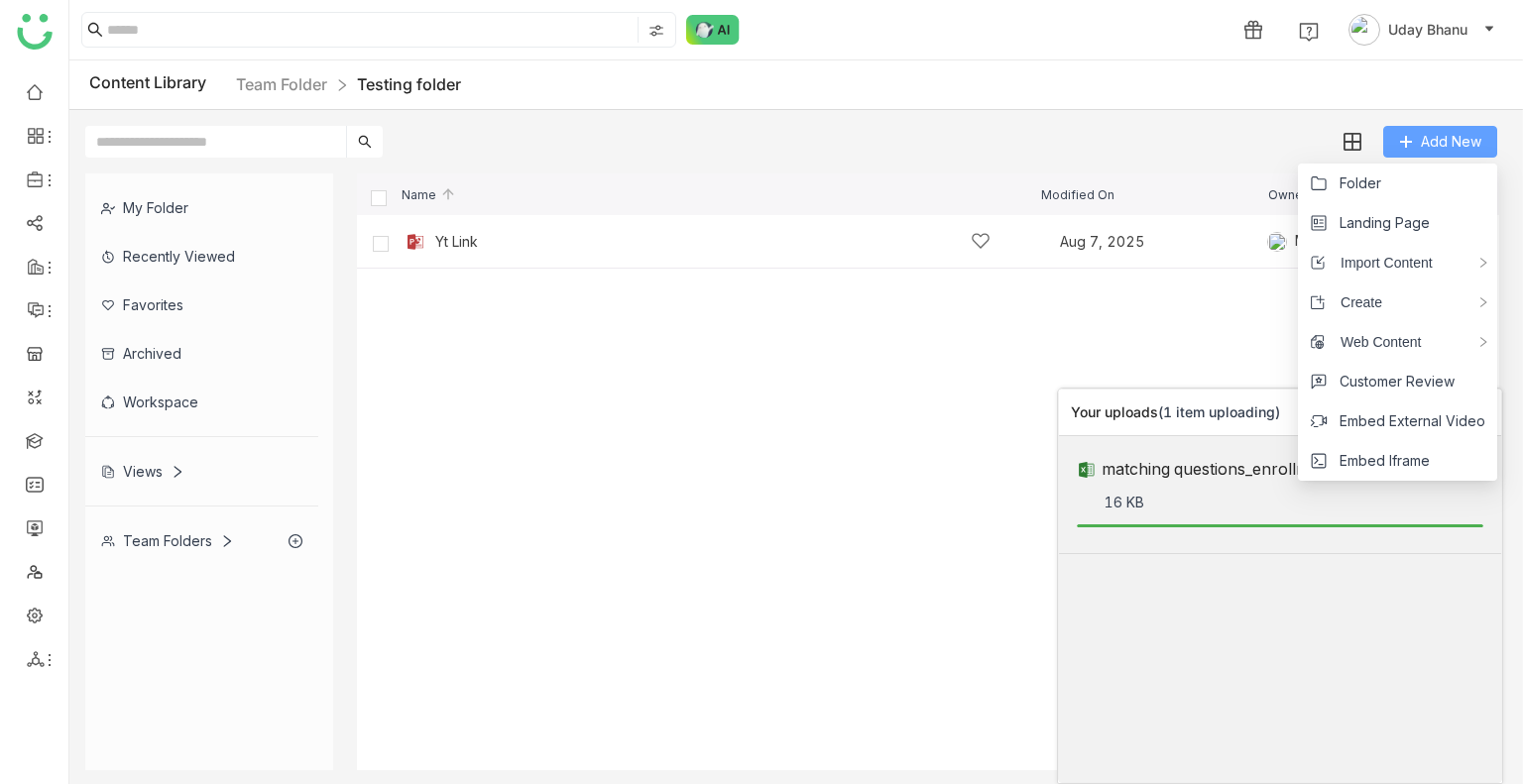 click on "Add New" at bounding box center [1451, 142] 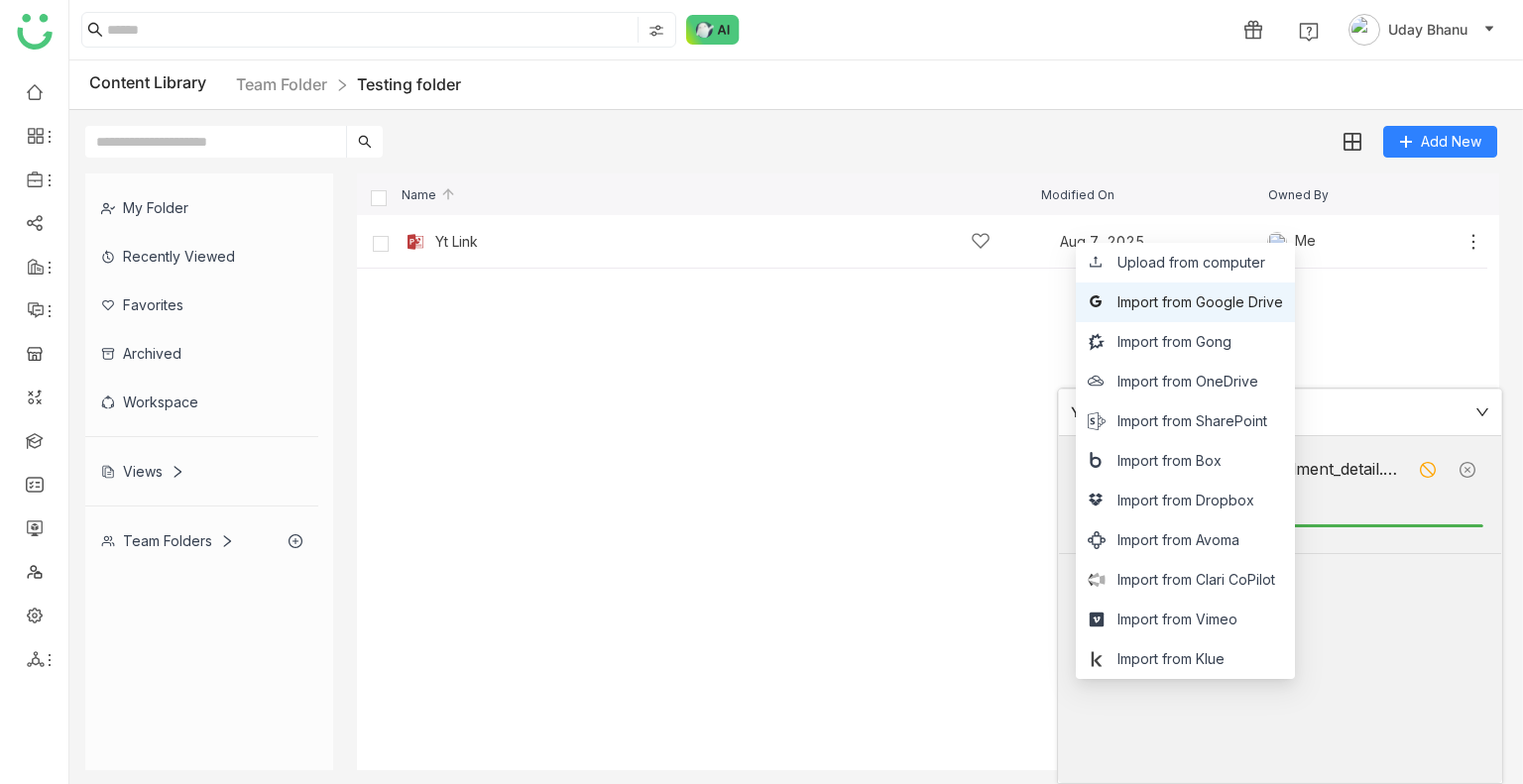click on "Import from Google Drive" at bounding box center [1185, 302] 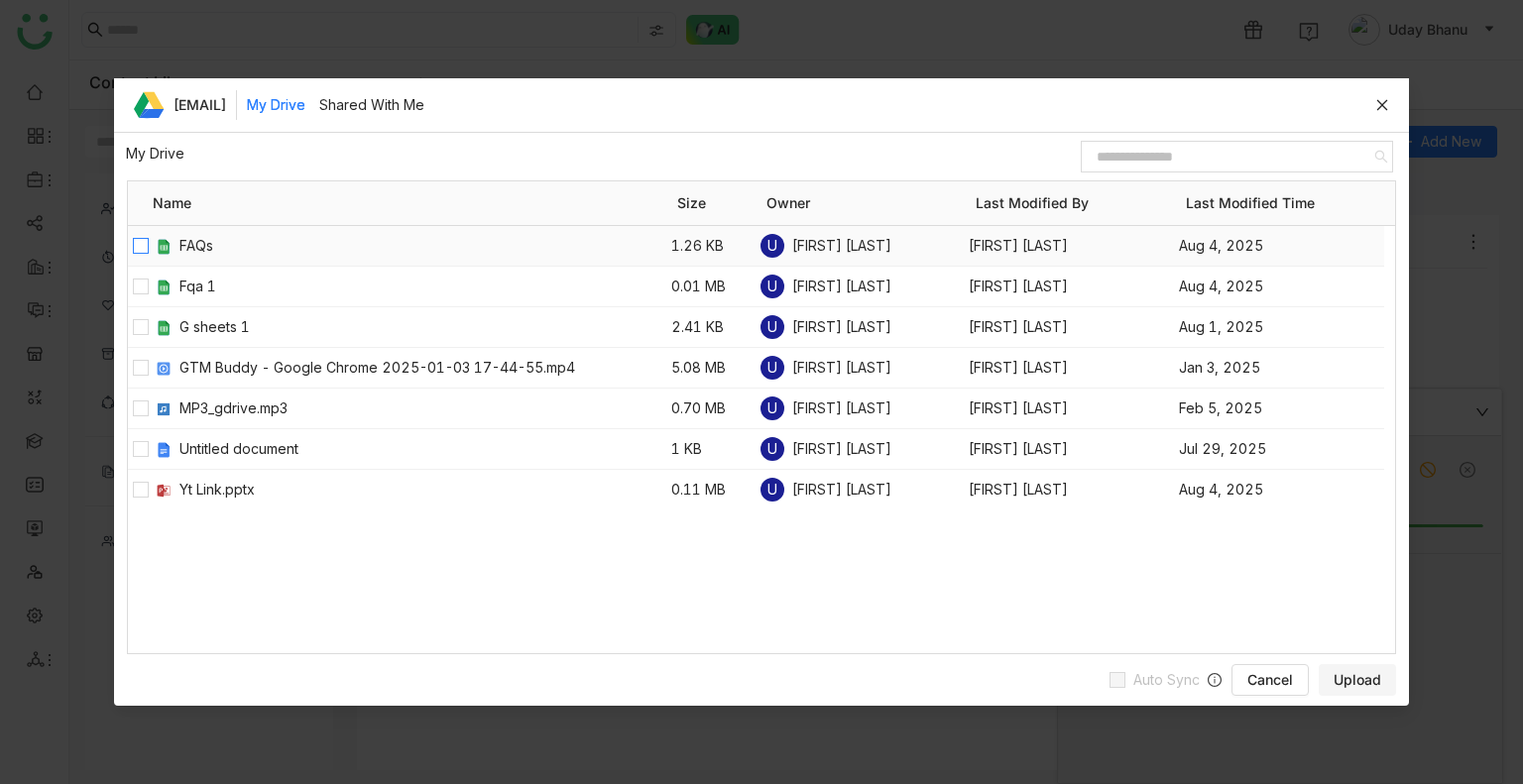 click 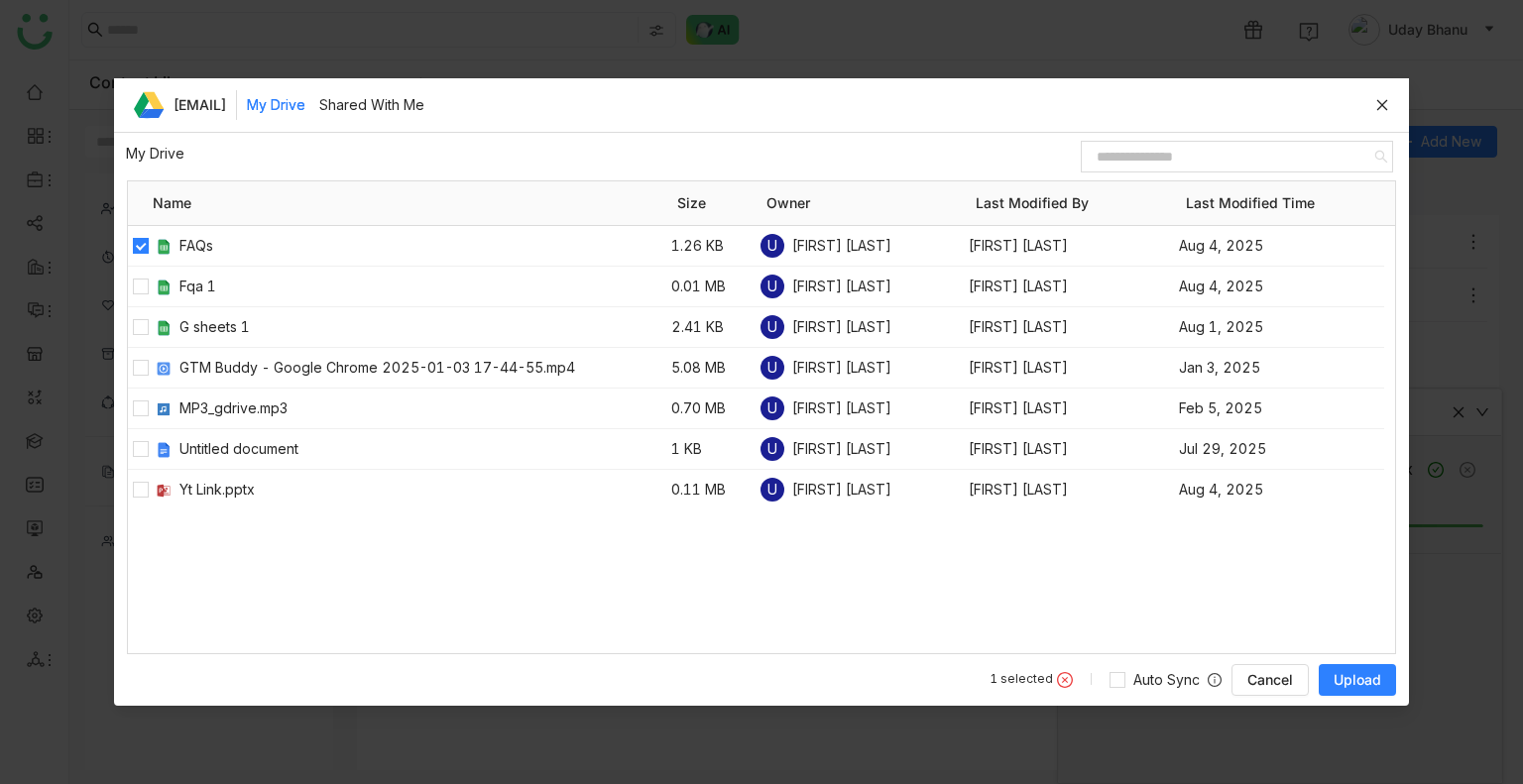 click on "Upload" at bounding box center (1357, 680) 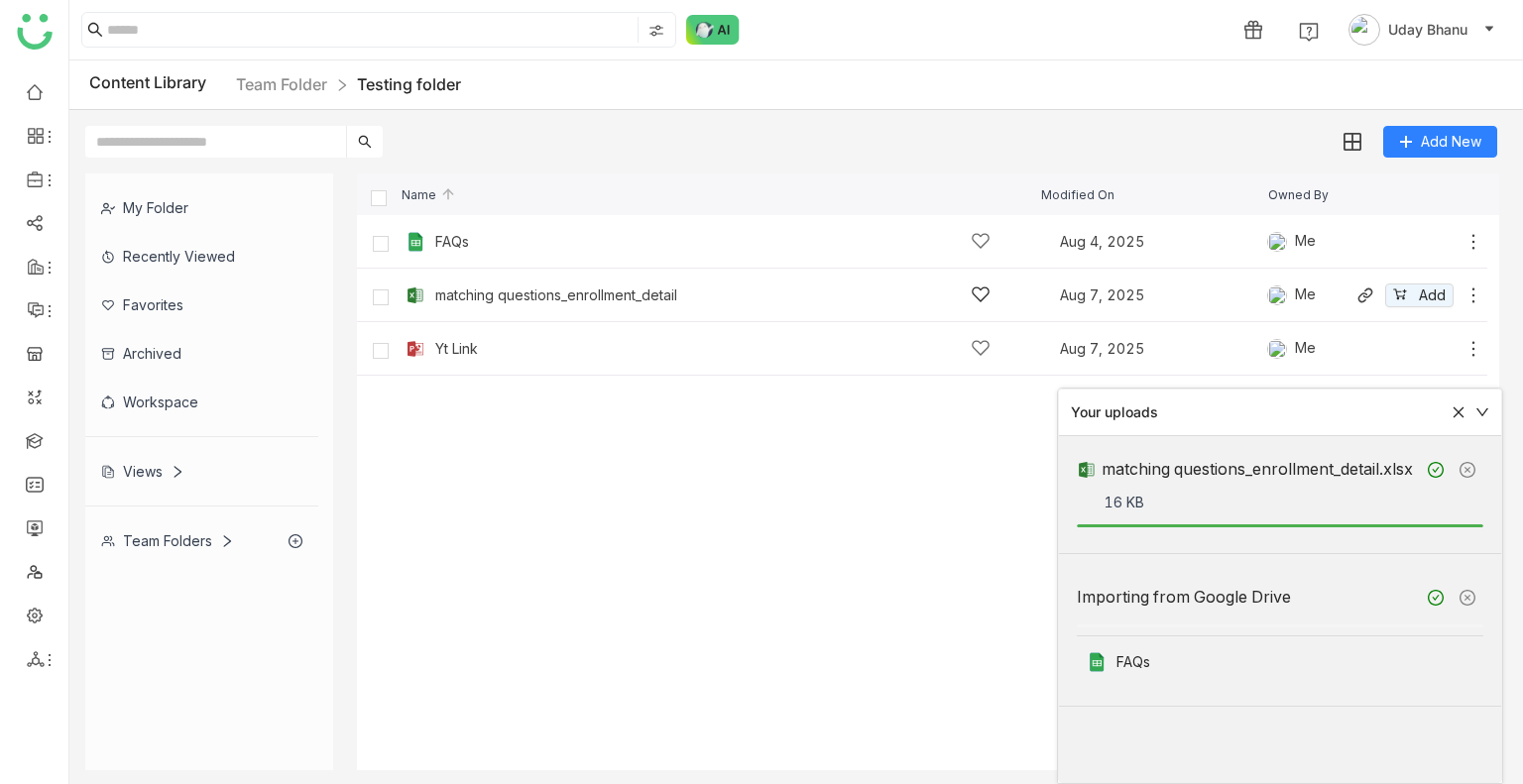 click on "matching questions_enrollment_detail   Aug 7, 2025   Me
Add" 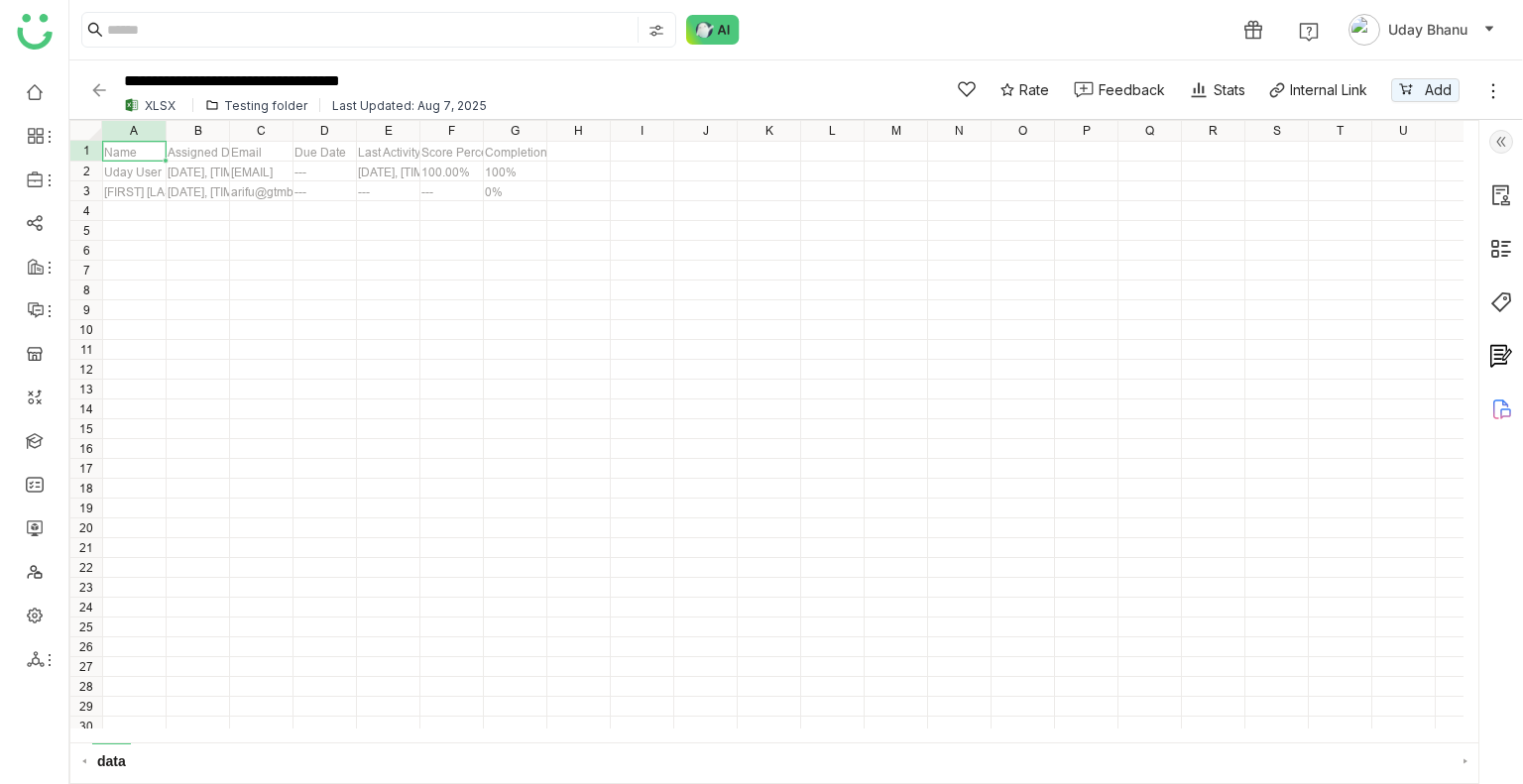 click 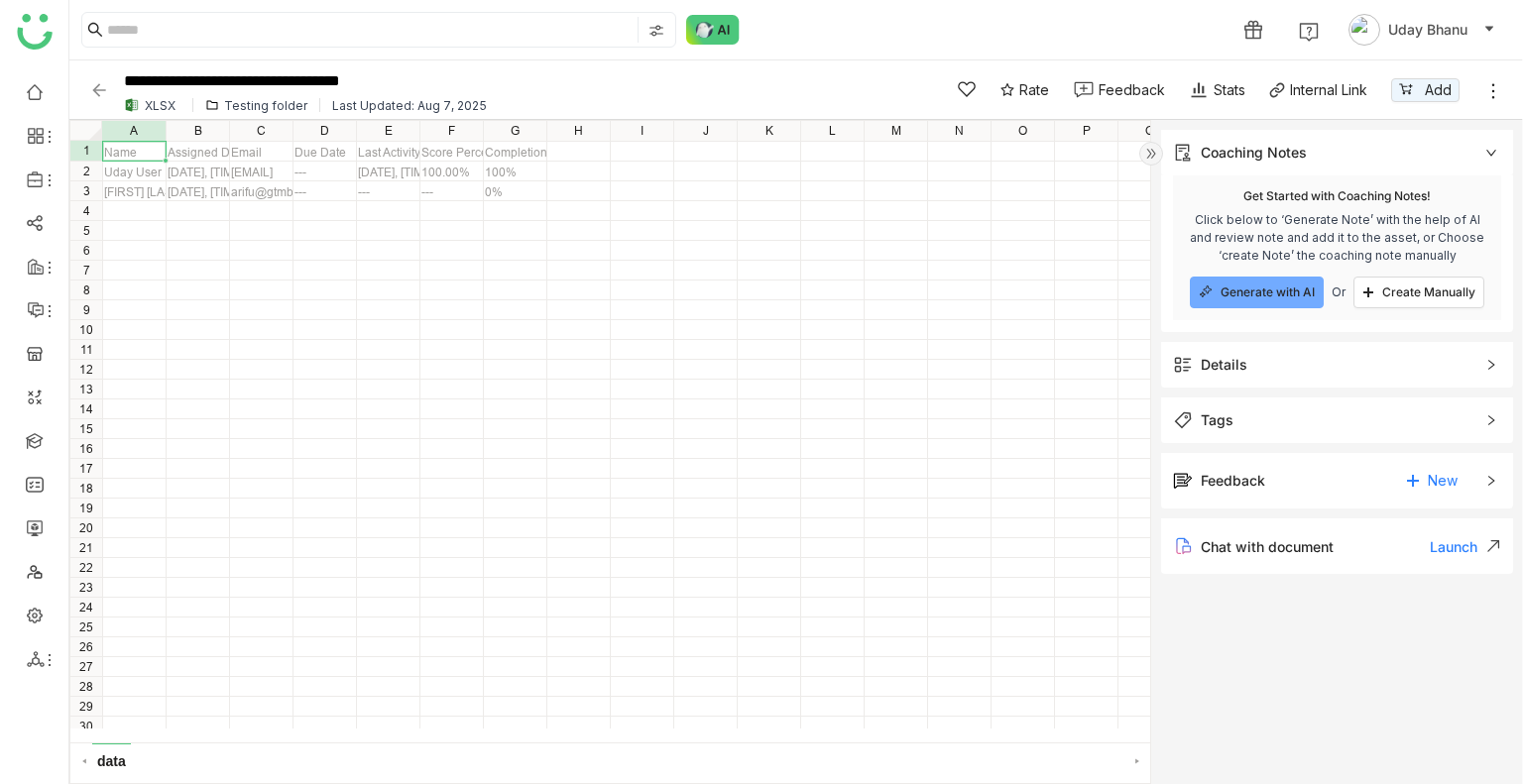 click 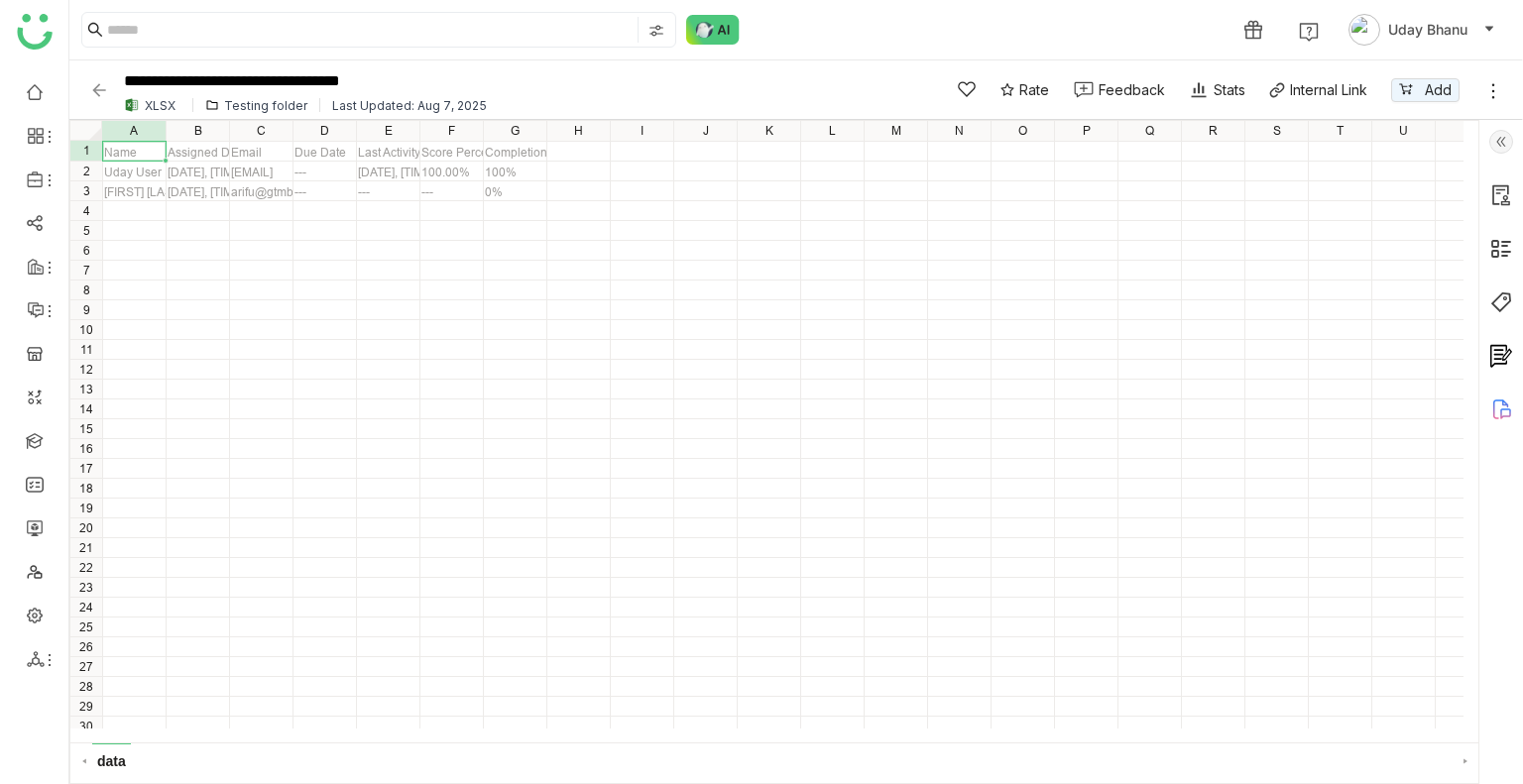 click 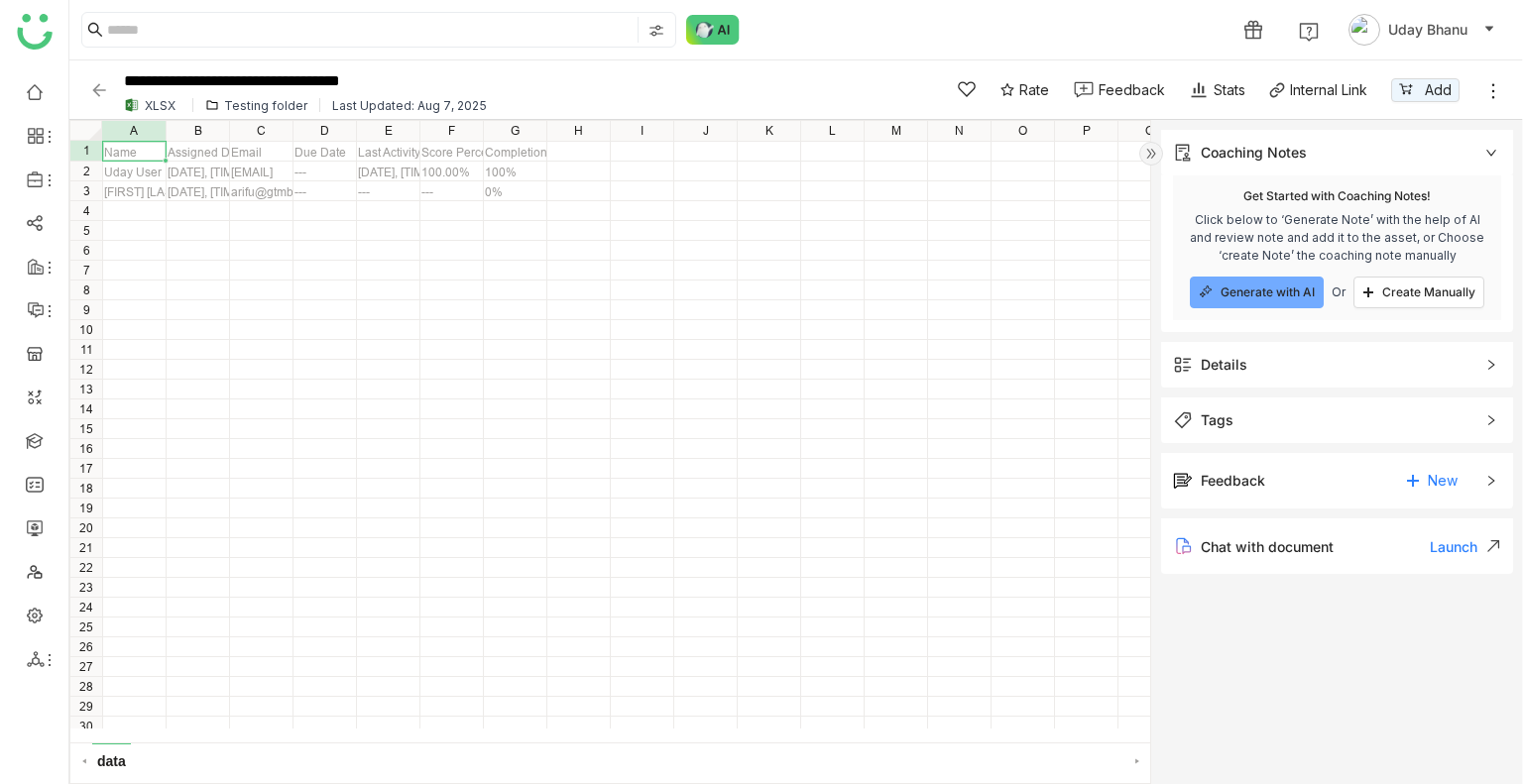 click on "remove  Get Started with Coaching Notes! Click below to ‘Generate Note’ with the help of AI and review note and add it to the asset, or Choose ‘create Note’ the coaching note manually
Generate with AI  Or  Create Manually" 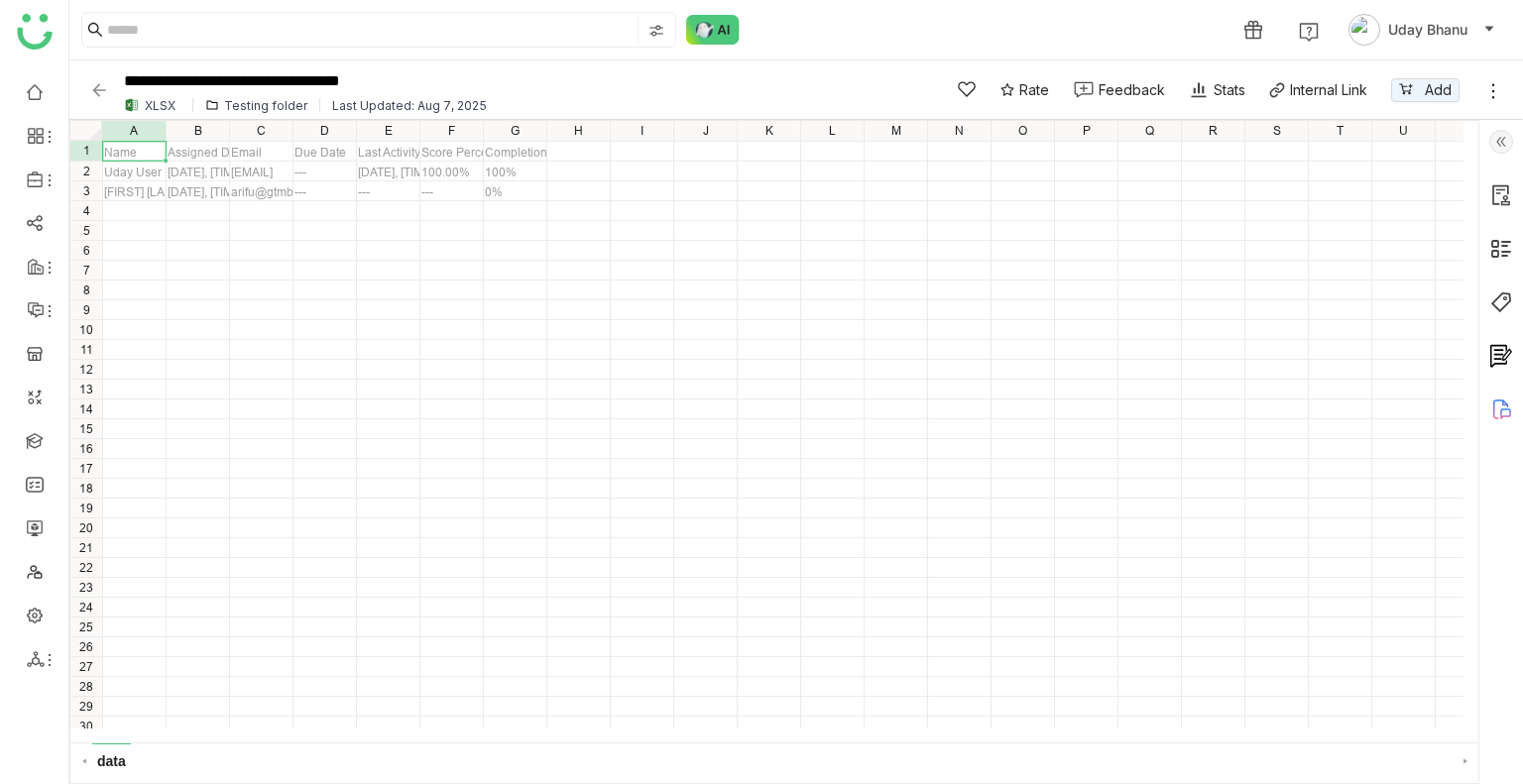click 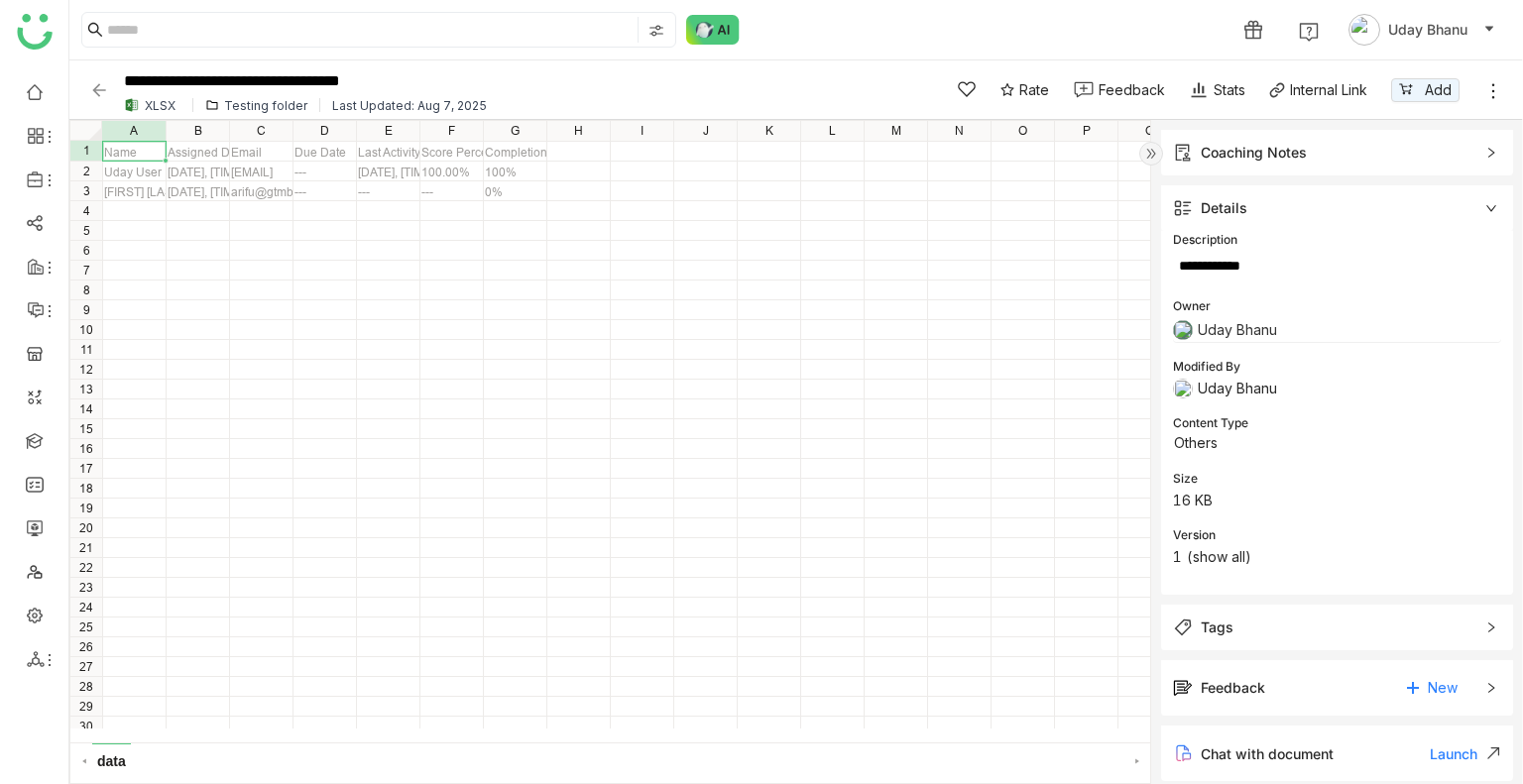 scroll, scrollTop: 16, scrollLeft: 0, axis: vertical 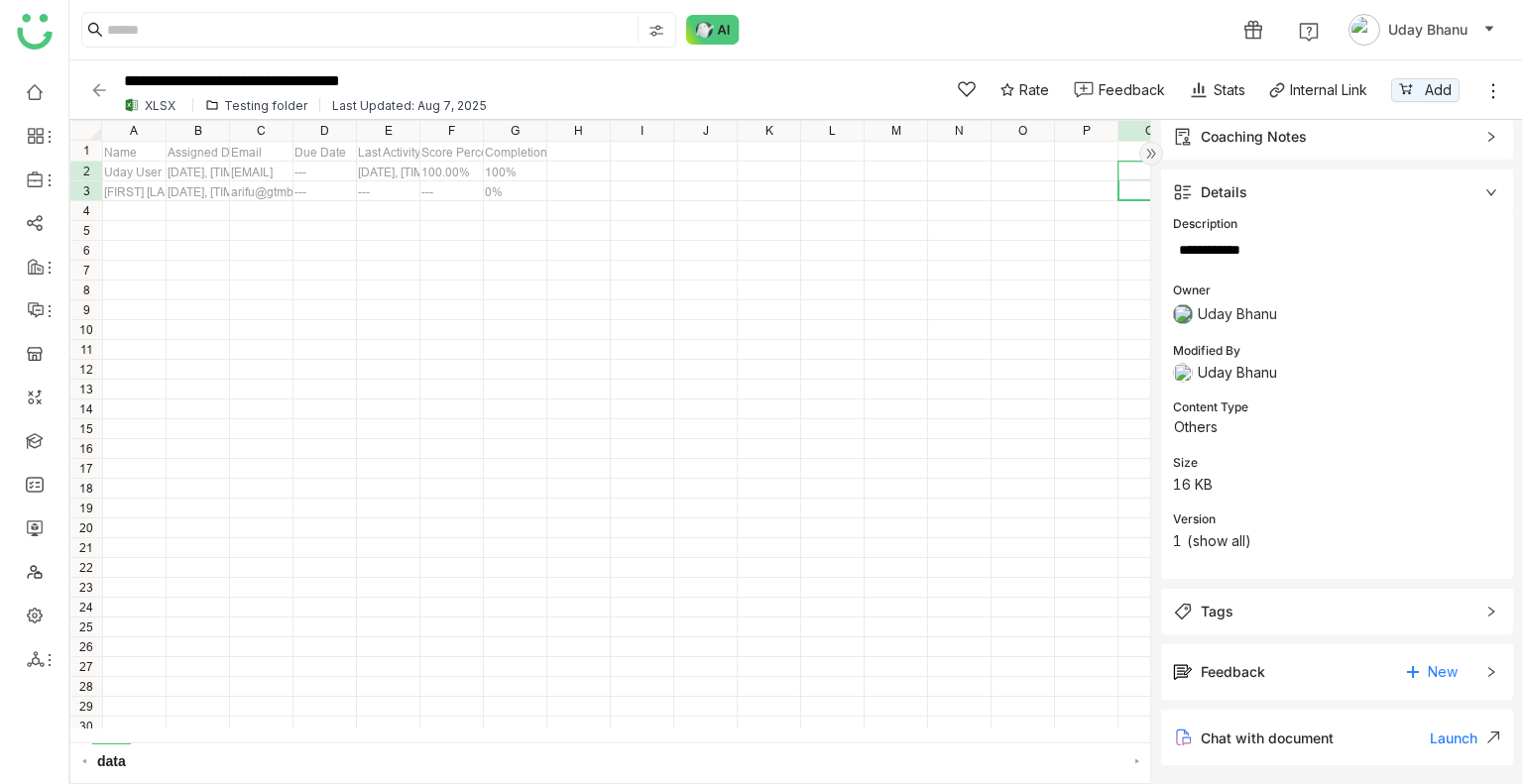 drag, startPoint x: 1134, startPoint y: 179, endPoint x: 1139, endPoint y: 264, distance: 85.146932 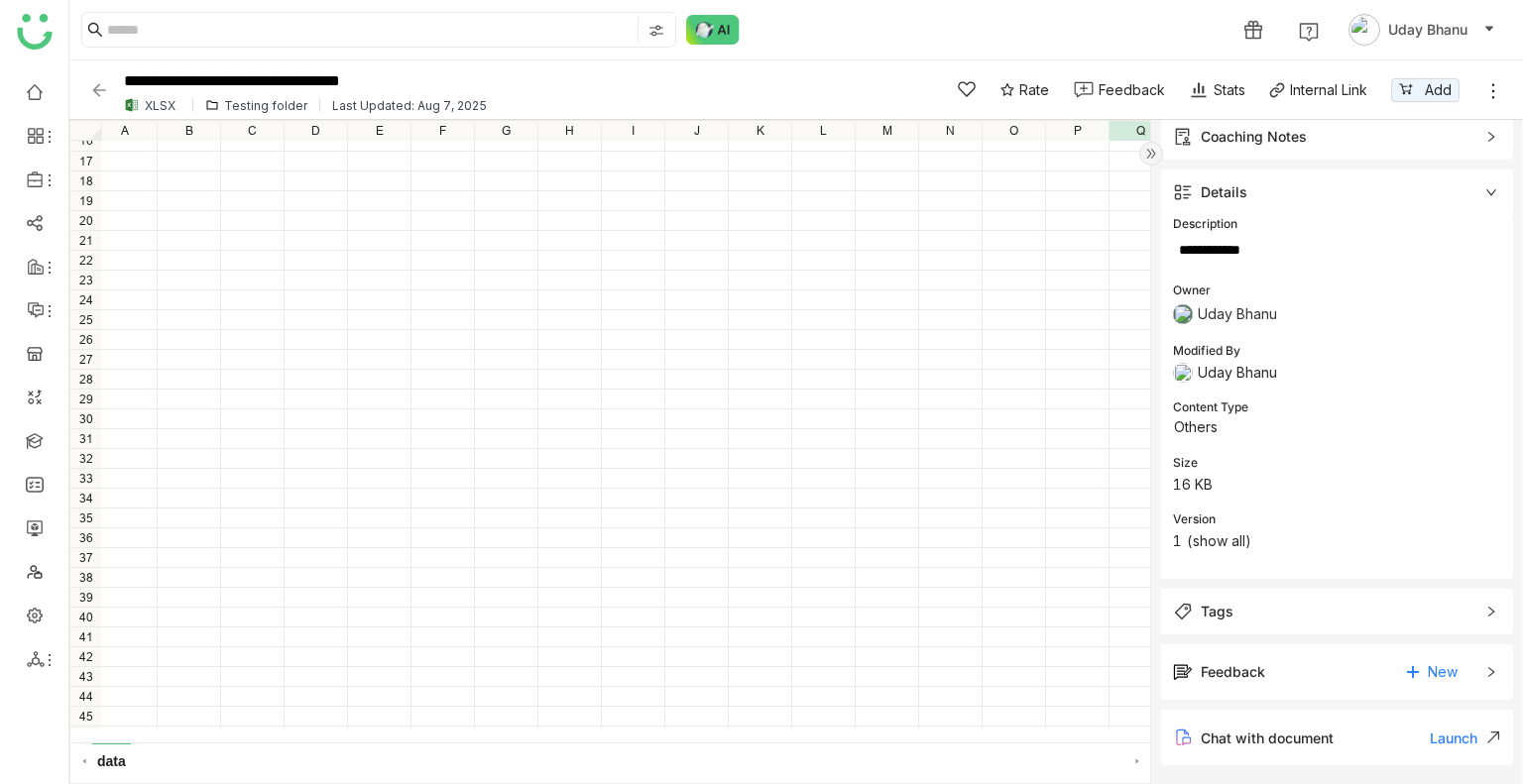 scroll, scrollTop: 306, scrollLeft: 8, axis: both 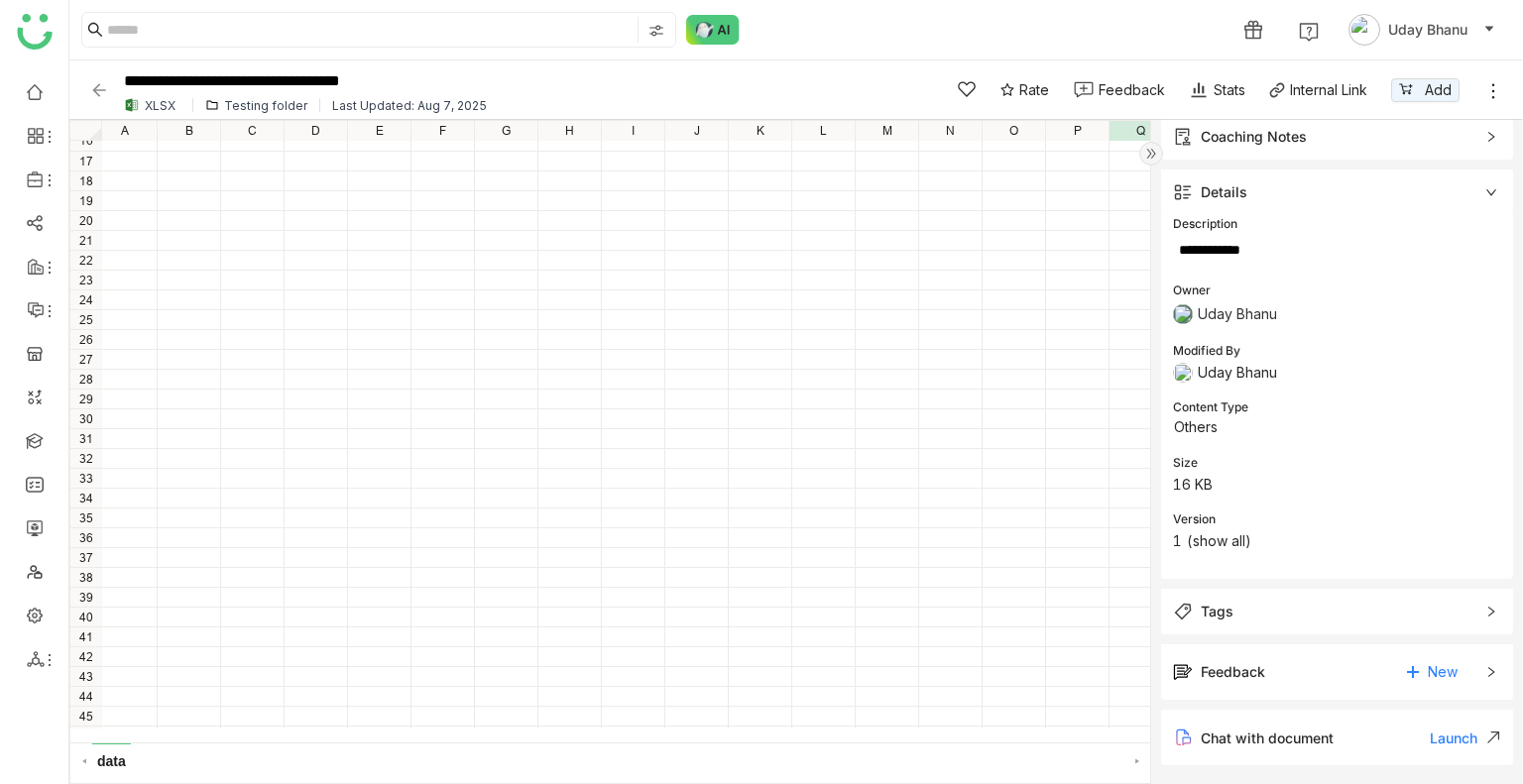 click 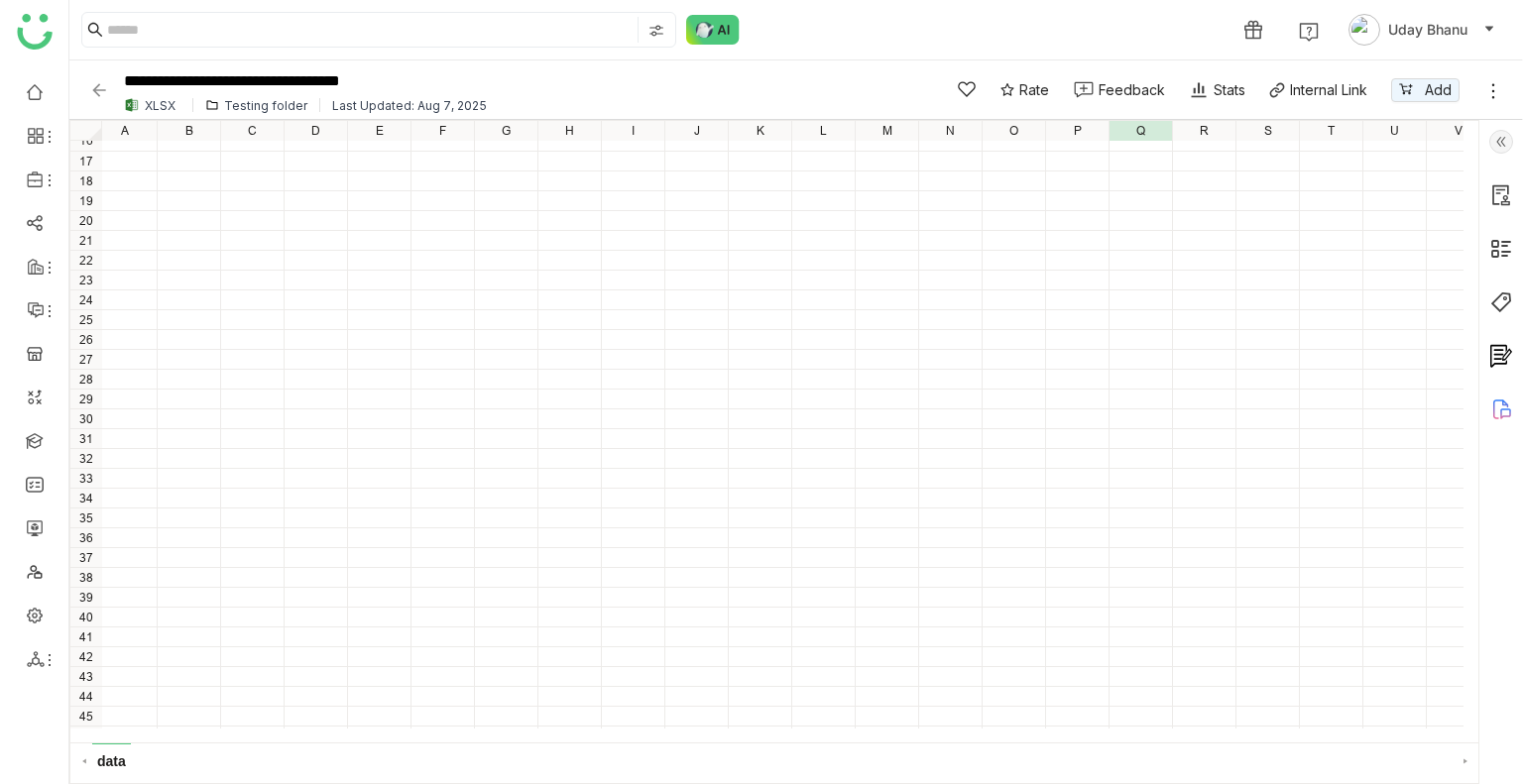 scroll, scrollTop: 0, scrollLeft: 0, axis: both 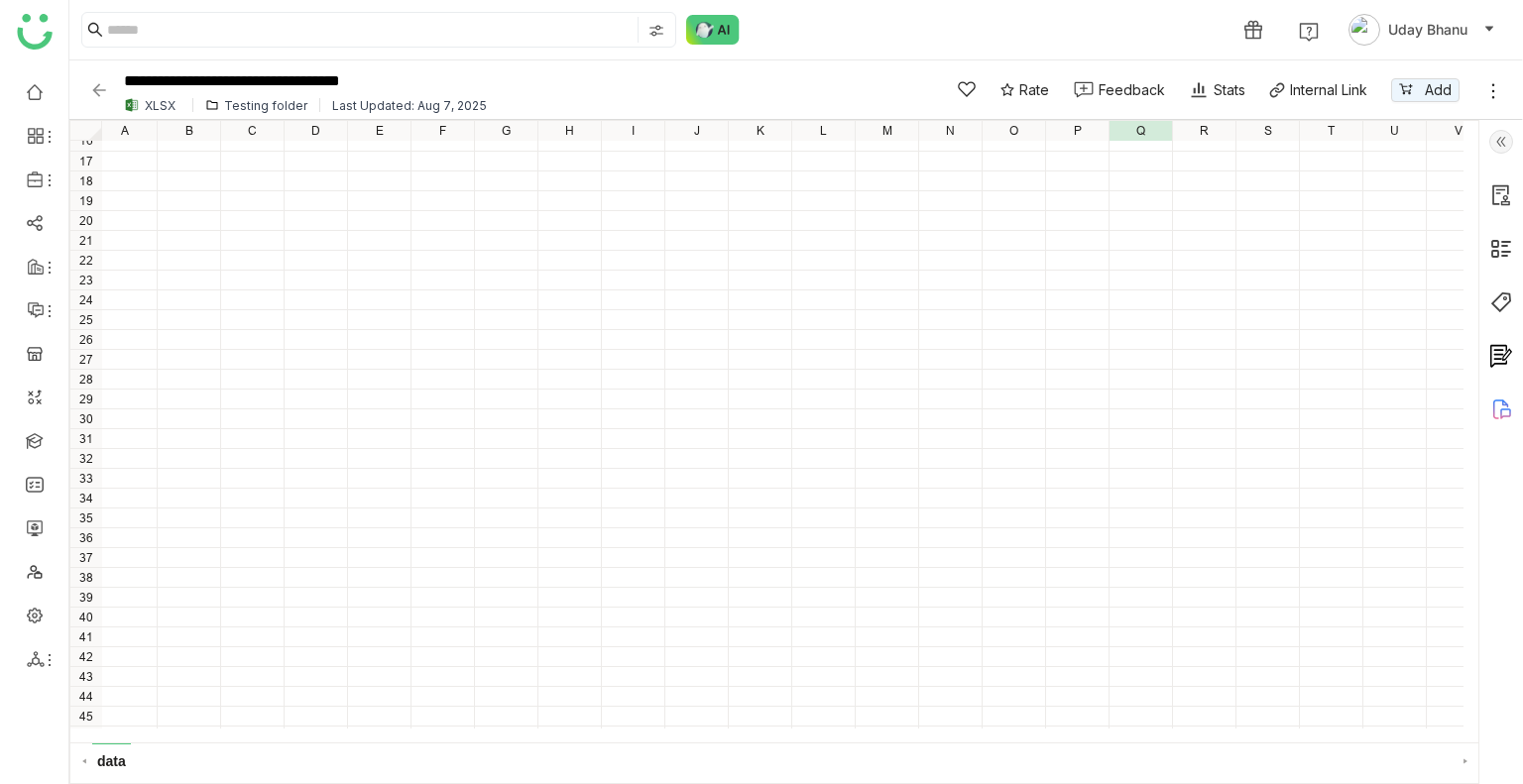click 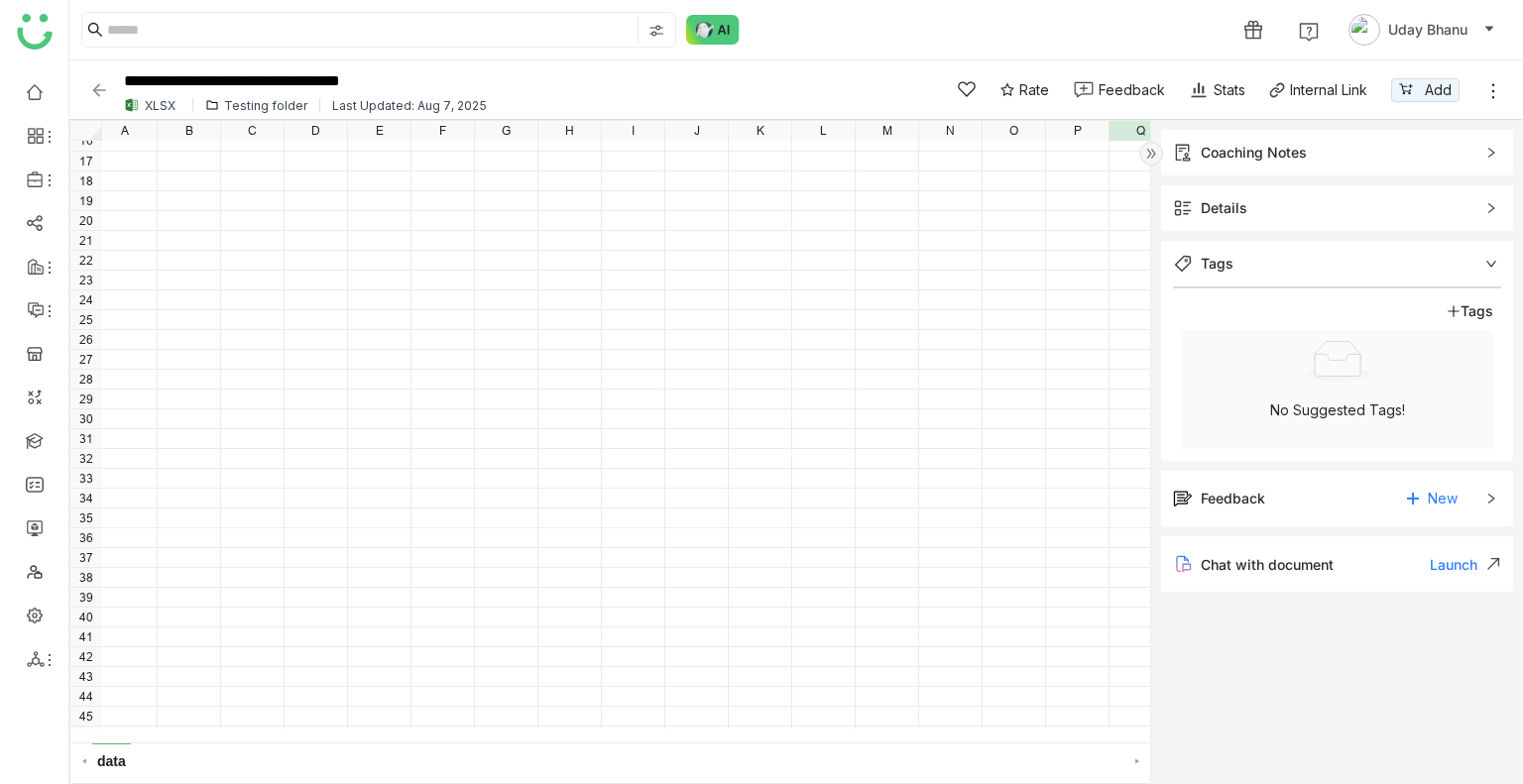 click on "Feedback New" 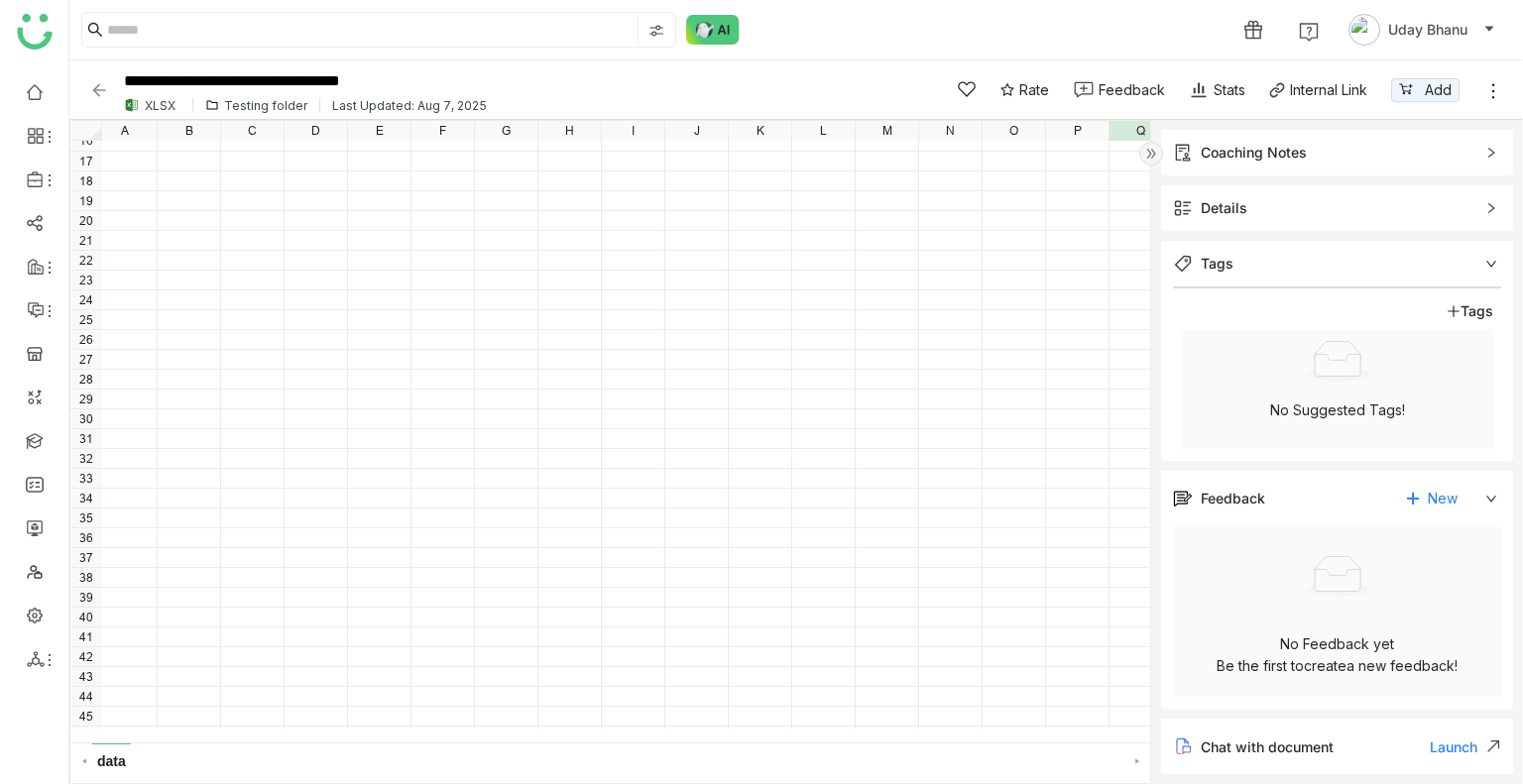 scroll, scrollTop: 9, scrollLeft: 0, axis: vertical 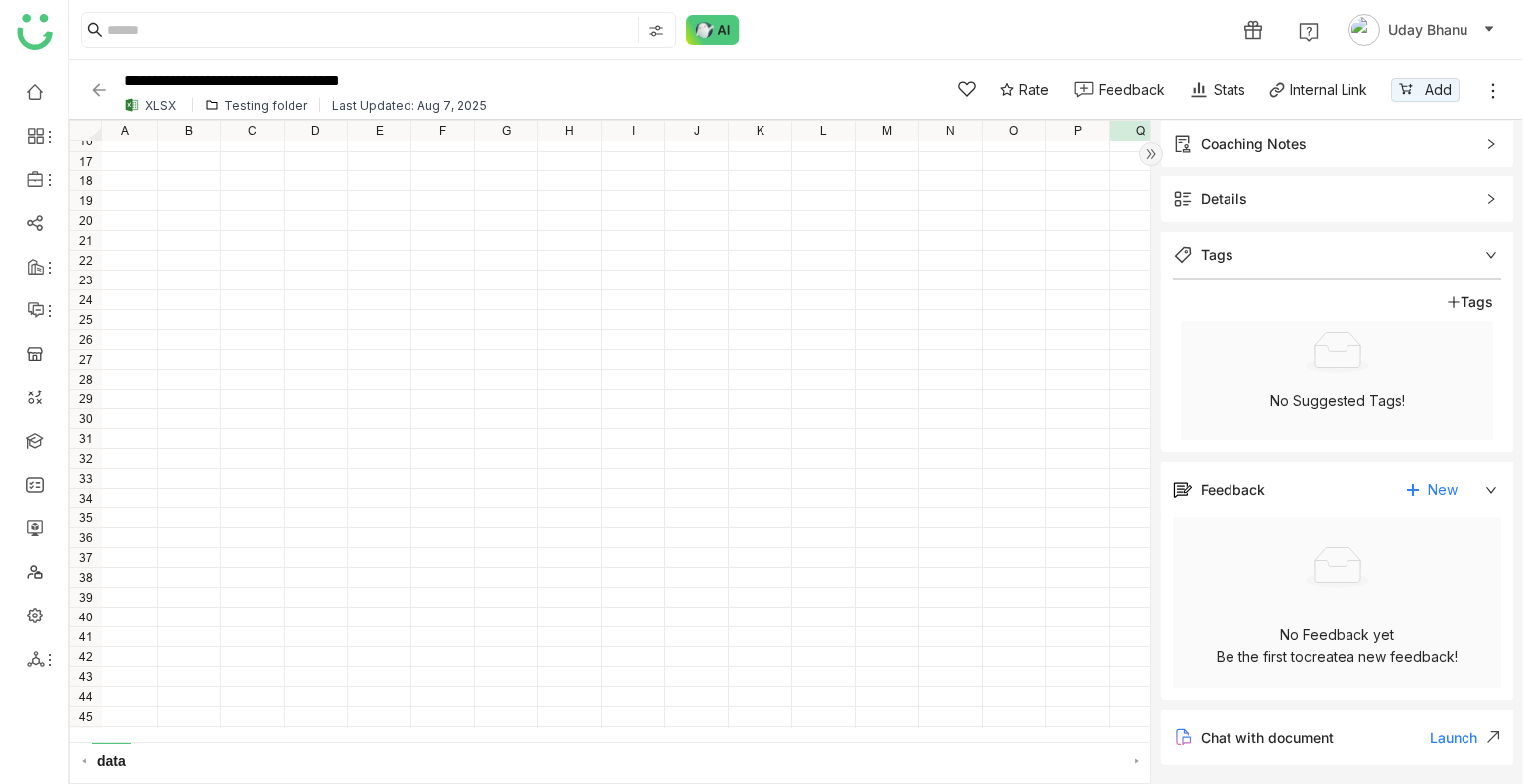 click 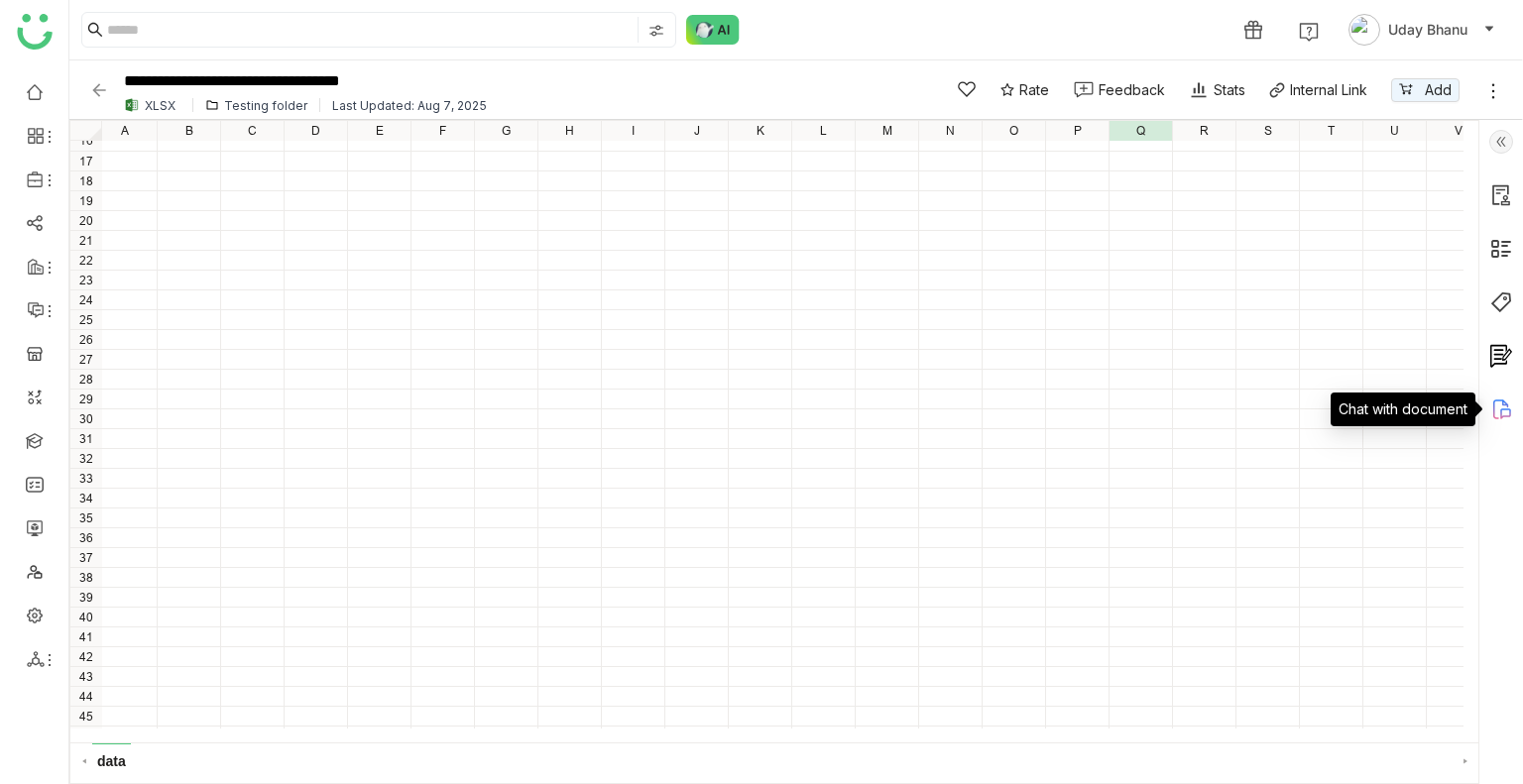 click 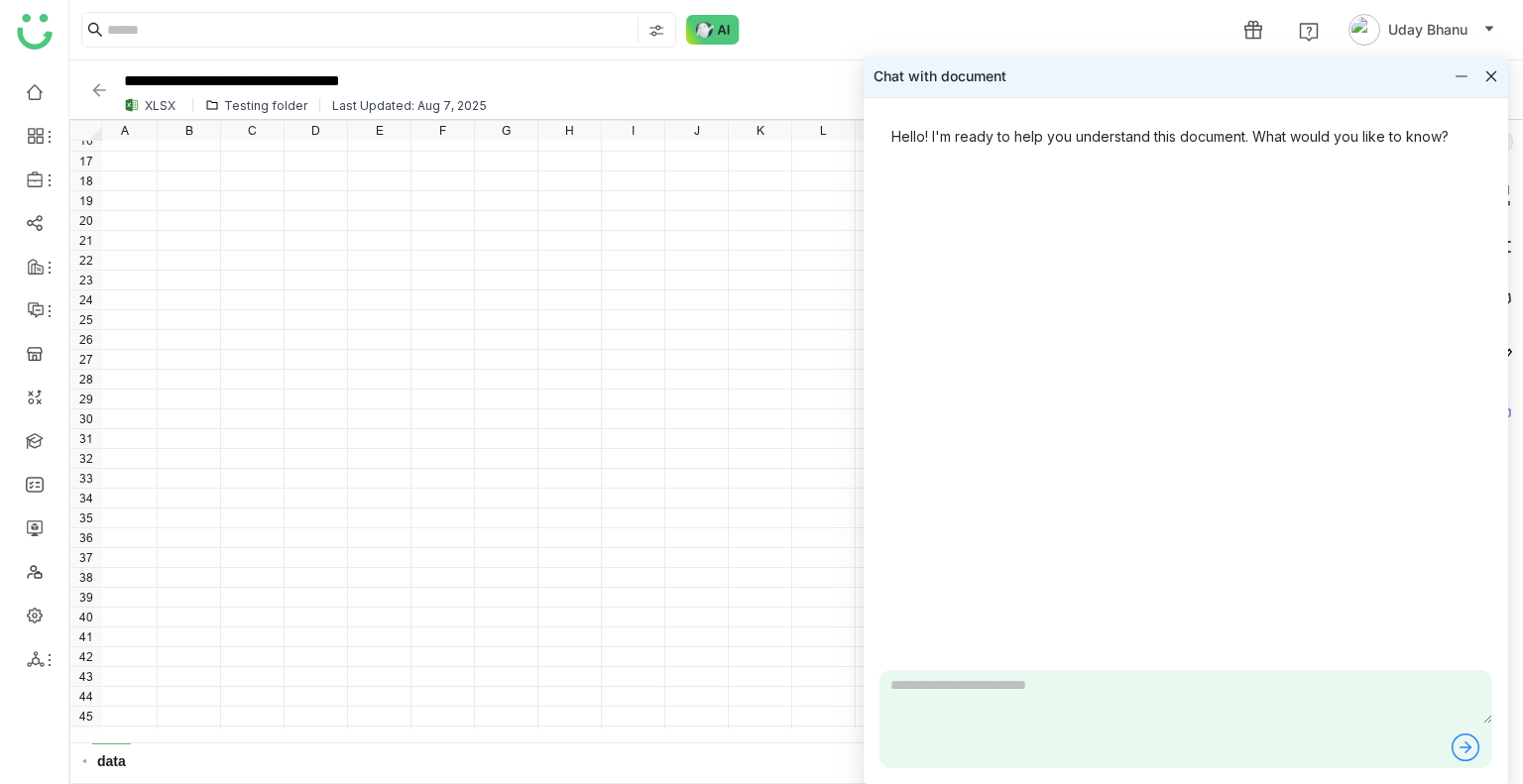 click at bounding box center (1186, 697) 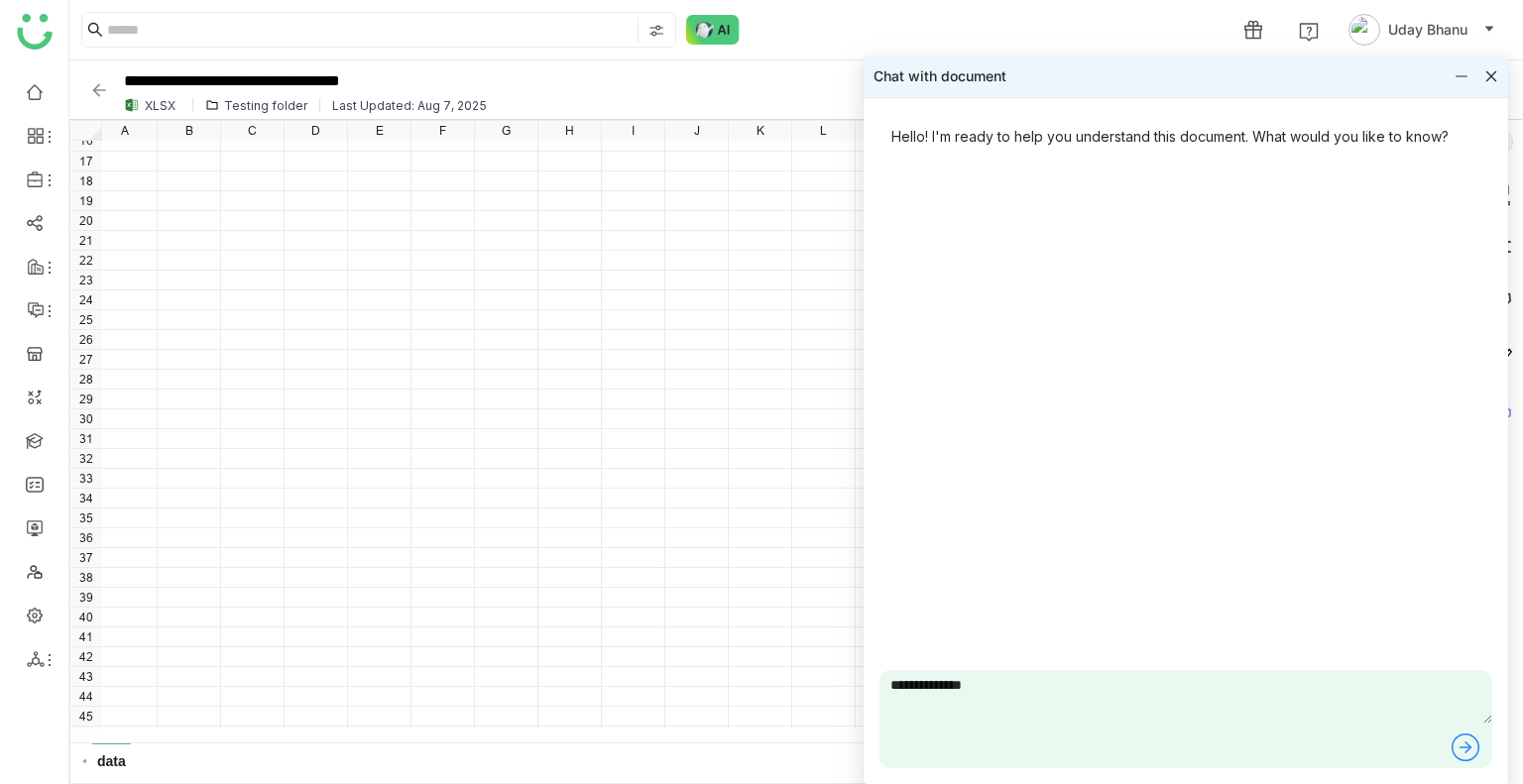 type on "**********" 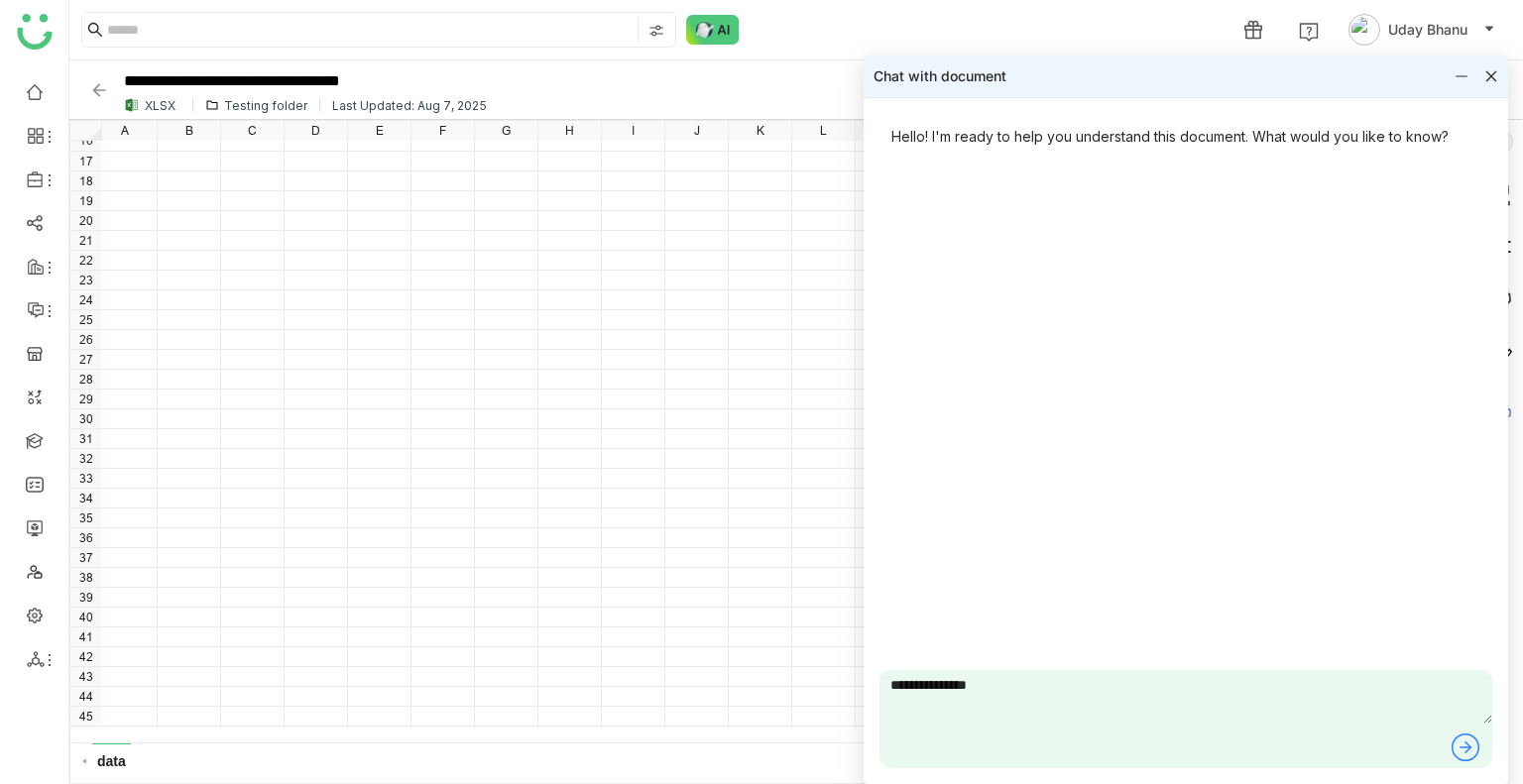 type 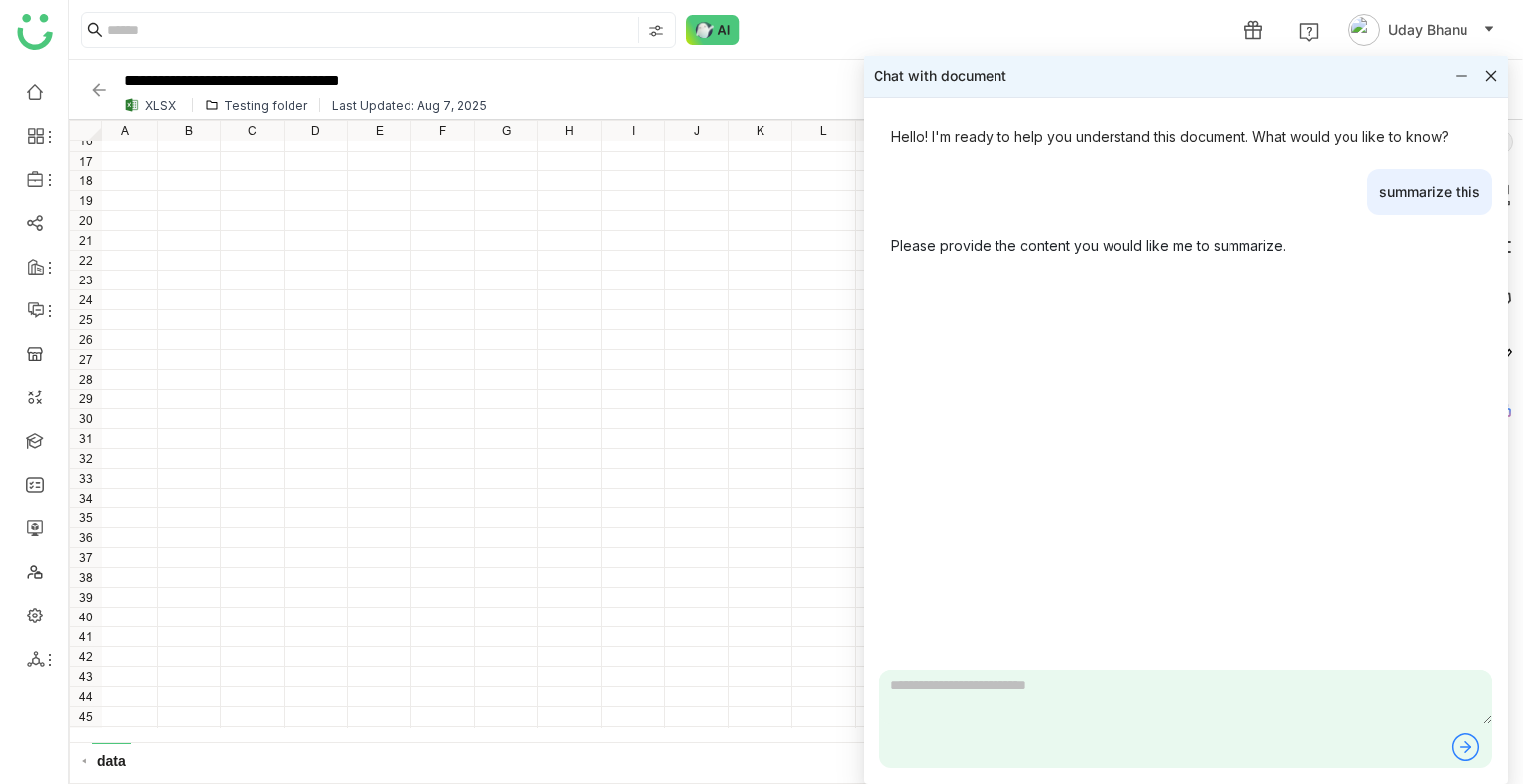 click 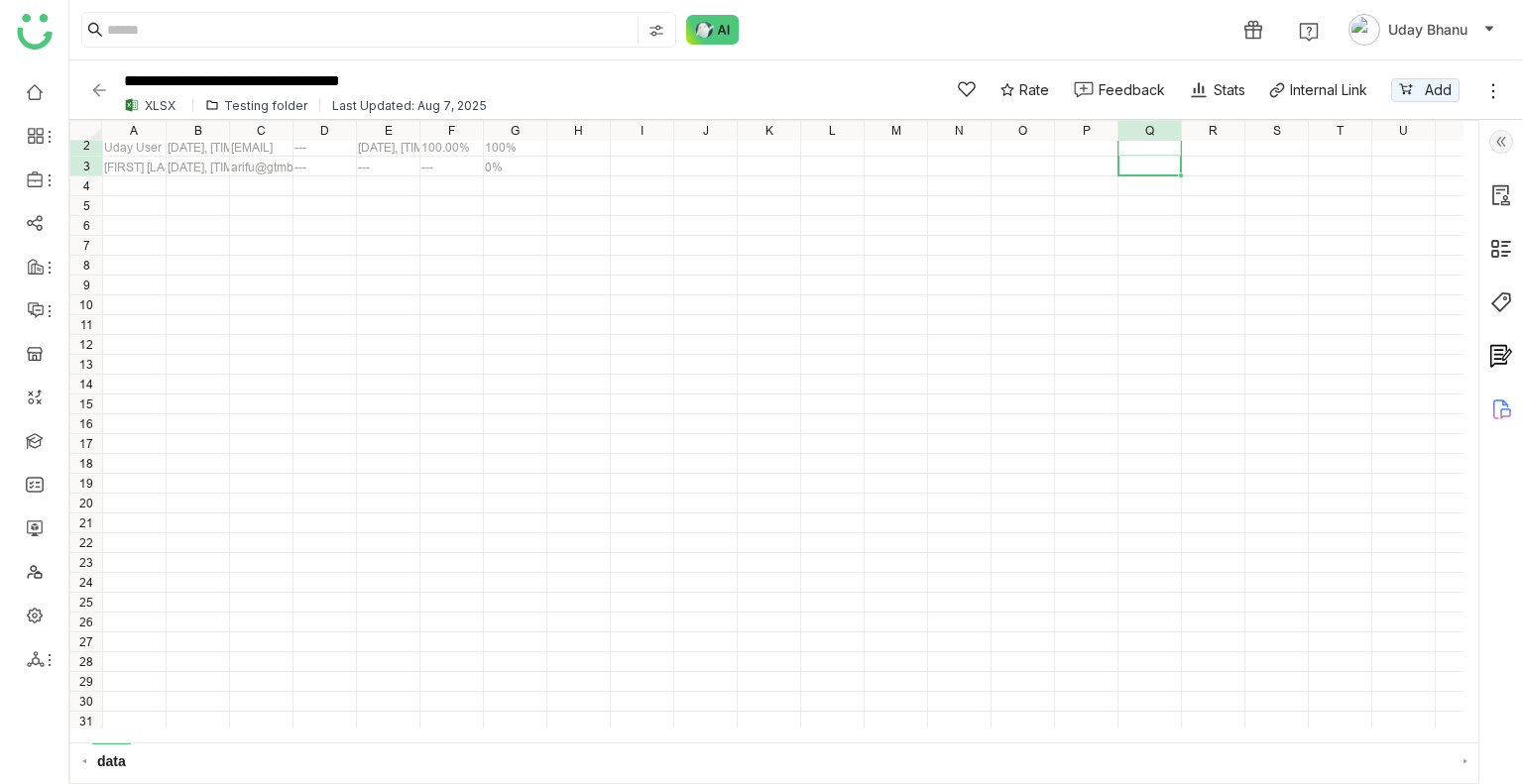 scroll, scrollTop: 0, scrollLeft: 0, axis: both 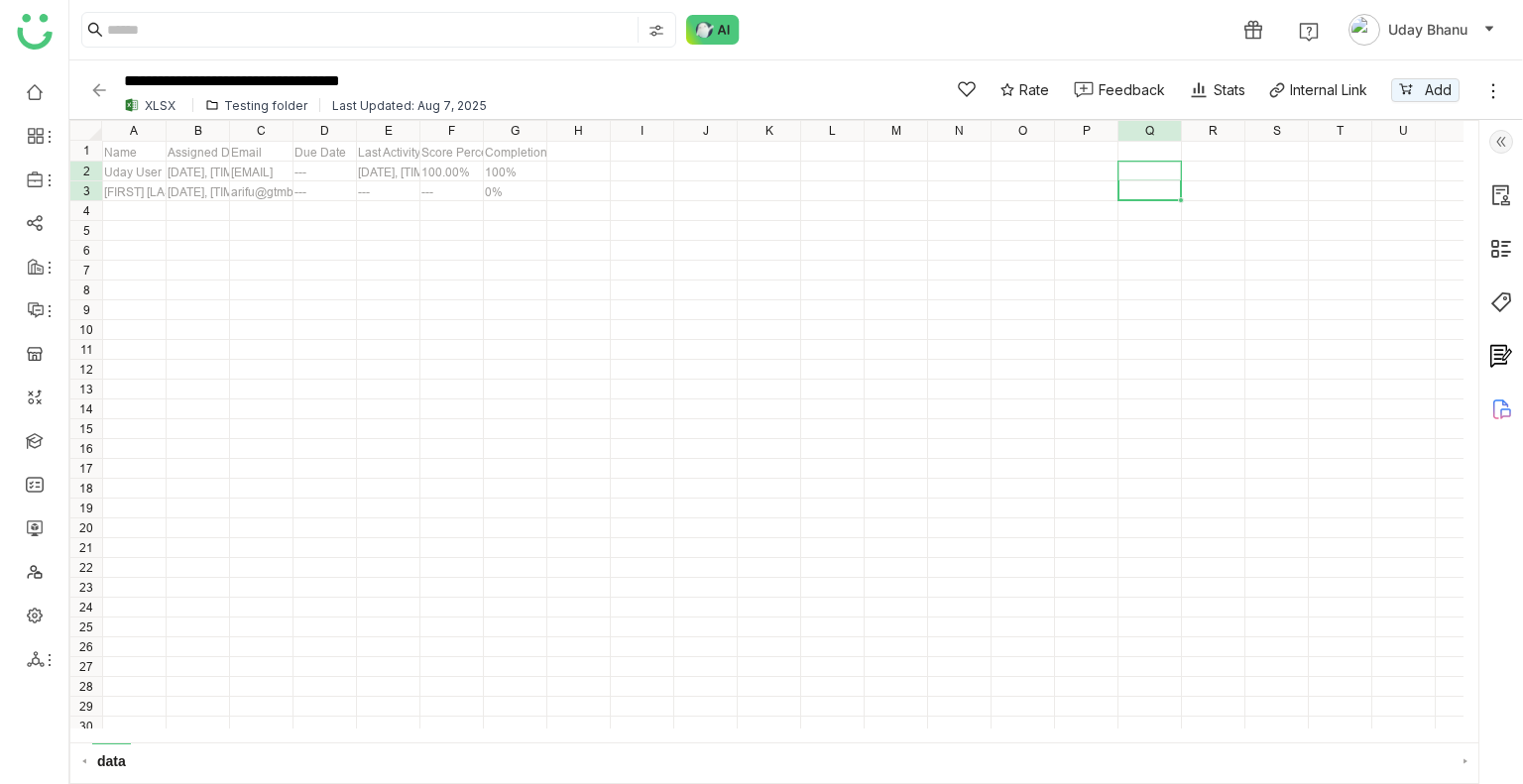 click 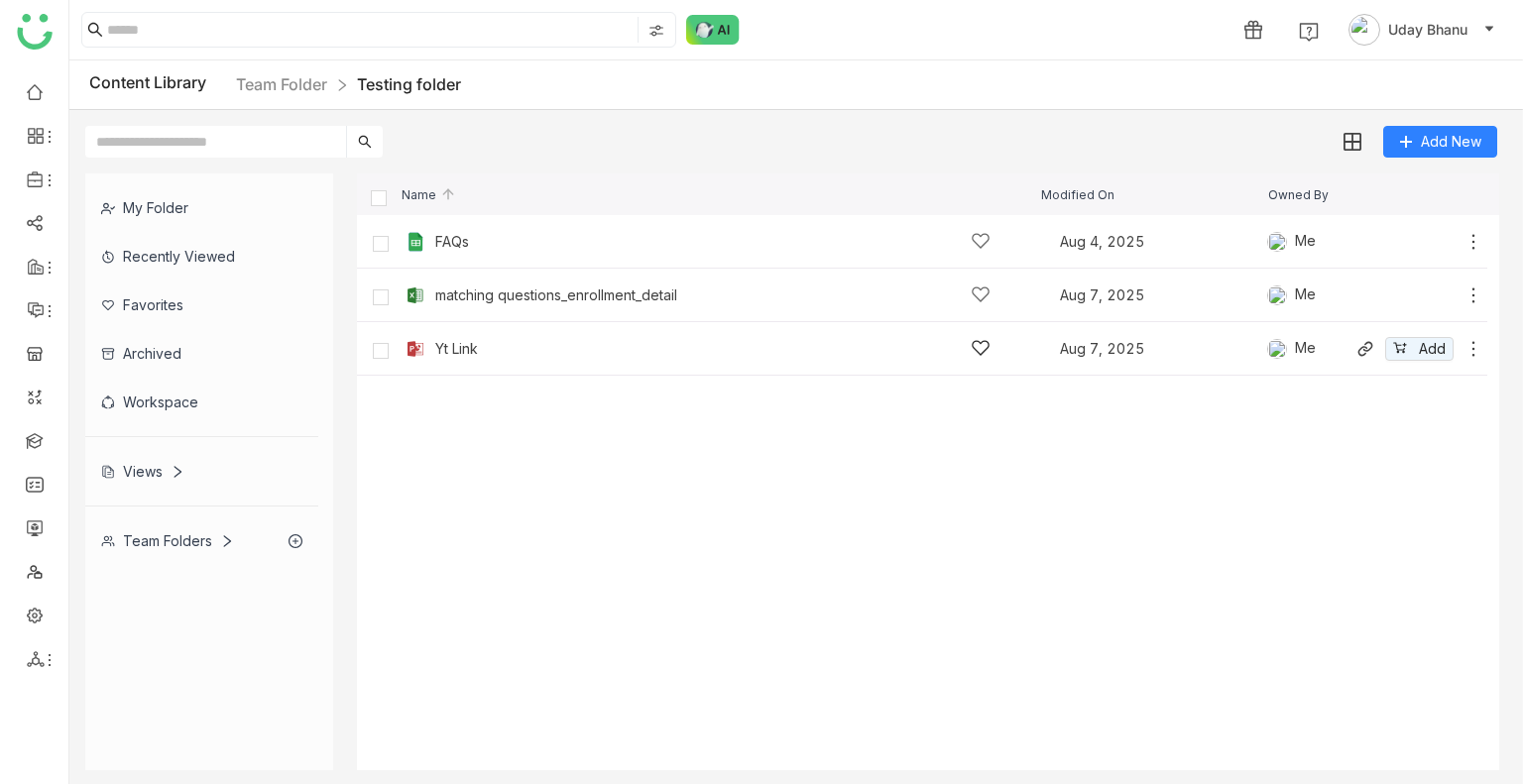 click on "Yt Link" 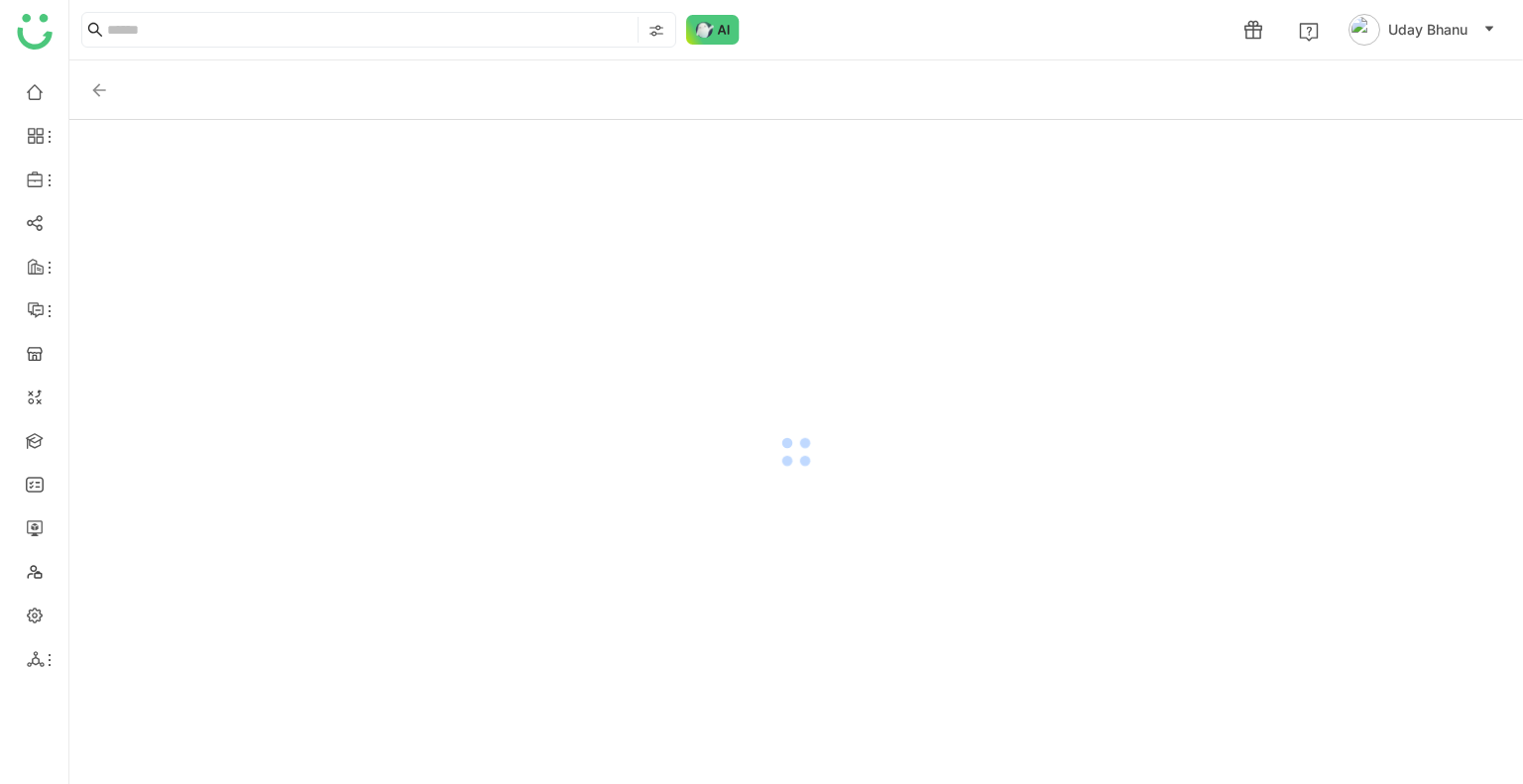 click 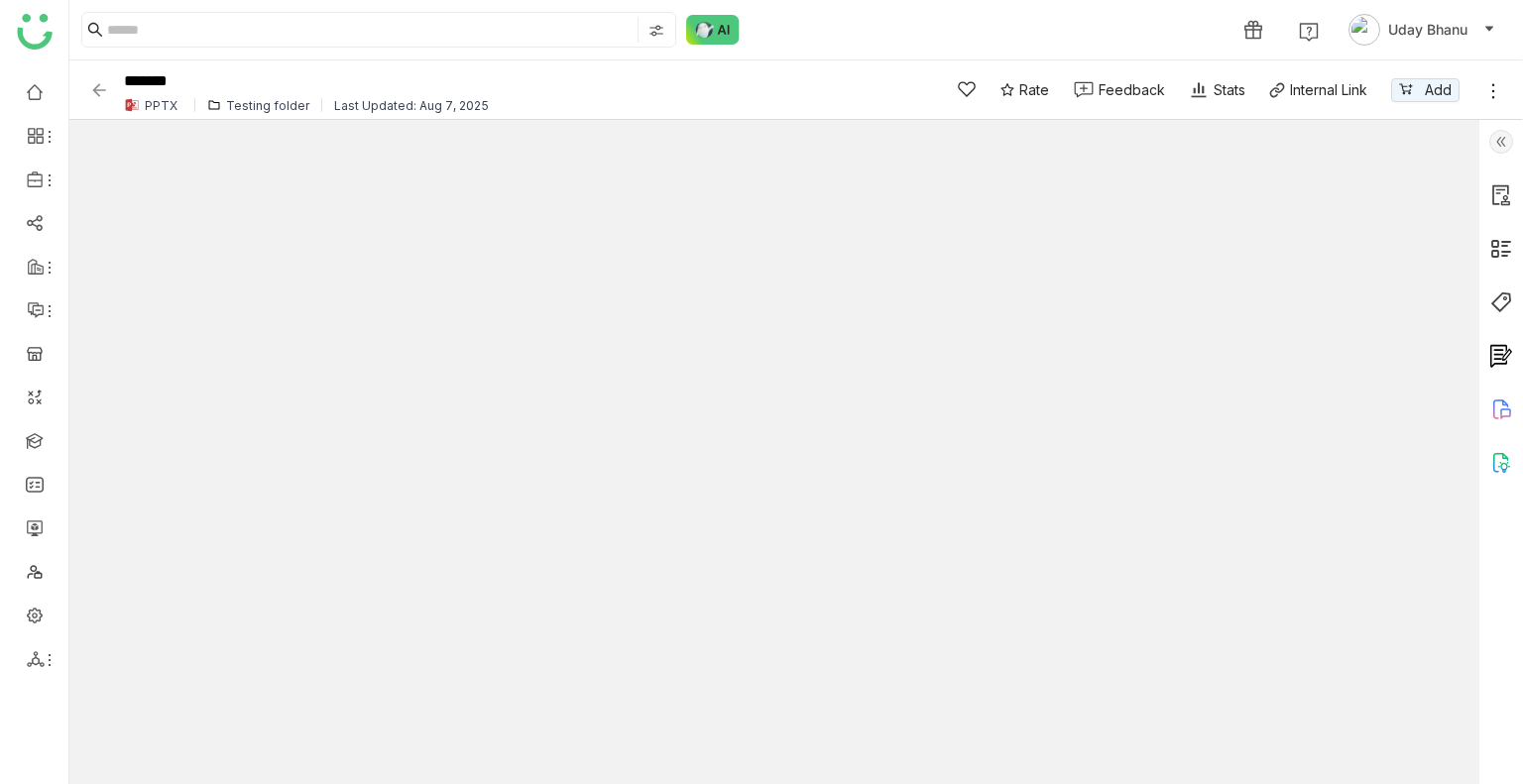 click 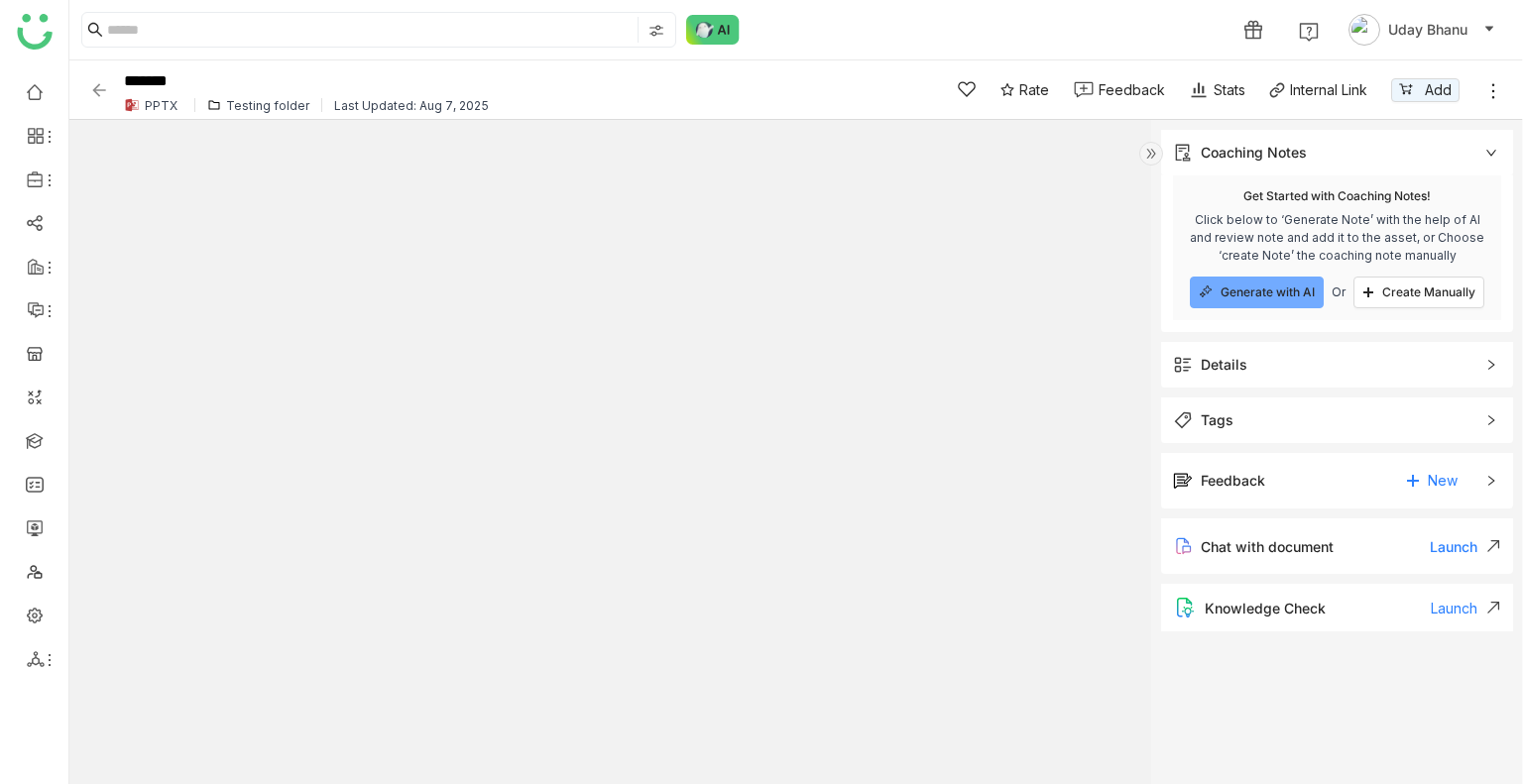 click 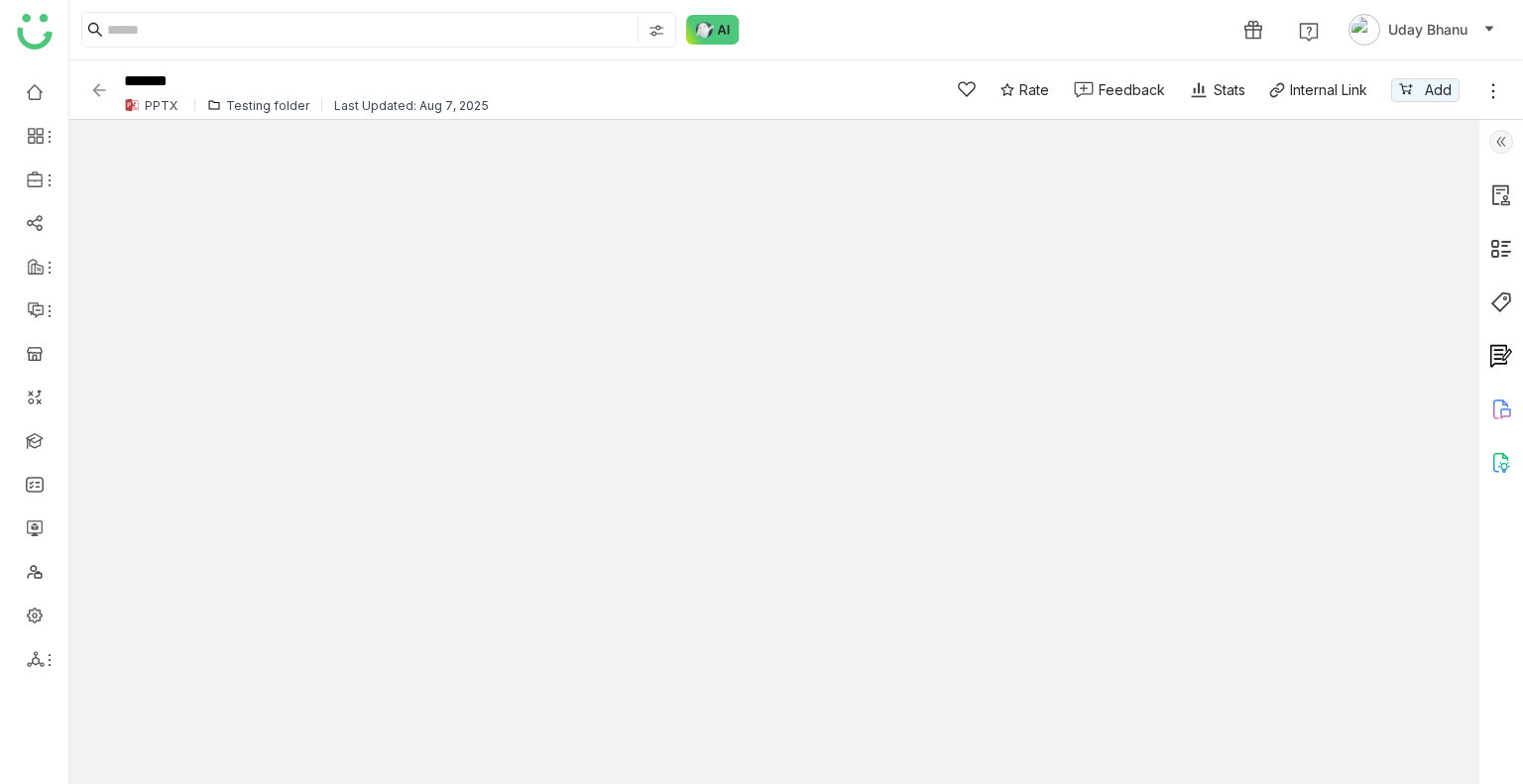 click 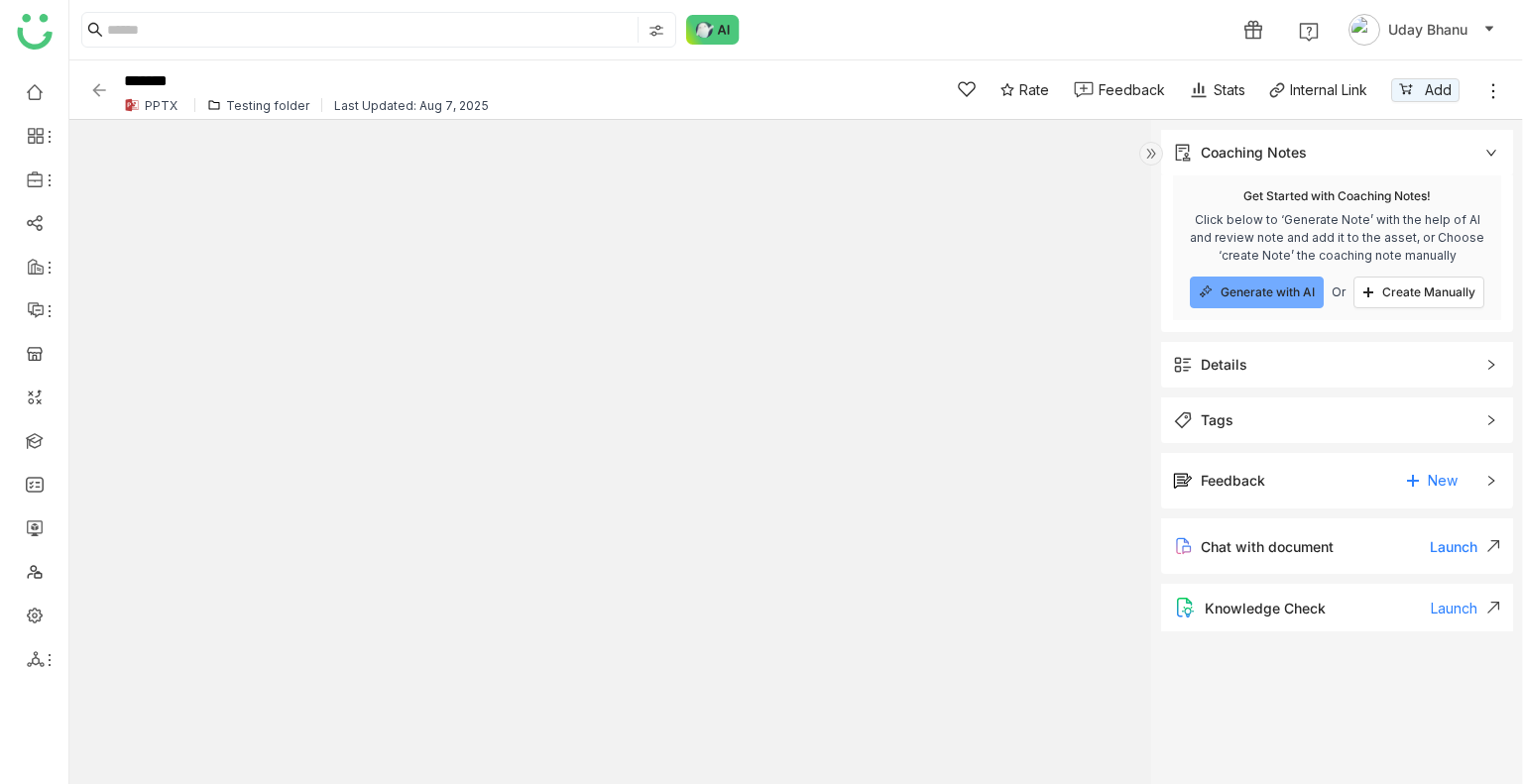 click 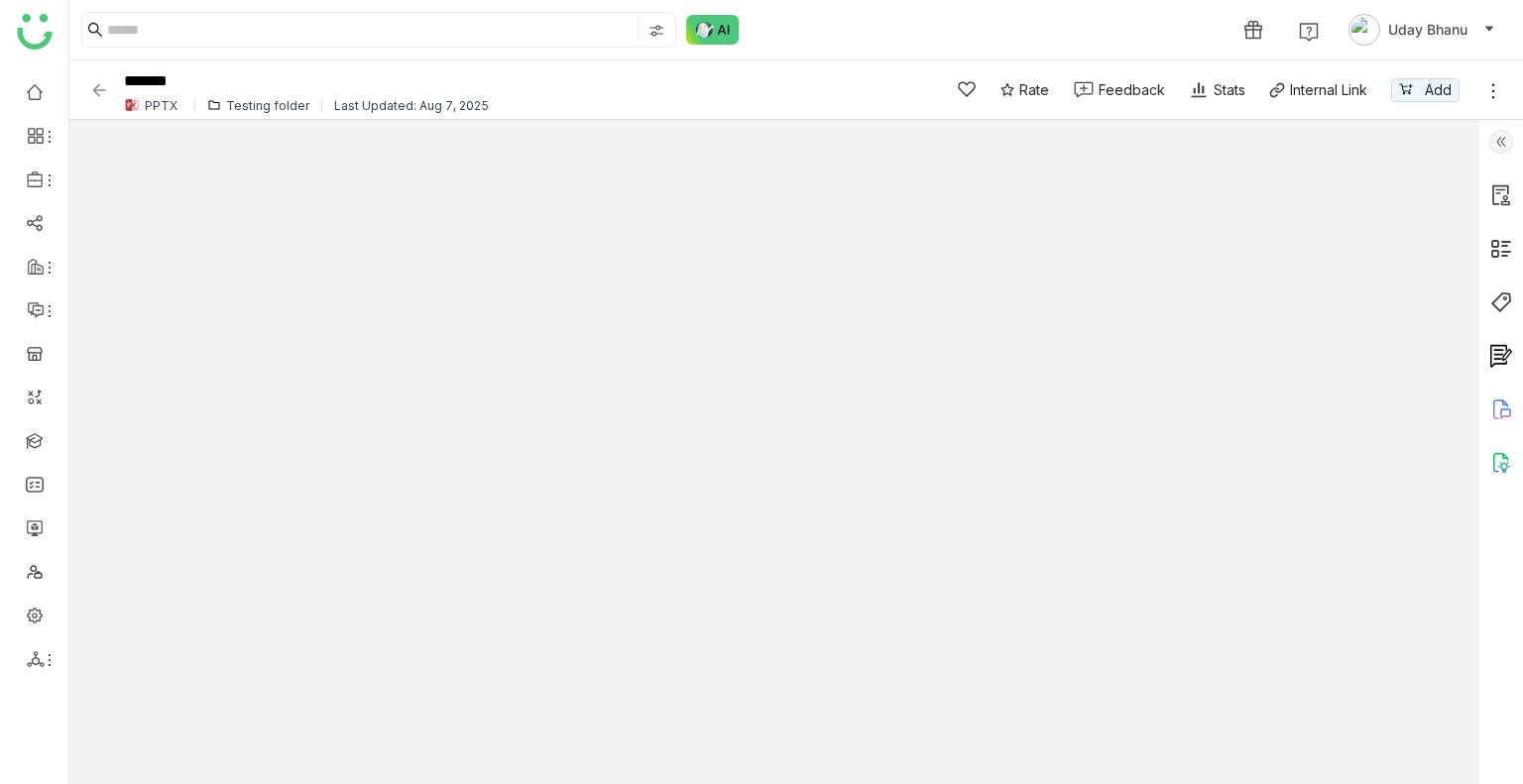 click on "*******  PPTX  Testing folder  Last Updated: Aug 7, 2025  Rate Feedback  Stats
Internal Link
Add" 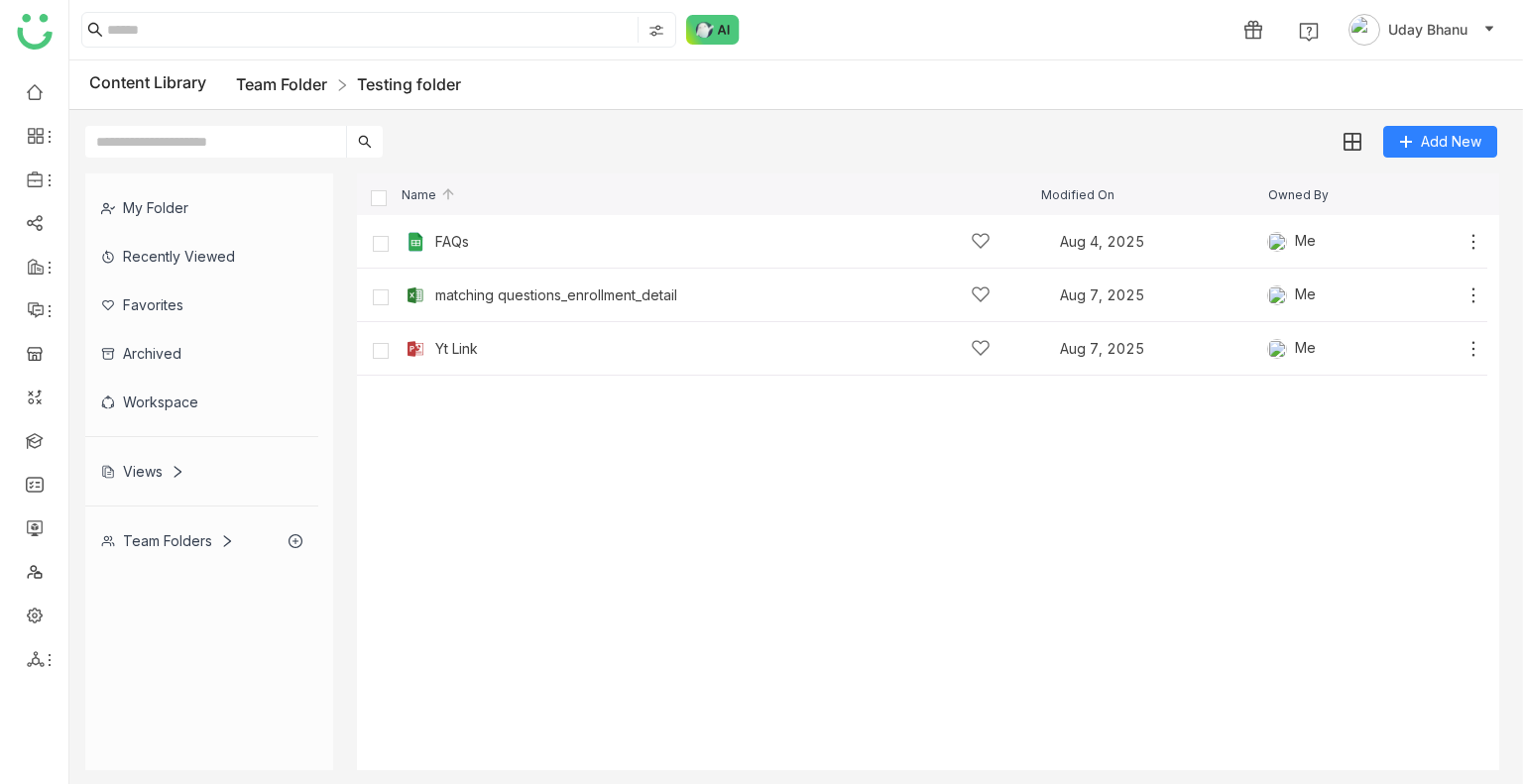 click on "Team Folder" 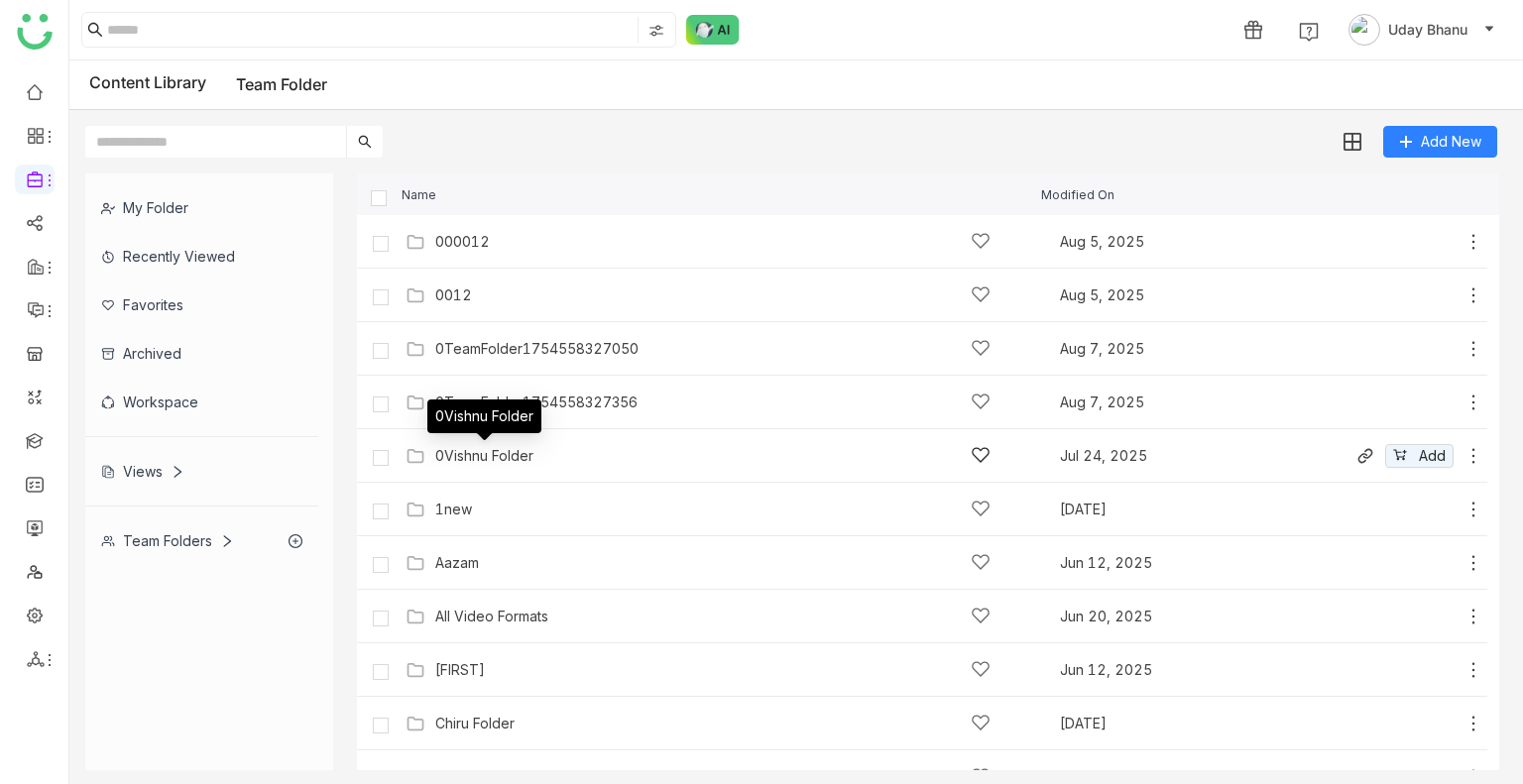 click on "0Vishnu Folder" 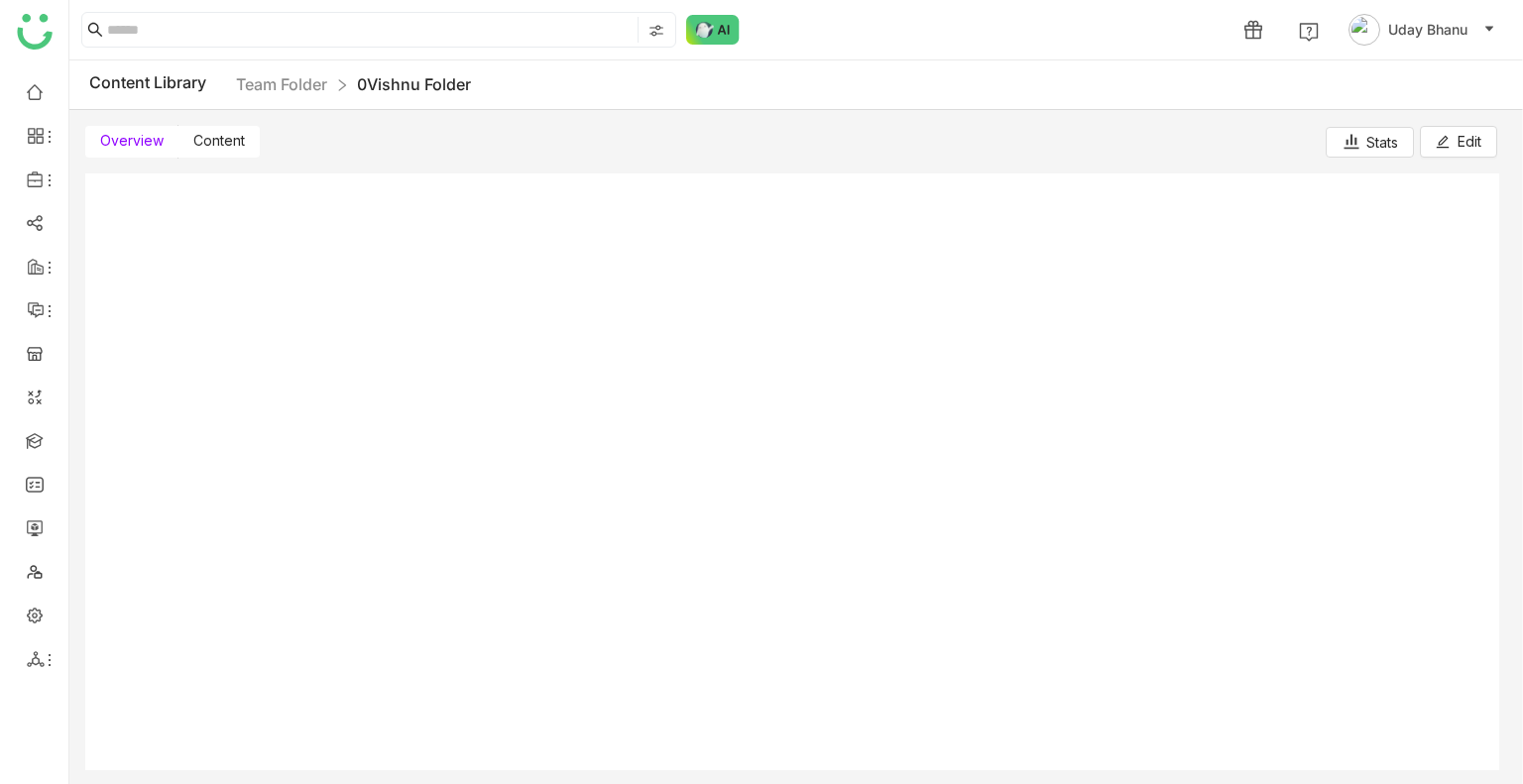click on "Overview Content" at bounding box center (173, 142) 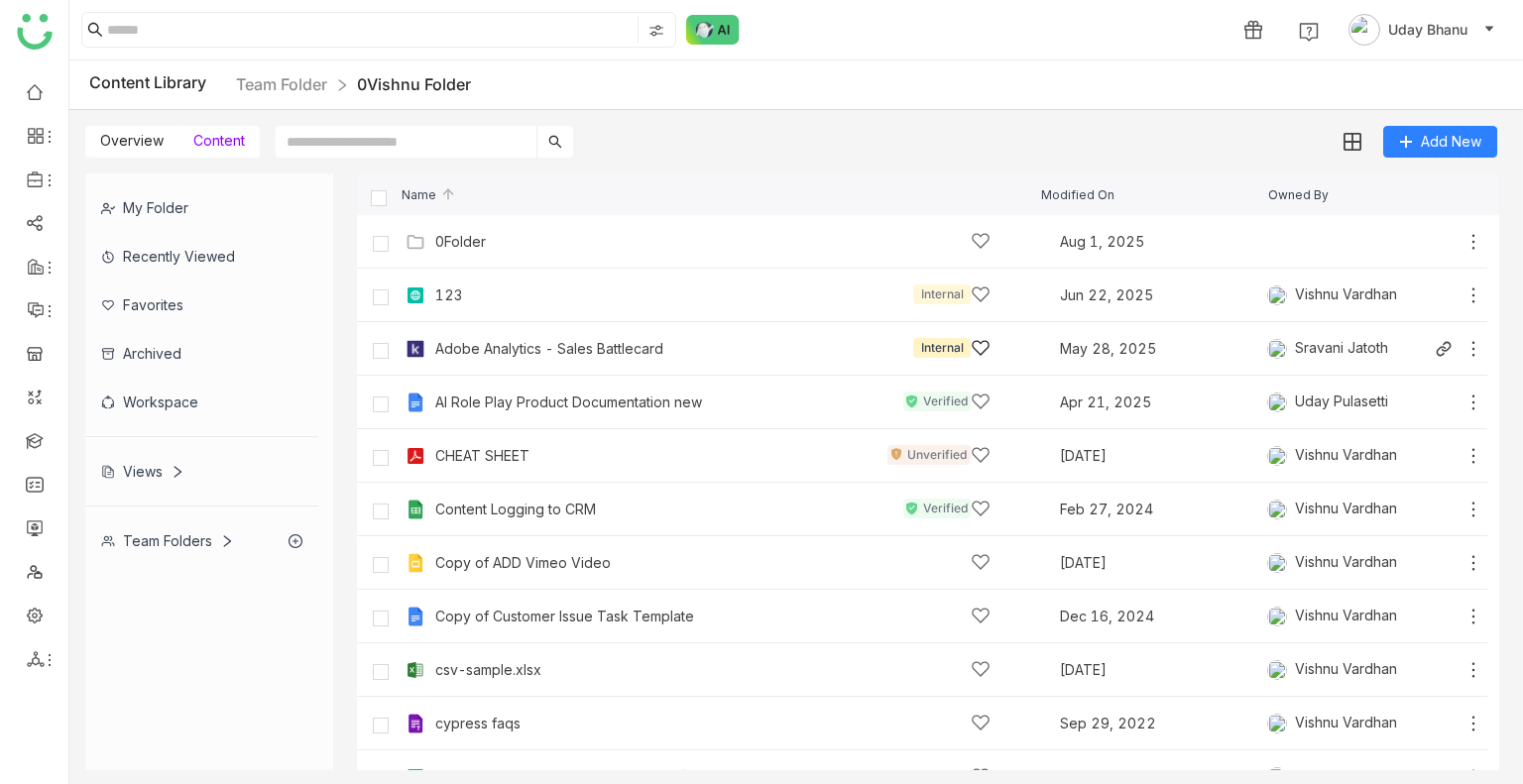 click on "Adobe Analytics - Sales Battlecard   Internal   May 28, 2025   Sravani Jatoth" 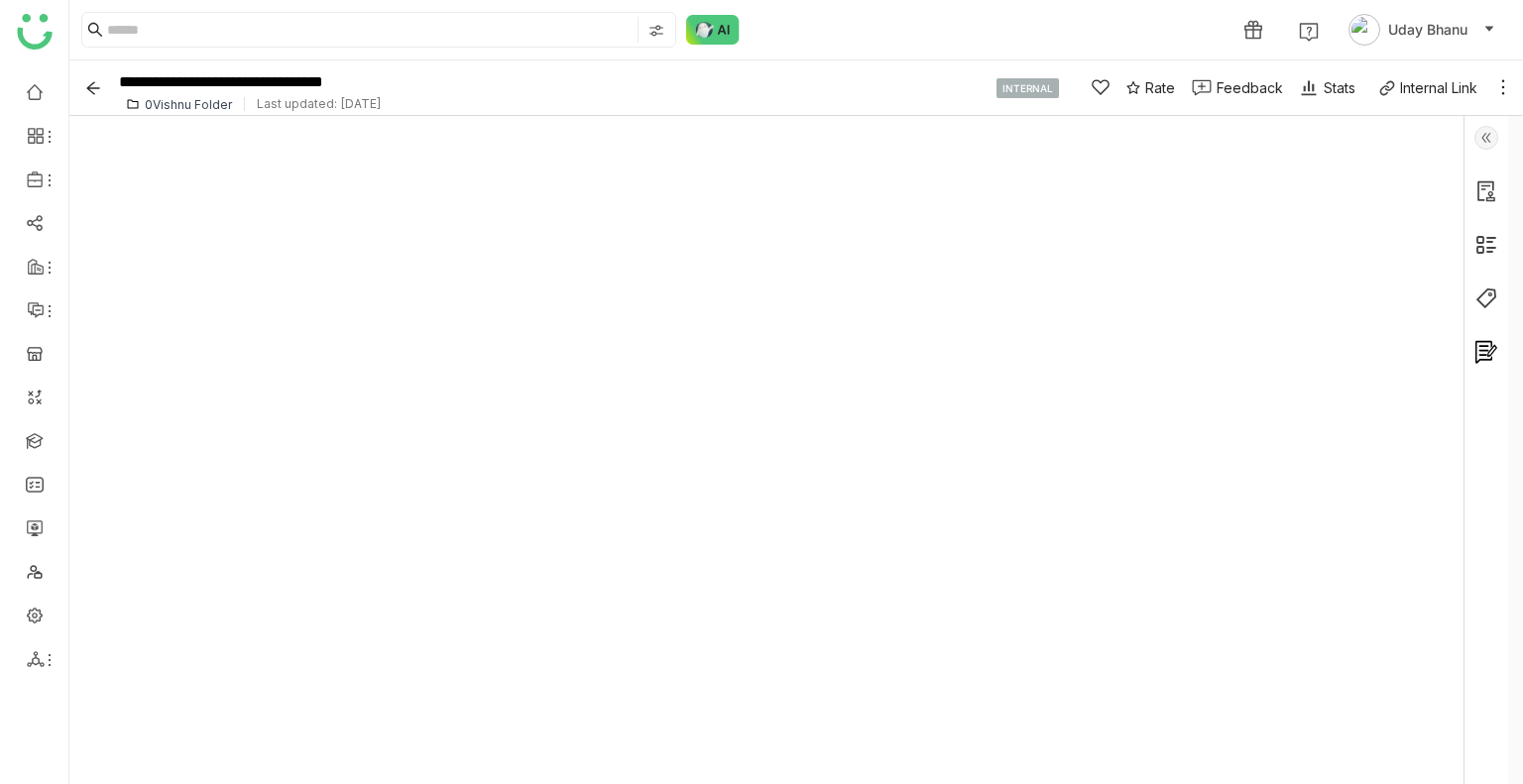click 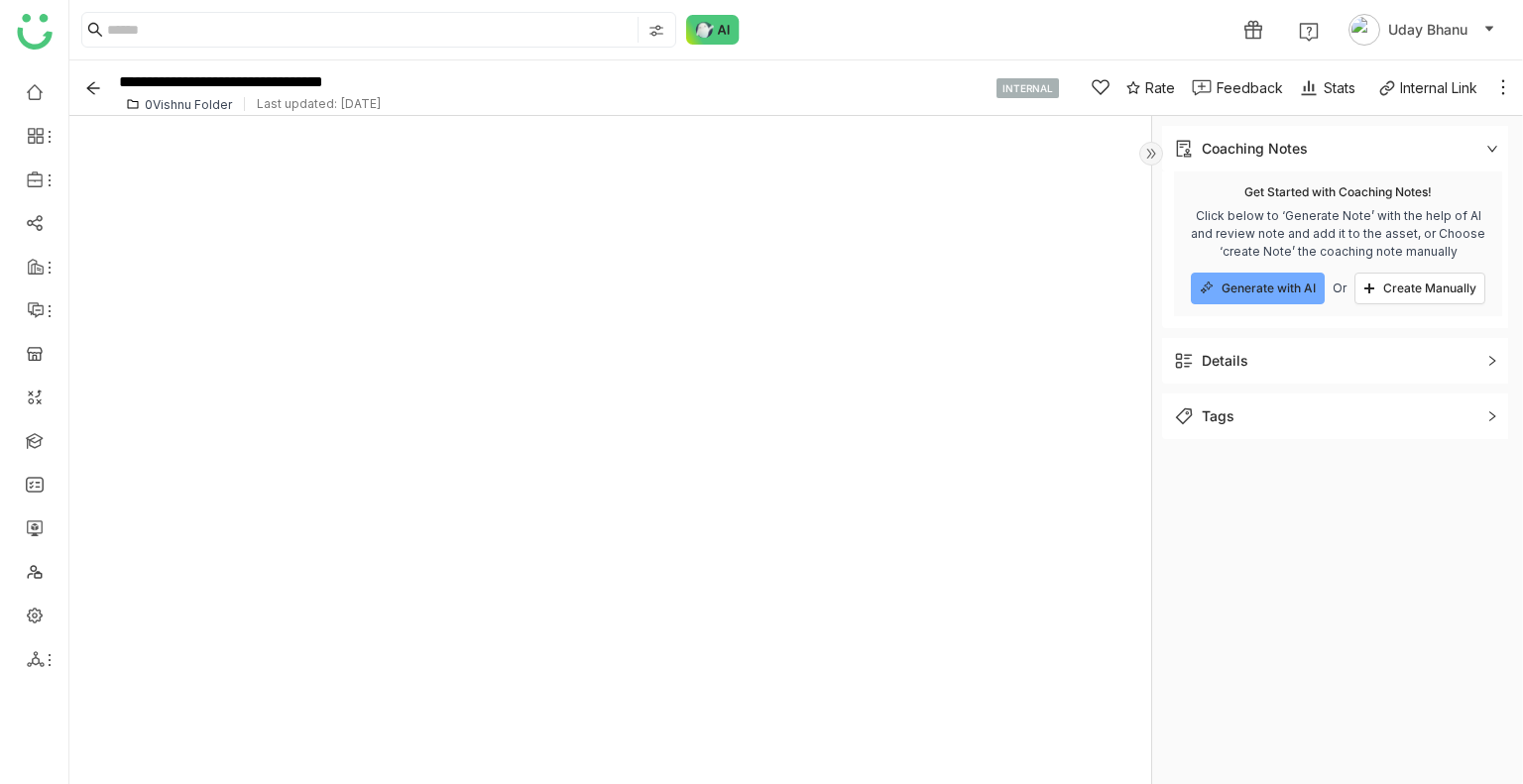 click 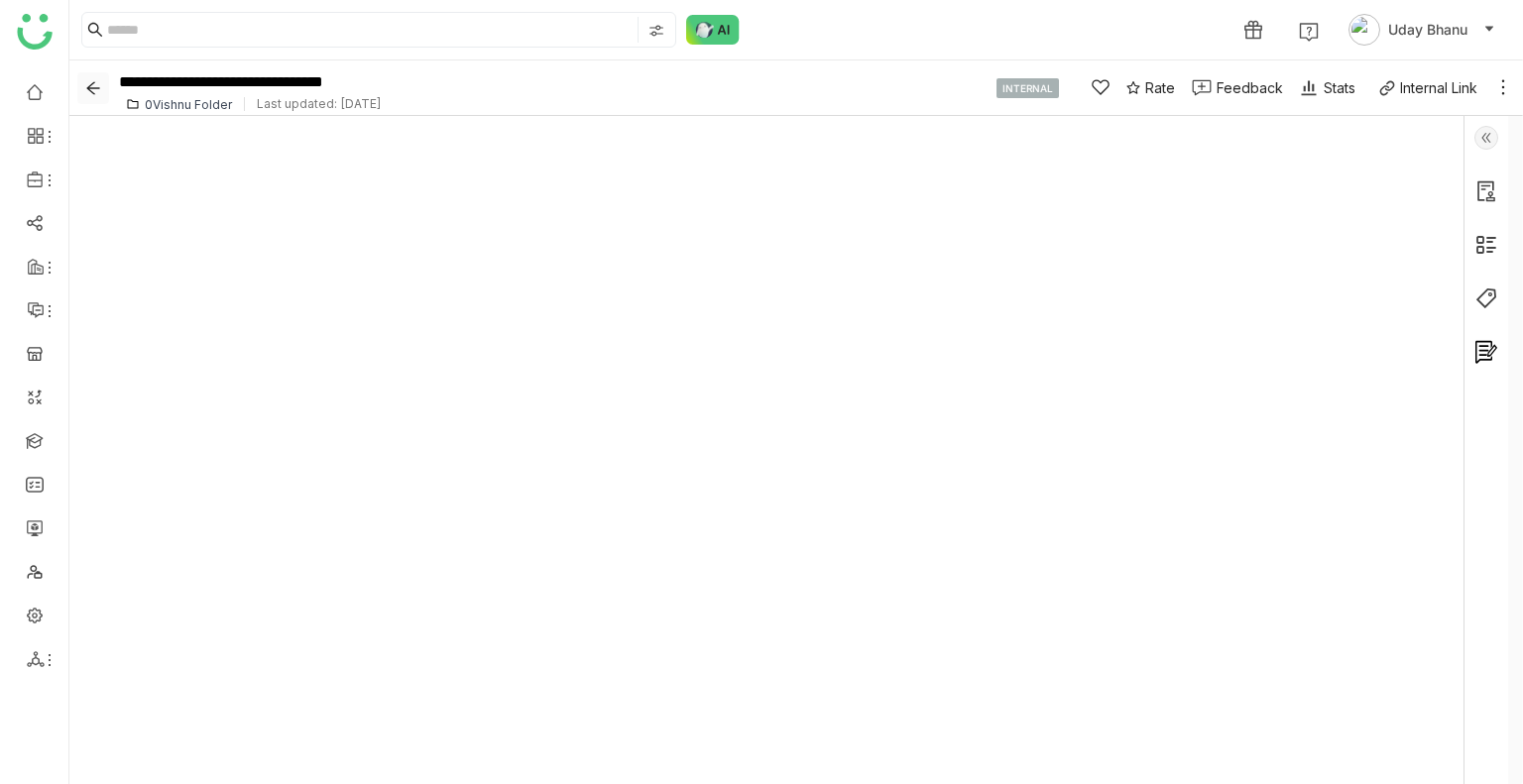 click 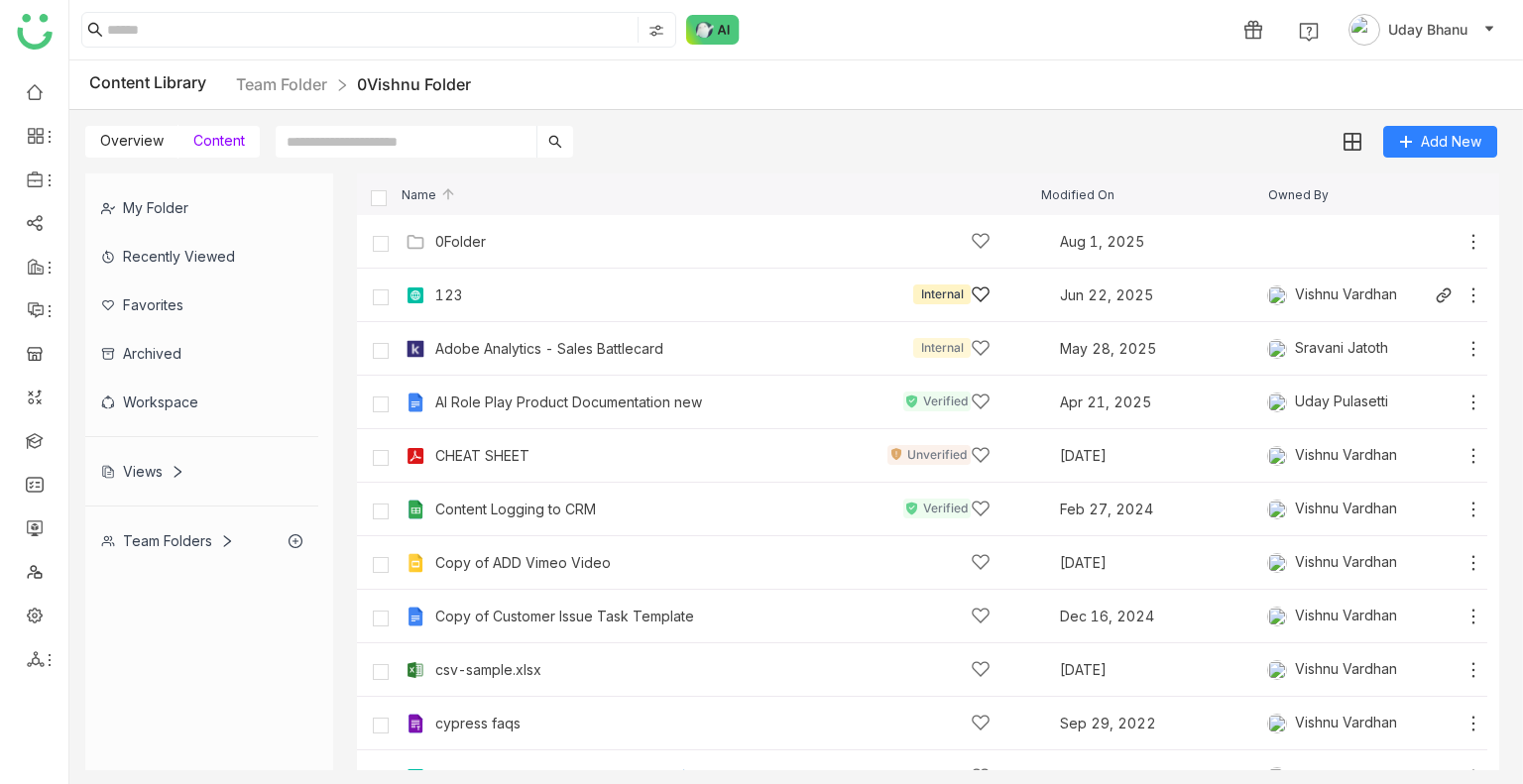 click on "123   Internal" 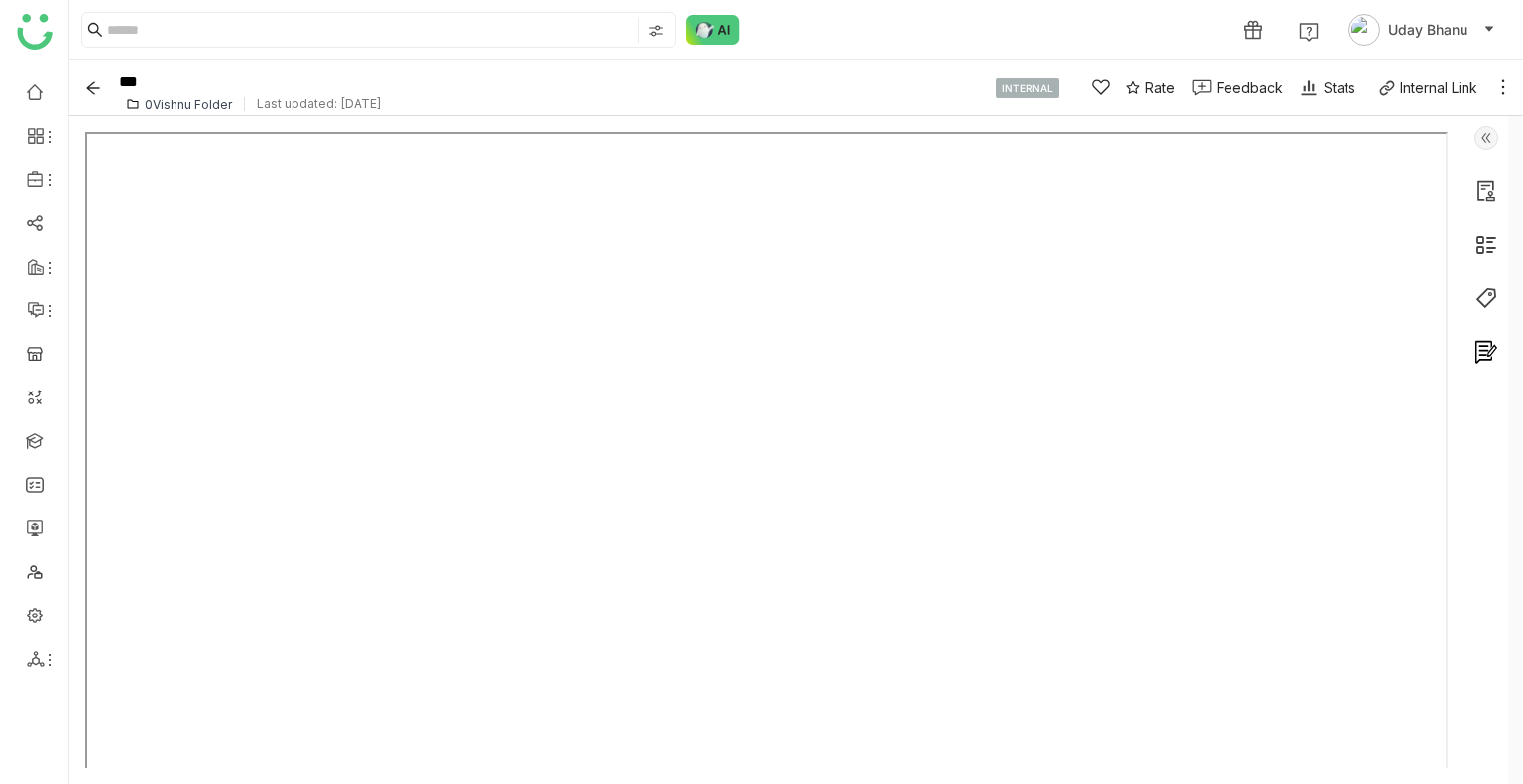 click 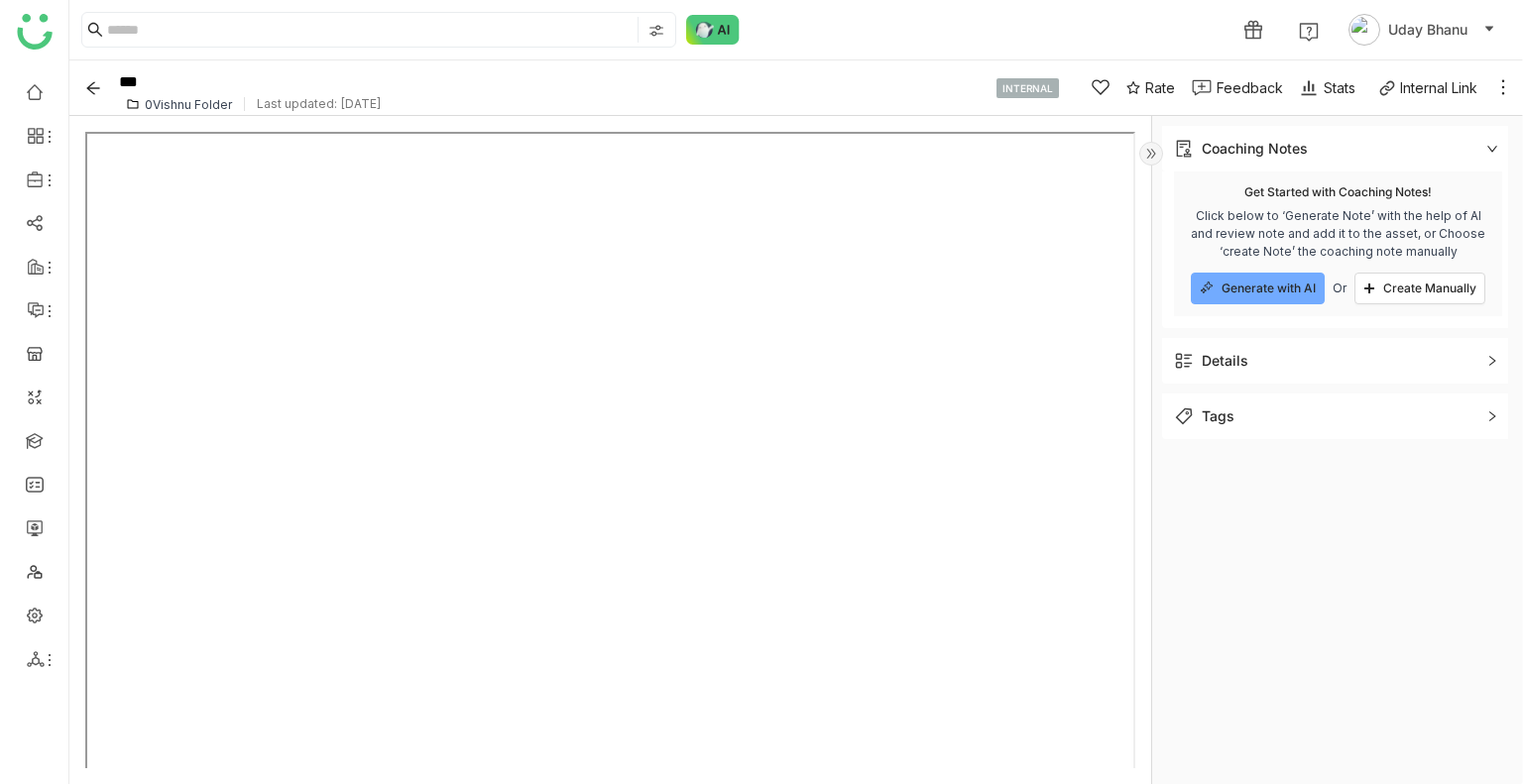 click 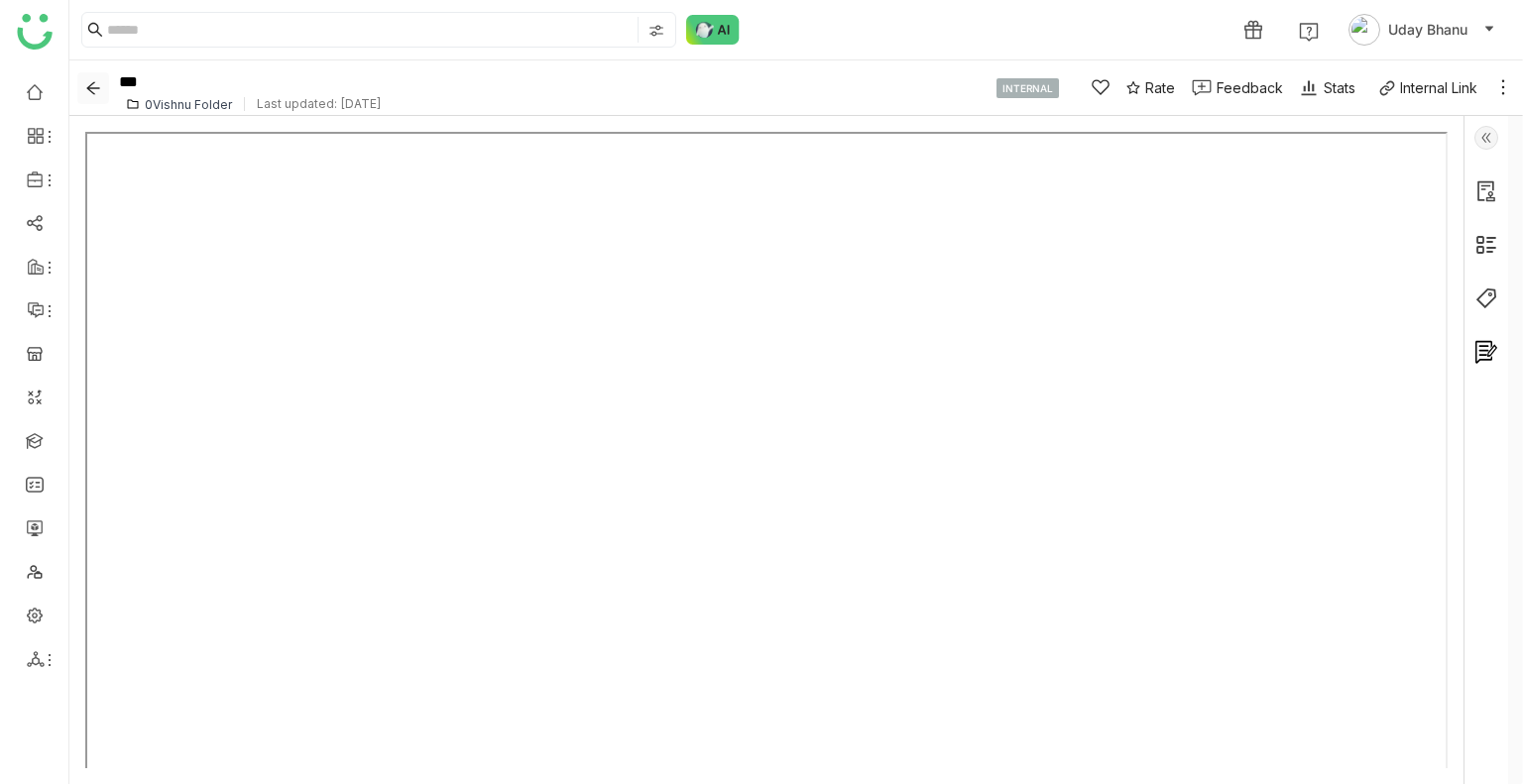click 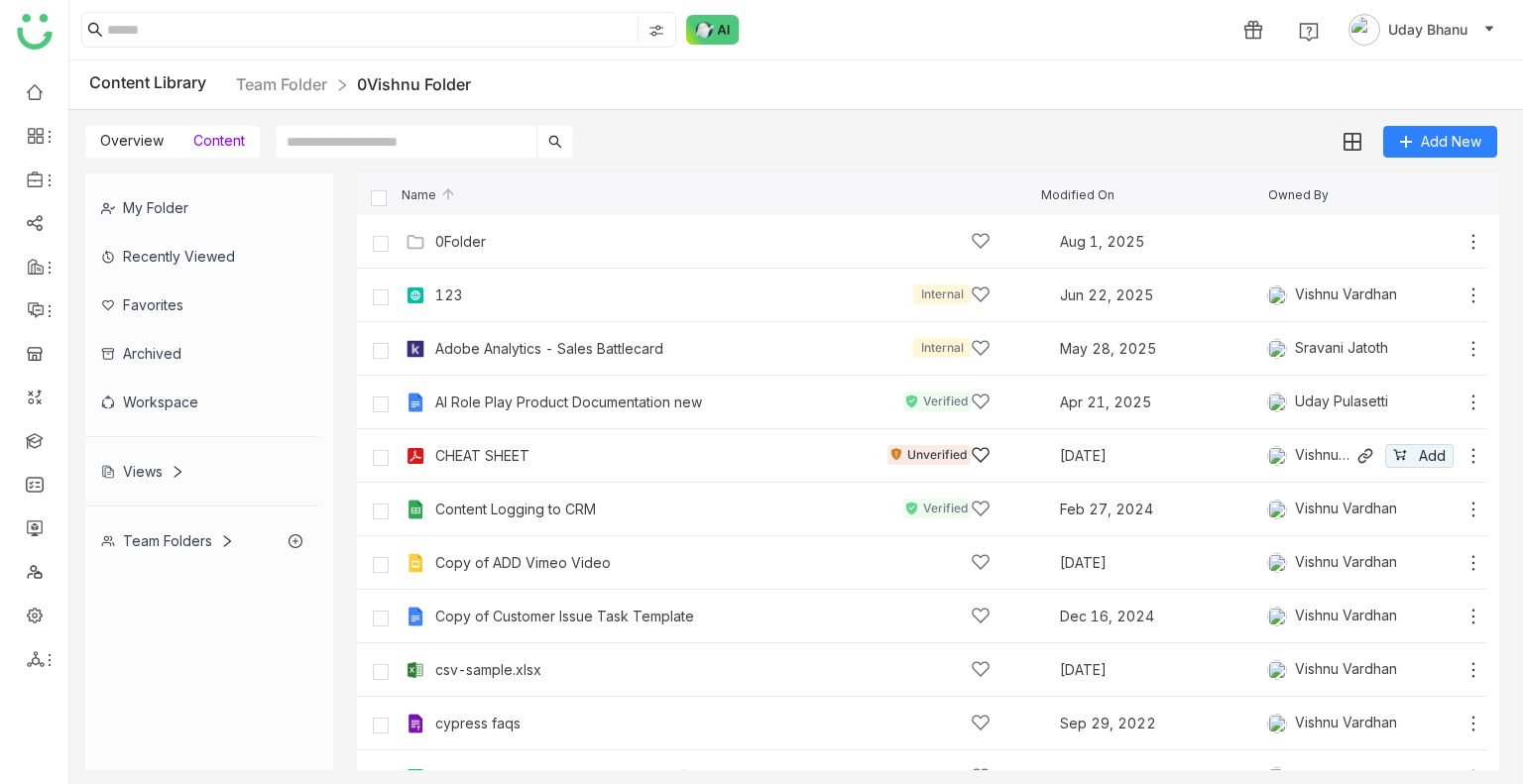 click on "CHEAT SHEET   Unverified" 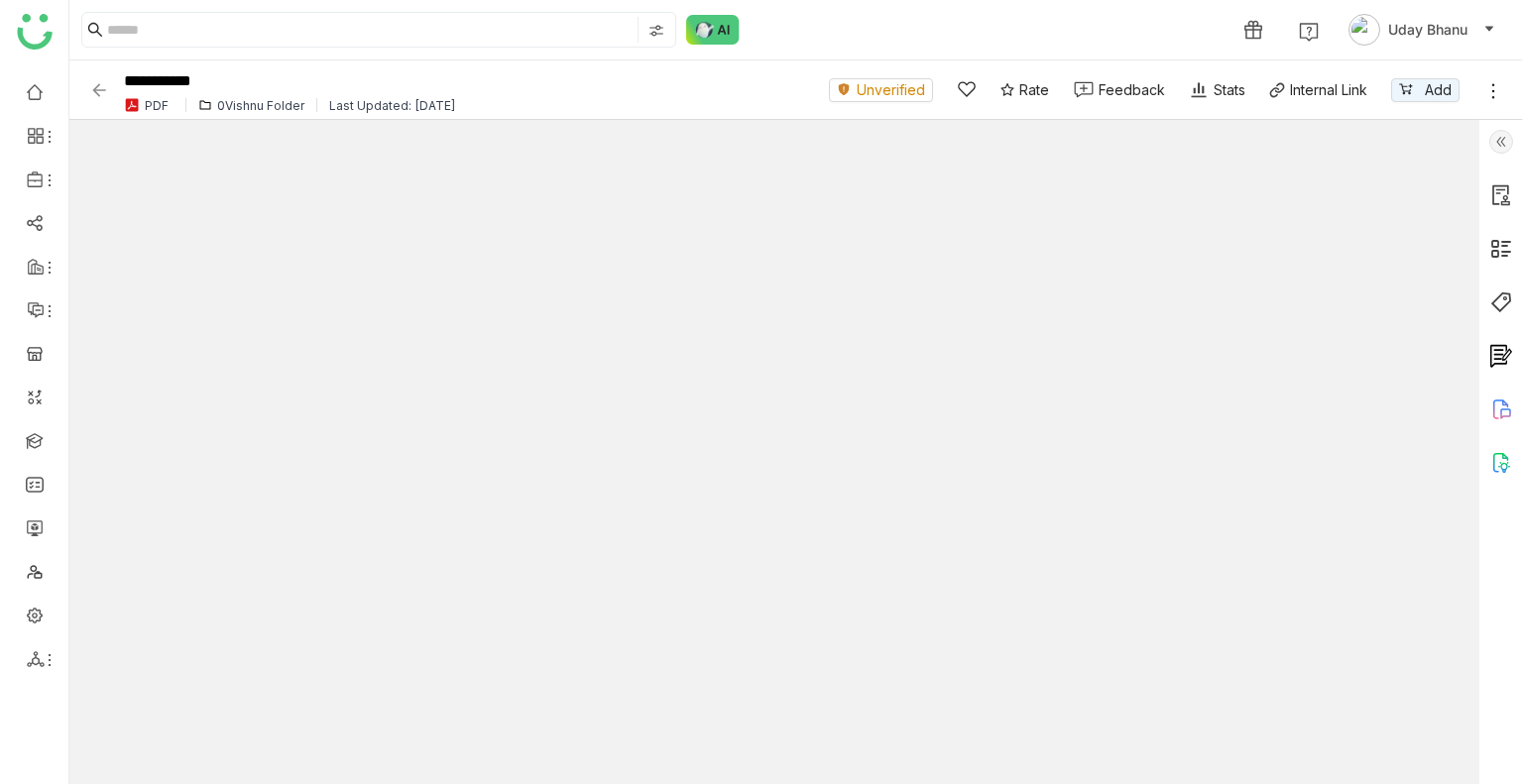 click 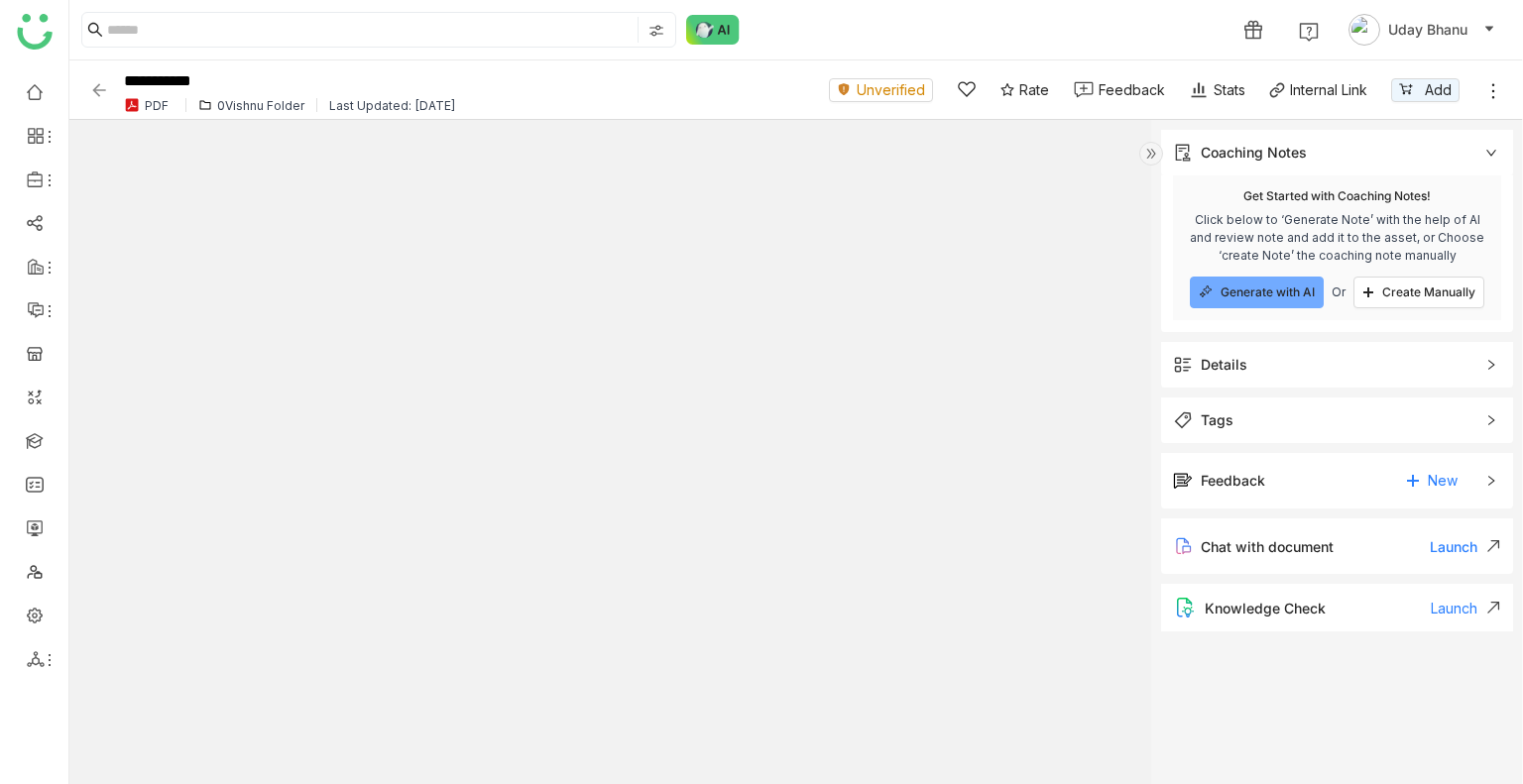 click 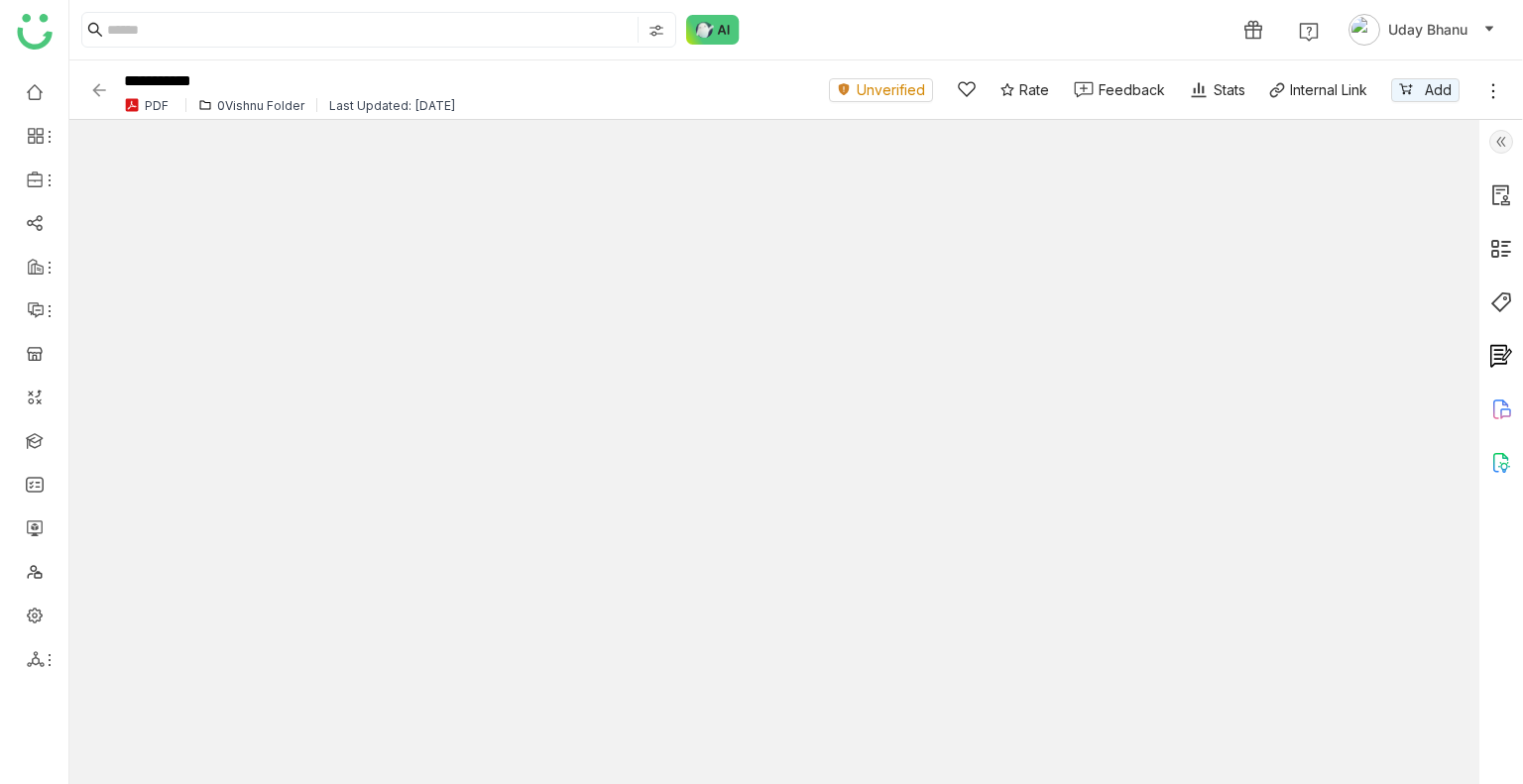 click 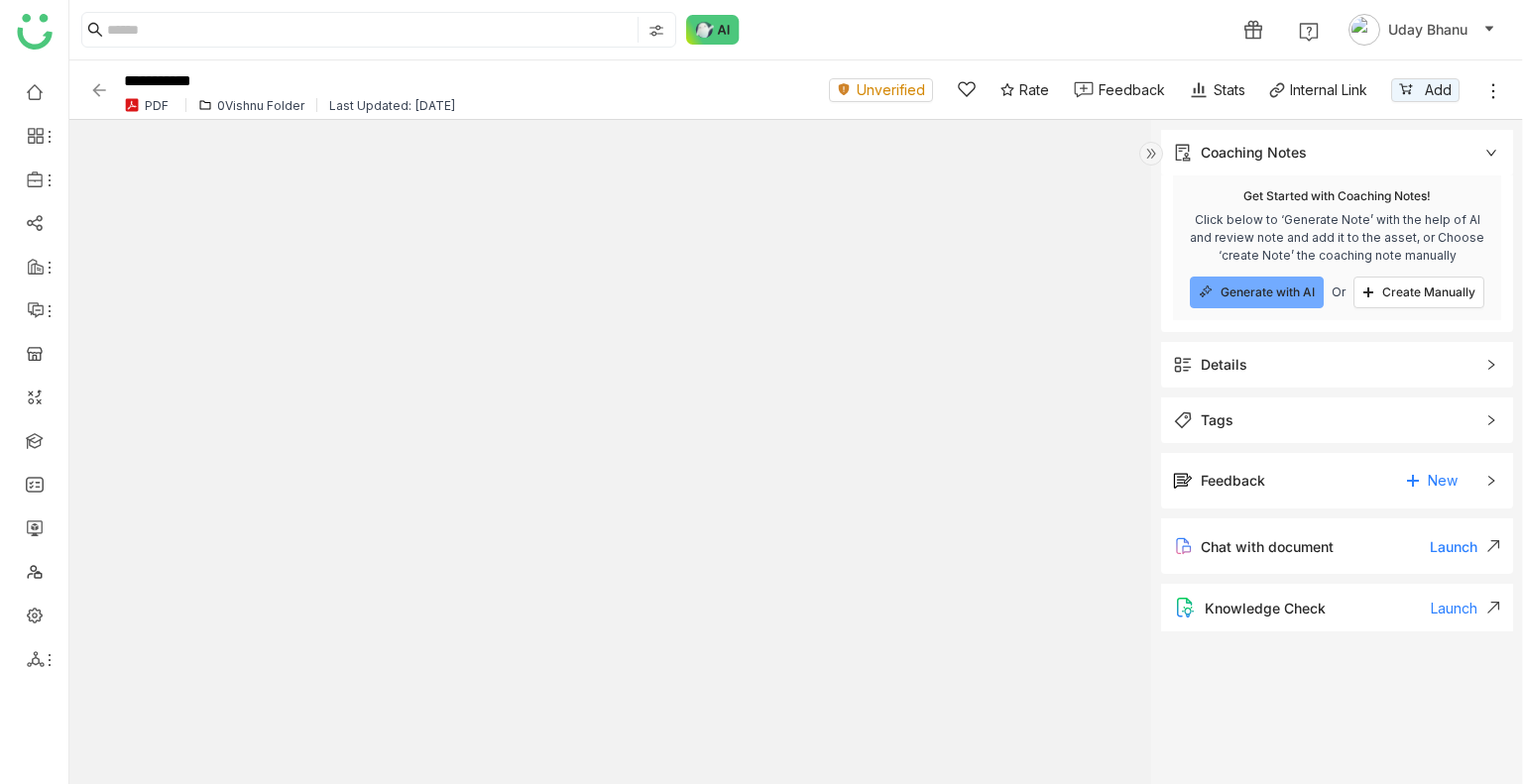 click 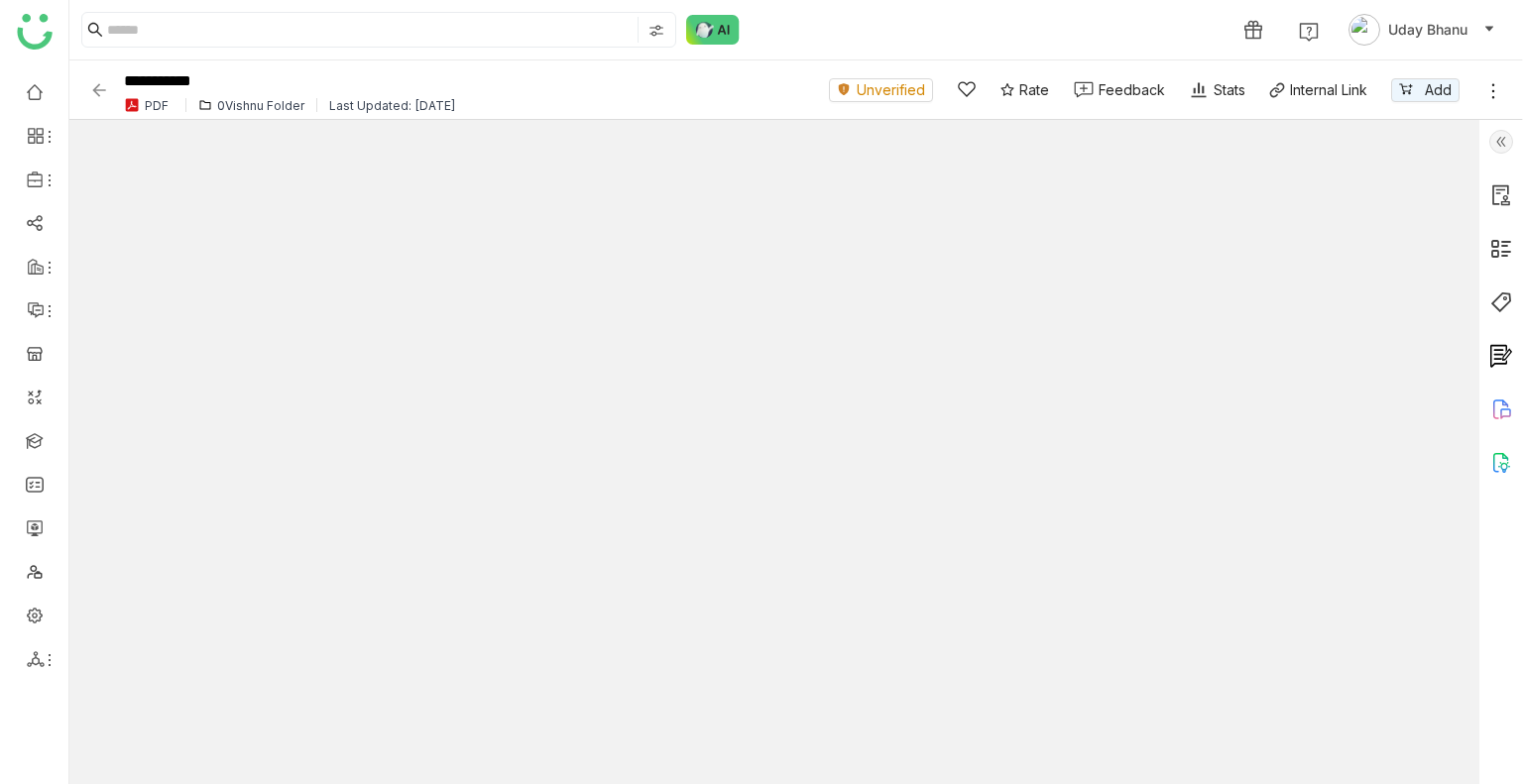 click 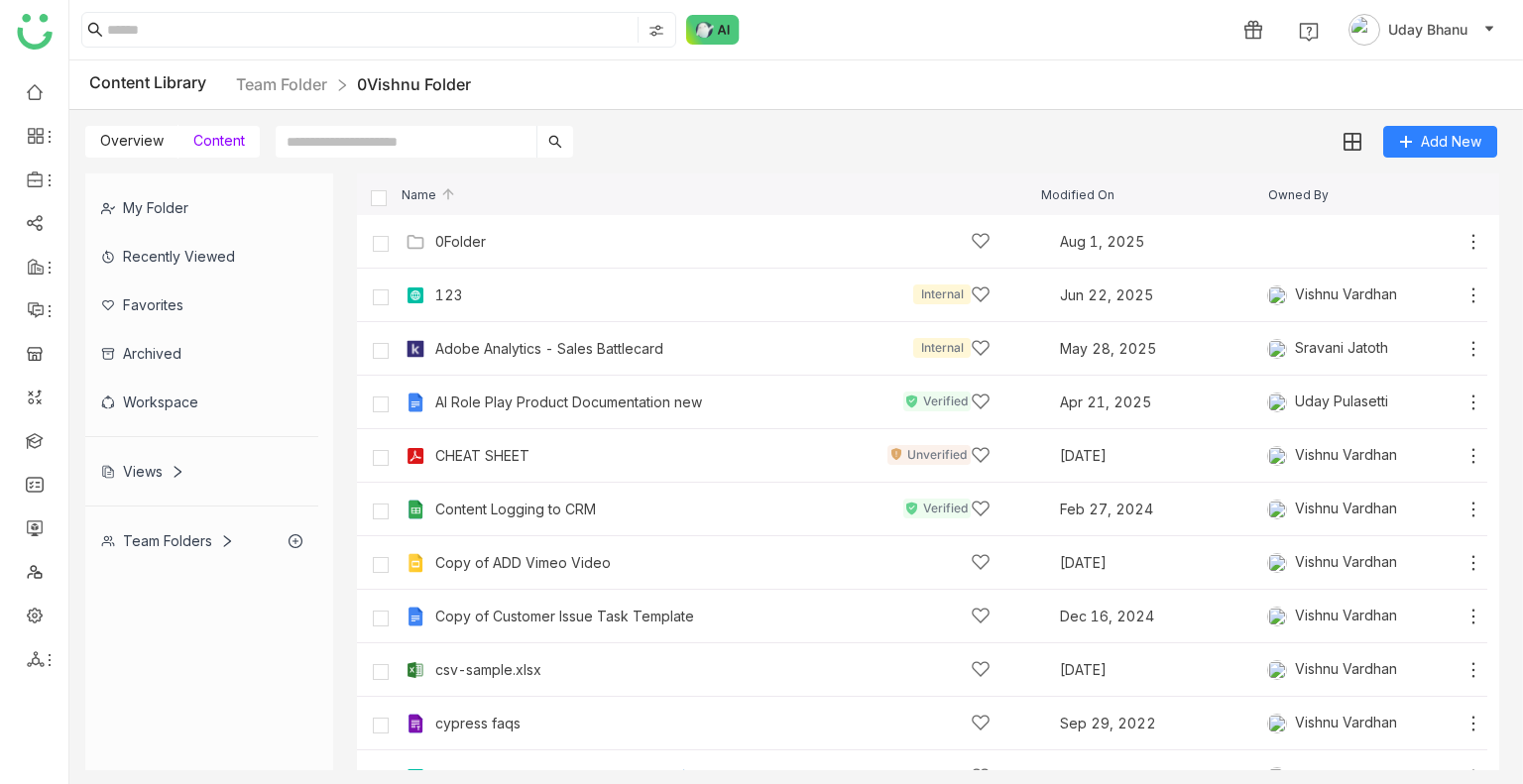 scroll, scrollTop: 83, scrollLeft: 0, axis: vertical 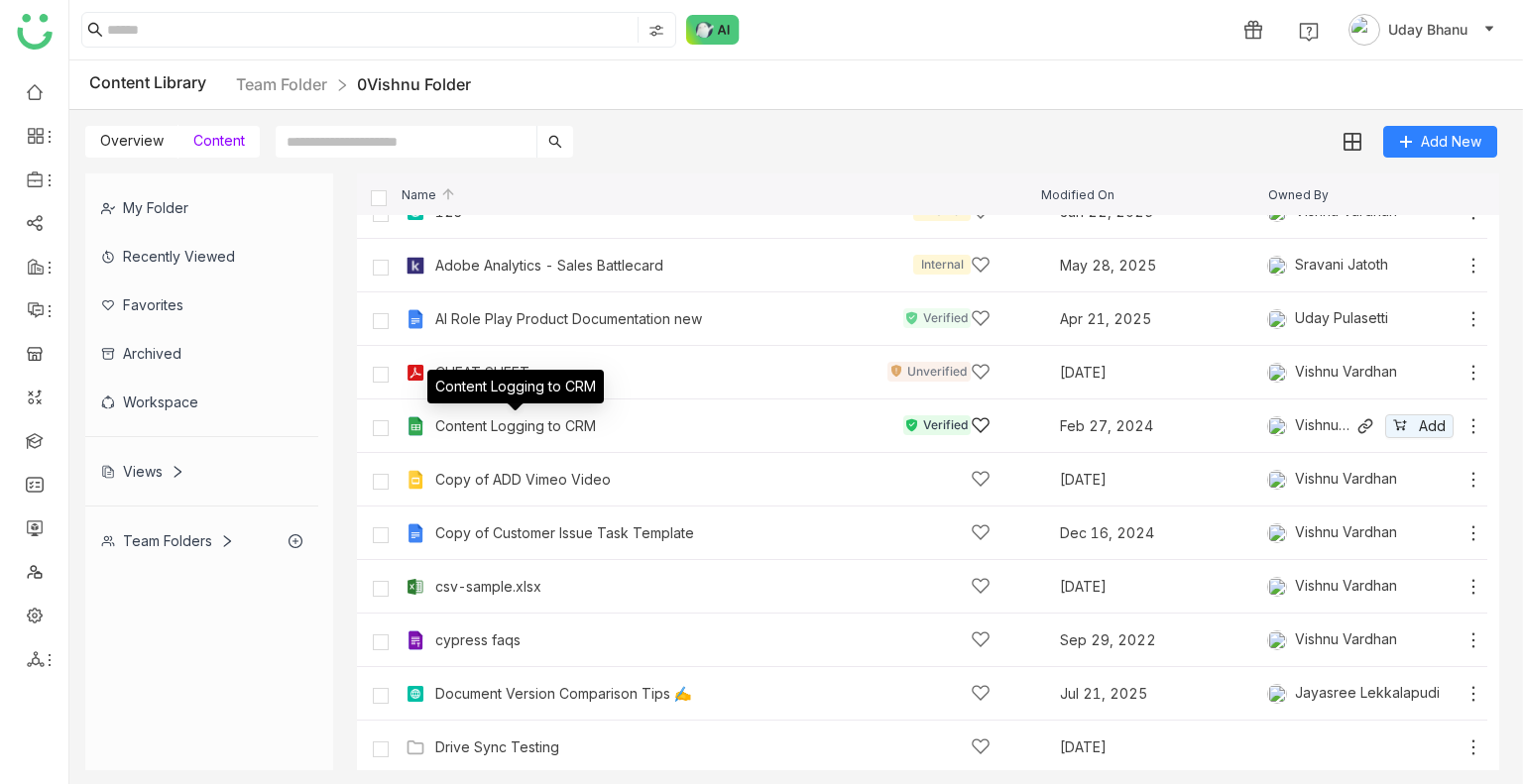 click on "Content Logging to CRM" 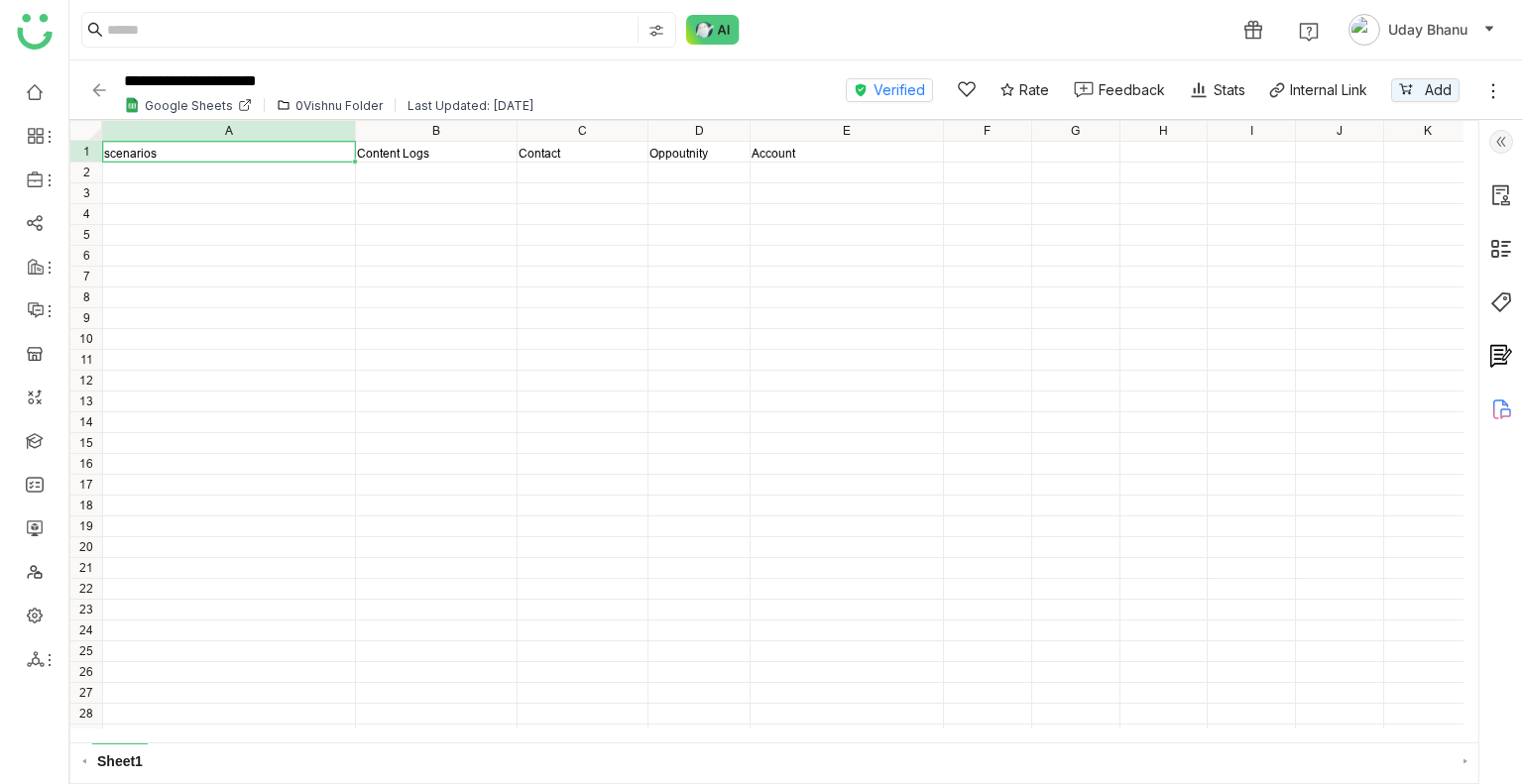 click 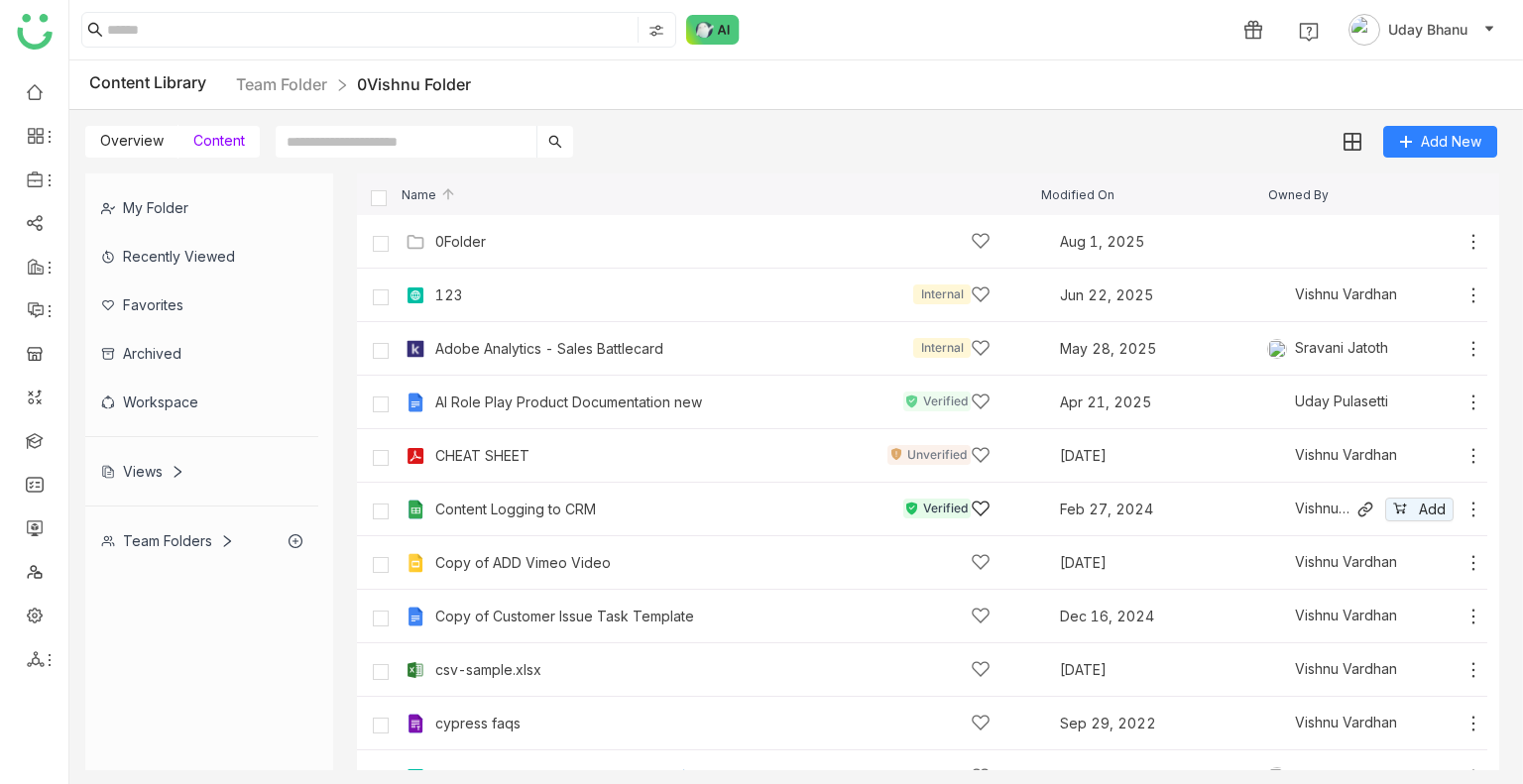 click on "Content Logging to CRM   Verified   Feb 27, 2024   Vishnu Vardhan
Add" 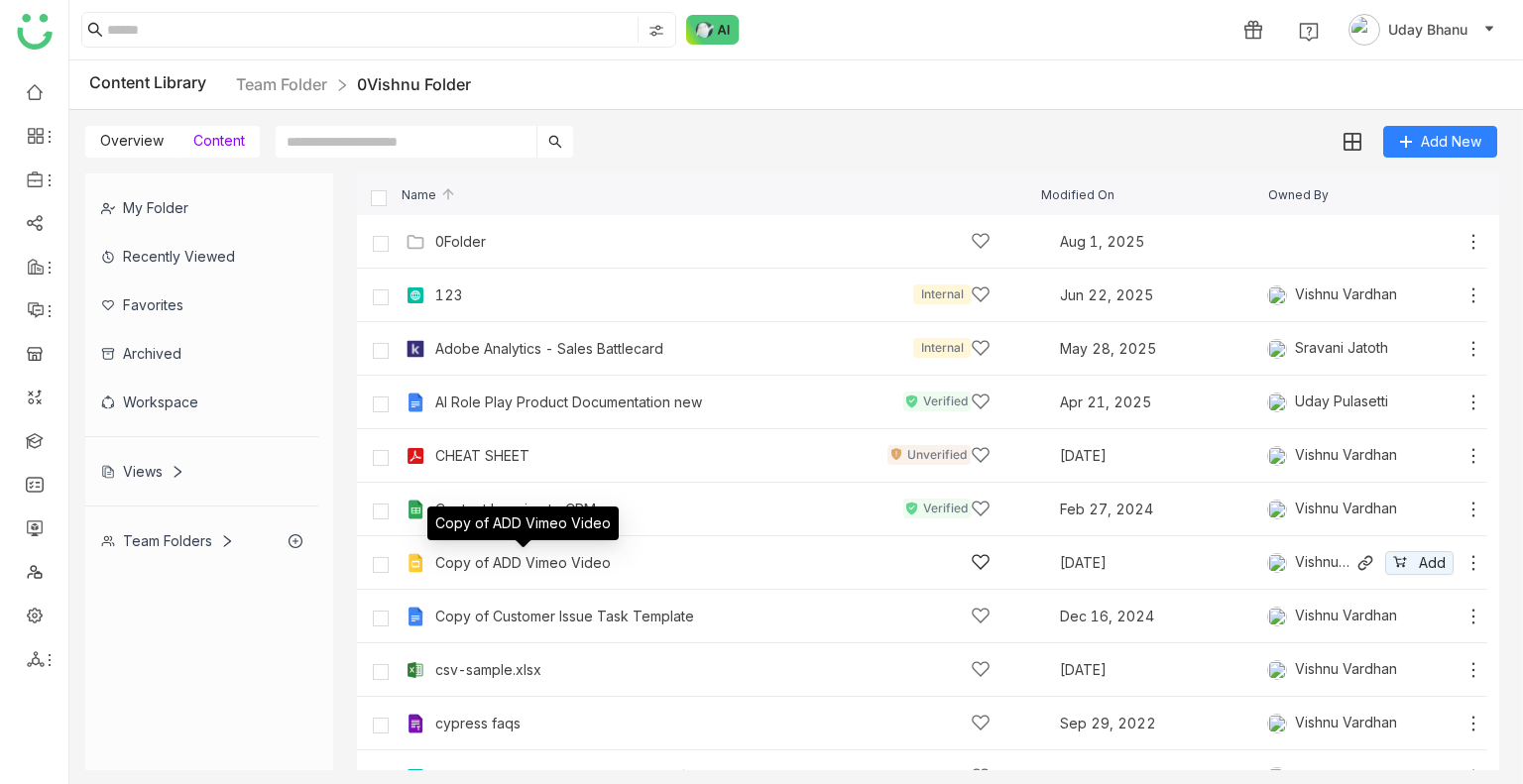 click on "Copy of ADD Vimeo Video" 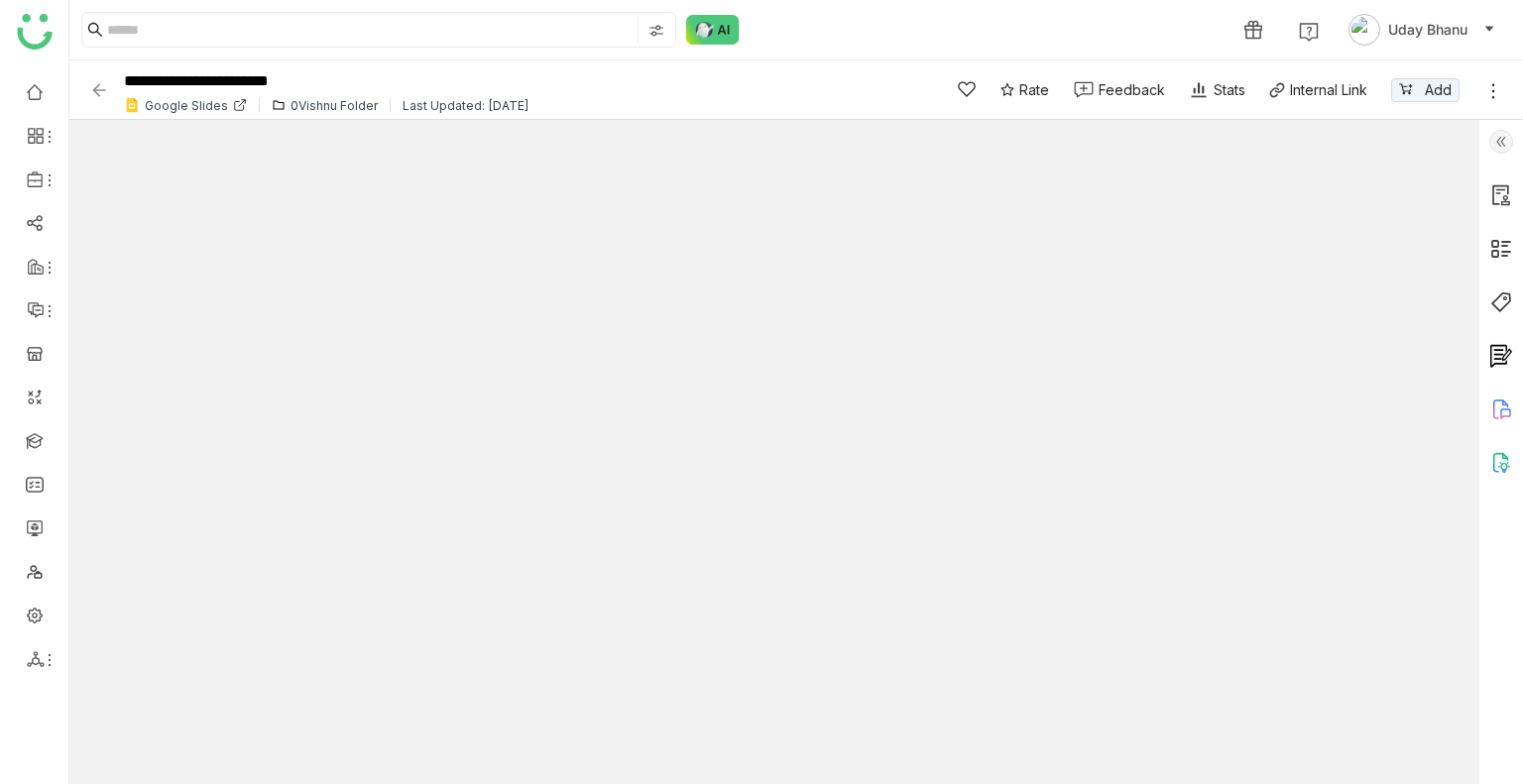 click 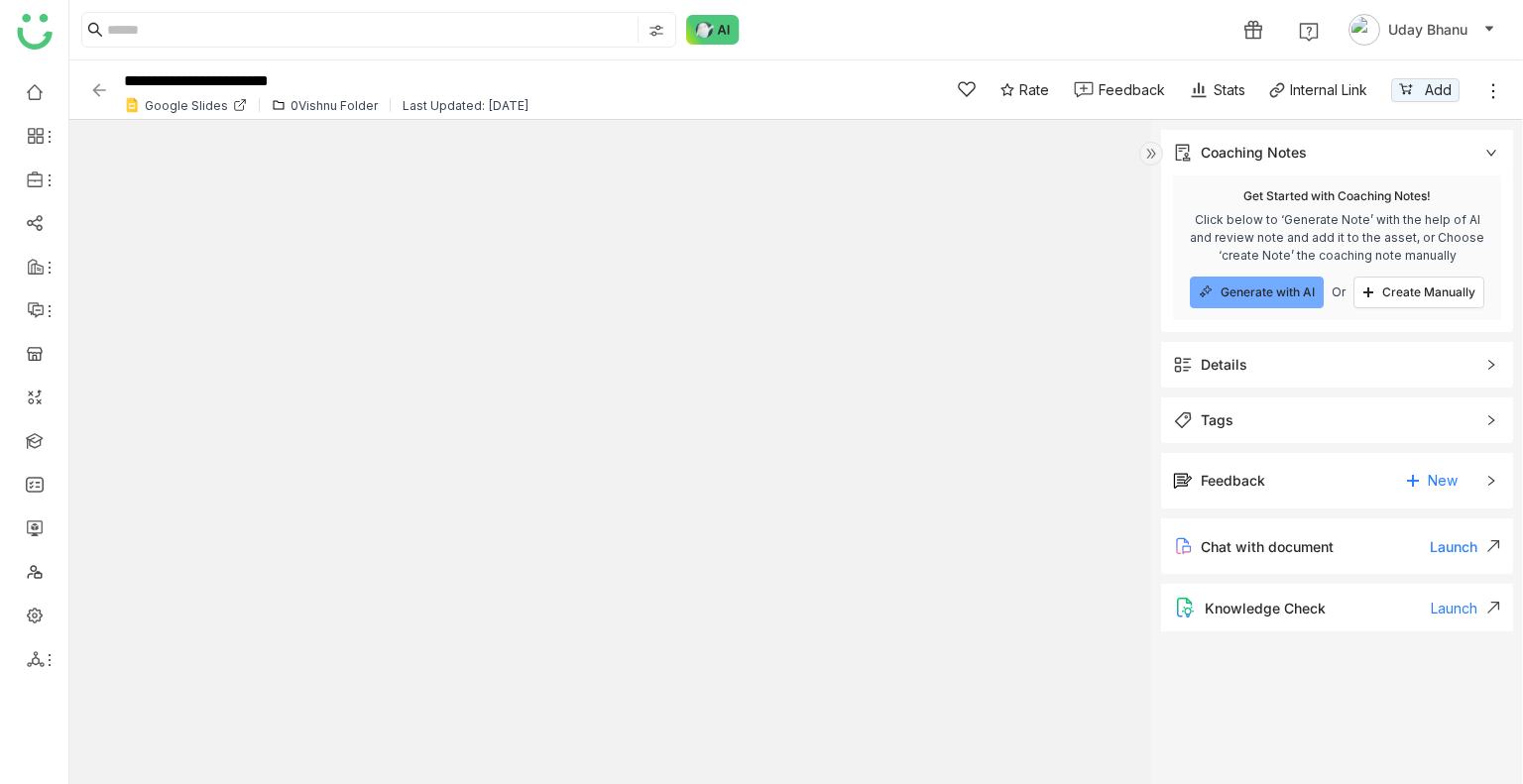 click 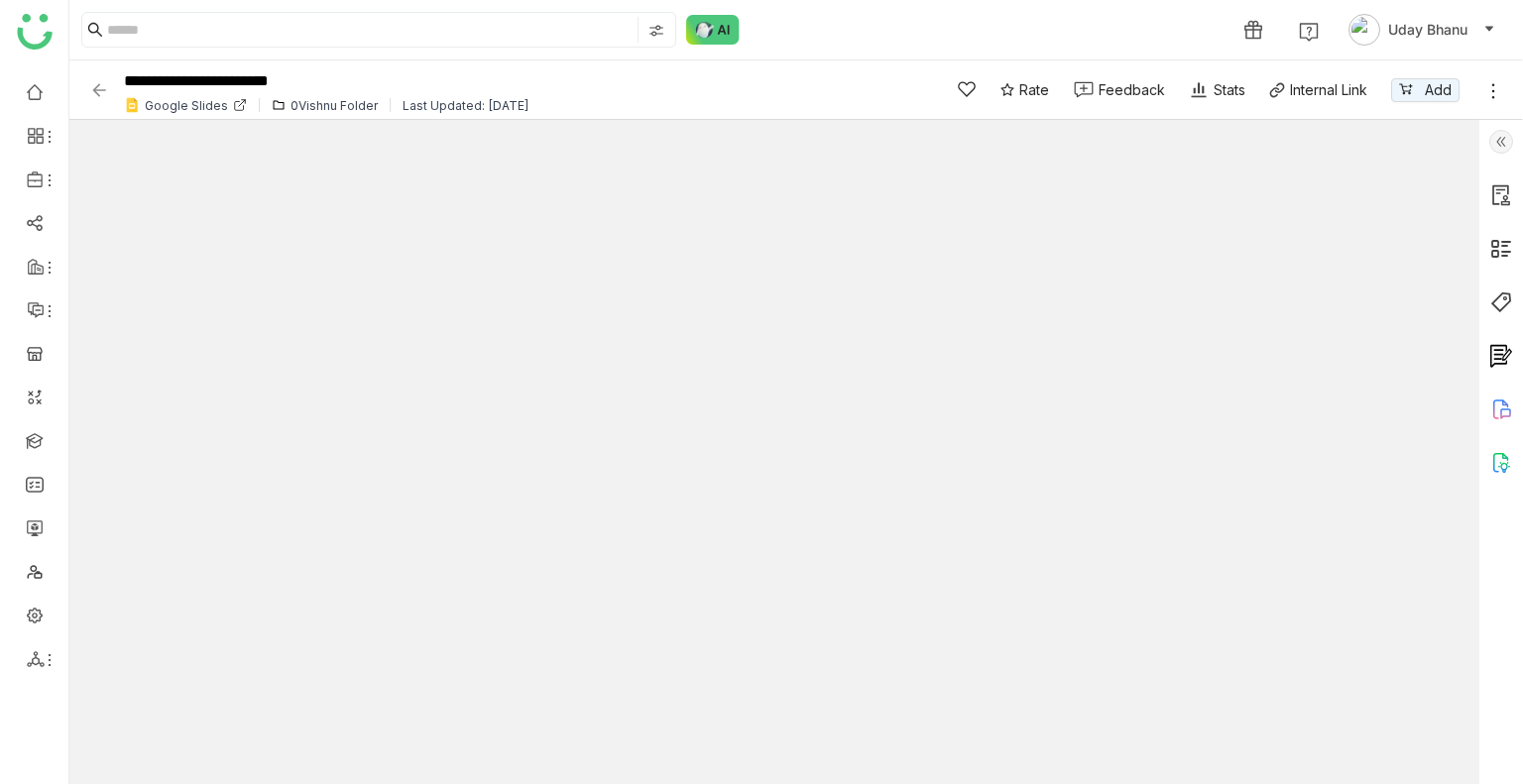 click 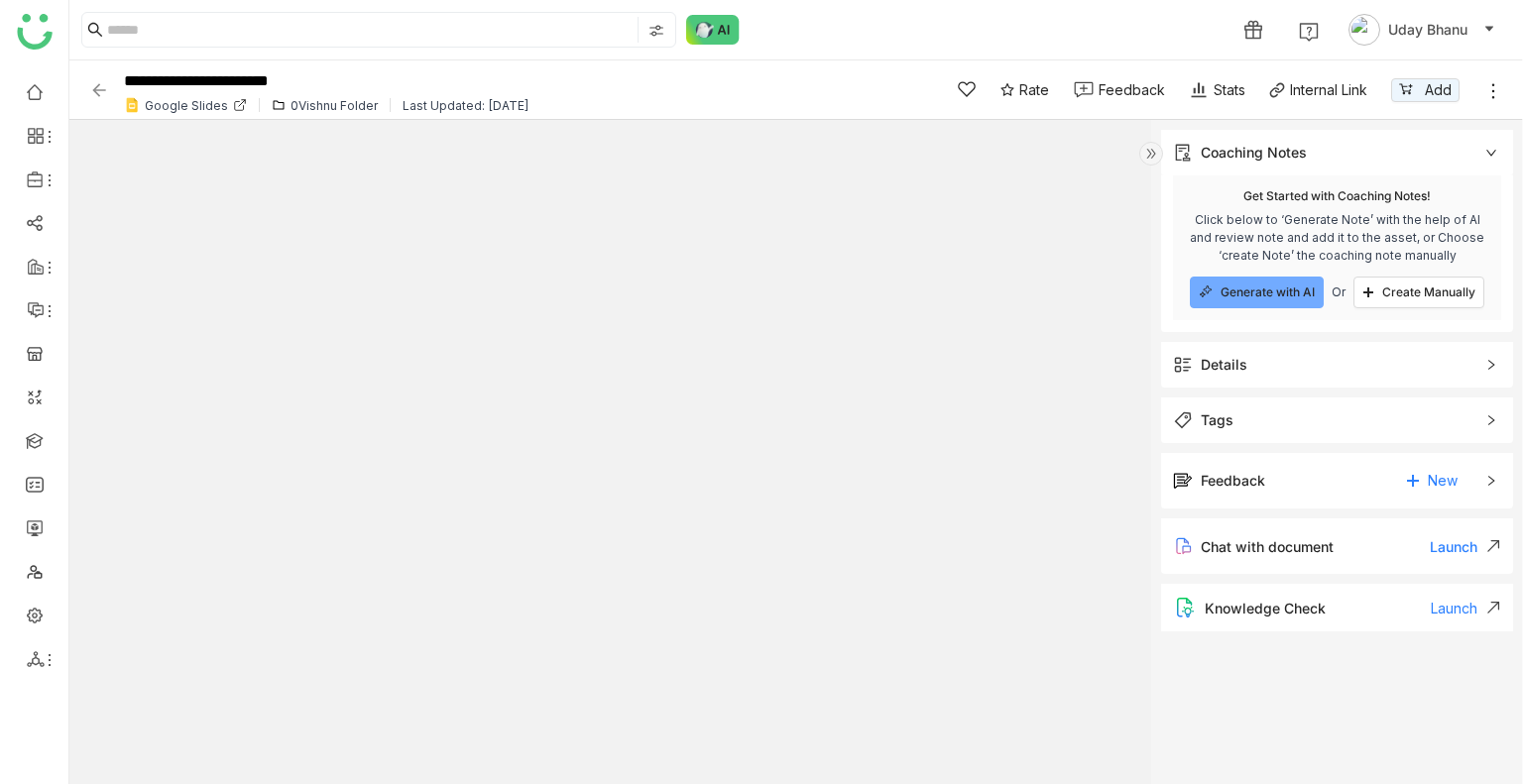 click 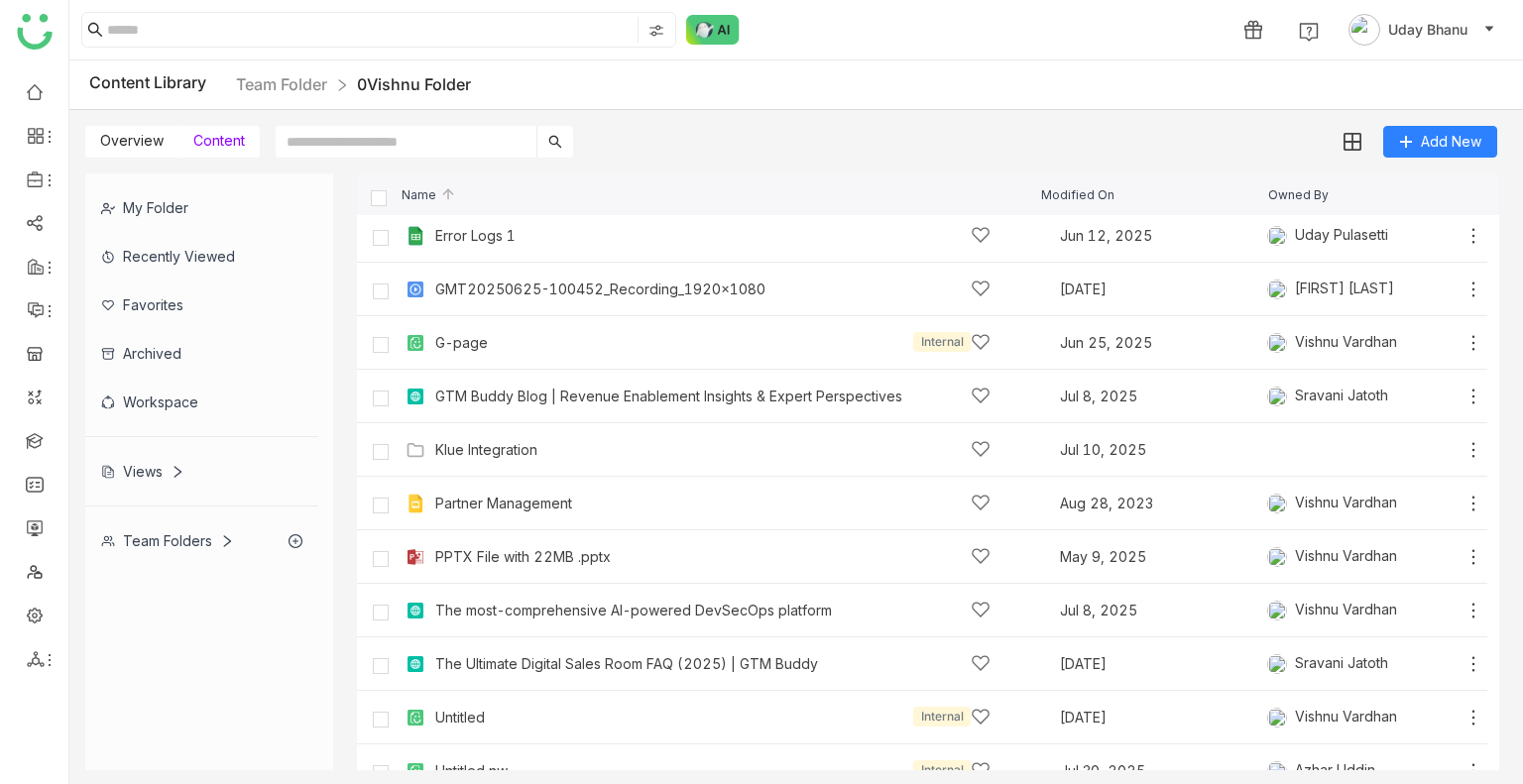 scroll, scrollTop: 728, scrollLeft: 0, axis: vertical 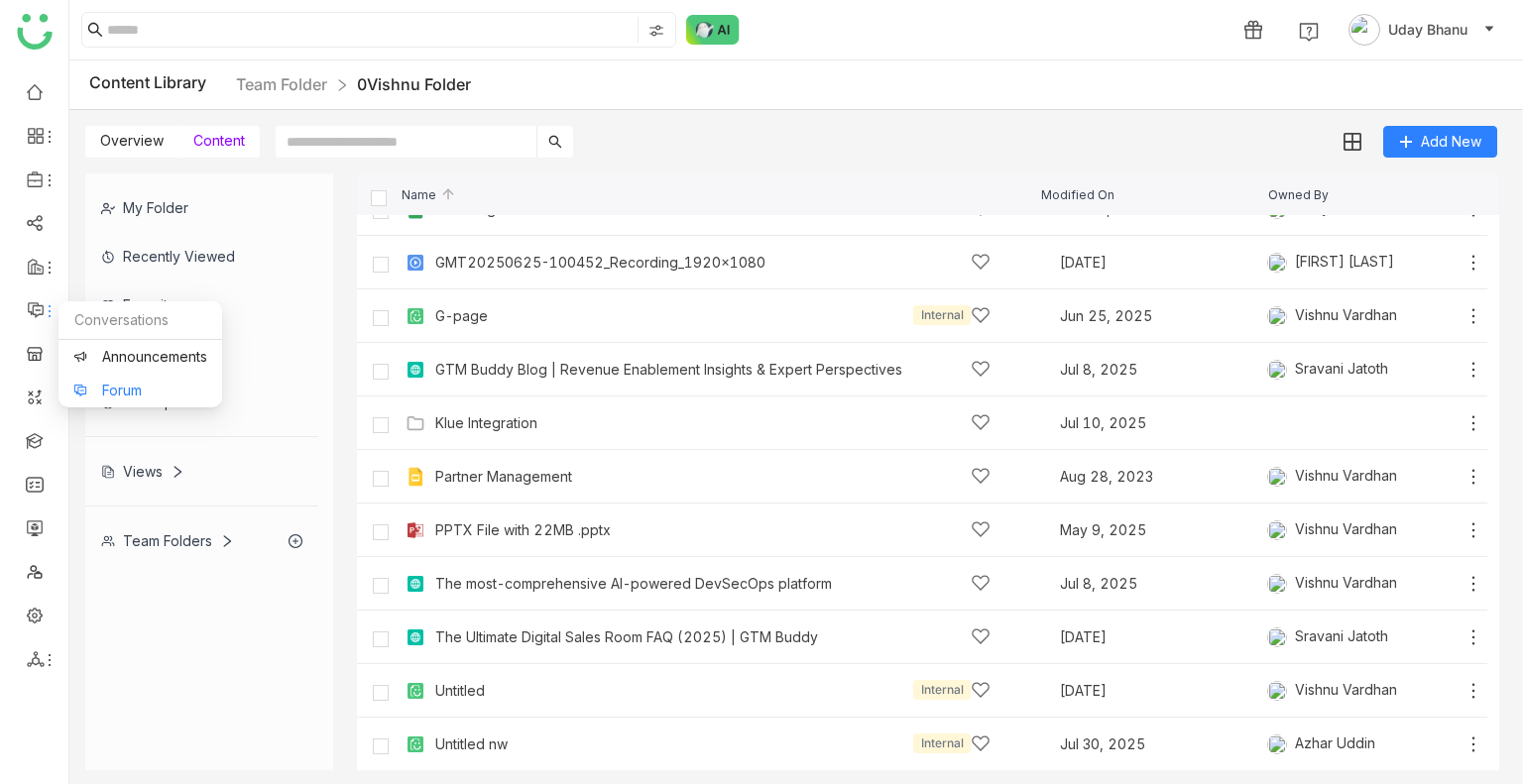 click on "Forum" at bounding box center (140, 391) 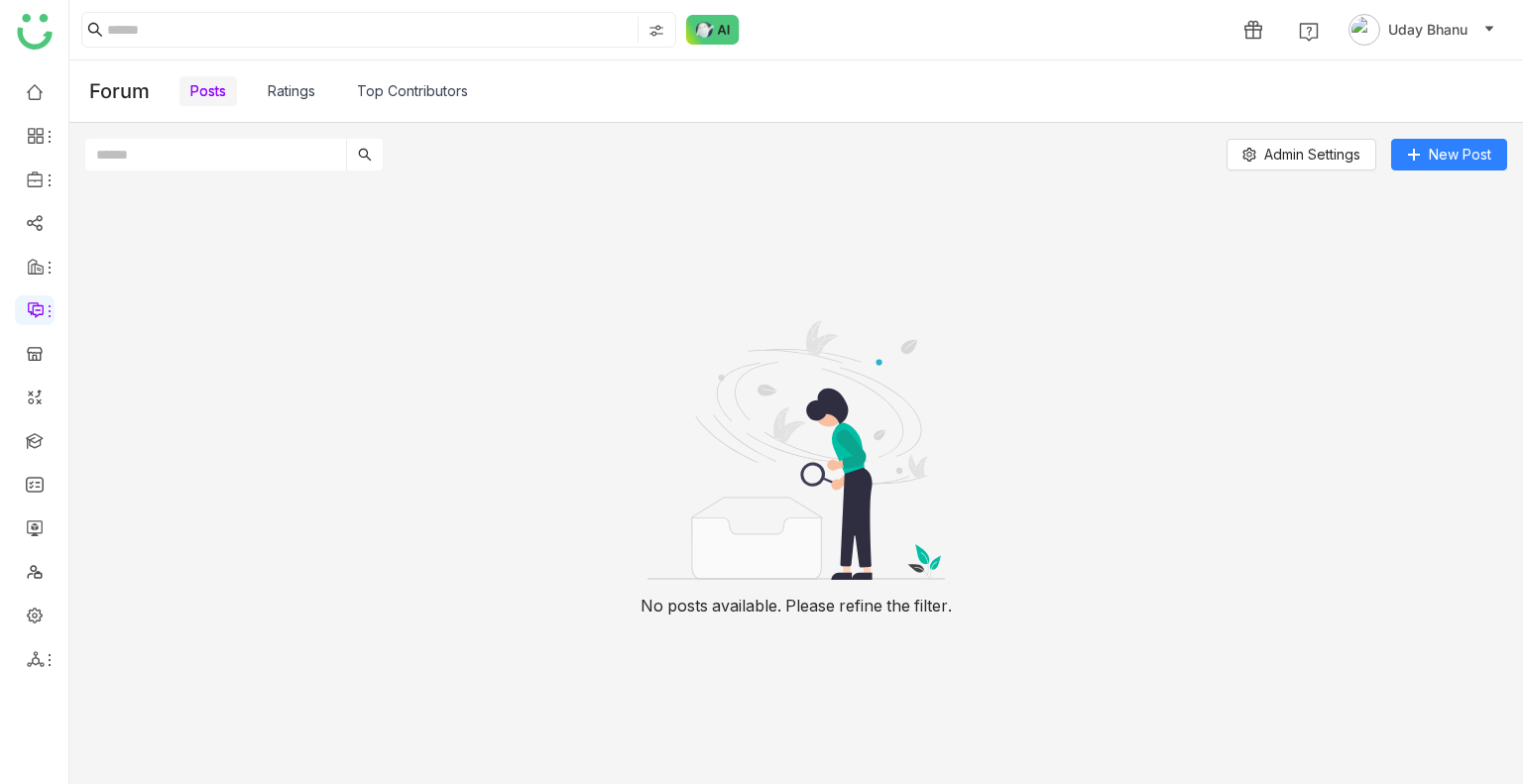click on "No posts available. Please refine the filter." 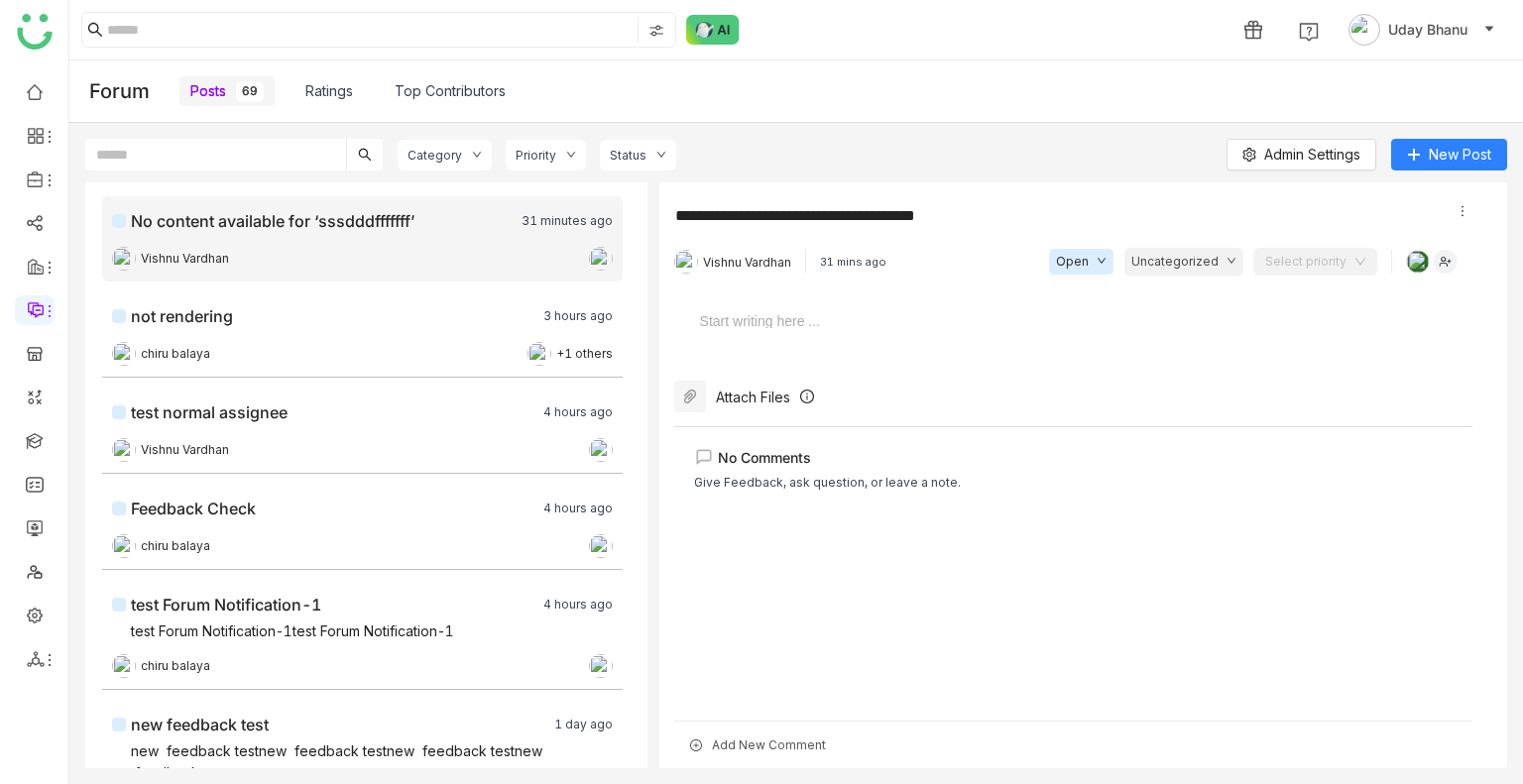 click on "Category" 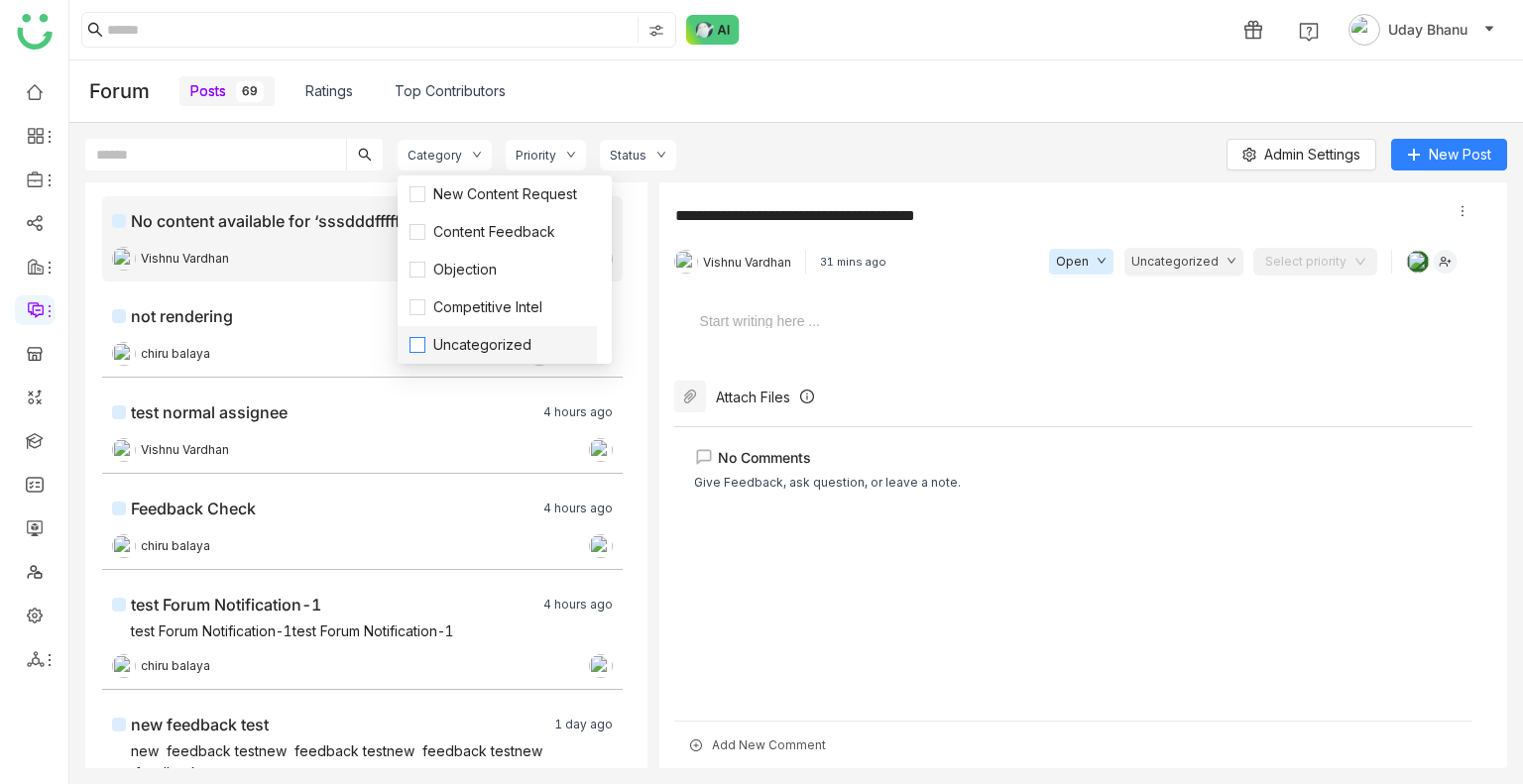 click on "Uncategorized" at bounding box center [482, 345] 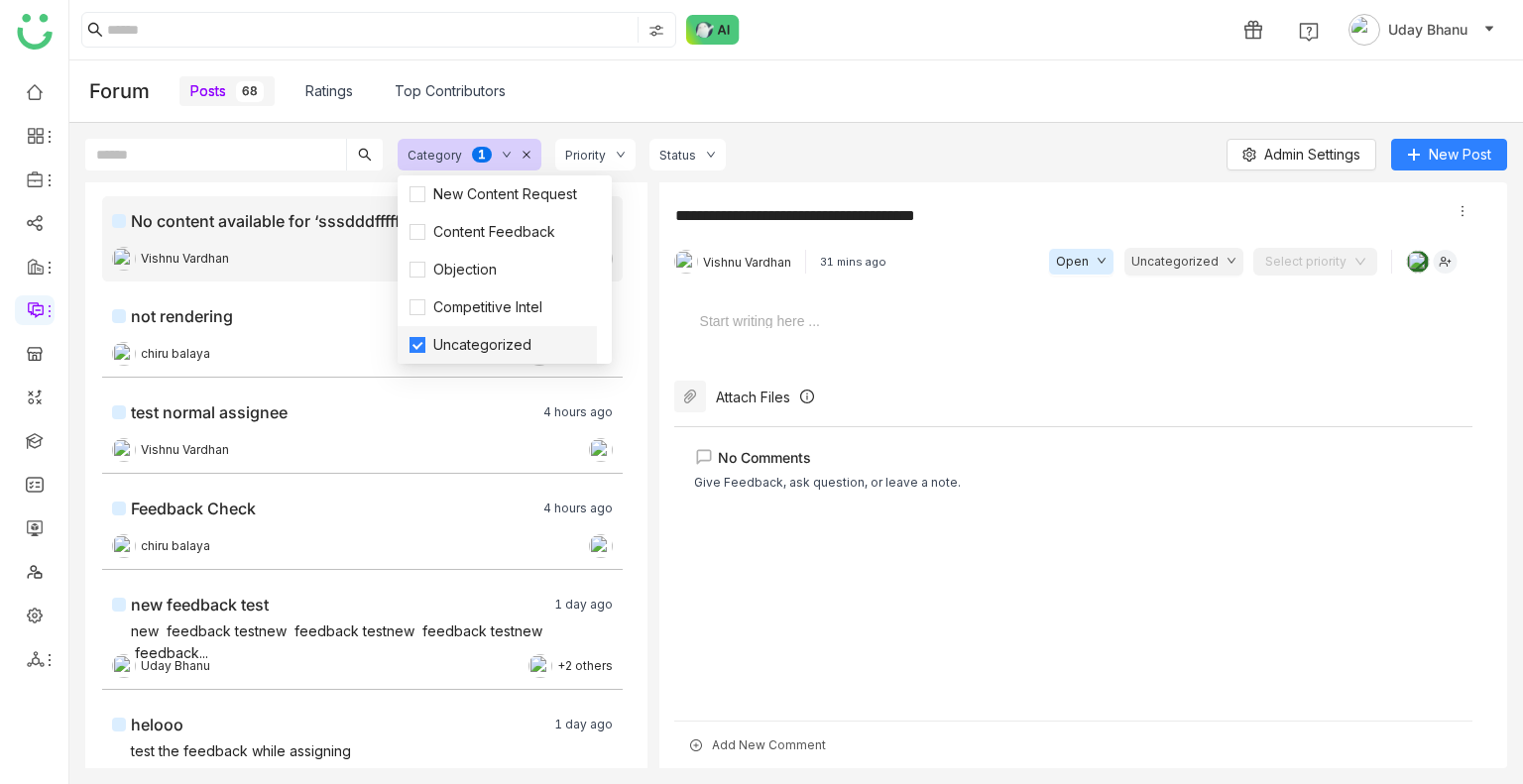 click on "Uncategorized" at bounding box center [482, 345] 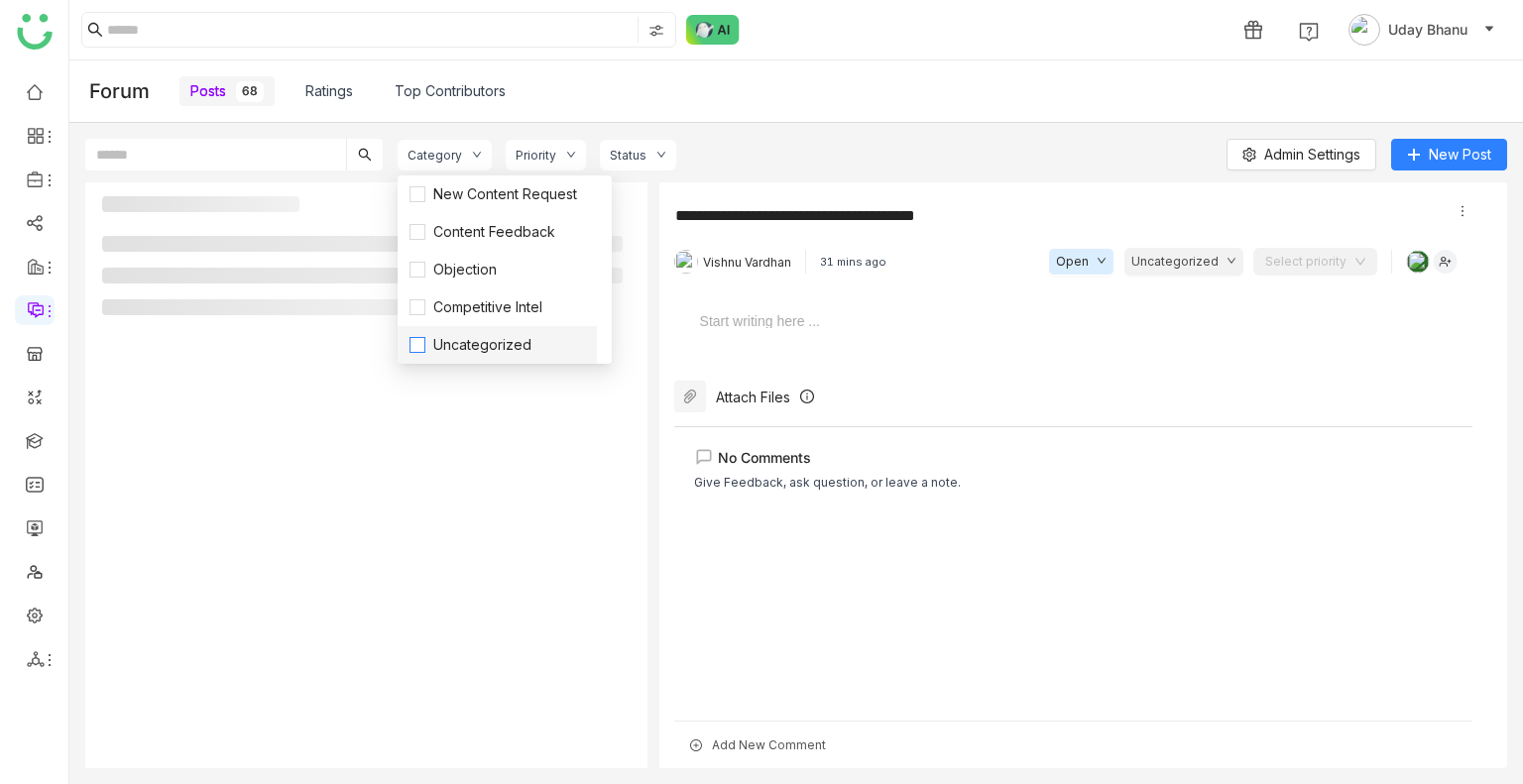 click on "Uncategorized" at bounding box center (482, 345) 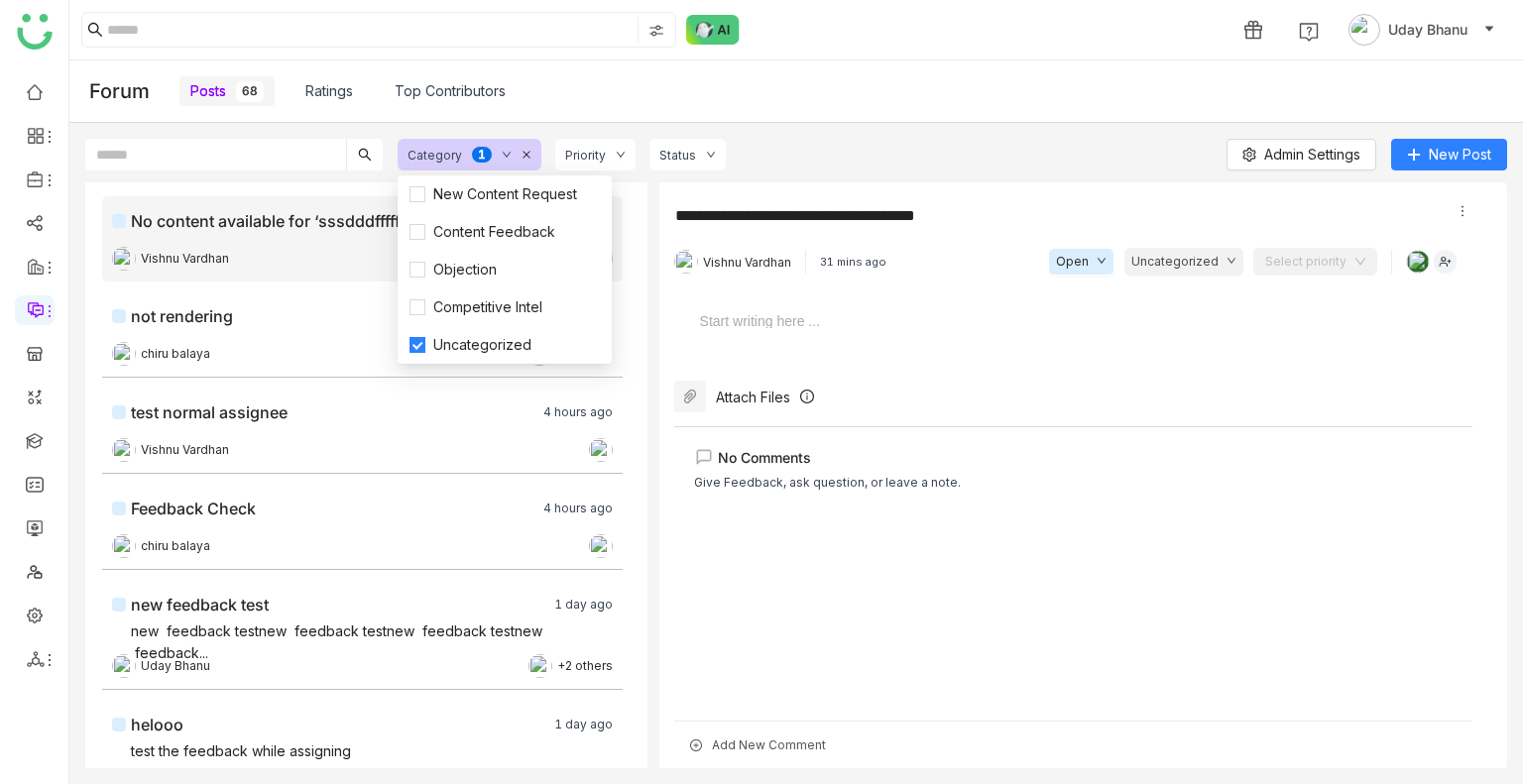 click on "Posts  68  Ratings   Top Contributors" 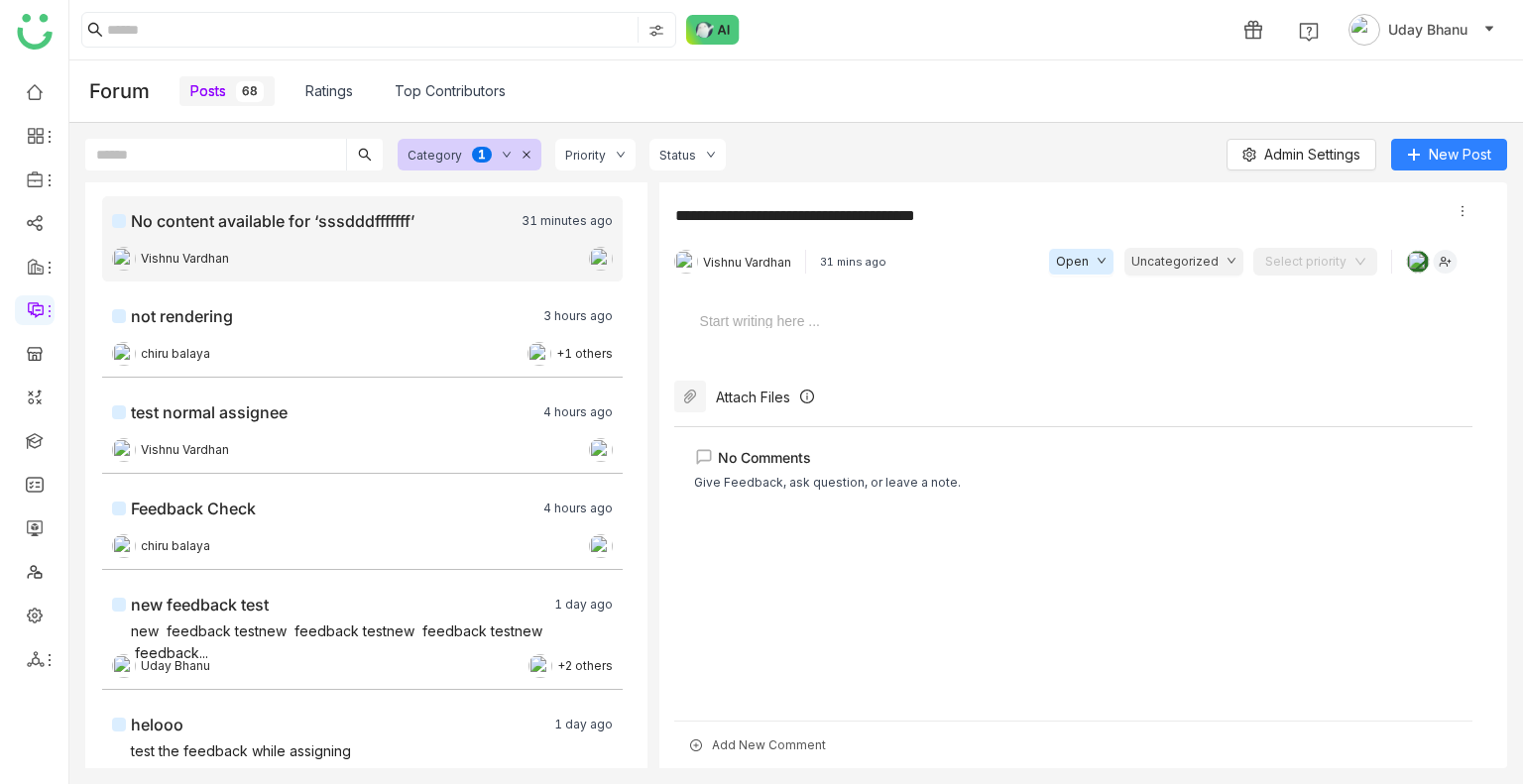 click on "Category" 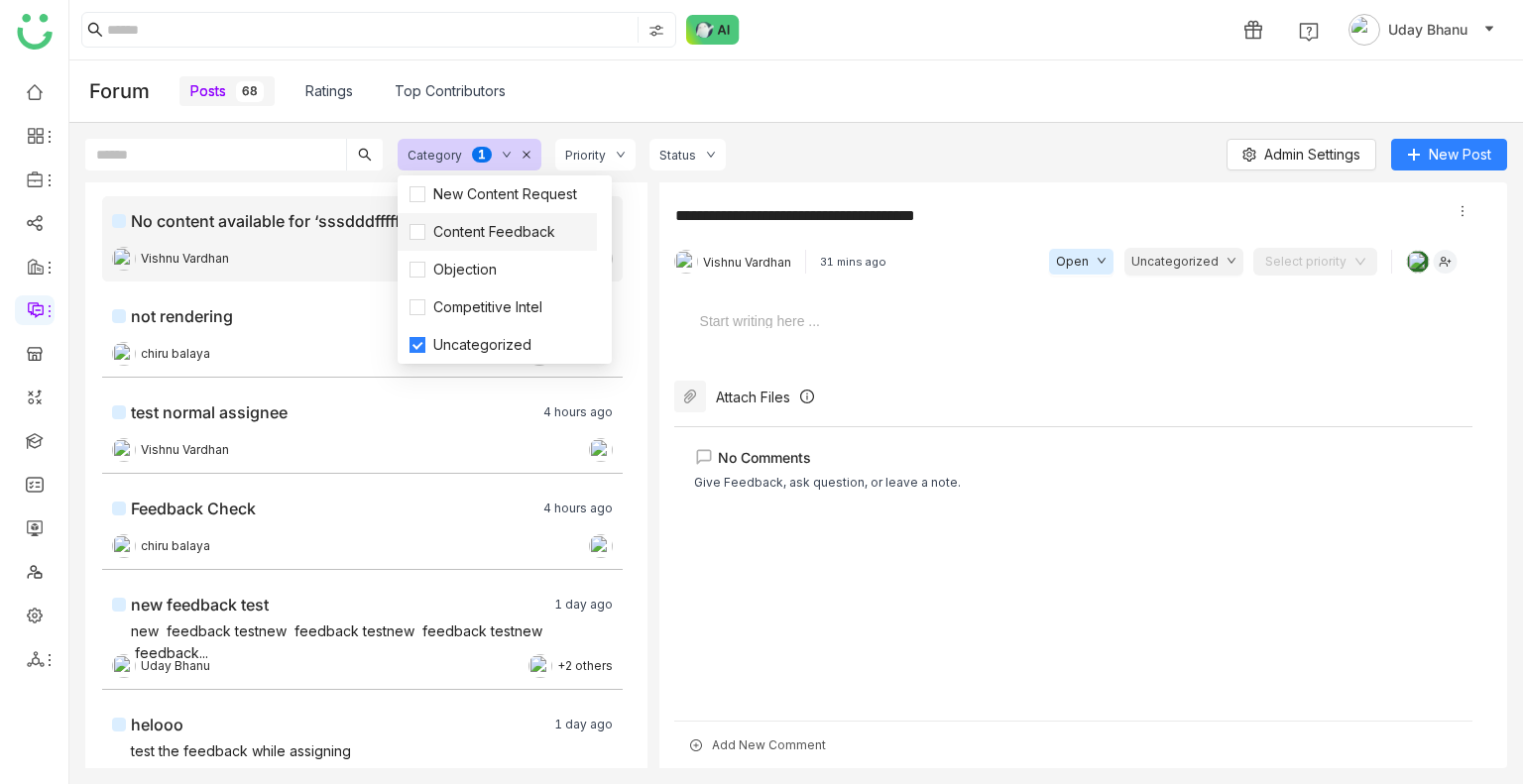 click on "Content Feedback" at bounding box center [497, 232] 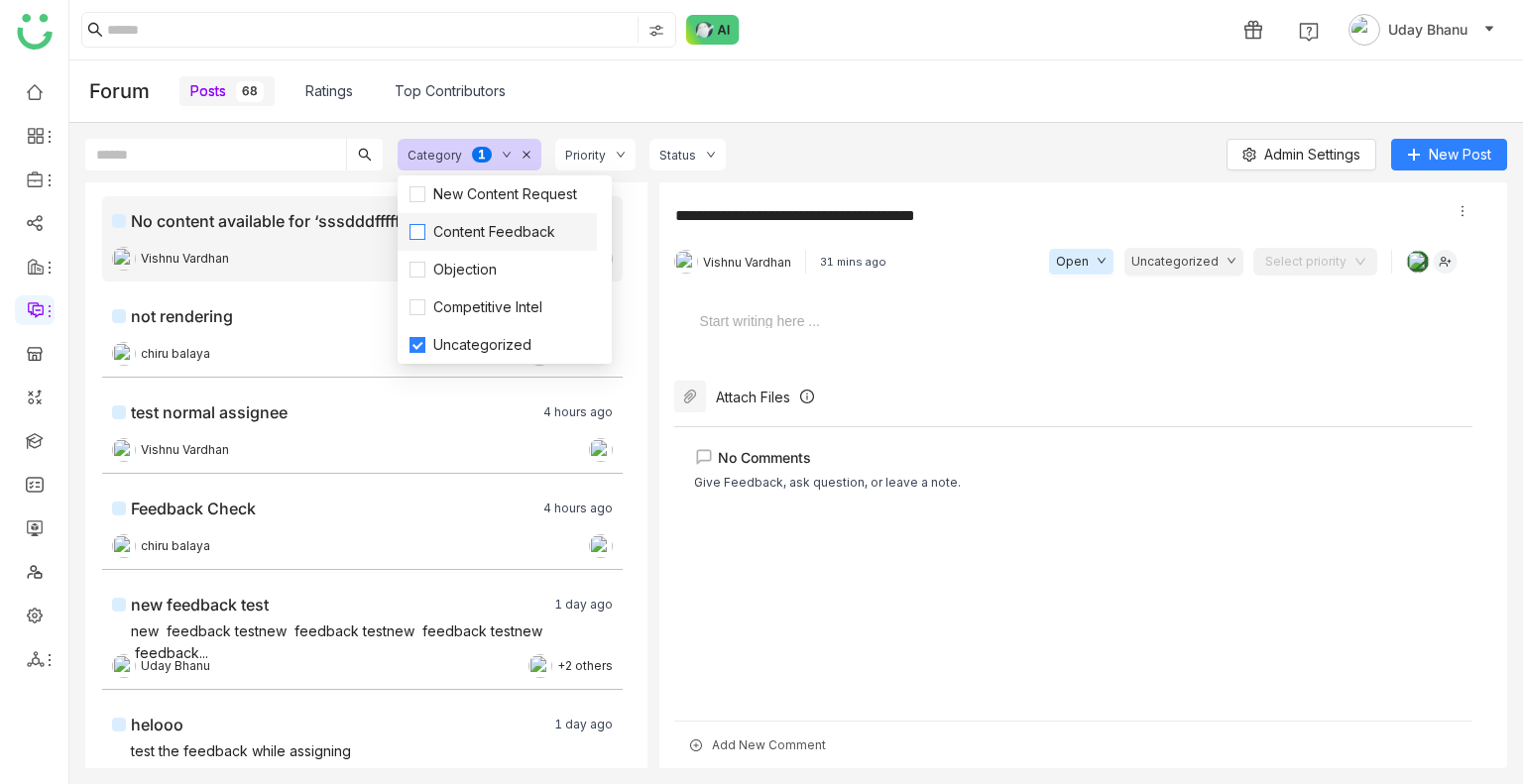 click on "Content Feedback" at bounding box center [494, 232] 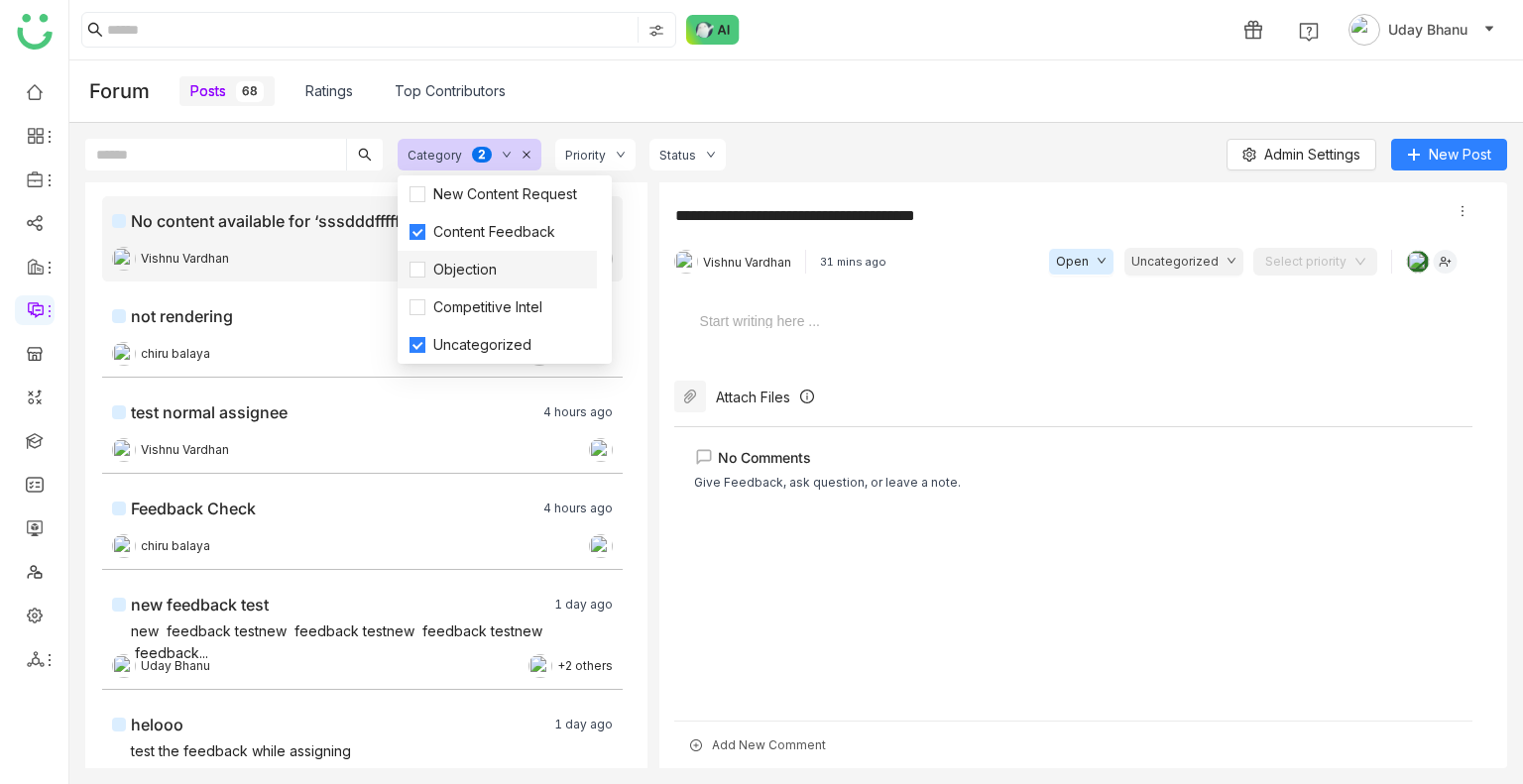 click on "Objection" at bounding box center (497, 270) 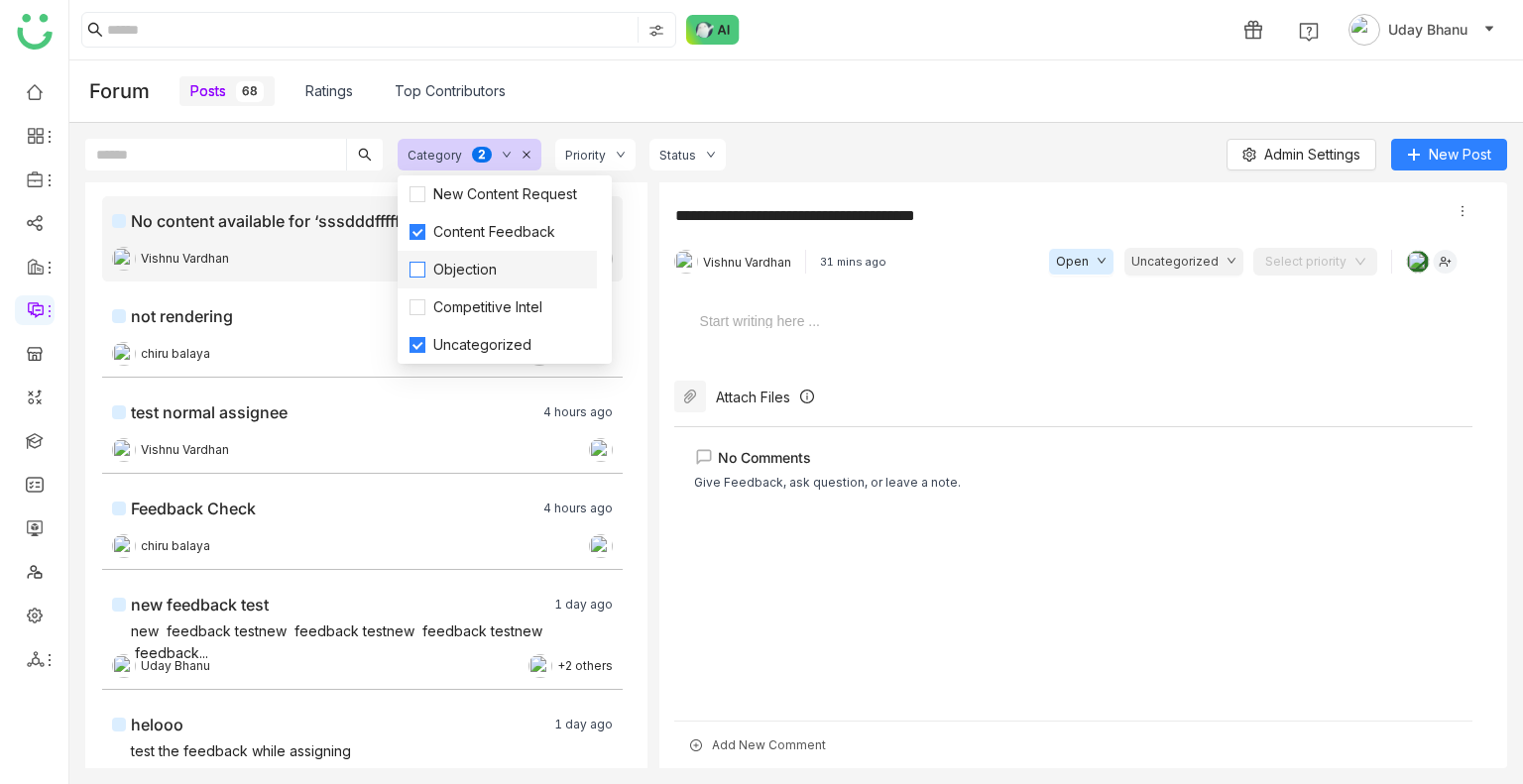 click on "Objection" at bounding box center [465, 270] 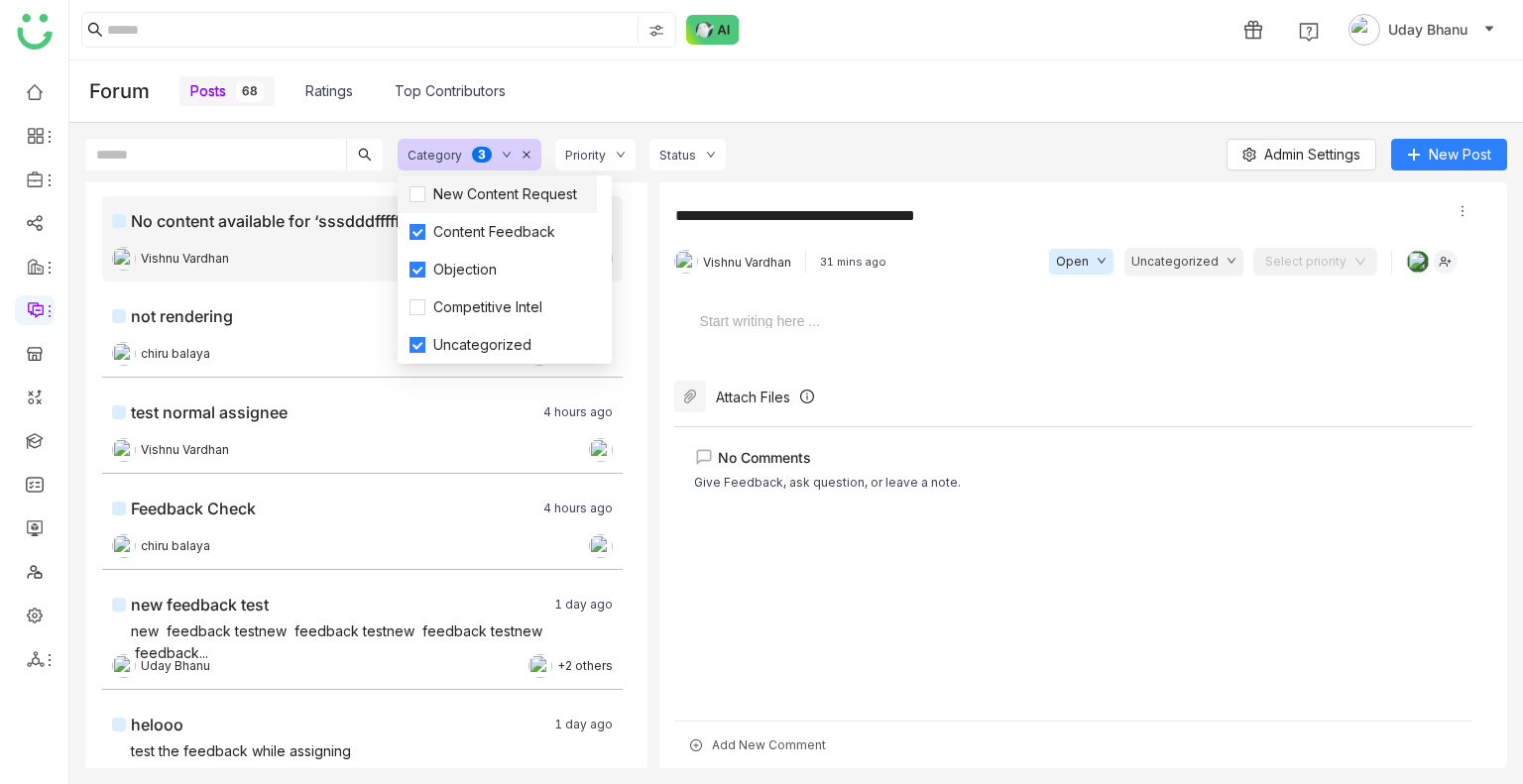 click on "New Content Request" at bounding box center [497, 194] 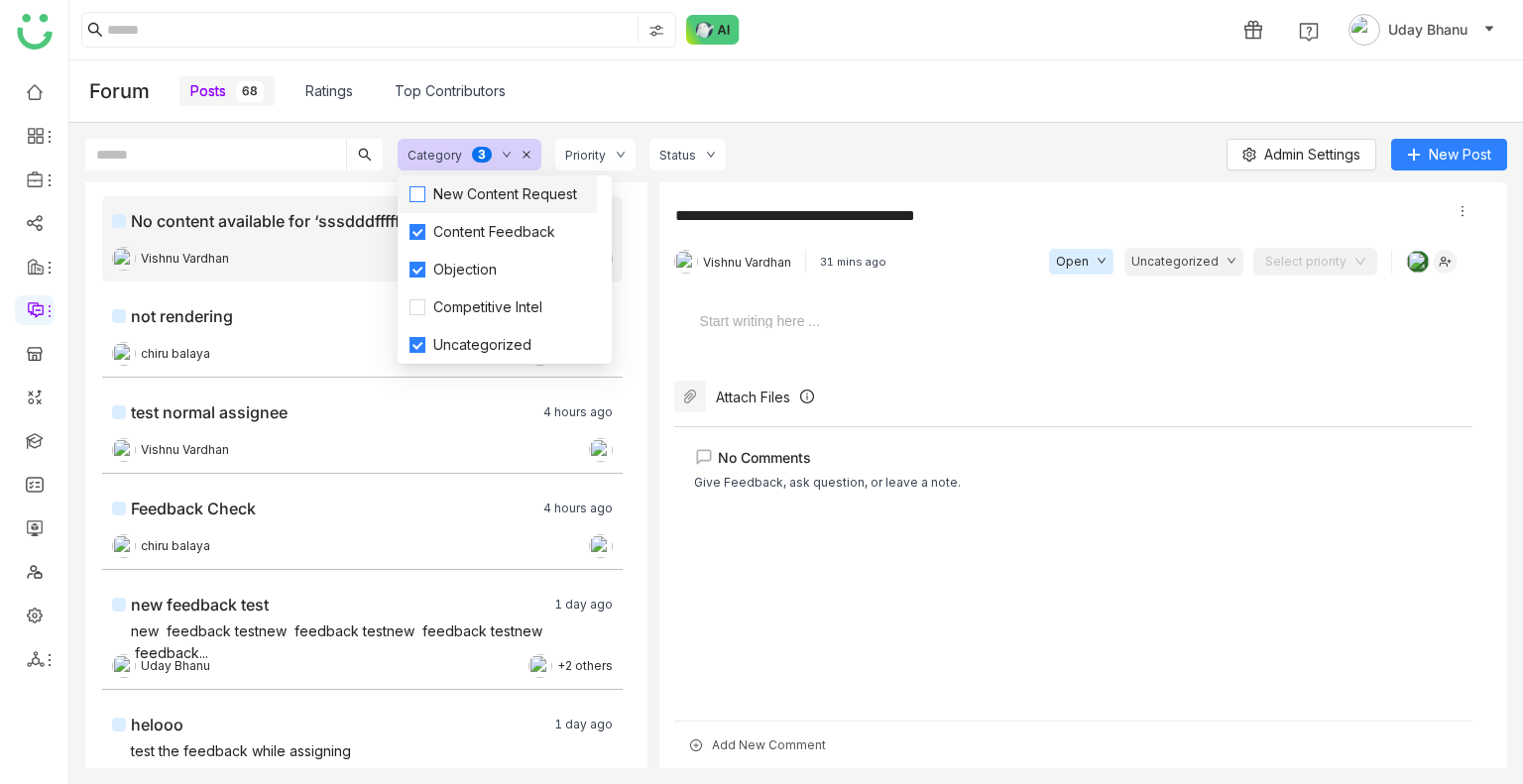 click on "New Content Request" at bounding box center (505, 194) 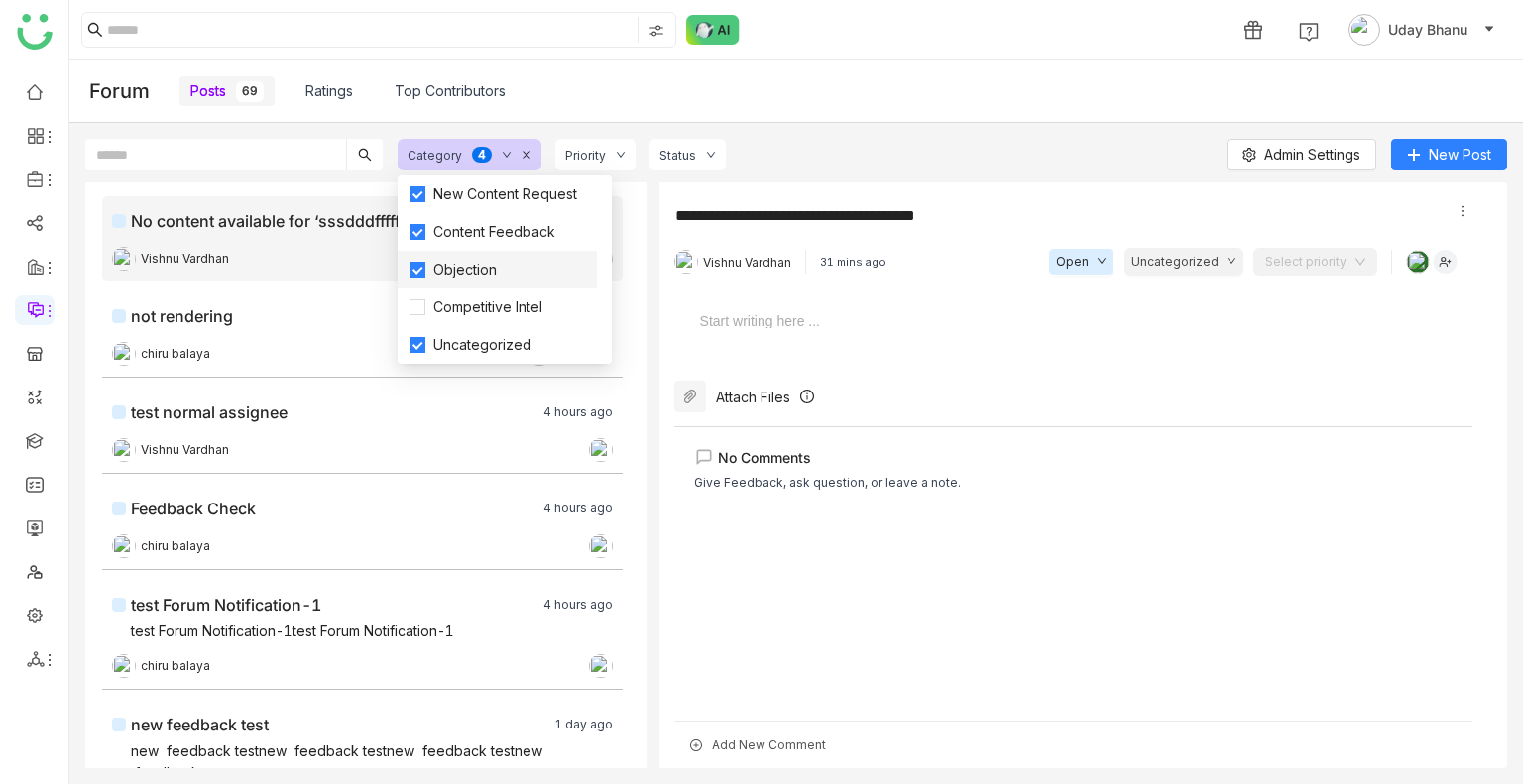click on "Objection" at bounding box center [497, 270] 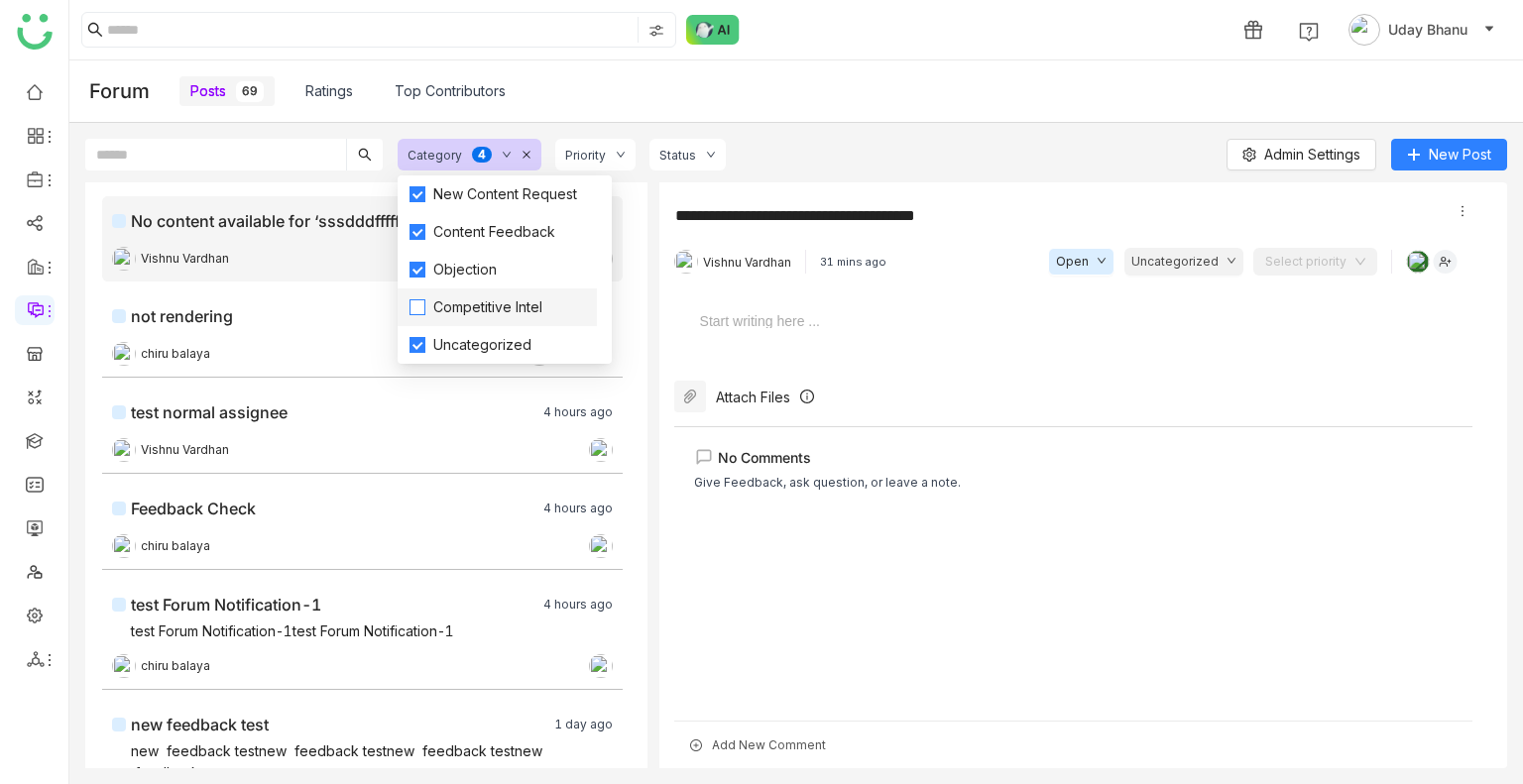 click on "Competitive Intel" at bounding box center (488, 307) 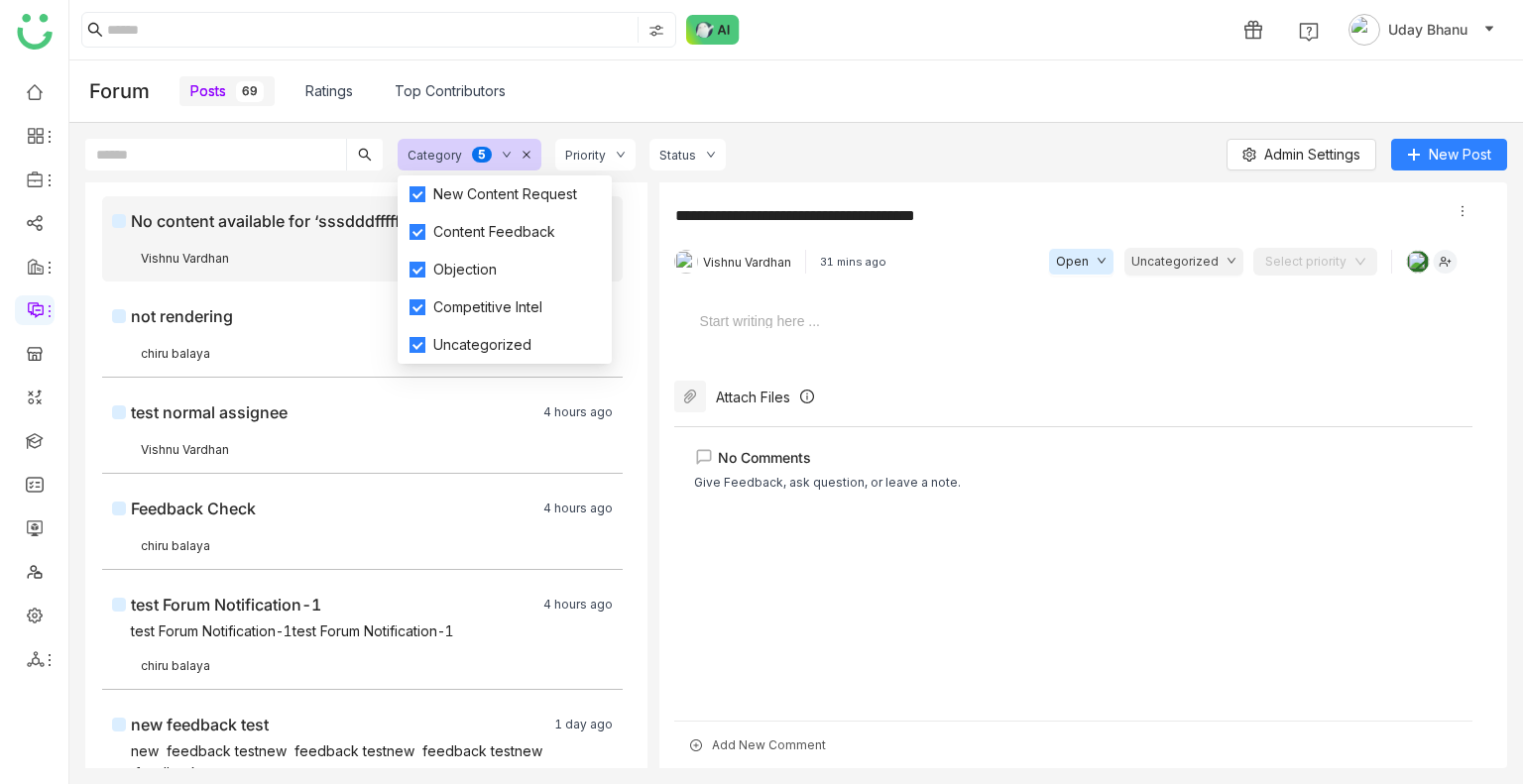 click on "Posts  69  Ratings   Top Contributors" 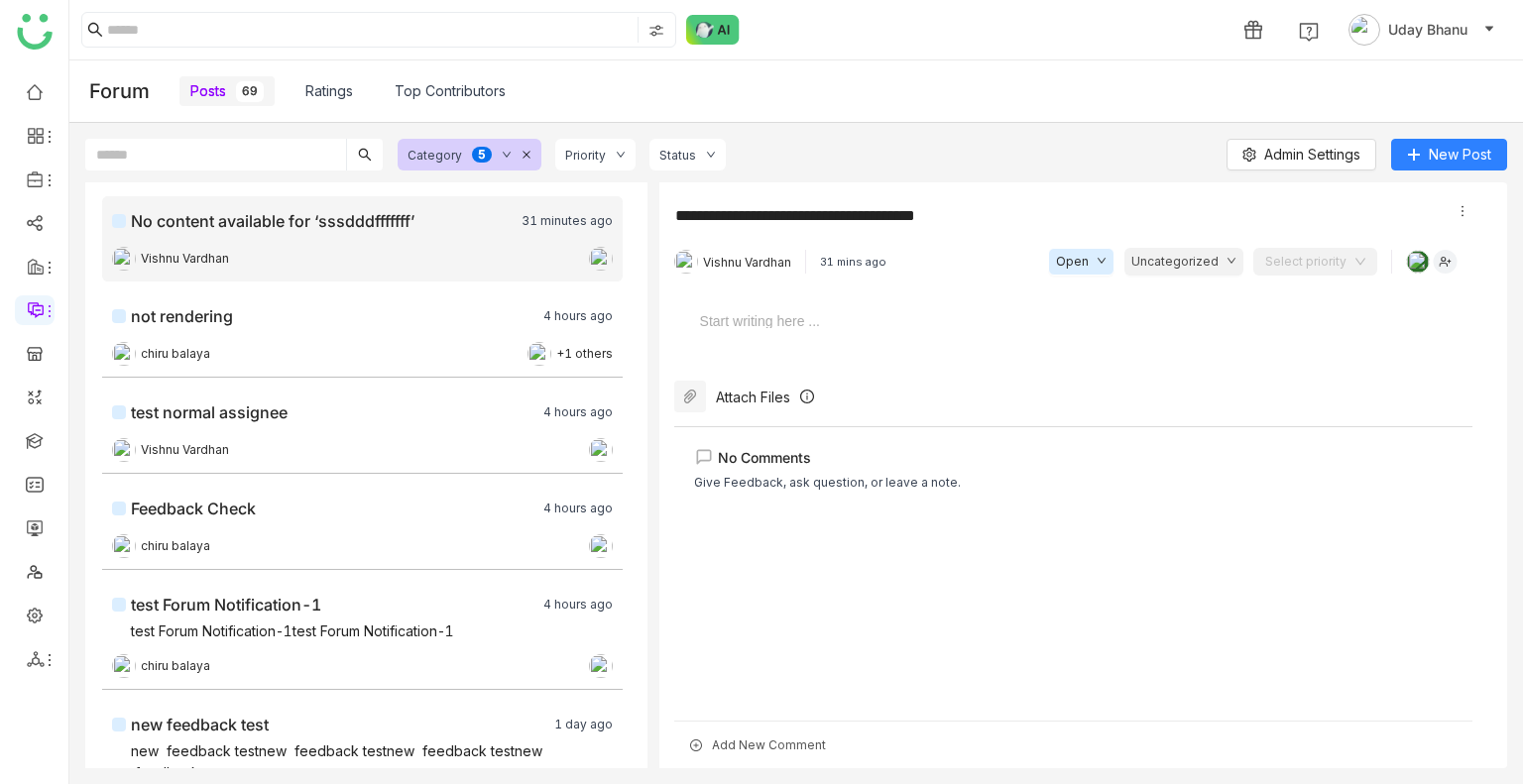 click on "Priority" 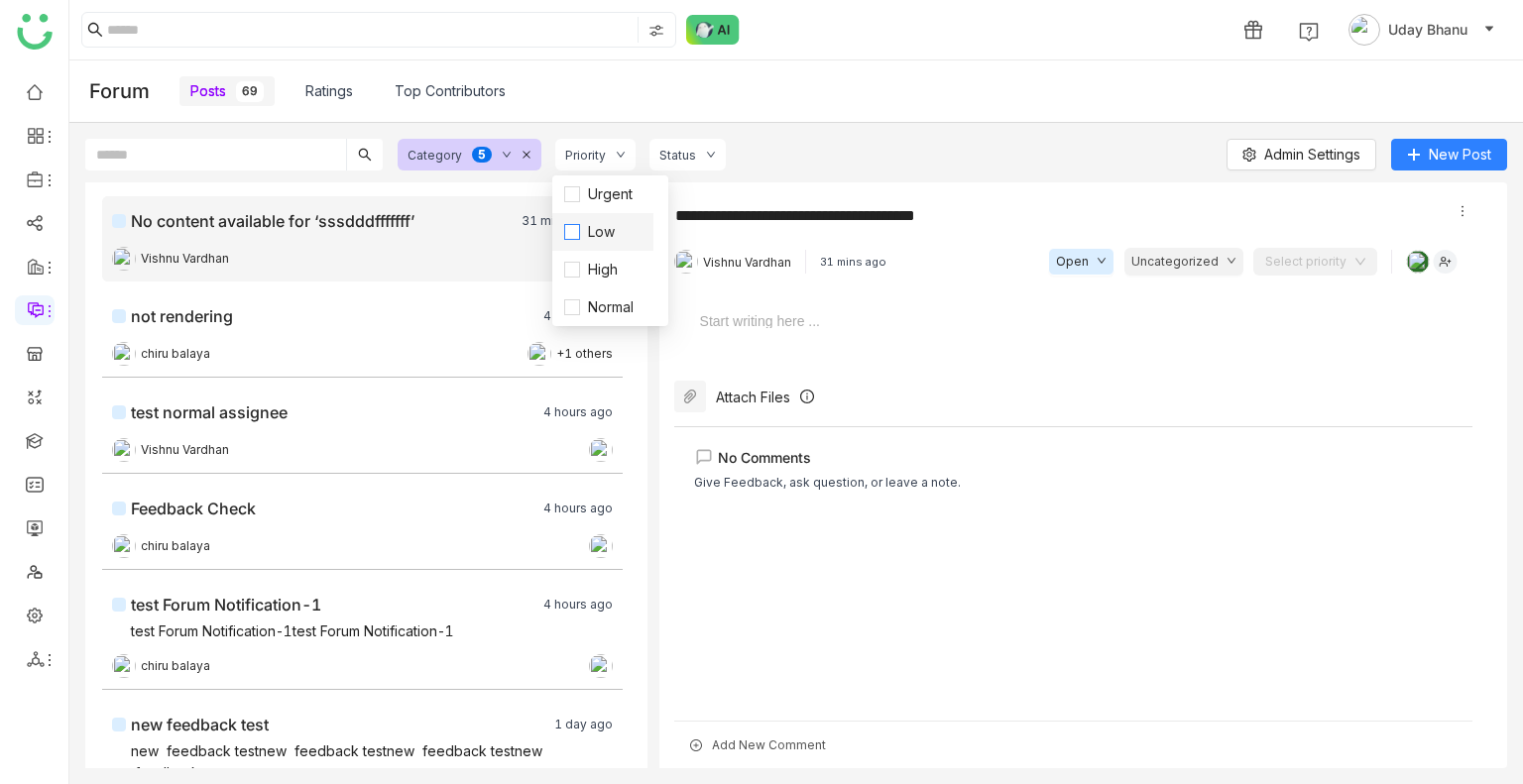 click on "Low" at bounding box center [601, 232] 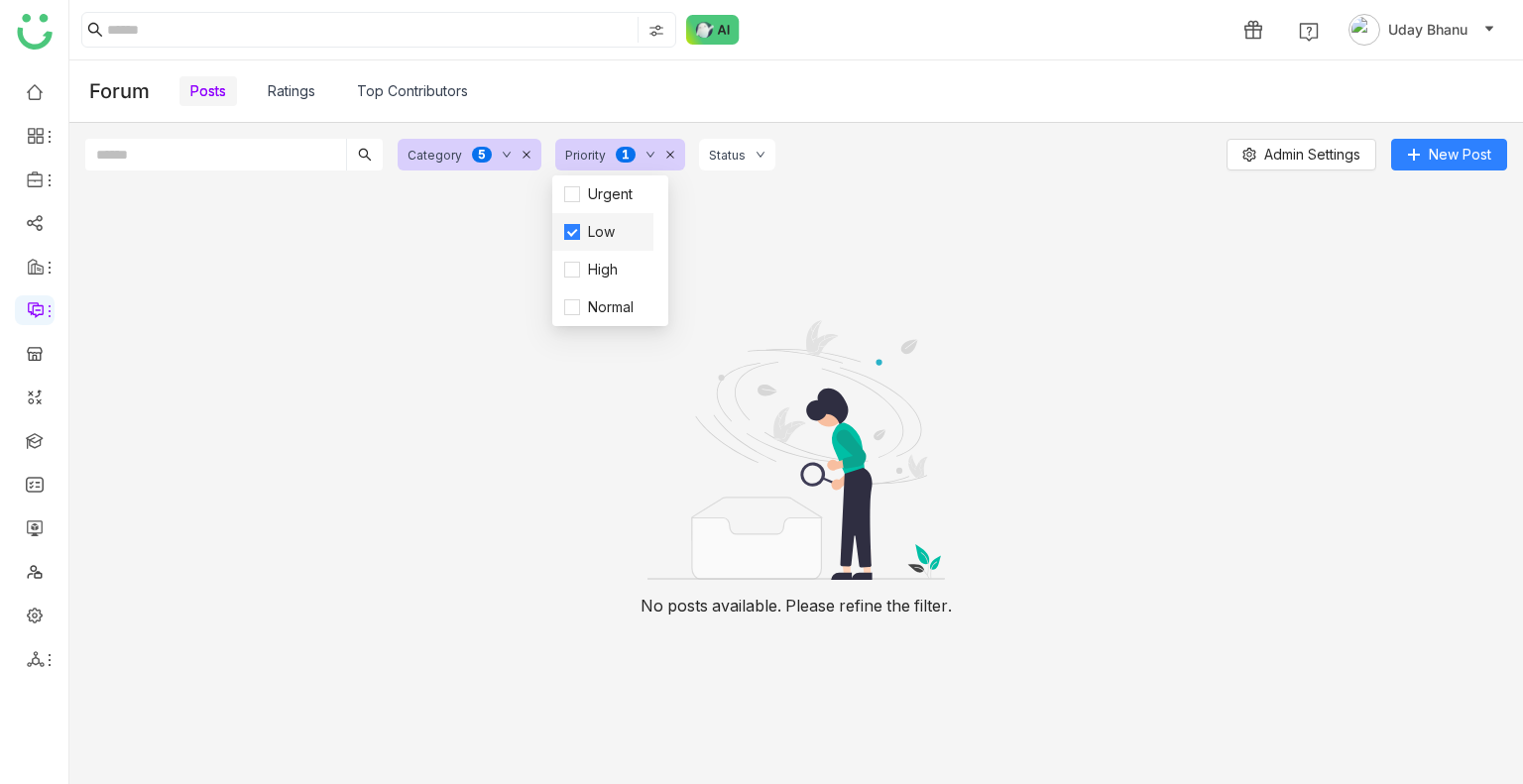 click on "Low" at bounding box center [601, 232] 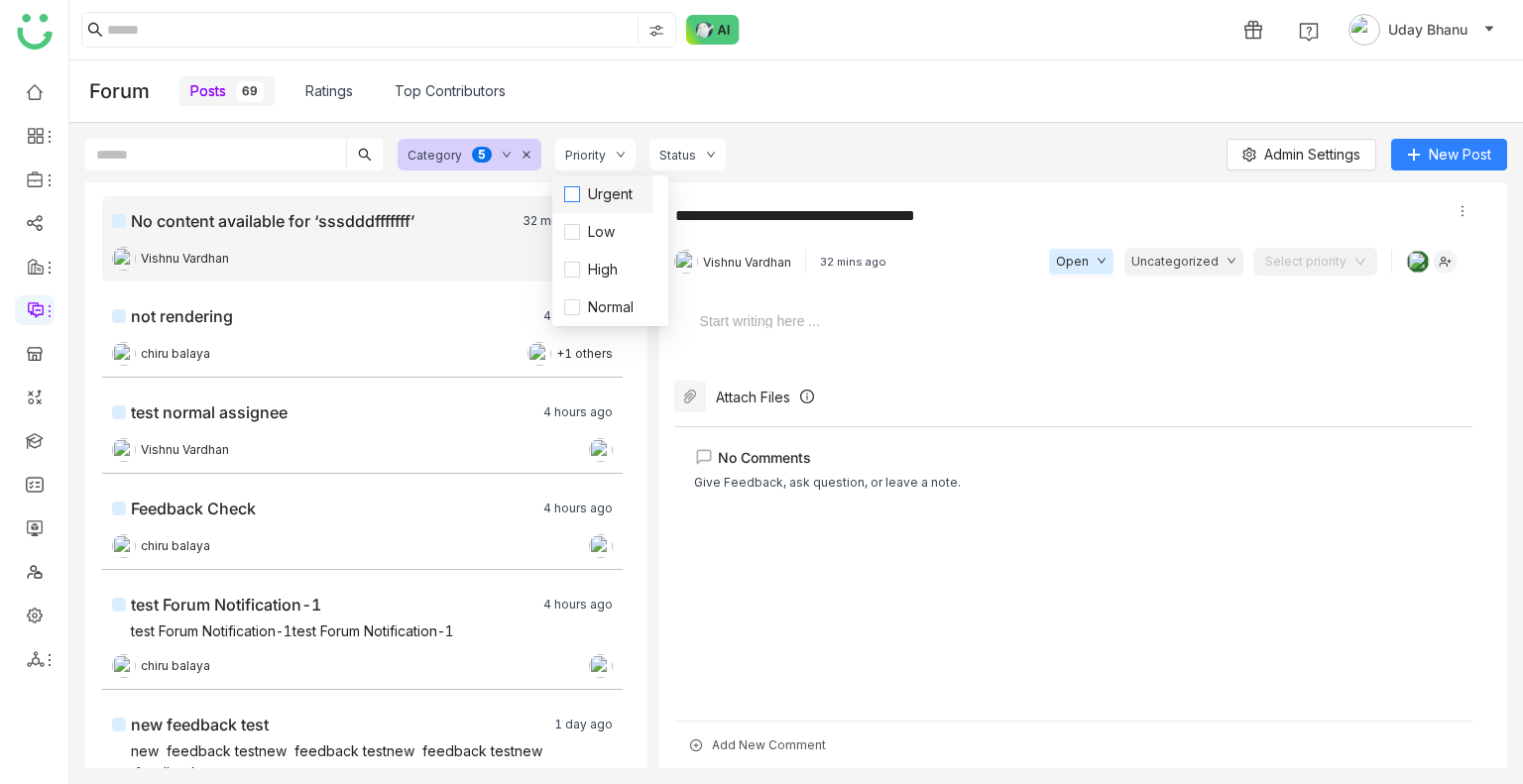 click on "Urgent" at bounding box center (610, 194) 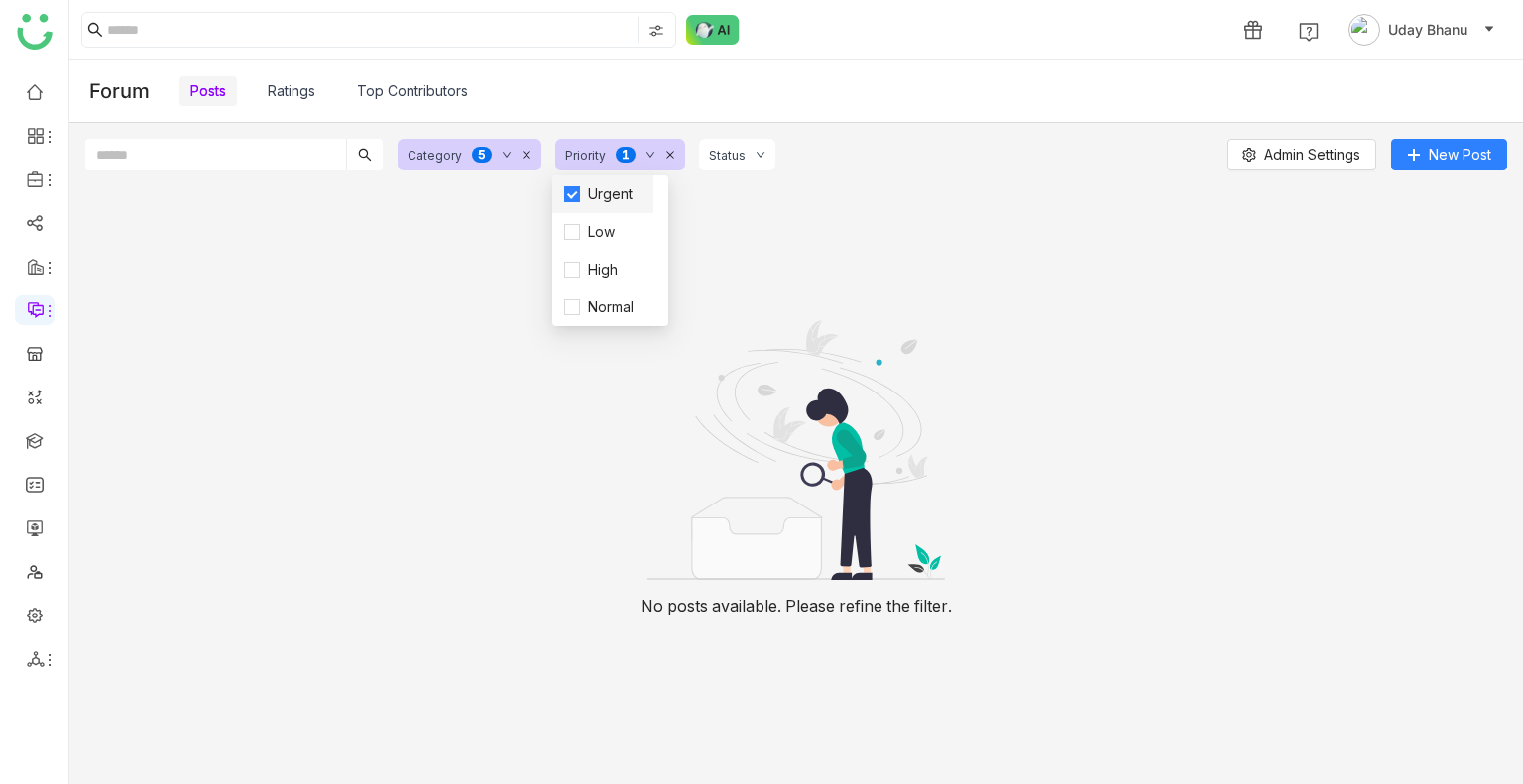 click on "Urgent" at bounding box center [610, 194] 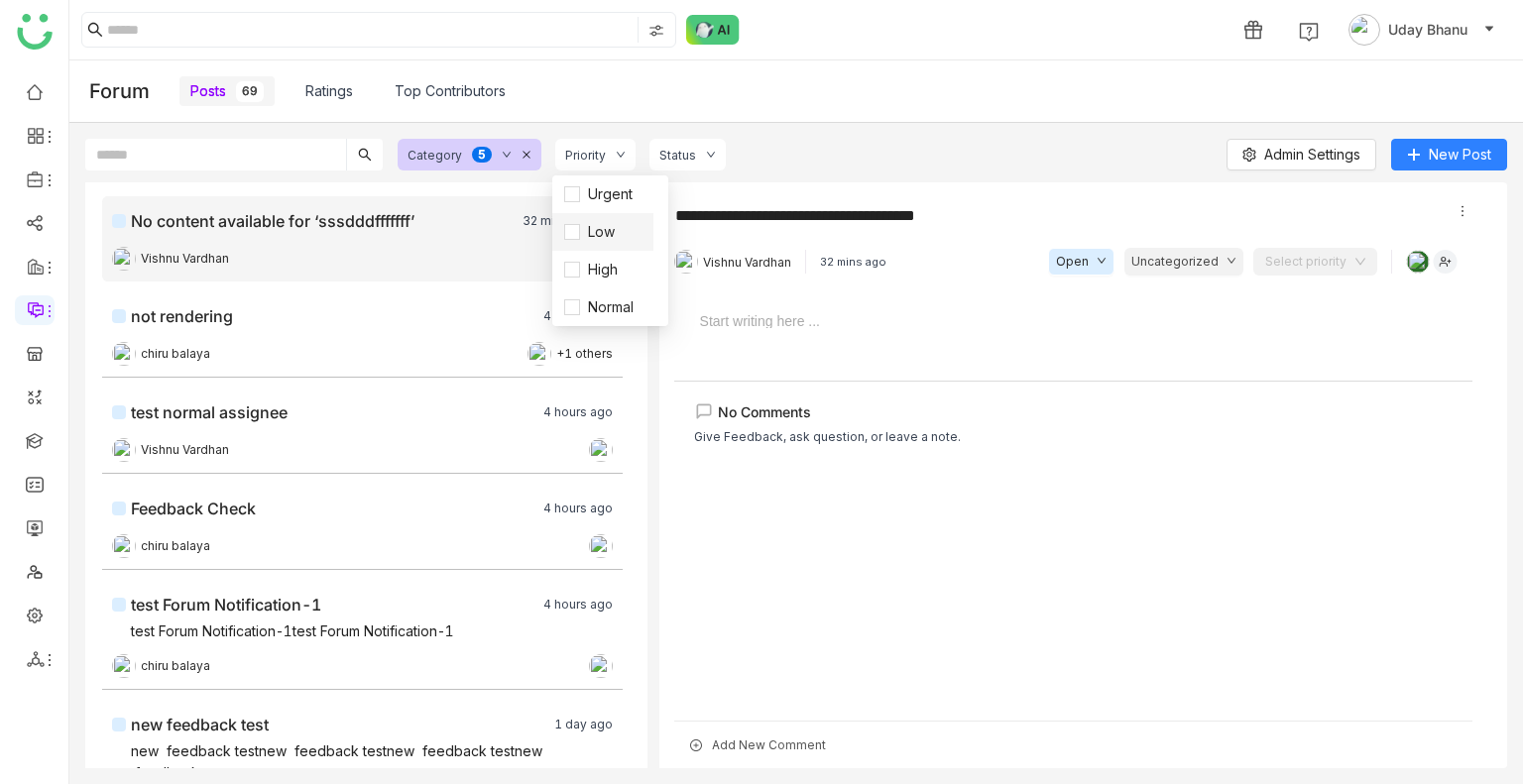 click on "Low" at bounding box center (603, 232) 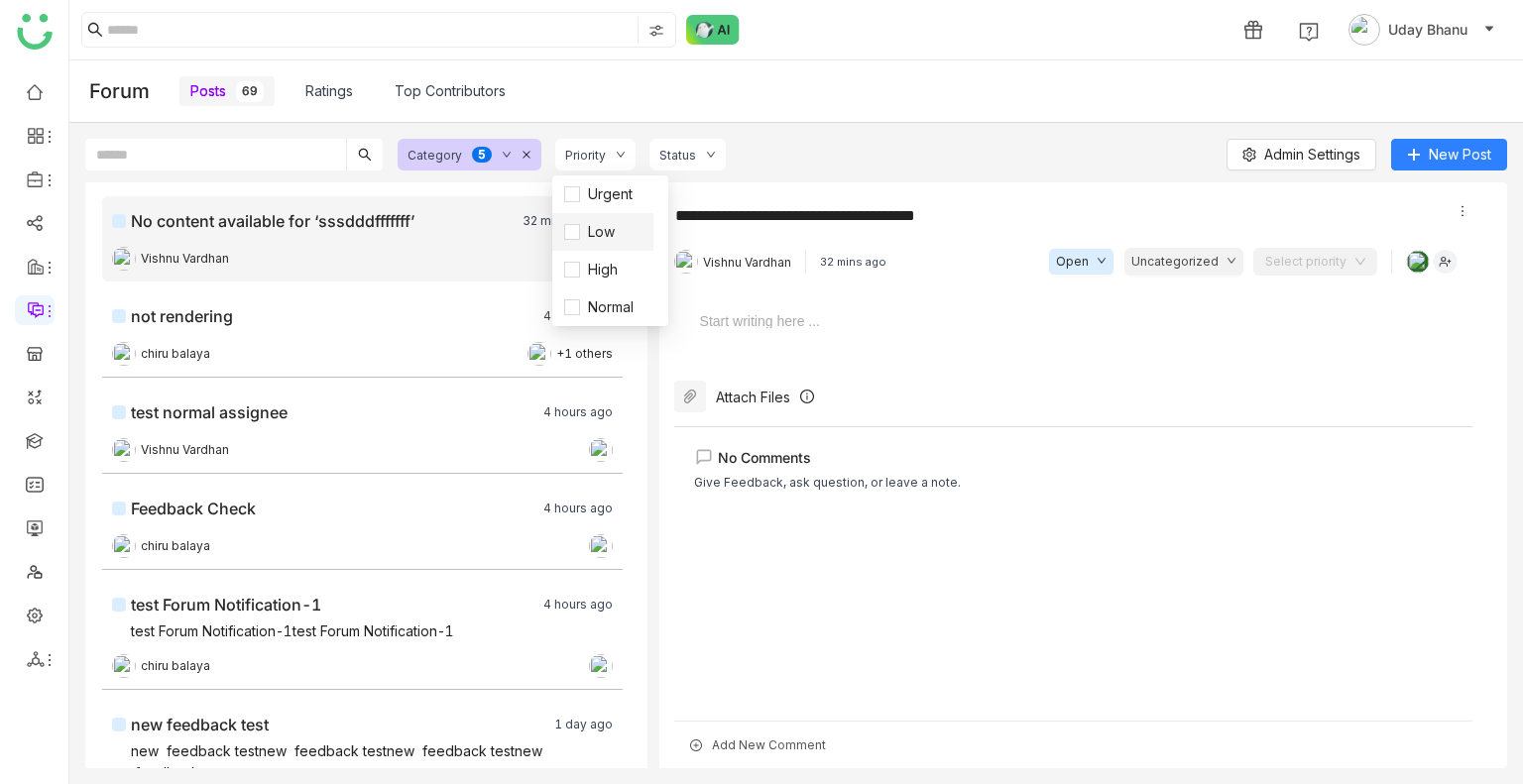 click on "Low" at bounding box center (603, 232) 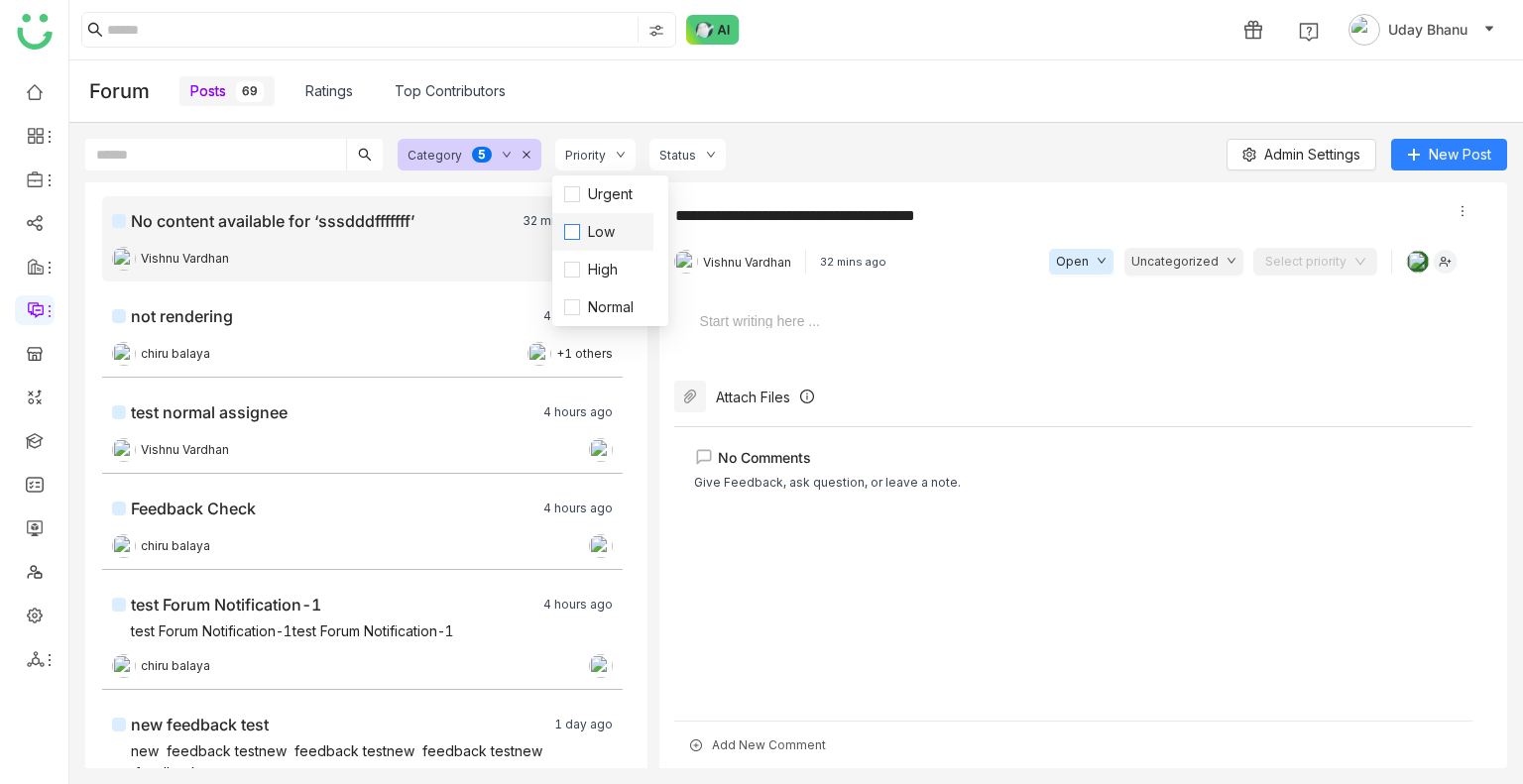click on "Low" at bounding box center [601, 232] 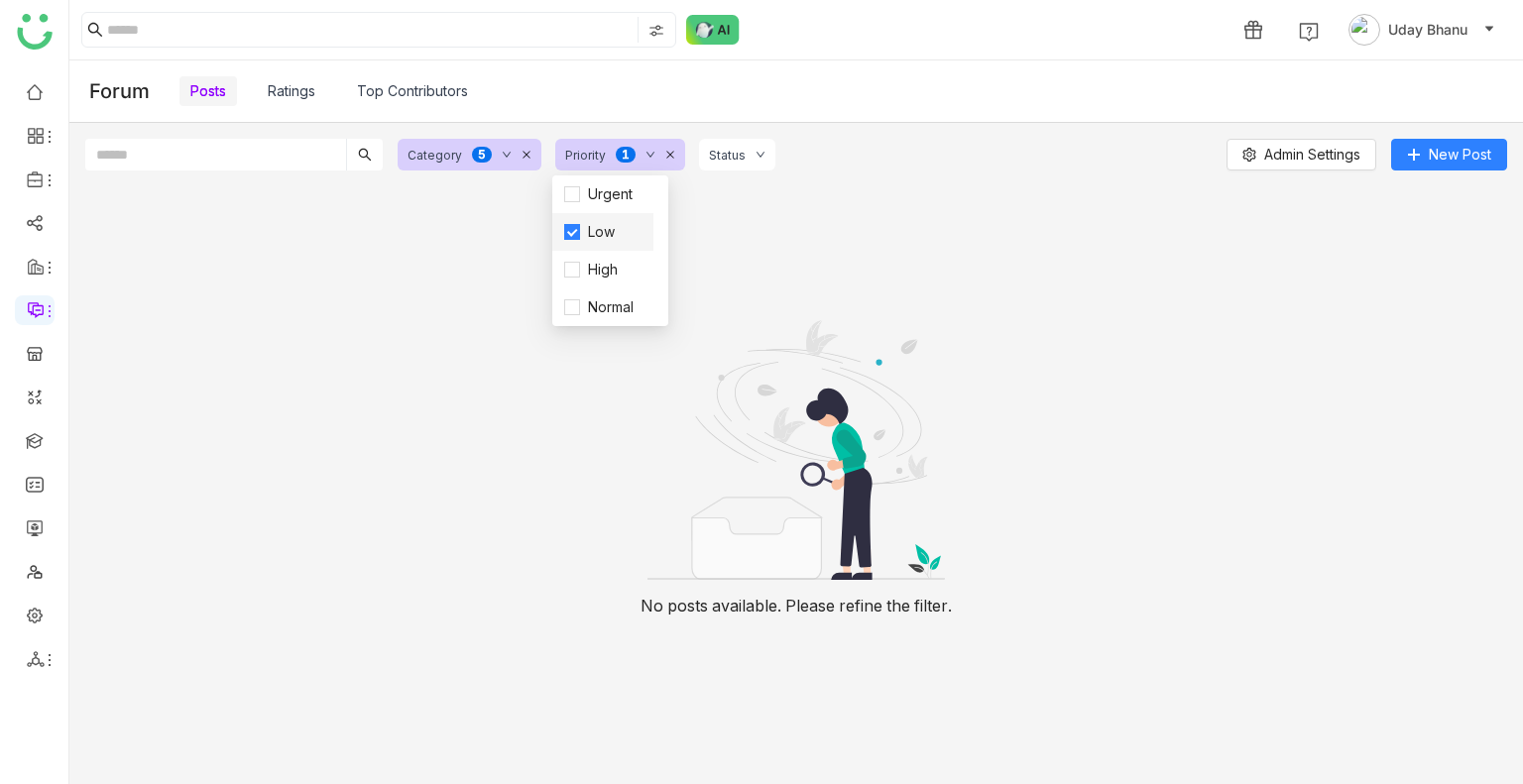 click on "Low" at bounding box center [601, 232] 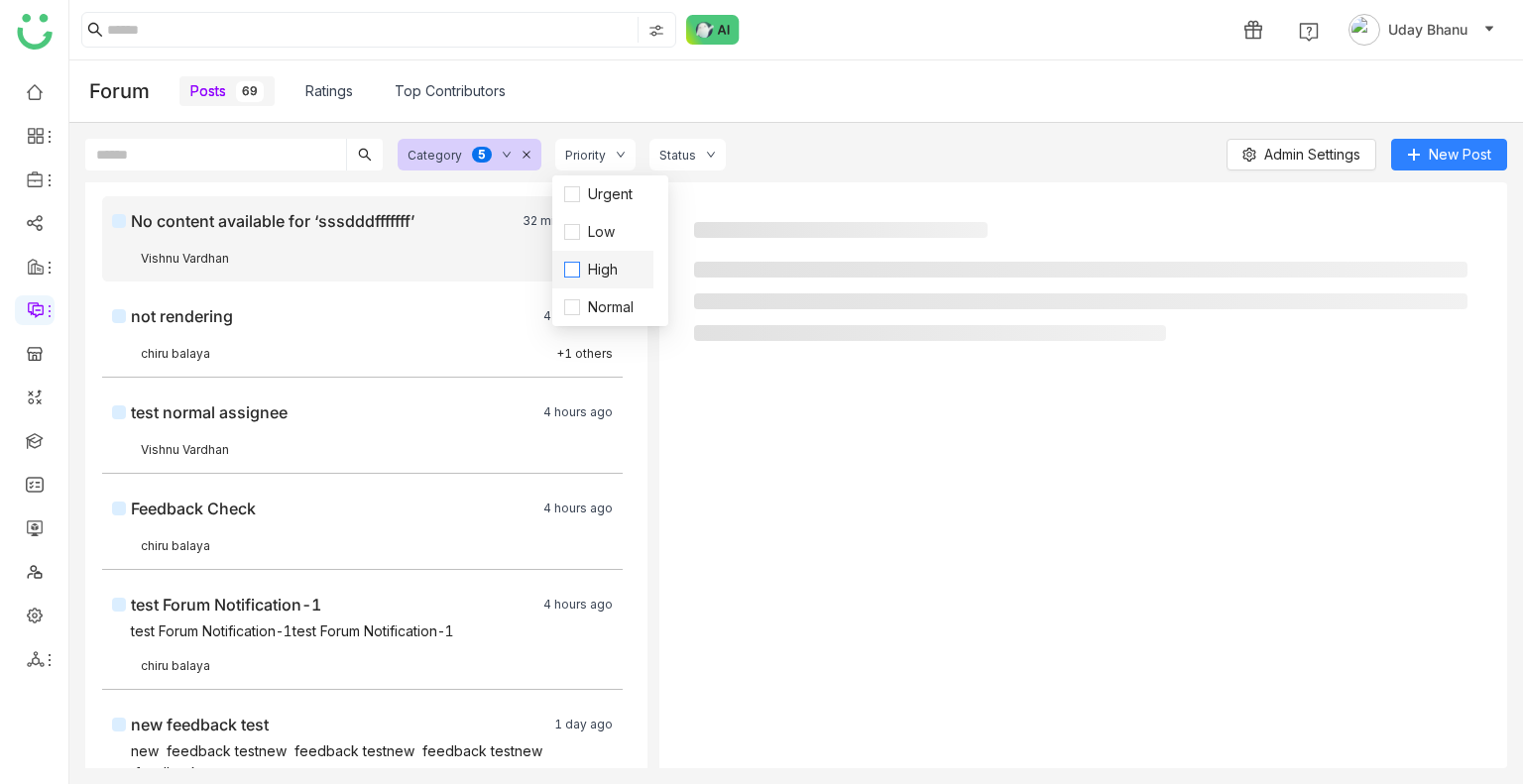 click on "High" at bounding box center [603, 270] 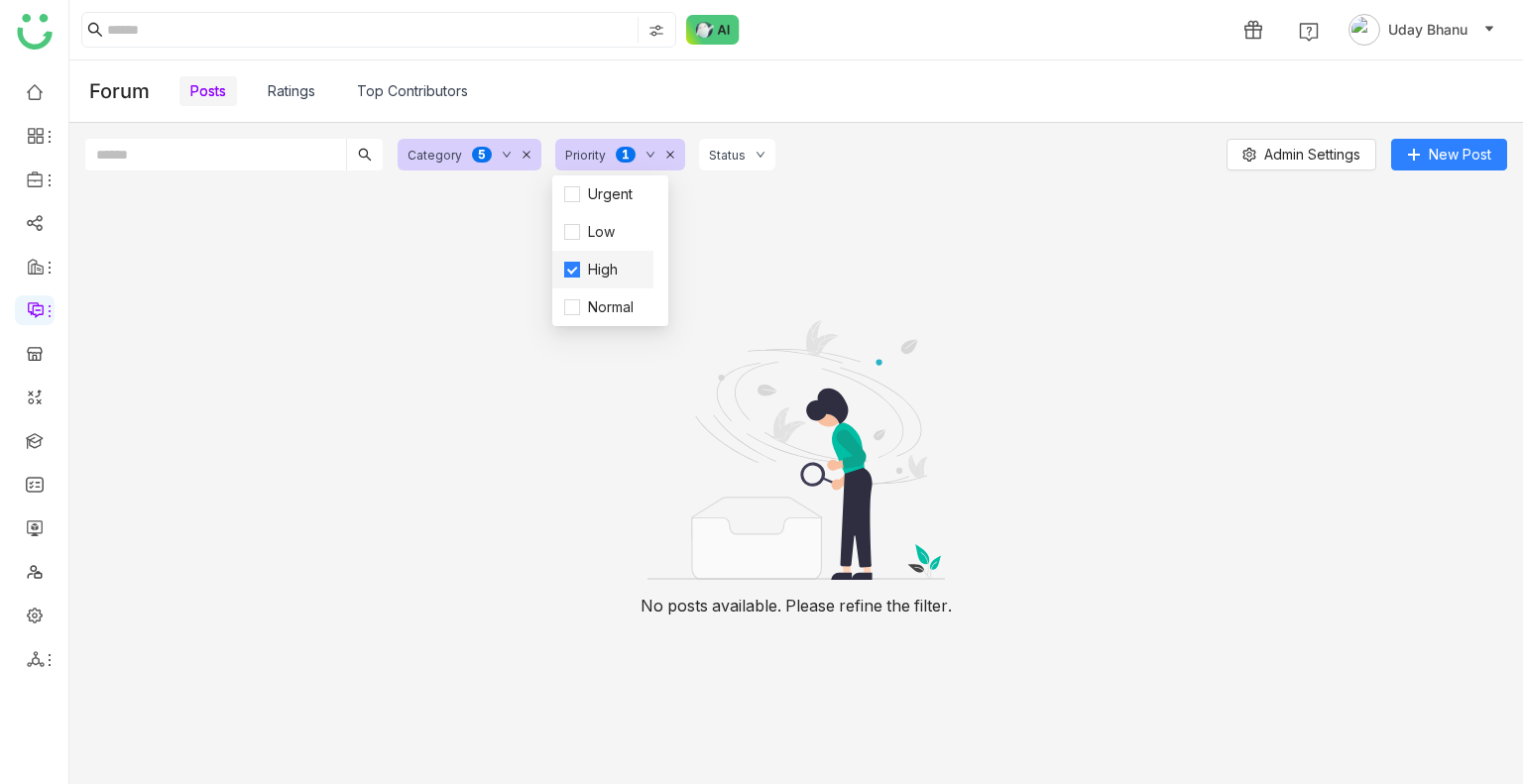 click on "High" at bounding box center (603, 270) 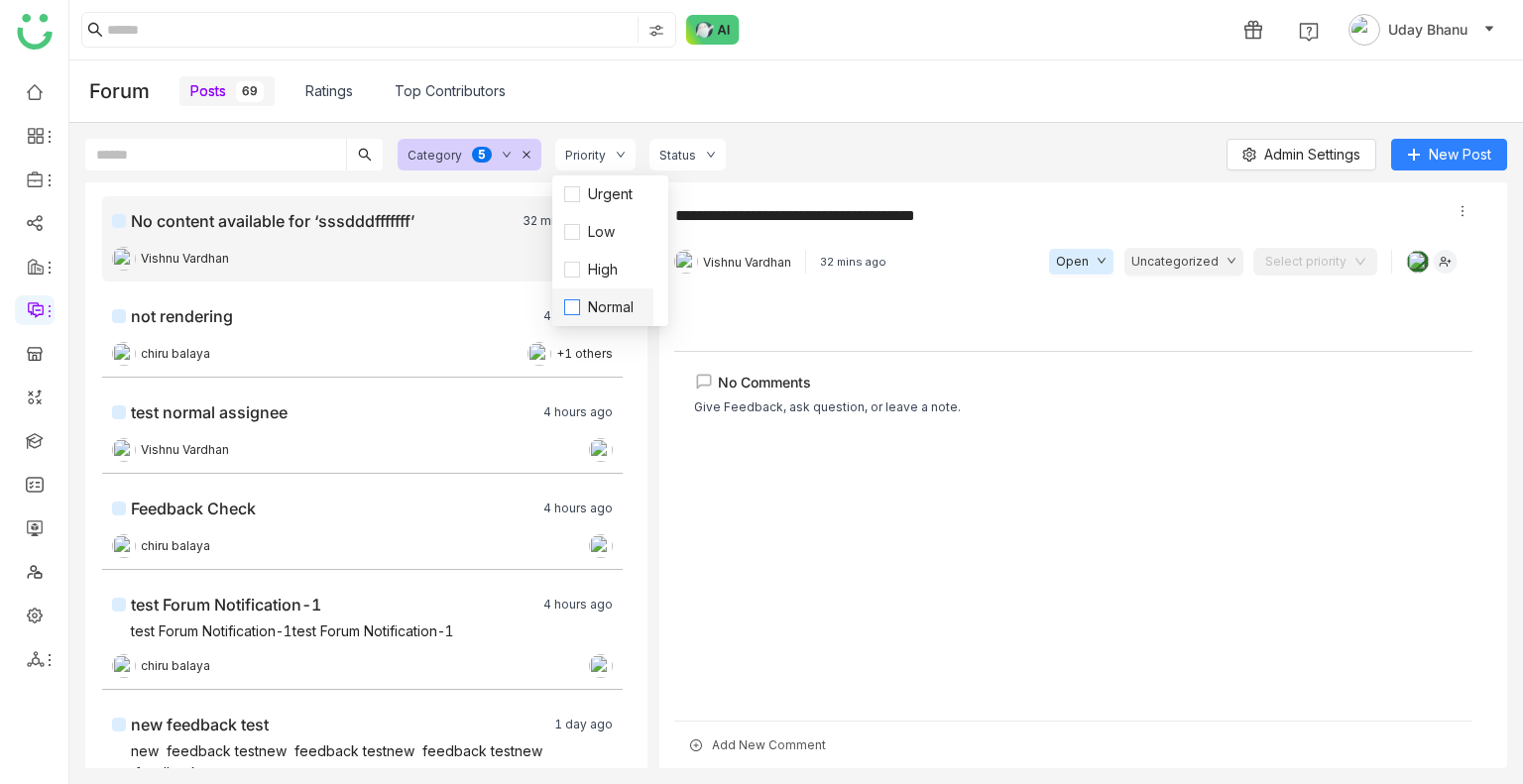 click on "Normal" at bounding box center (611, 307) 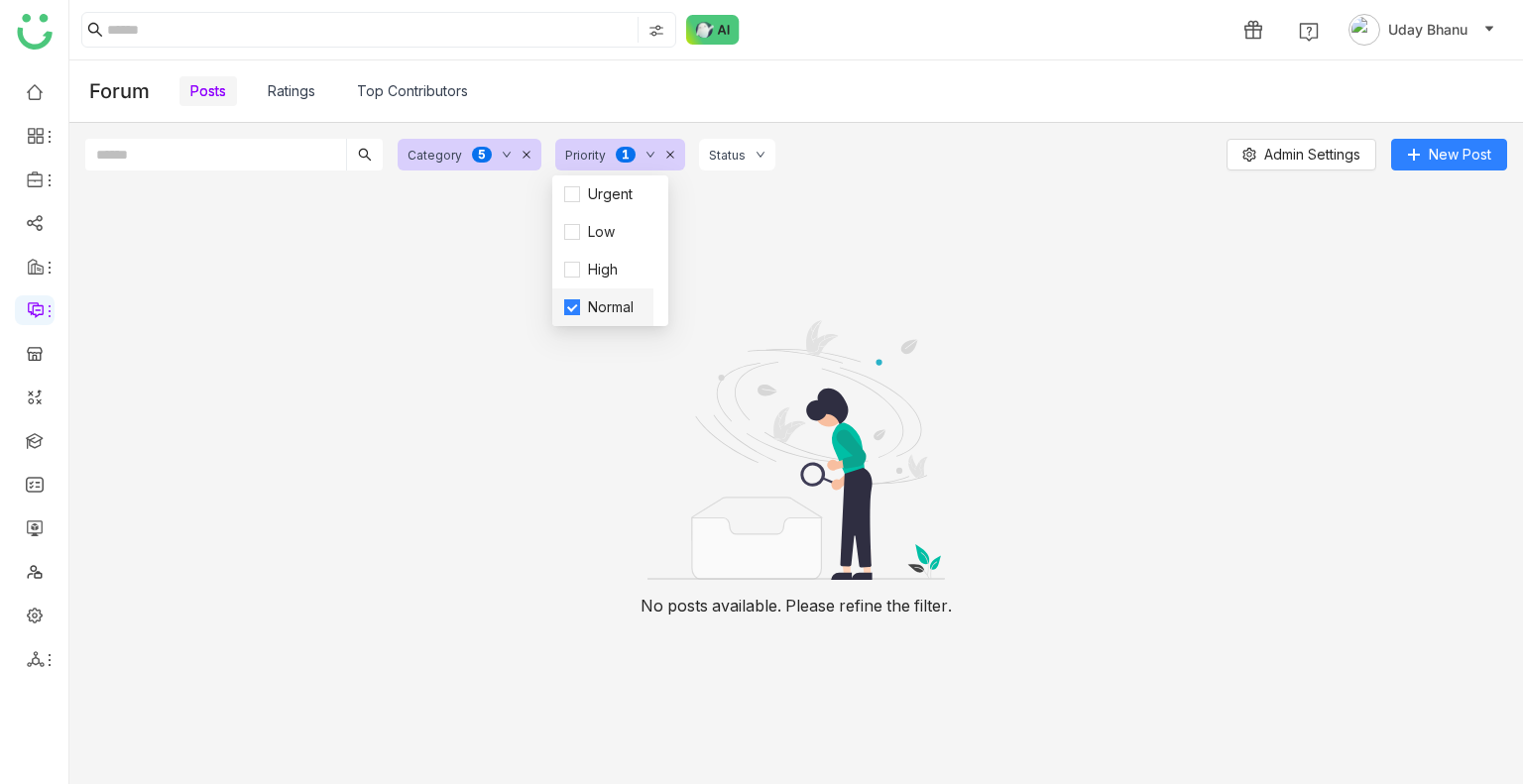 click on "Normal" at bounding box center (611, 307) 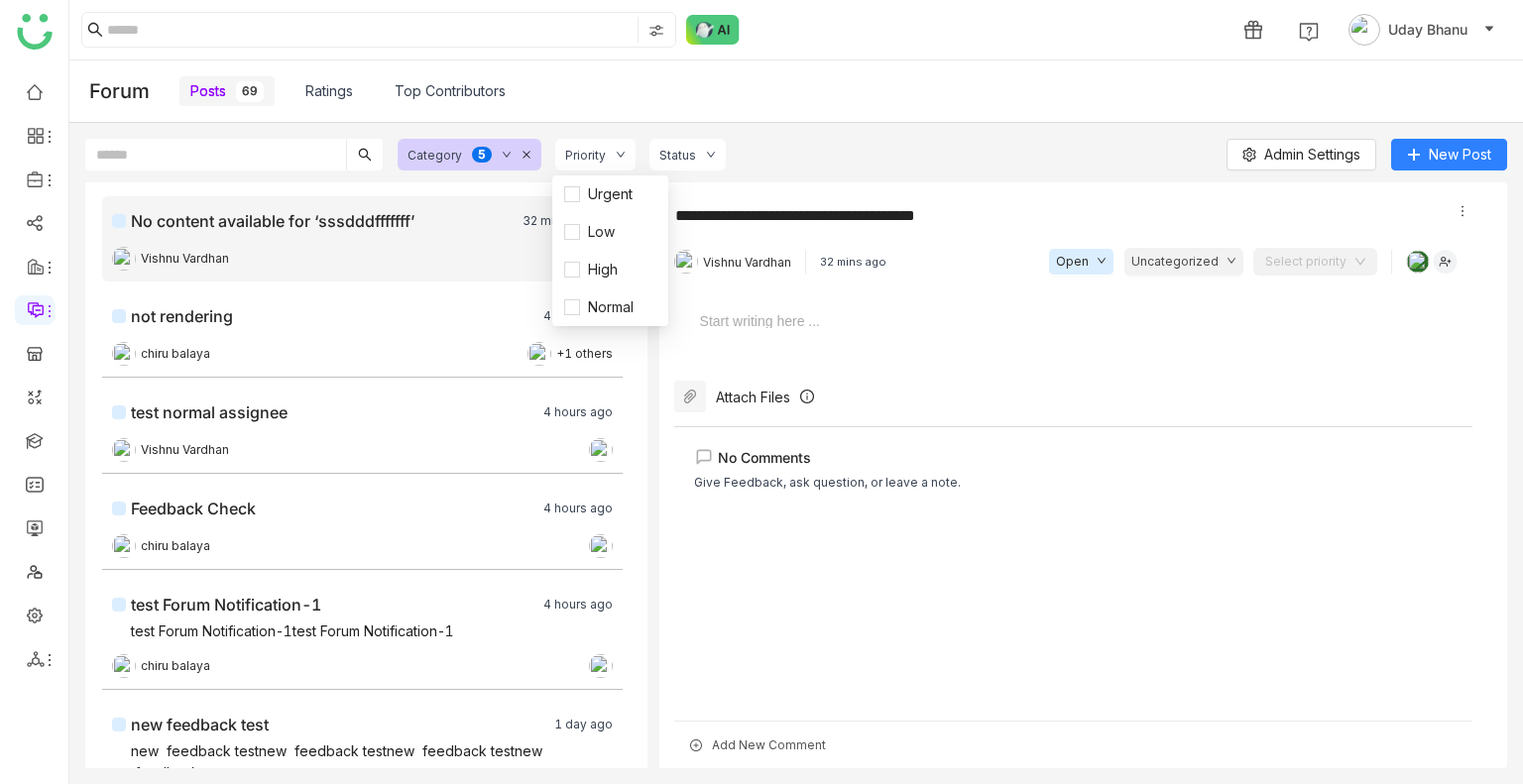 click on "1 Uday Bhanu" 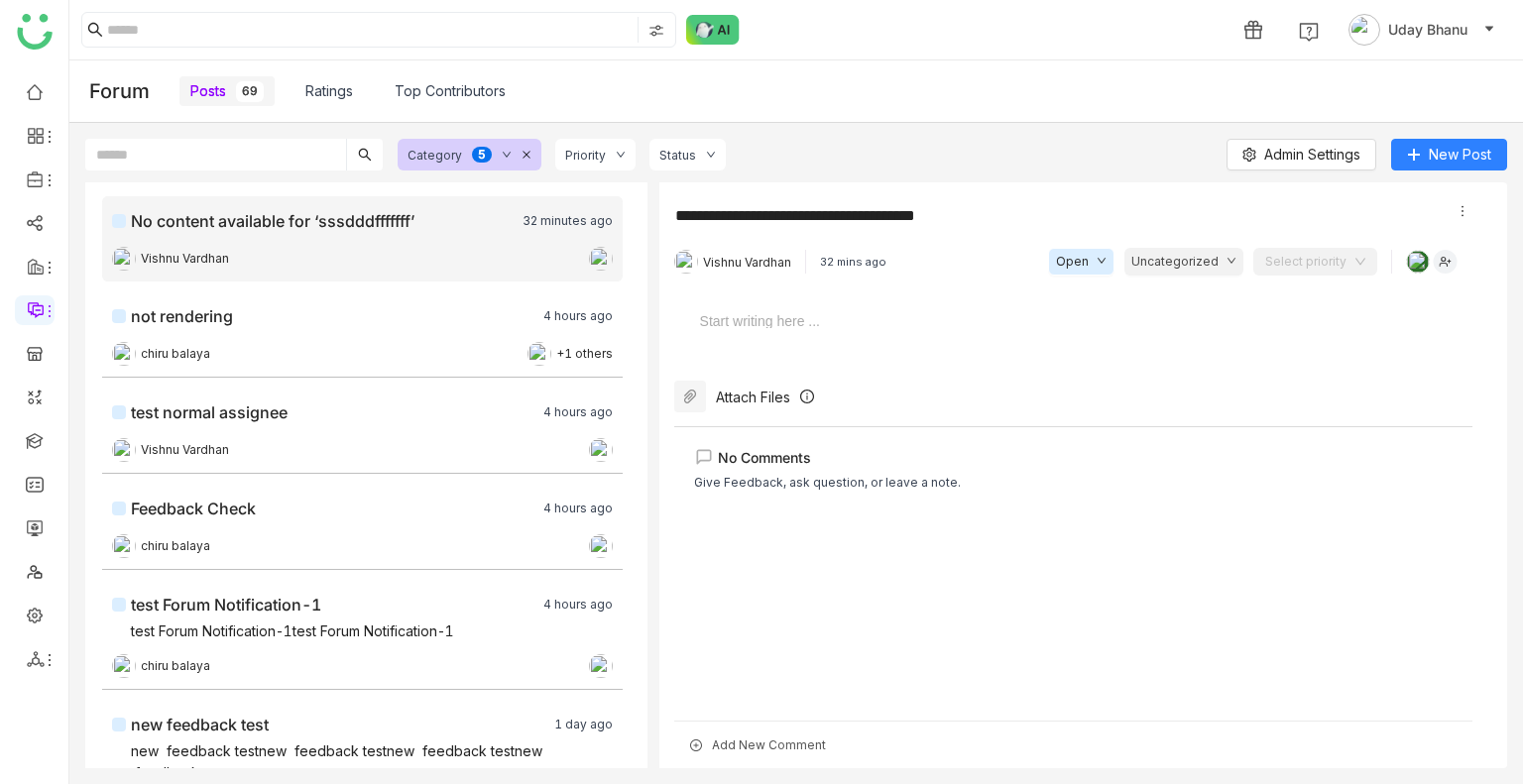 click 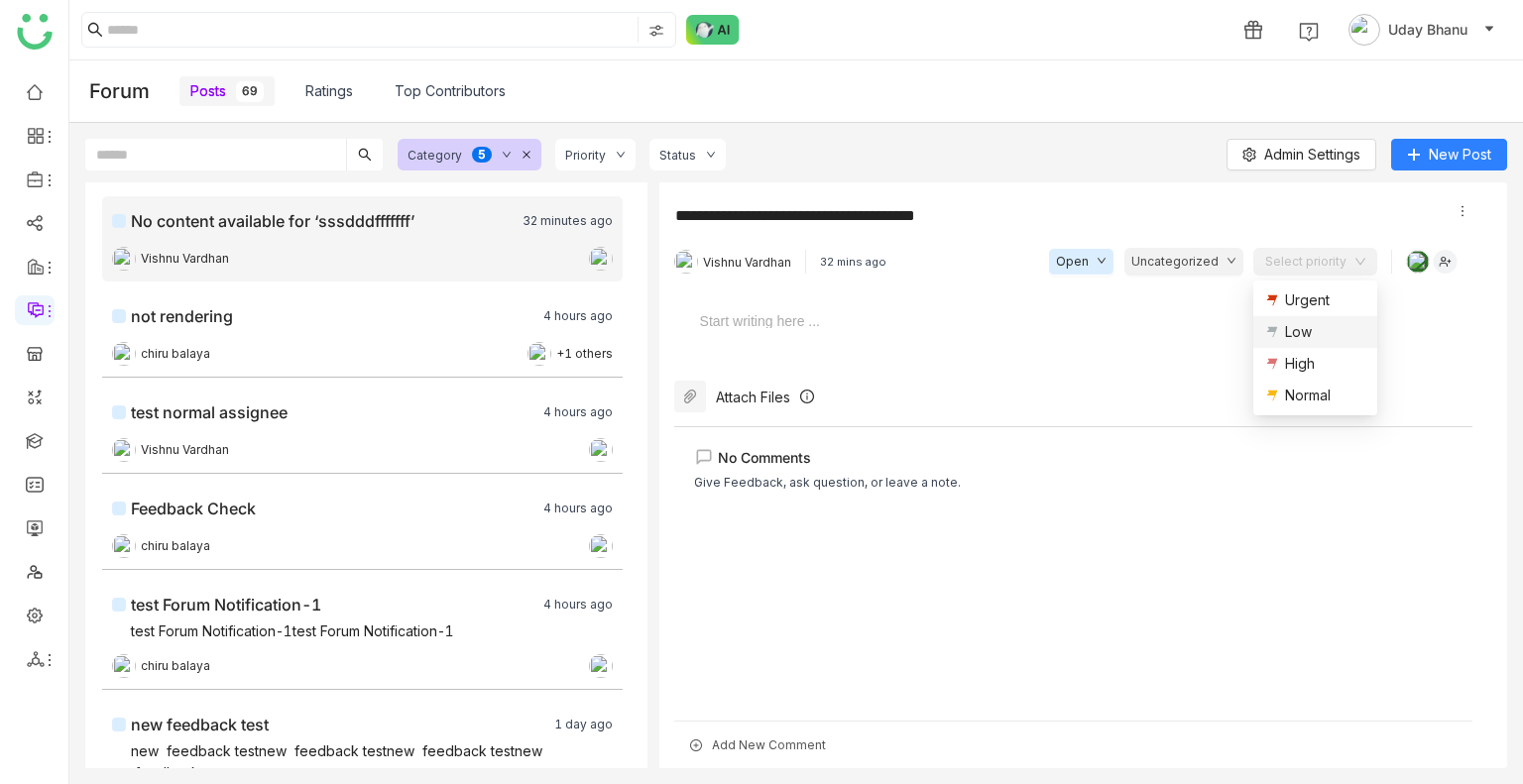 click on "Low" at bounding box center [1315, 332] 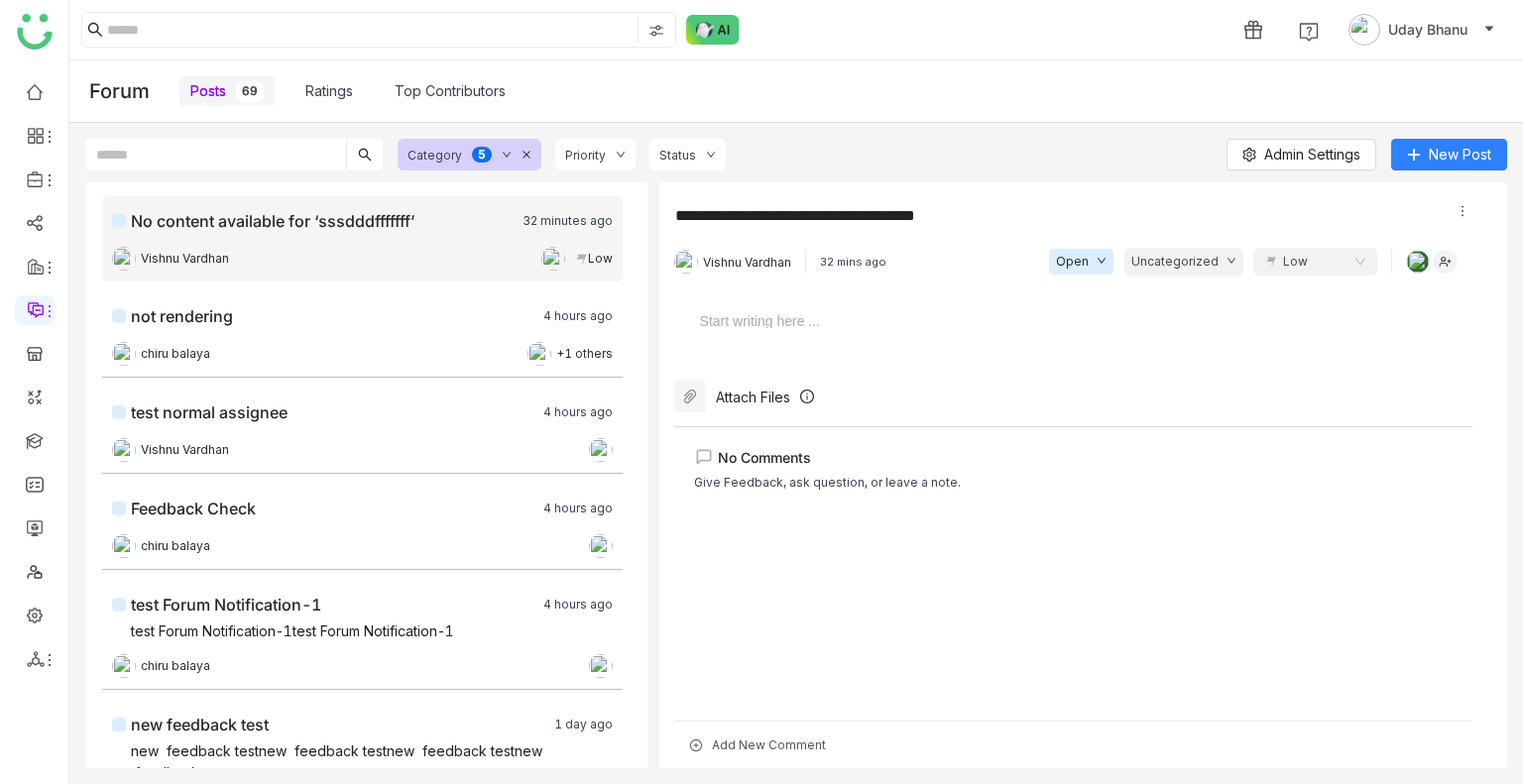 click on "Priority" 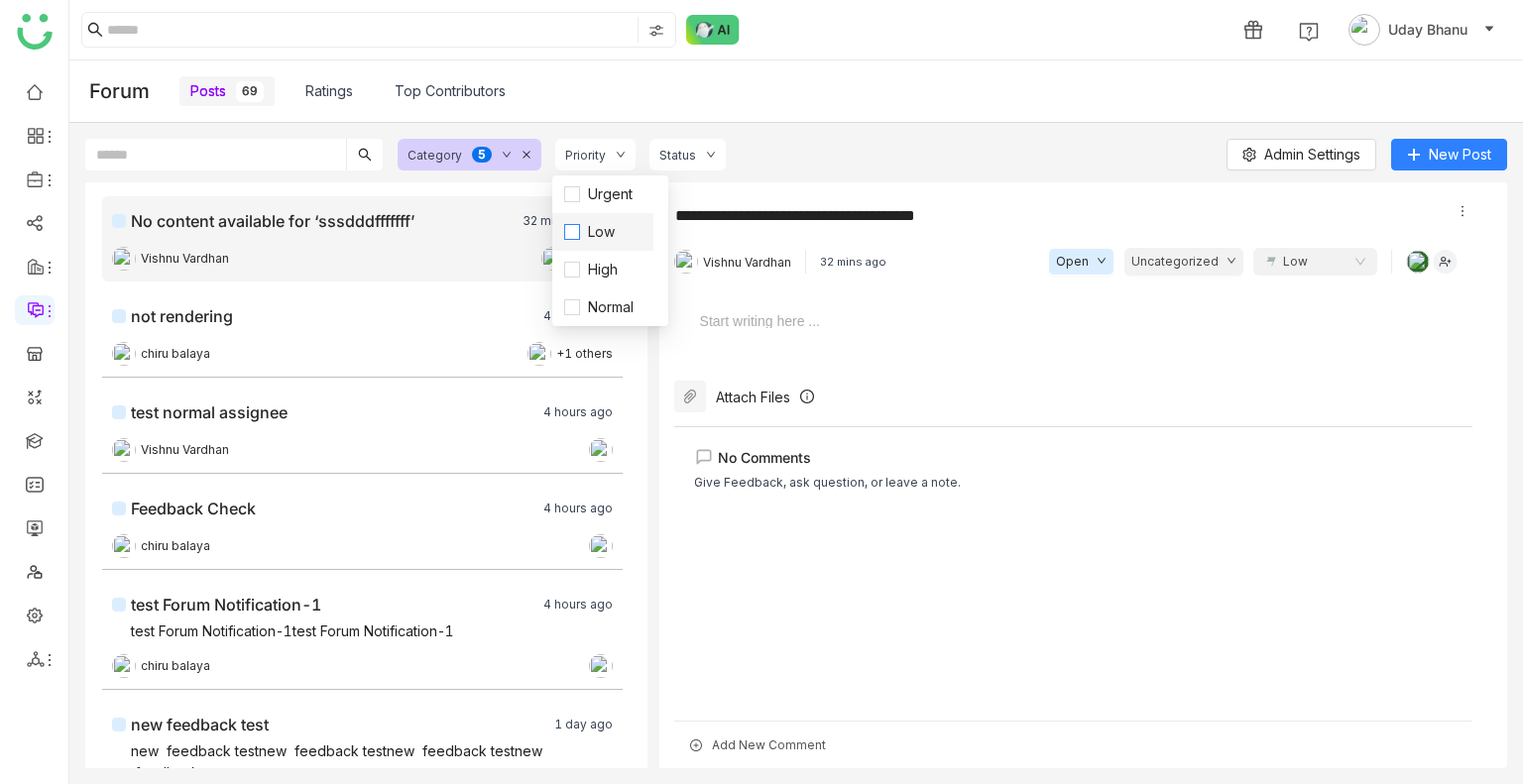 click on "Low" at bounding box center [601, 232] 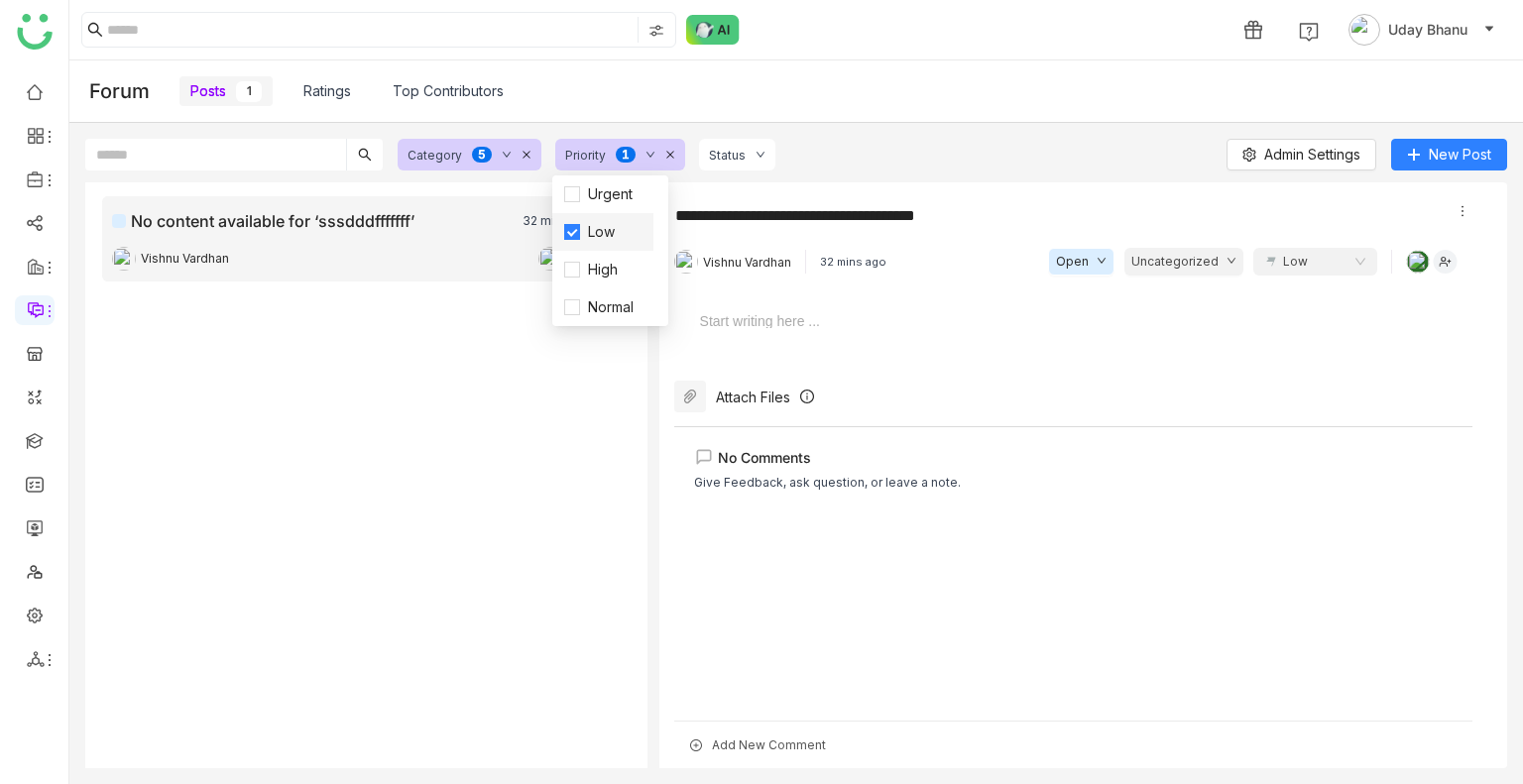 click on "Low" at bounding box center (601, 232) 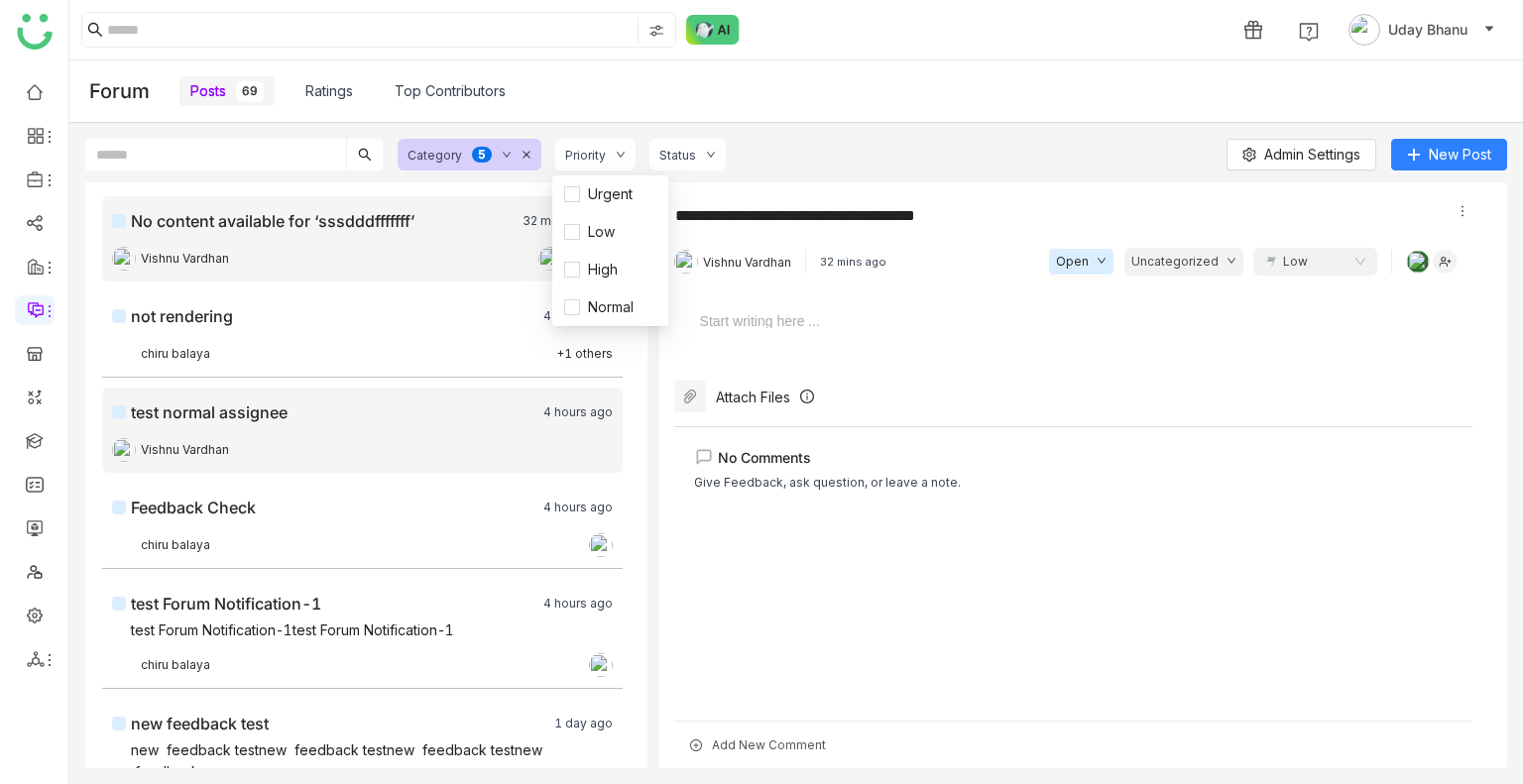 click on "Vishnu Vardhan" 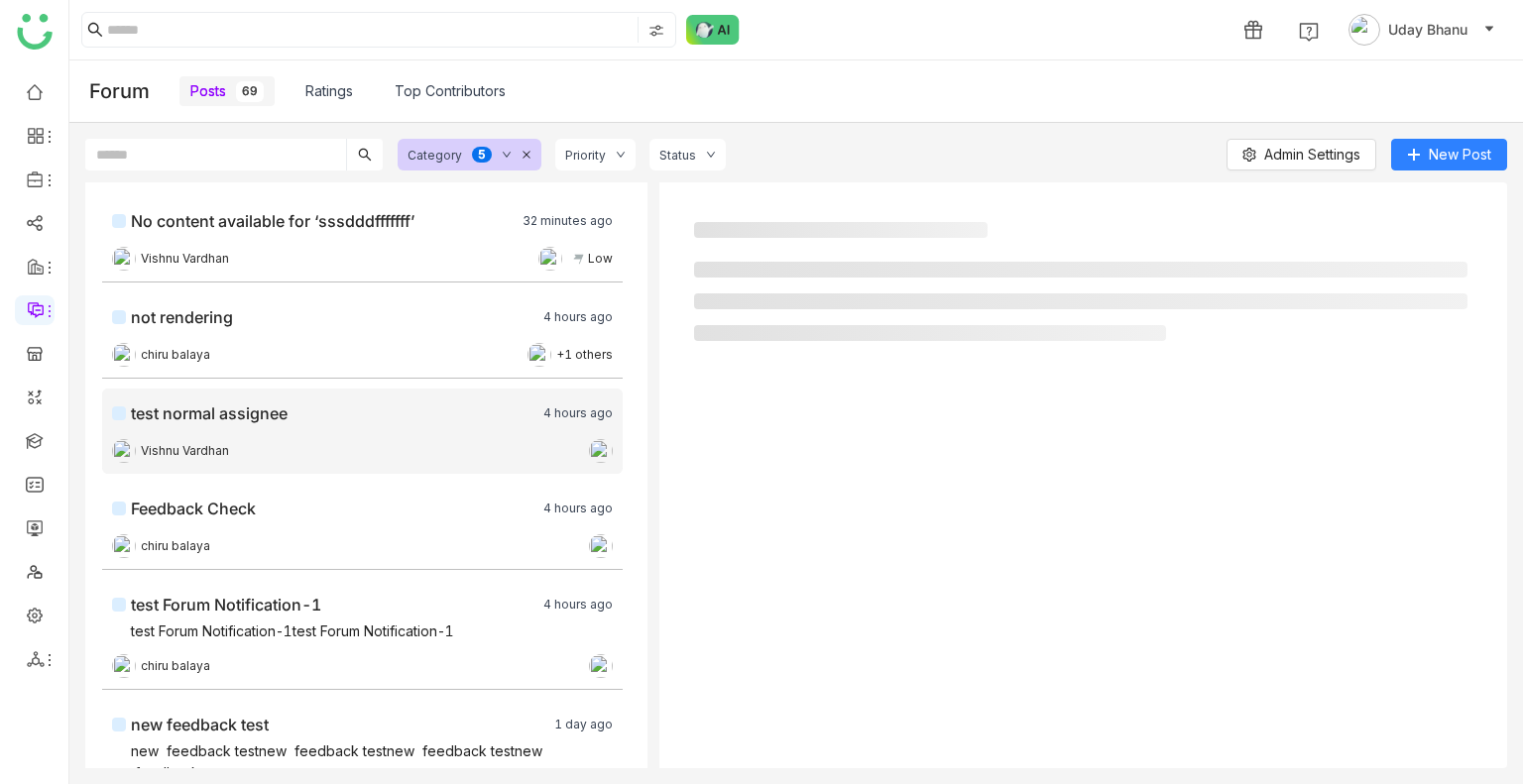 click on "Vishnu Vardhan" 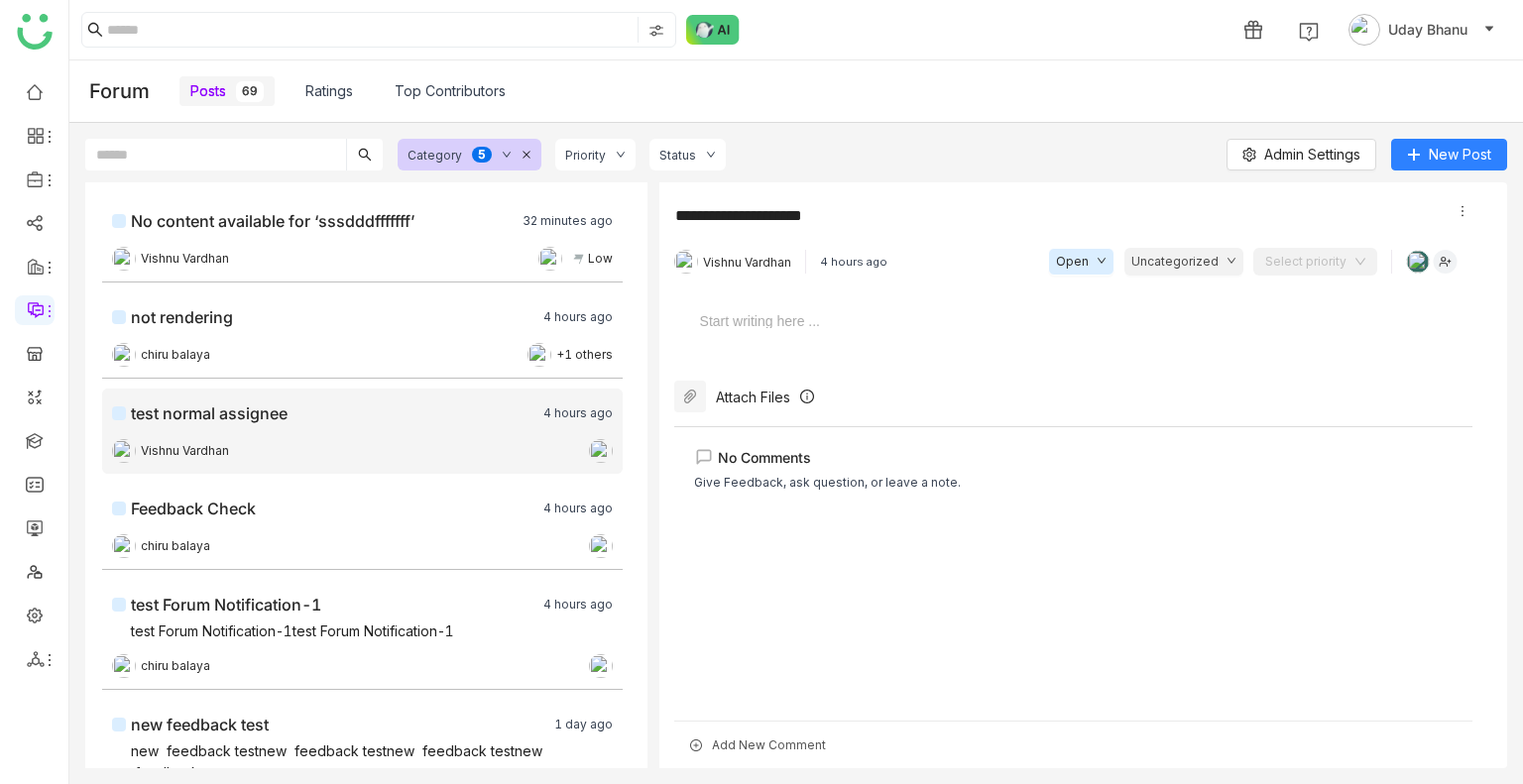 click on "Priority" 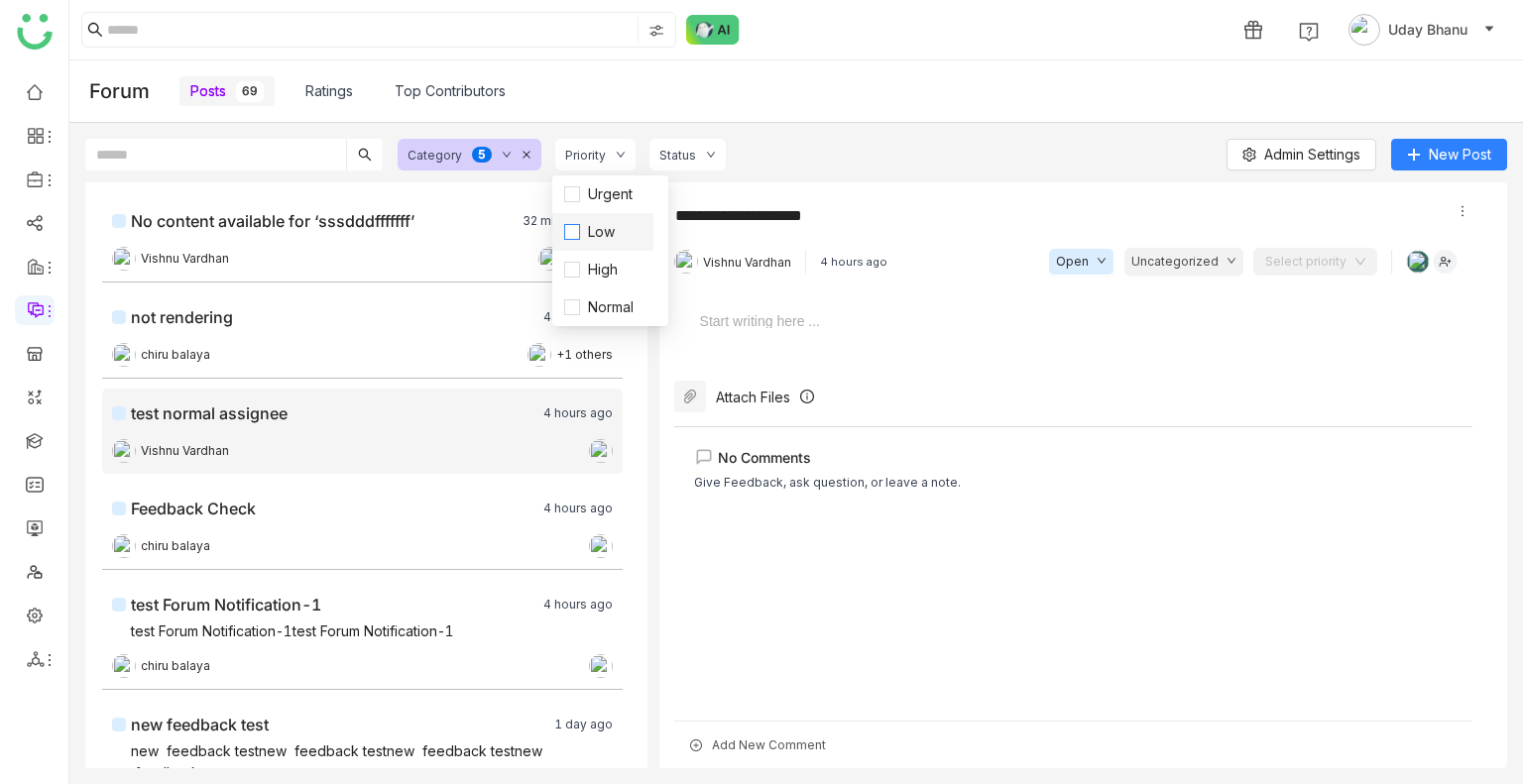 click on "Low" at bounding box center (601, 232) 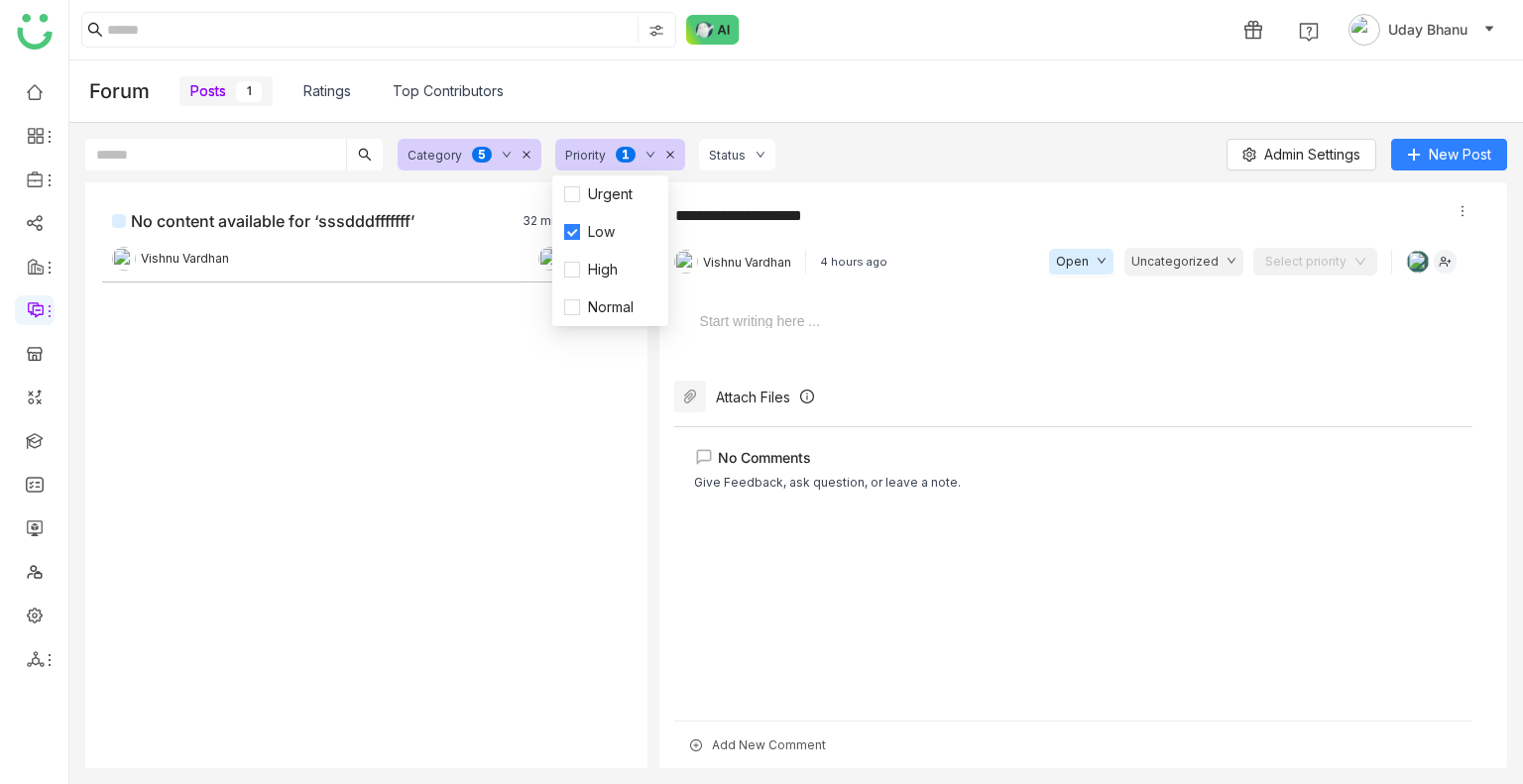 click on "No content available for ‘sssdddfffffff’  32 minutes ago   Vishnu Vardhan
Low" 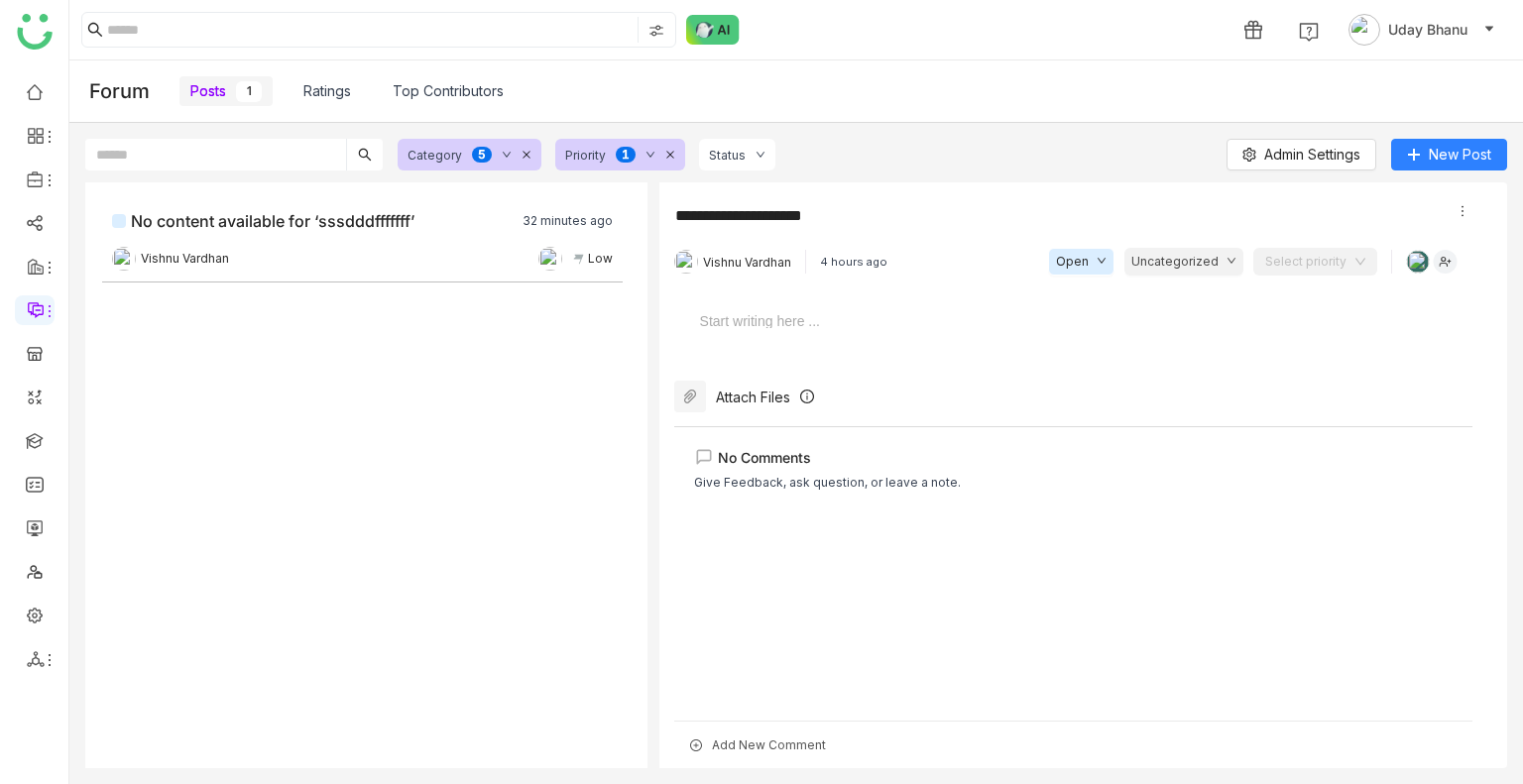 click on "Priority  0   1   2   3   4   5   6   7   8   9" 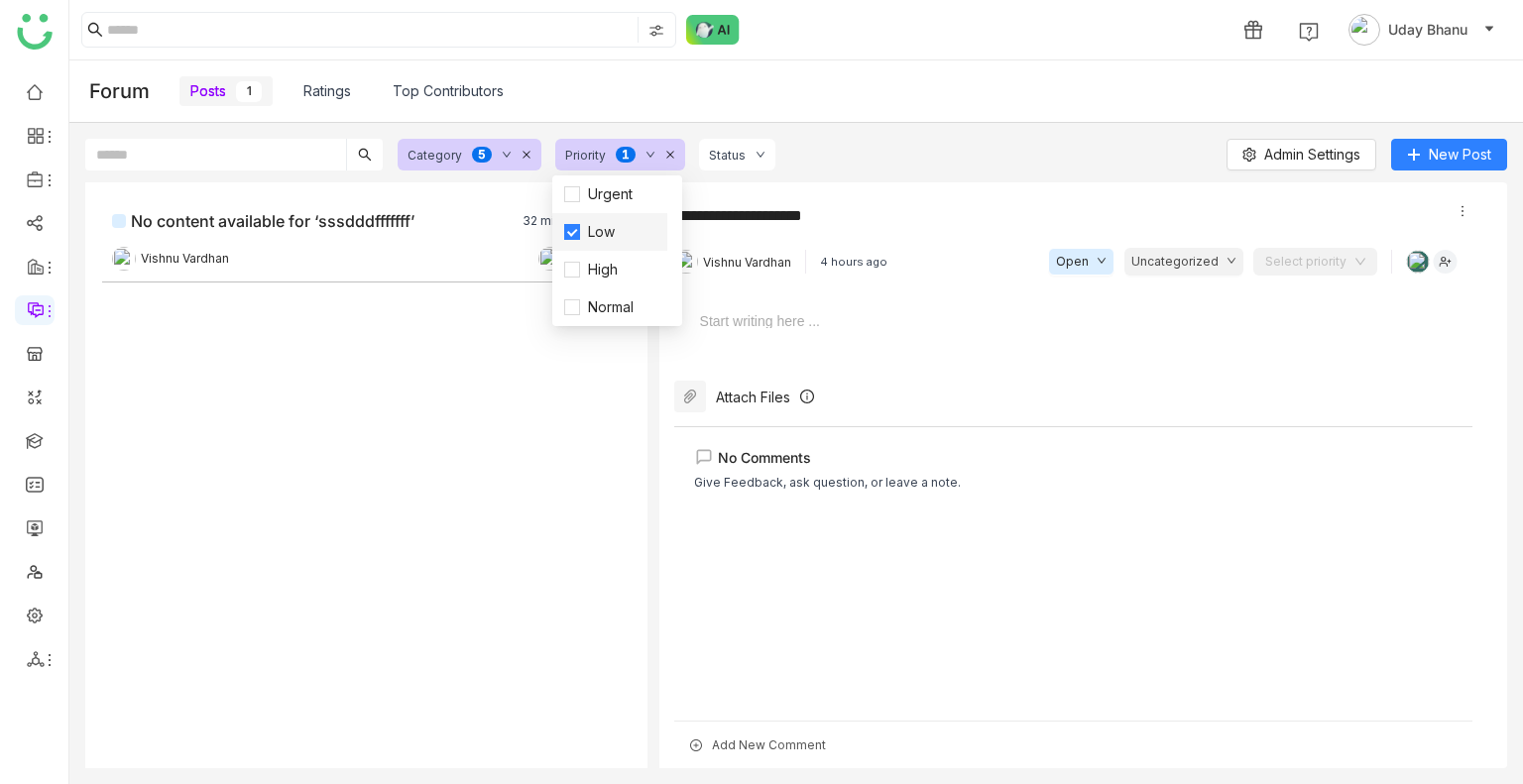 click on "Low" at bounding box center [601, 232] 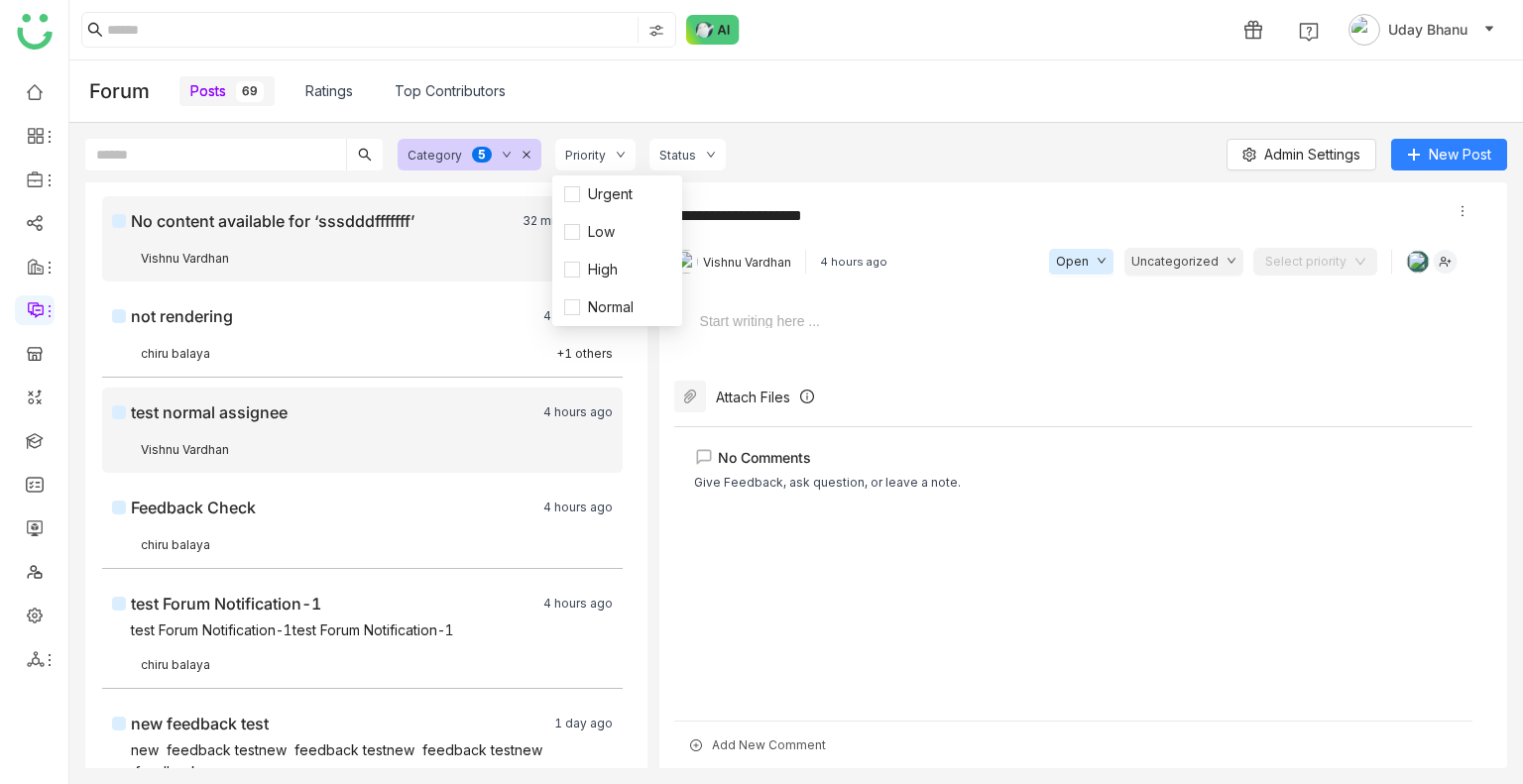 click on "Vishnu Vardhan
Low" 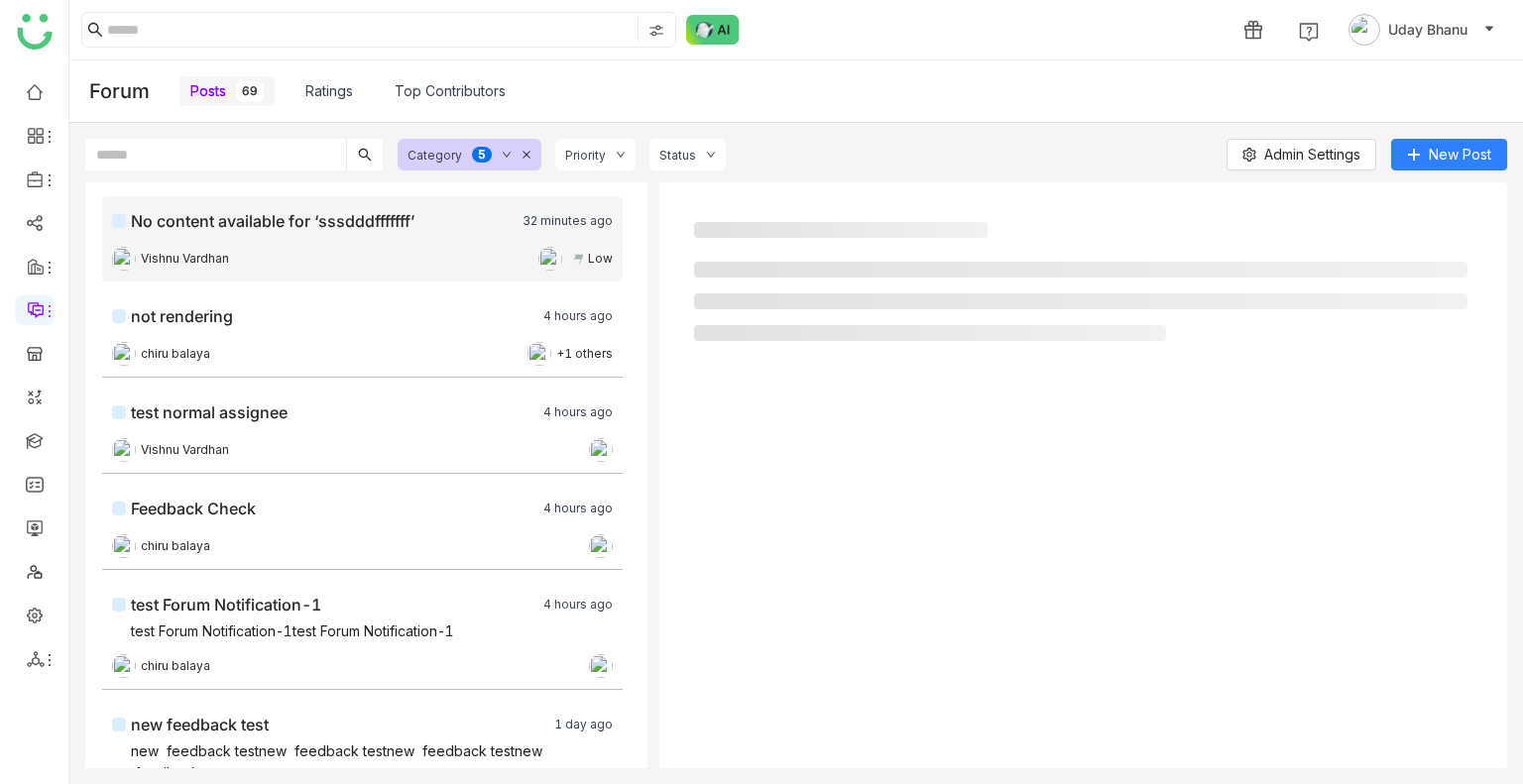 click on "Vishnu Vardhan
Low" 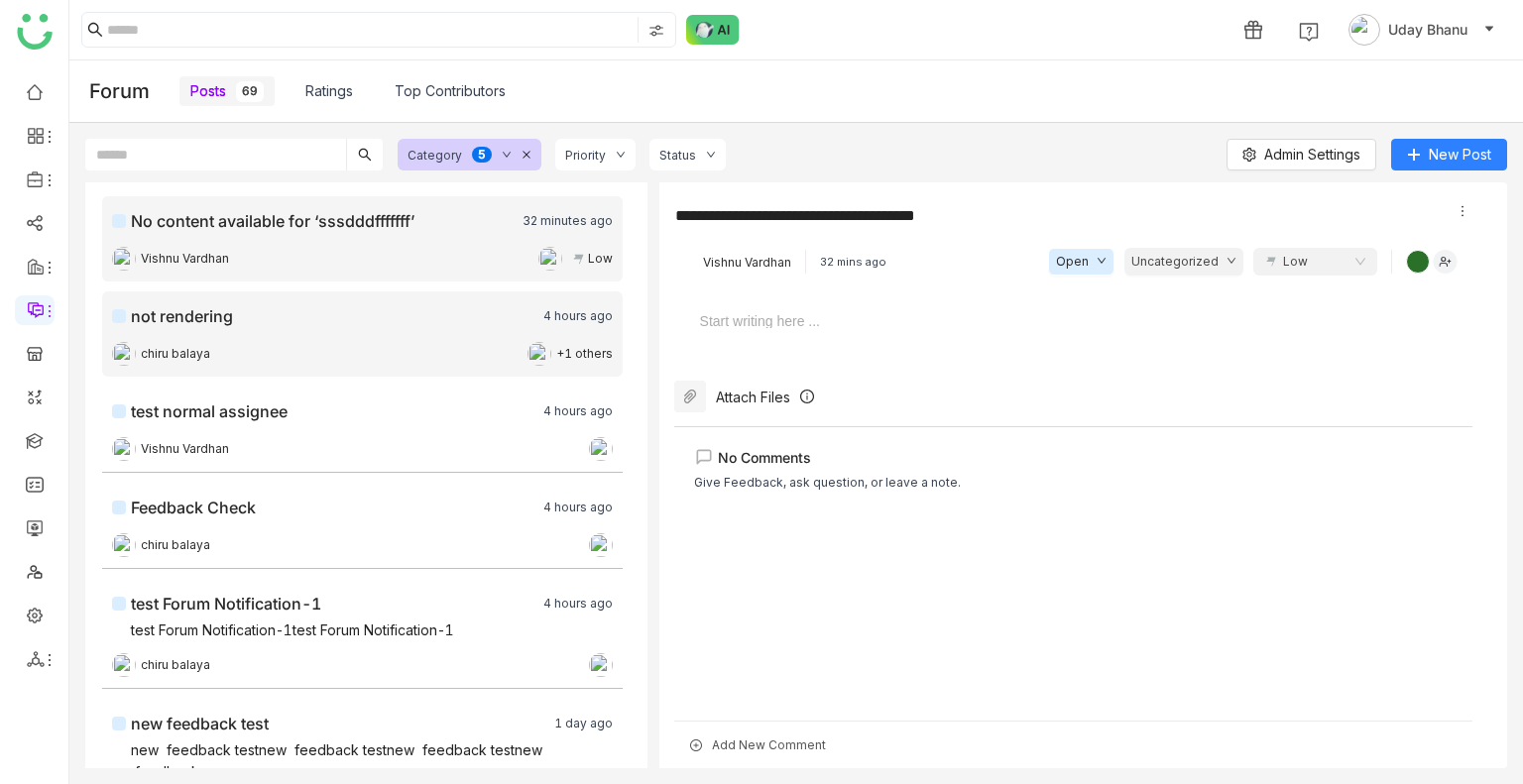 click on "chiru balaya   +1 others" 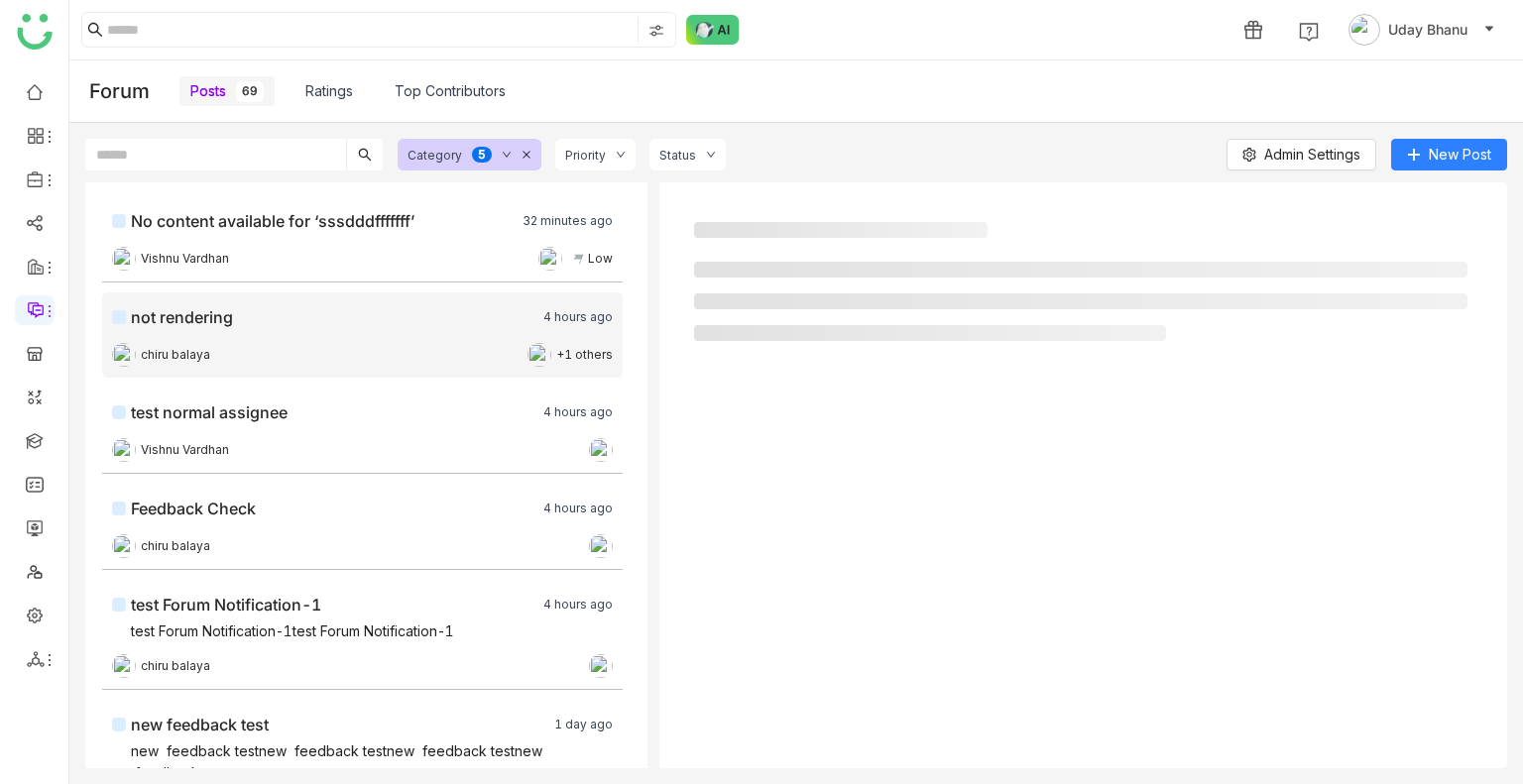 click on "chiru balaya   +1 others" 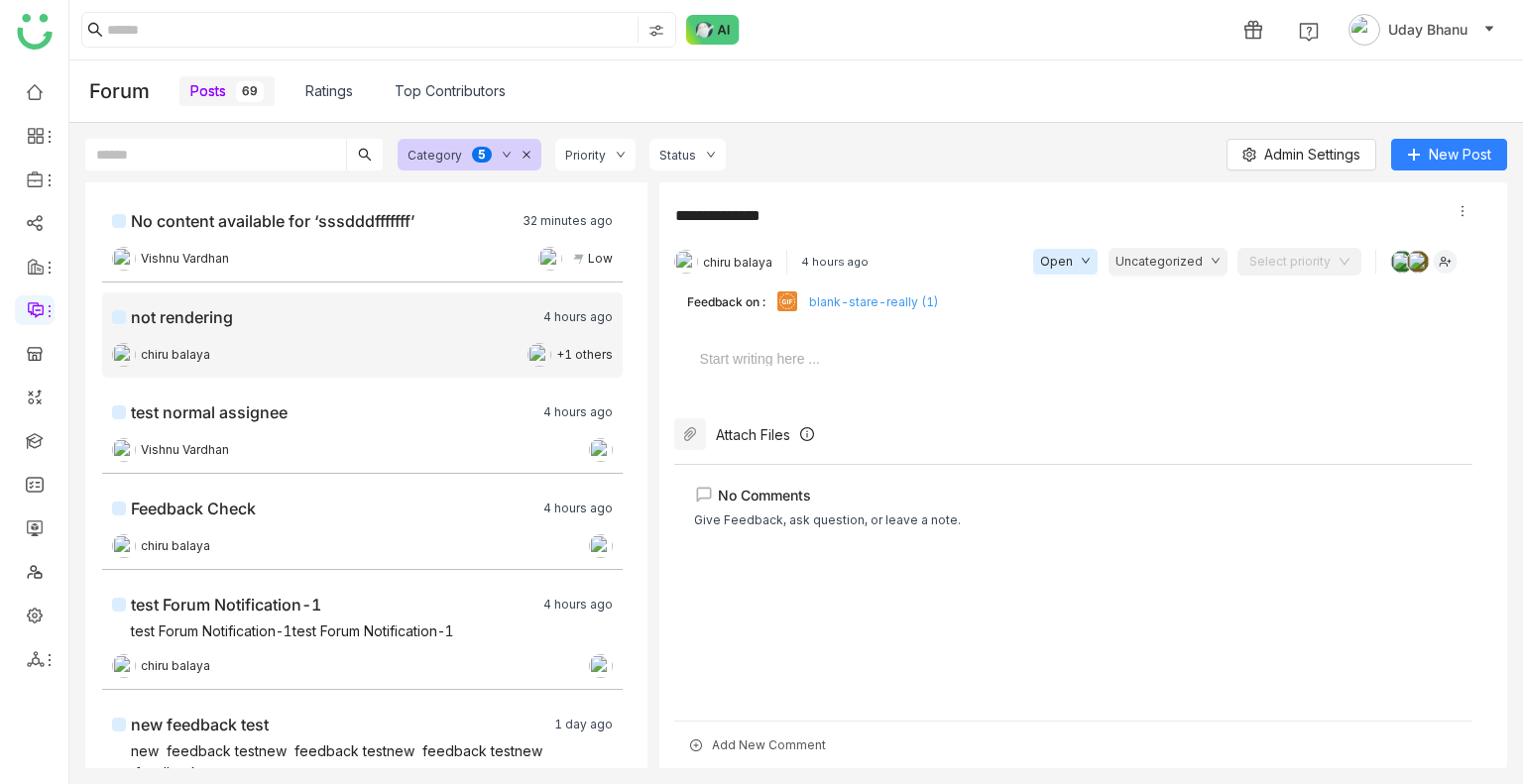click 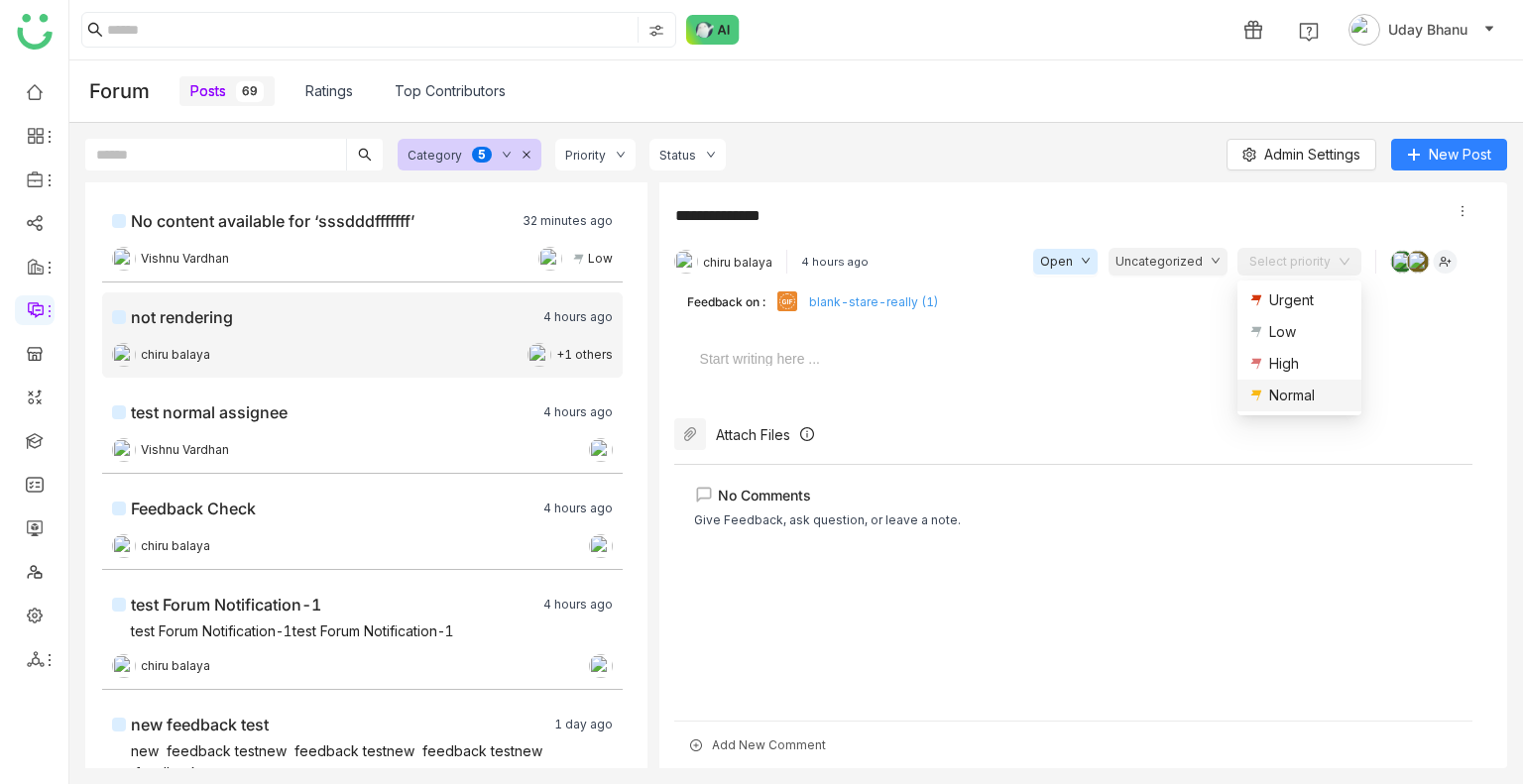 click on "Normal" at bounding box center [1292, 395] 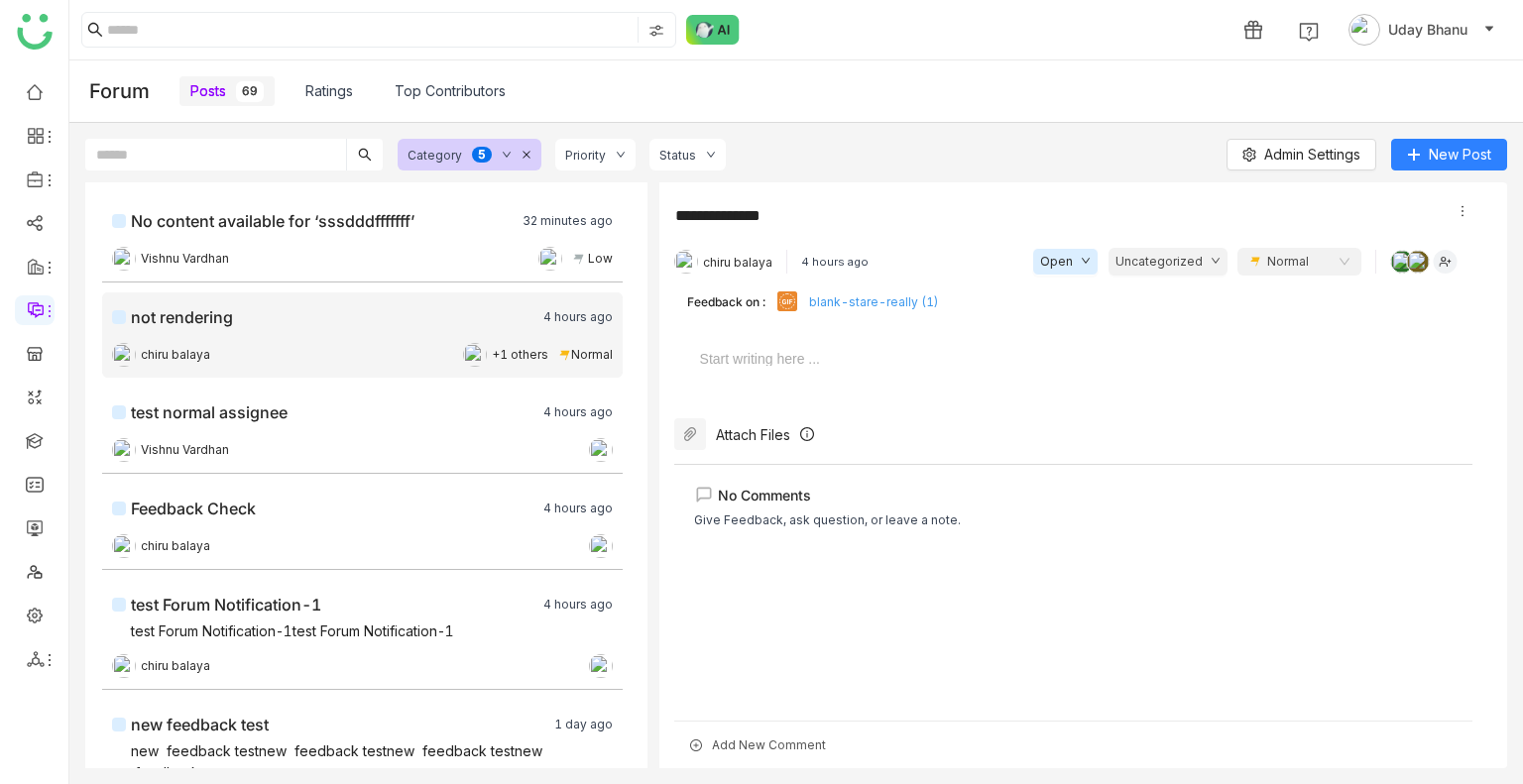 click on "Priority" 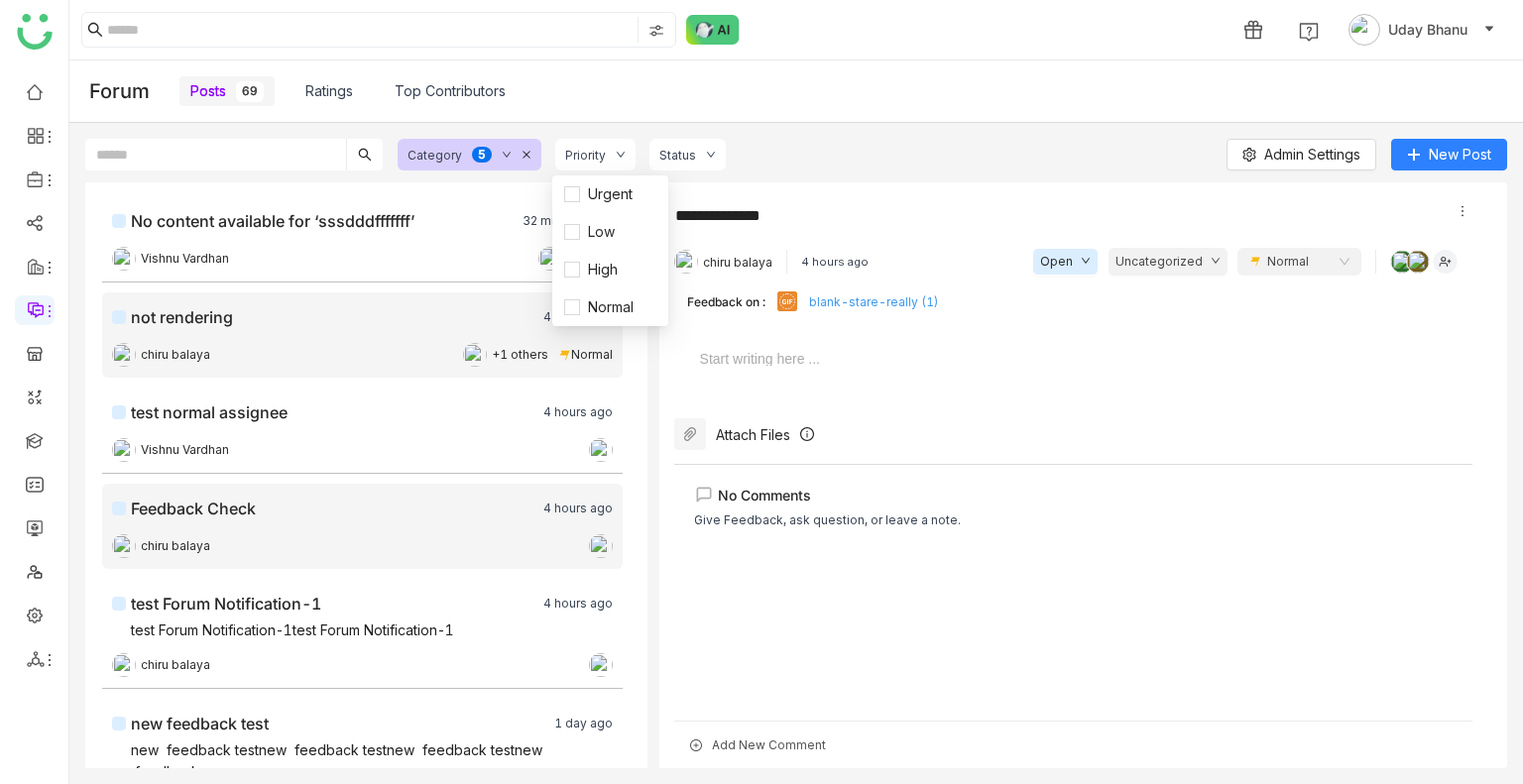 click on "chiru balaya" 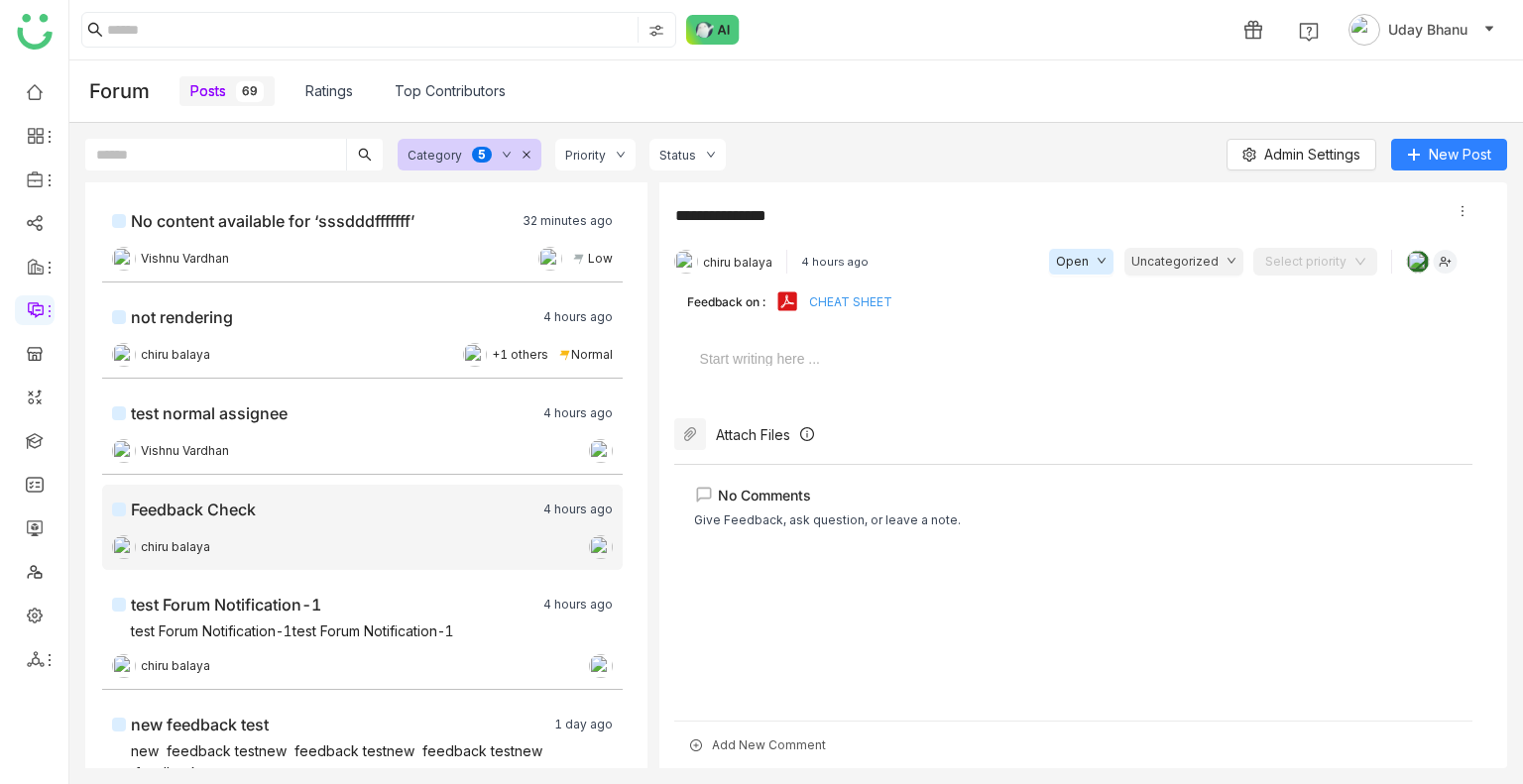 click on "Priority" 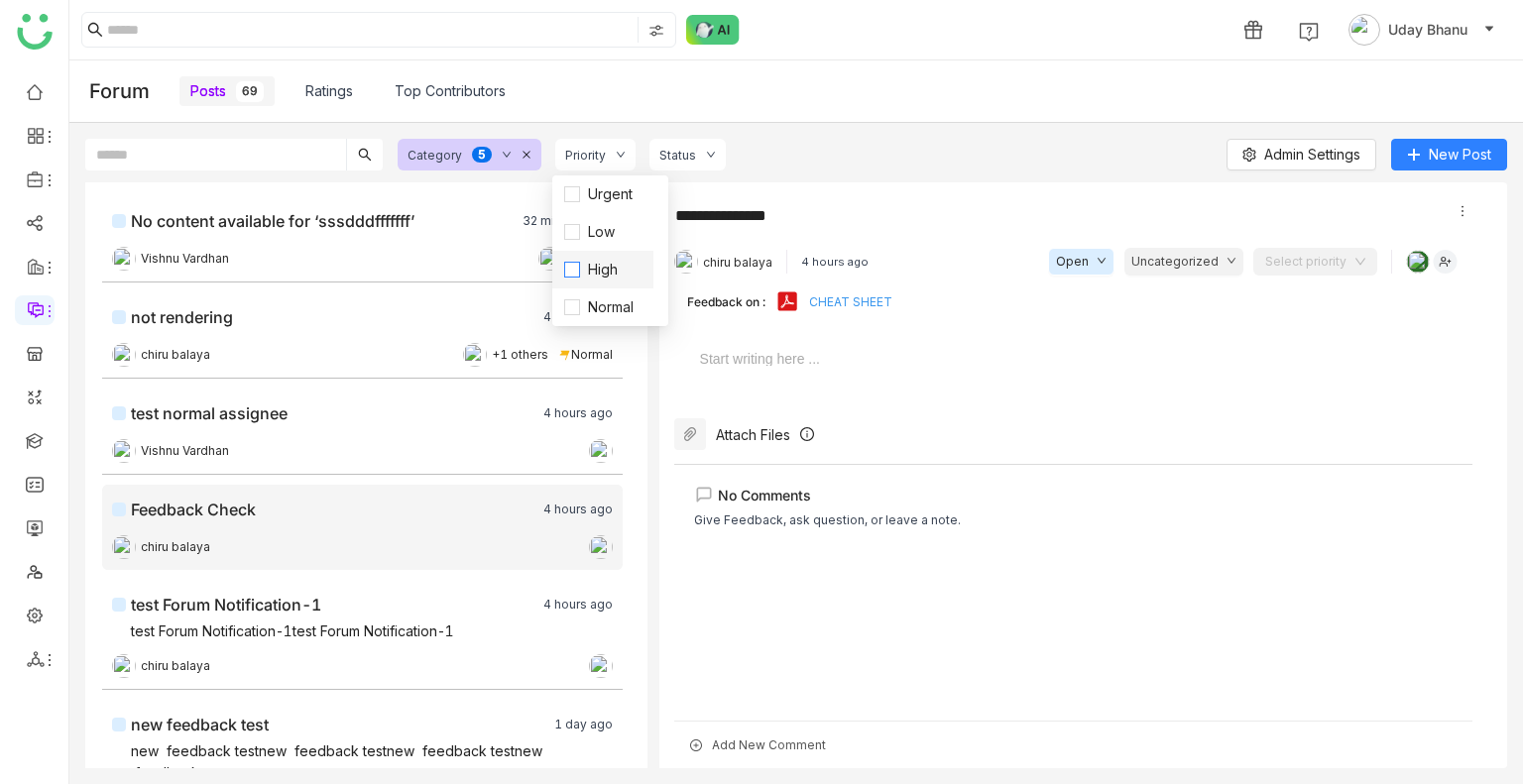 click on "High" at bounding box center [603, 270] 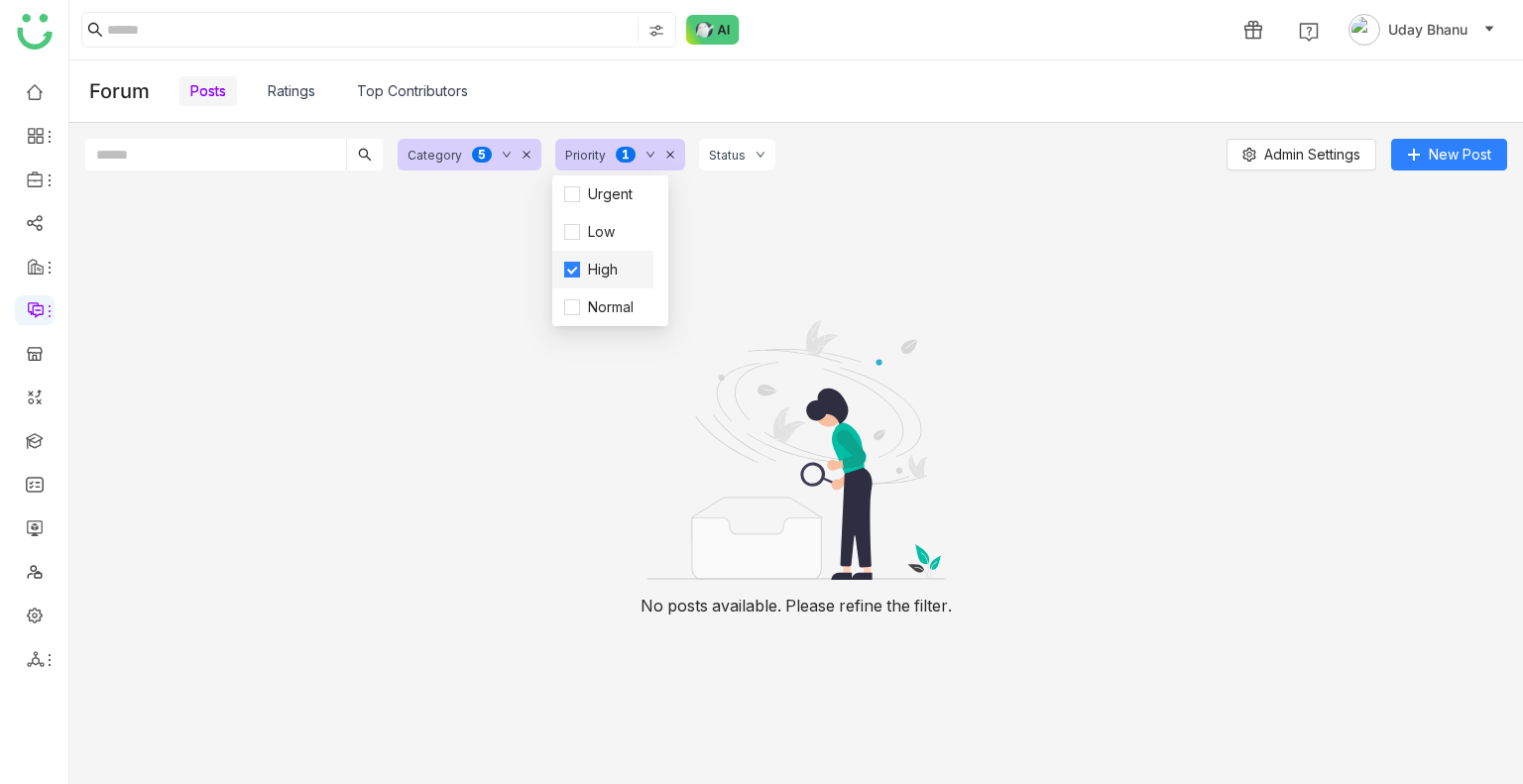 click on "High" at bounding box center [603, 270] 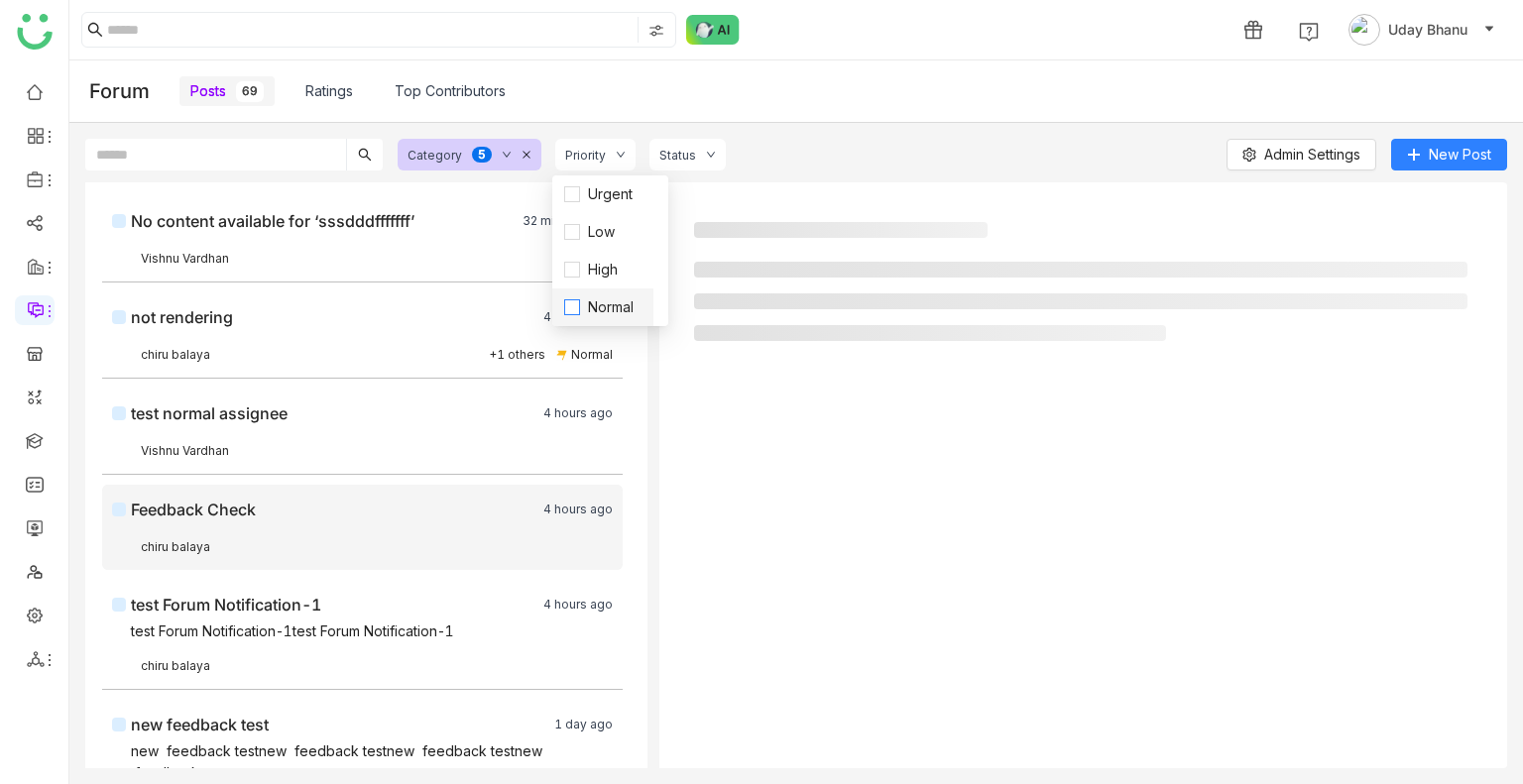 click on "Normal" at bounding box center (611, 307) 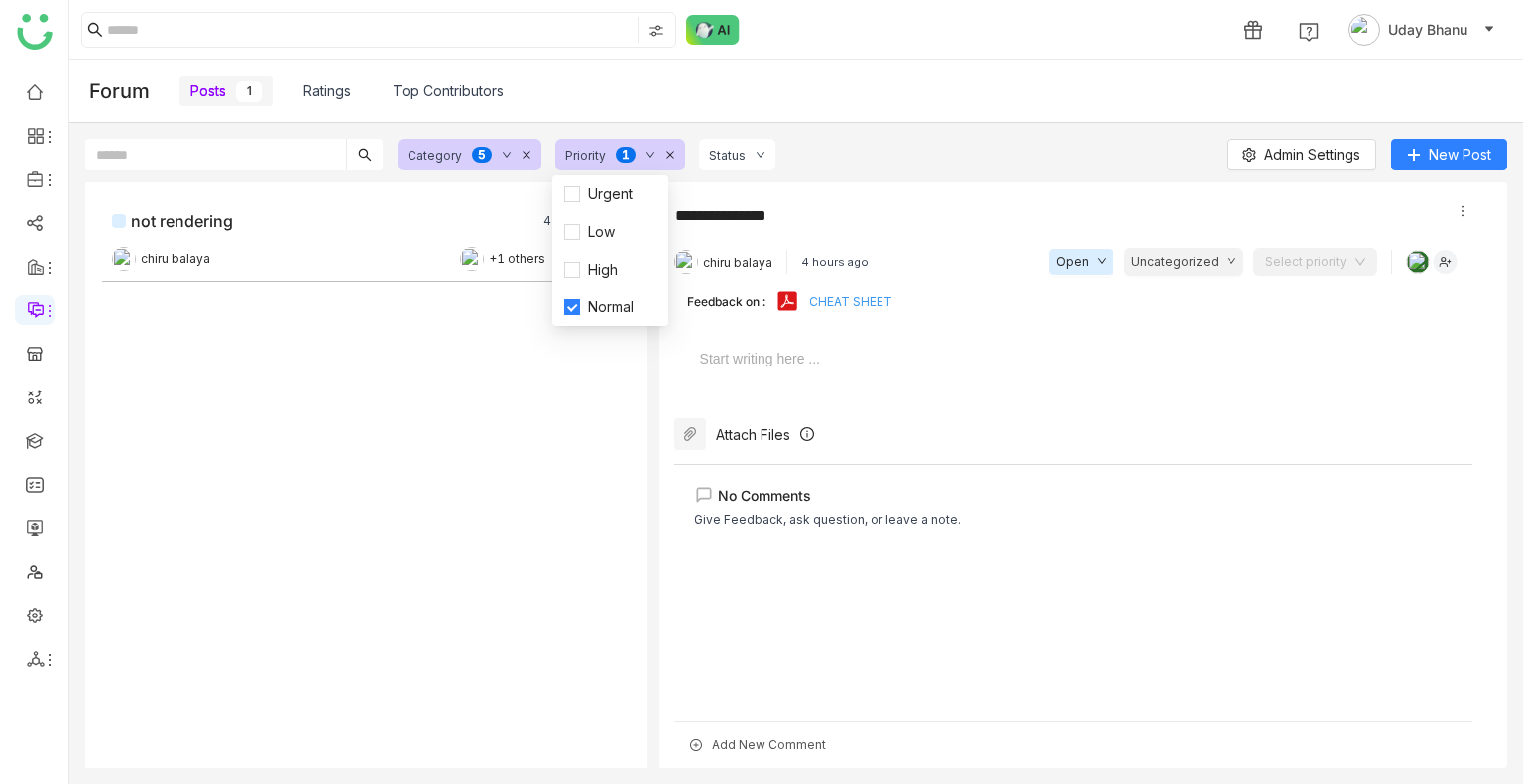 click 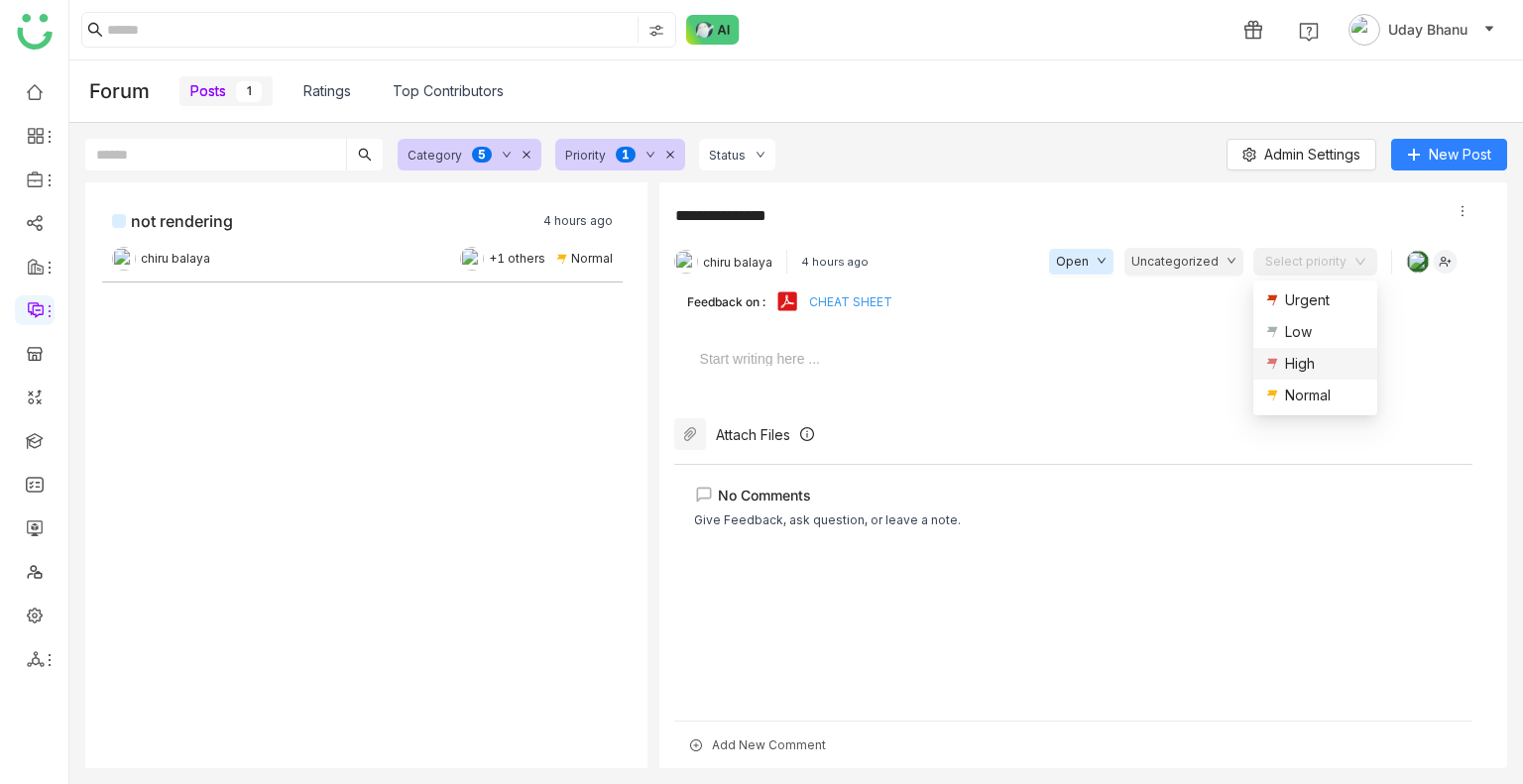 click on "High" at bounding box center [1300, 364] 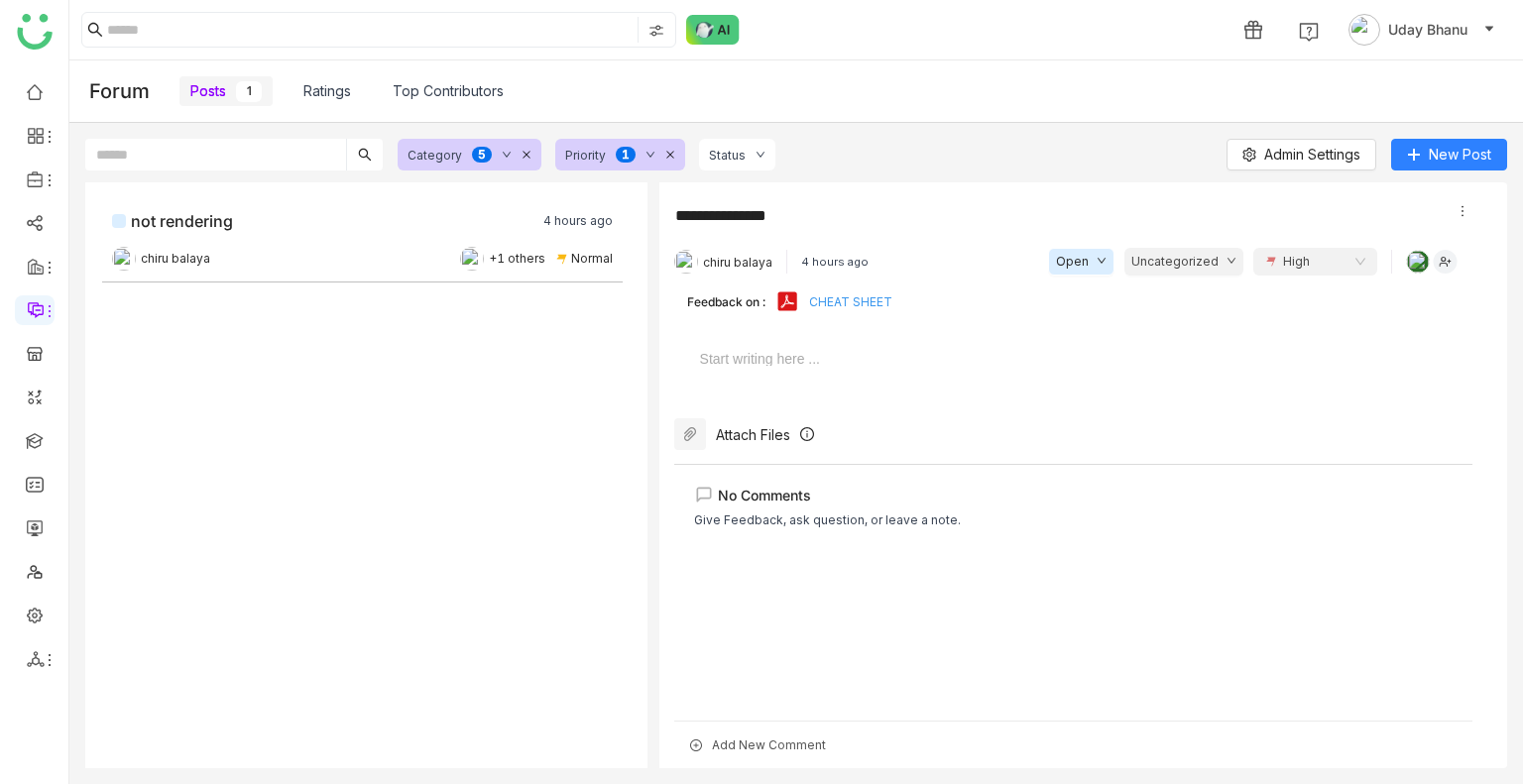 click on "not rendering   4 hours ago   chiru balaya   +1 others
Normal" 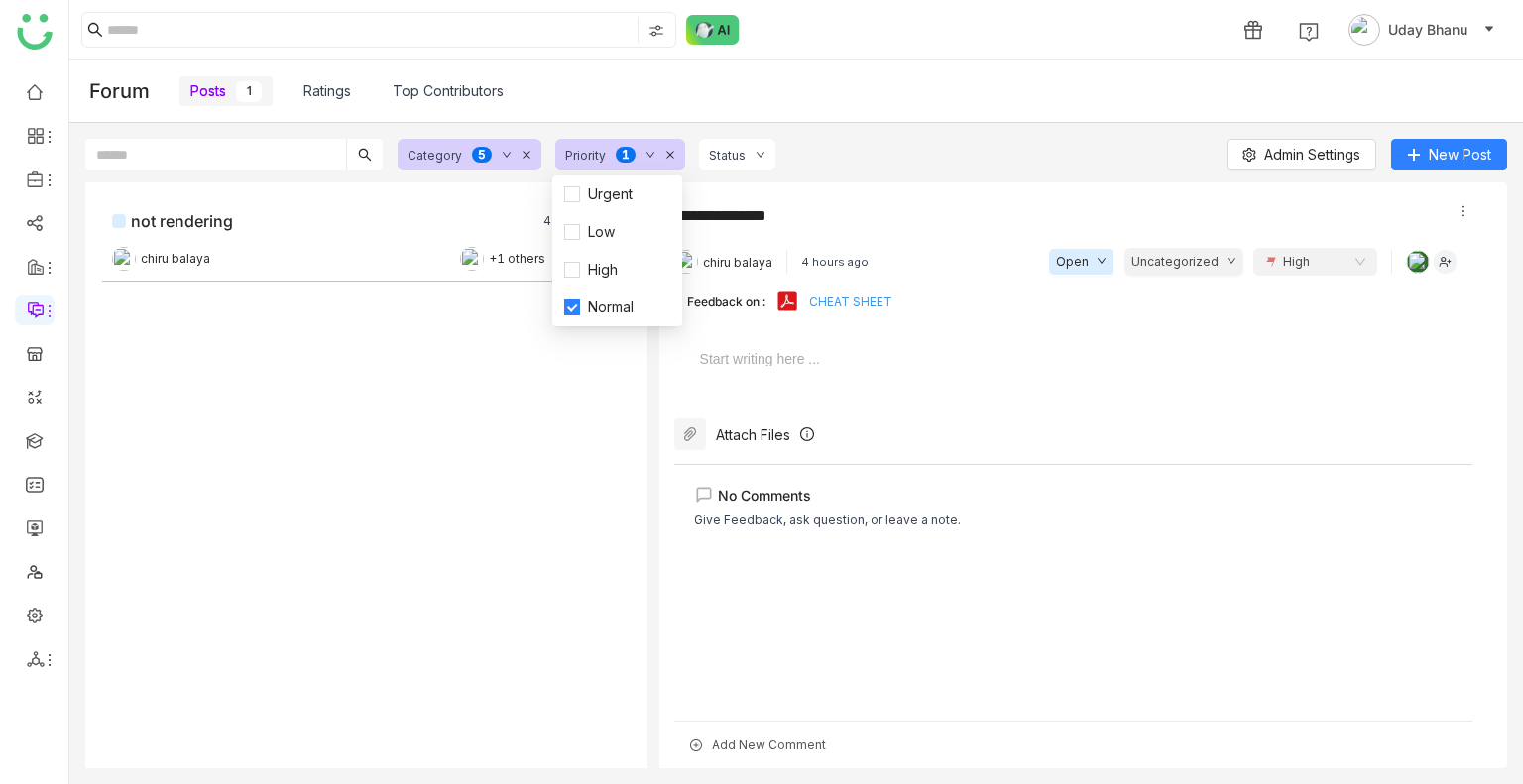 click 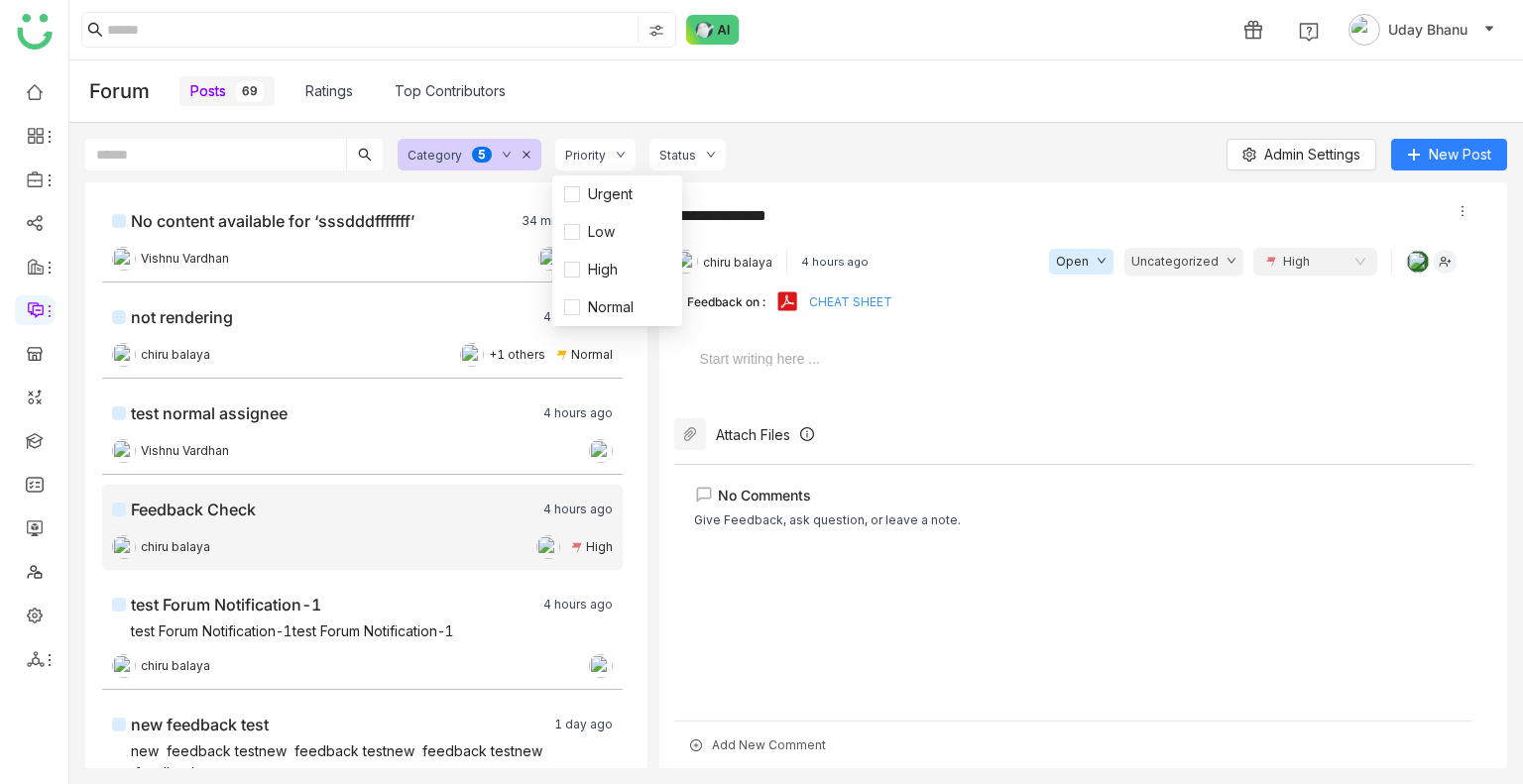 click on "No Comments Give Feedback, ask question, or leave a note." 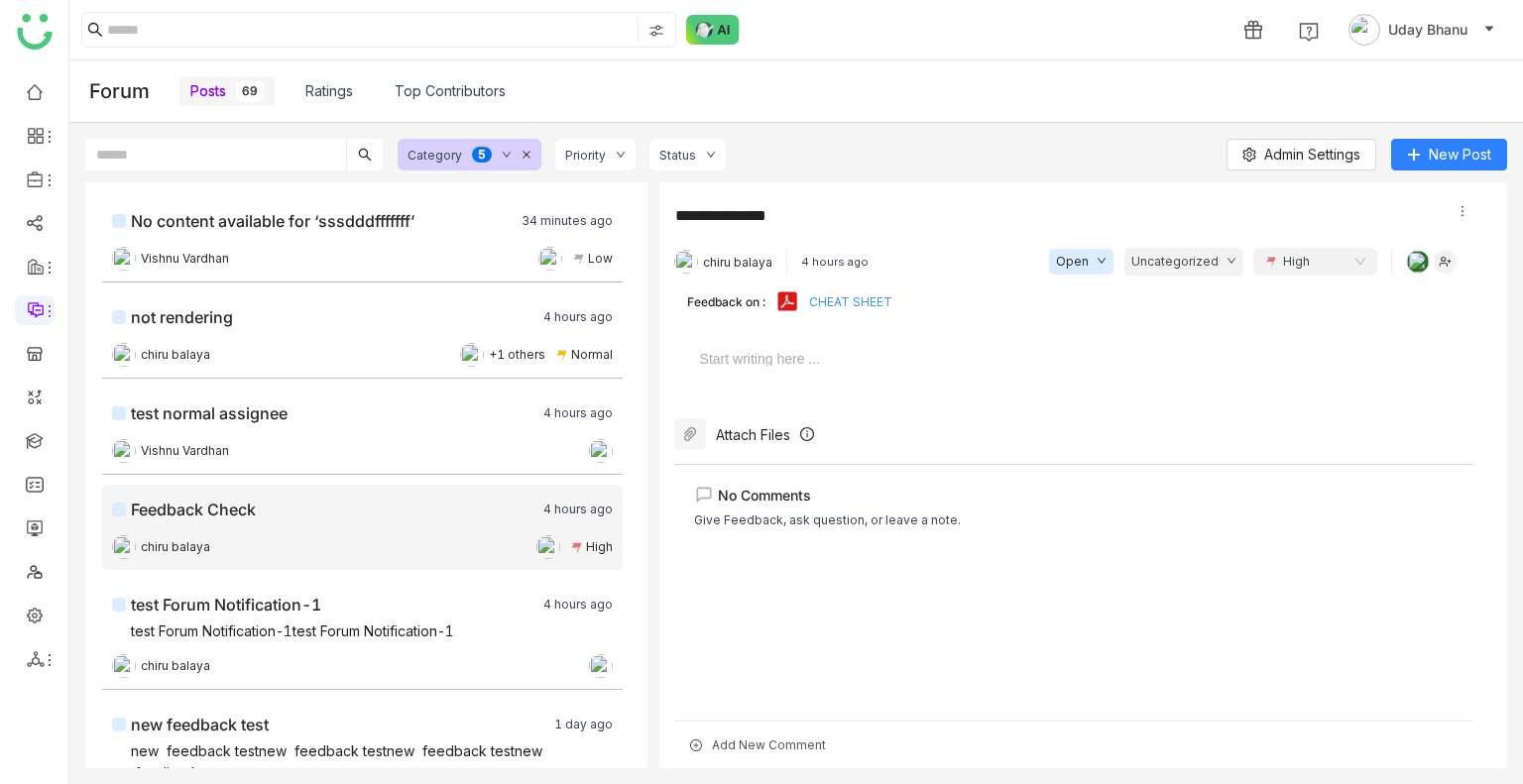 click on "Priority" 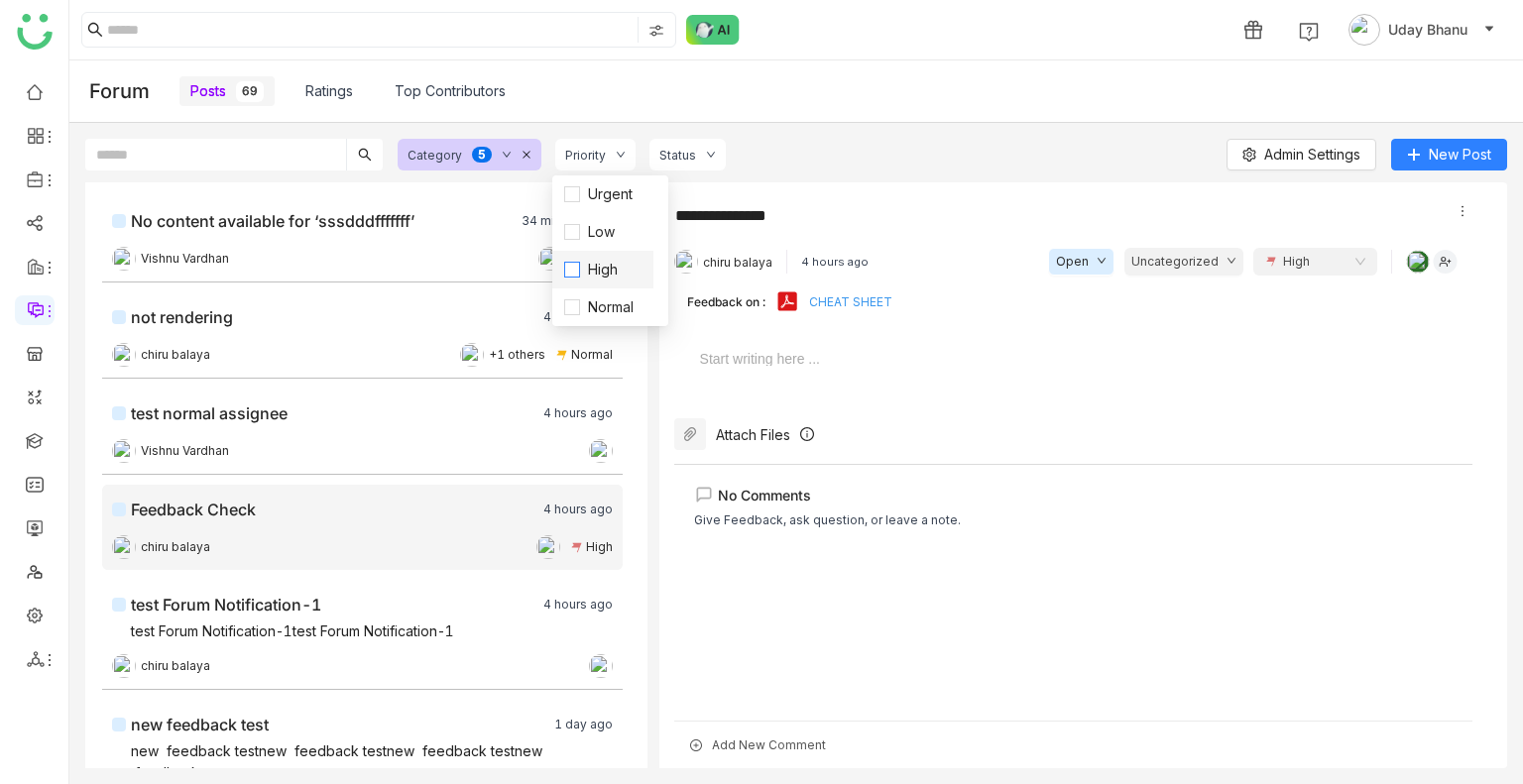 click on "High" at bounding box center (603, 270) 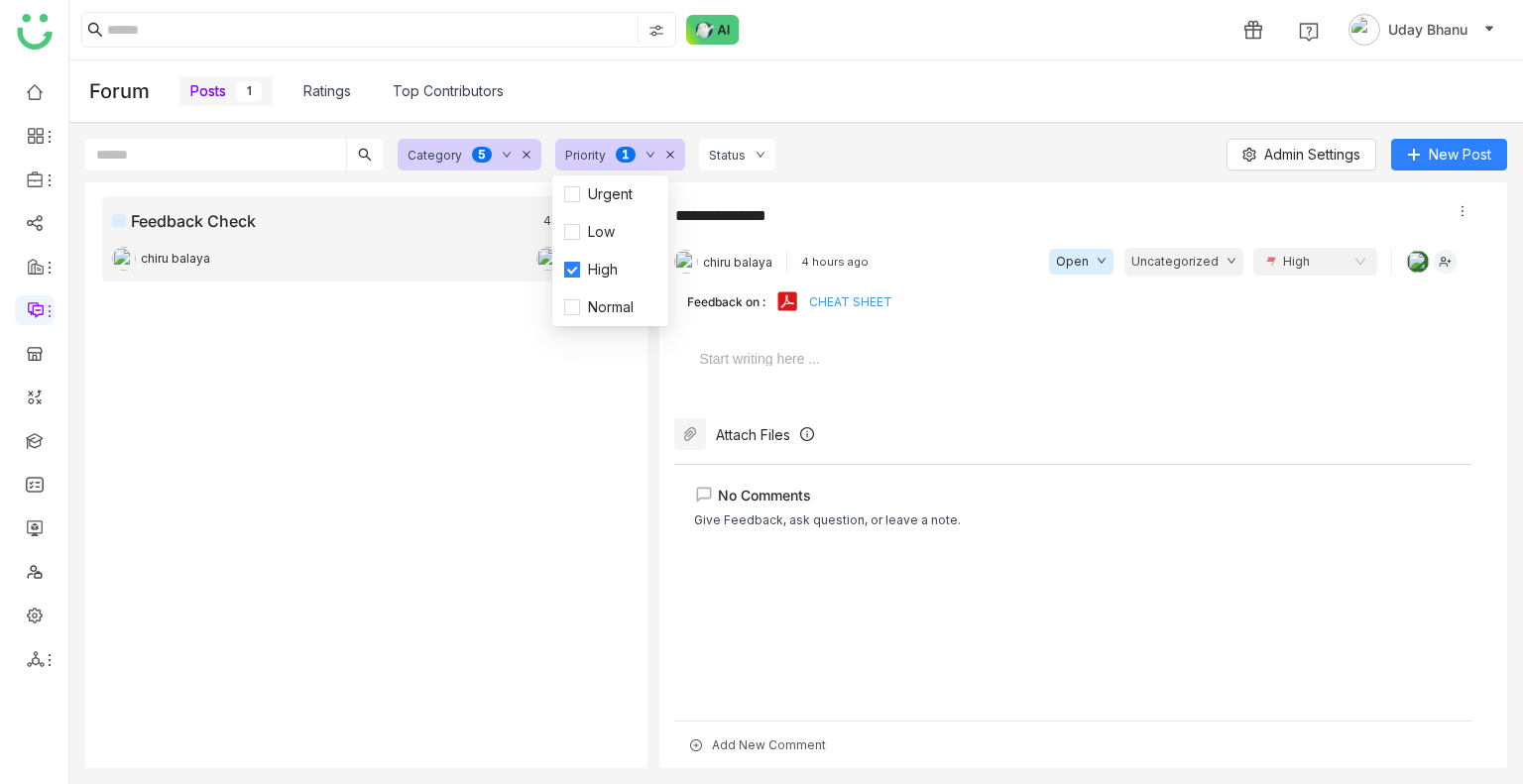 click on "Feedback Check   4 hours ago   chiru balaya
High" 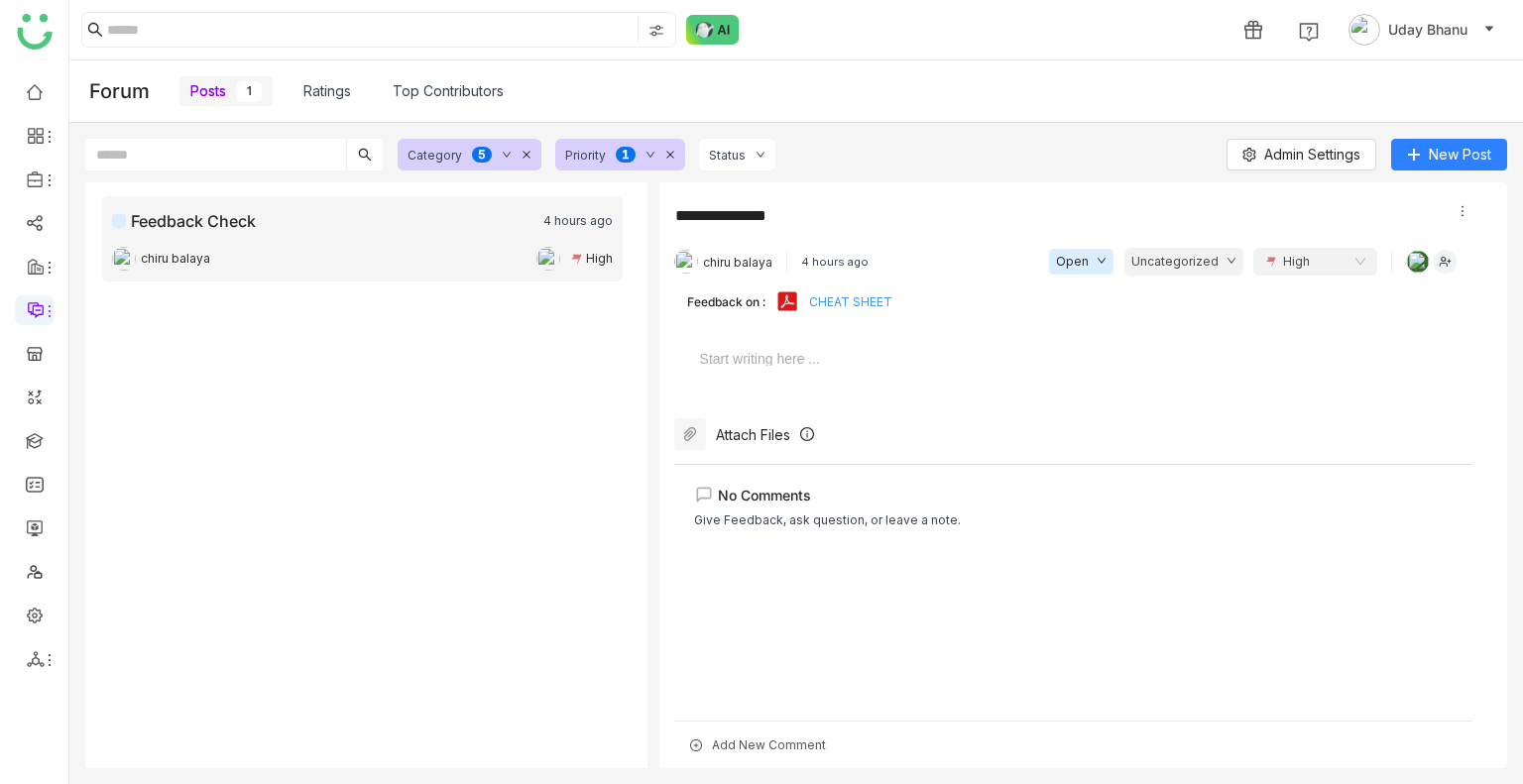click on "chiru balaya
High" 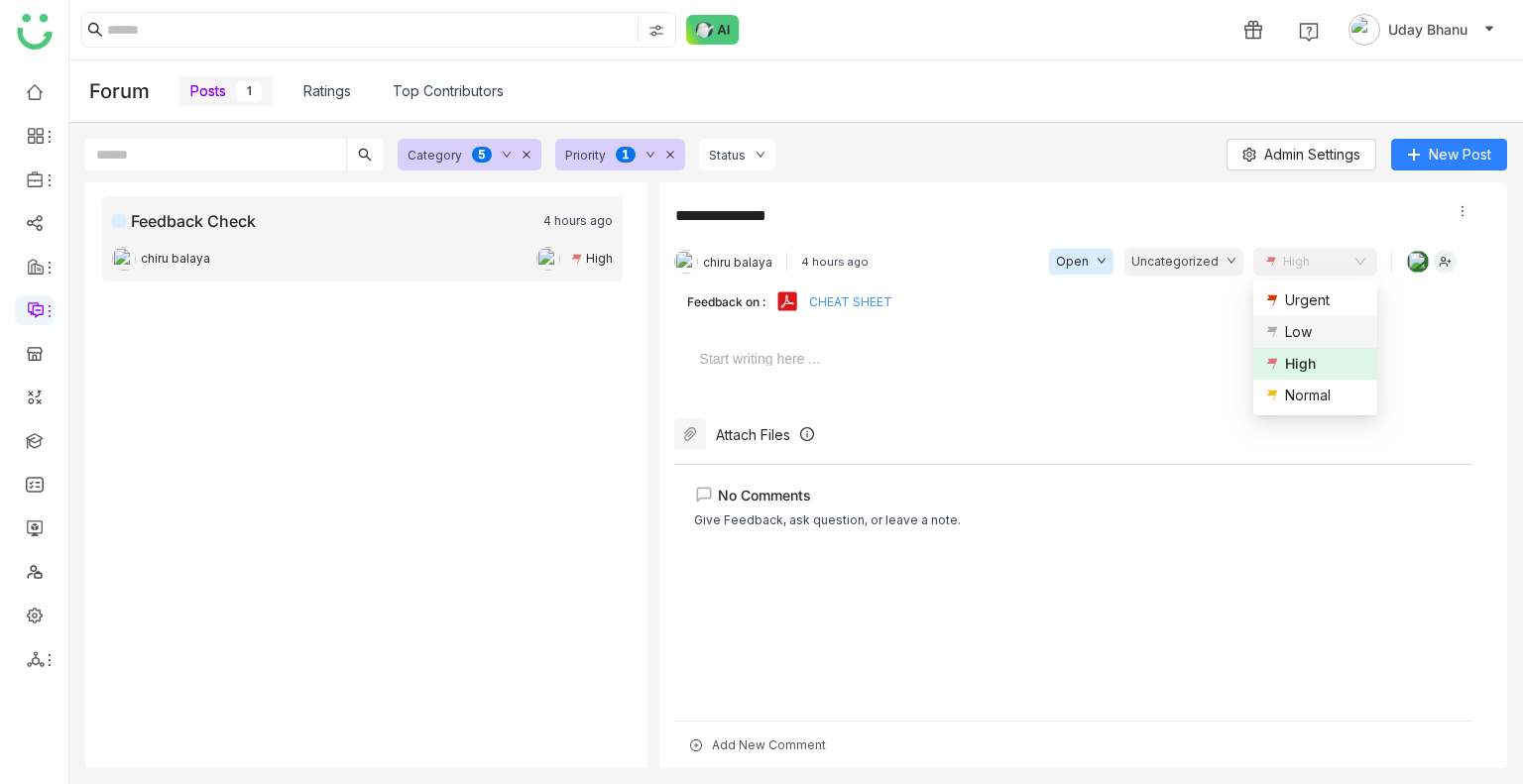 click on "Low" at bounding box center (1298, 332) 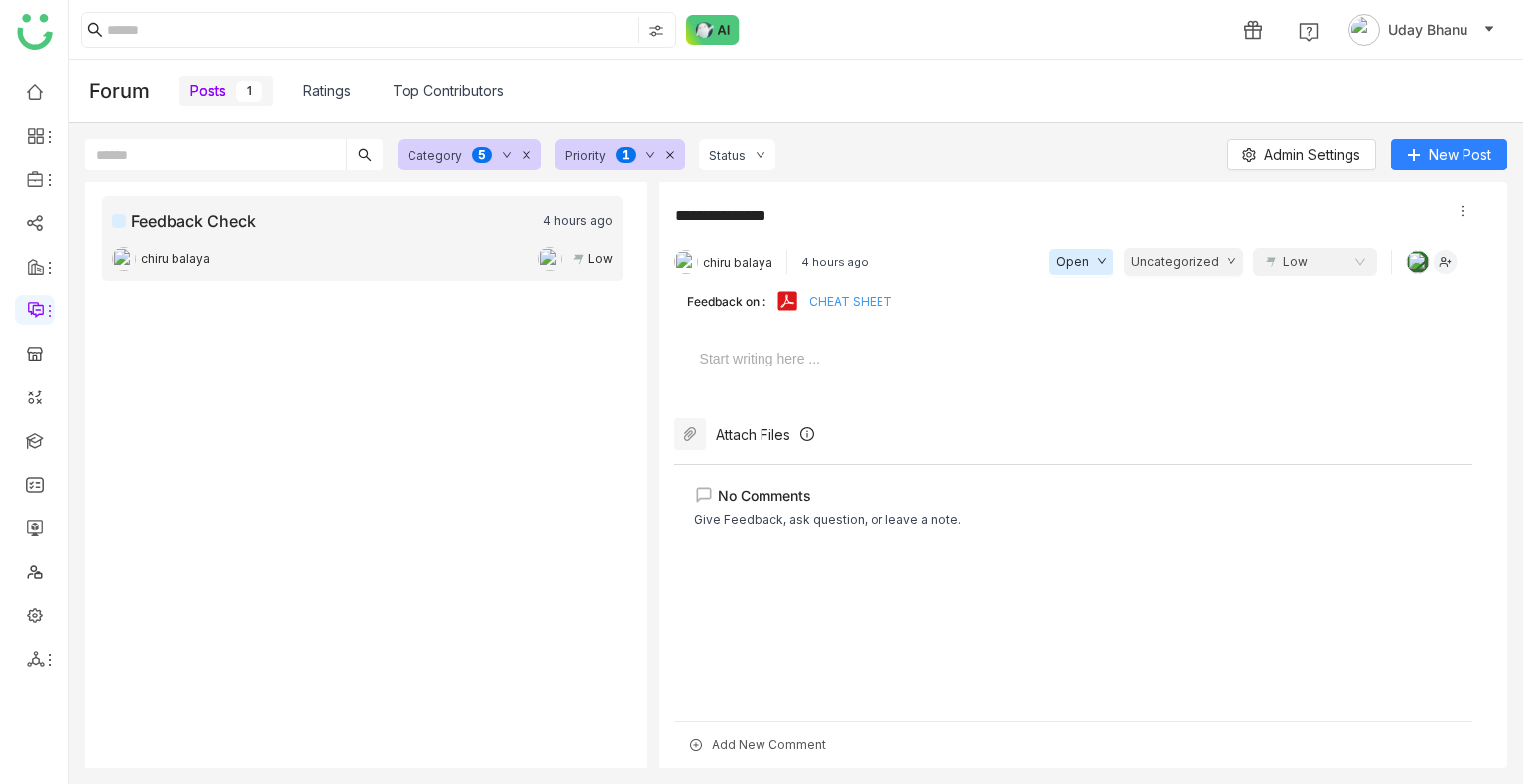 click on "chiru balaya
Low" 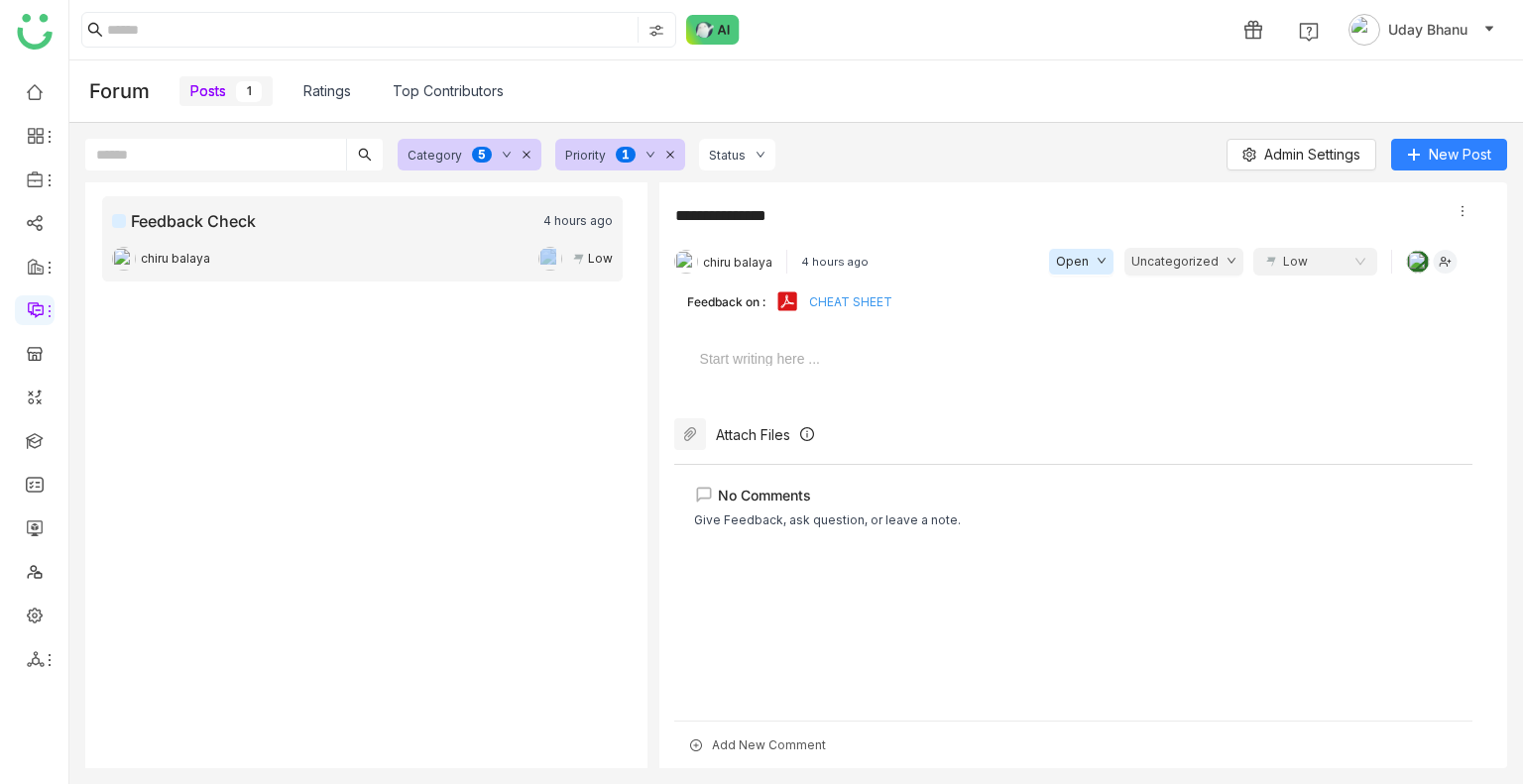 click on "chiru balaya
Low" 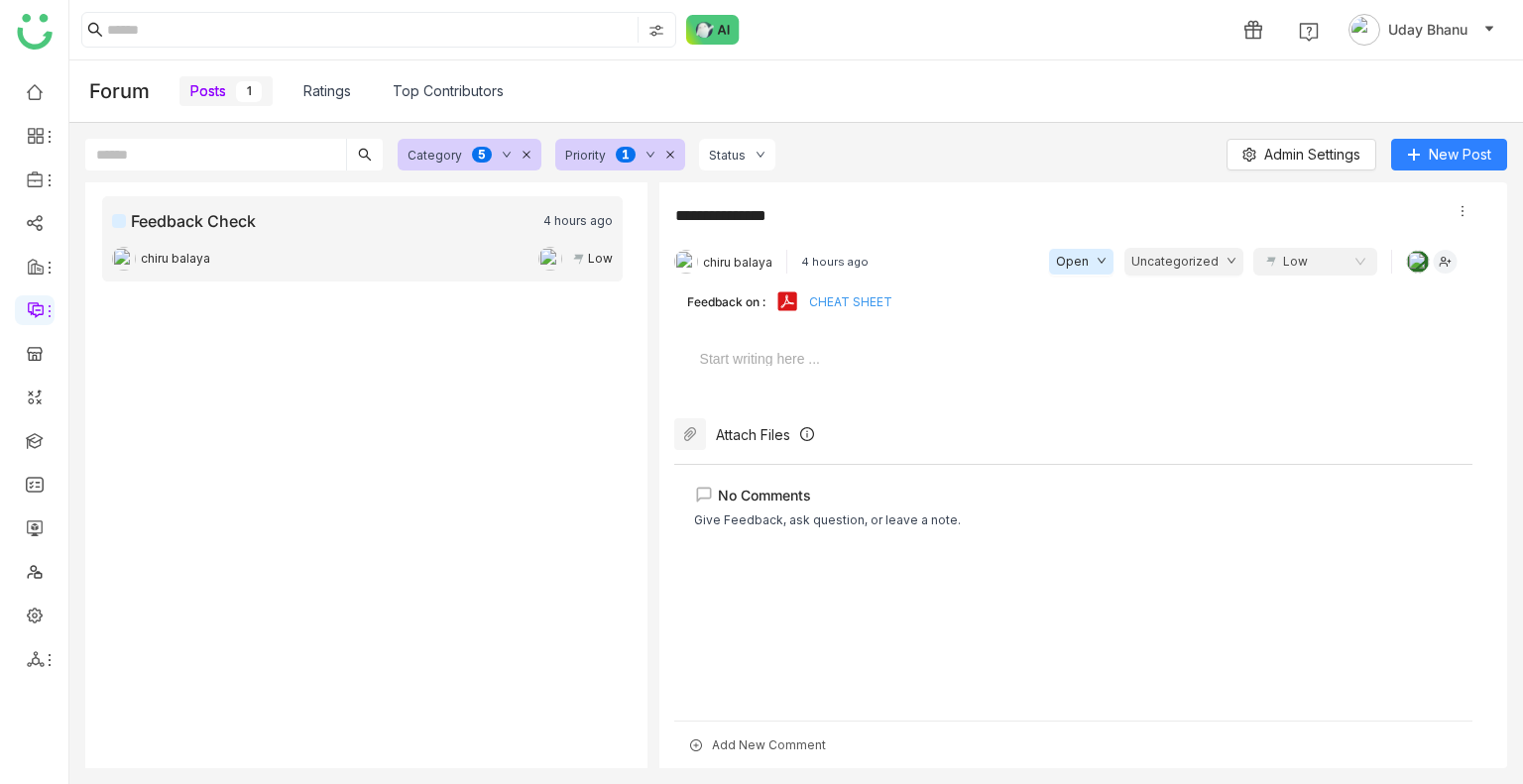 click on "1" 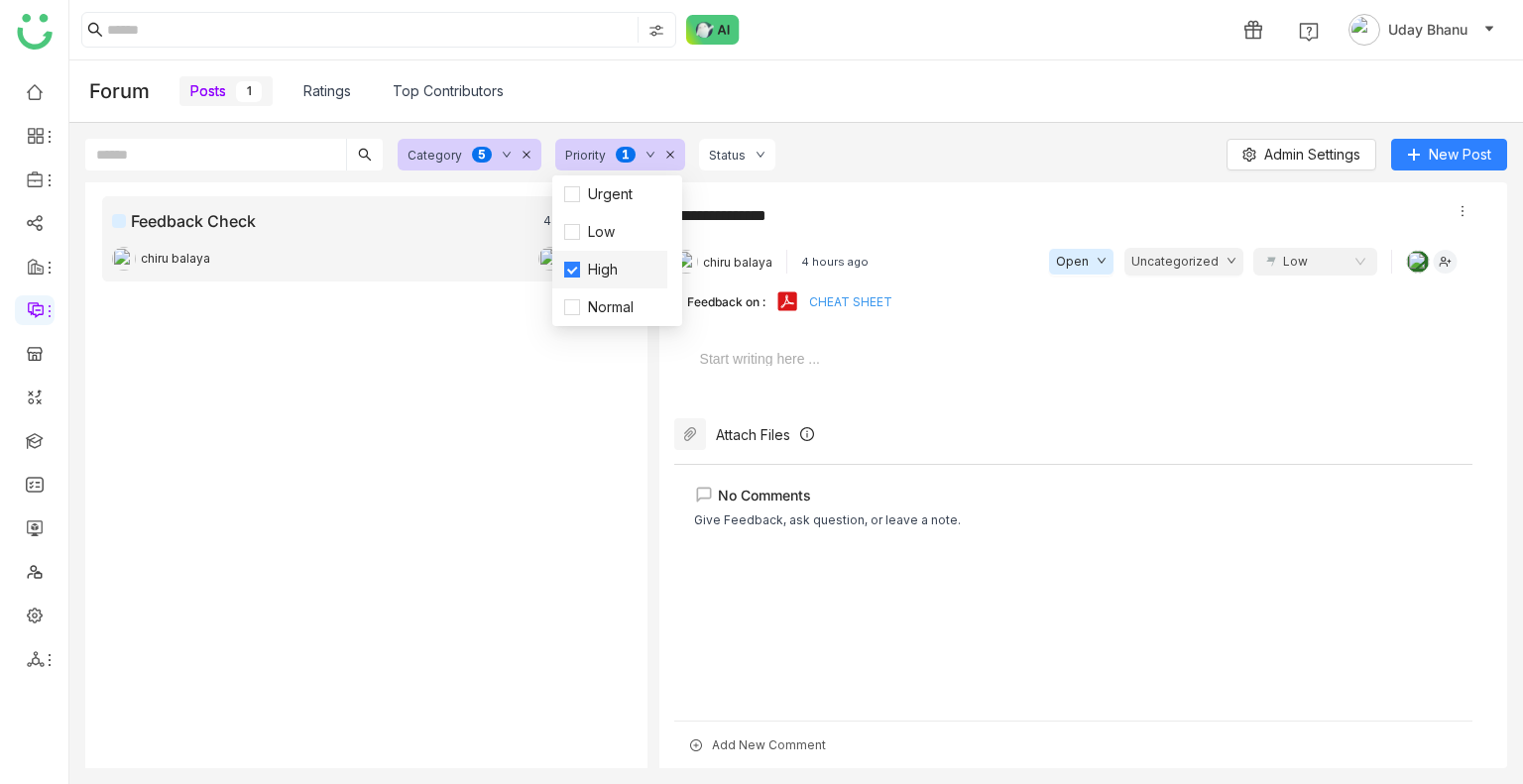click on "High" at bounding box center (610, 270) 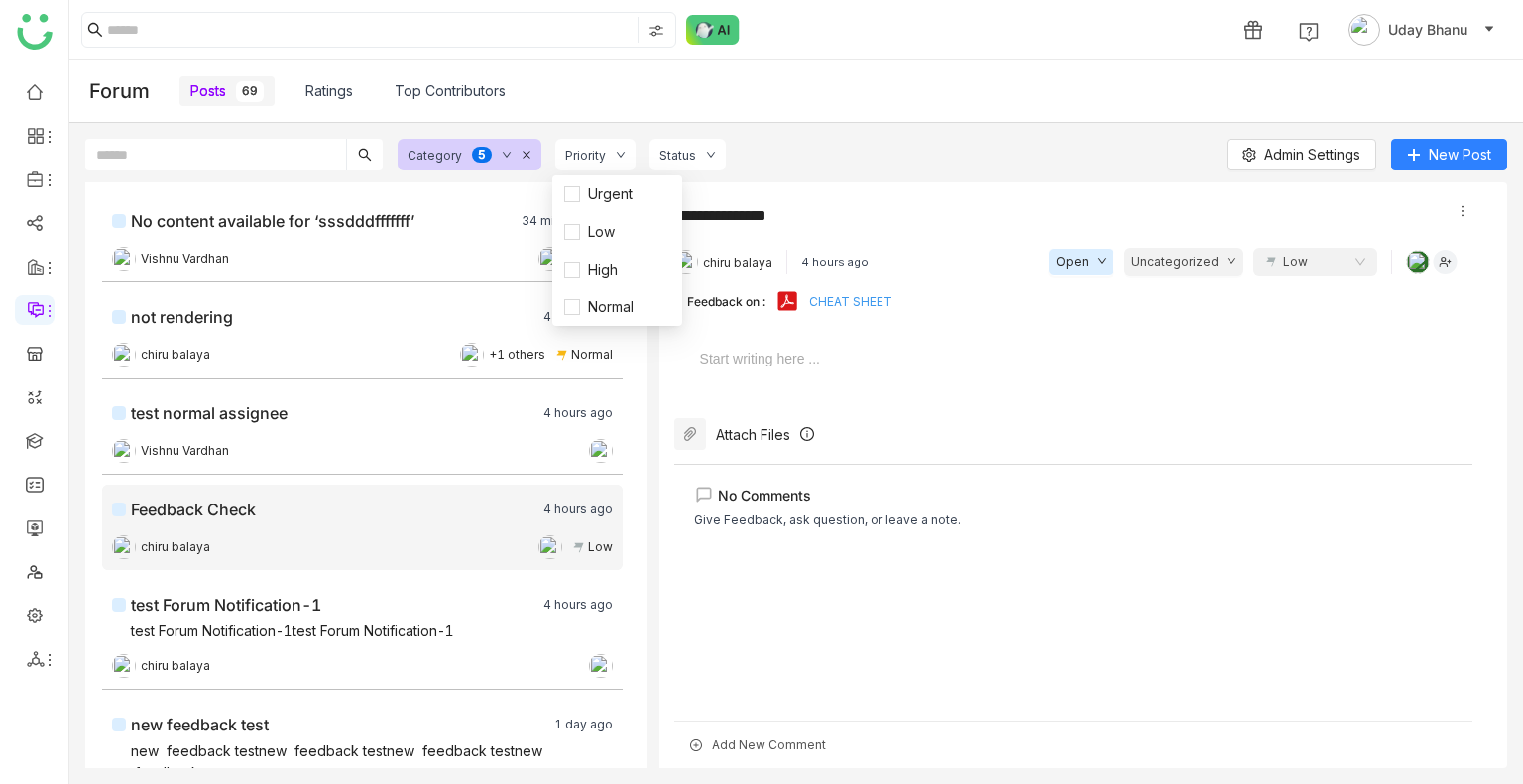 click on "not rendering   4 hours ago   chiru balaya   +1 others
Normal" 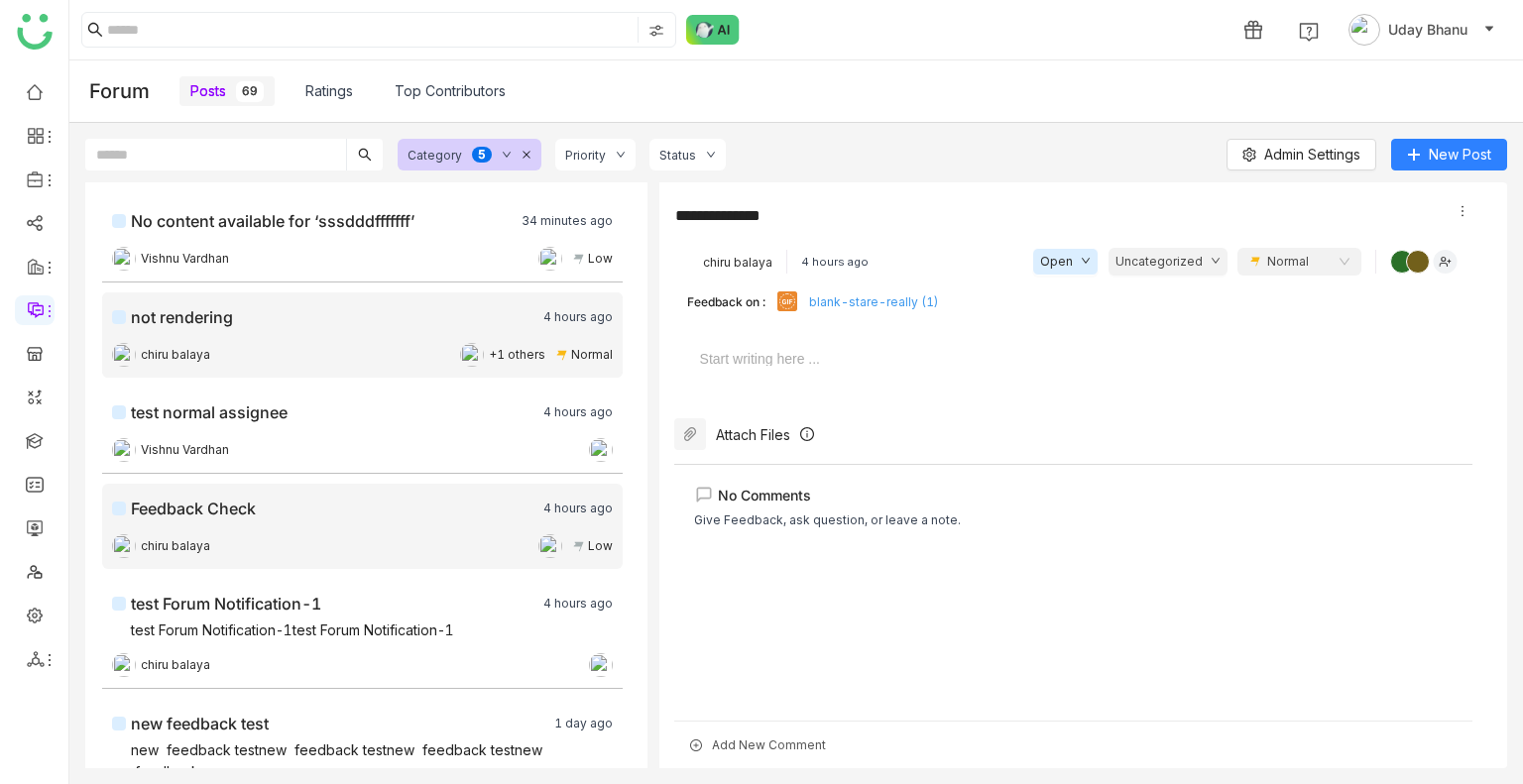 click on "Feedback Check   4 hours ago" 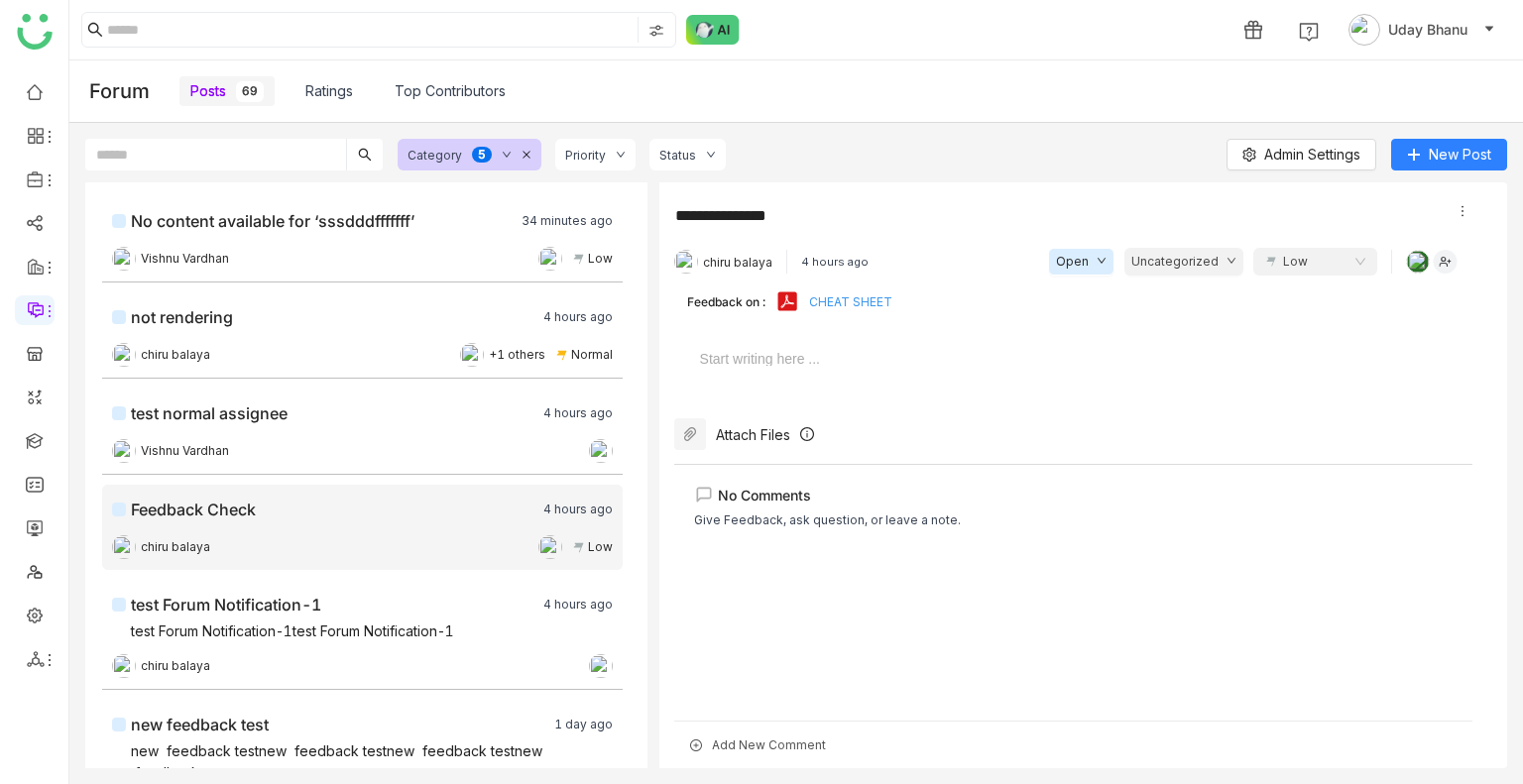click on "Low" 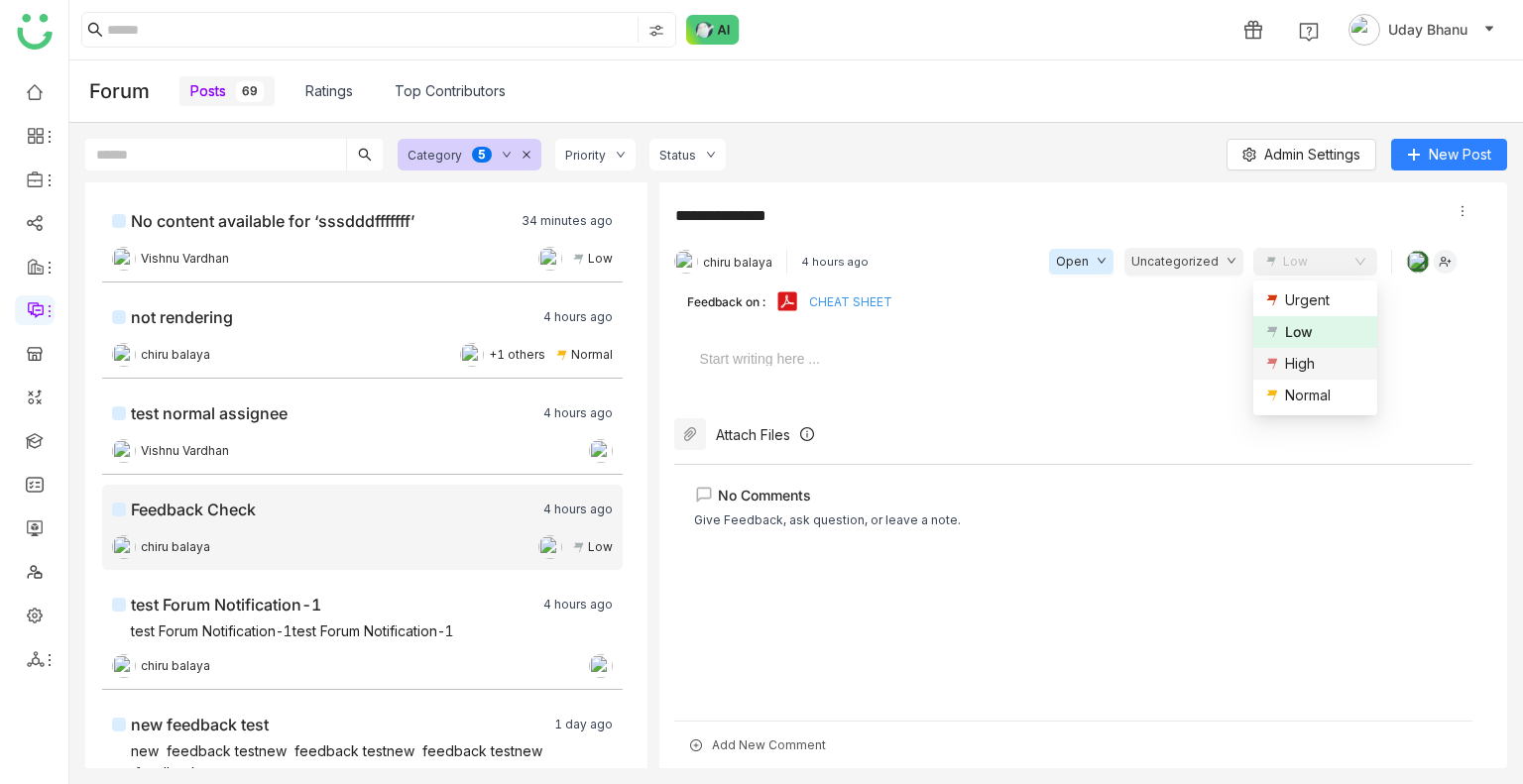 click on "High" at bounding box center [1300, 364] 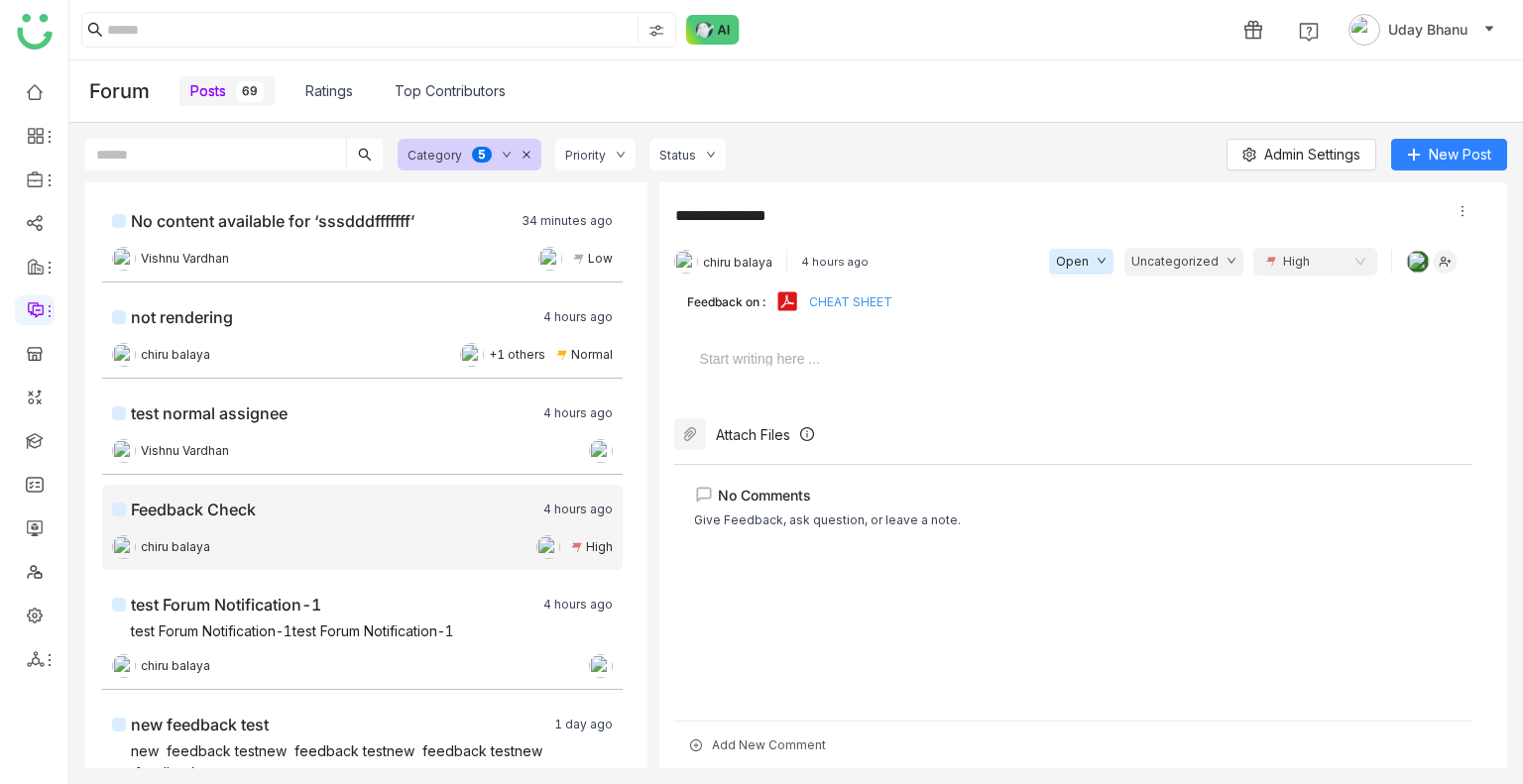 click on "Priority" 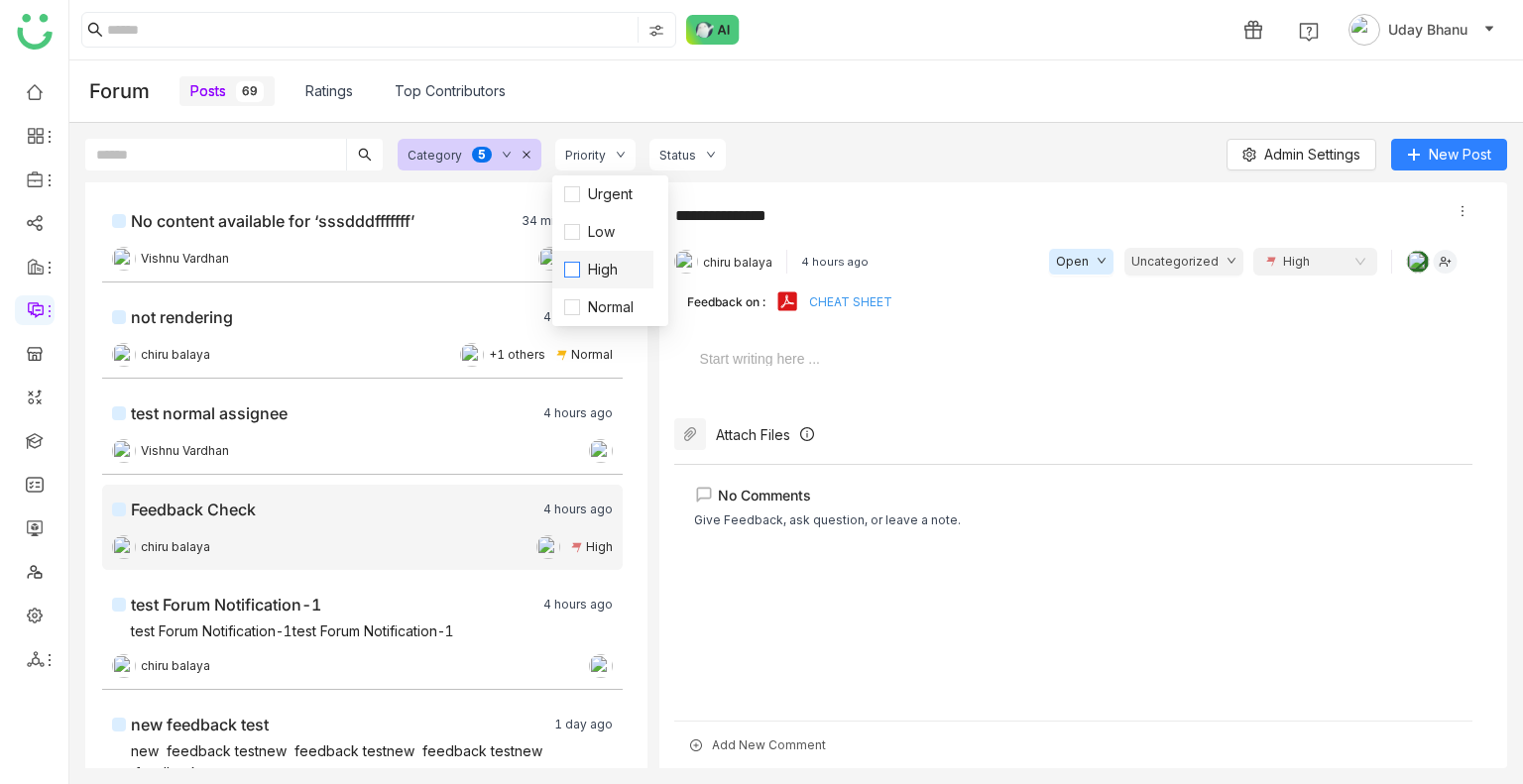 click on "High" at bounding box center [603, 270] 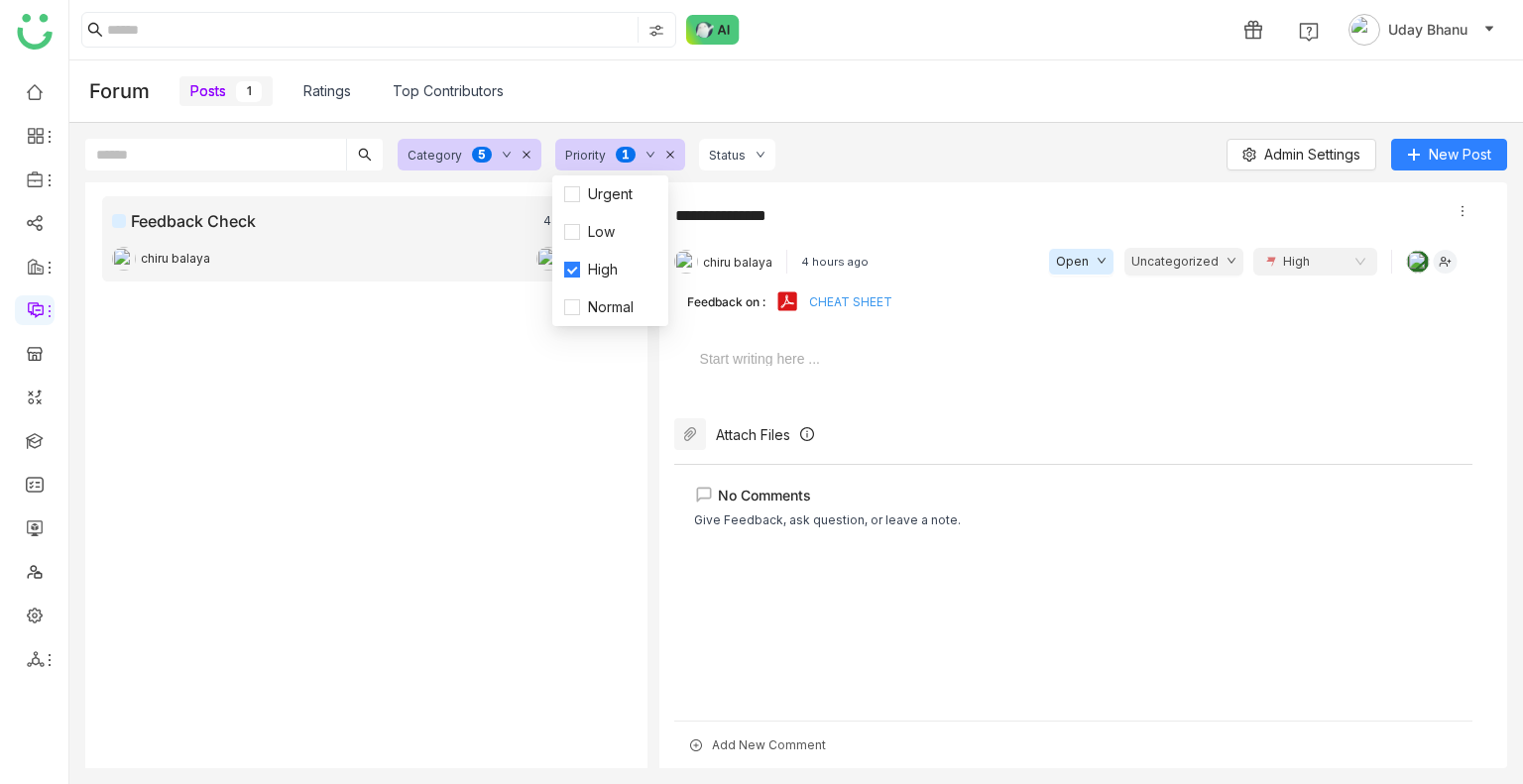 click on "chiru balaya
High" 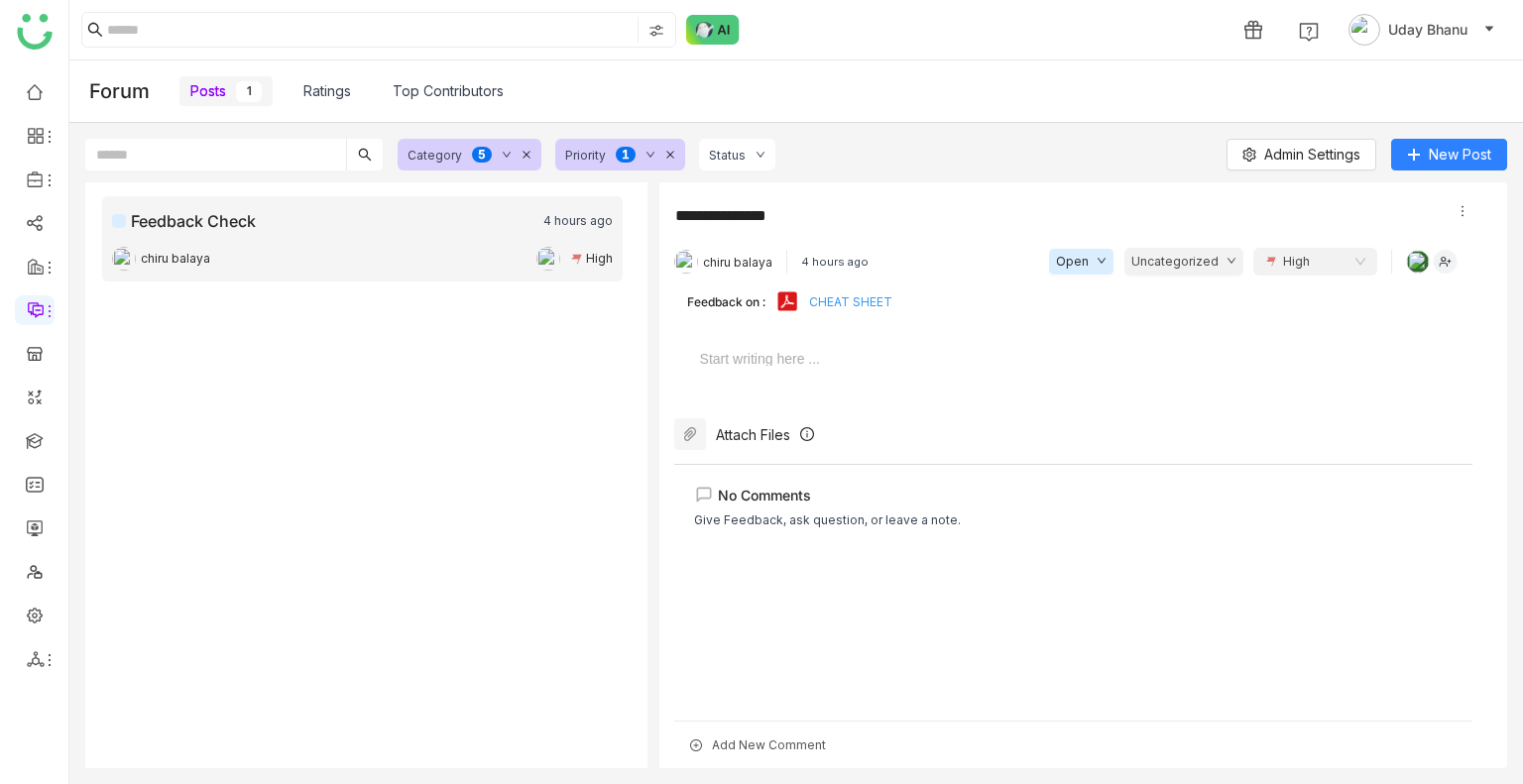 click on "High" 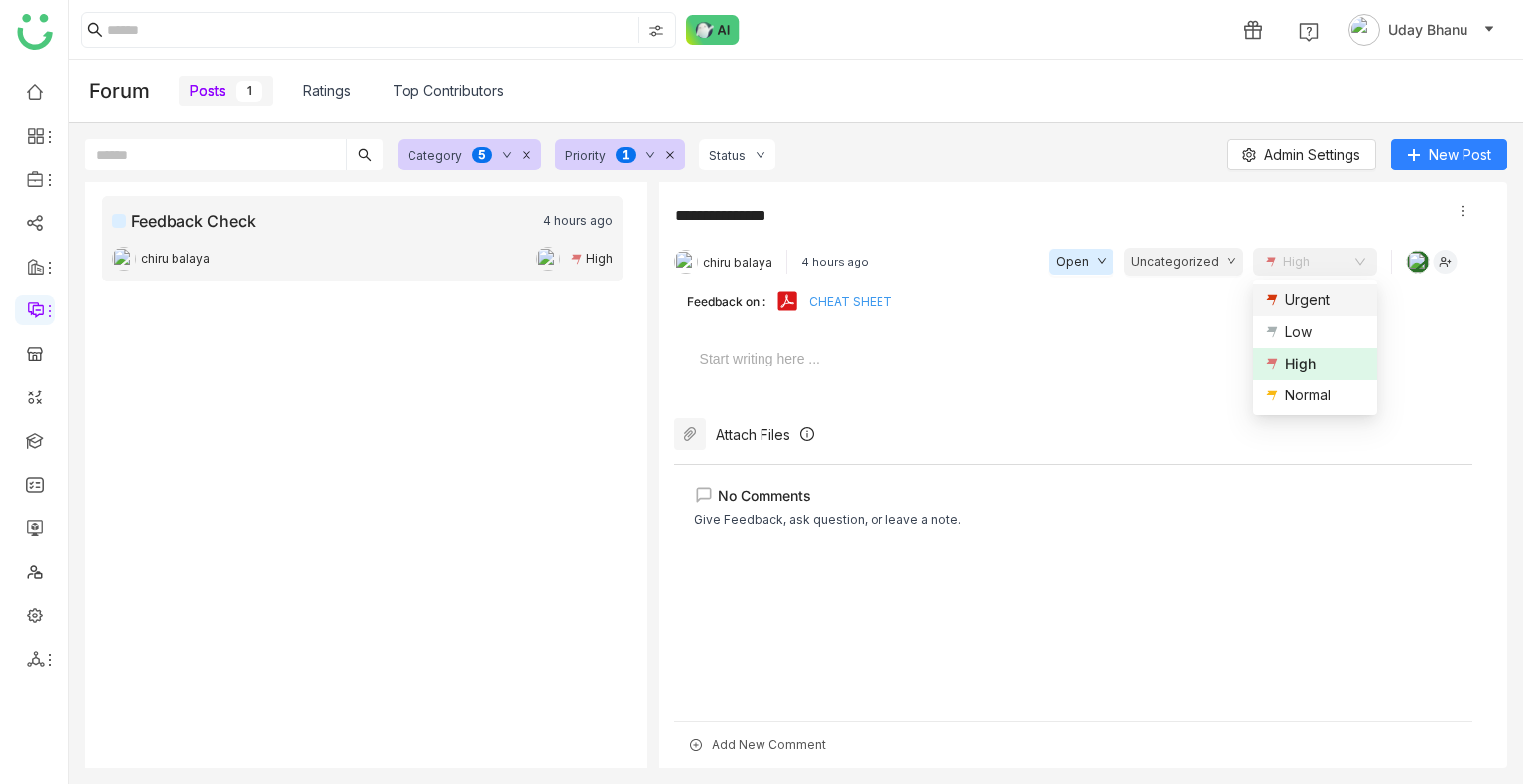 click on "Urgent" at bounding box center (1307, 300) 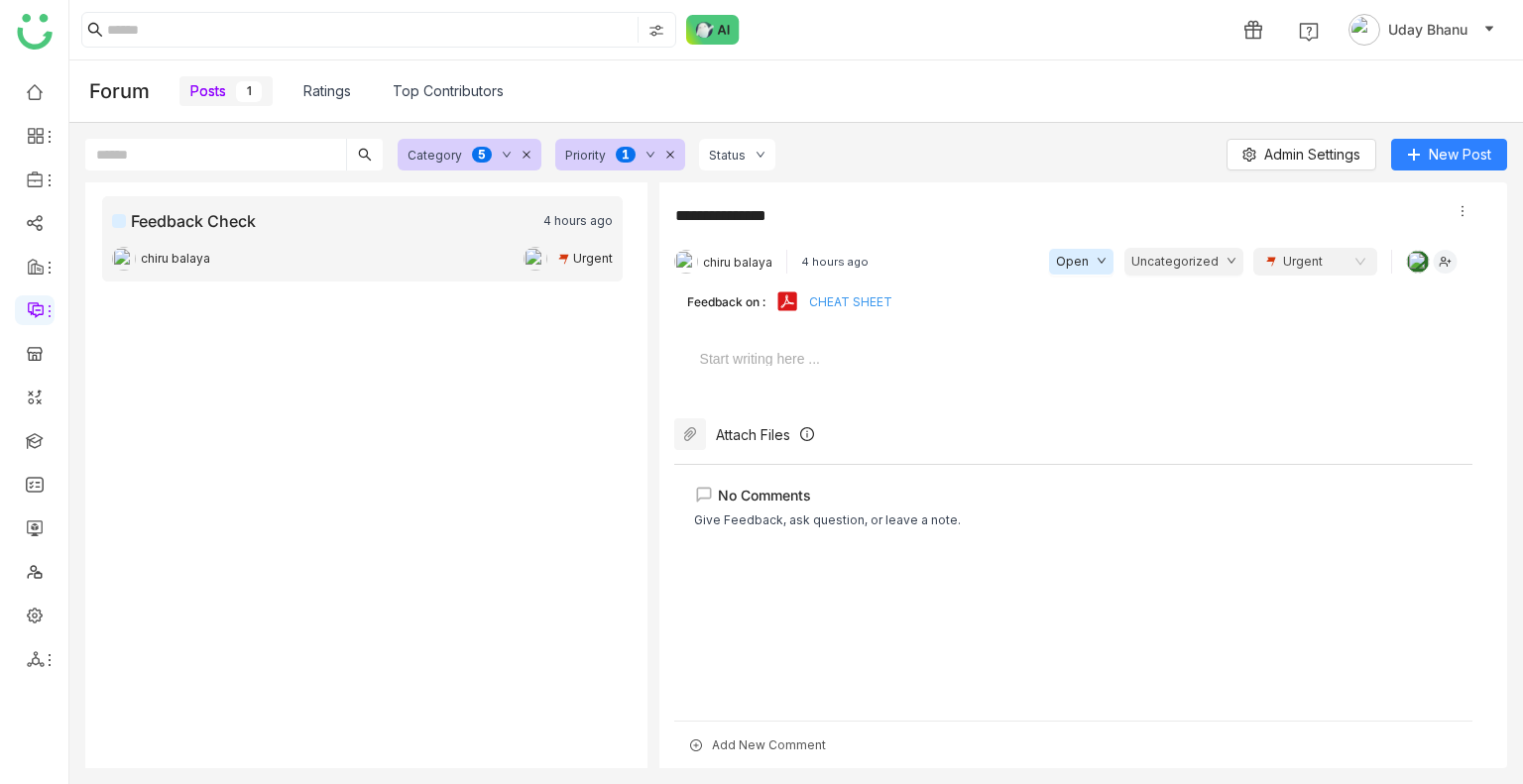 click on "Priority  0   1   2   3   4   5   6   7   8   9" 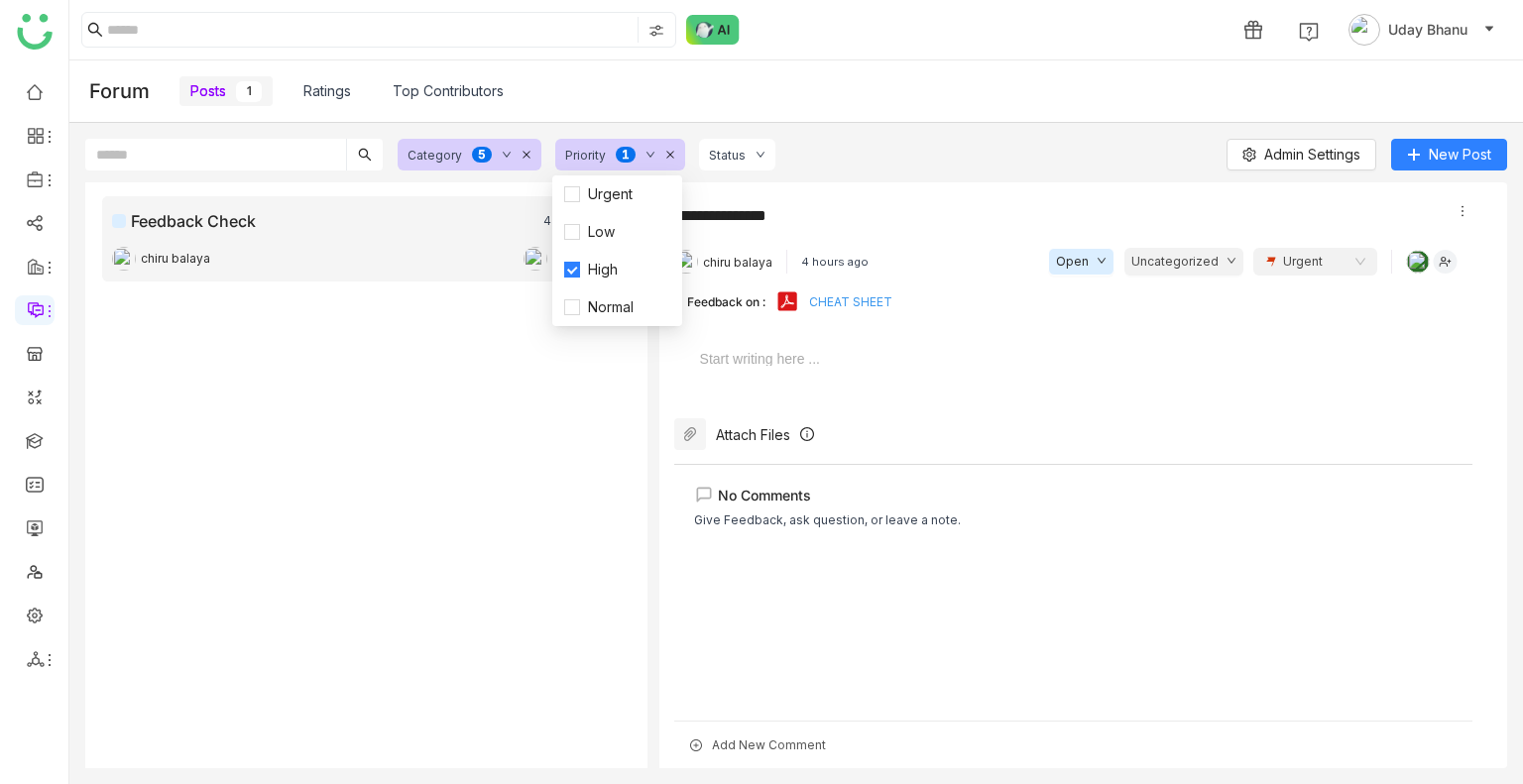 click on "Priority  0   1   2   3   4   5   6   7   8   9" 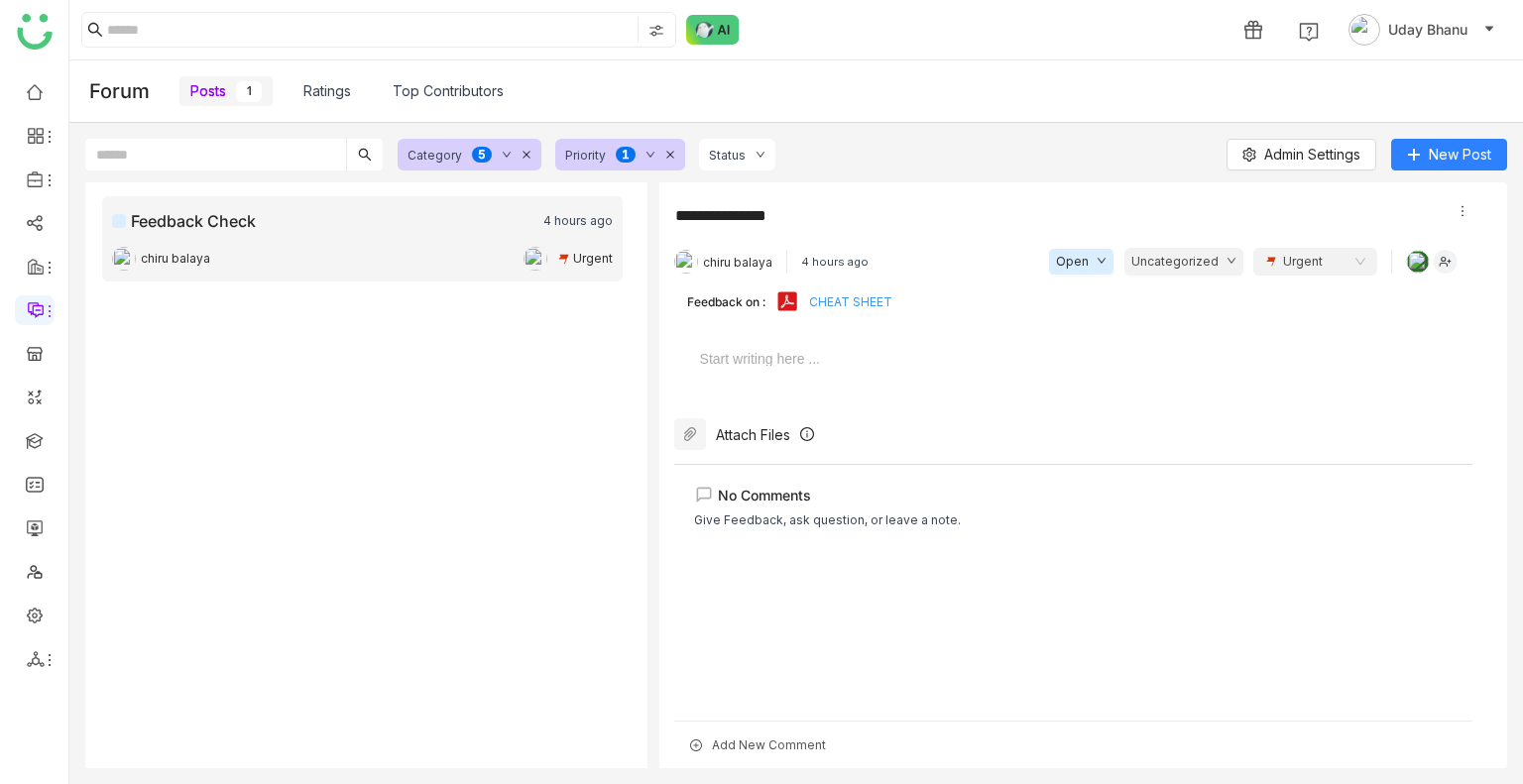 click on "Priority  0   1   2   3   4   5   6   7   8   9" 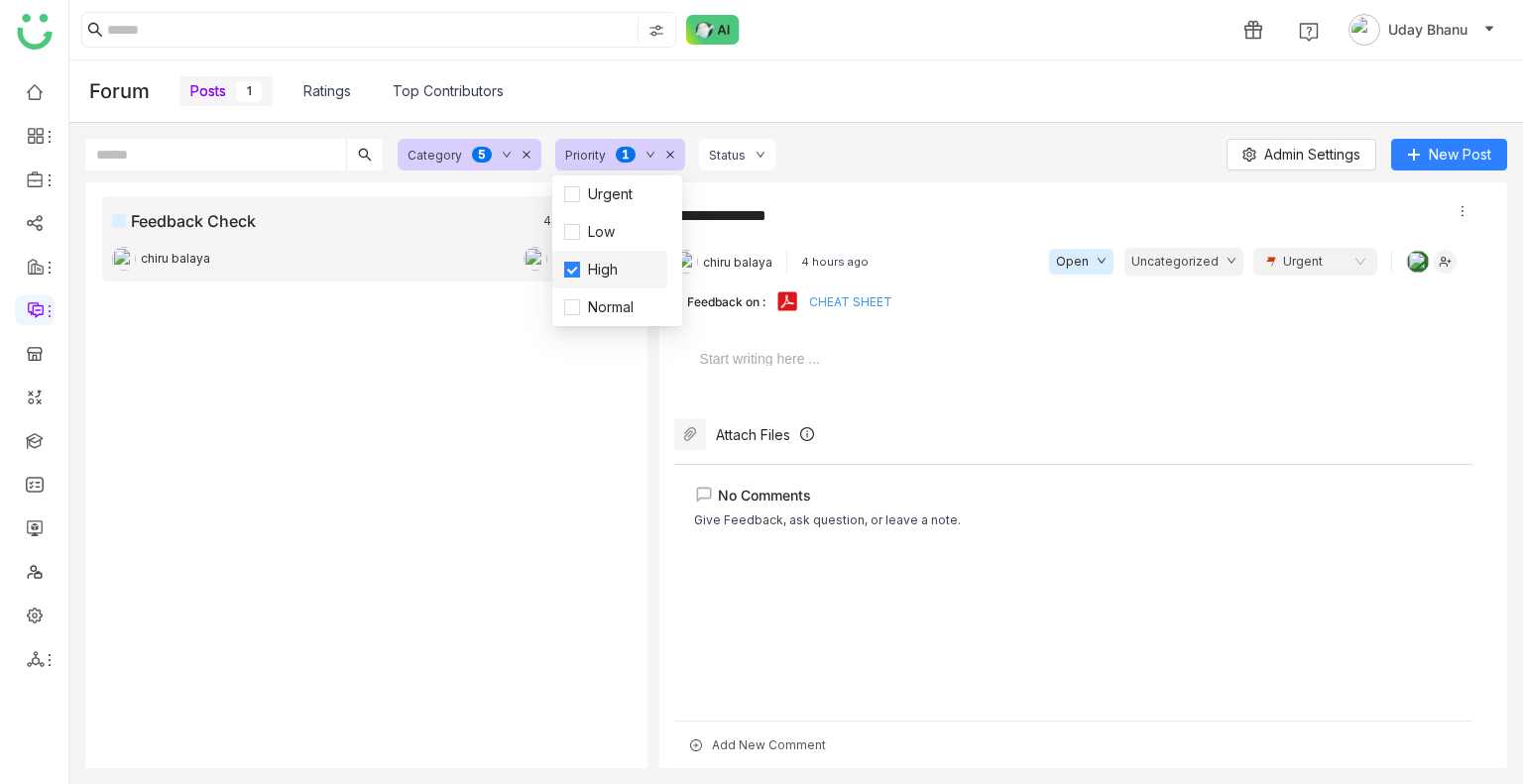 click on "High" at bounding box center [603, 270] 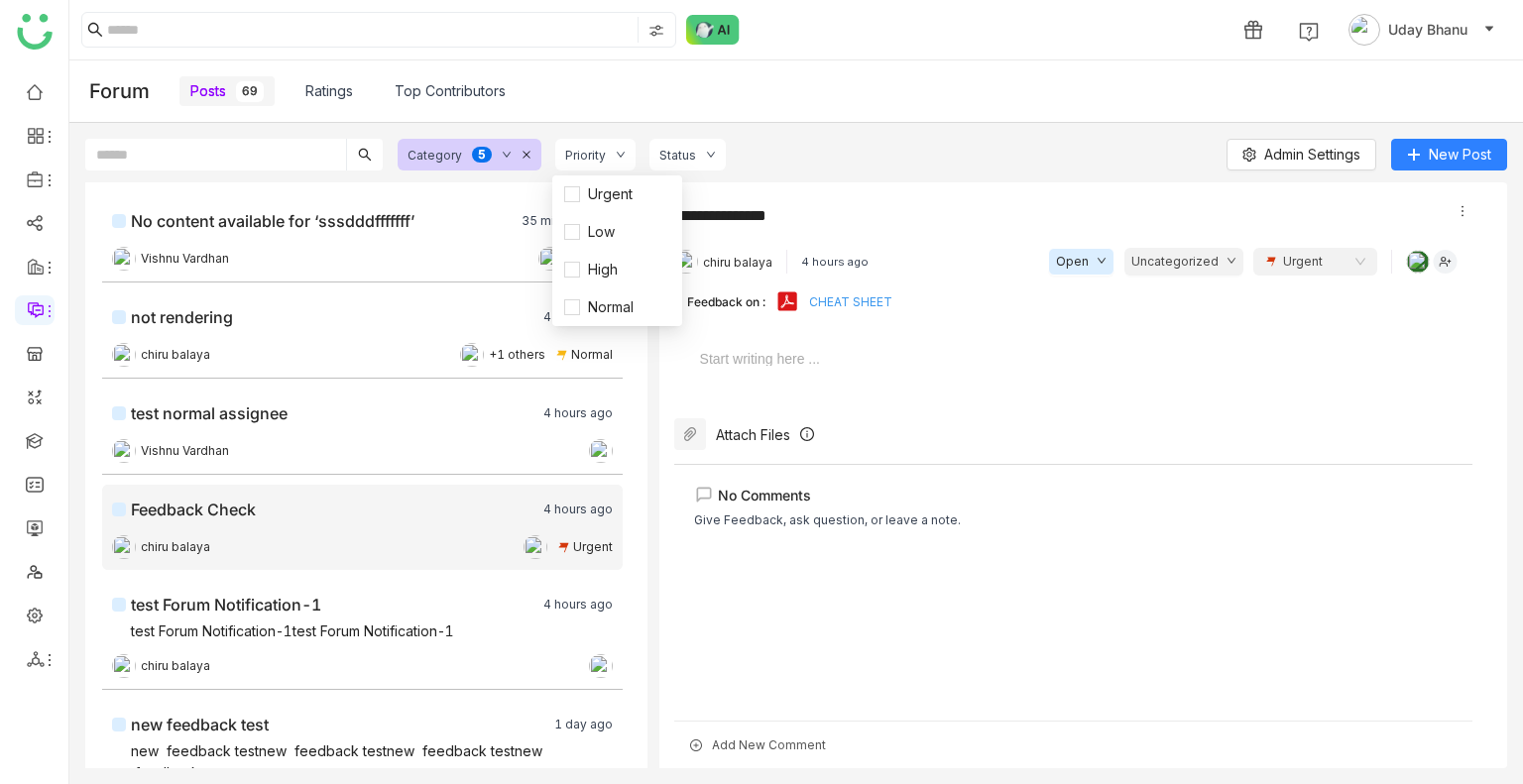 click on "Category  0   1   2   3   4   5   6   7   8   9  Priority Status  Admin Settings   New Post" 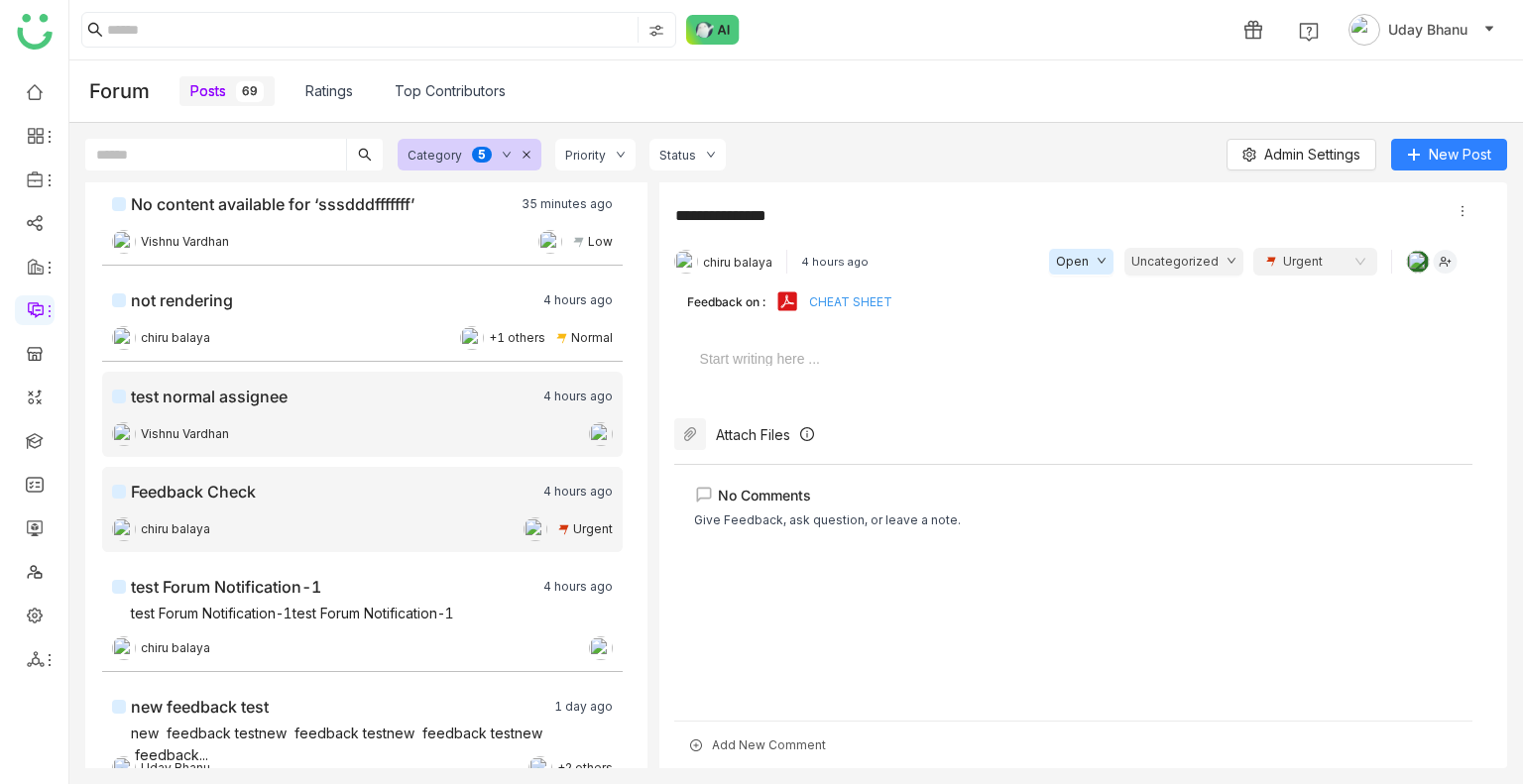 scroll, scrollTop: 0, scrollLeft: 0, axis: both 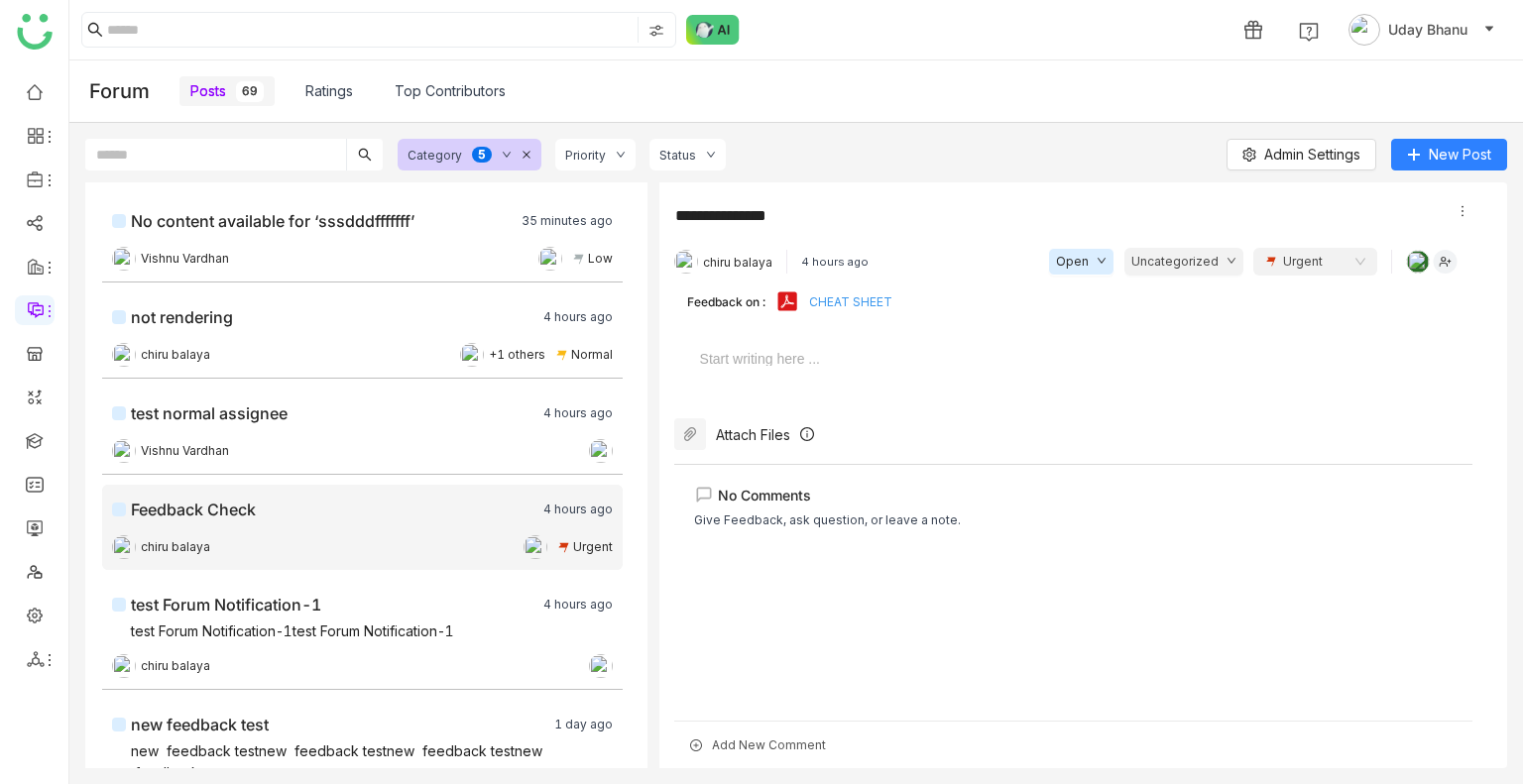 click on "Priority" 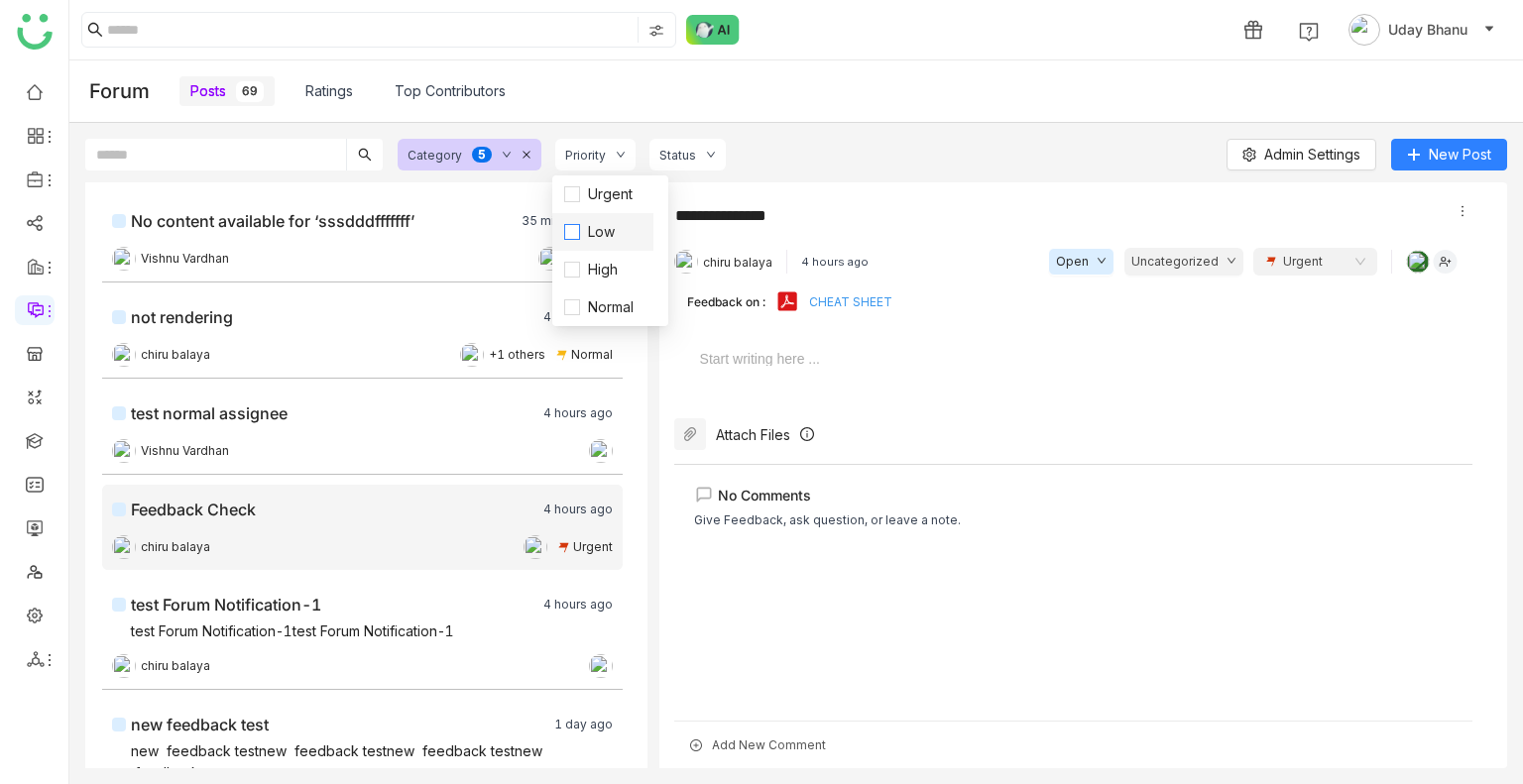click on "Low" at bounding box center [601, 232] 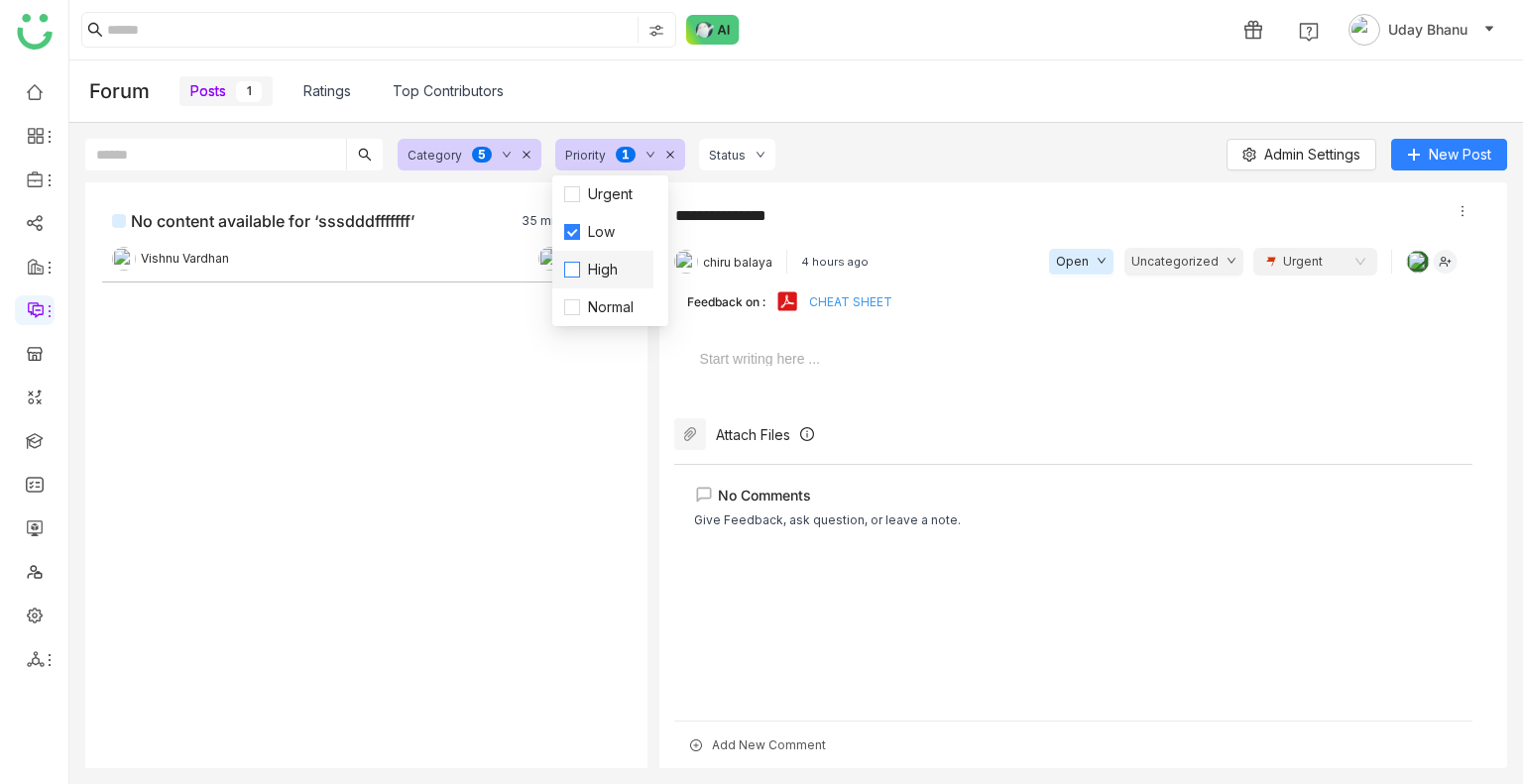 click on "High" at bounding box center [603, 270] 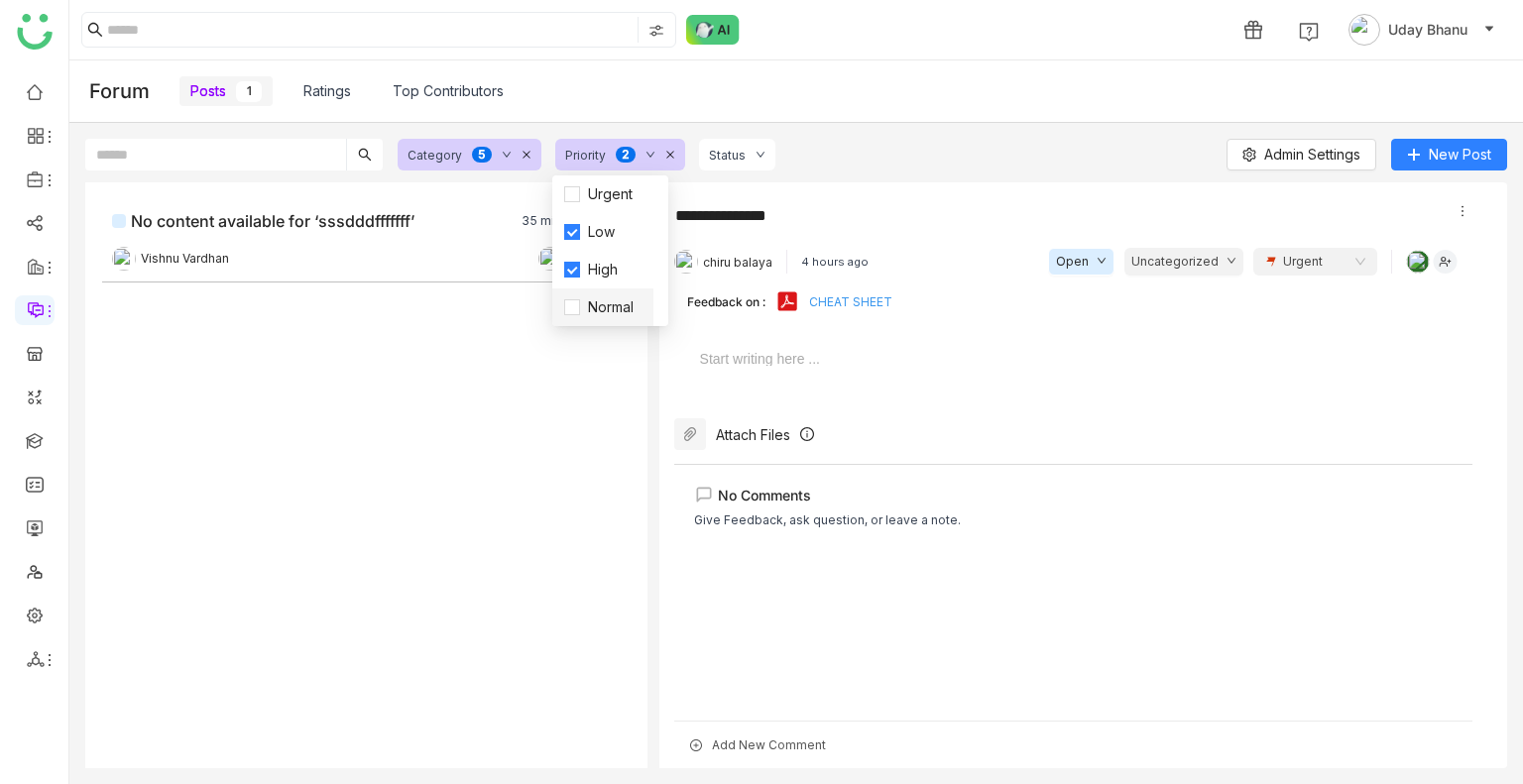 click on "Normal" at bounding box center (603, 307) 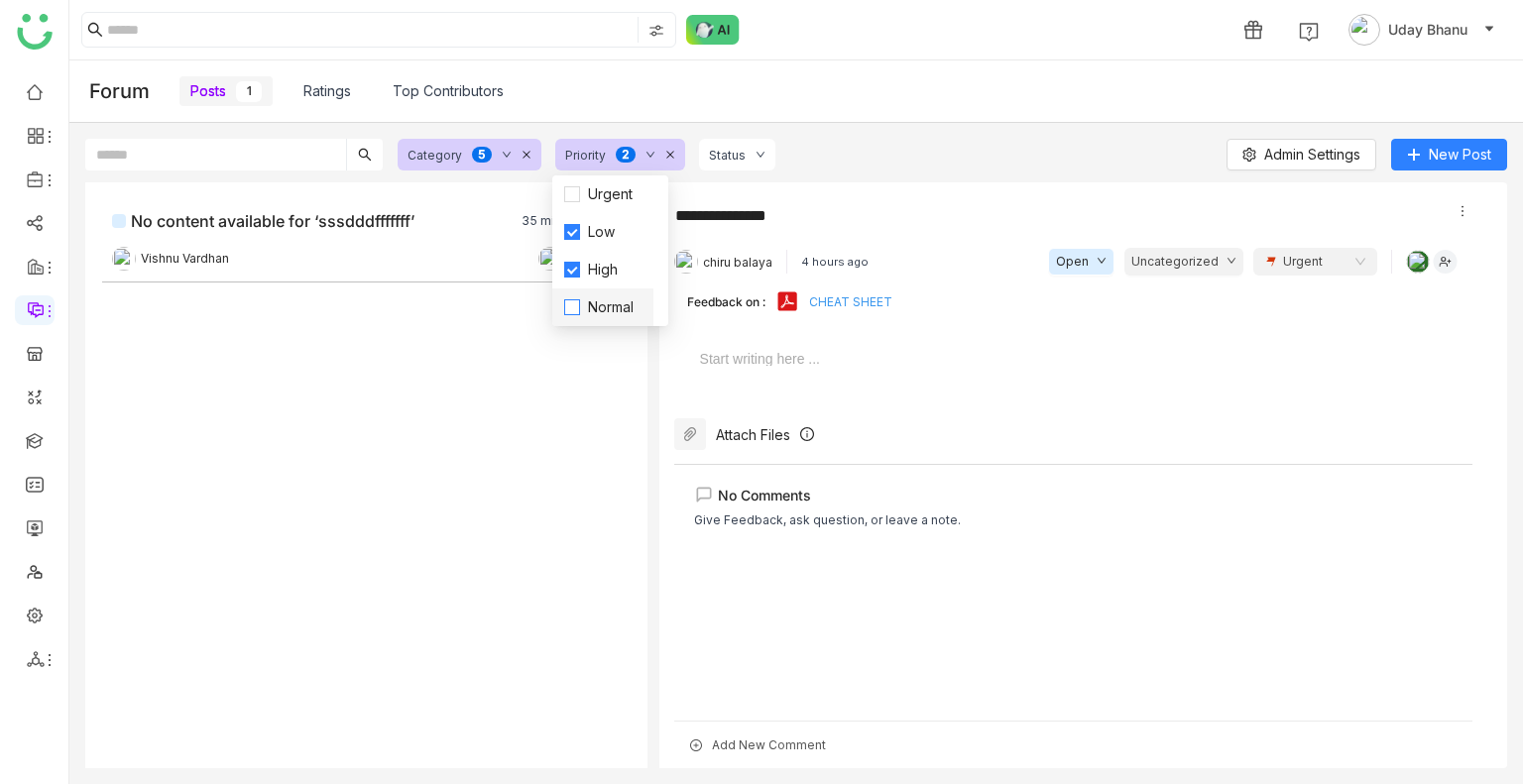 click on "Normal" at bounding box center [611, 307] 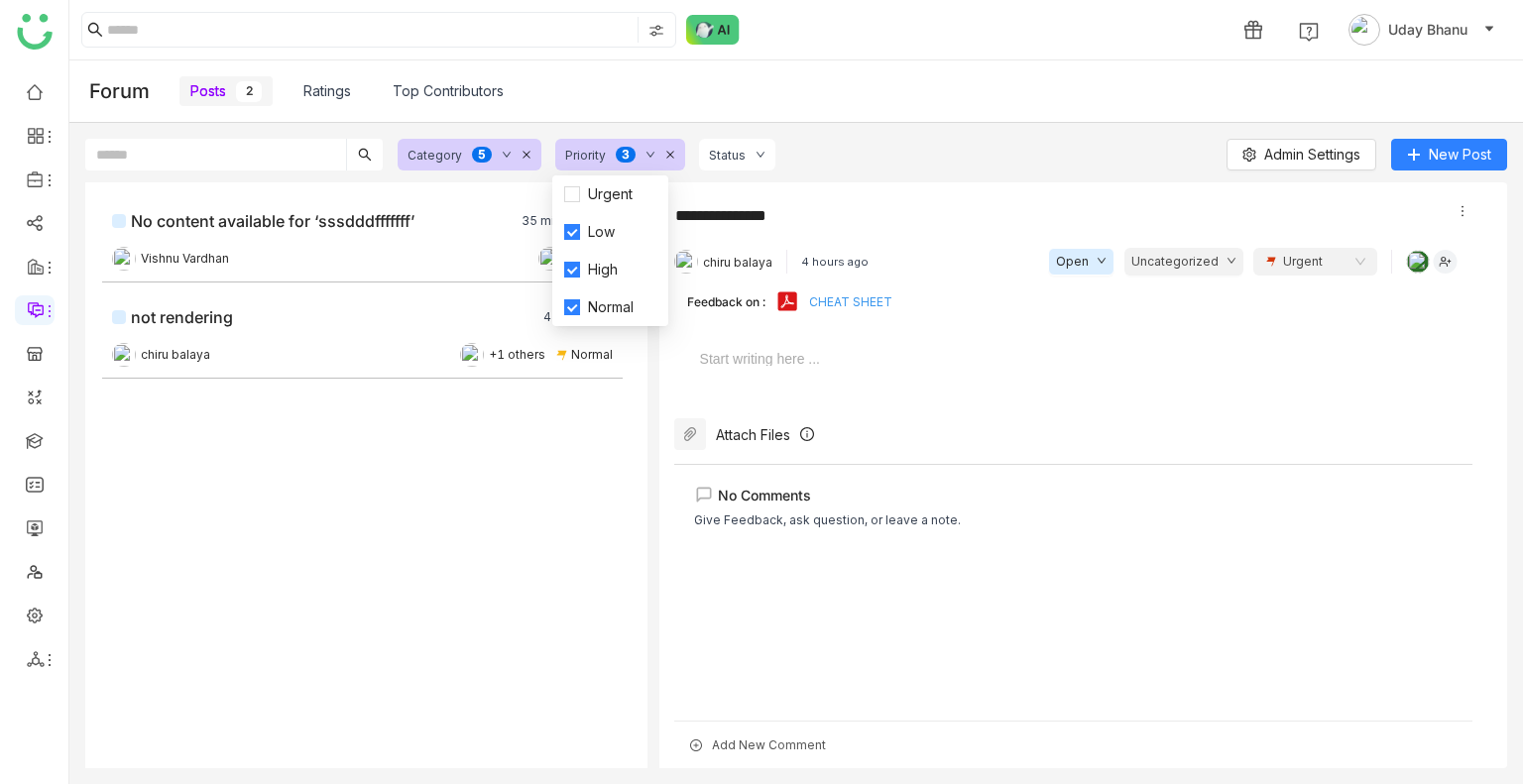 click on "No content available for ‘sssdddfffffff’  35 minutes ago   Vishnu Vardhan
Low not rendering   4 hours ago   chiru balaya   +1 others
Normal" 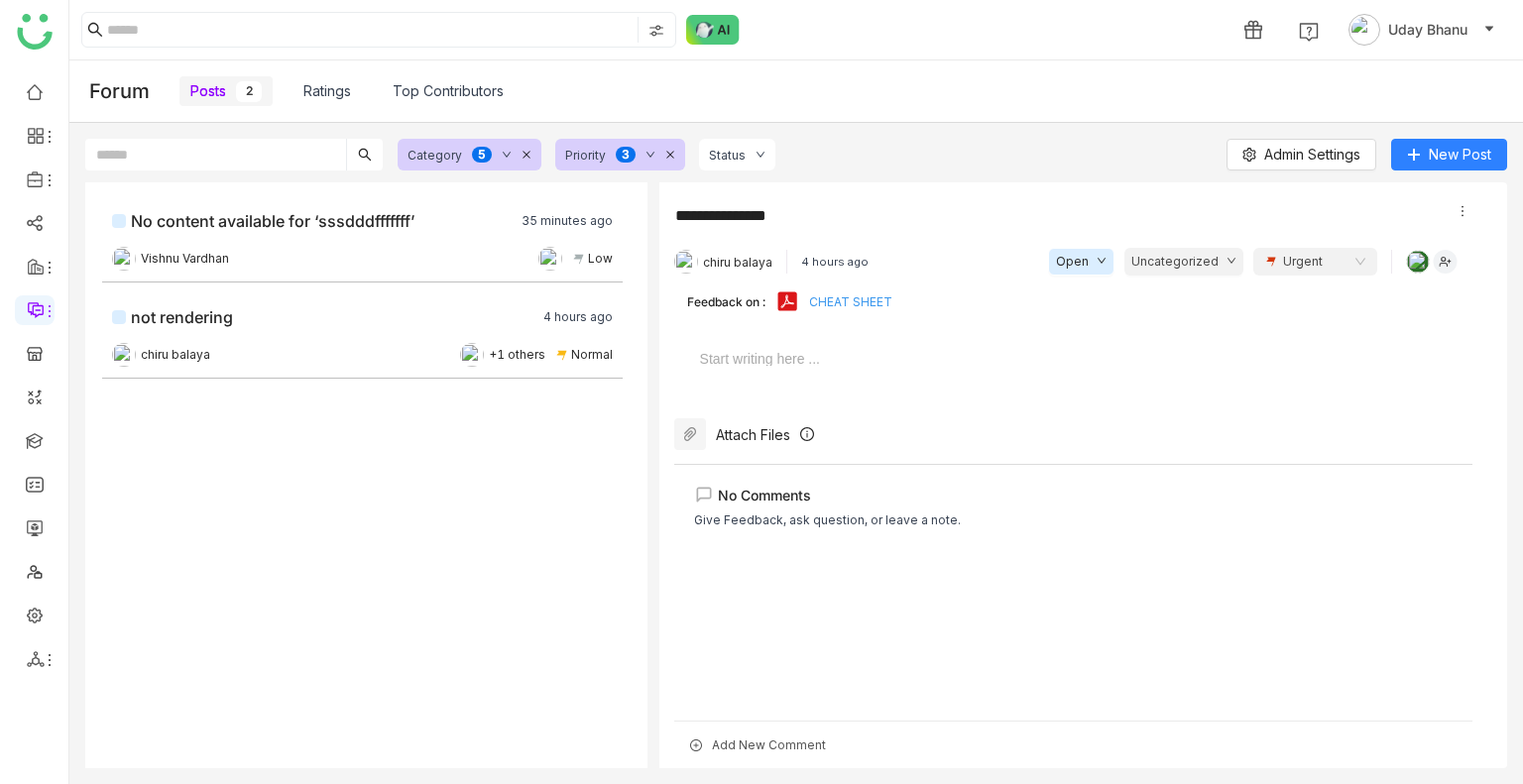 click on "Priority  0   1   2   3   4   5   6   7   8   9" 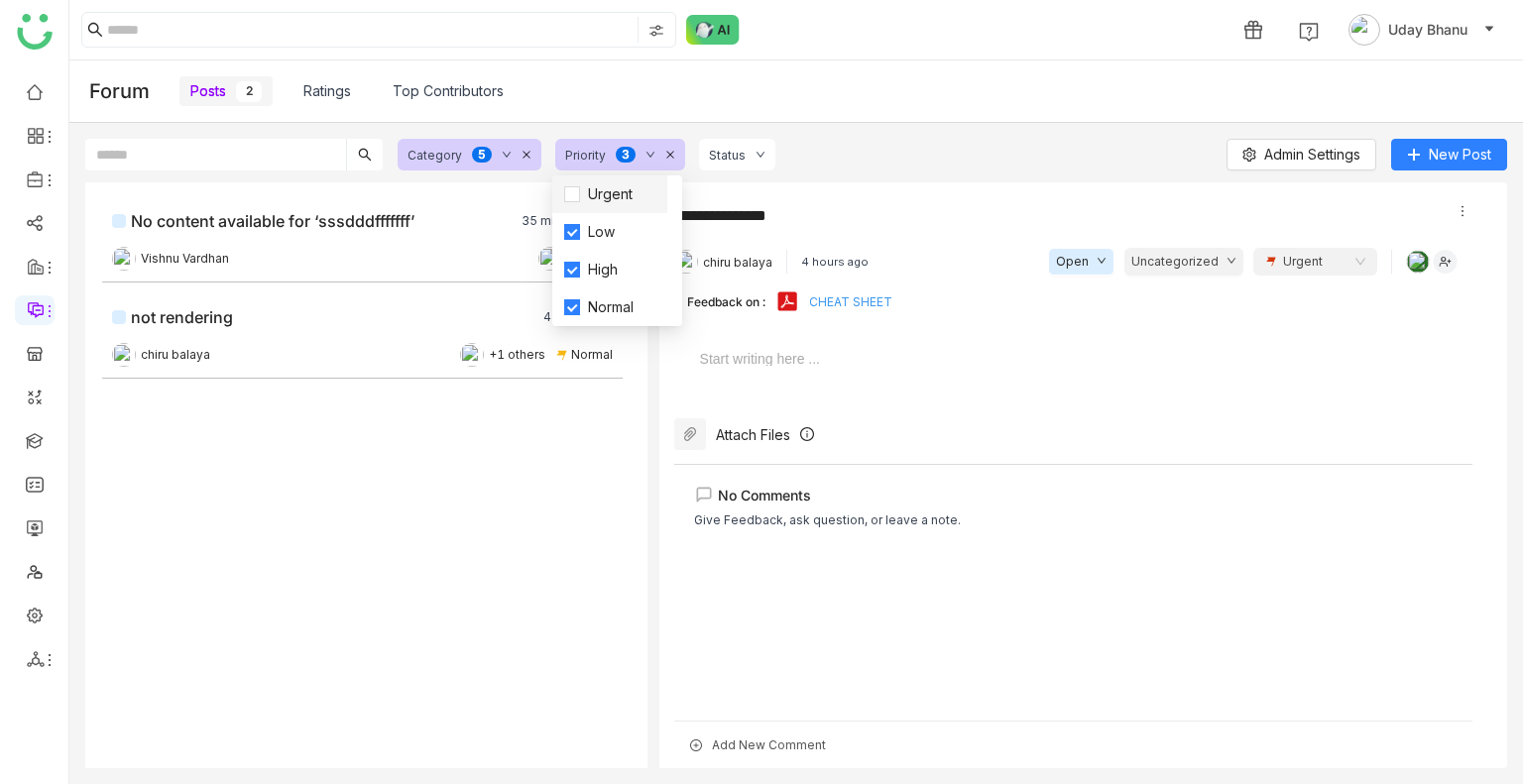click on "Urgent" at bounding box center (610, 194) 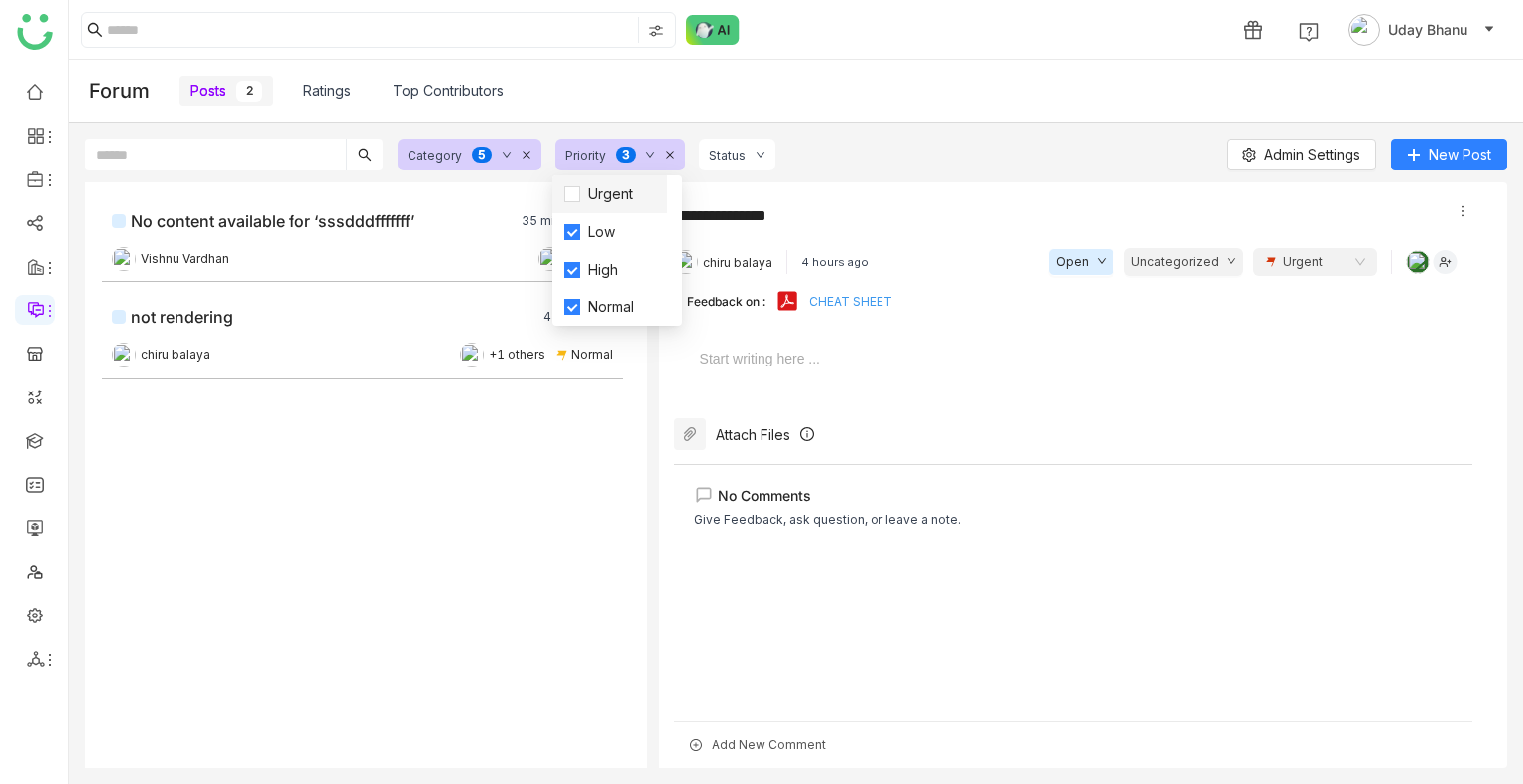 click on "Urgent" at bounding box center (610, 194) 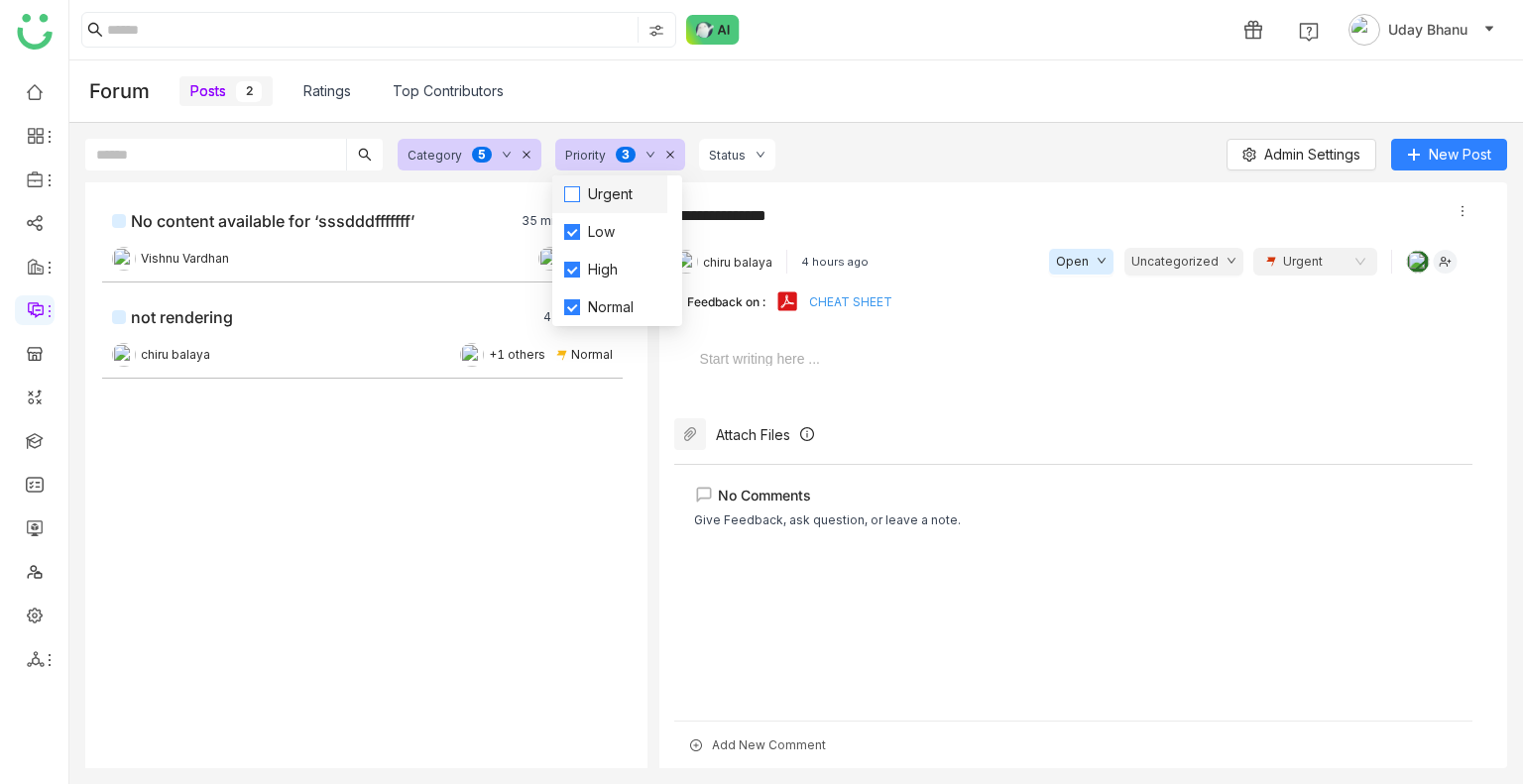 click on "Urgent" at bounding box center (610, 194) 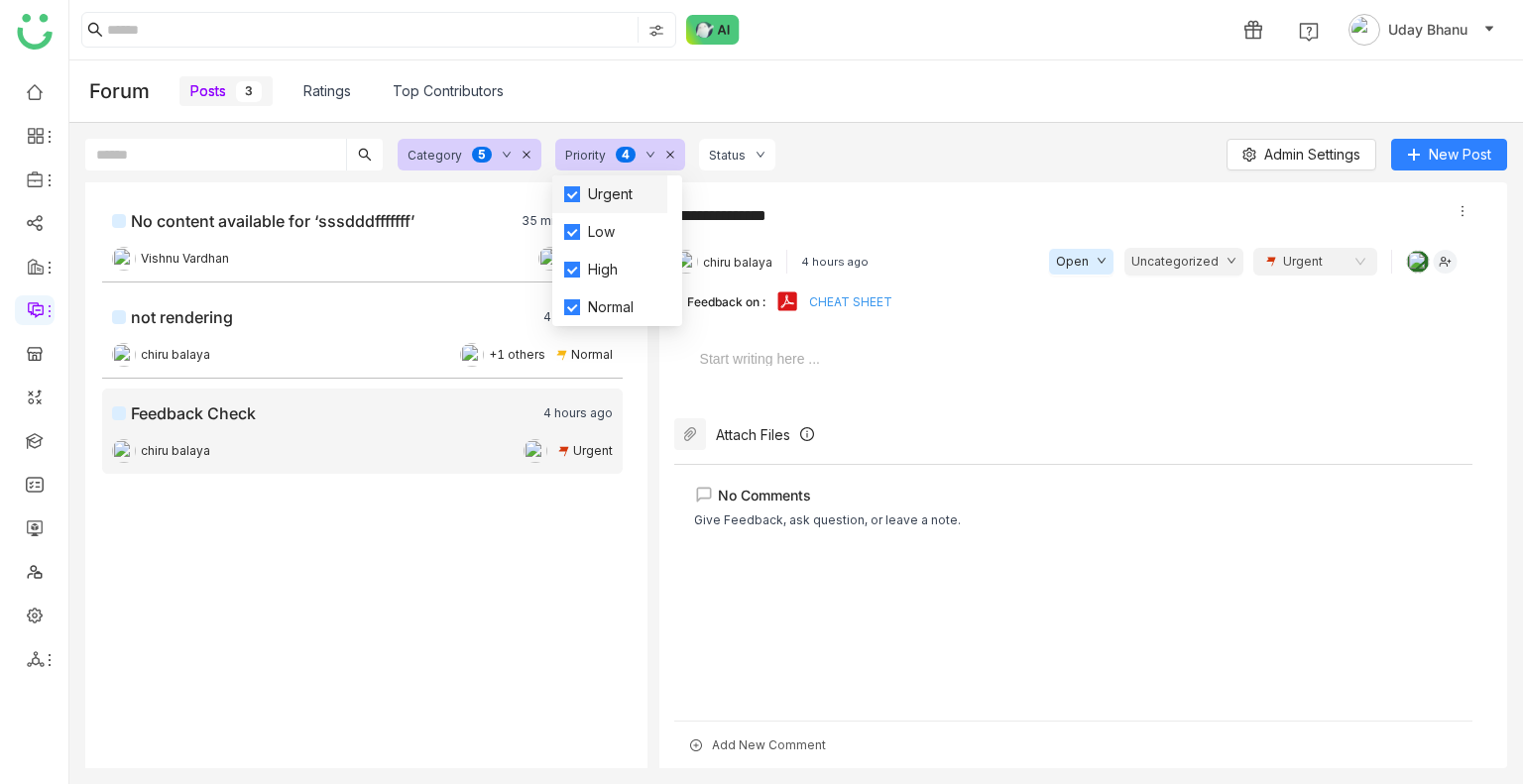 click on "Urgent" at bounding box center [610, 194] 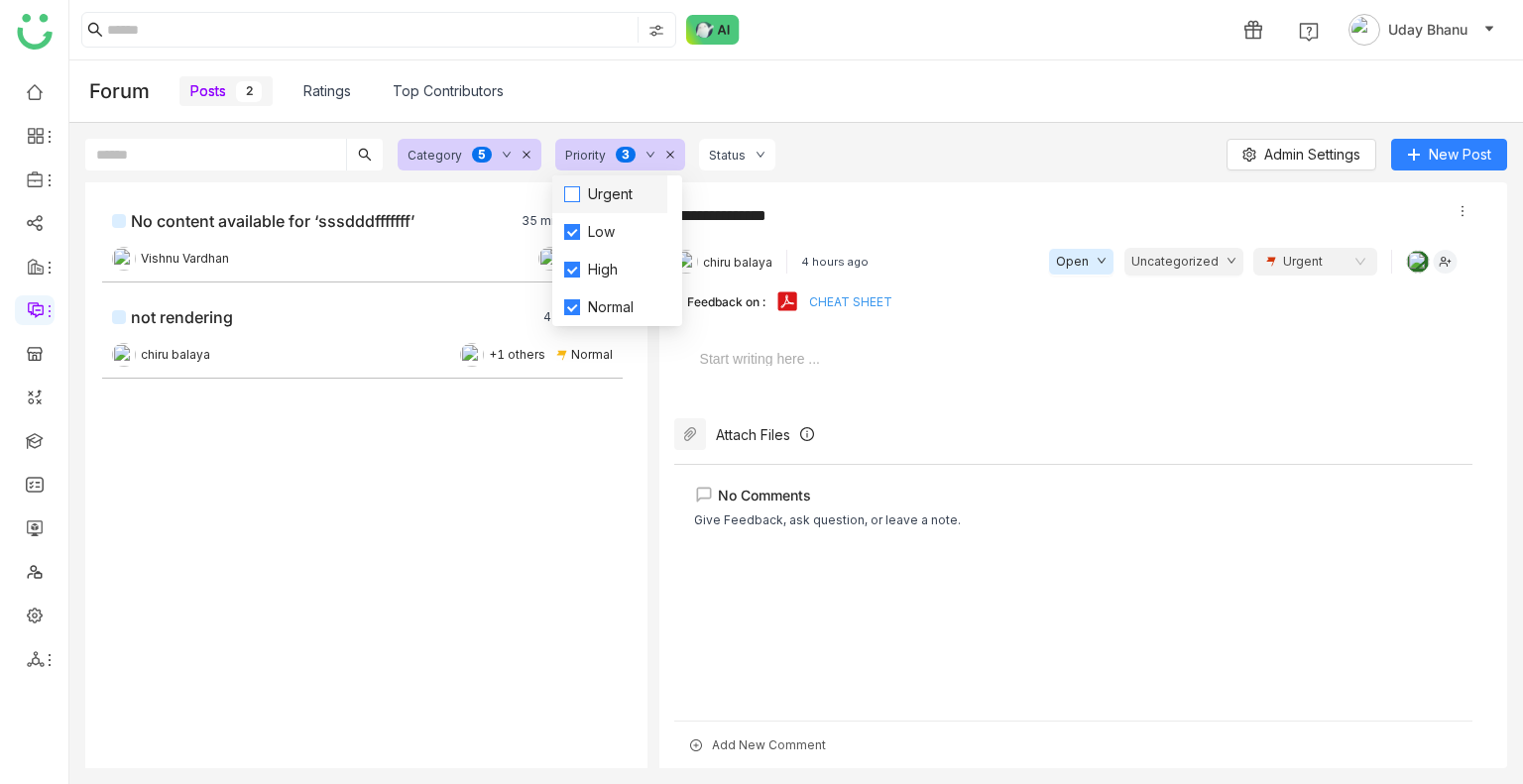 click on "Urgent" at bounding box center (610, 194) 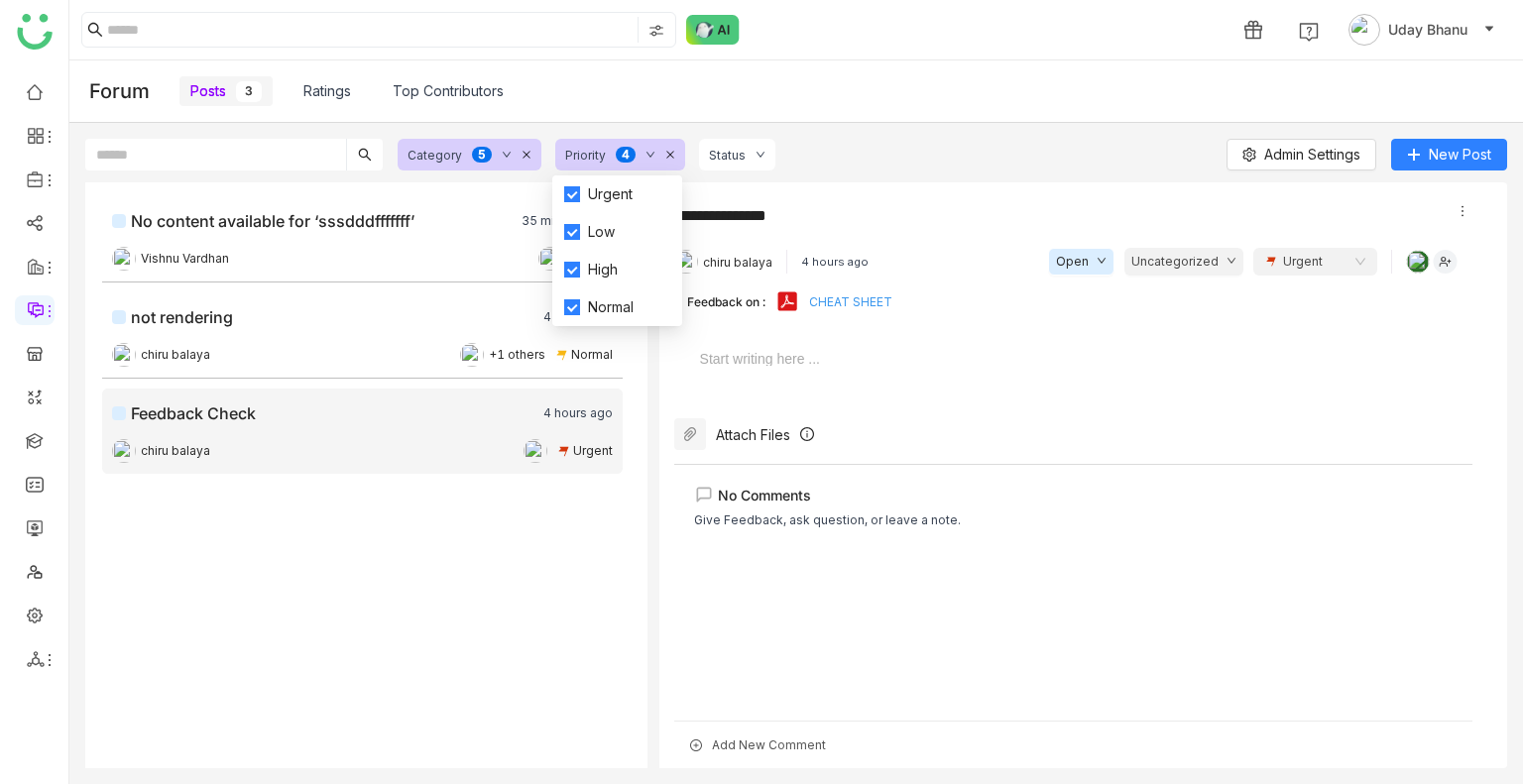 click on "Status" 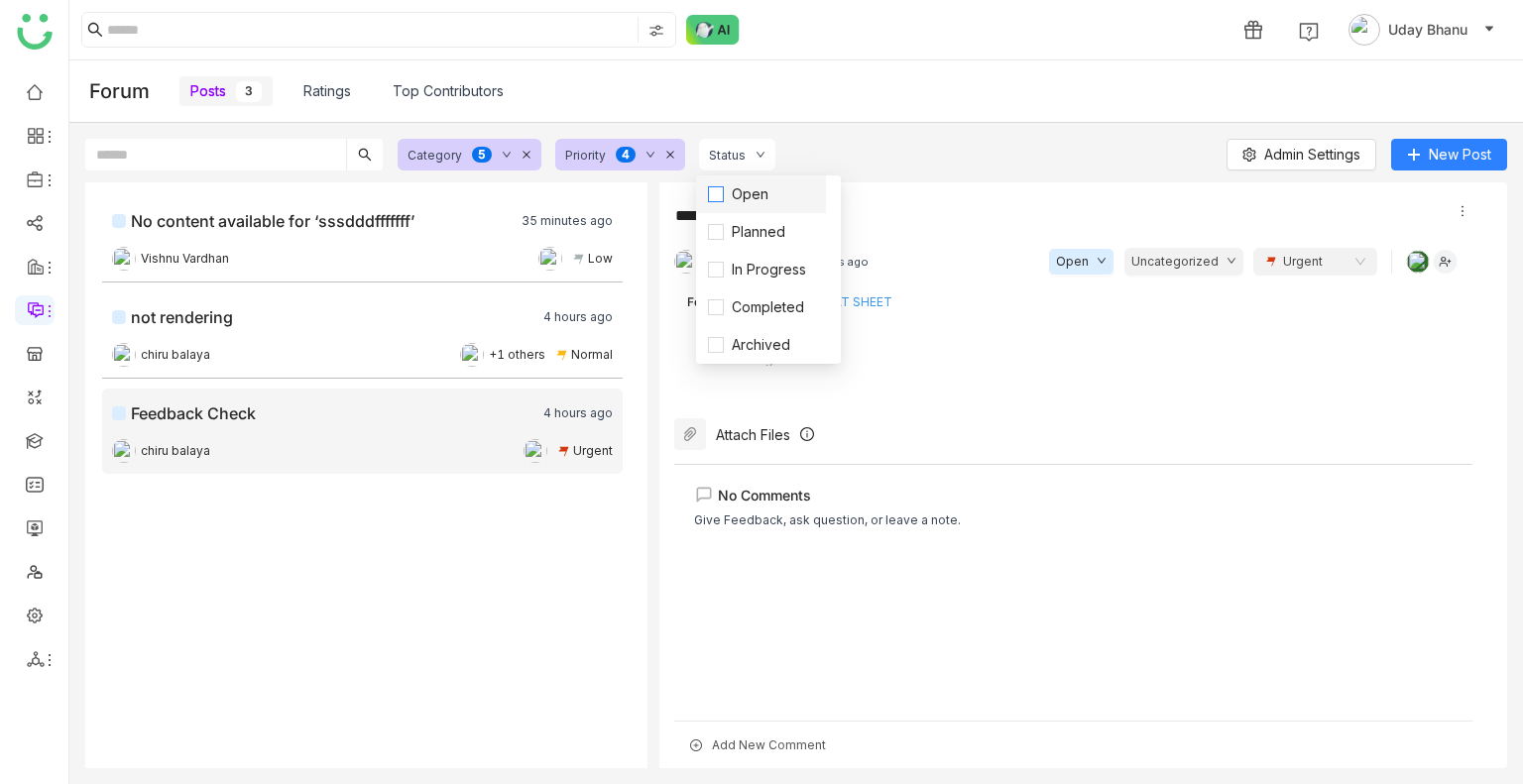 click on "Open" at bounding box center [750, 194] 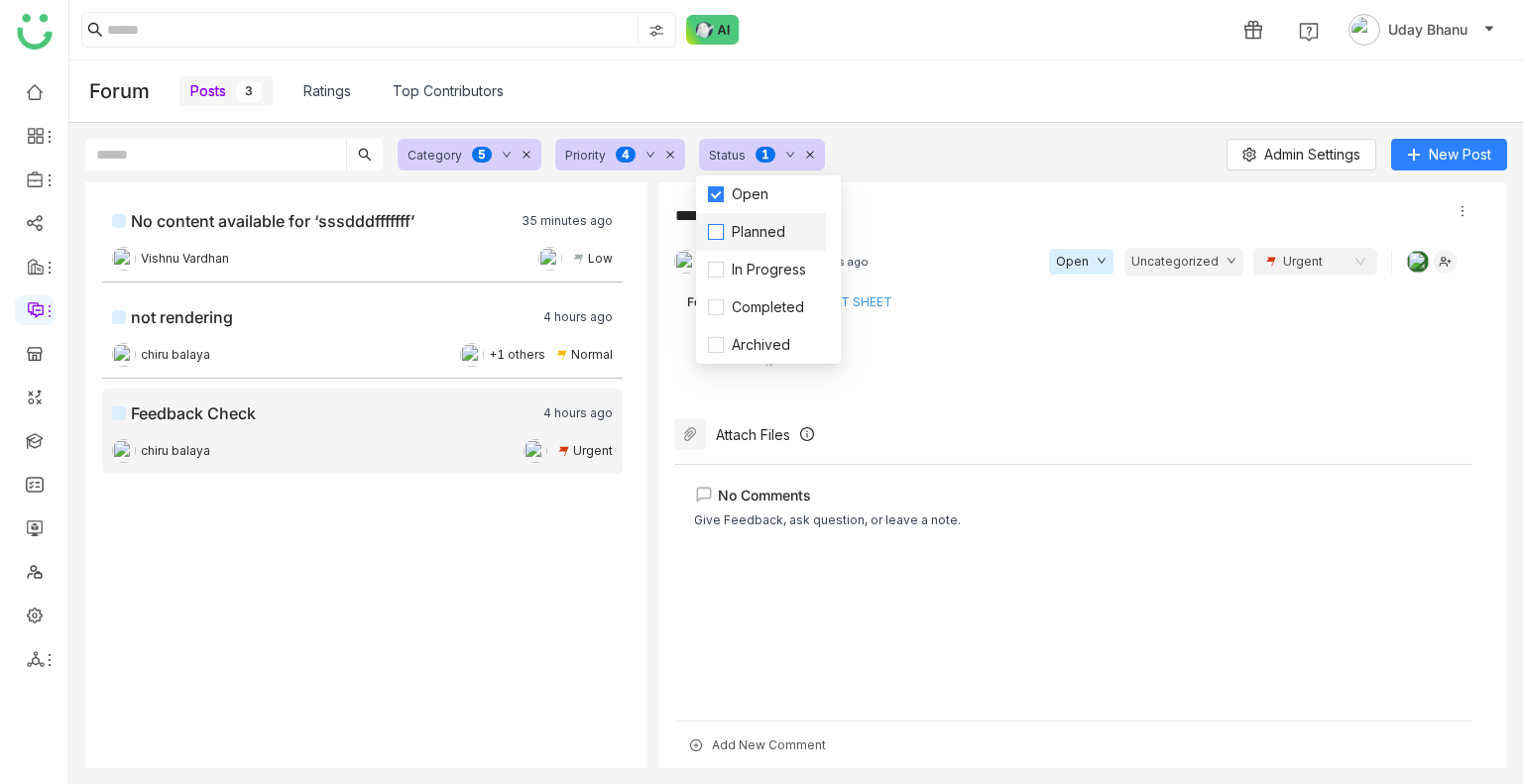 click on "Planned" at bounding box center [759, 232] 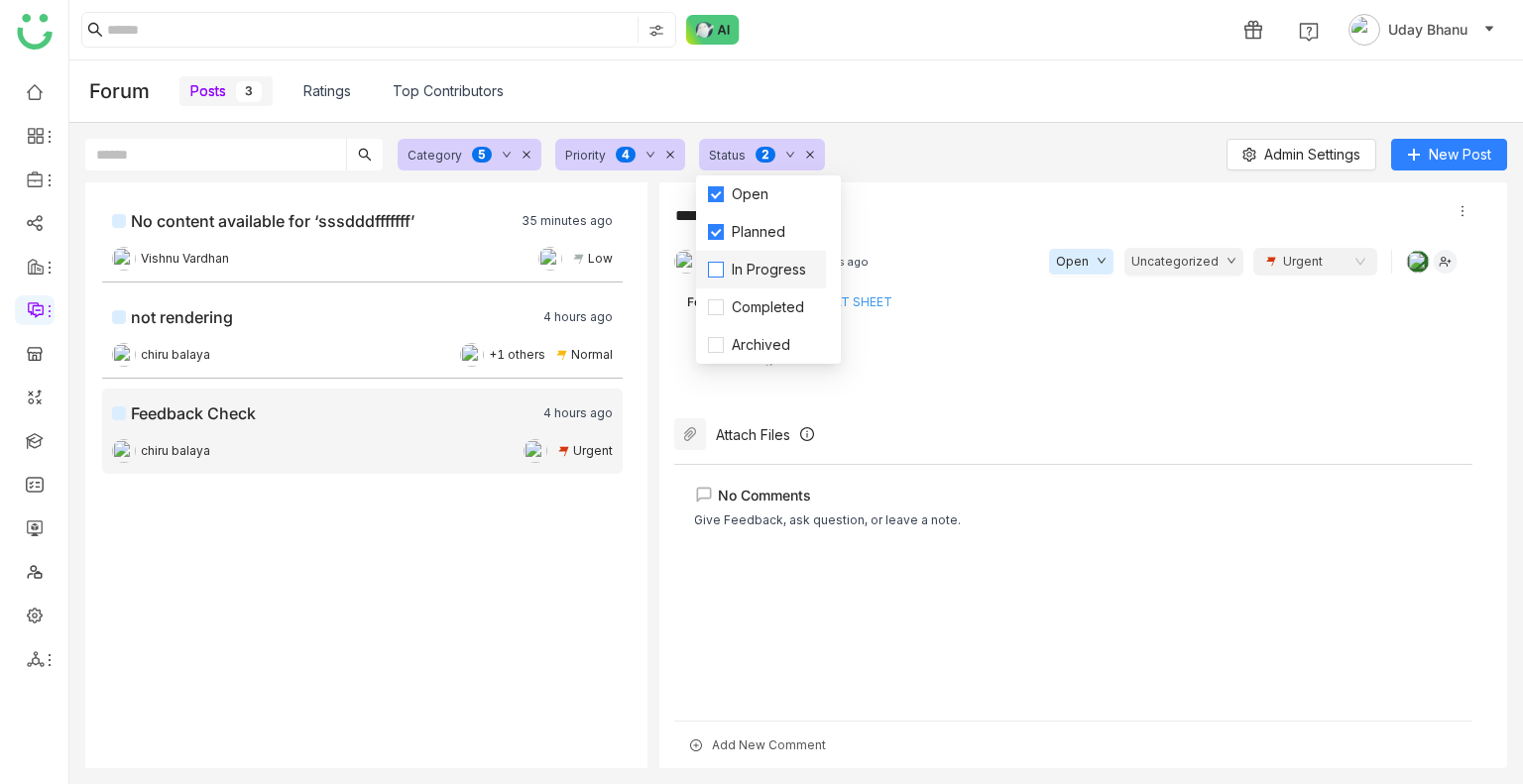 click on "In Progress" at bounding box center [768, 270] 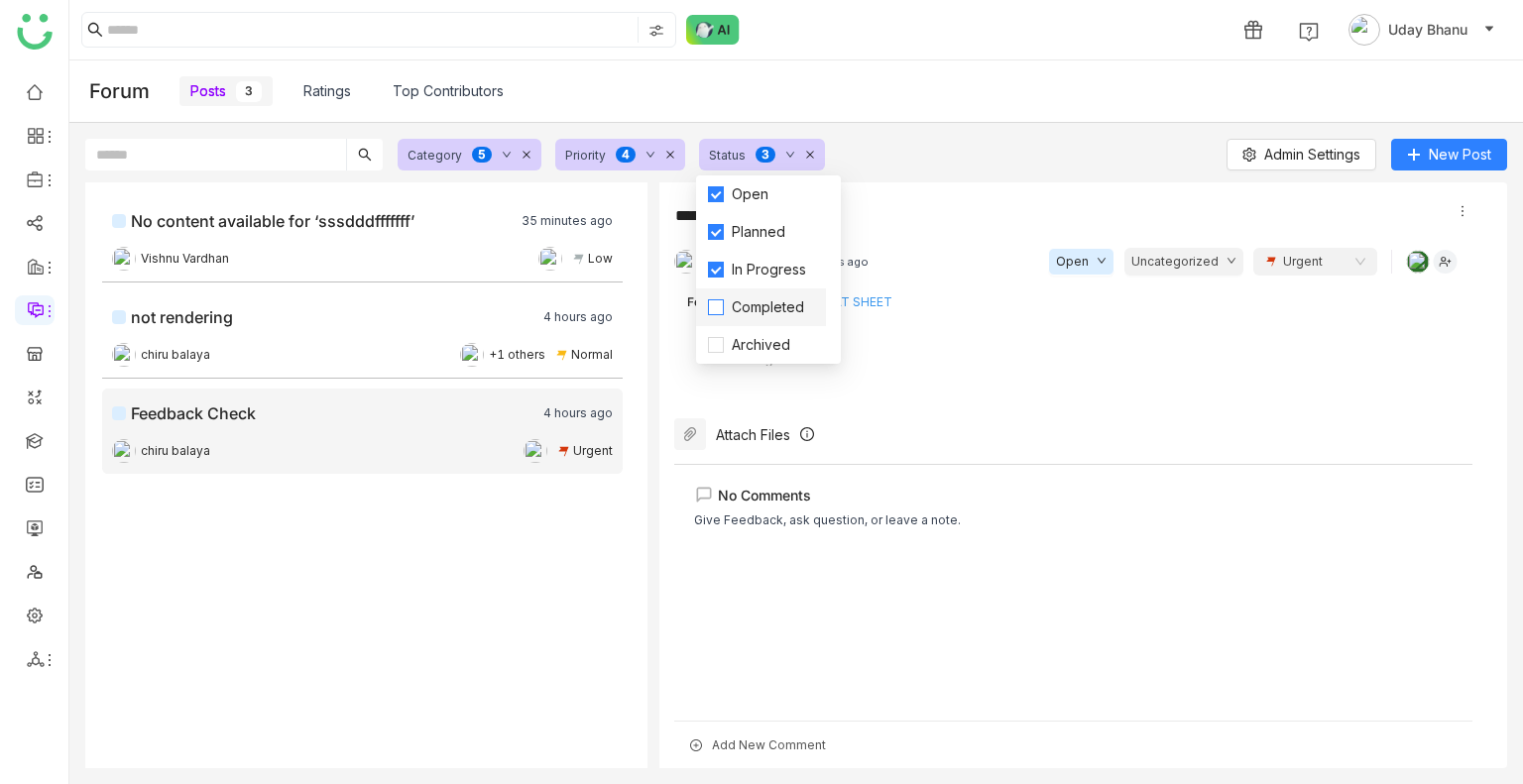 click on "Completed" at bounding box center [767, 307] 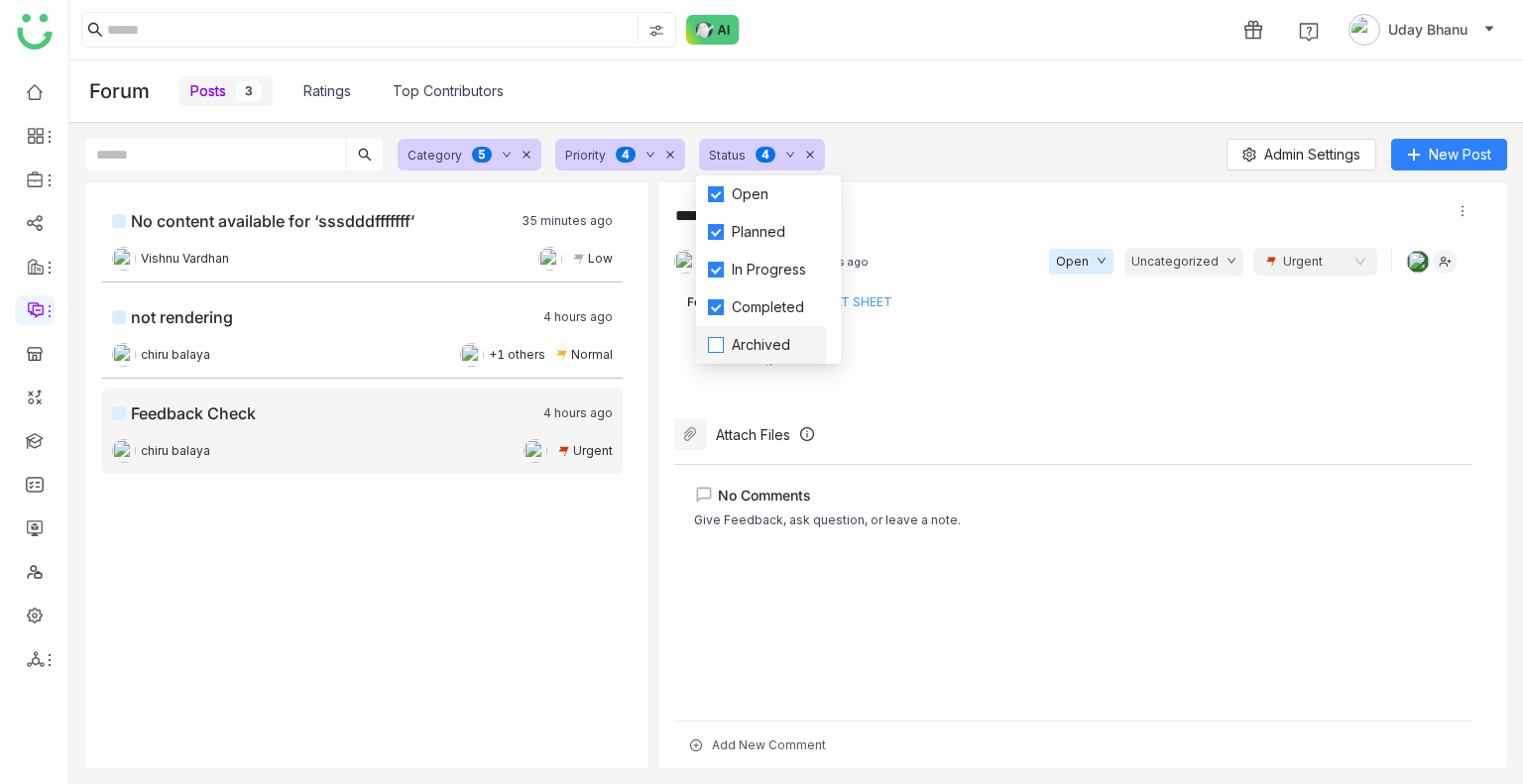 click on "Archived" at bounding box center (761, 345) 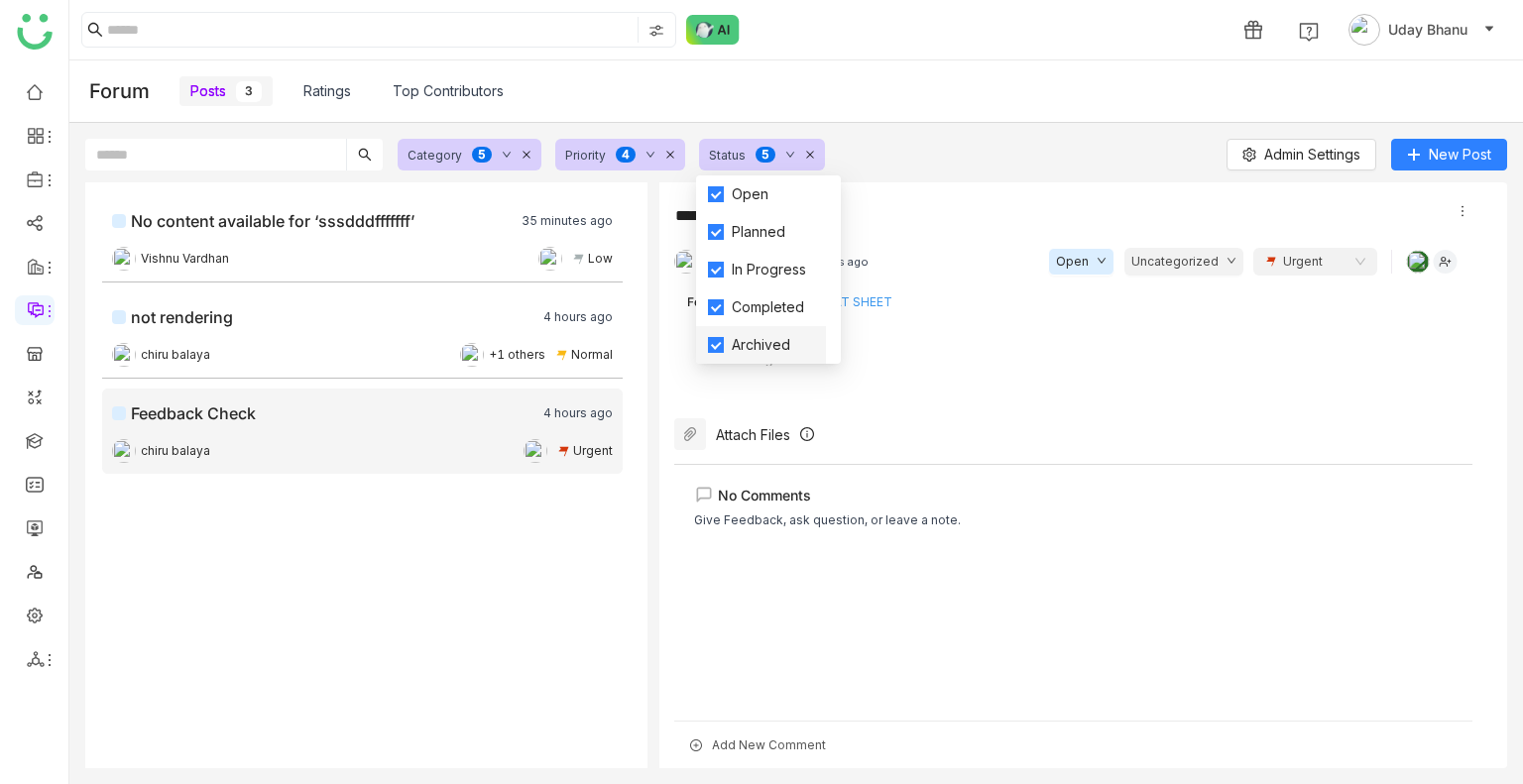 click on "Archived" at bounding box center [761, 345] 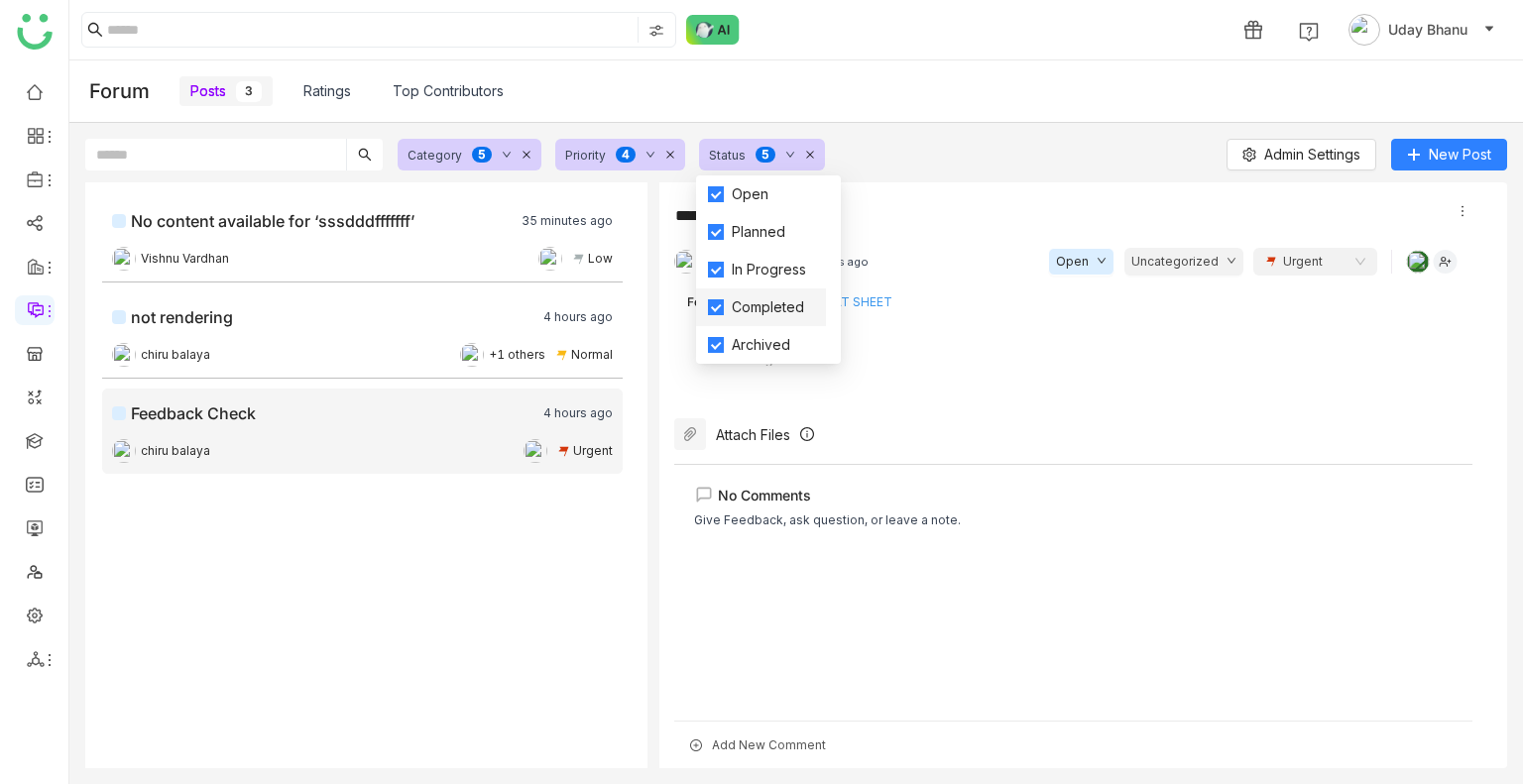 click on "Completed" at bounding box center [761, 307] 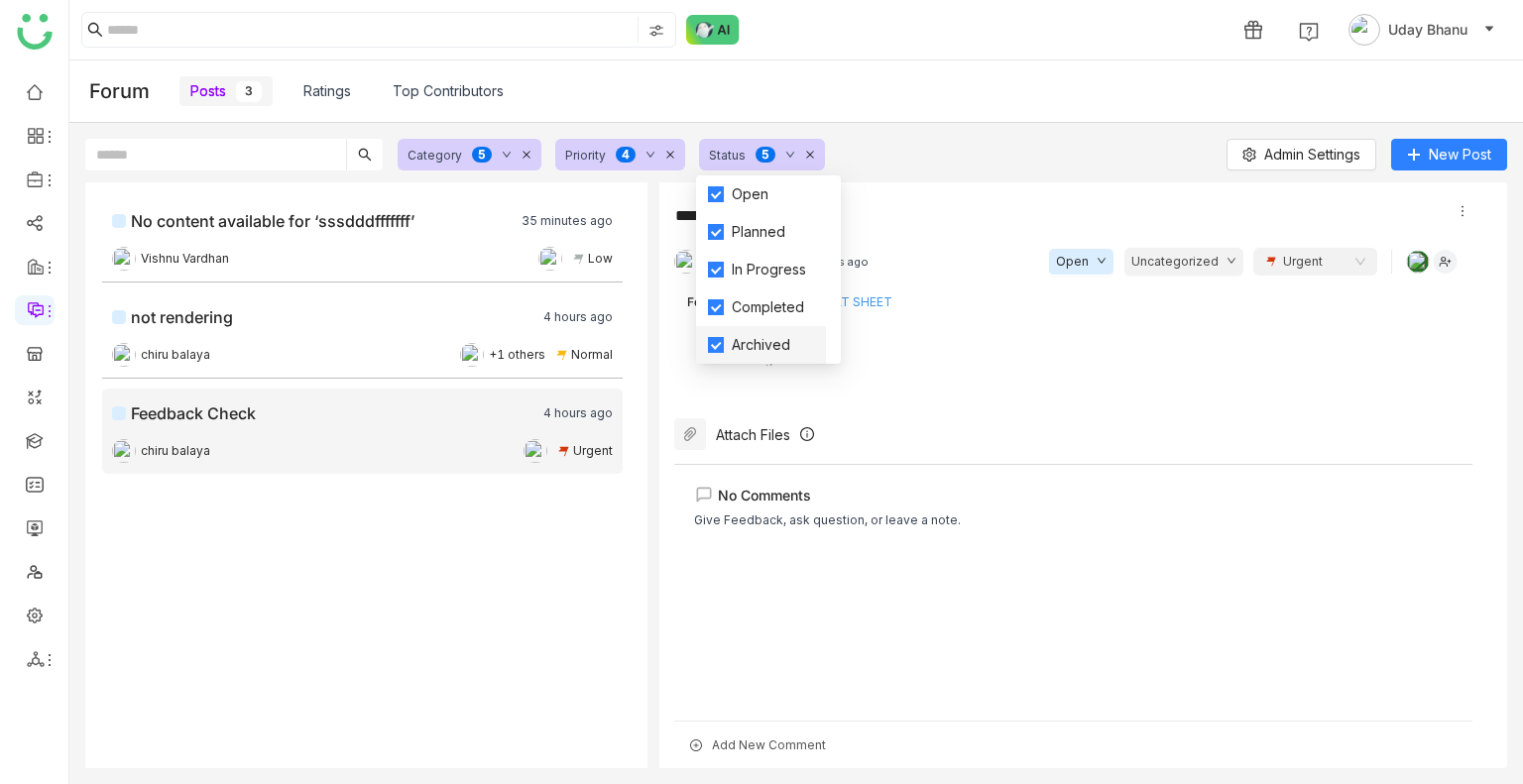 click on "Archived" at bounding box center [761, 345] 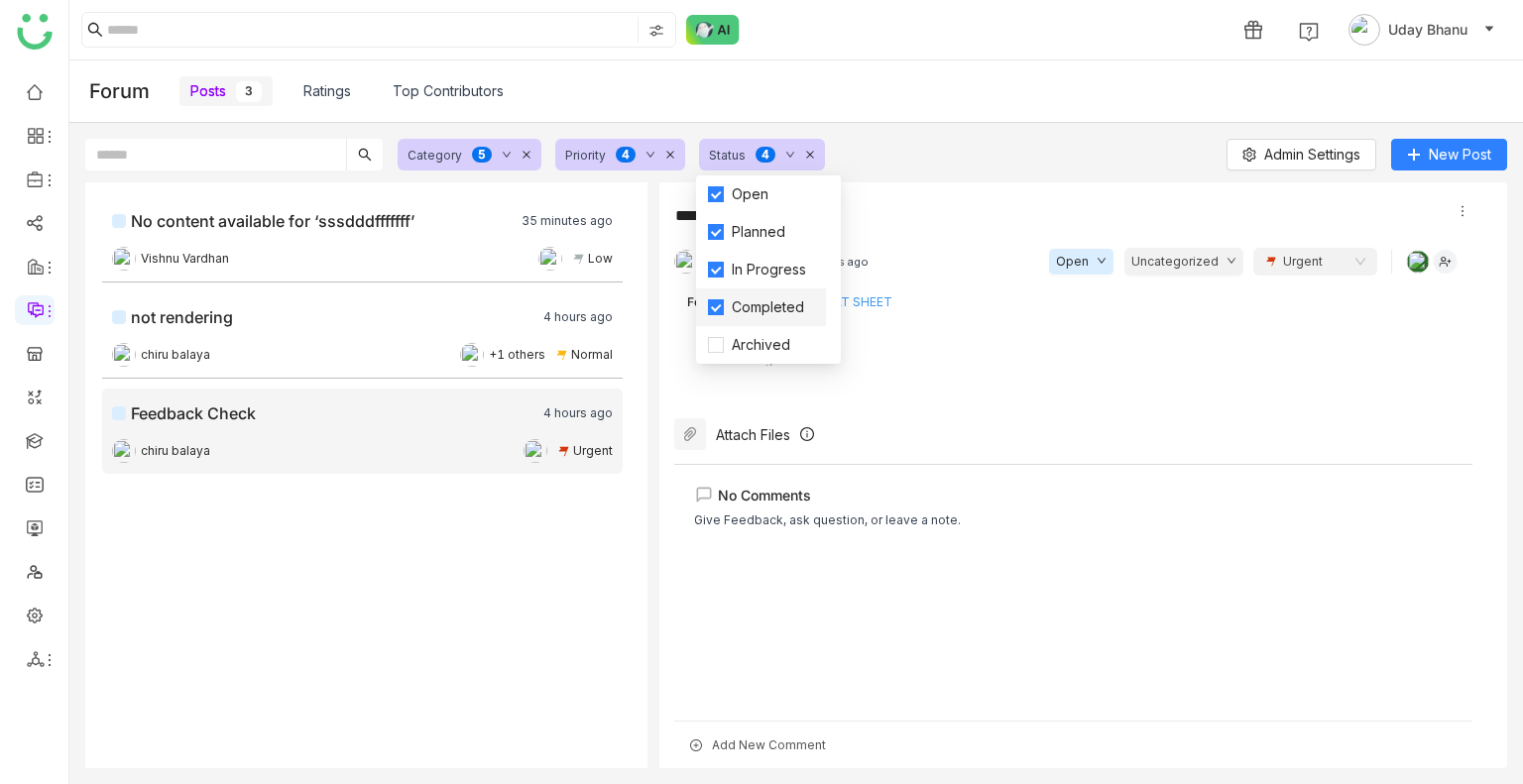 click on "Completed" at bounding box center (767, 307) 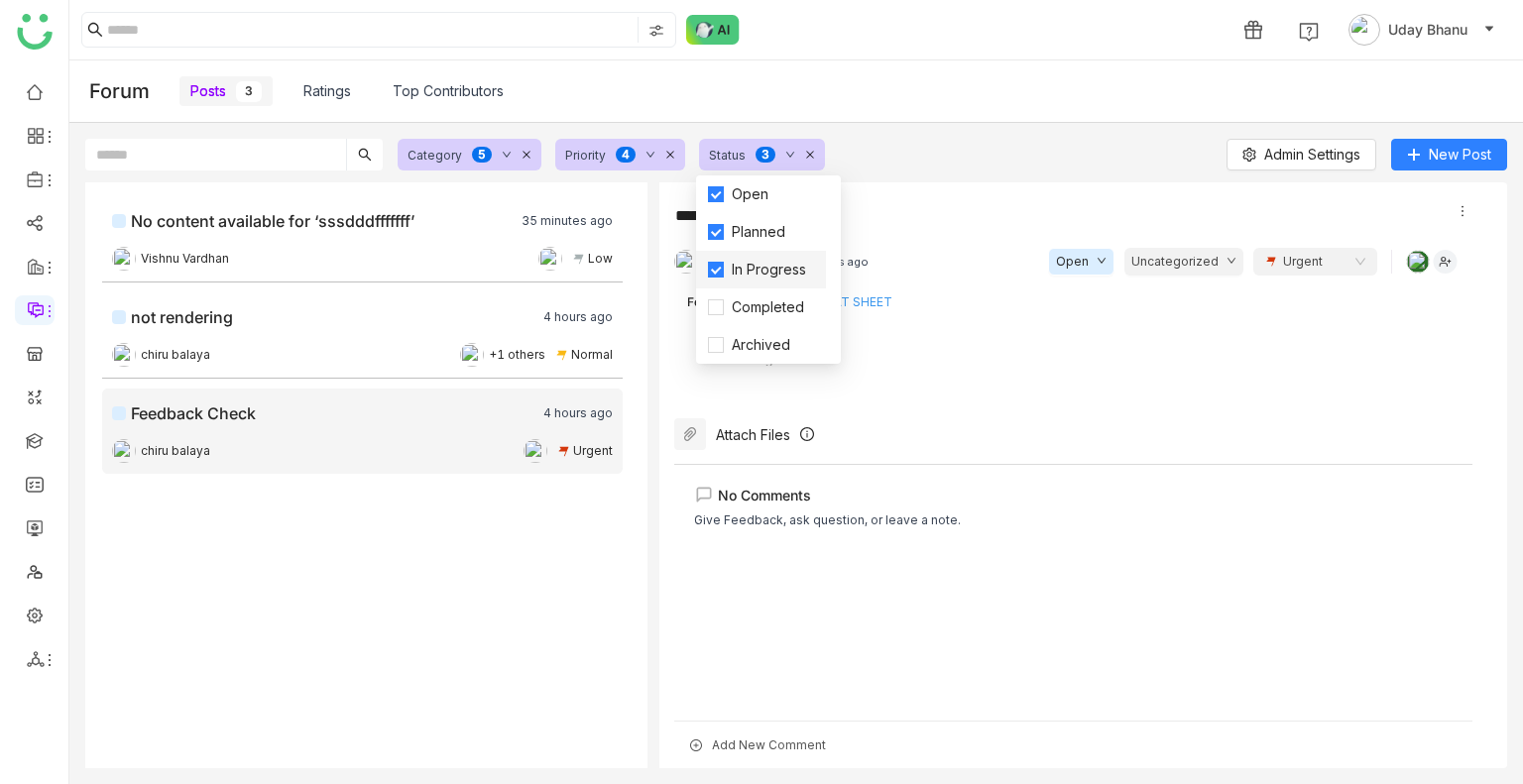 click on "In Progress" at bounding box center (768, 270) 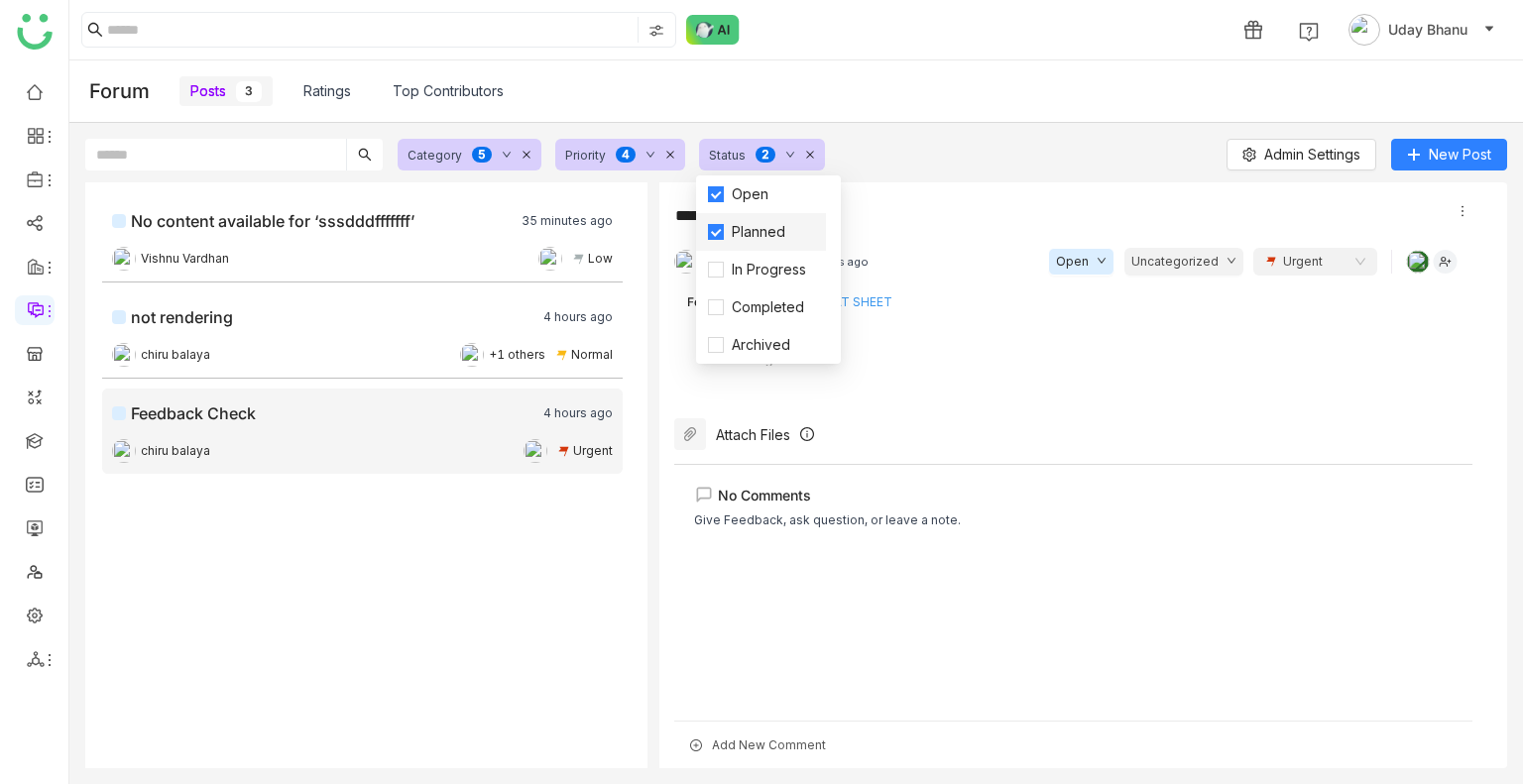 click on "Planned" at bounding box center (759, 232) 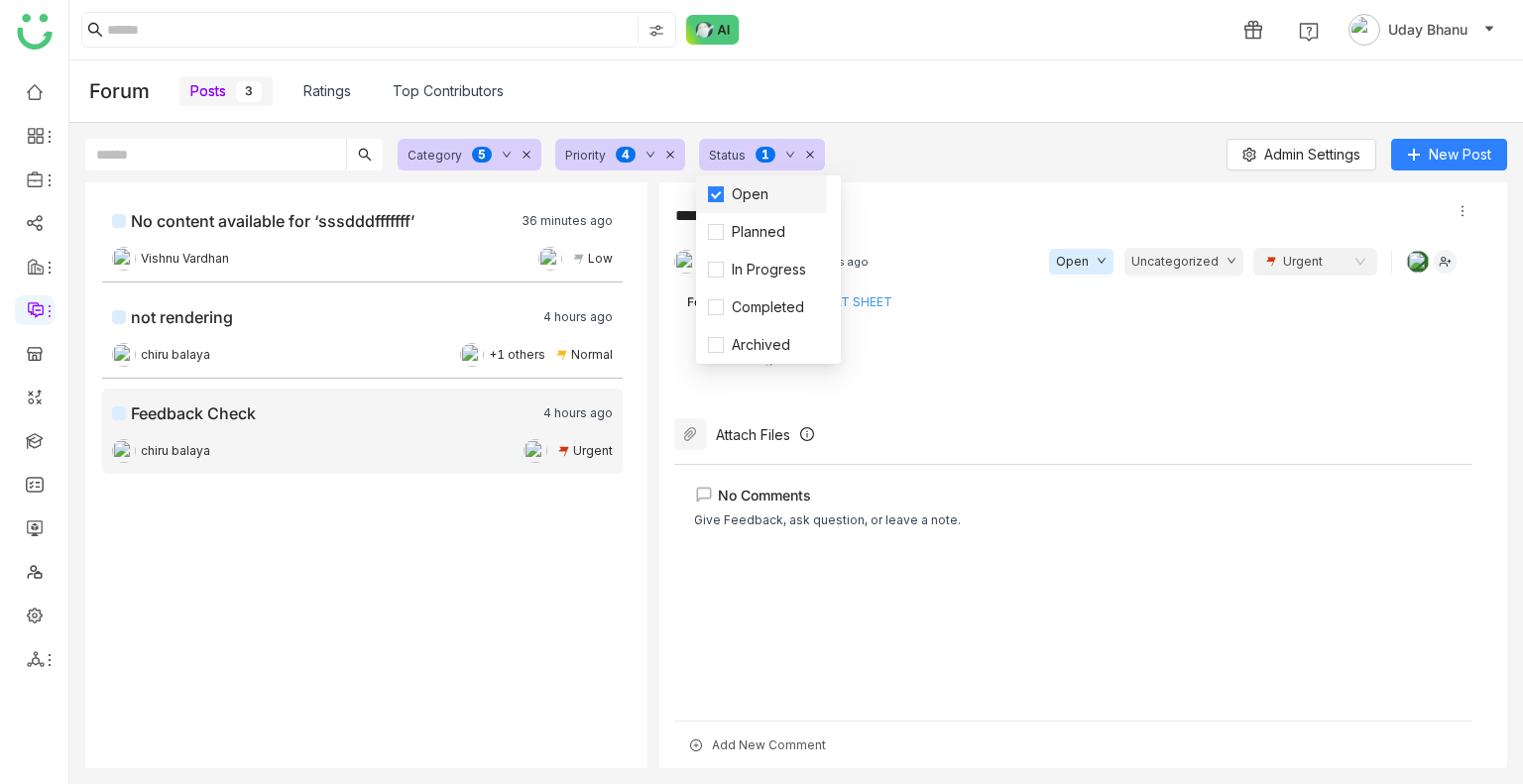 click on "Open" at bounding box center [750, 194] 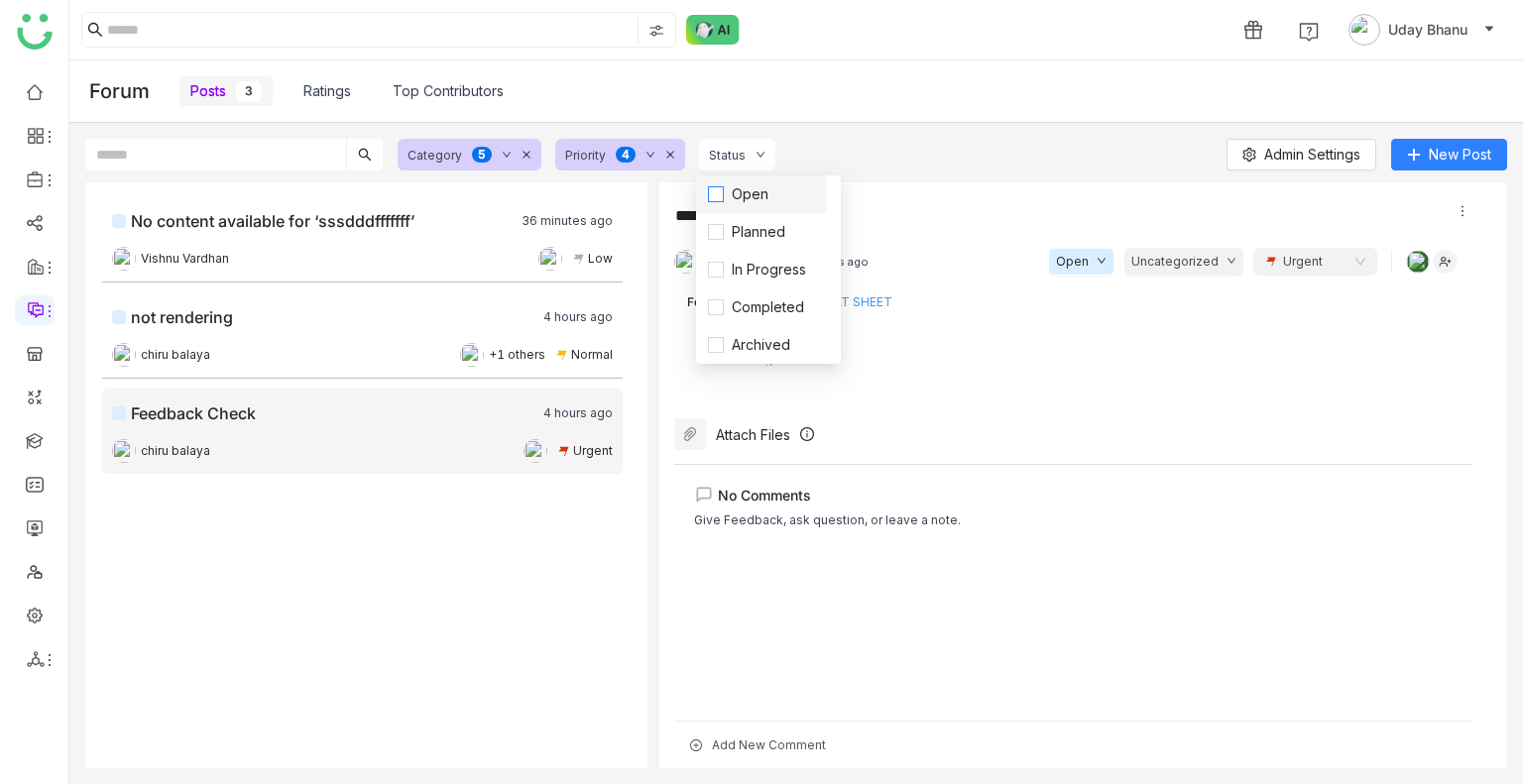 click on "Open" at bounding box center (750, 194) 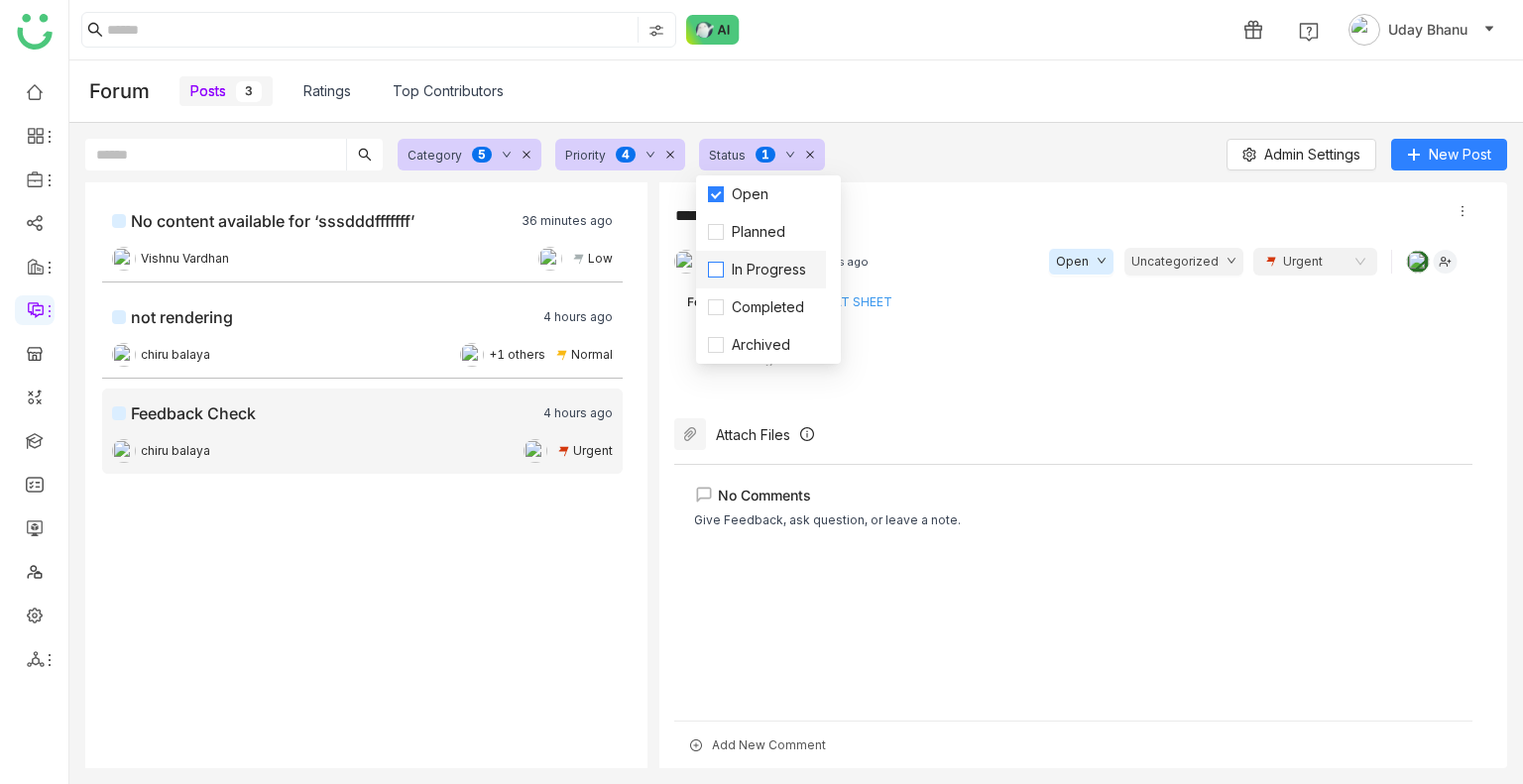 click on "In Progress" at bounding box center (768, 270) 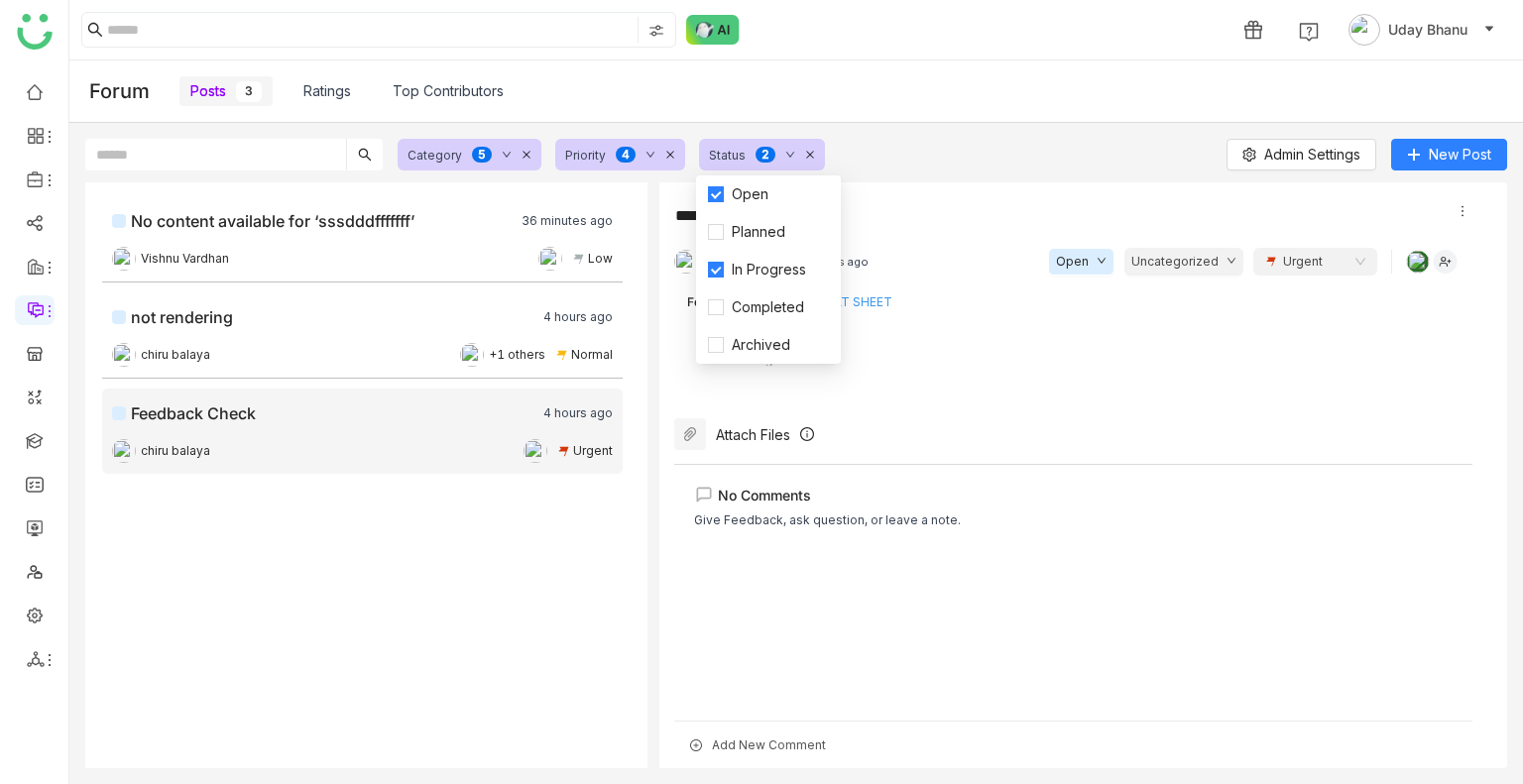 click on "Priority  0   1   2   3   4   5   6   7   8   9" 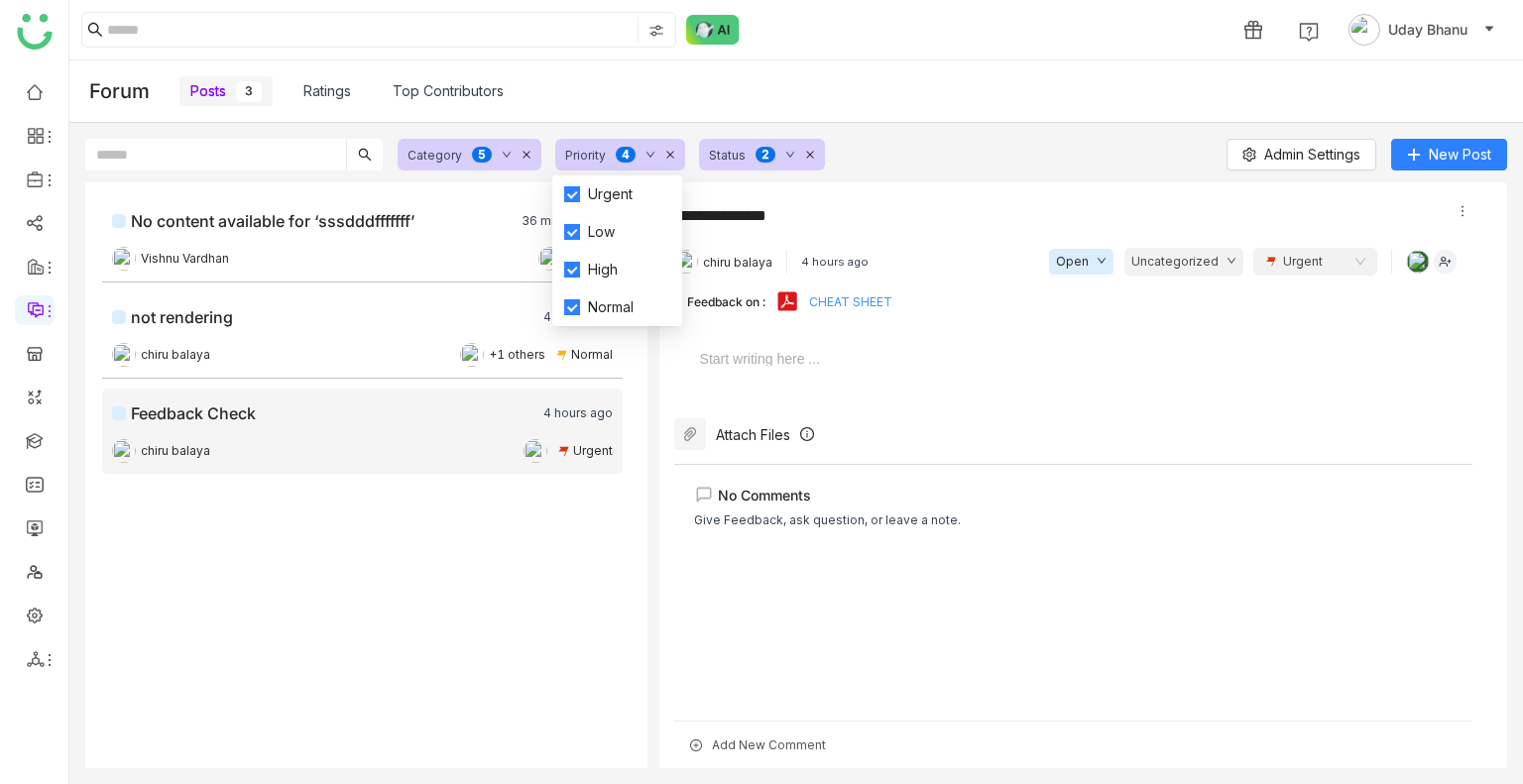 click 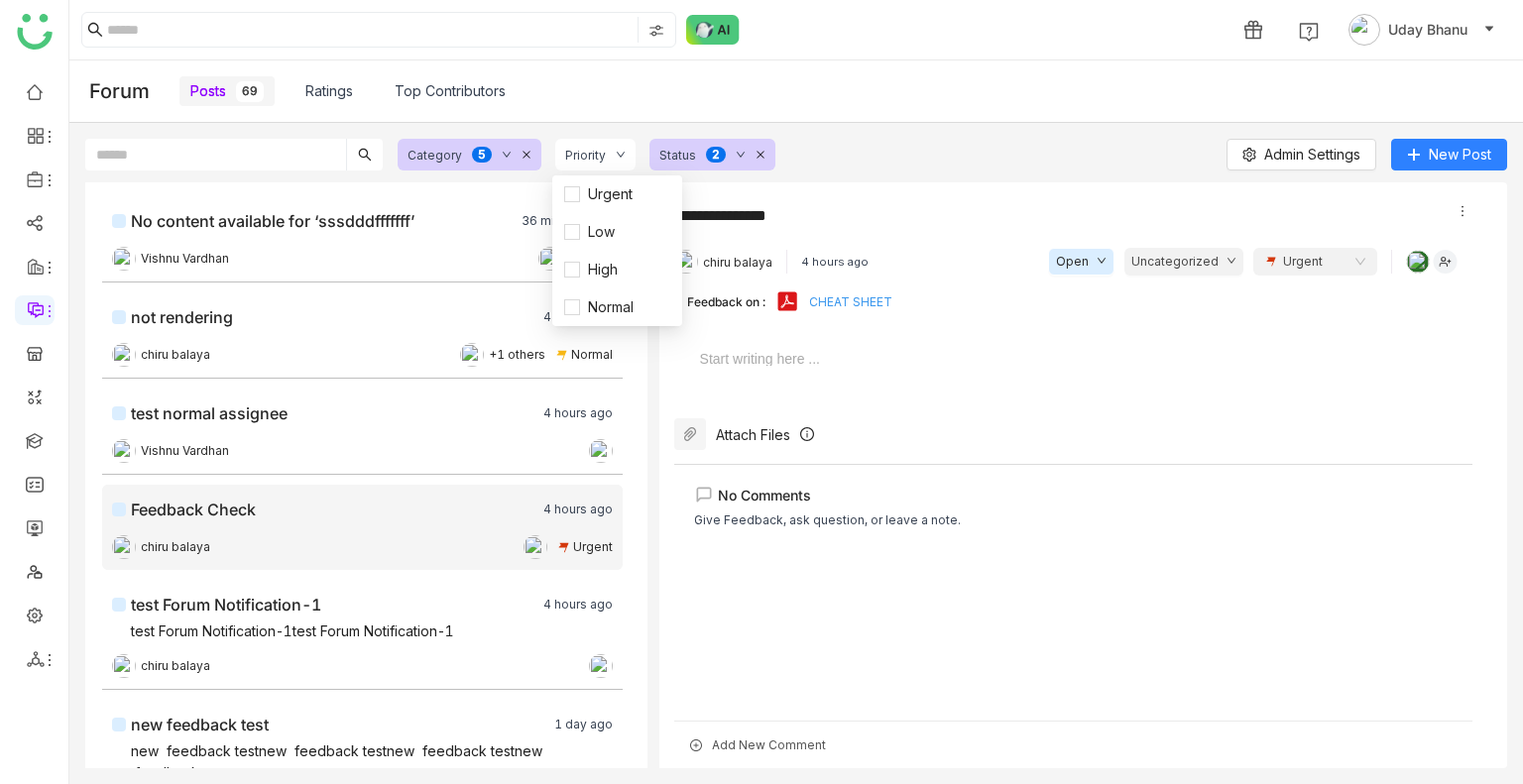 click on "Posts  69  Ratings   Top Contributors" 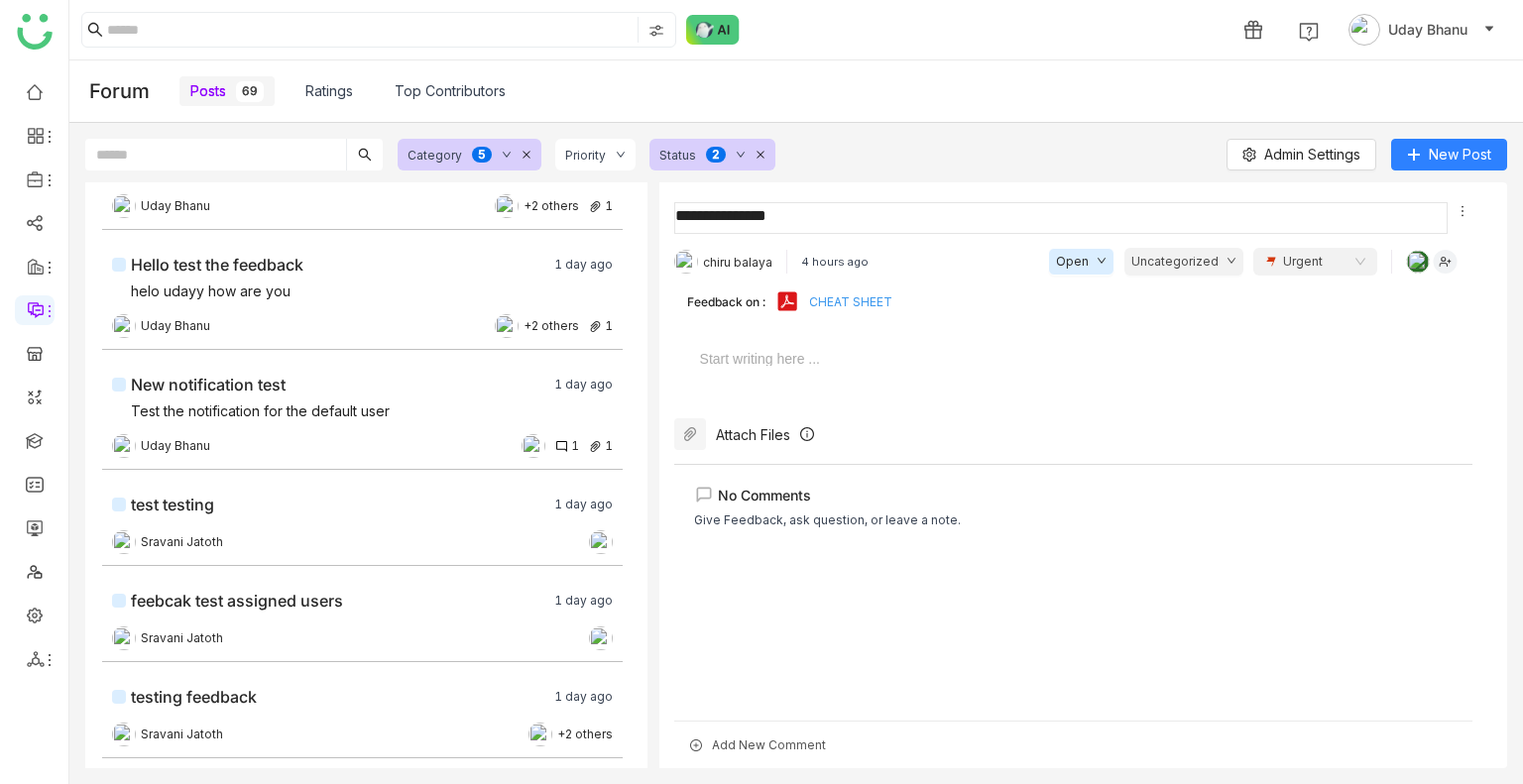 scroll, scrollTop: 1036, scrollLeft: 0, axis: vertical 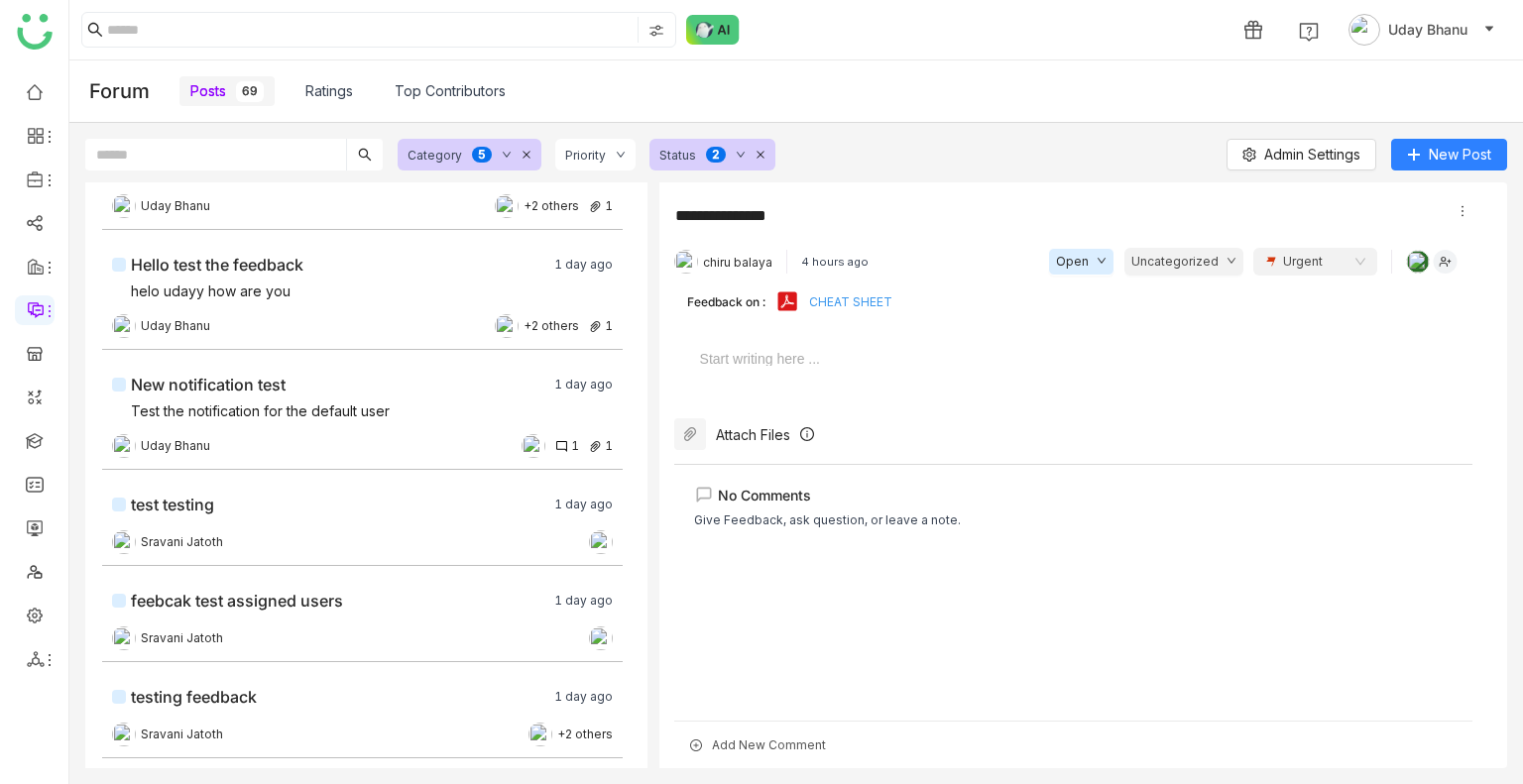 click on "0   1   2   3   4   5   6   7   8   9" 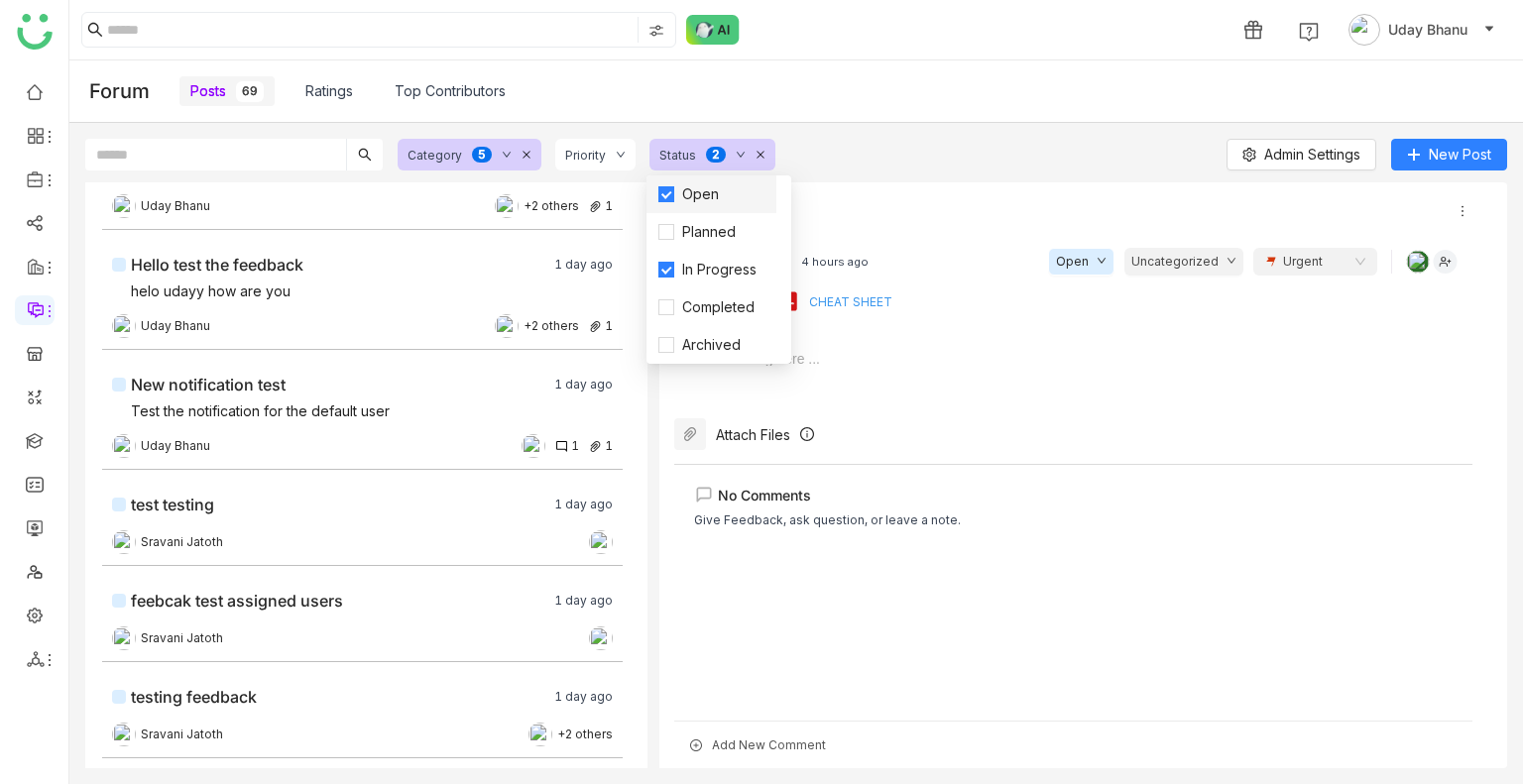click on "Open" at bounding box center (700, 194) 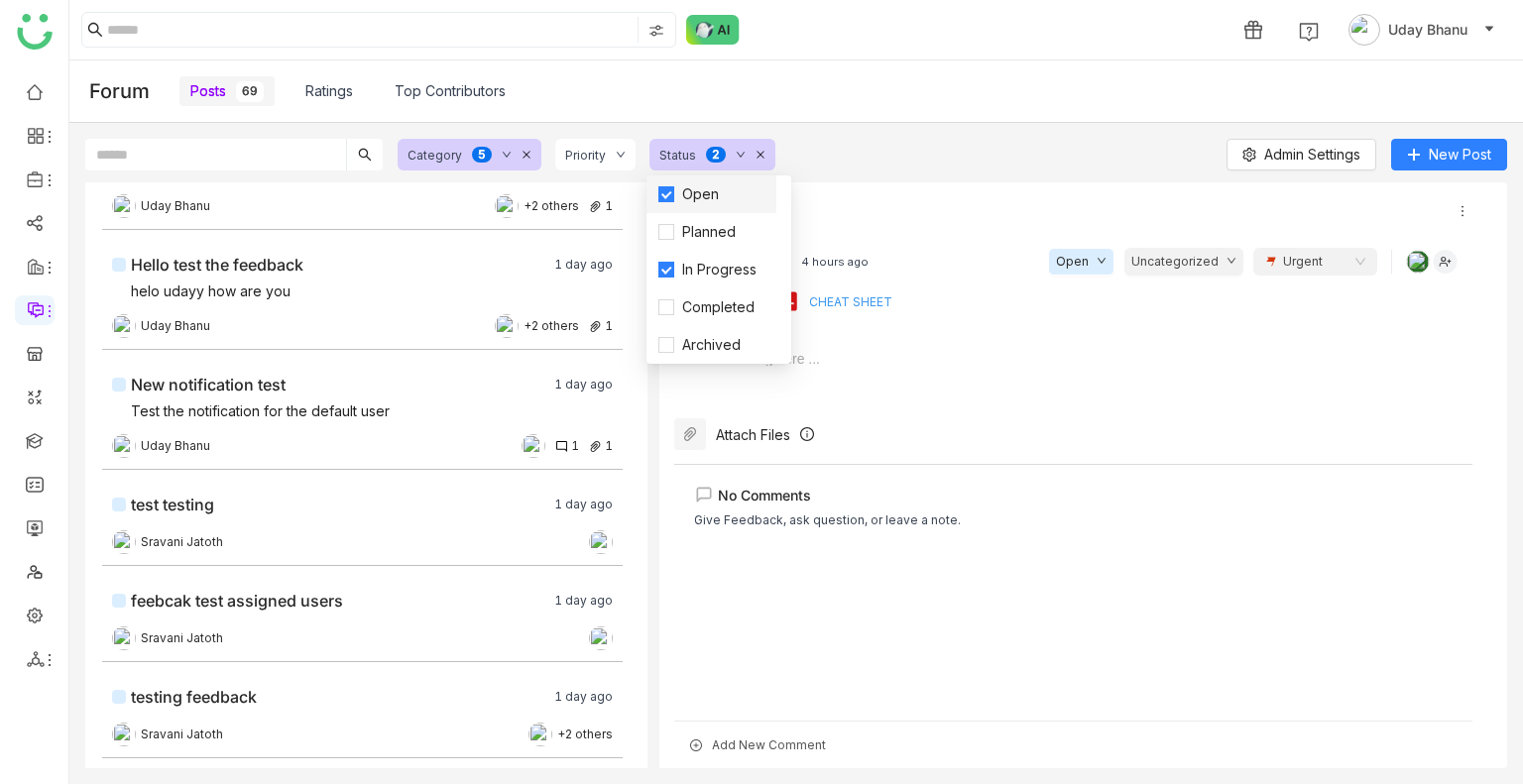 scroll, scrollTop: 0, scrollLeft: 0, axis: both 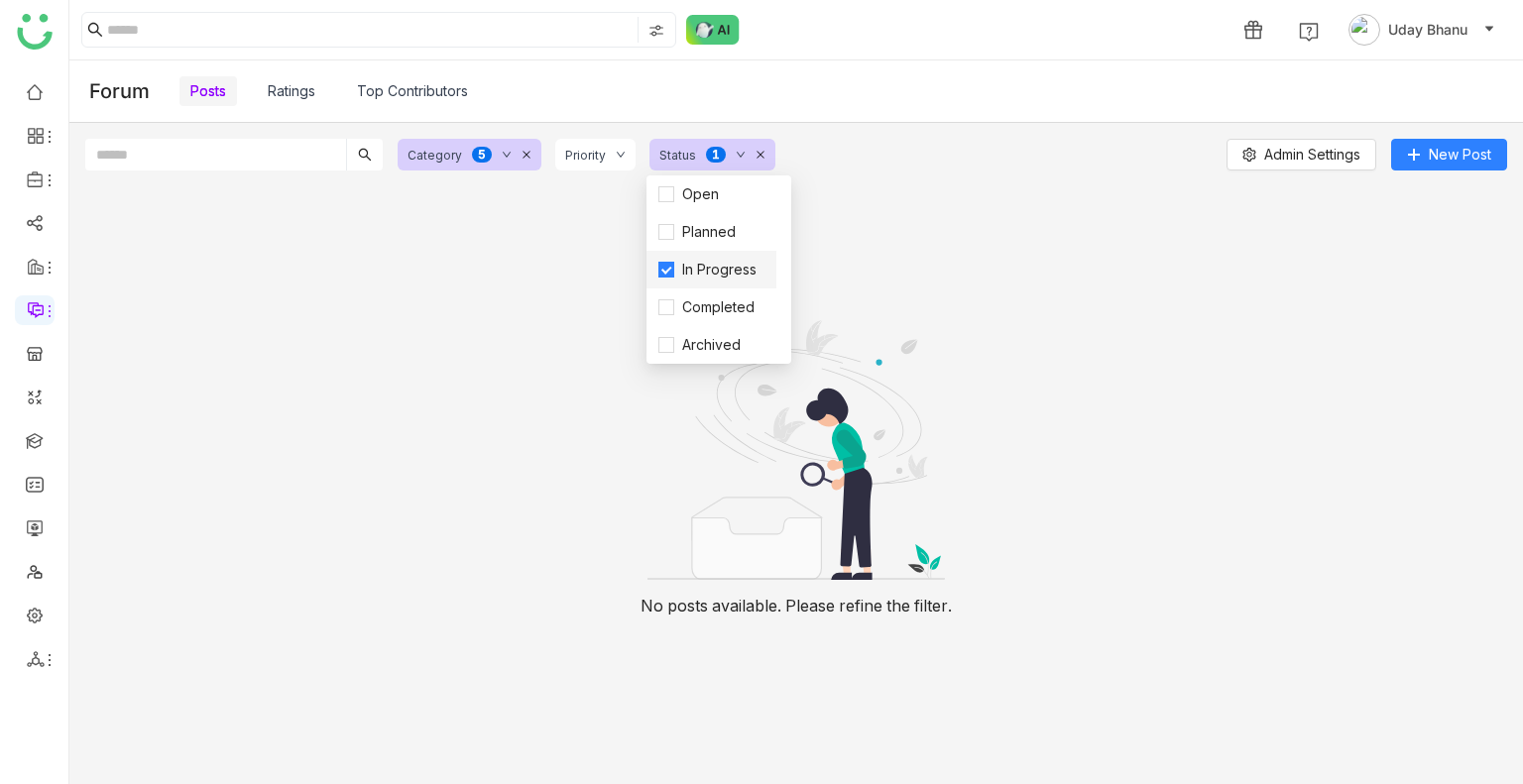 click on "In Progress" at bounding box center [719, 270] 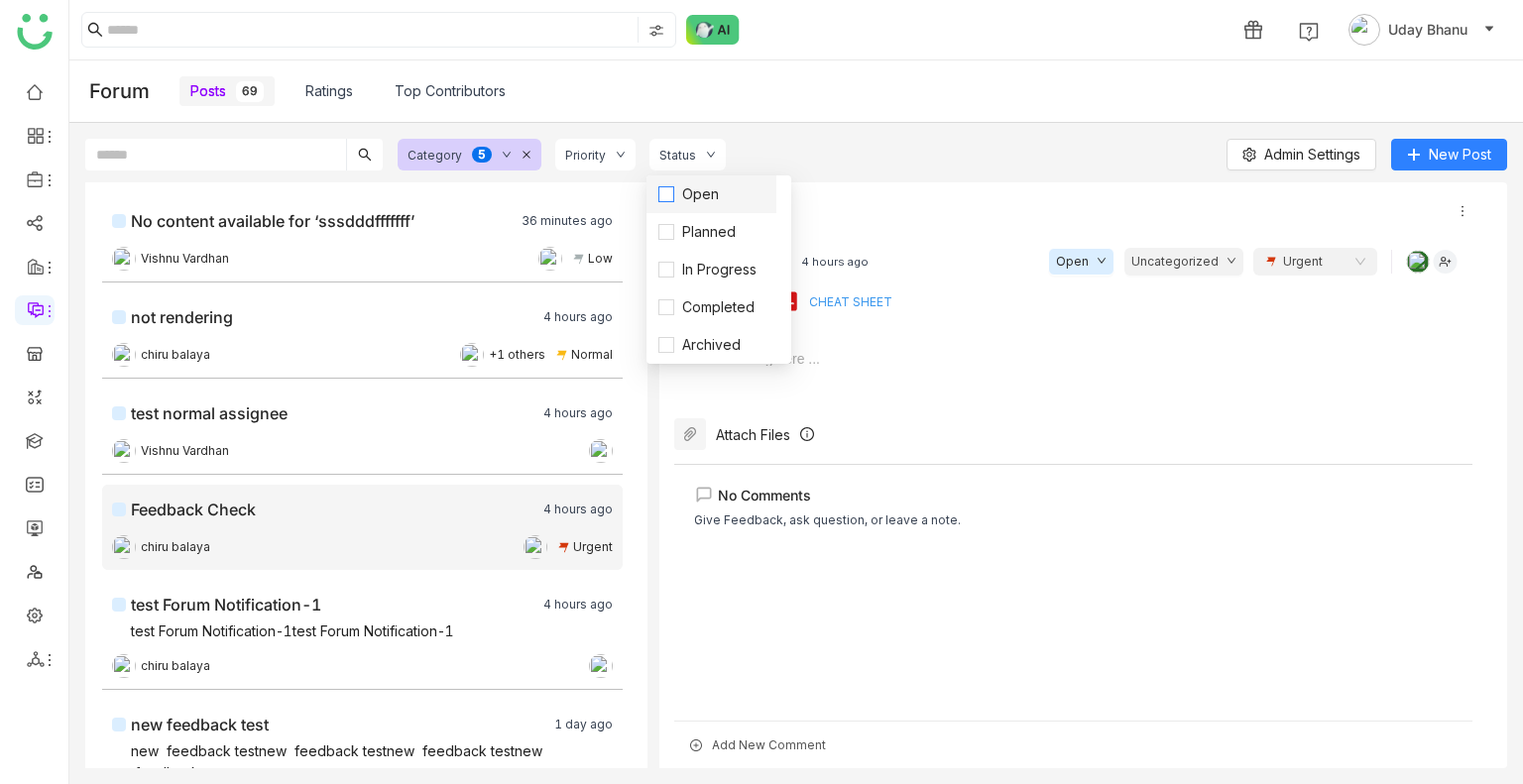 click on "Open" at bounding box center [700, 194] 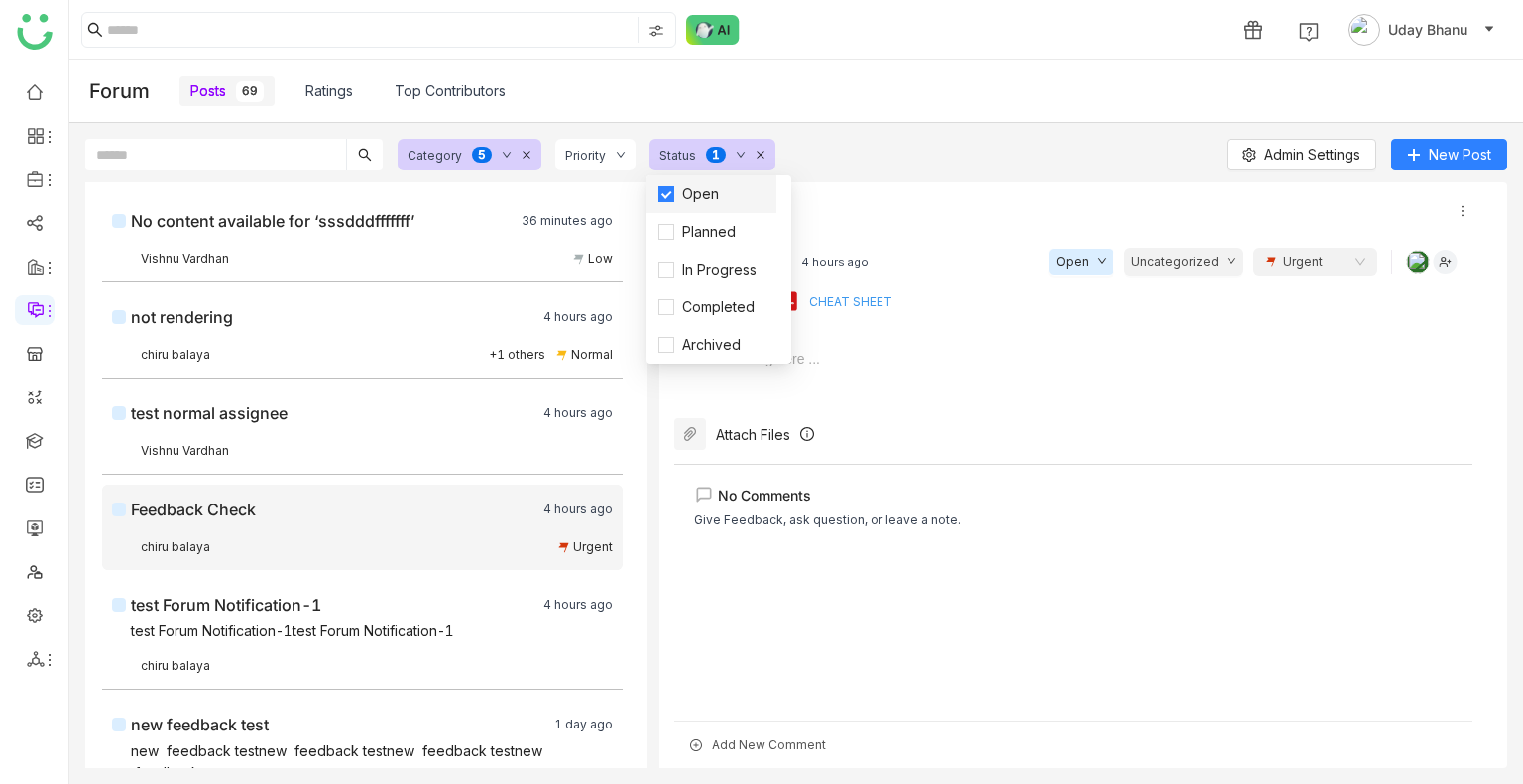 click on "Open" at bounding box center (700, 194) 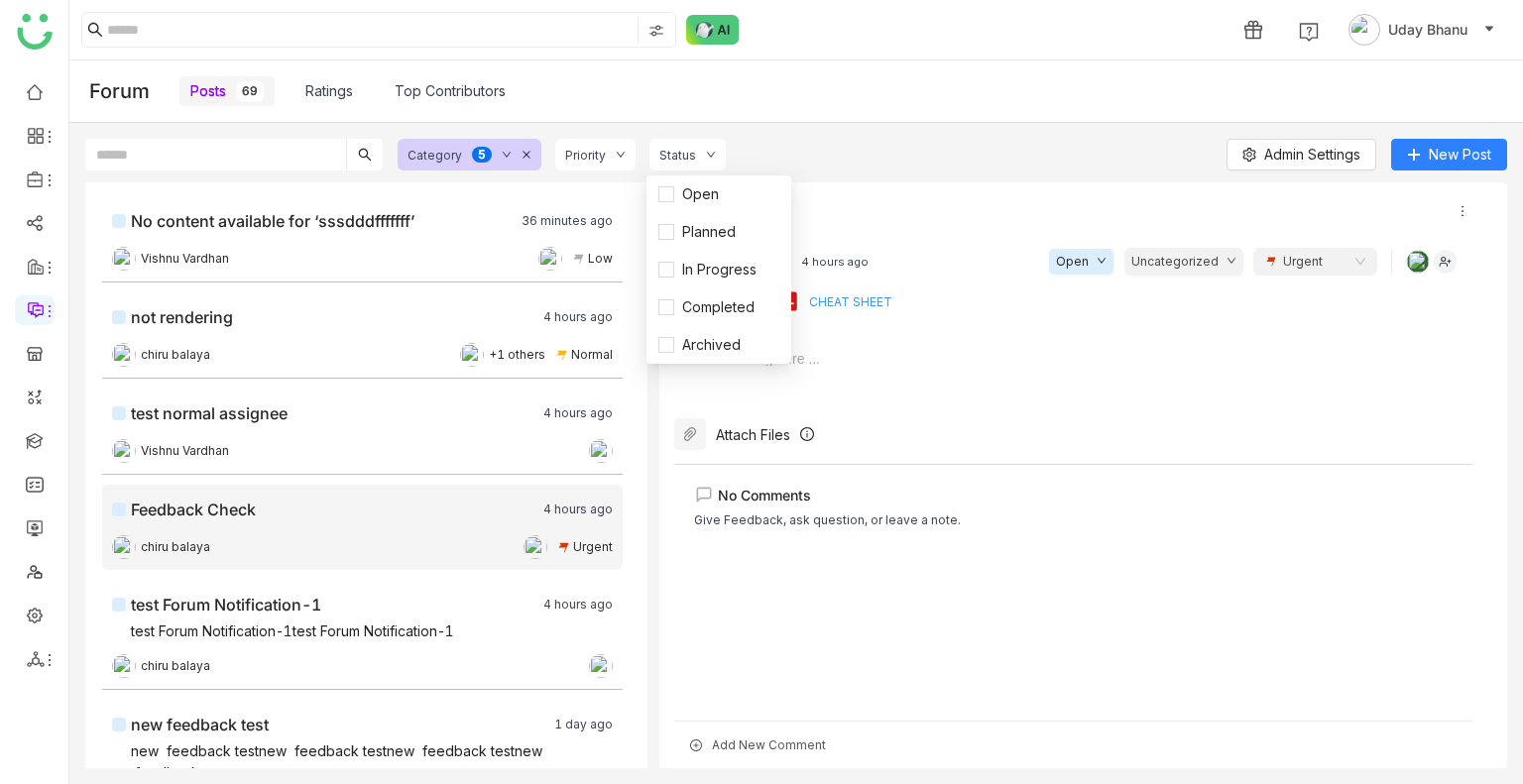 click on "Ratings" at bounding box center [329, 91] 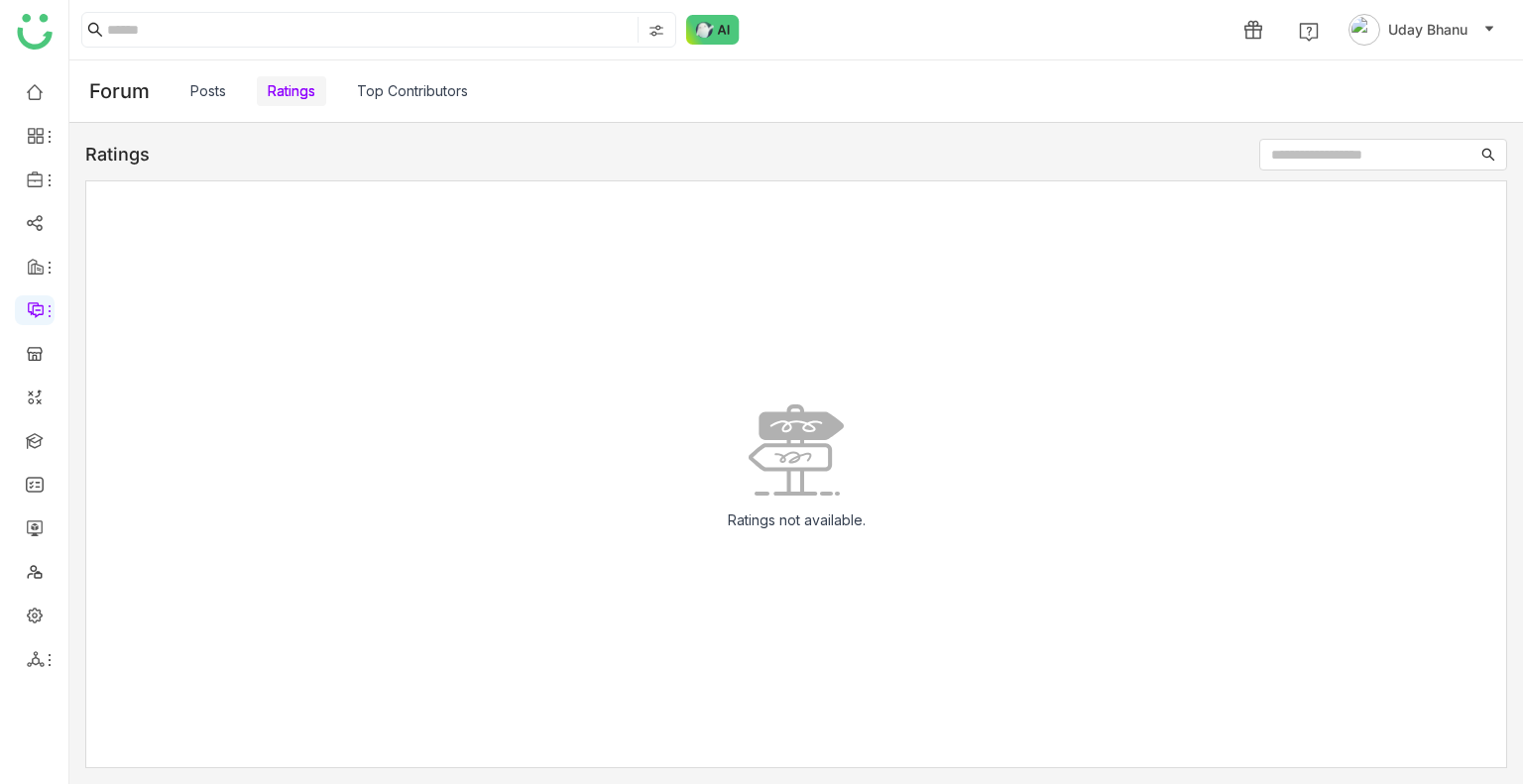 click on "Top Contributors" at bounding box center (412, 91) 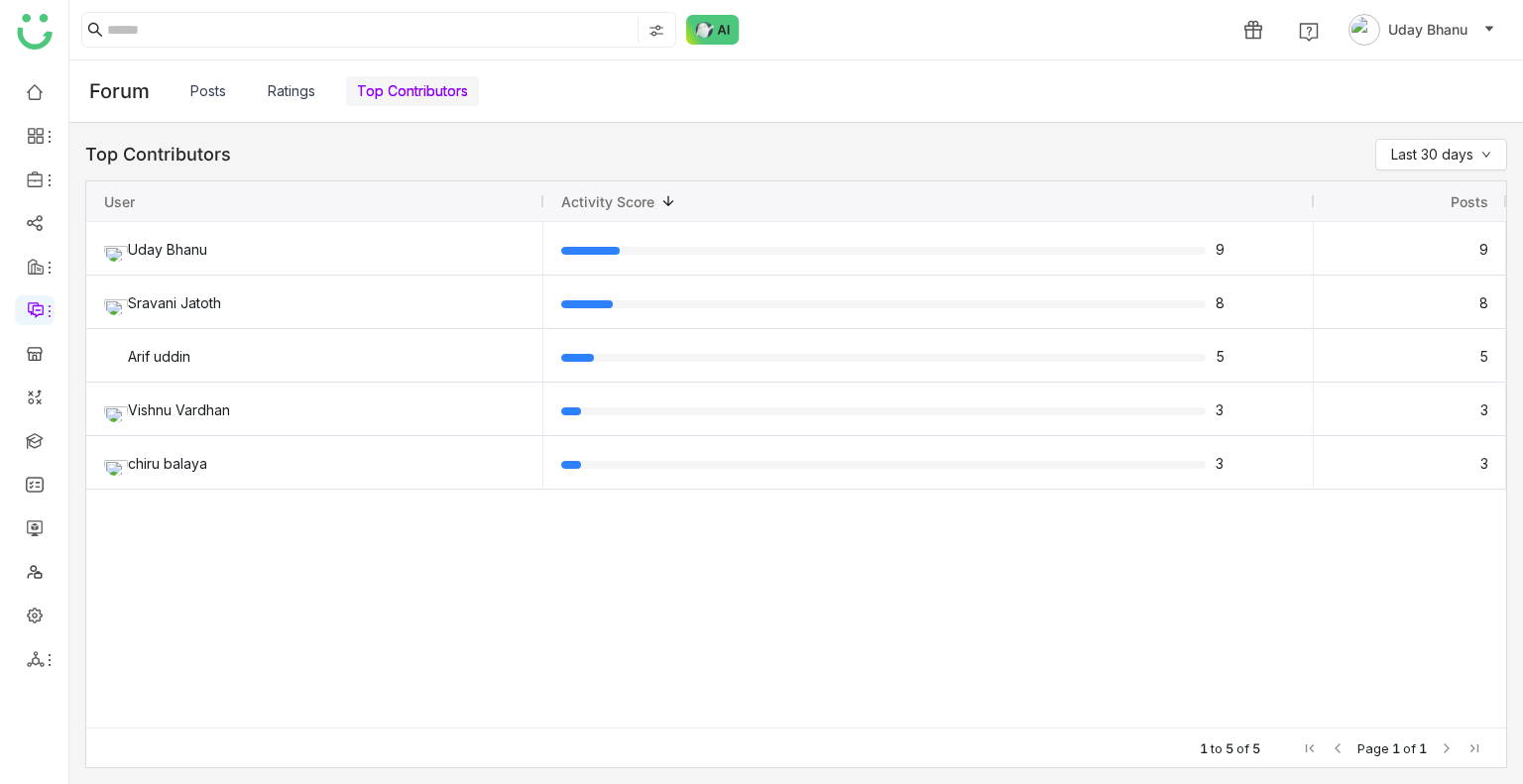 click on "Top Contributors" at bounding box center [412, 91] 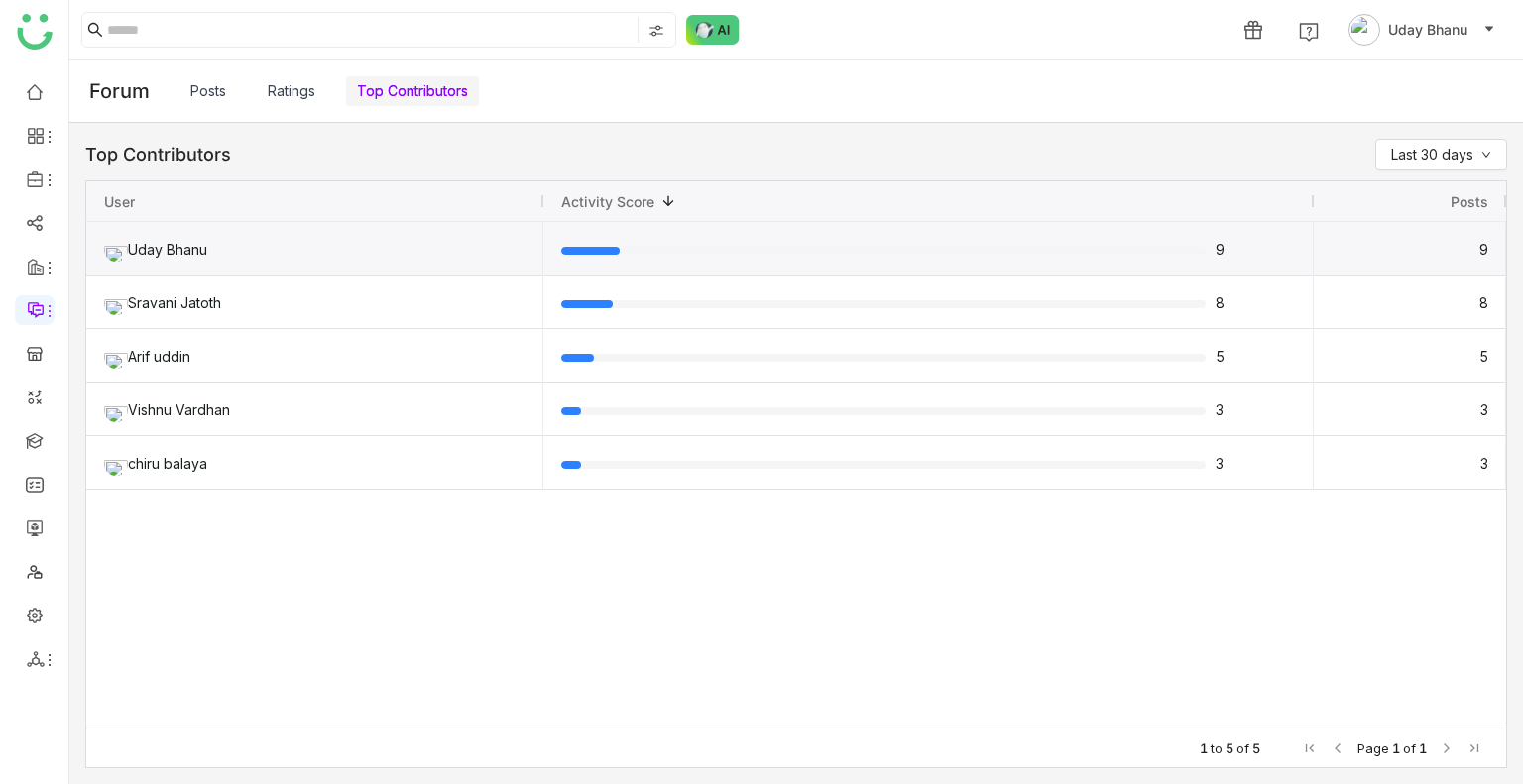 click 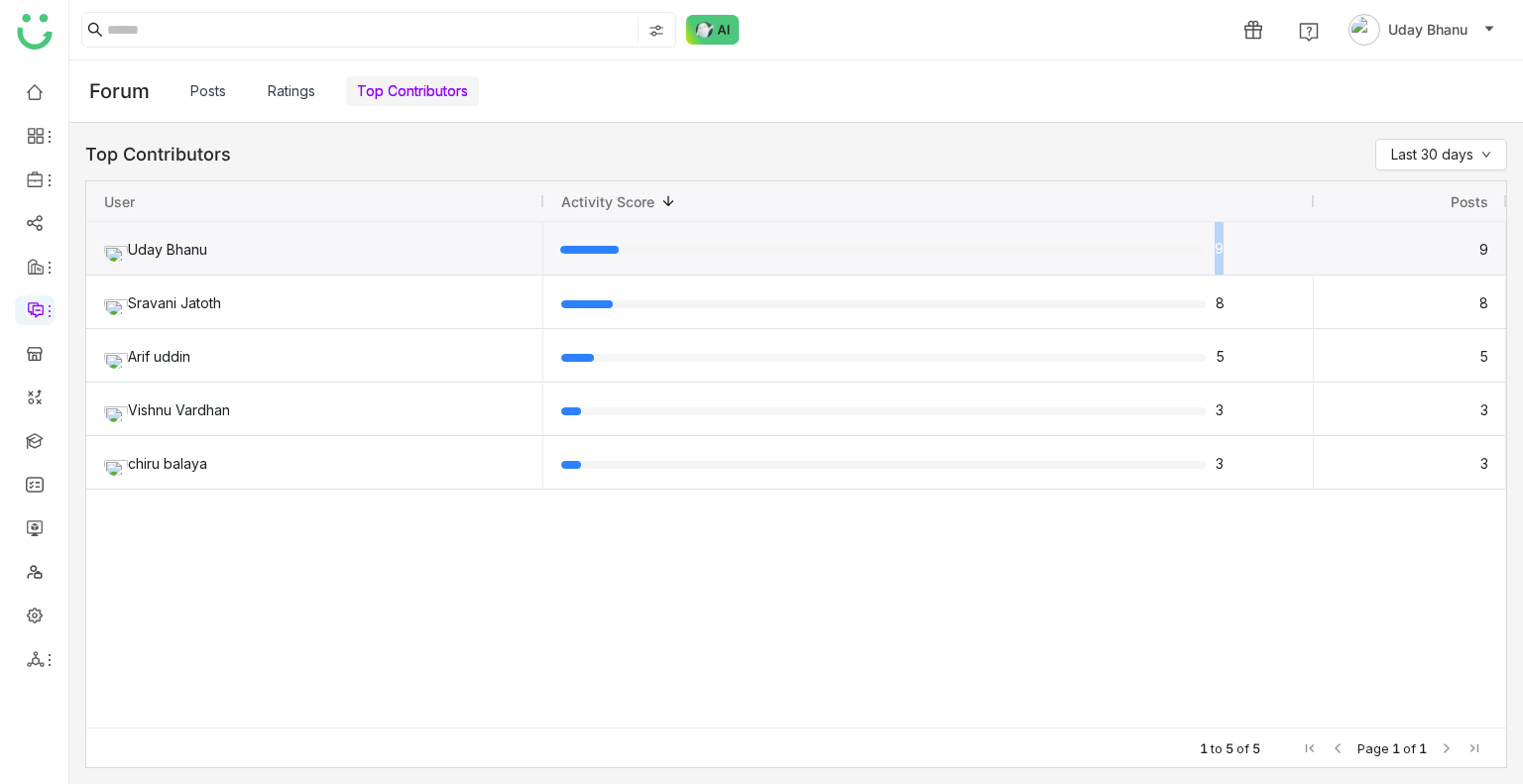 click 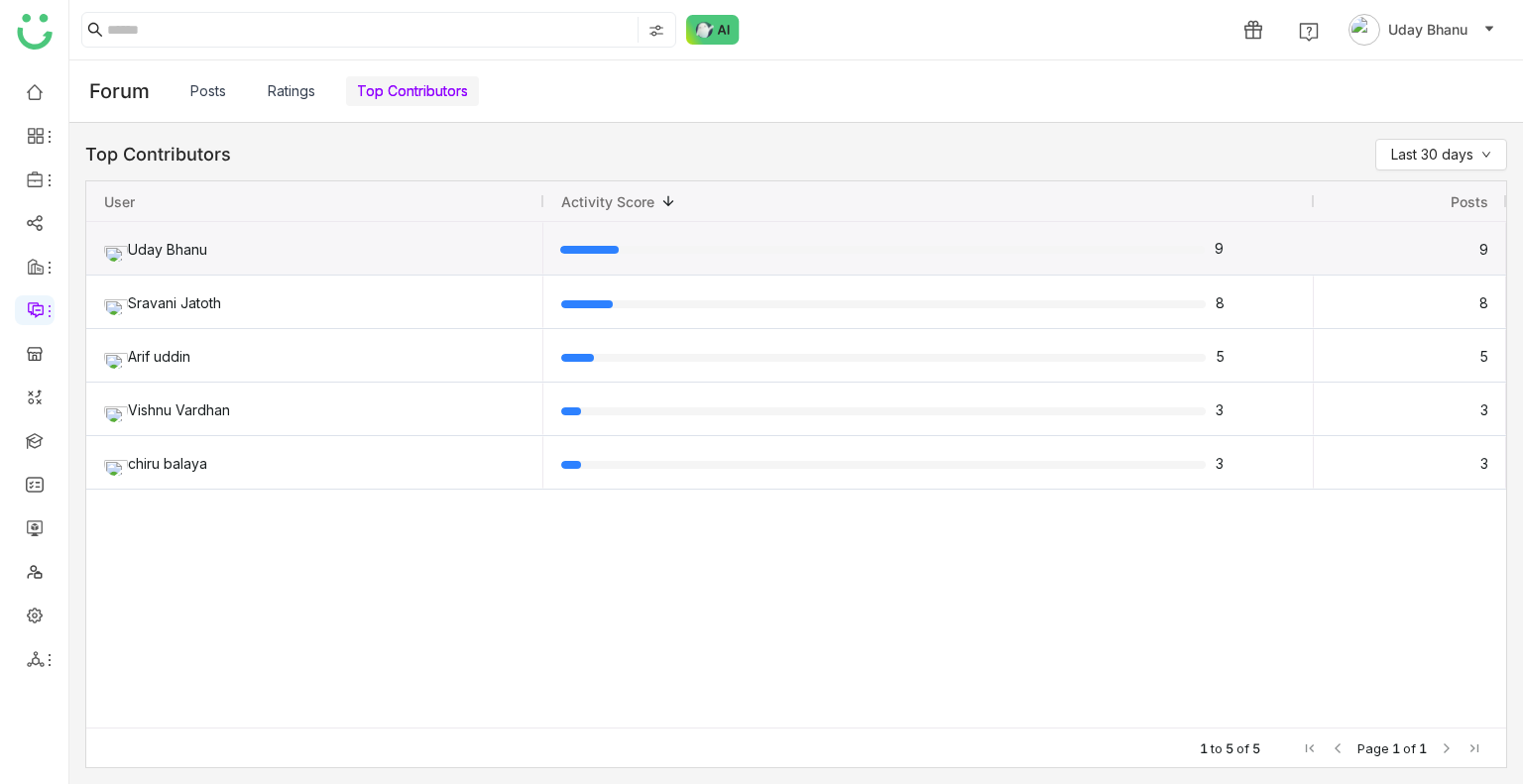 click 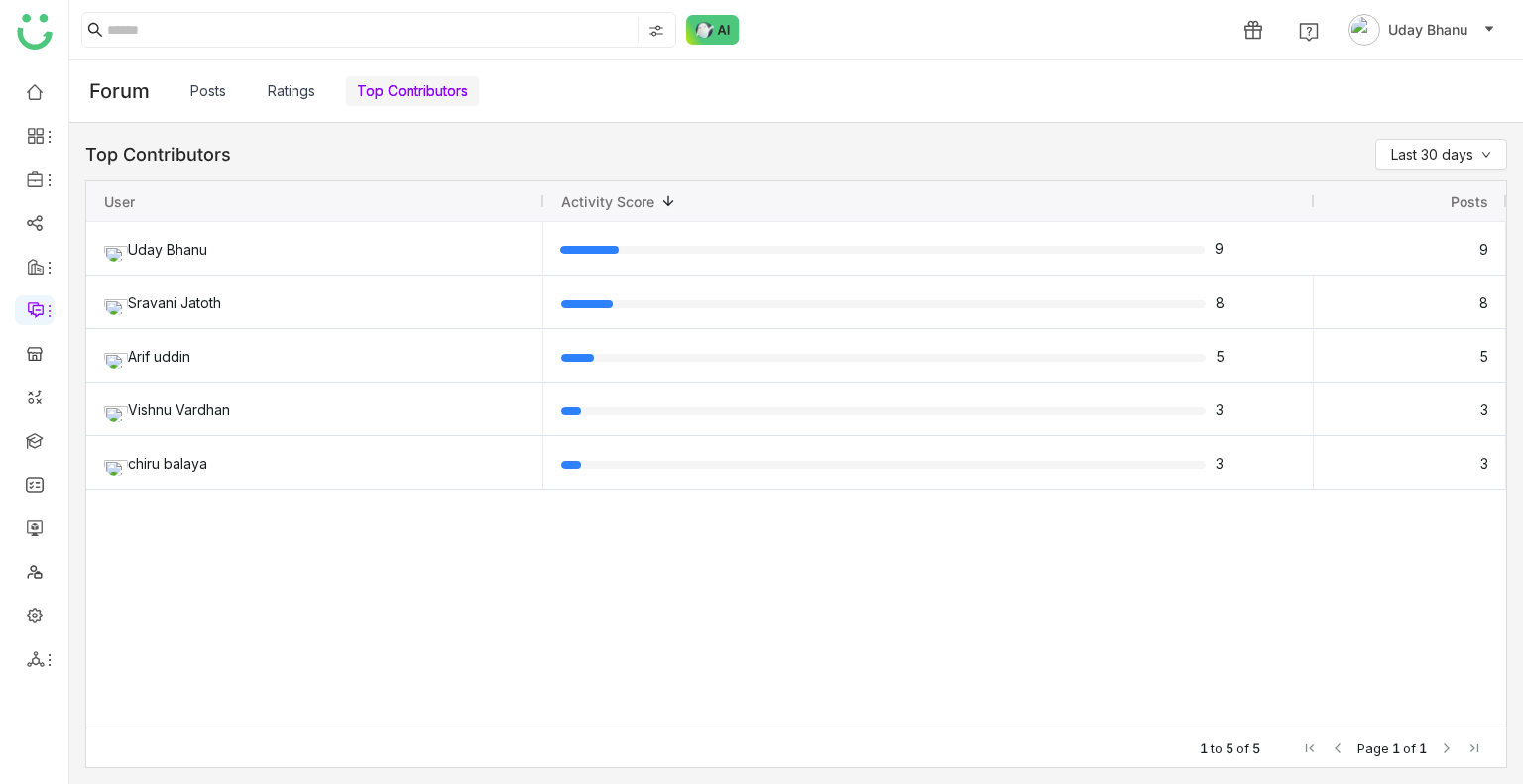 click 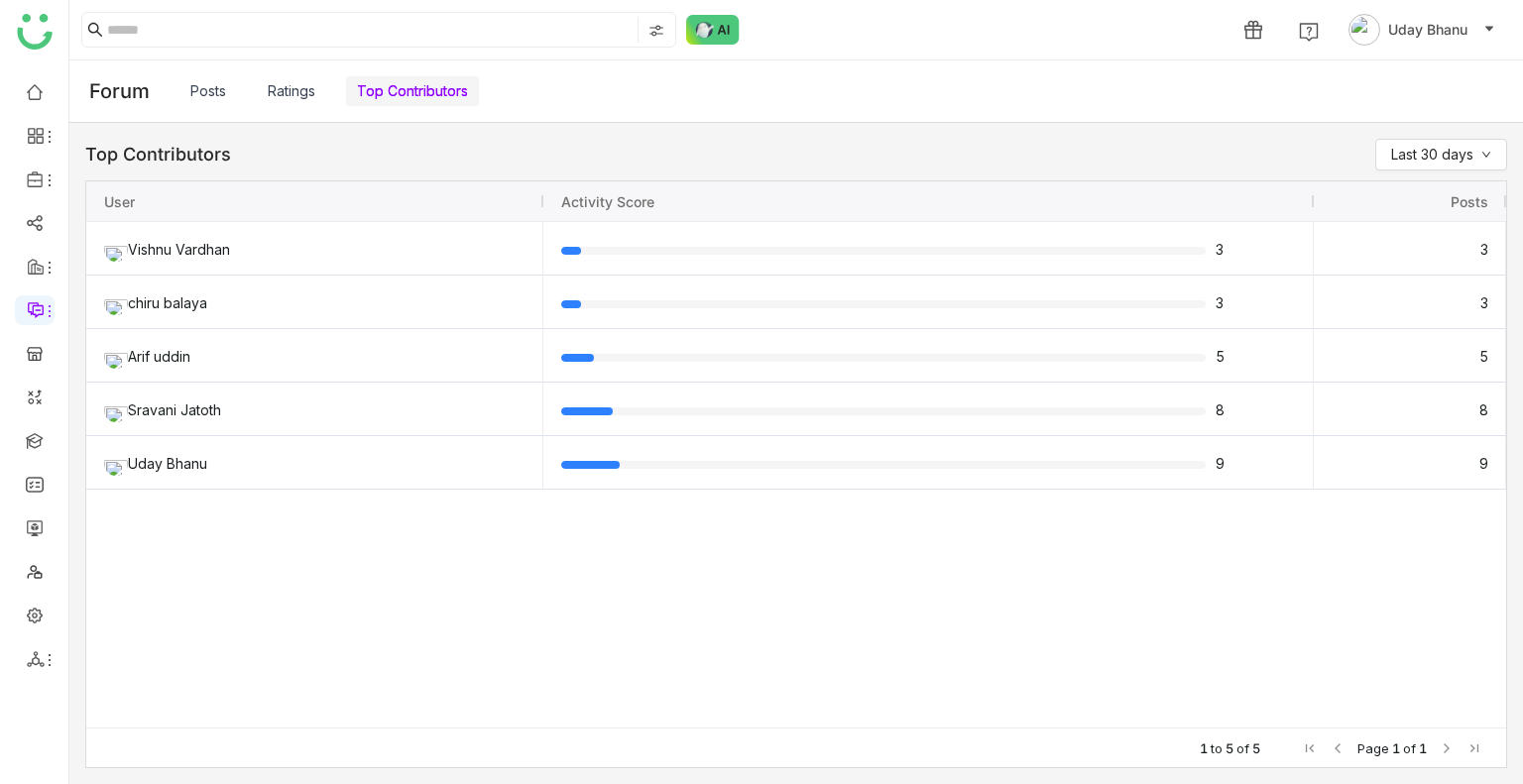 click on "Activity Score" 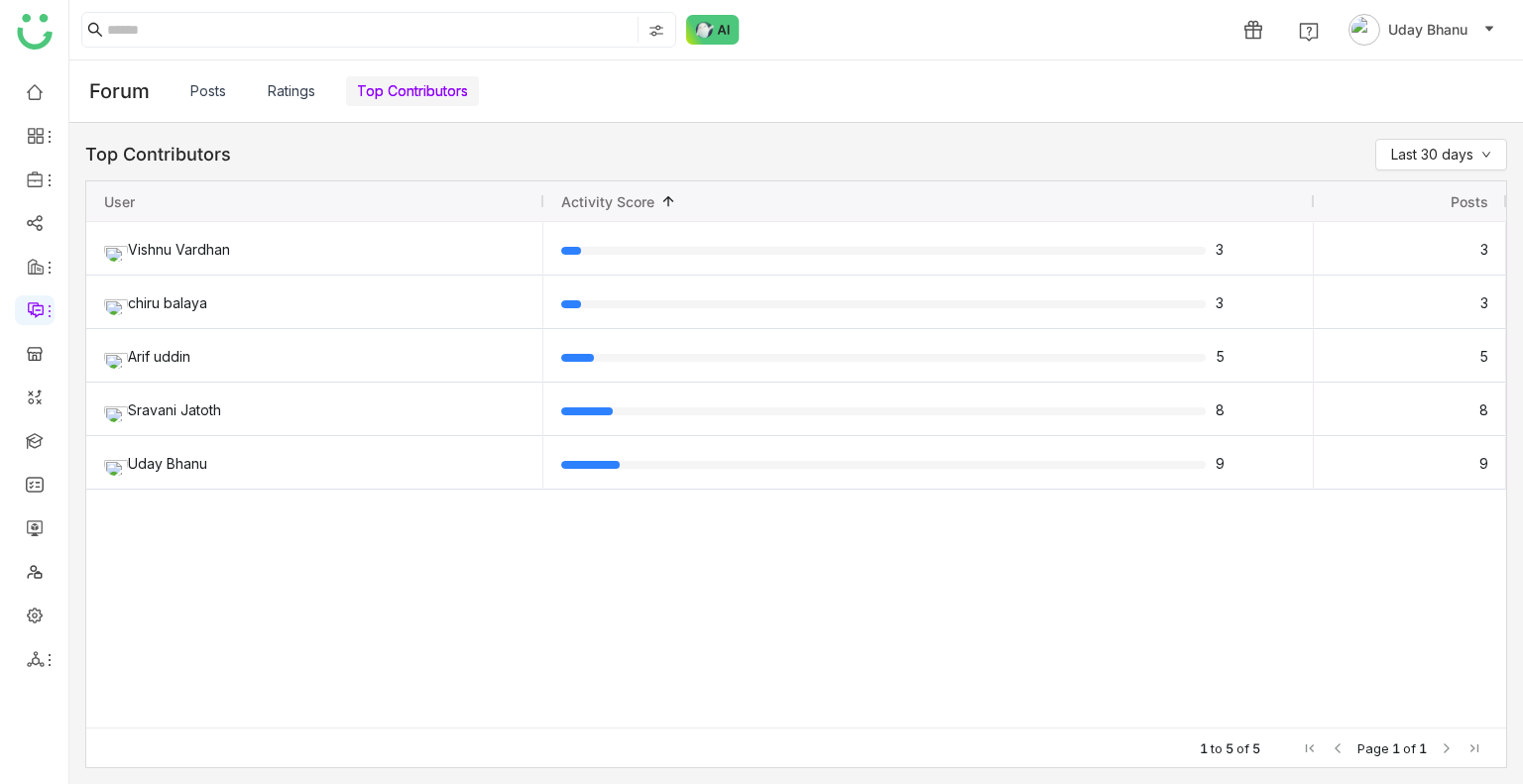 click 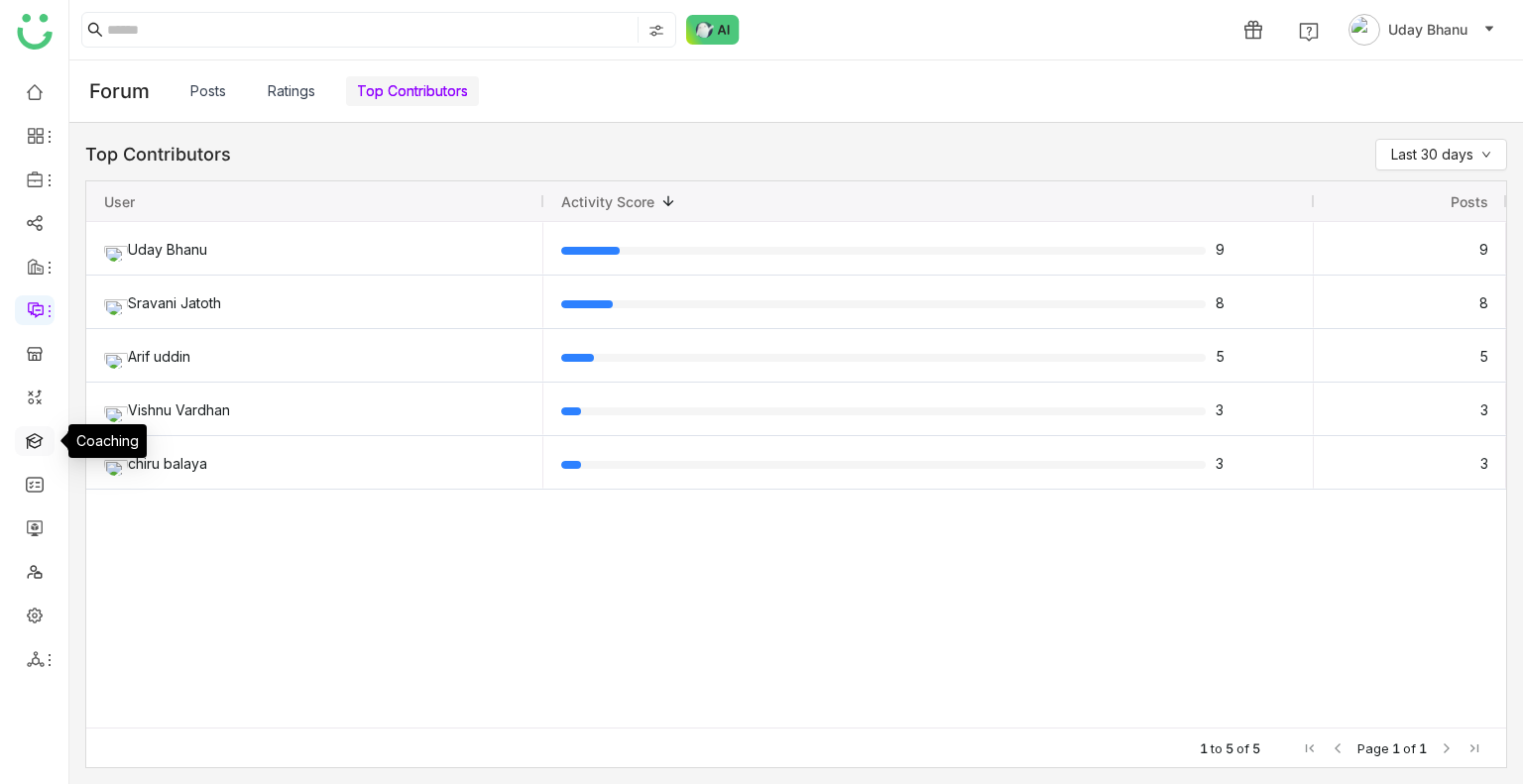 click at bounding box center [35, 439] 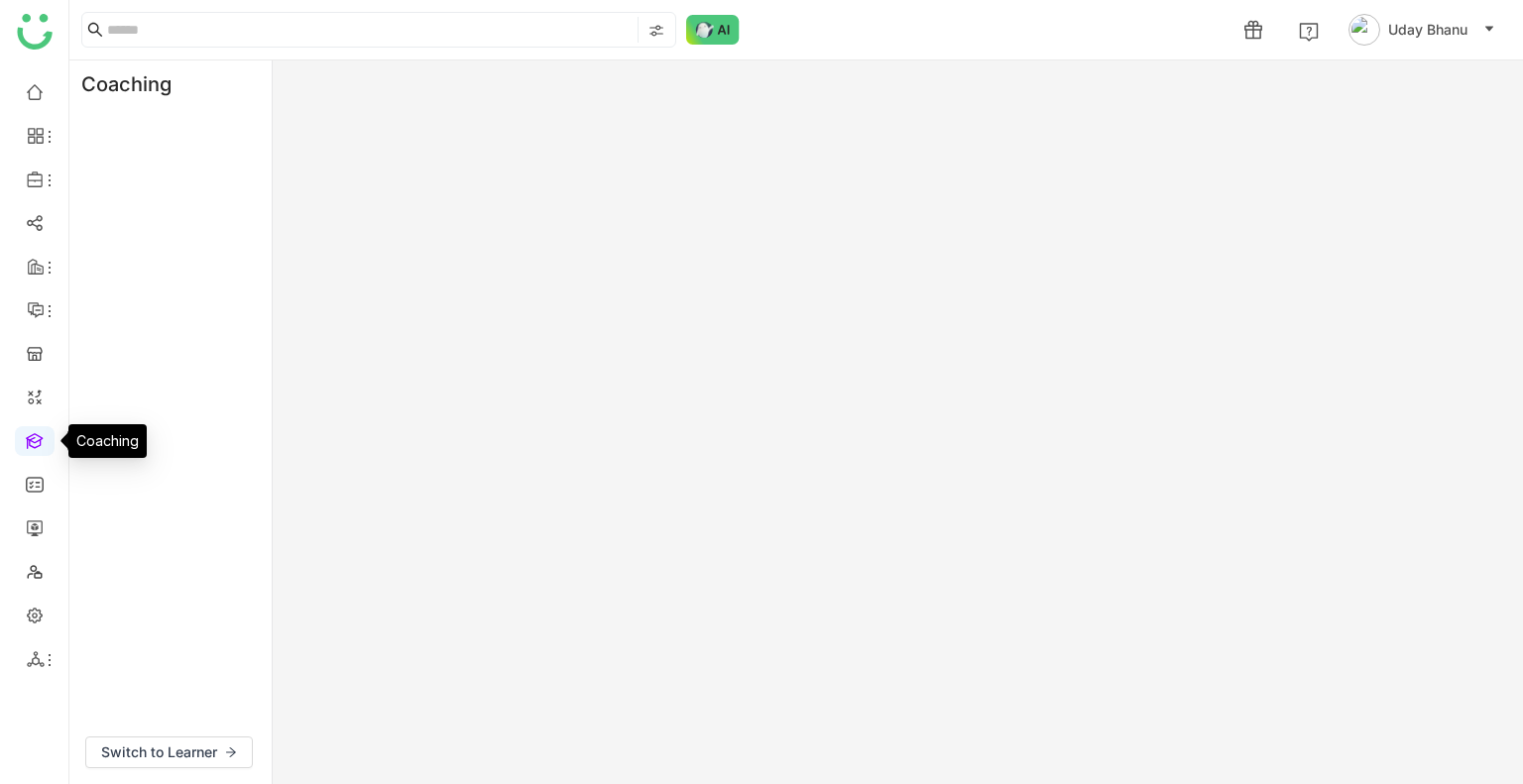 click at bounding box center (35, 439) 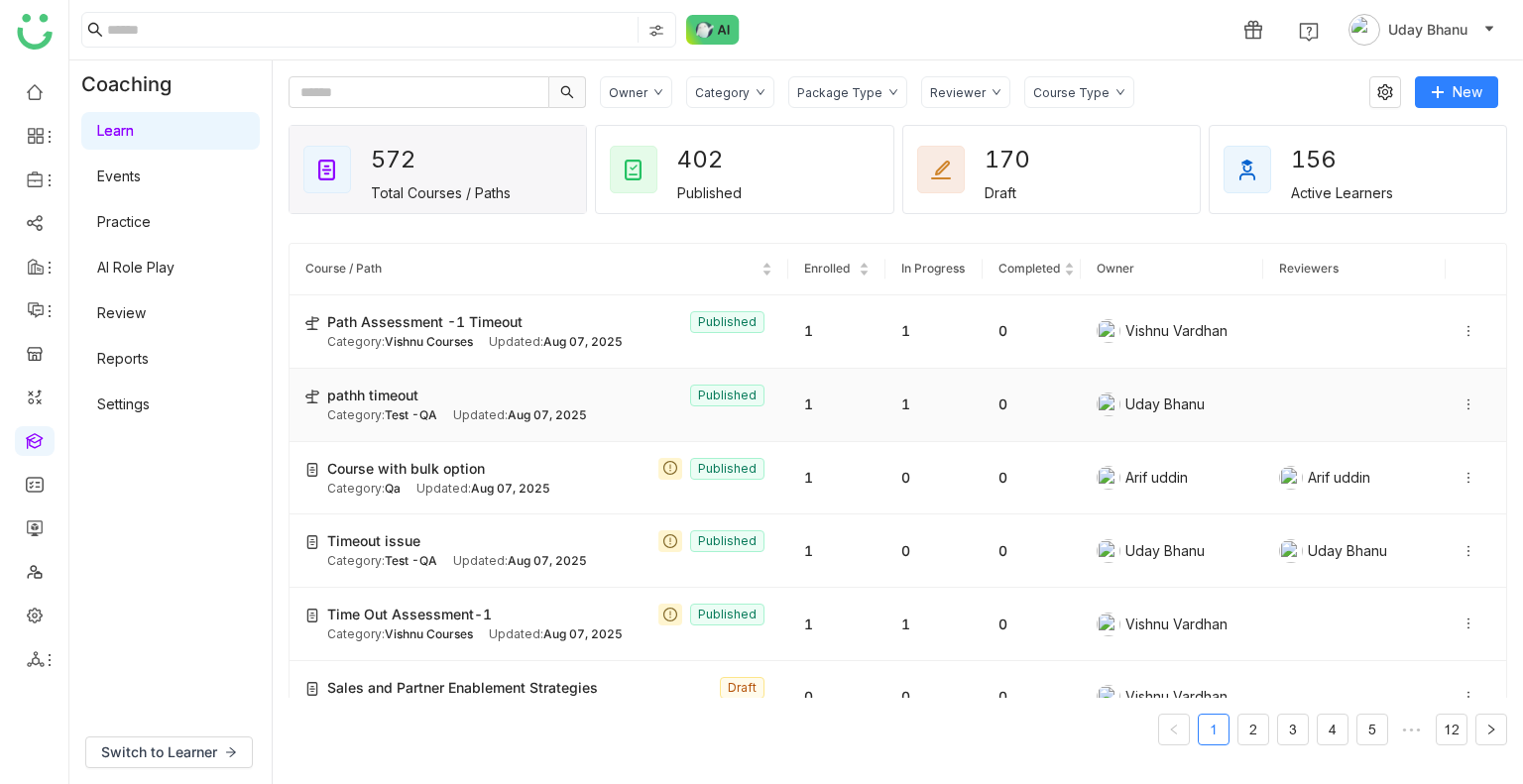 click on "Updated:   Aug 07, 2025" 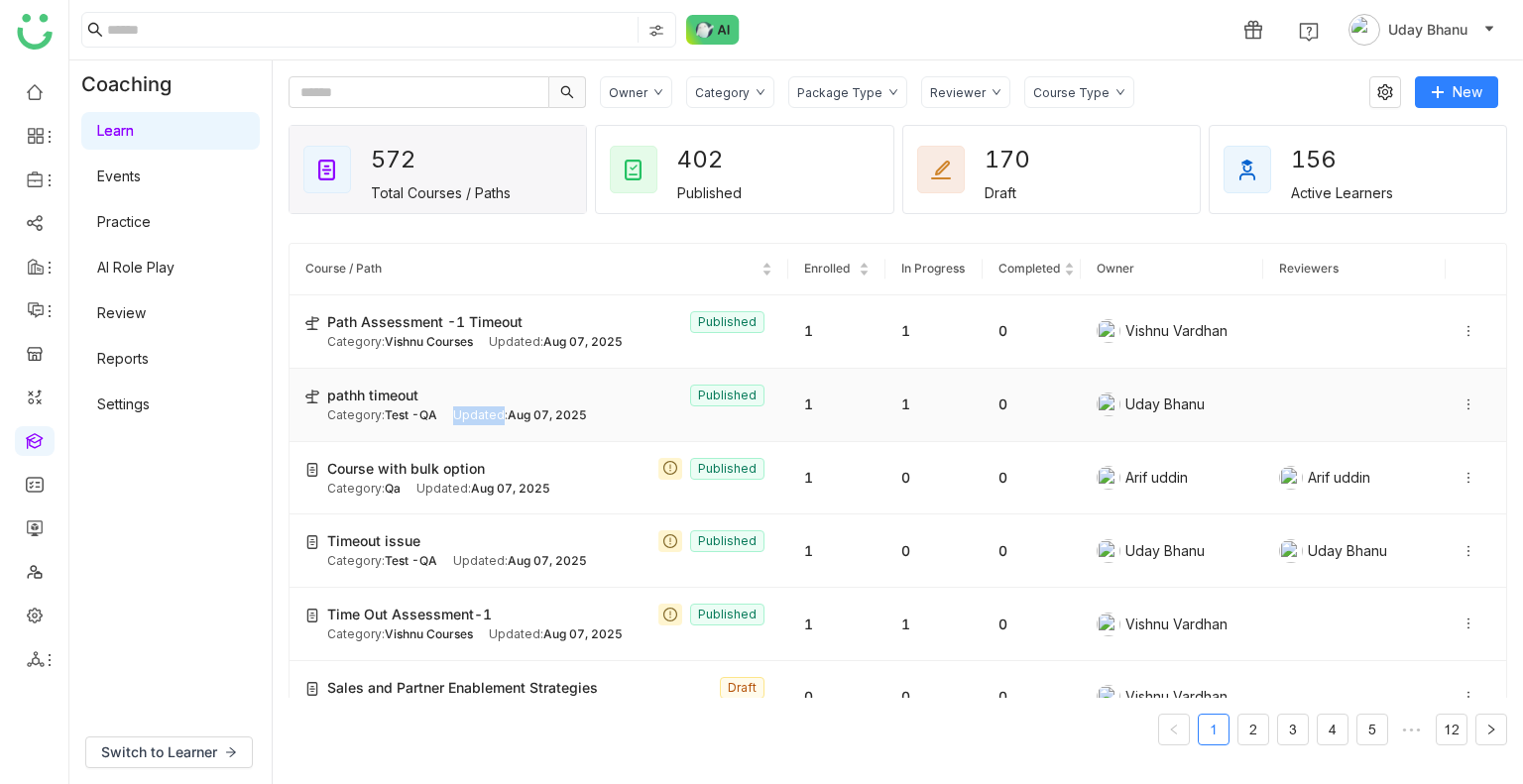 click on "Updated:   Aug 07, 2025" 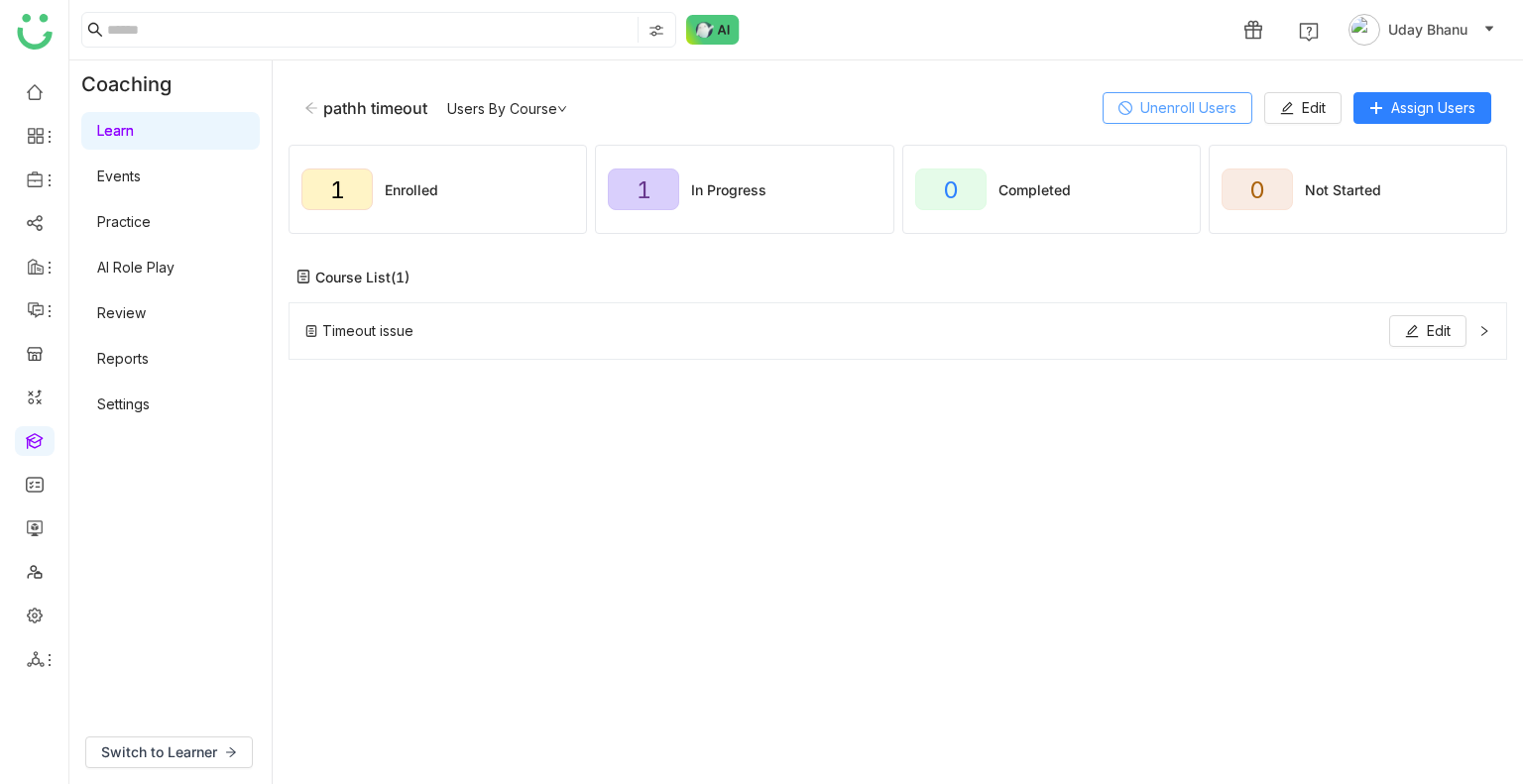 click on "Unenroll Users" 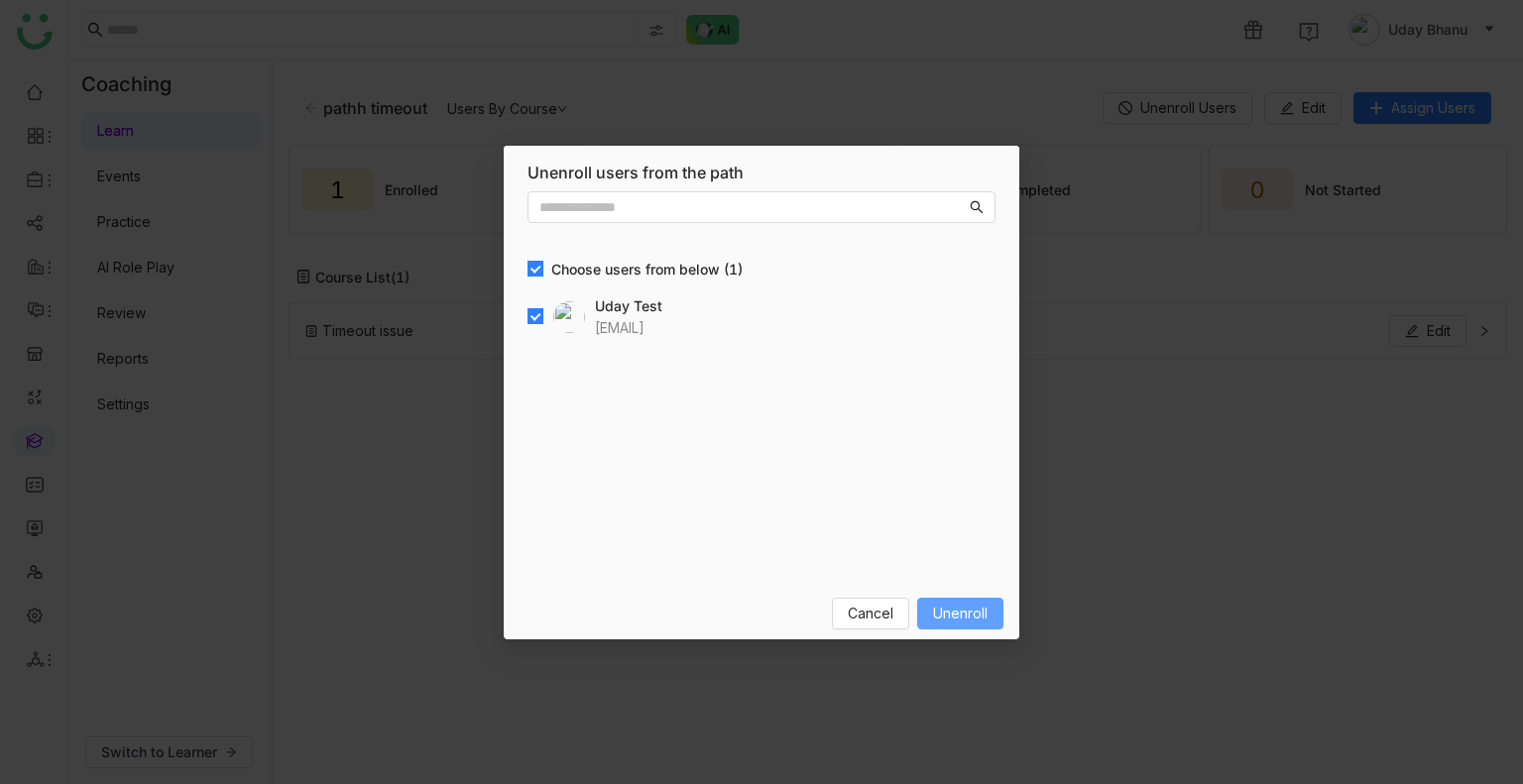 click on "Unenroll" at bounding box center [960, 614] 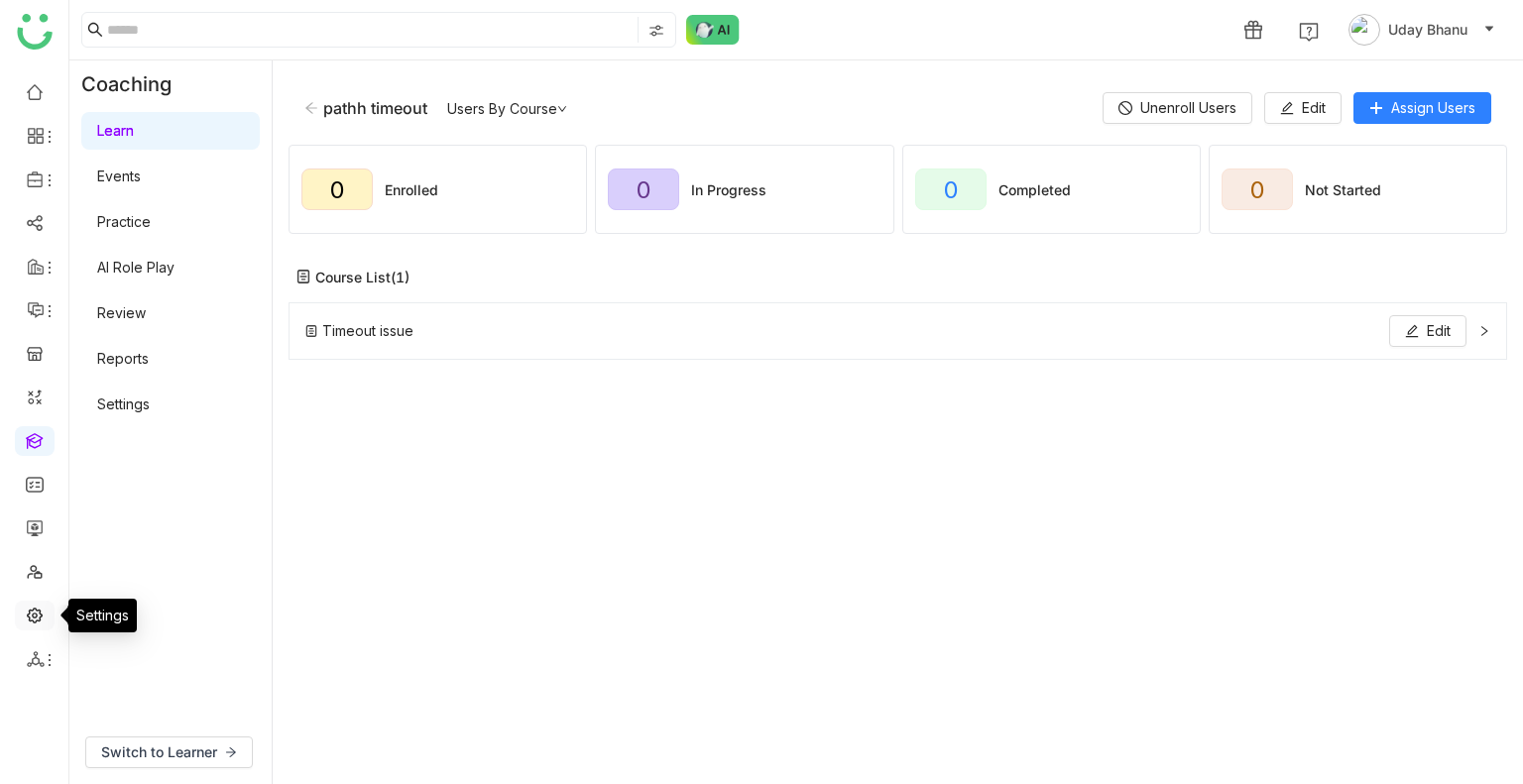 click at bounding box center [35, 614] 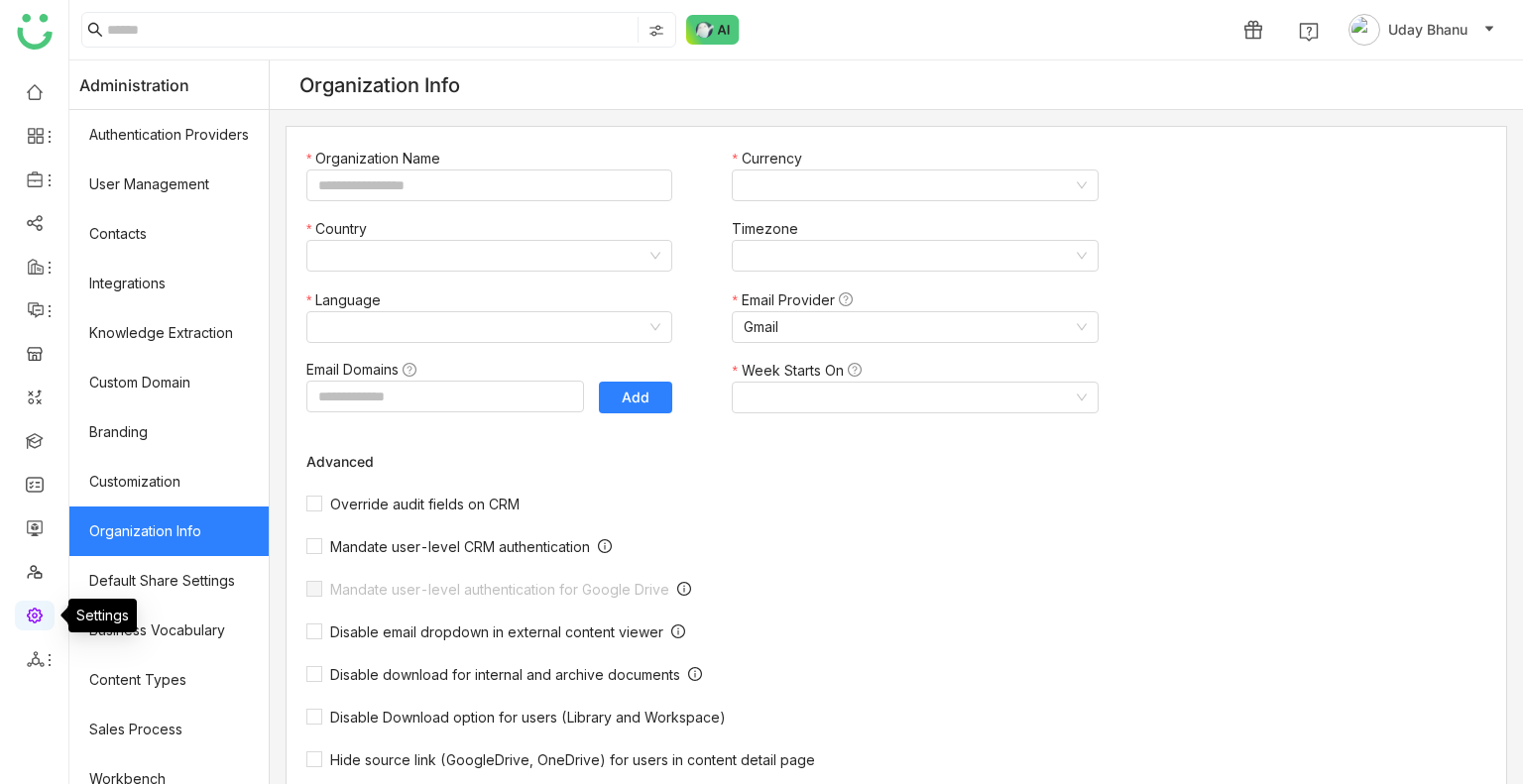 type on "*******" 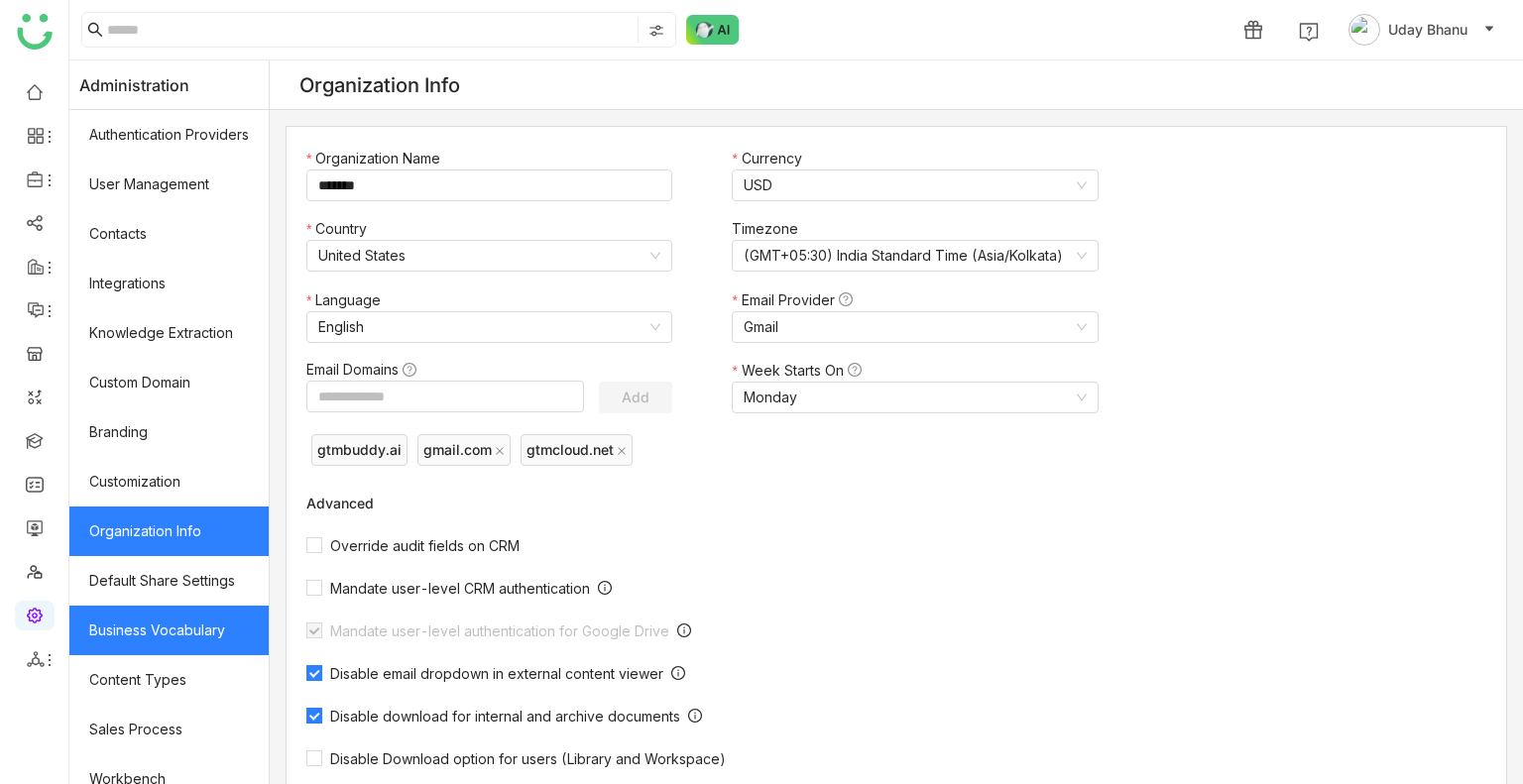 scroll, scrollTop: 267, scrollLeft: 0, axis: vertical 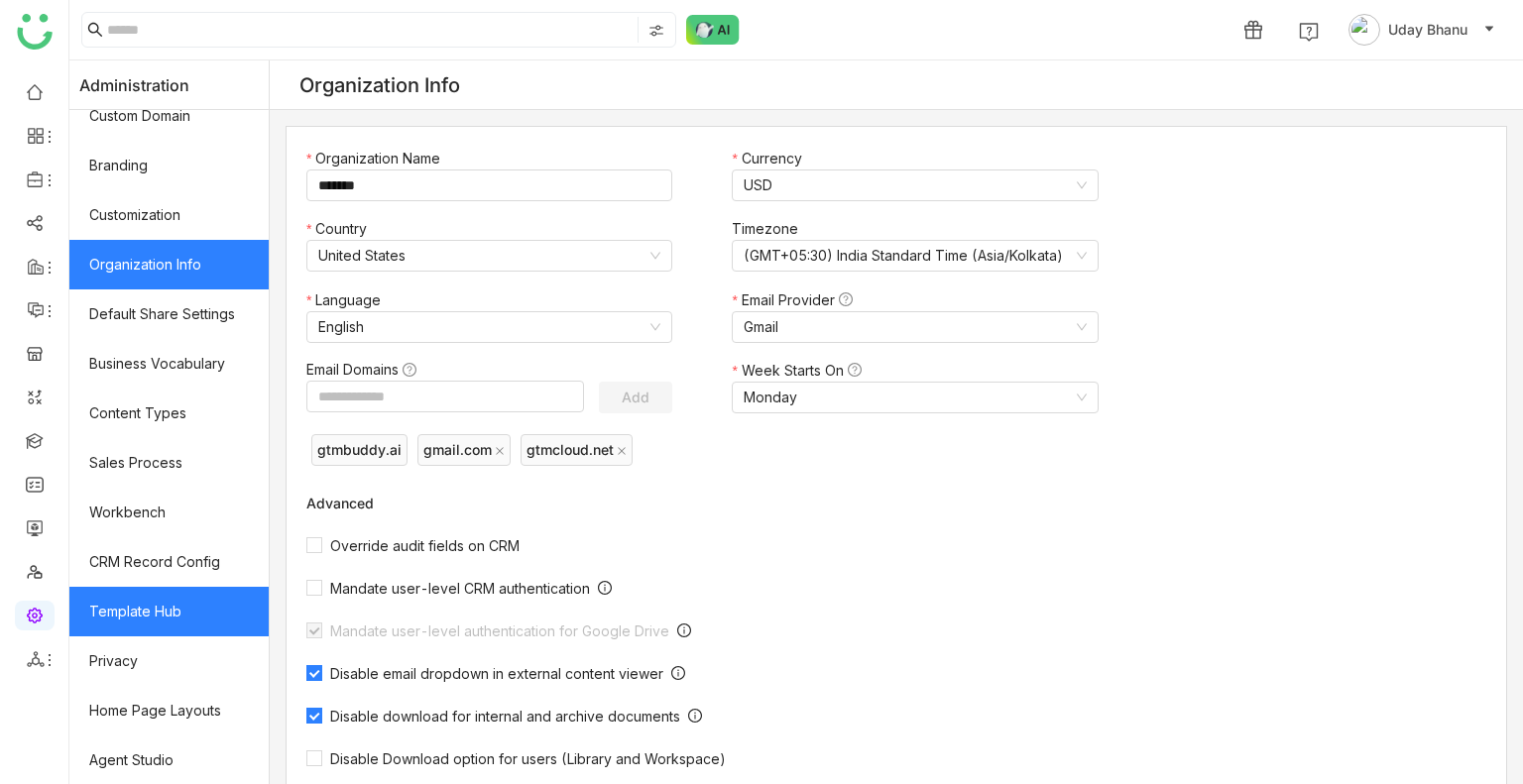 click on "Template Hub" 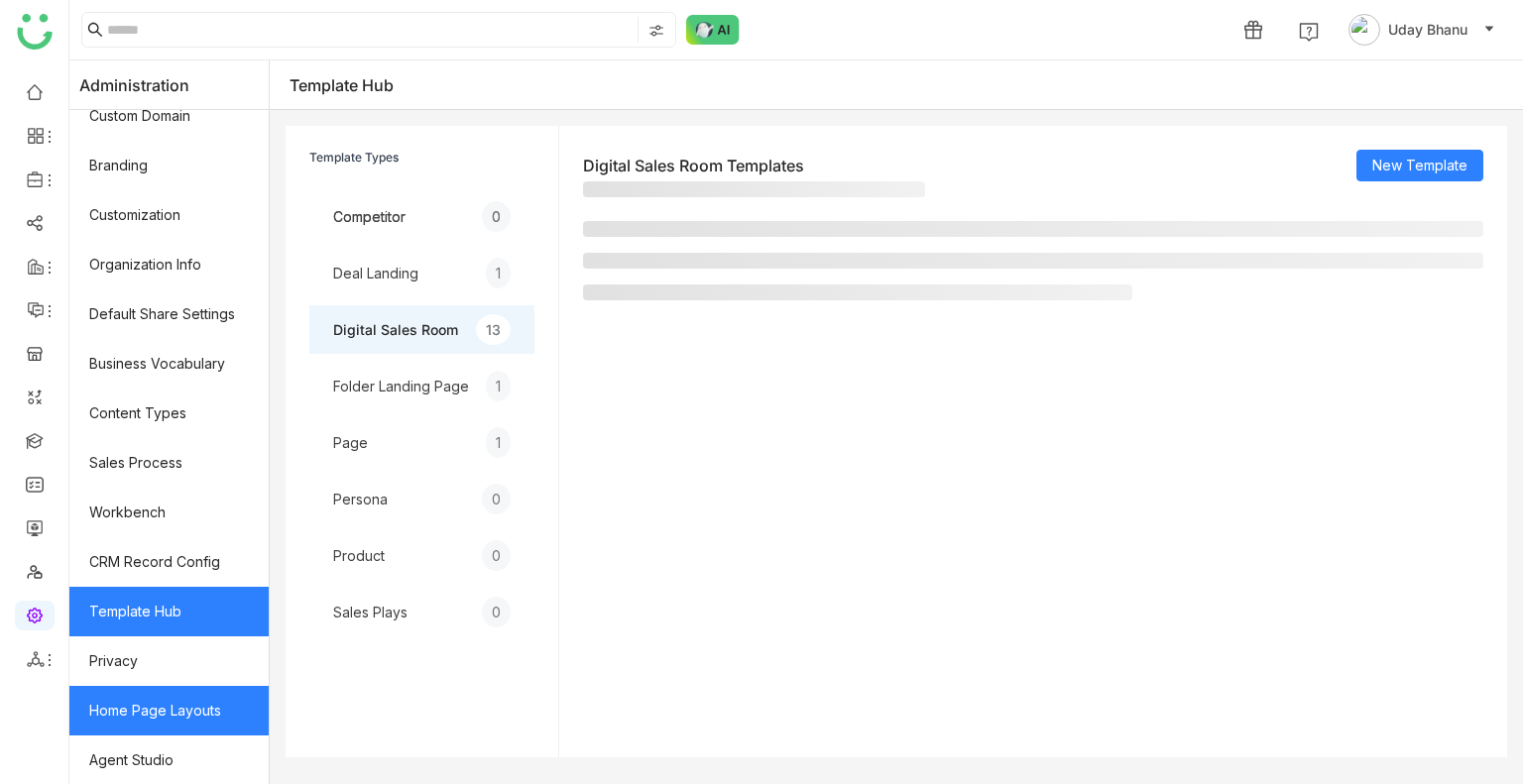 click on "Home Page Layouts" 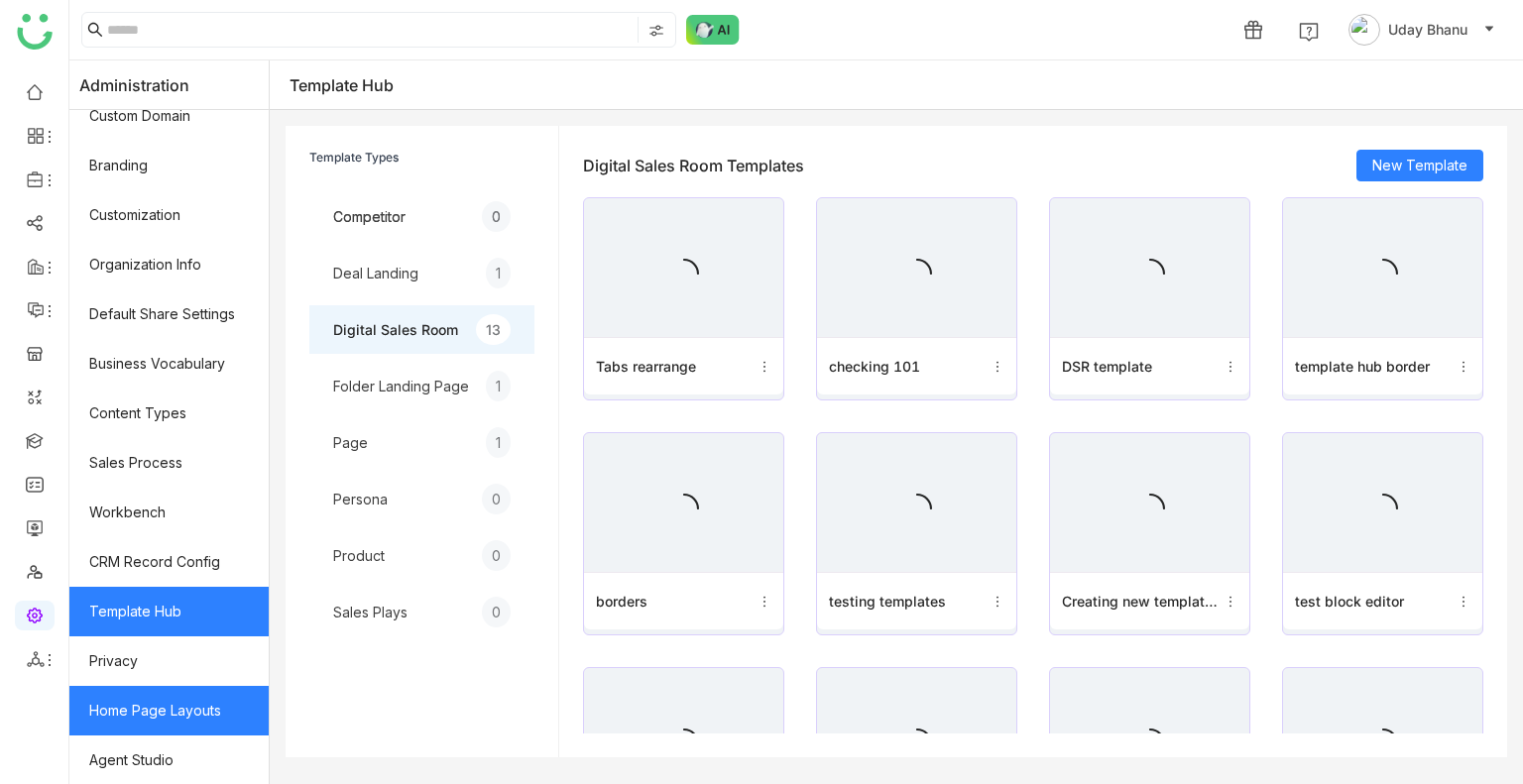 click on "Home Page Layouts" 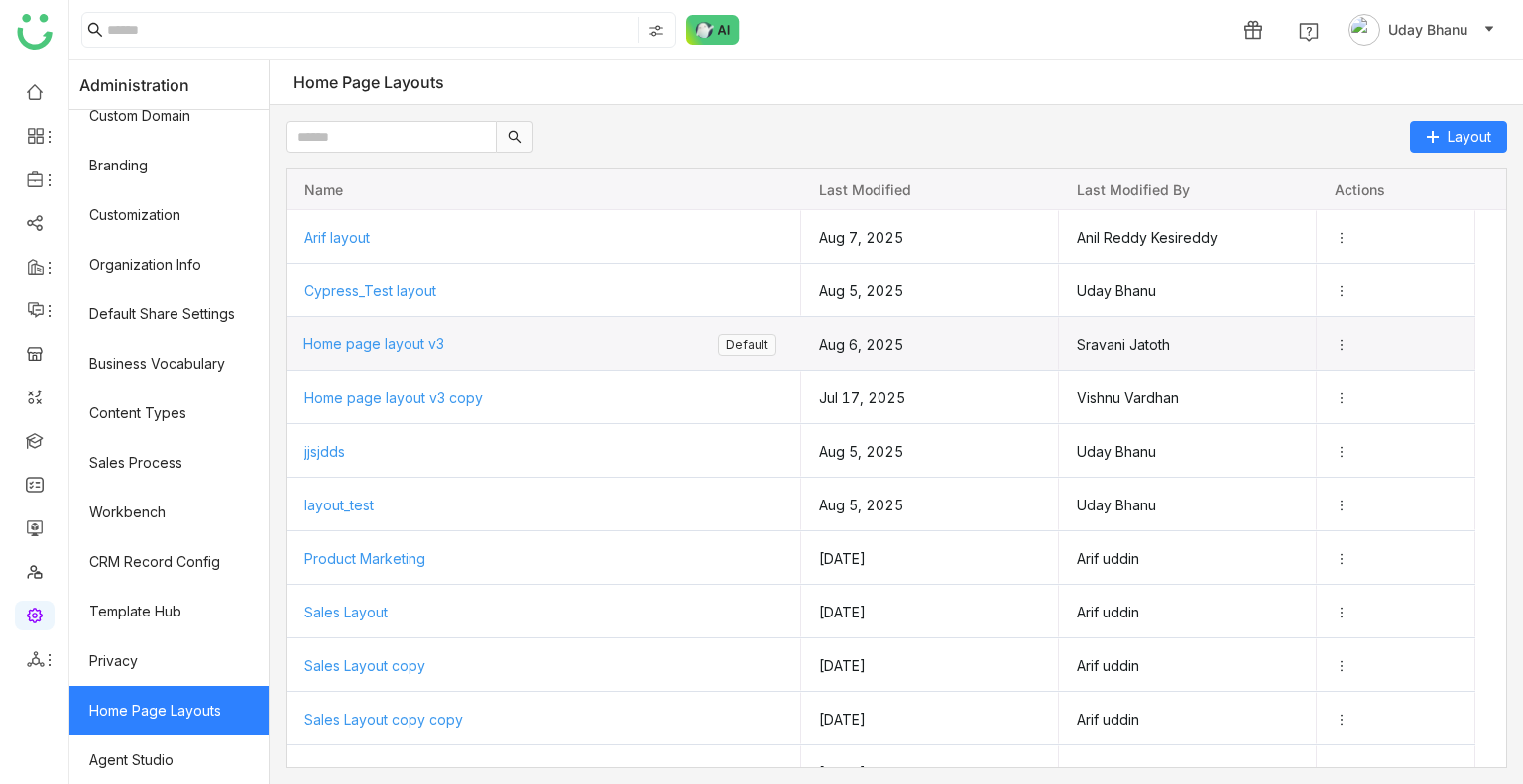 click on "Home page layout v3" 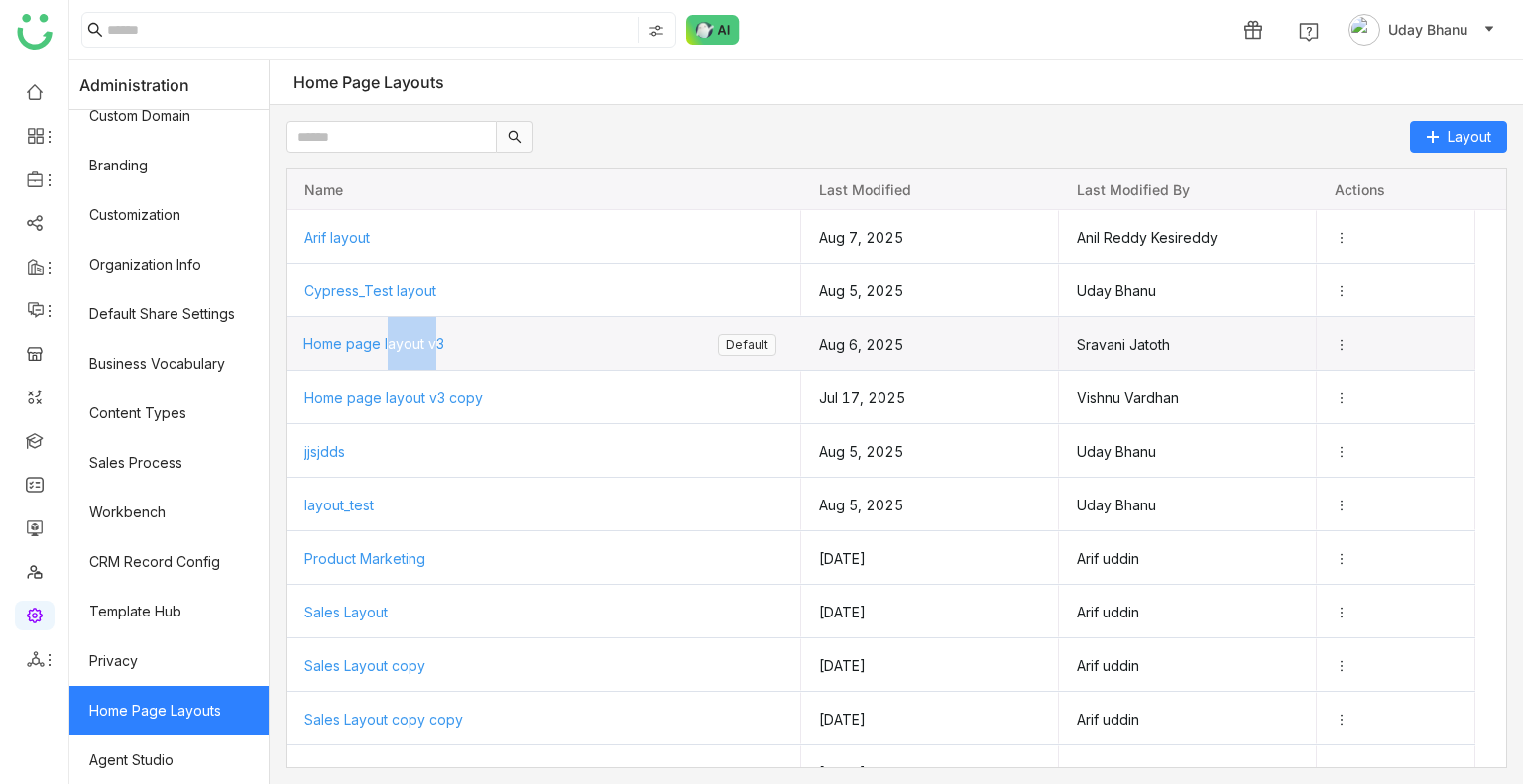 click on "Home page layout v3" 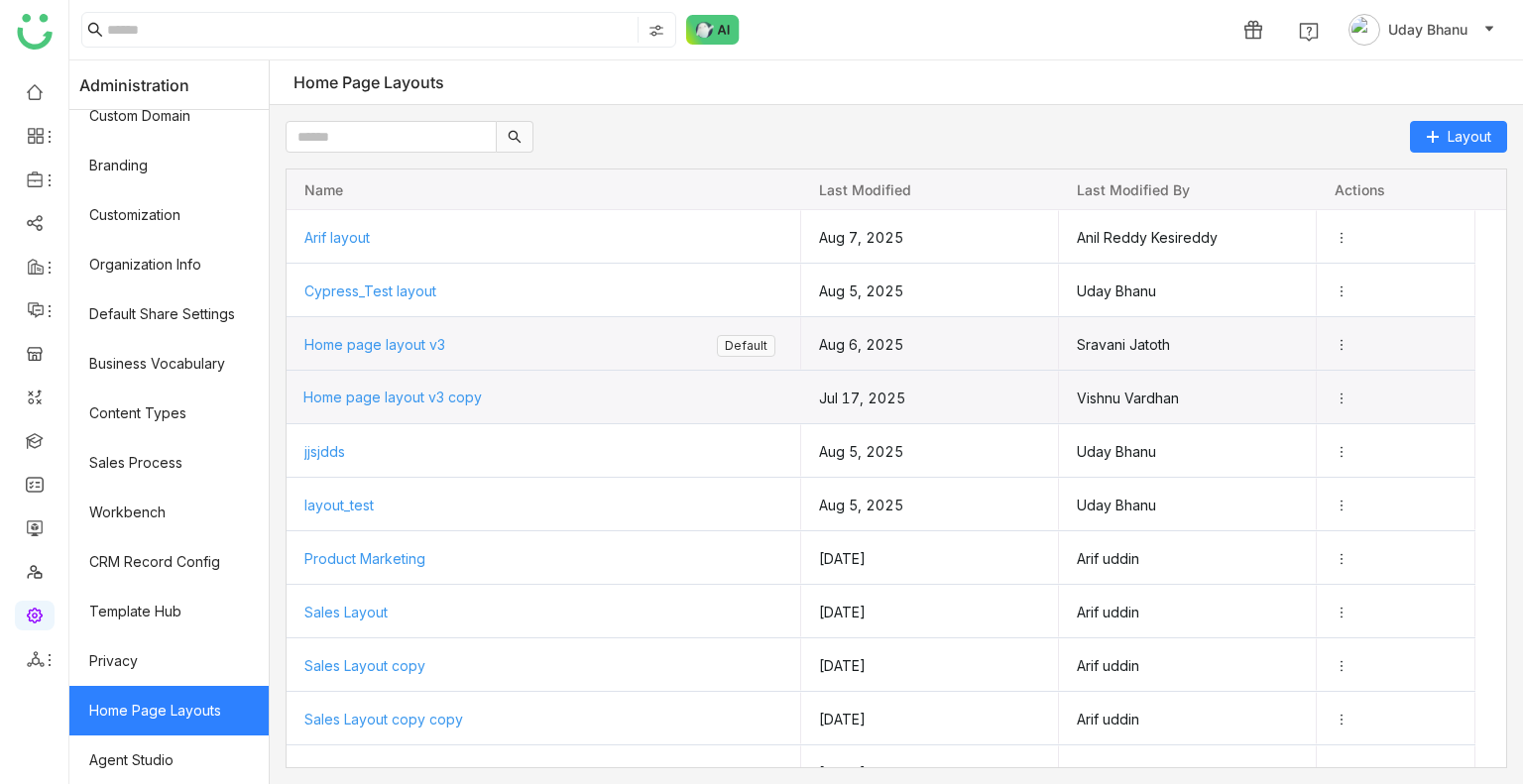 click on "Home page layout v3 copy" 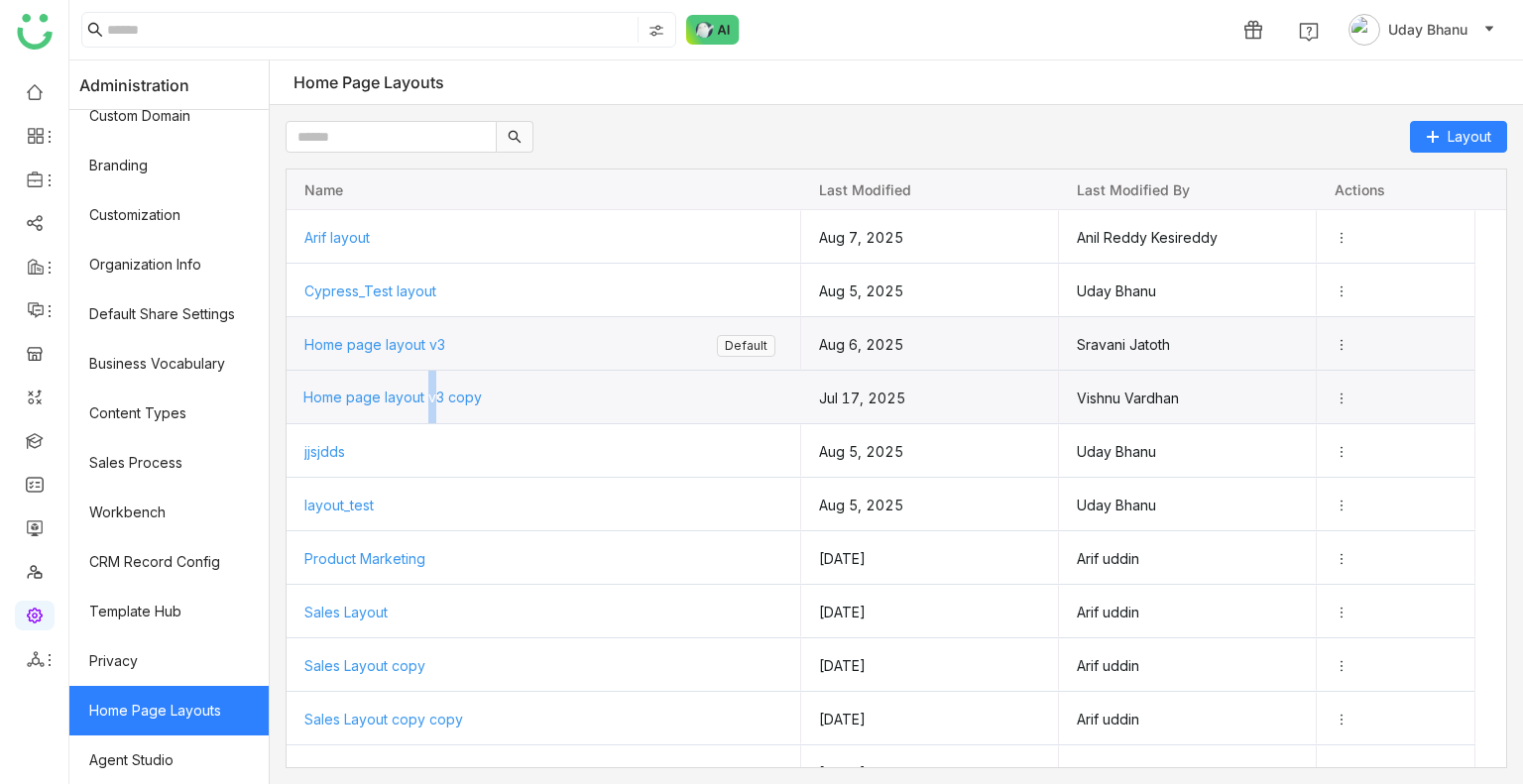 click on "Home page layout v3 copy" 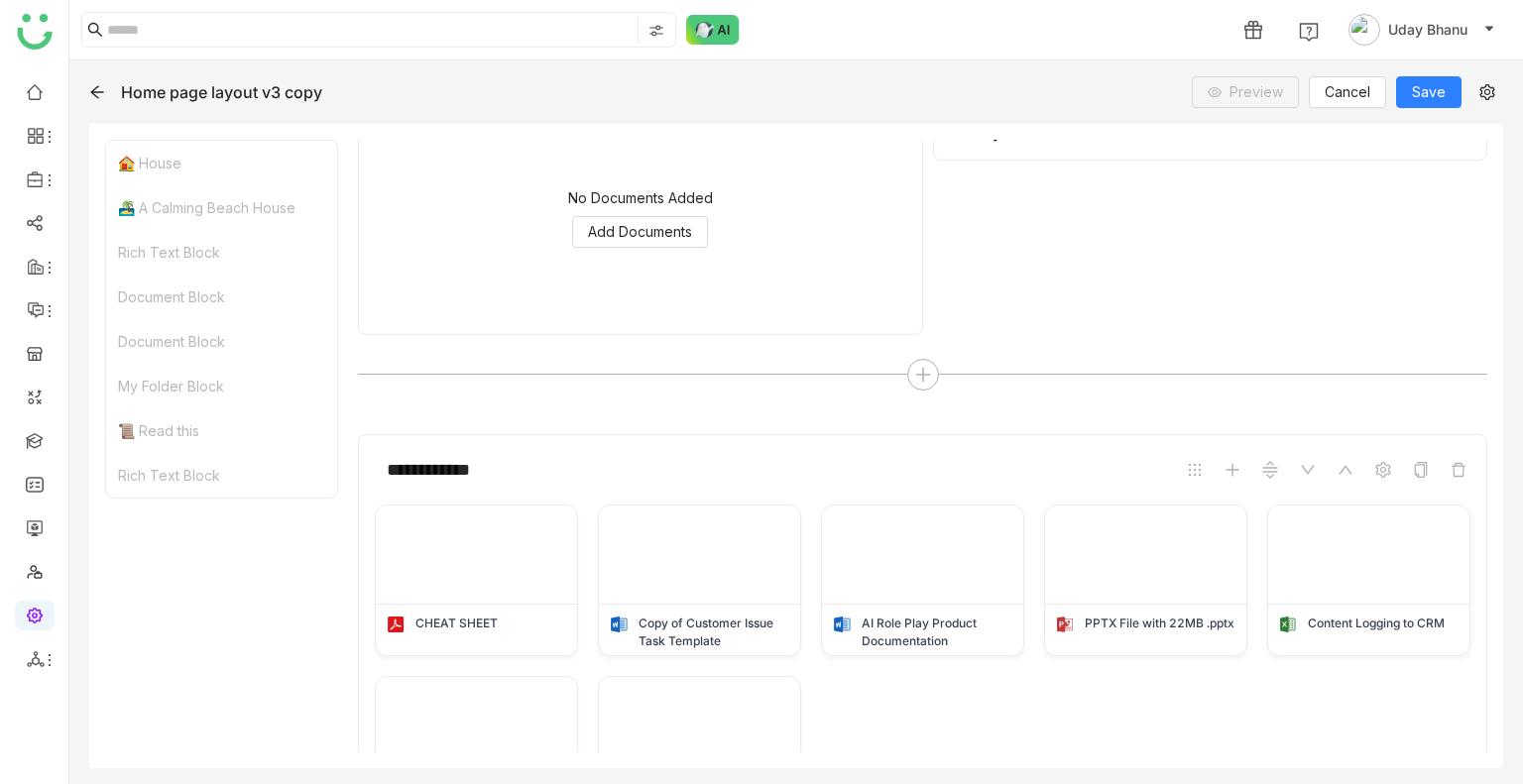 scroll, scrollTop: 1980, scrollLeft: 0, axis: vertical 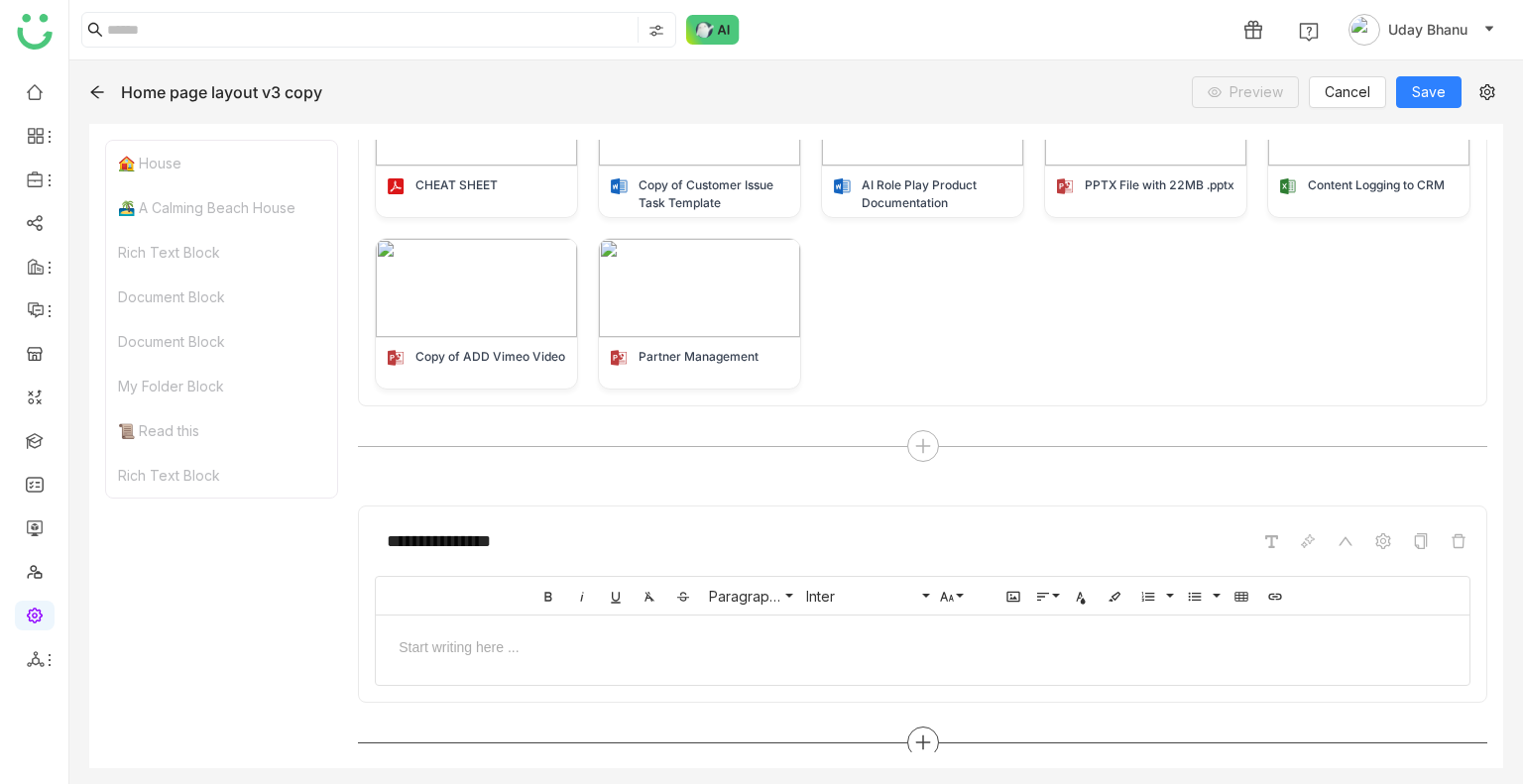 click 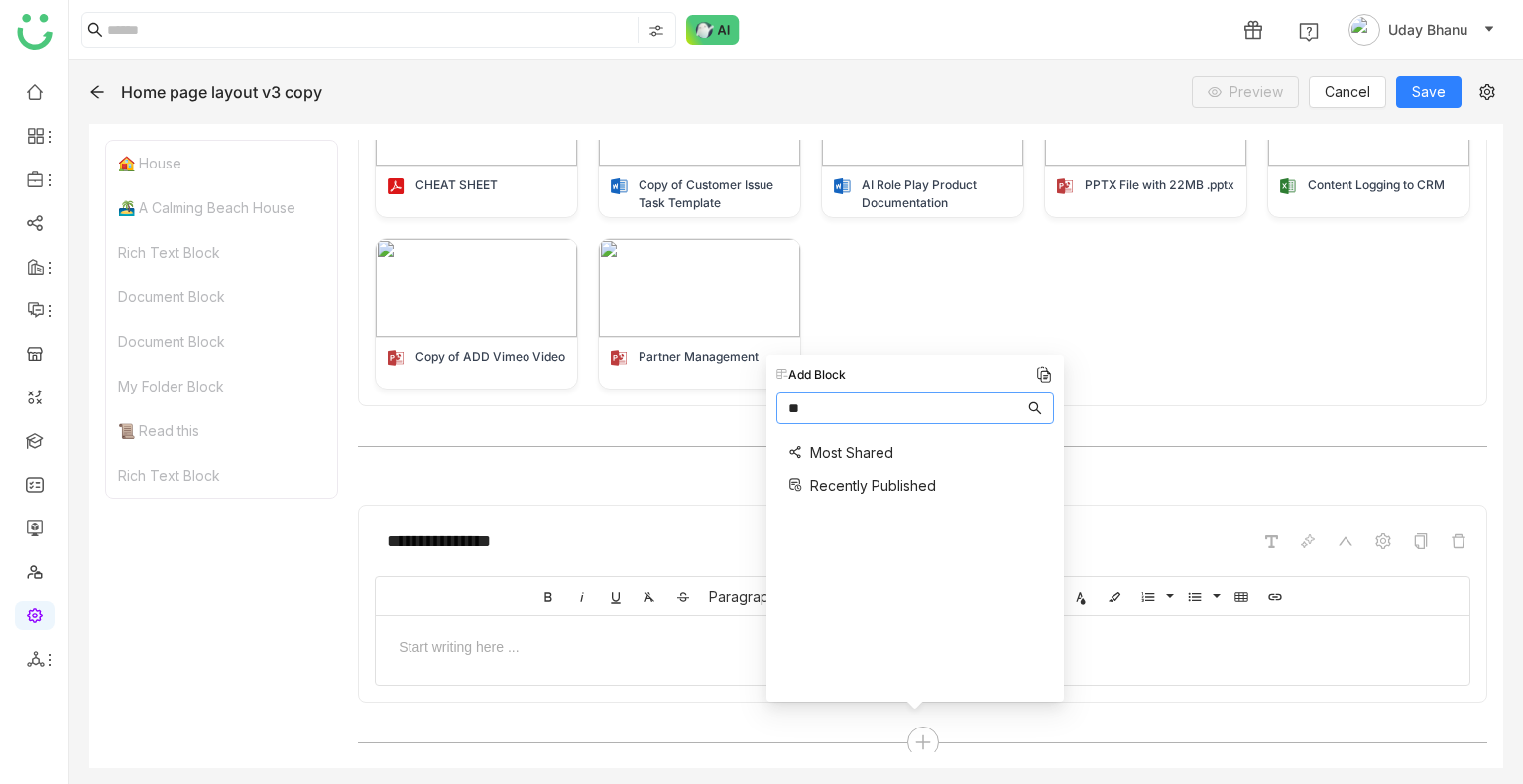 type on "*" 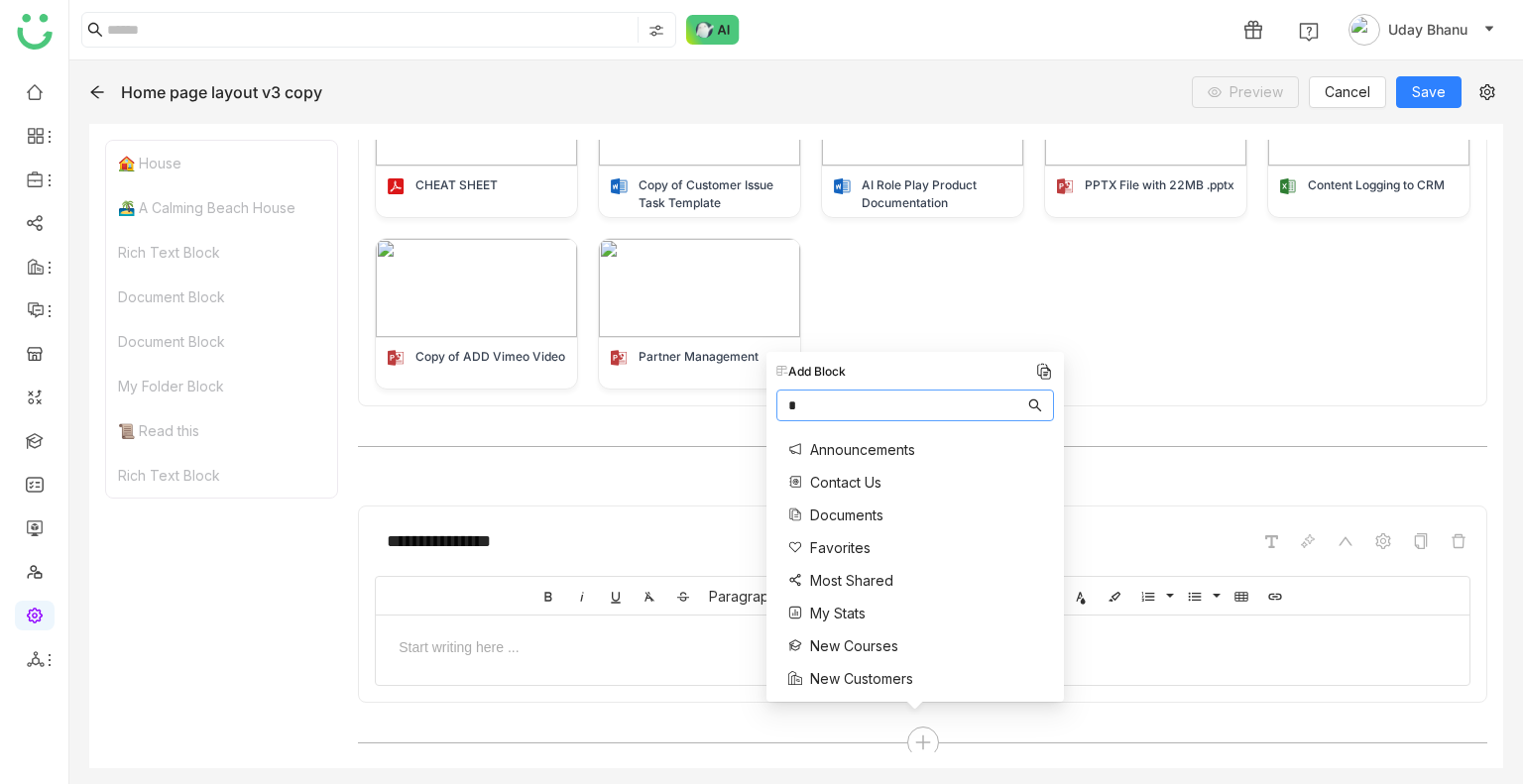 type on "**" 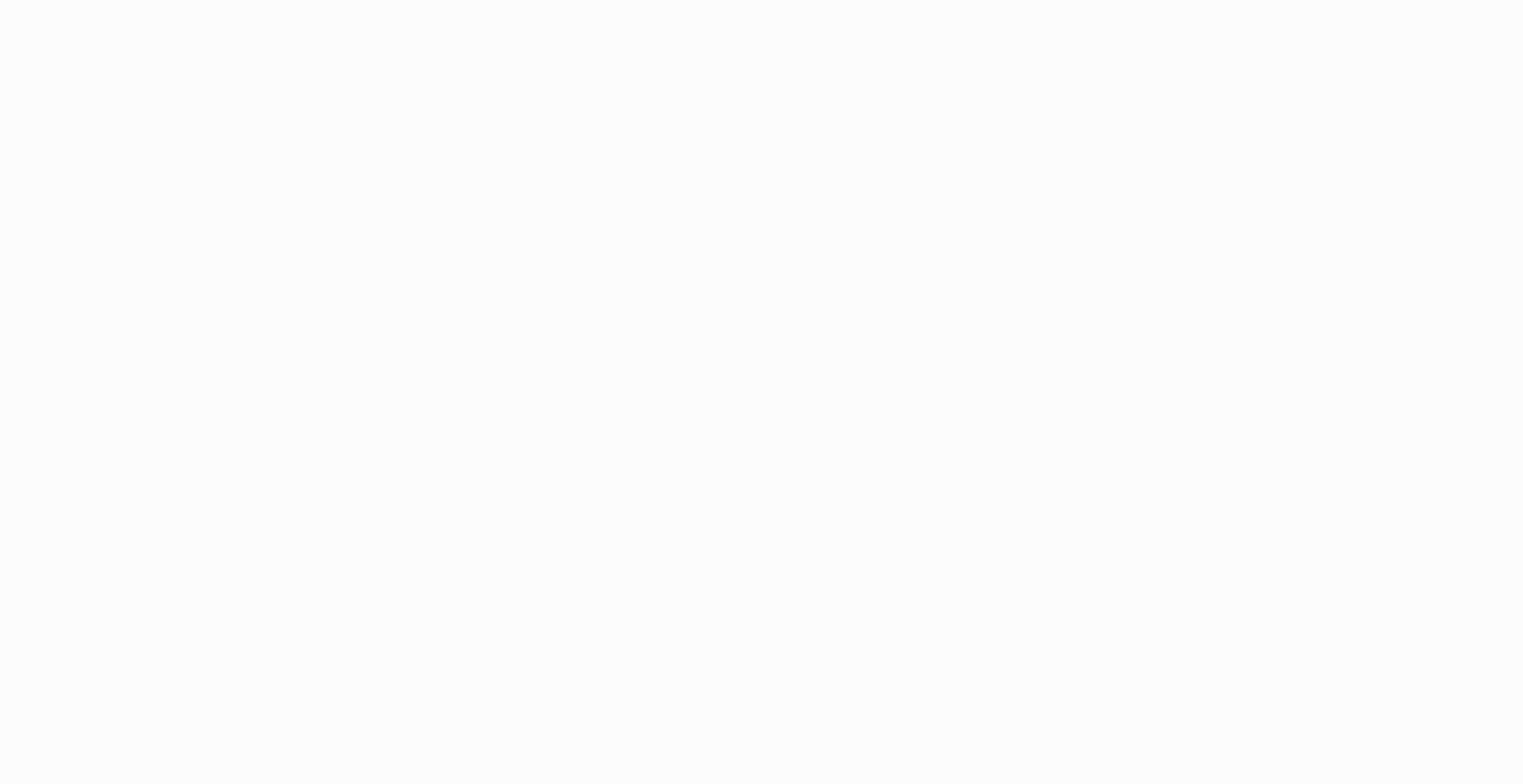 scroll, scrollTop: 0, scrollLeft: 0, axis: both 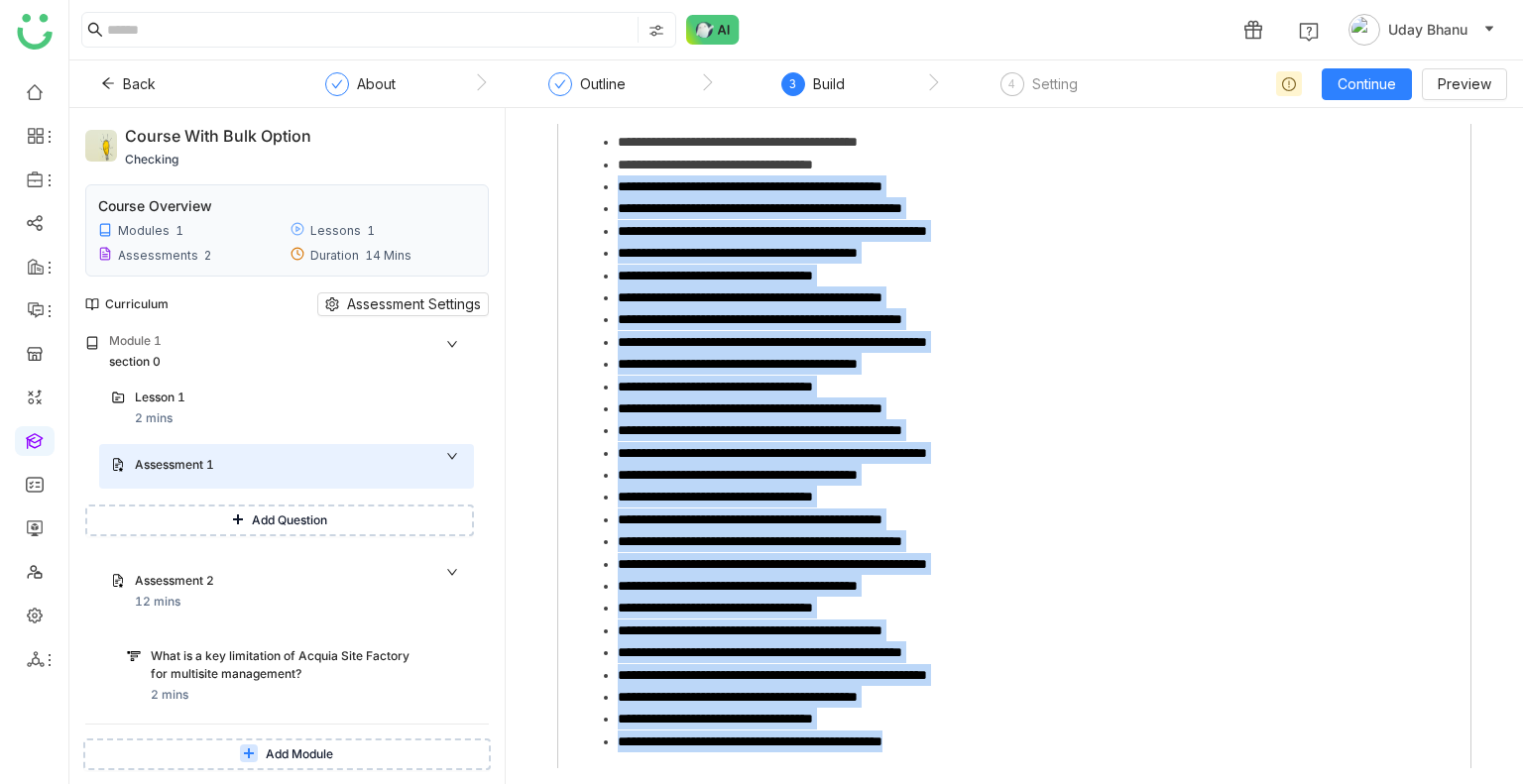 drag, startPoint x: 985, startPoint y: 744, endPoint x: 548, endPoint y: 170, distance: 721.41874 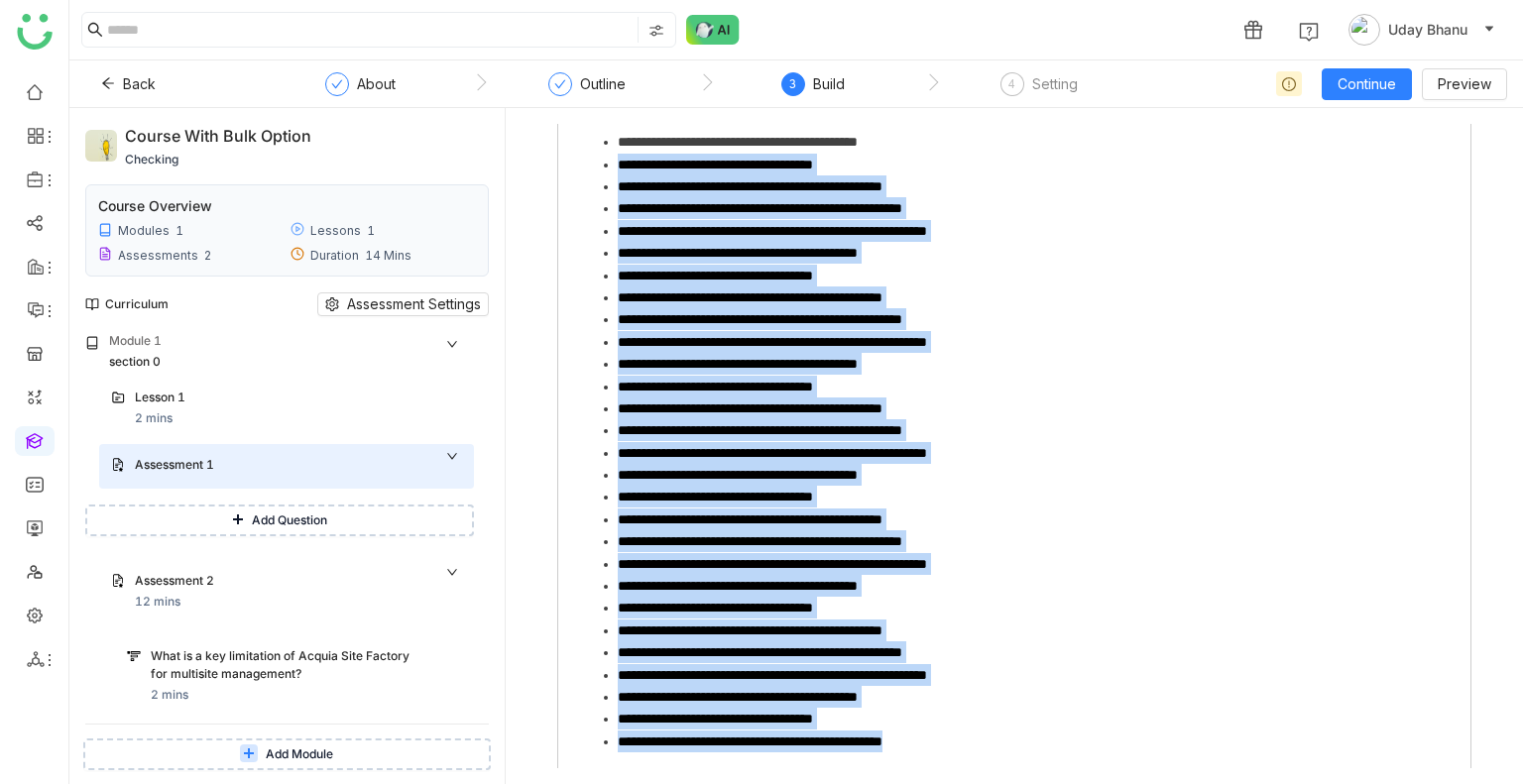 type 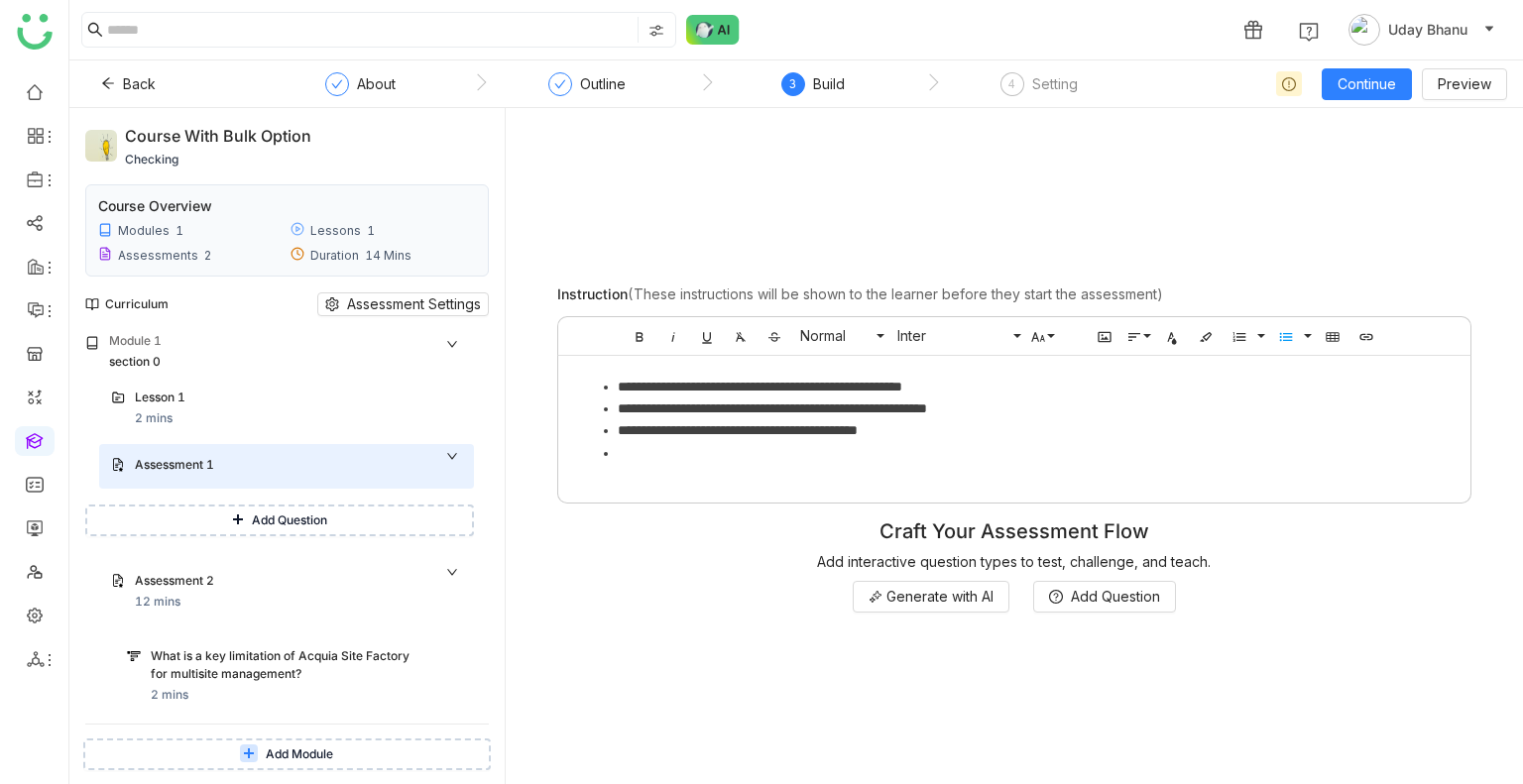 click on "**********" 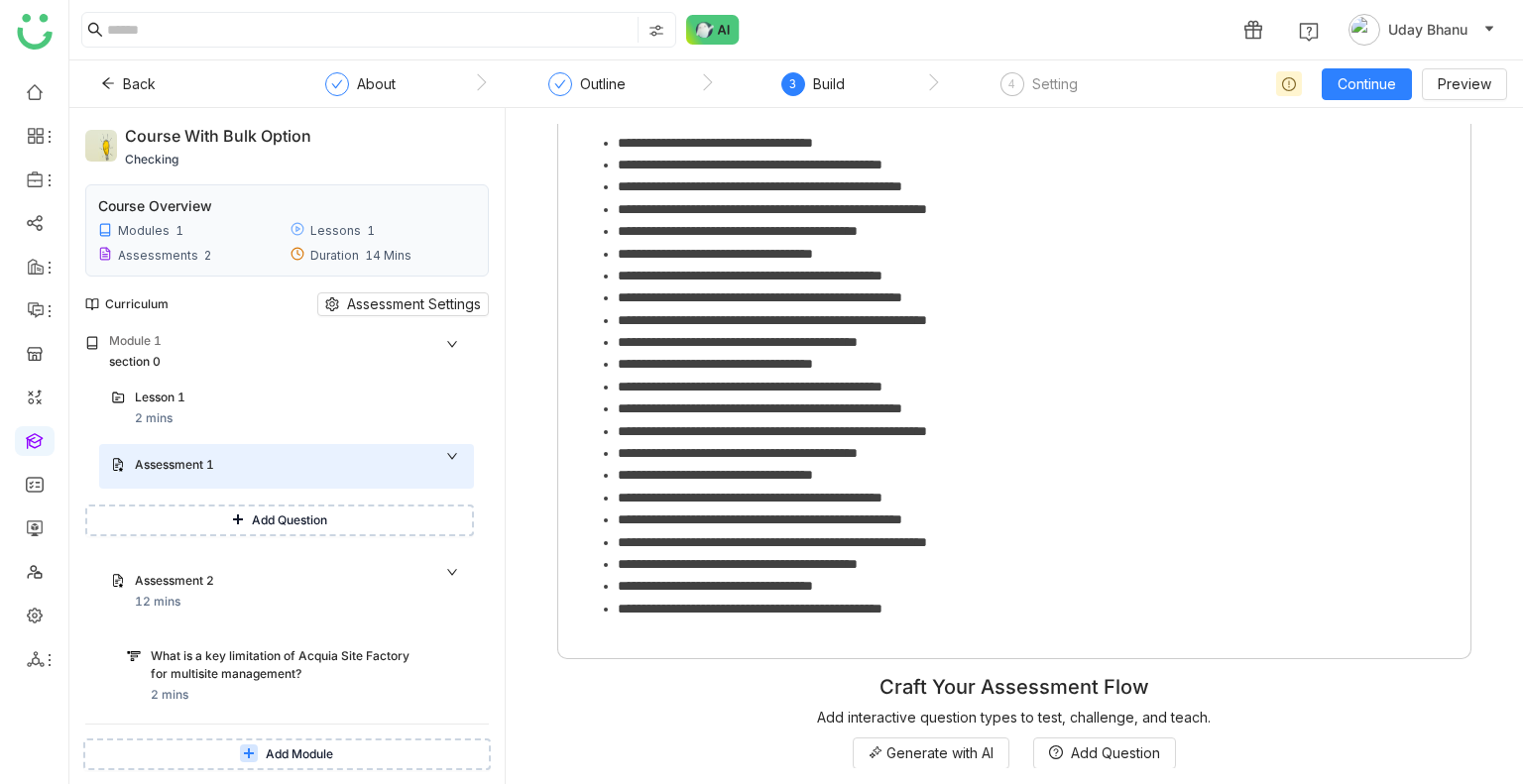 scroll, scrollTop: 0, scrollLeft: 0, axis: both 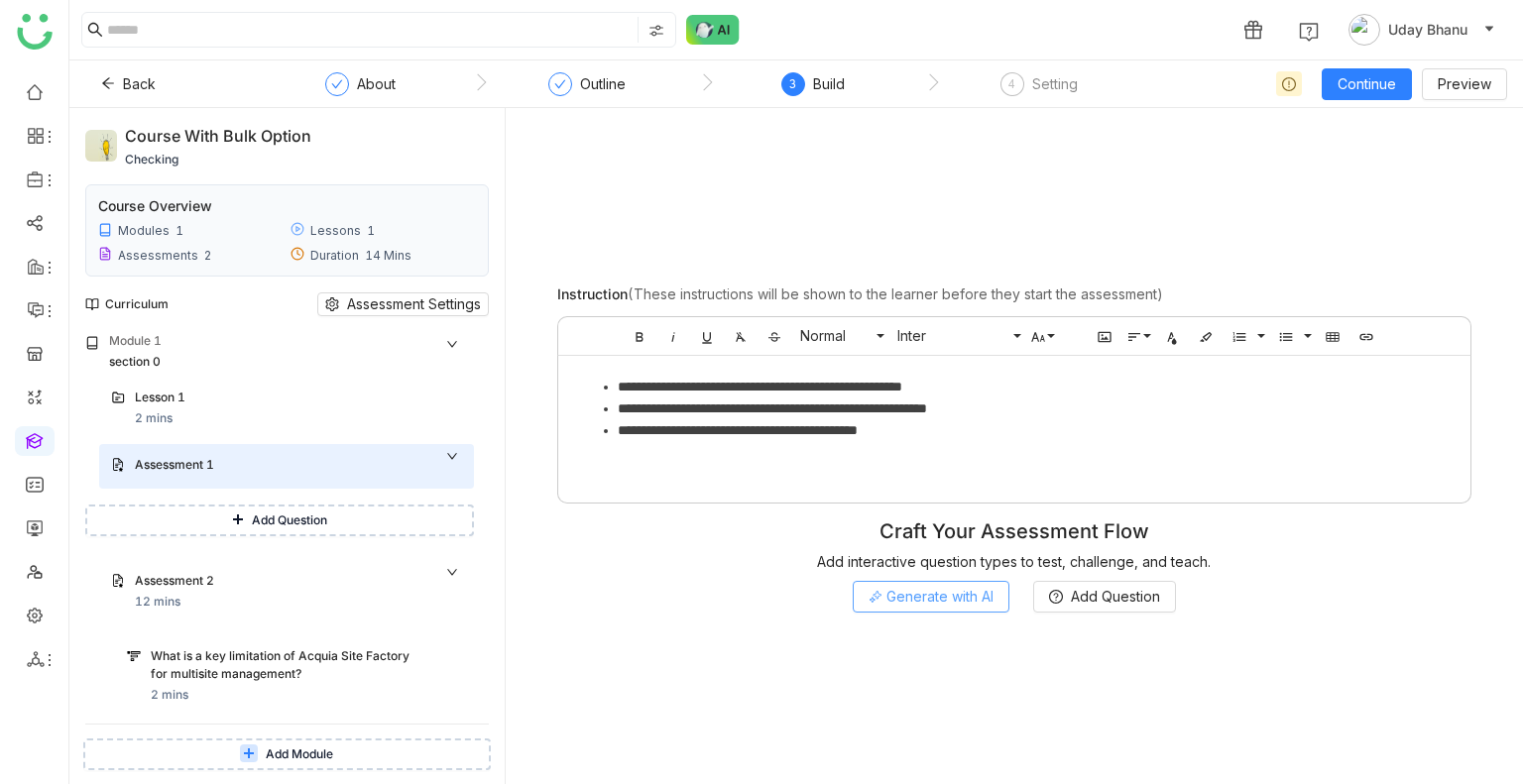 type 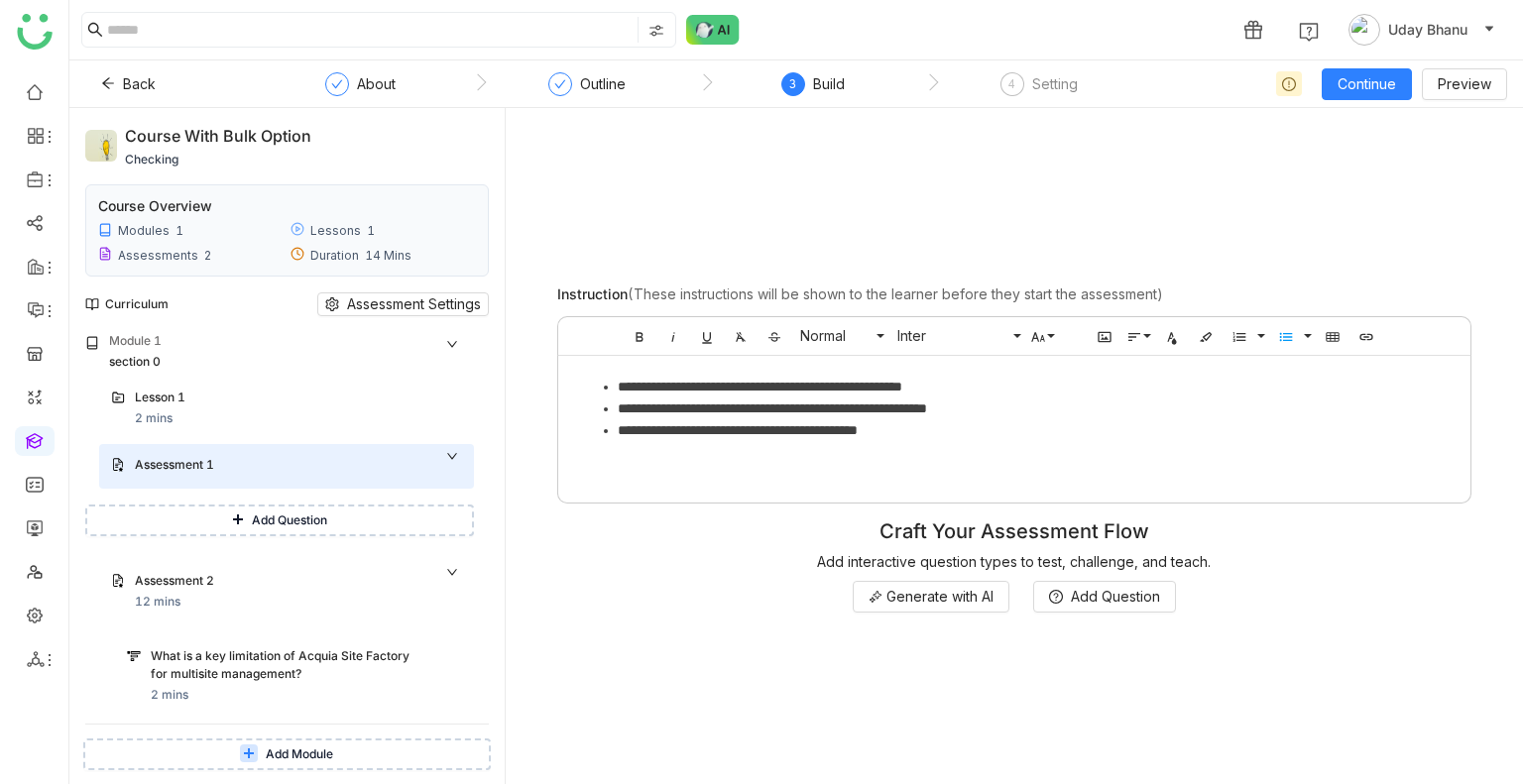 click on "**********" 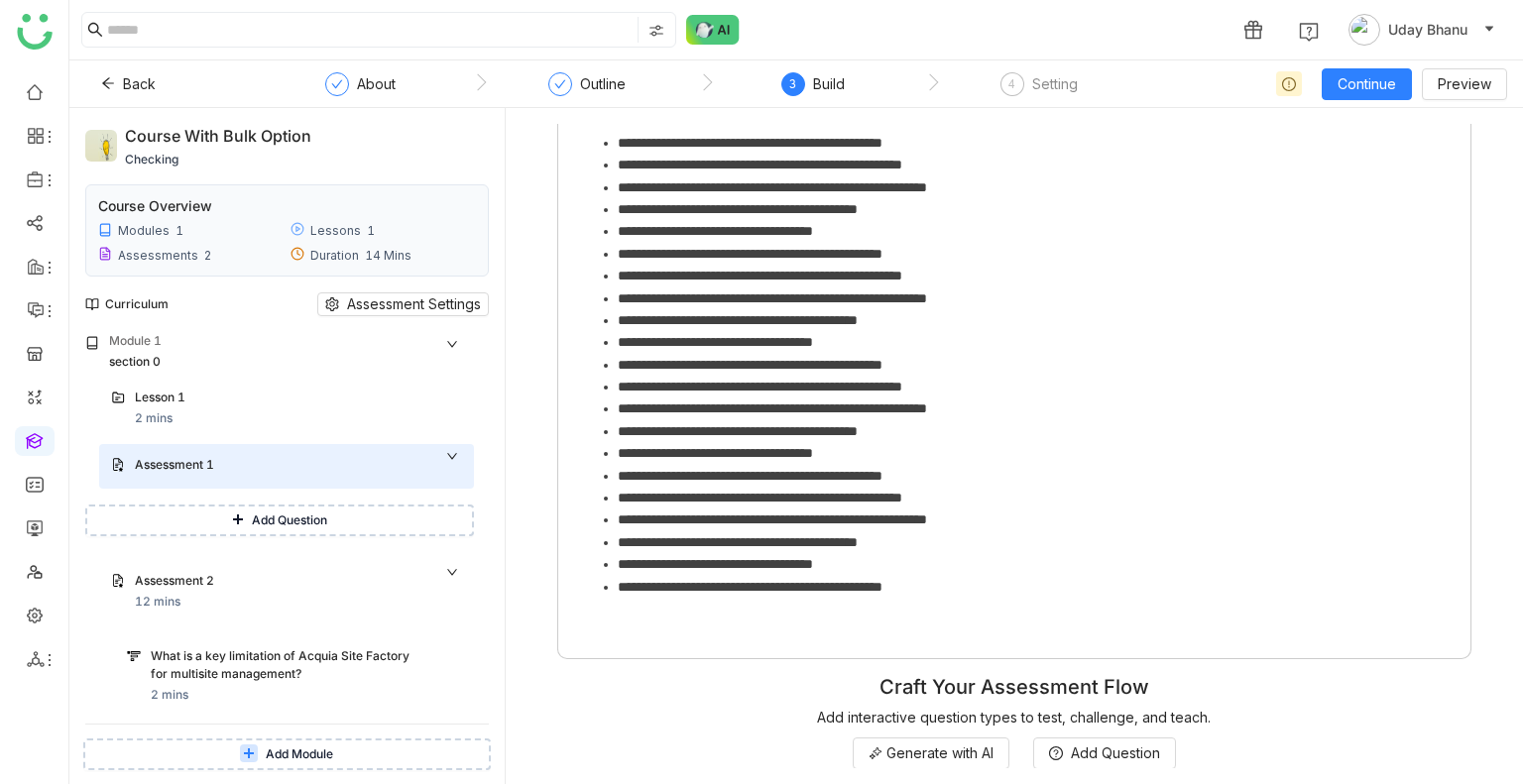 scroll, scrollTop: 0, scrollLeft: 0, axis: both 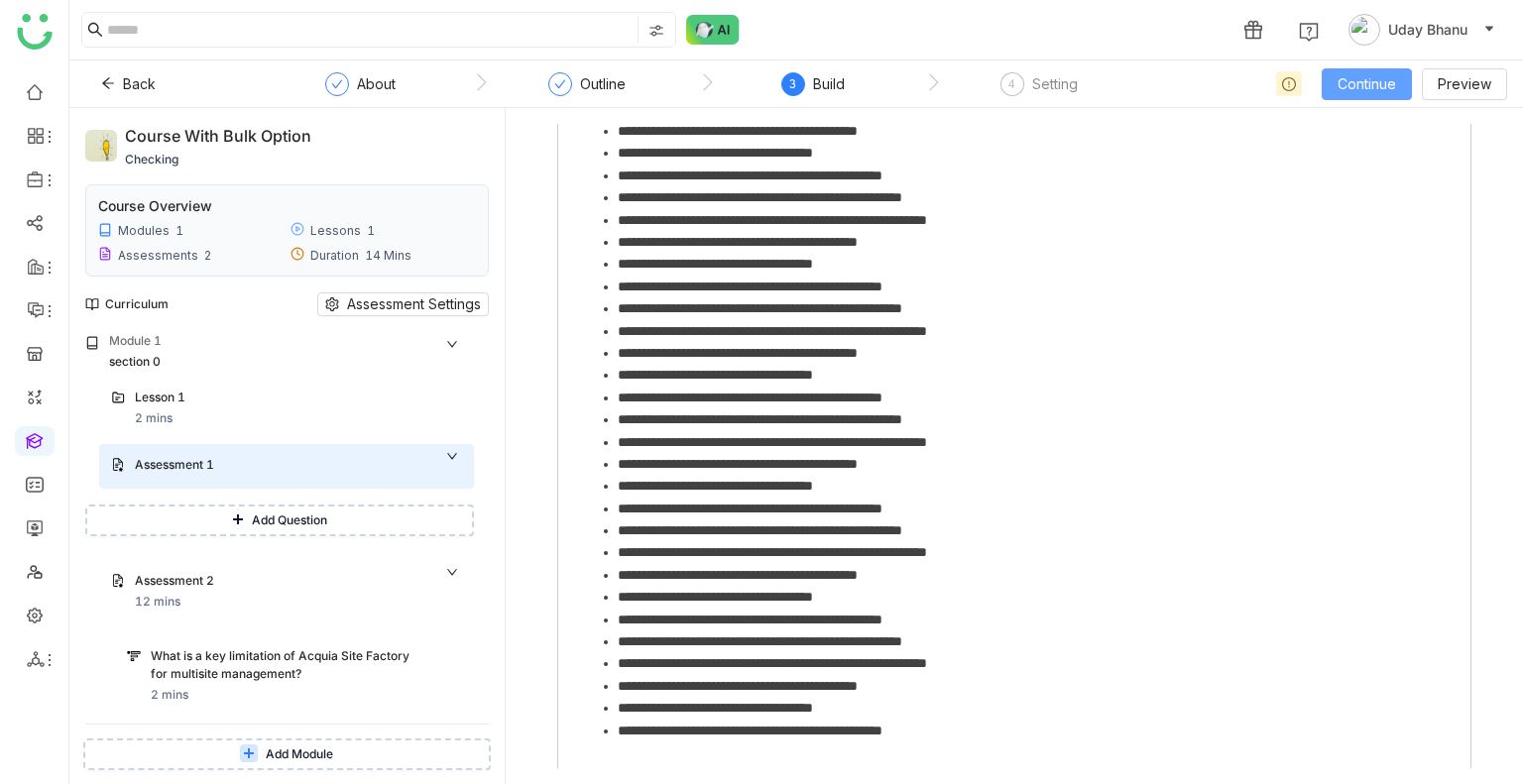 click on "Continue" at bounding box center [1366, 84] 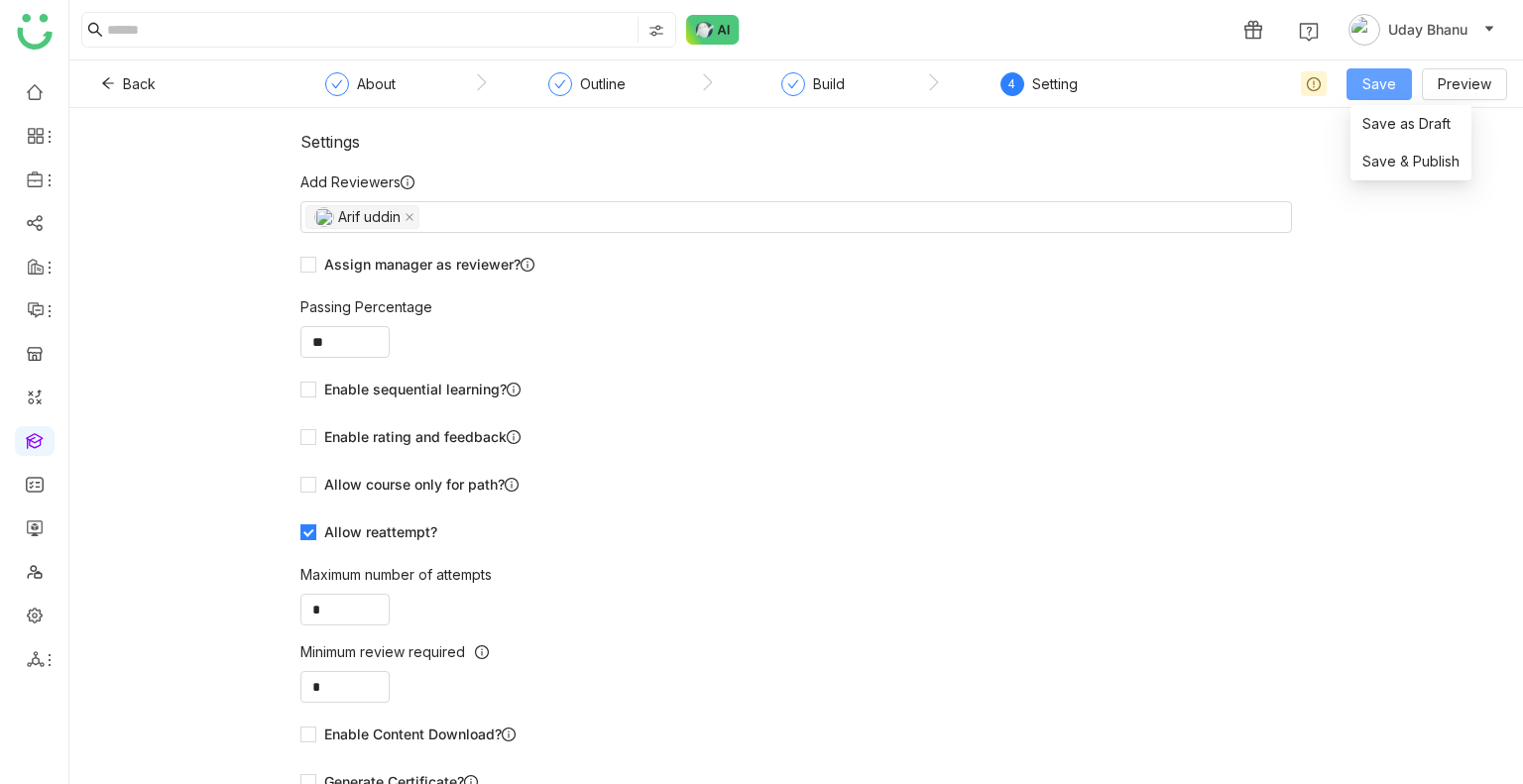 click on "Save" 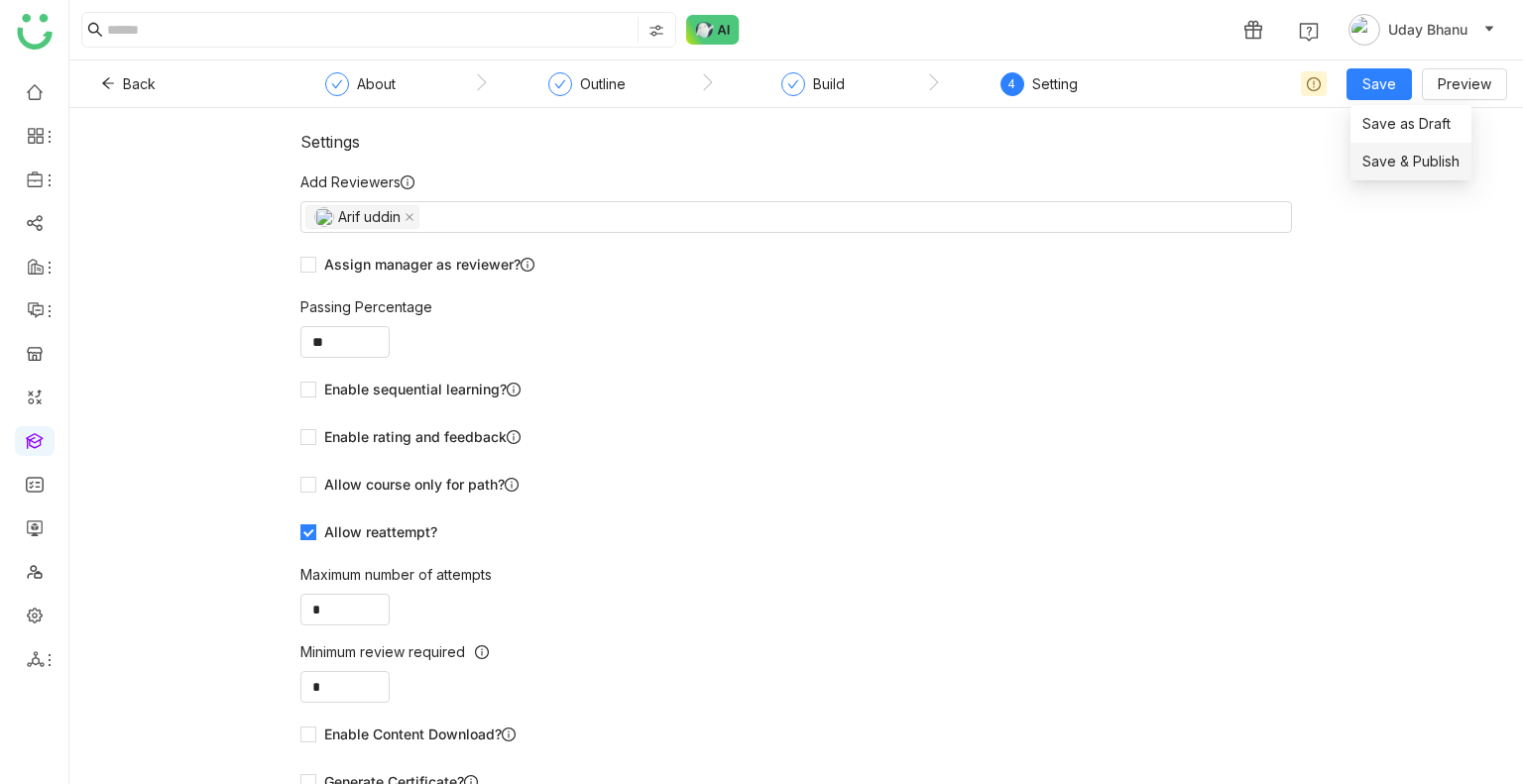 click on "Save & Publish" at bounding box center (1411, 162) 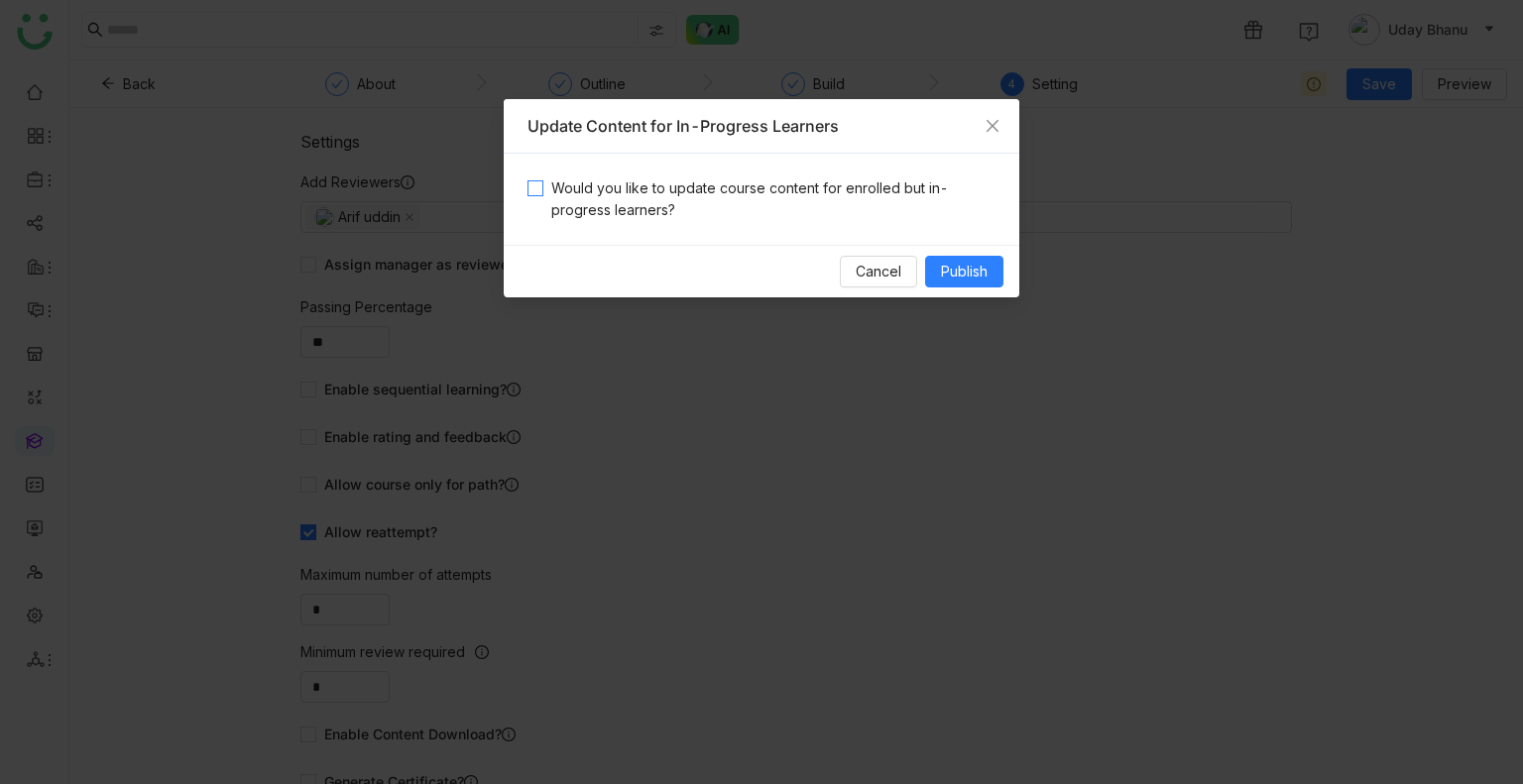 click on "Would you like to update course content for enrolled but in-progress learners?" at bounding box center [769, 199] 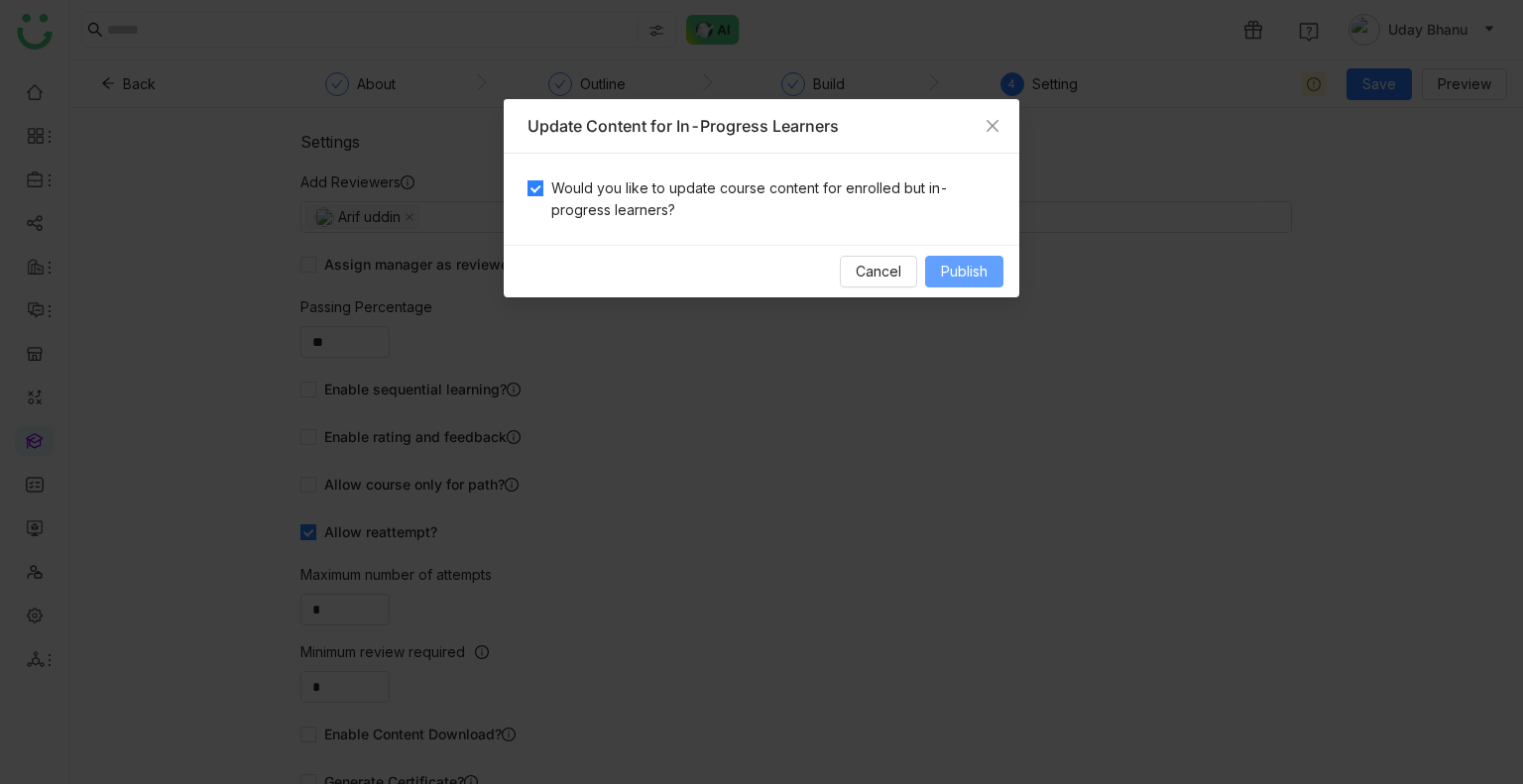 click on "Publish" at bounding box center [964, 272] 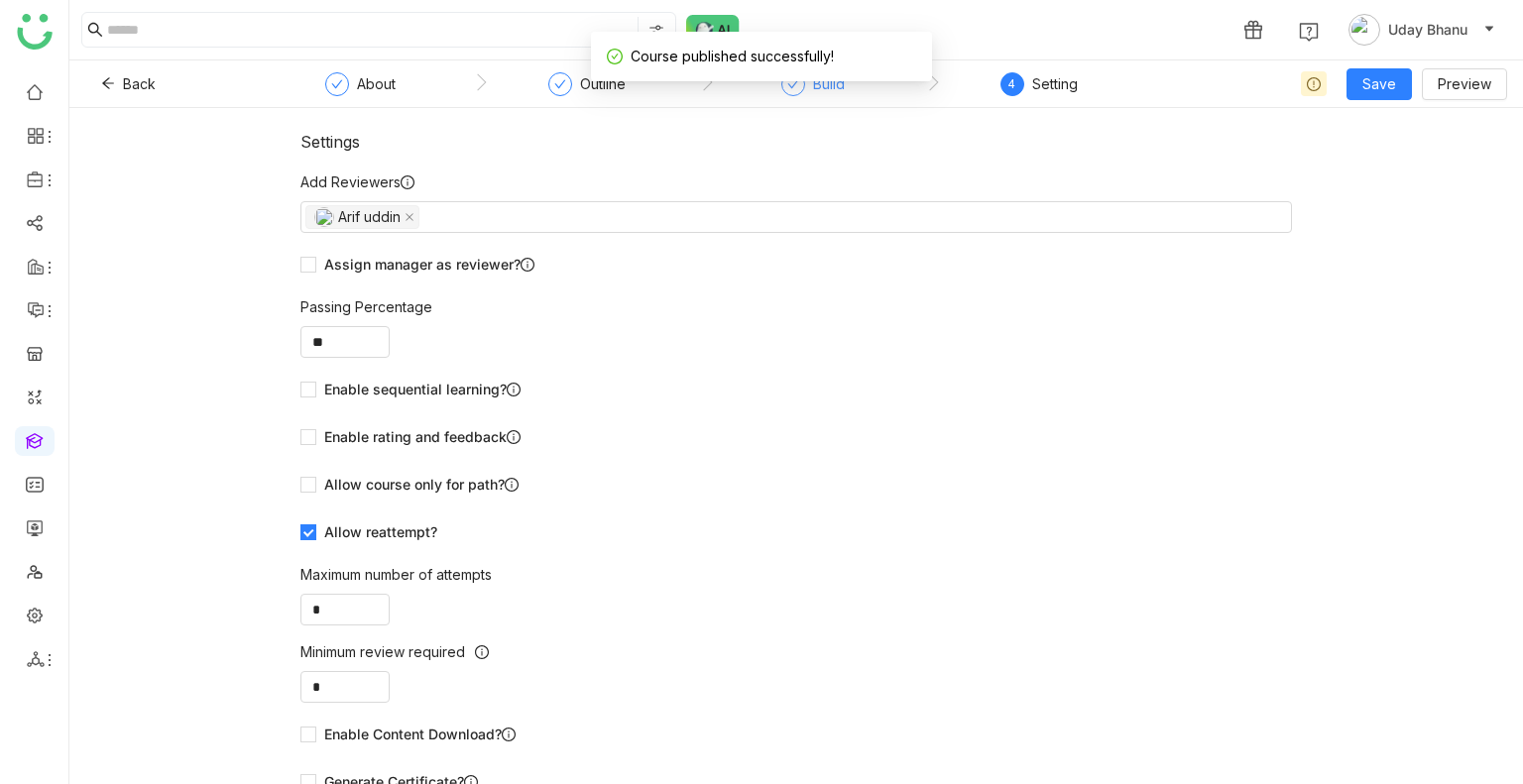 click on "Build" 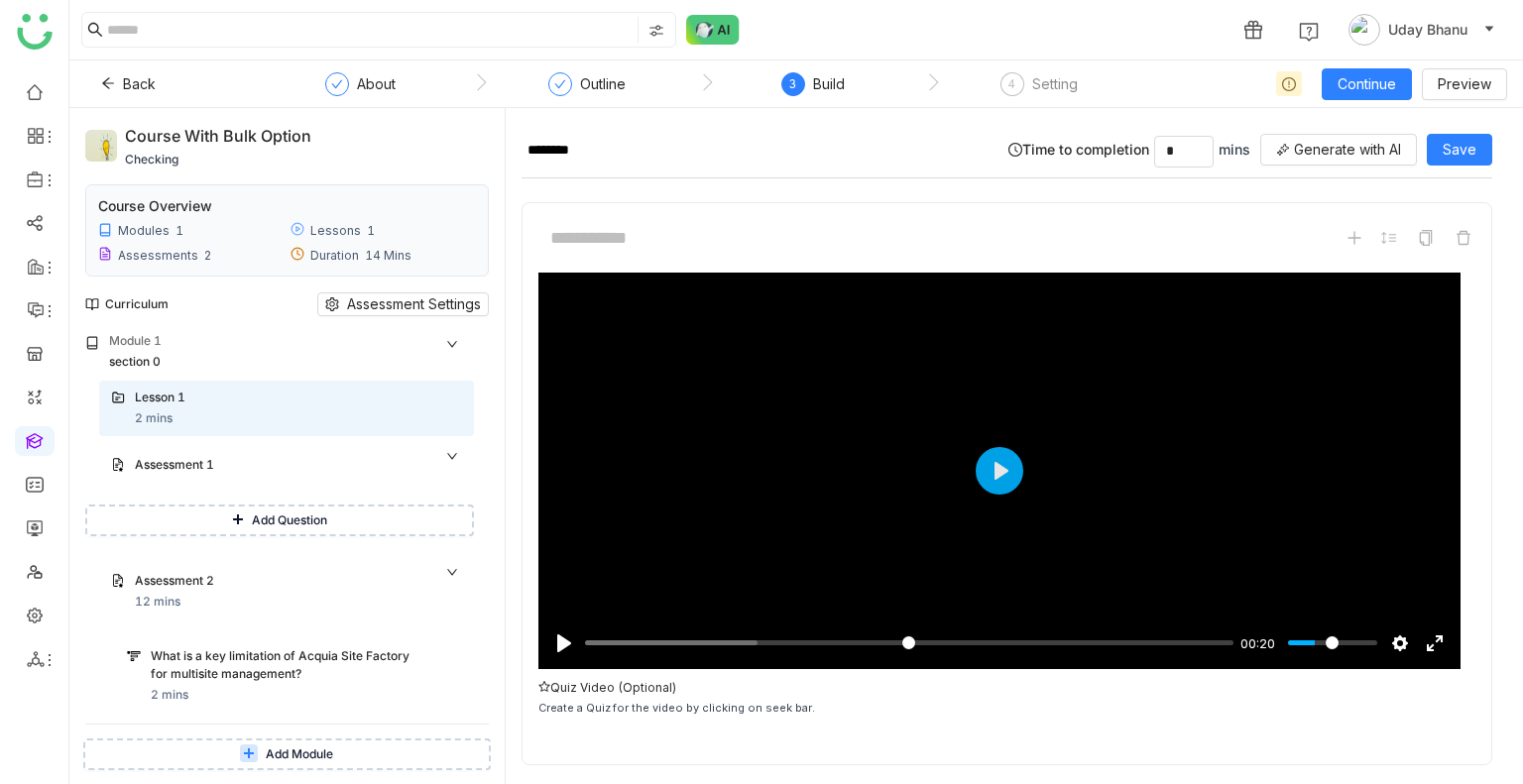 scroll, scrollTop: 60, scrollLeft: 0, axis: vertical 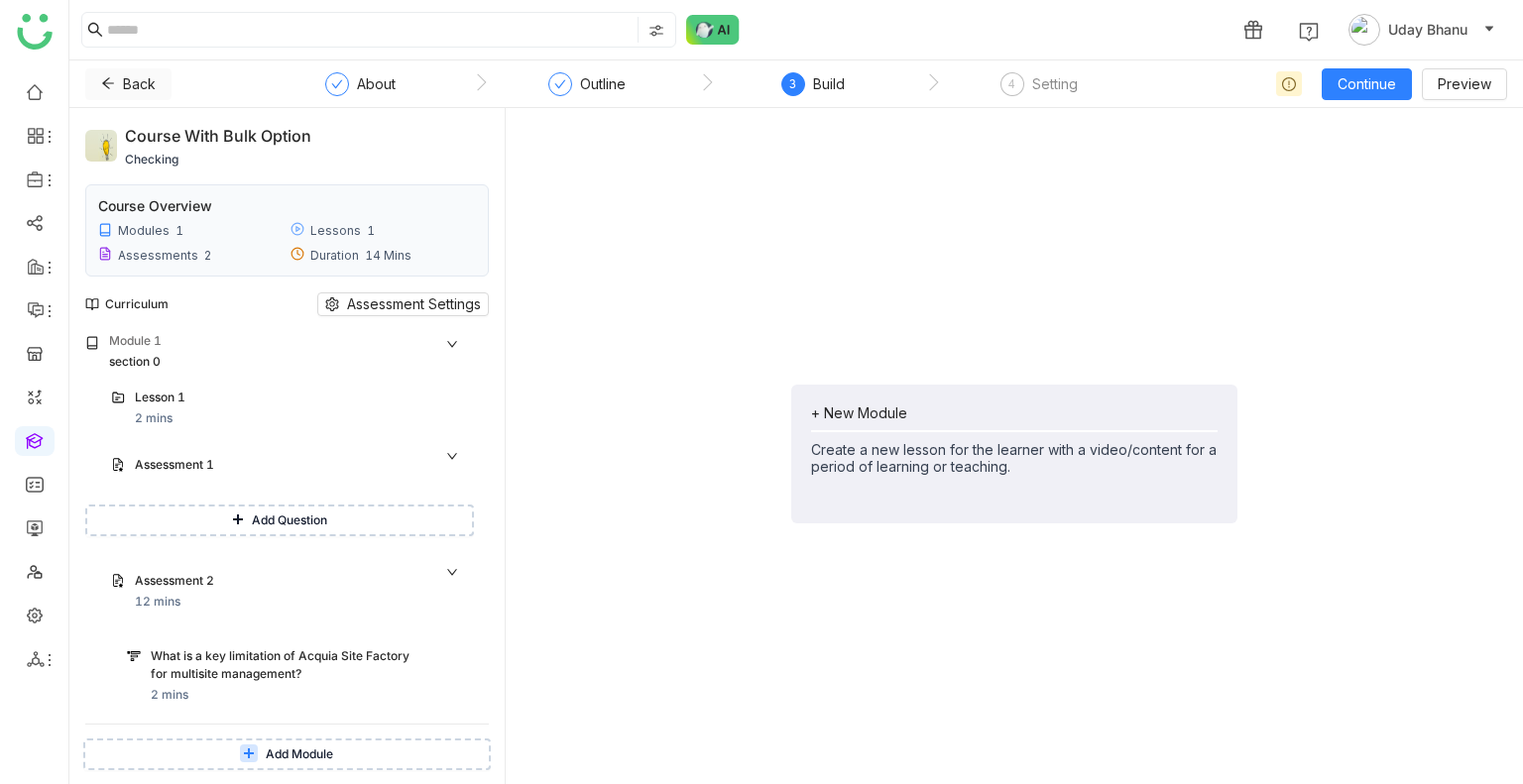 click on "Back" 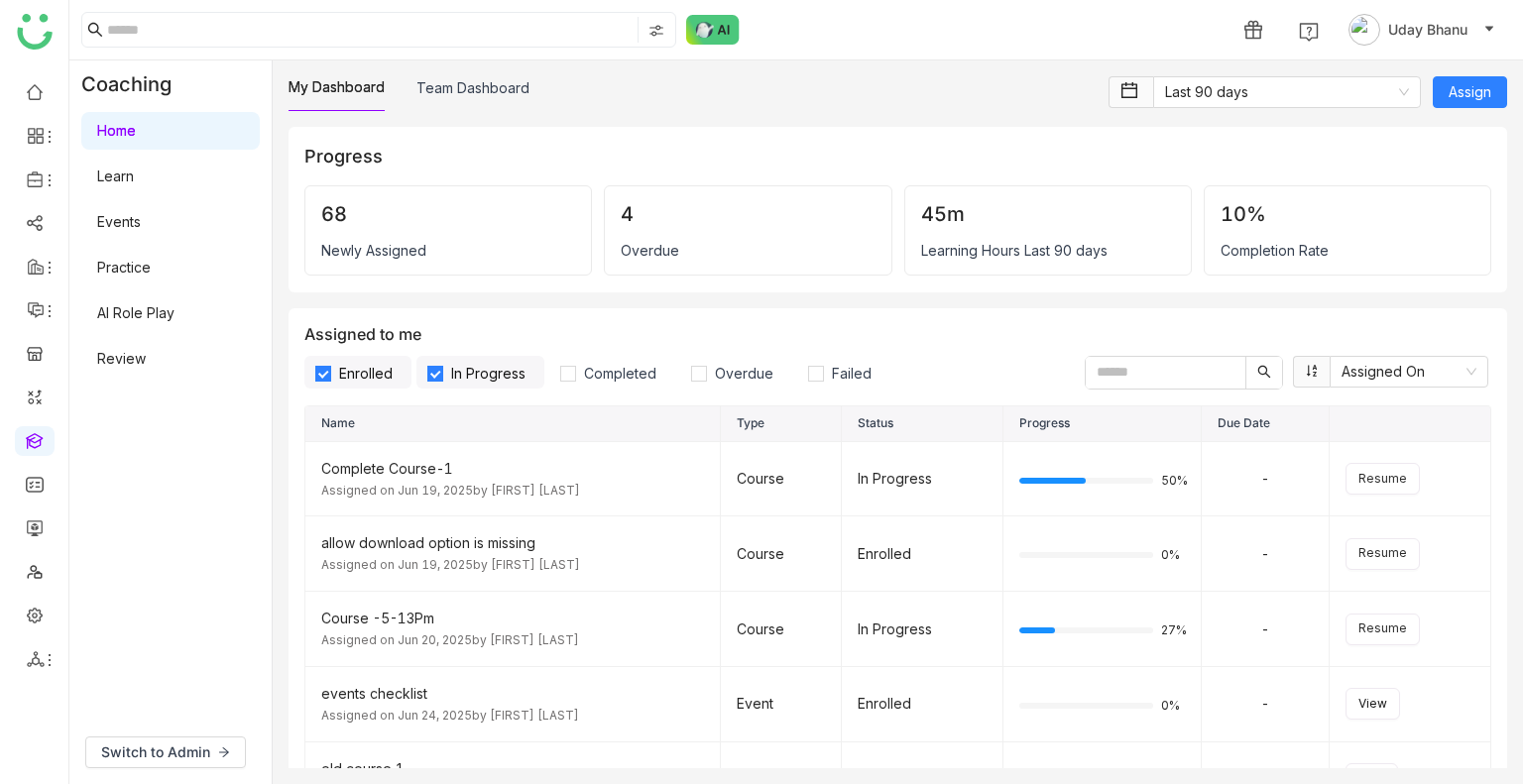 click on "Learn" at bounding box center (115, 175) 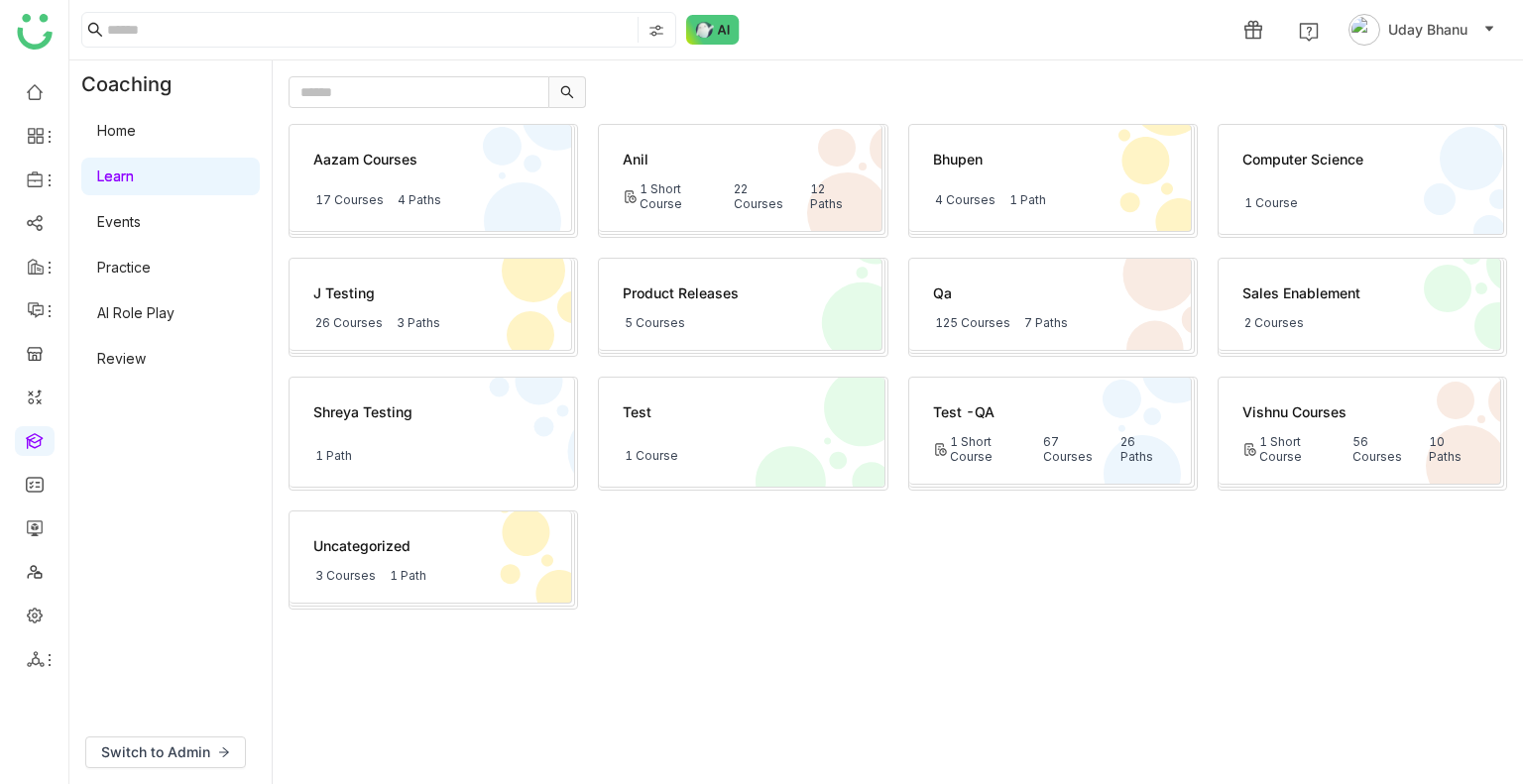 click on "Learn" at bounding box center (115, 175) 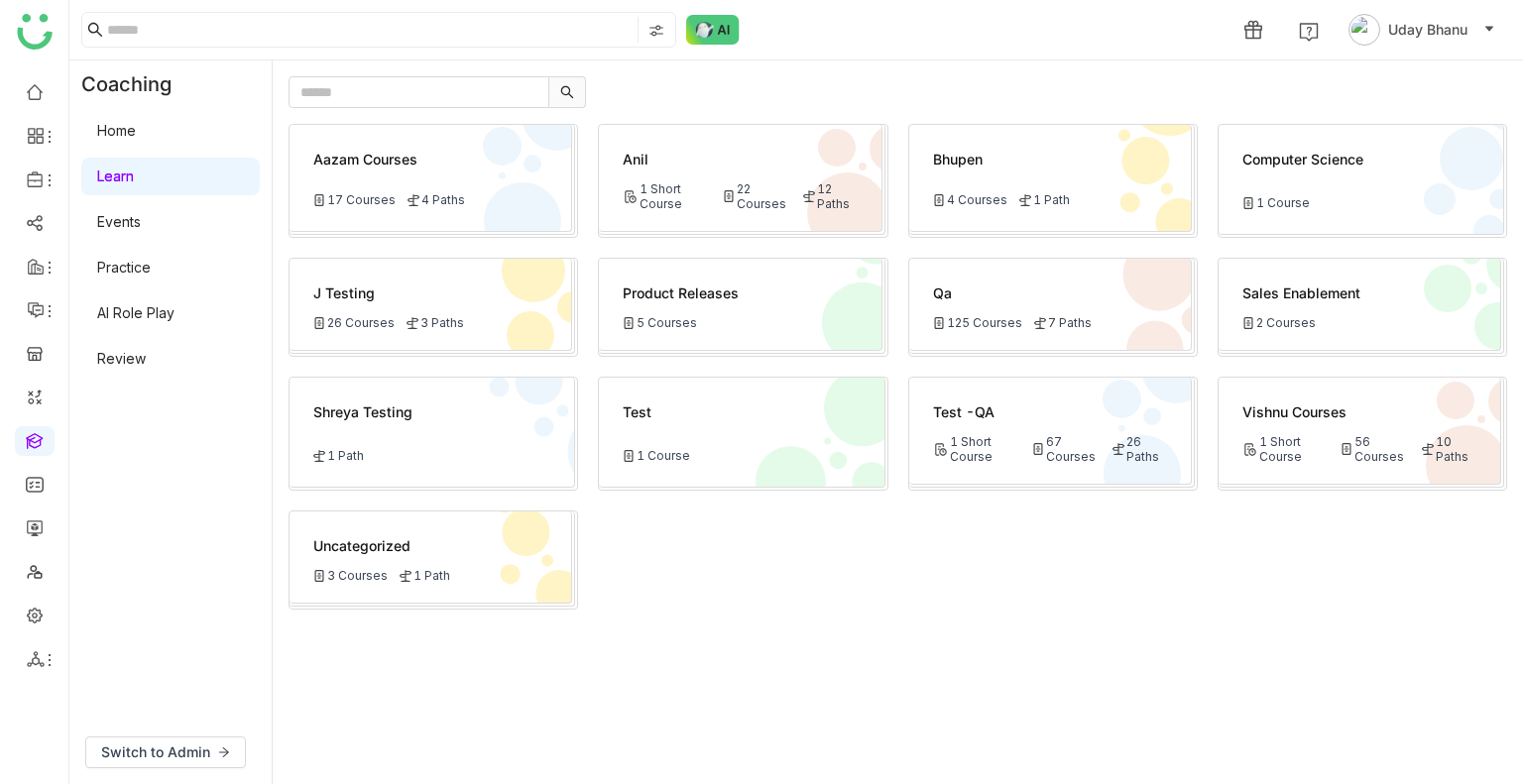click on "Learn" at bounding box center [115, 175] 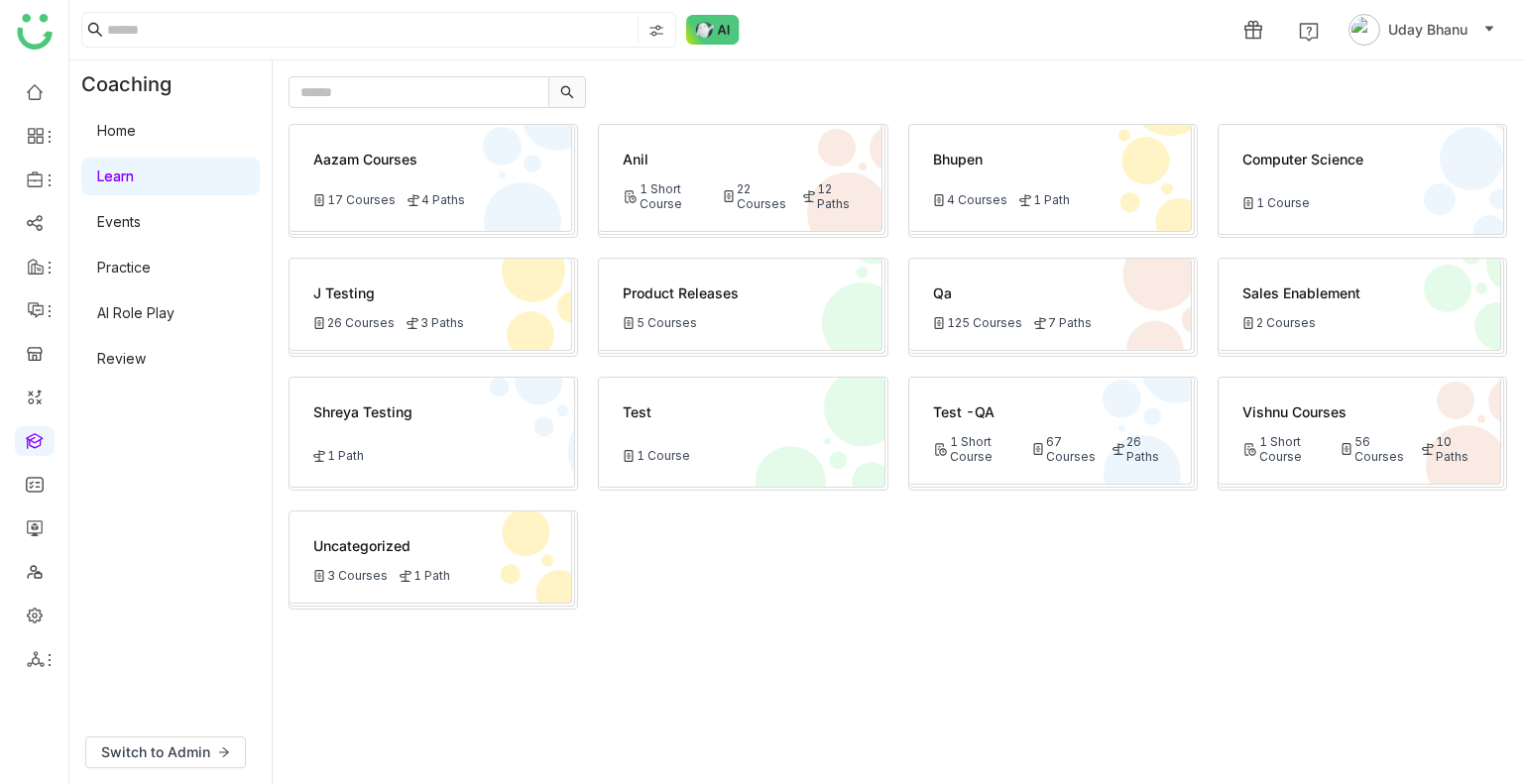 click on "1 Short Course" 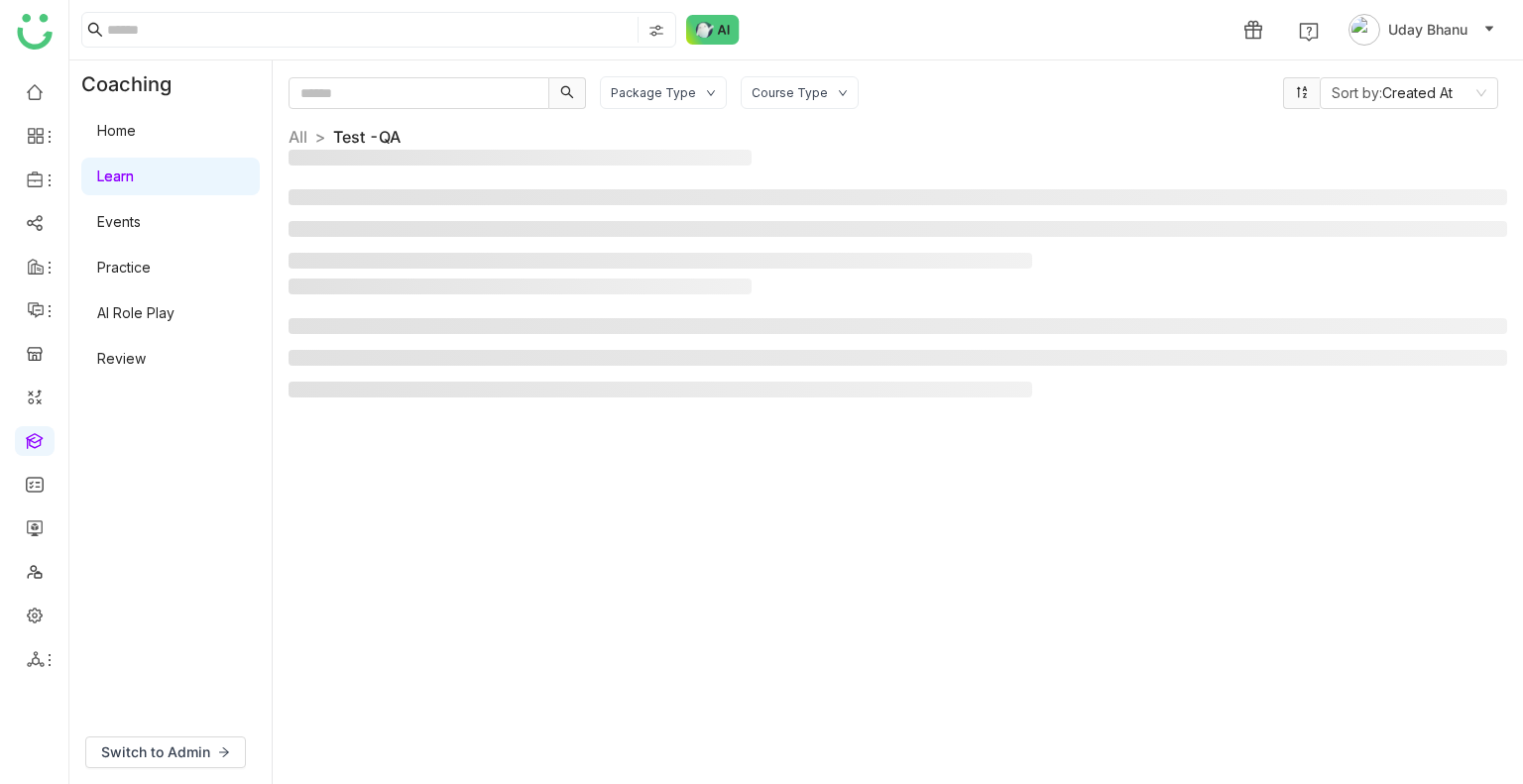 click on "Package Type Course Type Sort by:  Created At  All  >   Test -QA   >" 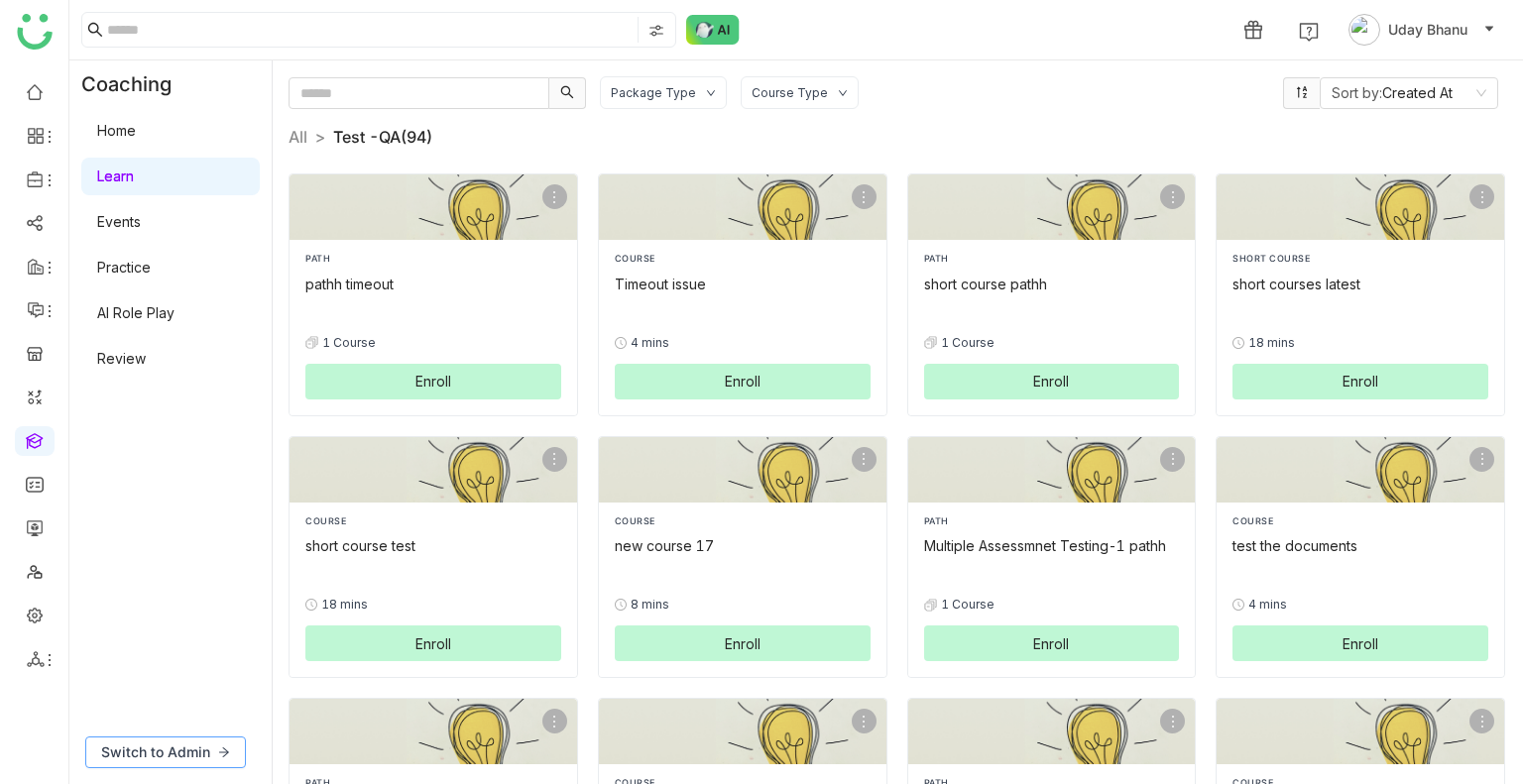 click on "Switch to Admin" 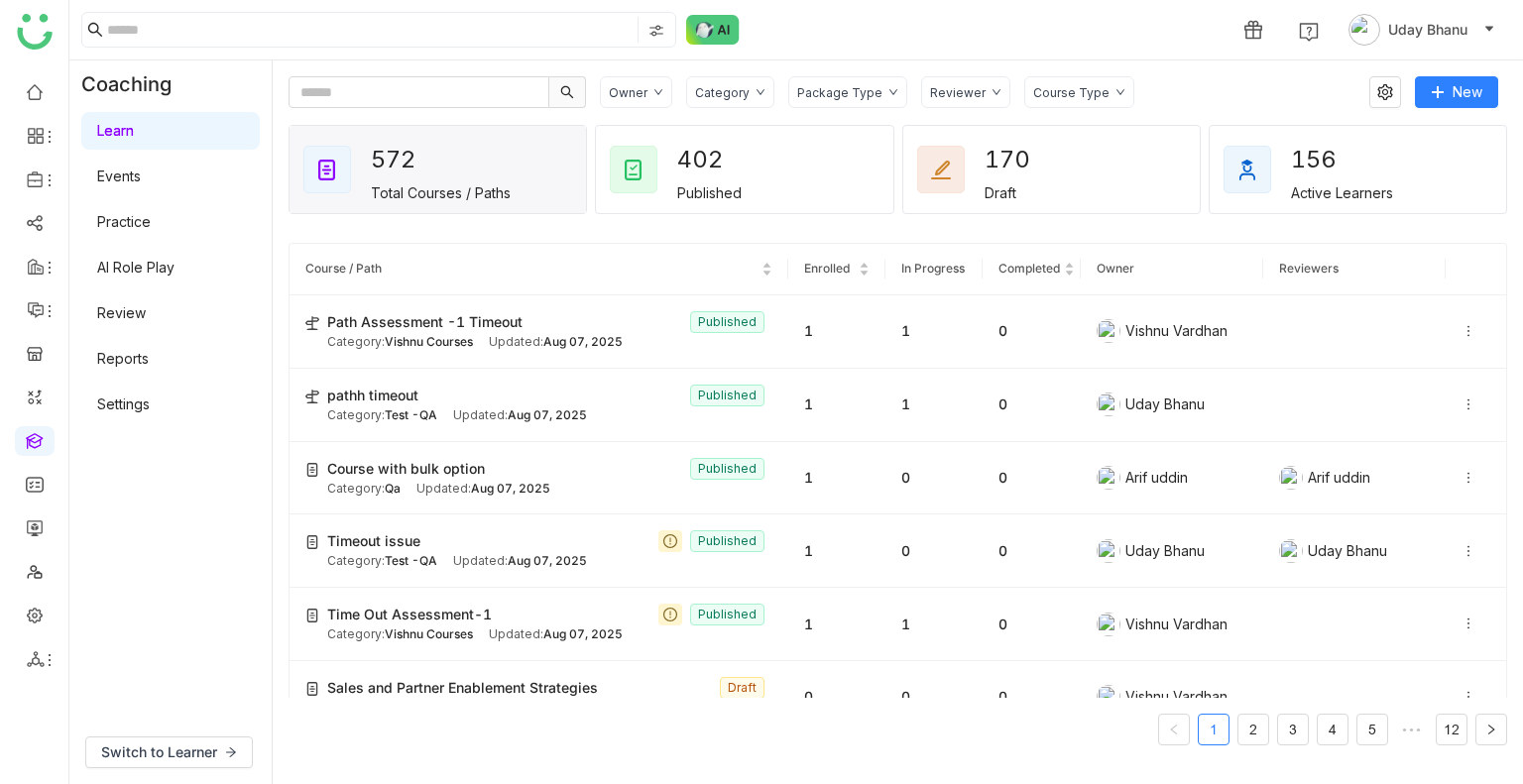 click on "Owner" 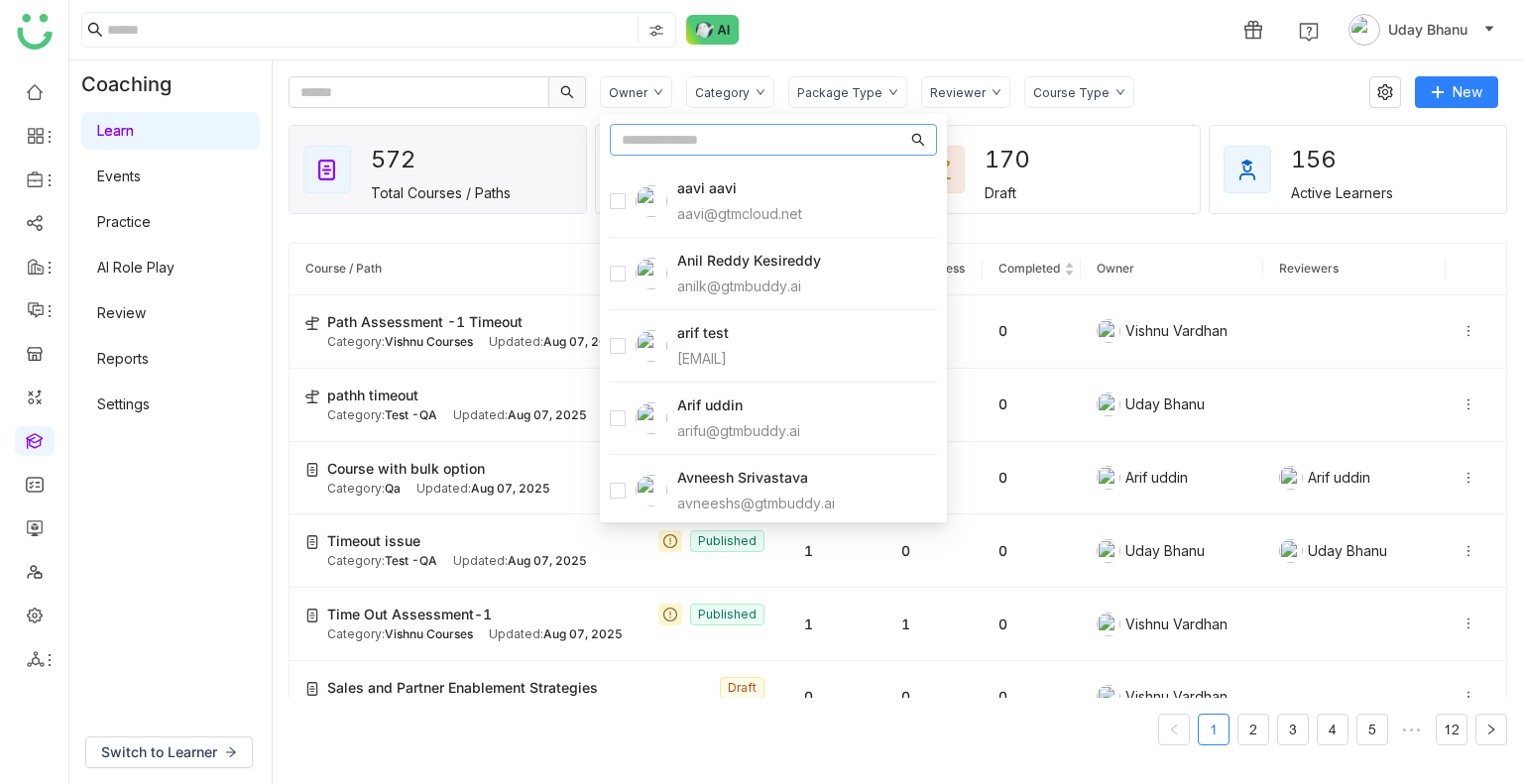 click at bounding box center [764, 140] 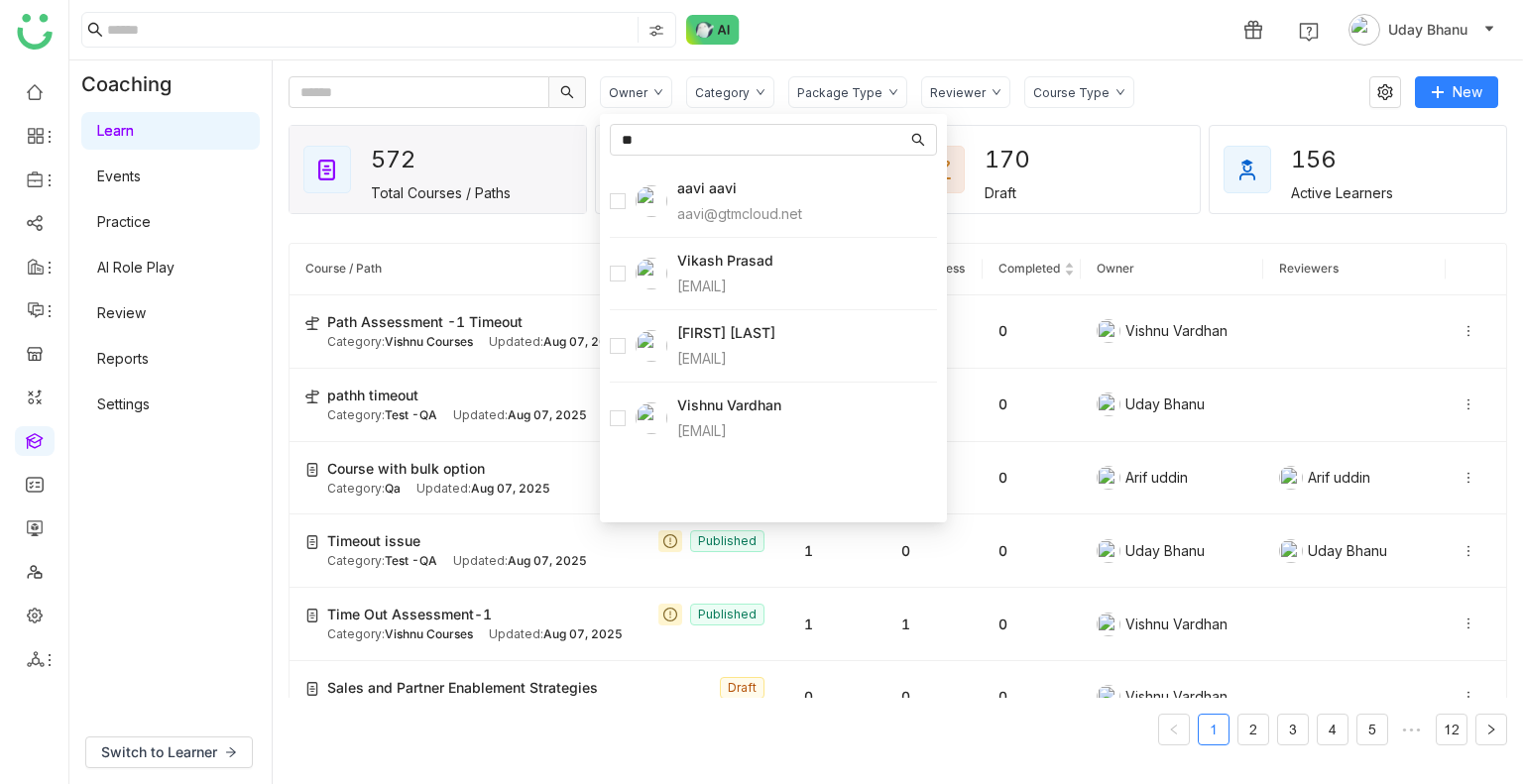 click at bounding box center (651, 418) 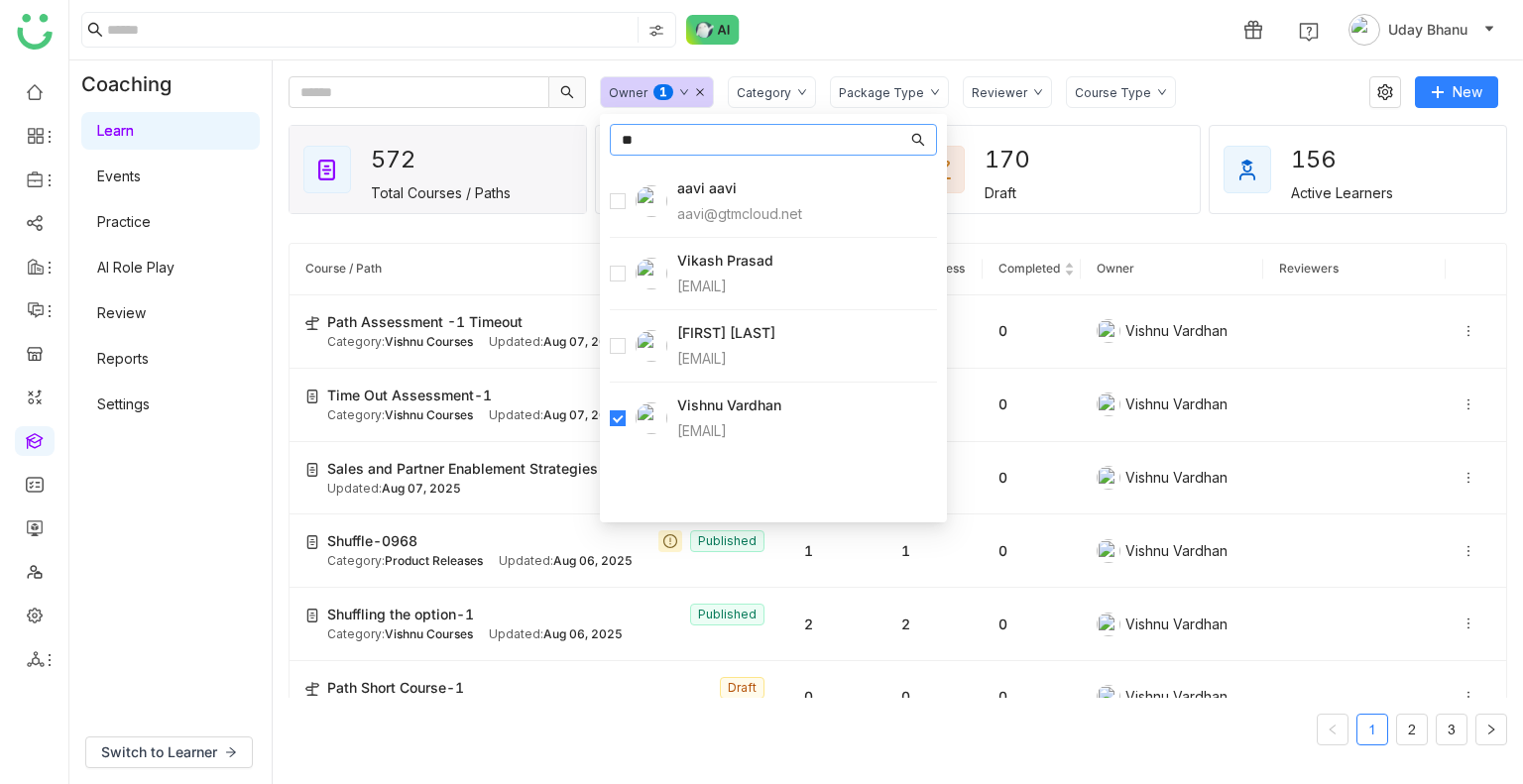 click on "**" at bounding box center (764, 140) 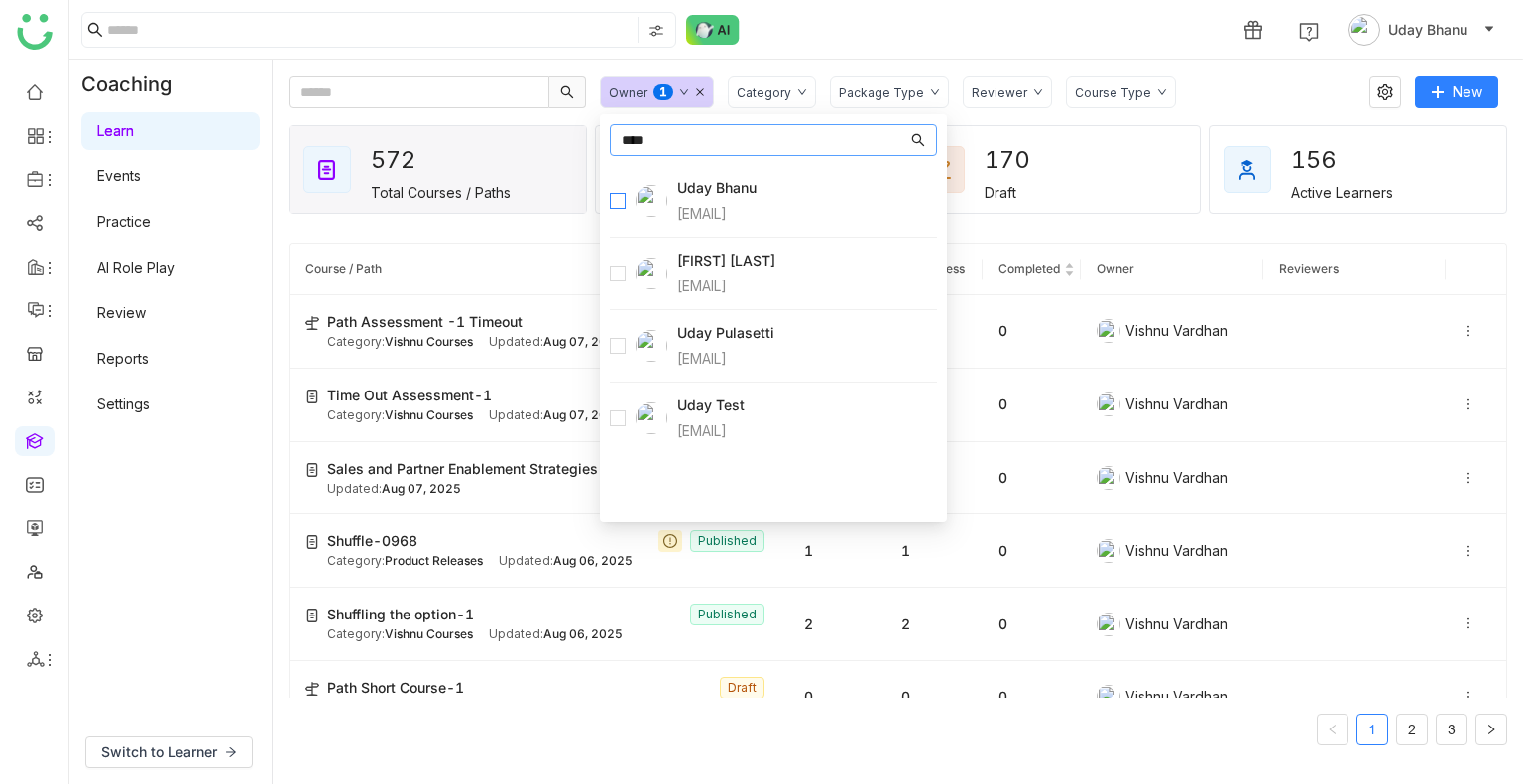 type on "****" 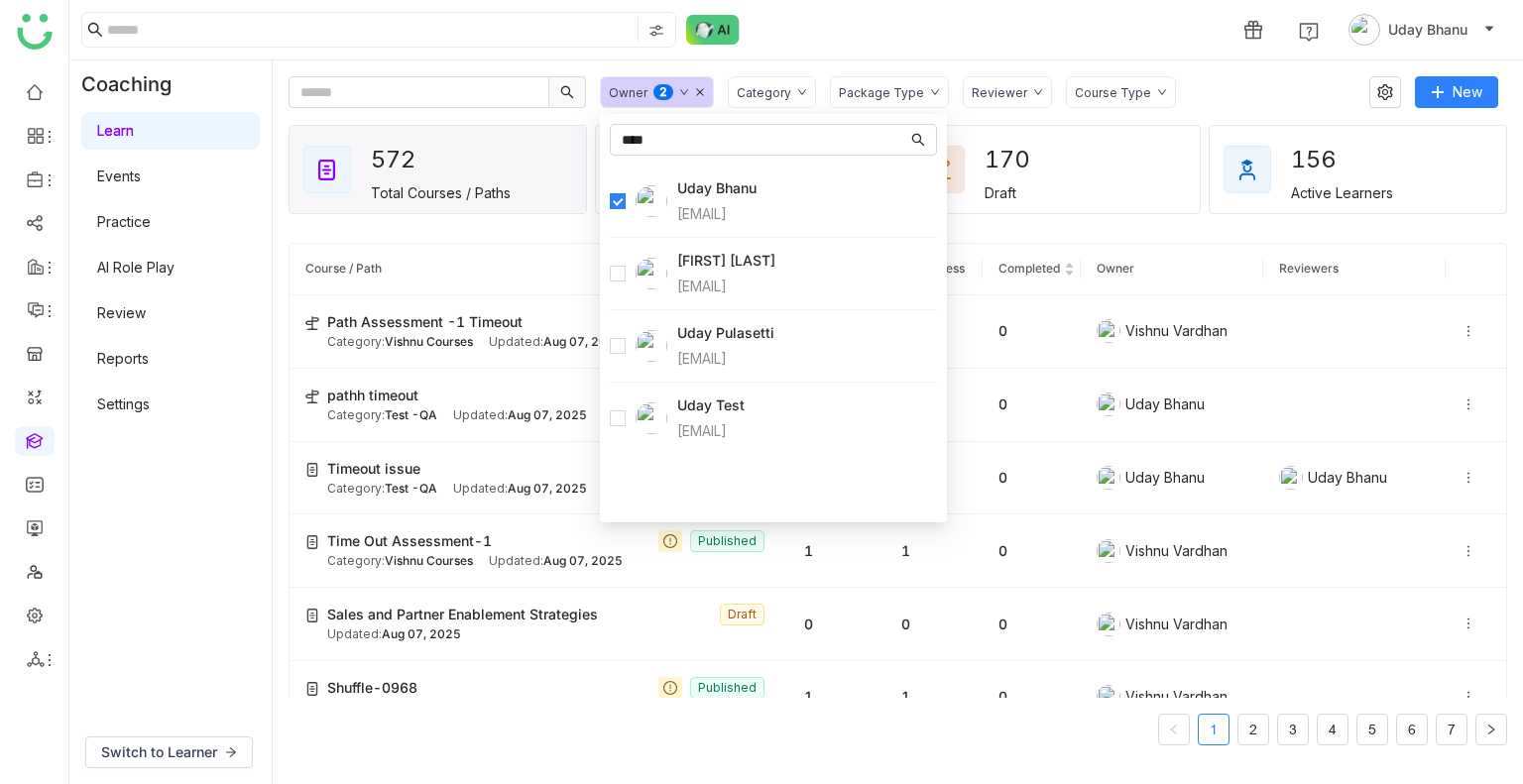 click on "1 Uday Bhanu" 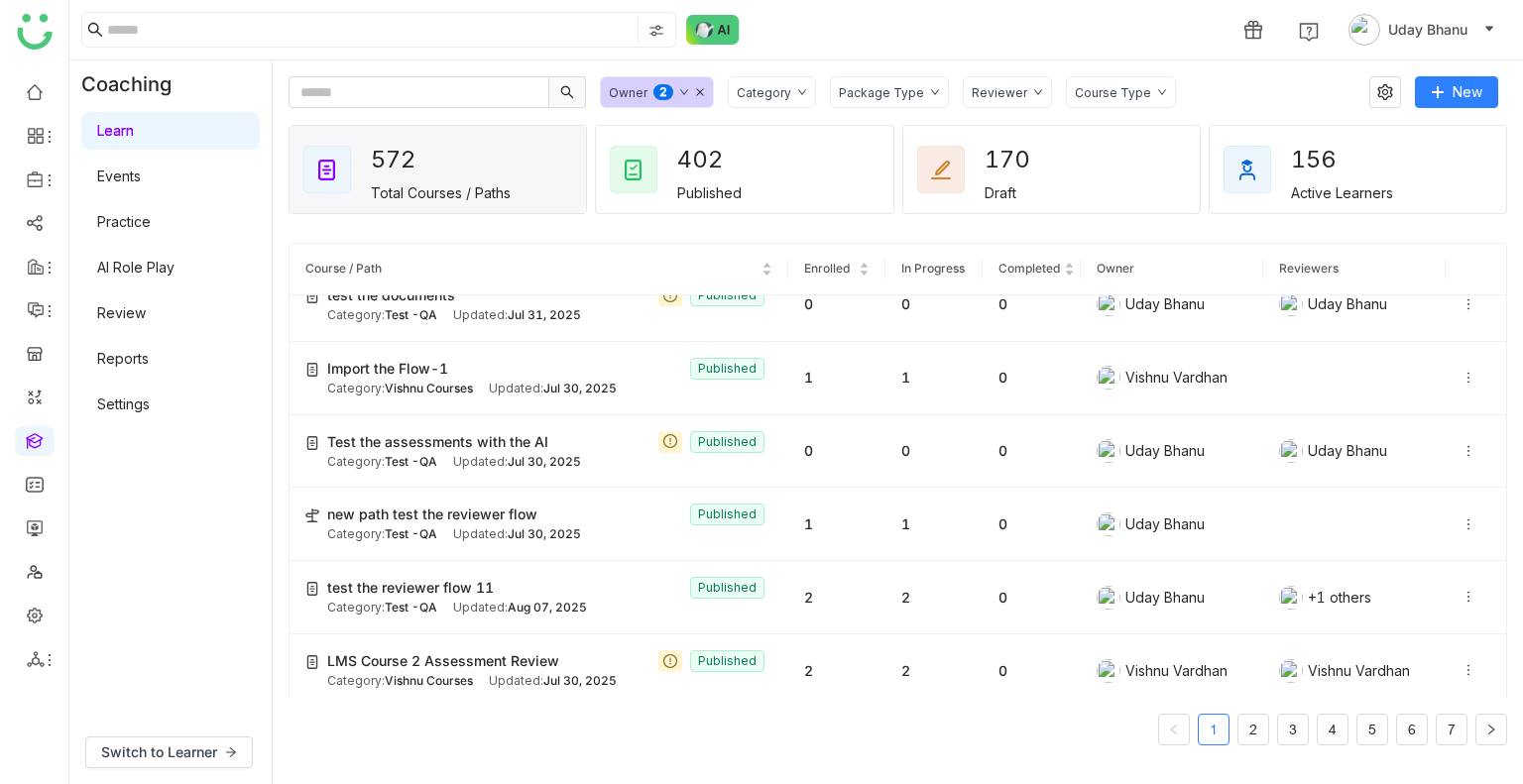 scroll, scrollTop: 2092, scrollLeft: 0, axis: vertical 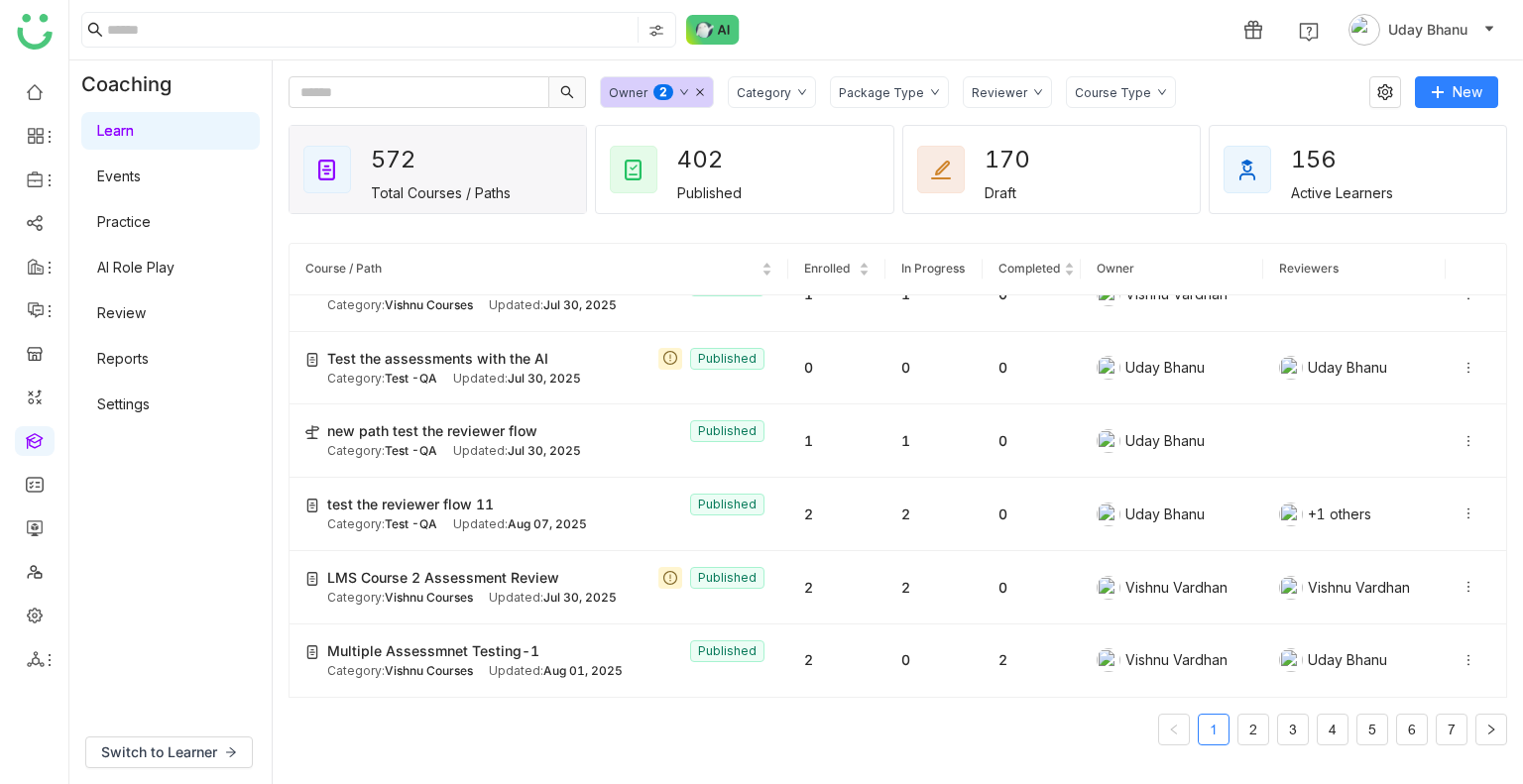 click on "1 2 3 4 5 6 7" 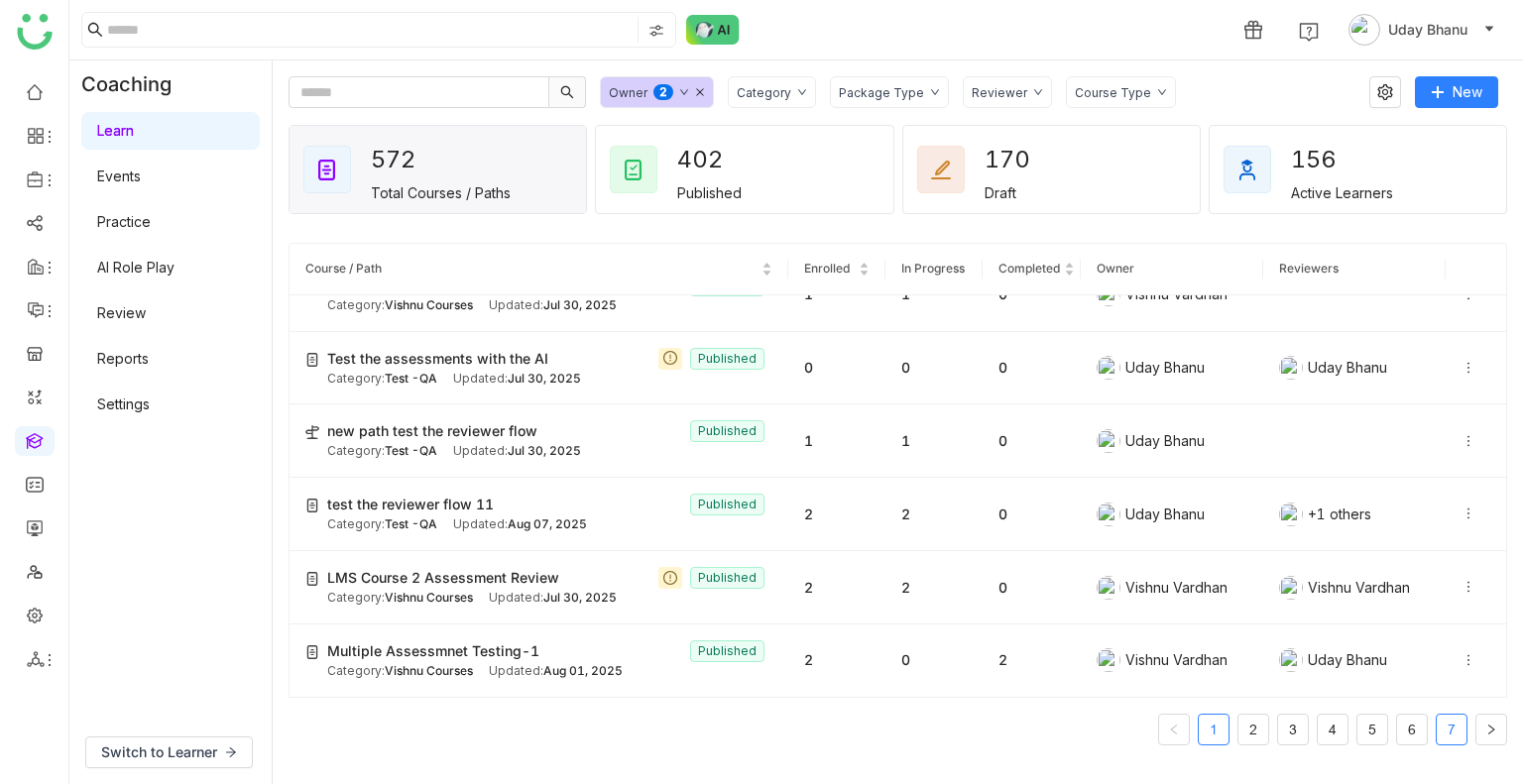 click on "7" 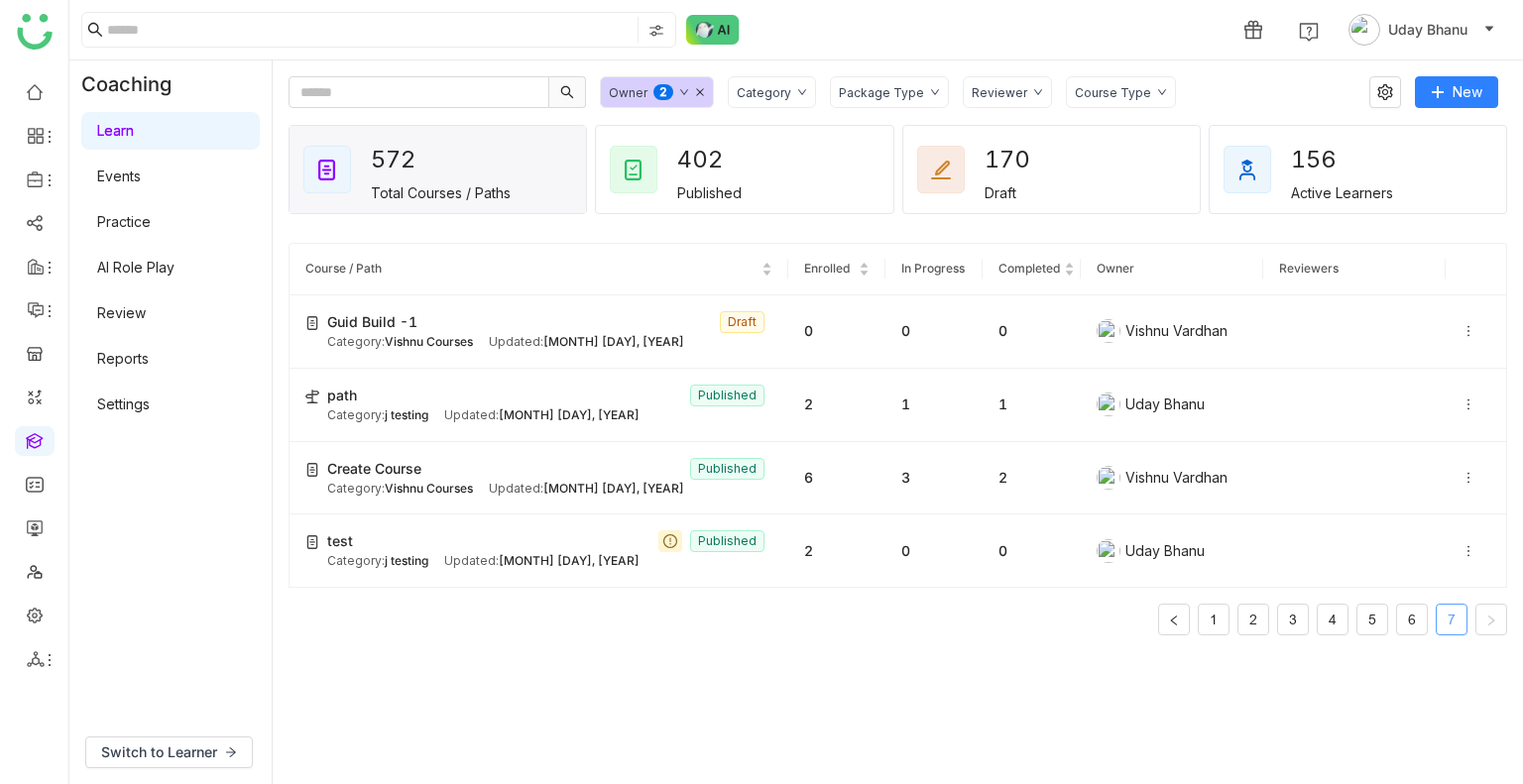 scroll, scrollTop: 0, scrollLeft: 0, axis: both 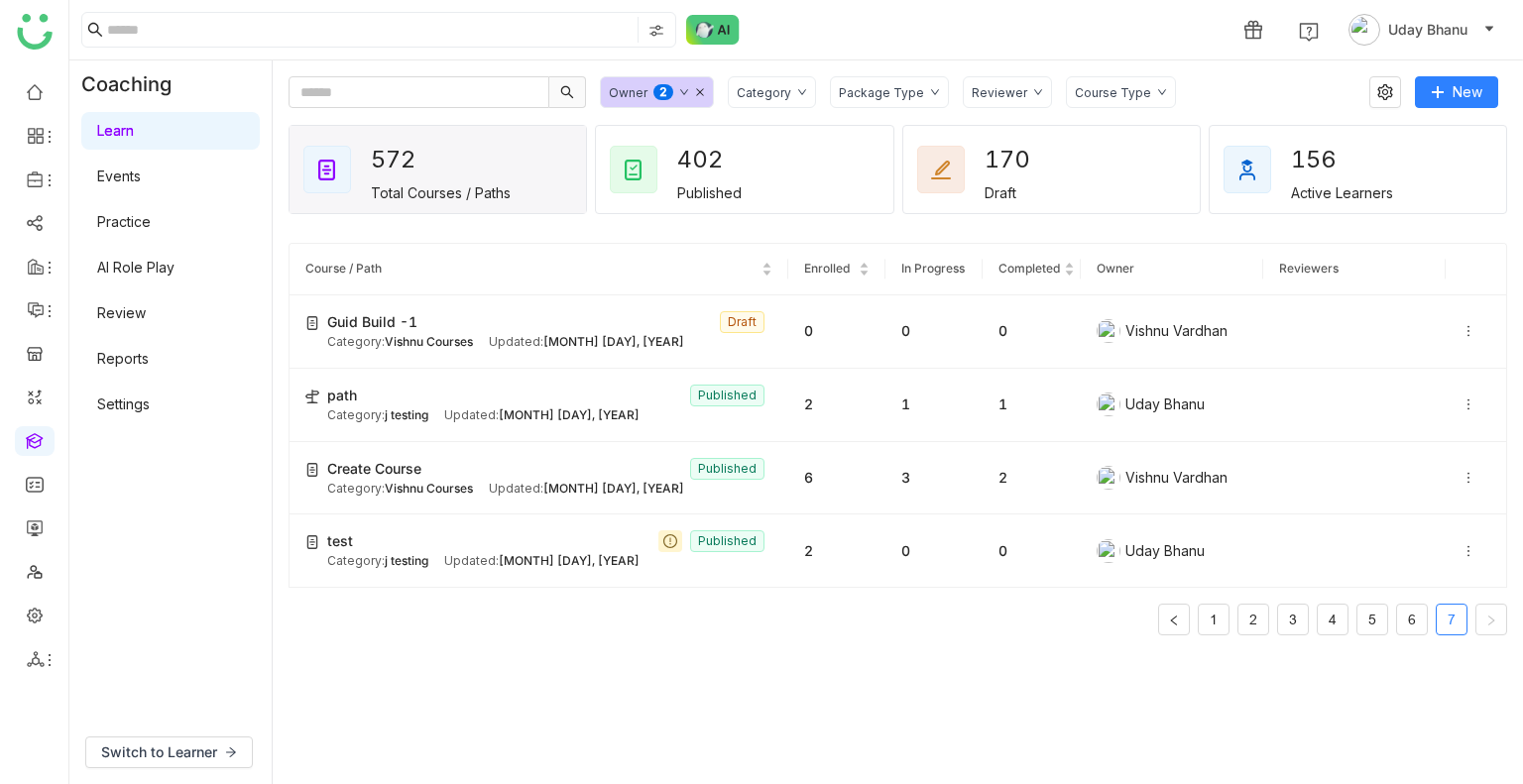 click on "Category" 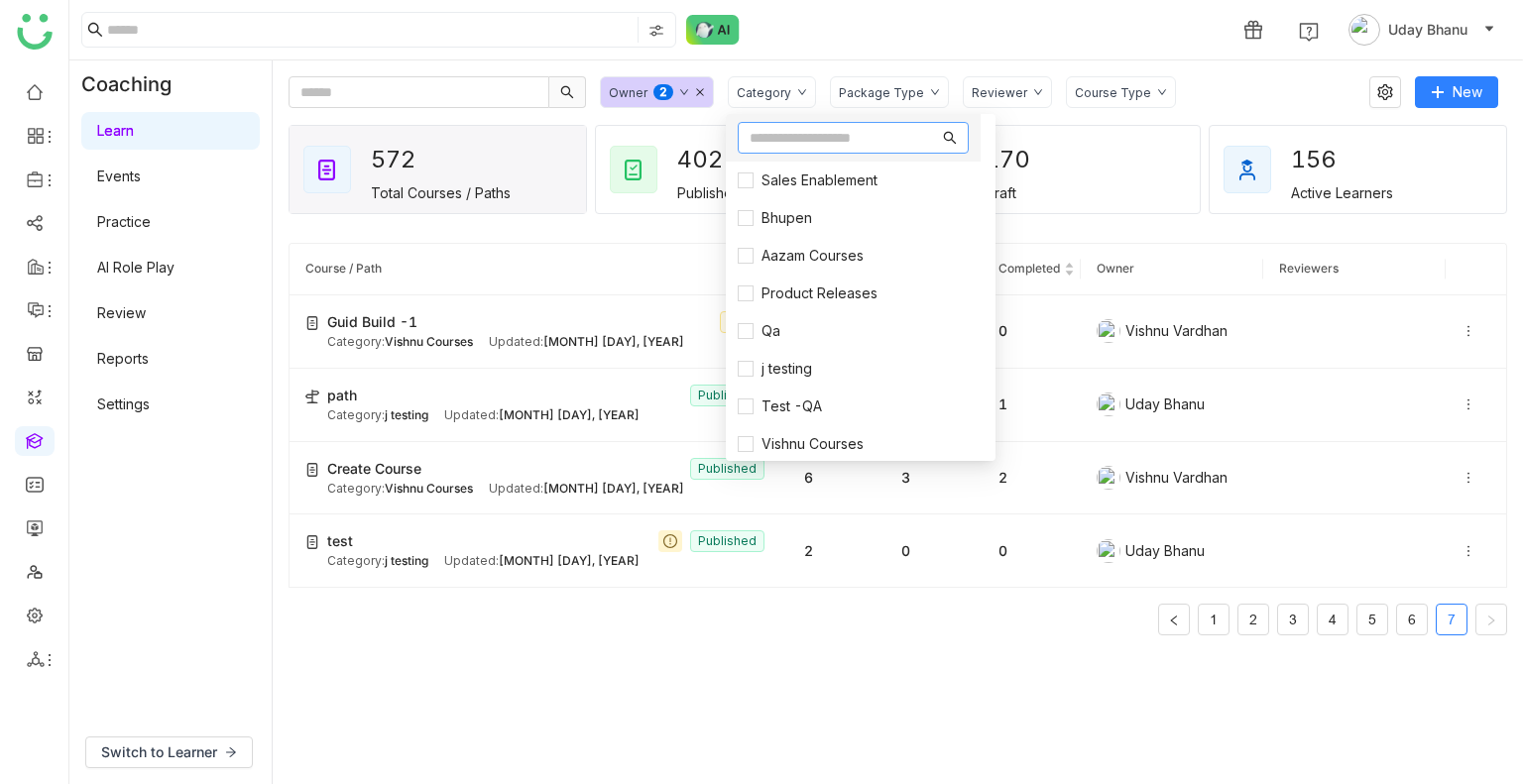 click at bounding box center (844, 138) 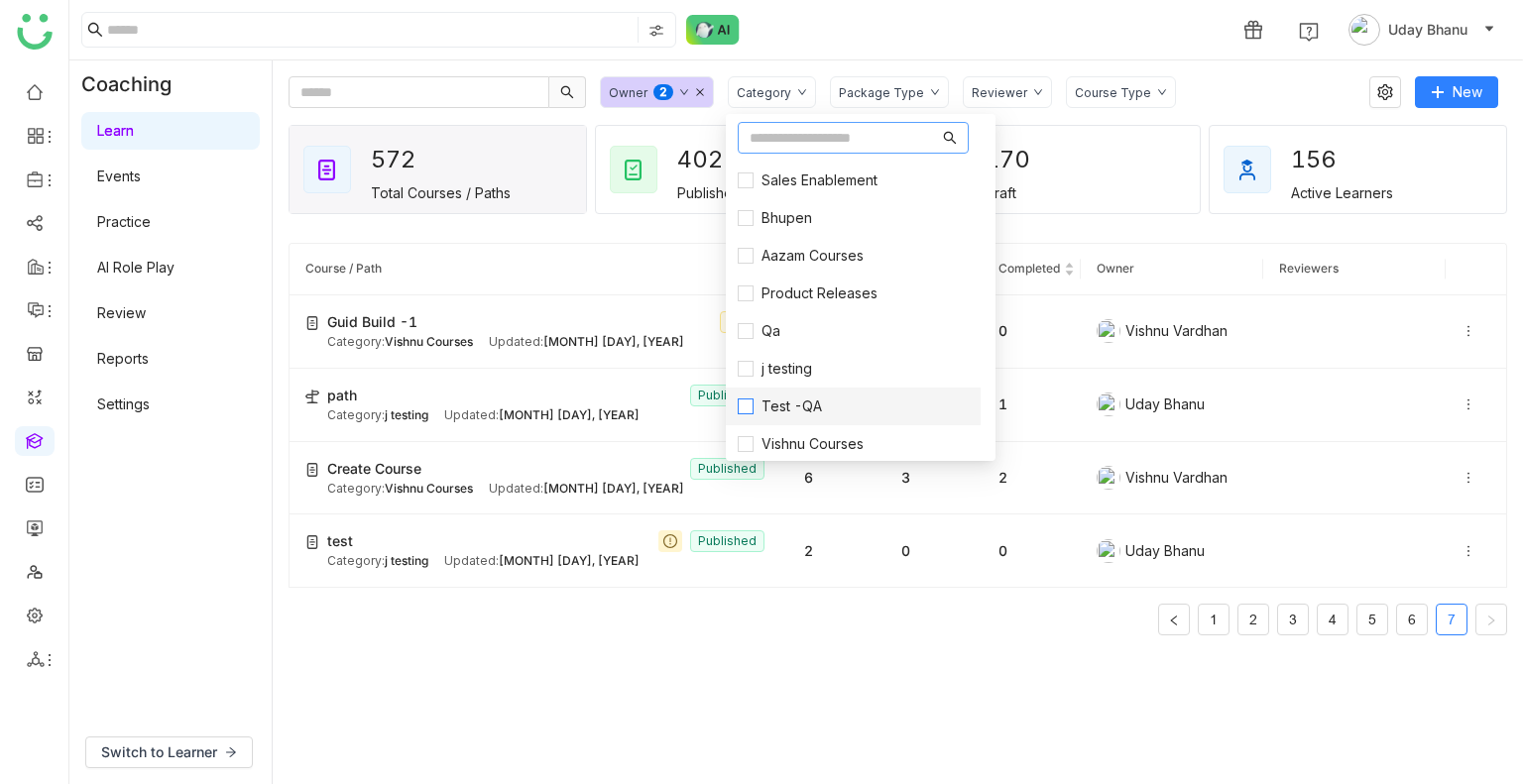 click on "Test -QA" at bounding box center [791, 406] 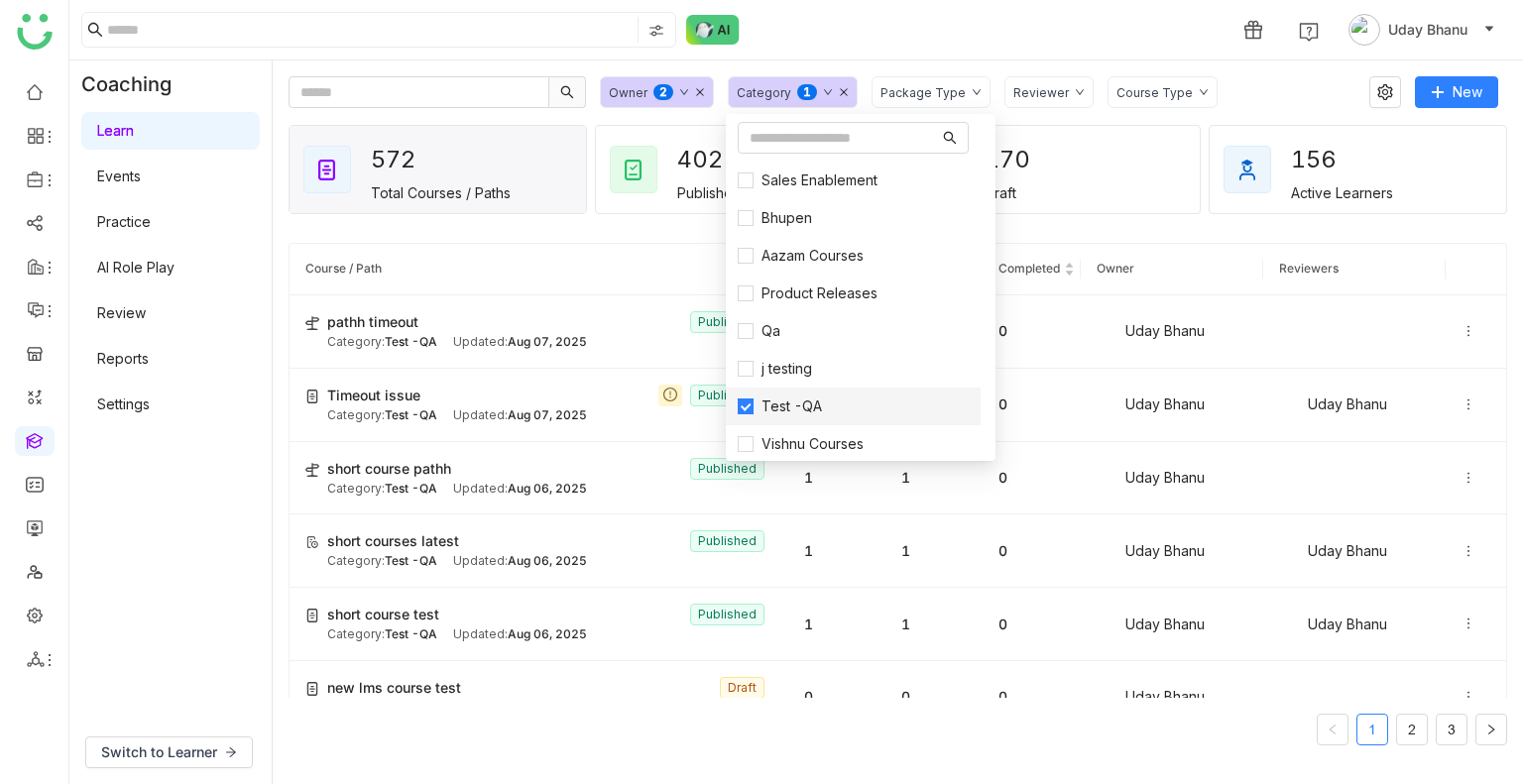 scroll, scrollTop: 2092, scrollLeft: 0, axis: vertical 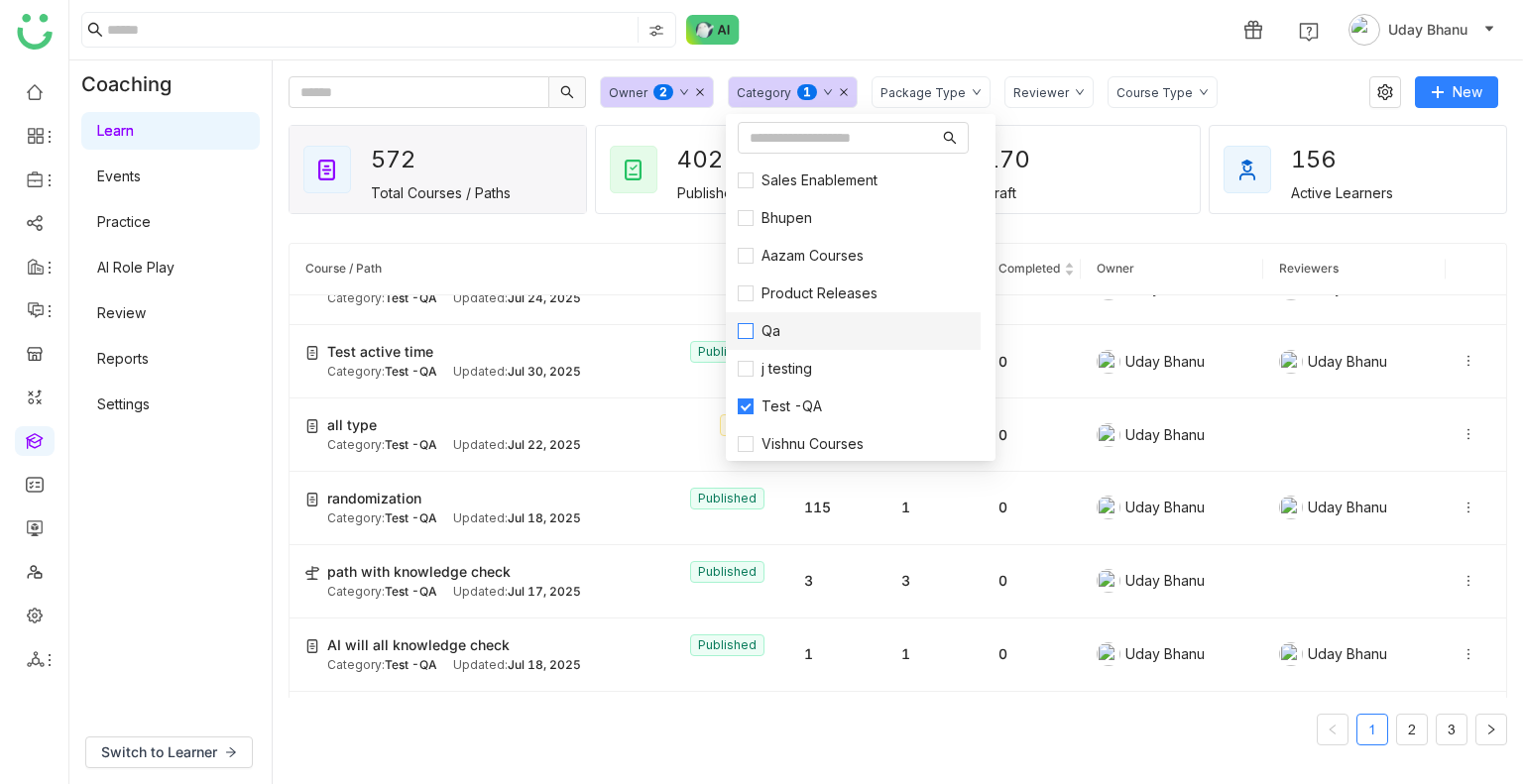 click on "Qa" at bounding box center [853, 331] 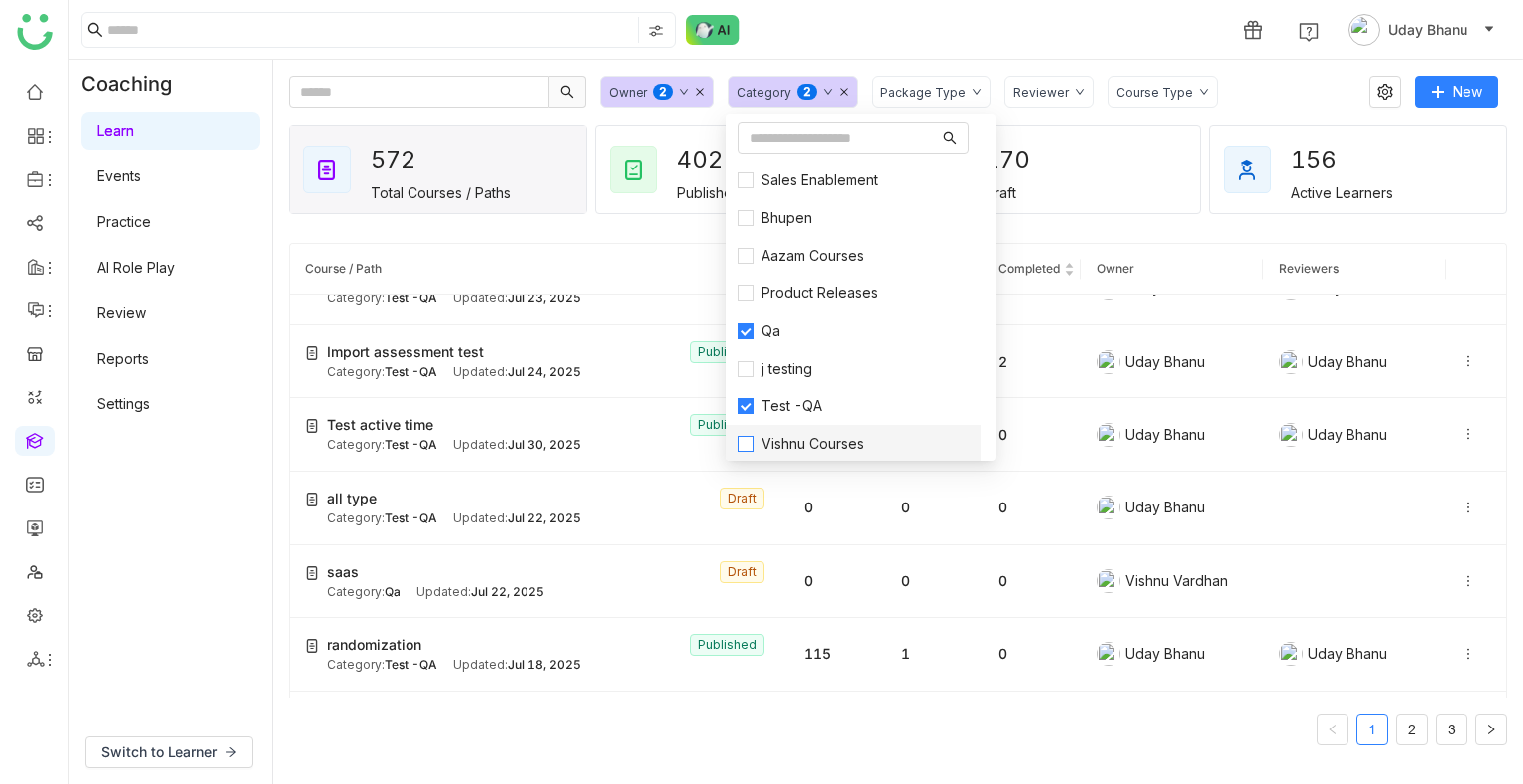 click on "Vishnu Courses" at bounding box center (812, 444) 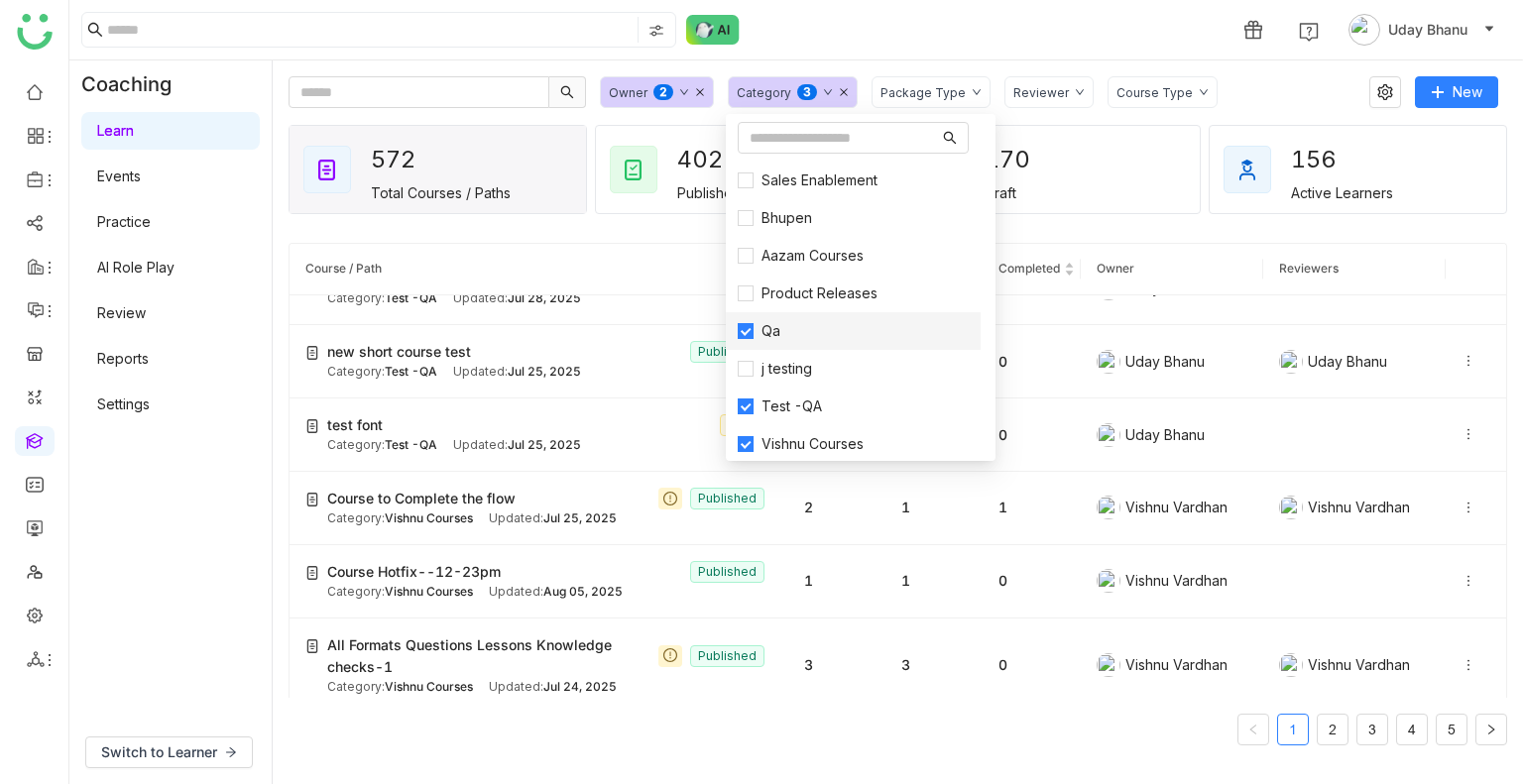 click on "Qa" at bounding box center [853, 331] 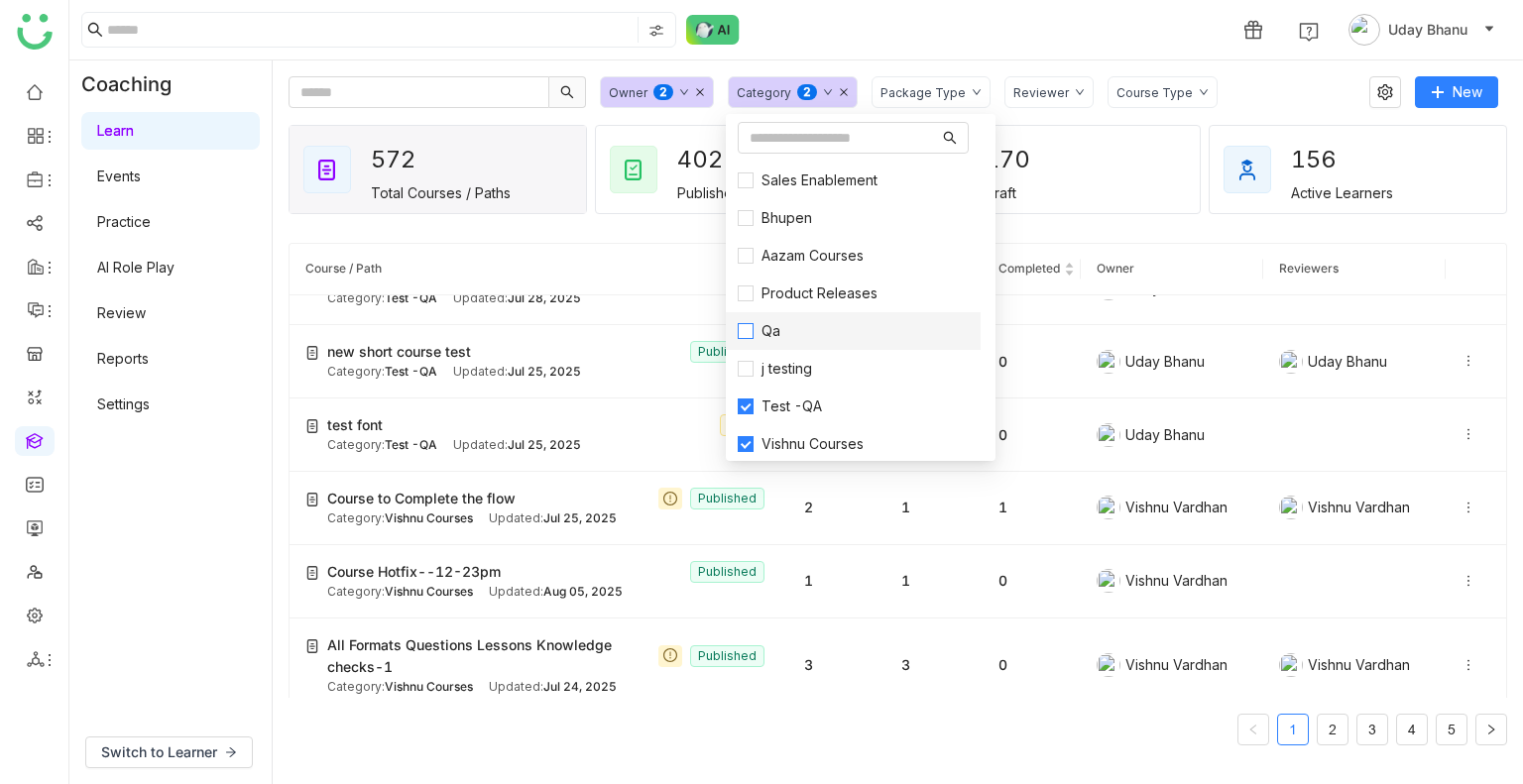 click on "Qa" at bounding box center [853, 331] 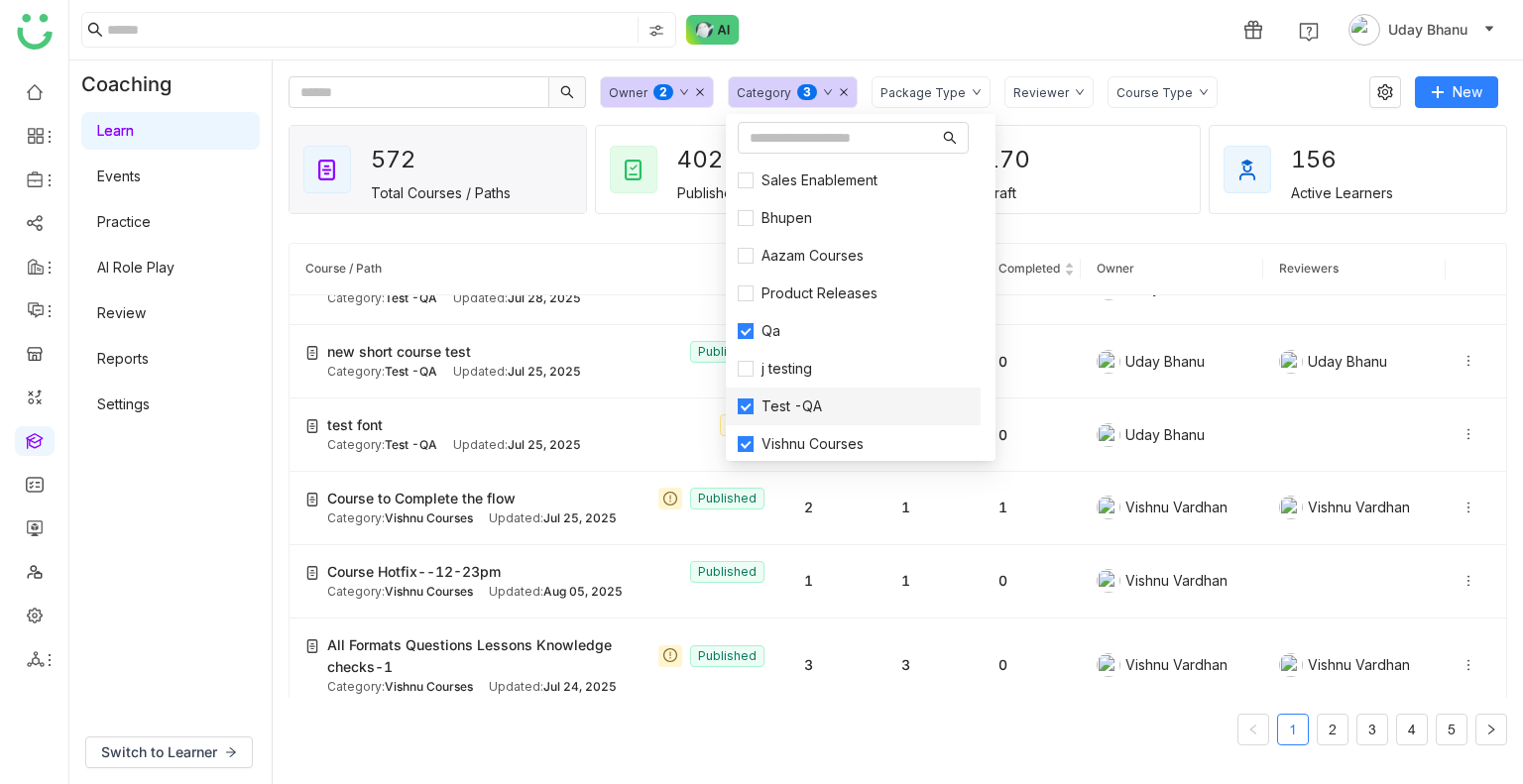 click on "Test -QA" at bounding box center [791, 406] 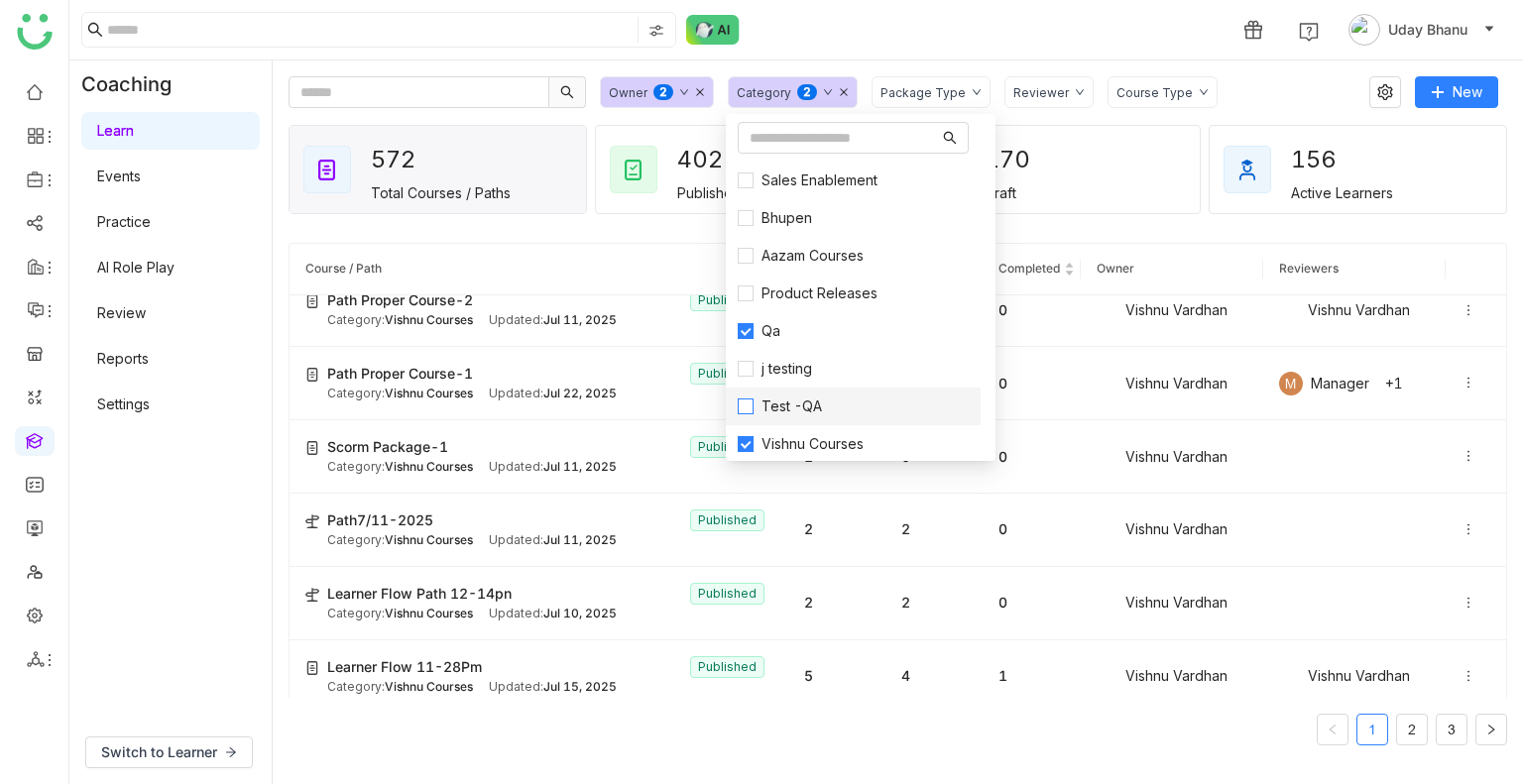click on "Test -QA" at bounding box center (853, 406) 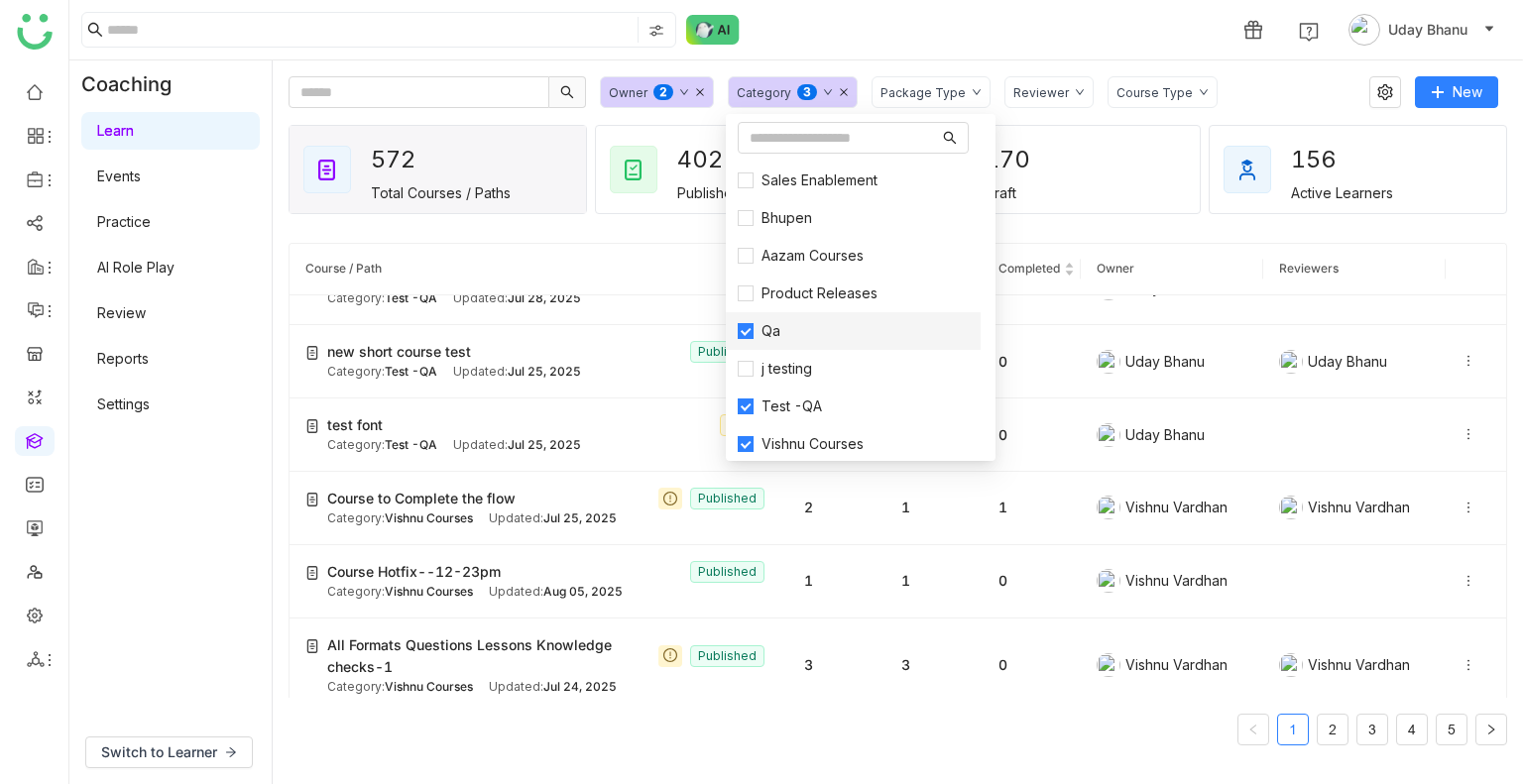 click on "Qa" at bounding box center [770, 331] 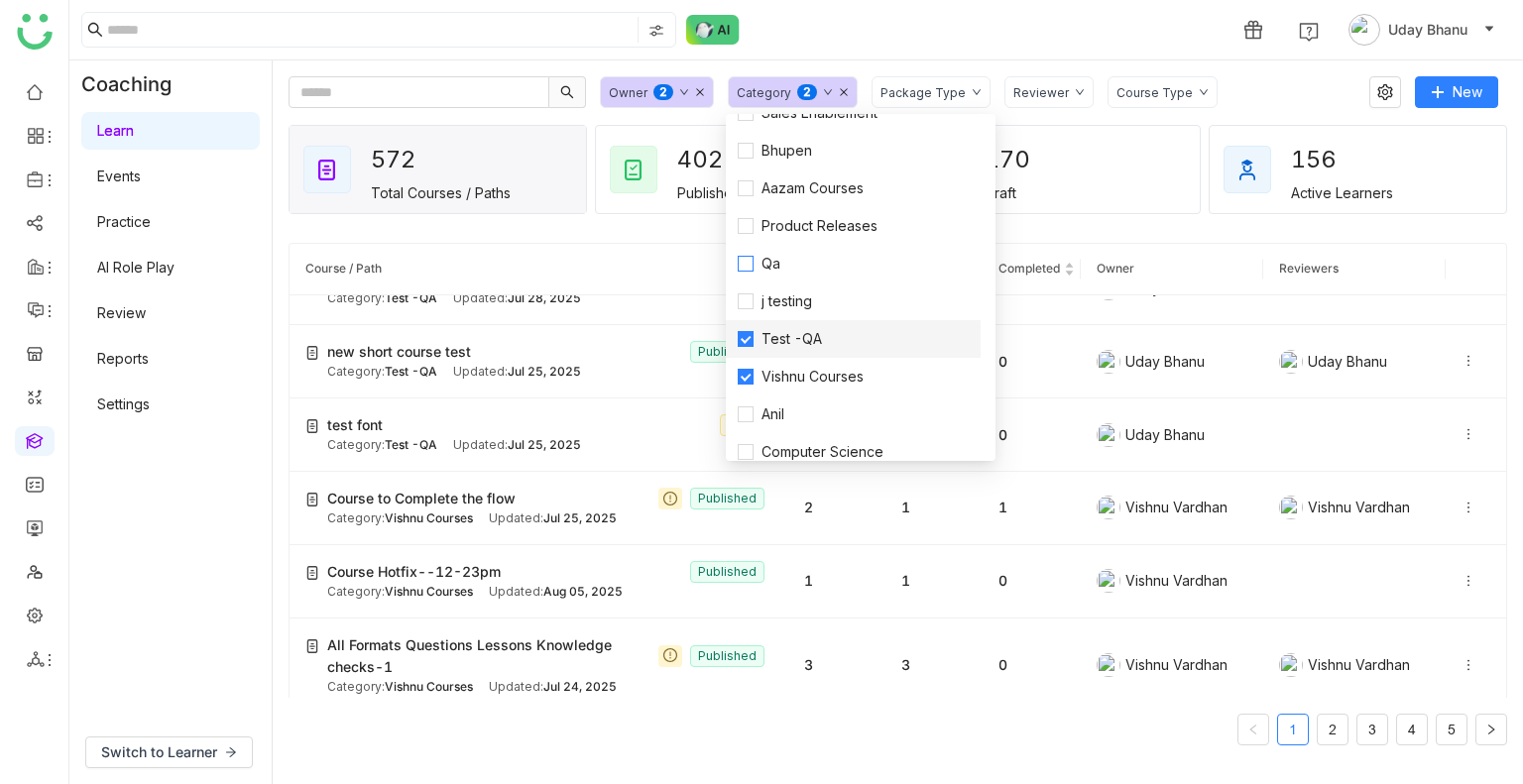 scroll, scrollTop: 71, scrollLeft: 0, axis: vertical 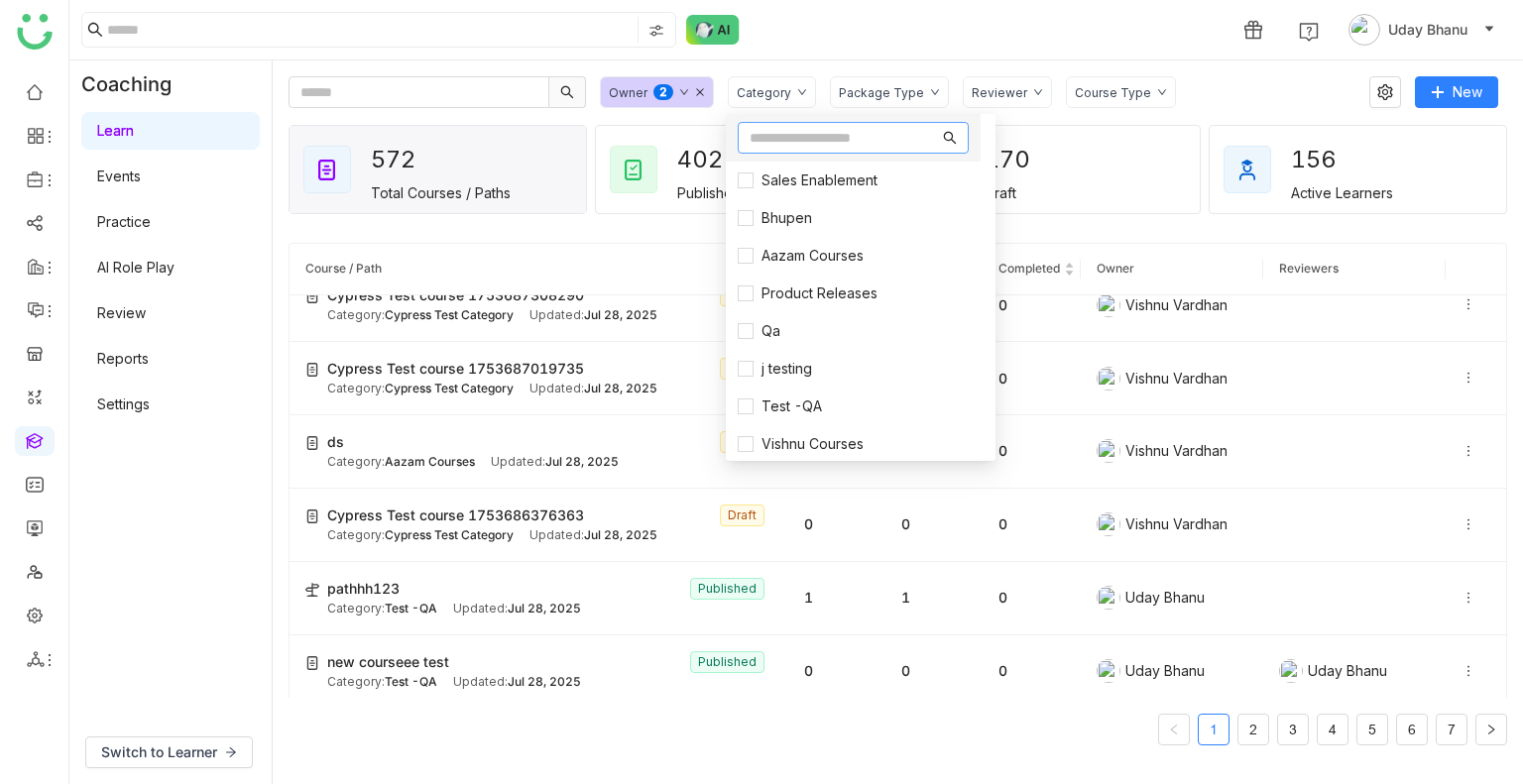 click at bounding box center (844, 138) 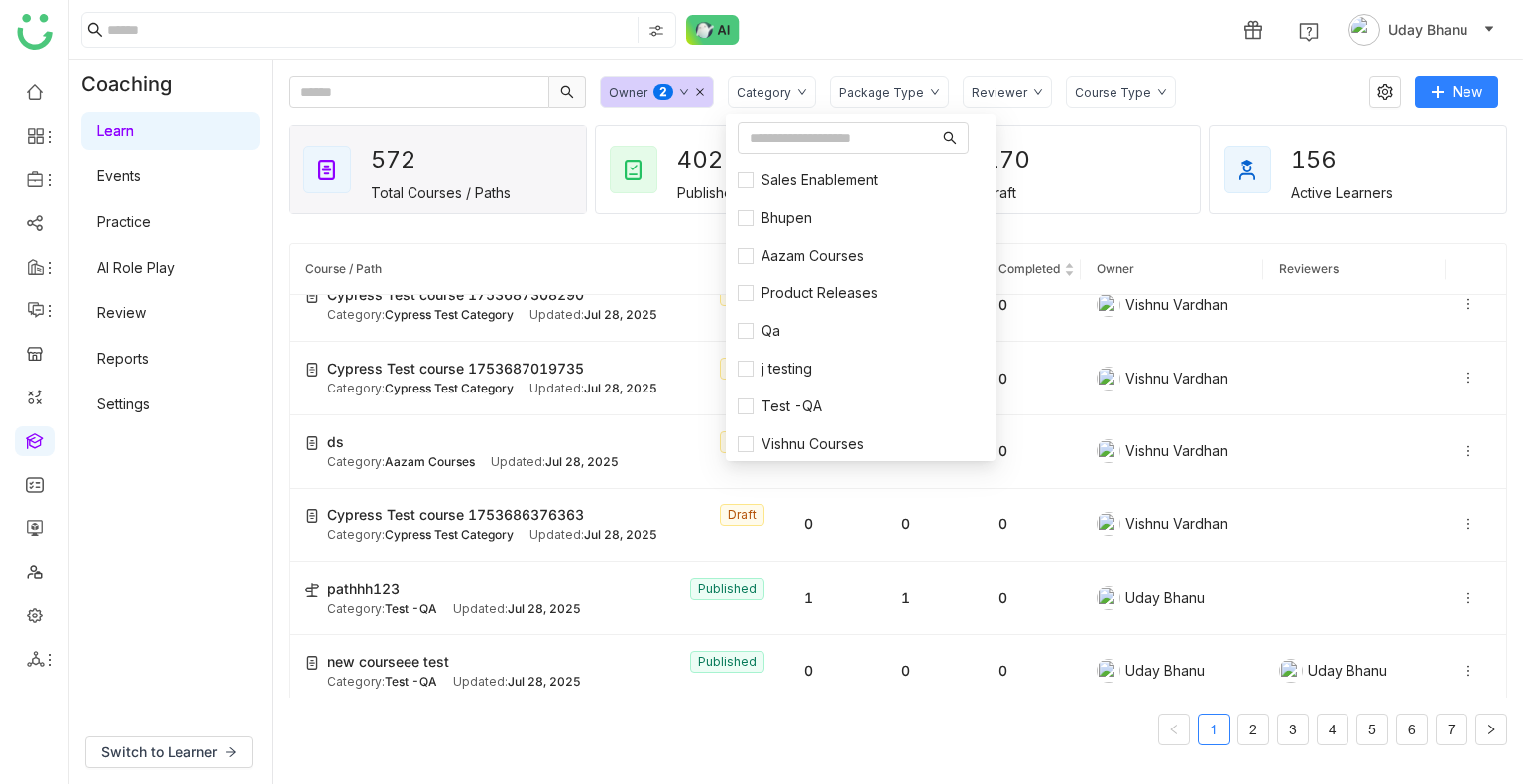 click on "1 Uday Bhanu" 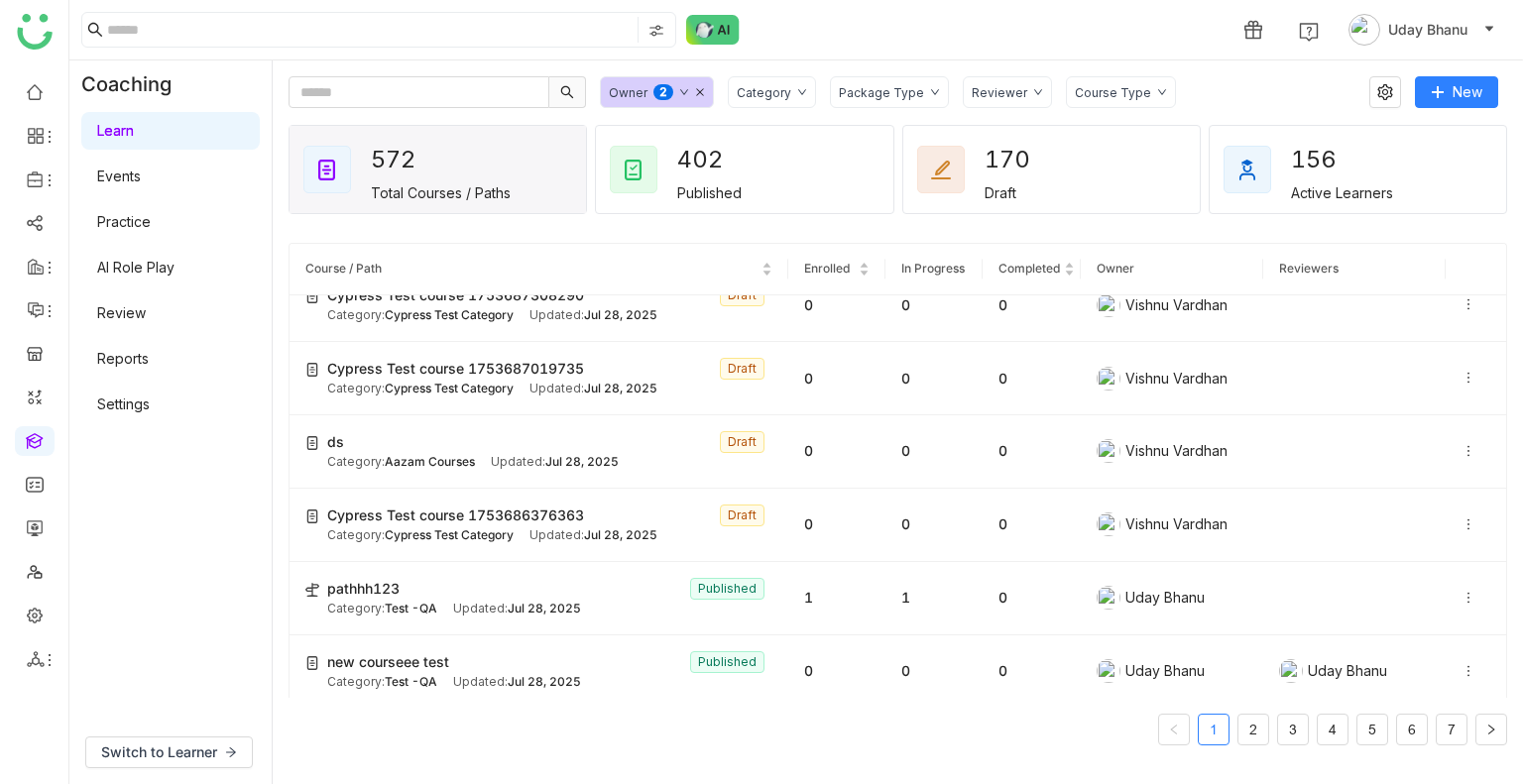 click on "Category" 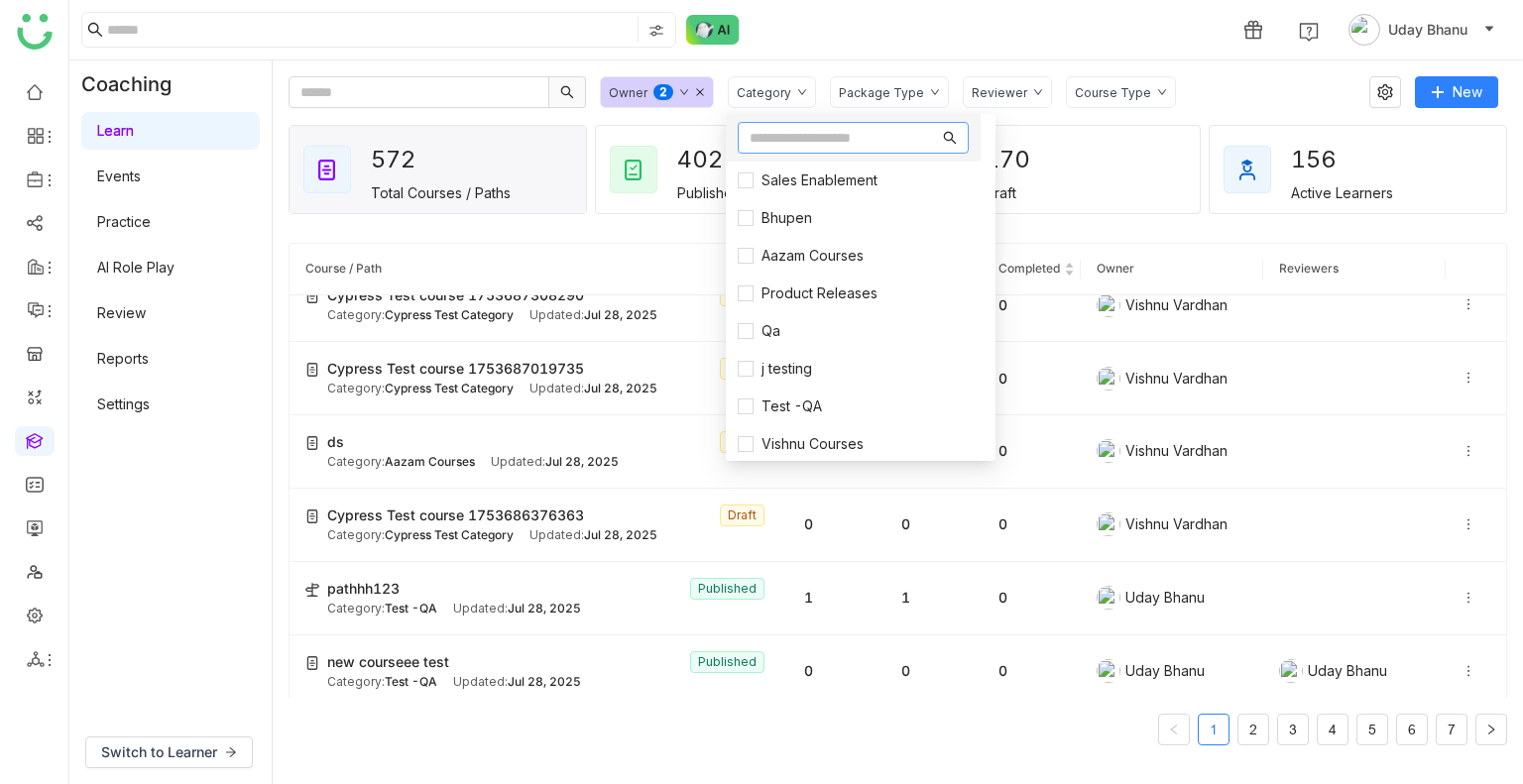 click at bounding box center (844, 138) 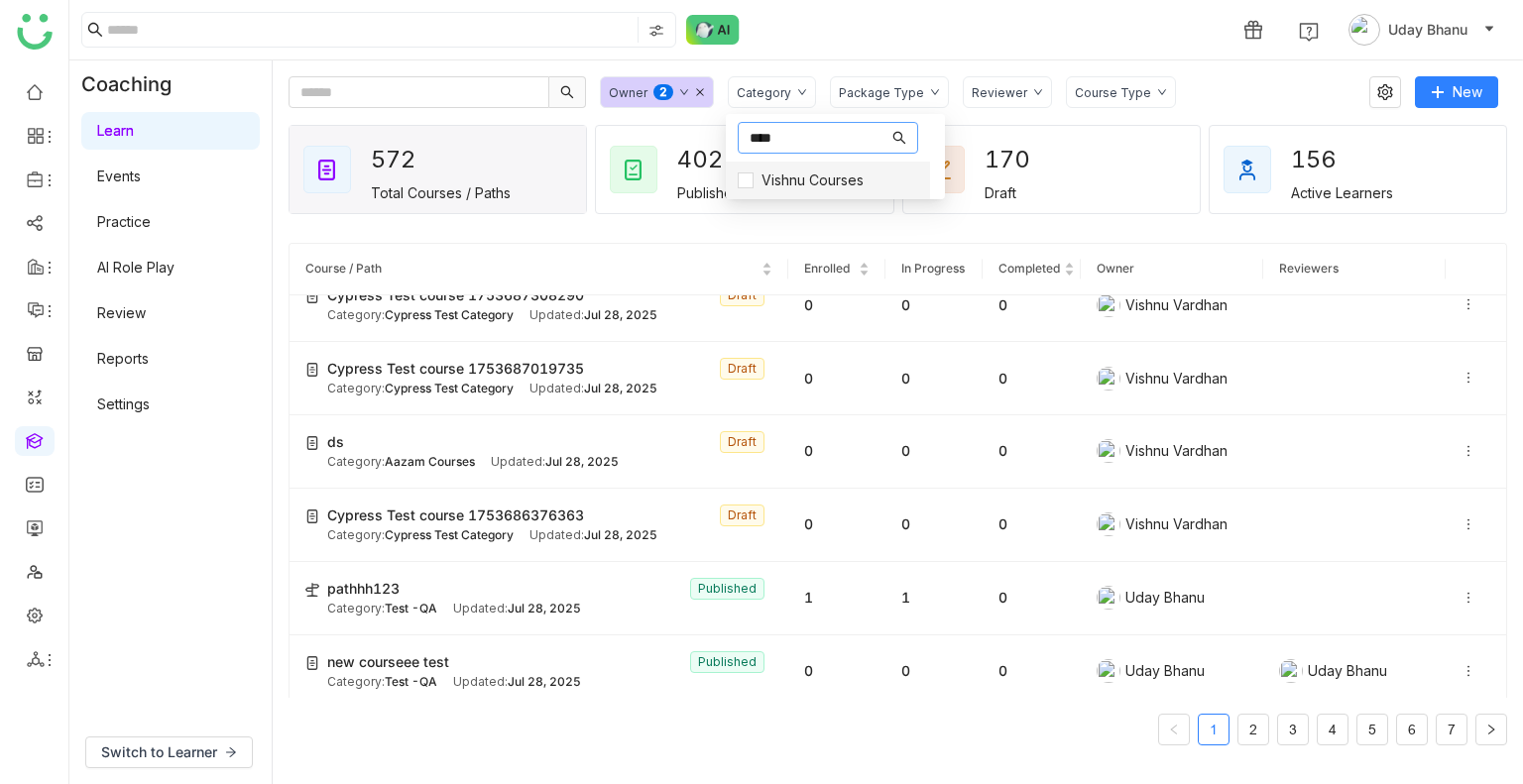 type on "****" 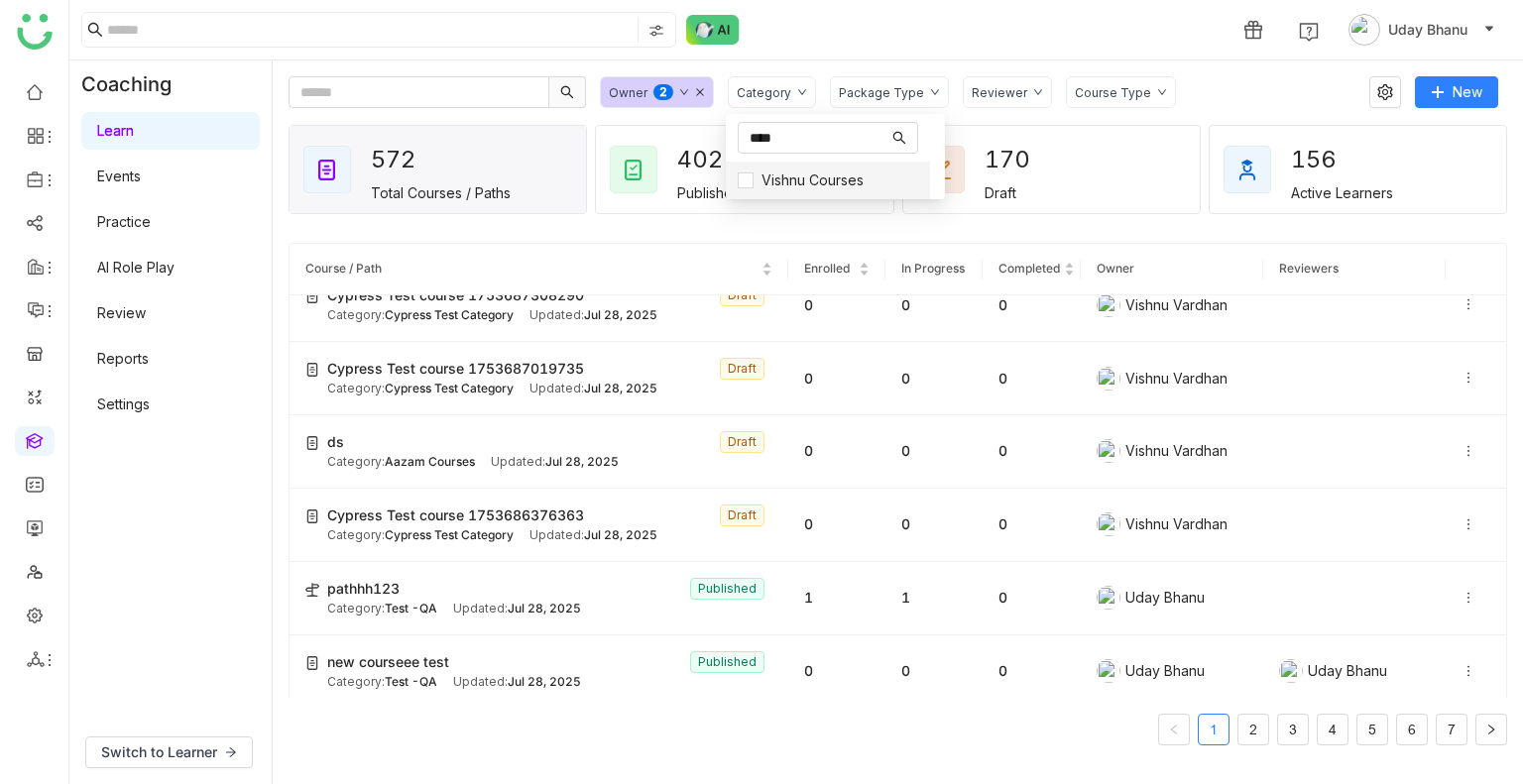 click on "Vishnu Courses" at bounding box center [828, 180] 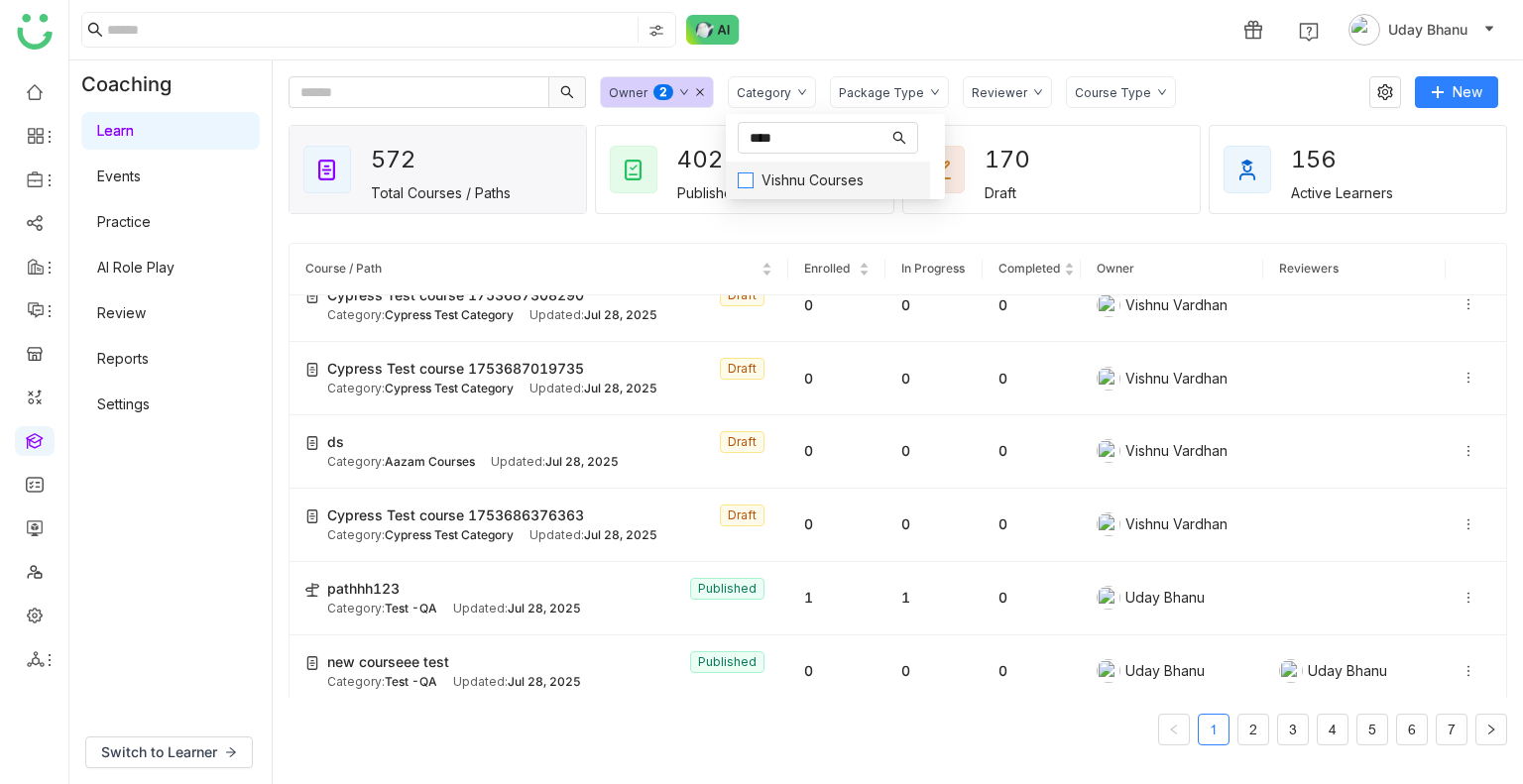 click on "Vishnu Courses" at bounding box center (812, 180) 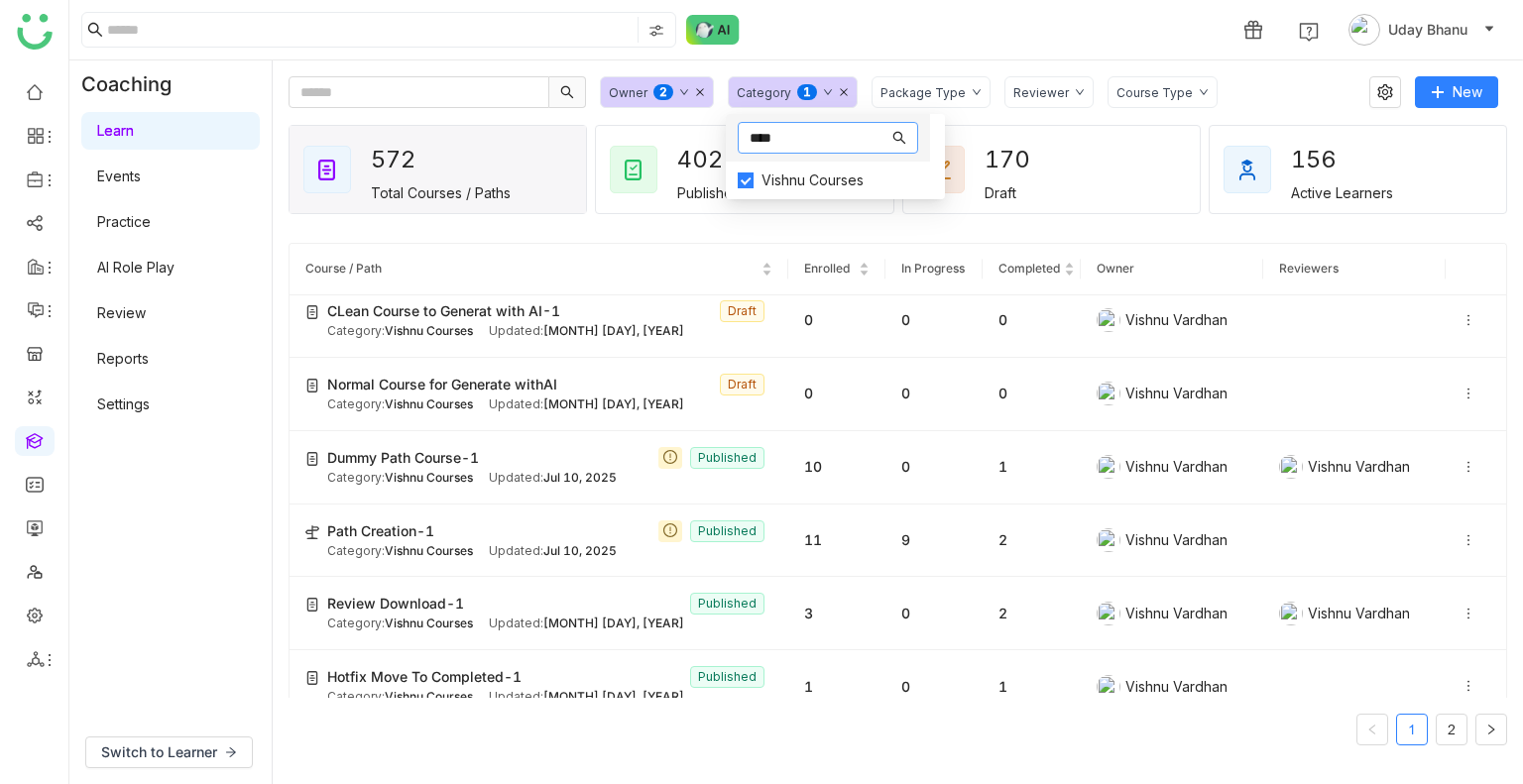 click on "****" at bounding box center (819, 138) 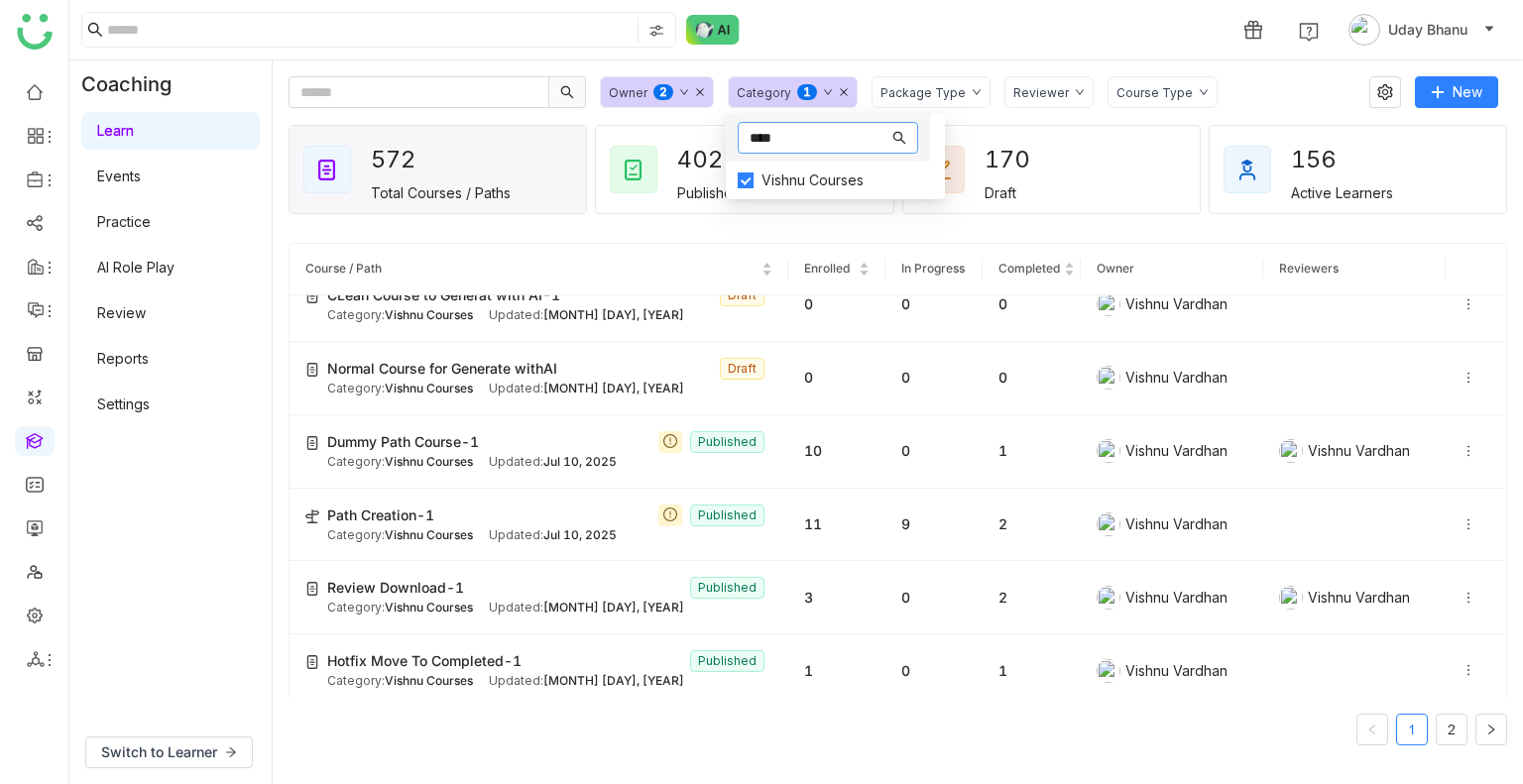 click on "****" at bounding box center (819, 138) 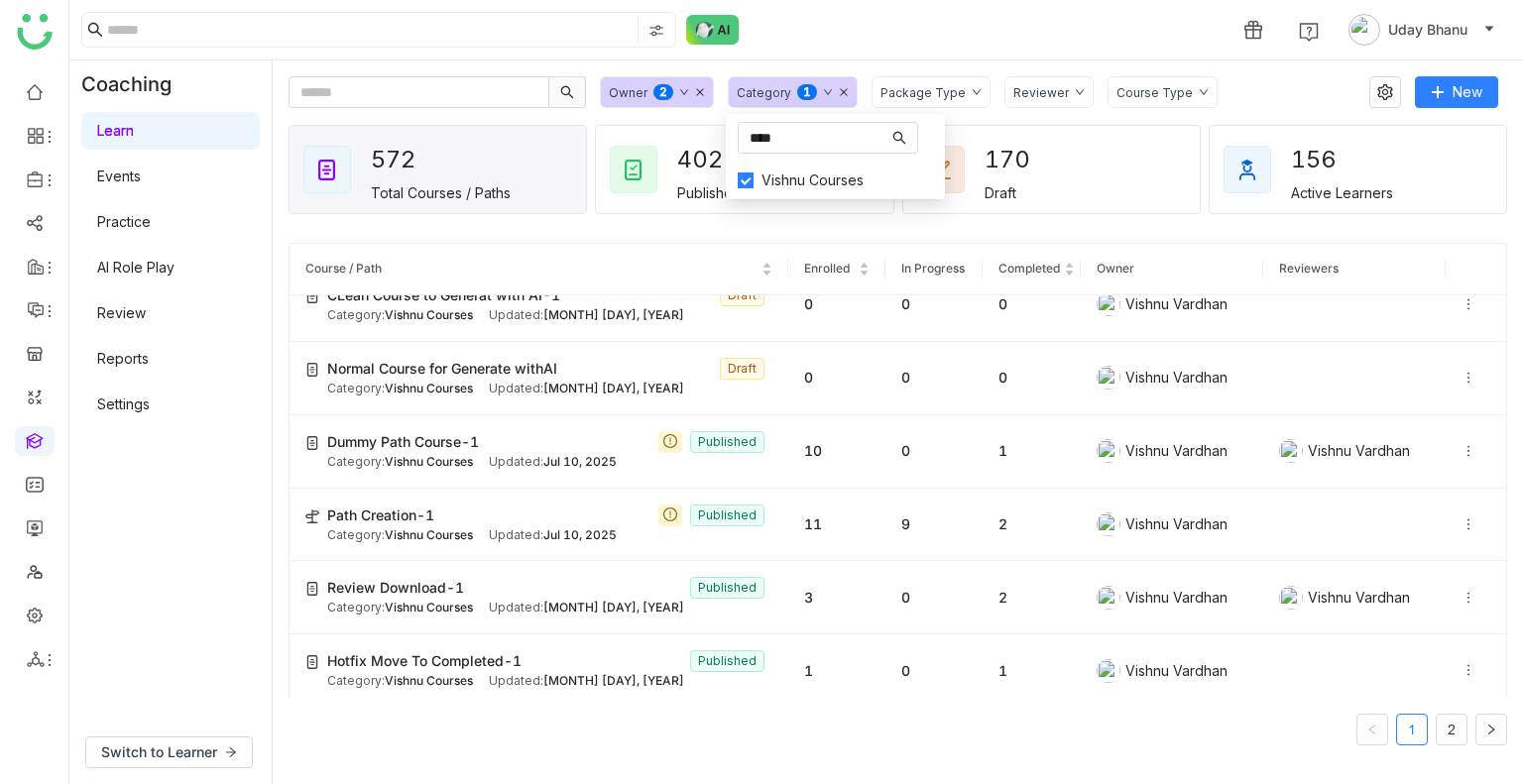 click on "Package Type" 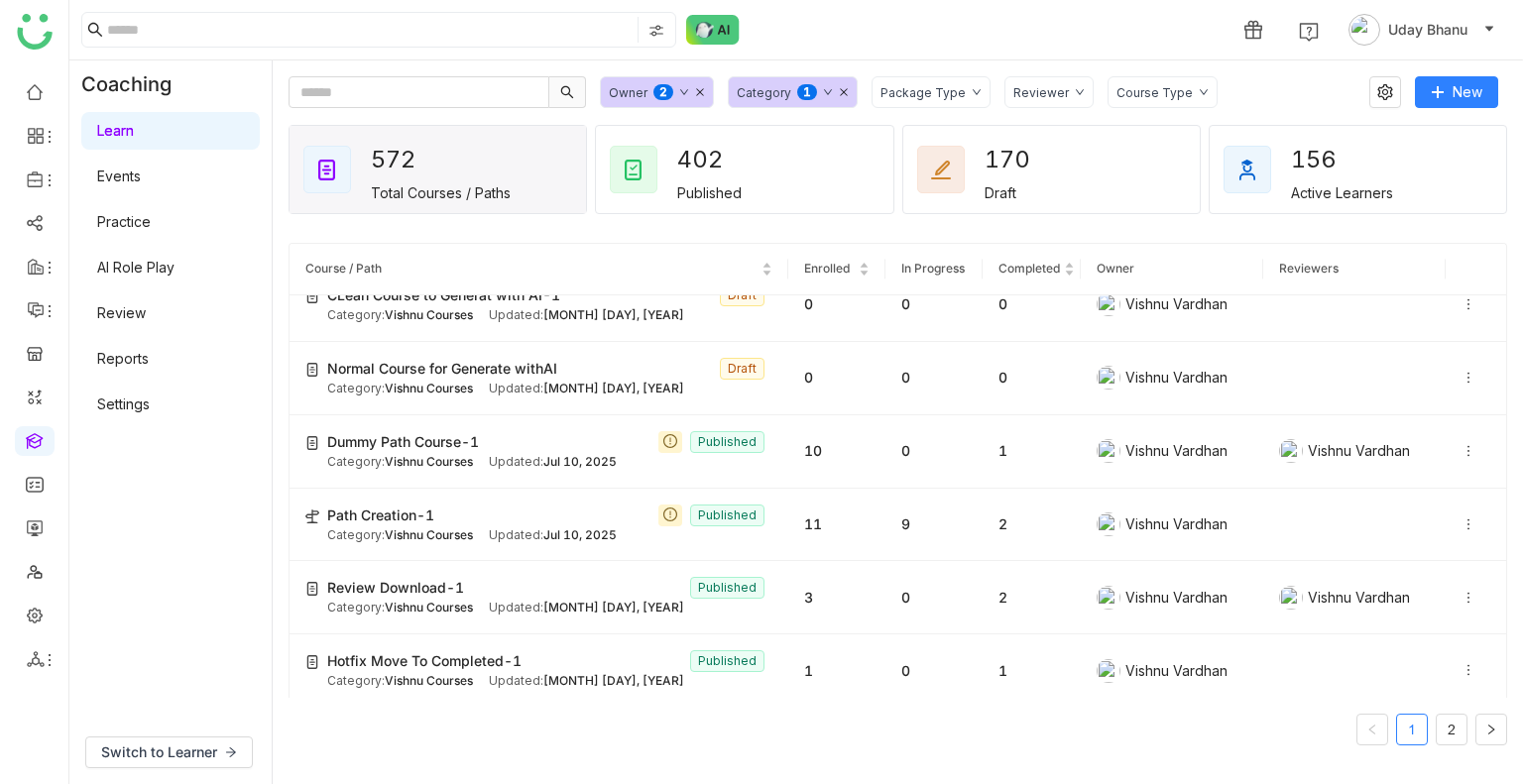 type 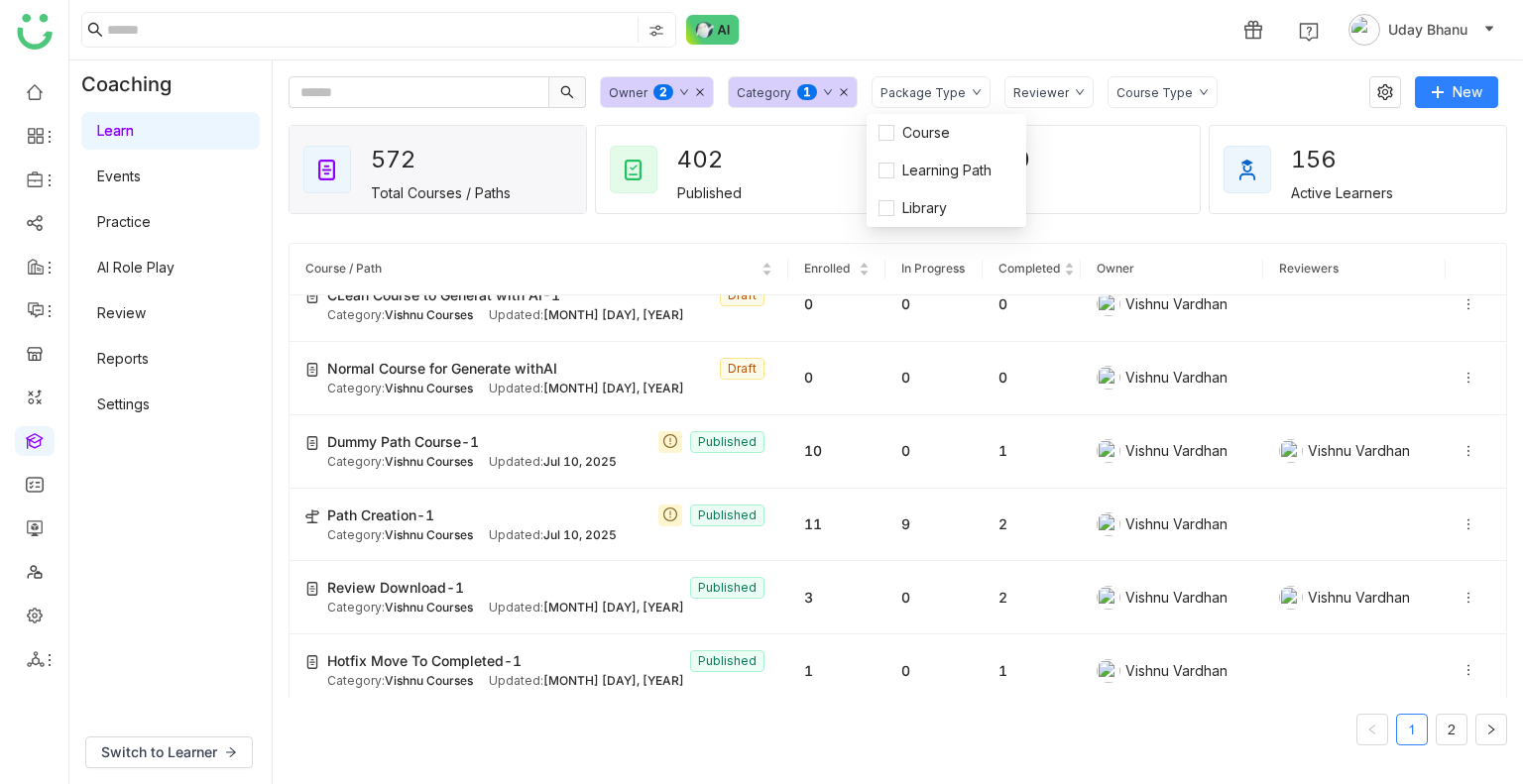 click on "Reviewer" 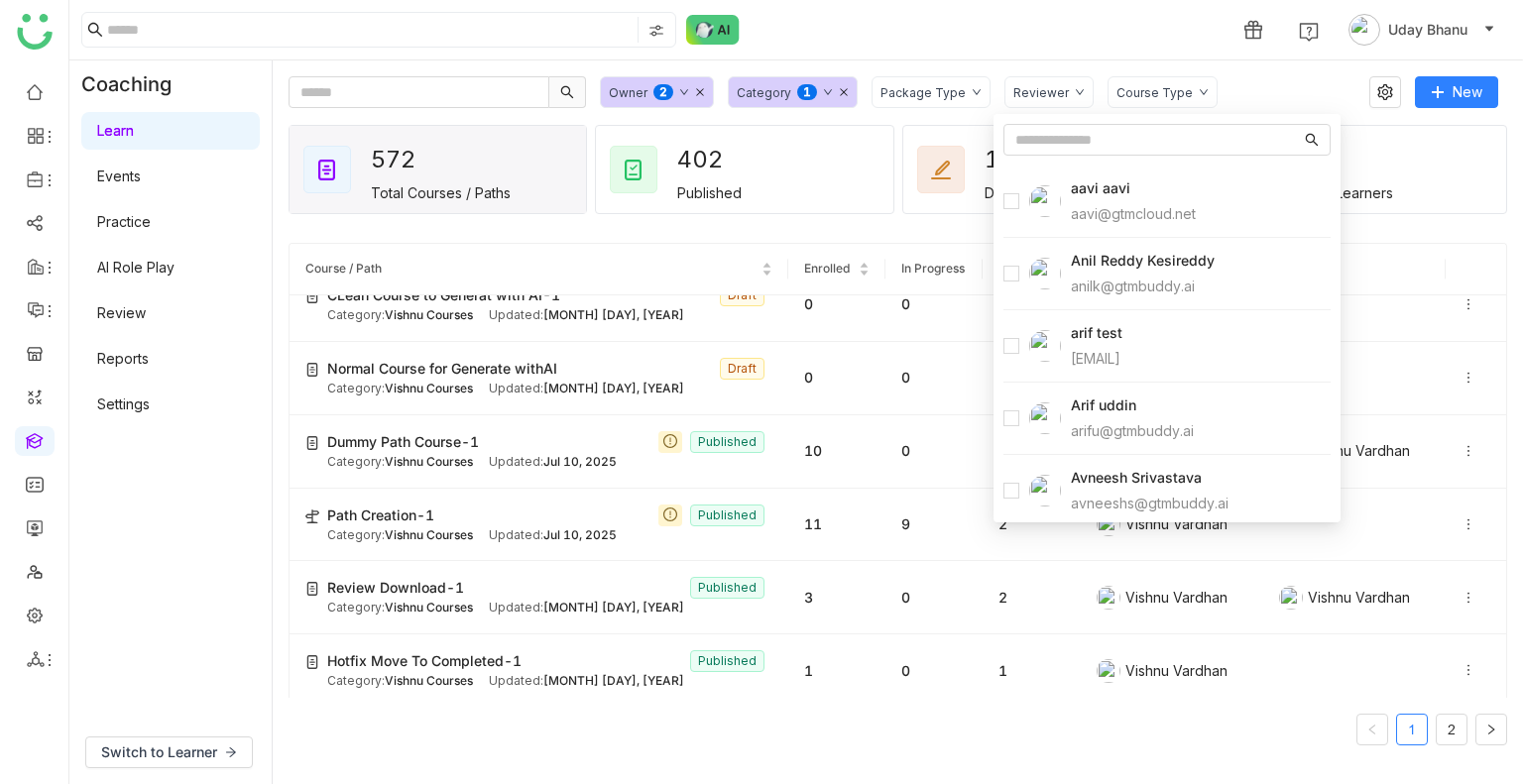 click on "Course Type" 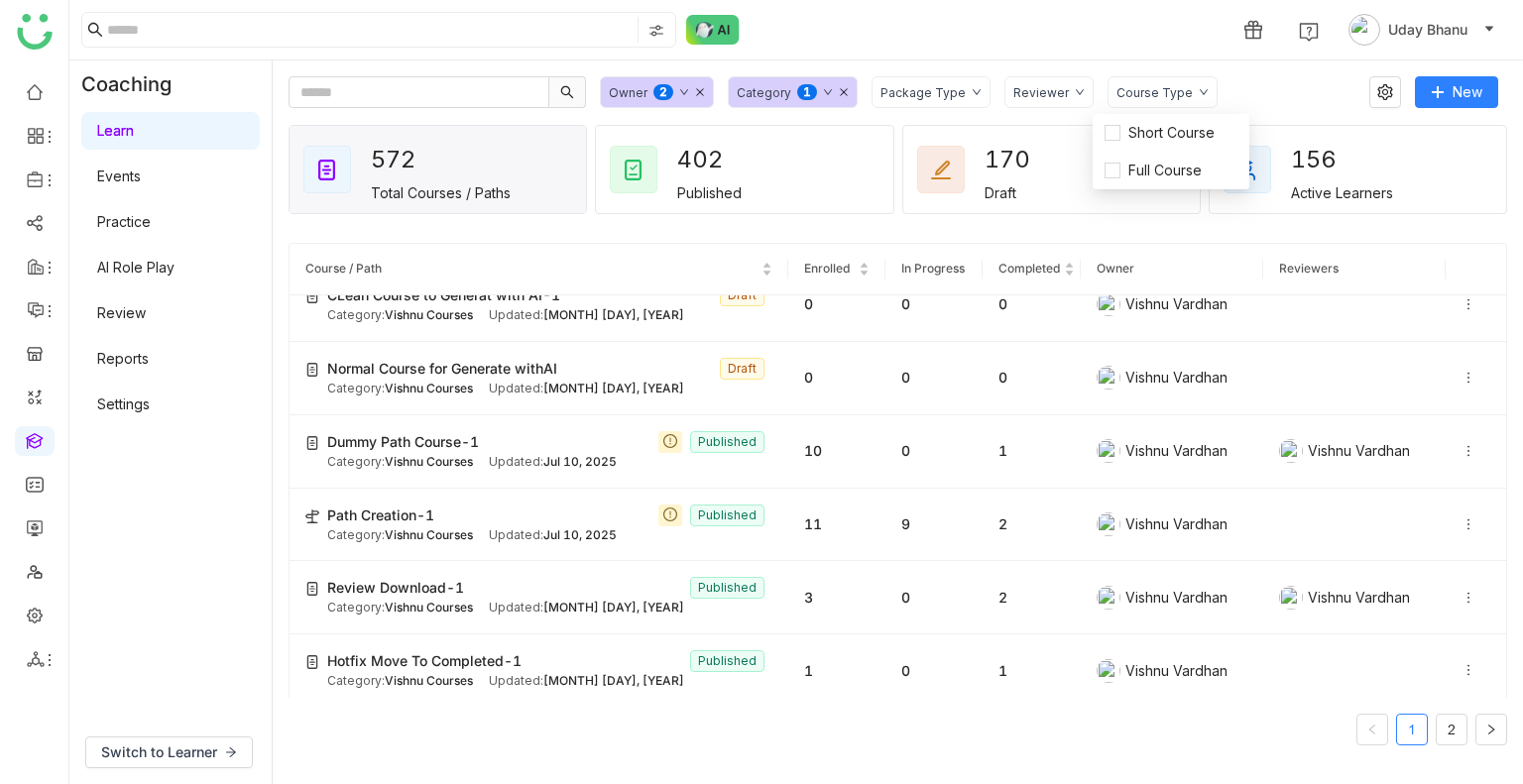 click on "Reviewer" 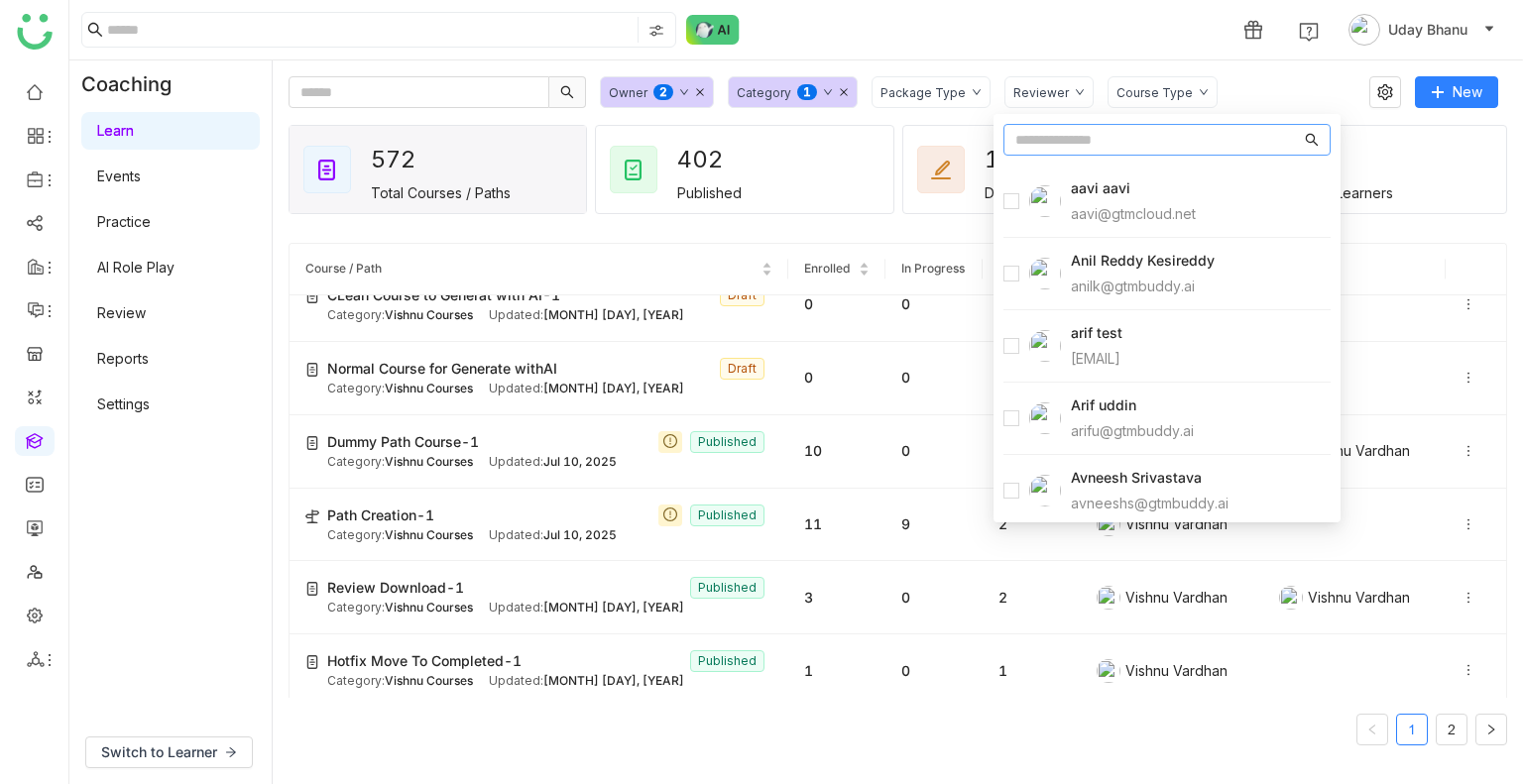 click at bounding box center (1158, 140) 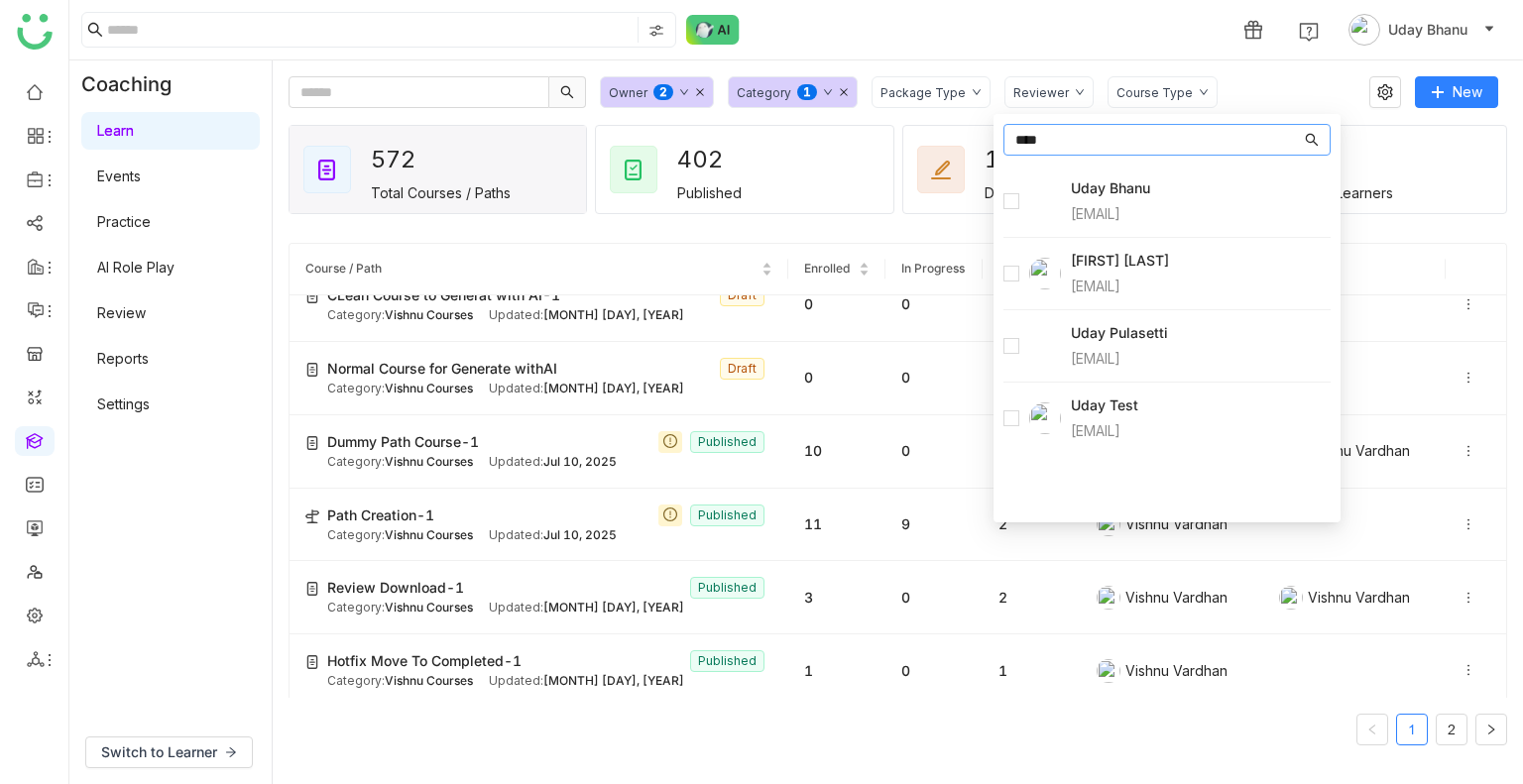 type on "****" 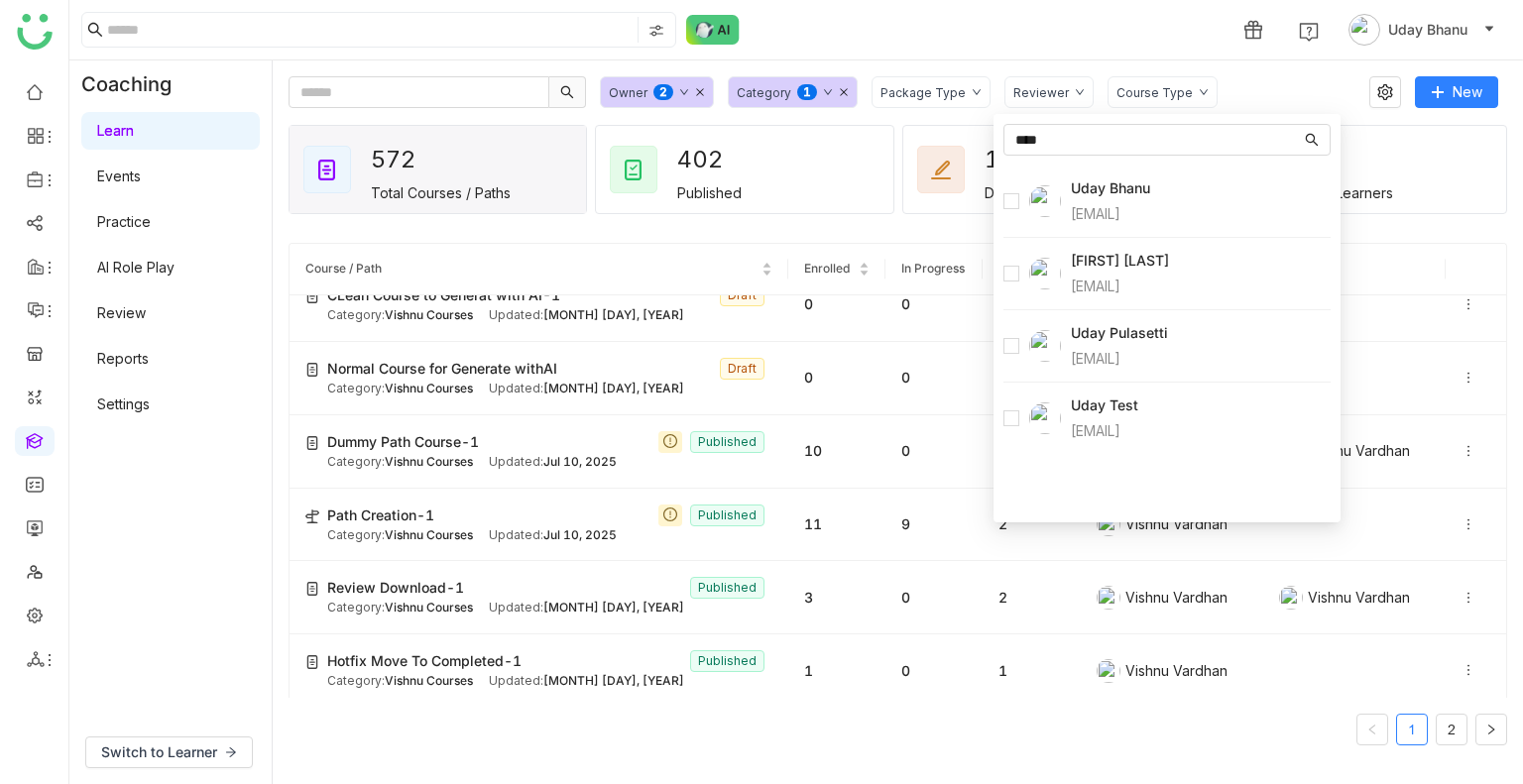 click on "****  Users   Uday Bhanu   udaybhanue@gtmbuddy.ai   Uday Kiran   udaykiranpulasetti@gmail.com   Uday Pulasetti   udaykiranp@gtmbuddy.ai   Uday Test   udaybhanu.gtm@gmail.com" at bounding box center (1167, 318) 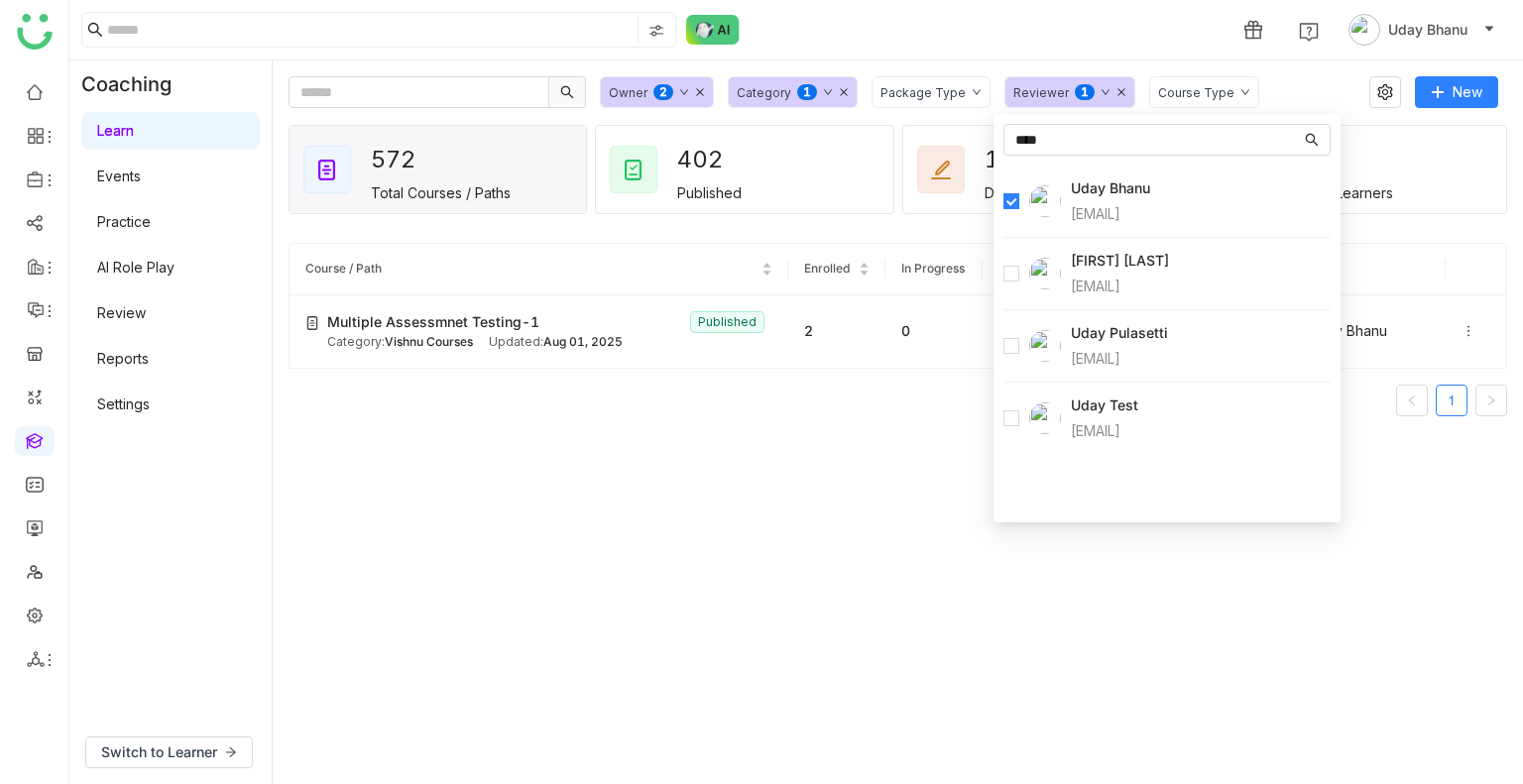 scroll, scrollTop: 0, scrollLeft: 0, axis: both 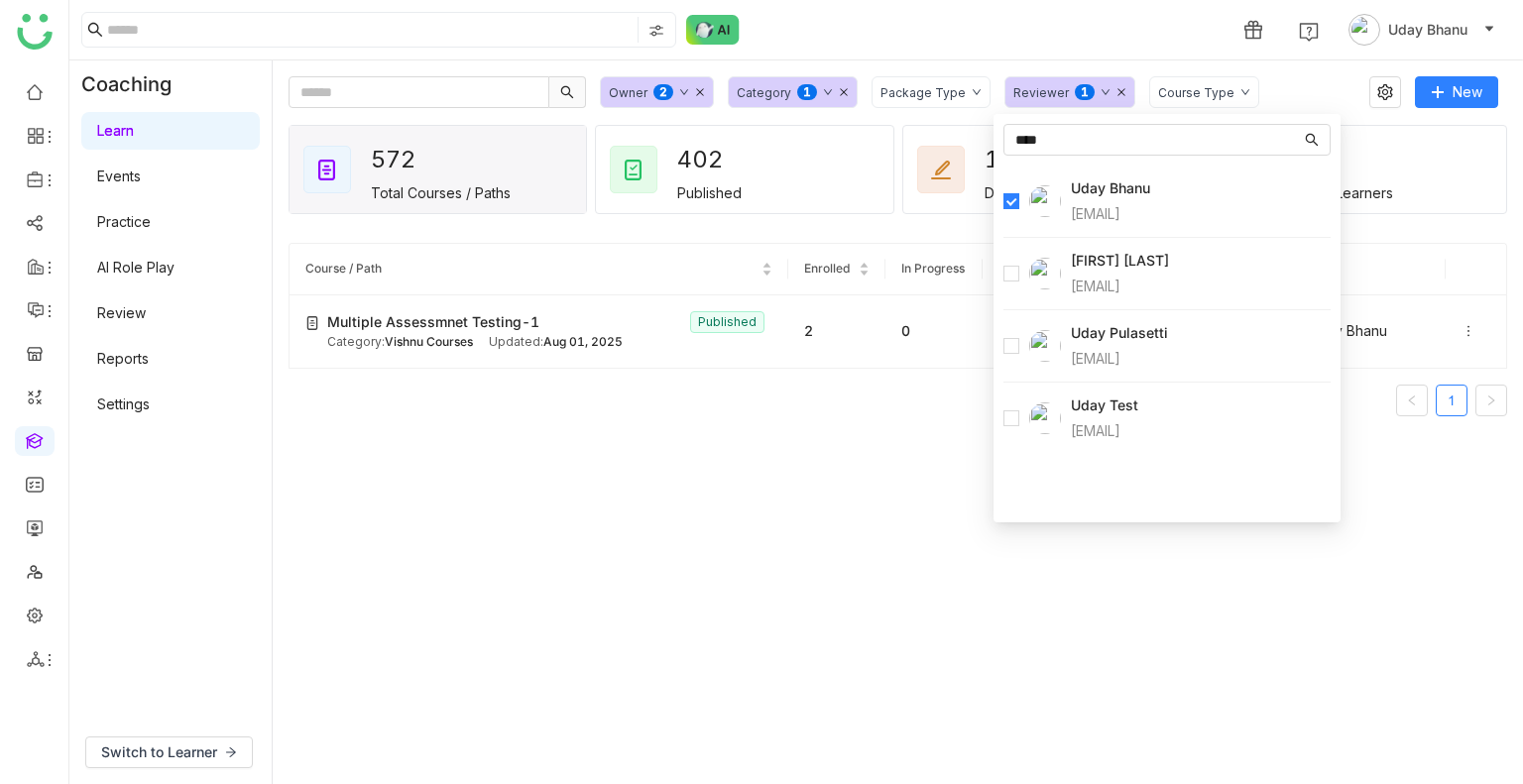 click on "Course / Path Enrolled In Progress Completed Owner Reviewers Multiple Assessmnet Testing-1  Published Category:  Vishnu Courses  Updated:   Aug 01, 2025 2 0 2  Vishnu Vardhan   Uday Bhanu  1" 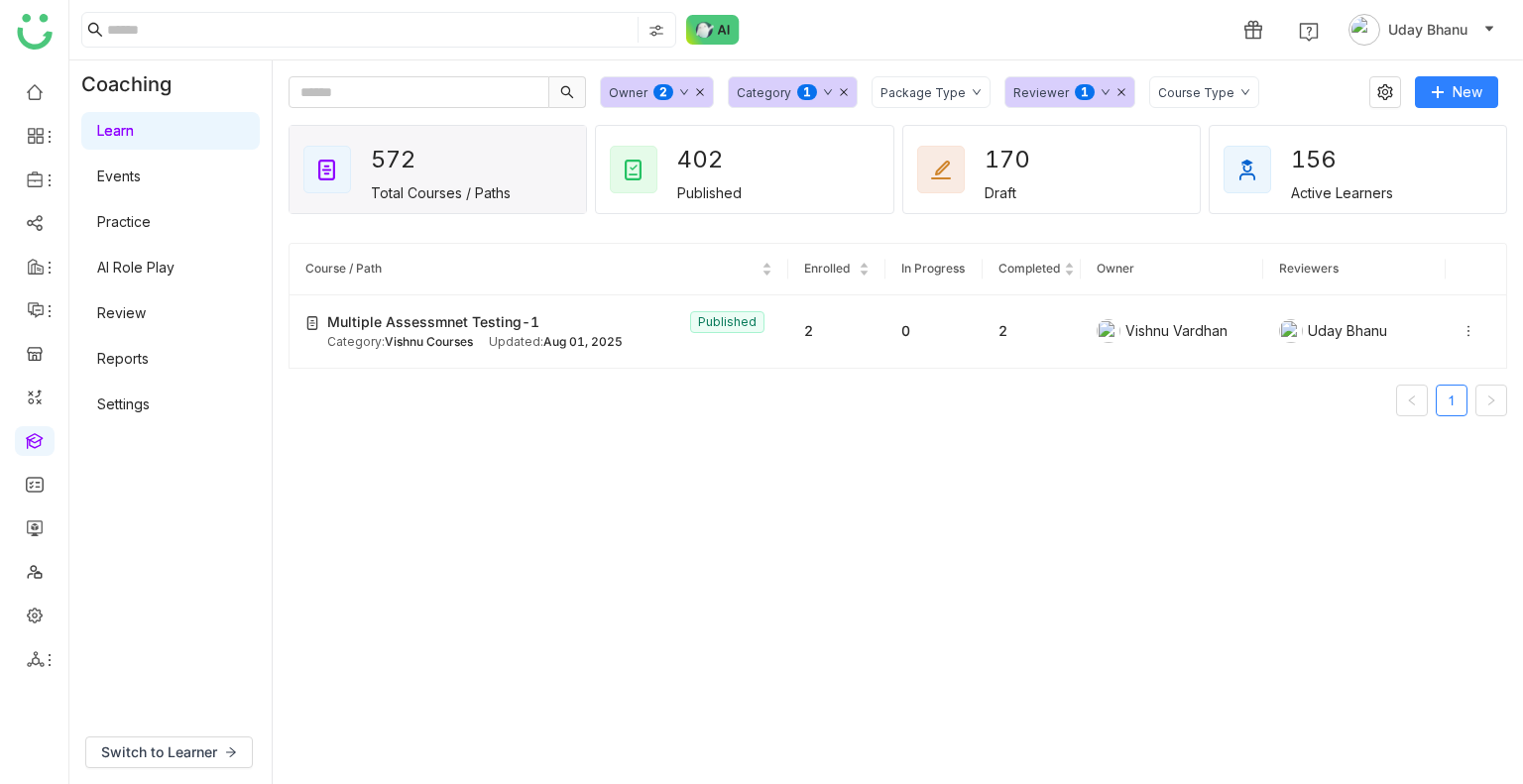 click on "Reviewer  0   1   2   3   4   5   6   7   8   9" 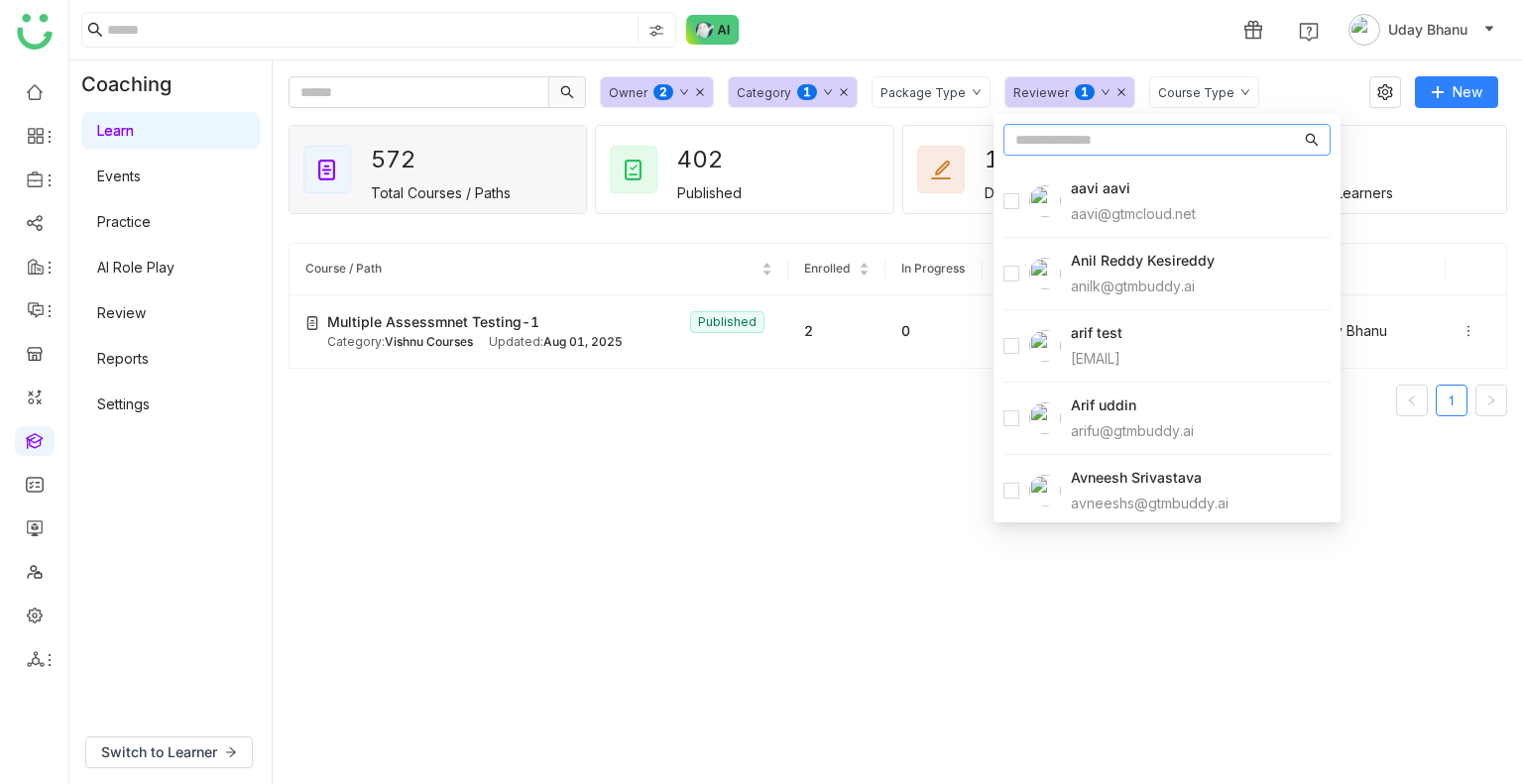 click at bounding box center [1158, 140] 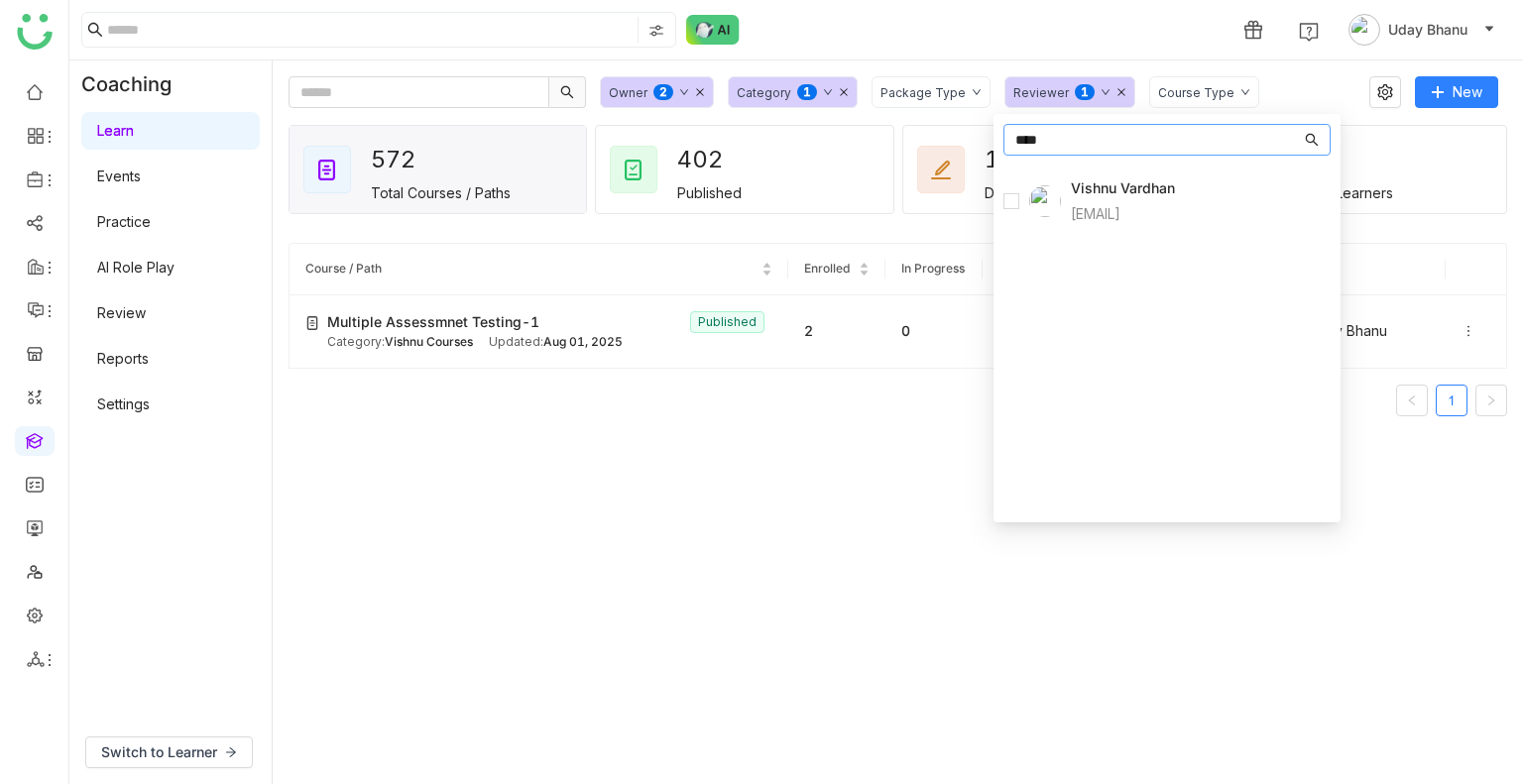 type on "****" 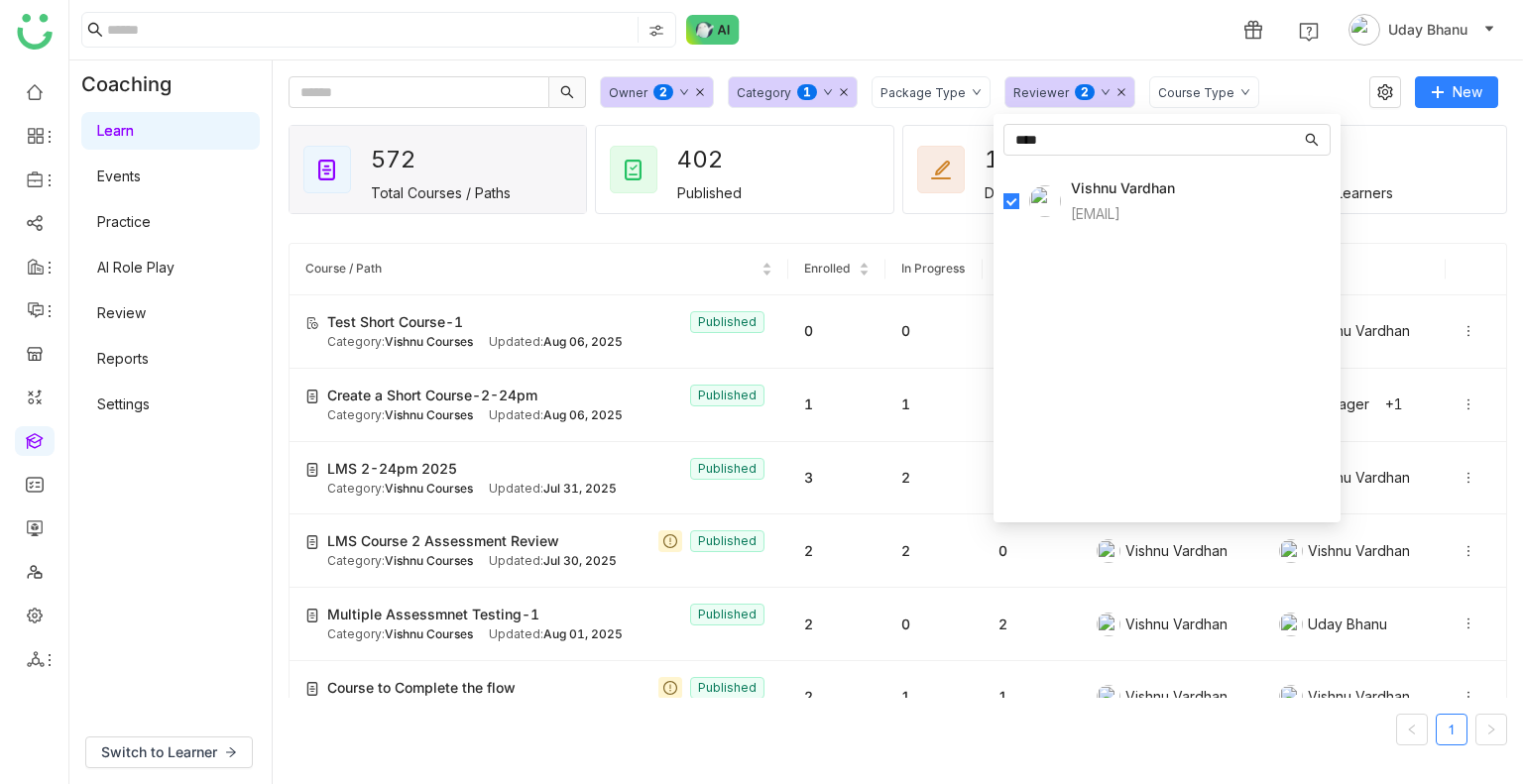 click on "Course Type" 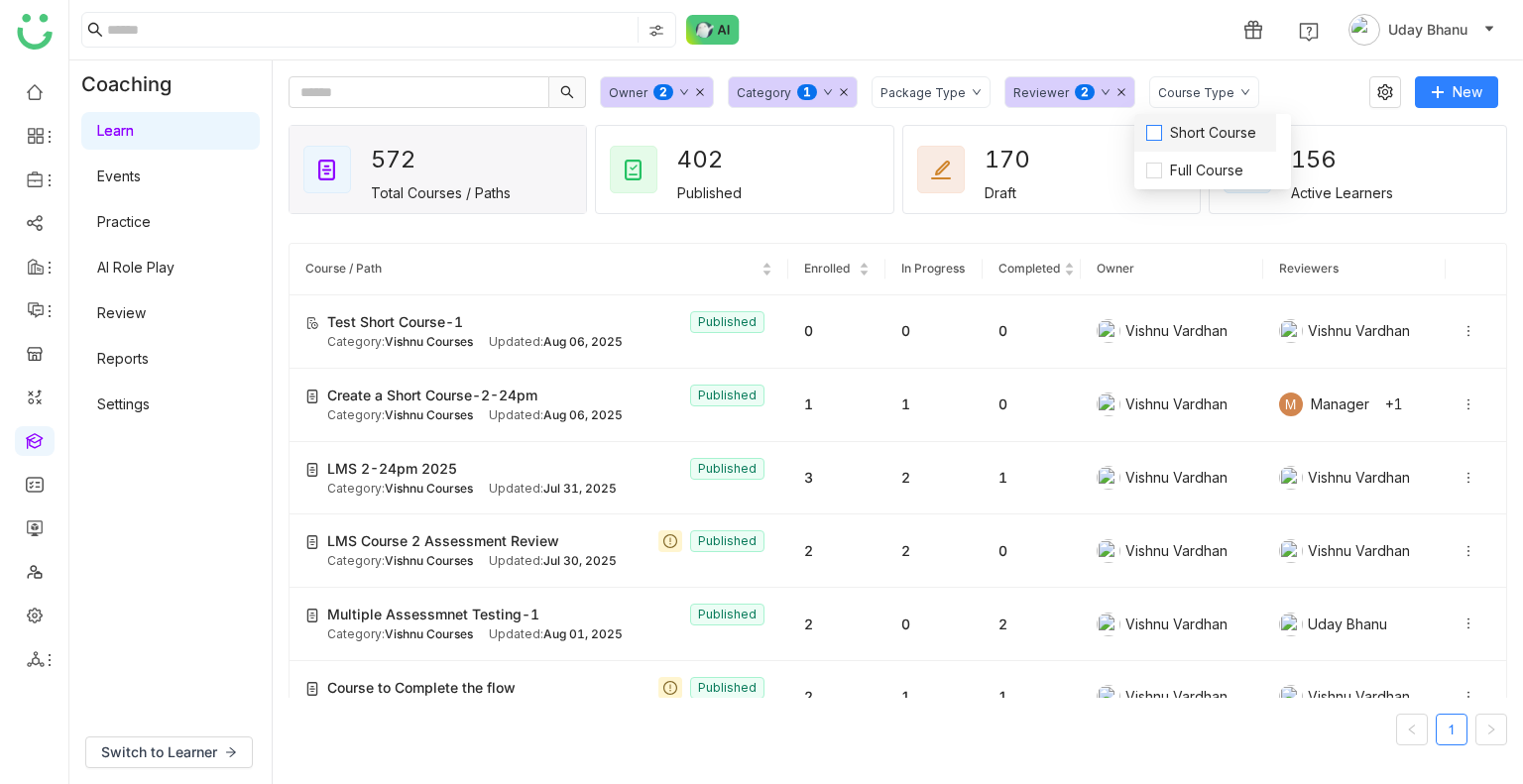 click on "Short Course" at bounding box center [1213, 133] 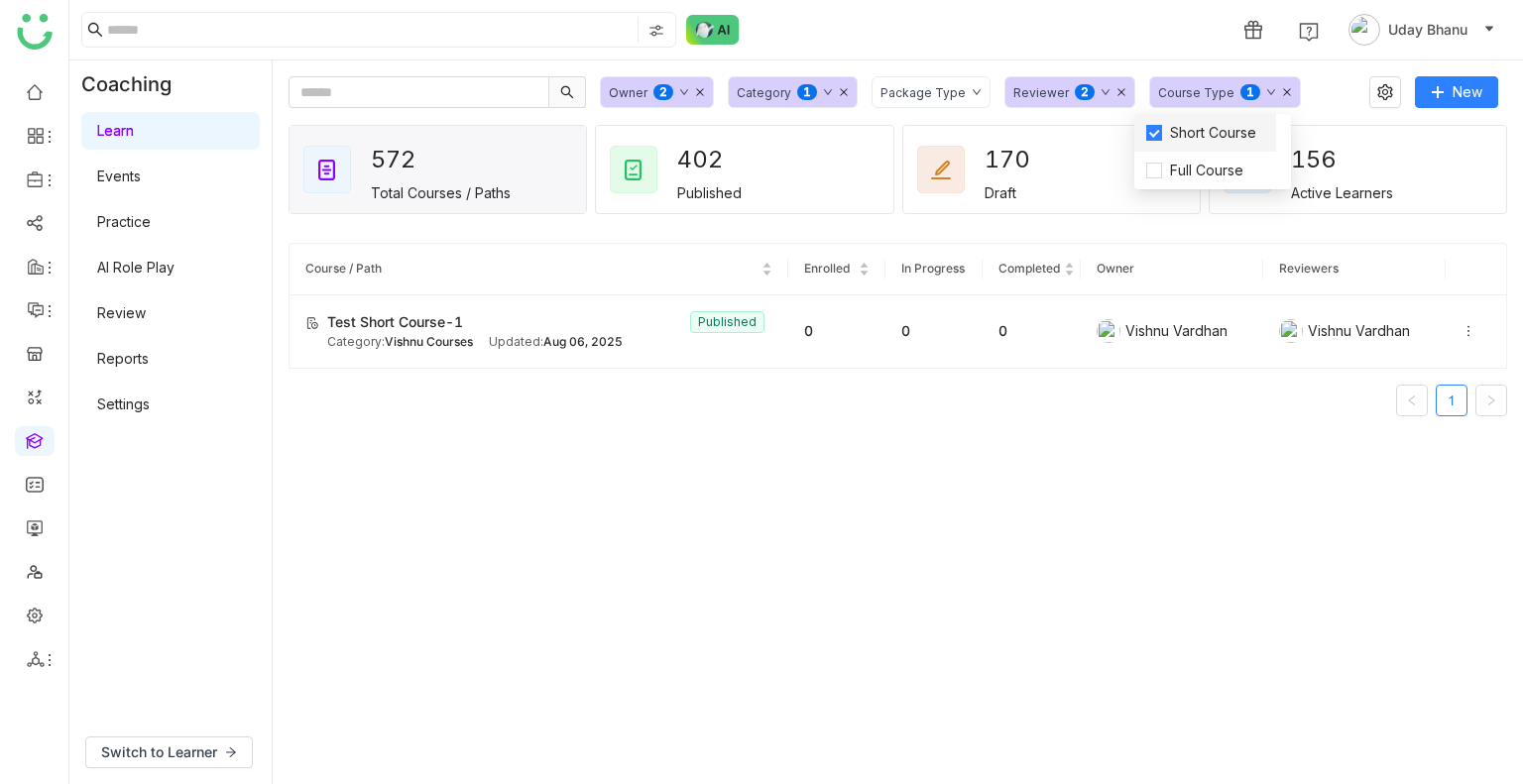 click on "Short Course" at bounding box center [1213, 133] 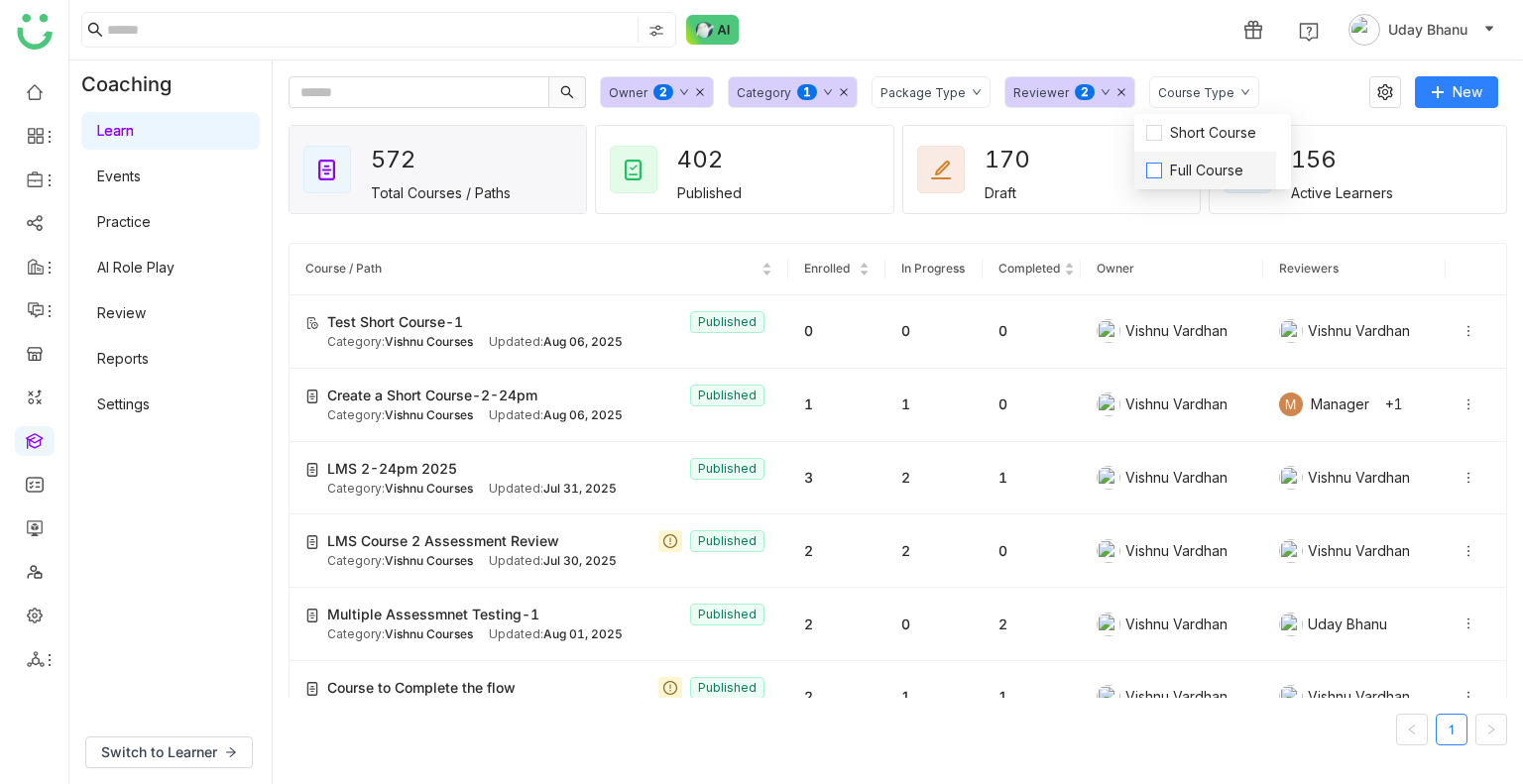 click on "Full Course" at bounding box center [1207, 170] 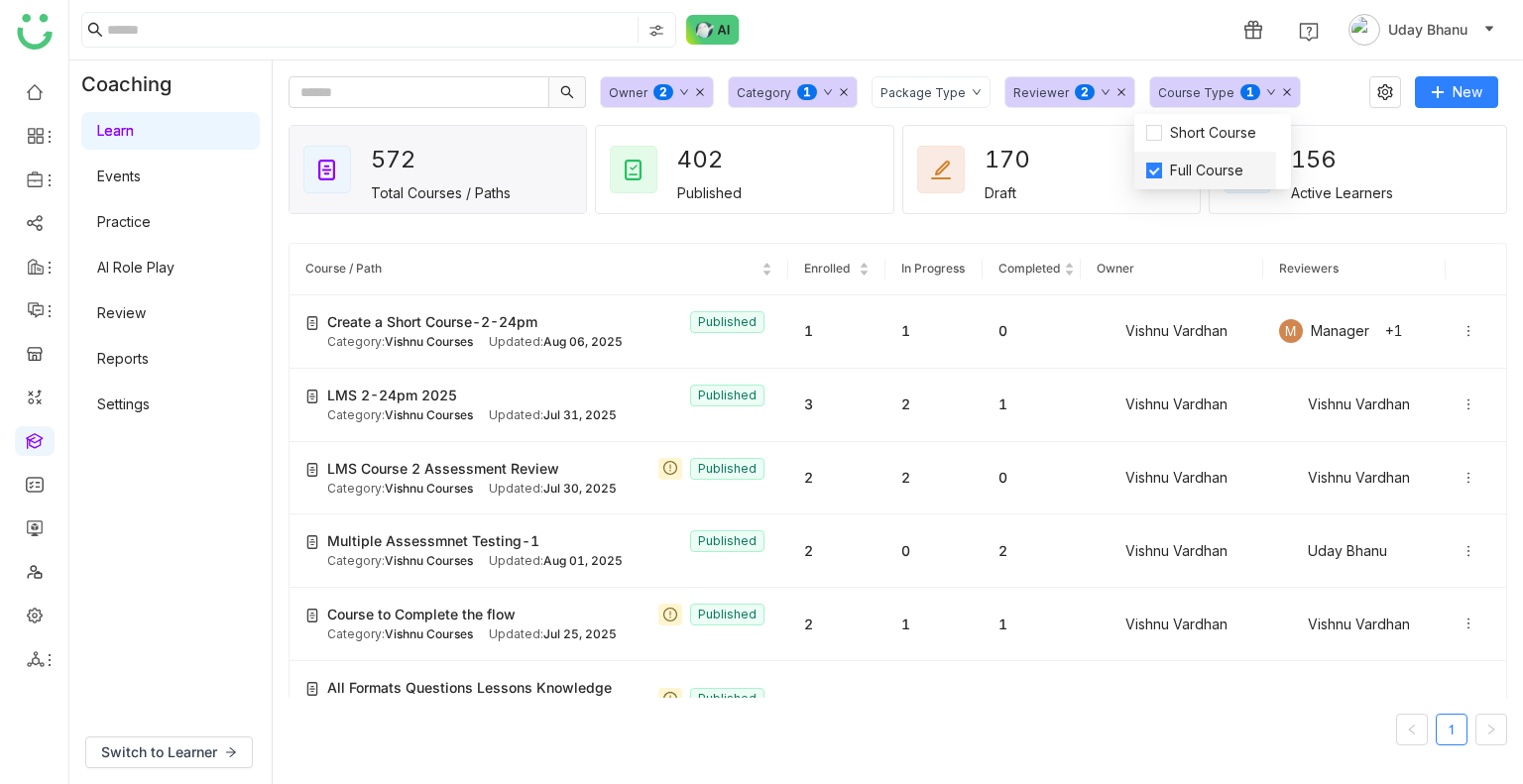 click on "Full Course" at bounding box center (1207, 170) 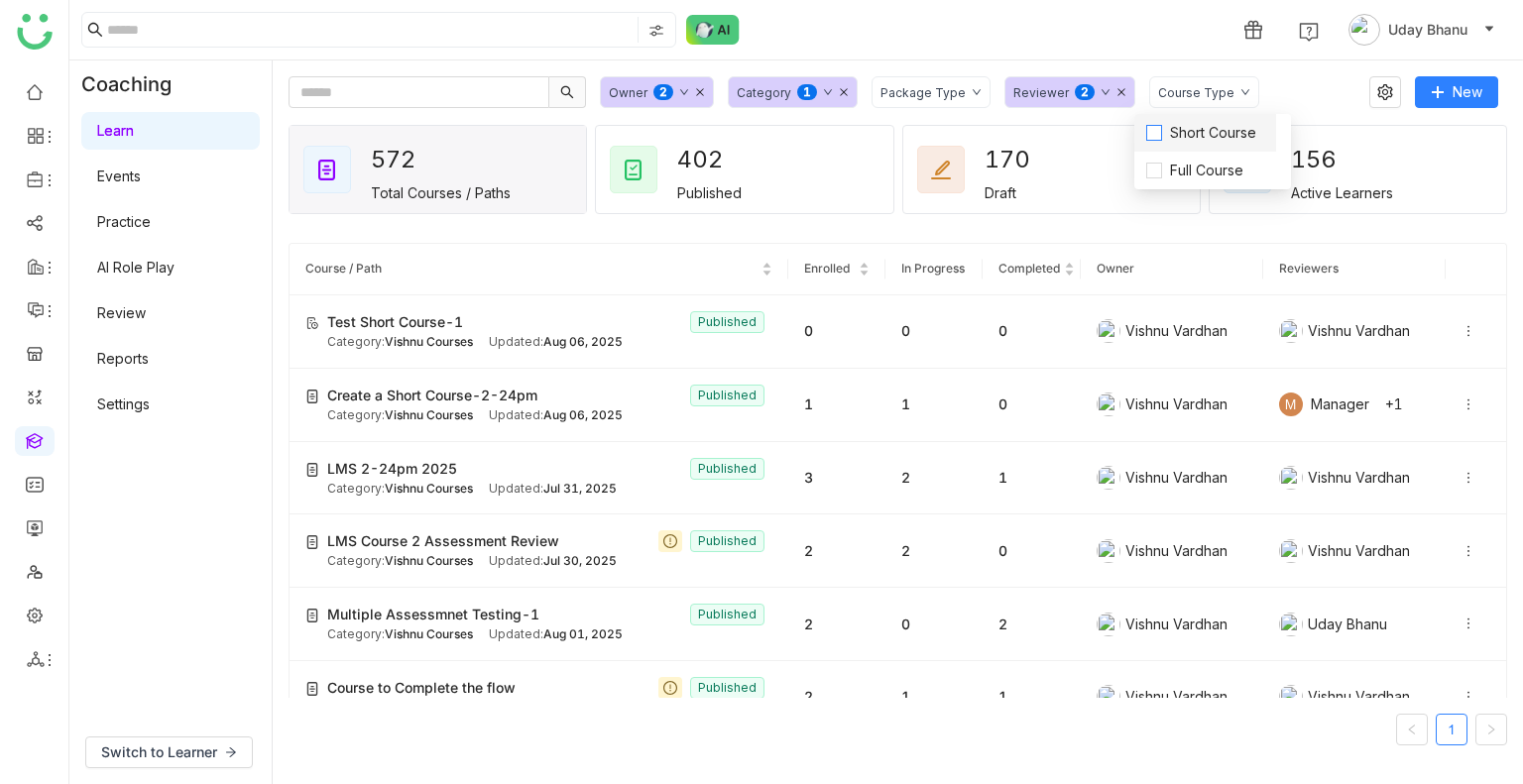 click on "Short Course" at bounding box center (1213, 133) 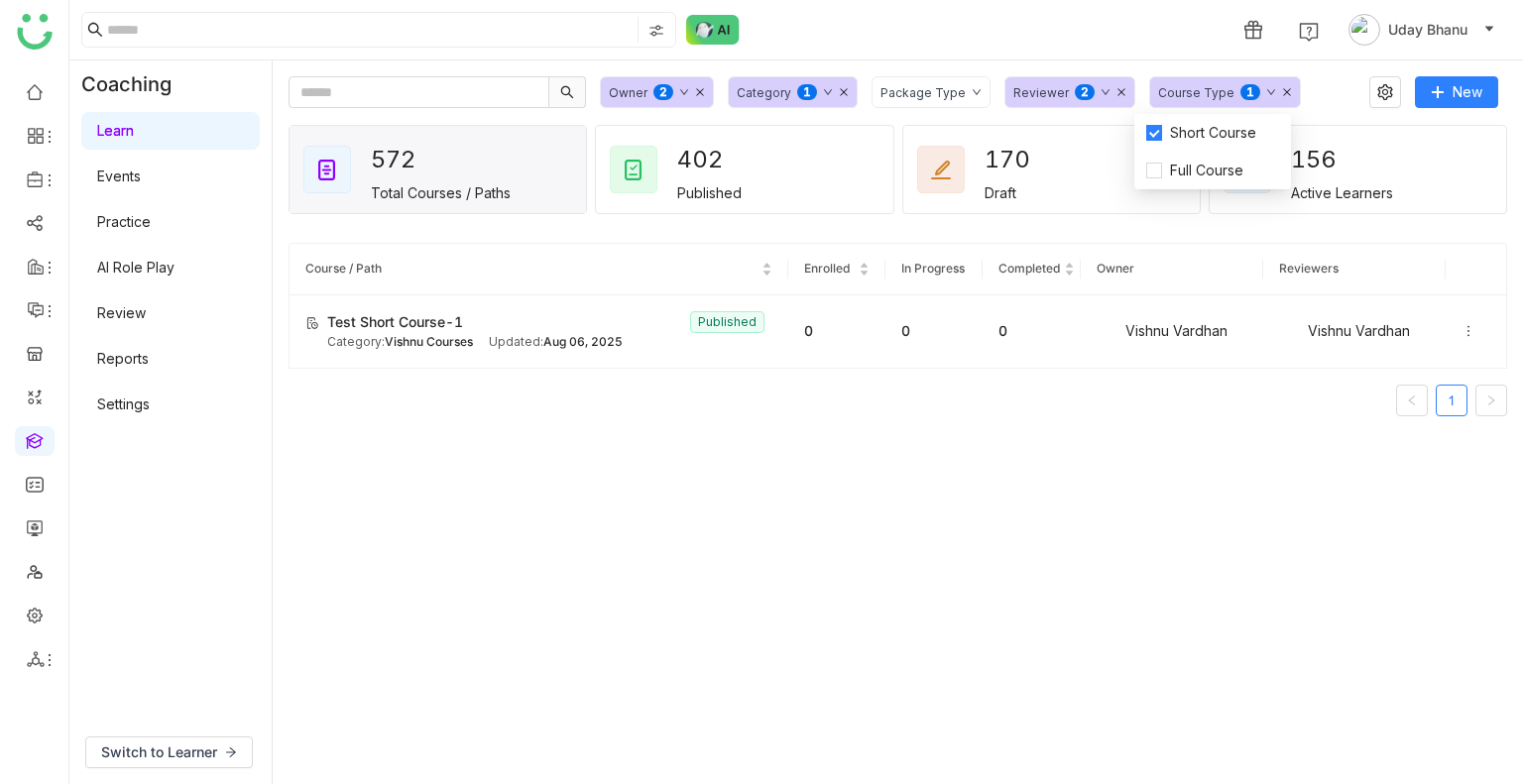 click on "Package Type" 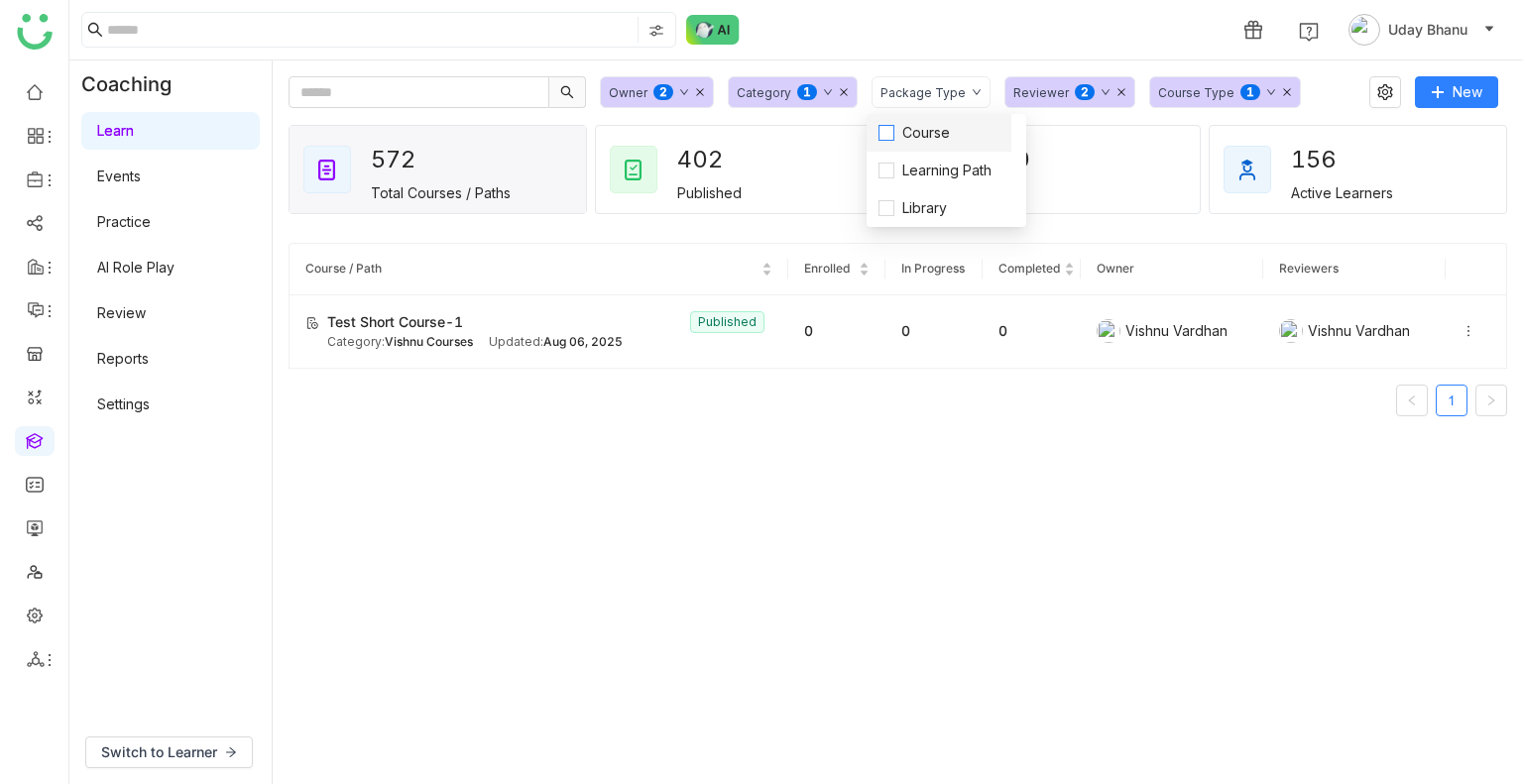 click on "Course" at bounding box center (926, 133) 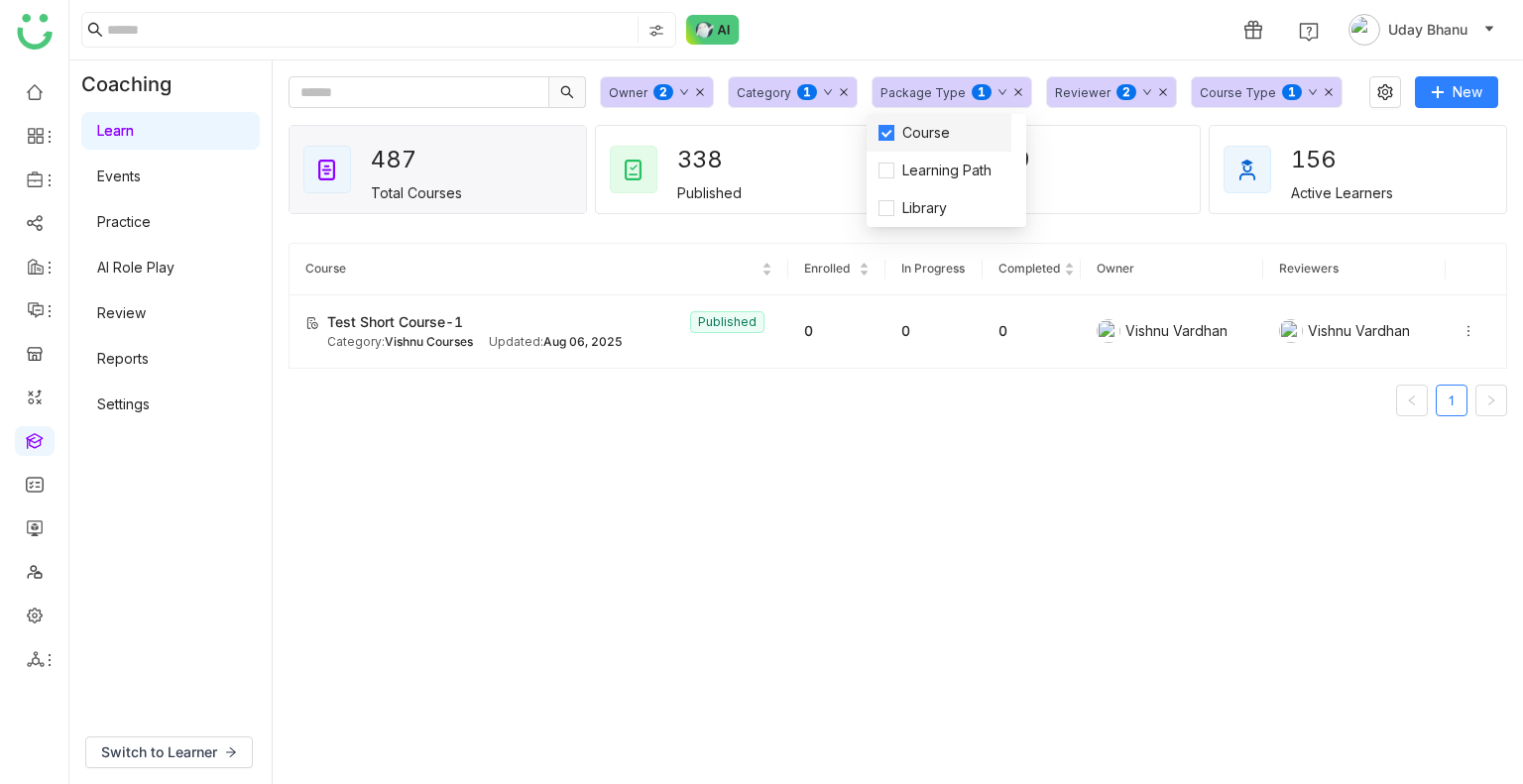 click on "Course" at bounding box center [926, 133] 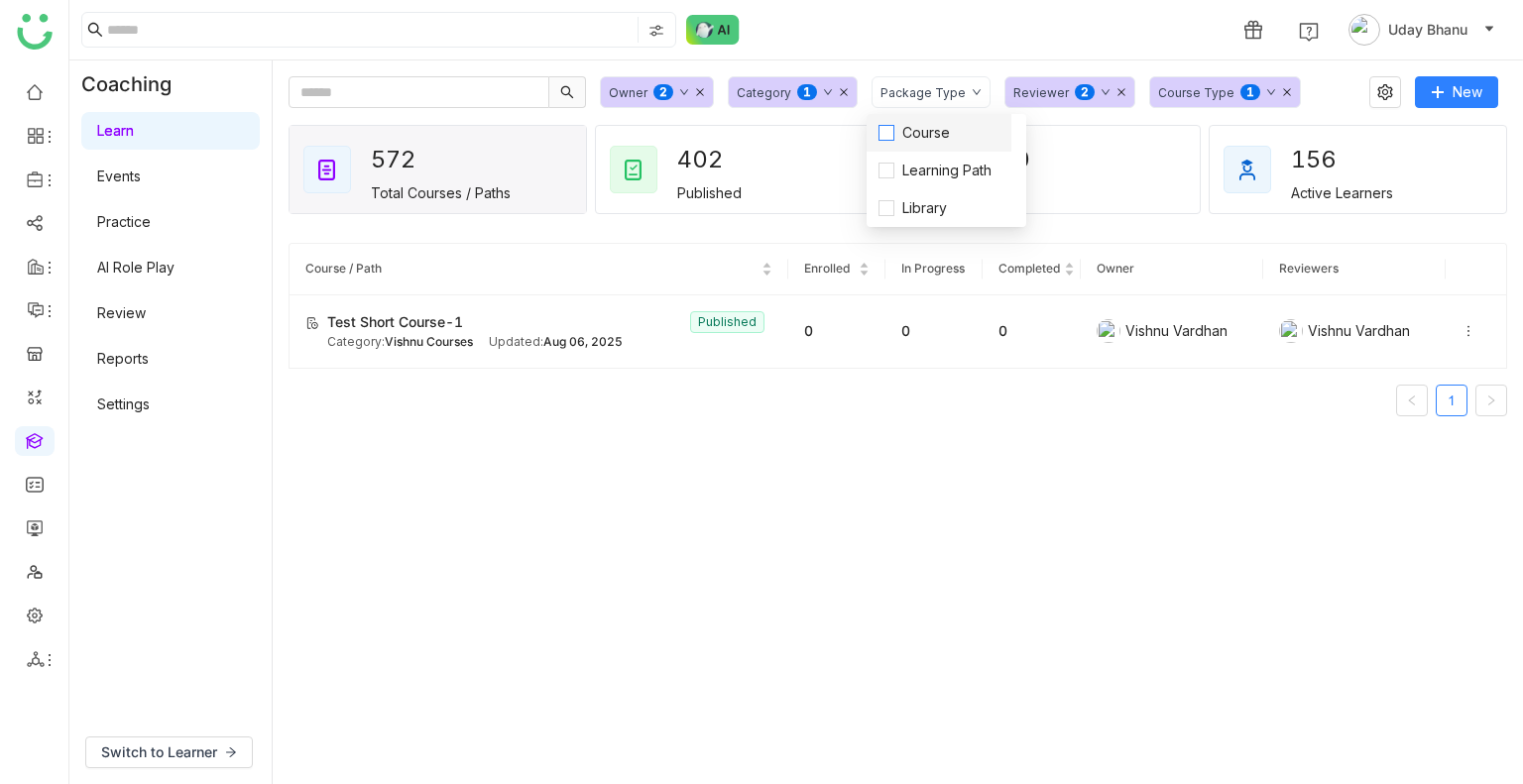 click on "Course" at bounding box center (926, 133) 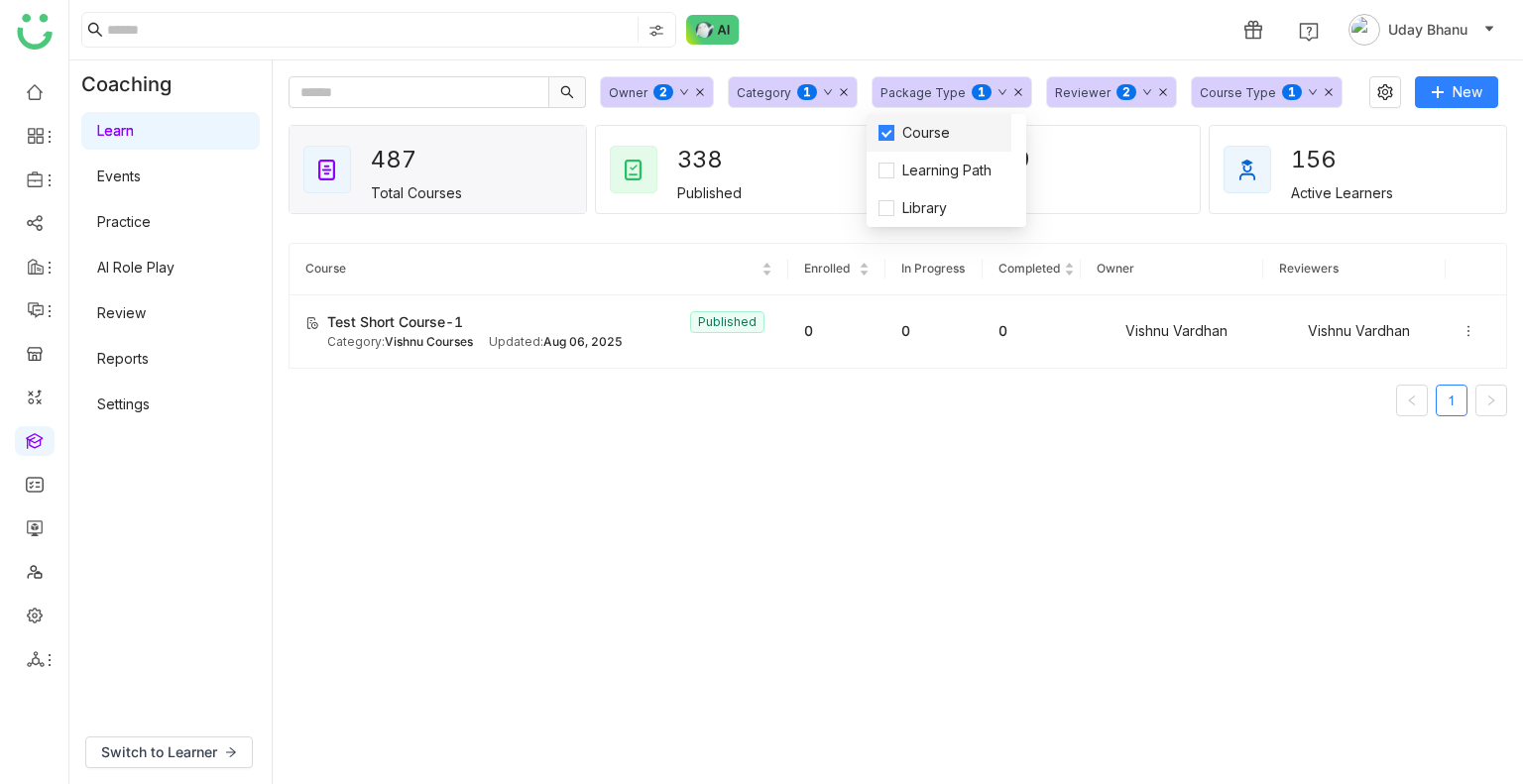 click on "Course" at bounding box center (926, 133) 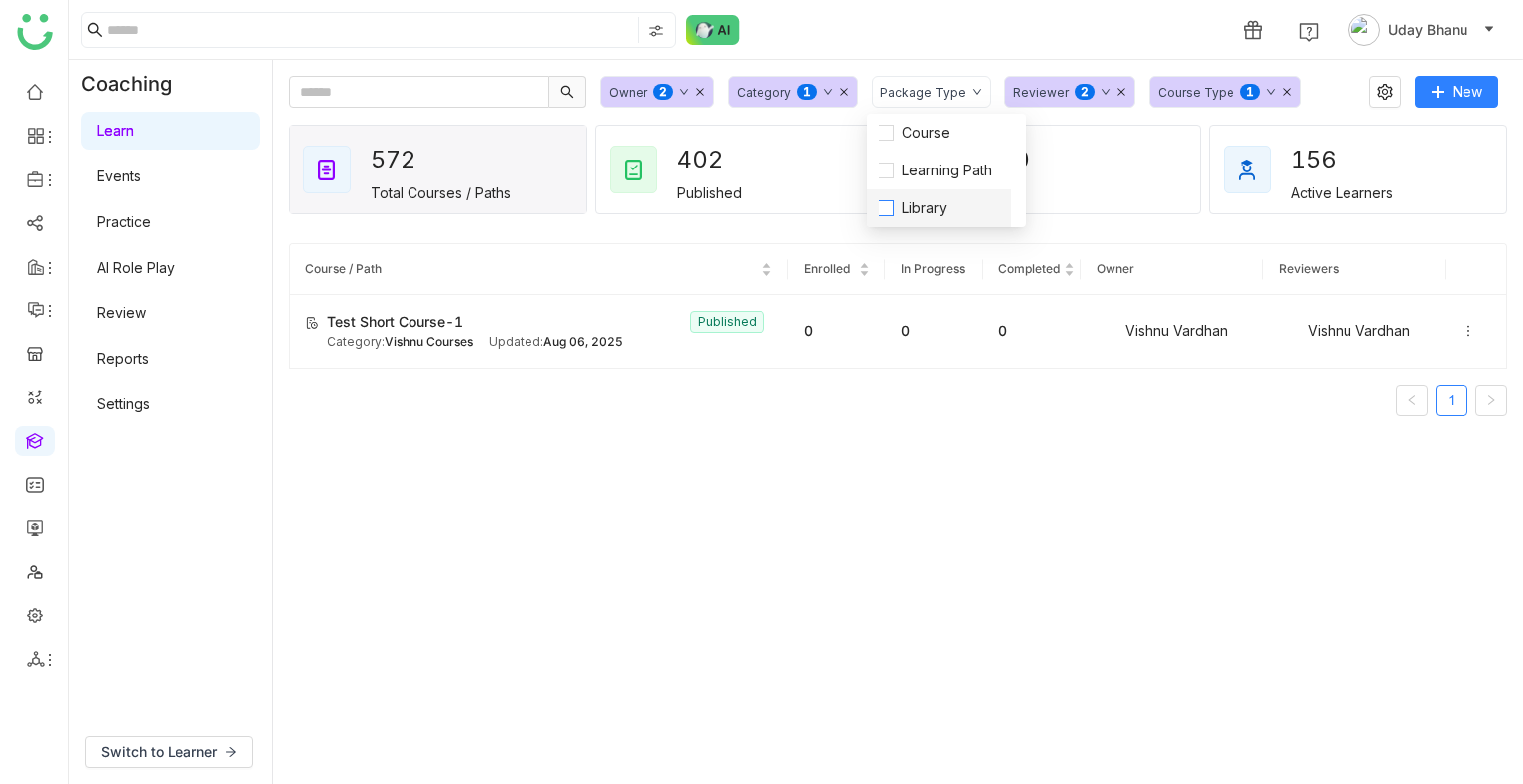 click on "Library" at bounding box center (924, 208) 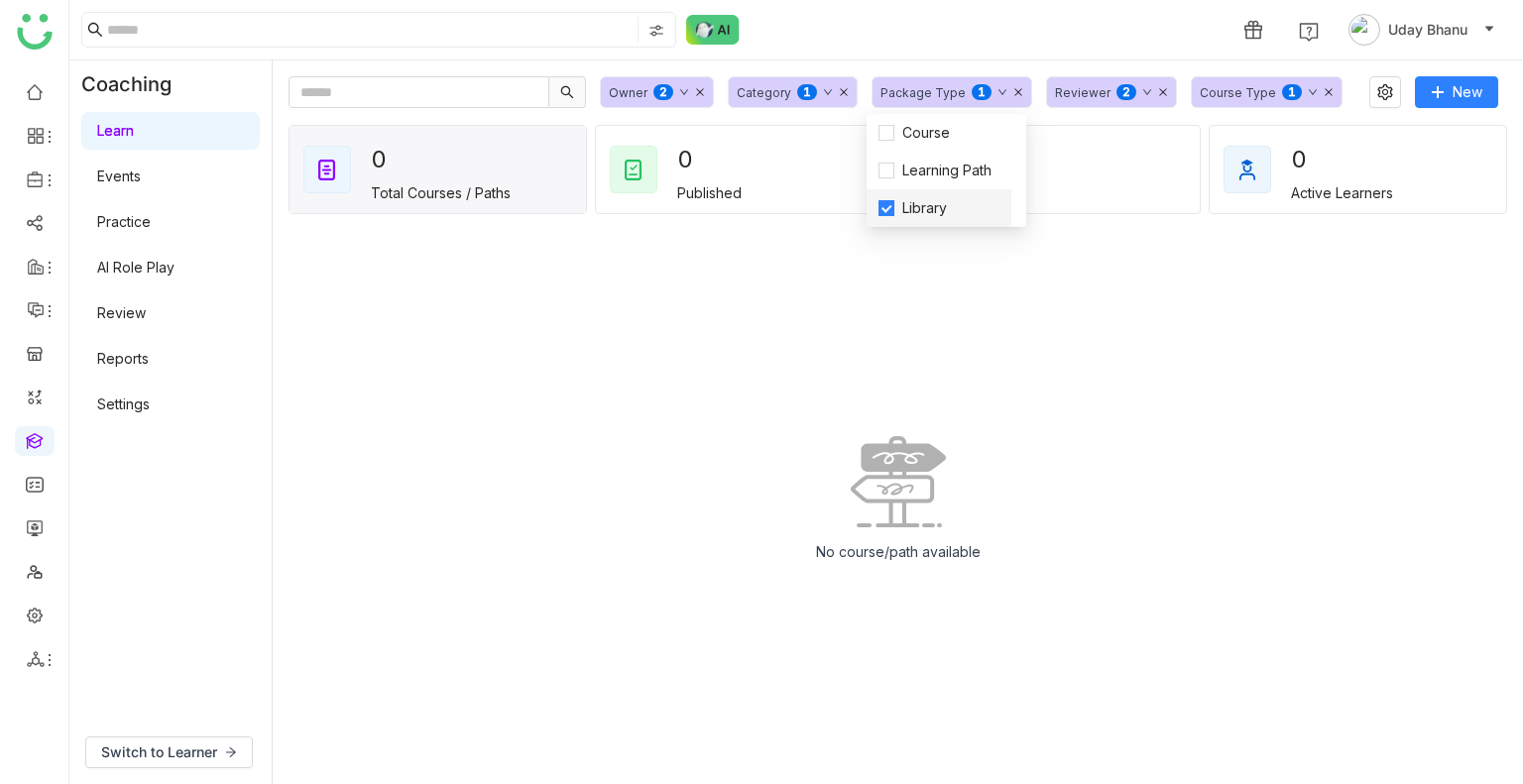 click on "Library" at bounding box center (924, 208) 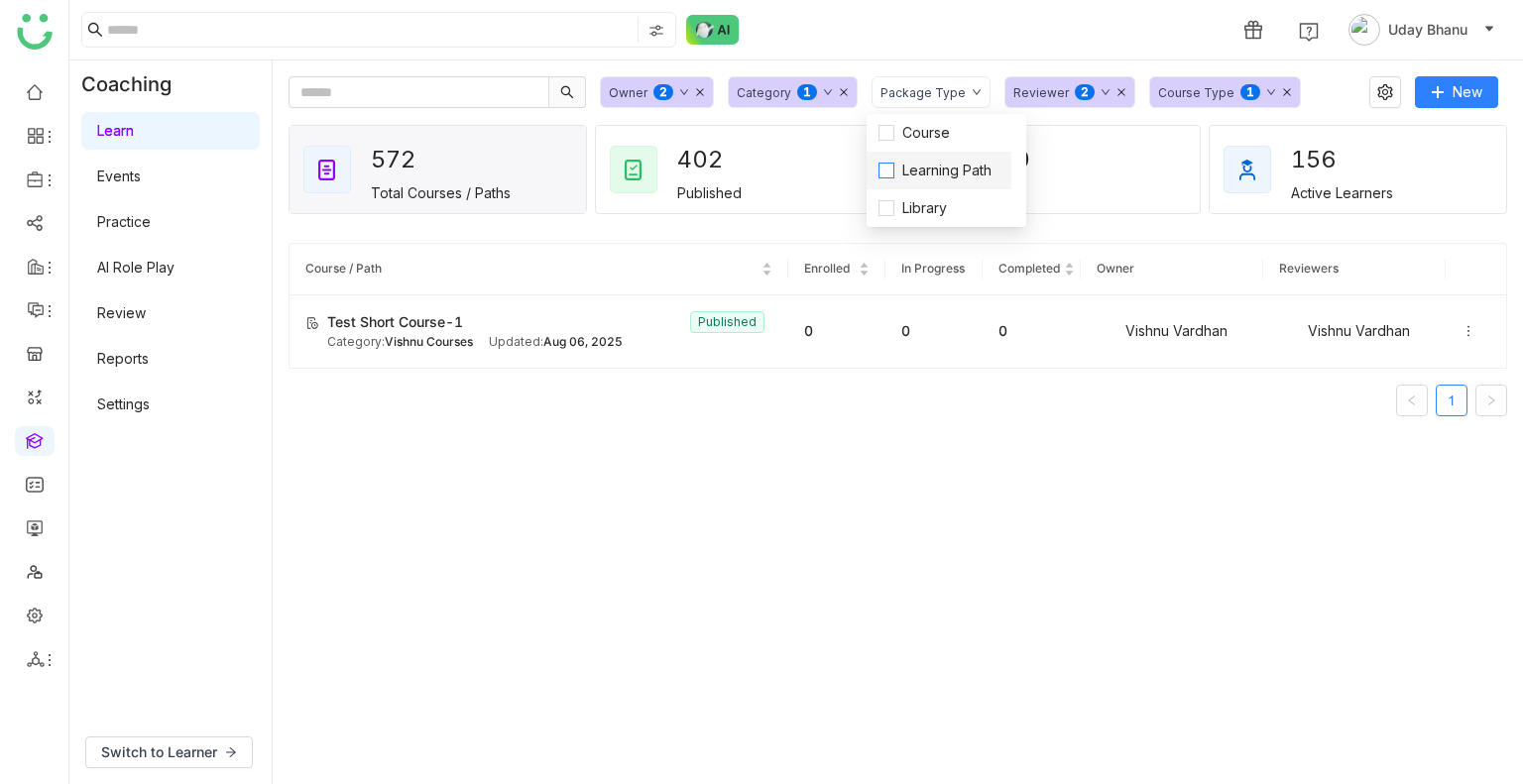 click on "Learning Path" at bounding box center [947, 170] 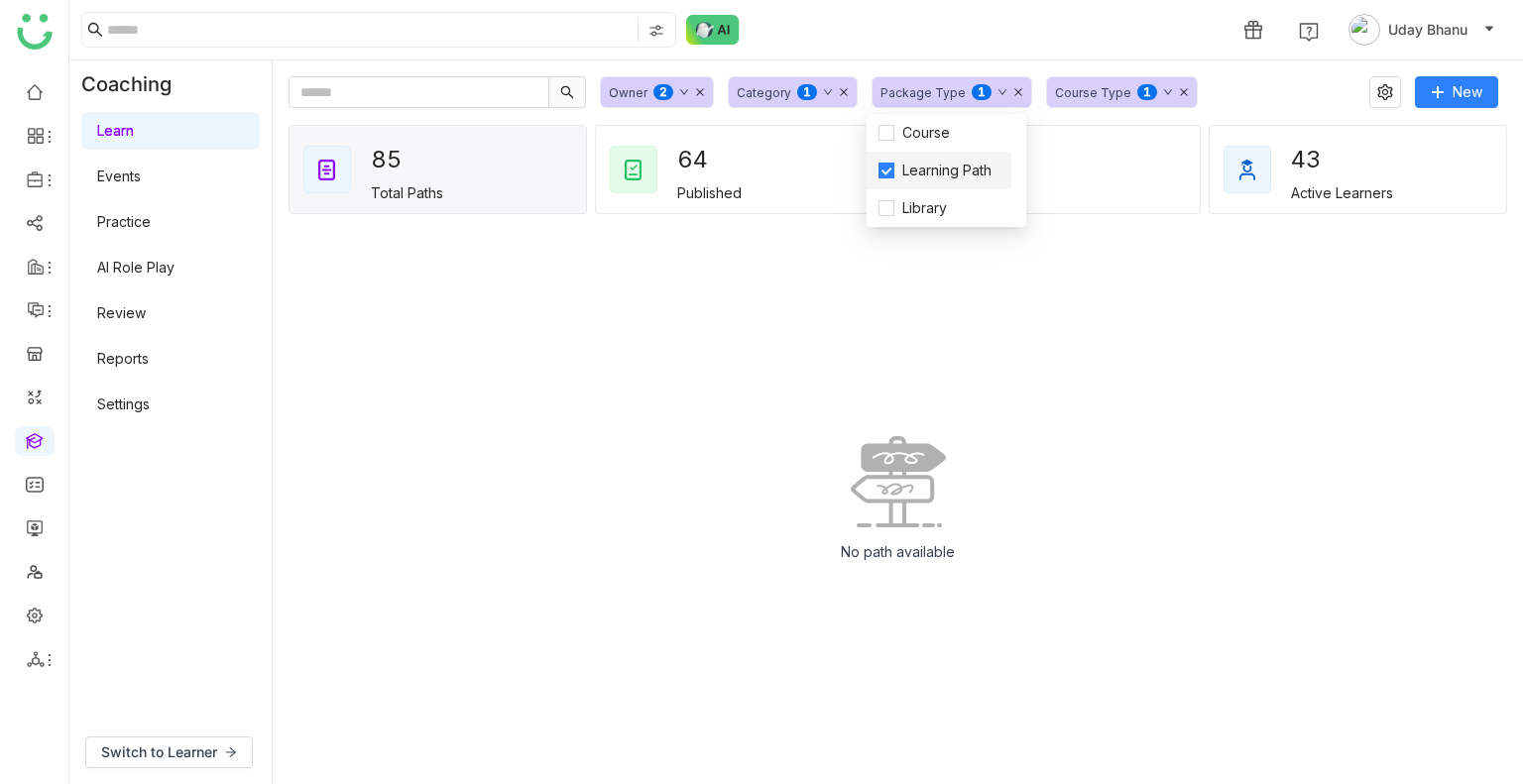click on "Learning Path" at bounding box center (947, 170) 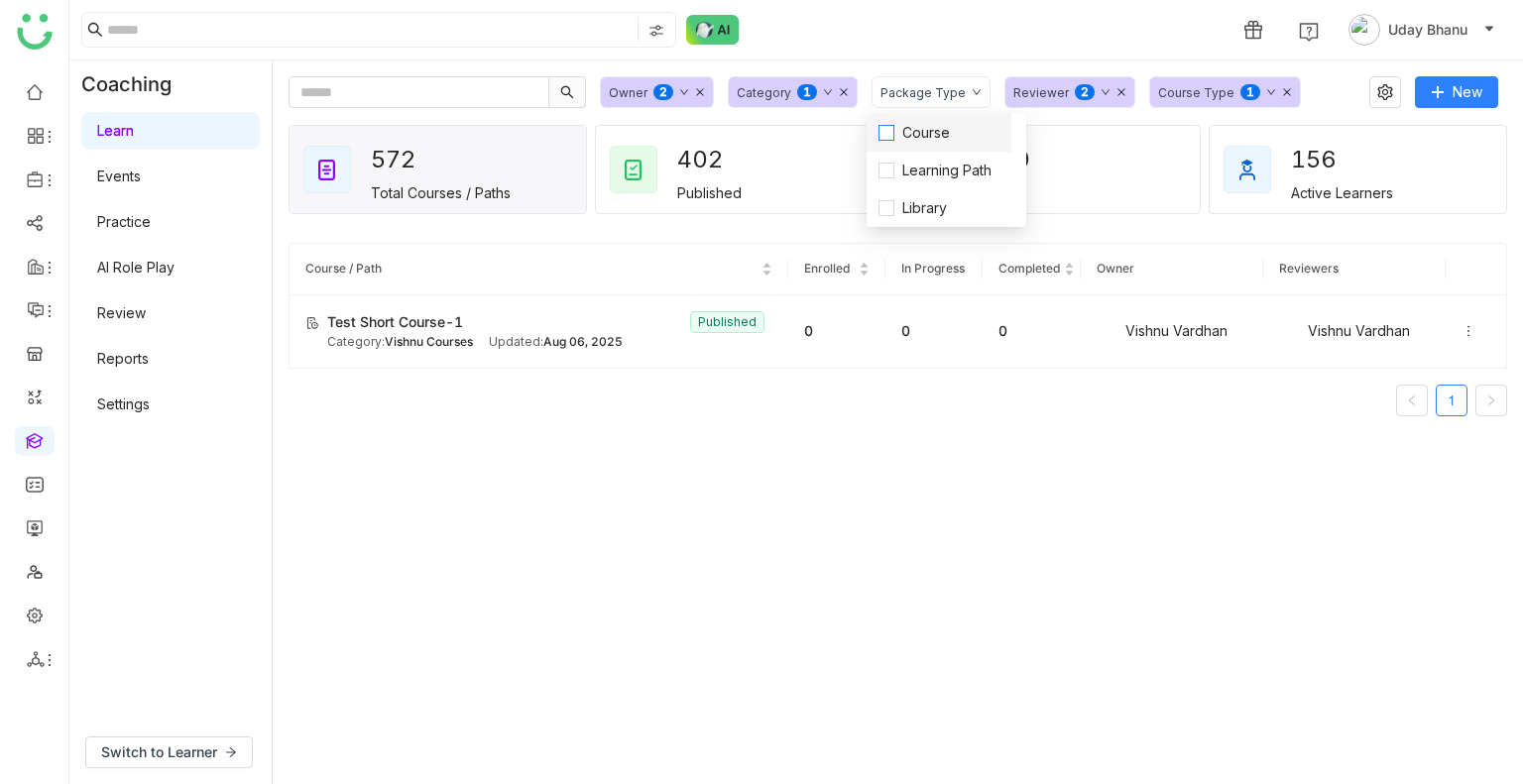 click on "Course" at bounding box center [926, 133] 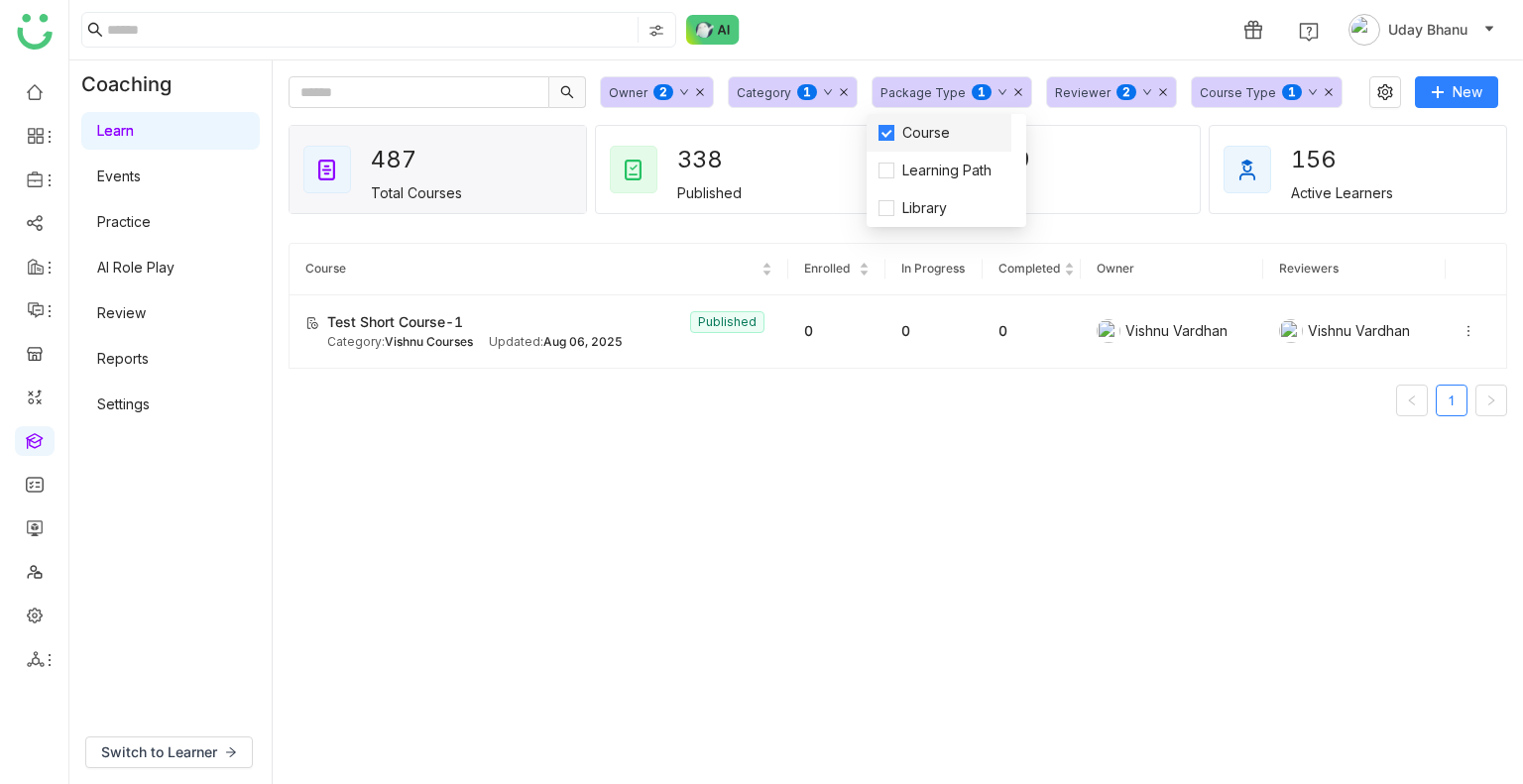 click on "Course" at bounding box center (926, 133) 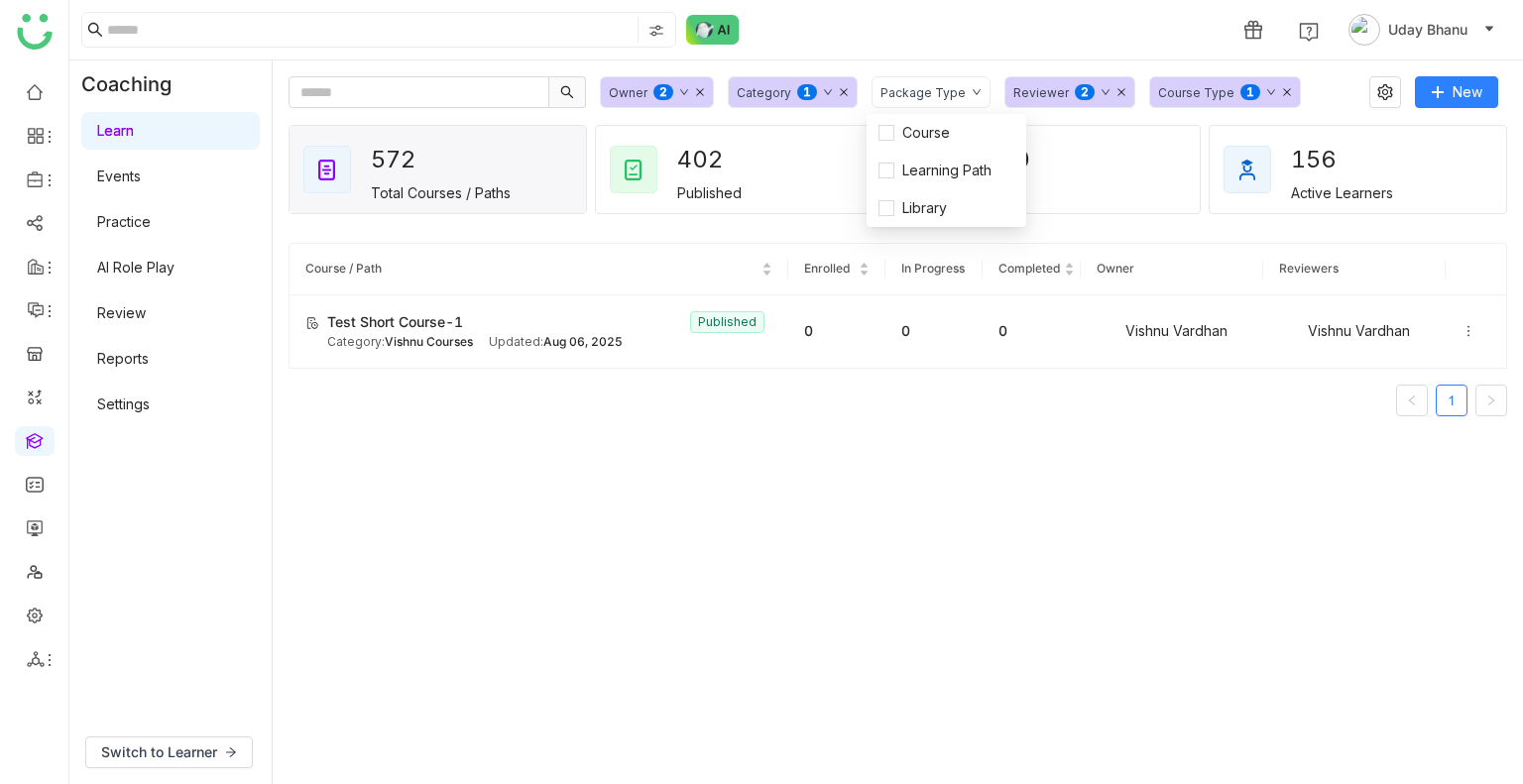 click on "Reviewer" 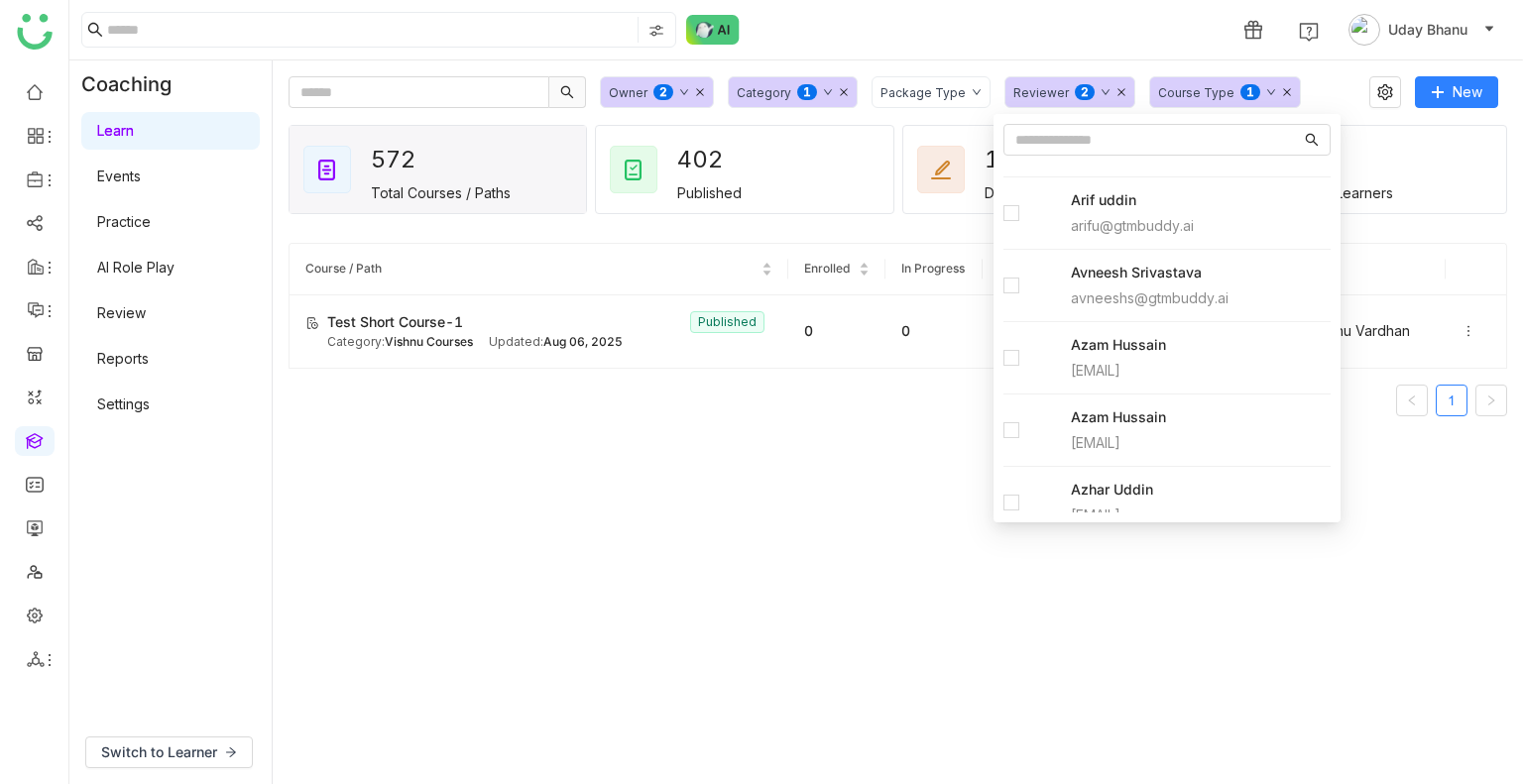 scroll, scrollTop: 0, scrollLeft: 0, axis: both 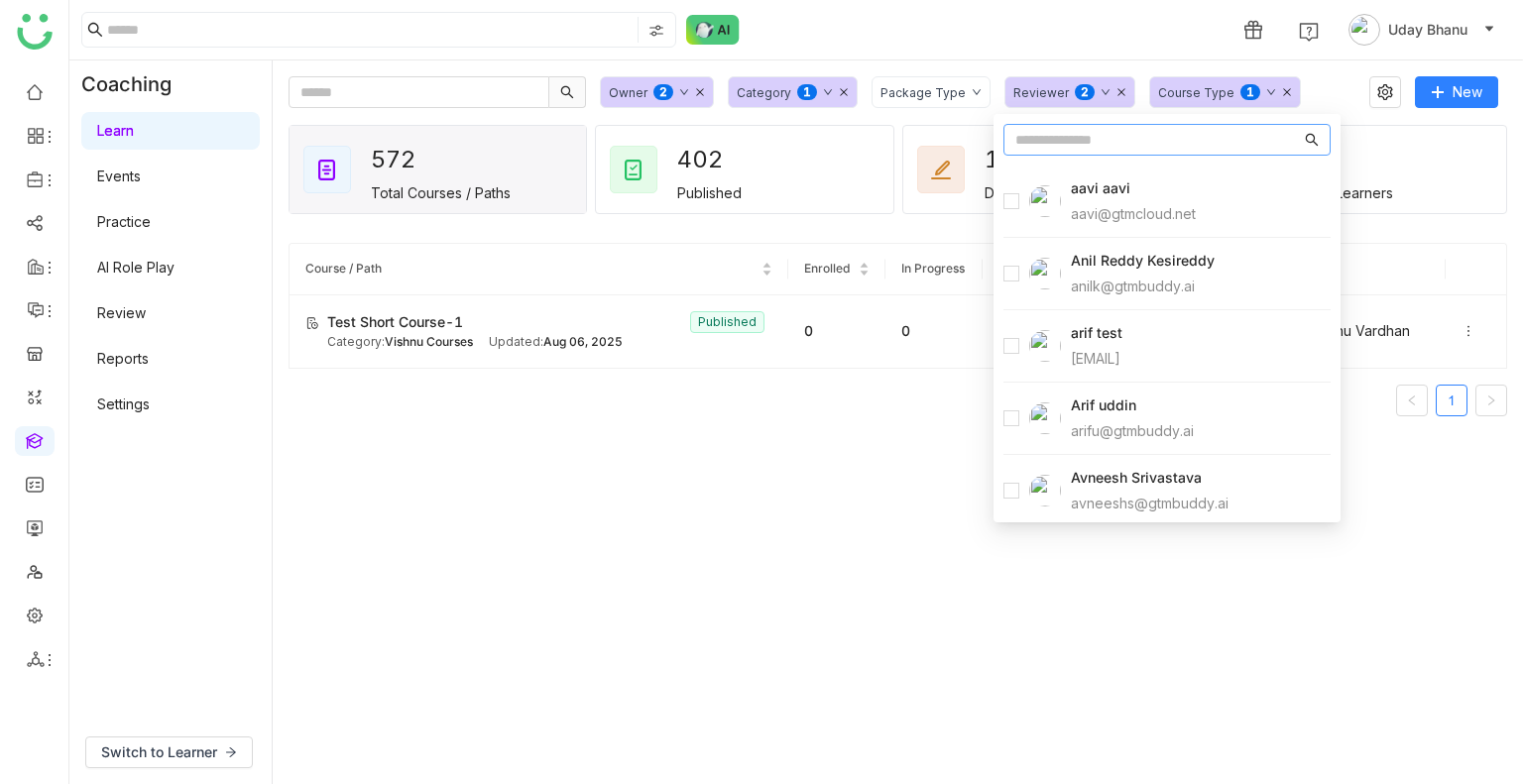 click at bounding box center (1158, 140) 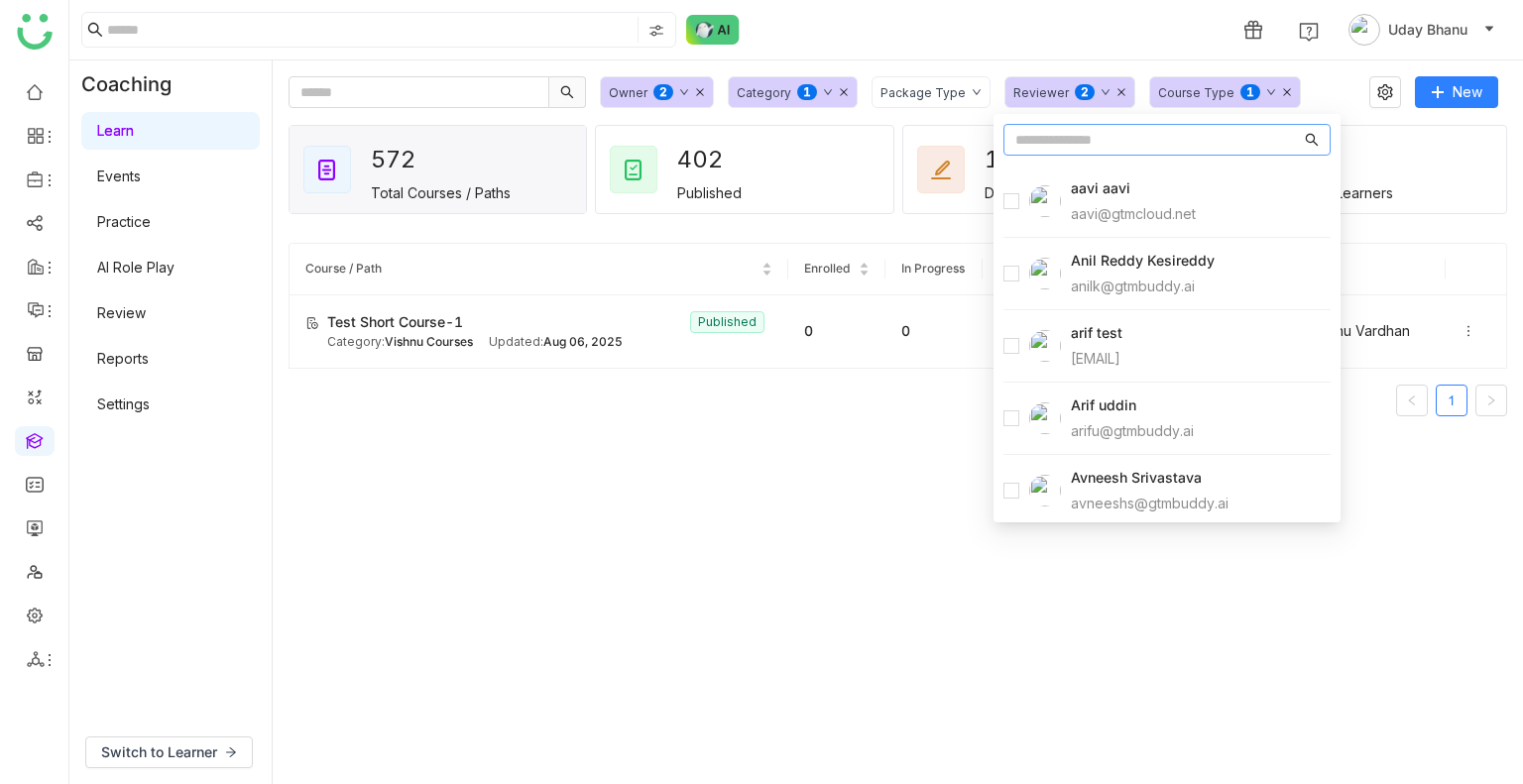 type on "*" 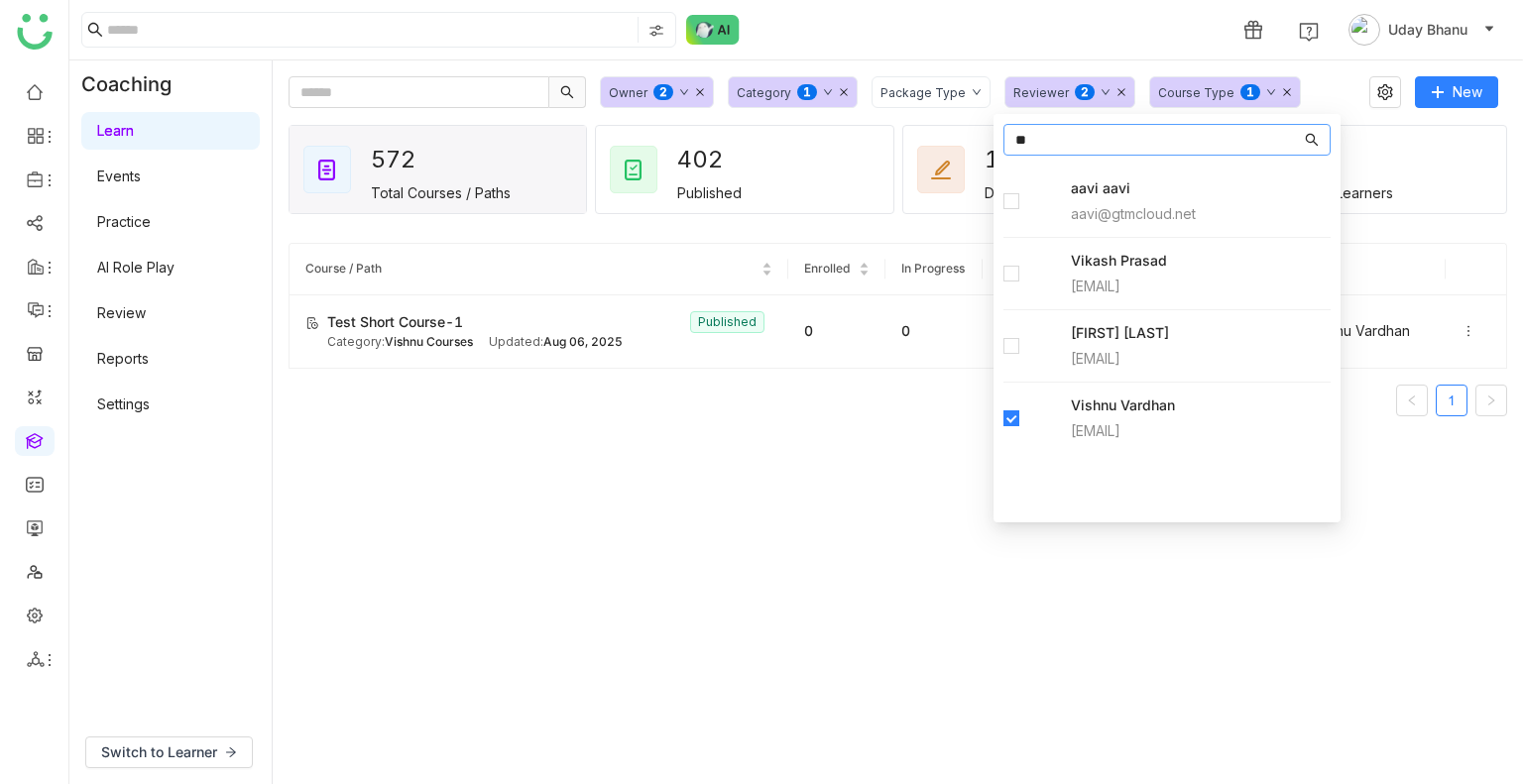 type on "**" 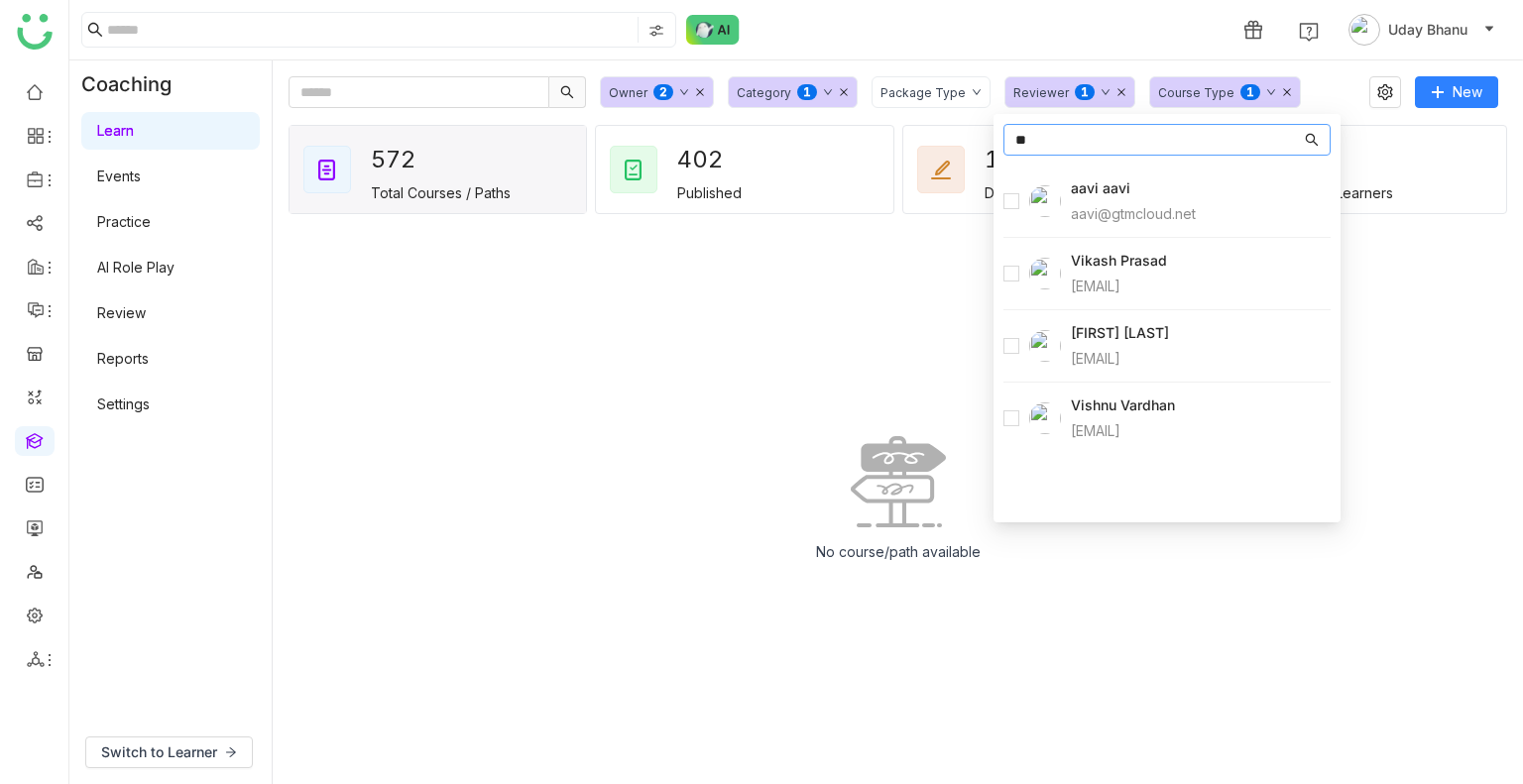click on "**" at bounding box center [1158, 140] 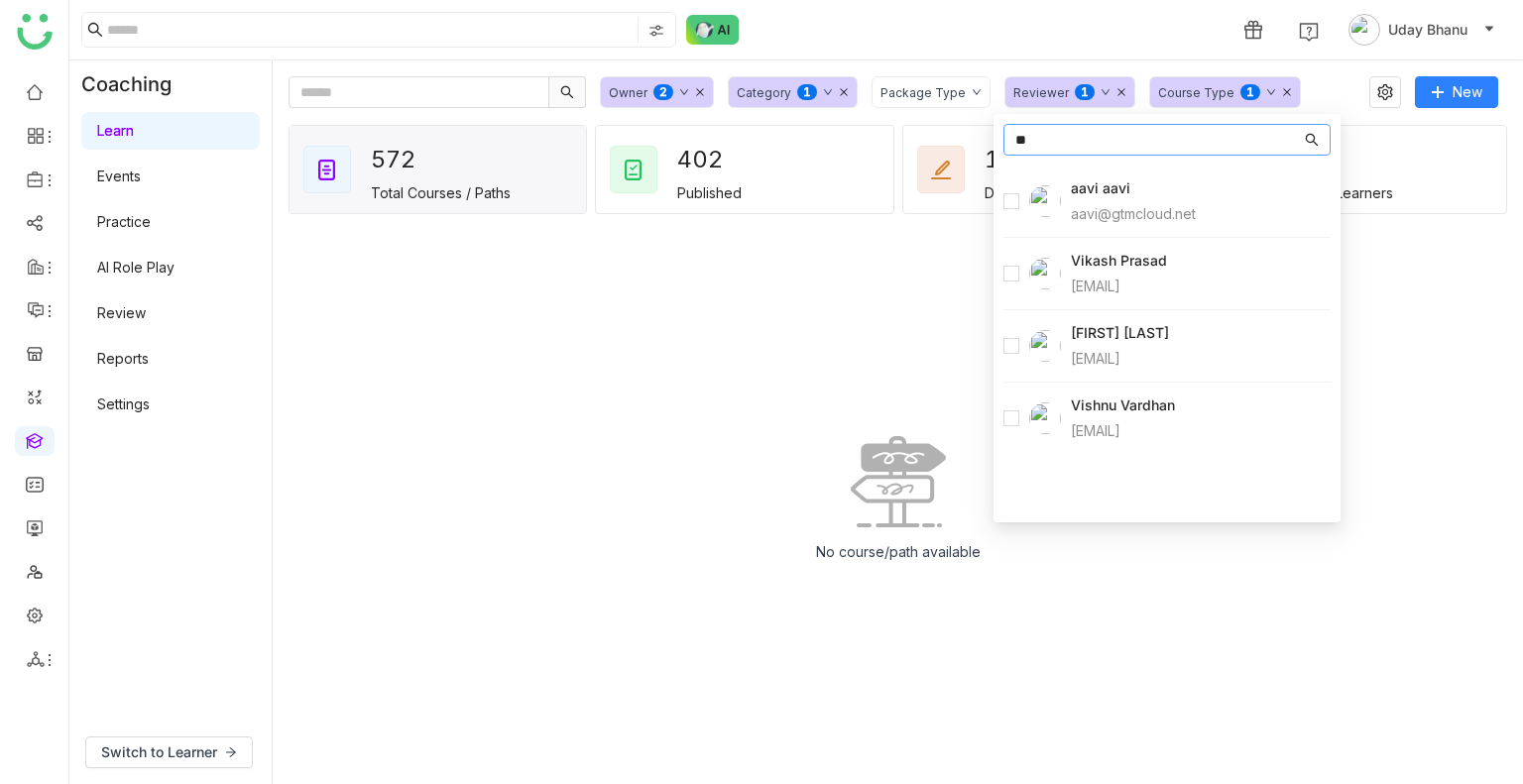 type on "*" 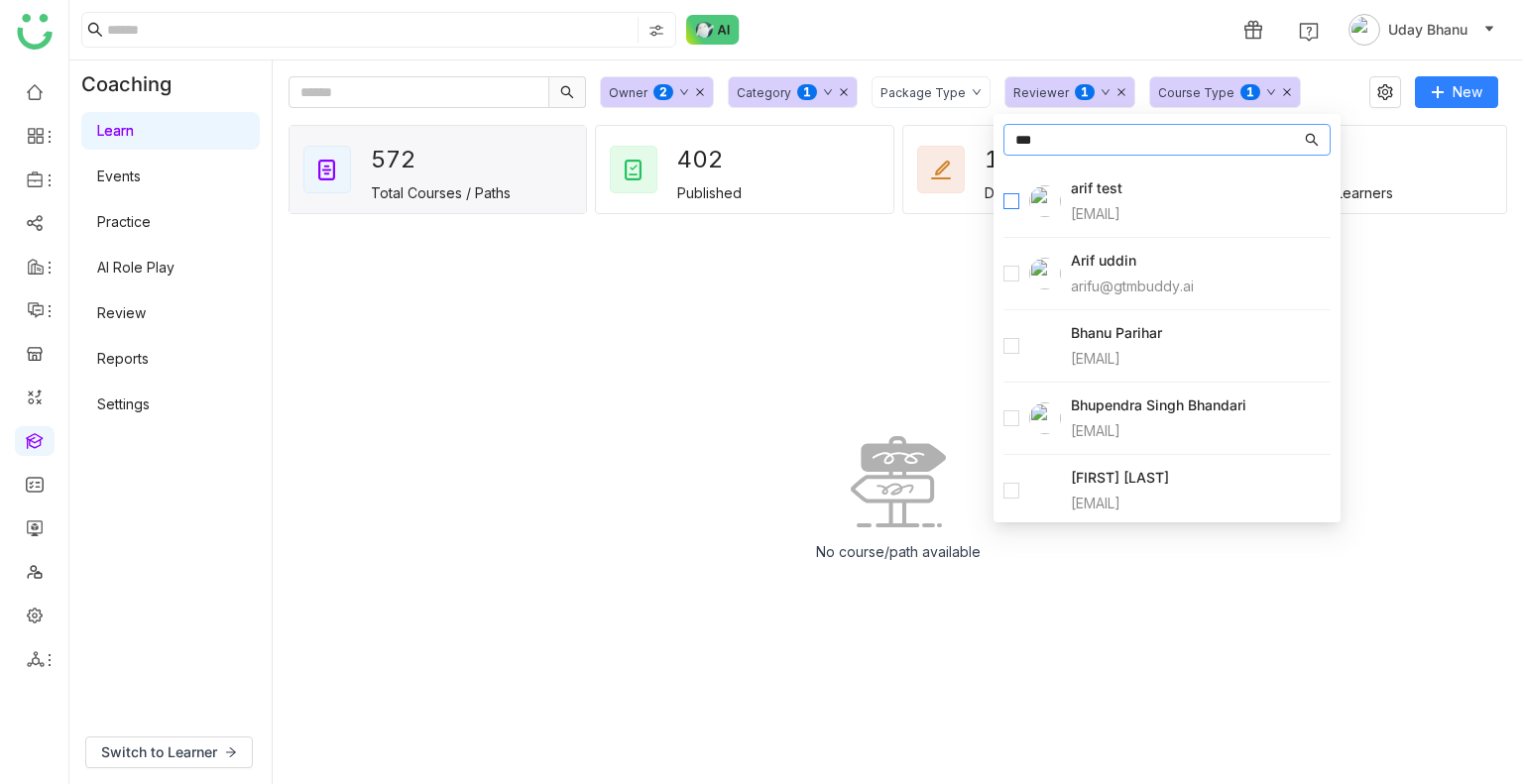 type on "***" 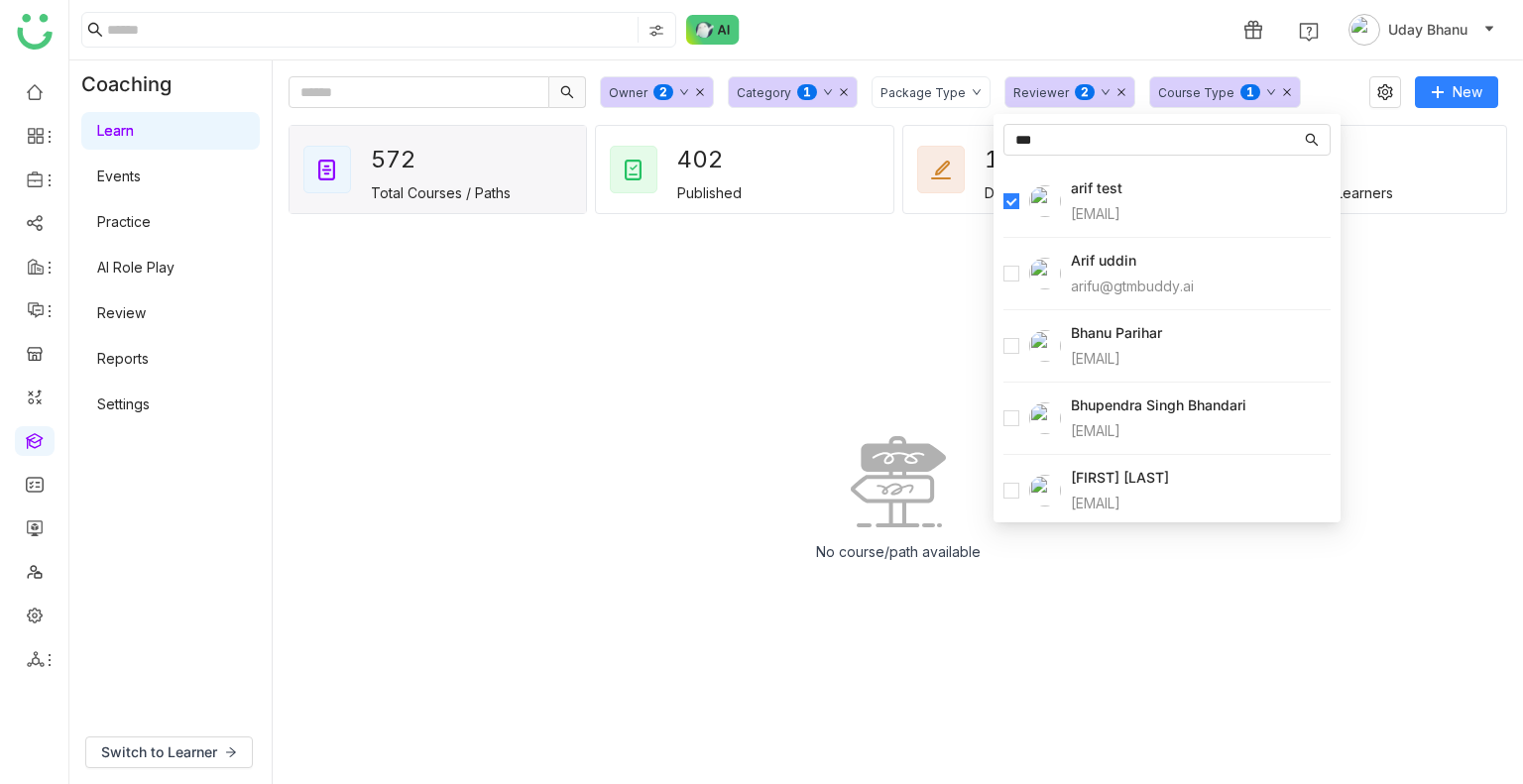 click at bounding box center (1032, 274) 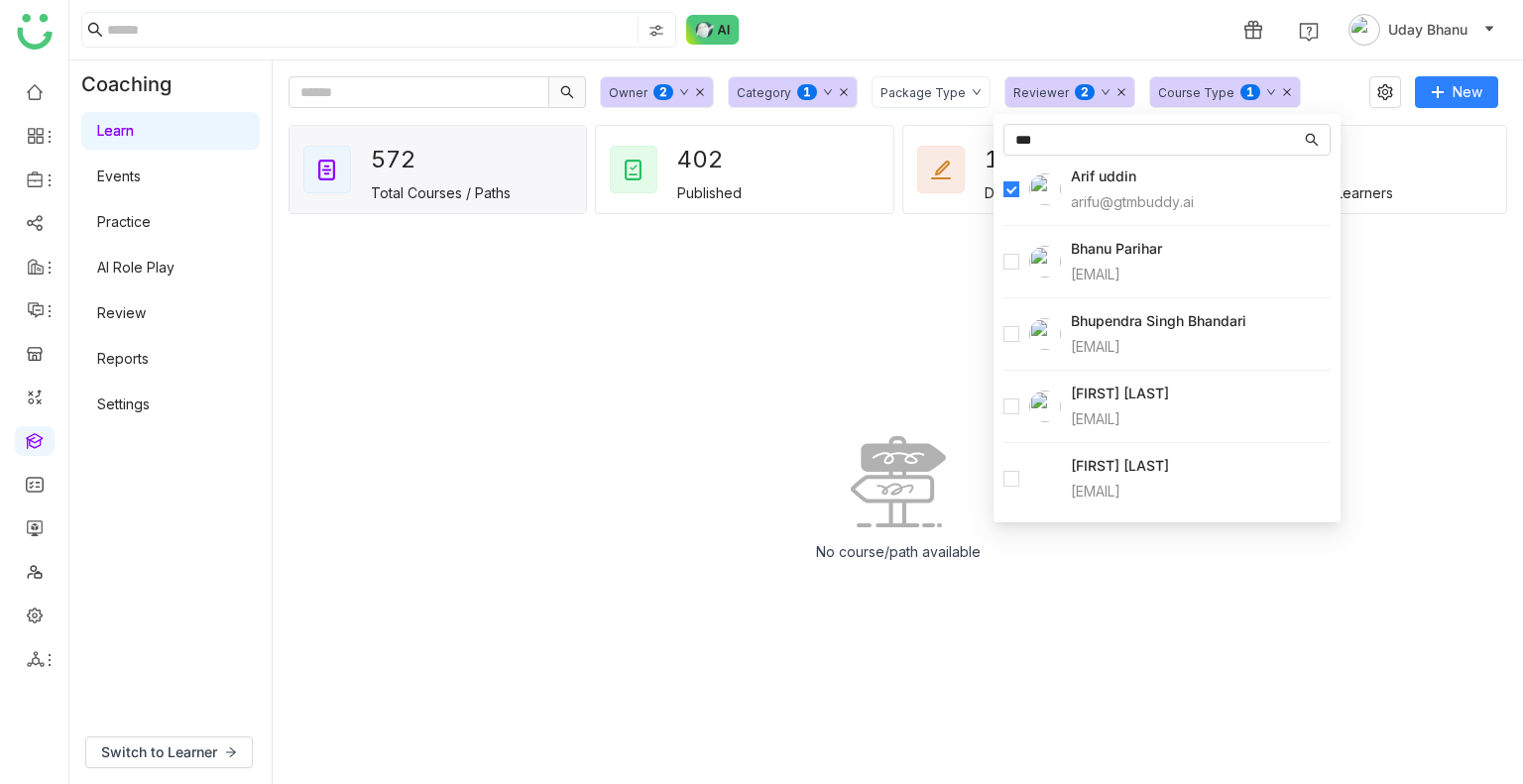 scroll, scrollTop: 0, scrollLeft: 0, axis: both 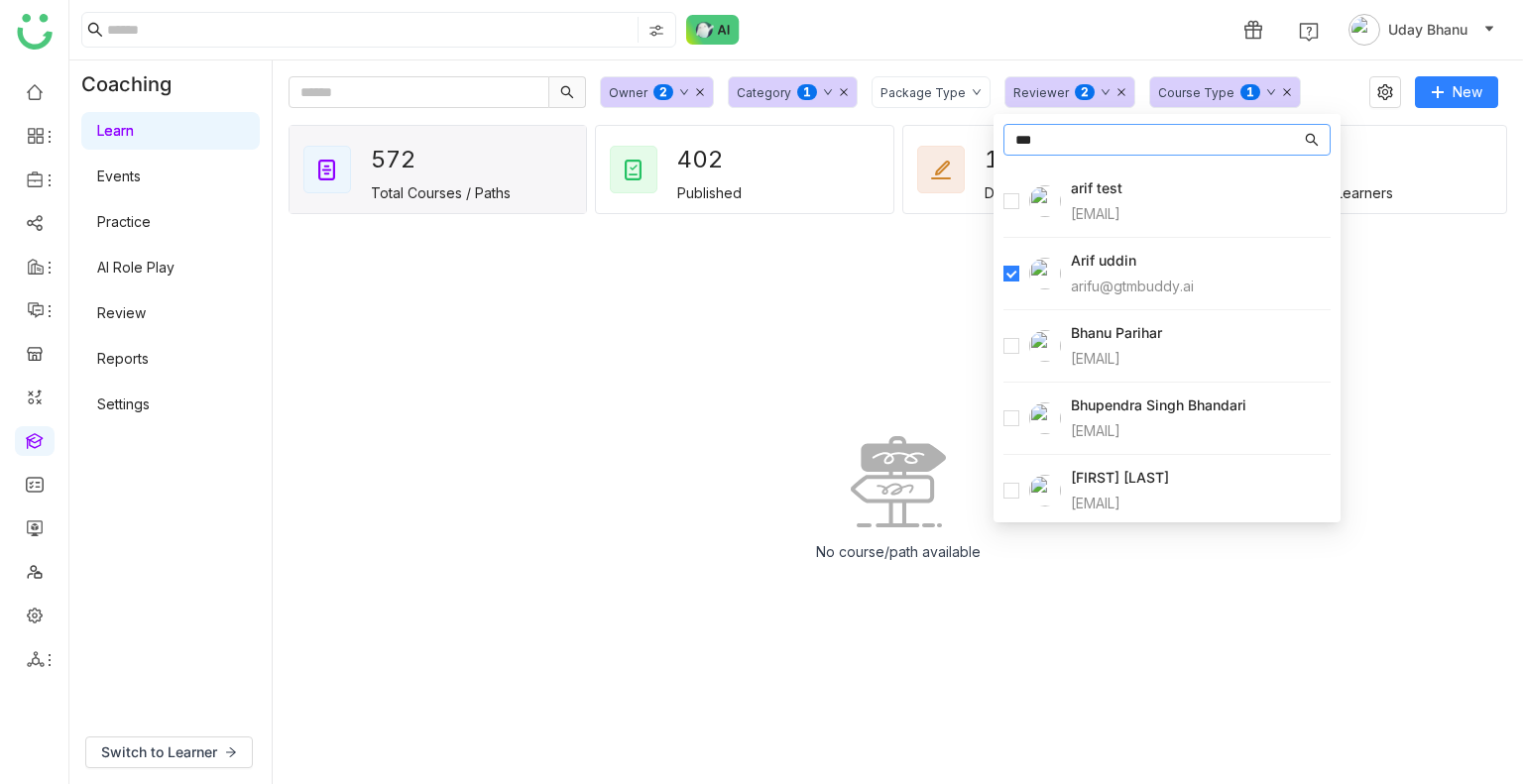 click on "***" at bounding box center (1167, 140) 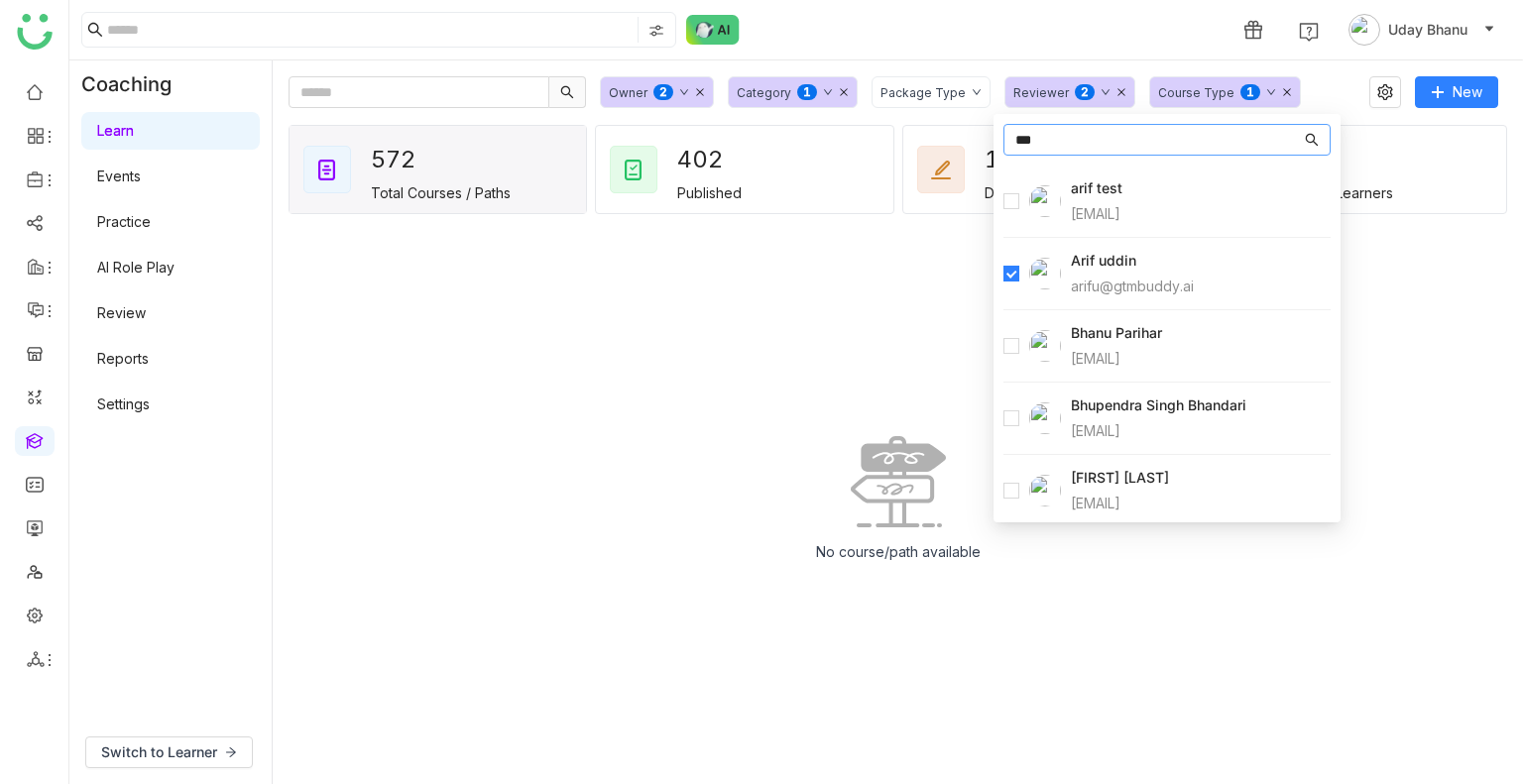 click on "***" at bounding box center (1158, 140) 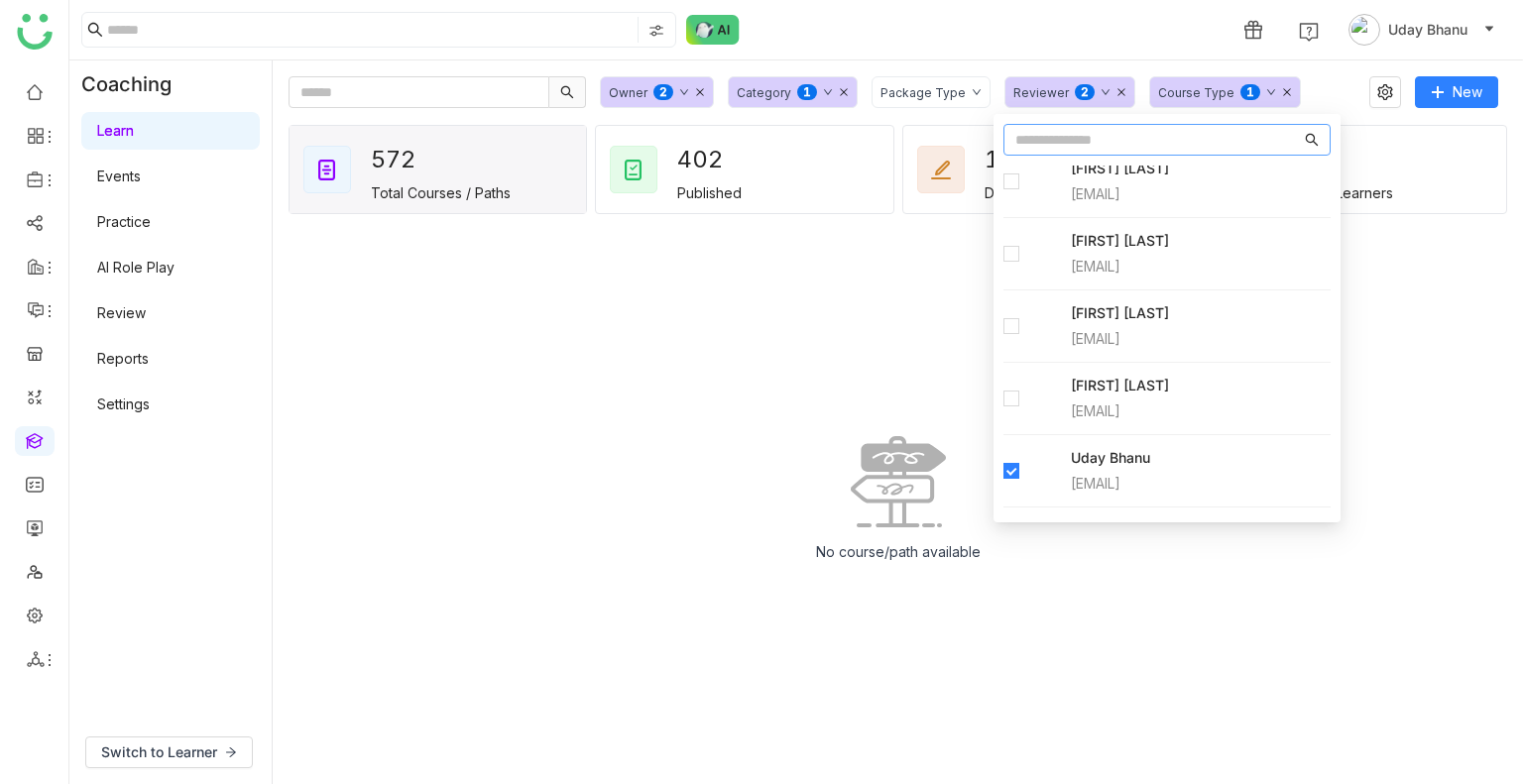 scroll, scrollTop: 2997, scrollLeft: 0, axis: vertical 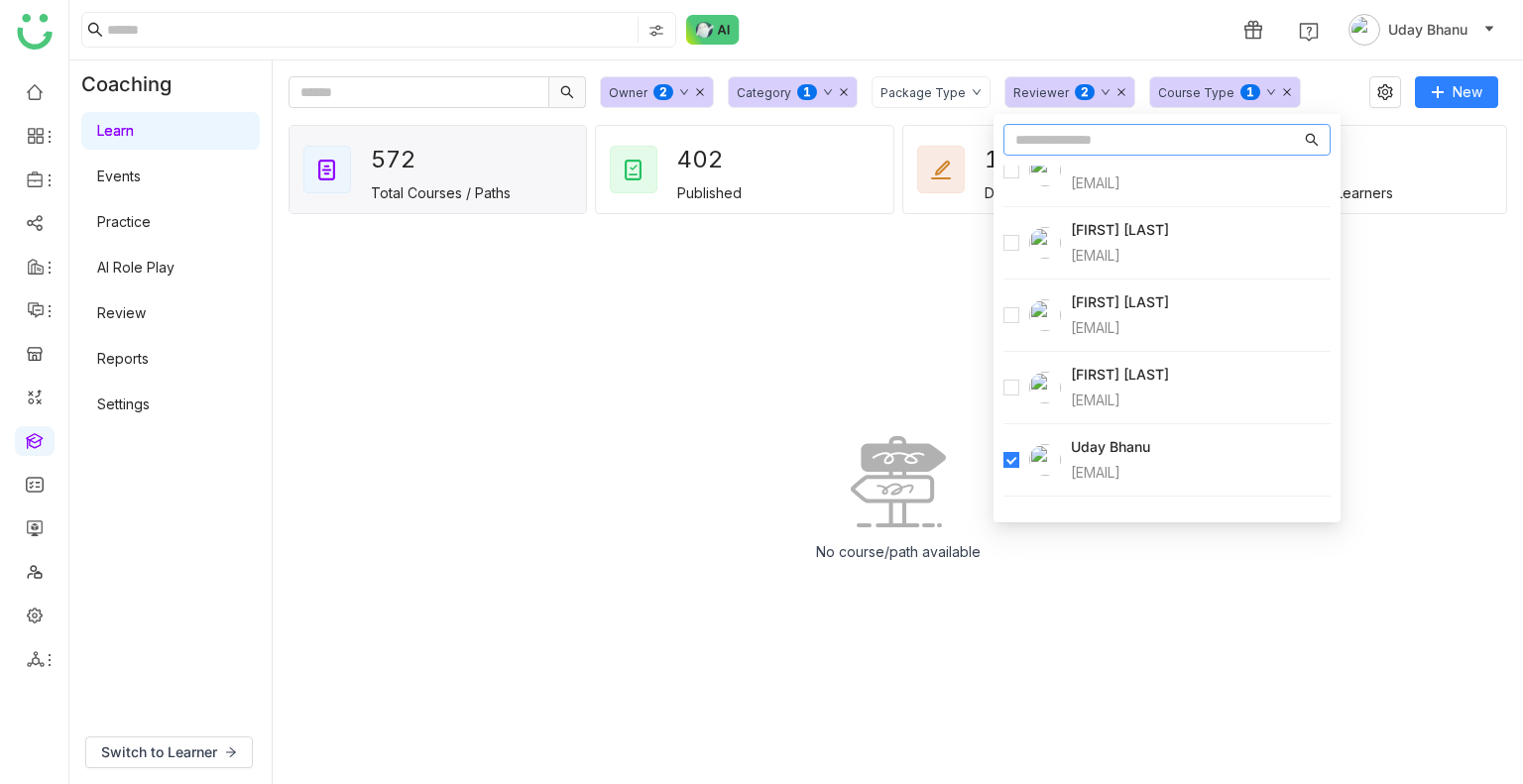 type 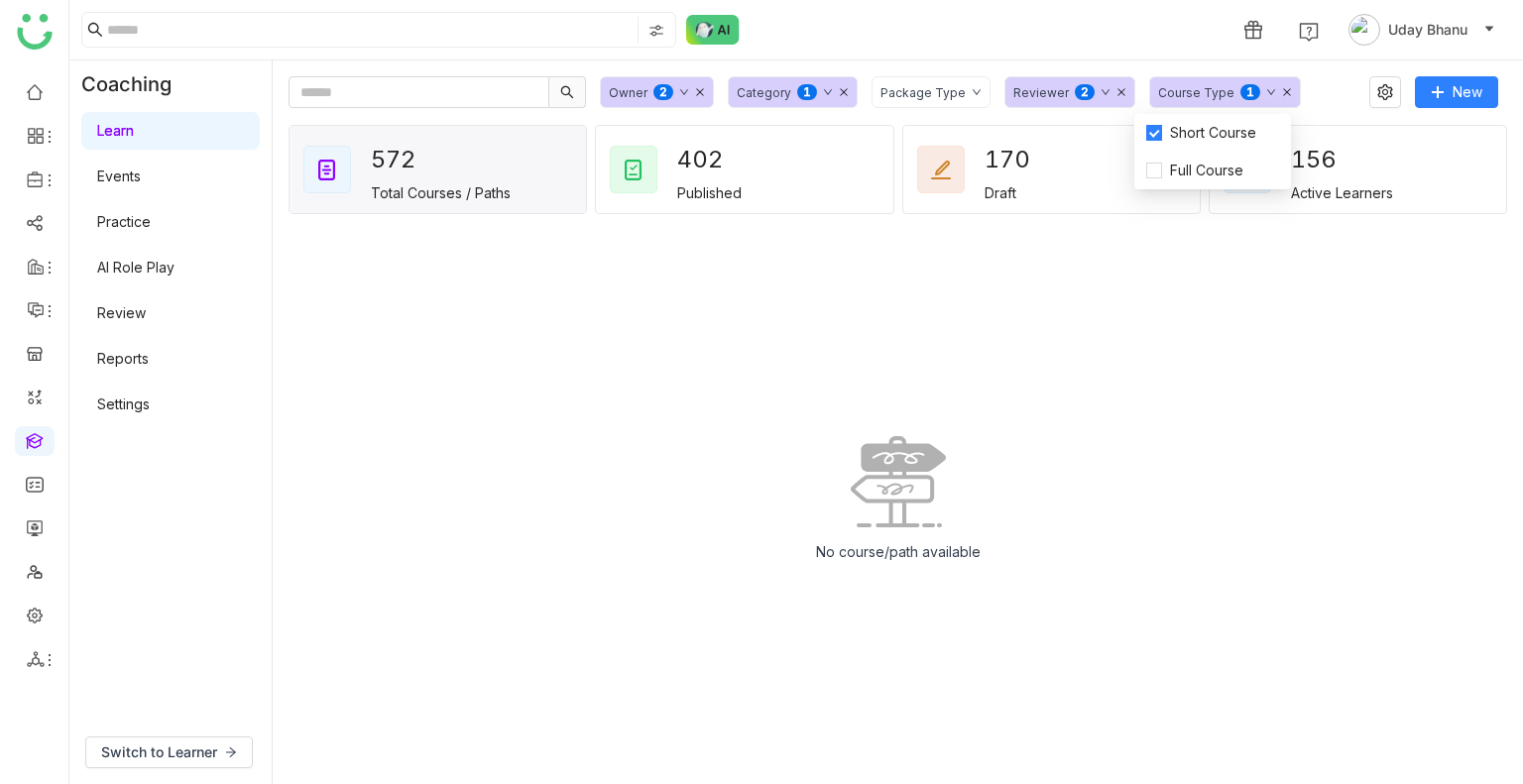 click on "Course Type" 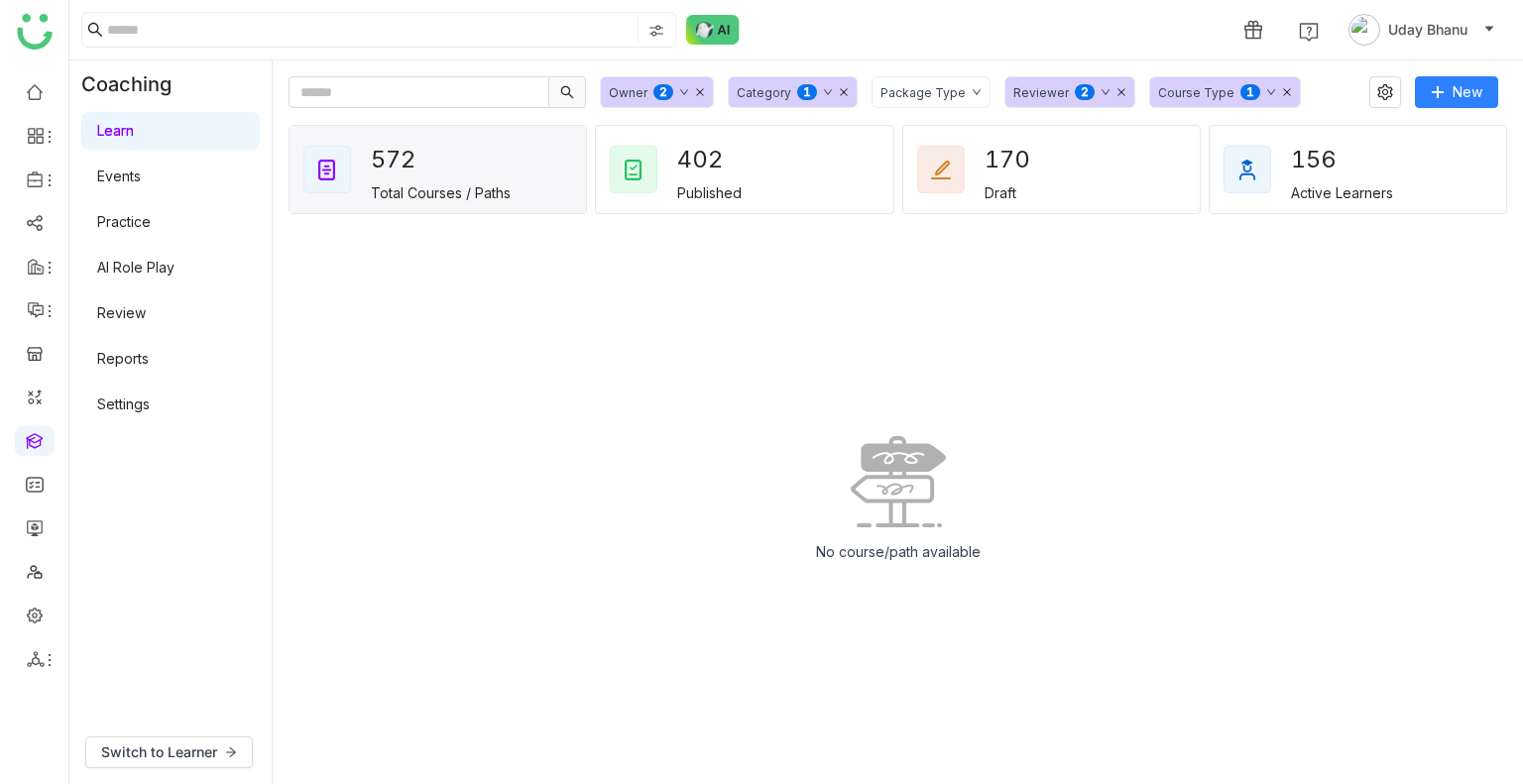 click on "Category  0   1   2   3   4   5   6   7   8   9" 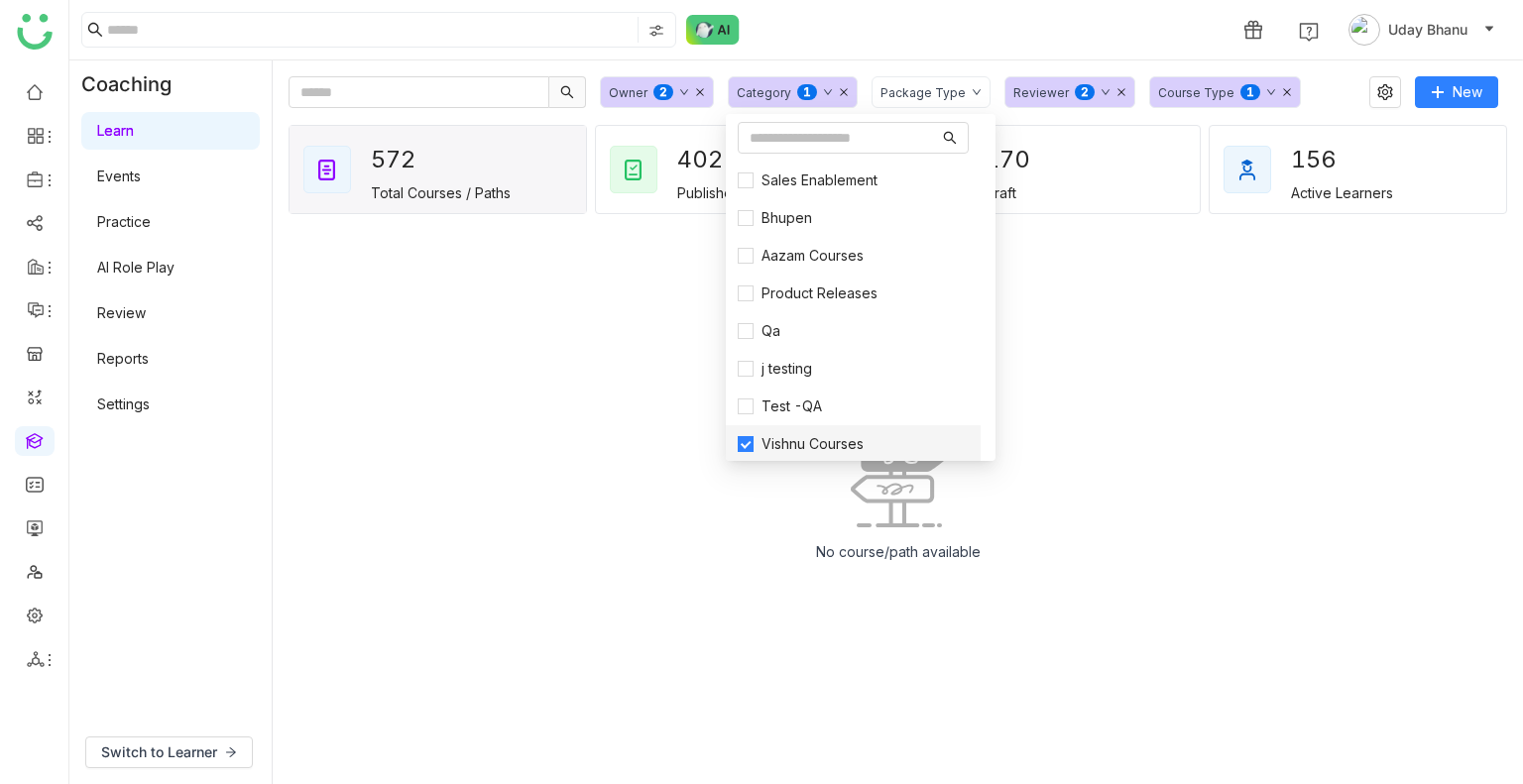 click on "Vishnu Courses" at bounding box center [812, 444] 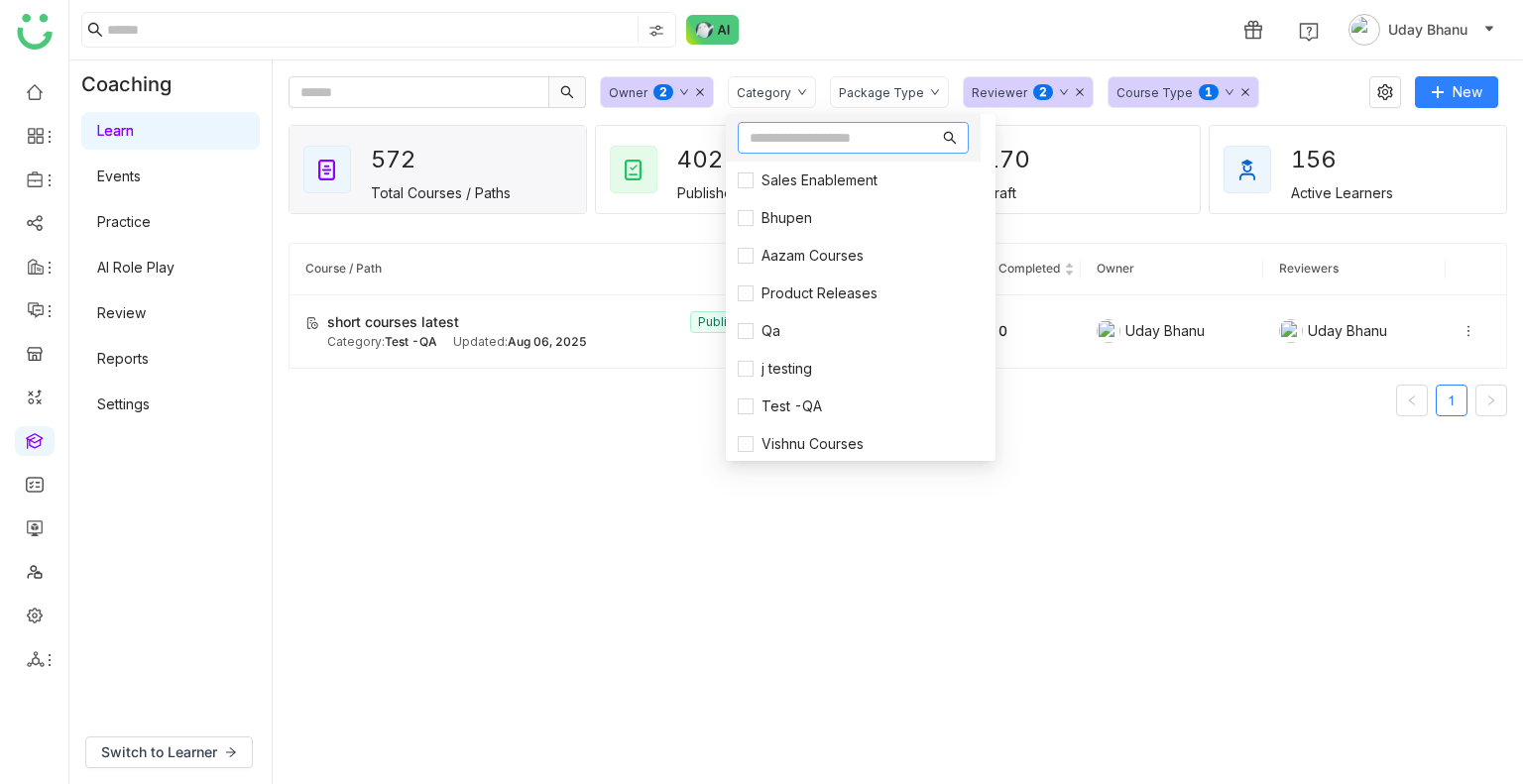 click at bounding box center (844, 138) 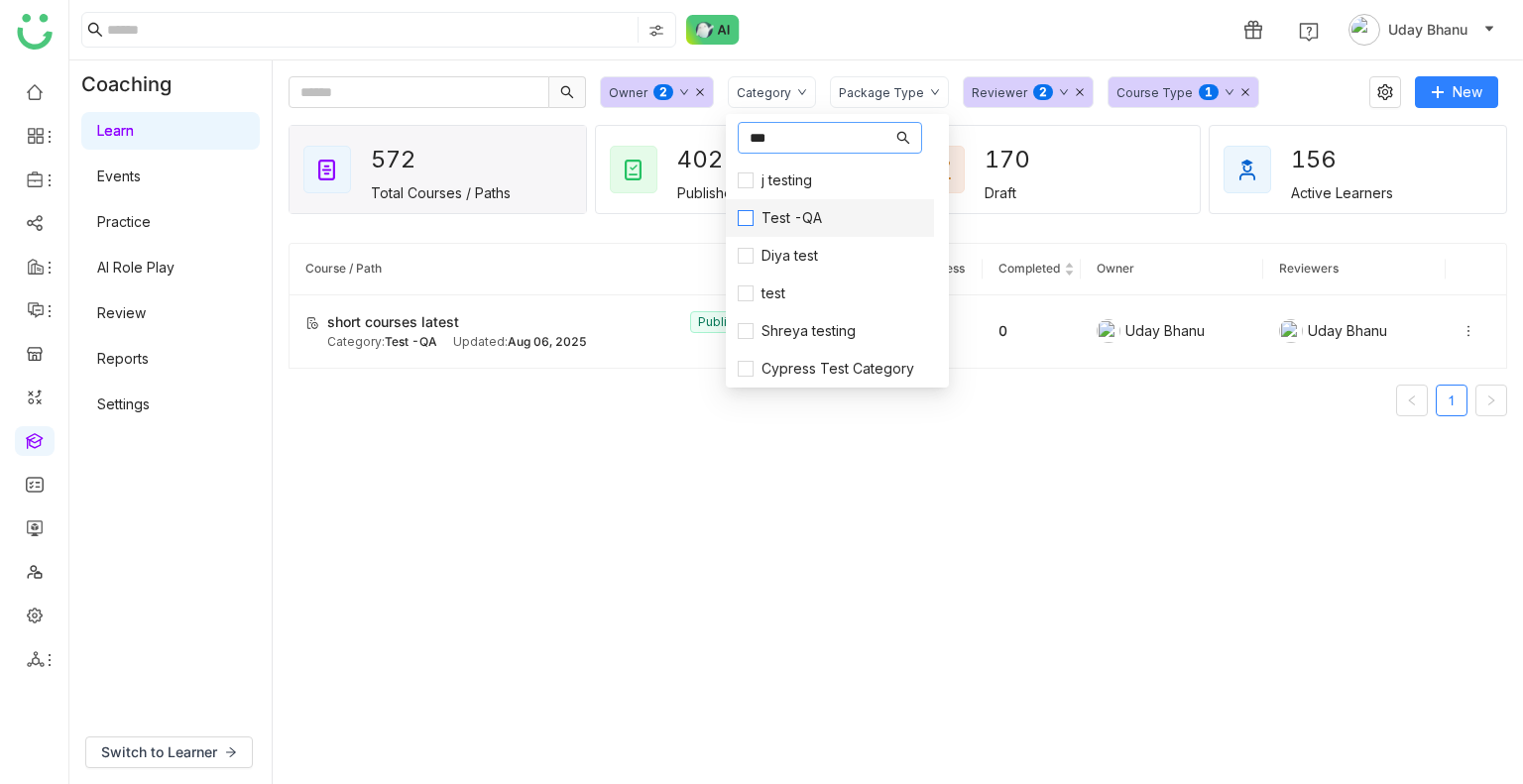 type on "***" 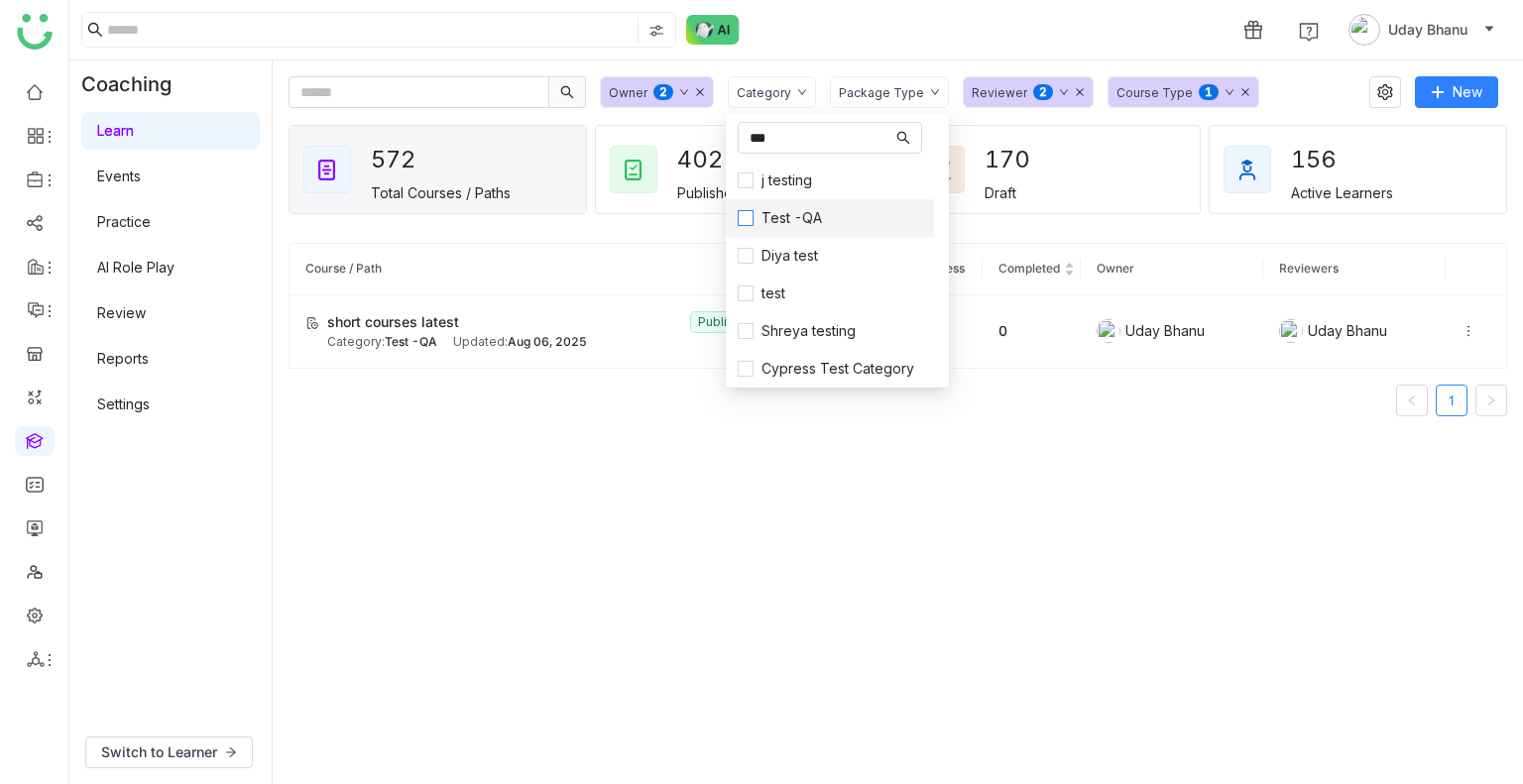 click on "Test -QA" at bounding box center [791, 218] 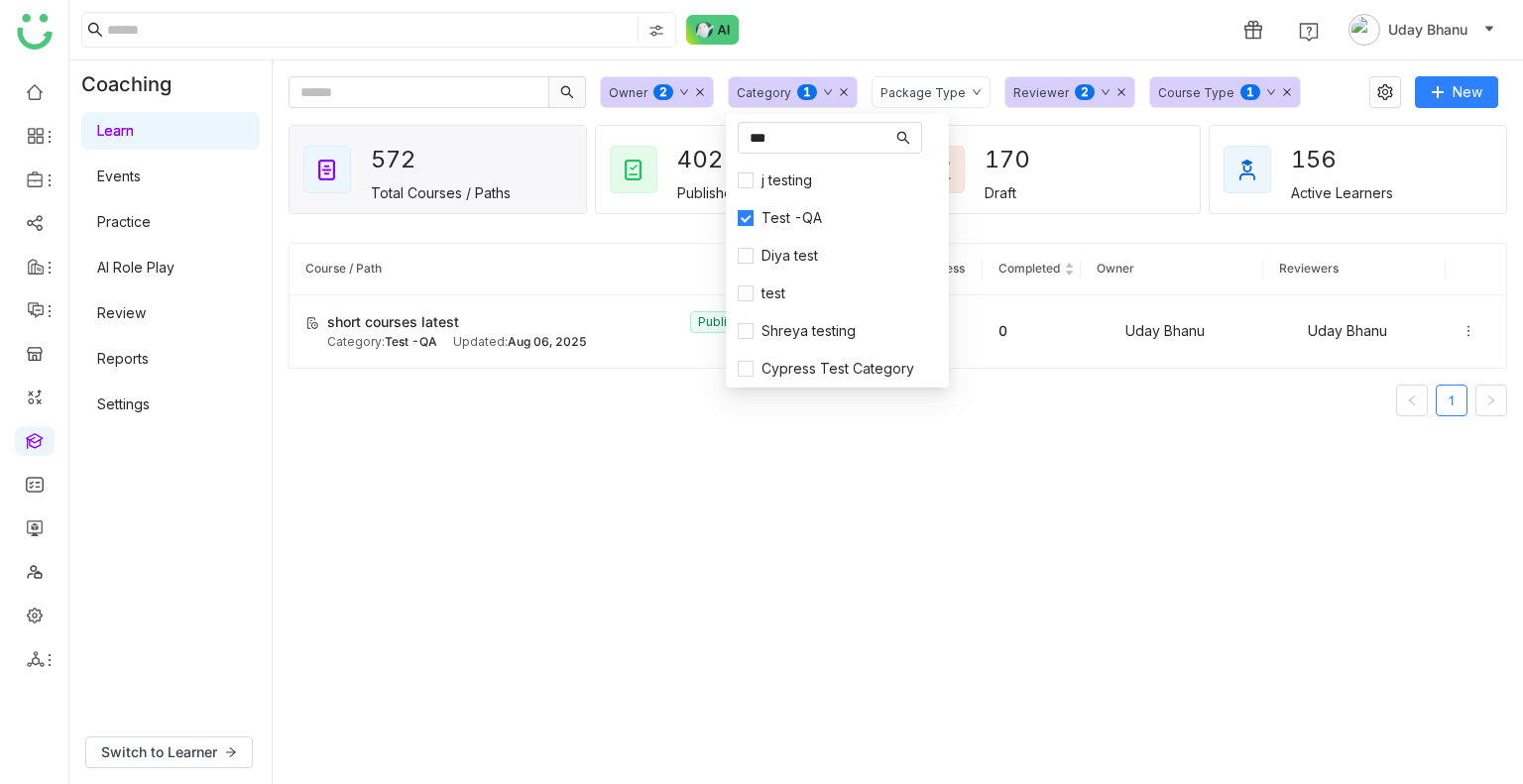 click on "Course / Path Enrolled In Progress Completed Owner Reviewers short courses latest   Published Category:  Test -QA Updated:   Aug 06, 2025 1 1 0  Uday Bhanu   Uday Bhanu  1" 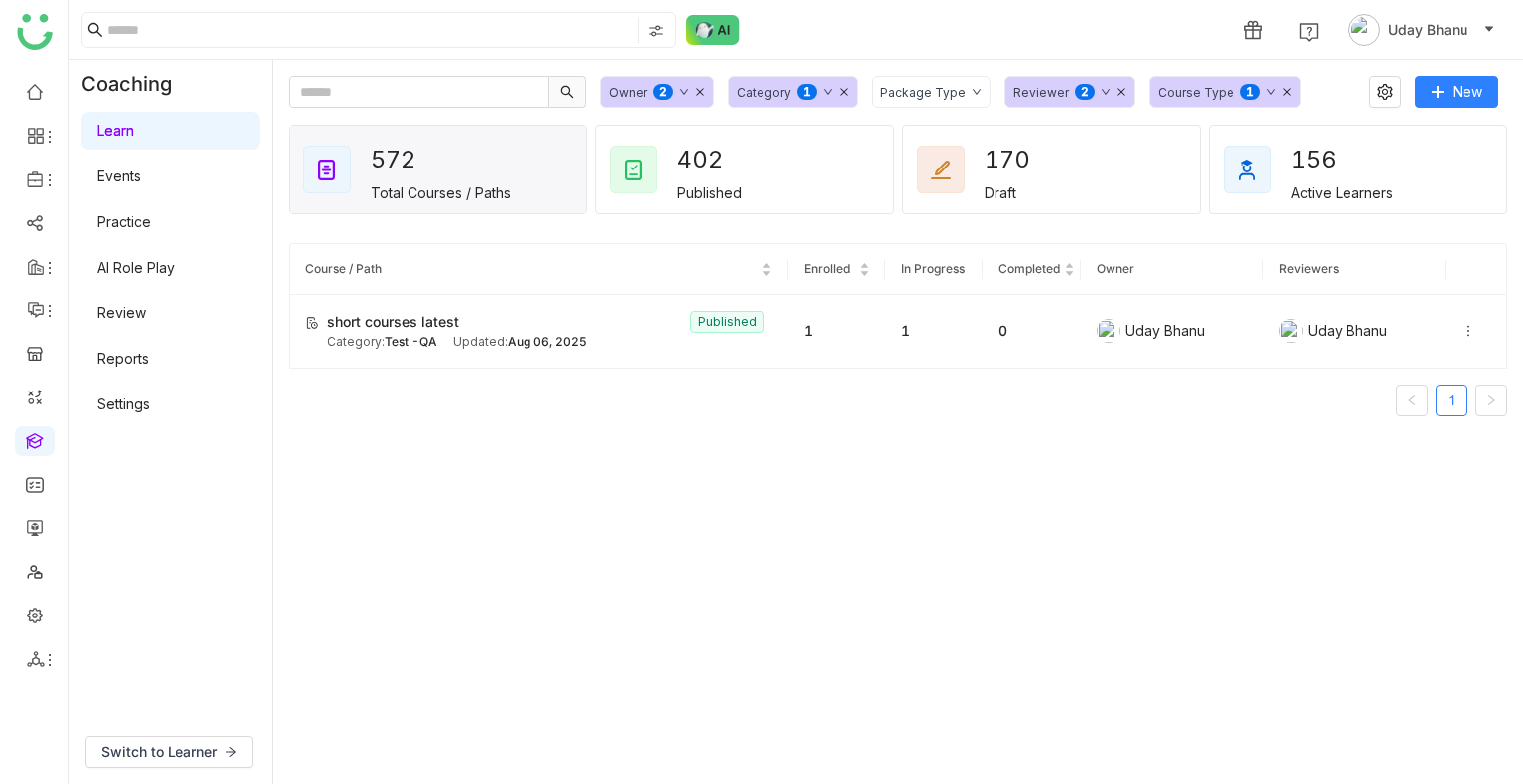 type 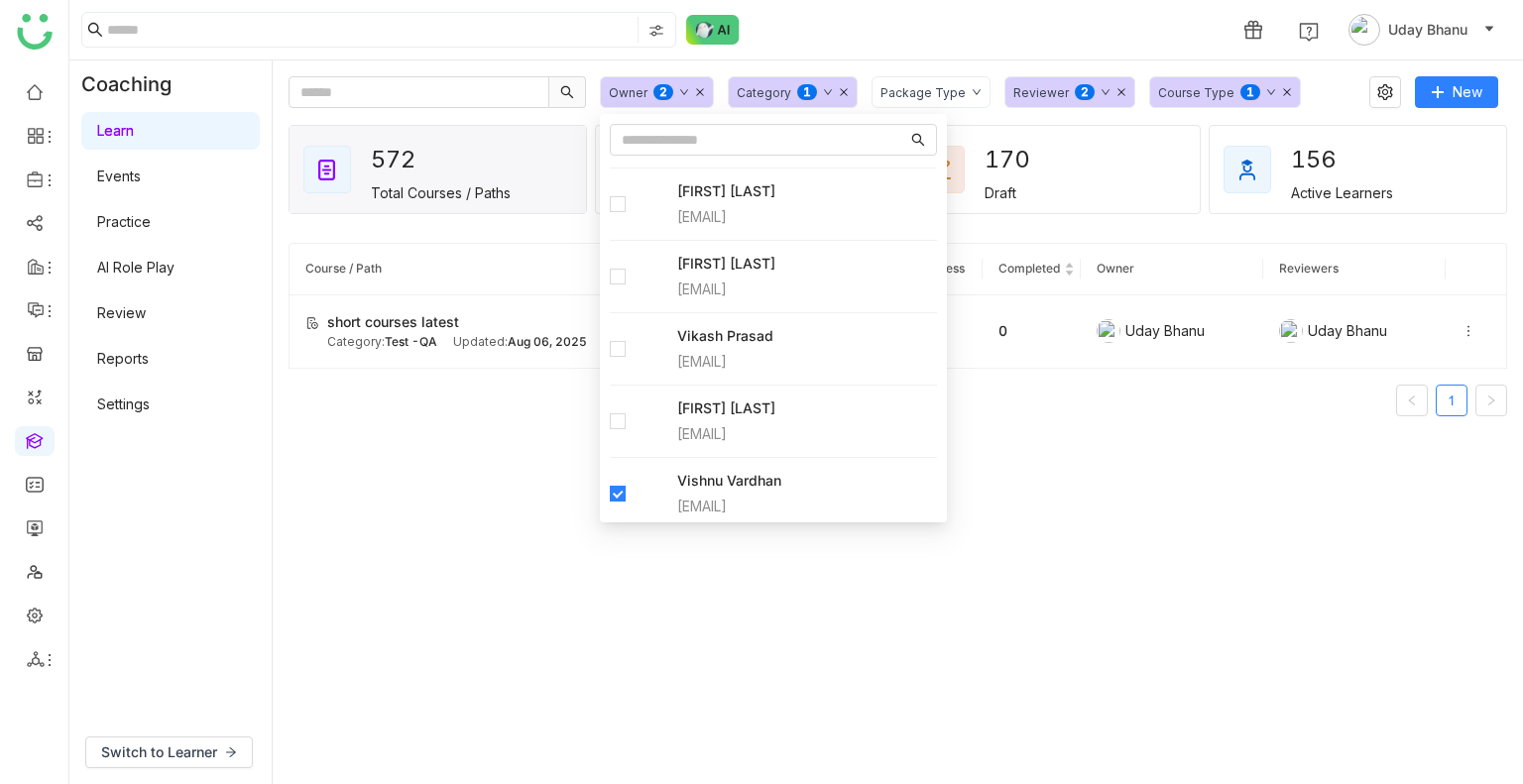 scroll, scrollTop: 4847, scrollLeft: 0, axis: vertical 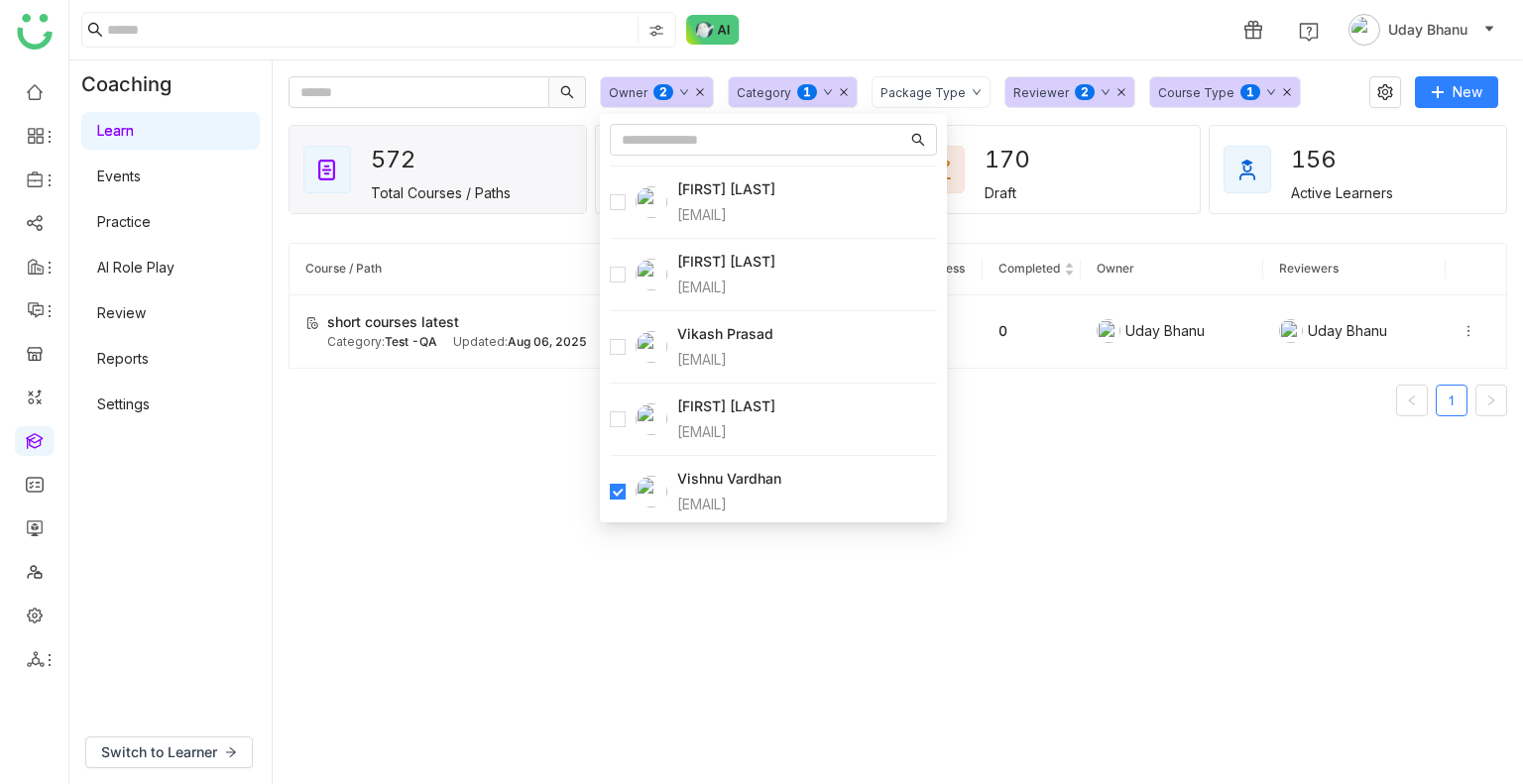 click on "Course / Path Enrolled In Progress Completed Owner Reviewers short courses latest   Published Category:  Test -QA Updated:   Aug 06, 2025 1 1 0  Uday Bhanu   Uday Bhanu  1" 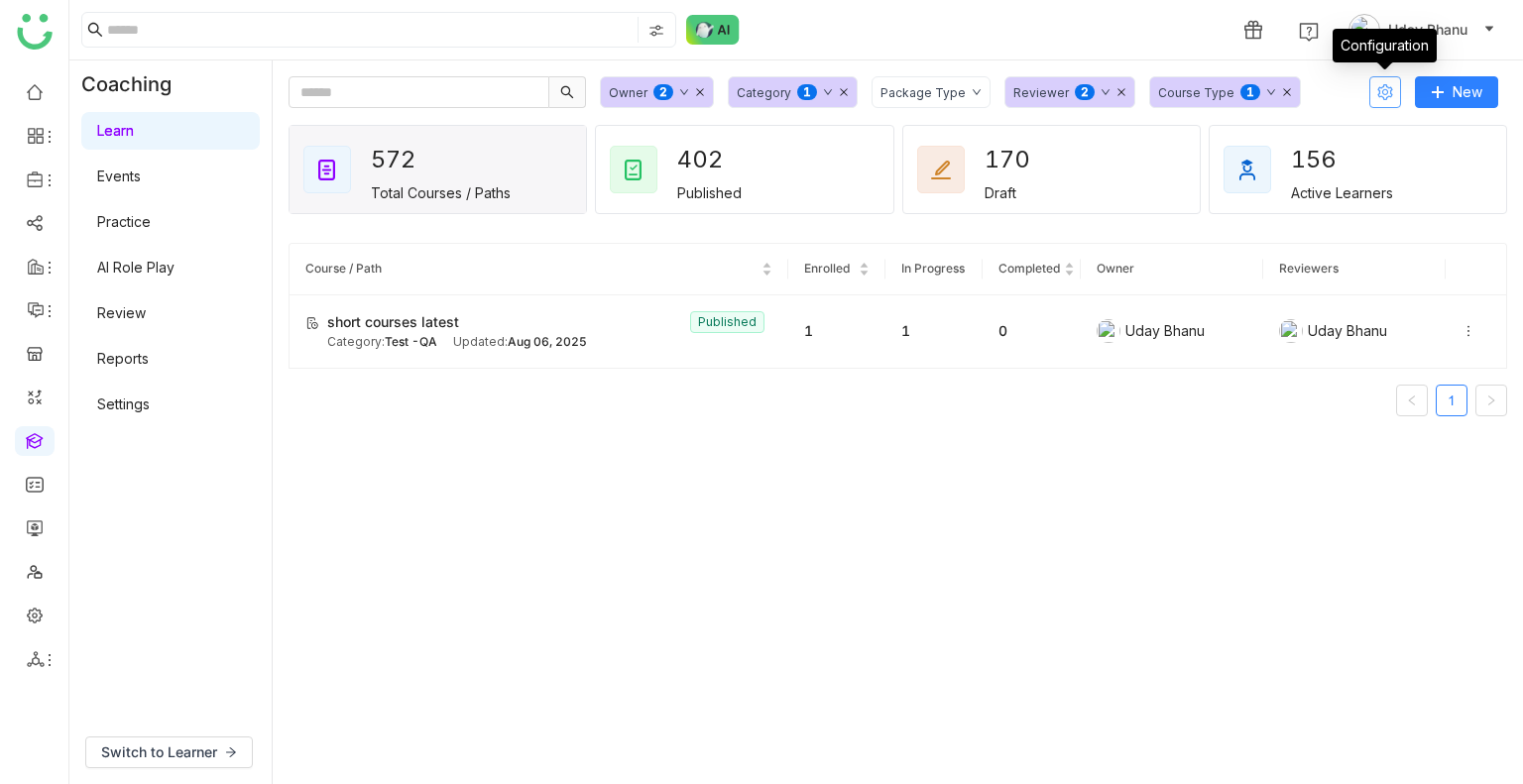 click 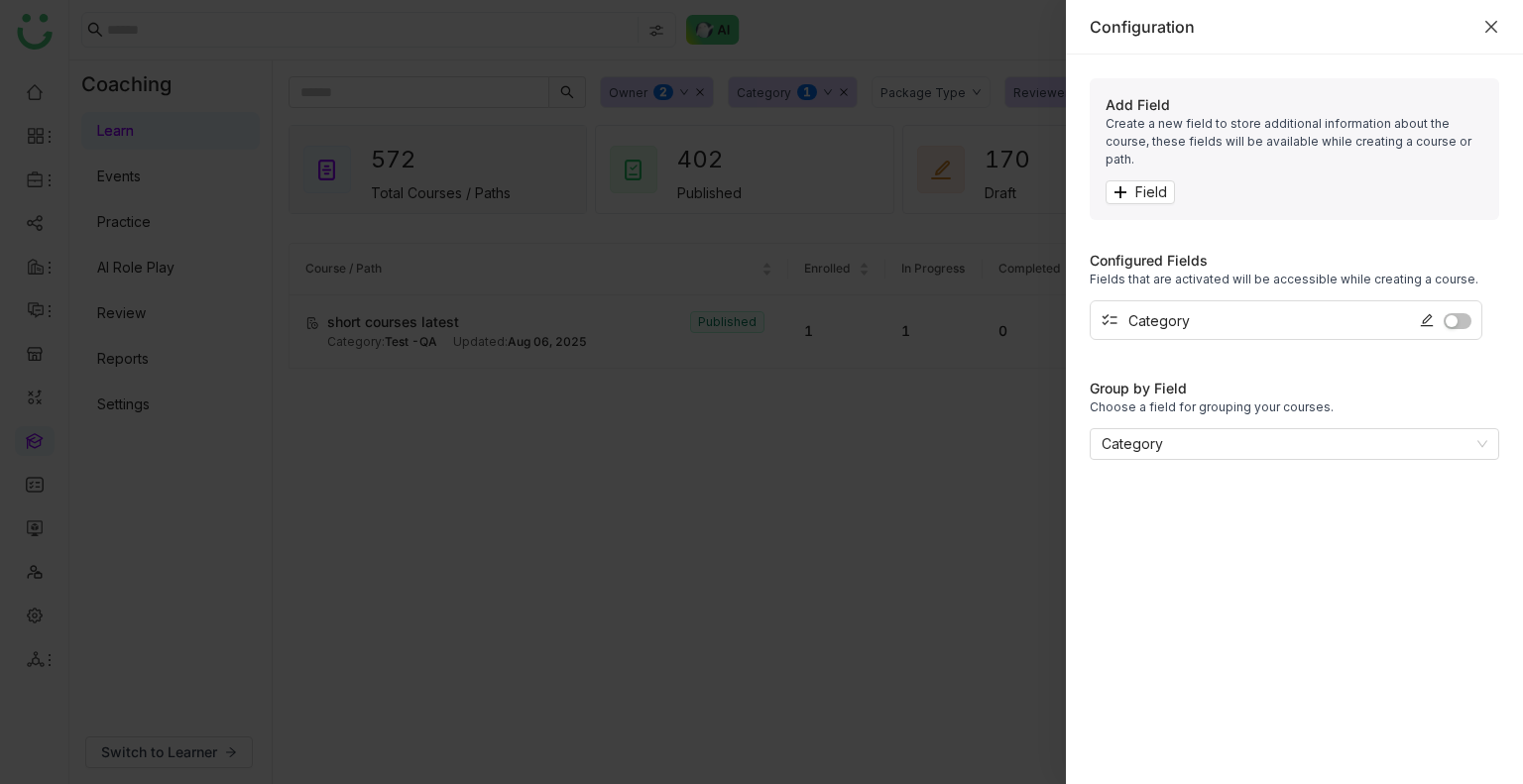 click 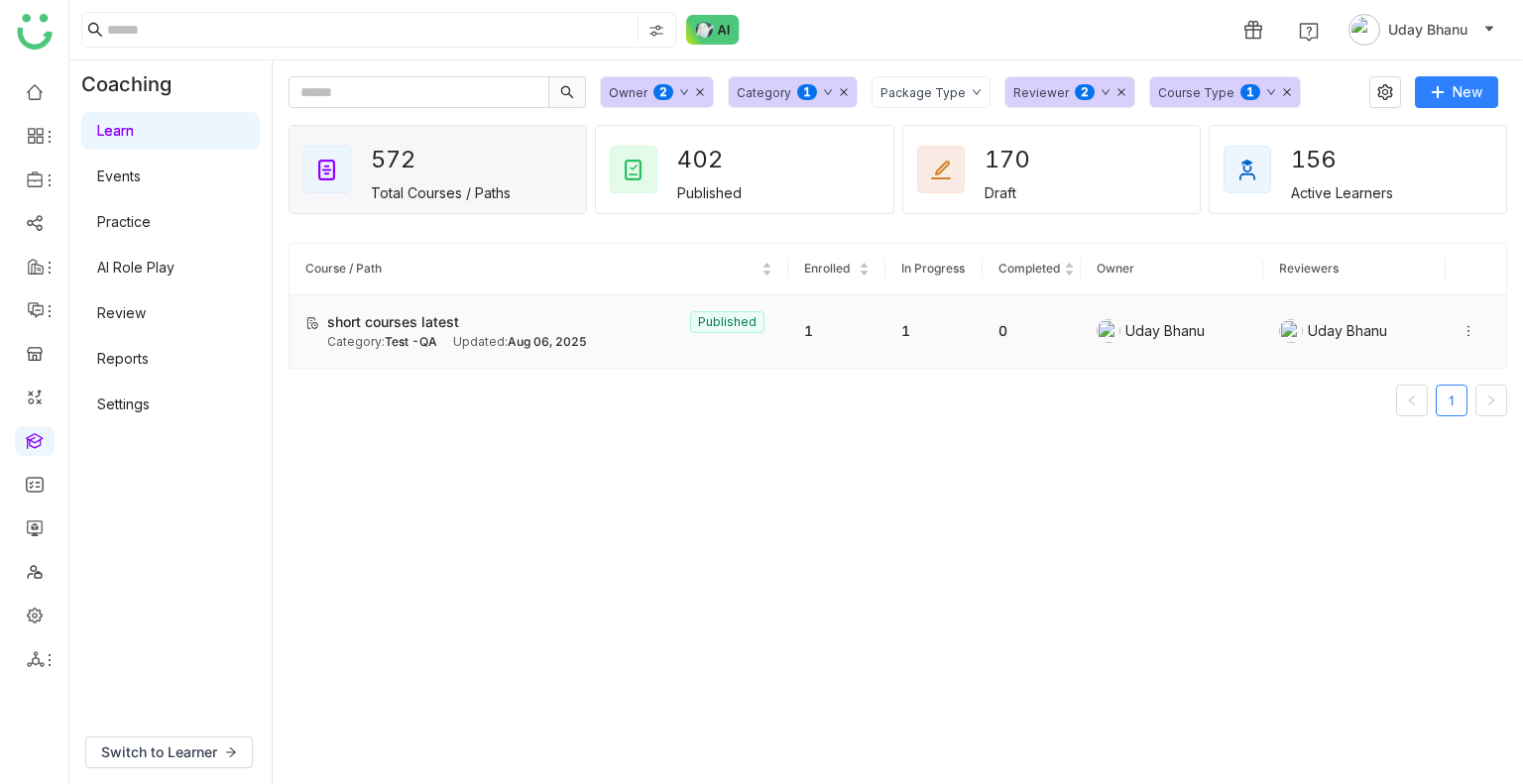 click on "Uday Bhanu" 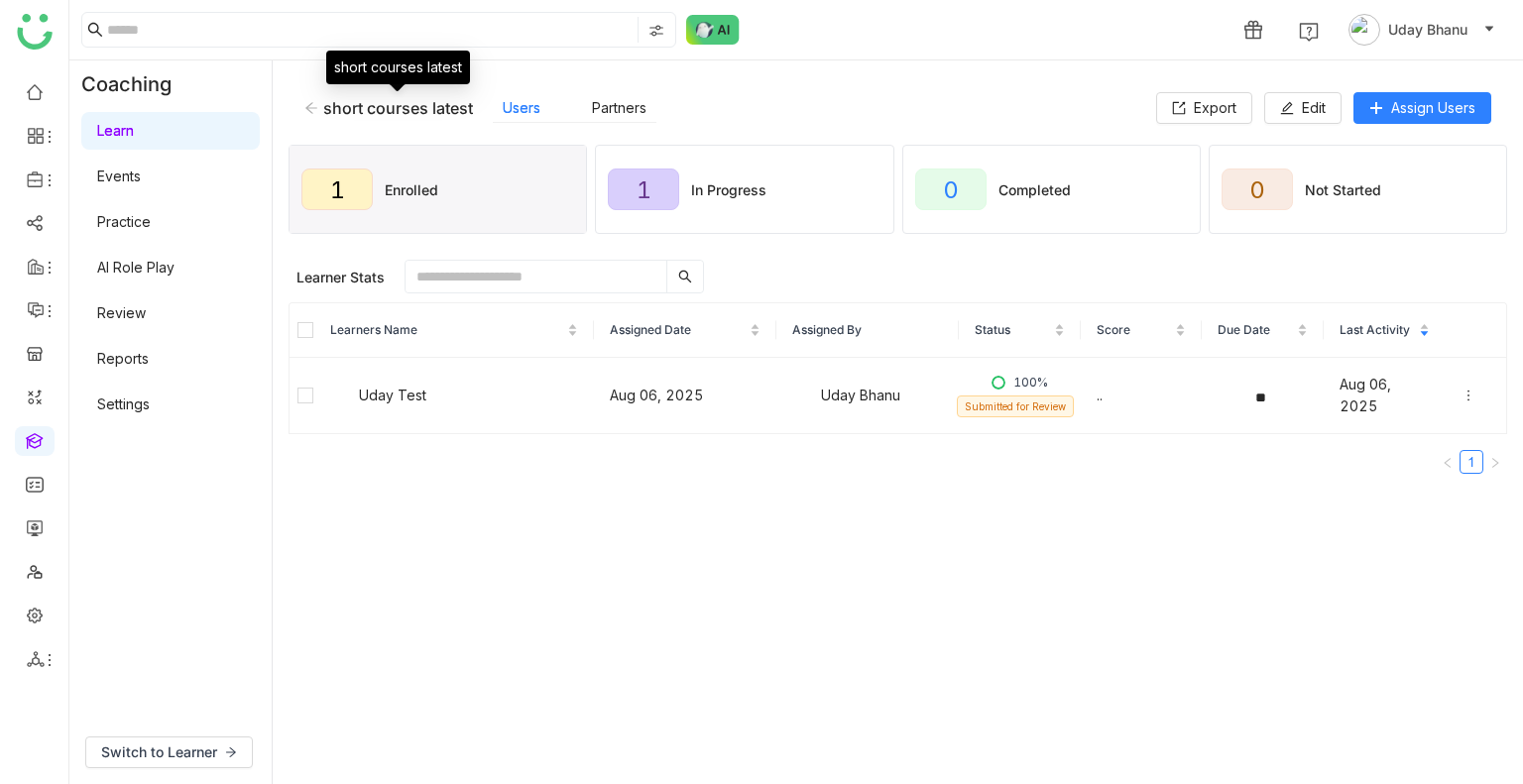 click on "short courses latest" 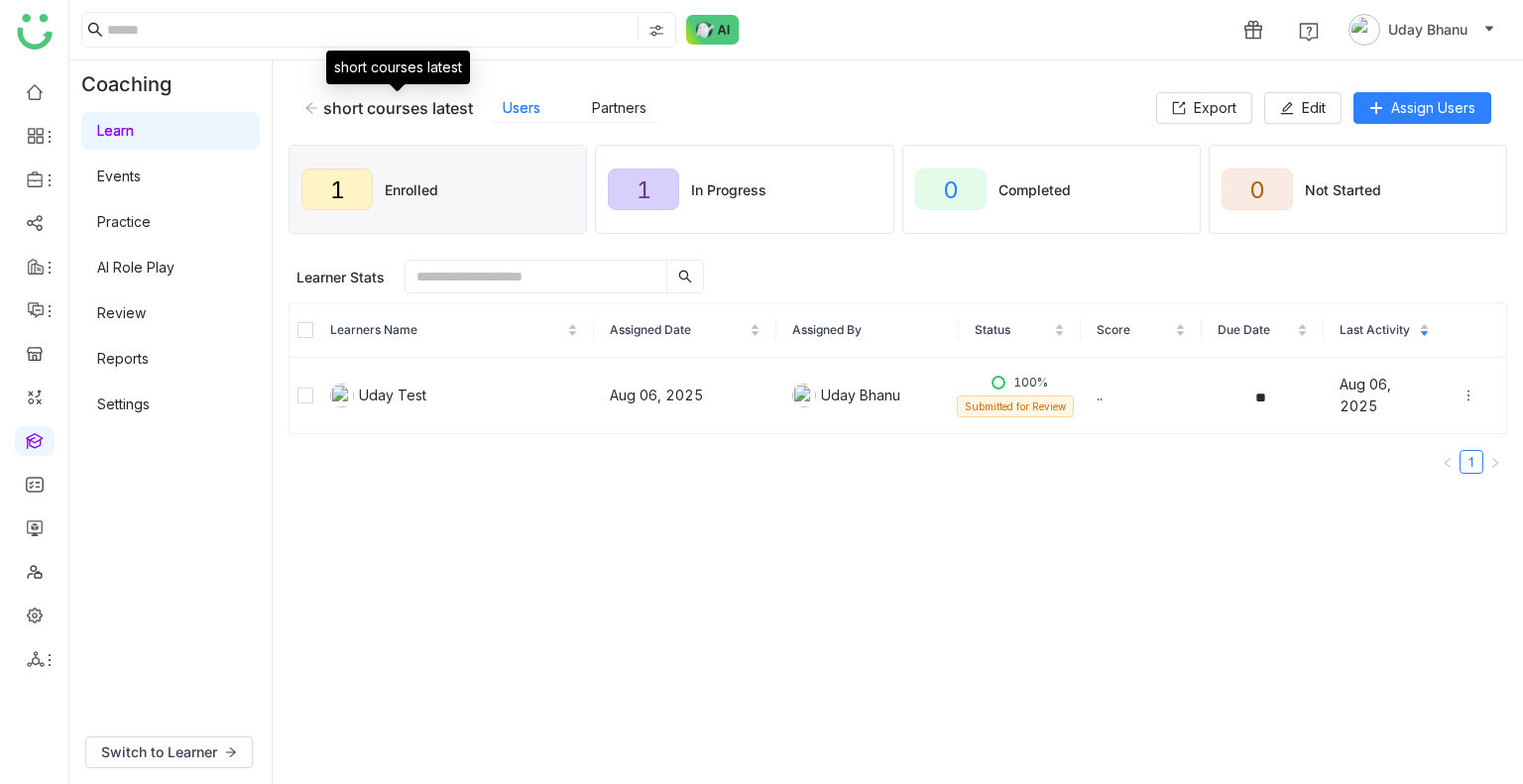click 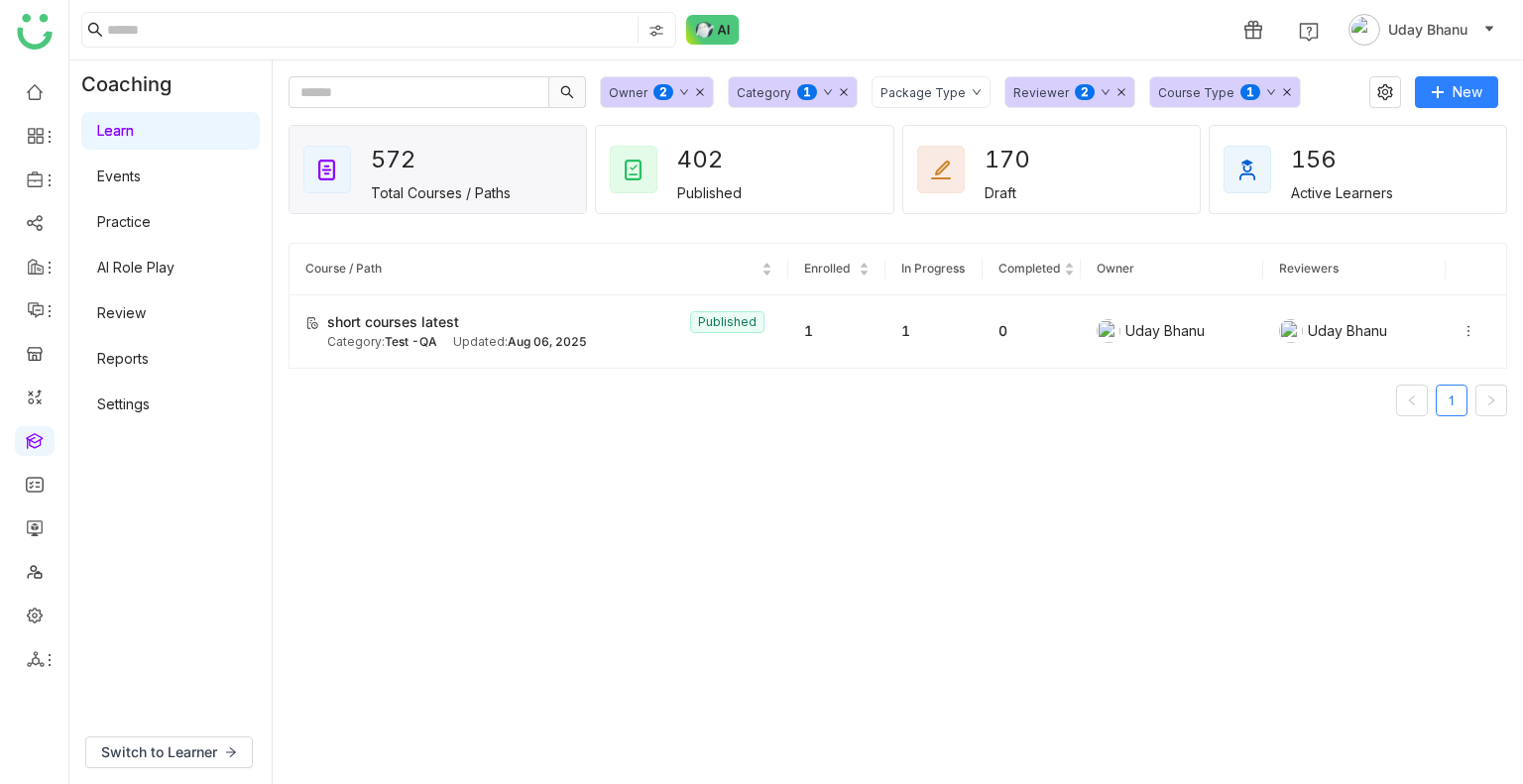 click 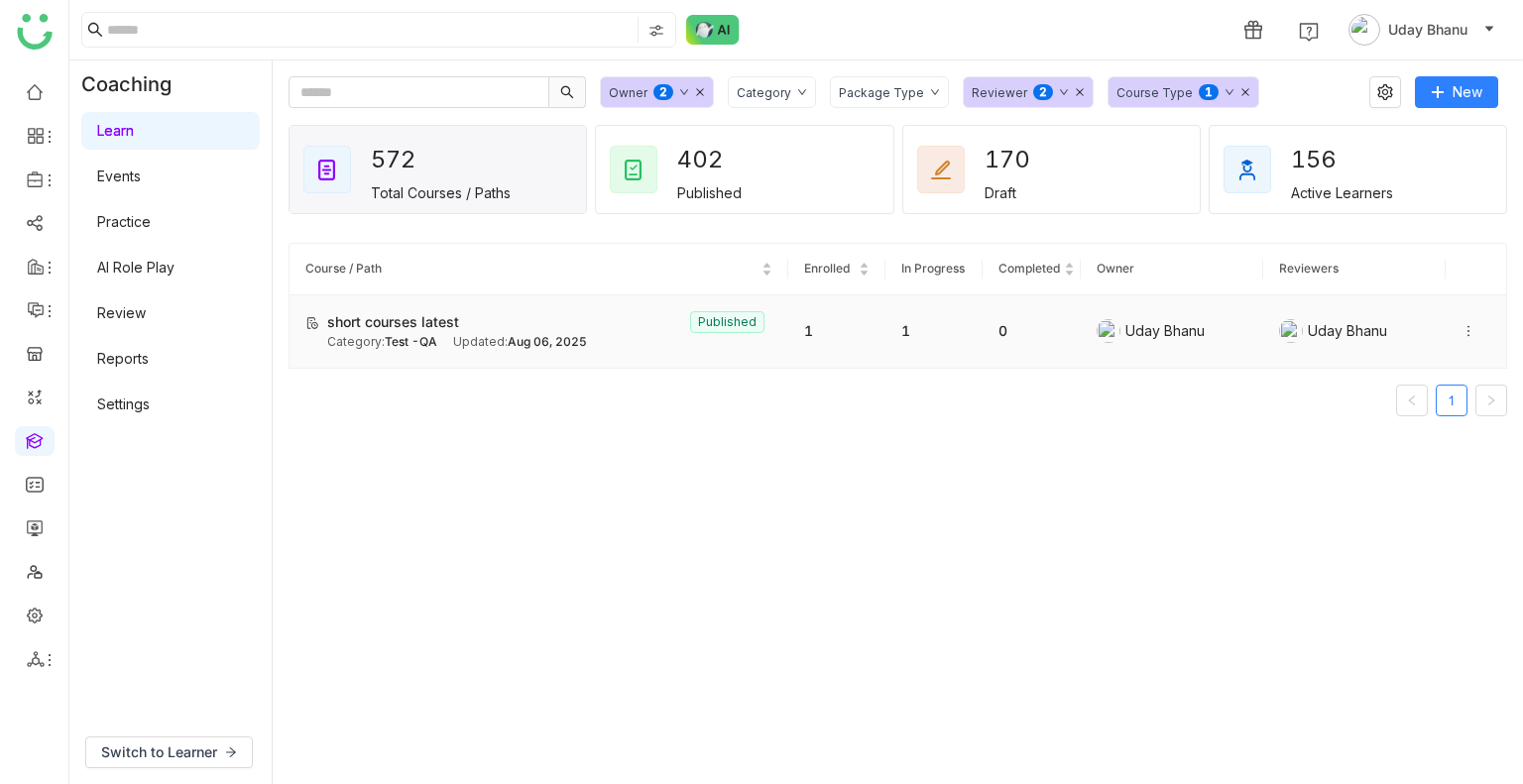 click 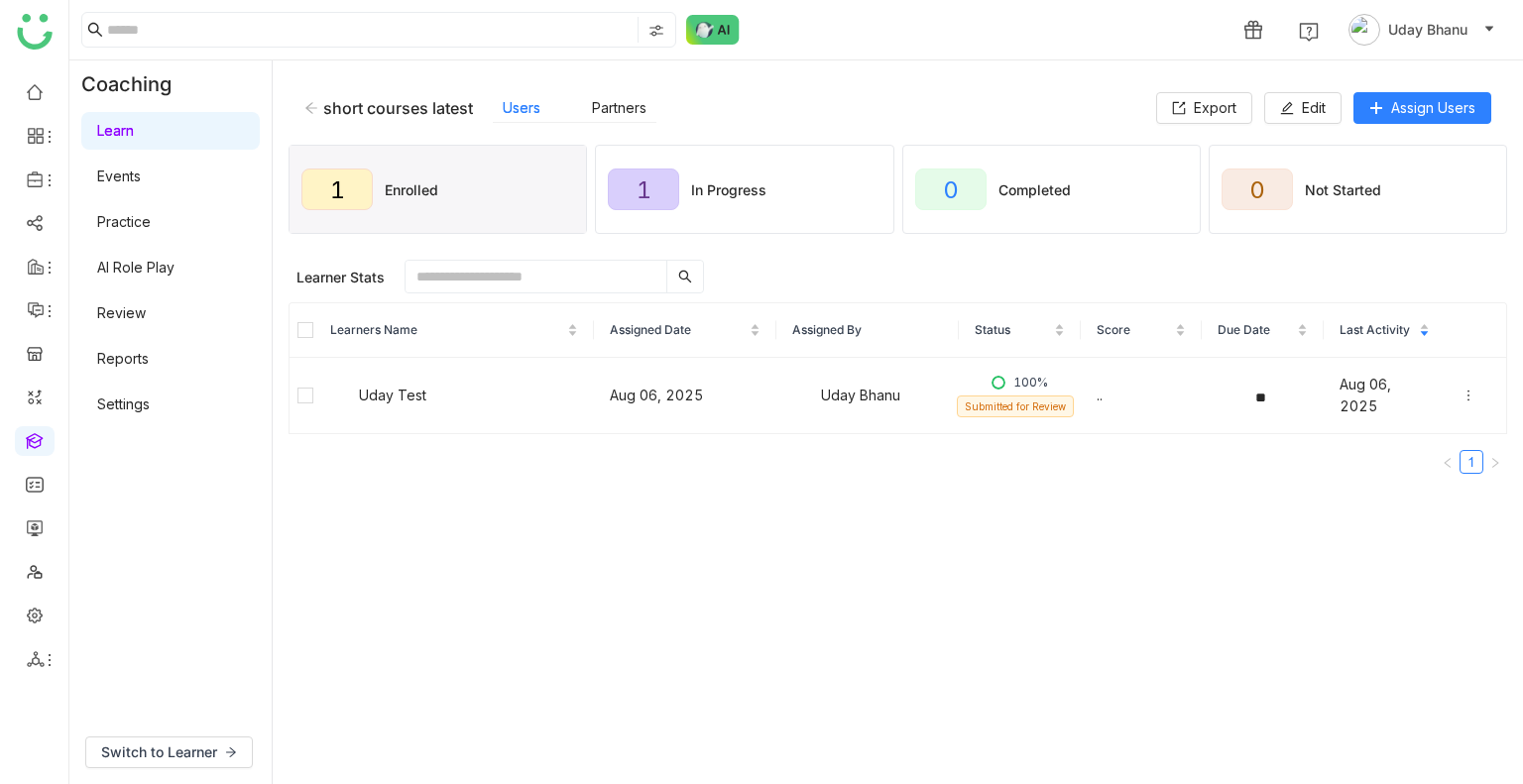 click 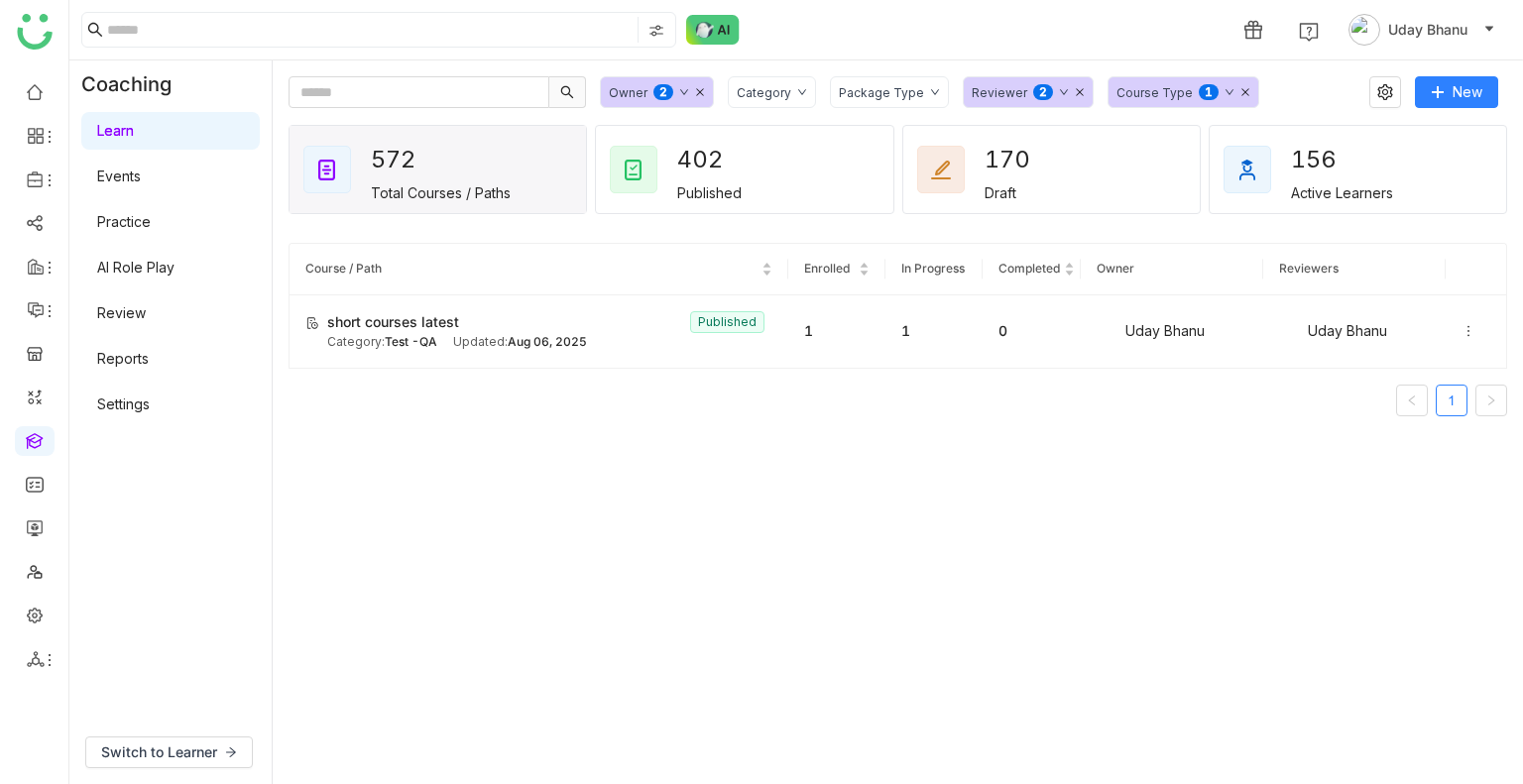 click on "Reviewer" 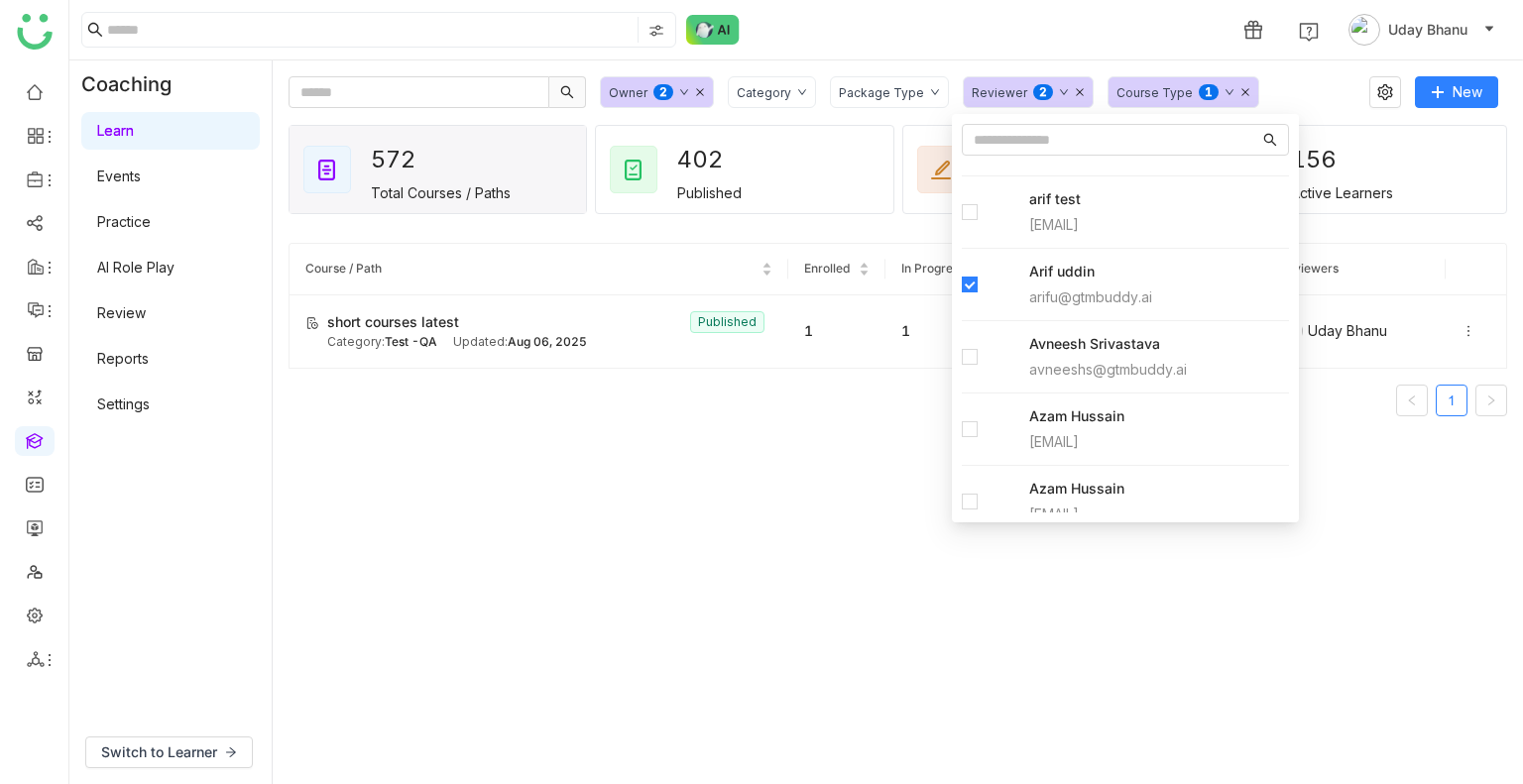 scroll, scrollTop: 135, scrollLeft: 0, axis: vertical 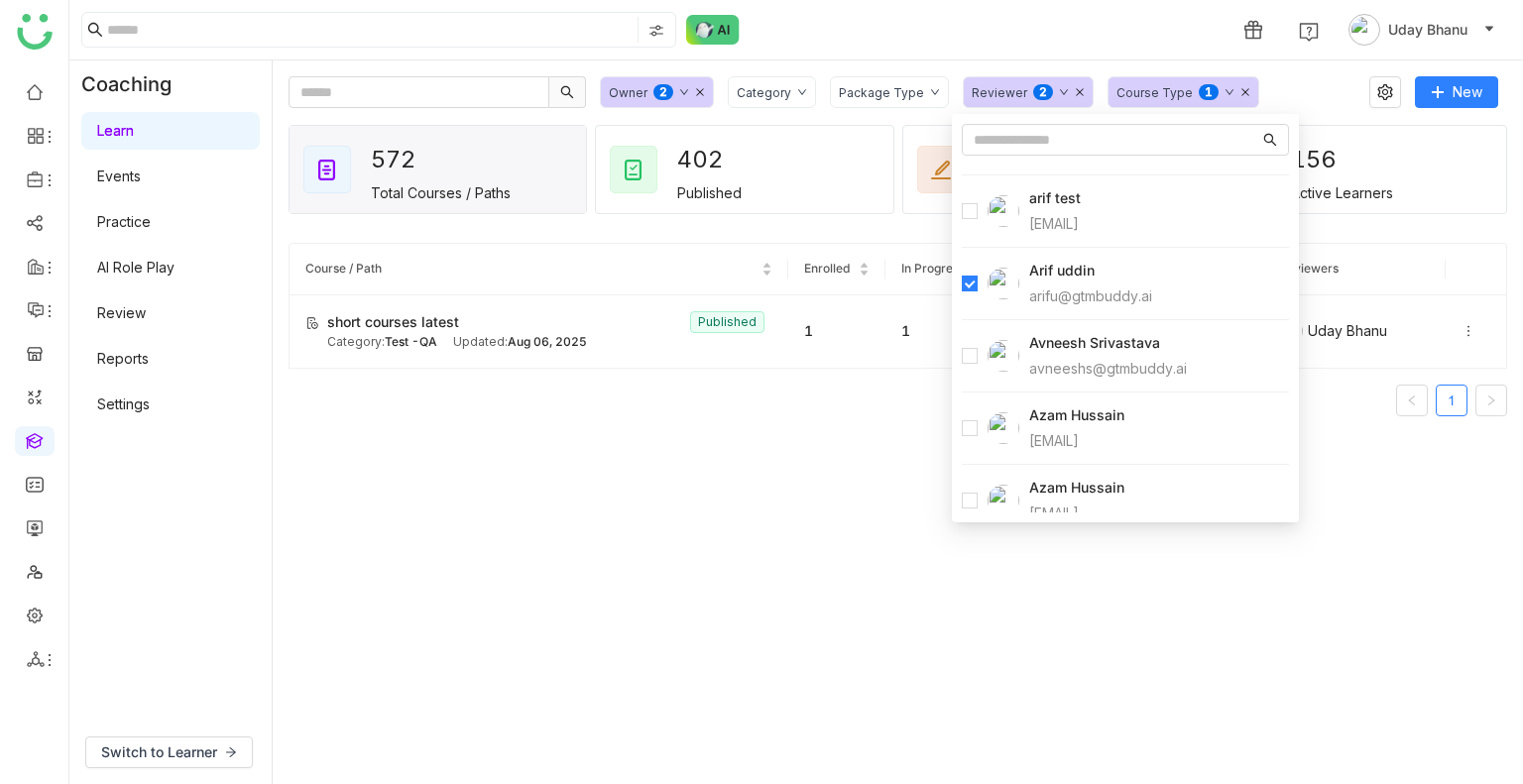 click on "Users   aavi aavi   aavi@gtmcloud.net   Anil Reddy Kesireddy   anilk@gtmbuddy.ai   arif test   bugtest1mail@gmail.com   Arif uddin   arifu@gtmbuddy.ai   Avneesh Srivastava   avneeshs@gtmbuddy.ai   Azam Hussain   azamh@gtmbuddy.ai   Azam Hussain   azamhussain9247@gmail.com   Azhar Uddin   azharuddin@gtmbuddy.ai   Bhanu Parihar   bhanup@gtmbuddy.ai   Bhupendra Singh Bhandari   bhupendra@gtmbuddy.ai   Chandramani Tiwary   mani@gtmbuddy.ai   chiru balaya   chirubalaya216@gmail.com" at bounding box center [1125, 318] 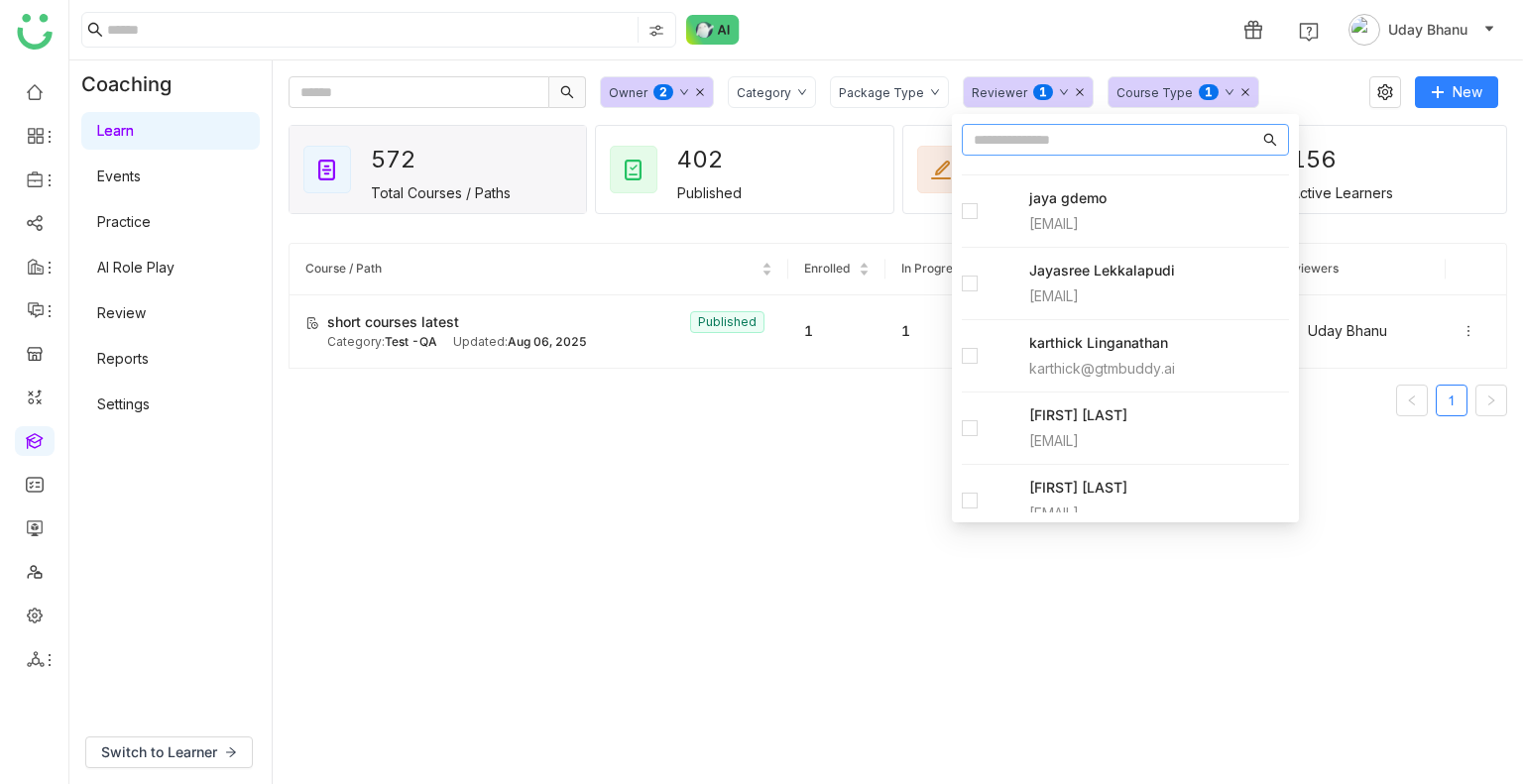 scroll, scrollTop: 2105, scrollLeft: 0, axis: vertical 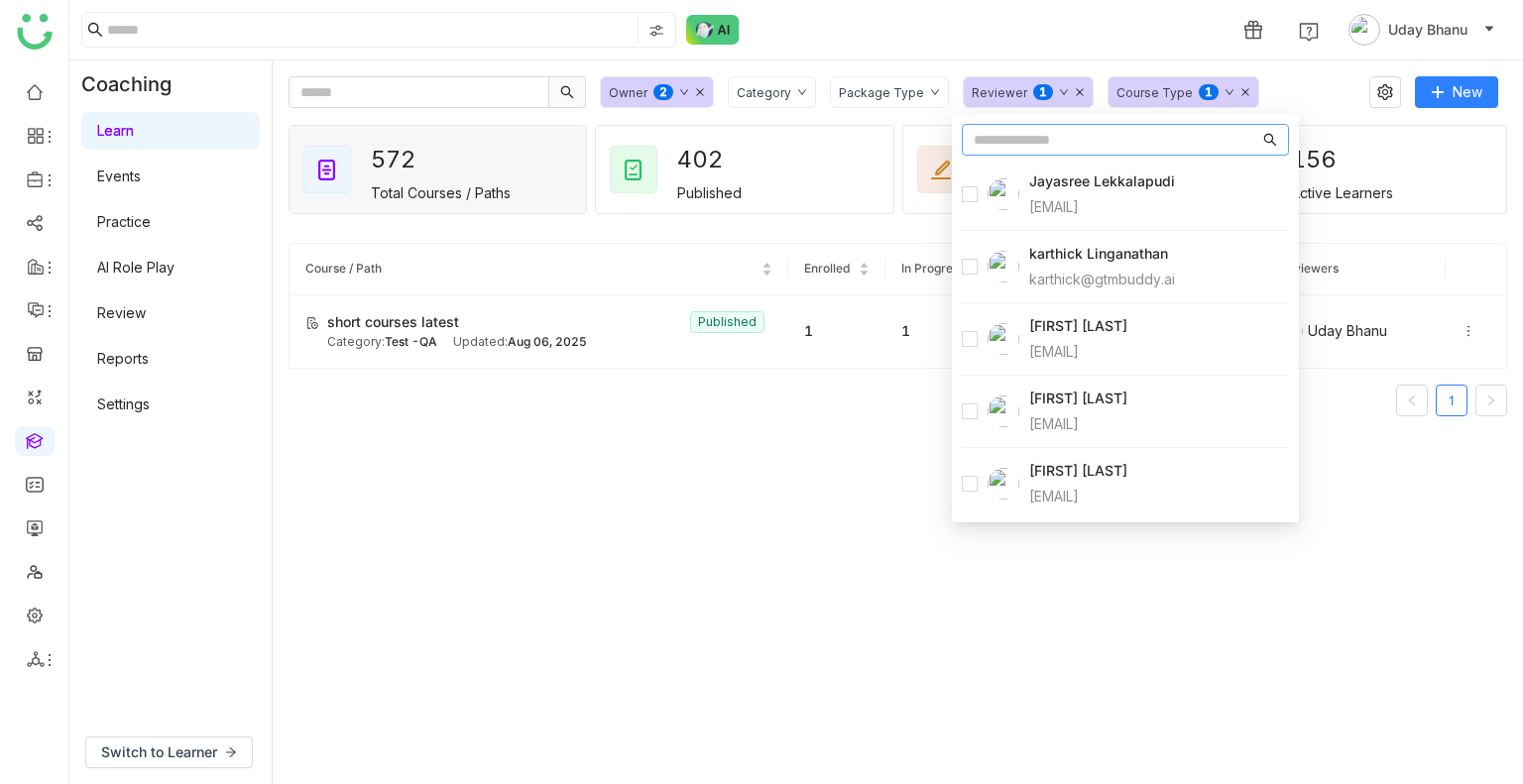 click at bounding box center (1116, 140) 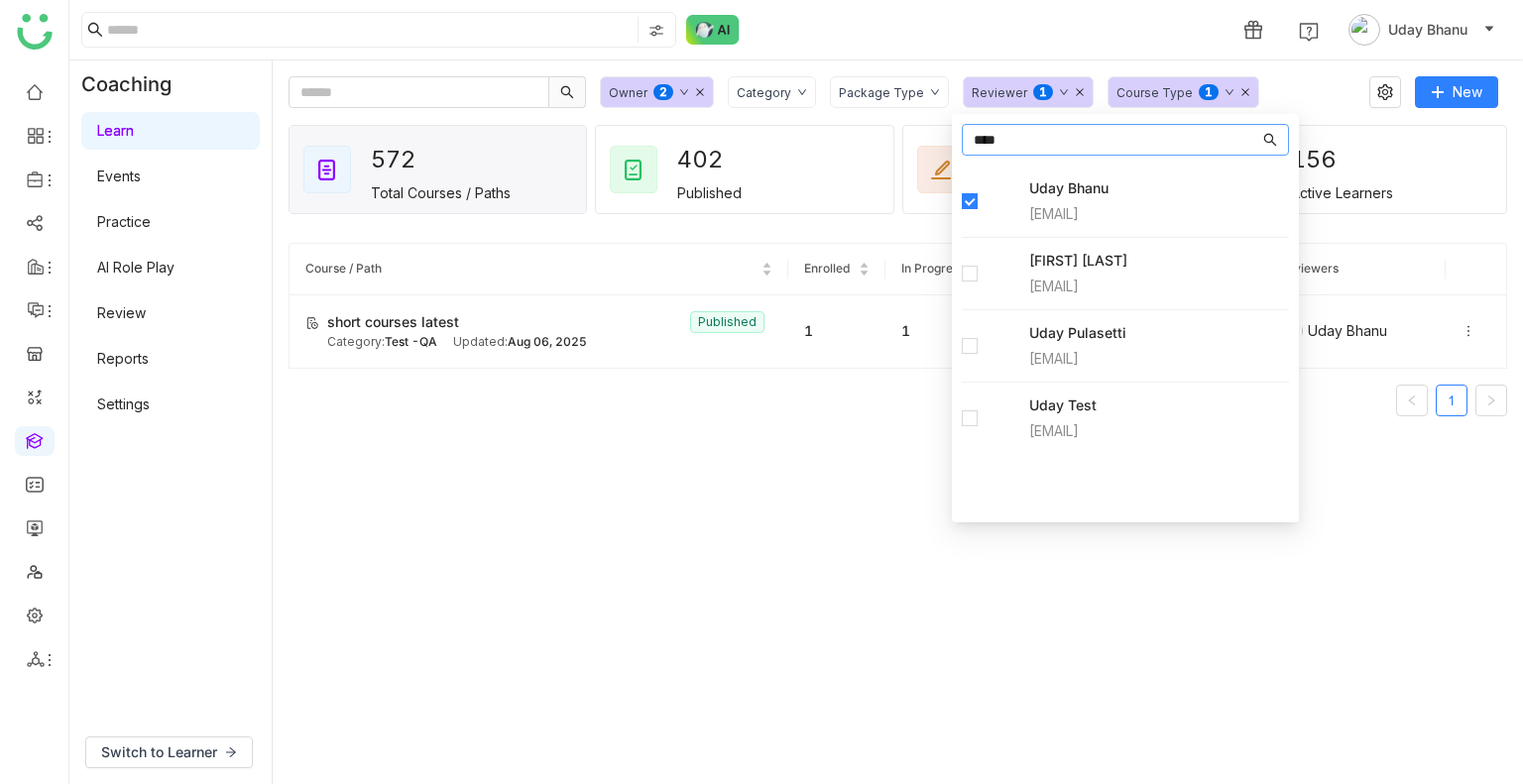 type on "****" 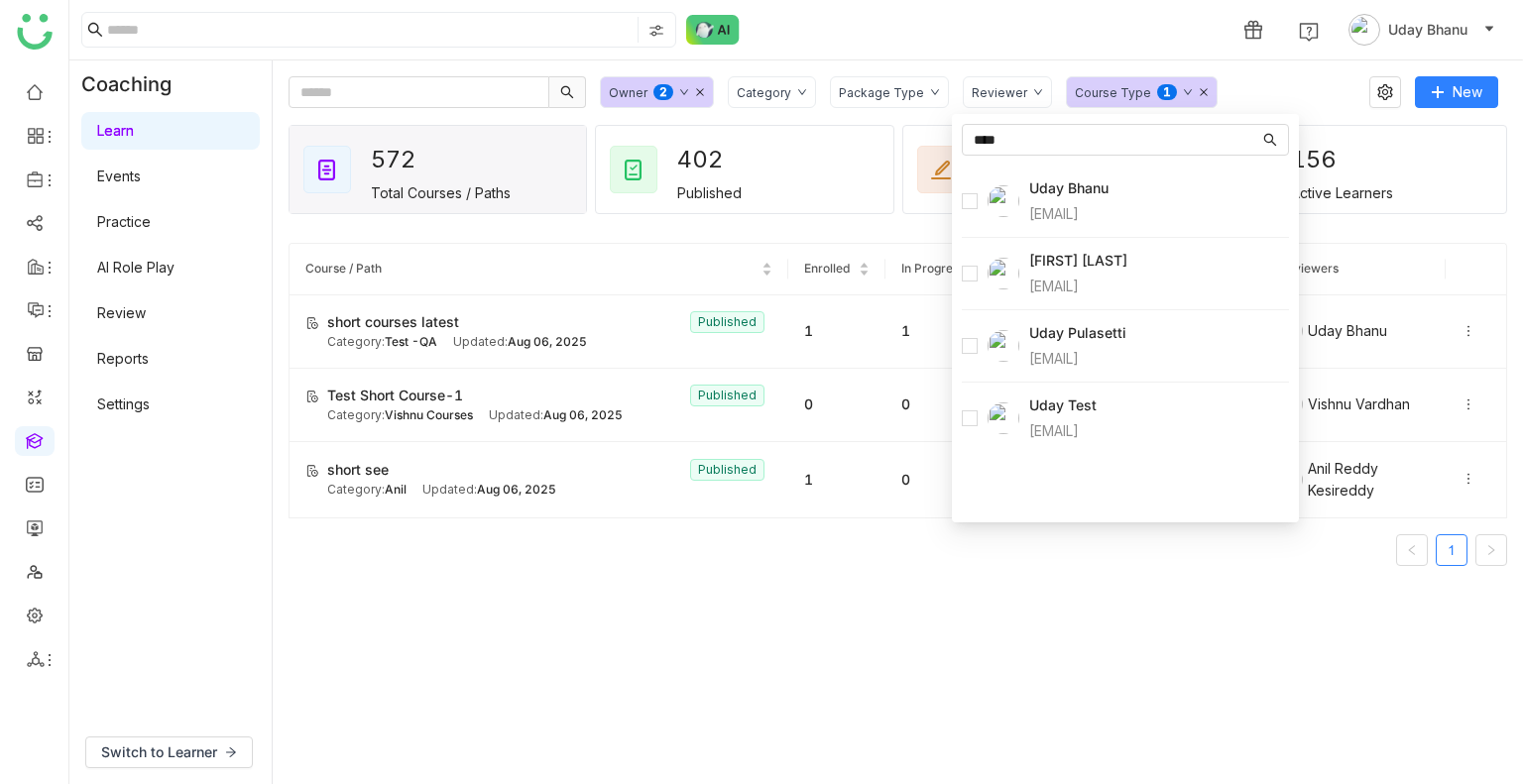 click on "Course / Path Enrolled In Progress Completed Owner Reviewers short courses latest   Published Category:  Test -QA Updated:   Aug 06, 2025 1 1 0  Uday Bhanu   Uday Bhanu  Test Short Course-1  Published Category:  Vishnu Courses  Updated:   Aug 06, 2025 0 0 0  Vishnu Vardhan   Vishnu Vardhan  short see  Published Category:  Anil Updated:   Aug 06, 2025 1 0 1  Vishnu Vardhan   Anil Reddy Kesireddy  1" 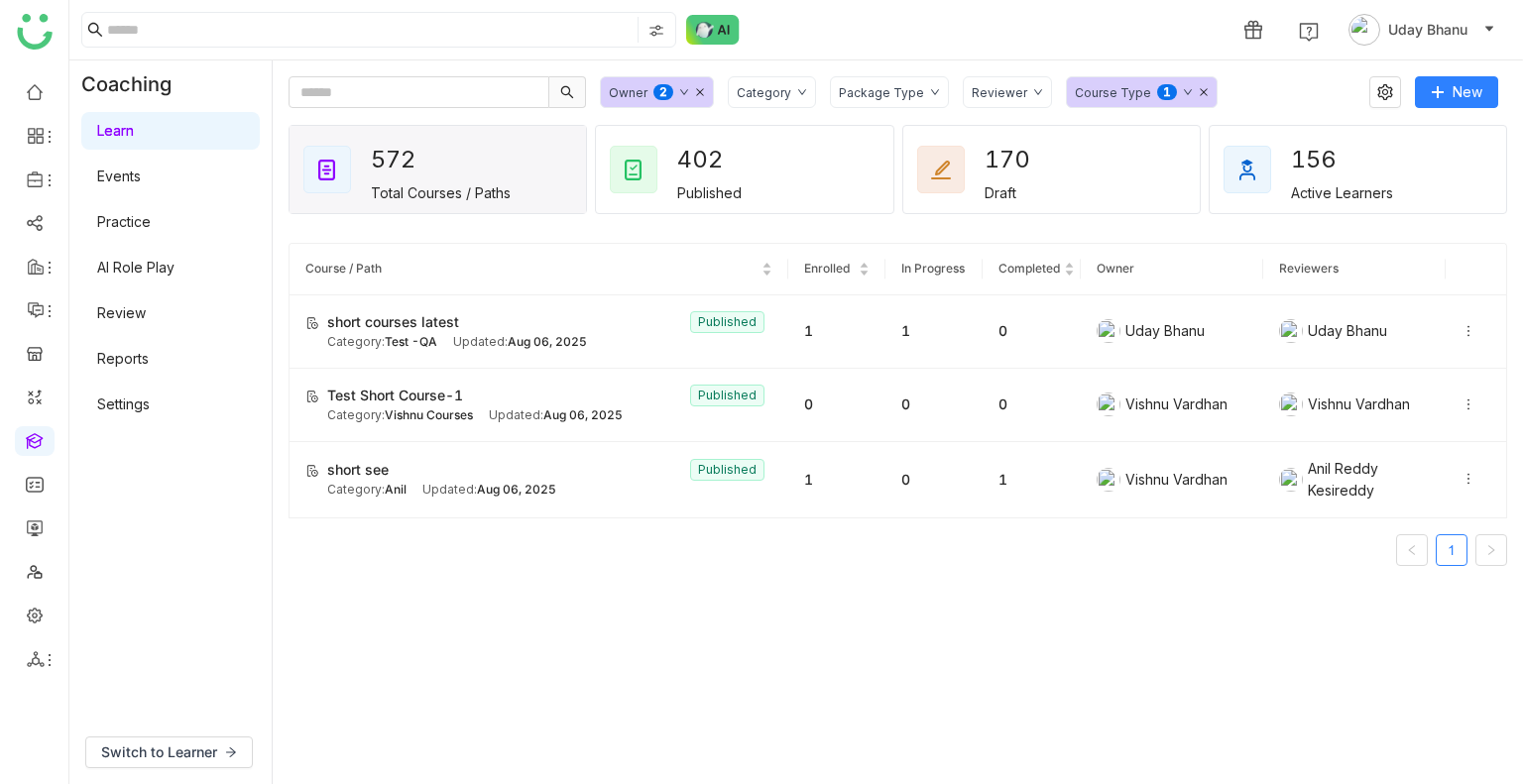 click on "Reviewer" 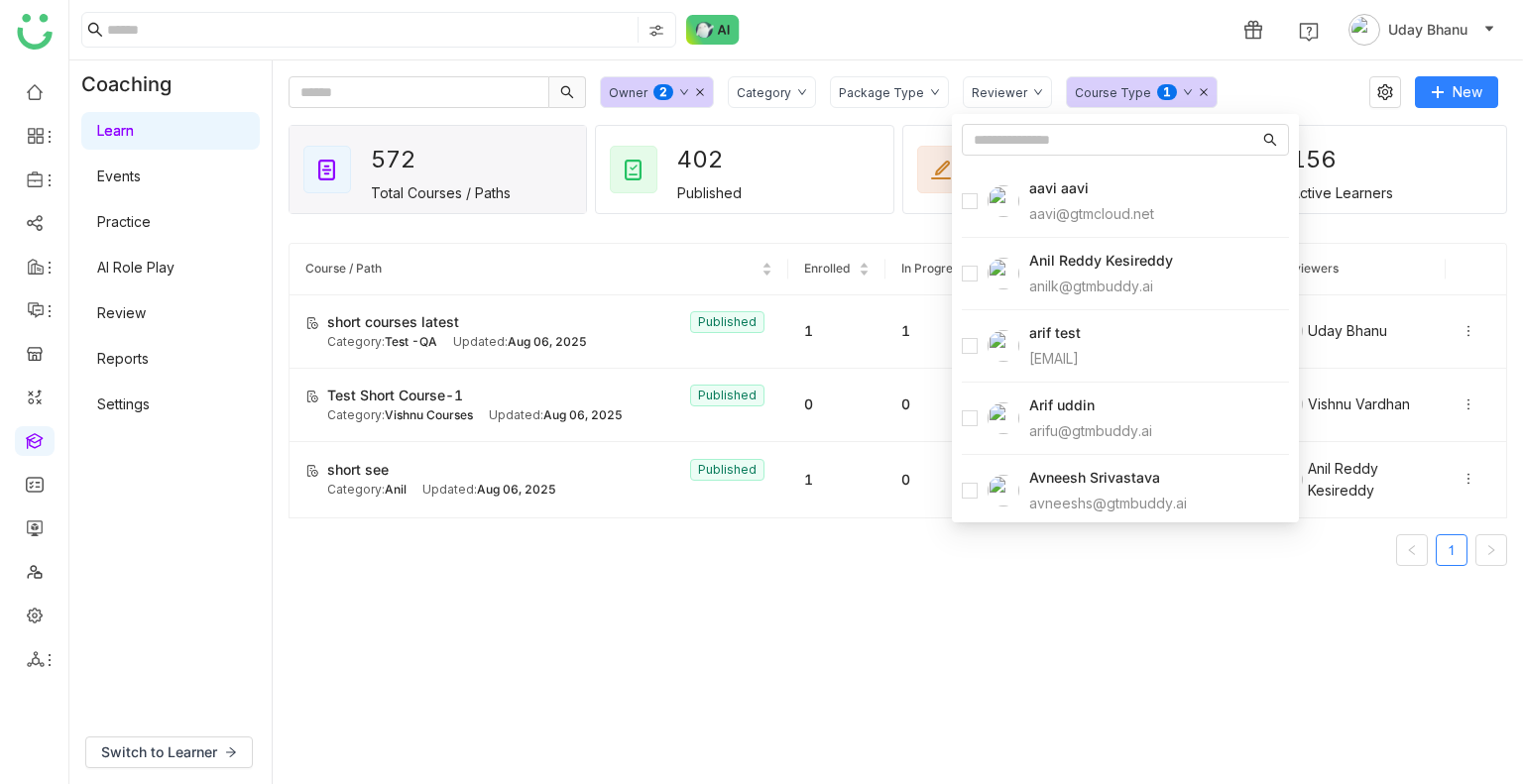 click on "Owner  0   1   2   3   4   5   6   7   8   9" 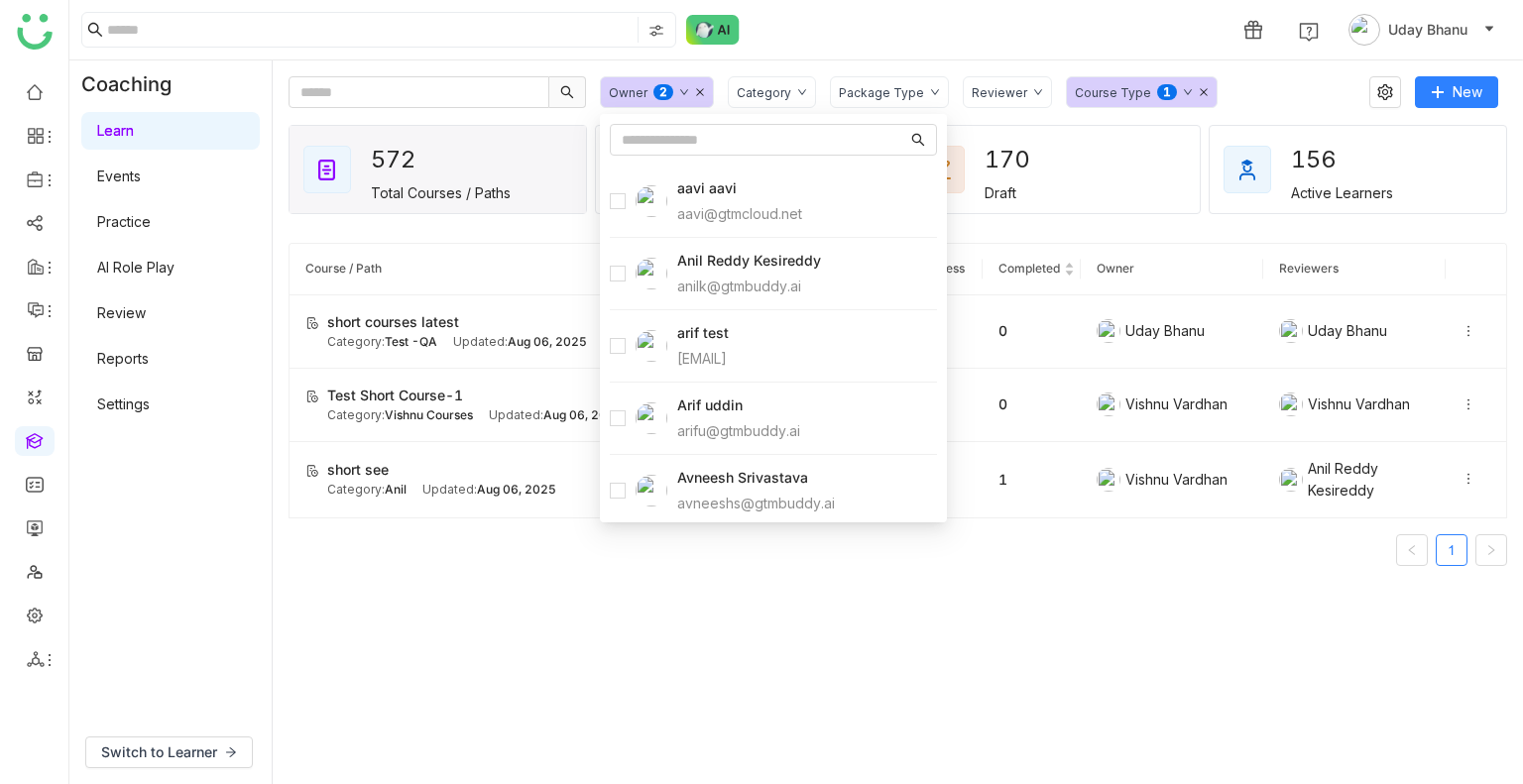 click on "Course Type" 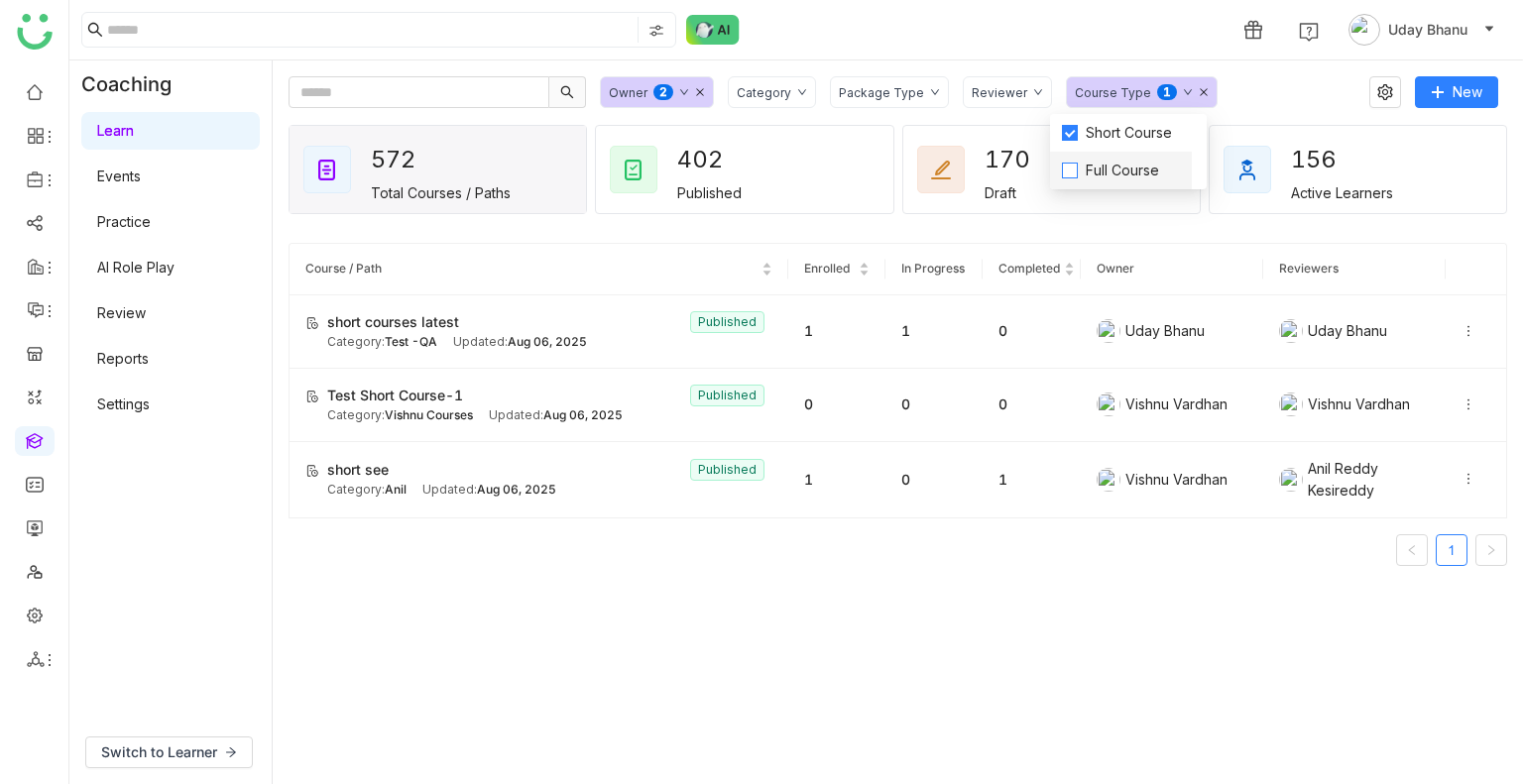 click on "Full Course" at bounding box center (1122, 170) 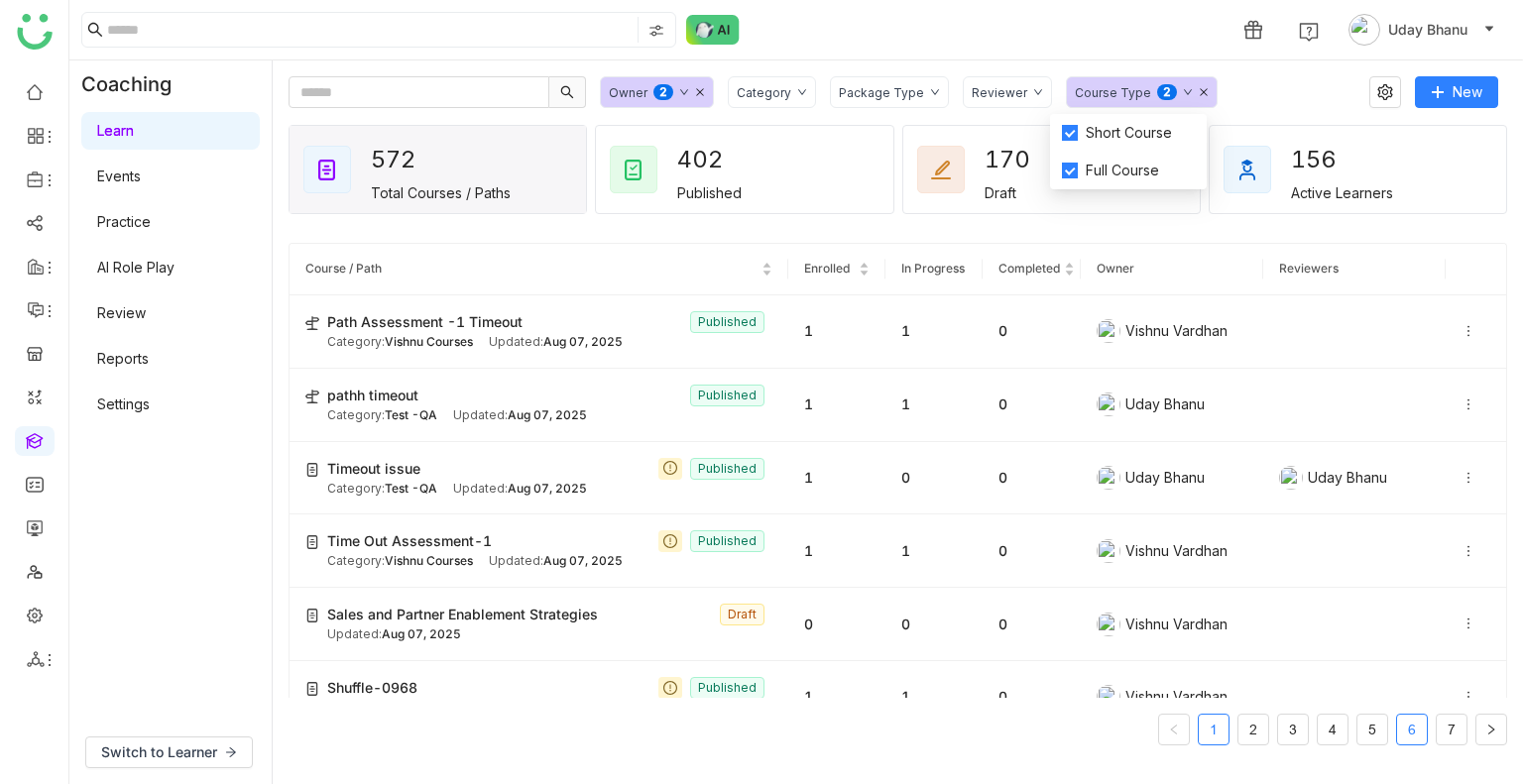 click on "6" 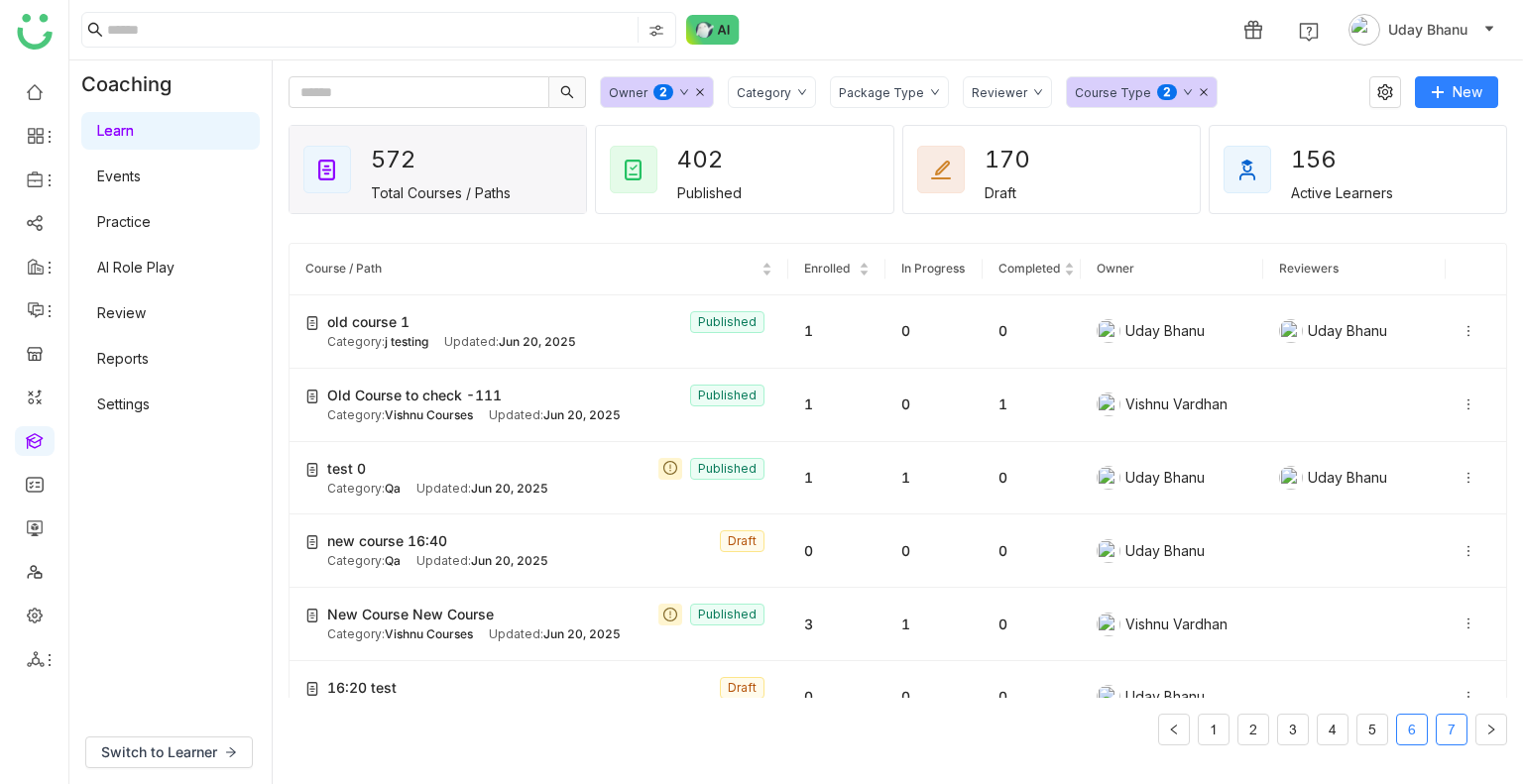 click on "7" 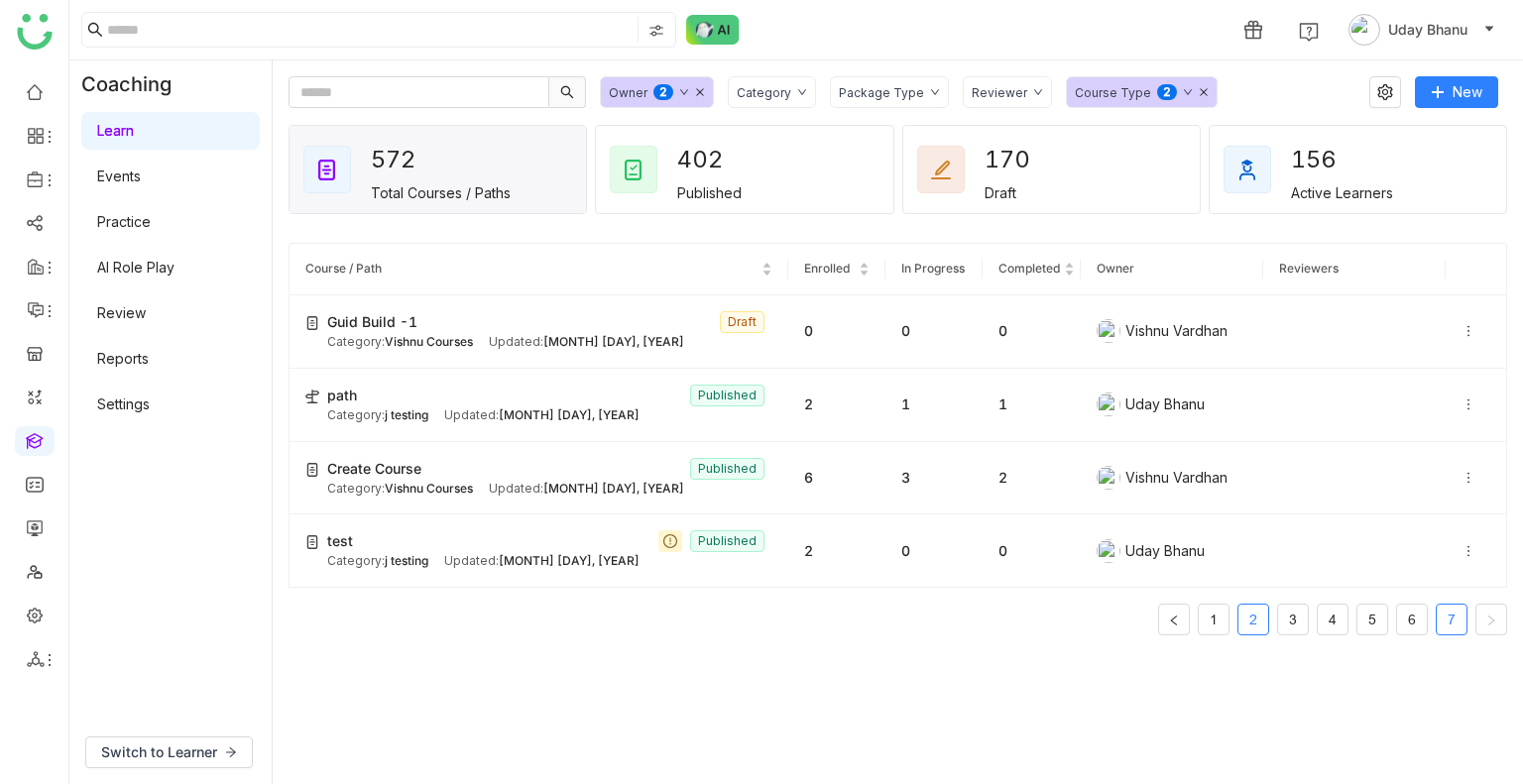 click on "2" 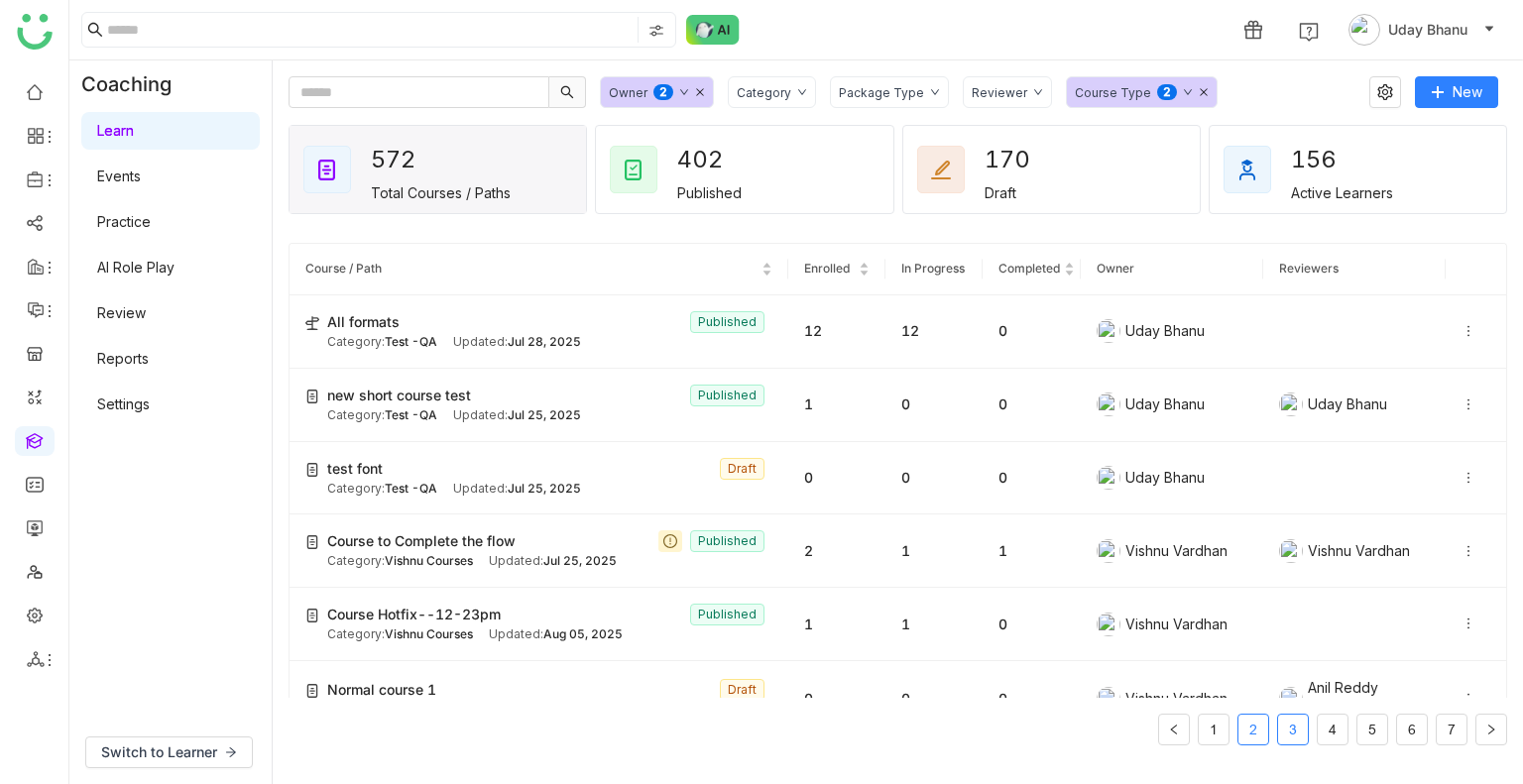click on "3" 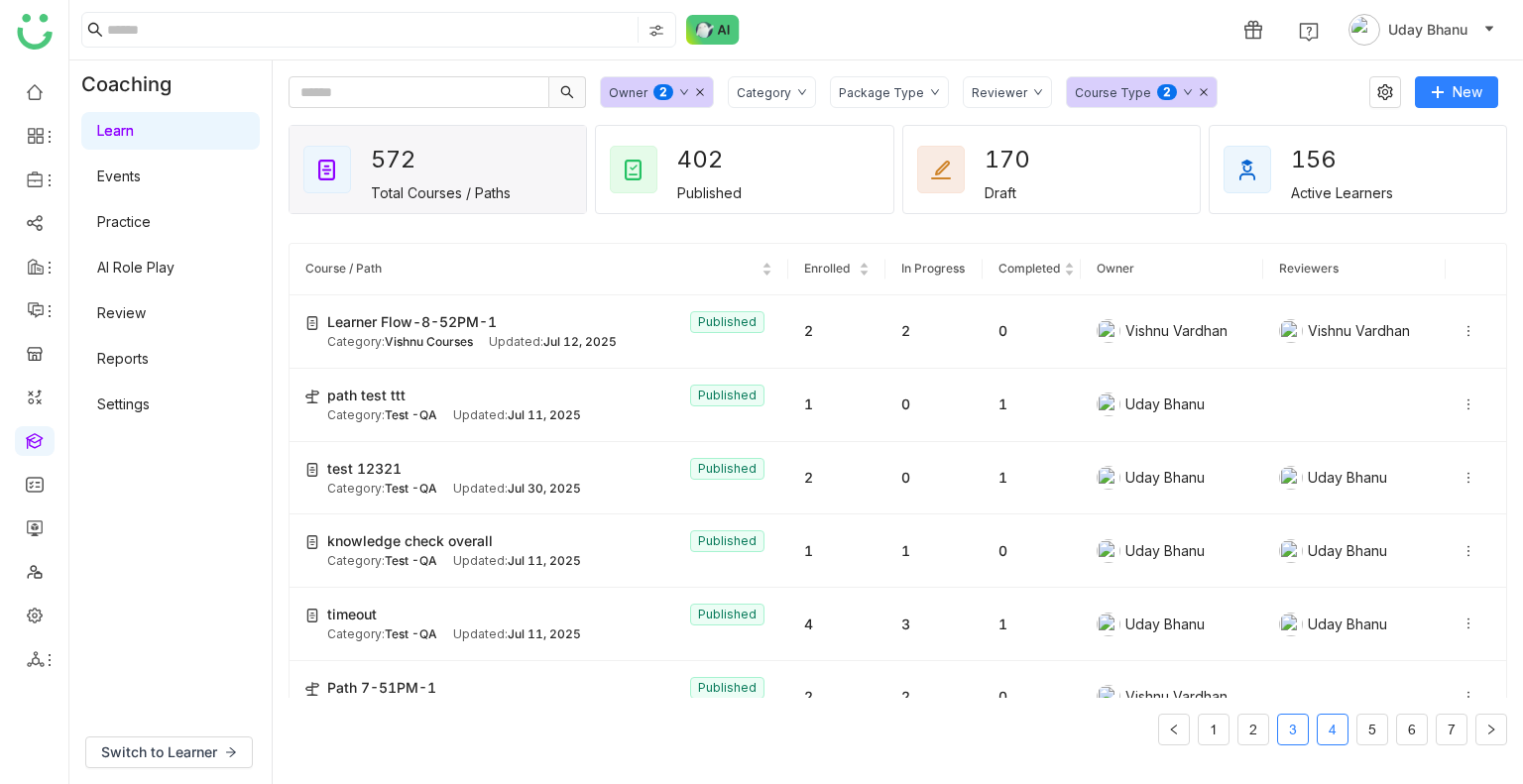 click on "4" 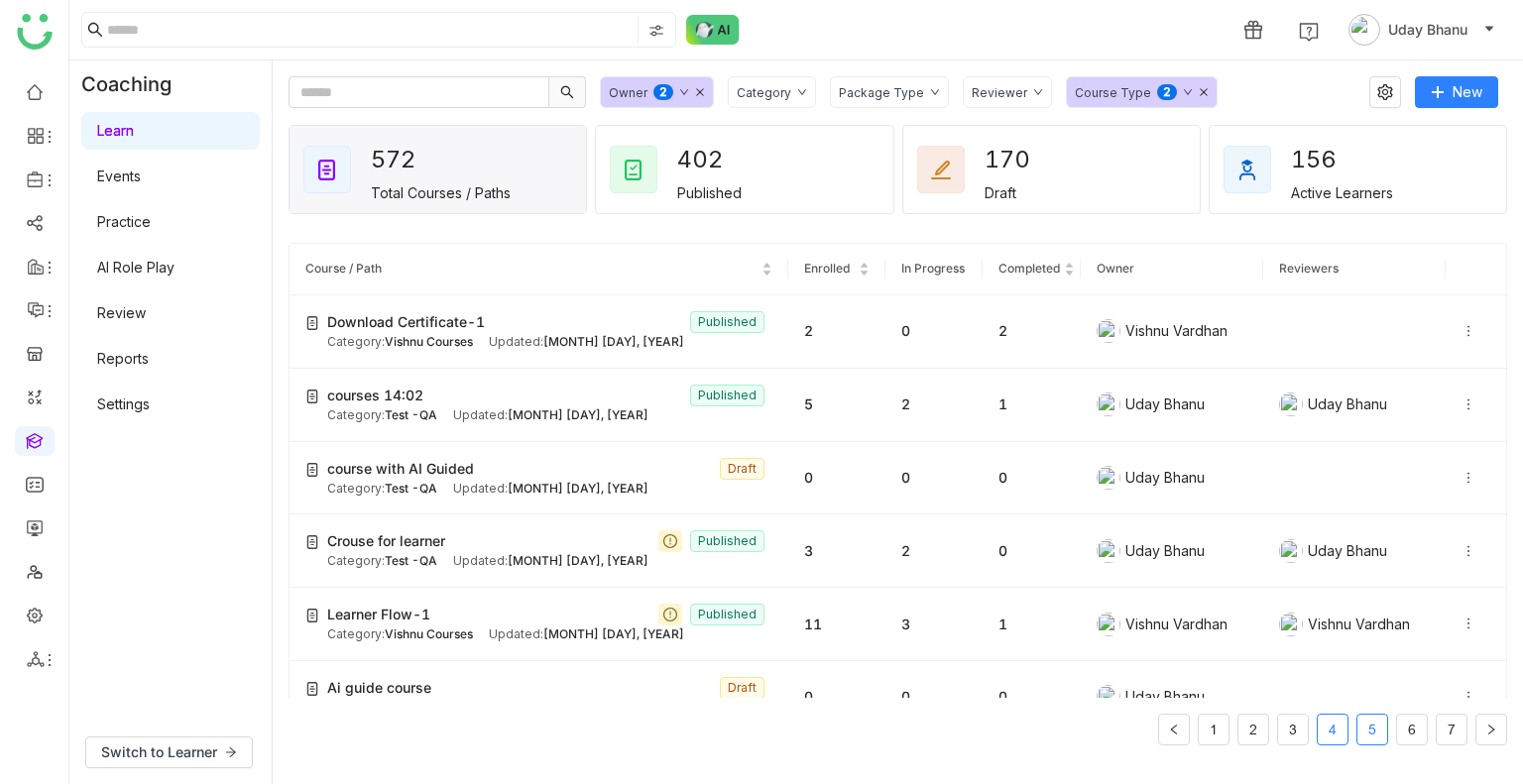 click on "5" 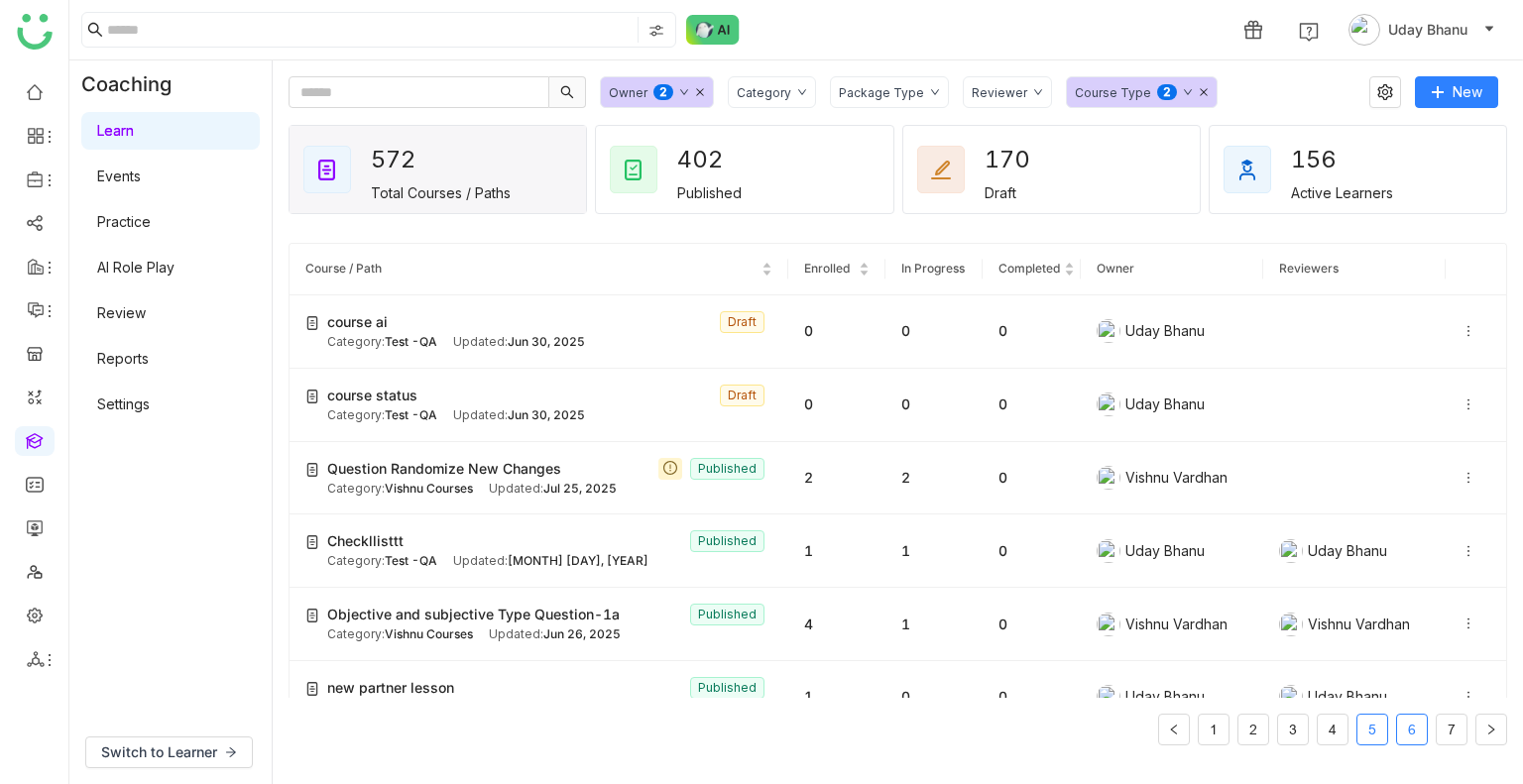 click on "6" 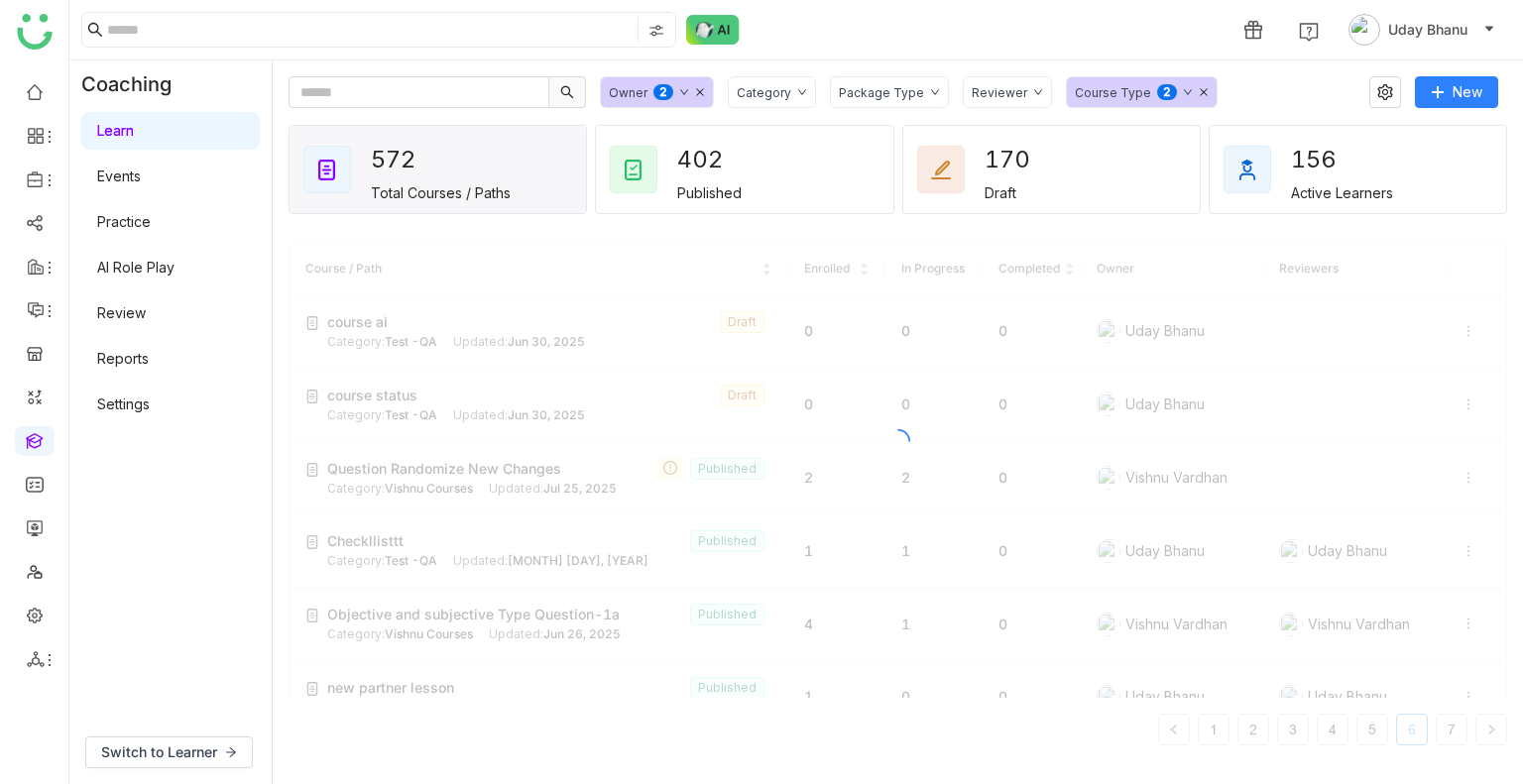 click on "6" 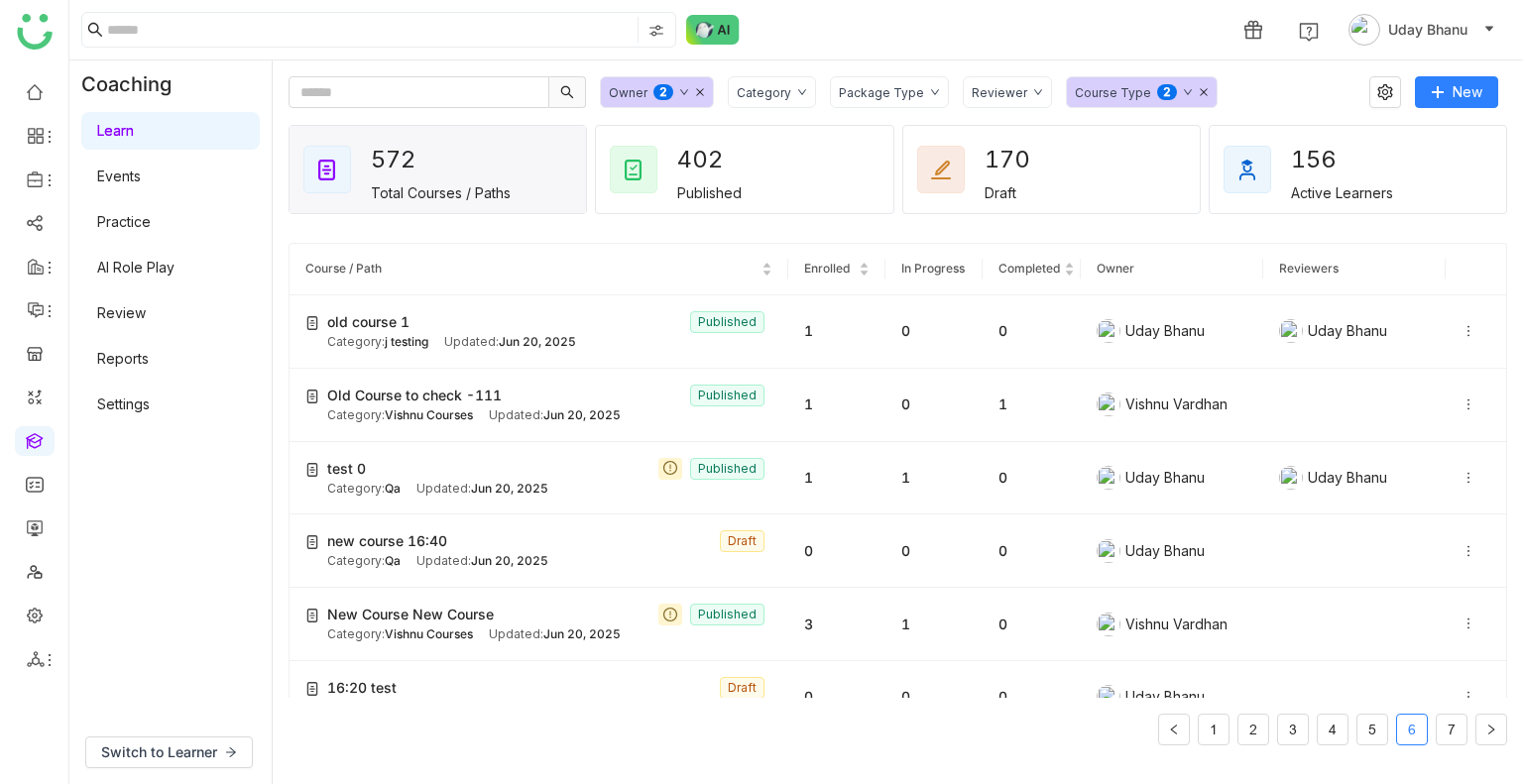 click on "Category" 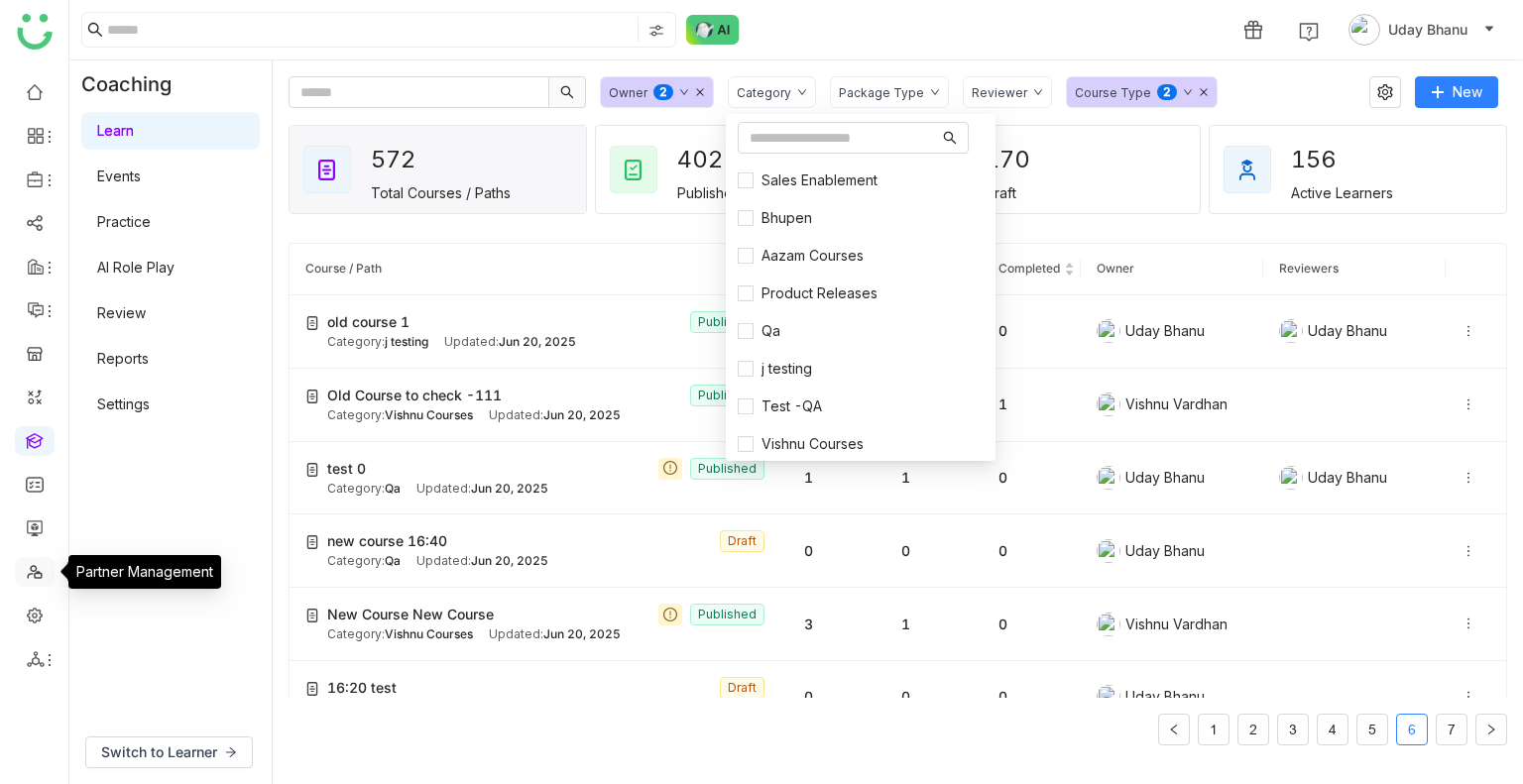 click at bounding box center (35, 570) 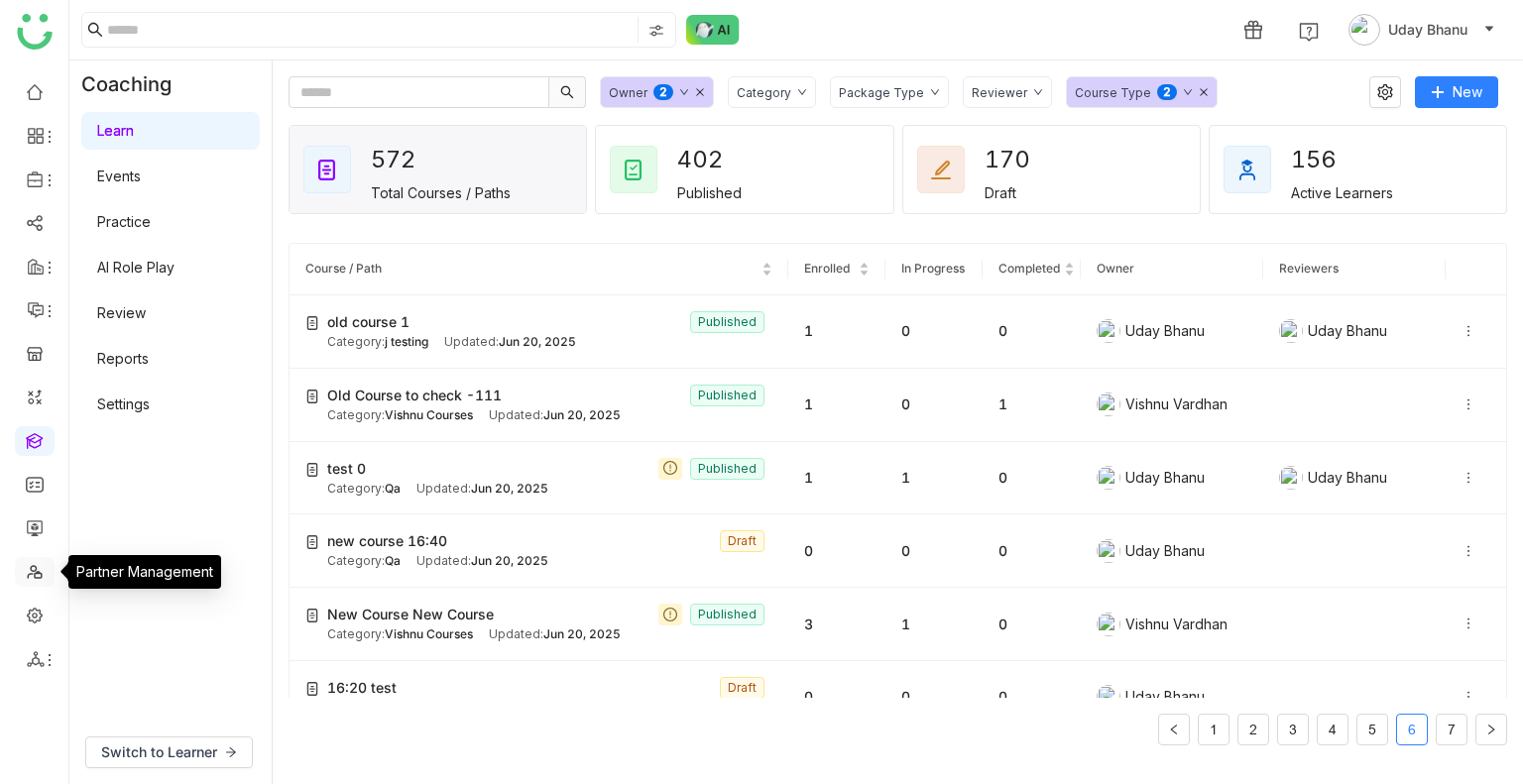 click at bounding box center [35, 570] 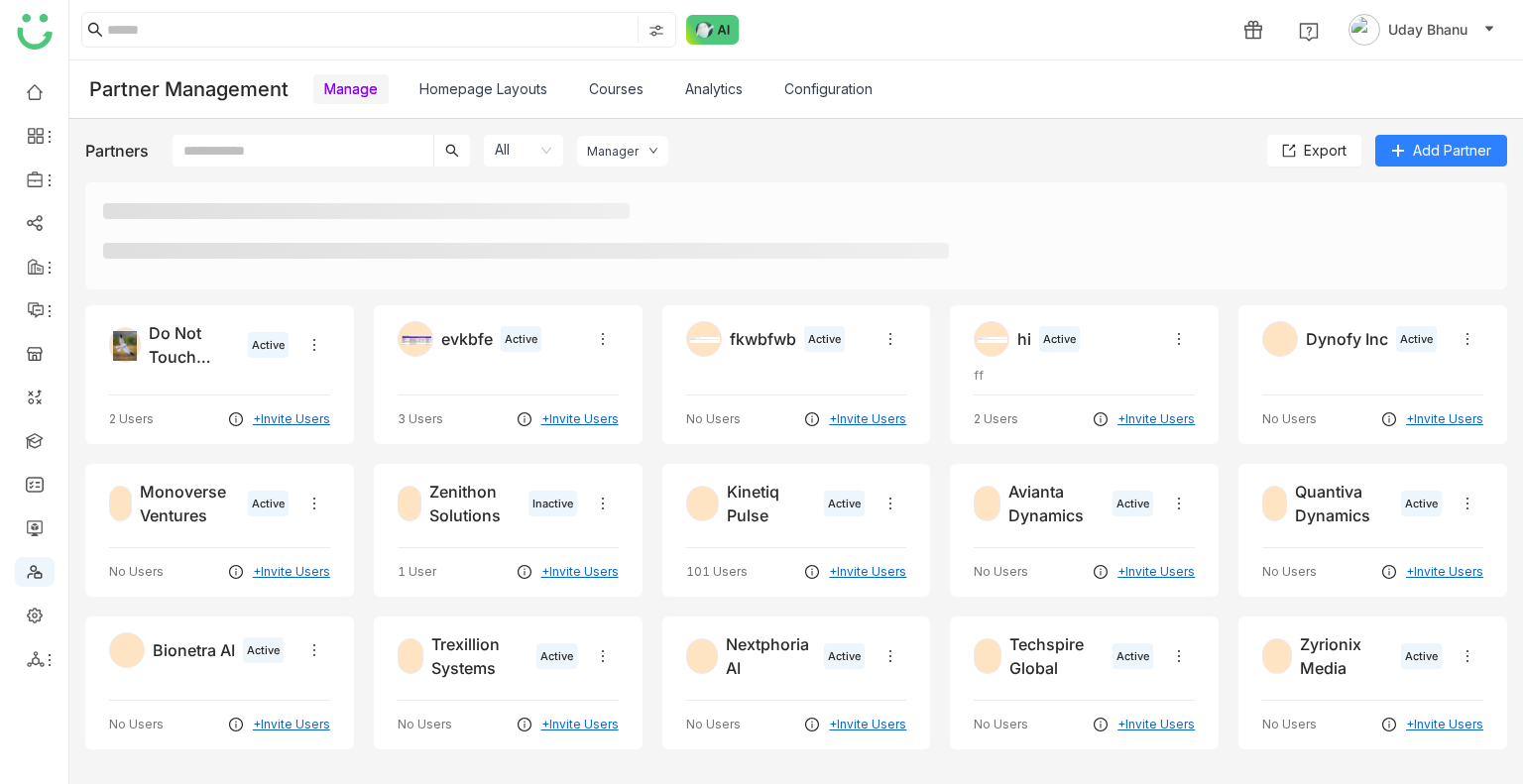 click on "All" 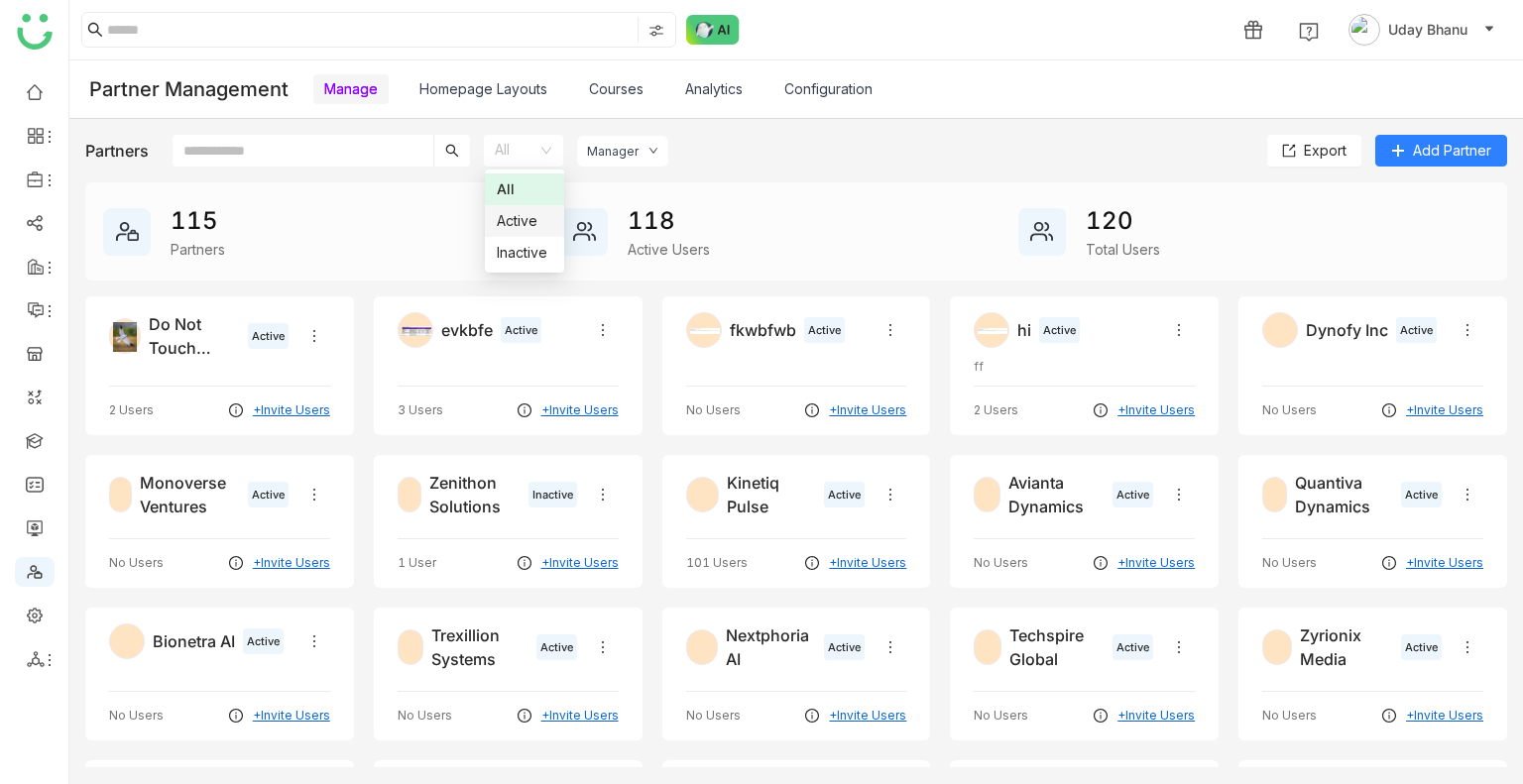click on "Active" at bounding box center (525, 221) 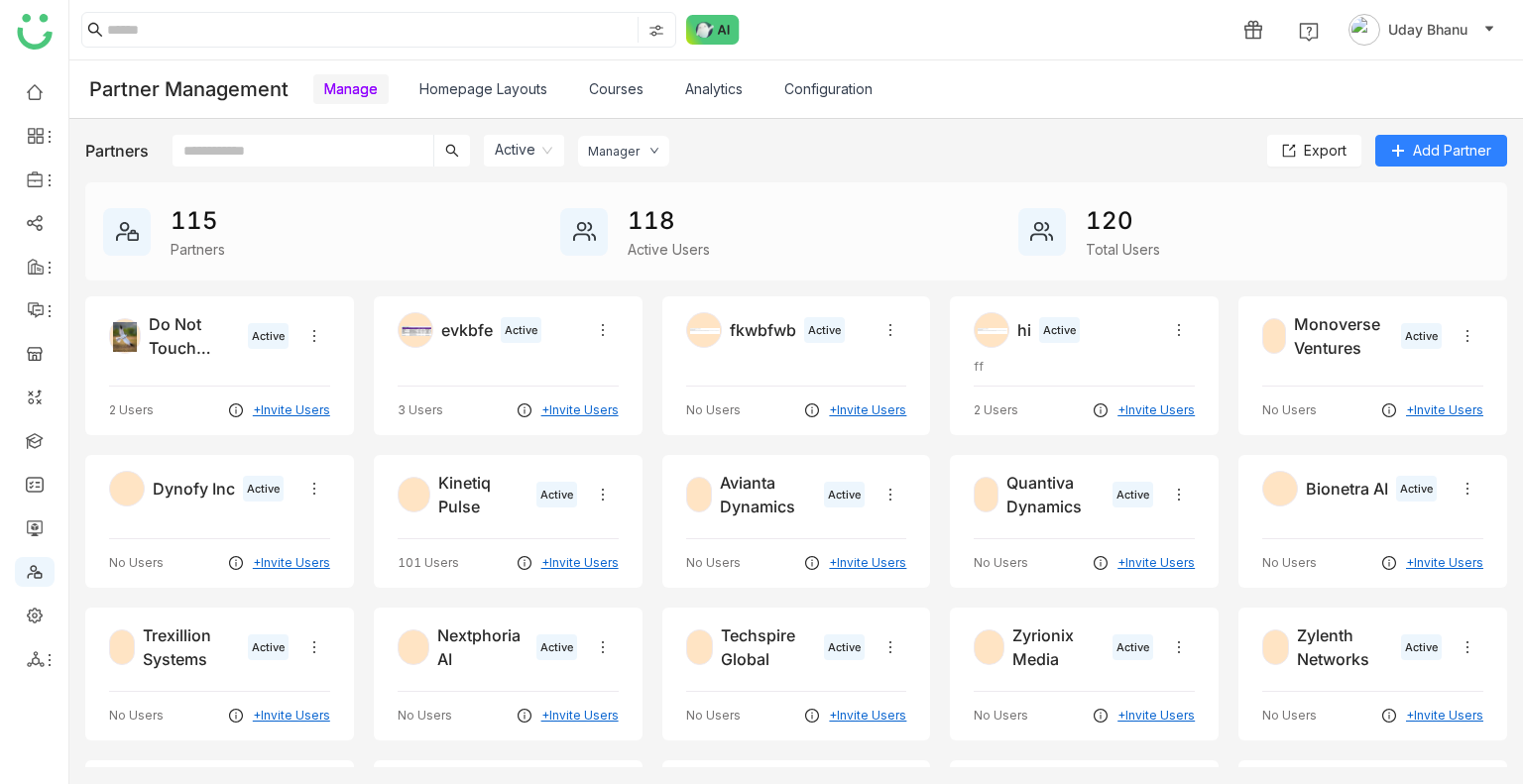 click on "Active" 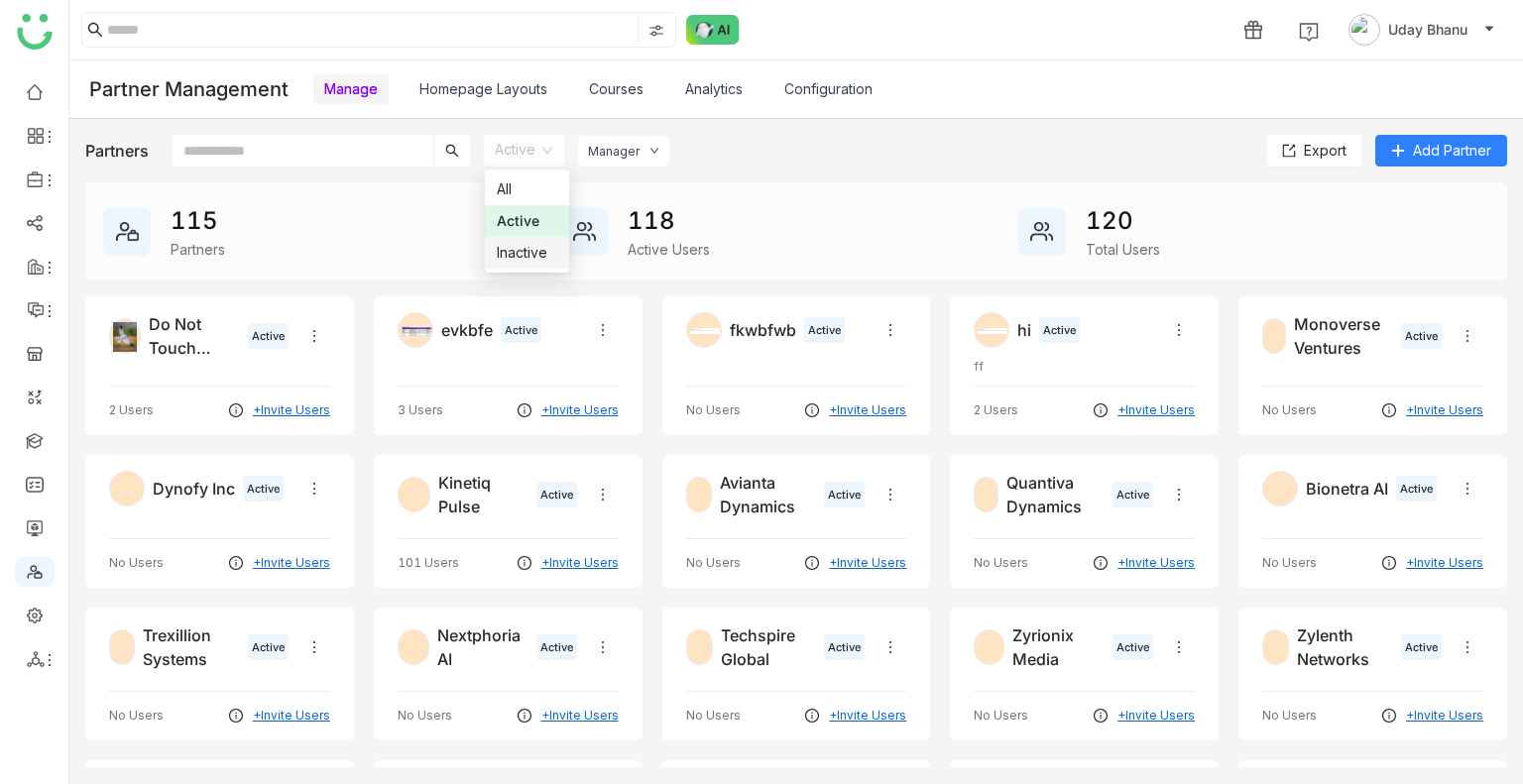 click on "All   Active   Inactive" at bounding box center [527, 221] 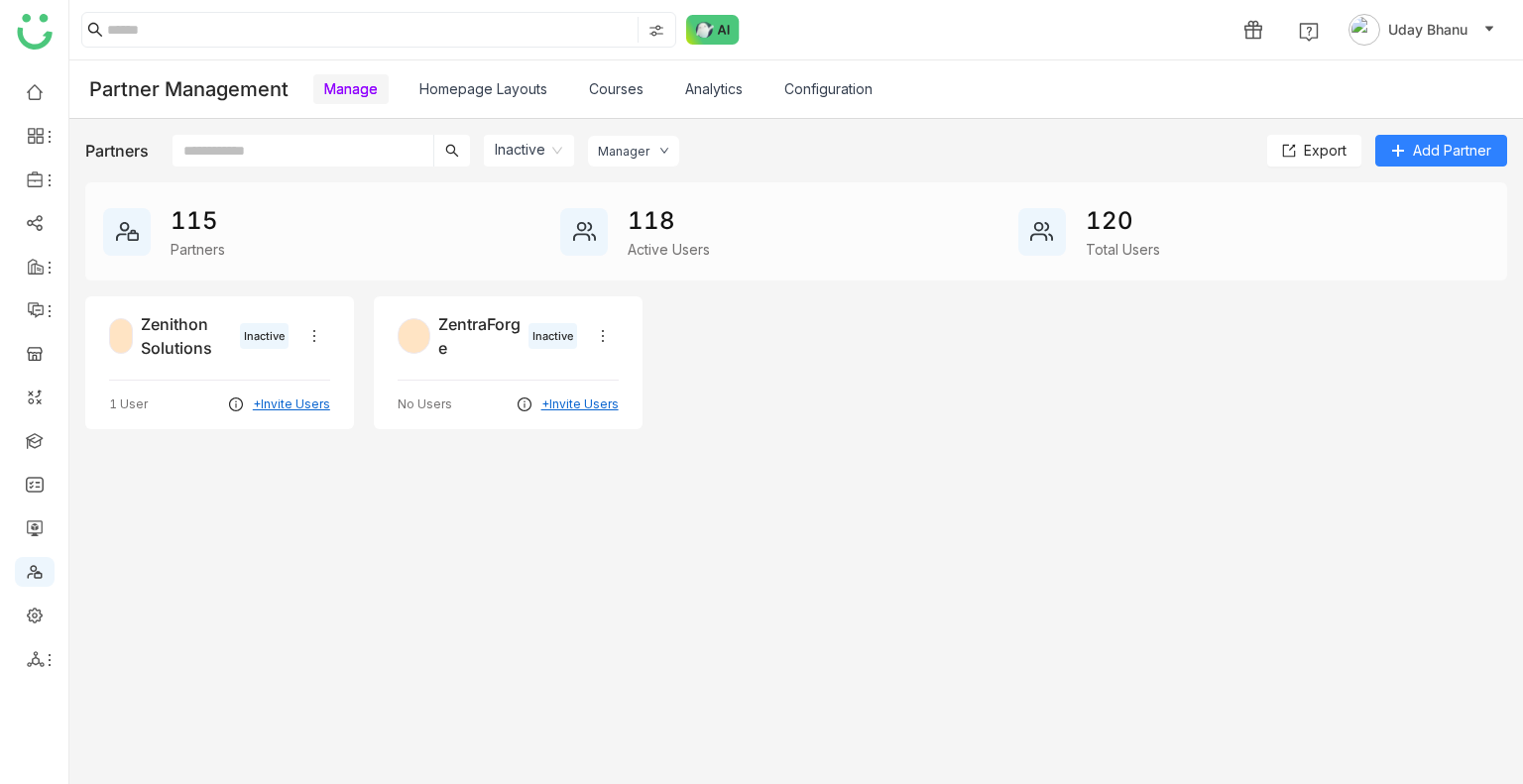 click on "Inactive" 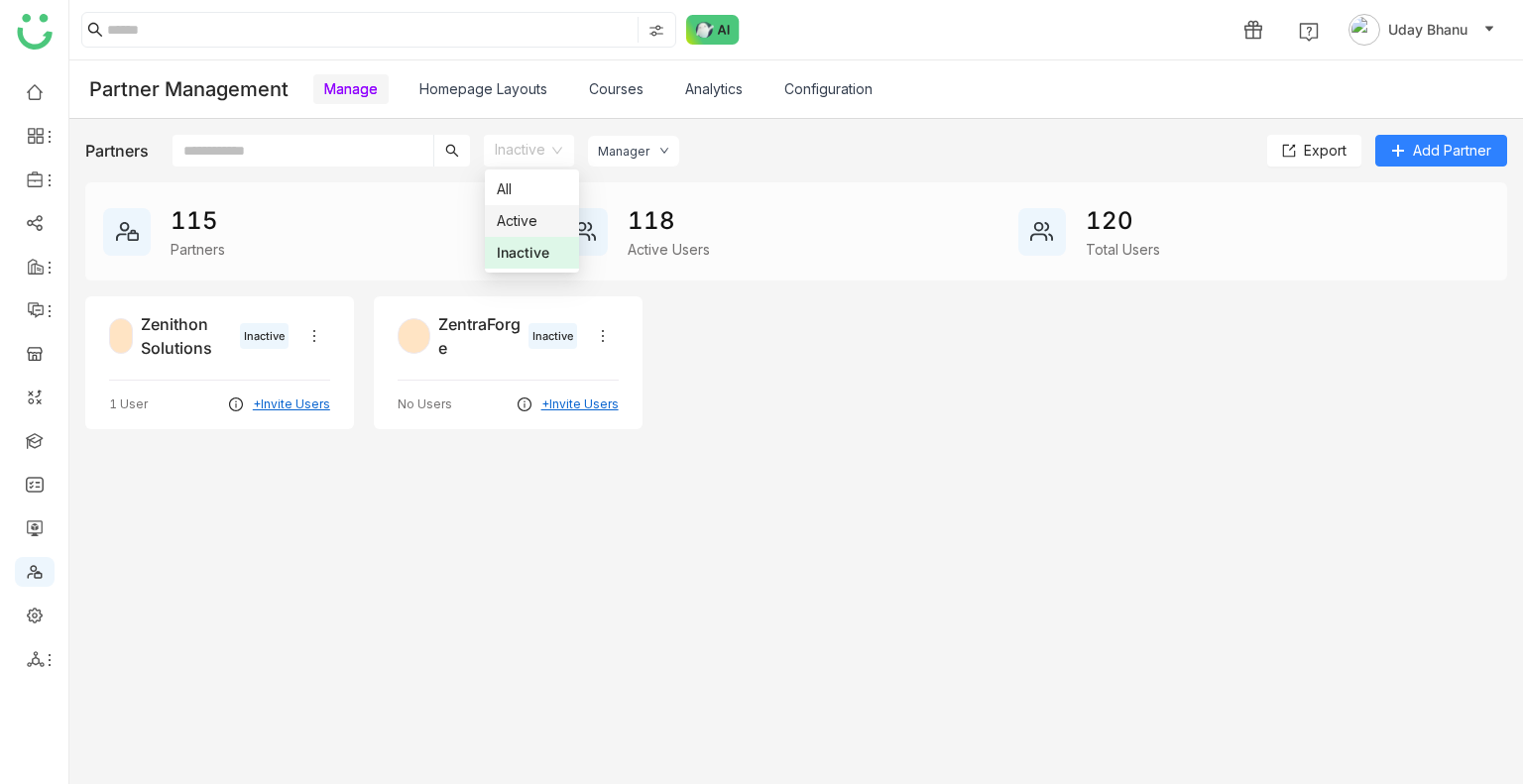 click on "Active" at bounding box center [531, 221] 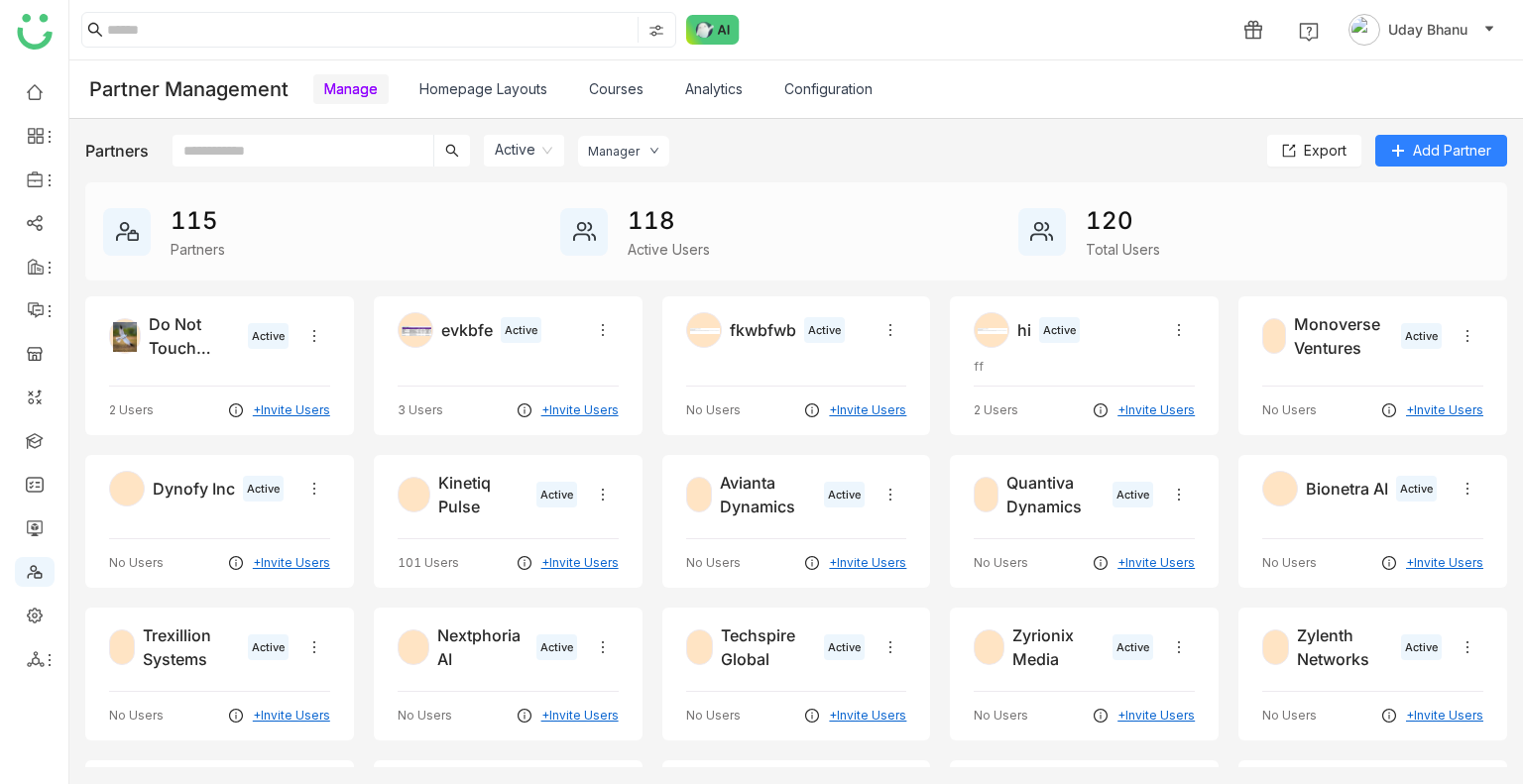 click on "Manager" 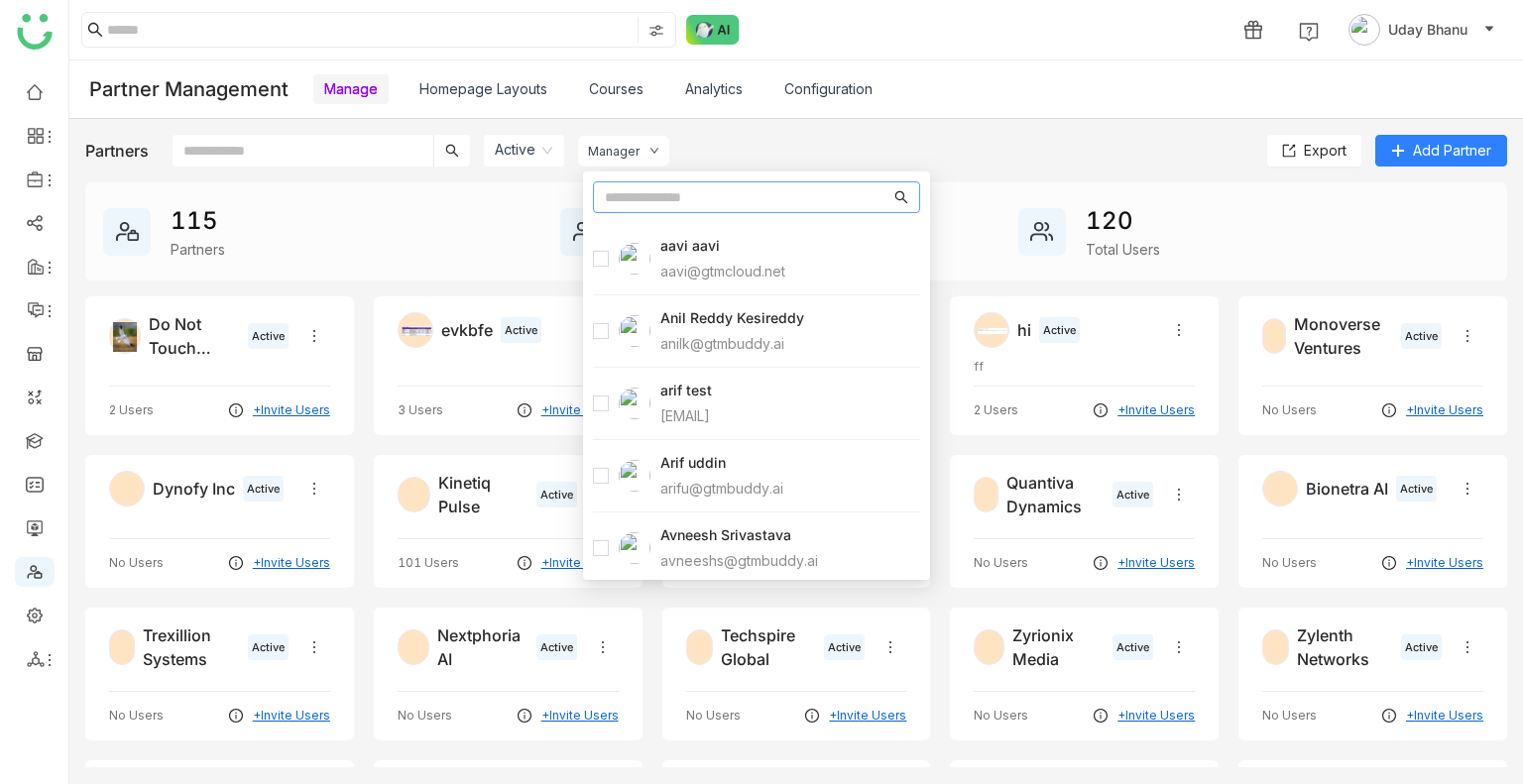 click at bounding box center [748, 197] 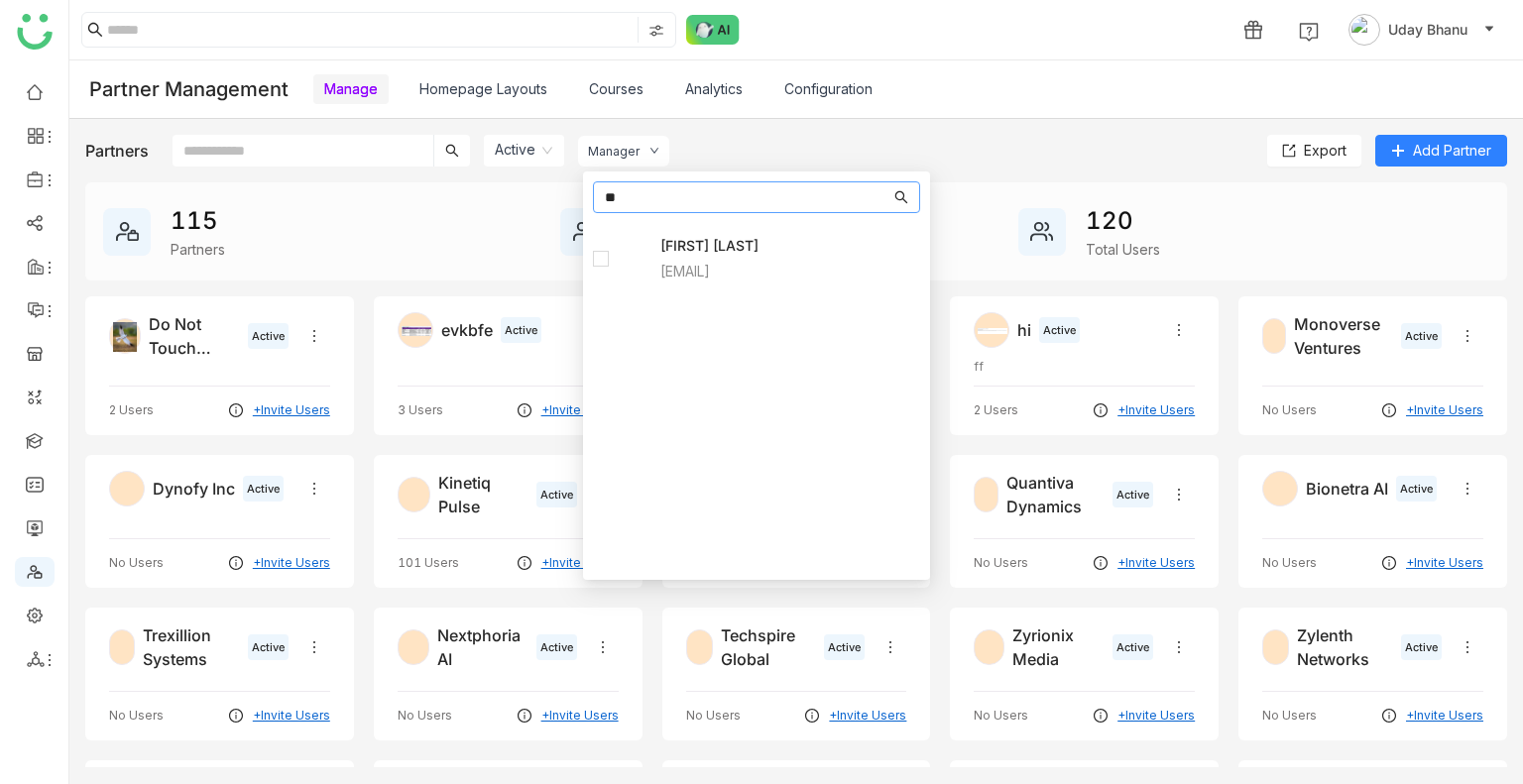 type on "*" 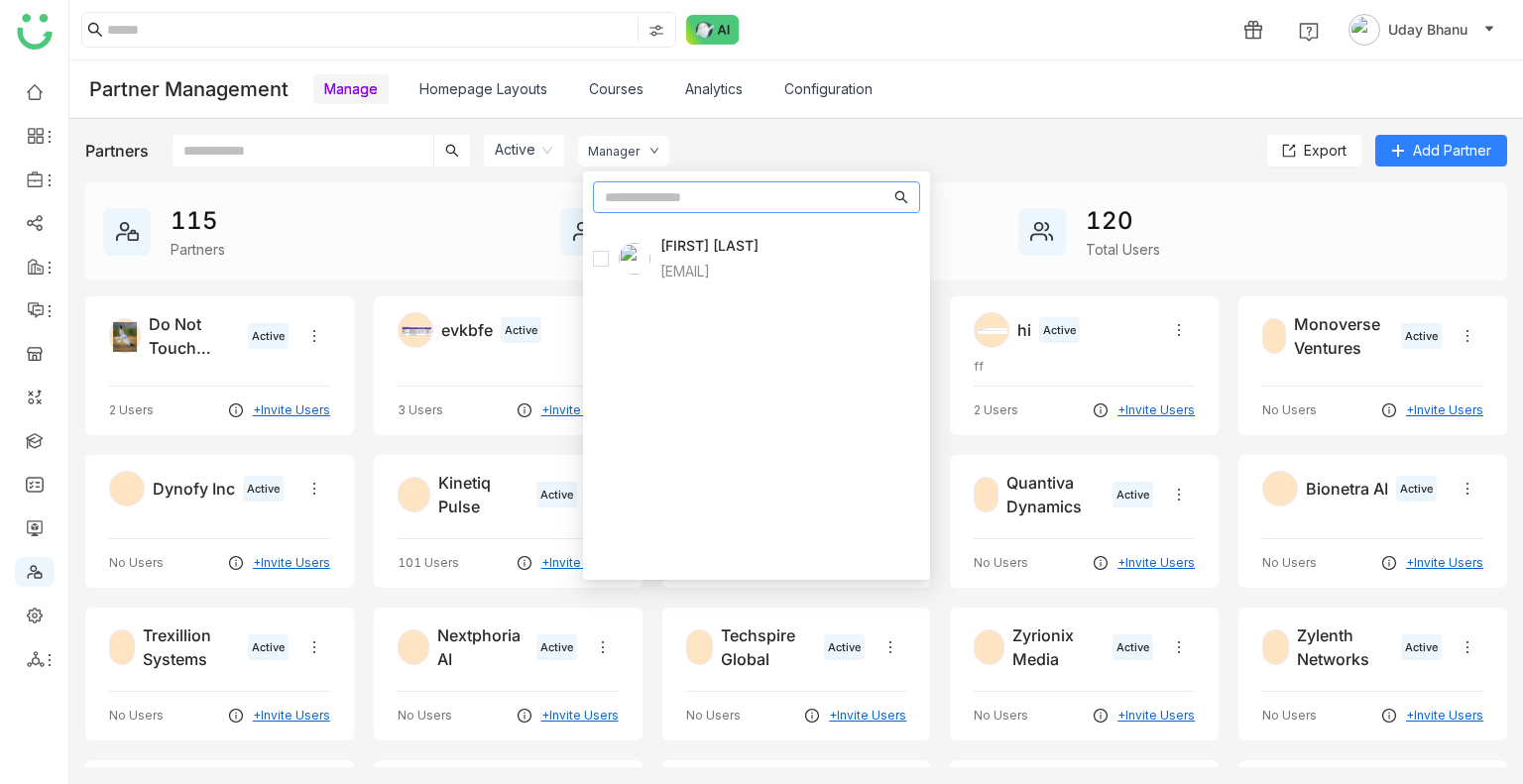 type on "*" 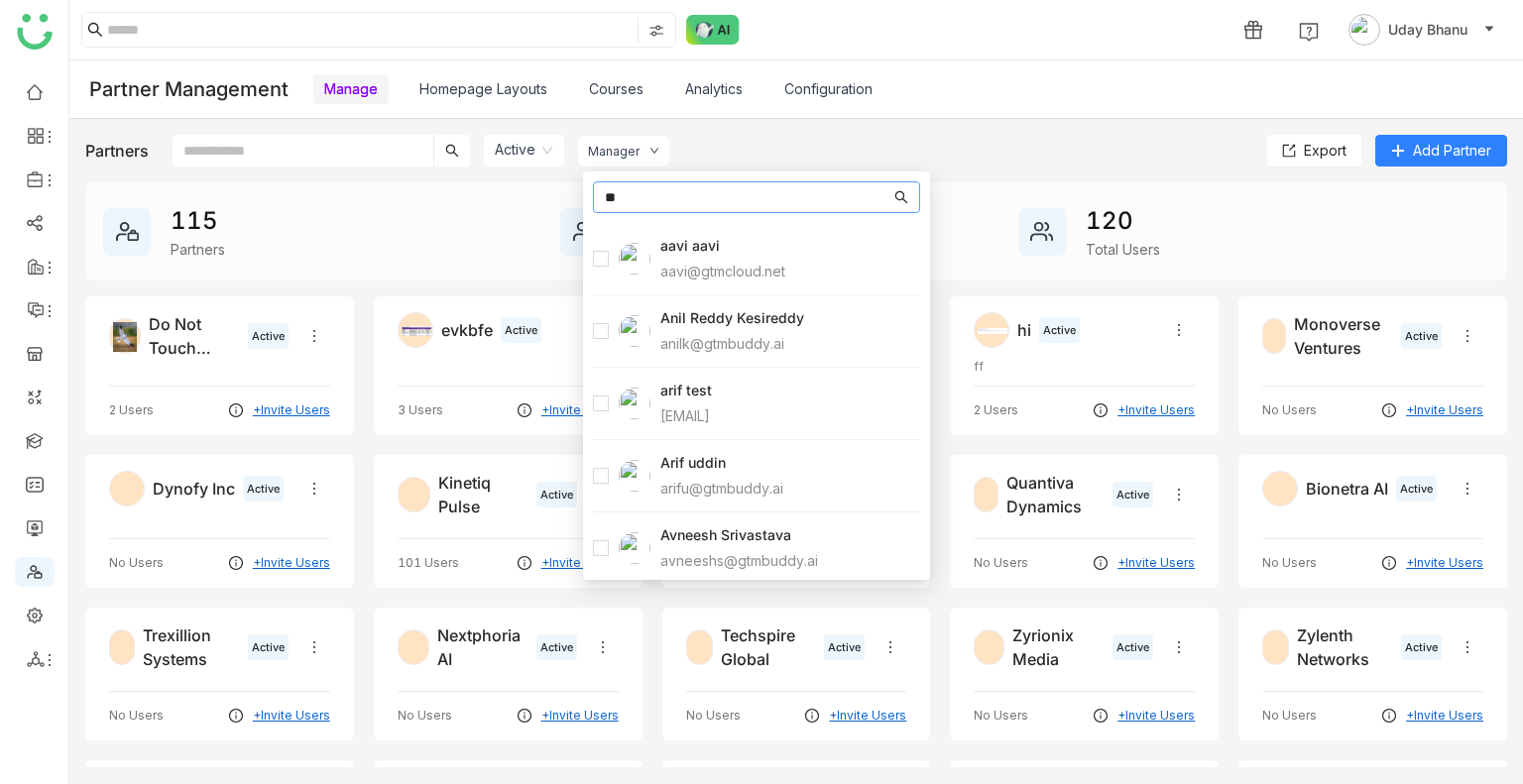 type on "*" 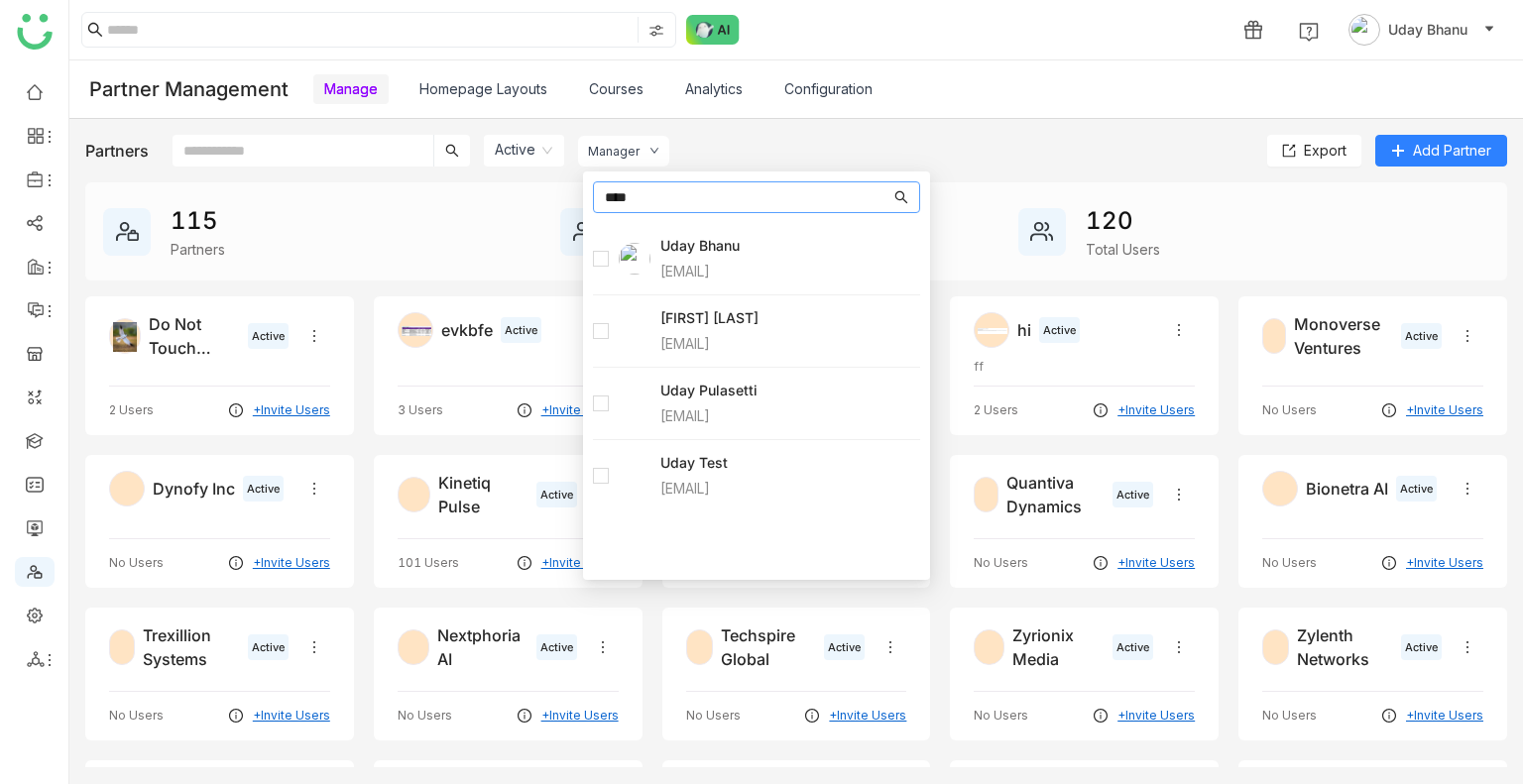type on "****" 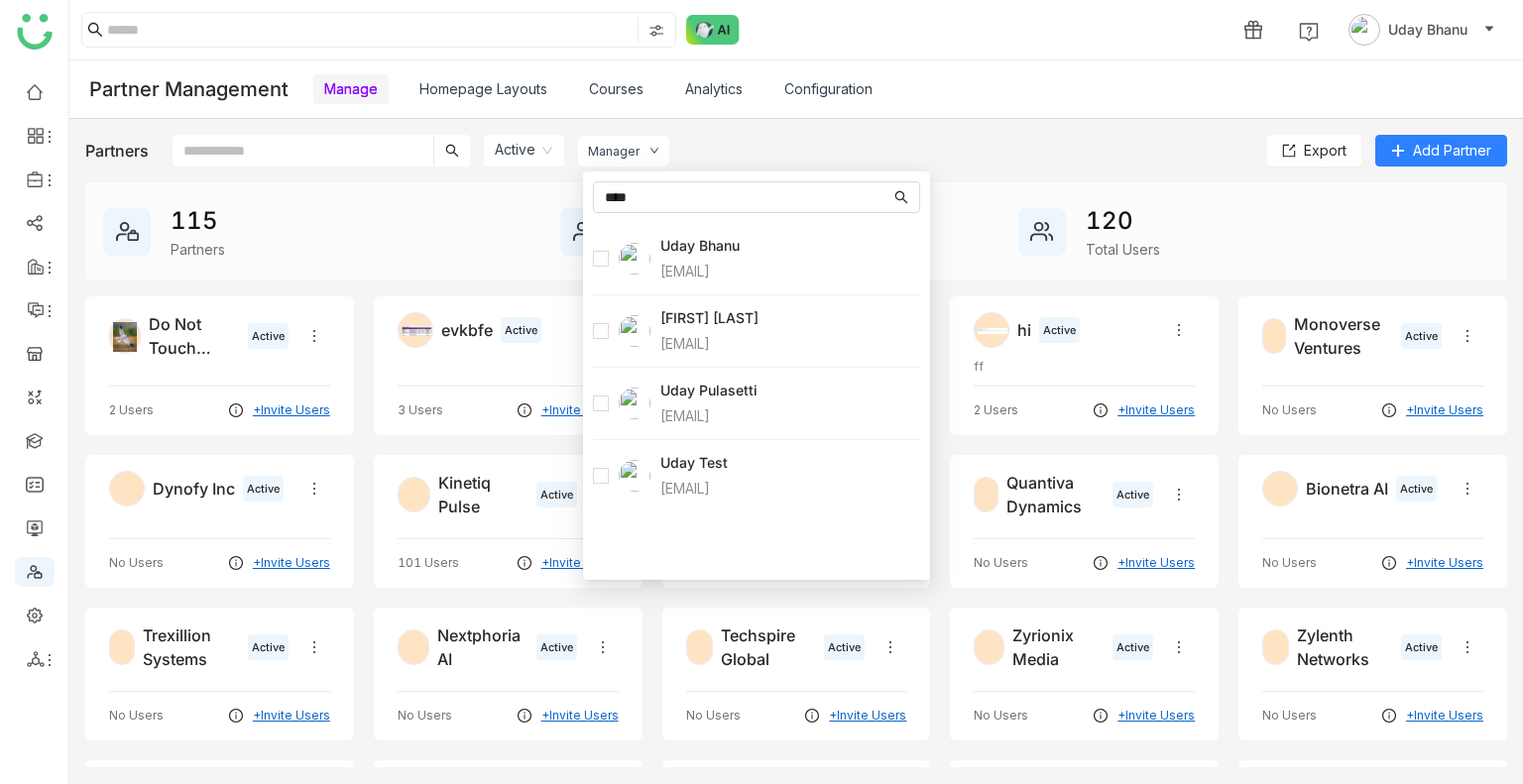 click on "Partners  Active  Manager  Export   Add Partner" 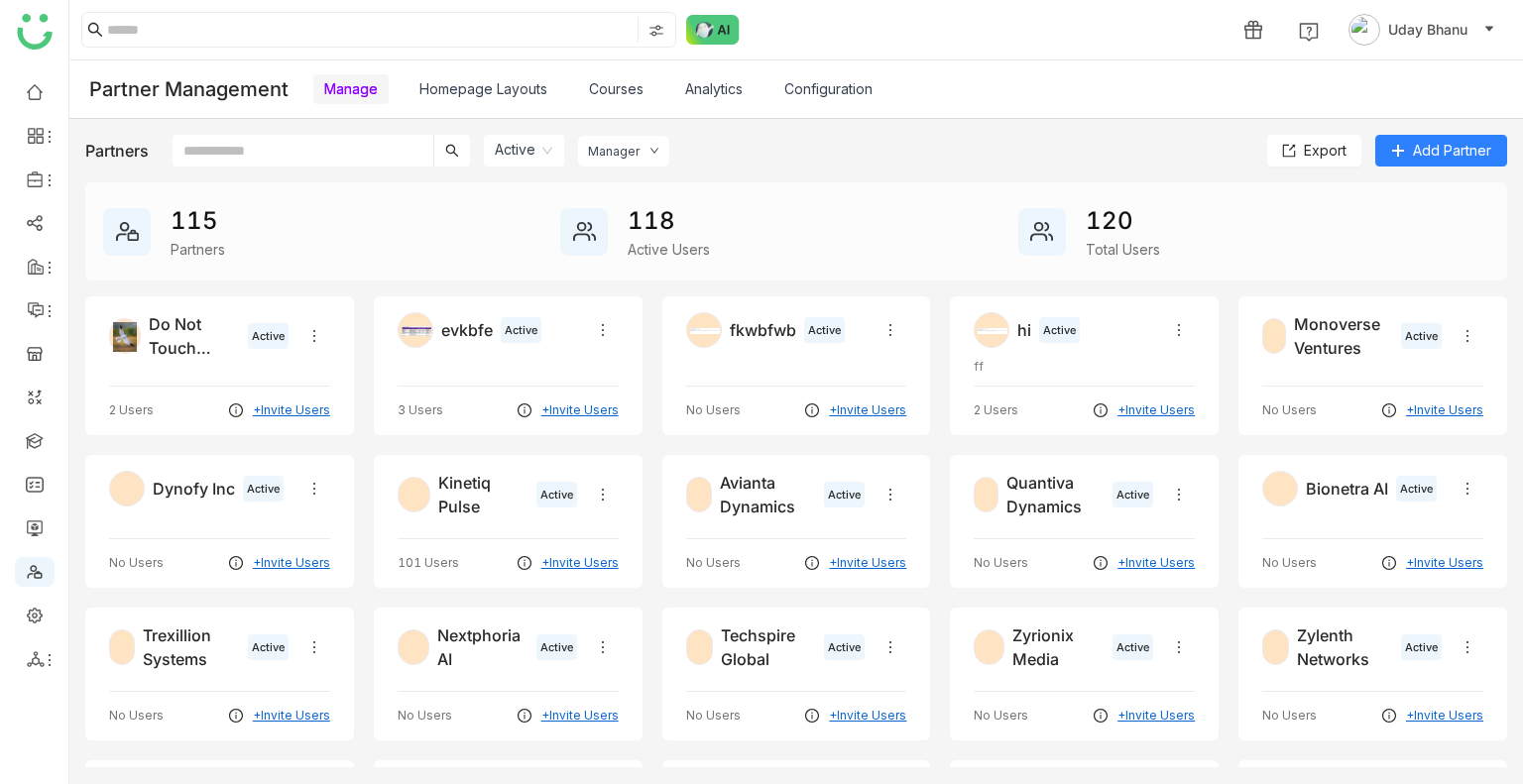 click on "Manager" 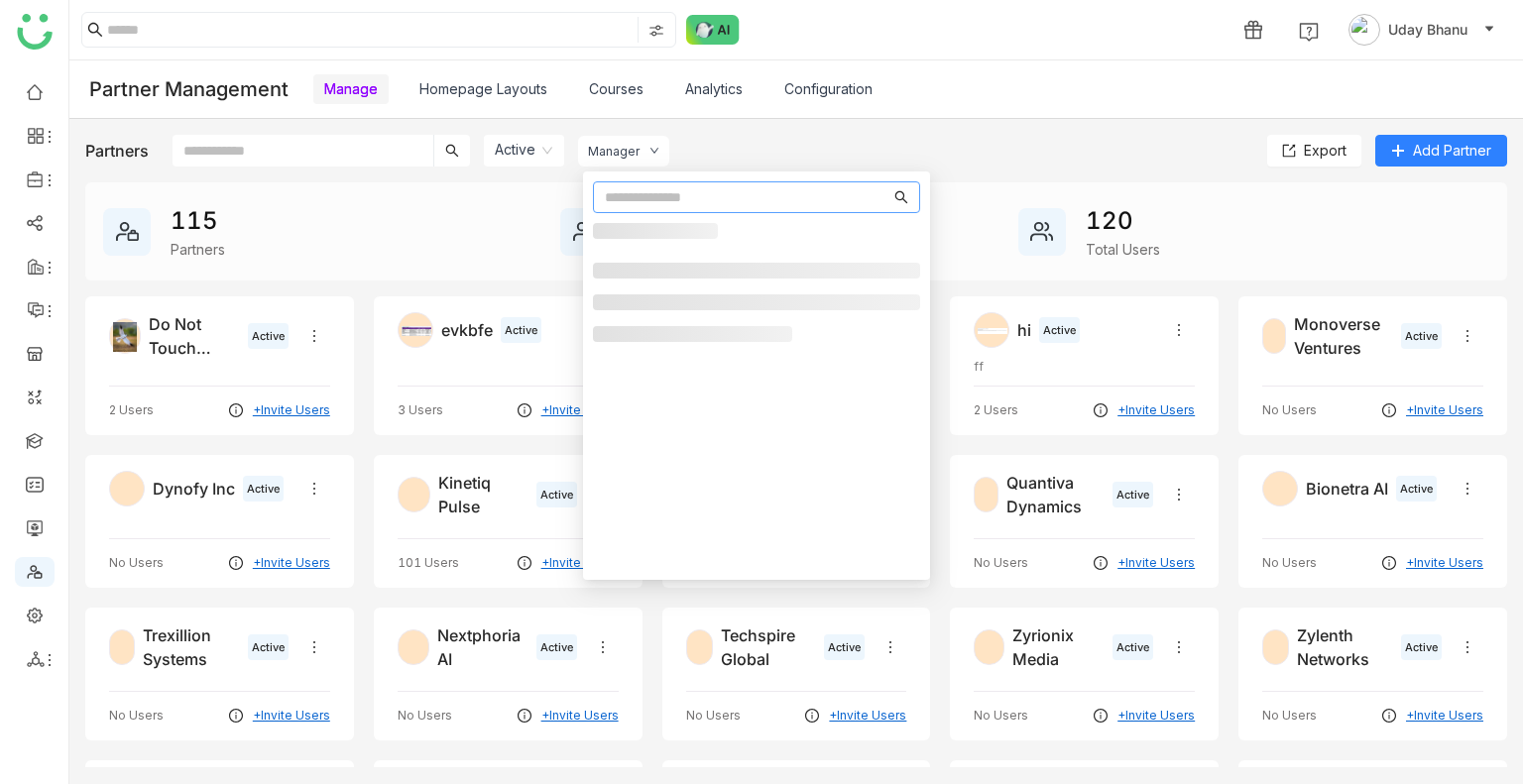 click at bounding box center [748, 197] 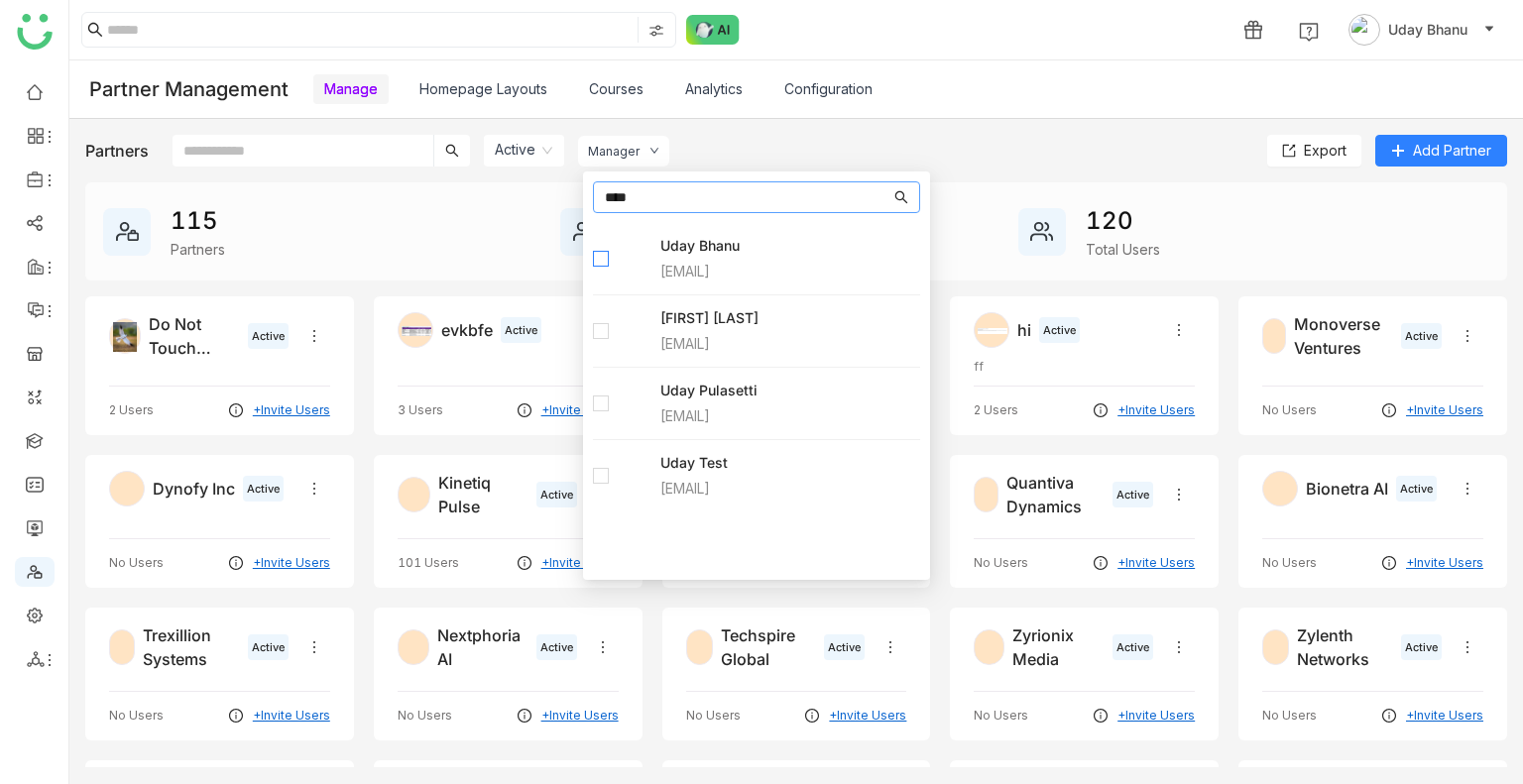 type on "****" 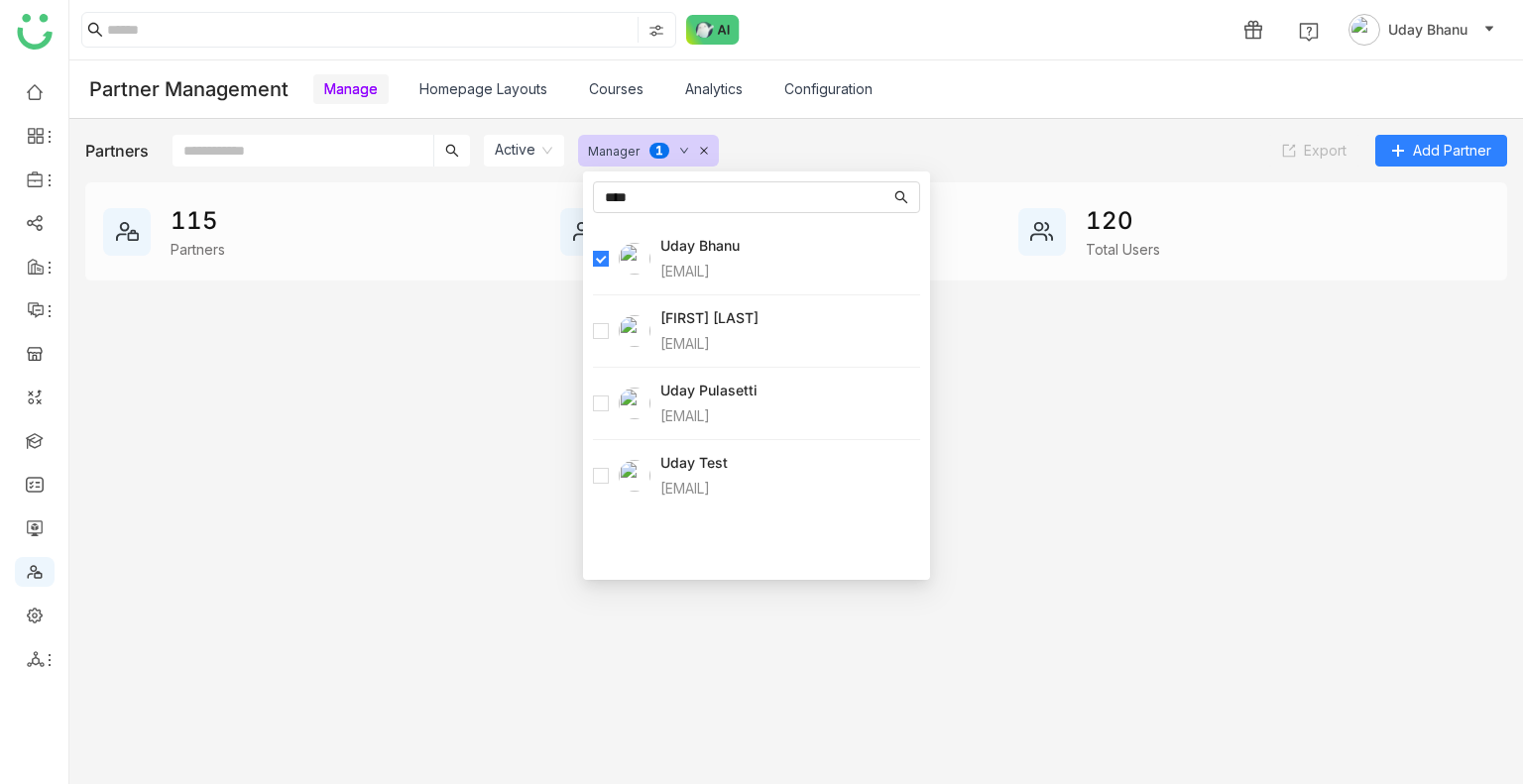 click on "Active" 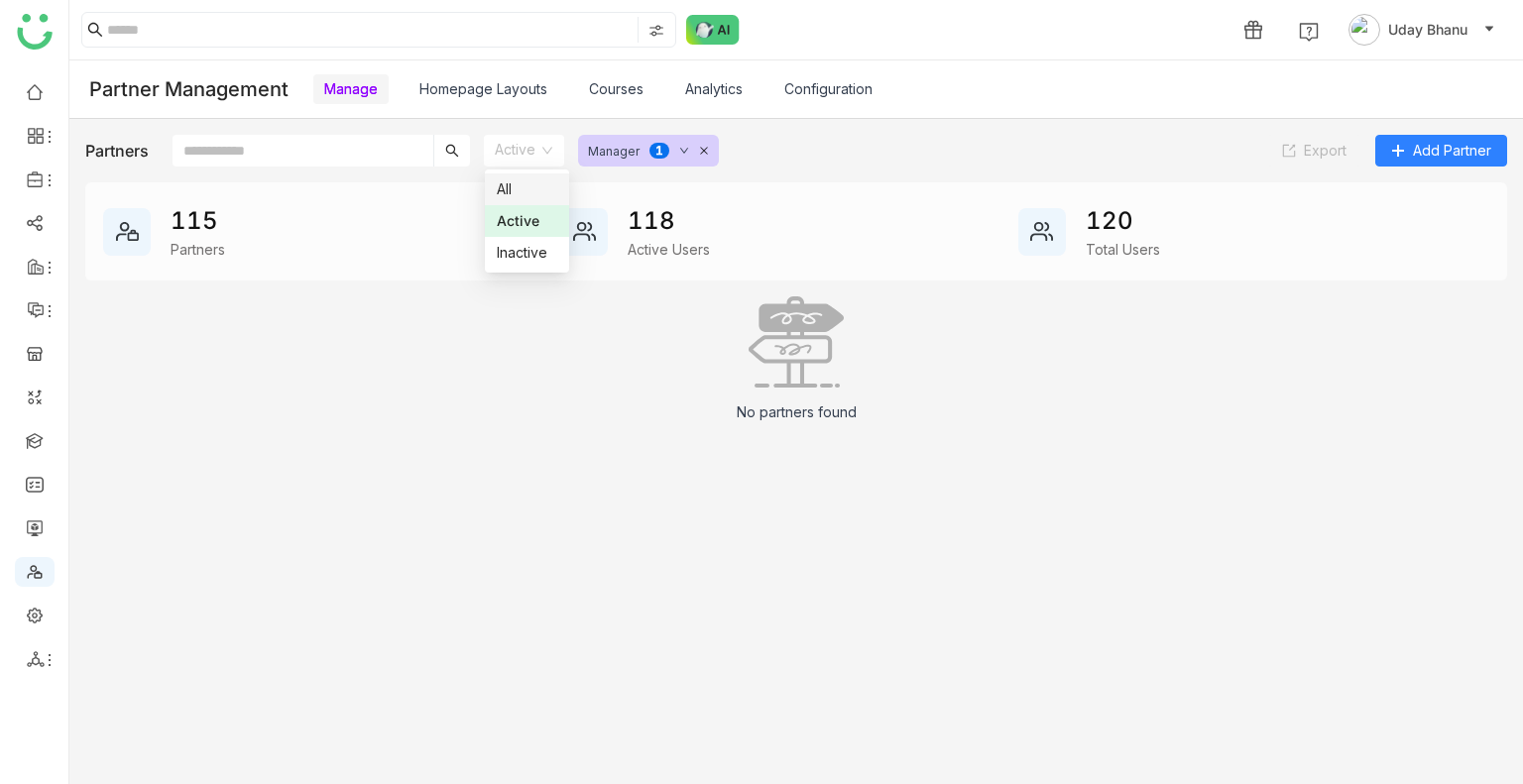 click on "All" at bounding box center (527, 189) 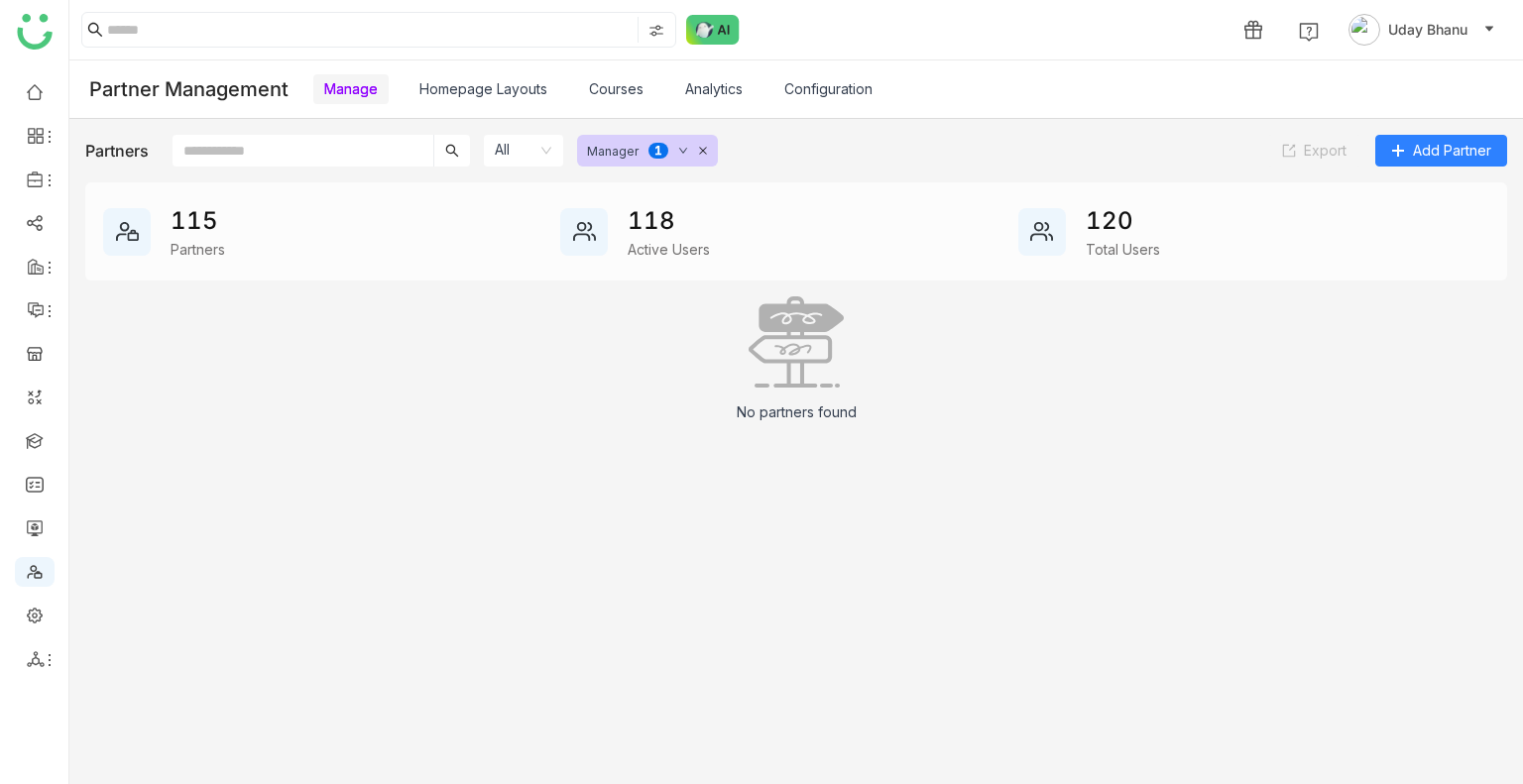 click on "Manager" 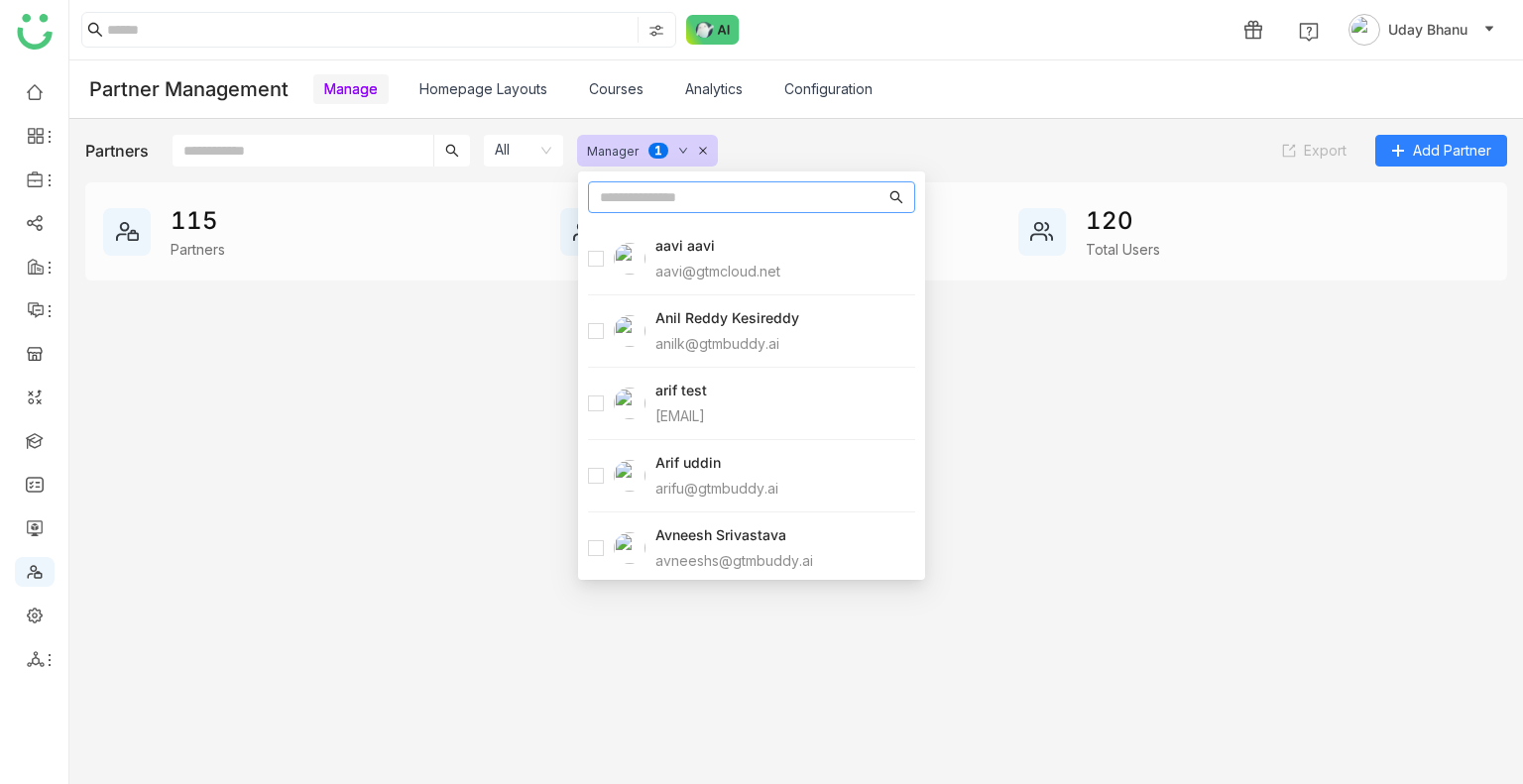 click at bounding box center [743, 197] 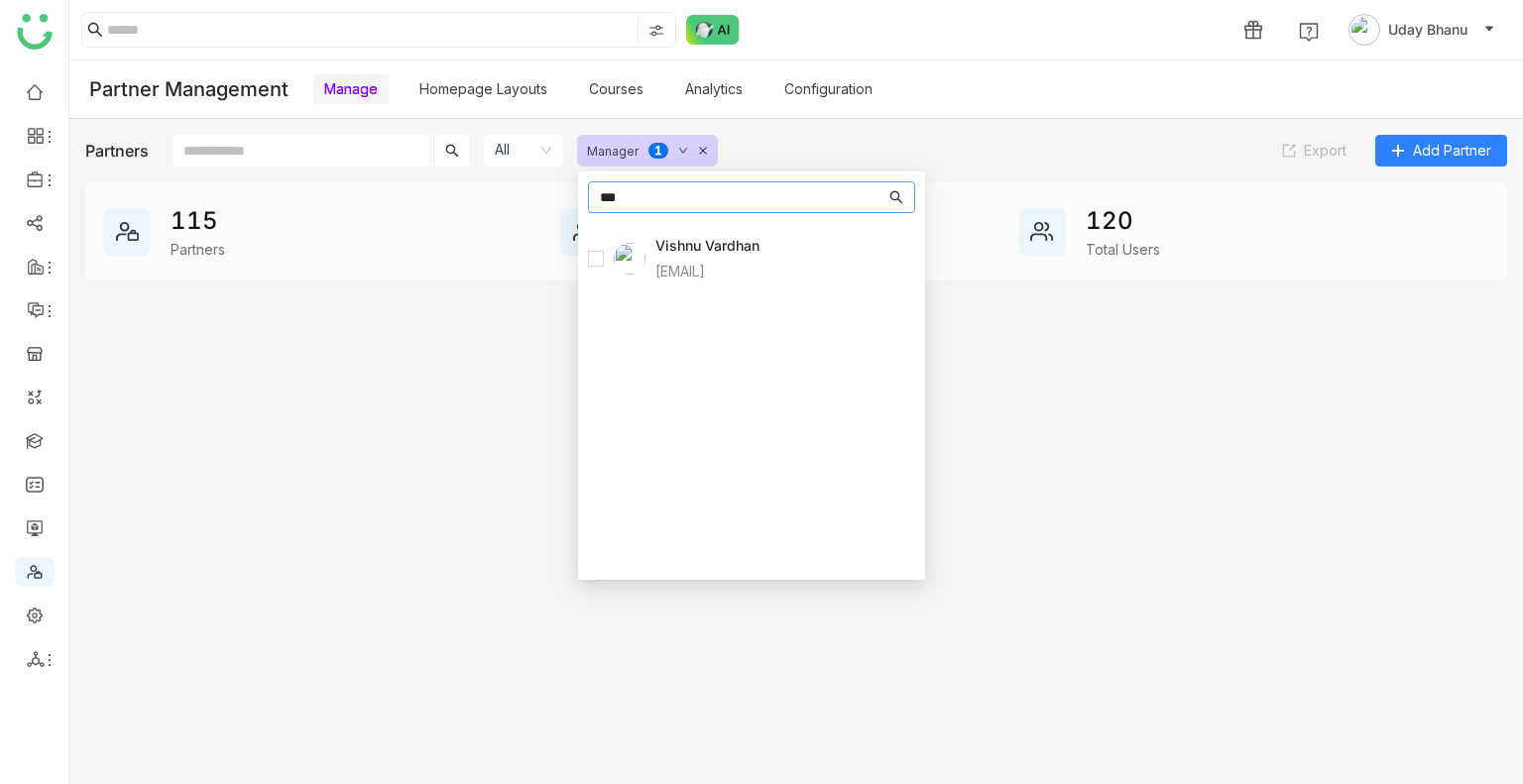 type on "***" 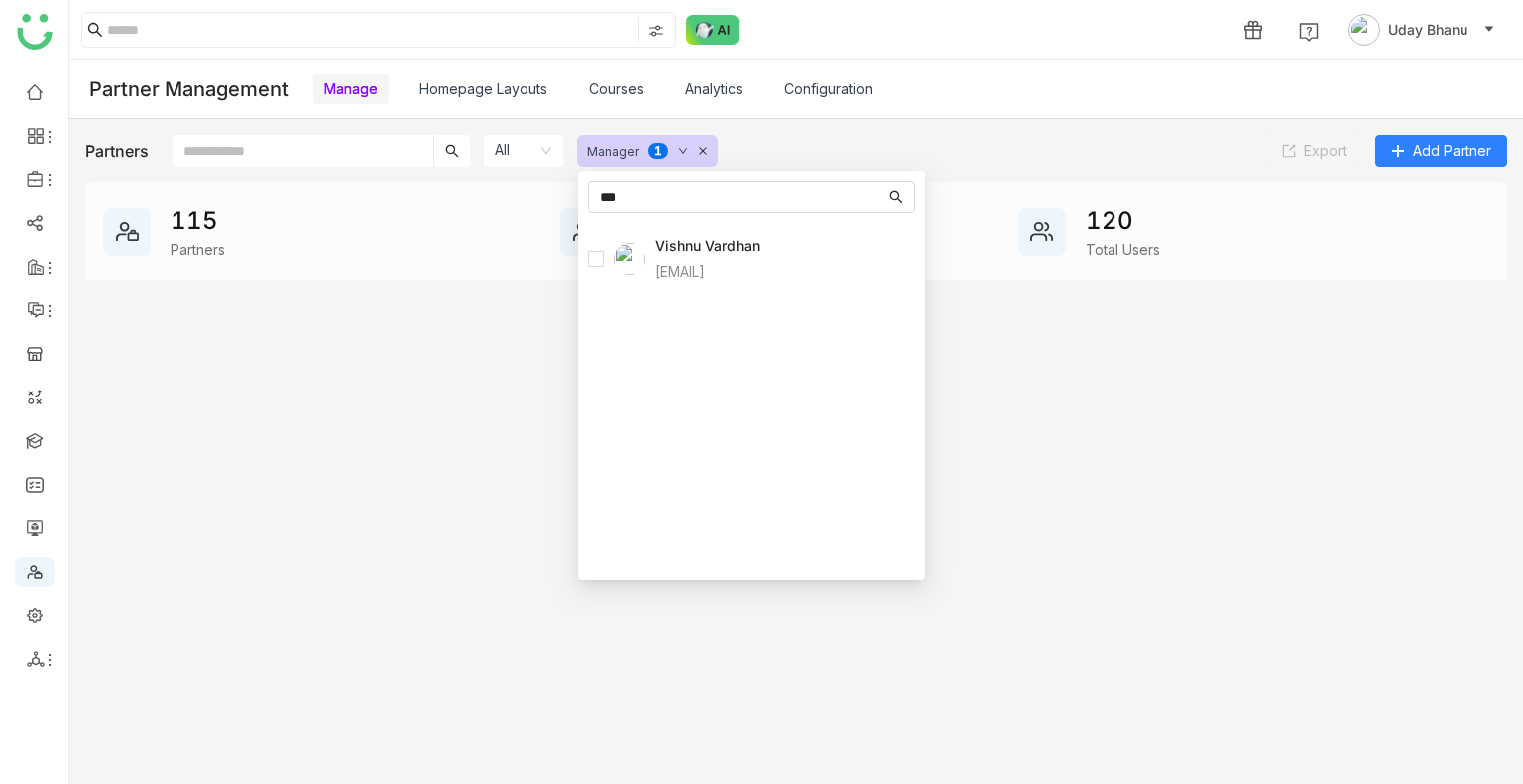 click on "***  Users   Vishnu Vardhan   vishnuv@gtmbuddy.ai" at bounding box center [752, 376] 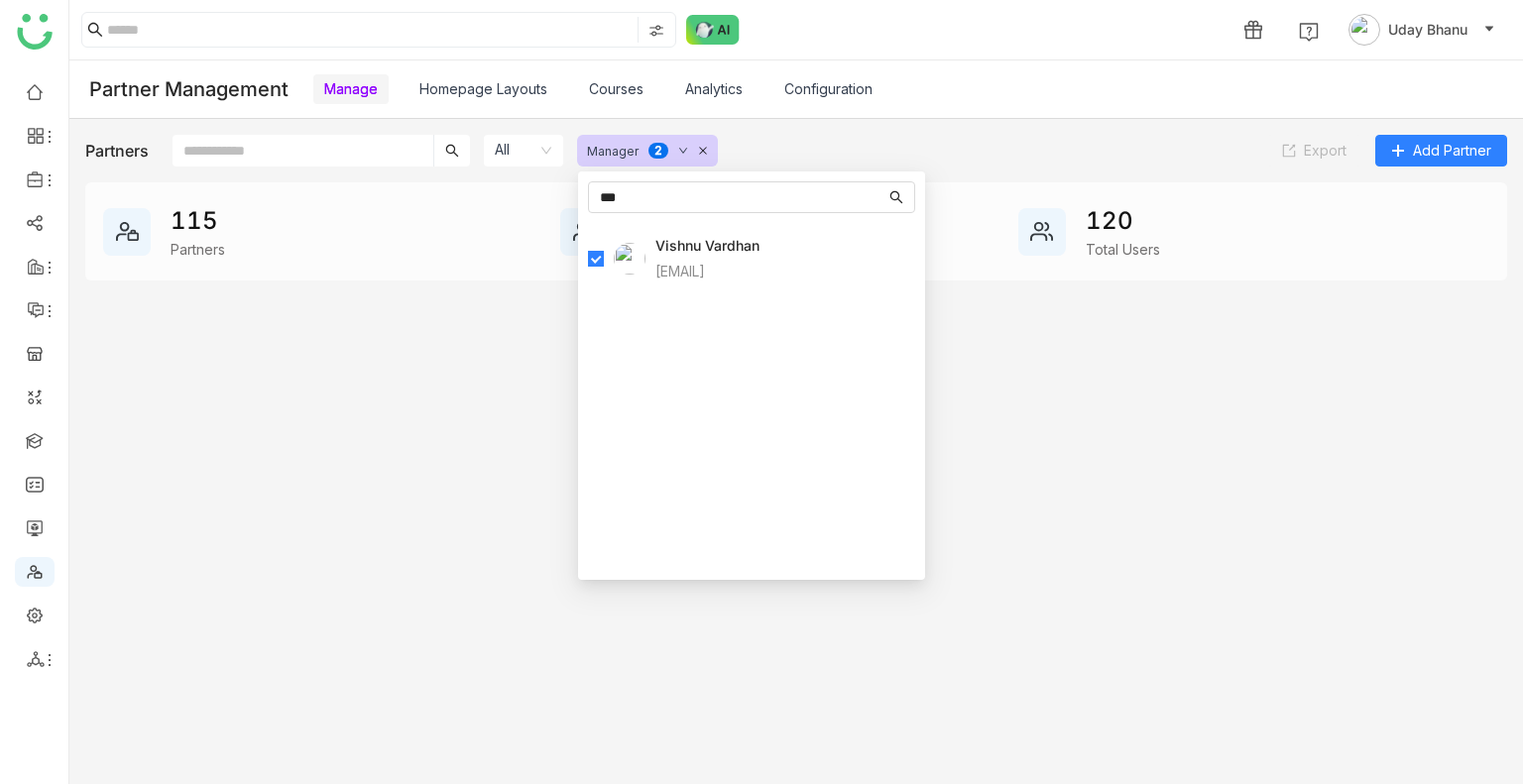 click on "Manager  0   1   2   3   4   5   6   7   8   9" 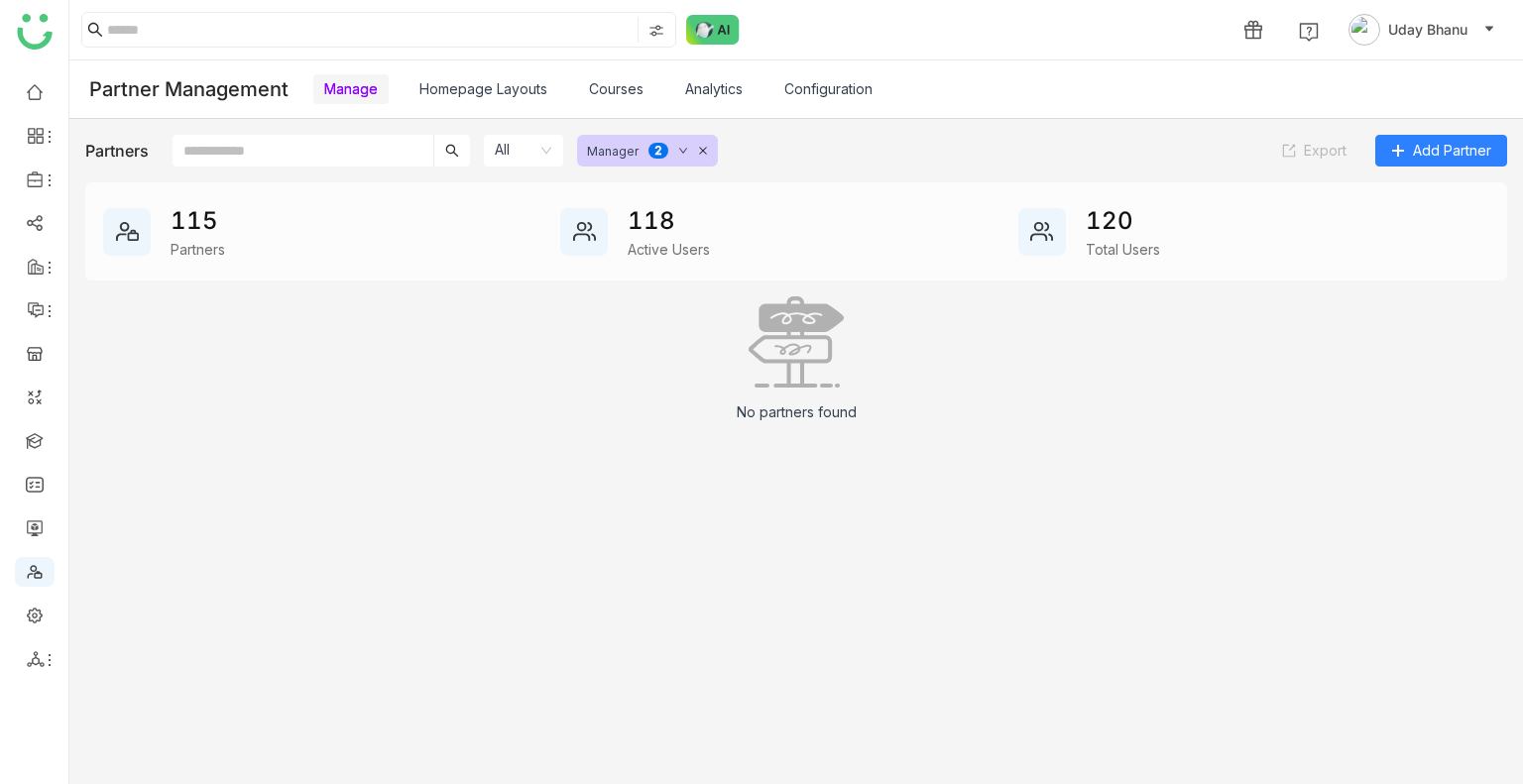 click on "Manager  0   1   2   3   4   5   6   7   8   9" 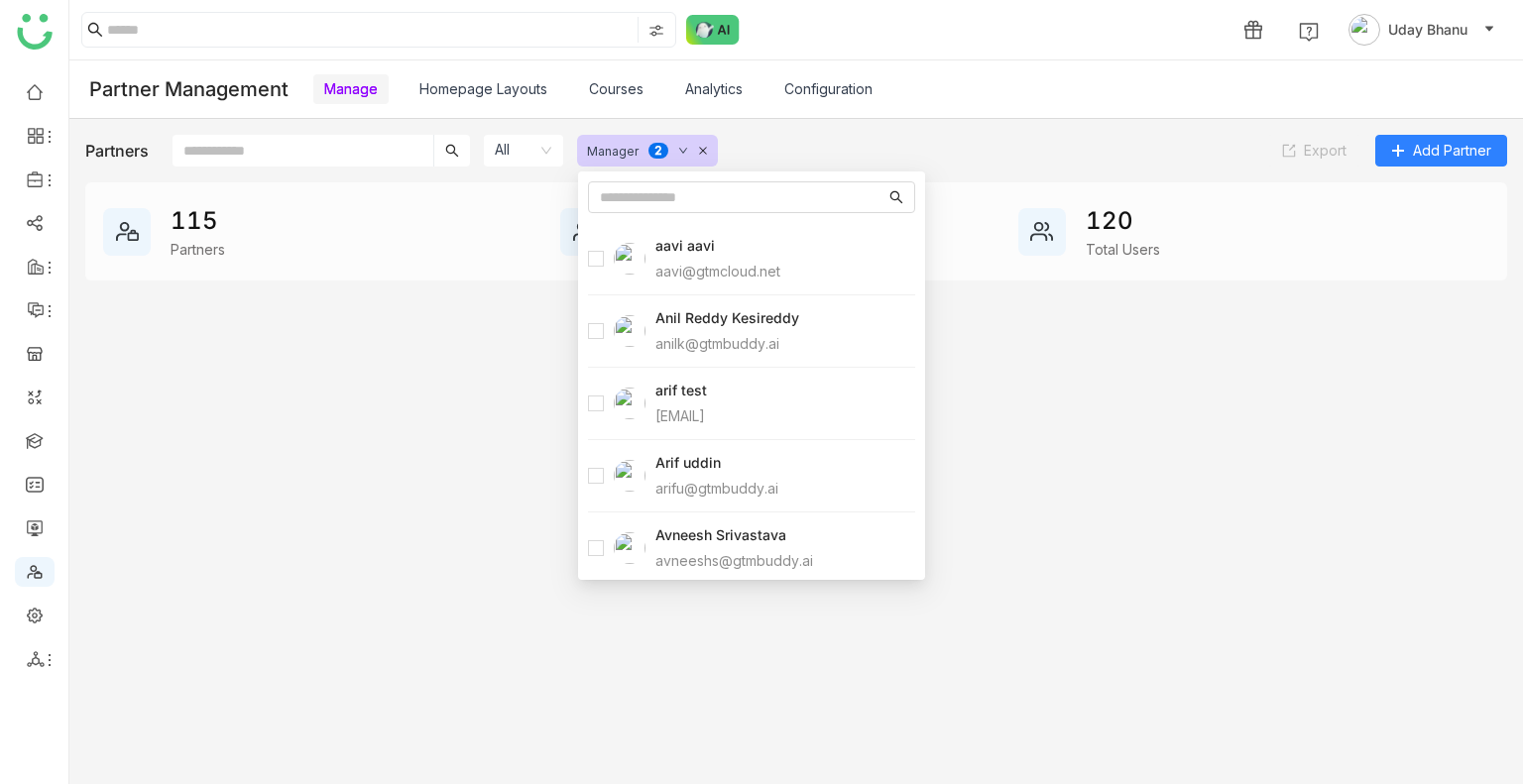 click 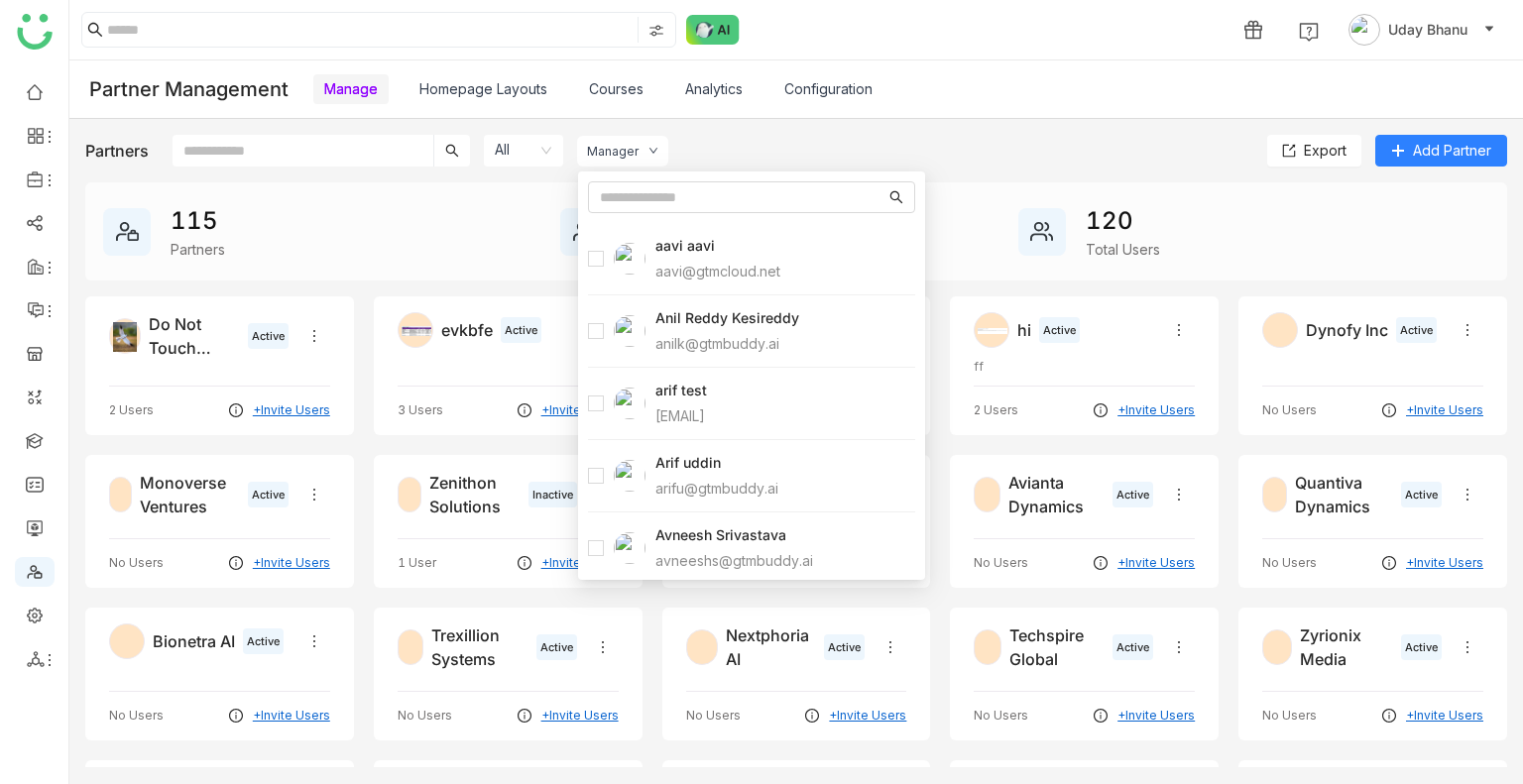click on "Partners  All  Manager  Export   Add Partner" 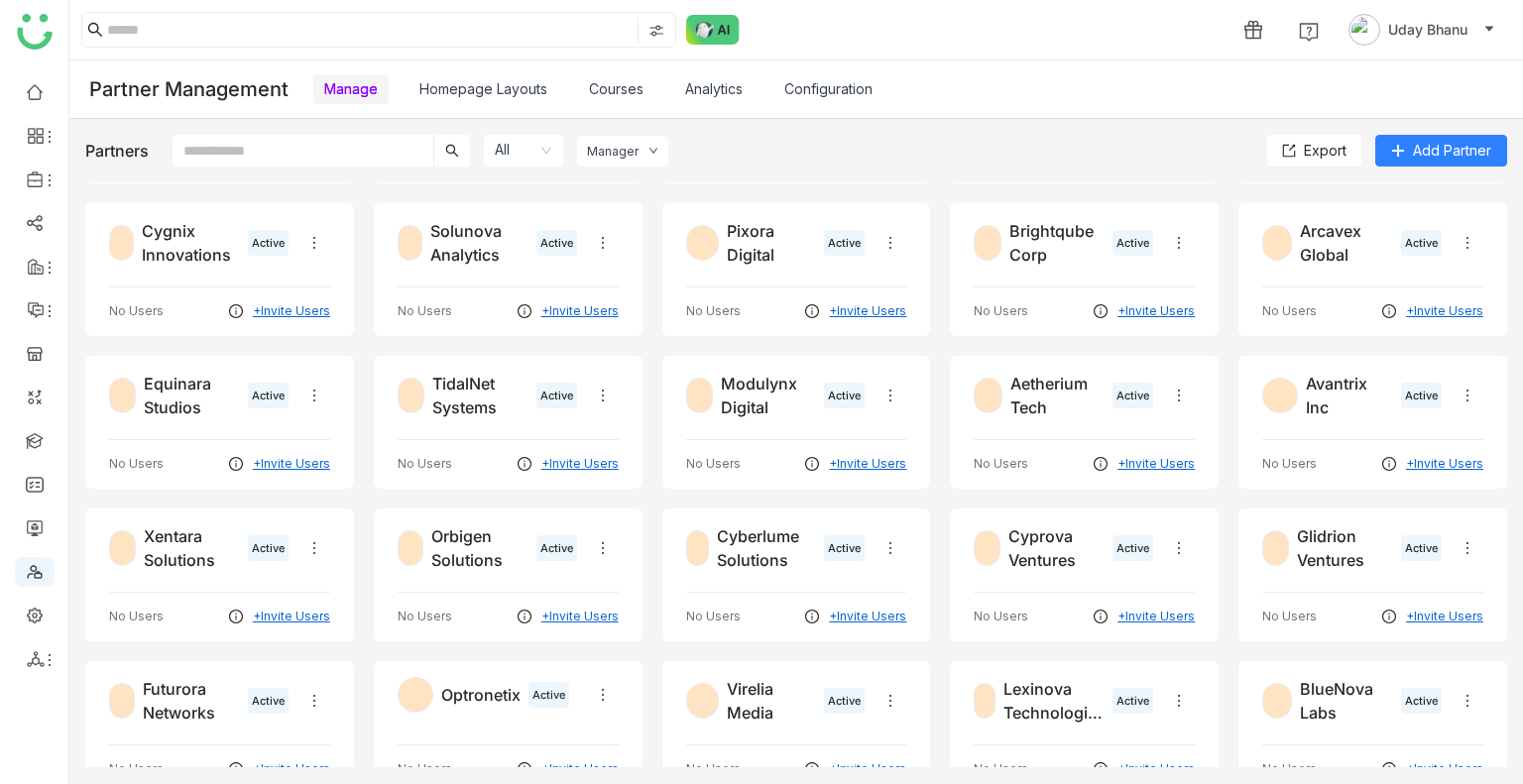 scroll, scrollTop: 821, scrollLeft: 0, axis: vertical 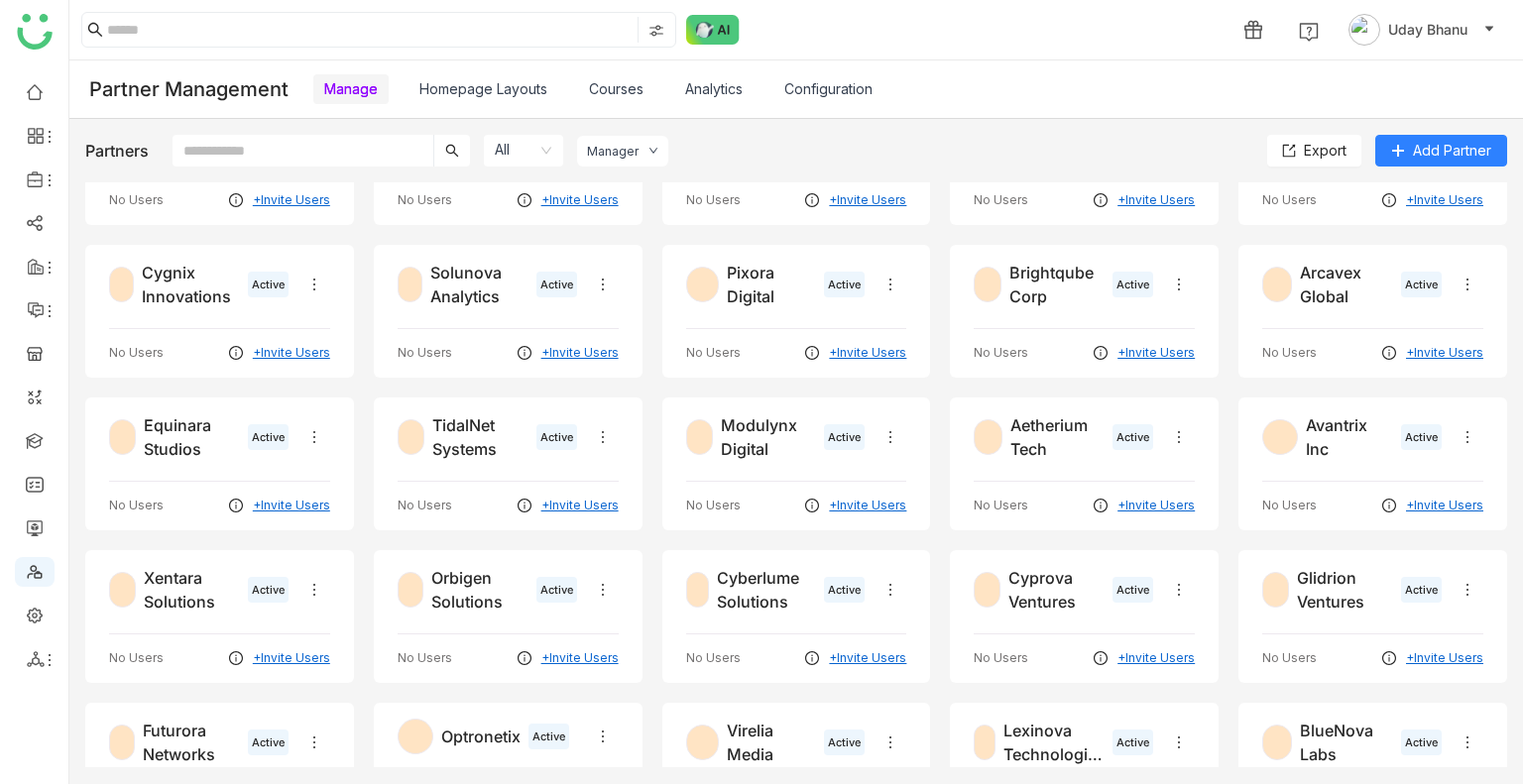 click on "Manager" 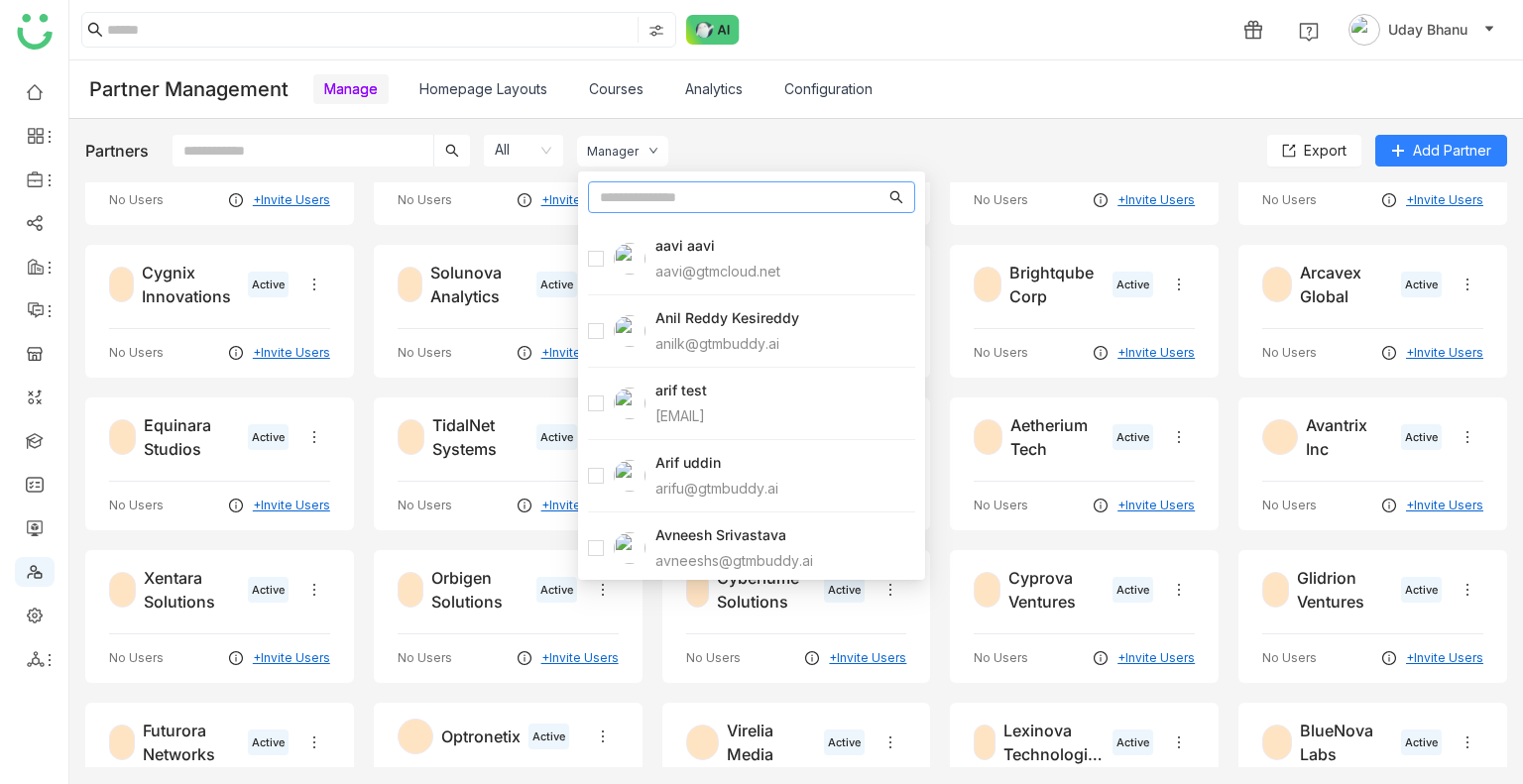 click at bounding box center [743, 197] 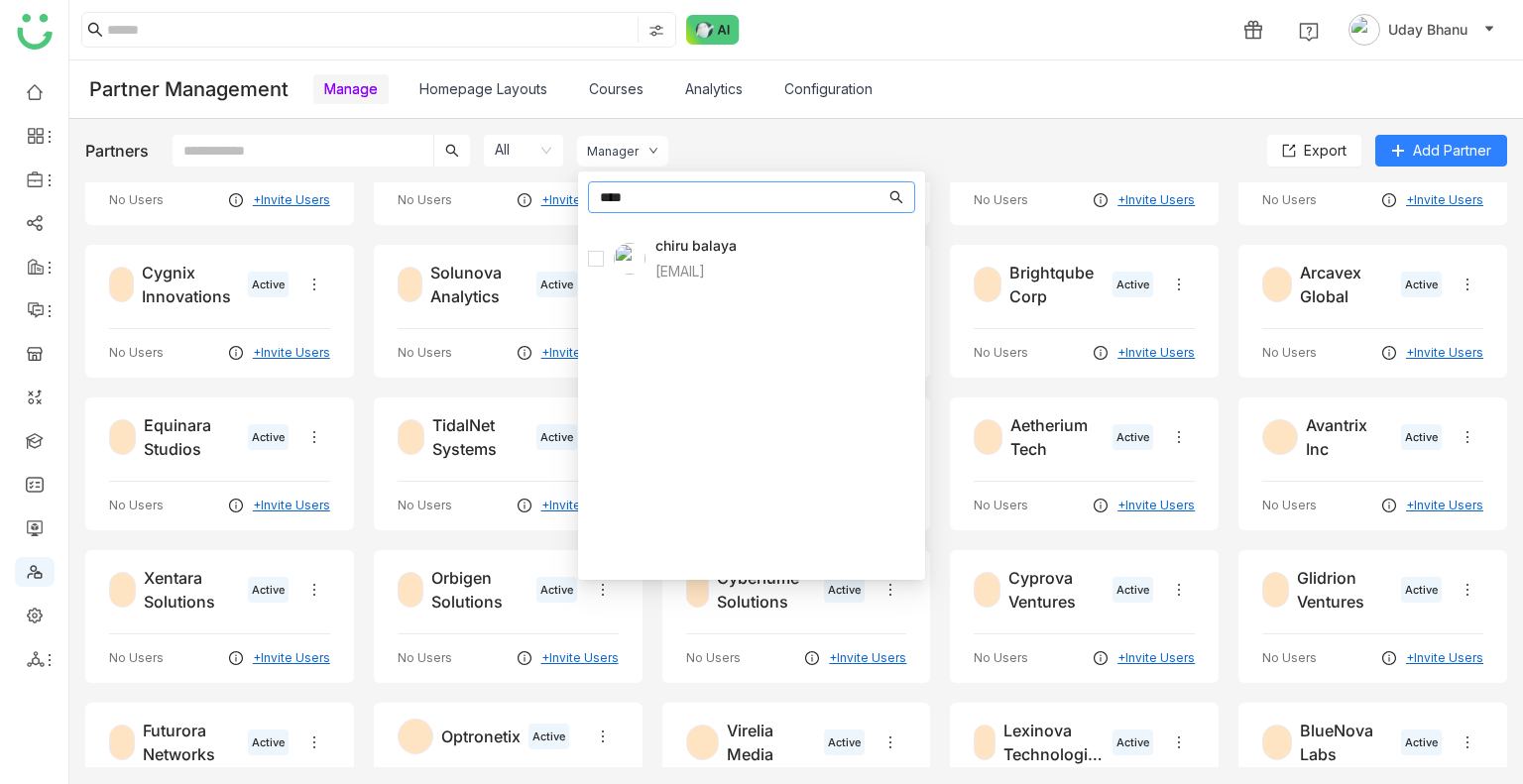 type on "****" 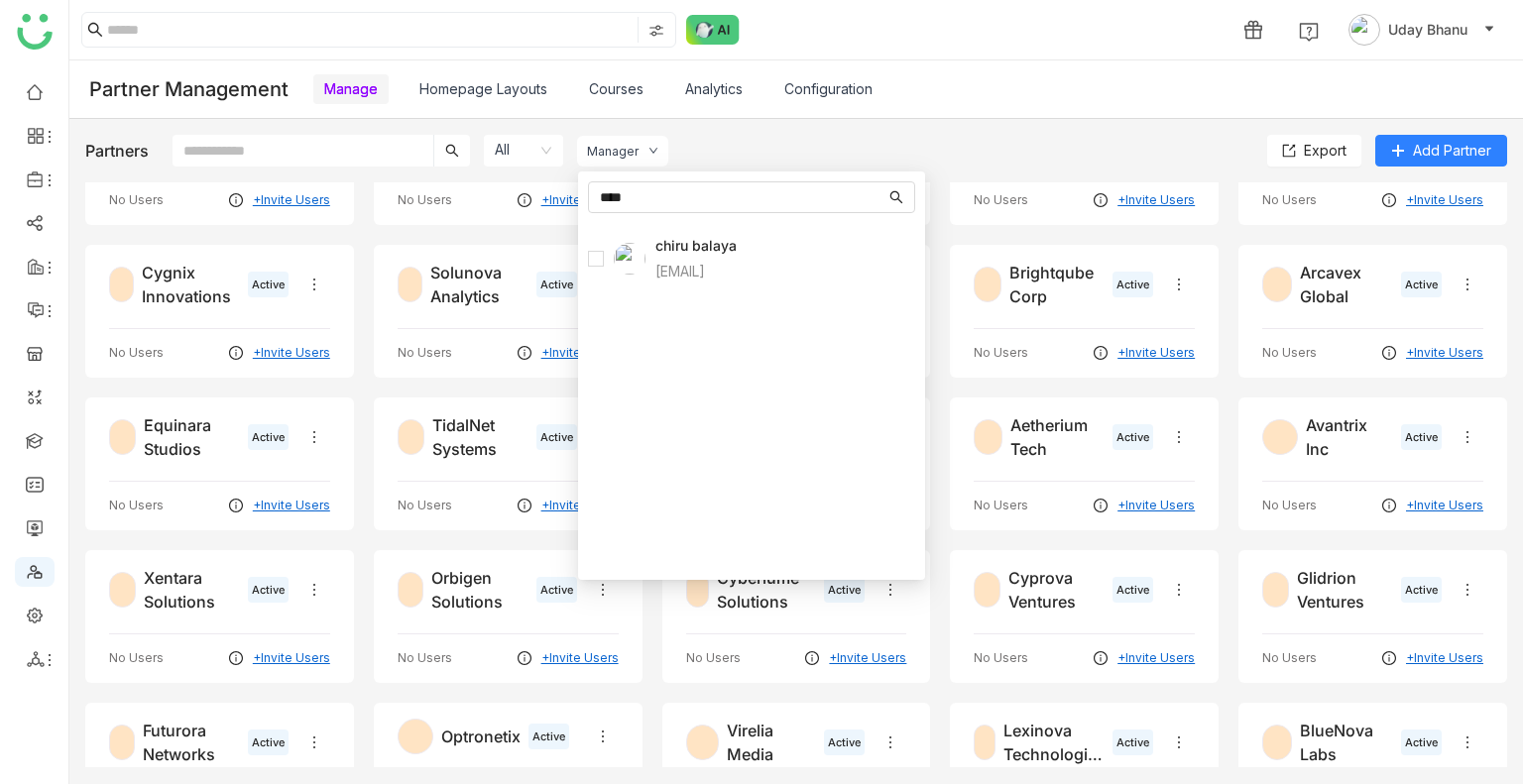 click at bounding box center (617, 259) 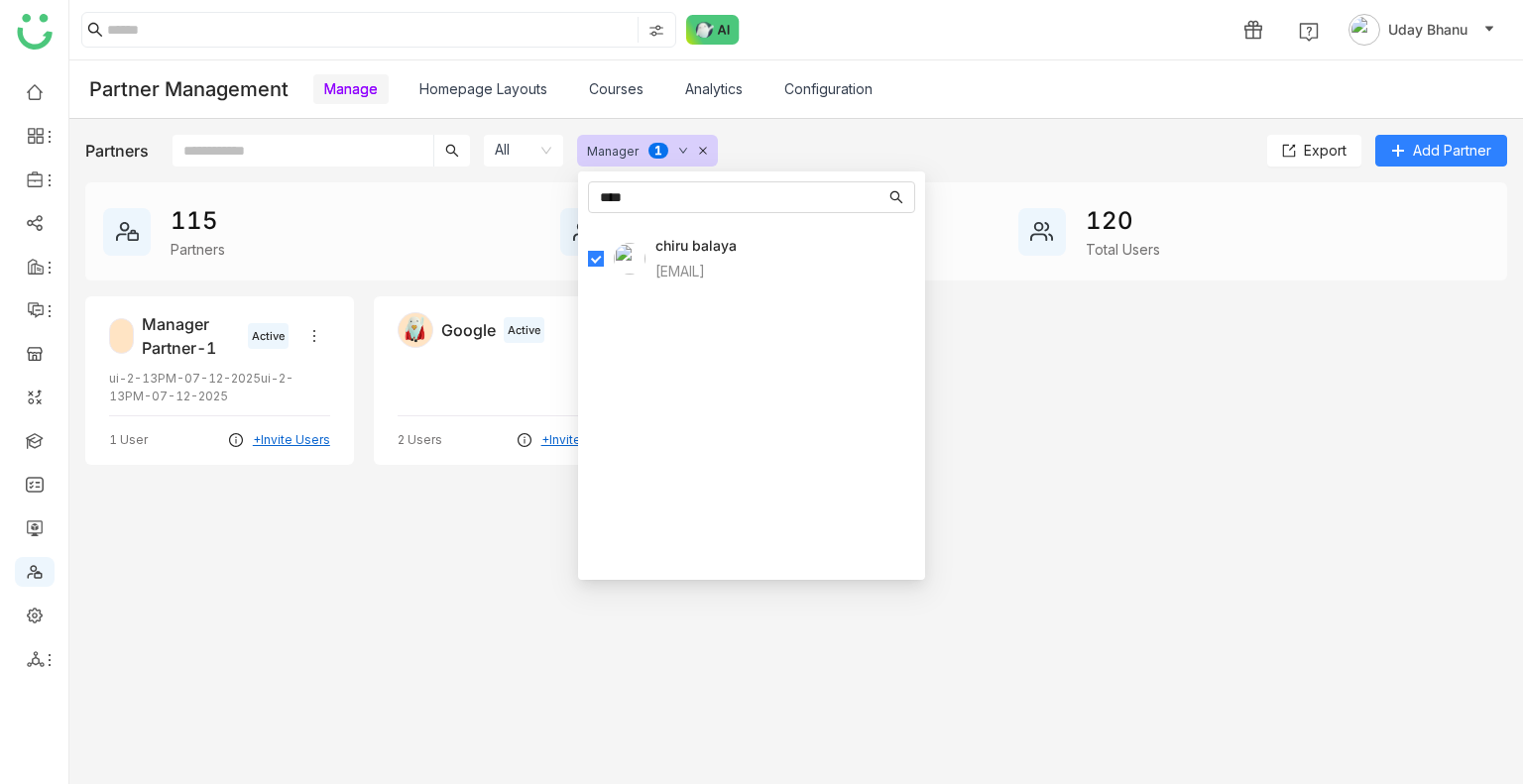 click on "All" 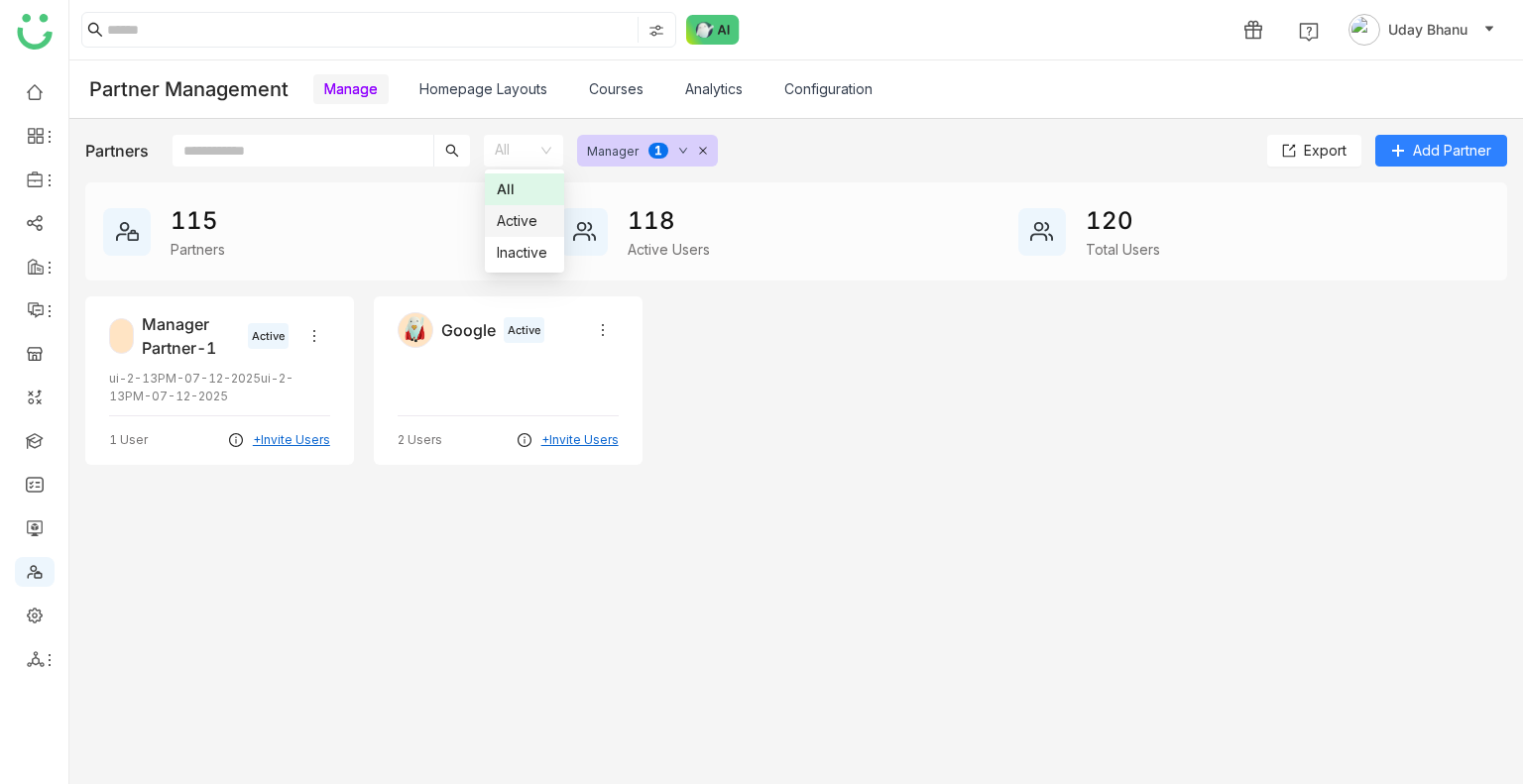 click on "Active" at bounding box center [525, 221] 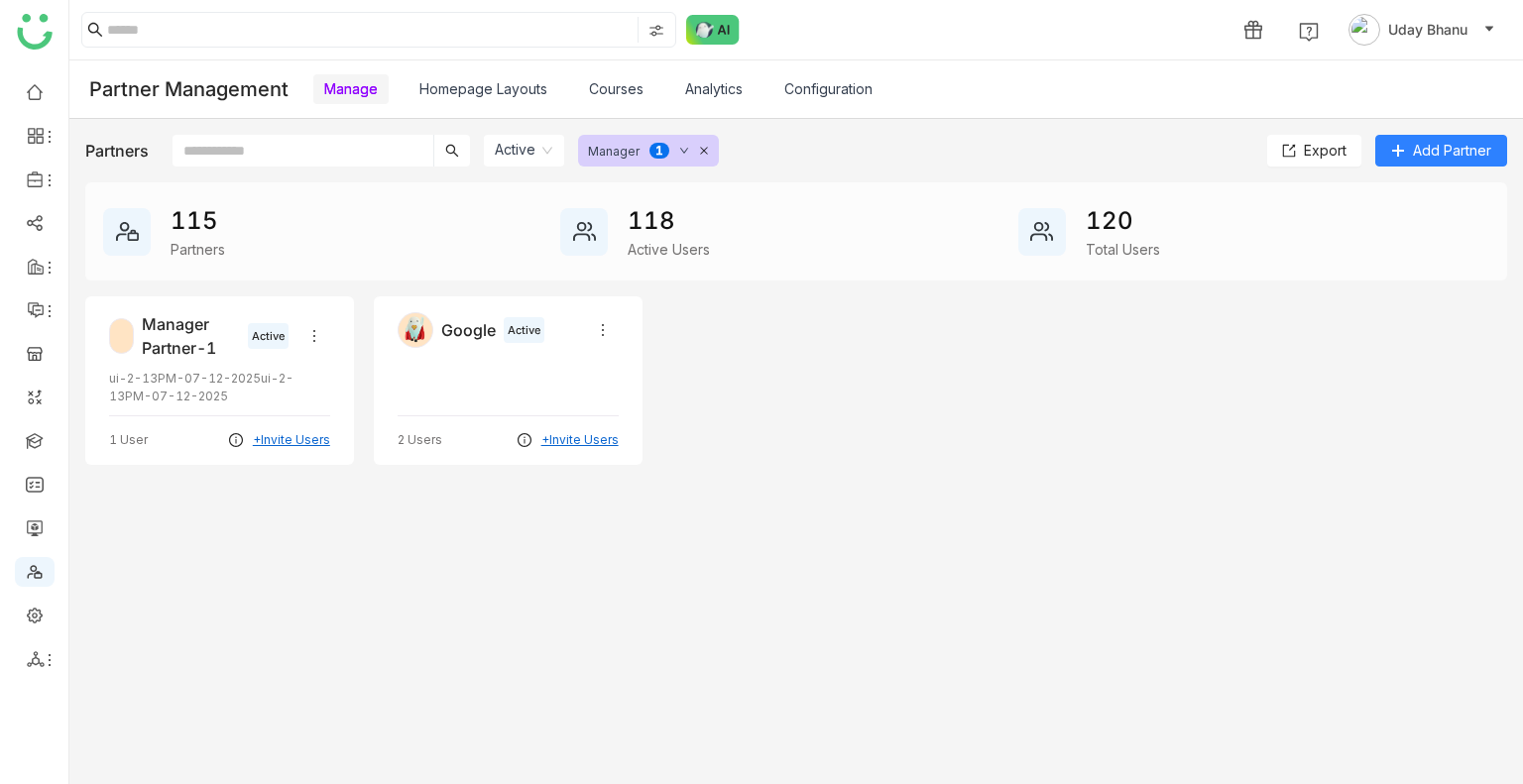 click on "Active" 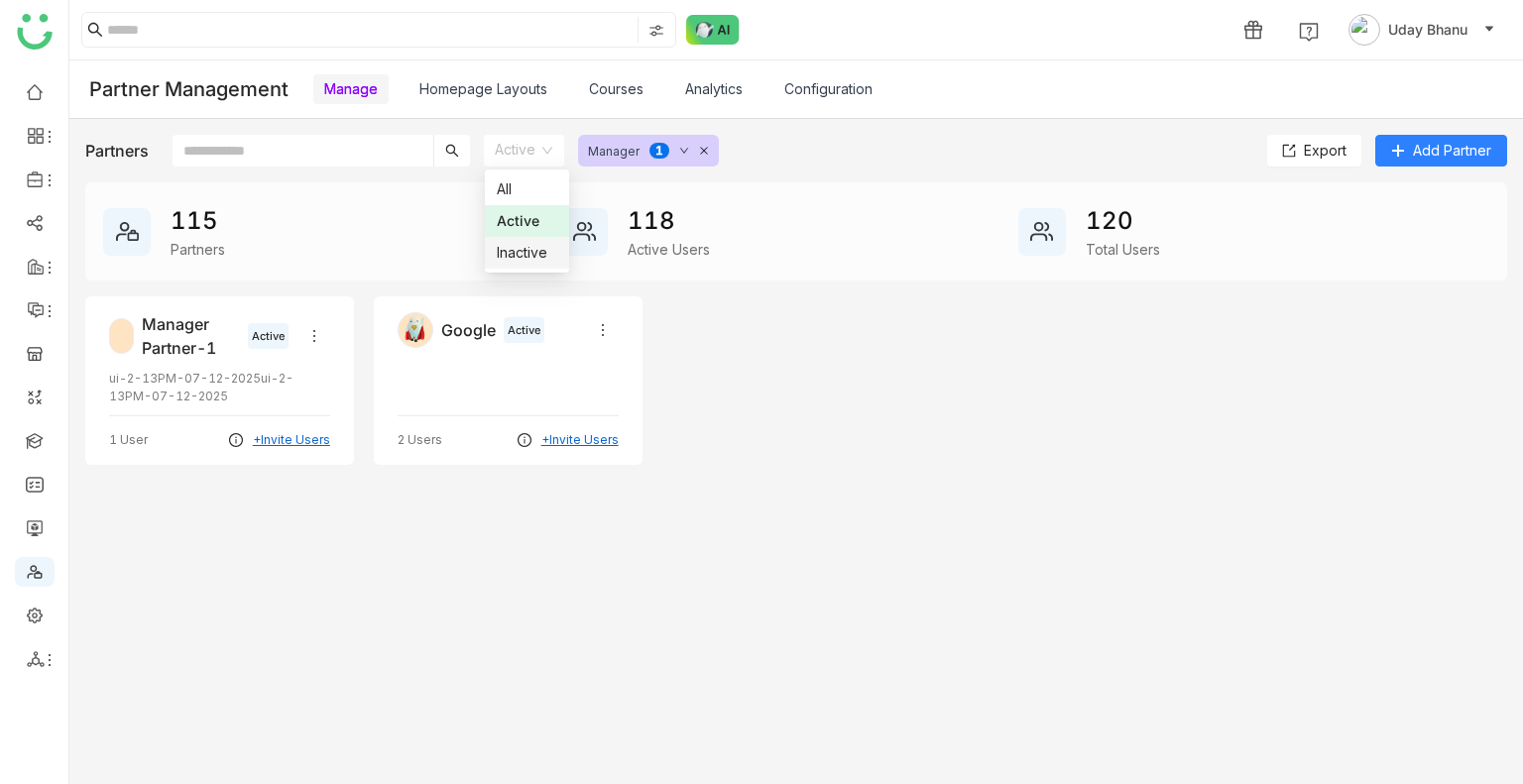 click on "Inactive" at bounding box center (527, 253) 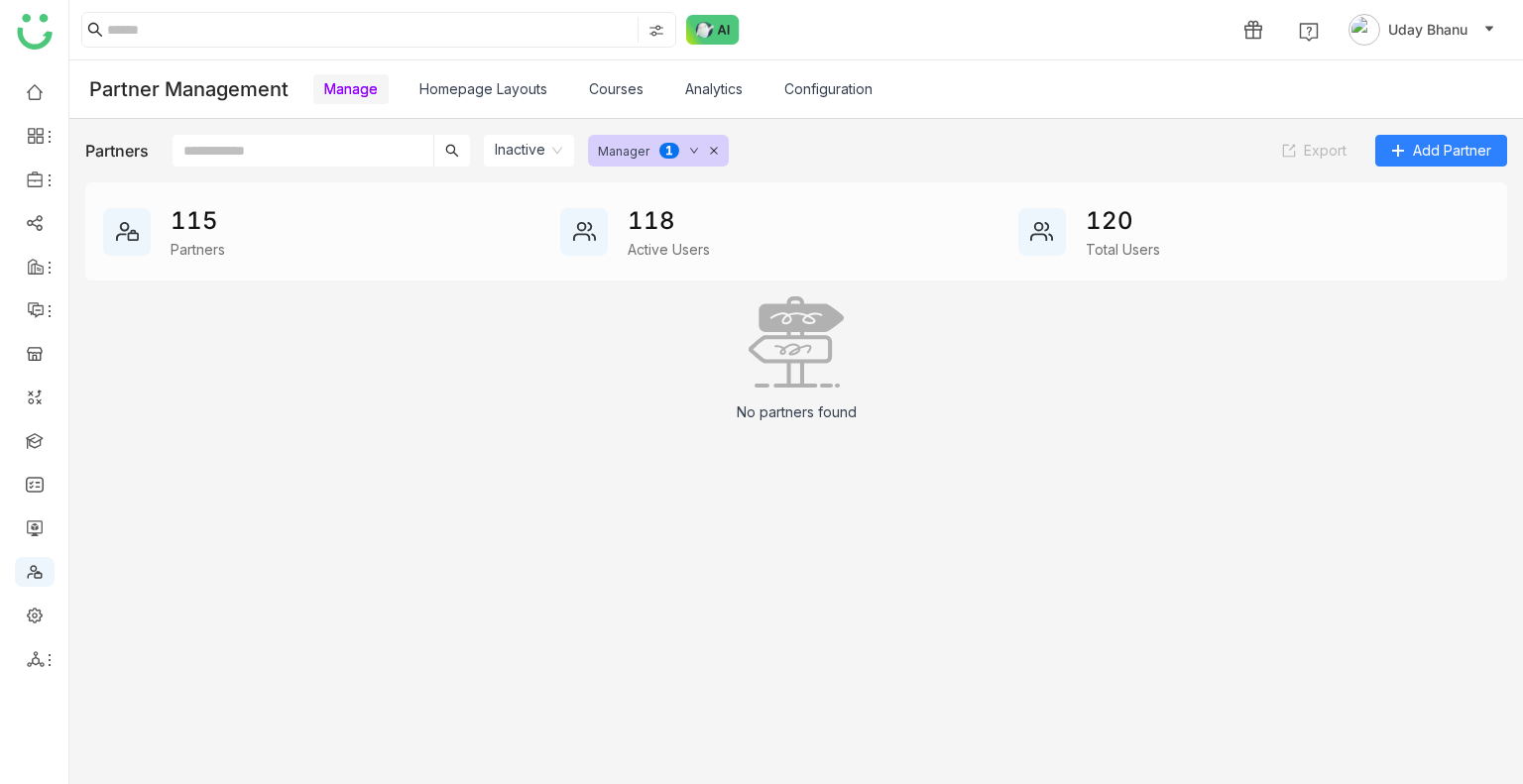 click on "Inactive" 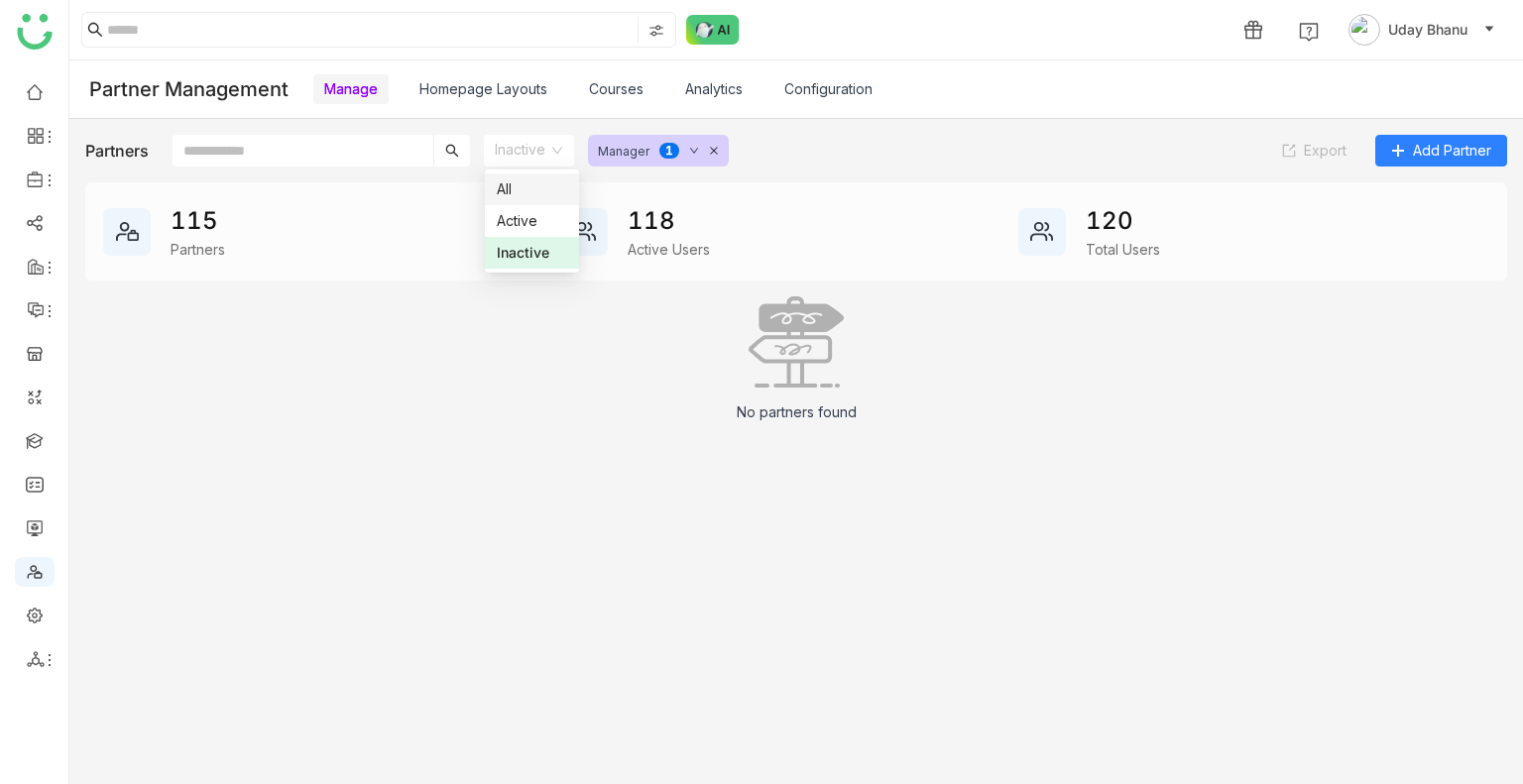 click on "All" at bounding box center [531, 189] 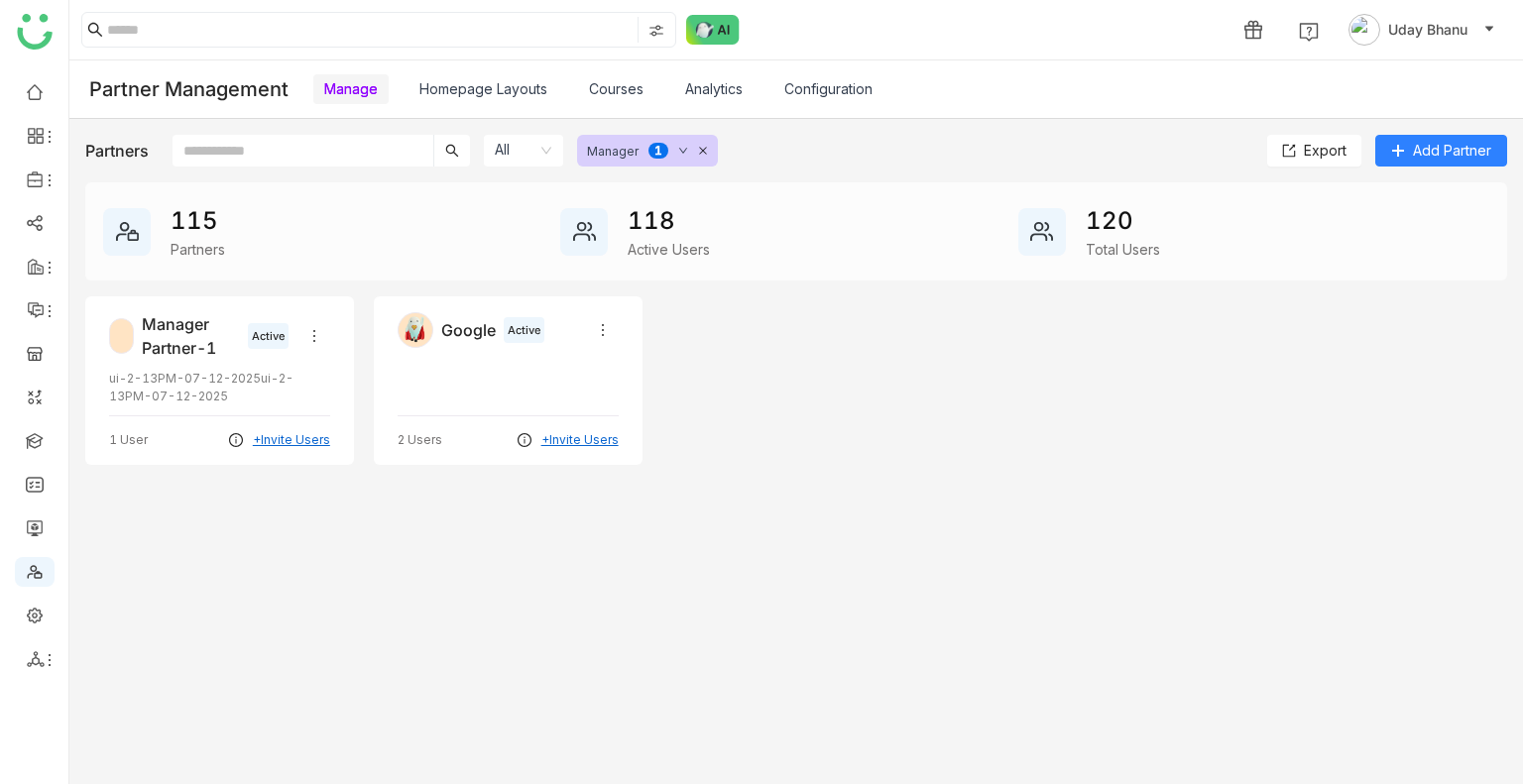 click on "All" 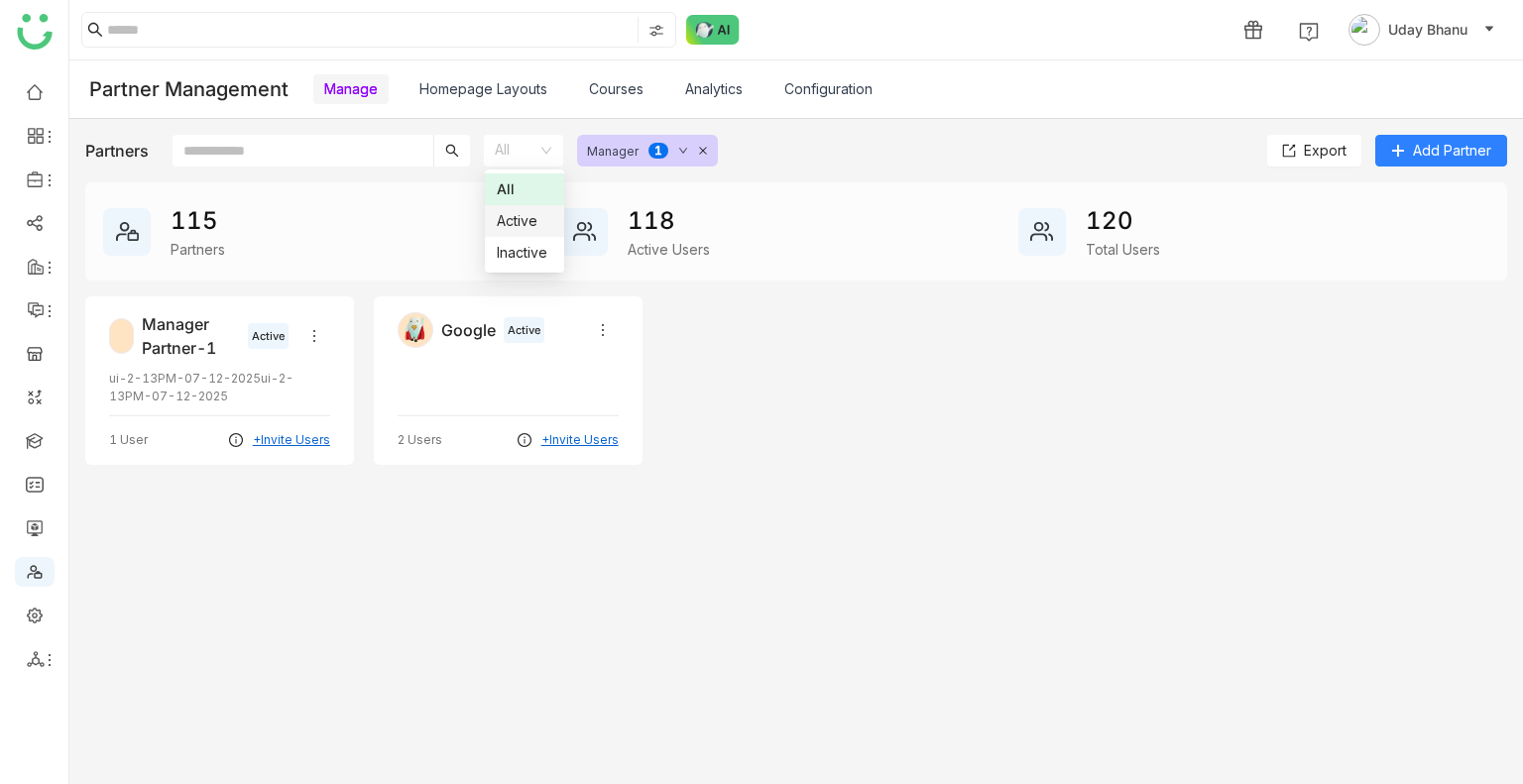 click on "Active" at bounding box center (525, 221) 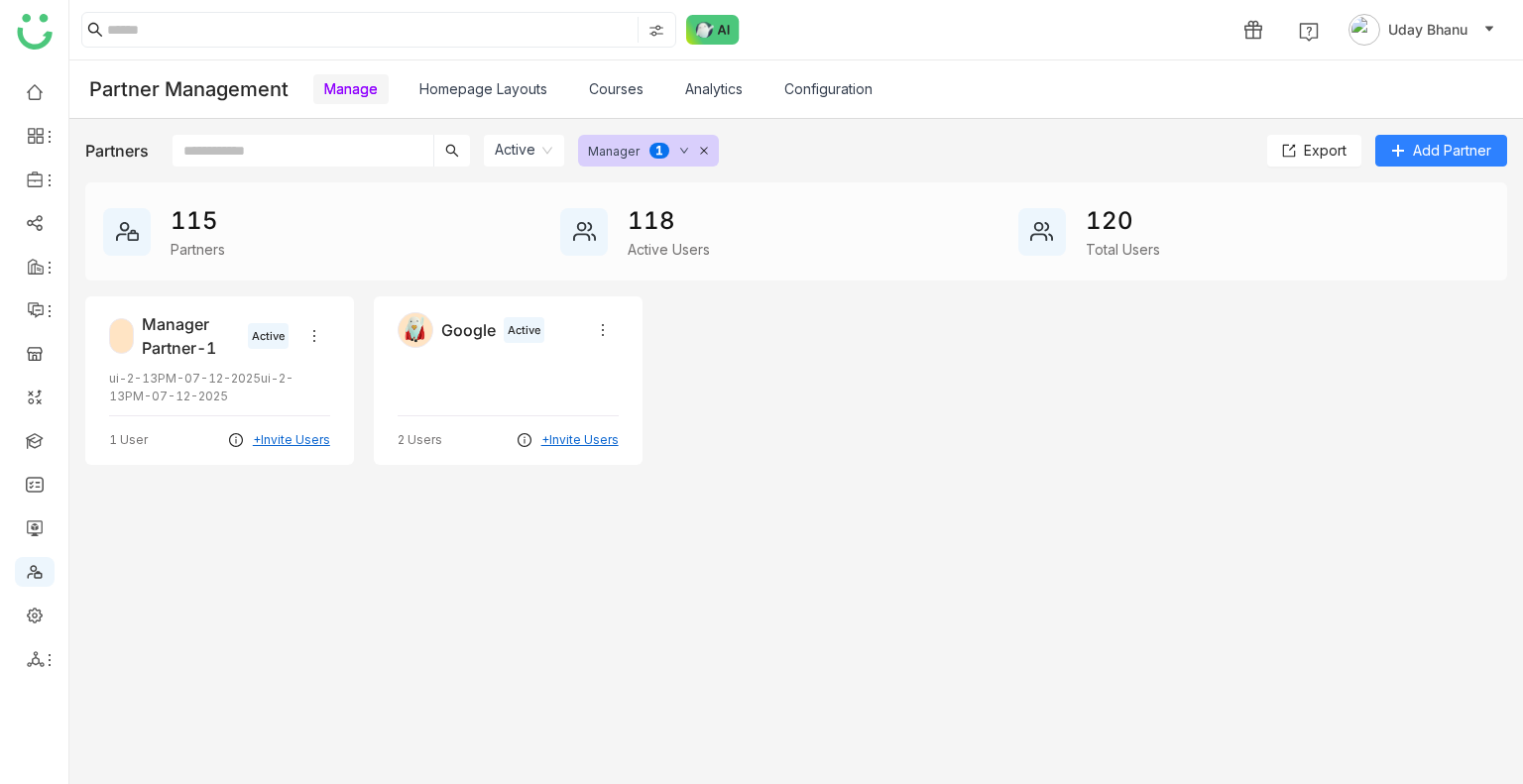 click on "Manager  0   1   2   3   4   5   6   7   8   9" 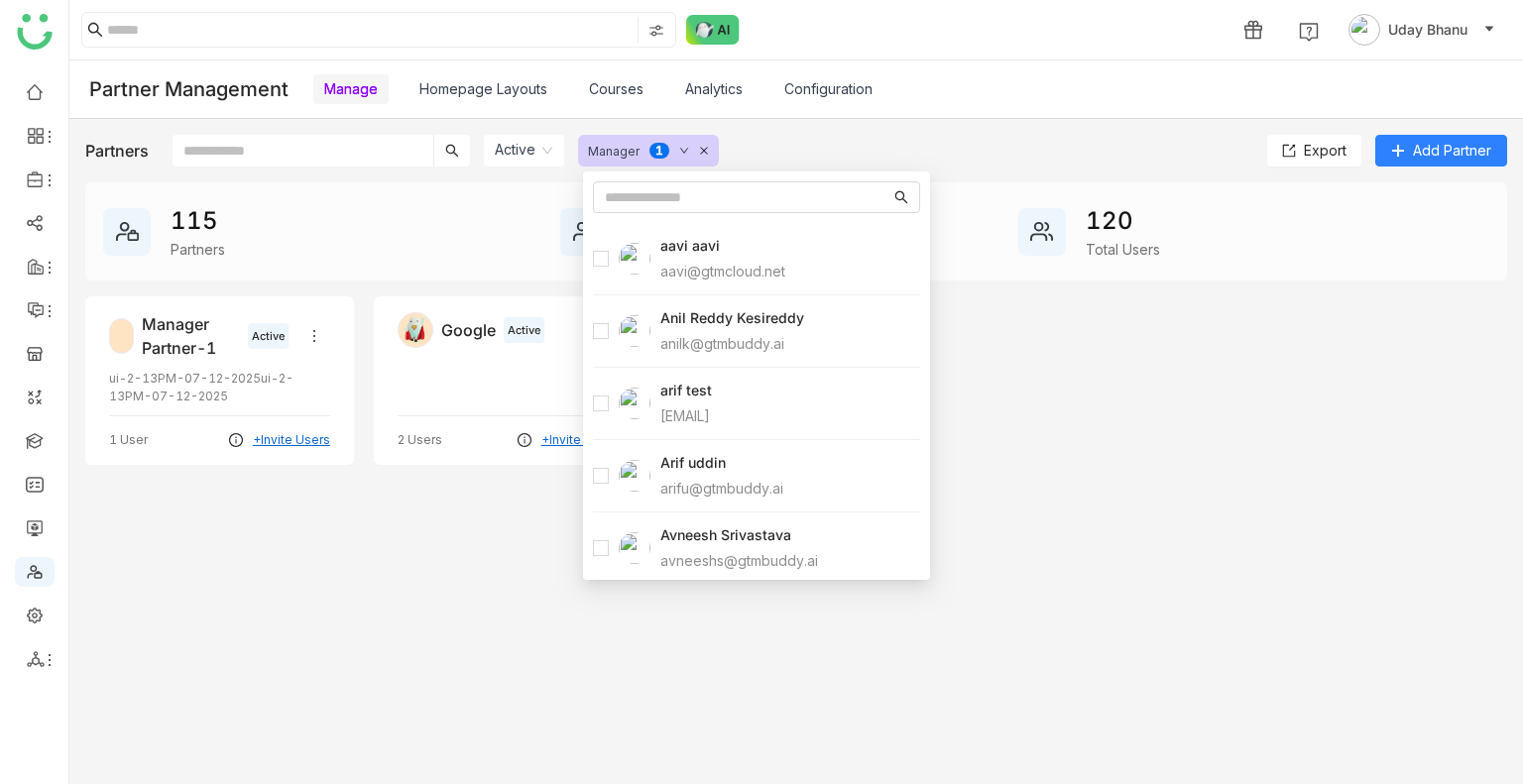 click 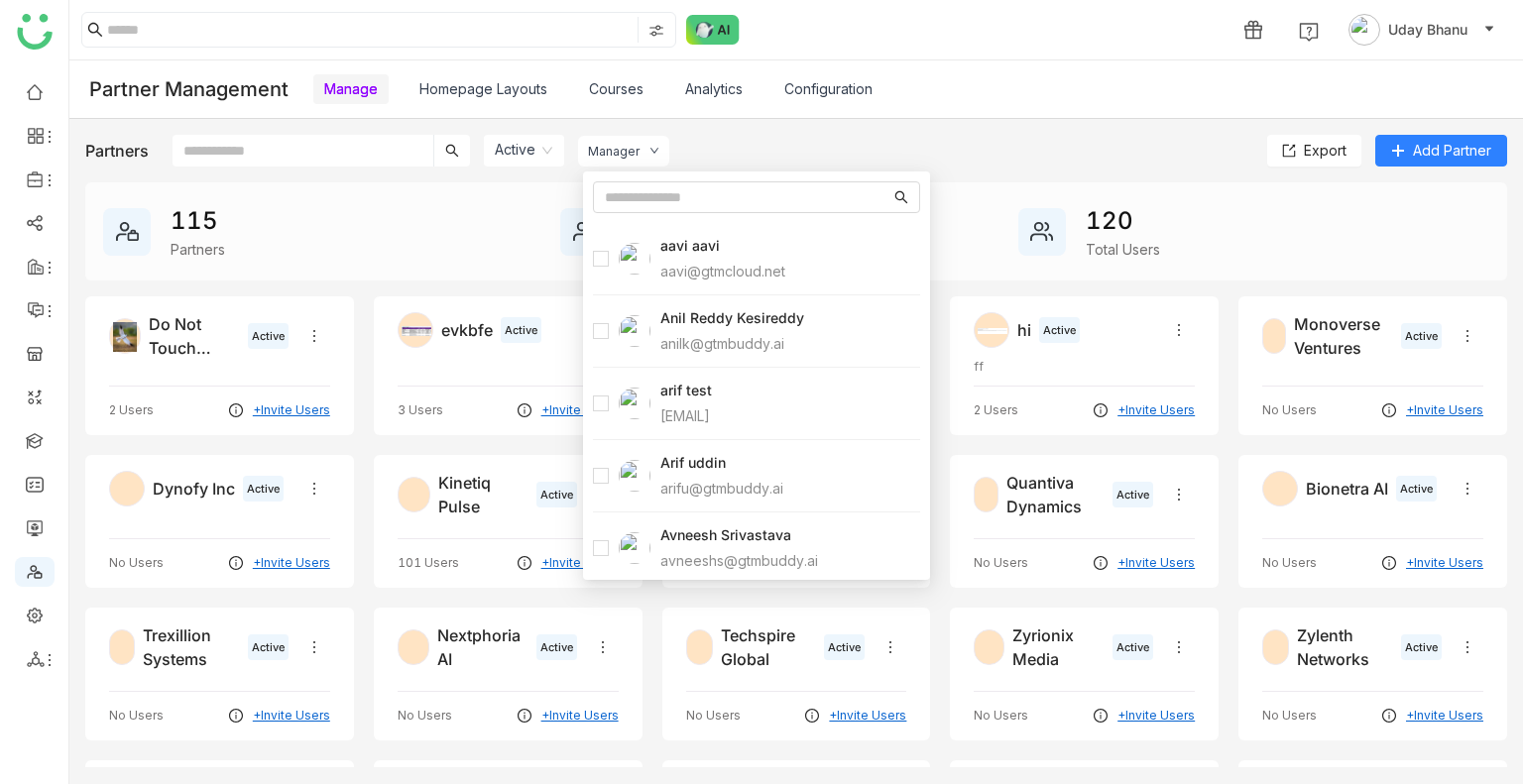 click on "Partners  Active  Manager  Export   Add Partner" 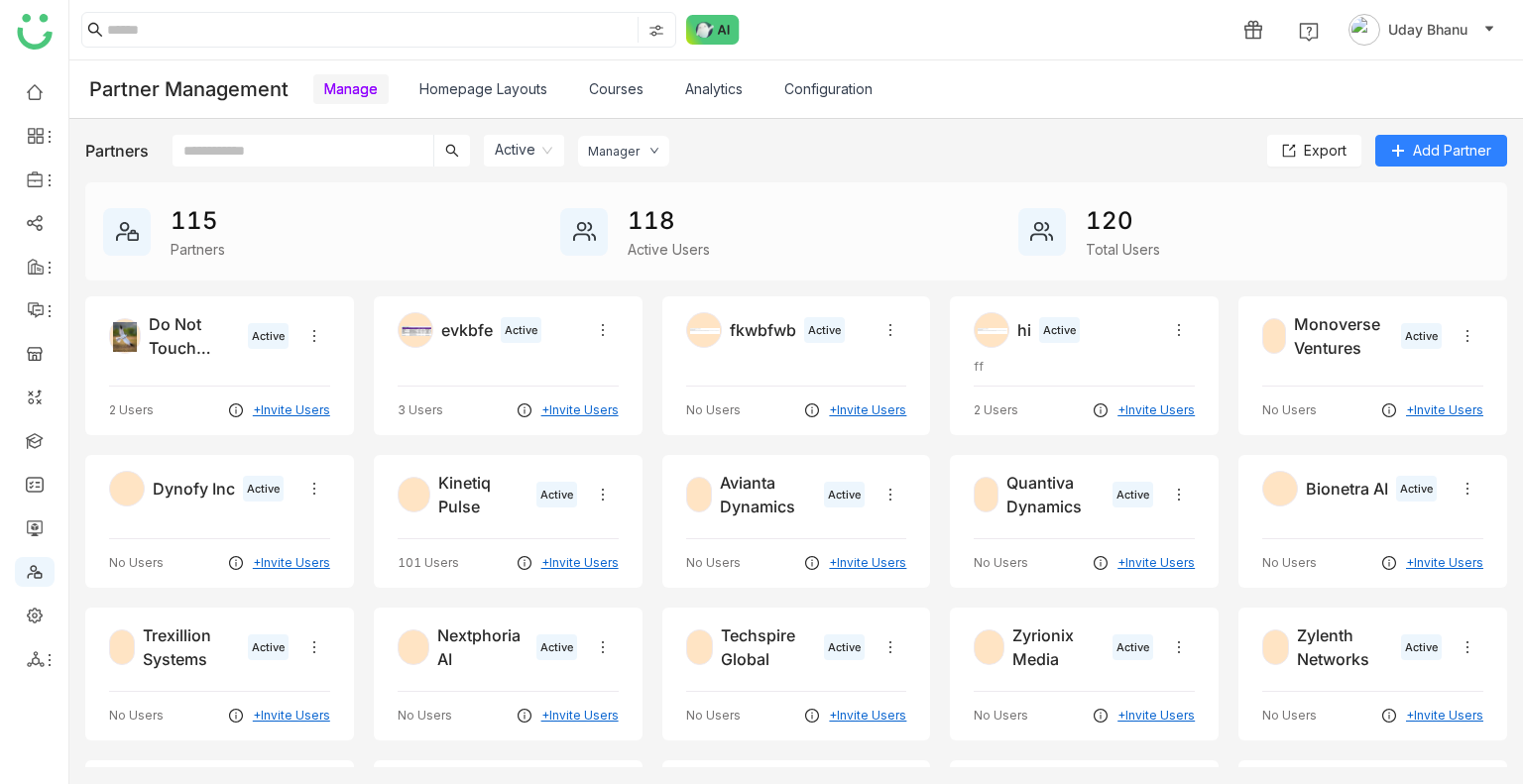click on "Manager" 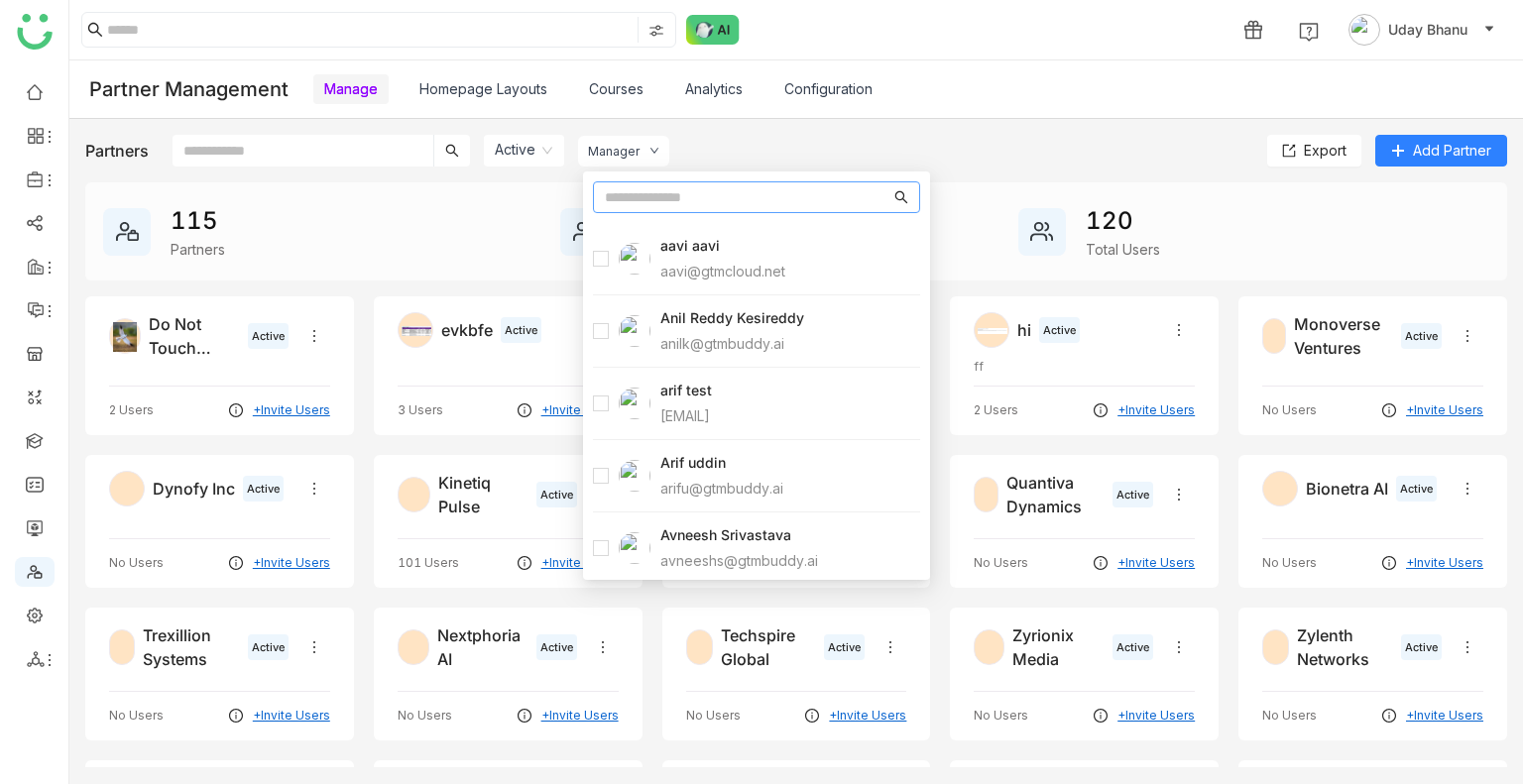 click at bounding box center [748, 197] 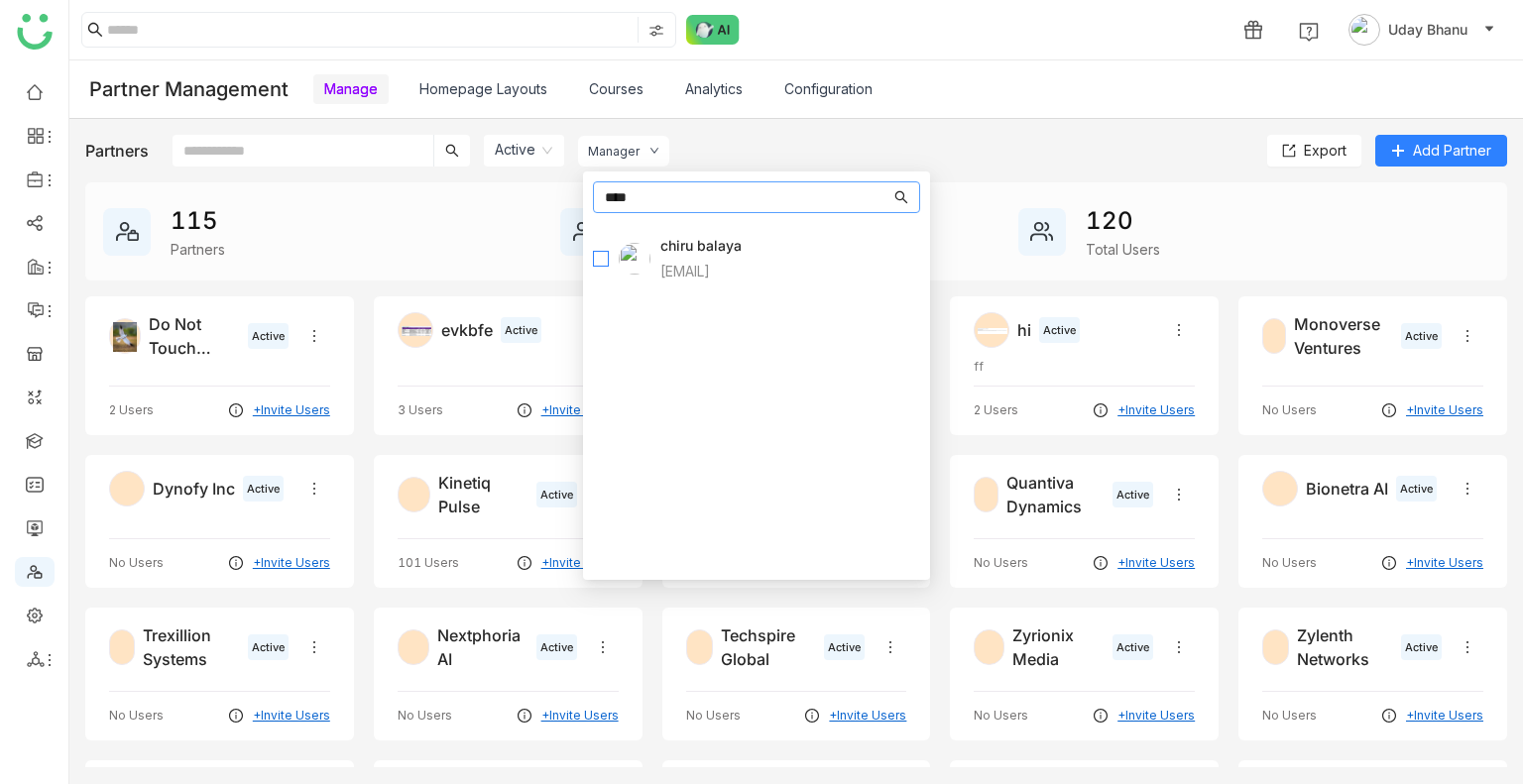 type on "****" 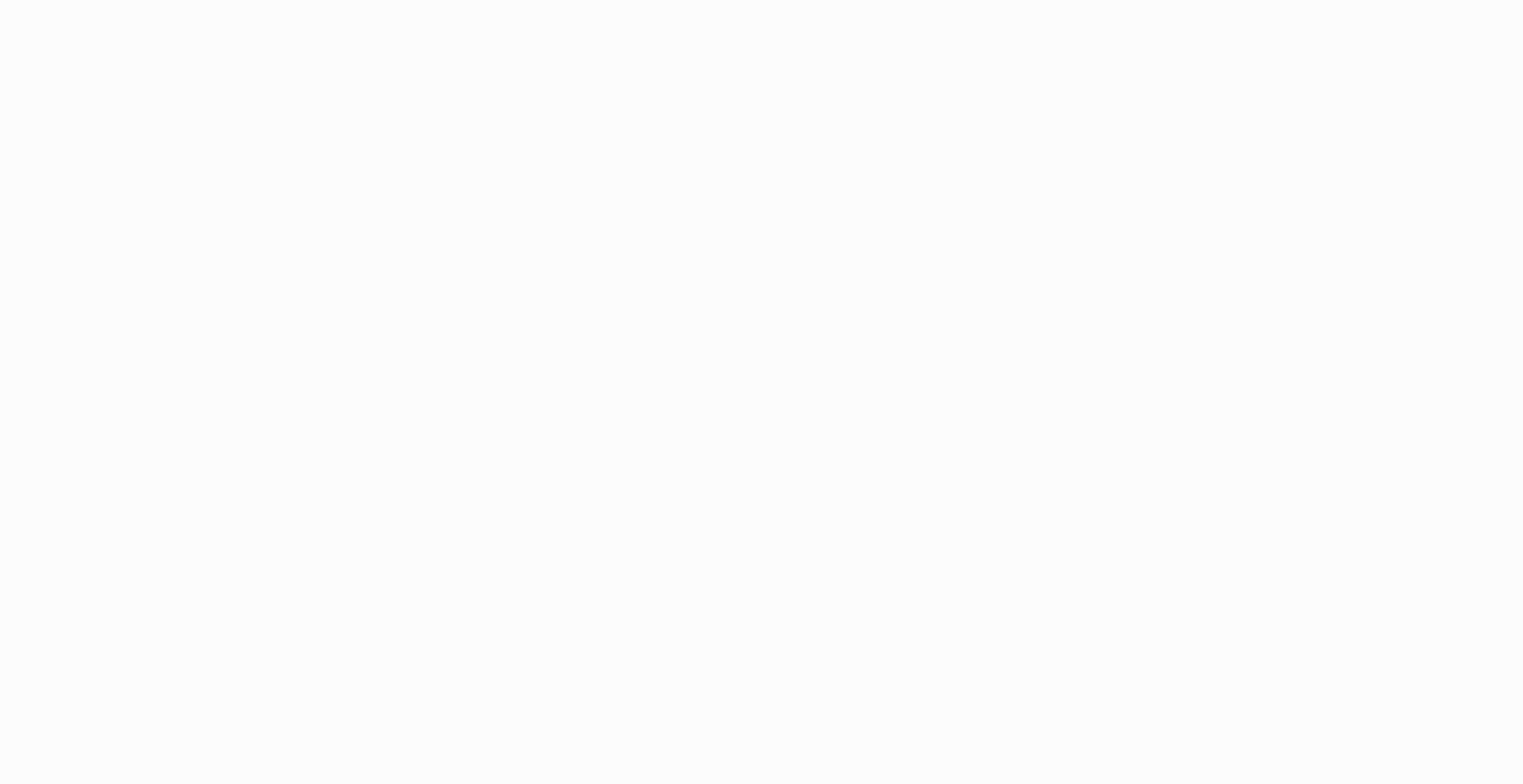 scroll, scrollTop: 0, scrollLeft: 0, axis: both 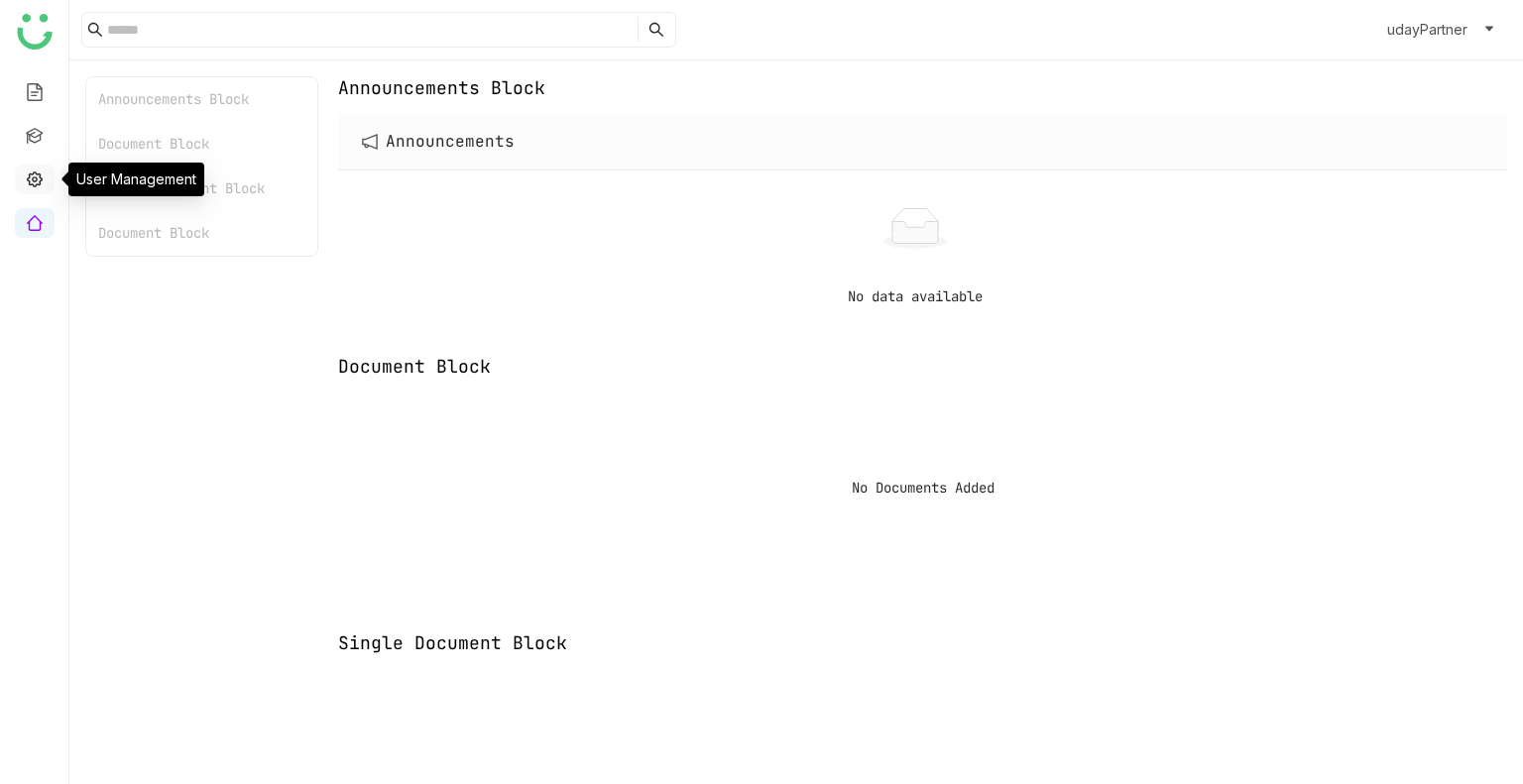 click at bounding box center (35, 177) 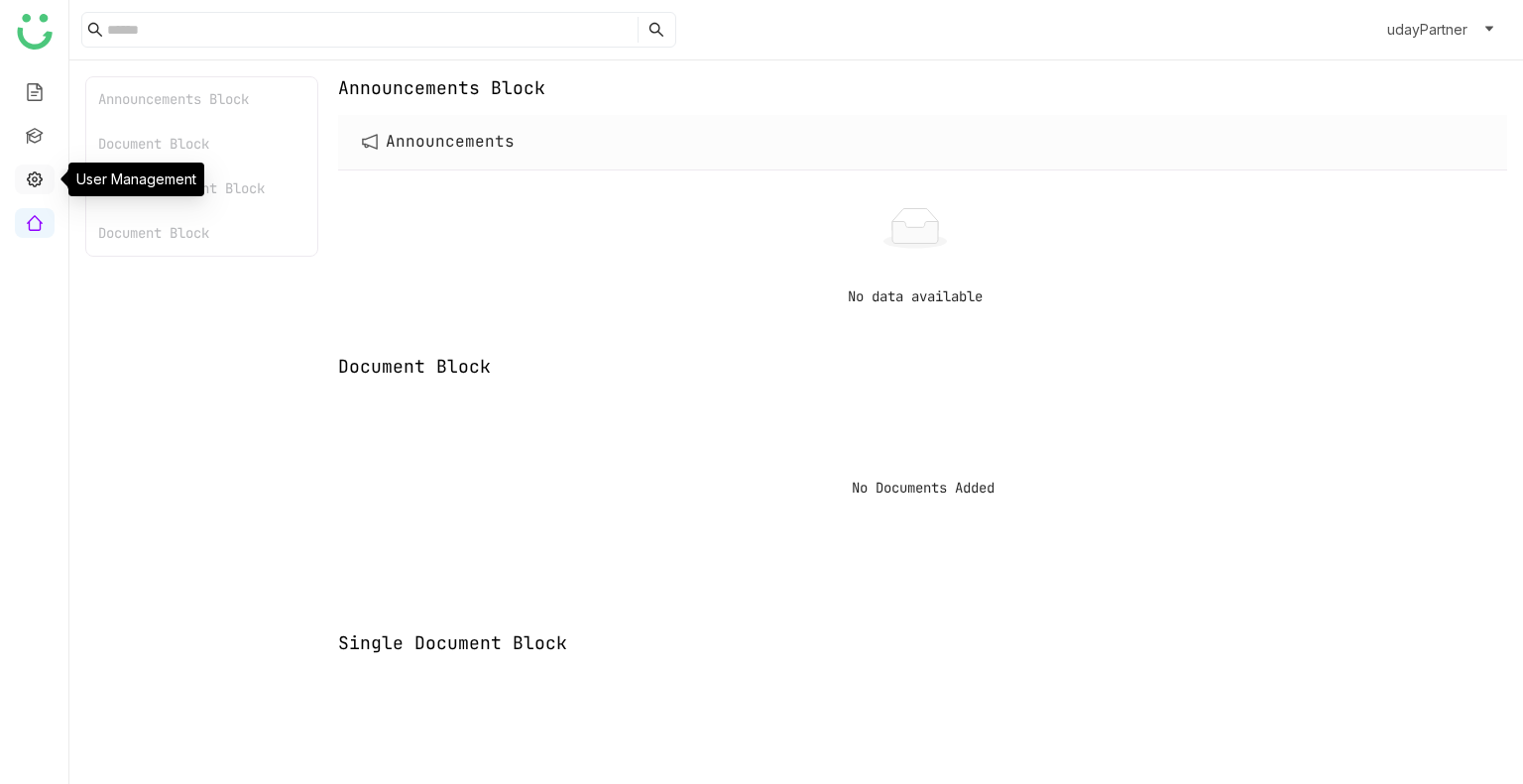 click at bounding box center [35, 177] 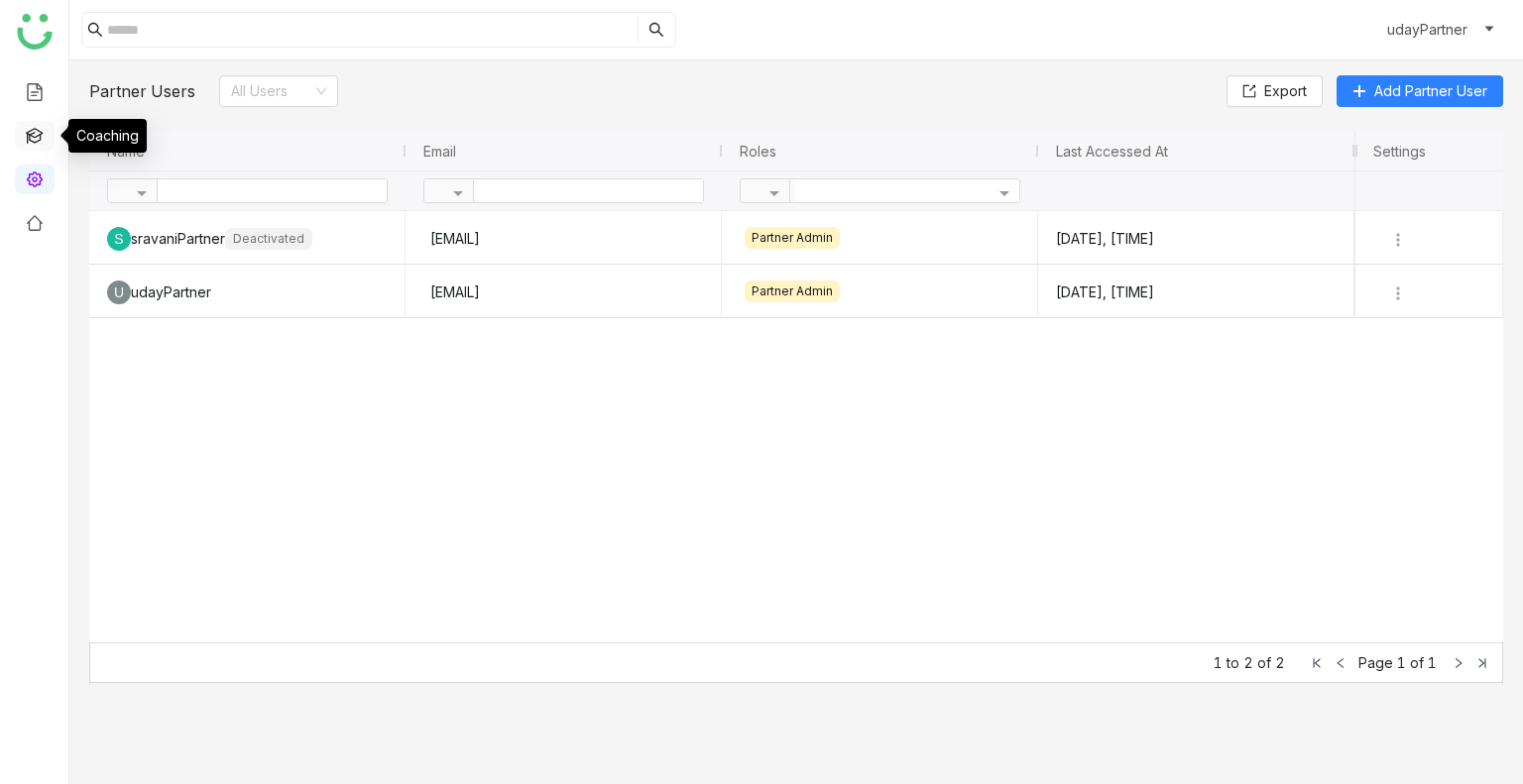 click at bounding box center [35, 134] 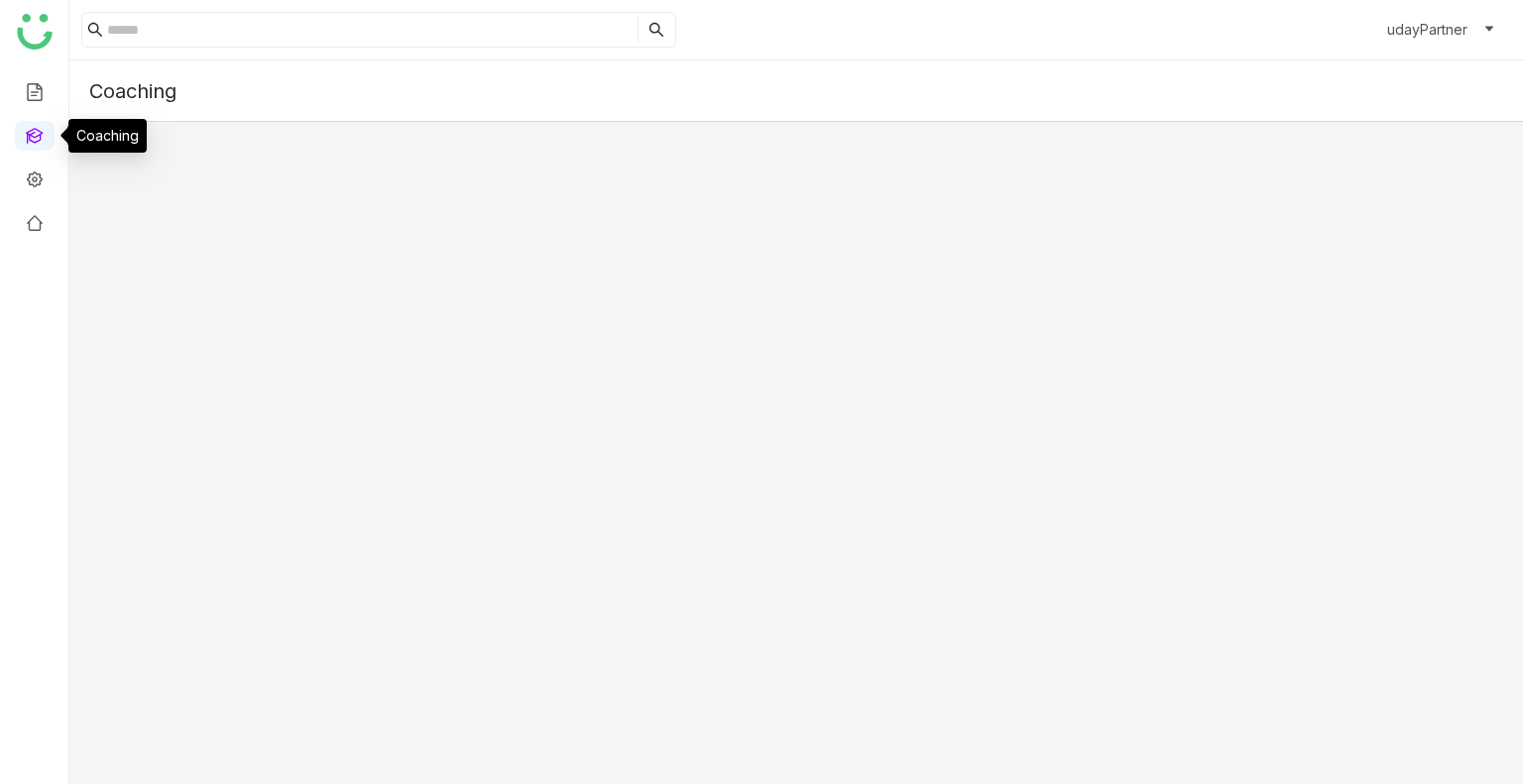 click at bounding box center (35, 134) 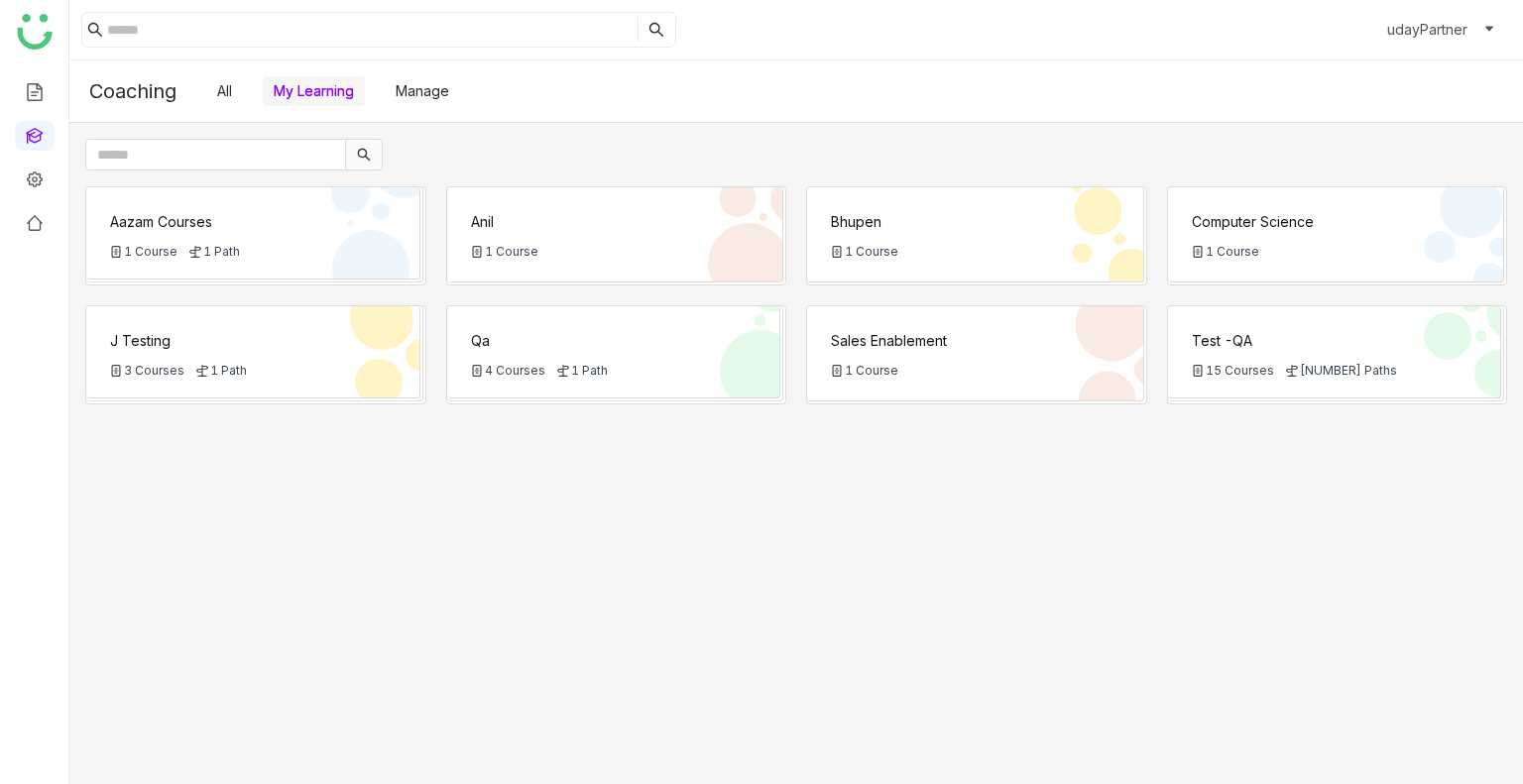 click on "Aazam Courses" 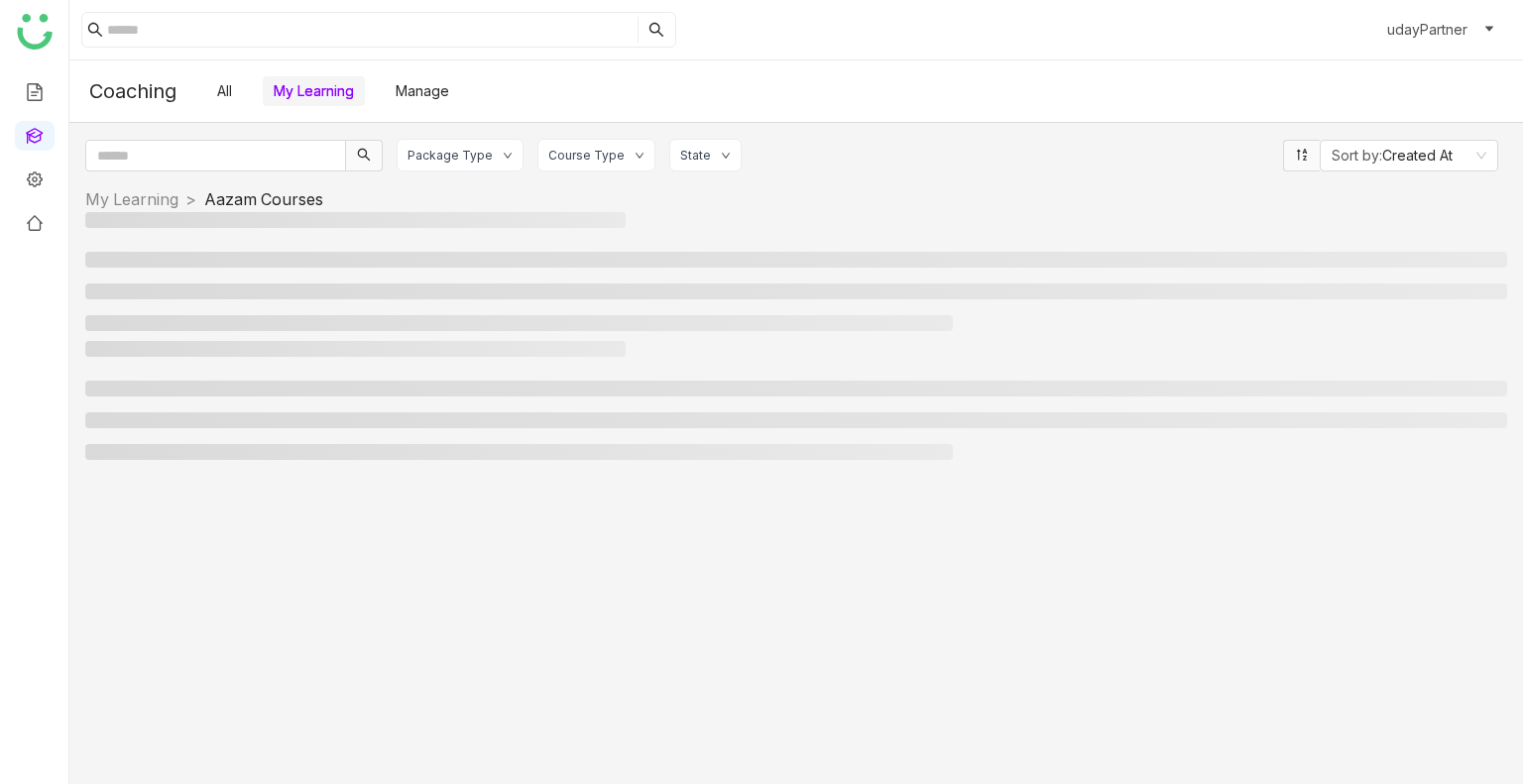 click 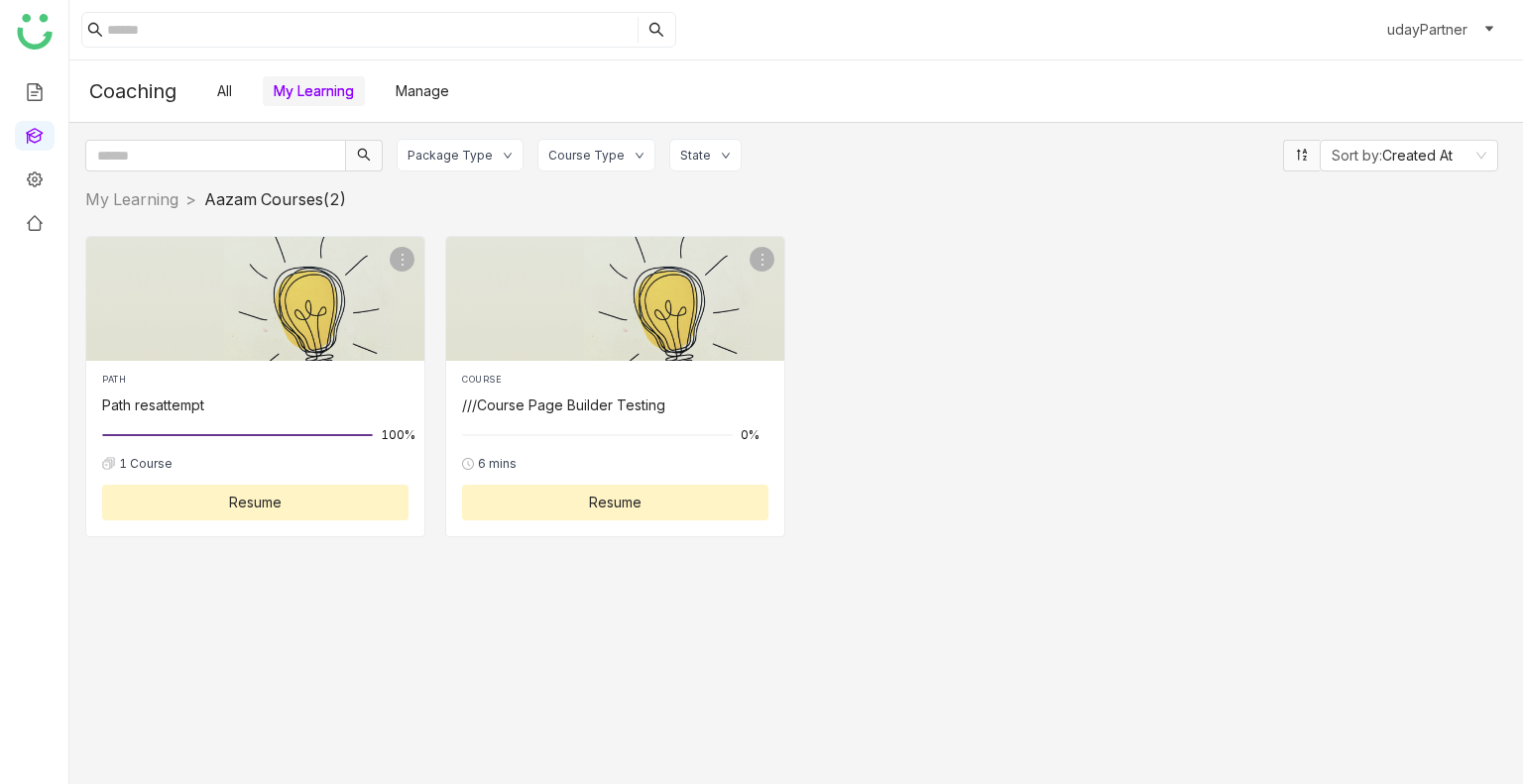 click on "Package Type" 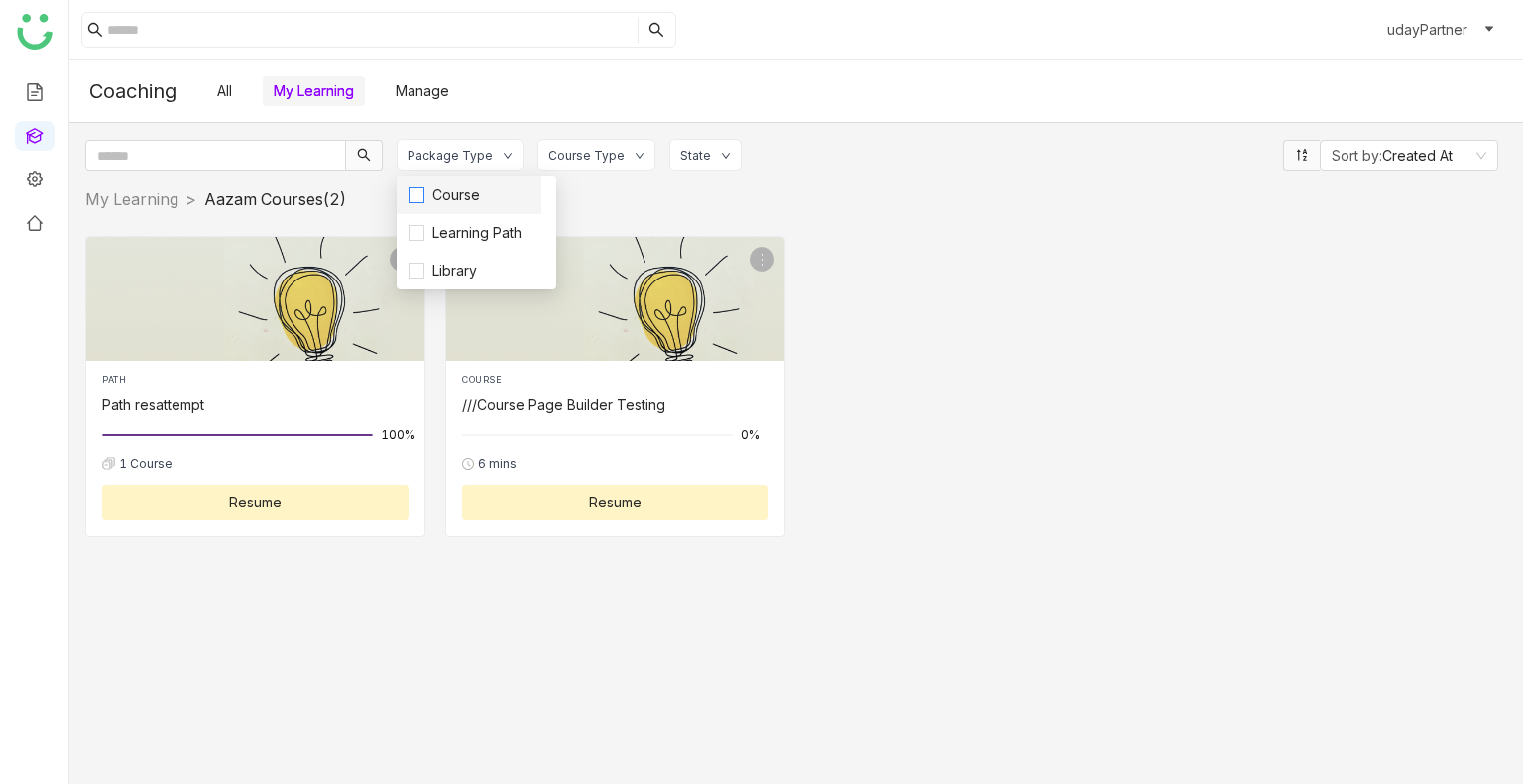 click on "Course" at bounding box center (456, 195) 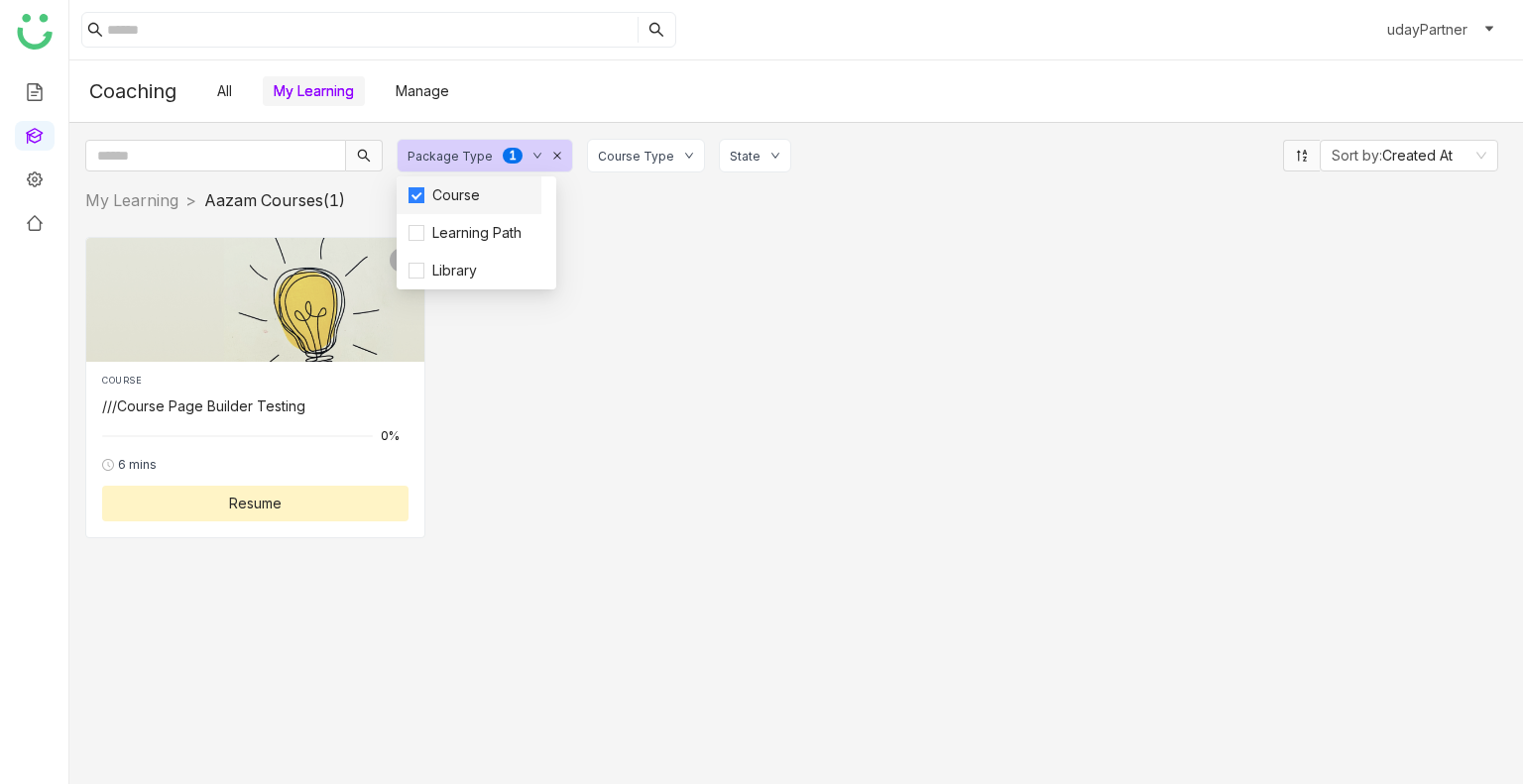 click on "Course" at bounding box center (456, 195) 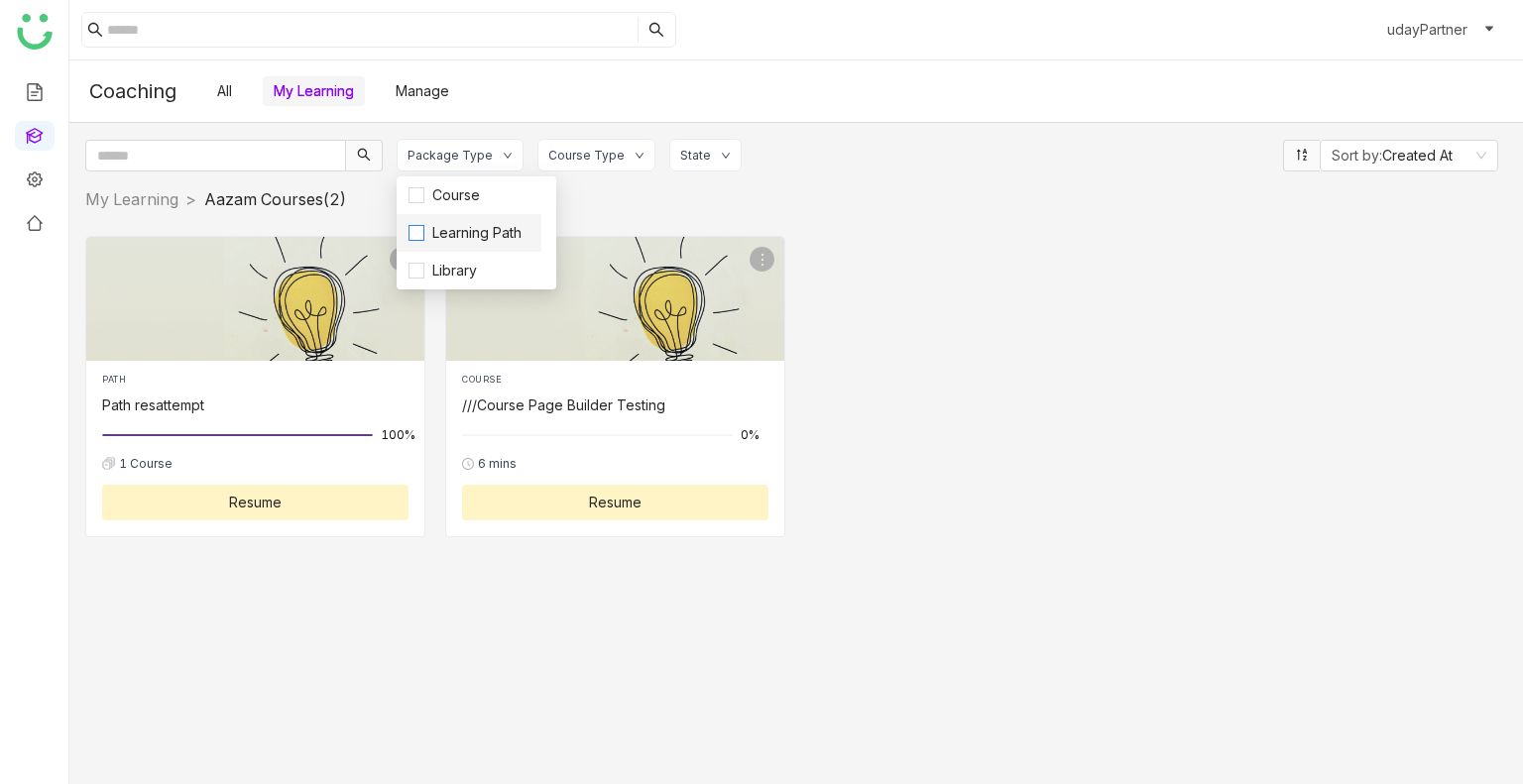 click on "Learning Path" at bounding box center [477, 233] 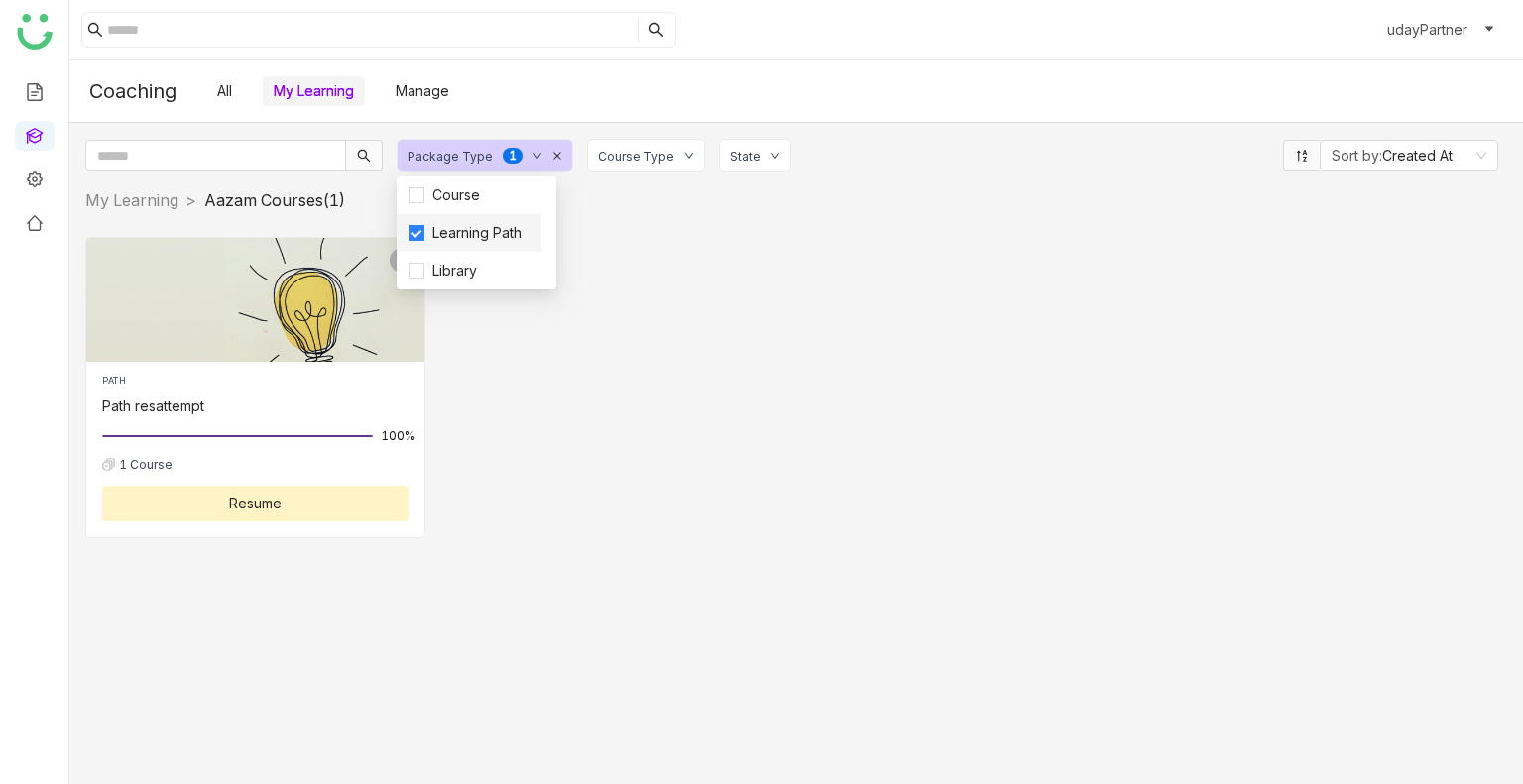 click on "Learning Path" at bounding box center (477, 233) 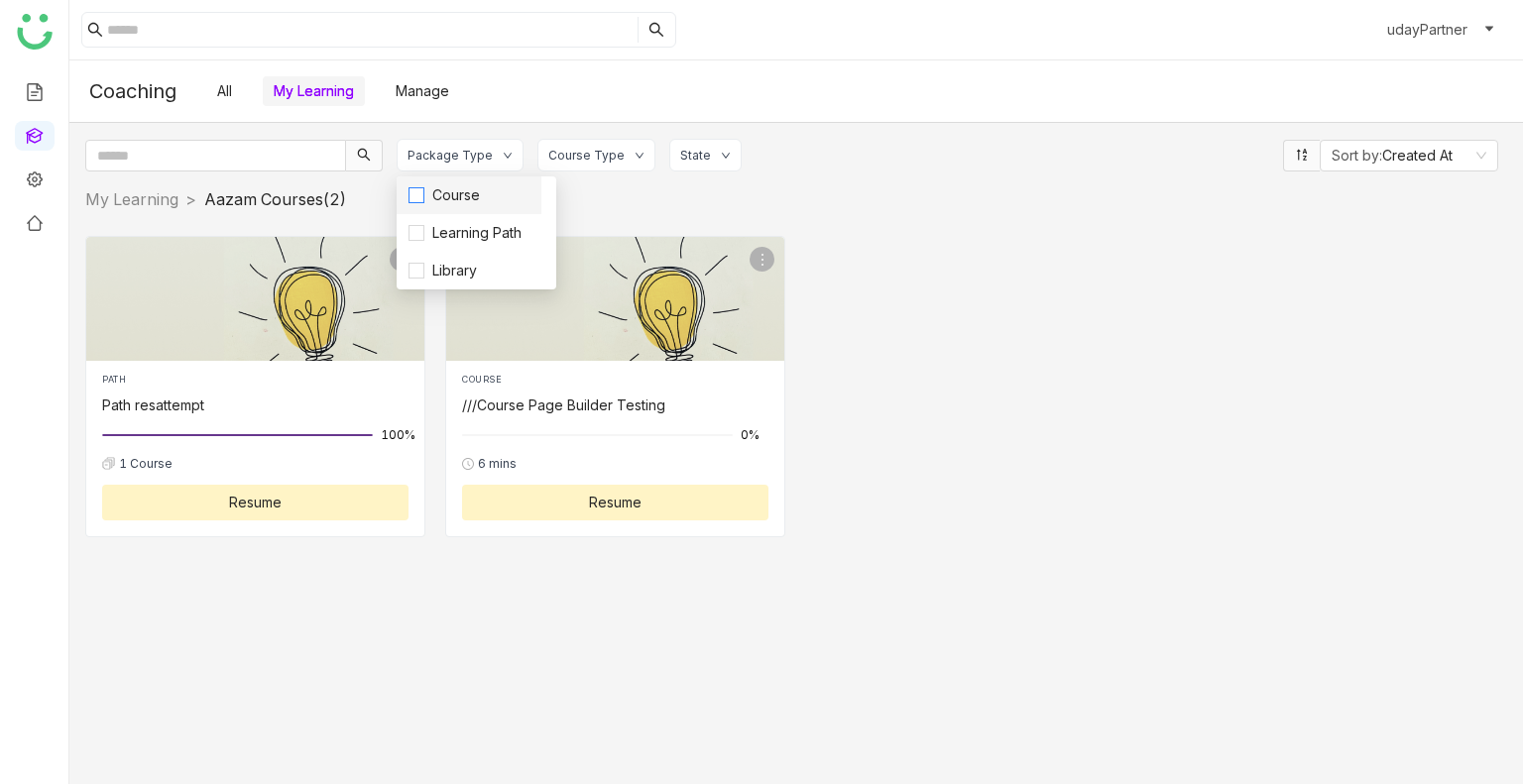 click on "Course" at bounding box center (456, 195) 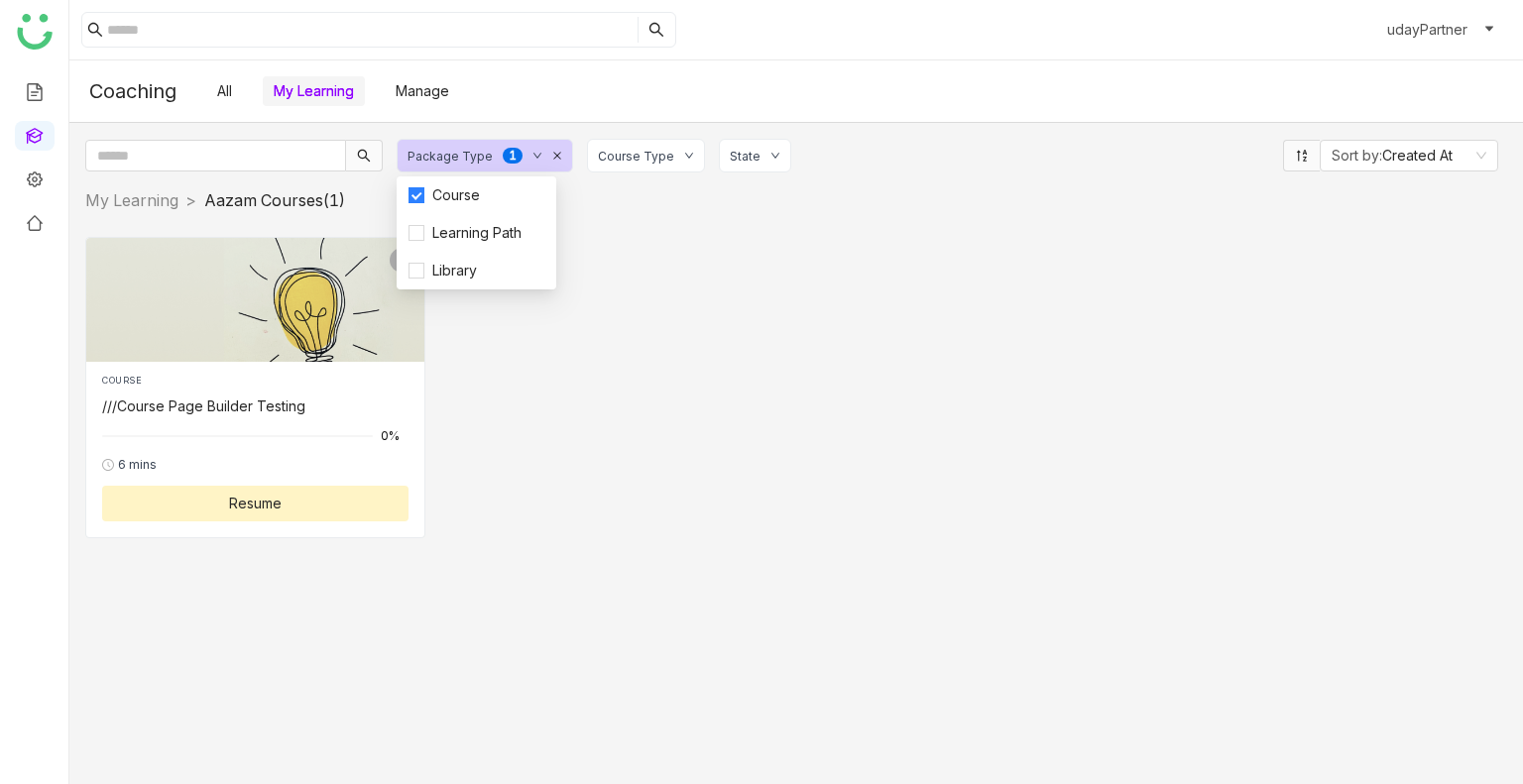 click on "Course Type" 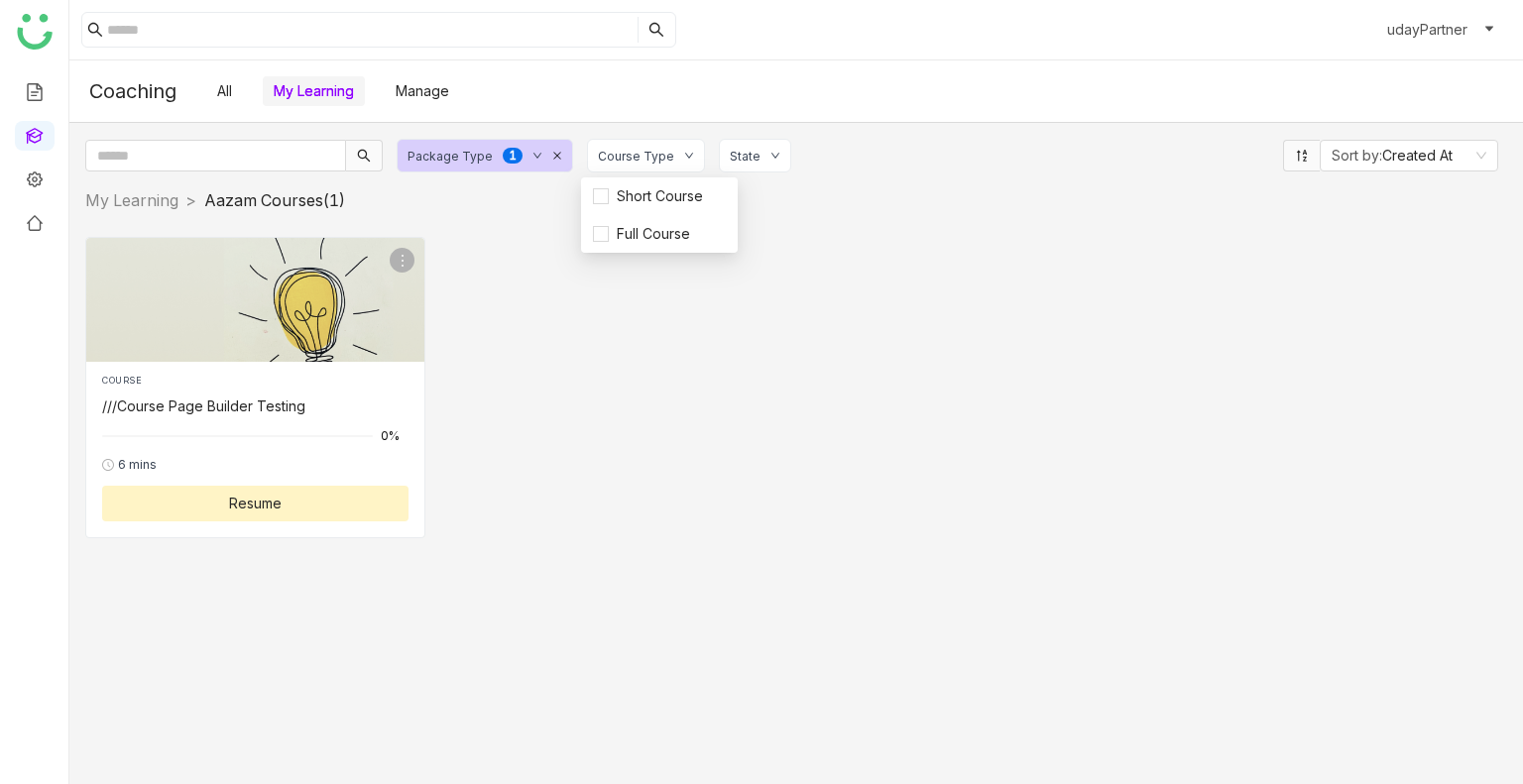 click on "State" 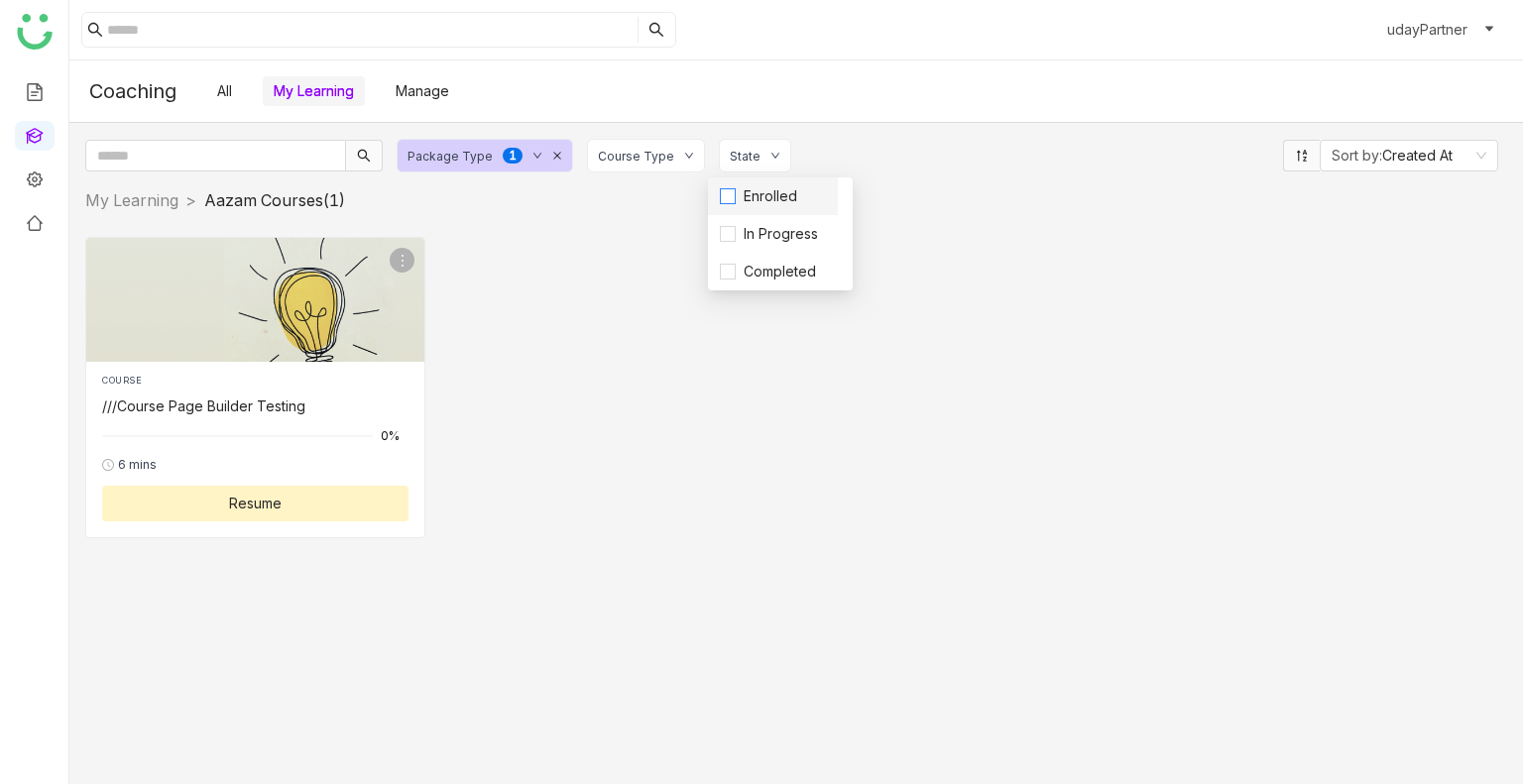 click on "Enrolled" at bounding box center [770, 196] 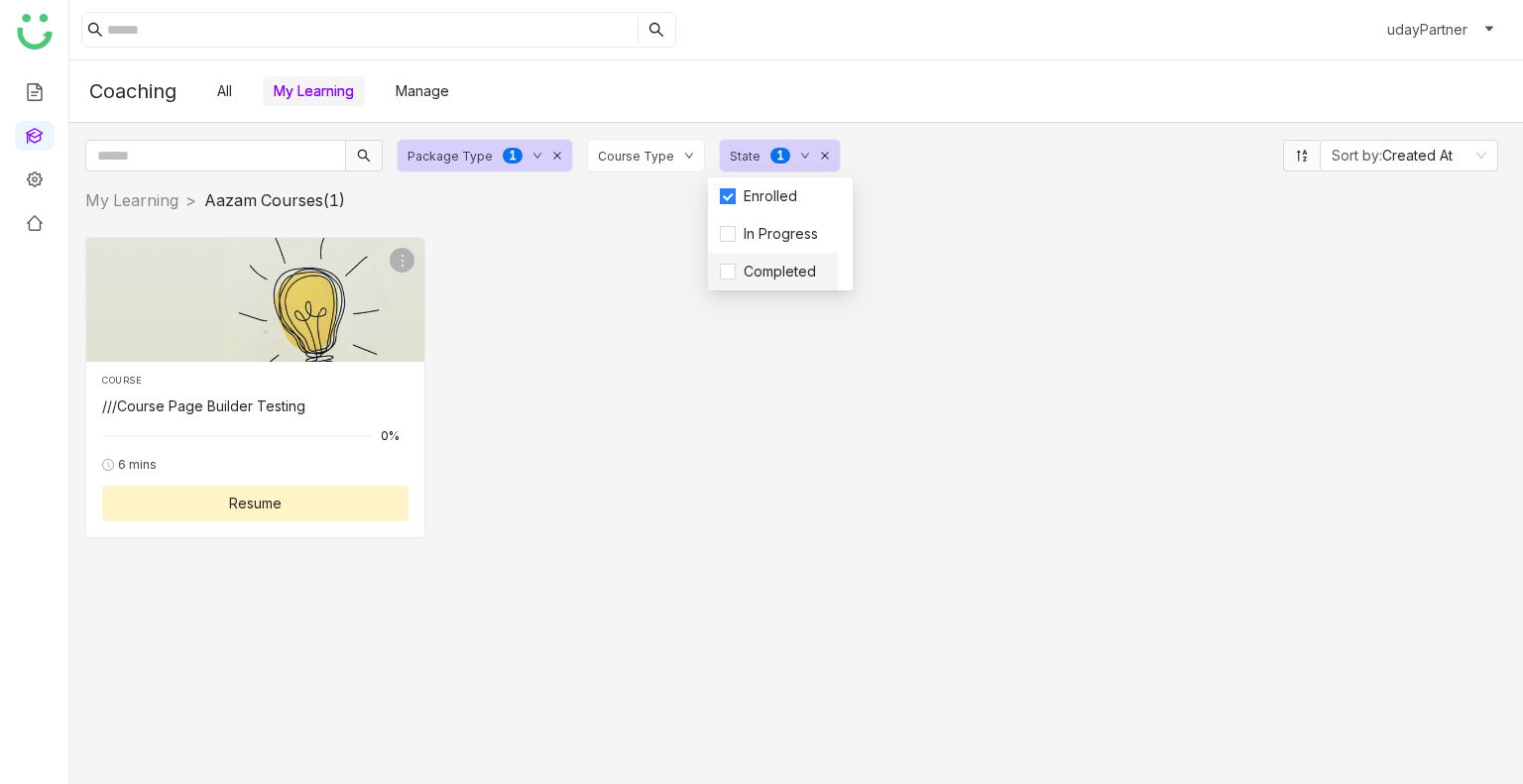 click on "Completed" at bounding box center (772, 272) 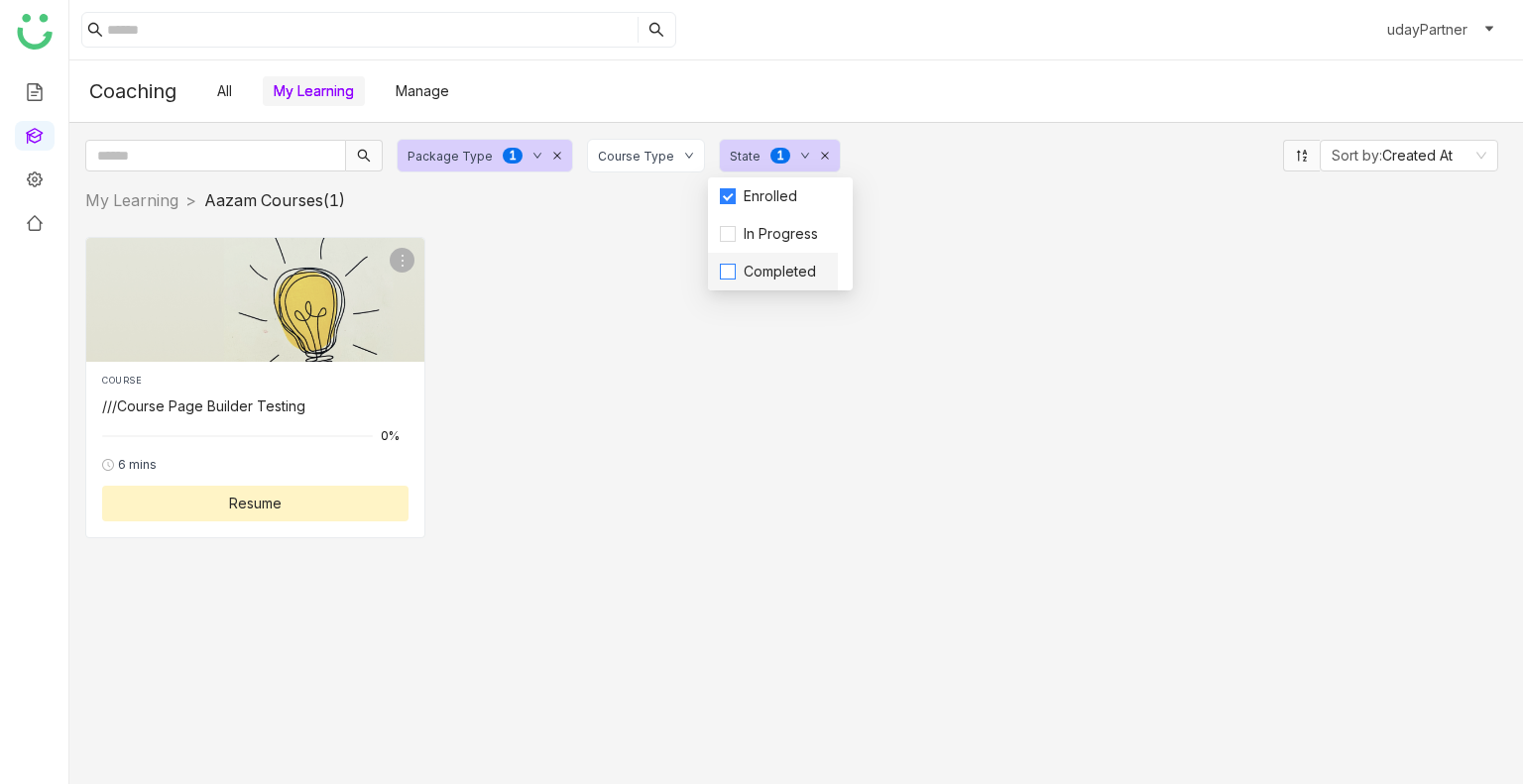 click on "Completed" at bounding box center (779, 272) 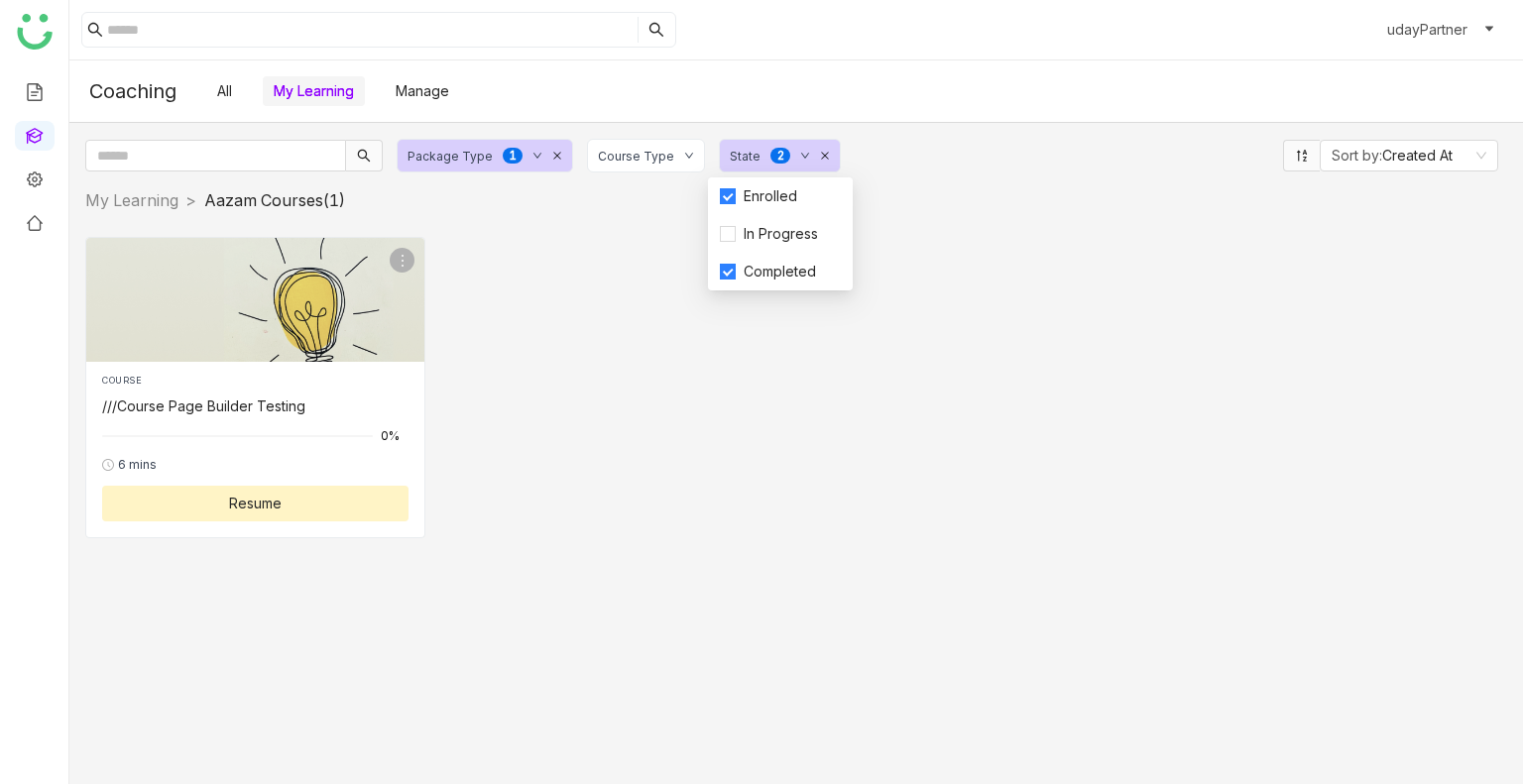 click on "COURSE ///Course Page Builder Testing 0% 6 mins Resume" 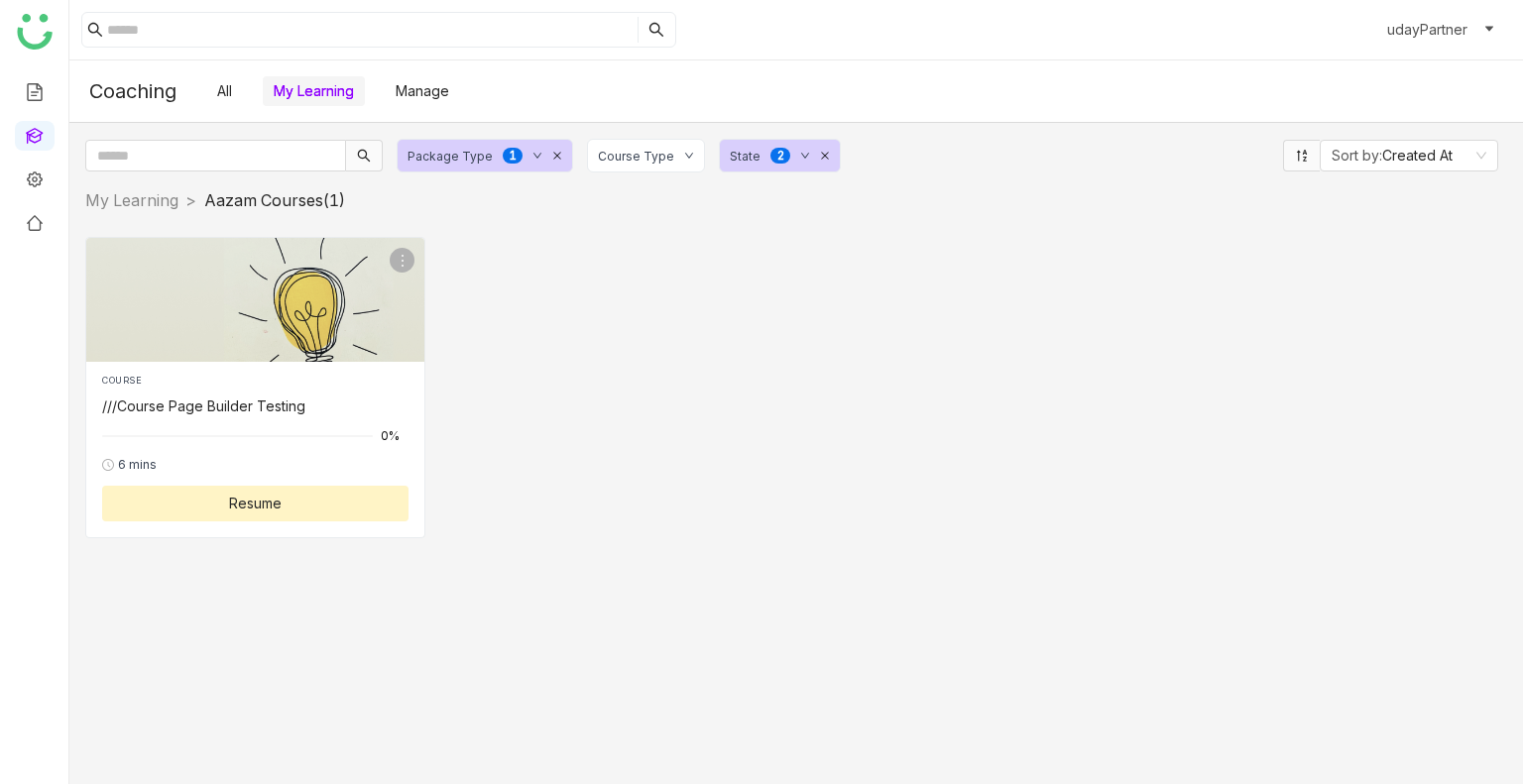 click on "State 0 1 2 3 4 5 6 7 8 9" 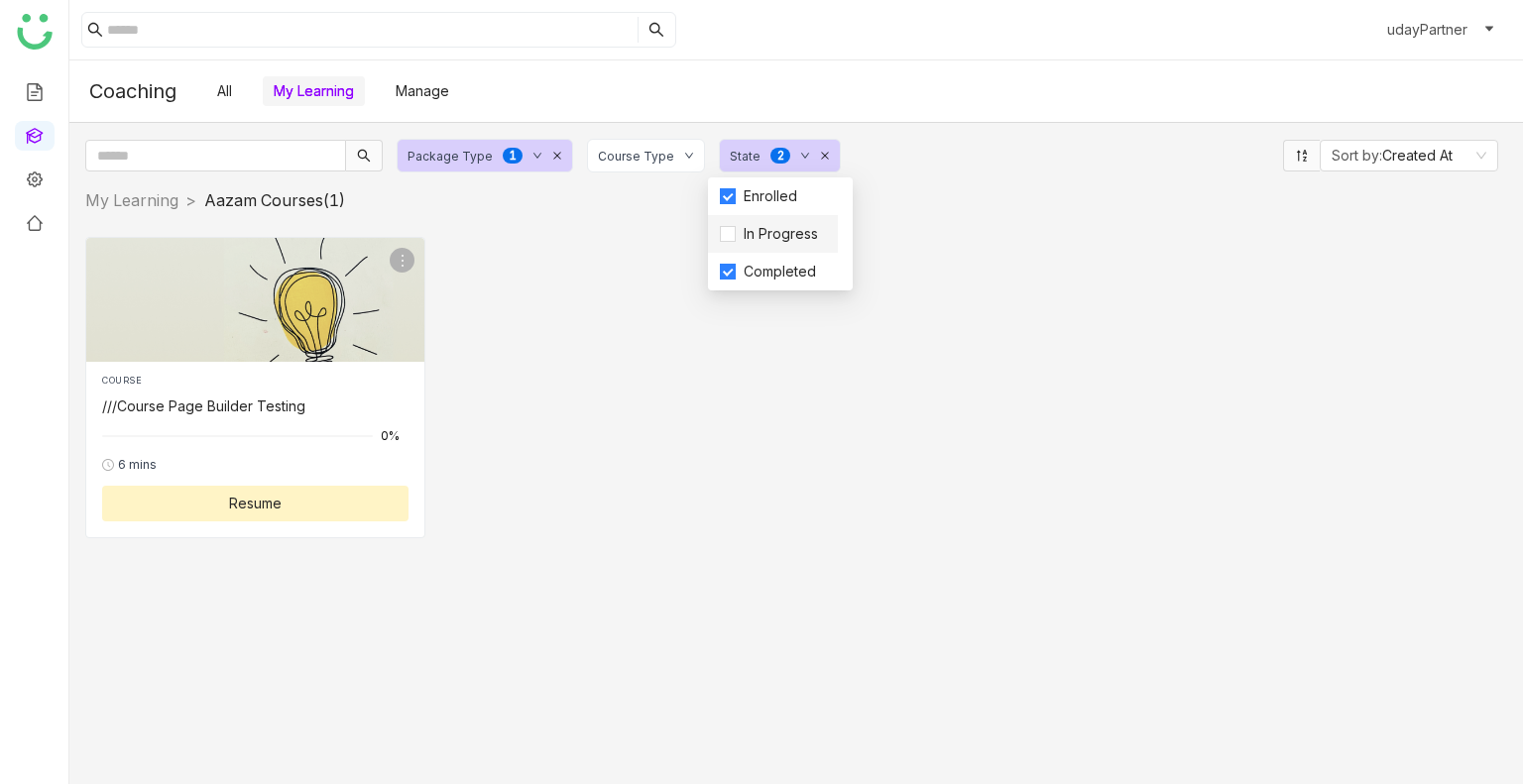 click on "In Progress" at bounding box center [772, 234] 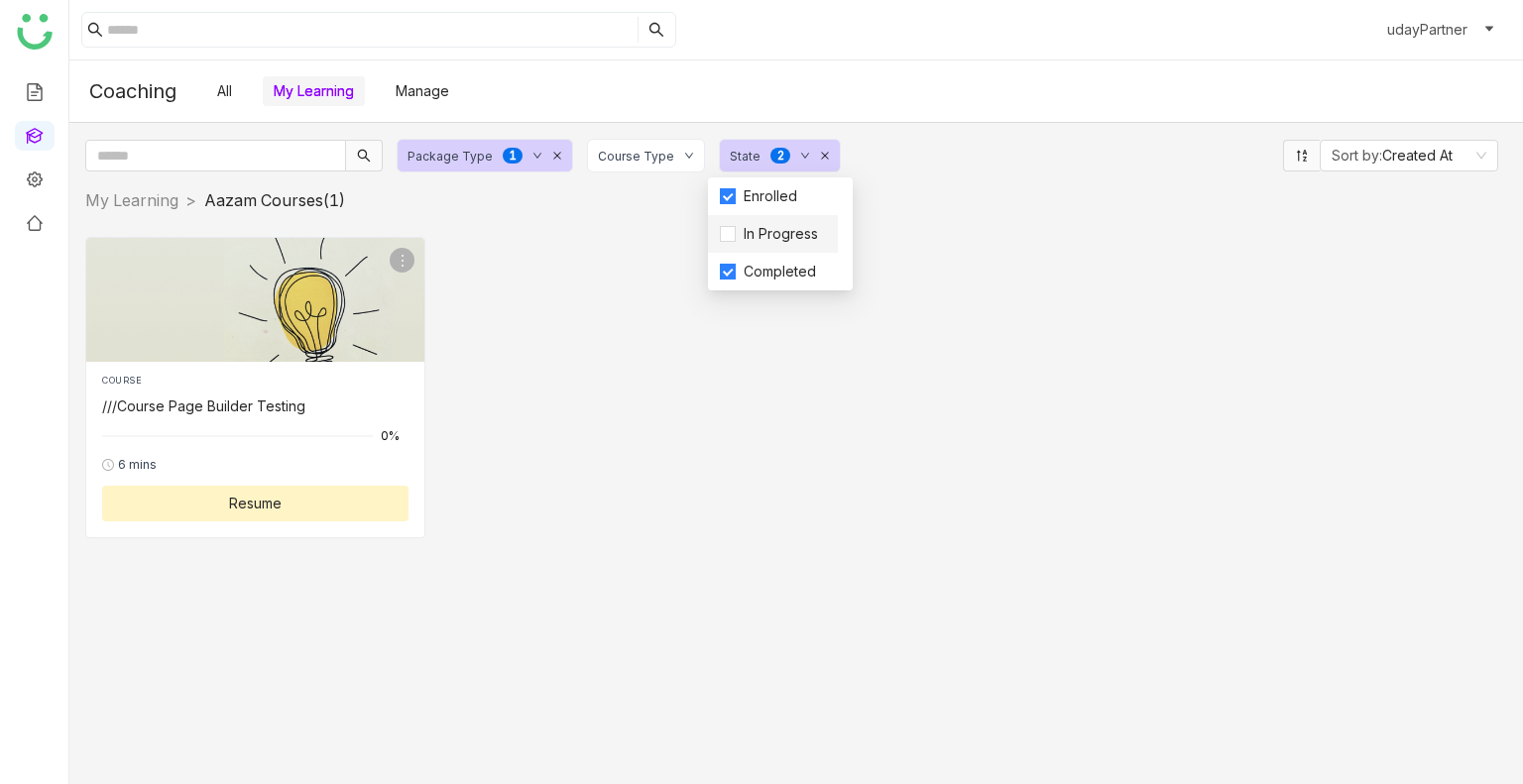 click on "In Progress" at bounding box center [772, 234] 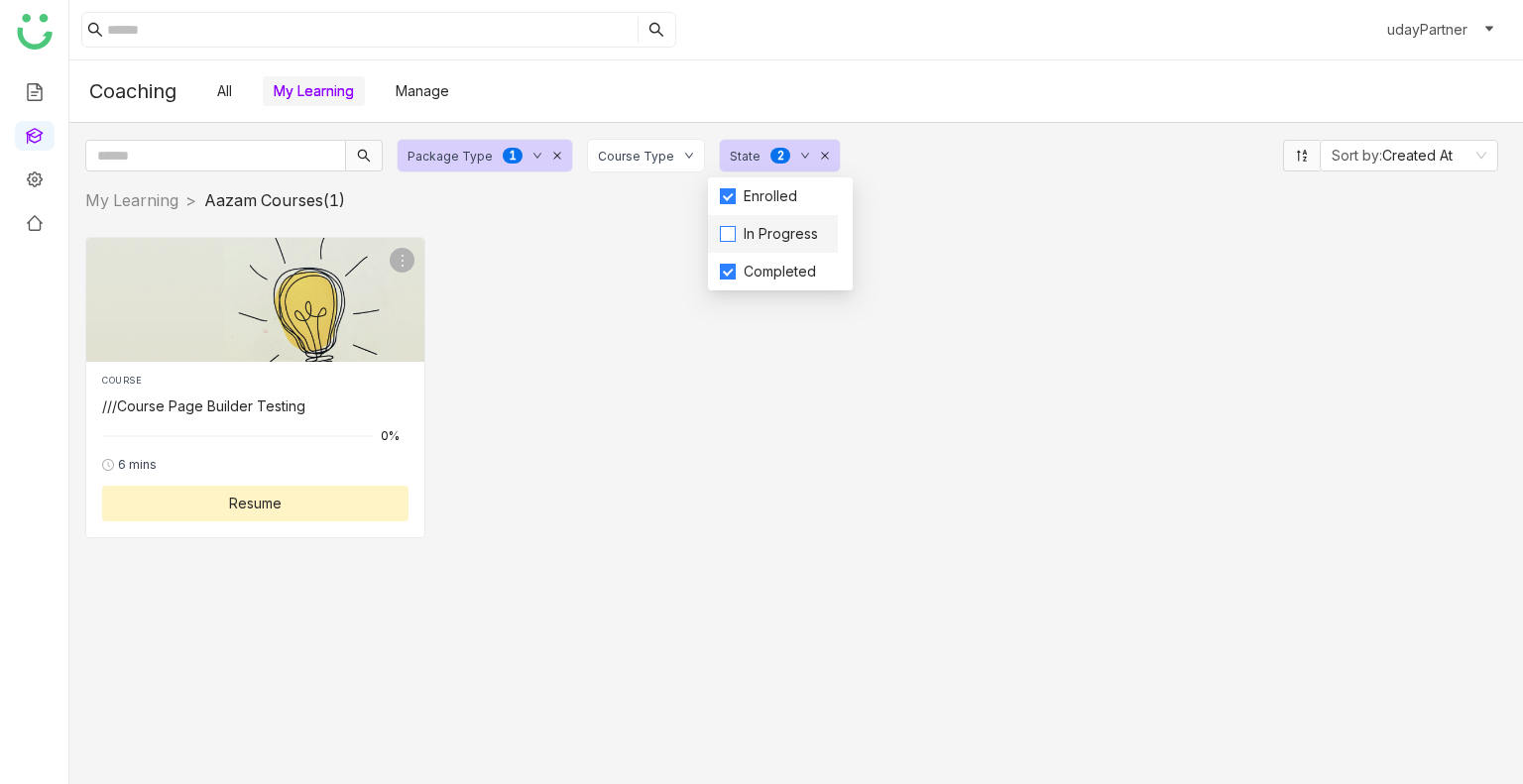 click on "In Progress" at bounding box center [780, 234] 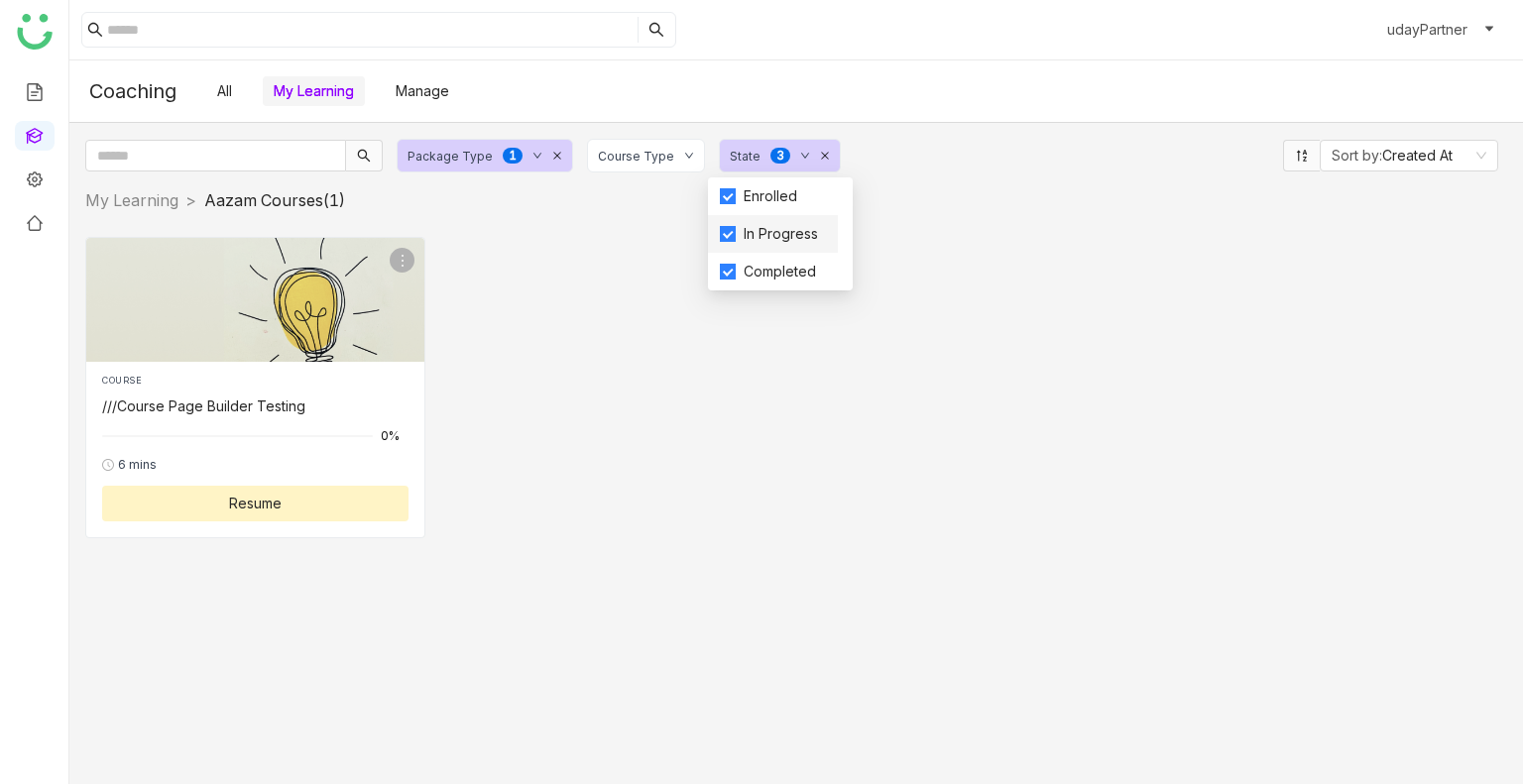 click on "In Progress" at bounding box center [780, 234] 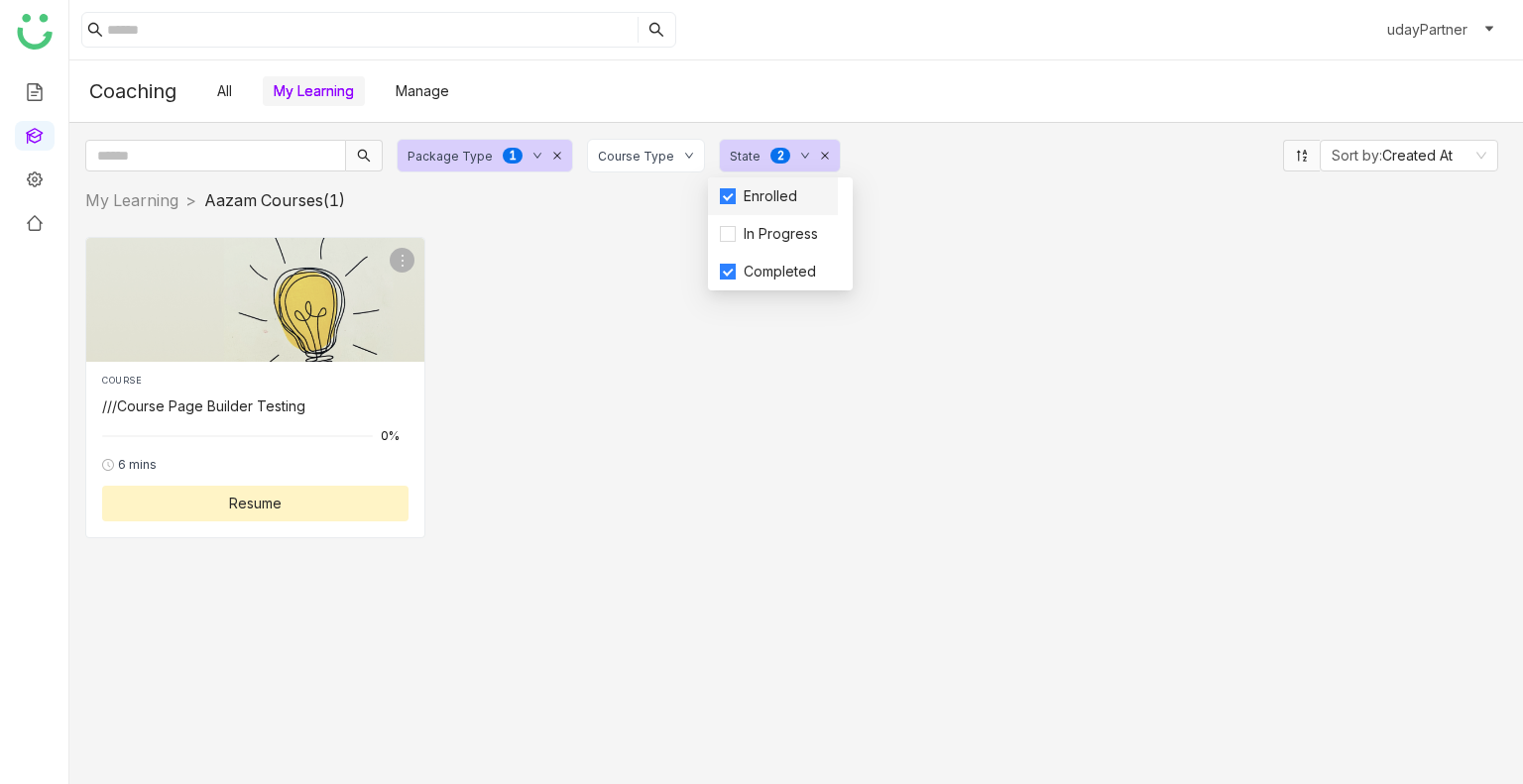 click on "Enrolled" at bounding box center [770, 196] 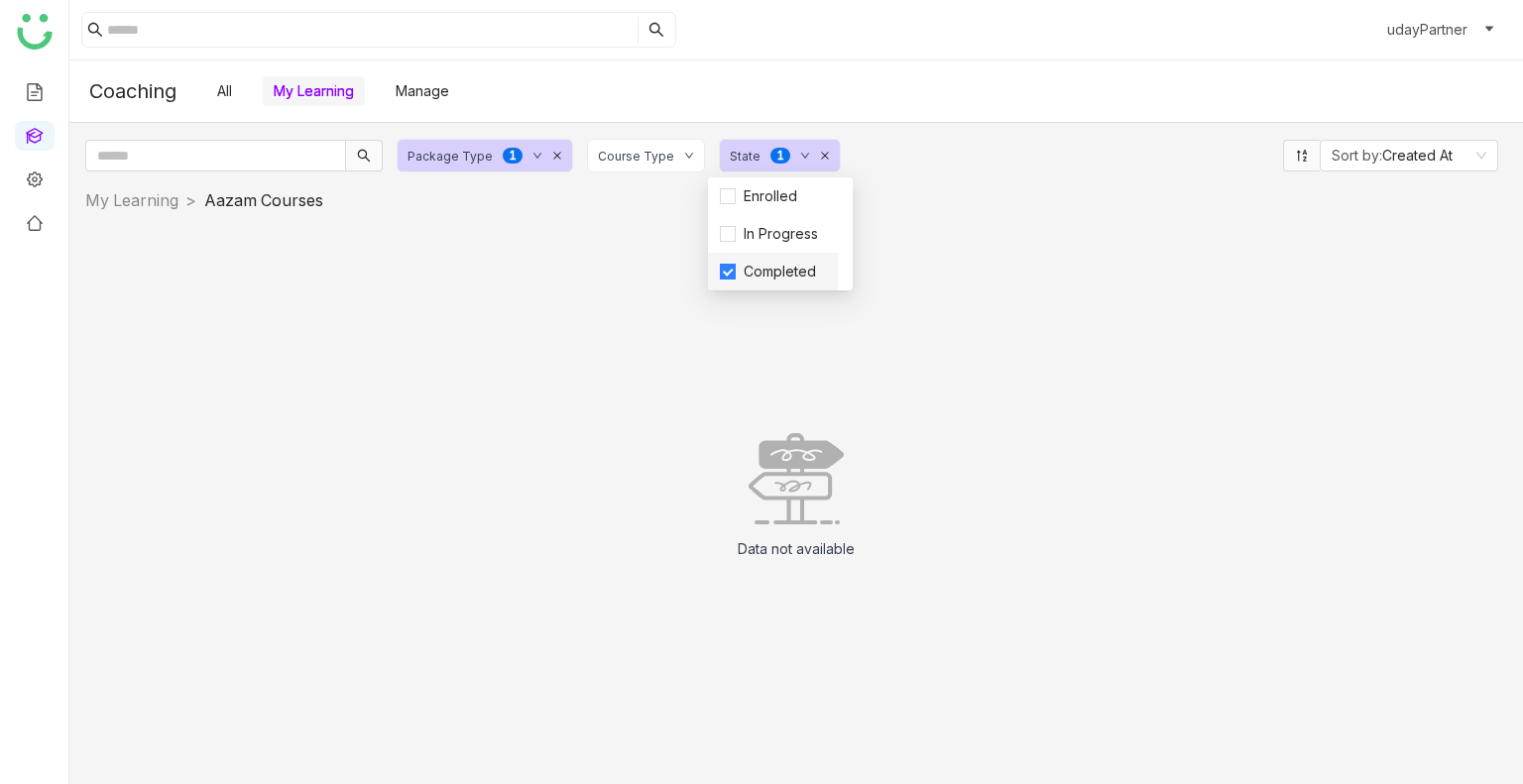 click on "Completed" at bounding box center (779, 272) 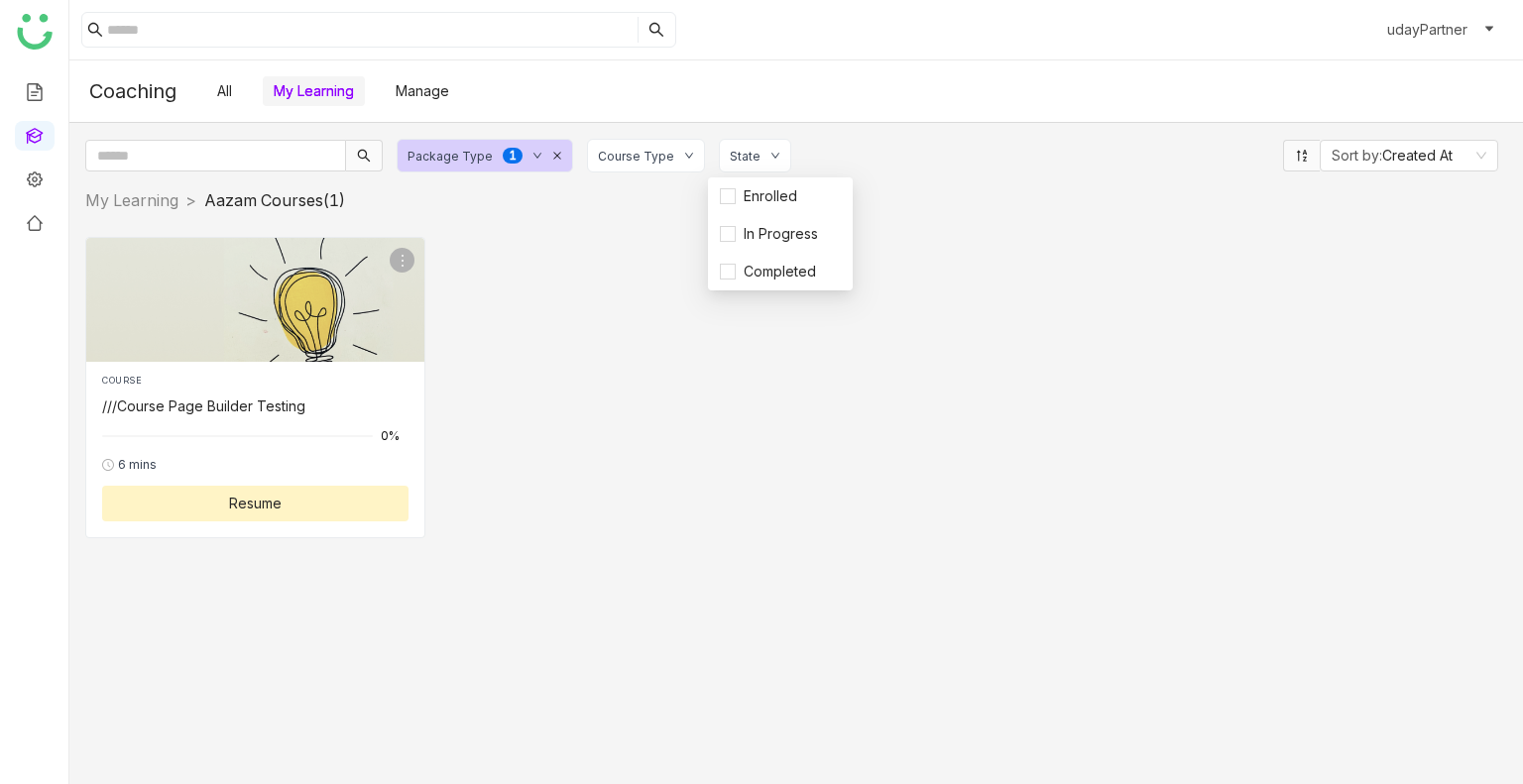 click on "COURSE ///Course Page Builder Testing 0% 6 mins Resume" 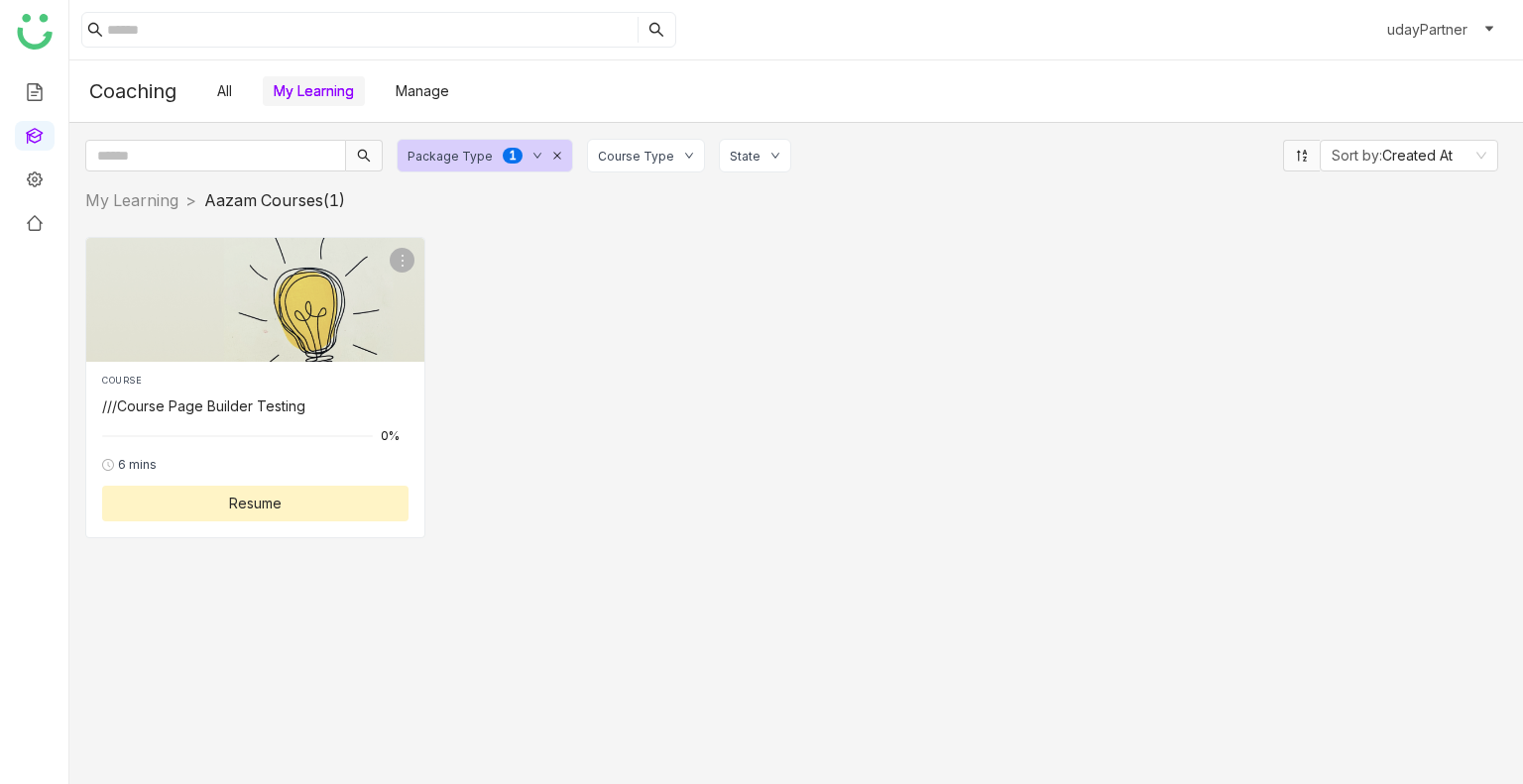 click on "Package Type" 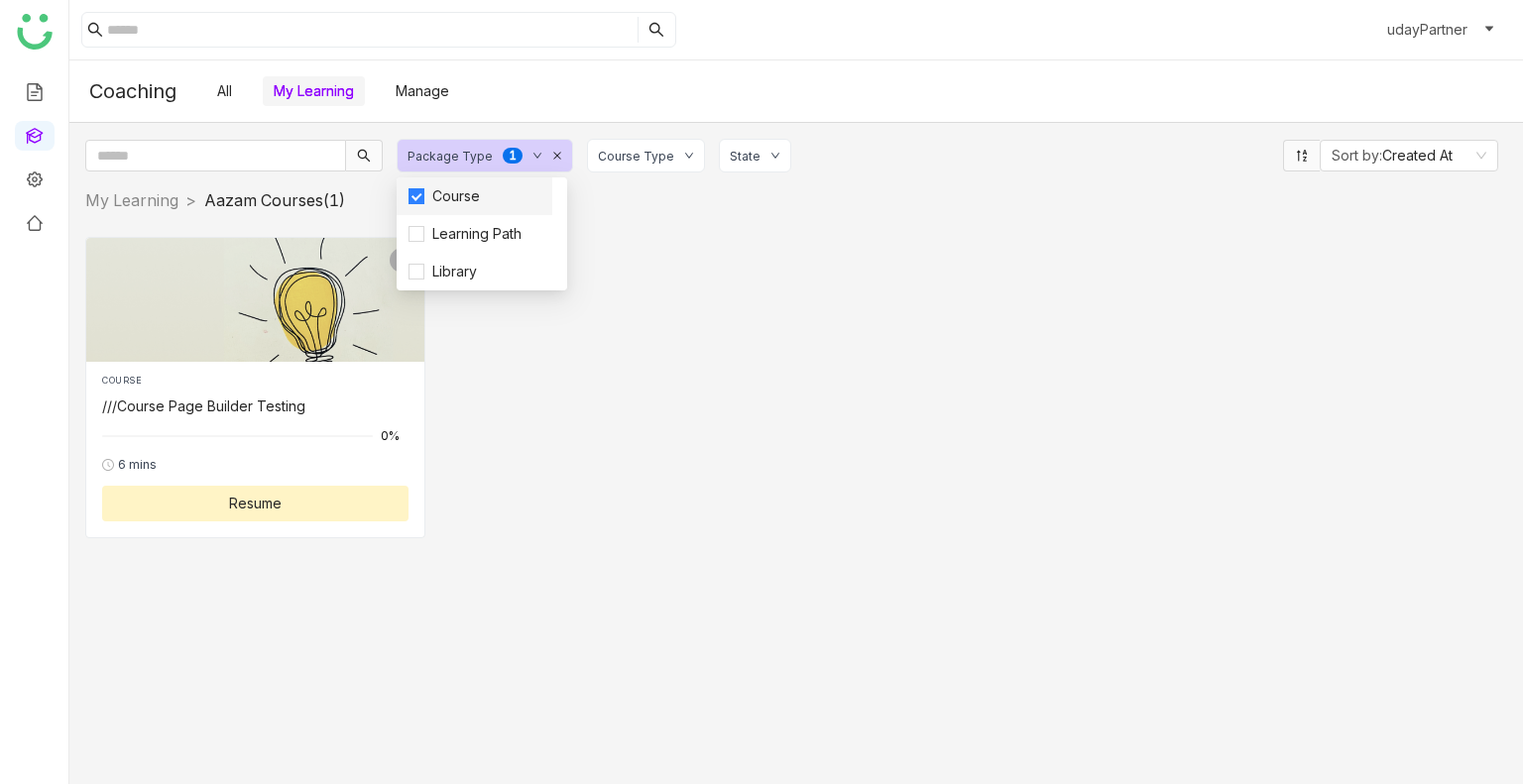 click on "Course" at bounding box center [456, 196] 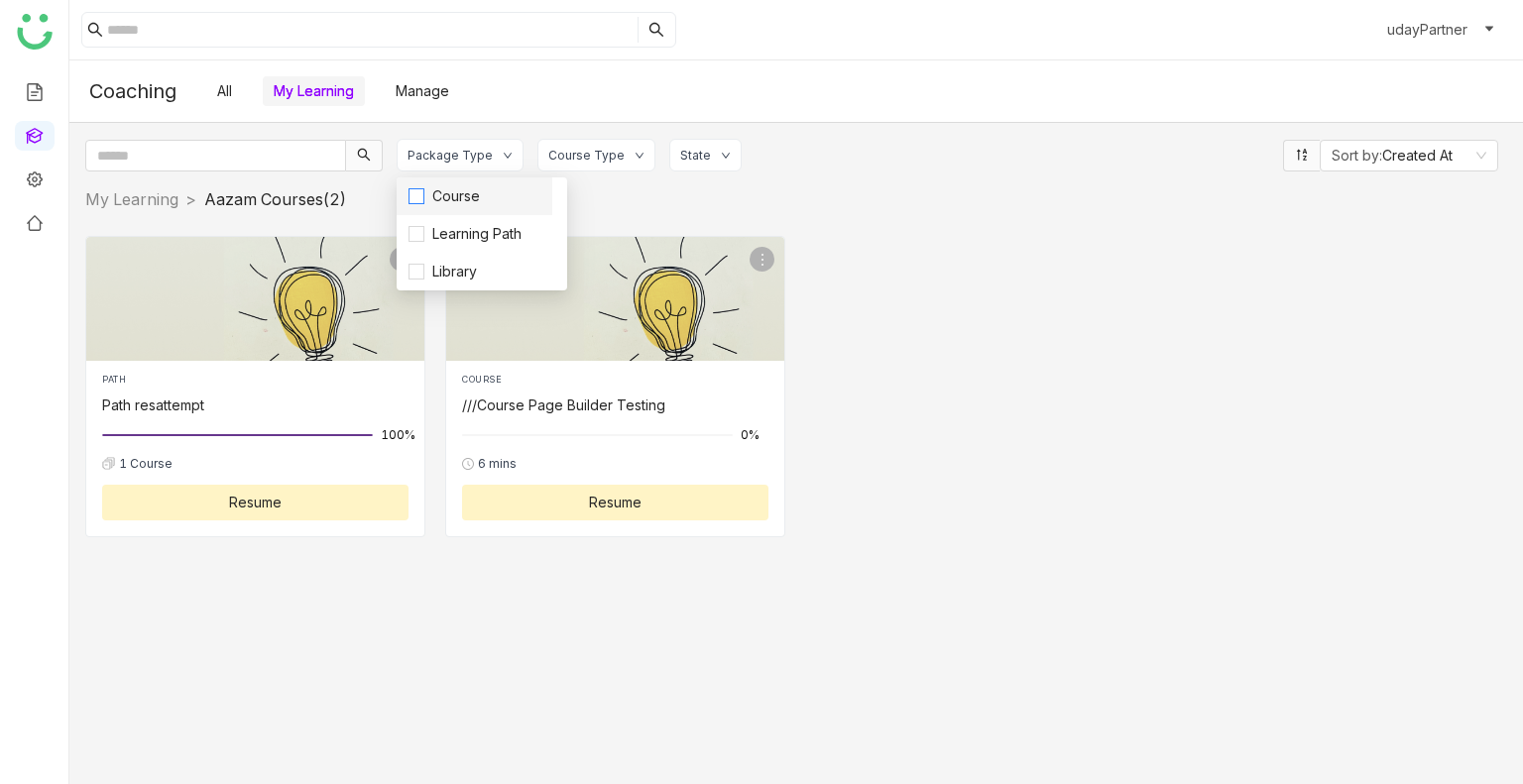 click on "Course" at bounding box center (456, 196) 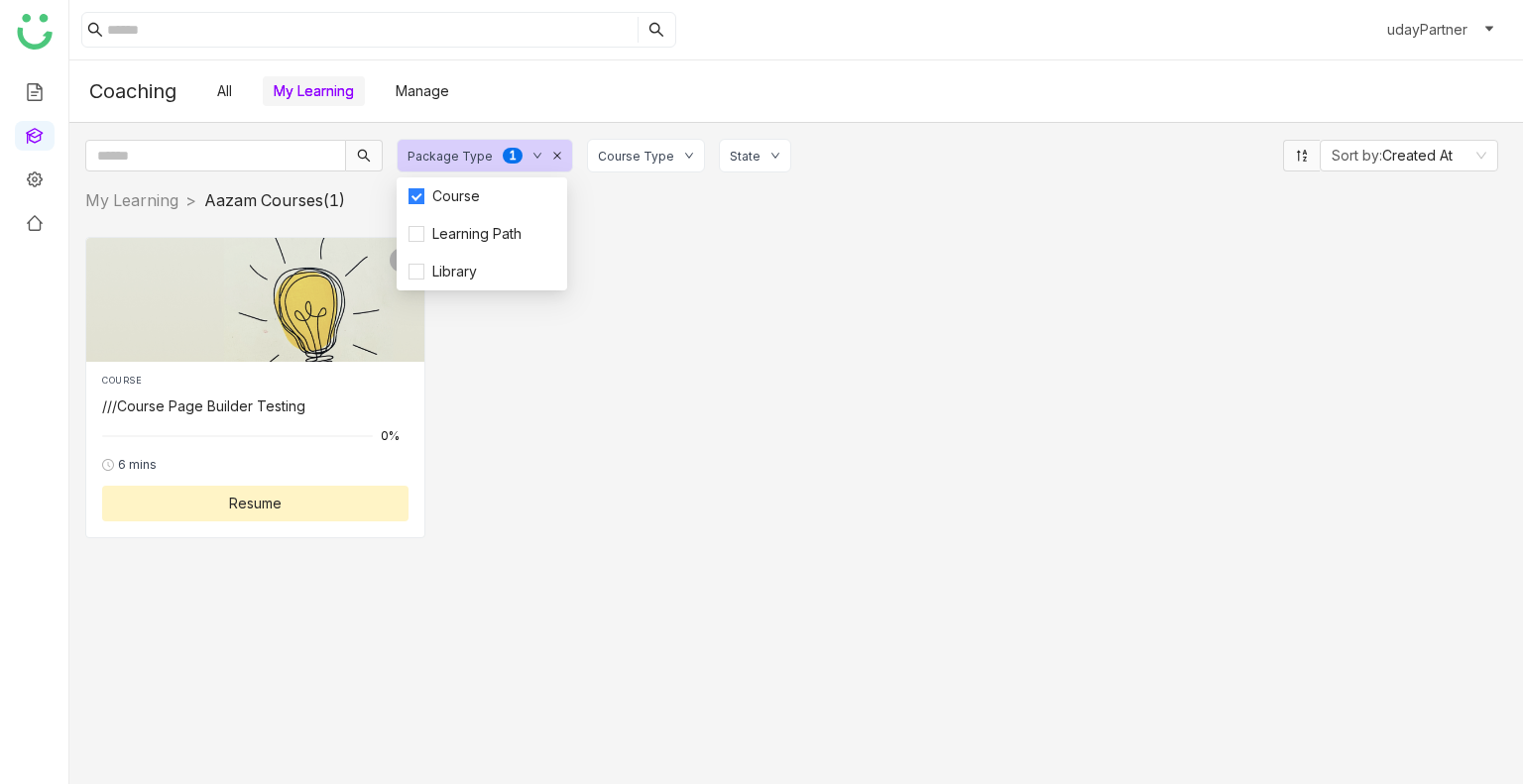 click on "State" 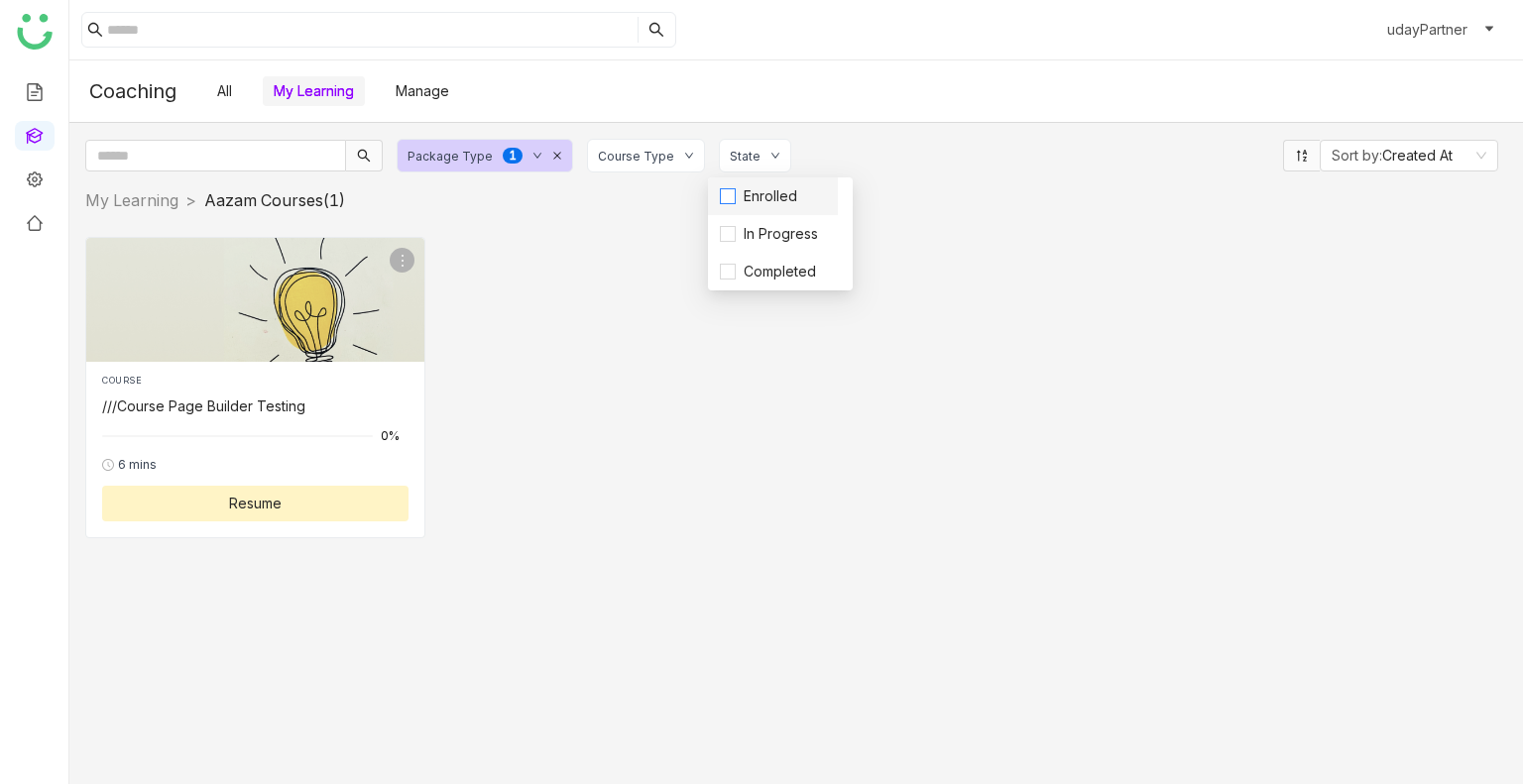 click on "Enrolled" at bounding box center (770, 196) 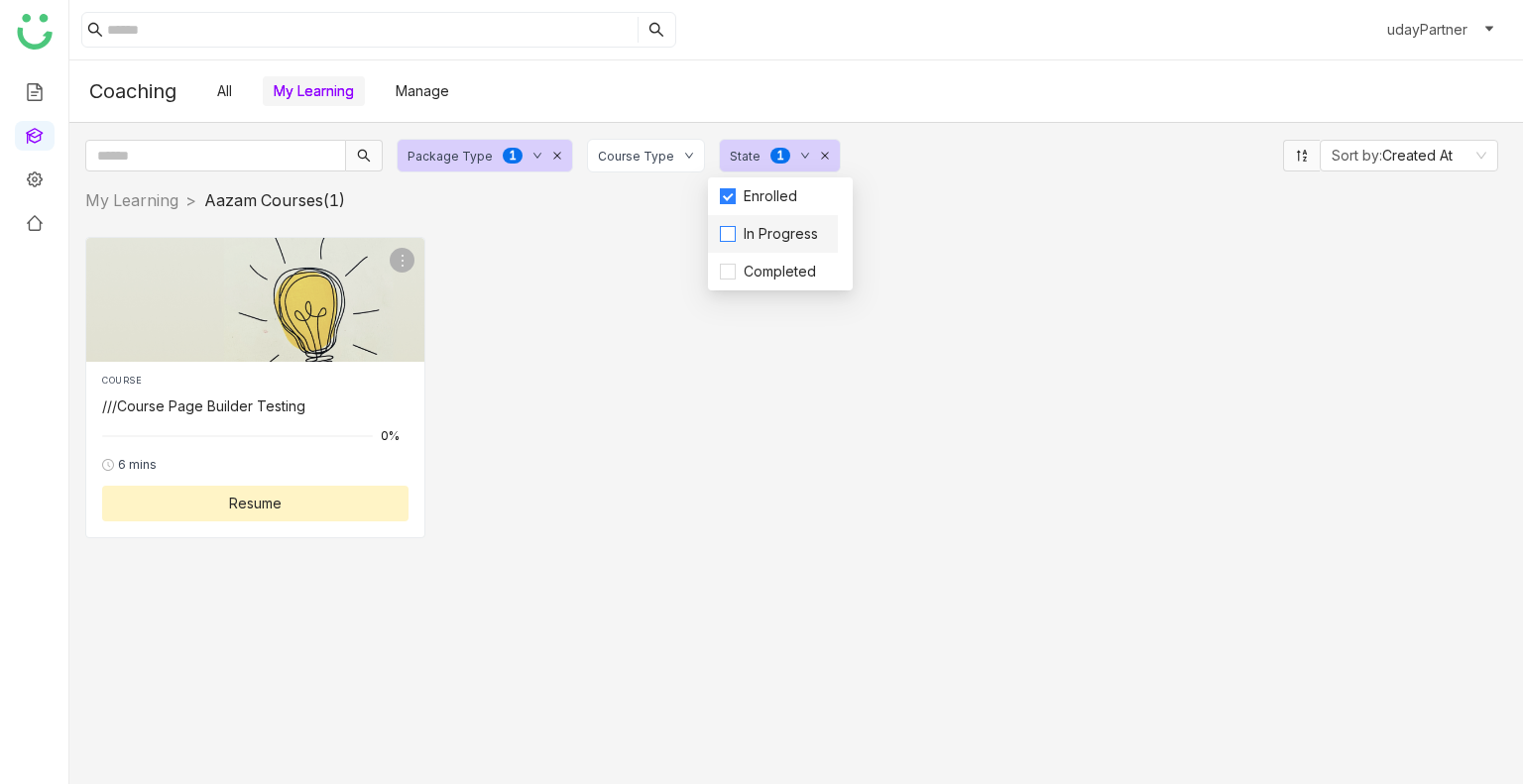 click on "In Progress" at bounding box center [780, 234] 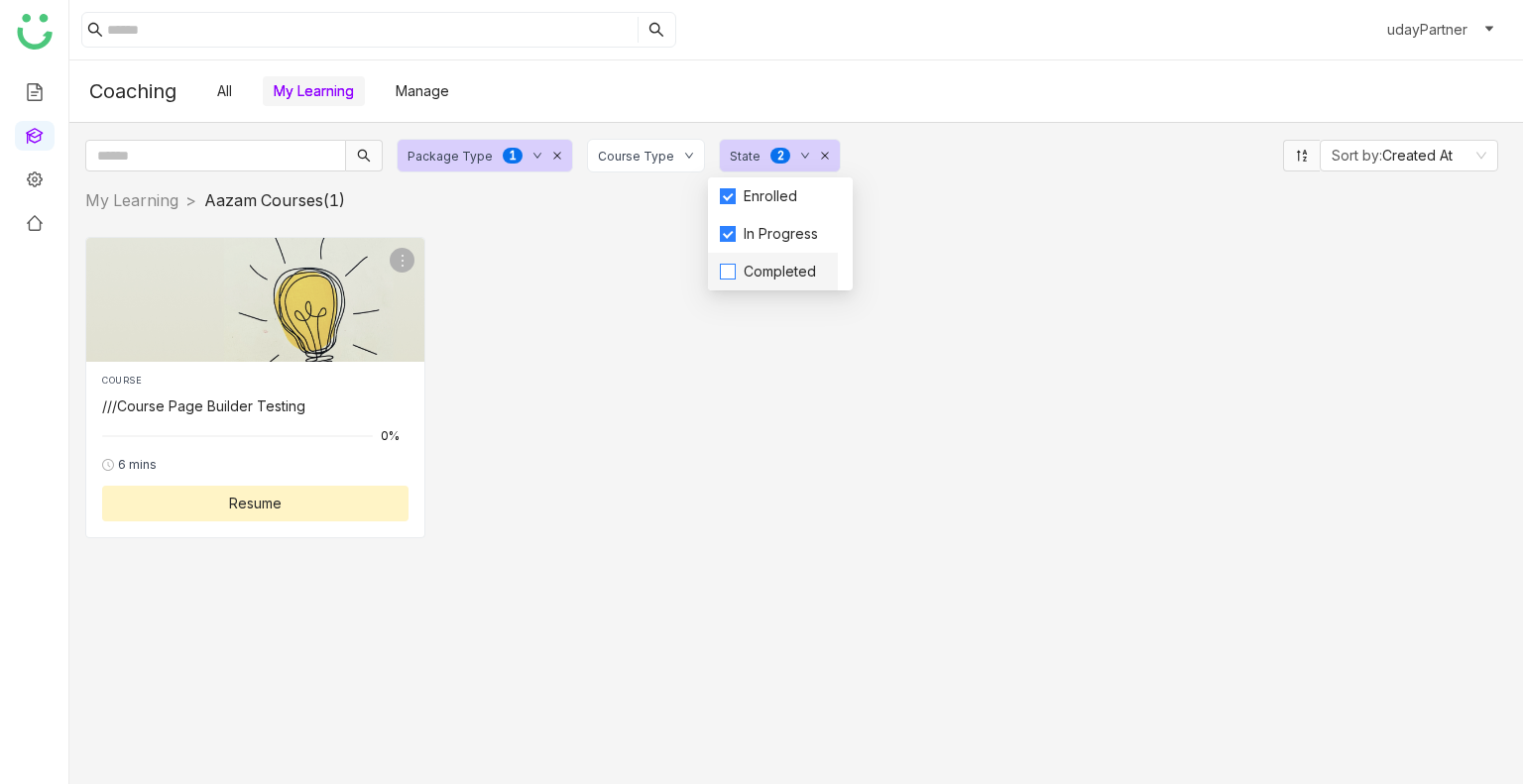 click on "Completed" at bounding box center (779, 272) 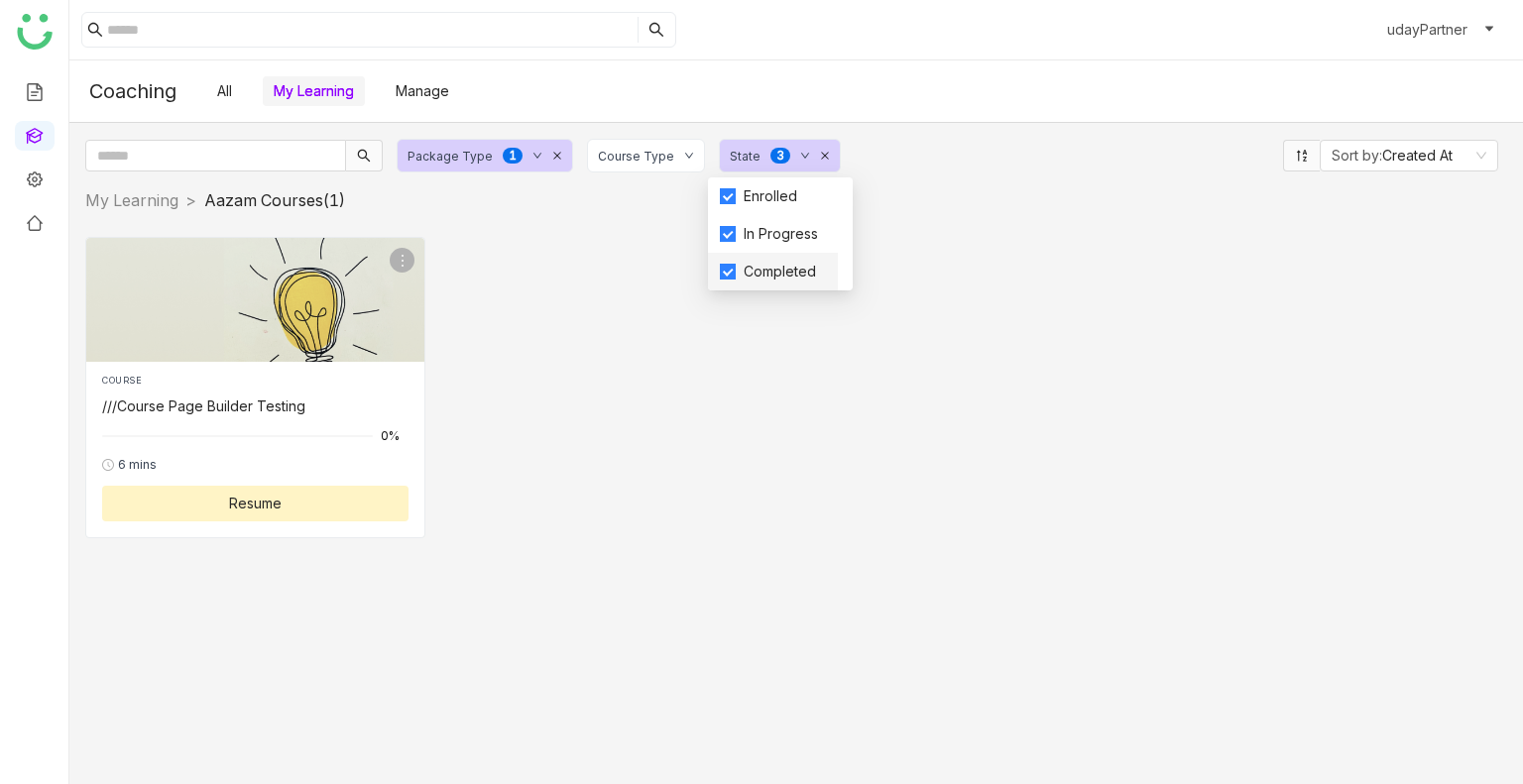 click on "Completed" at bounding box center [779, 272] 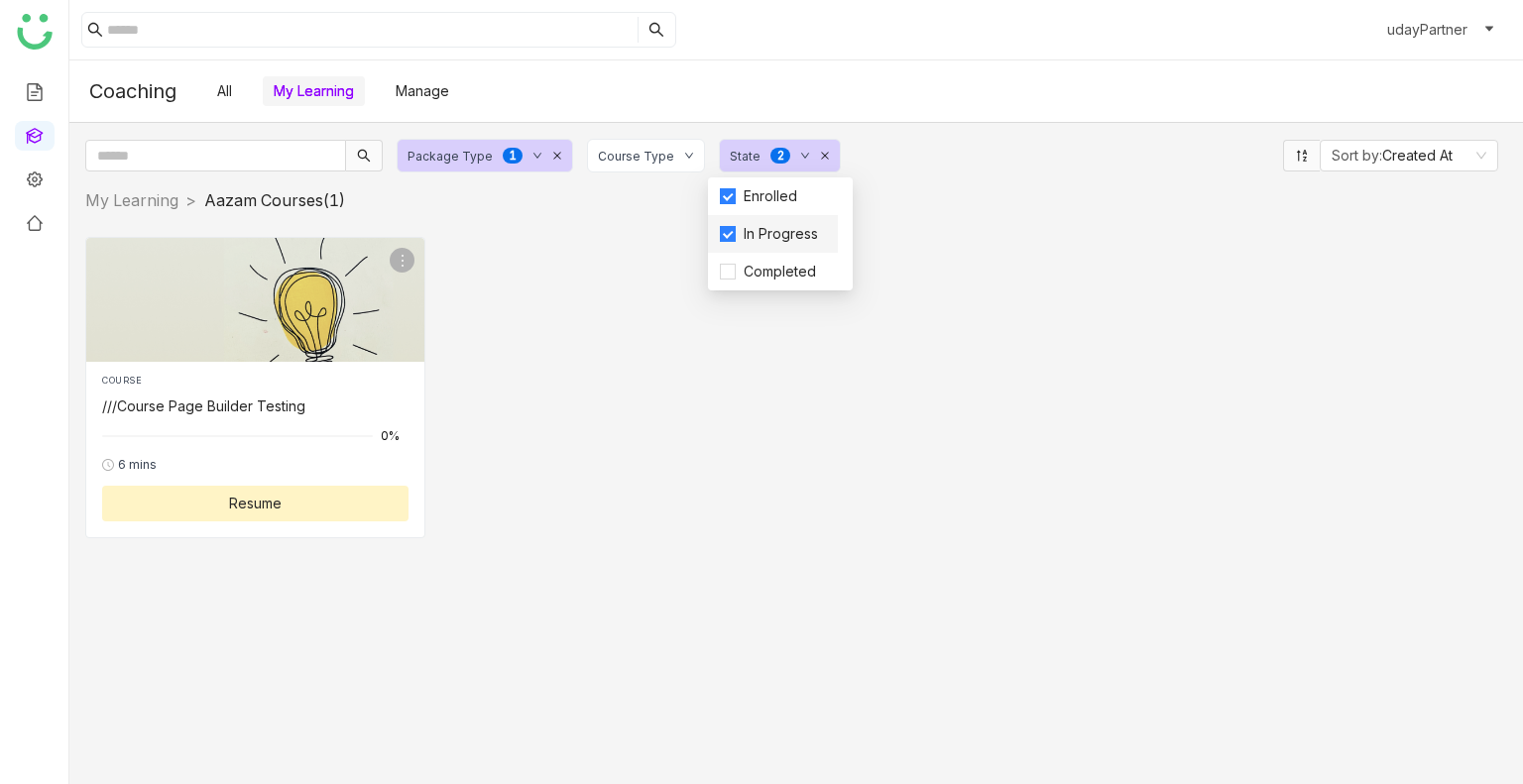 click on "In Progress" at bounding box center [780, 234] 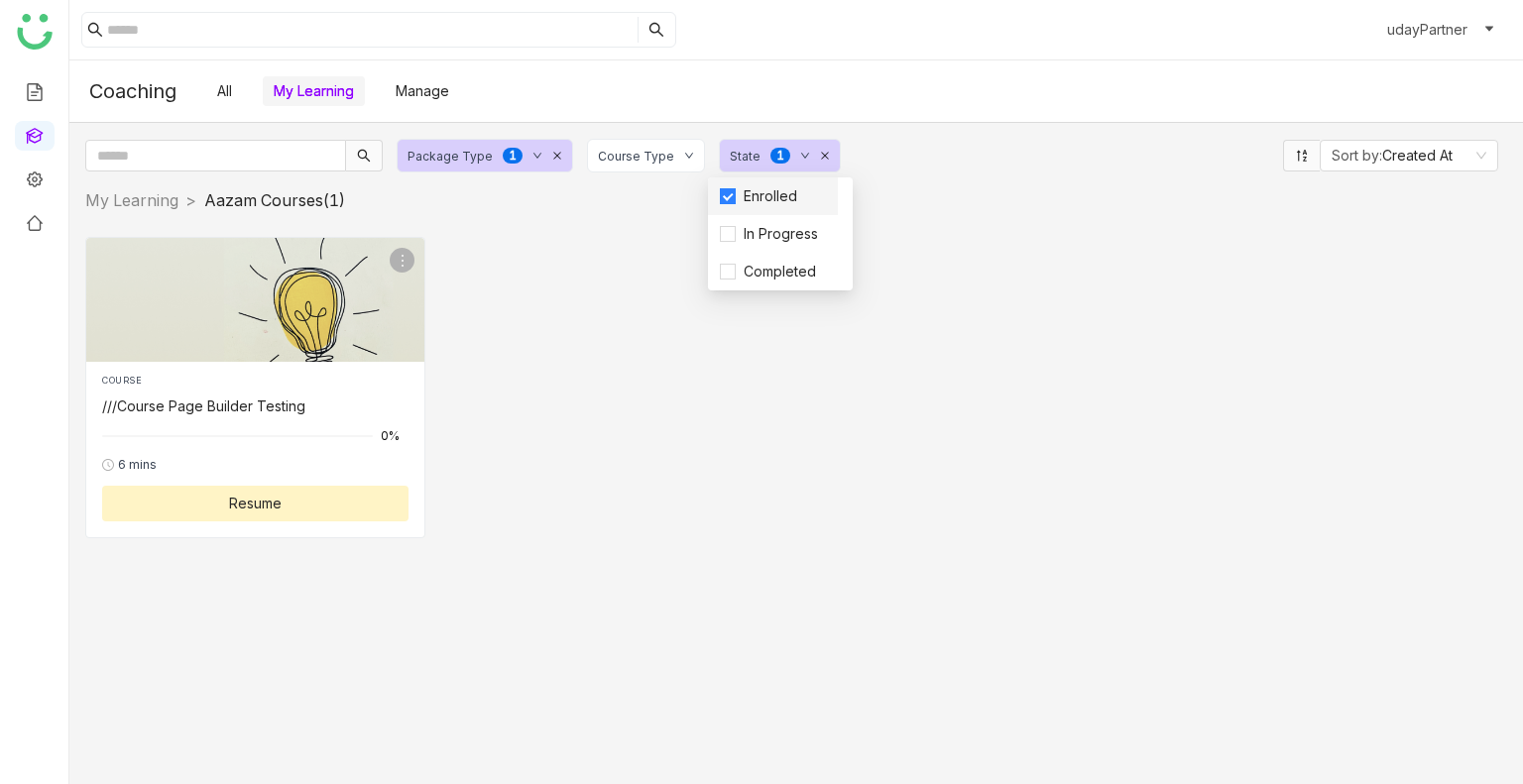 click on "Enrolled" at bounding box center [770, 196] 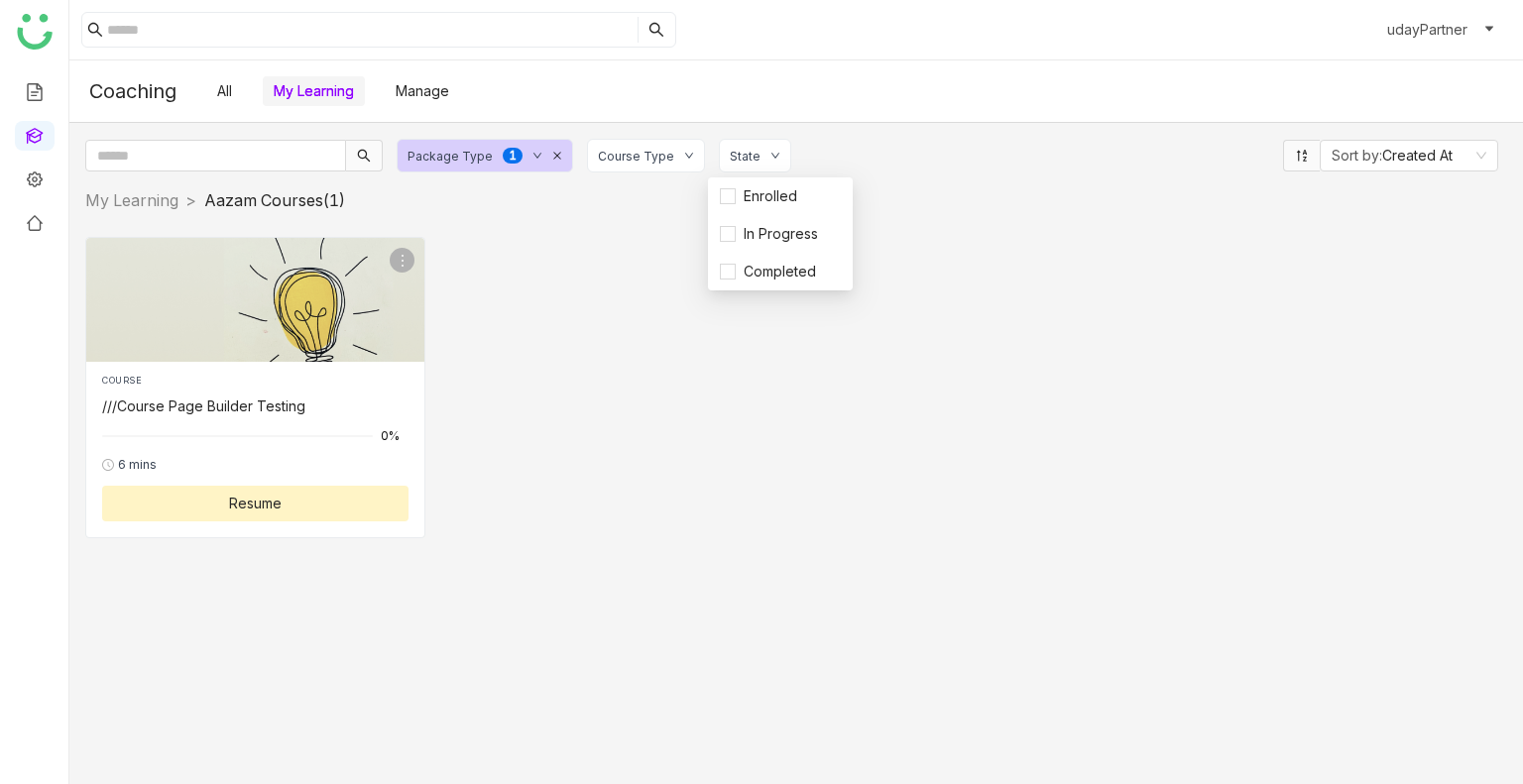 click on "0   1   2   3   4   5   6   7   8   9" 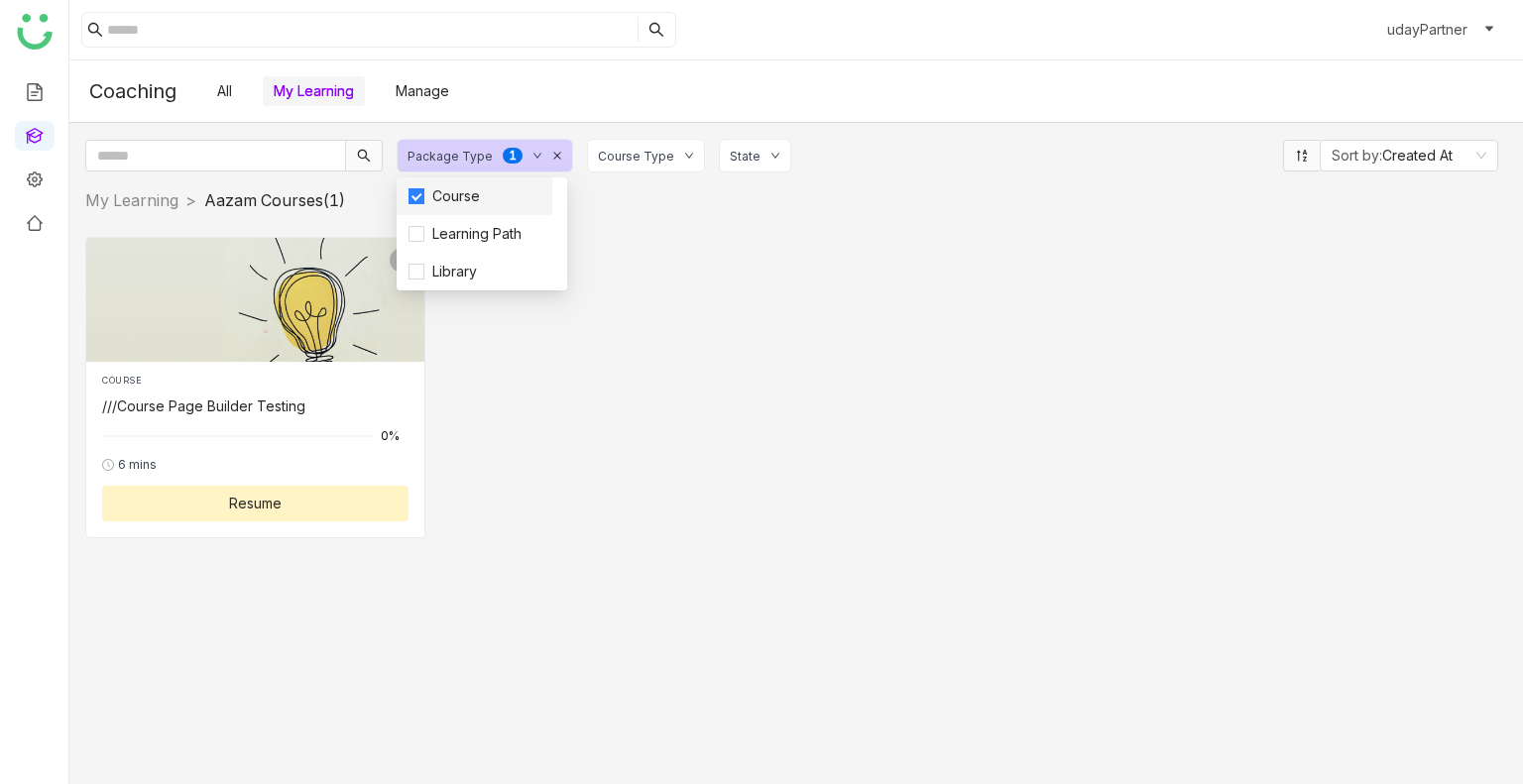 click on "Course" at bounding box center (474, 196) 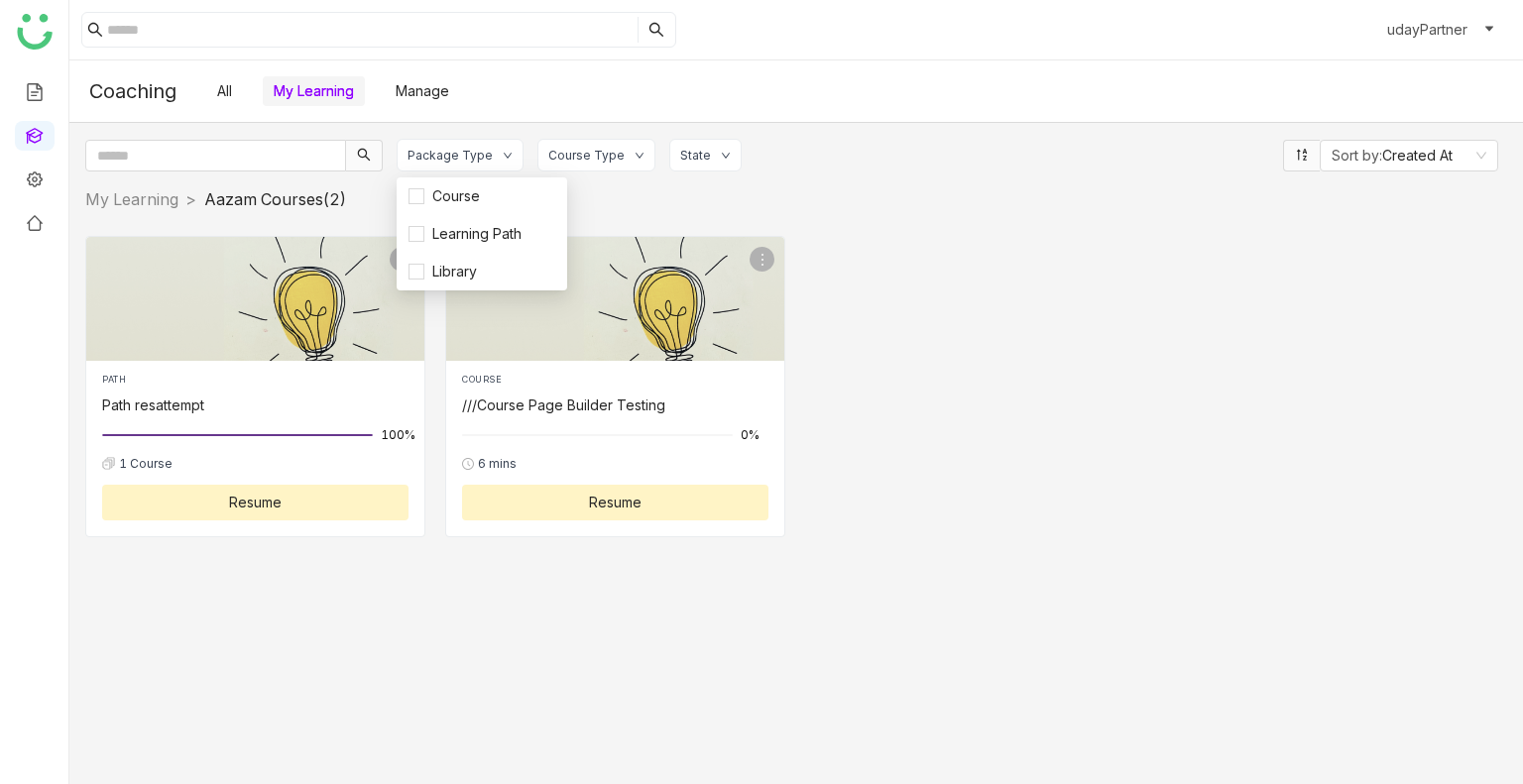 click on "PATH Path resattempt 100% 1 Course Resume COURSE ///Course Page Builder Testing 0% 6 mins Resume" 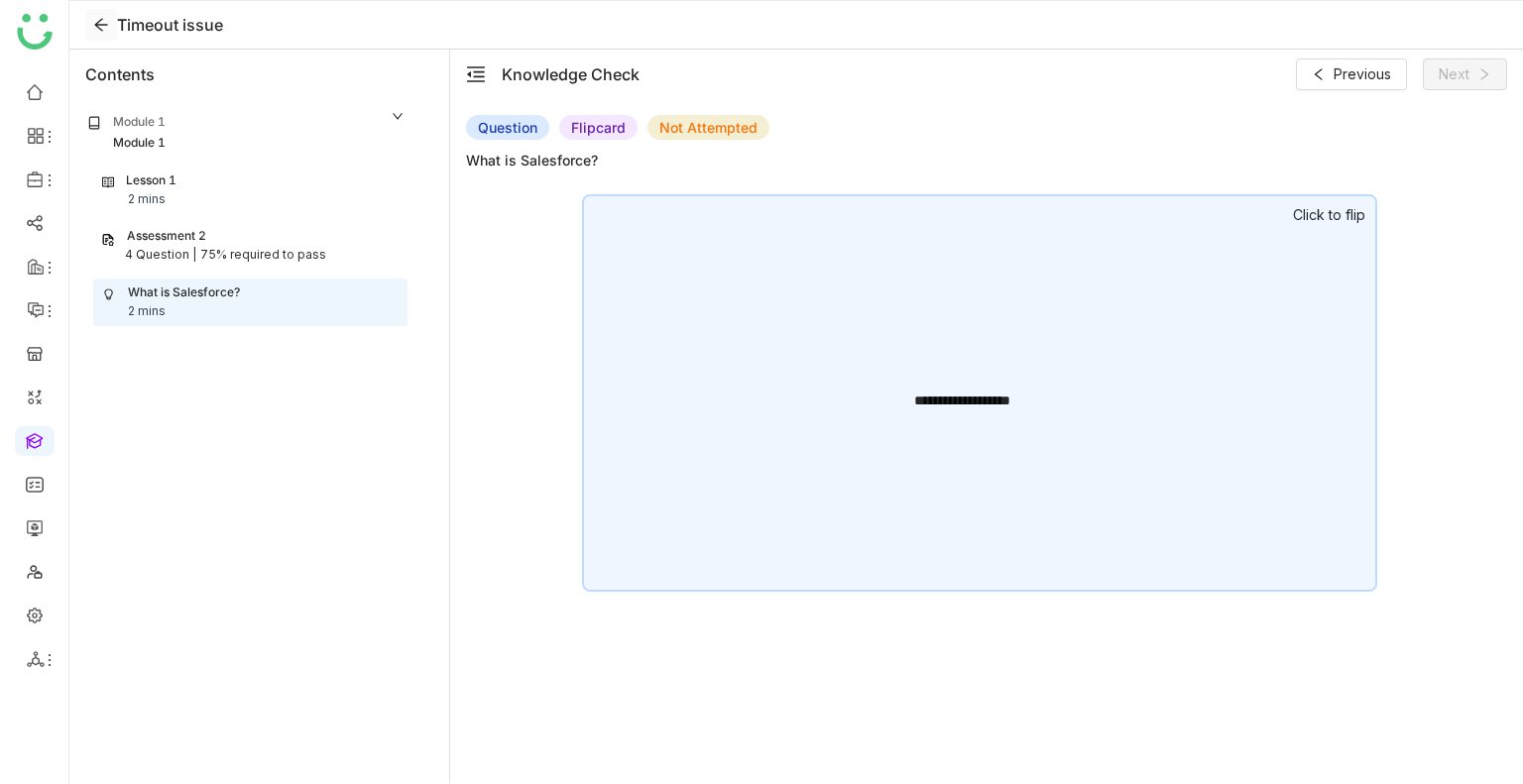 scroll, scrollTop: 0, scrollLeft: 0, axis: both 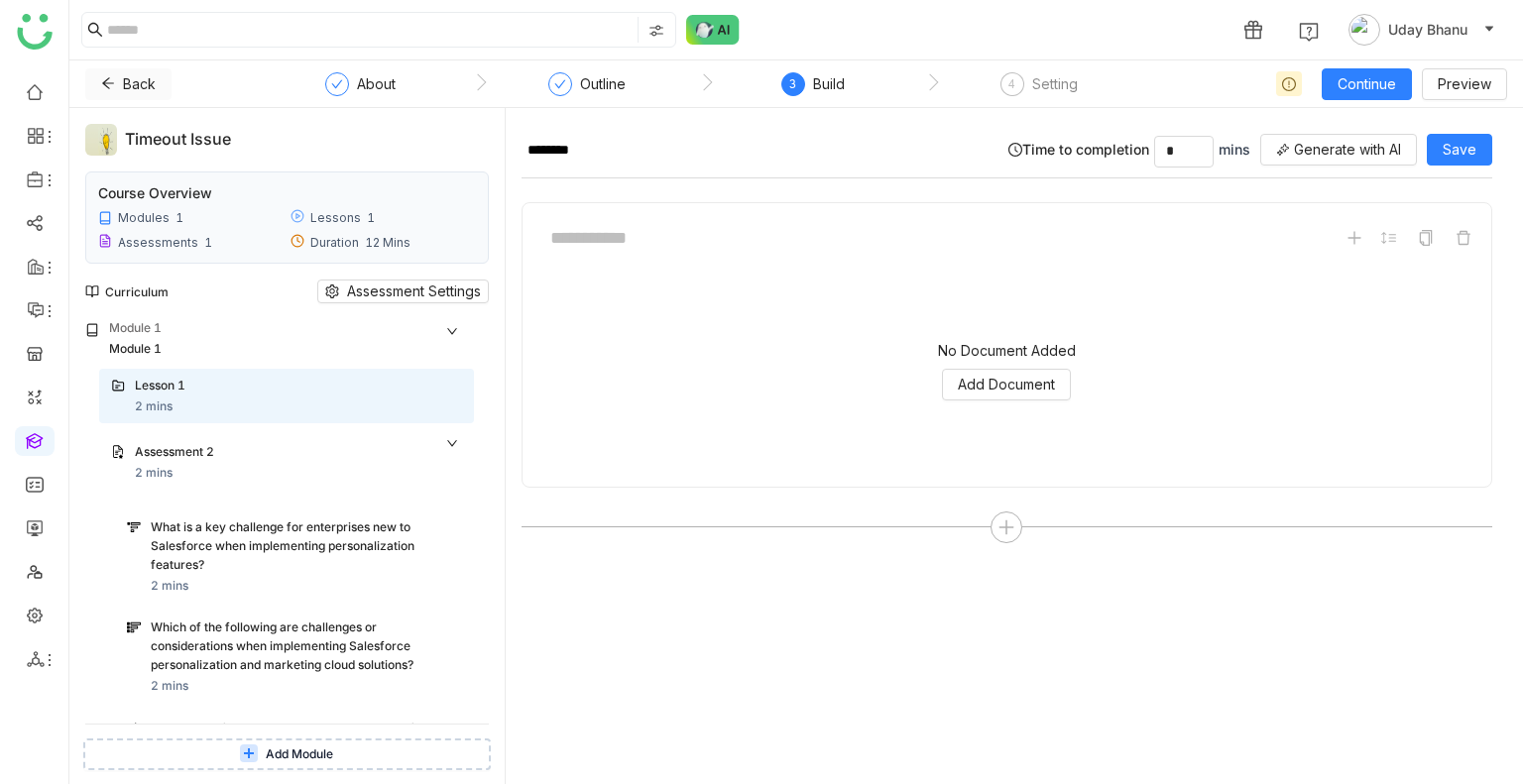 click on "Back" 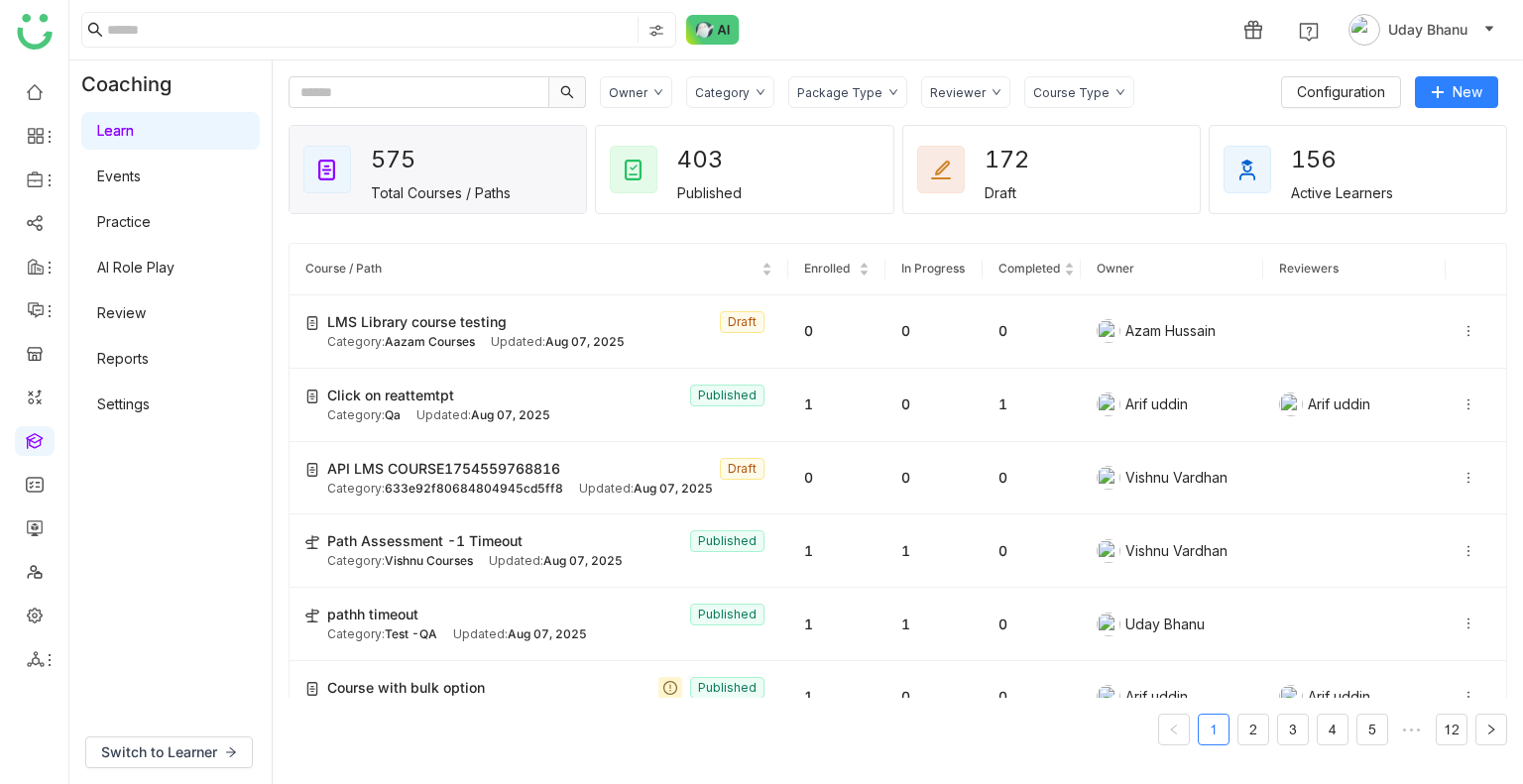 click on "Category" 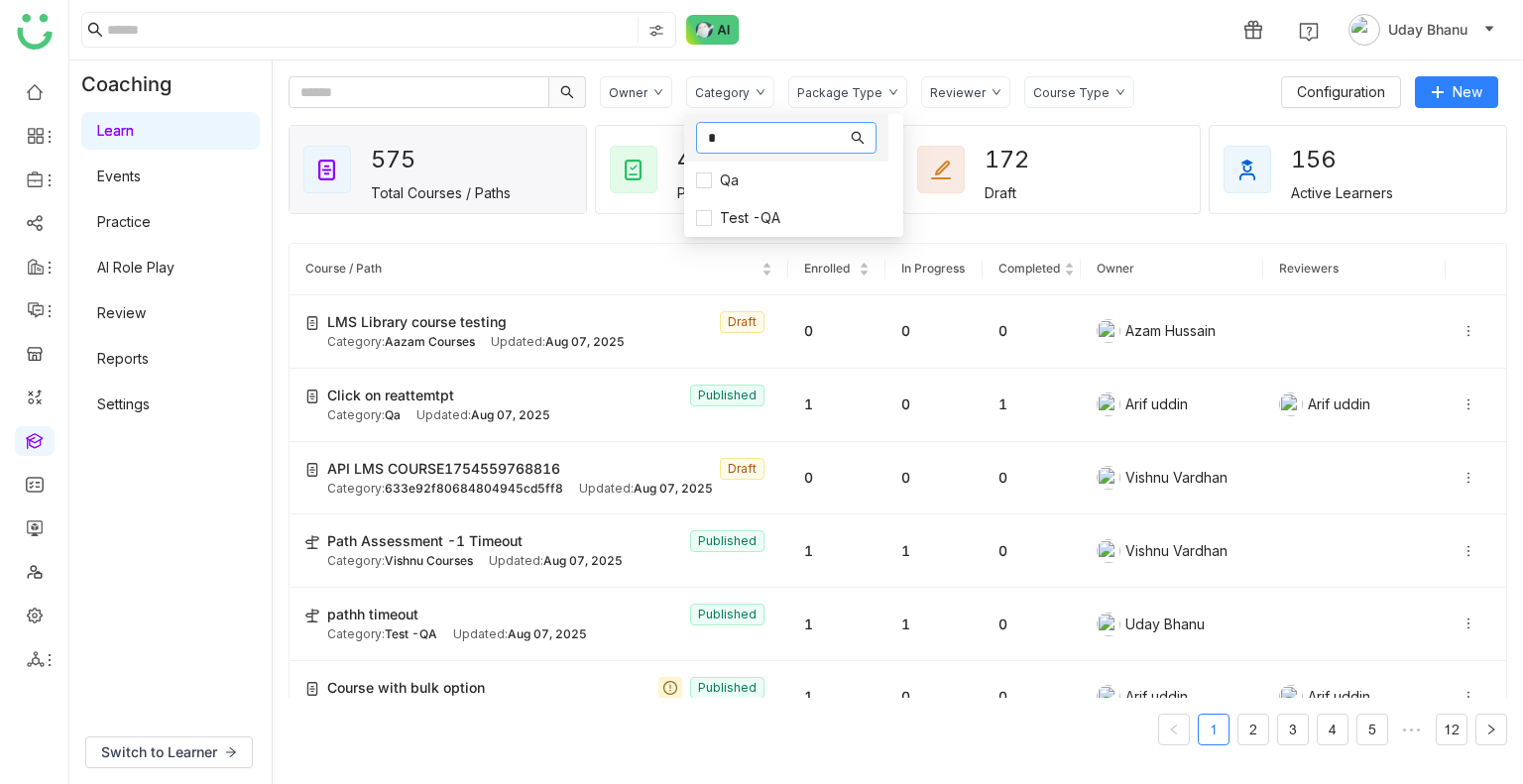 click on "*" at bounding box center [777, 138] 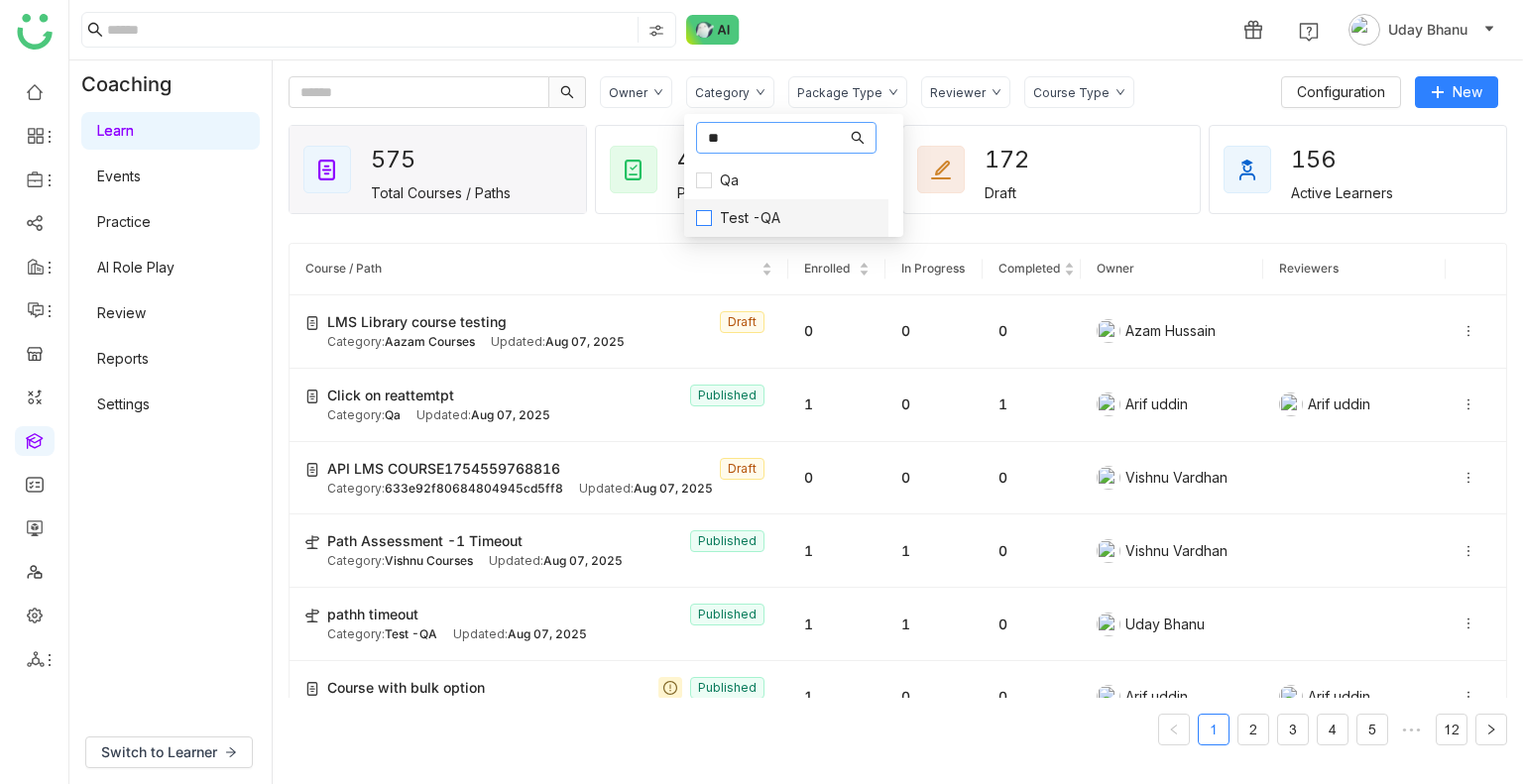 type on "**" 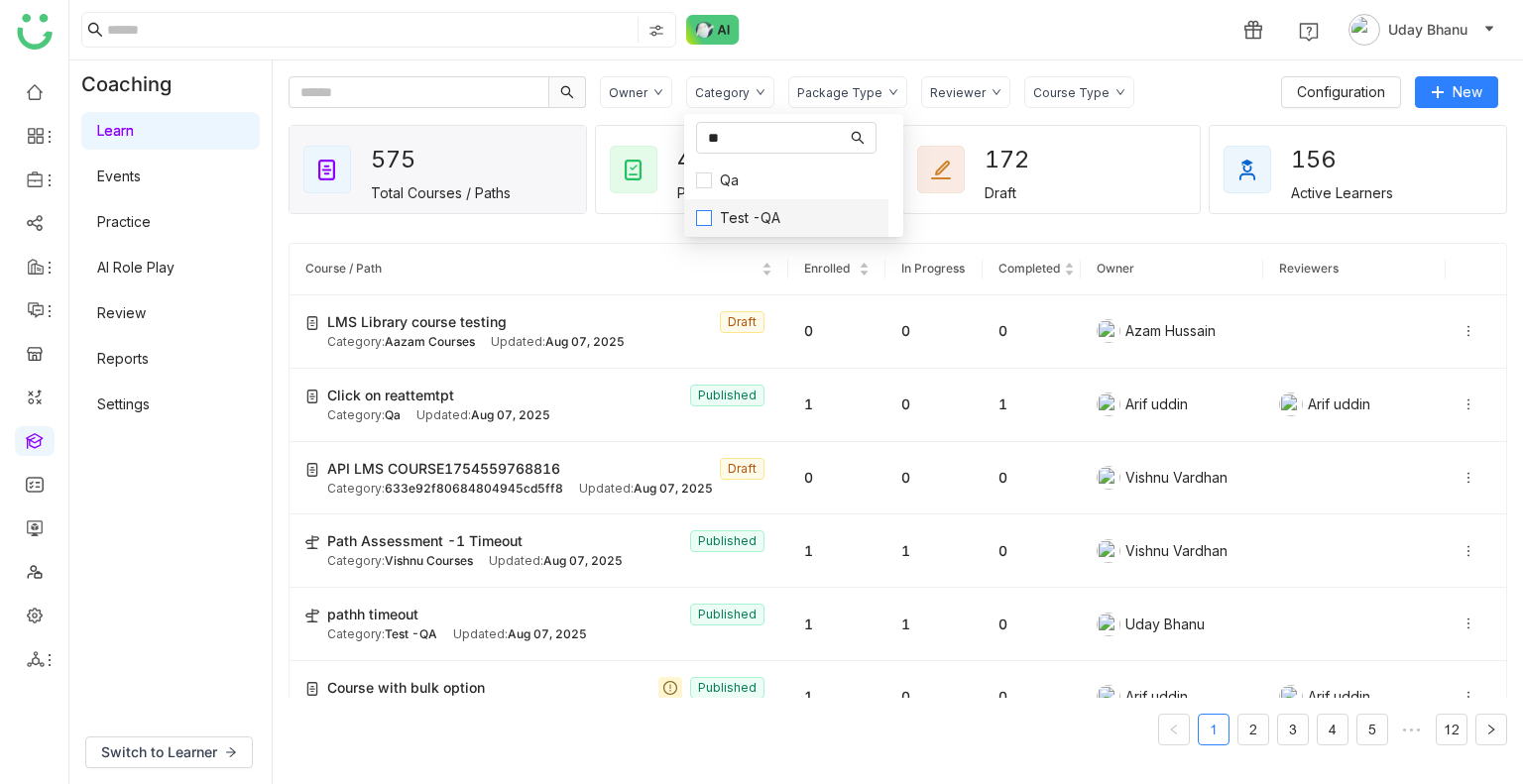 click on "Test -QA" at bounding box center (750, 218) 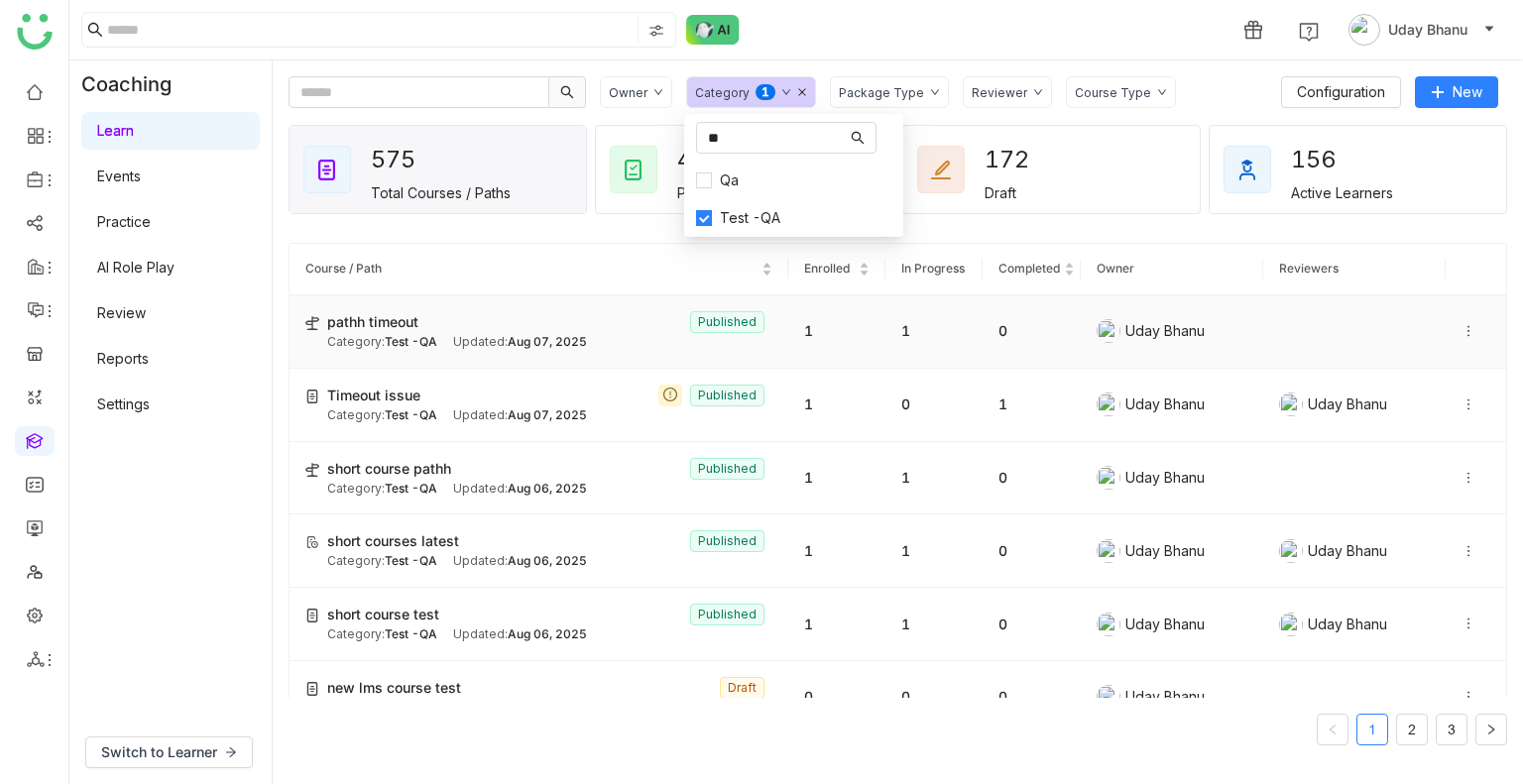 click on "Test -QA" 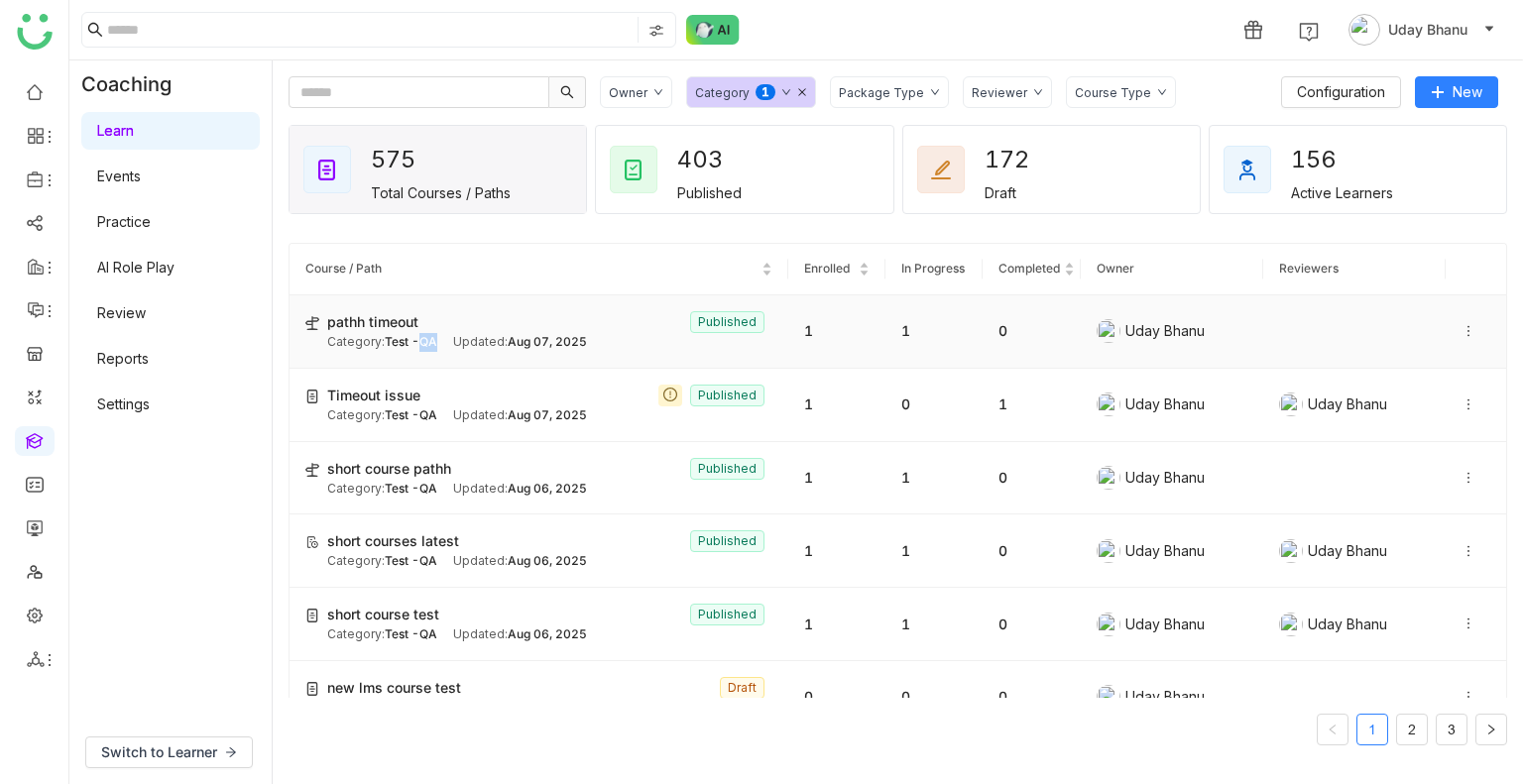 click on "Test -QA" 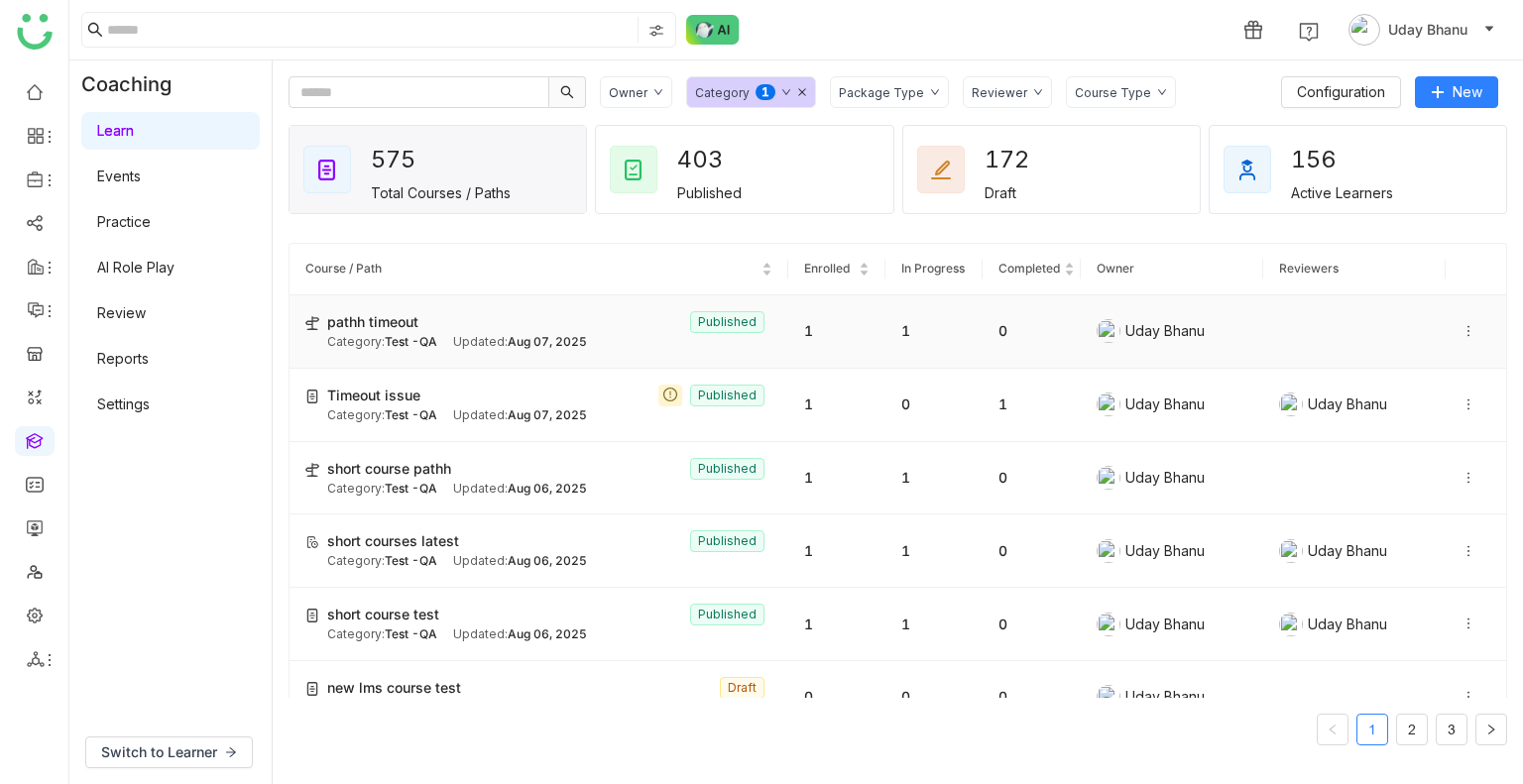 click on "pathh timeout   Published Category:  Test -QA Updated:   [DATE]" 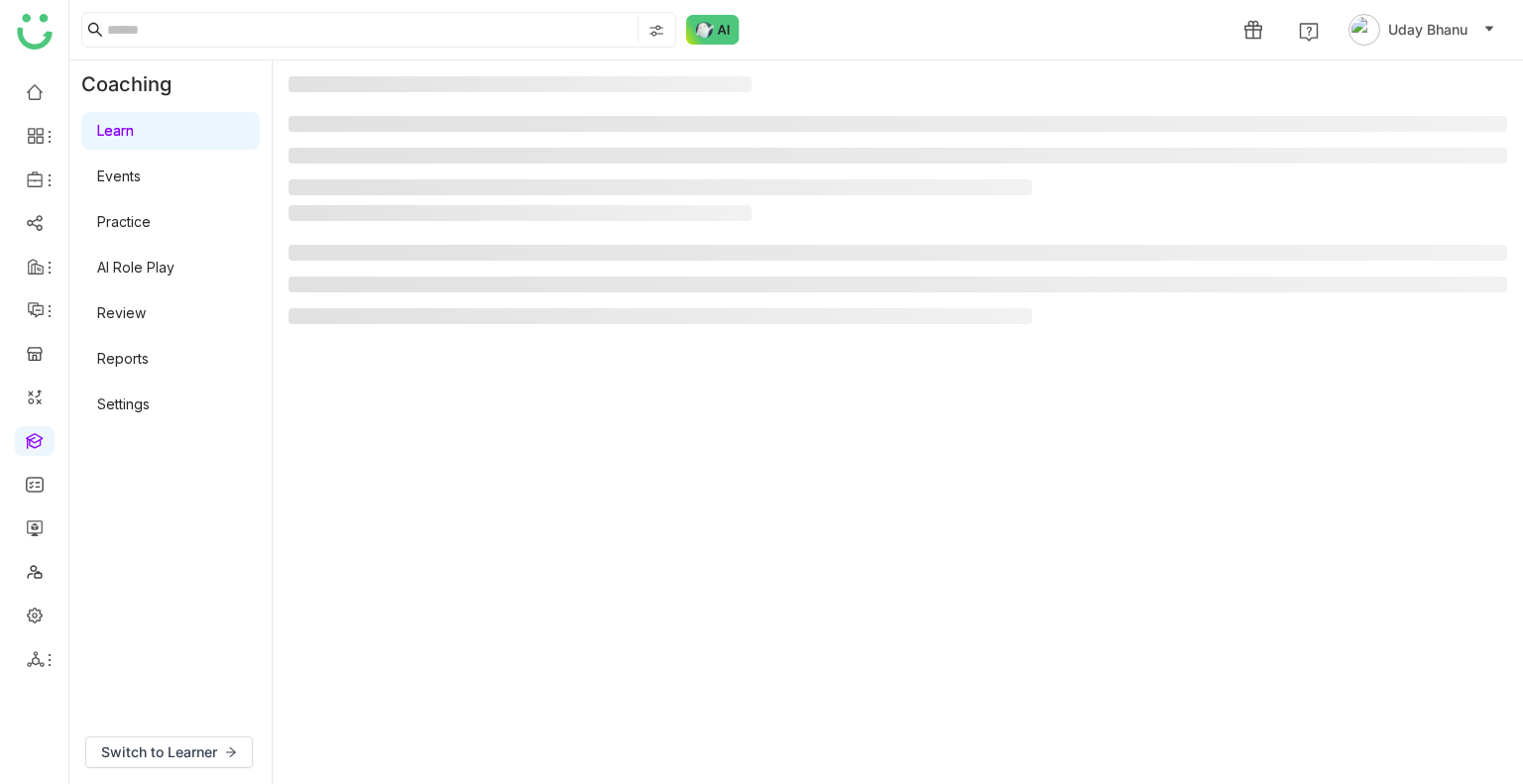 click 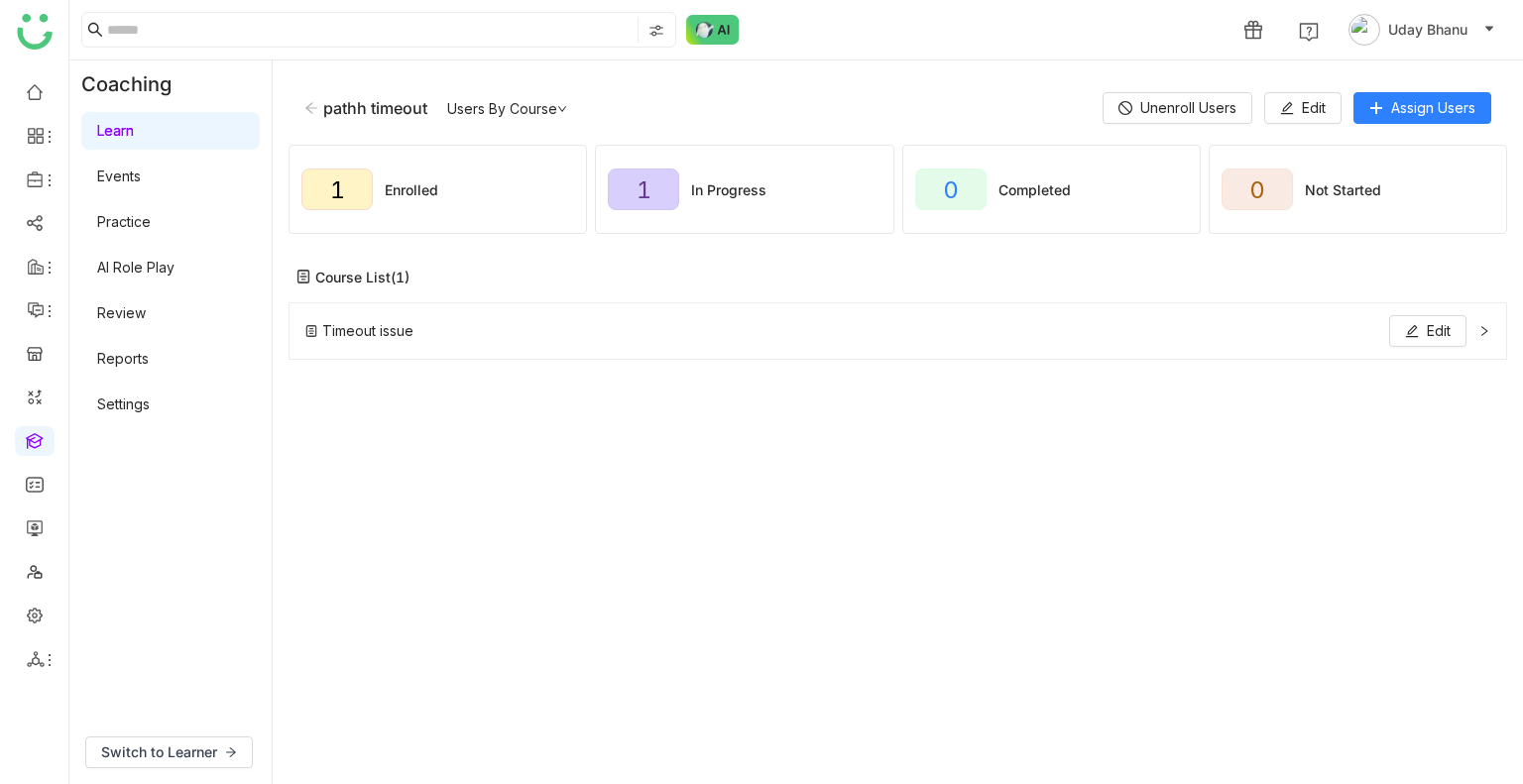 click 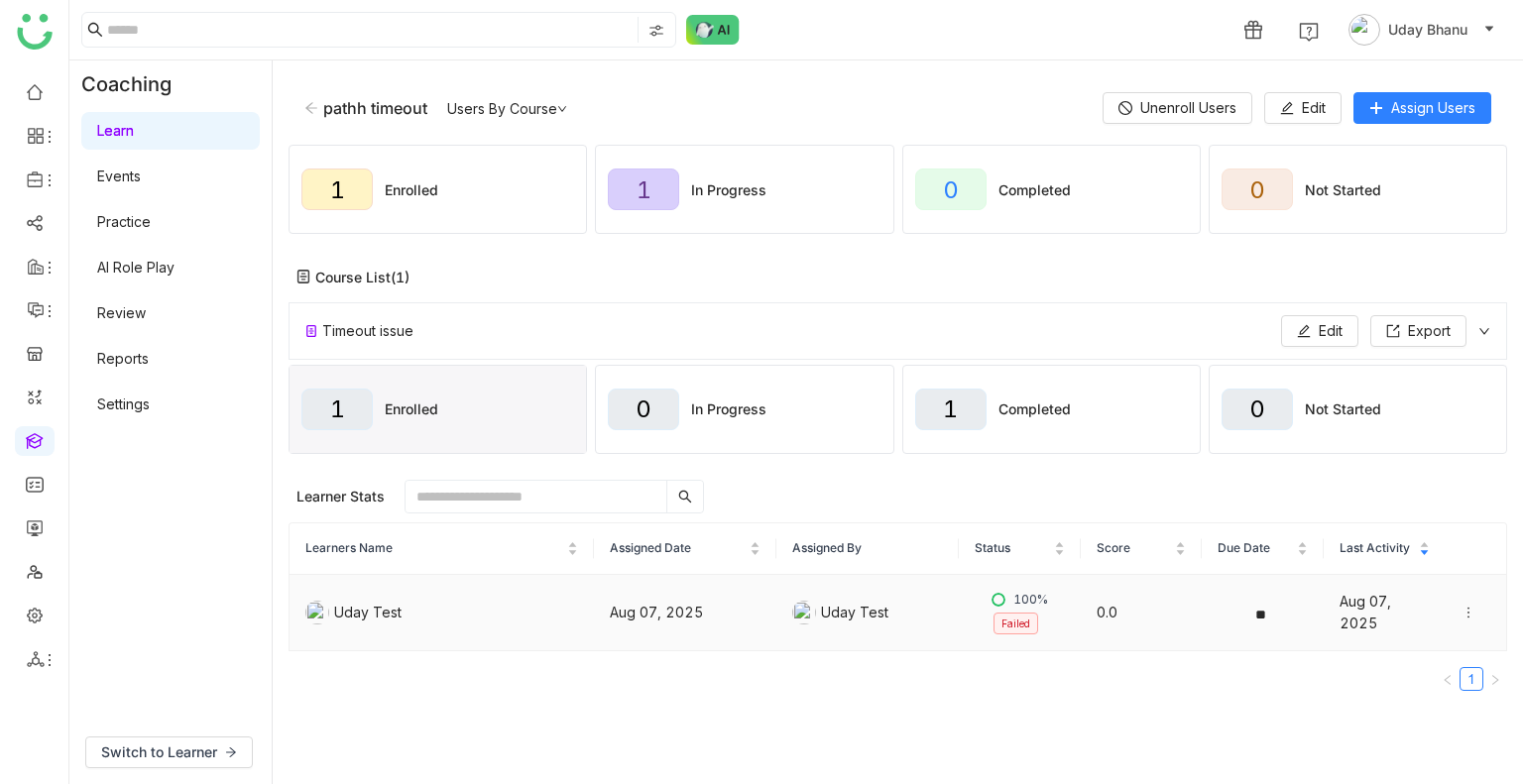 click 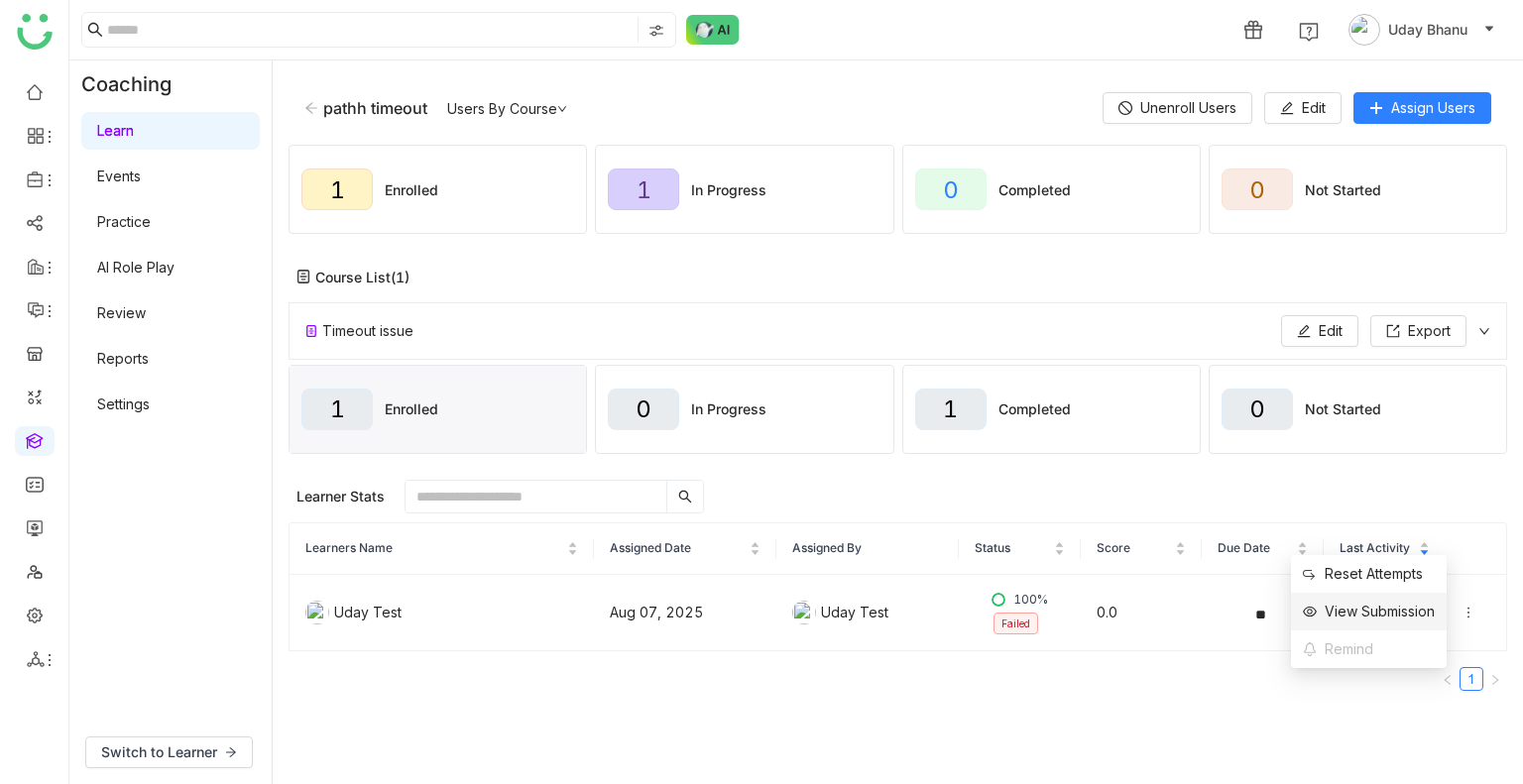 click on "View Submission" at bounding box center [1368, 612] 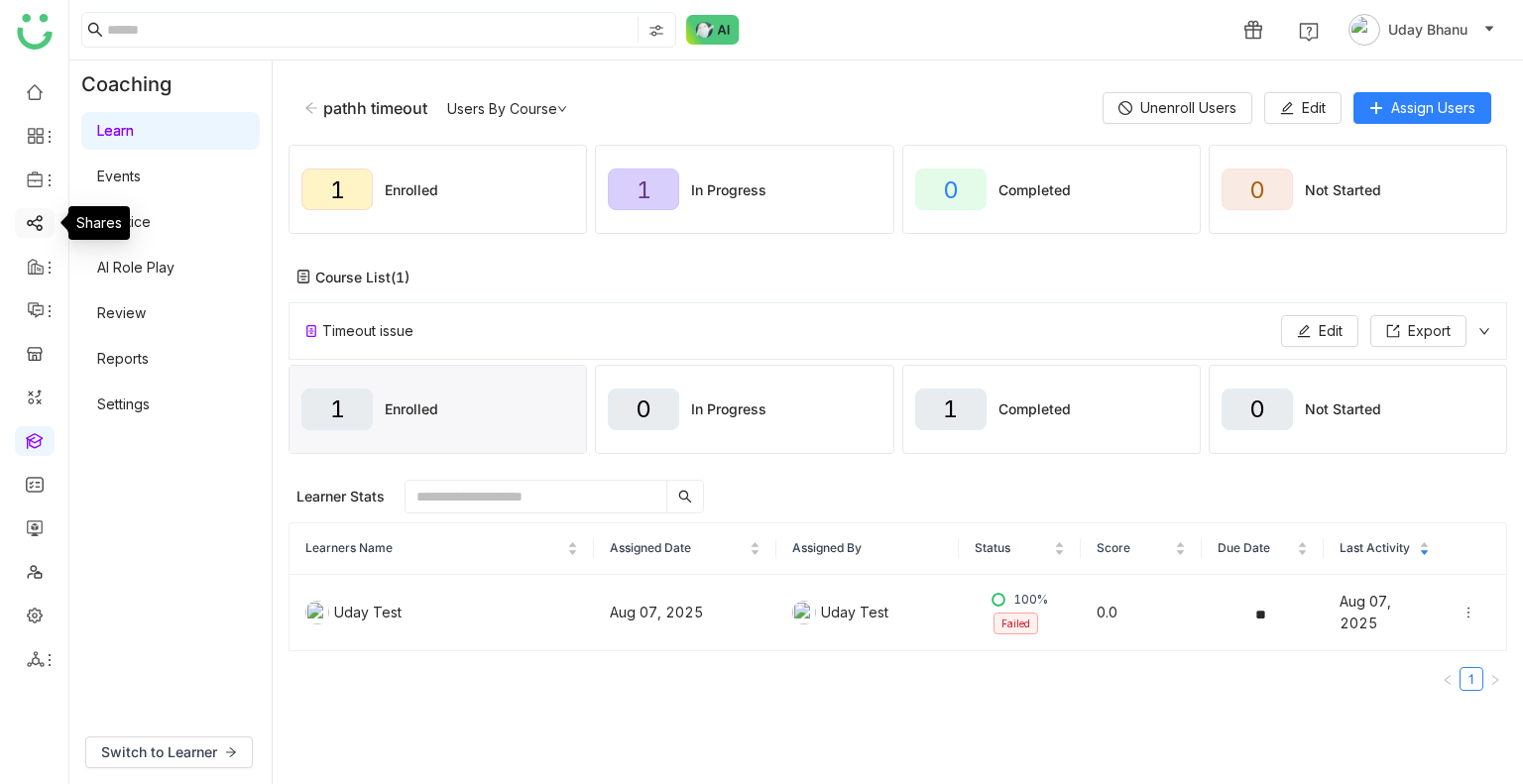 click at bounding box center (35, 221) 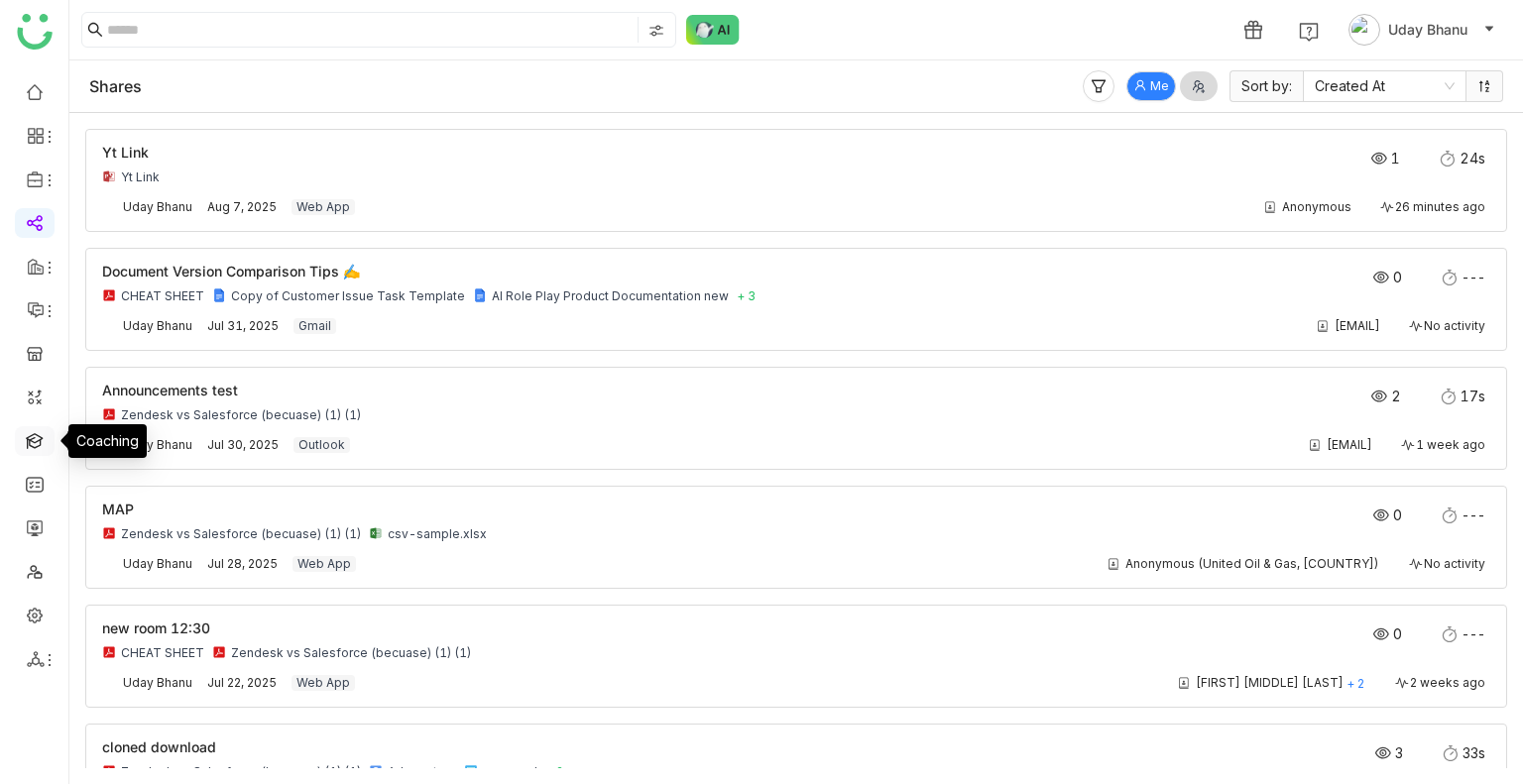 click at bounding box center [35, 439] 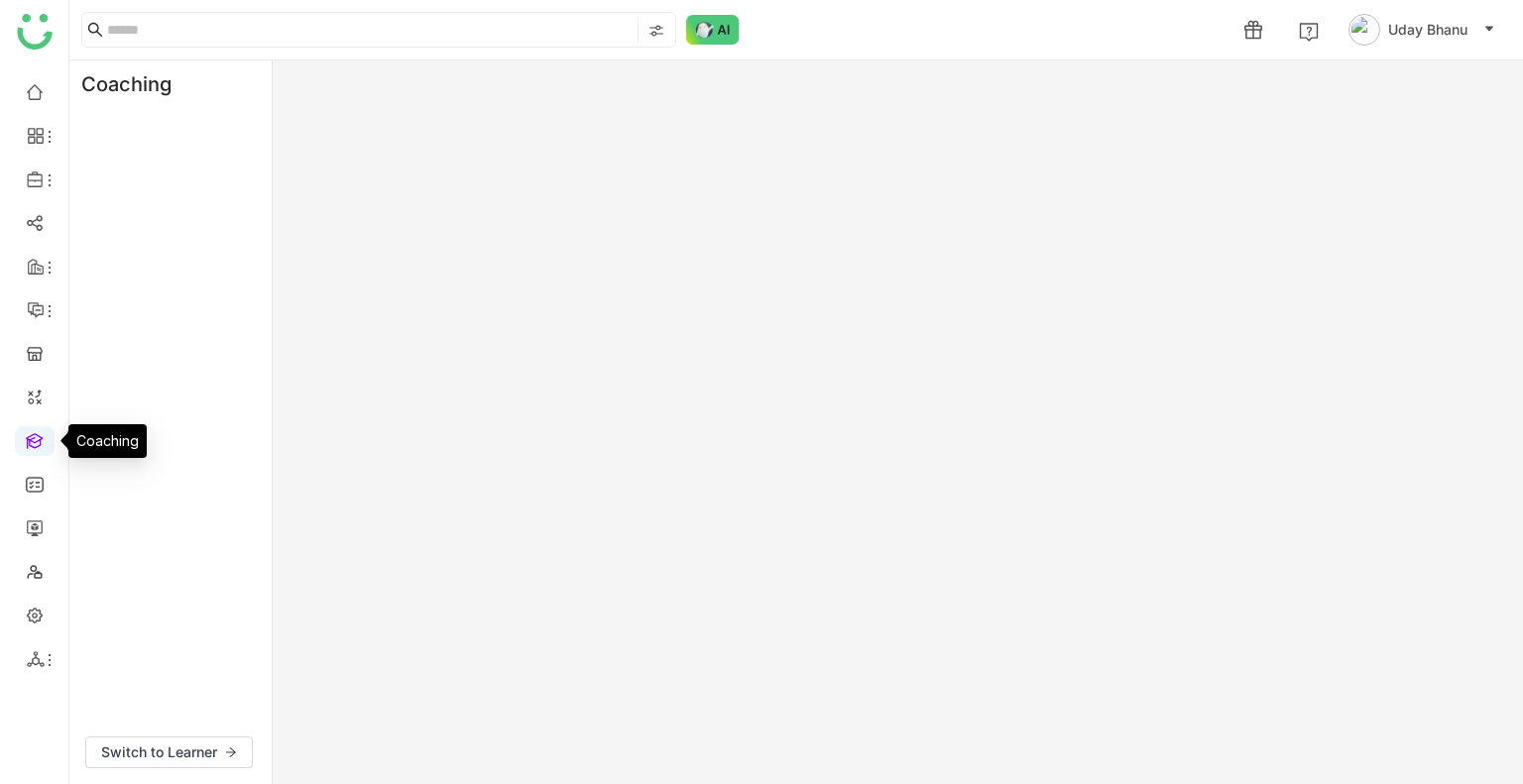 click at bounding box center (35, 439) 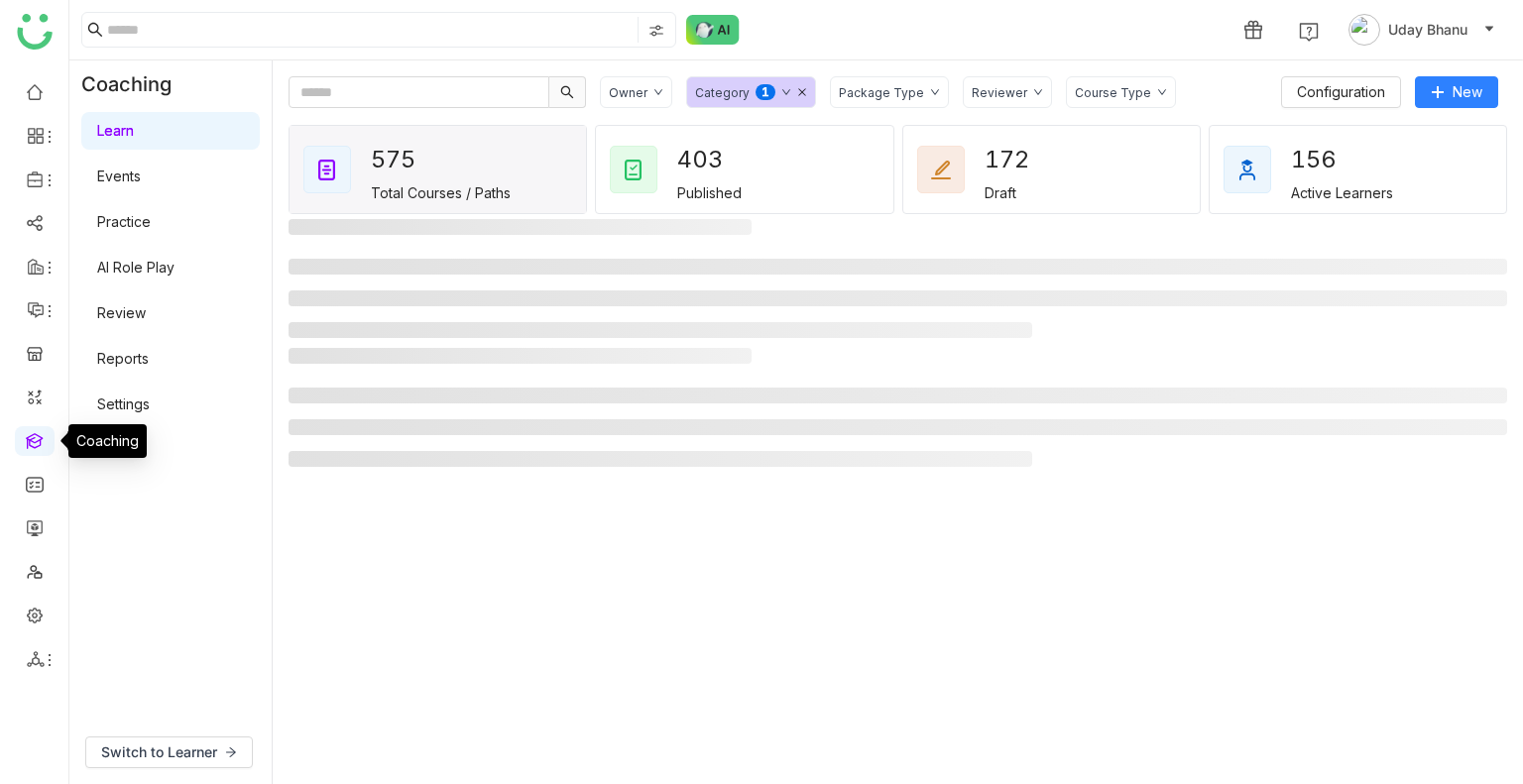 click at bounding box center [35, 439] 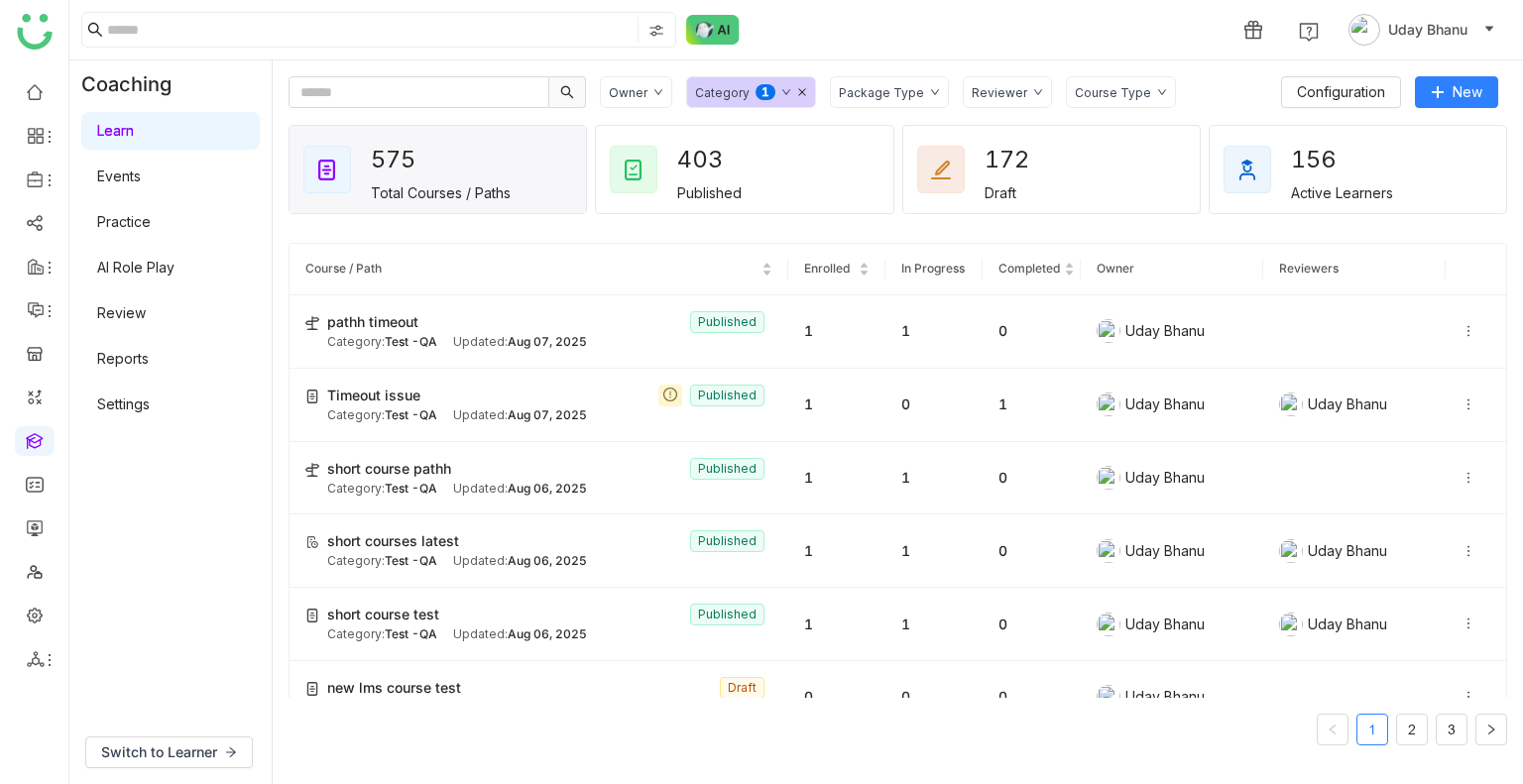 click 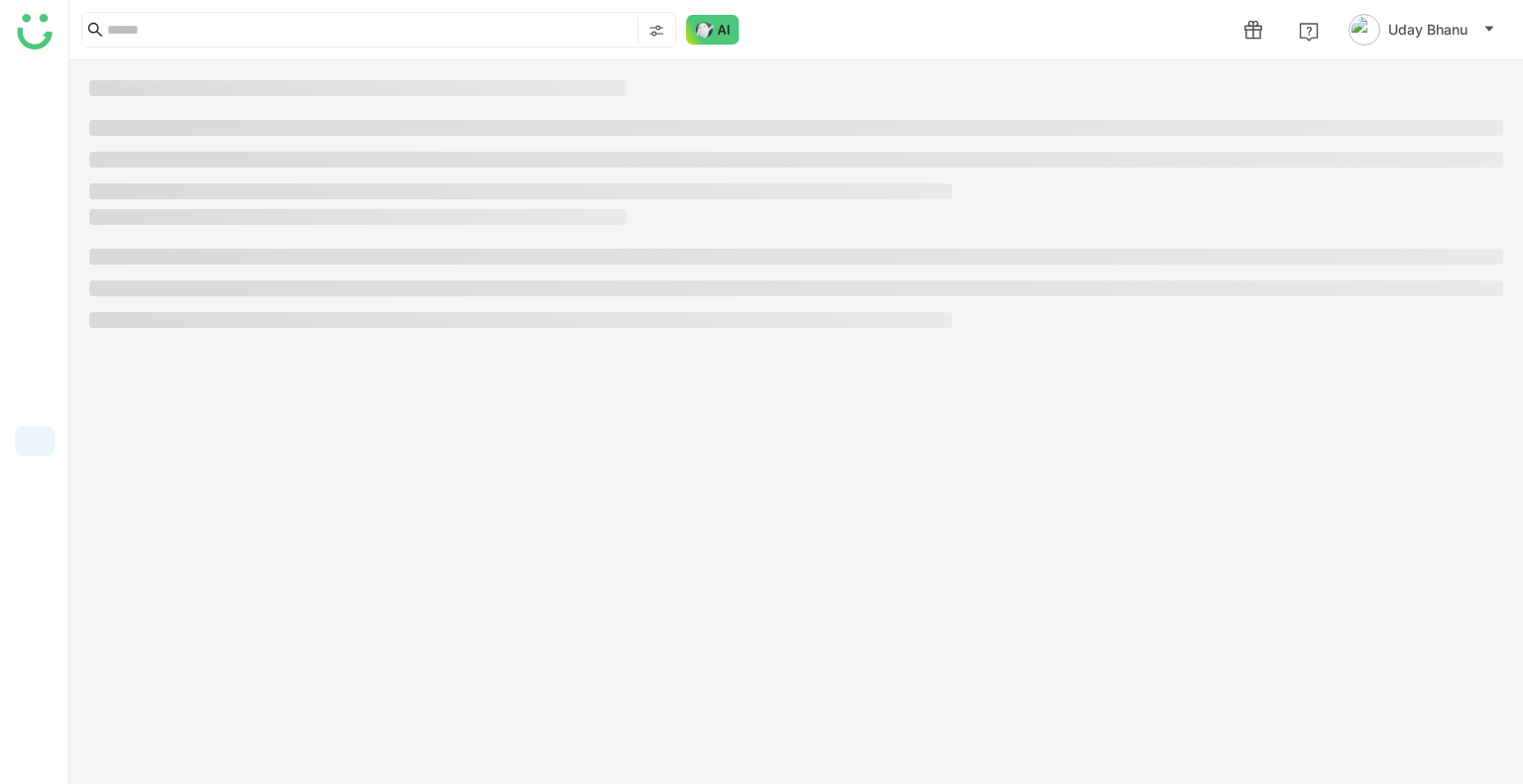 scroll, scrollTop: 0, scrollLeft: 0, axis: both 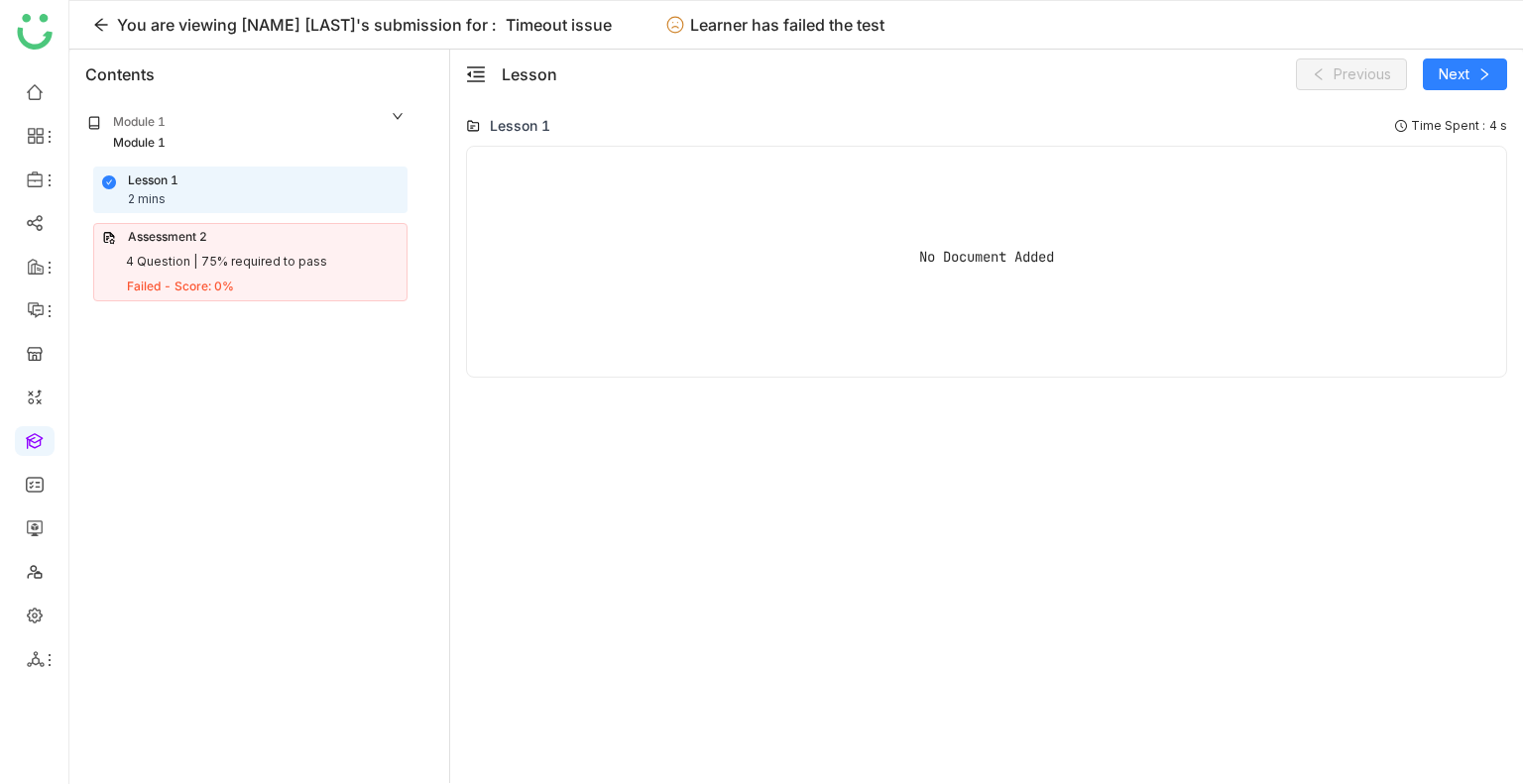 click on "75% required to pass" at bounding box center [264, 262] 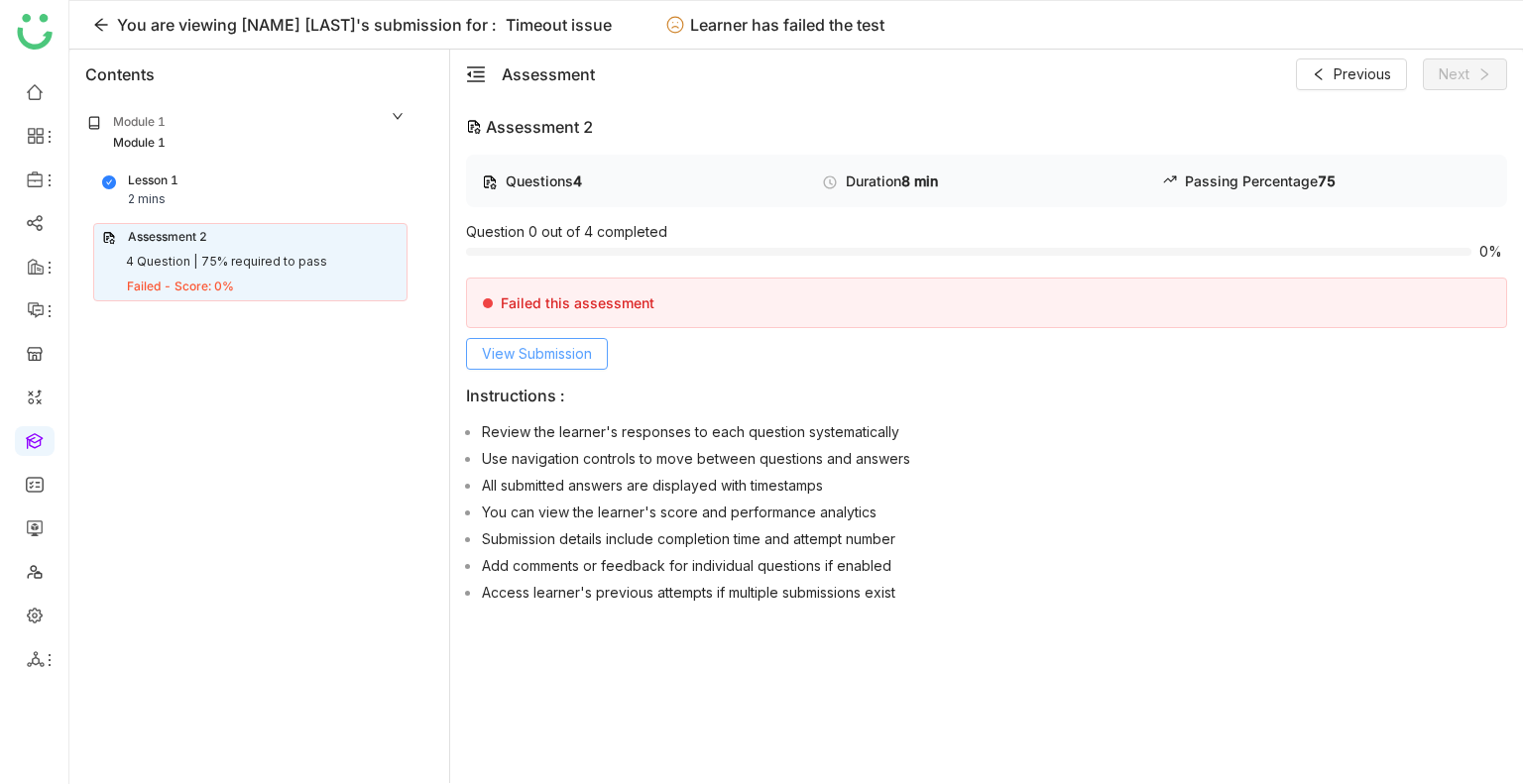 click on "View Submission" 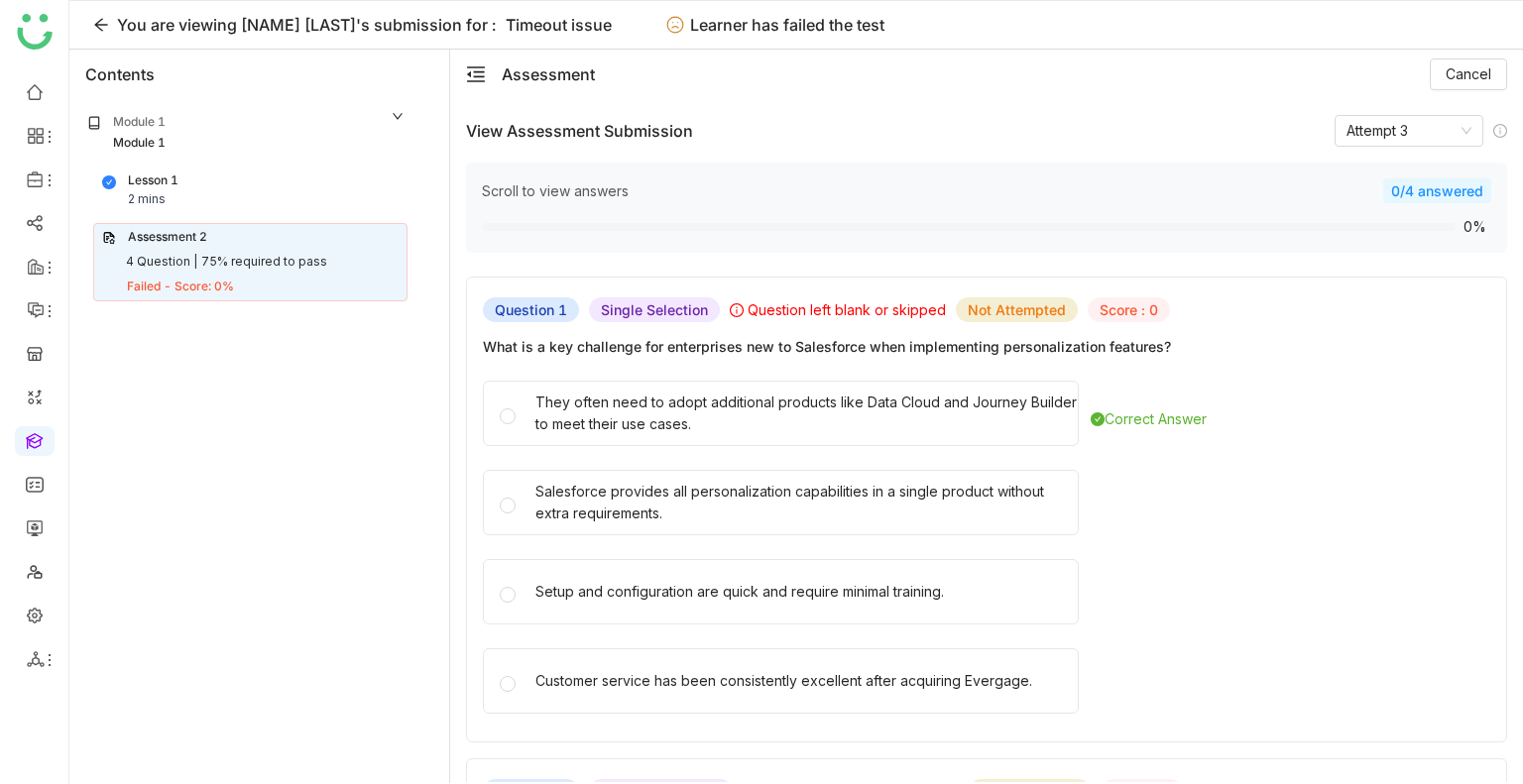click on "Attempt 3" 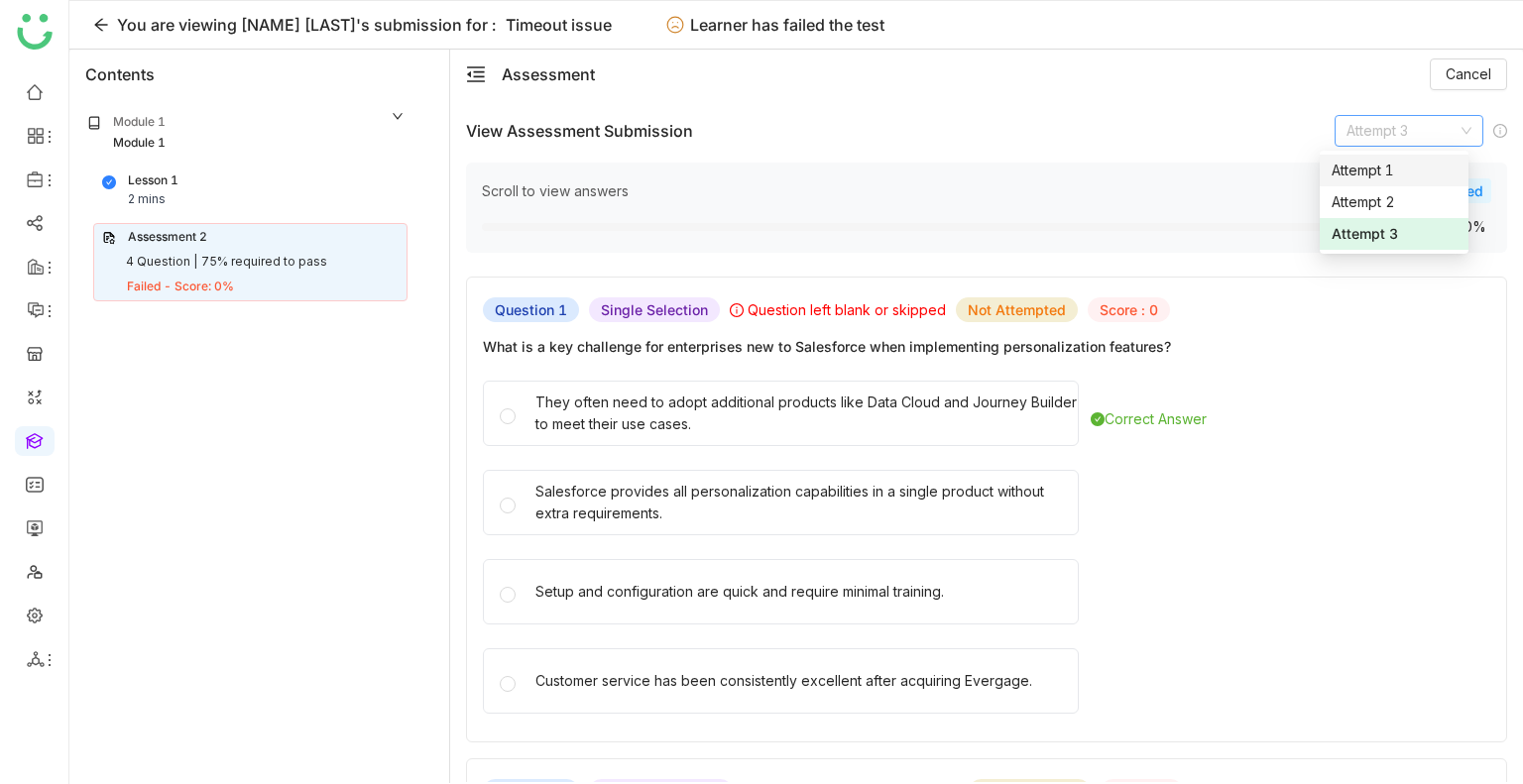 click on "Attempt 1" at bounding box center (1394, 170) 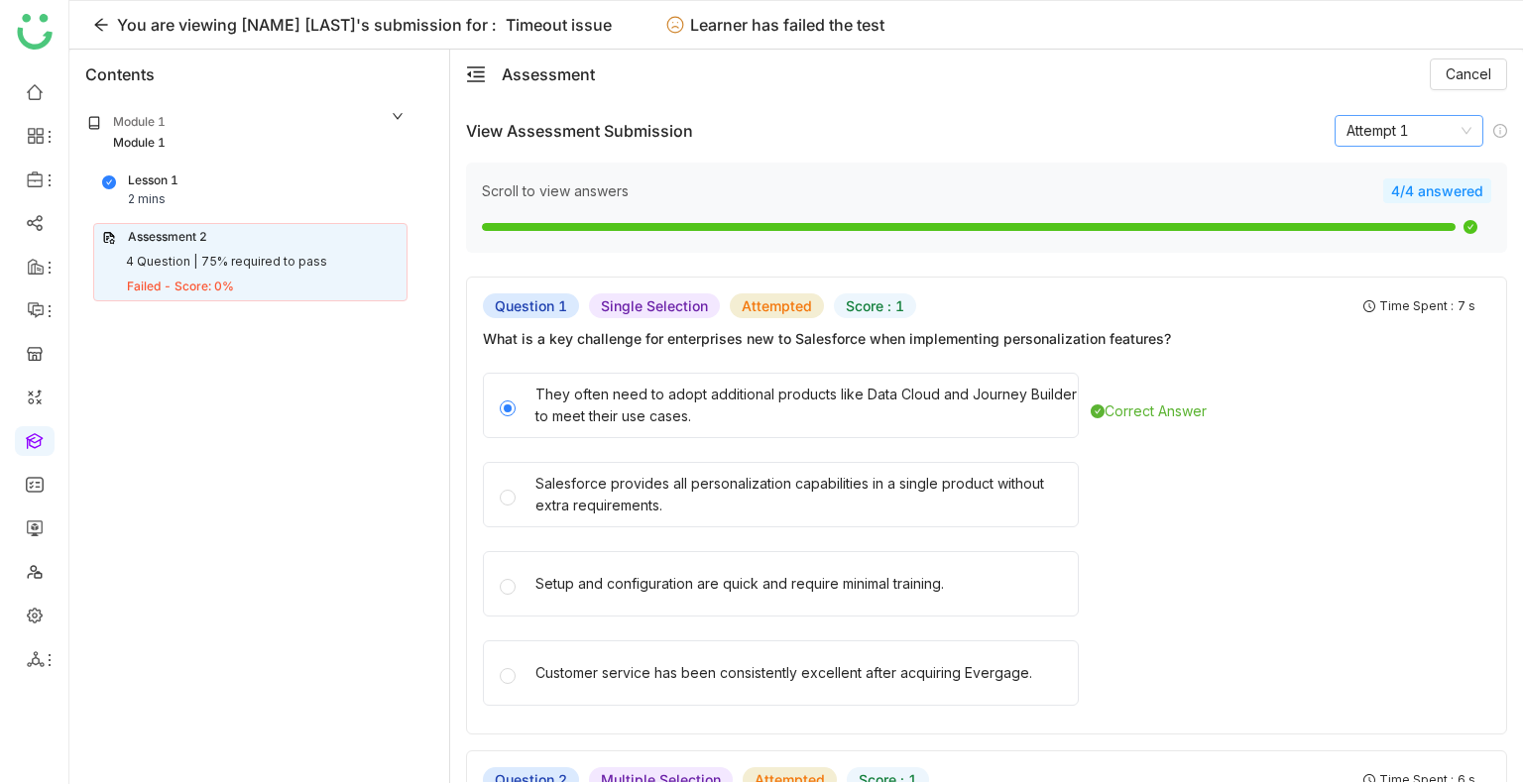 click on "Attempt 1" 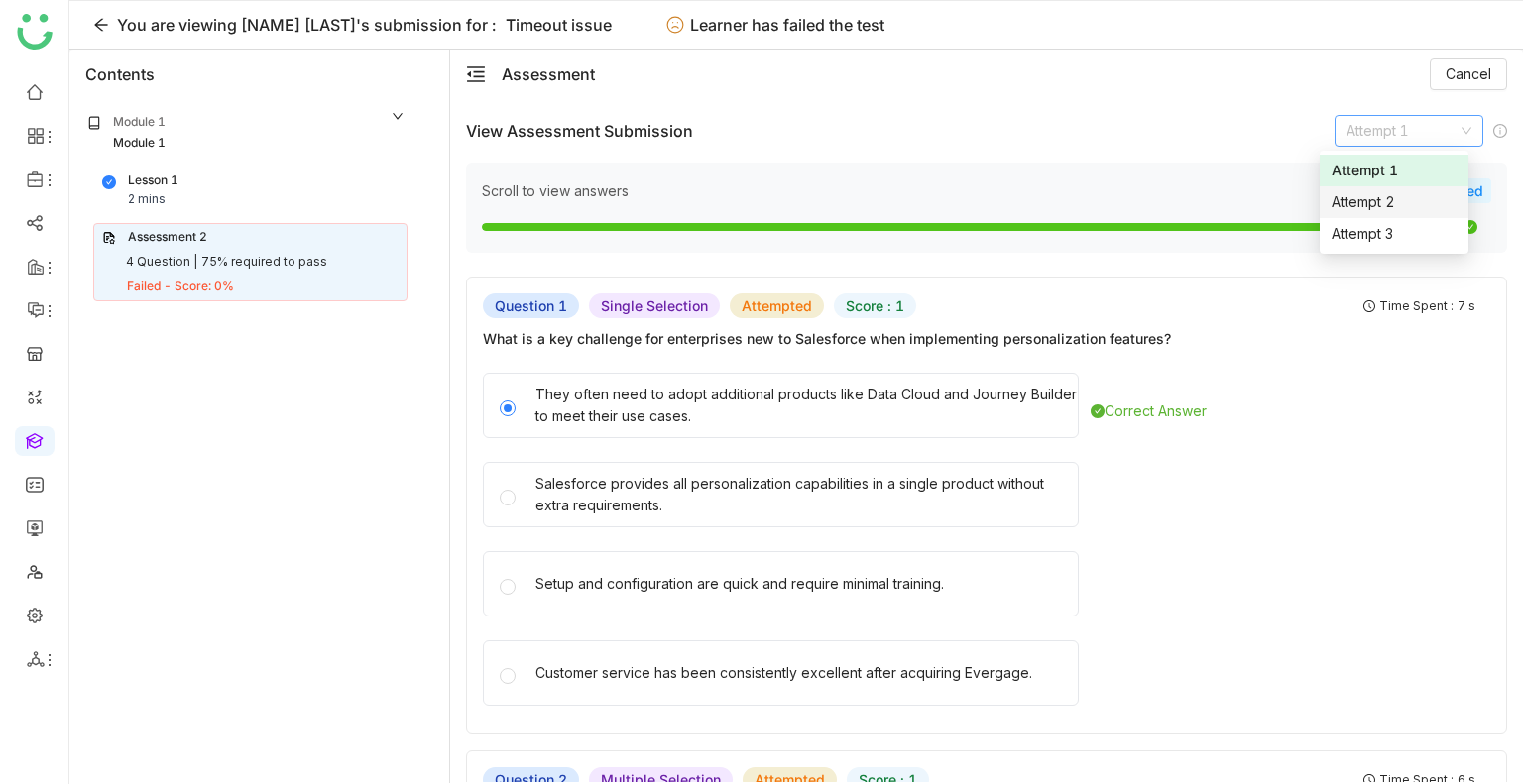 click on "Attempt 2" at bounding box center [1394, 202] 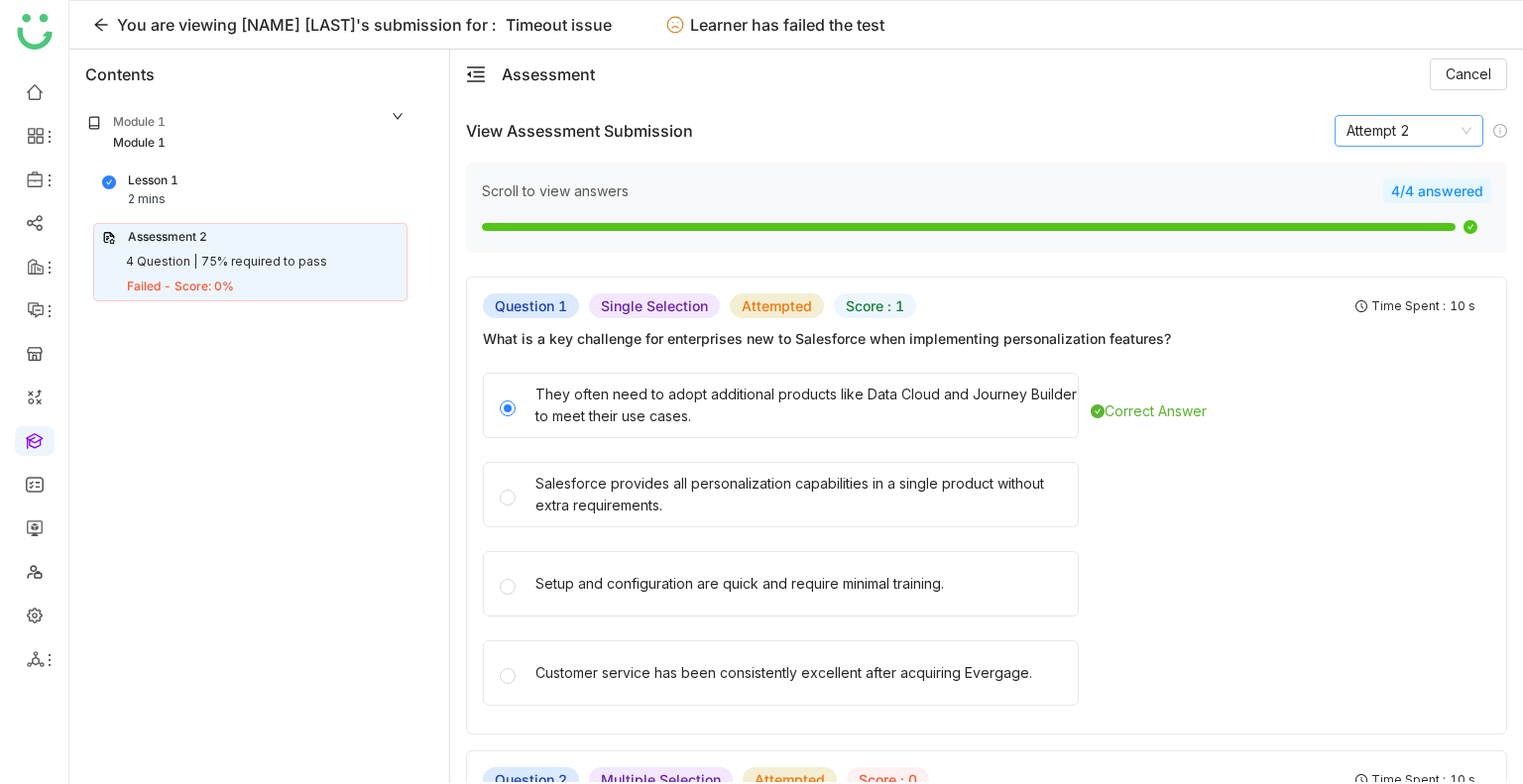 click on "Attempt 2" 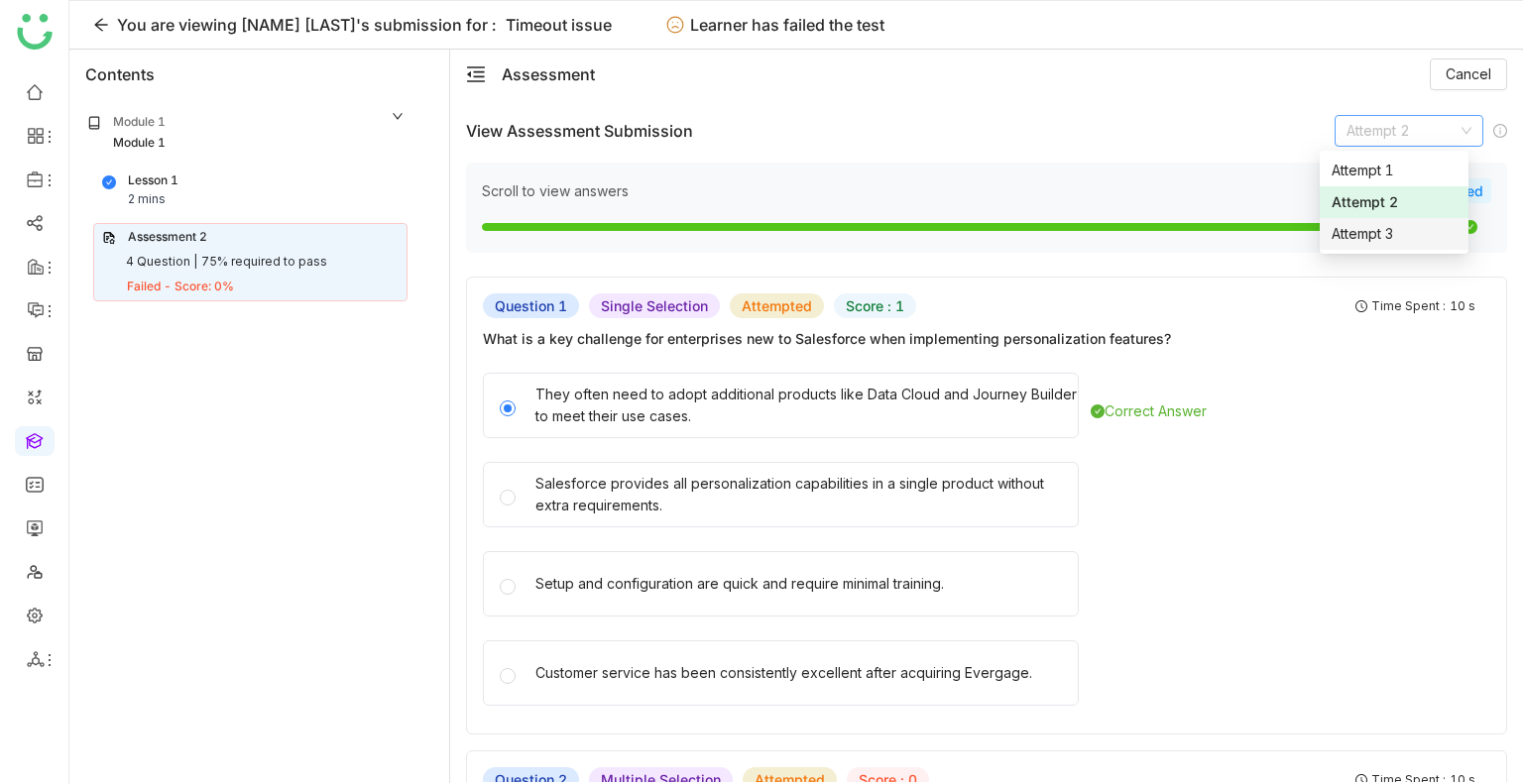 click on "Attempt 3" at bounding box center [1394, 234] 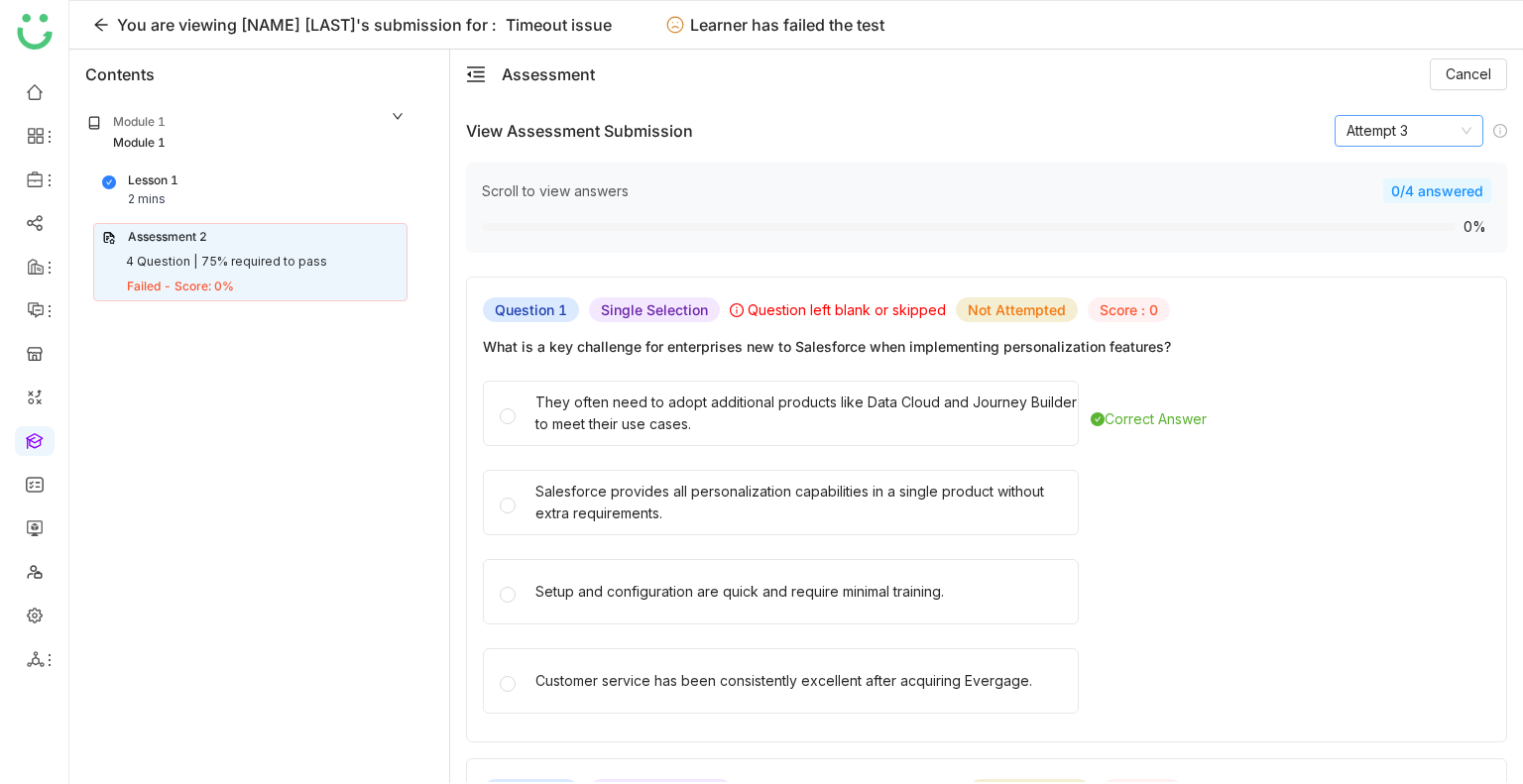 click on "Attempt 3" 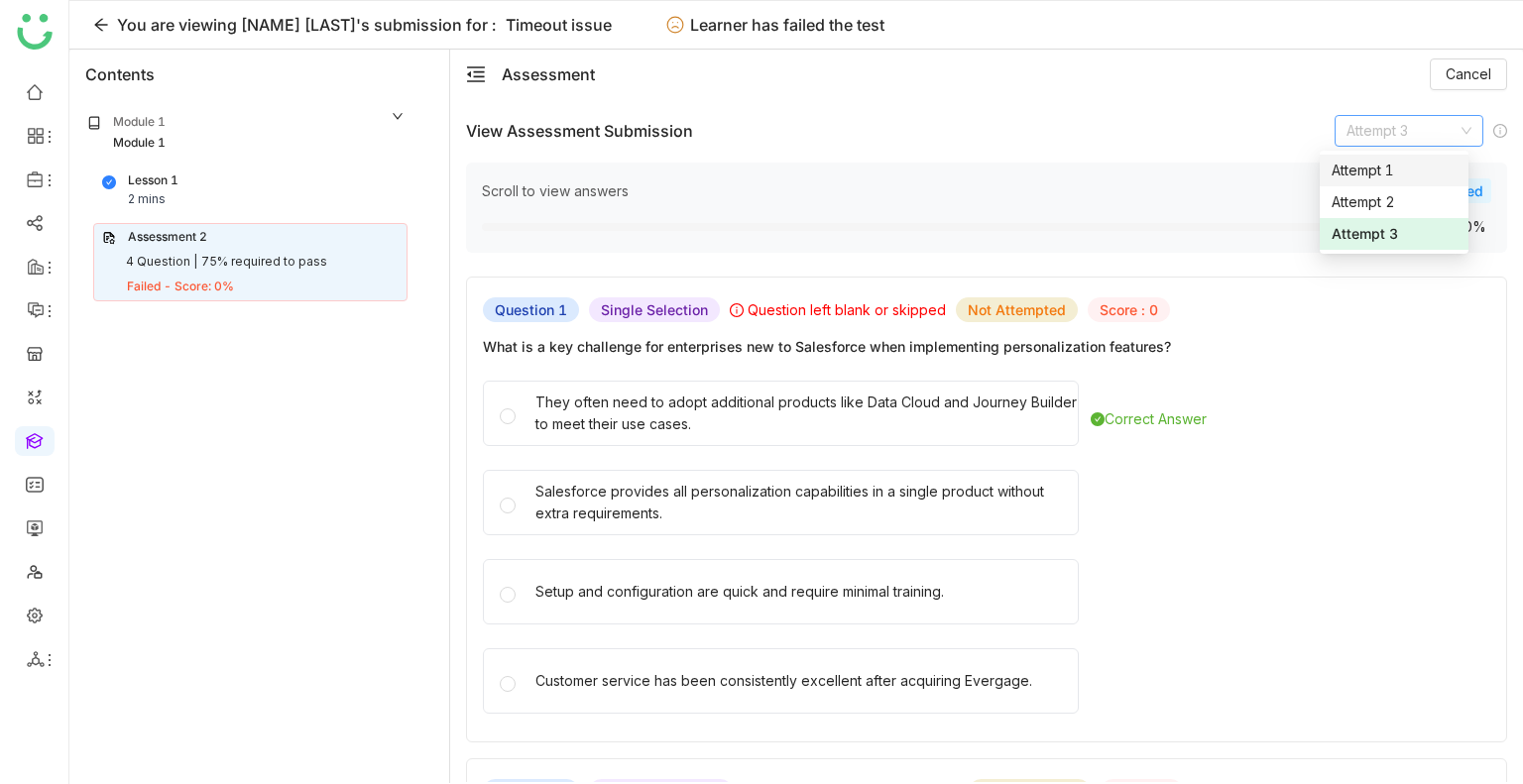 click on "Attempt 1" at bounding box center (1394, 170) 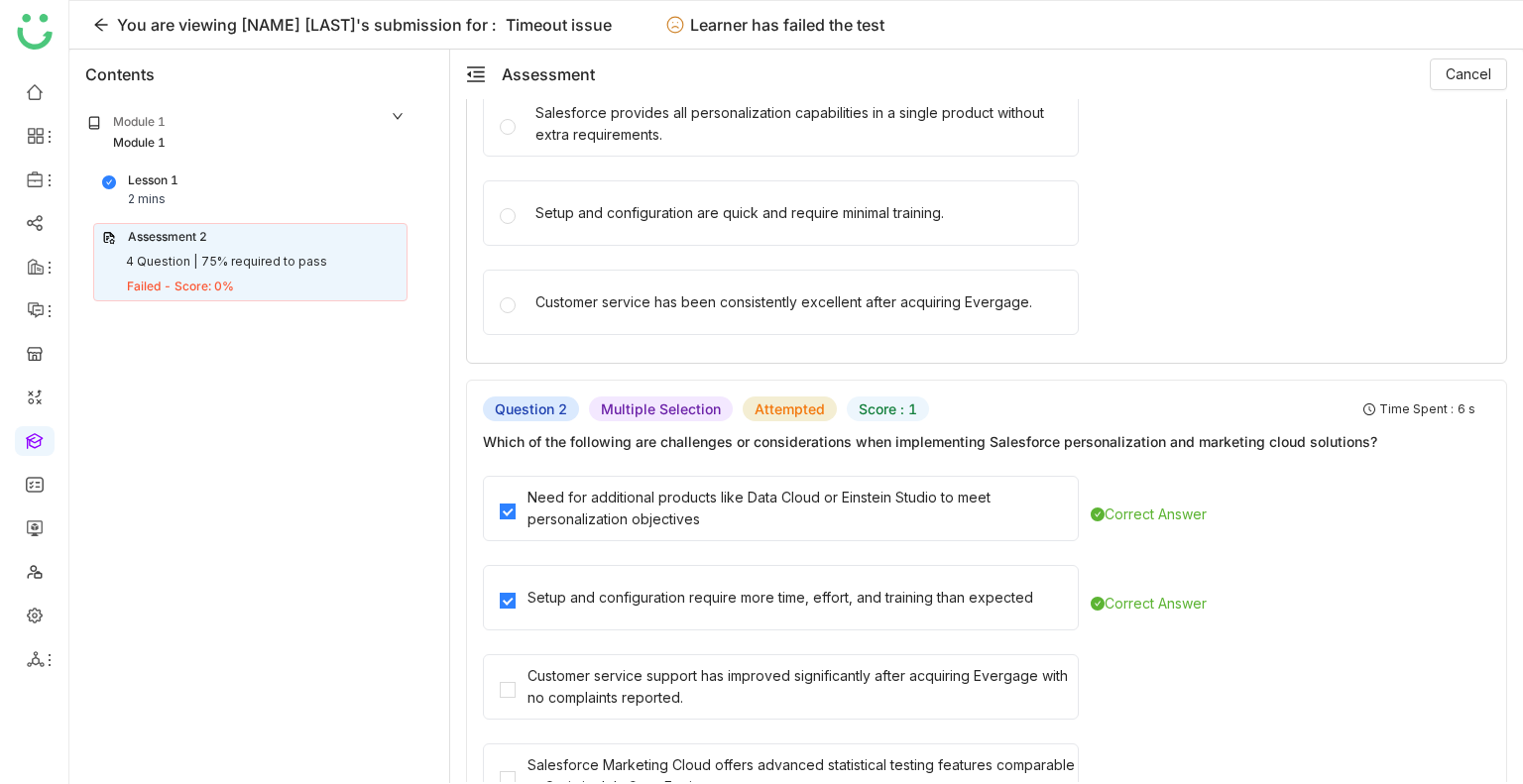 scroll, scrollTop: 0, scrollLeft: 0, axis: both 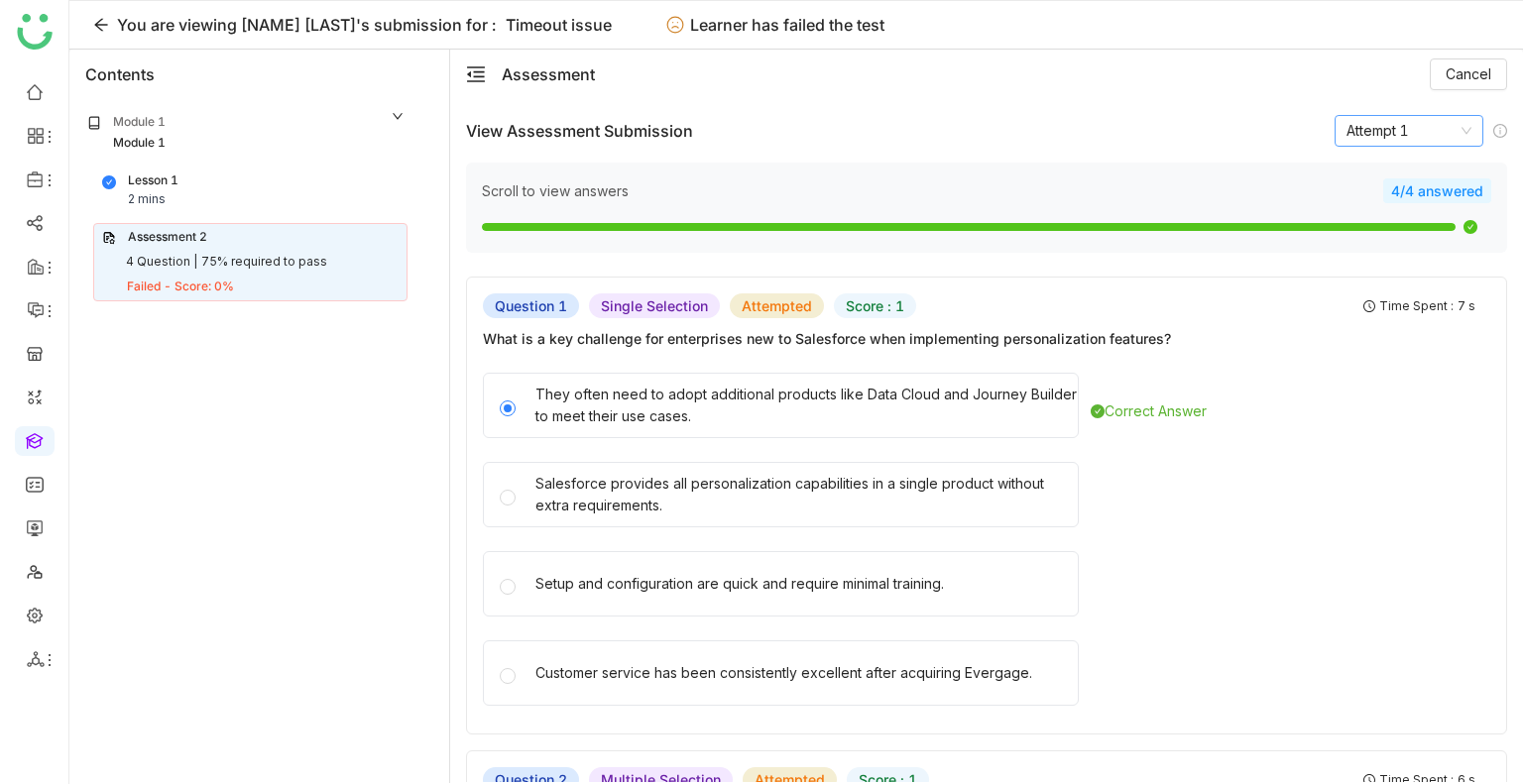 click on "Attempt 1" 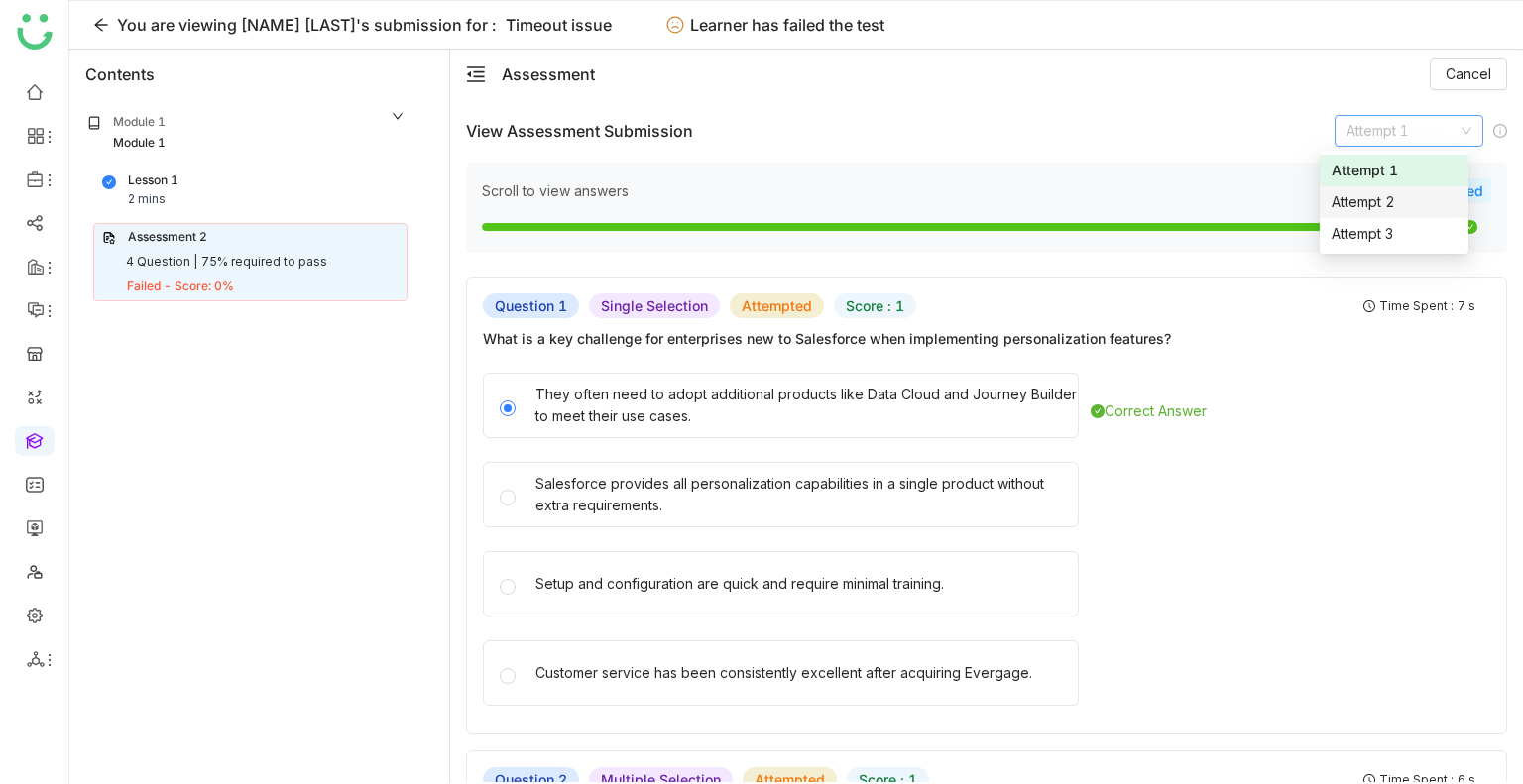 click on "Attempt 2" at bounding box center [1394, 202] 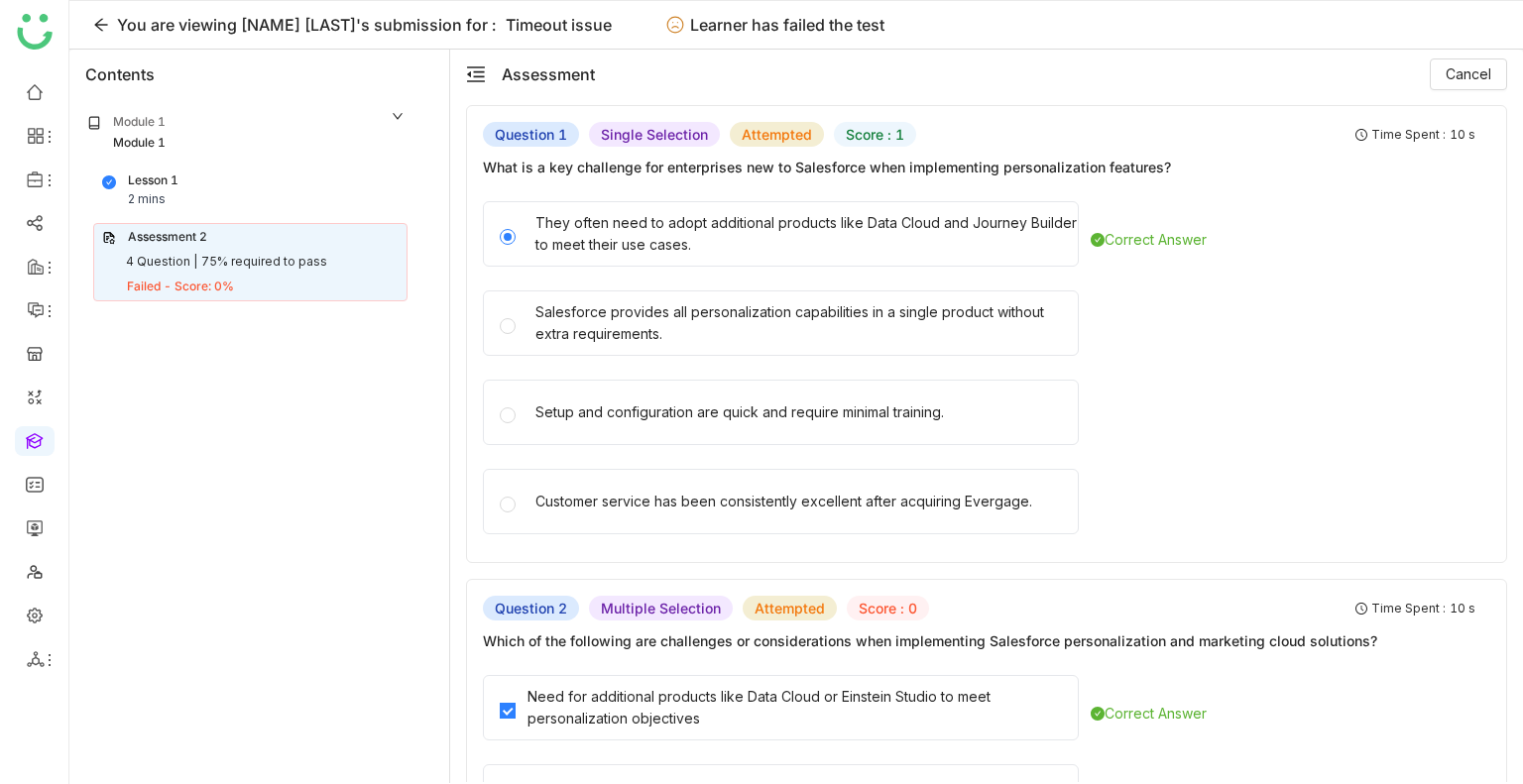 scroll, scrollTop: 0, scrollLeft: 0, axis: both 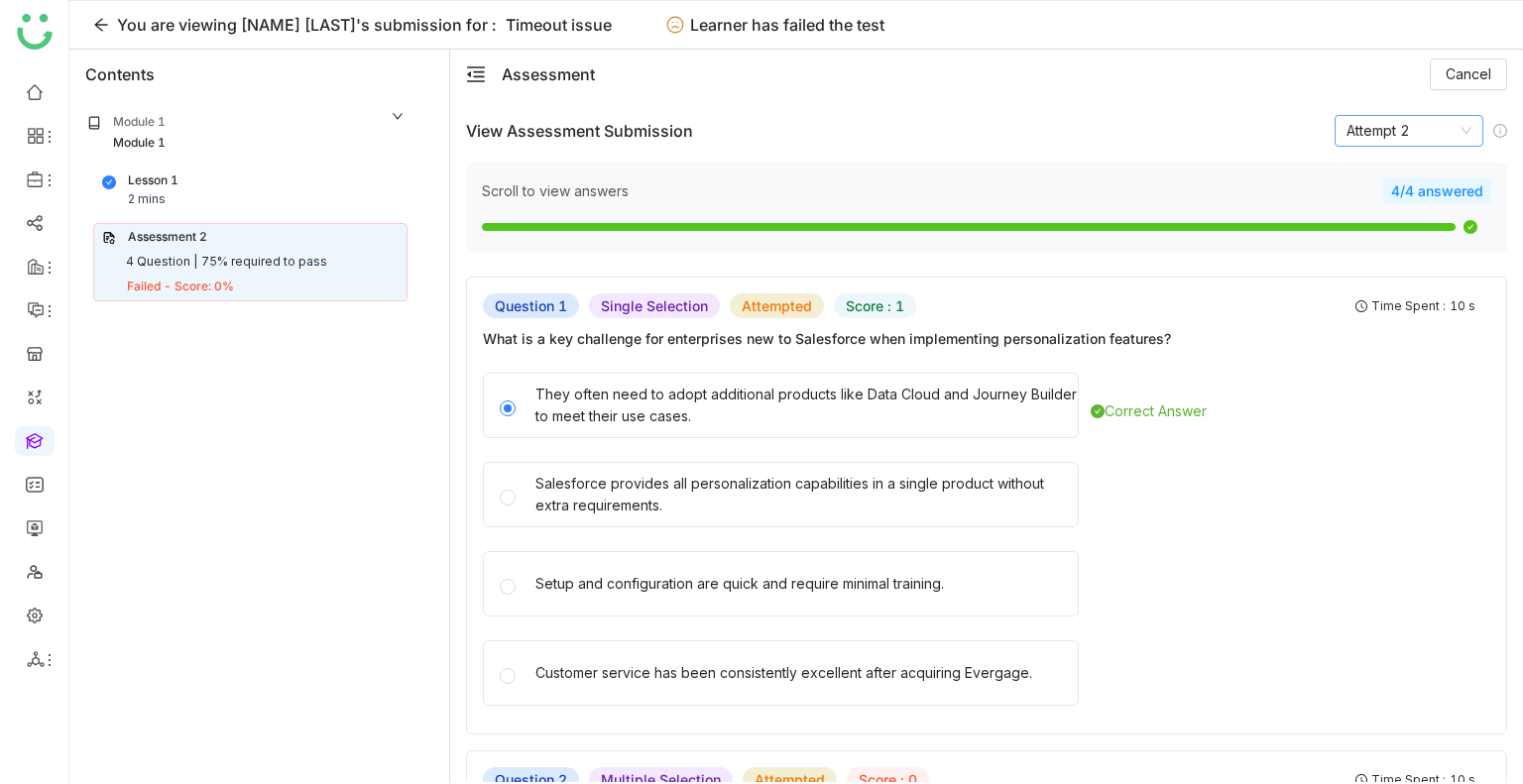 click on "Attempt 2" 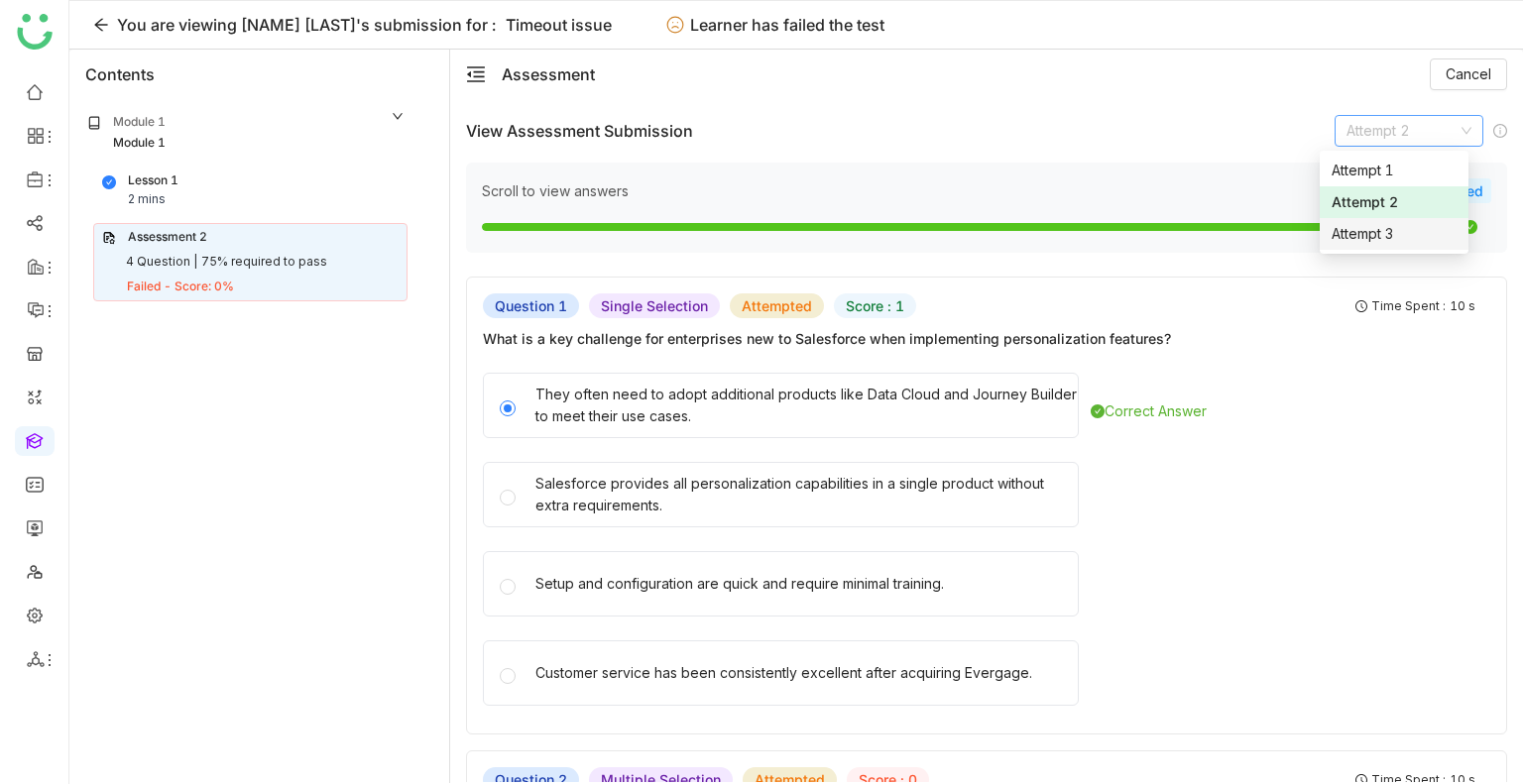 click on "Attempt 3" at bounding box center (1394, 234) 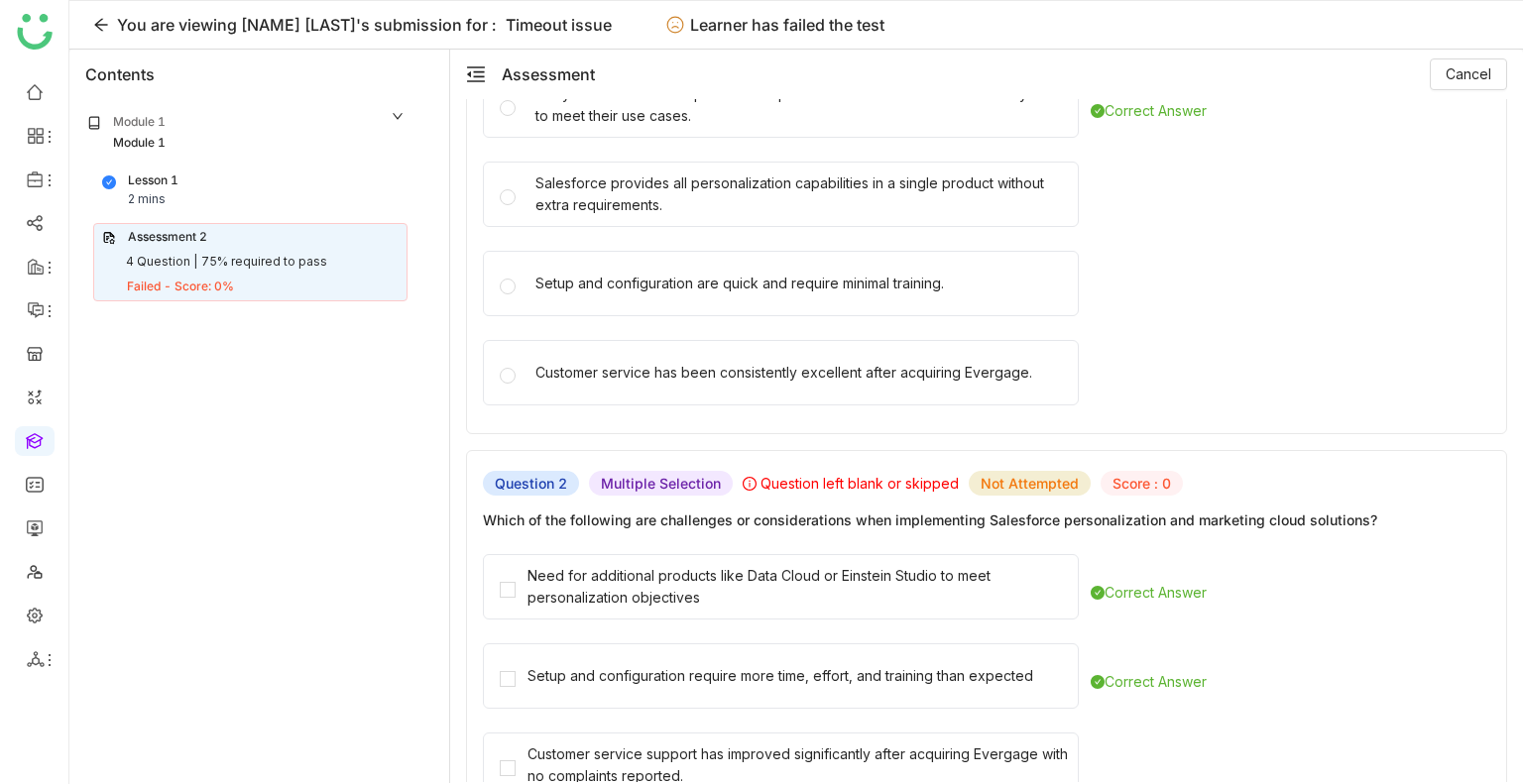 scroll, scrollTop: 0, scrollLeft: 0, axis: both 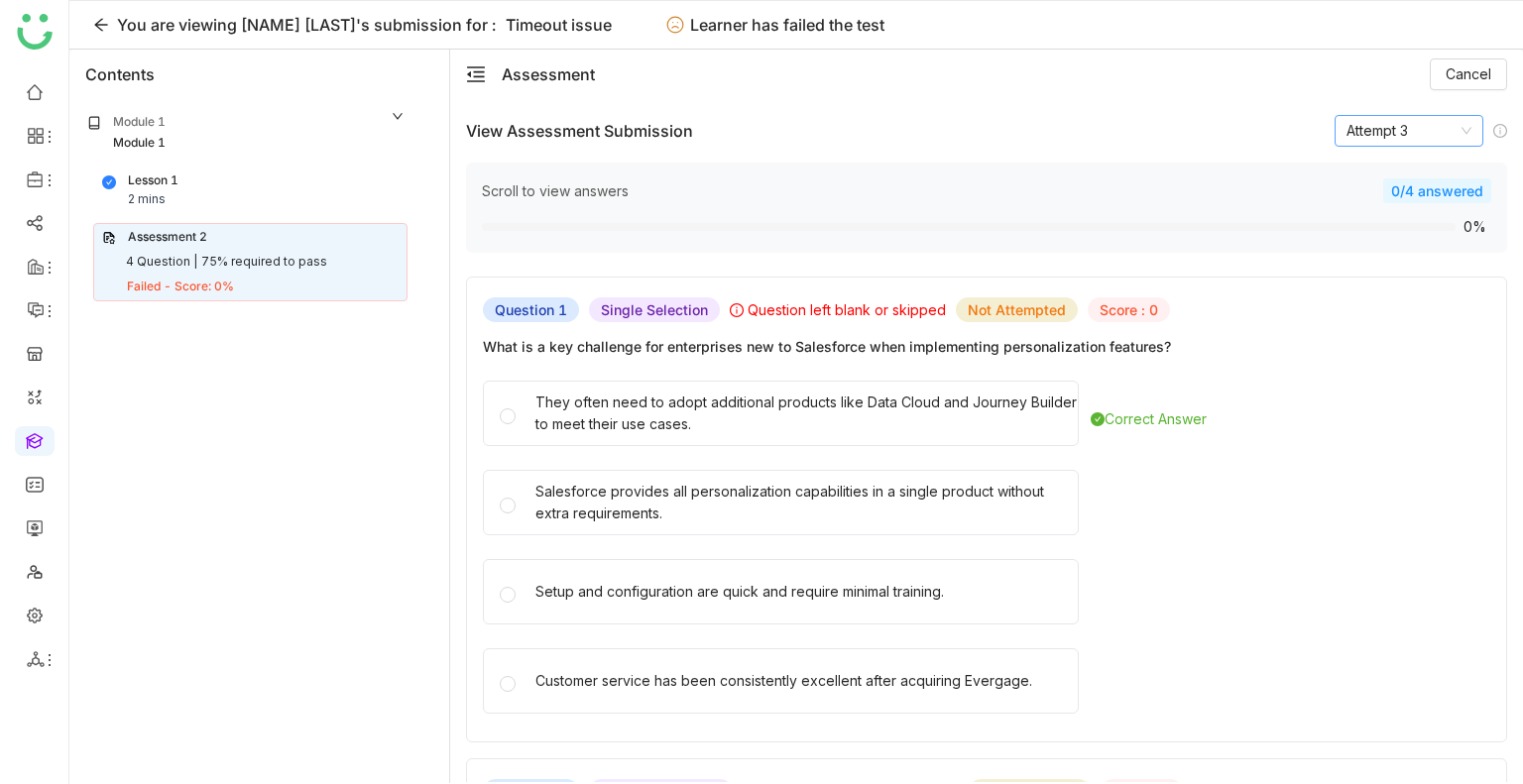 click on "Attempt 3" 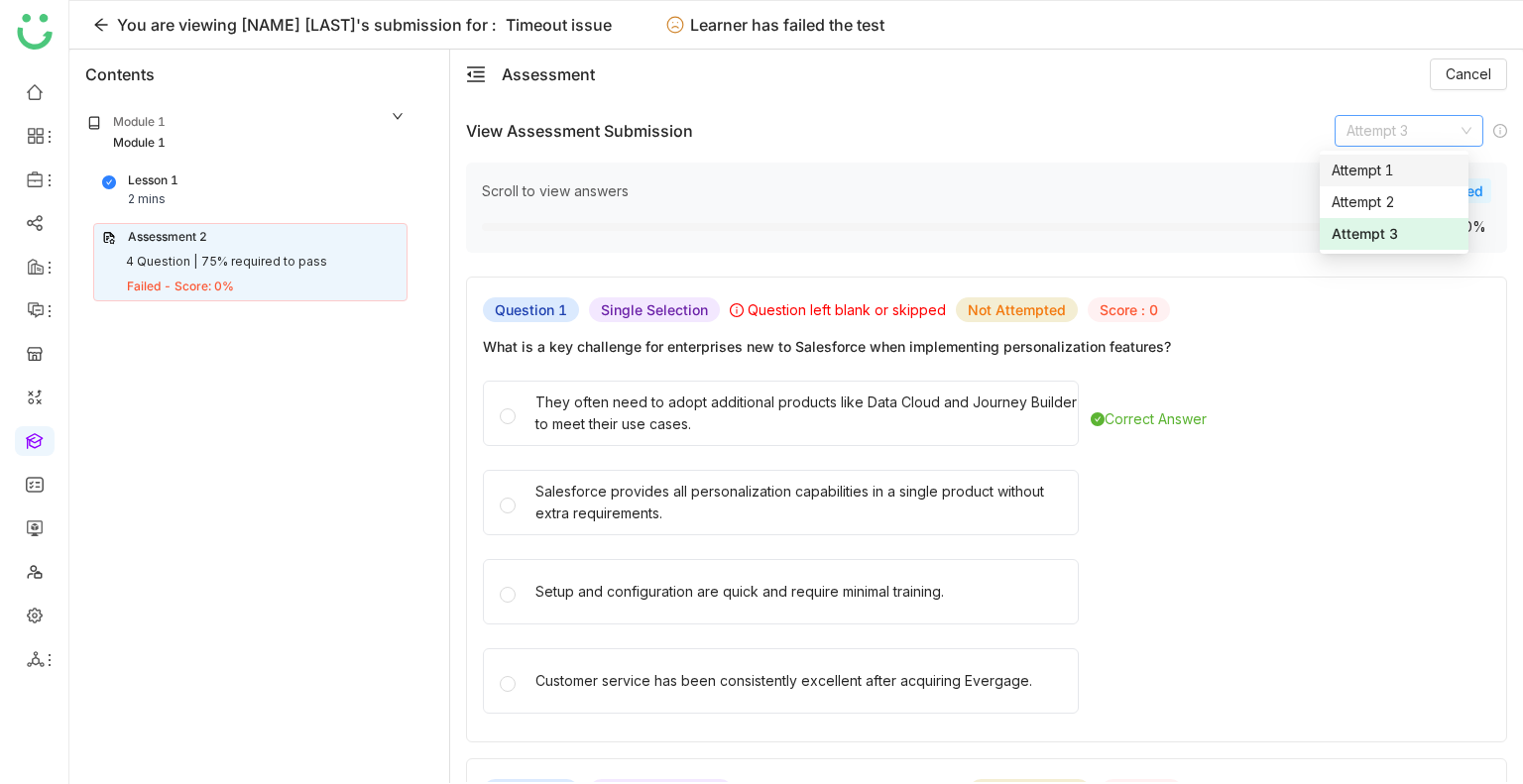 click on "Attempt 1" at bounding box center [1394, 170] 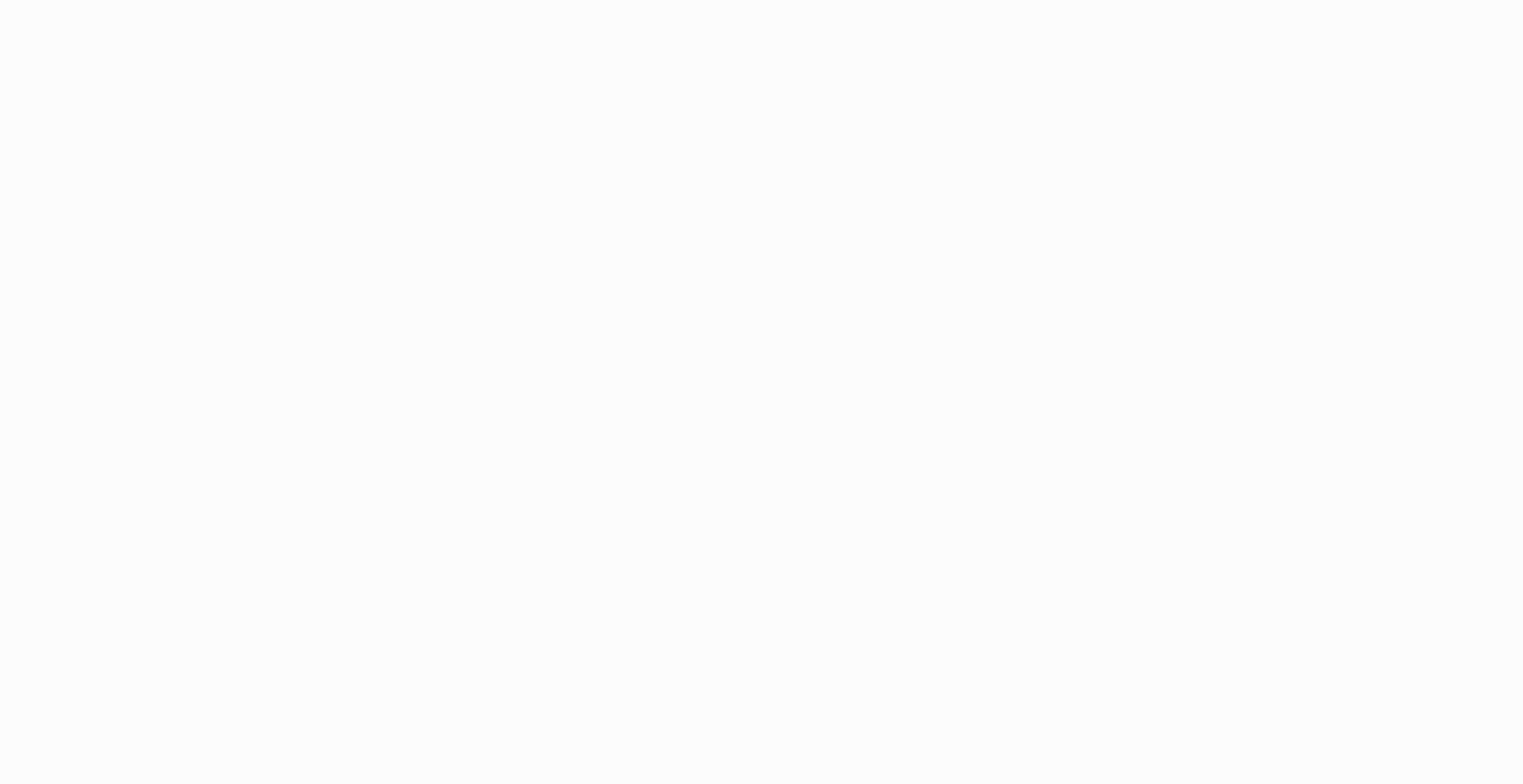 scroll, scrollTop: 0, scrollLeft: 0, axis: both 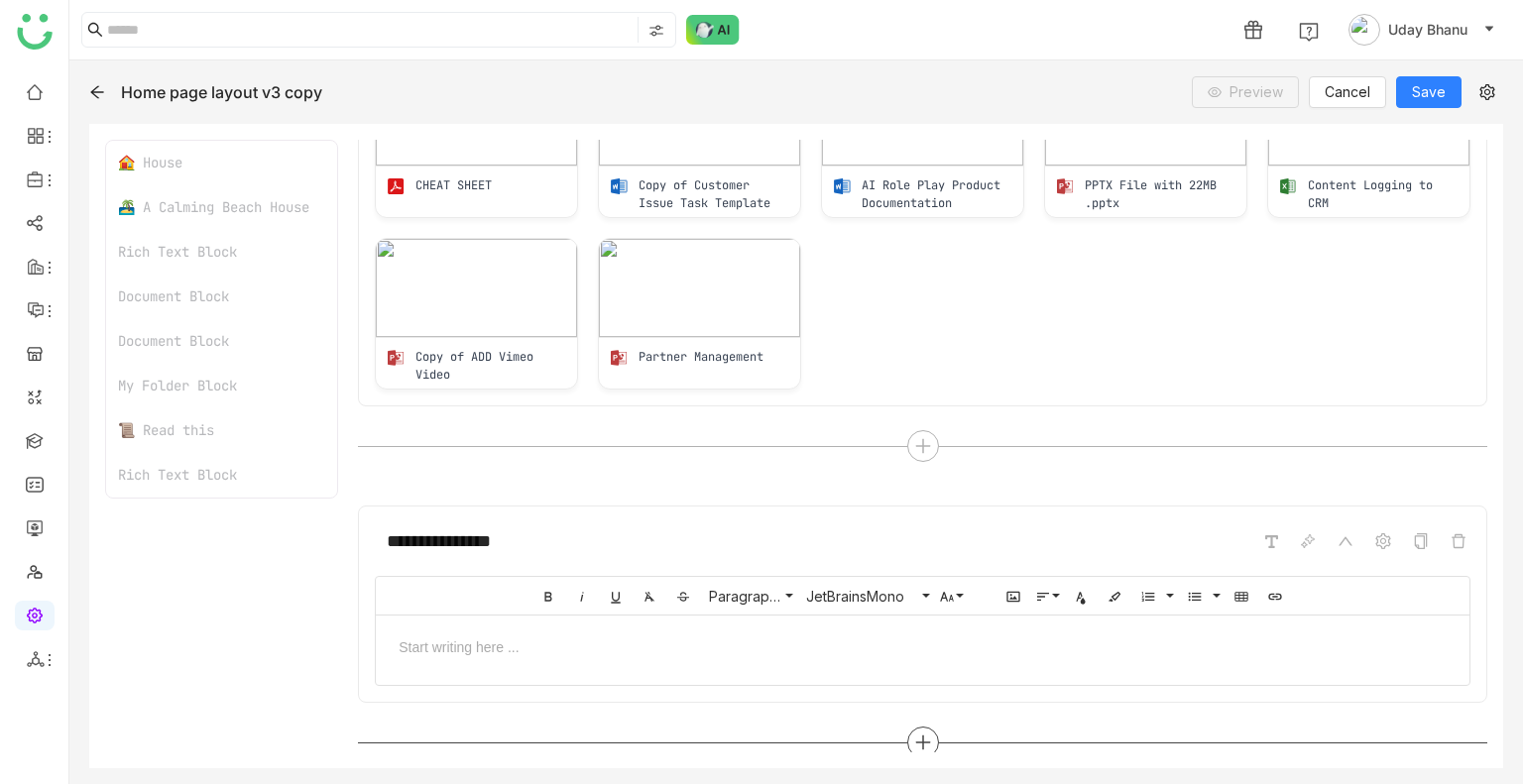 click 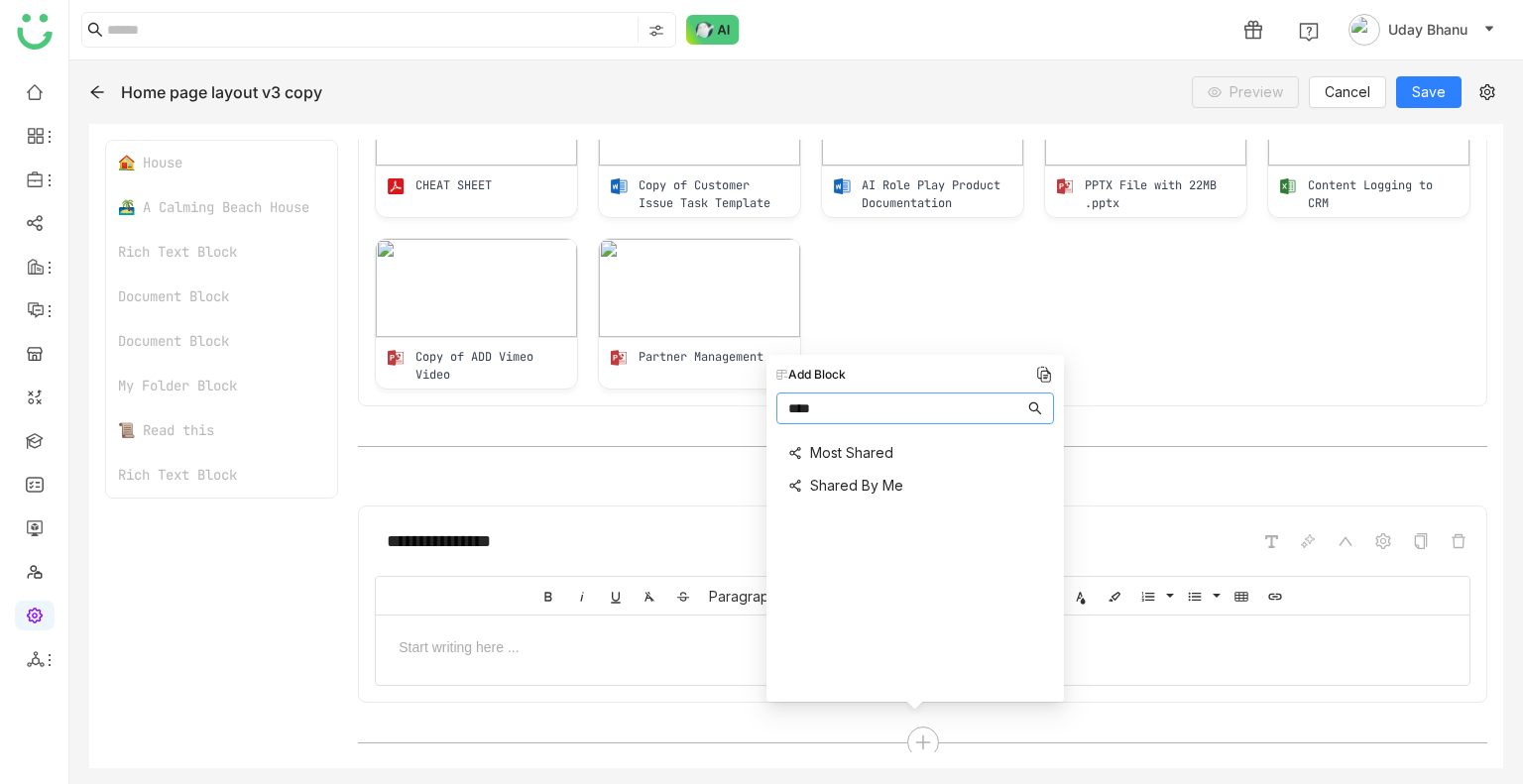type on "****" 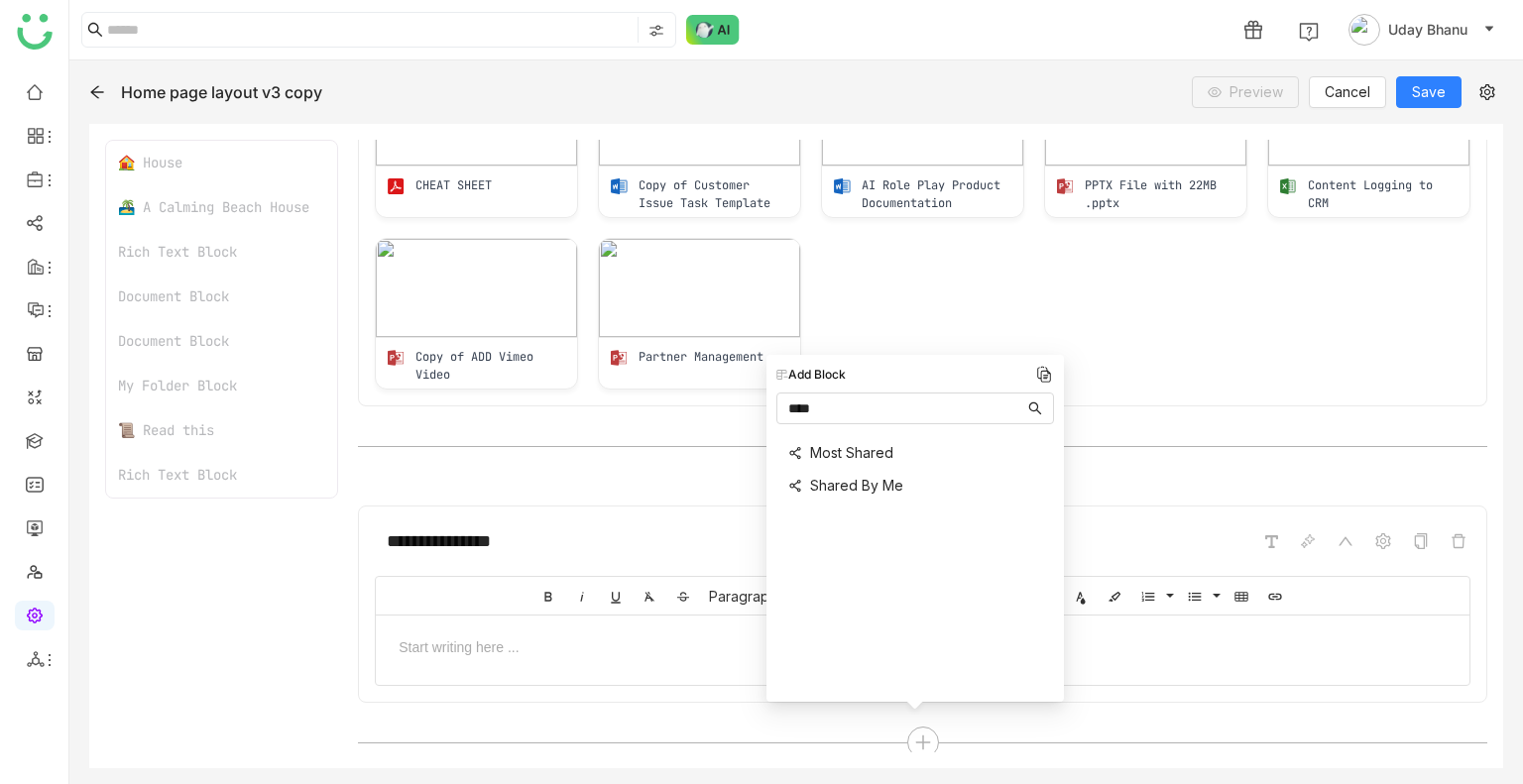 click on "Most Shared" at bounding box center [852, 452] 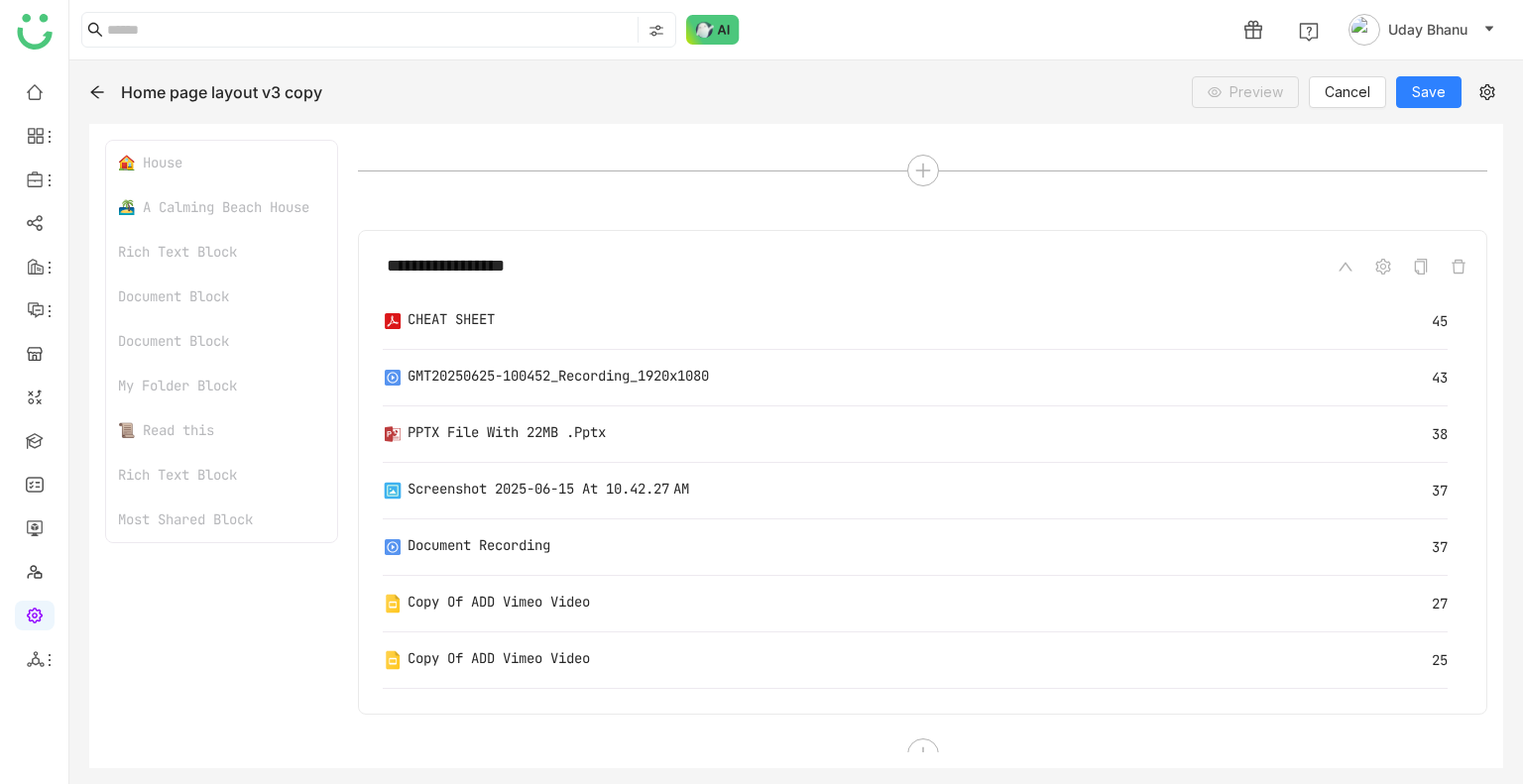 scroll, scrollTop: 2605, scrollLeft: 0, axis: vertical 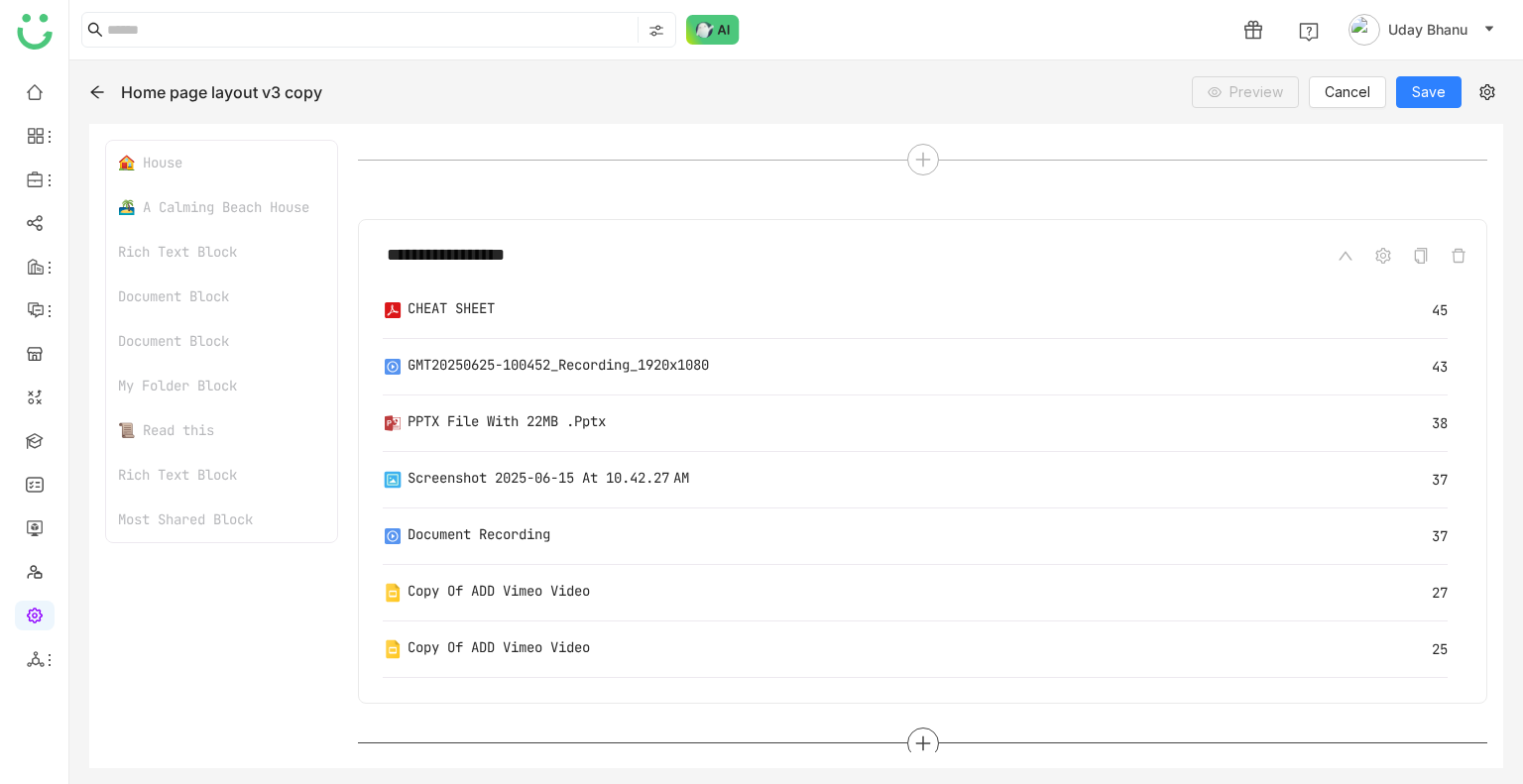 click at bounding box center [923, 743] 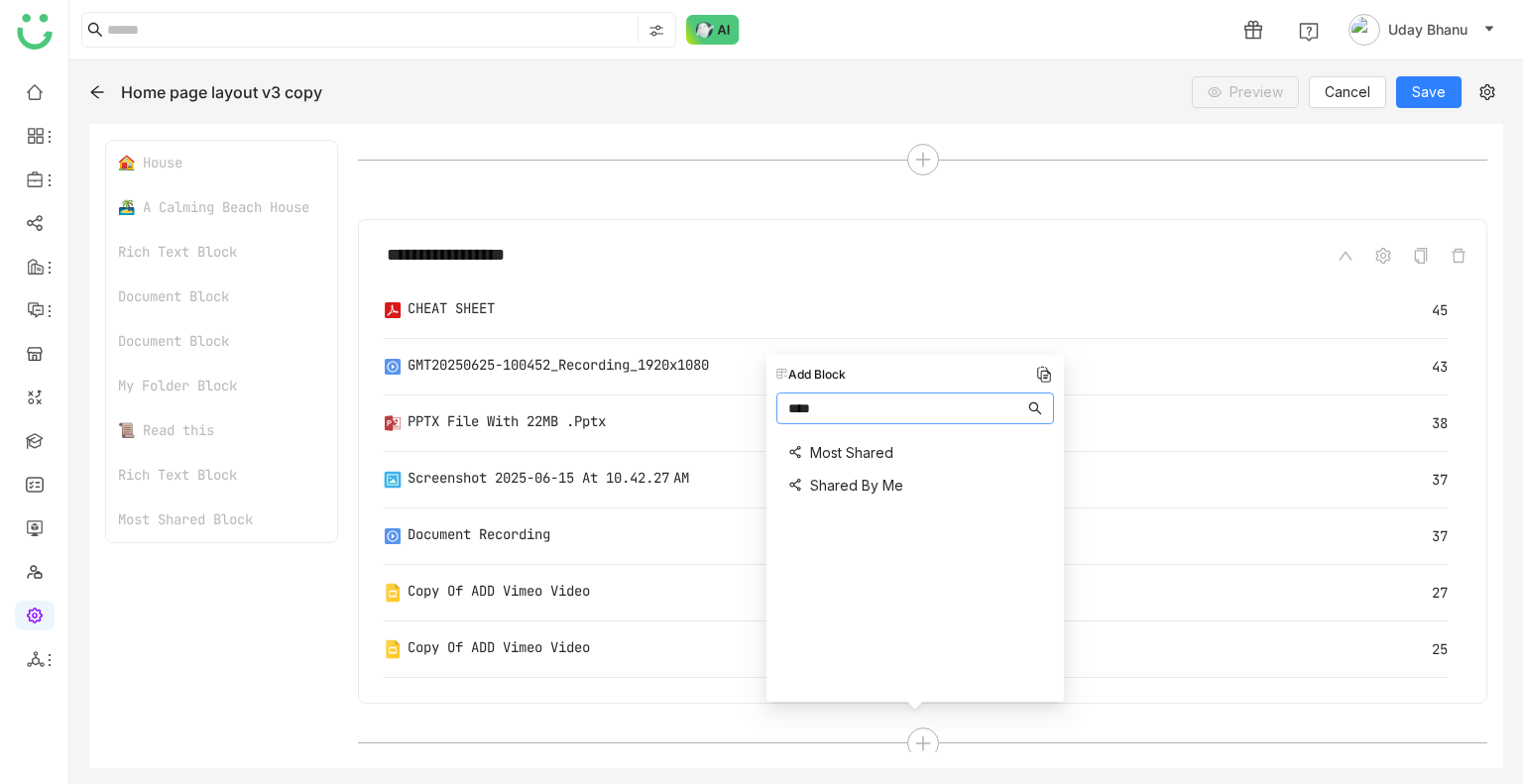 type on "****" 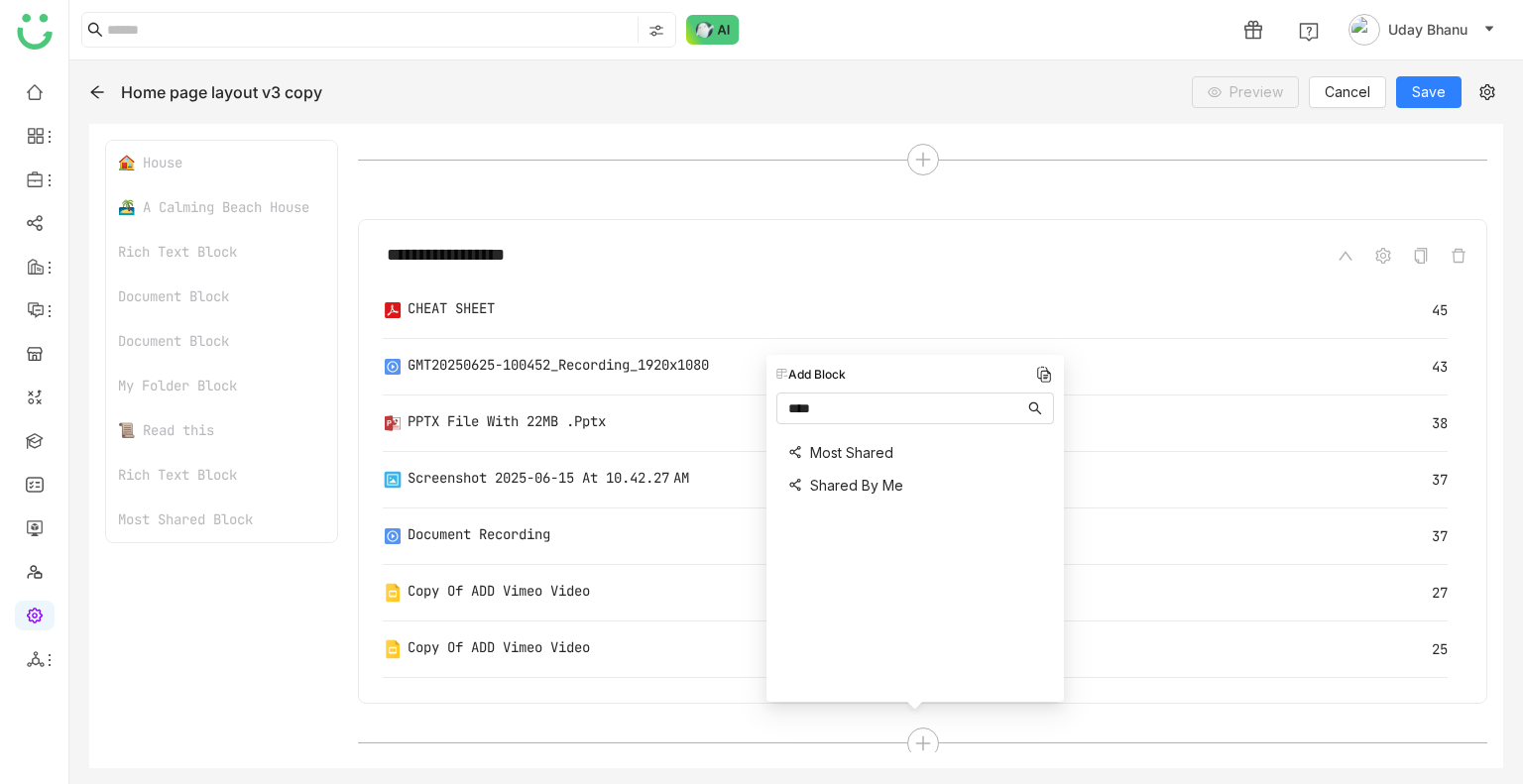 click on "Shared By Me" at bounding box center (846, 485) 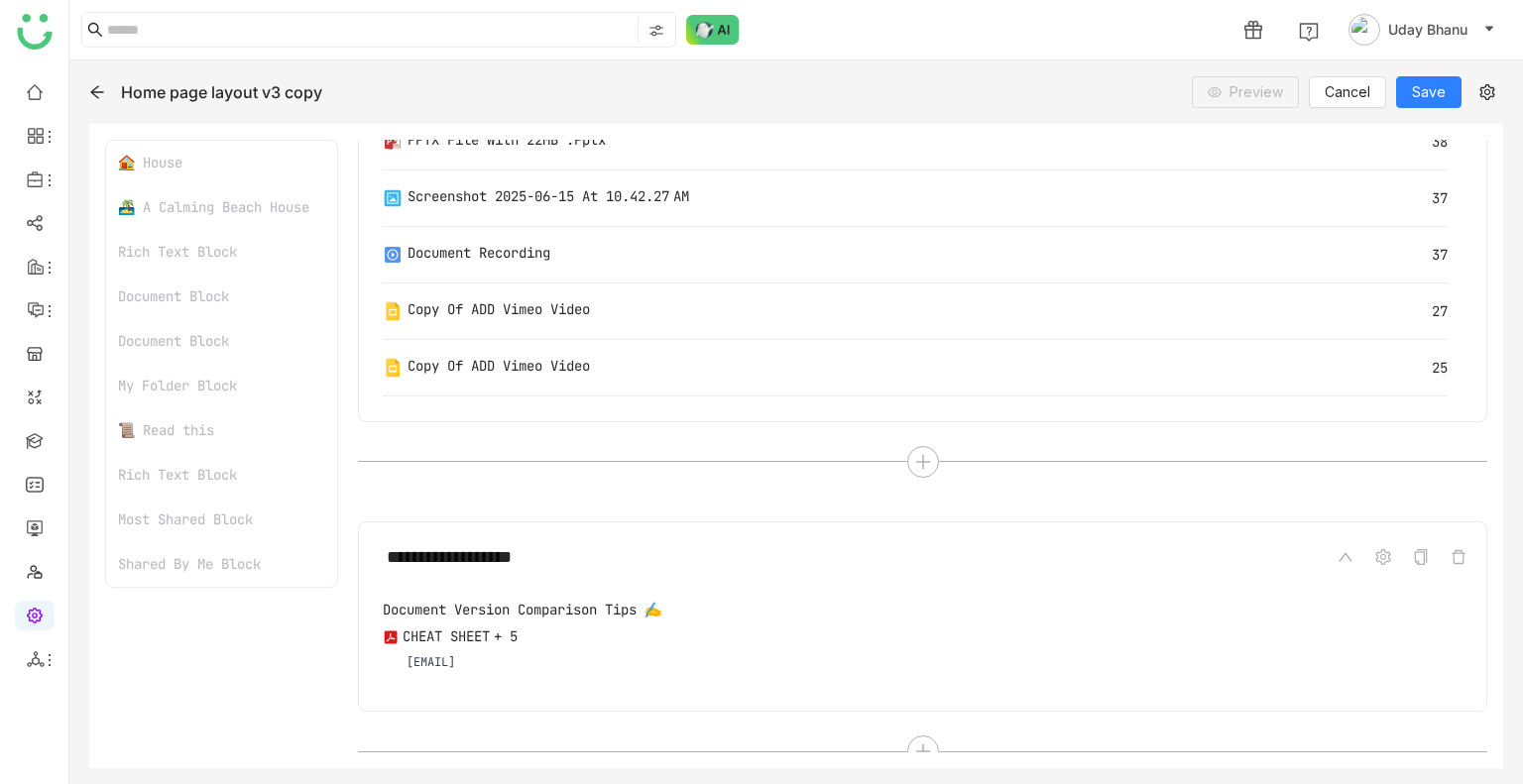 scroll, scrollTop: 2894, scrollLeft: 0, axis: vertical 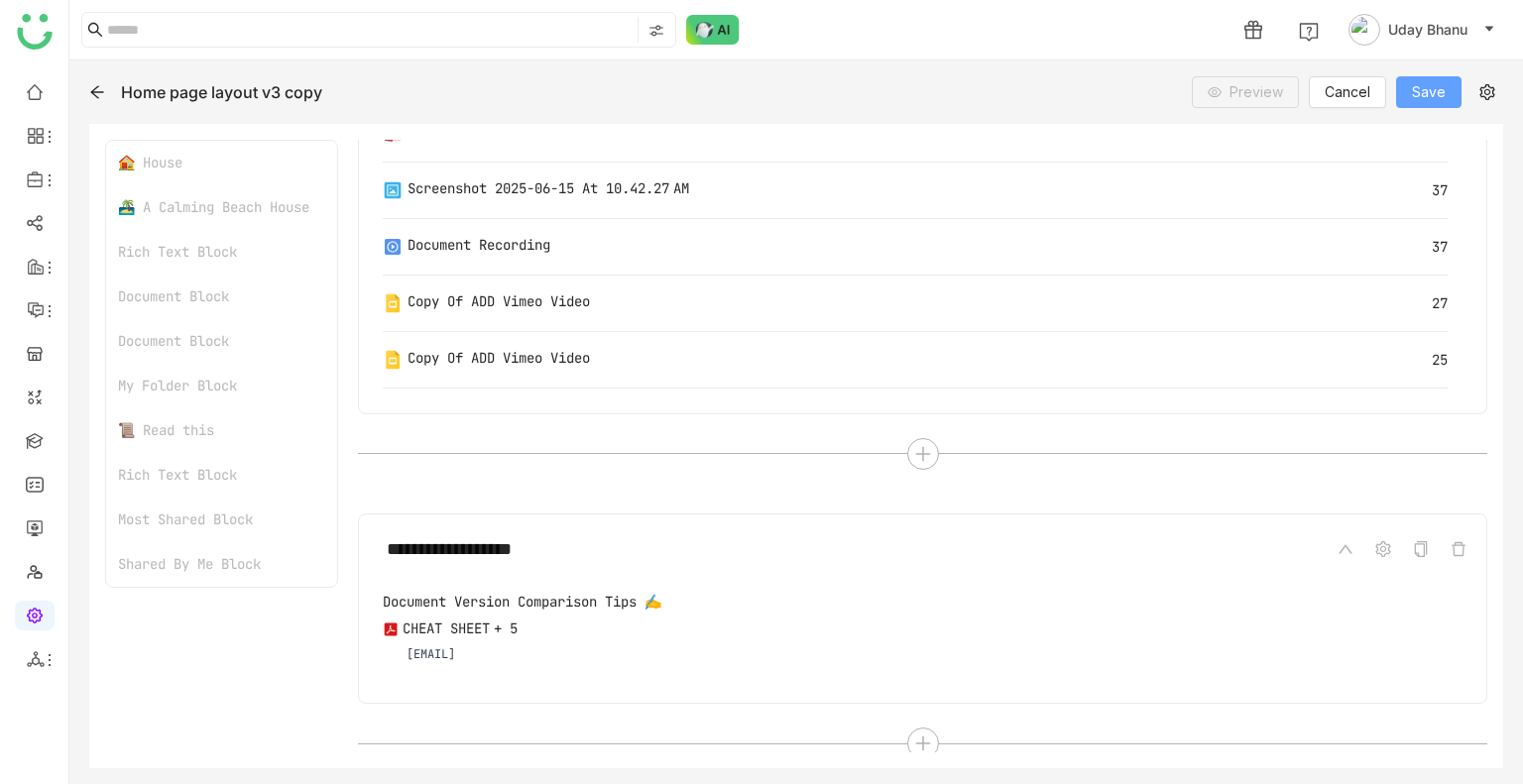 click on "Save" 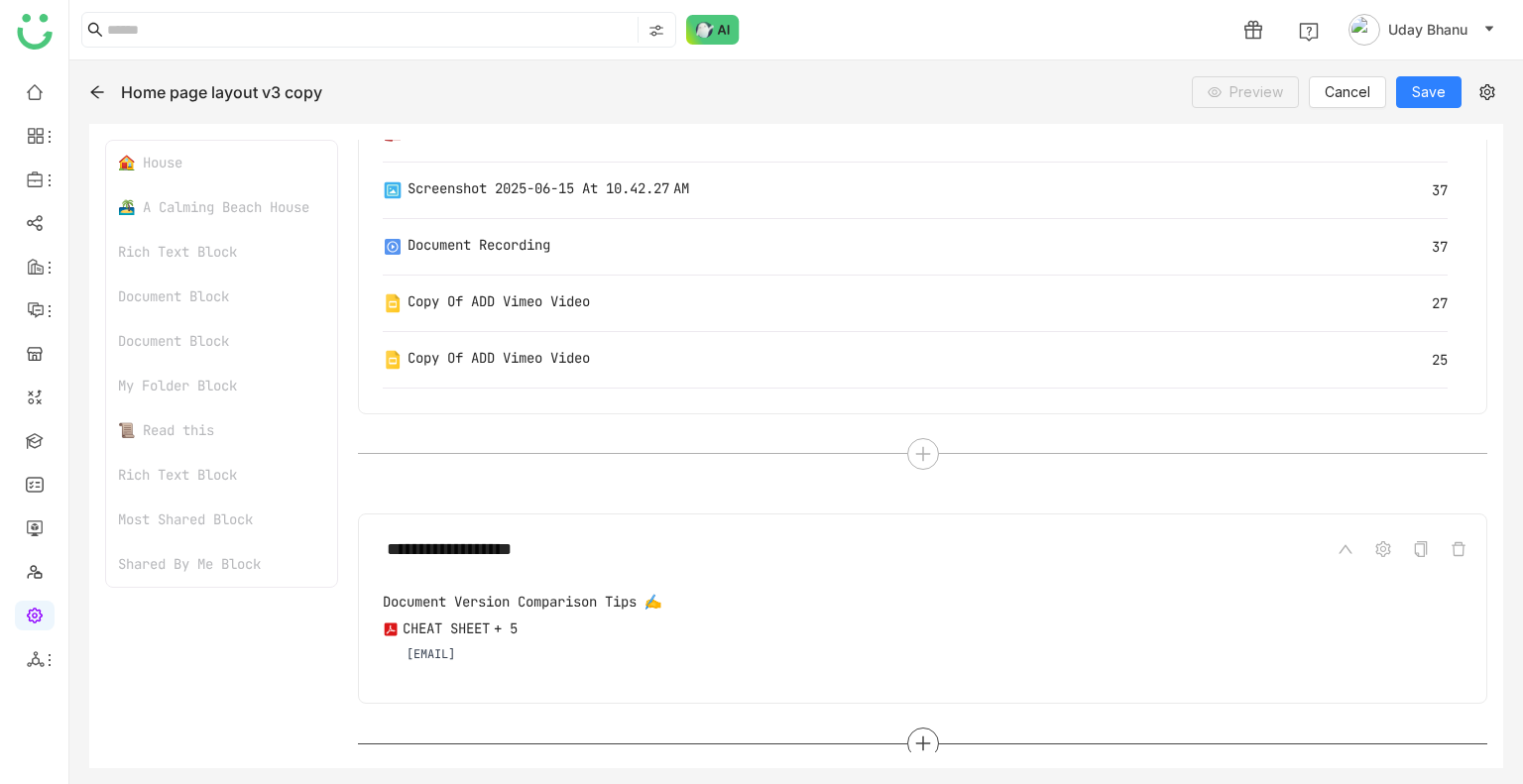 click 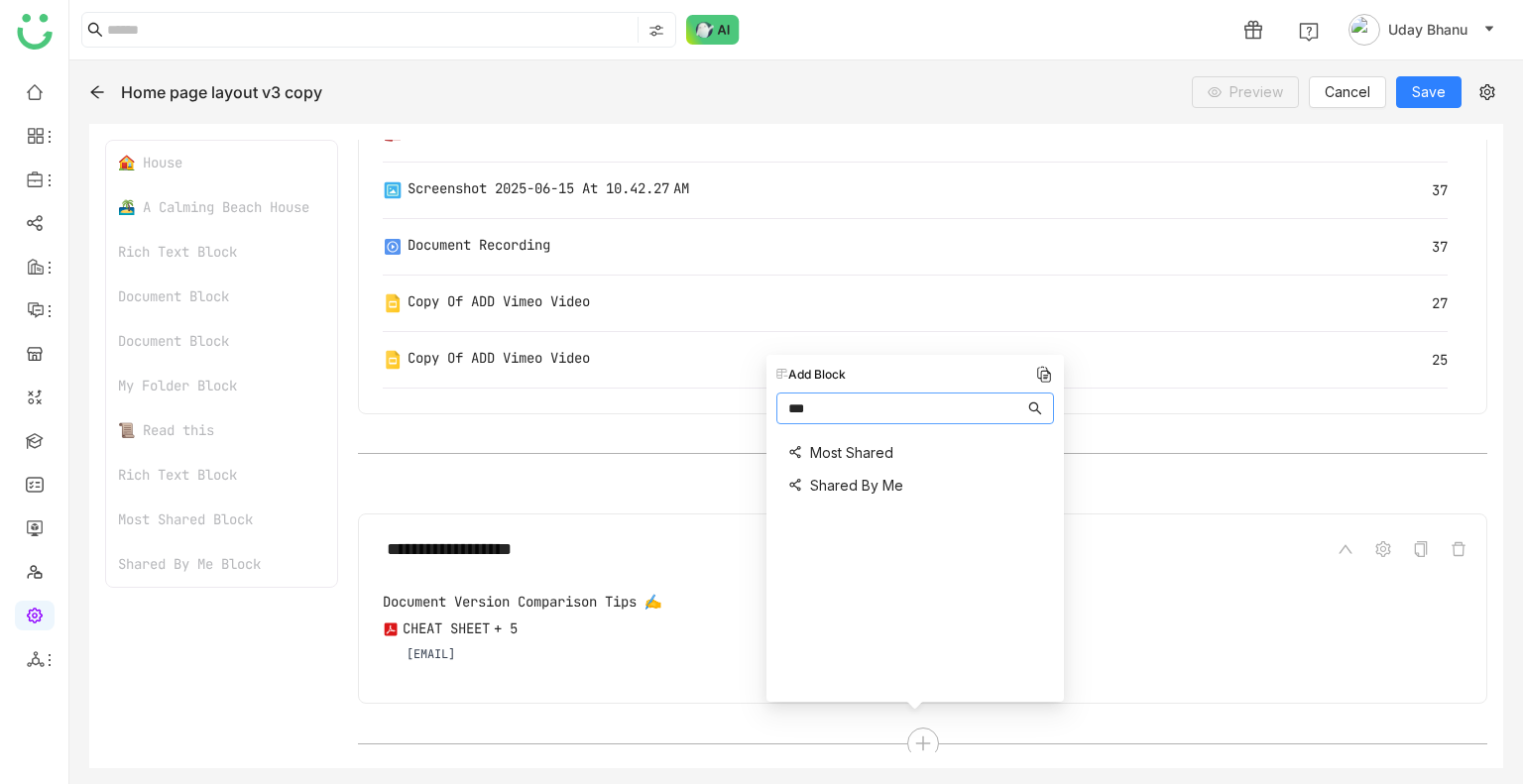 type on "***" 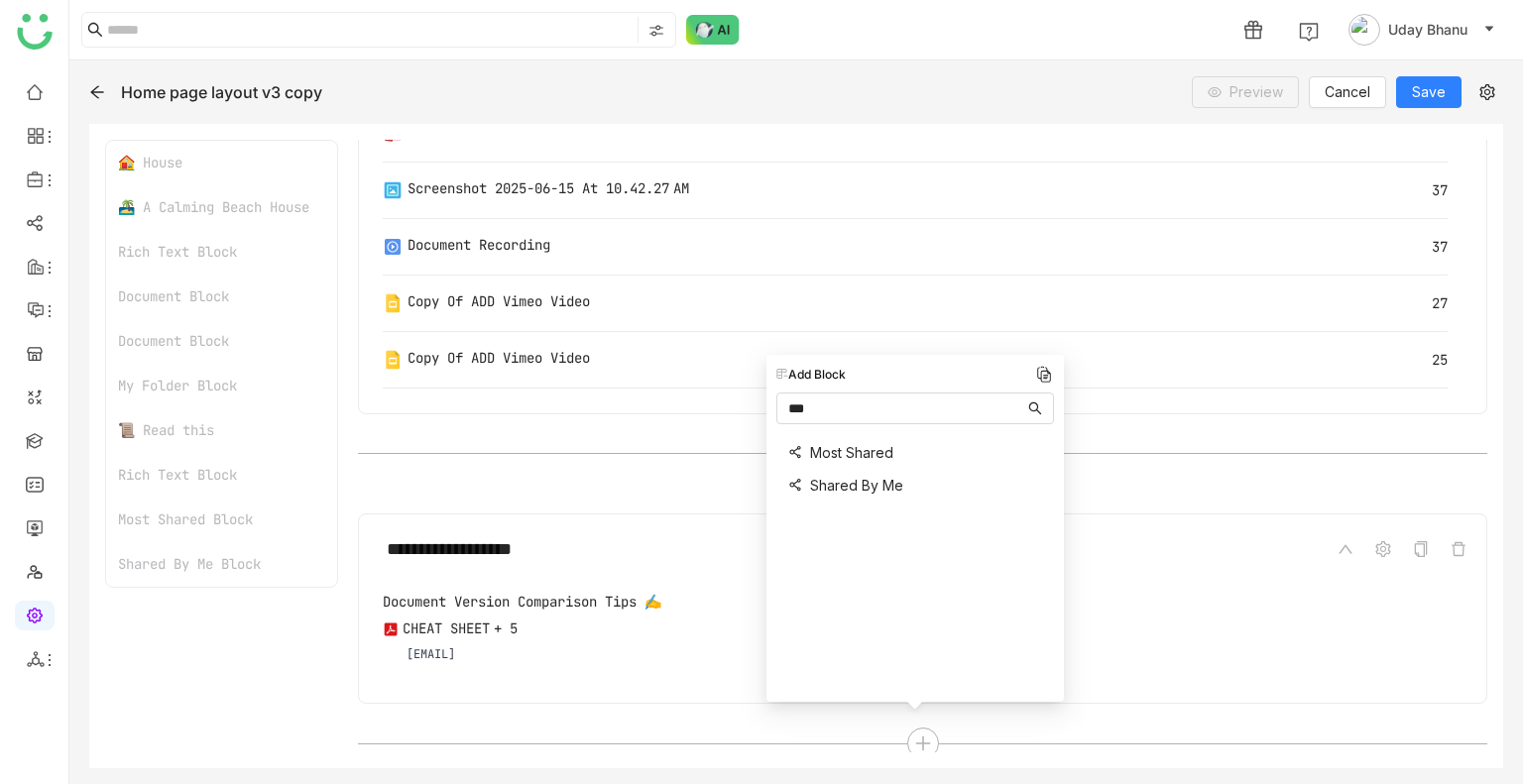 click on "Shared By Me" at bounding box center [857, 485] 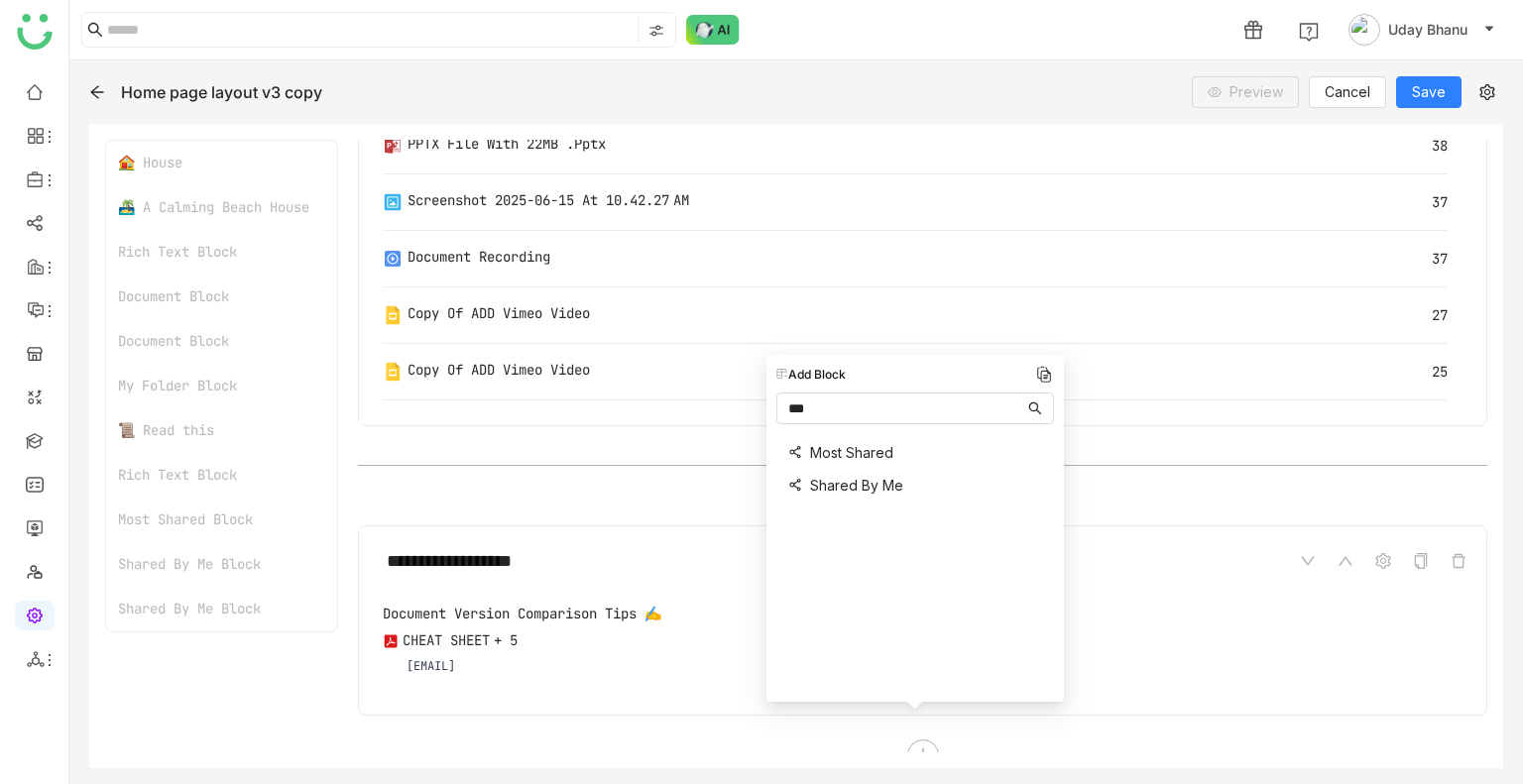 scroll, scrollTop: 2914, scrollLeft: 0, axis: vertical 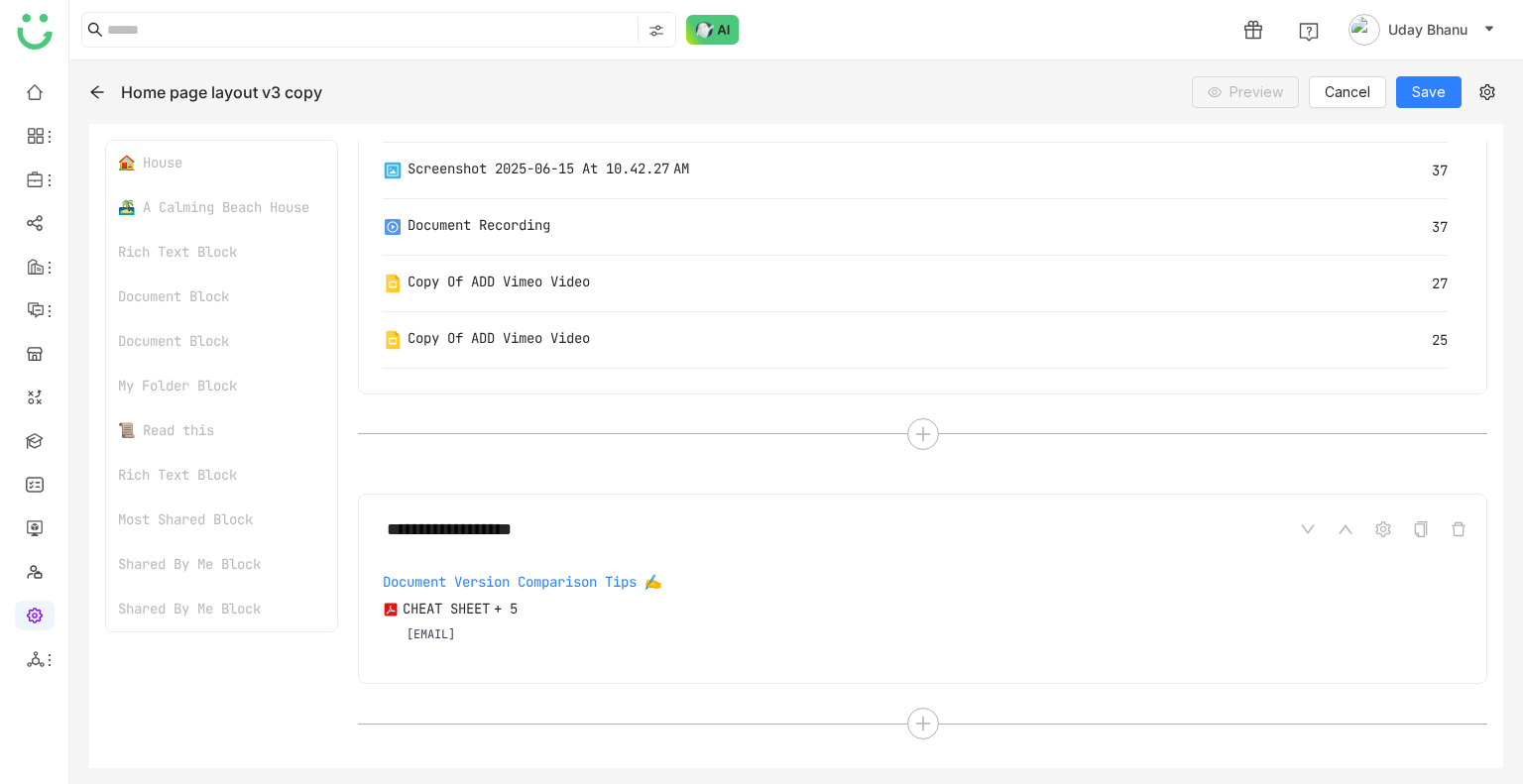 click on "CHEAT SHEET" 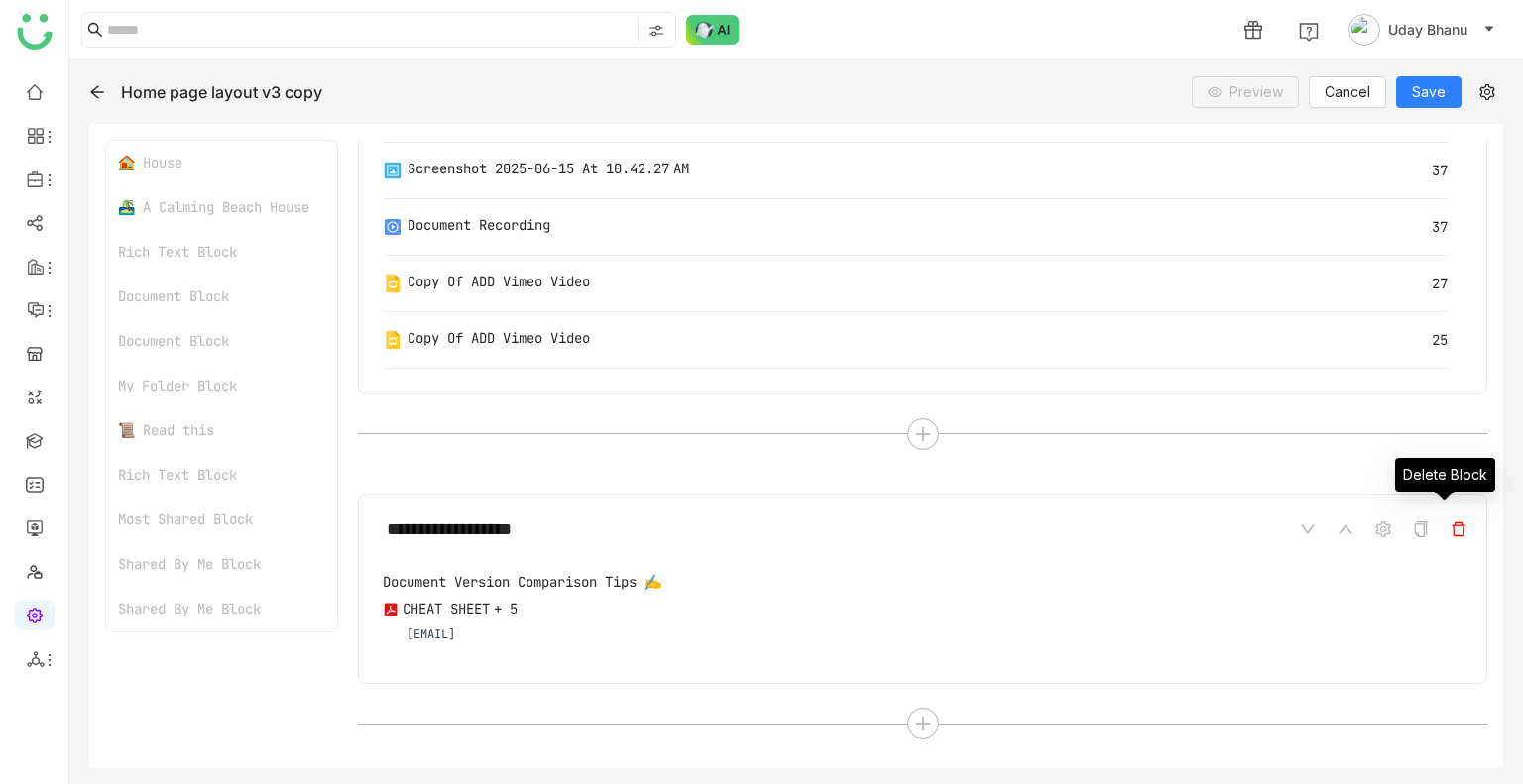 click at bounding box center [1459, 529] 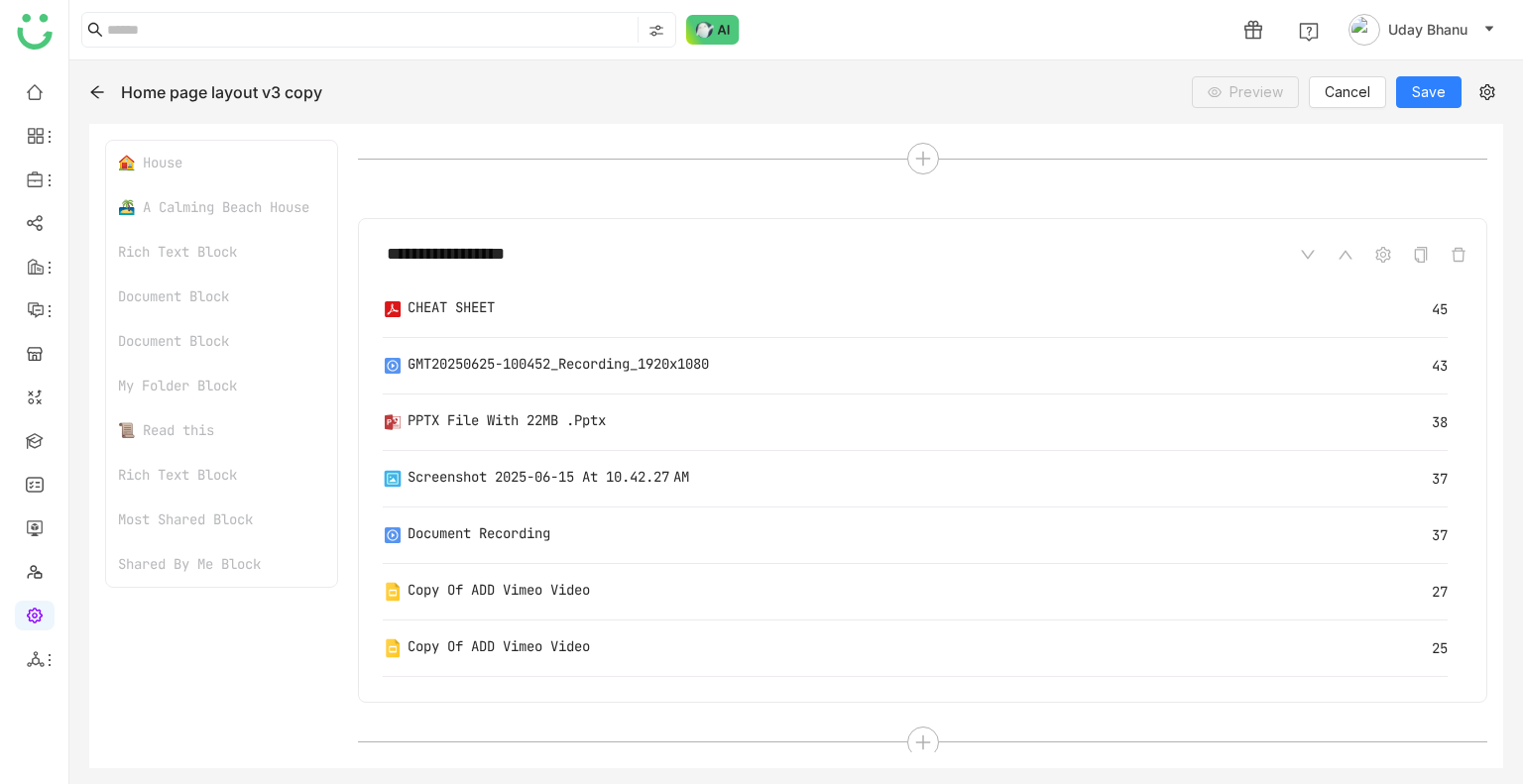 scroll, scrollTop: 2569, scrollLeft: 0, axis: vertical 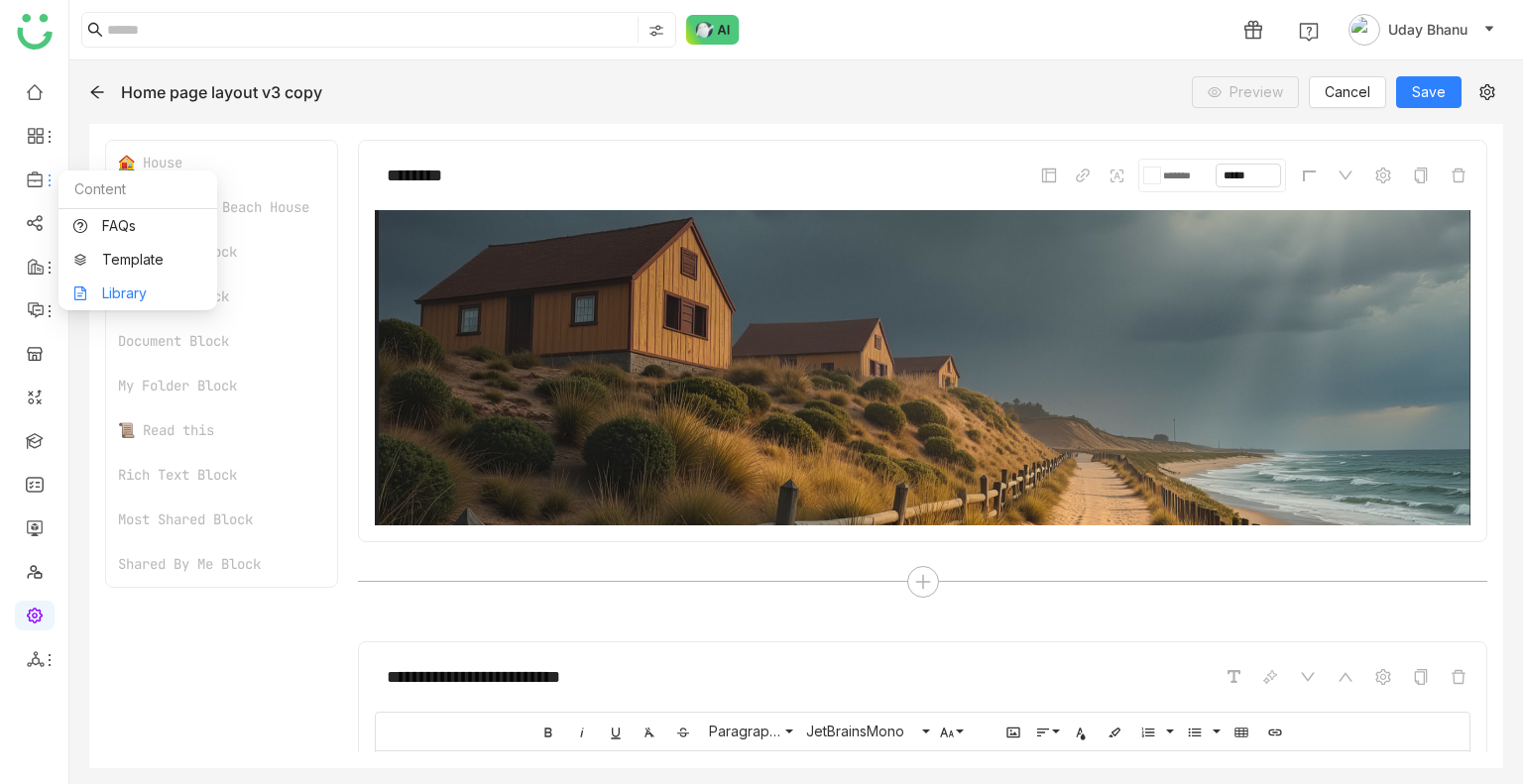 click on "Library" at bounding box center [138, 293] 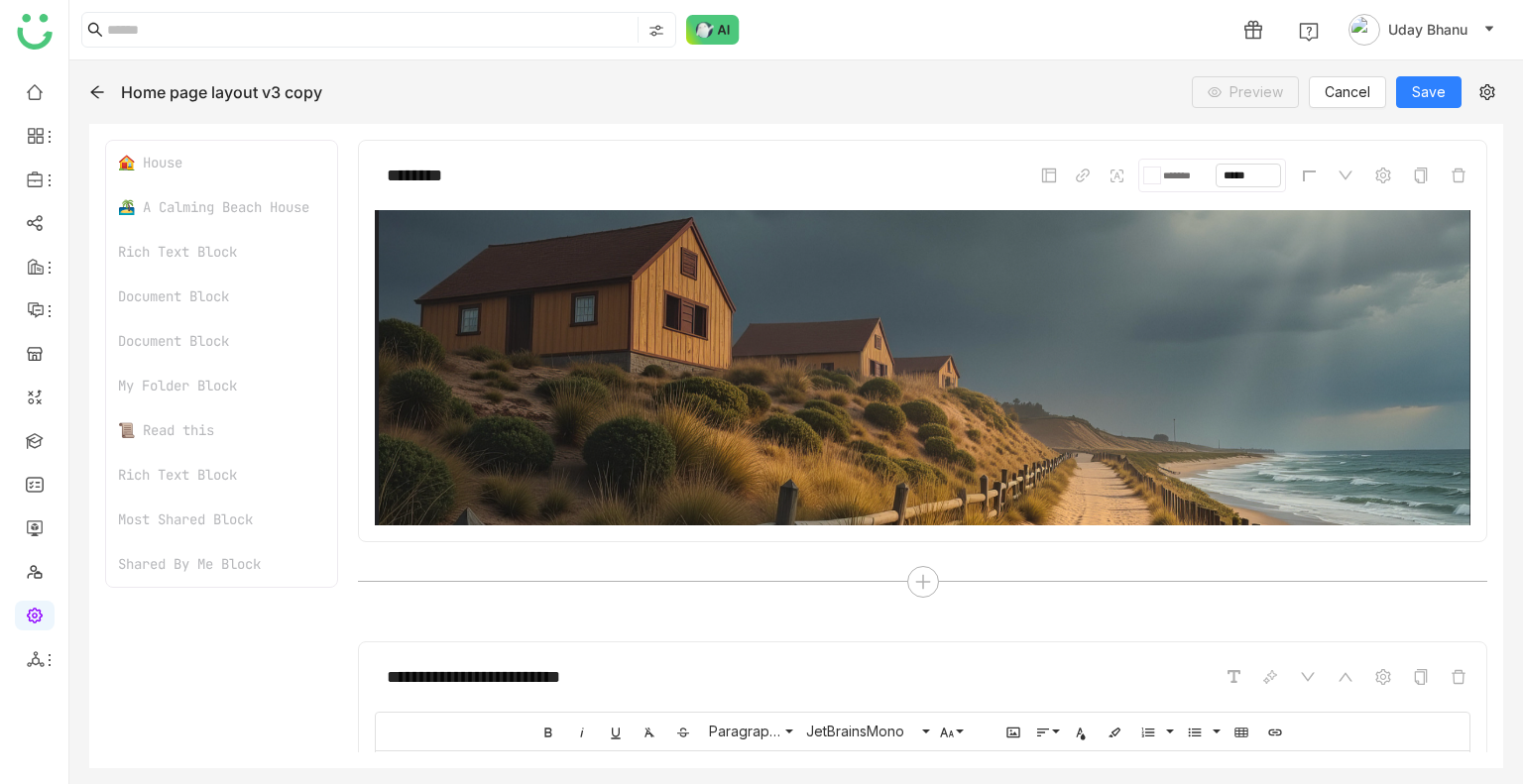 click on "**********" at bounding box center [762, 392] 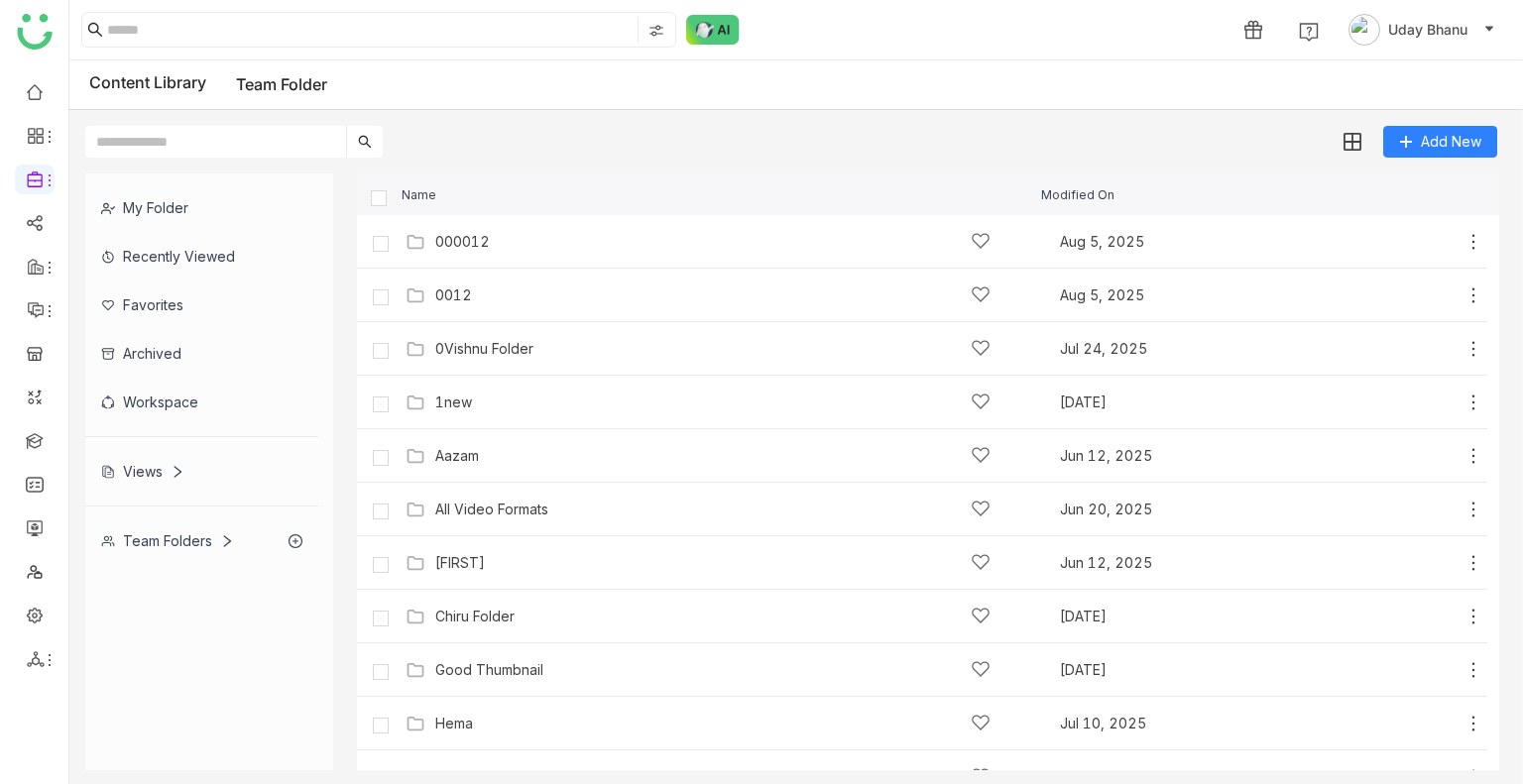 click on "Team Folders" 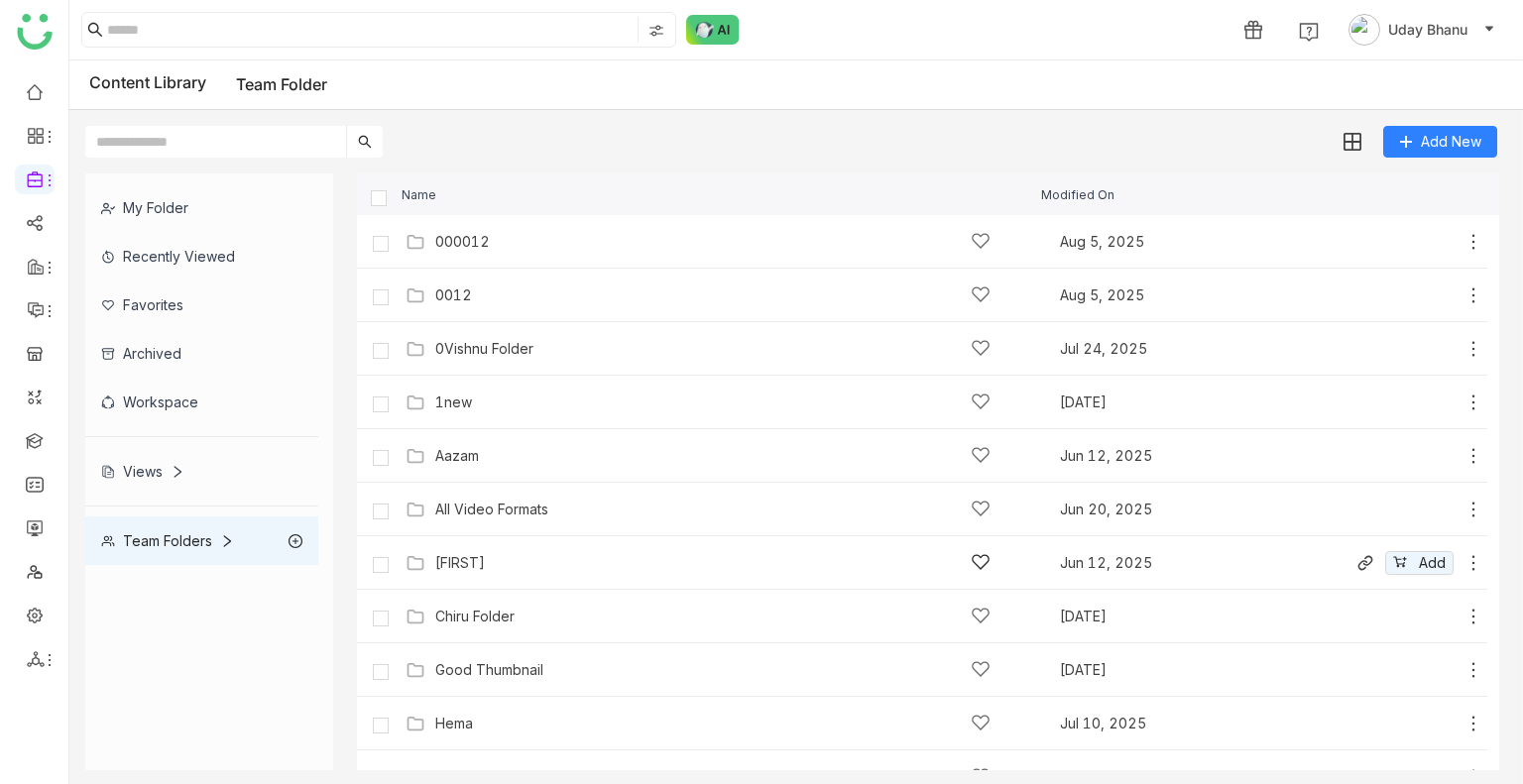 scroll, scrollTop: 461, scrollLeft: 0, axis: vertical 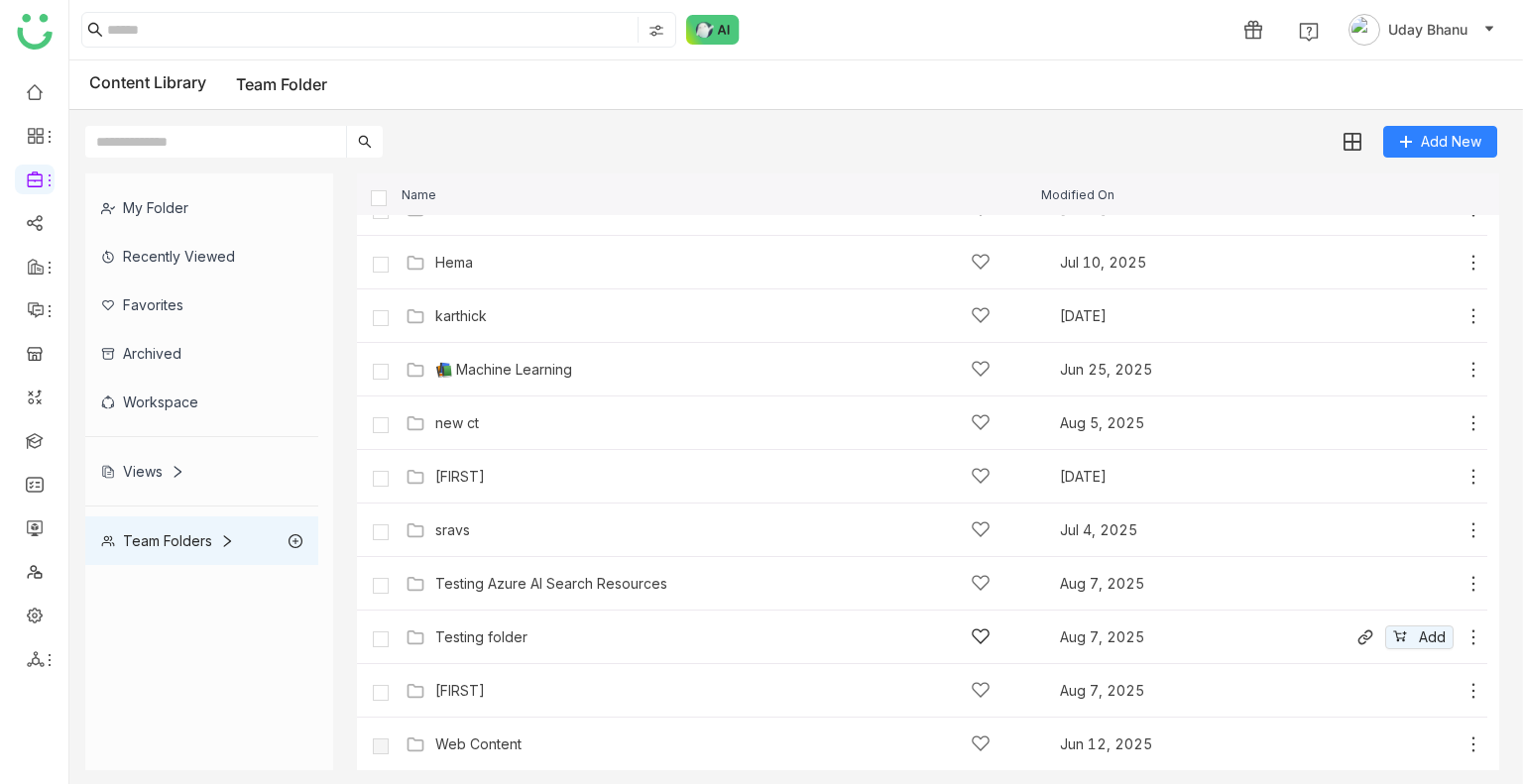 click on "Testing folder   [DATE]
Add" 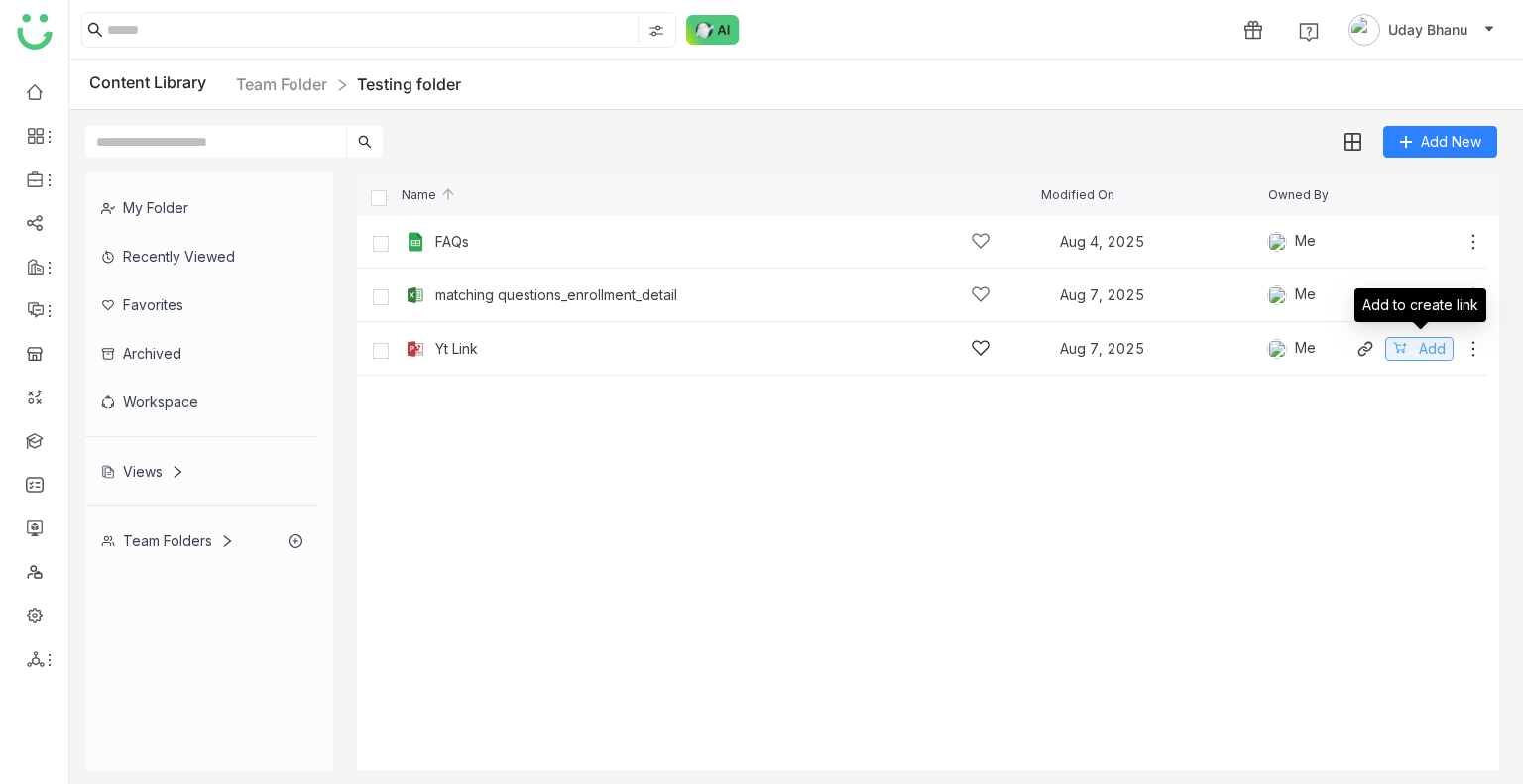 click 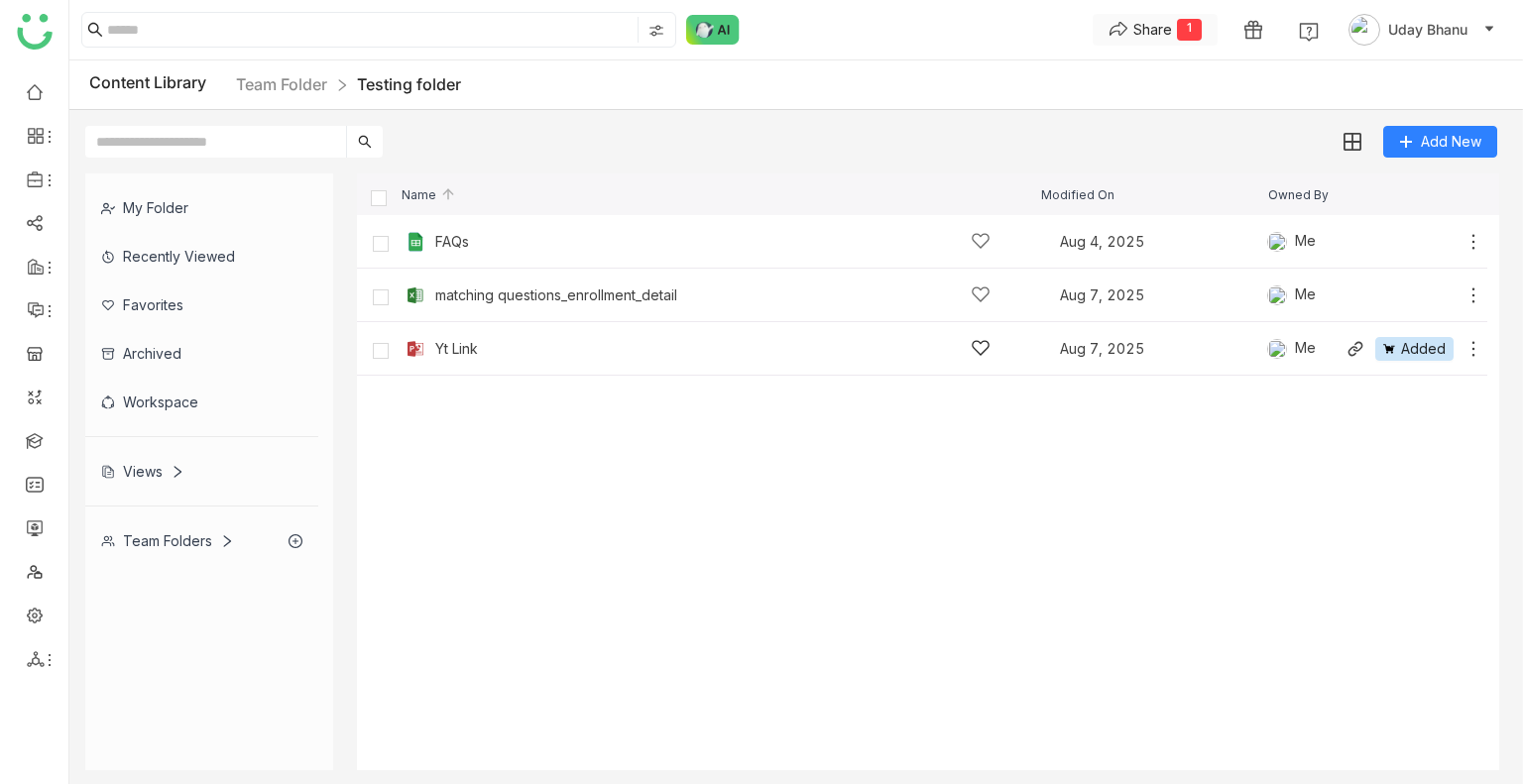 click on "Share  1" 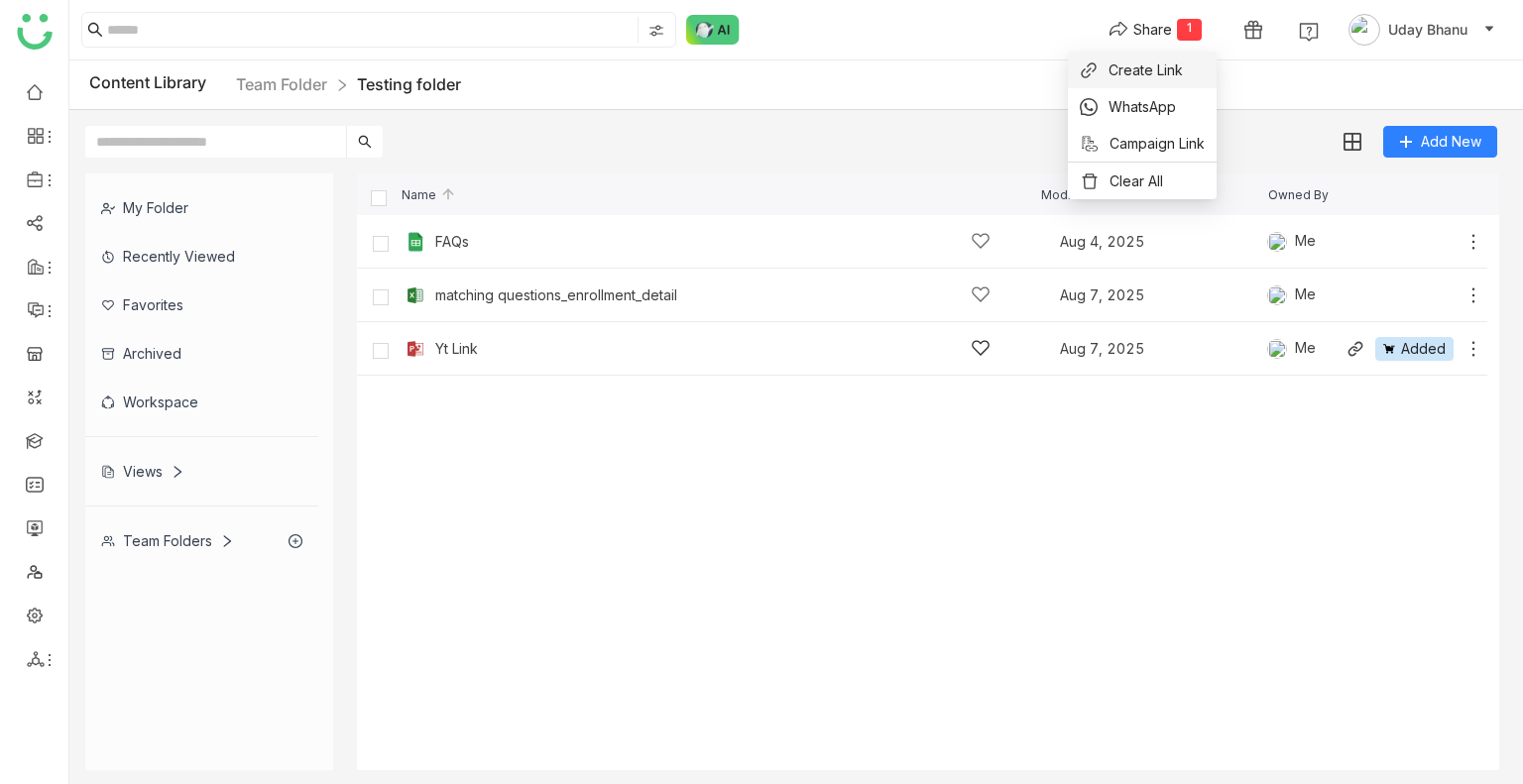 click on "Create Link" at bounding box center (1145, 69) 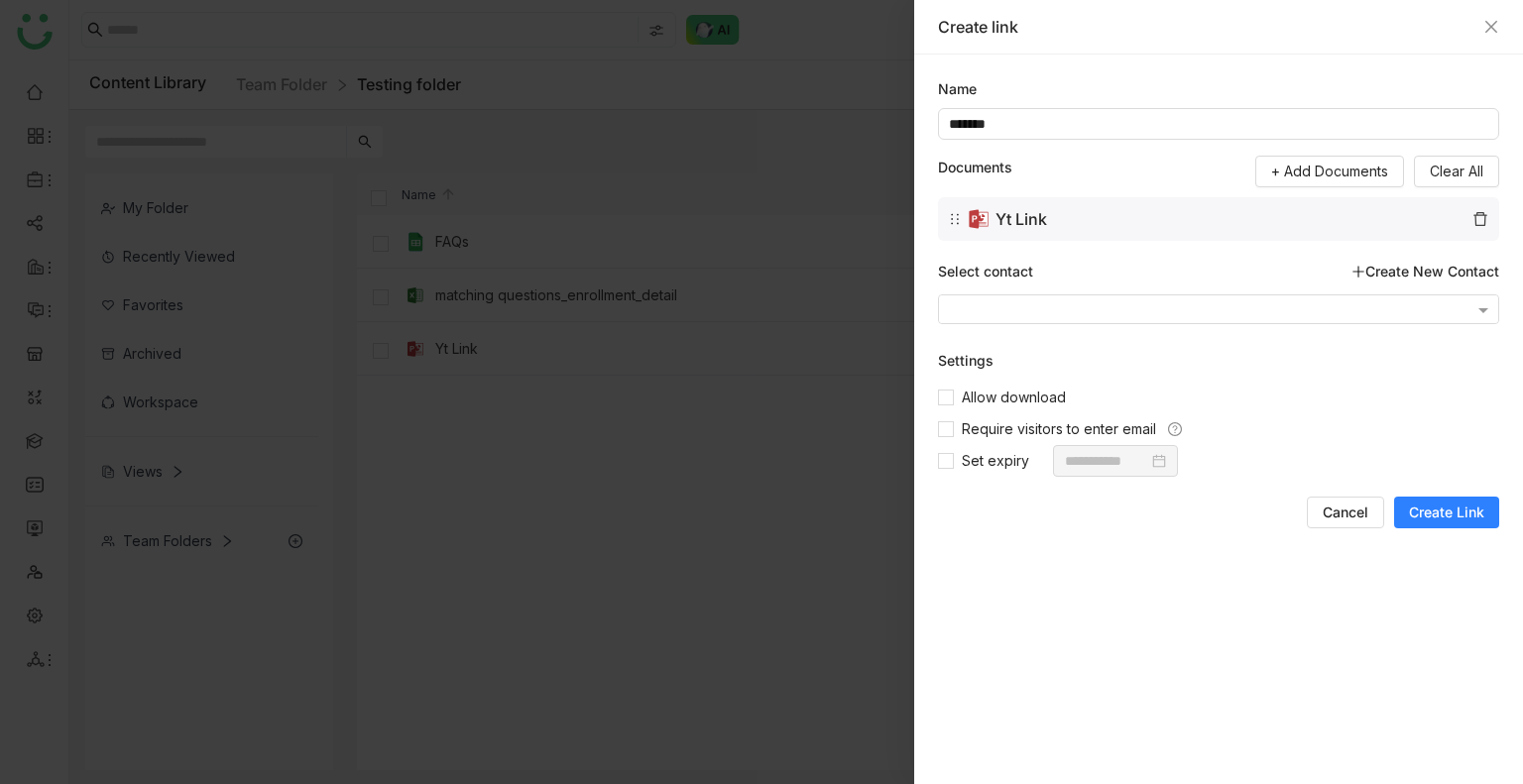 click on "Create Link" at bounding box center [1447, 512] 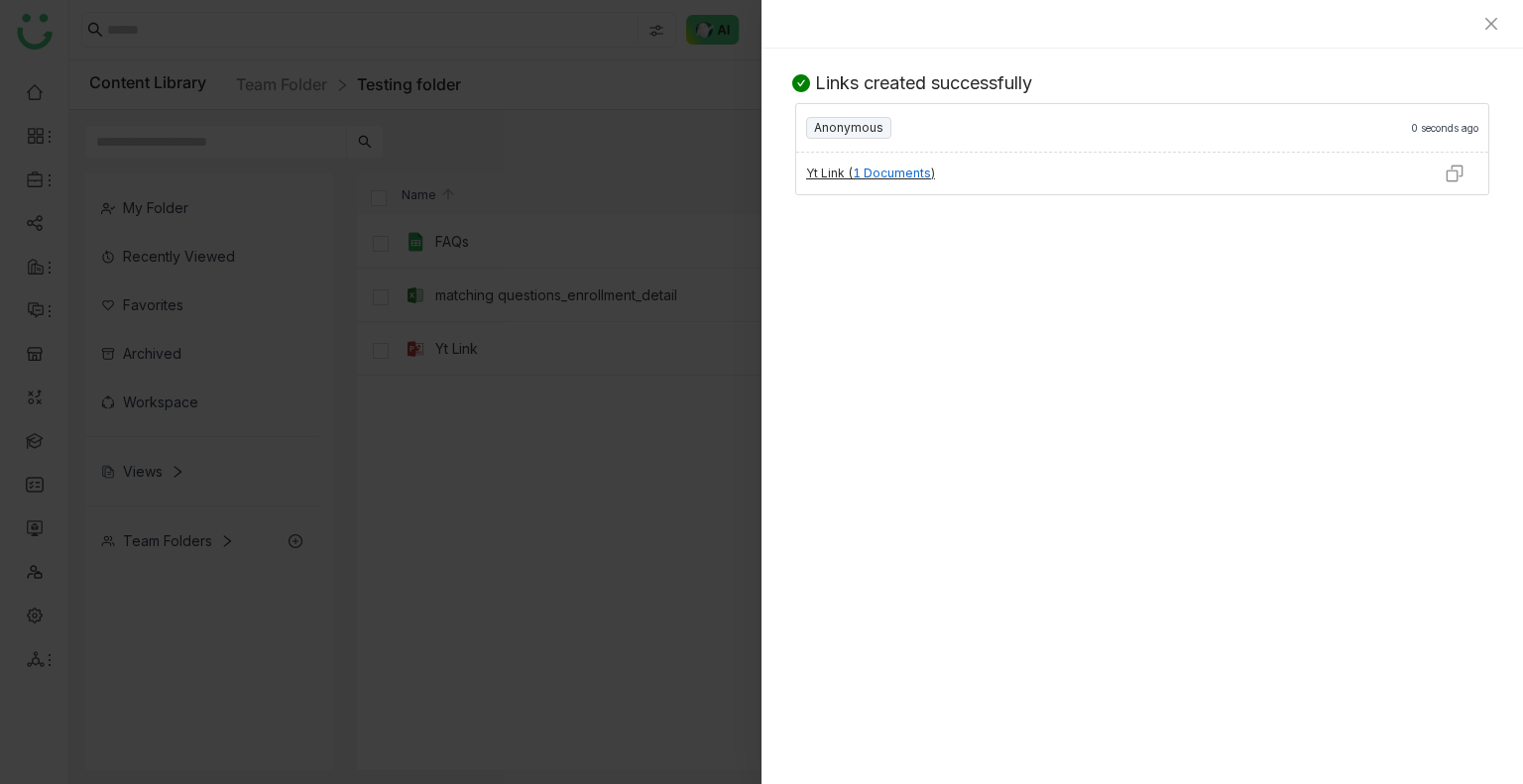 click at bounding box center [1455, 173] 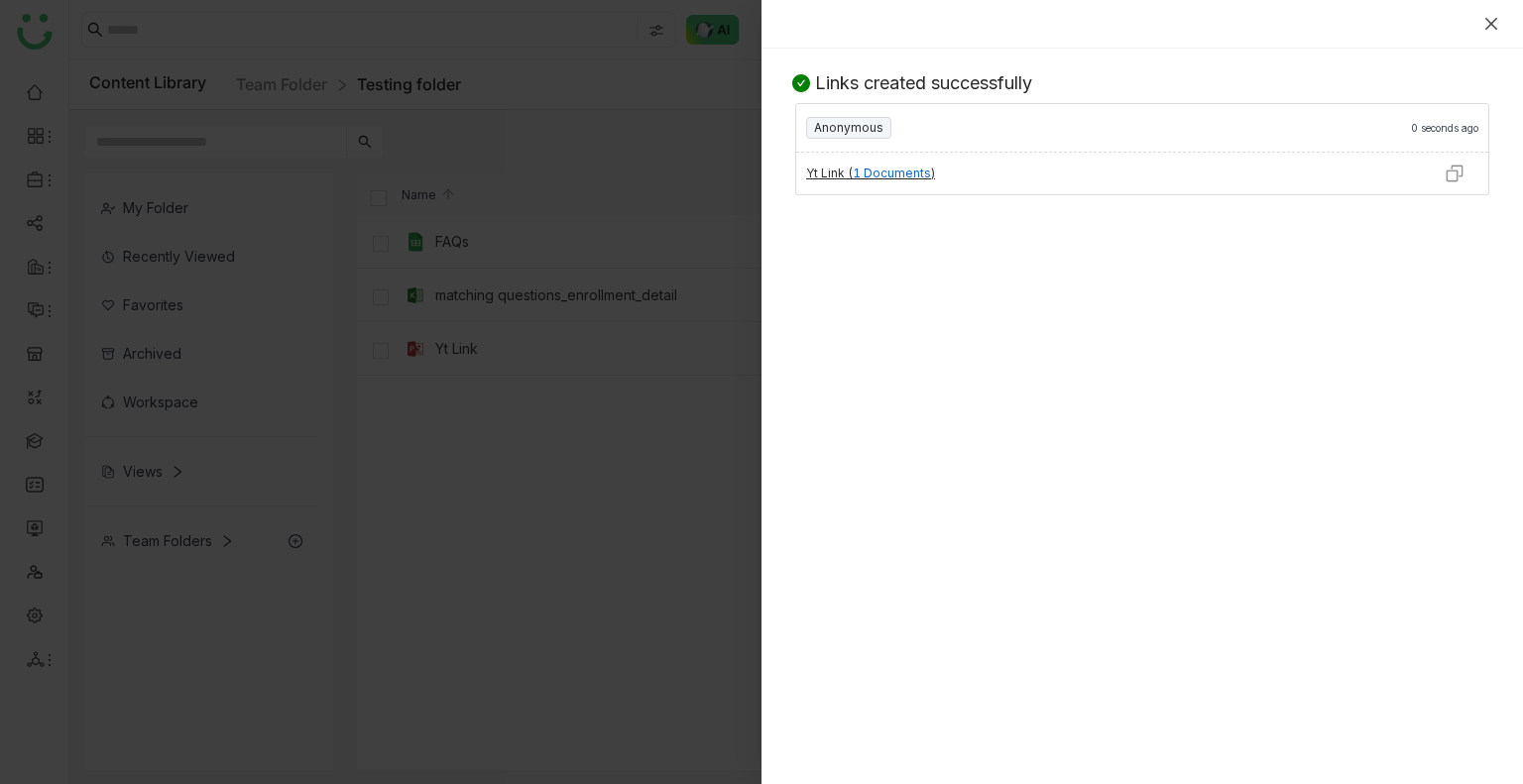 click 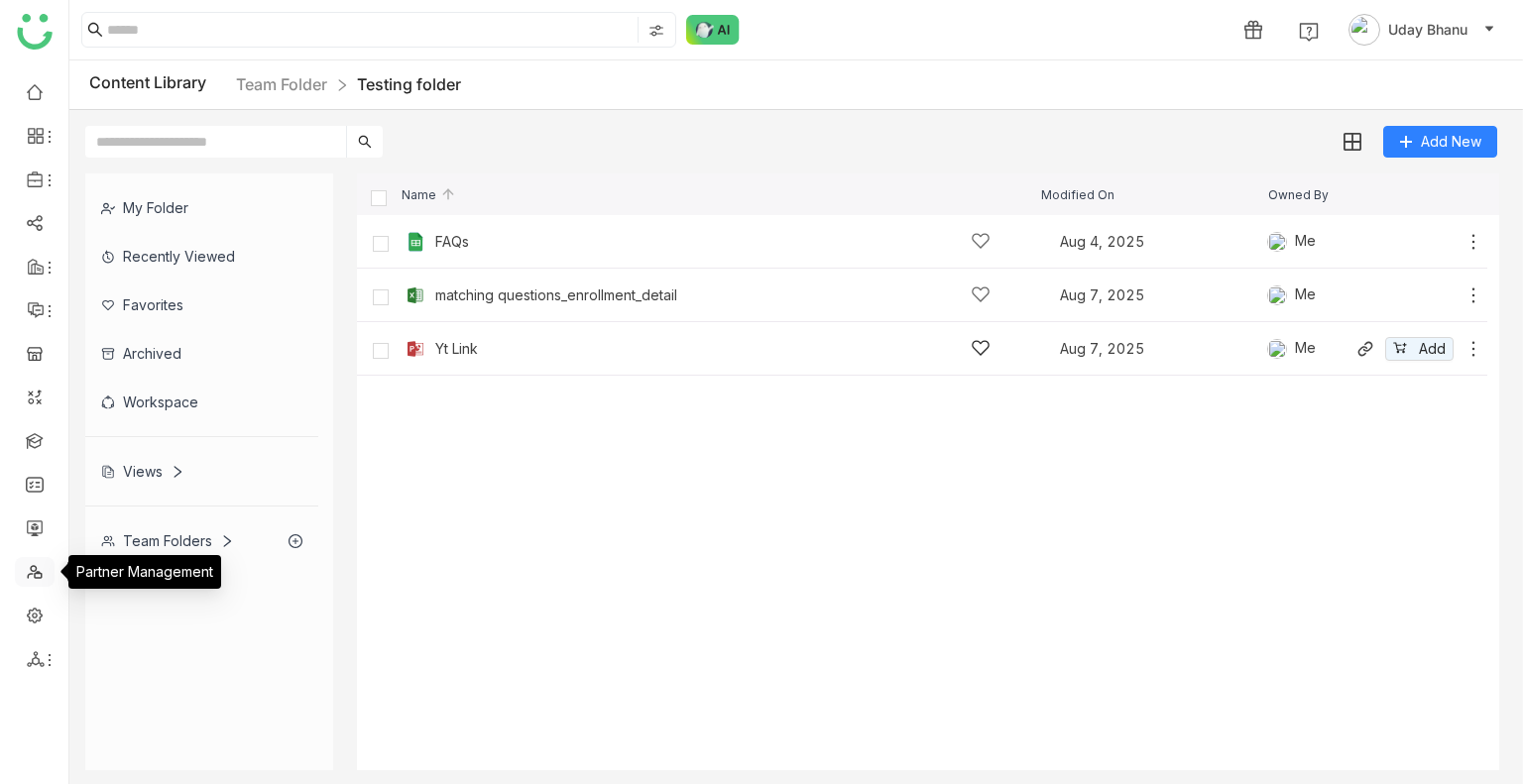 click at bounding box center [35, 570] 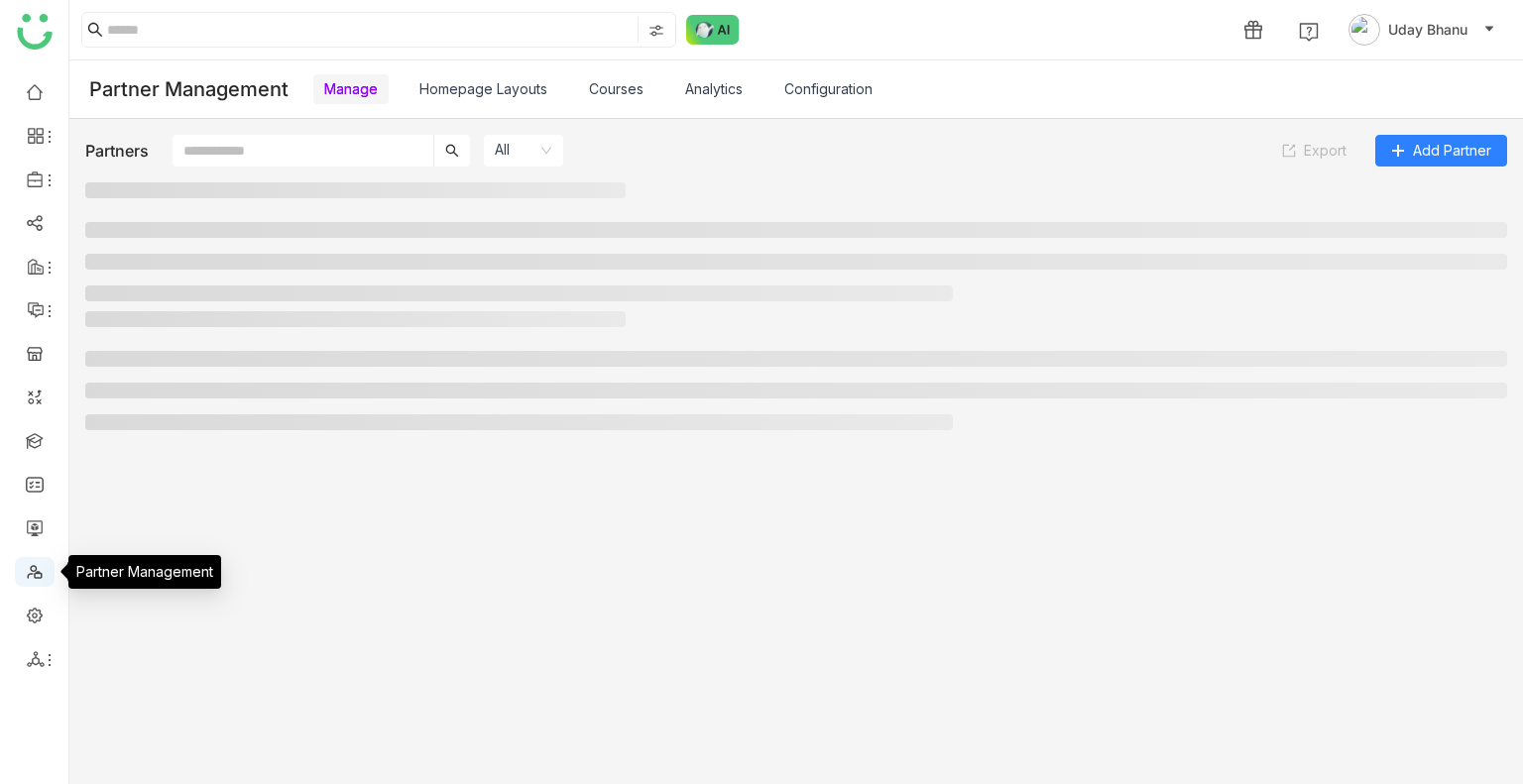 click at bounding box center (35, 570) 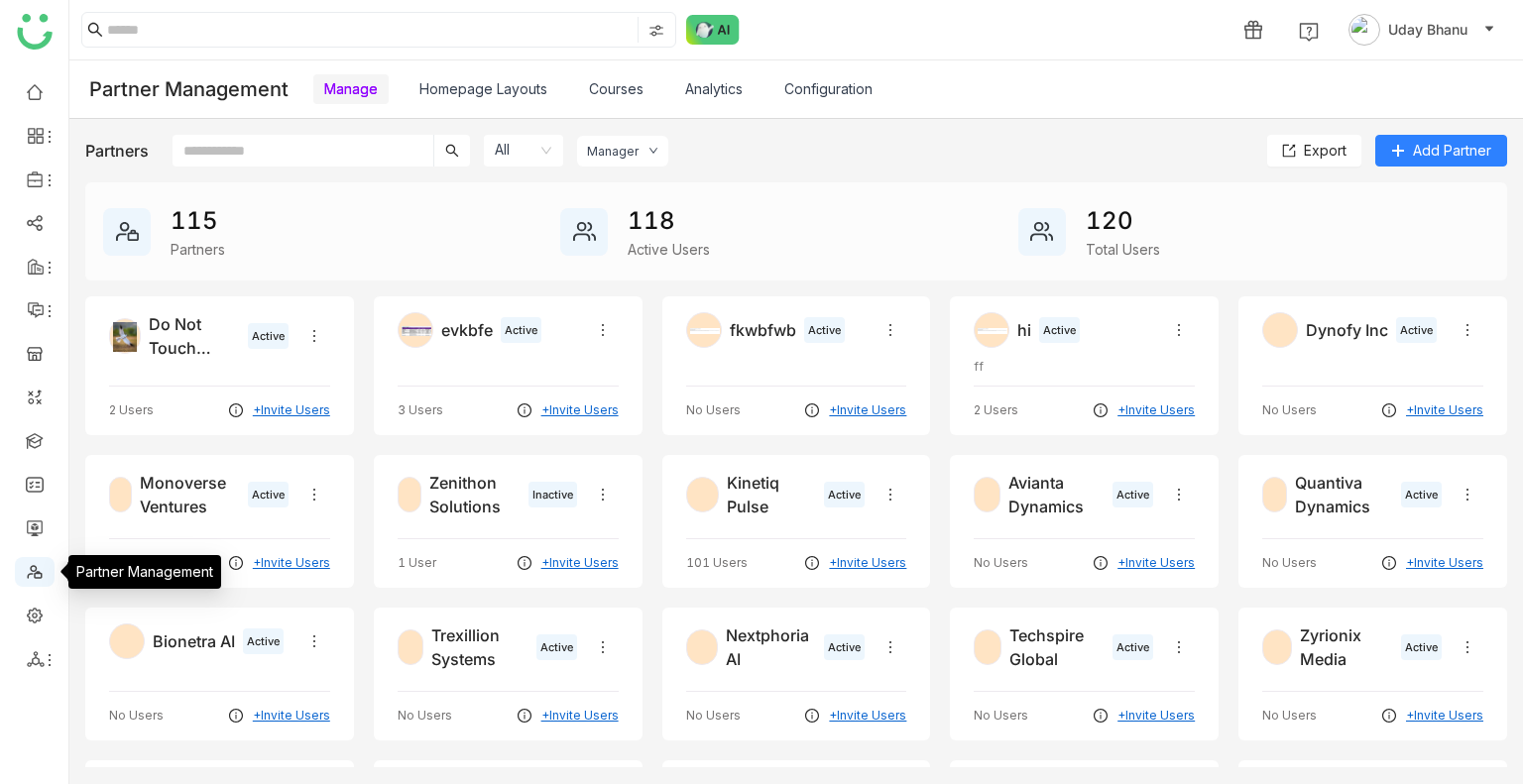 click on "Homepage Layouts" at bounding box center [483, 88] 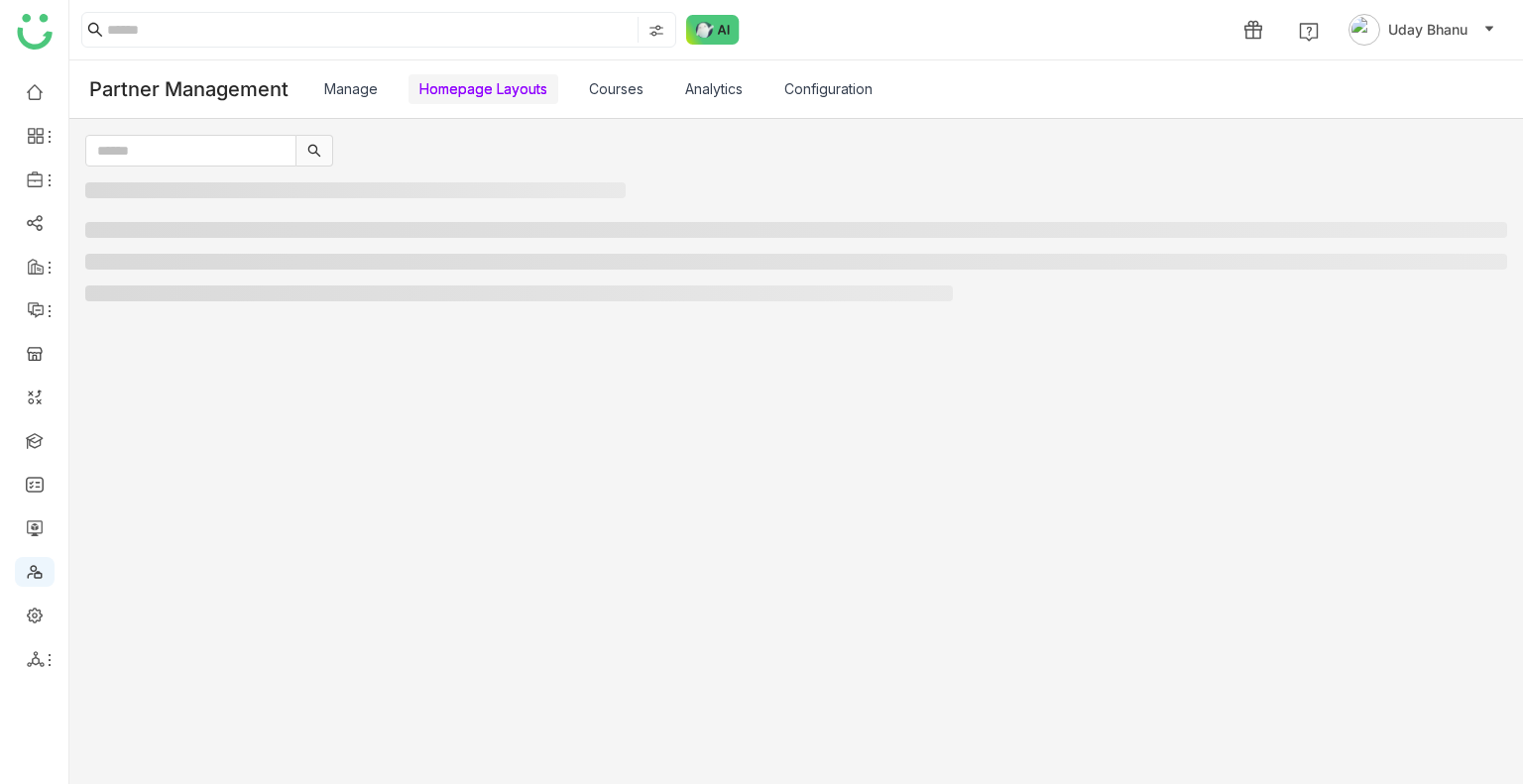 click on "Homepage Layouts" at bounding box center [483, 88] 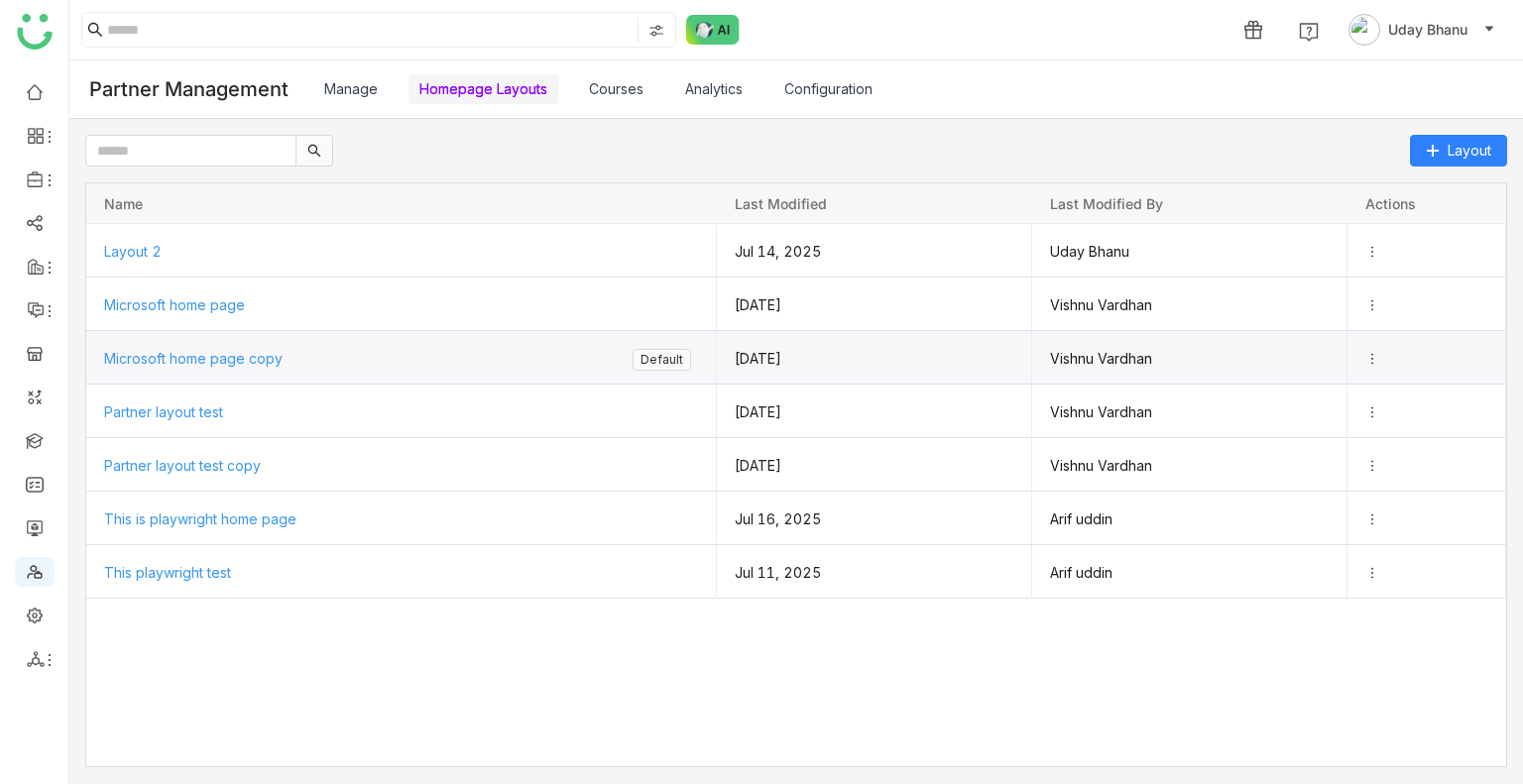 click on "Microsoft home page  copy" 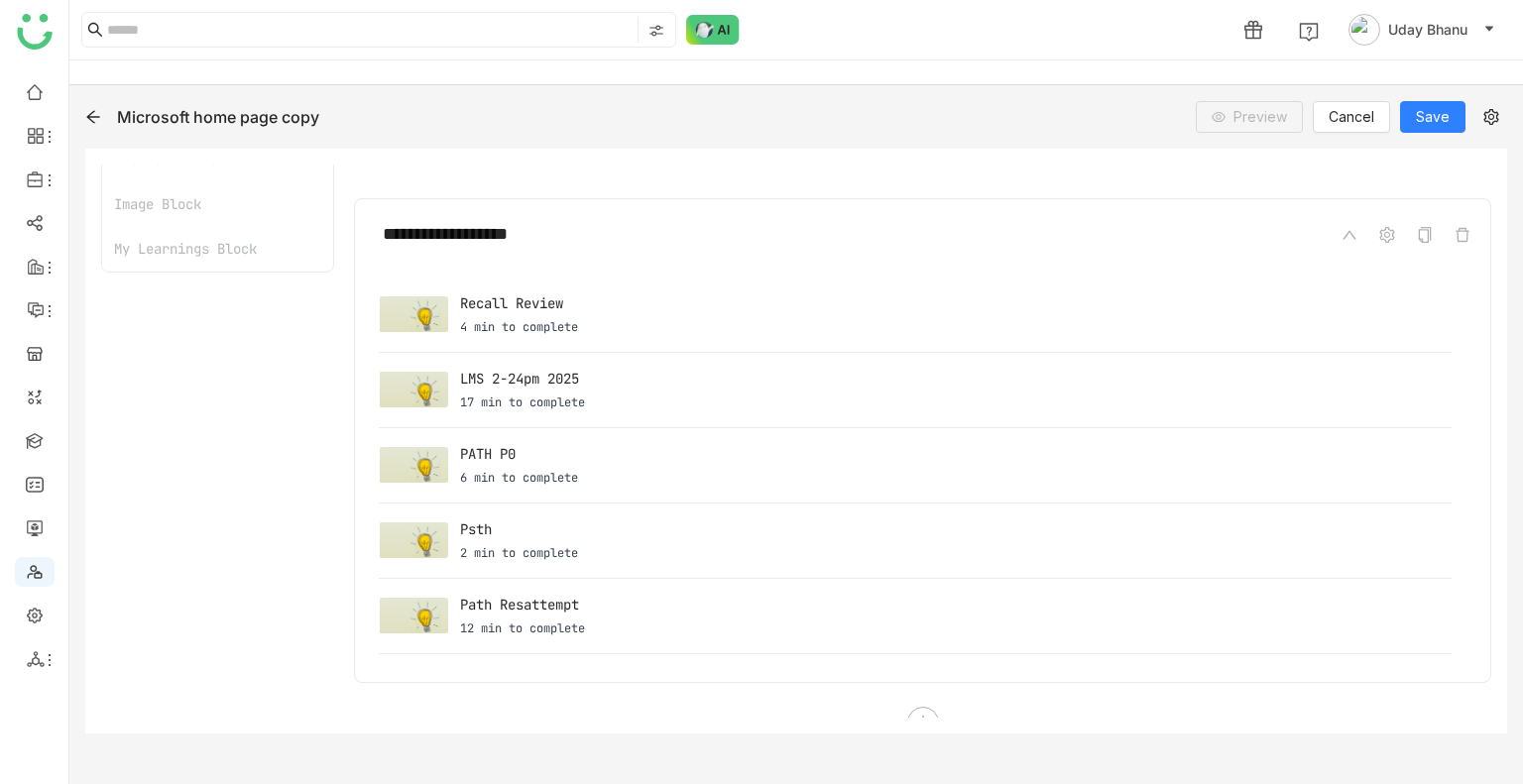 scroll, scrollTop: 1091, scrollLeft: 0, axis: vertical 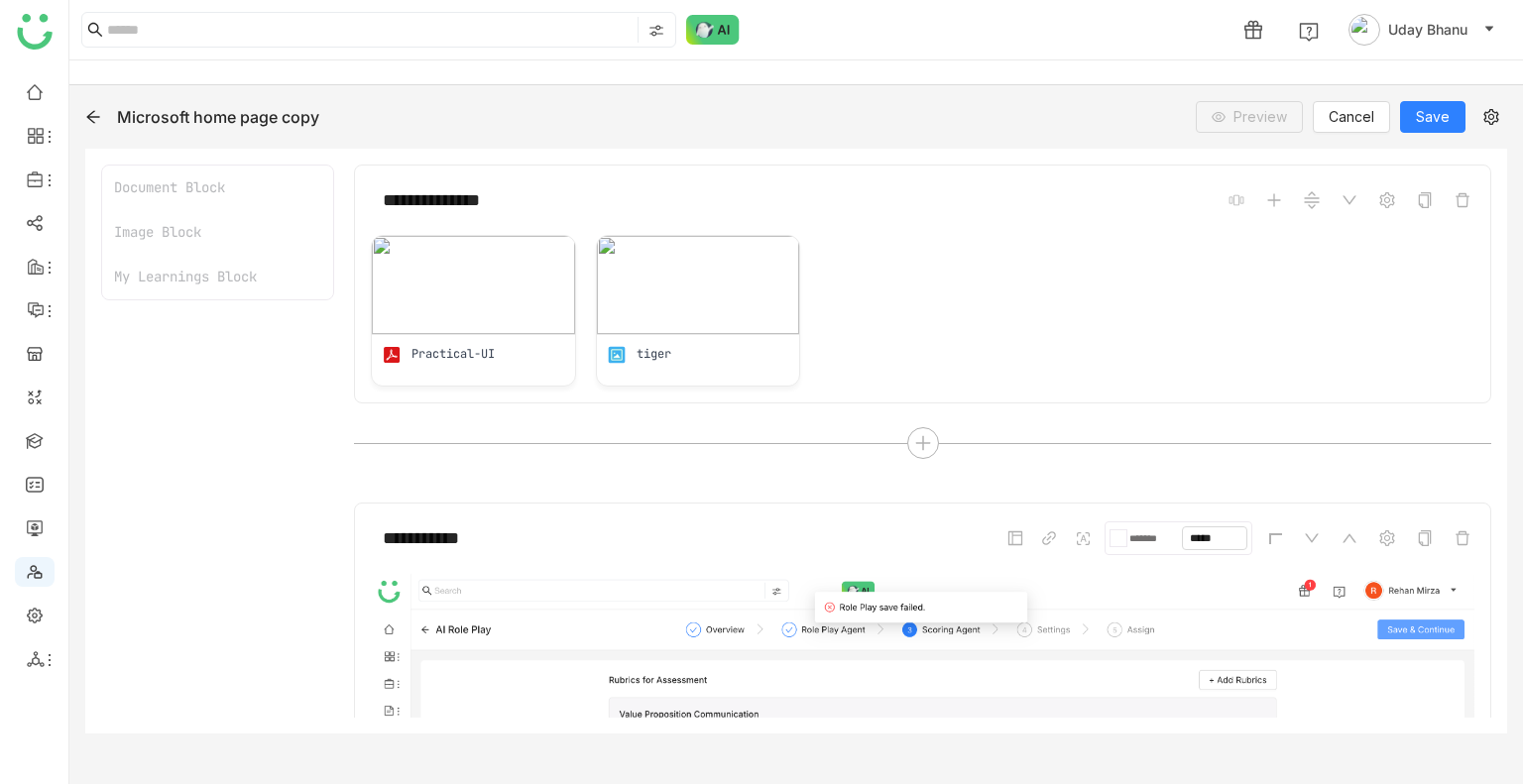 click on "**********" 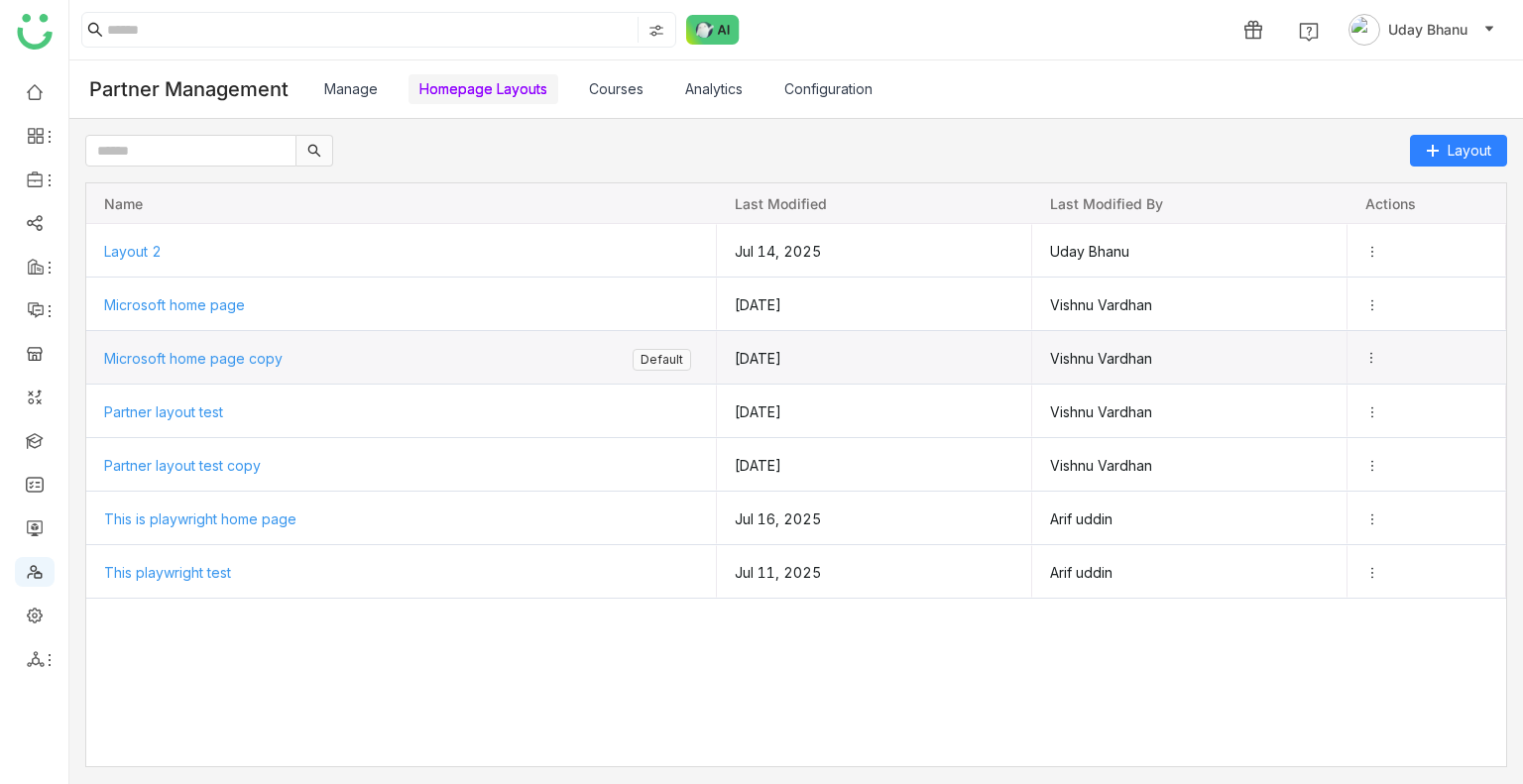 click 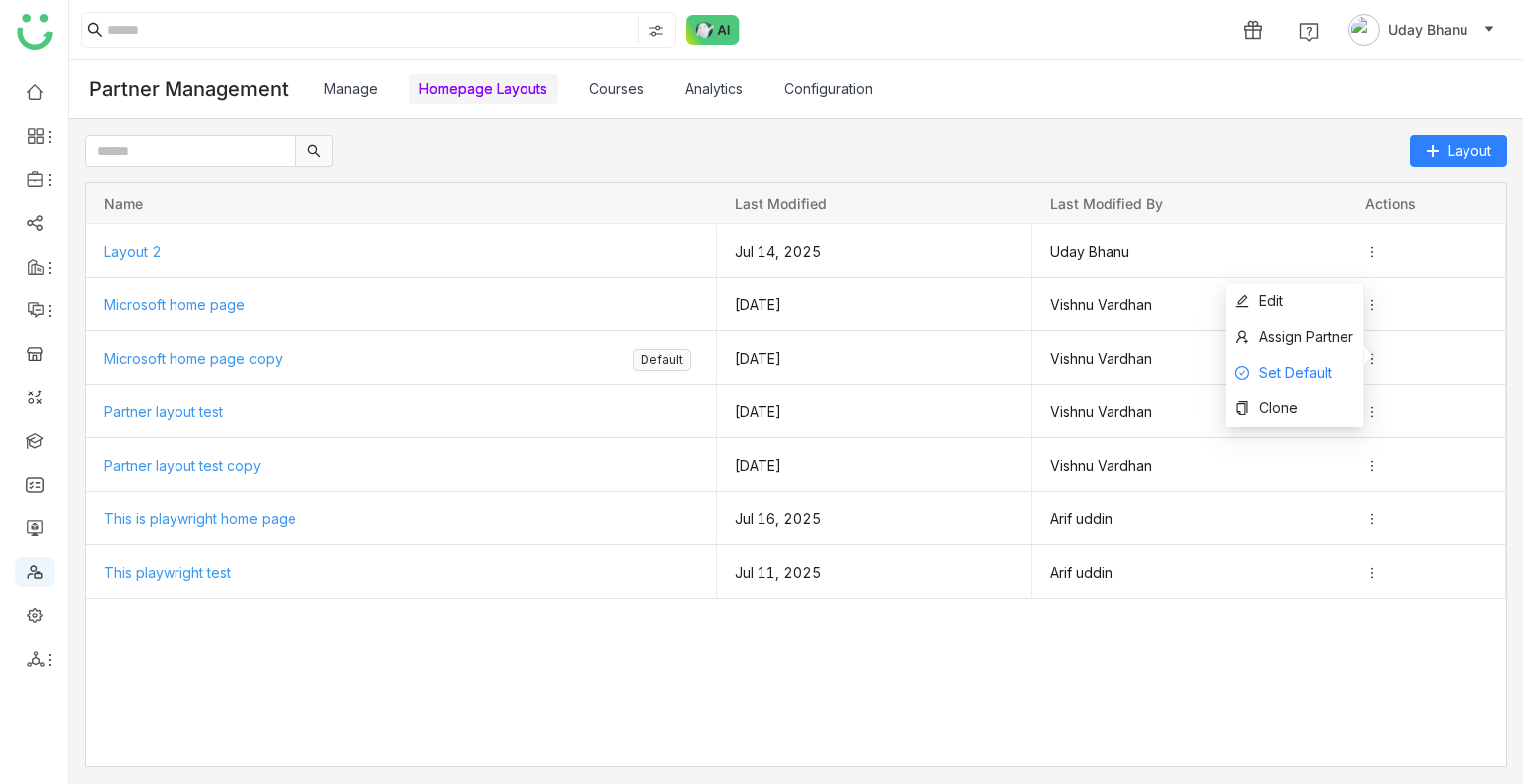 click on "Set Default" at bounding box center [1295, 372] 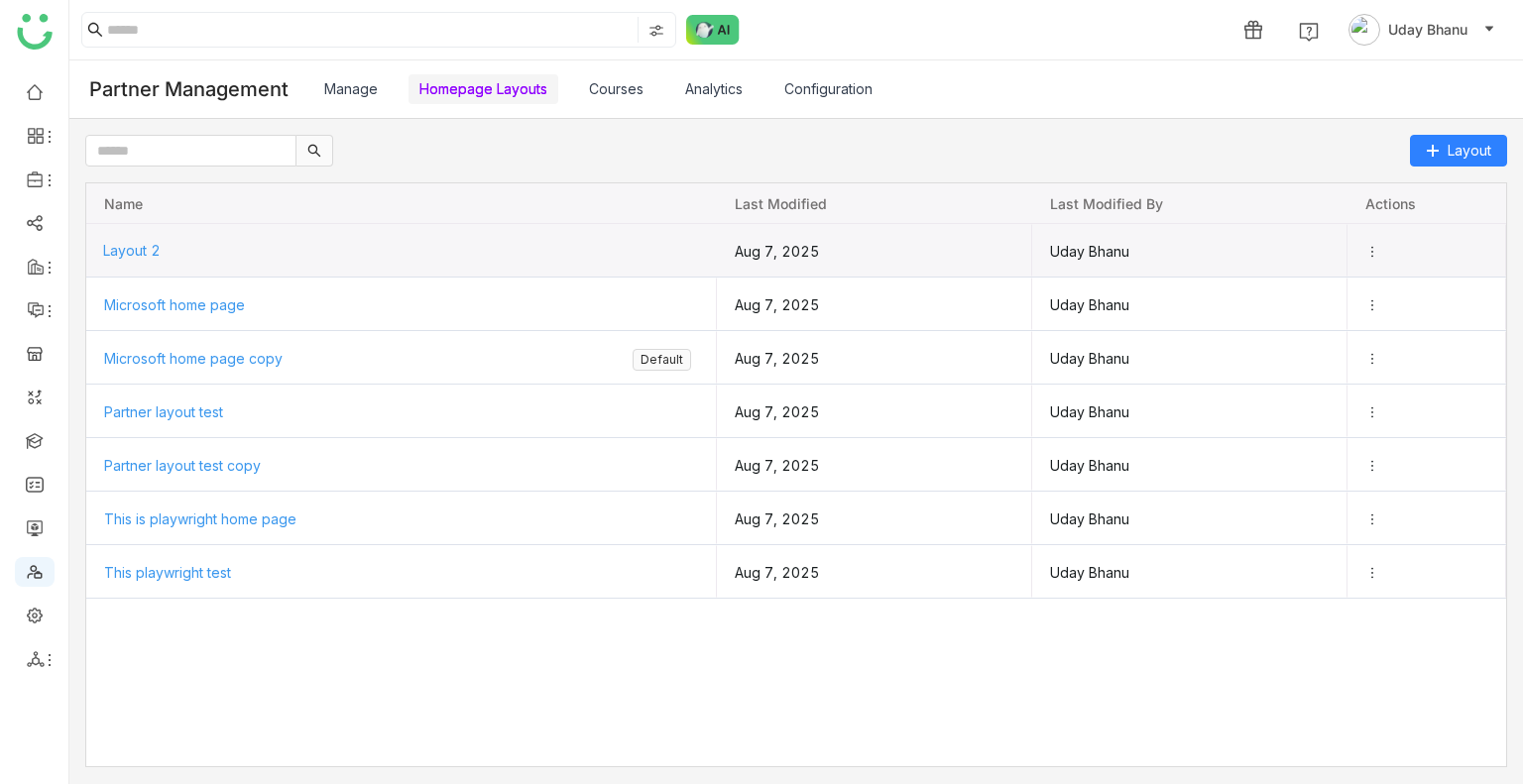 click on "Layout 2" 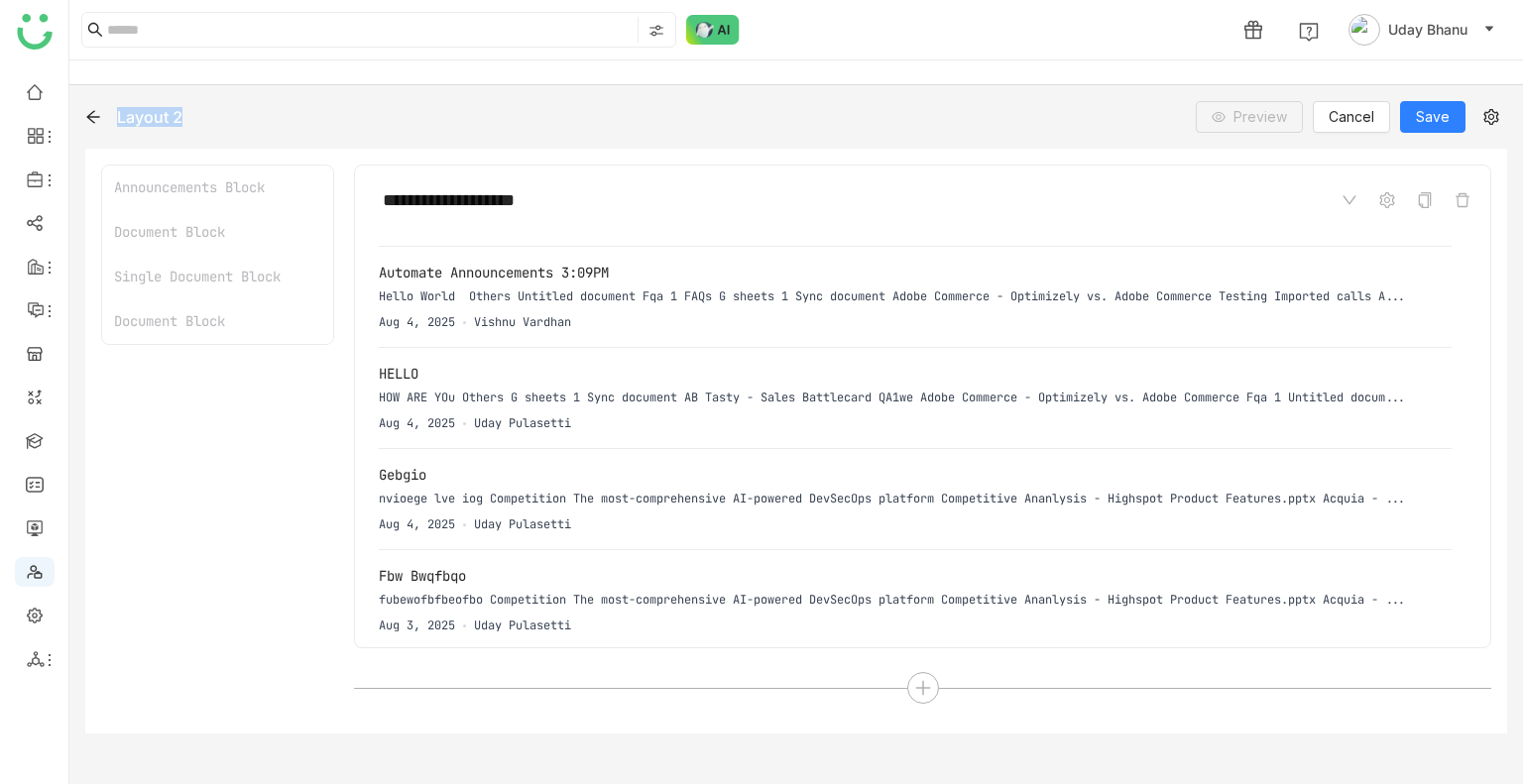 scroll, scrollTop: 627, scrollLeft: 0, axis: vertical 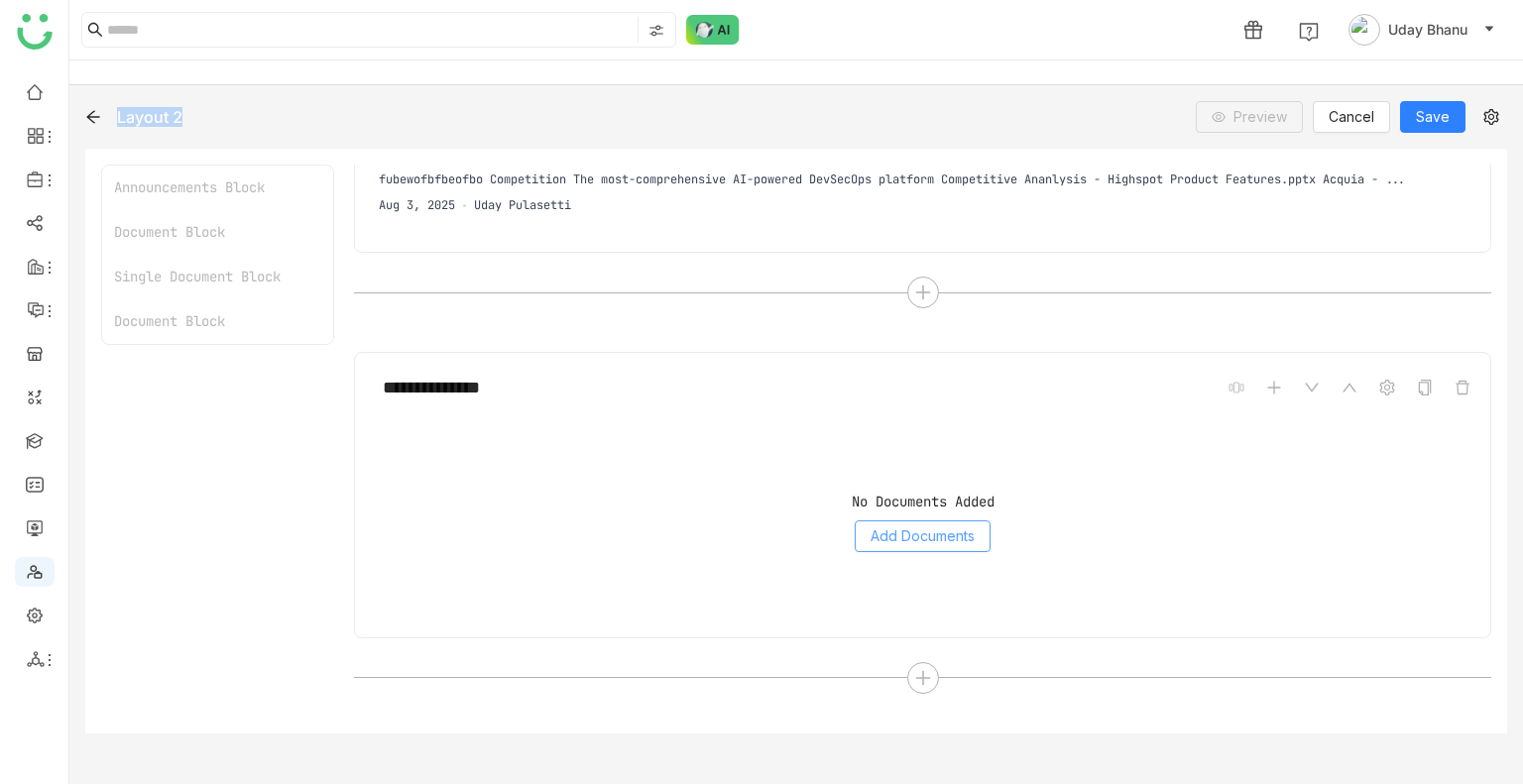 click on "Add Documents" at bounding box center (922, 536) 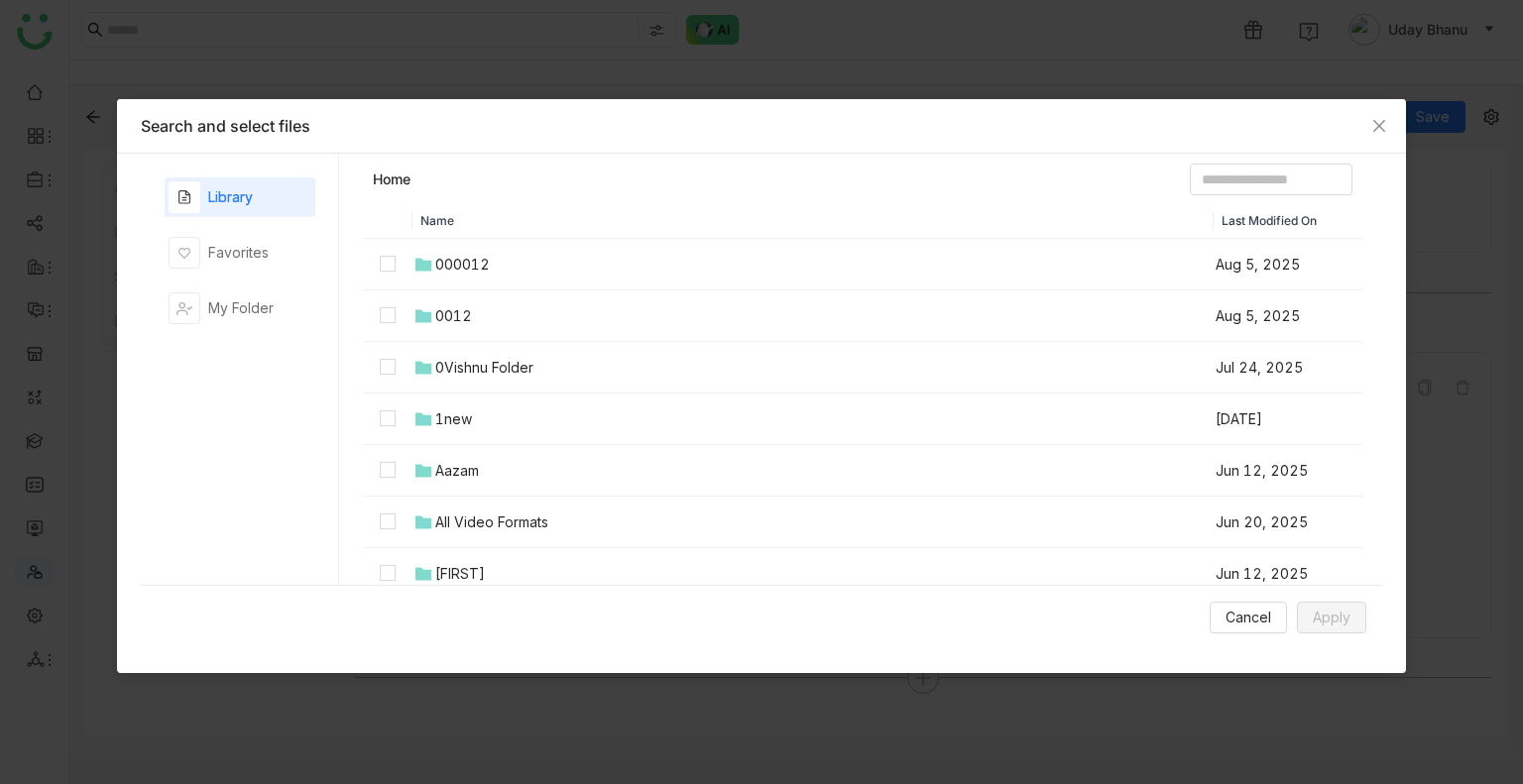 click on "000012" at bounding box center (462, 265) 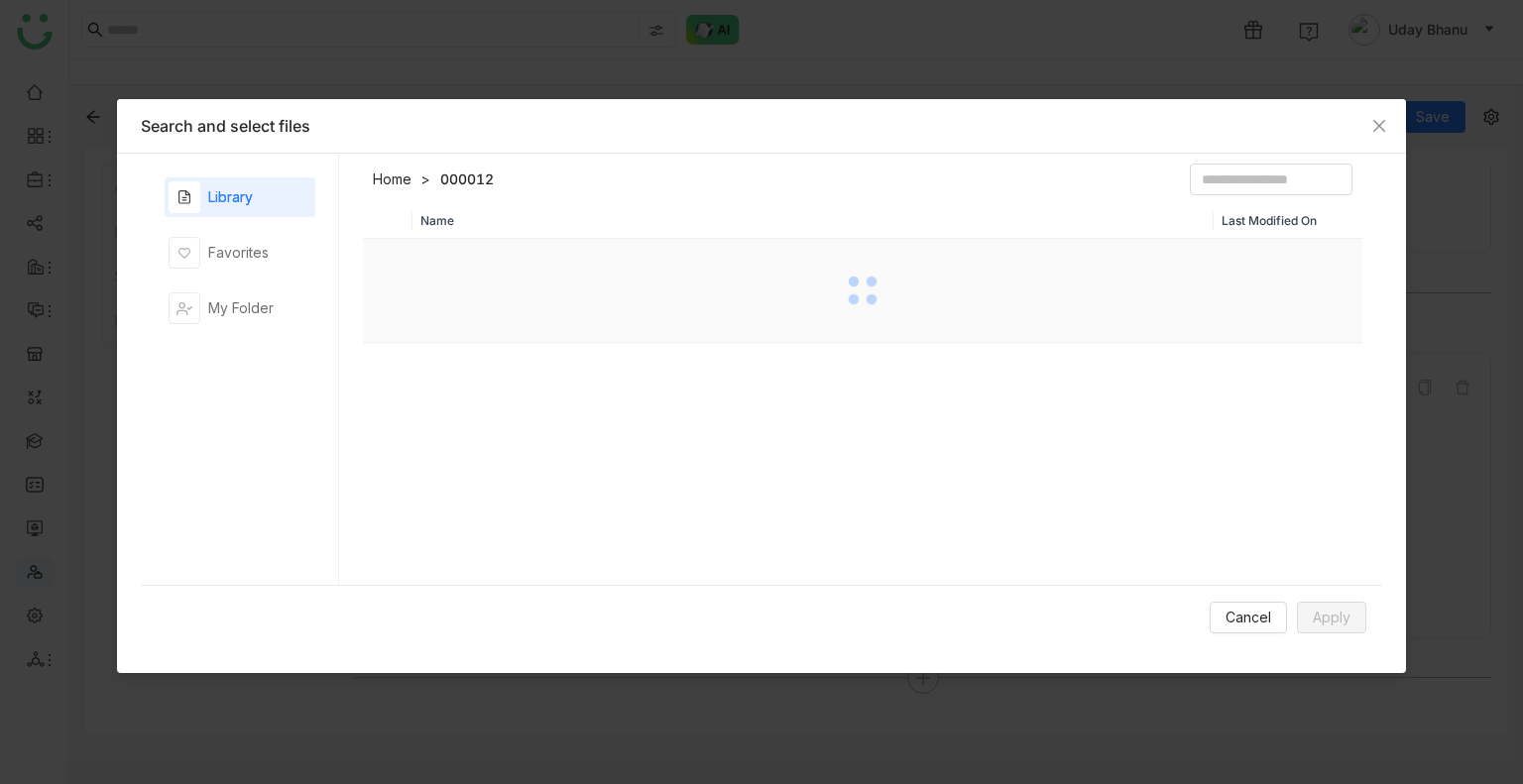 click at bounding box center [863, 290] 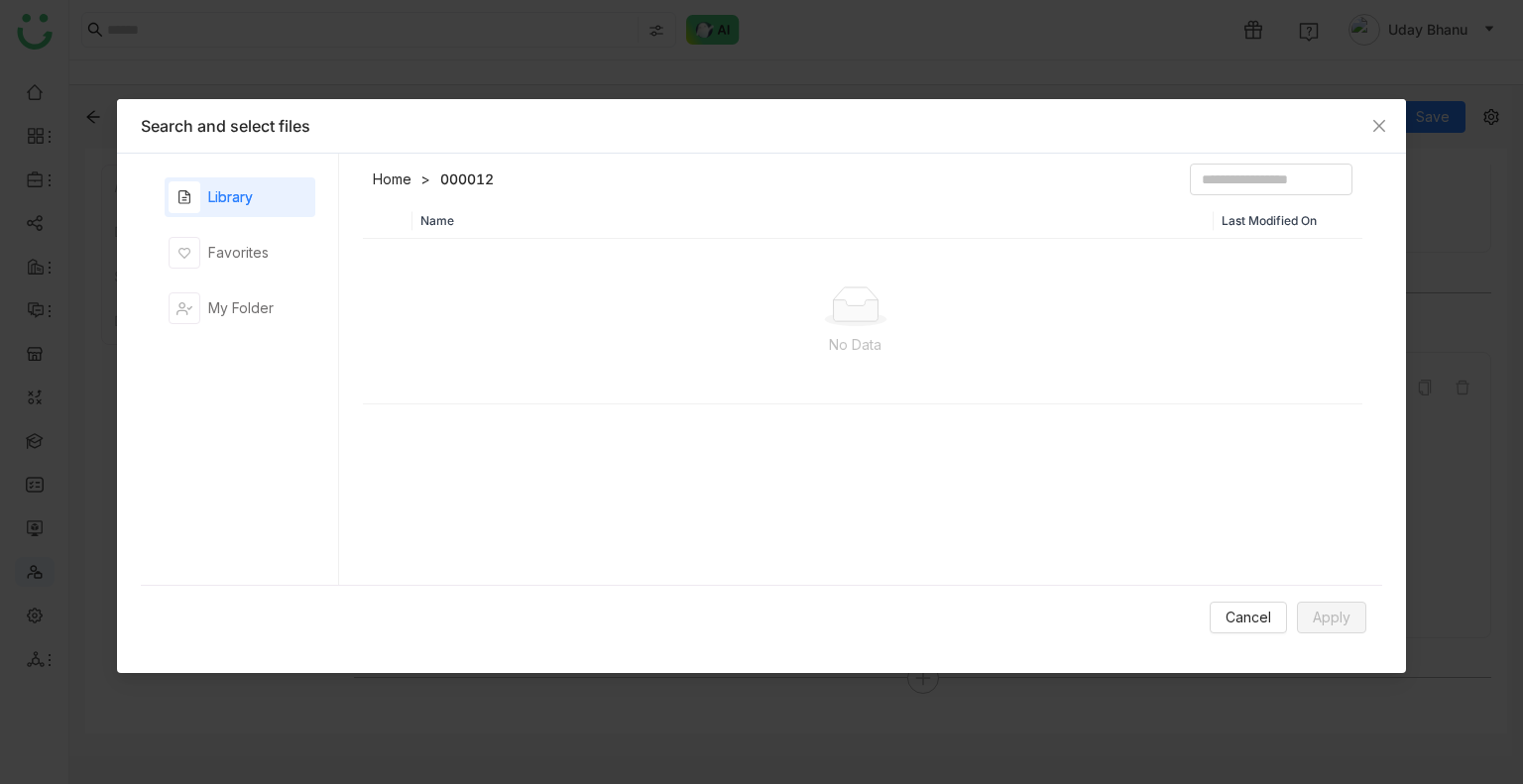 click on "Home" at bounding box center (392, 179) 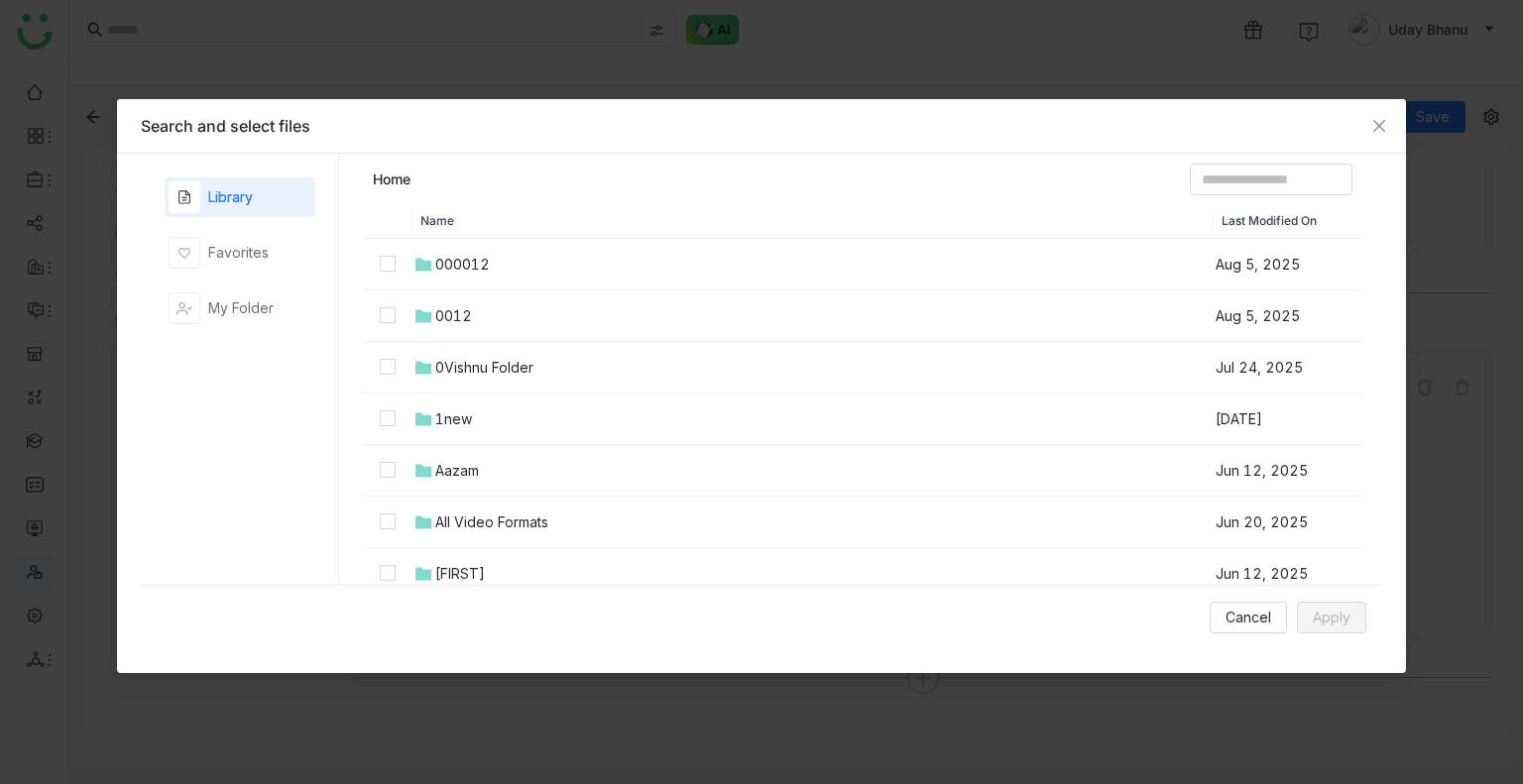 click on "0Vishnu Folder" at bounding box center (484, 368) 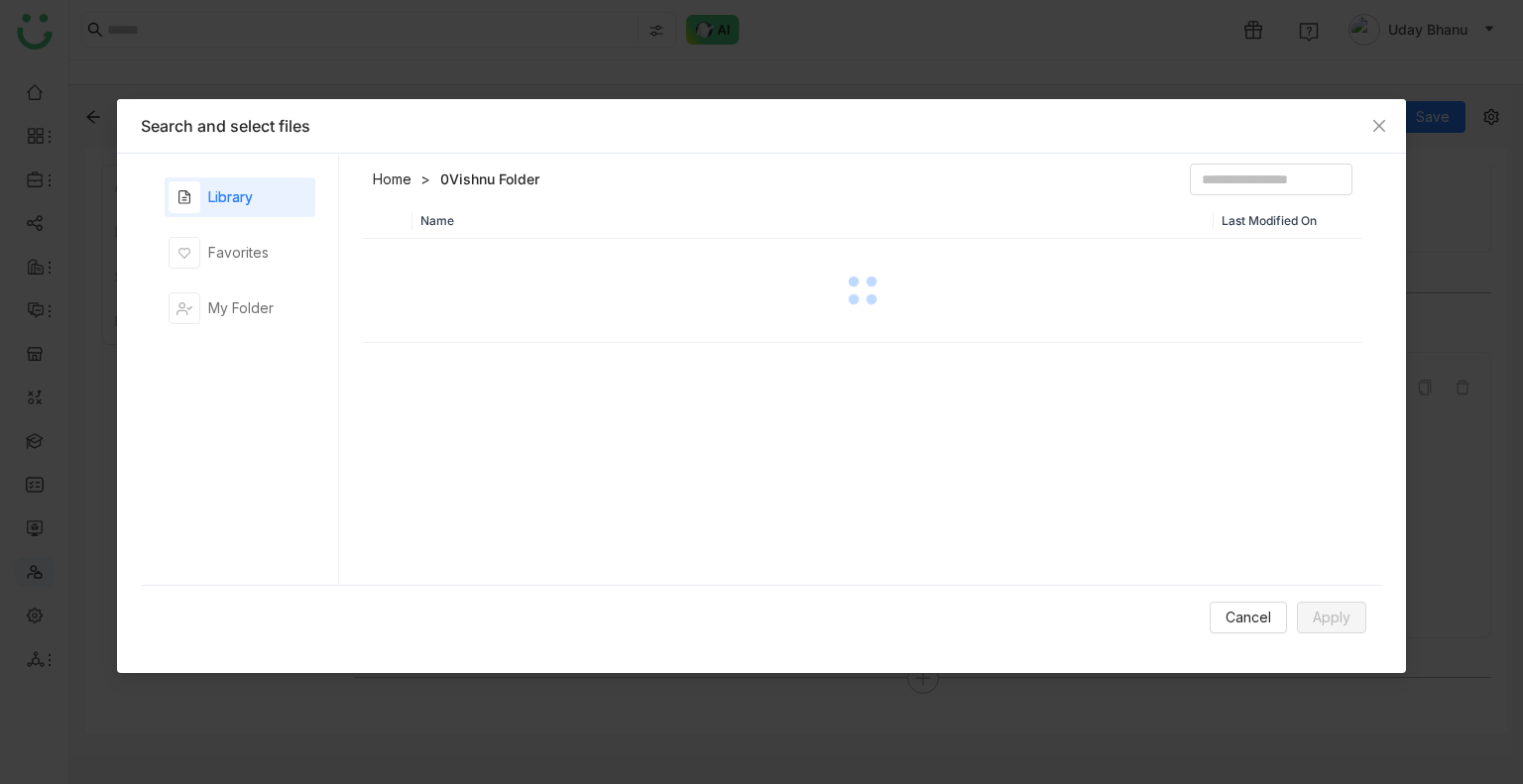 click on "Name Last Modified On" at bounding box center [863, 398] 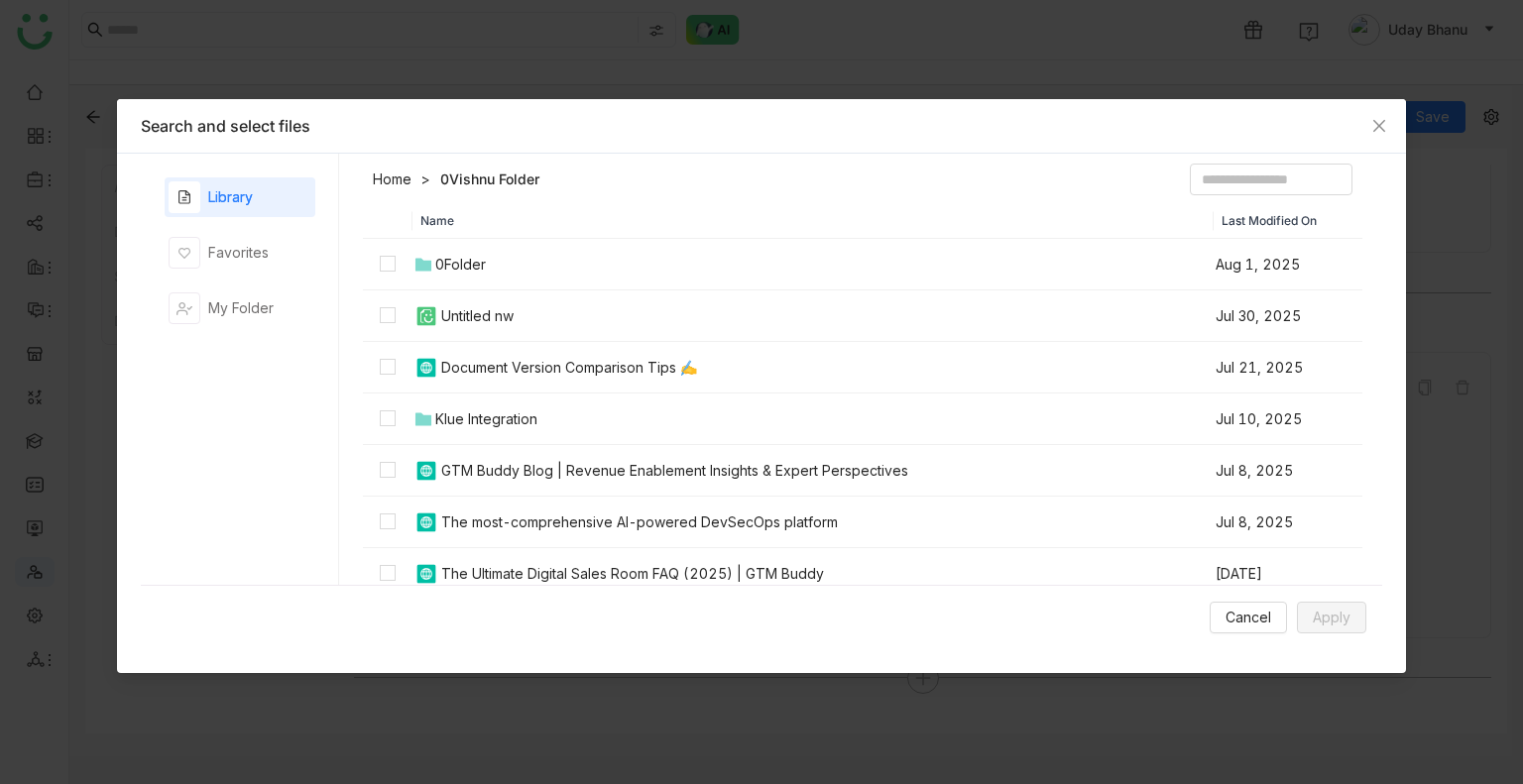 click on "0Folder" at bounding box center [813, 265] 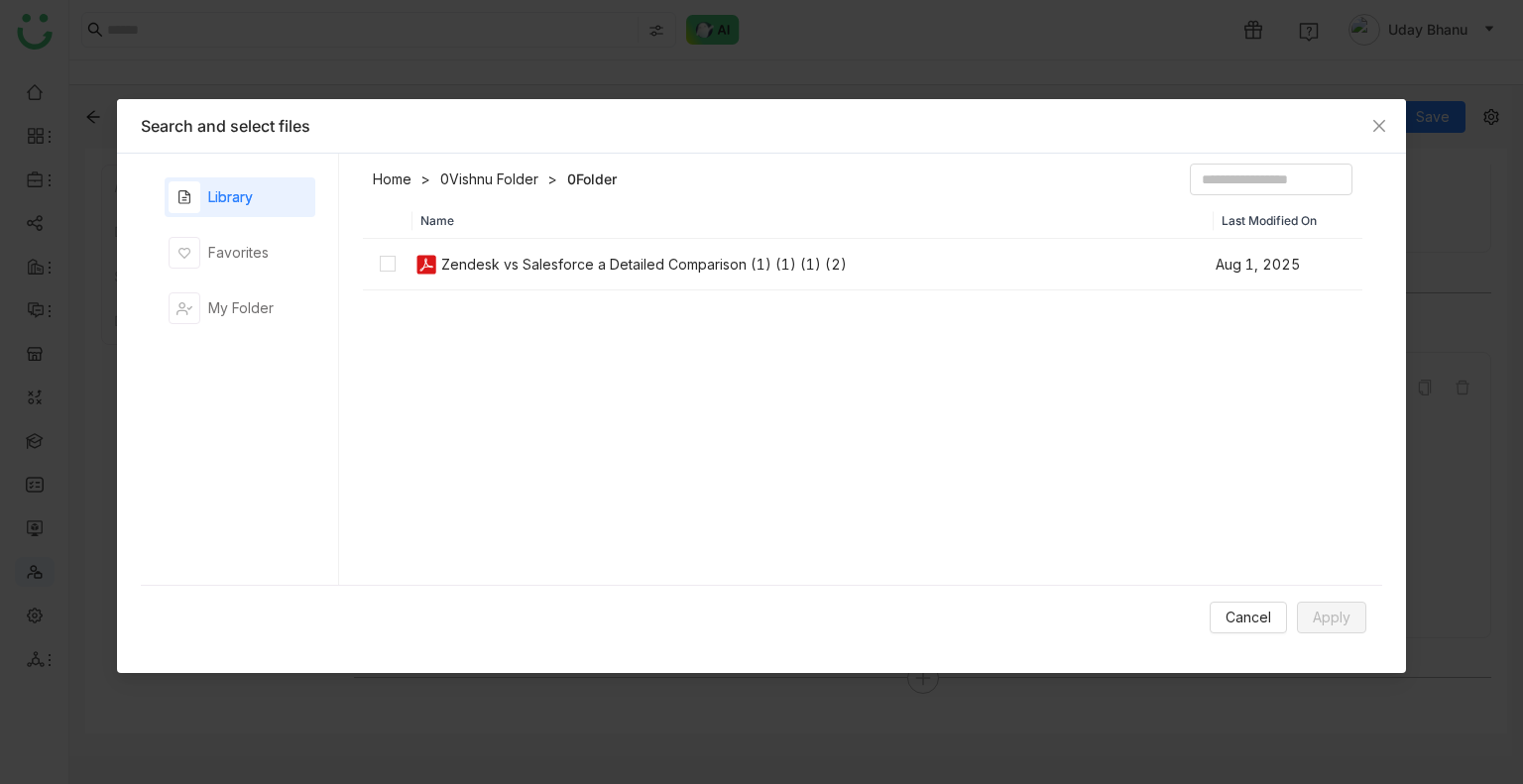 click on "Zendesk vs Salesforce a Detailed Comparison (1) (1) (1) (2)" at bounding box center [644, 265] 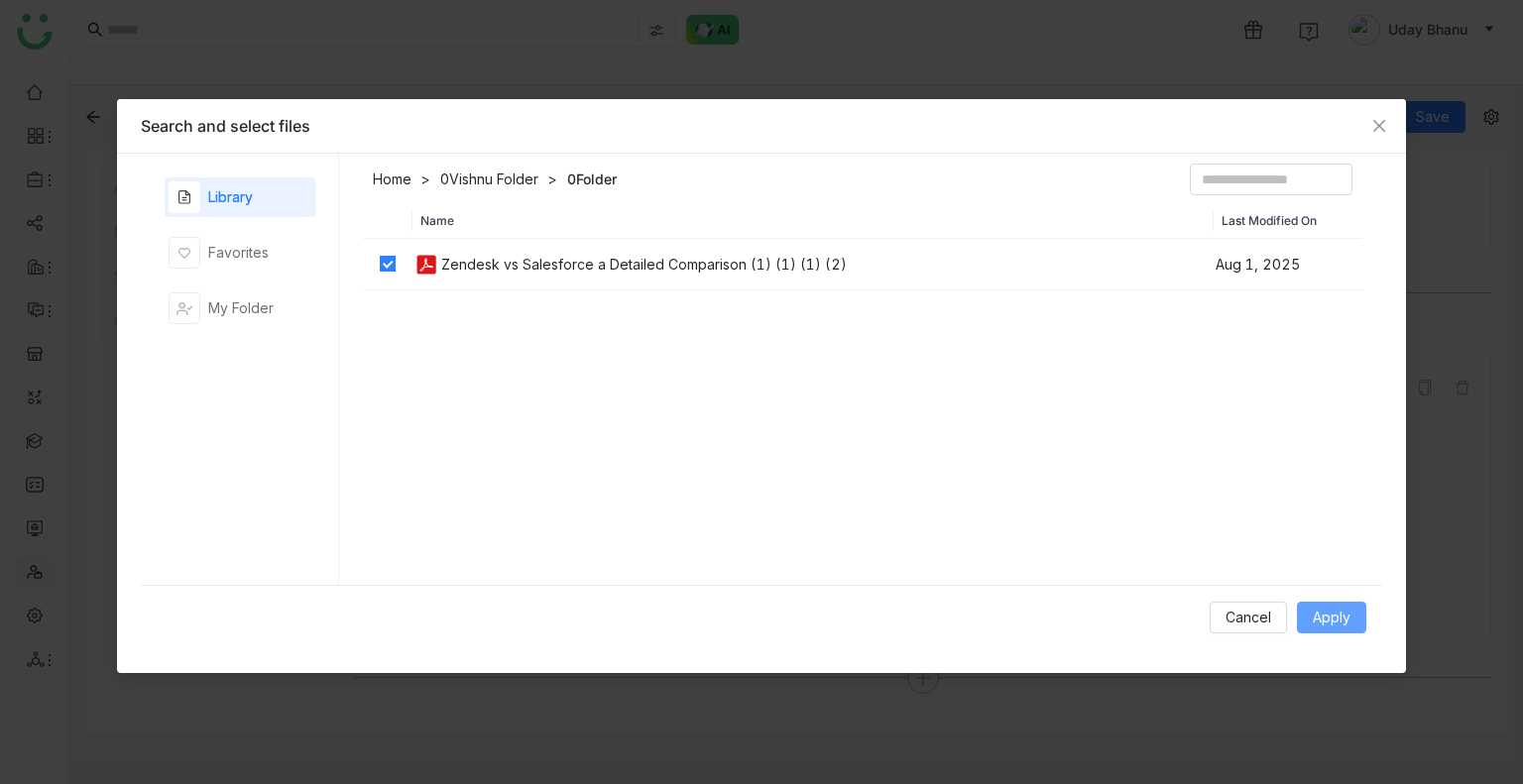 click on "Apply" at bounding box center [1332, 617] 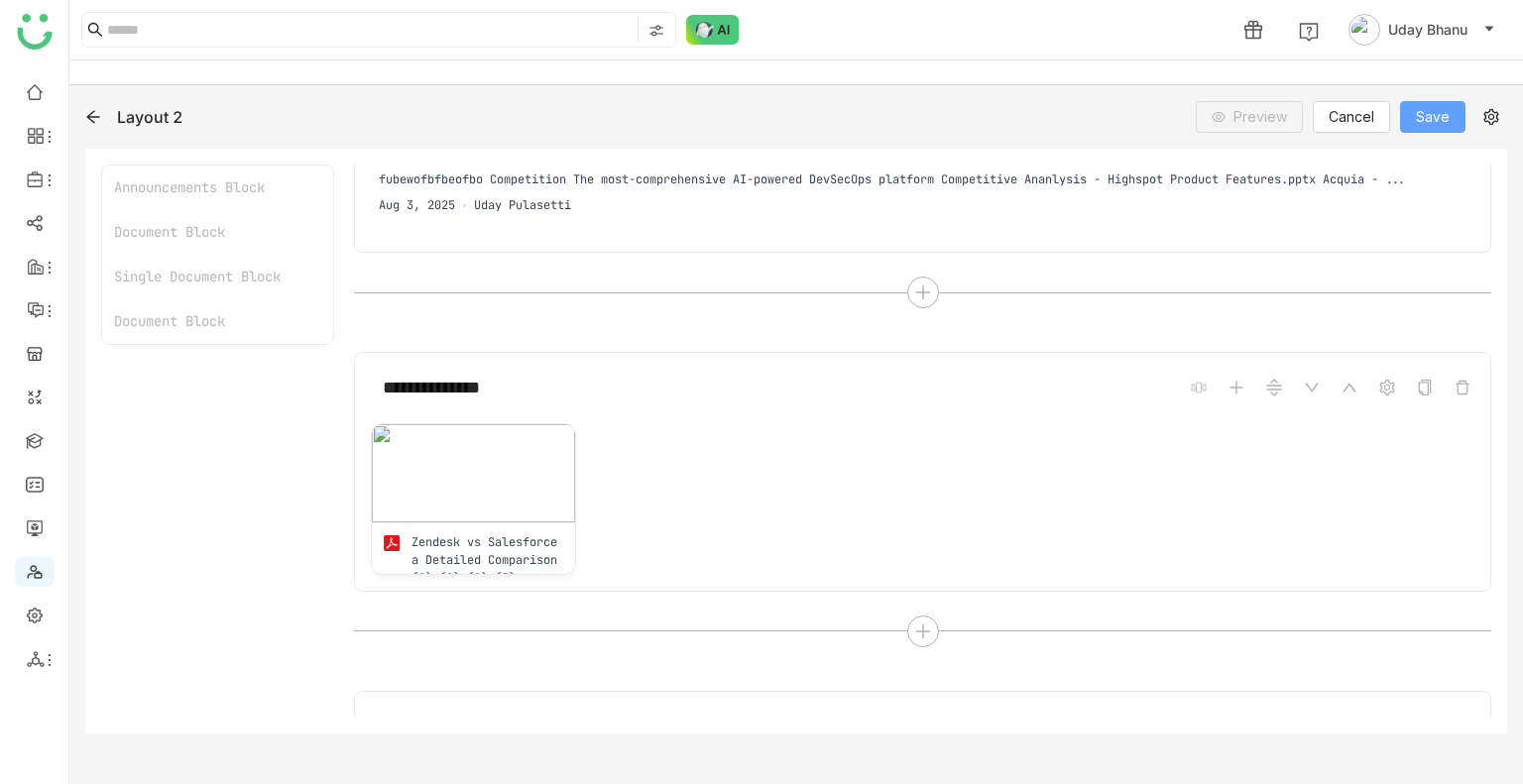 click on "Save" 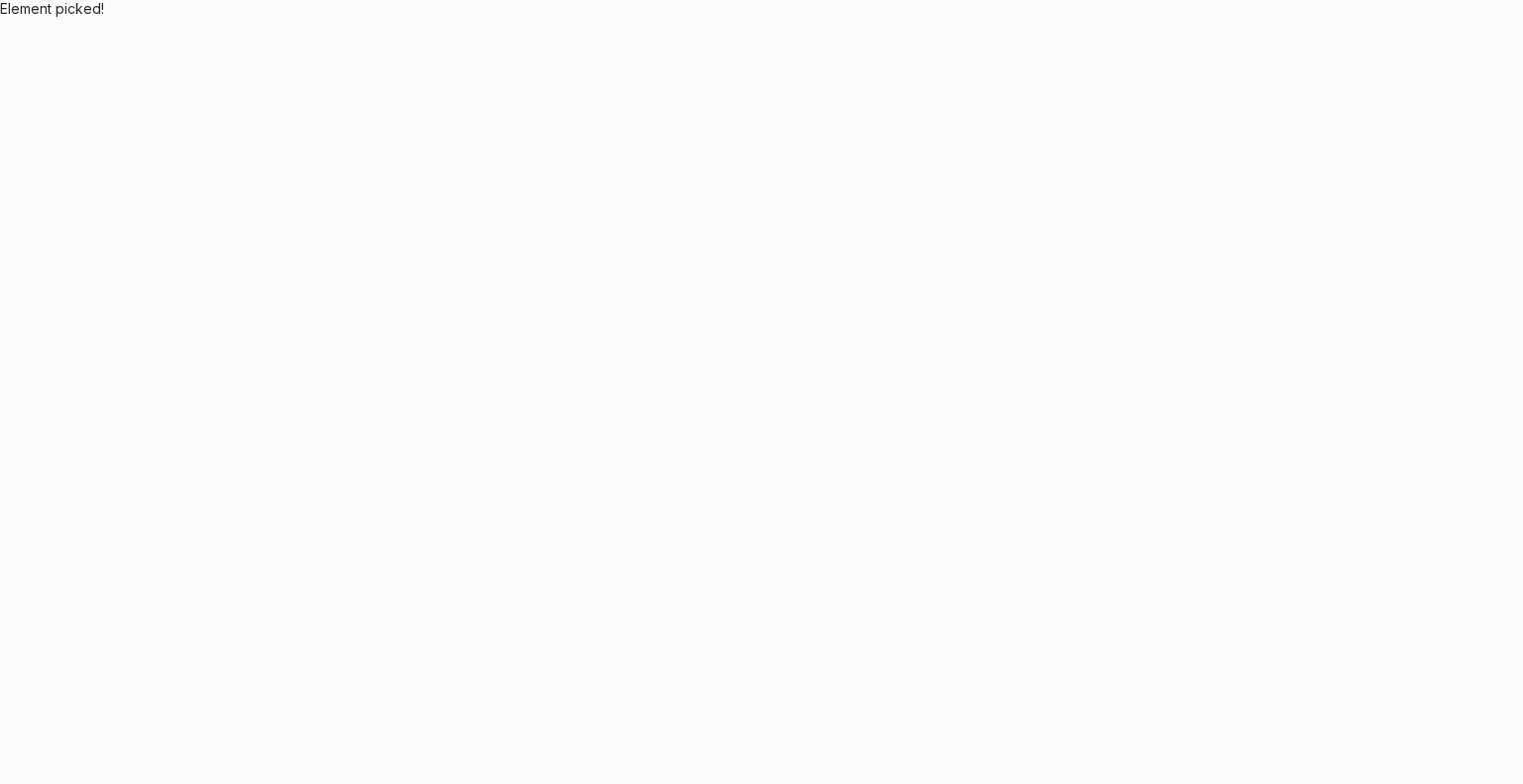 scroll, scrollTop: 0, scrollLeft: 0, axis: both 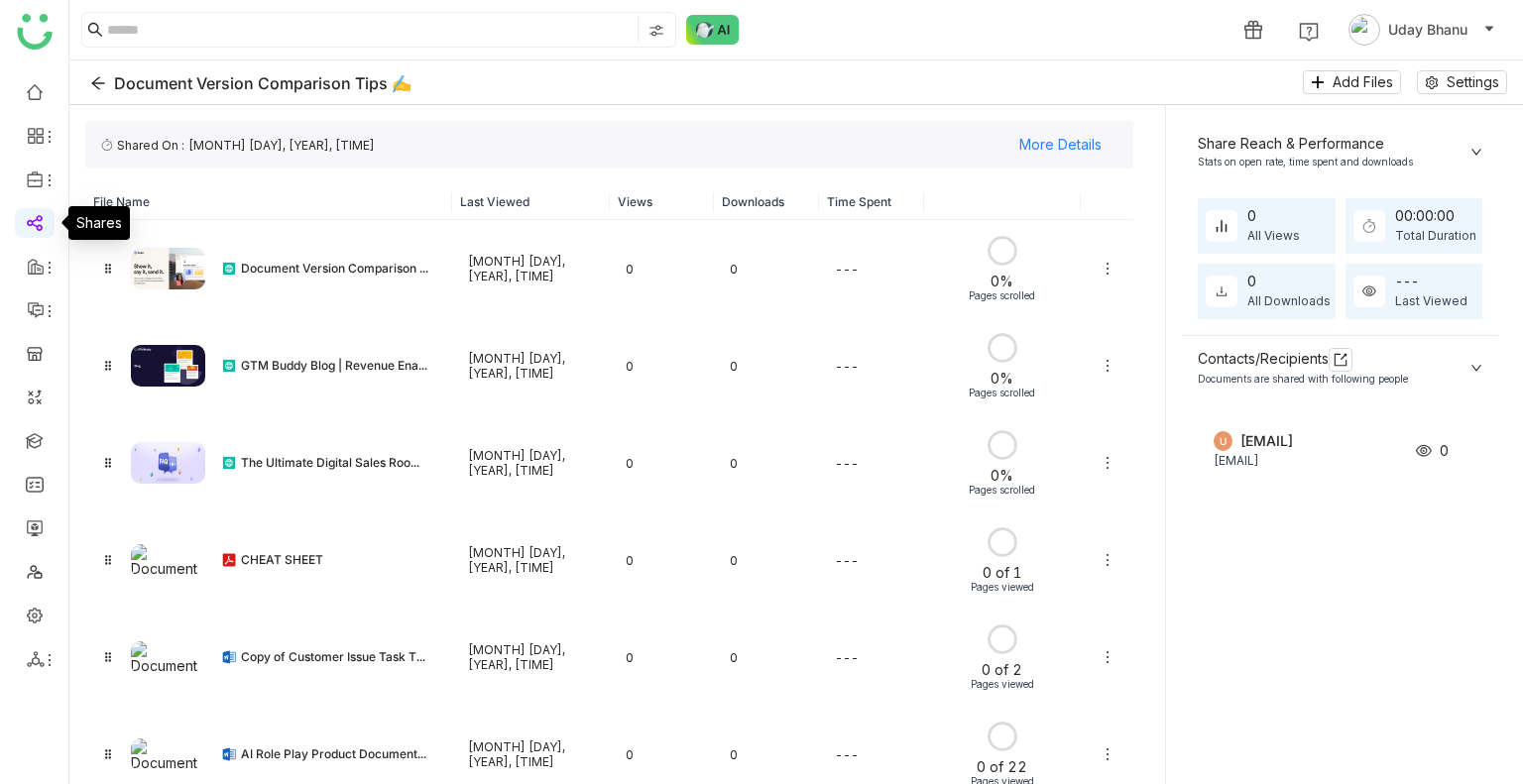 click at bounding box center [35, 221] 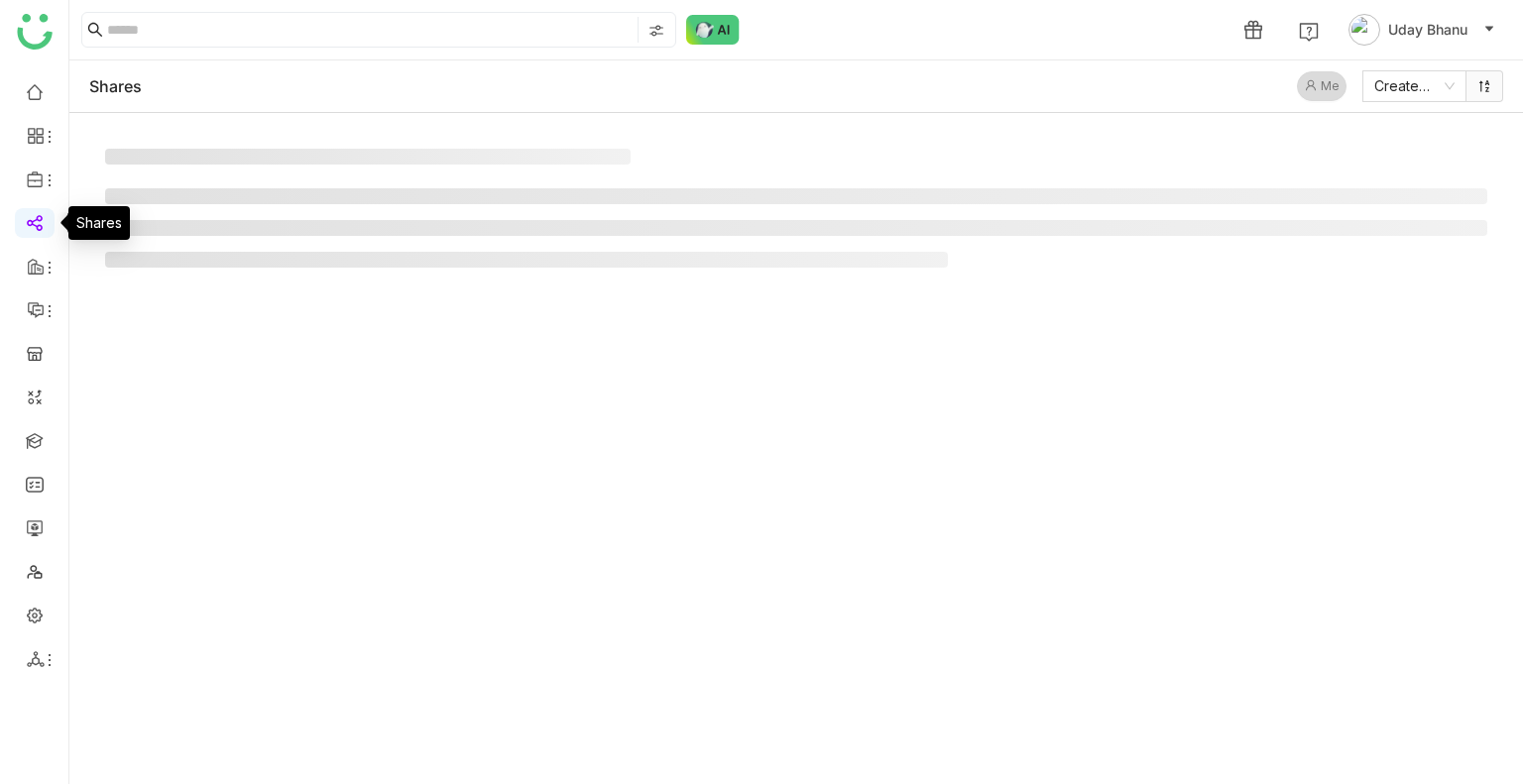 click at bounding box center [35, 221] 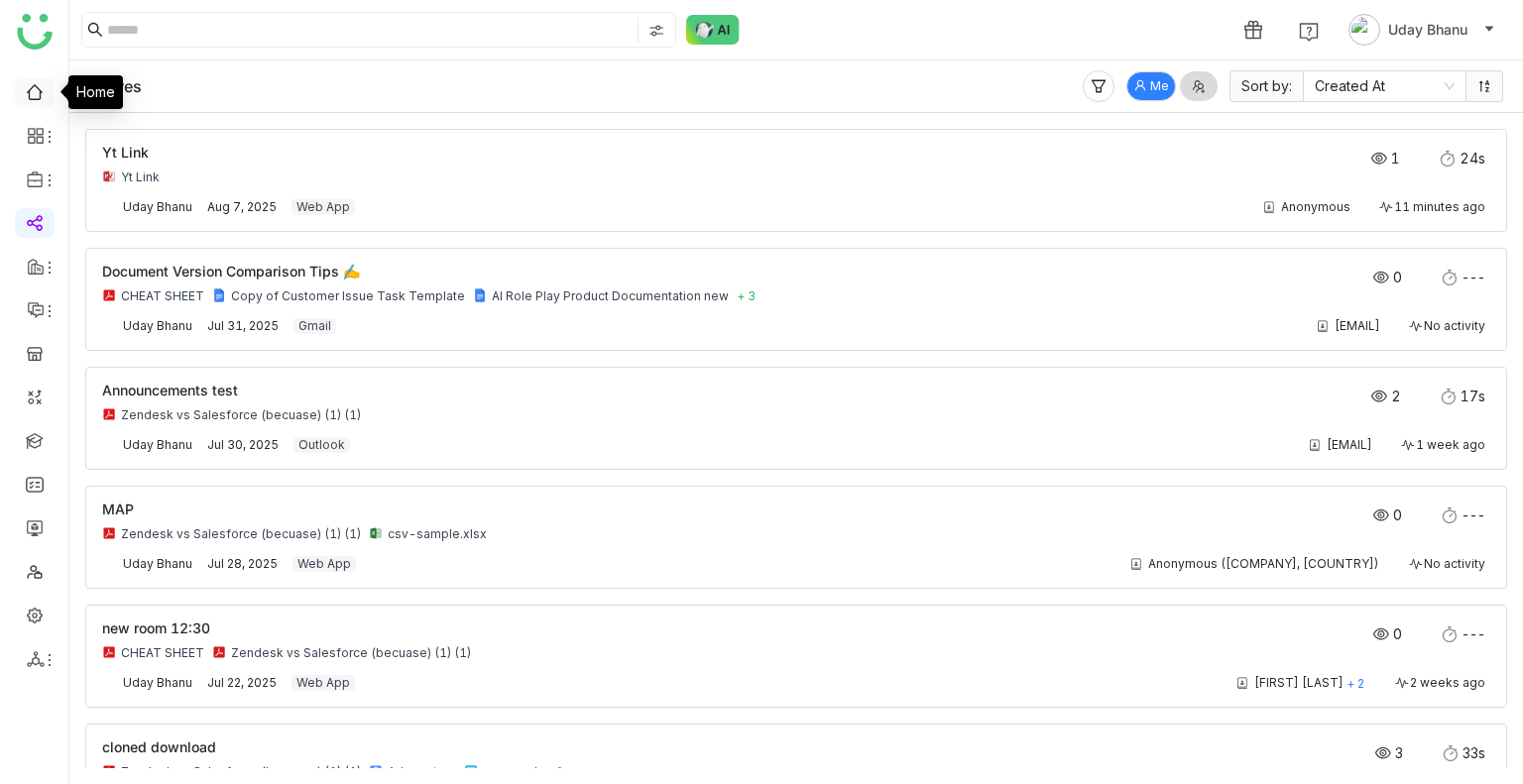 click at bounding box center (35, 90) 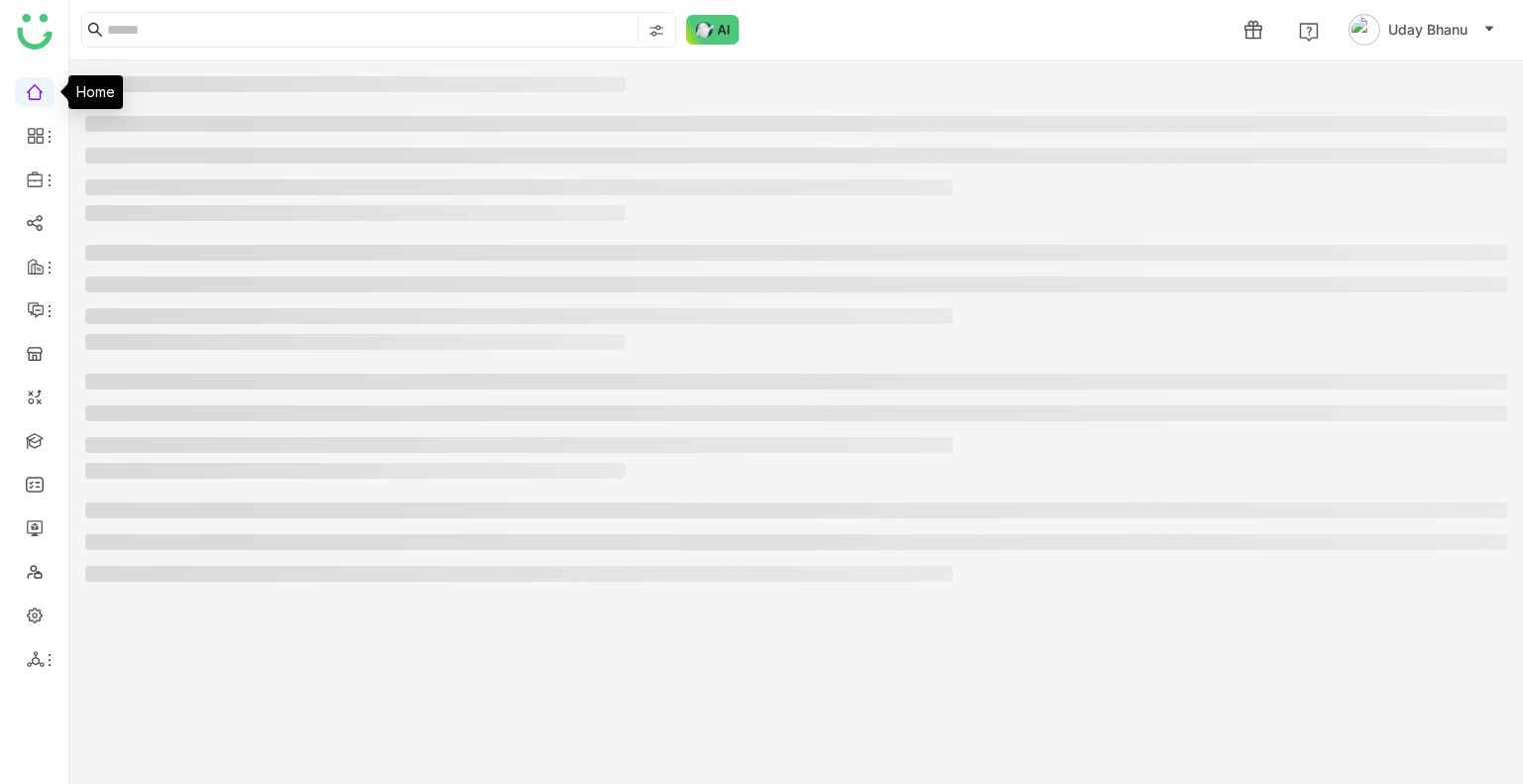click at bounding box center (35, 90) 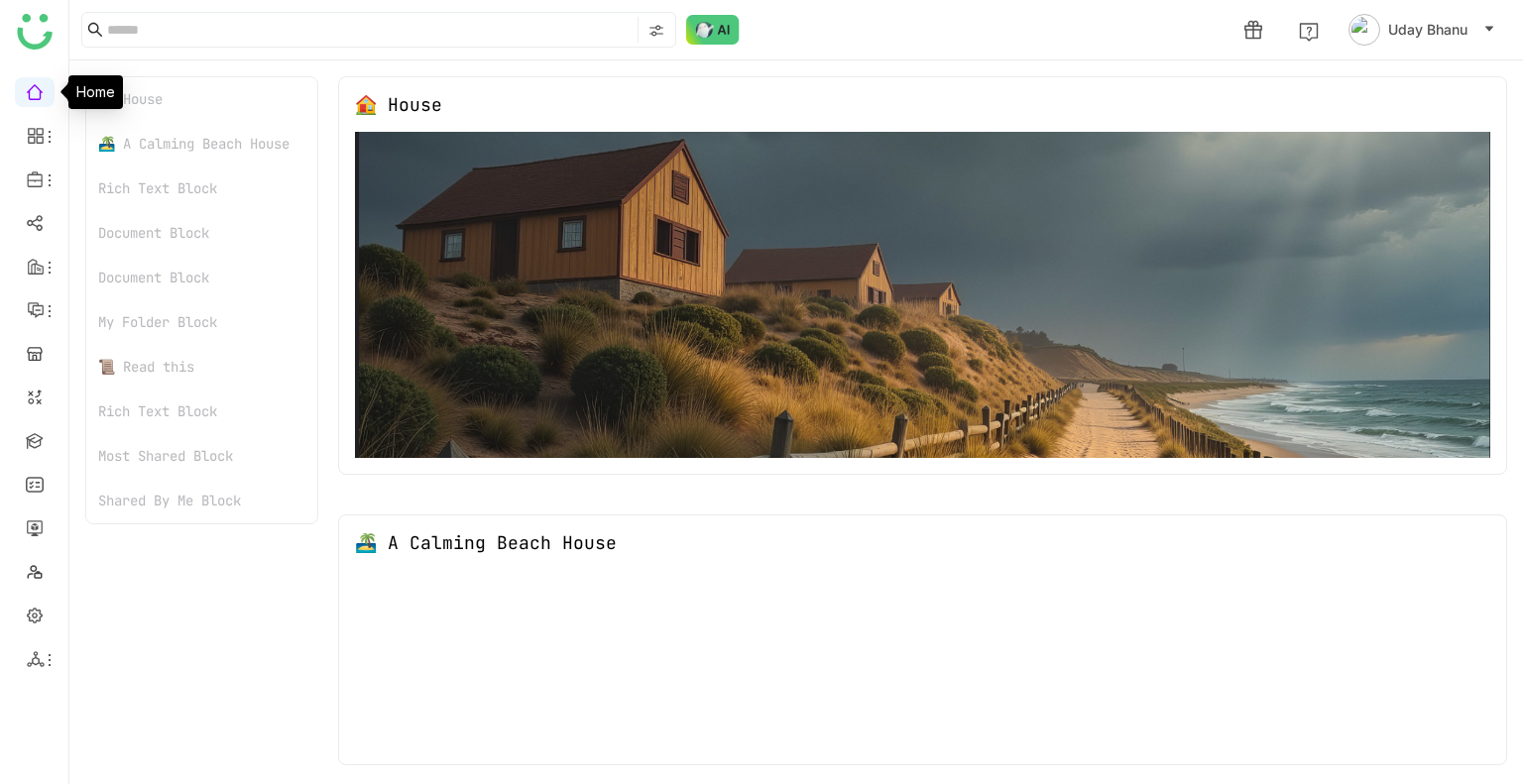 click at bounding box center (35, 90) 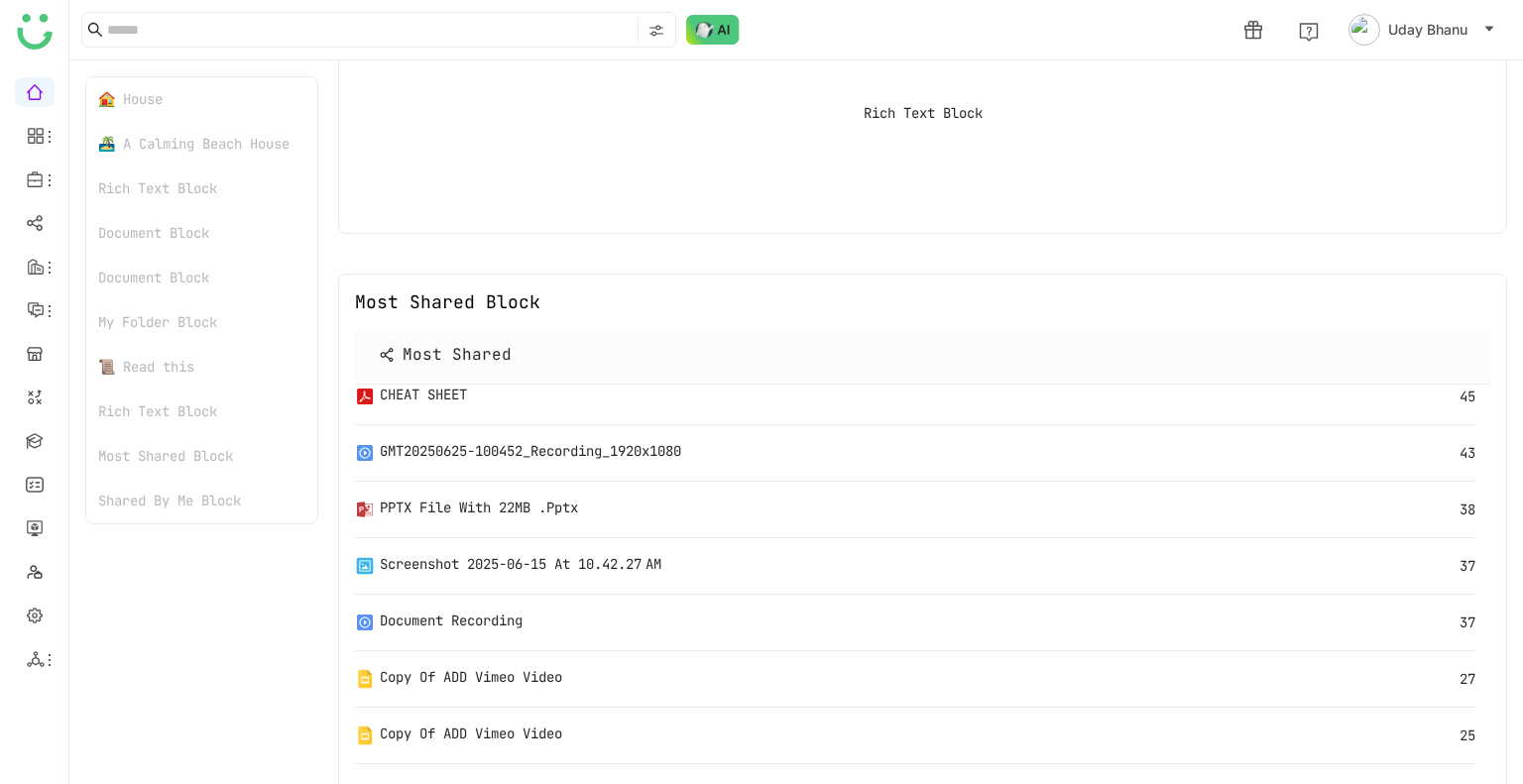 scroll, scrollTop: 2315, scrollLeft: 0, axis: vertical 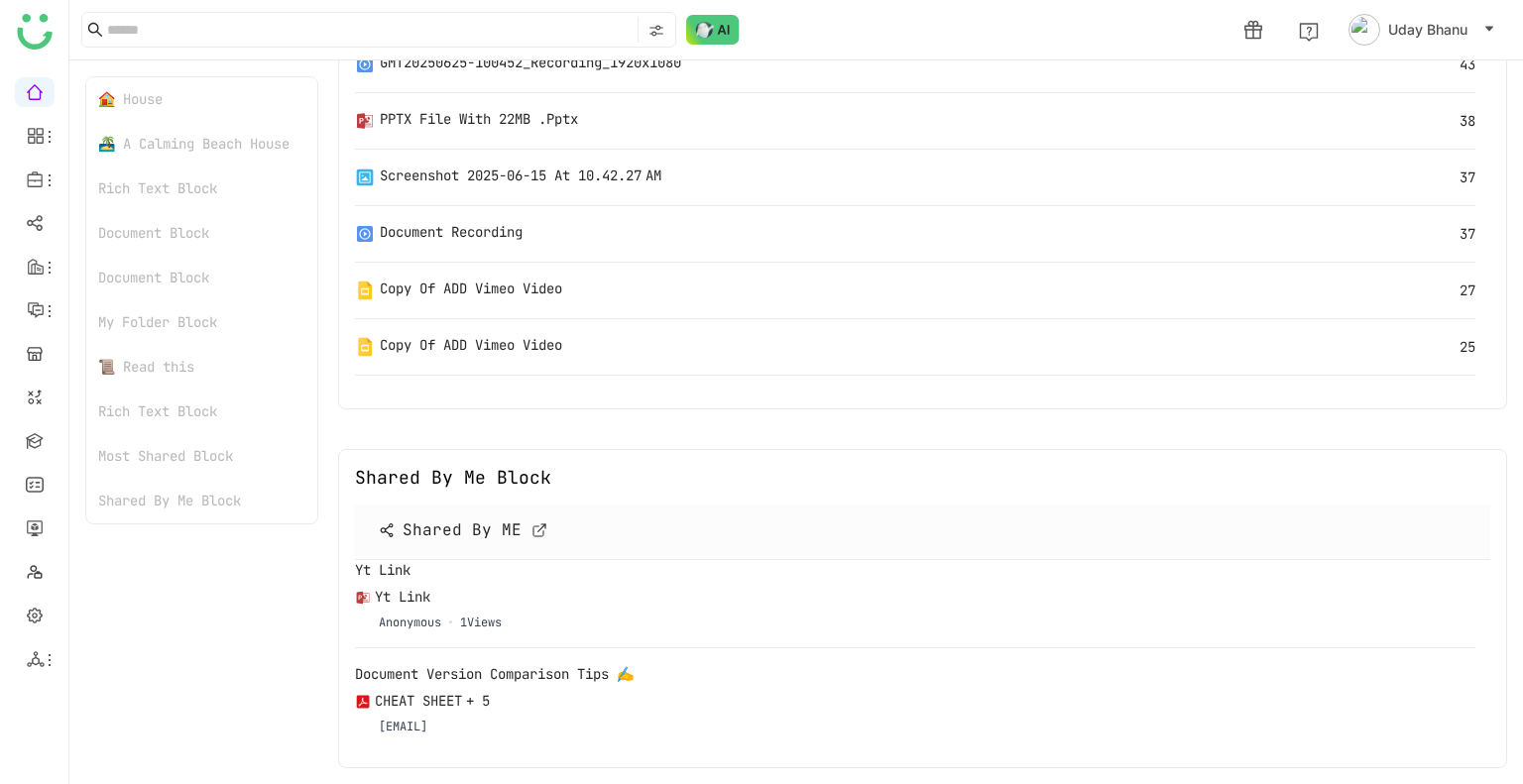 click 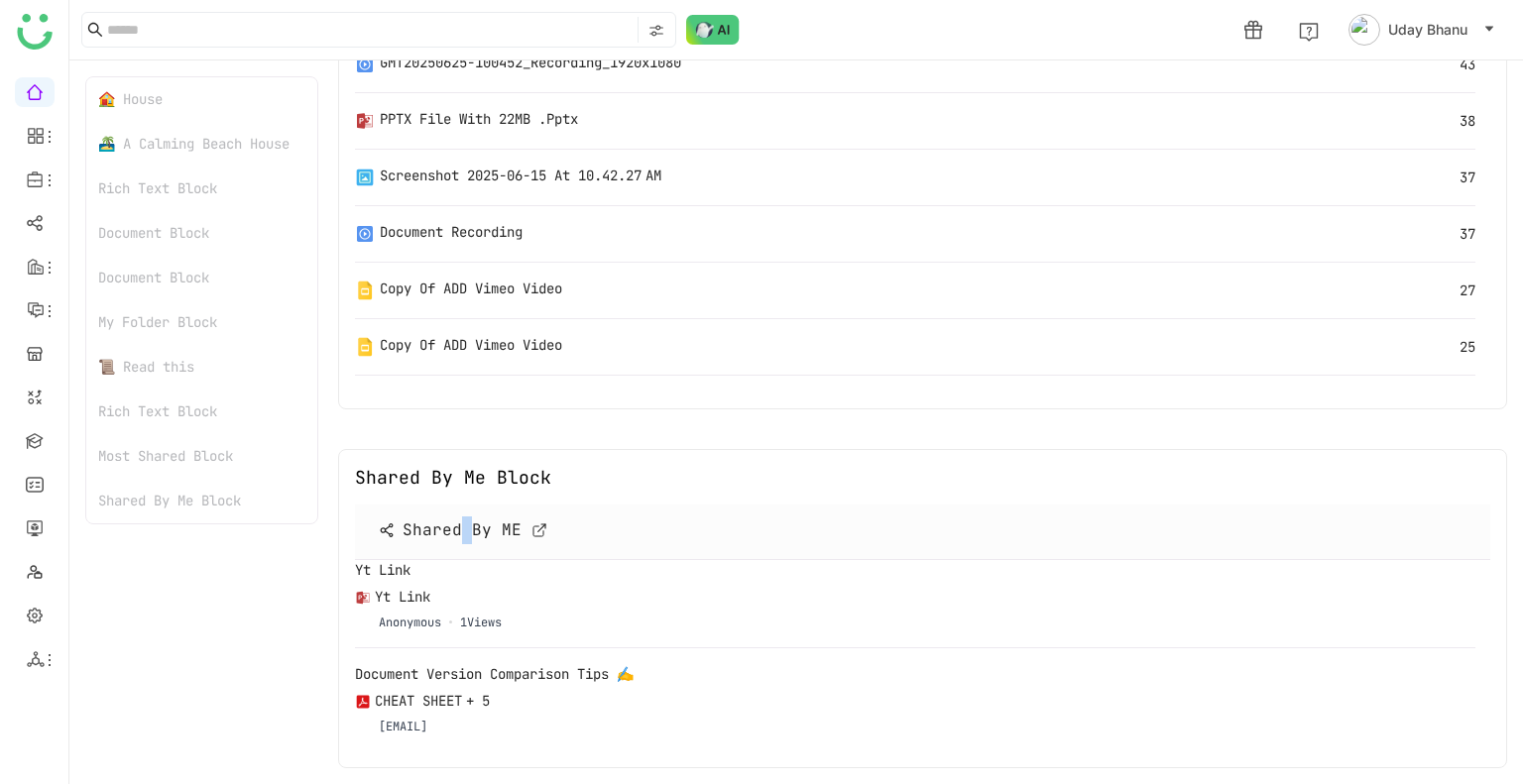 click on "Shared By ME" 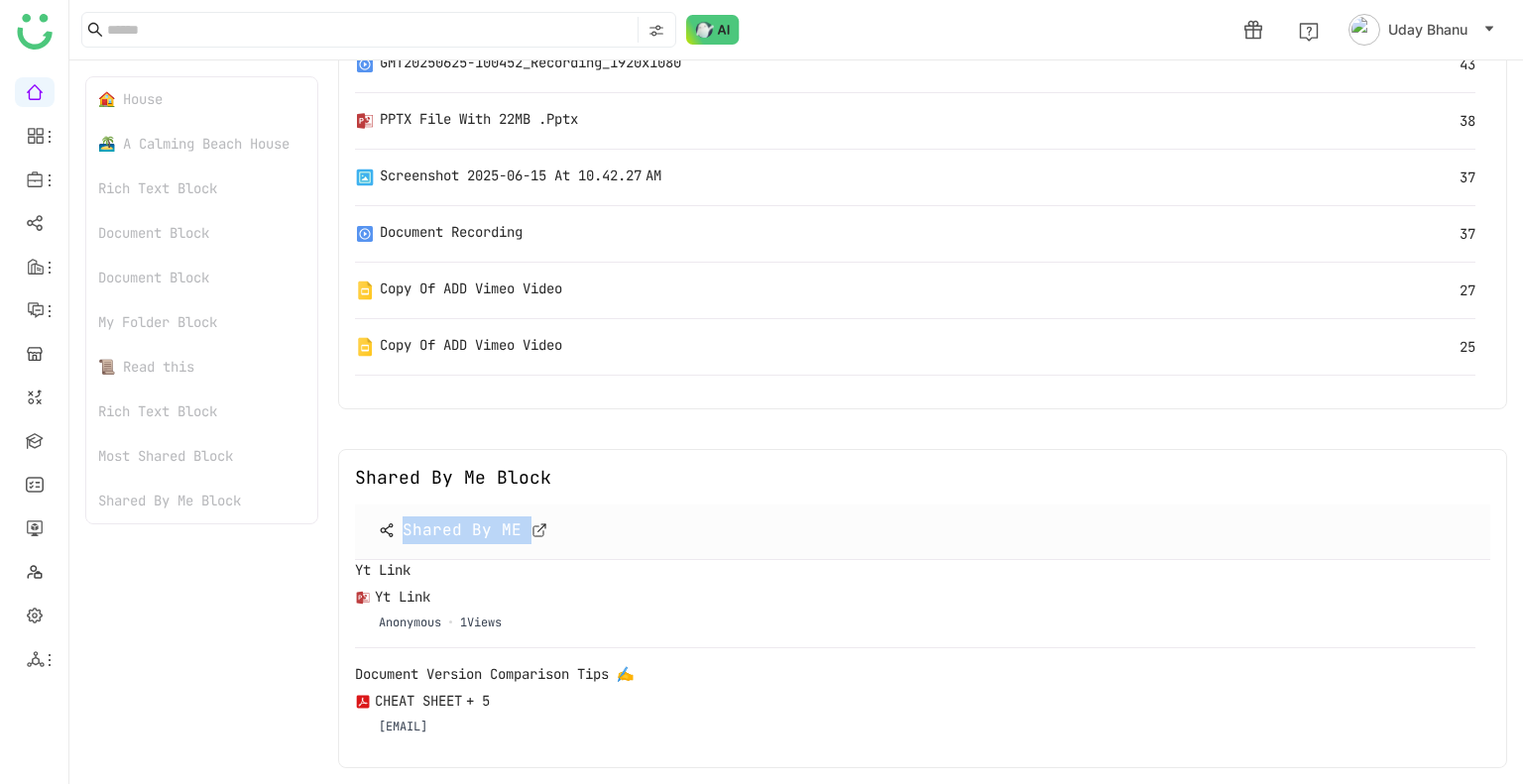 click on "Shared By ME" 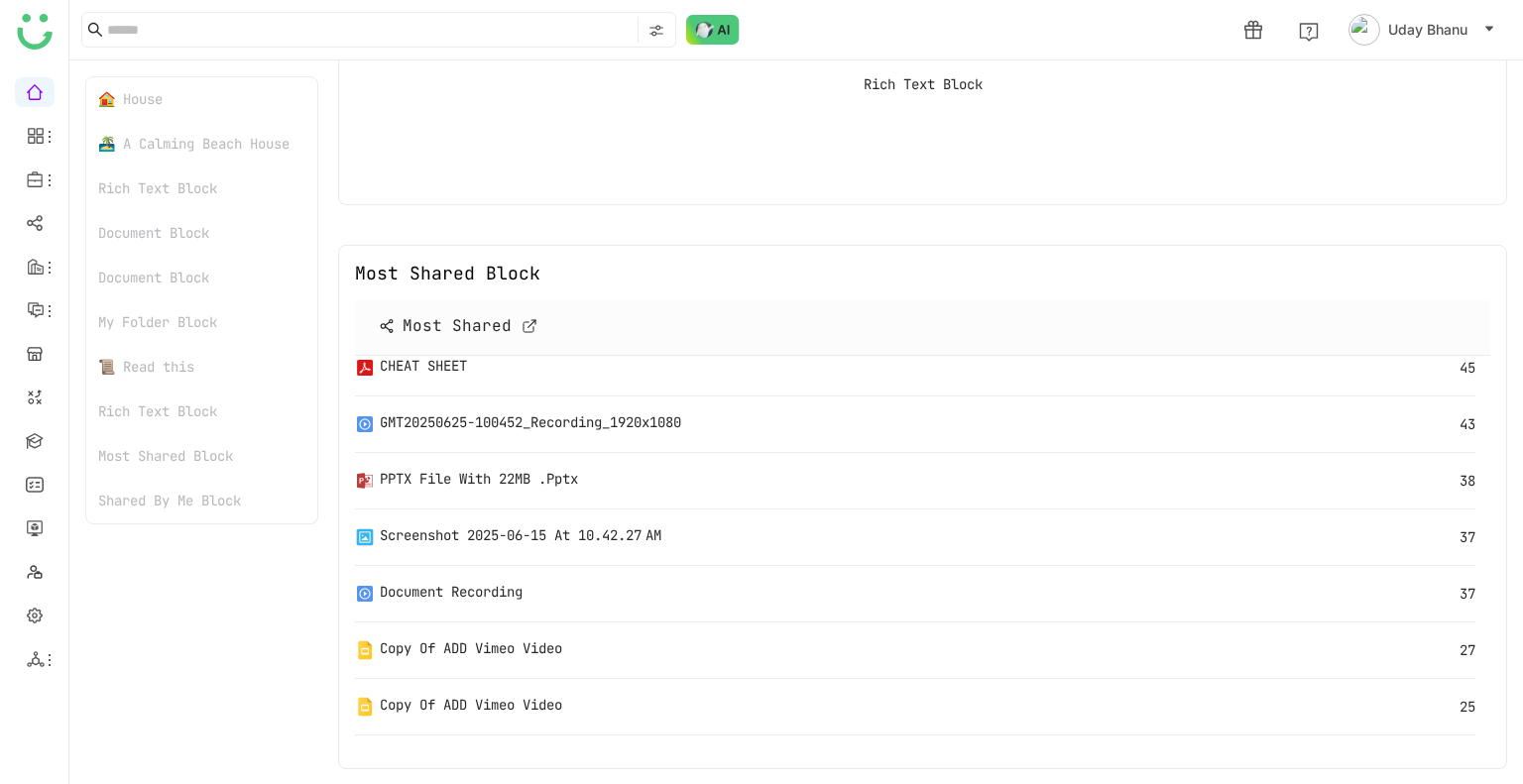 scroll, scrollTop: 1955, scrollLeft: 0, axis: vertical 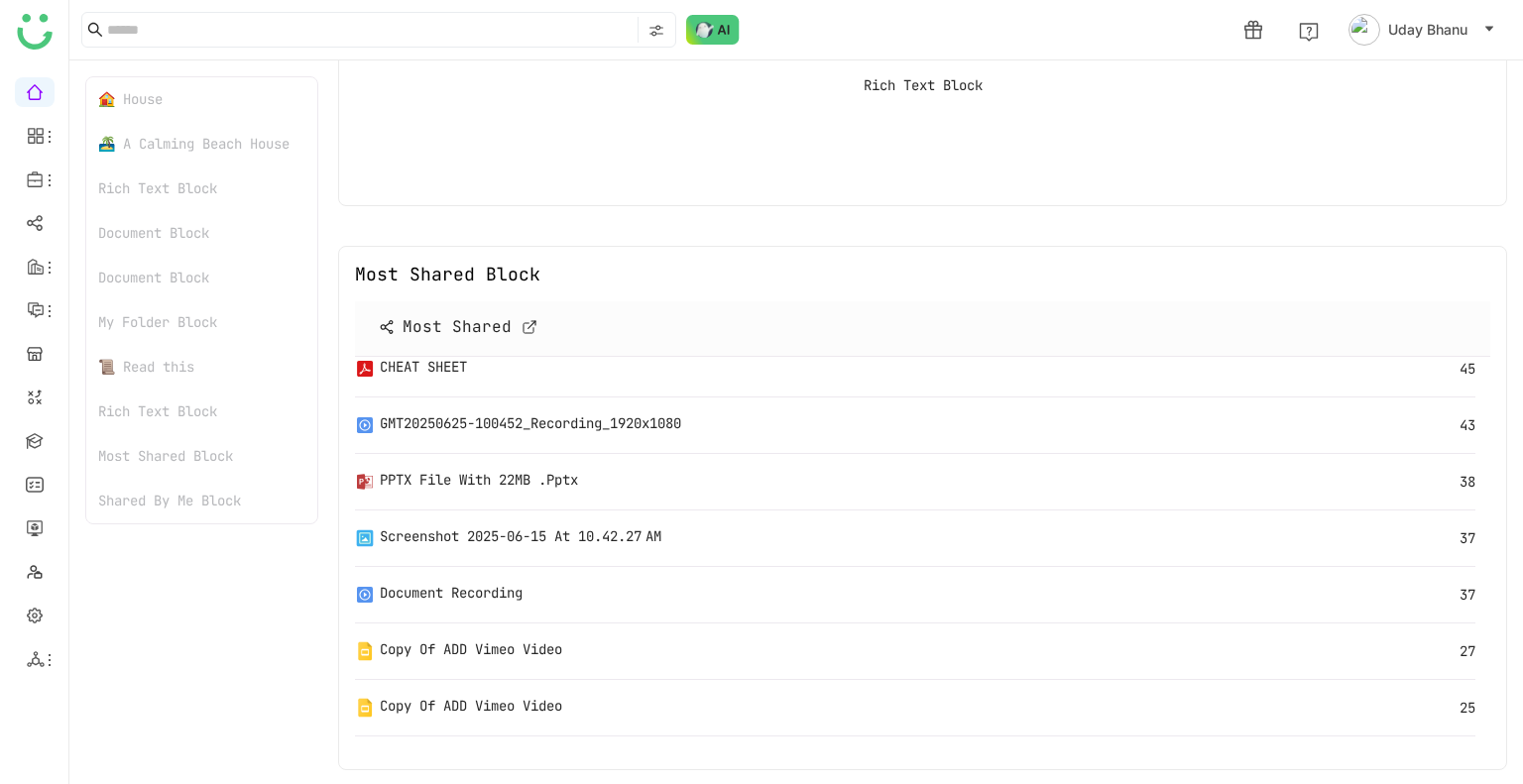 click 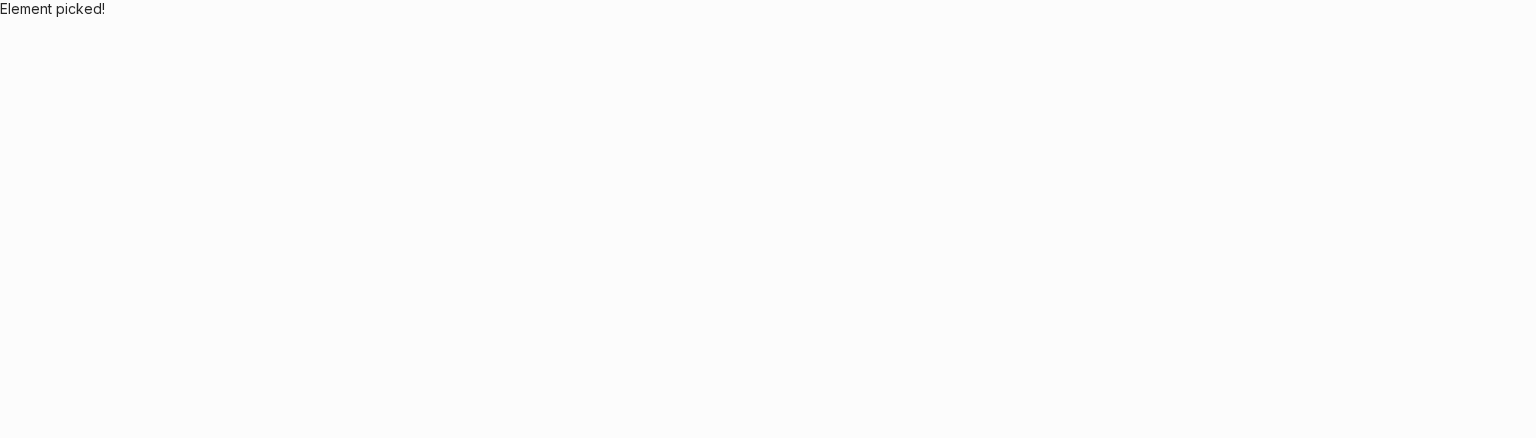 scroll, scrollTop: 0, scrollLeft: 0, axis: both 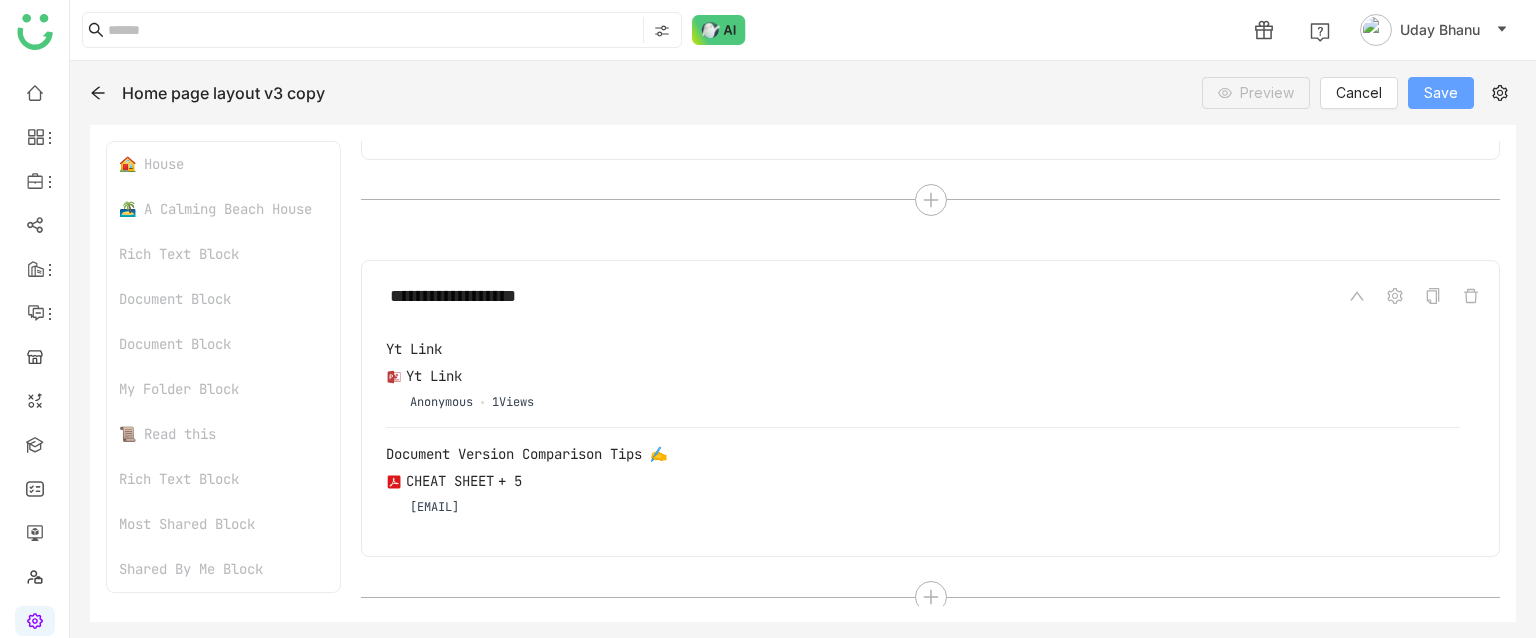 click on "Save" 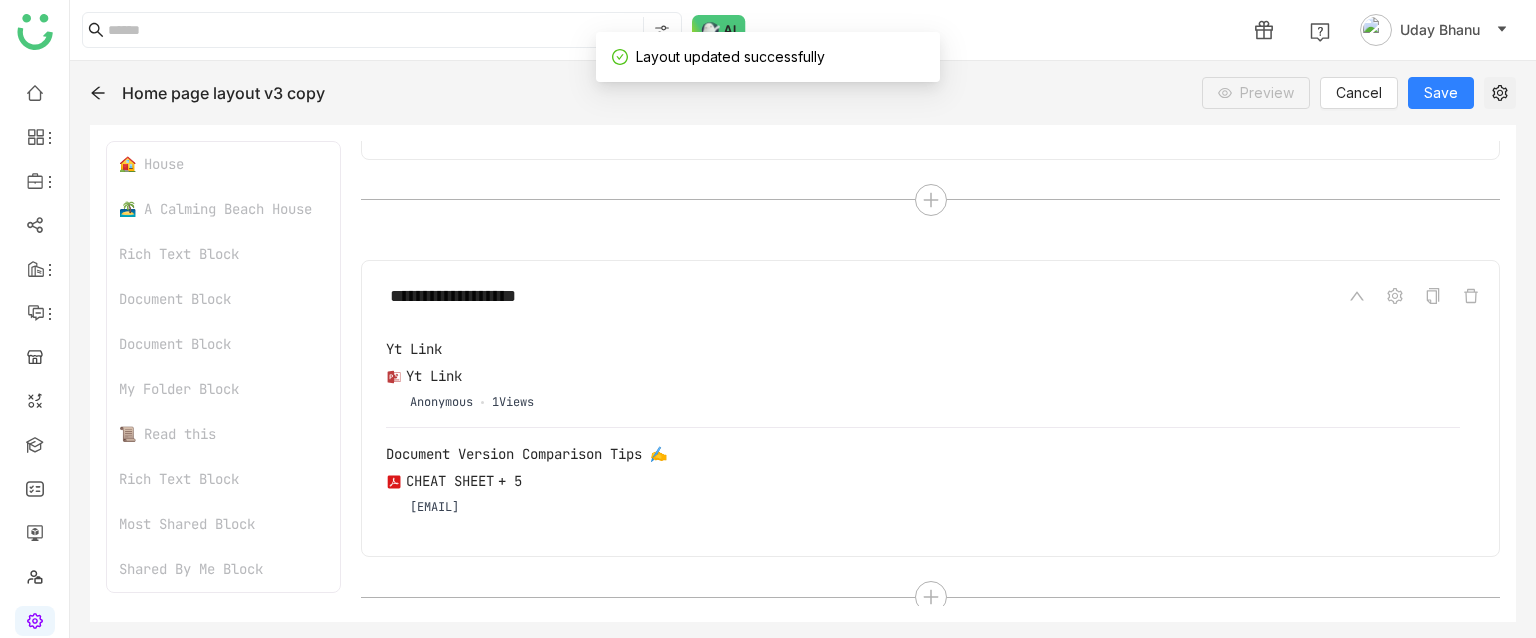 click 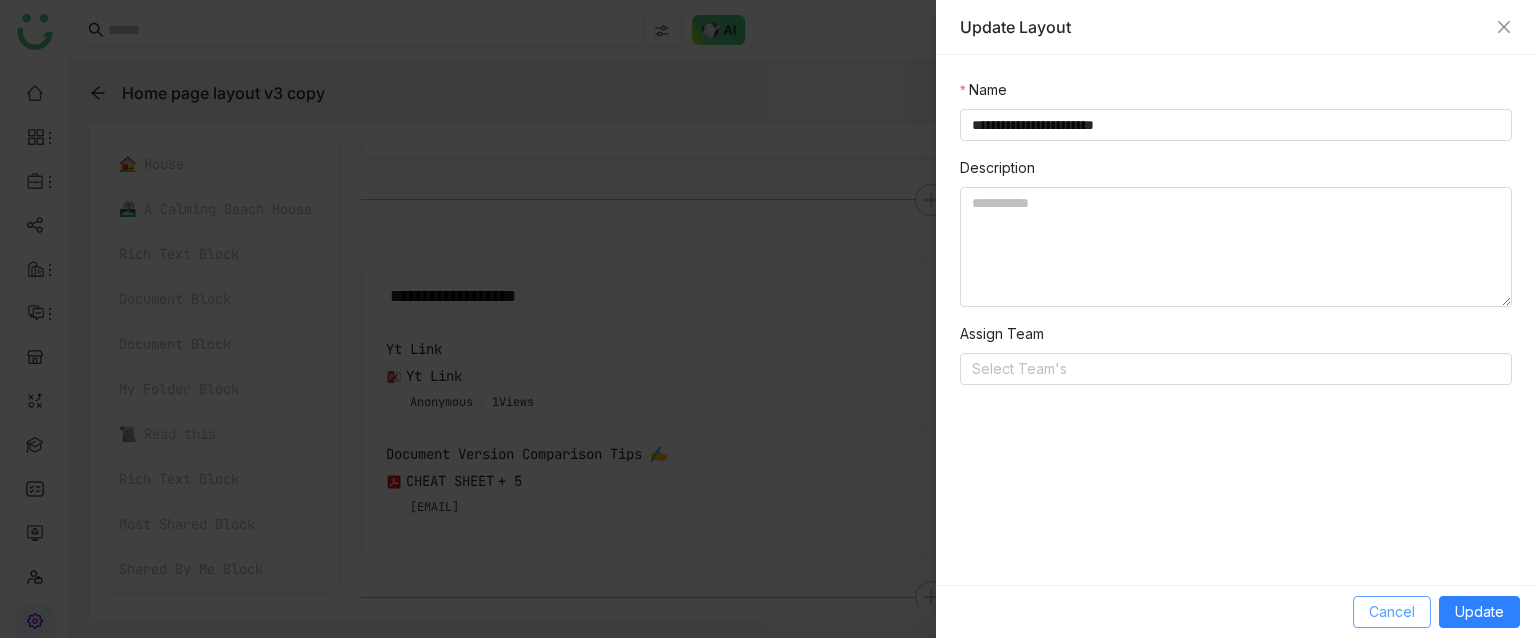 click on "Cancel" at bounding box center [1392, 612] 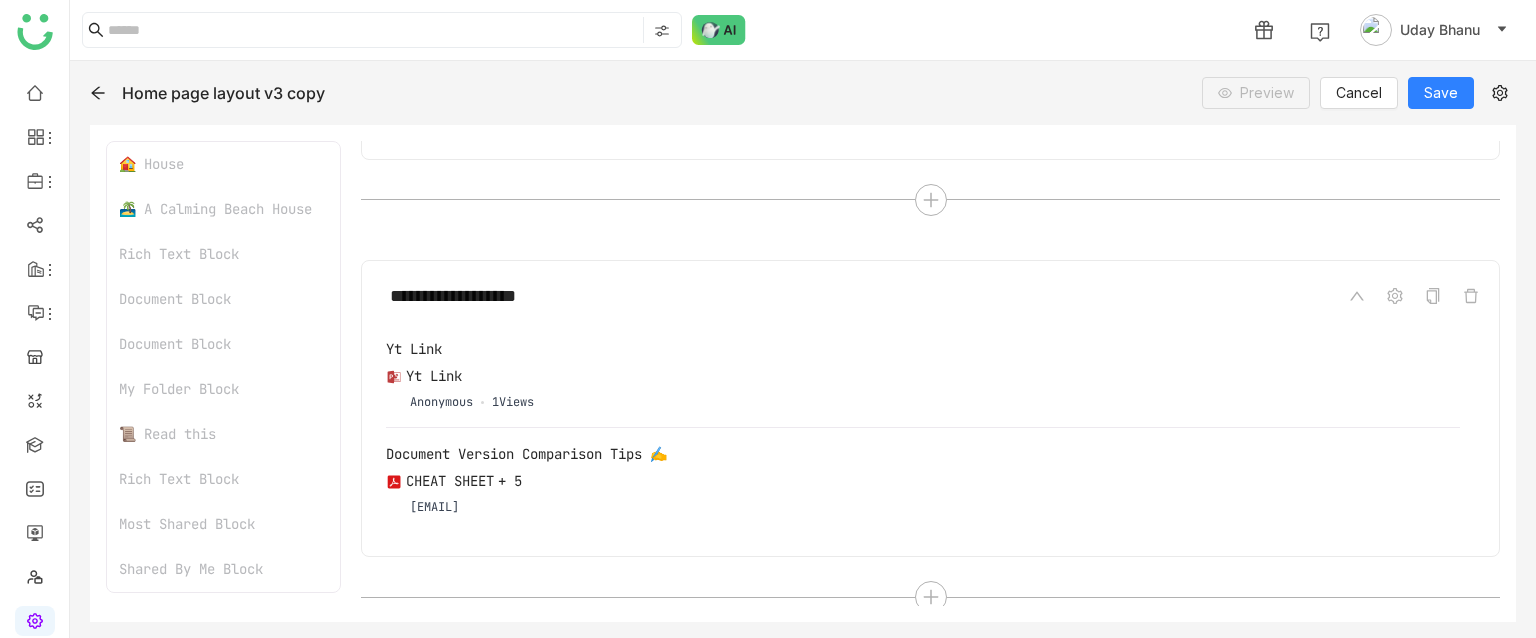 click 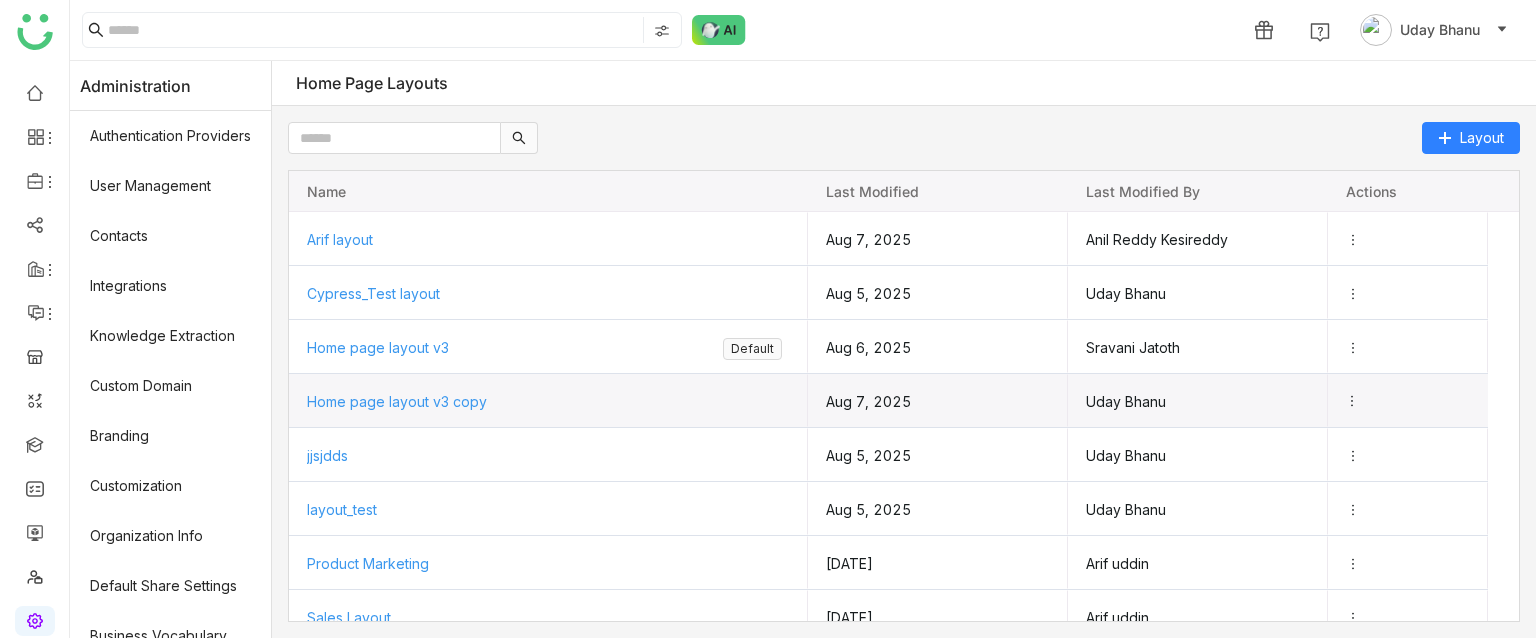 click 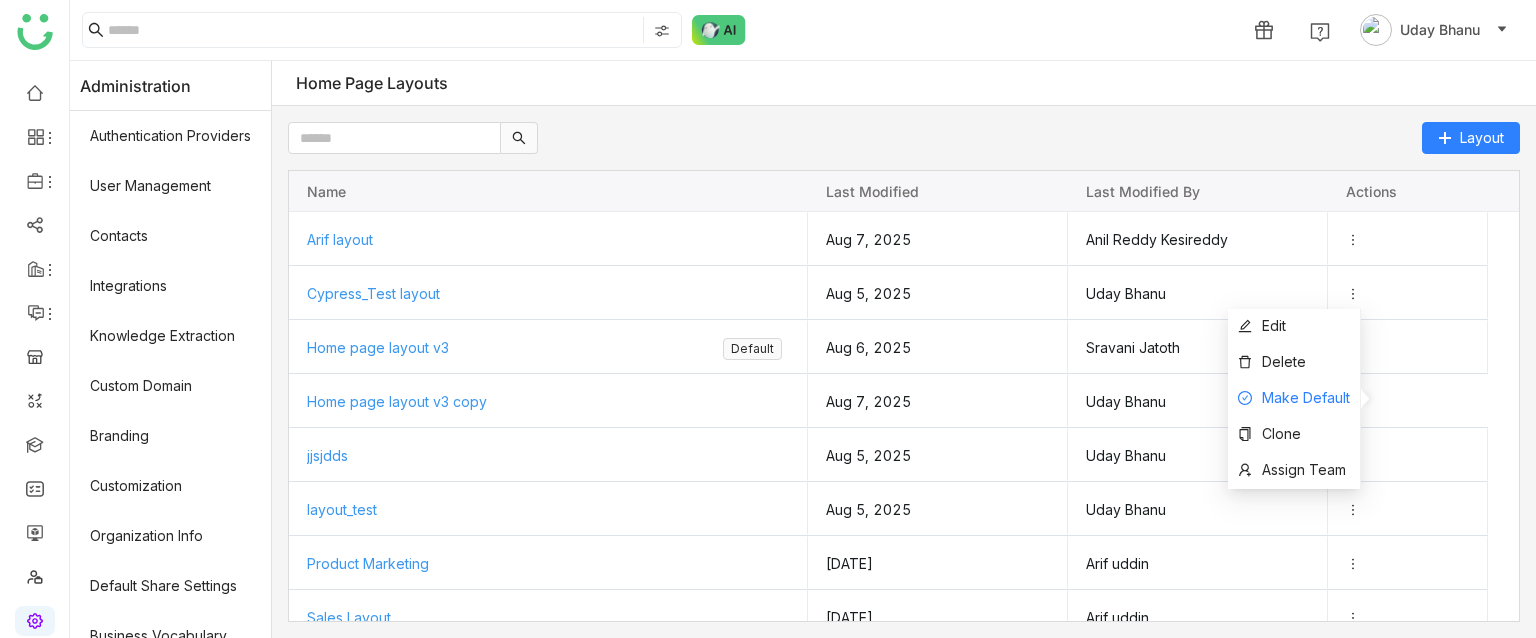 click on "Make Default" at bounding box center [1306, 397] 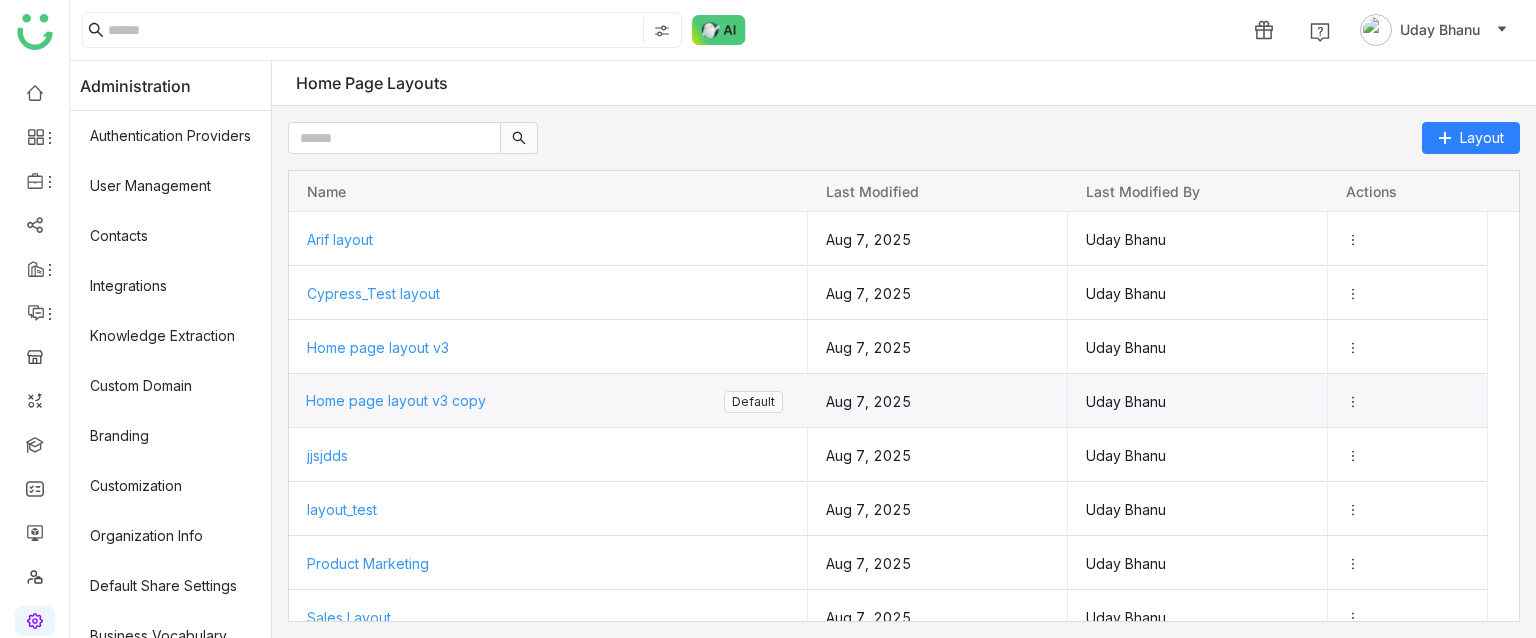 click on "Home page layout v3 copy" 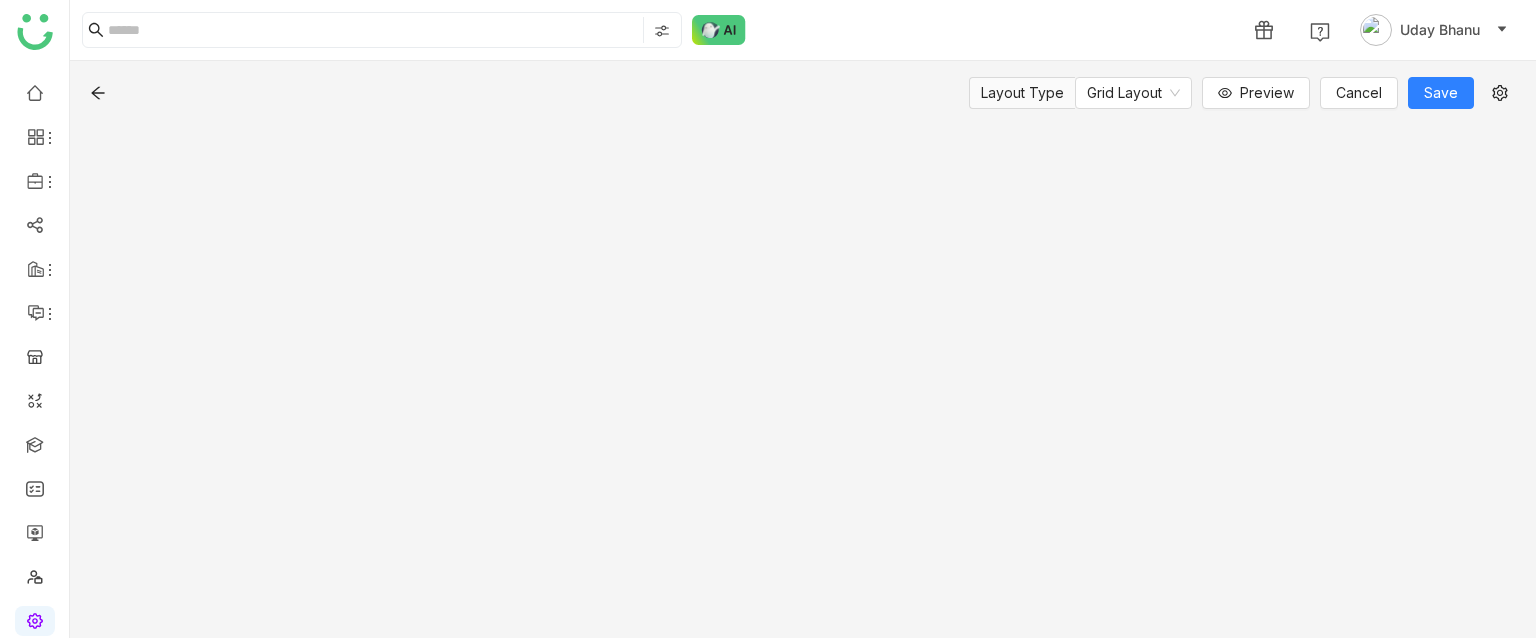 click on "Layout Type  Grid Layout   Preview
Cancel  Save" 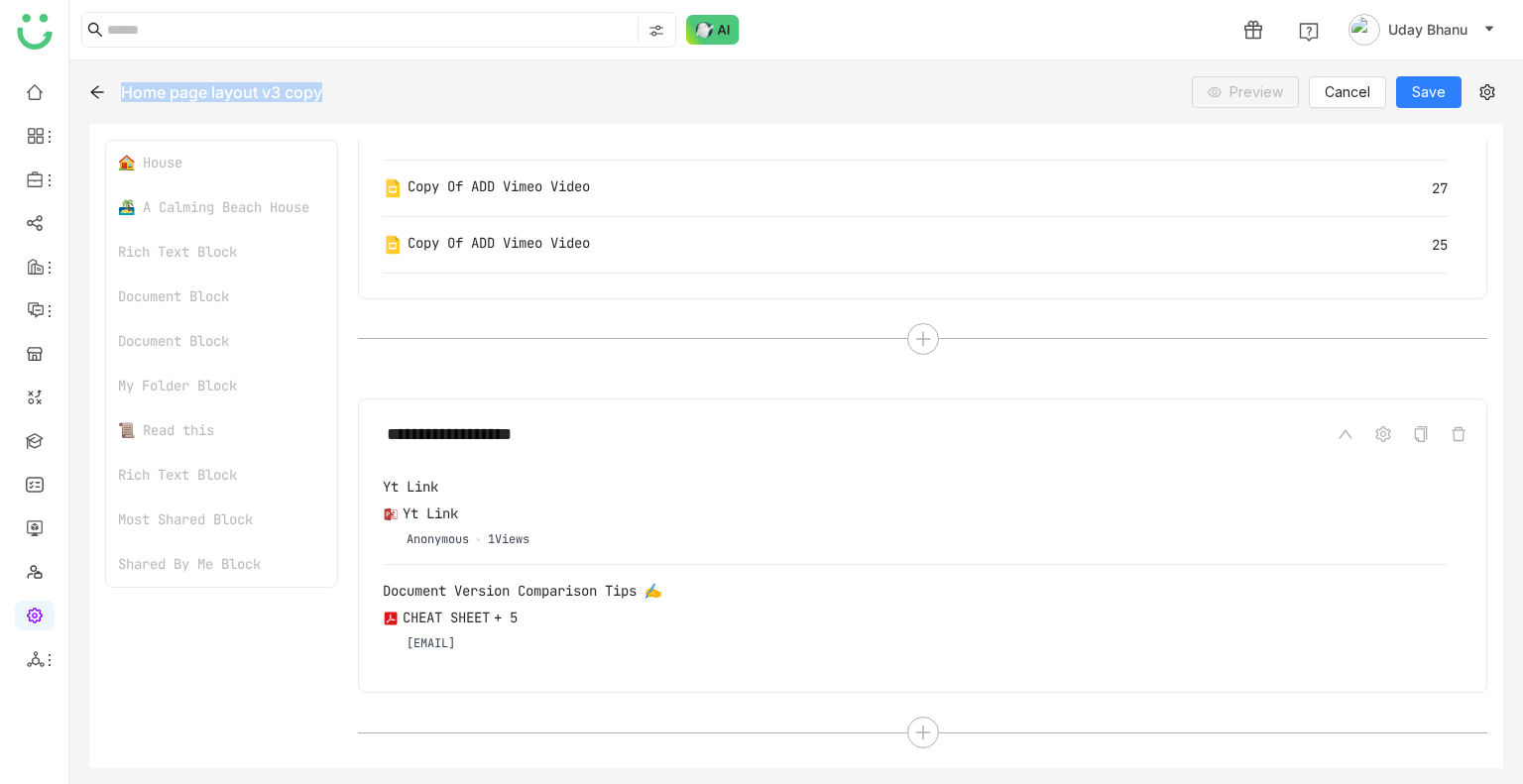 scroll, scrollTop: 2997, scrollLeft: 0, axis: vertical 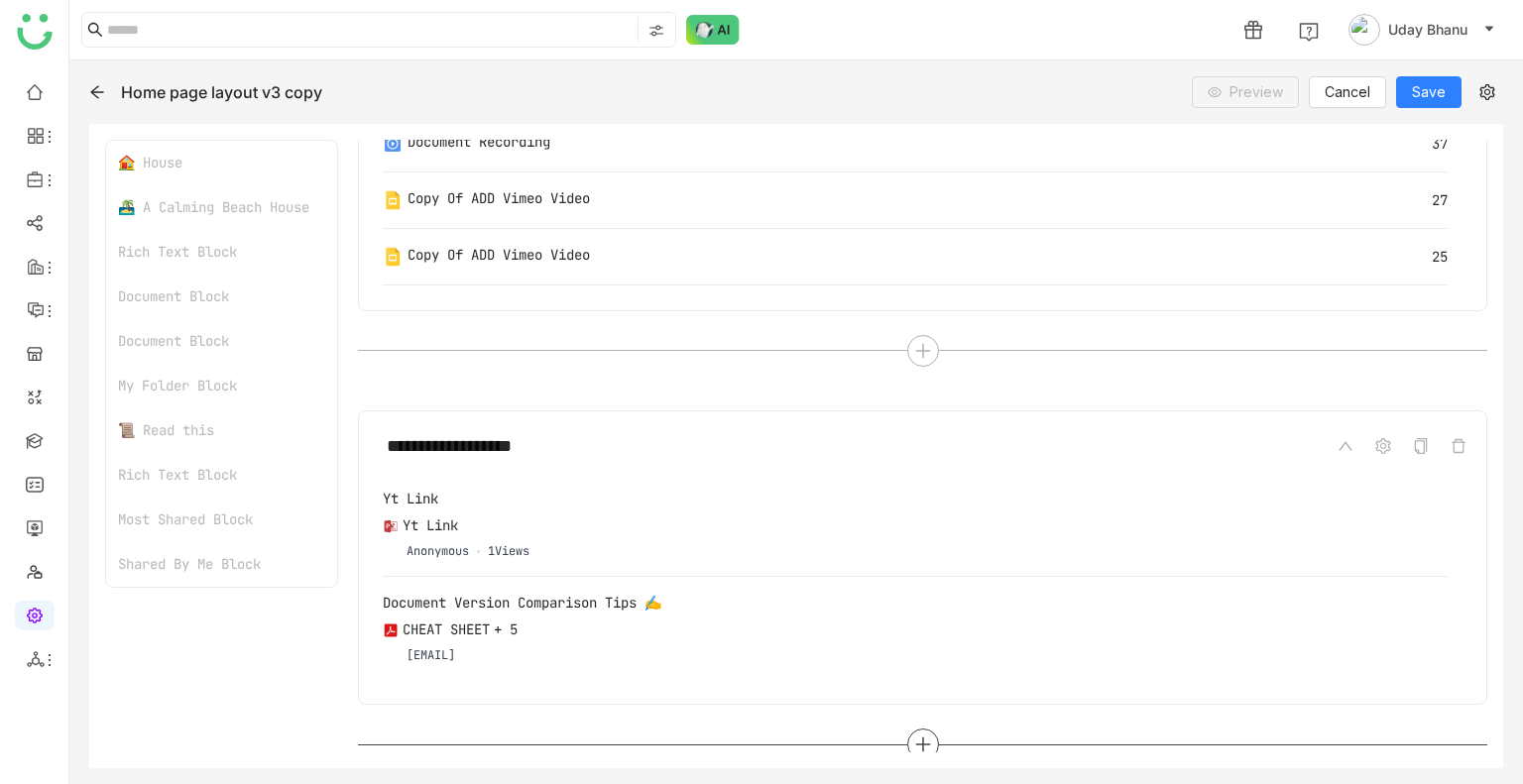 click 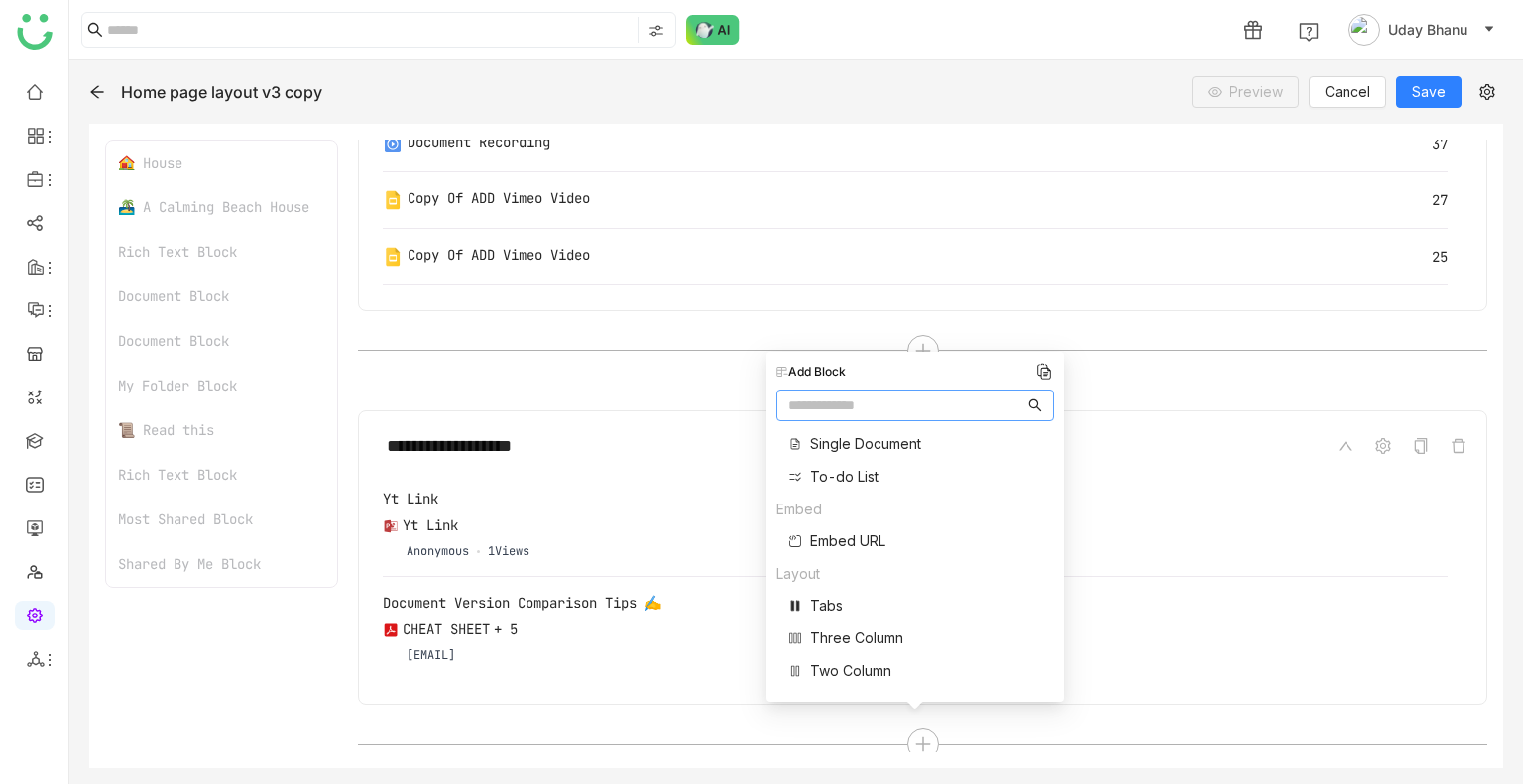 scroll, scrollTop: 792, scrollLeft: 0, axis: vertical 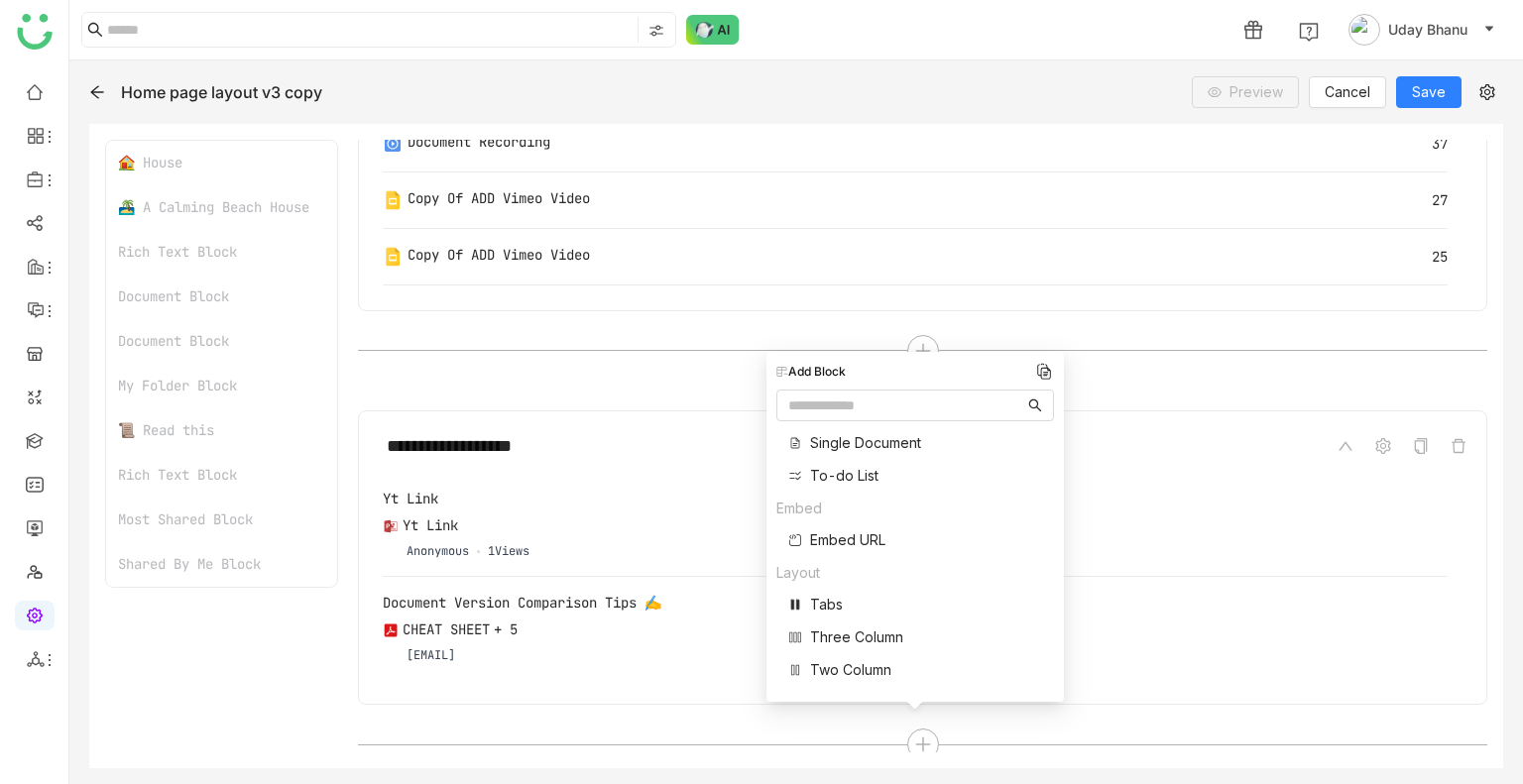 click on "Three Column" at bounding box center [857, 636] 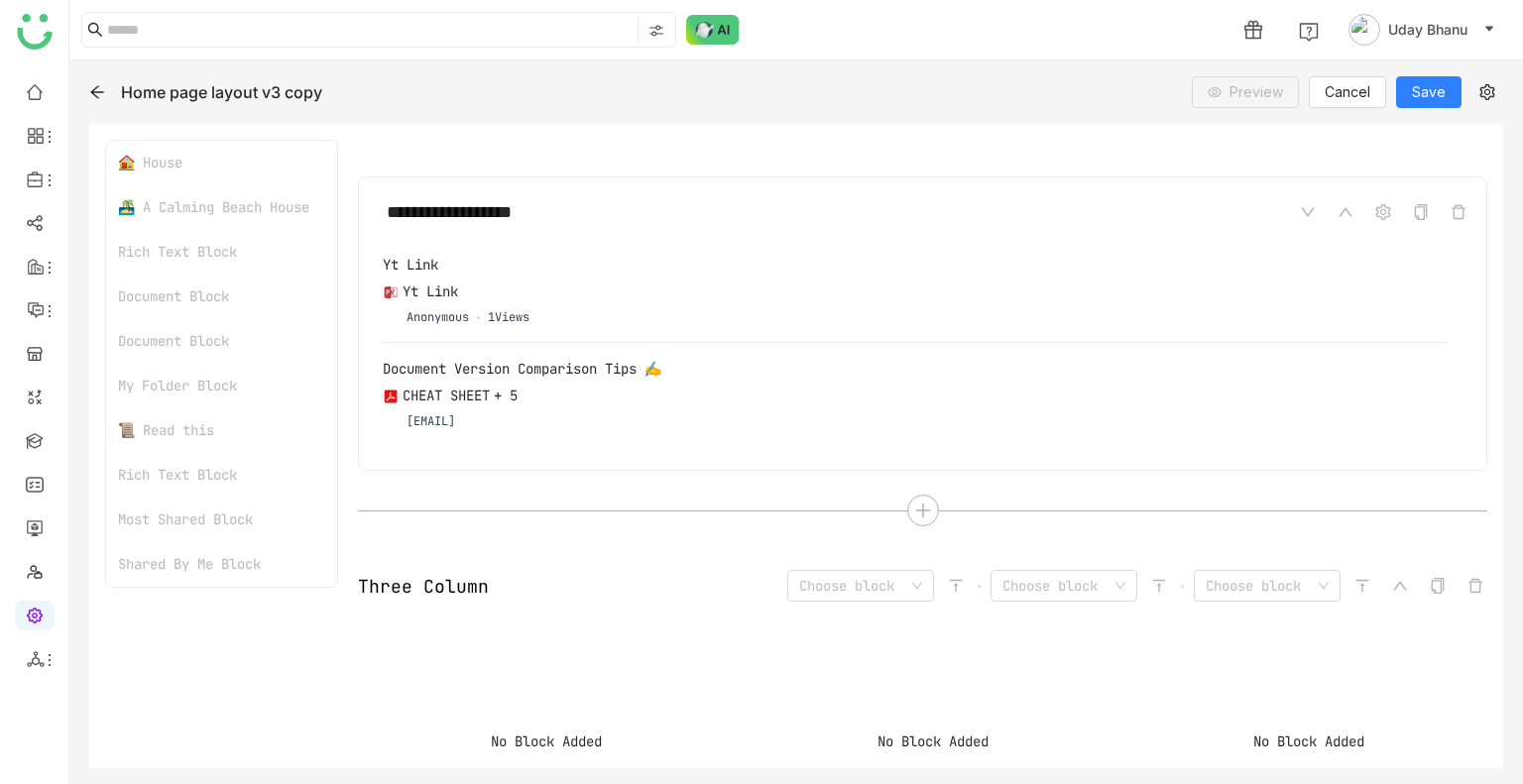 scroll, scrollTop: 3373, scrollLeft: 0, axis: vertical 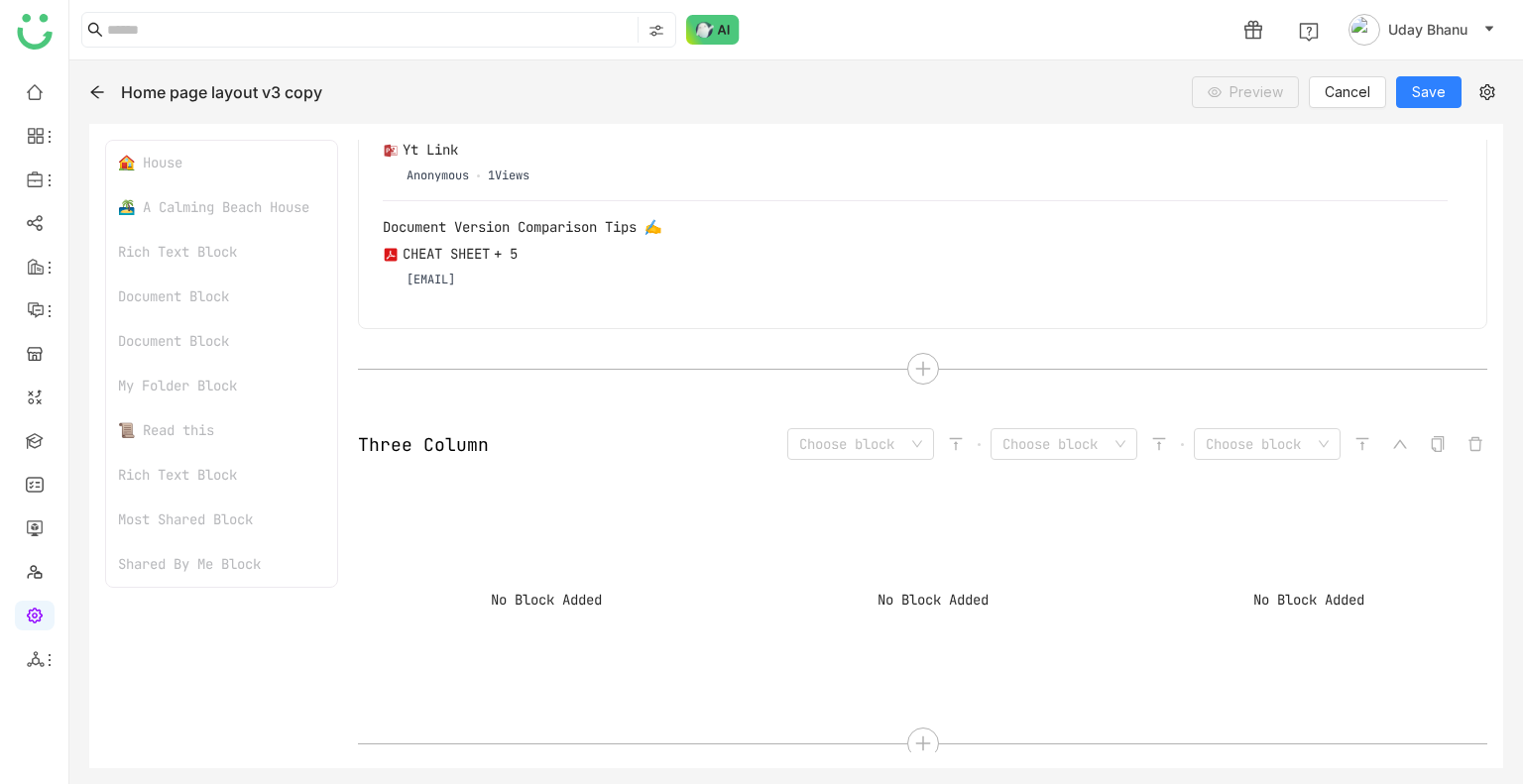 click on "**********" 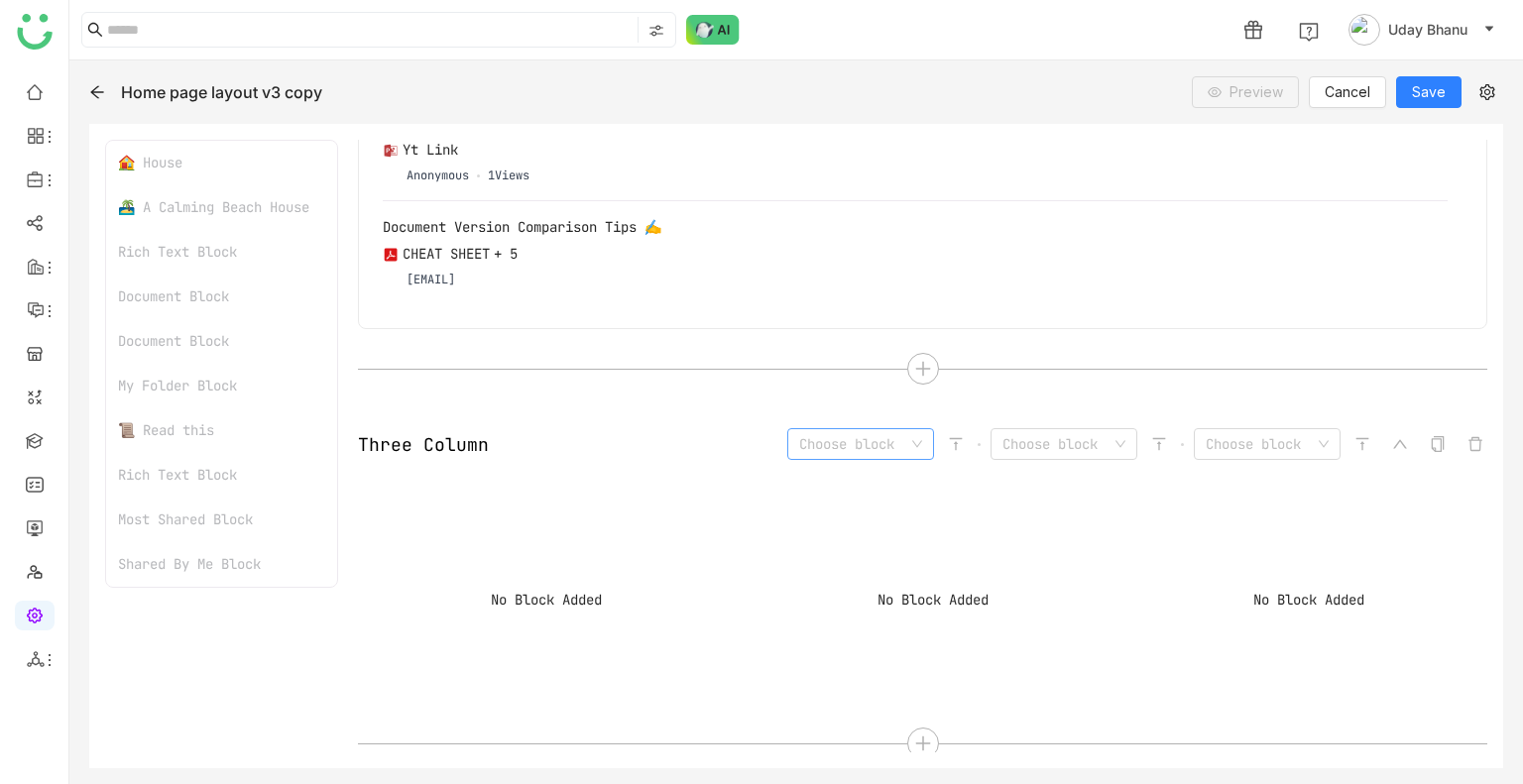 click at bounding box center [854, 444] 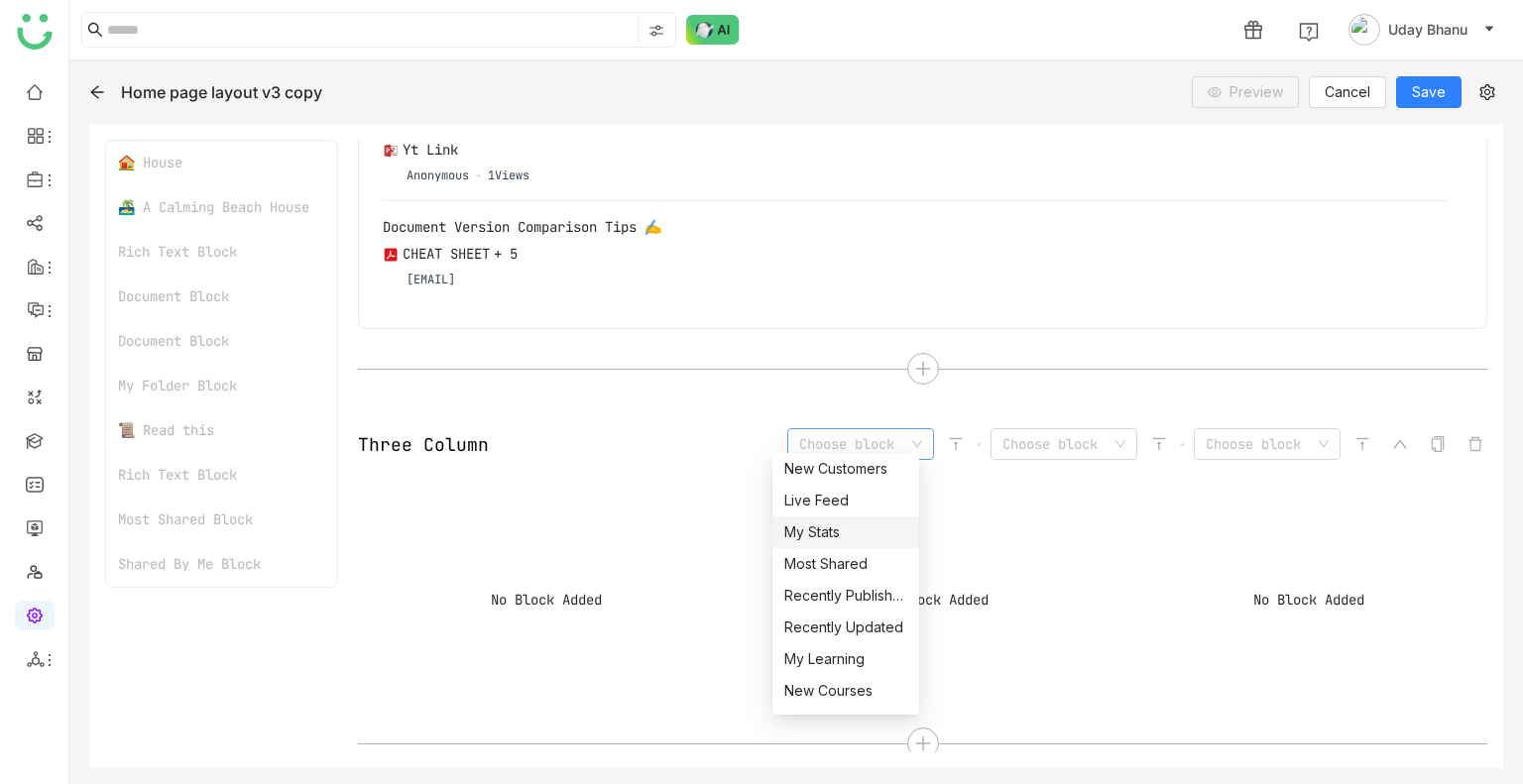 scroll, scrollTop: 289, scrollLeft: 0, axis: vertical 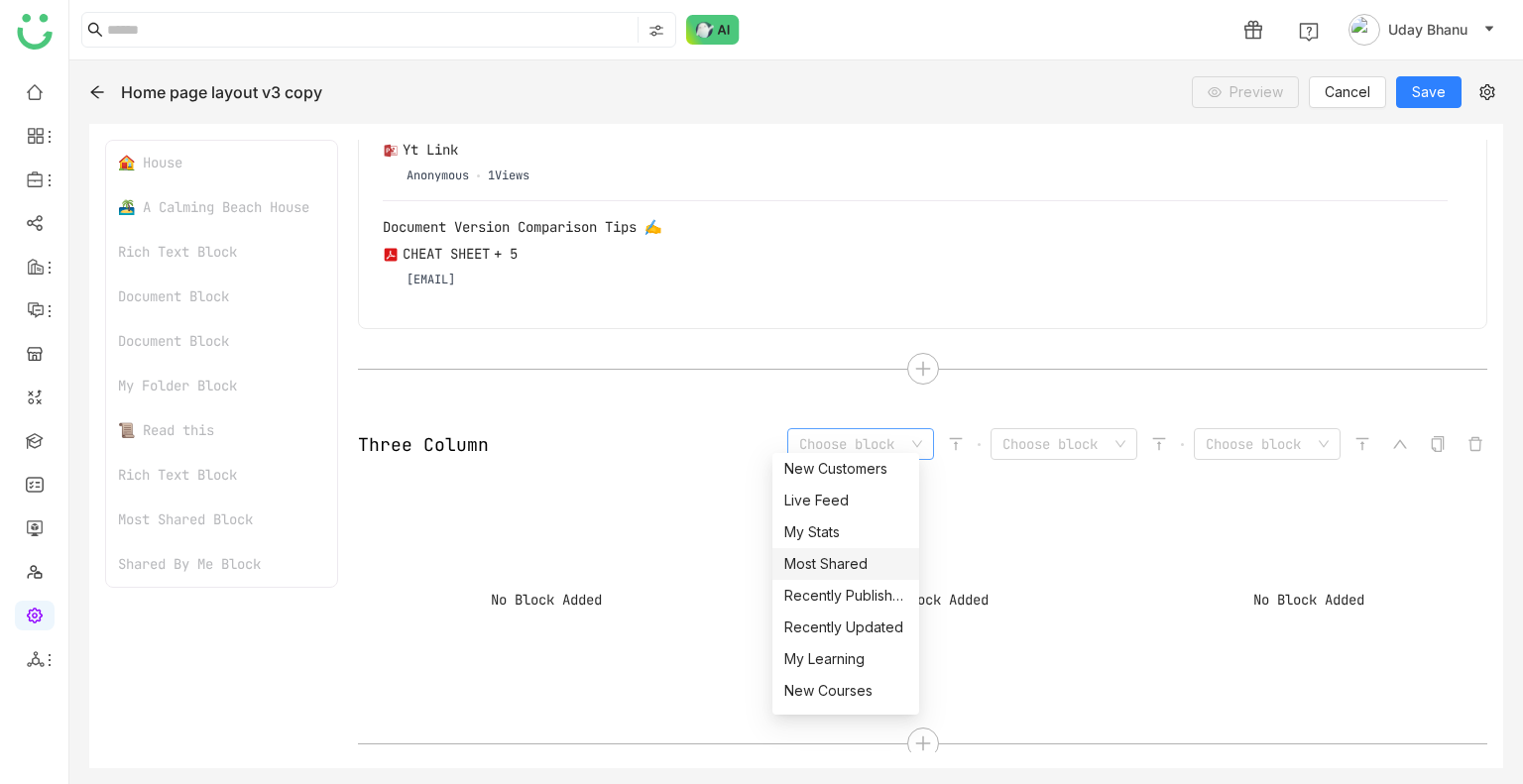 click on "Most Shared" at bounding box center [846, 564] 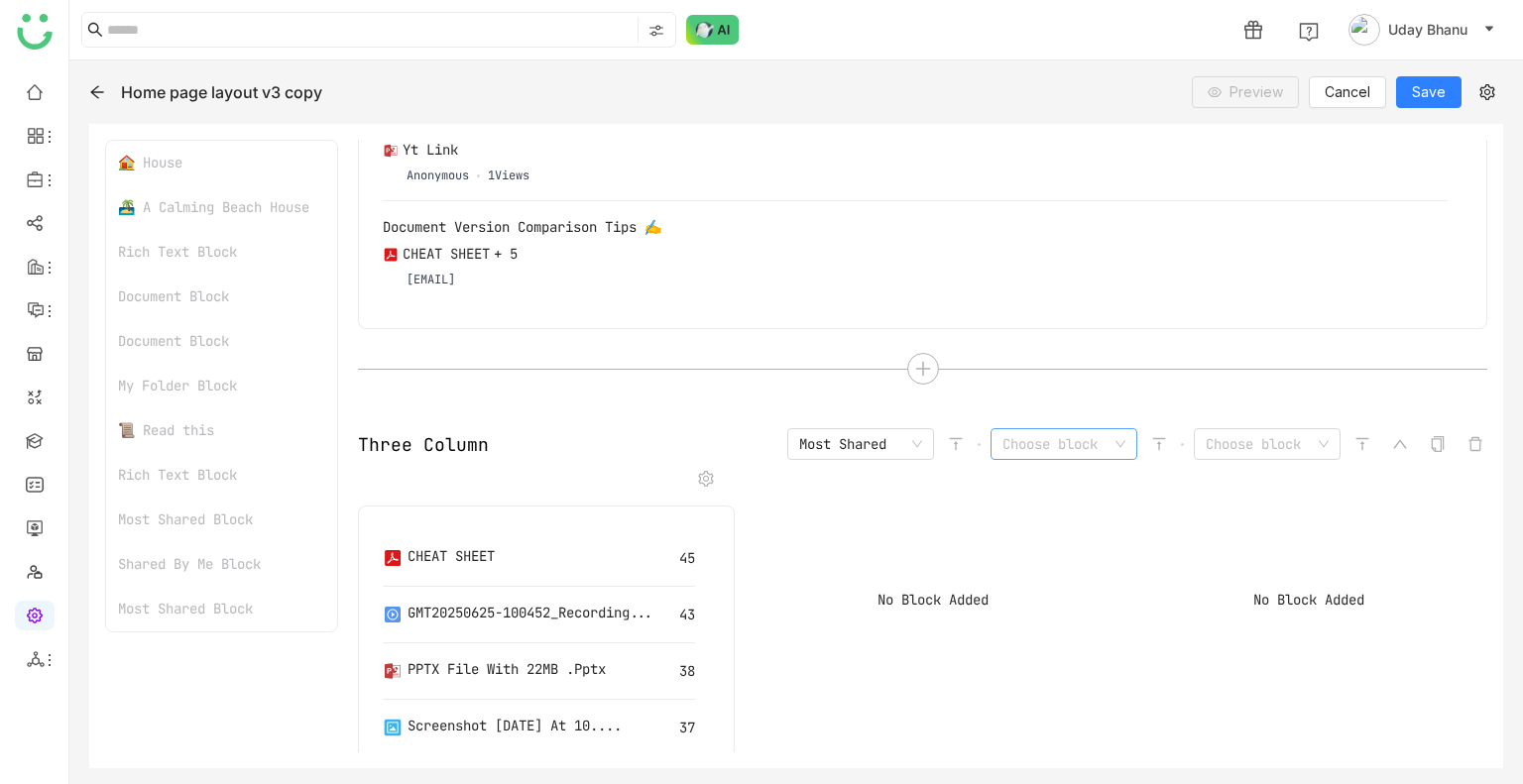click at bounding box center [1057, 444] 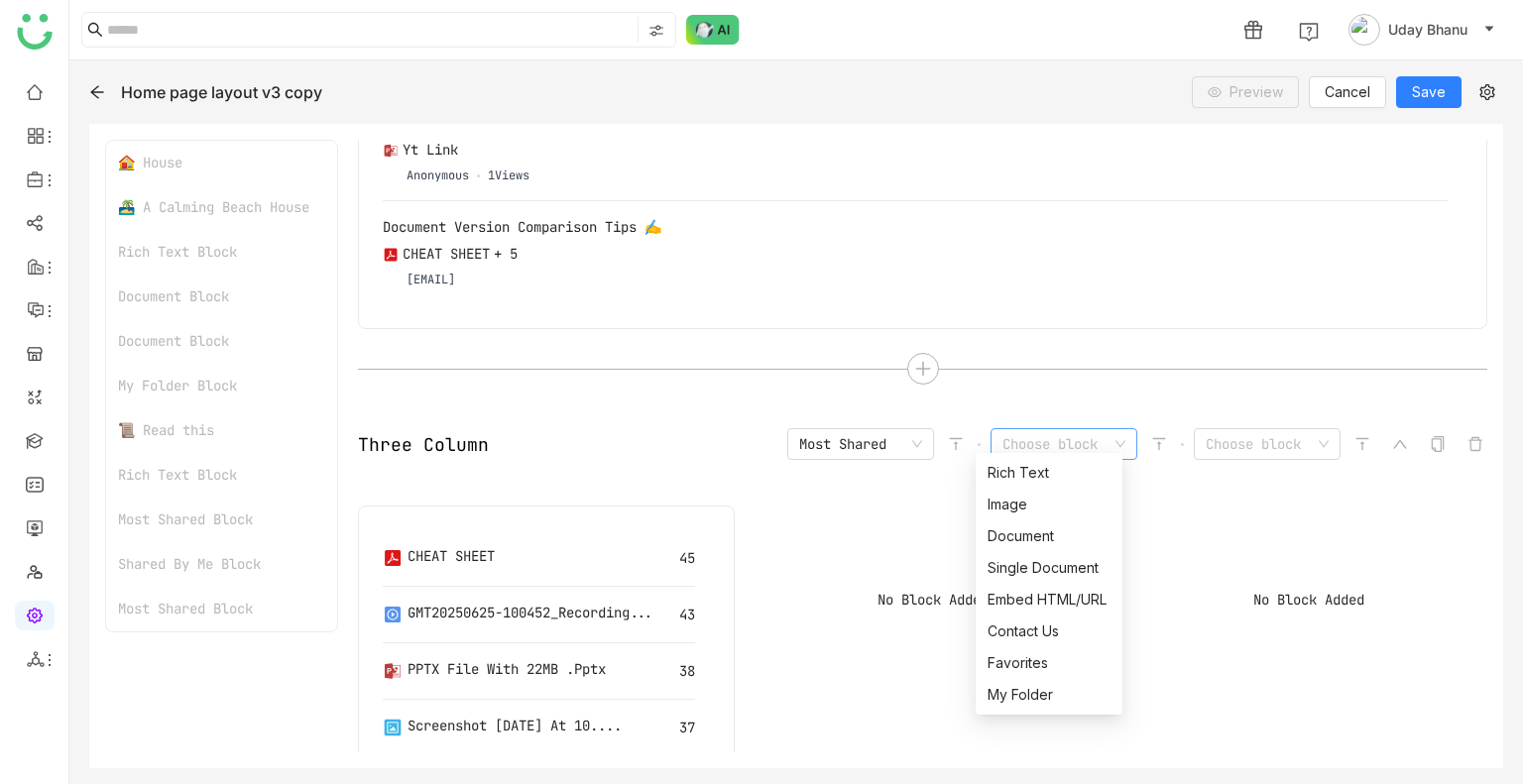 scroll, scrollTop: 412, scrollLeft: 0, axis: vertical 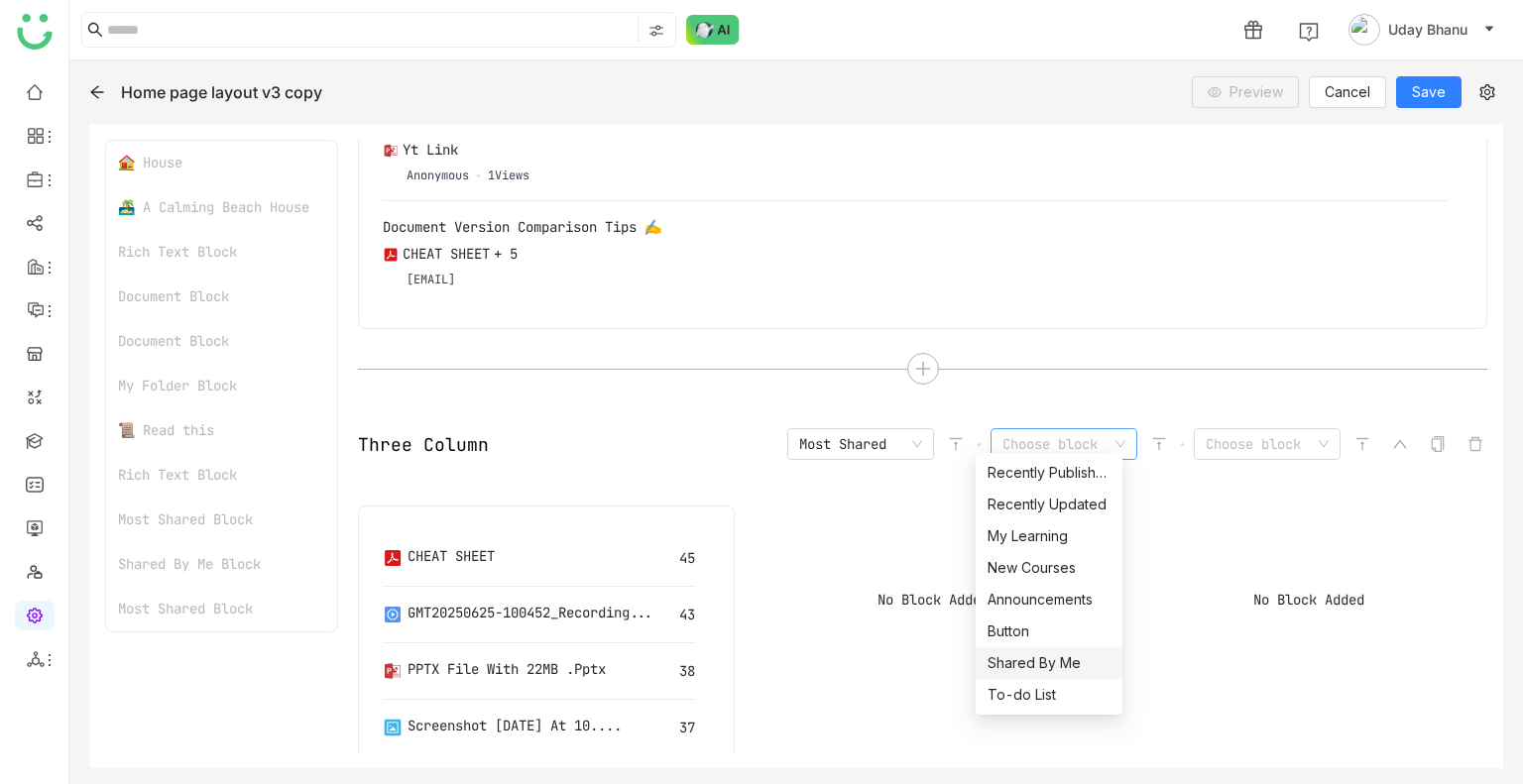 click on "Shared By Me" at bounding box center [1049, 663] 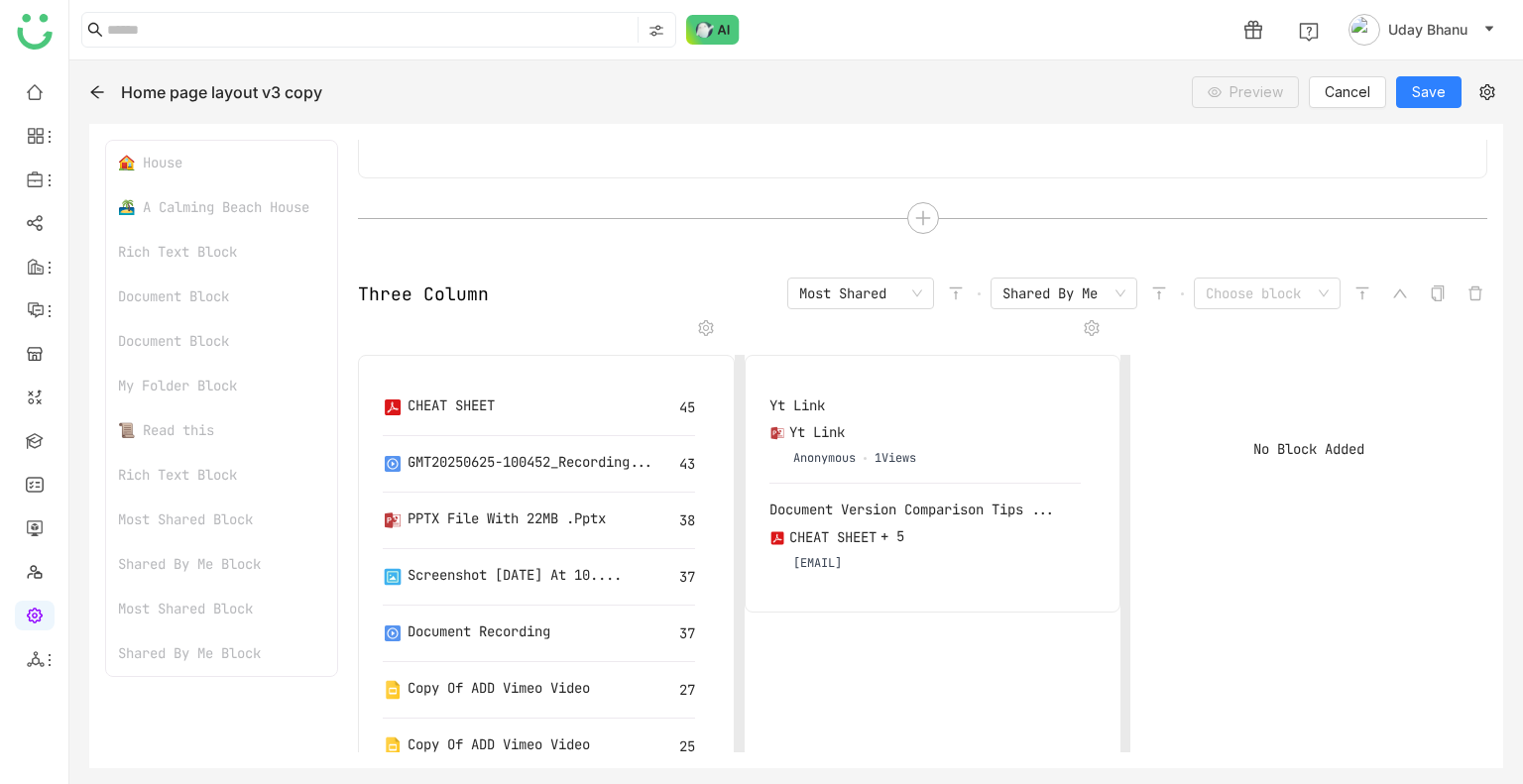 scroll, scrollTop: 3620, scrollLeft: 0, axis: vertical 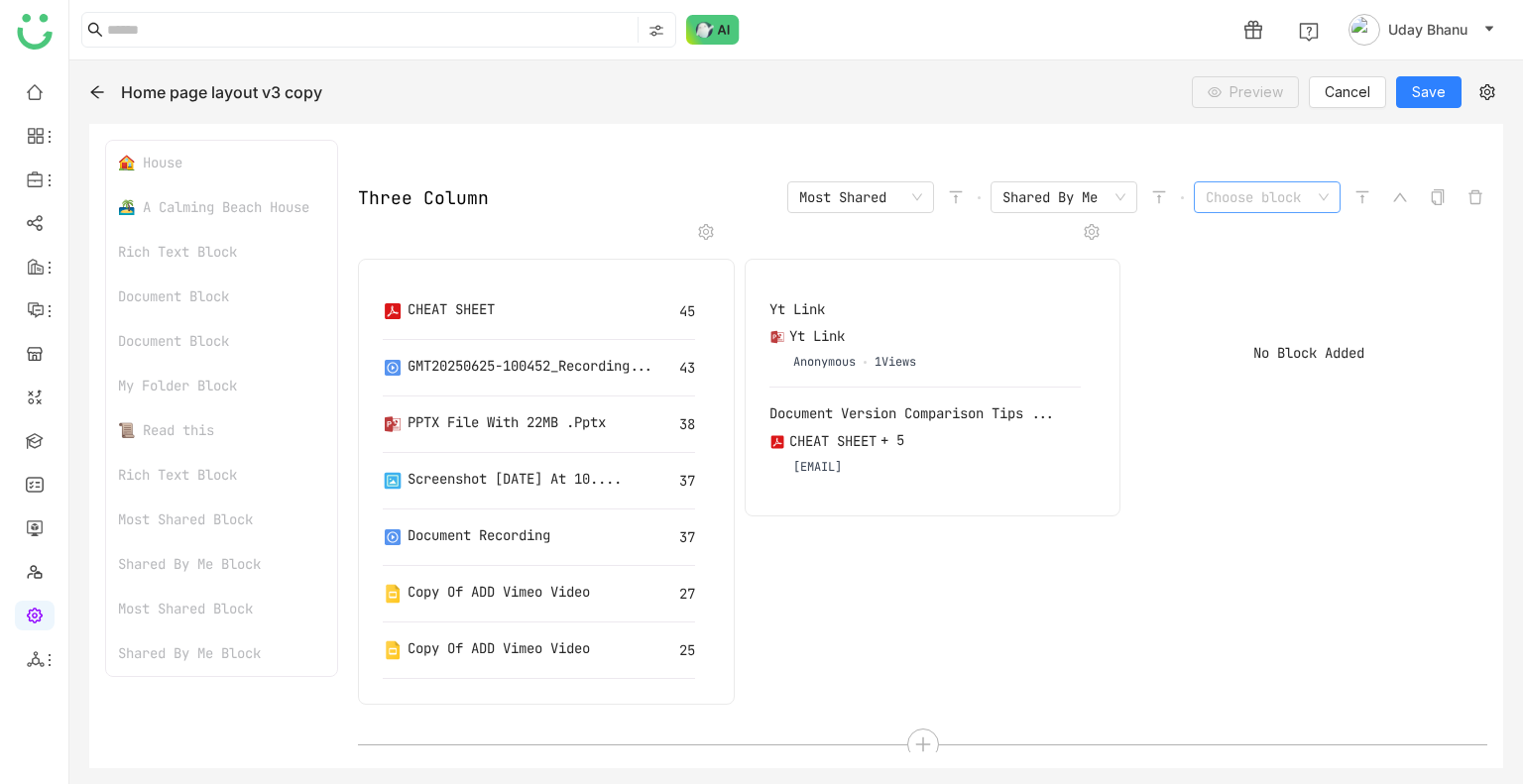 click at bounding box center [1260, 197] 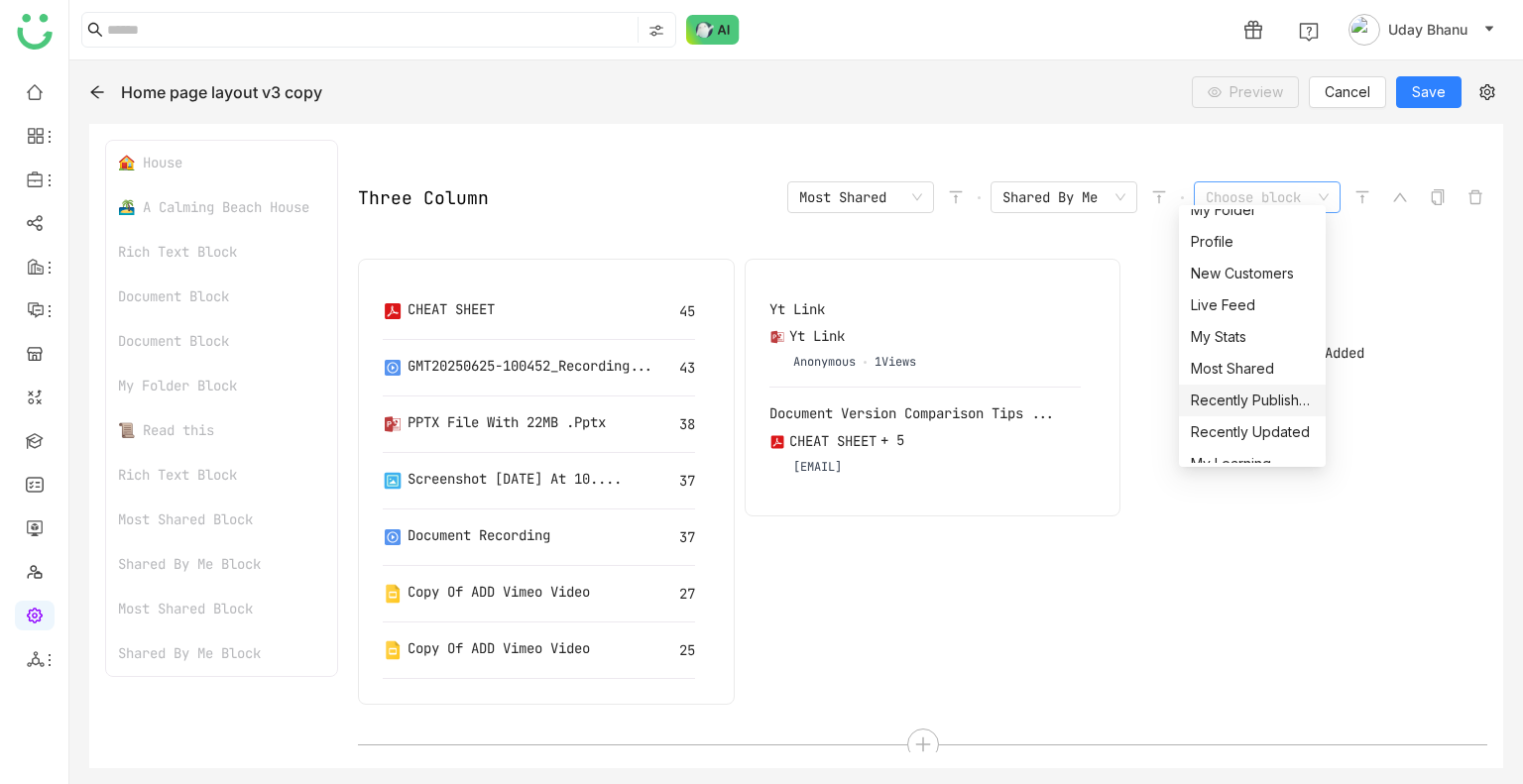 scroll, scrollTop: 412, scrollLeft: 0, axis: vertical 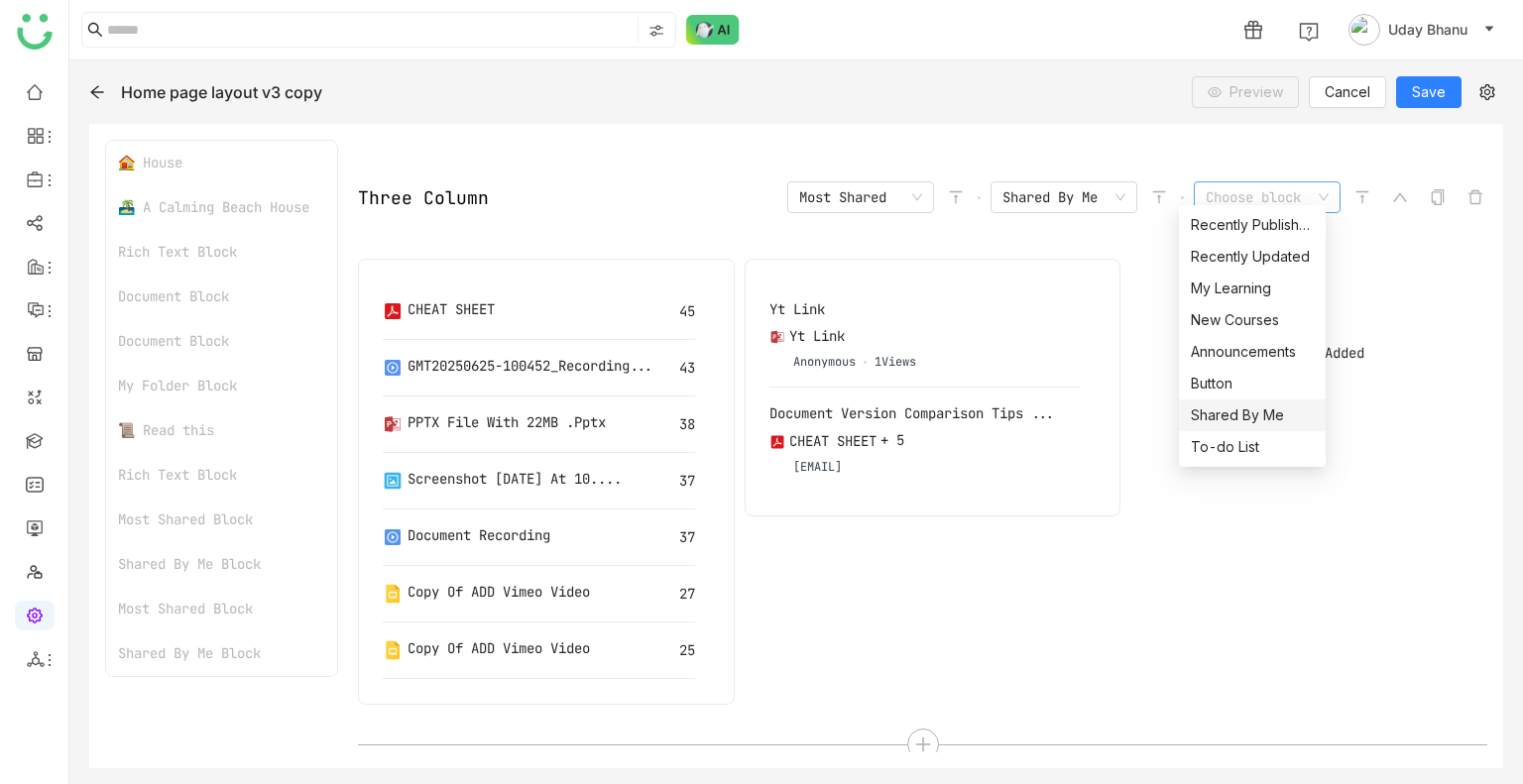click on "Shared By Me" at bounding box center (1252, 415) 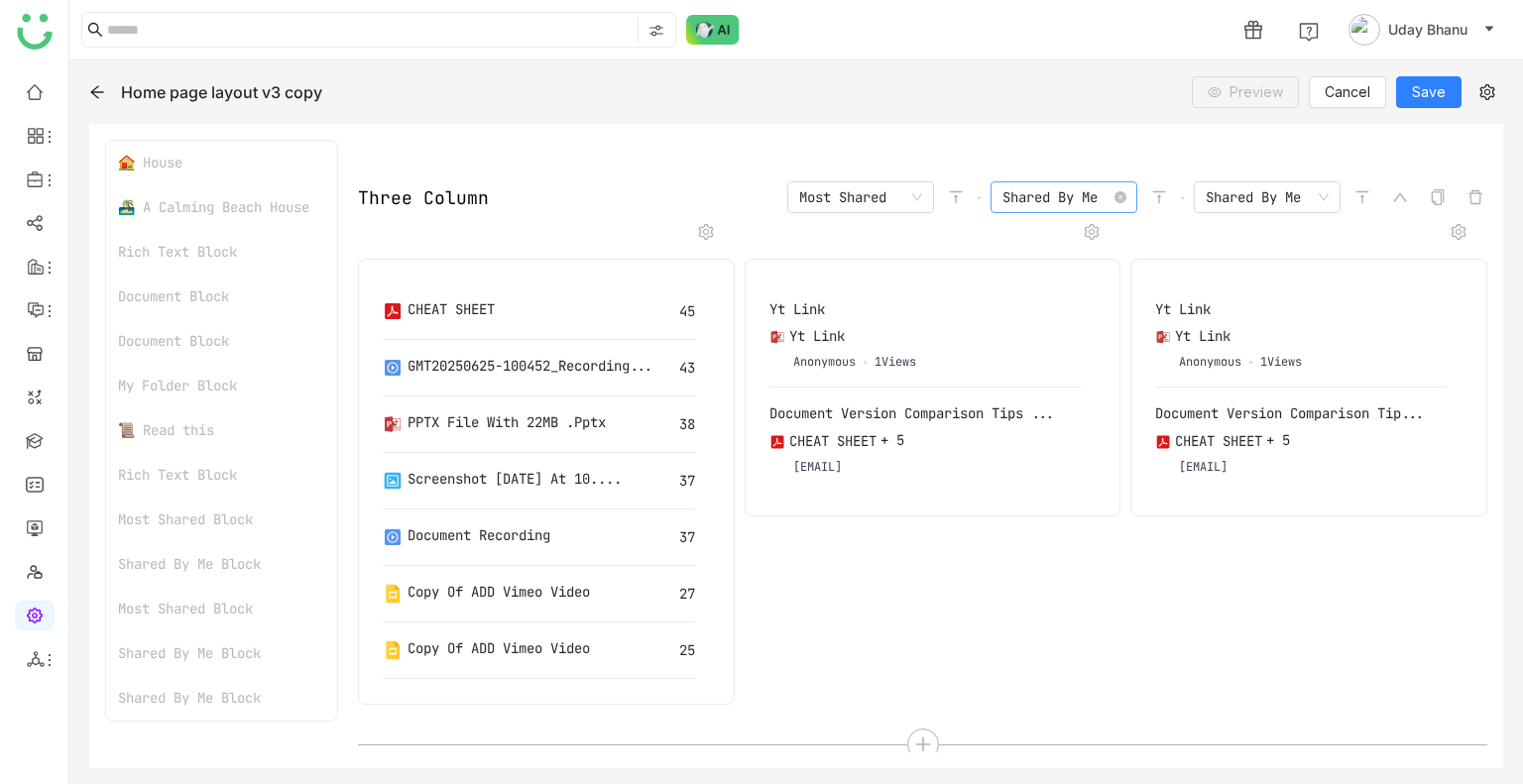 click on "Shared By Me" 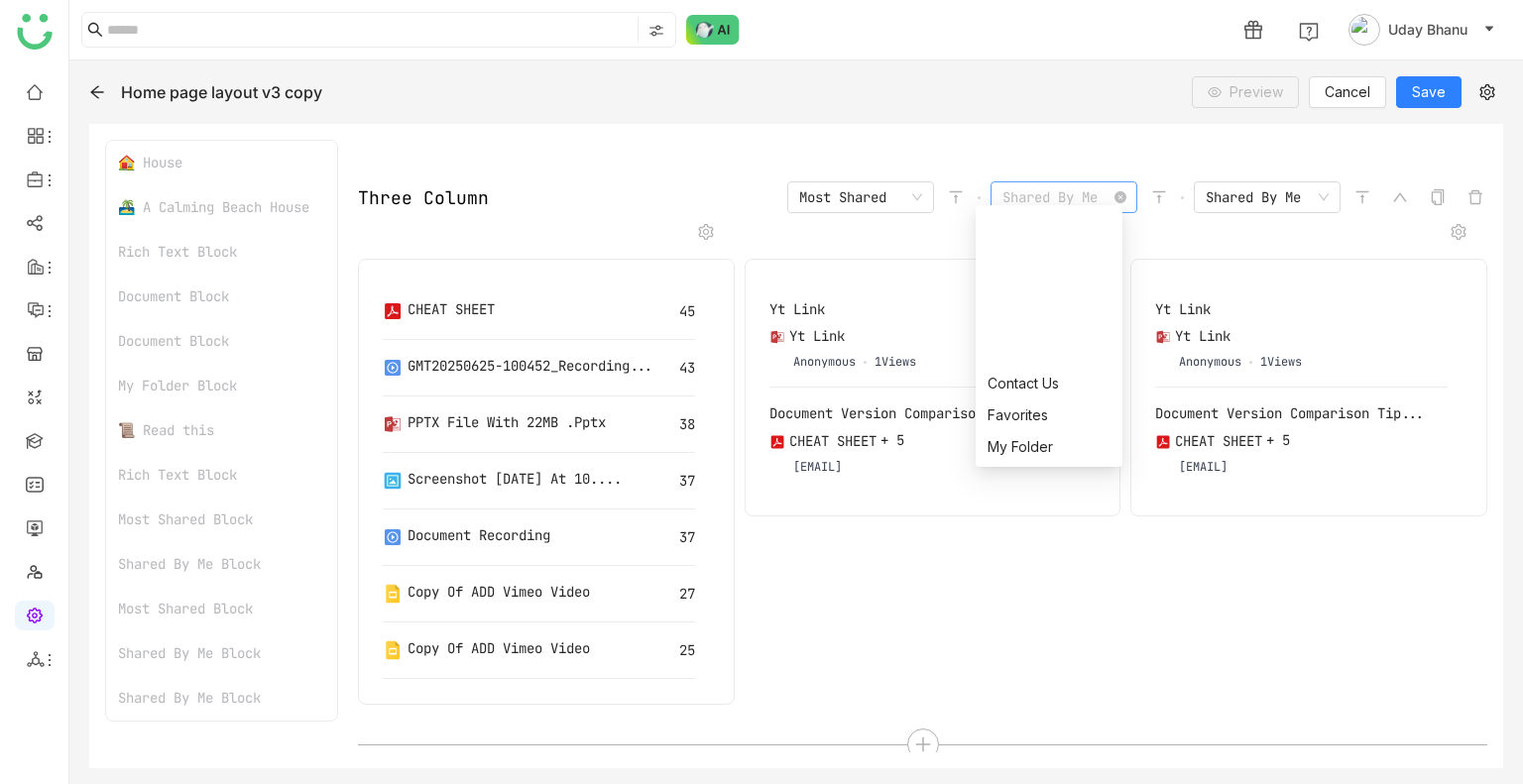 scroll, scrollTop: 412, scrollLeft: 0, axis: vertical 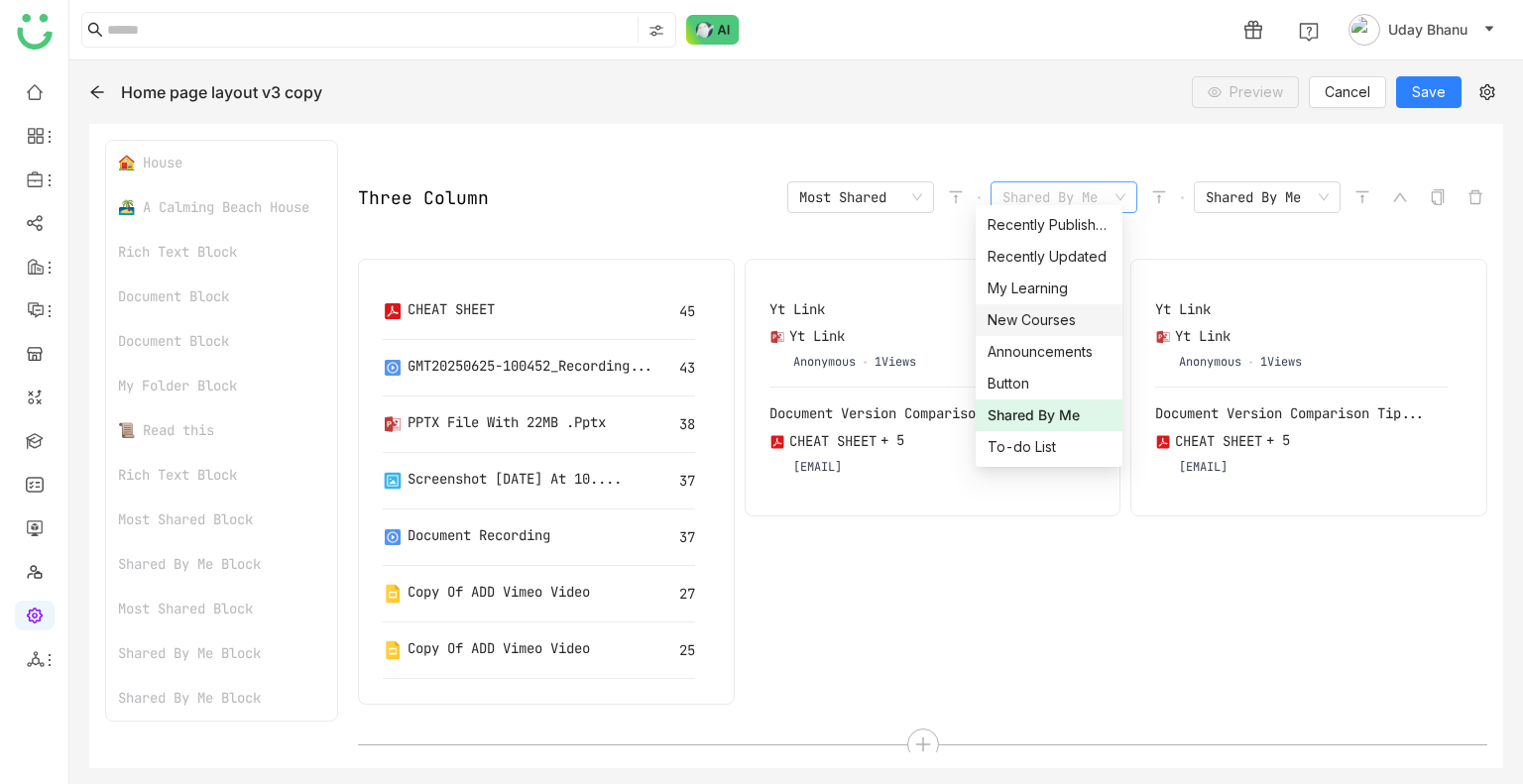 click on "New Courses" at bounding box center [1049, 320] 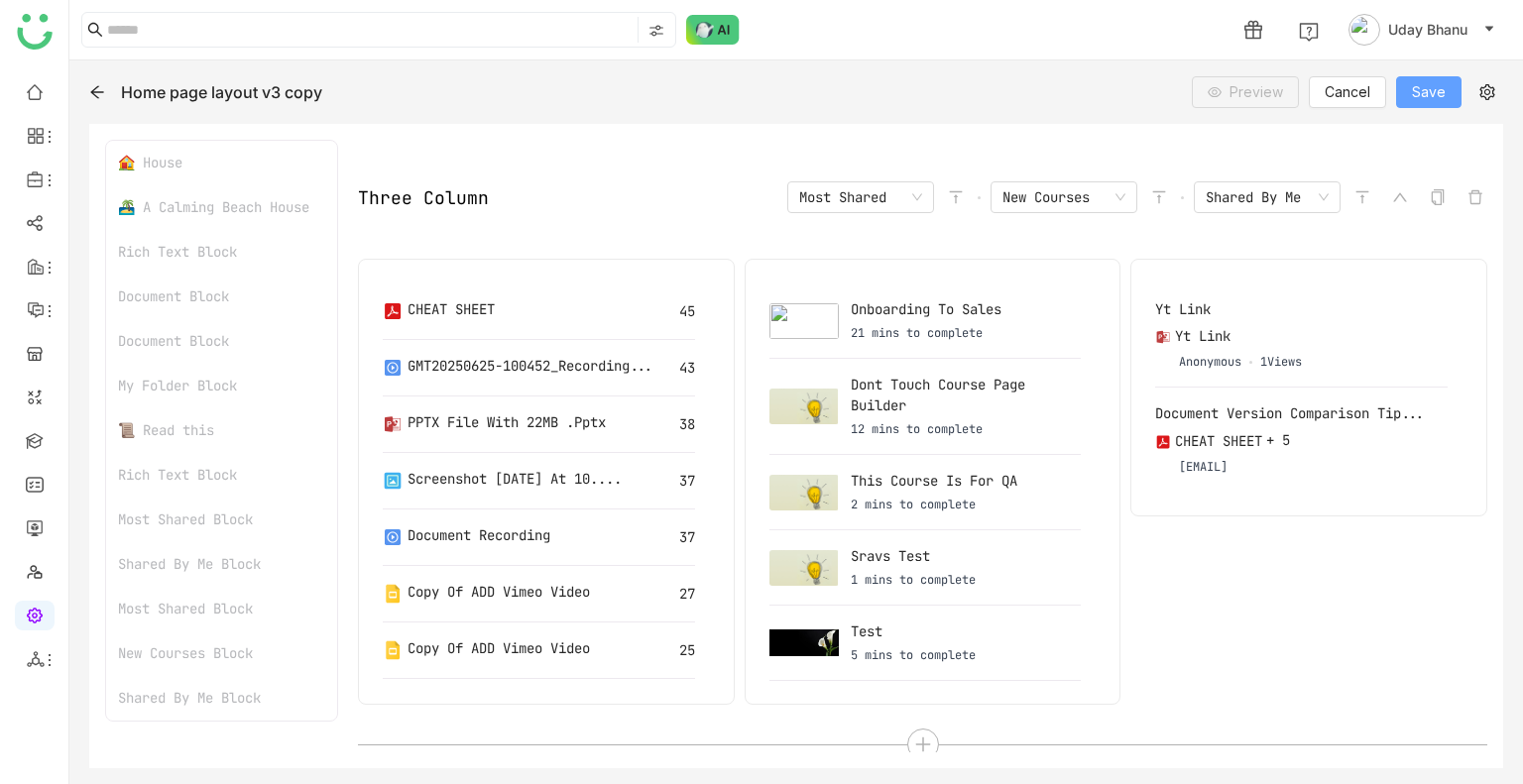 click on "Save" 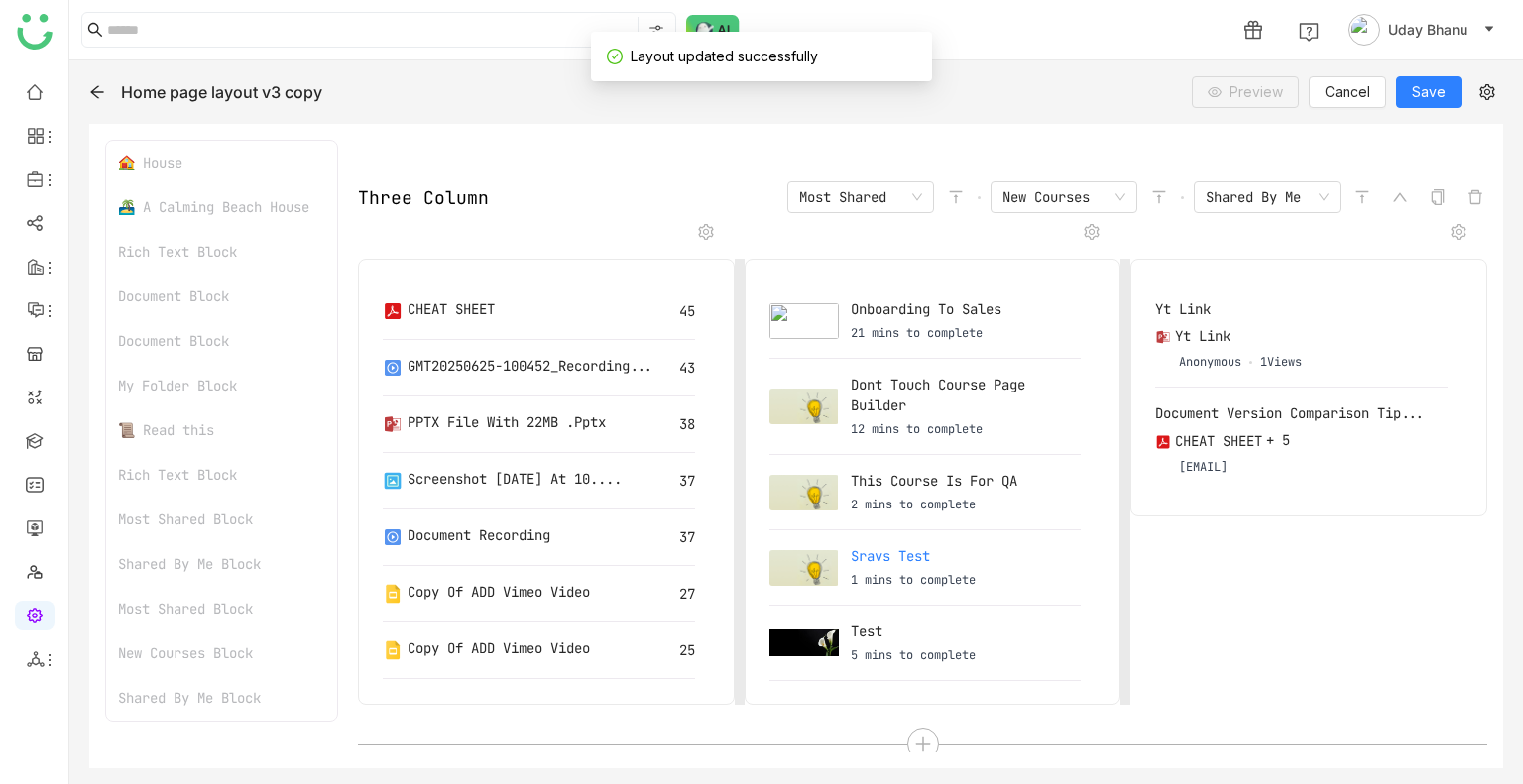 scroll, scrollTop: 74, scrollLeft: 0, axis: vertical 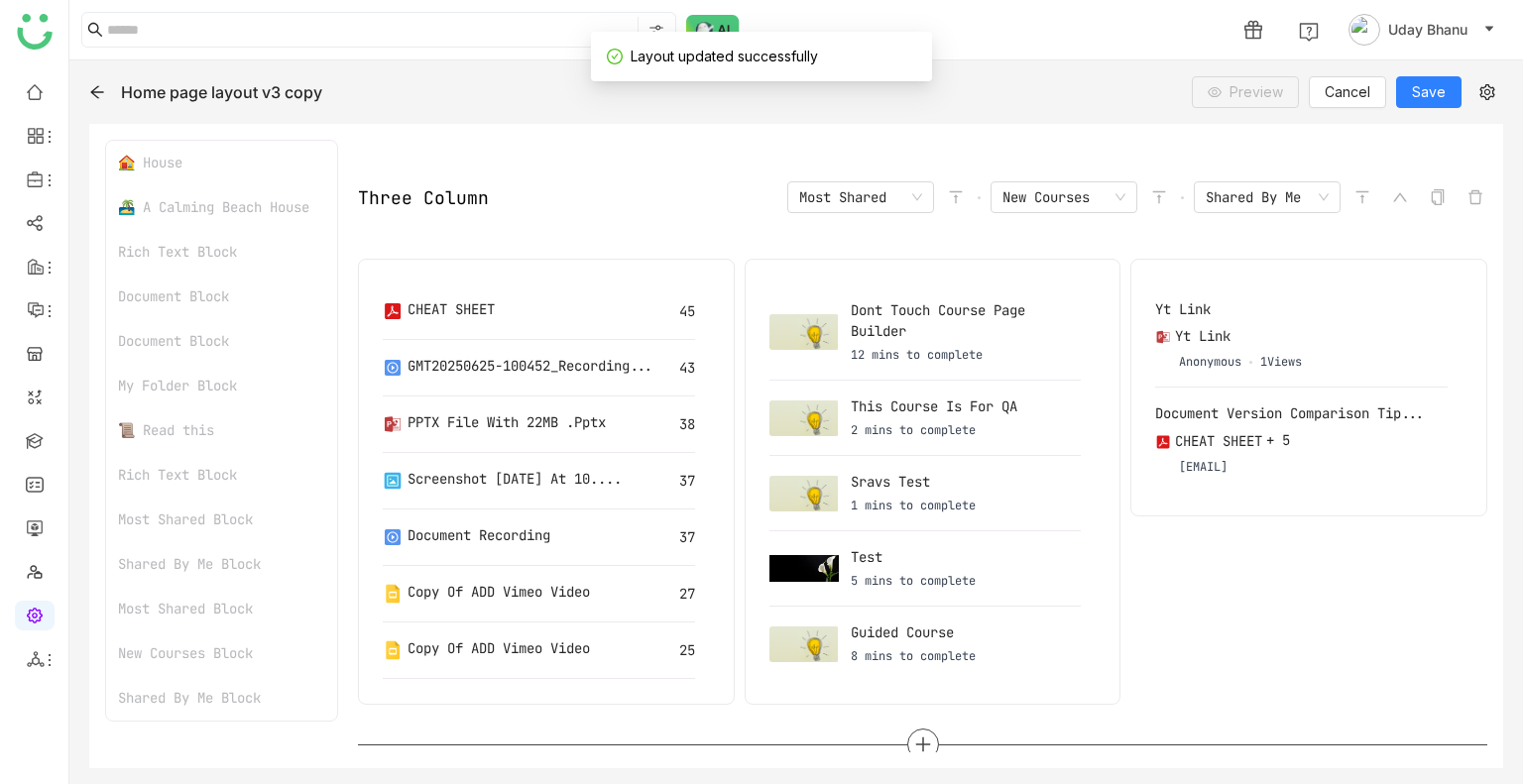 click at bounding box center (922, 744) 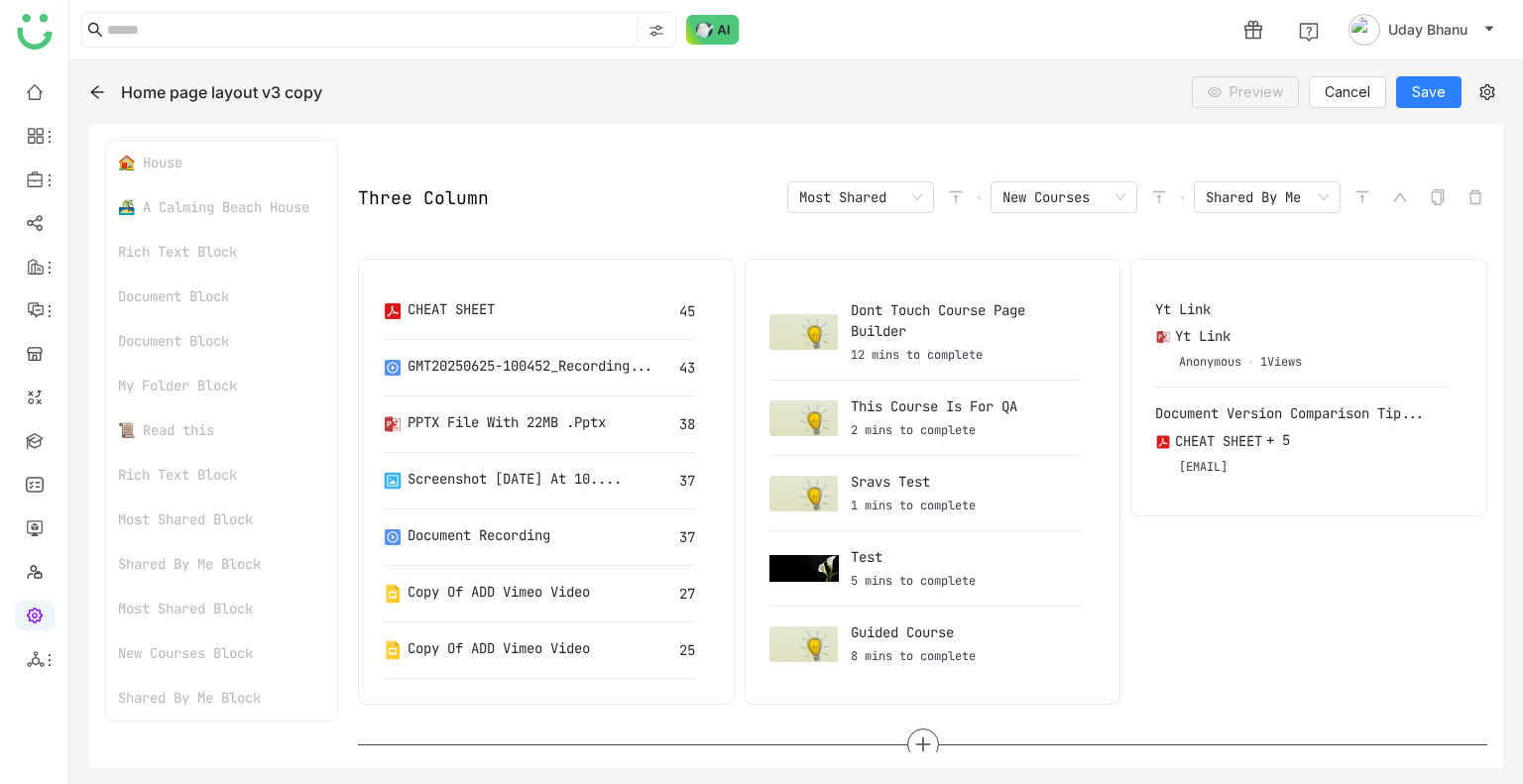 click at bounding box center (923, 744) 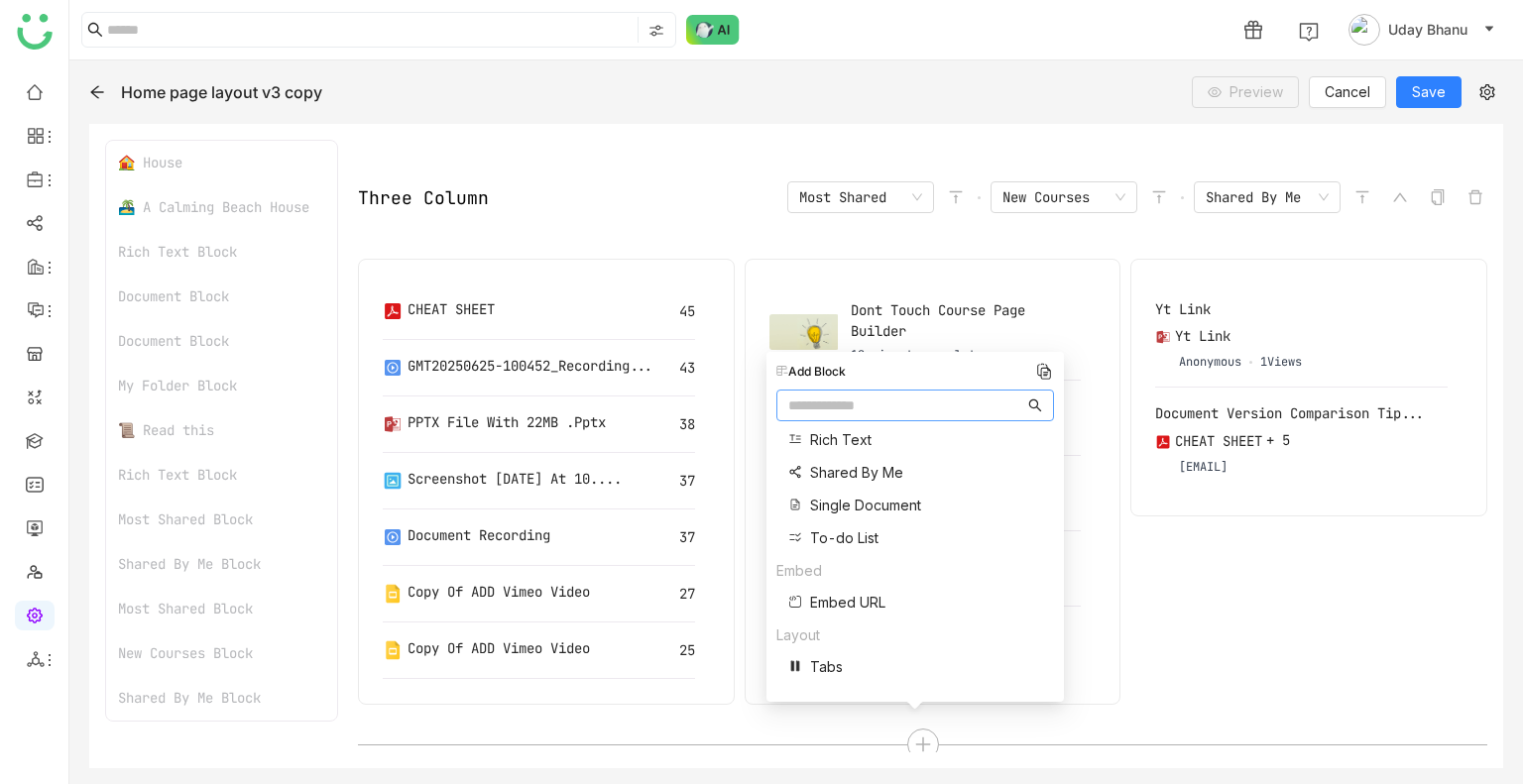 scroll, scrollTop: 792, scrollLeft: 0, axis: vertical 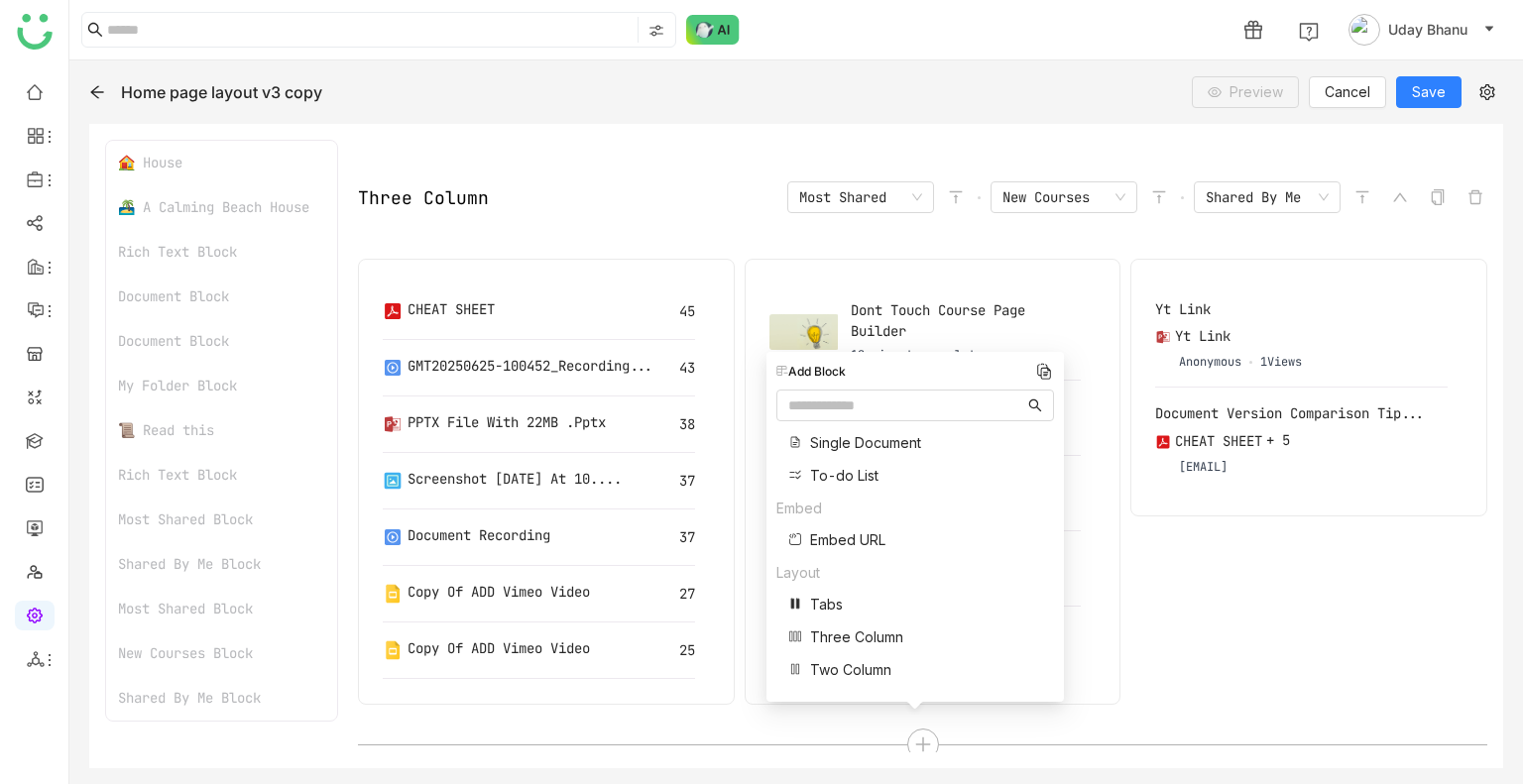 click on "Two Column" at bounding box center [851, 669] 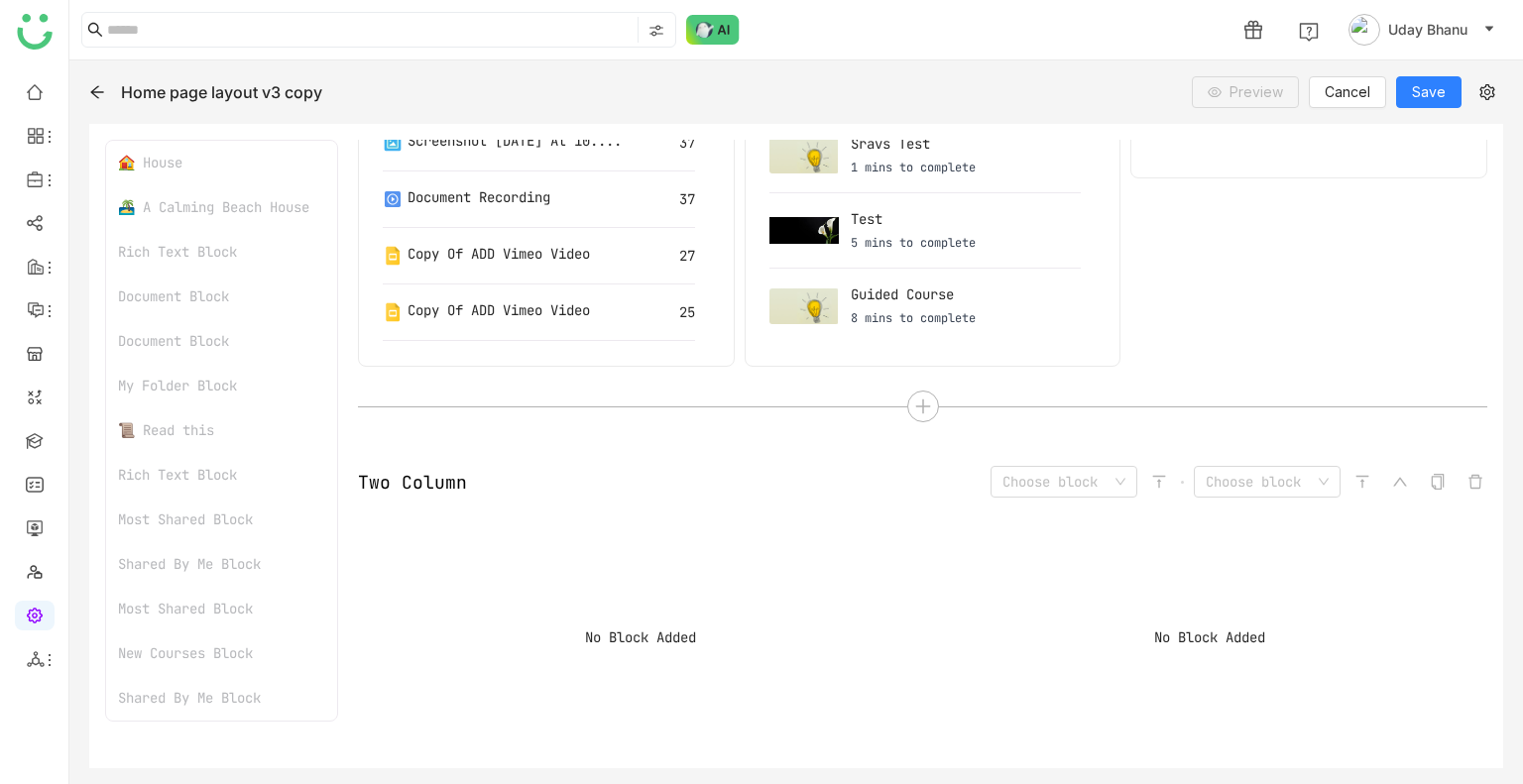 scroll, scrollTop: 3994, scrollLeft: 0, axis: vertical 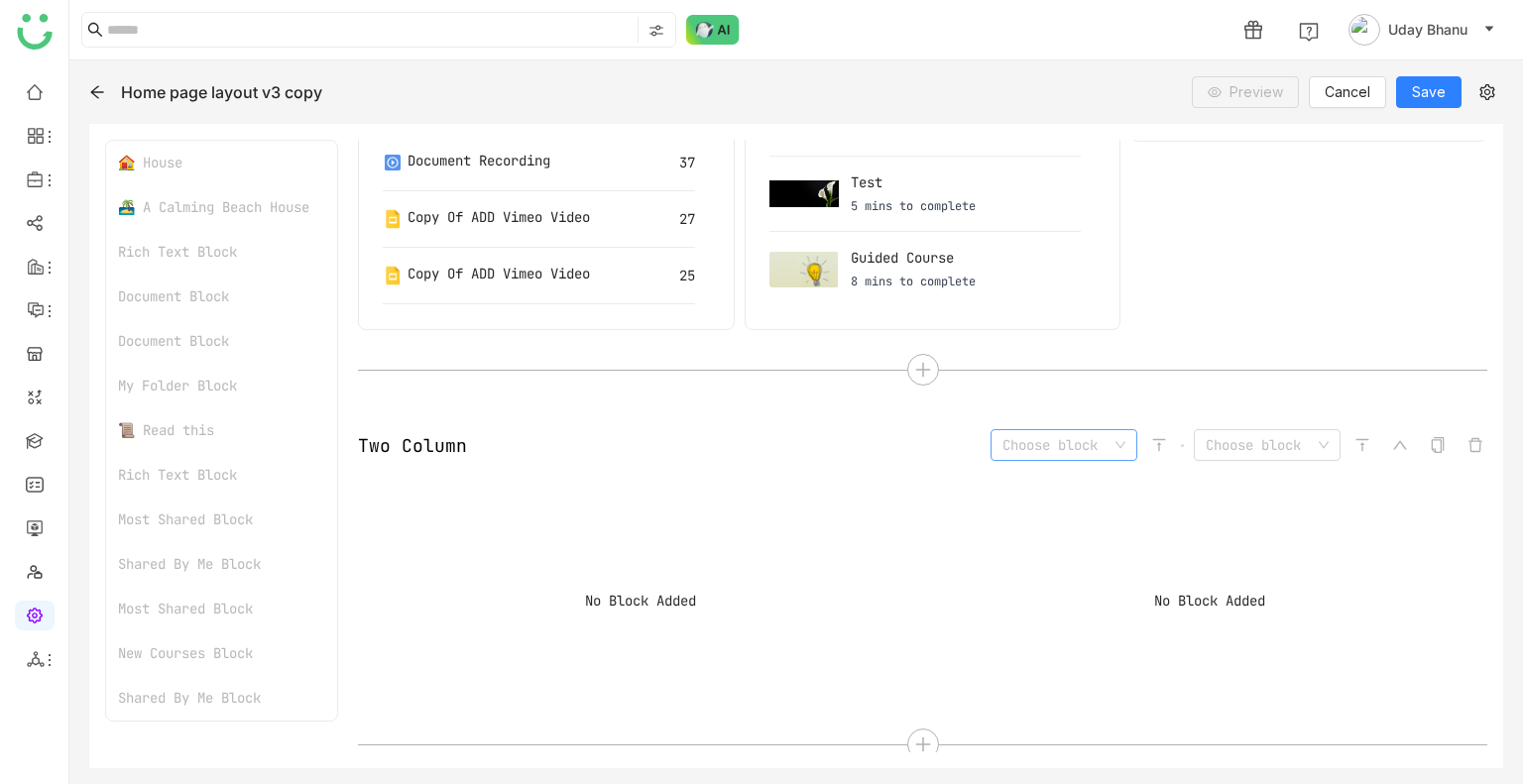 click at bounding box center [1057, 445] 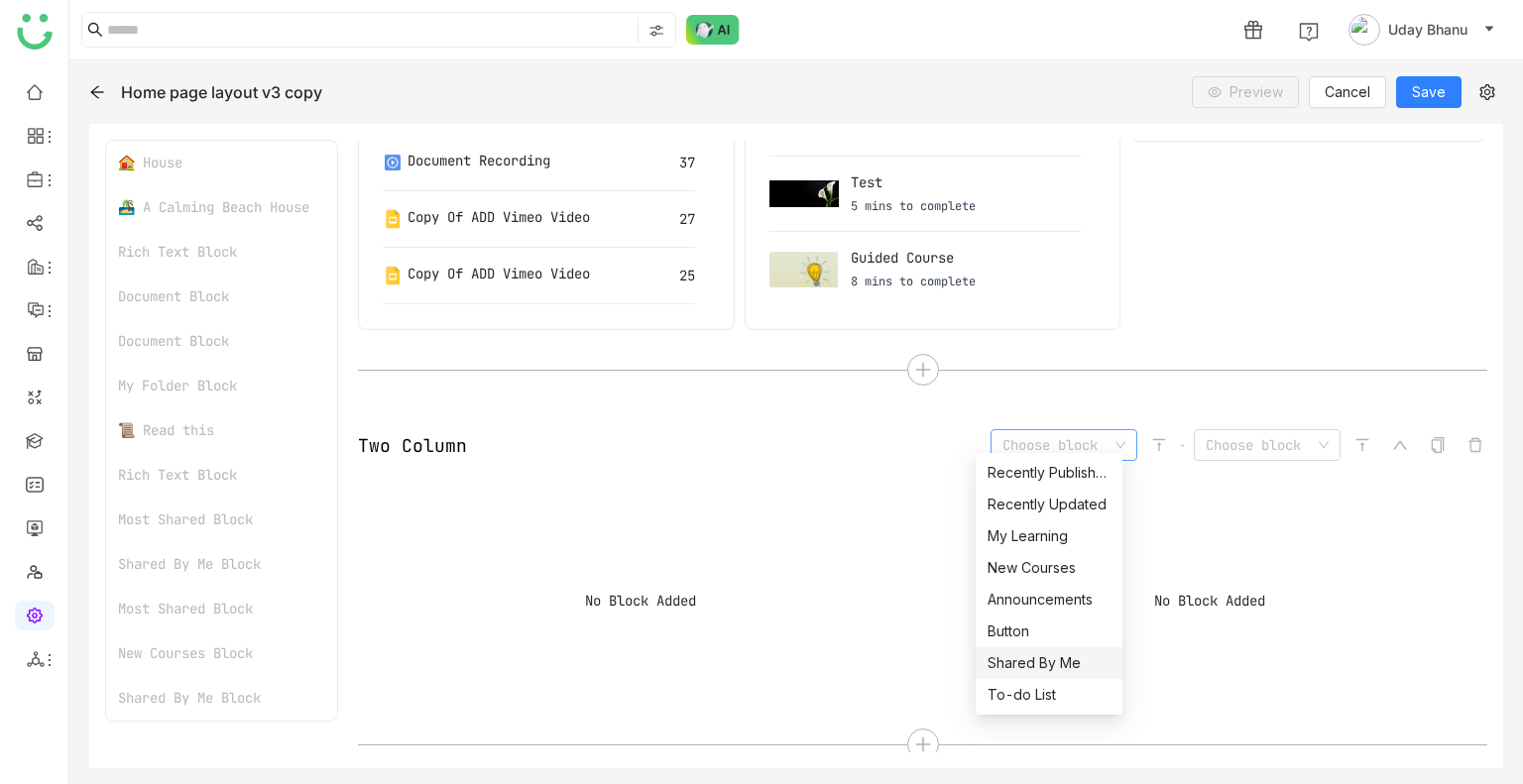 scroll, scrollTop: 411, scrollLeft: 0, axis: vertical 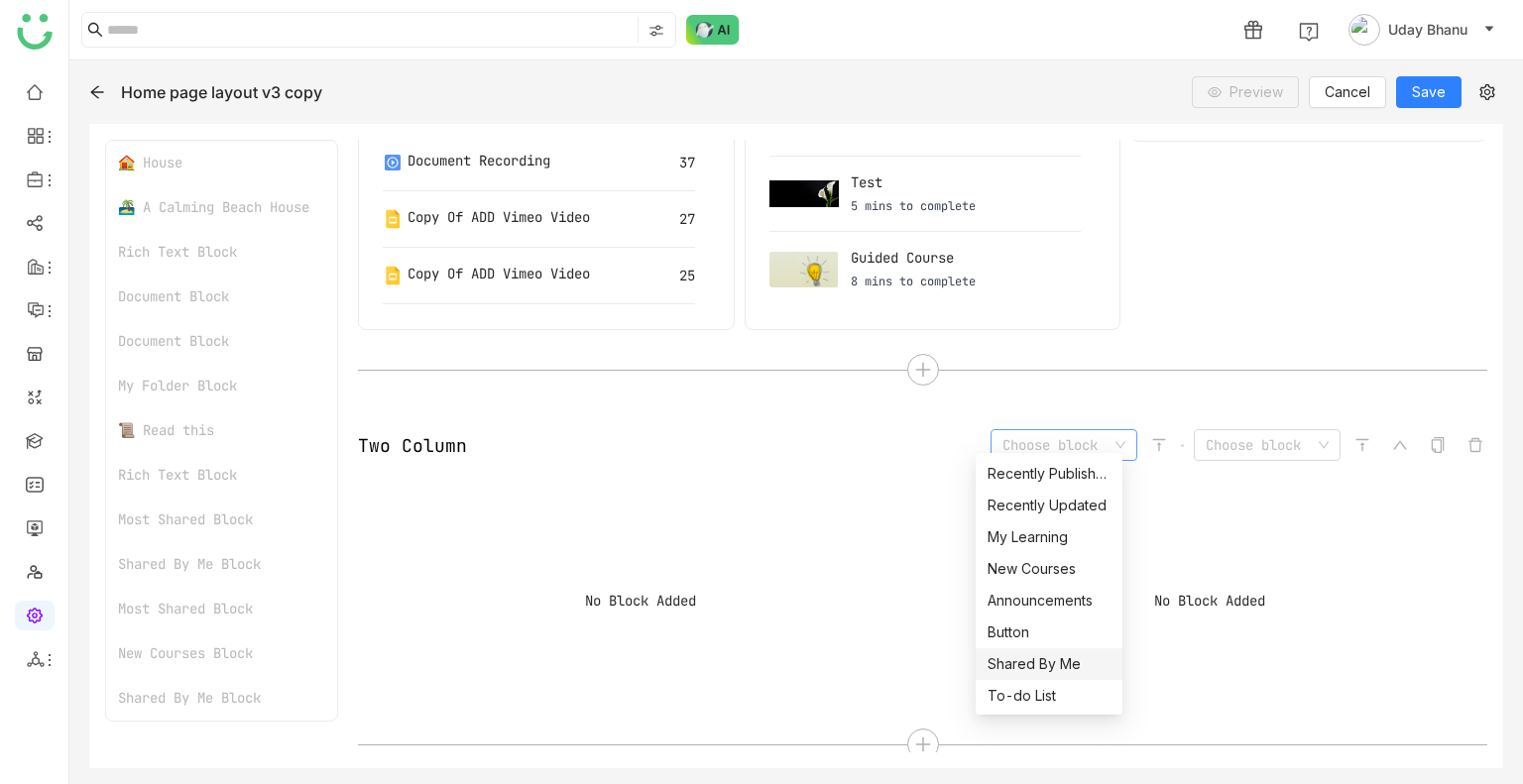 click on "Shared By Me" at bounding box center (1049, 664) 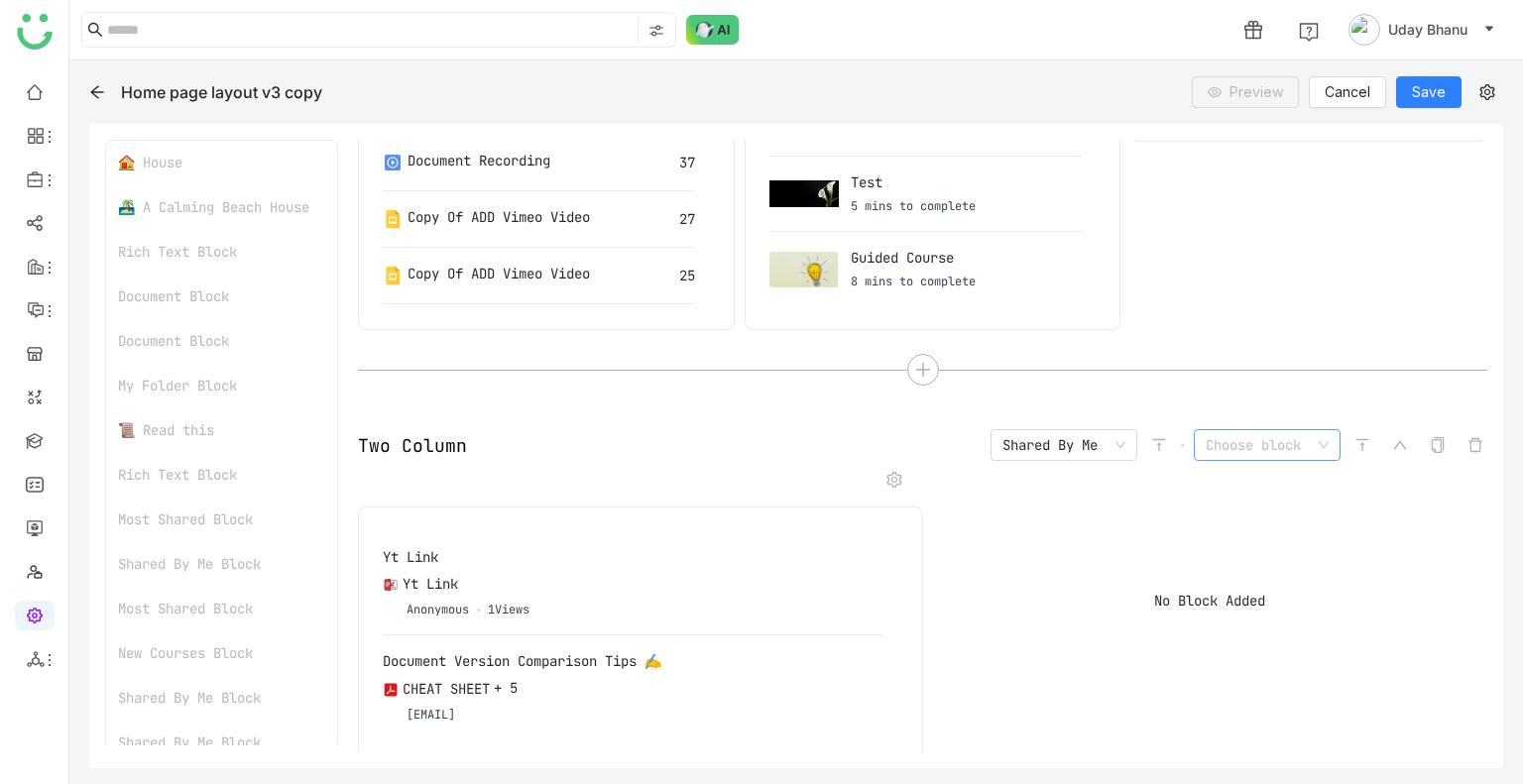 click at bounding box center (1260, 445) 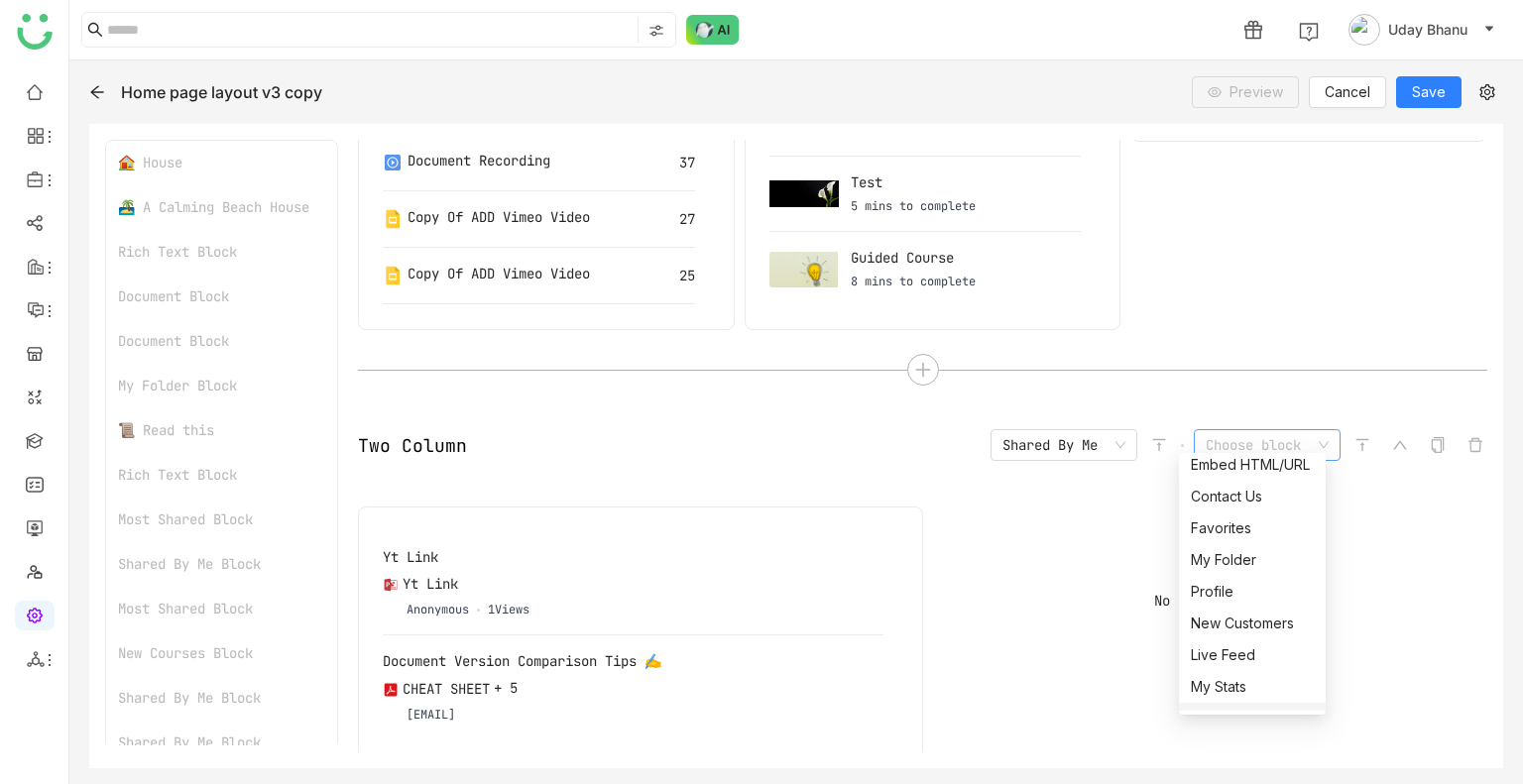 scroll, scrollTop: 204, scrollLeft: 0, axis: vertical 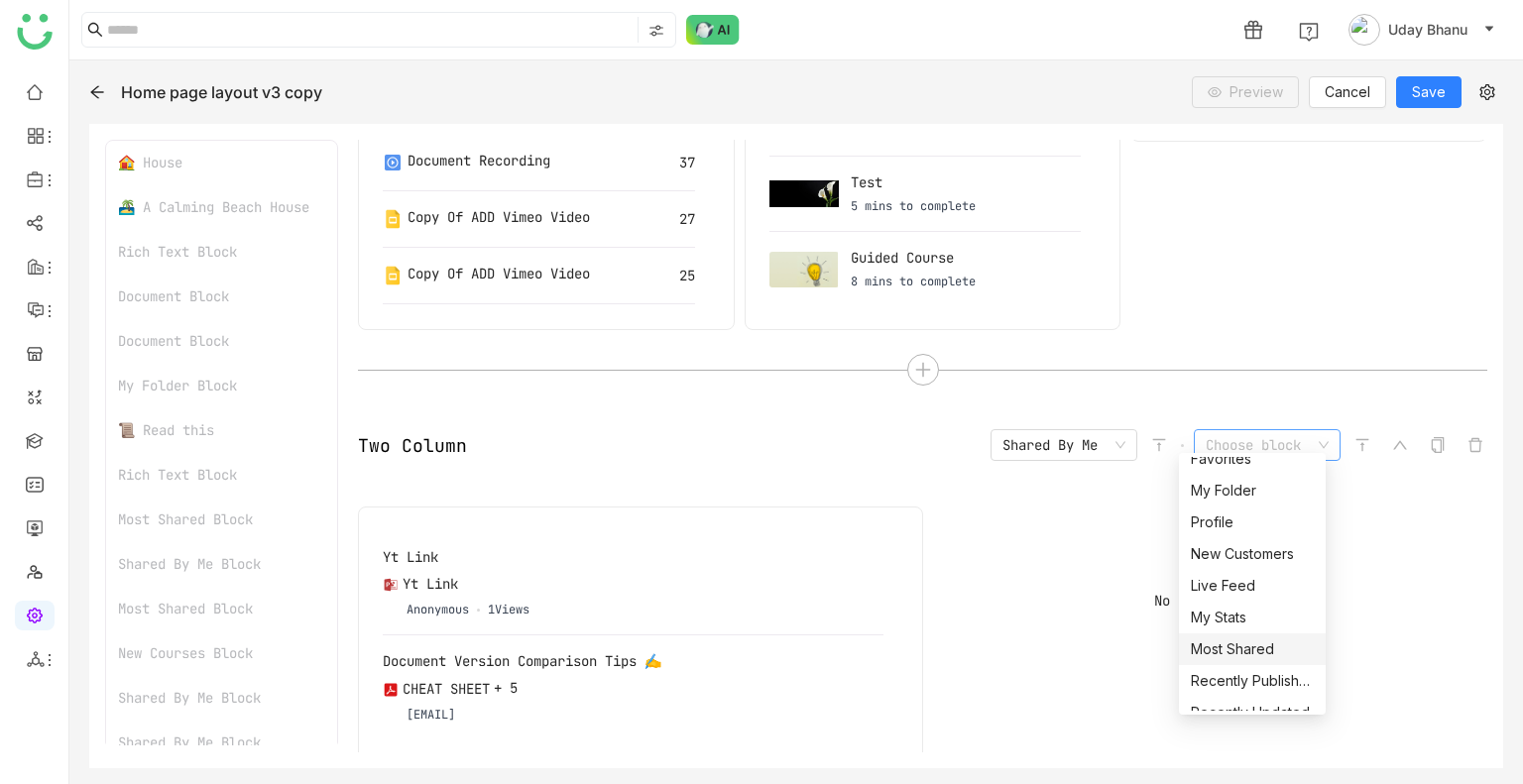 click on "Most Shared" at bounding box center [1252, 649] 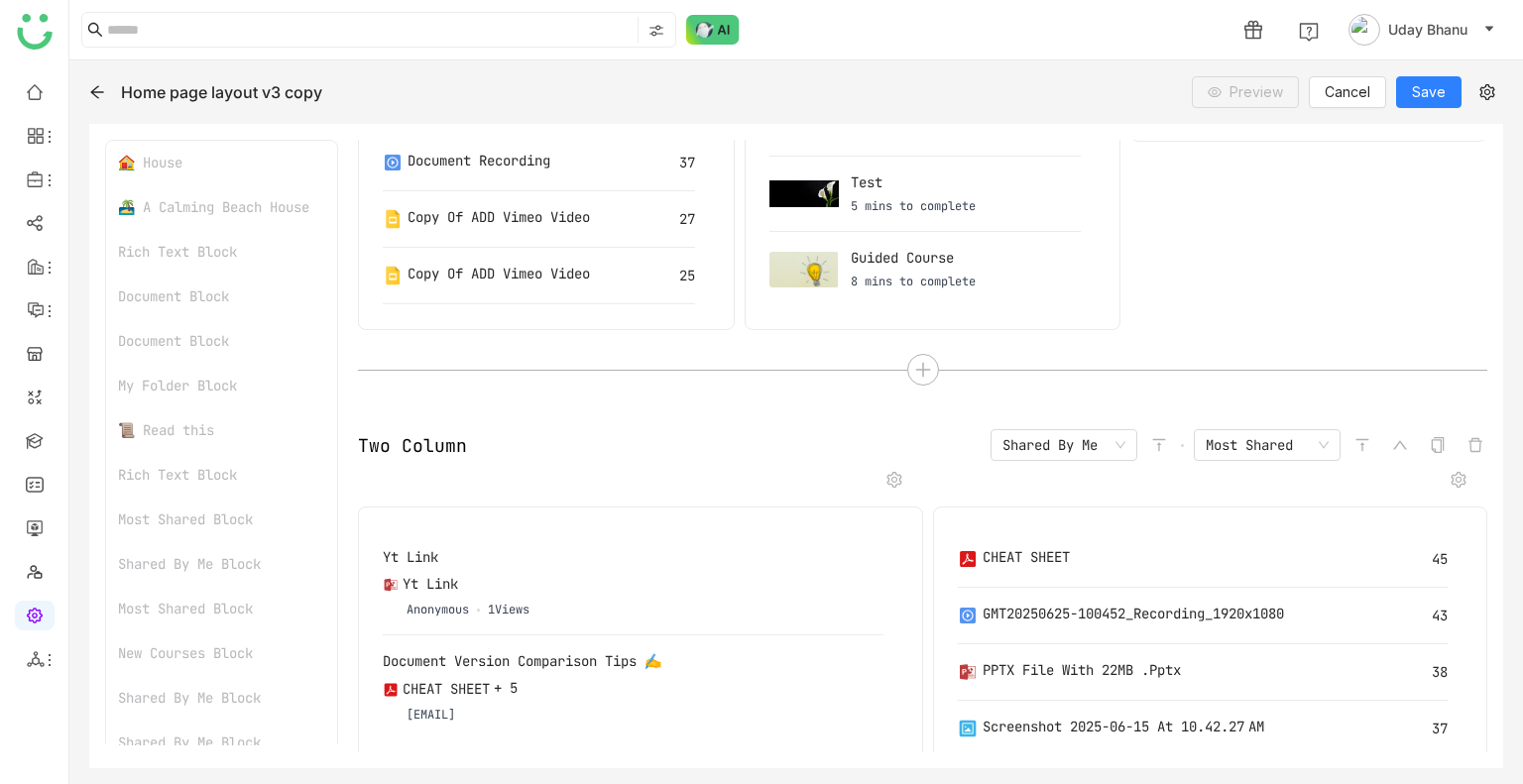 click on "Shared By Me   Most Shared" at bounding box center [1238, 445] 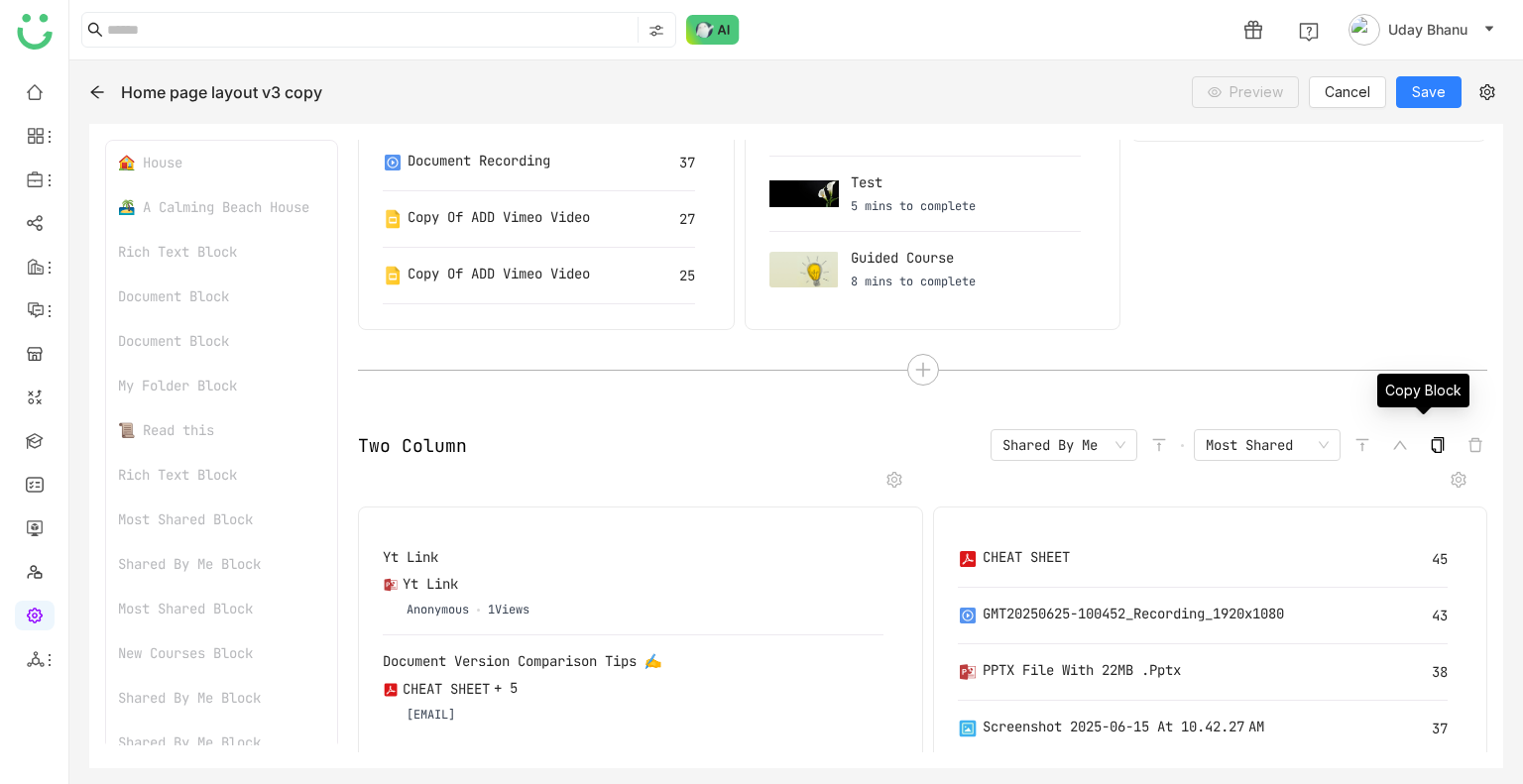 click 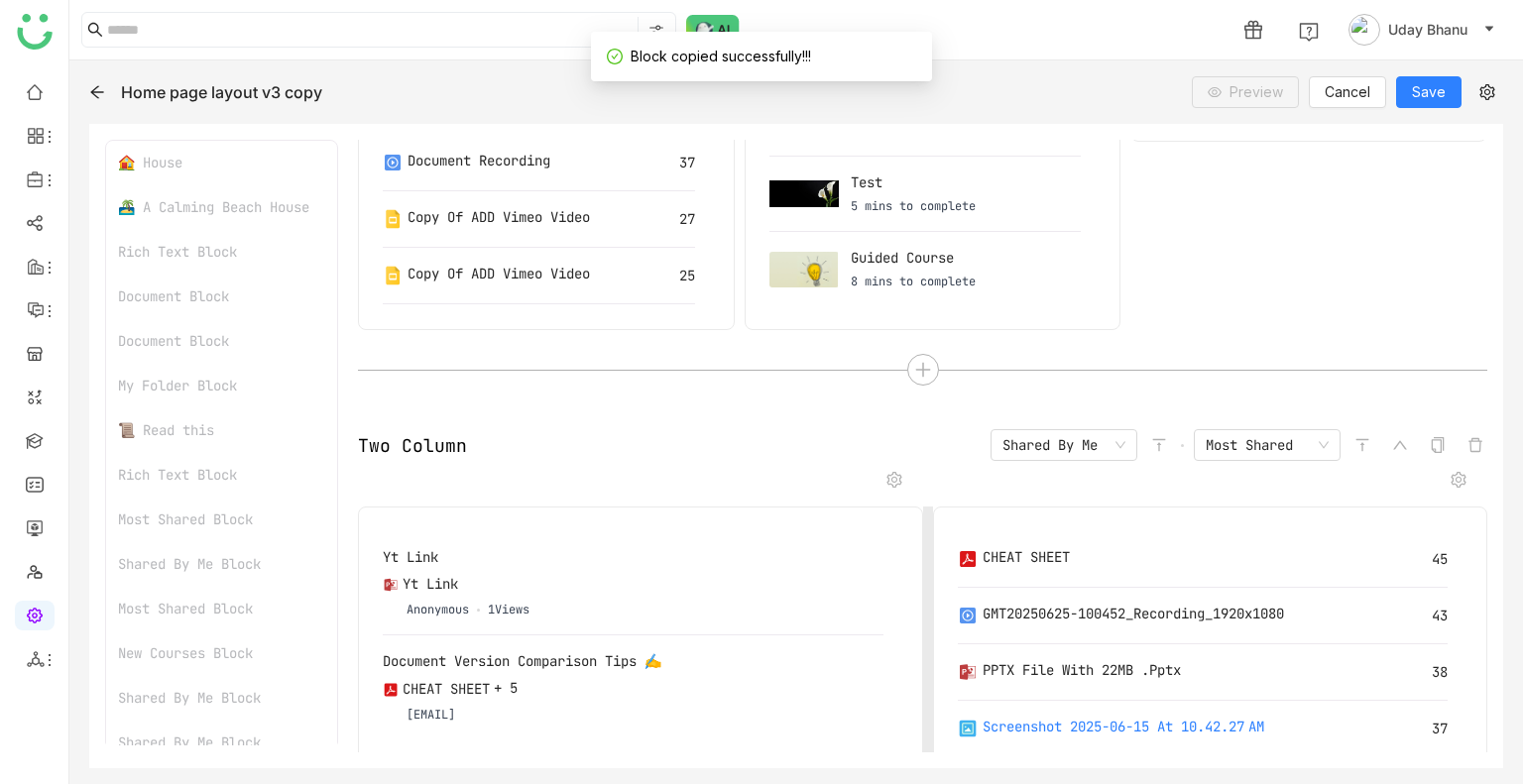 scroll, scrollTop: 166, scrollLeft: 0, axis: vertical 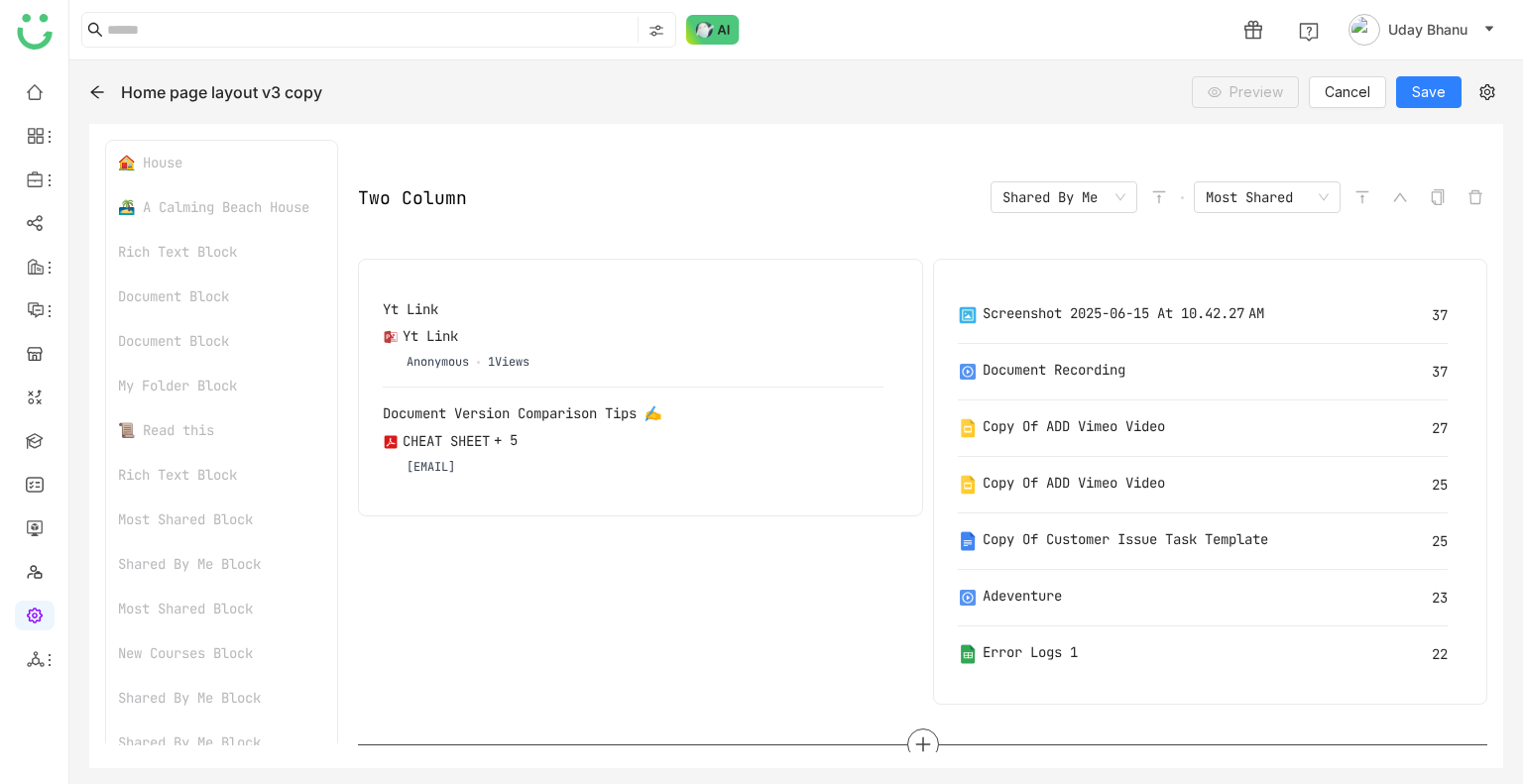 click at bounding box center [922, 744] 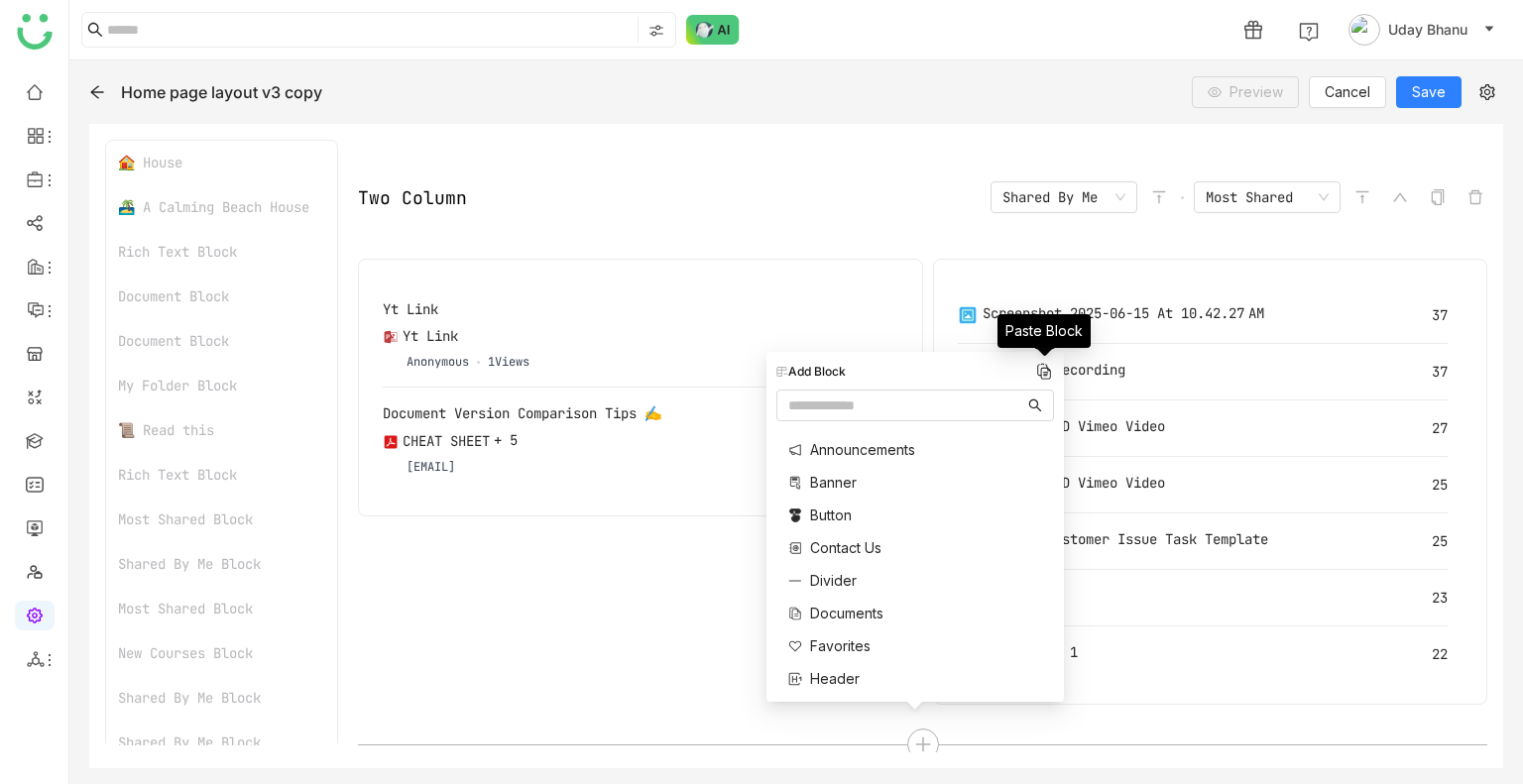 click at bounding box center [1044, 372] 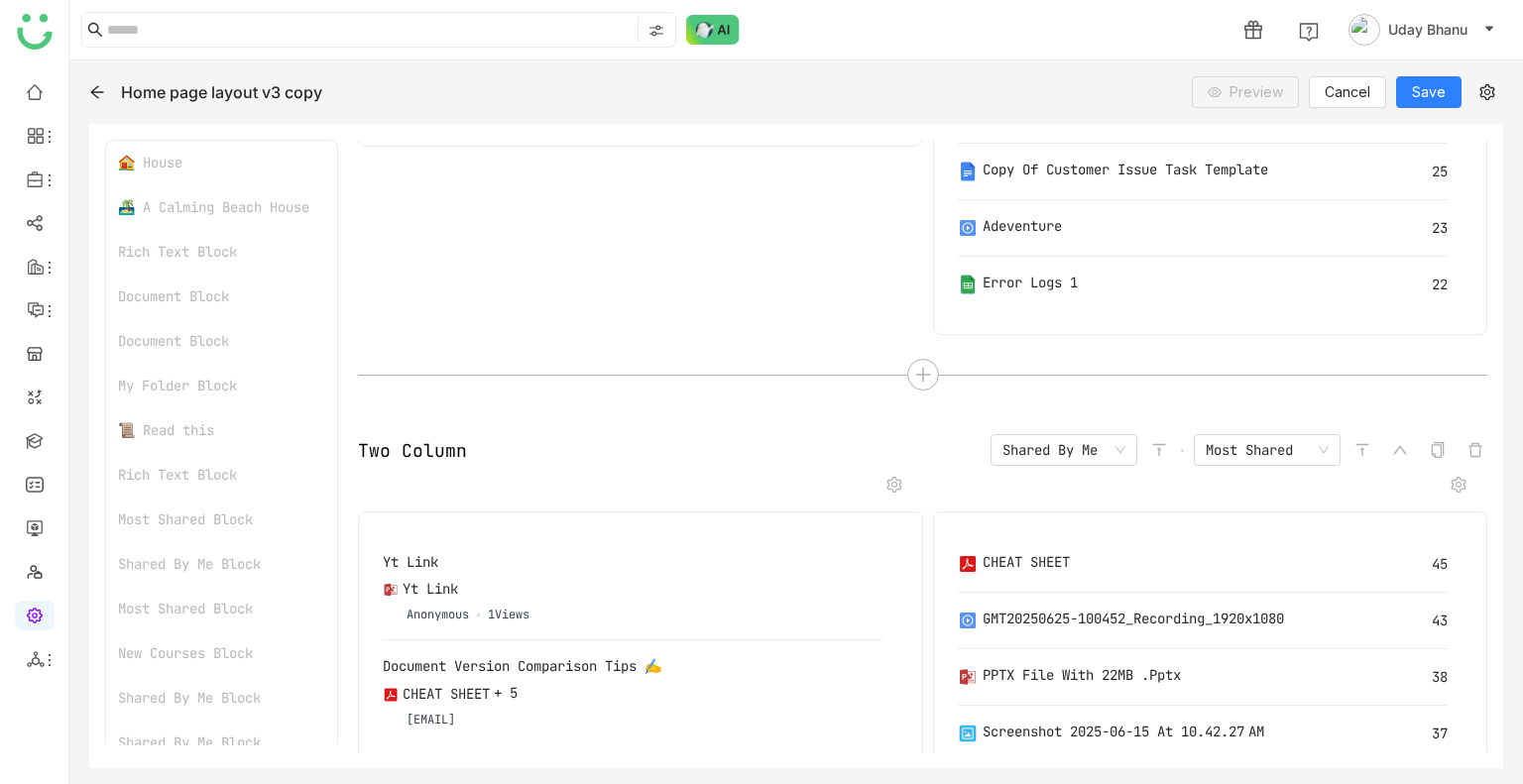 scroll, scrollTop: 4865, scrollLeft: 0, axis: vertical 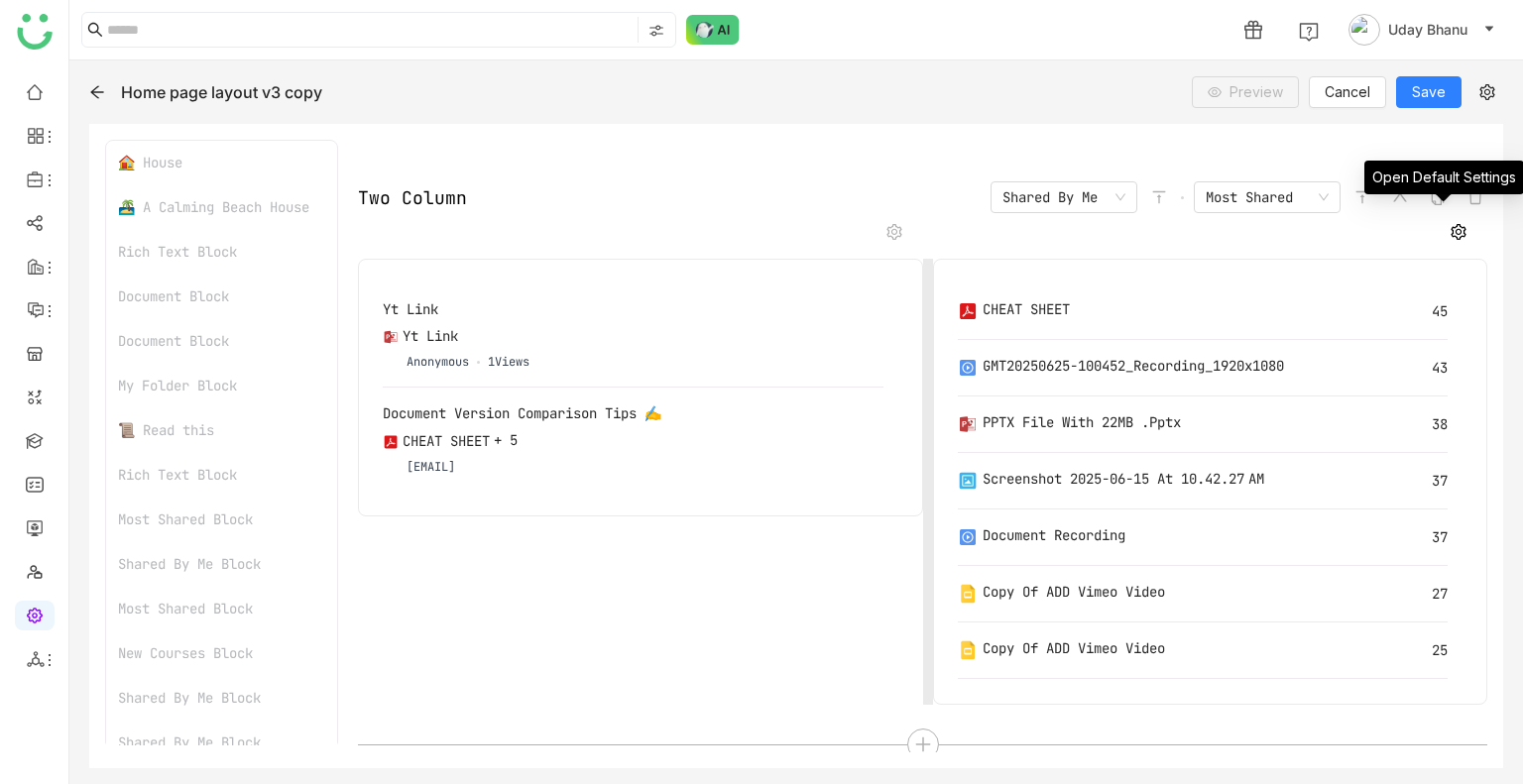 click 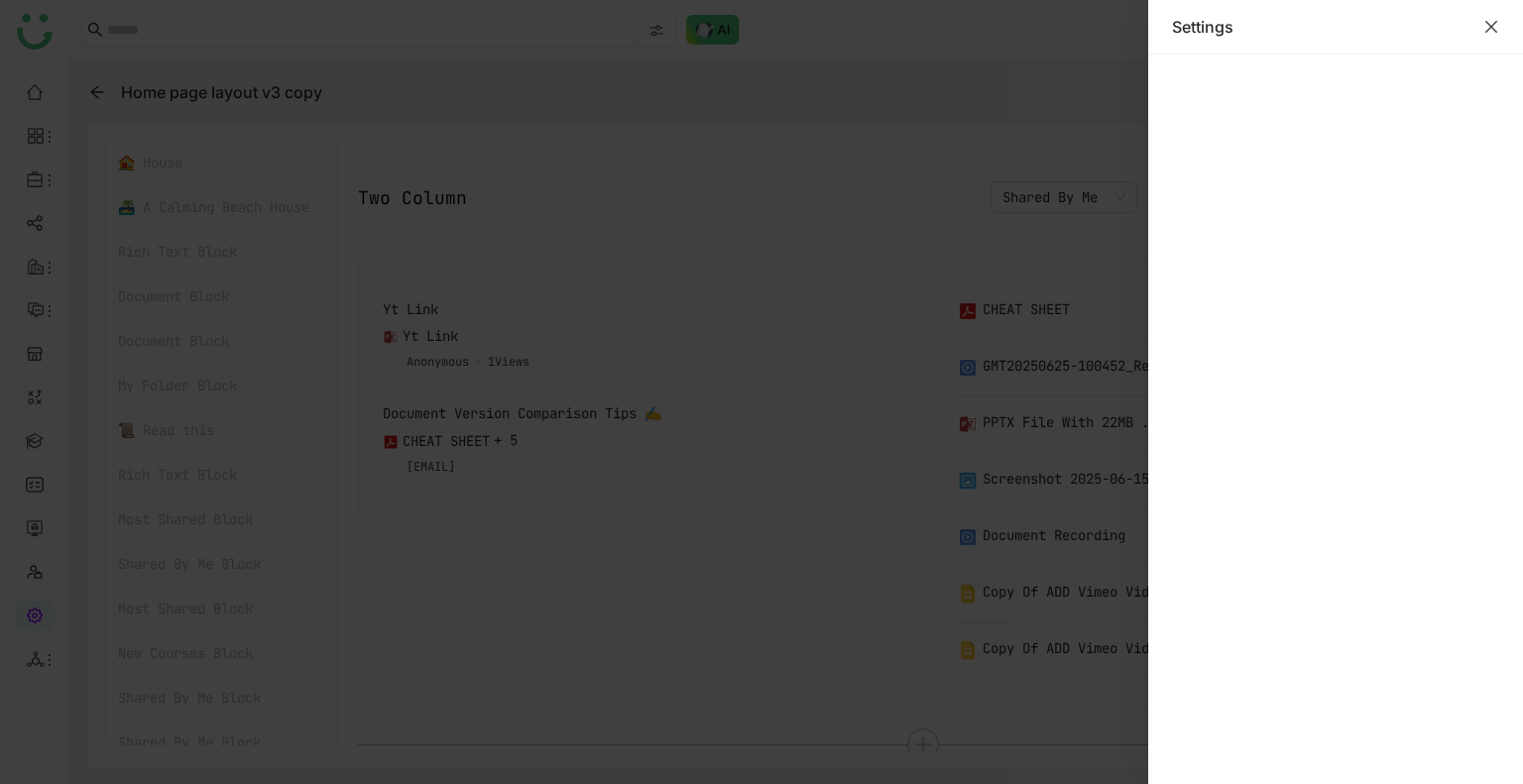 click 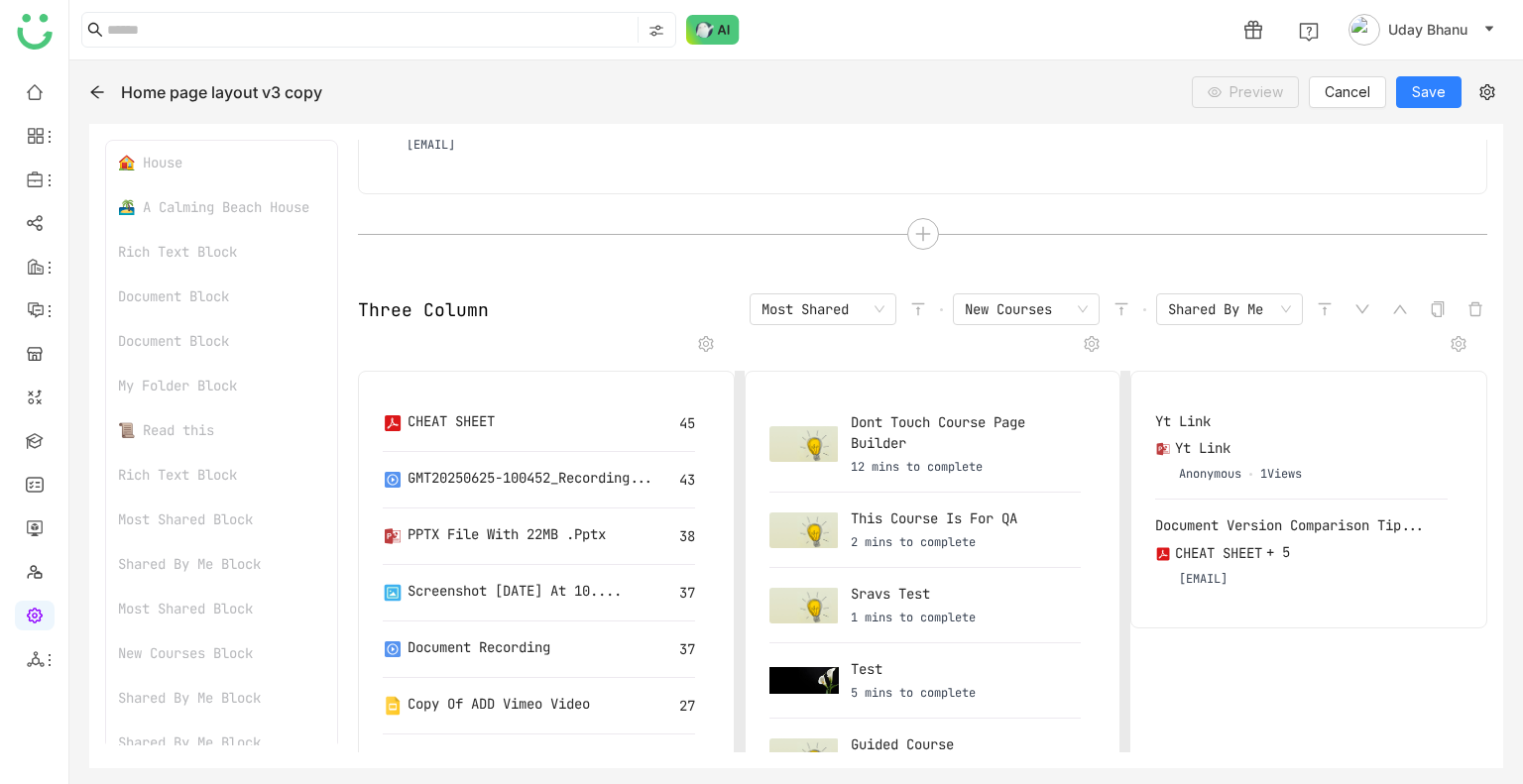 scroll, scrollTop: 3504, scrollLeft: 0, axis: vertical 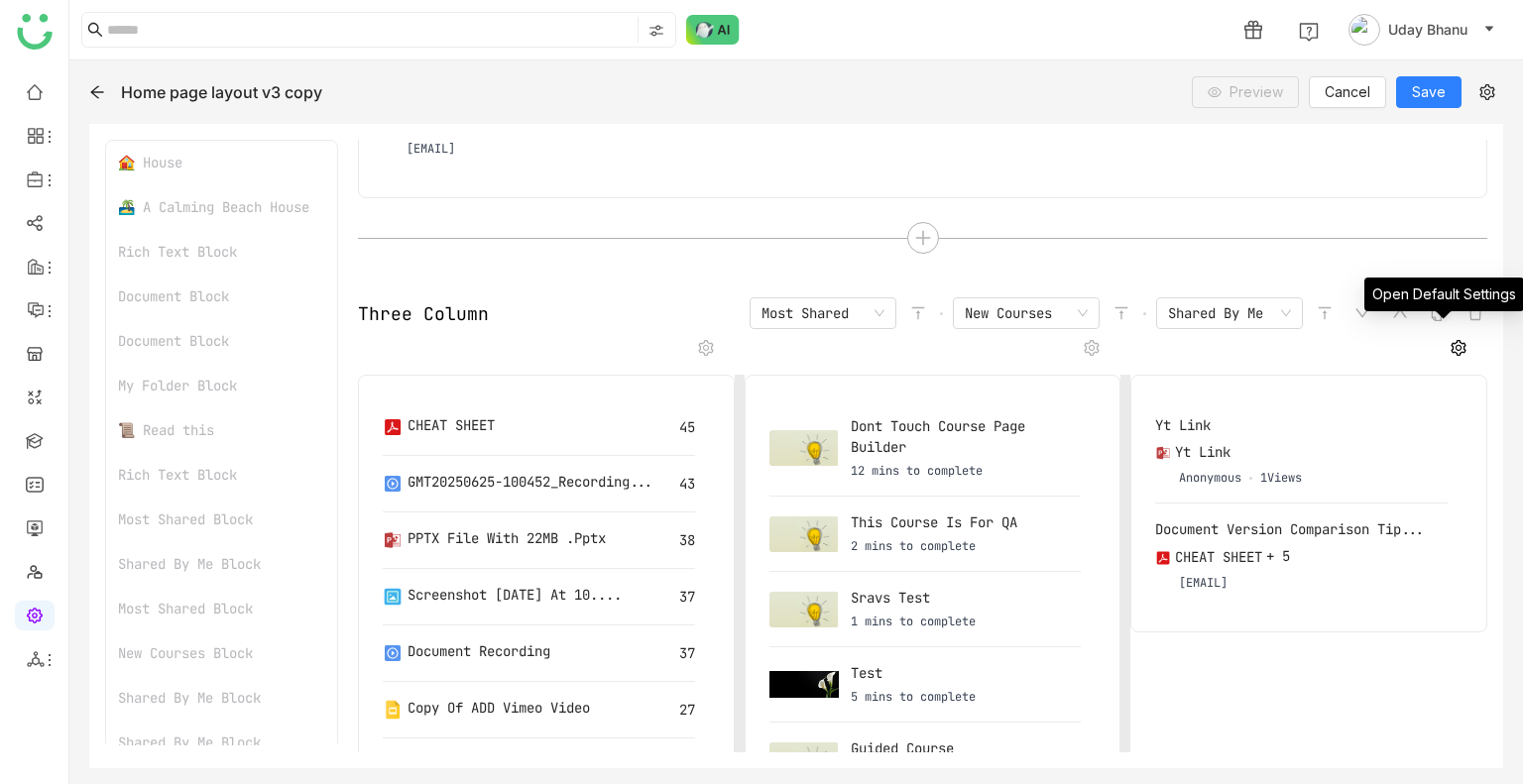 click 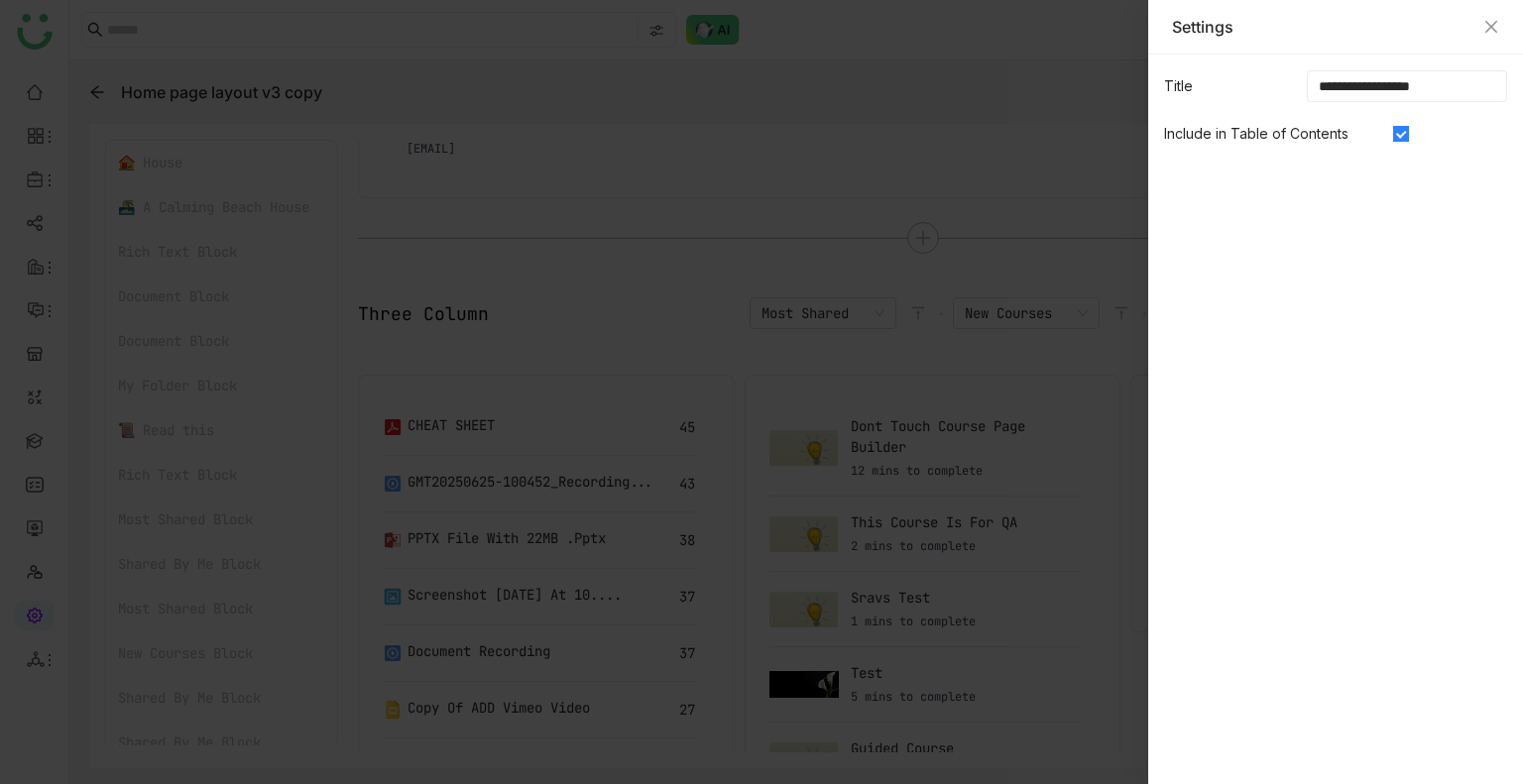 click at bounding box center (762, 392) 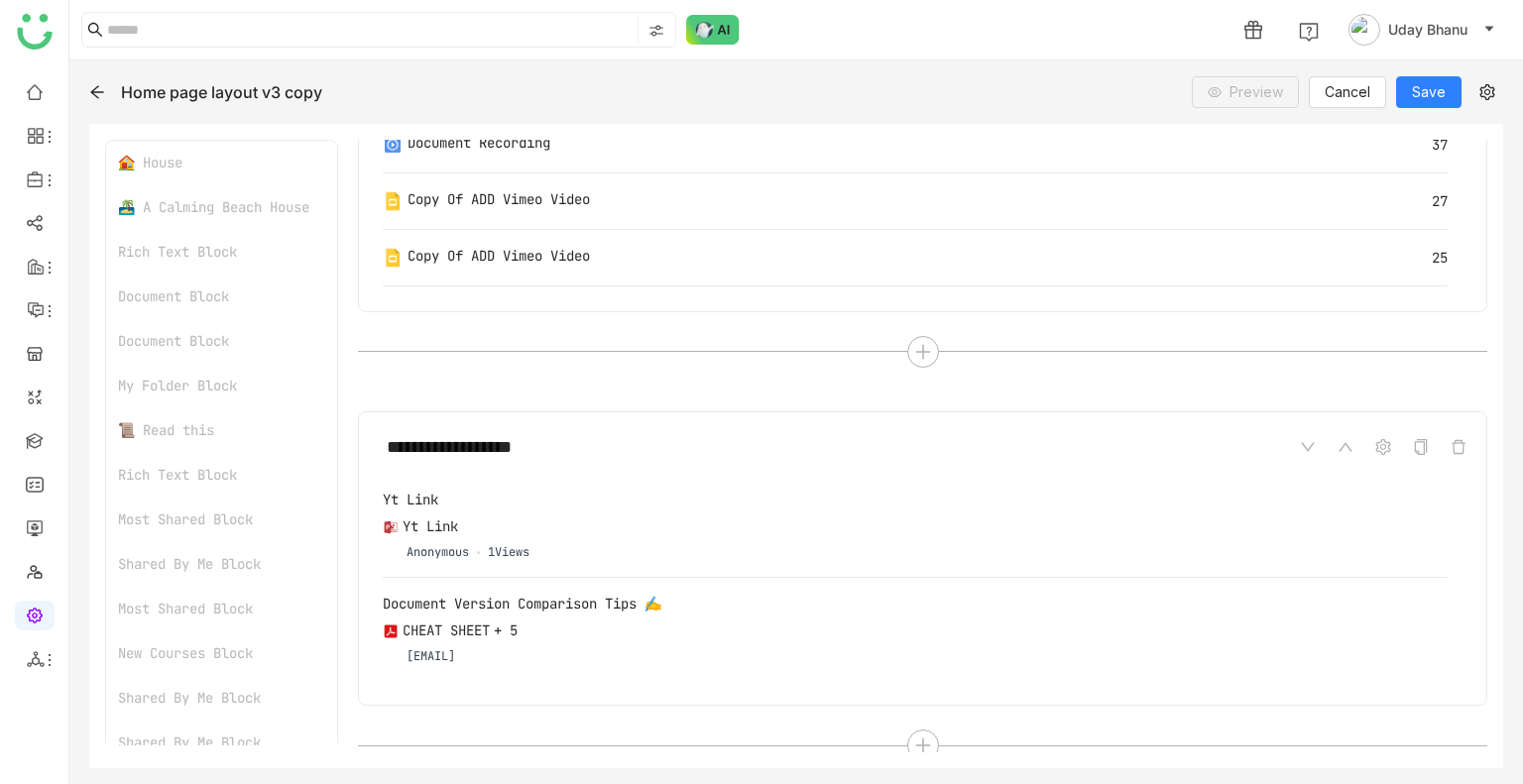 scroll, scrollTop: 2989, scrollLeft: 0, axis: vertical 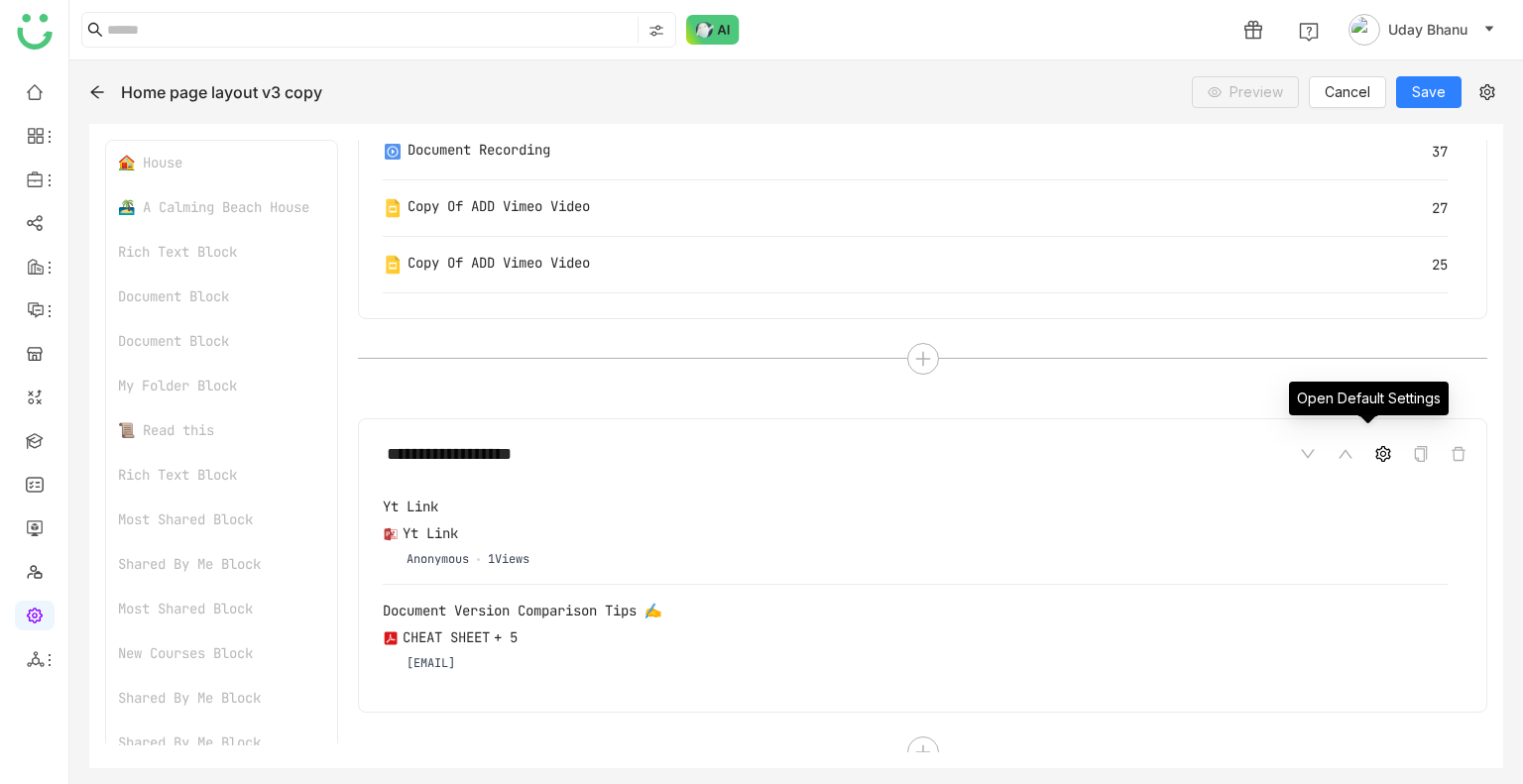 click 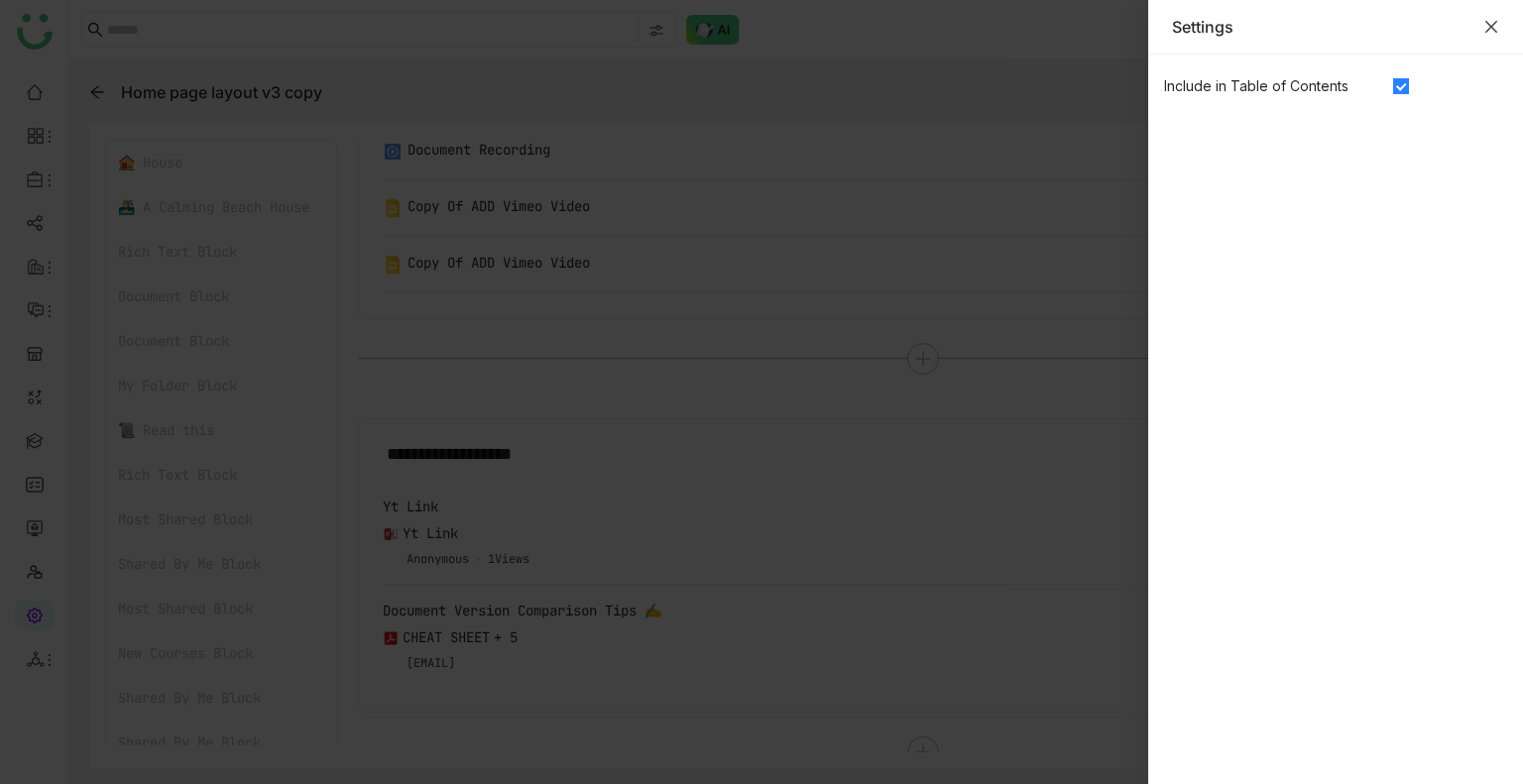 click 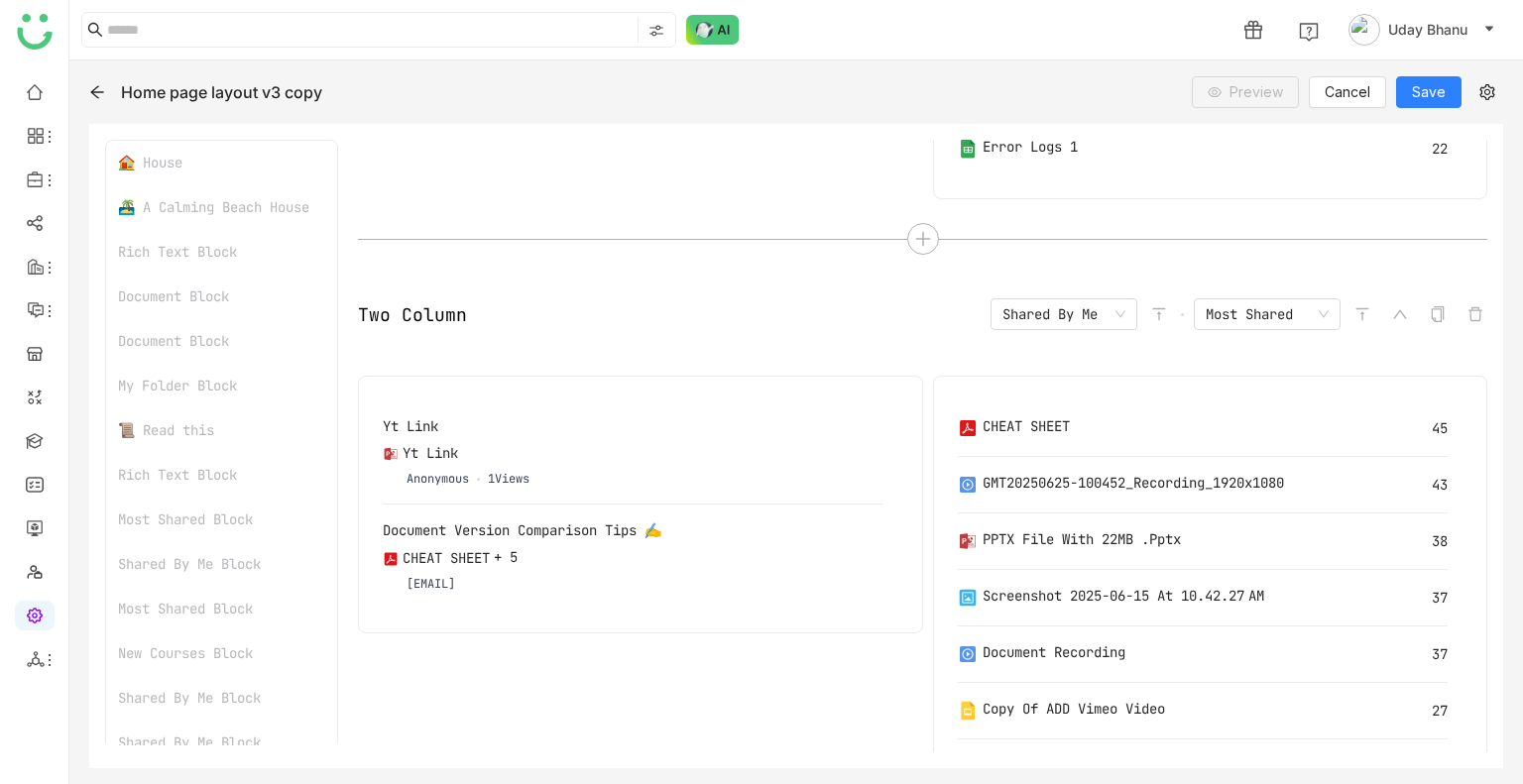 scroll, scrollTop: 4760, scrollLeft: 0, axis: vertical 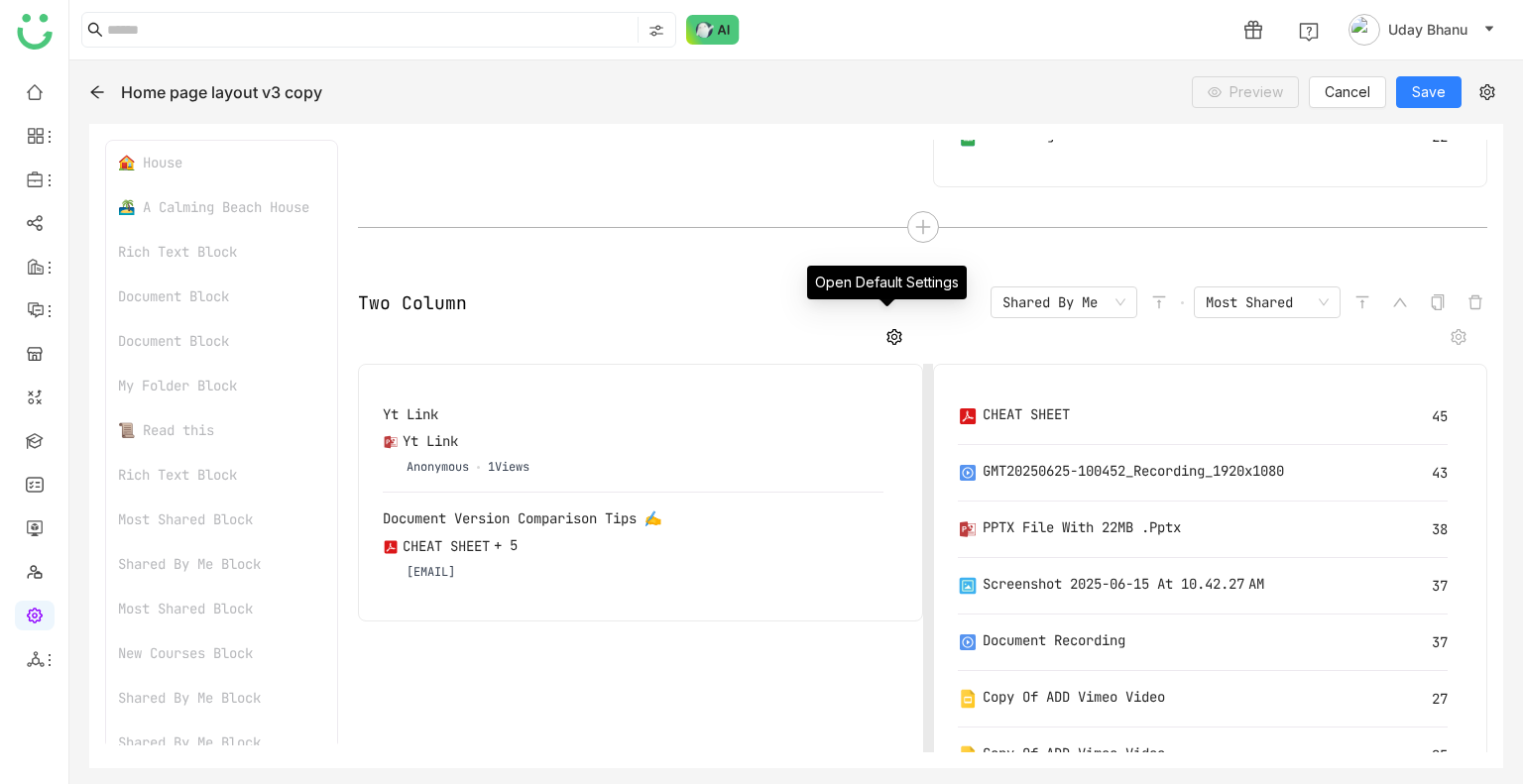 click 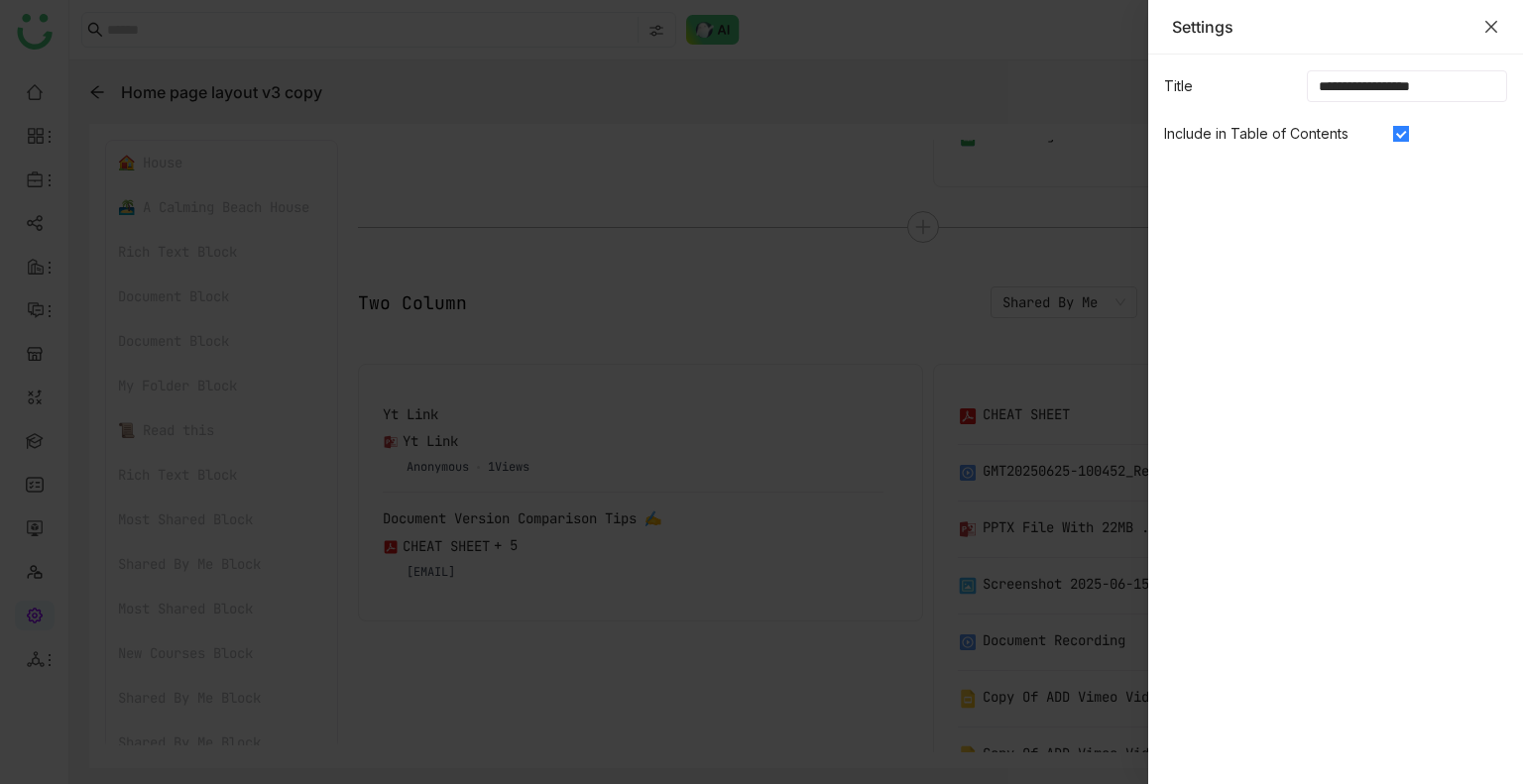 click 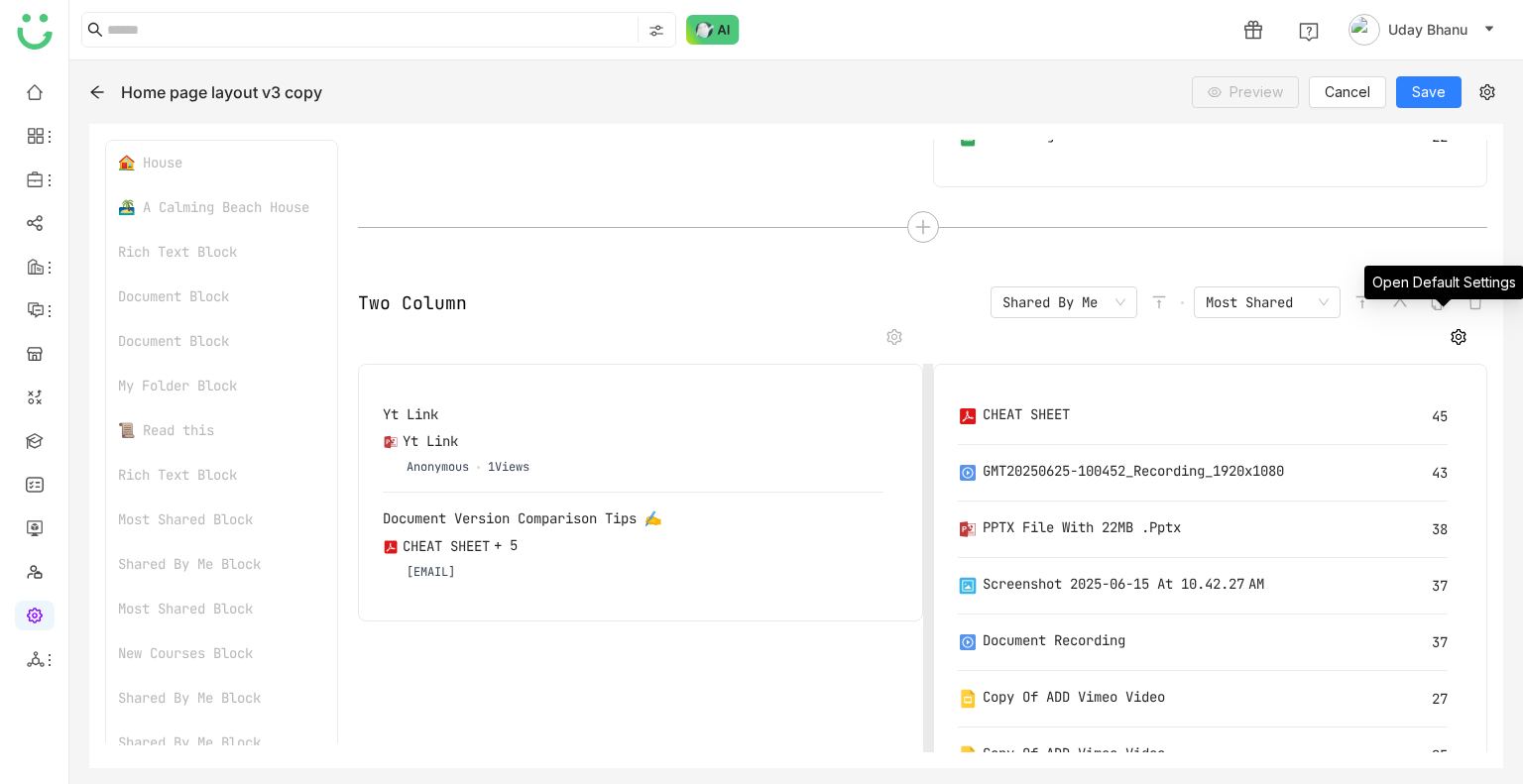click 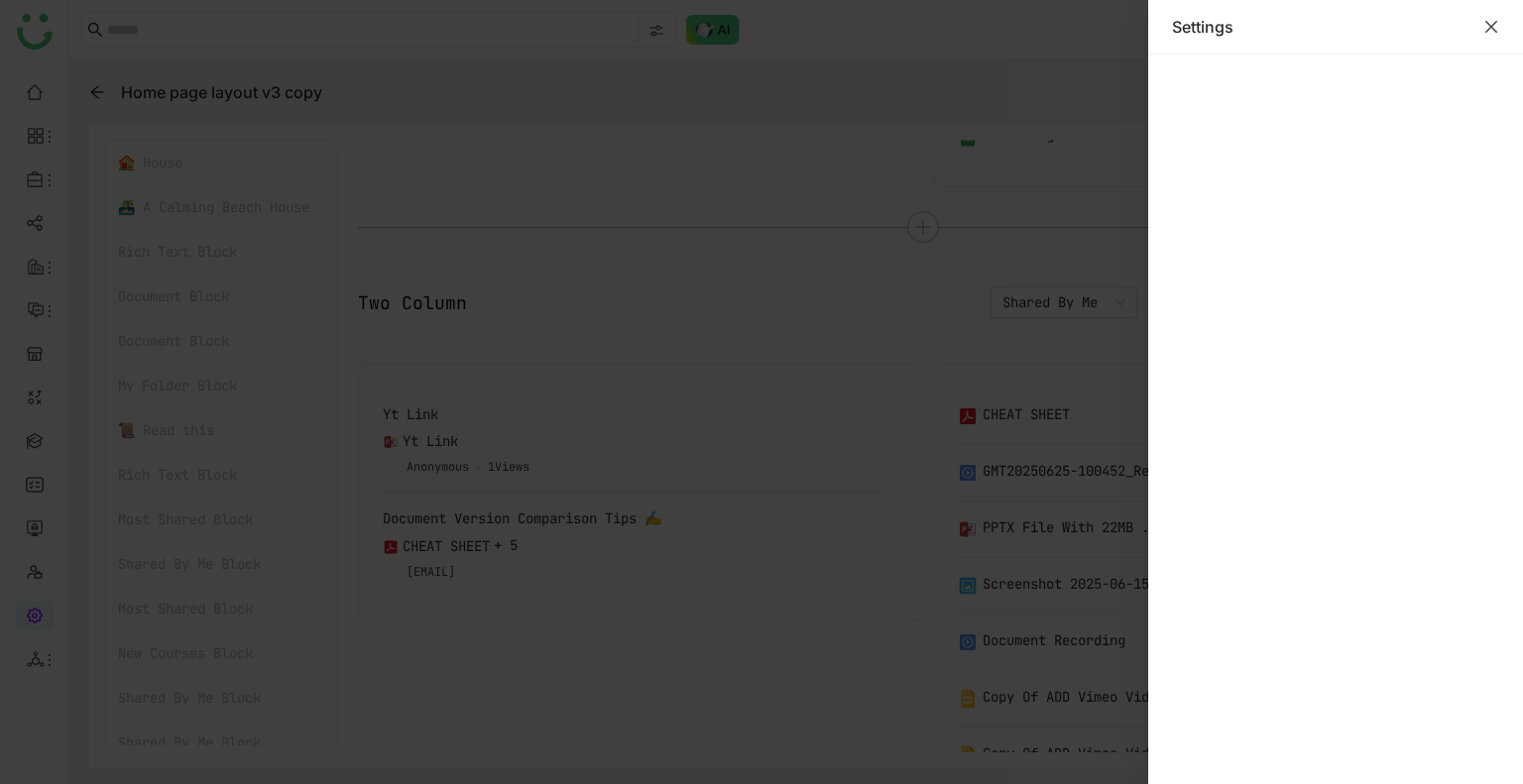 click 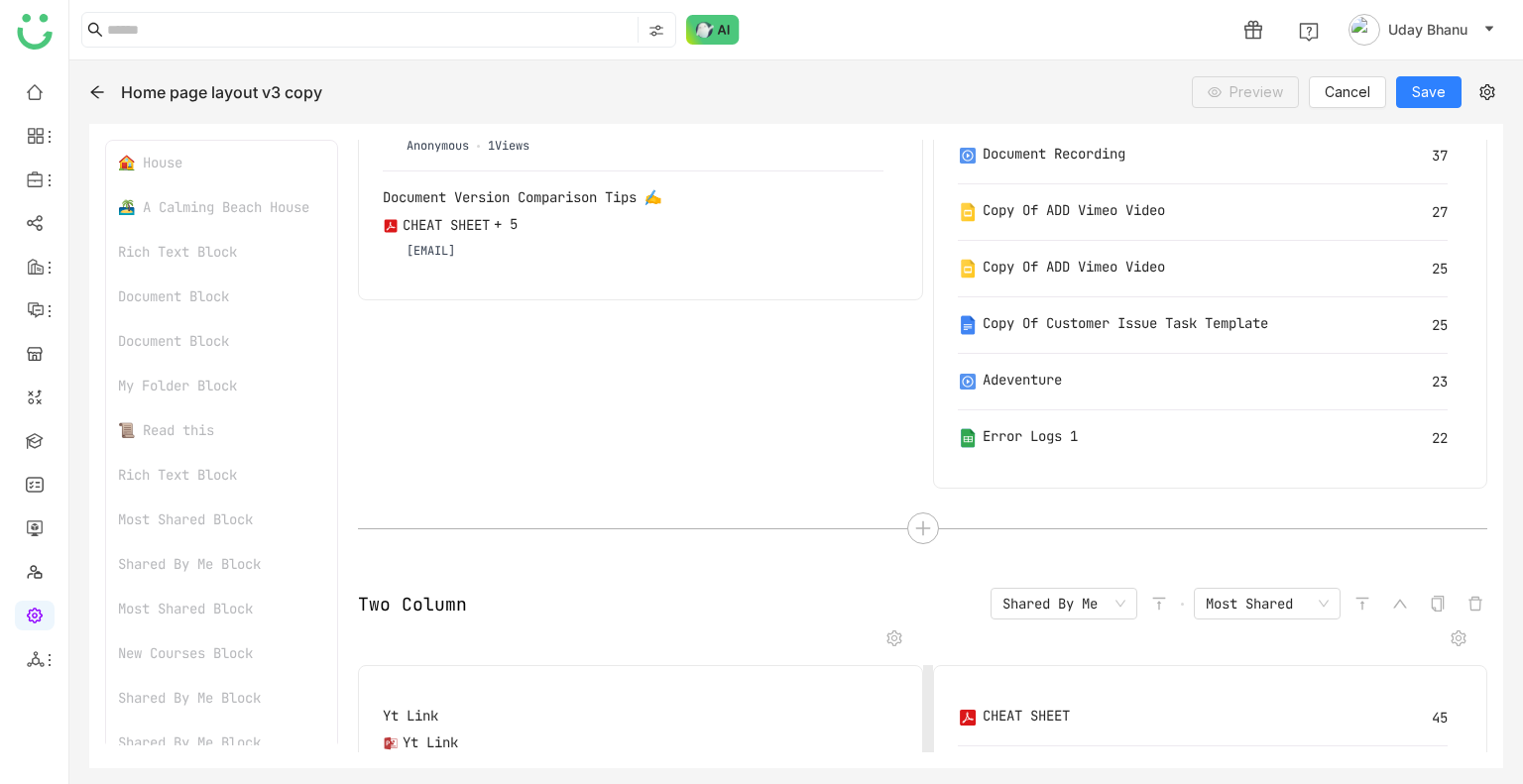 scroll, scrollTop: 4452, scrollLeft: 0, axis: vertical 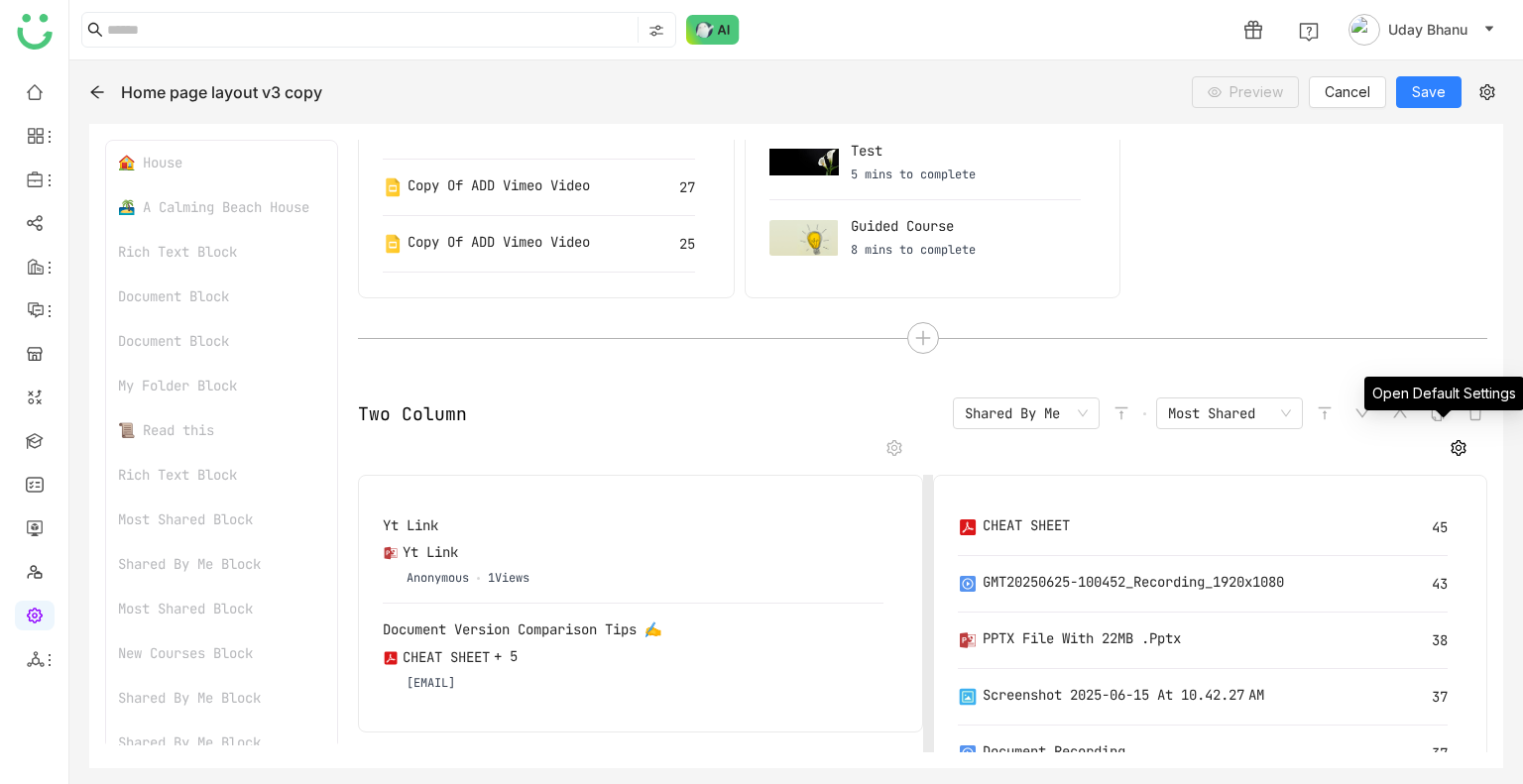 click 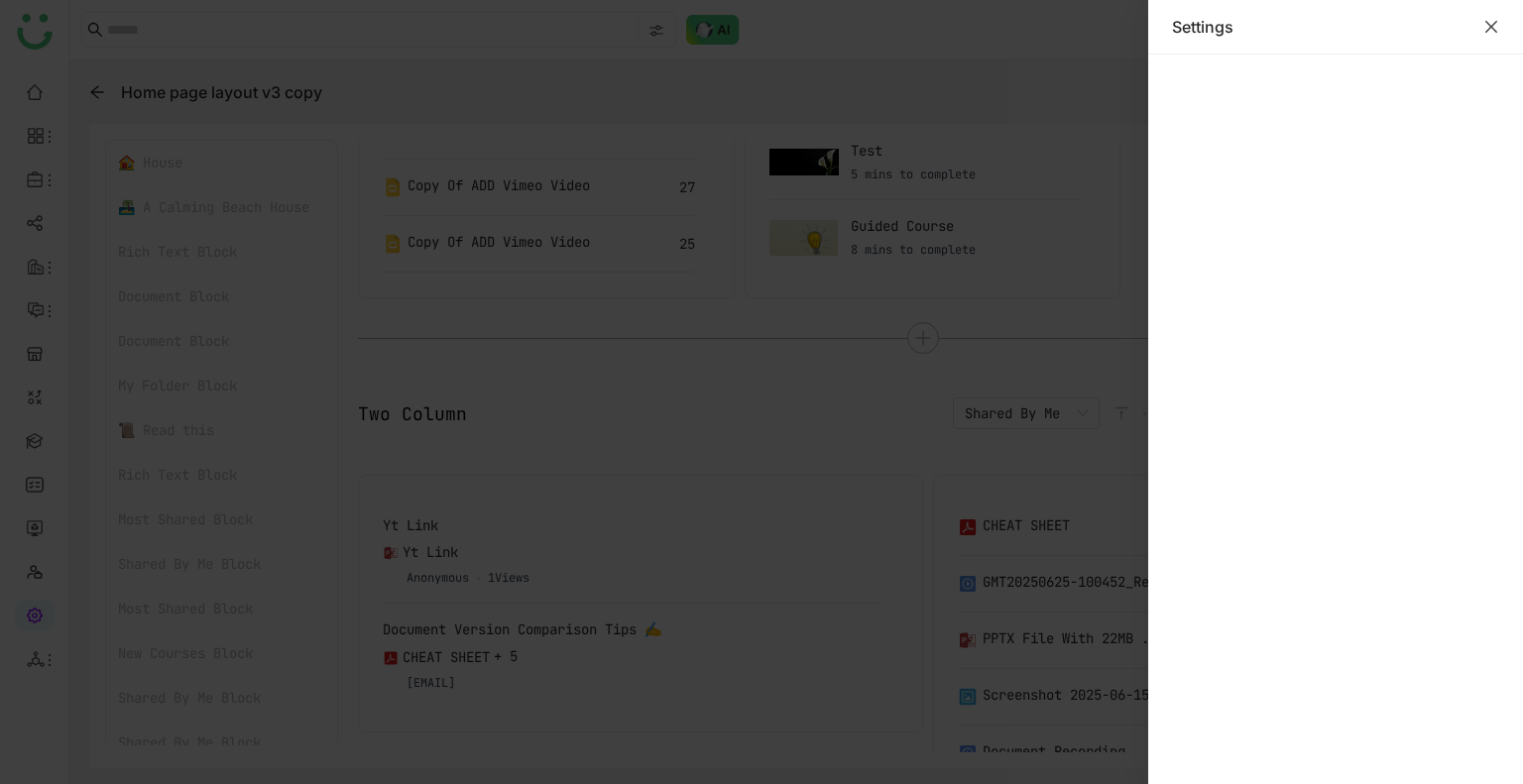 click on "Settings" at bounding box center [1336, 27] 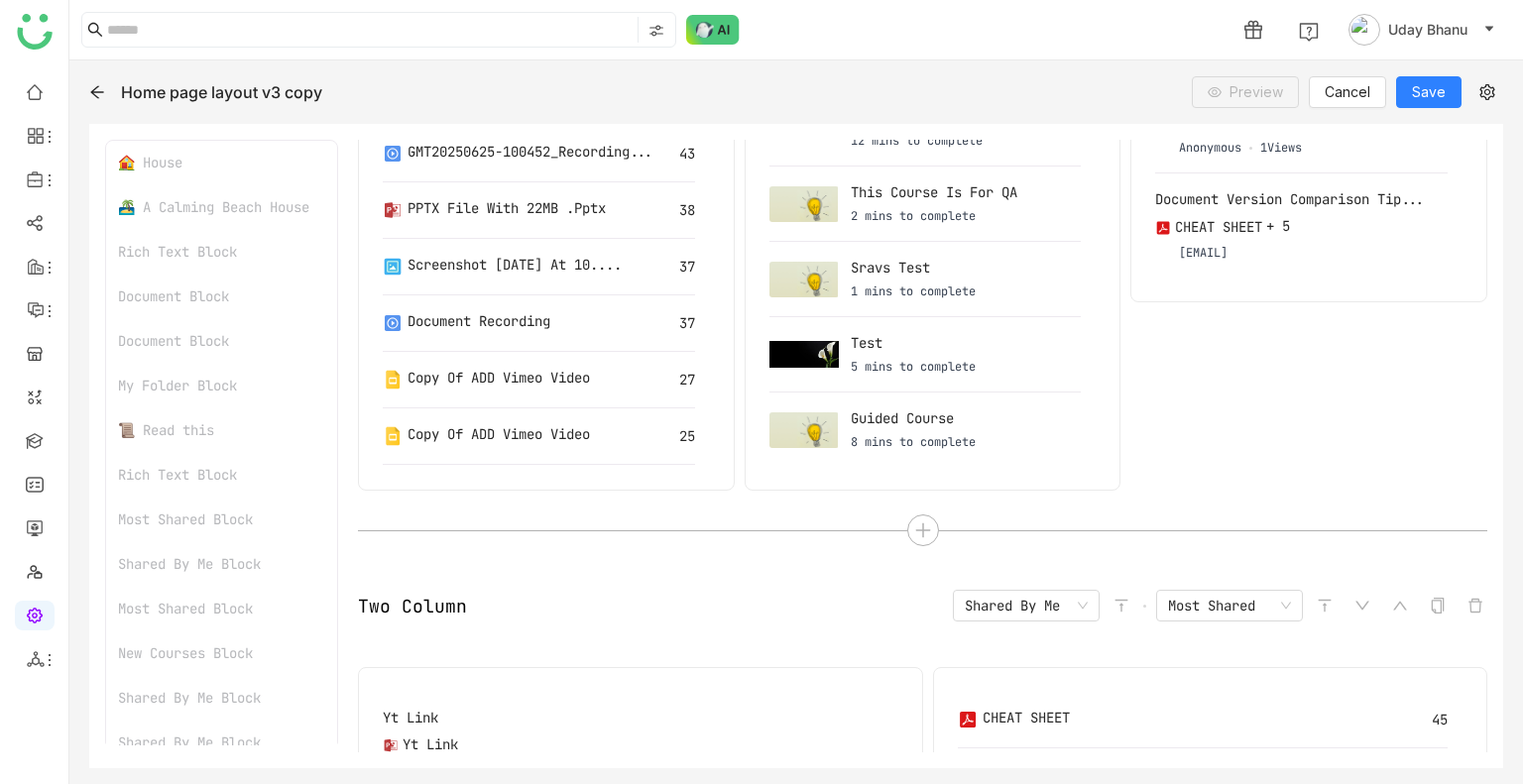 scroll, scrollTop: 3822, scrollLeft: 0, axis: vertical 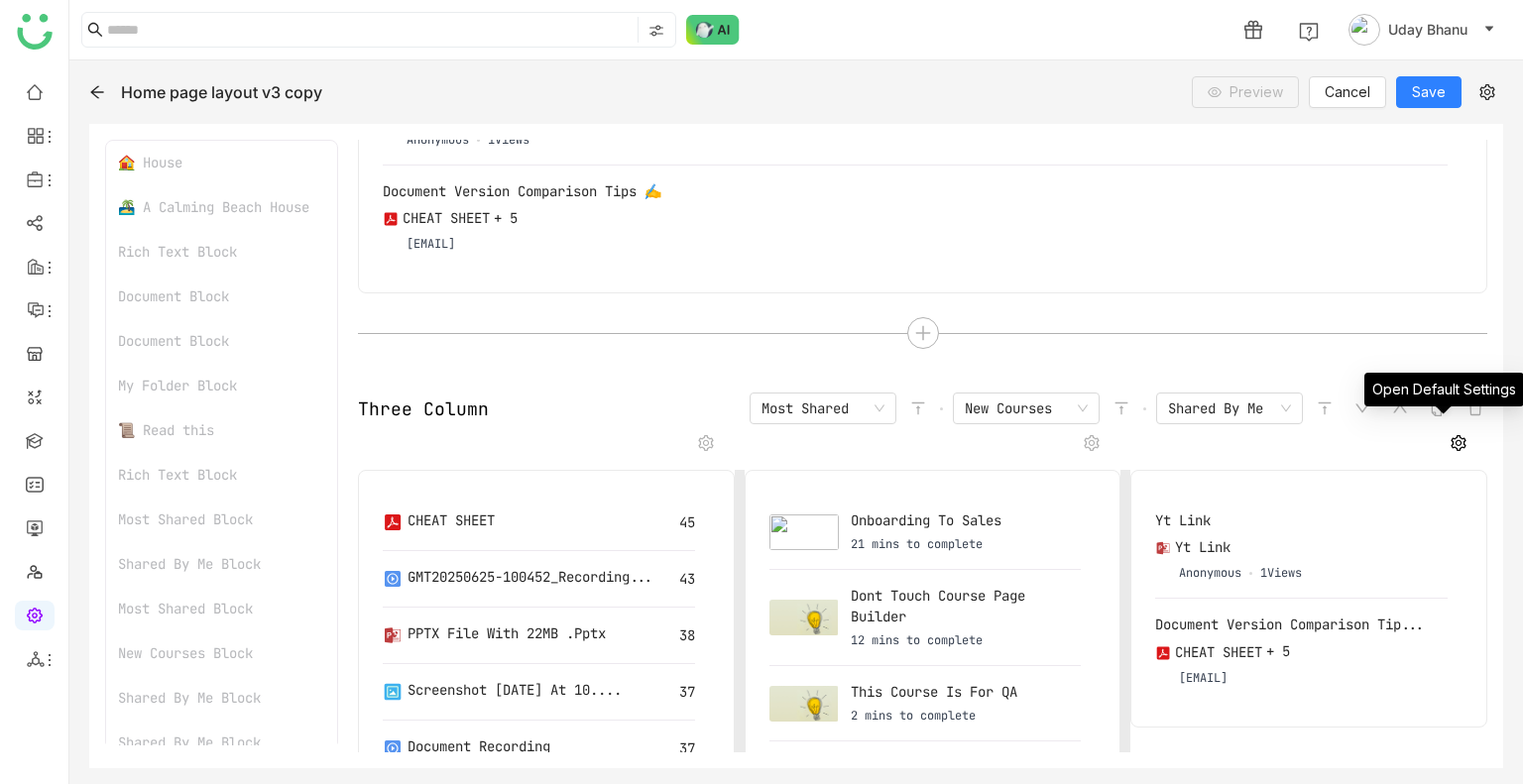 click 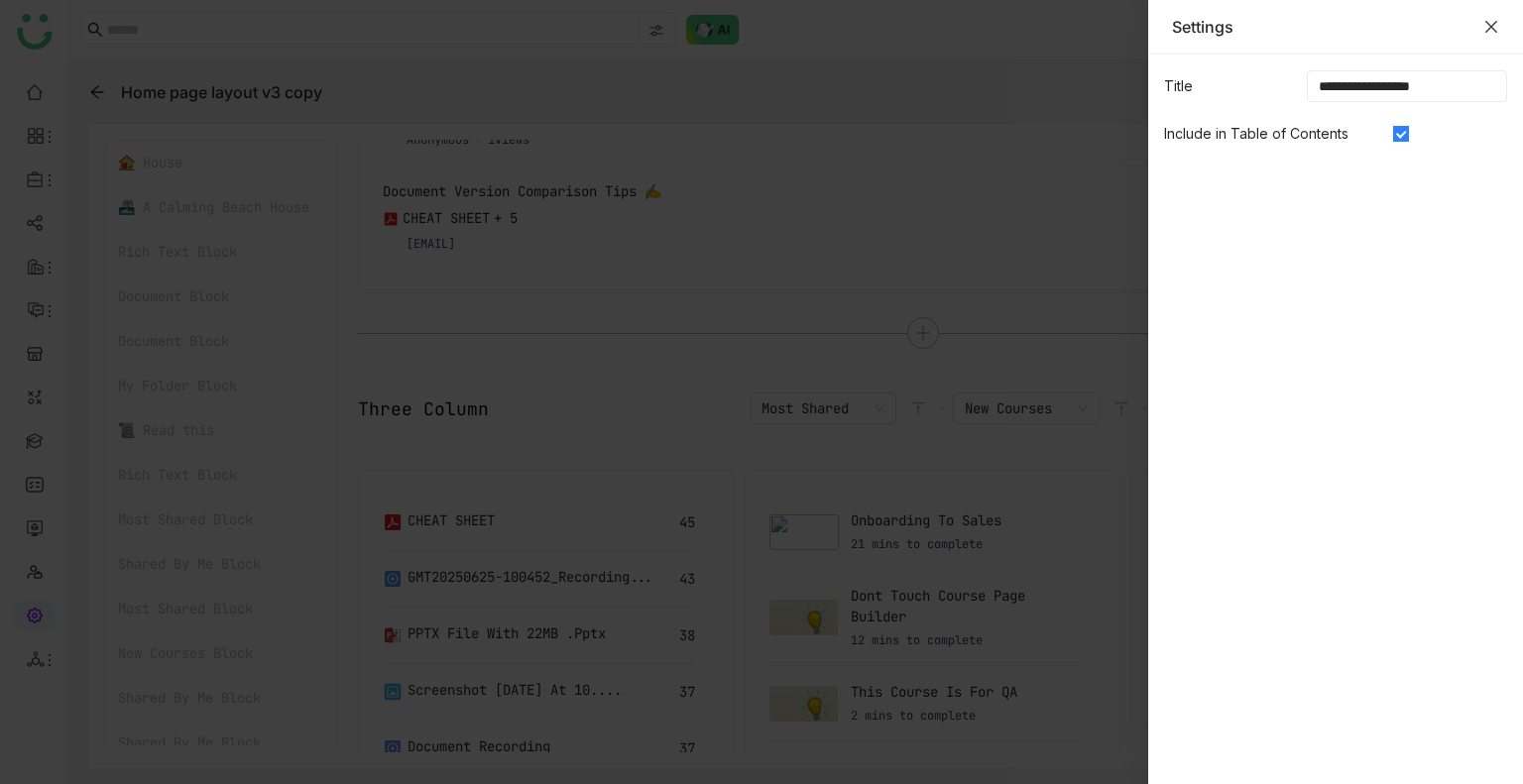 click 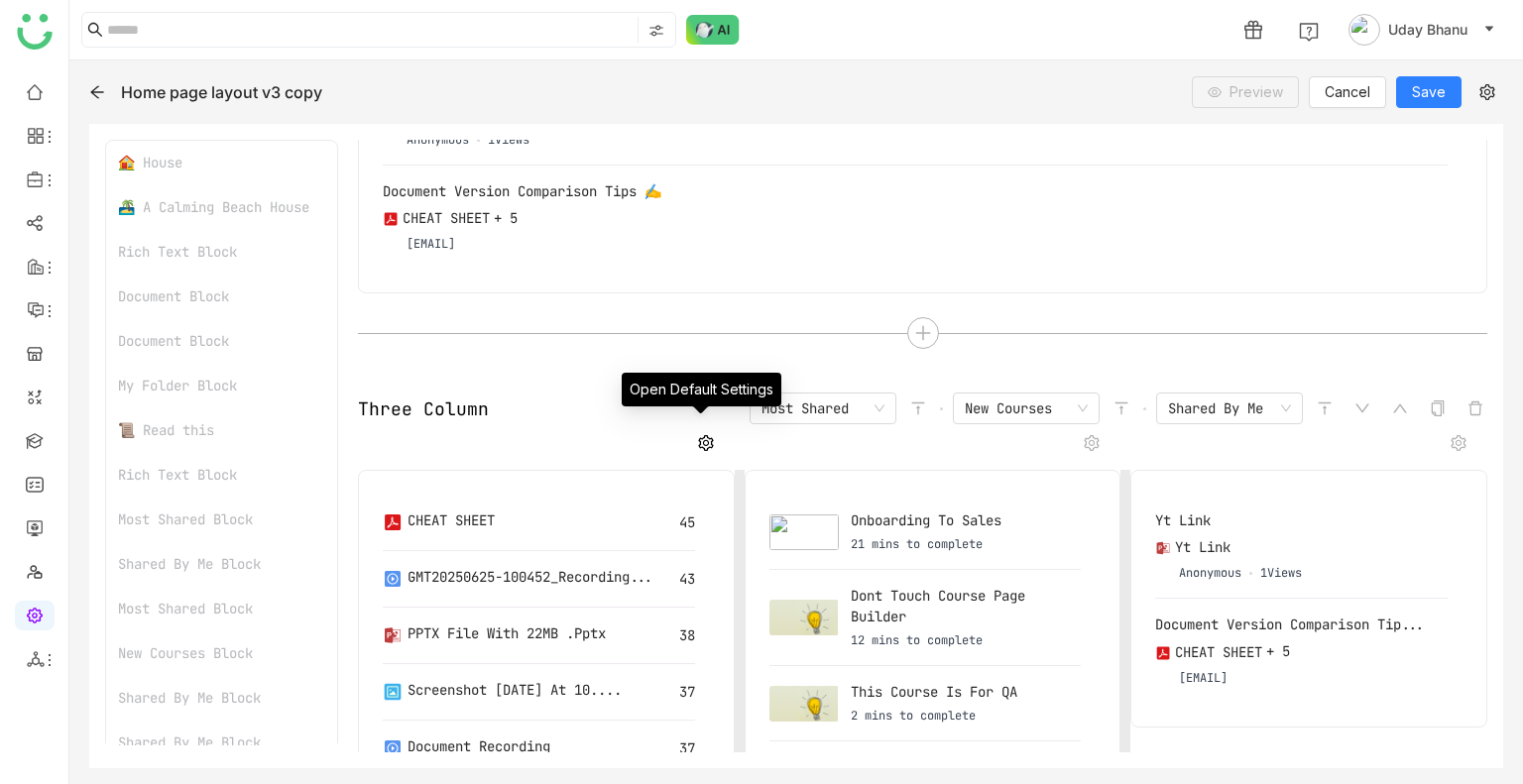 click 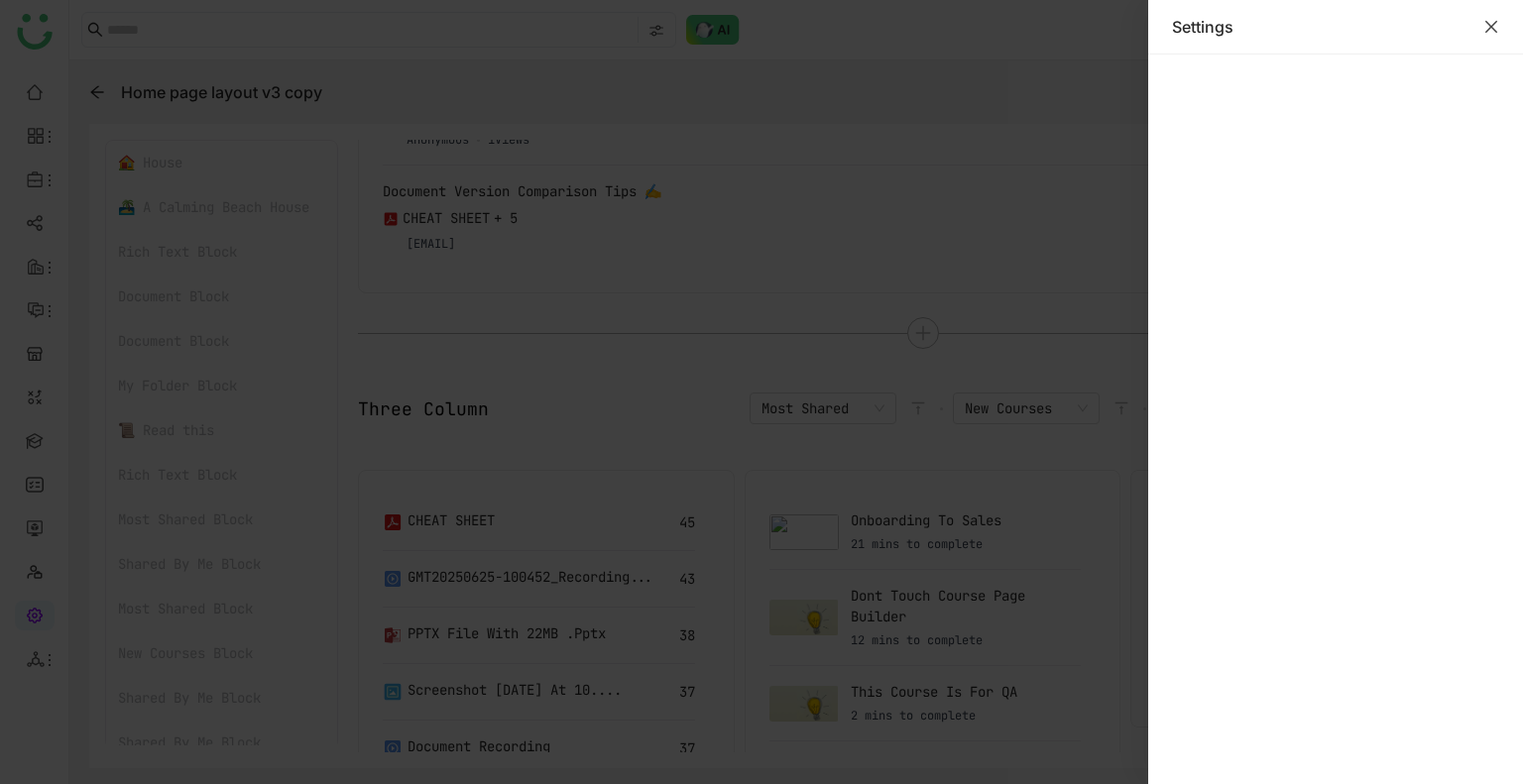 click 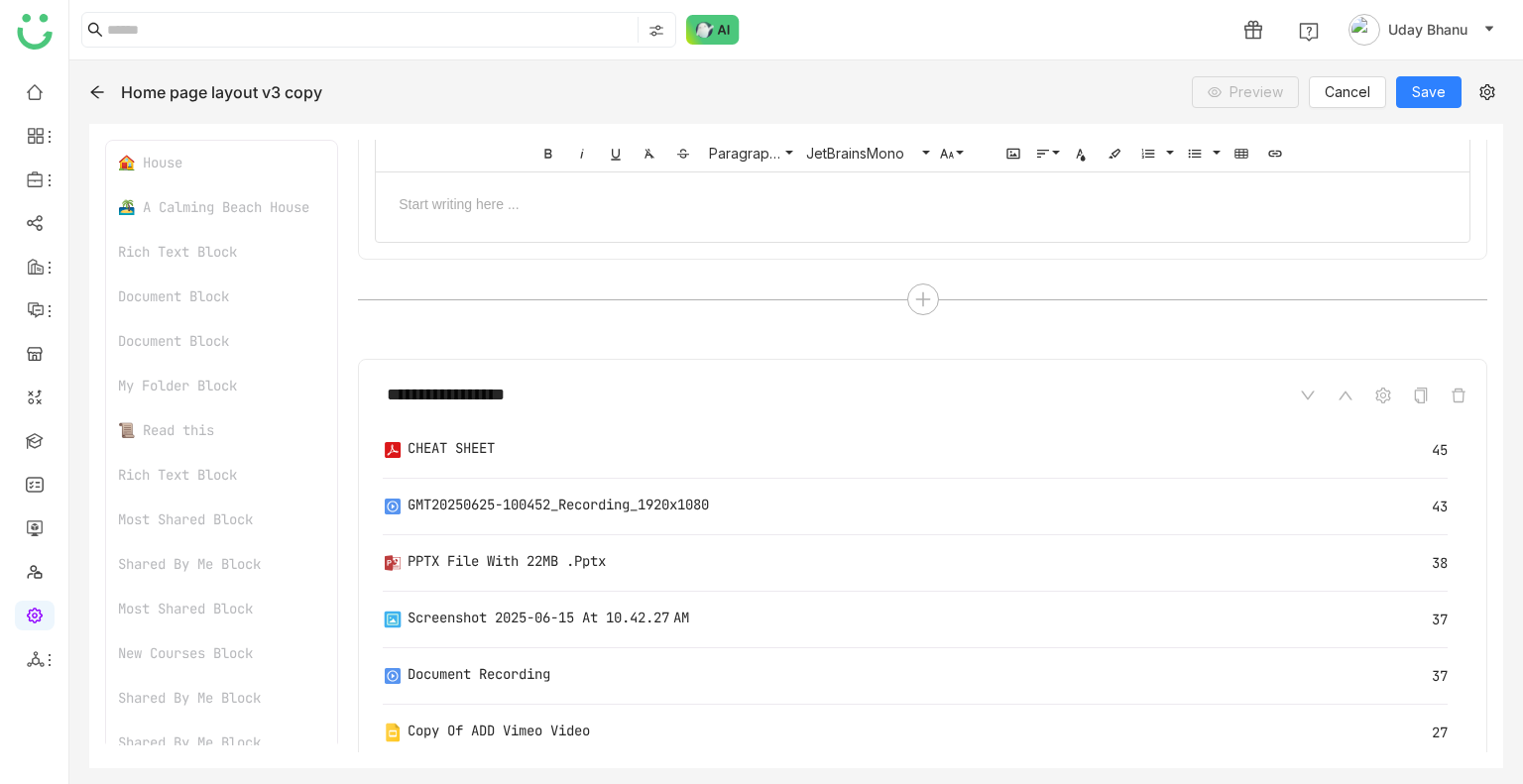 scroll, scrollTop: 2460, scrollLeft: 0, axis: vertical 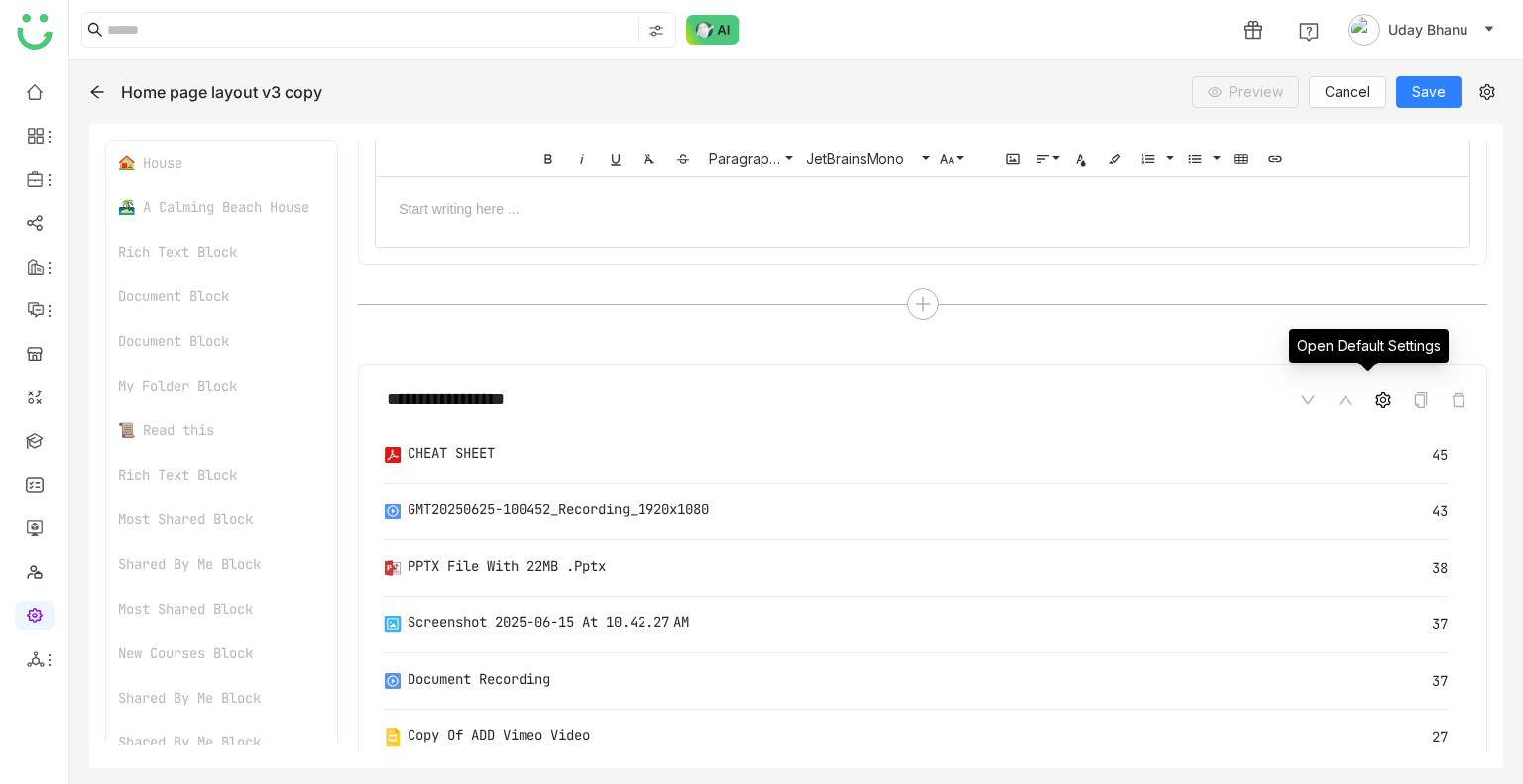 click at bounding box center (1383, 400) 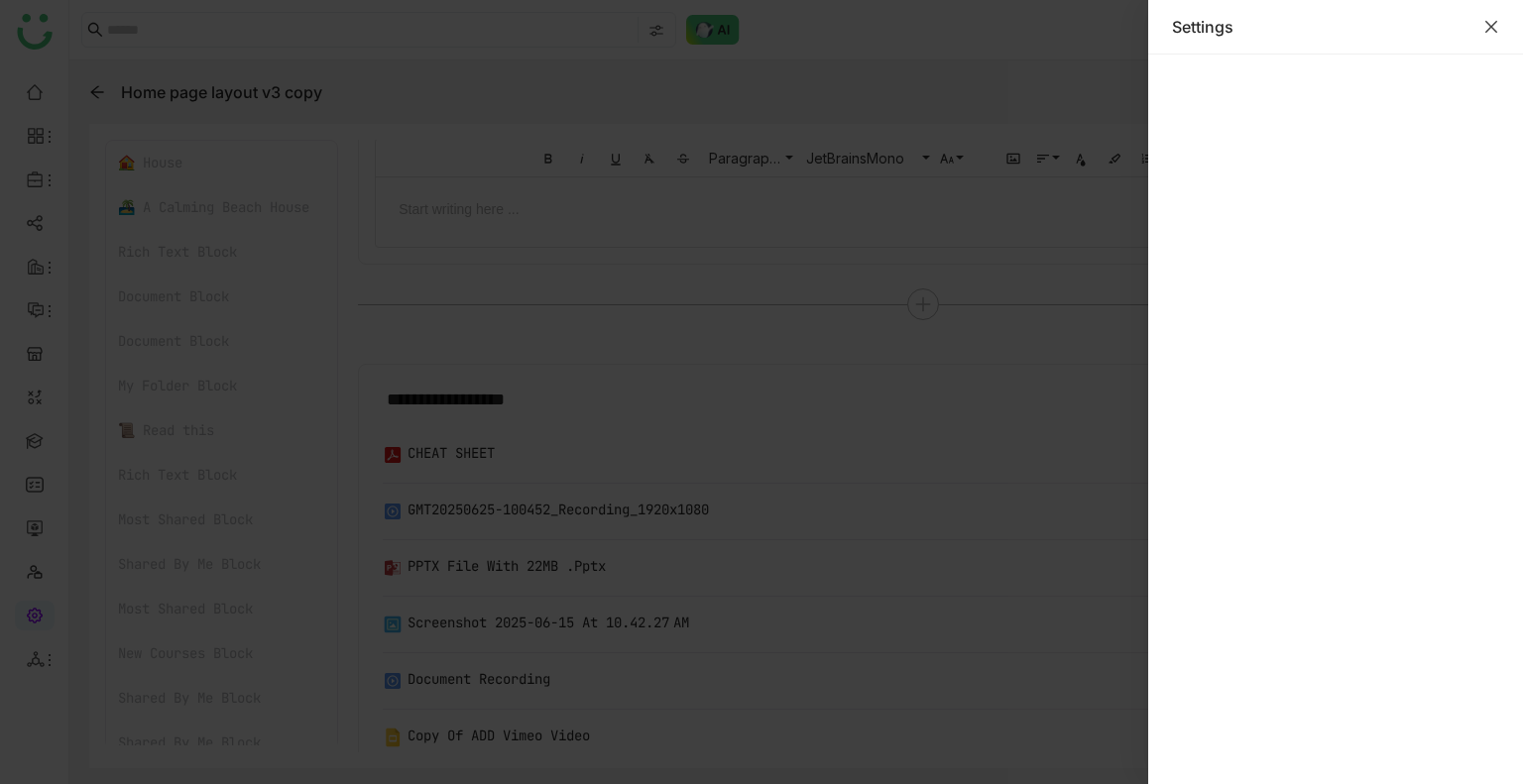 click 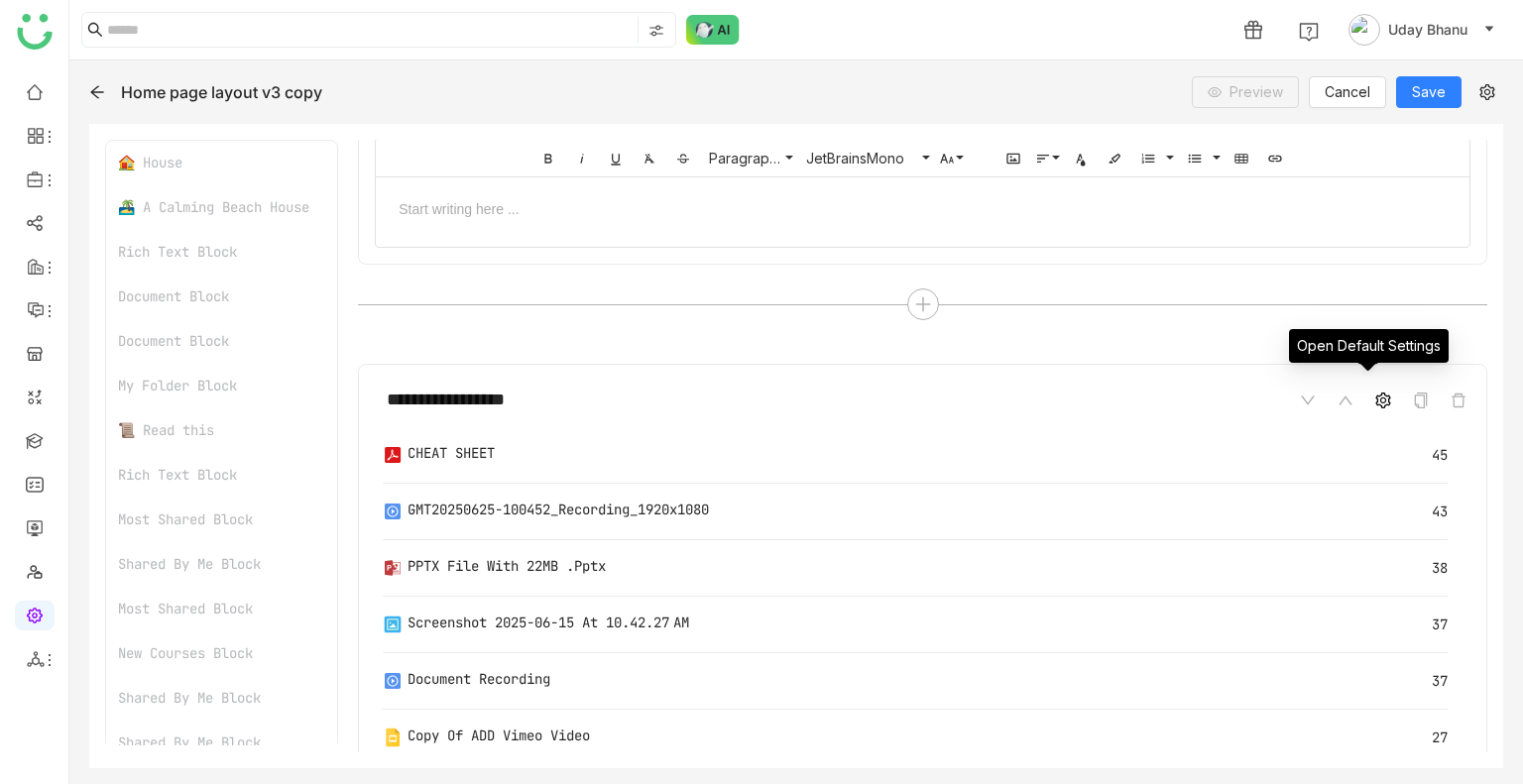 click 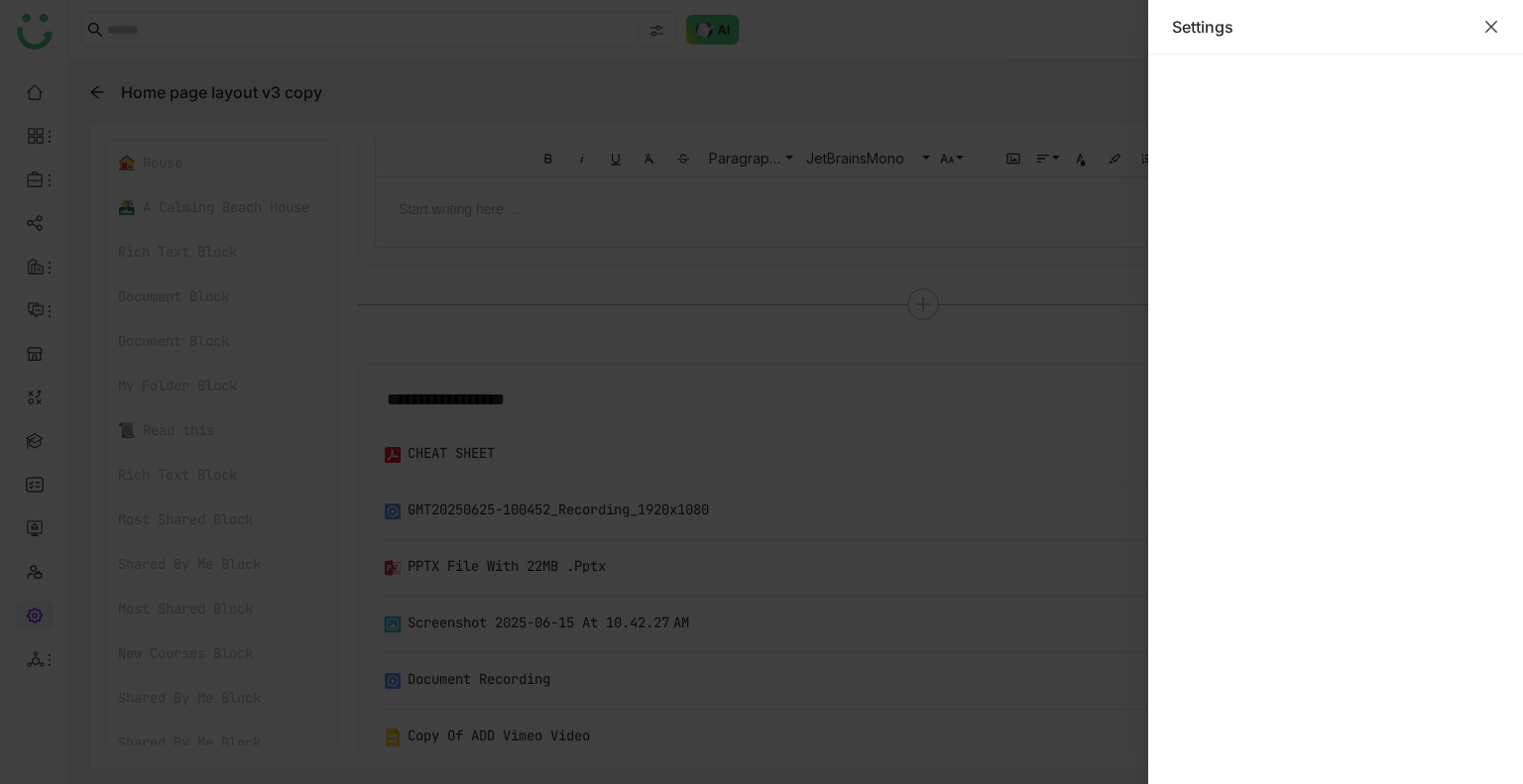 click 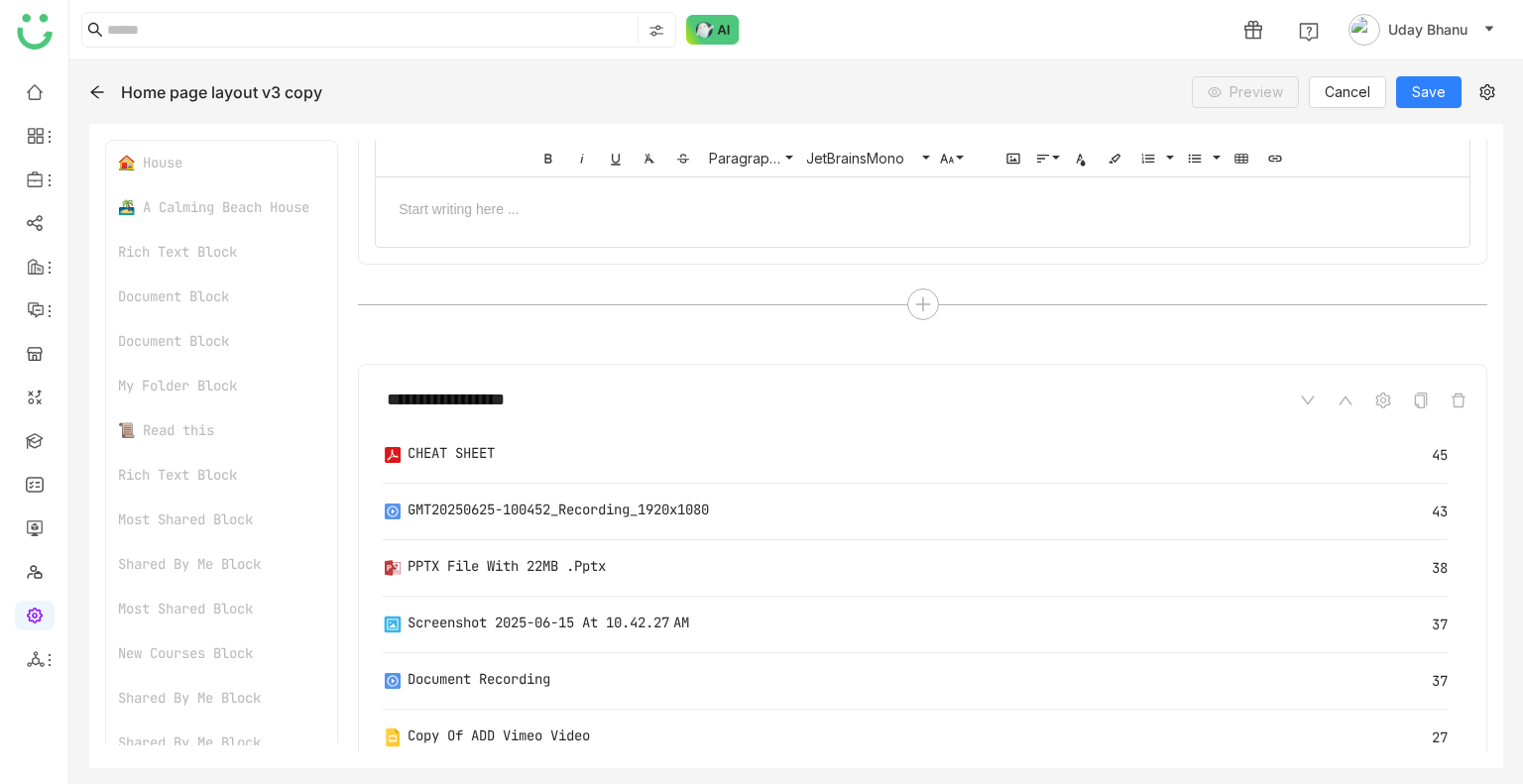 scroll, scrollTop: 166, scrollLeft: 0, axis: vertical 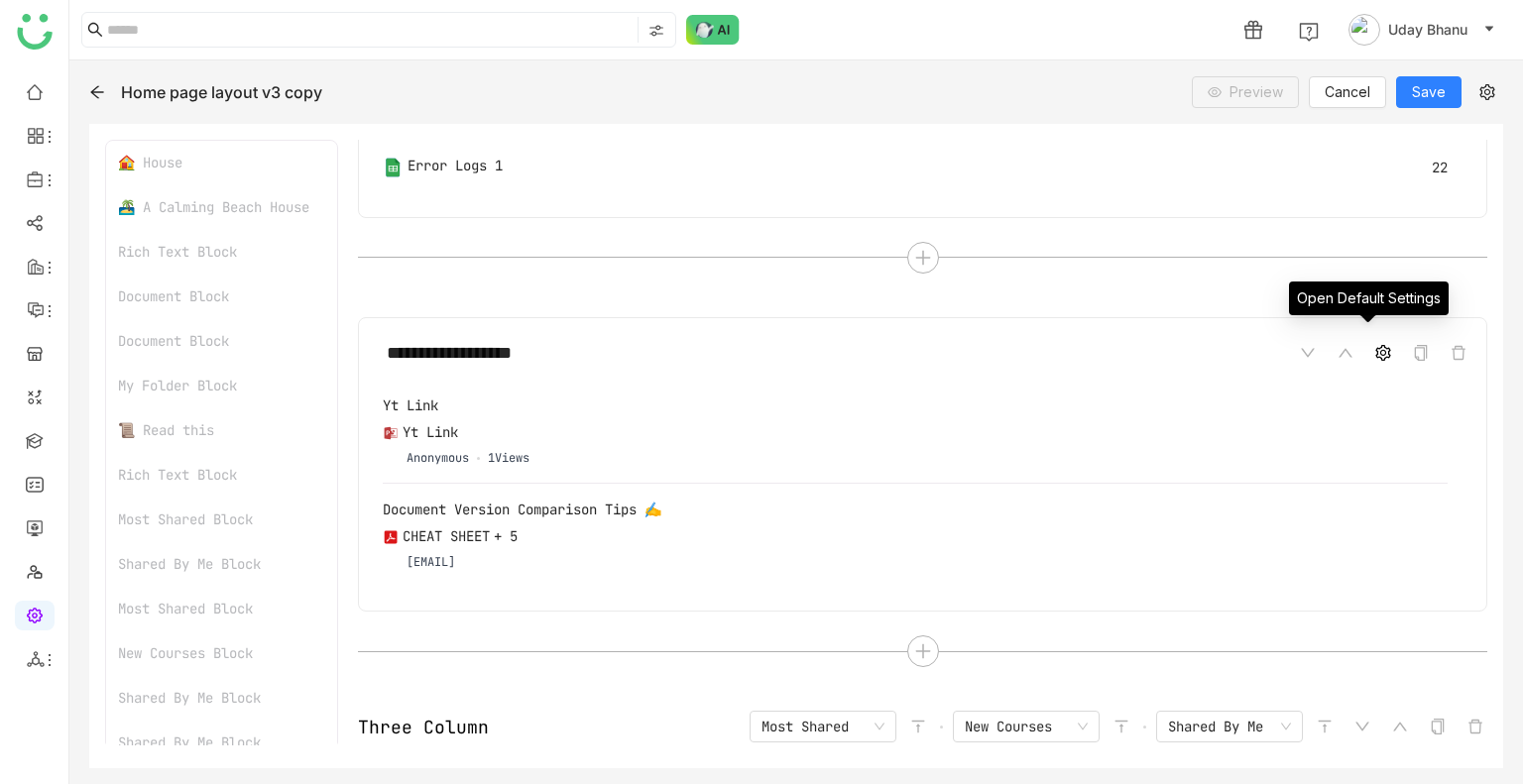 click at bounding box center (1383, 353) 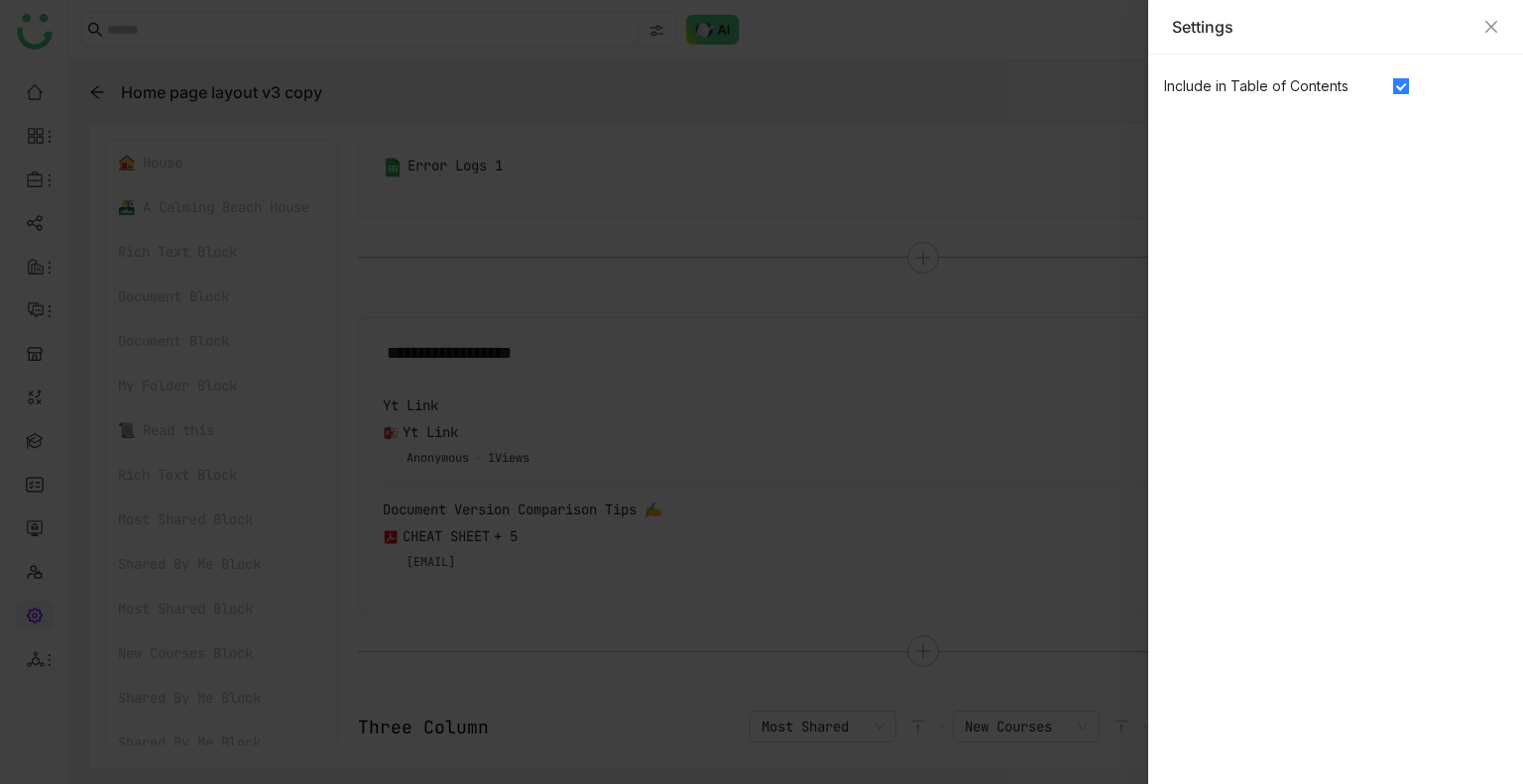 click on "Settings" at bounding box center [1336, 27] 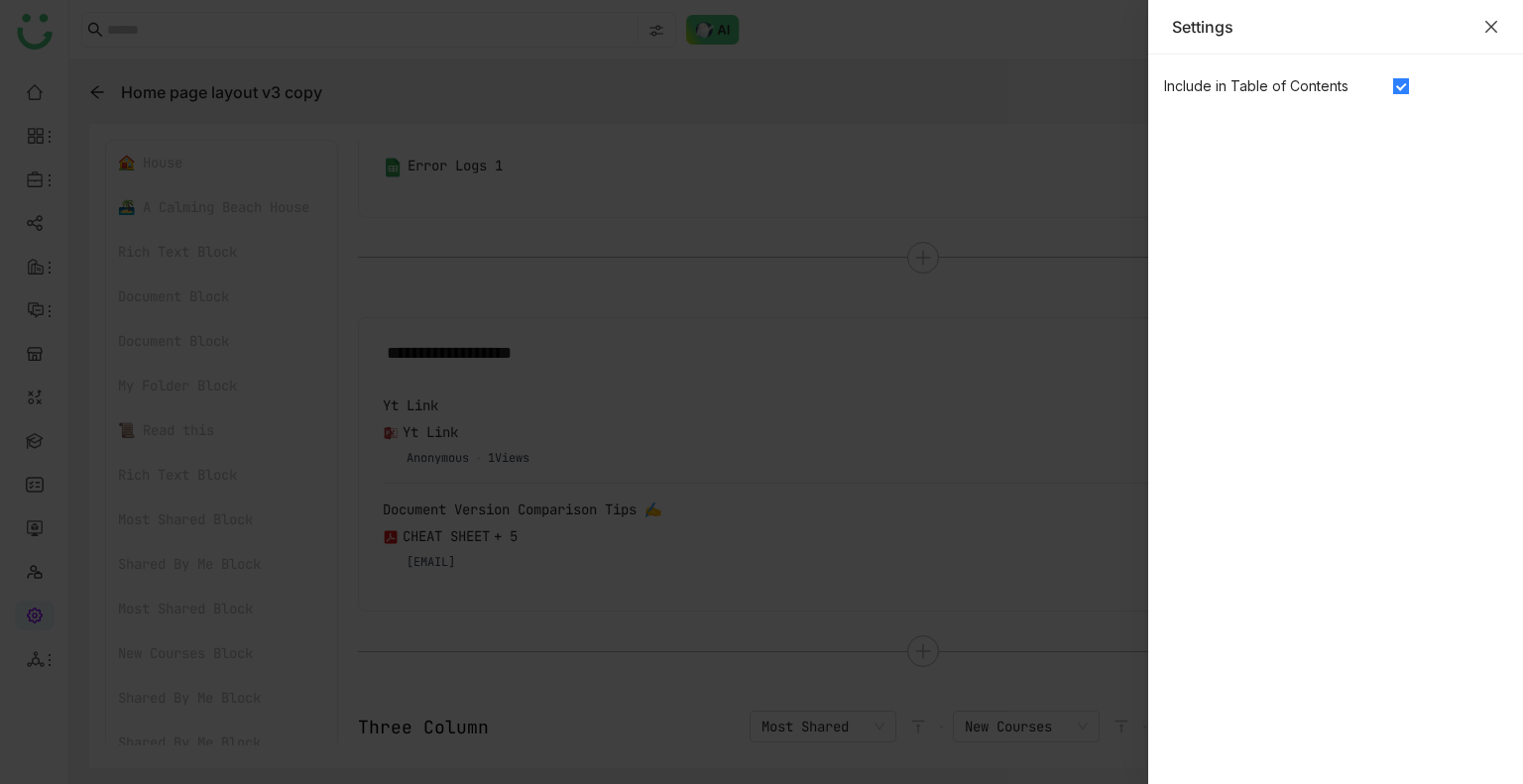 click 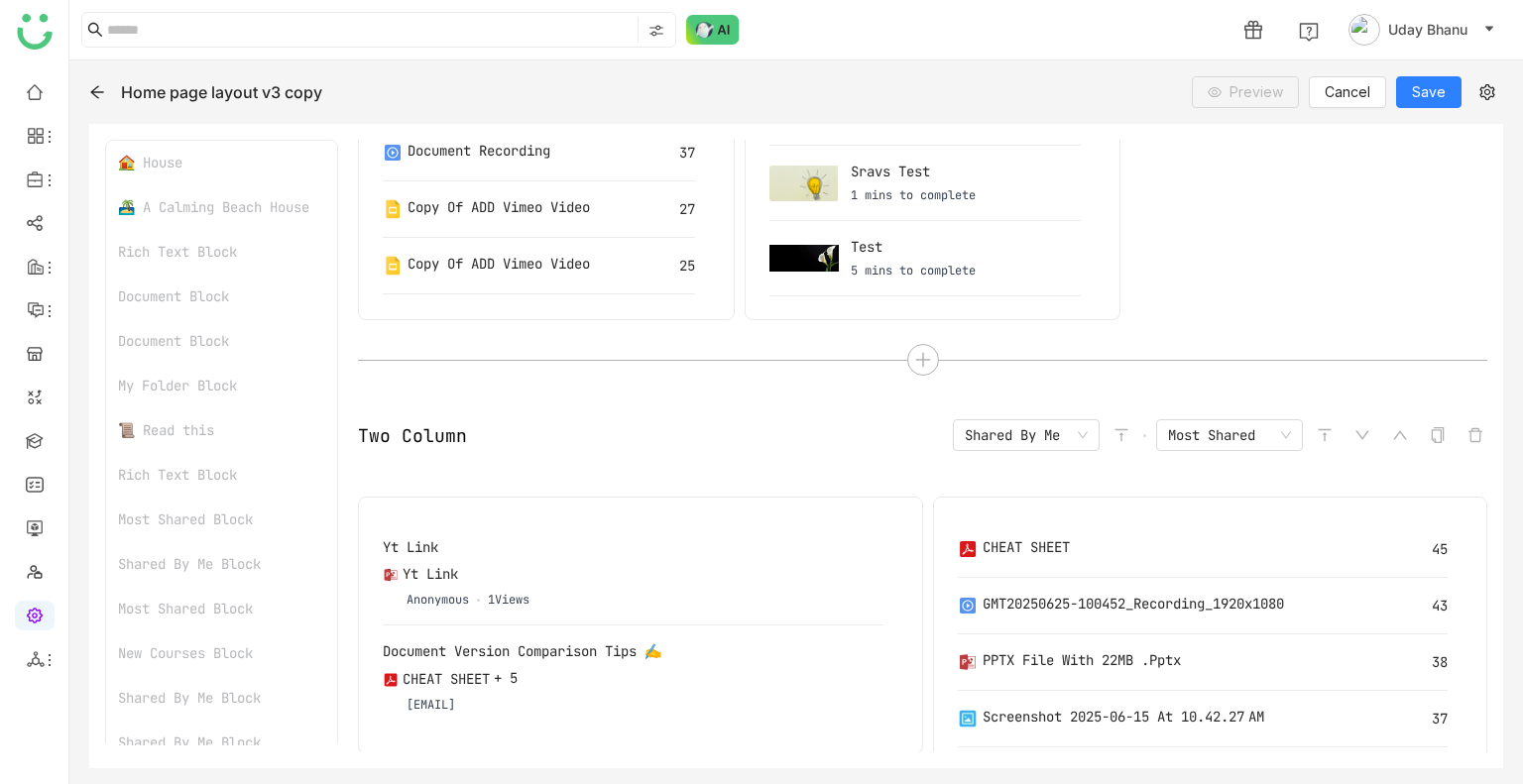 scroll, scrollTop: 4010, scrollLeft: 0, axis: vertical 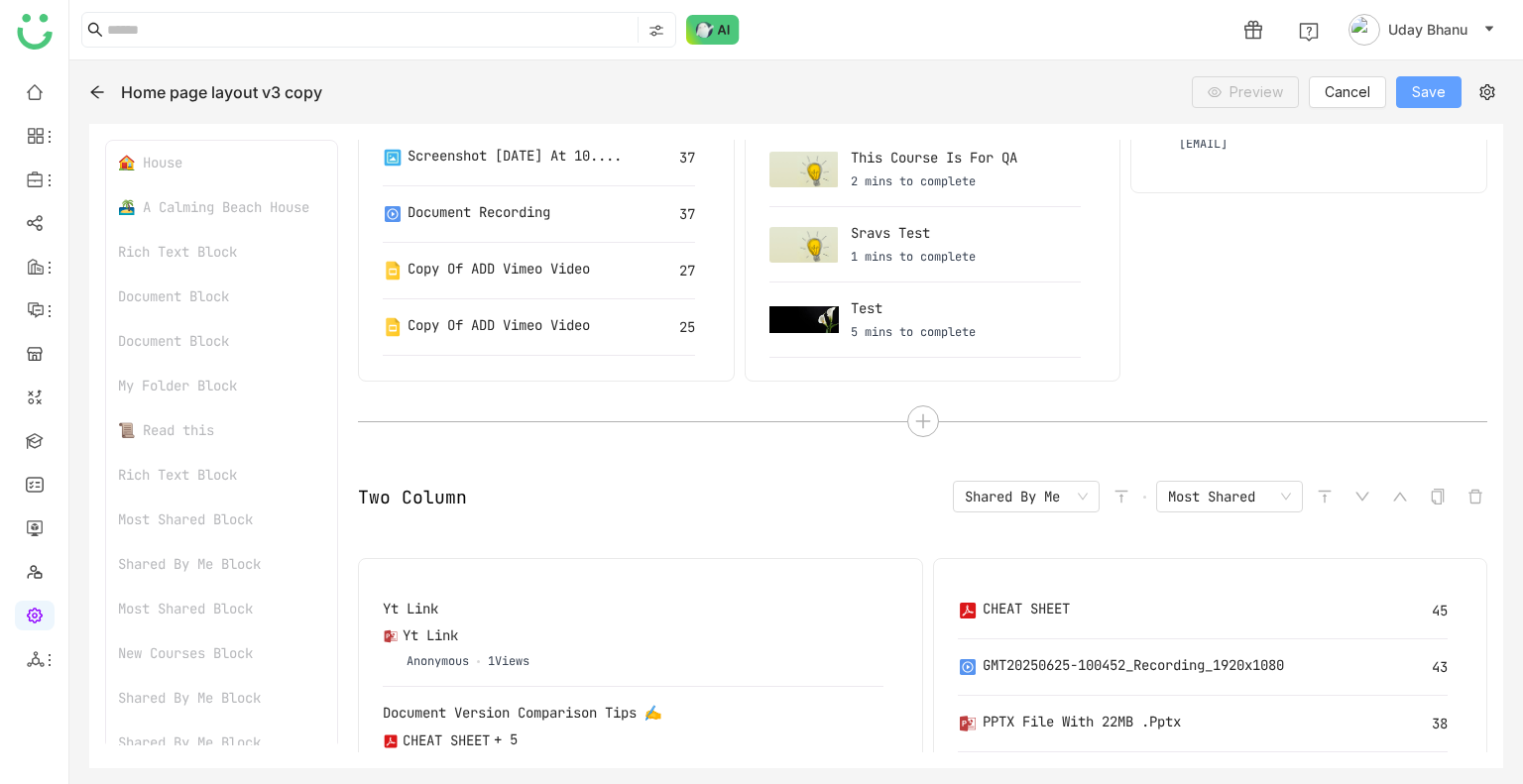click on "Save" 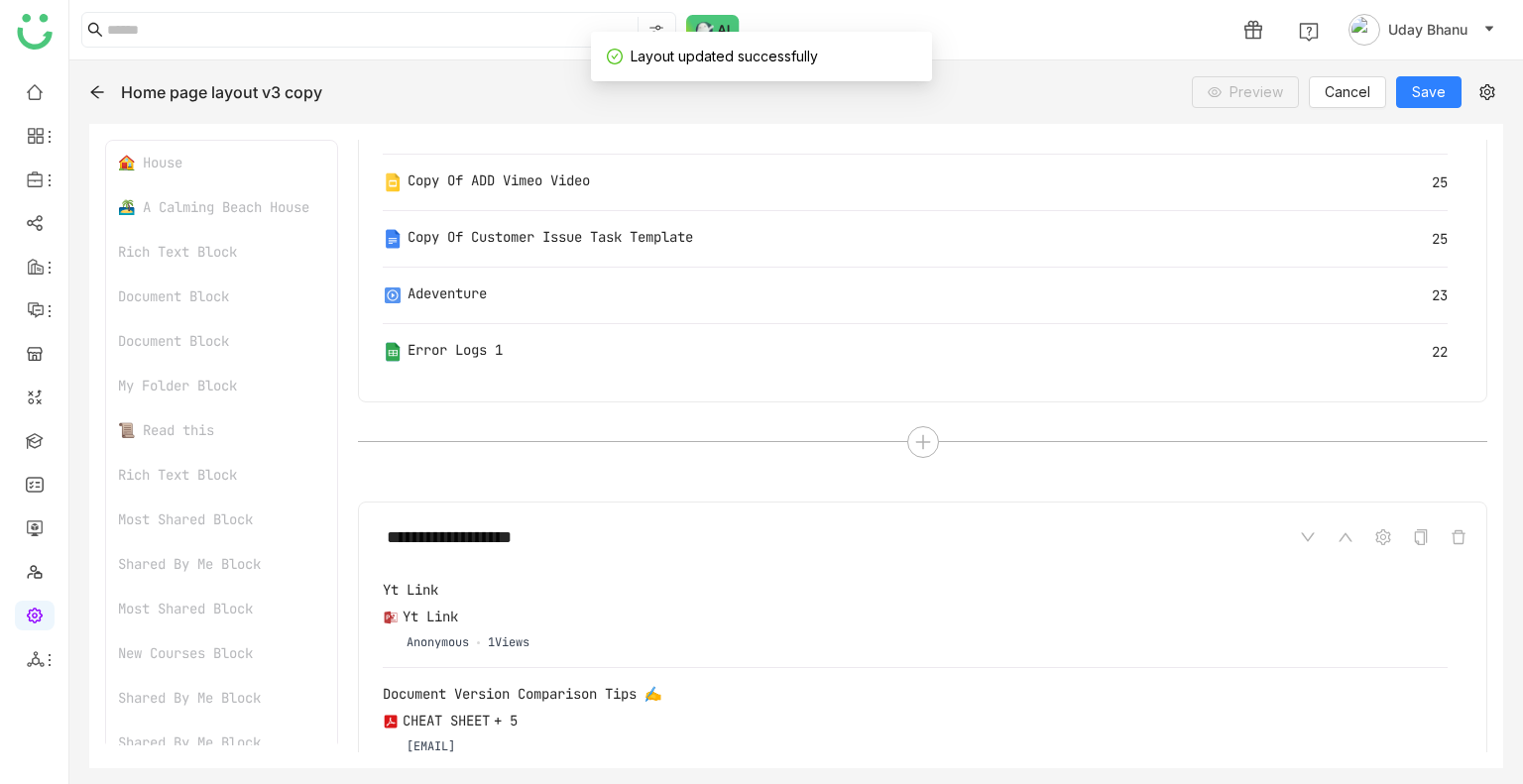 scroll, scrollTop: 2898, scrollLeft: 0, axis: vertical 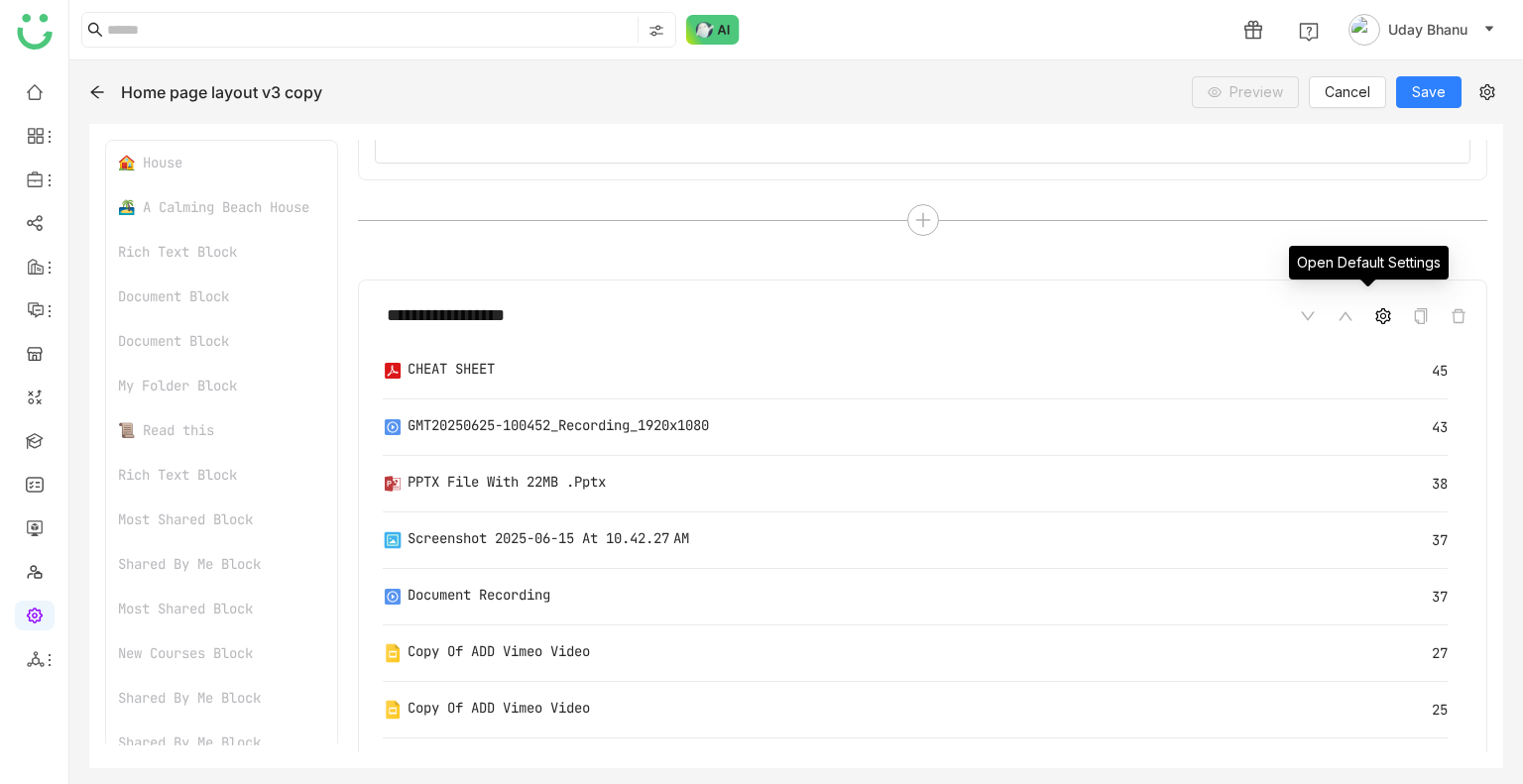click at bounding box center [1383, 316] 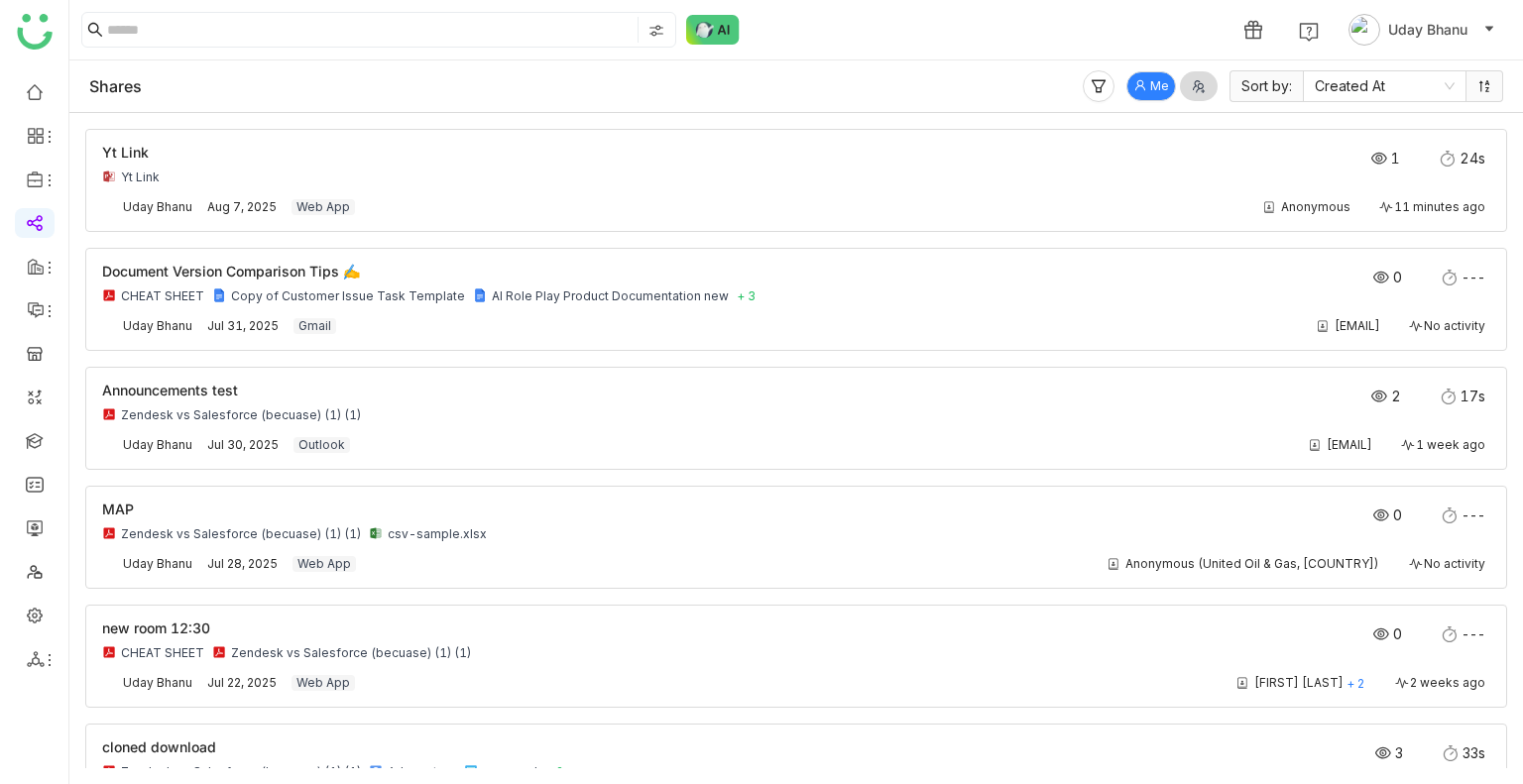 scroll, scrollTop: 0, scrollLeft: 0, axis: both 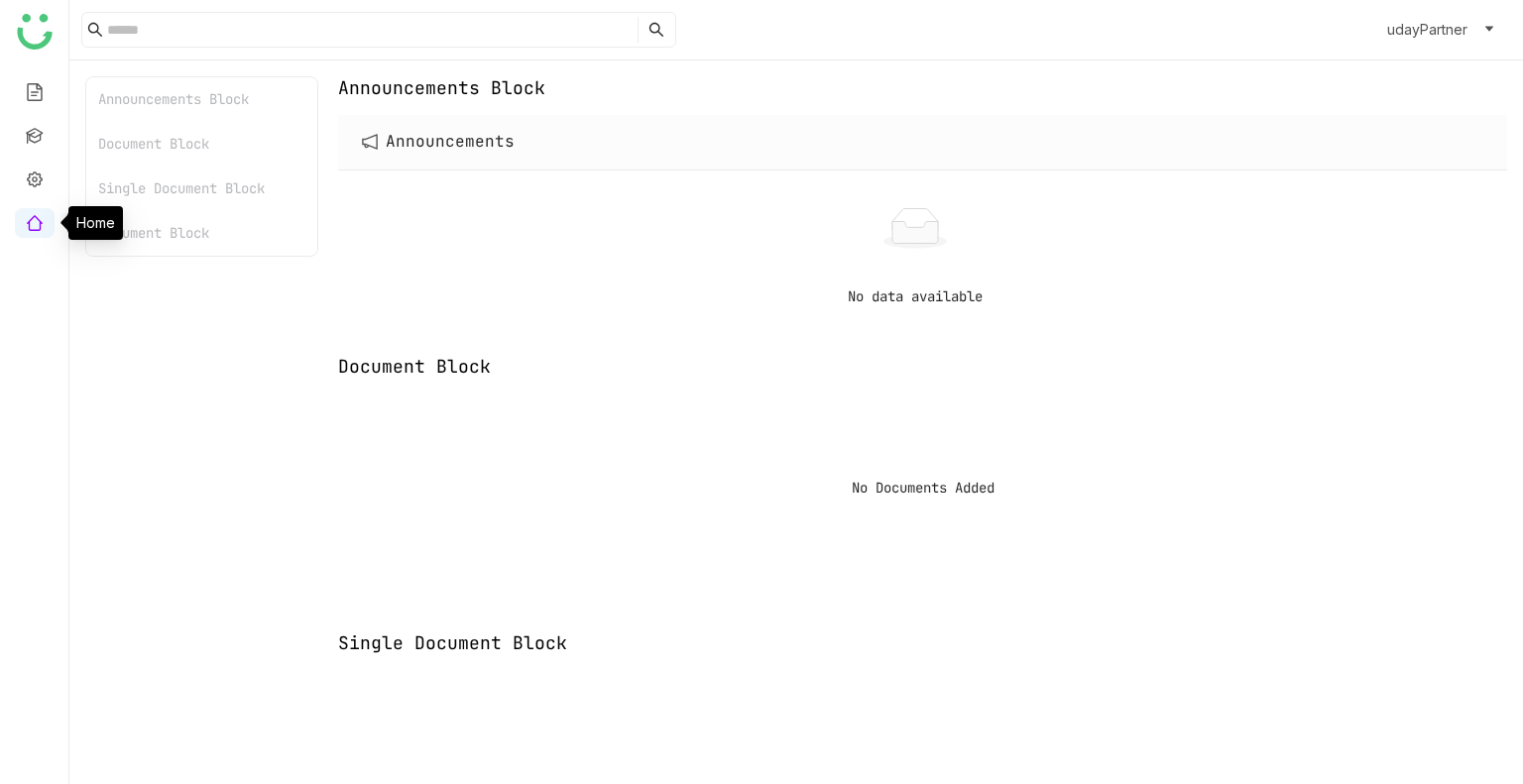 click at bounding box center [35, 221] 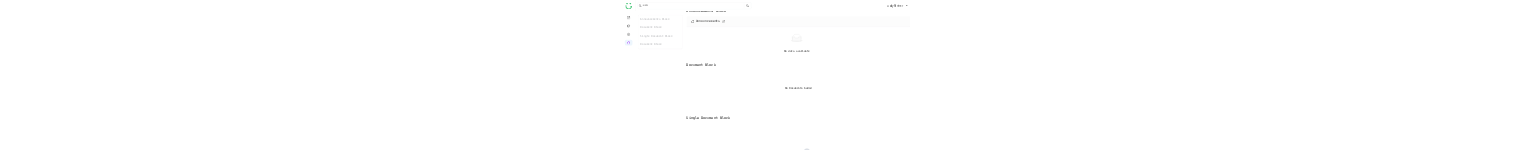 scroll, scrollTop: 32, scrollLeft: 0, axis: vertical 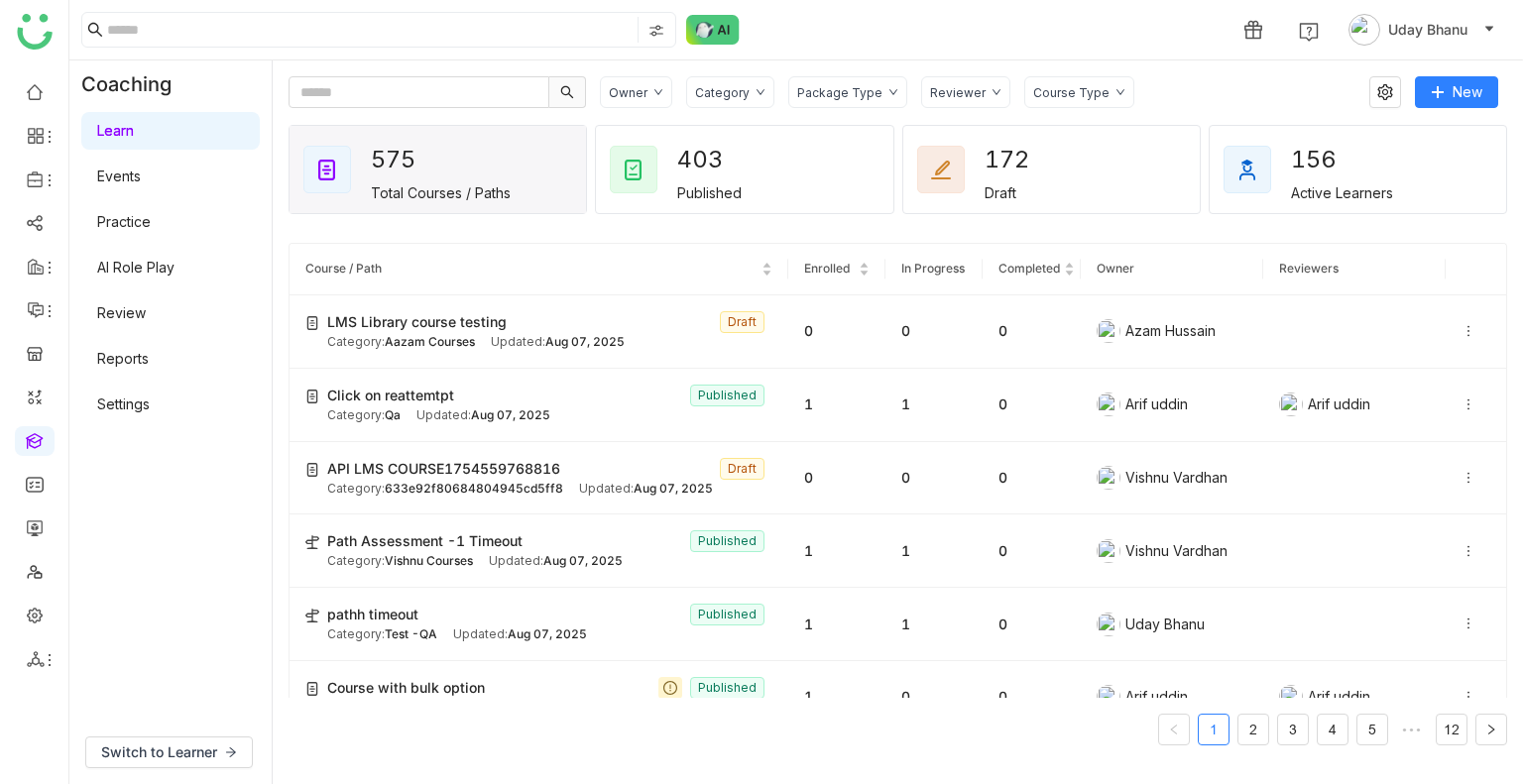 click on "Package Type" 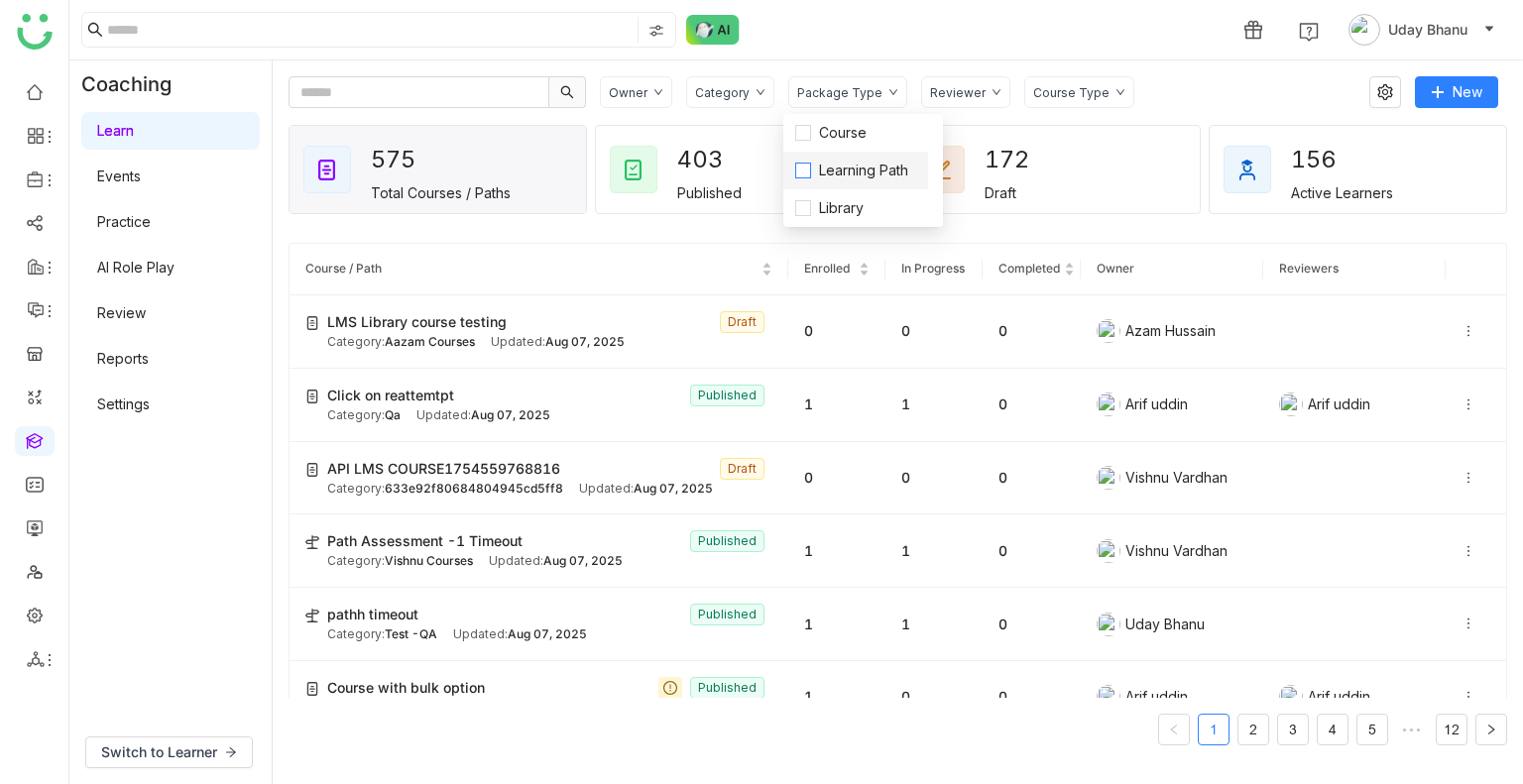 click on "Learning Path" at bounding box center [864, 170] 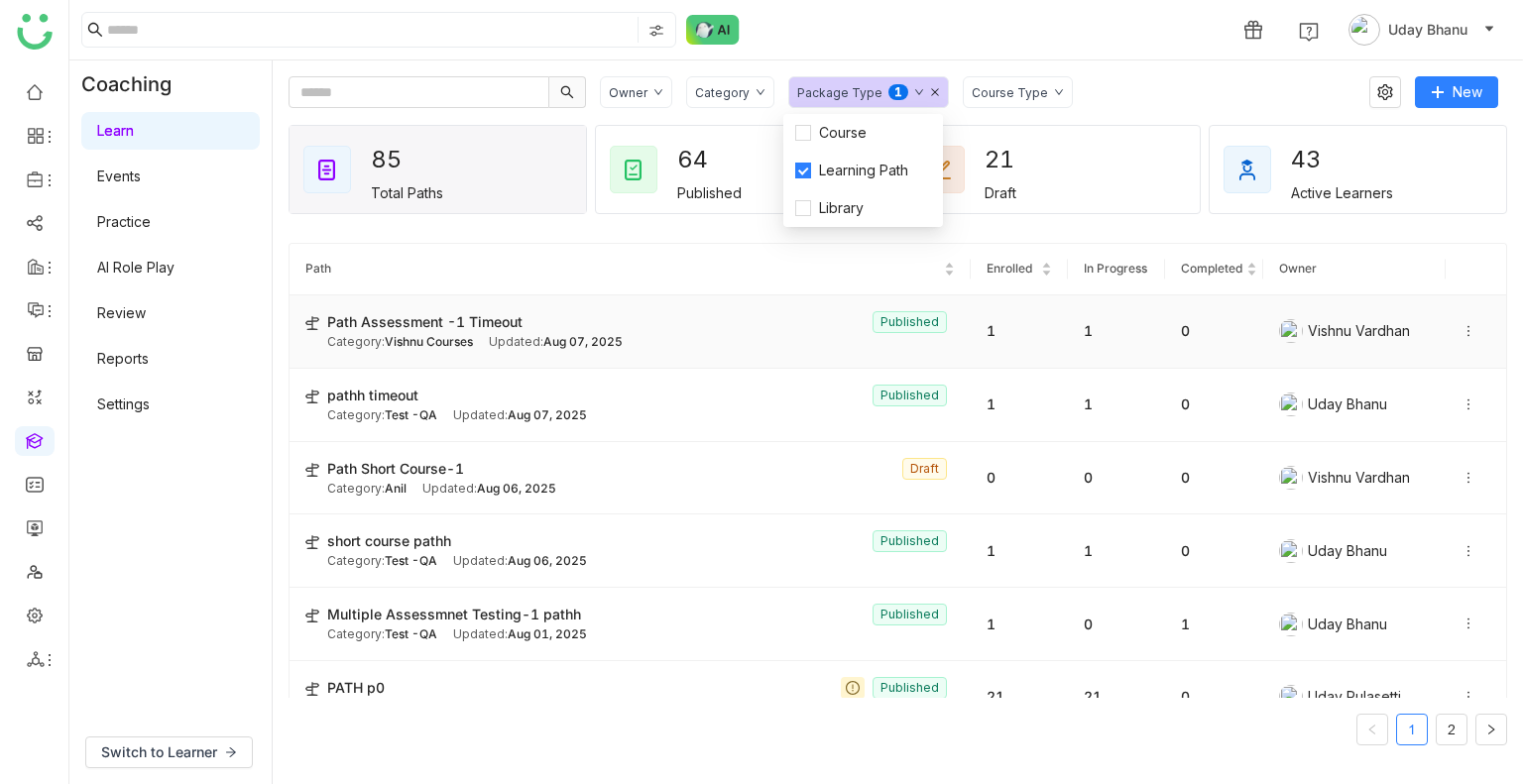 click on "Category:  Vishnu Courses  Updated:   Aug 07, 2025" 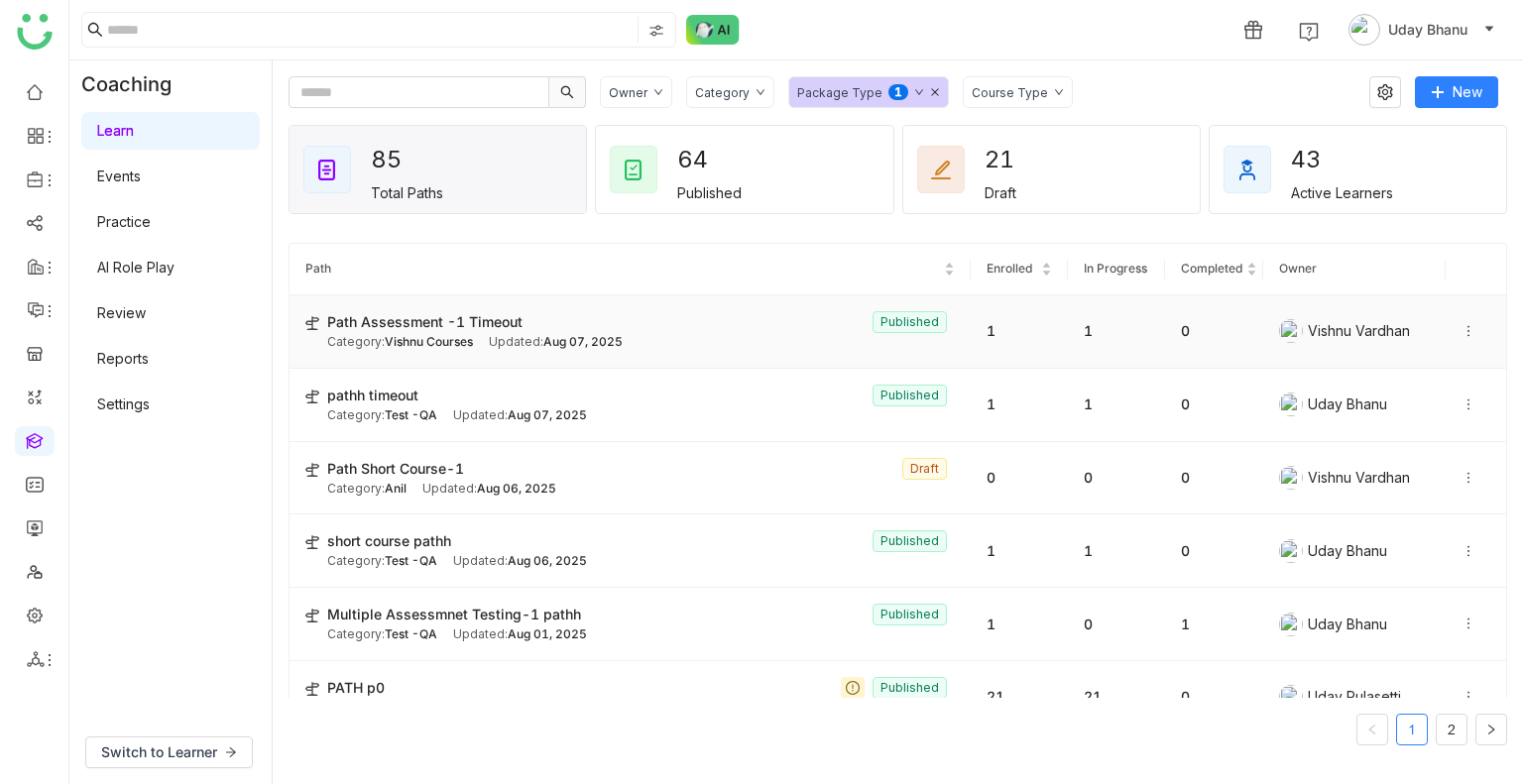 click on "Category:  Vishnu Courses  Updated:   Aug 07, 2025" 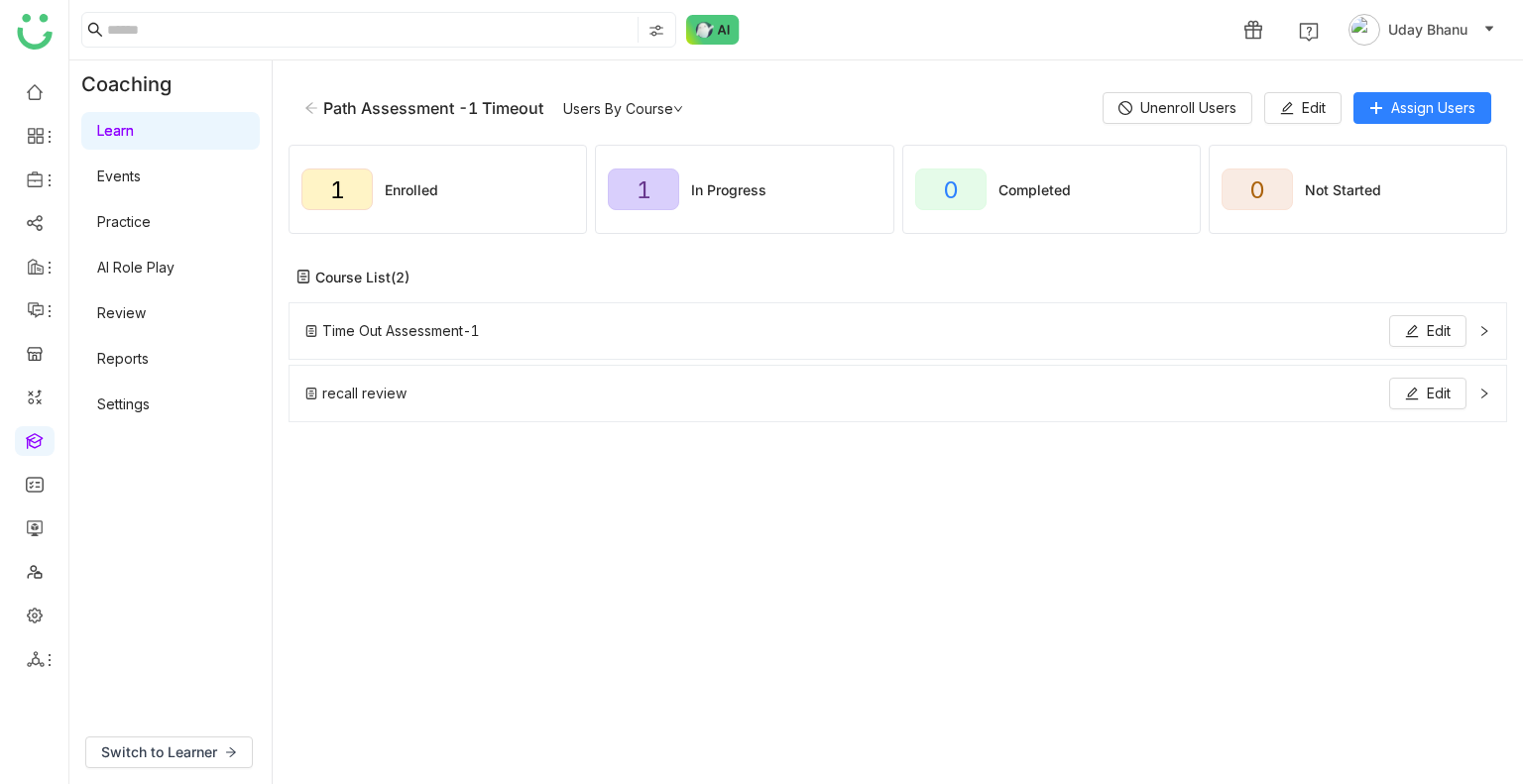 click 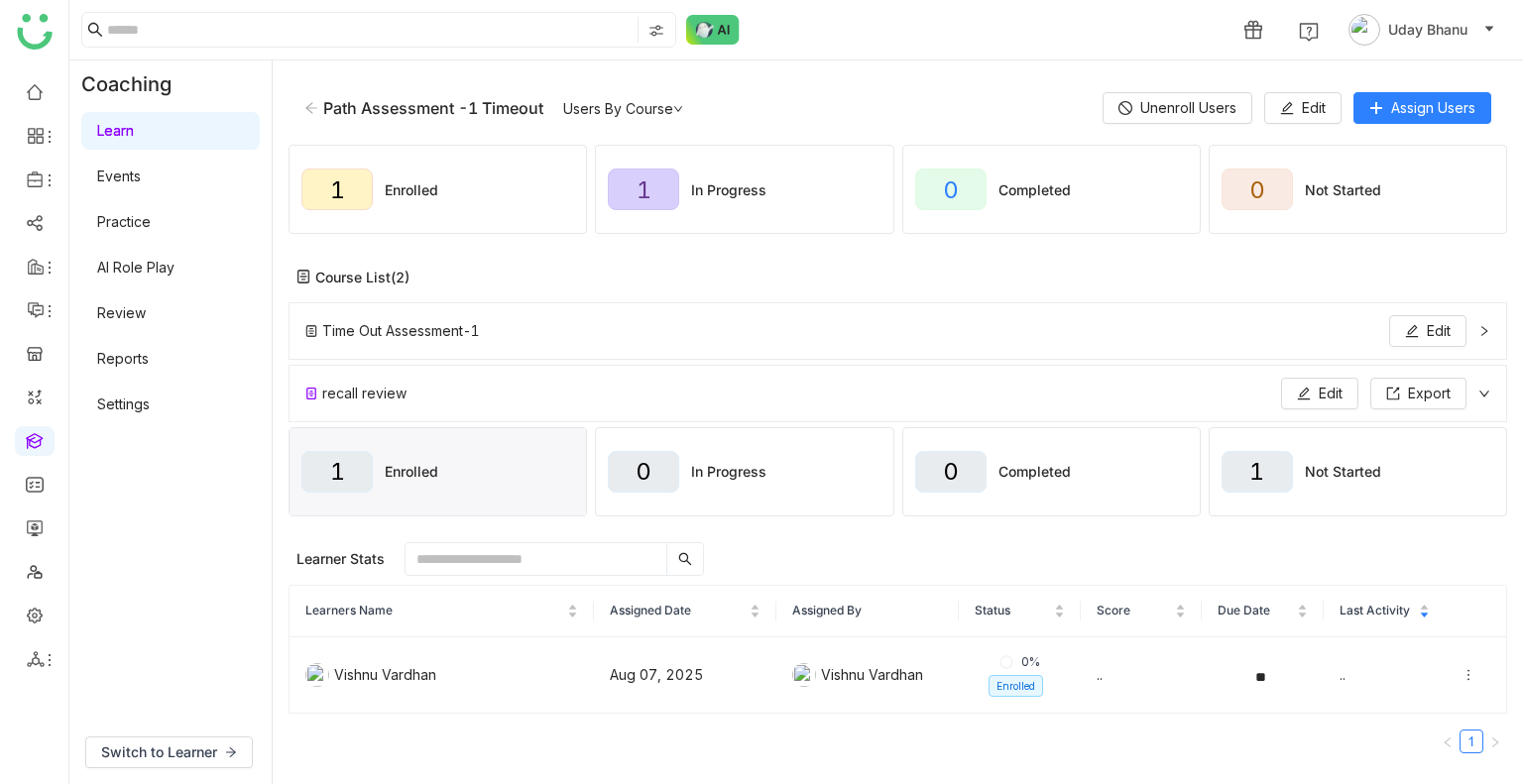 click on "Time Out Assessment-1  Edit" 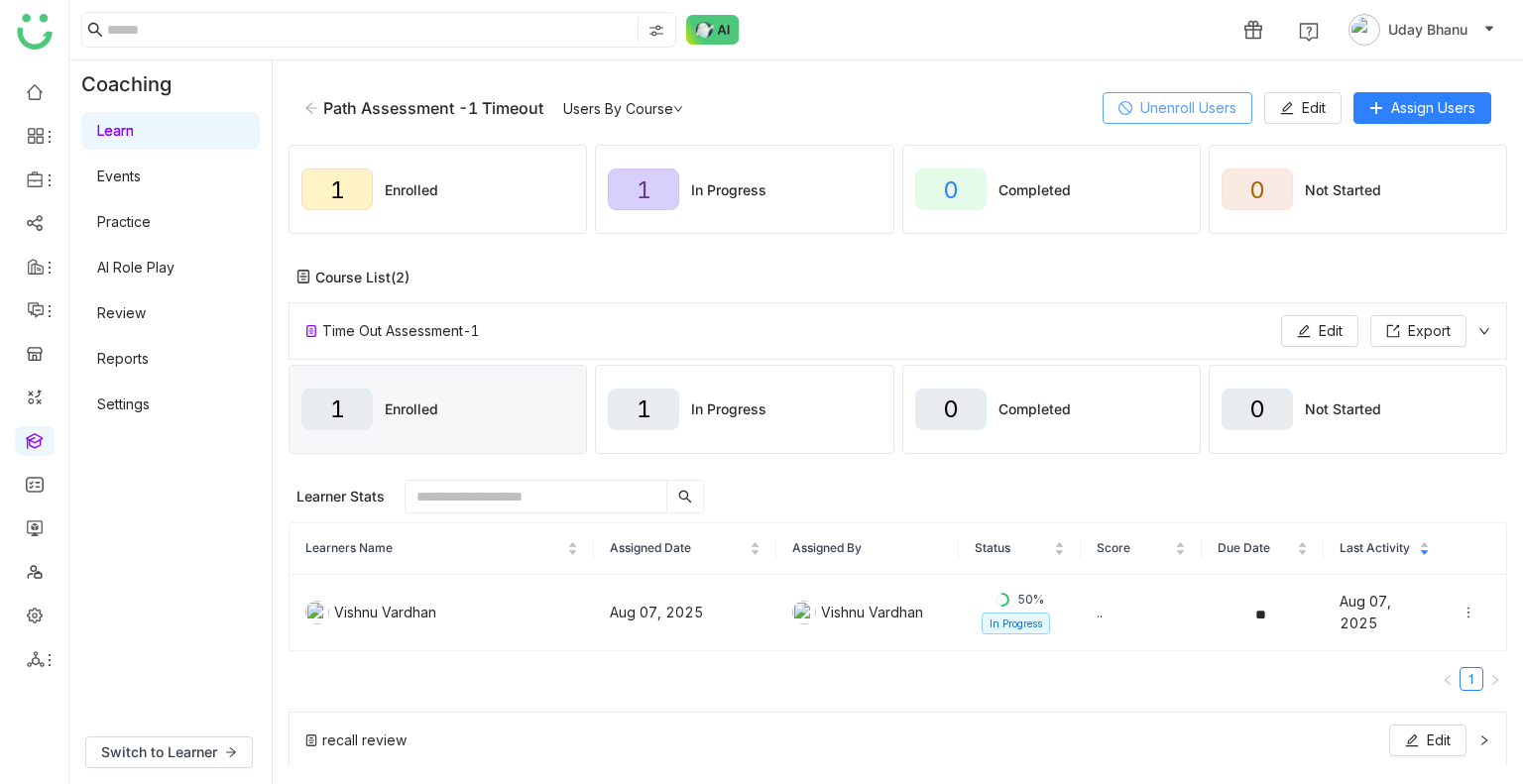 click on "Unenroll Users" 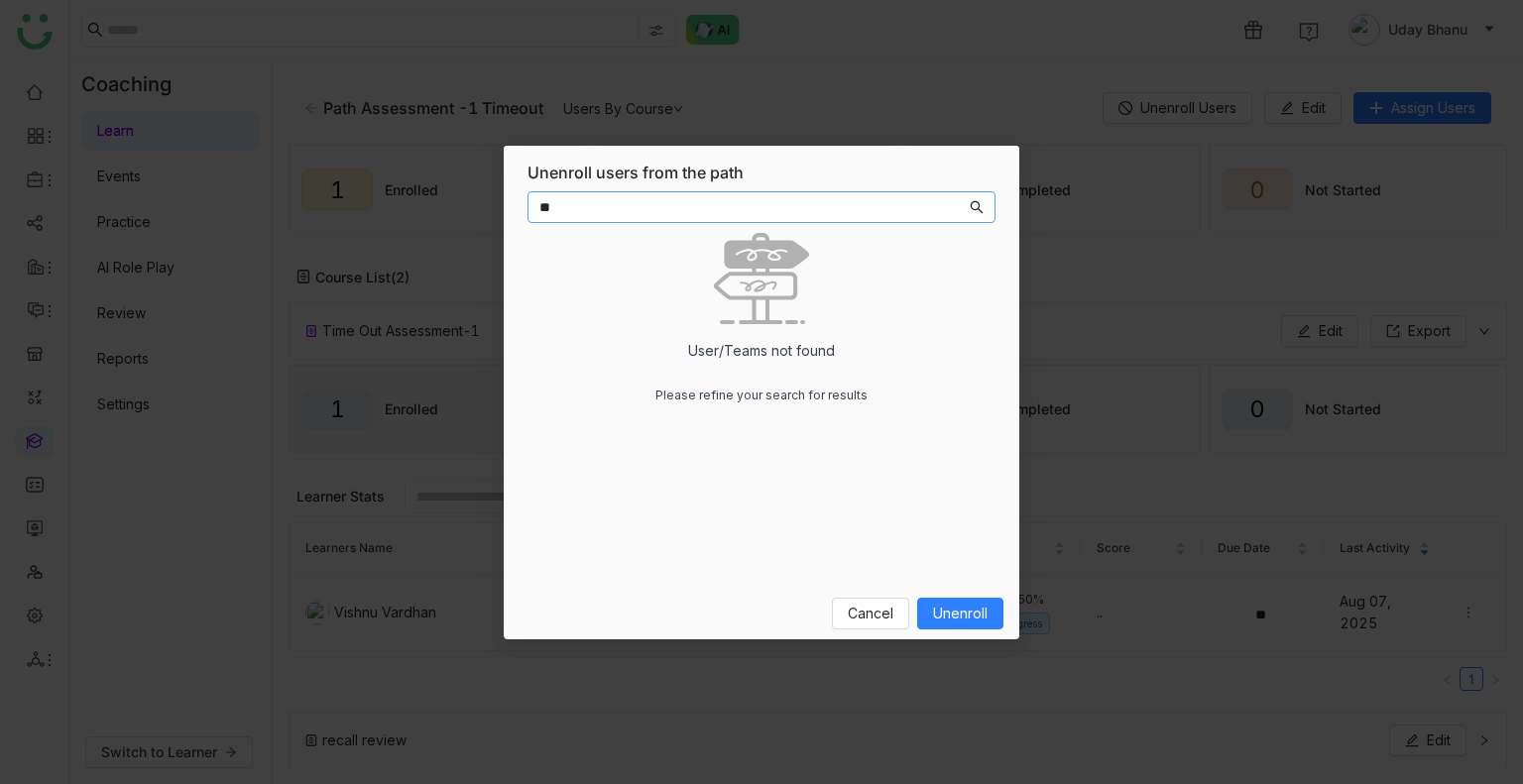 type on "*" 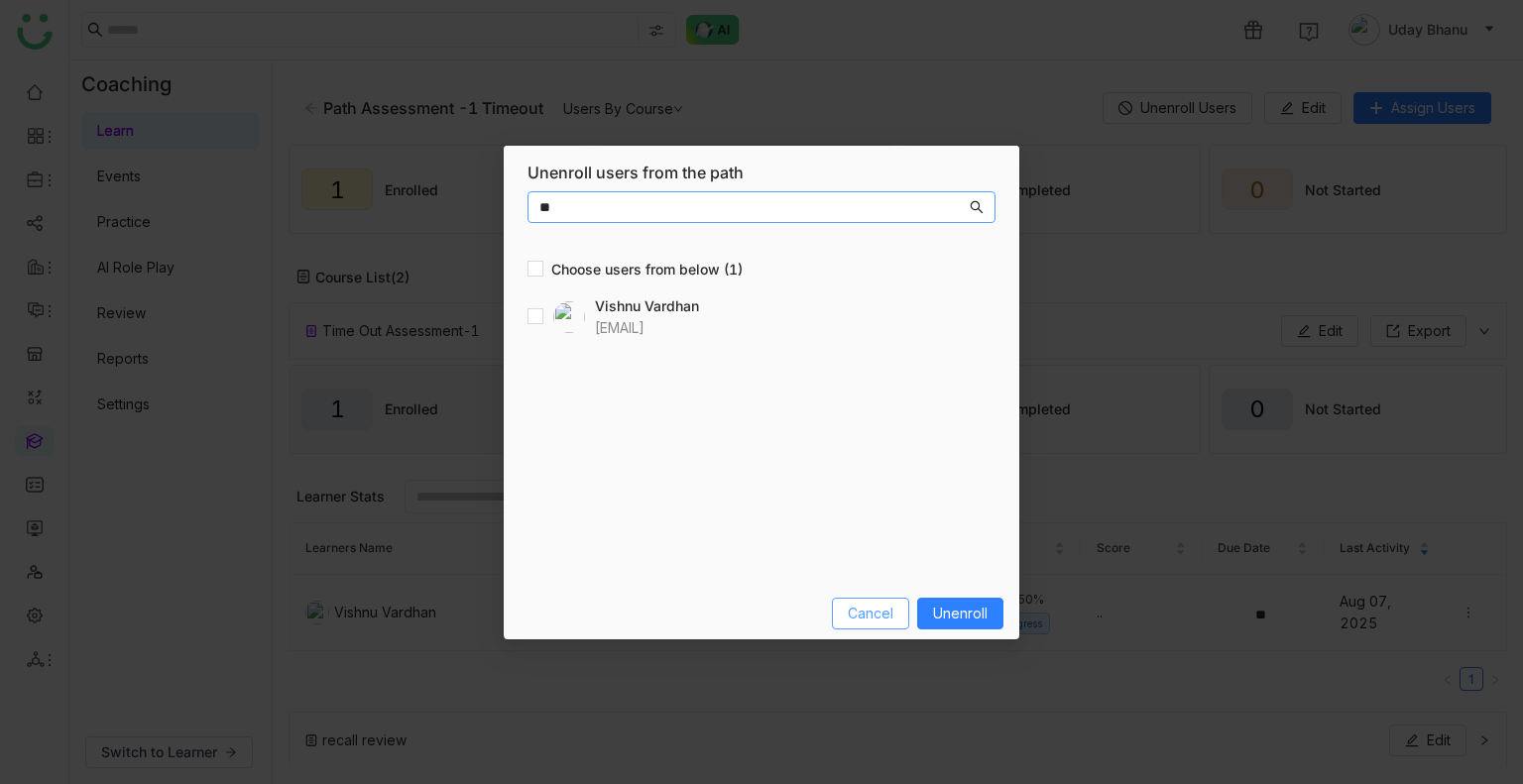 type on "**" 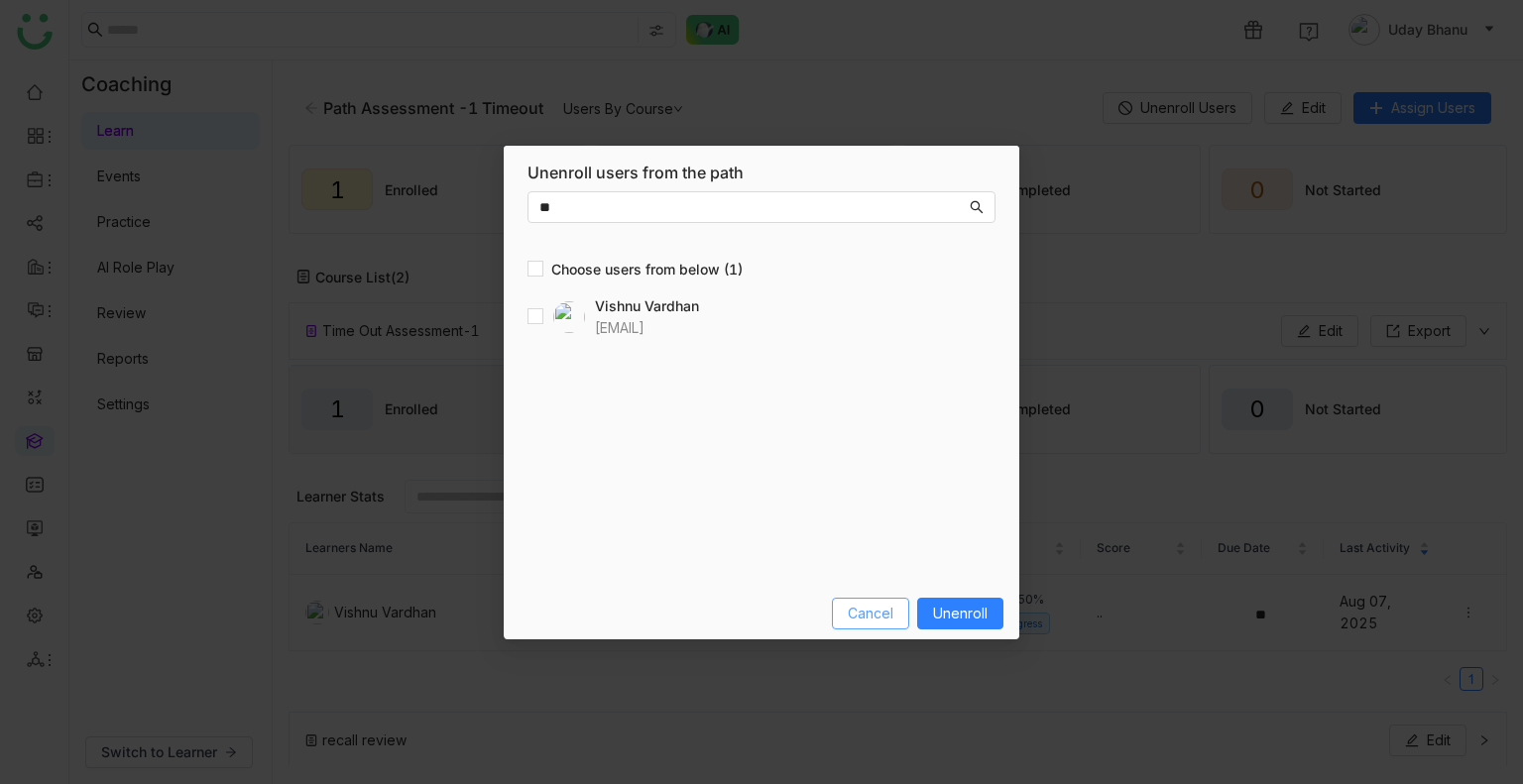 click on "Cancel" at bounding box center (871, 614) 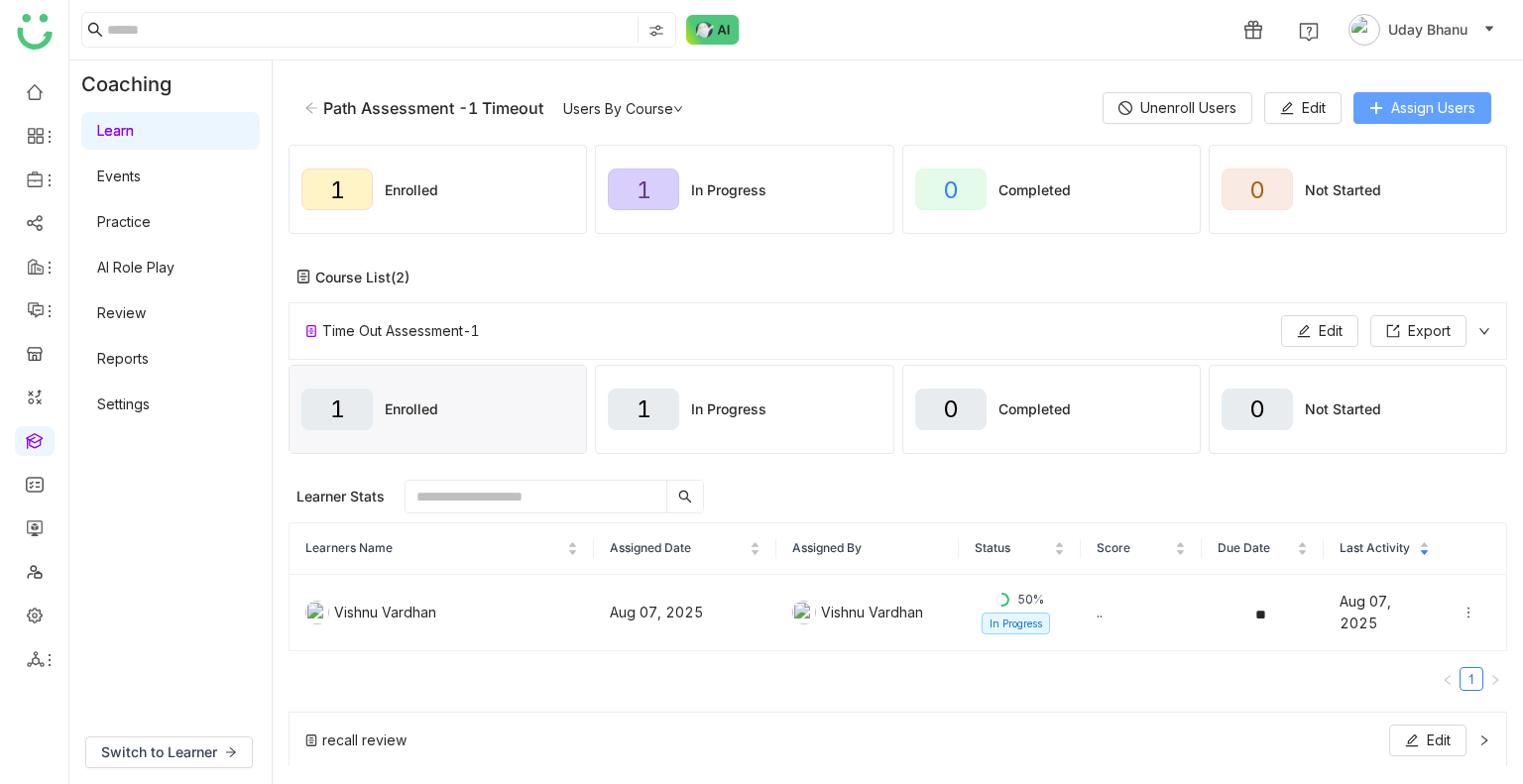 click on "Assign Users" 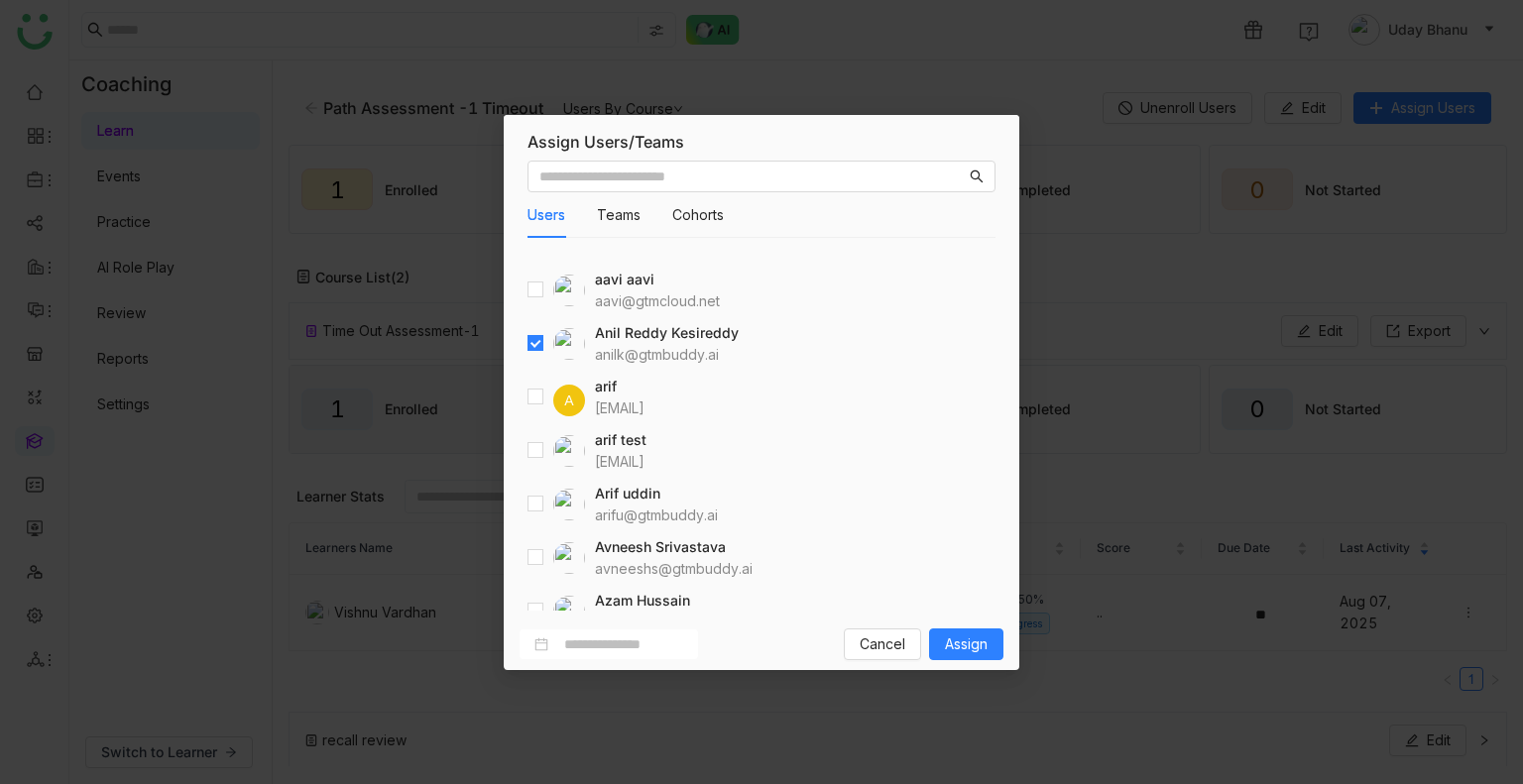click on "A" at bounding box center [556, 396] 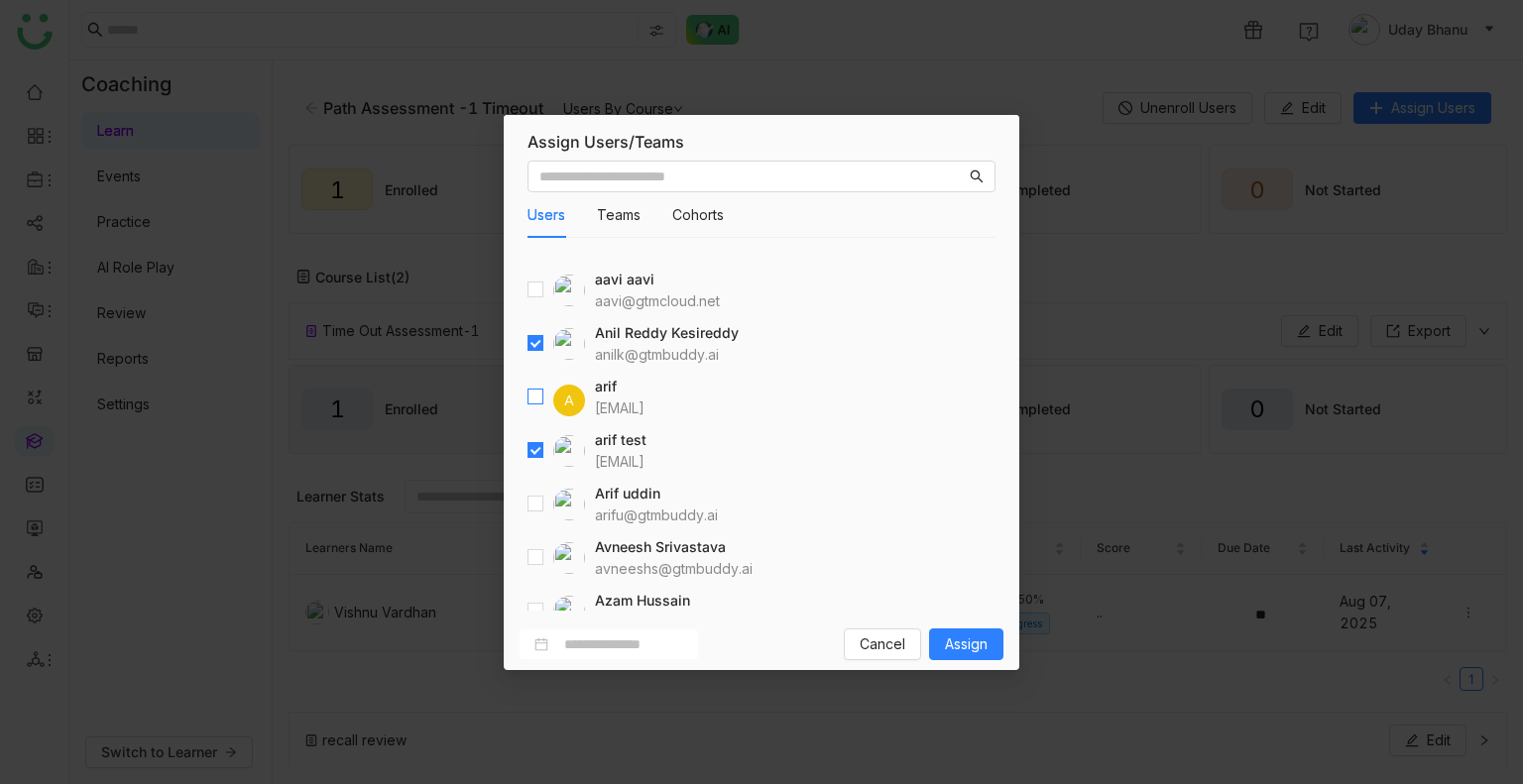 click at bounding box center (535, 397) 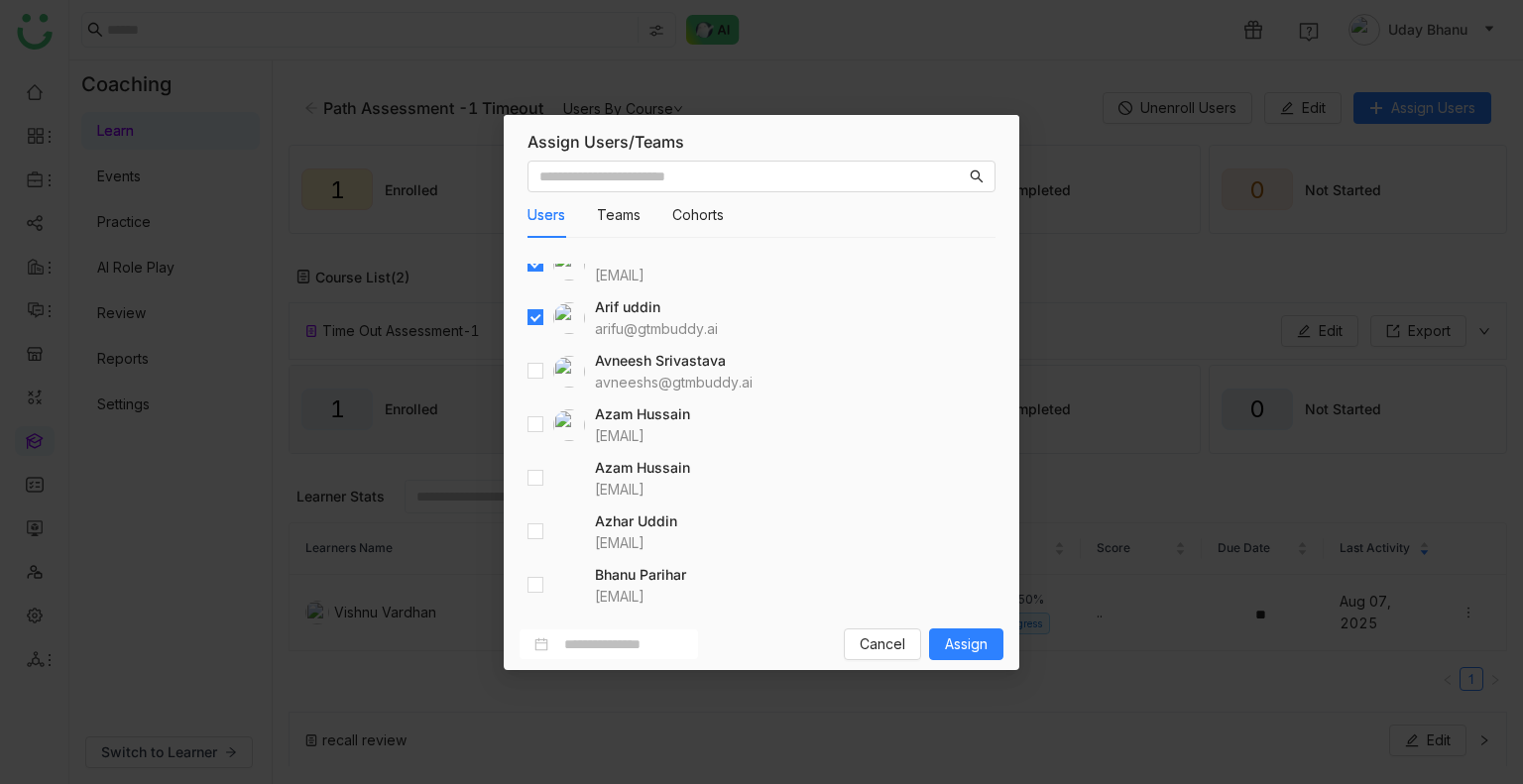 scroll, scrollTop: 202, scrollLeft: 0, axis: vertical 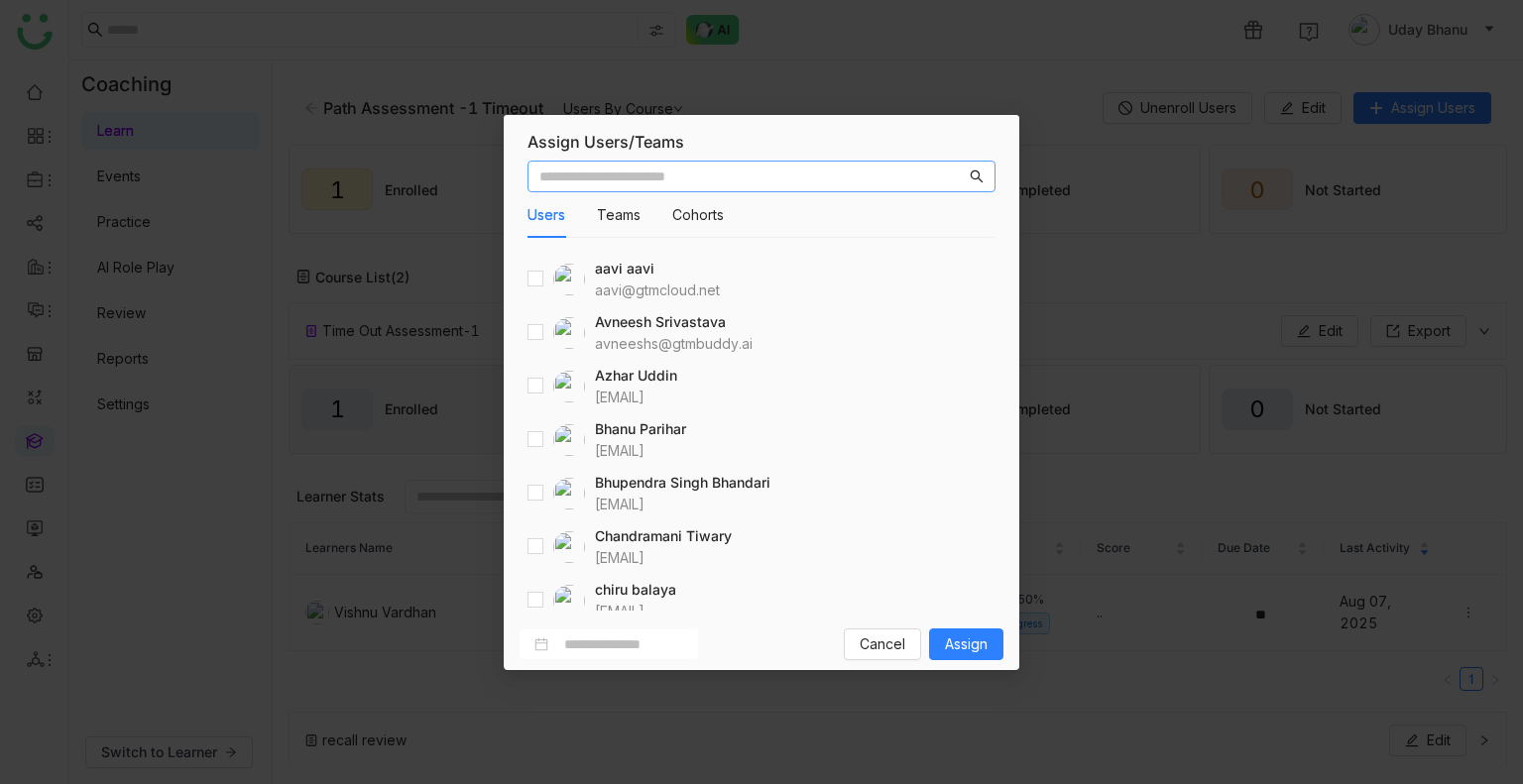 click at bounding box center (753, 176) 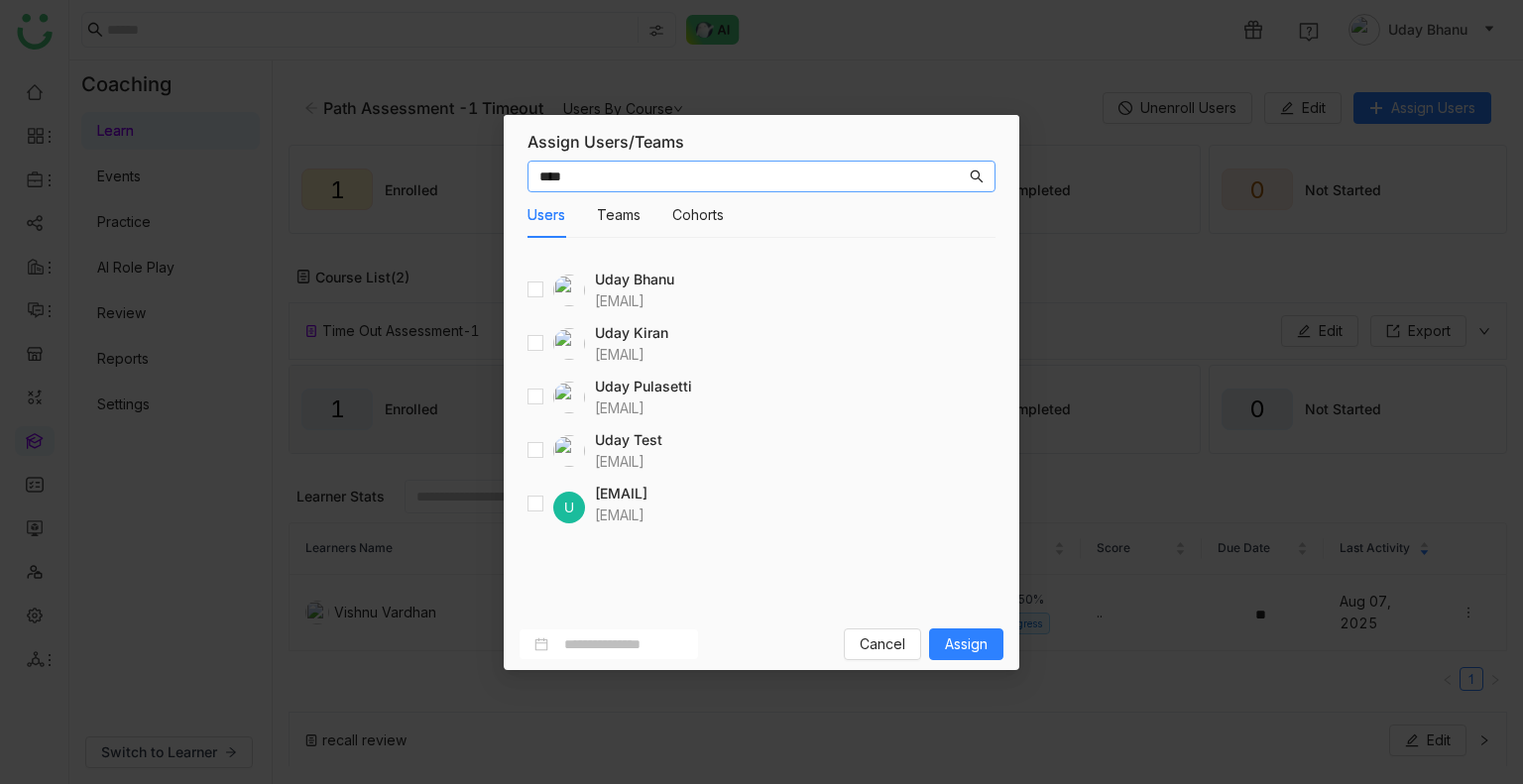 type on "****" 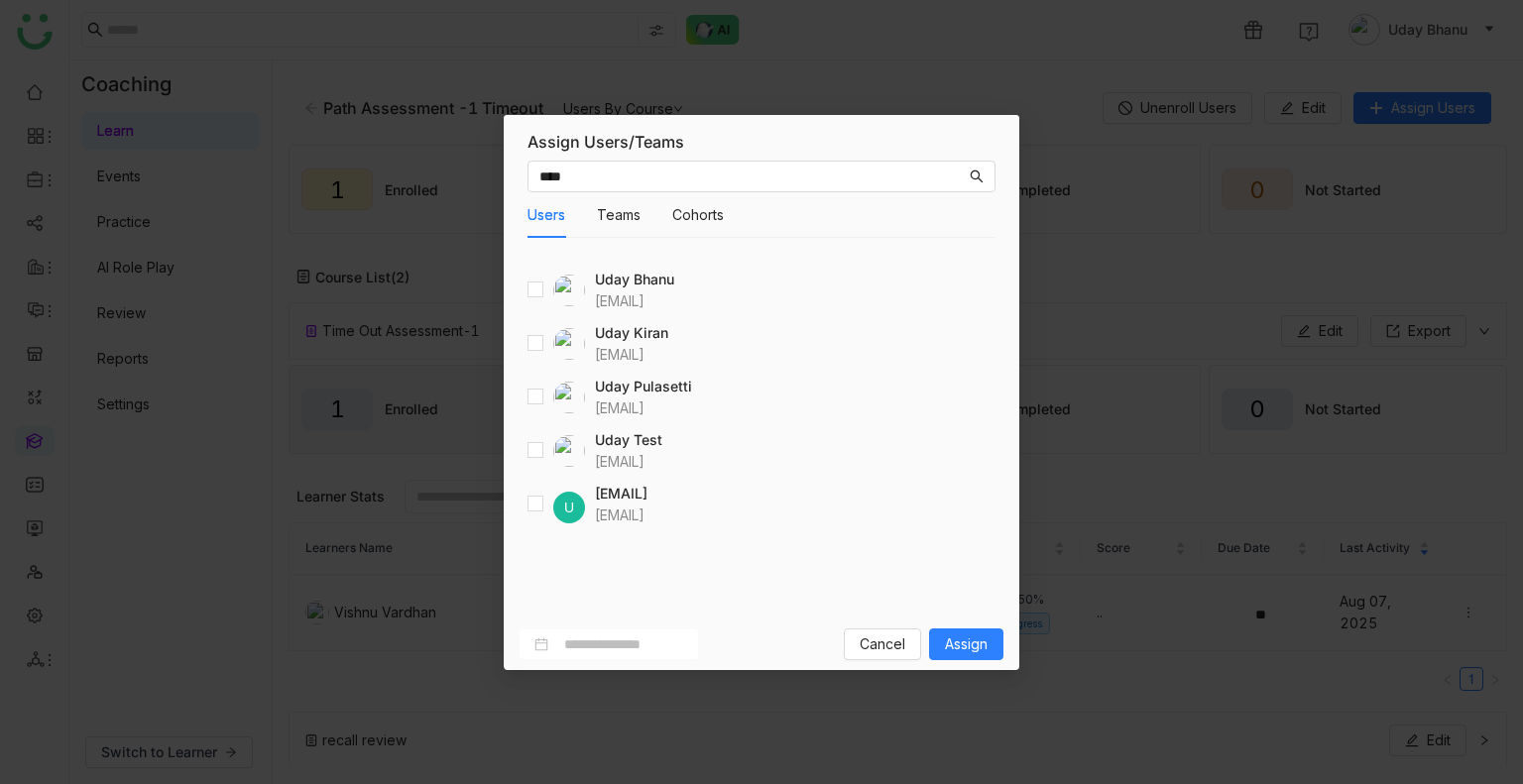 click on "****  Users   Teams   Cohorts   Uday Bhanu   [EMAIL]   Uday Kiran   [EMAIL]   Uday Pulasetti   [EMAIL]   Uday Test   [EMAIL]   U   [EMAIL]   [EMAIL]" at bounding box center [762, 386] 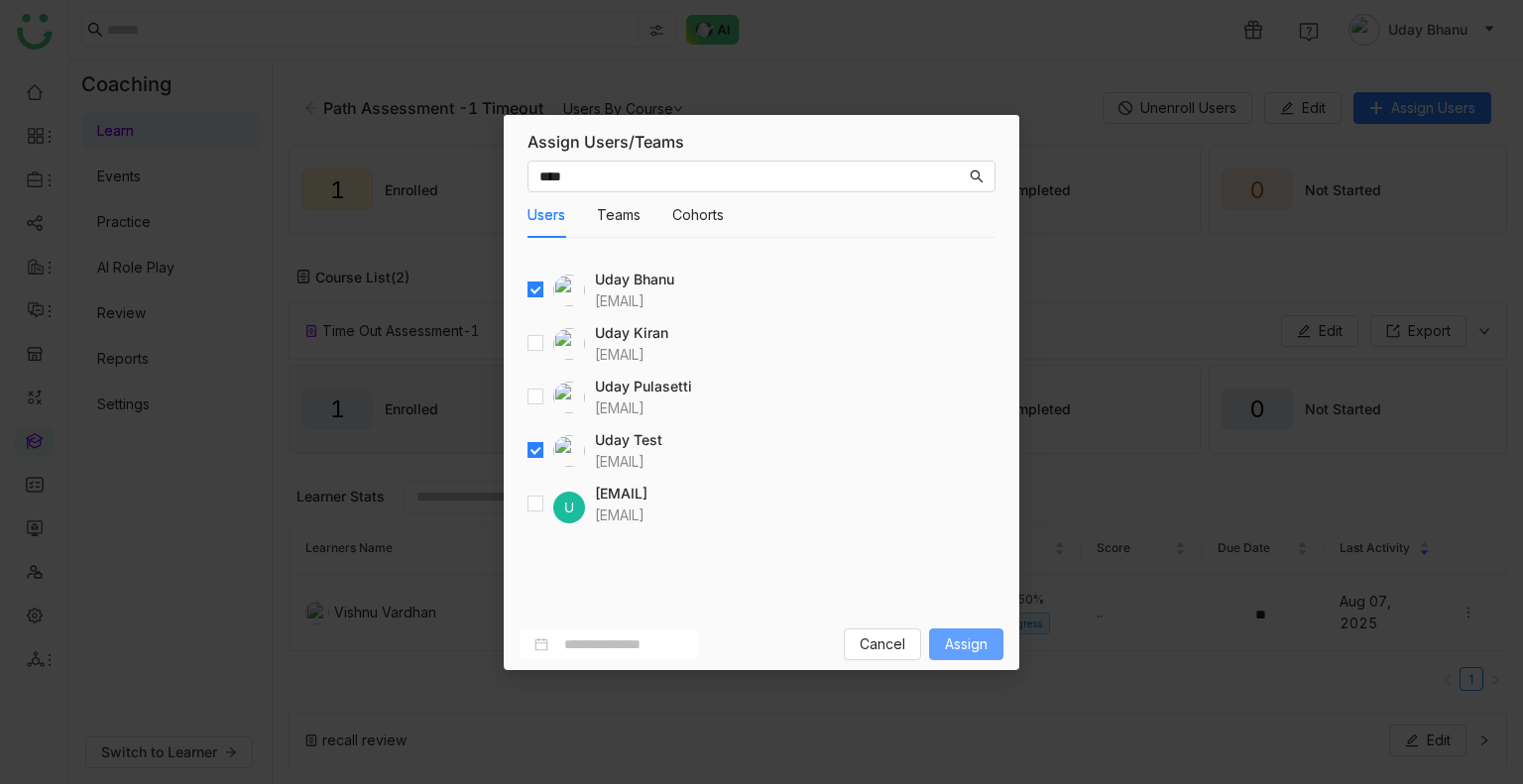 click on "Assign" at bounding box center [966, 644] 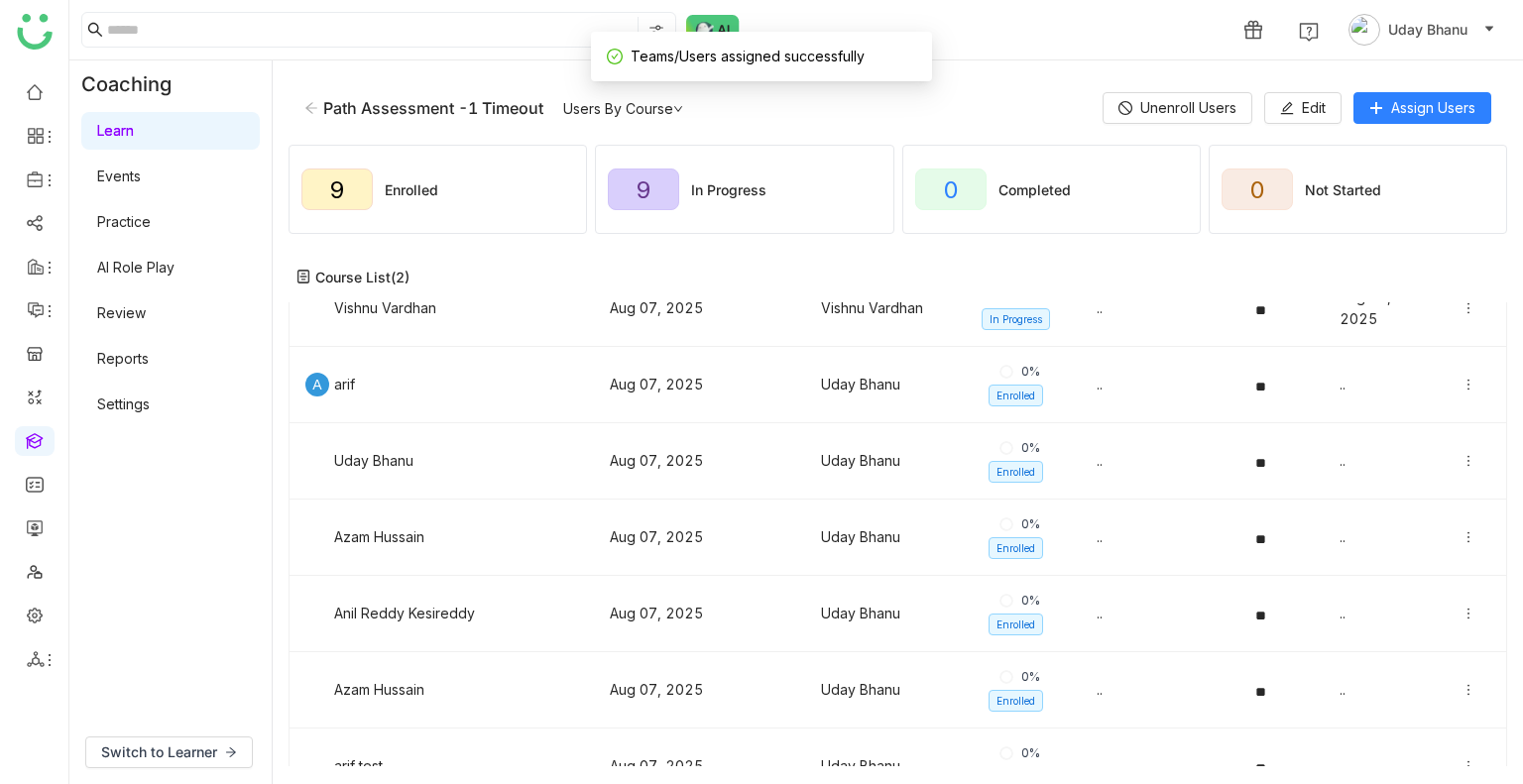 scroll, scrollTop: 305, scrollLeft: 0, axis: vertical 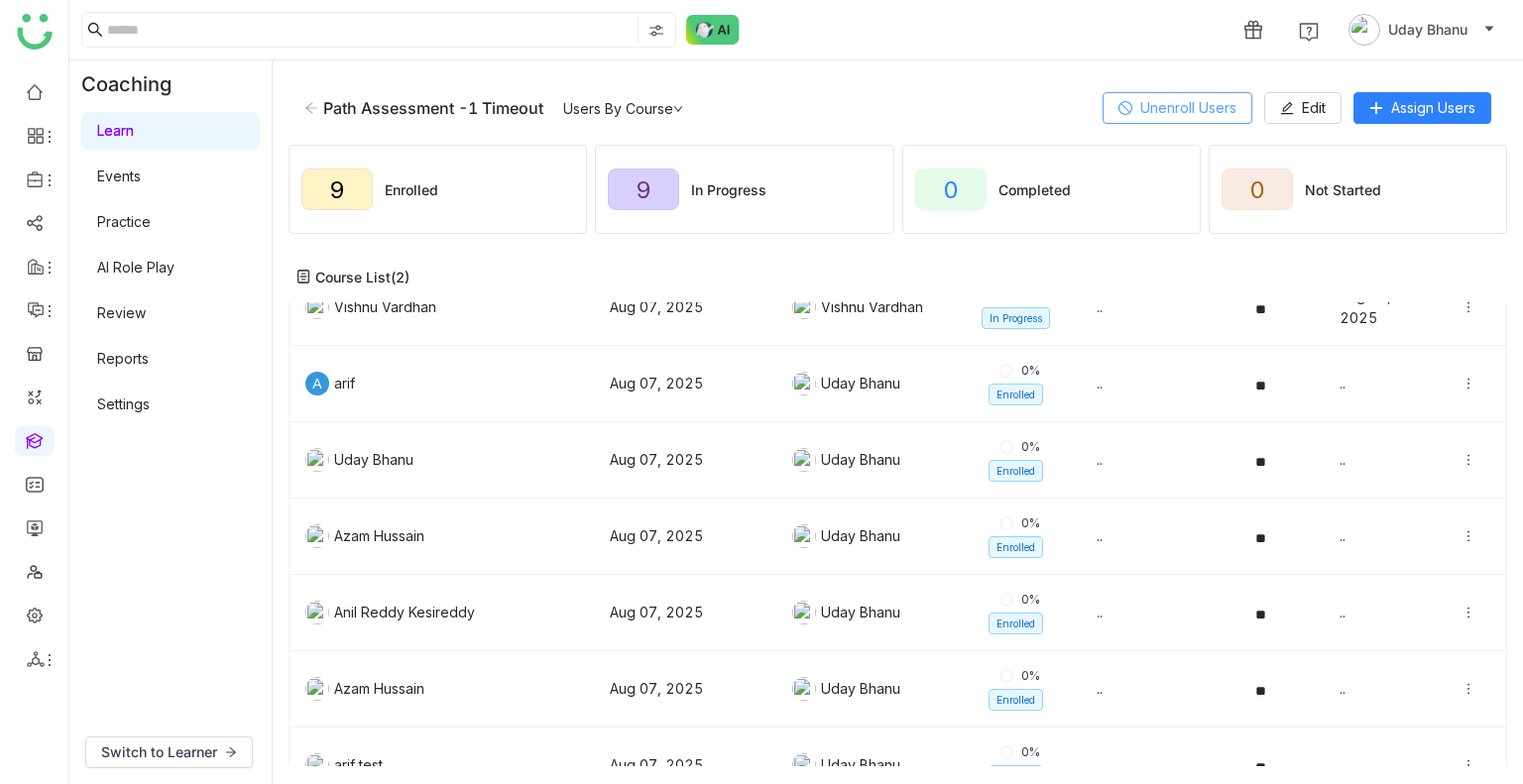 click on "Unenroll Users" 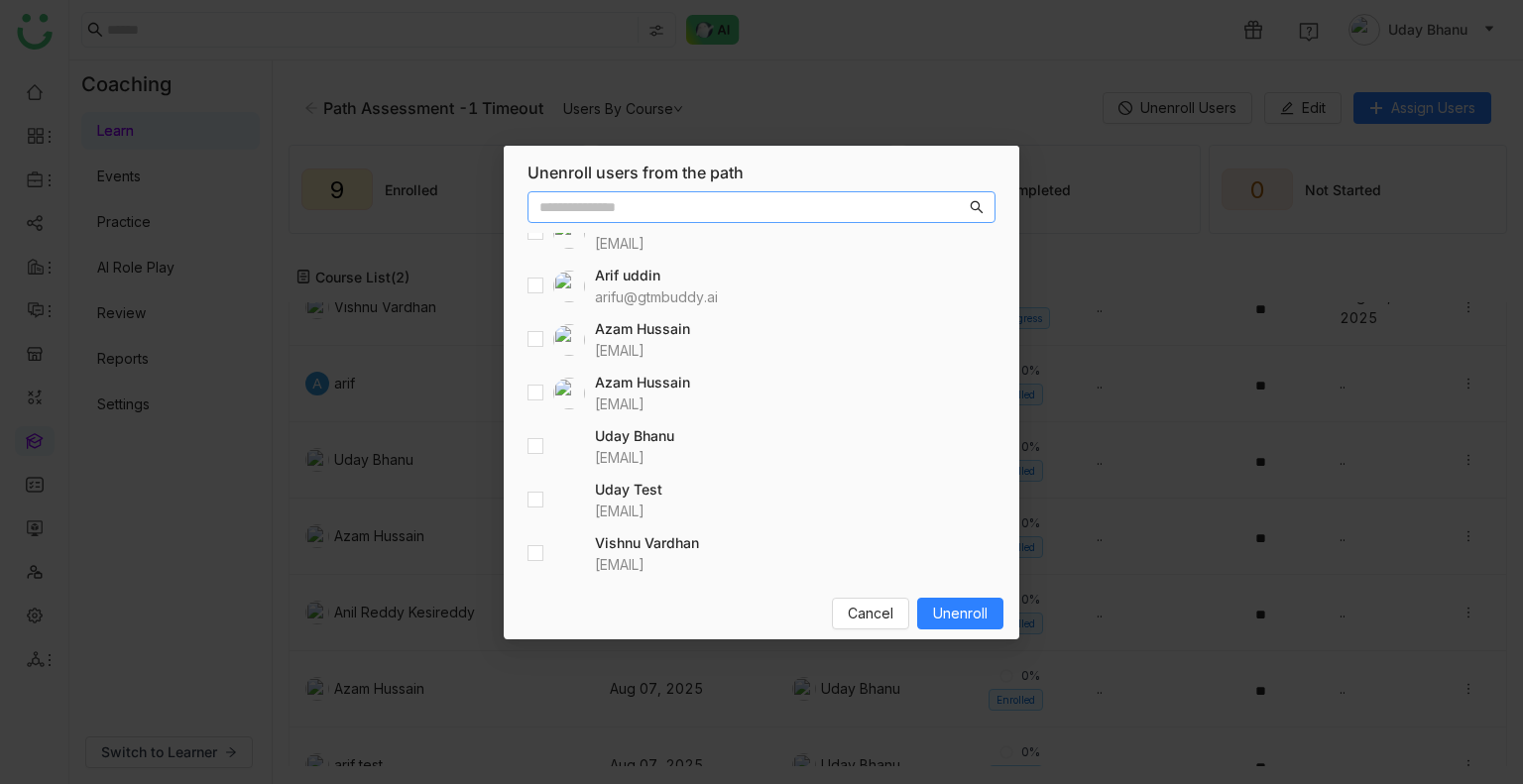 scroll, scrollTop: 0, scrollLeft: 0, axis: both 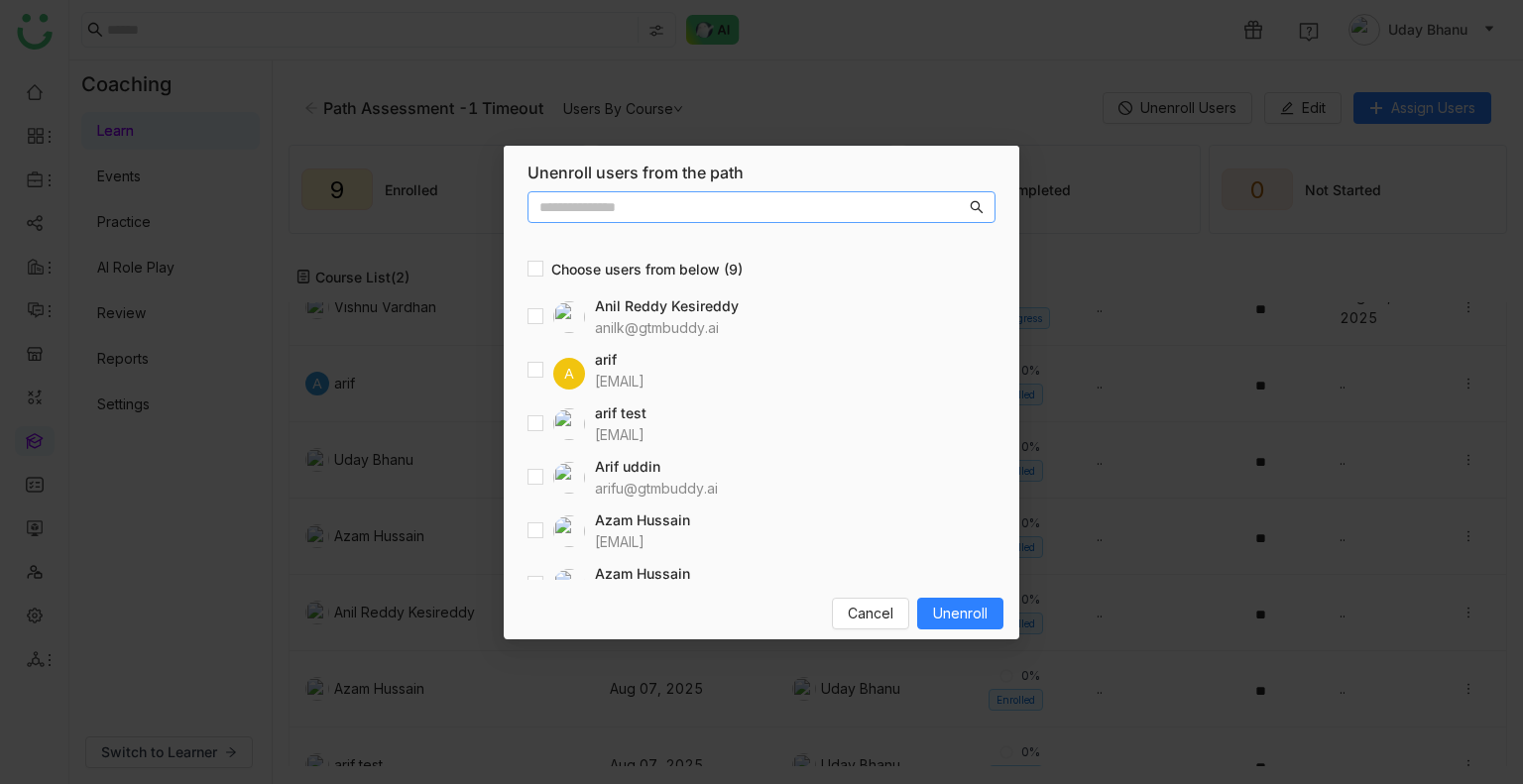 click at bounding box center [753, 207] 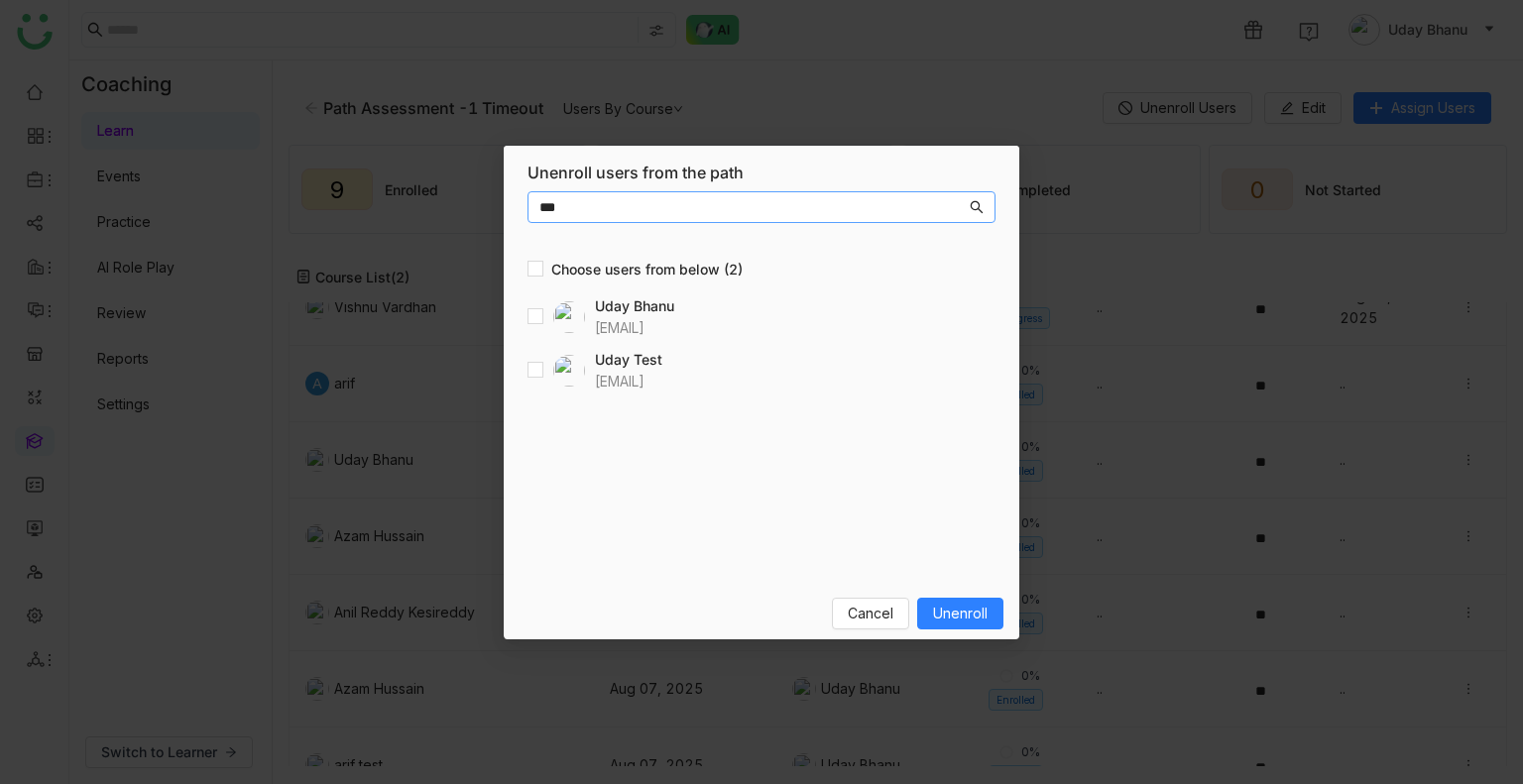 type on "***" 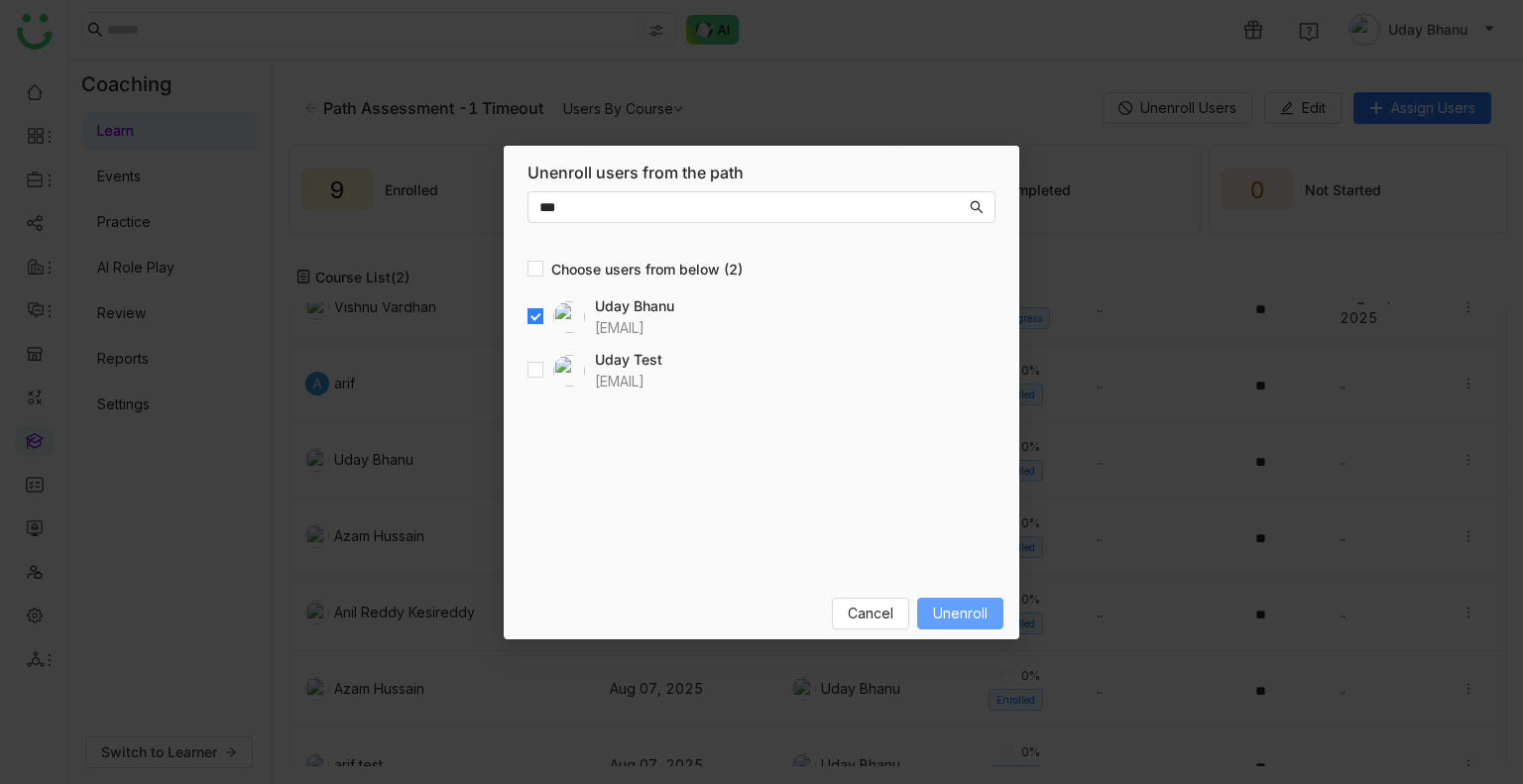 click on "Unenroll" at bounding box center [960, 614] 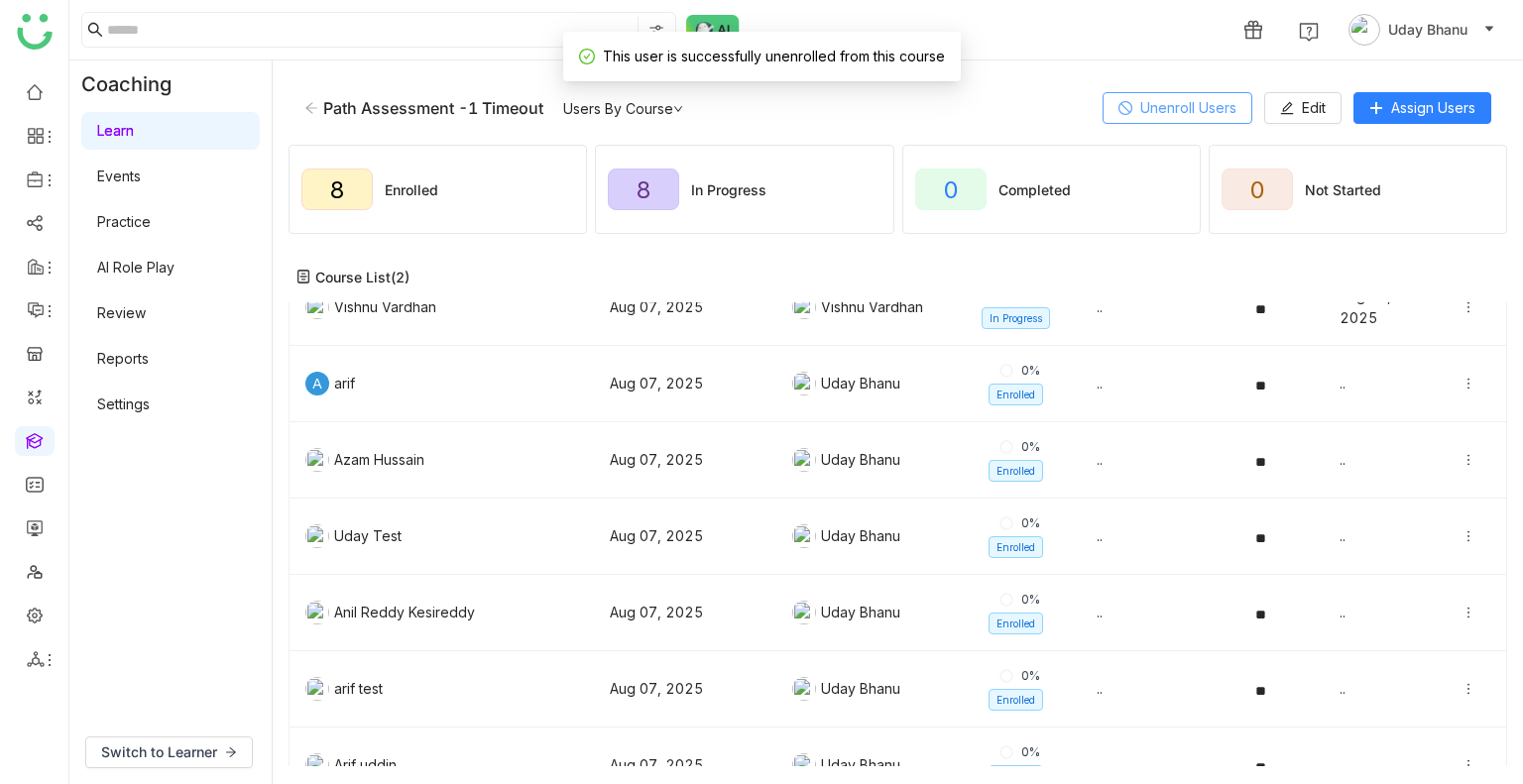 click on "Unenroll Users" 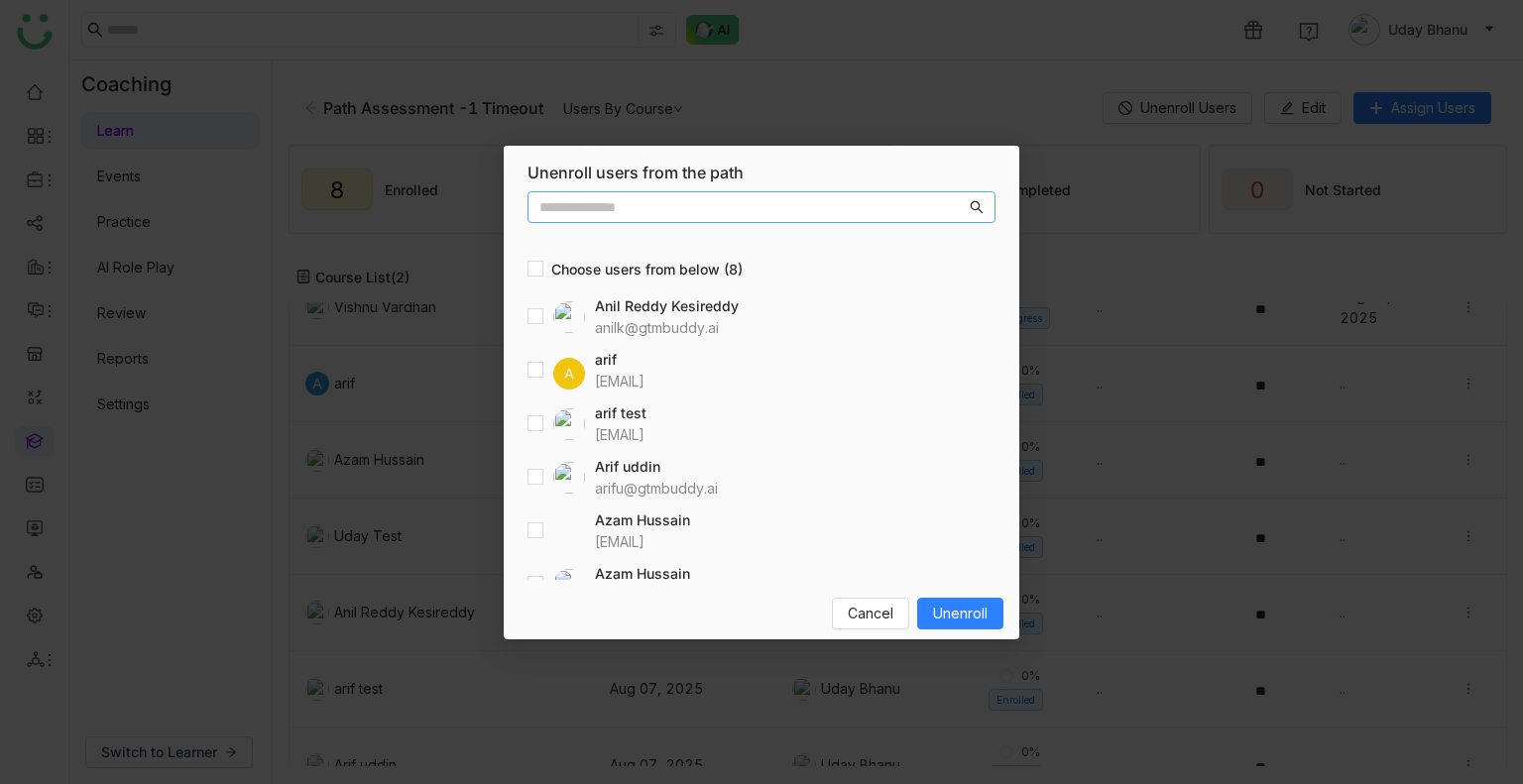 click at bounding box center (753, 207) 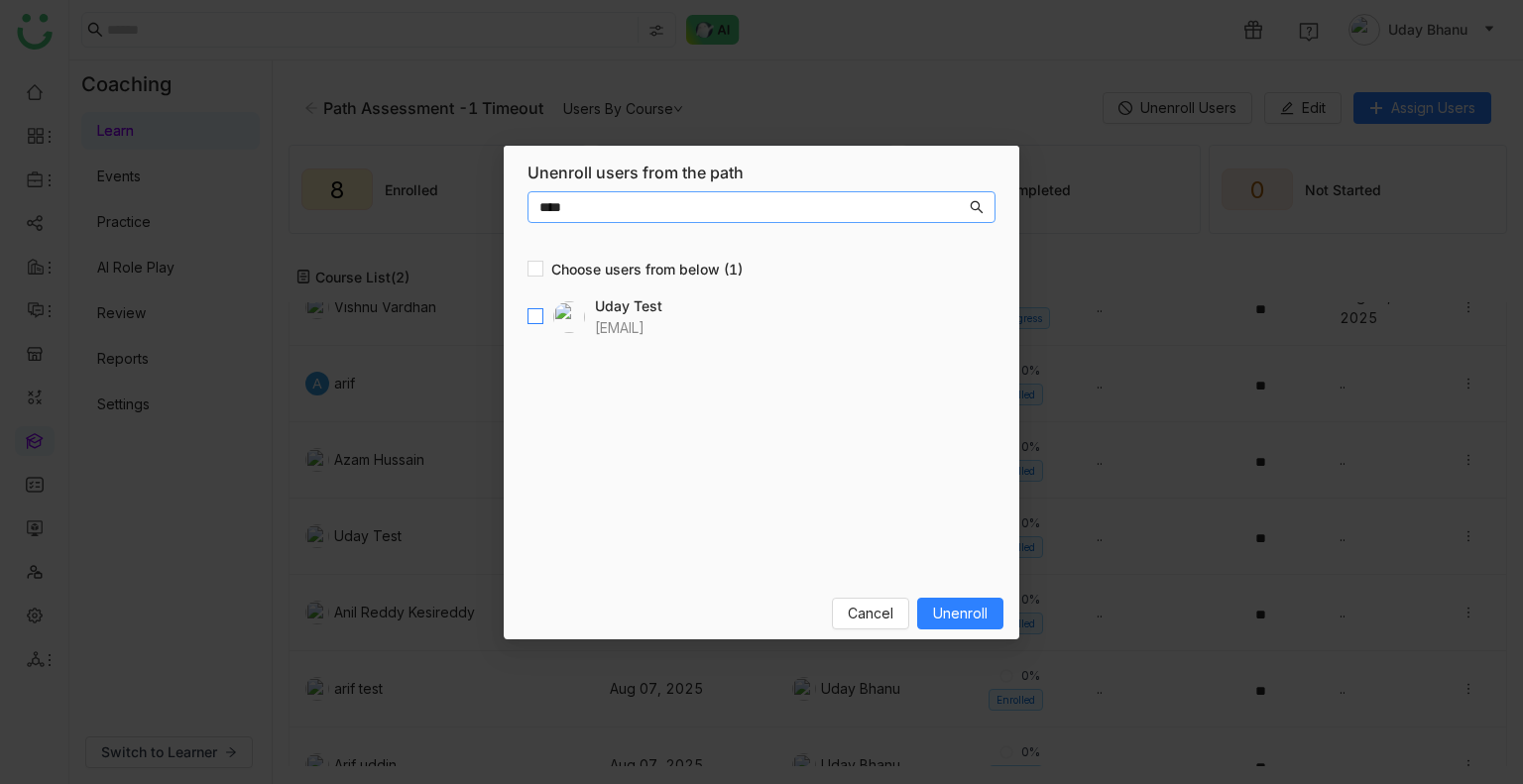 type on "****" 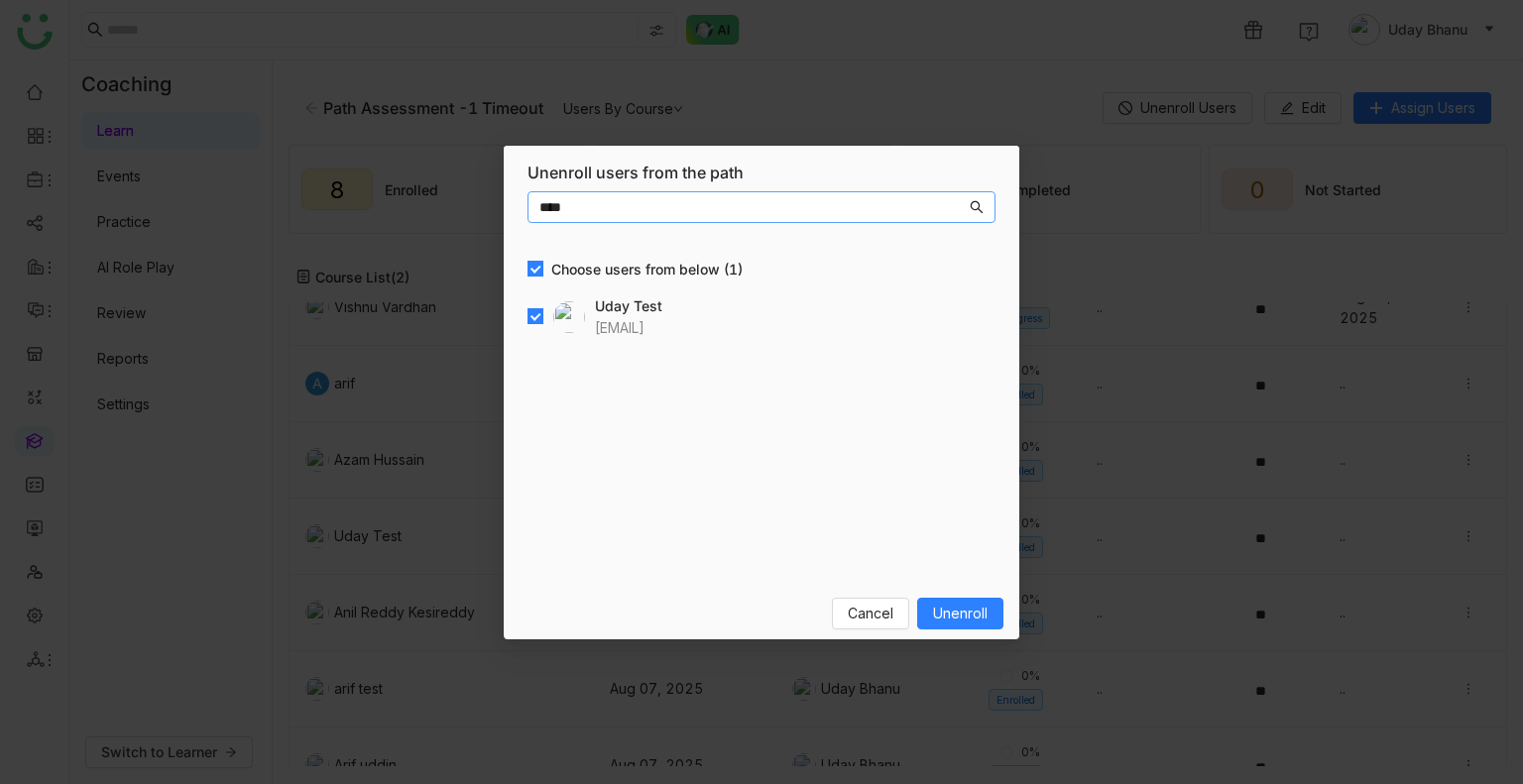 click on "****" at bounding box center [753, 207] 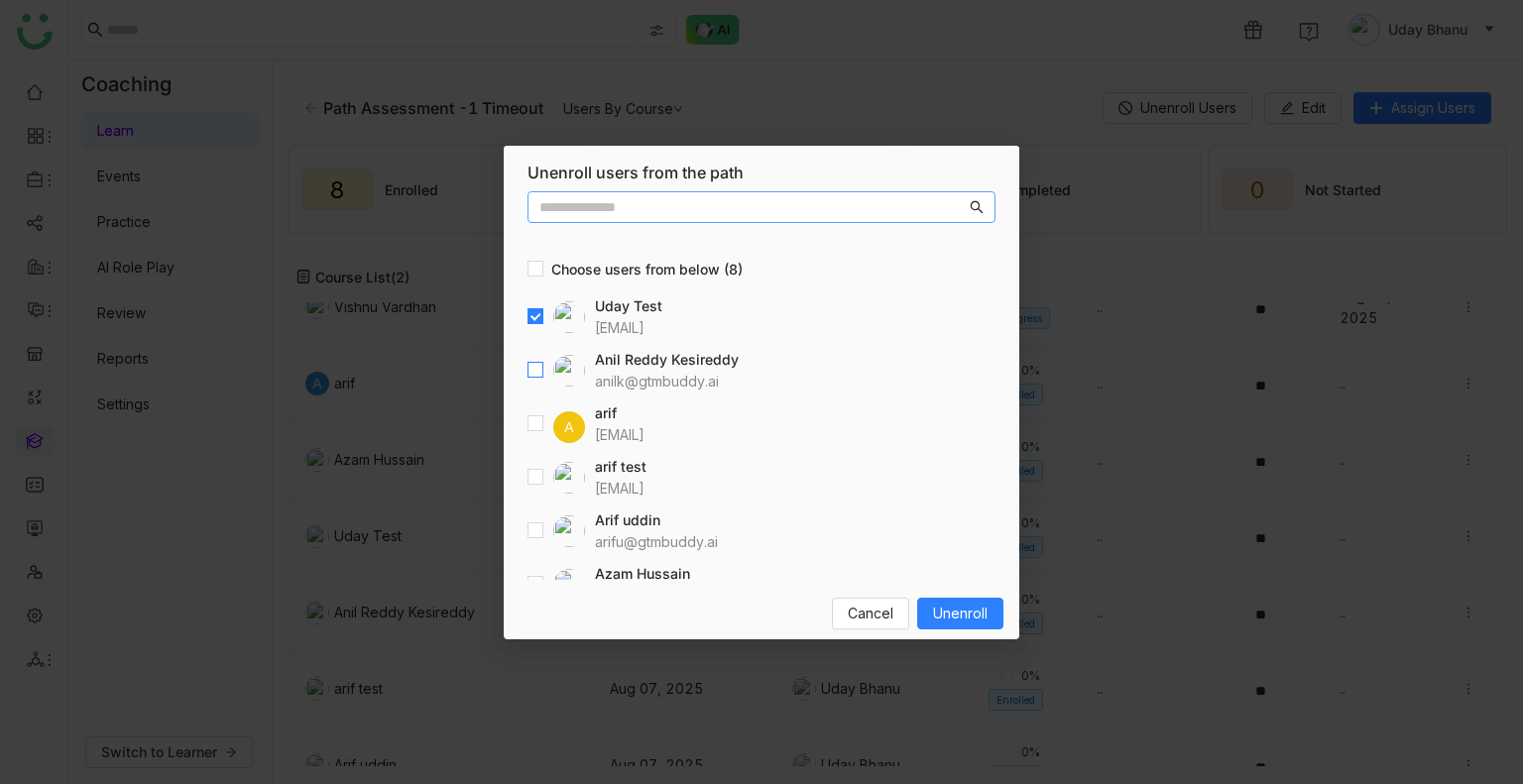 type 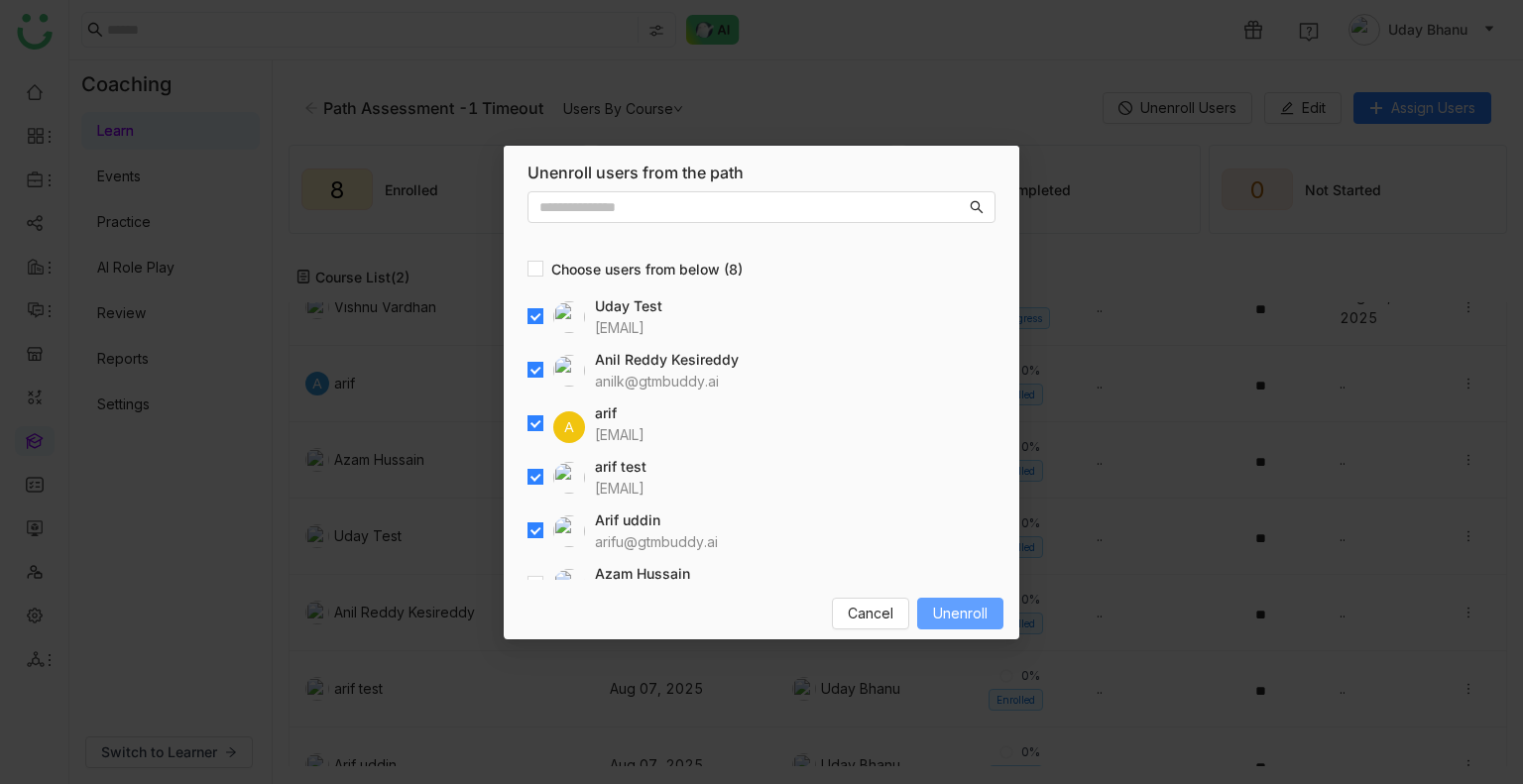 click on "Unenroll" at bounding box center [960, 614] 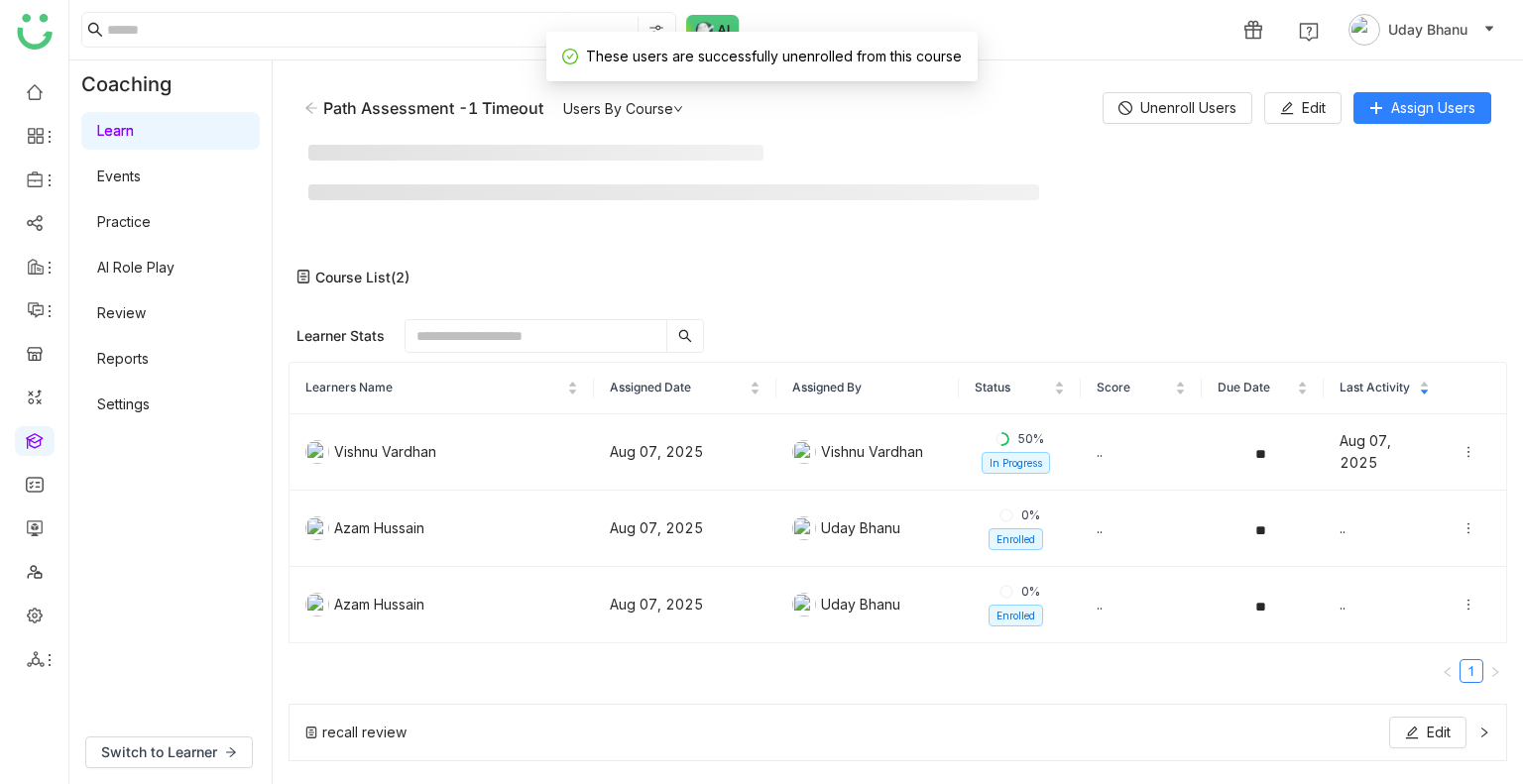 scroll, scrollTop: 157, scrollLeft: 0, axis: vertical 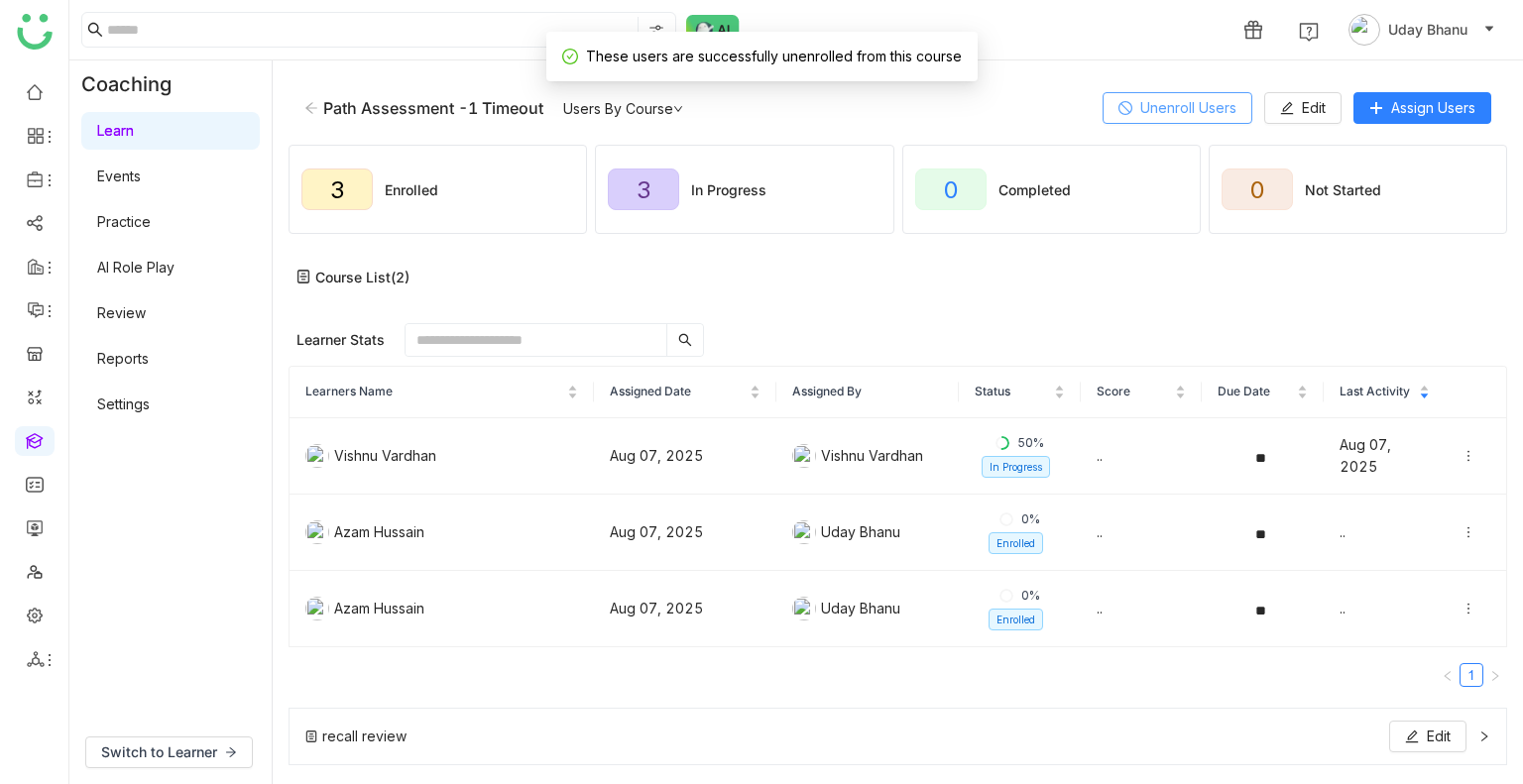 click on "Unenroll Users" 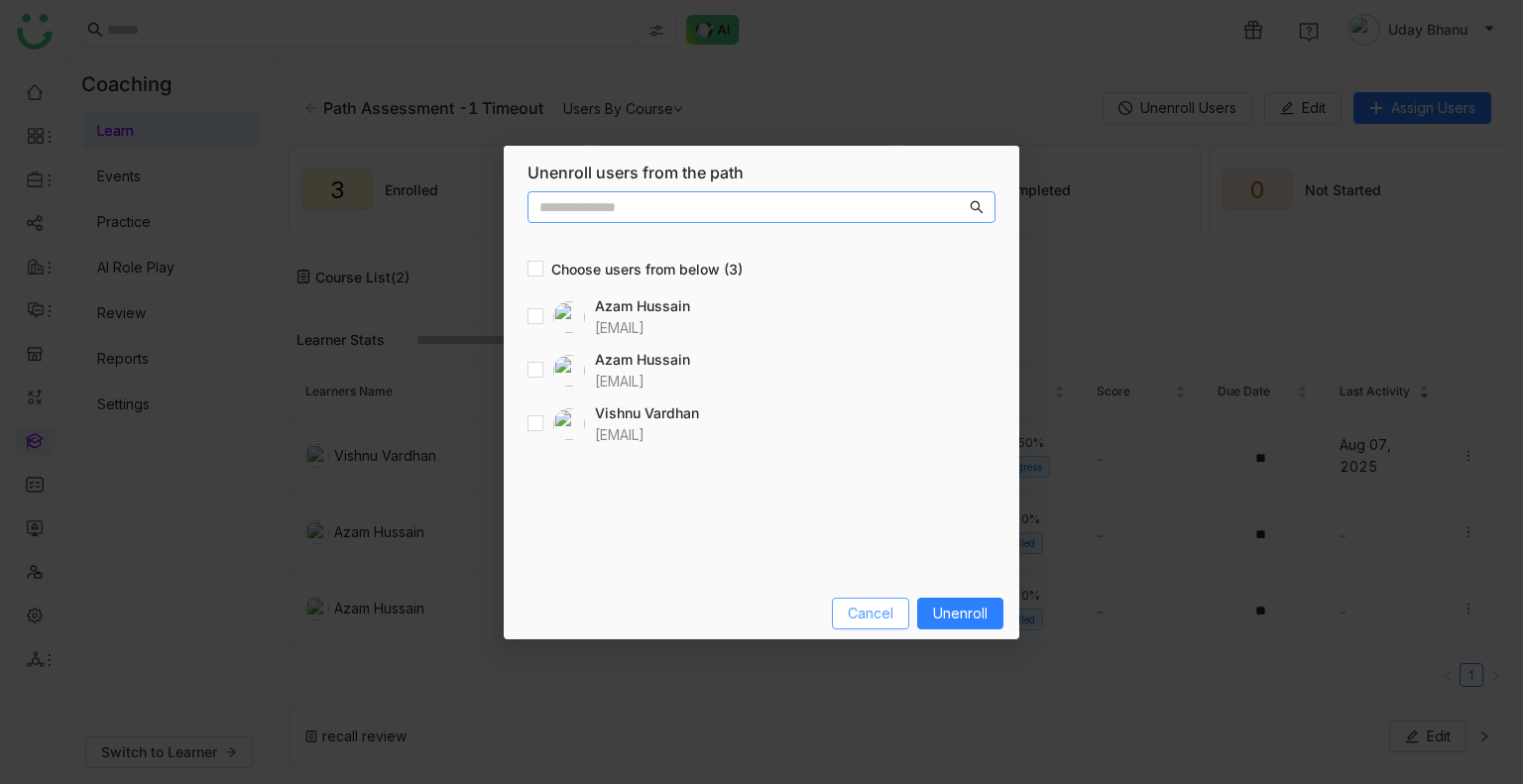 click on "Cancel" at bounding box center (871, 614) 